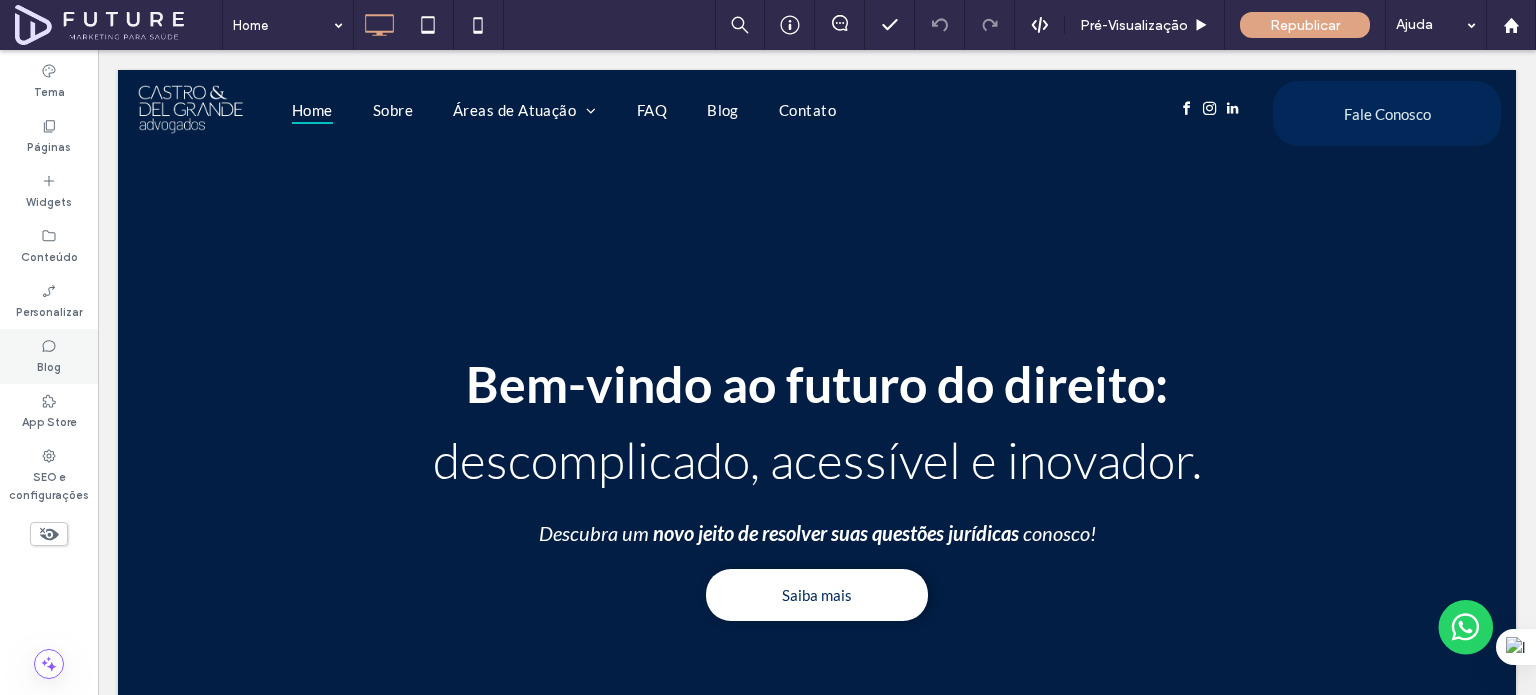 scroll, scrollTop: 0, scrollLeft: 0, axis: both 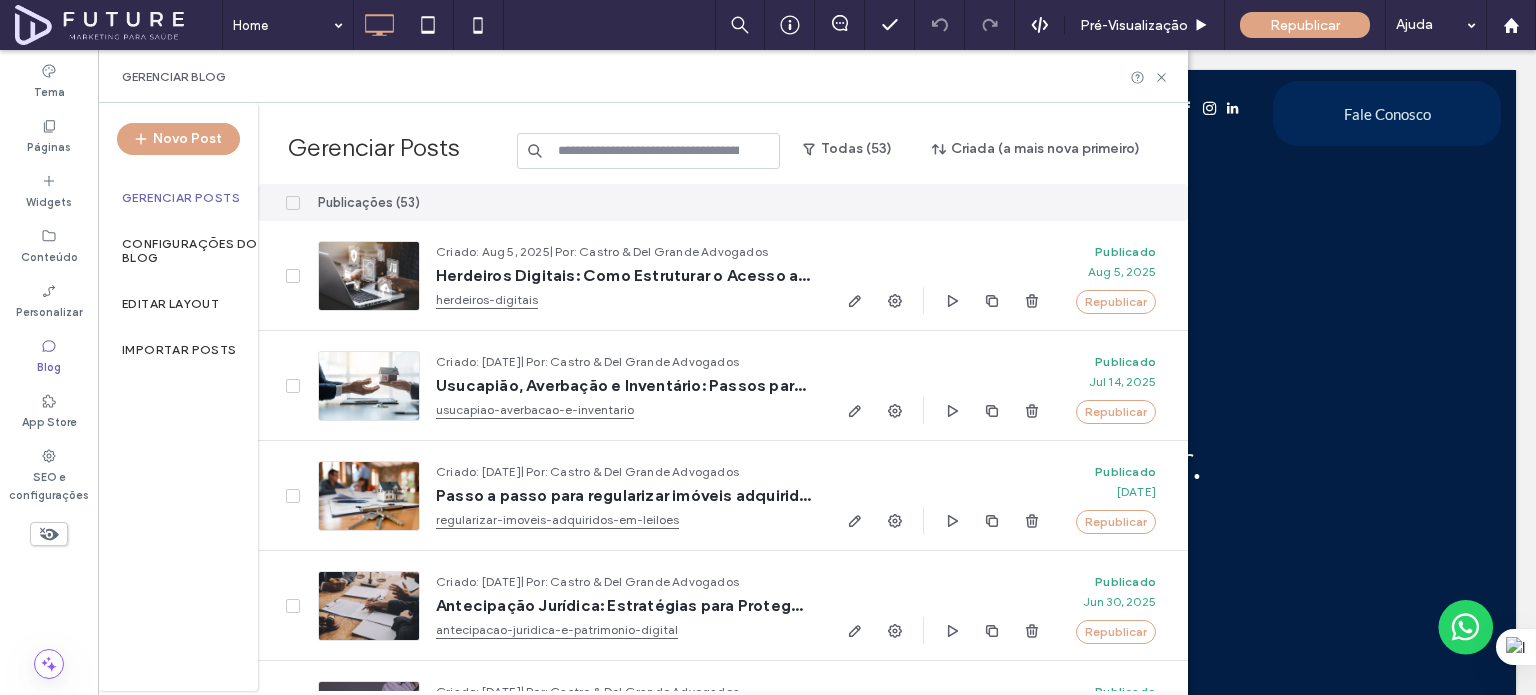 click on "Blog" at bounding box center (49, 356) 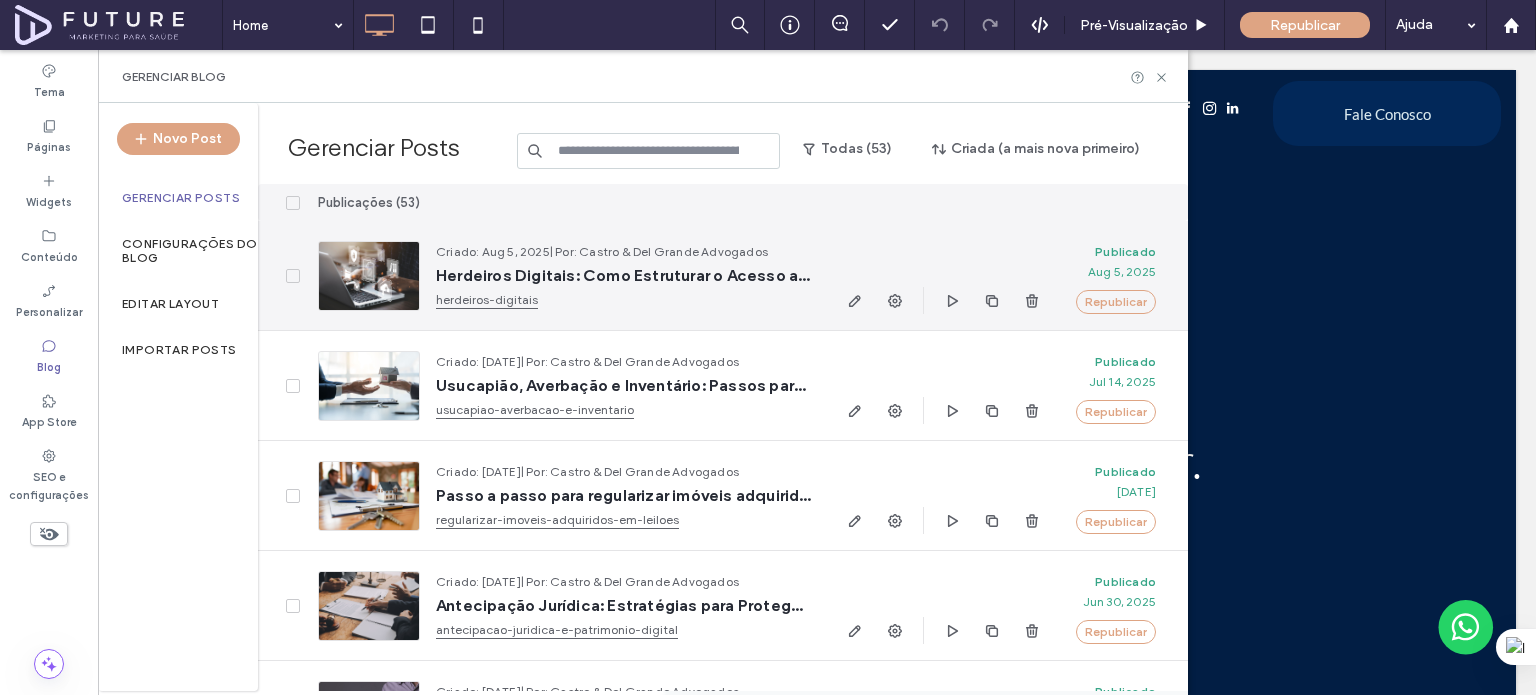drag, startPoint x: 580, startPoint y: 253, endPoint x: 774, endPoint y: 243, distance: 194.25757 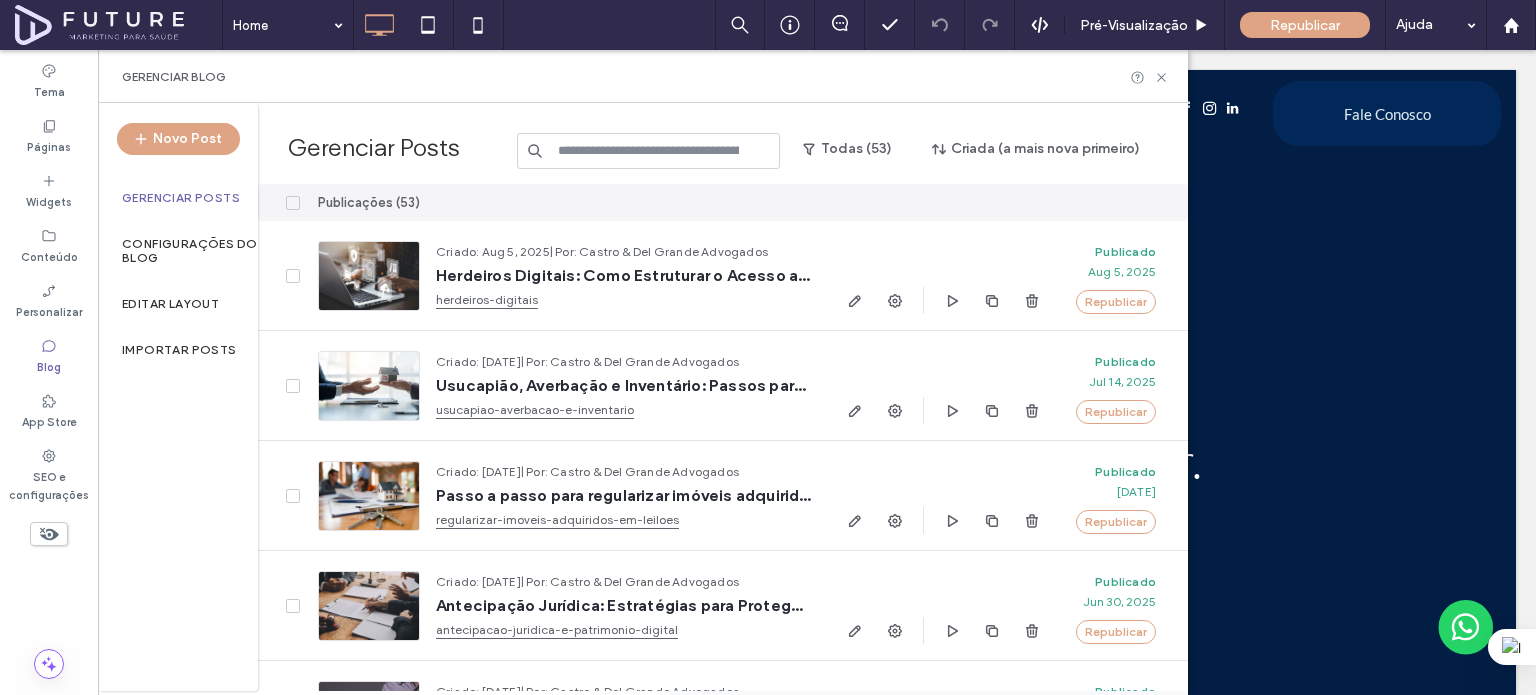 copy on "Castro & Del Grande Advogados" 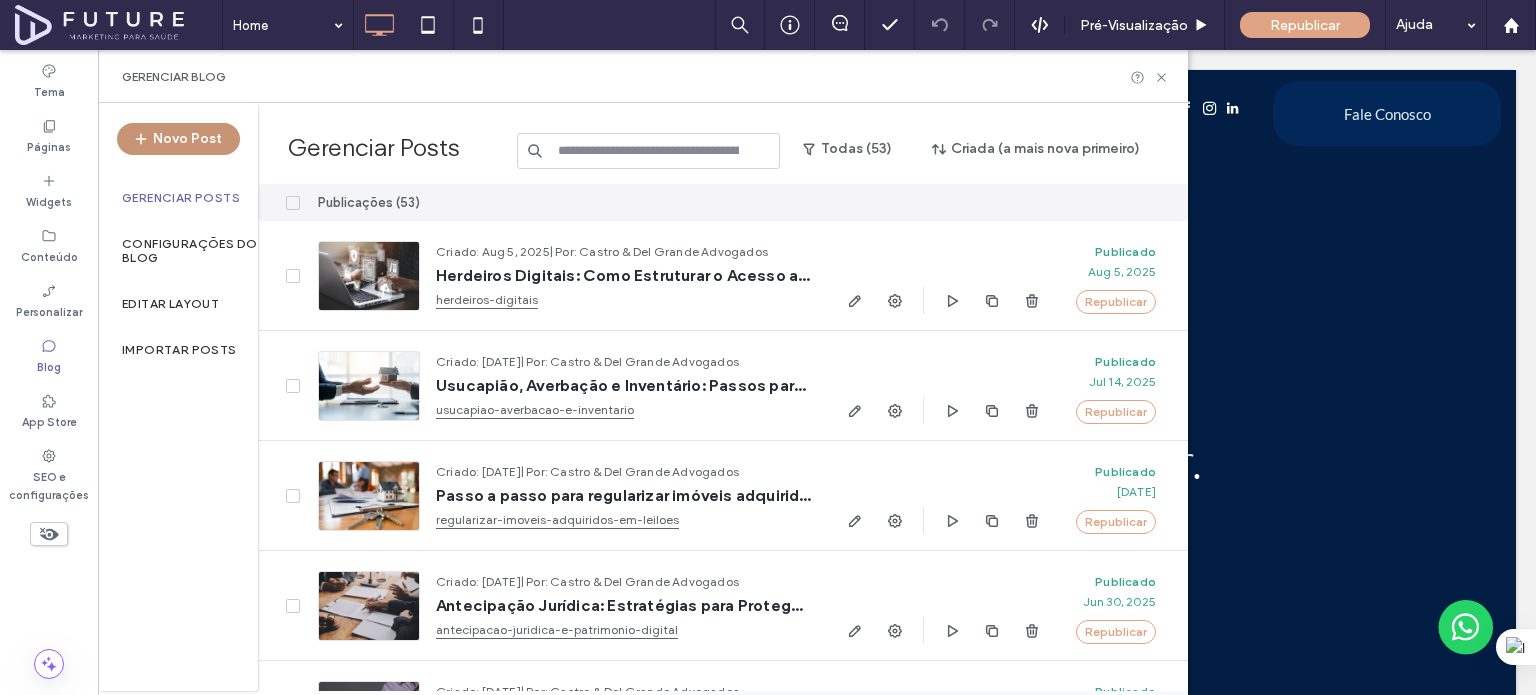 click on "Novo Post" at bounding box center [178, 139] 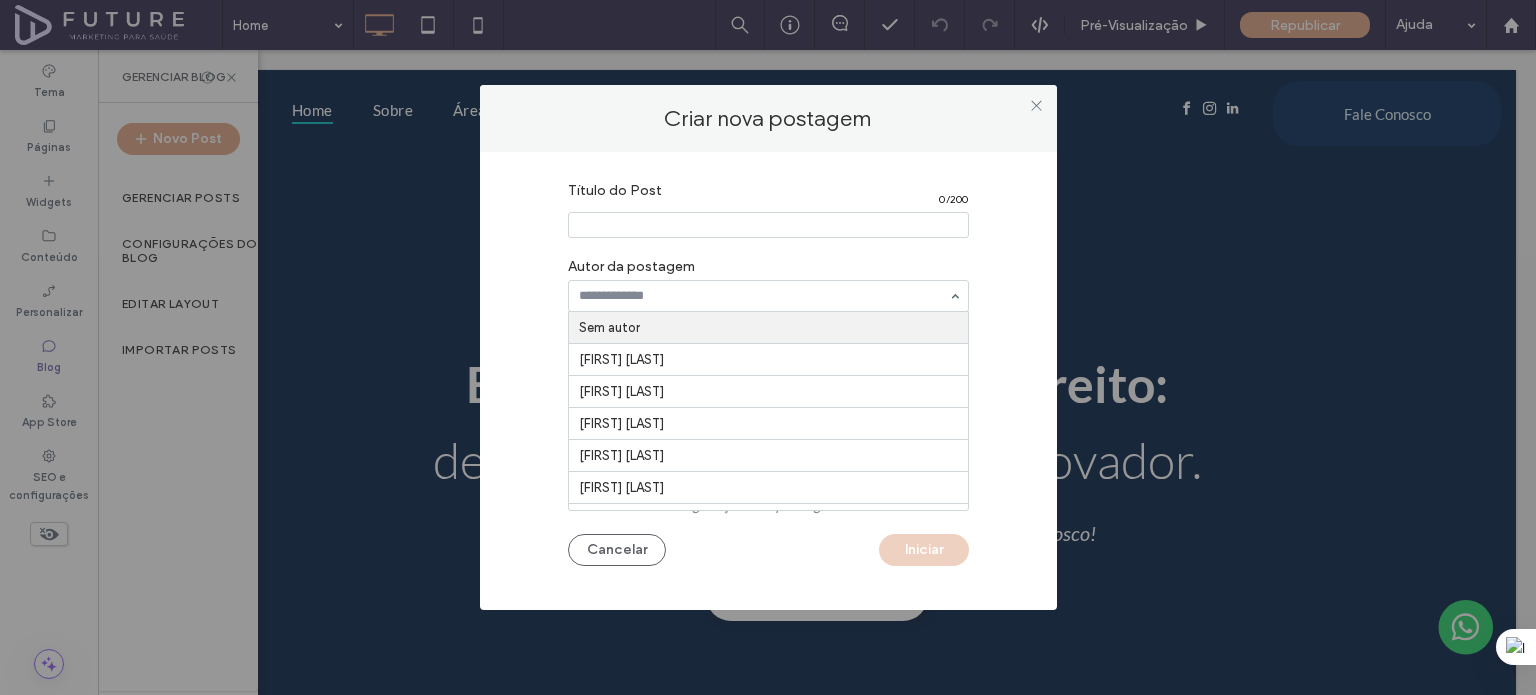 paste on "**********" 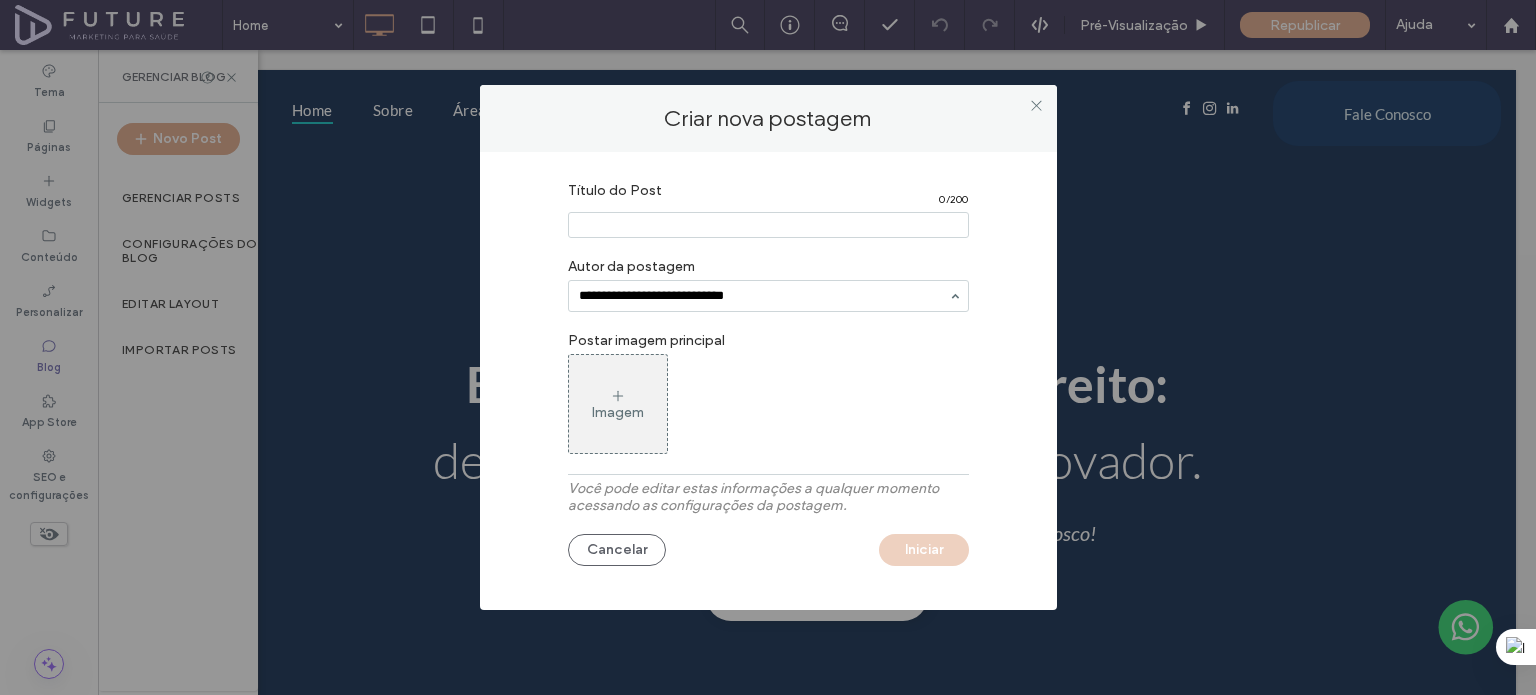 type on "**********" 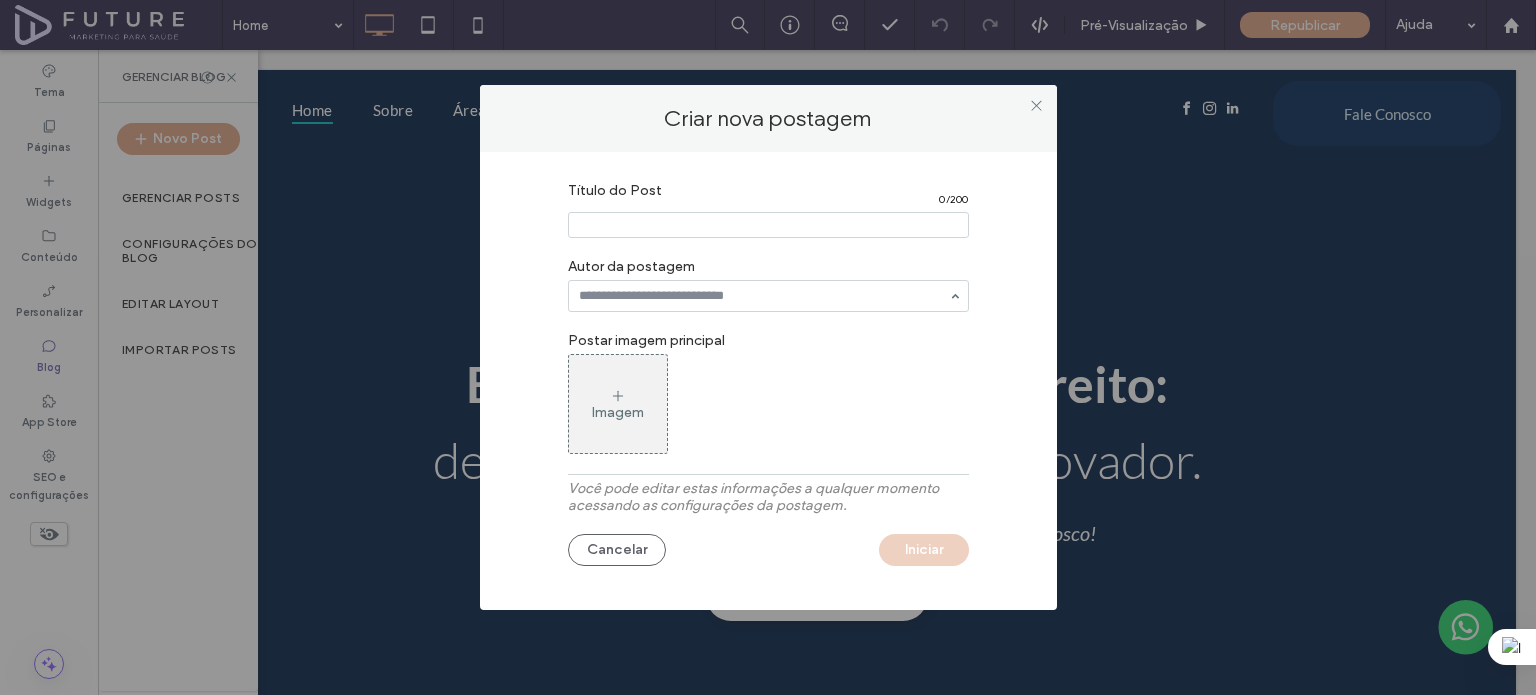 click at bounding box center (768, 225) 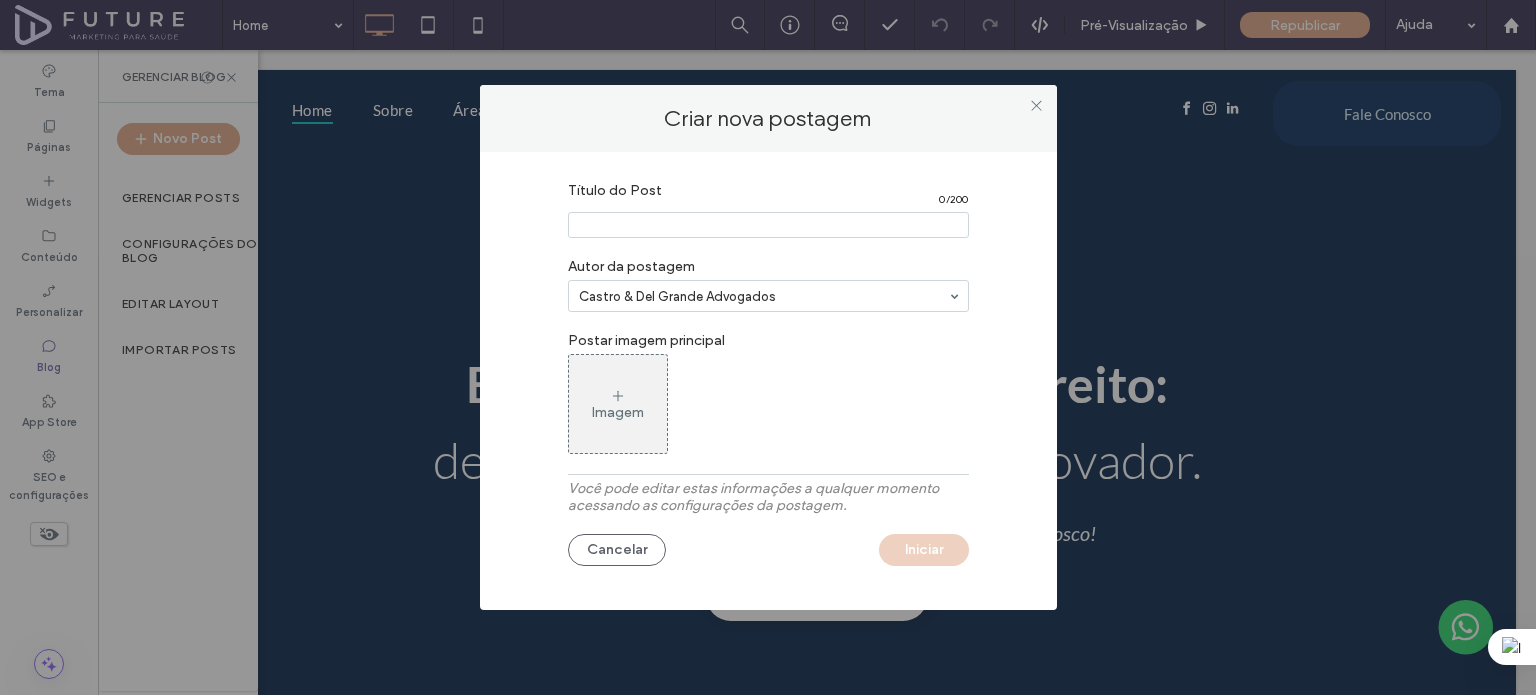 paste on "**********" 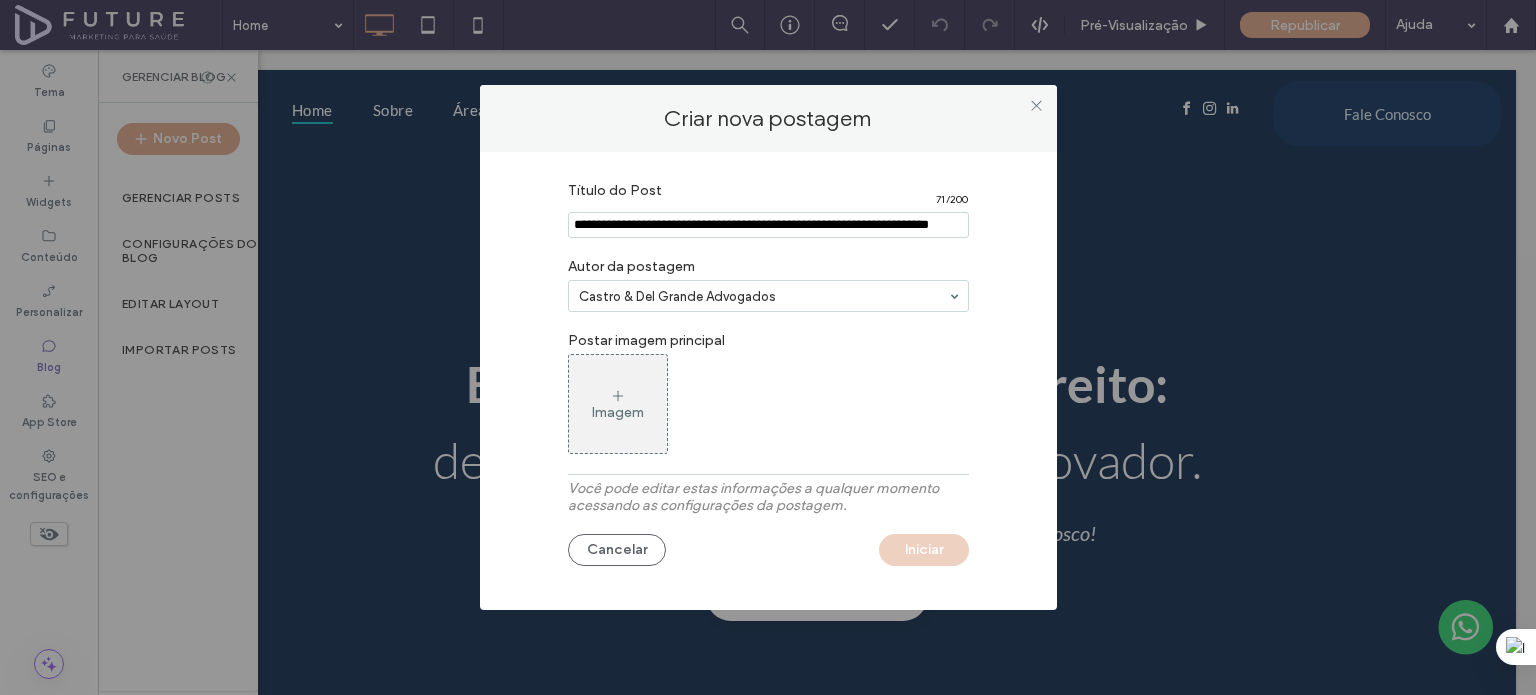 scroll, scrollTop: 0, scrollLeft: 61, axis: horizontal 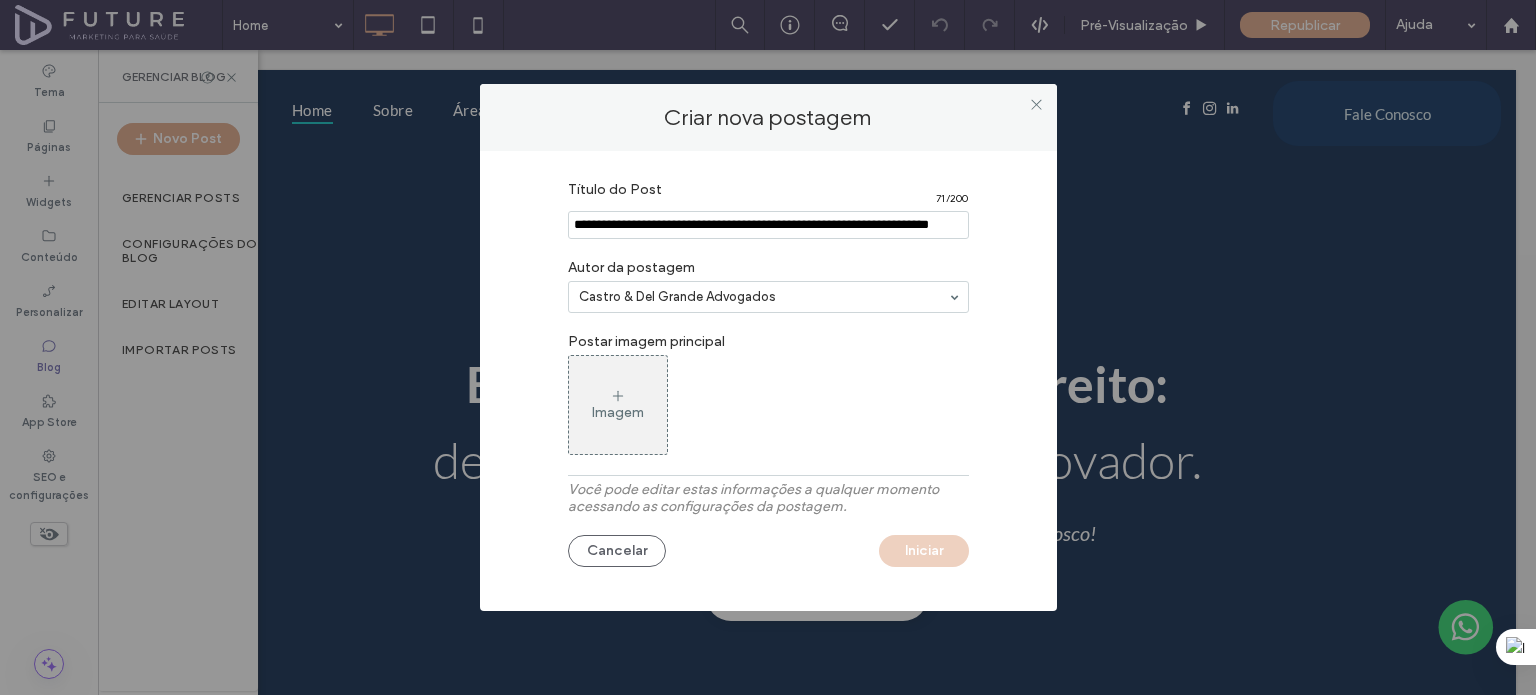 type on "**********" 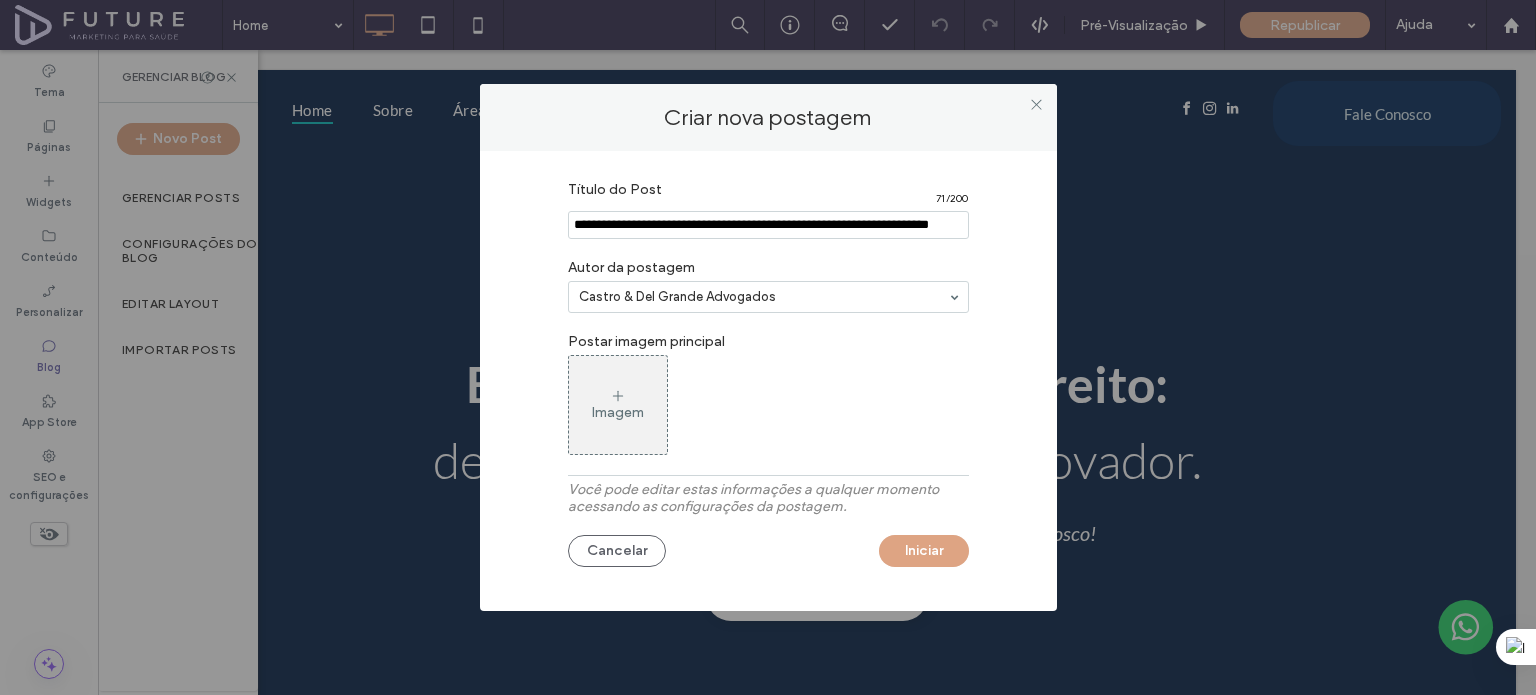 scroll, scrollTop: 0, scrollLeft: 0, axis: both 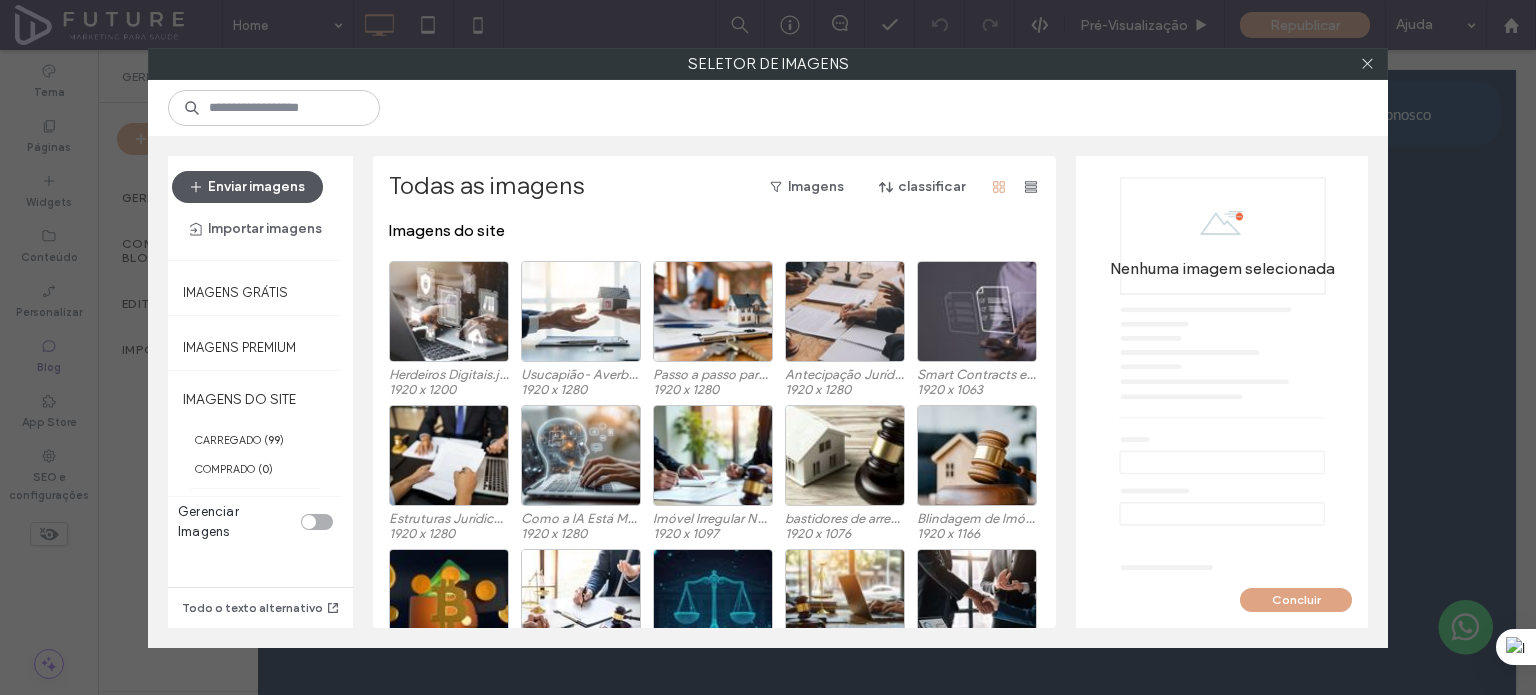 click on "Enviar imagens" at bounding box center (247, 187) 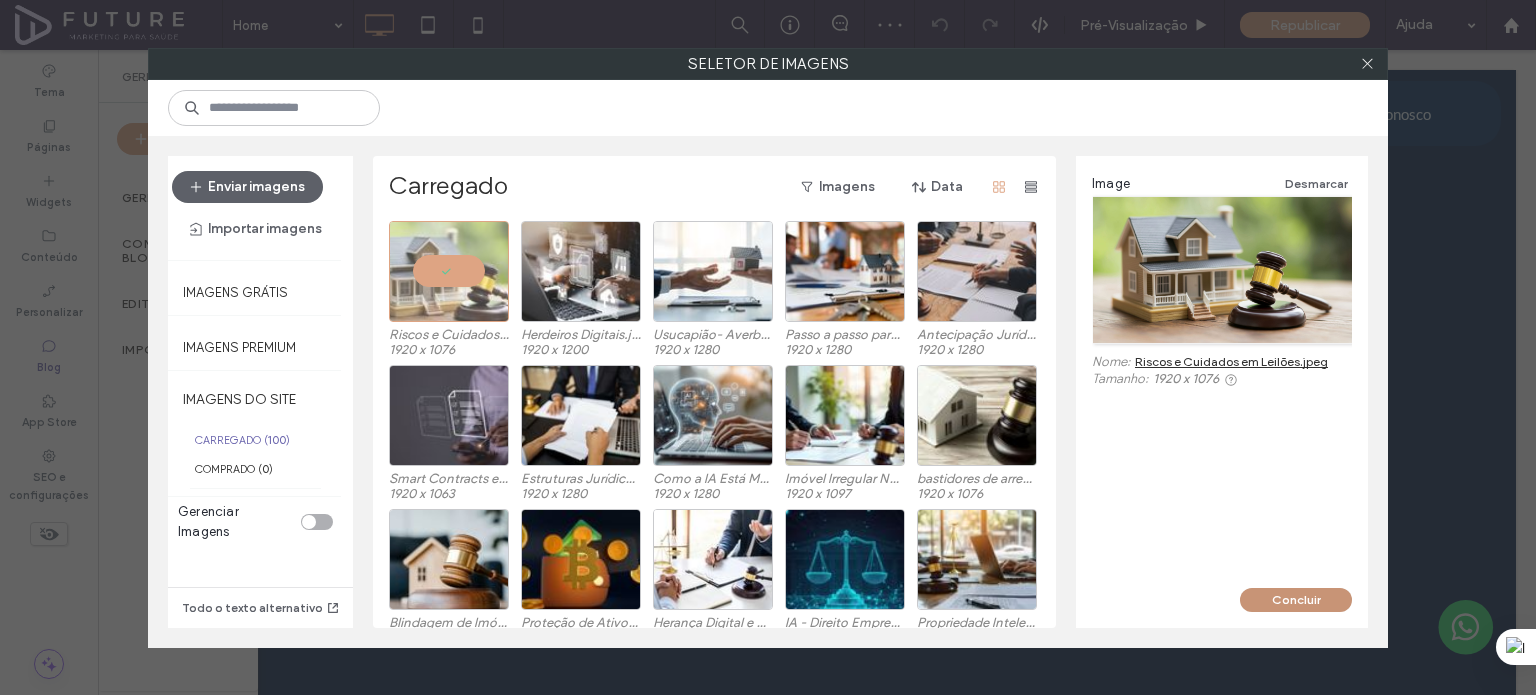 click on "Concluir" at bounding box center (1296, 600) 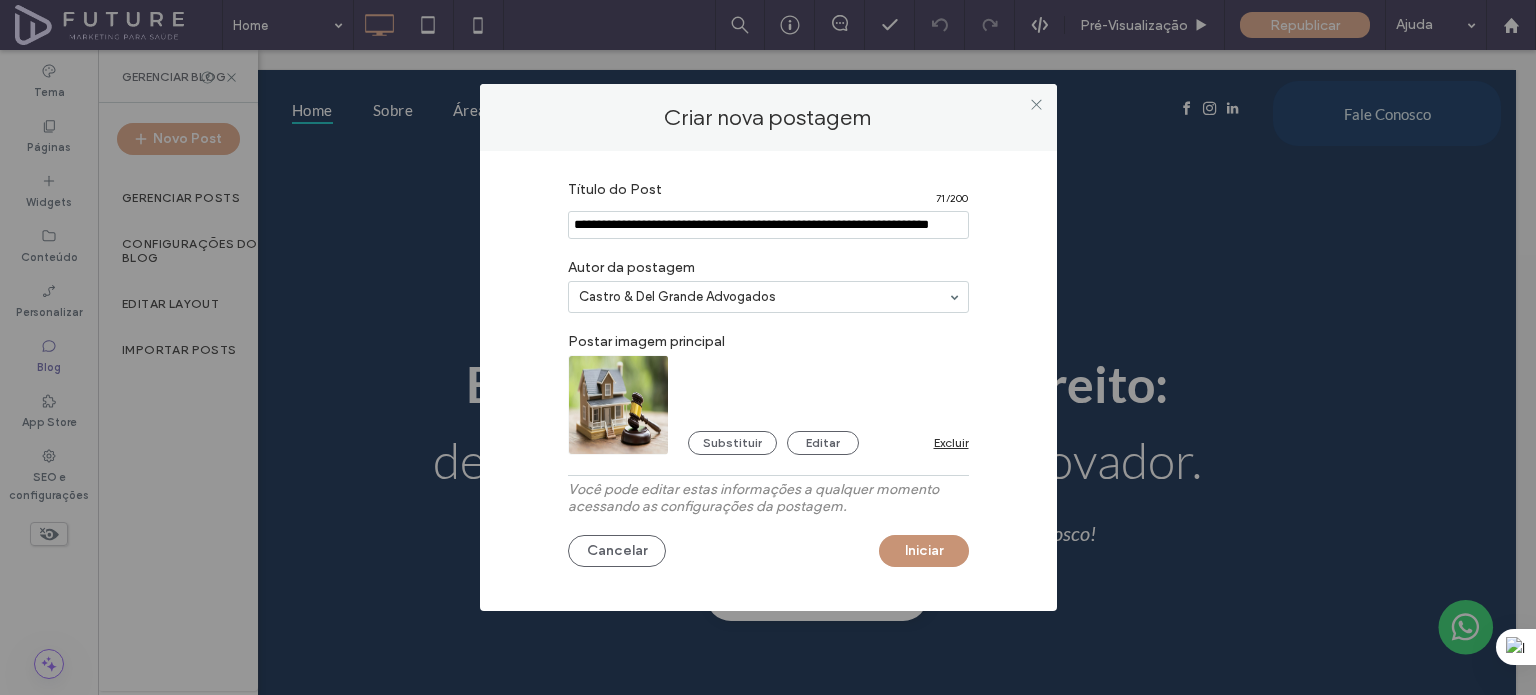 click on "Iniciar" at bounding box center [924, 551] 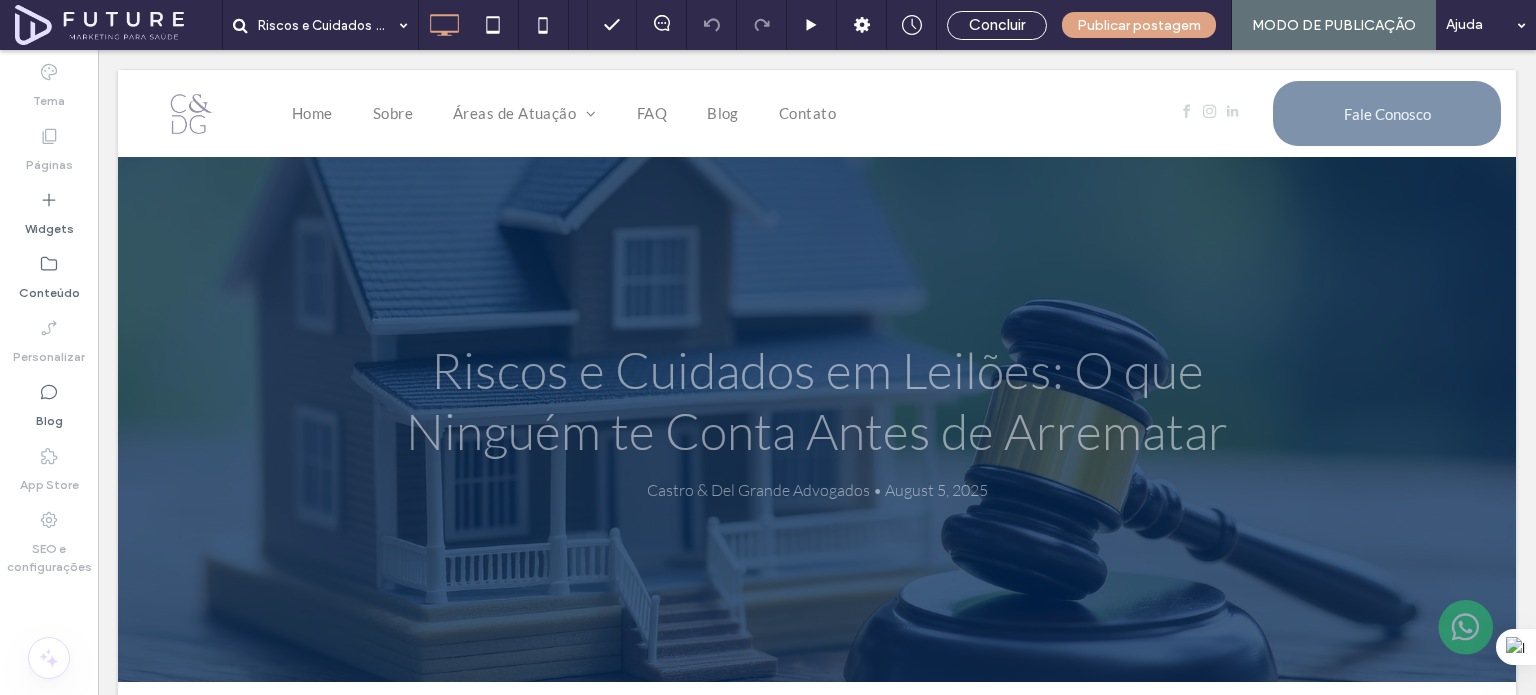 scroll, scrollTop: 400, scrollLeft: 0, axis: vertical 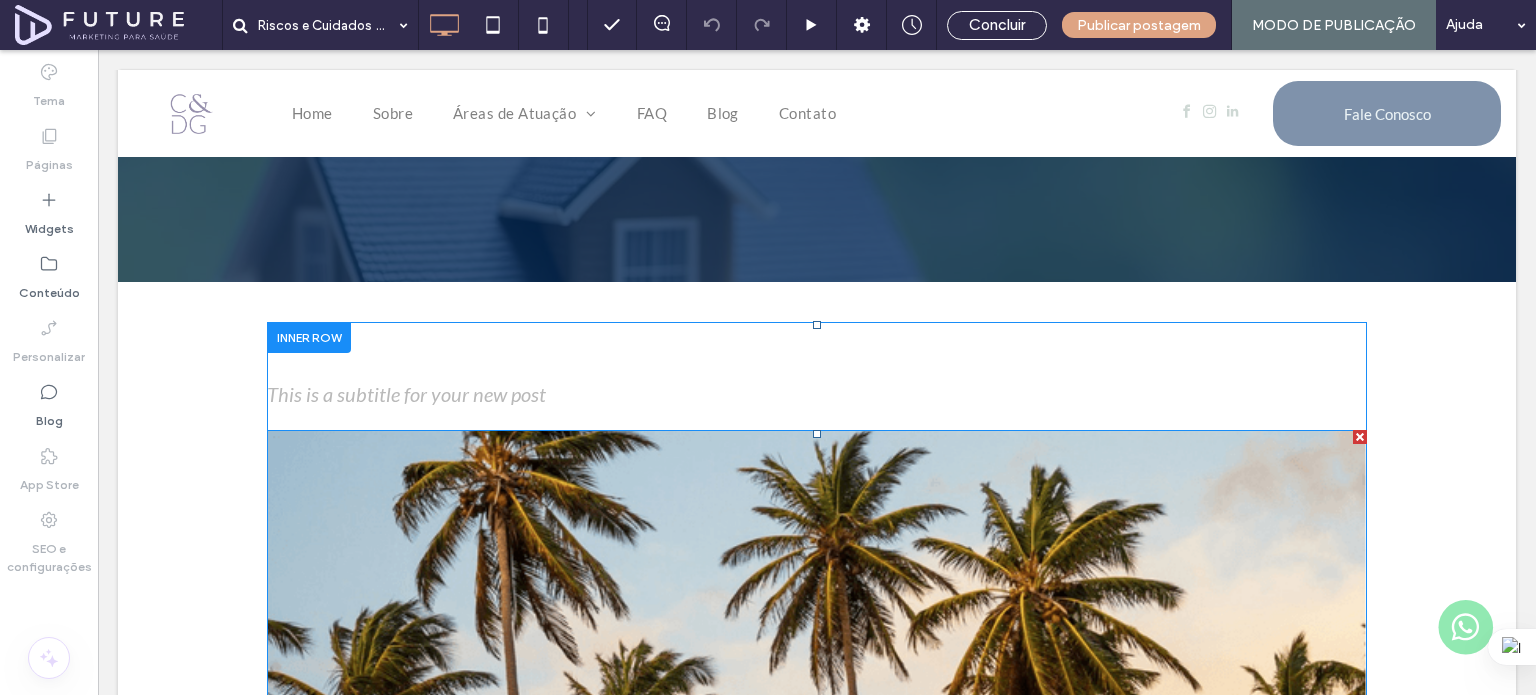click at bounding box center [1360, 437] 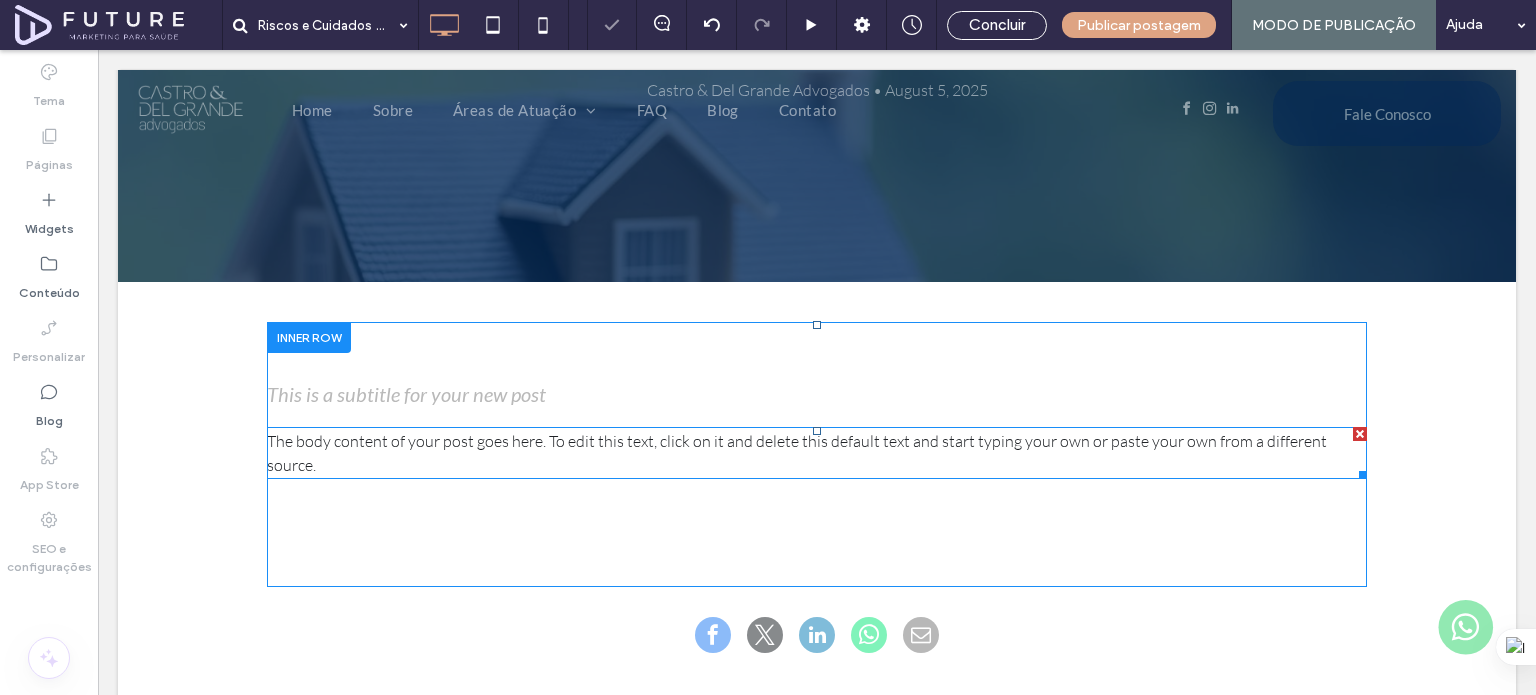 click at bounding box center [1360, 434] 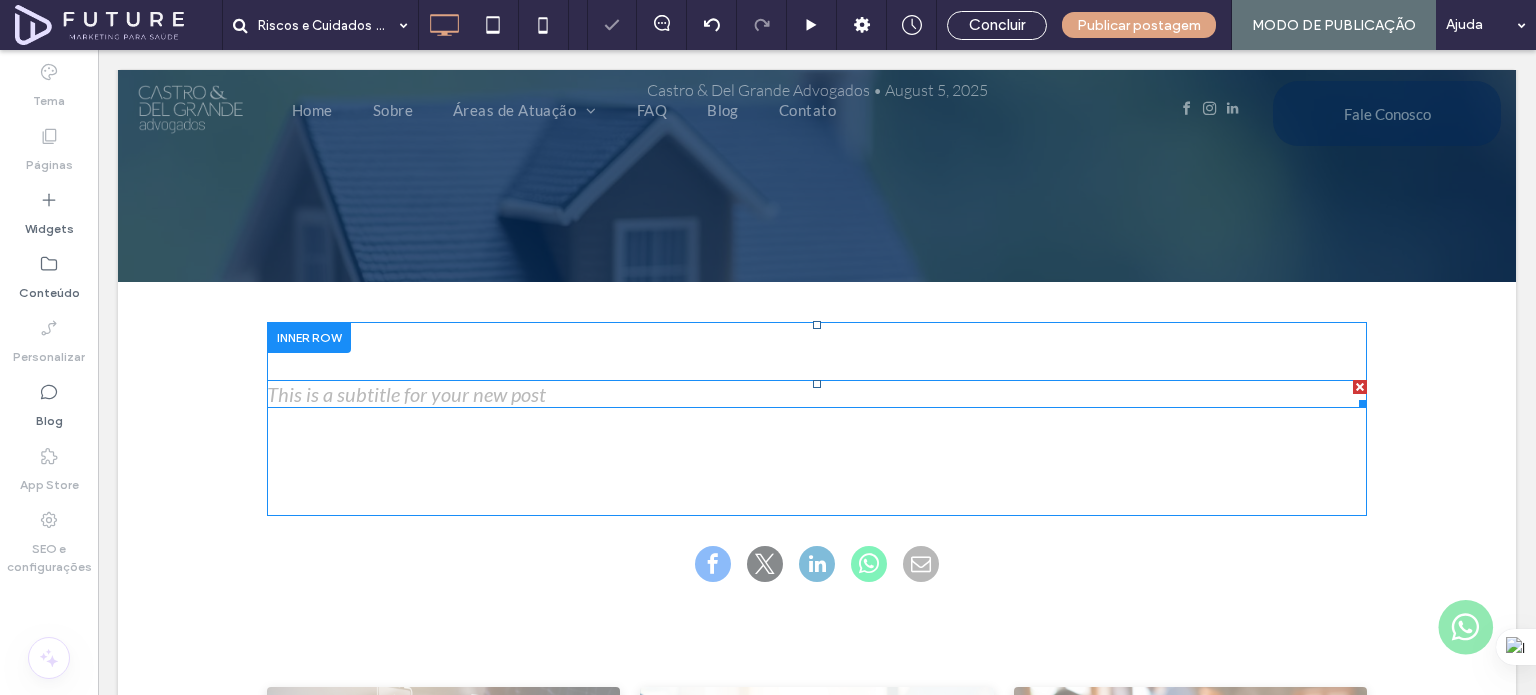 click on "This is a subtitle for your new post" at bounding box center (817, 394) 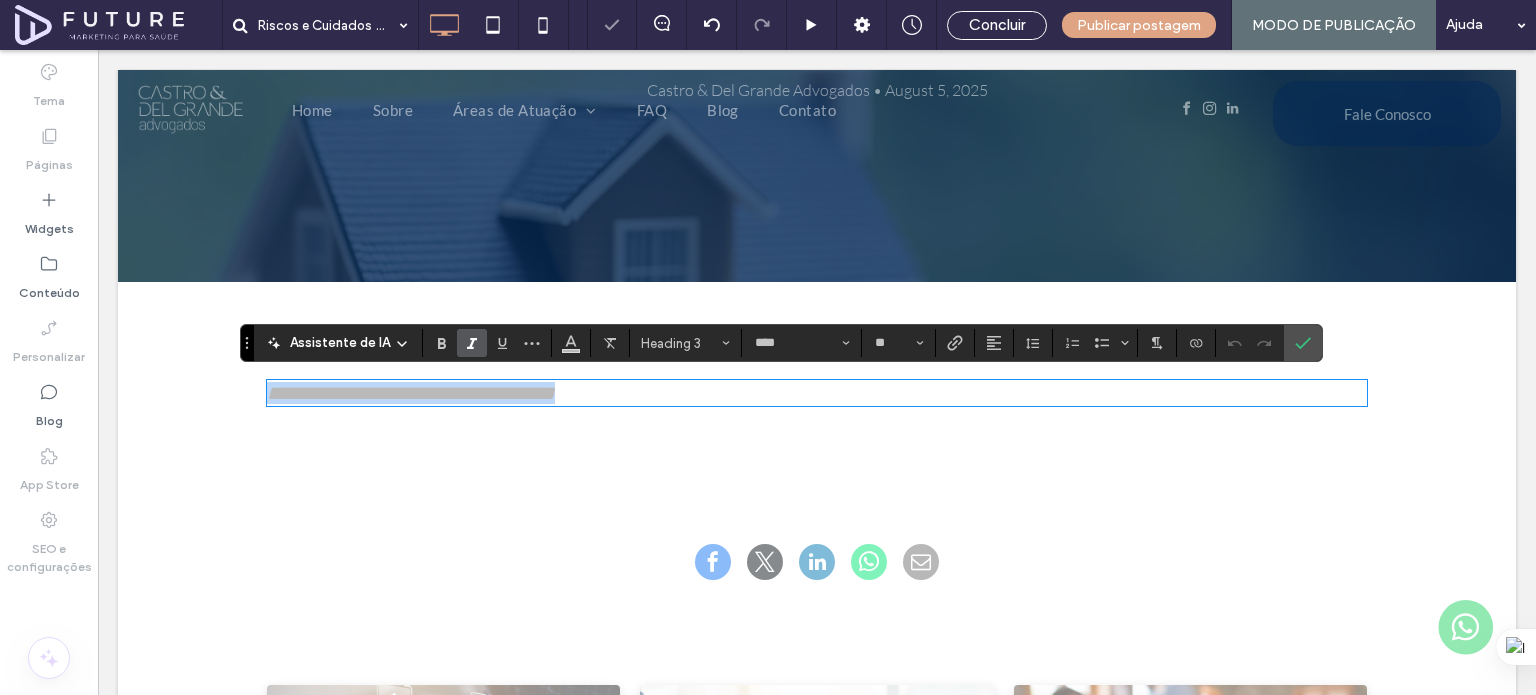 paste 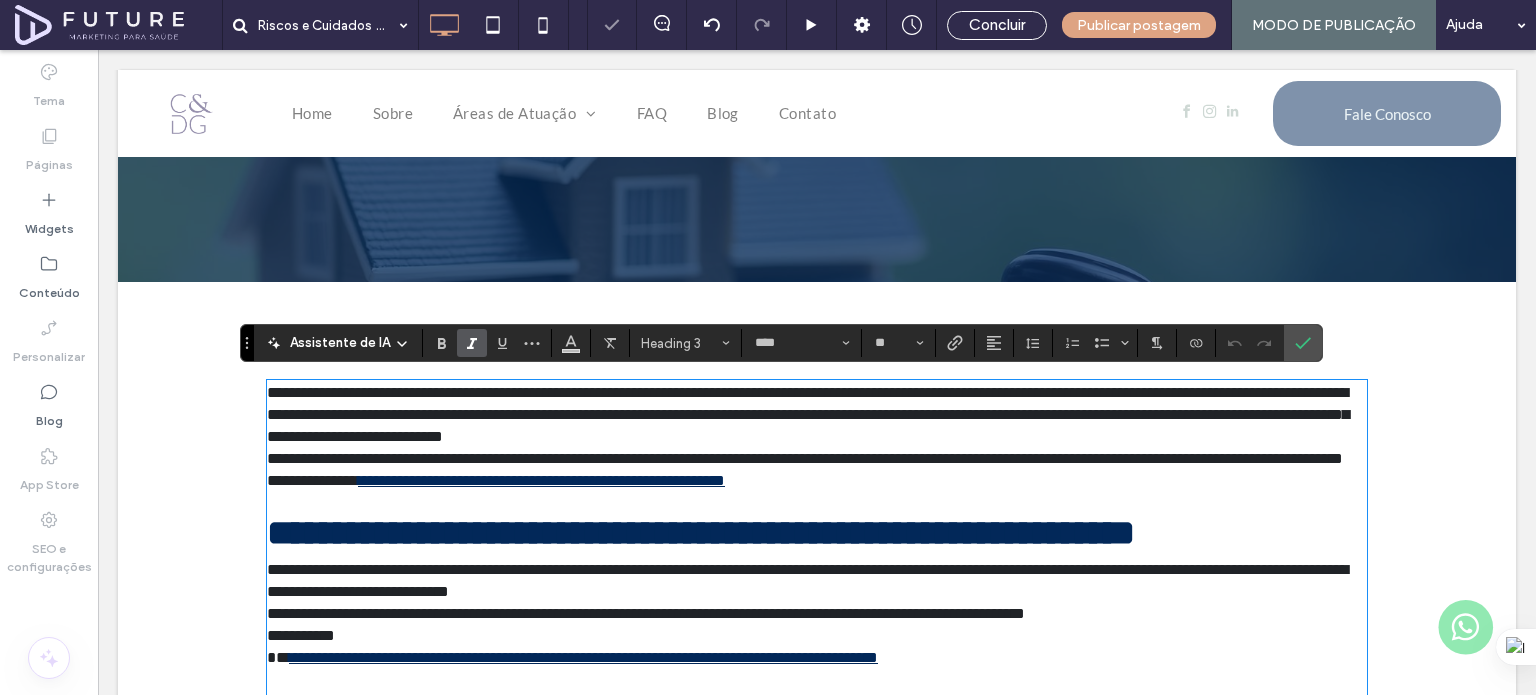 scroll, scrollTop: 0, scrollLeft: 0, axis: both 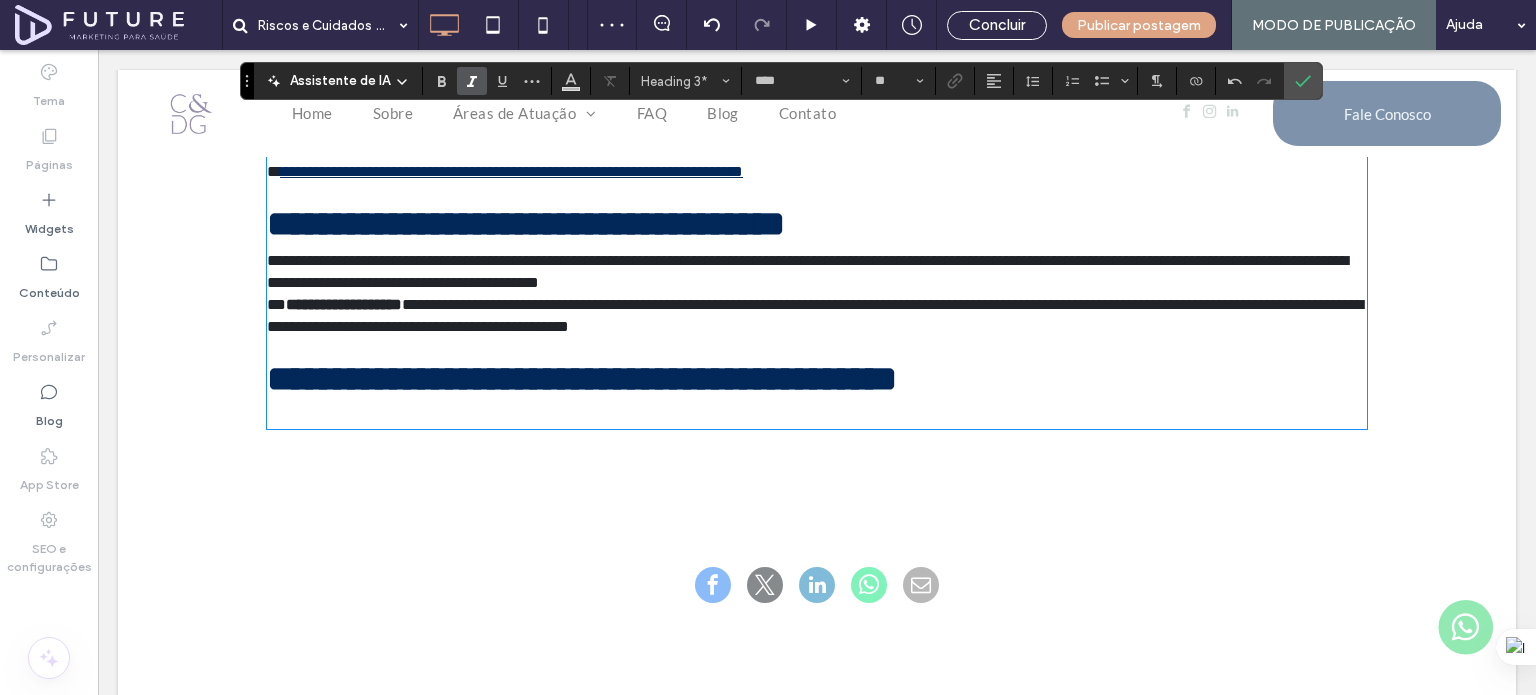 click on "**********" at bounding box center (807, 271) 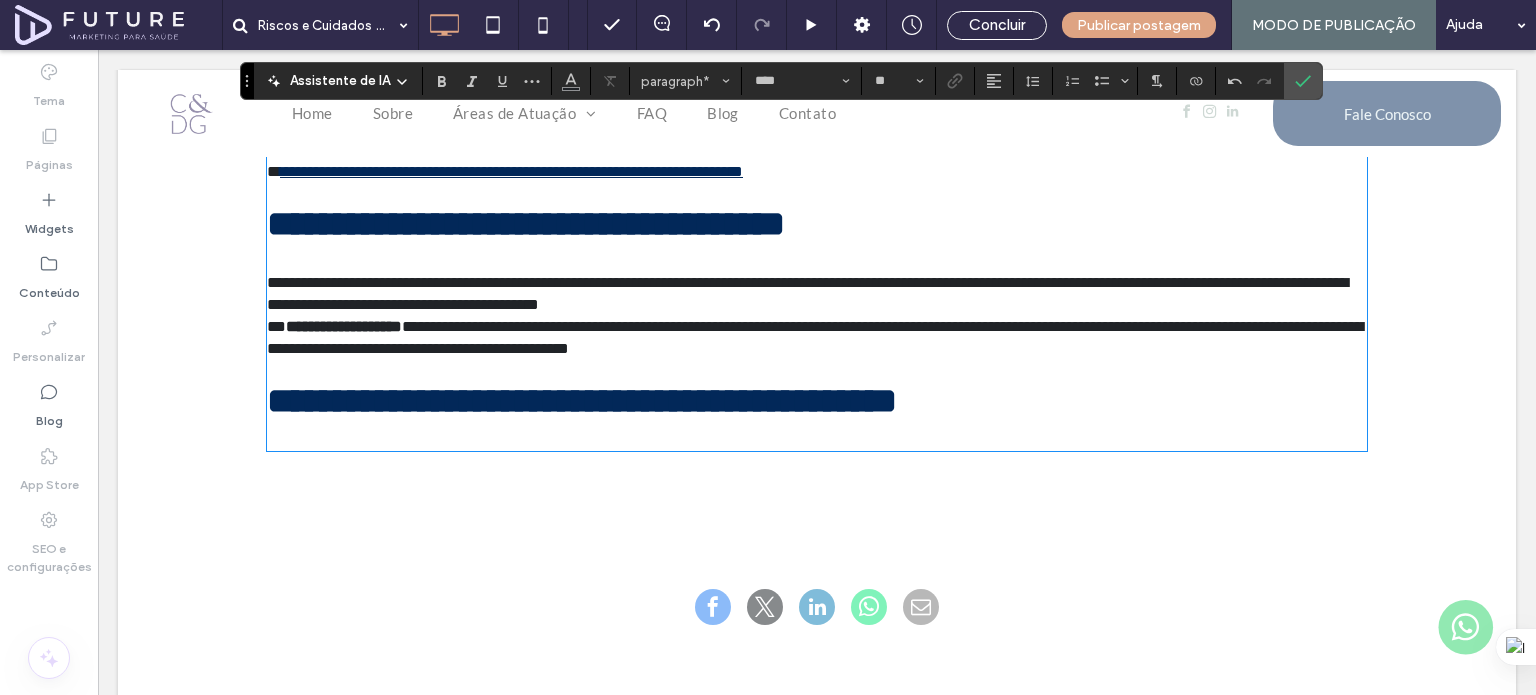 click on "**********" at bounding box center (817, 338) 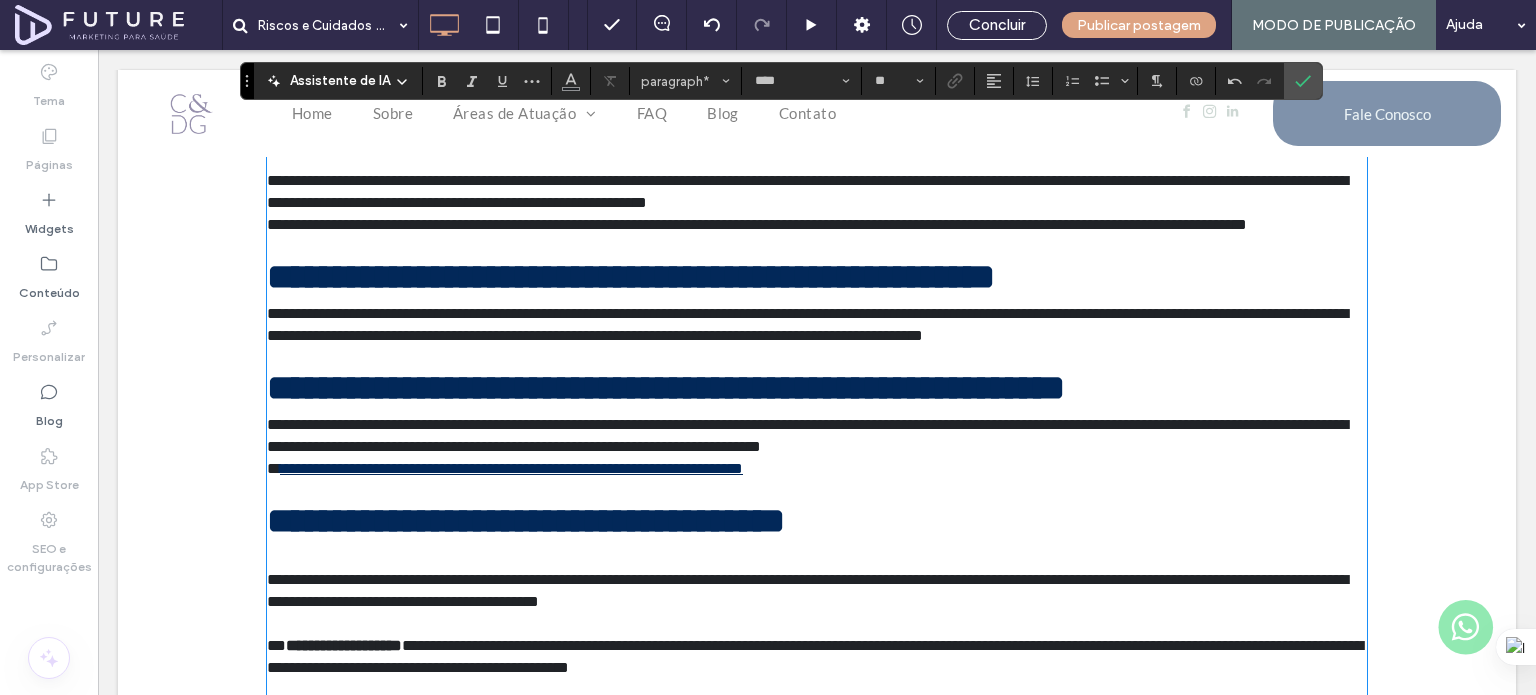 scroll, scrollTop: 1118, scrollLeft: 0, axis: vertical 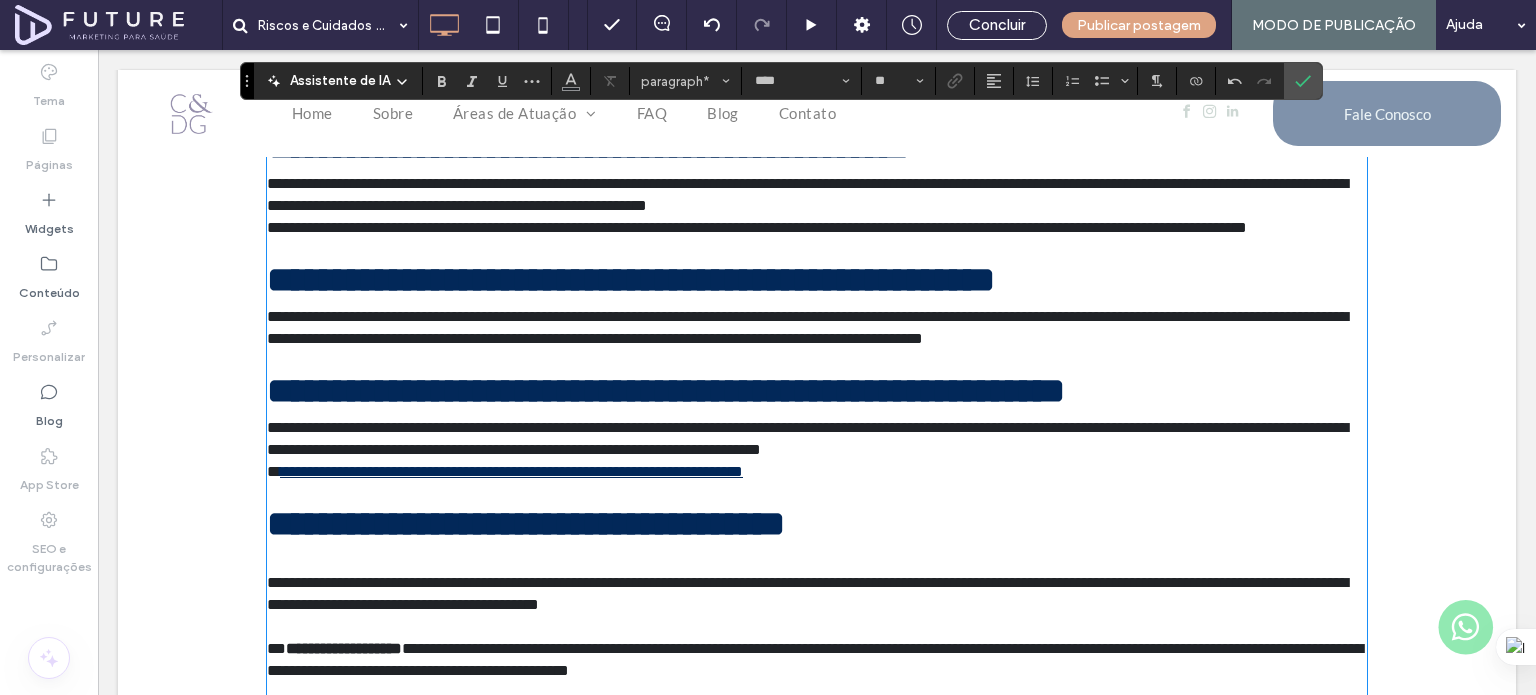 click on "**********" at bounding box center (807, 438) 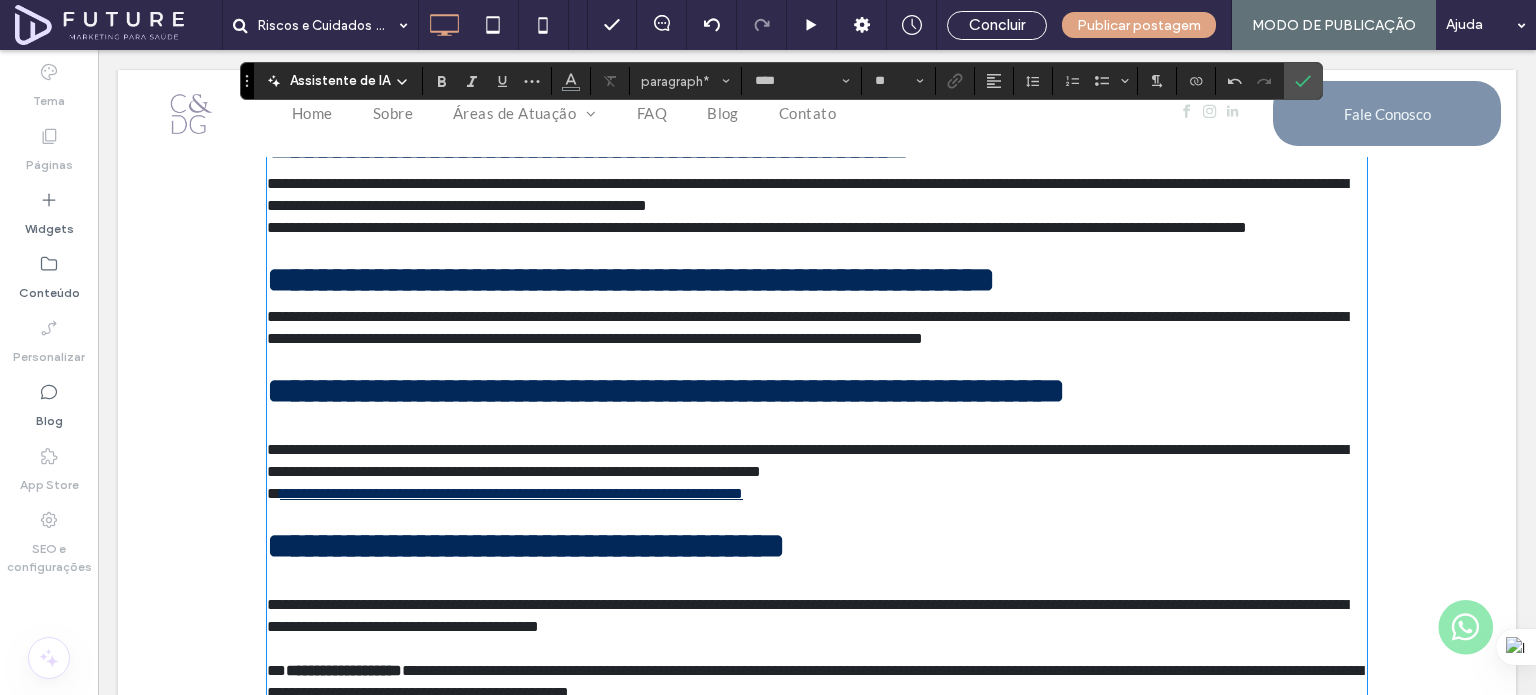 click on "**********" at bounding box center [807, 327] 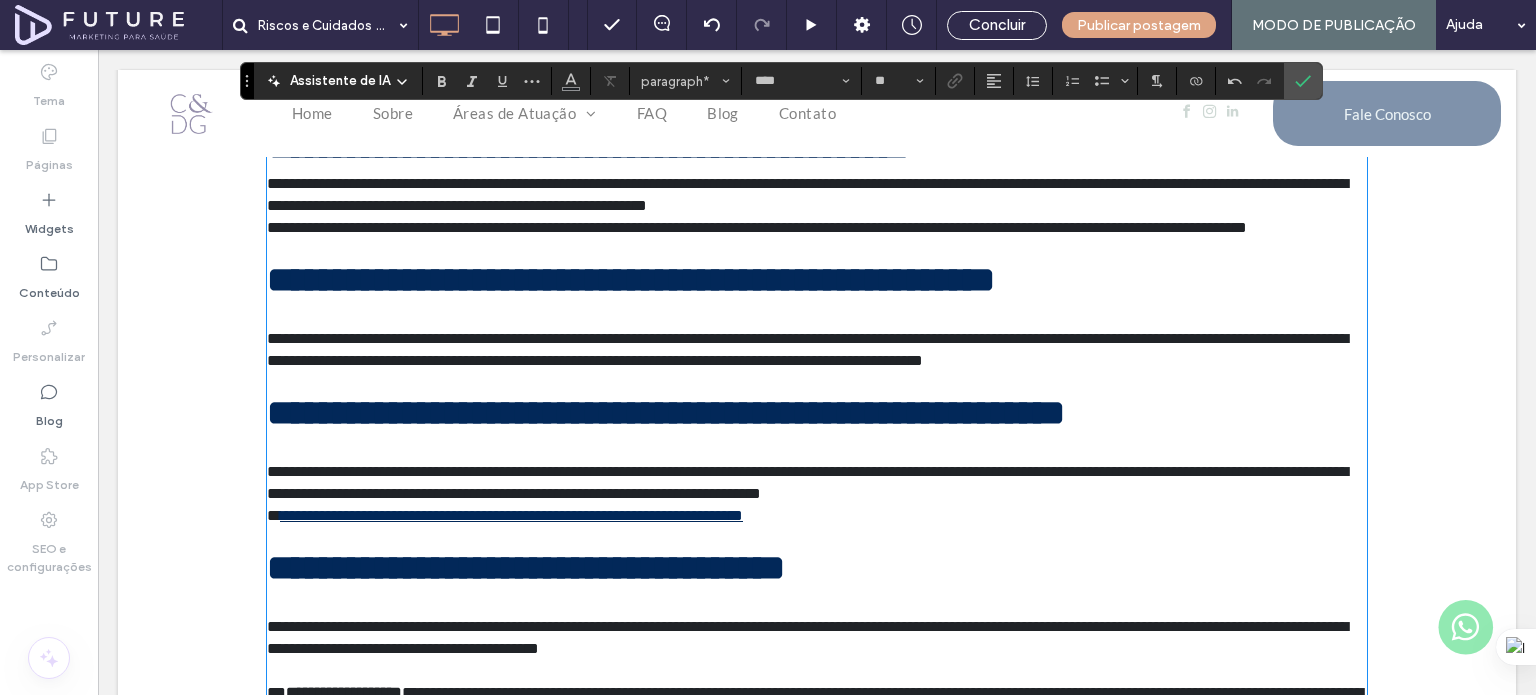 click on "**********" at bounding box center (807, 194) 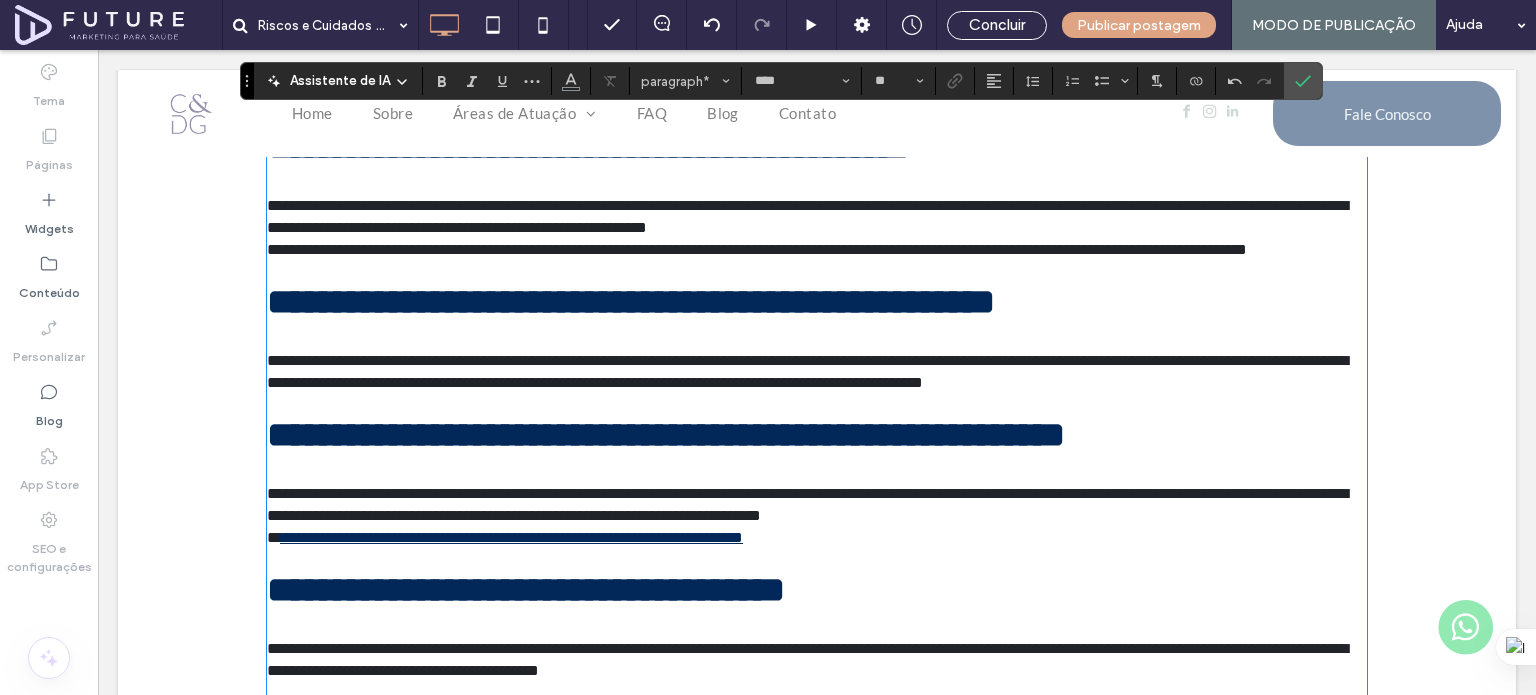 click on "**********" at bounding box center (817, 217) 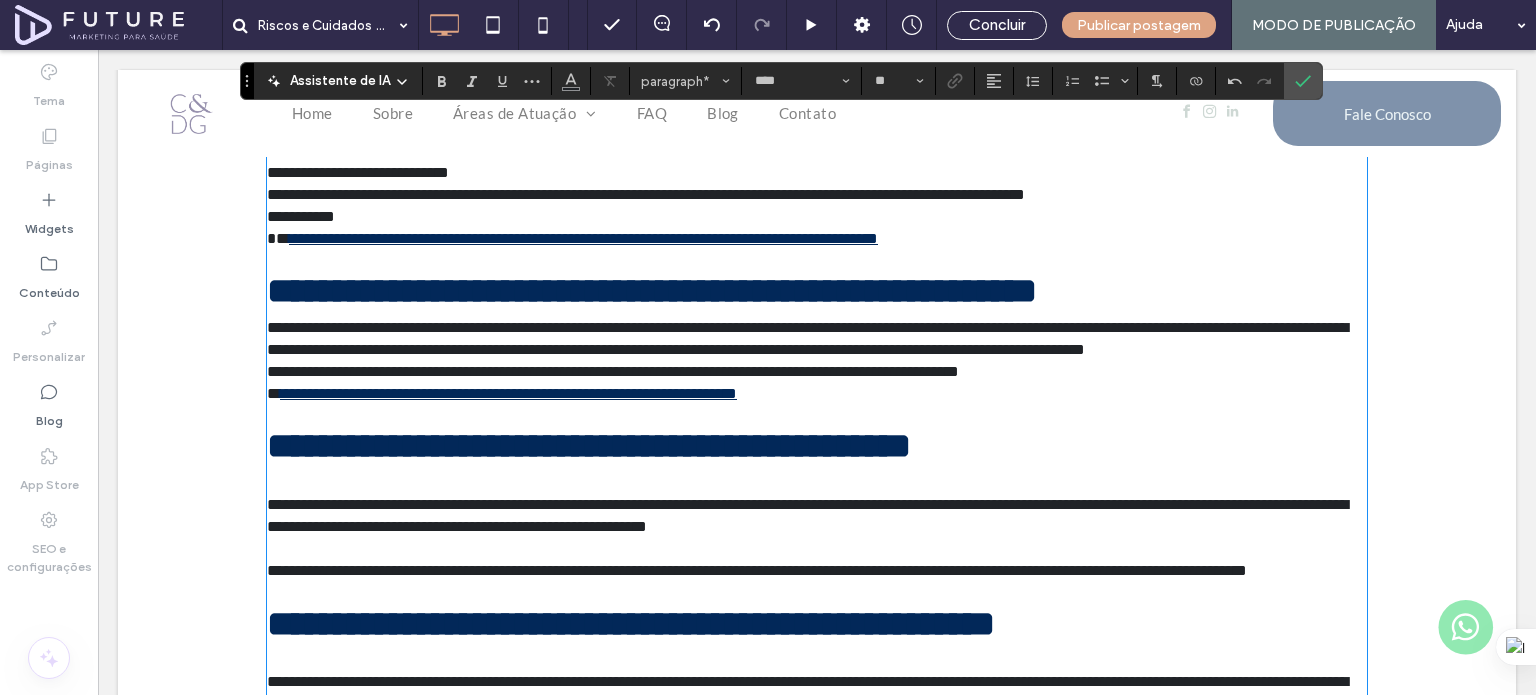 scroll, scrollTop: 818, scrollLeft: 0, axis: vertical 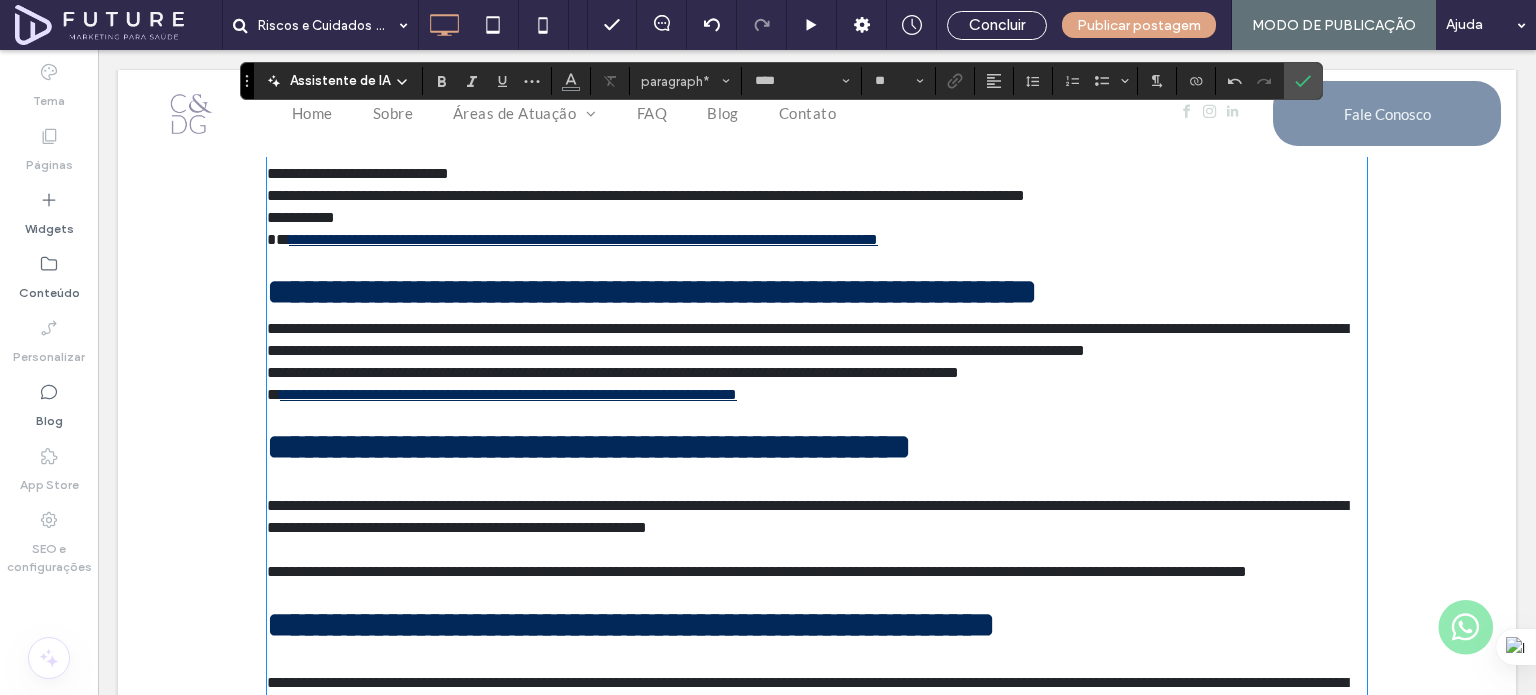 click on "**********" at bounding box center (807, 339) 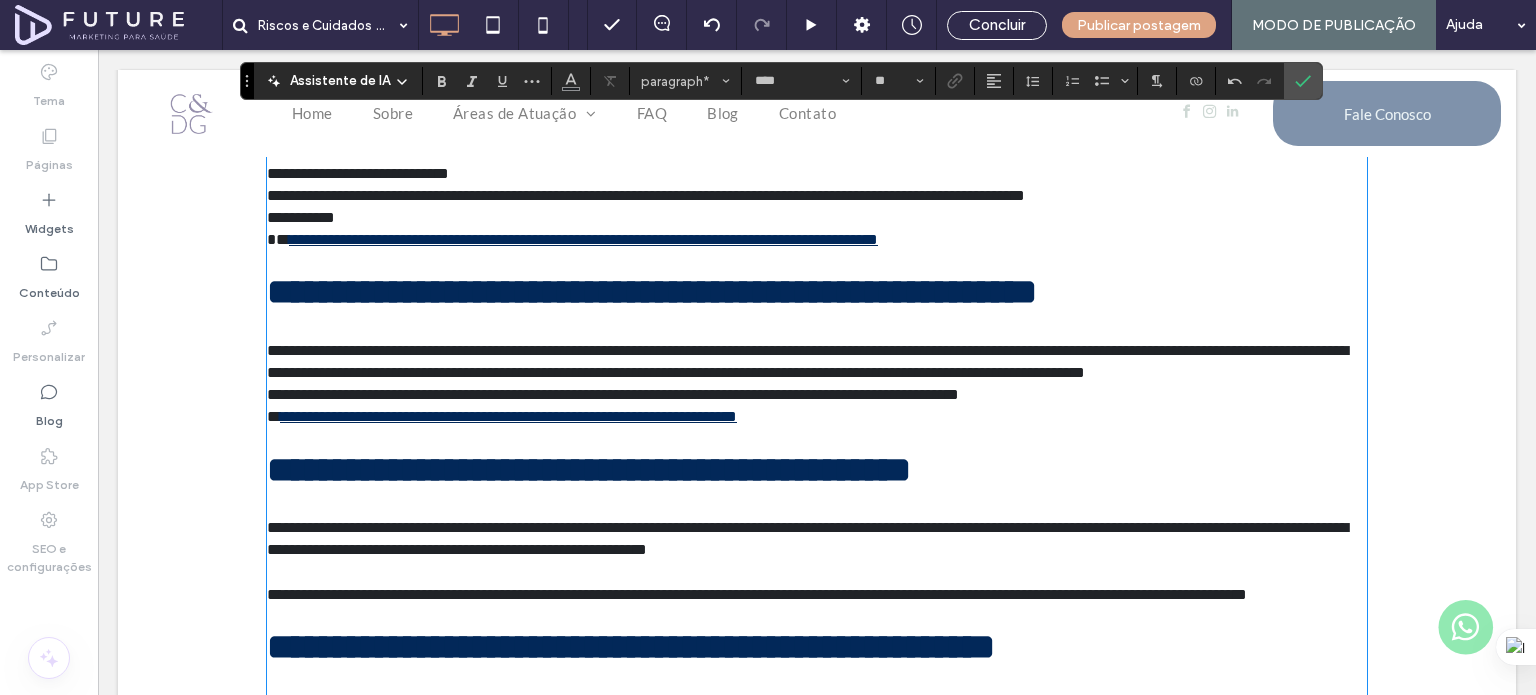 click on "**********" at bounding box center [613, 394] 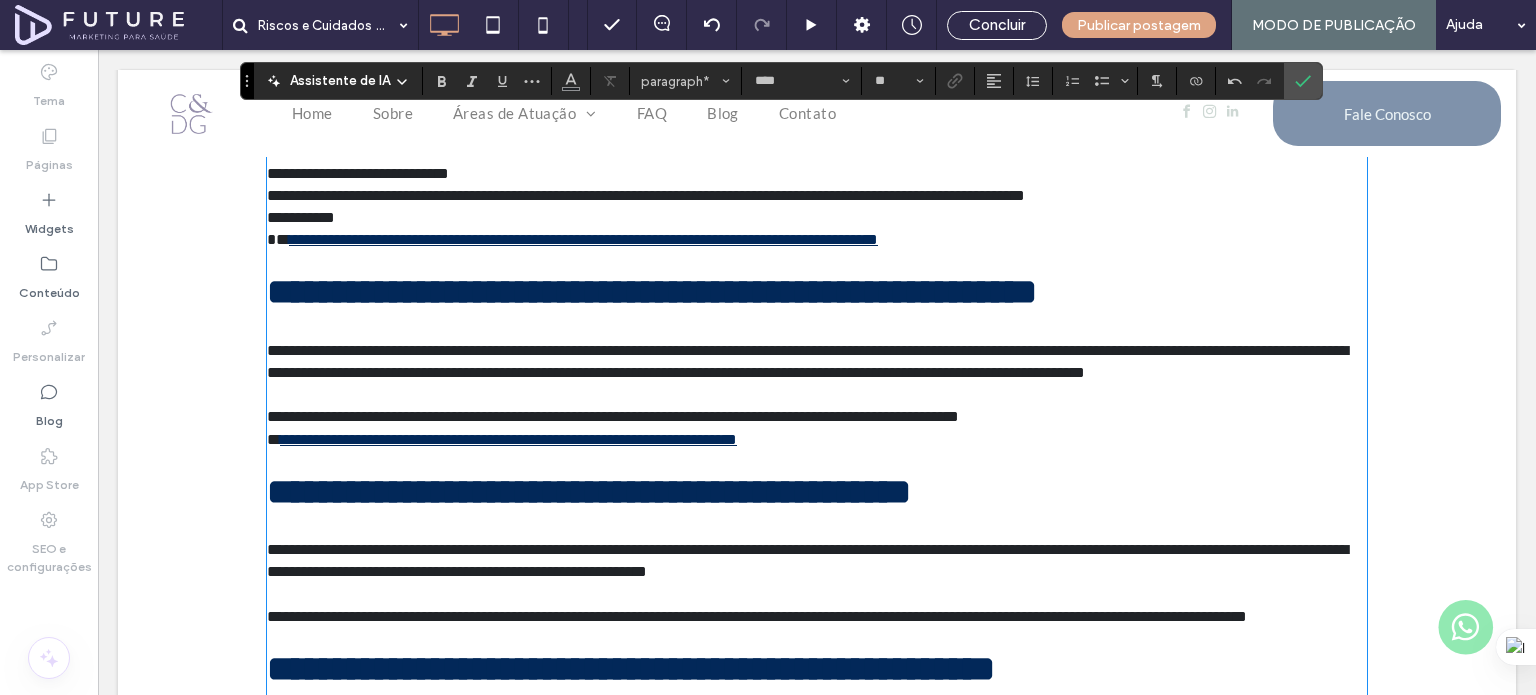 click on "**" at bounding box center (273, 439) 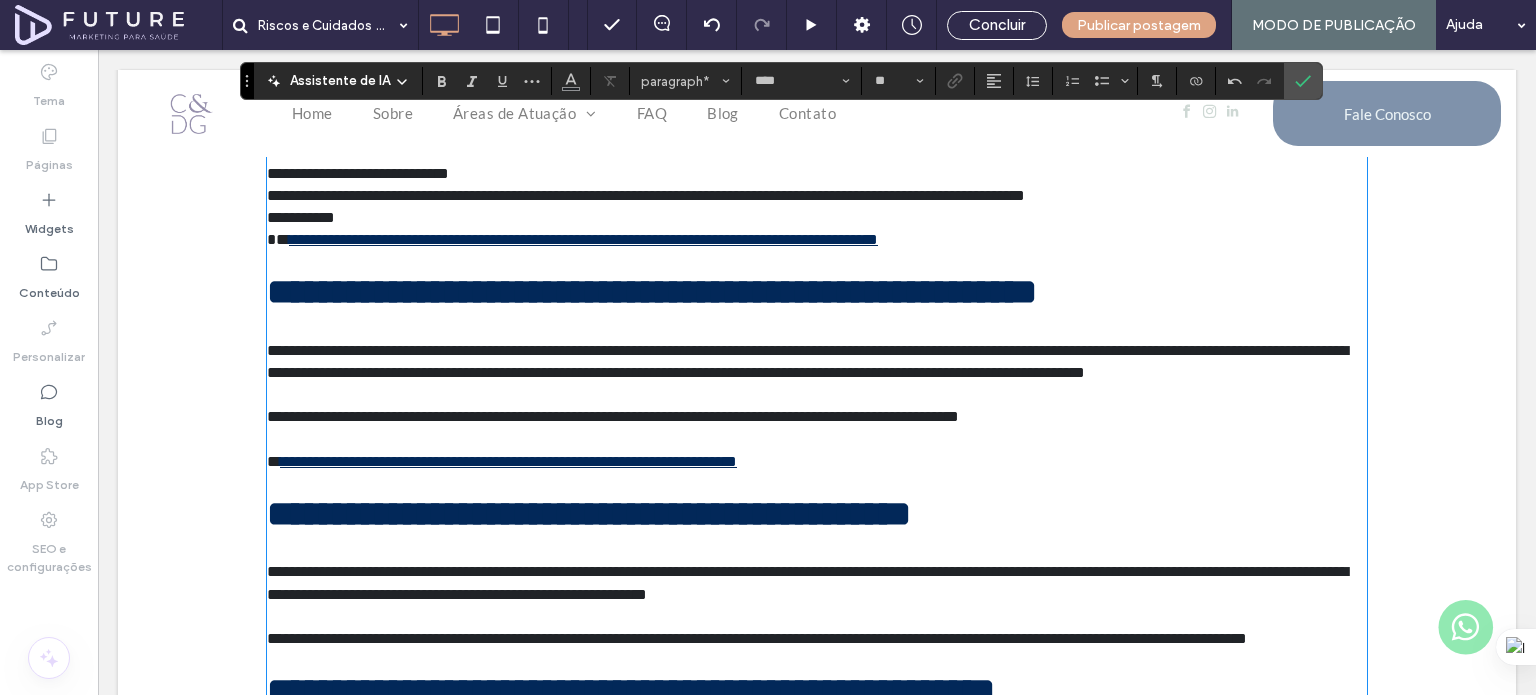click on "**********" at bounding box center (817, 229) 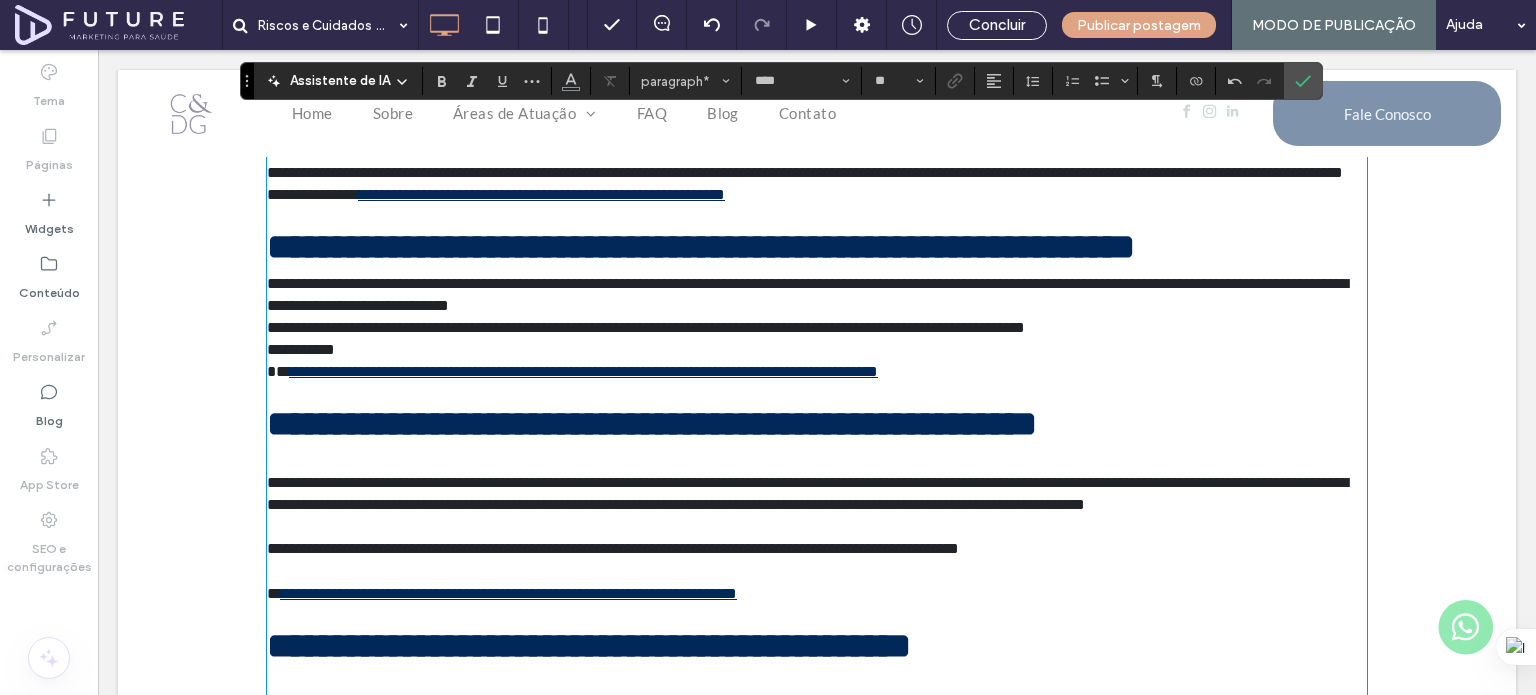 scroll, scrollTop: 618, scrollLeft: 0, axis: vertical 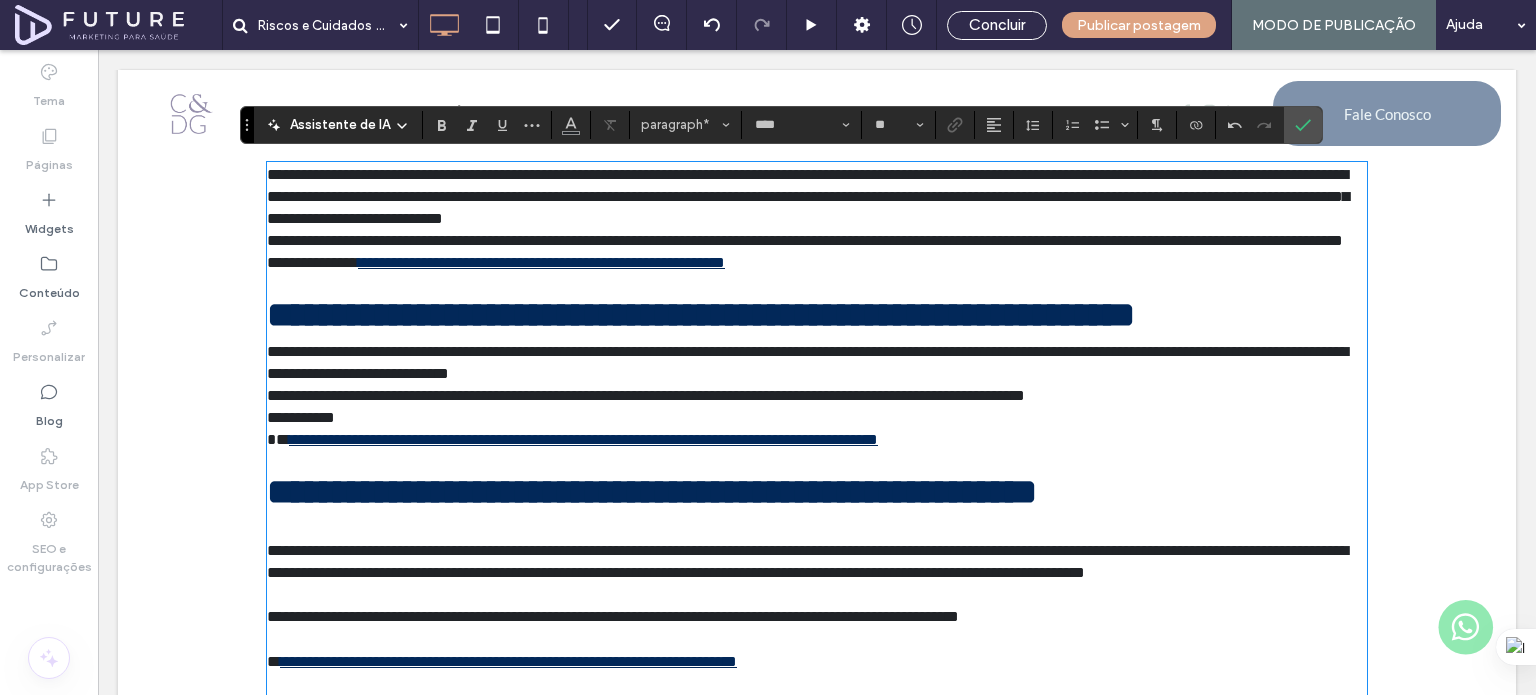 click on "**********" at bounding box center (807, 362) 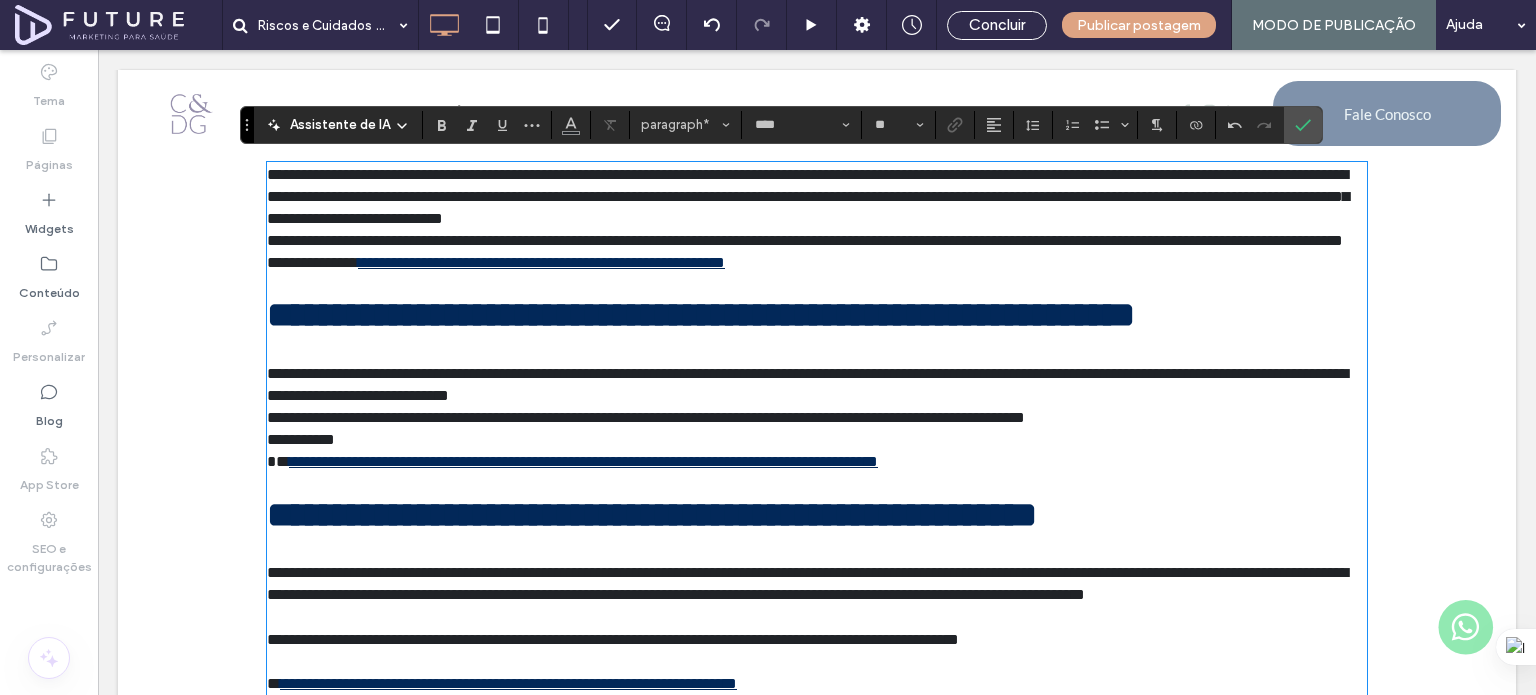 click on "**********" at bounding box center [817, 241] 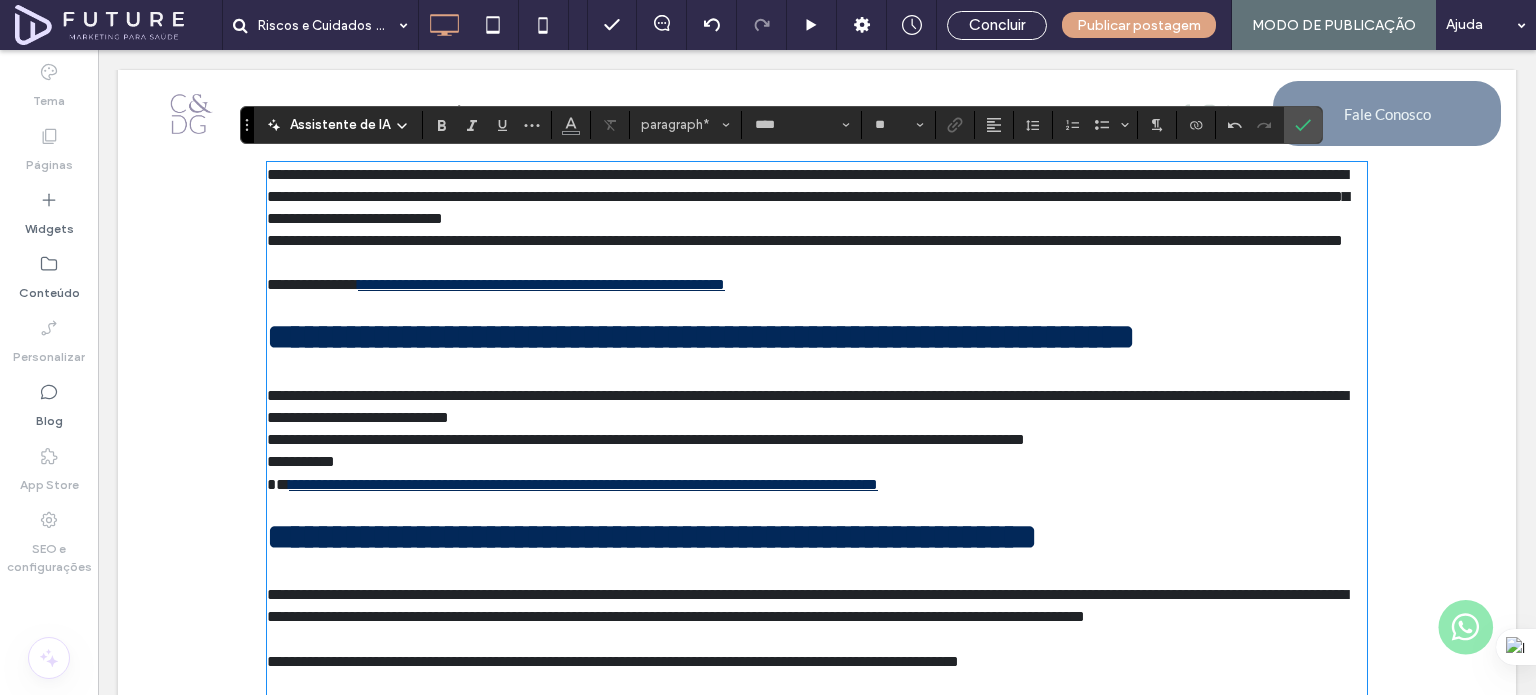 click on "**********" at bounding box center (817, 197) 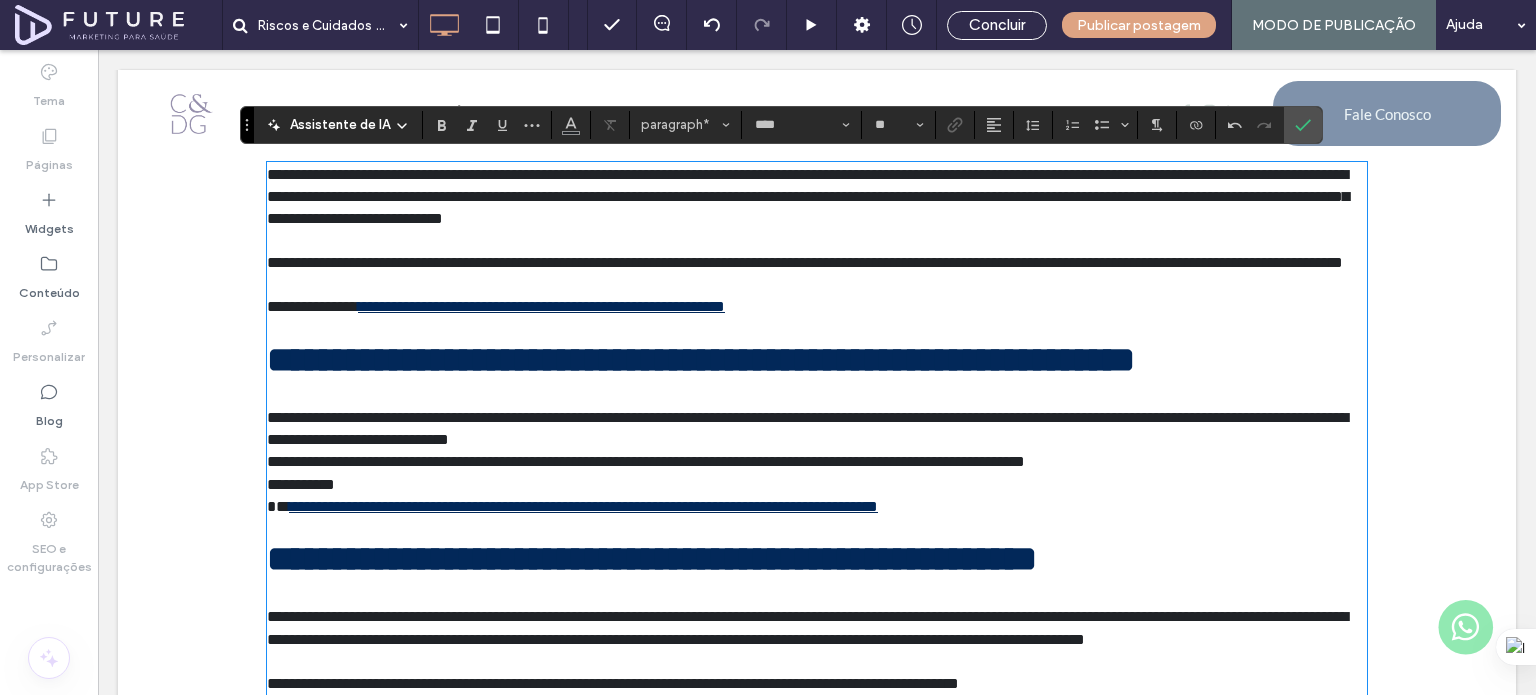 click on "**********" at bounding box center [646, 461] 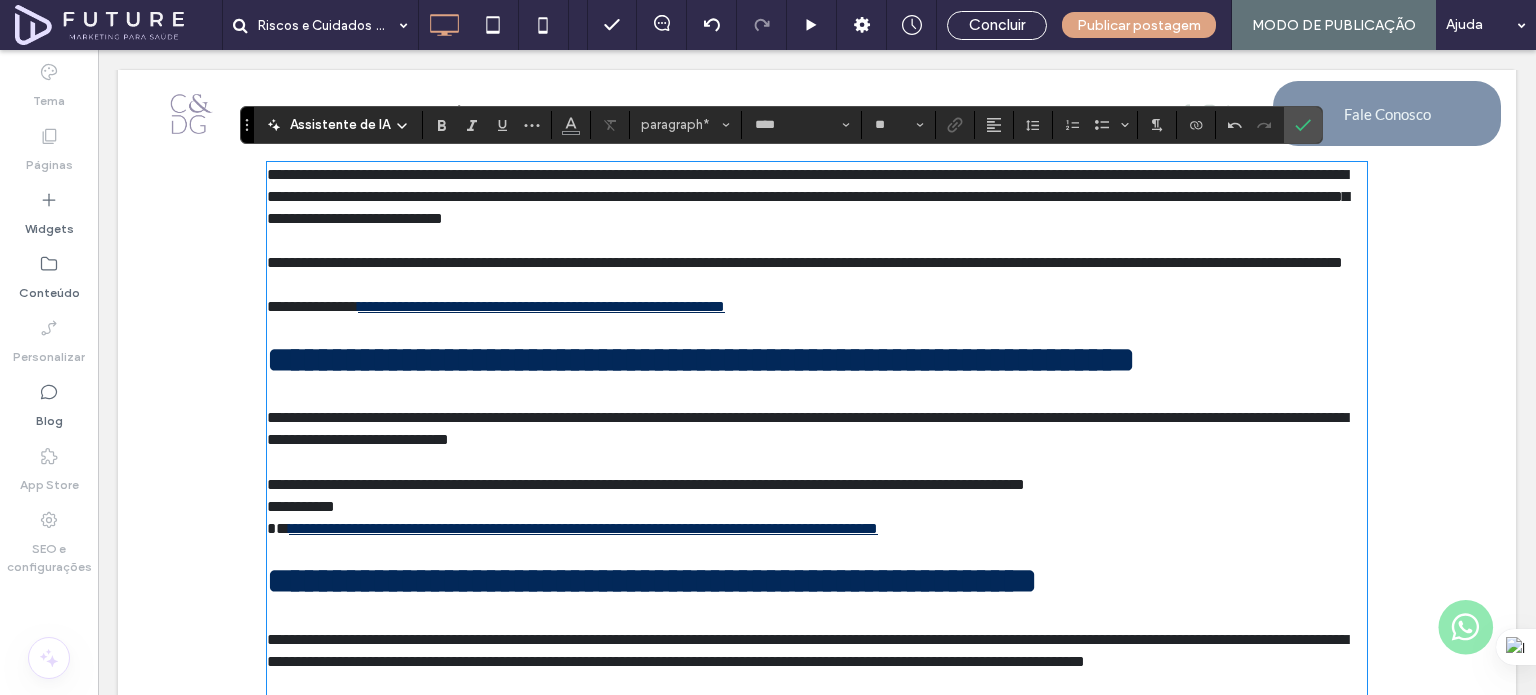 scroll, scrollTop: 718, scrollLeft: 0, axis: vertical 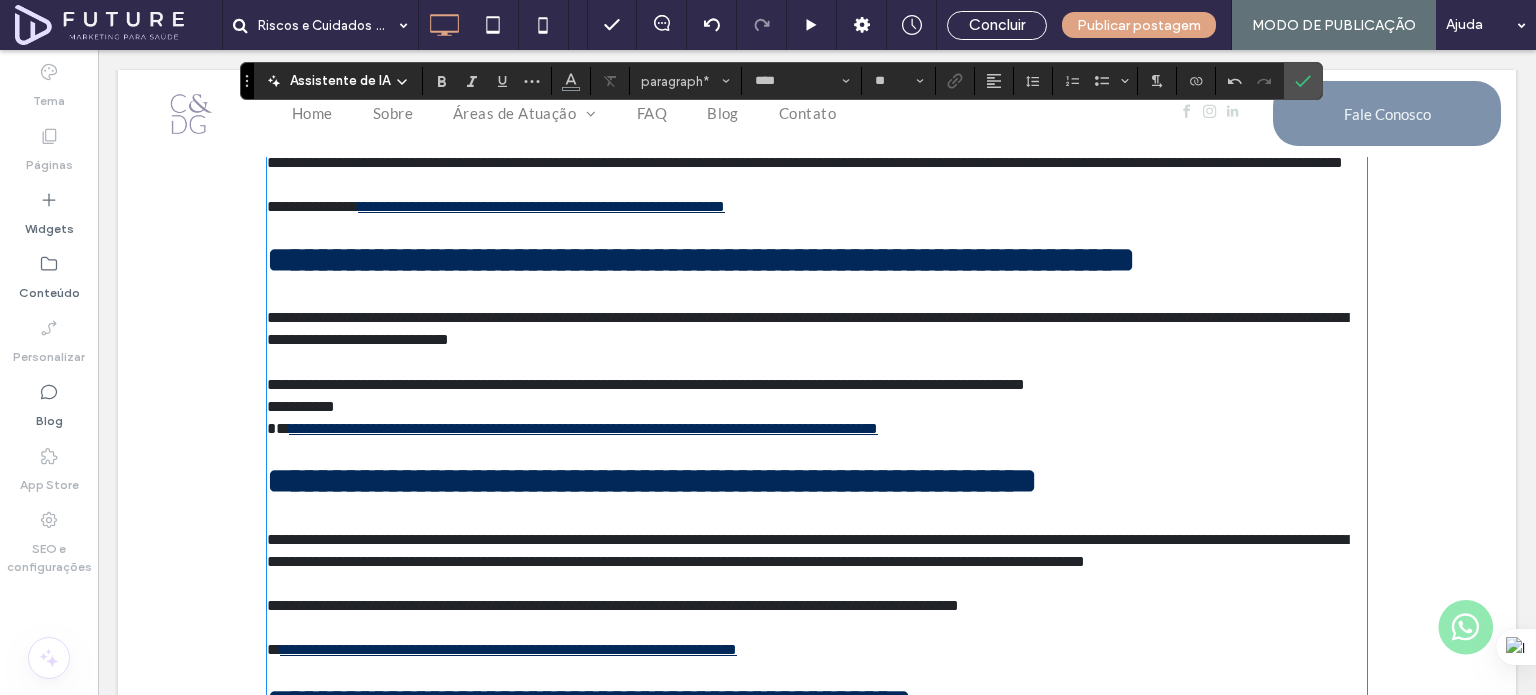 click on "**********" at bounding box center (301, 417) 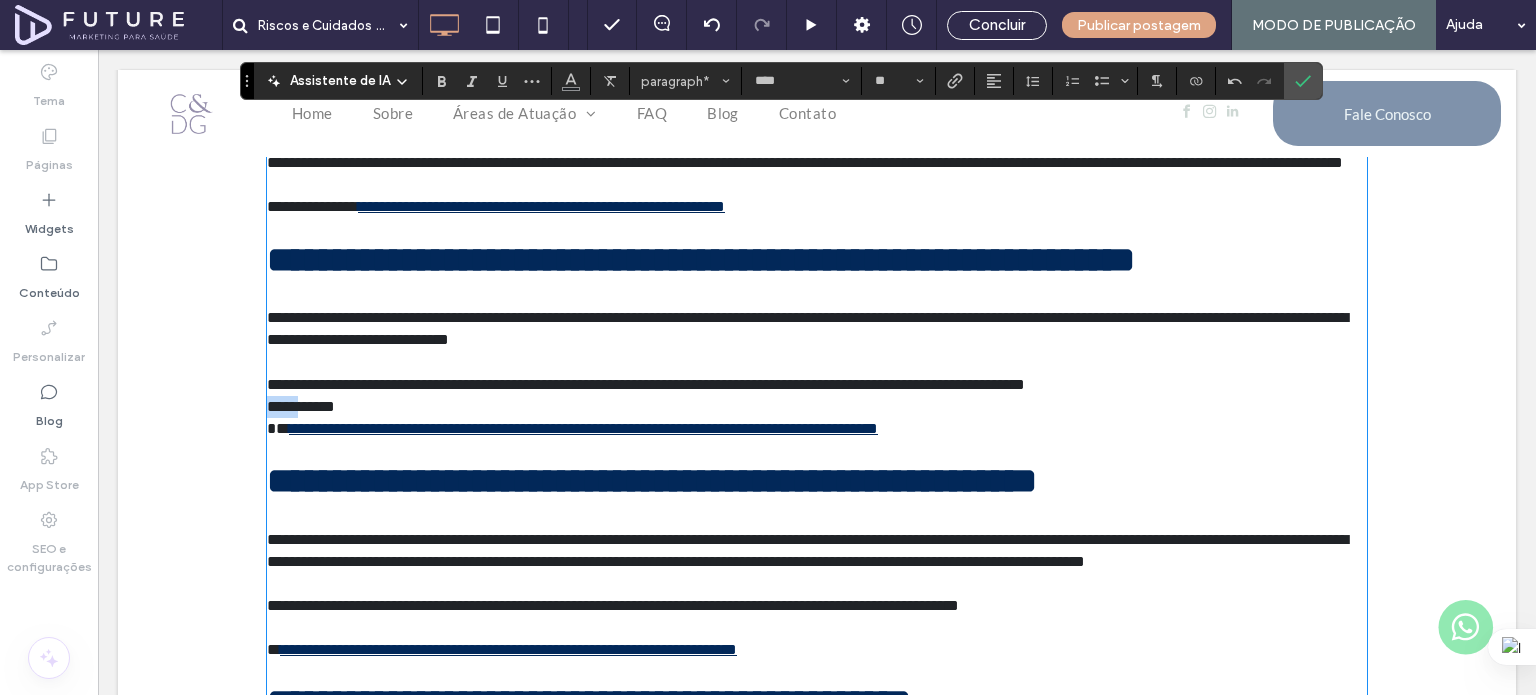 click on "**********" at bounding box center (301, 417) 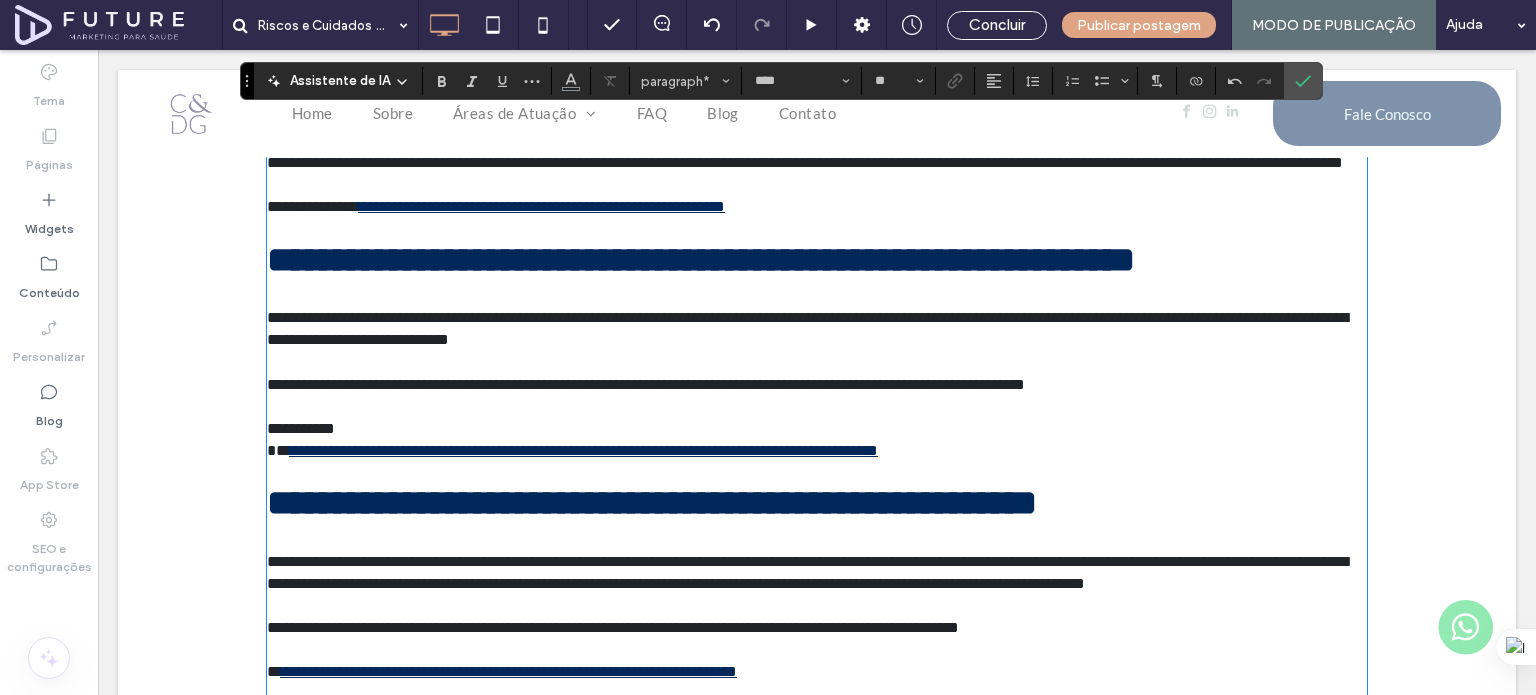 click on "**********" at bounding box center [301, 439] 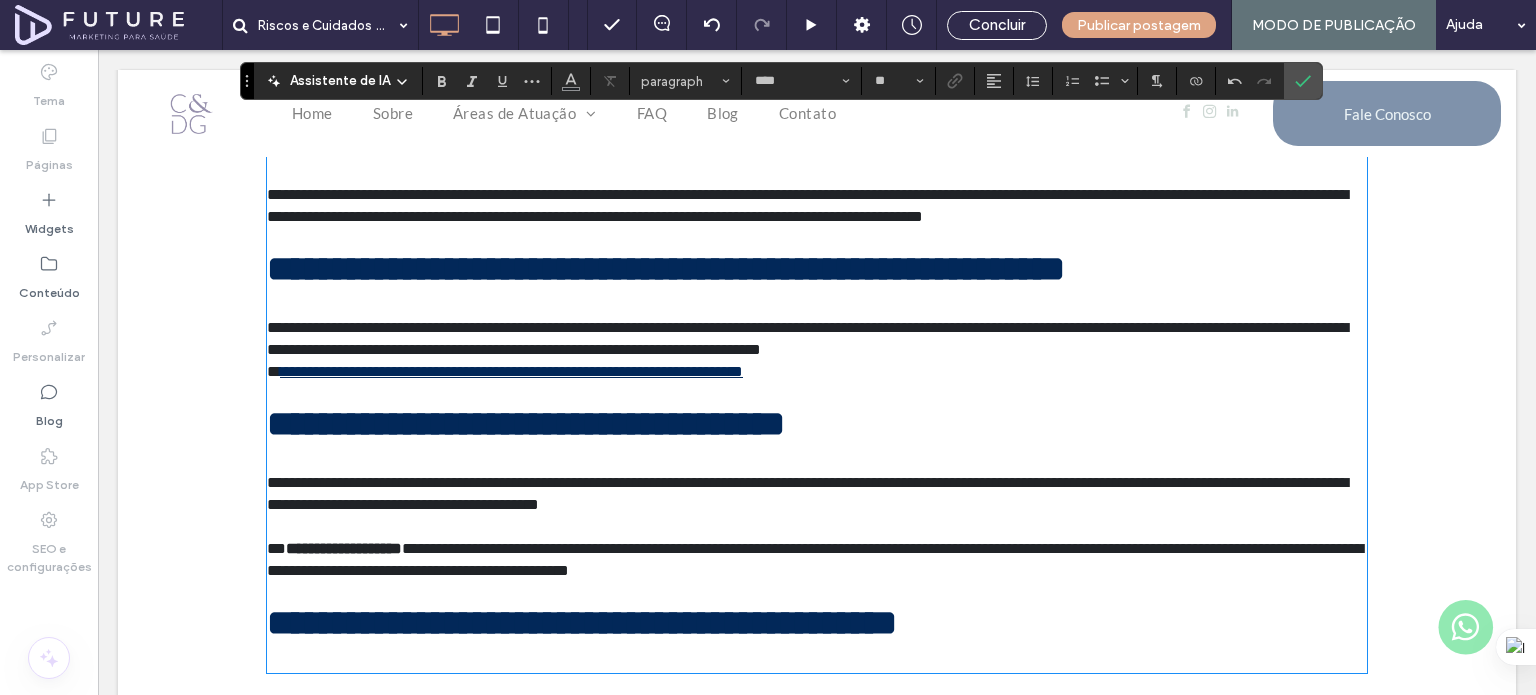scroll, scrollTop: 1518, scrollLeft: 0, axis: vertical 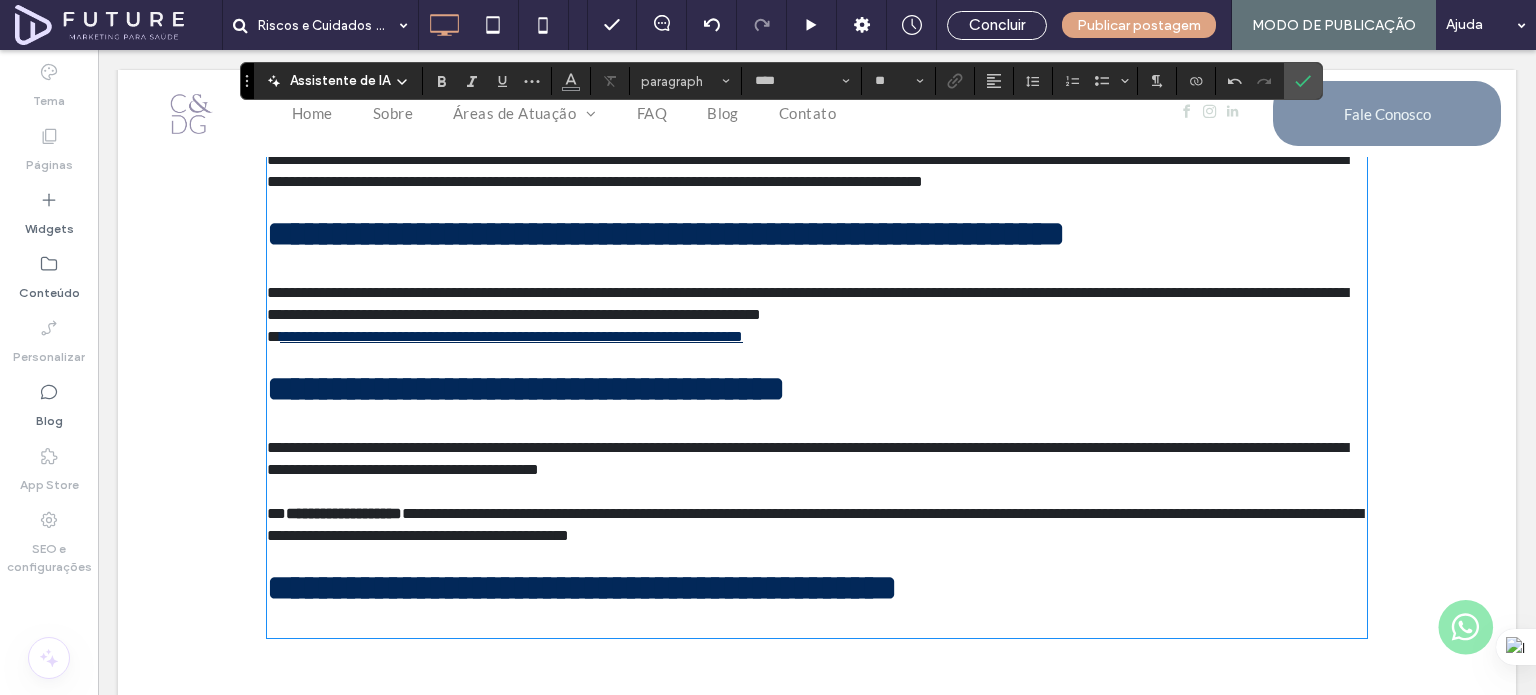 click on "**" at bounding box center (273, 336) 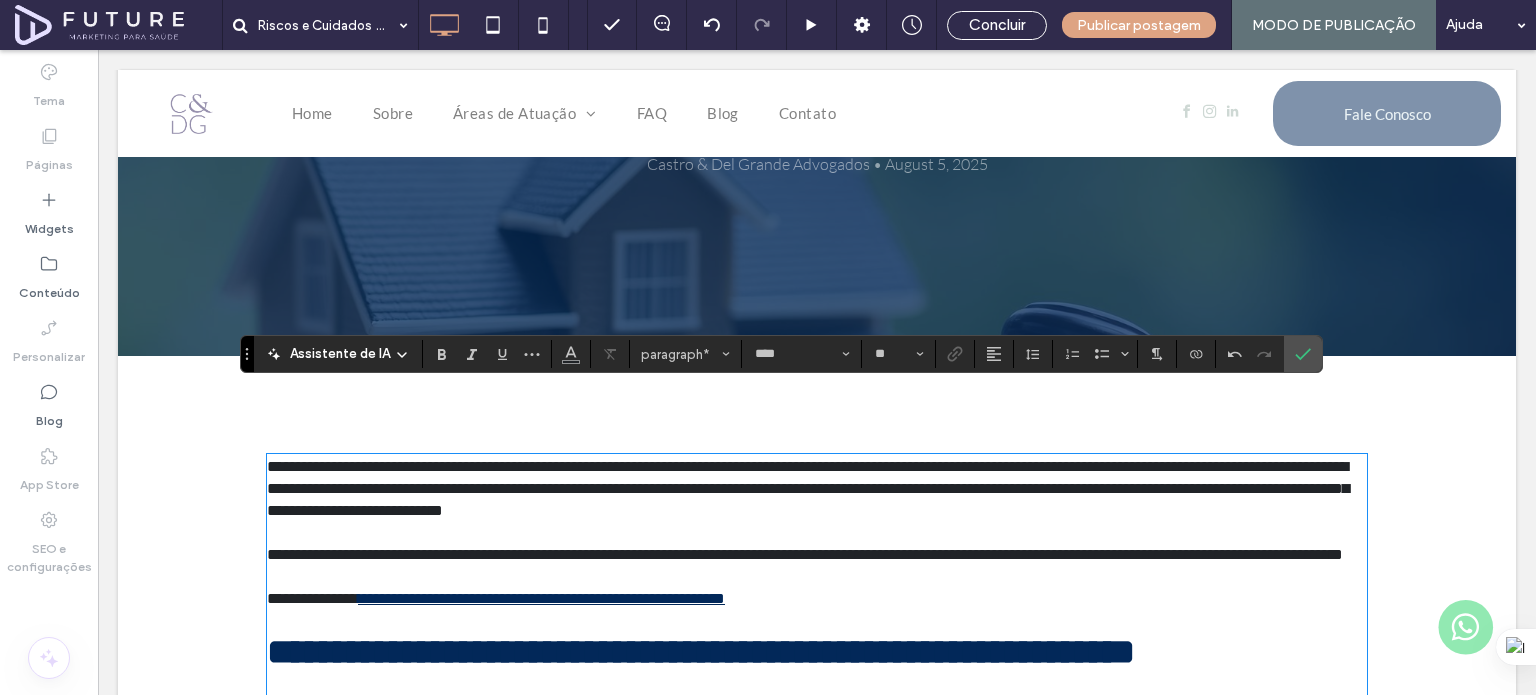 scroll, scrollTop: 318, scrollLeft: 0, axis: vertical 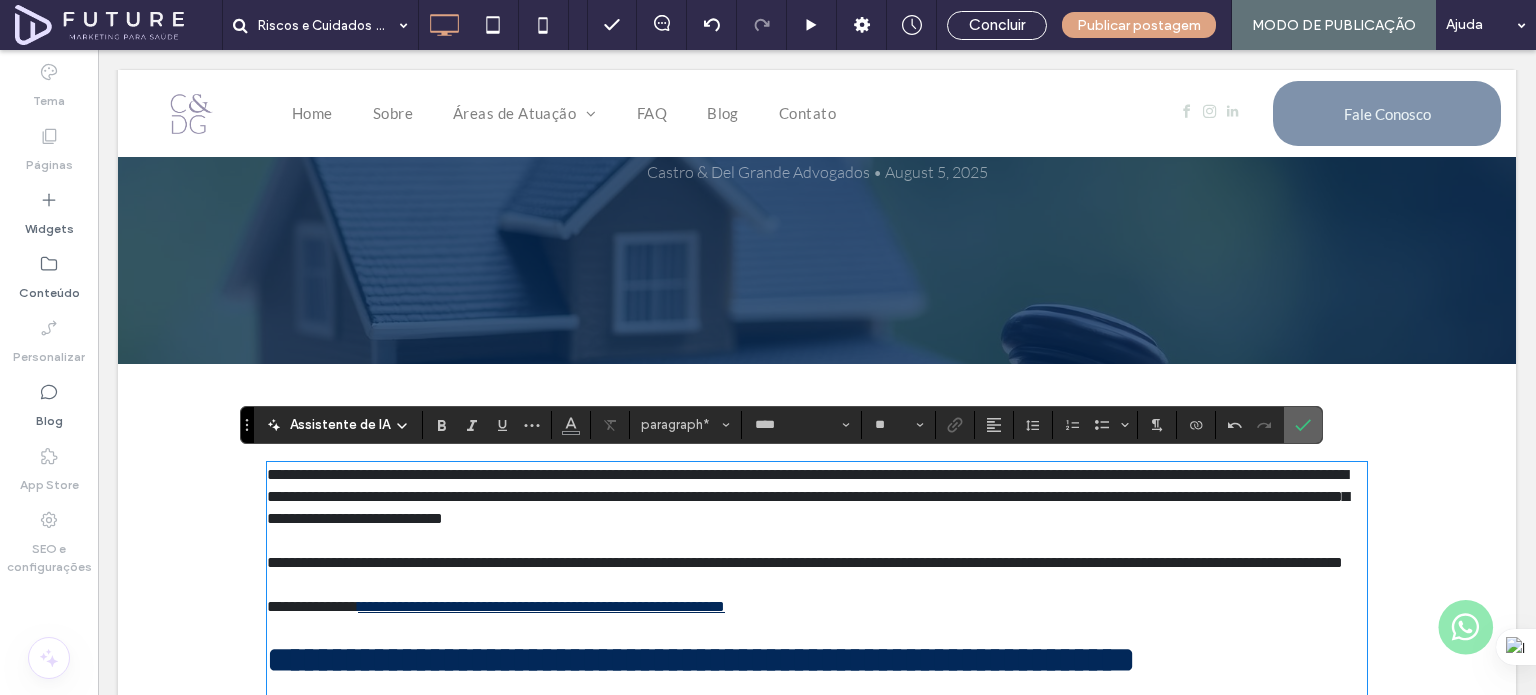 click 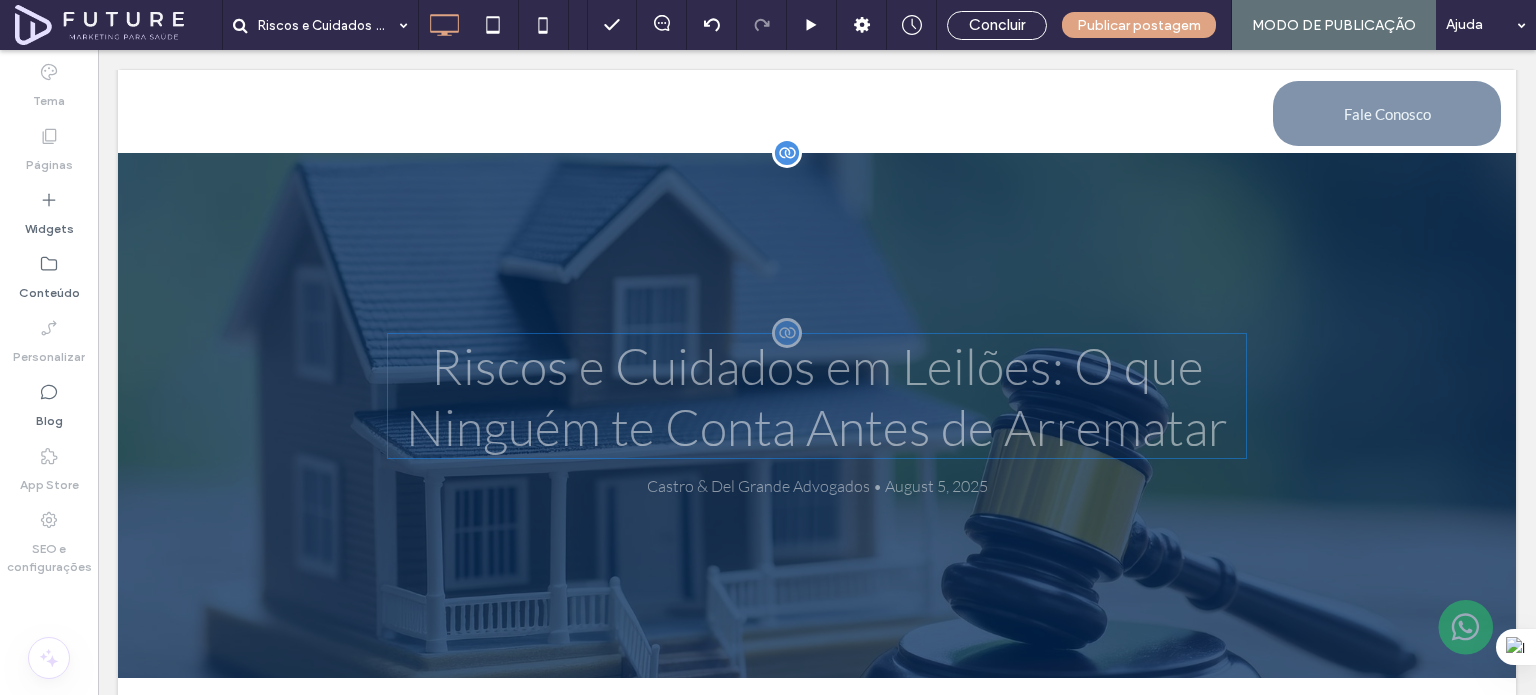 scroll, scrollTop: 0, scrollLeft: 0, axis: both 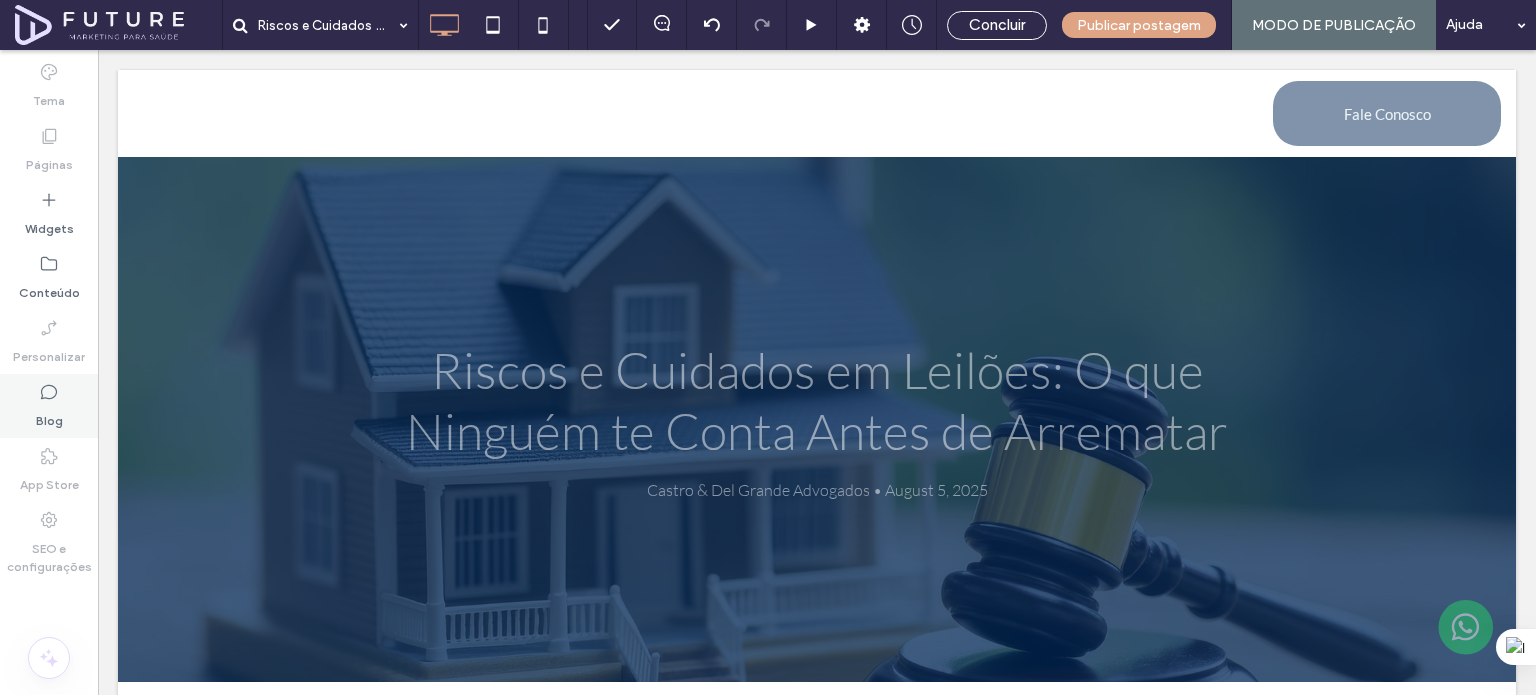 drag, startPoint x: 66, startPoint y: 395, endPoint x: 251, endPoint y: 289, distance: 213.21585 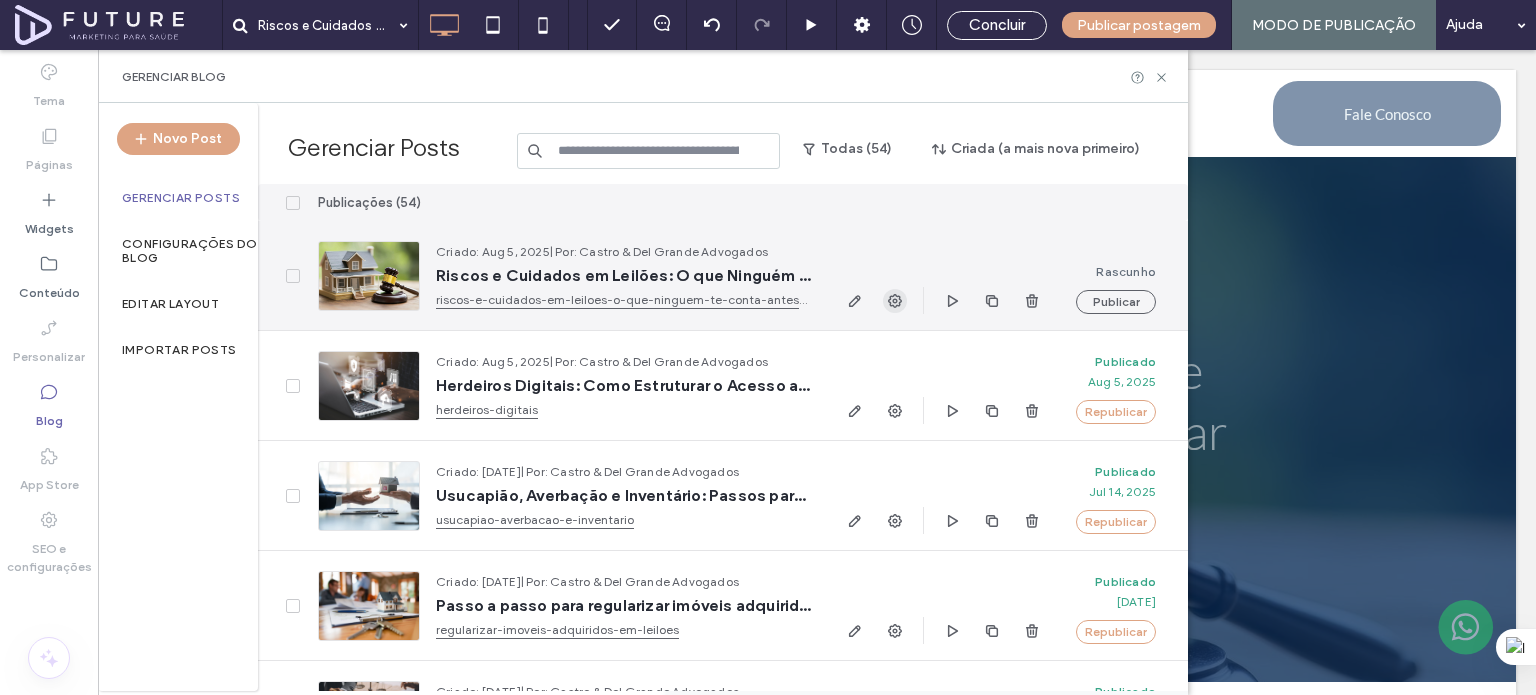 click 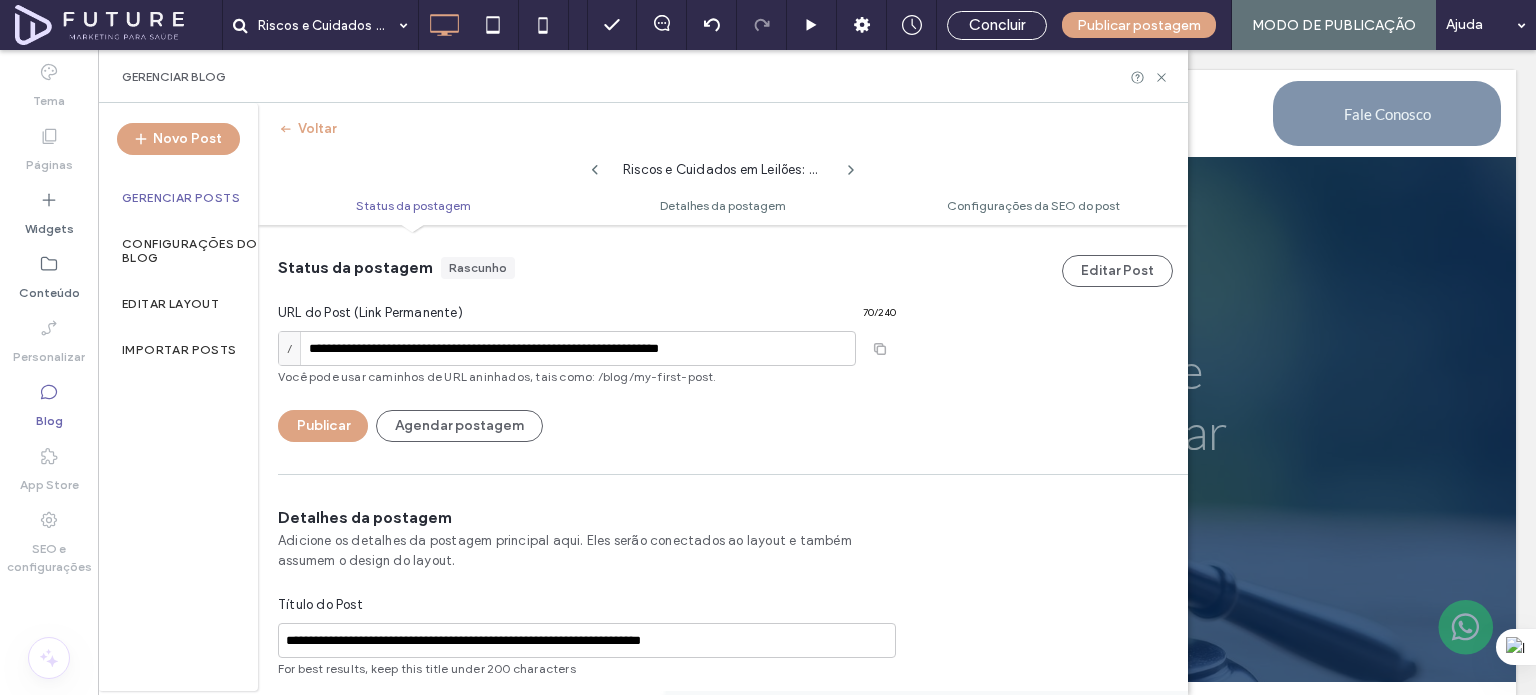 scroll, scrollTop: 0, scrollLeft: 0, axis: both 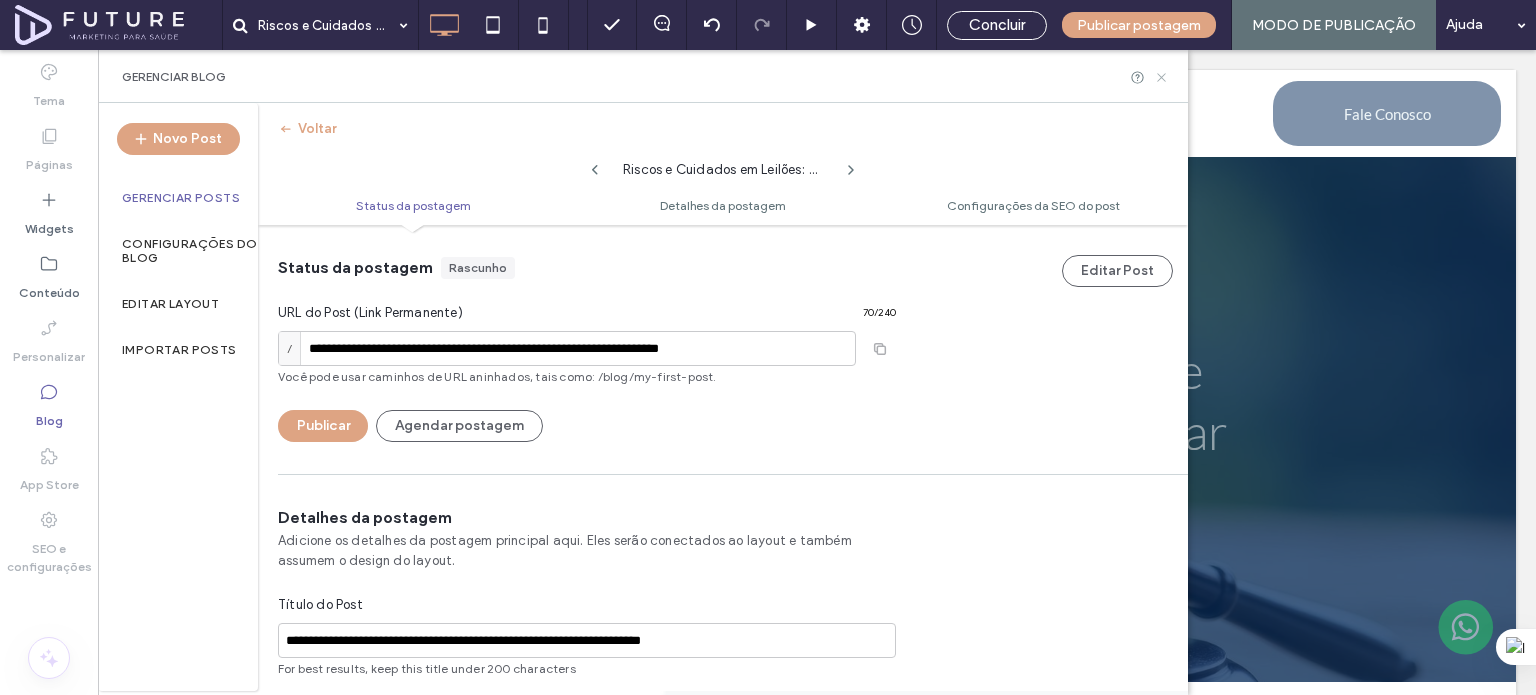 drag, startPoint x: 1165, startPoint y: 78, endPoint x: 665, endPoint y: 389, distance: 588.8302 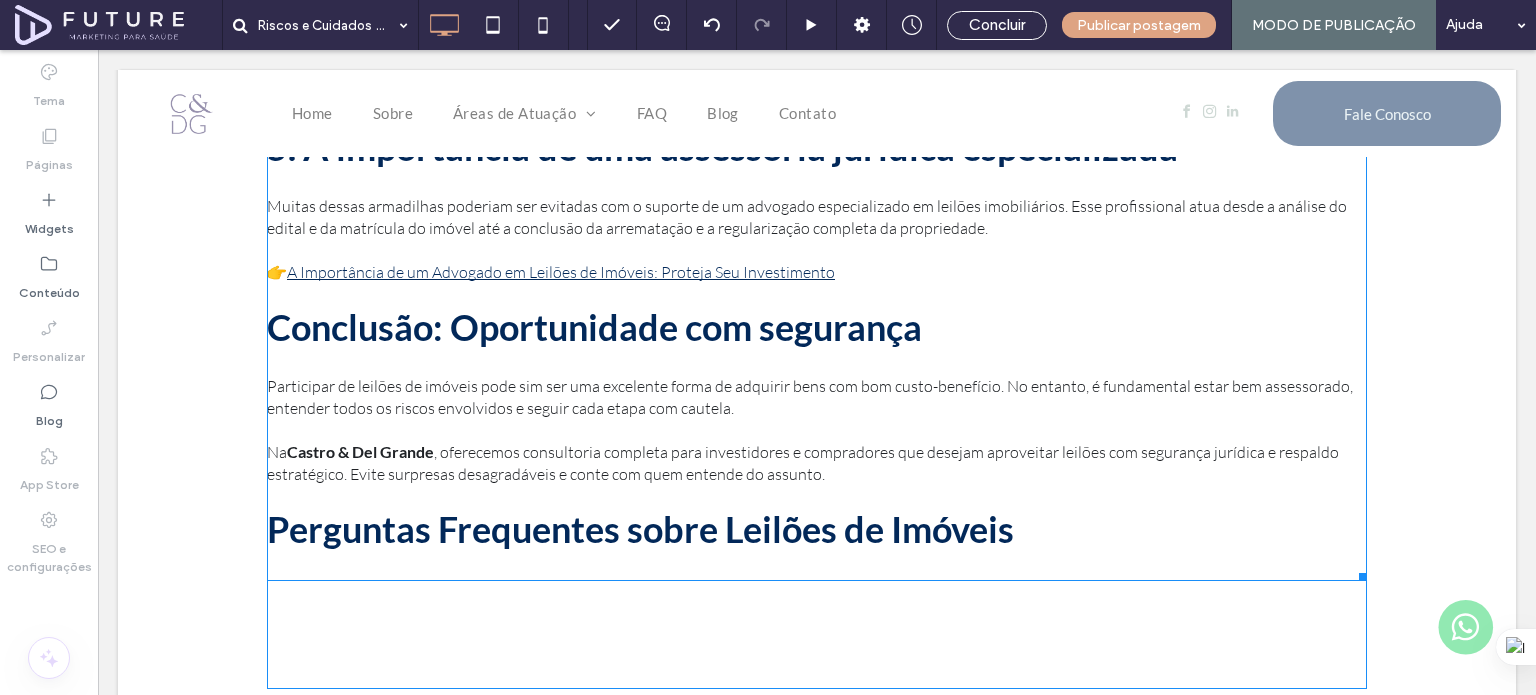scroll, scrollTop: 1700, scrollLeft: 0, axis: vertical 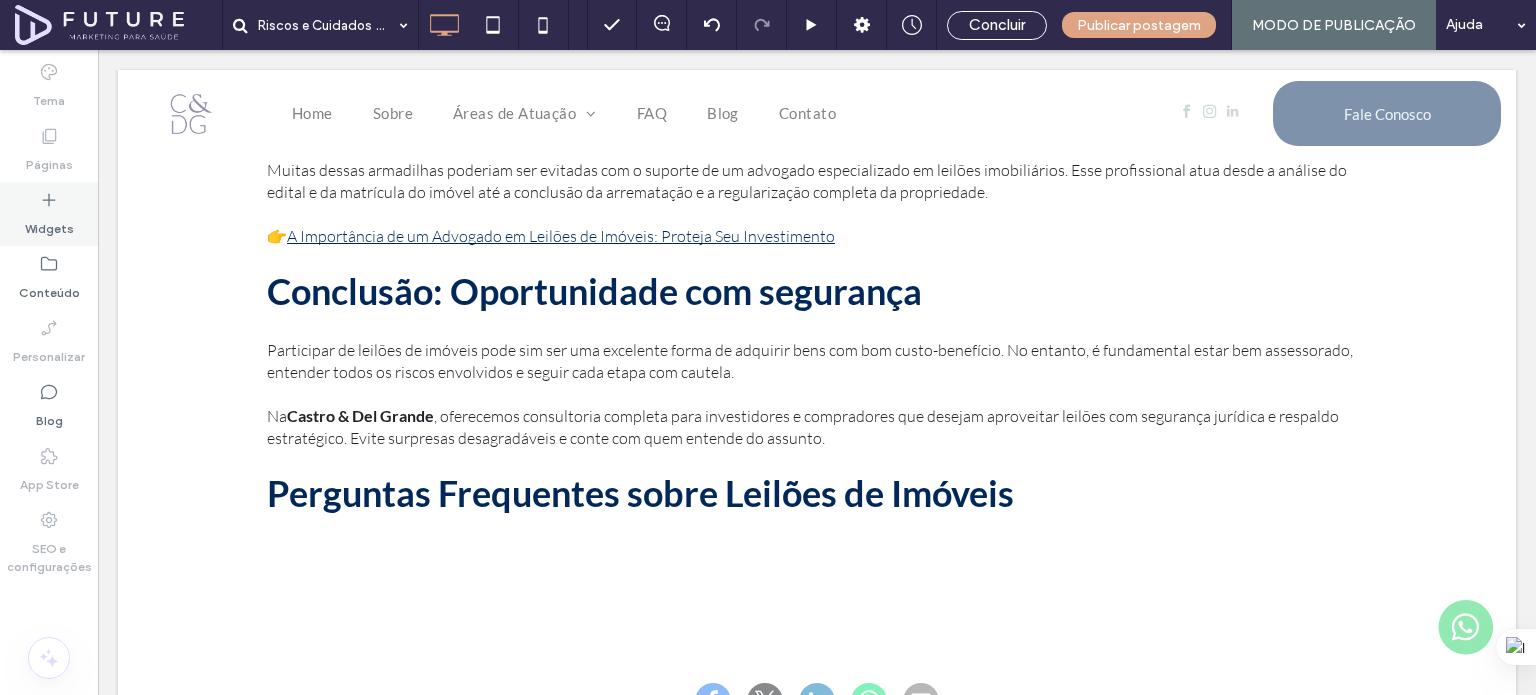 click 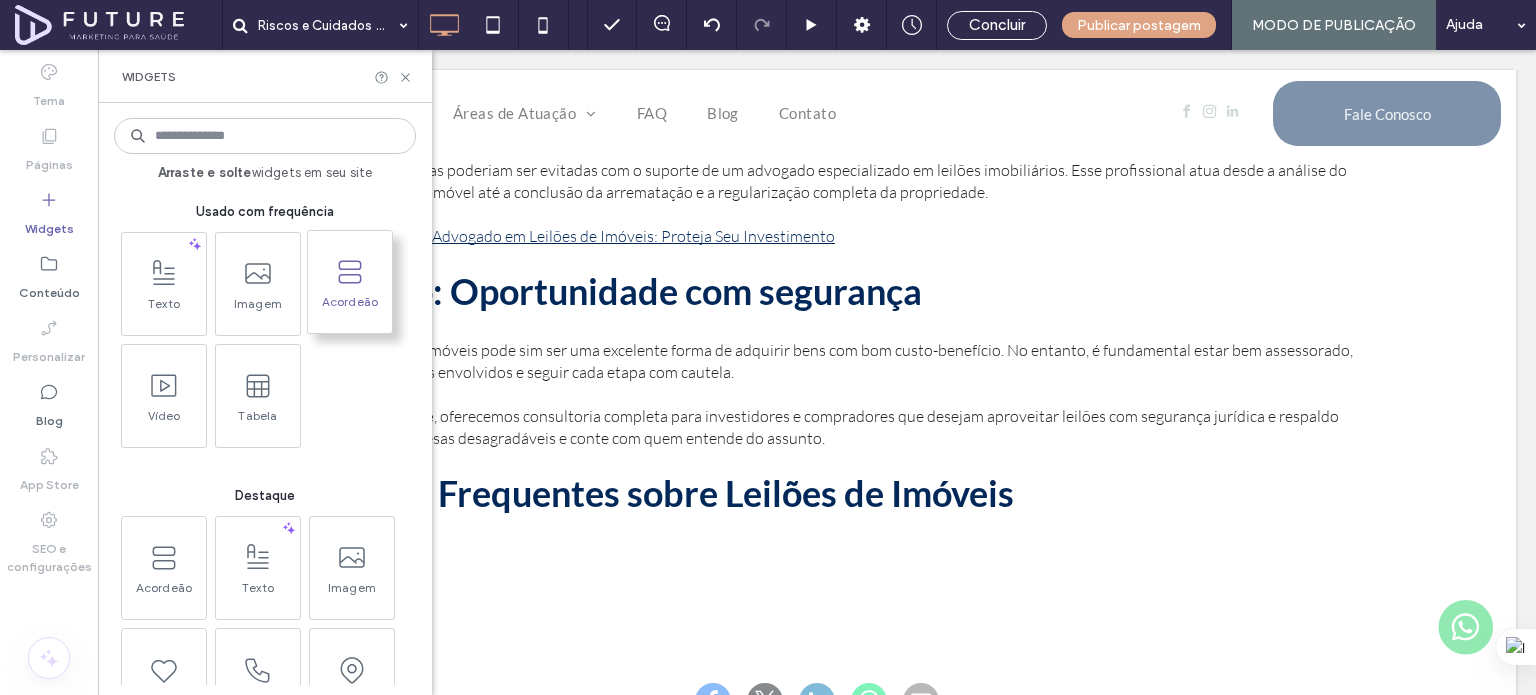 click 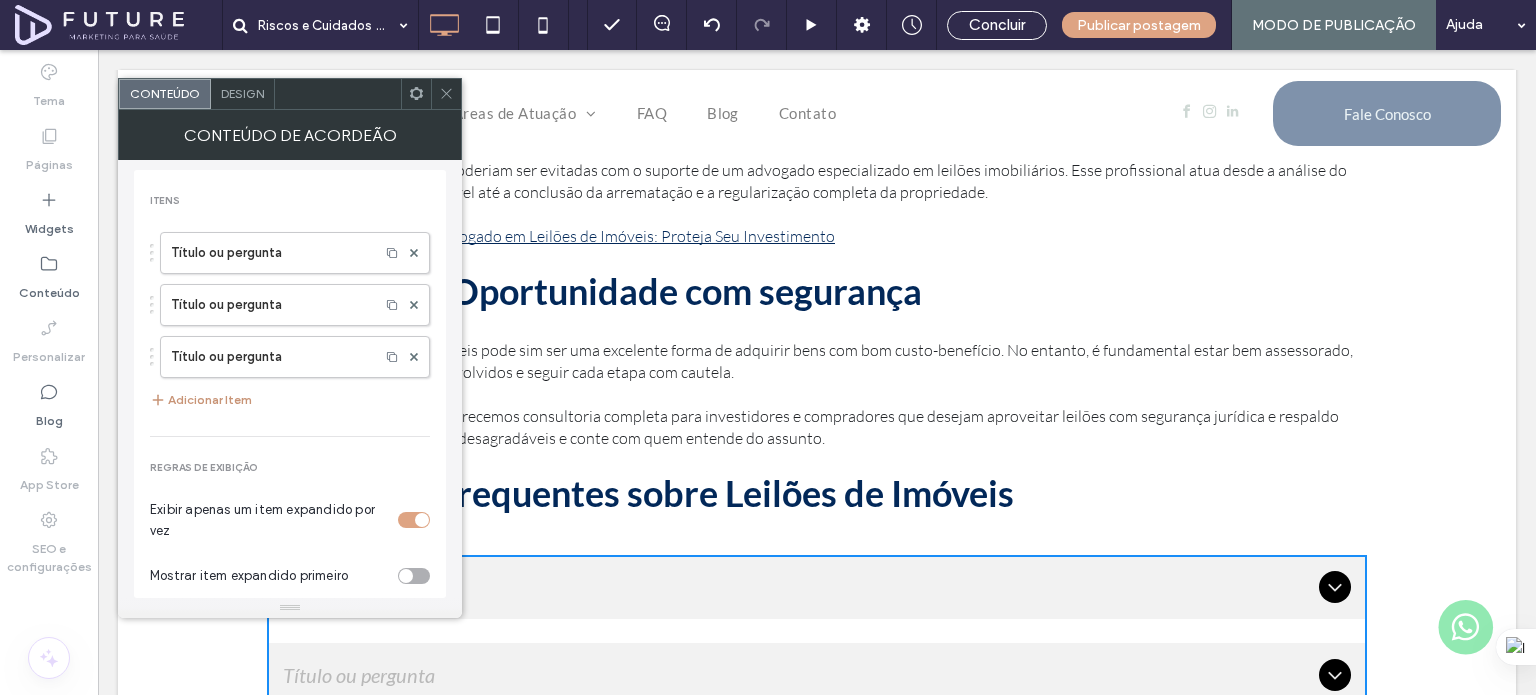 click on "Adicionar Item" at bounding box center (201, 400) 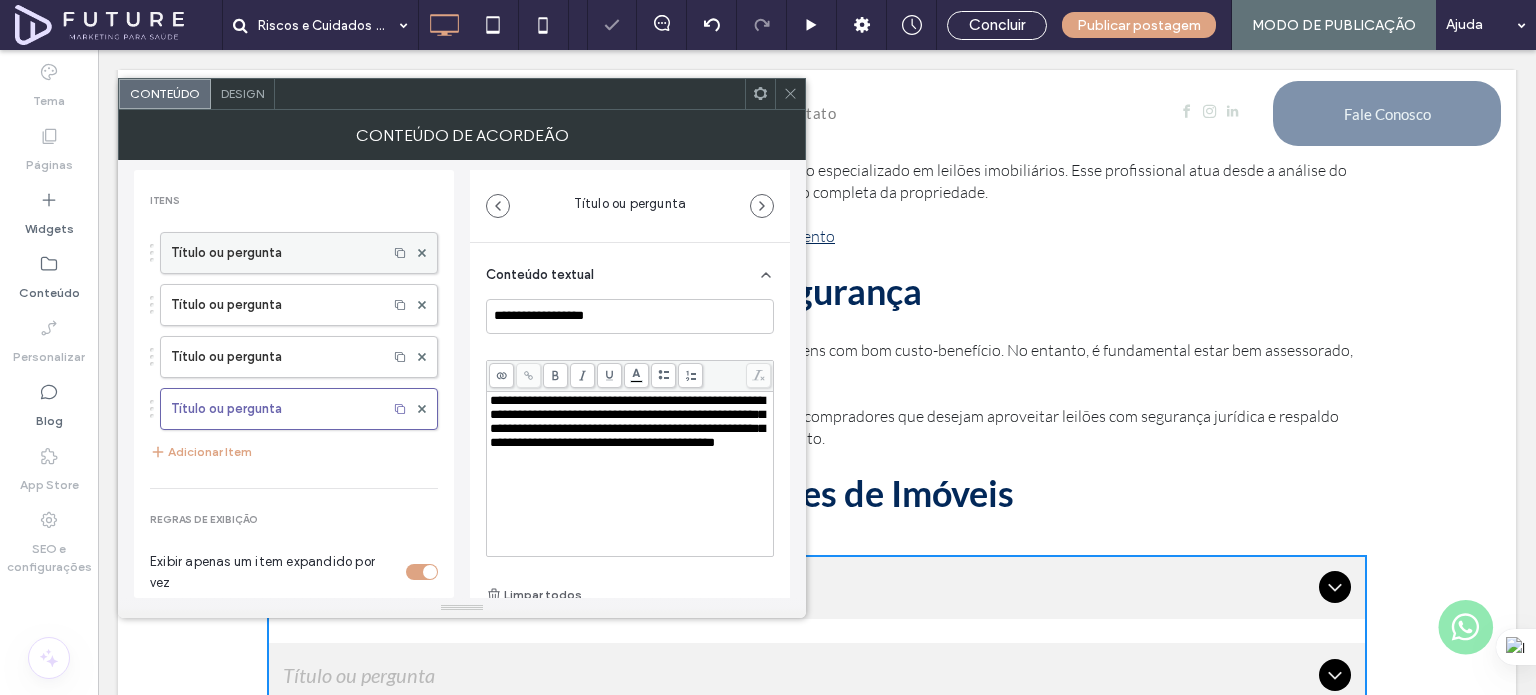 click on "Título ou pergunta" at bounding box center (274, 253) 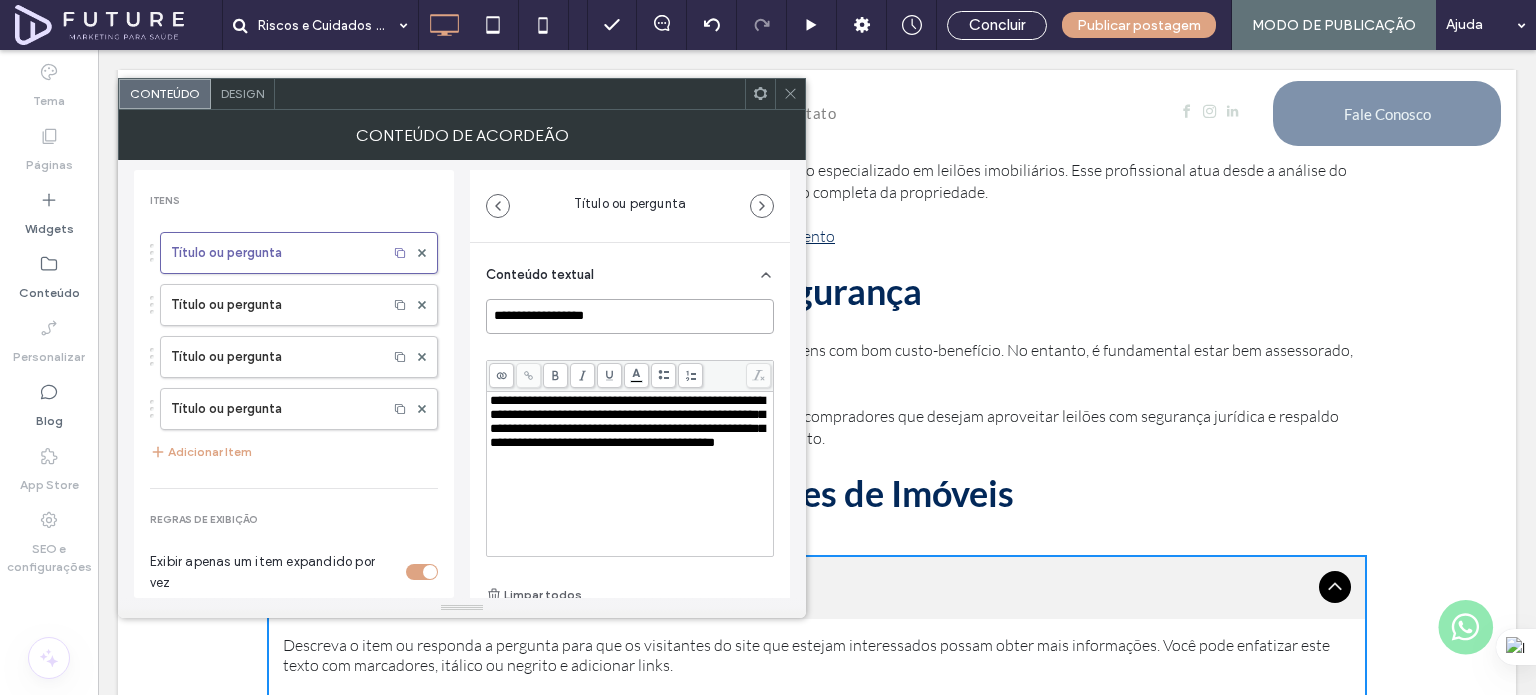 click on "**********" at bounding box center [630, 316] 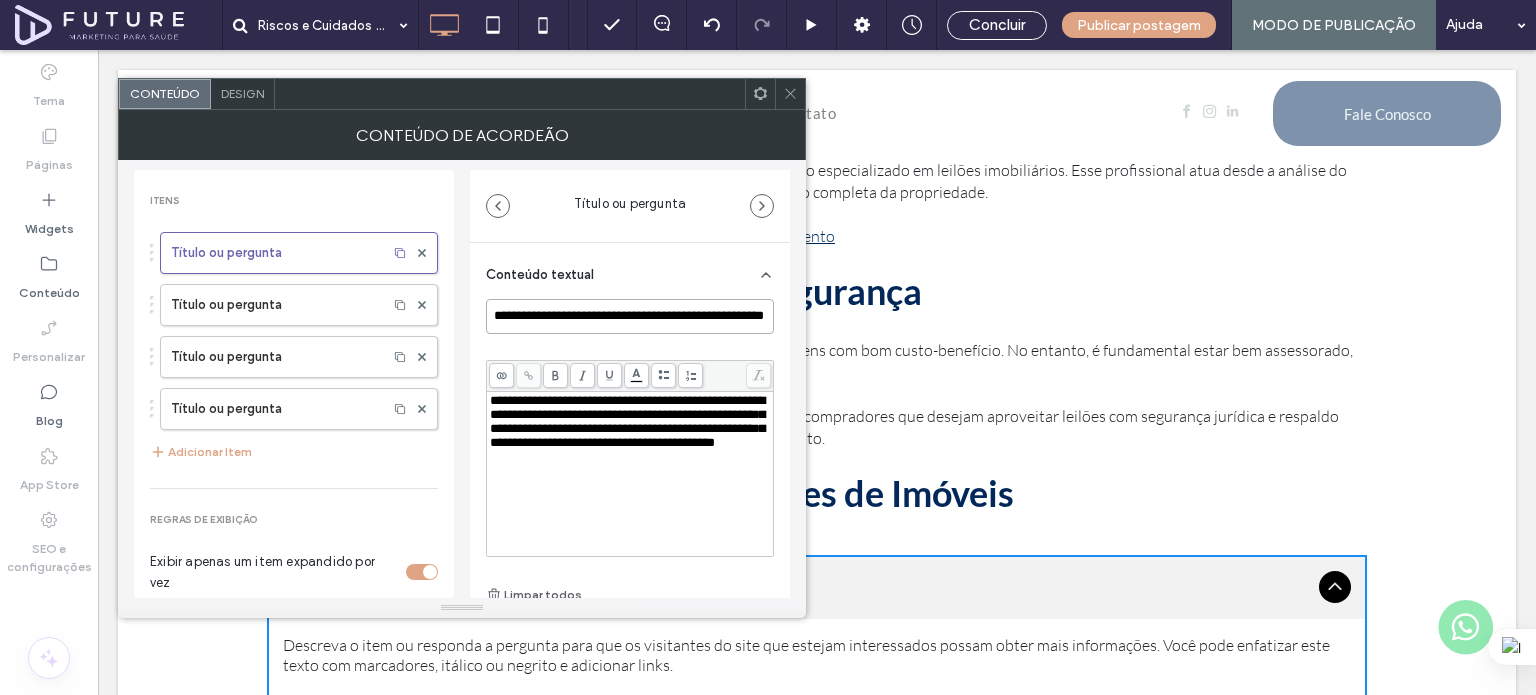 scroll, scrollTop: 0, scrollLeft: 44, axis: horizontal 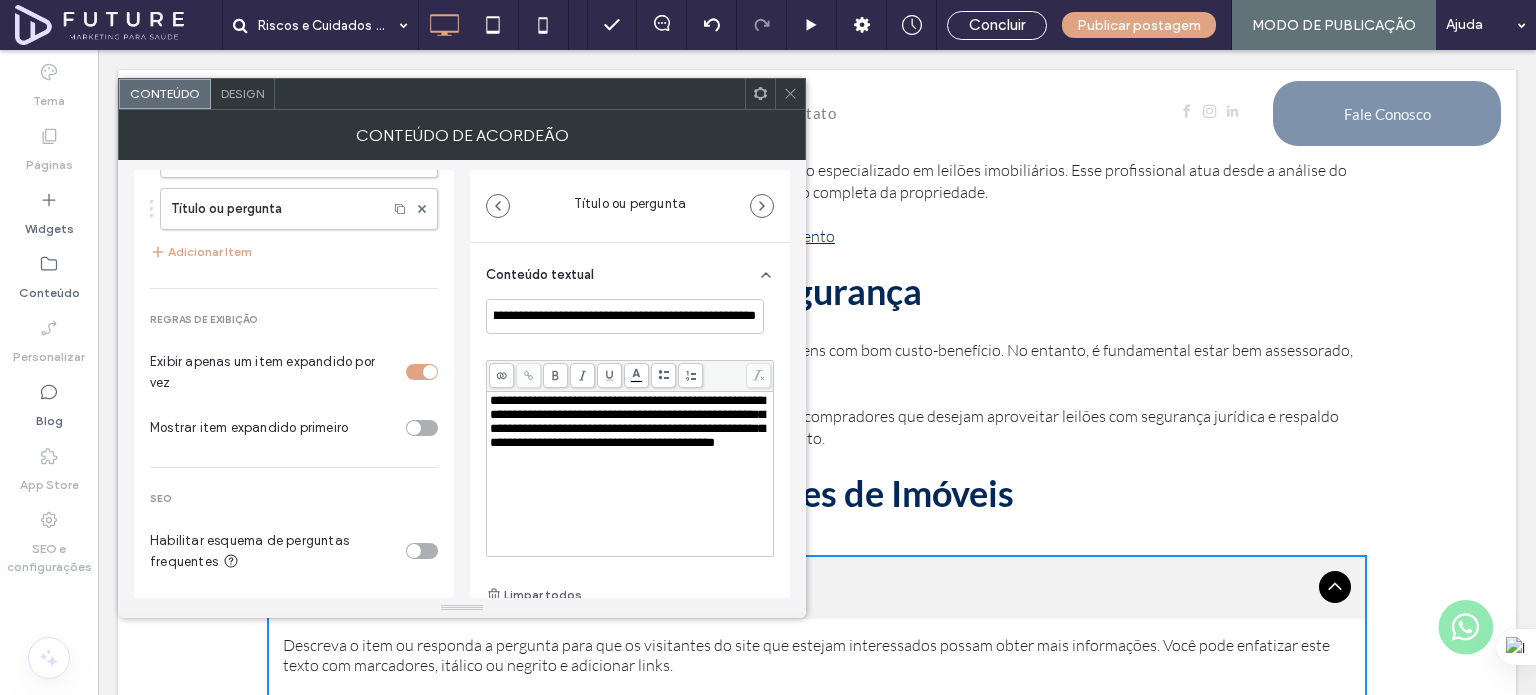 click at bounding box center (414, 551) 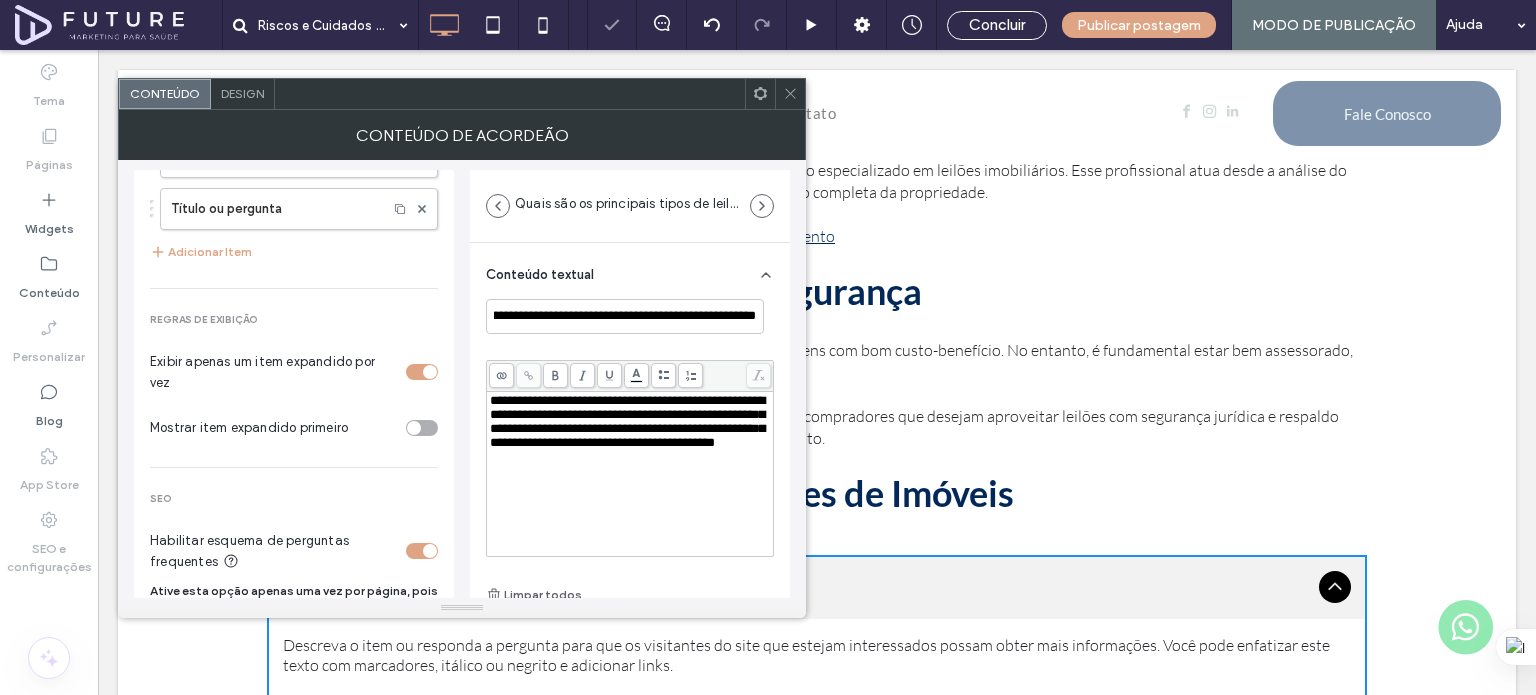 scroll, scrollTop: 0, scrollLeft: 0, axis: both 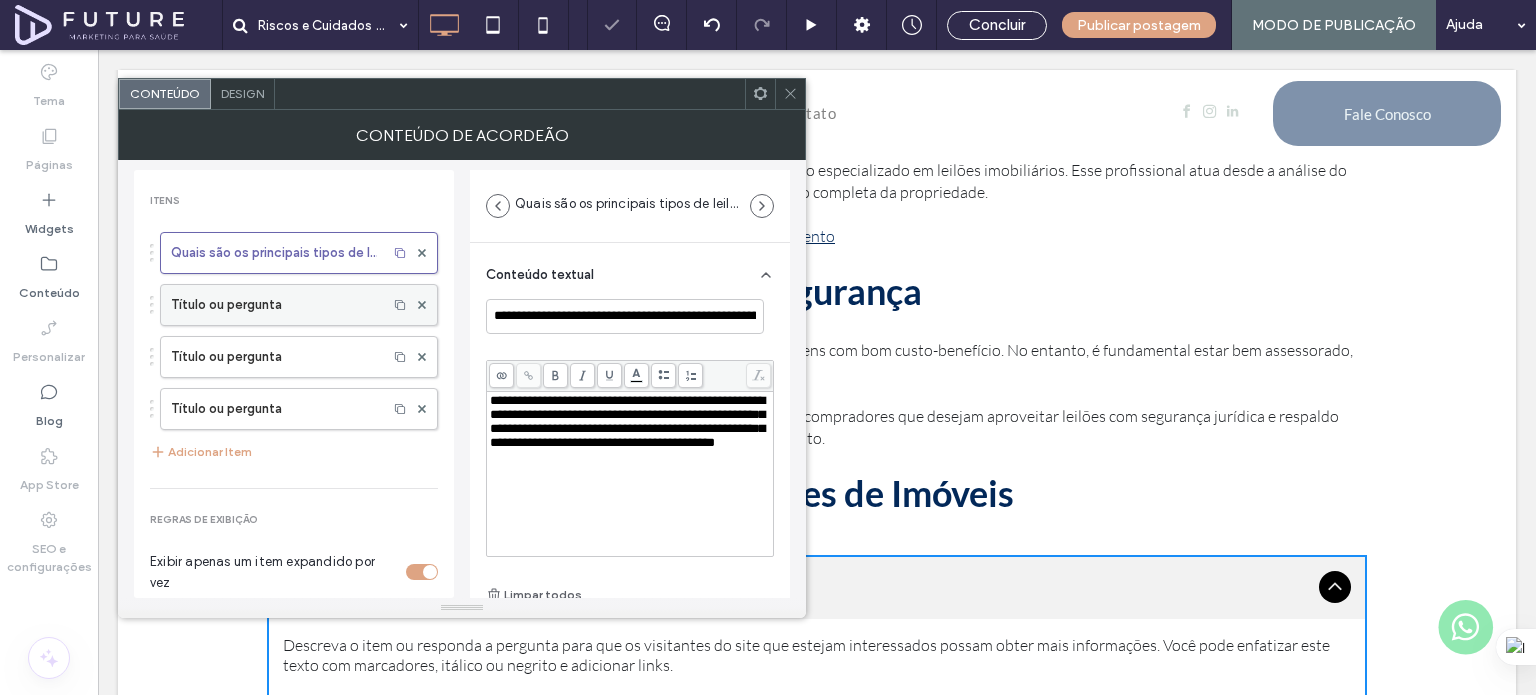 click on "Título ou pergunta" at bounding box center (274, 305) 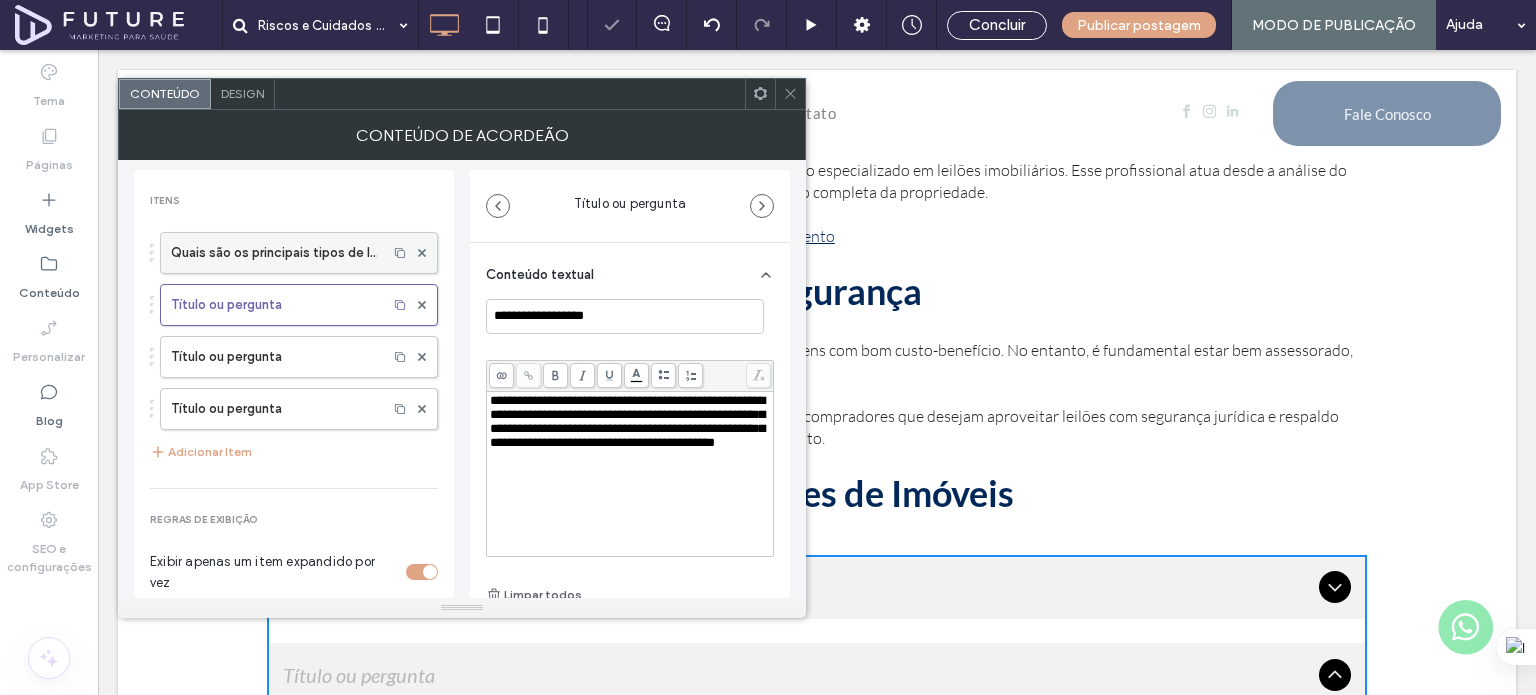 click on "Quais são os principais tipos de leilões imobiliários?" at bounding box center [274, 253] 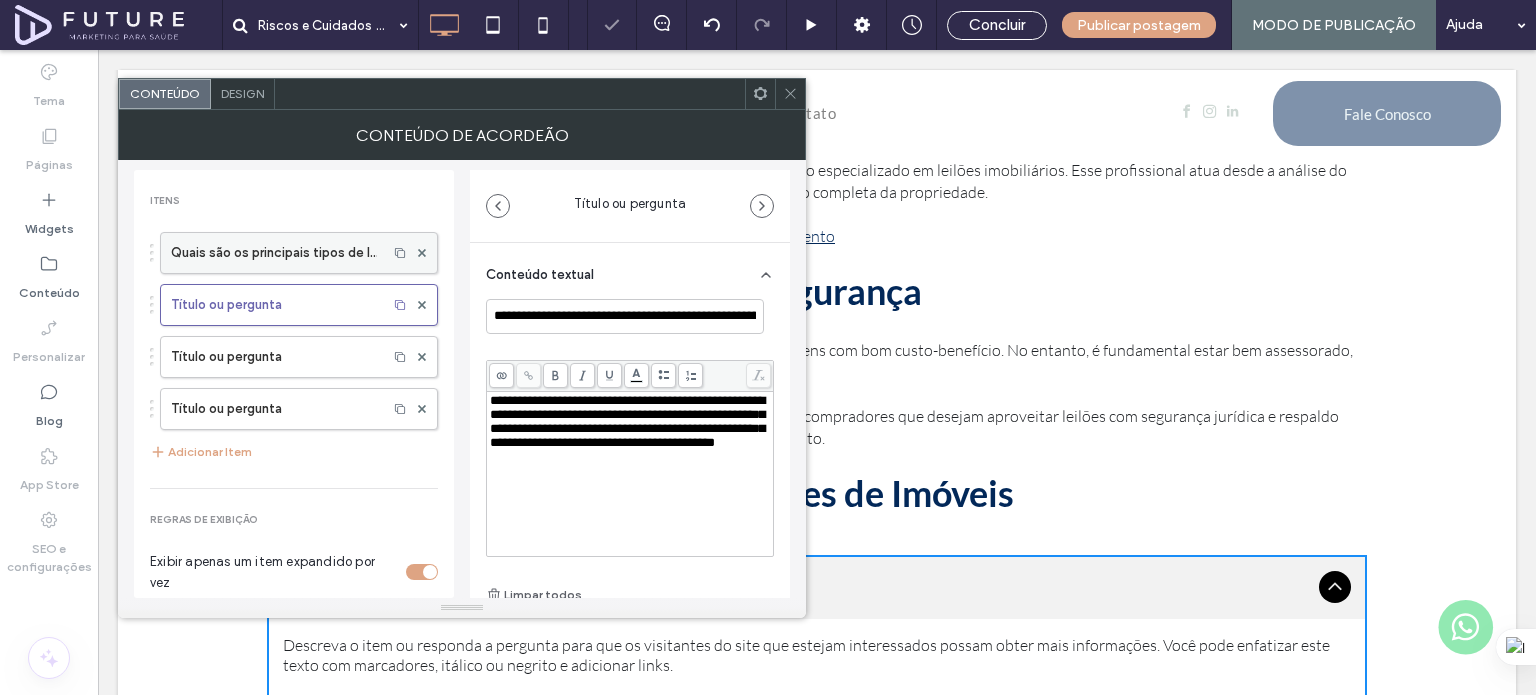 click on "Quais são os principais tipos de leilões imobiliários?" at bounding box center (274, 253) 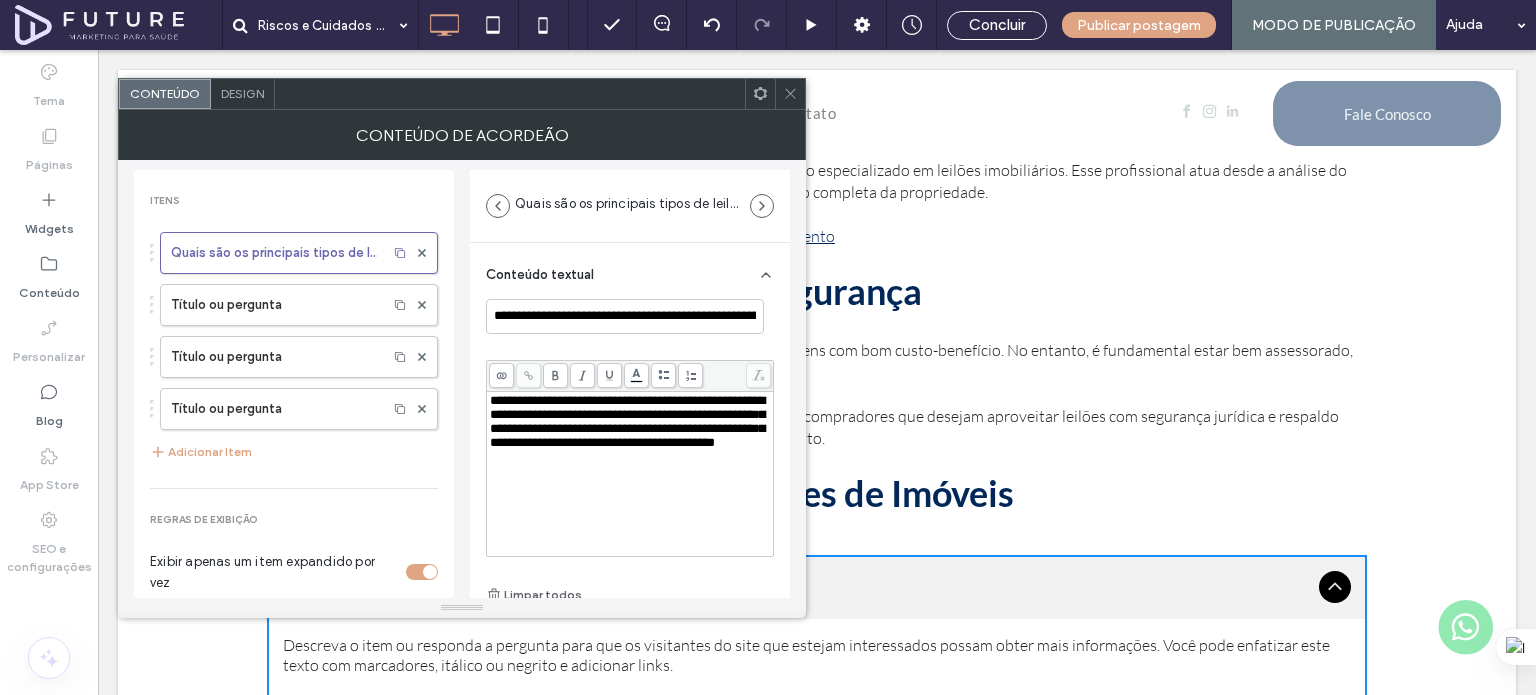 click on "**********" at bounding box center (627, 421) 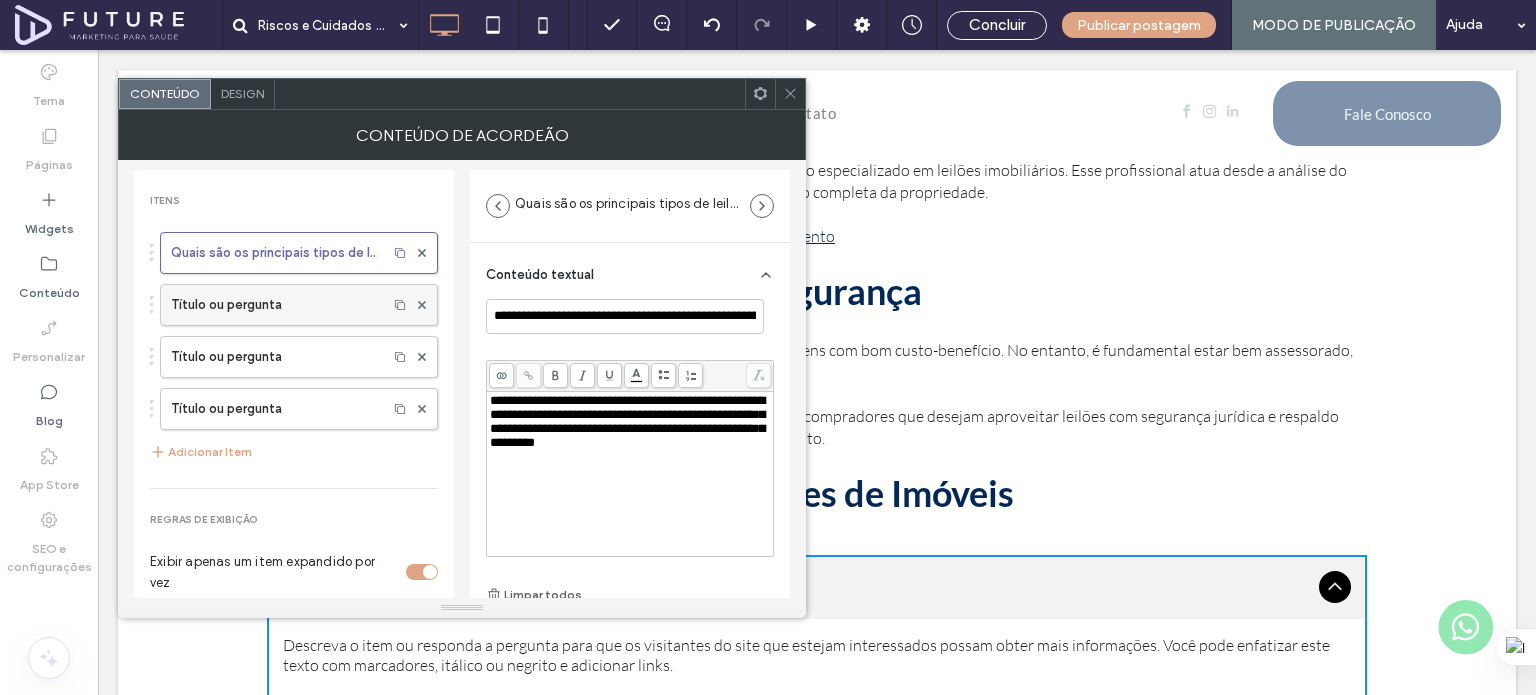 click on "Título ou pergunta" at bounding box center [274, 305] 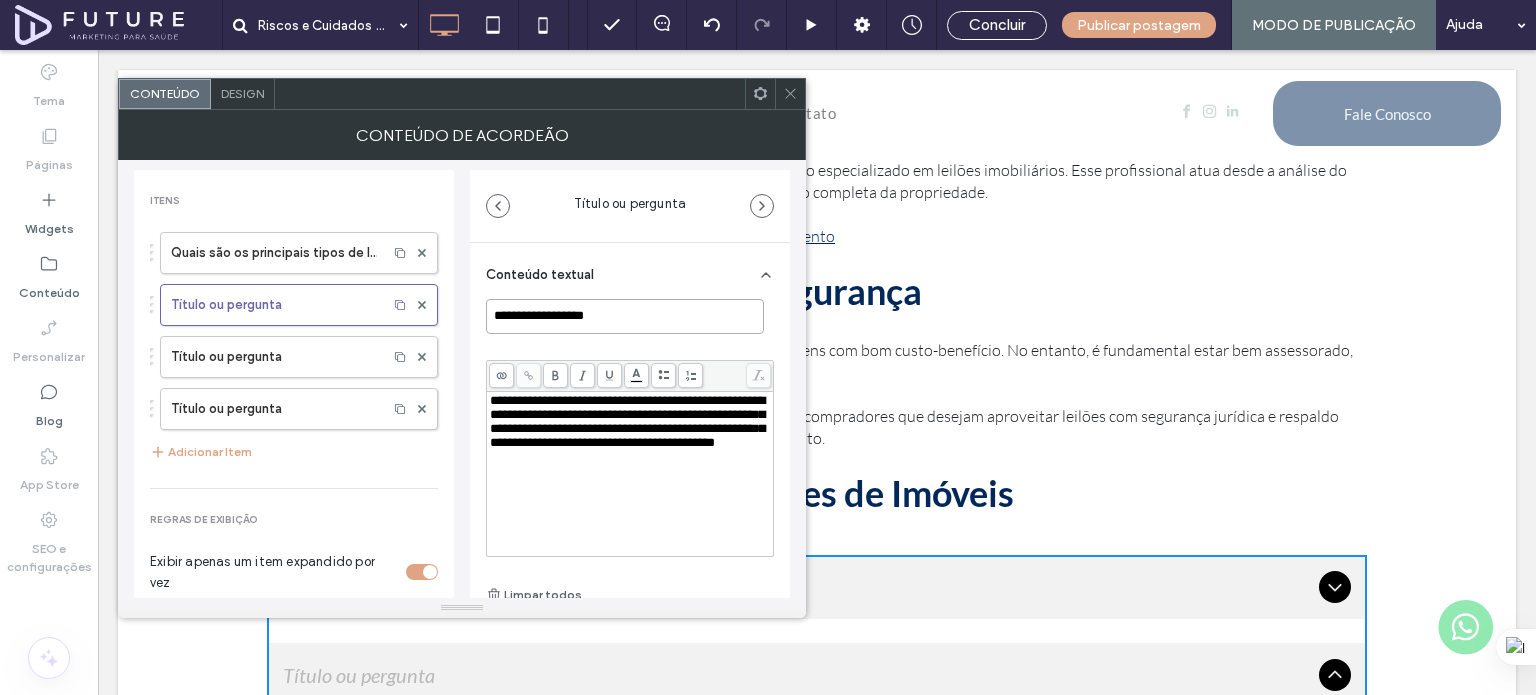 click on "**********" at bounding box center [625, 316] 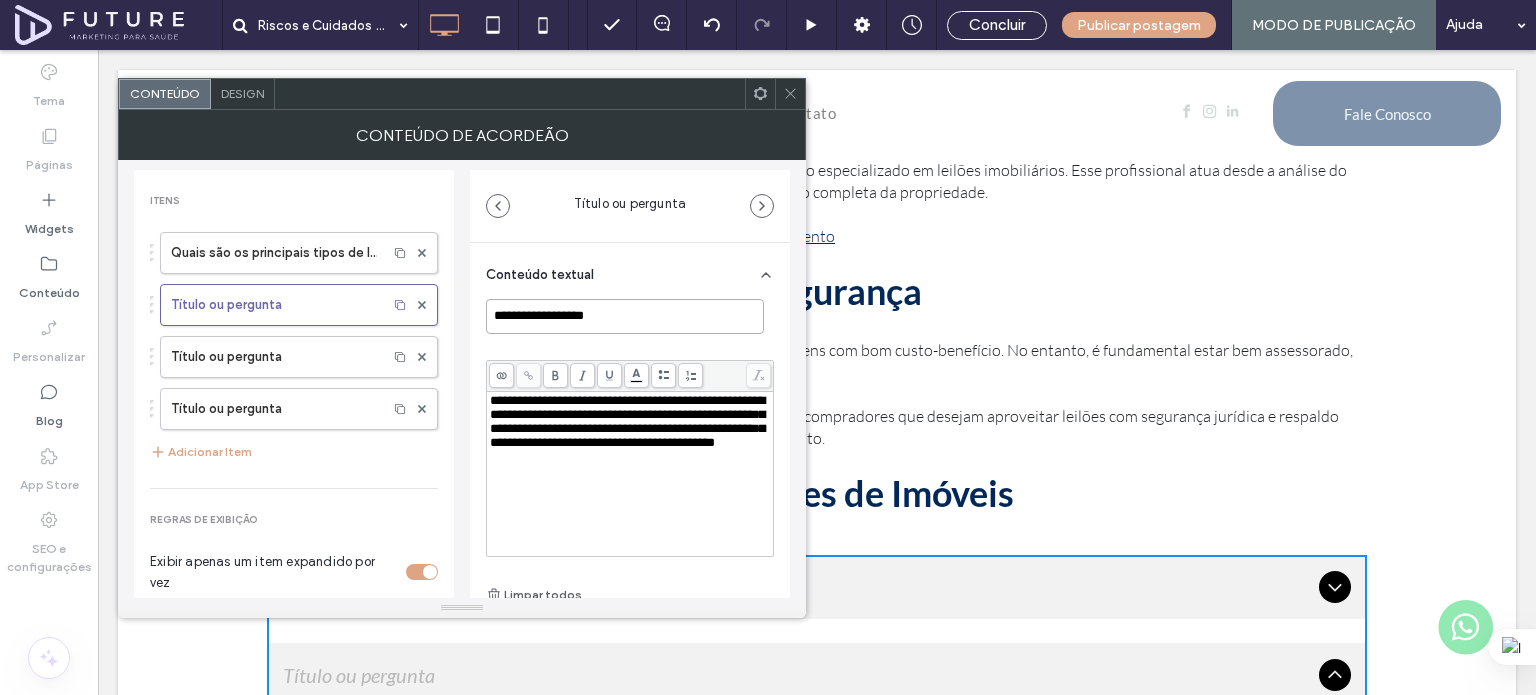 paste on "**********" 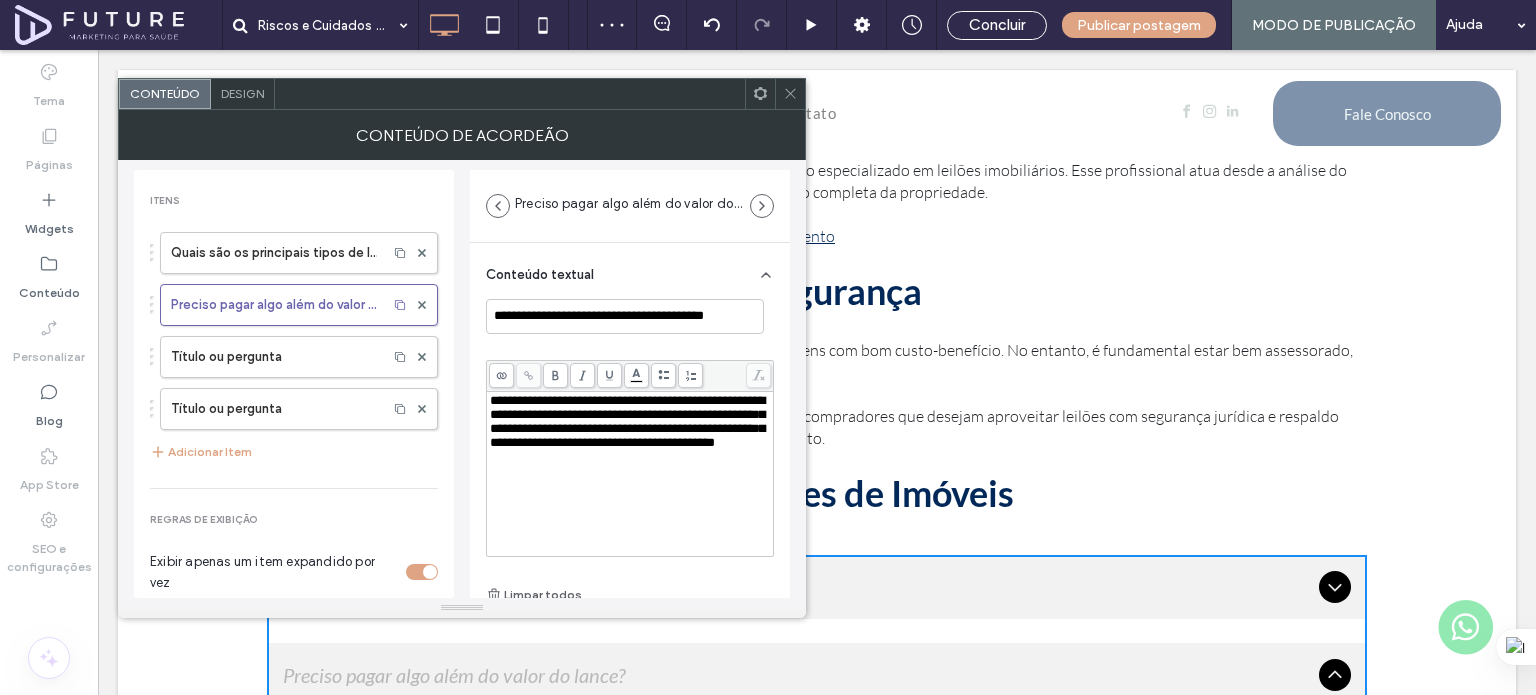 click on "**********" at bounding box center [627, 421] 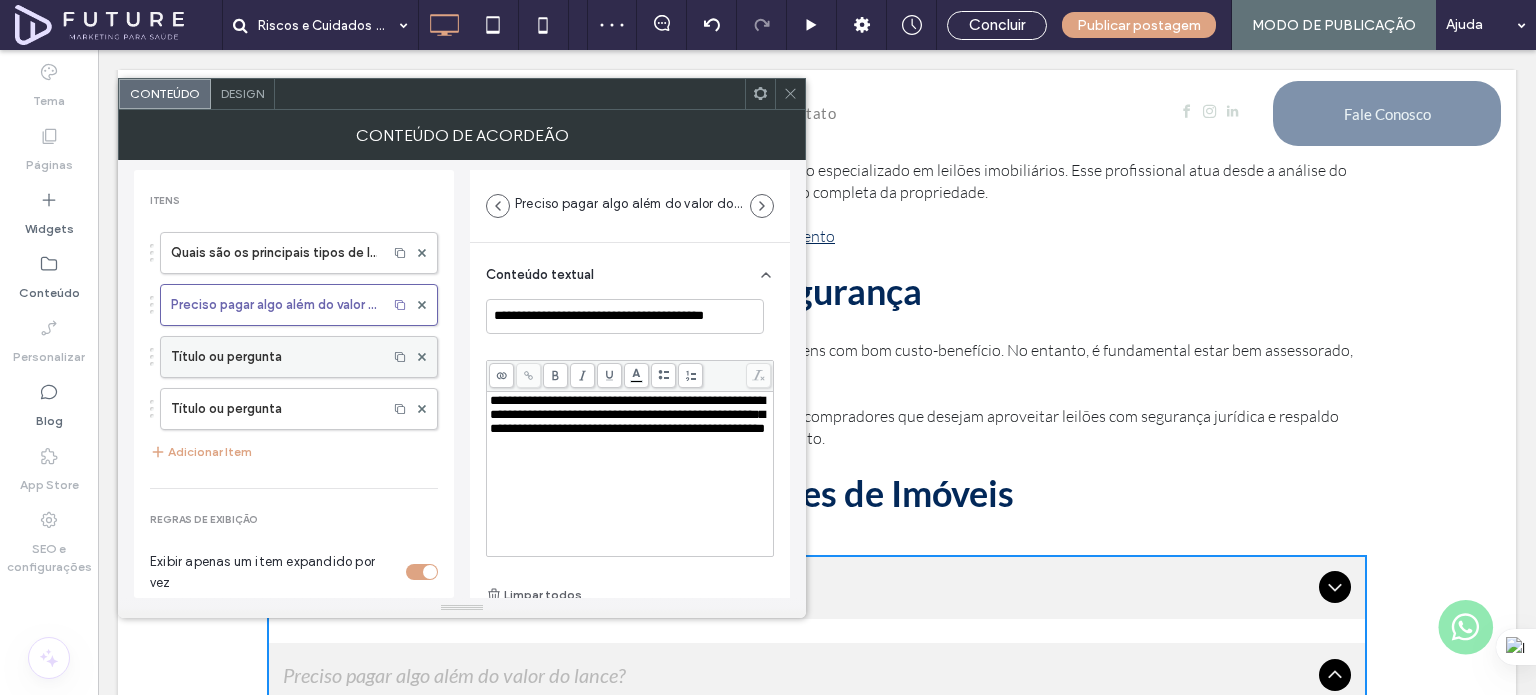 click on "Título ou pergunta" at bounding box center [274, 357] 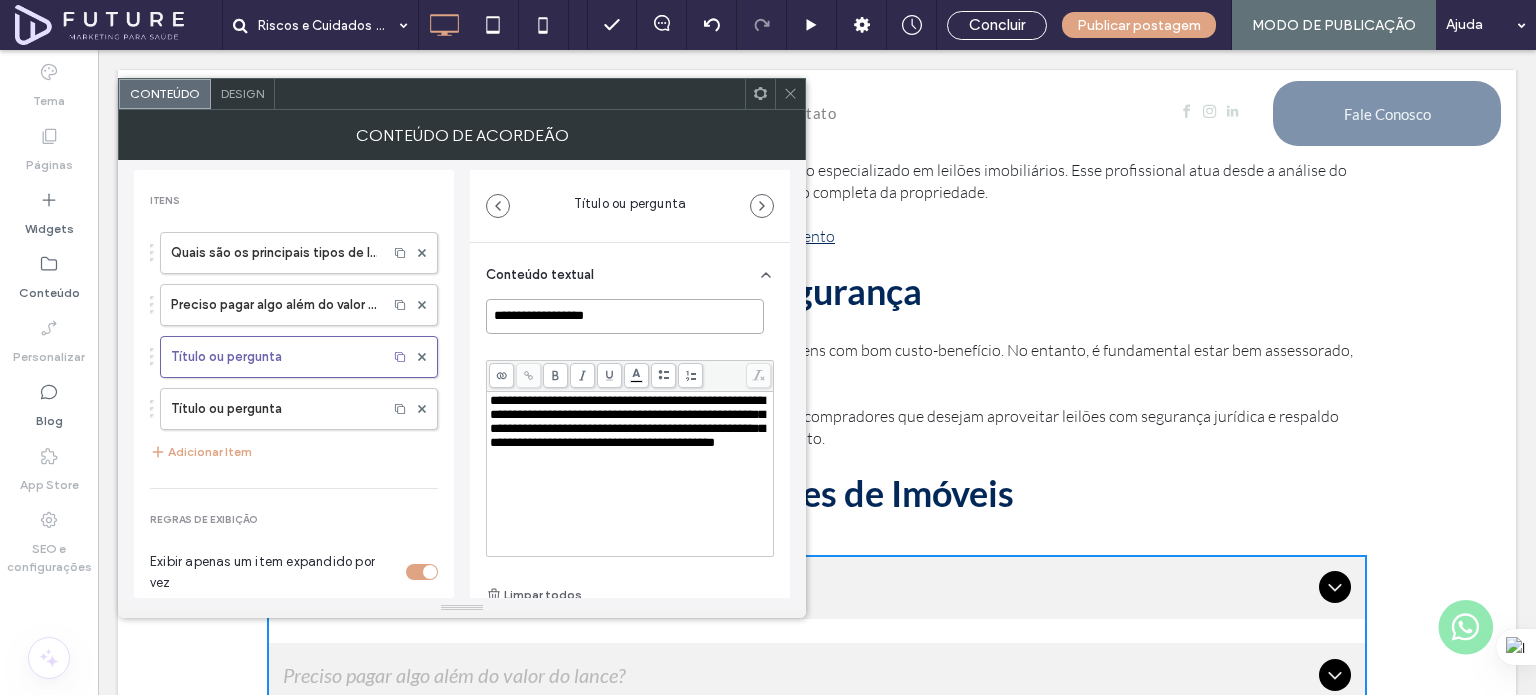 click on "**********" at bounding box center (625, 316) 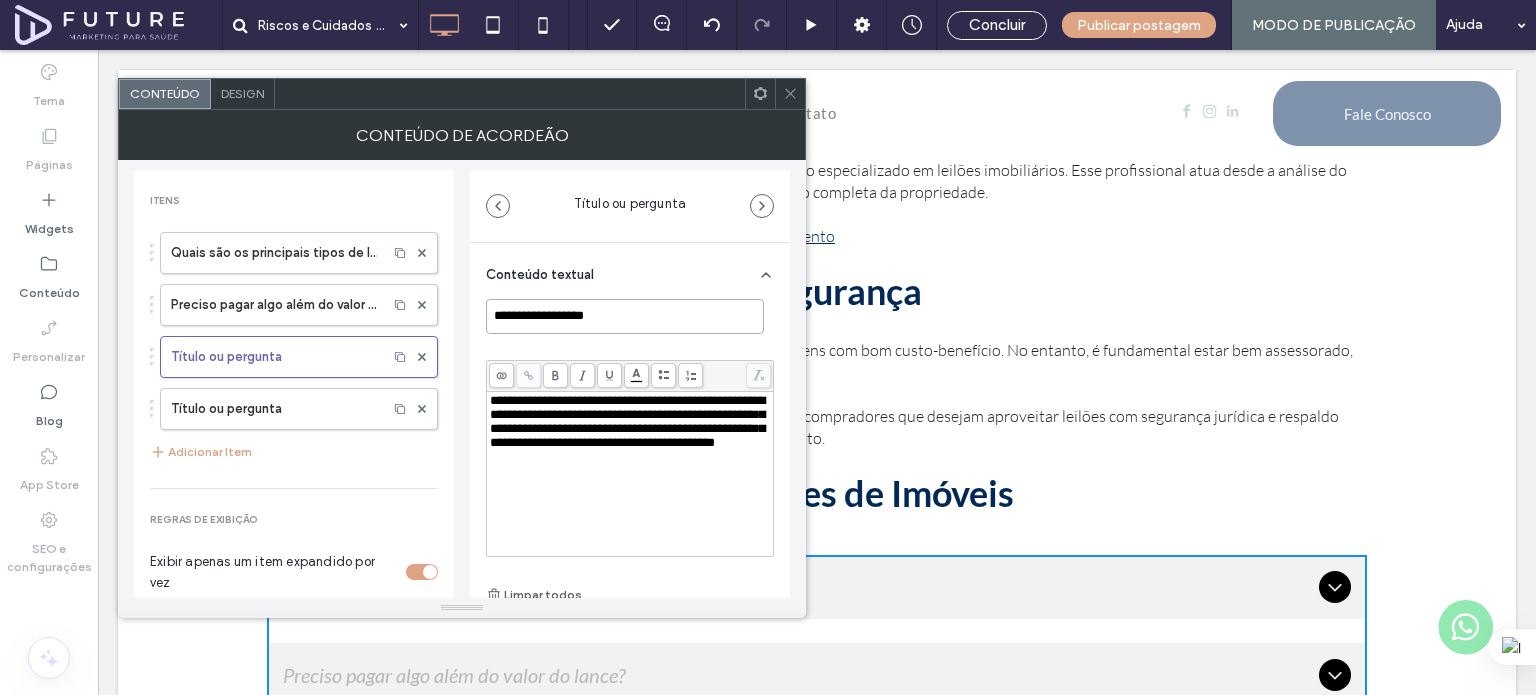 paste on "**********" 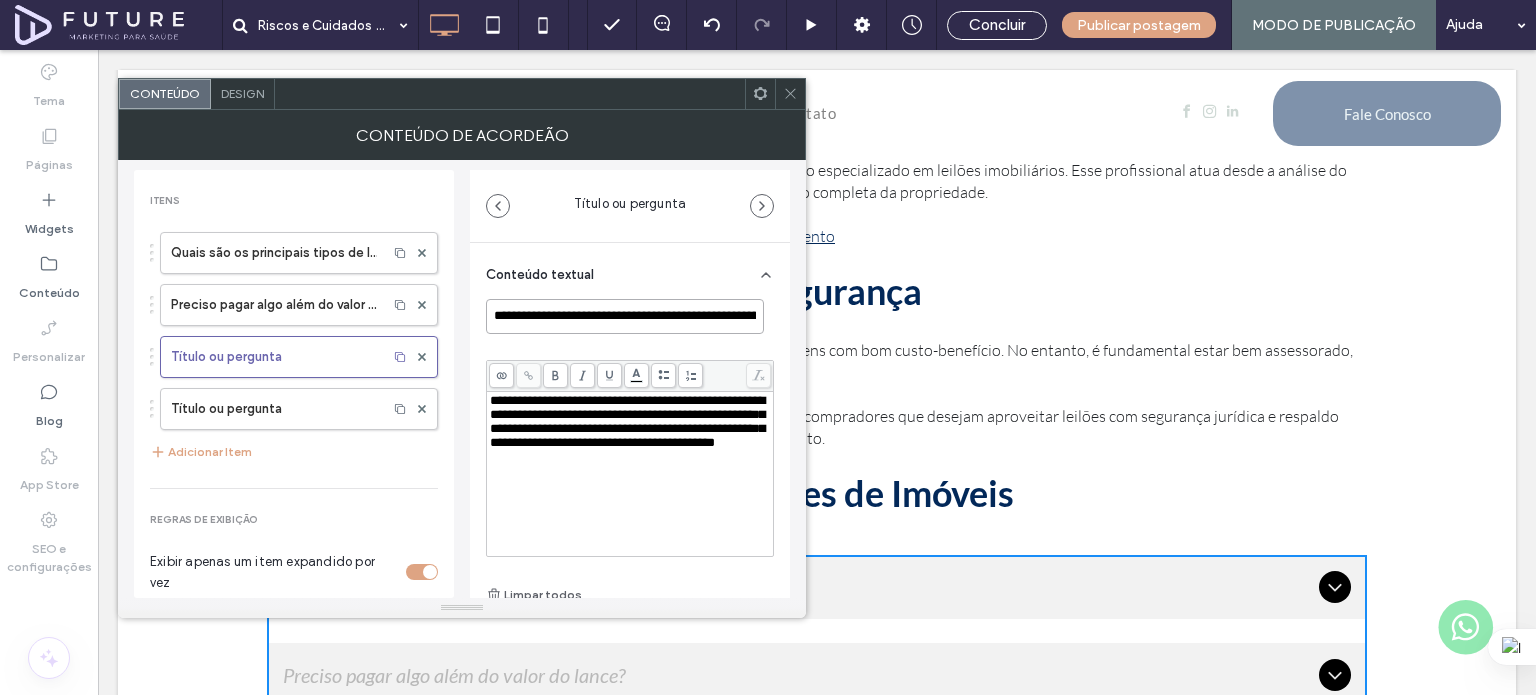 scroll, scrollTop: 0, scrollLeft: 67, axis: horizontal 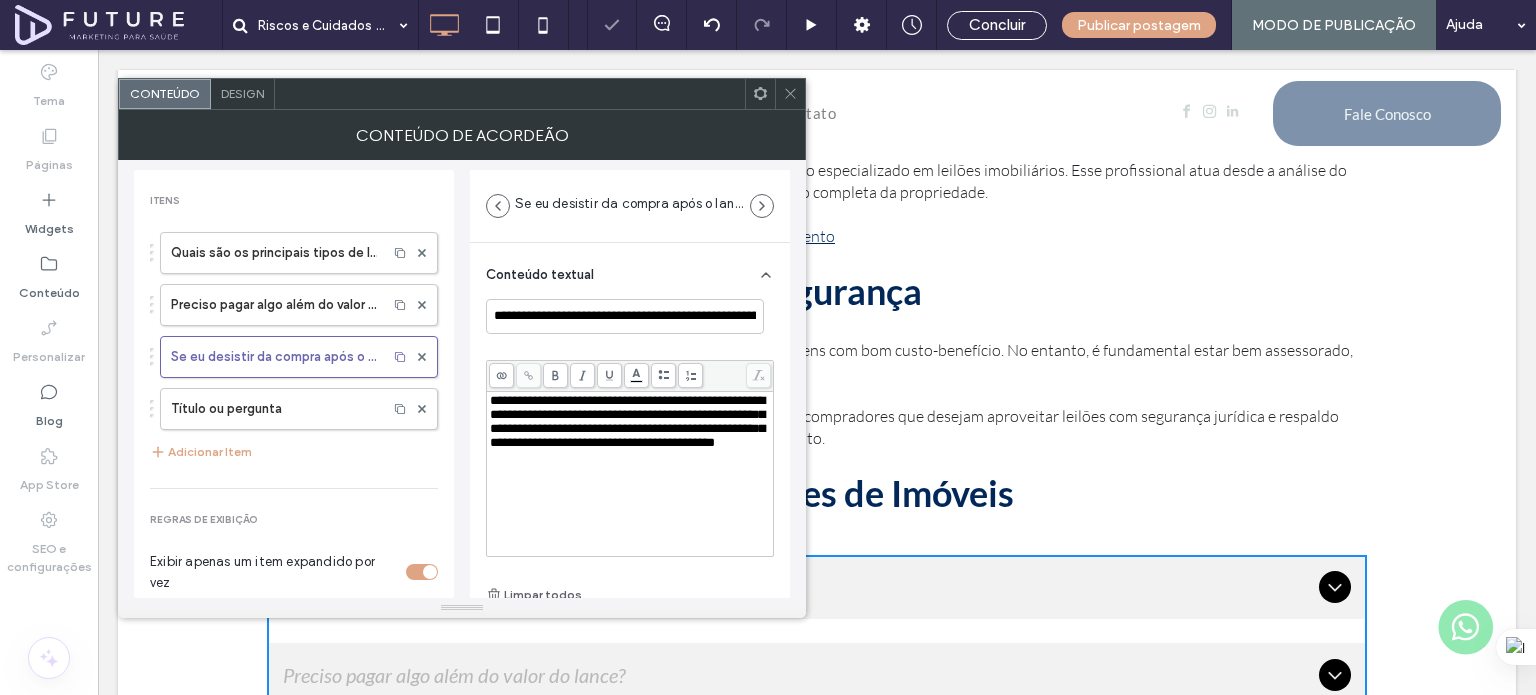 click on "**********" at bounding box center (627, 421) 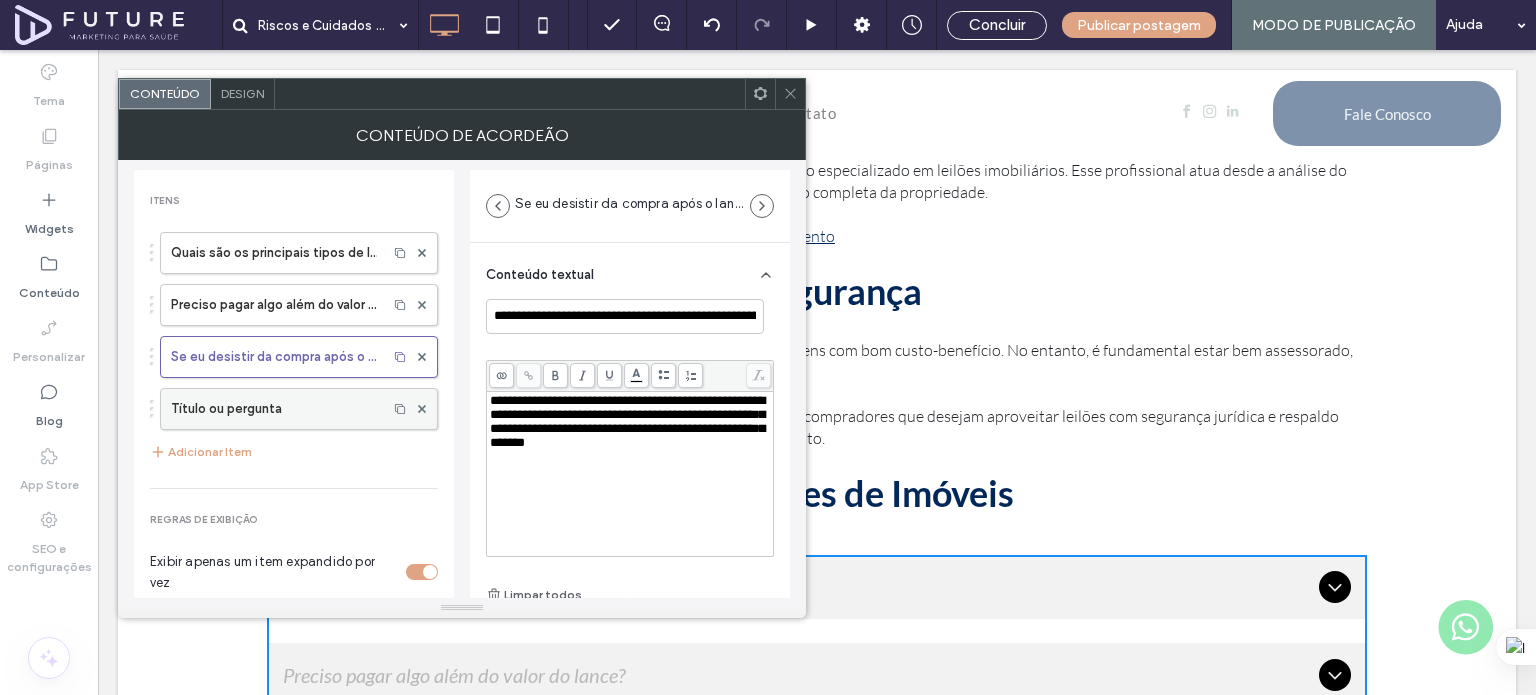 click on "Título ou pergunta" at bounding box center [274, 409] 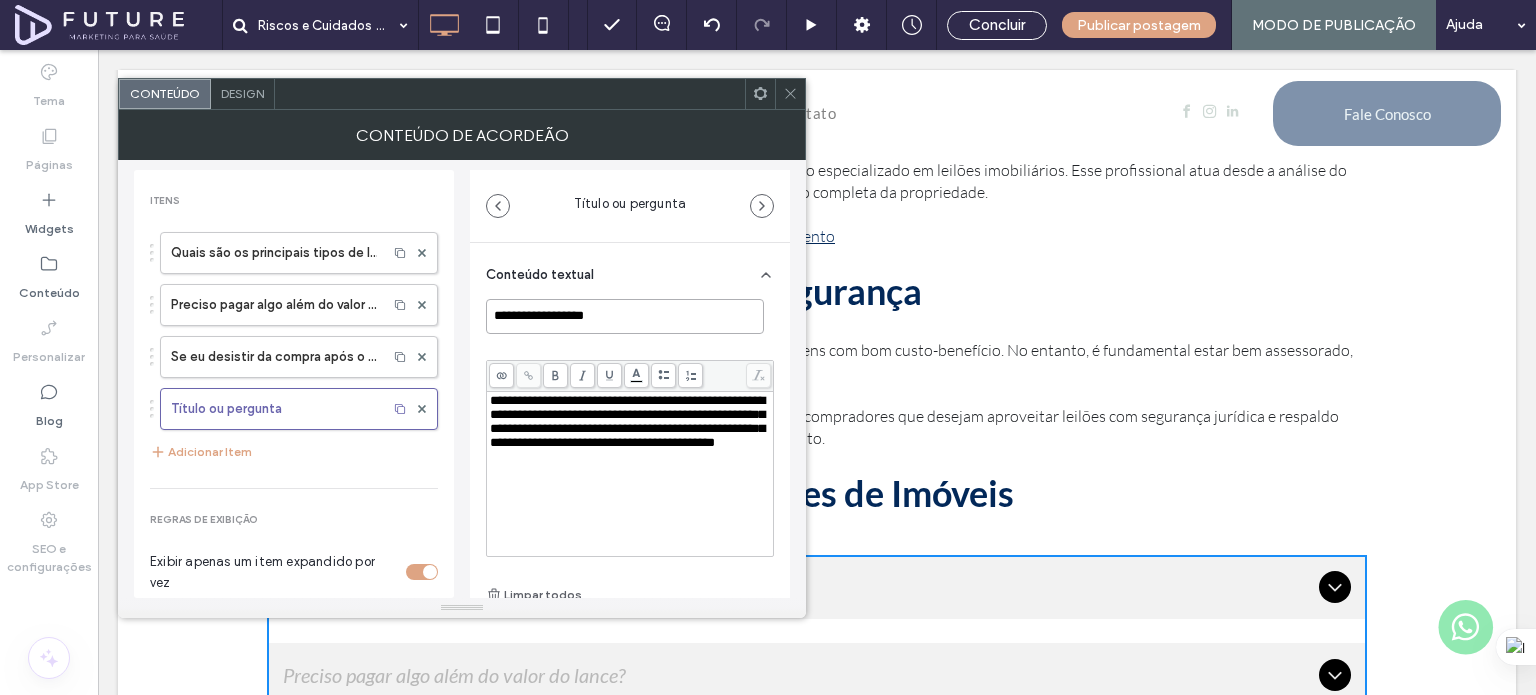 click on "**********" at bounding box center (625, 316) 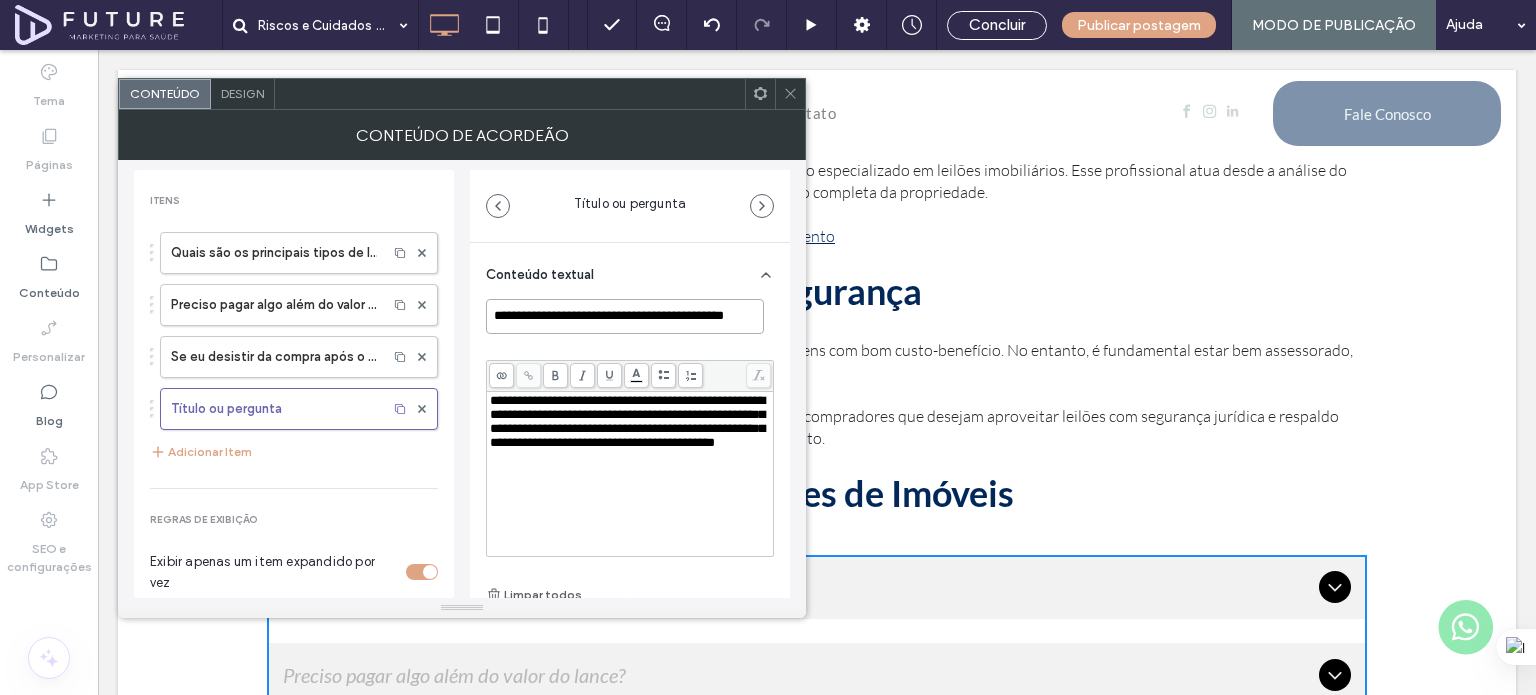 scroll, scrollTop: 0, scrollLeft: 32, axis: horizontal 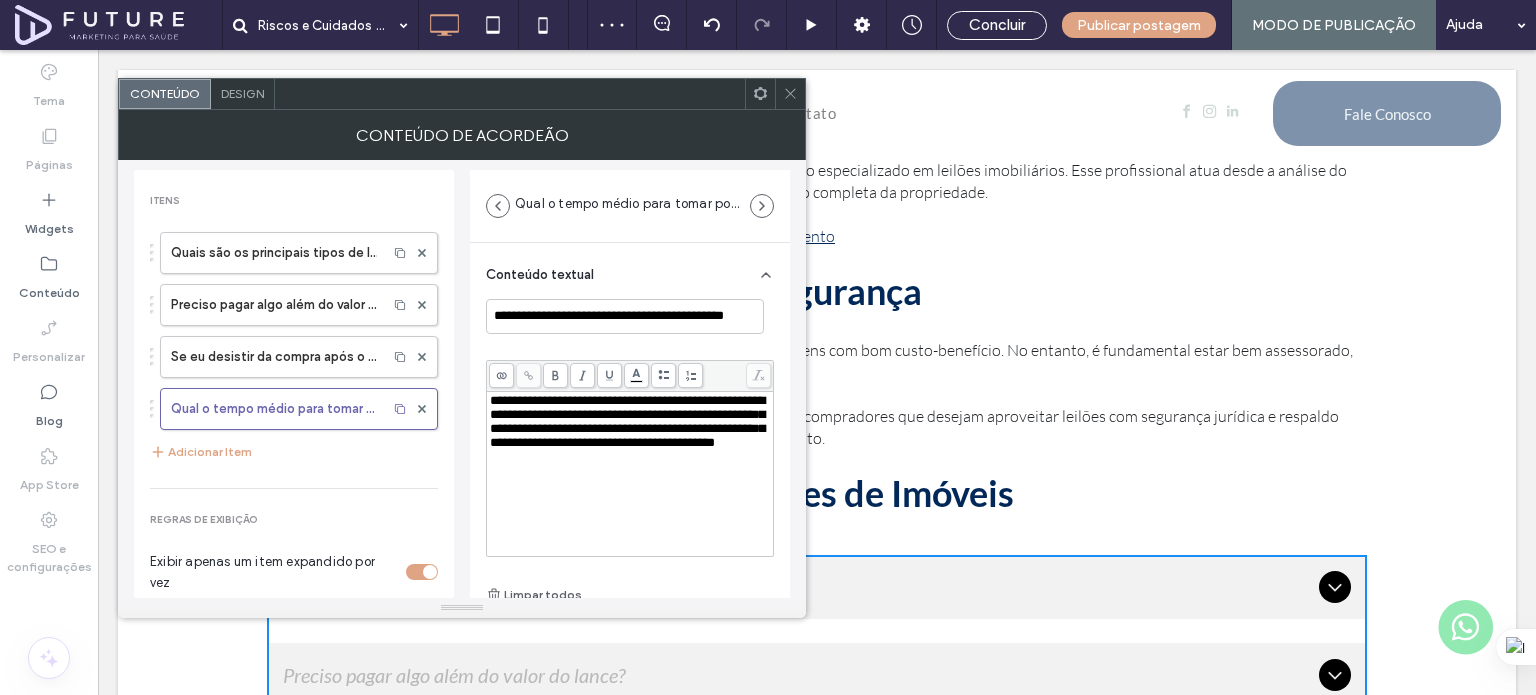 click on "**********" at bounding box center (627, 421) 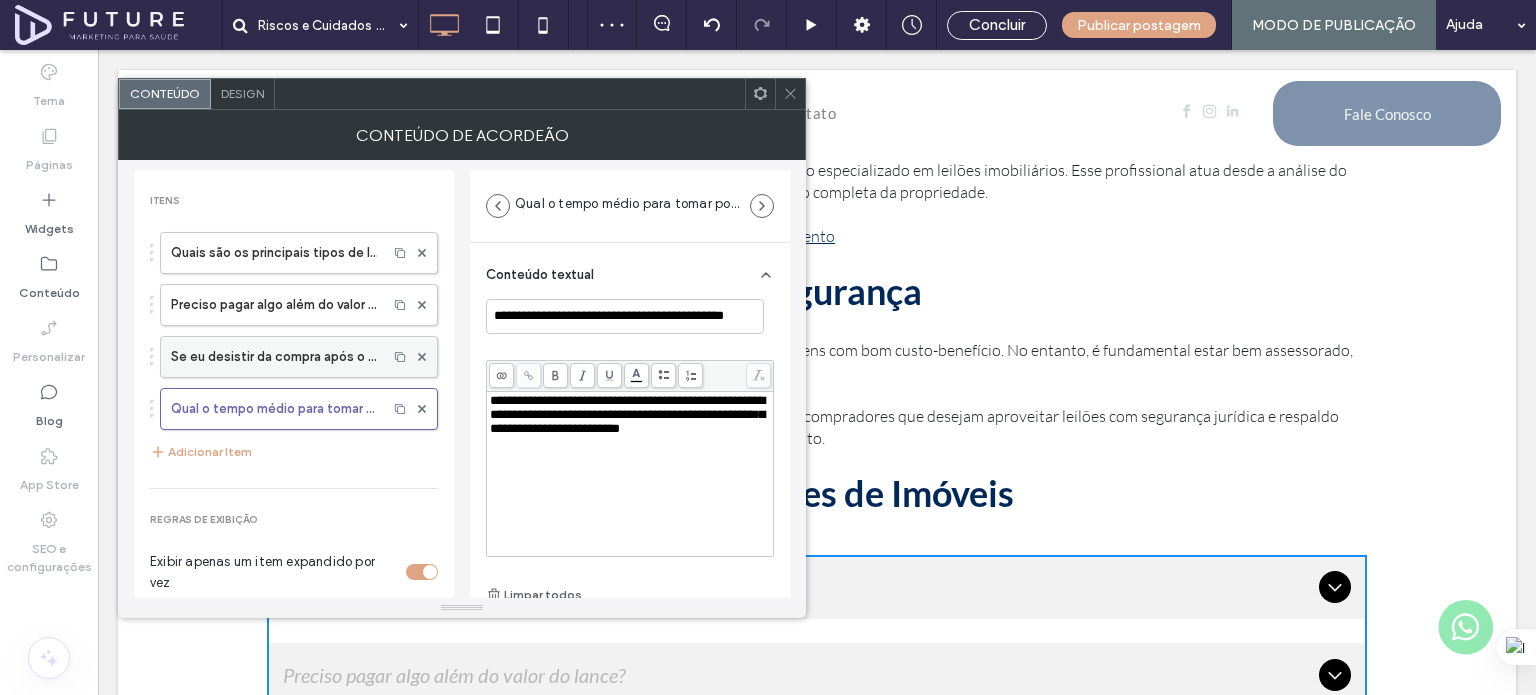 click on "Se eu desistir da compra após o lance, o que acontece?" at bounding box center [274, 357] 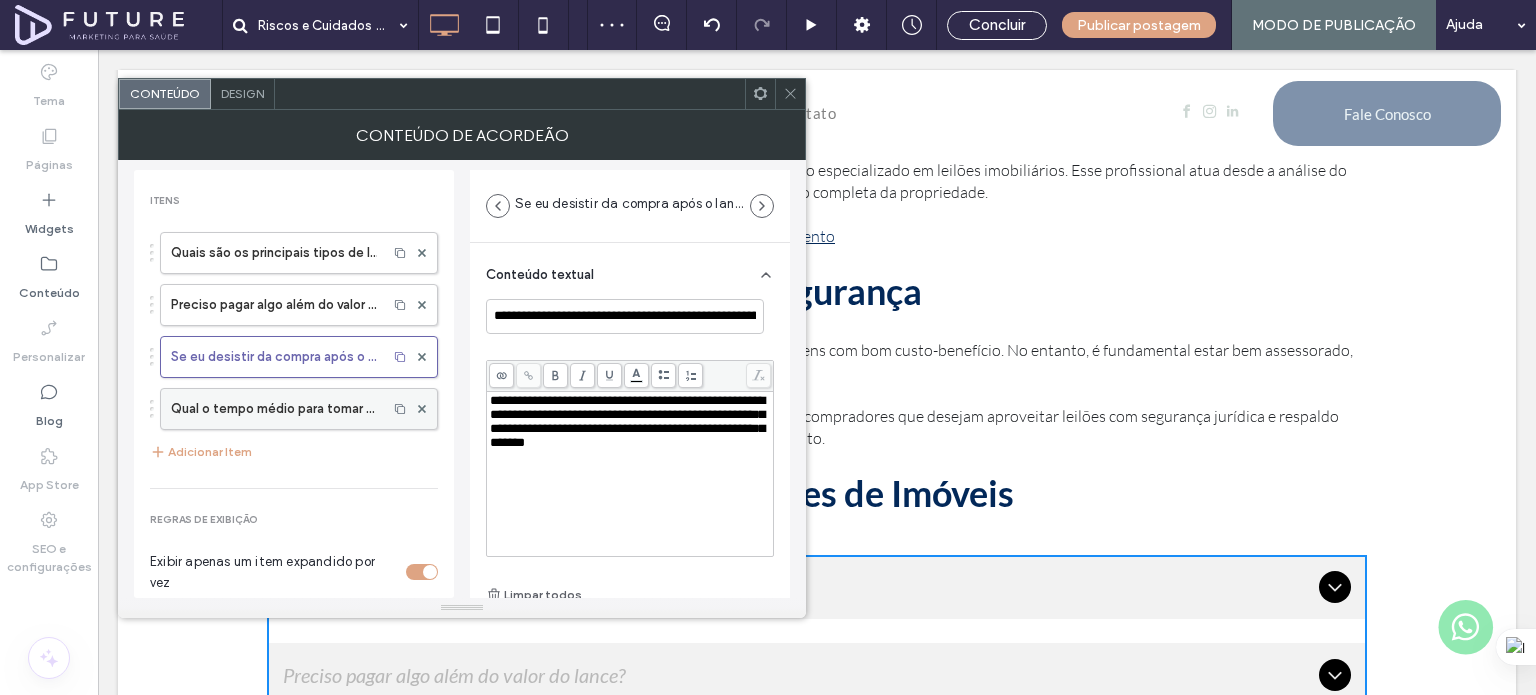 click on "Qual o tempo médio para tomar posse do imóvel?" at bounding box center [274, 409] 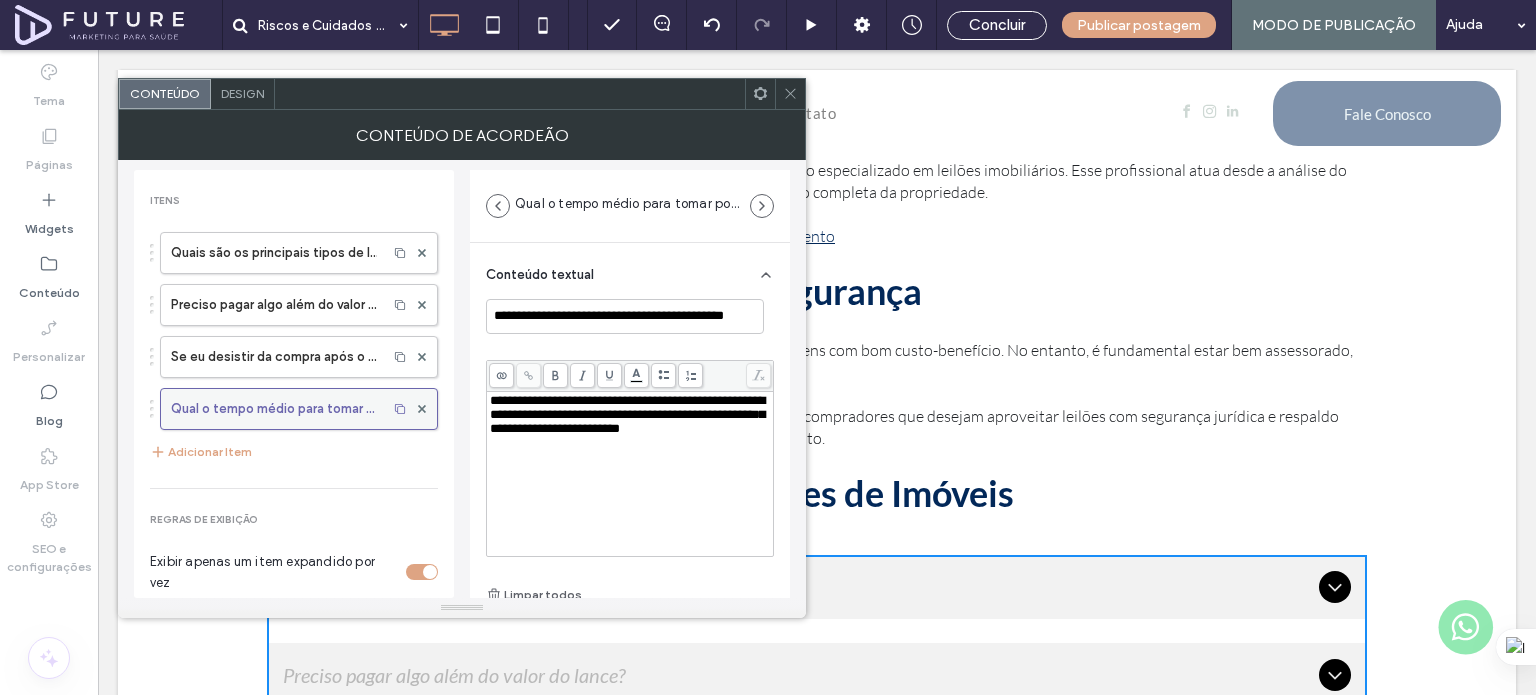 click on "Qual o tempo médio para tomar posse do imóvel?" at bounding box center [274, 409] 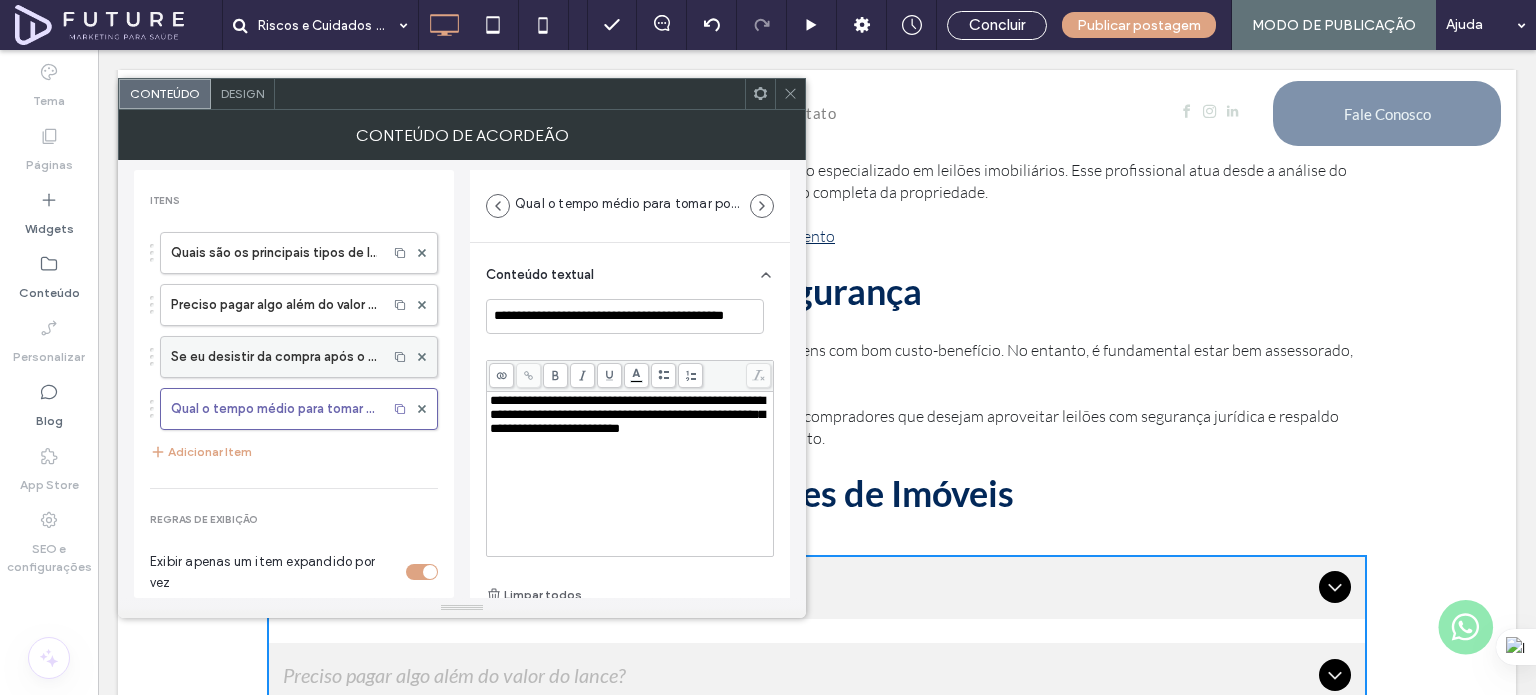 click on "Se eu desistir da compra após o lance, o que acontece?" at bounding box center [274, 357] 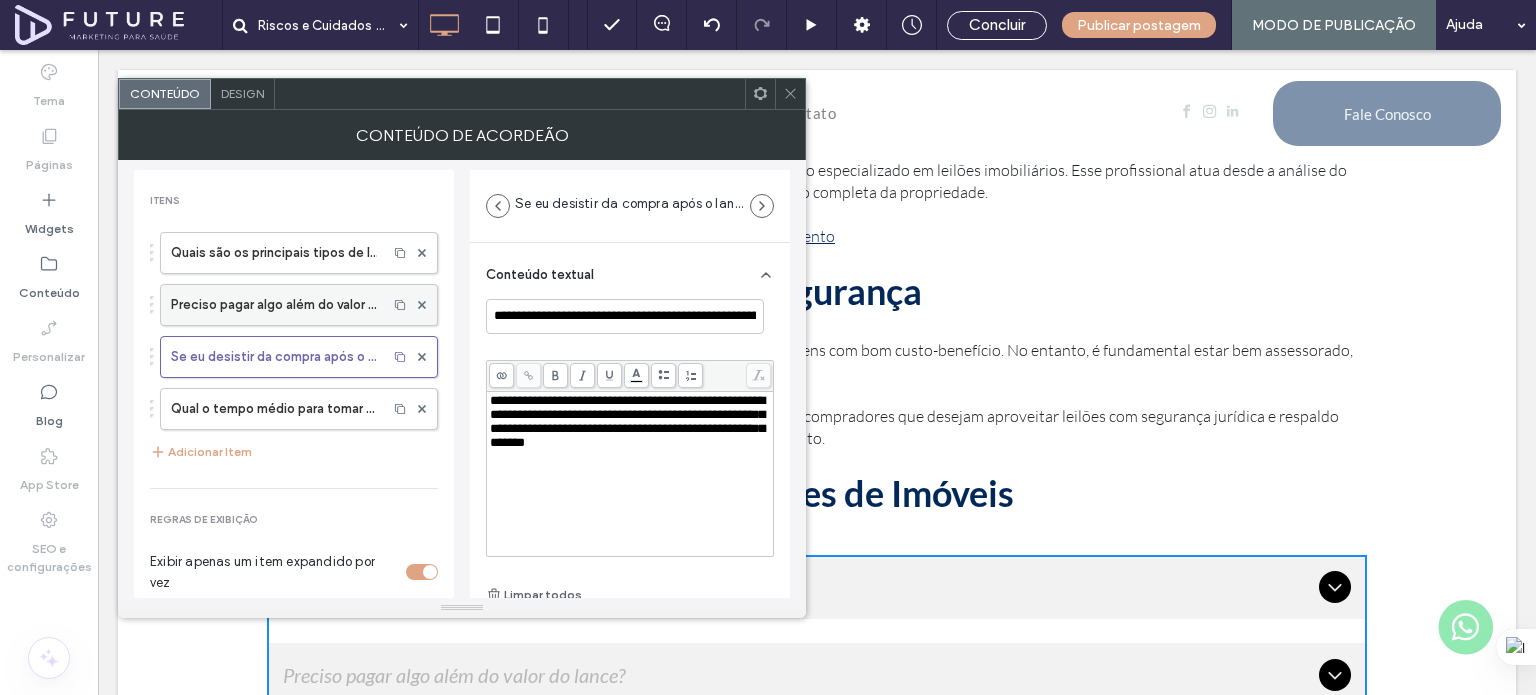 click on "Preciso pagar algo além do valor do lance?" at bounding box center (274, 305) 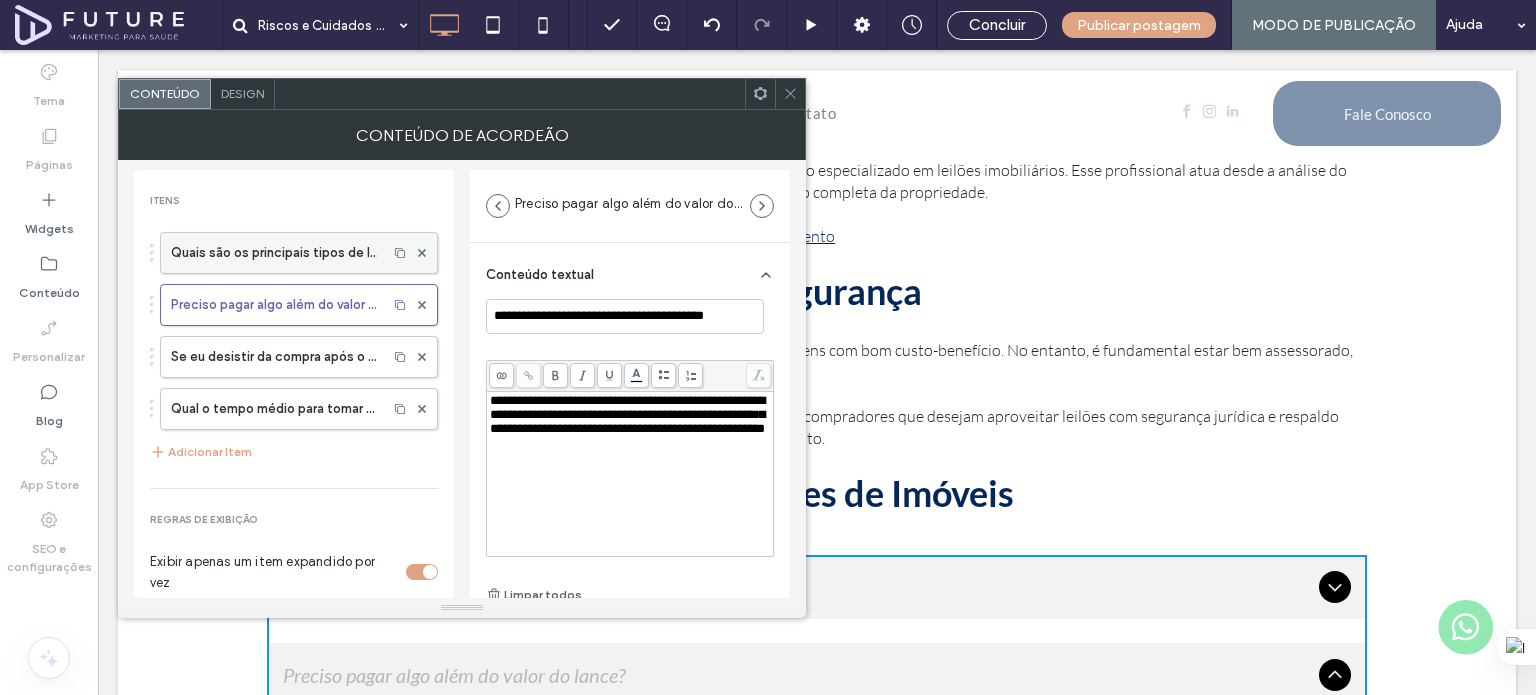 click on "Quais são os principais tipos de leilões imobiliários?" at bounding box center [274, 253] 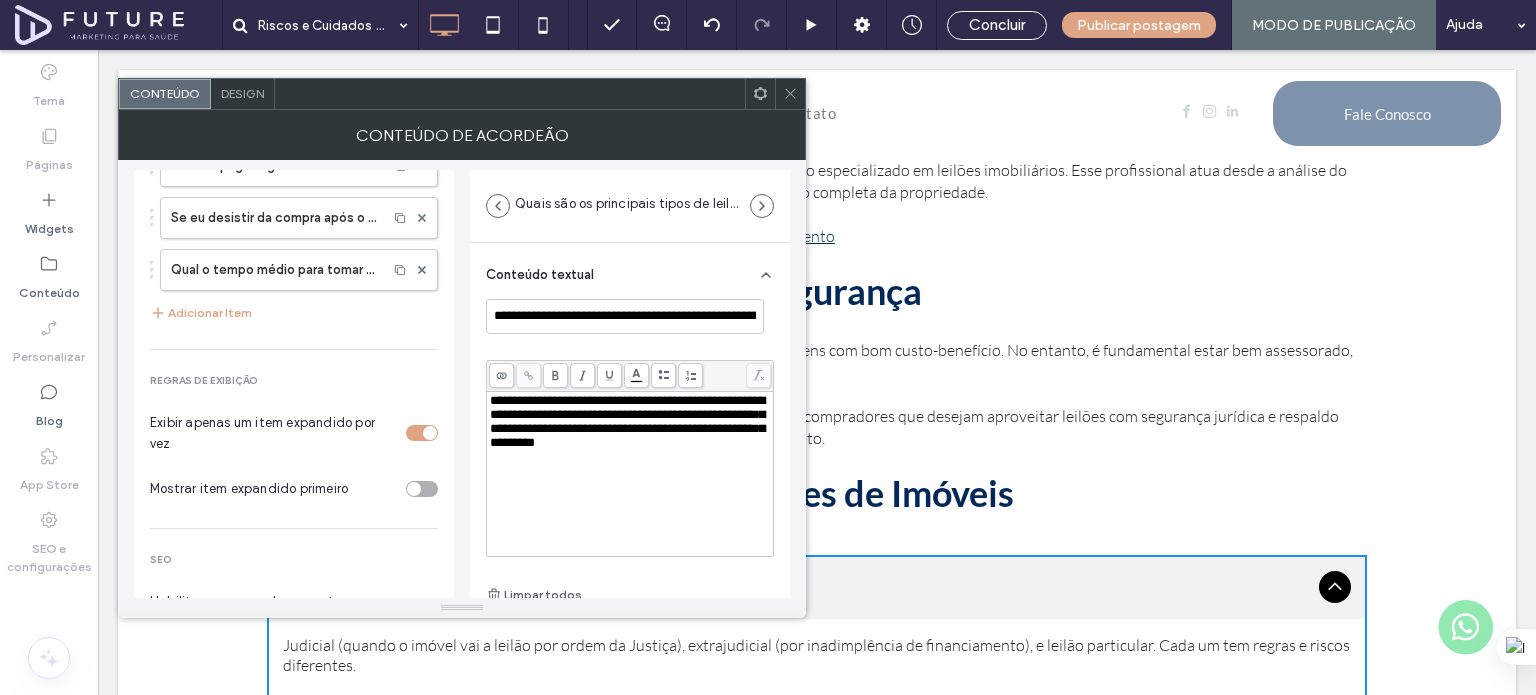 scroll, scrollTop: 254, scrollLeft: 0, axis: vertical 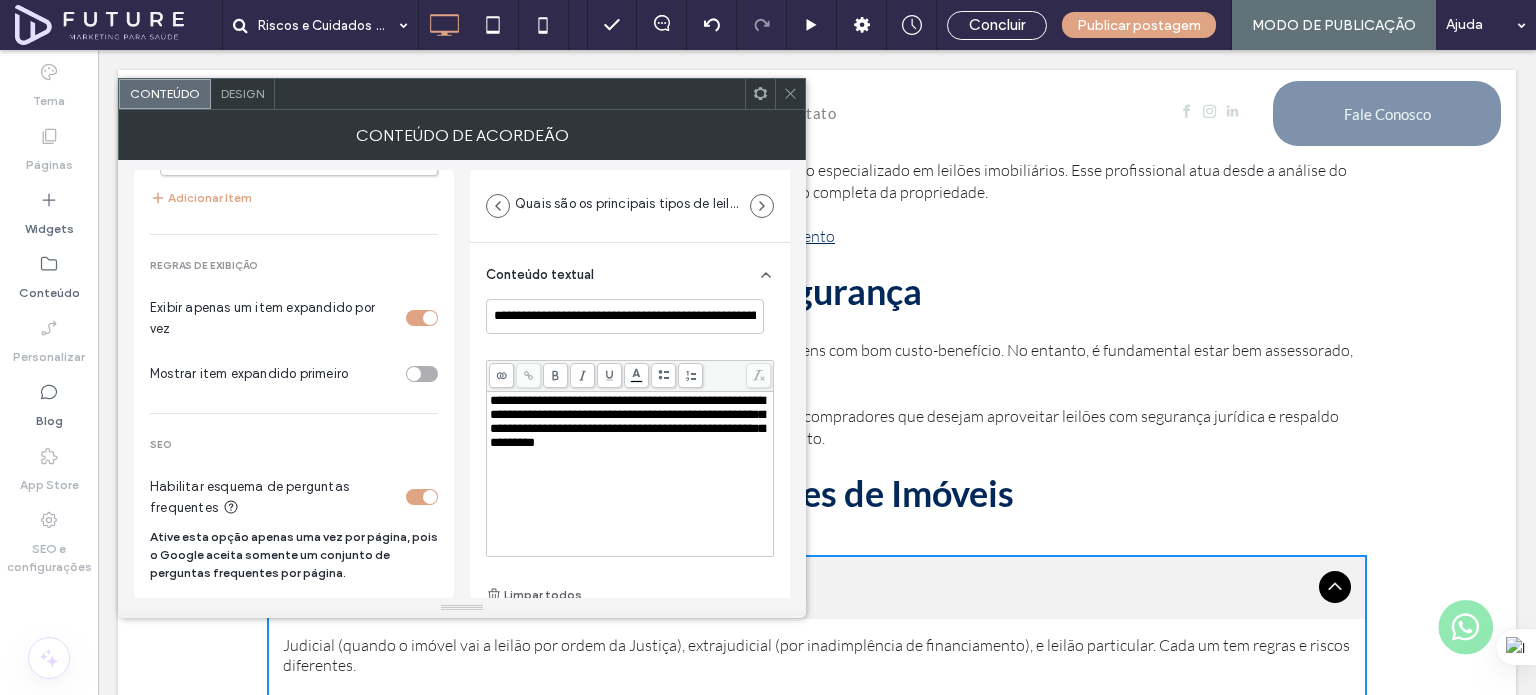 click 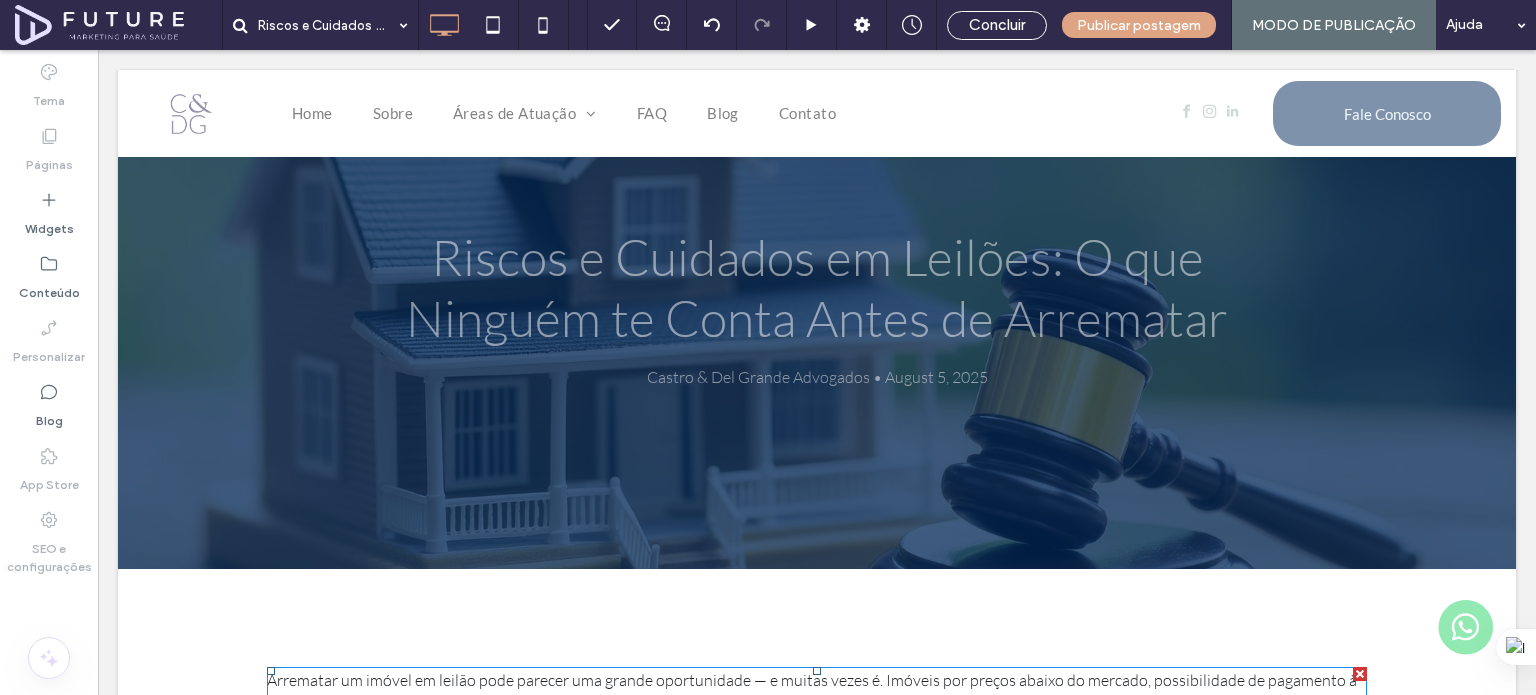 scroll, scrollTop: 0, scrollLeft: 0, axis: both 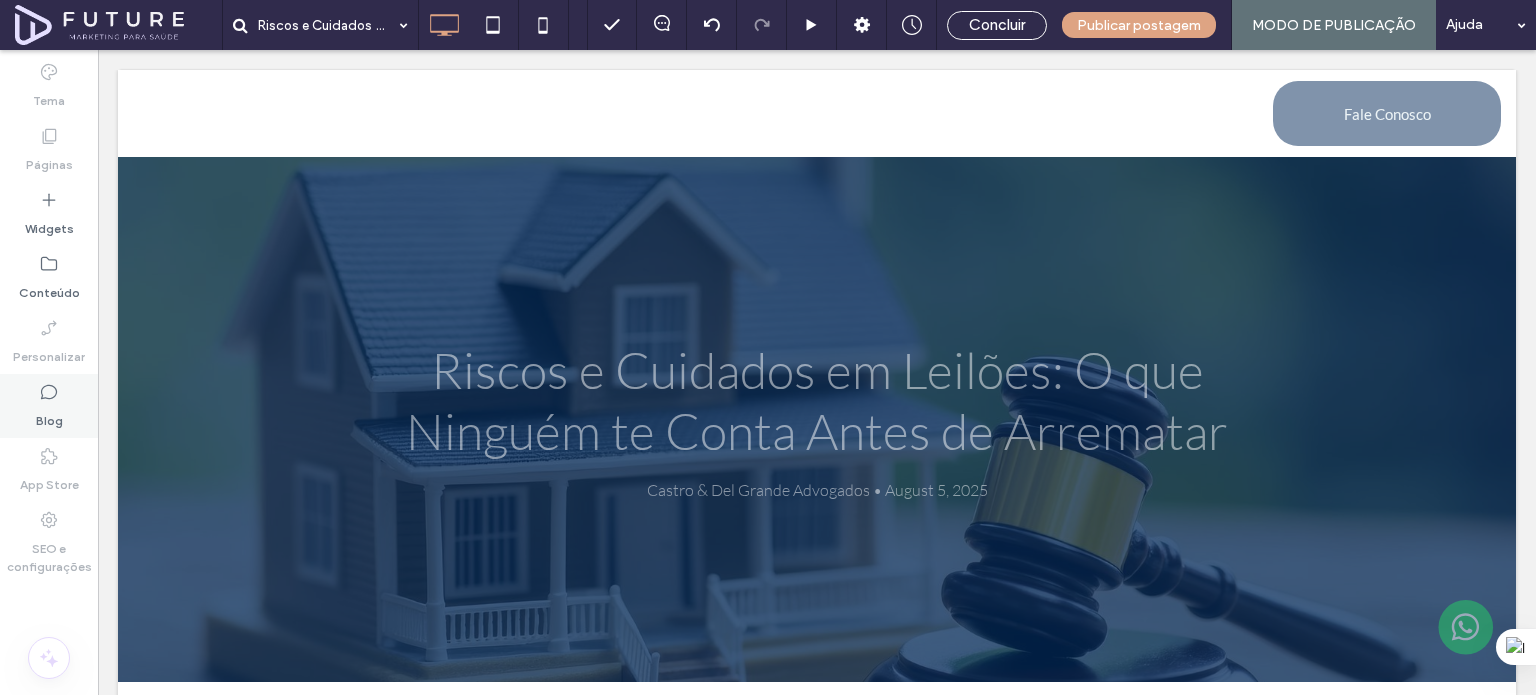 click on "Blog" at bounding box center (49, 406) 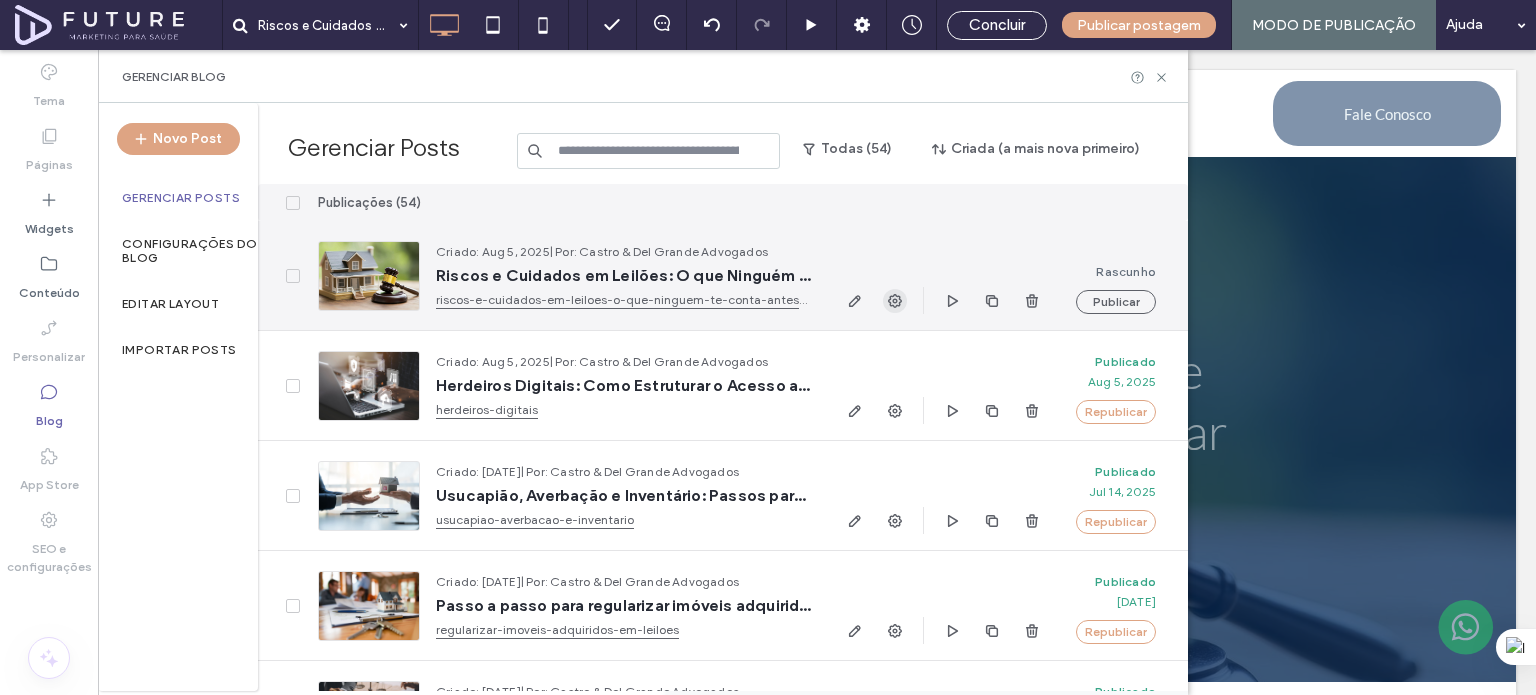 click 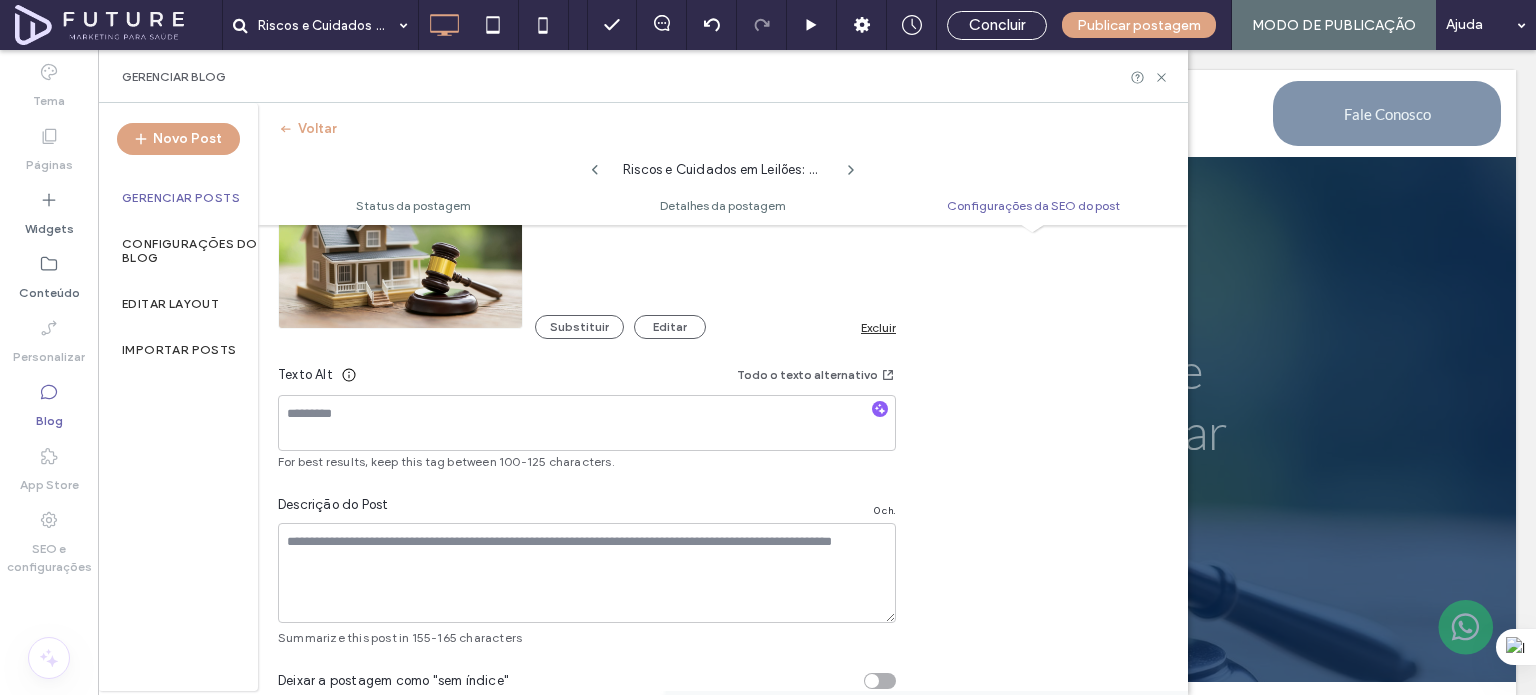 scroll, scrollTop: 1300, scrollLeft: 0, axis: vertical 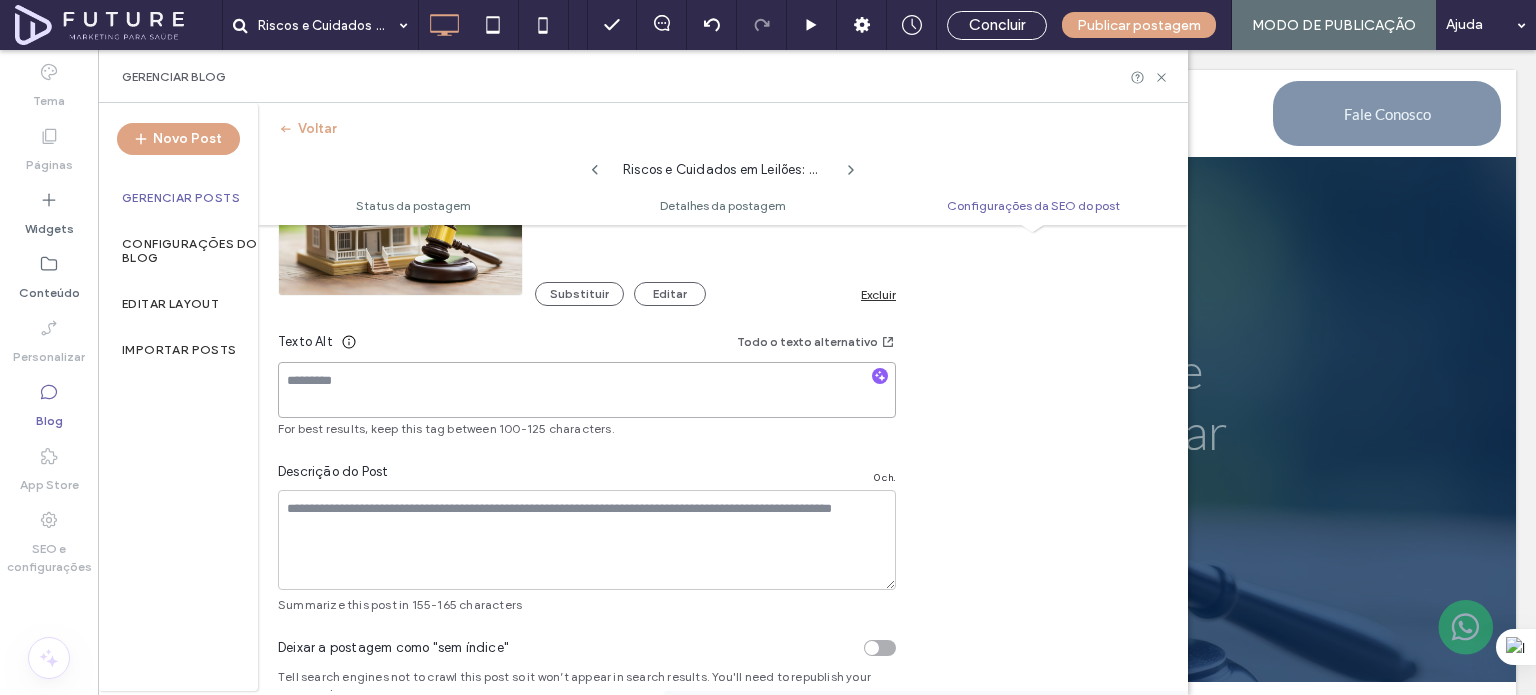 click at bounding box center (587, 390) 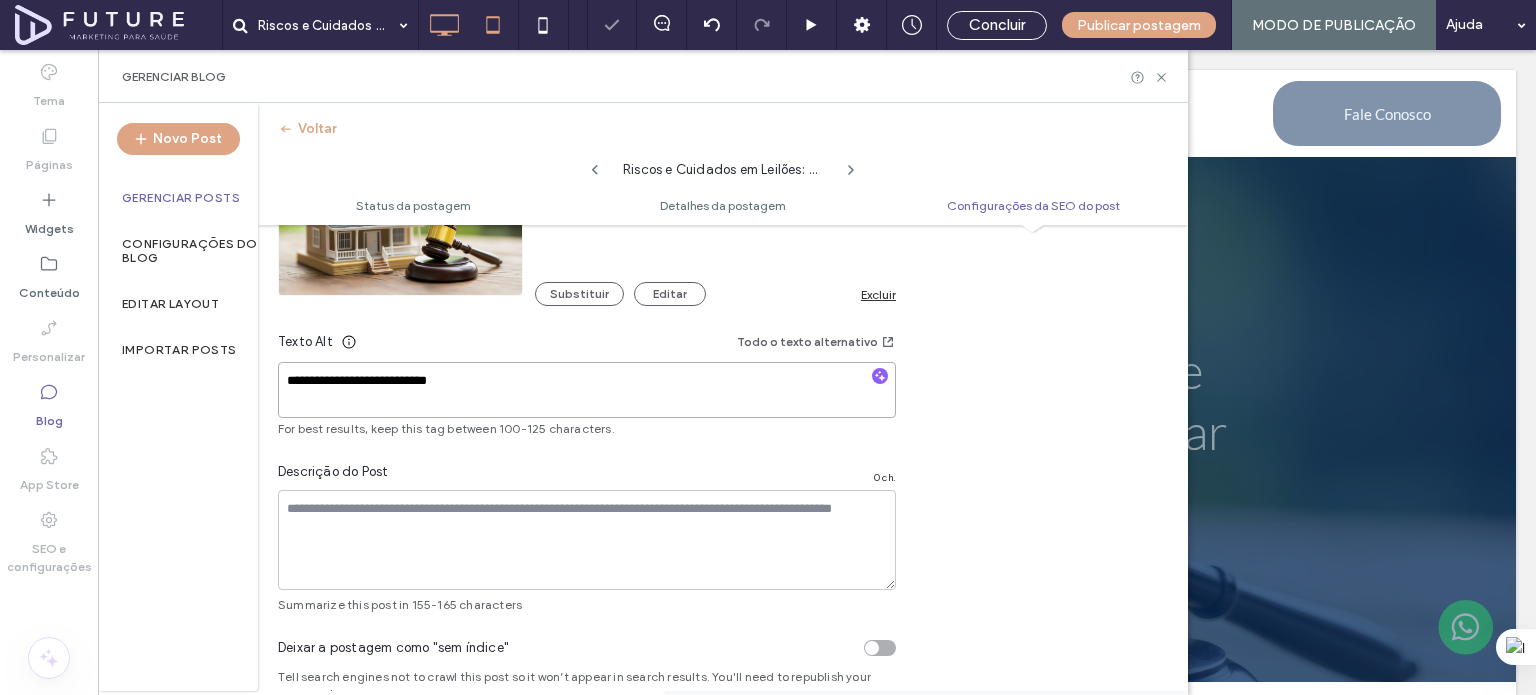 type on "**********" 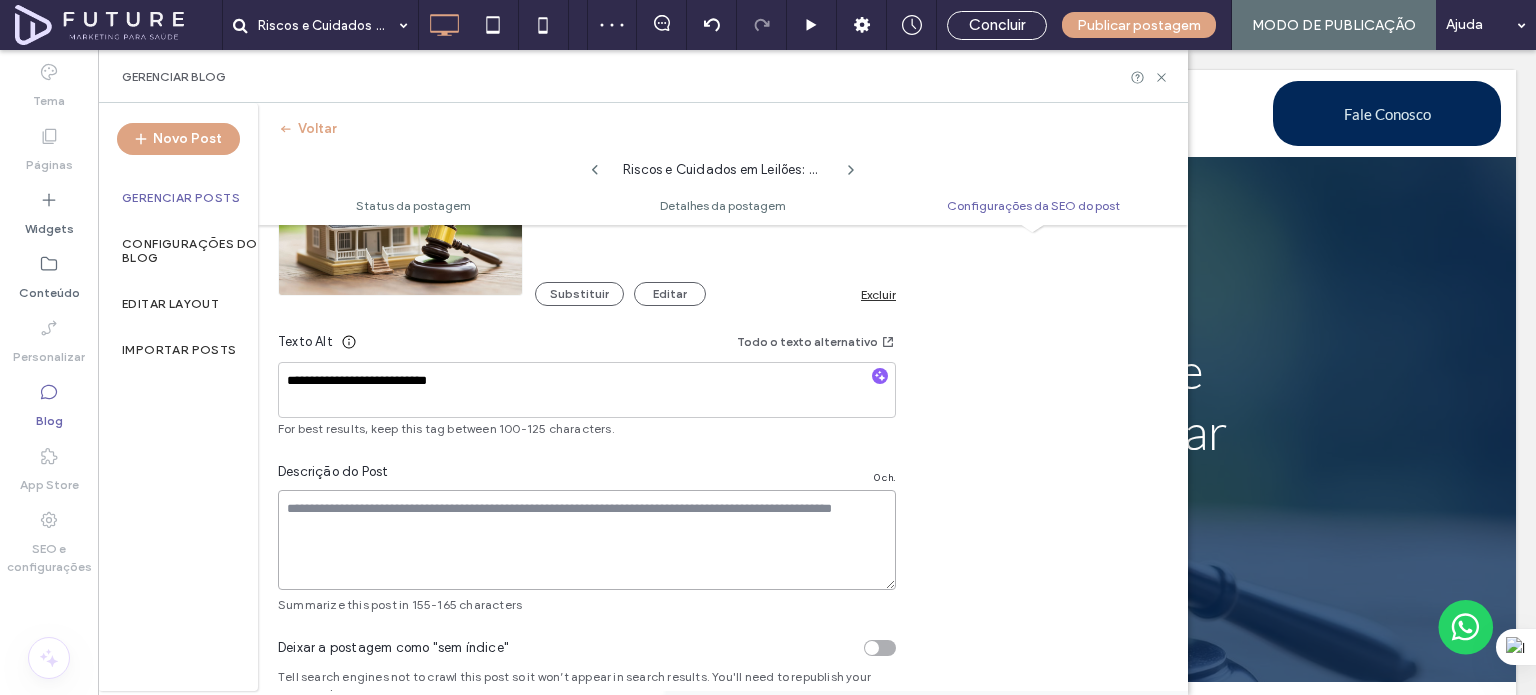 click at bounding box center [587, 540] 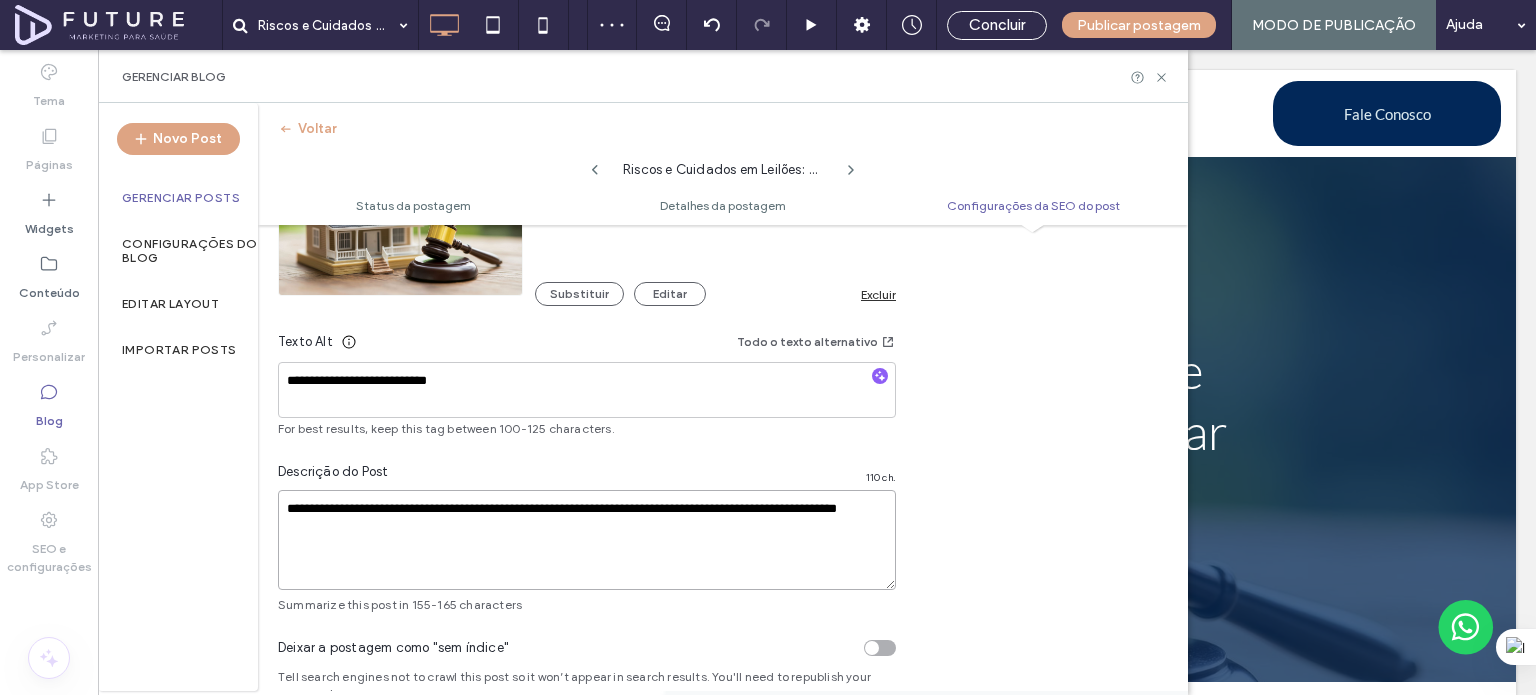 type on "**********" 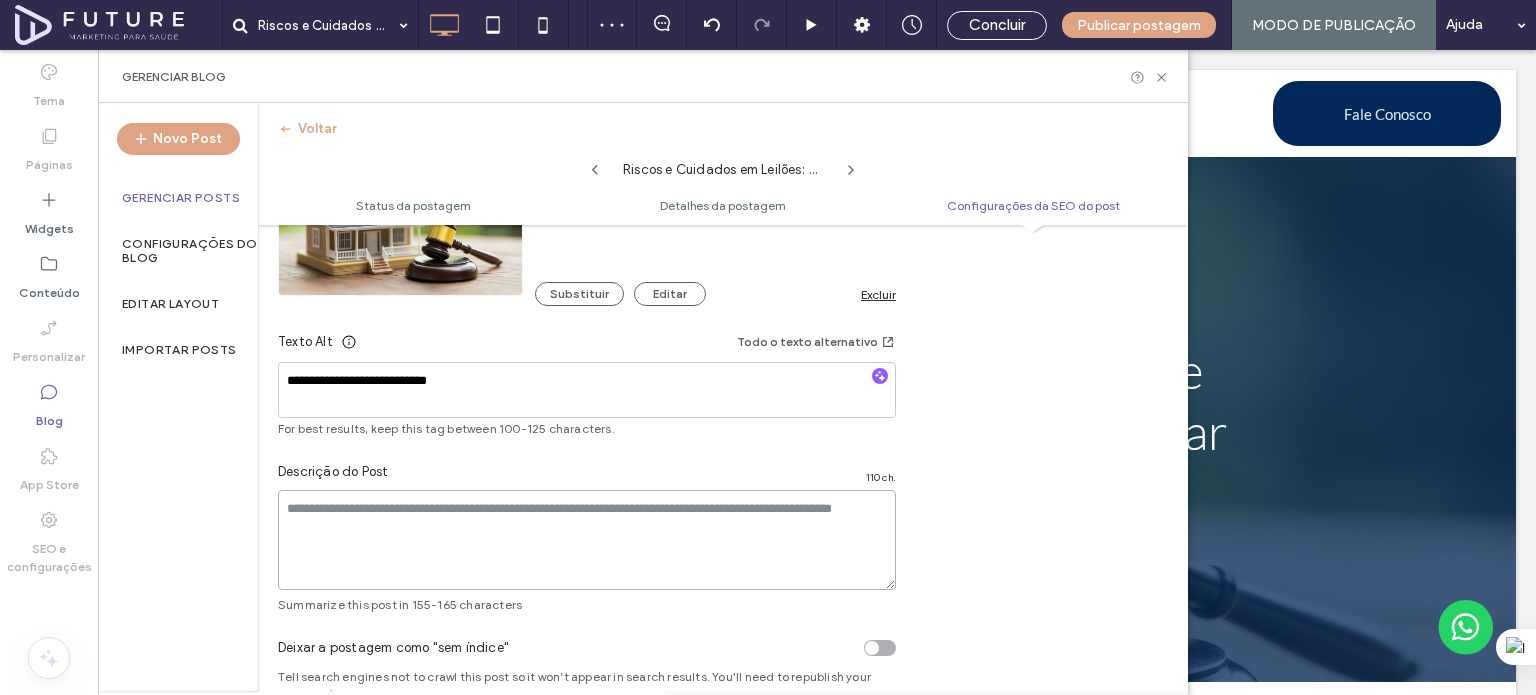 scroll, scrollTop: 0, scrollLeft: 0, axis: both 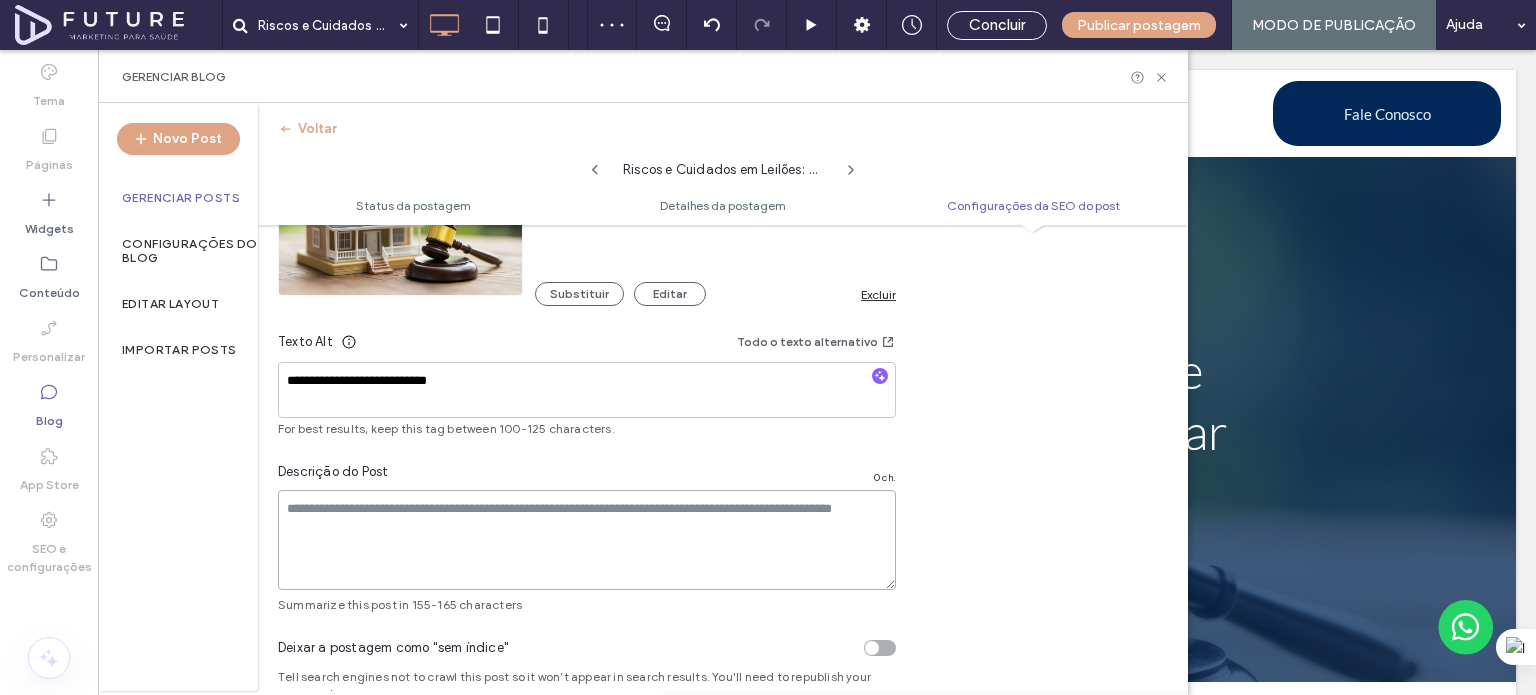 paste on "**********" 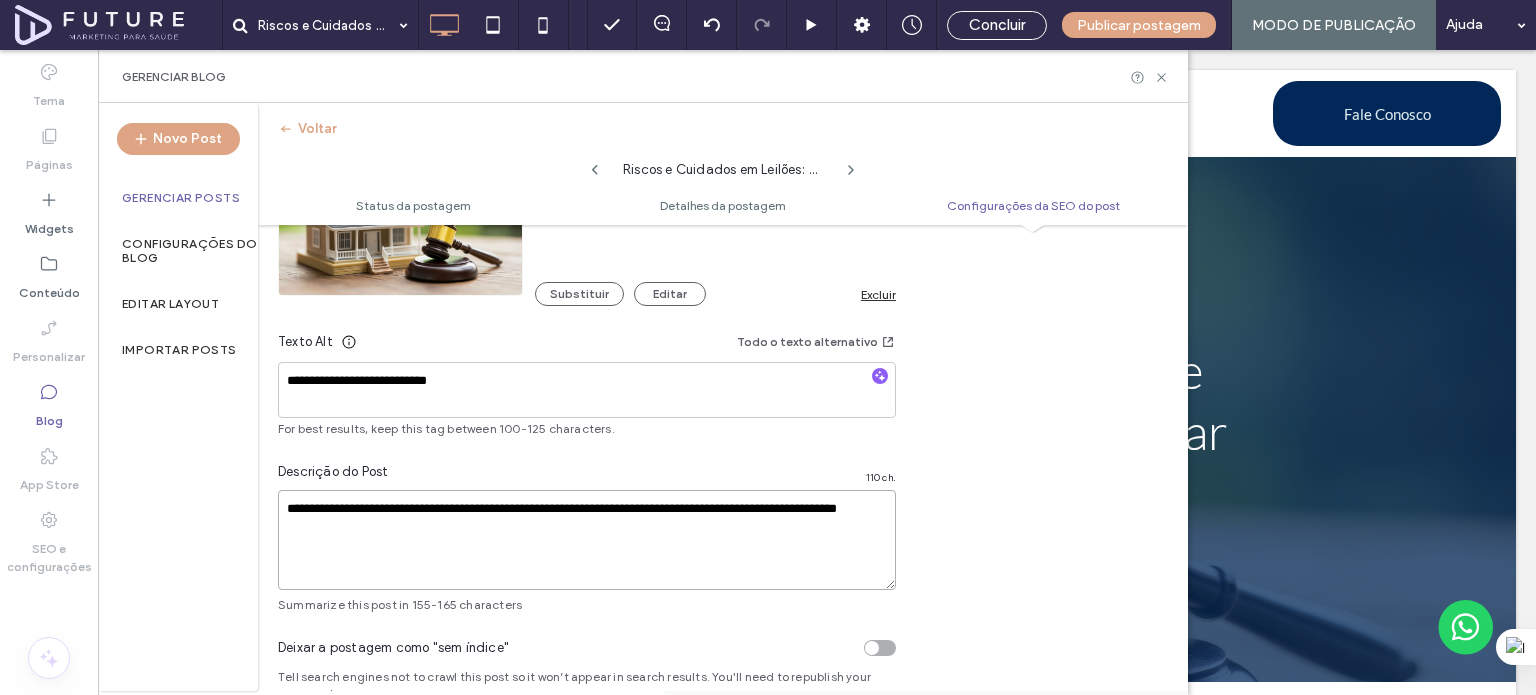 type on "**********" 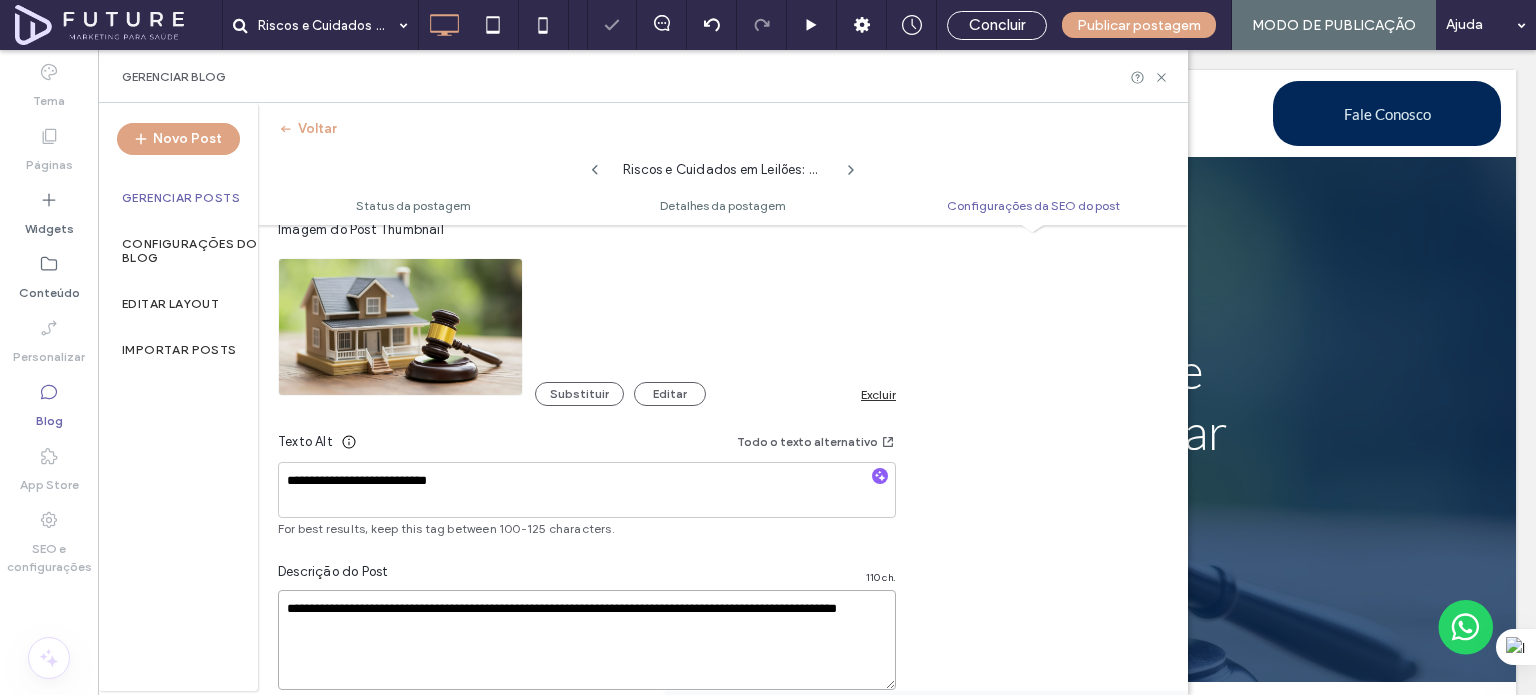 scroll, scrollTop: 1345, scrollLeft: 0, axis: vertical 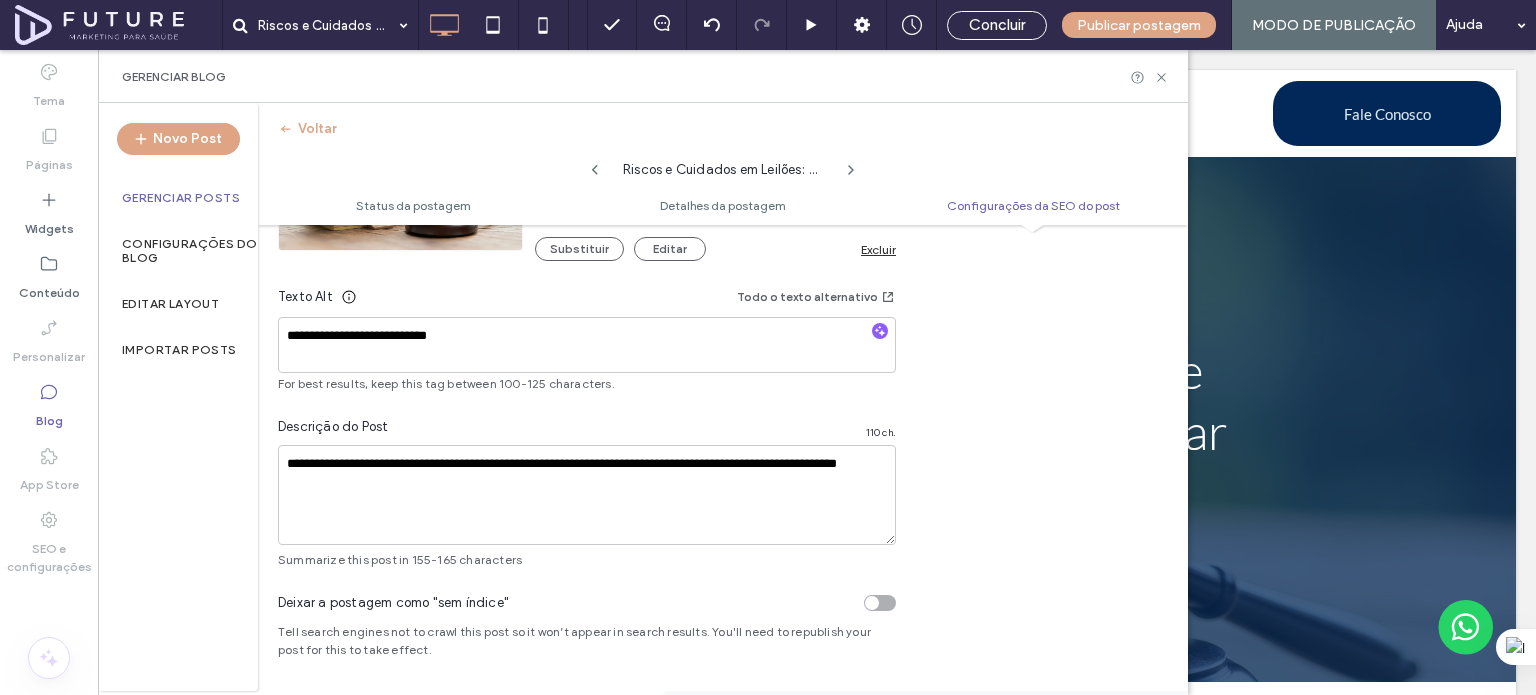 click on "**********" at bounding box center [723, 176] 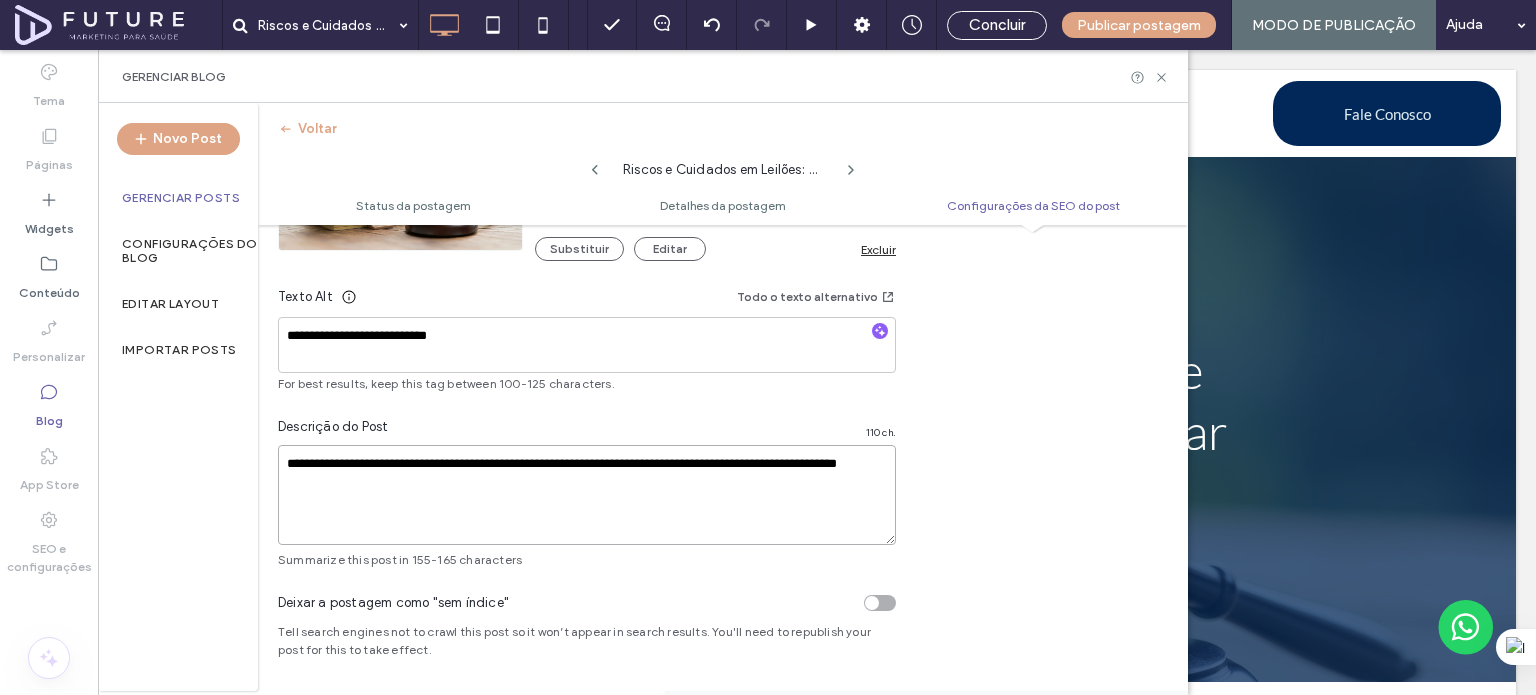 click on "**********" at bounding box center [587, 495] 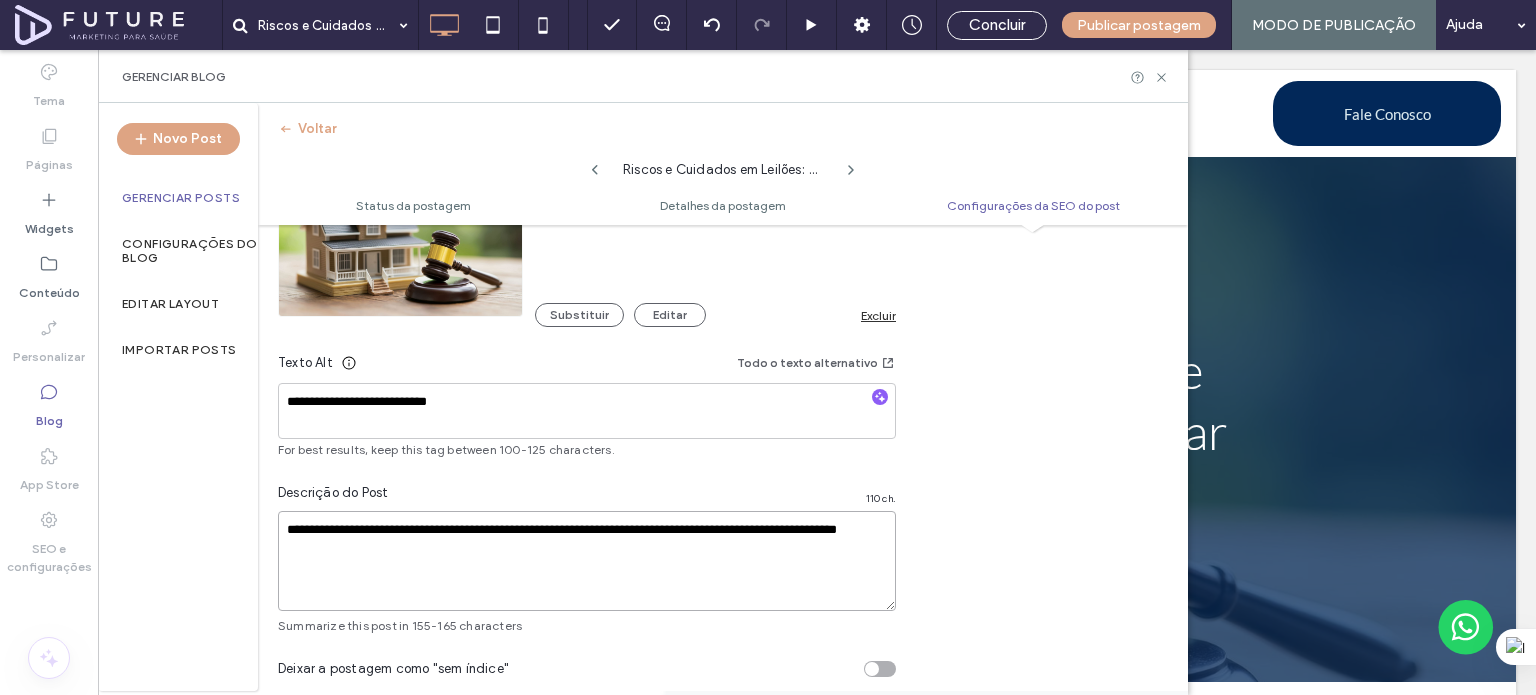 scroll, scrollTop: 1245, scrollLeft: 0, axis: vertical 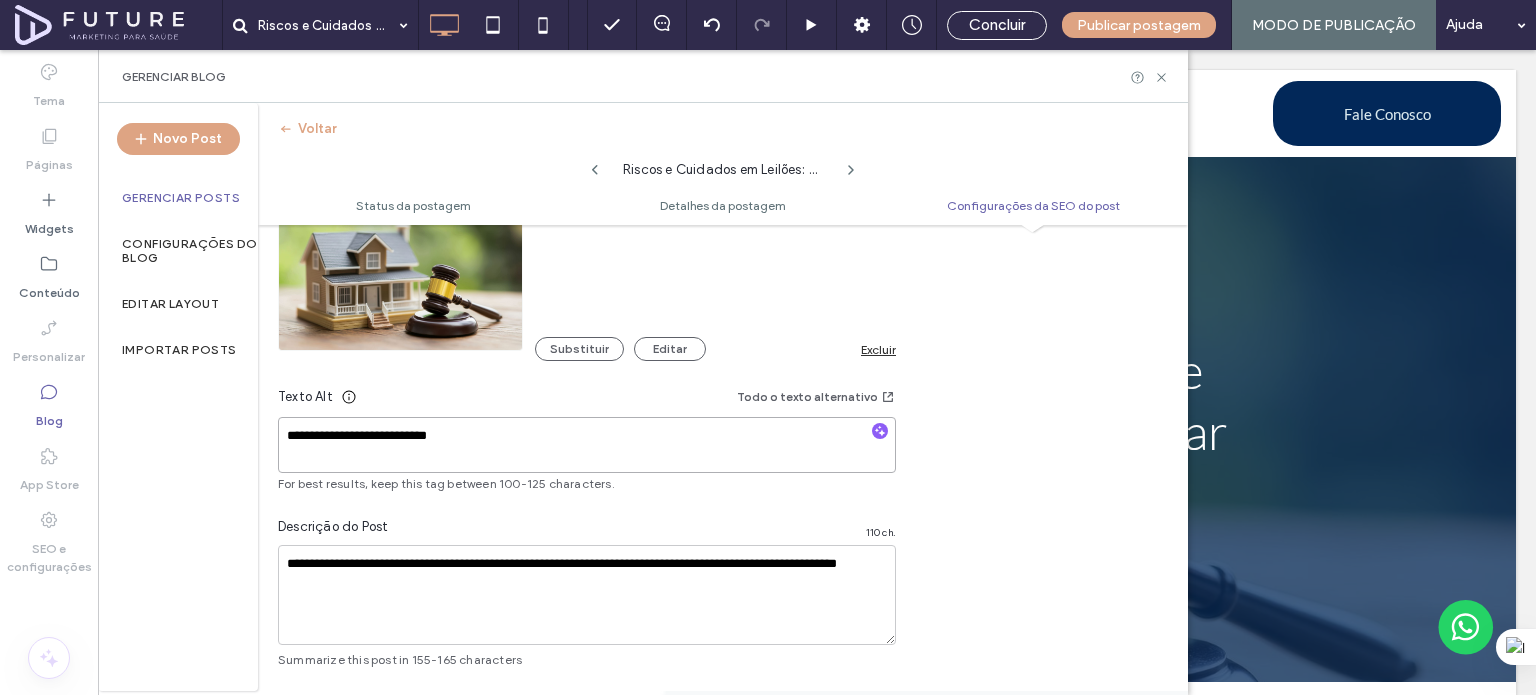 click on "**********" at bounding box center [587, 445] 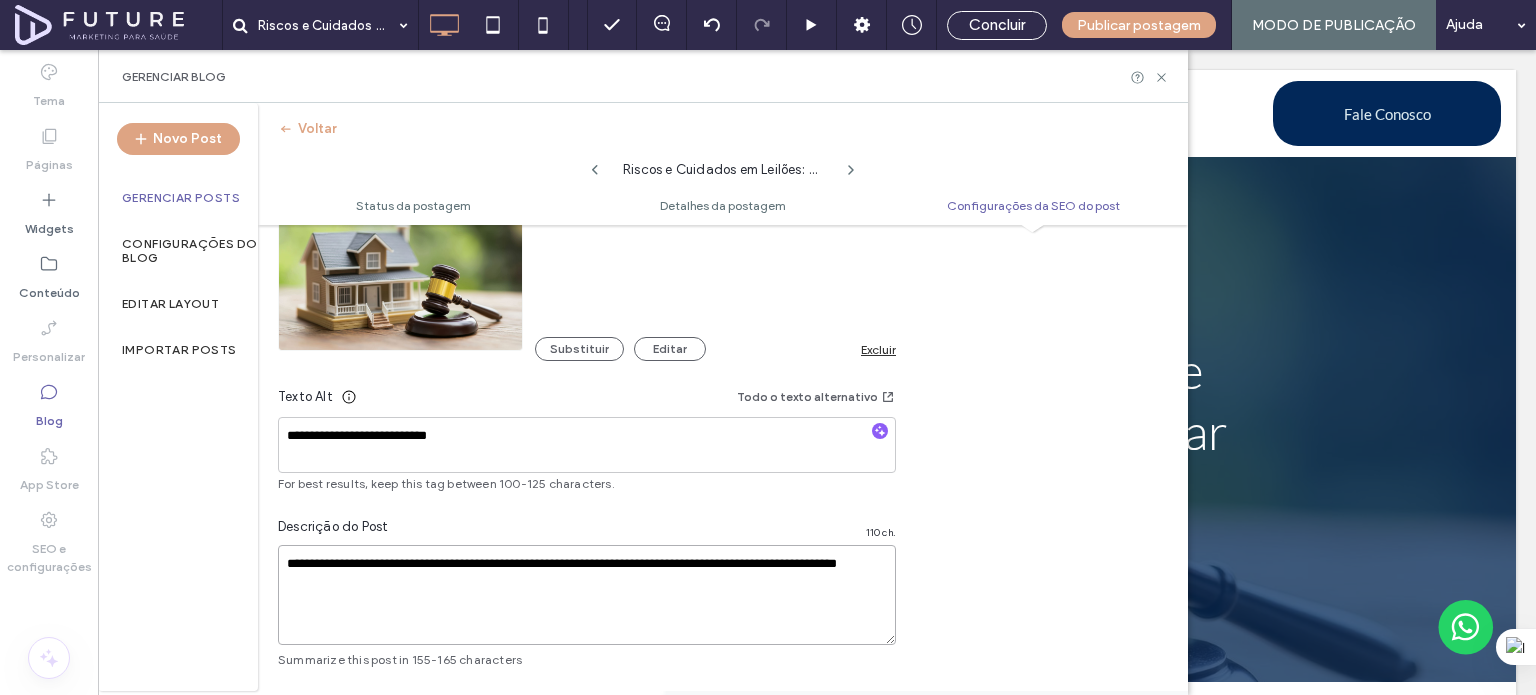 click on "**********" at bounding box center [587, 595] 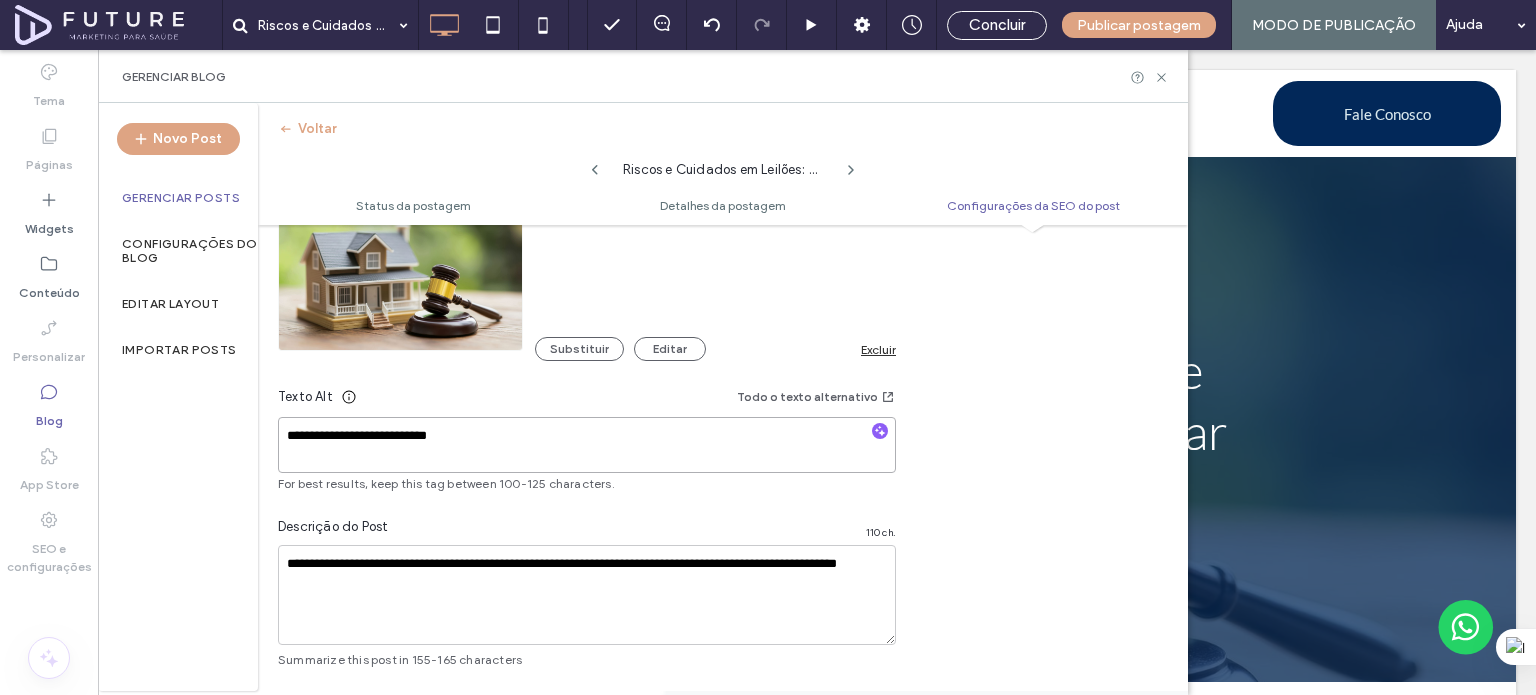 click on "**********" at bounding box center [587, 445] 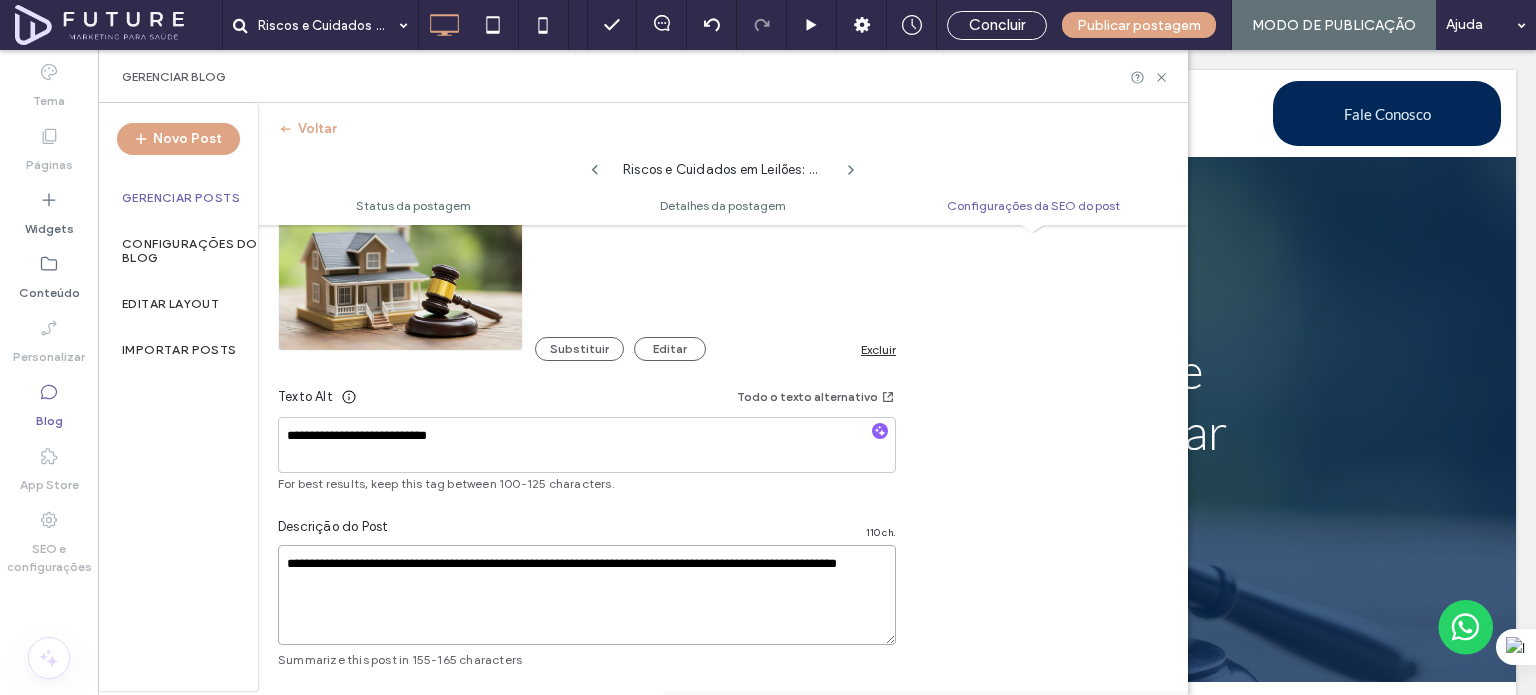 click on "**********" at bounding box center [587, 595] 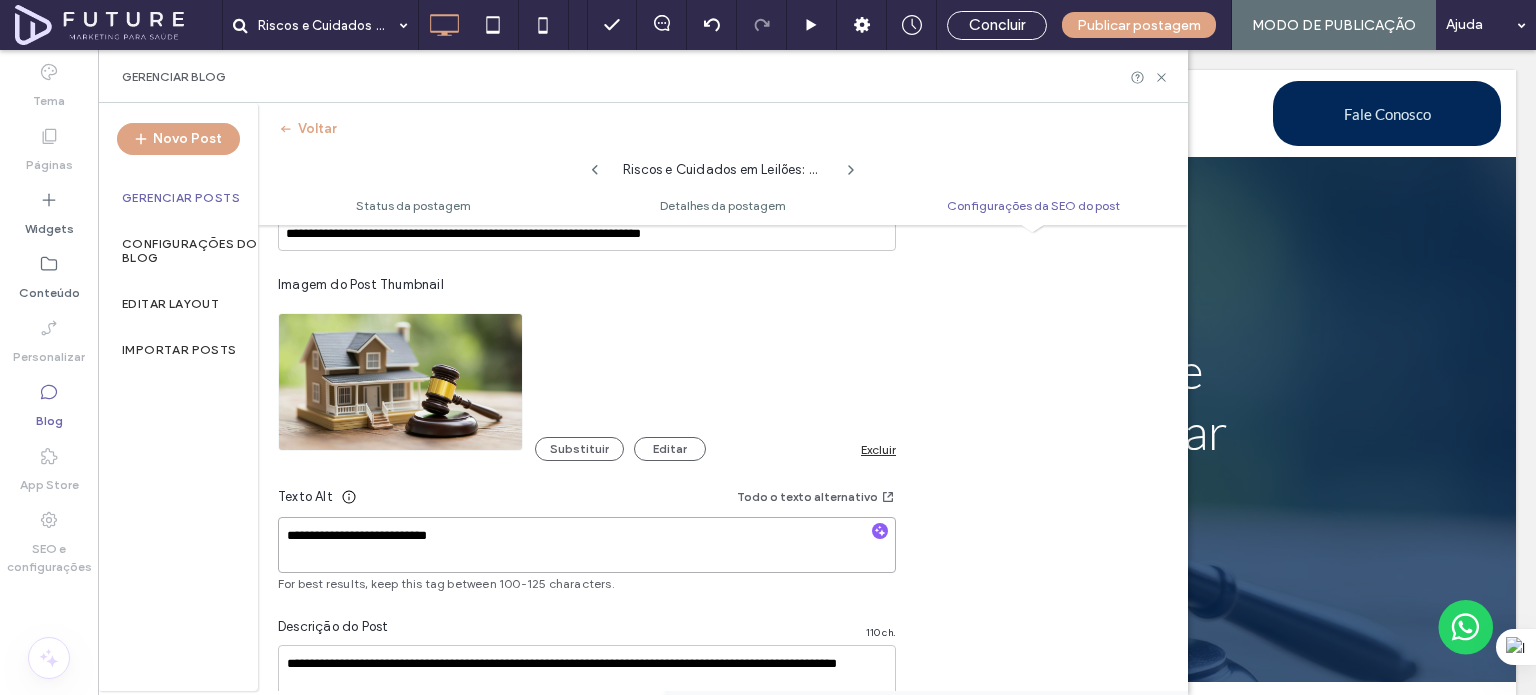 click on "**********" at bounding box center [587, 545] 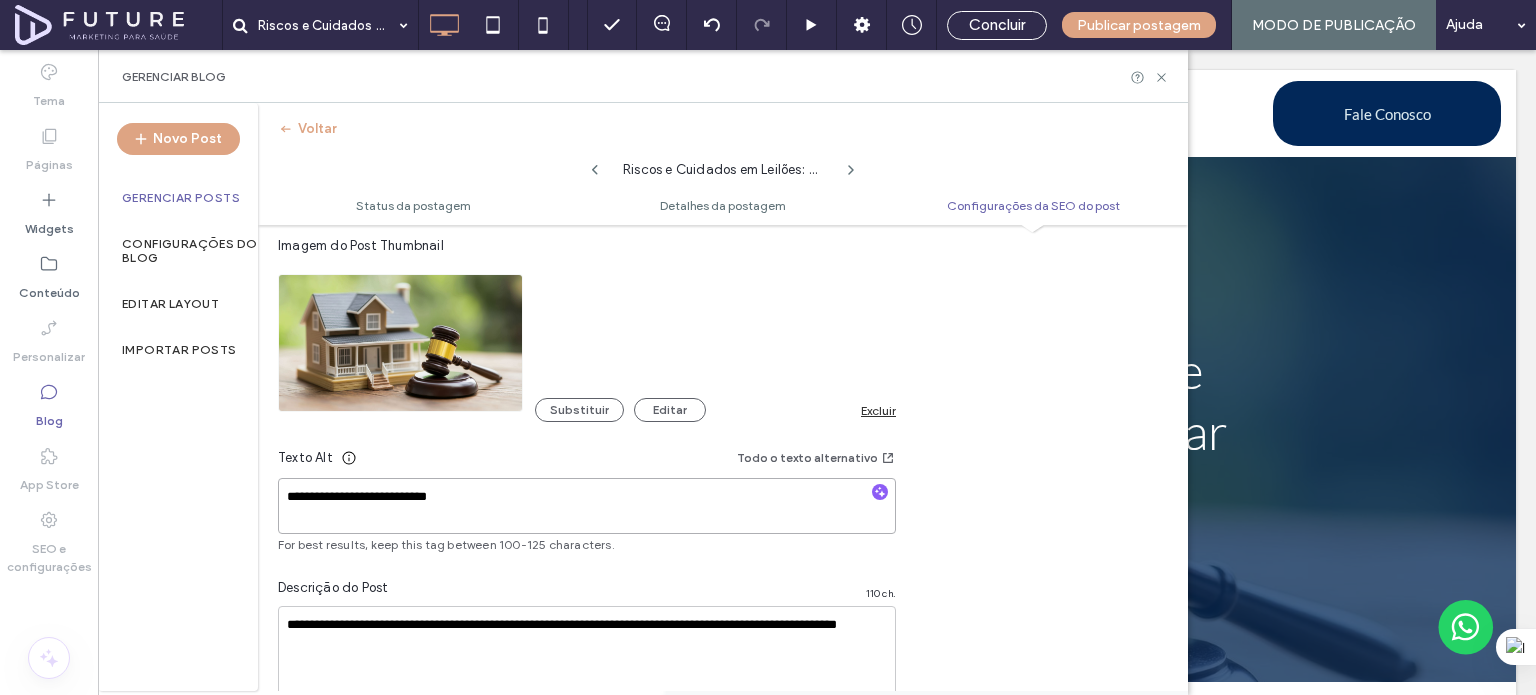 scroll, scrollTop: 1245, scrollLeft: 0, axis: vertical 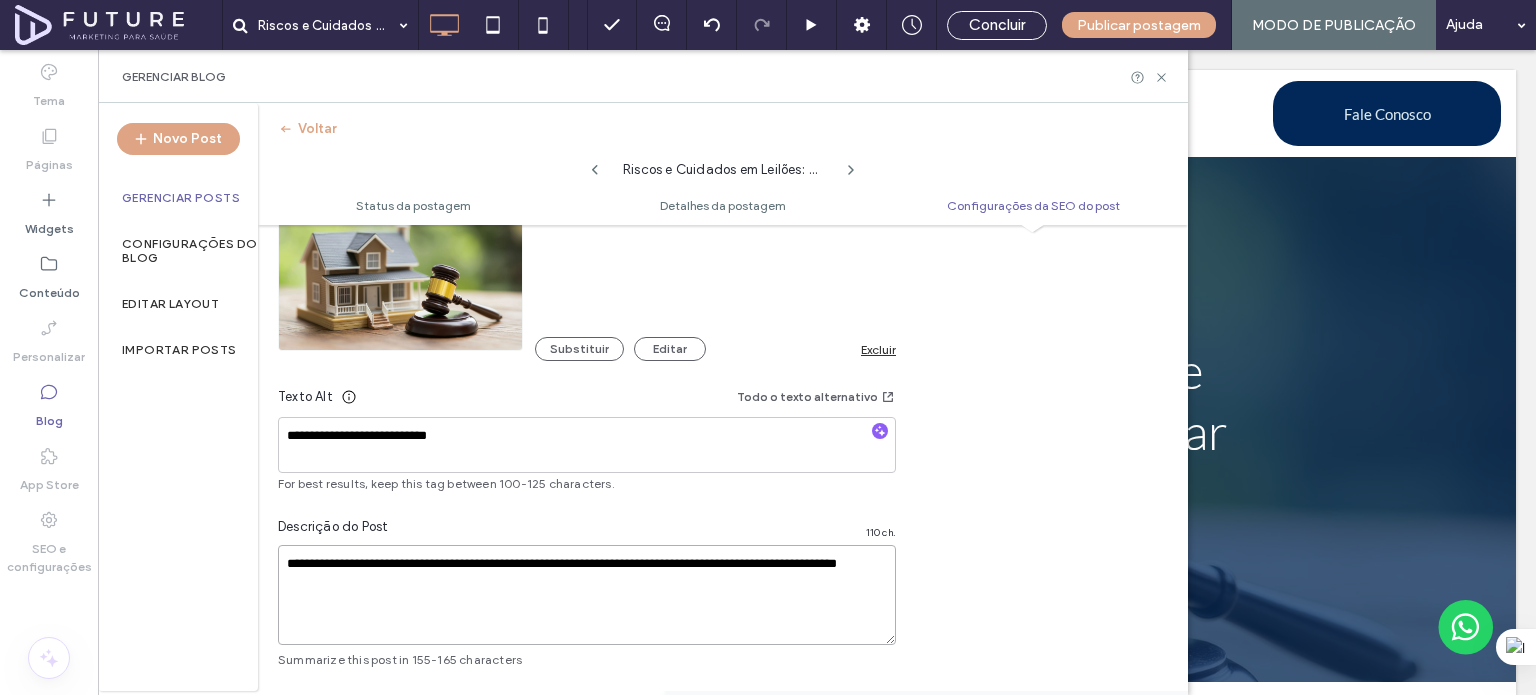 click on "**********" at bounding box center [587, 595] 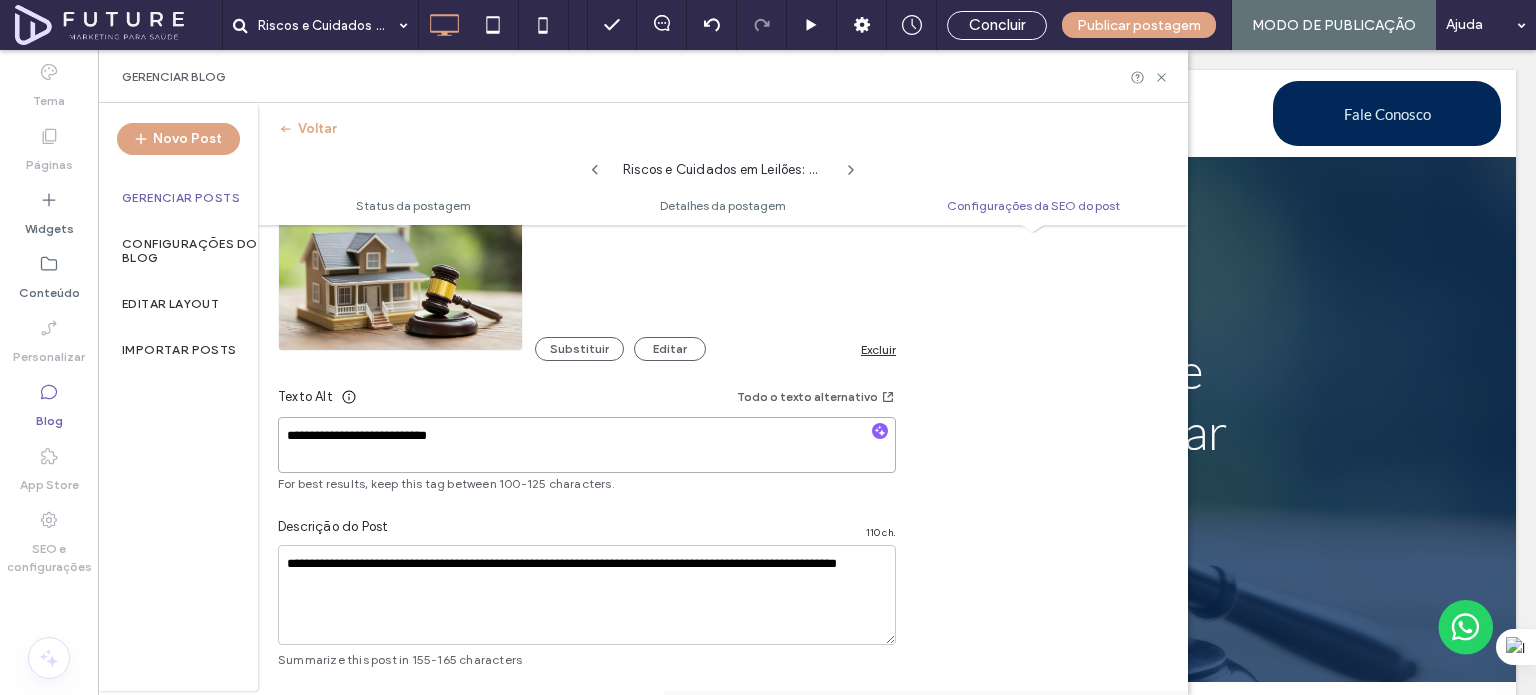 click on "**********" at bounding box center [587, 445] 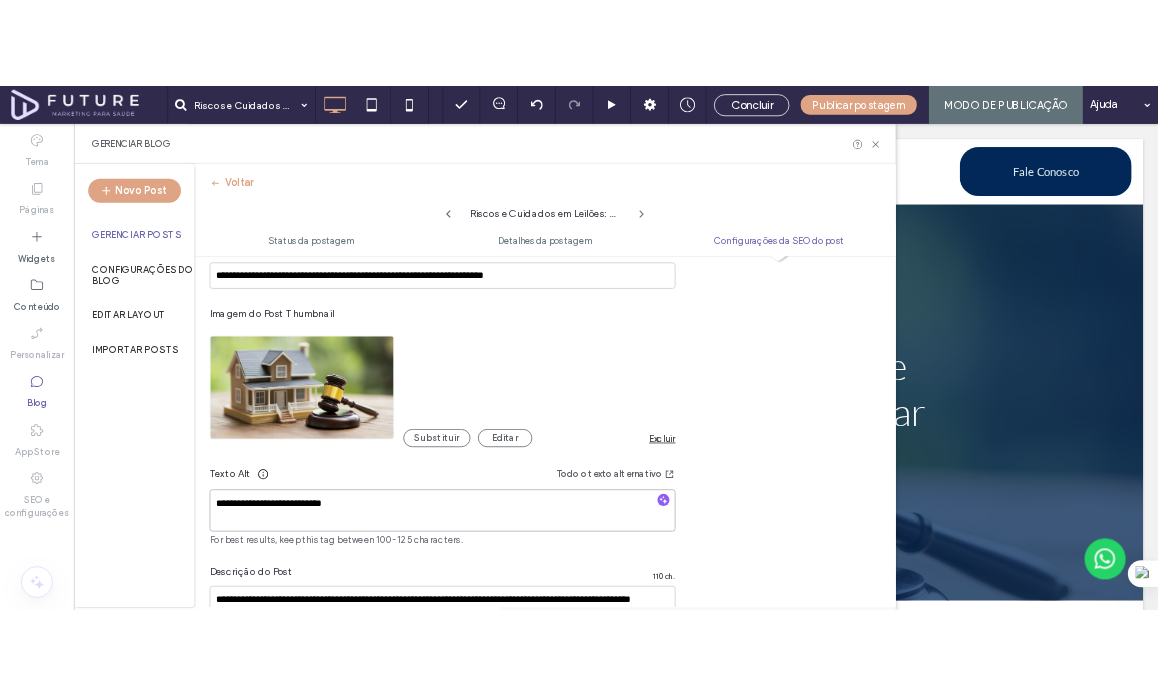 scroll, scrollTop: 945, scrollLeft: 0, axis: vertical 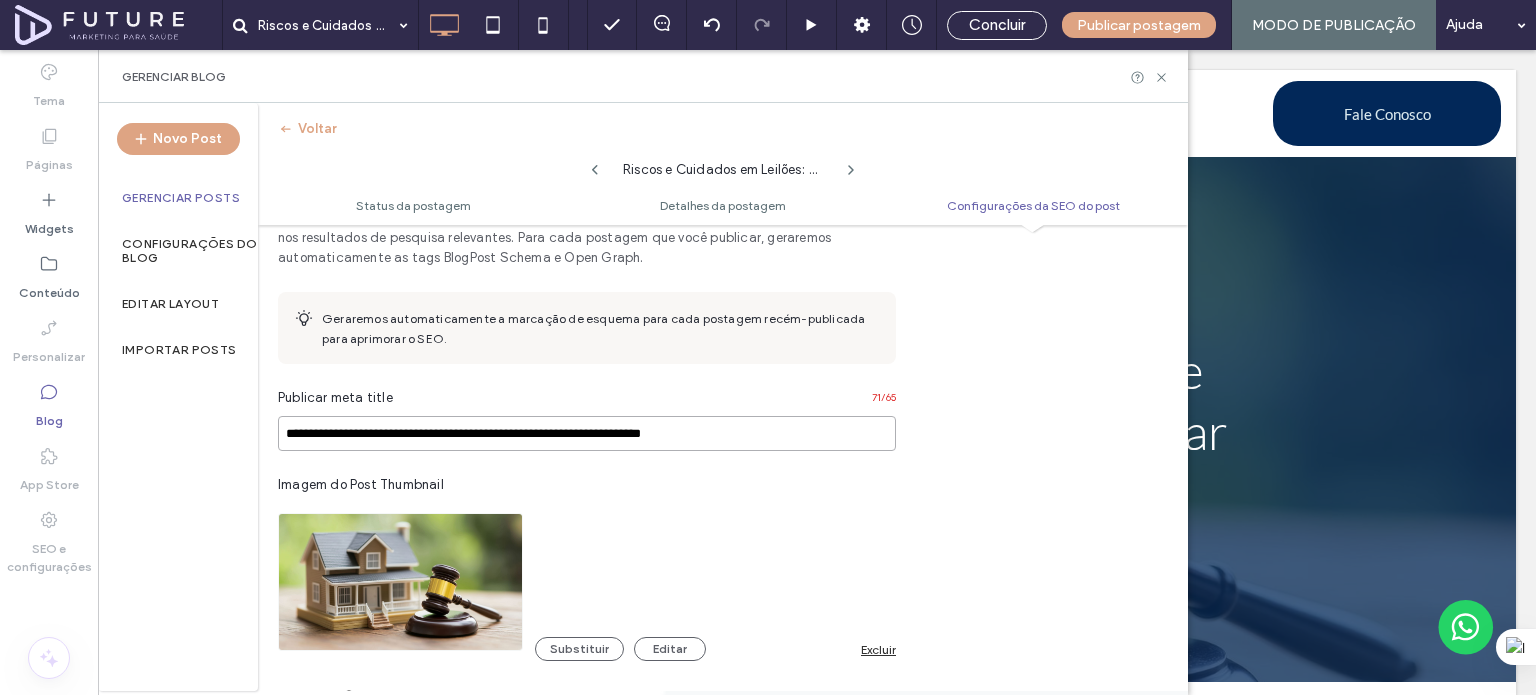 click on "**********" at bounding box center [587, 433] 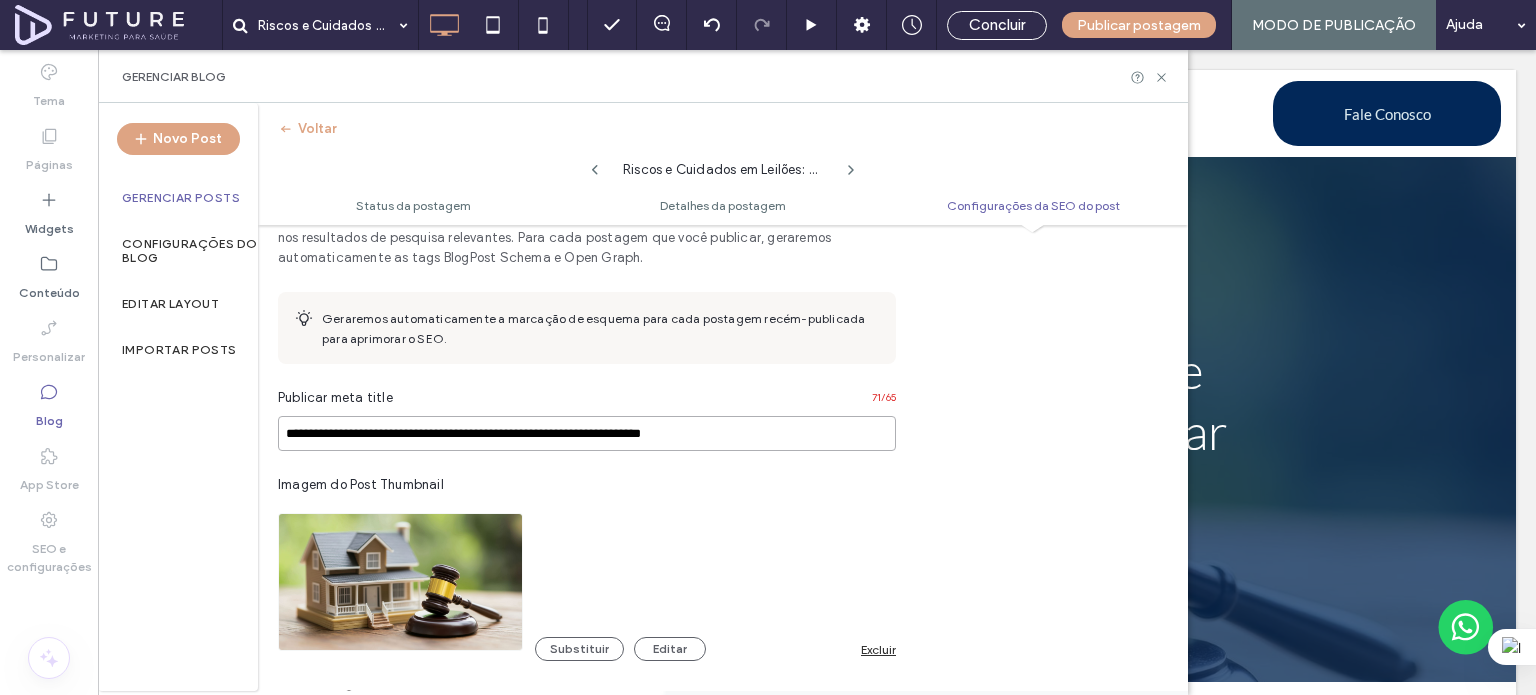 click on "**********" at bounding box center (587, 433) 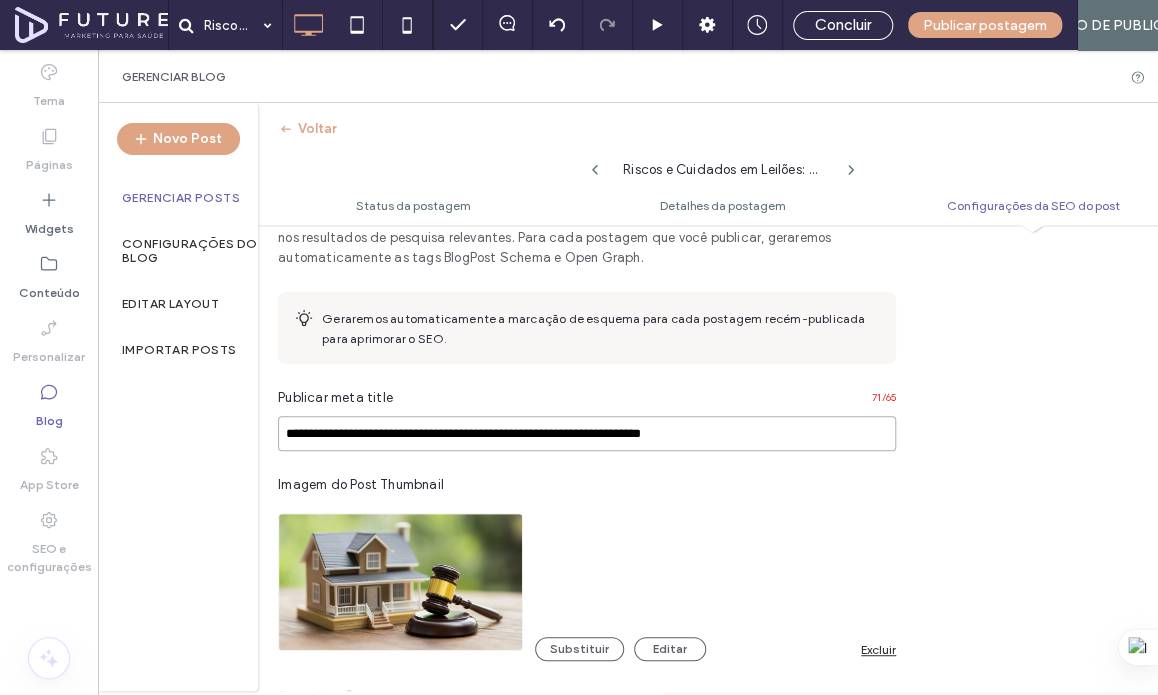 click on "**********" at bounding box center [587, 433] 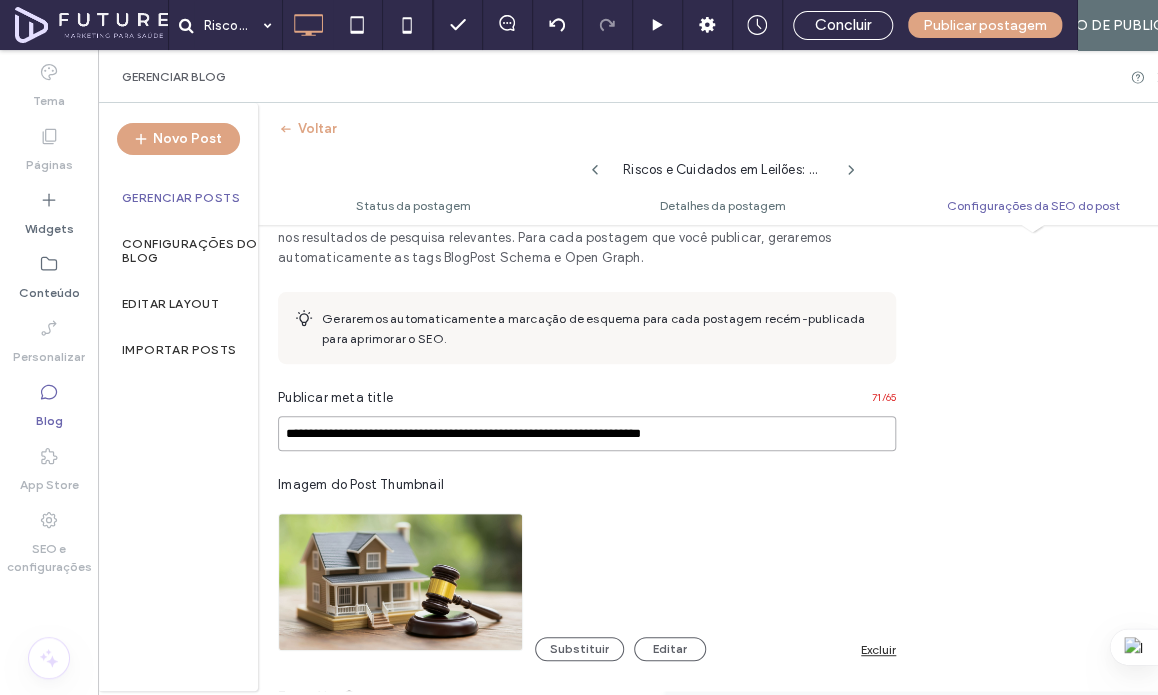 click on "**********" at bounding box center (587, 433) 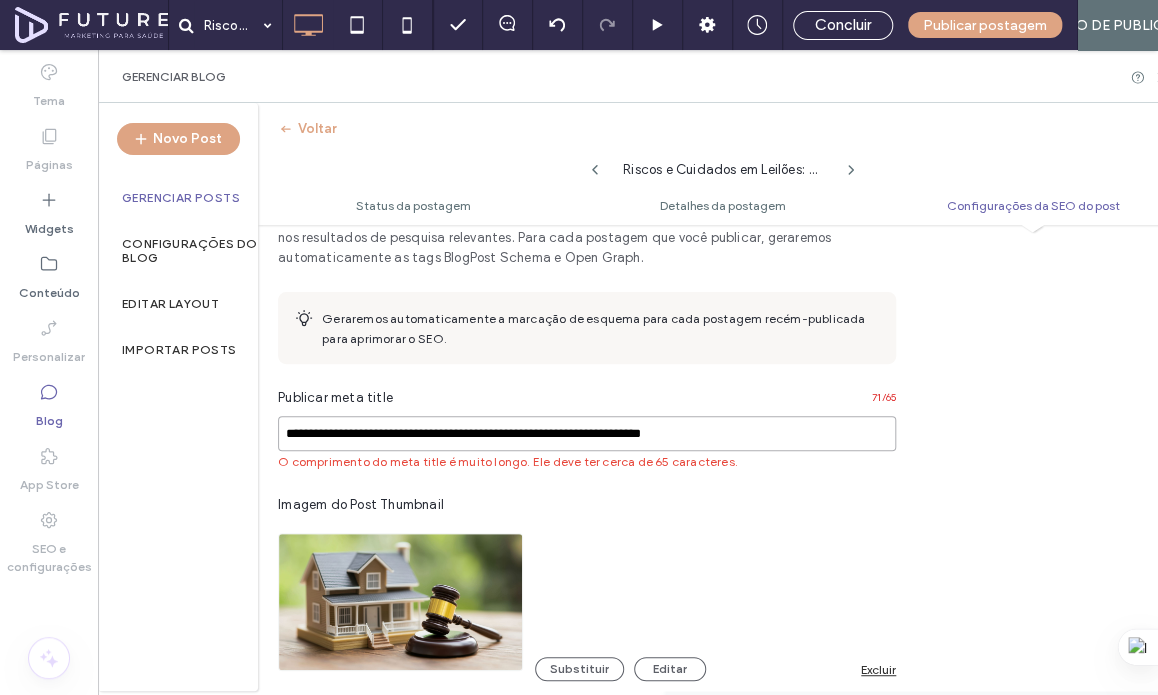 click on "**********" at bounding box center (587, 433) 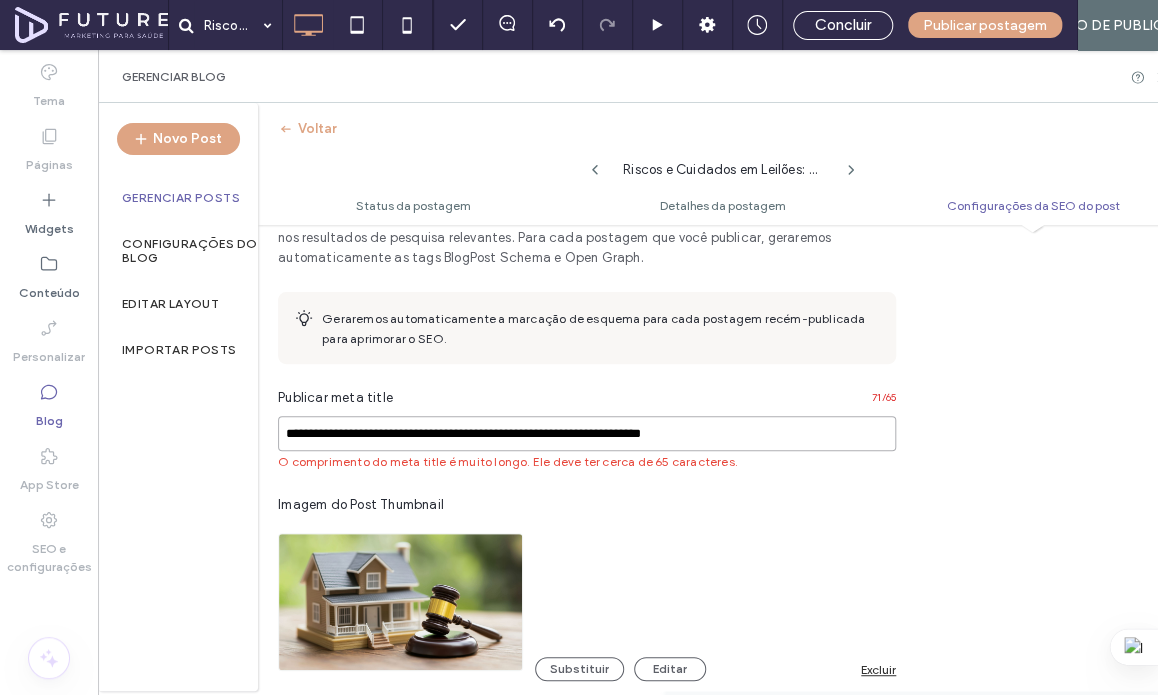 click on "**********" at bounding box center (587, 433) 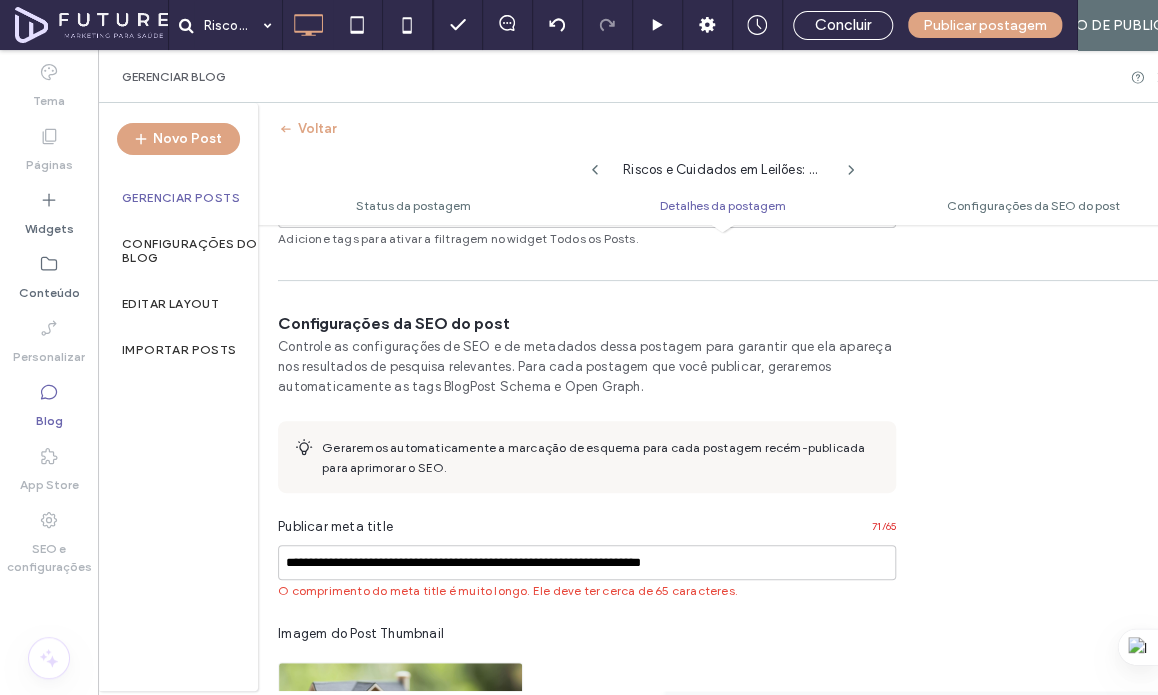 scroll, scrollTop: 865, scrollLeft: 0, axis: vertical 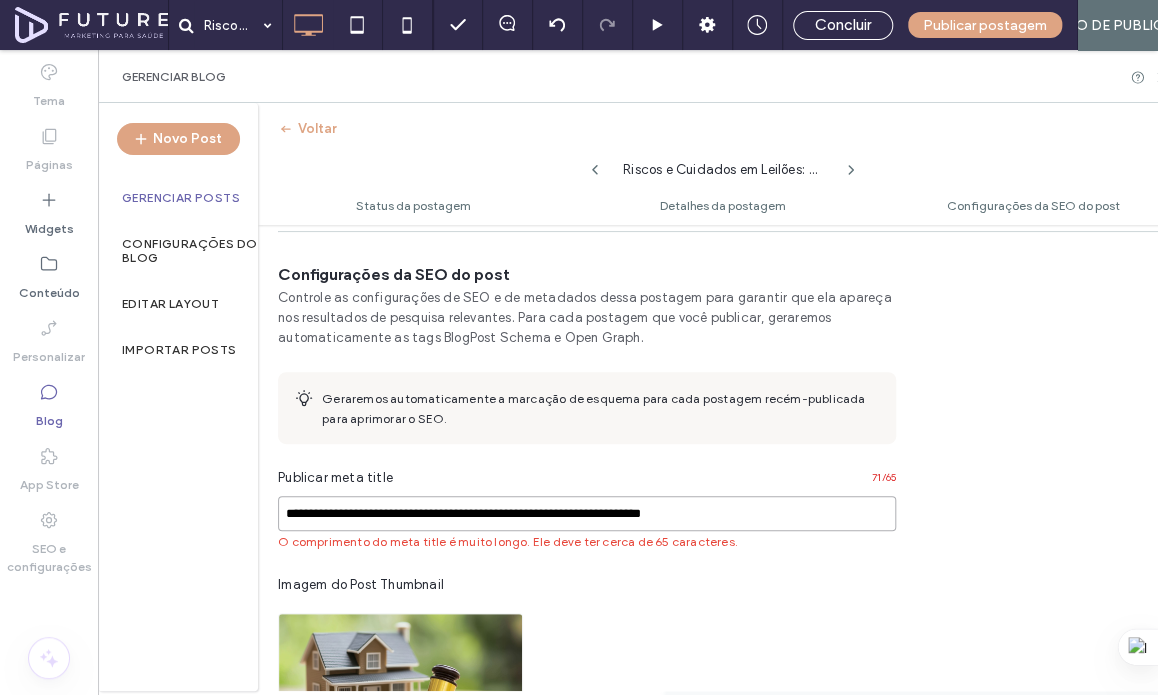 click on "**********" at bounding box center (587, 513) 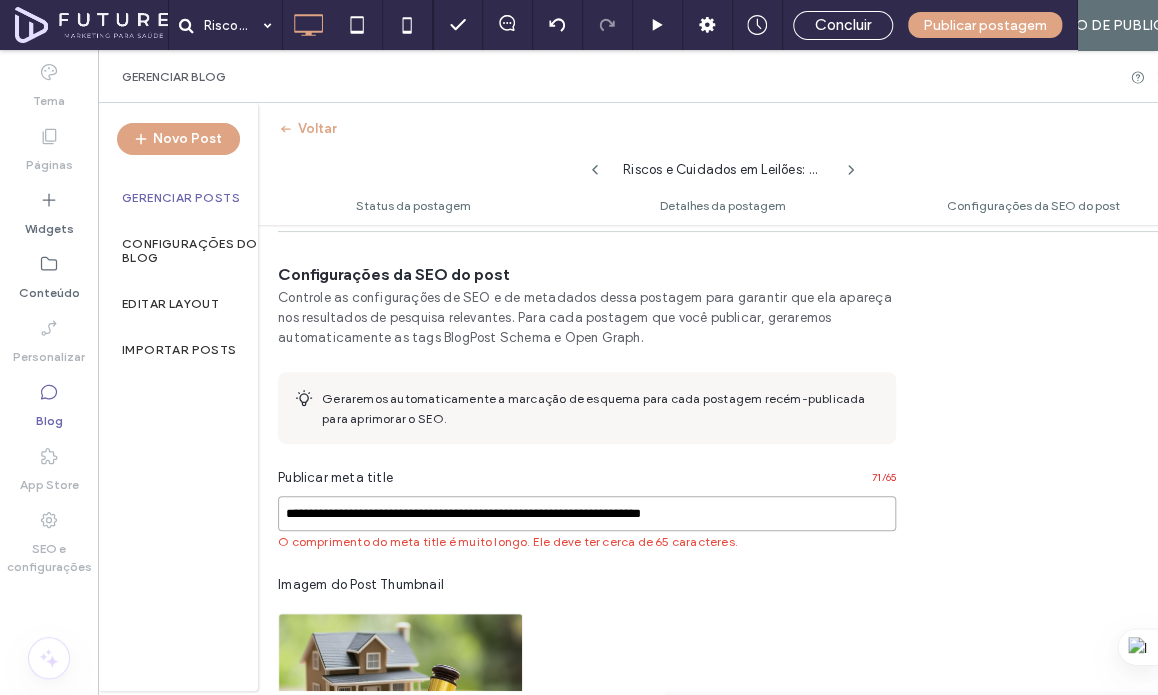 click on "**********" at bounding box center (587, 513) 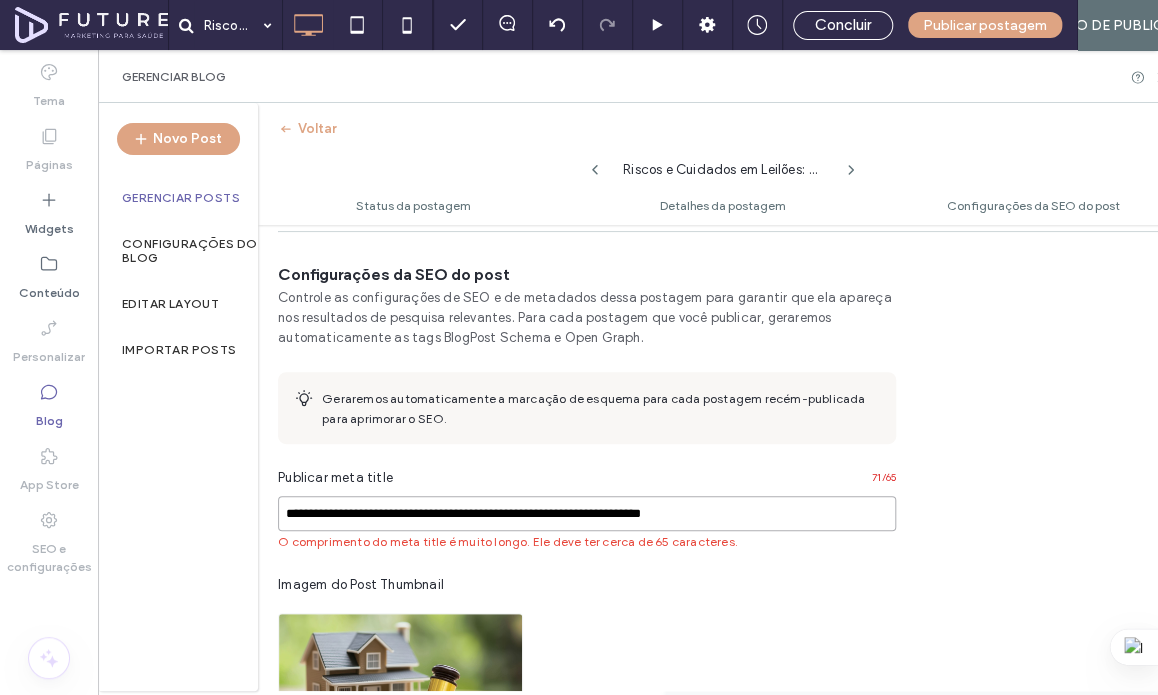 click on "**********" at bounding box center (587, 513) 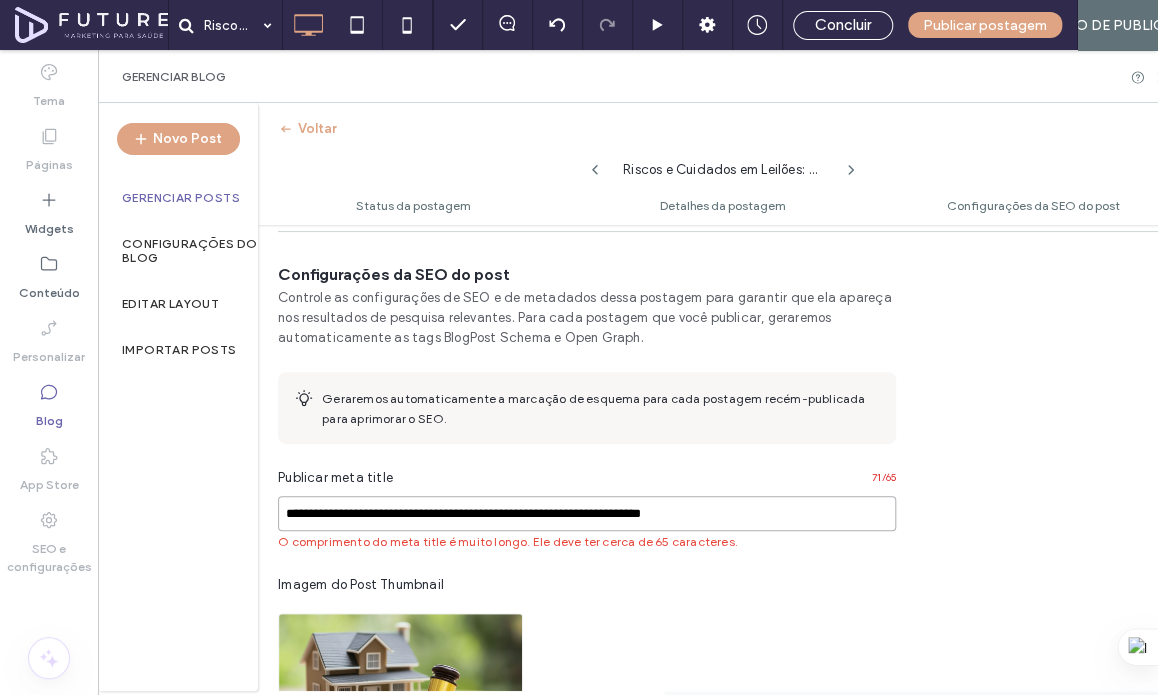 click on "**********" at bounding box center (587, 513) 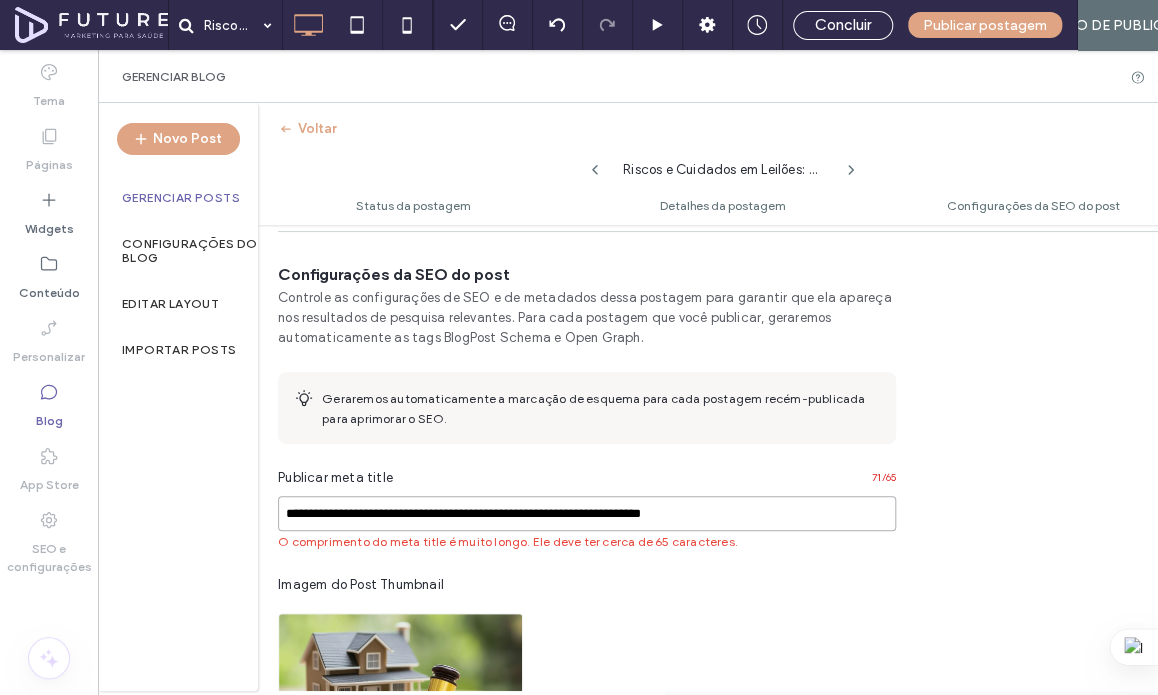 click on "**********" at bounding box center (587, 513) 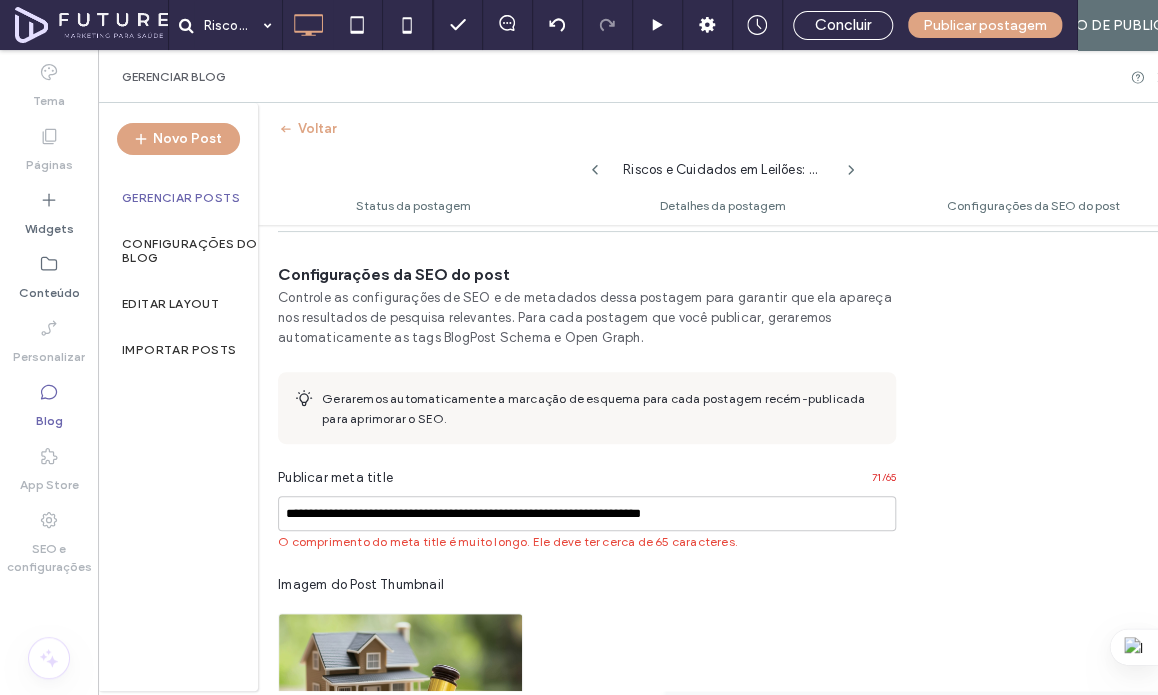 click on "**********" at bounding box center [587, 666] 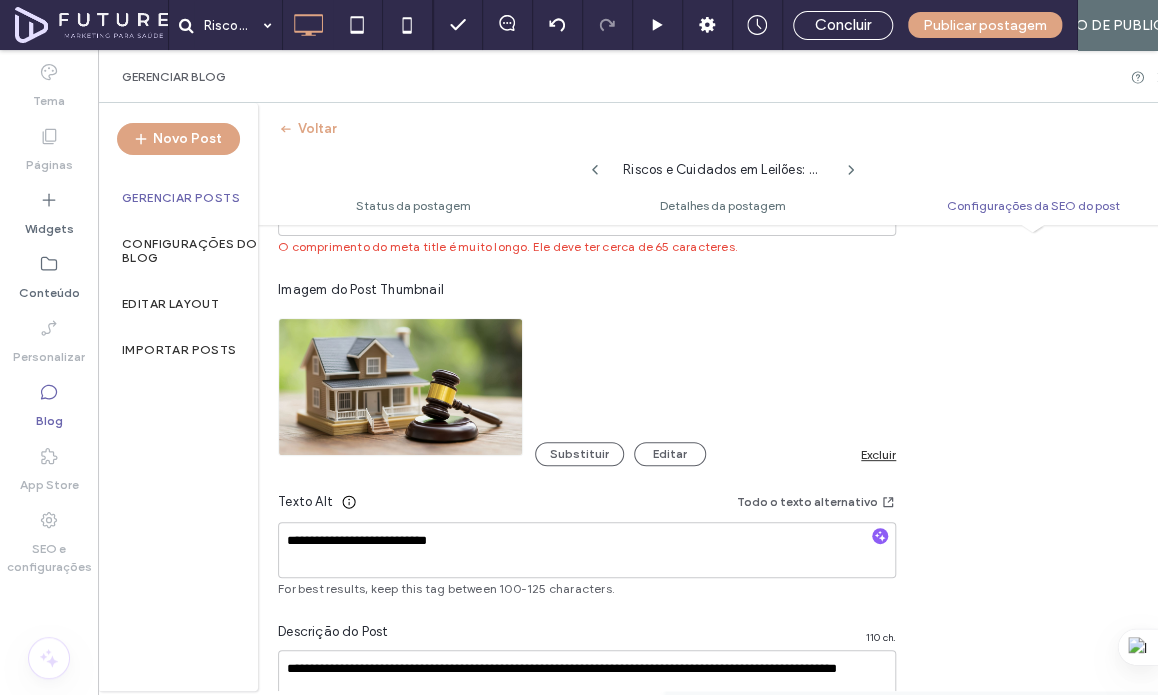 scroll, scrollTop: 1065, scrollLeft: 0, axis: vertical 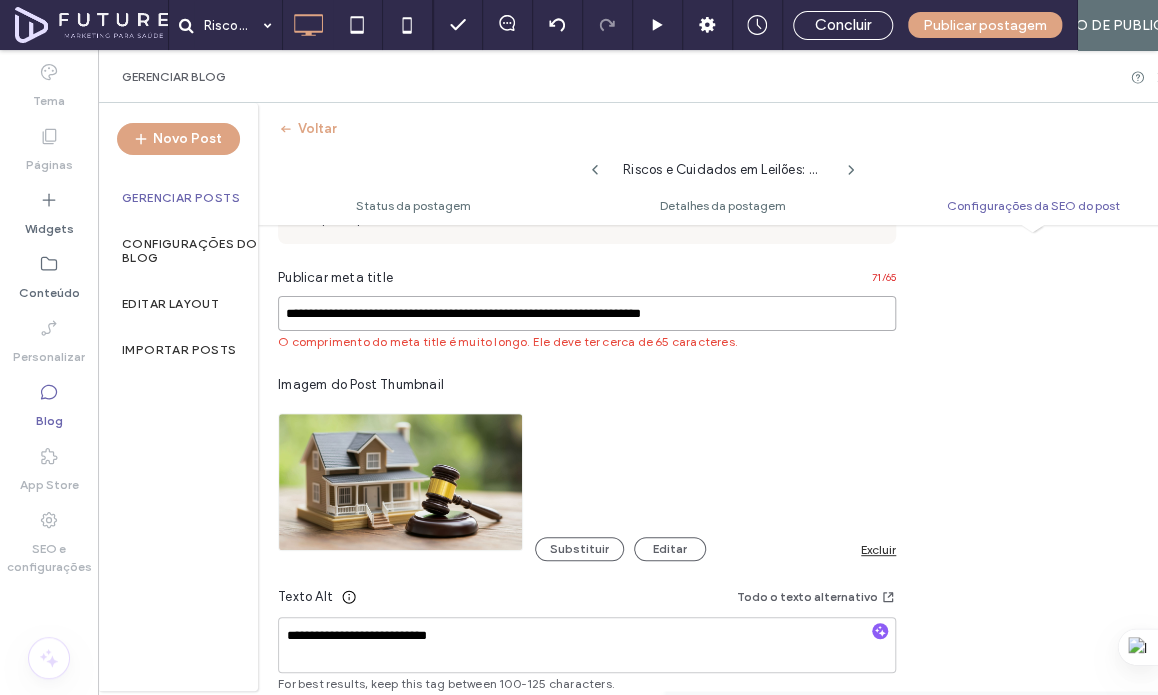 click on "**********" at bounding box center (587, 313) 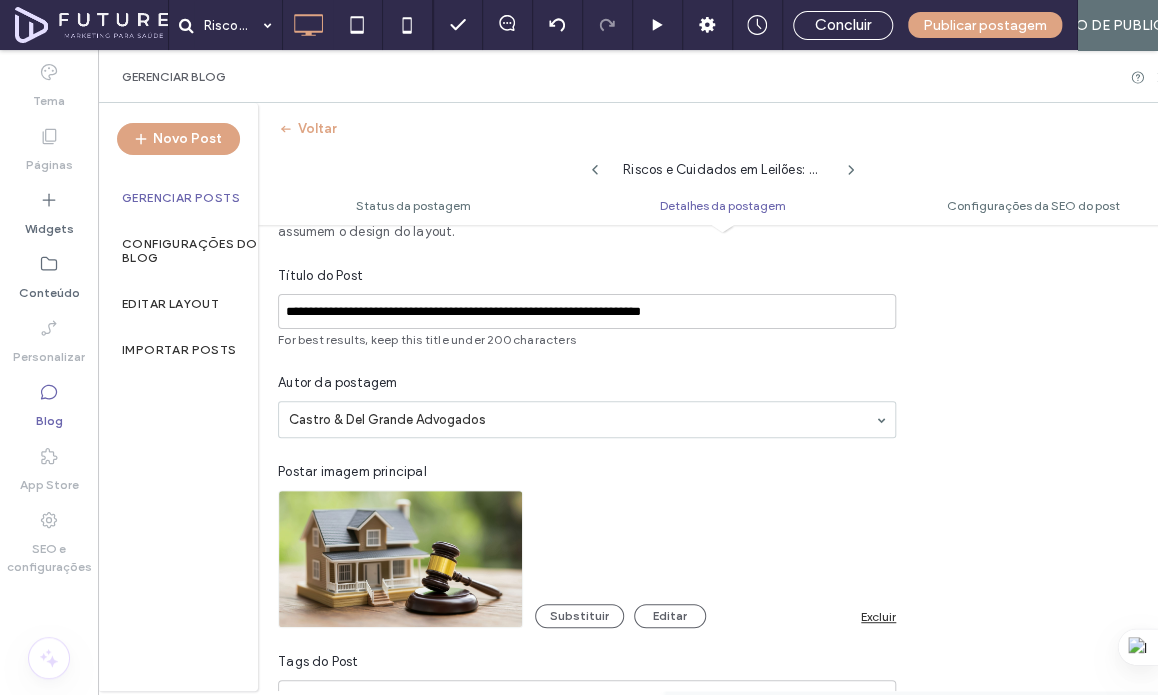 scroll, scrollTop: 300, scrollLeft: 0, axis: vertical 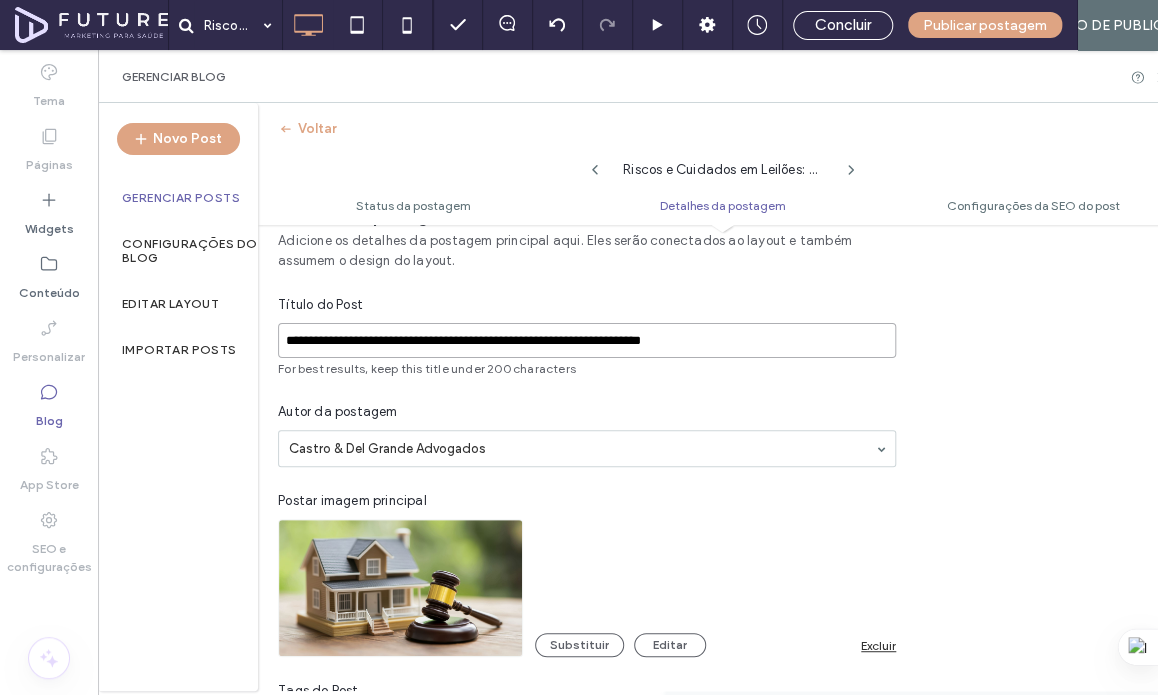click on "**********" at bounding box center (587, 340) 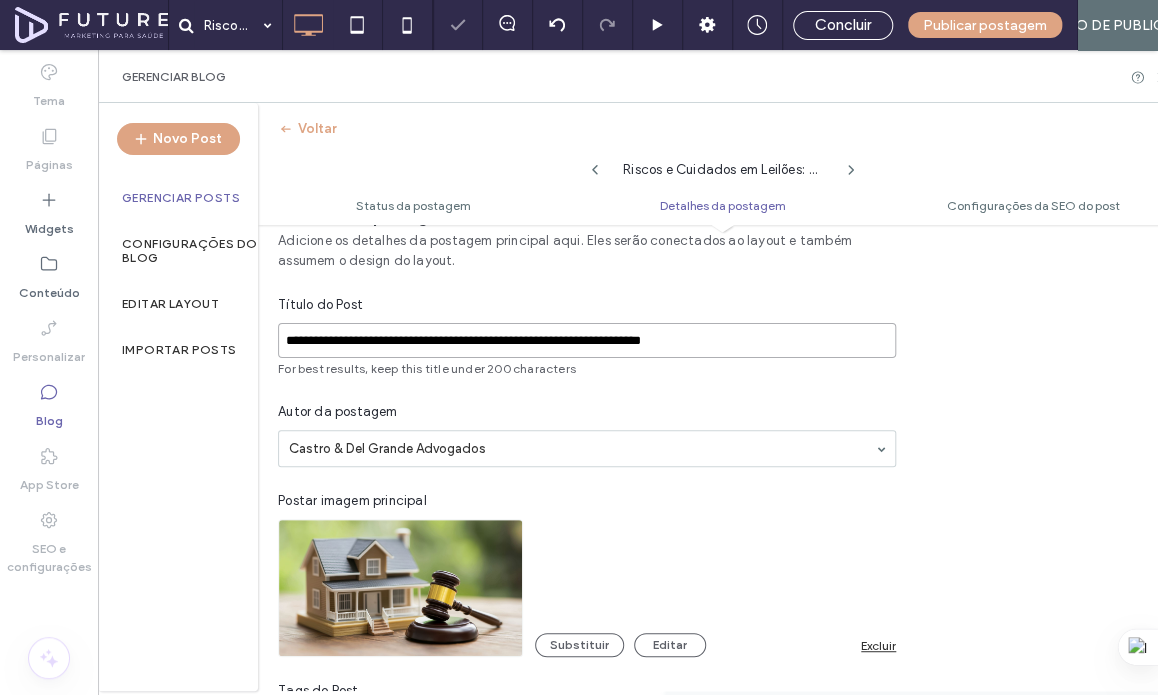 click on "**********" at bounding box center (587, 340) 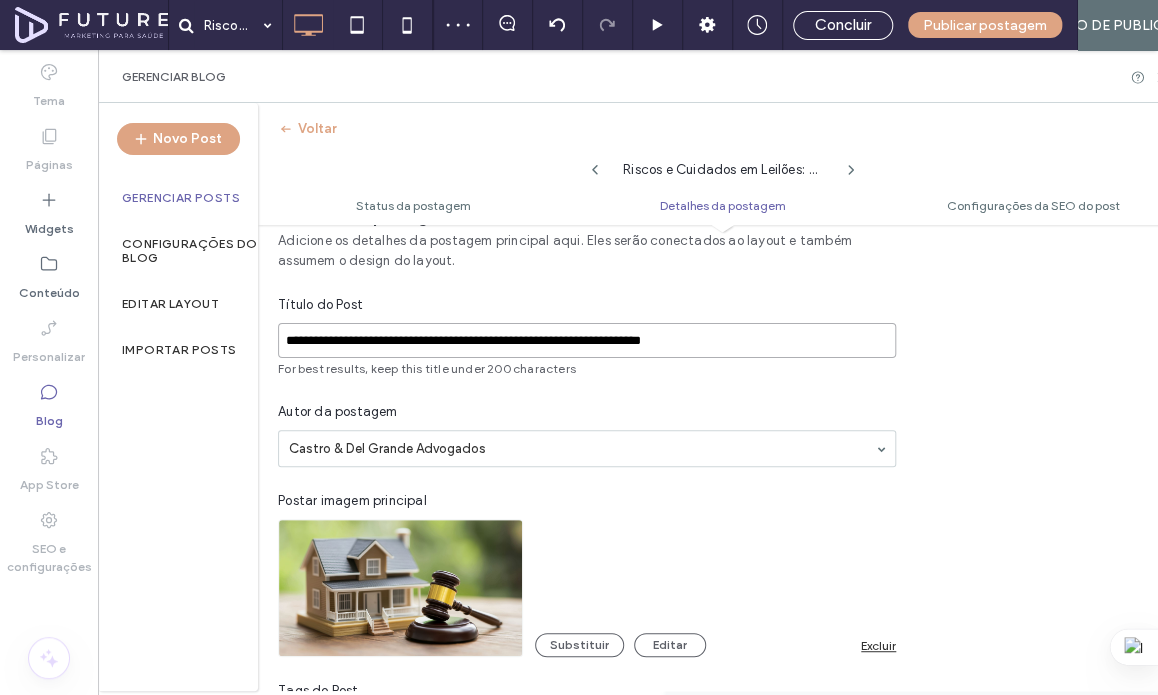 click on "**********" at bounding box center [587, 340] 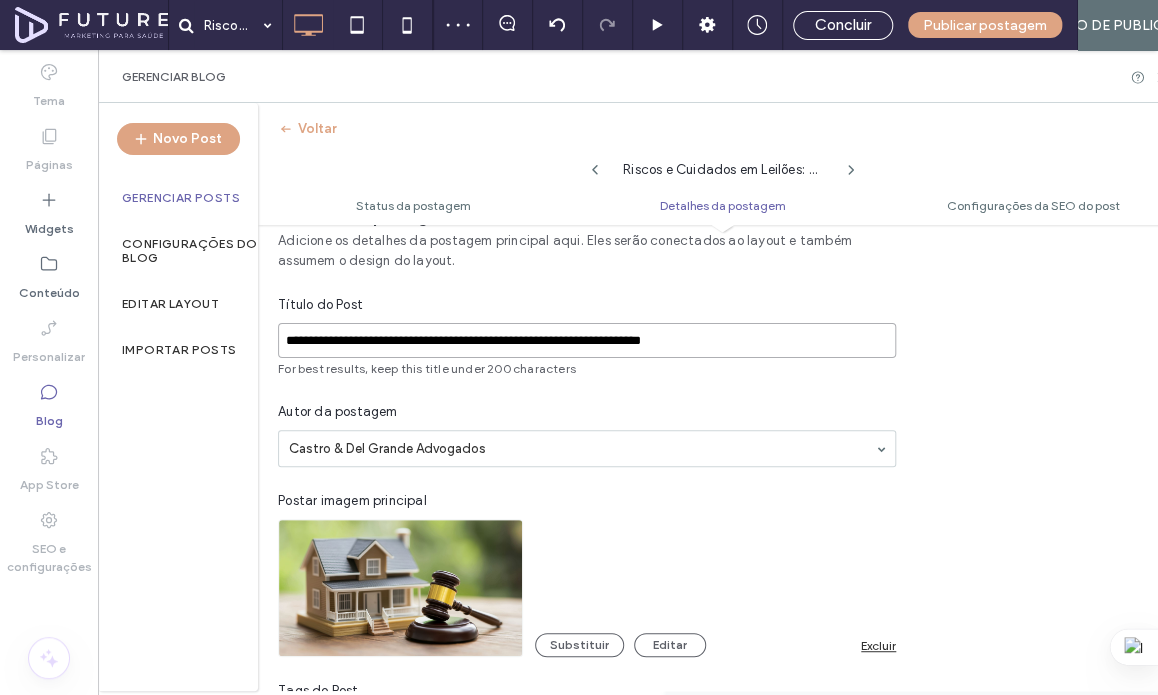 click on "**********" at bounding box center [587, 340] 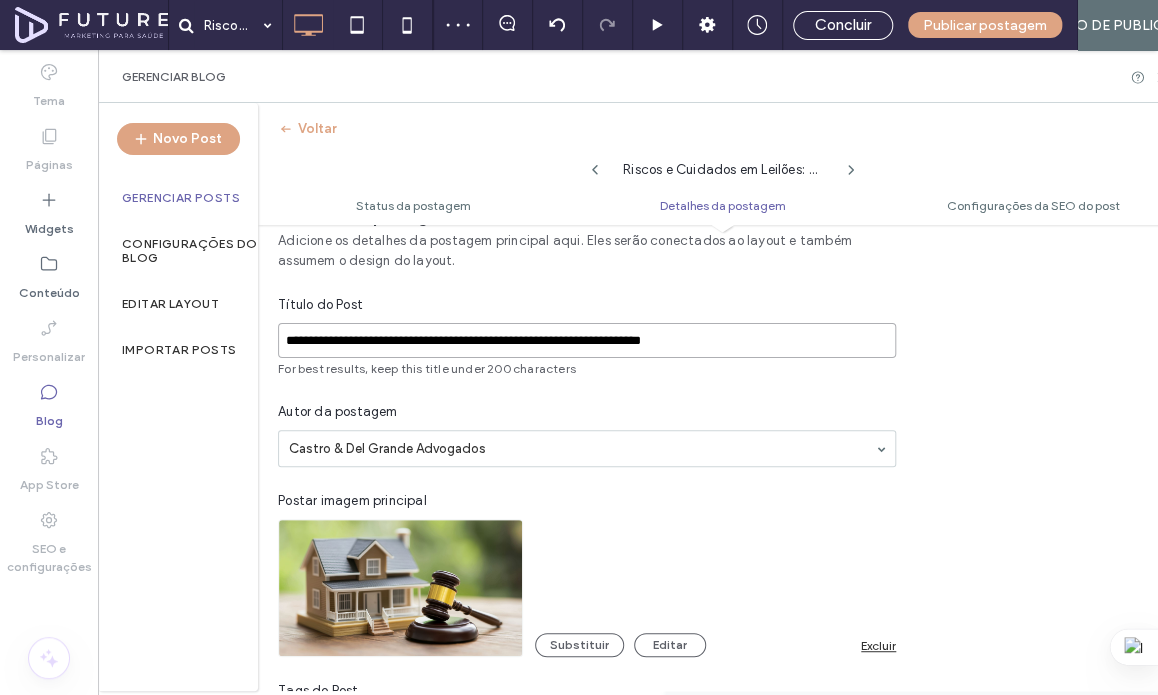 click on "**********" at bounding box center [587, 340] 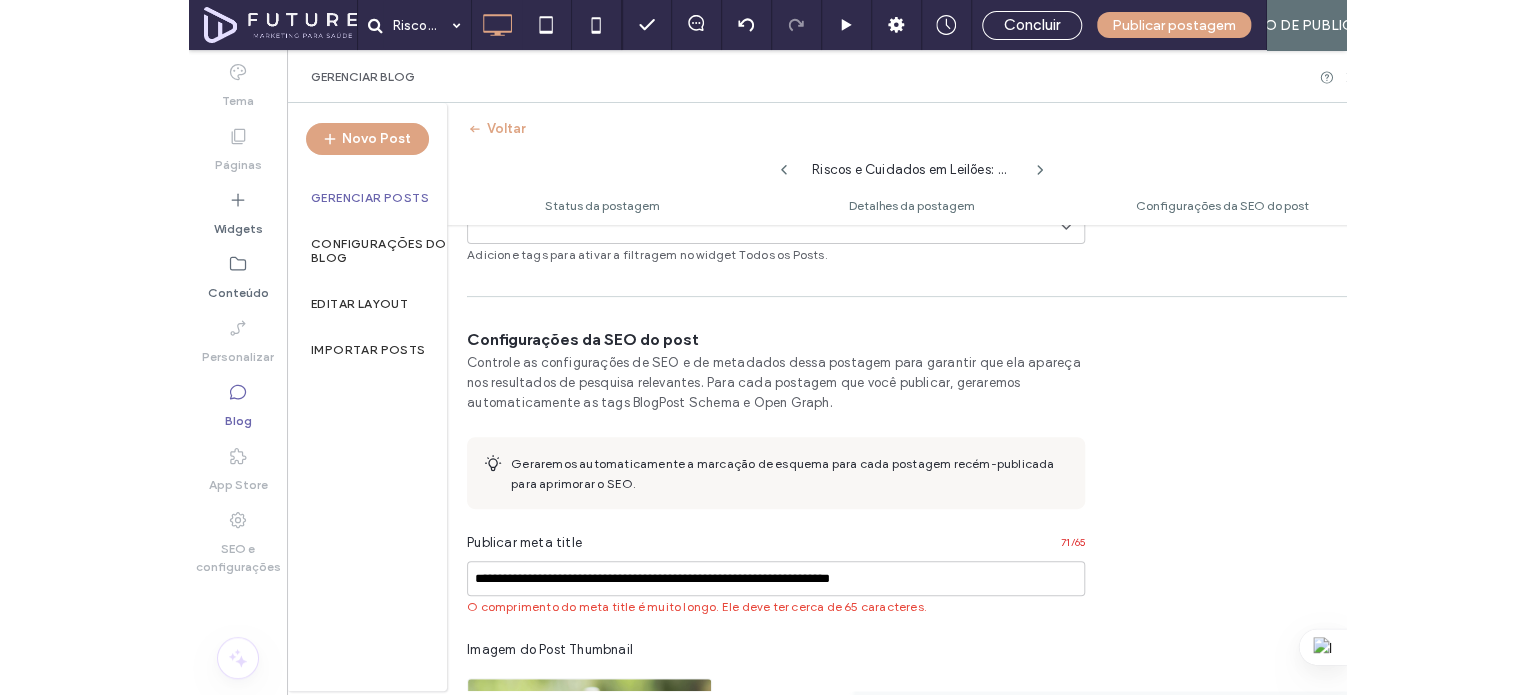 scroll, scrollTop: 1000, scrollLeft: 0, axis: vertical 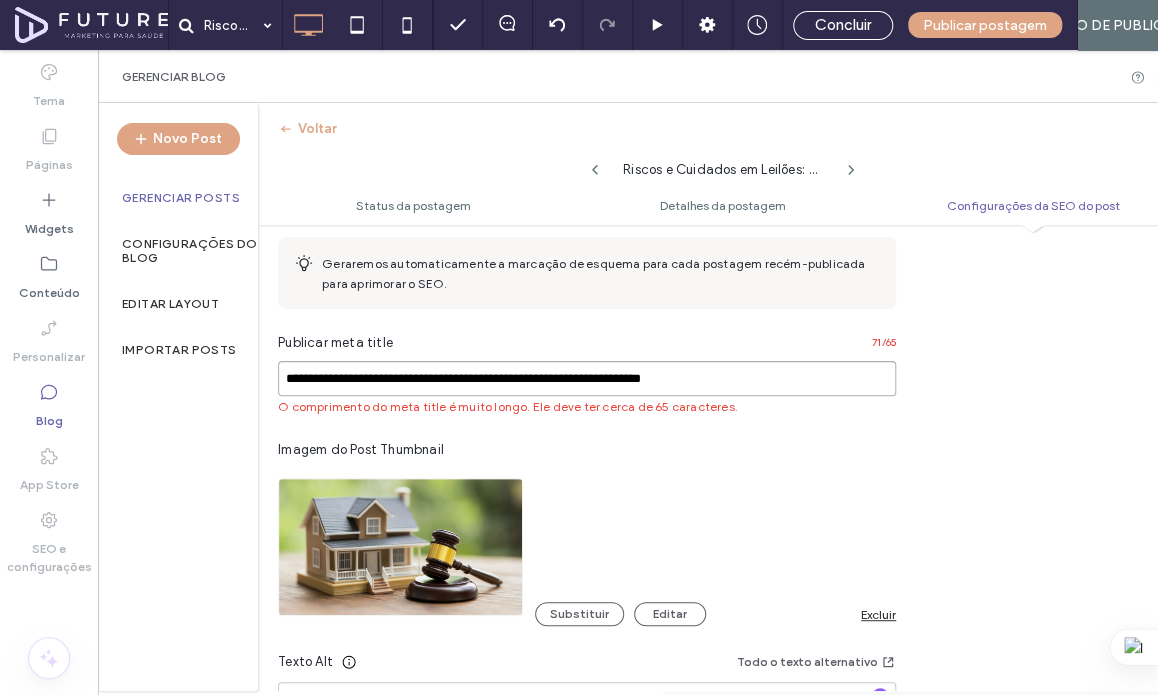 click on "**********" at bounding box center (587, 378) 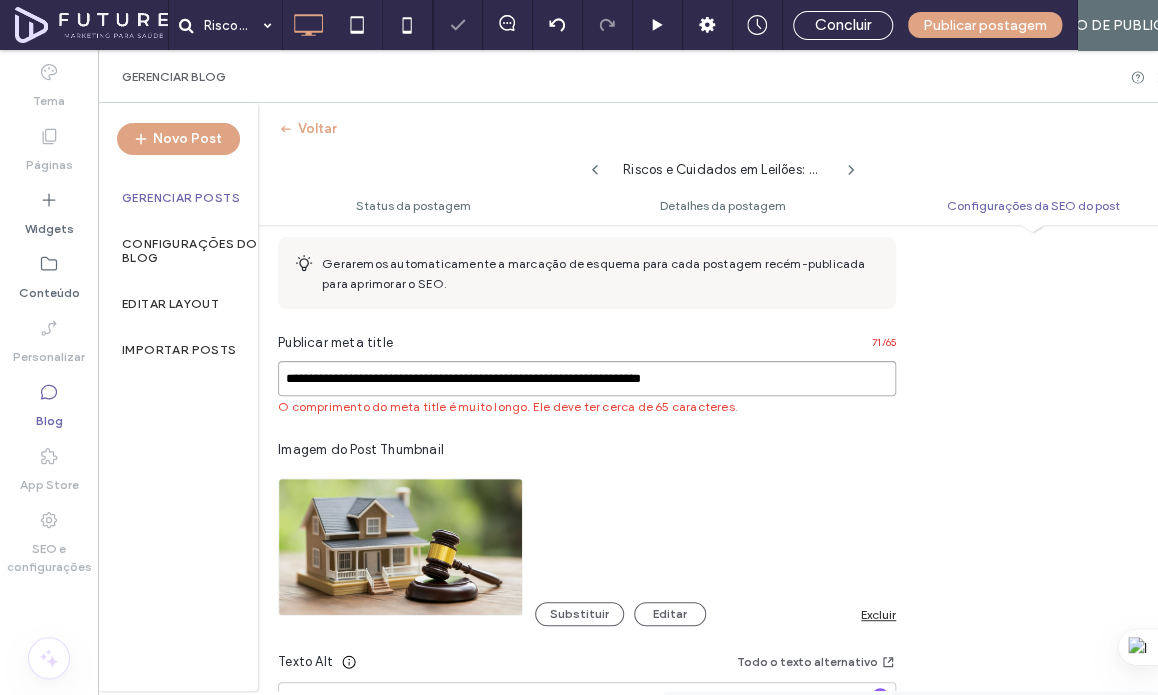 click on "**********" at bounding box center [587, 378] 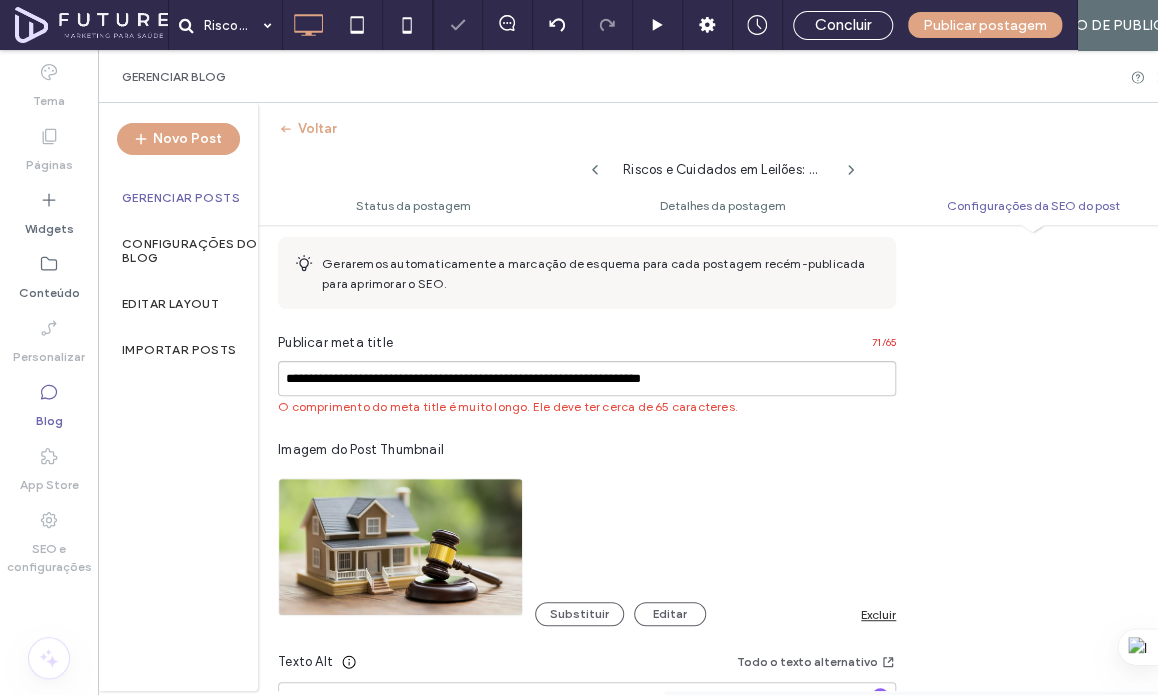 click at bounding box center [579, 347] 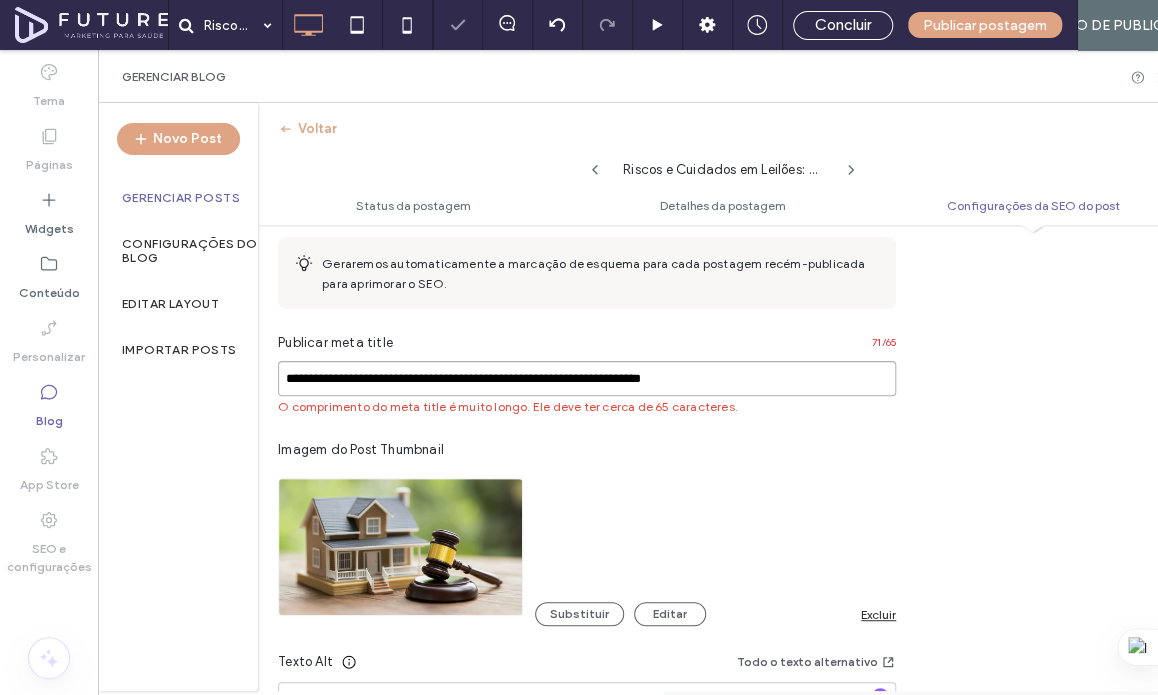 click on "**********" at bounding box center (587, 378) 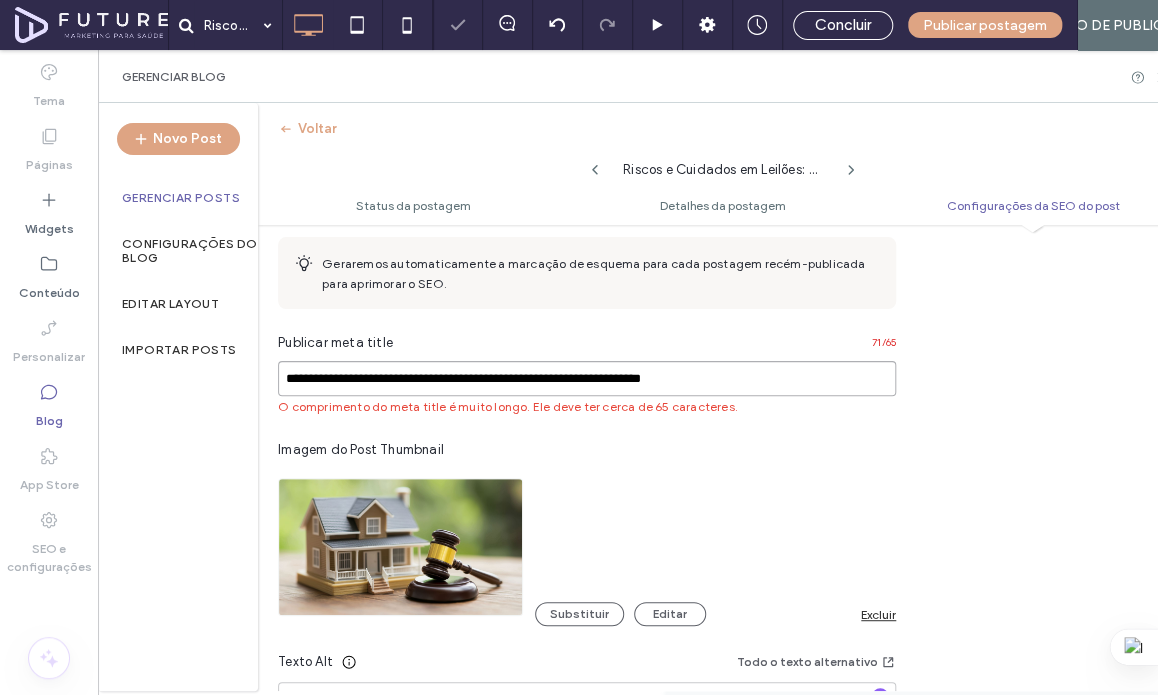 click on "**********" at bounding box center (587, 378) 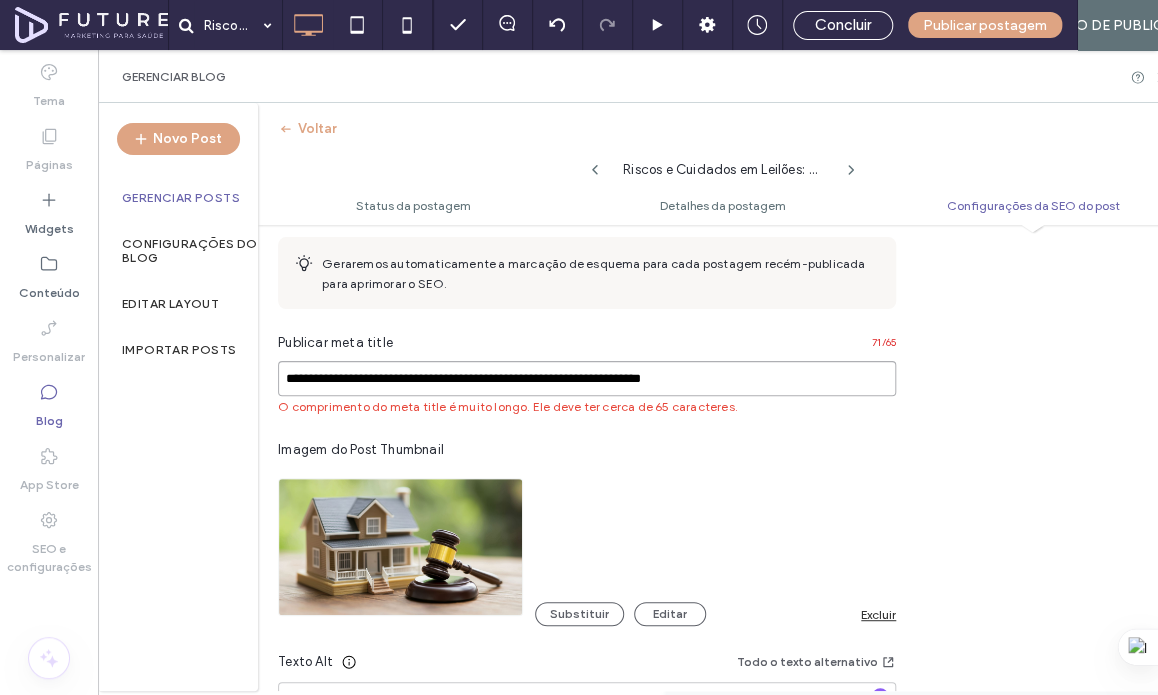 click on "**********" at bounding box center [587, 378] 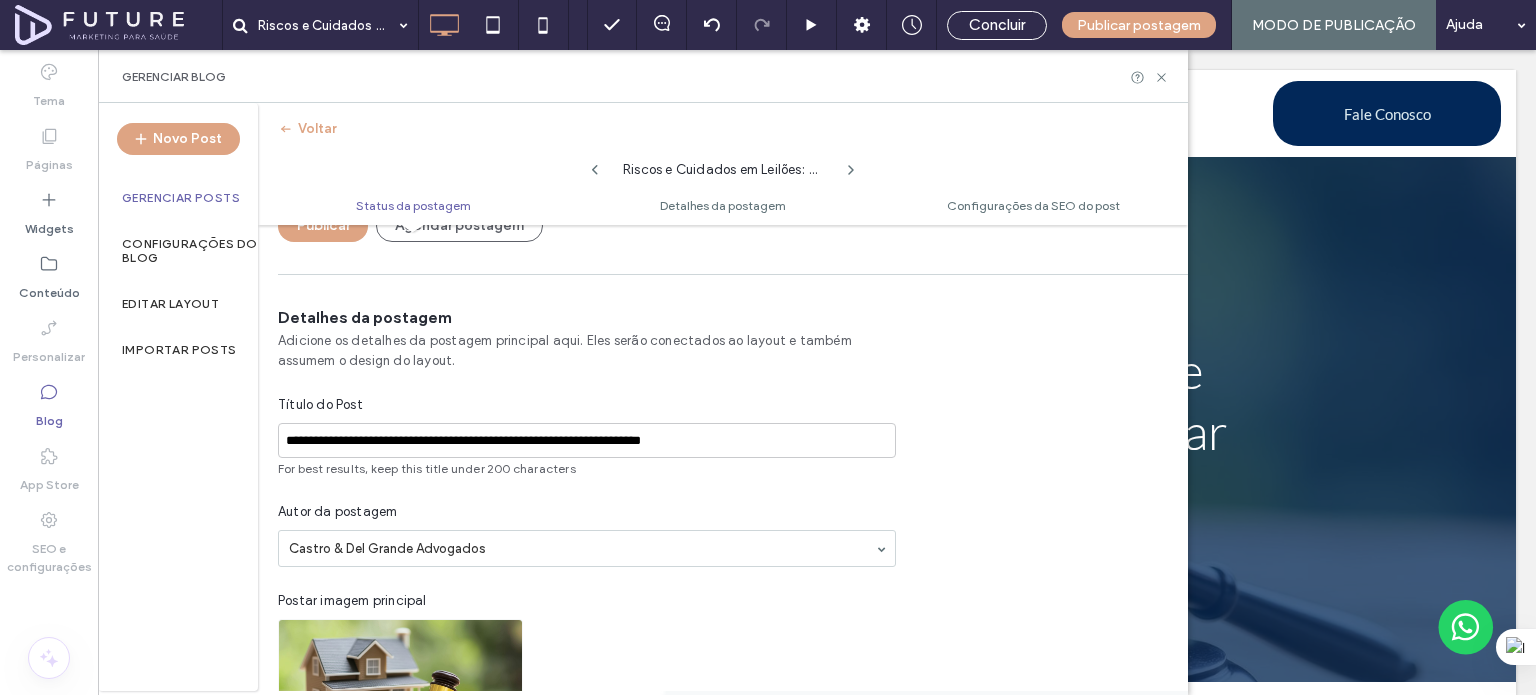 scroll, scrollTop: 0, scrollLeft: 0, axis: both 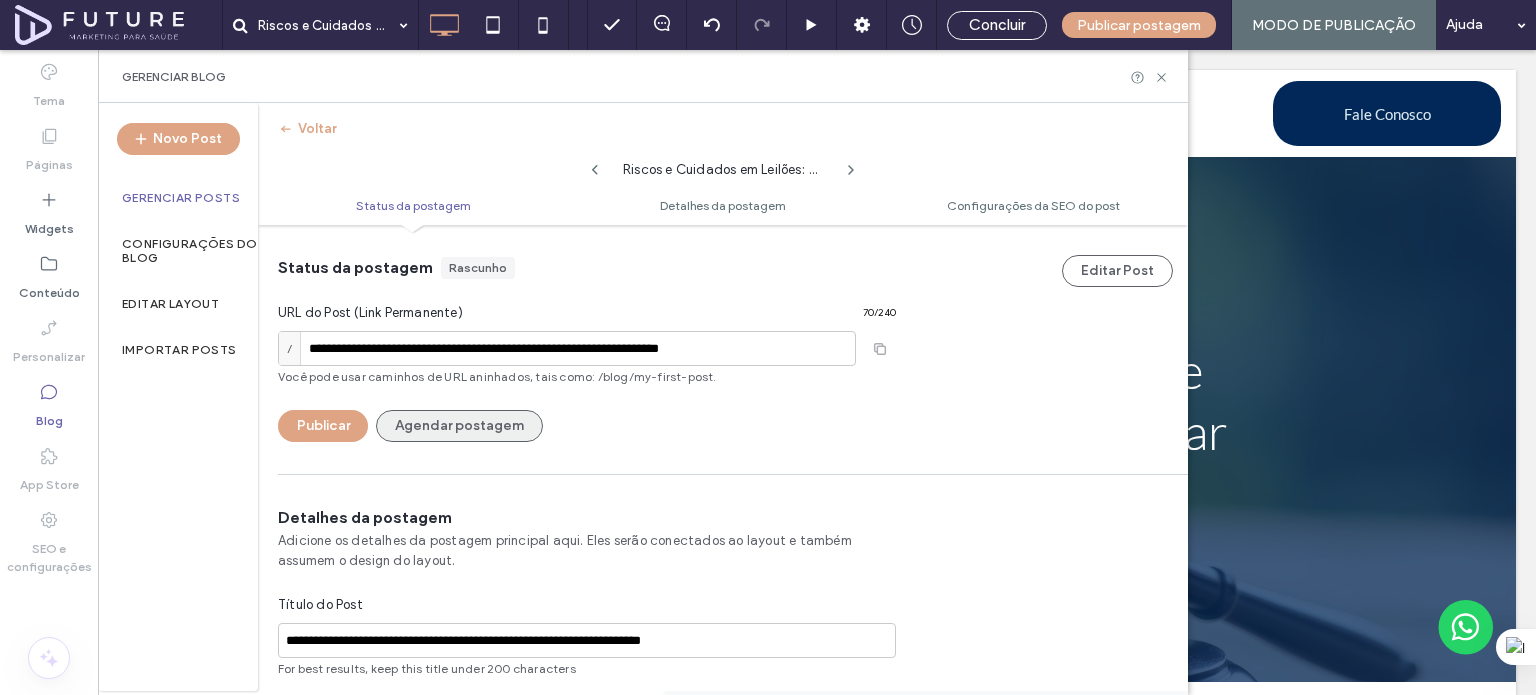 type on "**********" 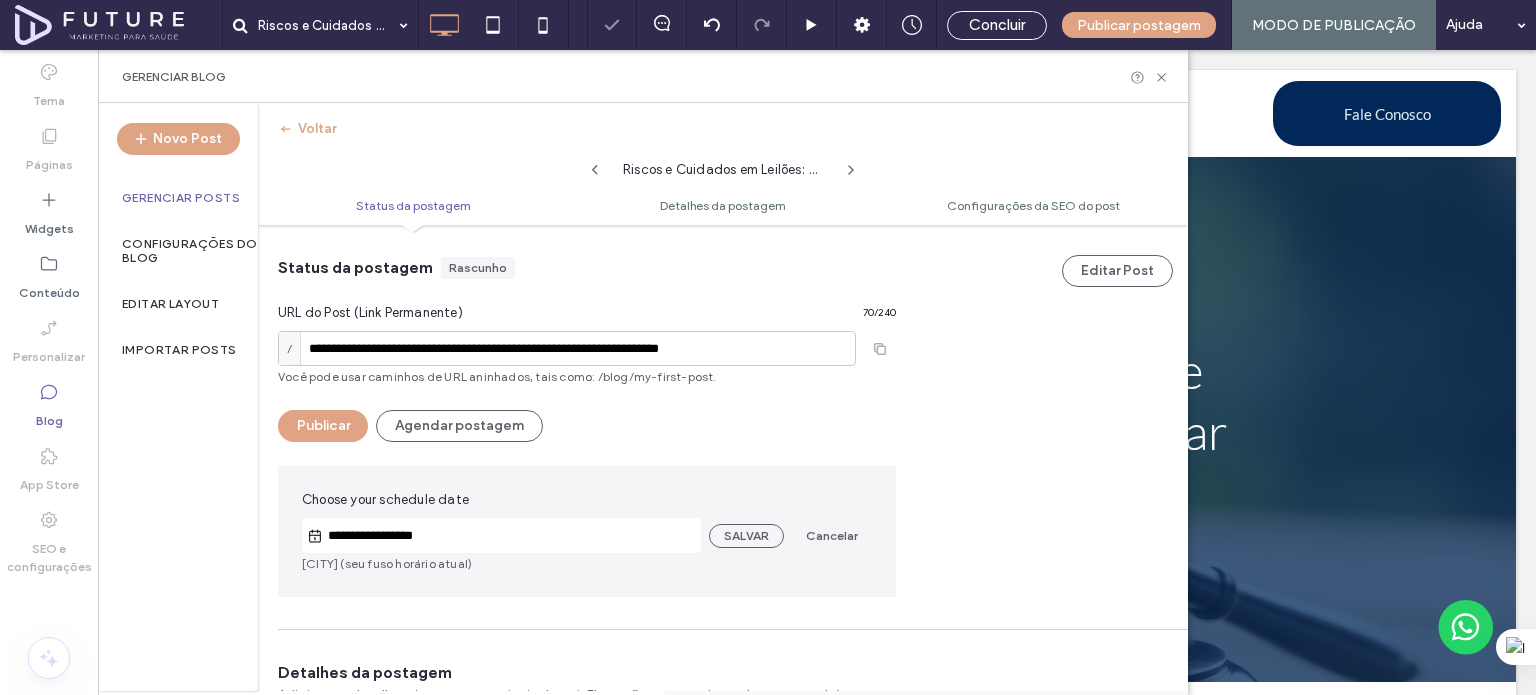 click on "**********" at bounding box center [512, 536] 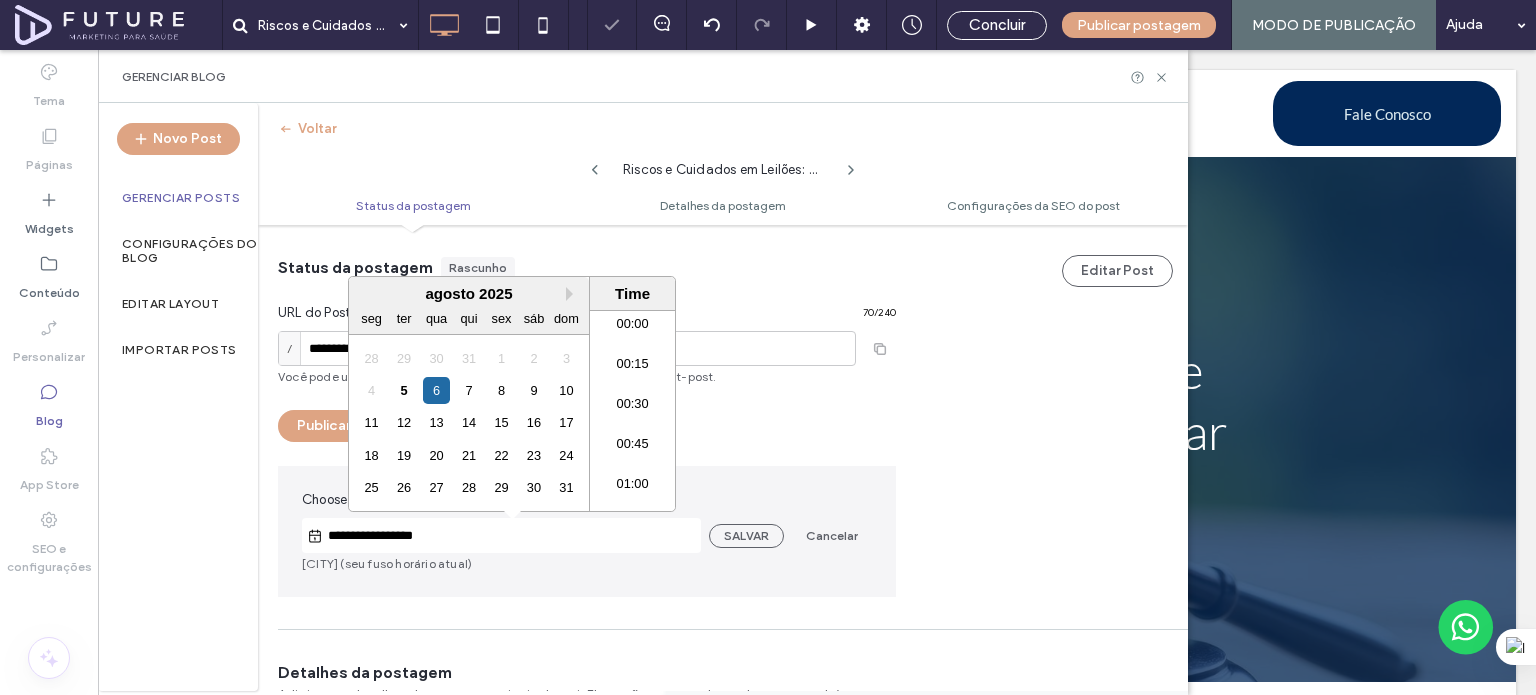 scroll, scrollTop: 2320, scrollLeft: 0, axis: vertical 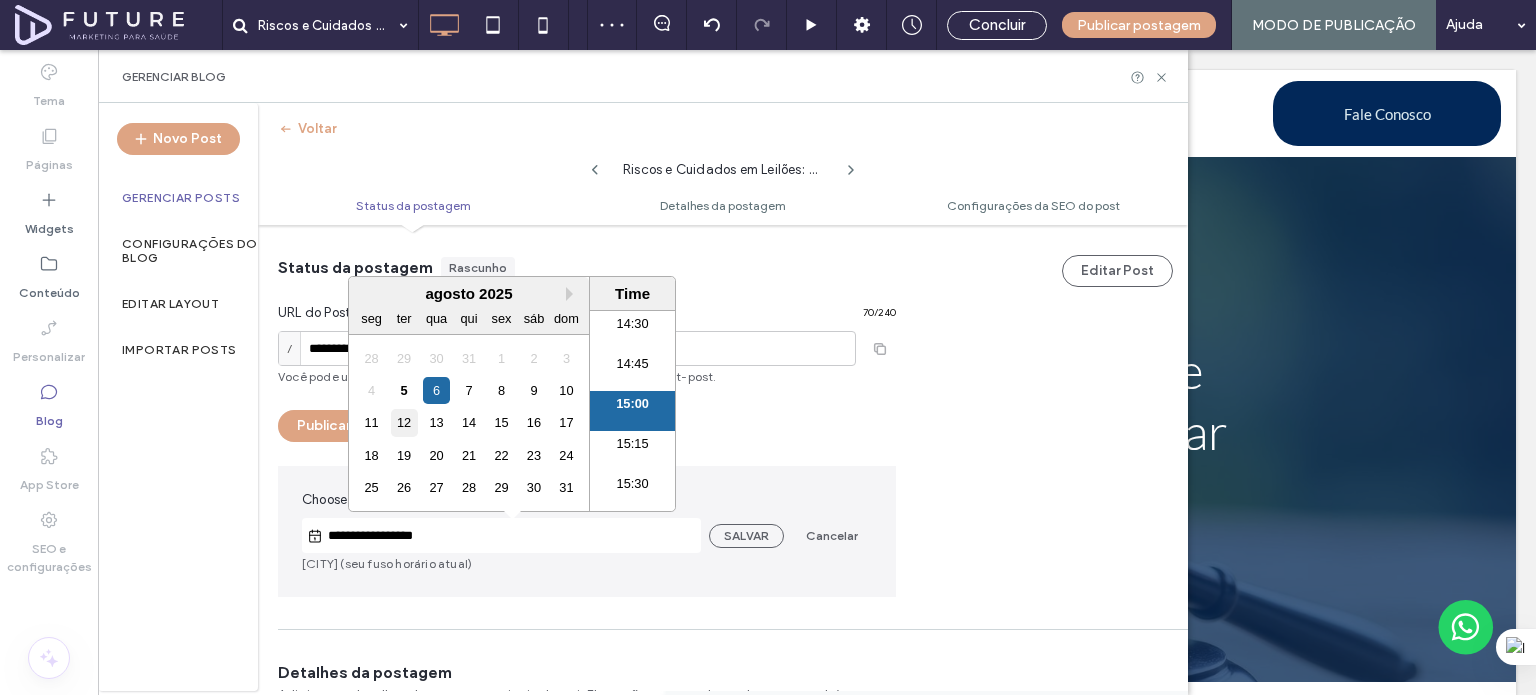 click on "12" at bounding box center (404, 422) 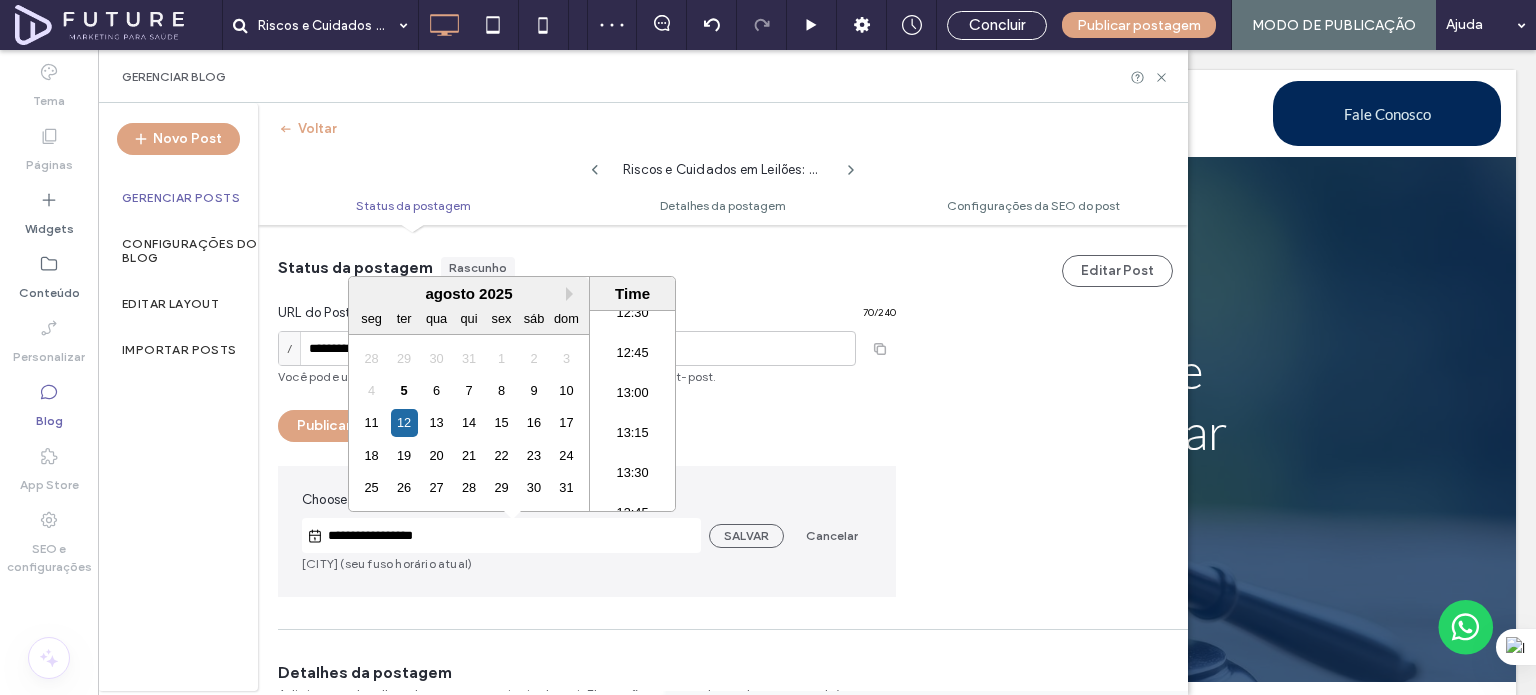 scroll, scrollTop: 1820, scrollLeft: 0, axis: vertical 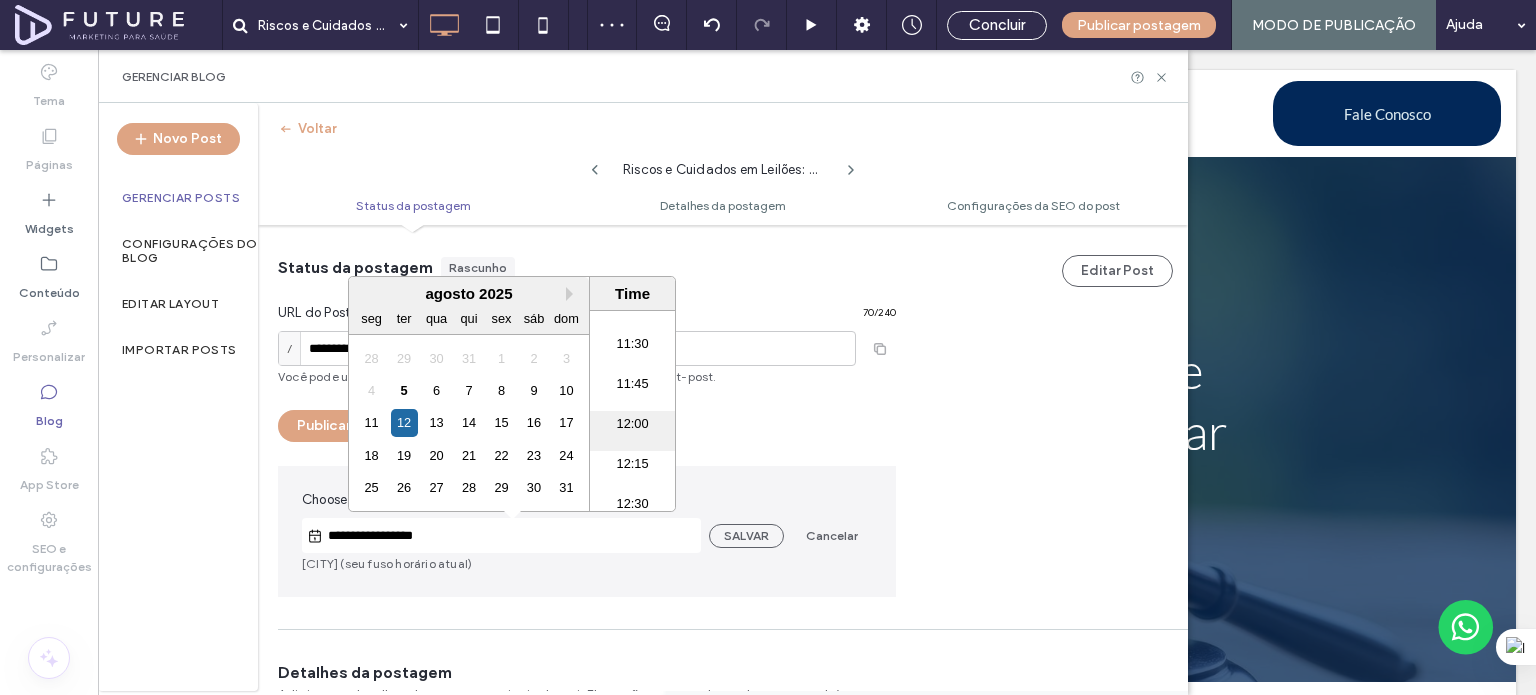 click on "12:00" at bounding box center [632, 431] 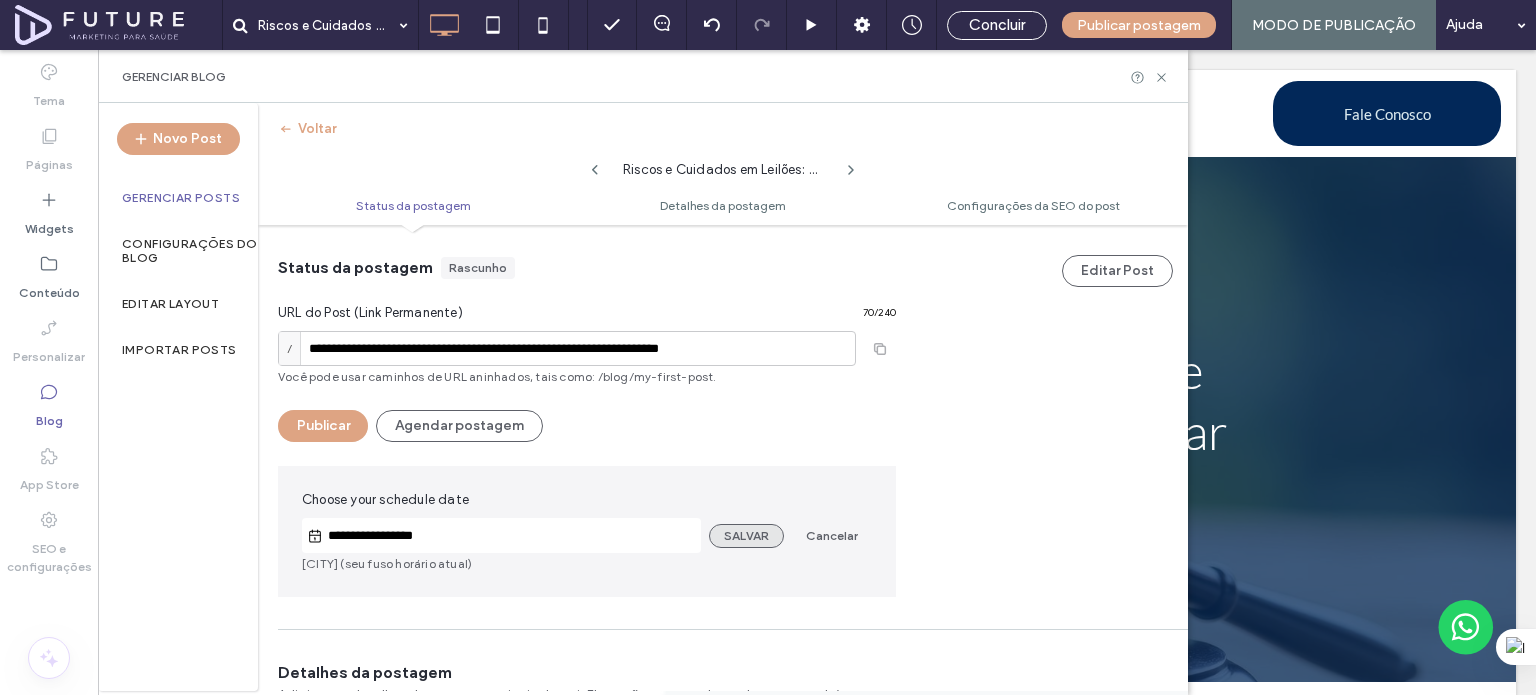 click on "SALVAR" at bounding box center [746, 536] 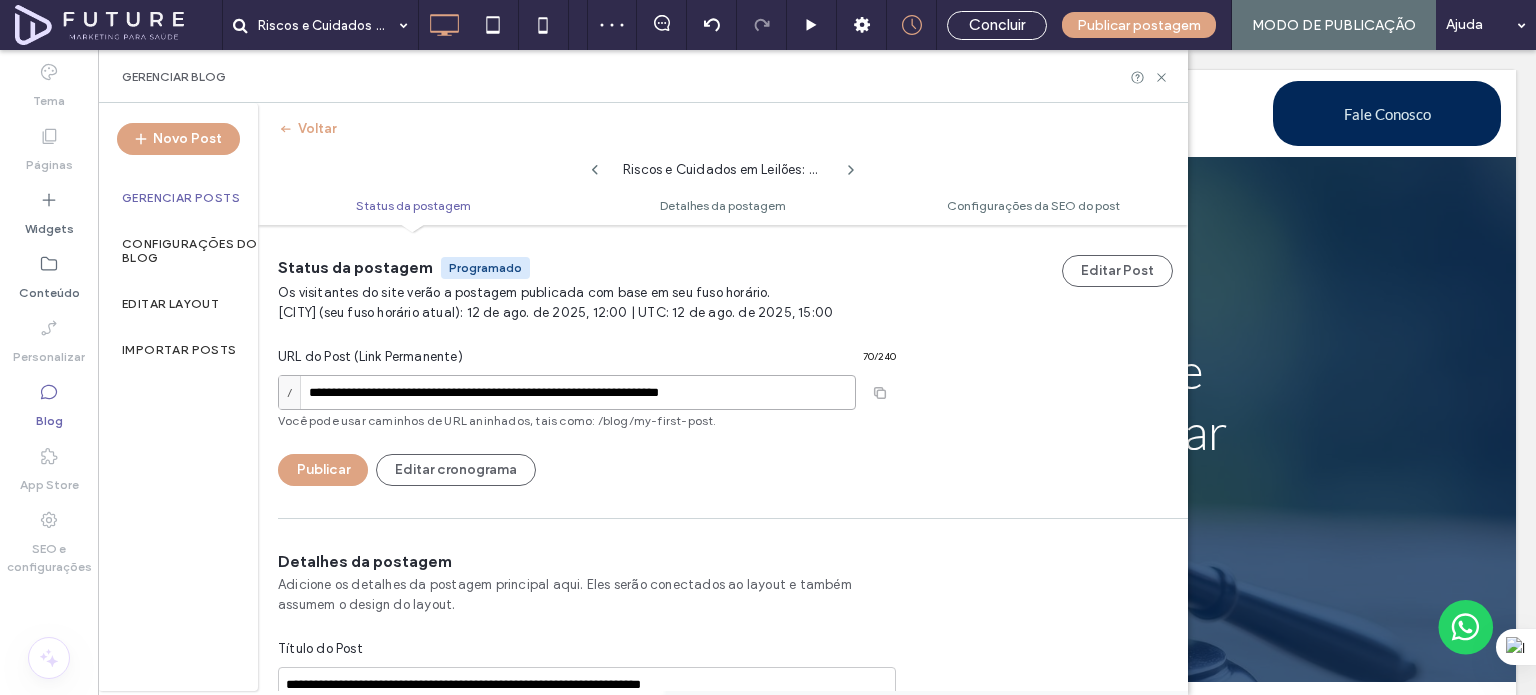 drag, startPoint x: 489, startPoint y: 392, endPoint x: 863, endPoint y: 393, distance: 374.00134 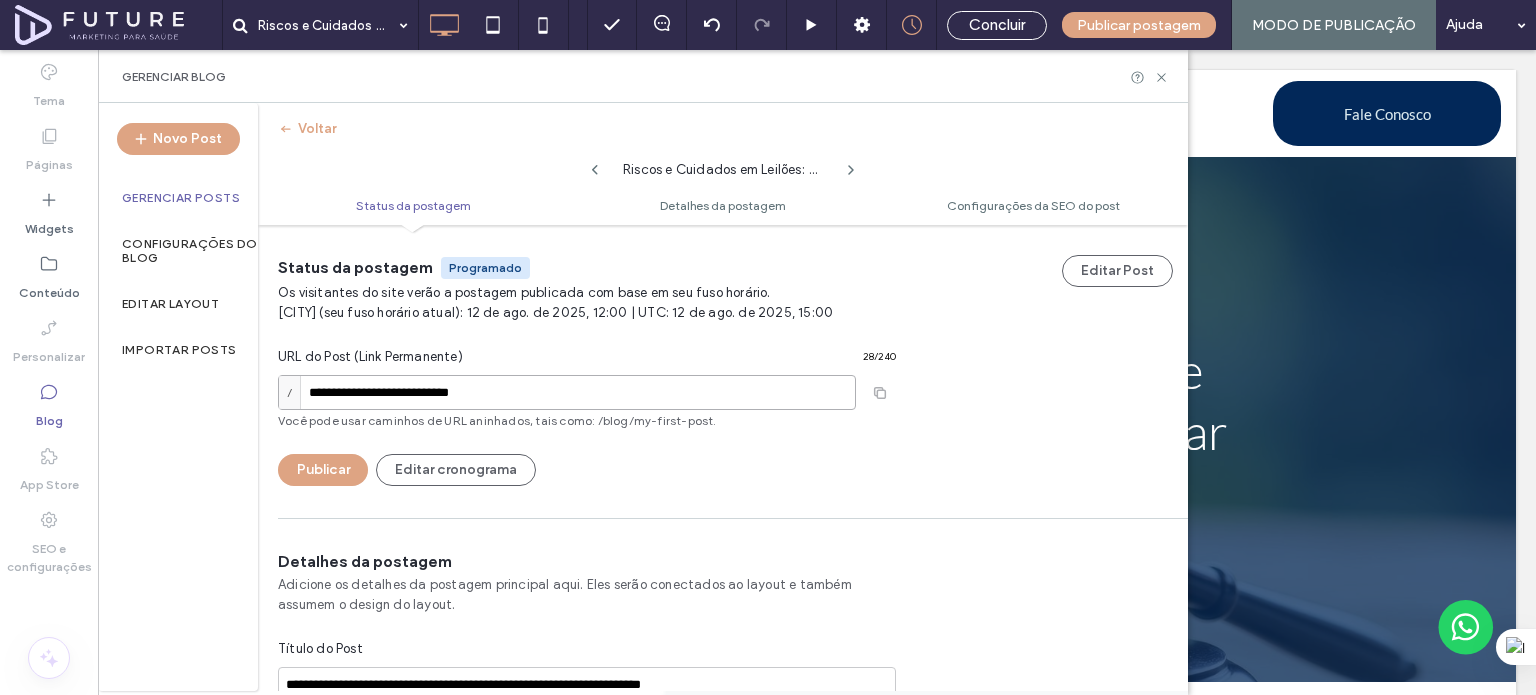 type on "**********" 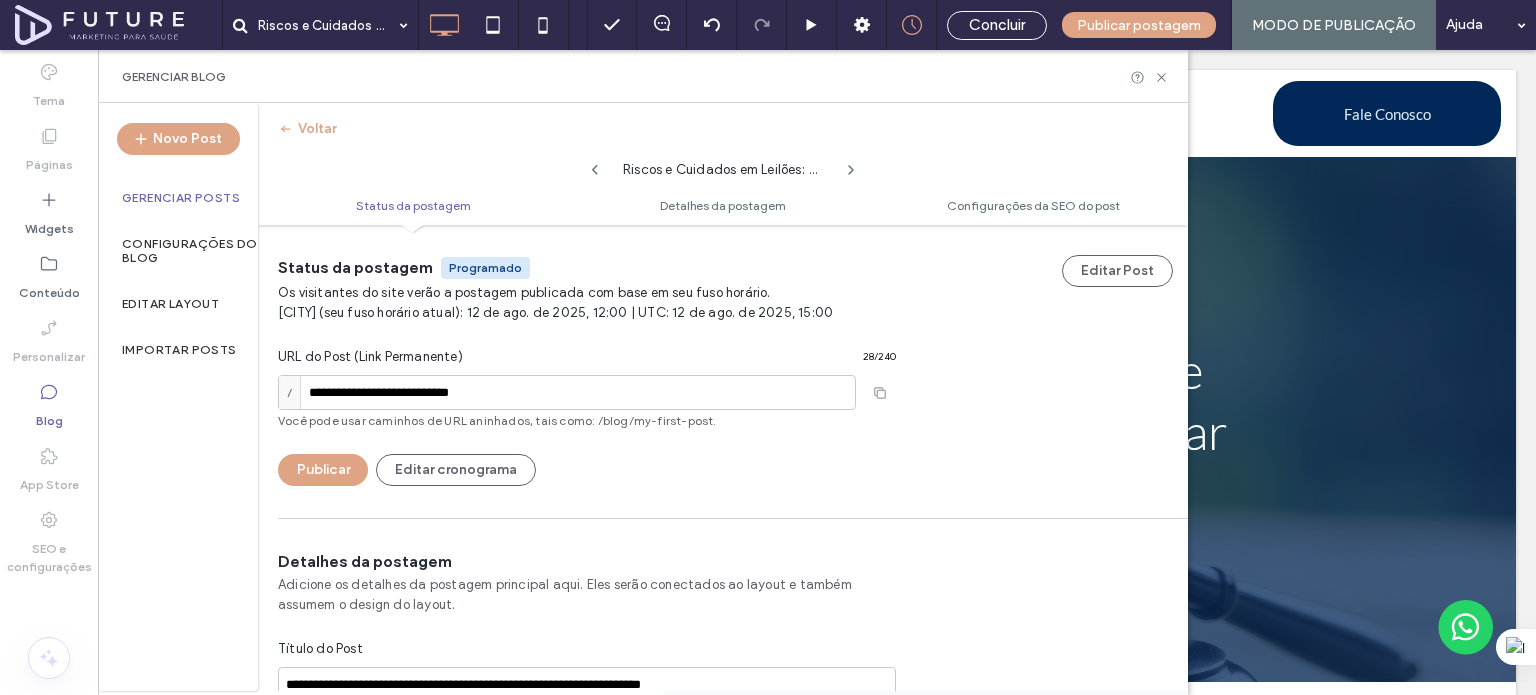 click on "Gerenciar Posts" at bounding box center (181, 198) 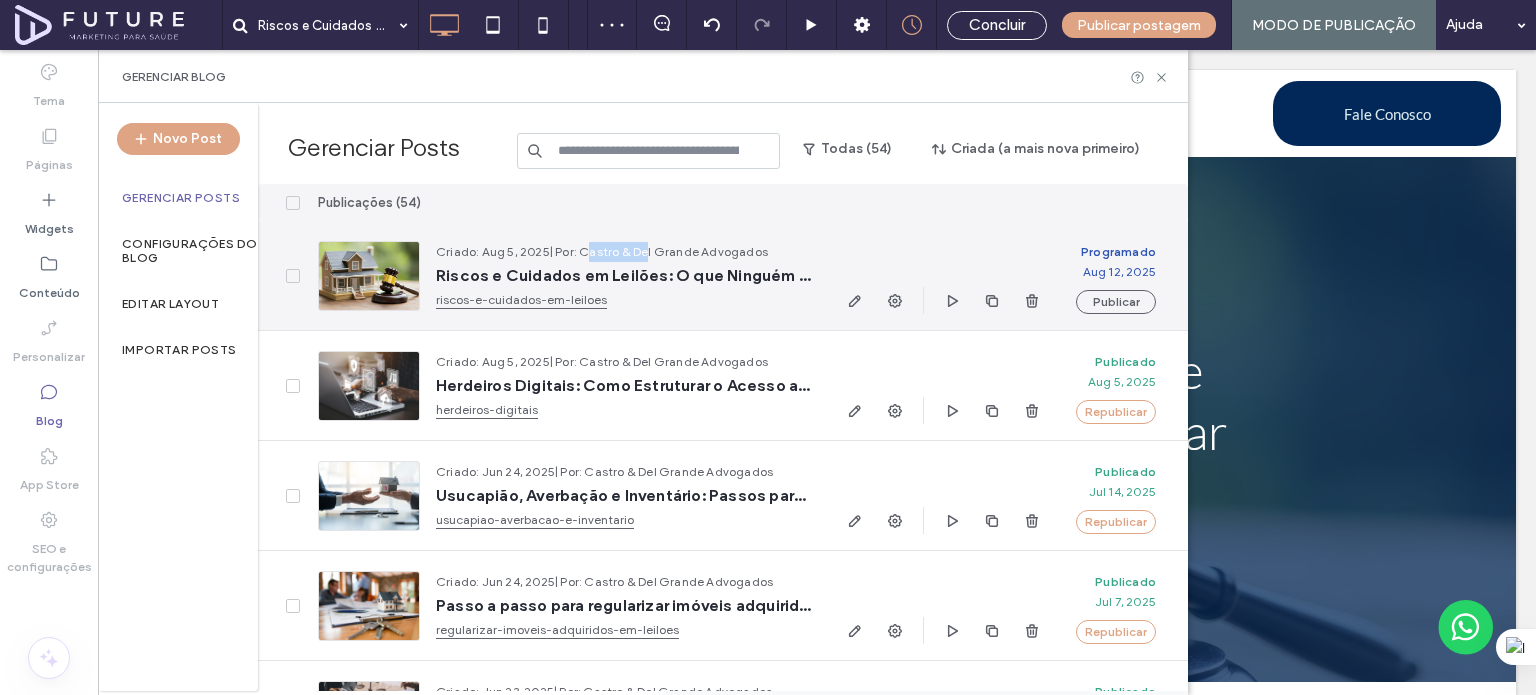 drag, startPoint x: 782, startPoint y: 251, endPoint x: 845, endPoint y: 252, distance: 63.007935 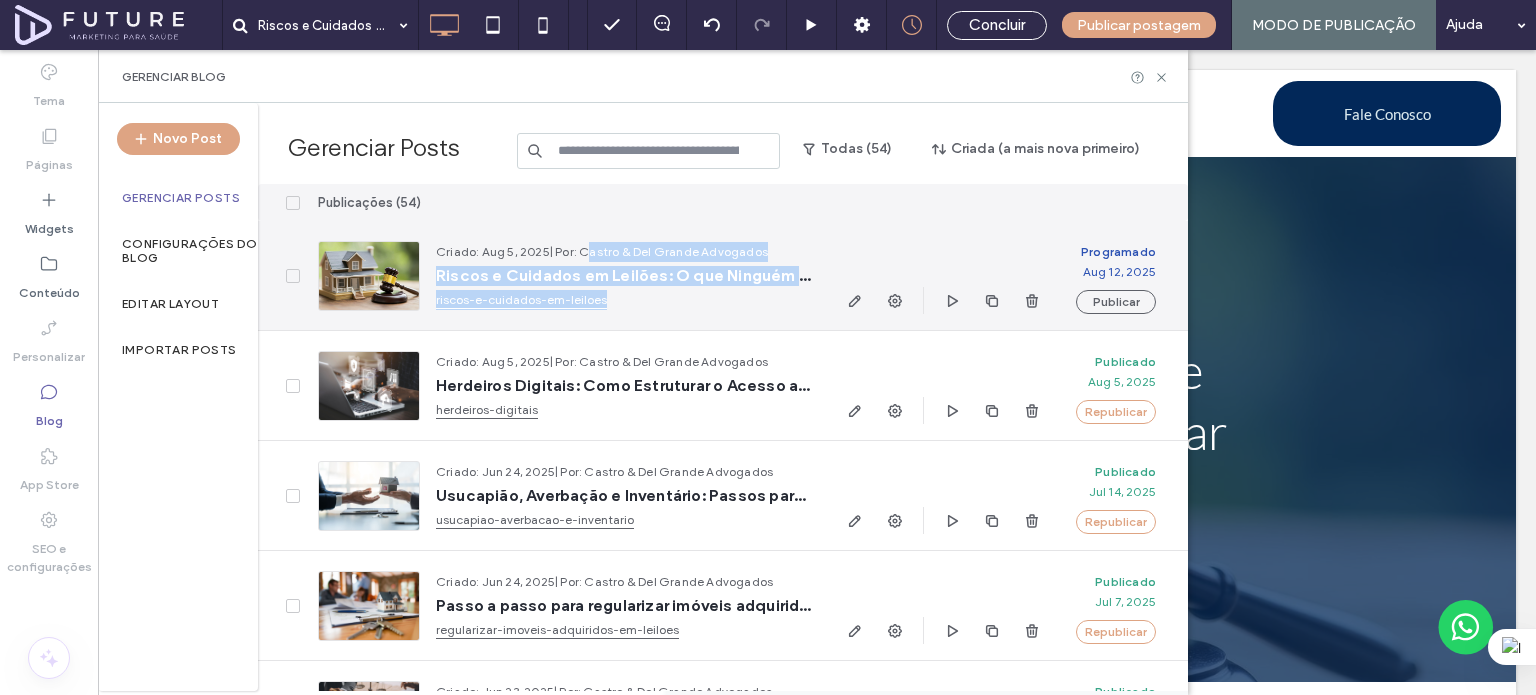 click on "Criado: Aug 5, 2025  | Por: Castro & Del Grande Advogados" at bounding box center (623, 252) 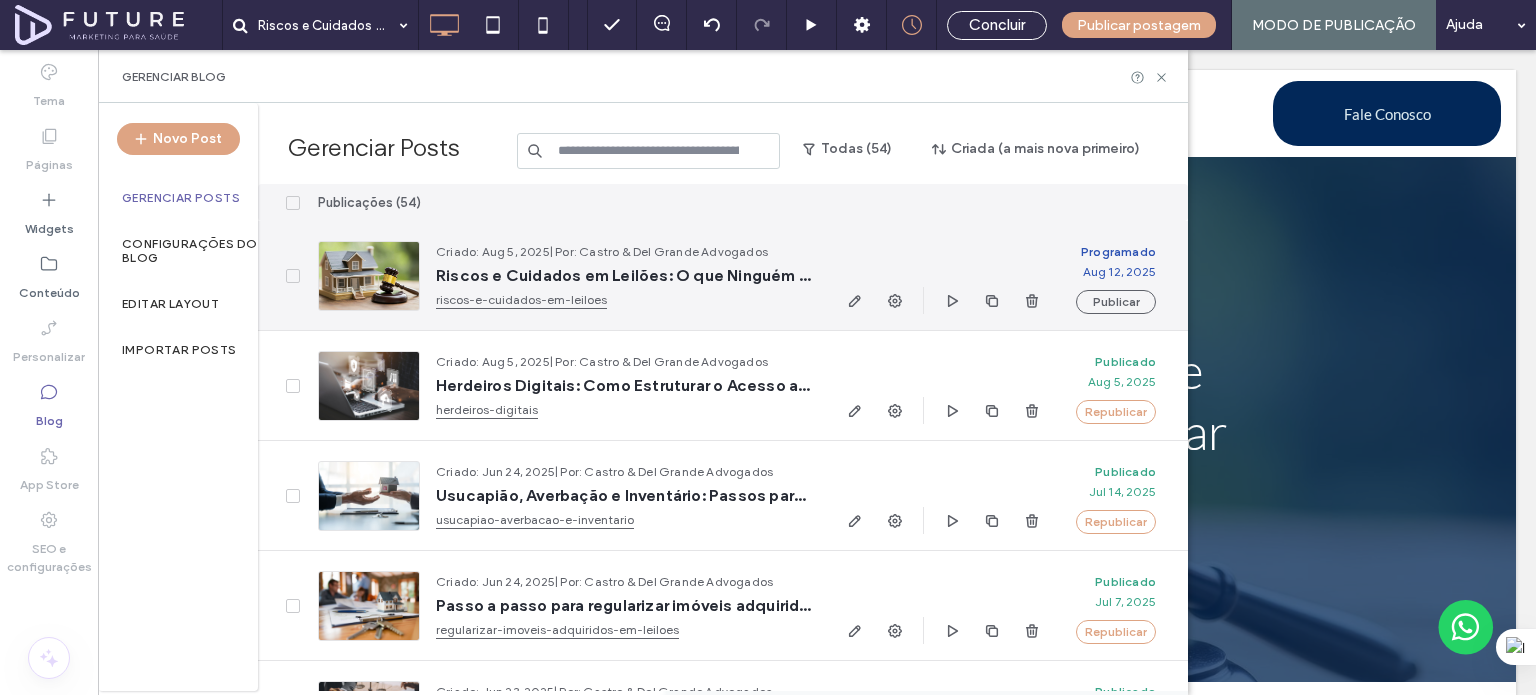 drag, startPoint x: 584, startPoint y: 251, endPoint x: 789, endPoint y: 259, distance: 205.15604 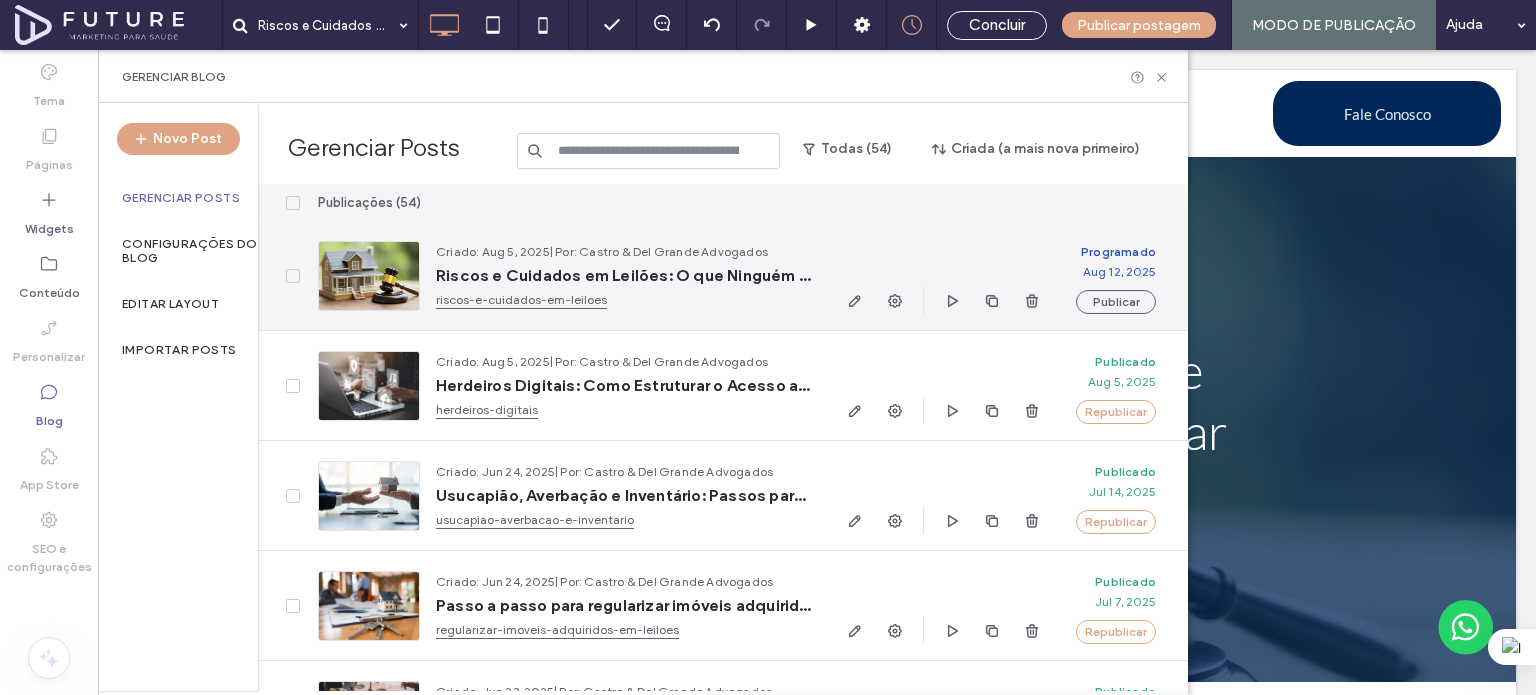 copy on "Castro & Del Grande Advogados" 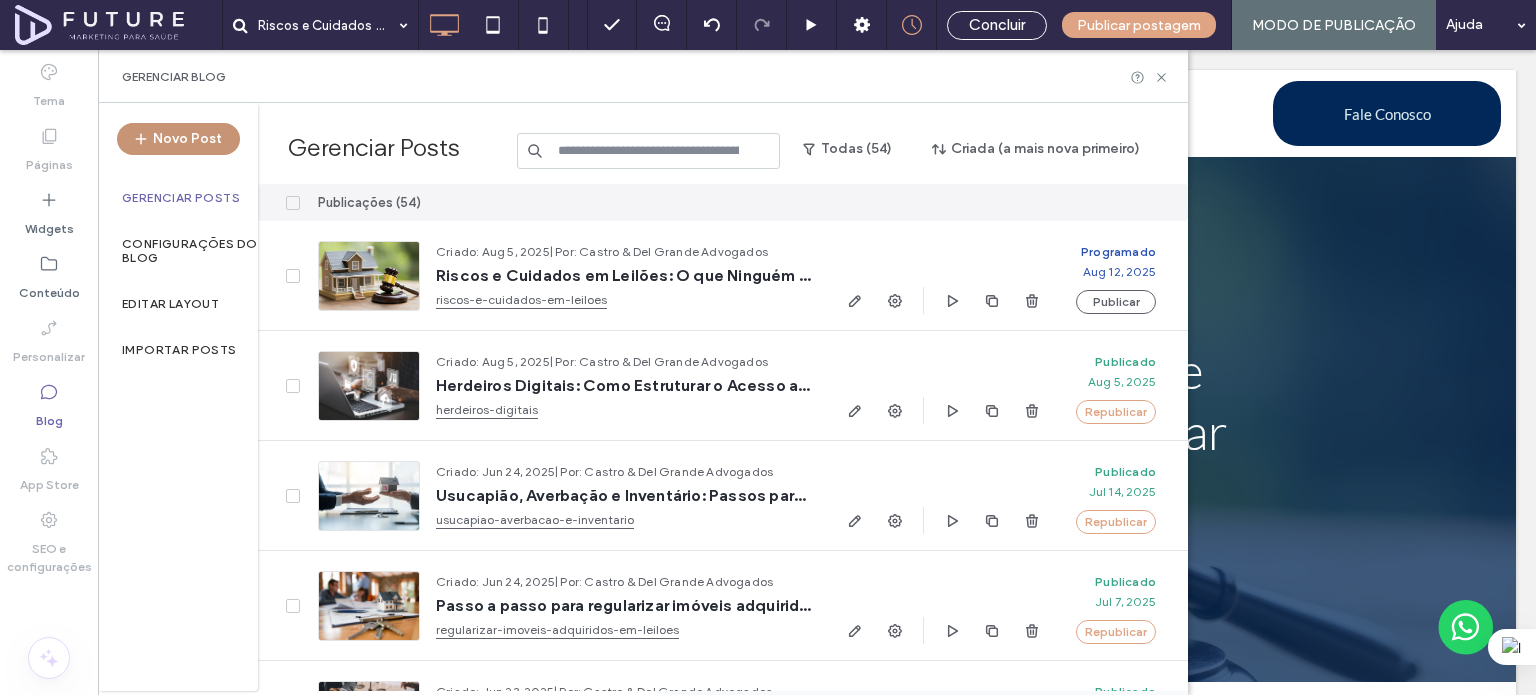click on "Novo Post" at bounding box center (178, 139) 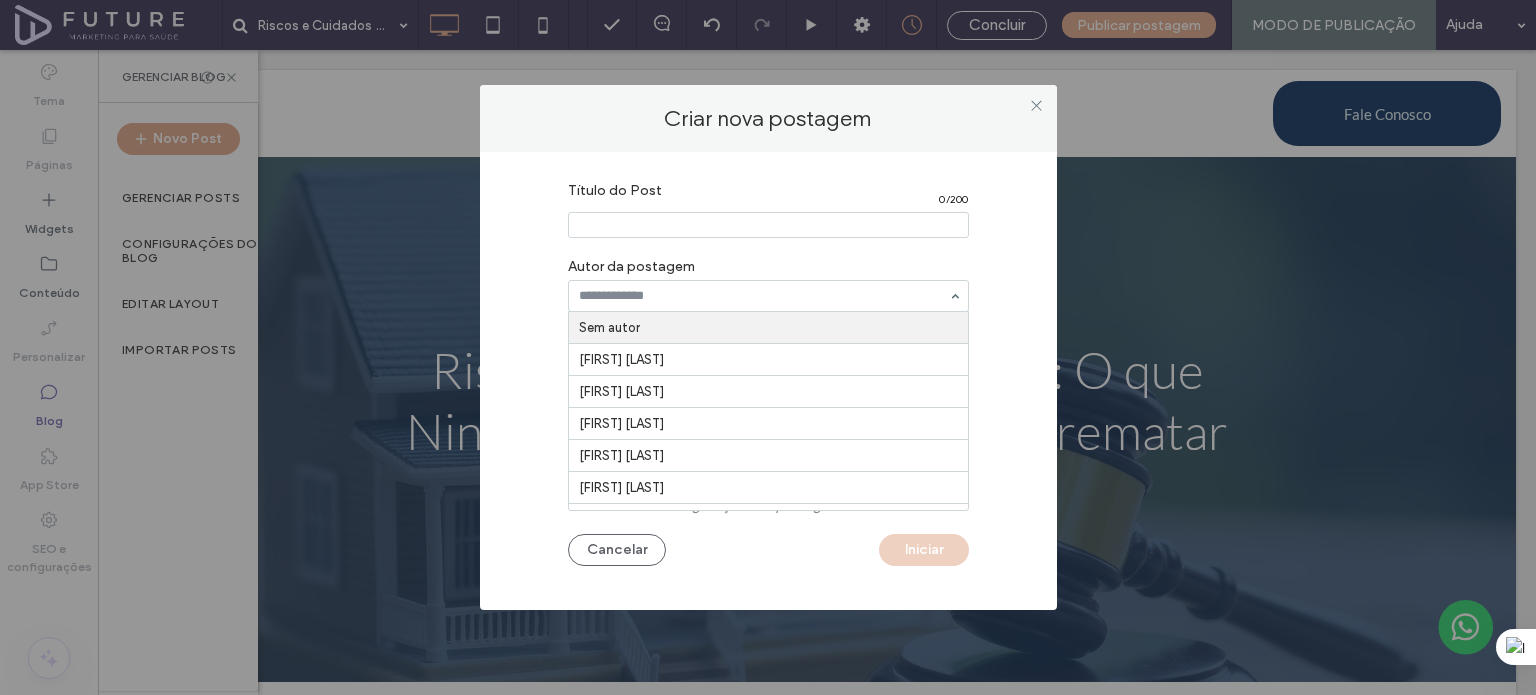 paste on "**********" 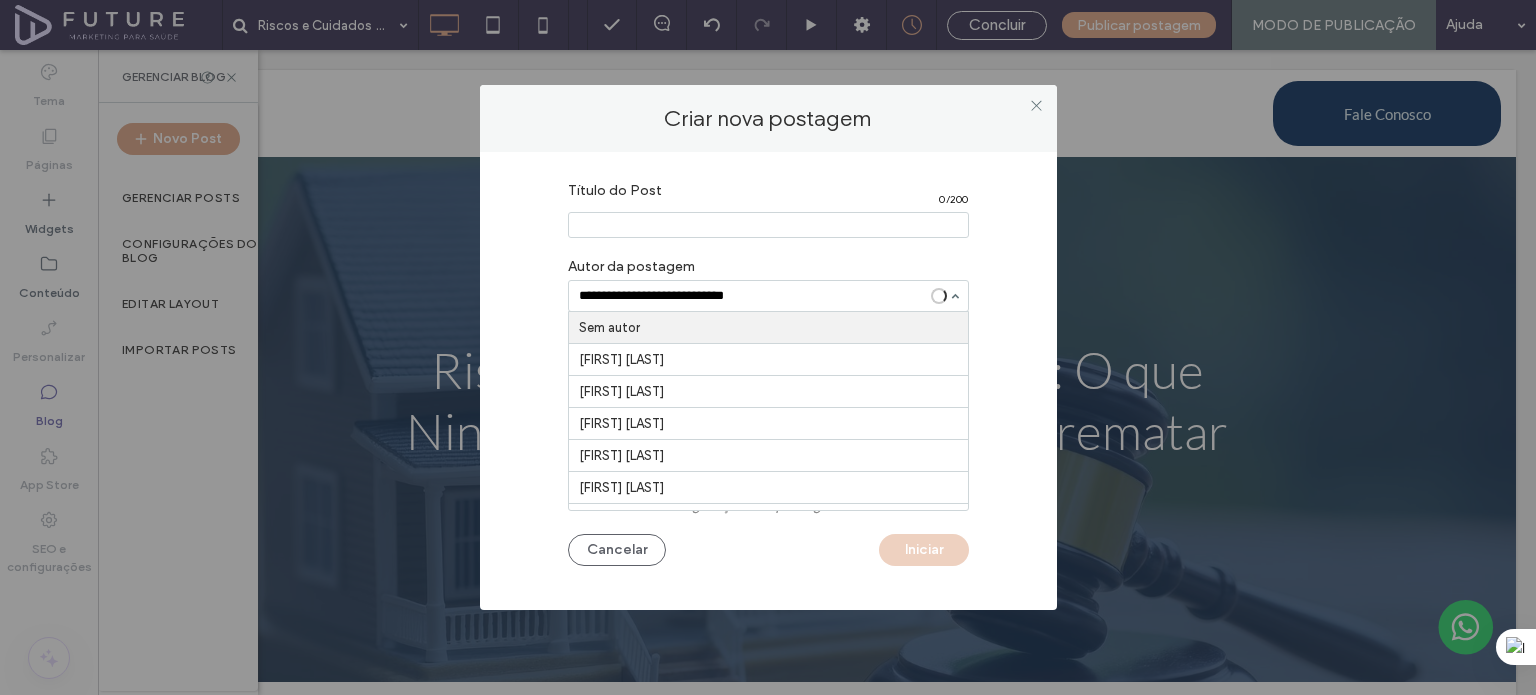 type on "**********" 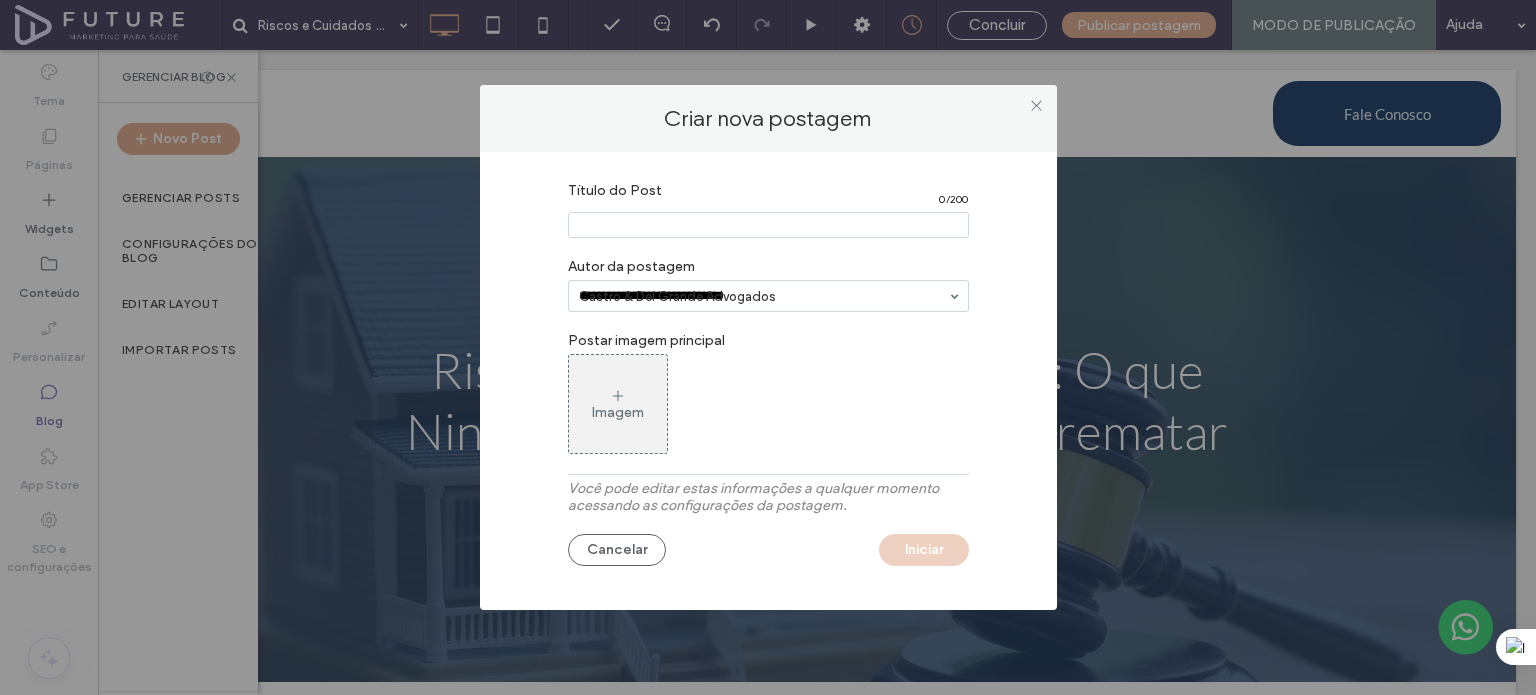 type 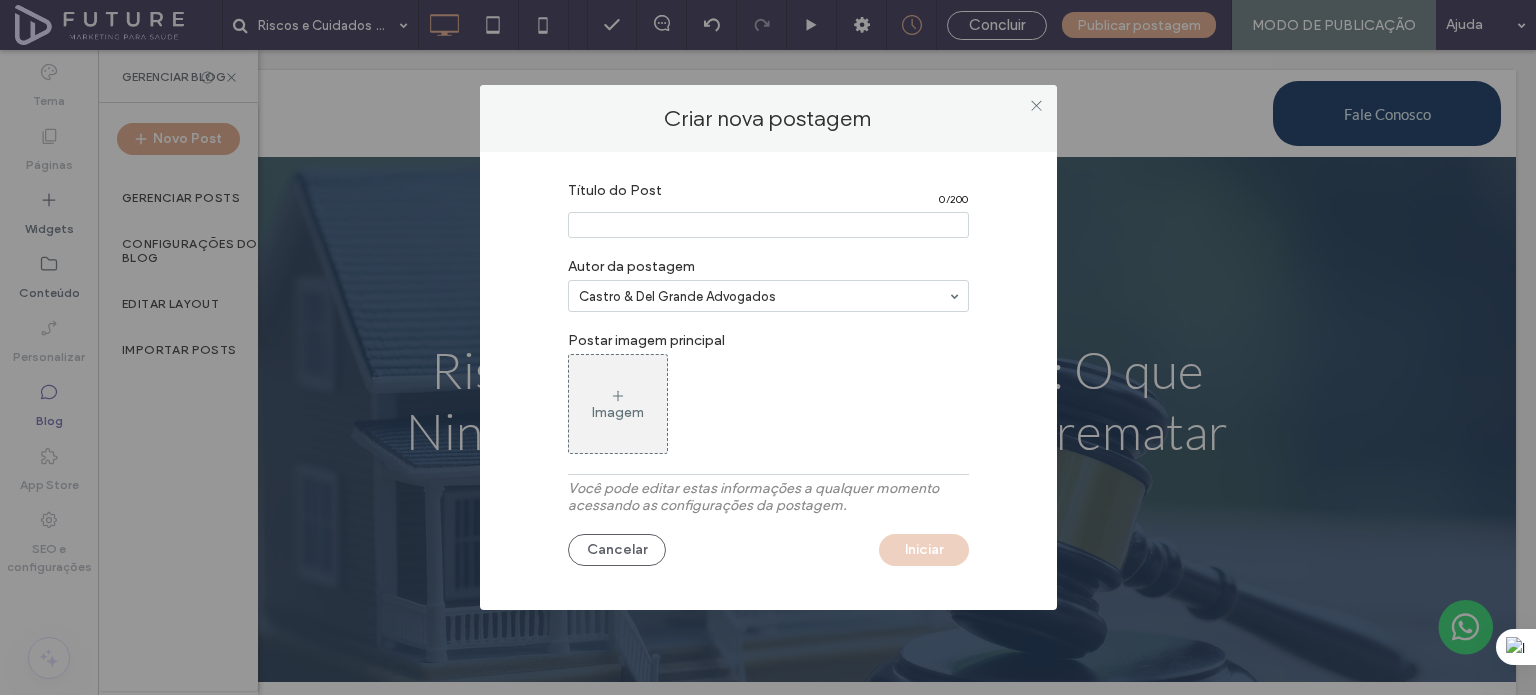 click at bounding box center (768, 225) 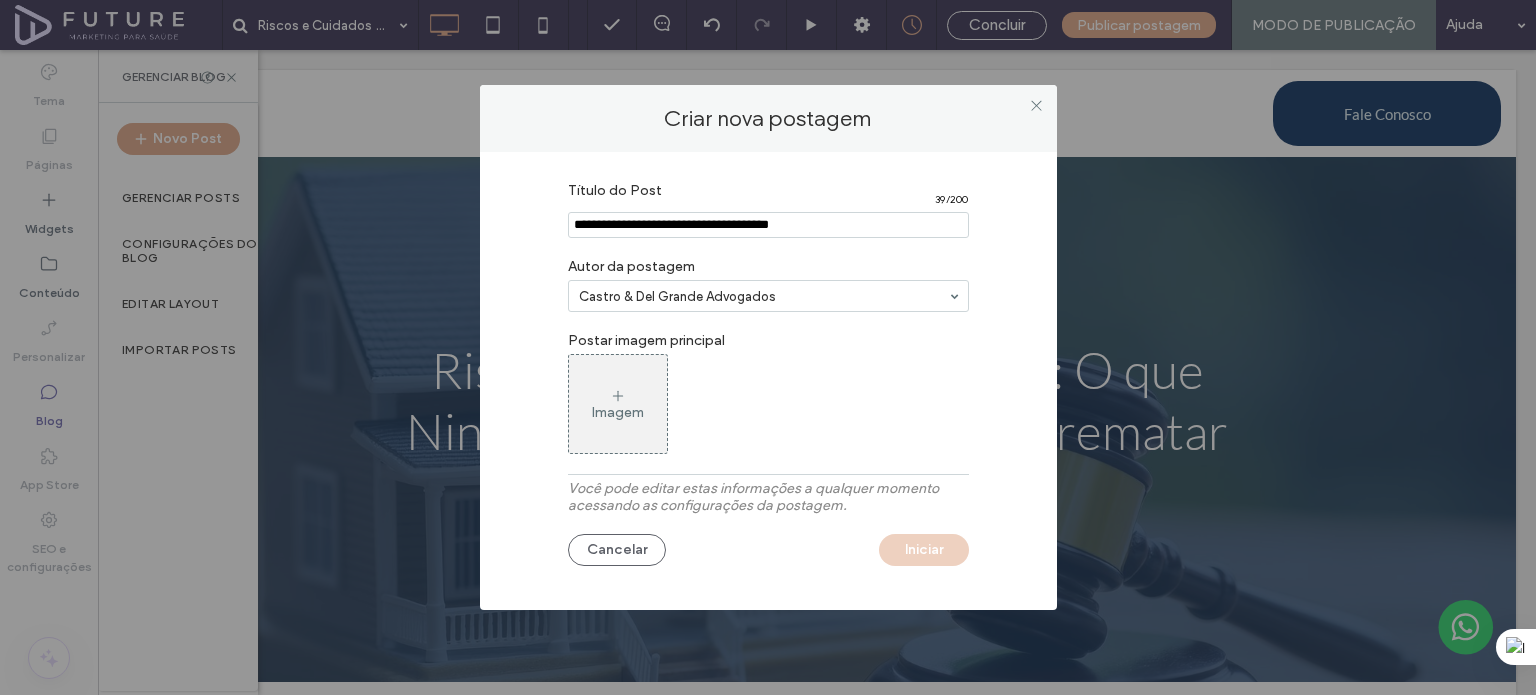 click at bounding box center [768, 225] 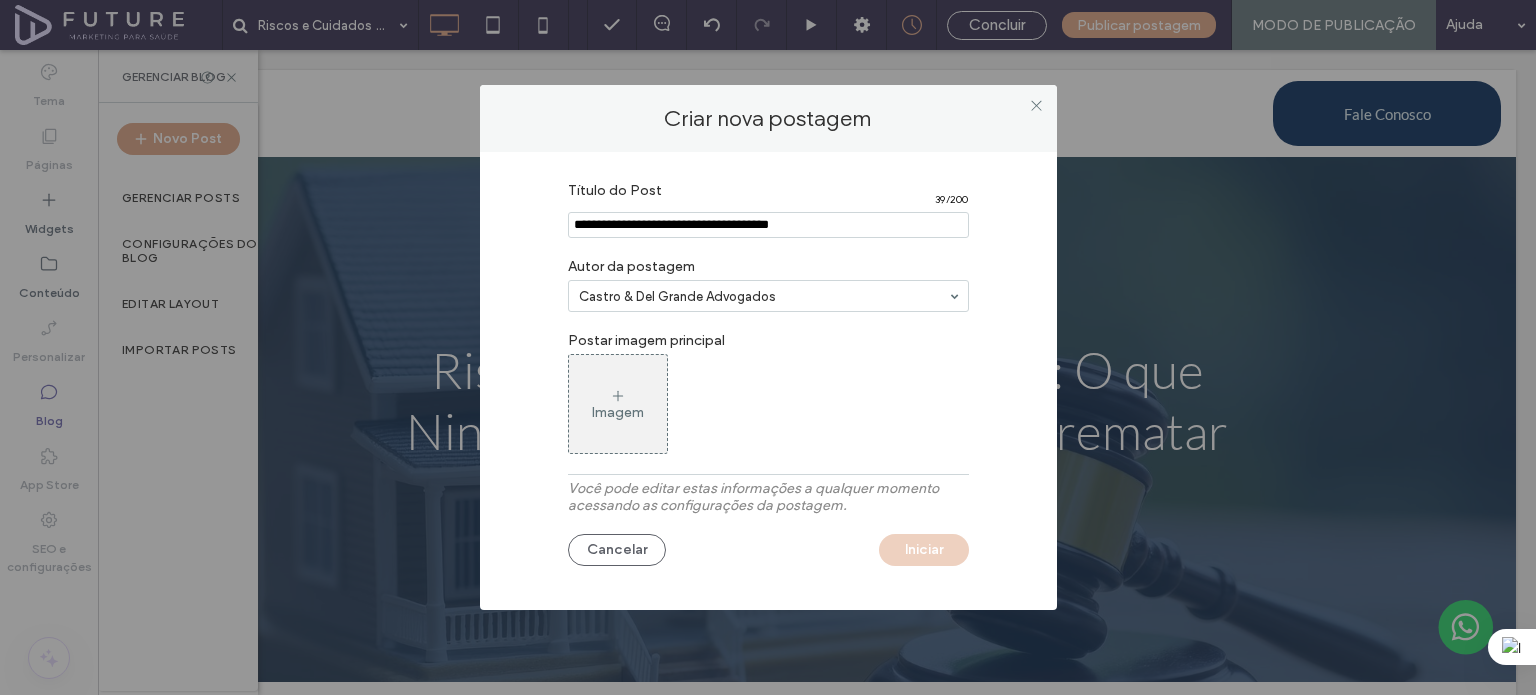 paste 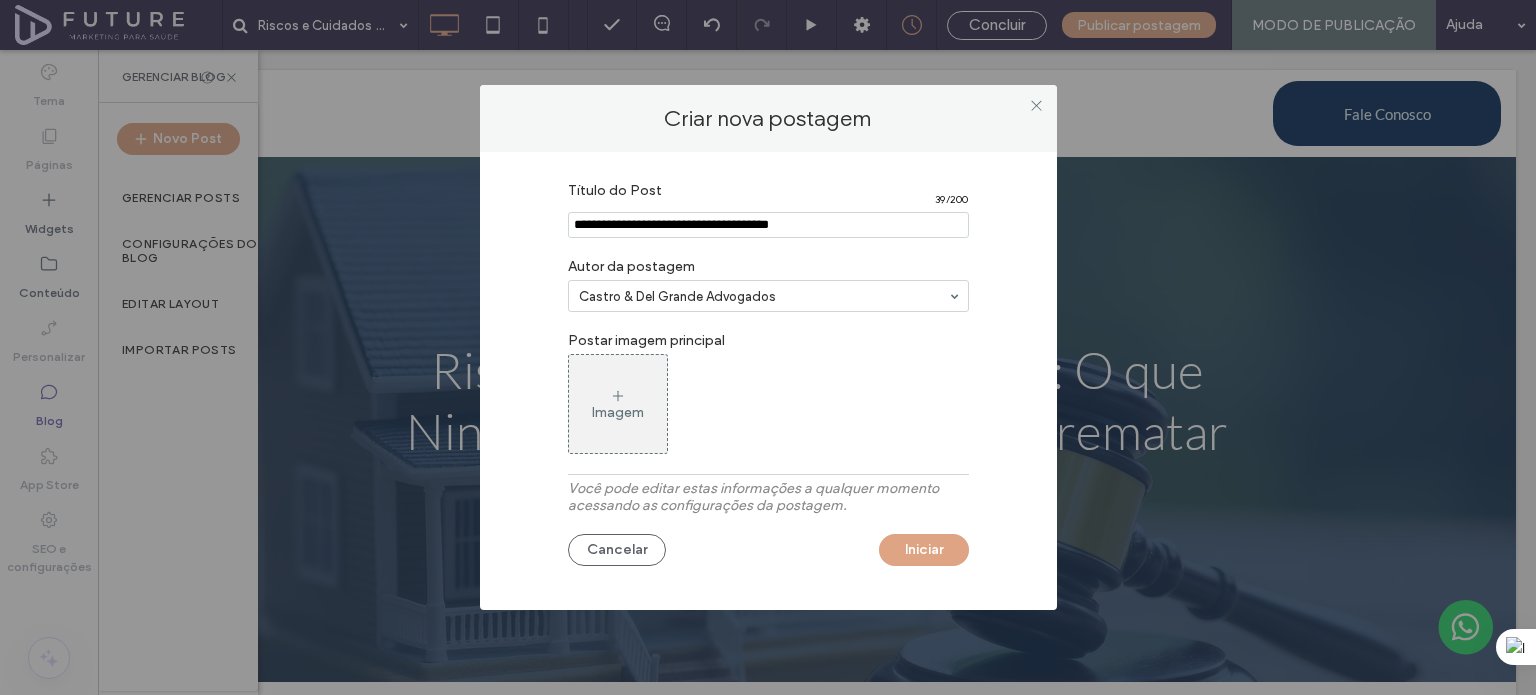 click at bounding box center [768, 225] 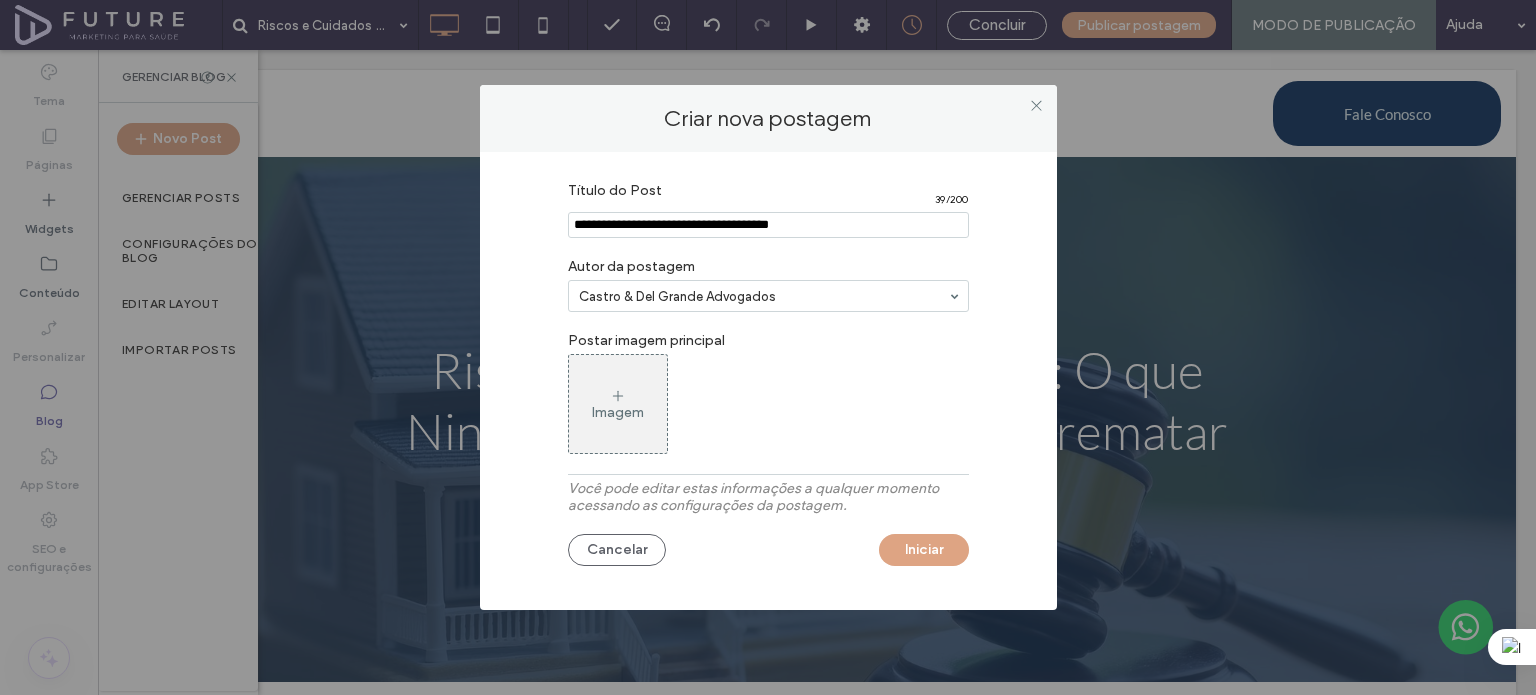click at bounding box center [768, 225] 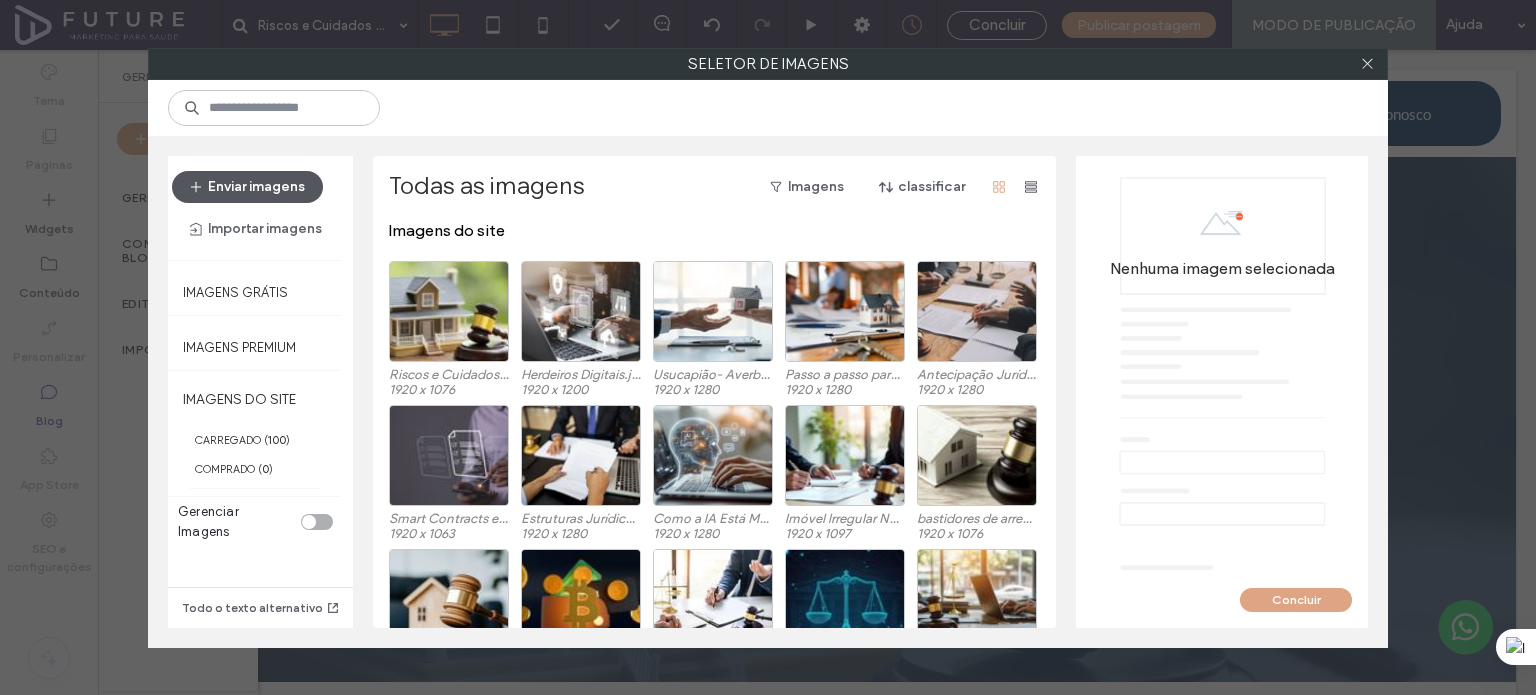 click on "Enviar imagens" at bounding box center (247, 187) 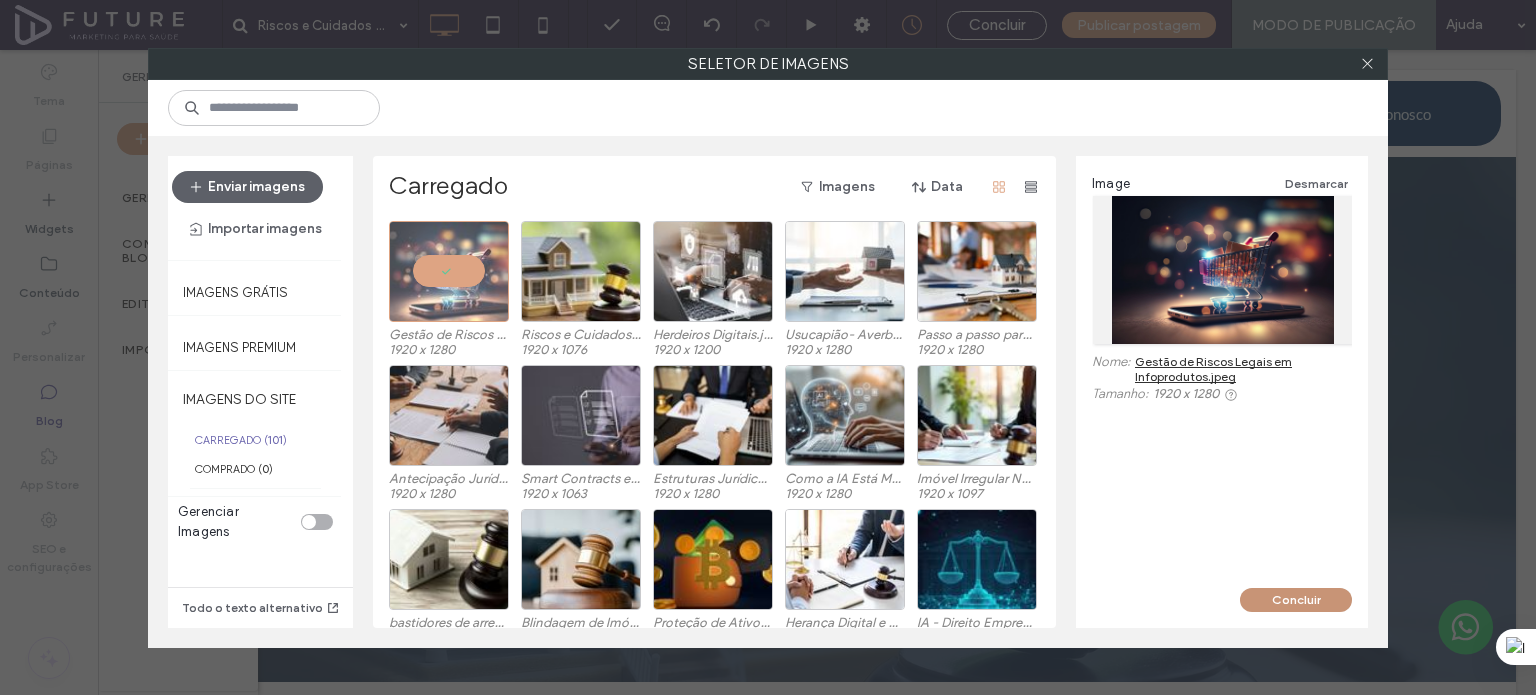 click on "Concluir" at bounding box center [1296, 600] 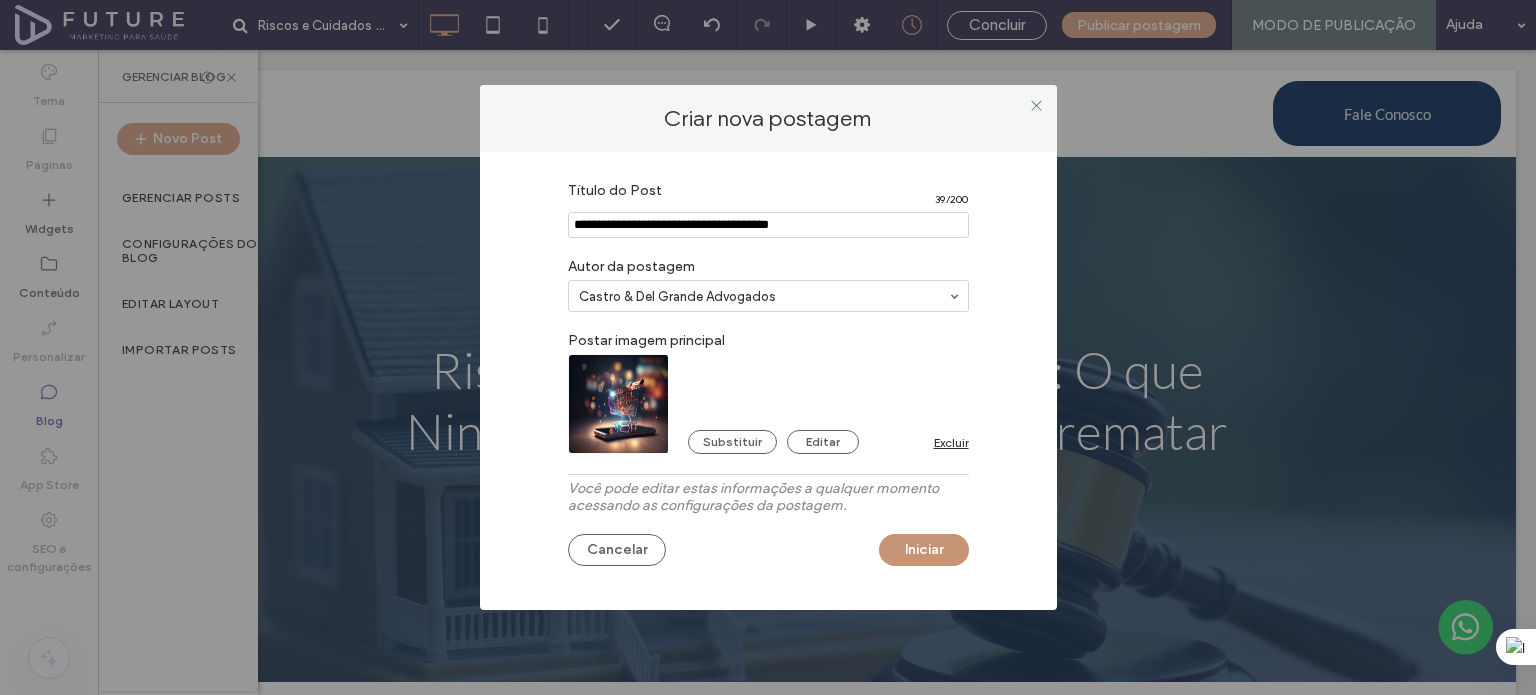 click on "Iniciar" at bounding box center (924, 550) 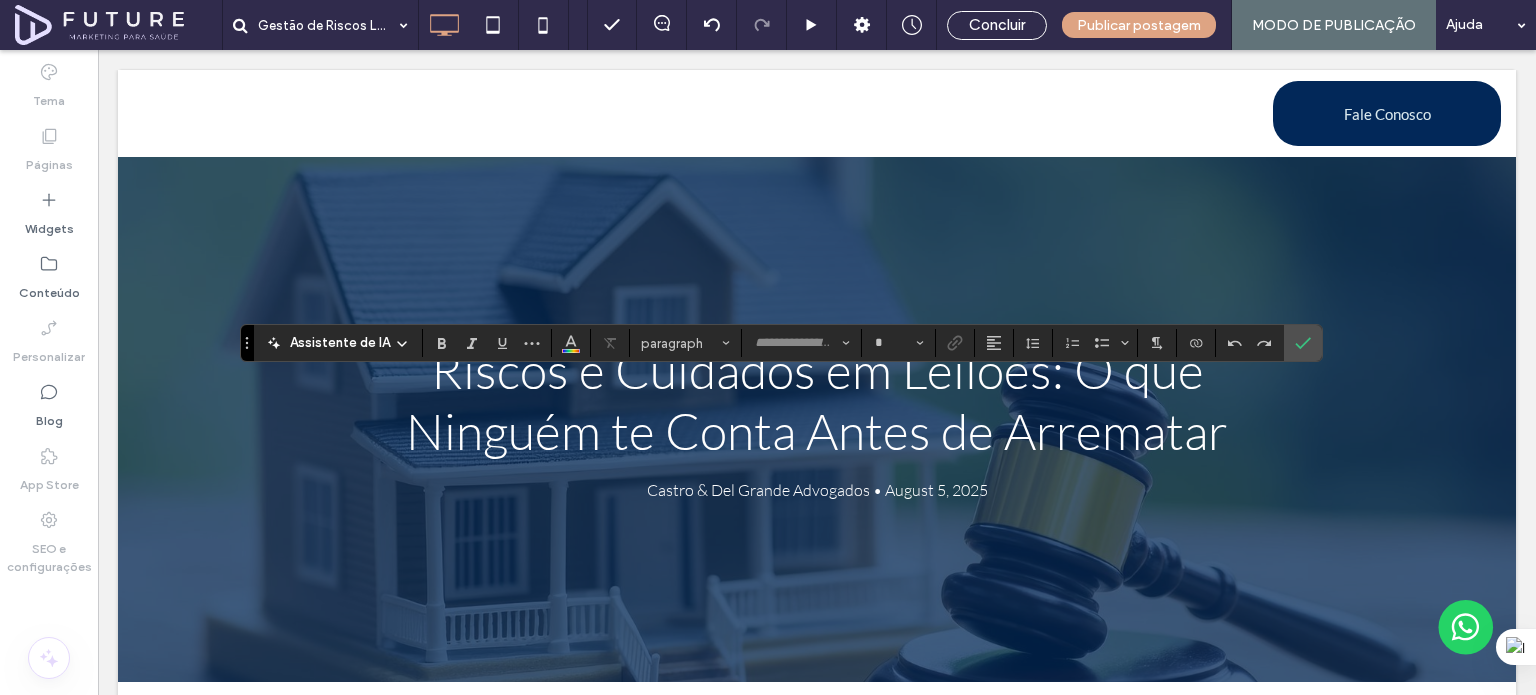 type on "****" 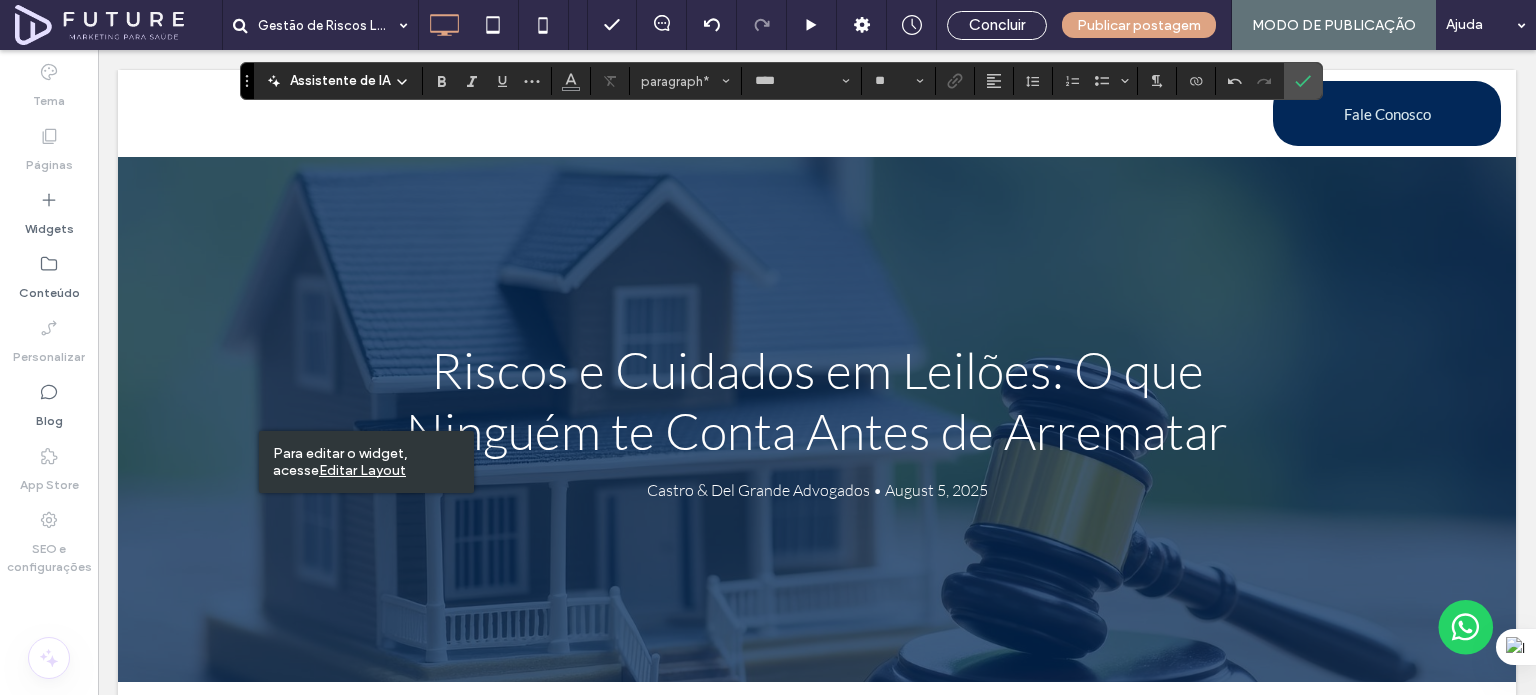 click on "Para editar o widget, acesse  Editar Layout" at bounding box center [366, 462] 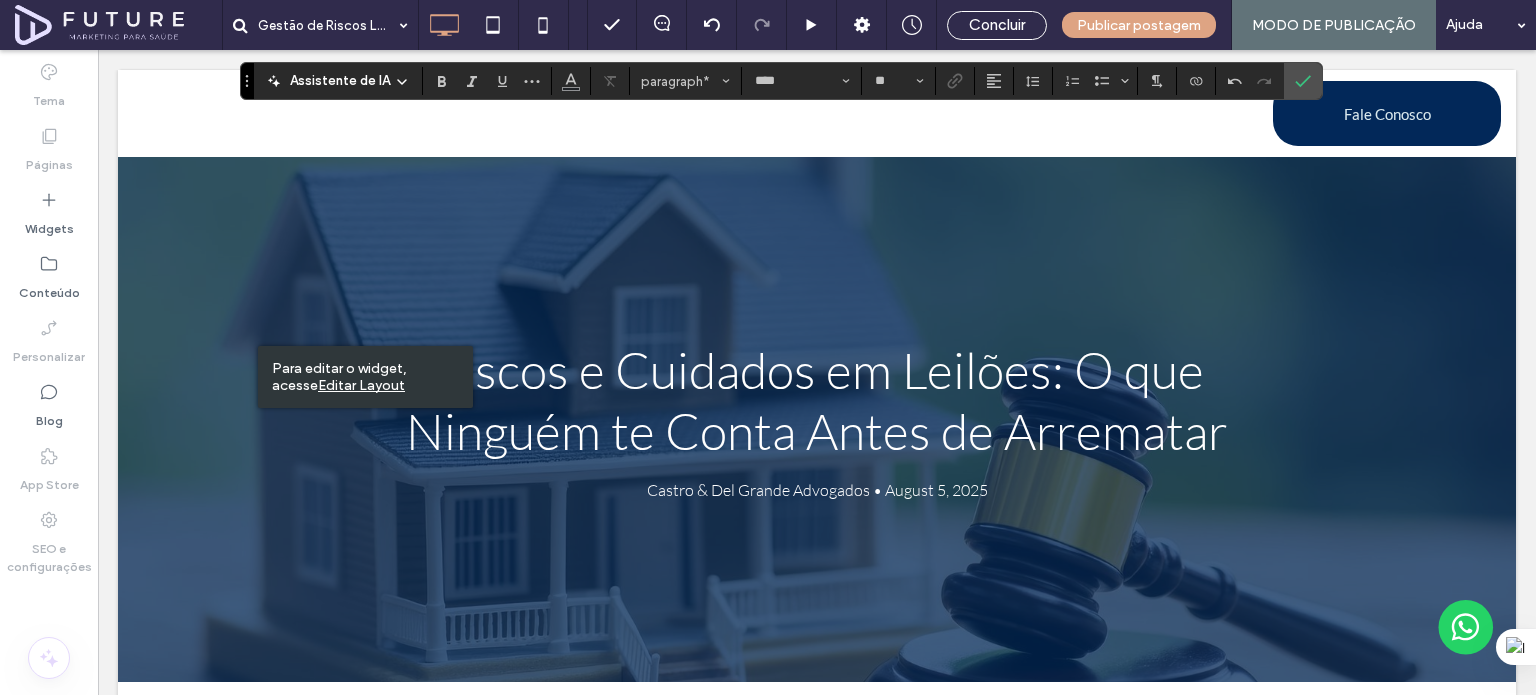 click on "Para editar o widget, acesse  Editar Layout" at bounding box center (365, 377) 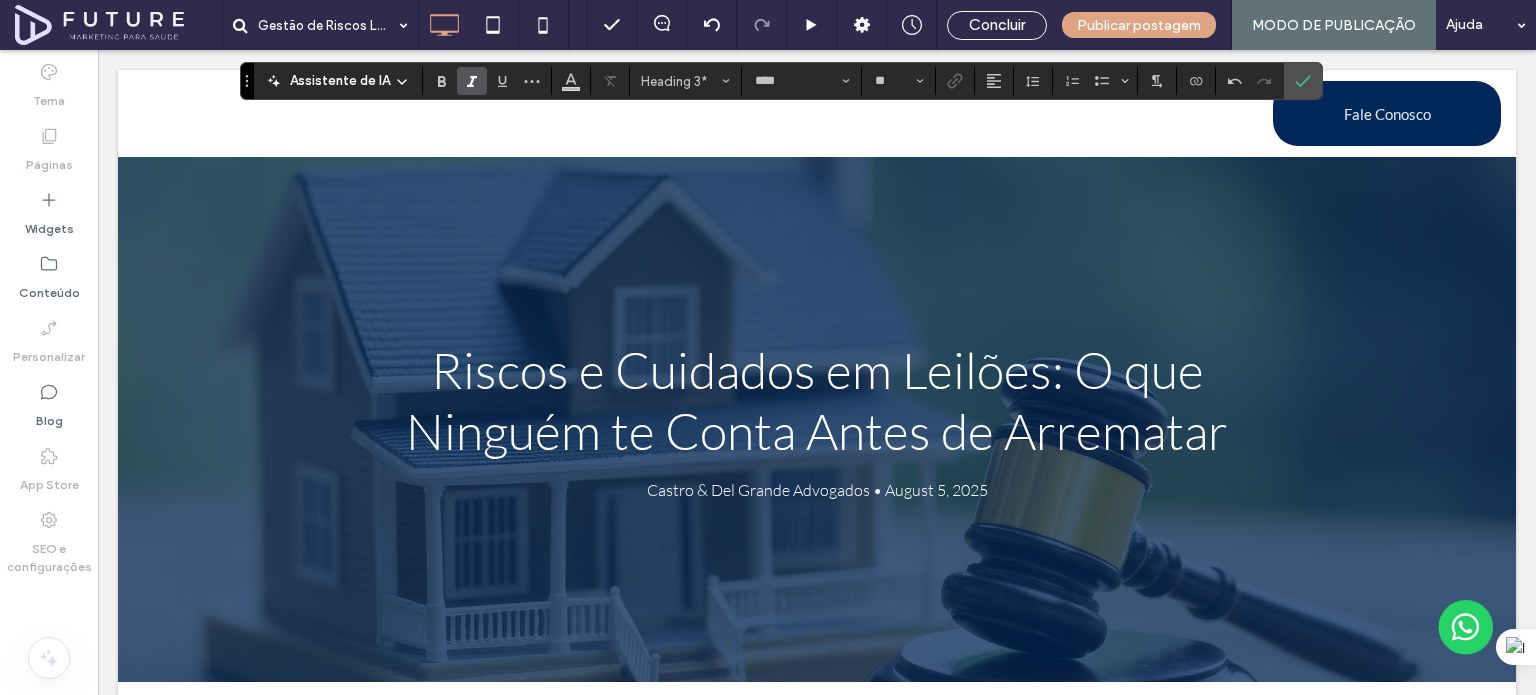 type on "**" 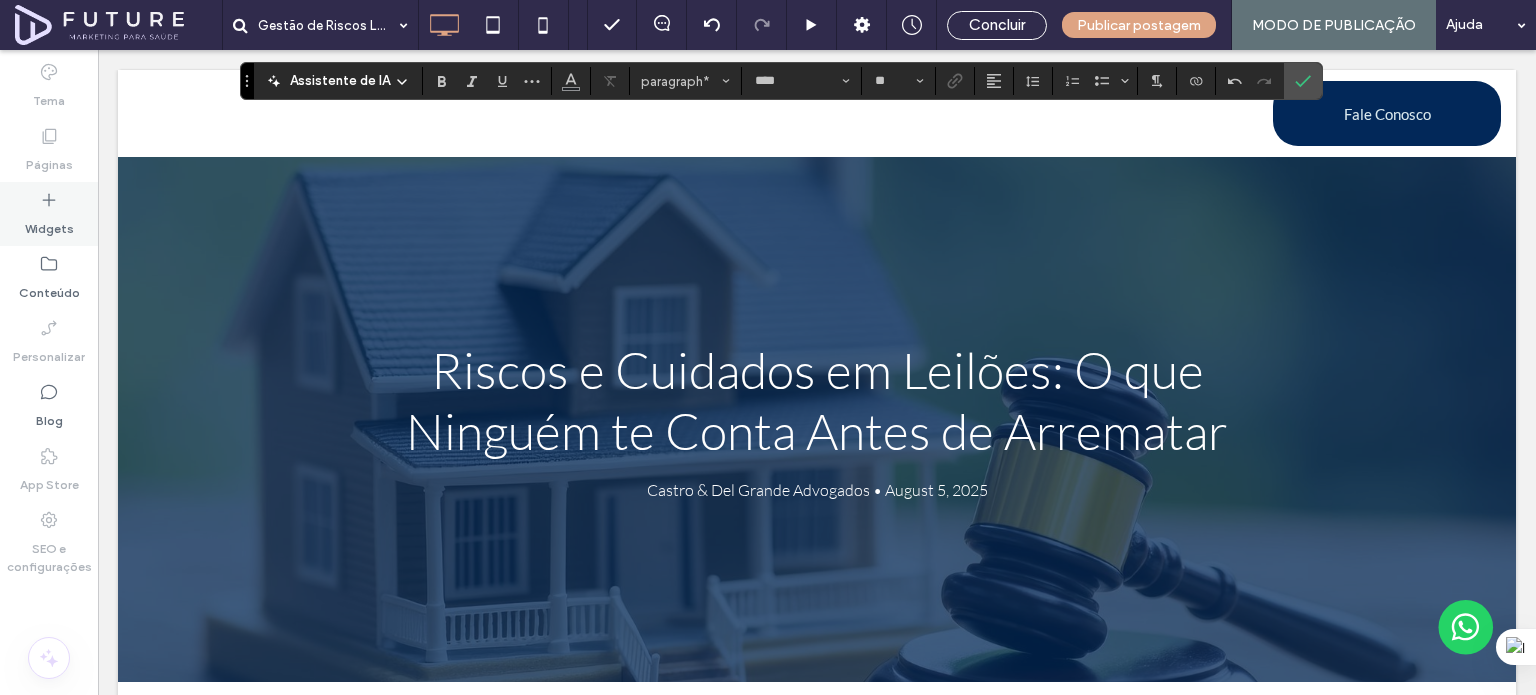 click 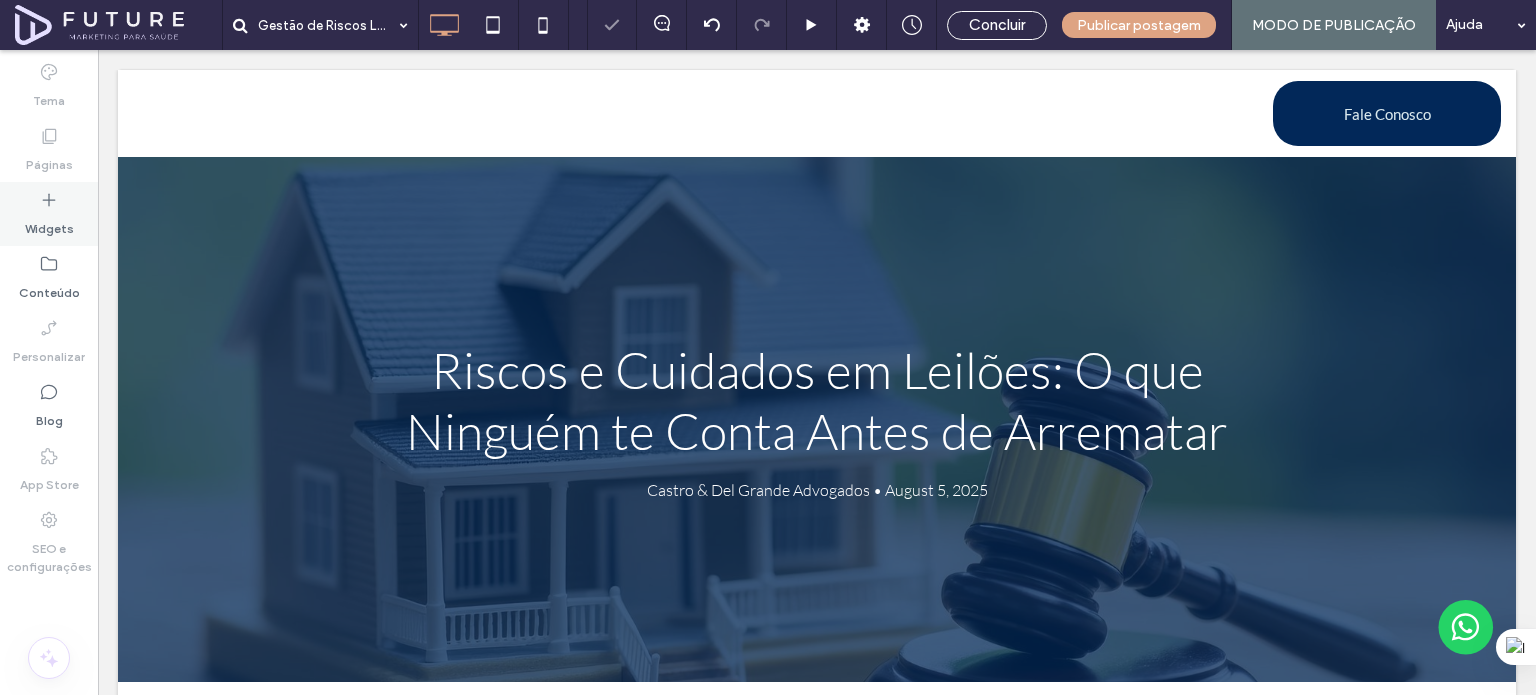 click 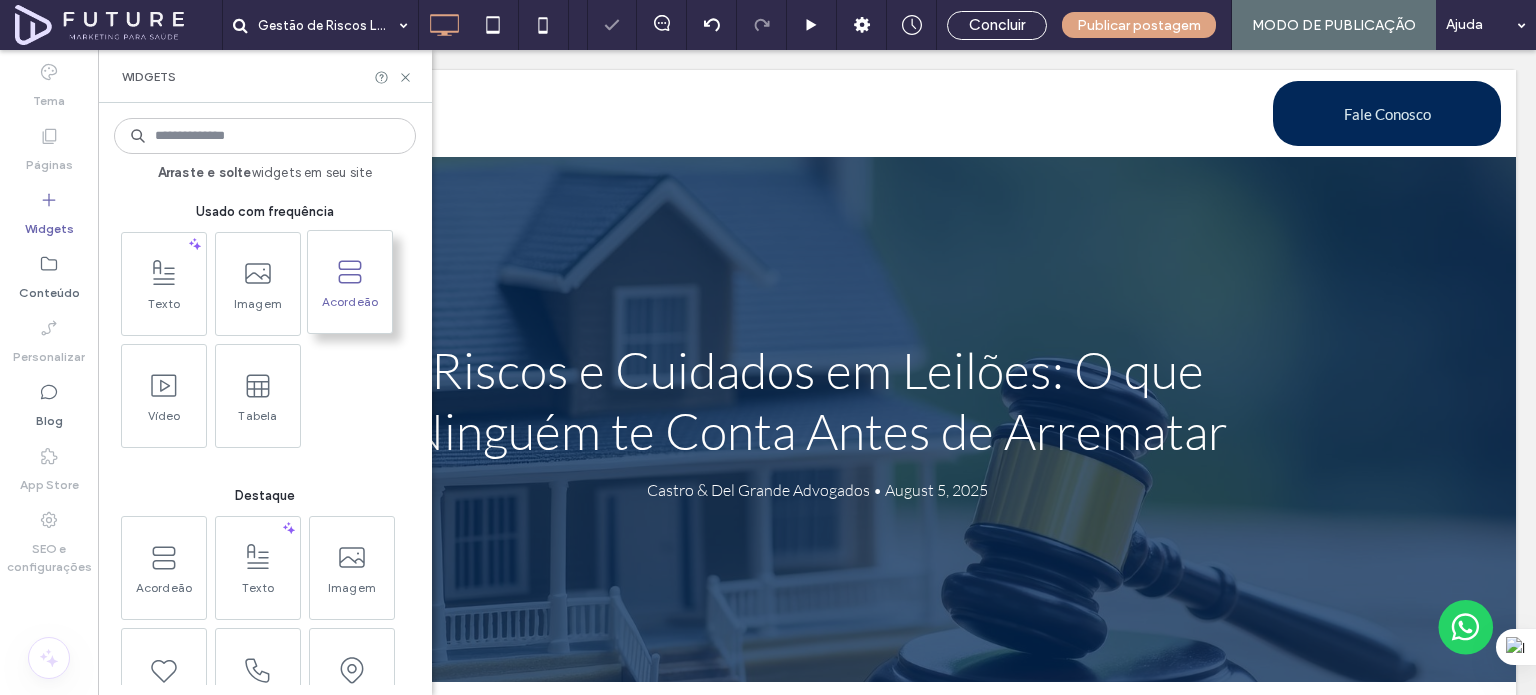 click 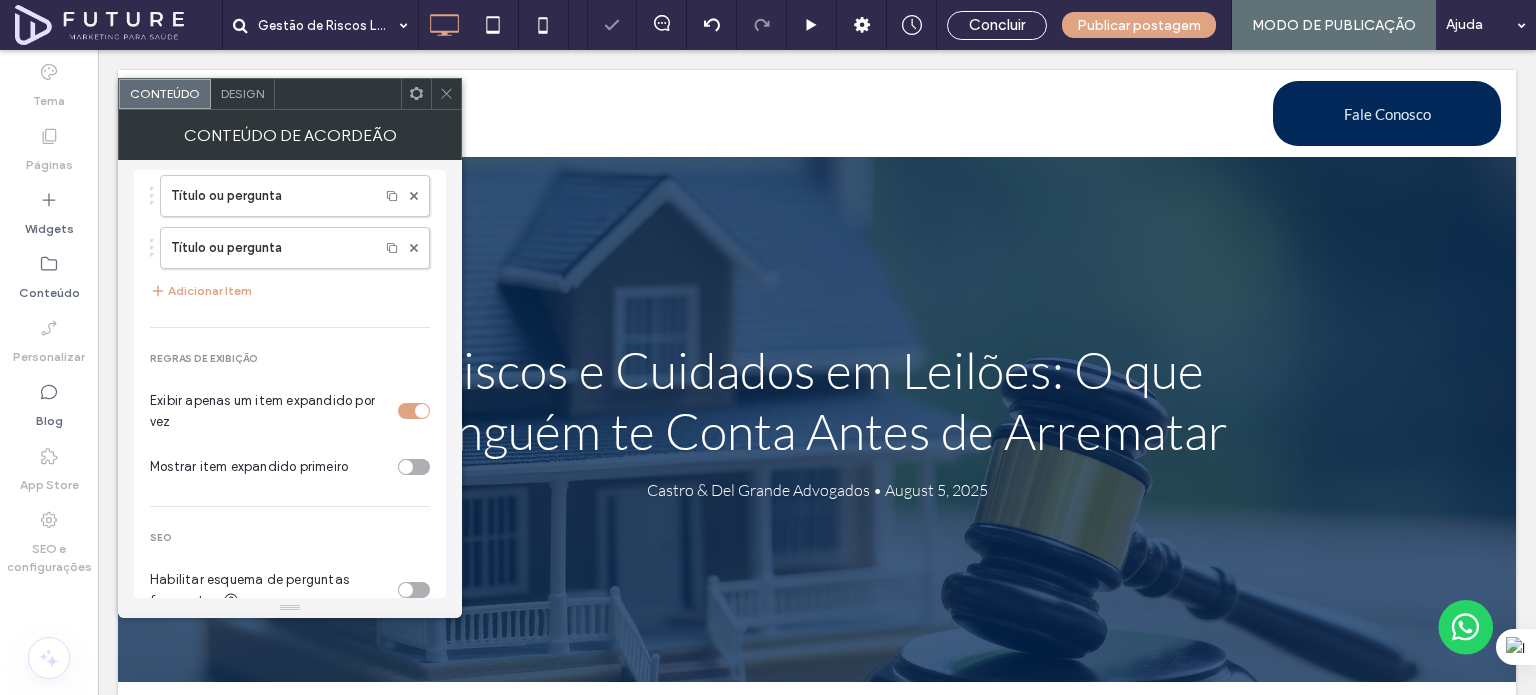scroll, scrollTop: 148, scrollLeft: 0, axis: vertical 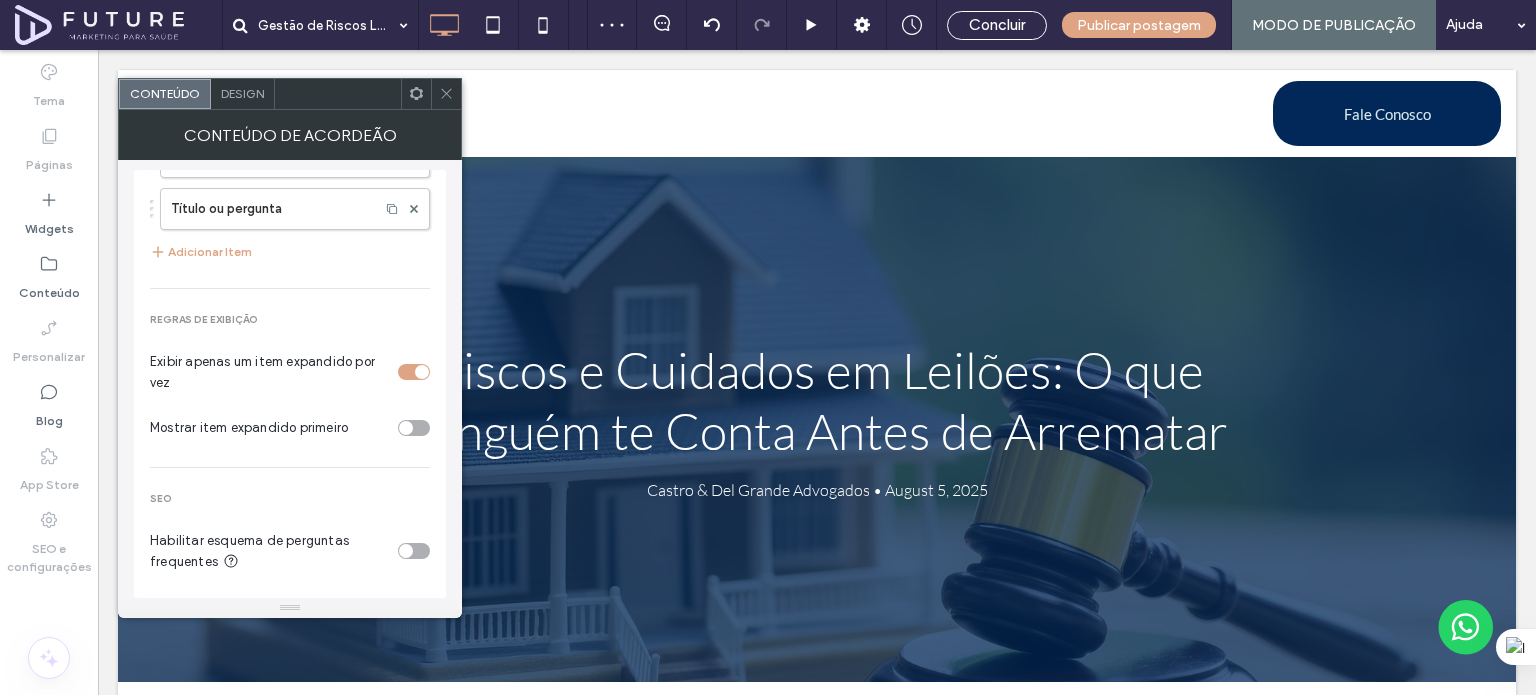 click at bounding box center [406, 551] 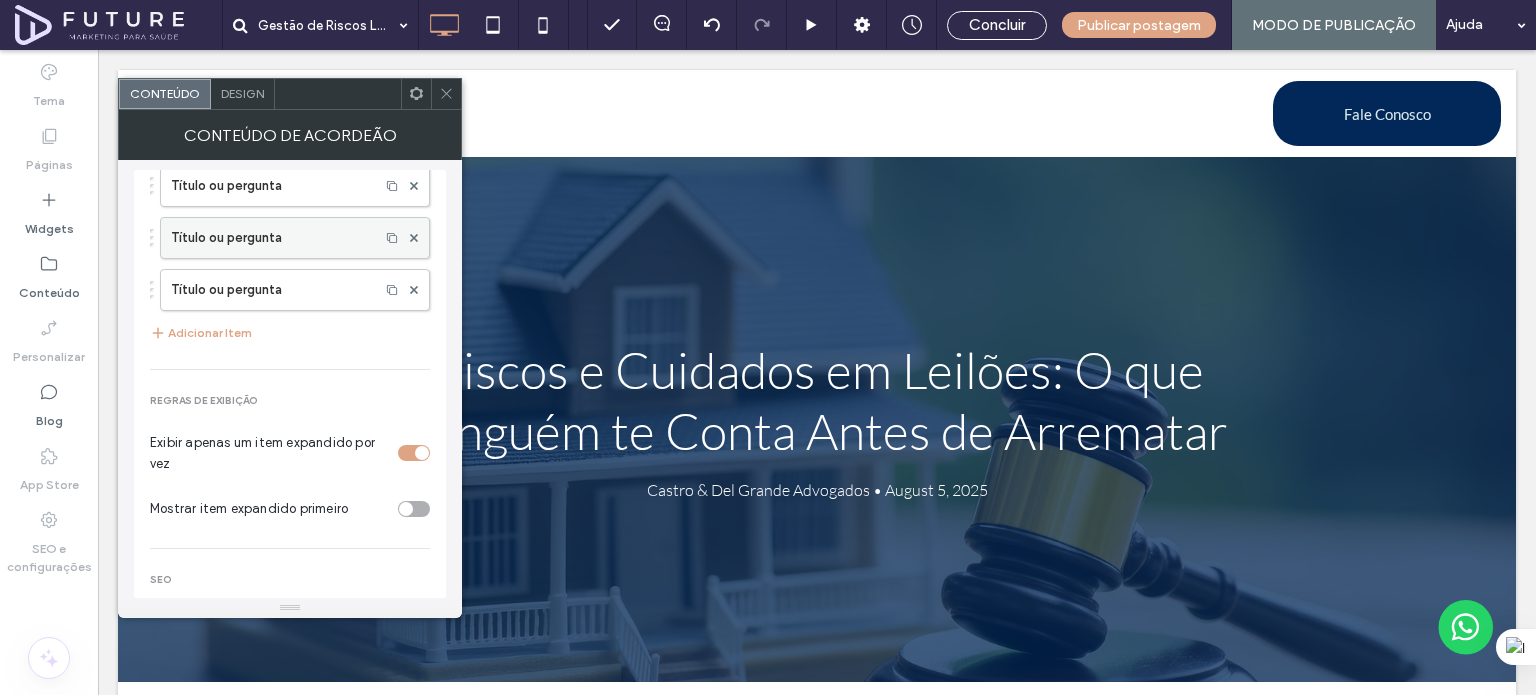 scroll, scrollTop: 0, scrollLeft: 0, axis: both 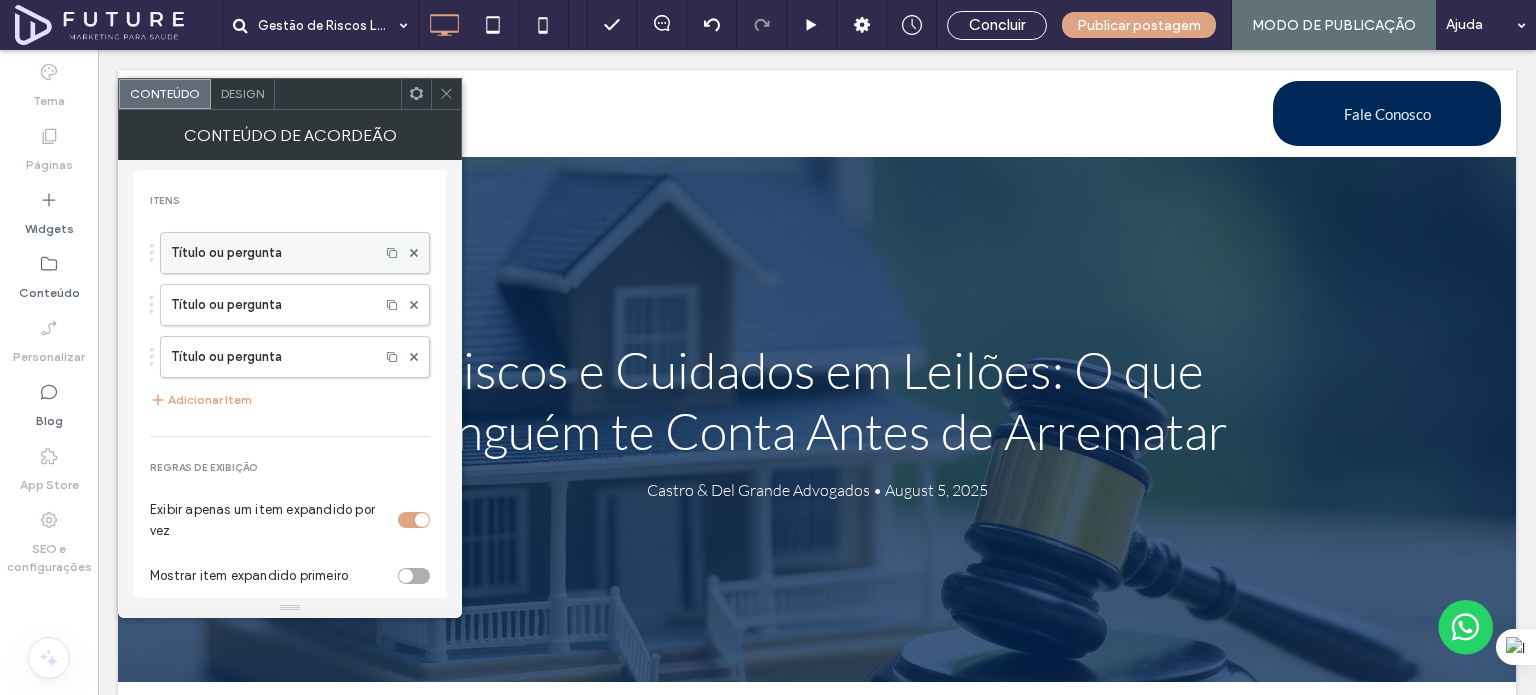 click on "Título ou pergunta" at bounding box center [270, 253] 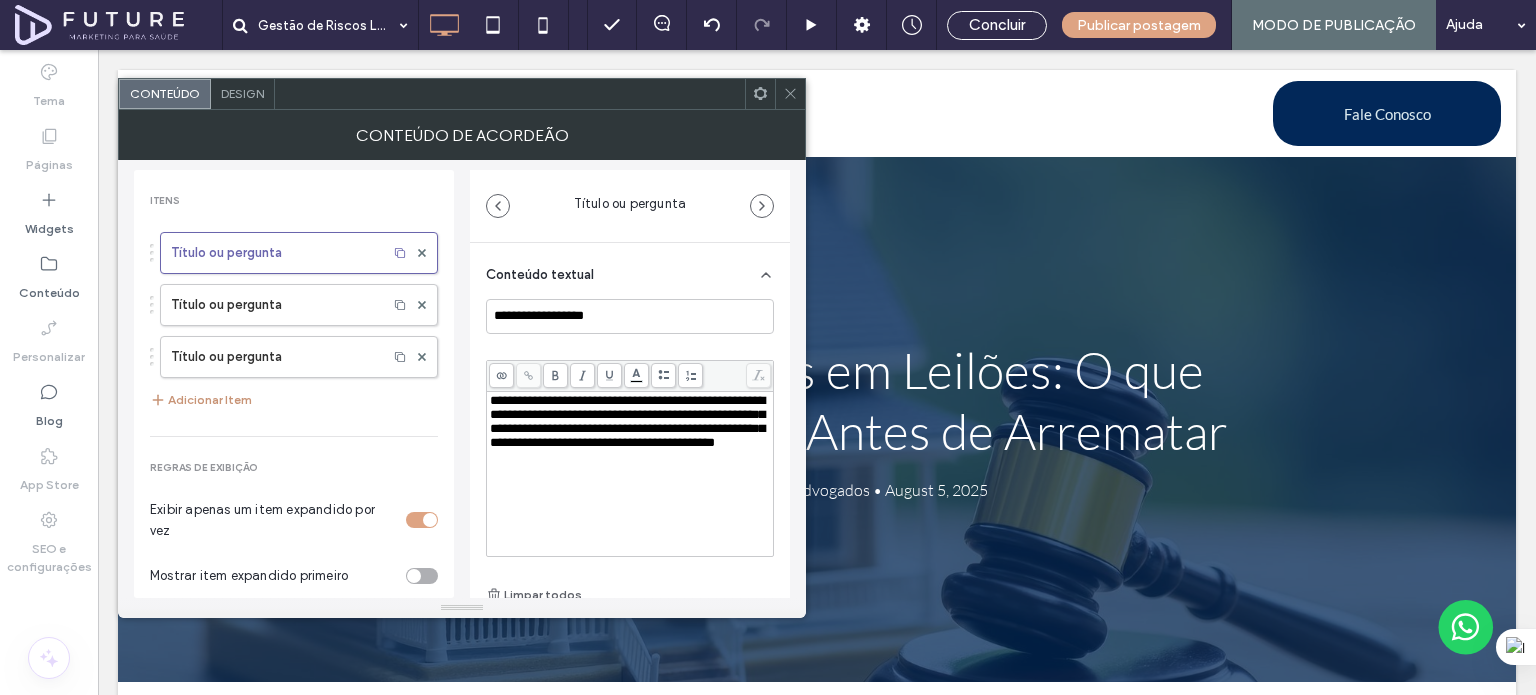 drag, startPoint x: 236, startPoint y: 399, endPoint x: 284, endPoint y: 275, distance: 132.96616 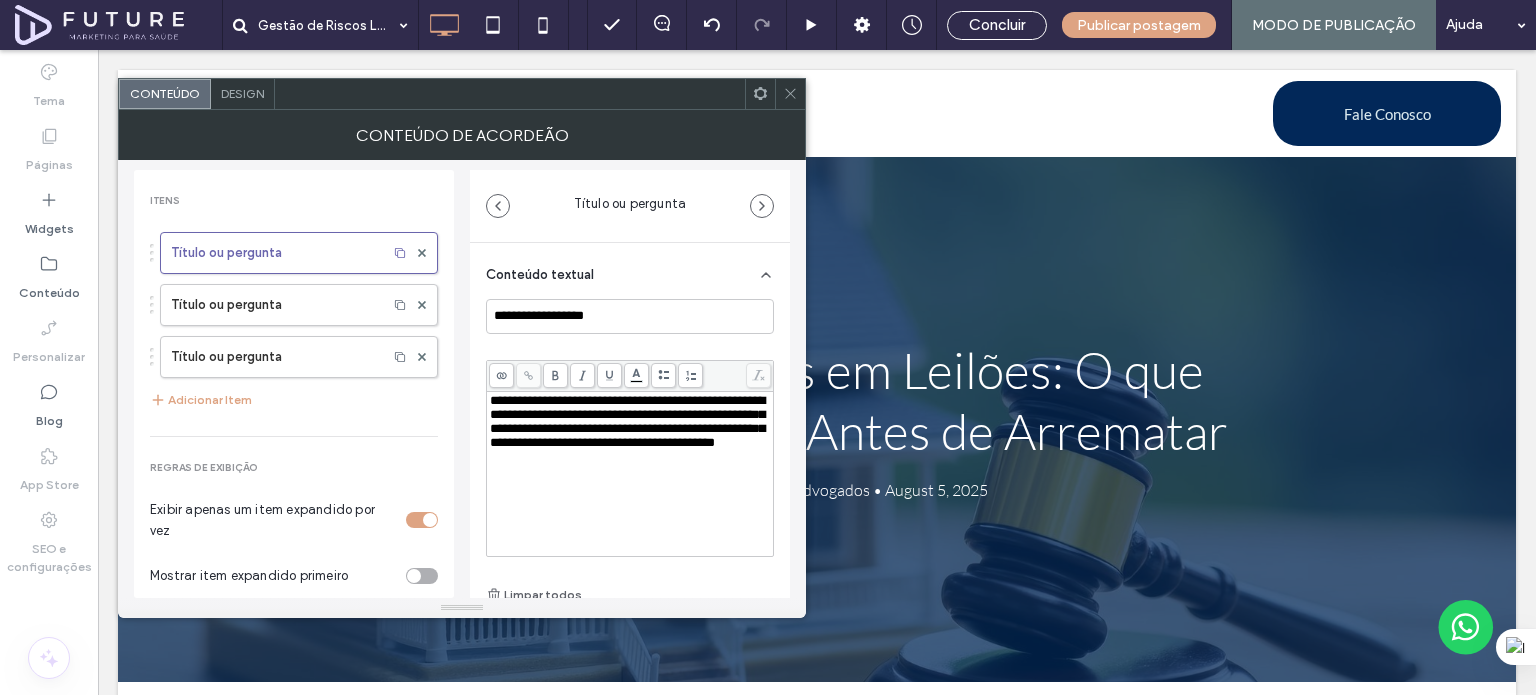 click on "Adicionar Item" at bounding box center [201, 400] 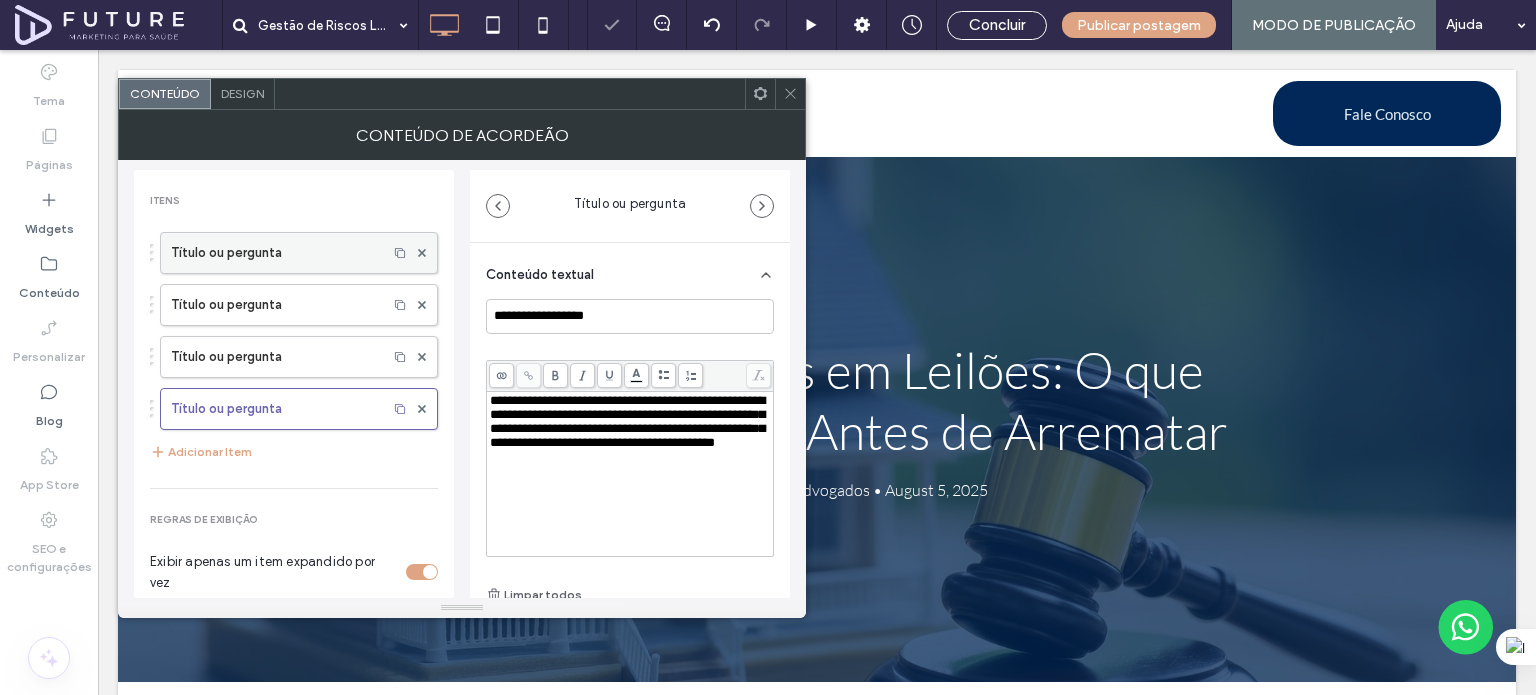 click on "Título ou pergunta" at bounding box center [274, 253] 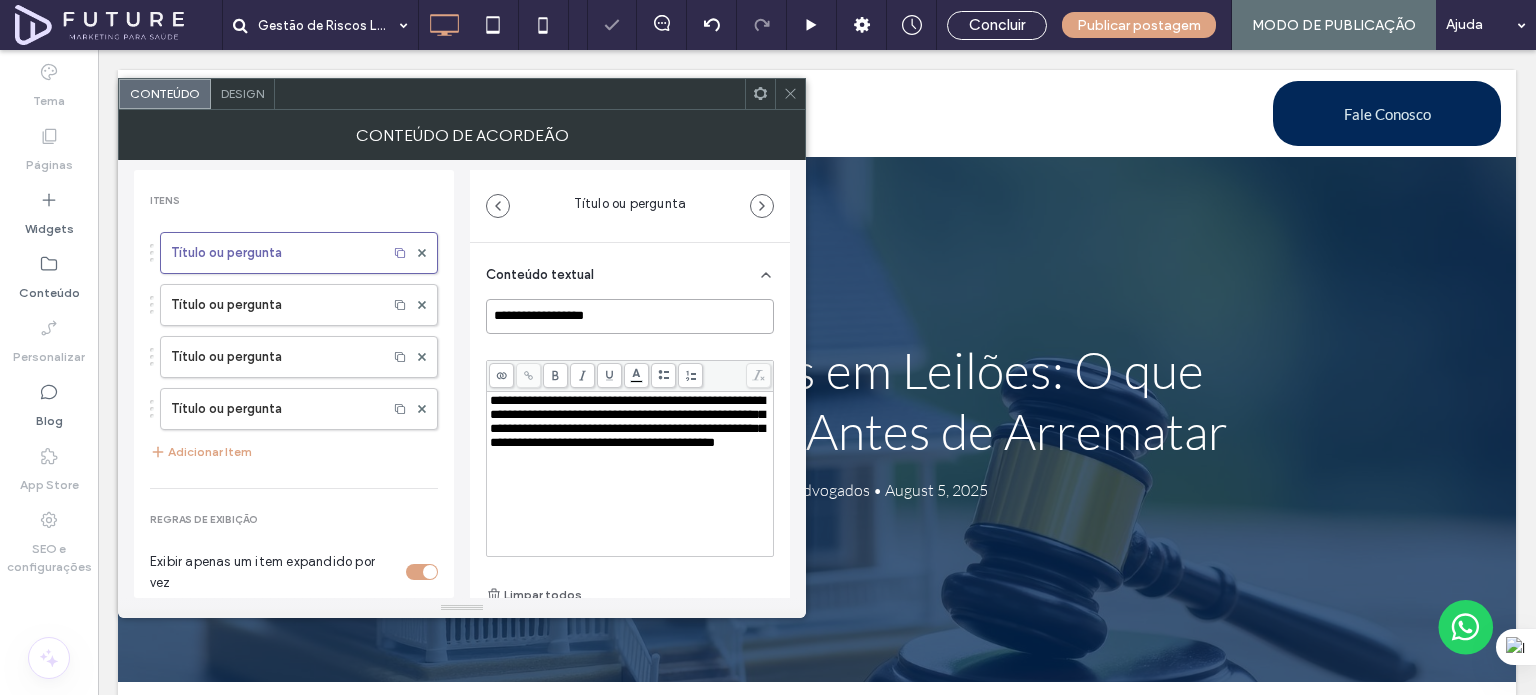 click on "**********" at bounding box center (630, 316) 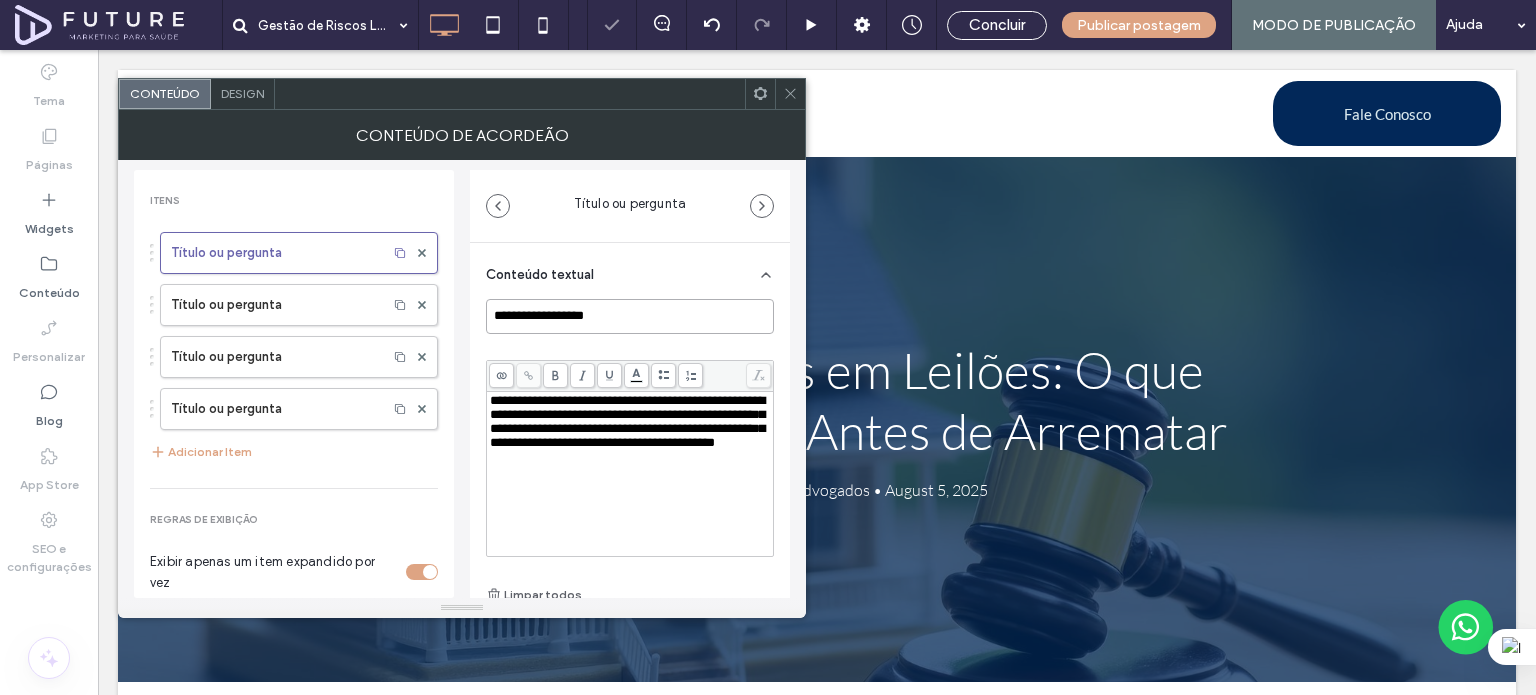 paste on "**********" 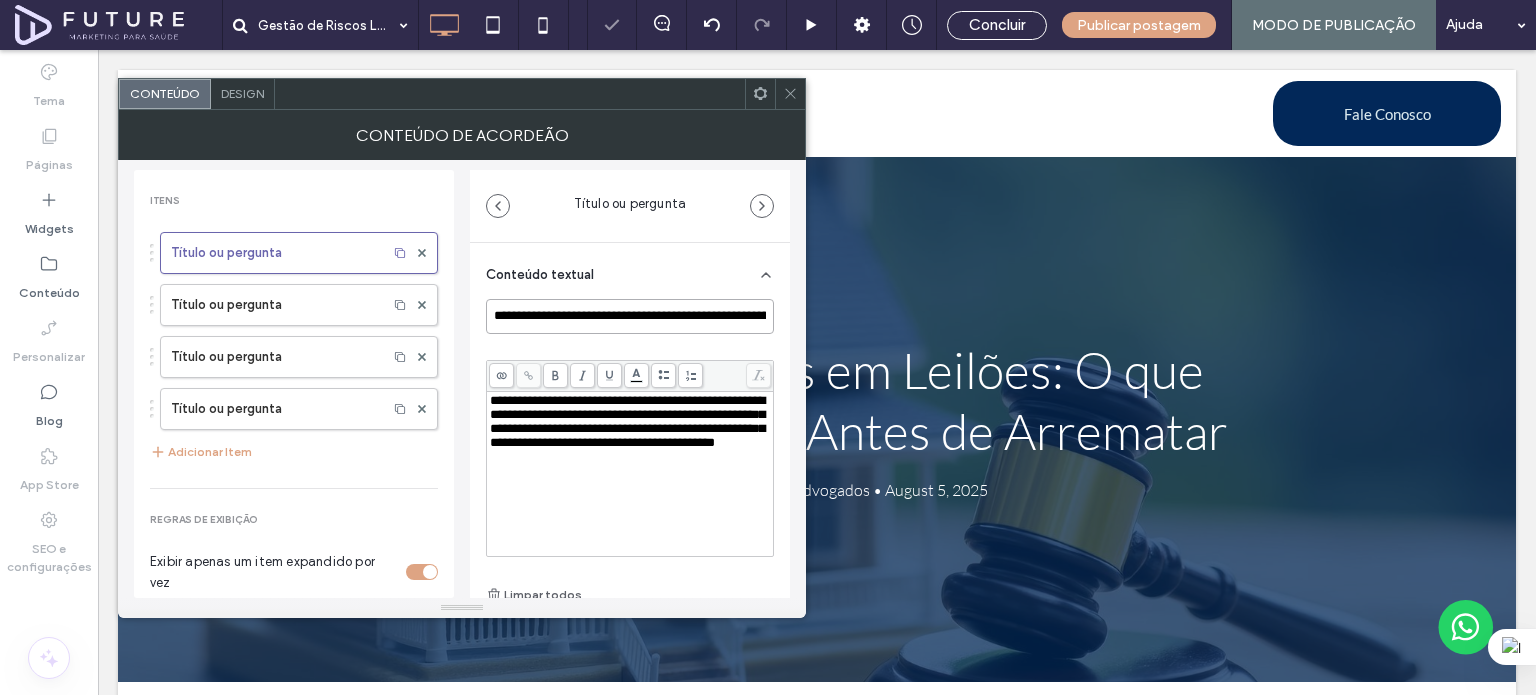 scroll, scrollTop: 0, scrollLeft: 106, axis: horizontal 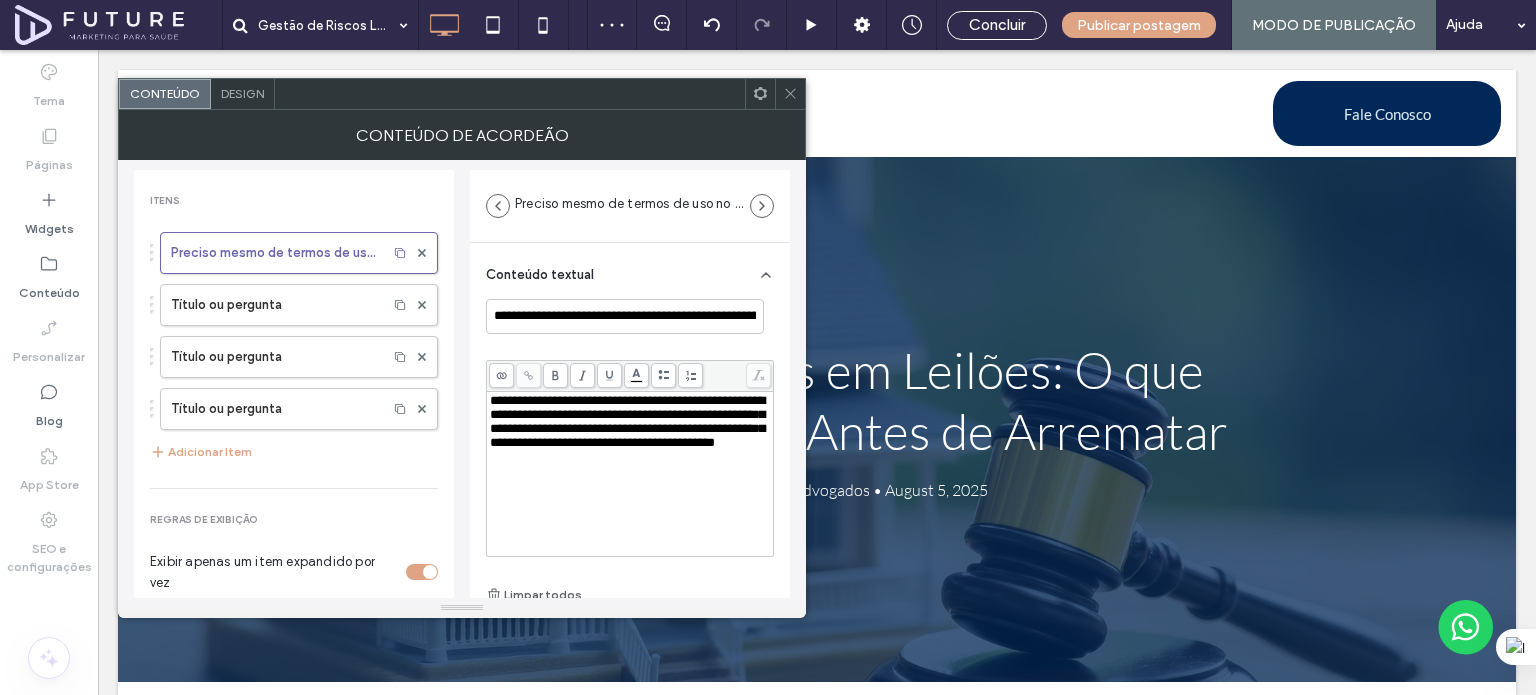 click on "**********" at bounding box center (627, 421) 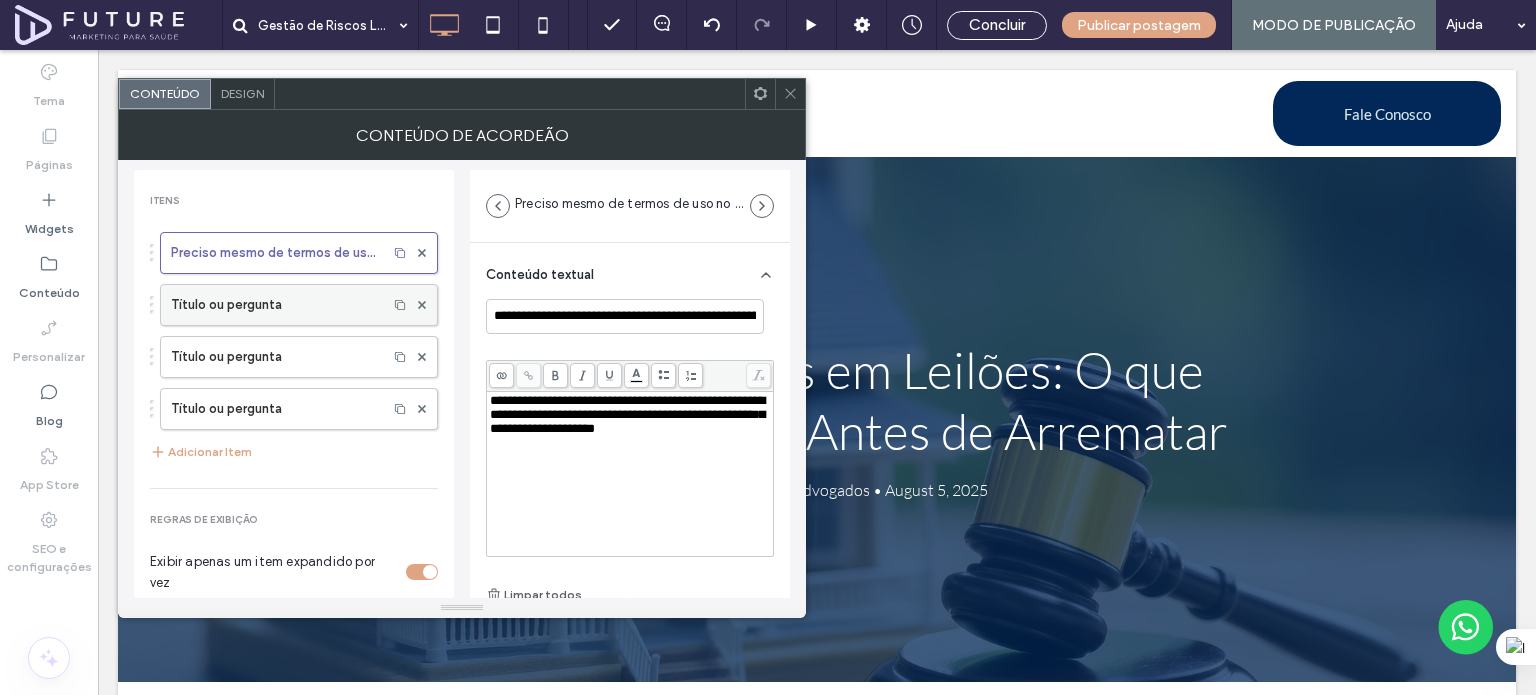 click on "Título ou pergunta" at bounding box center [274, 305] 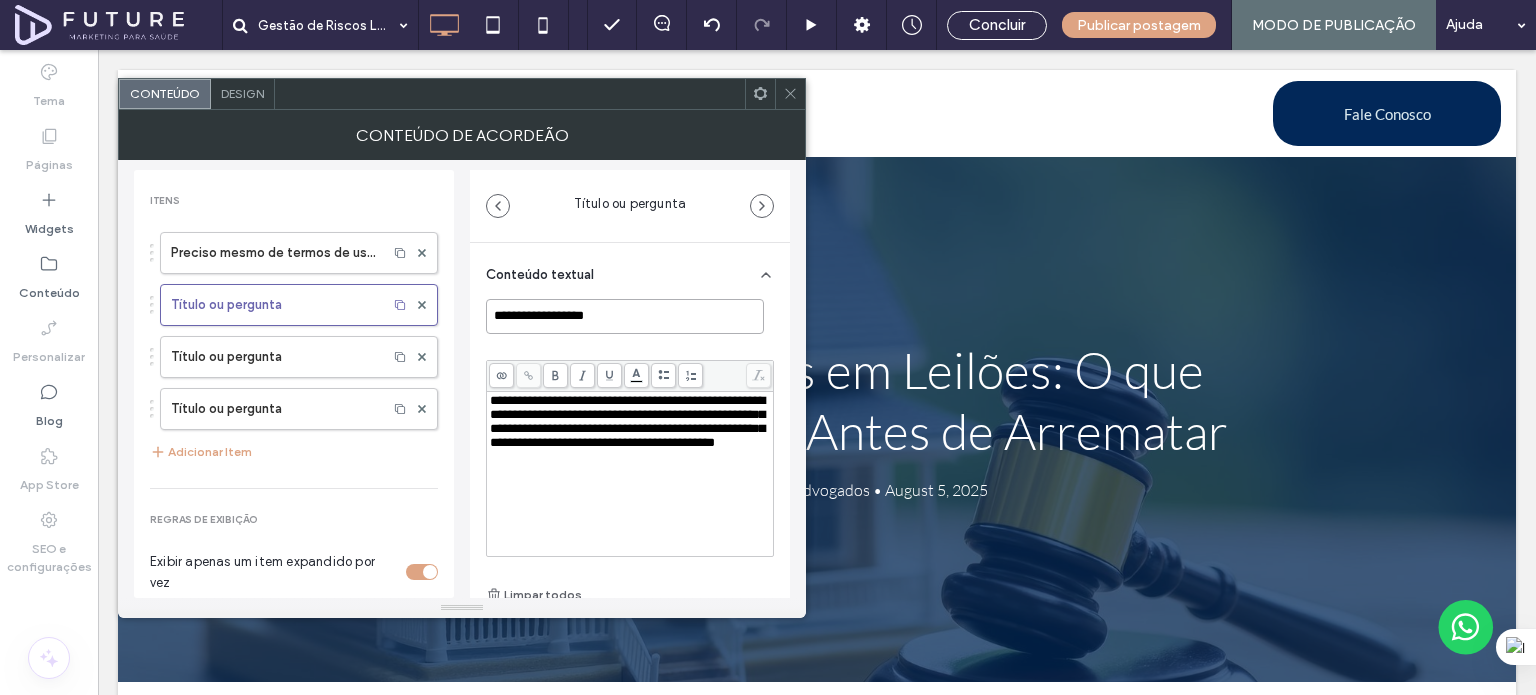 click on "**********" at bounding box center [625, 316] 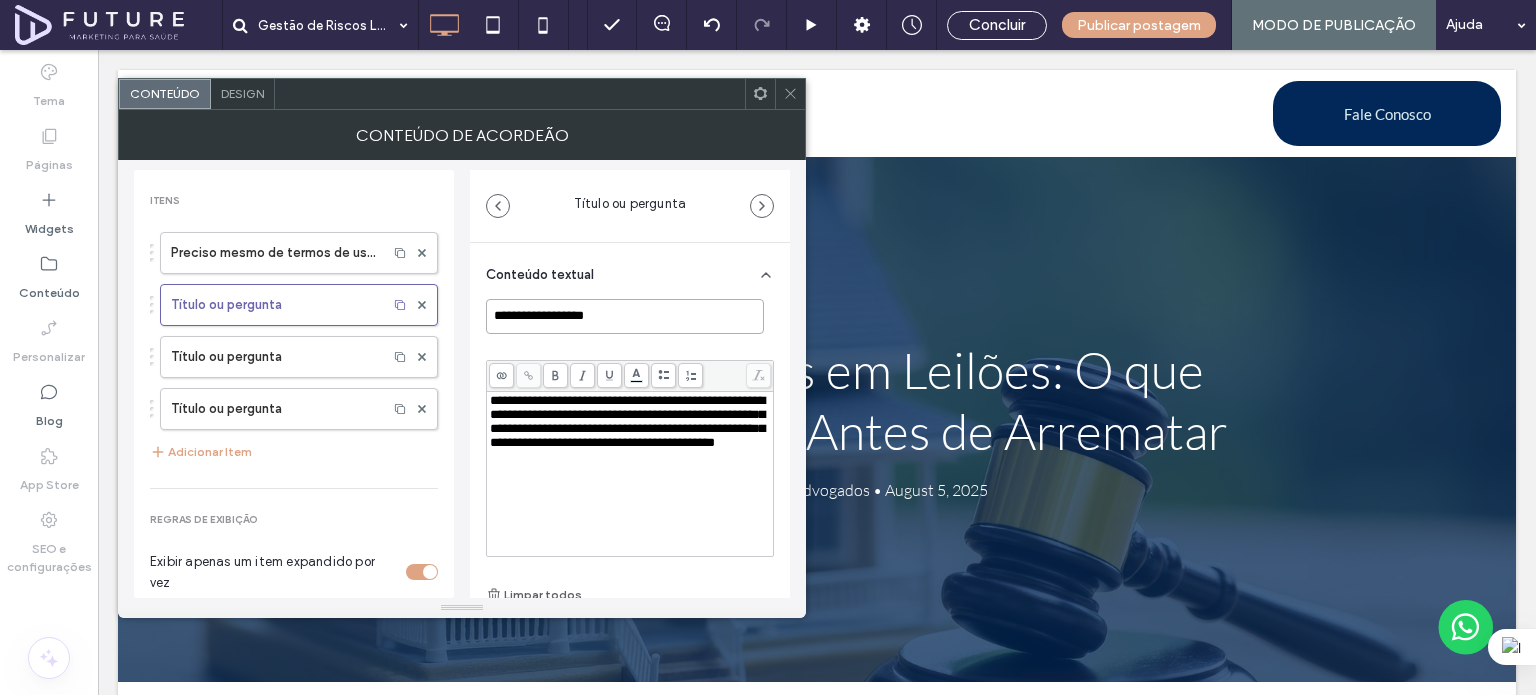 paste on "**********" 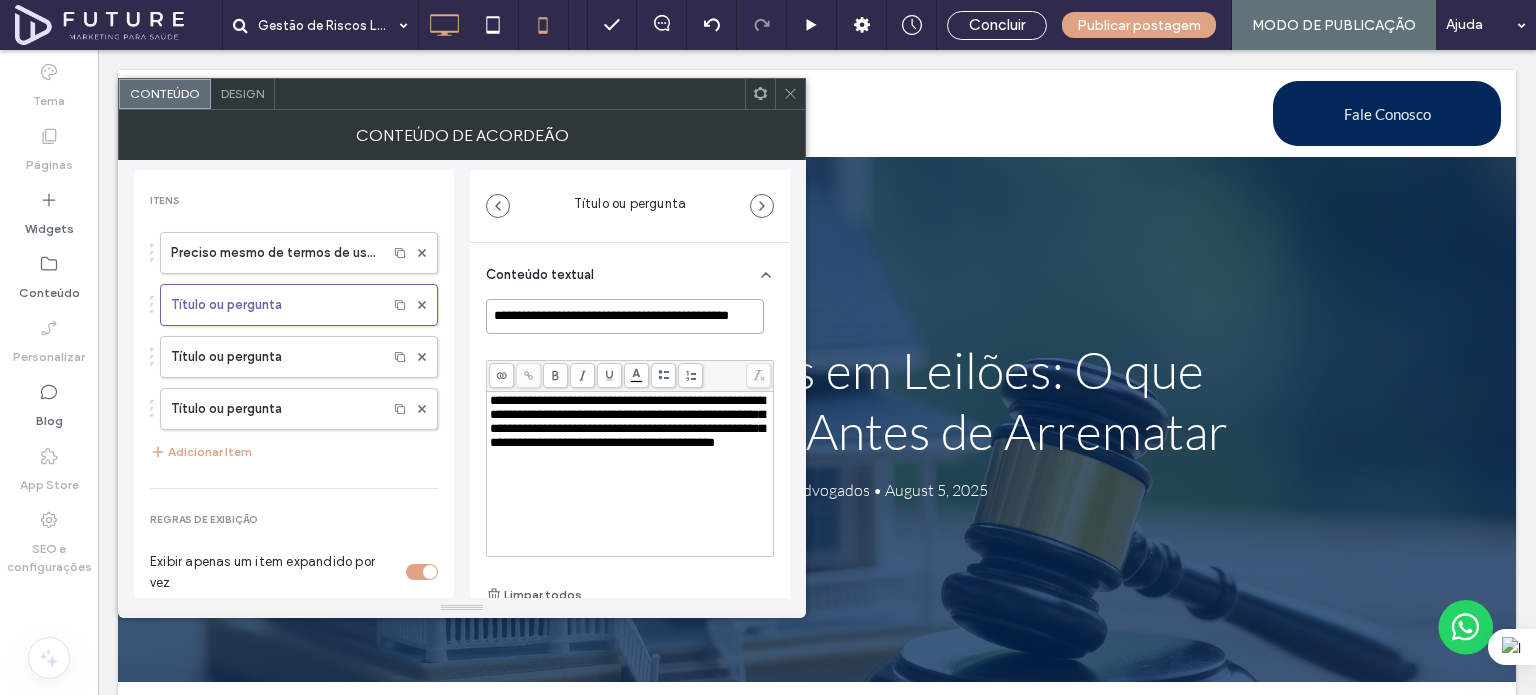 scroll, scrollTop: 0, scrollLeft: 42, axis: horizontal 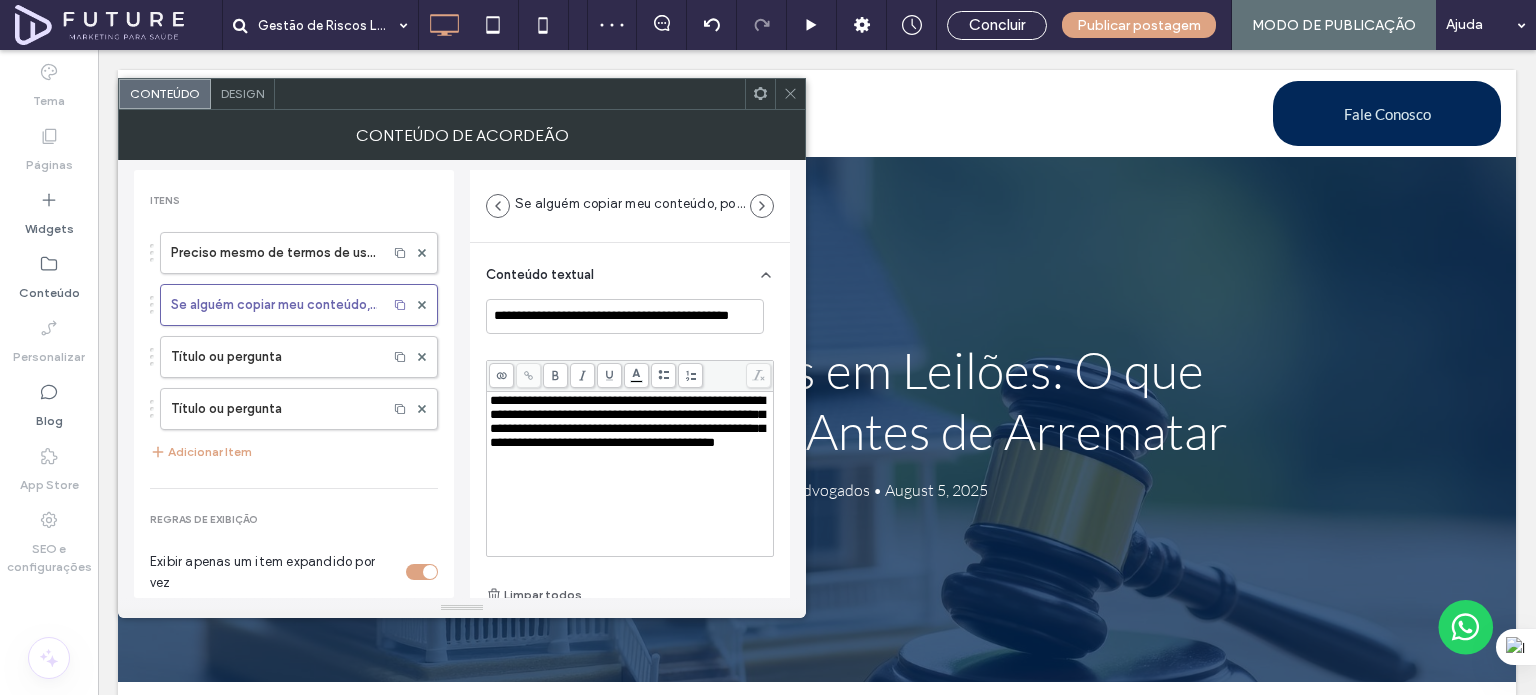 click on "**********" at bounding box center [627, 421] 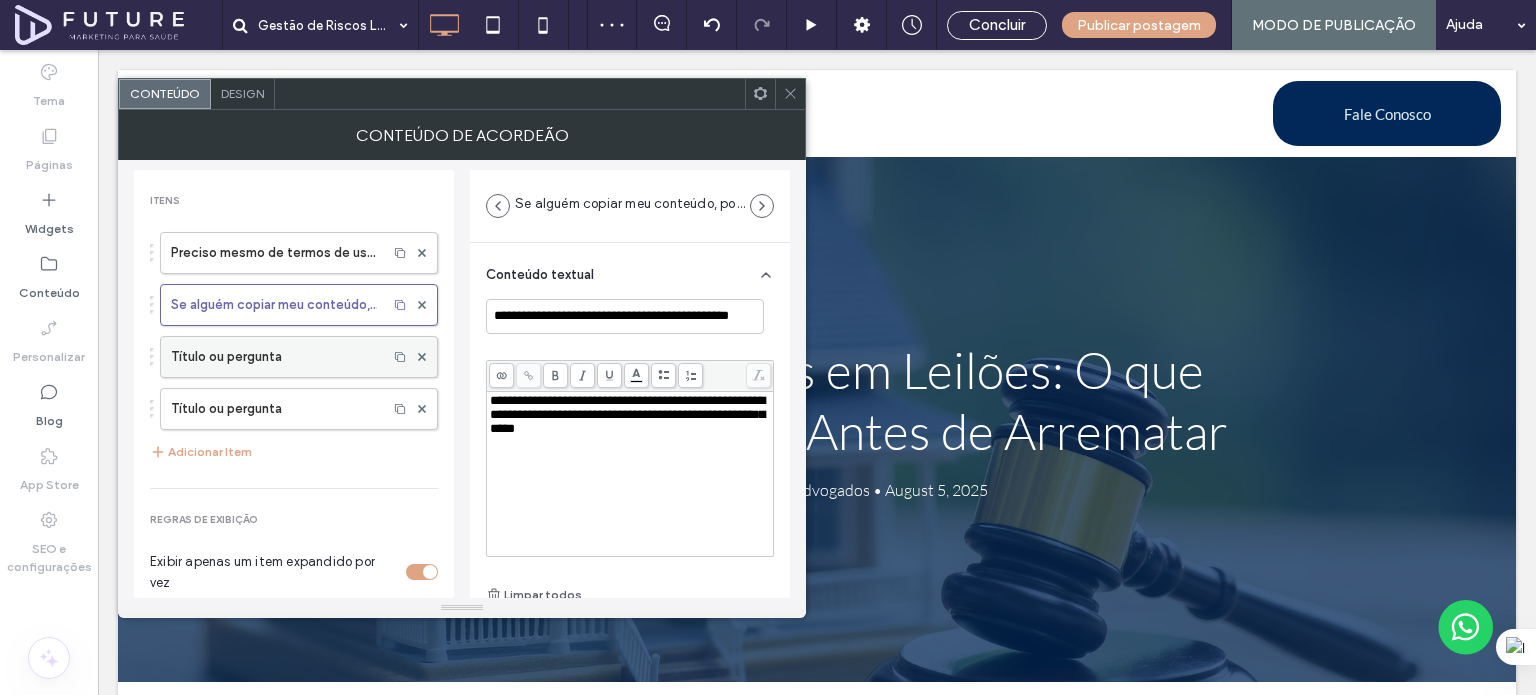 click on "Título ou pergunta" at bounding box center [274, 357] 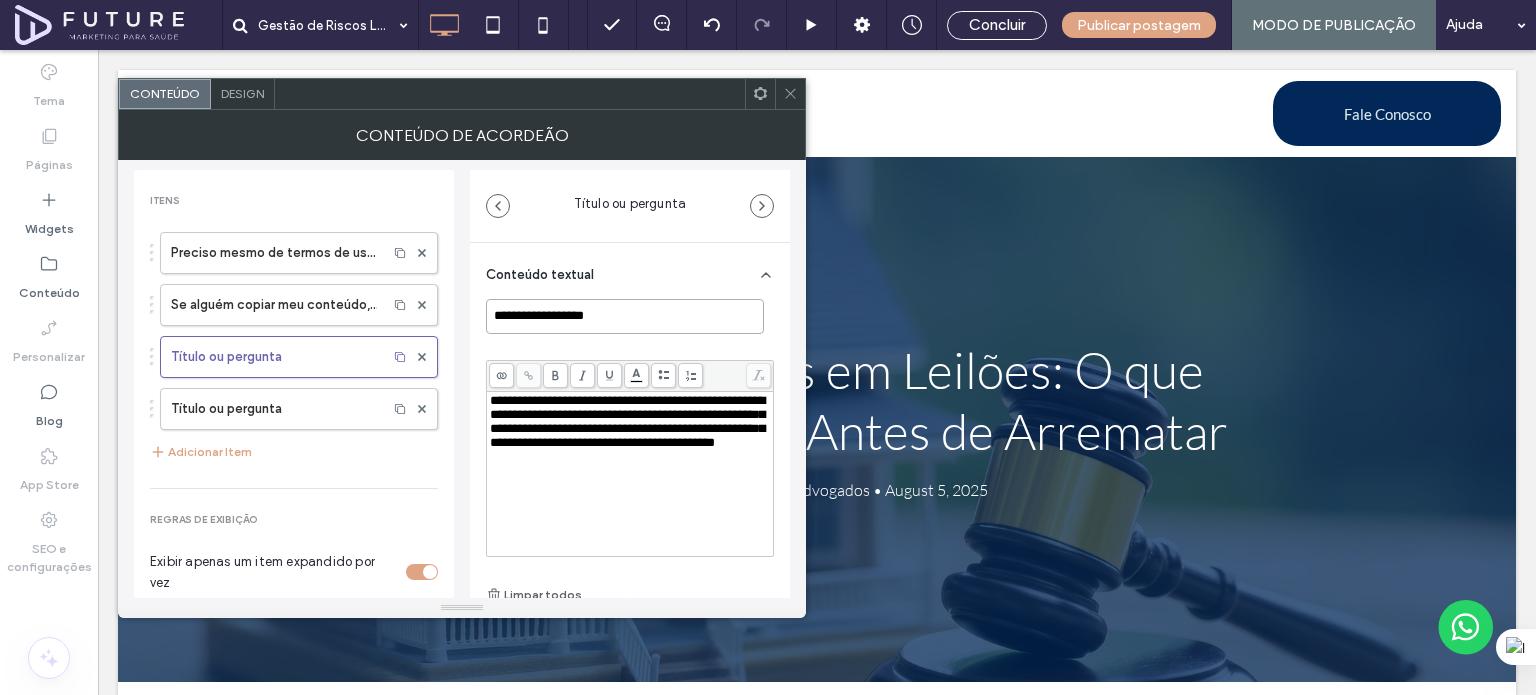click on "**********" at bounding box center (625, 316) 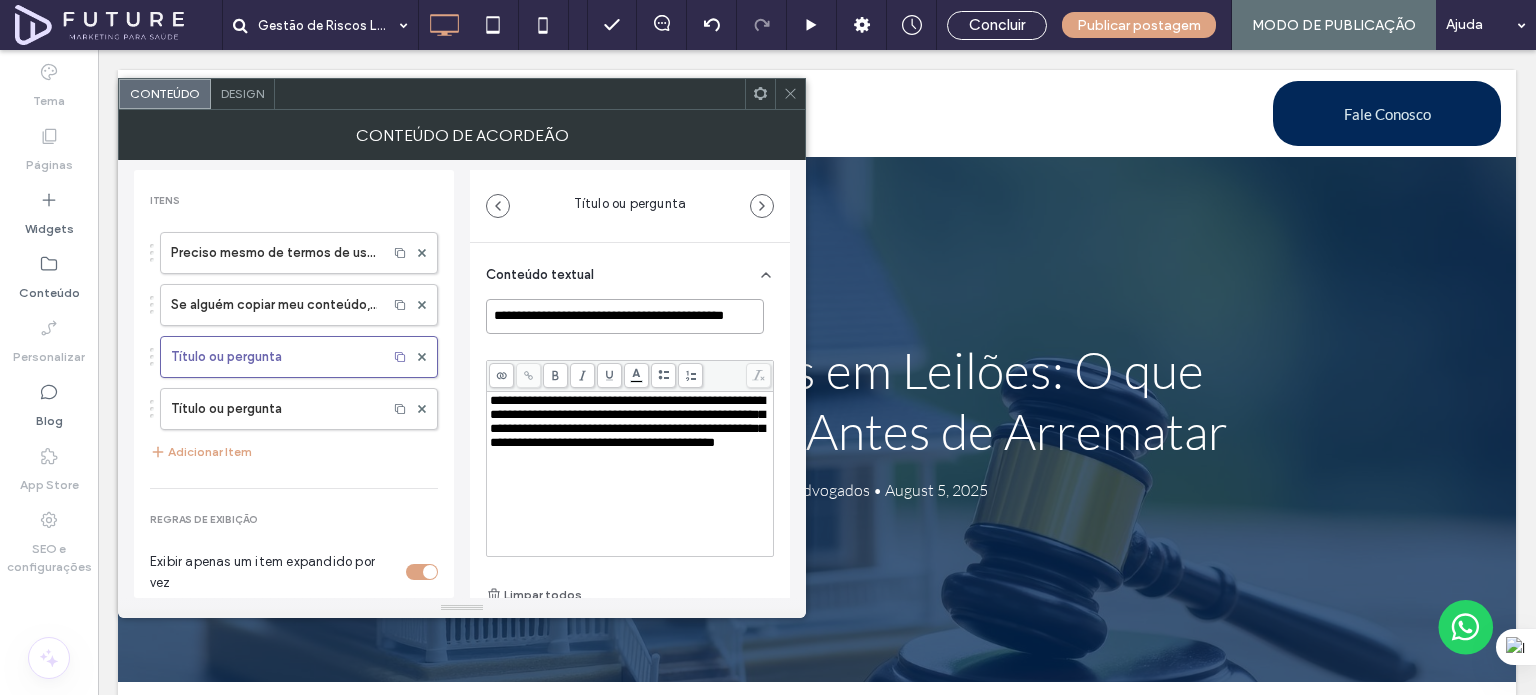 scroll, scrollTop: 0, scrollLeft: 18, axis: horizontal 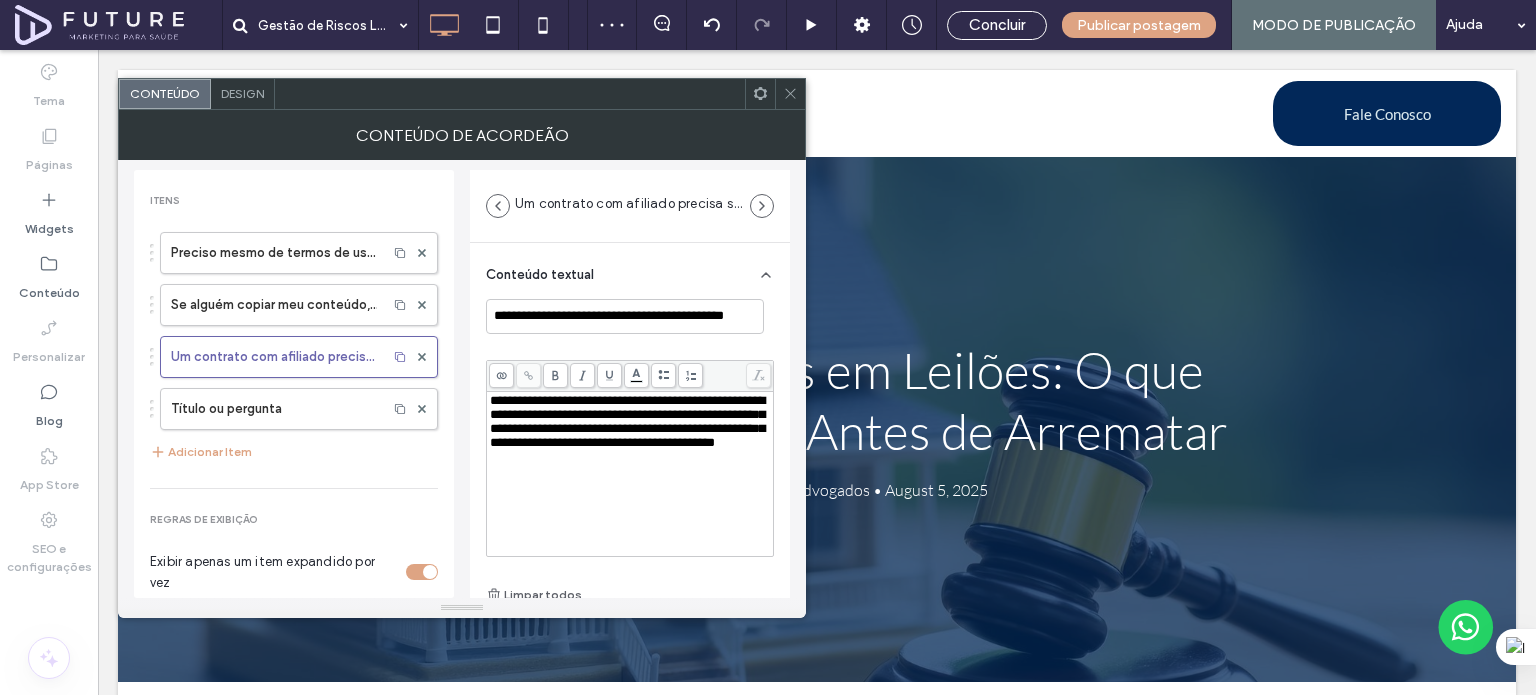 click on "**********" at bounding box center [627, 421] 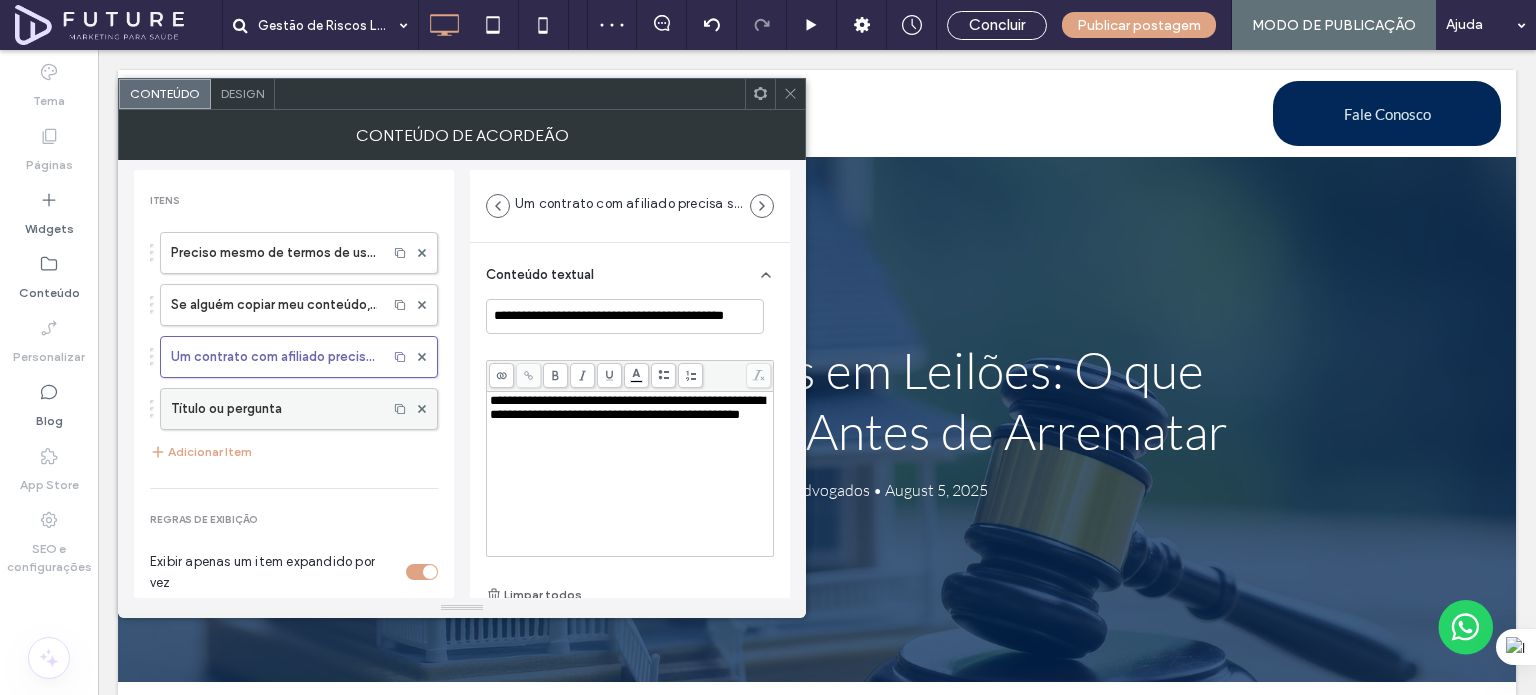 click on "Título ou pergunta" at bounding box center [274, 409] 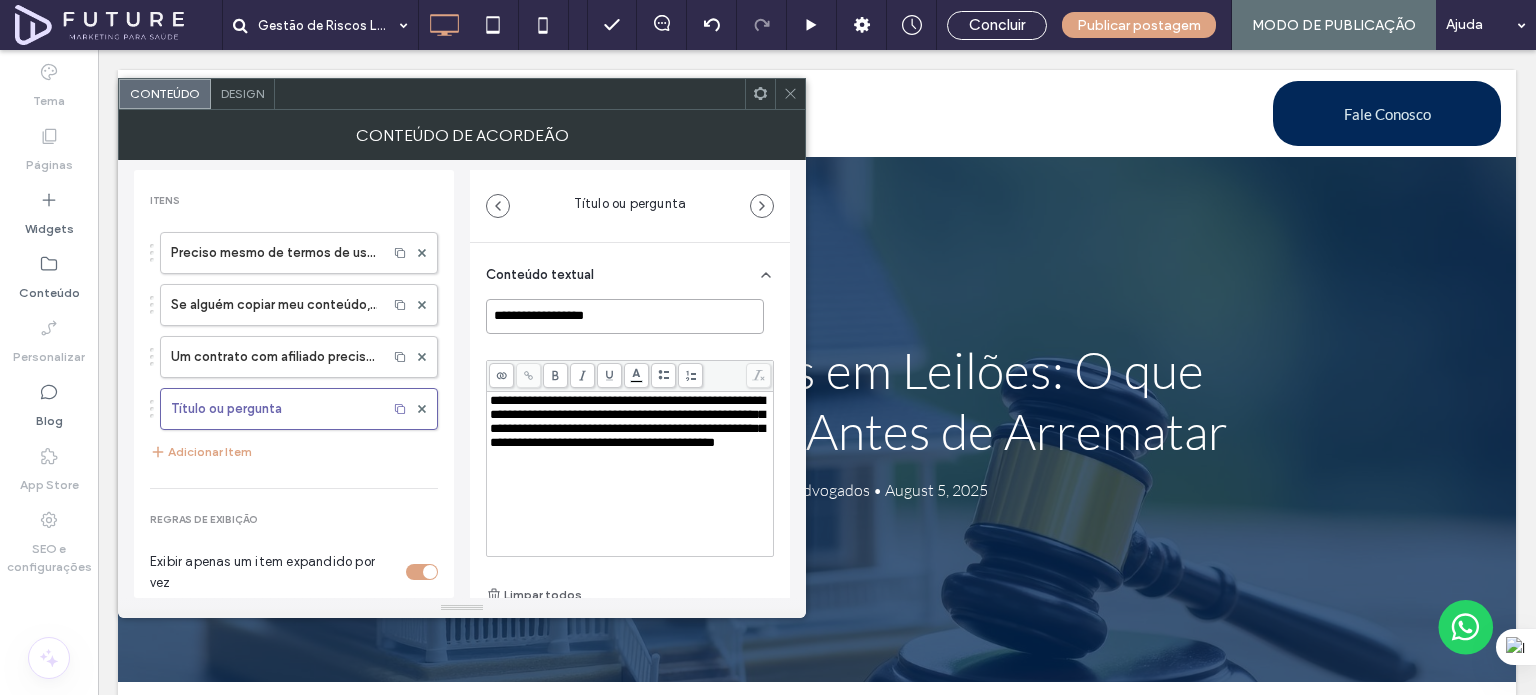 click on "**********" at bounding box center (625, 316) 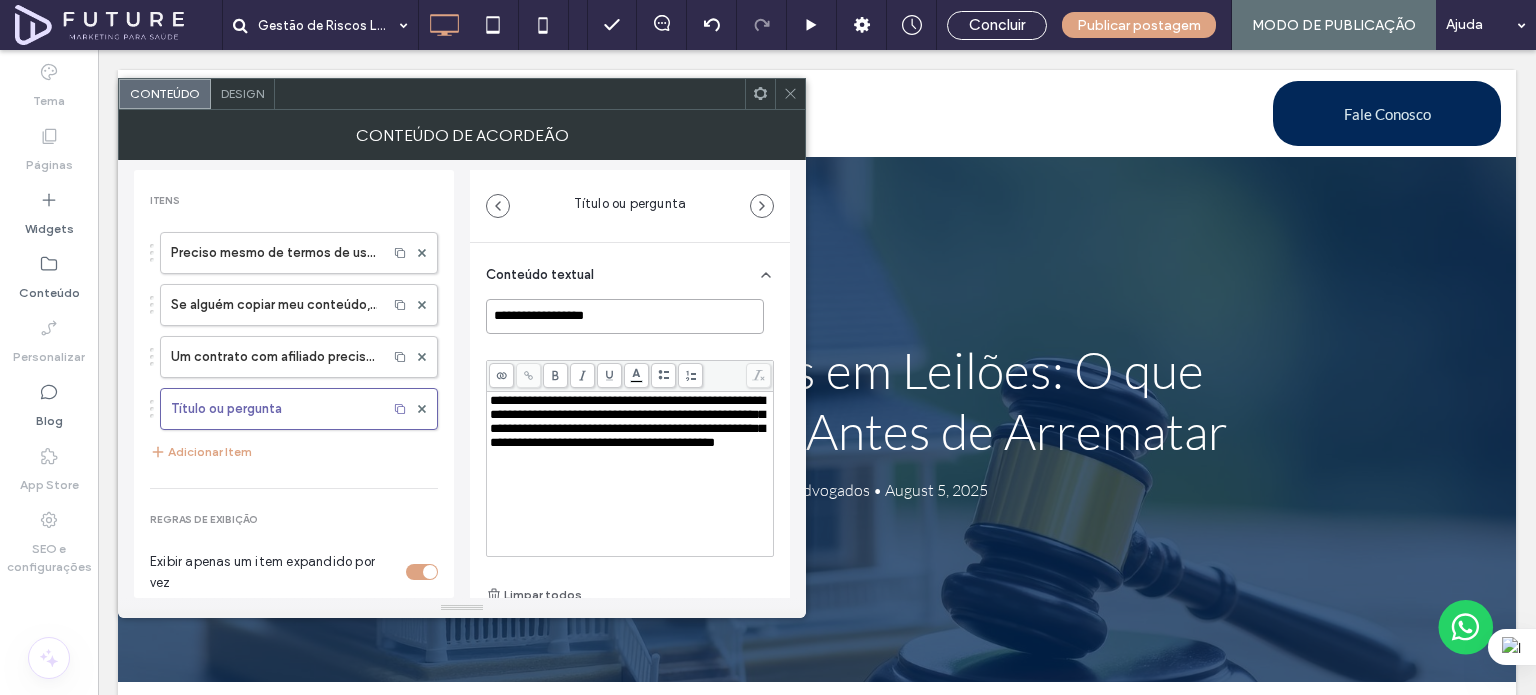 paste on "**********" 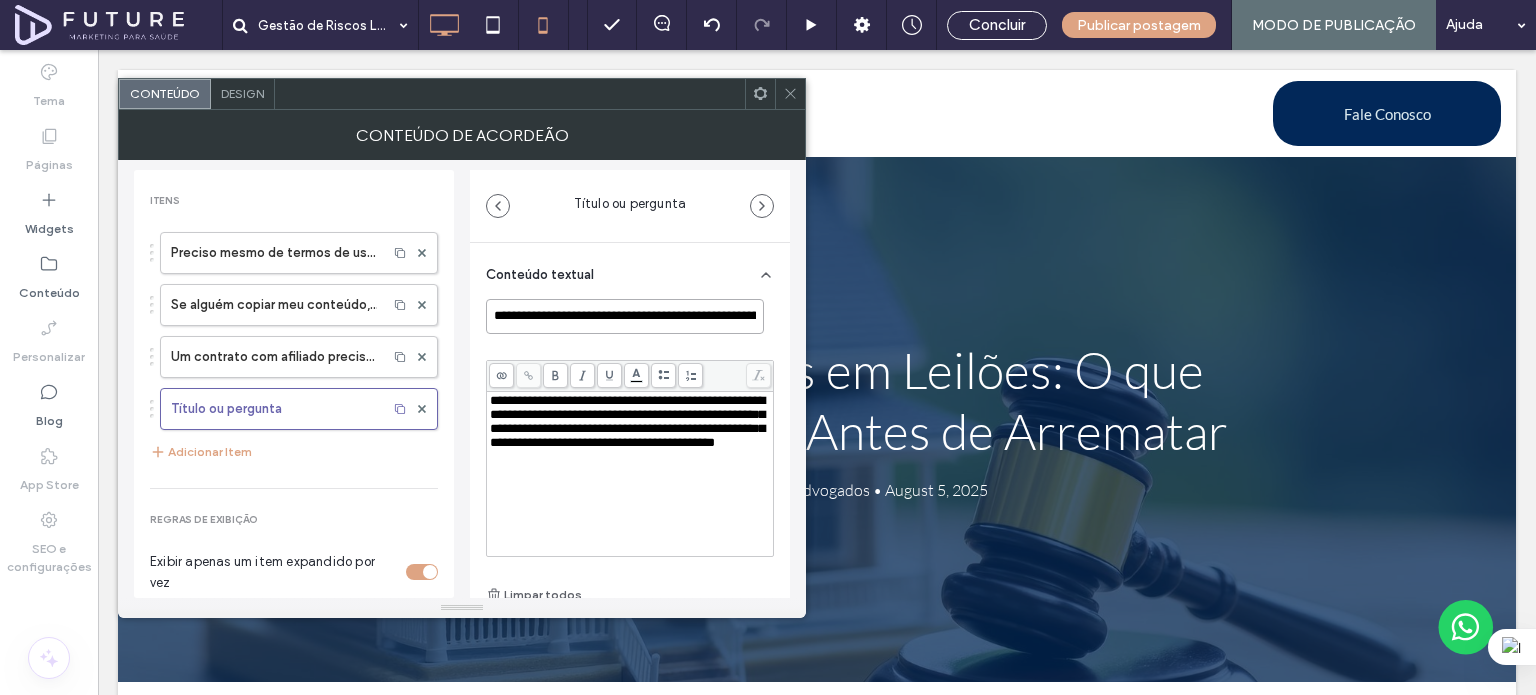 scroll, scrollTop: 0, scrollLeft: 113, axis: horizontal 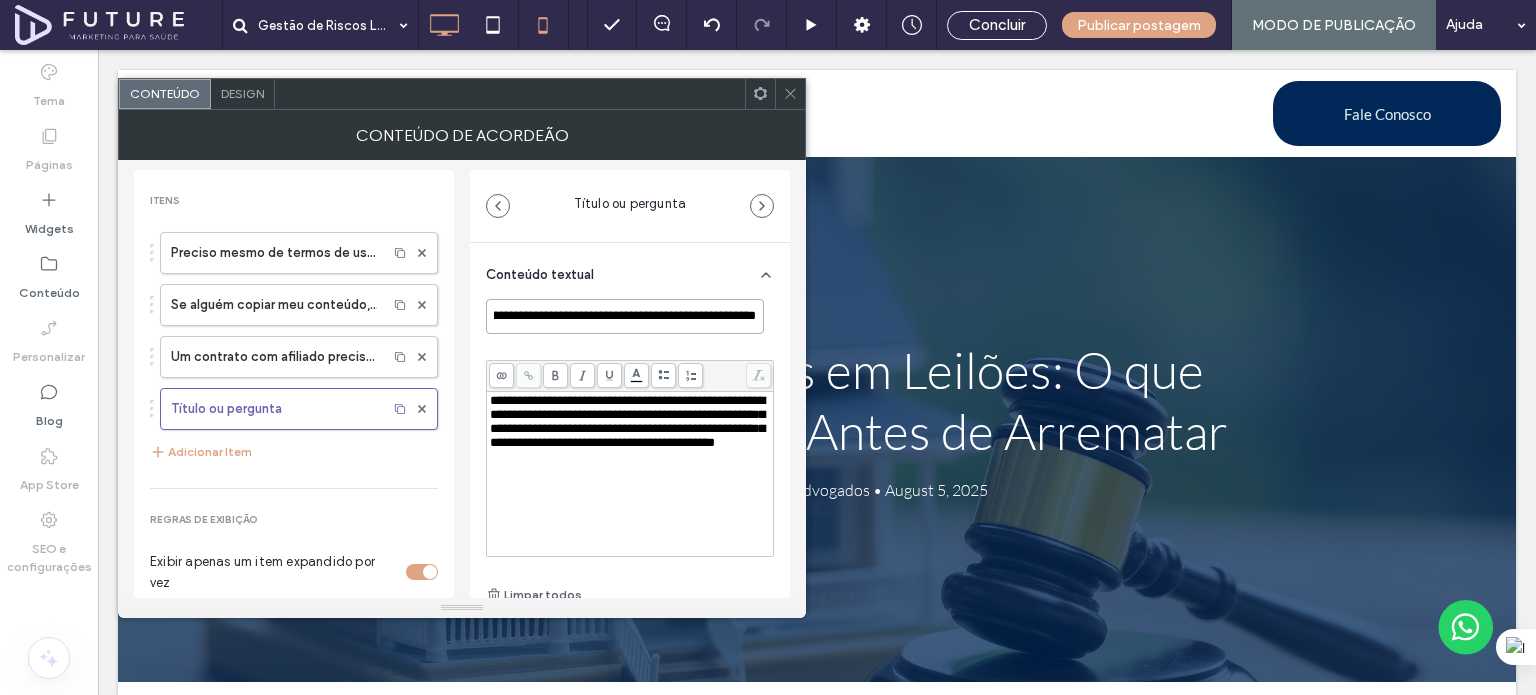 type on "**********" 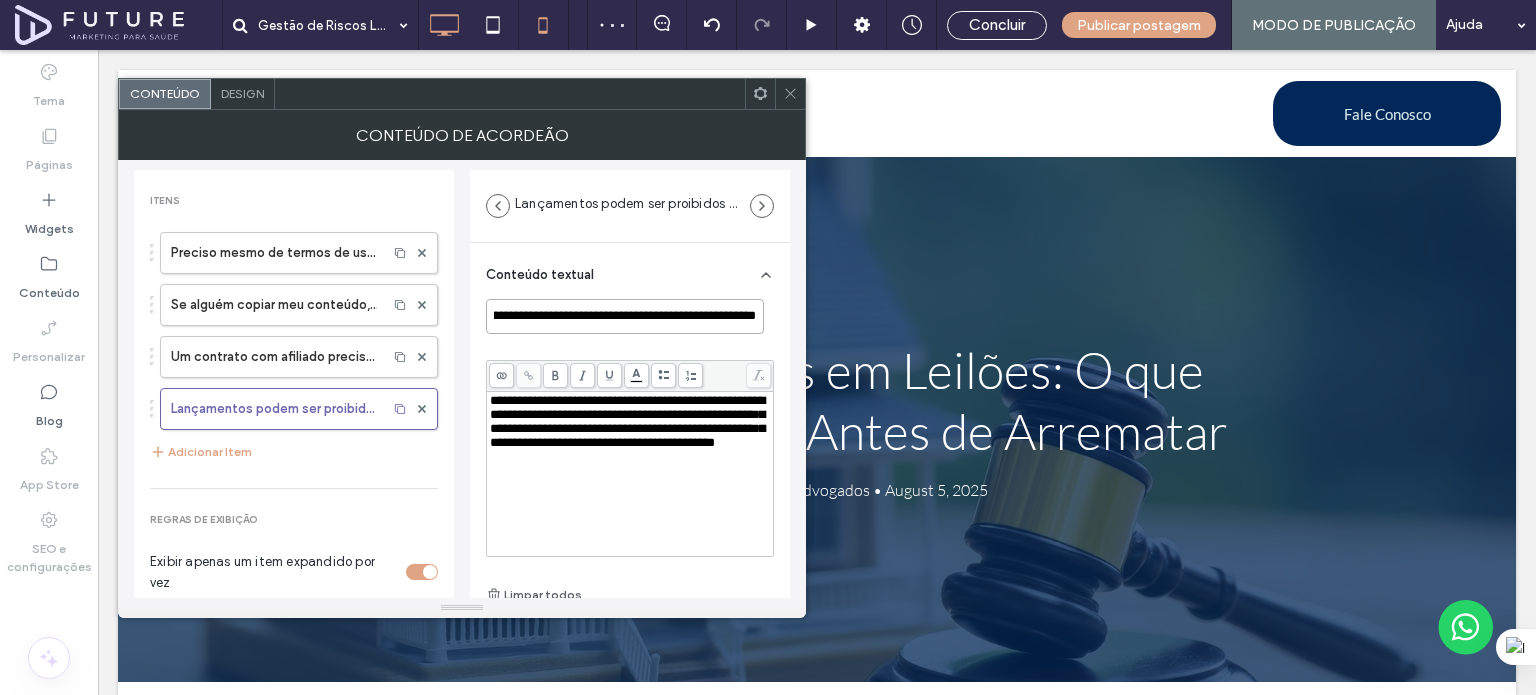 scroll, scrollTop: 0, scrollLeft: 0, axis: both 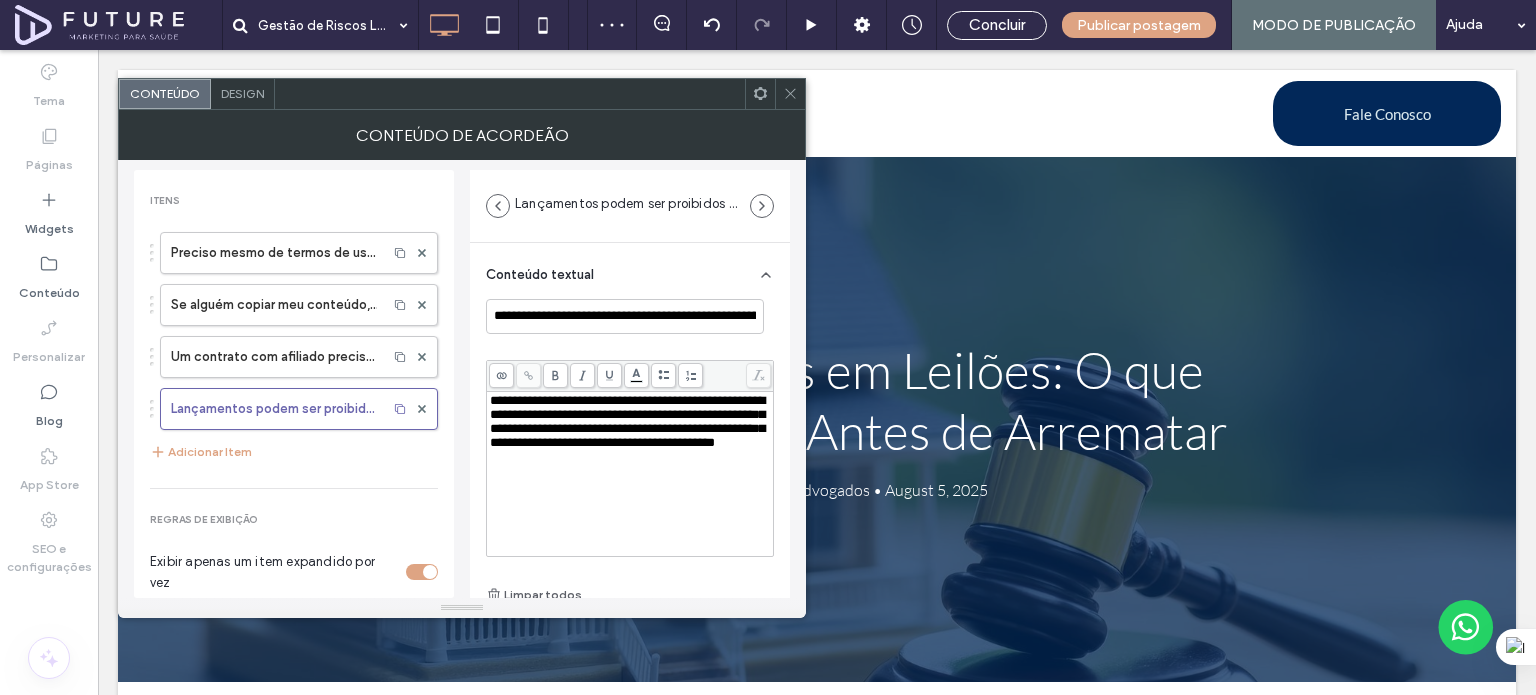 click on "**********" at bounding box center [627, 421] 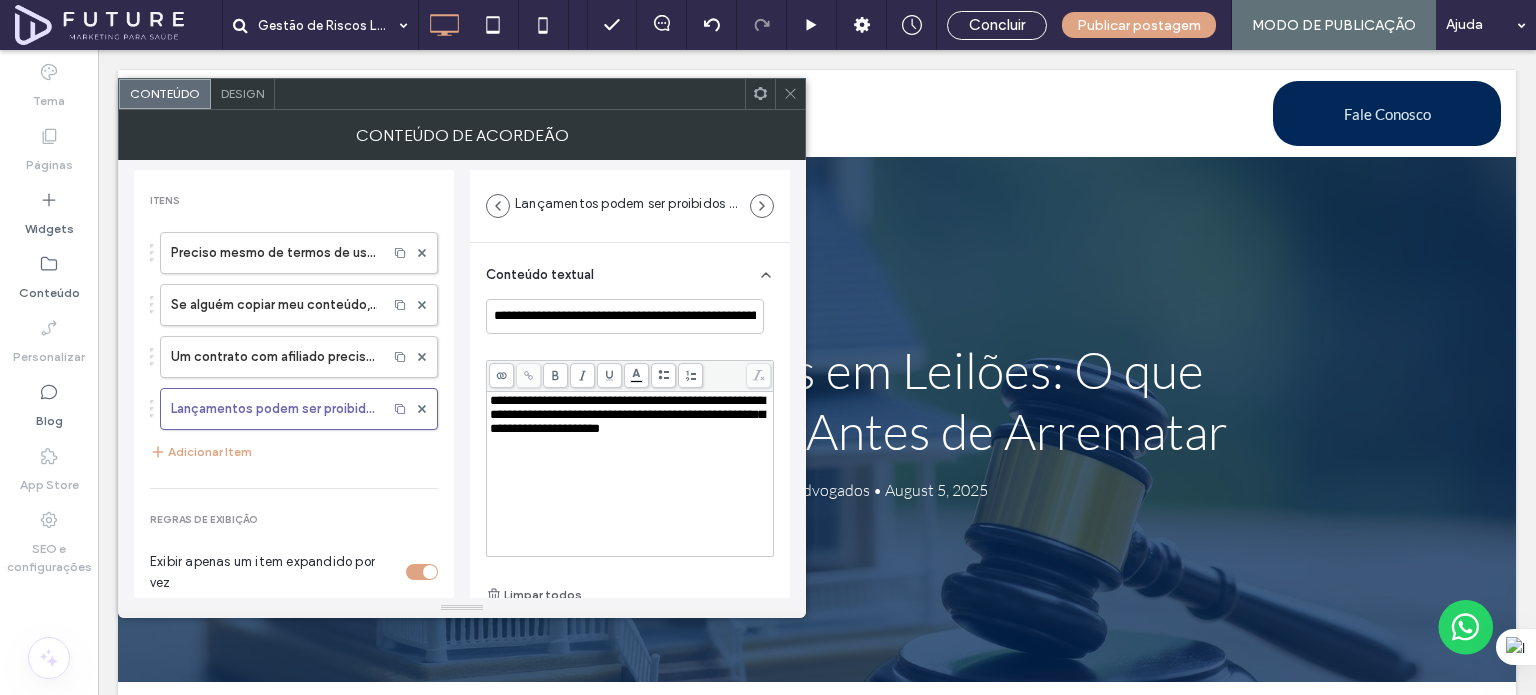 scroll, scrollTop: 0, scrollLeft: 0, axis: both 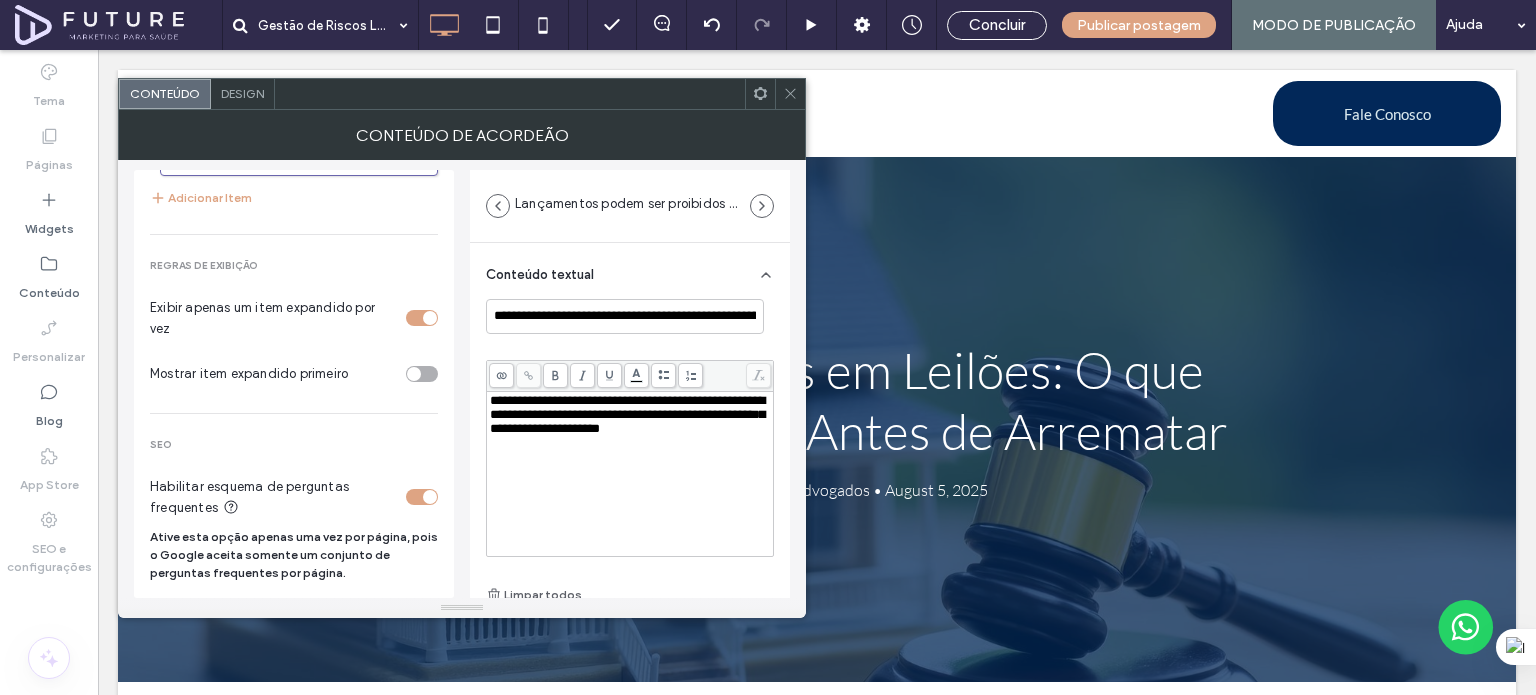 click 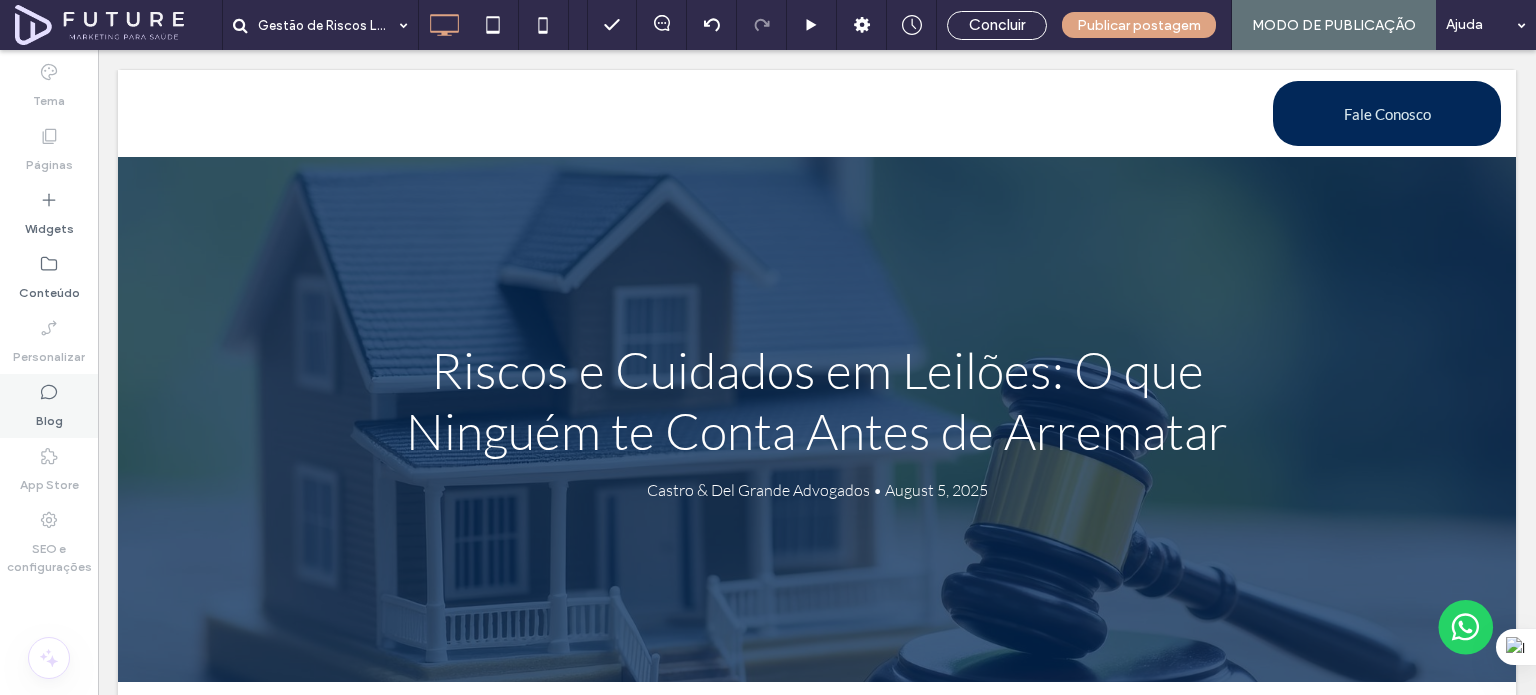 click on "Blog" at bounding box center [49, 406] 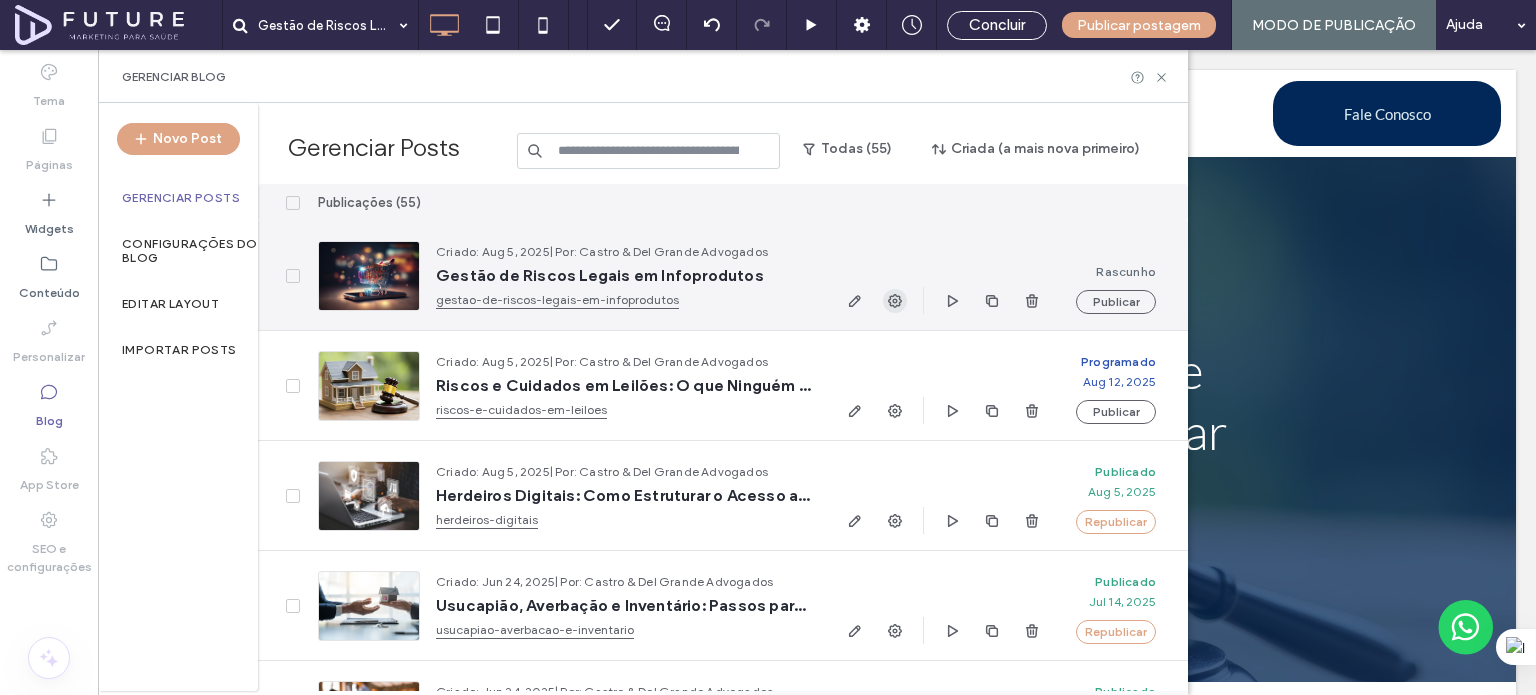 click 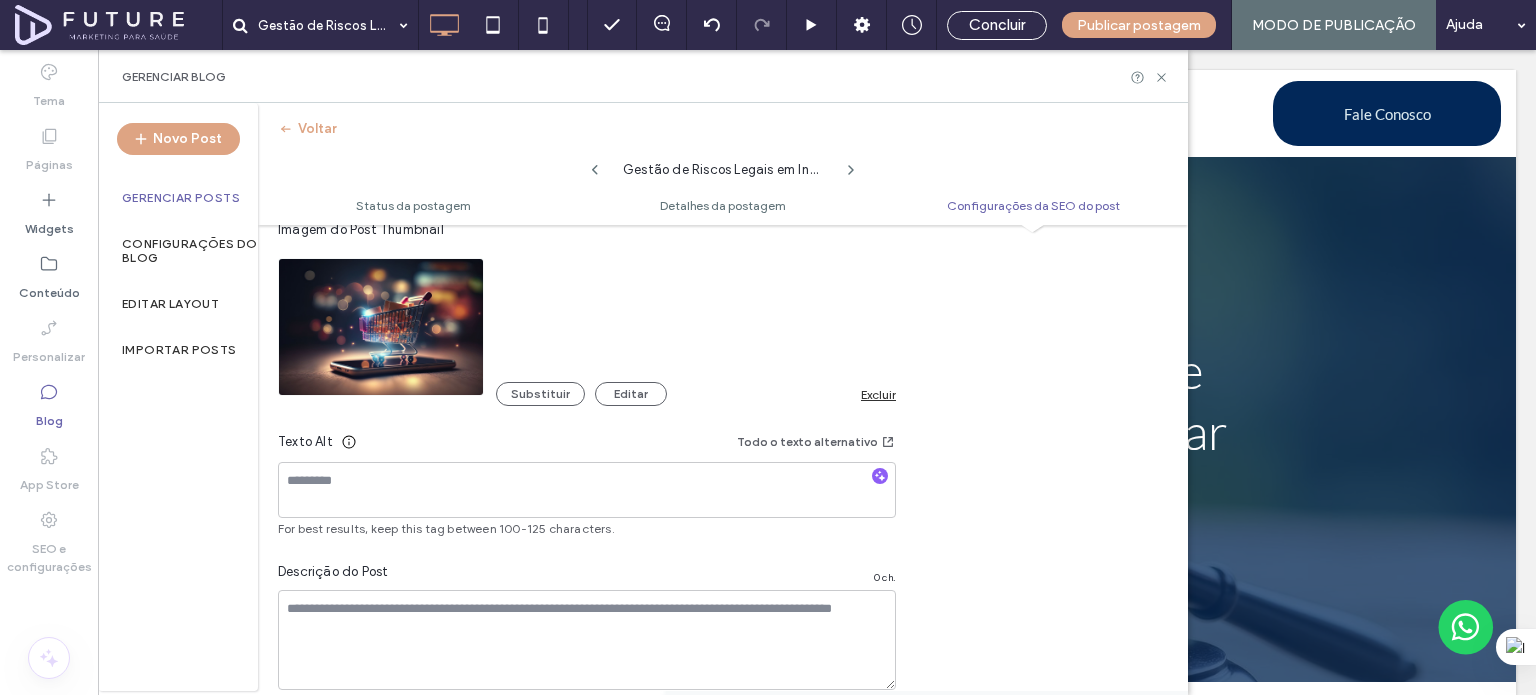 scroll, scrollTop: 1345, scrollLeft: 0, axis: vertical 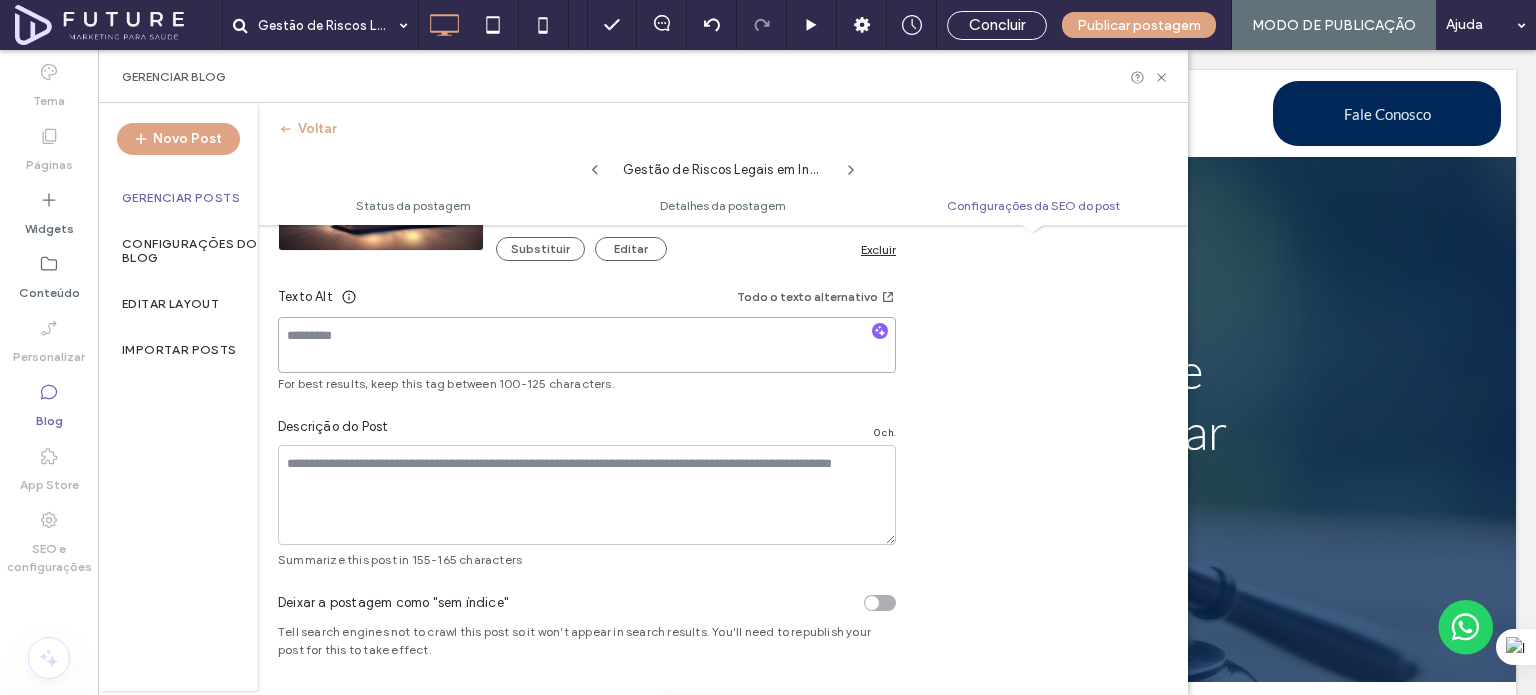 click at bounding box center [587, 345] 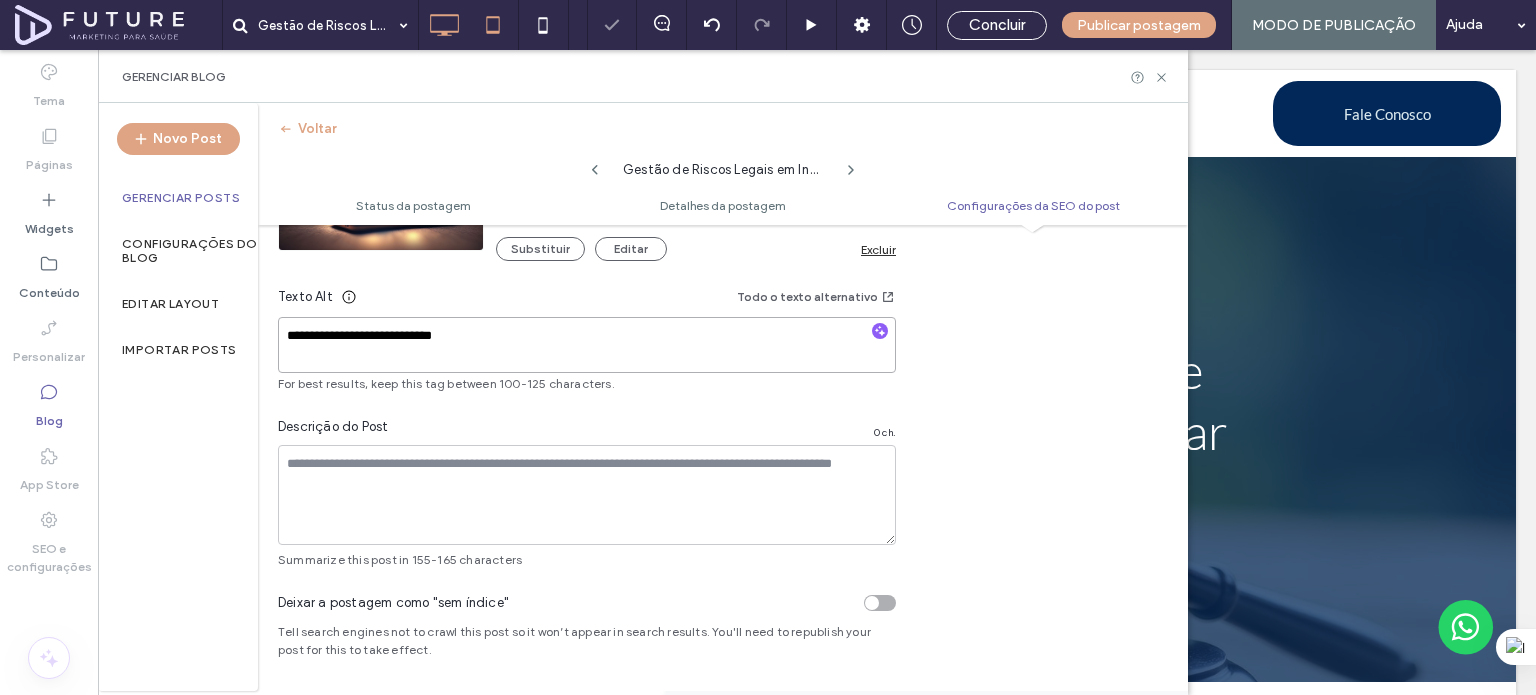 type on "**********" 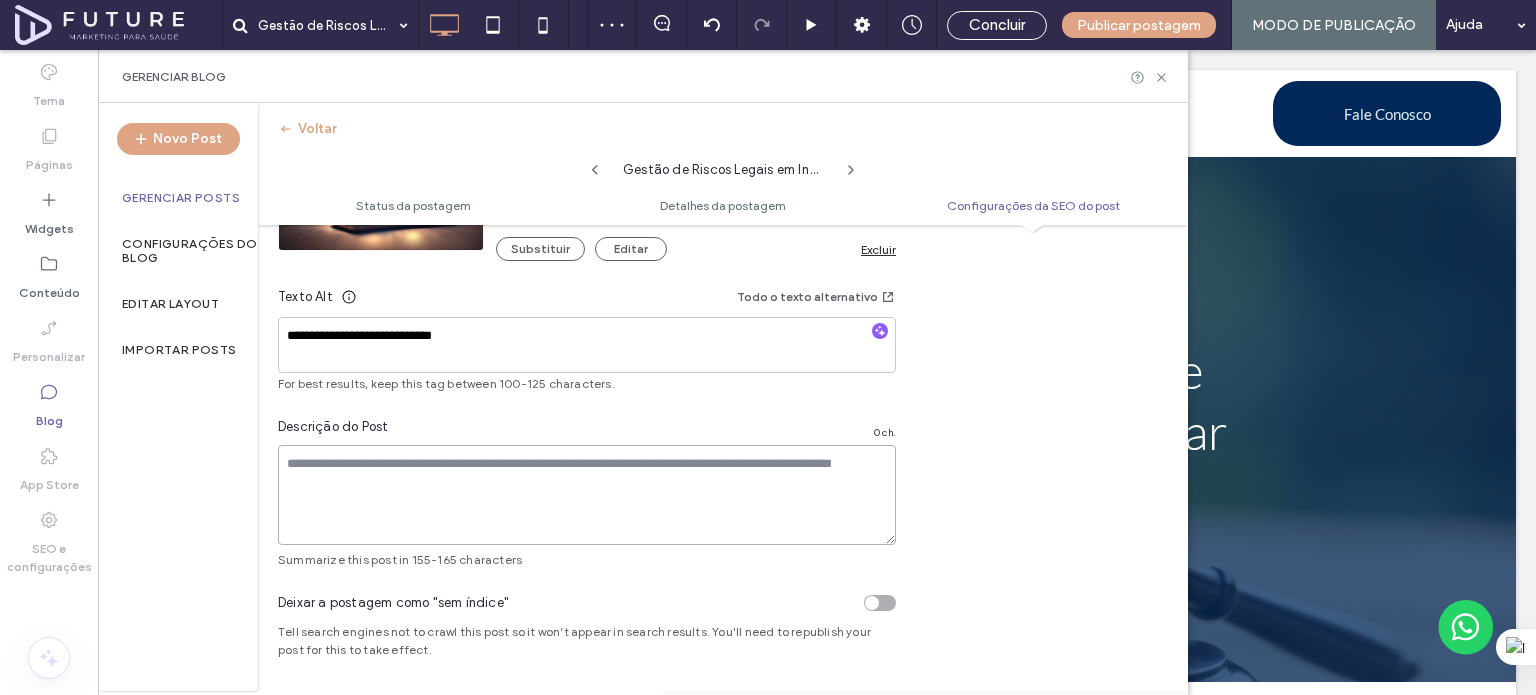 click at bounding box center (587, 495) 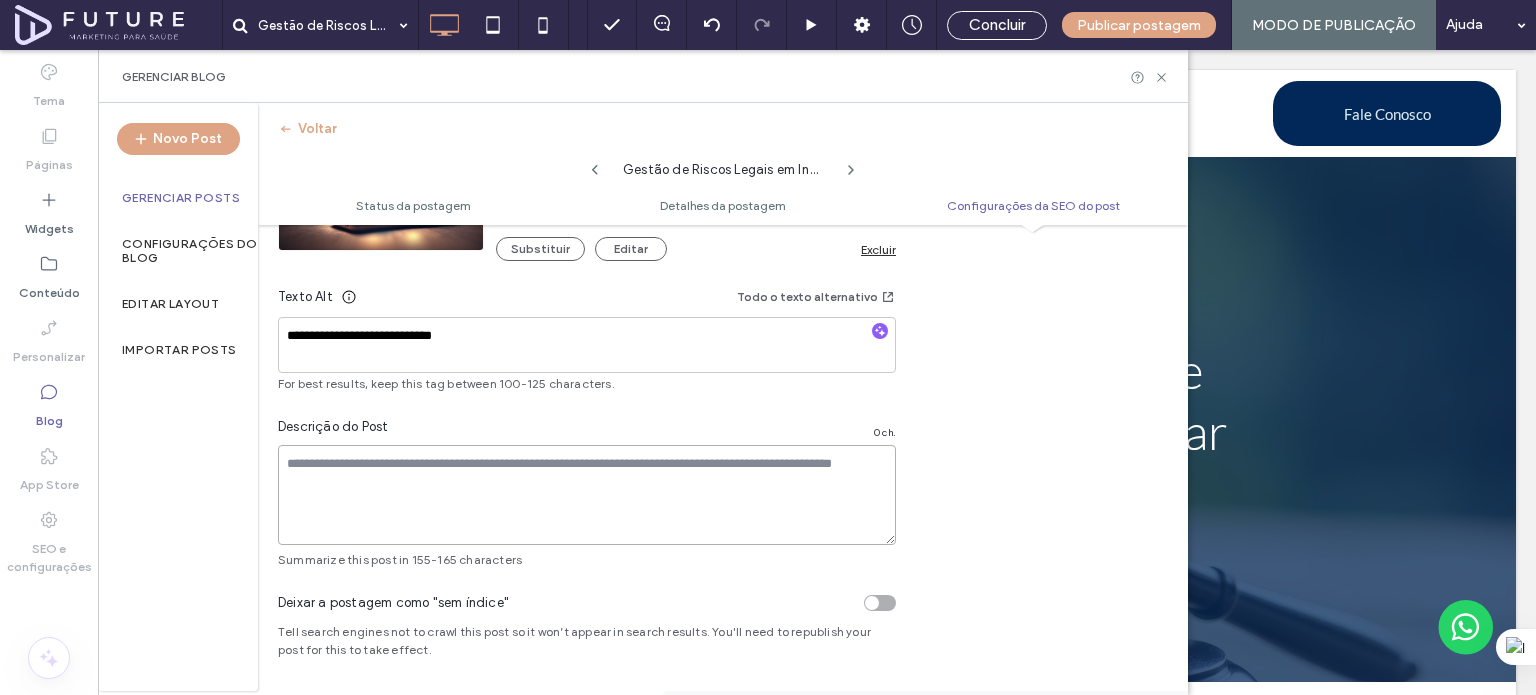 click at bounding box center [587, 495] 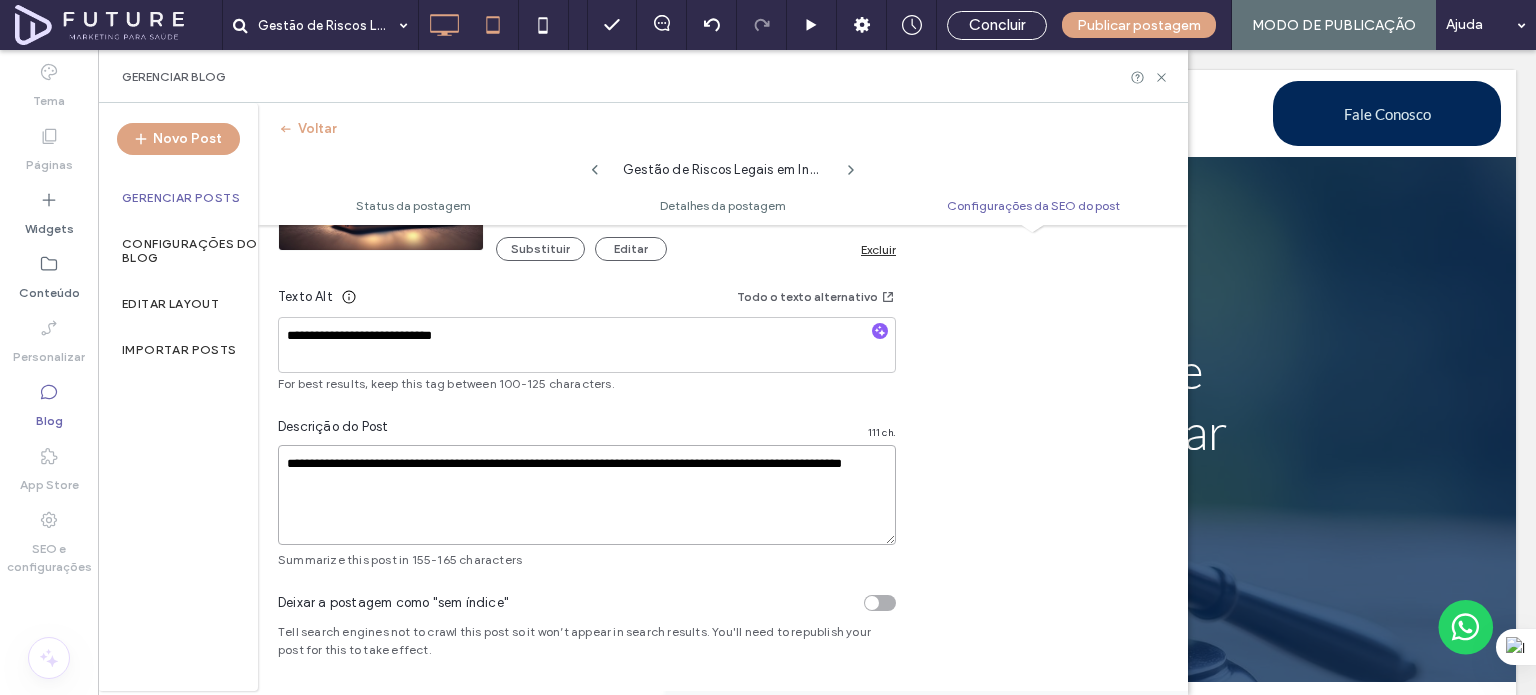 type on "**********" 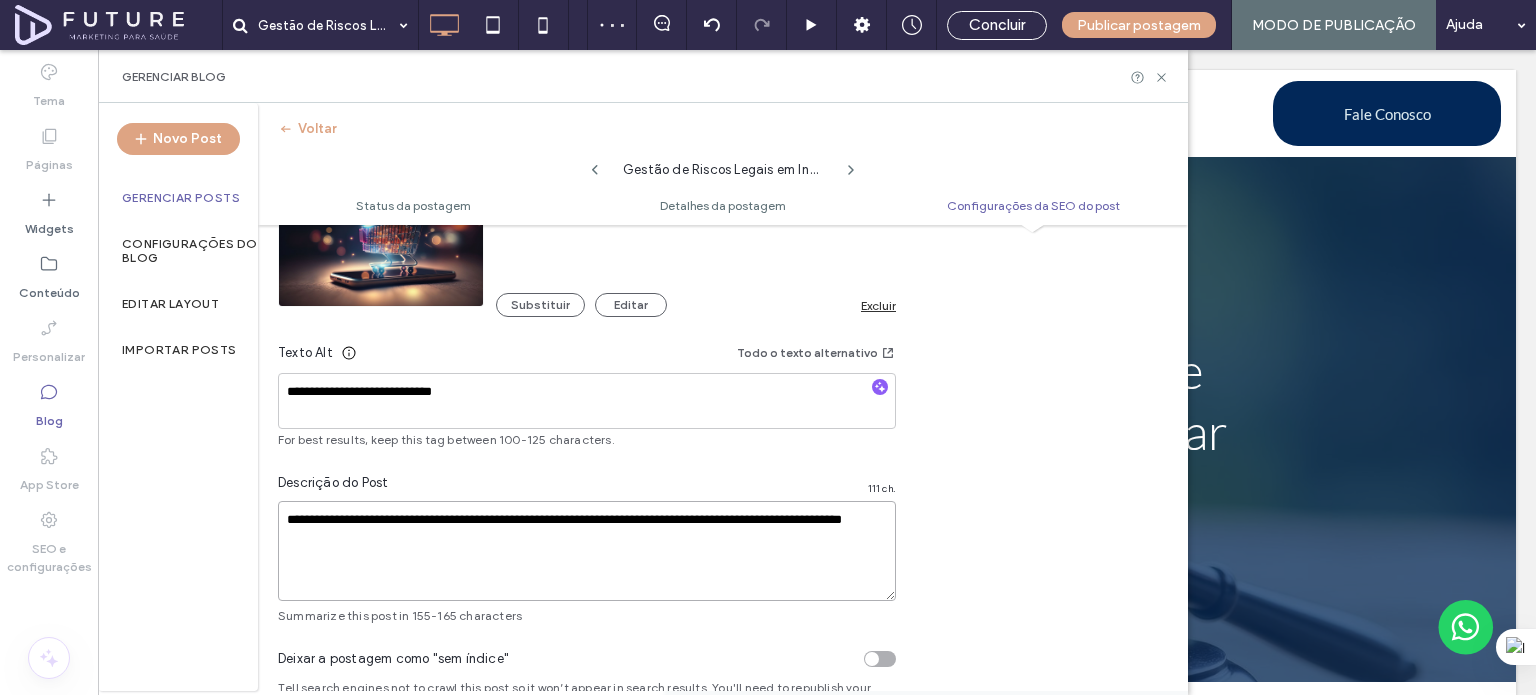 scroll, scrollTop: 1245, scrollLeft: 0, axis: vertical 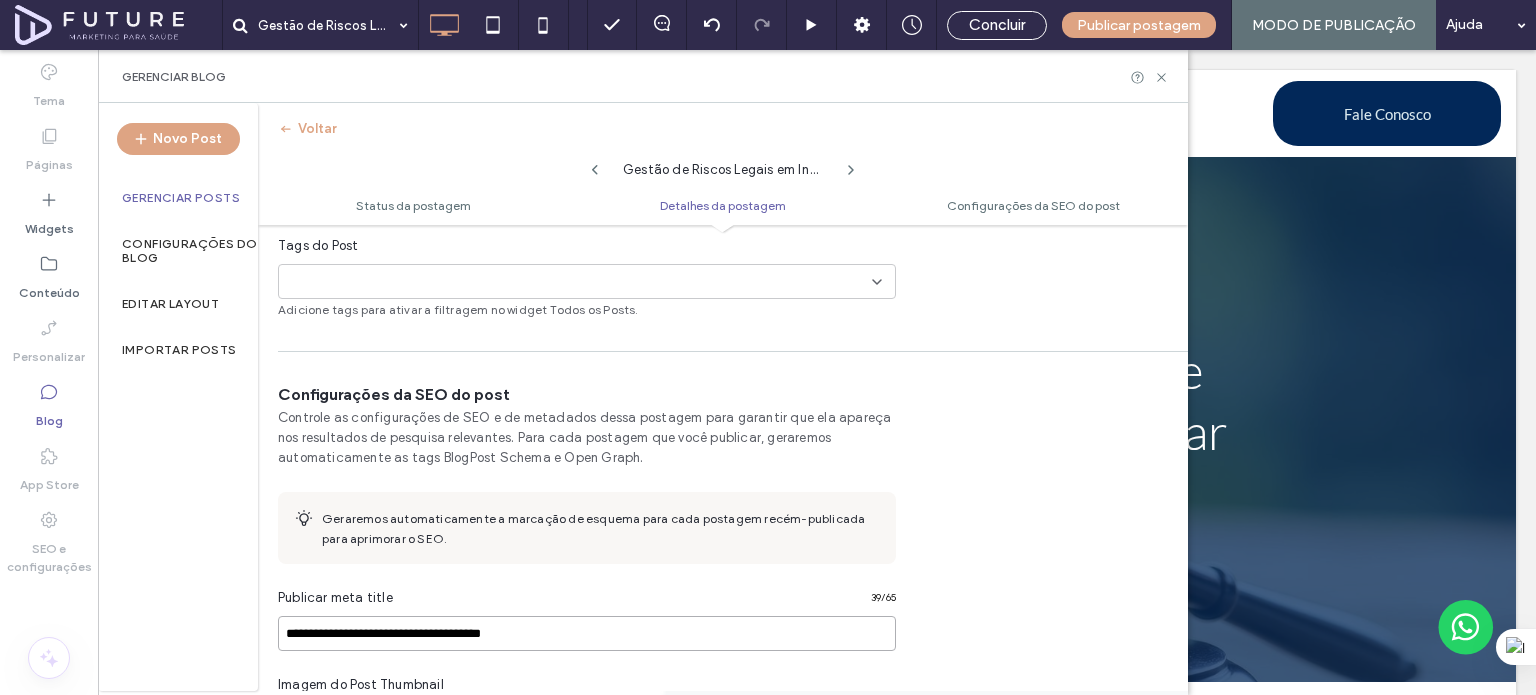 click on "**********" at bounding box center [587, 633] 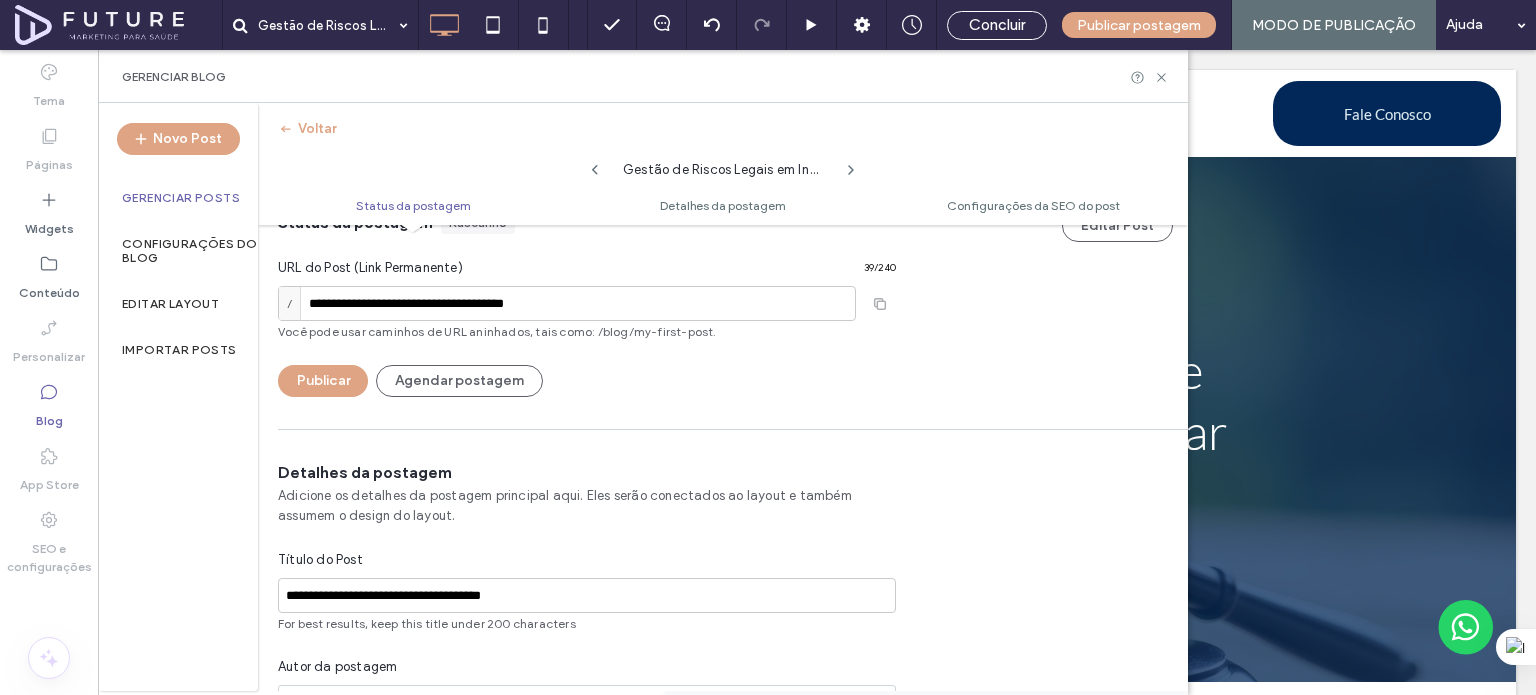 scroll, scrollTop: 0, scrollLeft: 0, axis: both 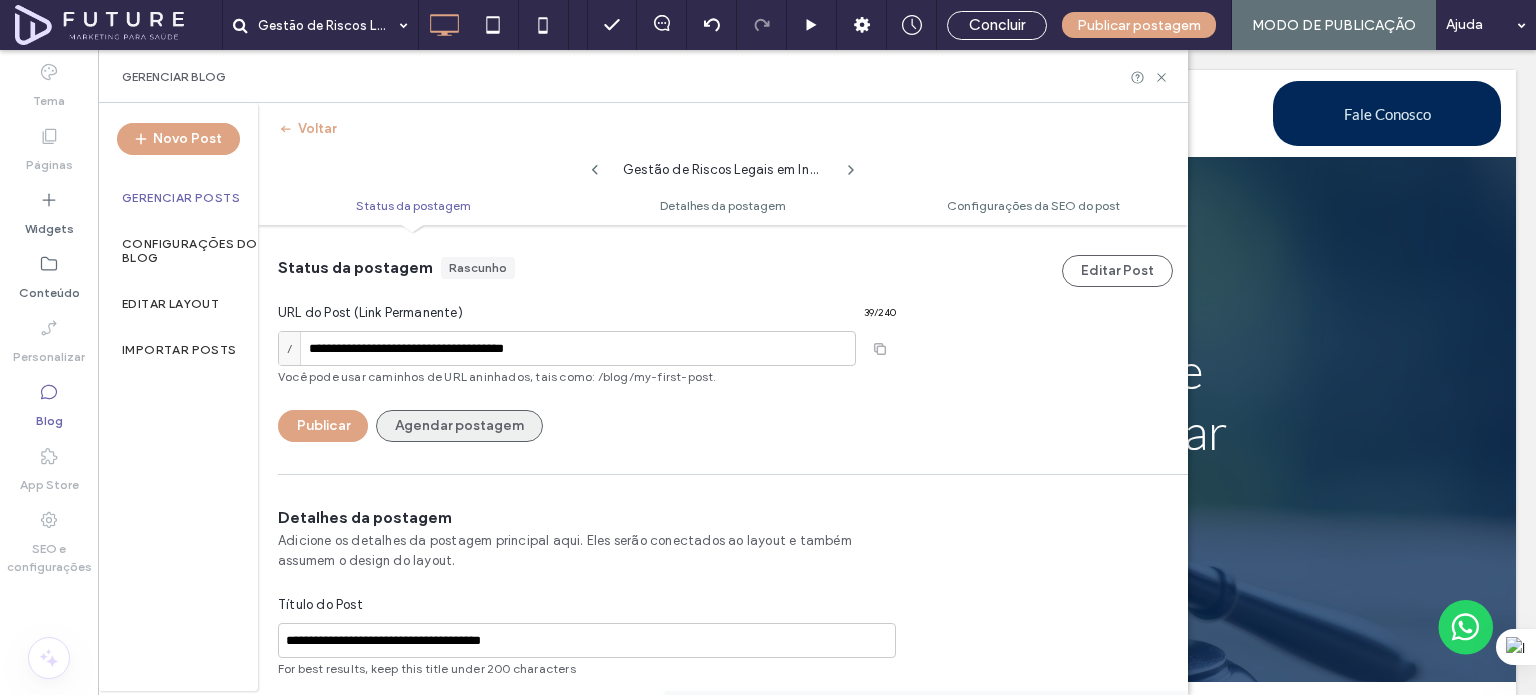 type on "**********" 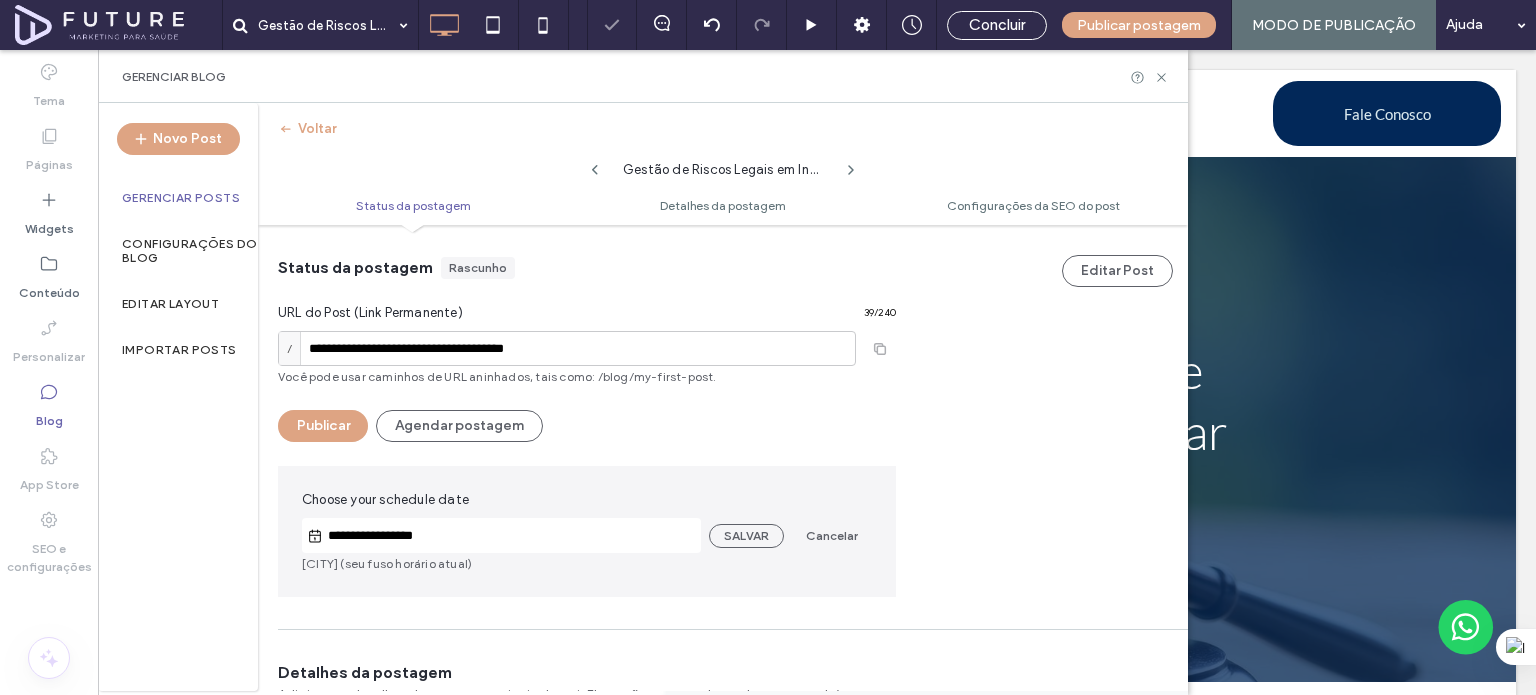 click on "**********" at bounding box center [768, 347] 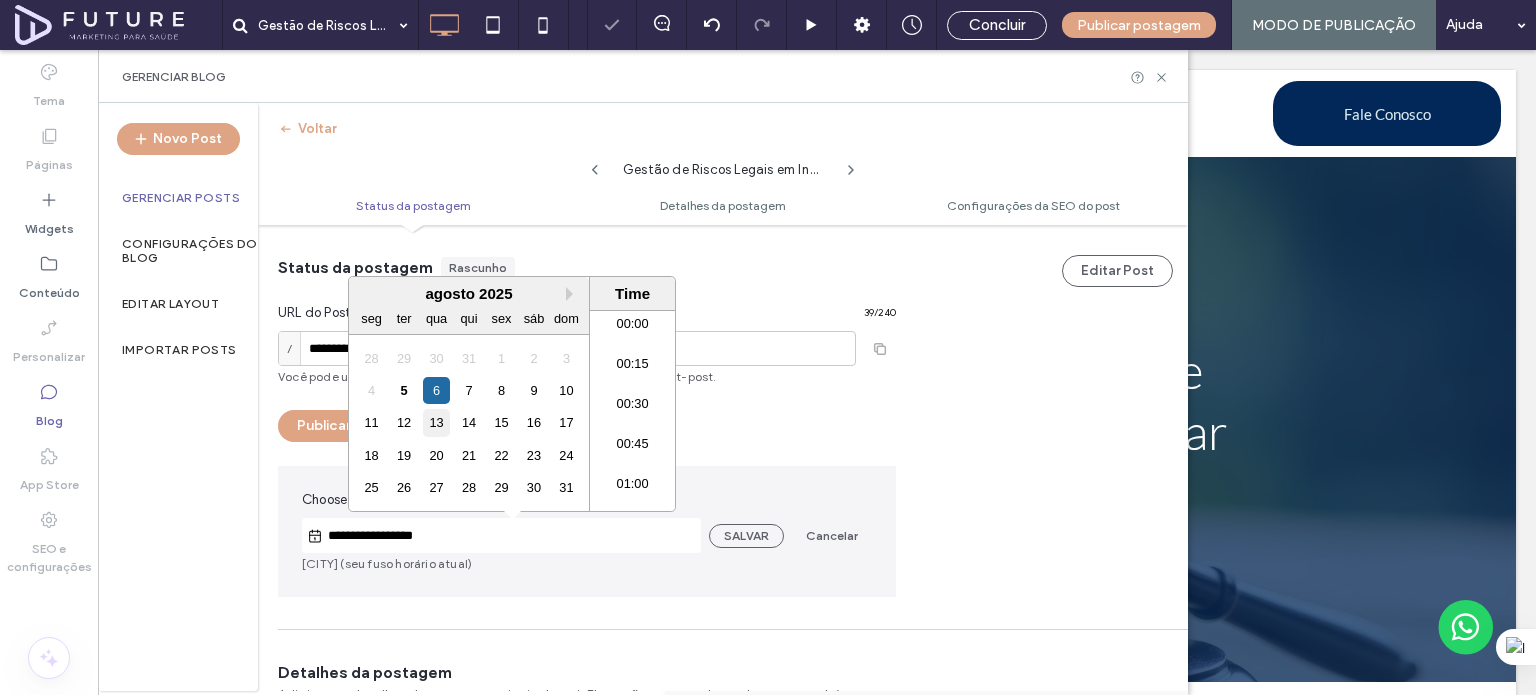 scroll, scrollTop: 2440, scrollLeft: 0, axis: vertical 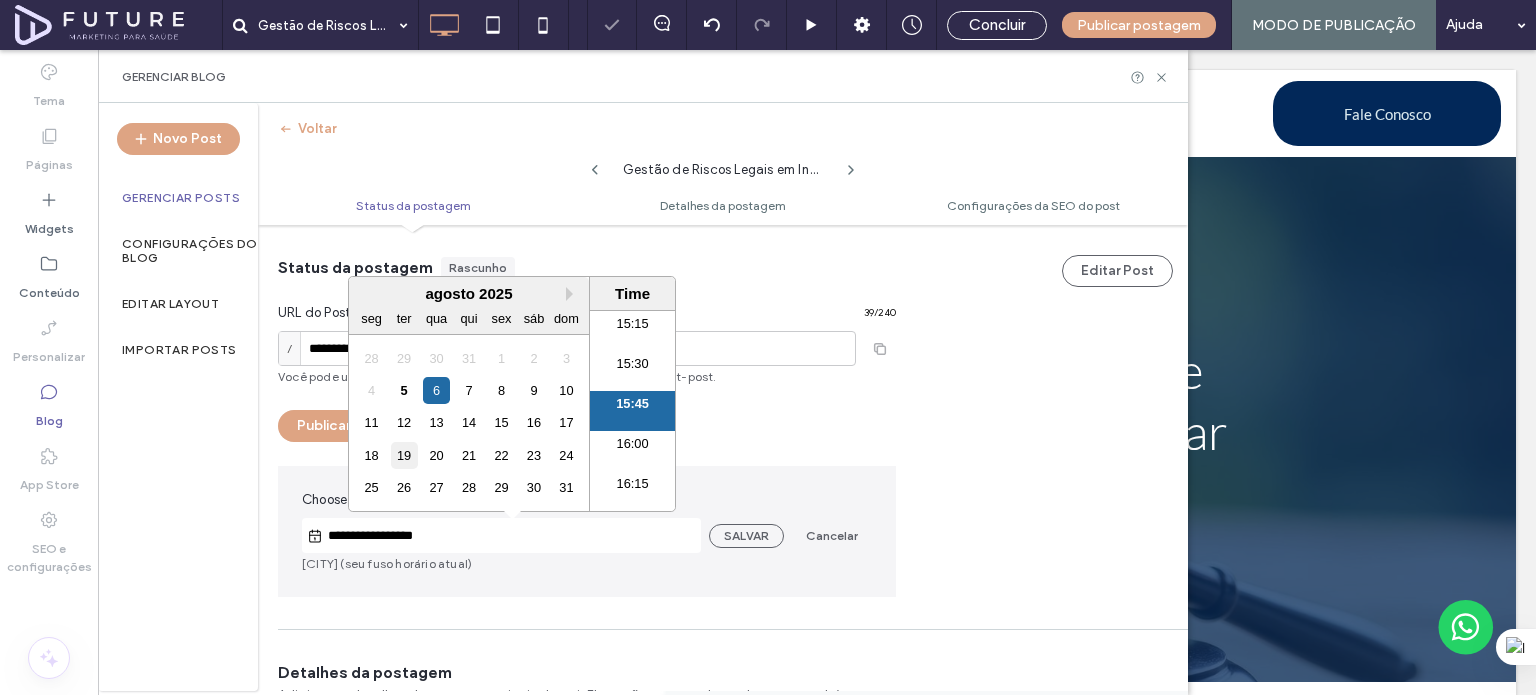 click on "19" at bounding box center (404, 455) 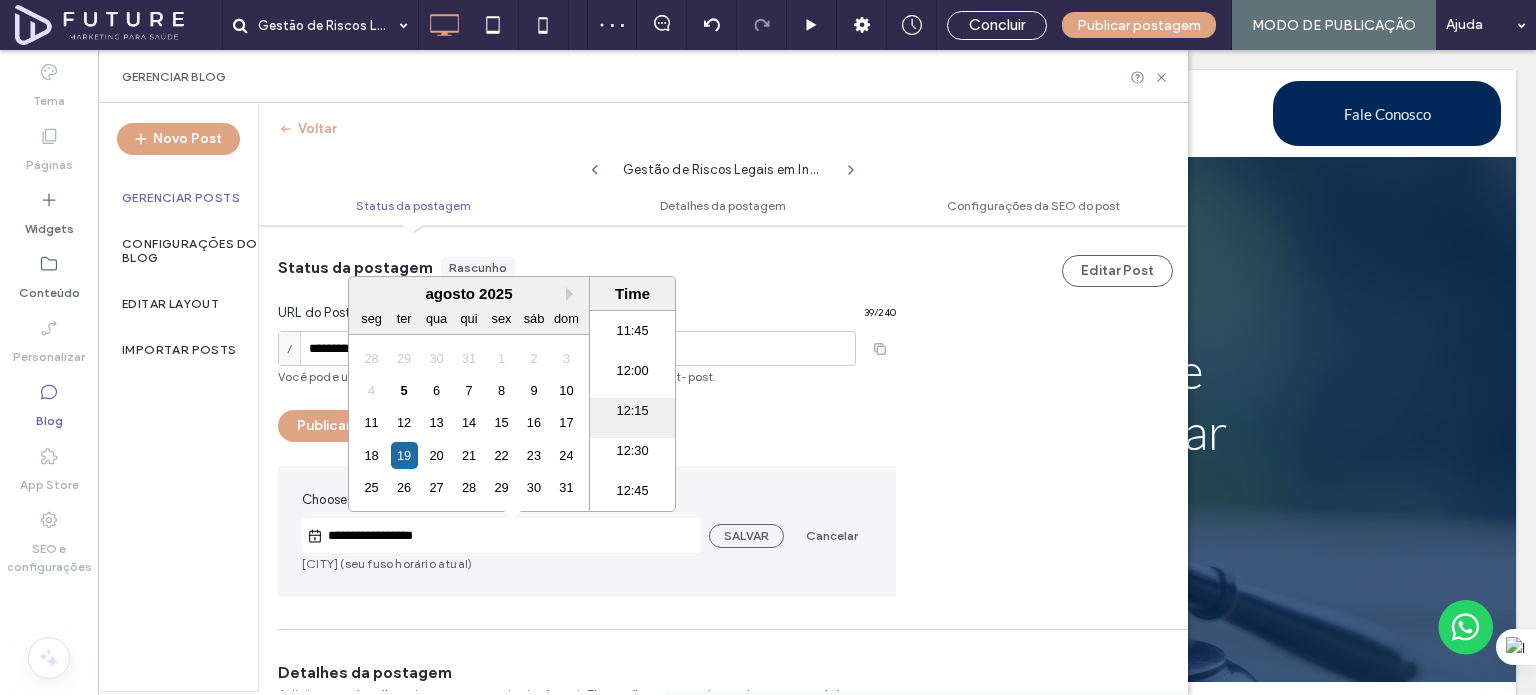scroll, scrollTop: 1840, scrollLeft: 0, axis: vertical 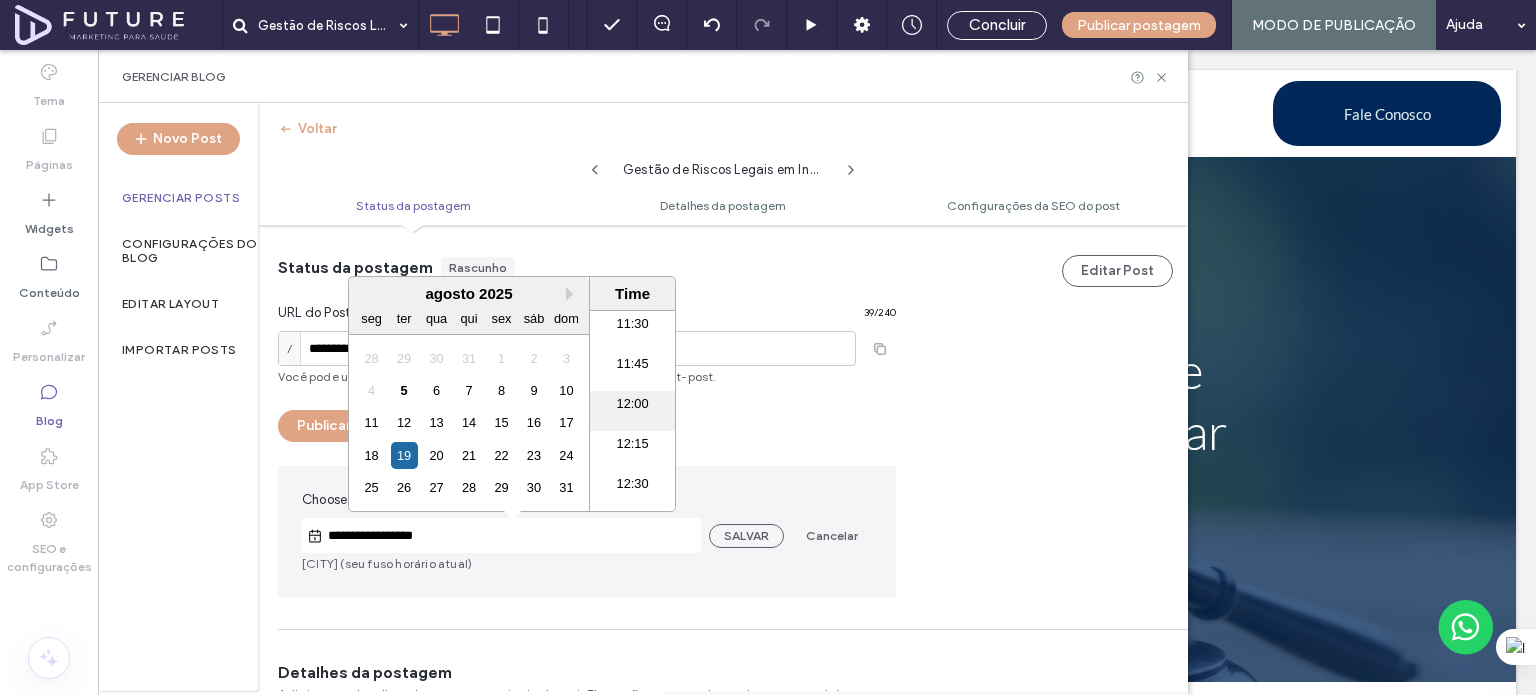 click on "12:00" at bounding box center [632, 411] 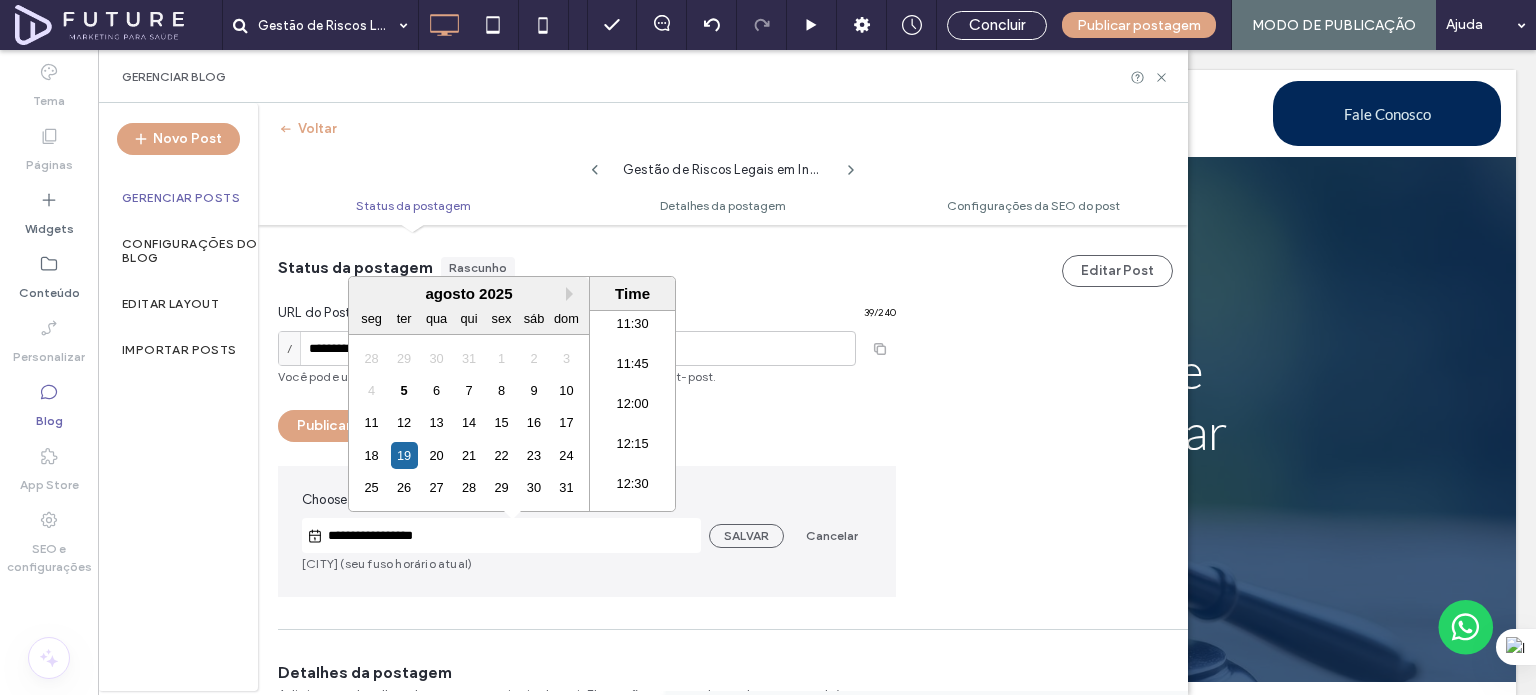 type on "**********" 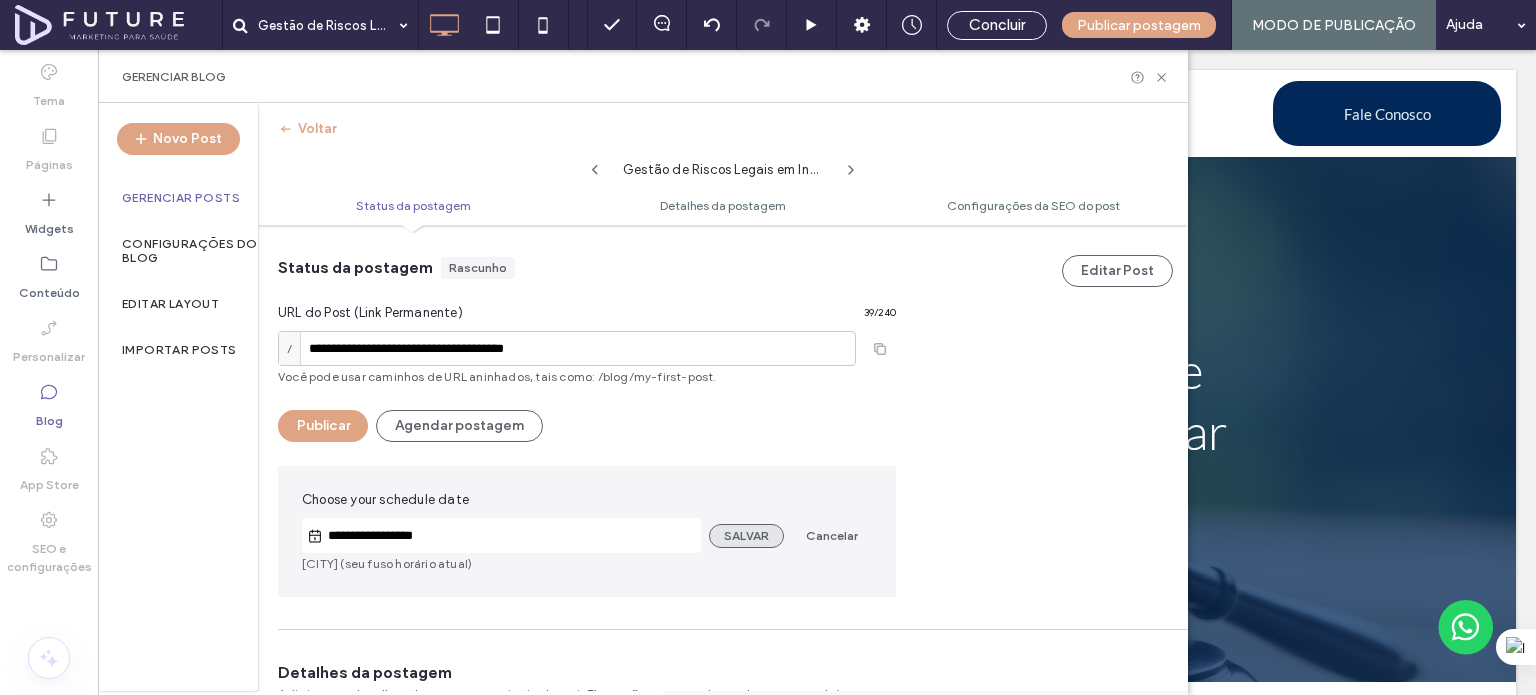 click on "SALVAR" at bounding box center (746, 536) 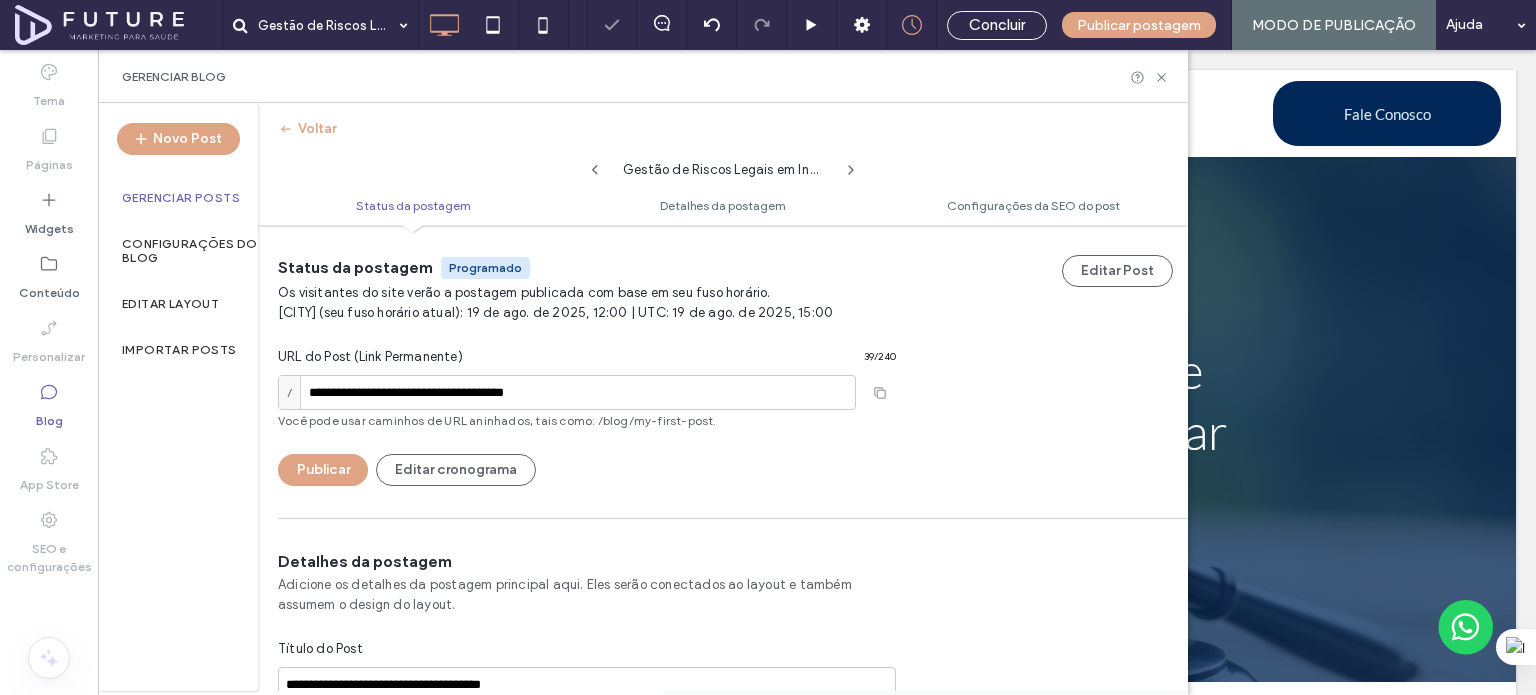 click on "Gerenciar Posts" at bounding box center [181, 198] 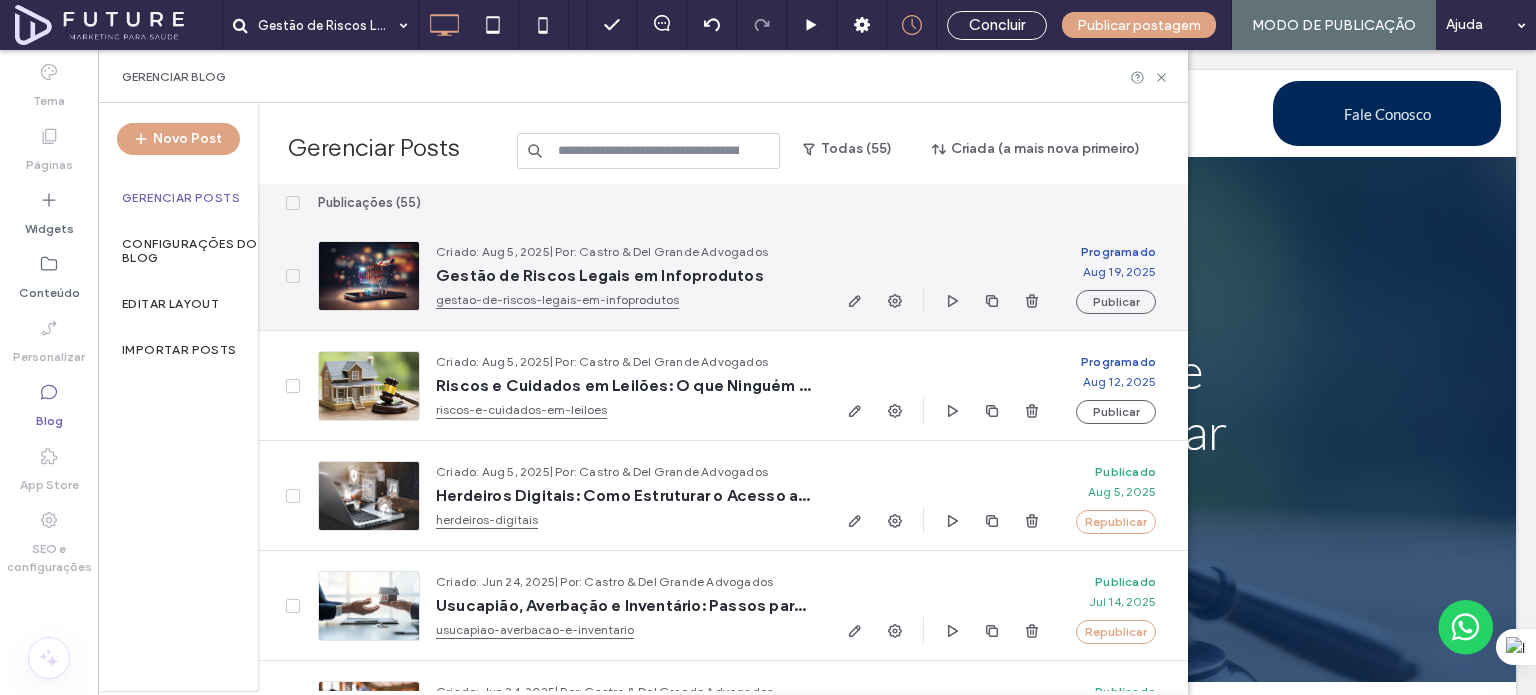 drag, startPoint x: 580, startPoint y: 251, endPoint x: 795, endPoint y: 245, distance: 215.08371 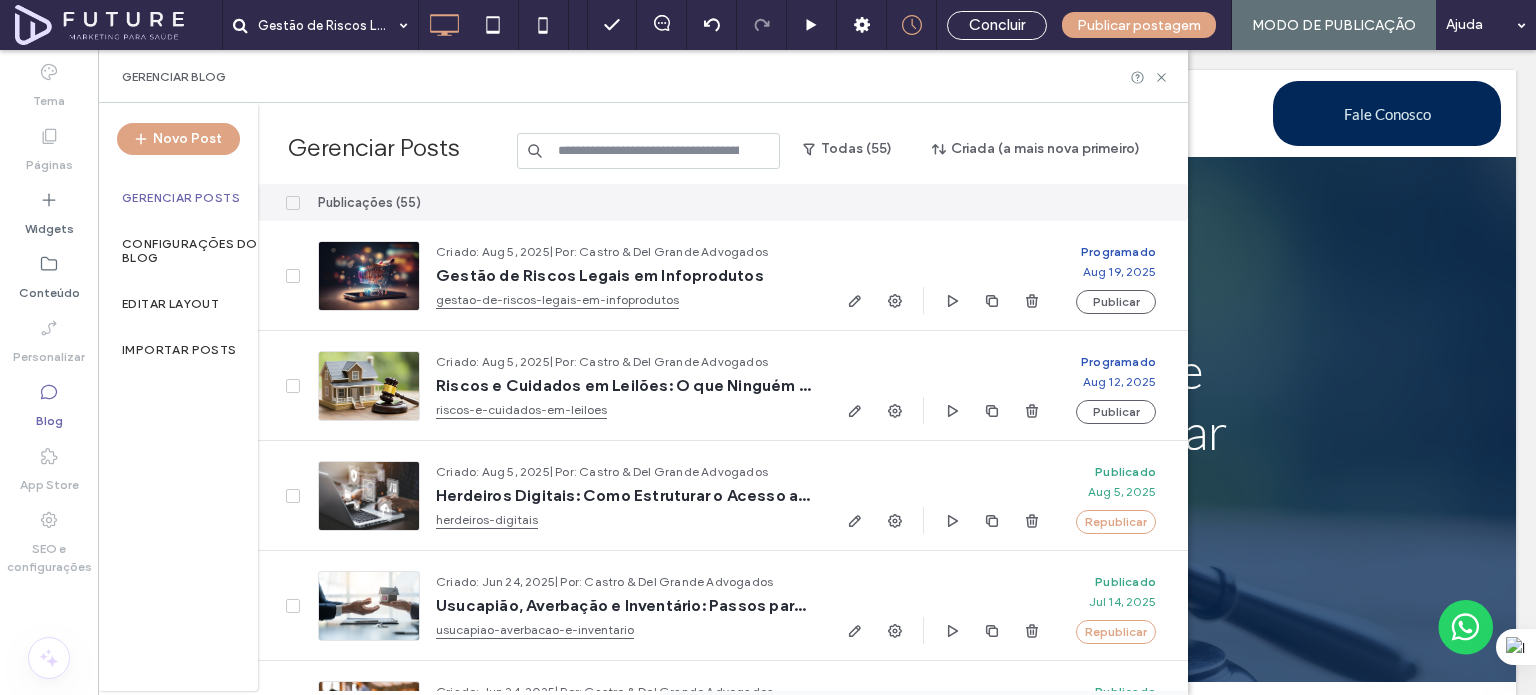 copy on "Castro & Del Grande Advogados" 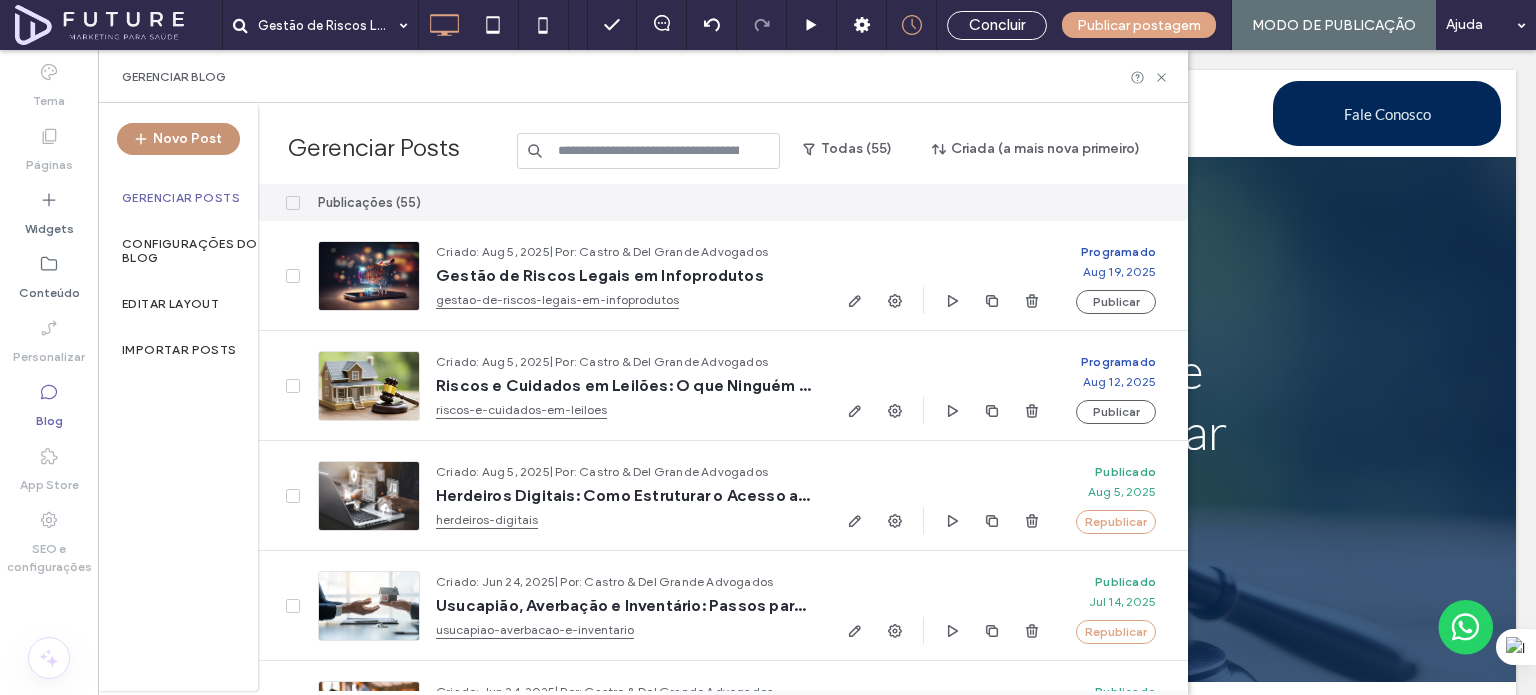 click on "Novo Post" at bounding box center (178, 139) 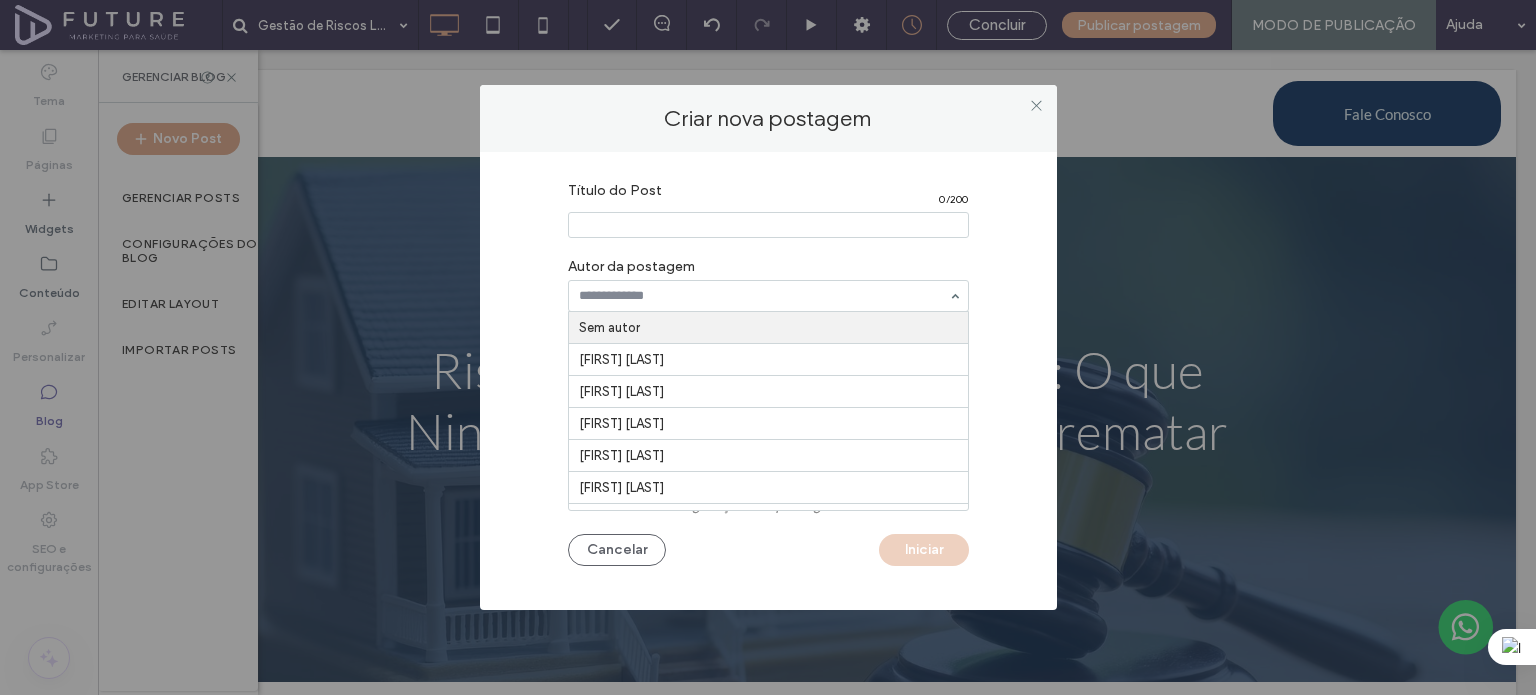 paste on "**********" 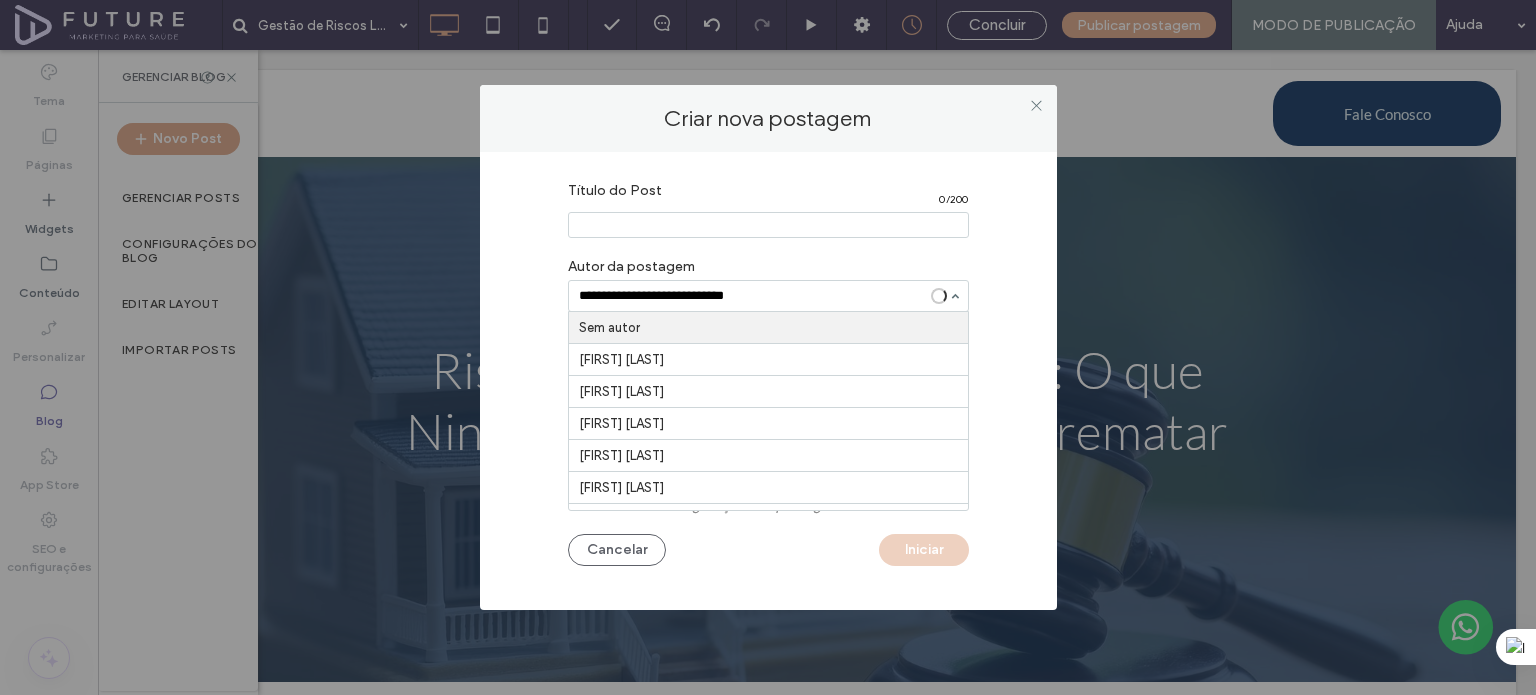 type on "**********" 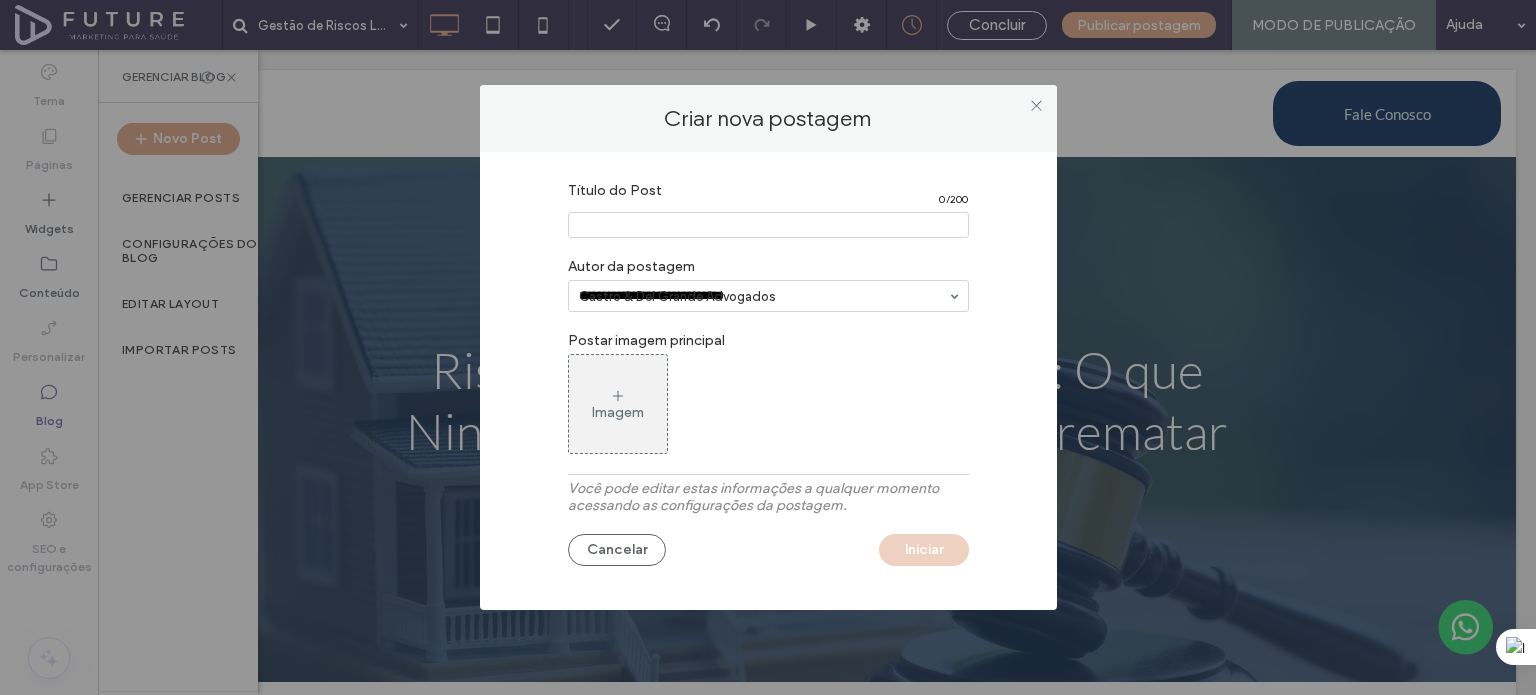 type 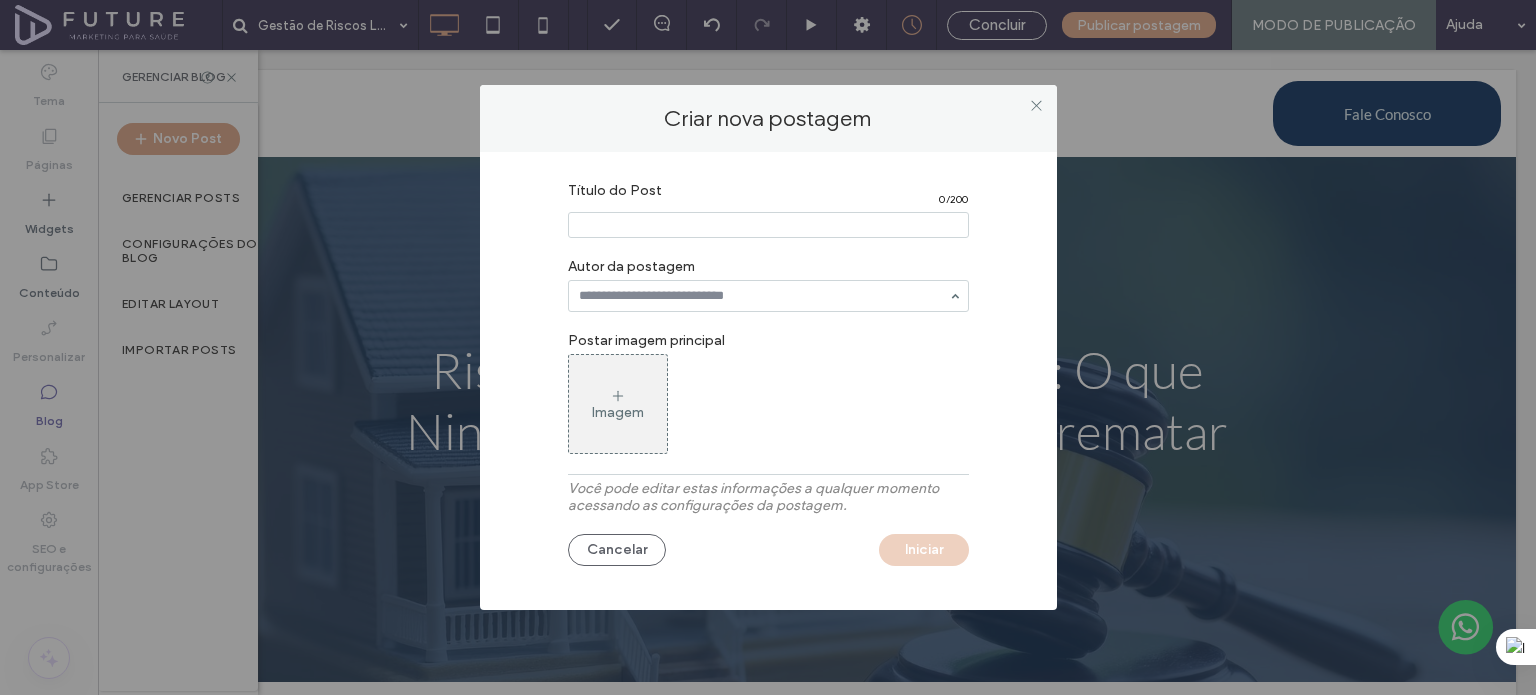 click at bounding box center (768, 225) 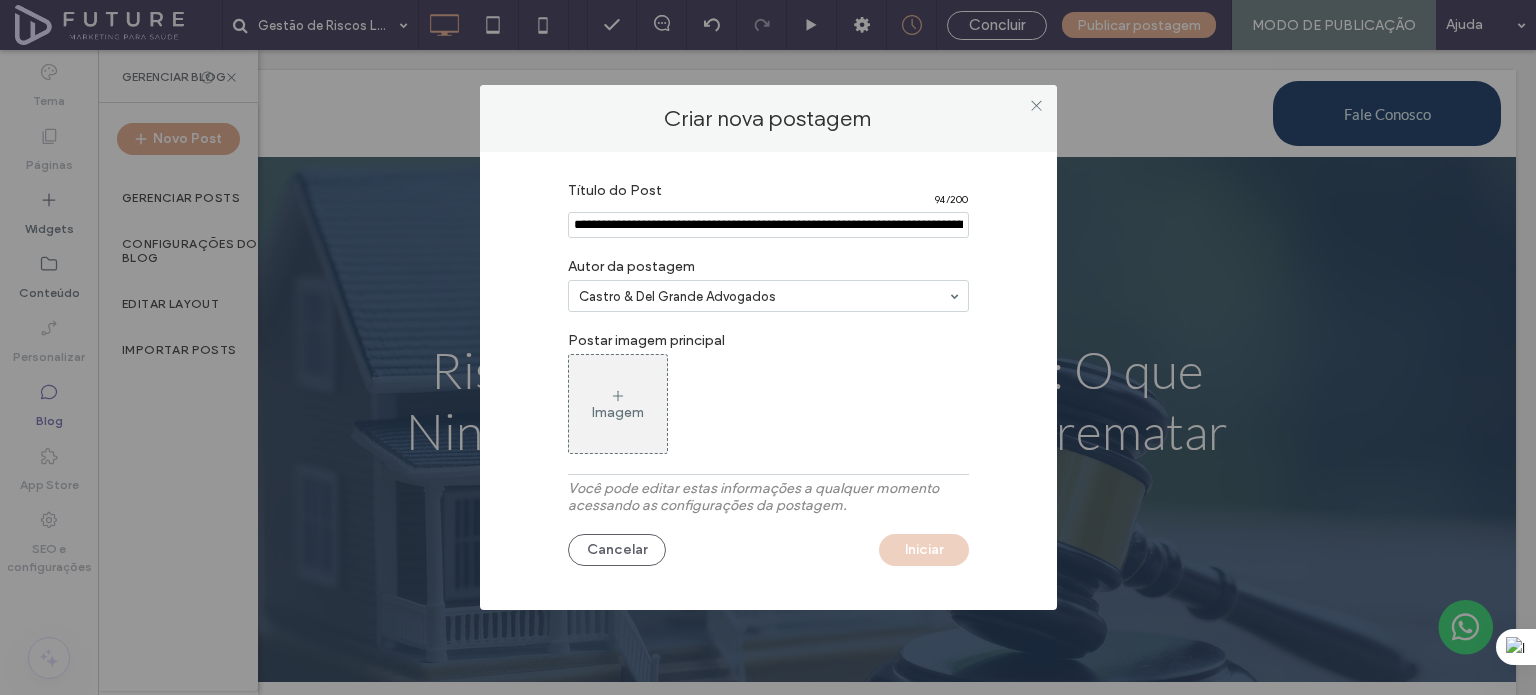 scroll, scrollTop: 0, scrollLeft: 195, axis: horizontal 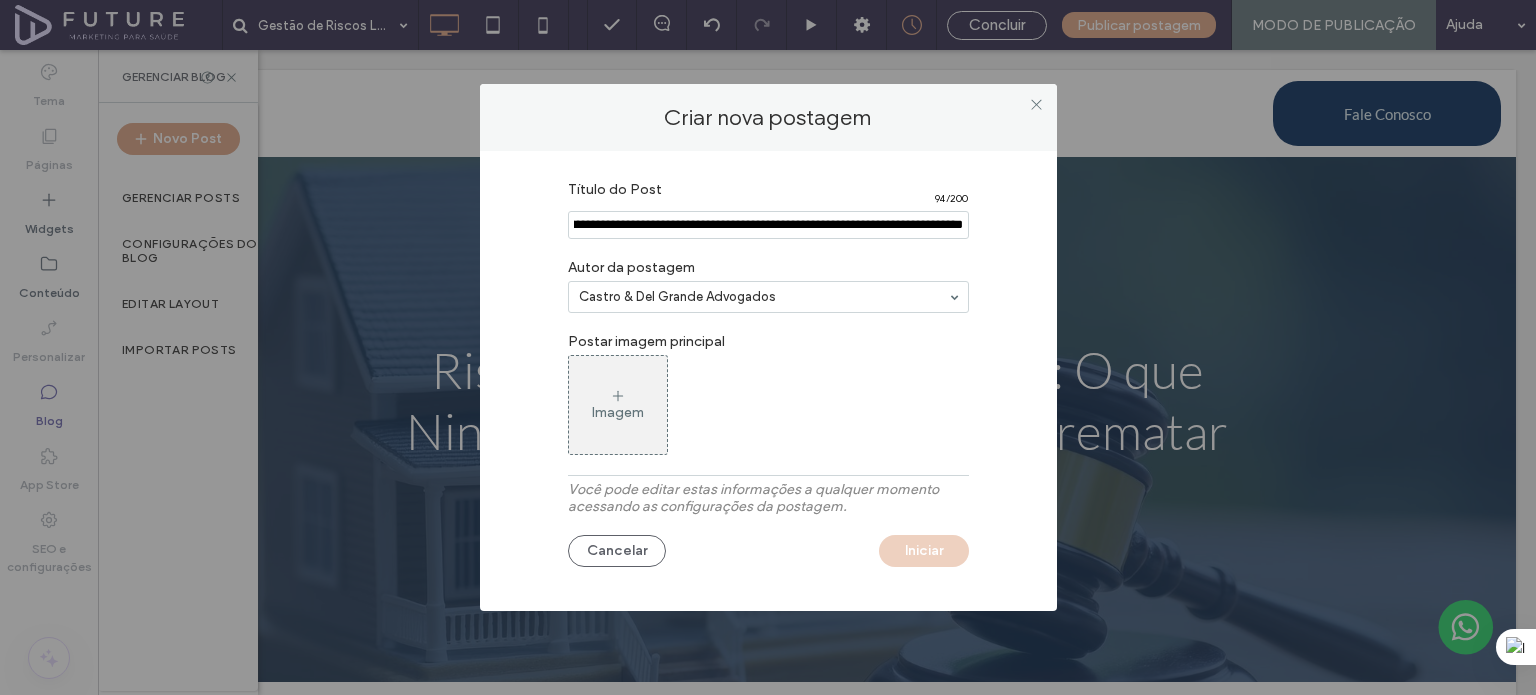 type on "**********" 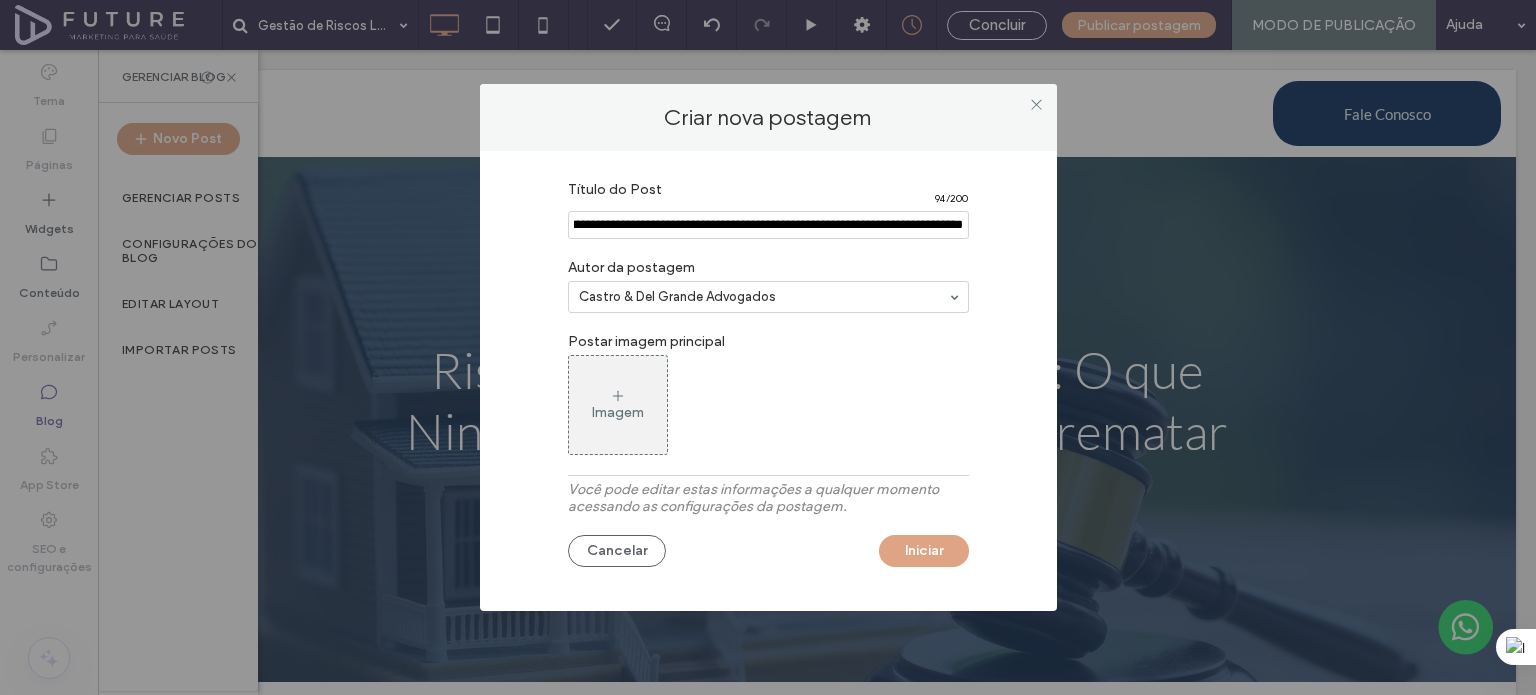 scroll, scrollTop: 0, scrollLeft: 0, axis: both 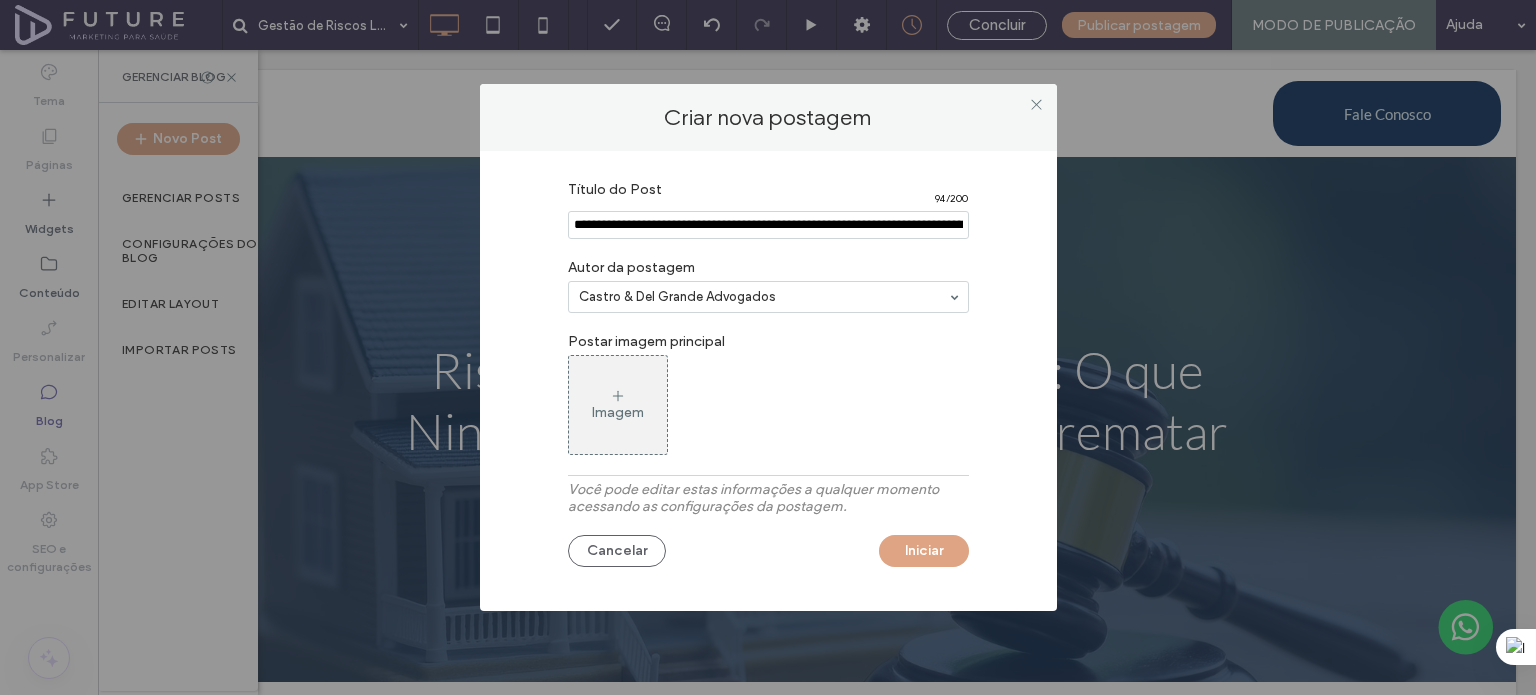 drag, startPoint x: 584, startPoint y: 228, endPoint x: 782, endPoint y: 239, distance: 198.30531 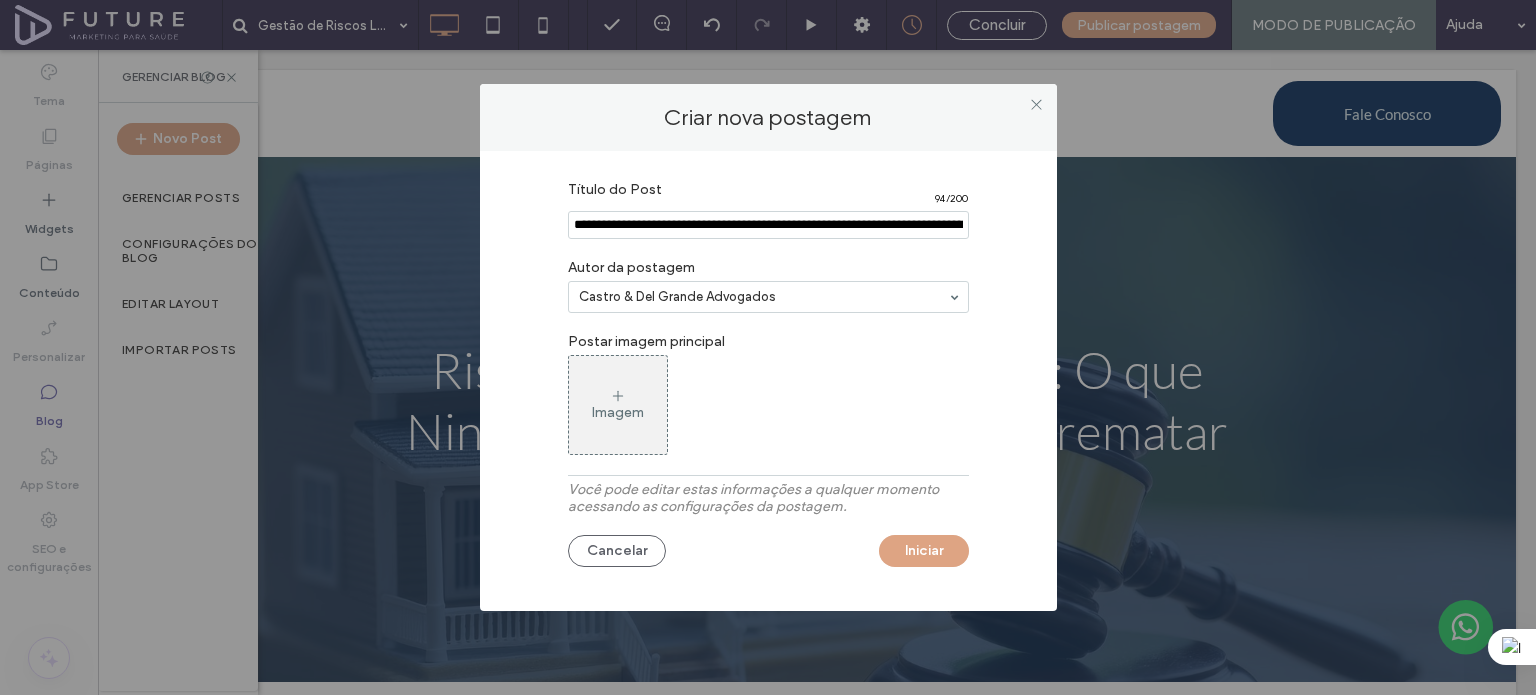 click on "Imagem" at bounding box center [618, 405] 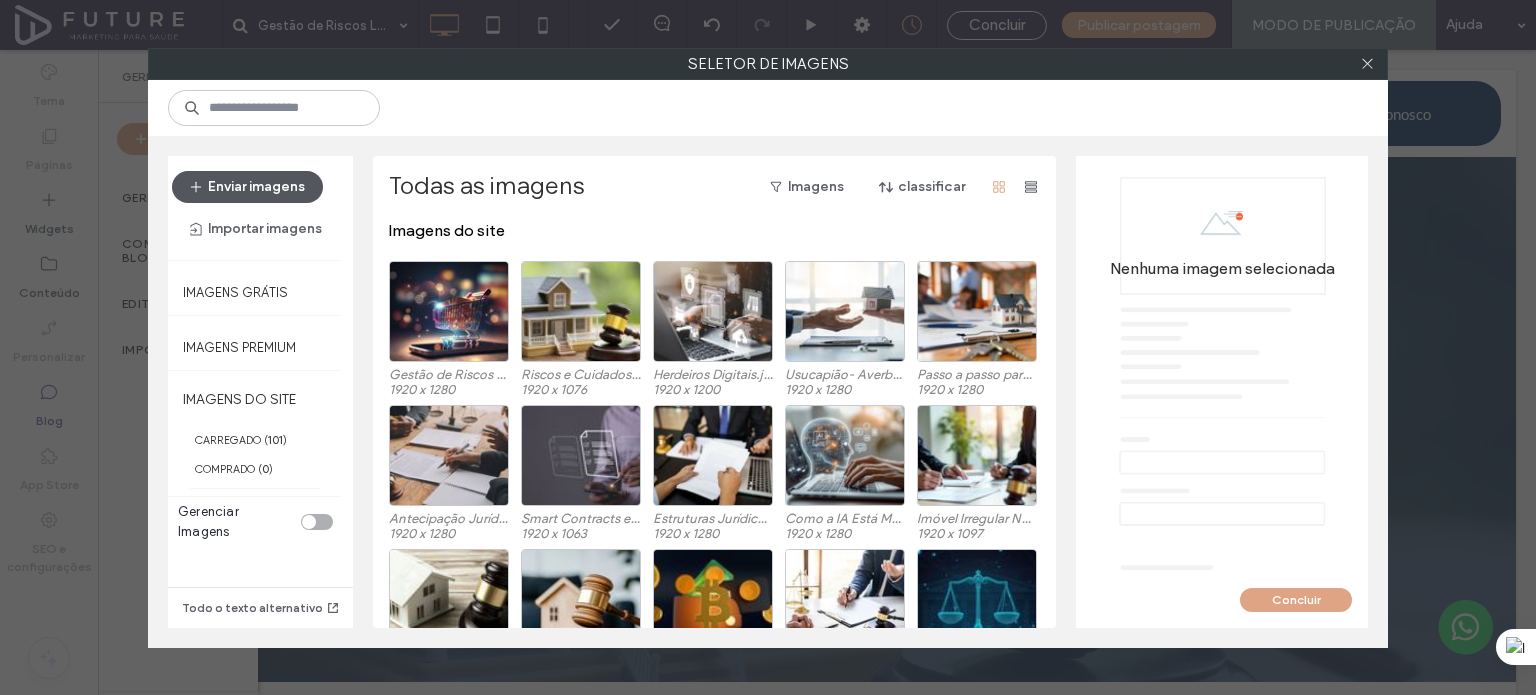 click on "Enviar imagens" at bounding box center (247, 187) 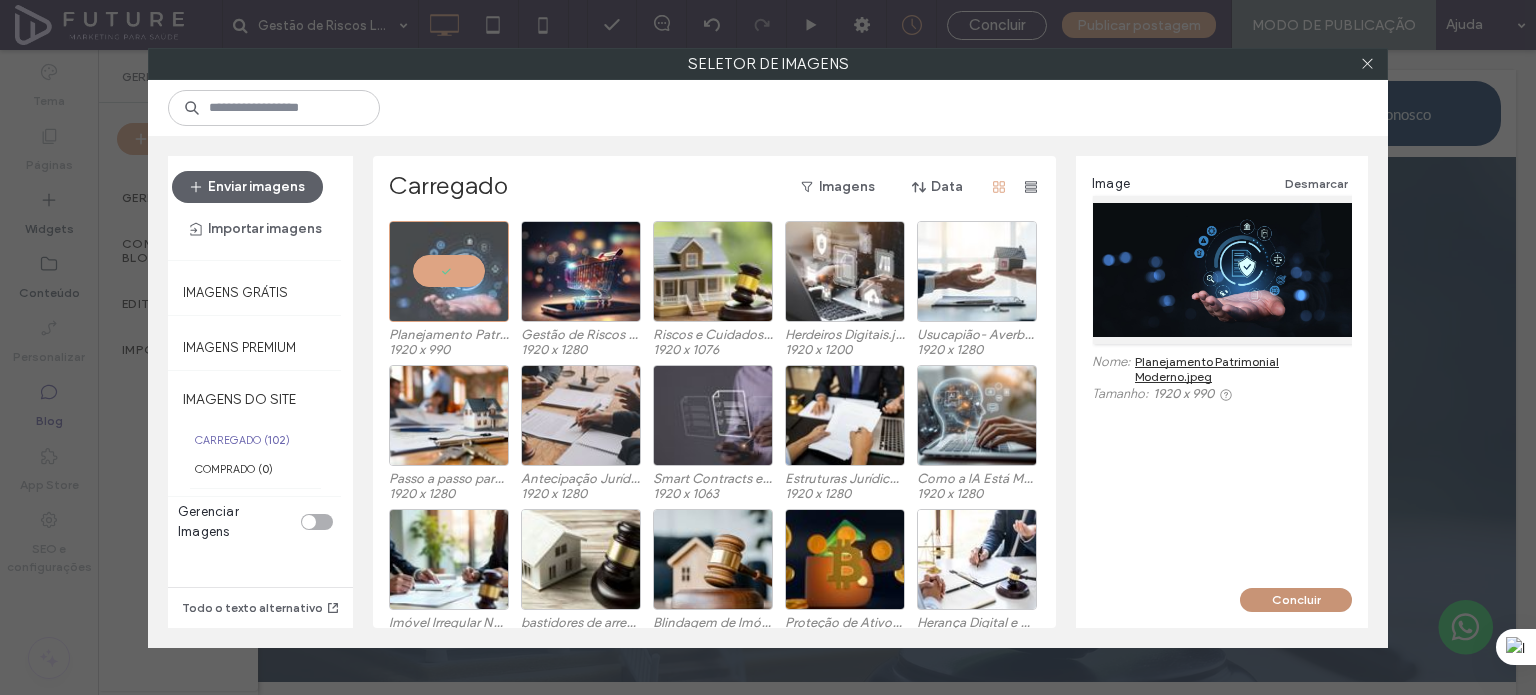 click on "Concluir" at bounding box center [1296, 600] 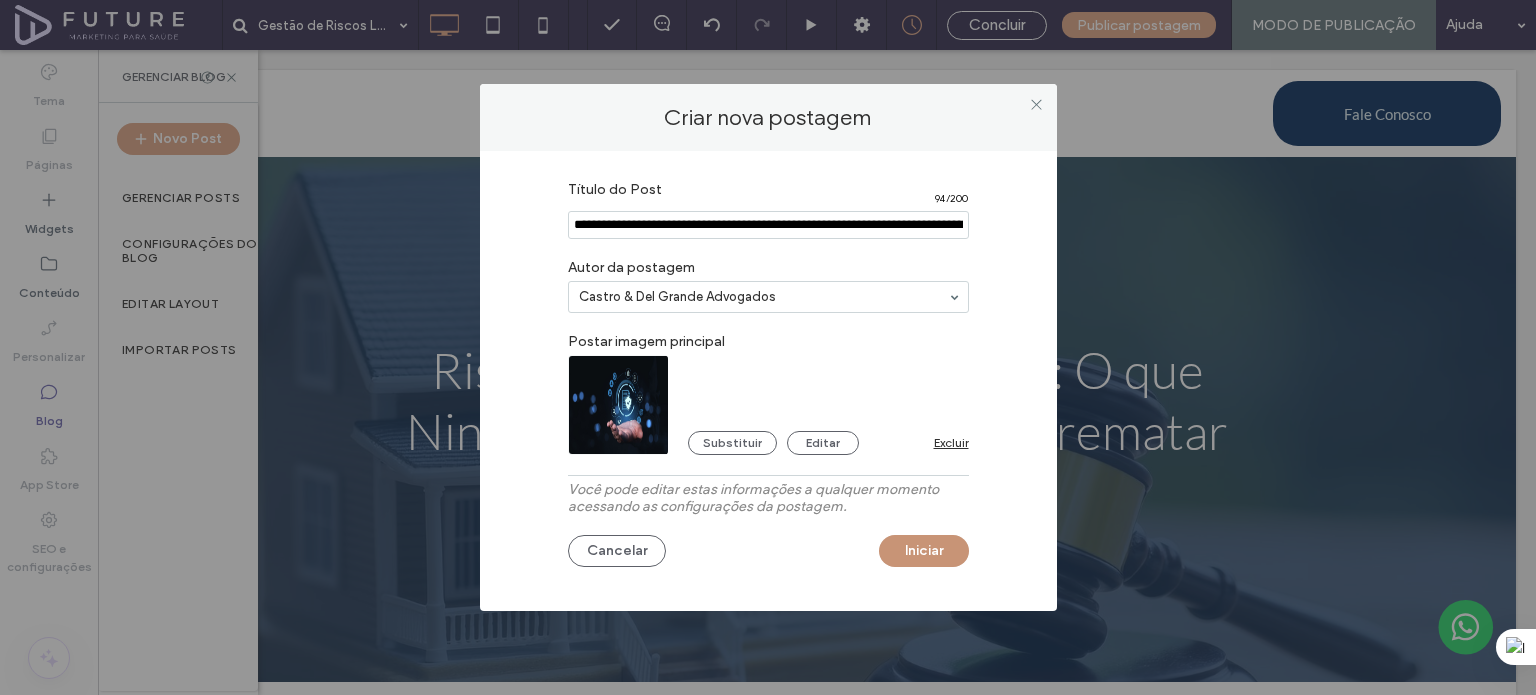 click on "Iniciar" at bounding box center [924, 551] 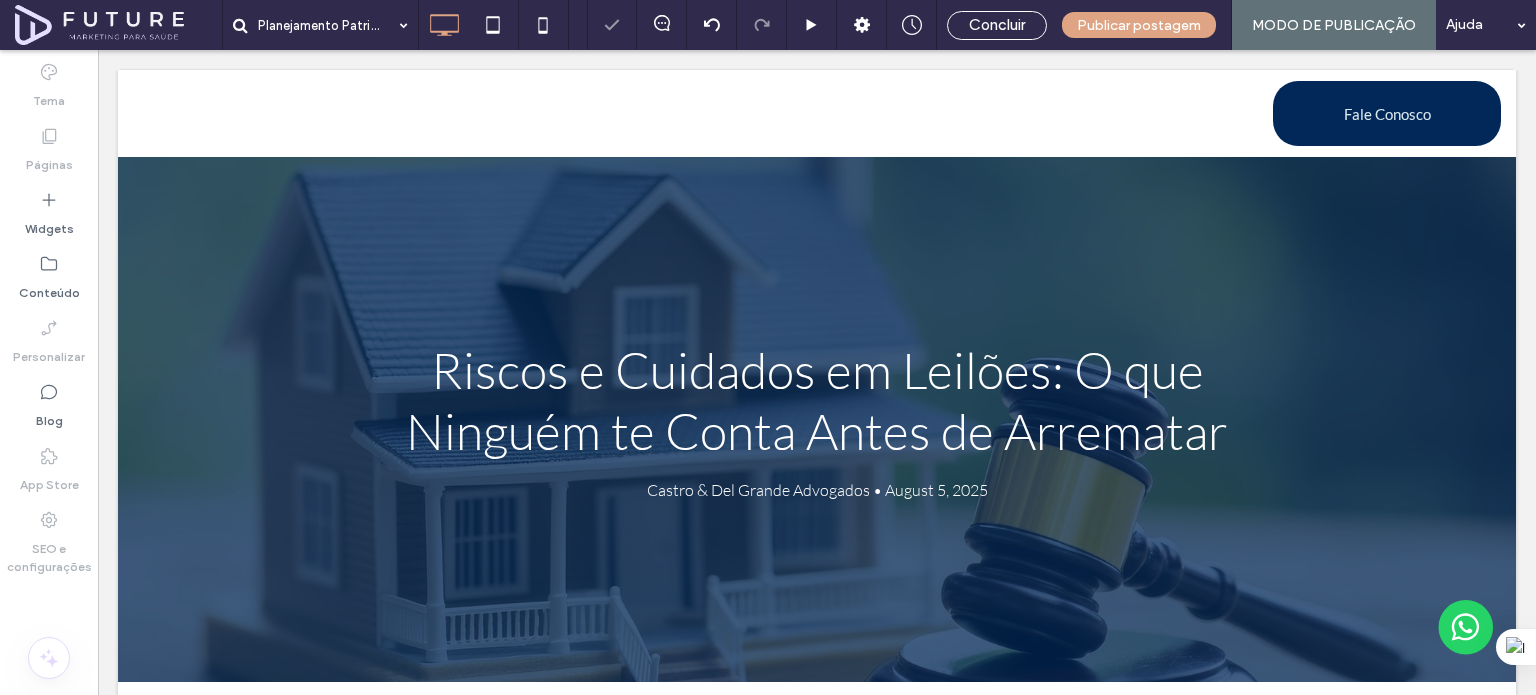 type on "****" 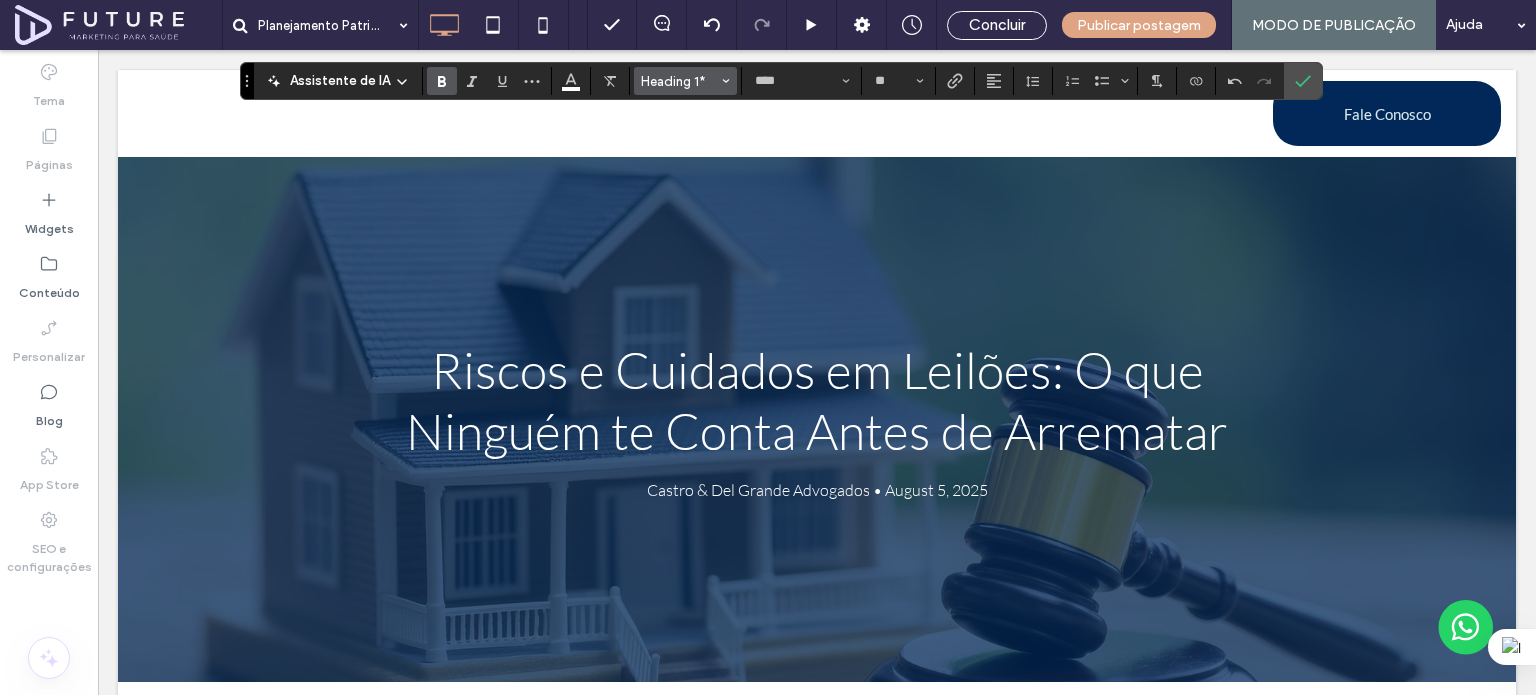 click on "Heading 1*" at bounding box center [680, 81] 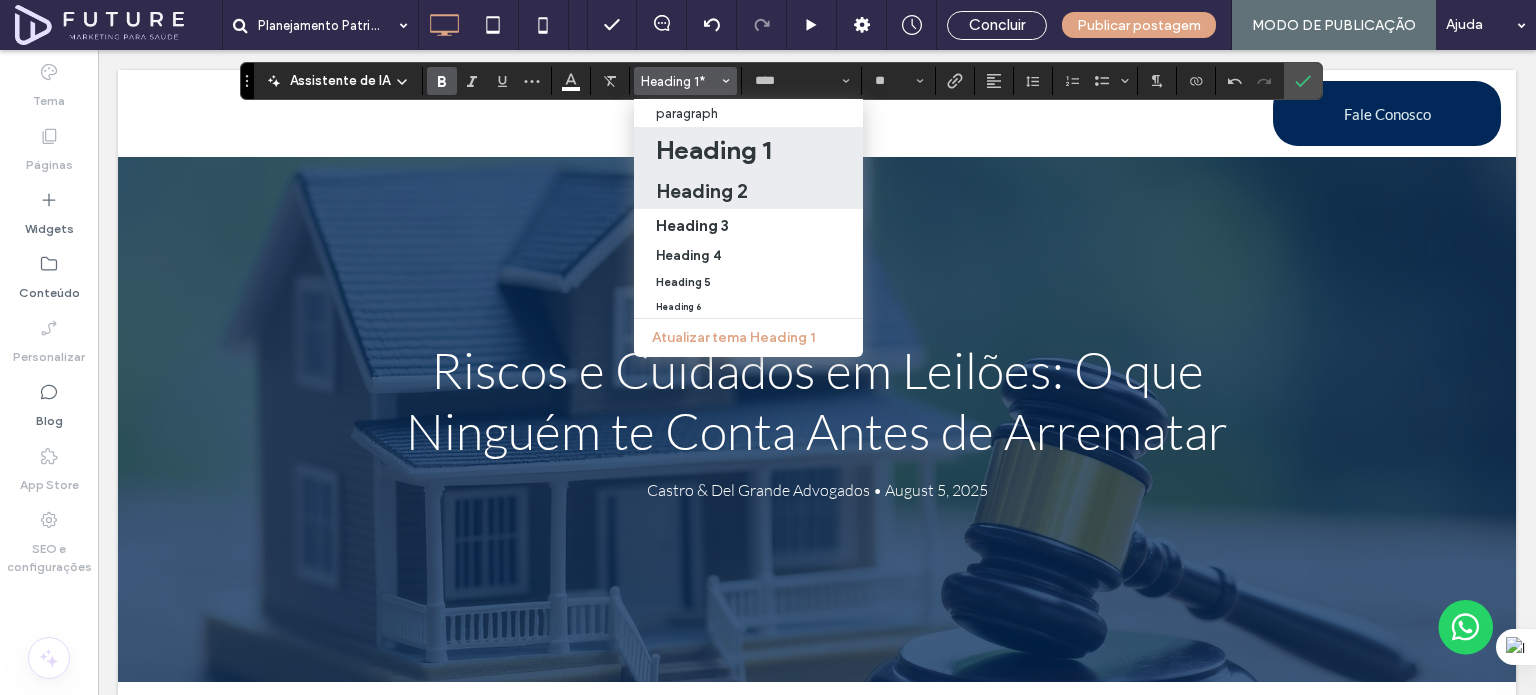 click on "Heading 2" at bounding box center (702, 191) 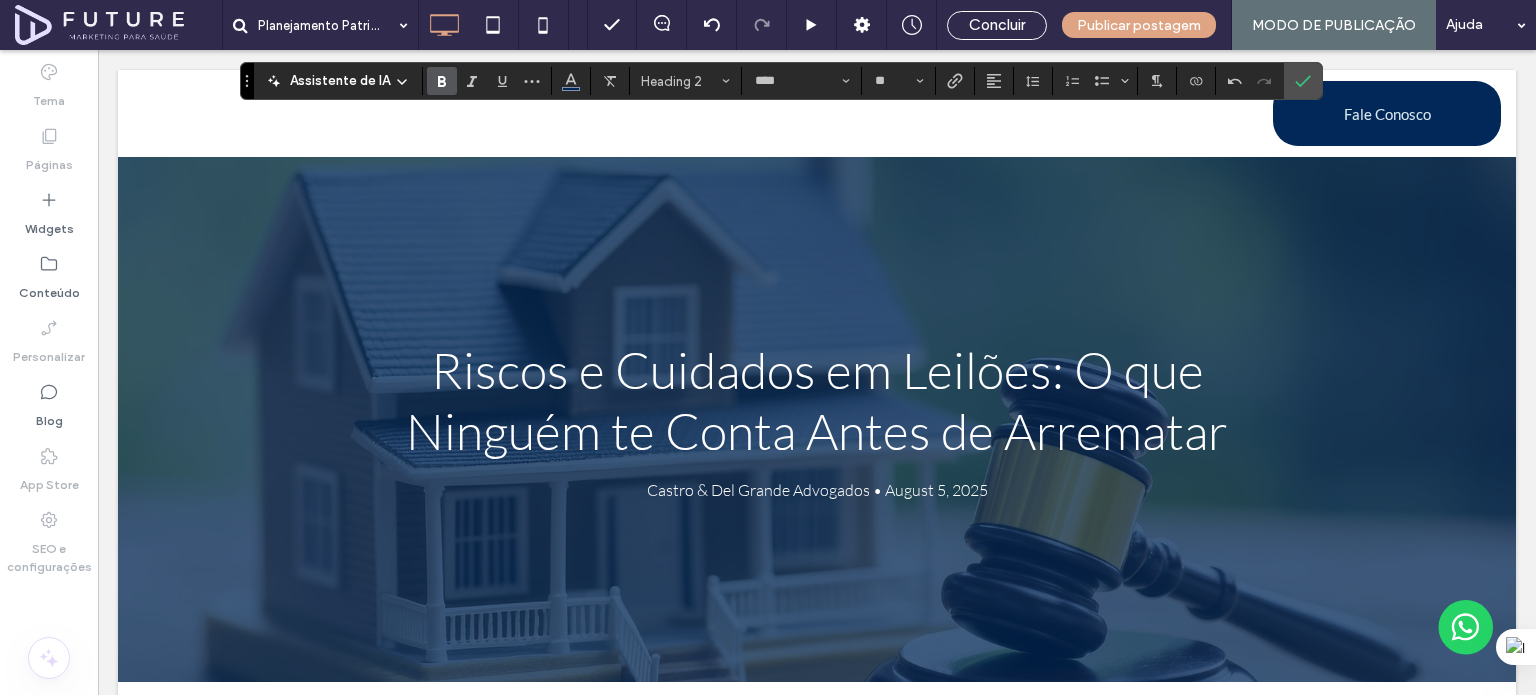 click at bounding box center [442, 81] 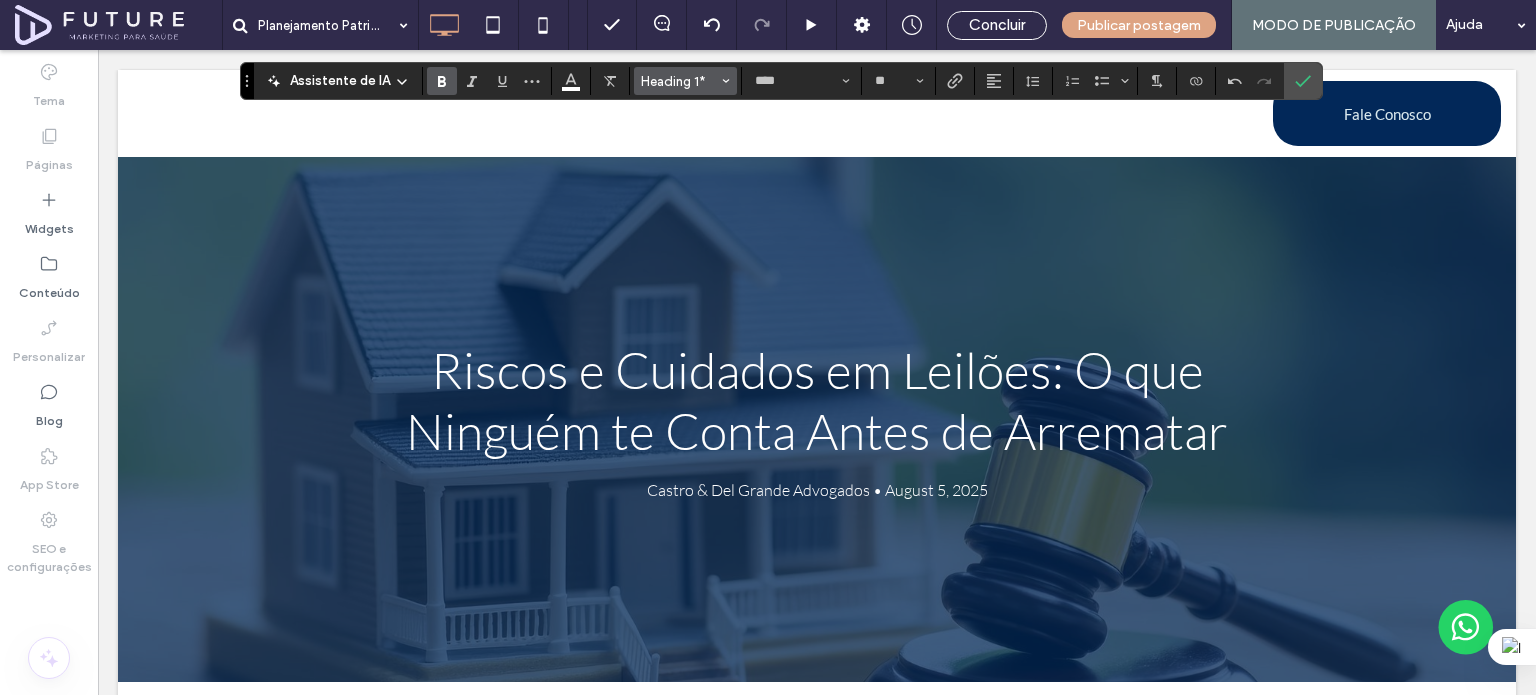 click on "Heading 1*" at bounding box center [680, 81] 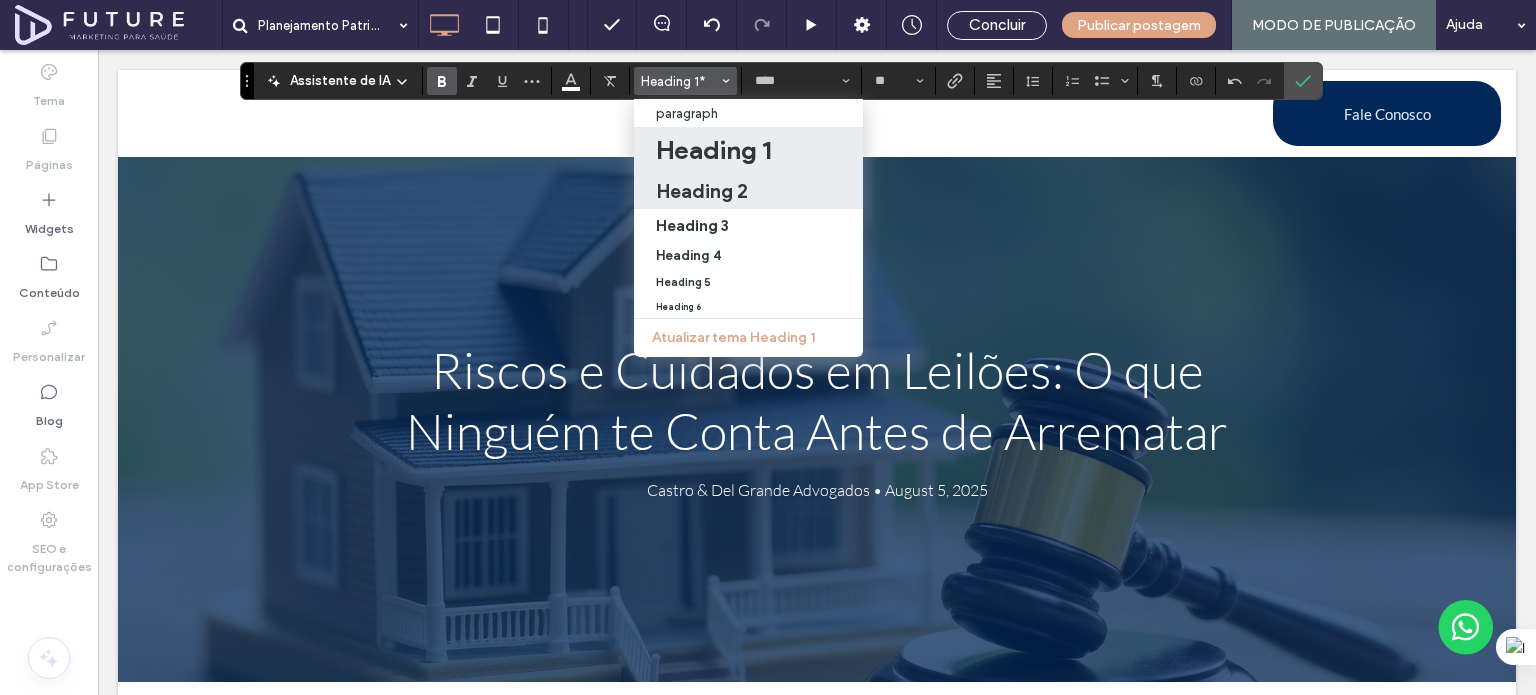 click on "Heading 2" at bounding box center (748, 190) 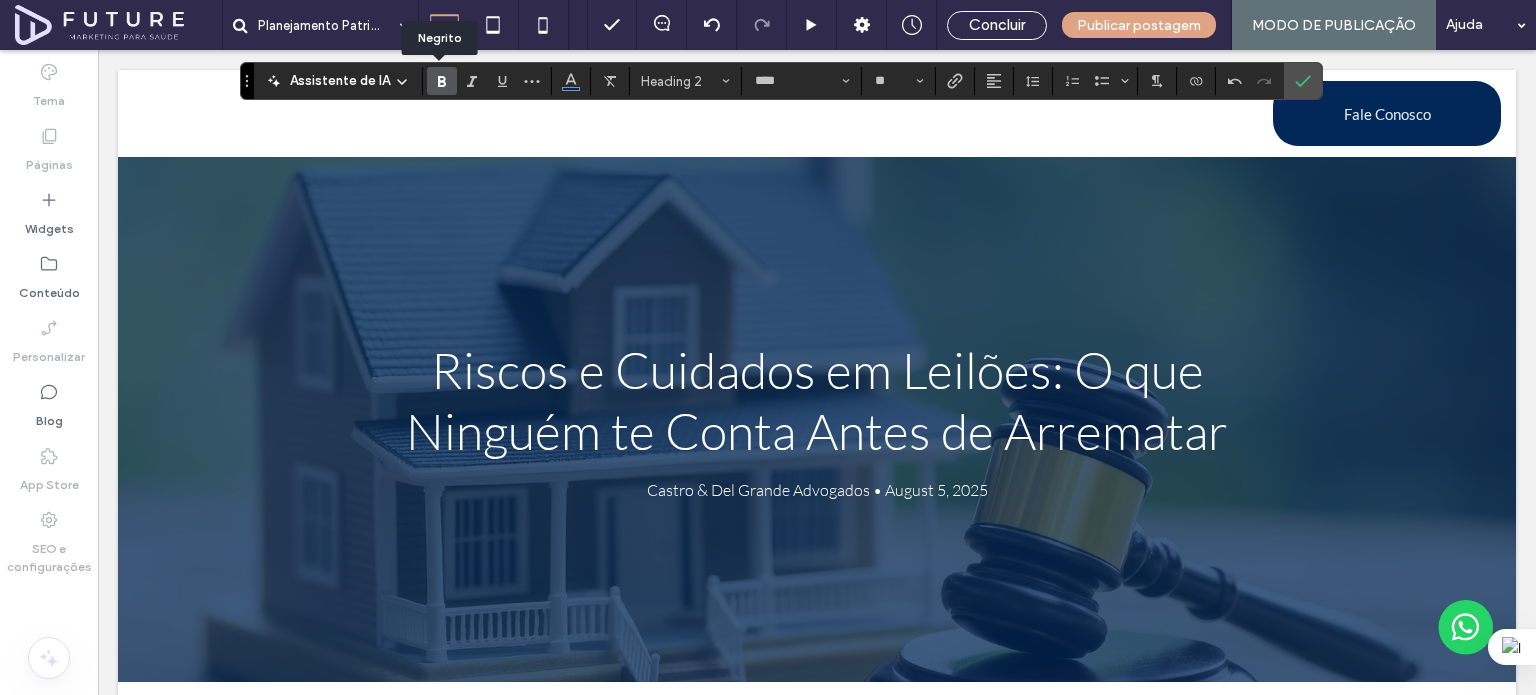 click 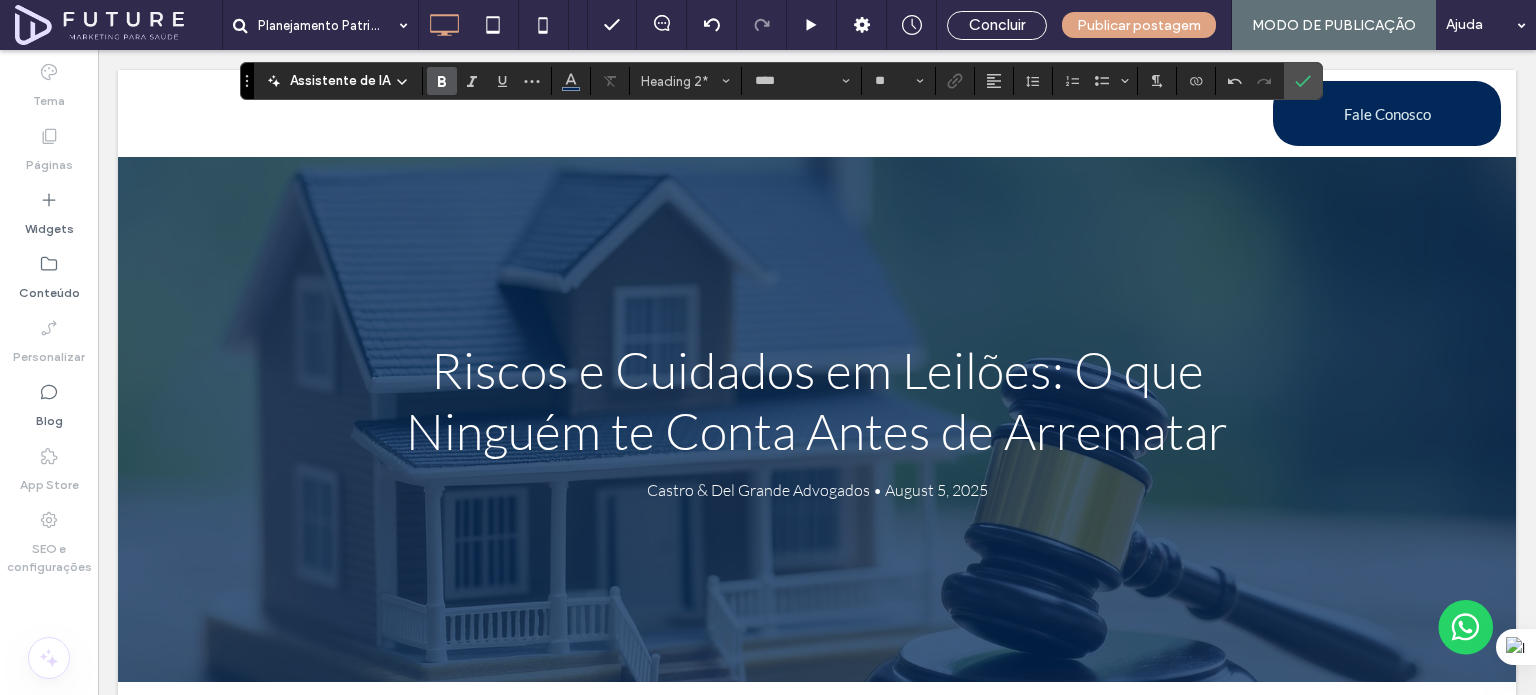type on "**" 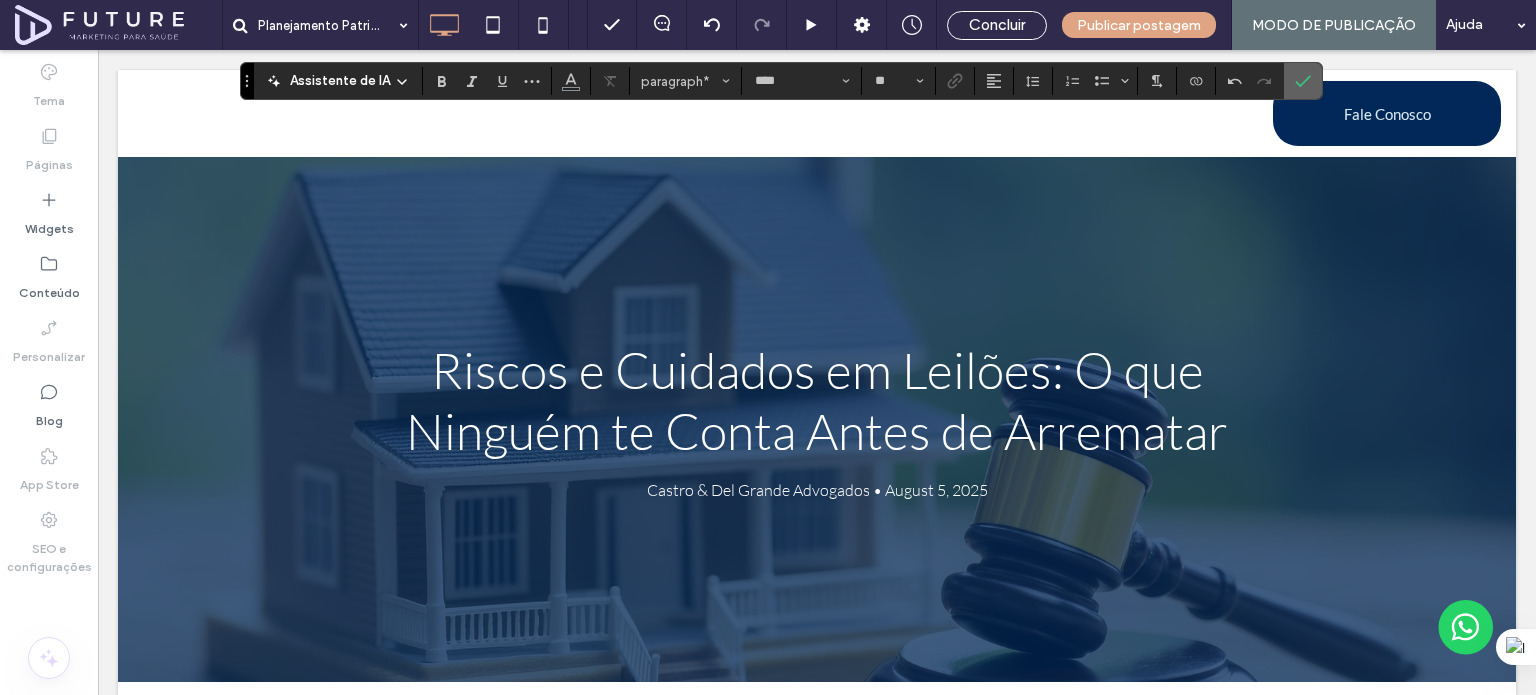 click at bounding box center [1303, 81] 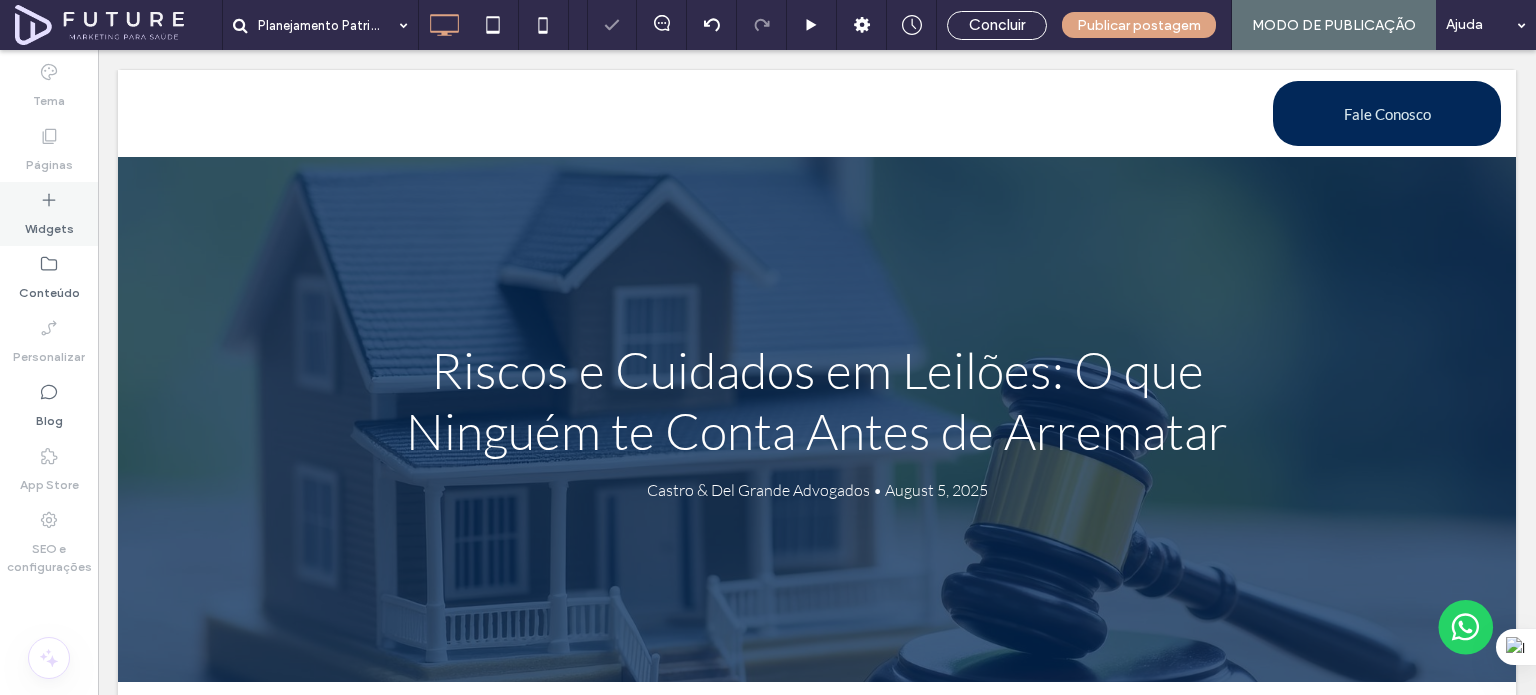 click on "Widgets" at bounding box center [49, 214] 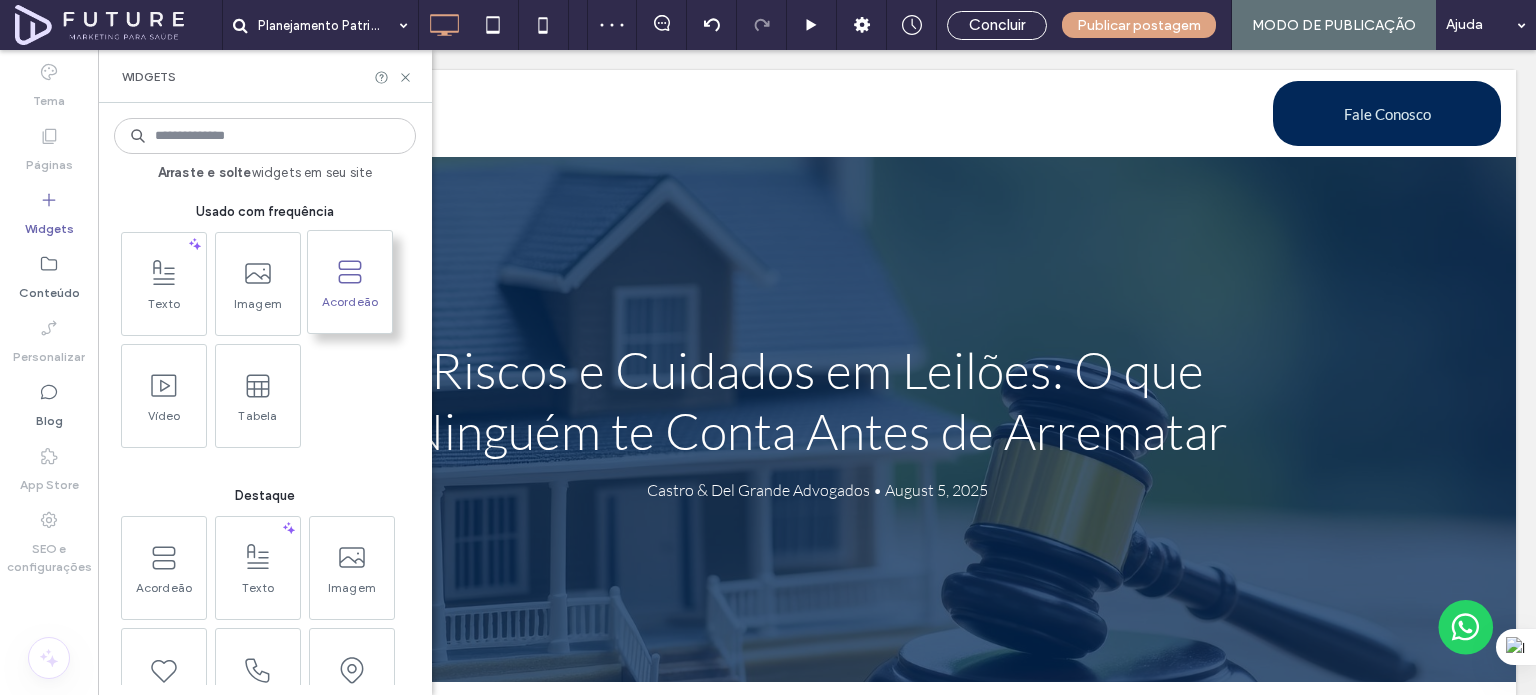 click 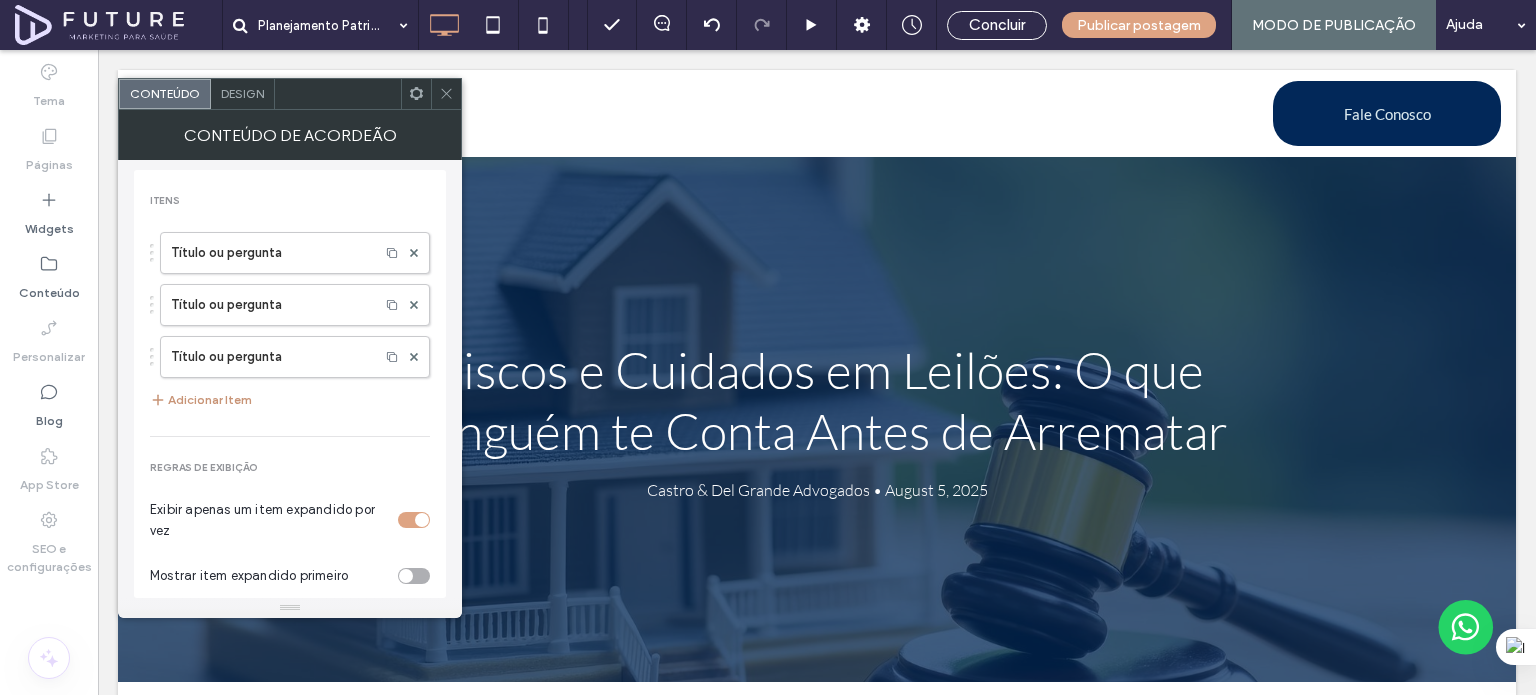 click on "Adicionar Item" at bounding box center (201, 400) 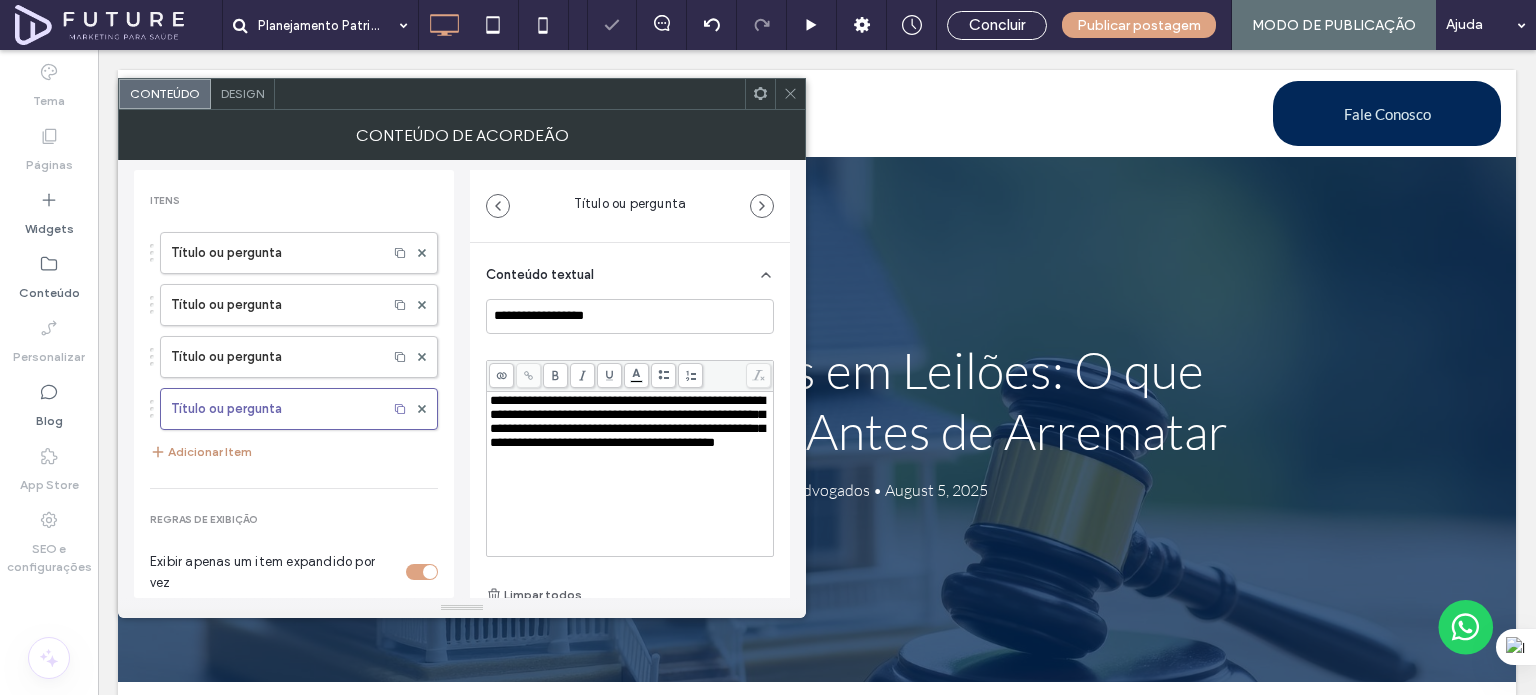 click on "Adicionar Item" at bounding box center (201, 452) 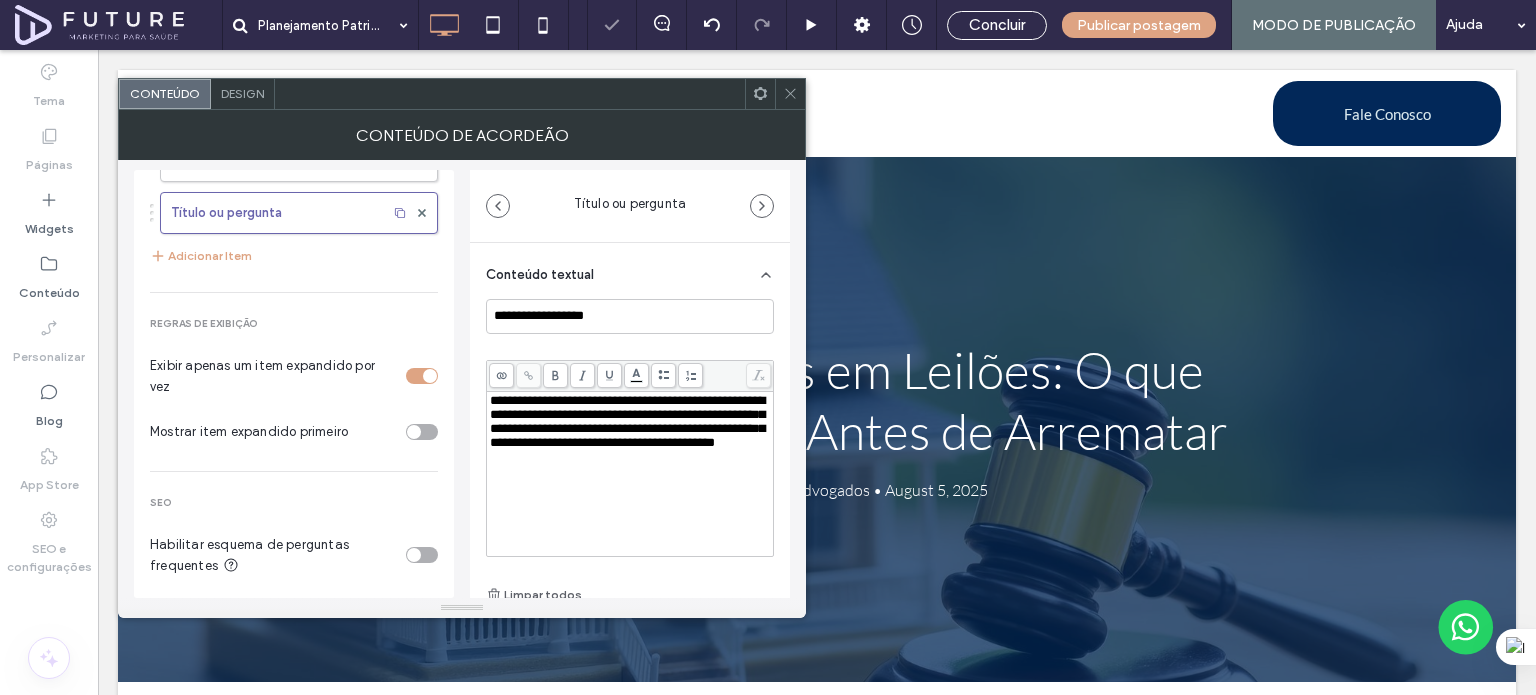scroll, scrollTop: 252, scrollLeft: 0, axis: vertical 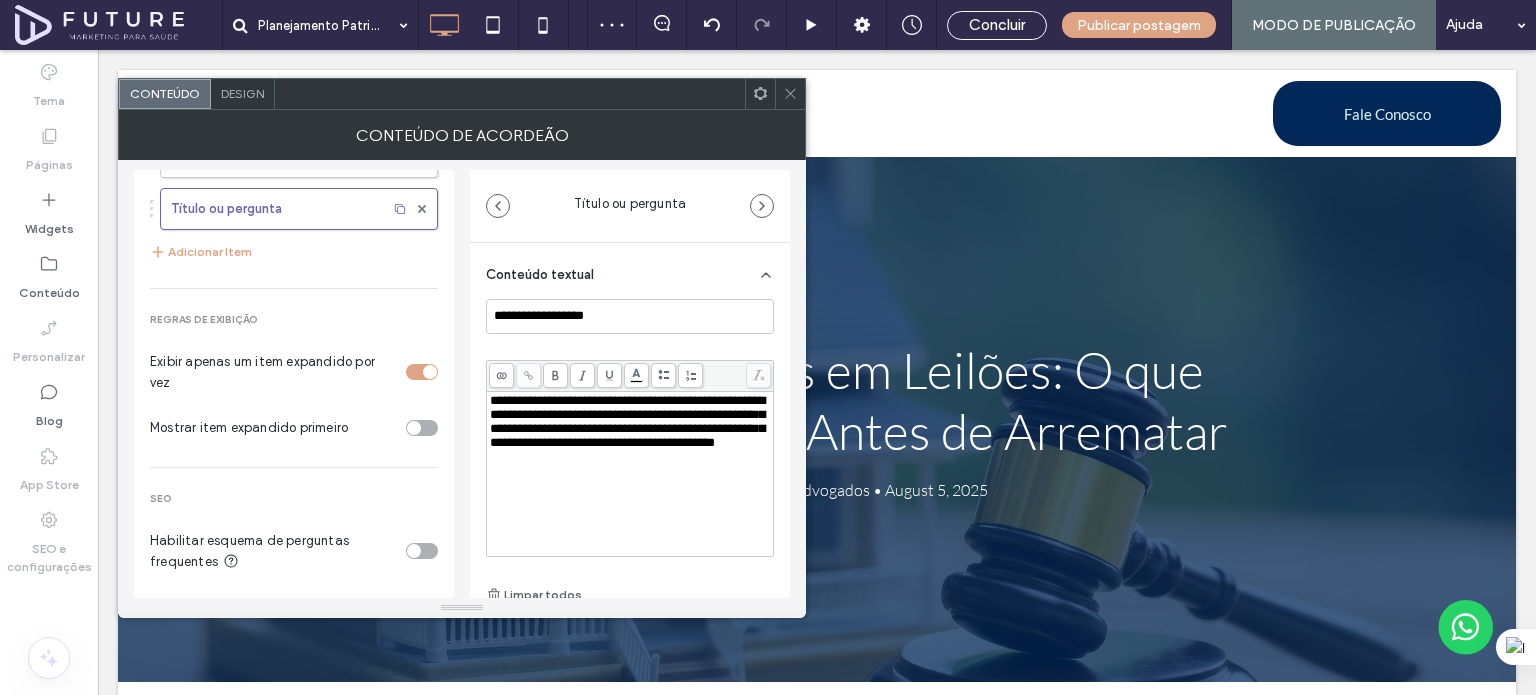 click at bounding box center (414, 551) 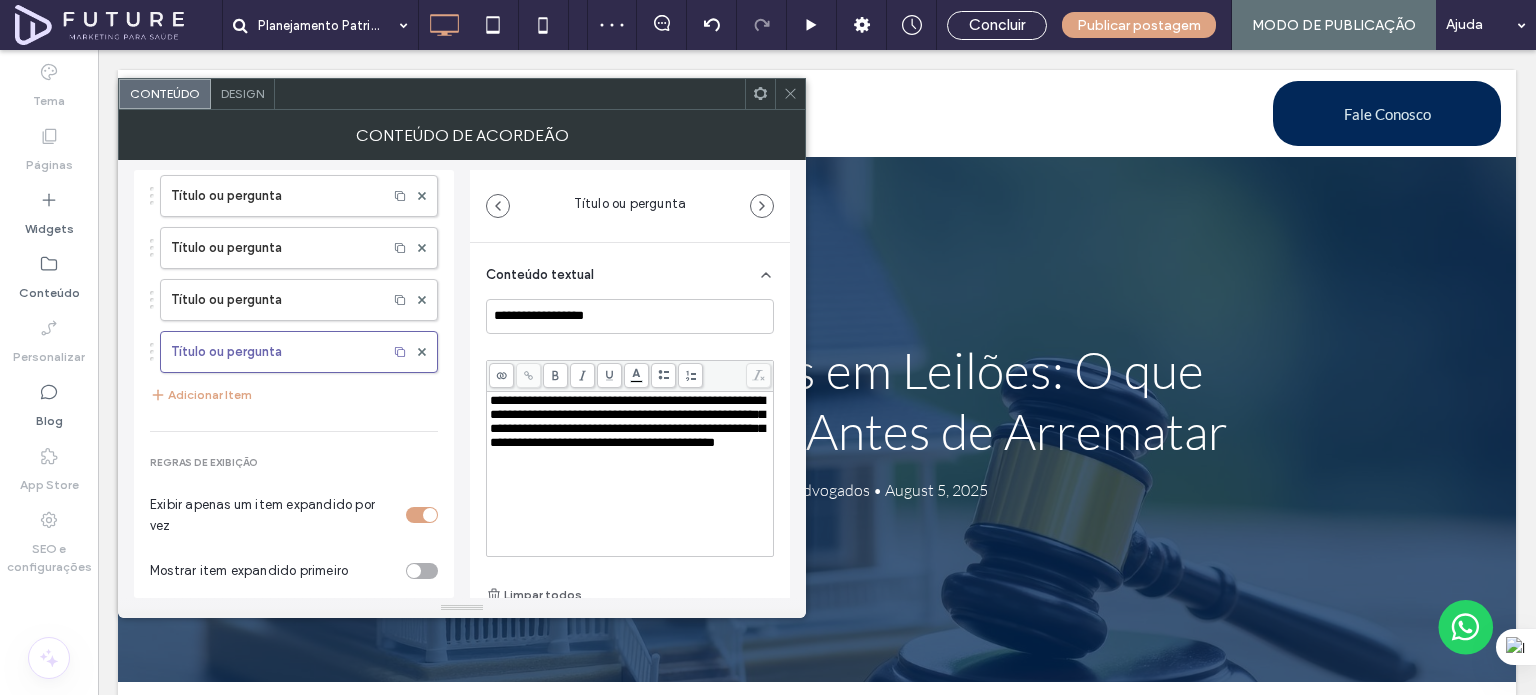 scroll, scrollTop: 0, scrollLeft: 0, axis: both 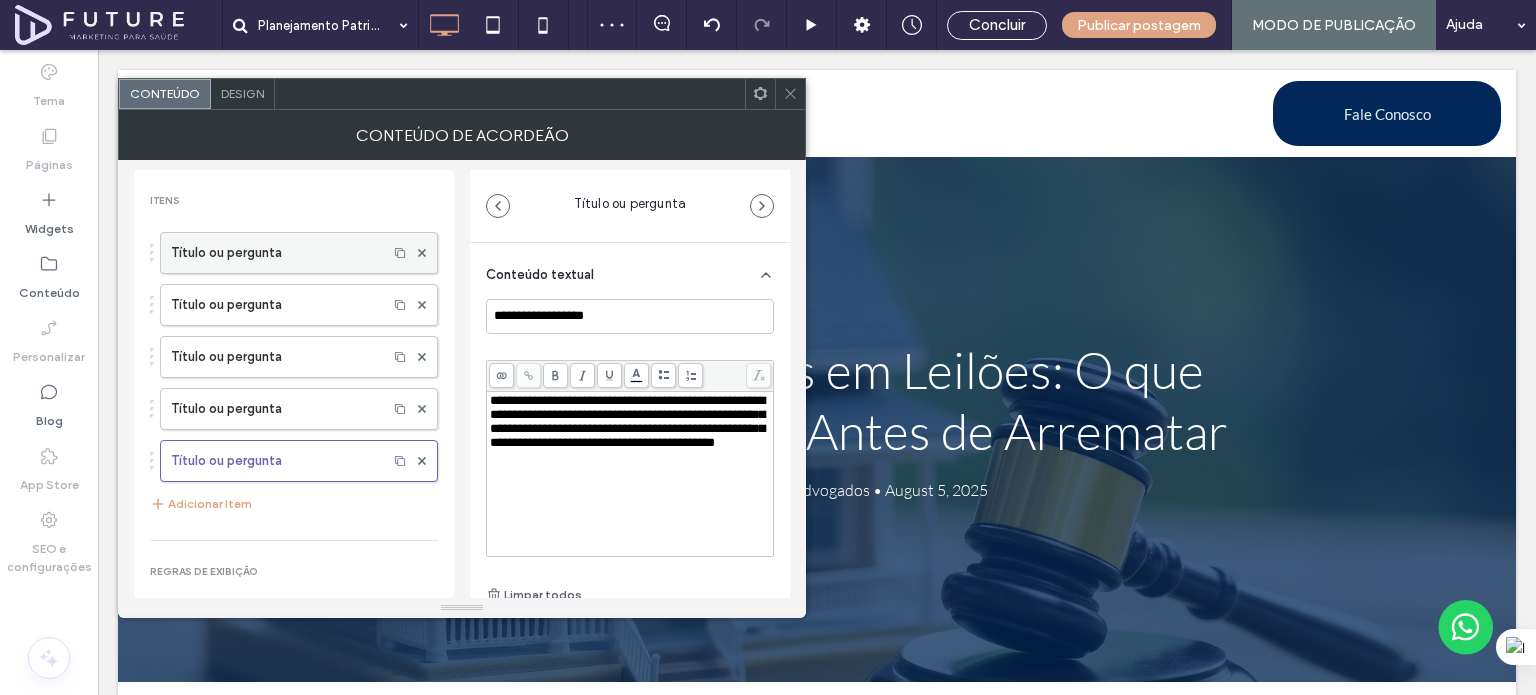 click on "Título ou pergunta" at bounding box center (274, 253) 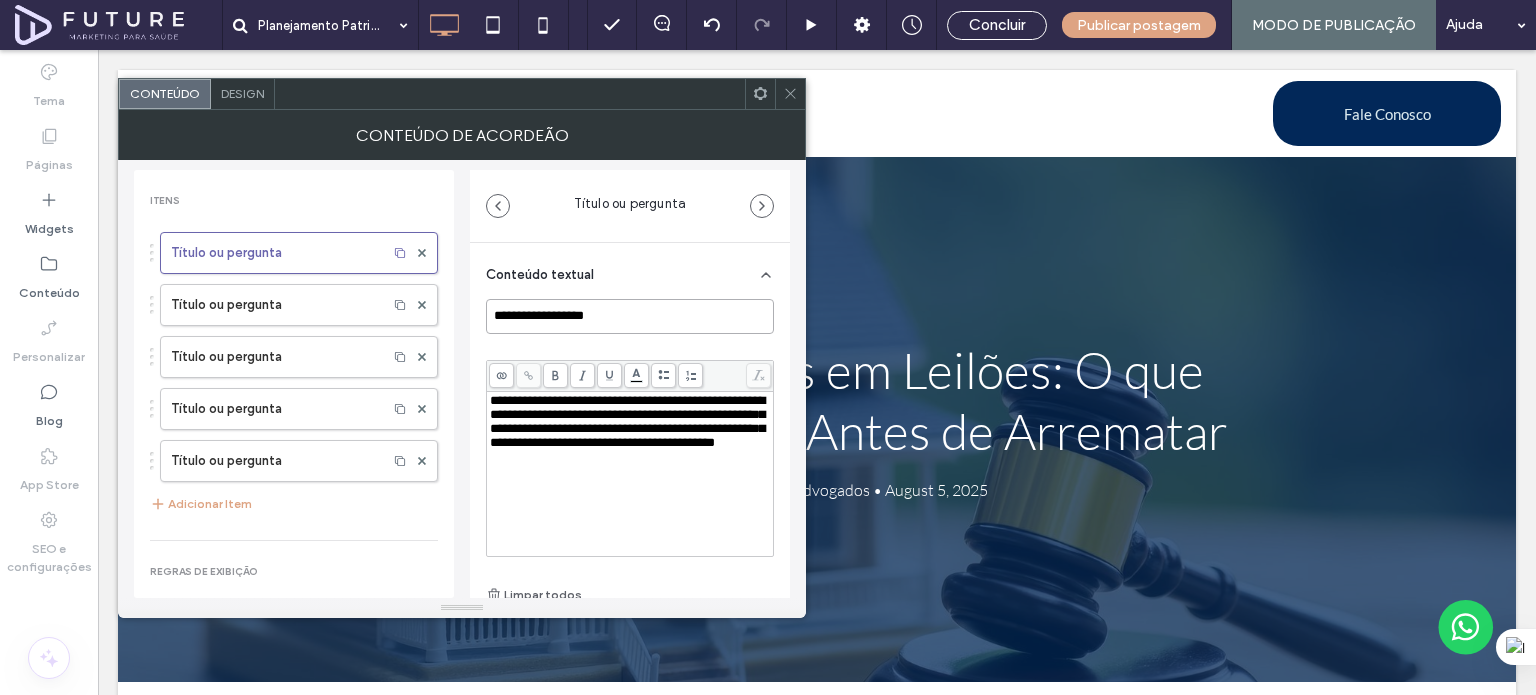 click on "**********" at bounding box center (630, 316) 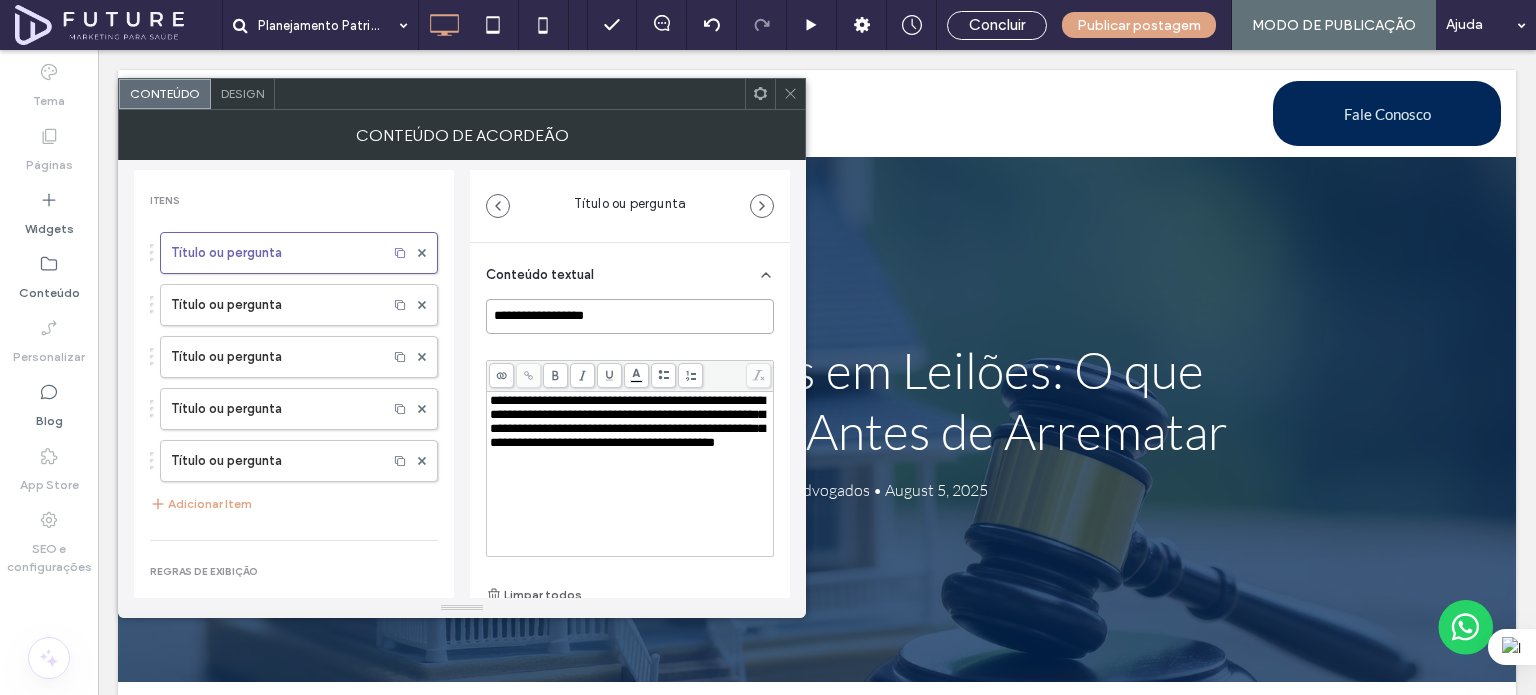 paste on "**********" 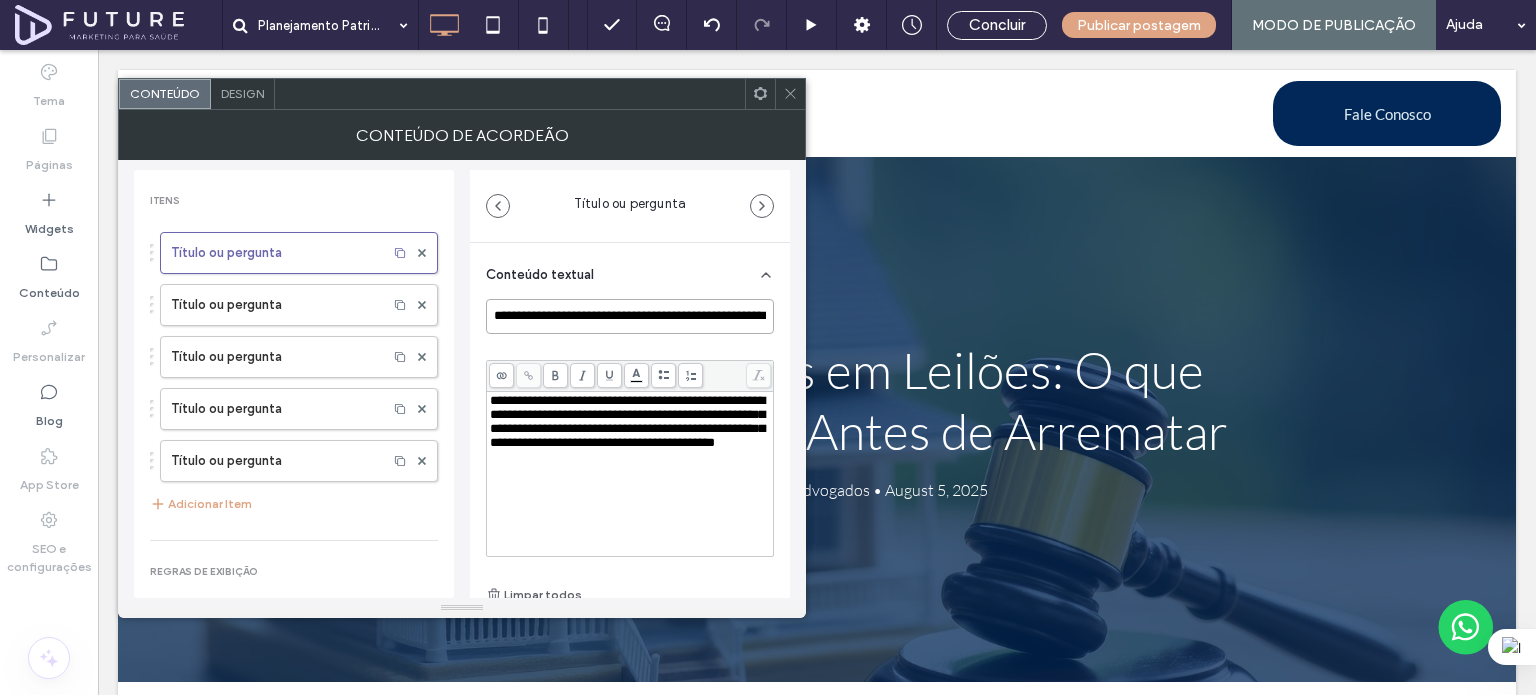 scroll, scrollTop: 0, scrollLeft: 69, axis: horizontal 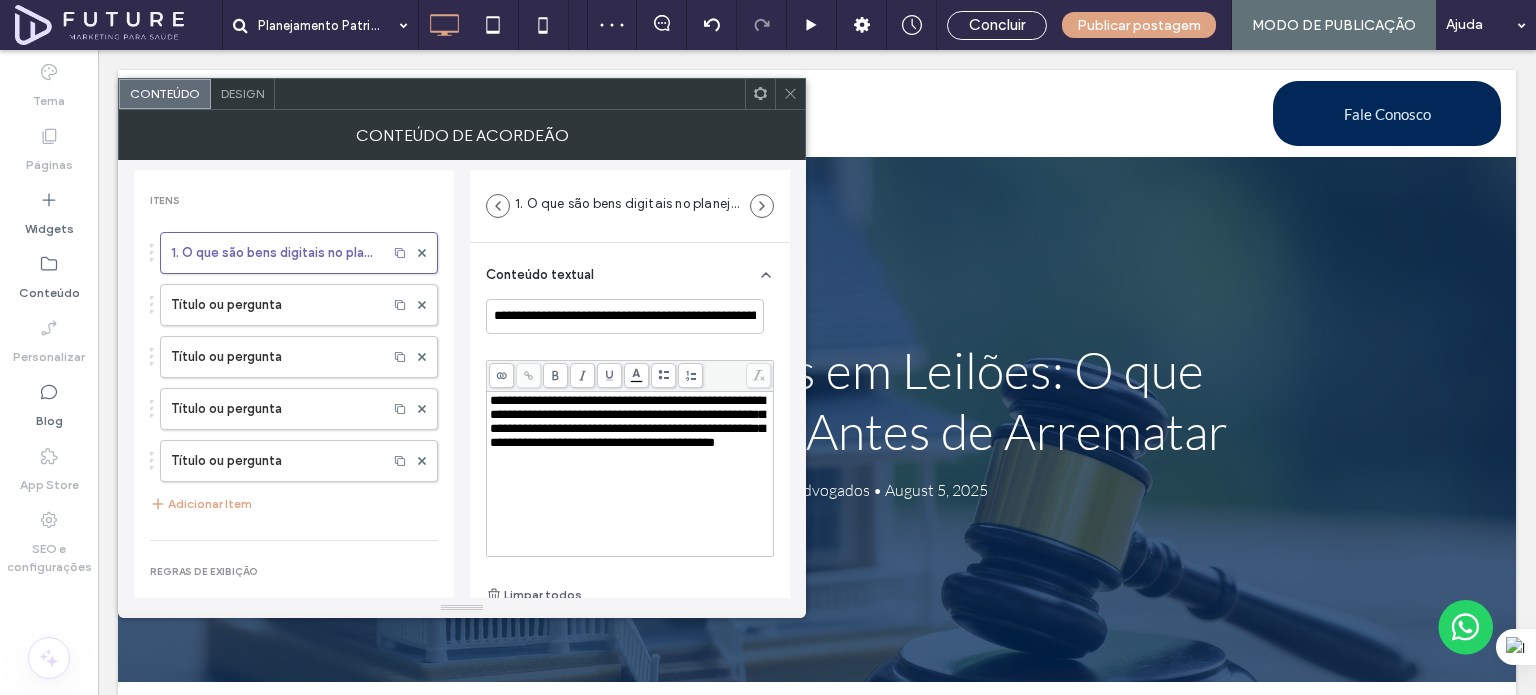 click on "**********" at bounding box center (627, 421) 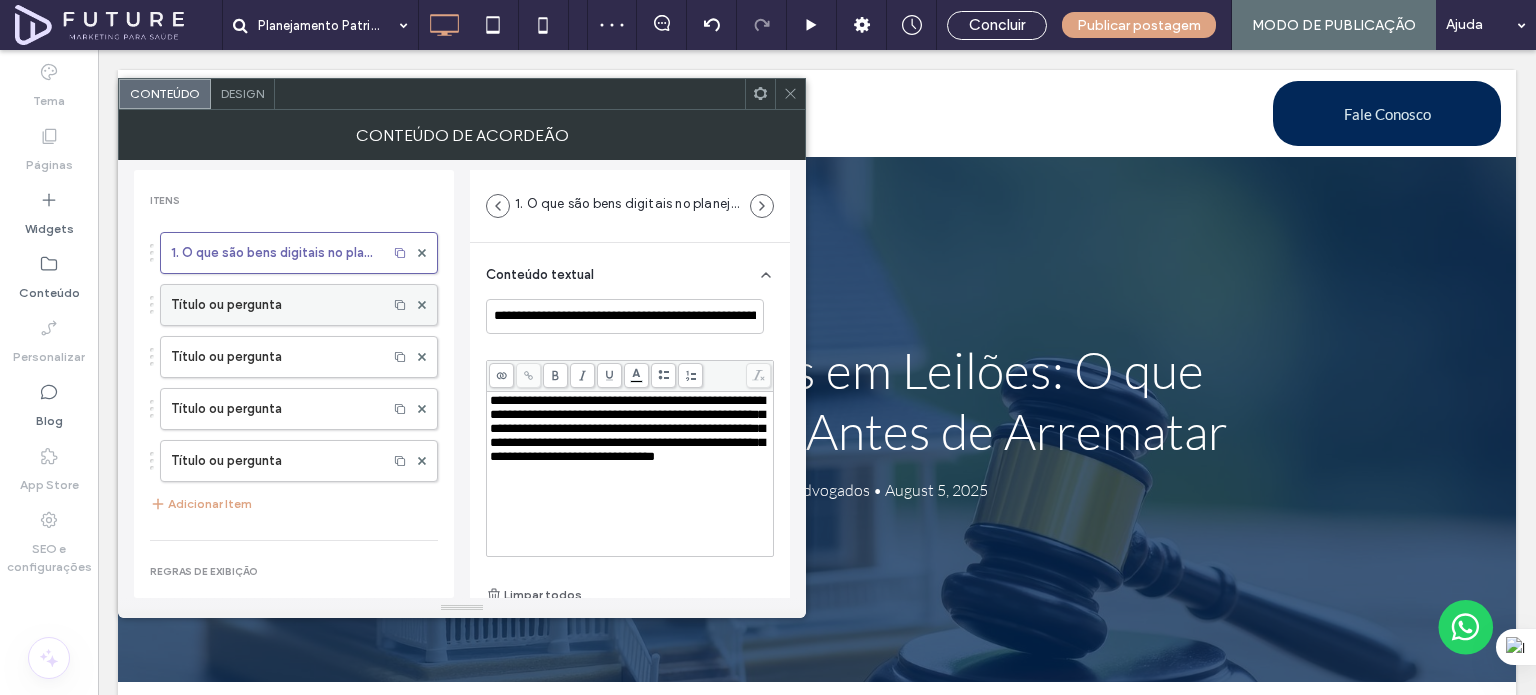 click on "Título ou pergunta" at bounding box center [274, 305] 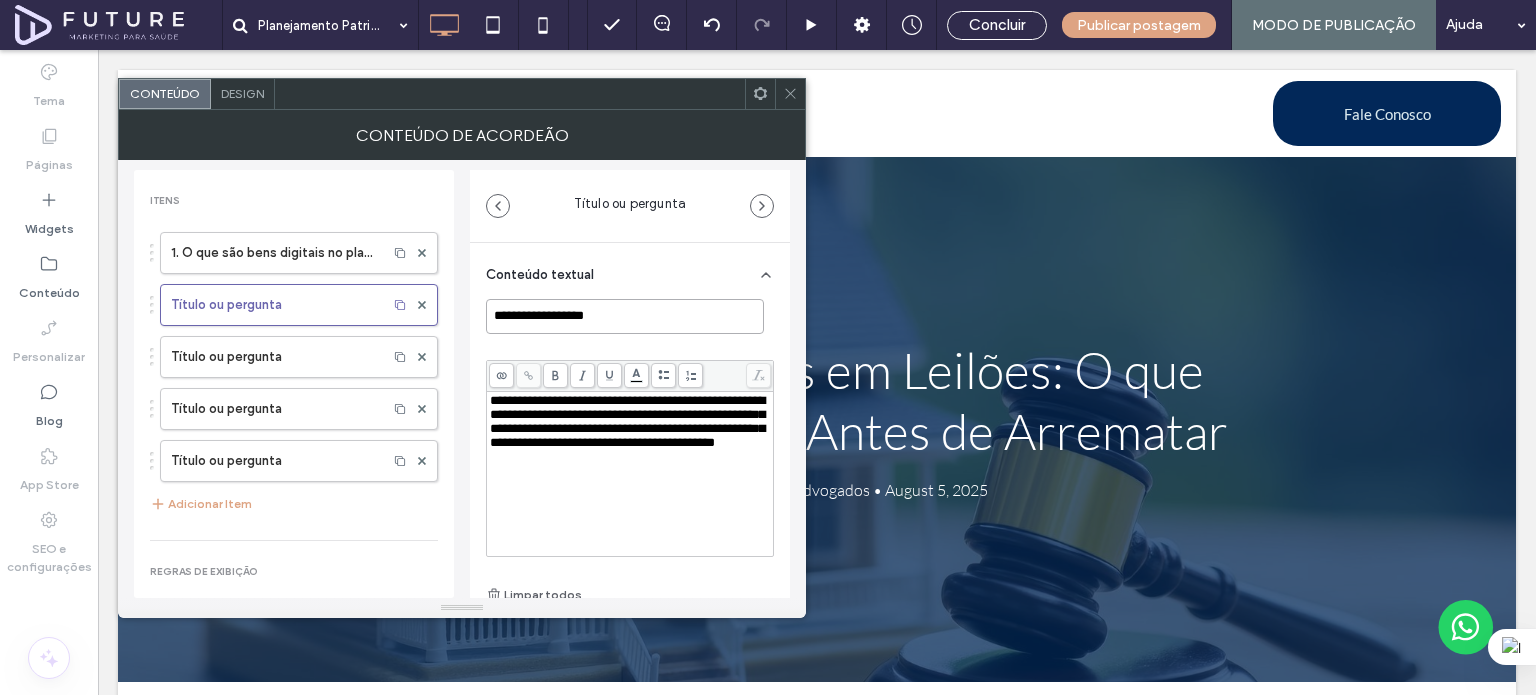 click on "**********" at bounding box center [625, 316] 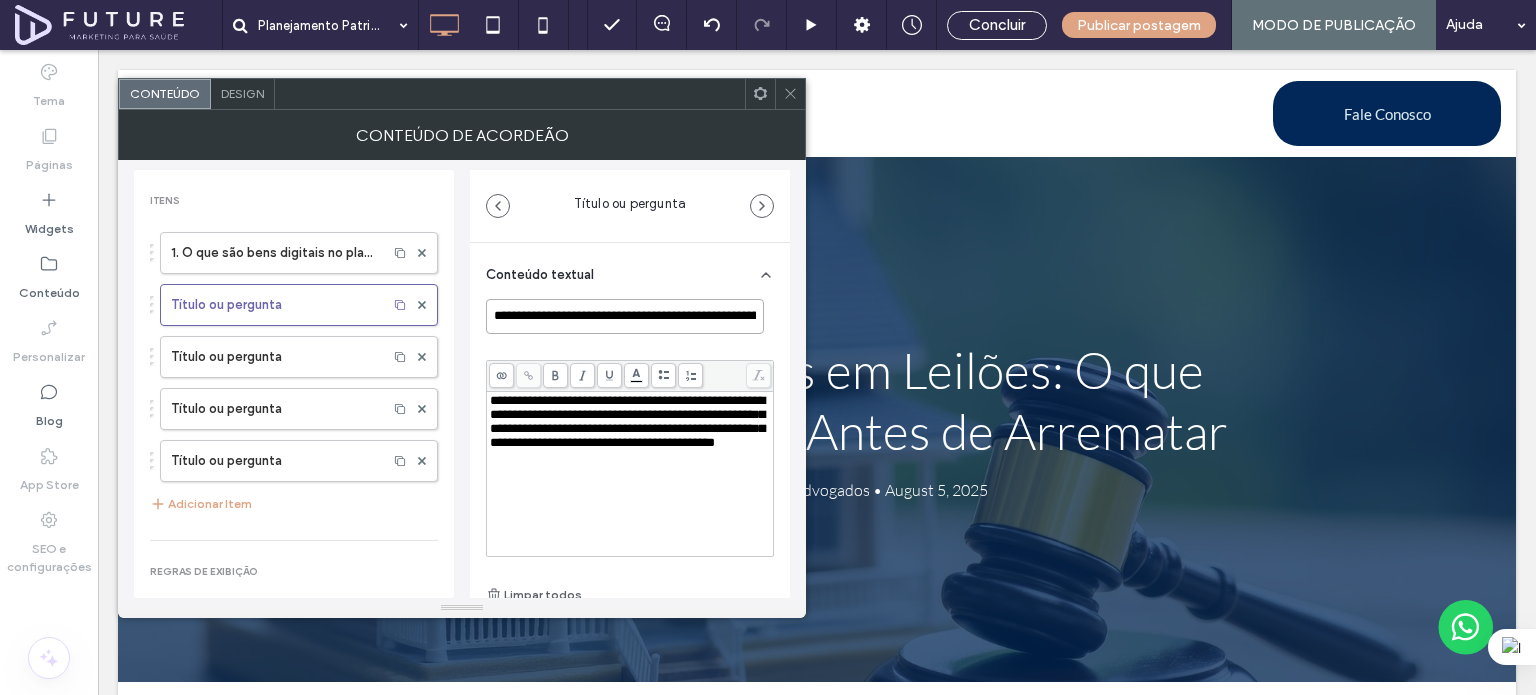 scroll, scrollTop: 0, scrollLeft: 181, axis: horizontal 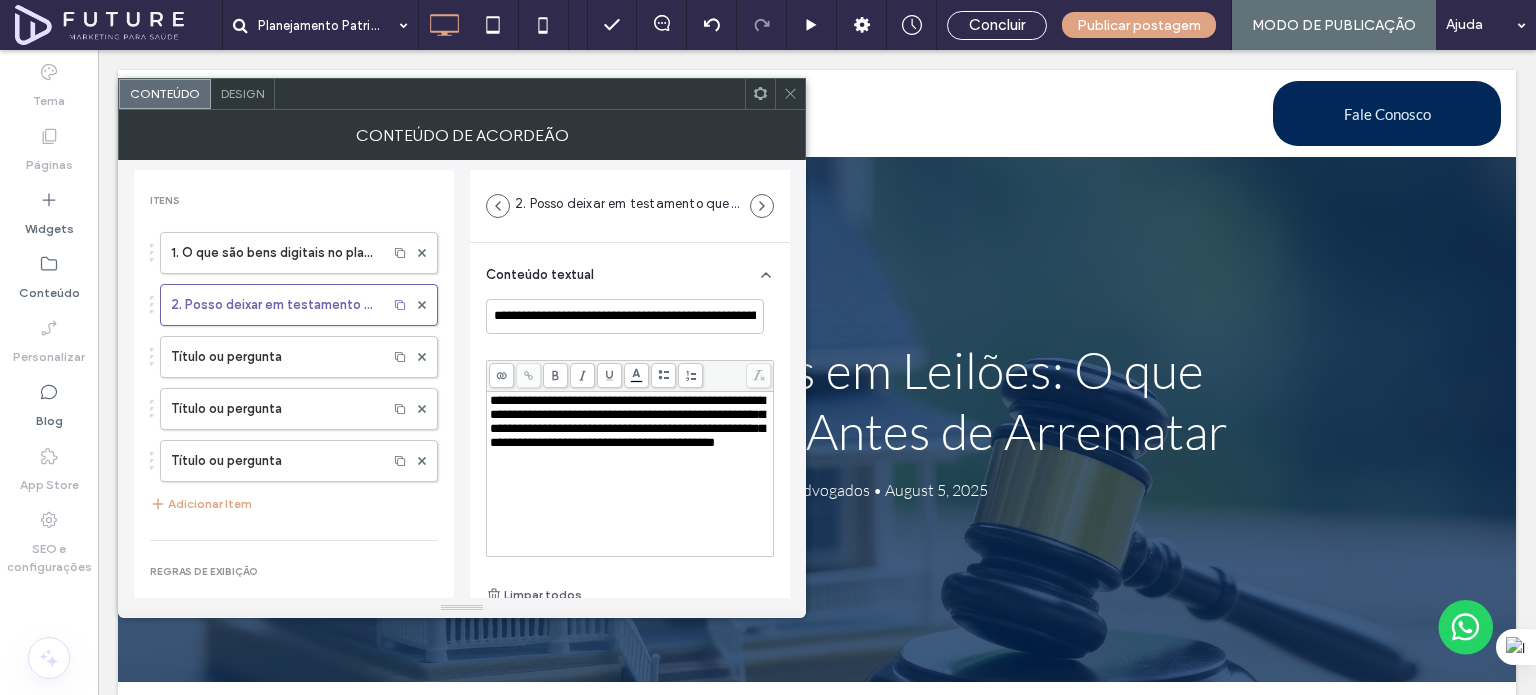 click on "**********" at bounding box center (627, 421) 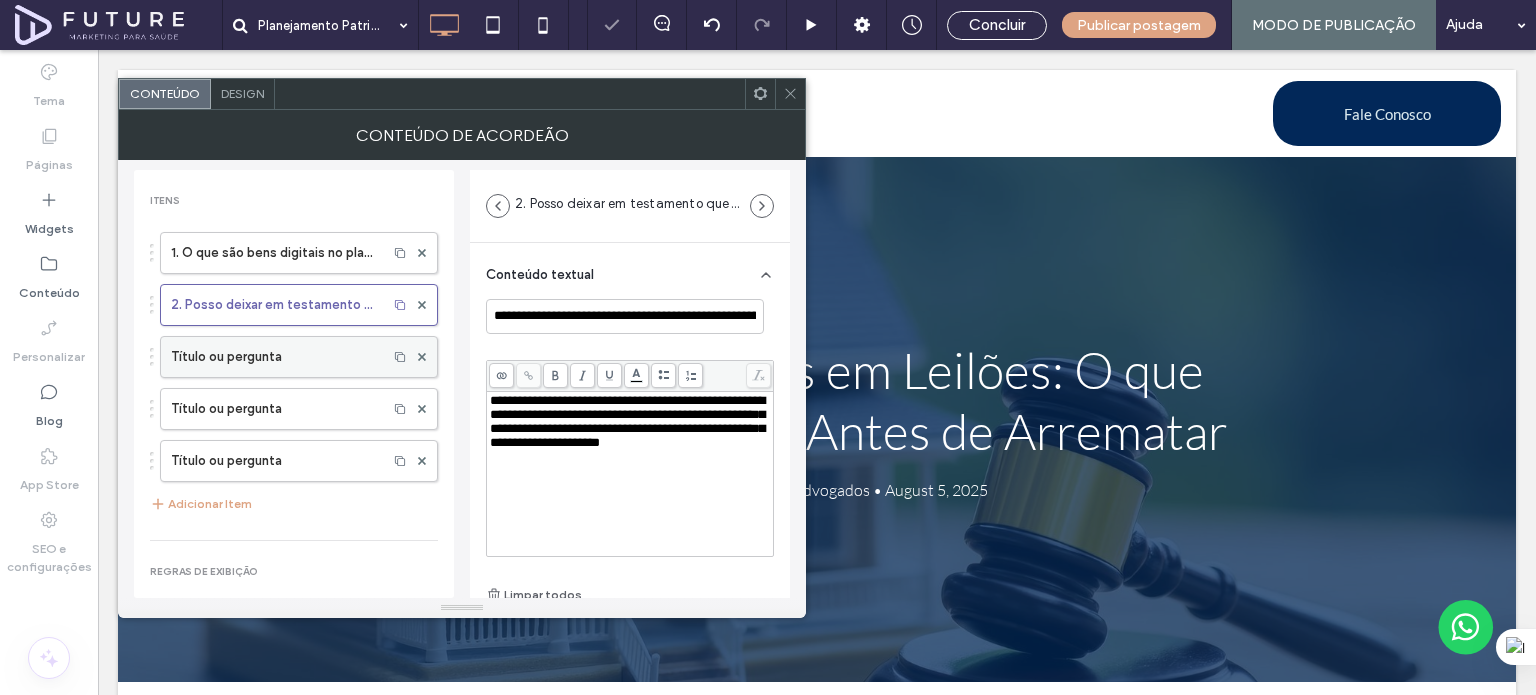 click on "Título ou pergunta" at bounding box center (274, 357) 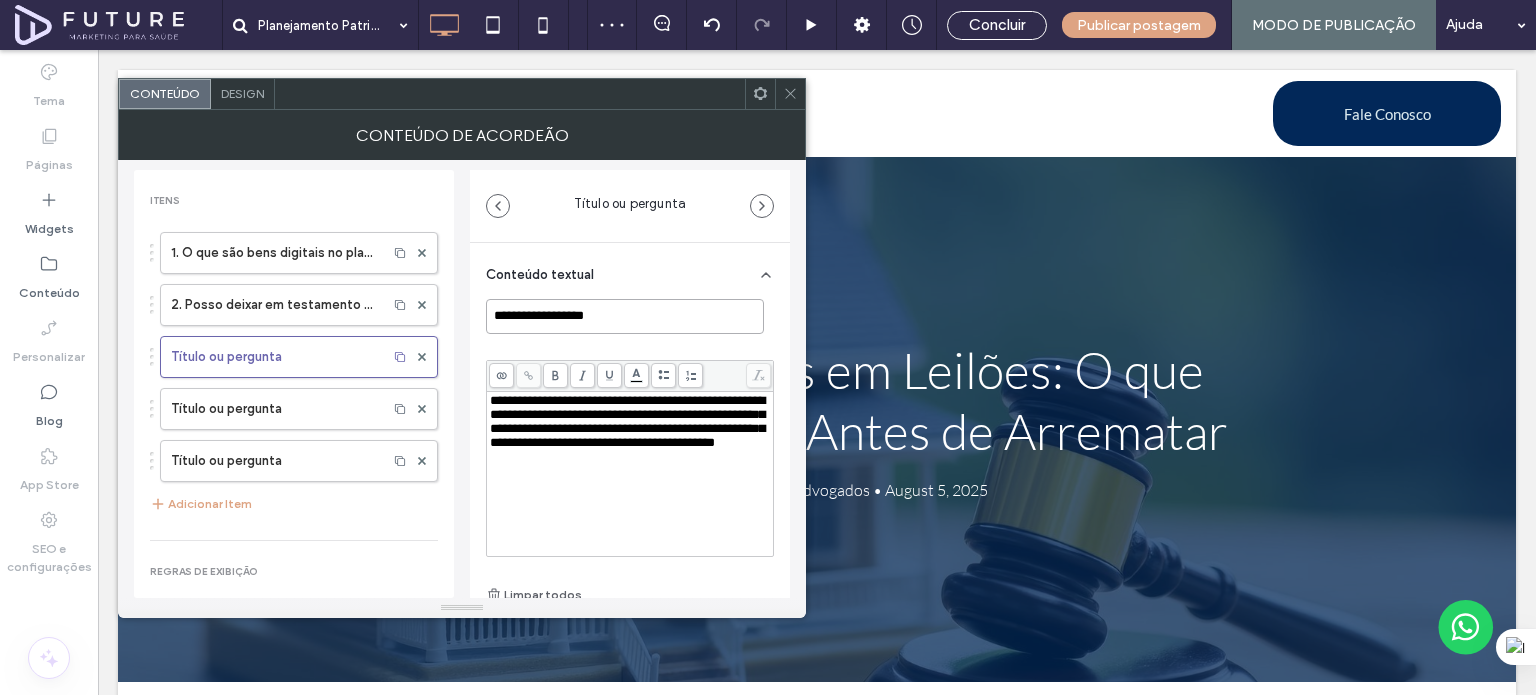click on "**********" at bounding box center [625, 316] 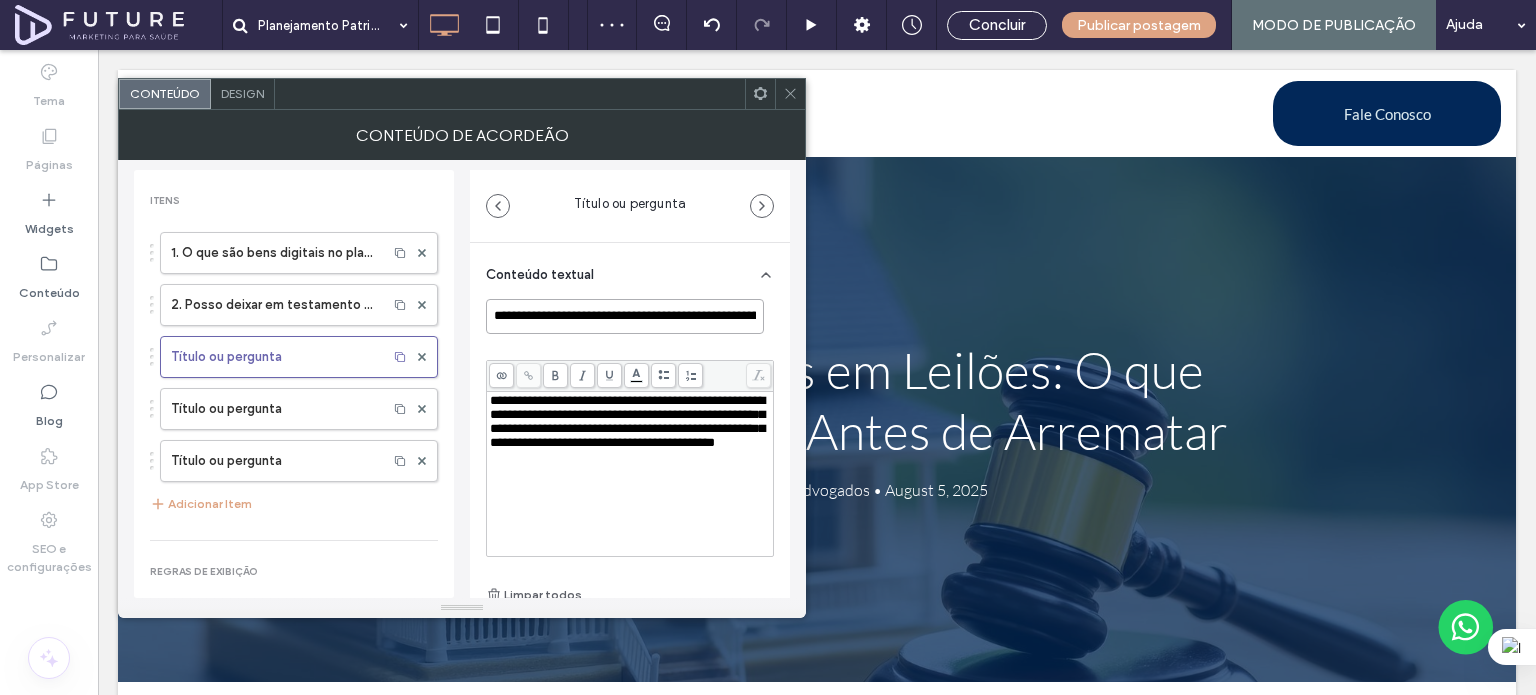 scroll, scrollTop: 0, scrollLeft: 178, axis: horizontal 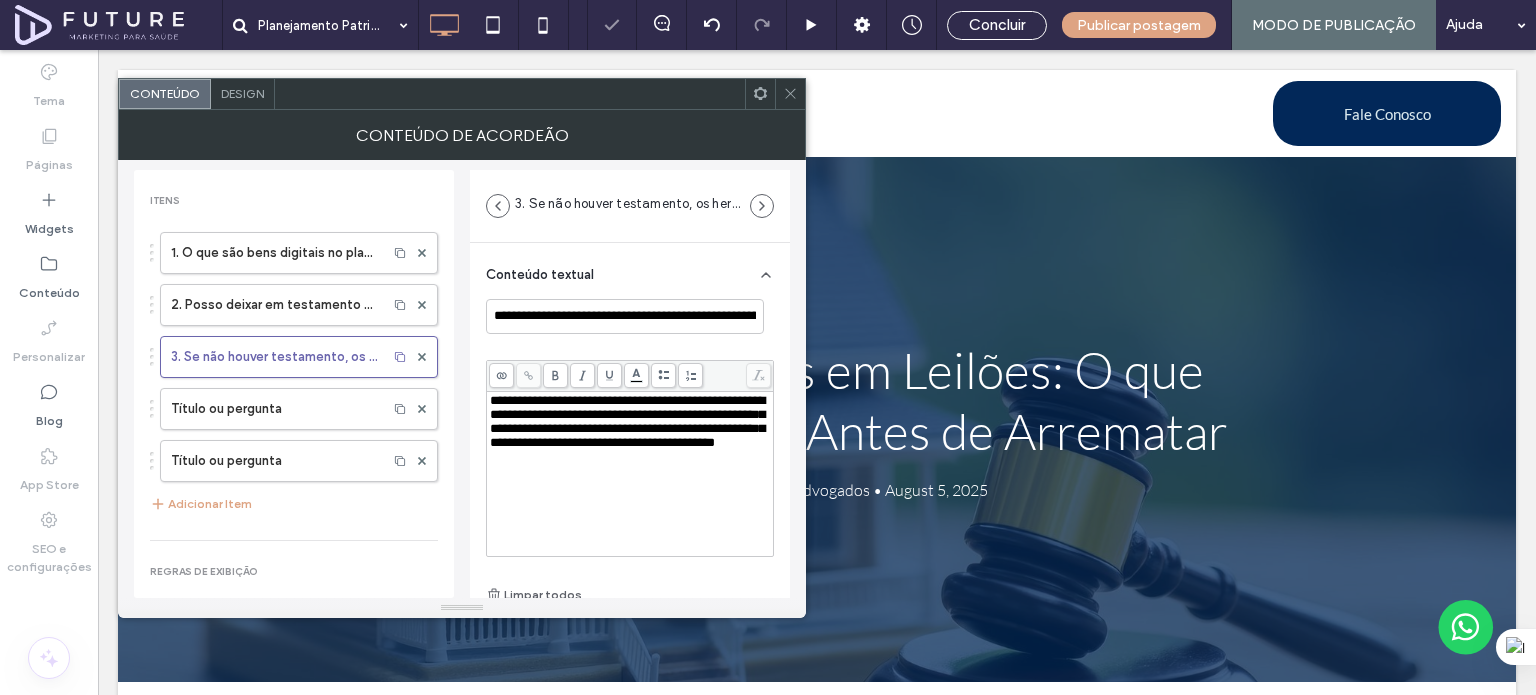 click on "**********" at bounding box center [627, 421] 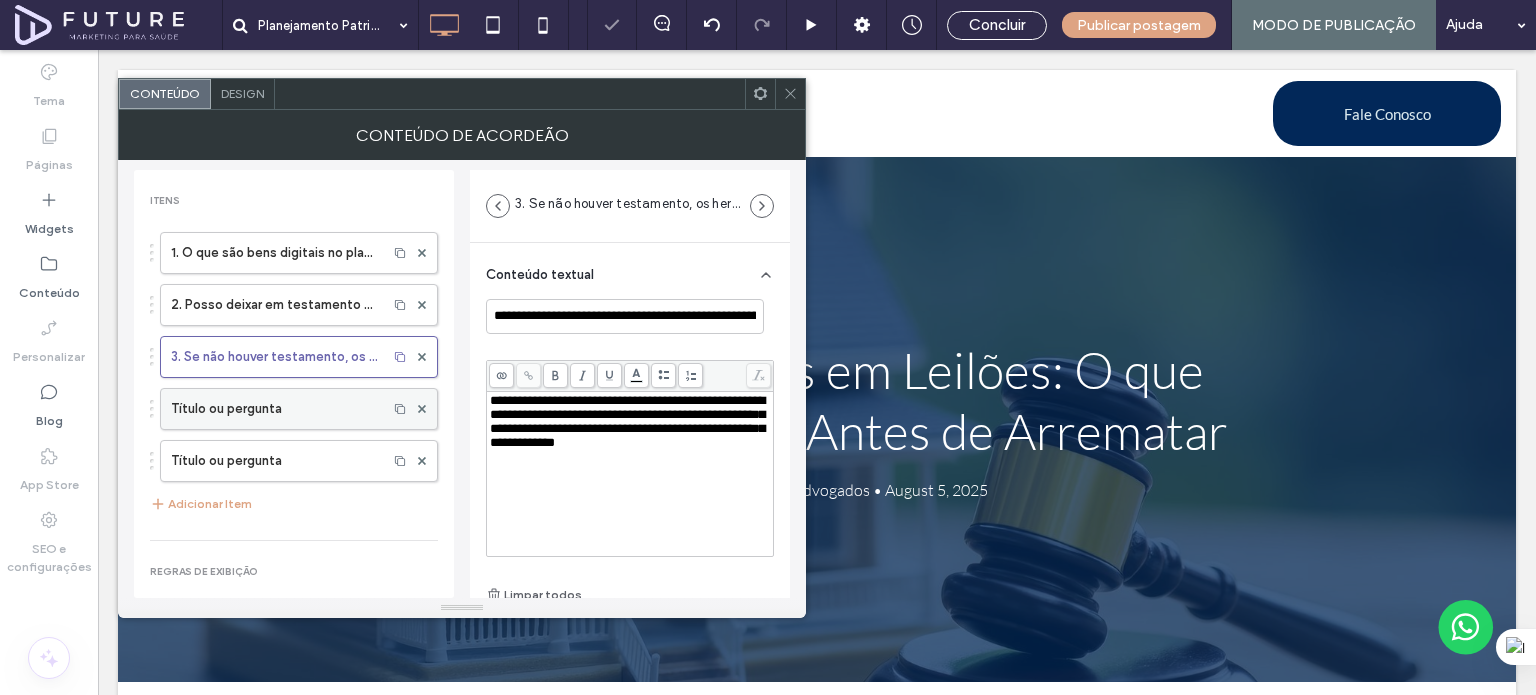 click on "Título ou pergunta" at bounding box center [274, 409] 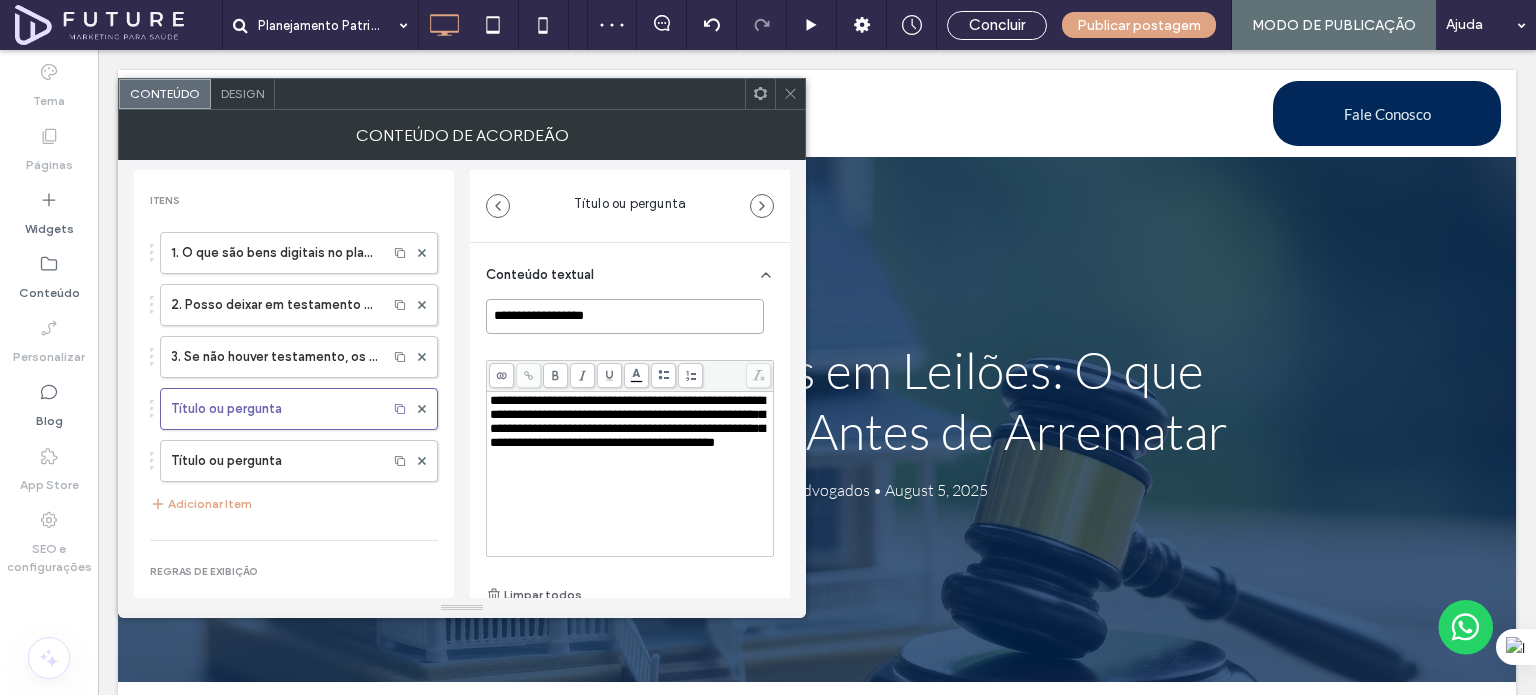 click on "**********" at bounding box center (625, 316) 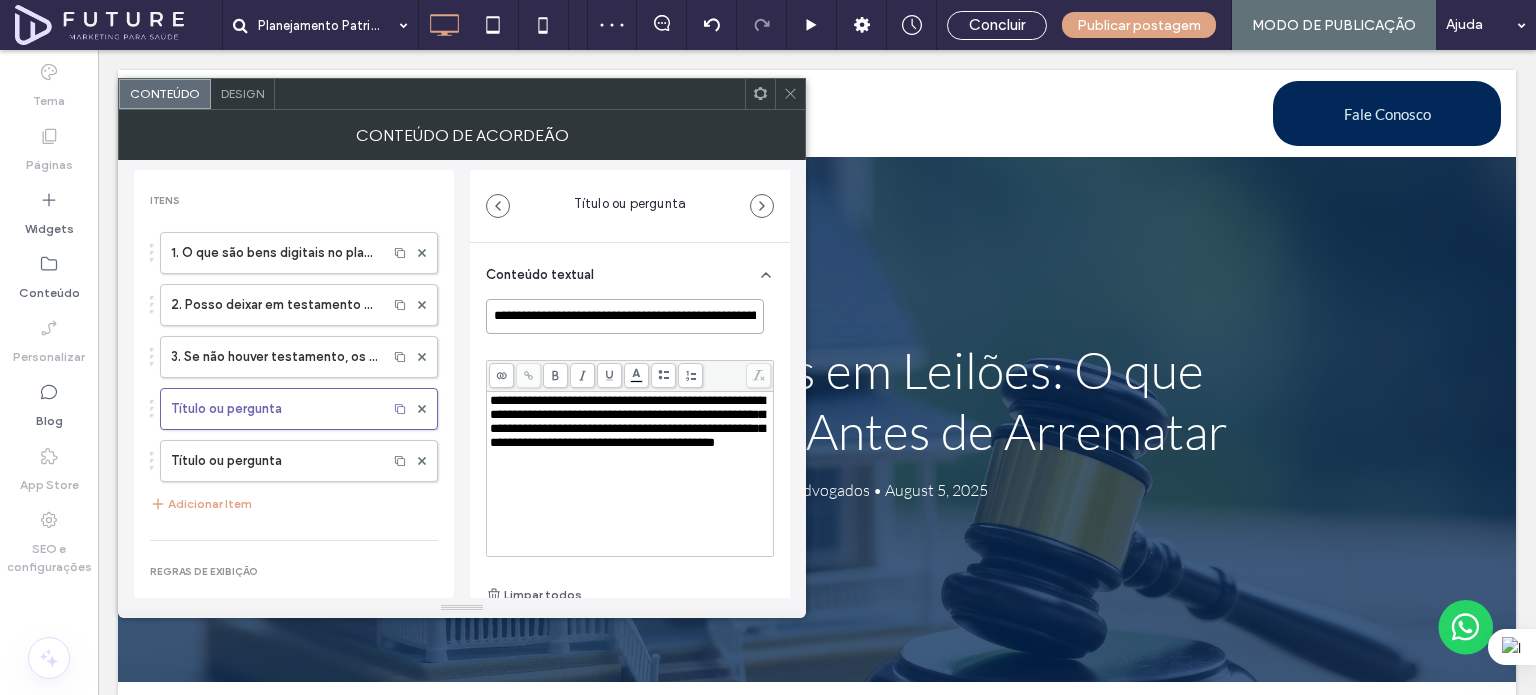 scroll, scrollTop: 0, scrollLeft: 150, axis: horizontal 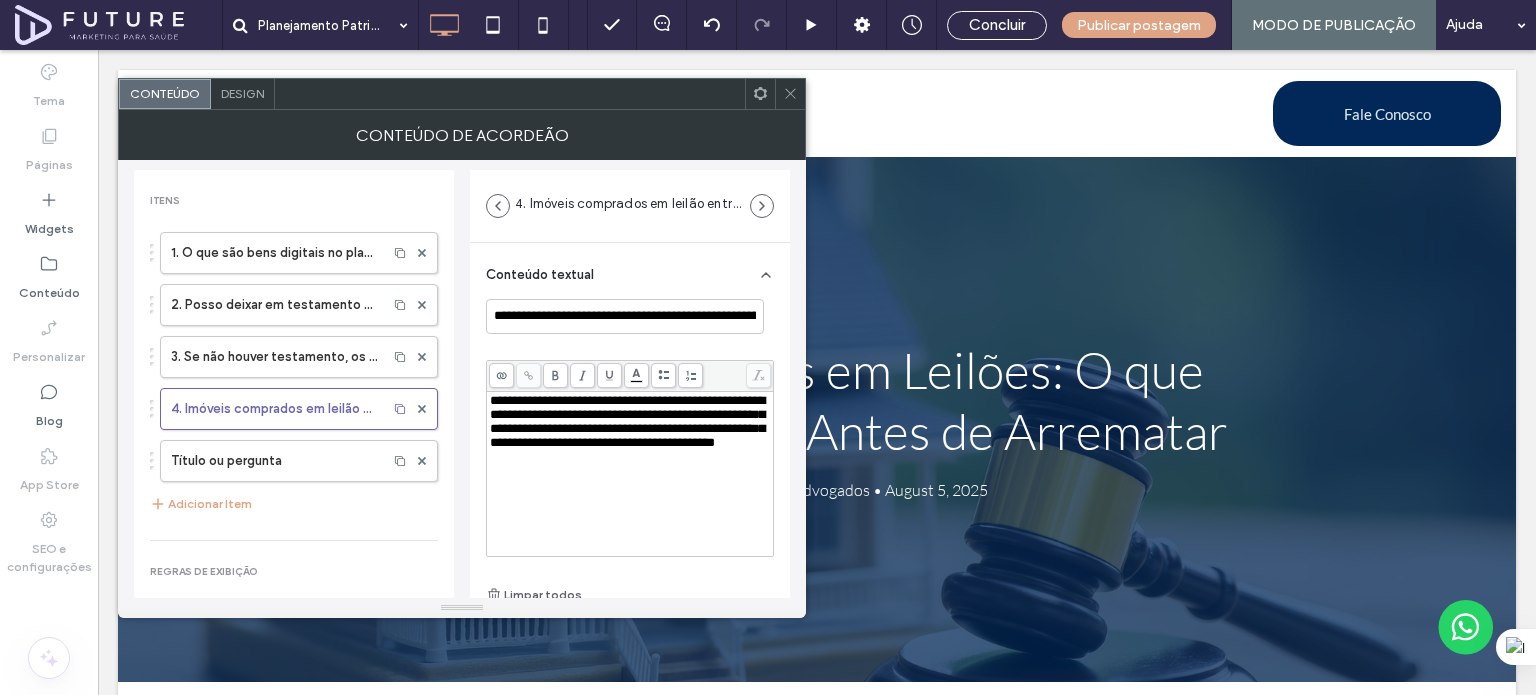 click on "**********" at bounding box center (627, 421) 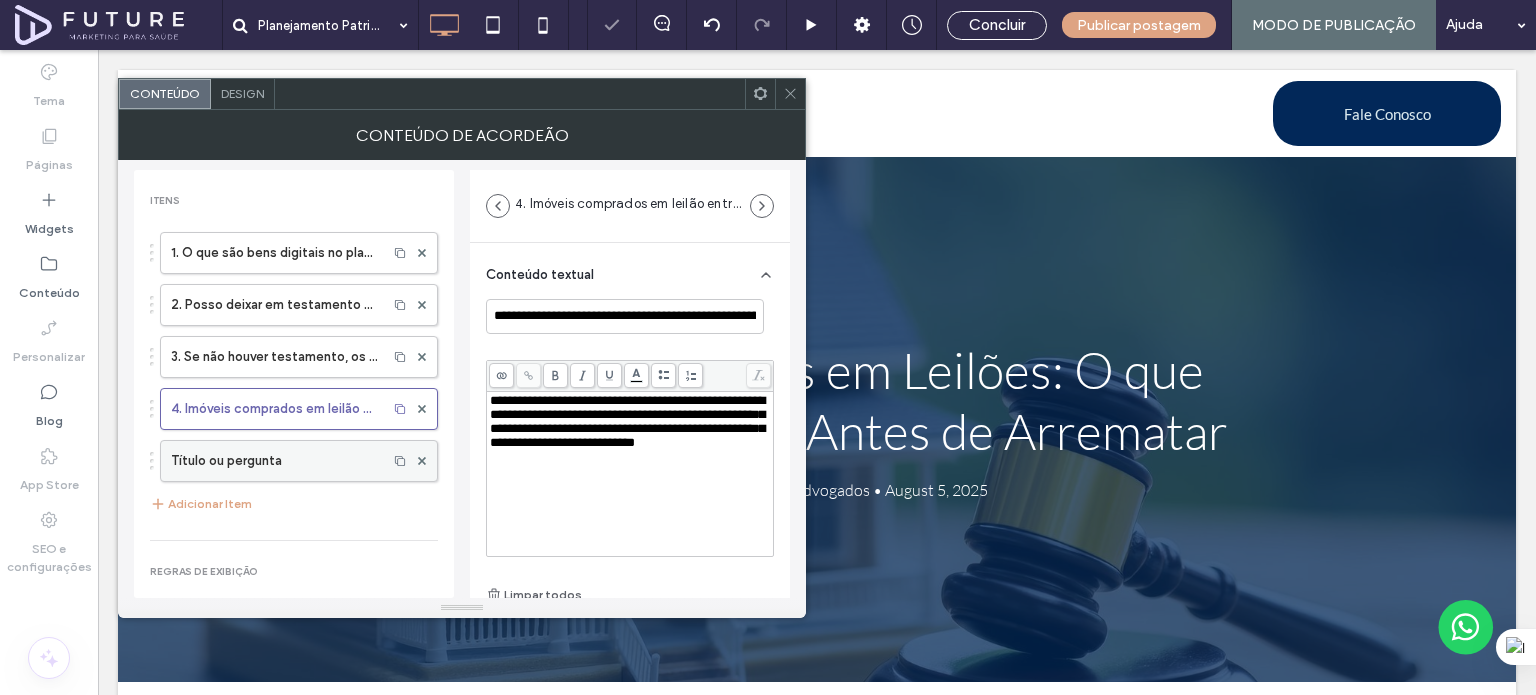 click on "Título ou pergunta" at bounding box center [274, 461] 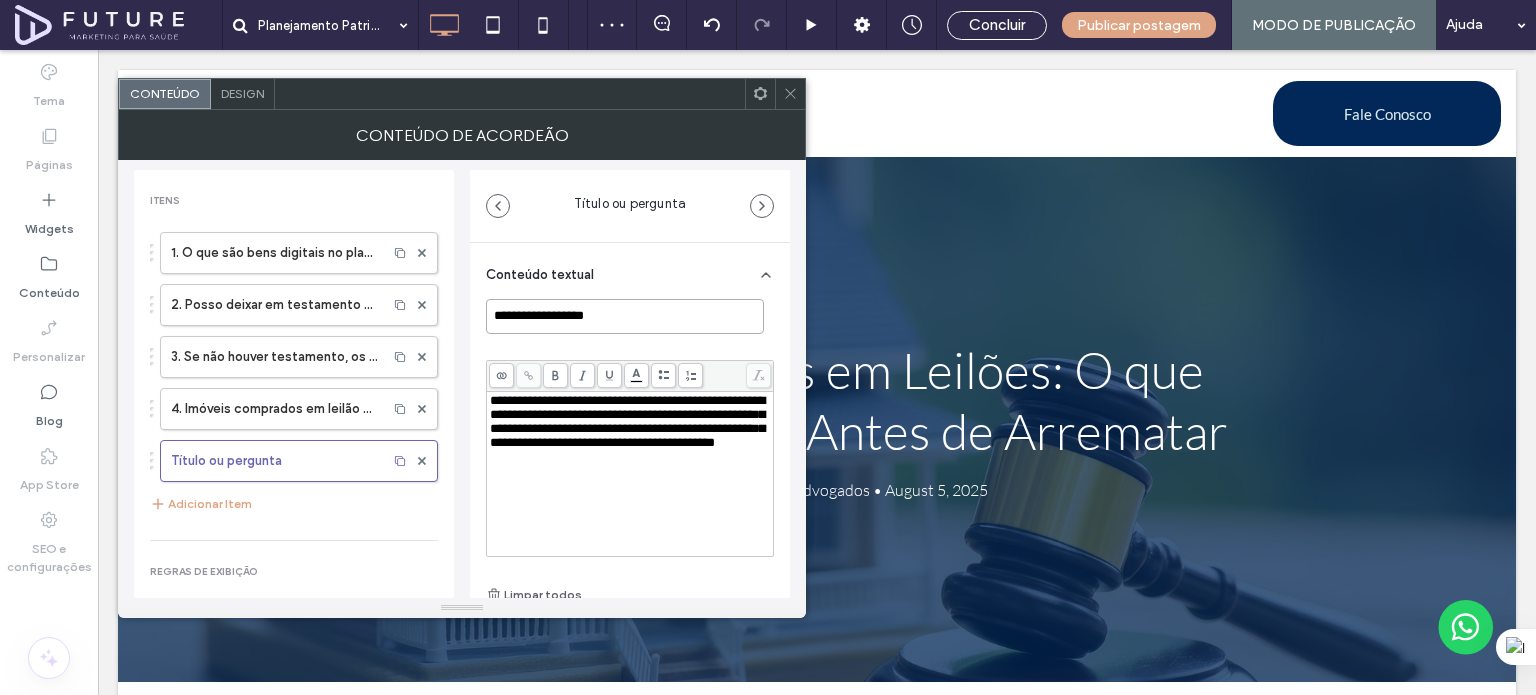 click on "**********" at bounding box center [625, 316] 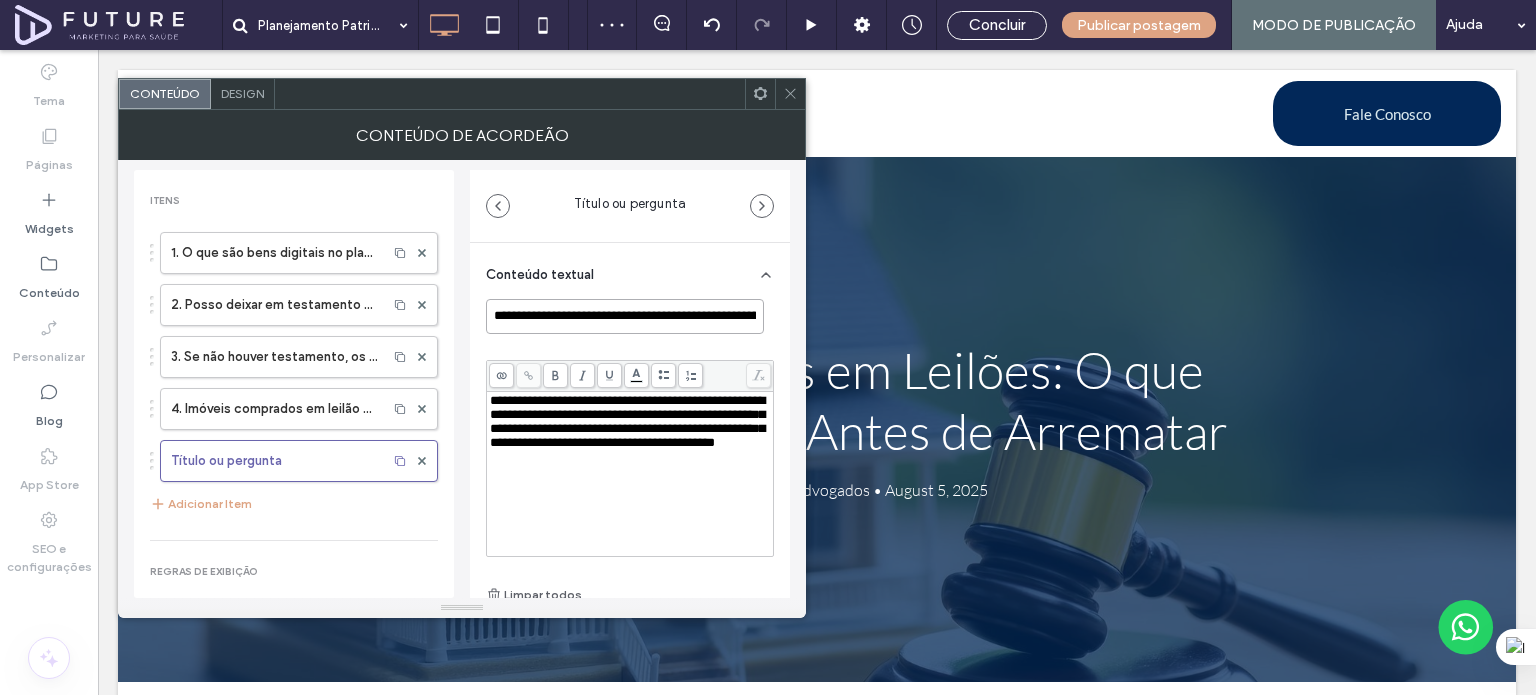 scroll, scrollTop: 0, scrollLeft: 163, axis: horizontal 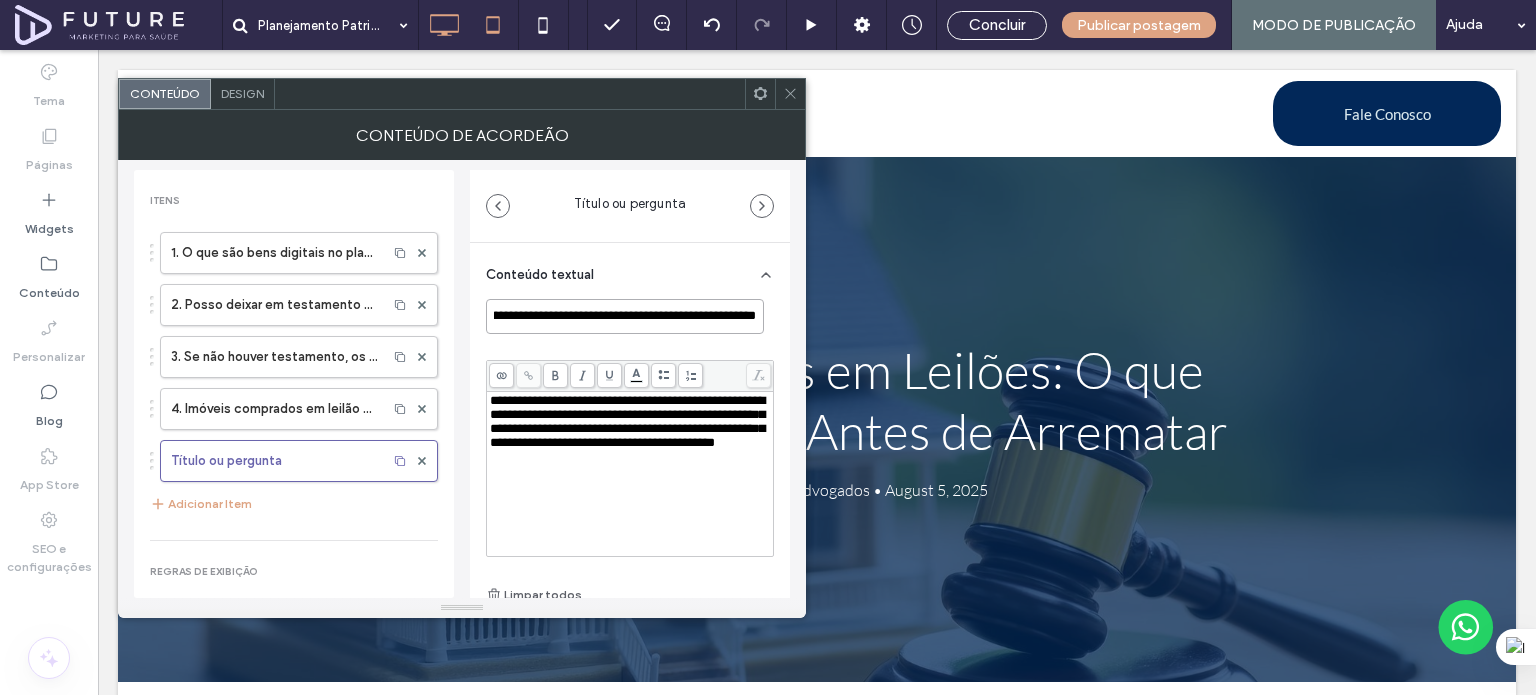 type on "**********" 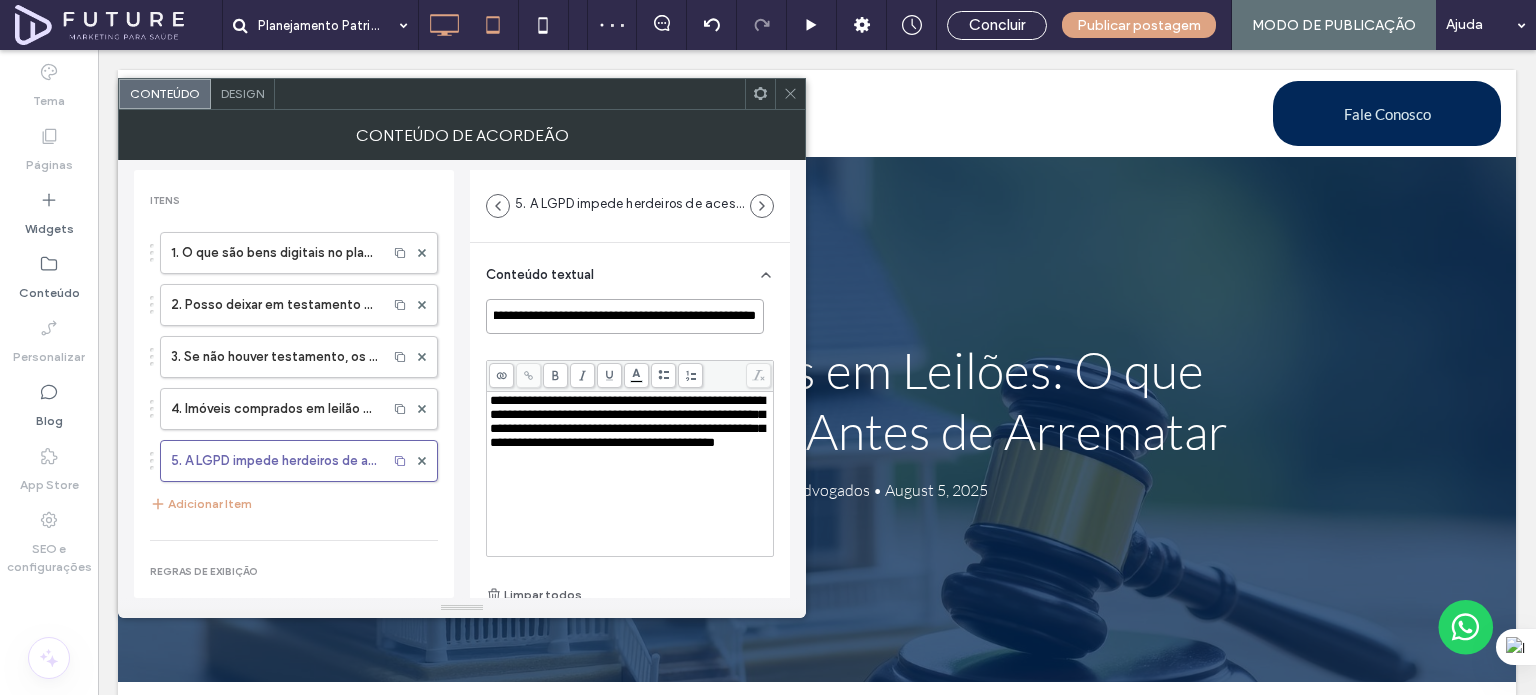 scroll, scrollTop: 0, scrollLeft: 0, axis: both 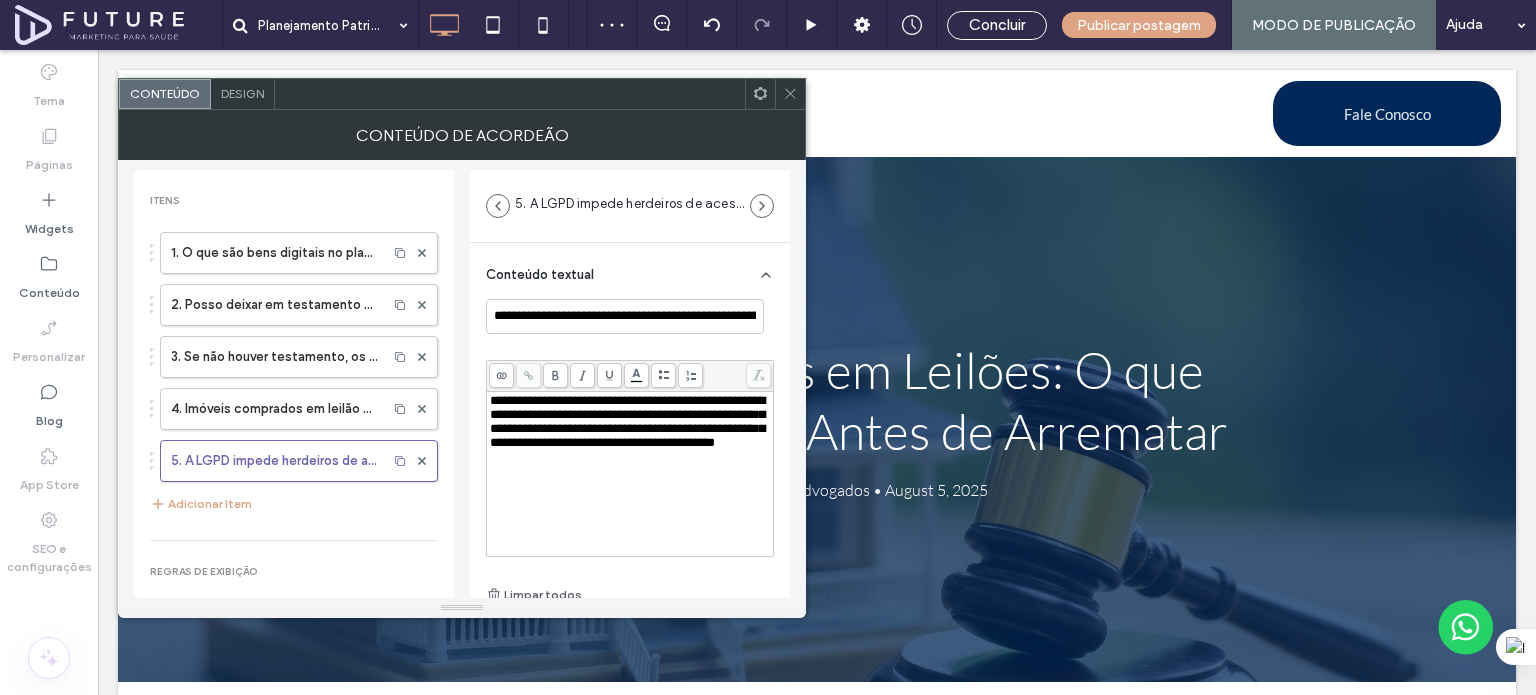 click on "**********" at bounding box center (627, 421) 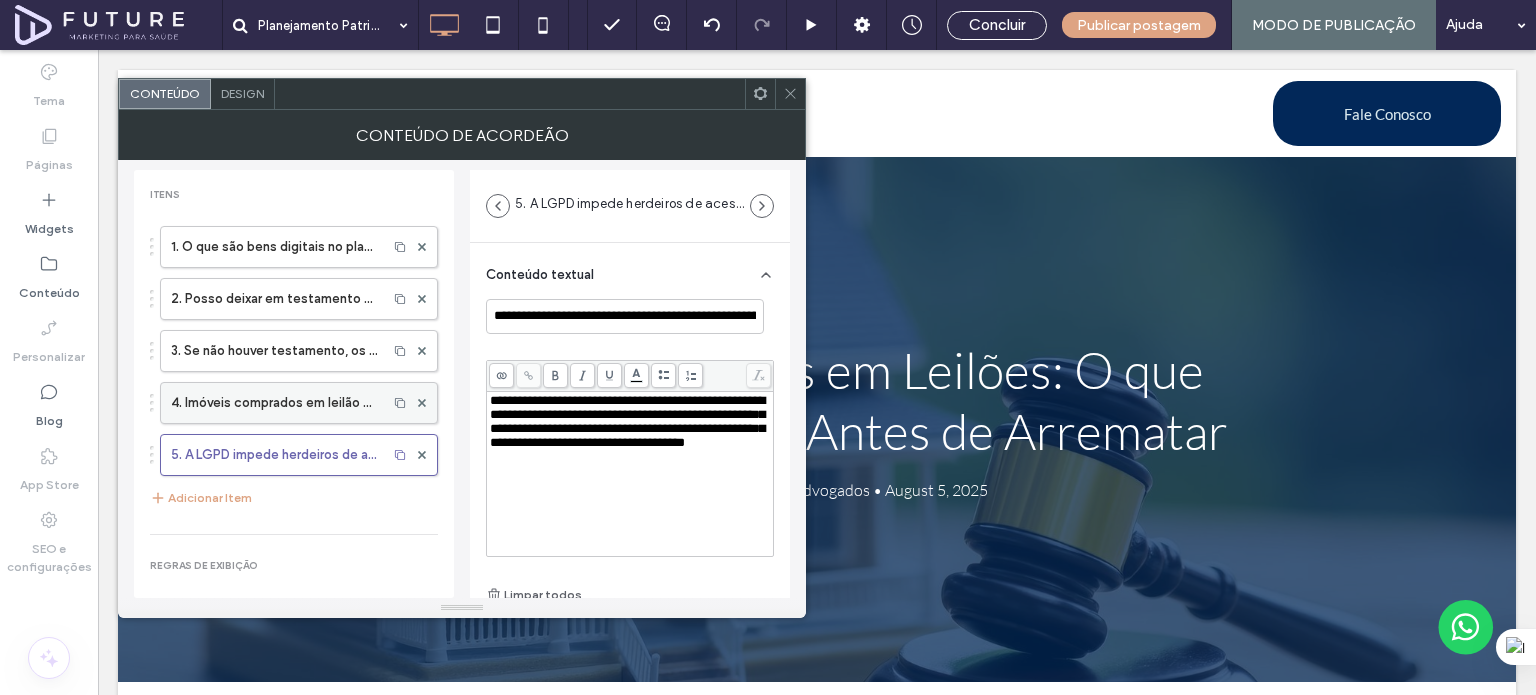 scroll, scrollTop: 0, scrollLeft: 0, axis: both 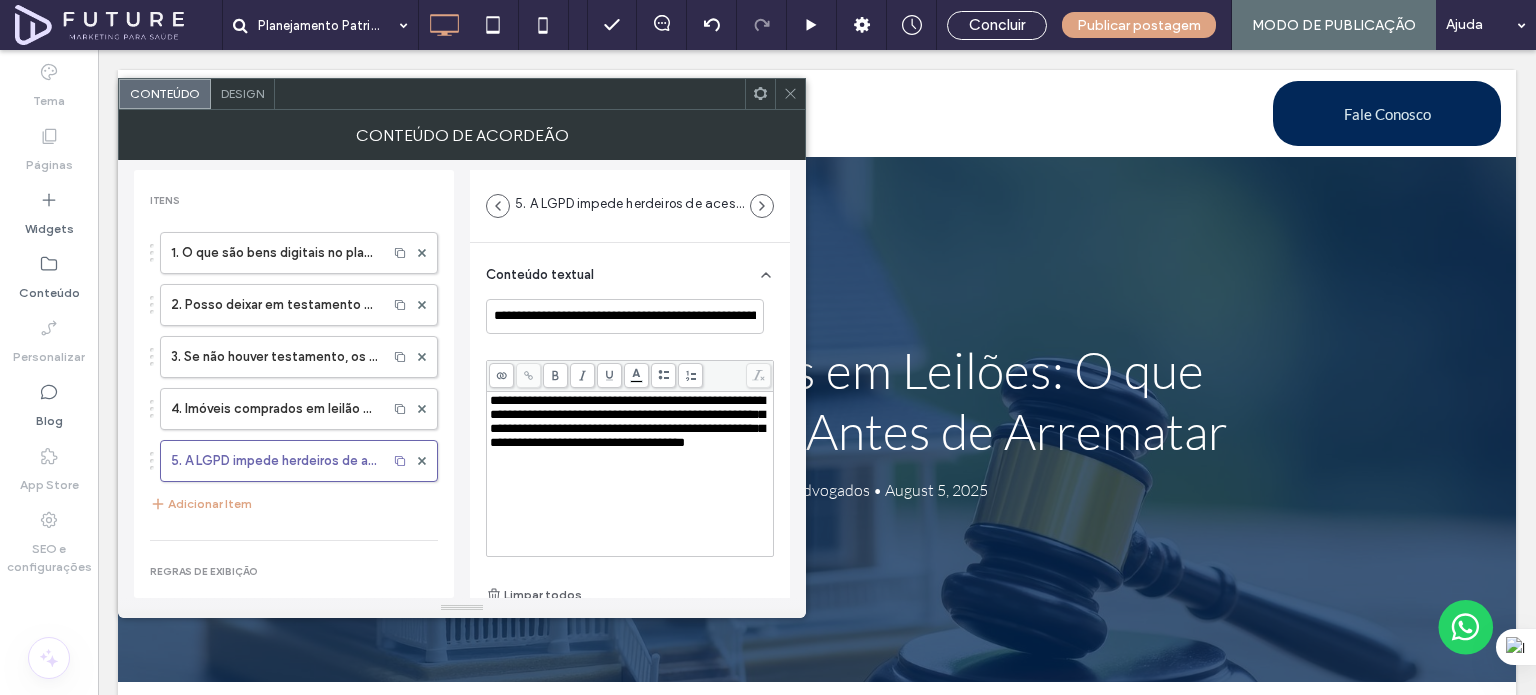 click 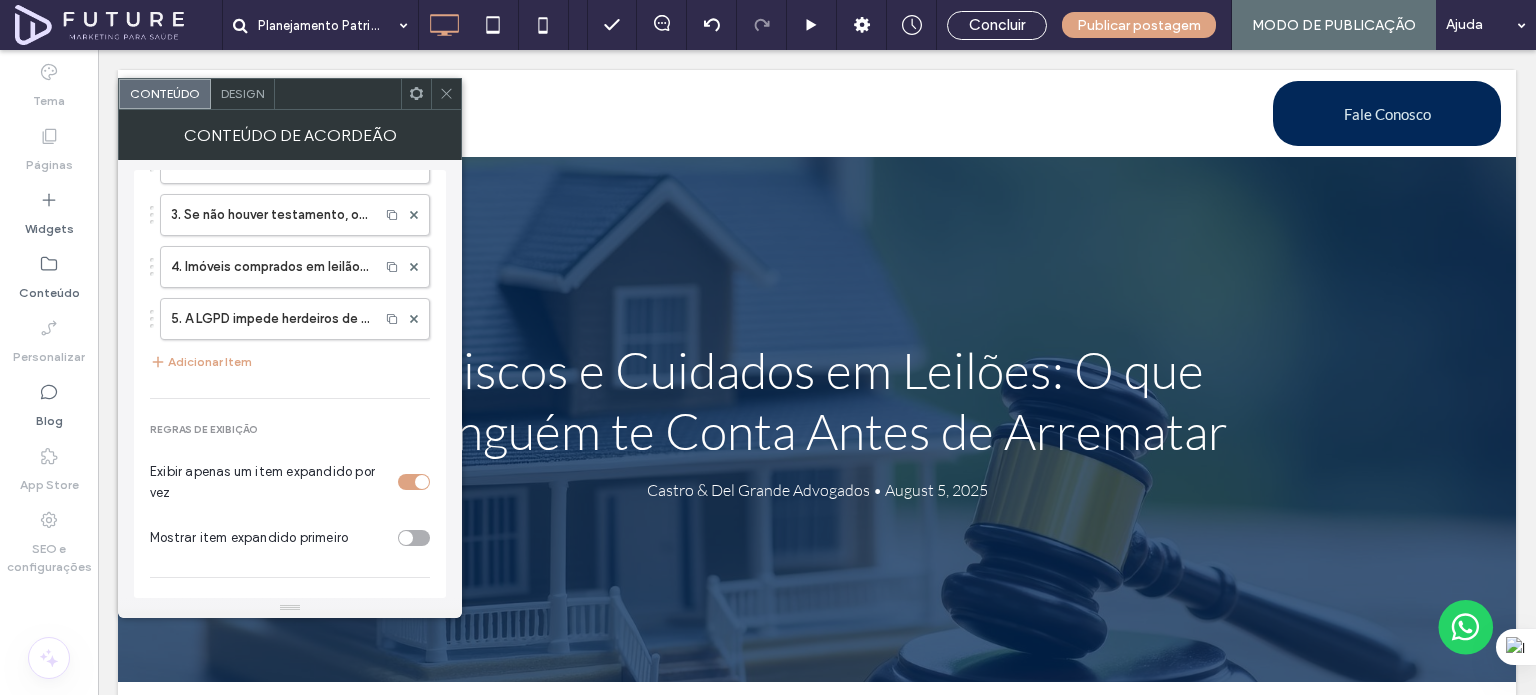 scroll, scrollTop: 306, scrollLeft: 0, axis: vertical 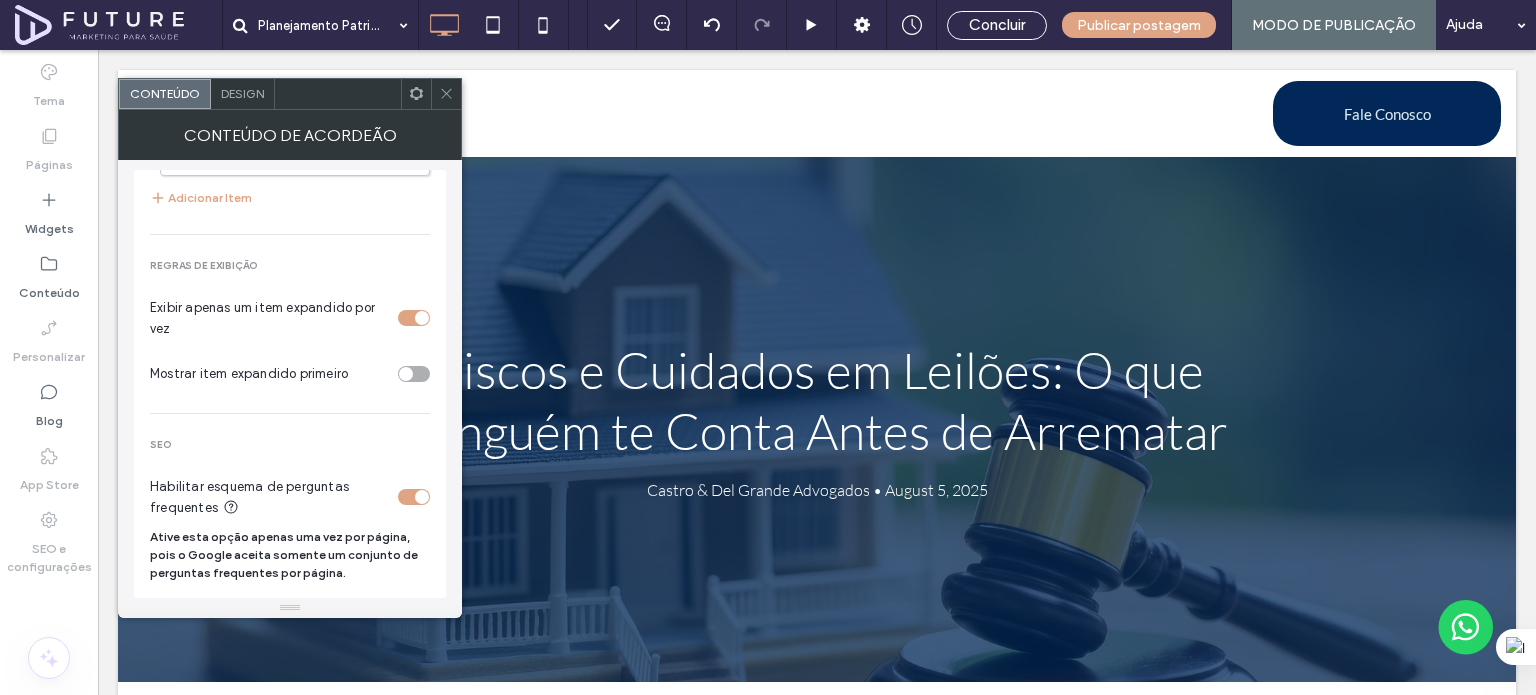 click at bounding box center (446, 94) 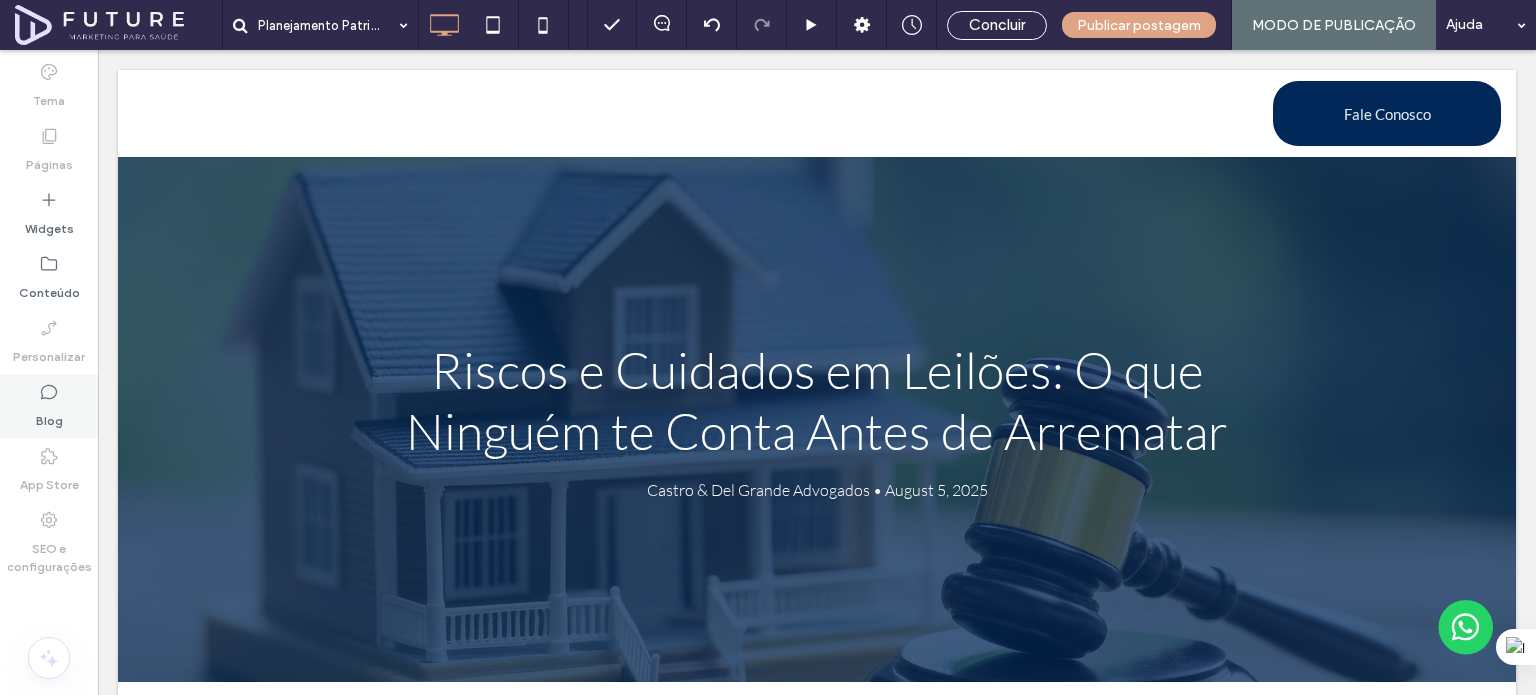 click on "Blog" at bounding box center (49, 406) 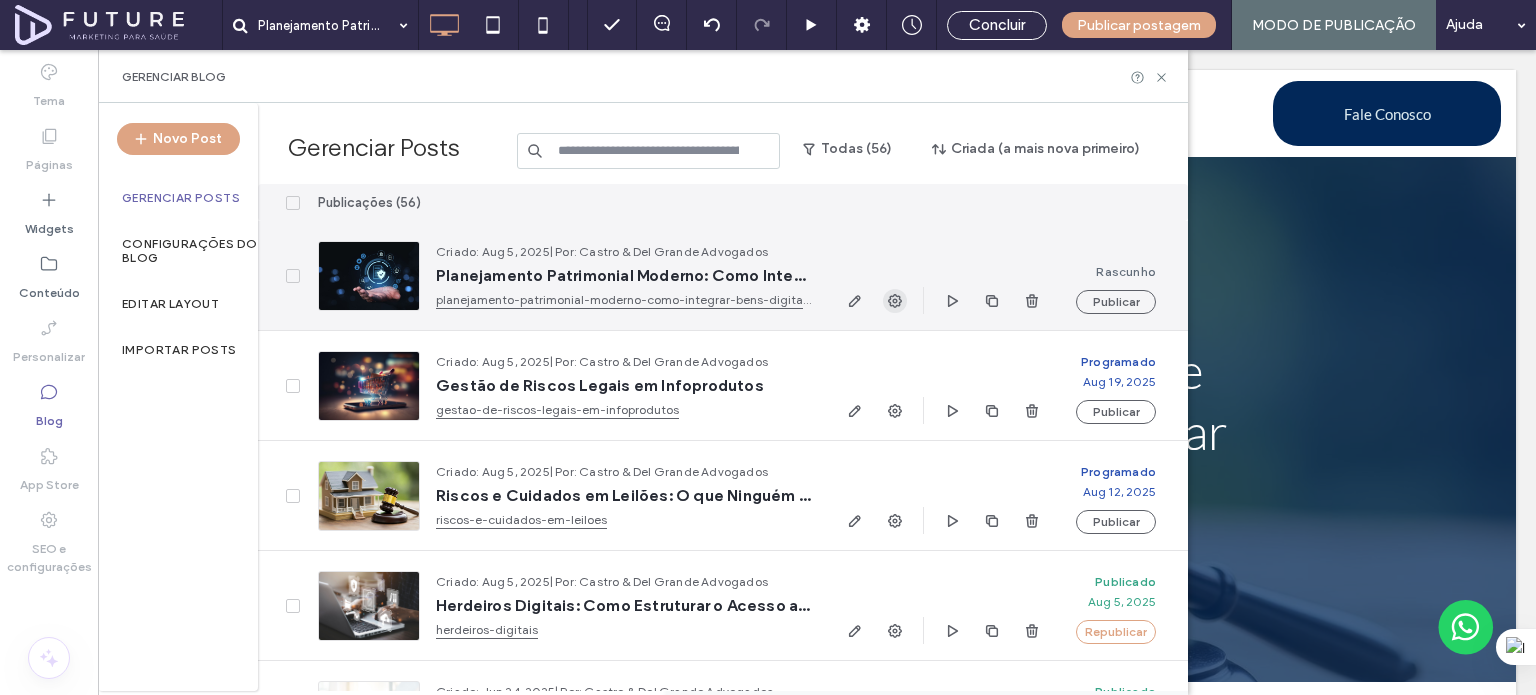 click 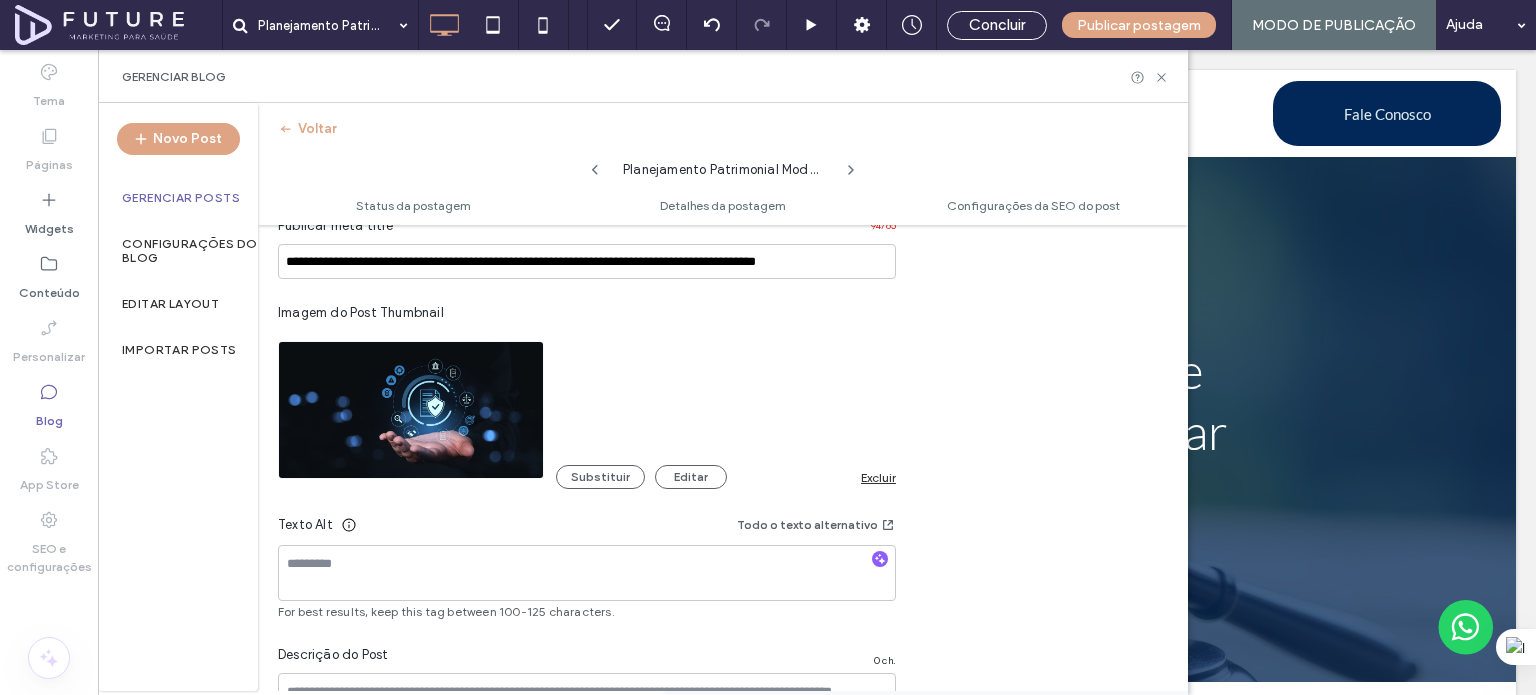 scroll, scrollTop: 1300, scrollLeft: 0, axis: vertical 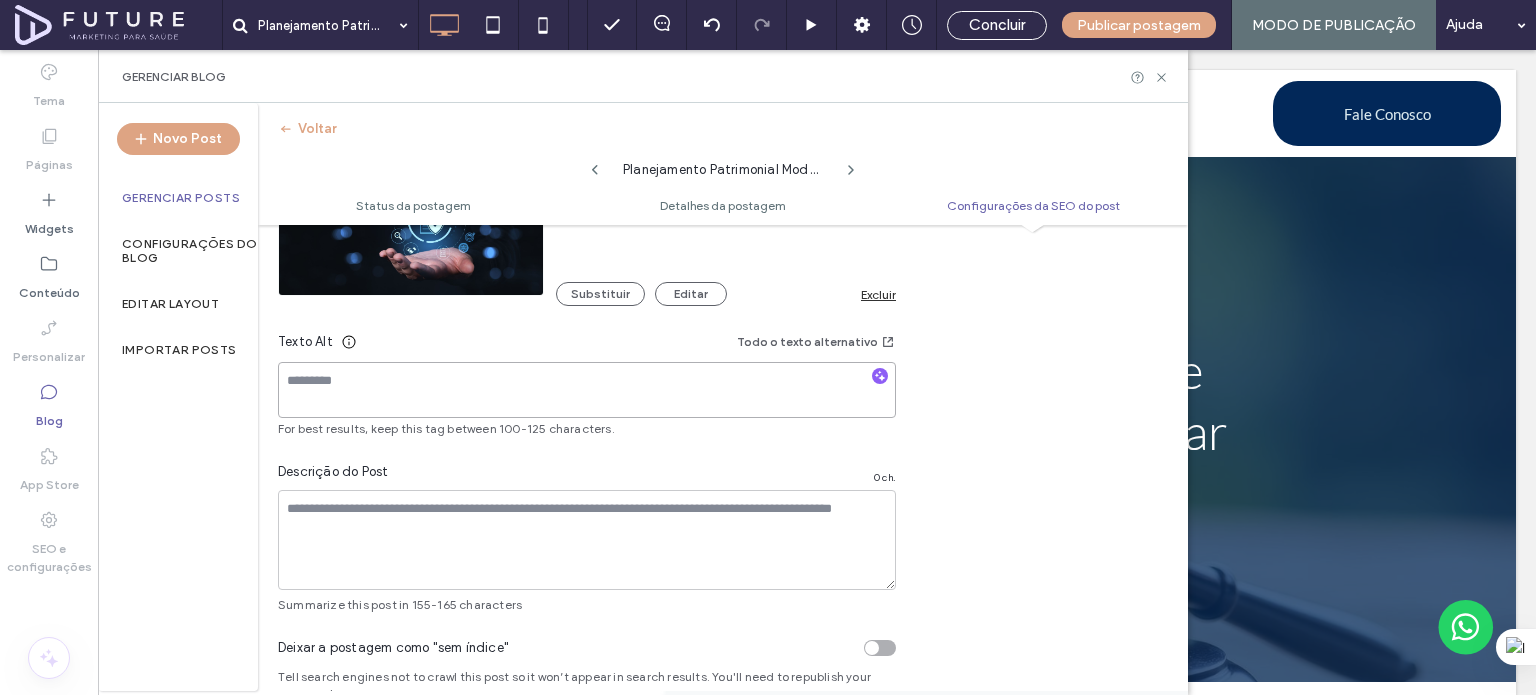 click at bounding box center (587, 390) 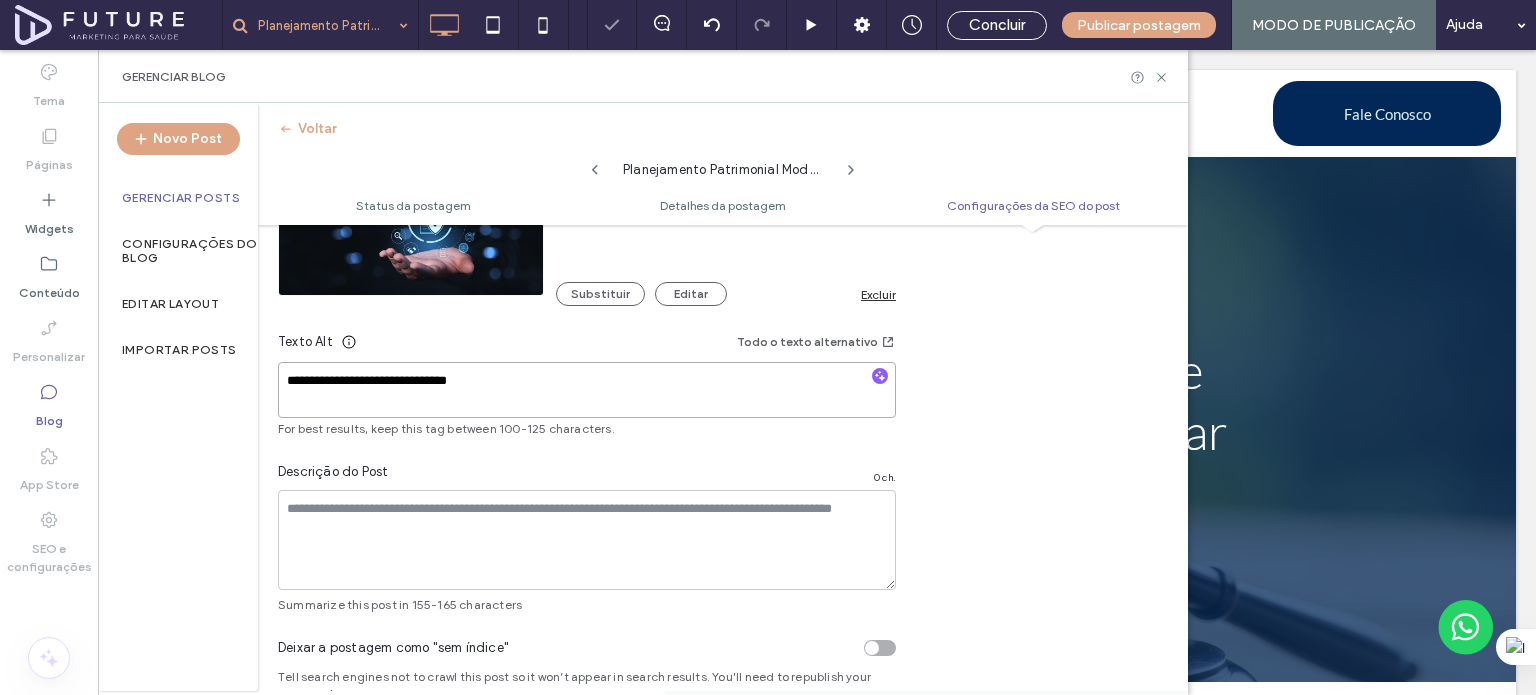 type on "**********" 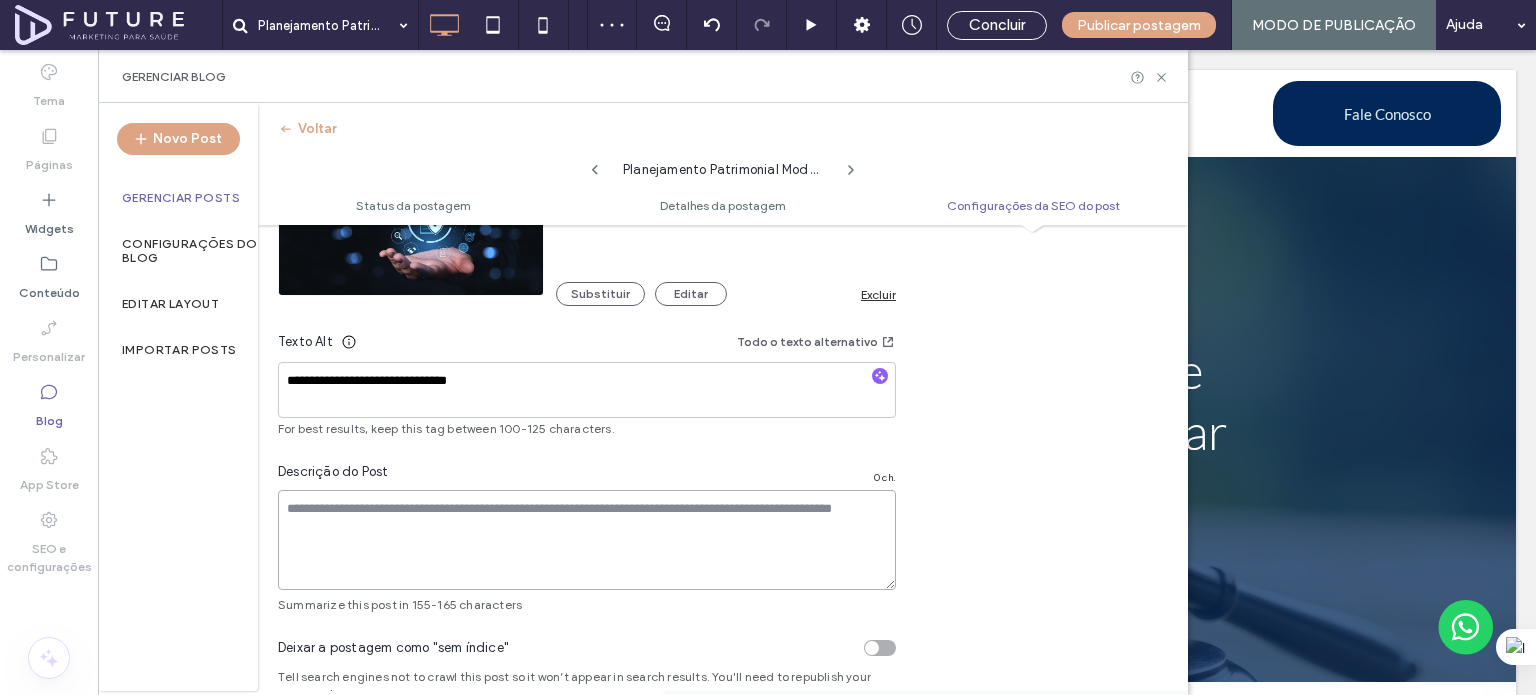 click at bounding box center (587, 540) 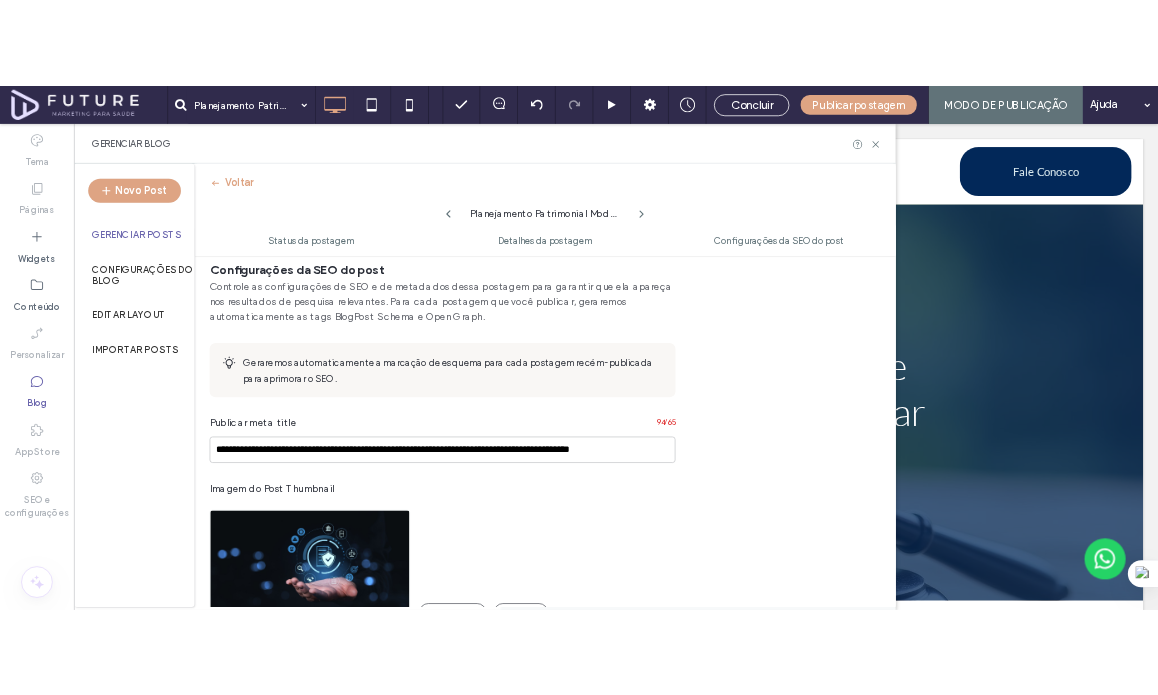 scroll, scrollTop: 900, scrollLeft: 0, axis: vertical 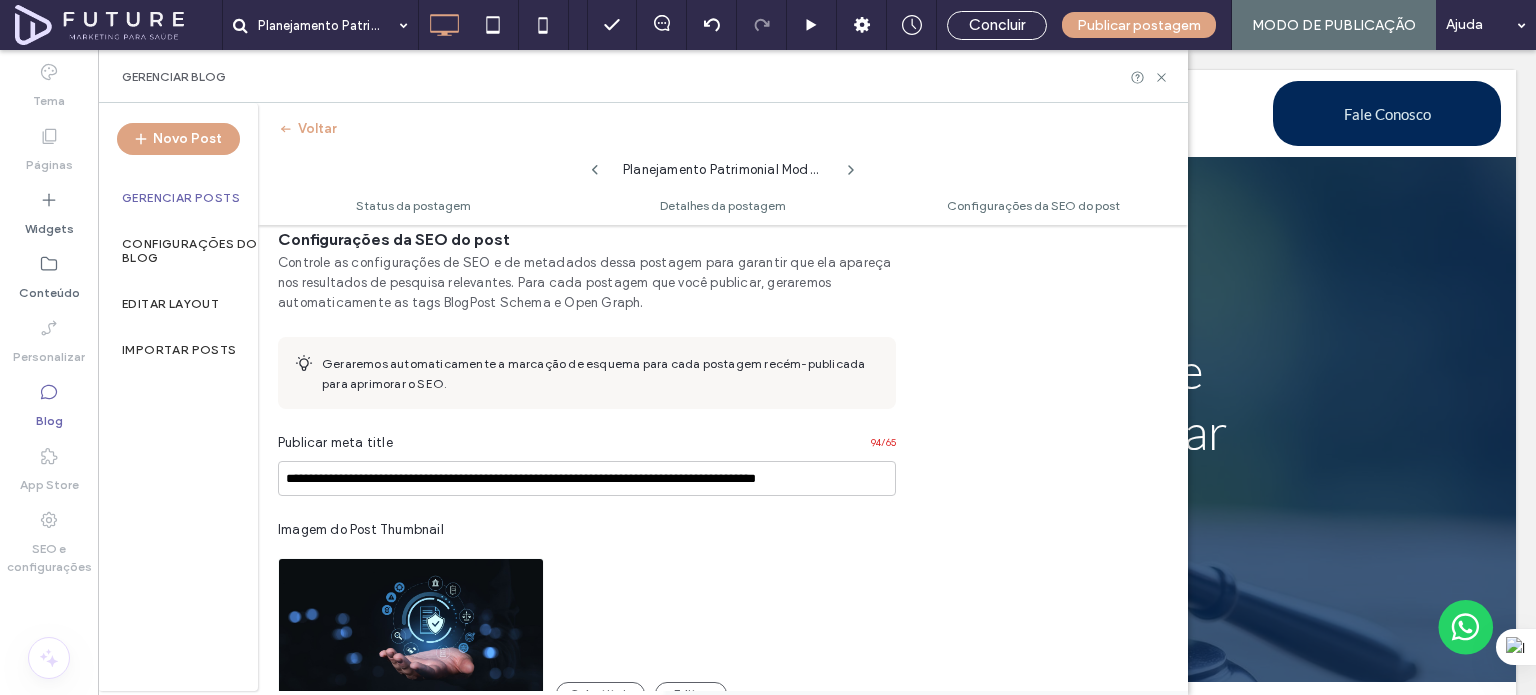 type on "**********" 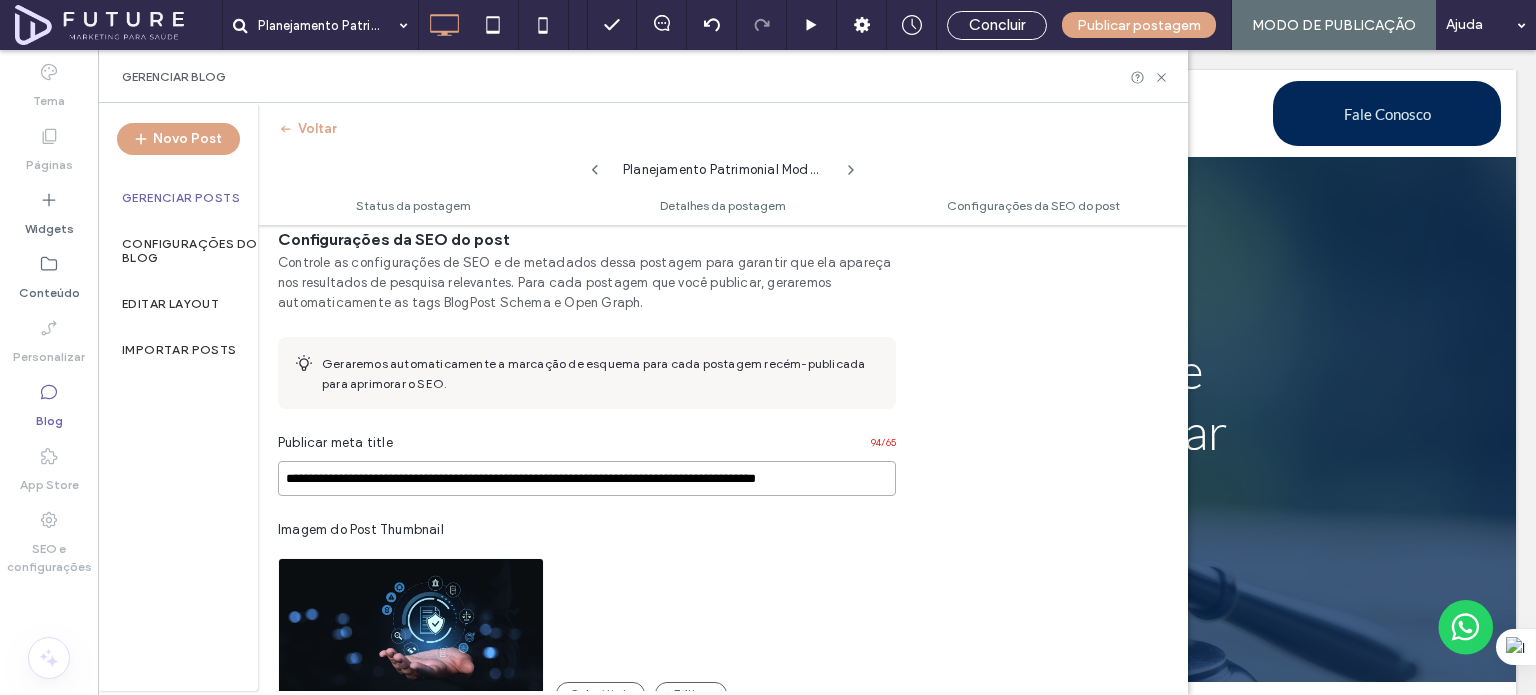 click on "**********" at bounding box center (587, 478) 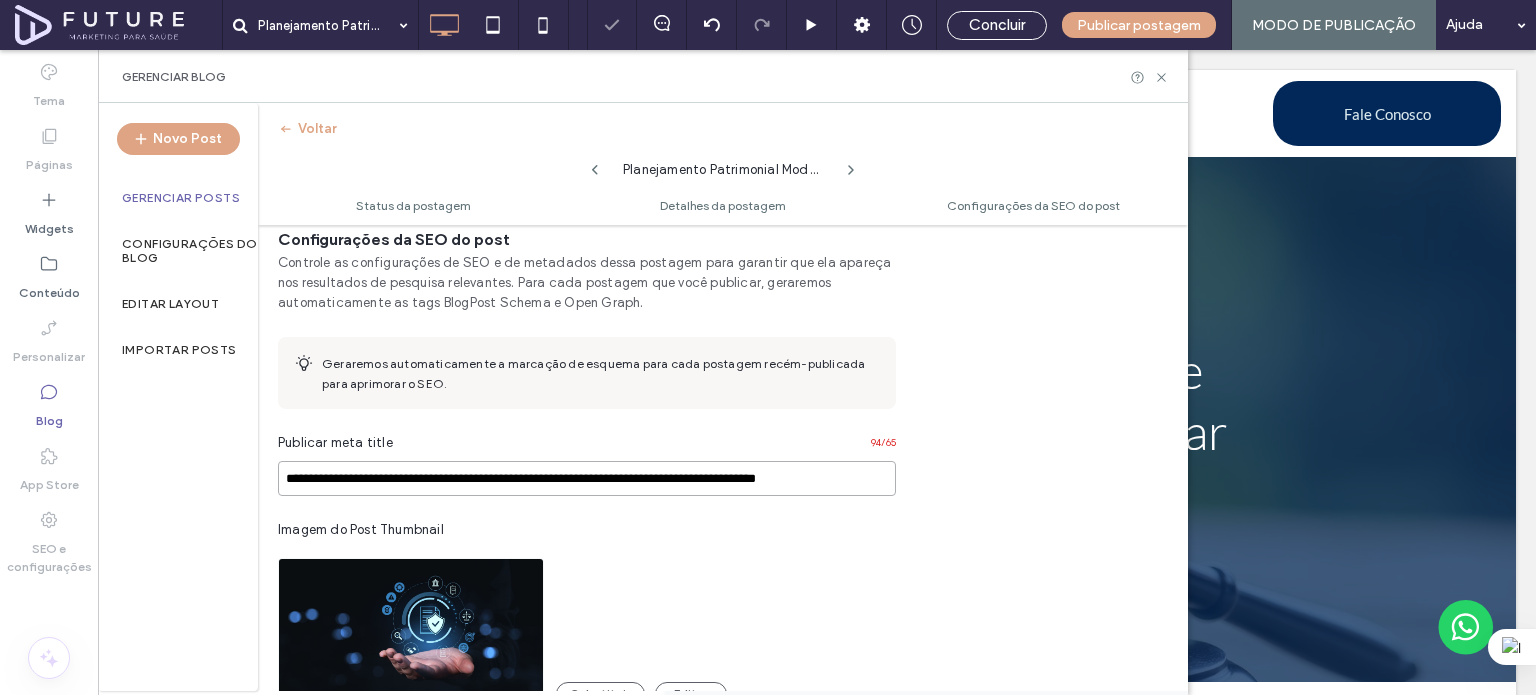 click on "**********" at bounding box center (587, 478) 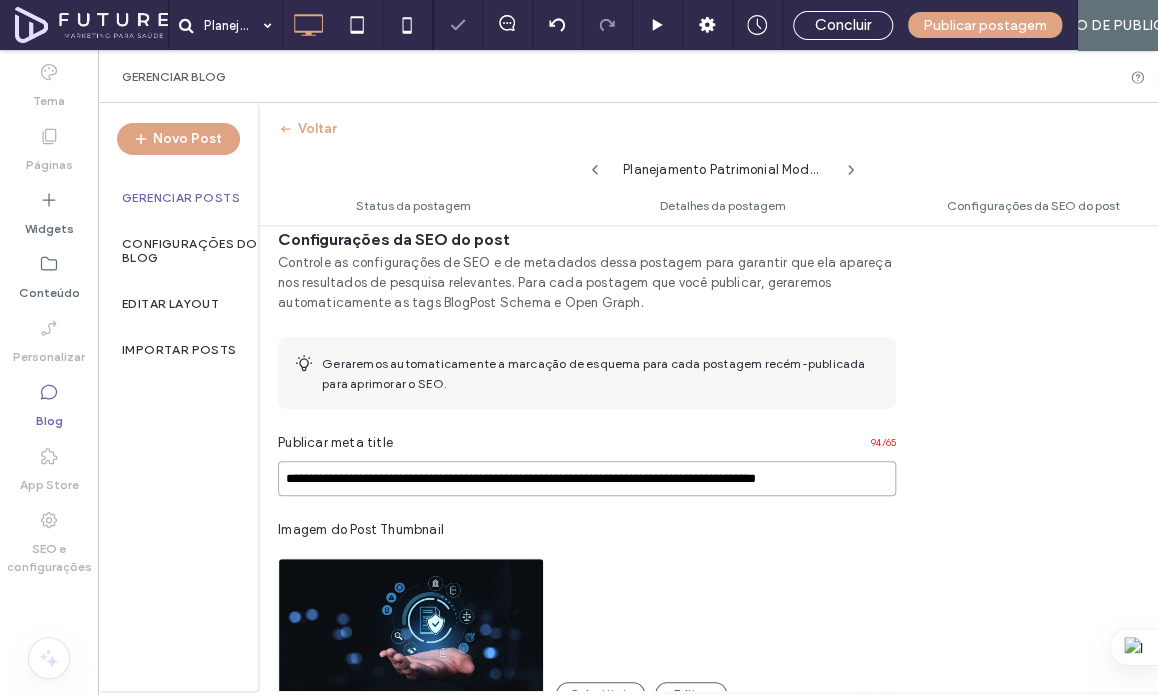 click on "**********" at bounding box center [587, 478] 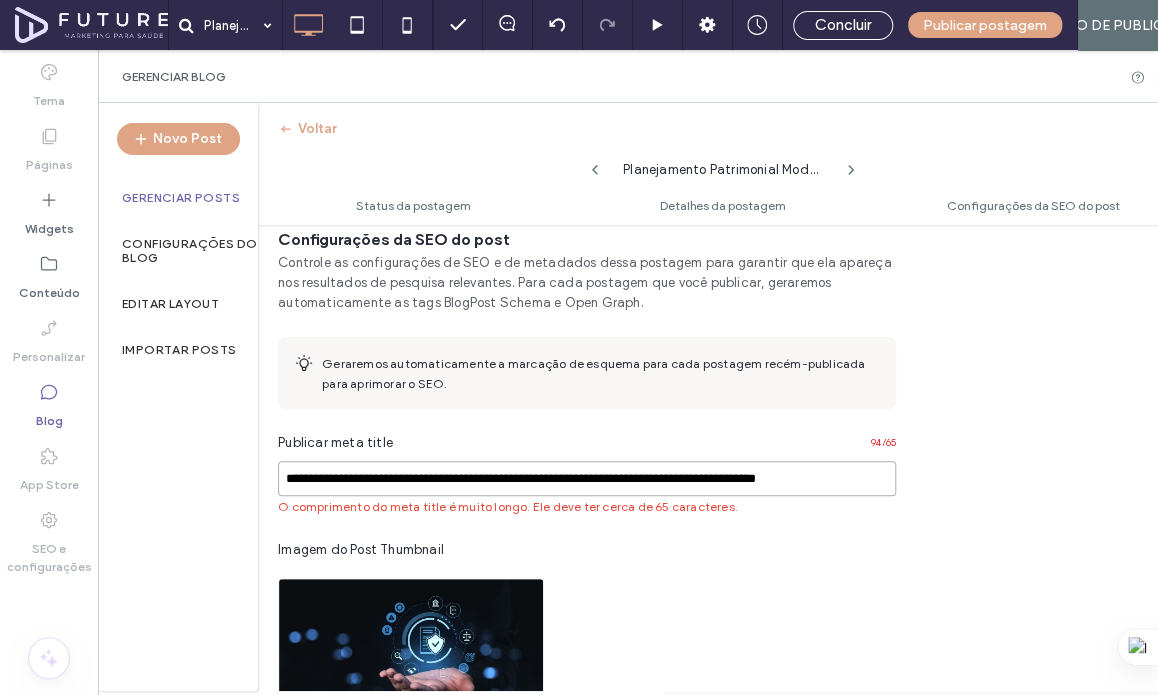 click on "**********" at bounding box center [587, 478] 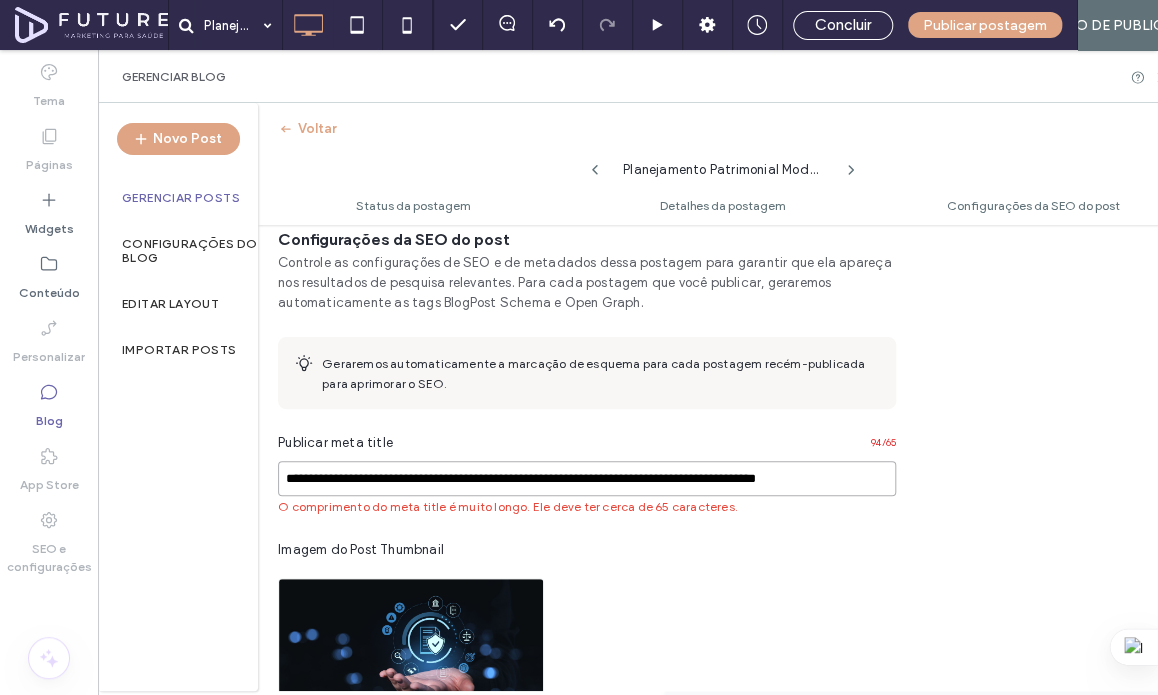 click on "**********" at bounding box center [587, 478] 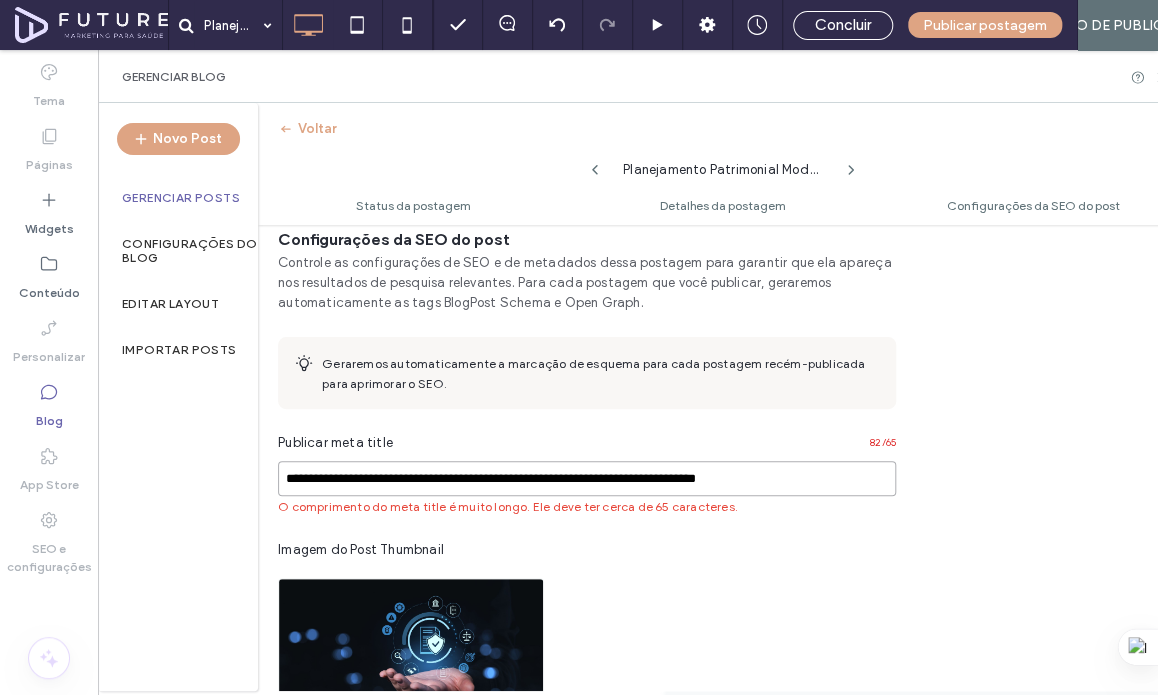 click on "**********" at bounding box center [587, 478] 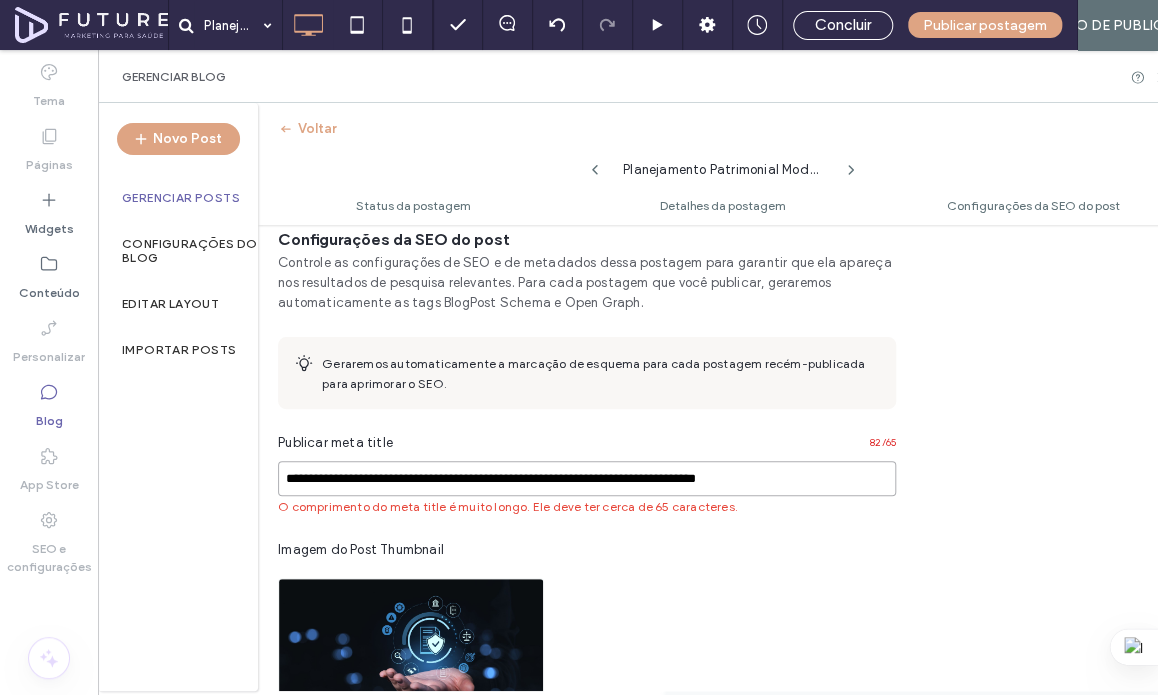 paste 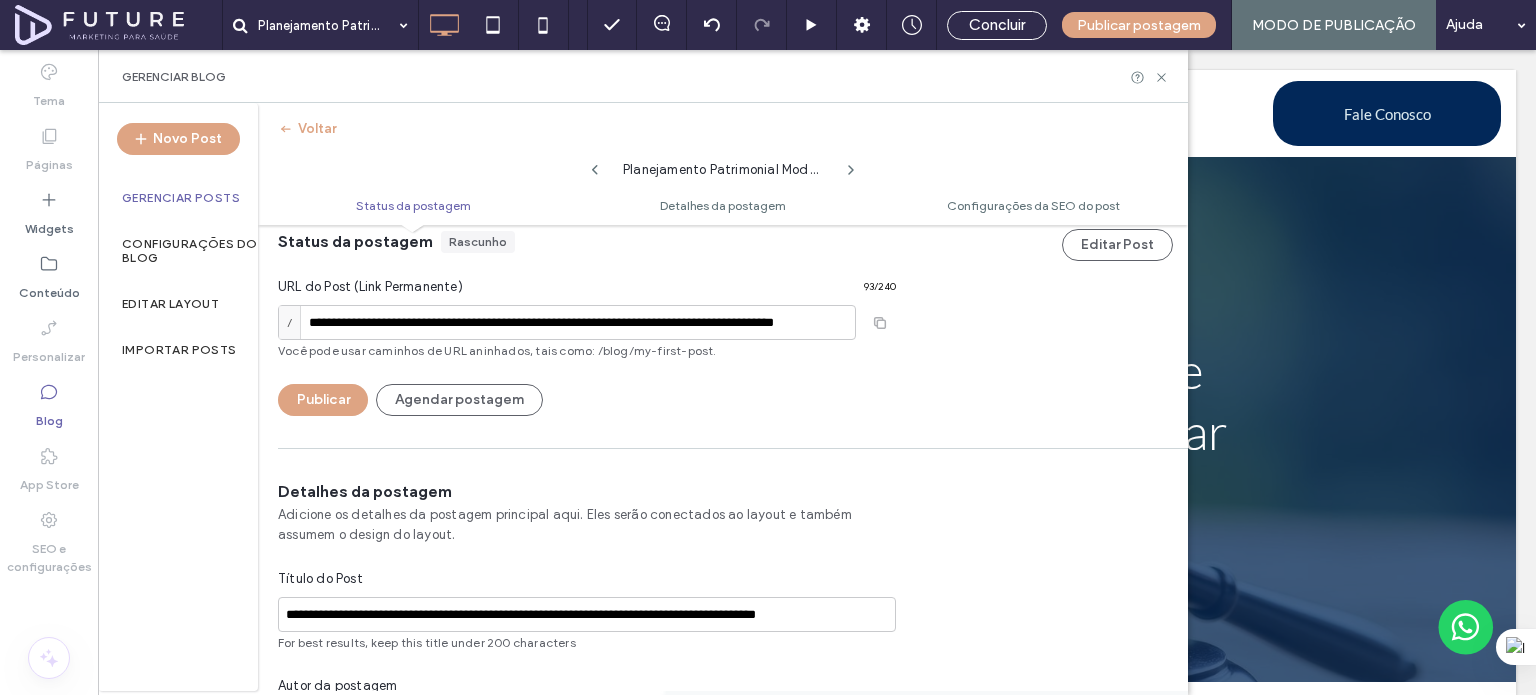 scroll, scrollTop: 0, scrollLeft: 0, axis: both 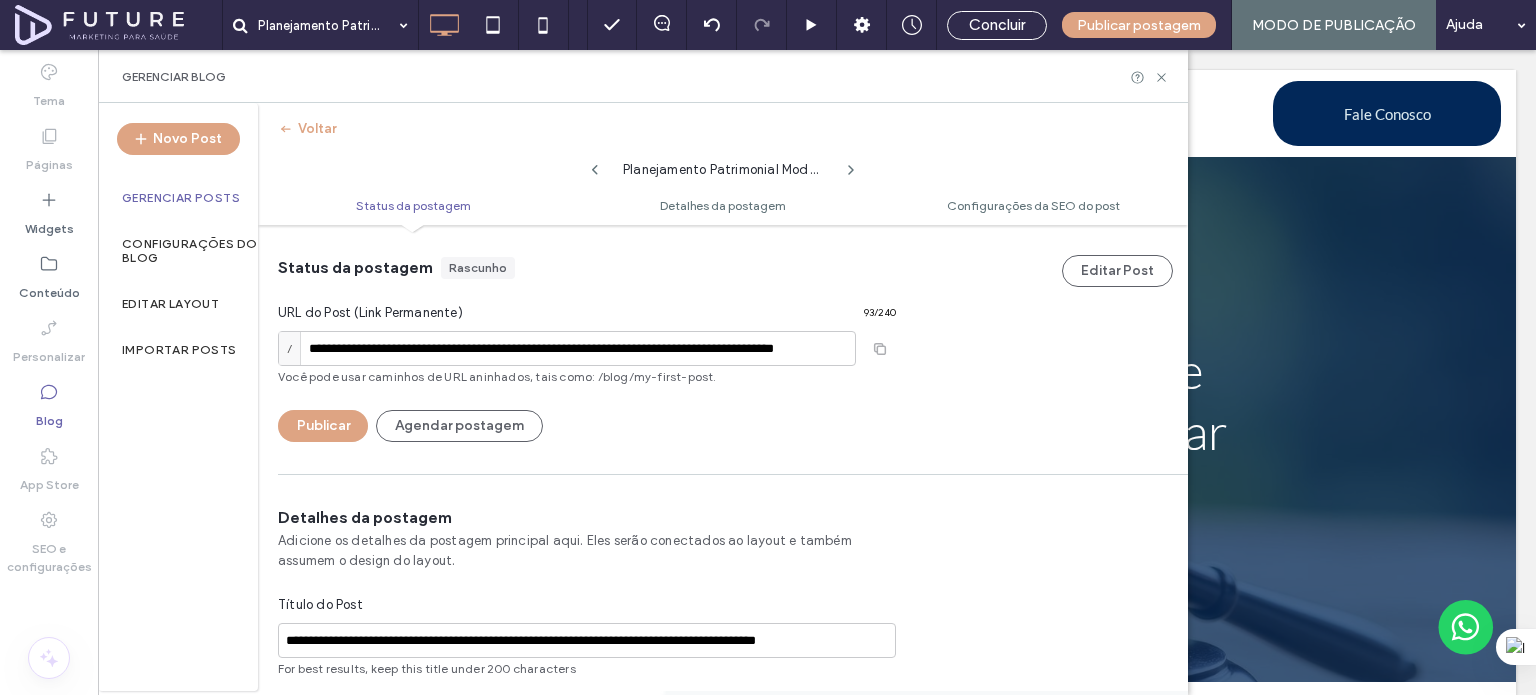 type on "**********" 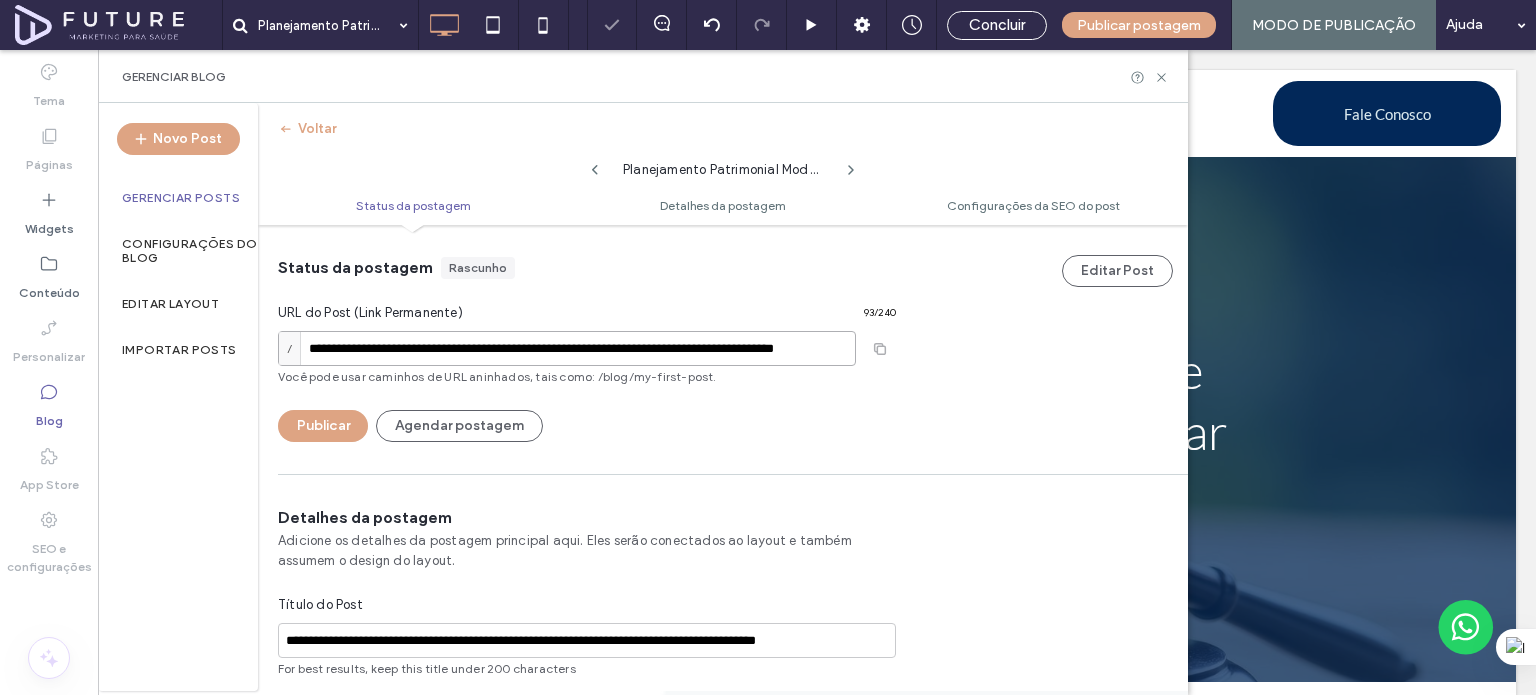 scroll, scrollTop: 0, scrollLeft: 70, axis: horizontal 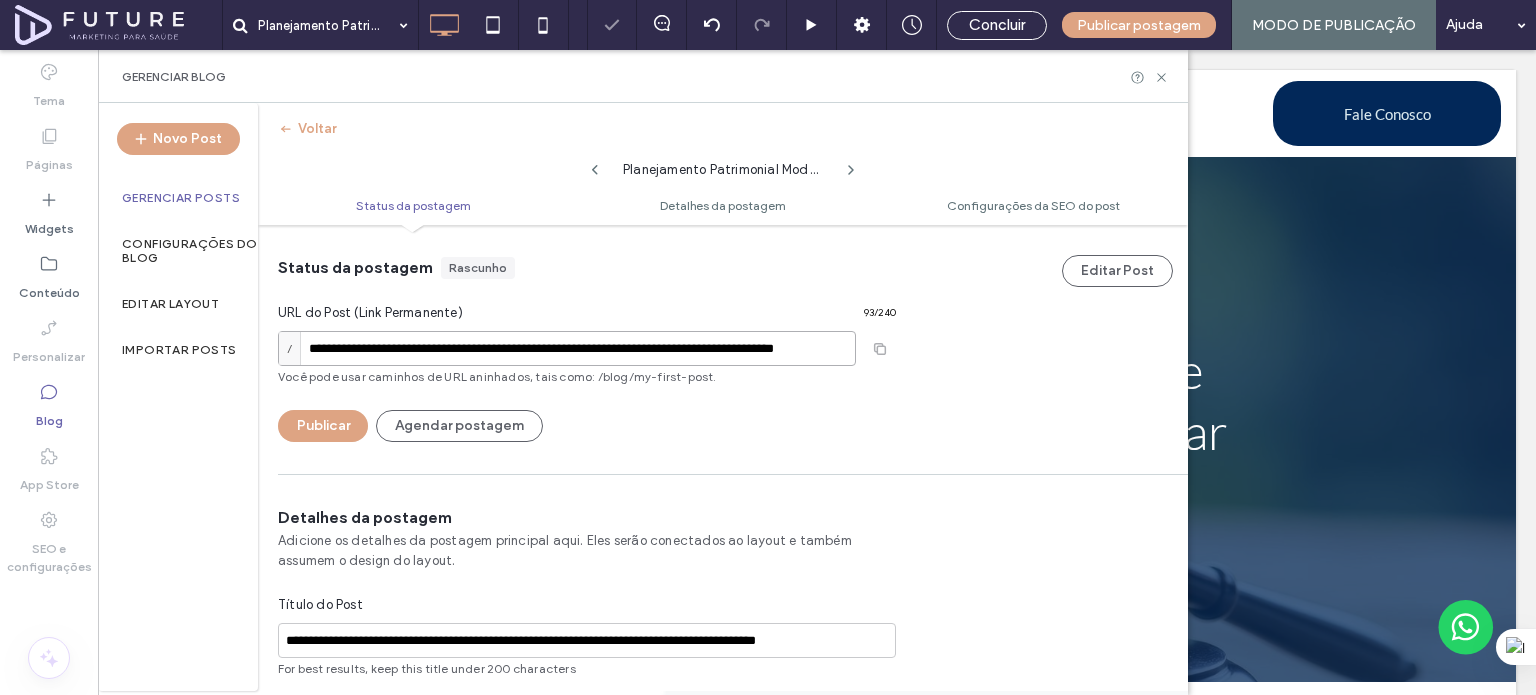 drag, startPoint x: 527, startPoint y: 348, endPoint x: 1128, endPoint y: 379, distance: 601.79895 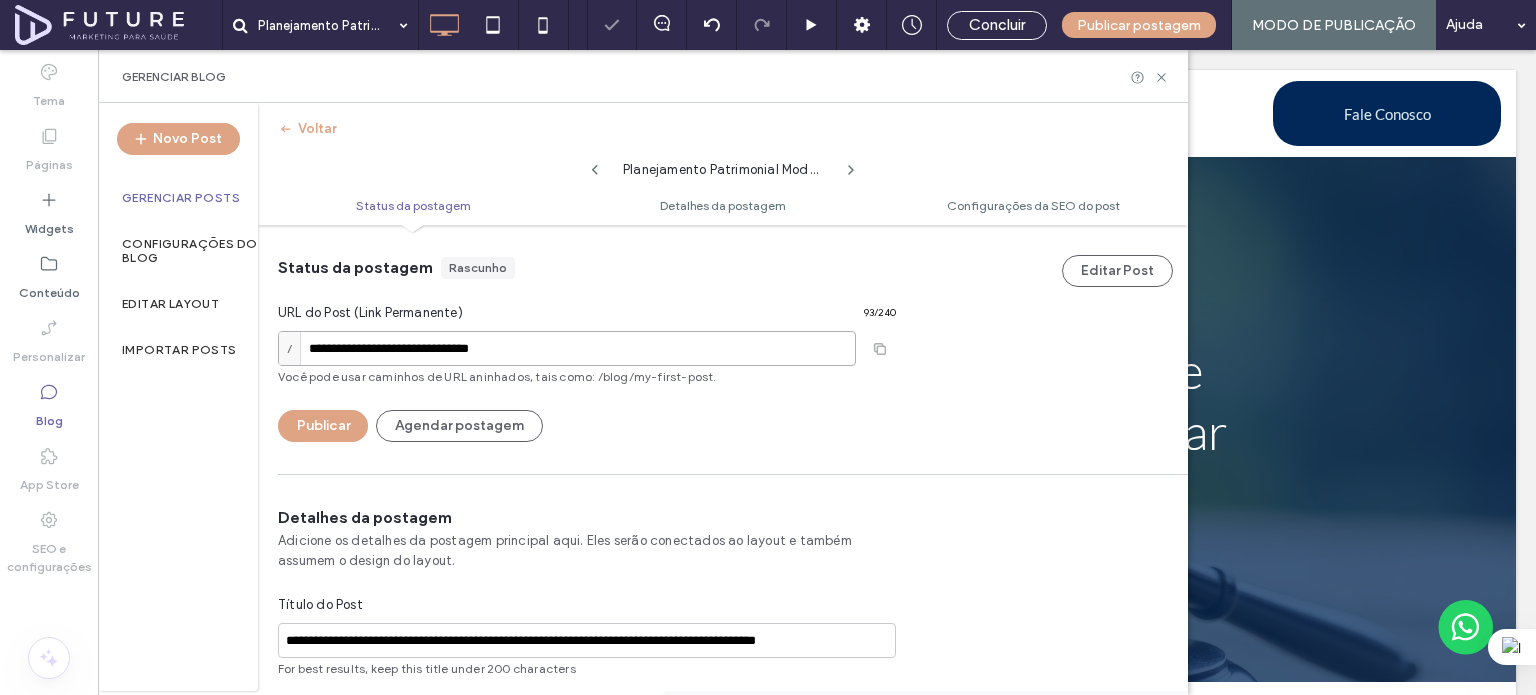 scroll, scrollTop: 0, scrollLeft: 0, axis: both 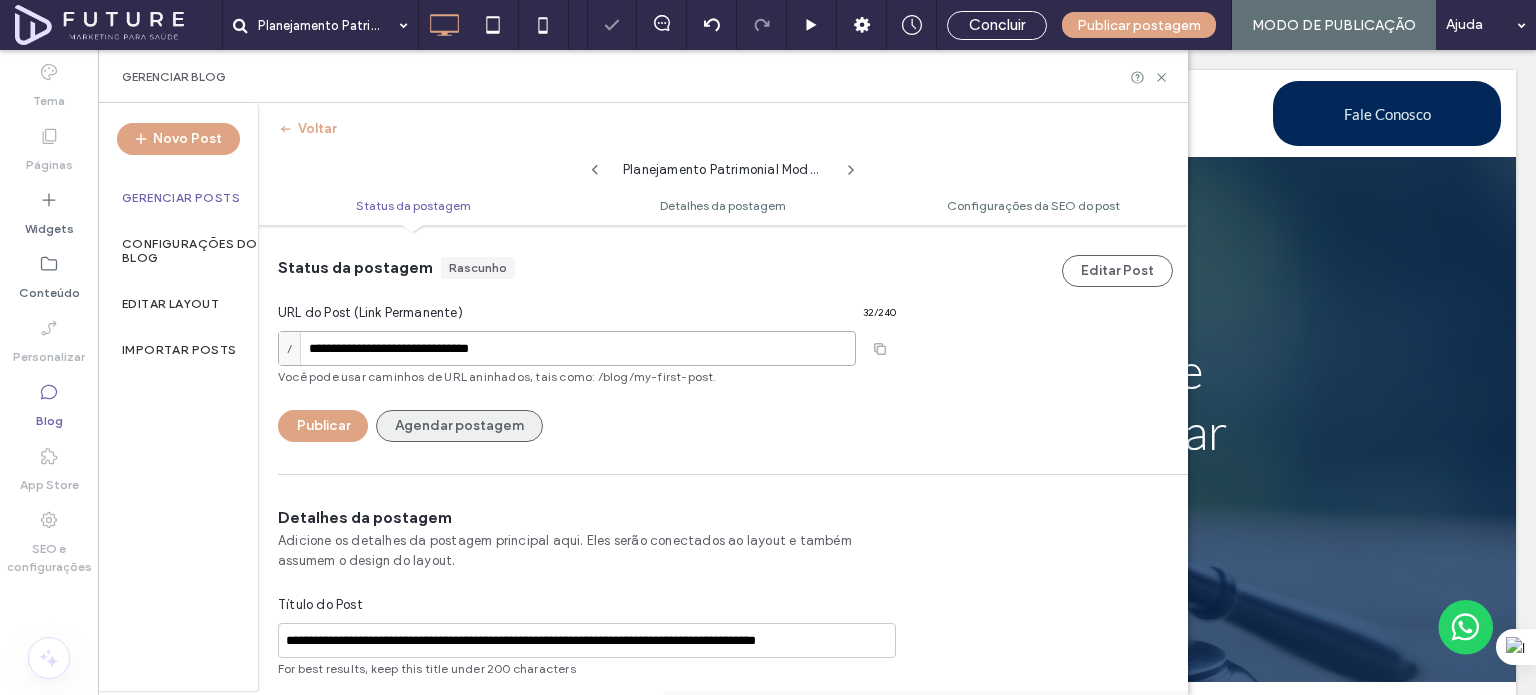 type on "**********" 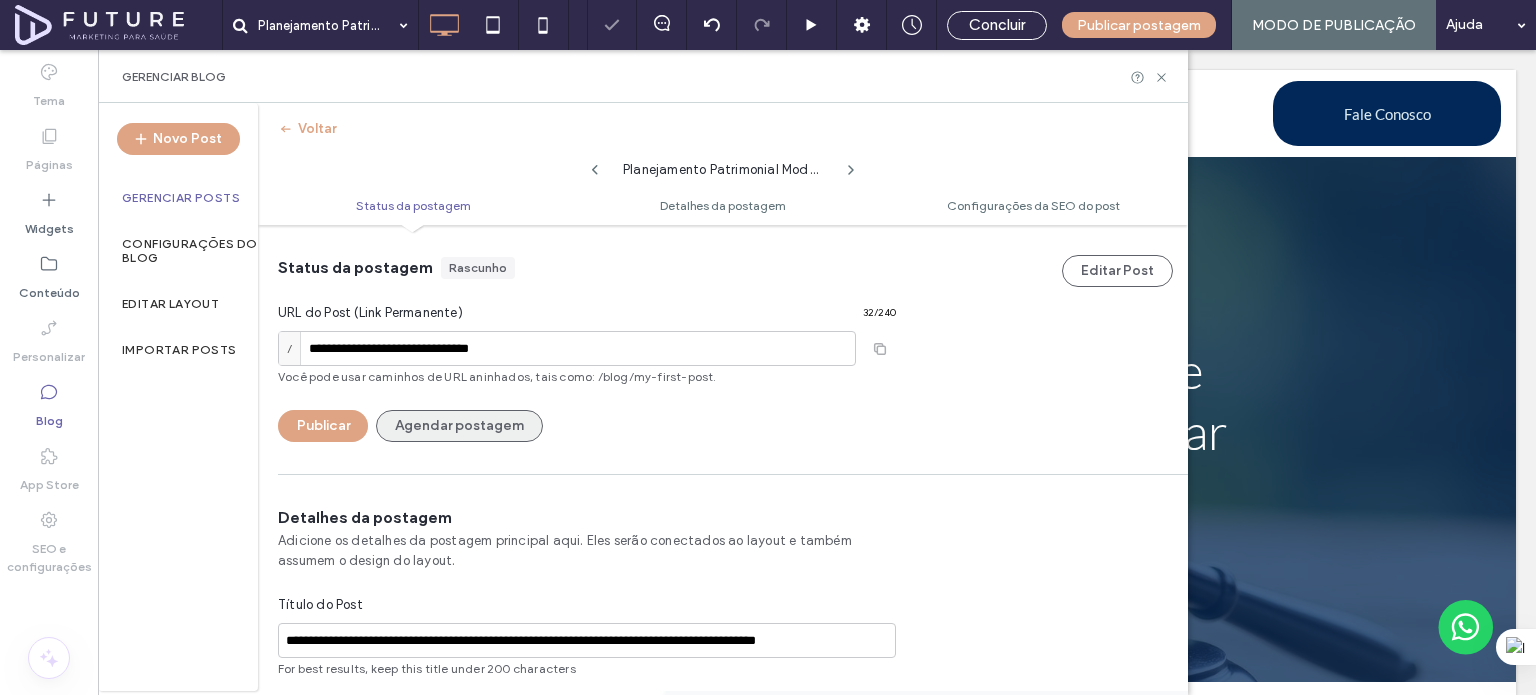 click on "Agendar postagem" at bounding box center [459, 426] 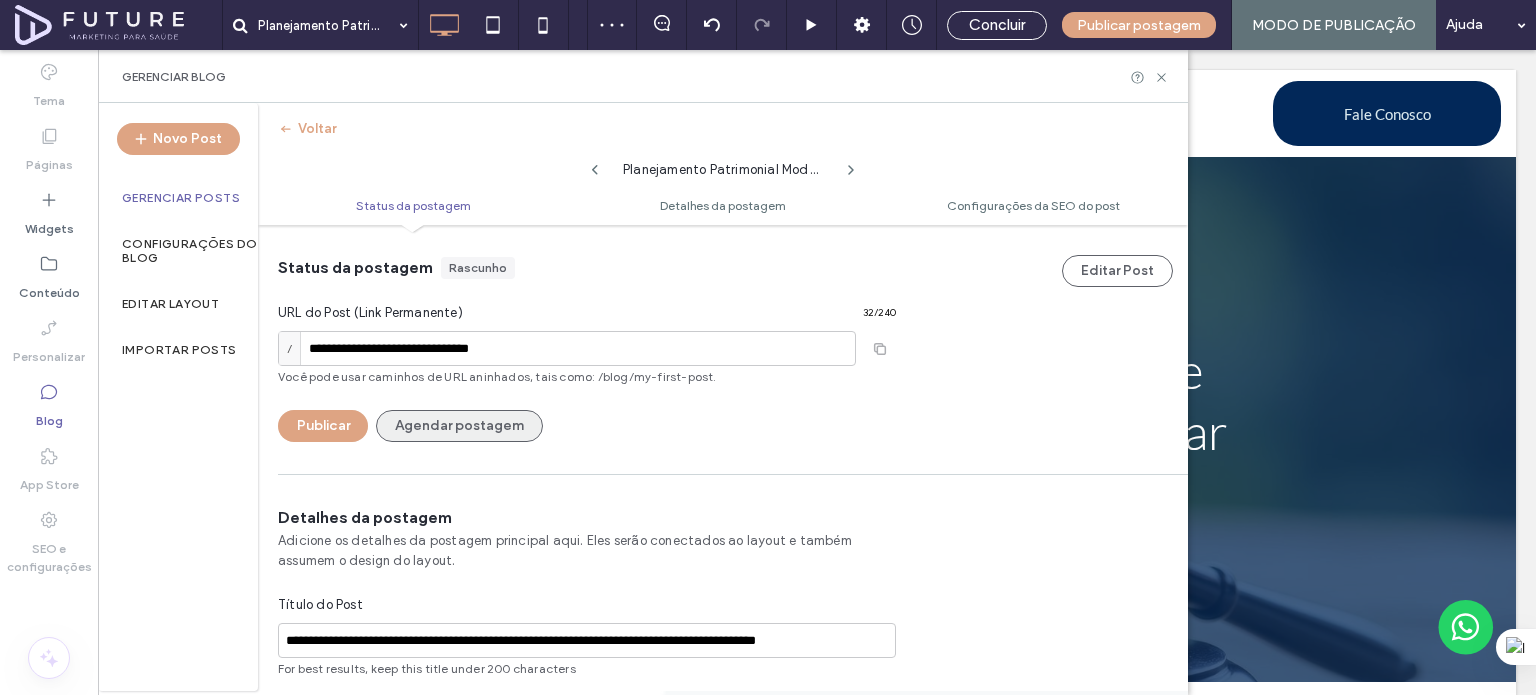 click on "Agendar postagem" at bounding box center (459, 426) 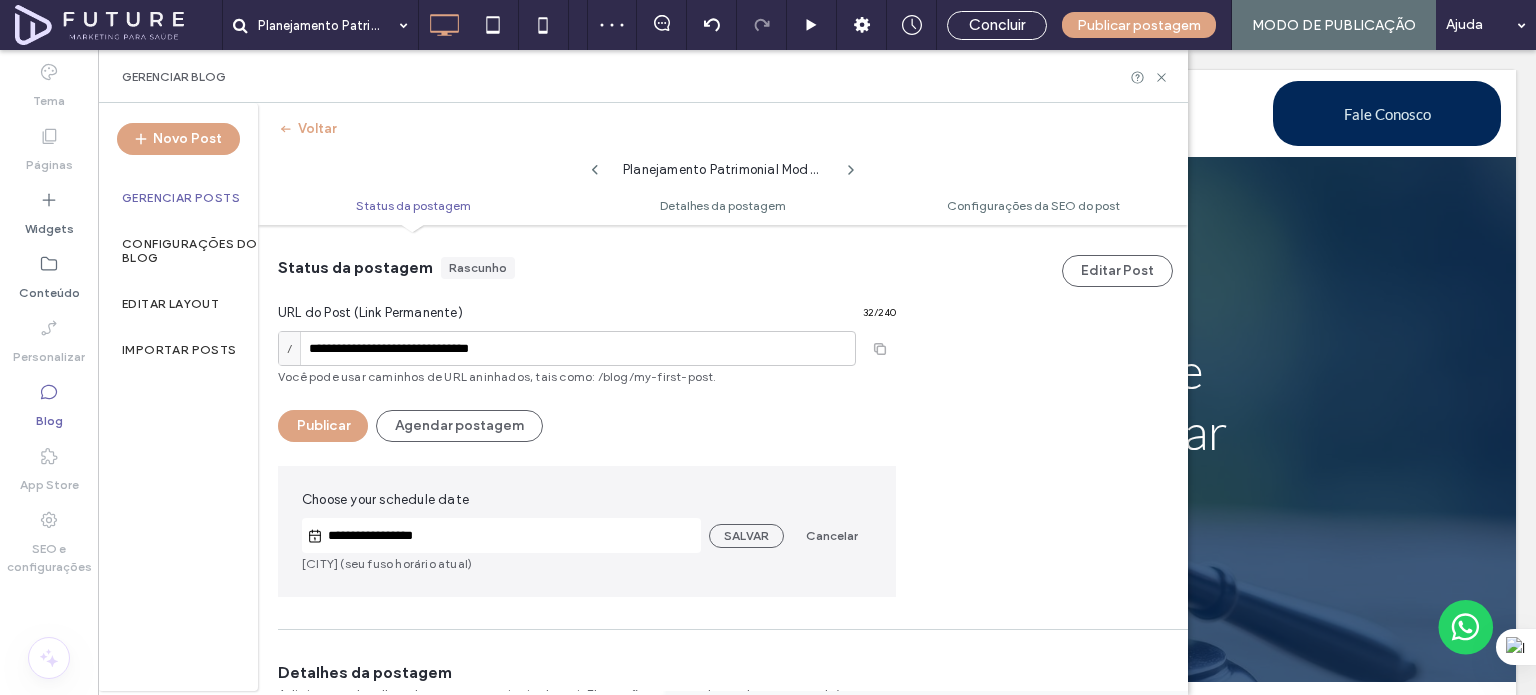 click on "**********" at bounding box center [512, 536] 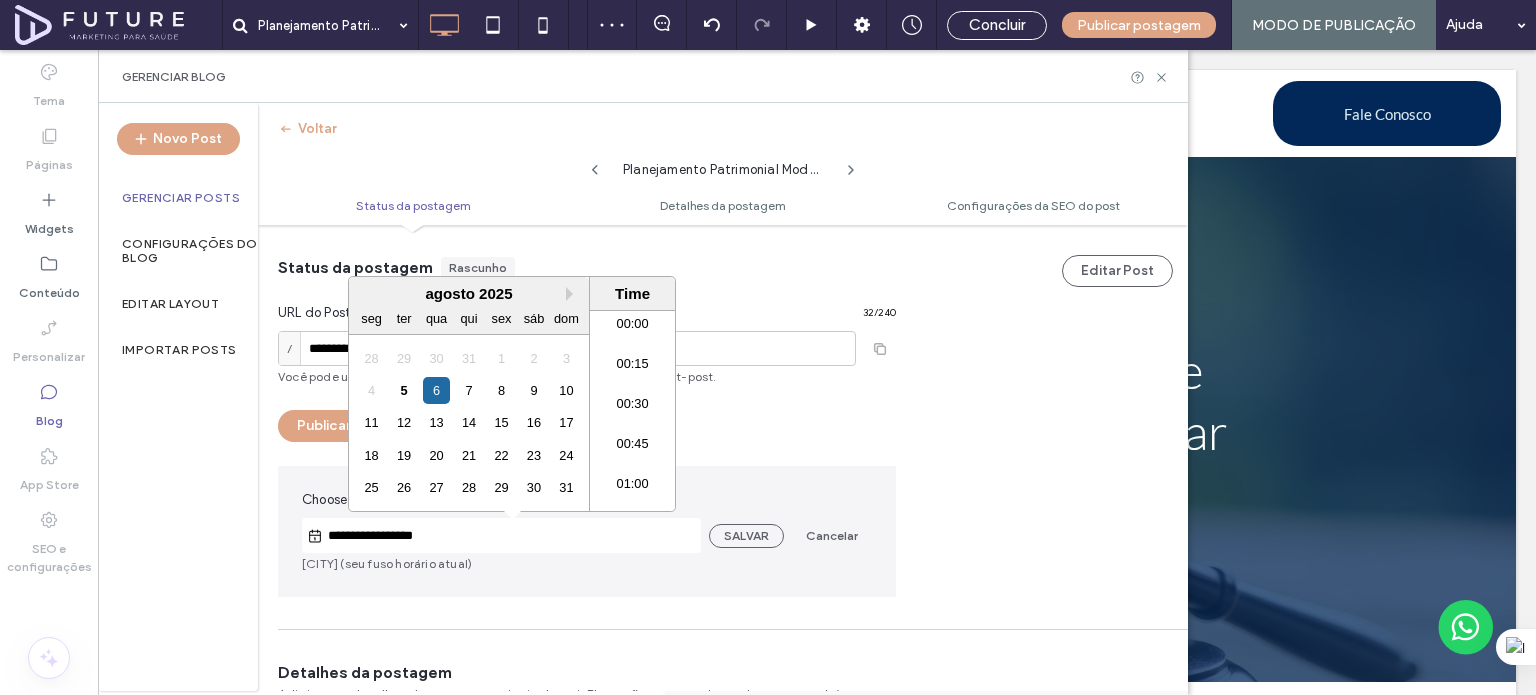 scroll, scrollTop: 2440, scrollLeft: 0, axis: vertical 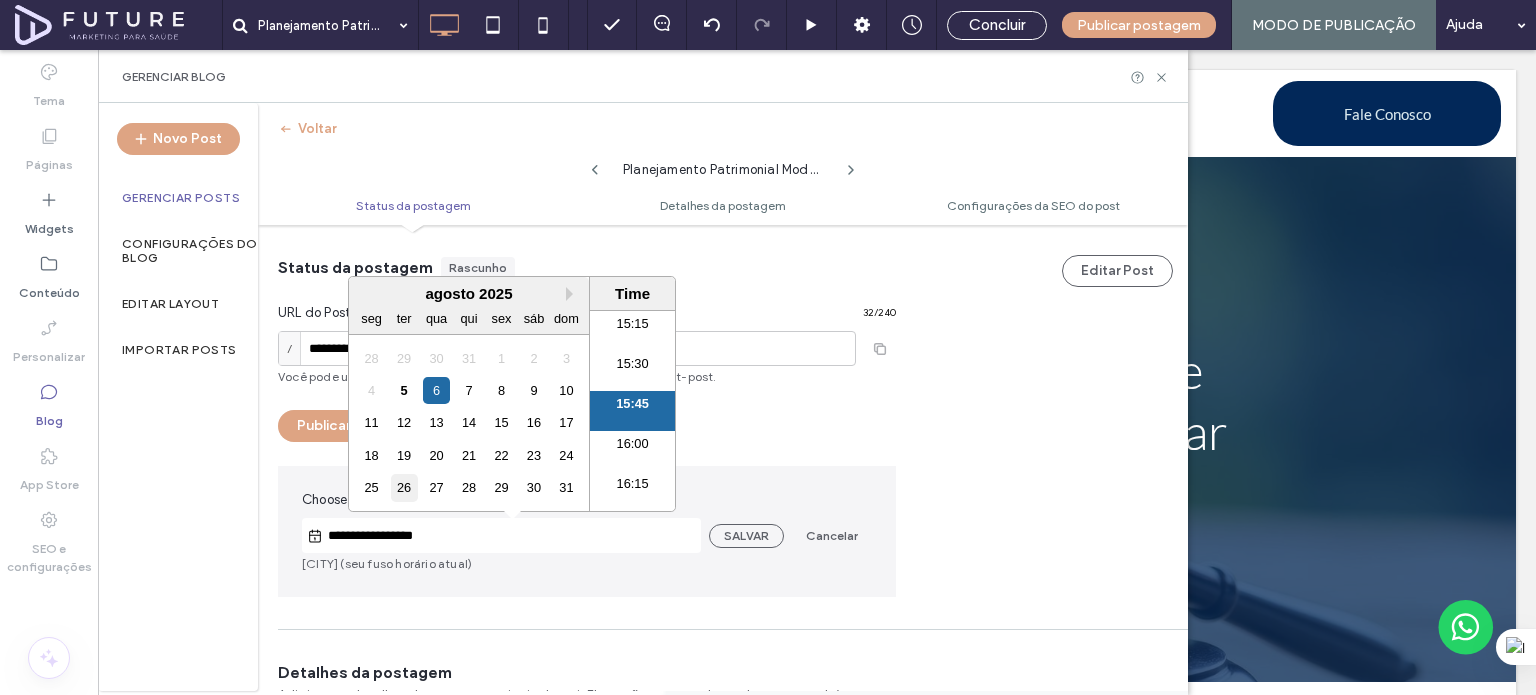 click on "26" at bounding box center (404, 487) 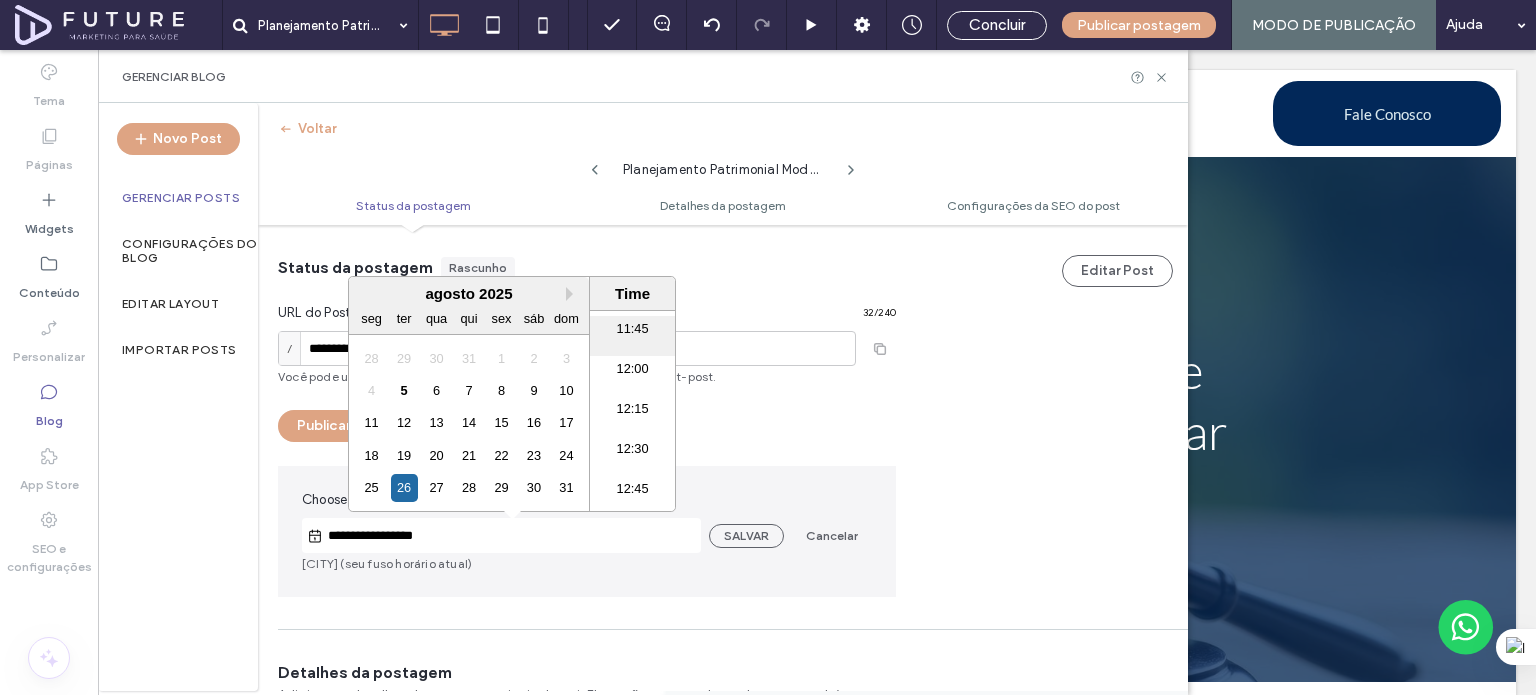 scroll, scrollTop: 1840, scrollLeft: 0, axis: vertical 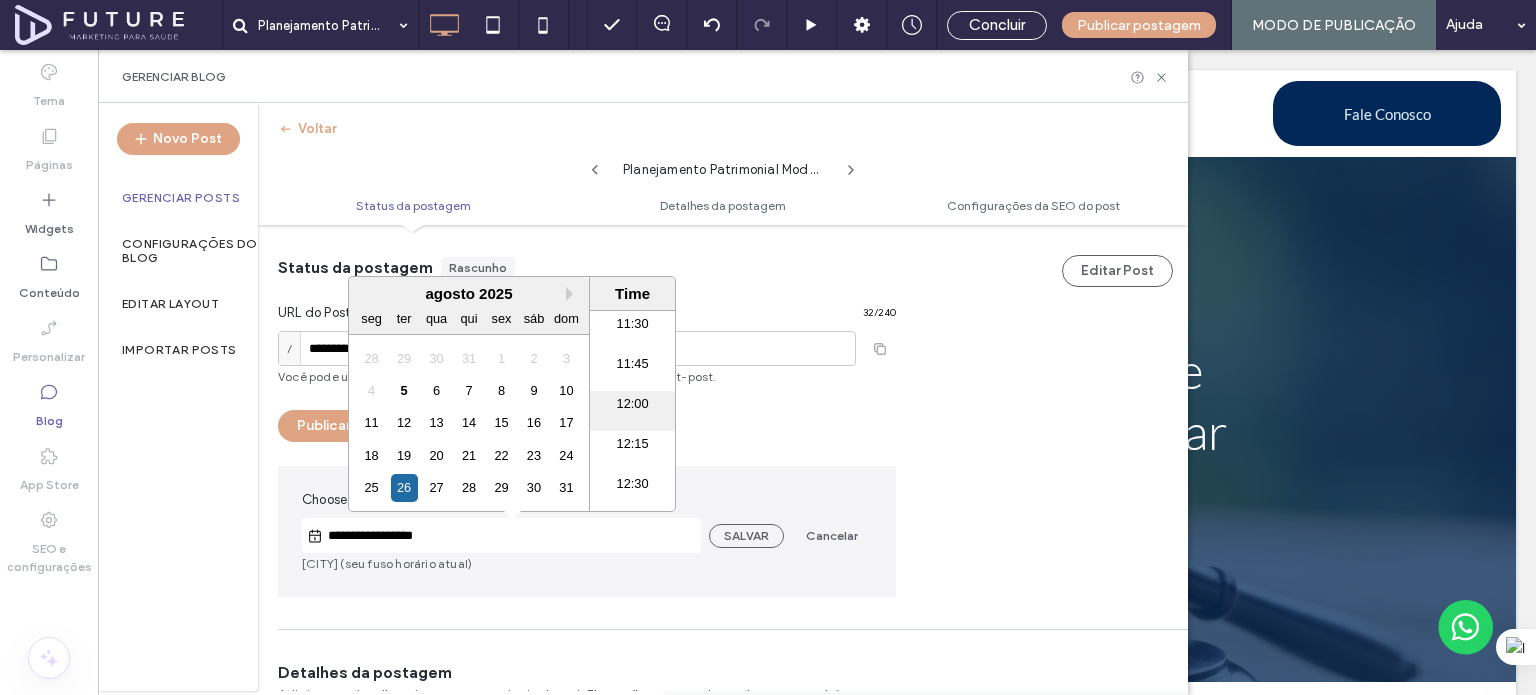 click on "12:00" at bounding box center (632, 411) 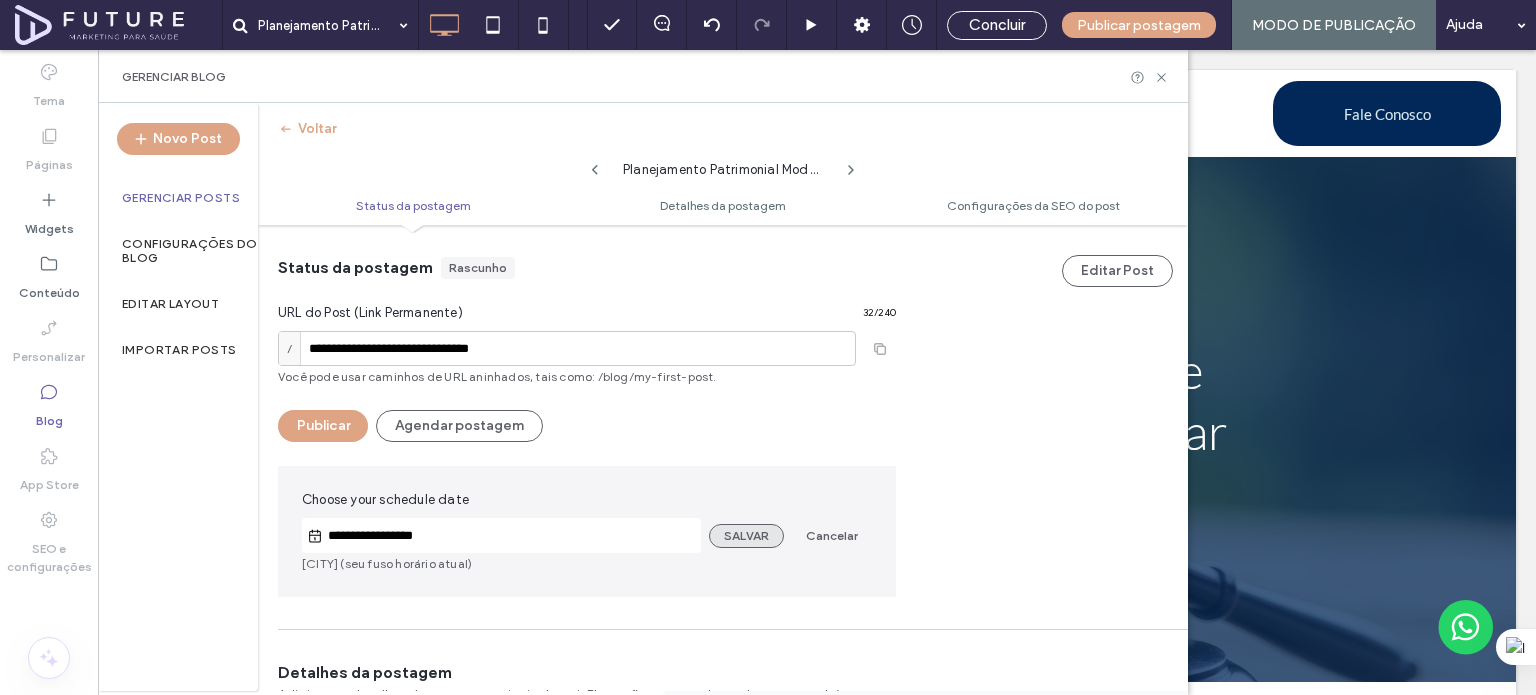 click on "SALVAR" at bounding box center (746, 536) 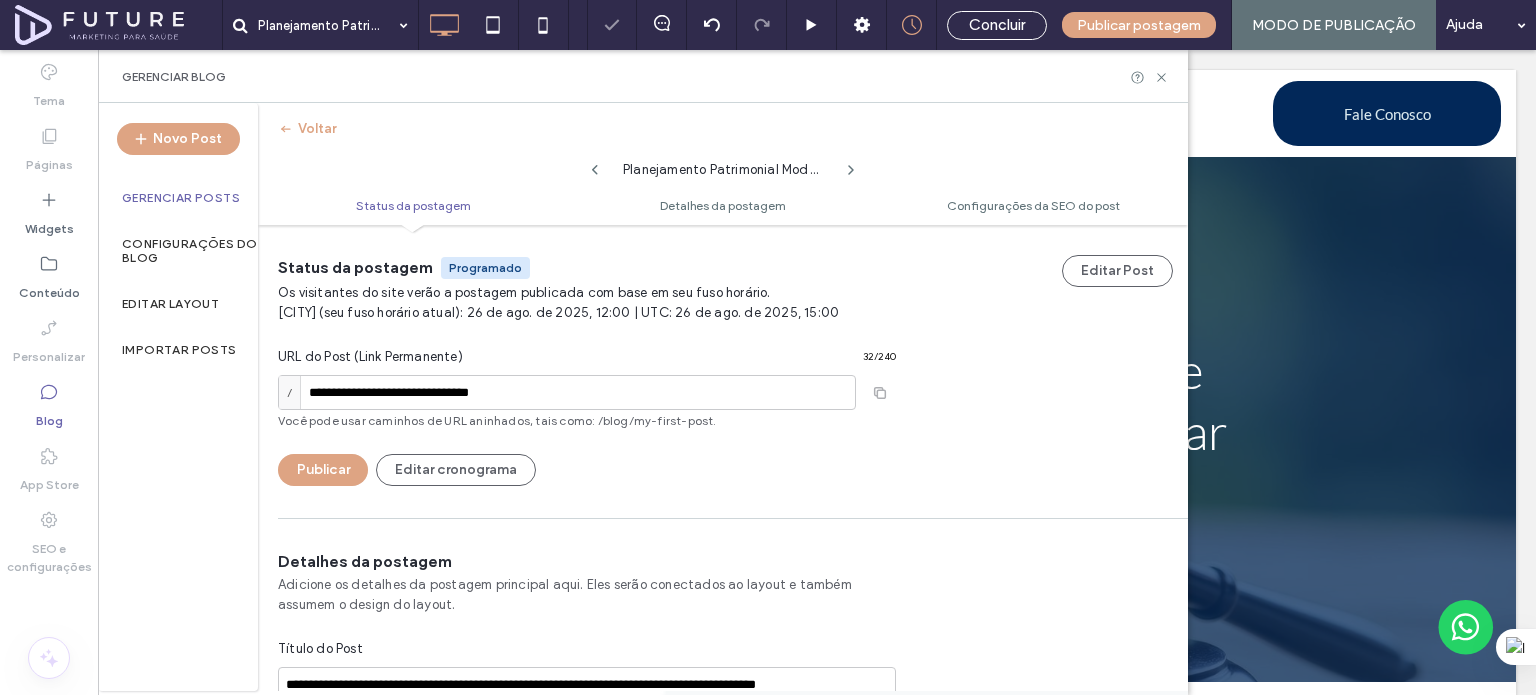 click on "Gerenciar Posts" at bounding box center [178, 198] 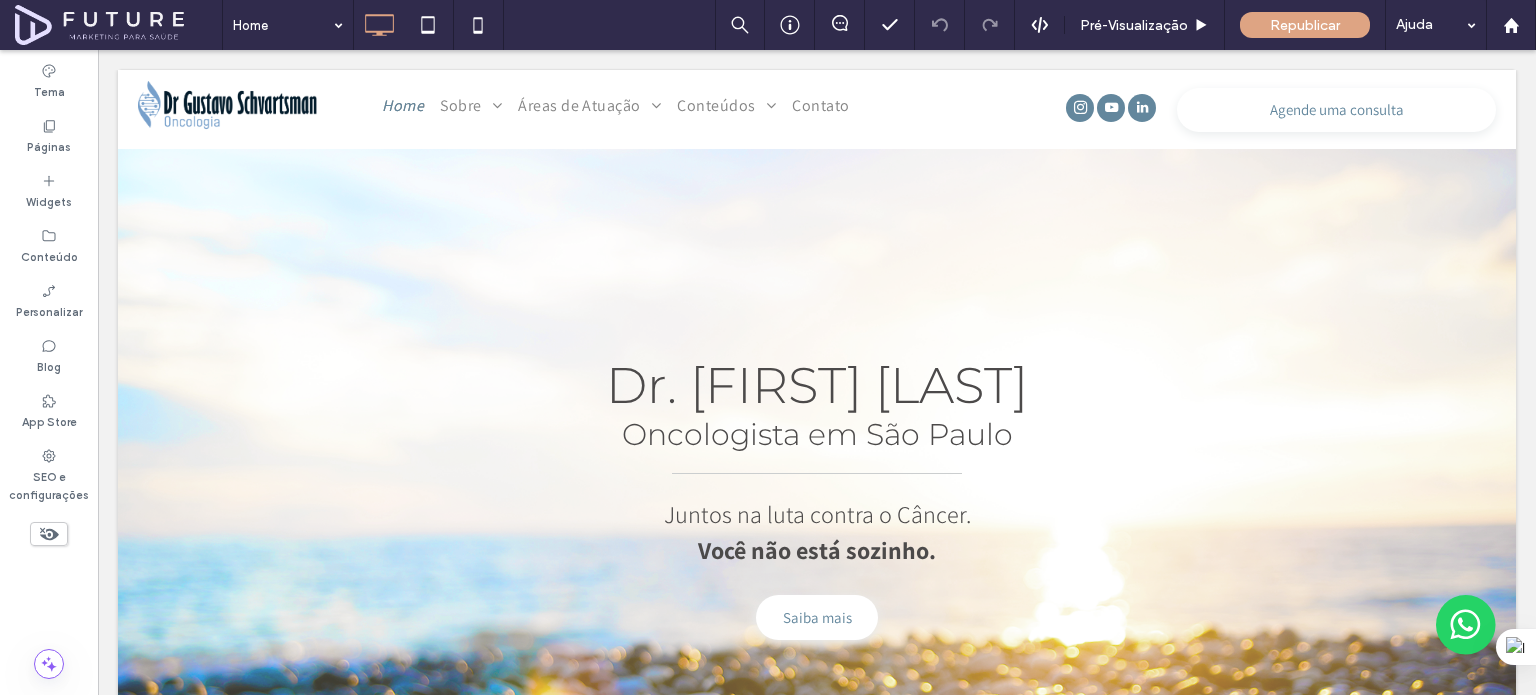 scroll, scrollTop: 0, scrollLeft: 0, axis: both 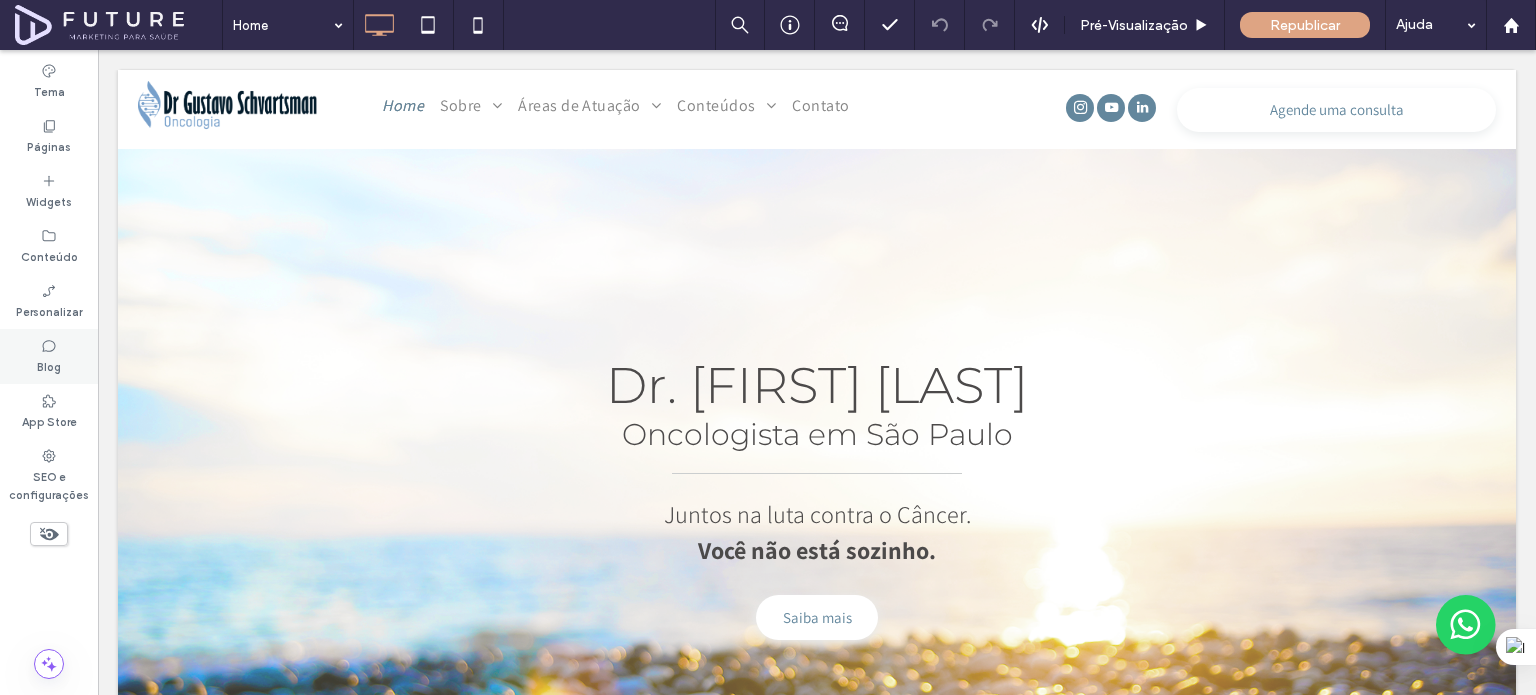drag, startPoint x: 45, startPoint y: 355, endPoint x: 262, endPoint y: 258, distance: 237.69308 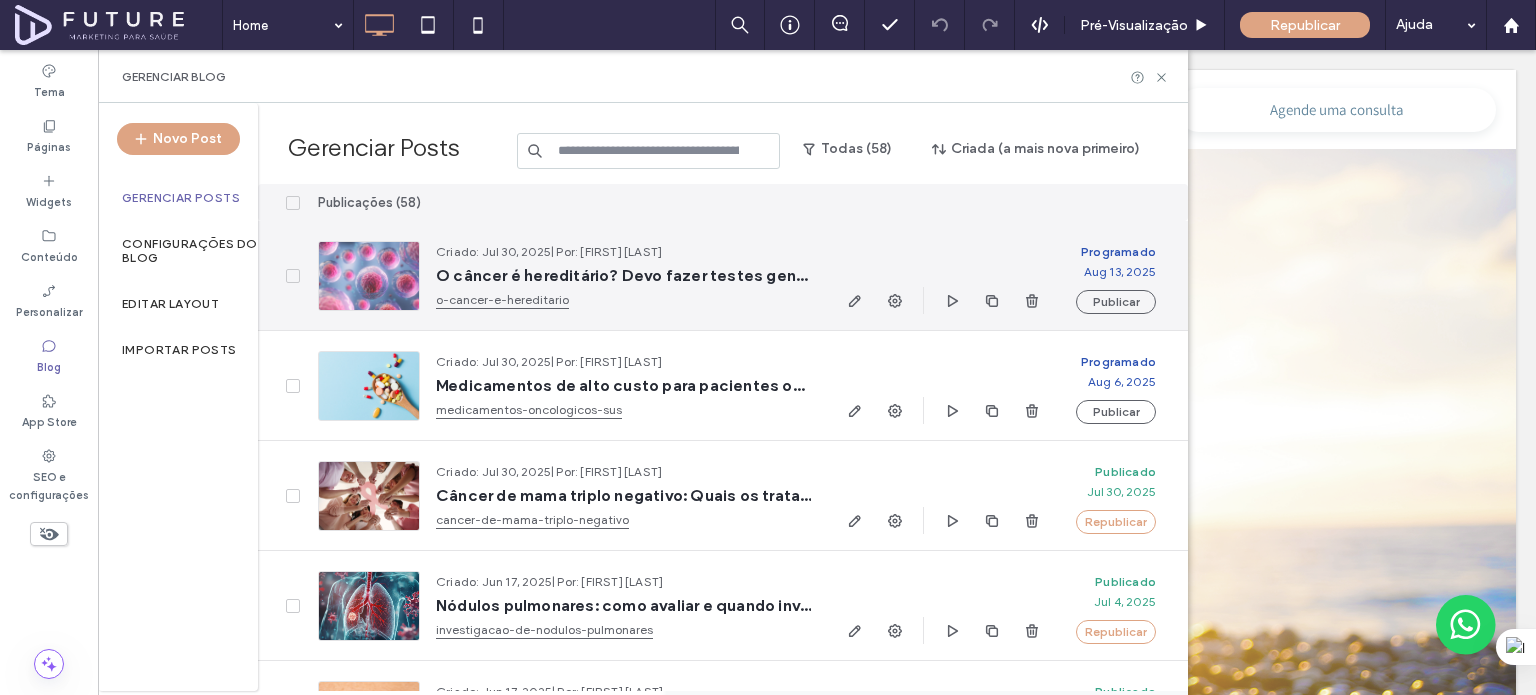 drag, startPoint x: 637, startPoint y: 242, endPoint x: 744, endPoint y: 261, distance: 108.67382 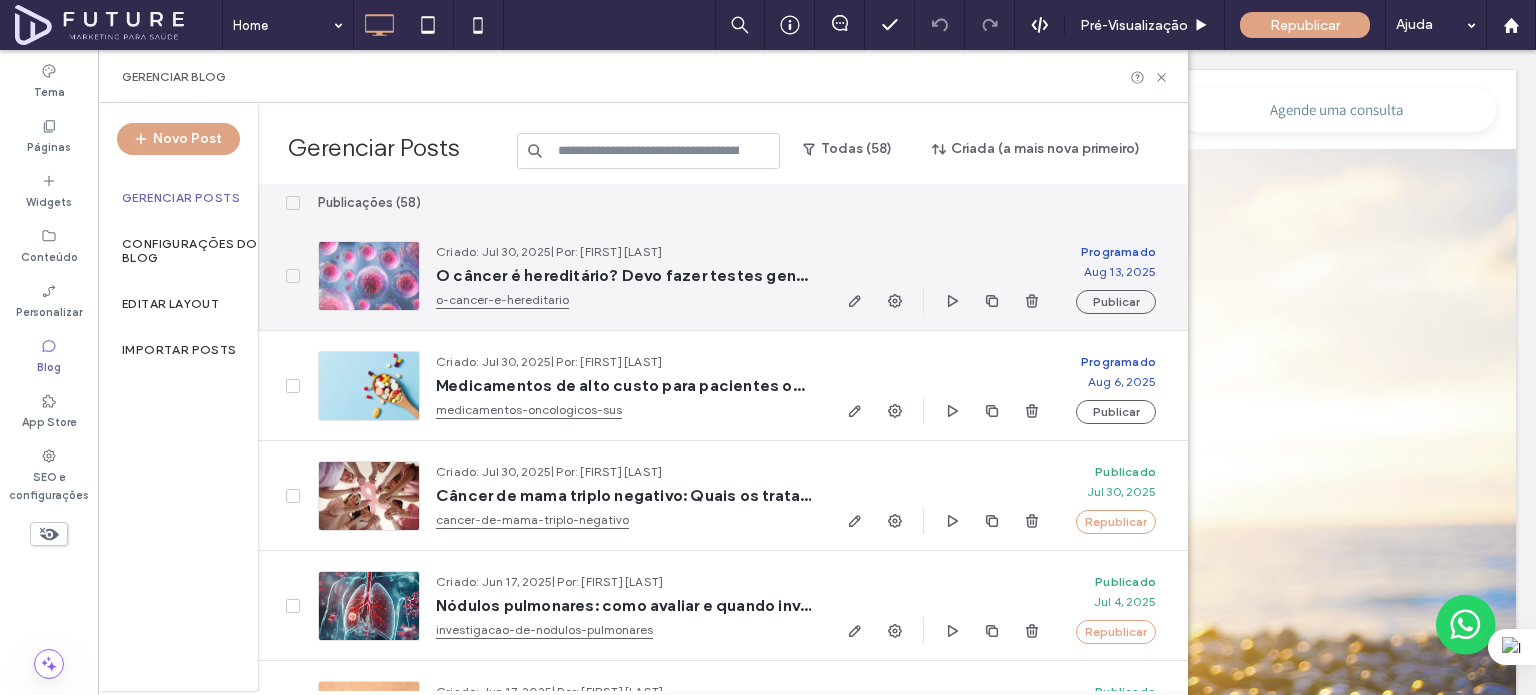 copy on "[FIRST] [LAST]" 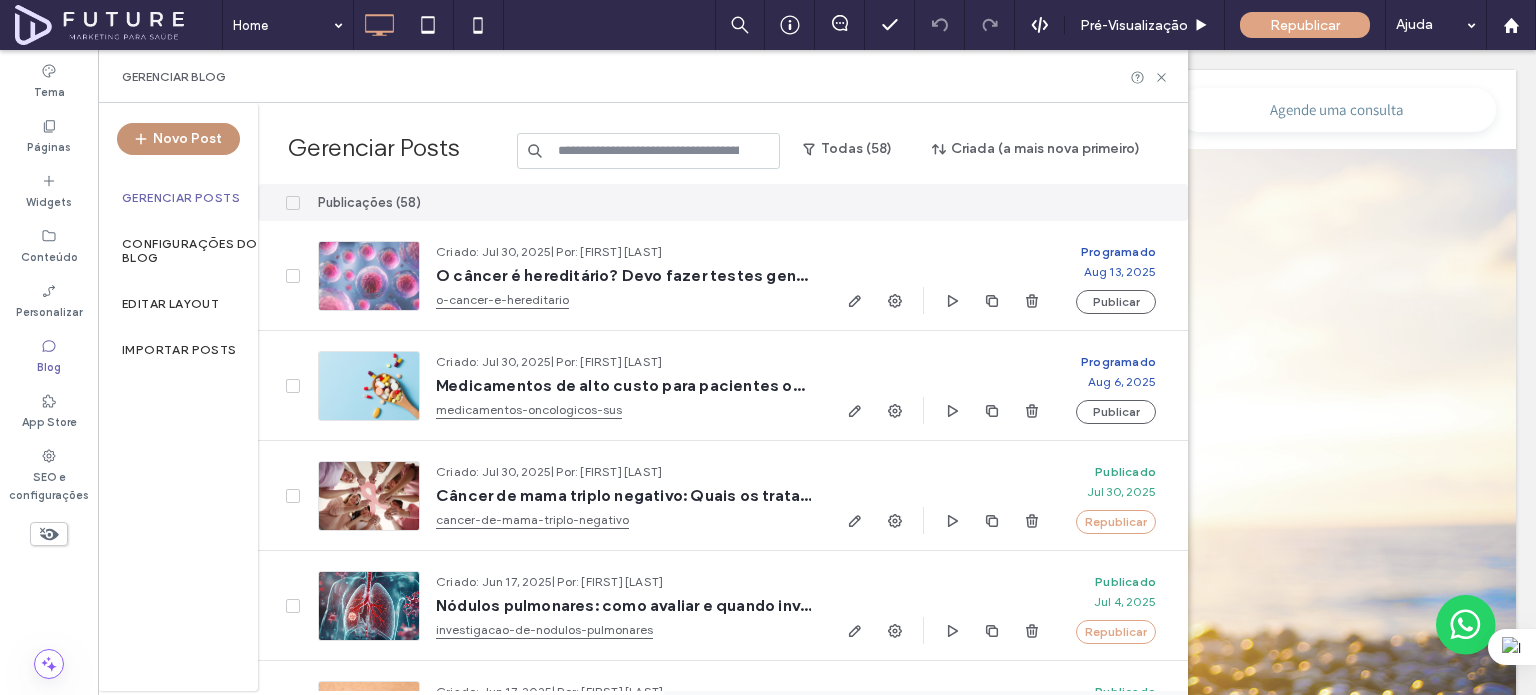 click on "Novo Post" at bounding box center (178, 139) 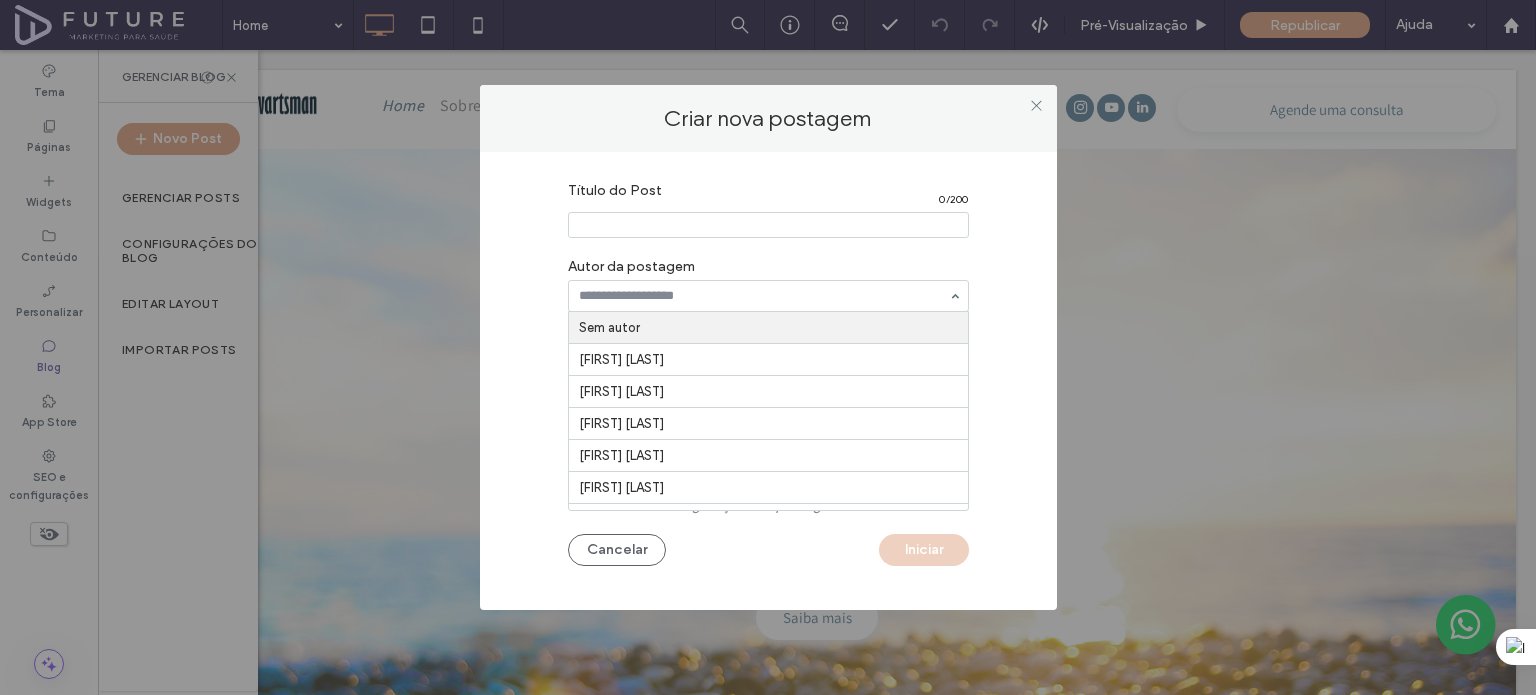 paste on "**********" 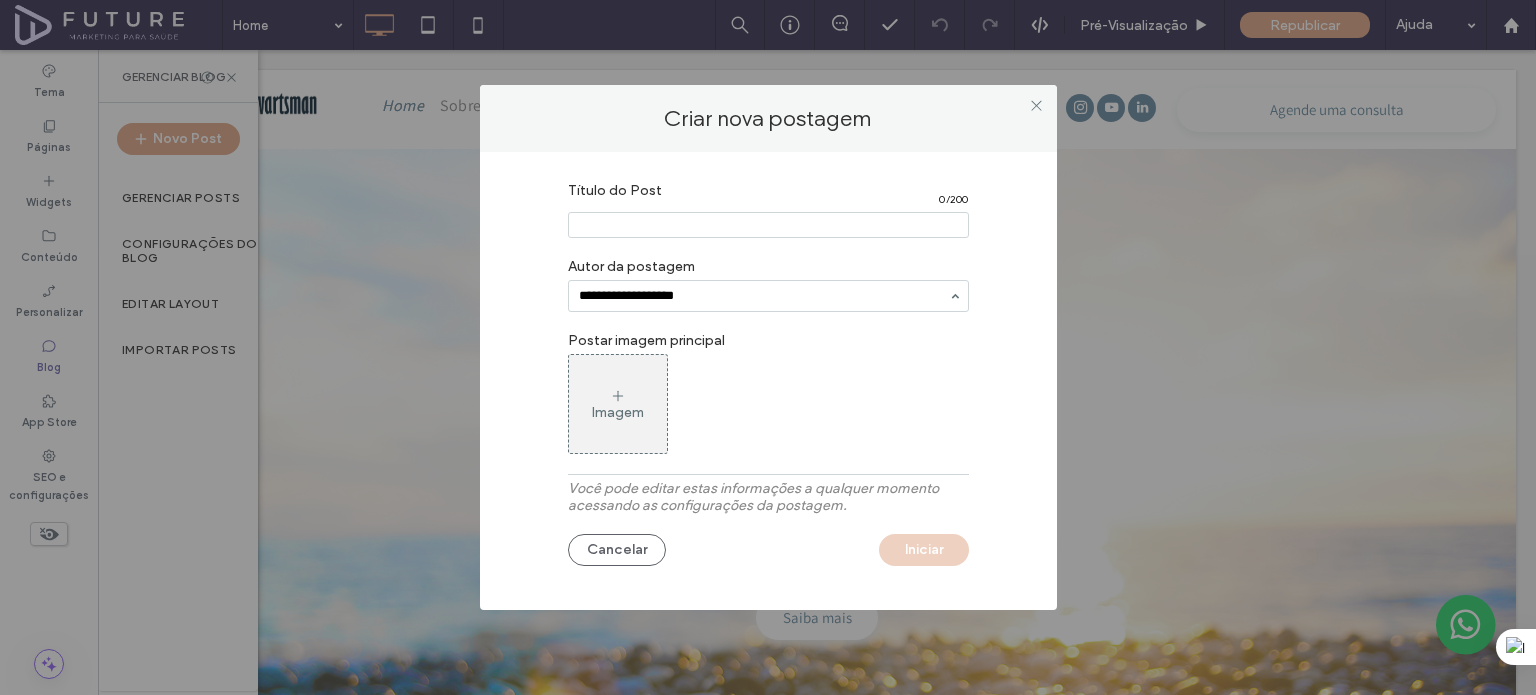 type on "**********" 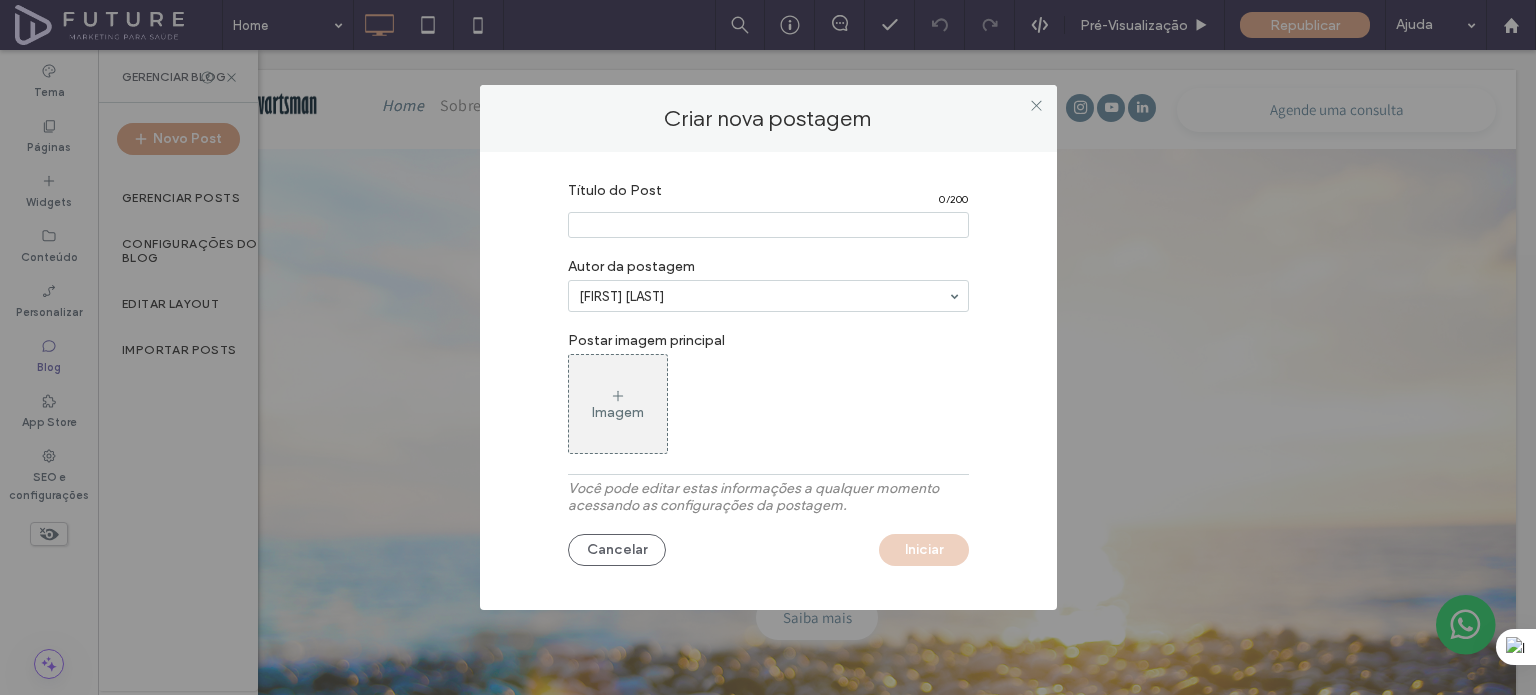 click at bounding box center [768, 225] 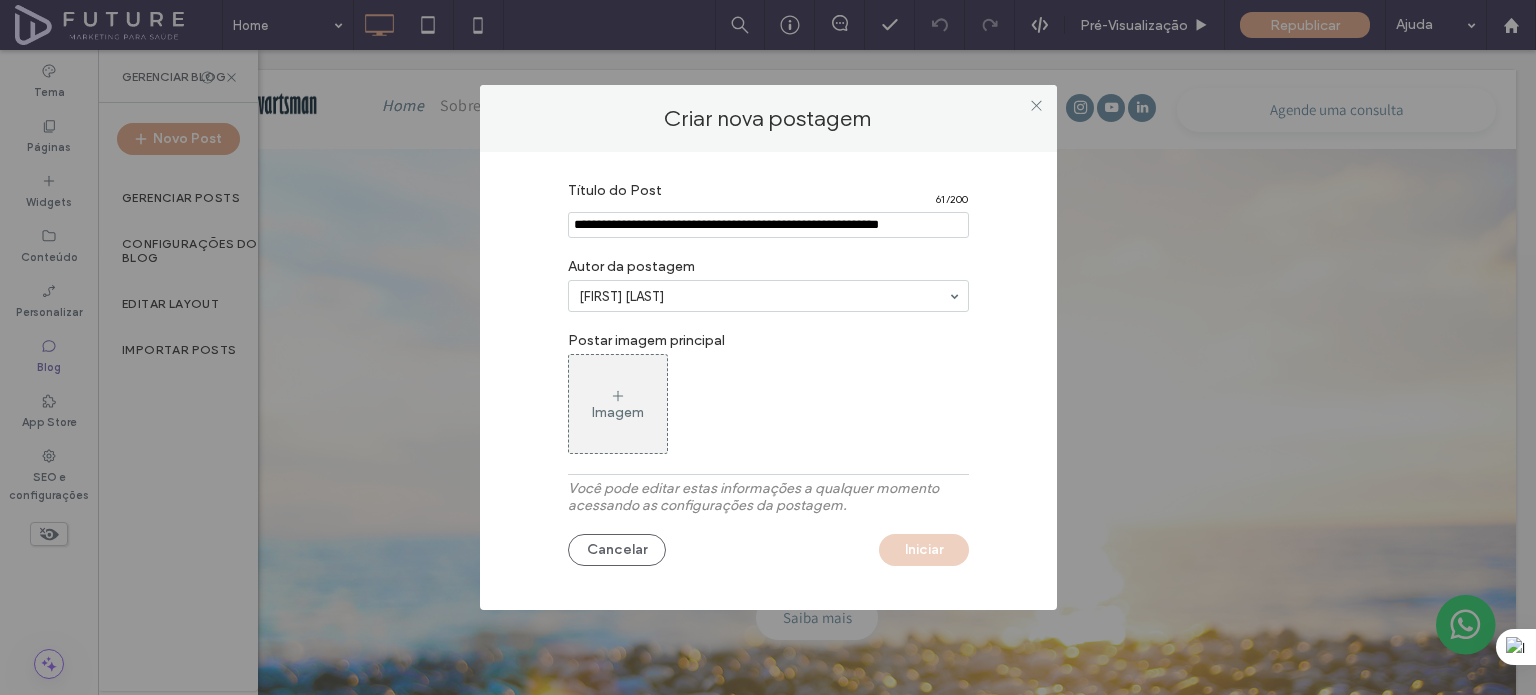 type on "**********" 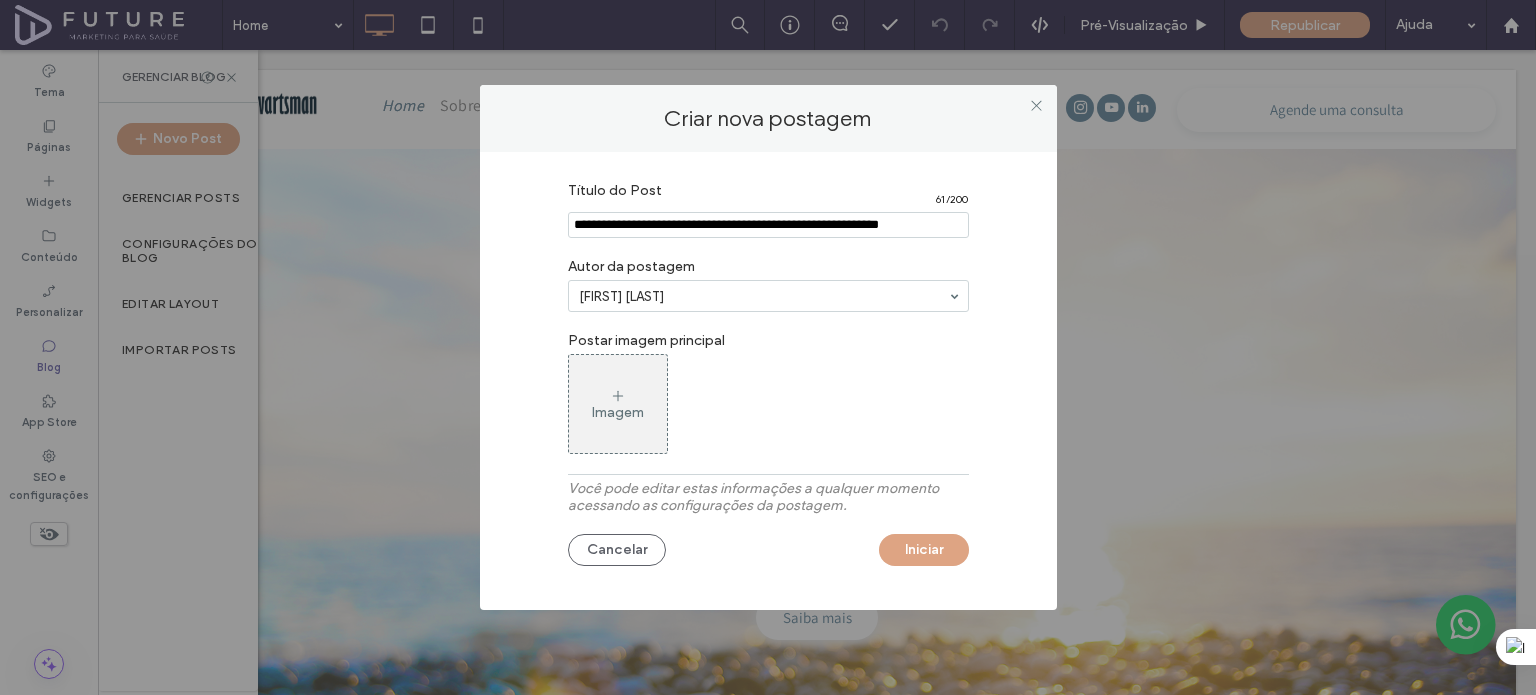 drag, startPoint x: 778, startPoint y: 227, endPoint x: 846, endPoint y: 237, distance: 68.73136 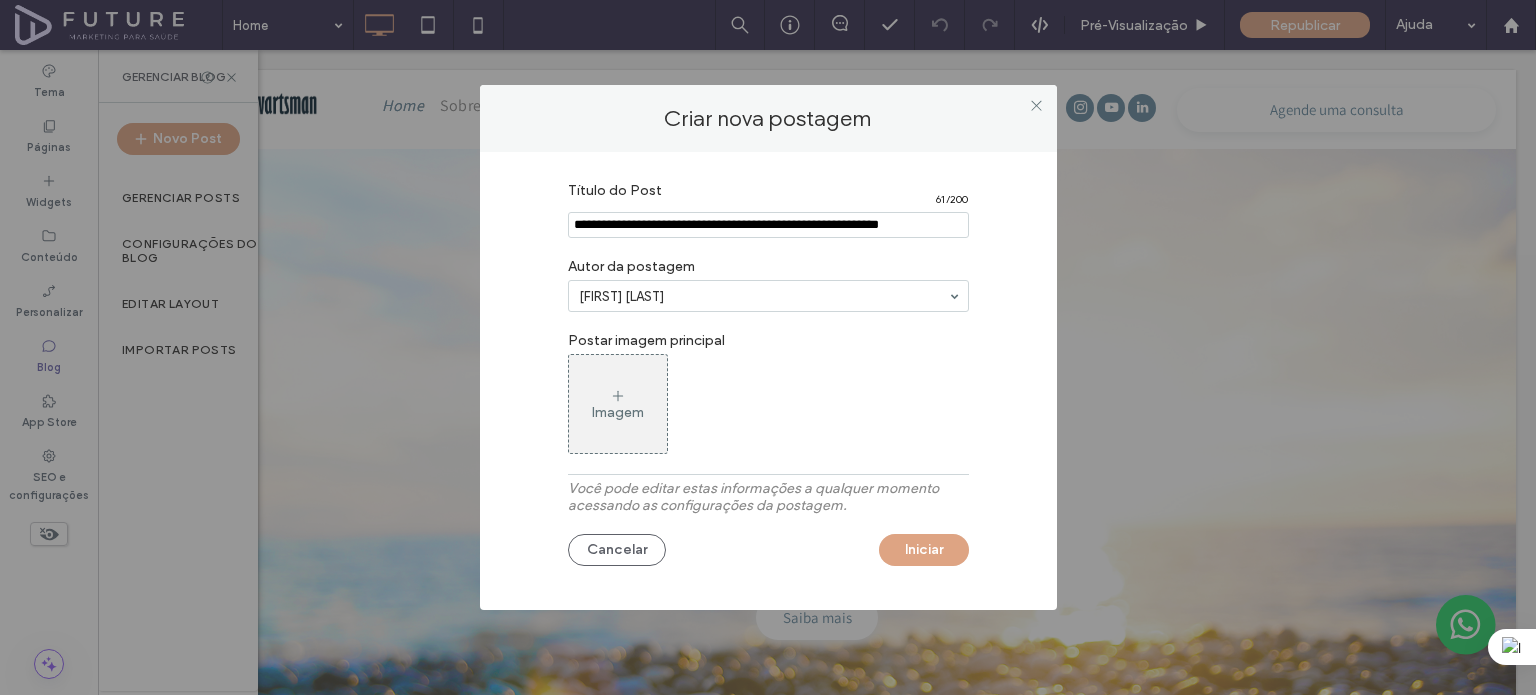 click on "Imagem" at bounding box center (618, 412) 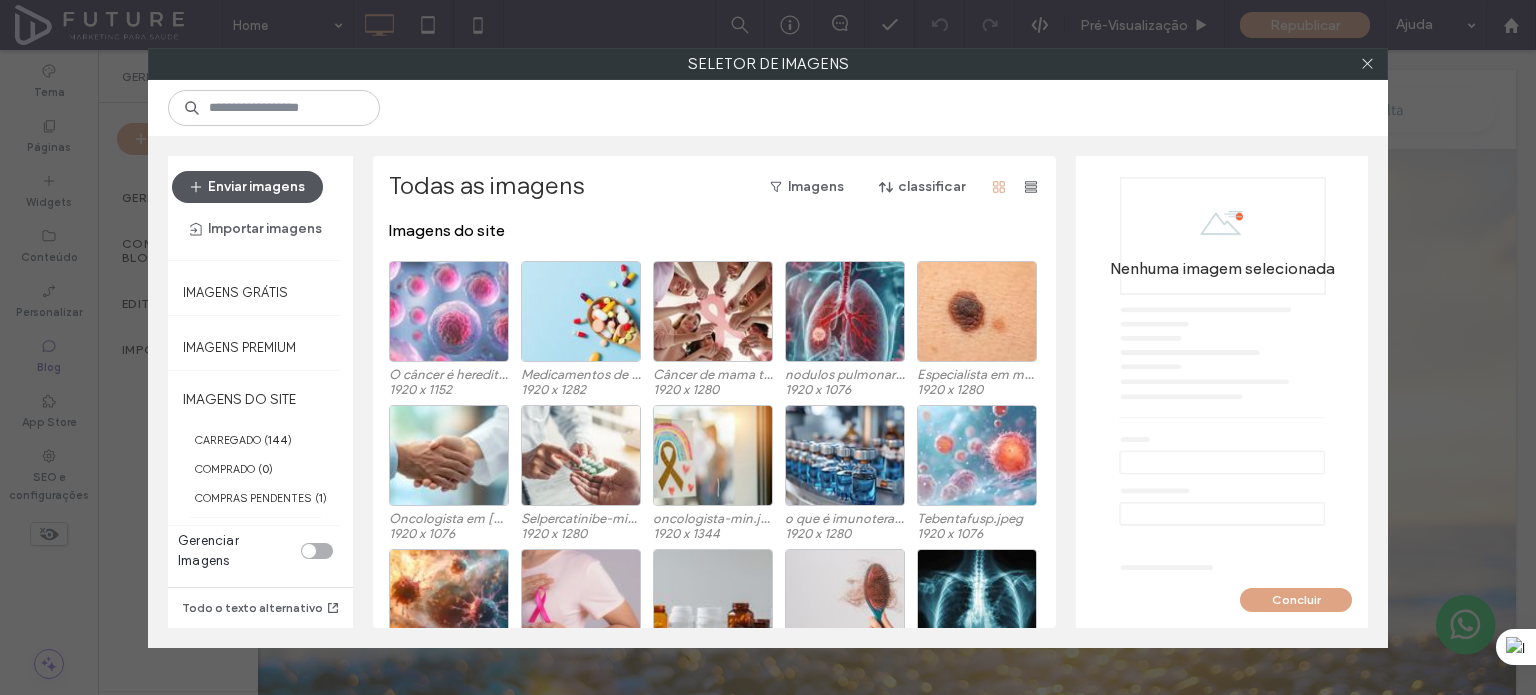 click on "Enviar imagens" at bounding box center [247, 187] 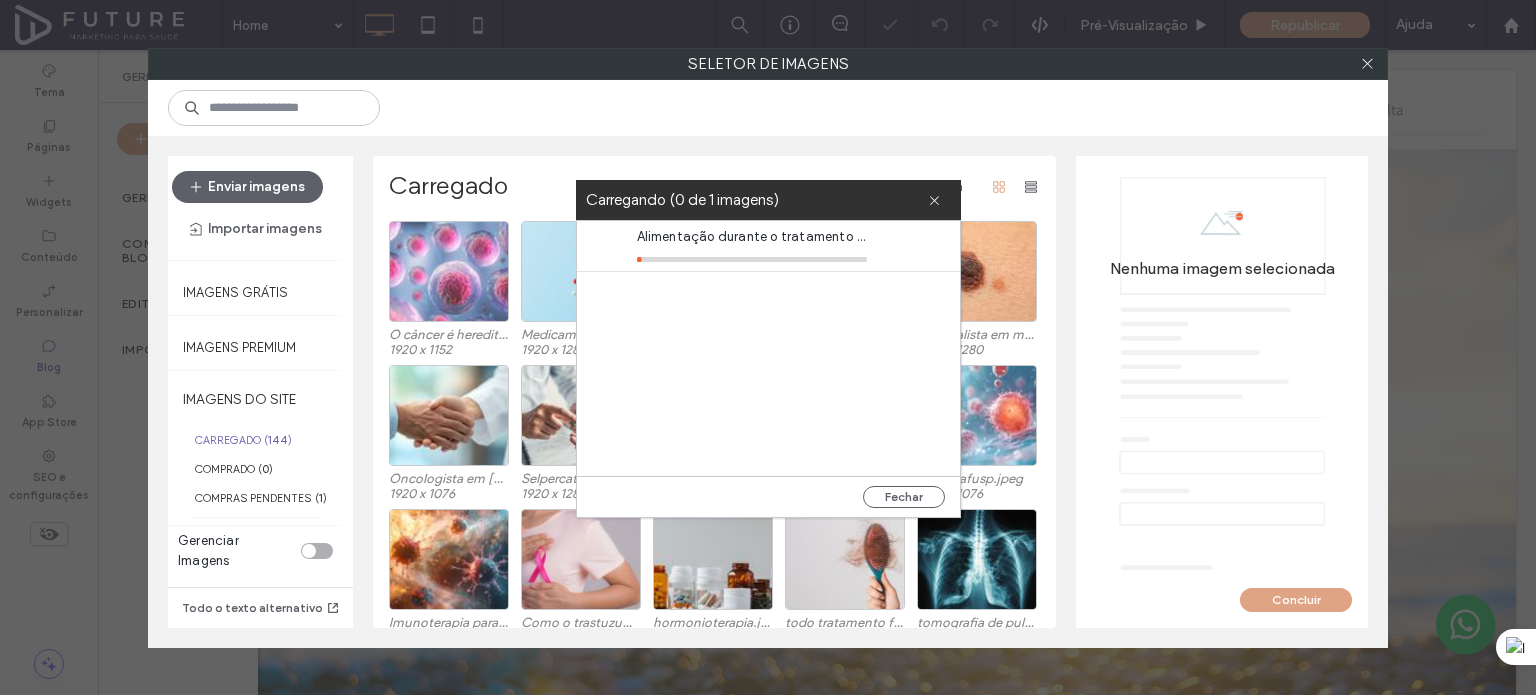 type 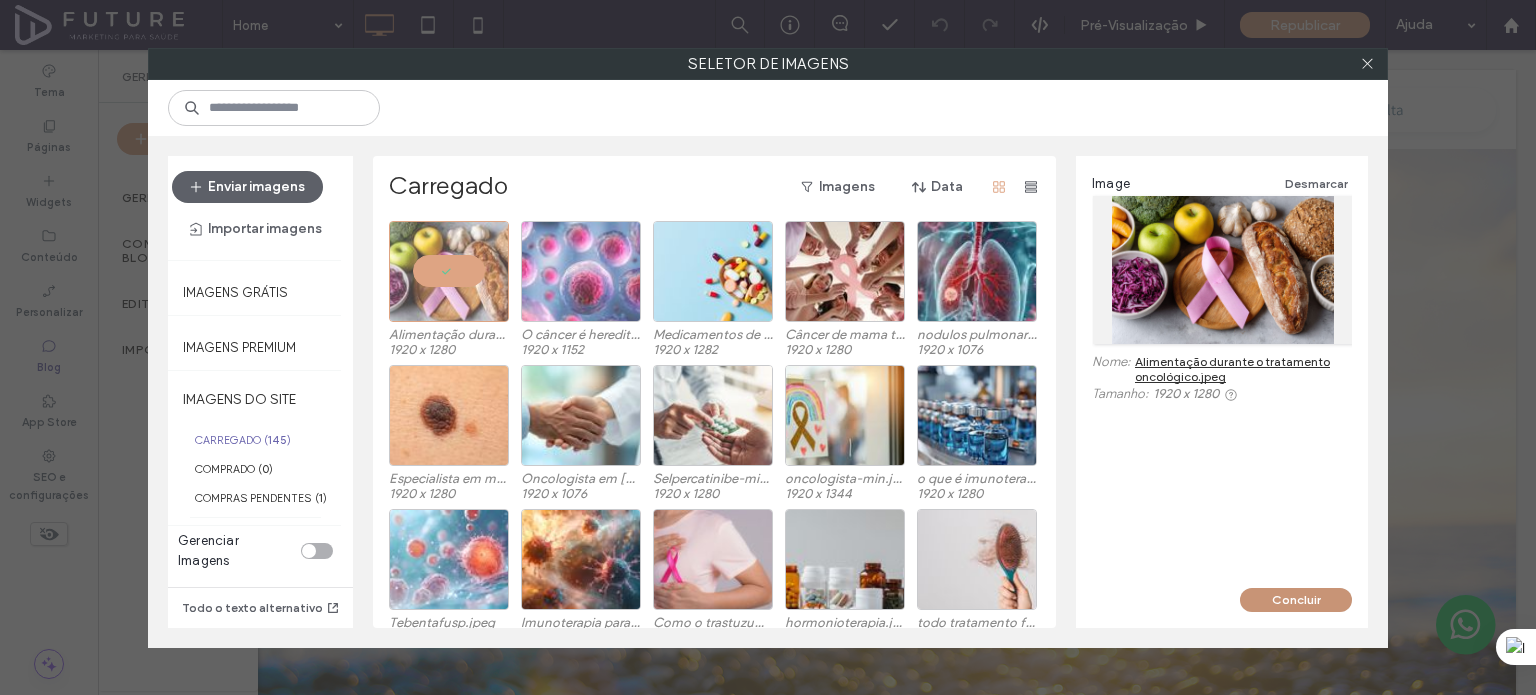 click on "Concluir" at bounding box center [1296, 600] 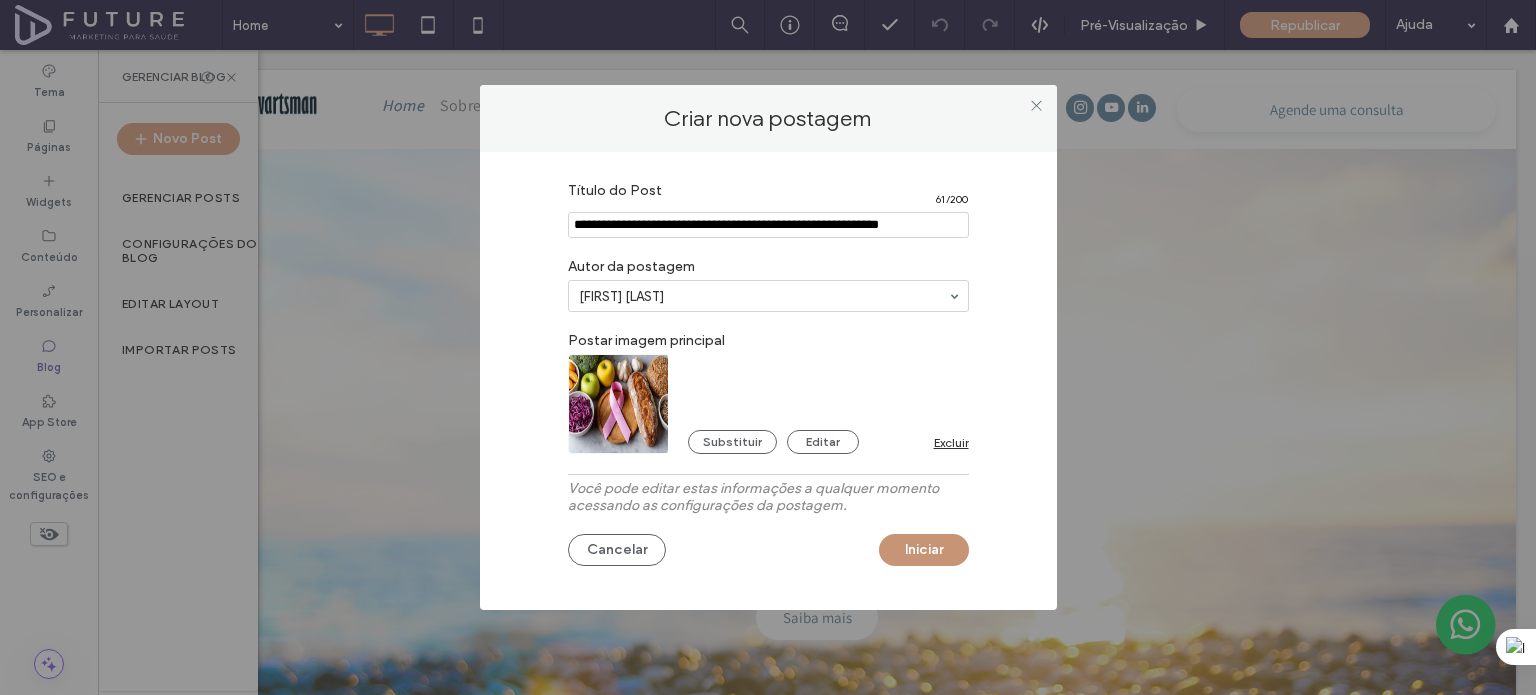click on "Iniciar" at bounding box center (924, 550) 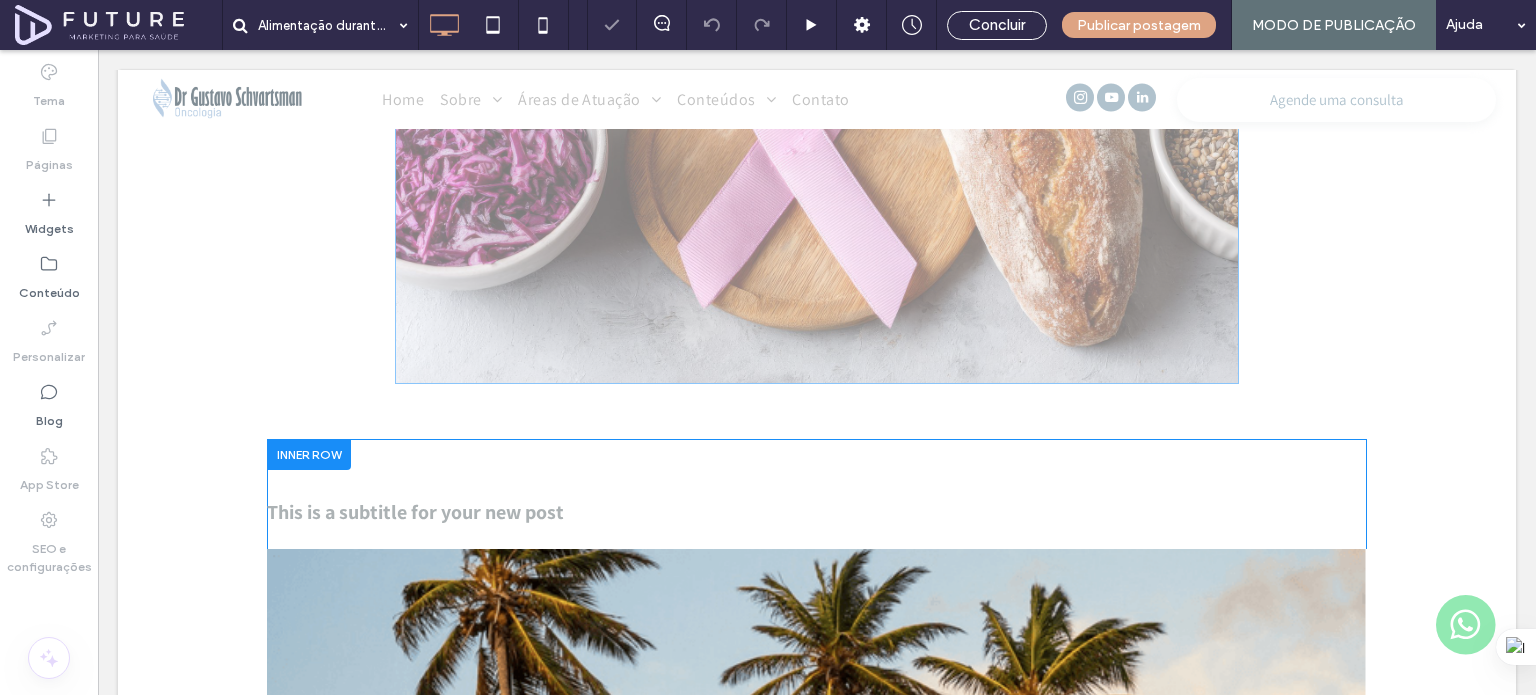 scroll, scrollTop: 880, scrollLeft: 0, axis: vertical 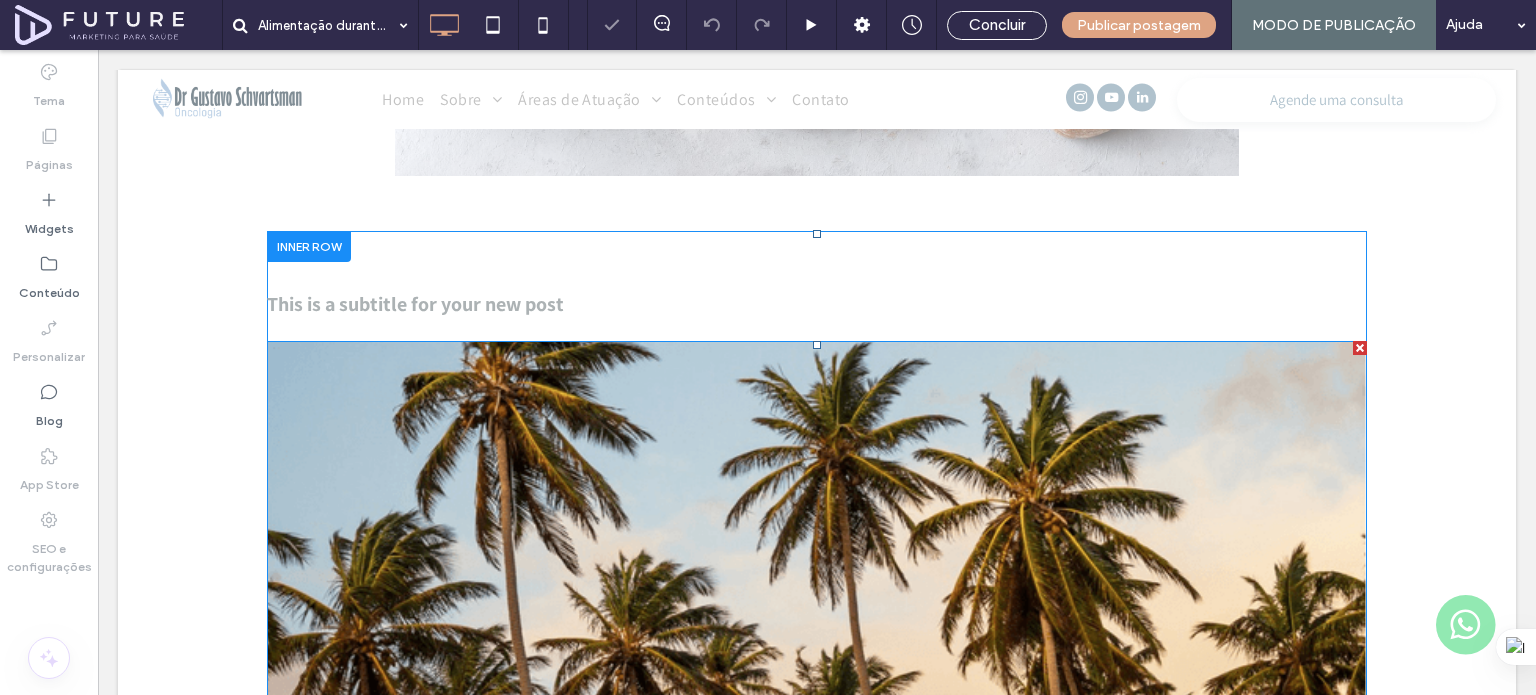 click at bounding box center (1360, 348) 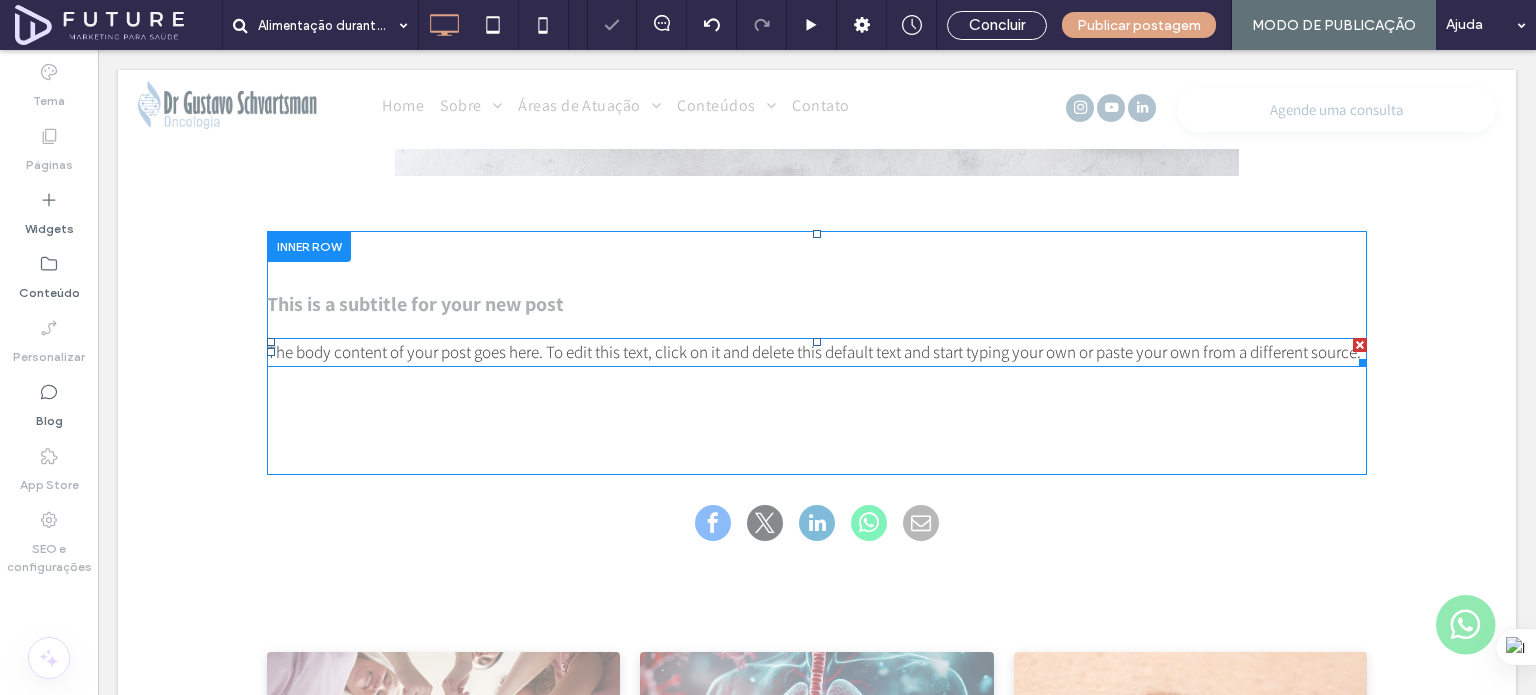 click at bounding box center (1360, 345) 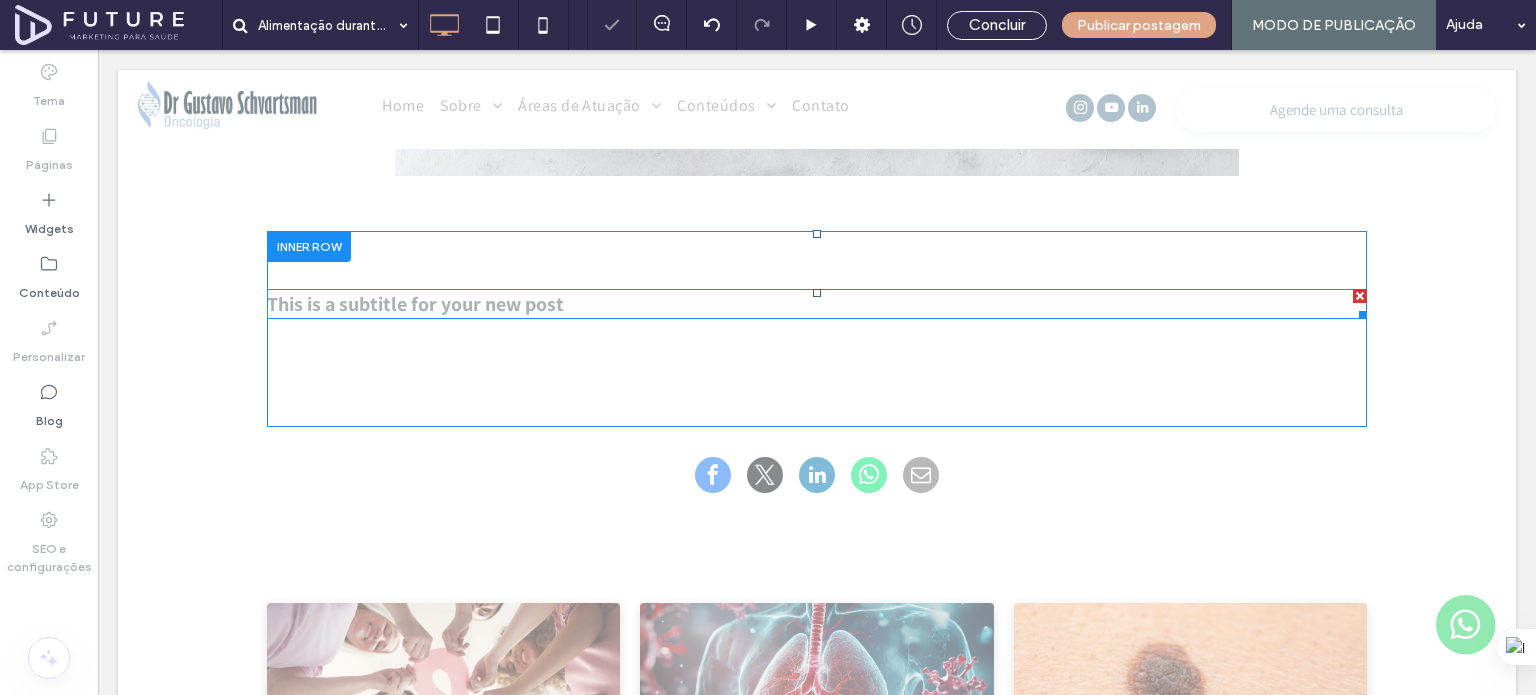 click on "This is a subtitle for your new post" at bounding box center (817, 304) 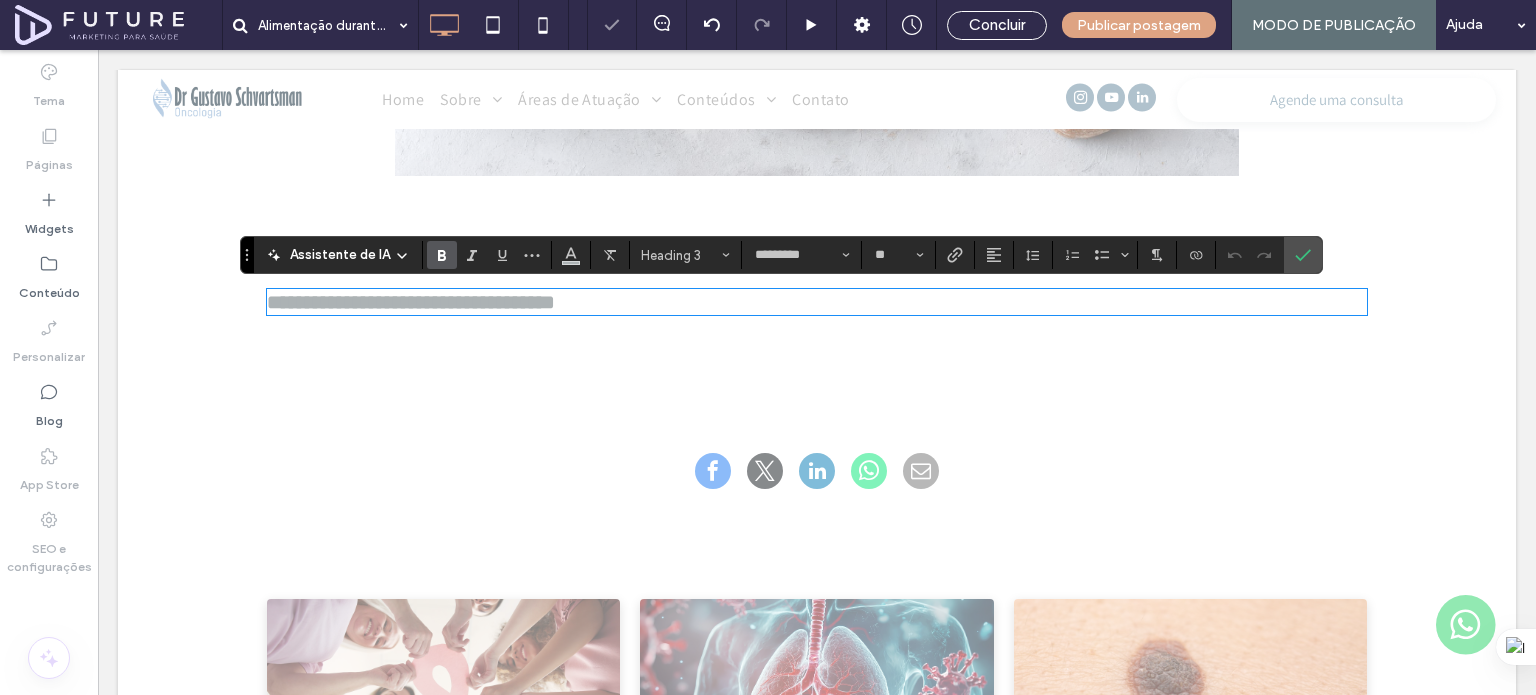 type on "*********" 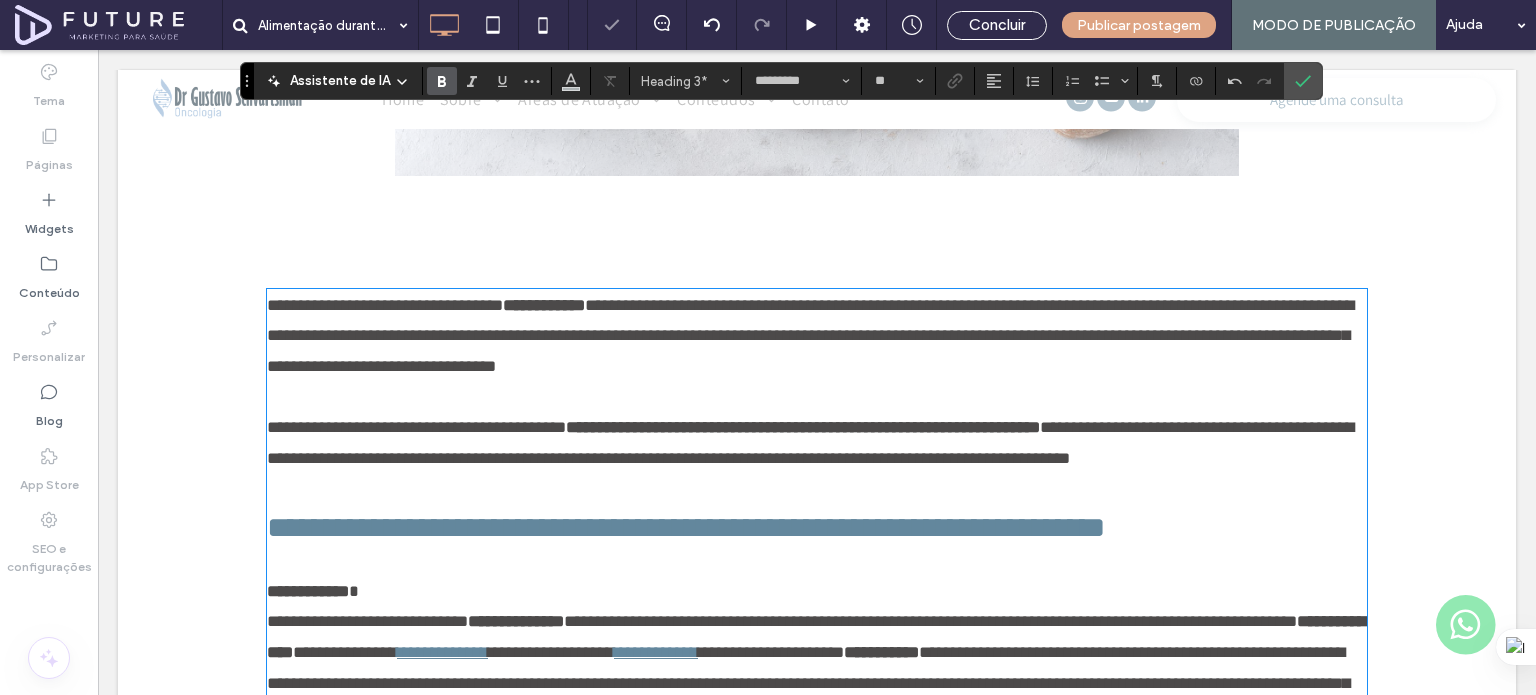 scroll, scrollTop: 0, scrollLeft: 0, axis: both 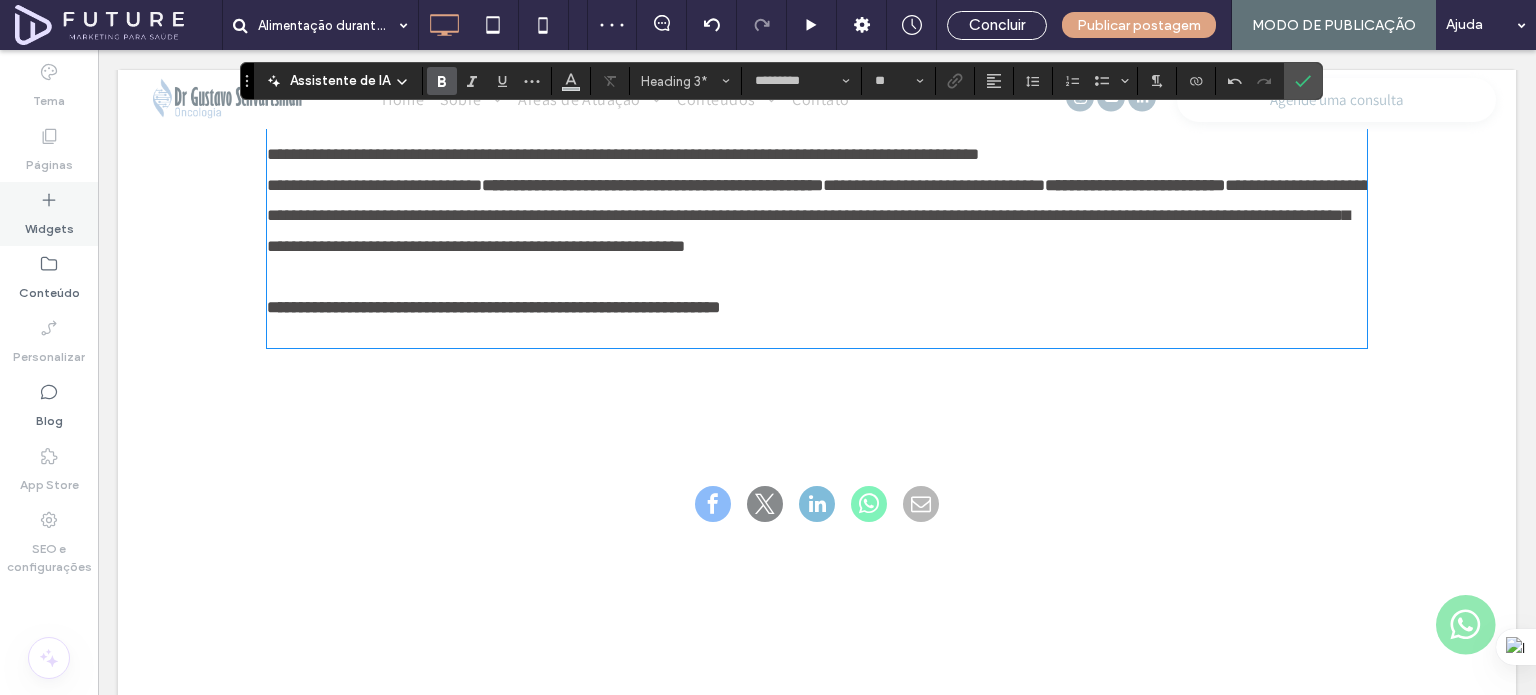 click on "Widgets" at bounding box center [49, 224] 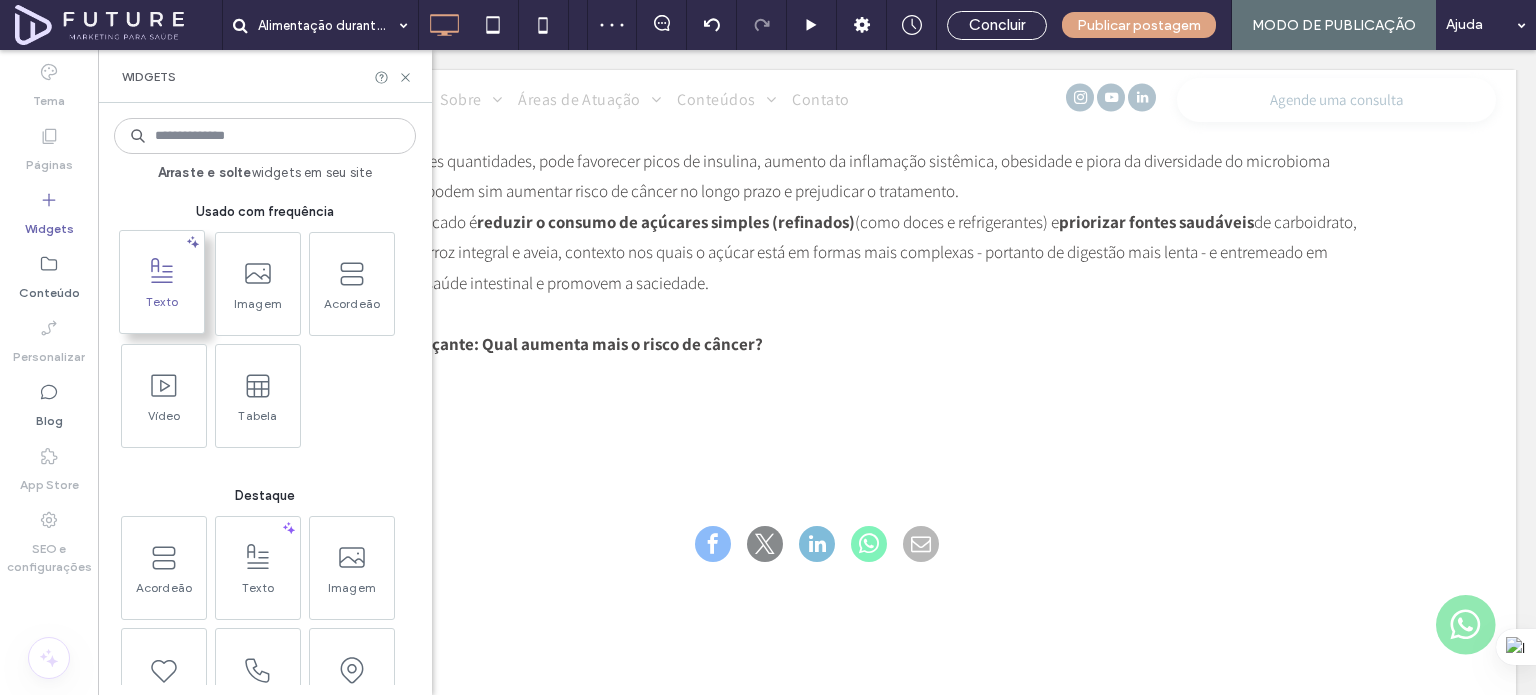 click on "Texto" at bounding box center [162, 308] 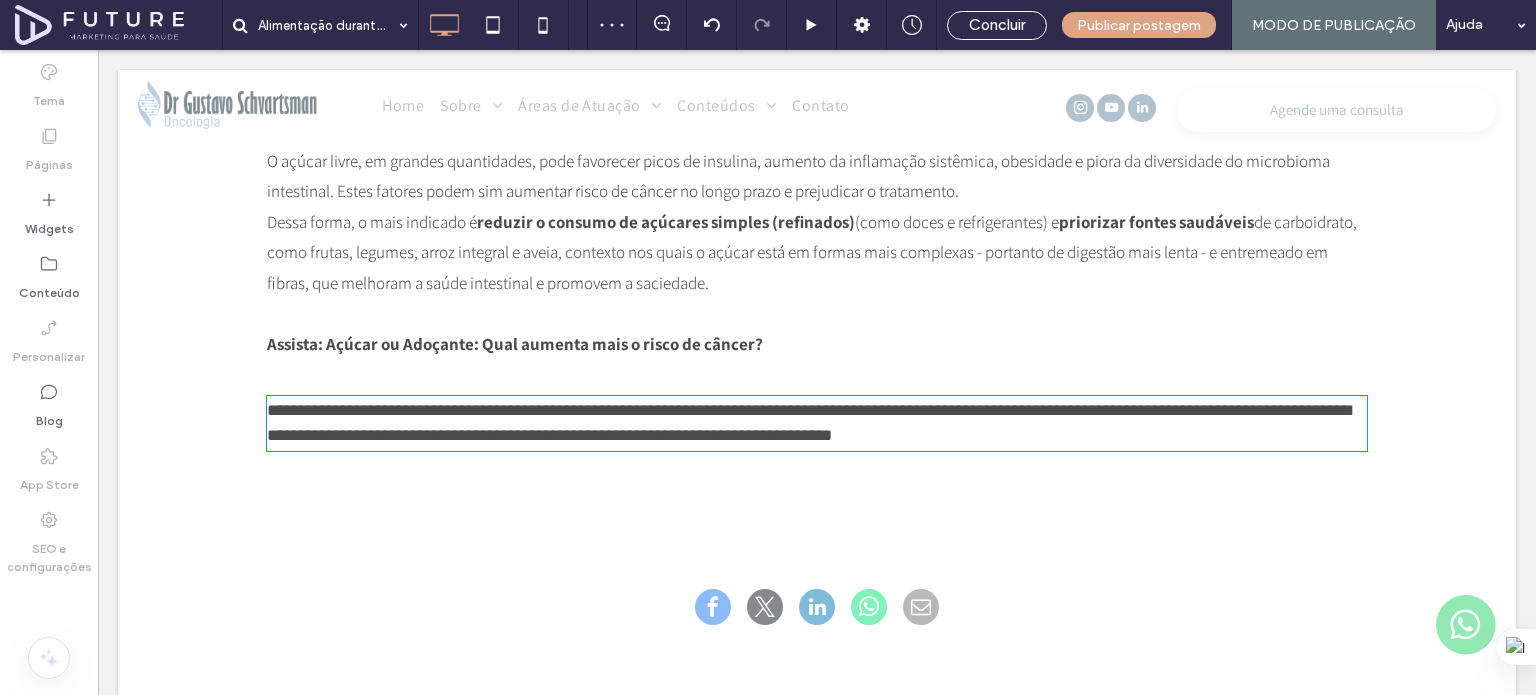 type on "*********" 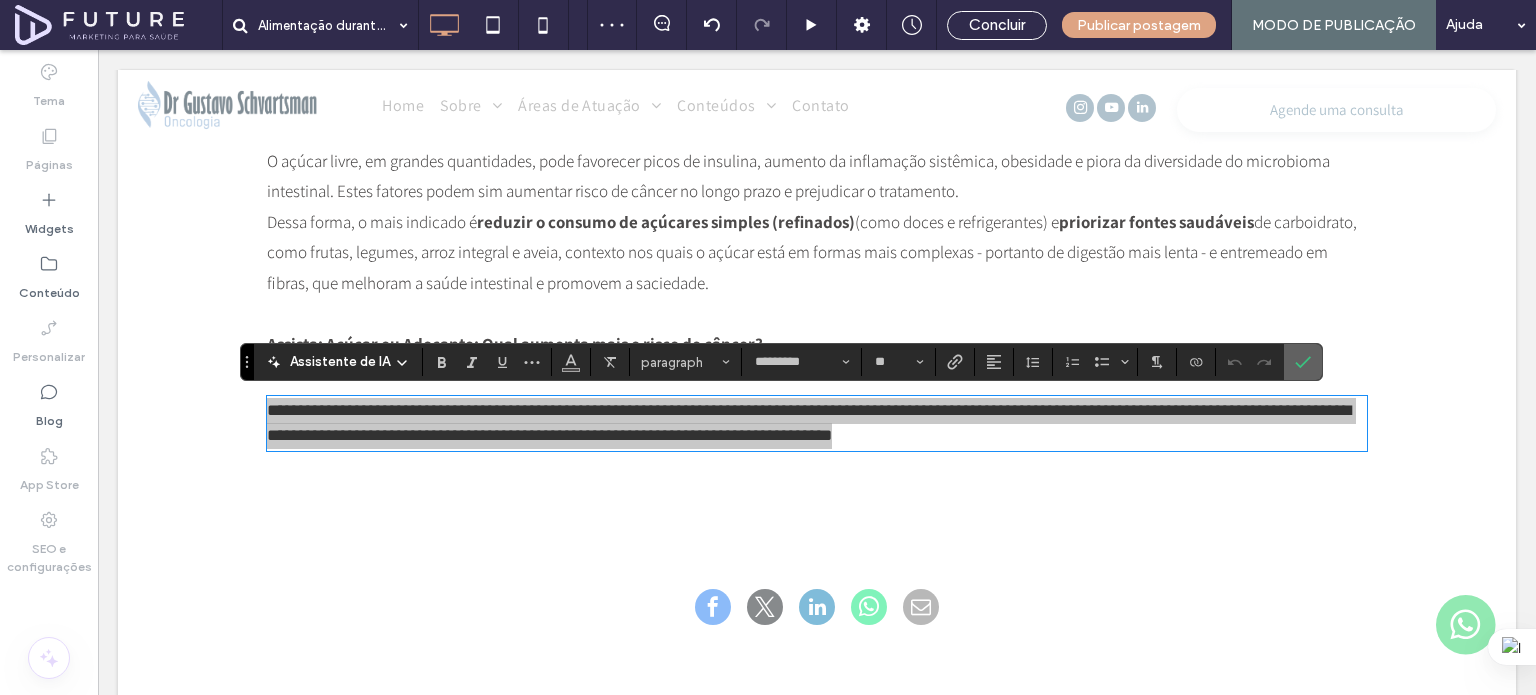 click 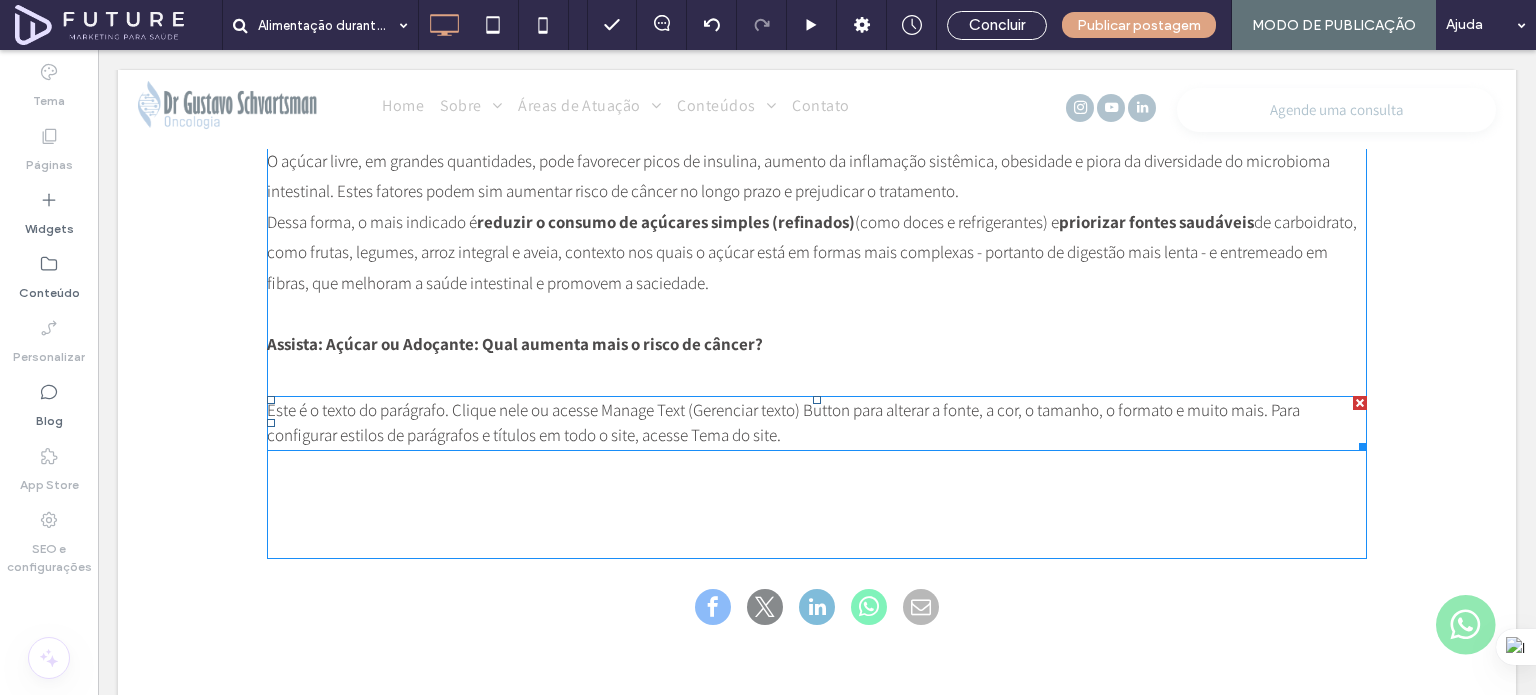 click at bounding box center (1360, 403) 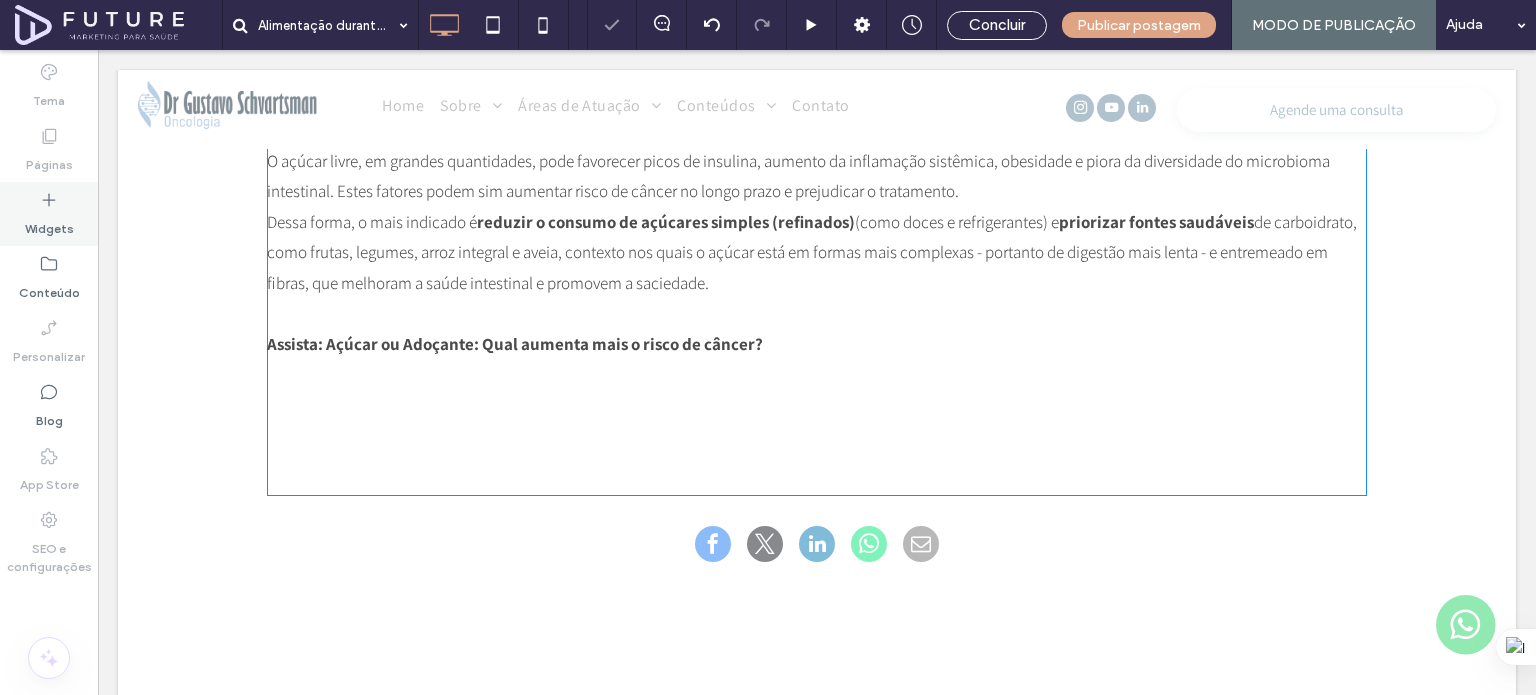 click 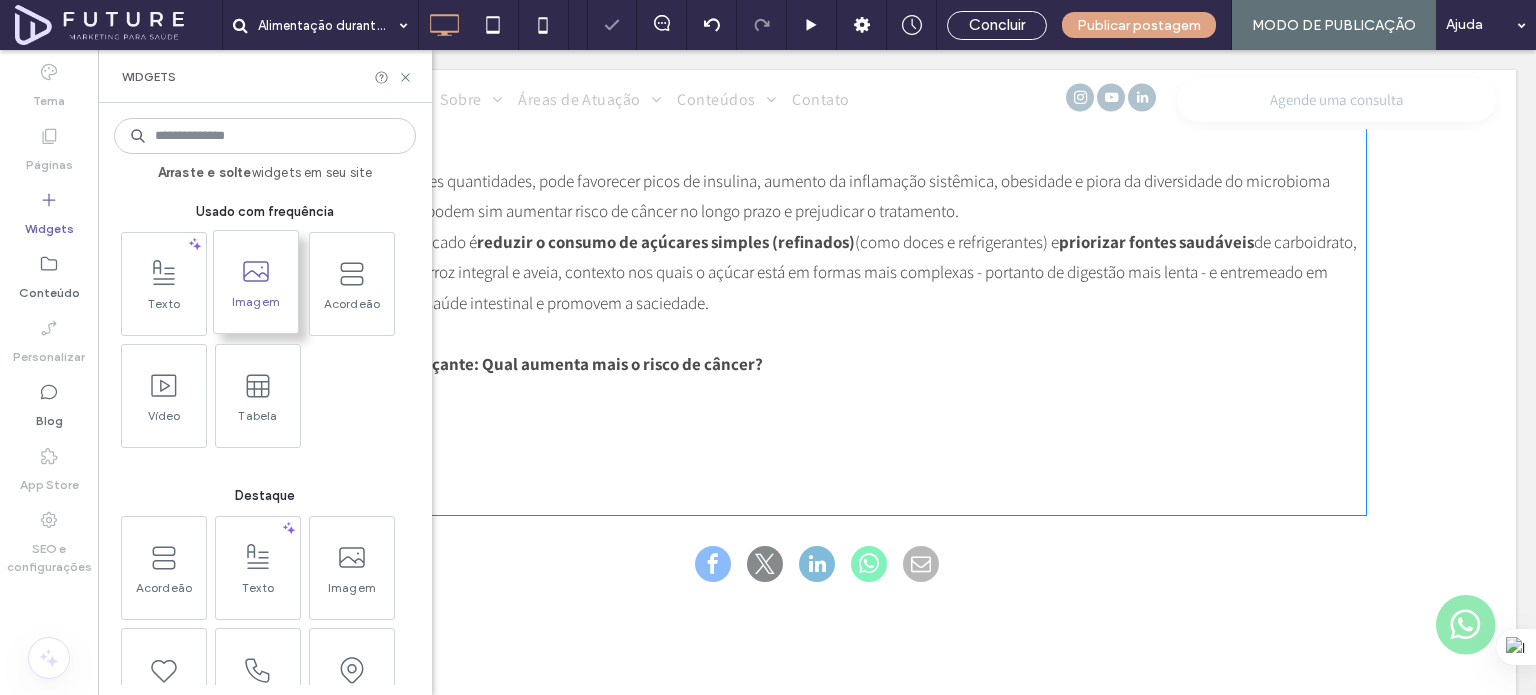 scroll, scrollTop: 1837, scrollLeft: 0, axis: vertical 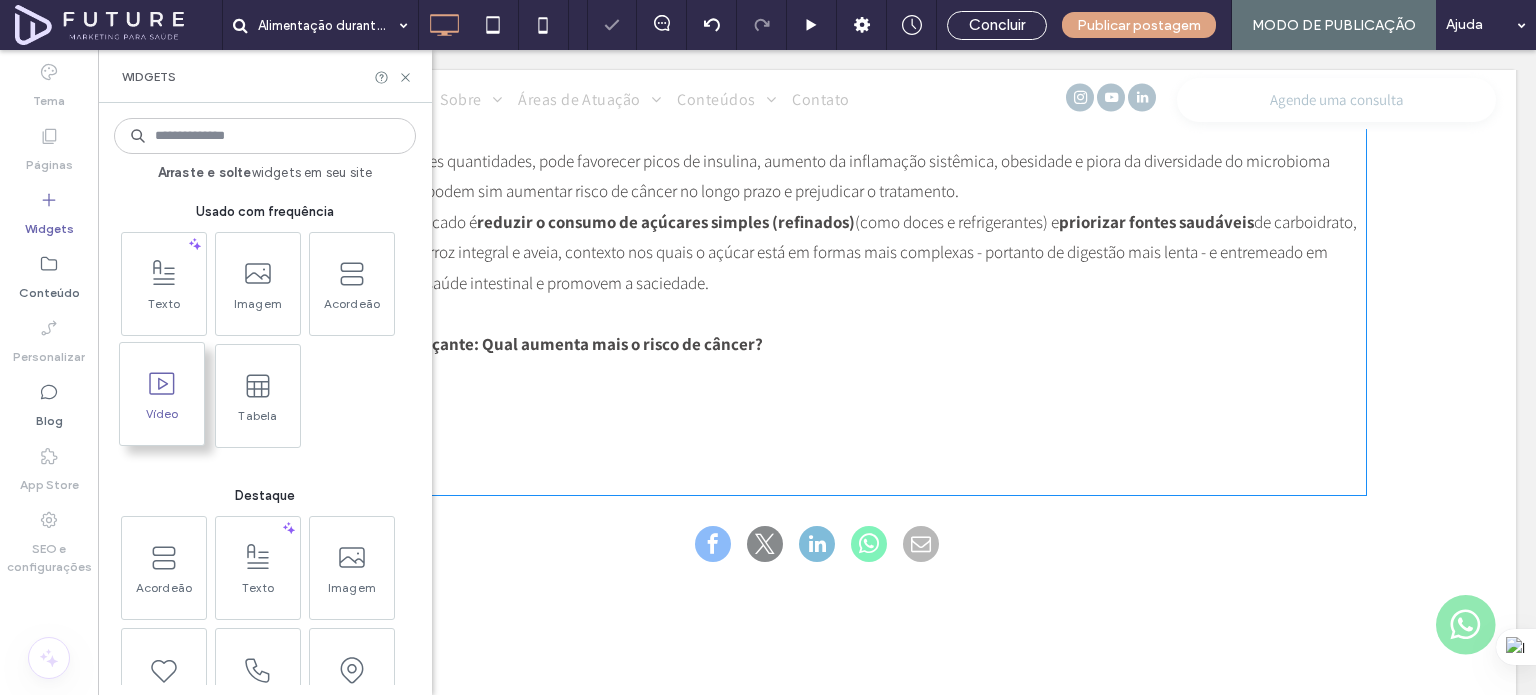 click at bounding box center (162, 383) 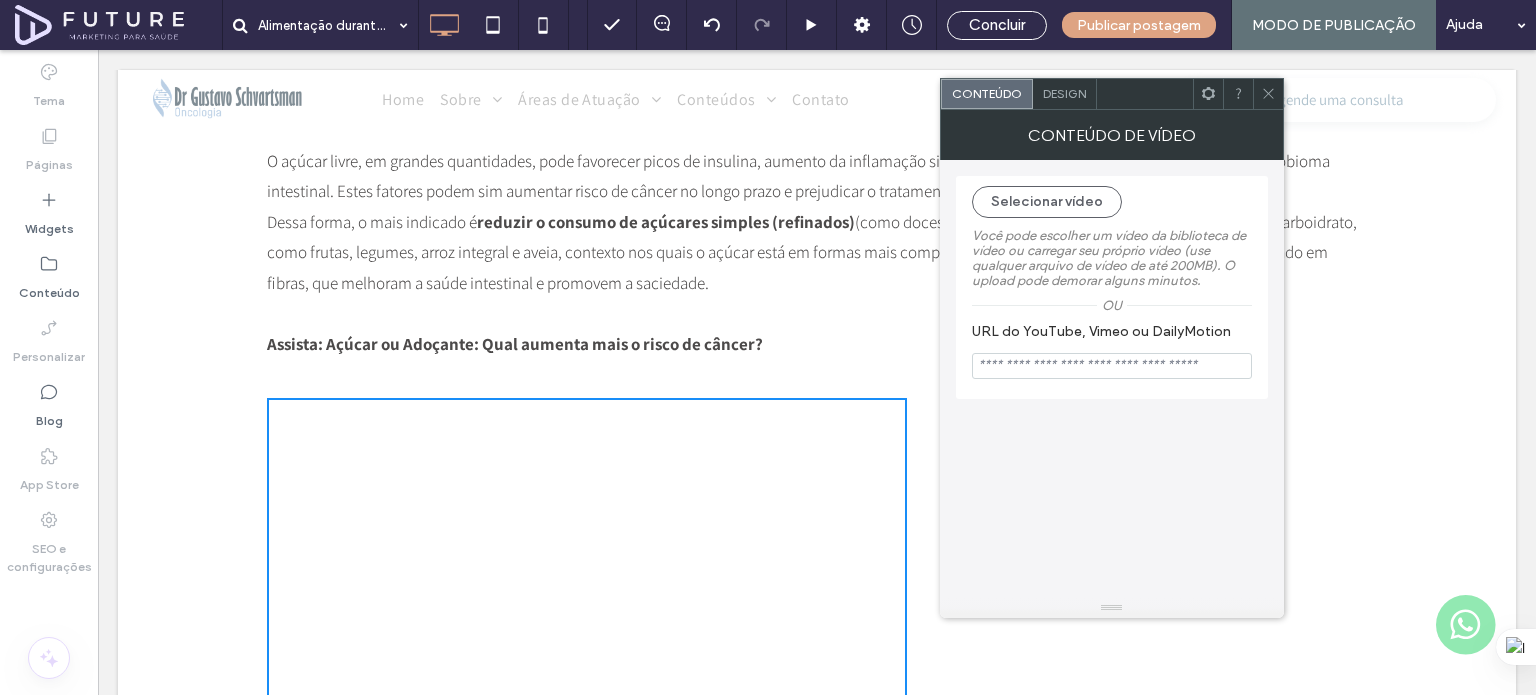 click at bounding box center (1112, 366) 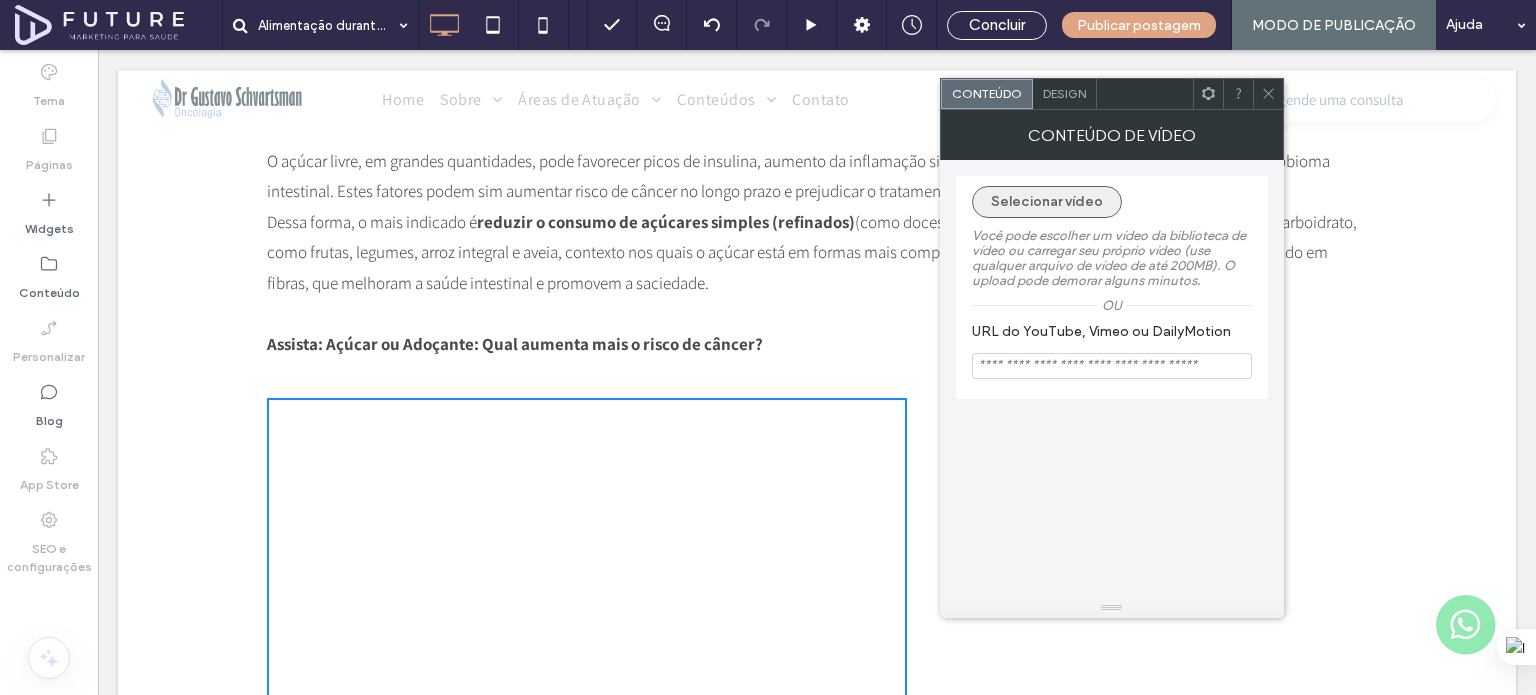 type on "**********" 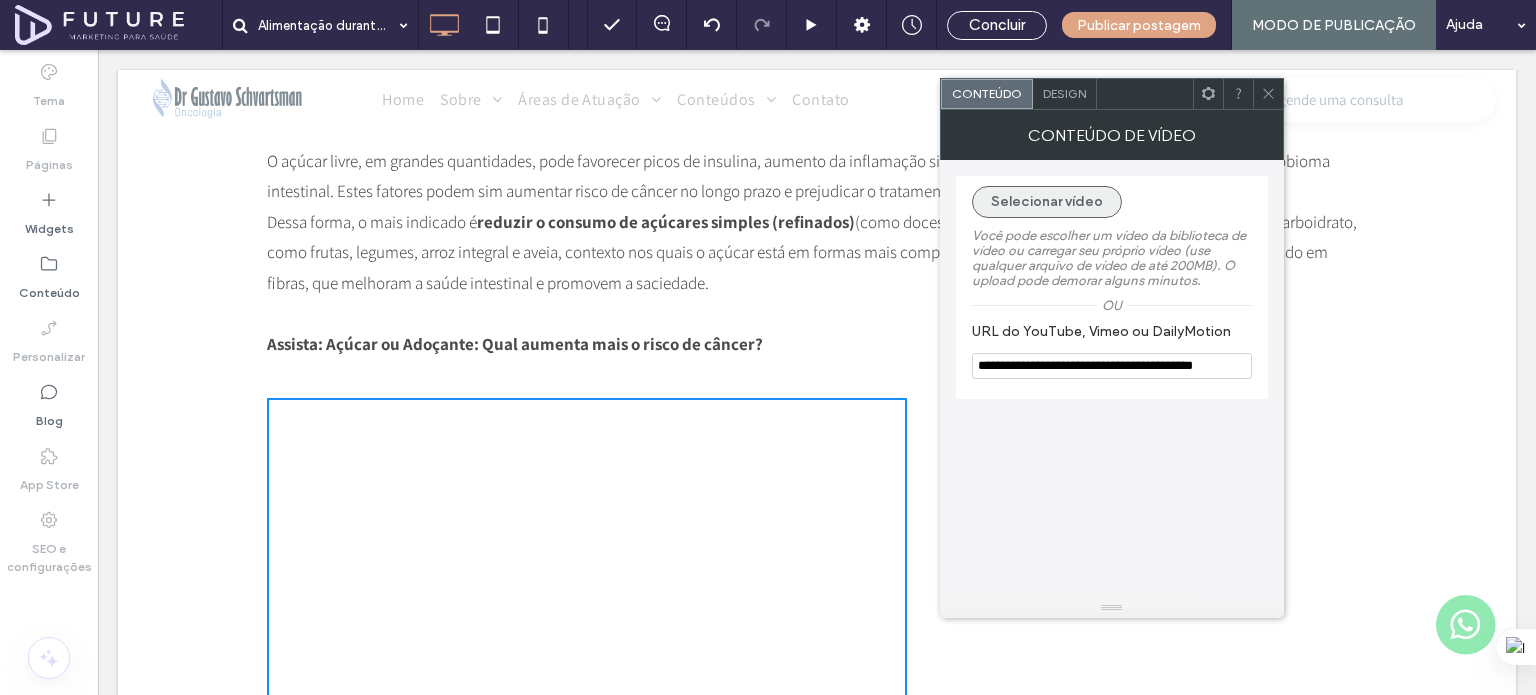 scroll, scrollTop: 0, scrollLeft: 41, axis: horizontal 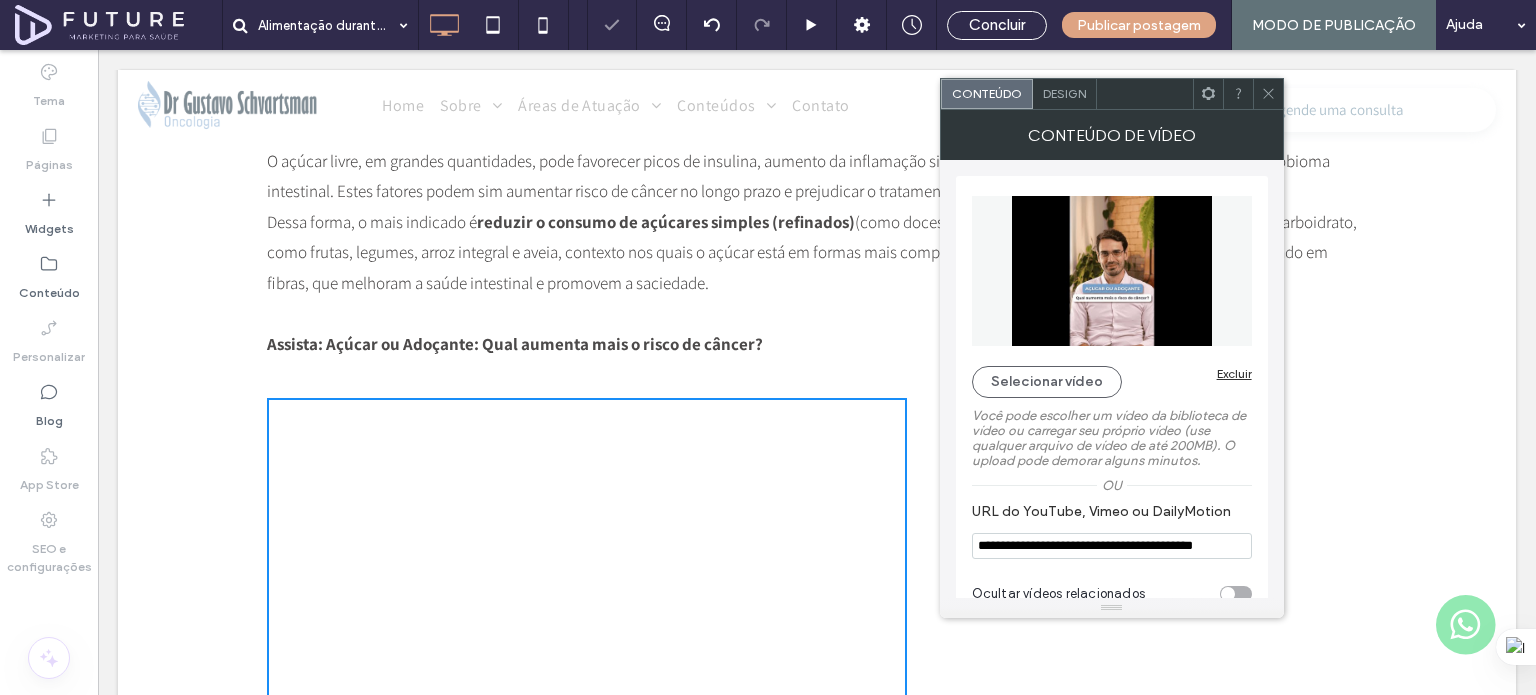 click on "Design" at bounding box center [1065, 94] 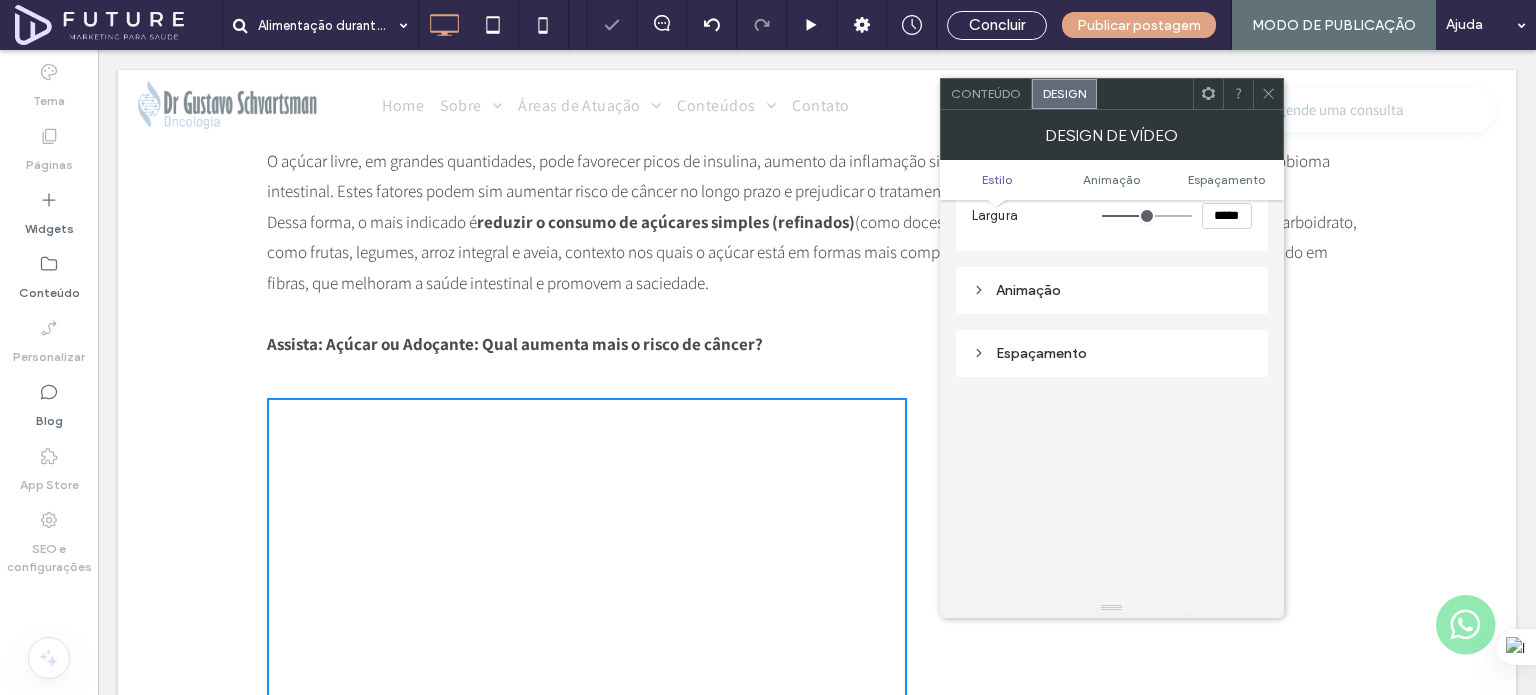 scroll, scrollTop: 200, scrollLeft: 0, axis: vertical 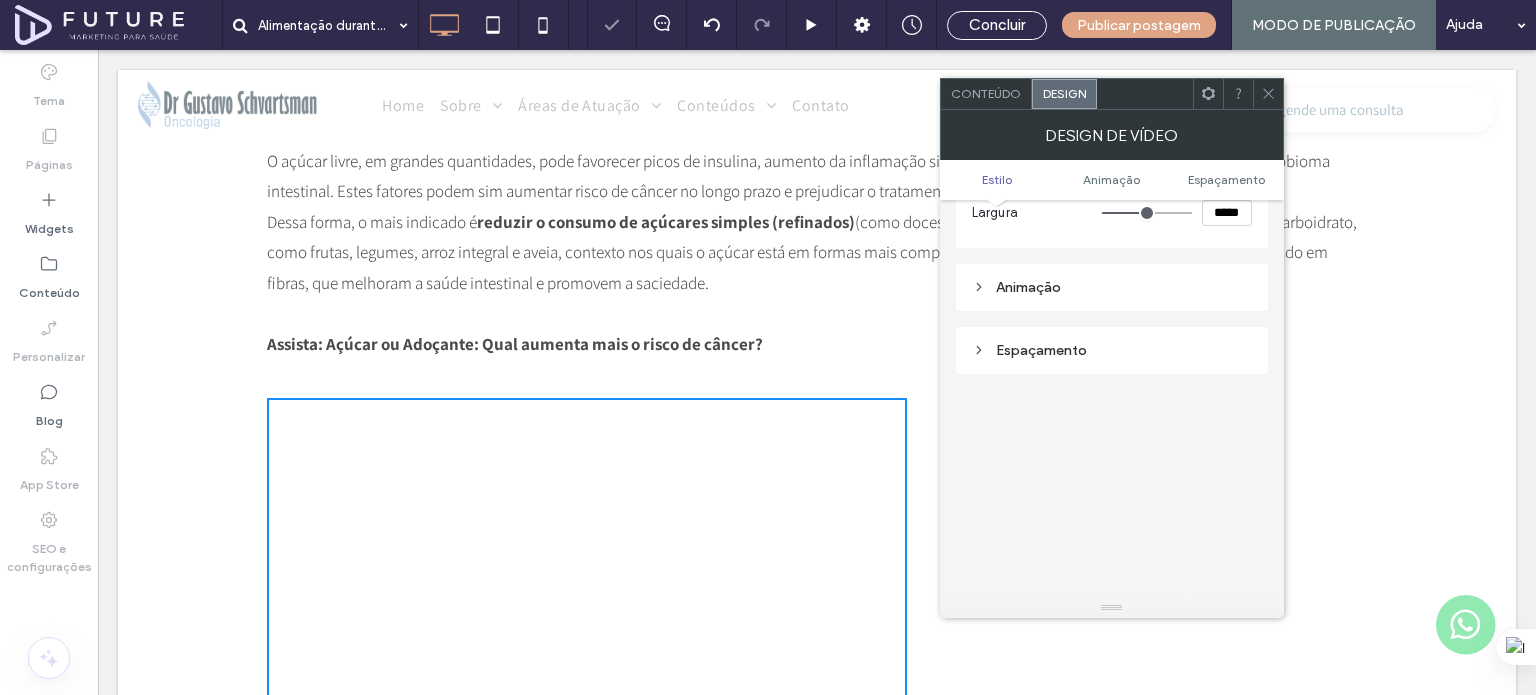 click 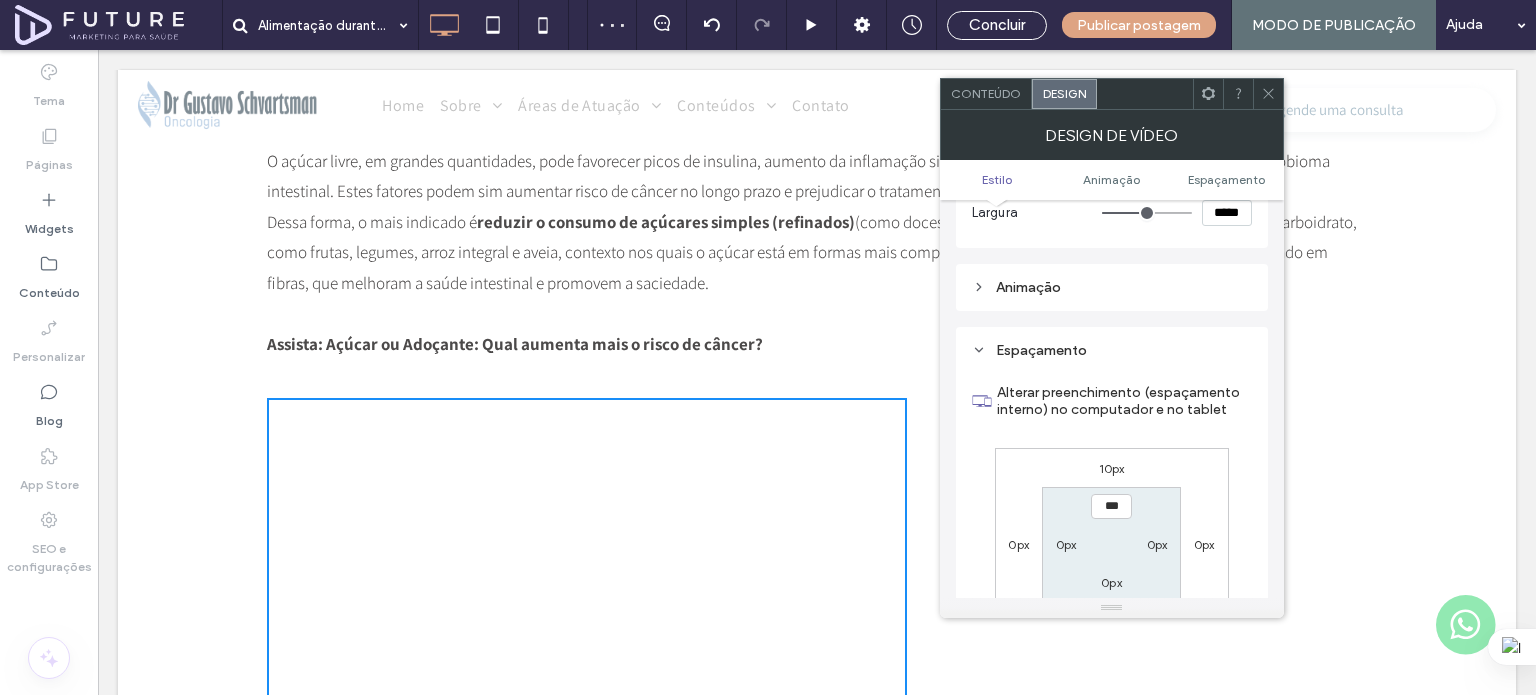 scroll, scrollTop: 300, scrollLeft: 0, axis: vertical 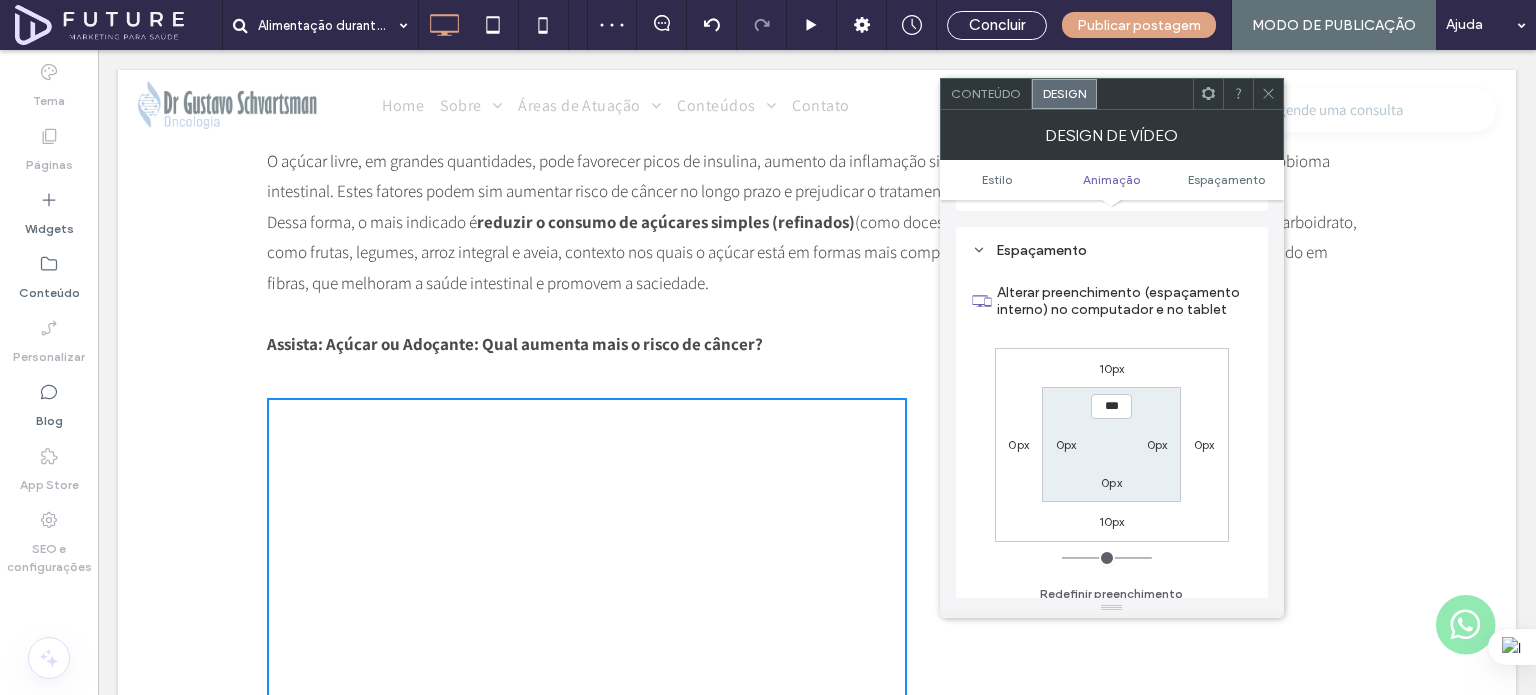 click on "0px" at bounding box center [1018, 444] 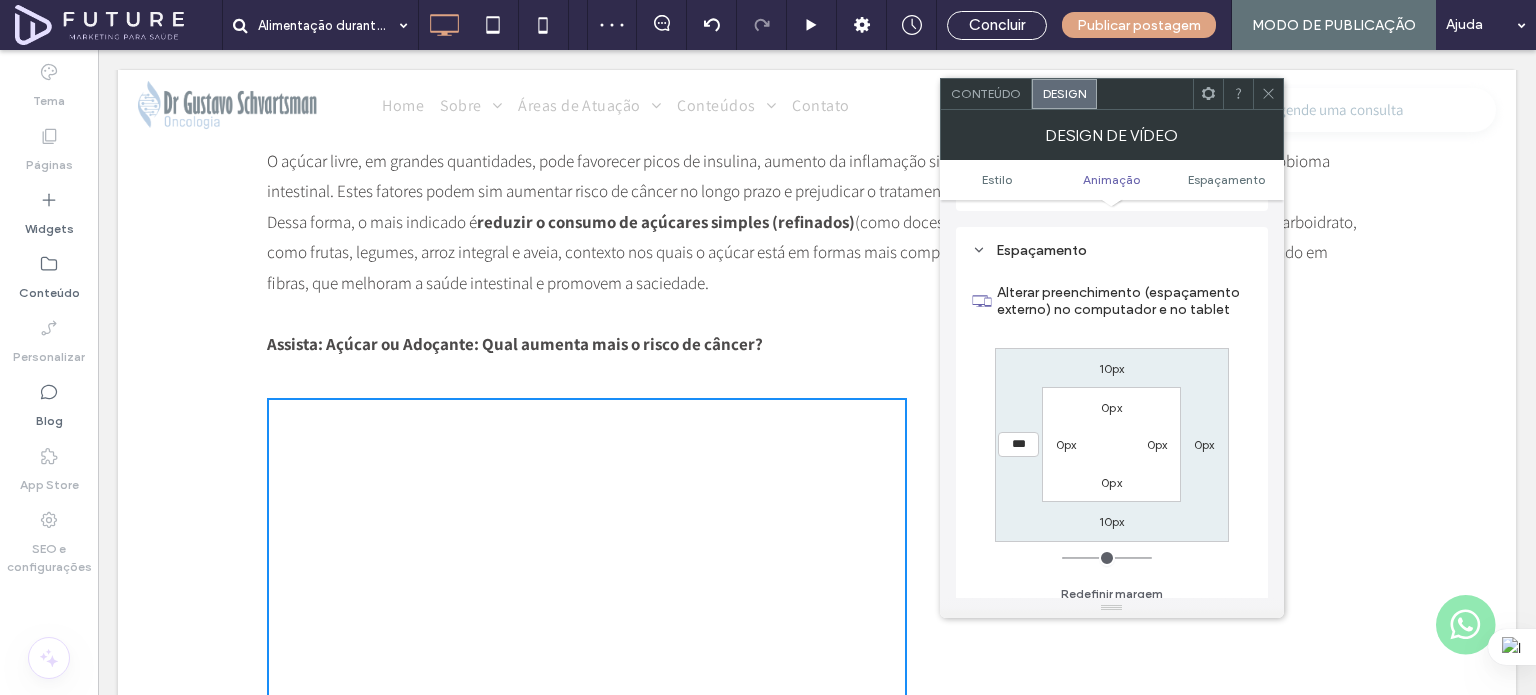 click on "***" at bounding box center (1018, 444) 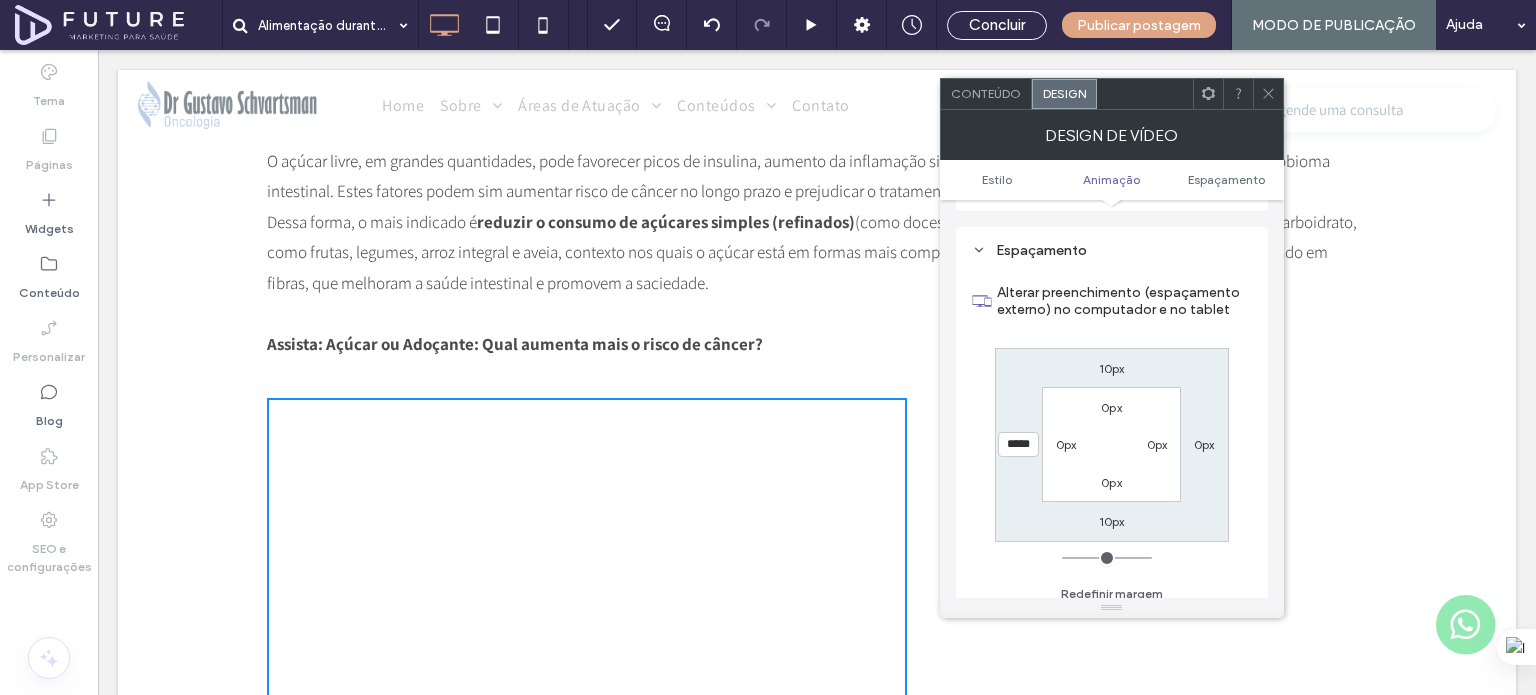 type on "*****" 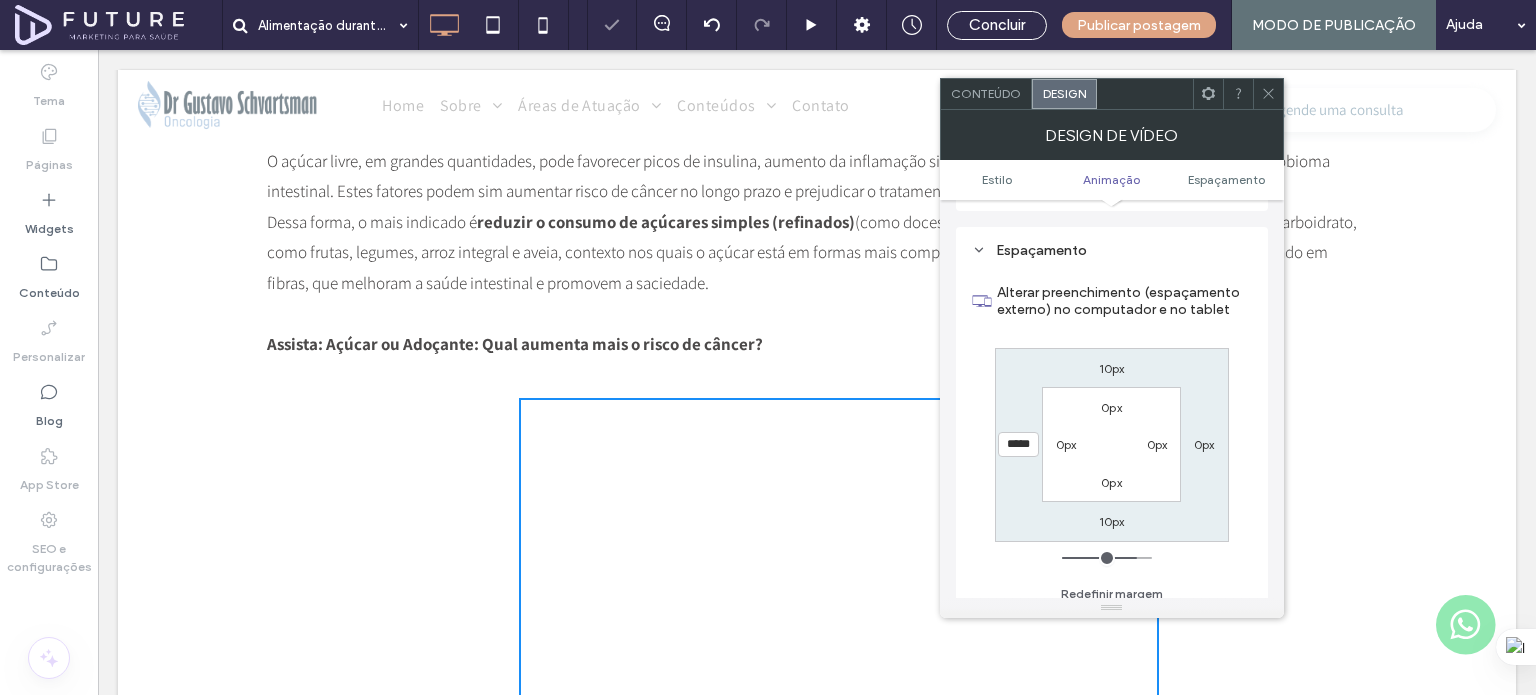 click at bounding box center [1268, 94] 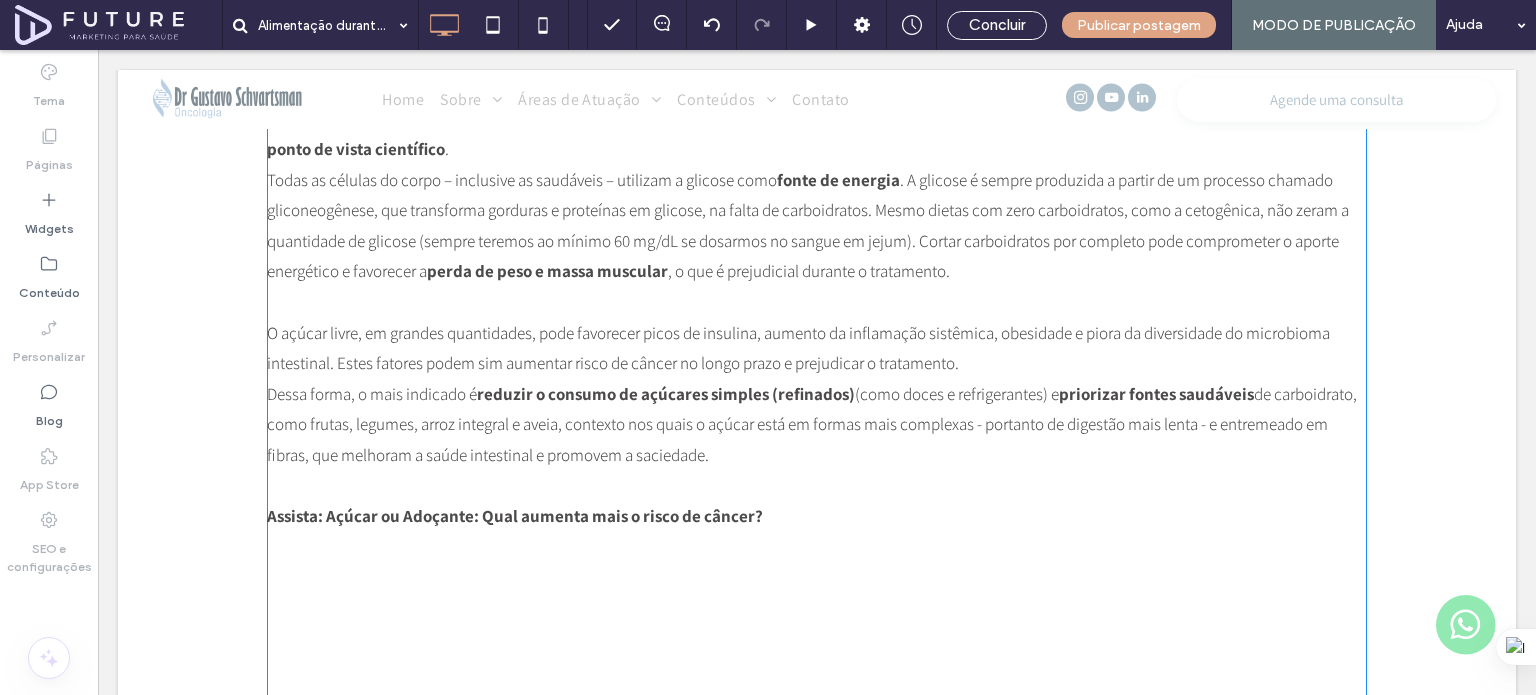 scroll, scrollTop: 1937, scrollLeft: 0, axis: vertical 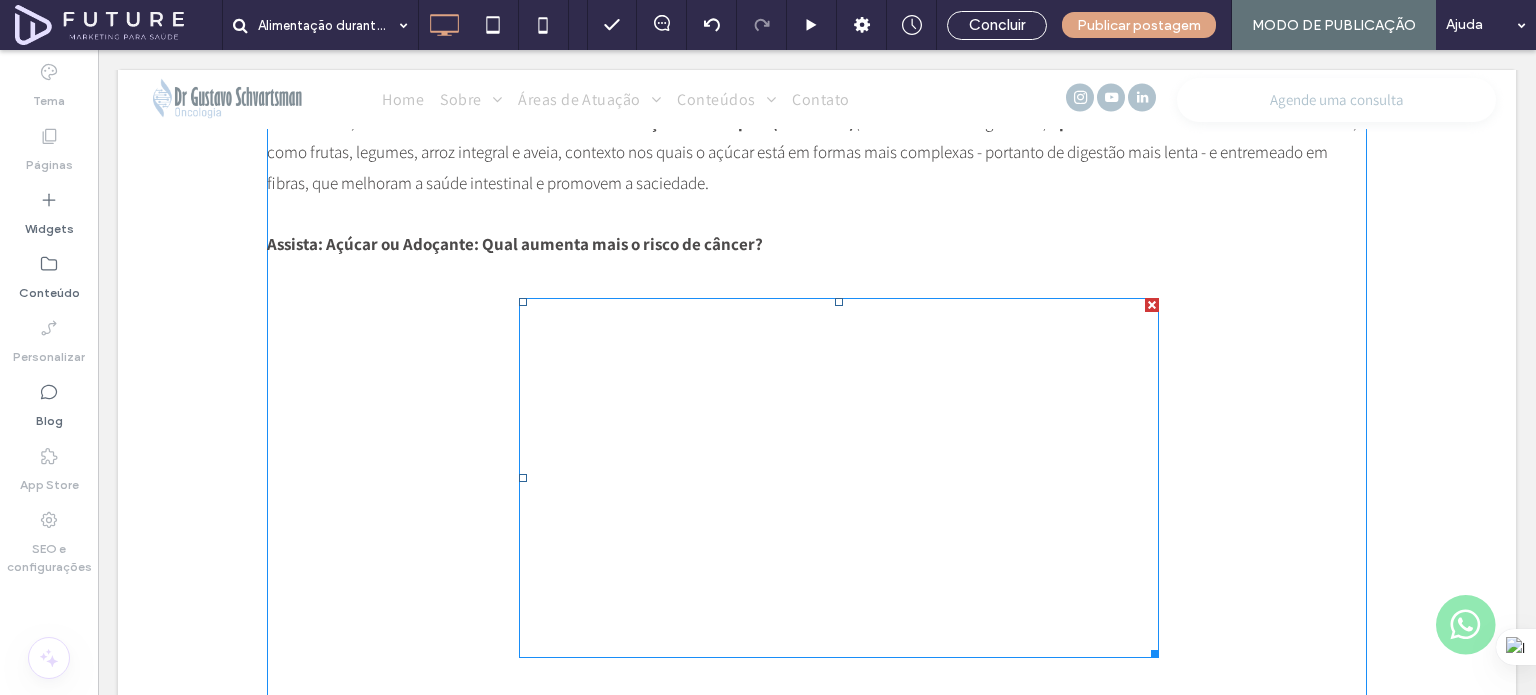click at bounding box center (839, 478) 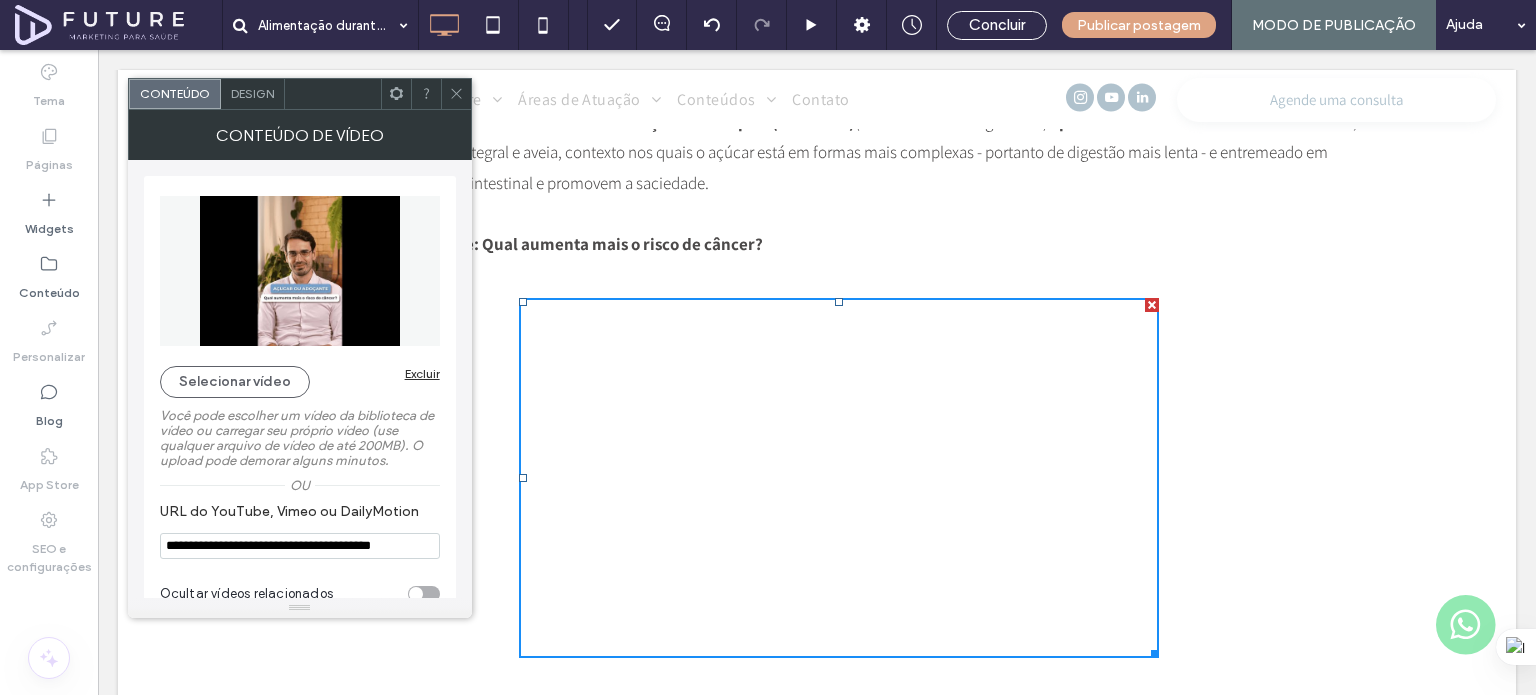 scroll, scrollTop: 36, scrollLeft: 0, axis: vertical 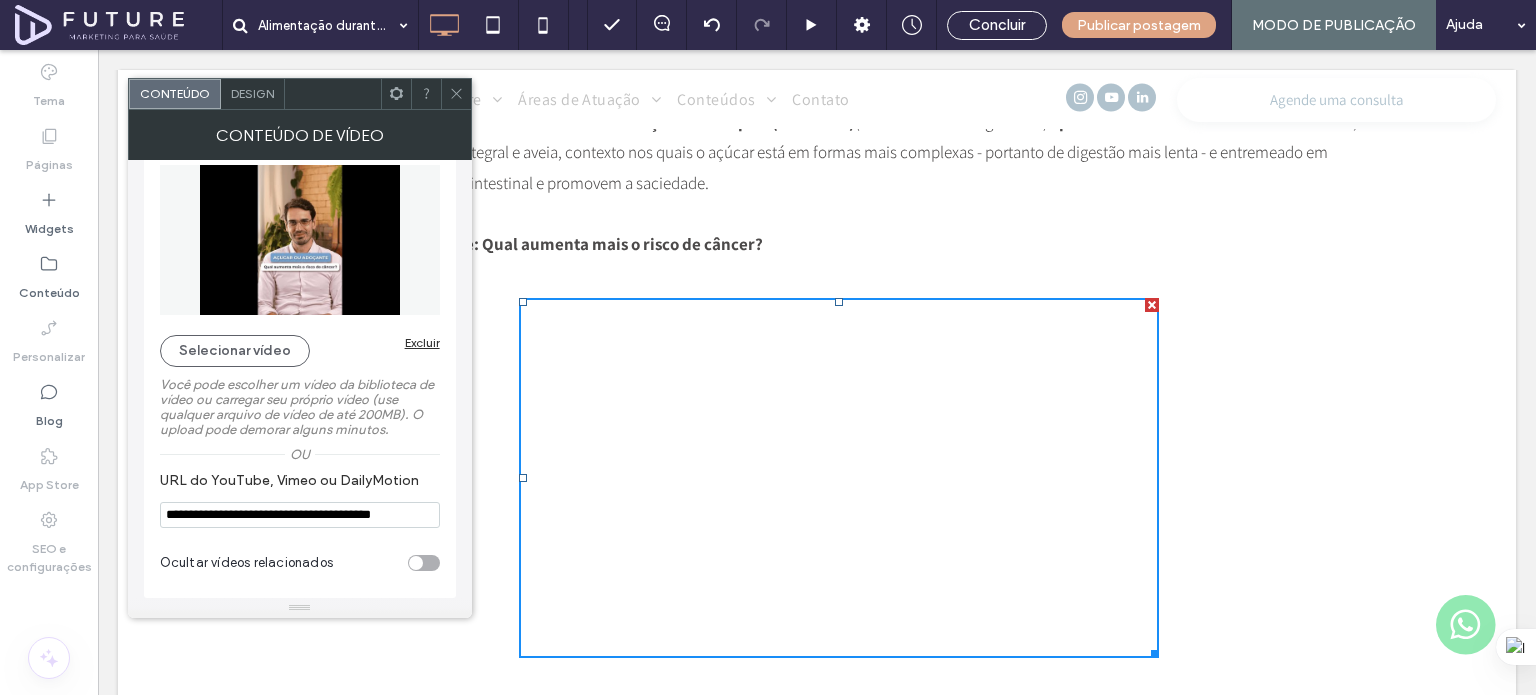 click on "Design" at bounding box center (252, 93) 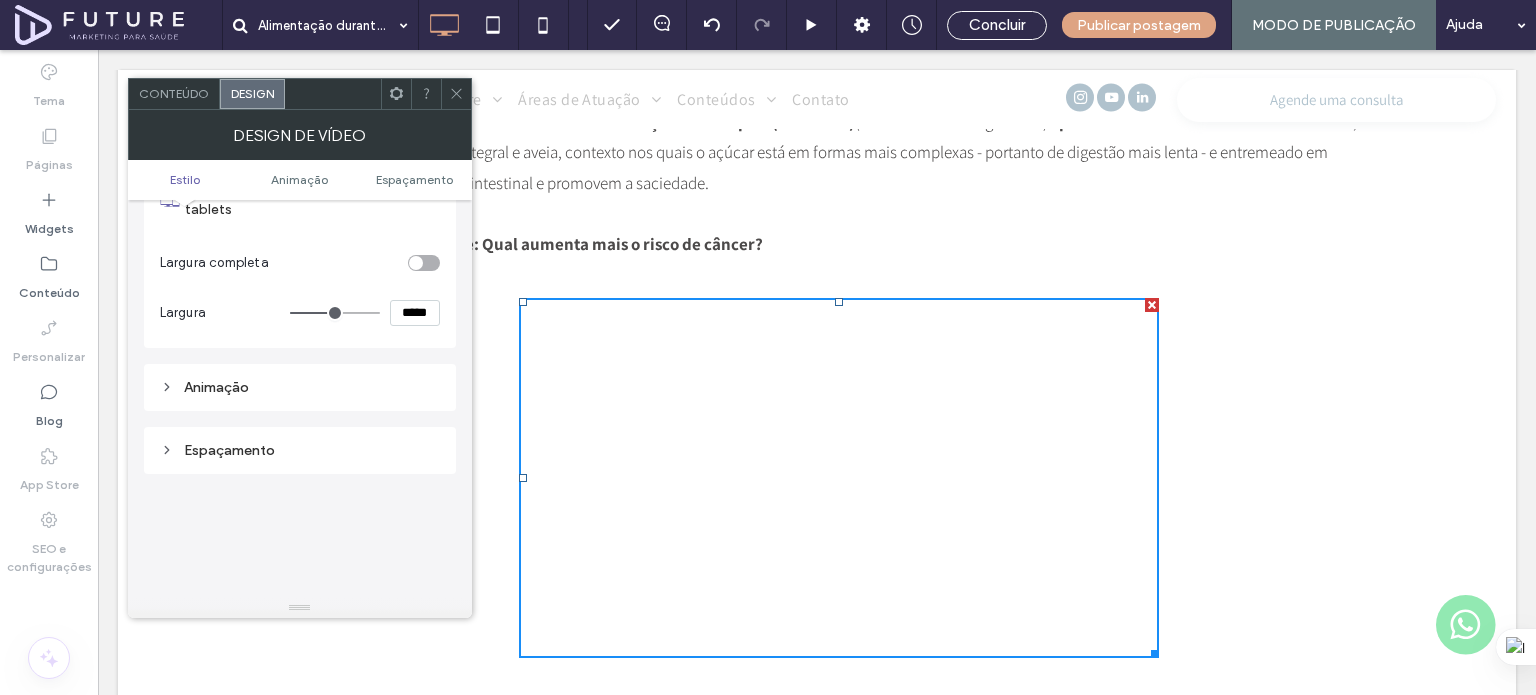 scroll, scrollTop: 0, scrollLeft: 0, axis: both 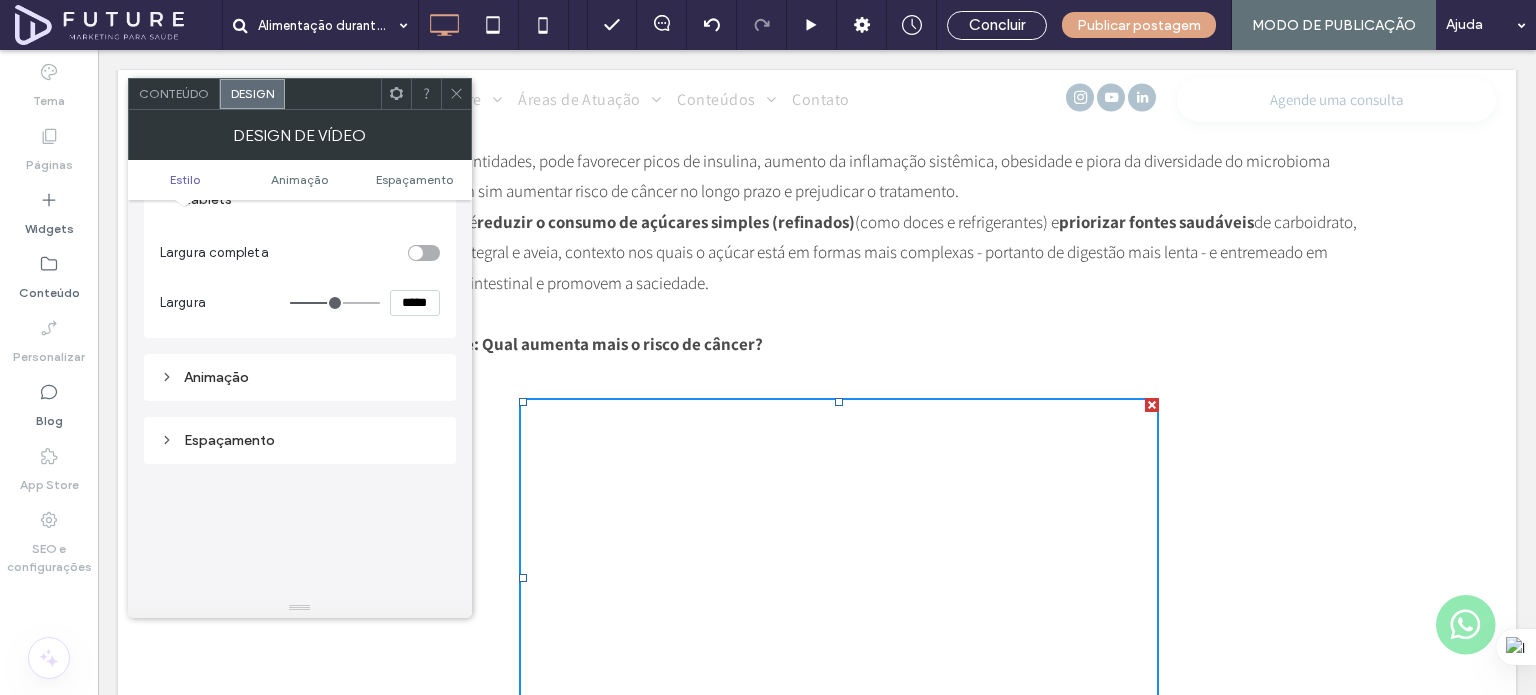 click 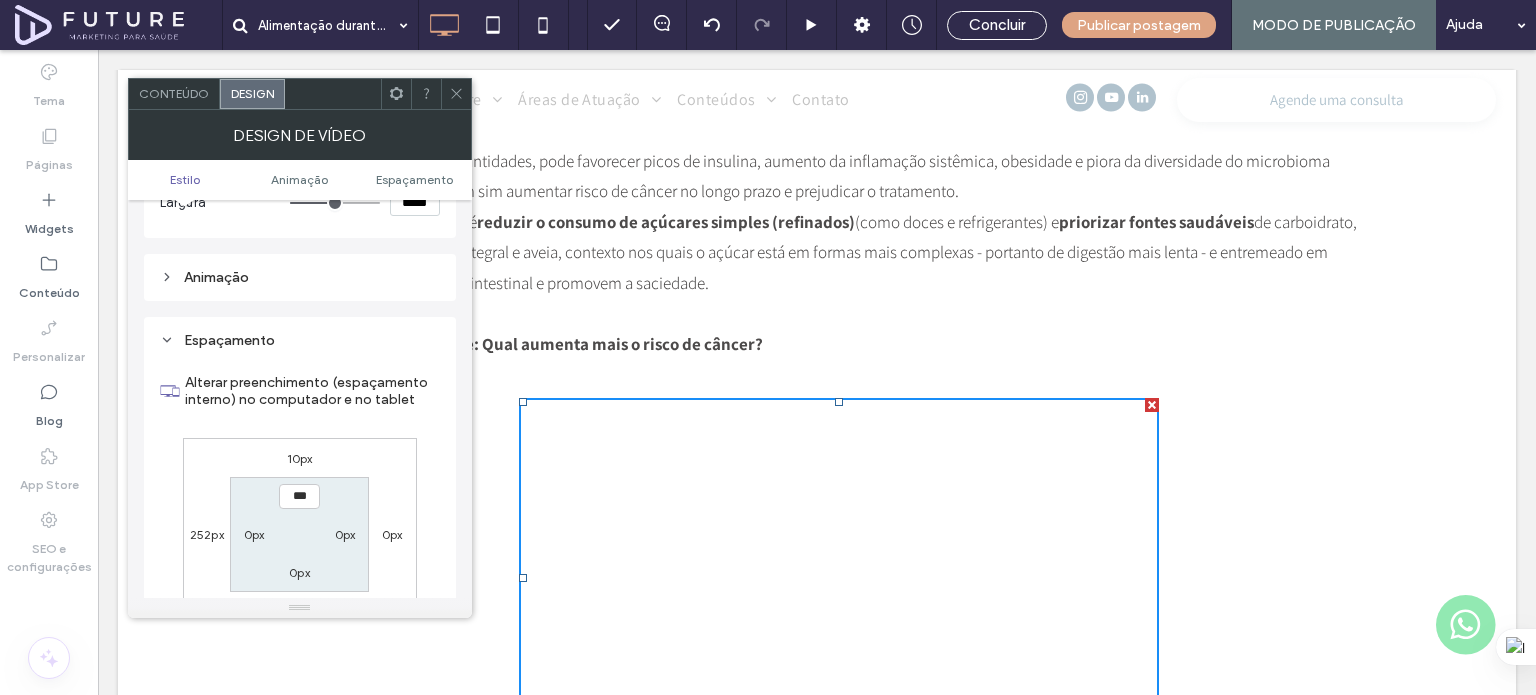 scroll, scrollTop: 410, scrollLeft: 0, axis: vertical 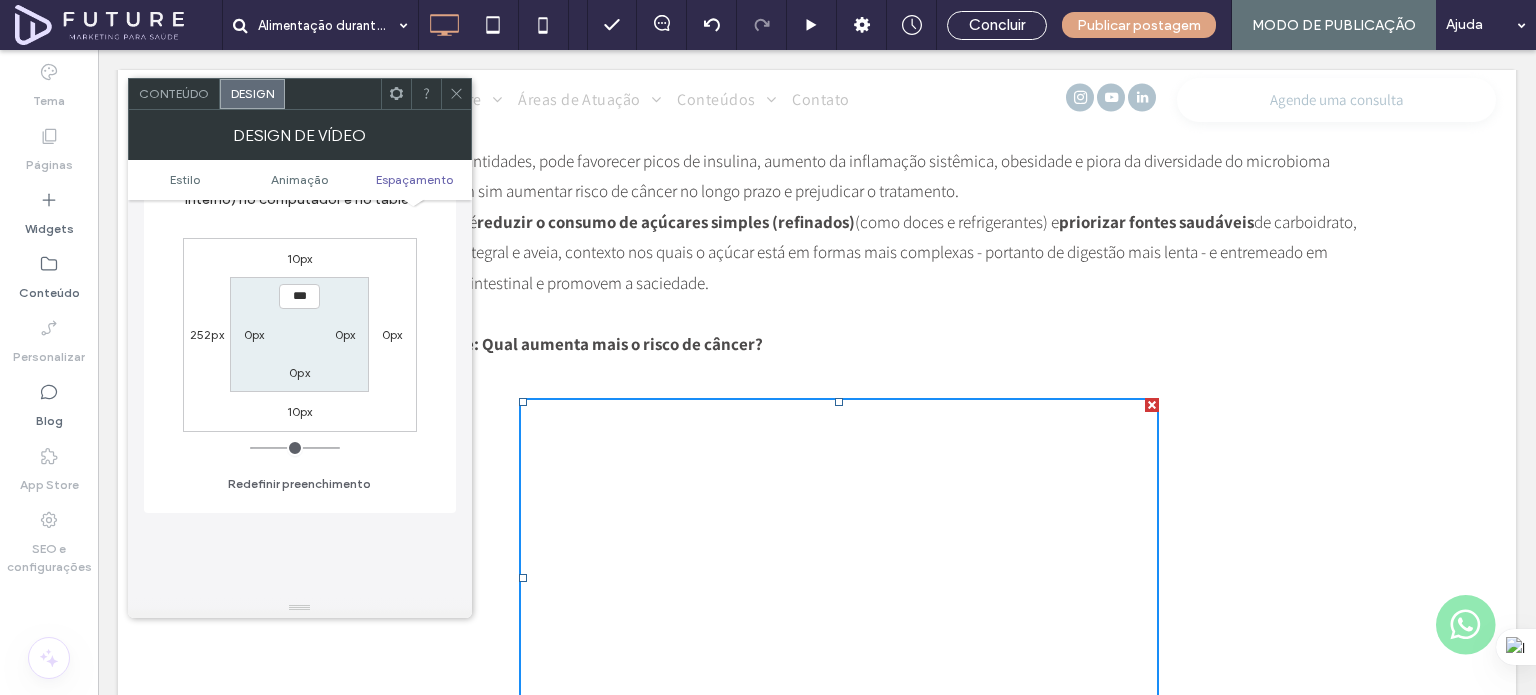 click on "252px" at bounding box center [207, 334] 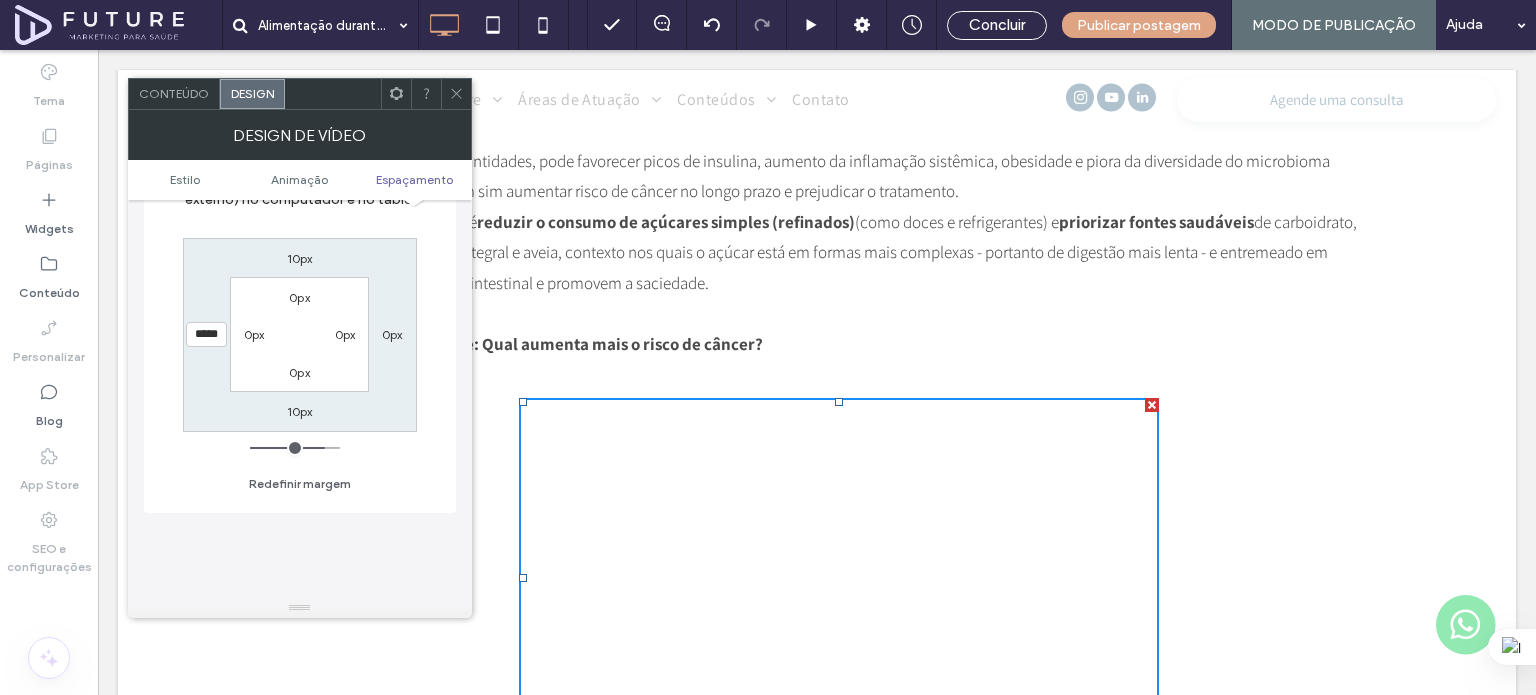 click on "*****" at bounding box center [206, 334] 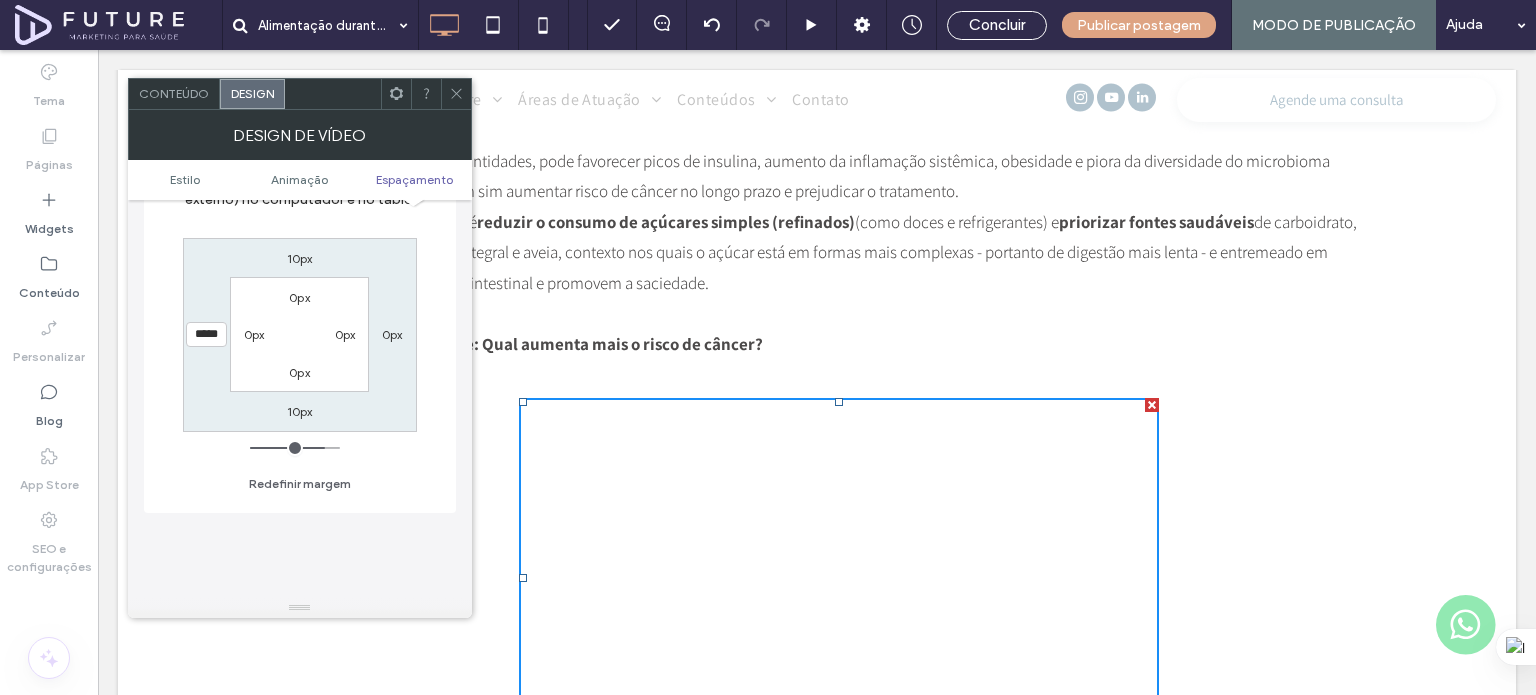type on "*****" 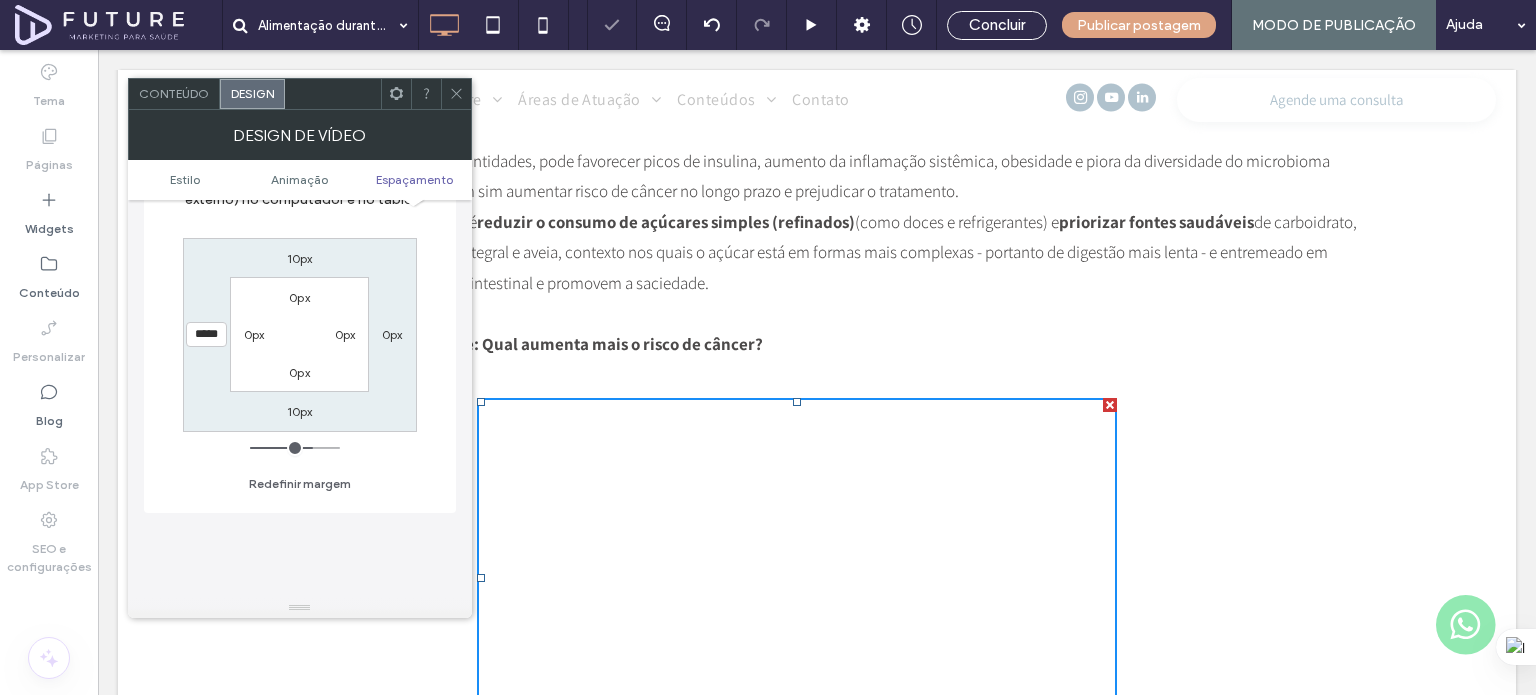 click 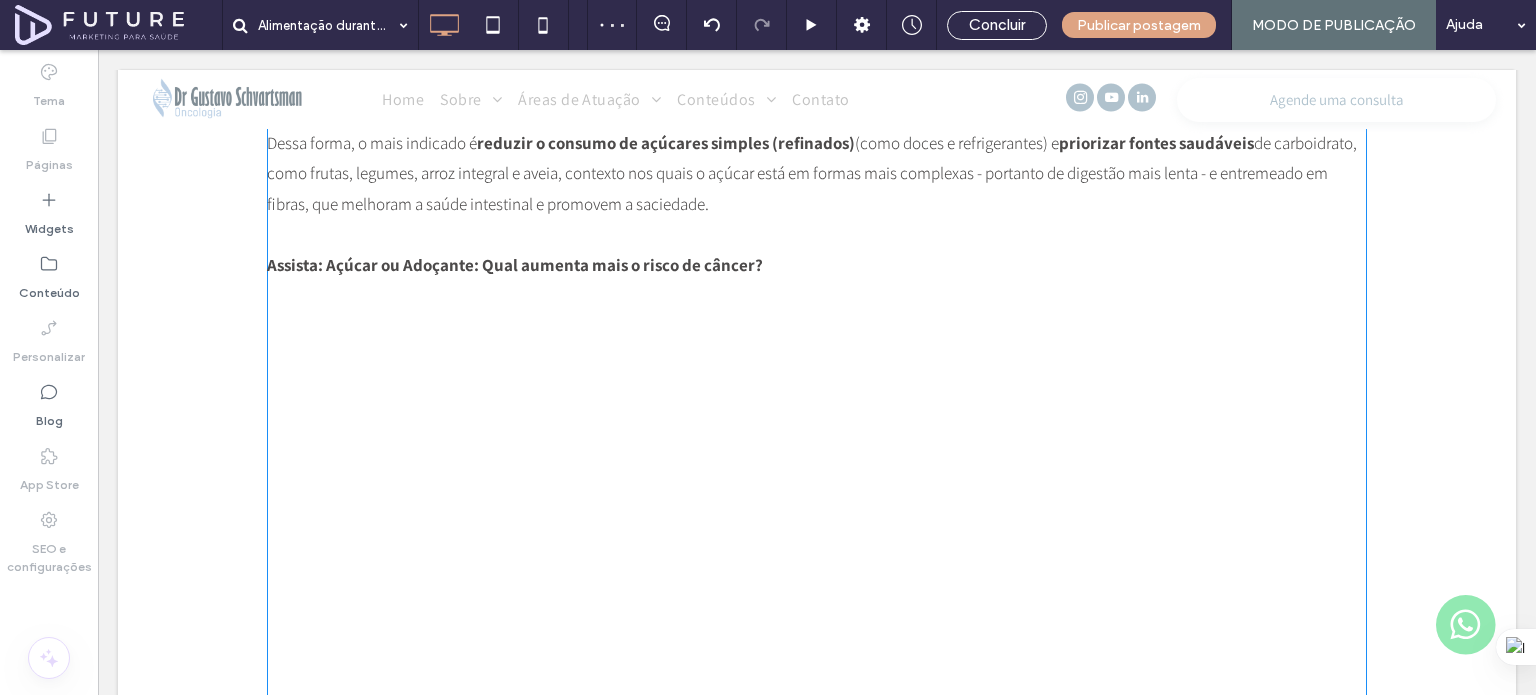 scroll, scrollTop: 2037, scrollLeft: 0, axis: vertical 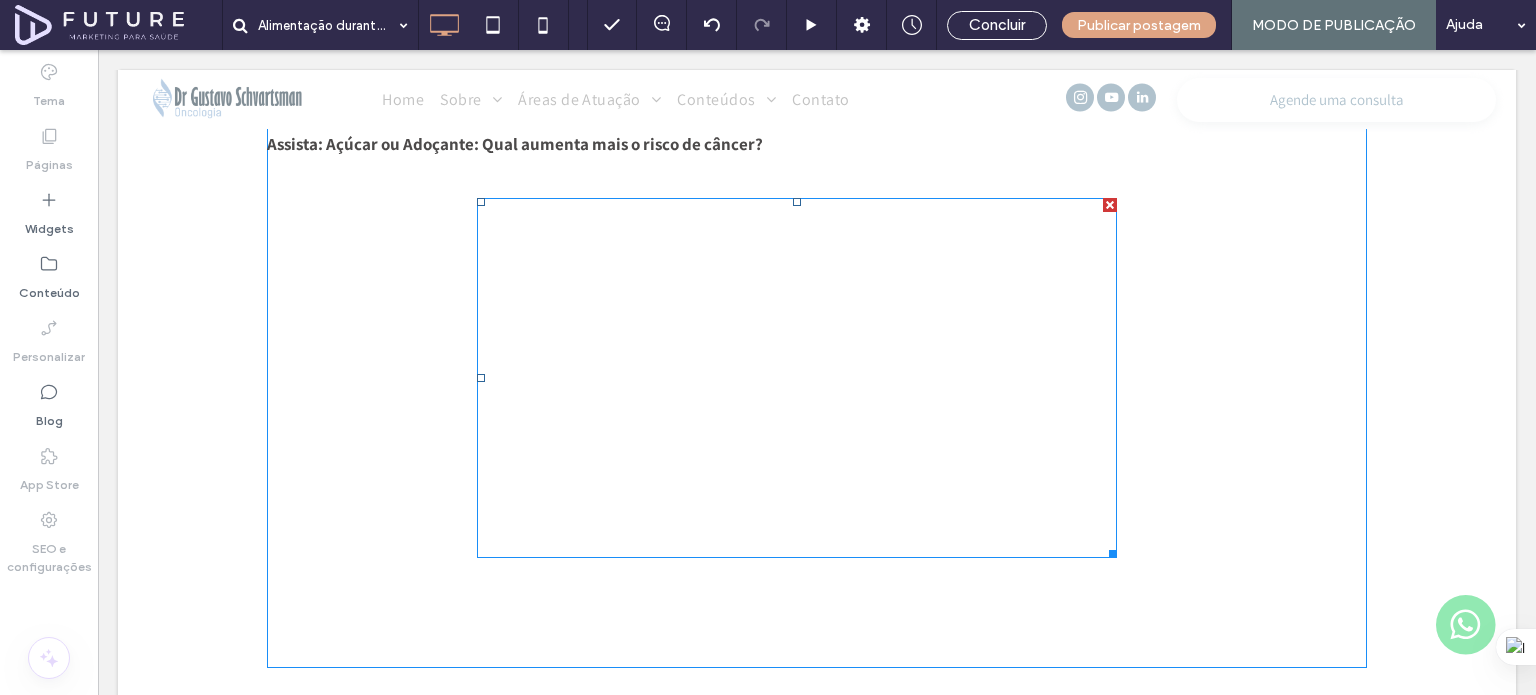 click at bounding box center [797, 378] 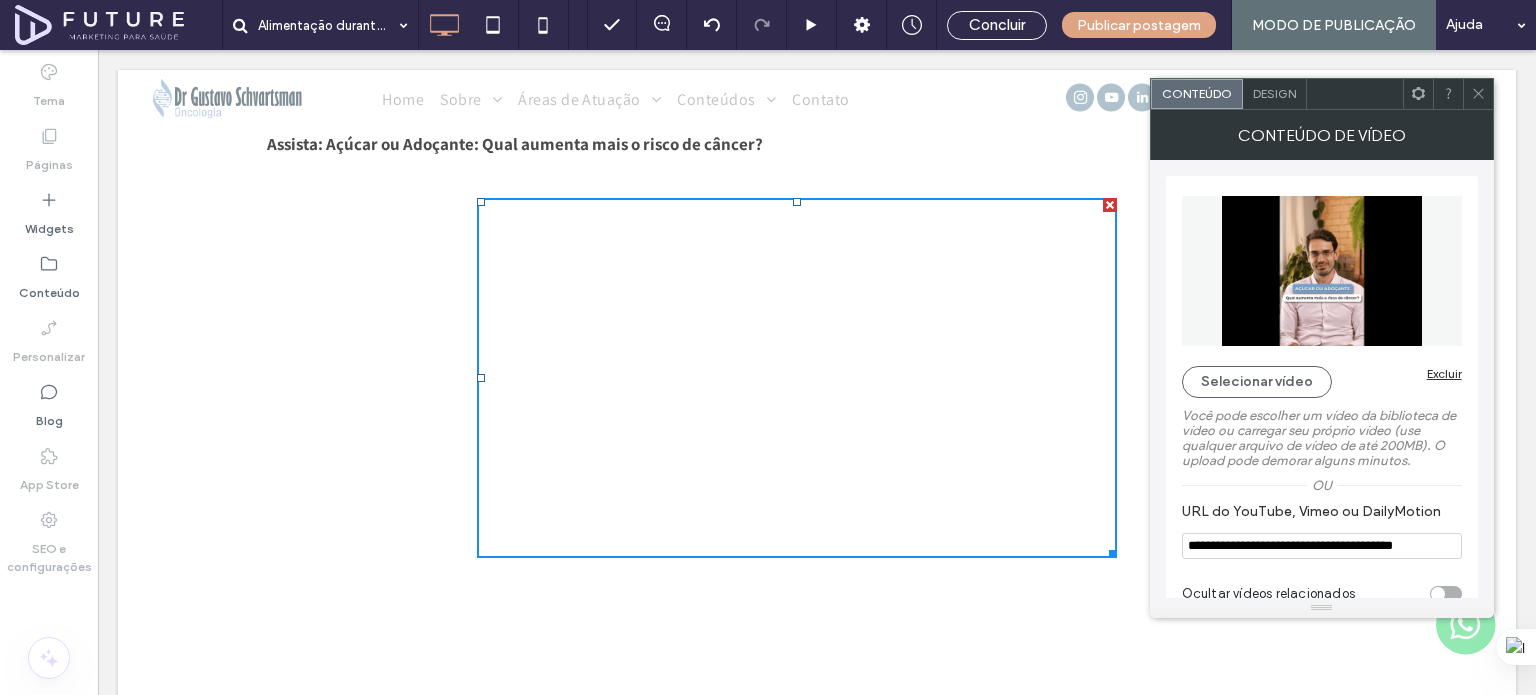 click on "Design" at bounding box center (1274, 93) 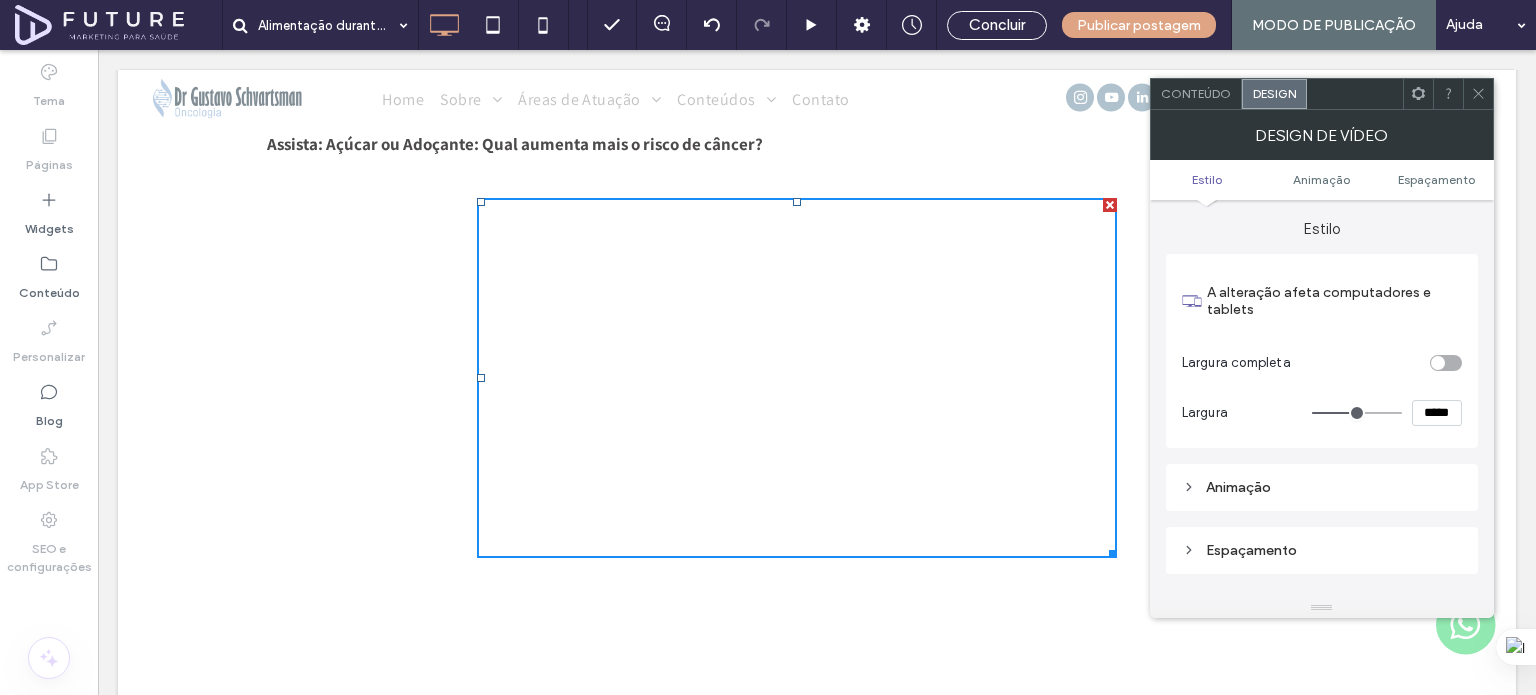 scroll, scrollTop: 300, scrollLeft: 0, axis: vertical 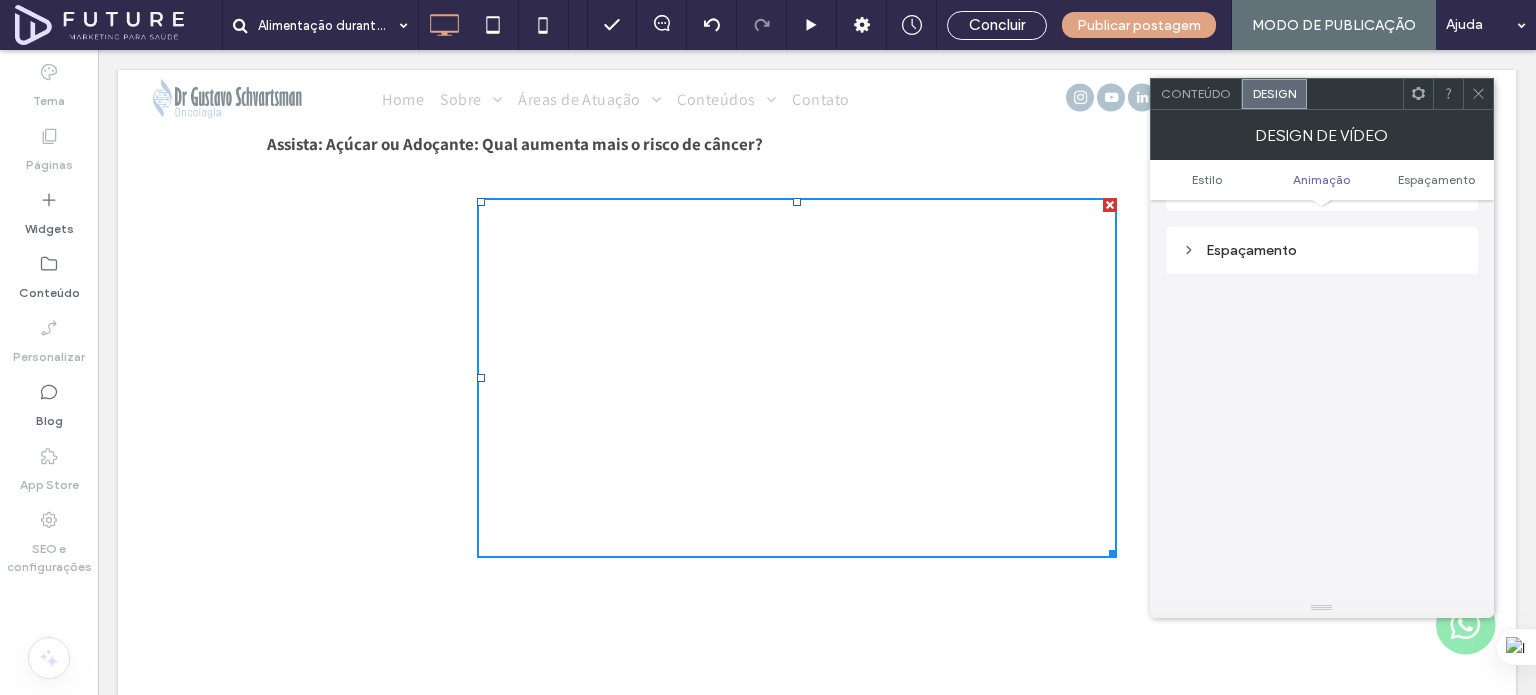 click 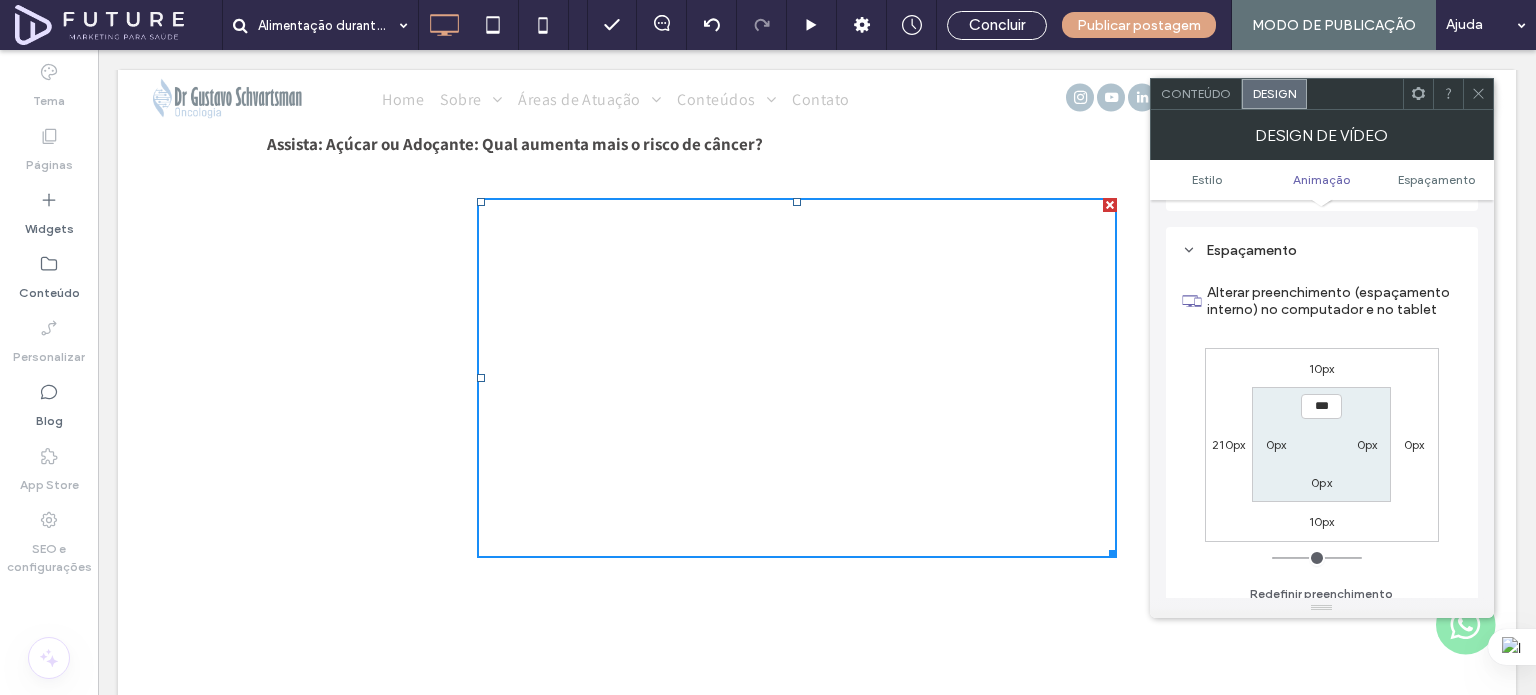 click on "210px" at bounding box center (1228, 444) 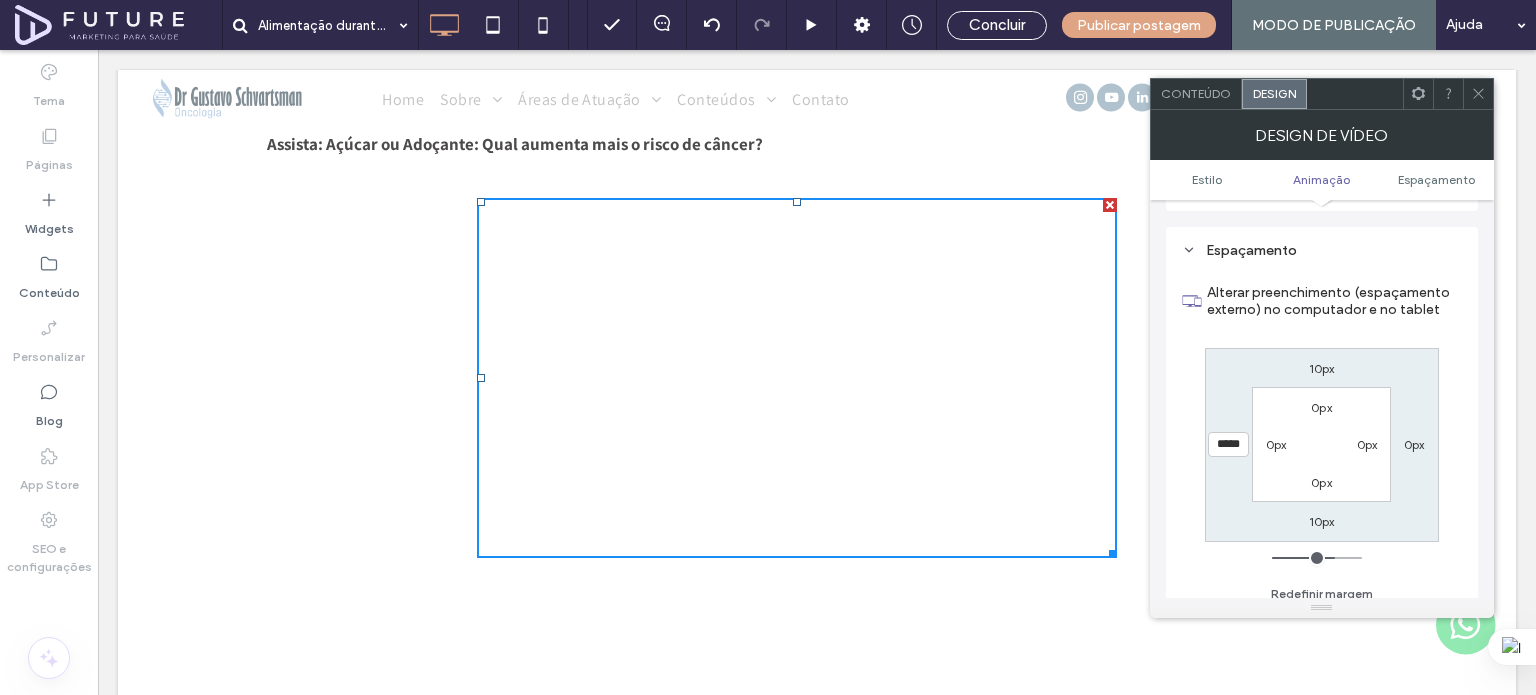 click on "*****" at bounding box center [1228, 444] 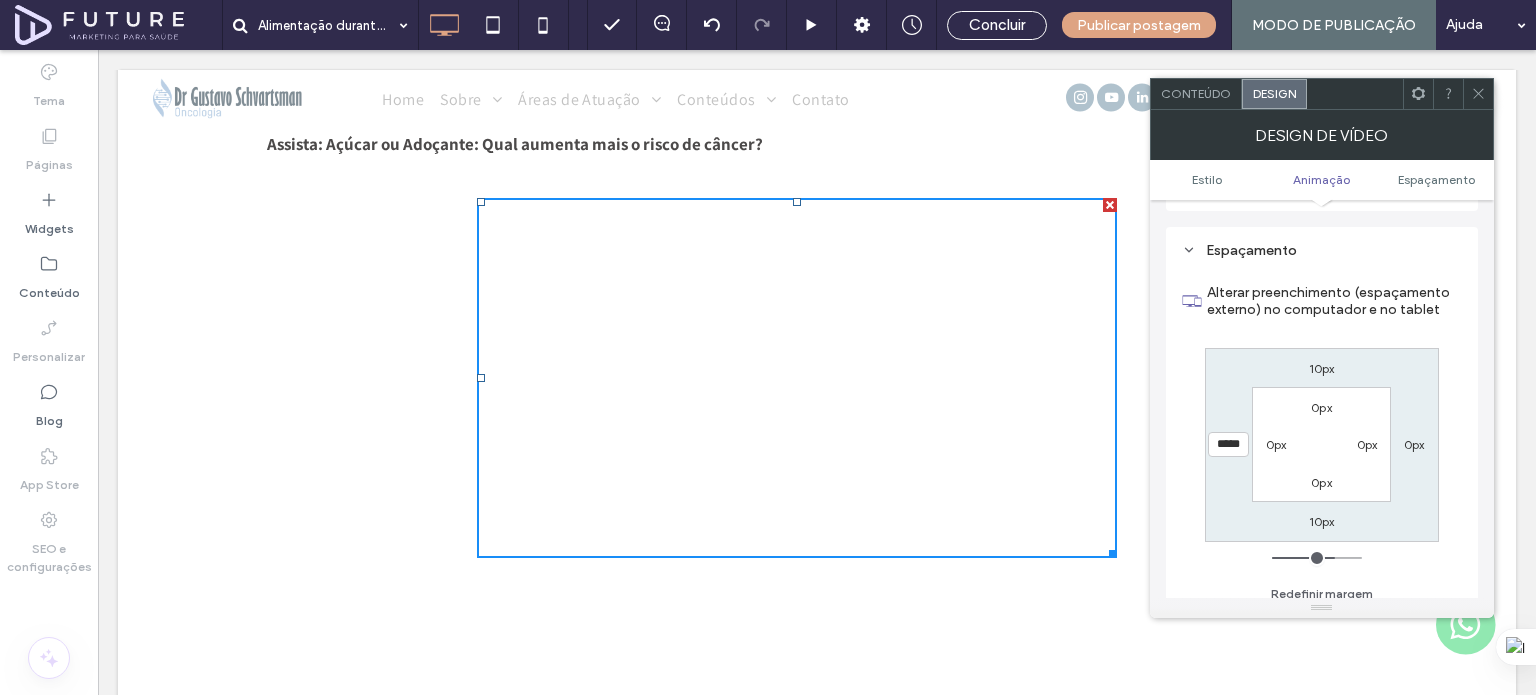 type on "*****" 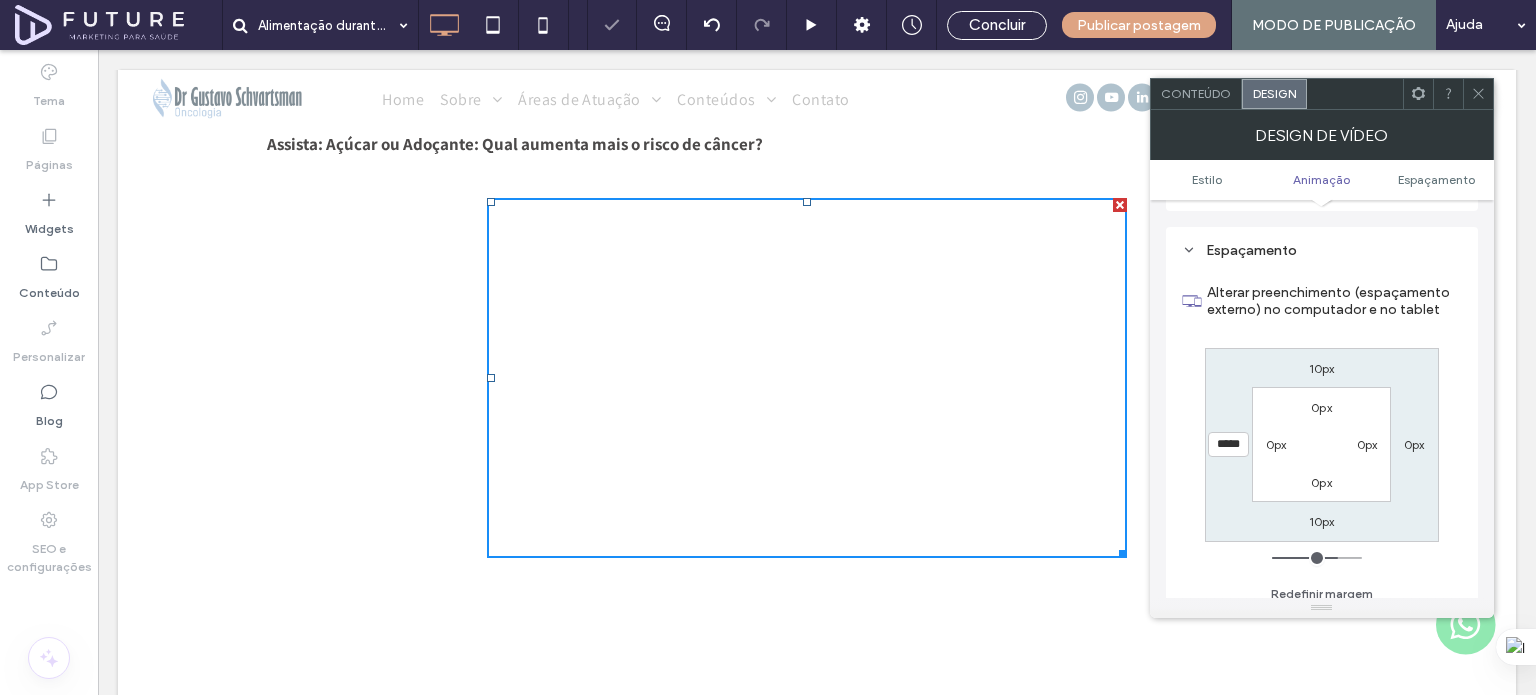 click 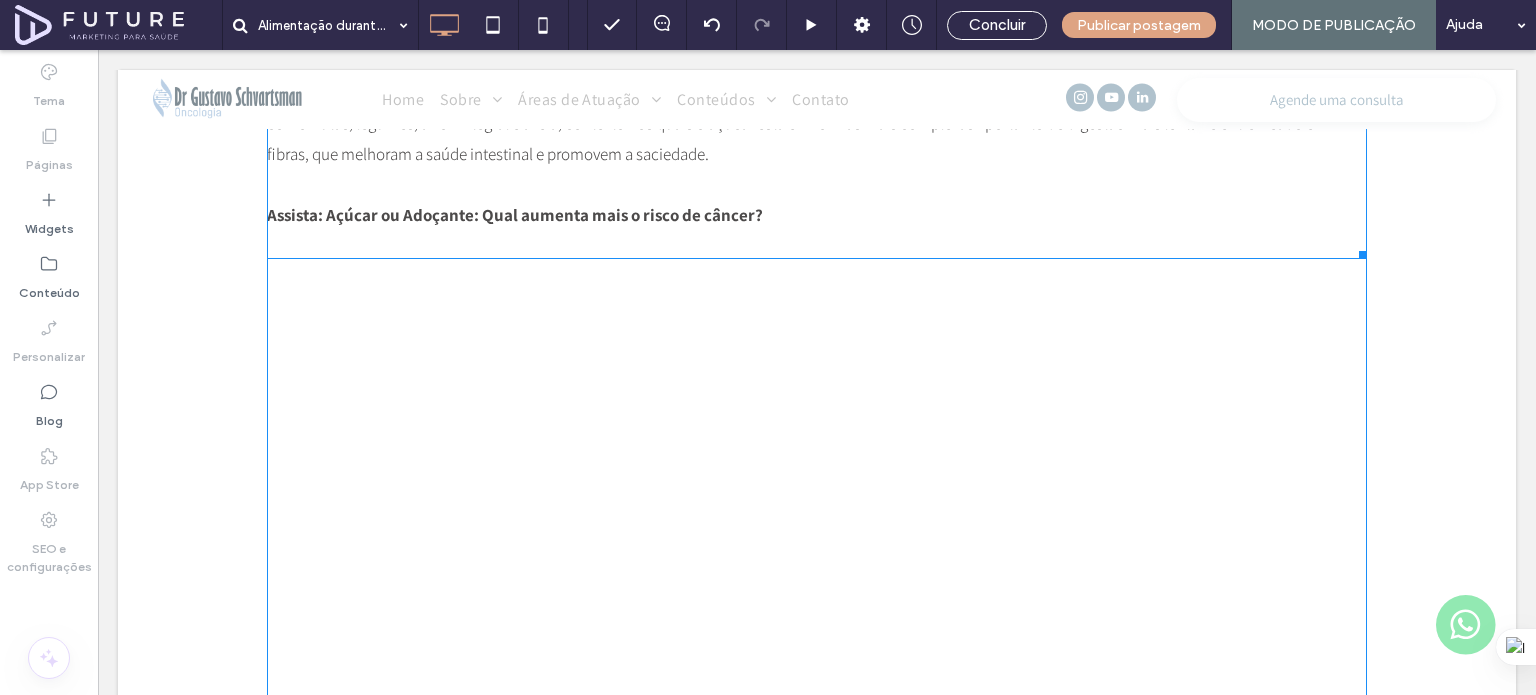 scroll, scrollTop: 2037, scrollLeft: 0, axis: vertical 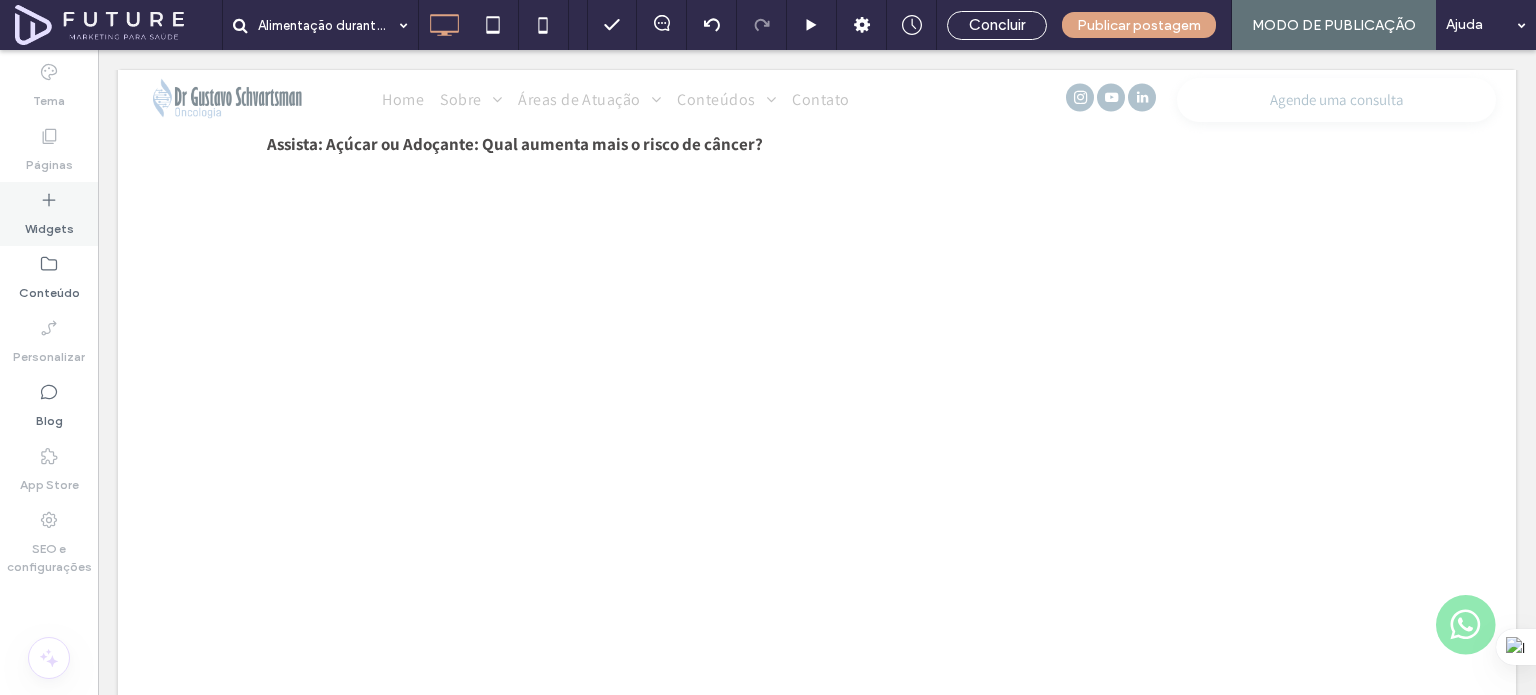 click on "Widgets" at bounding box center [49, 224] 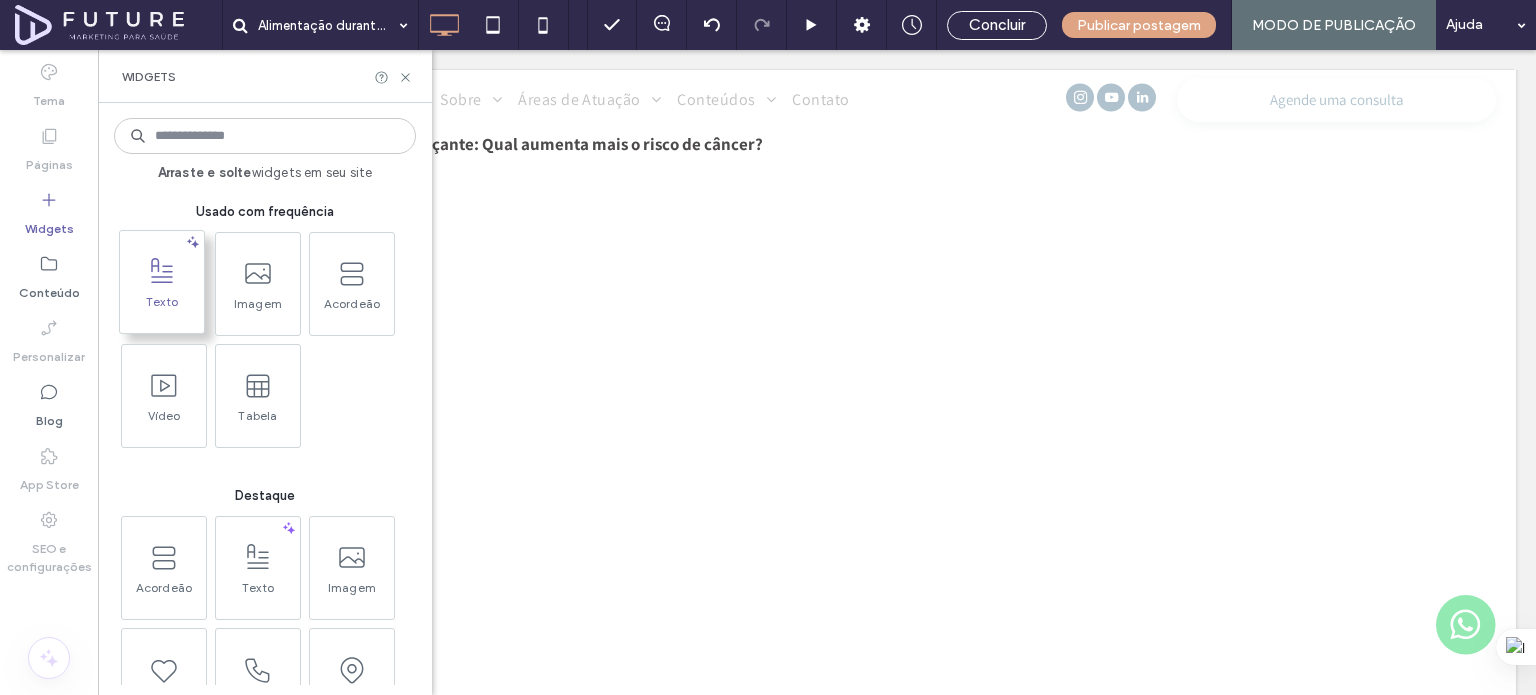 click at bounding box center [162, 271] 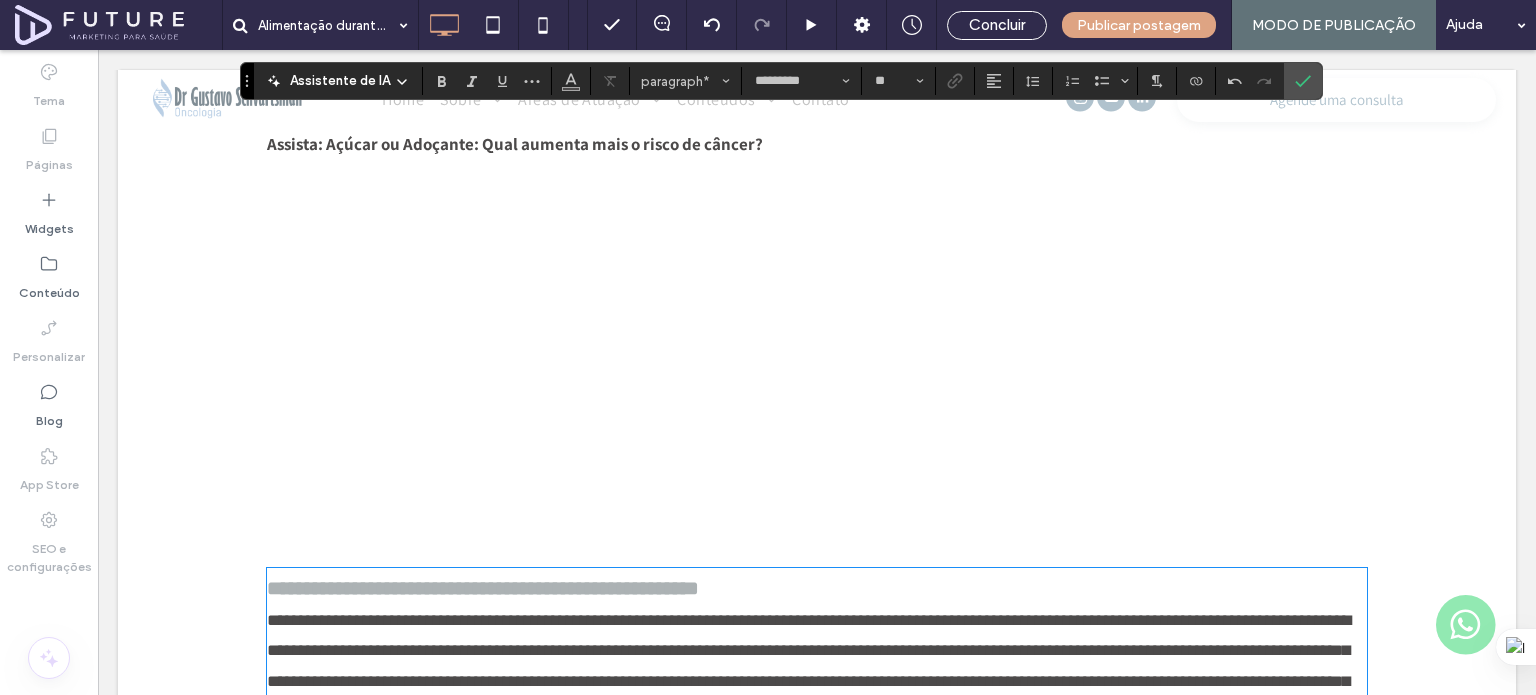 scroll, scrollTop: 2972, scrollLeft: 0, axis: vertical 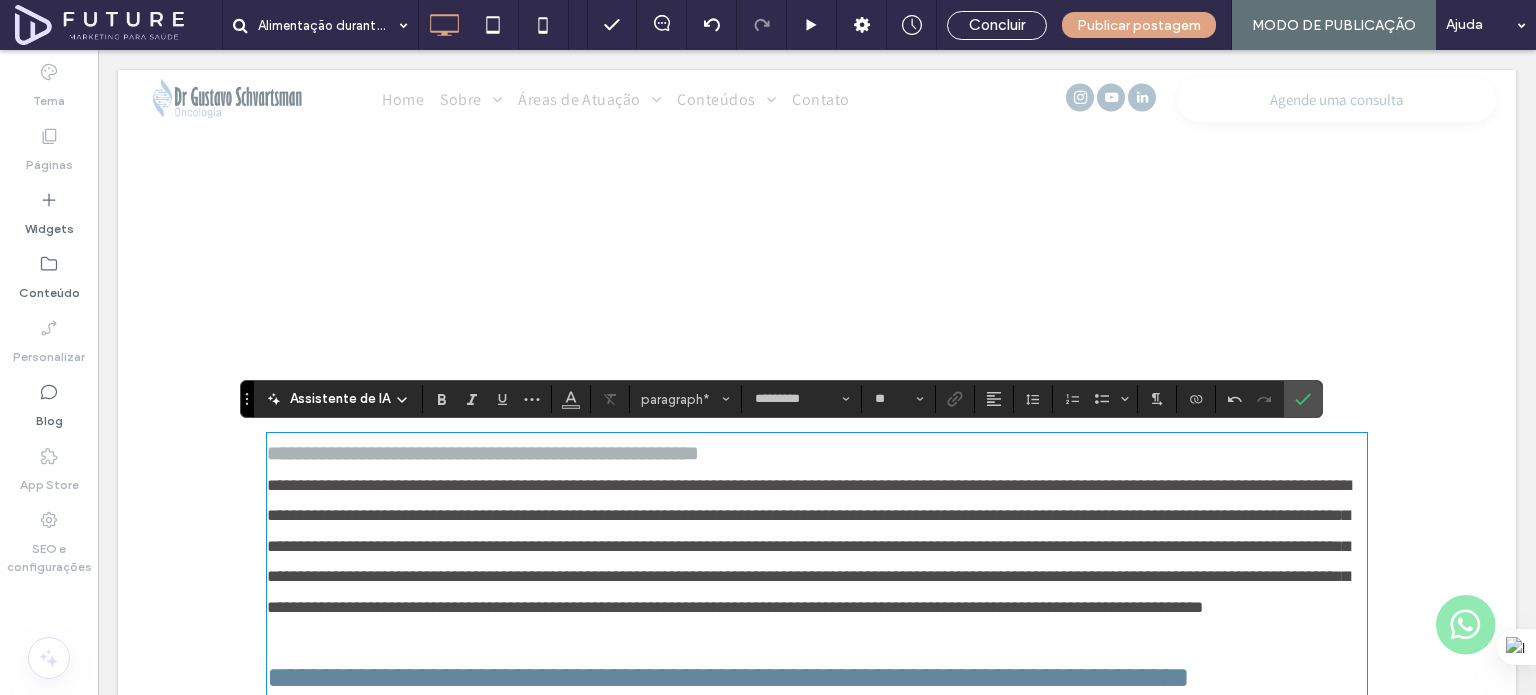 click on "**********" at bounding box center (809, 546) 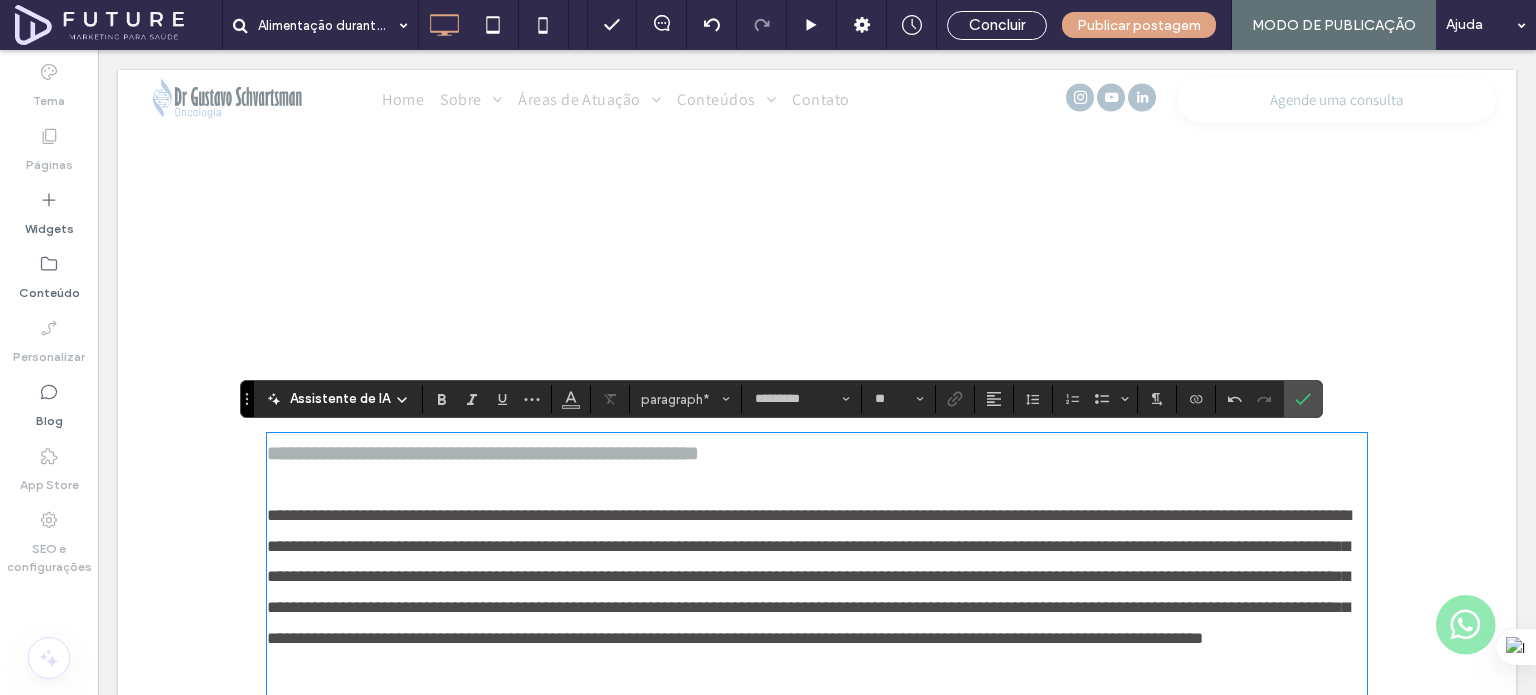 click on "**********" at bounding box center (483, 453) 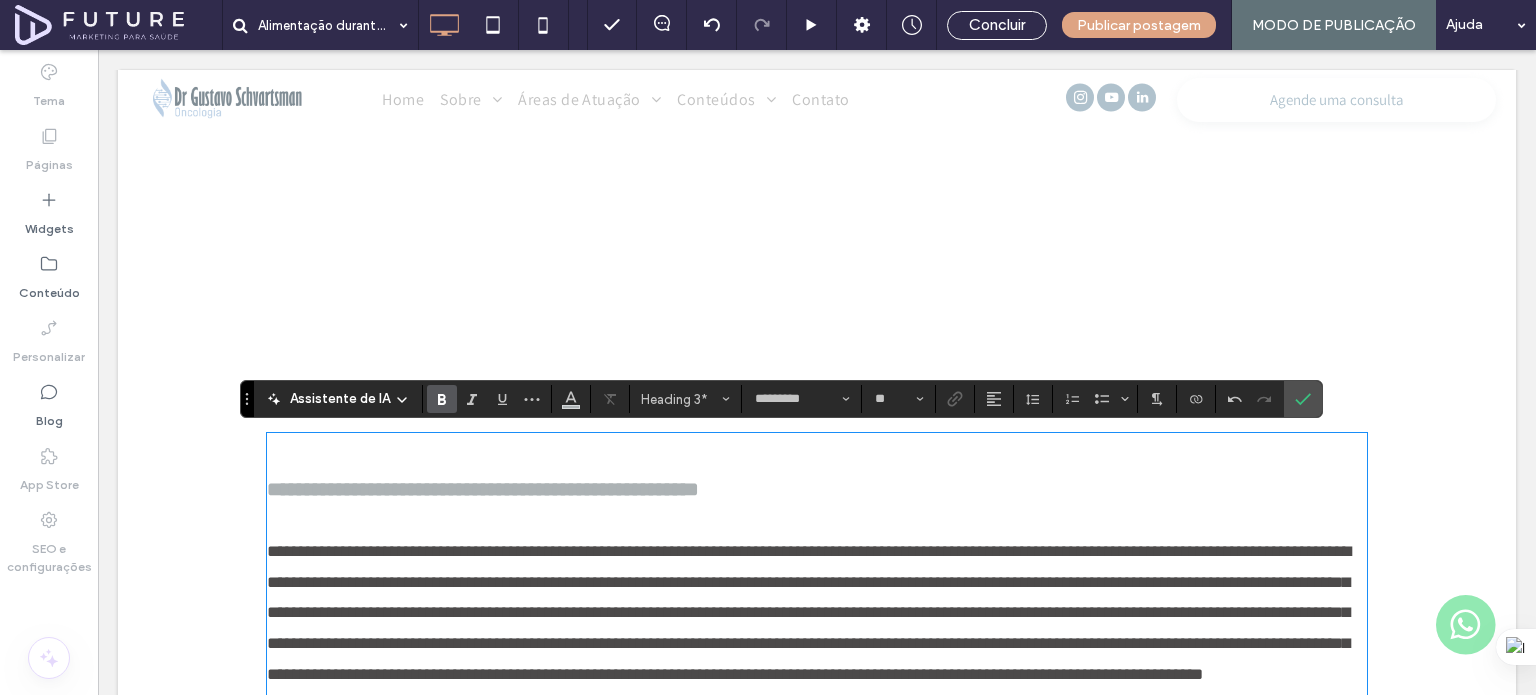 scroll, scrollTop: 2072, scrollLeft: 0, axis: vertical 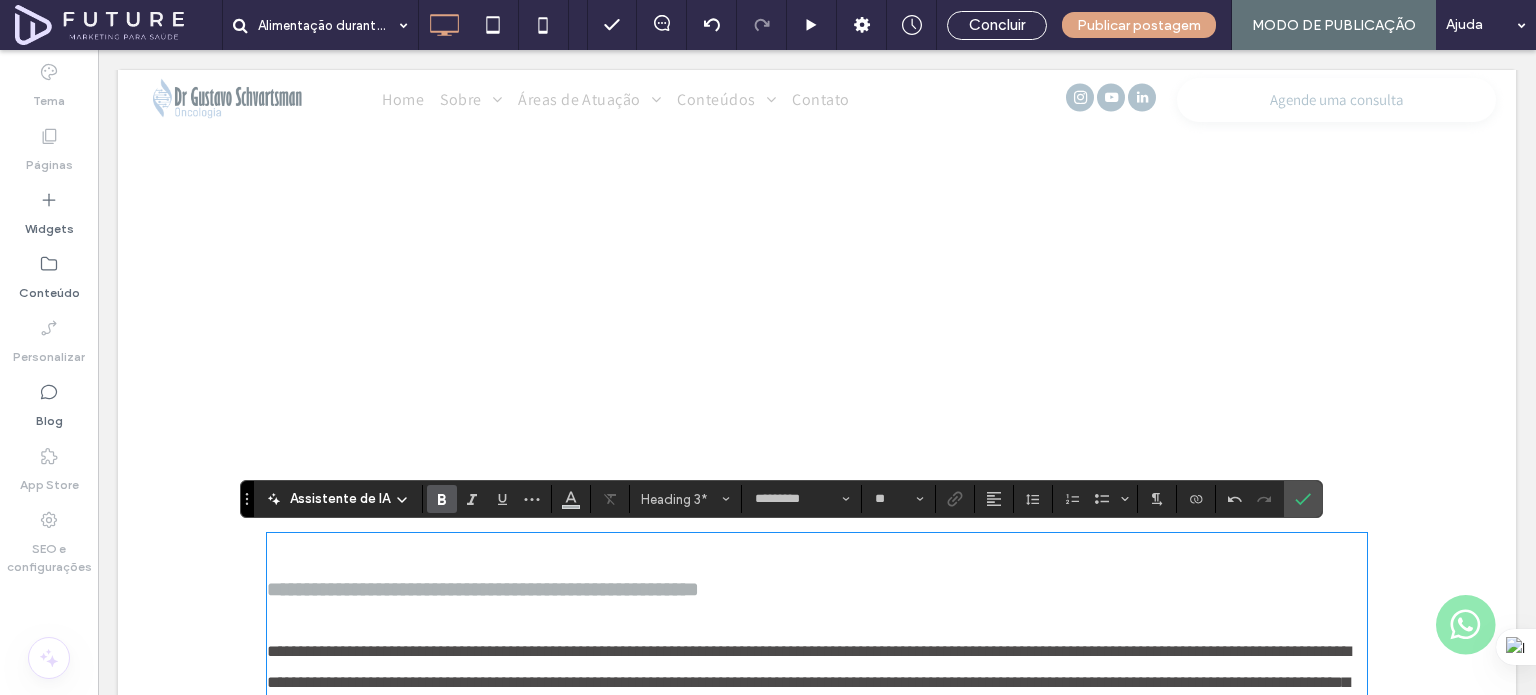 click at bounding box center [817, 553] 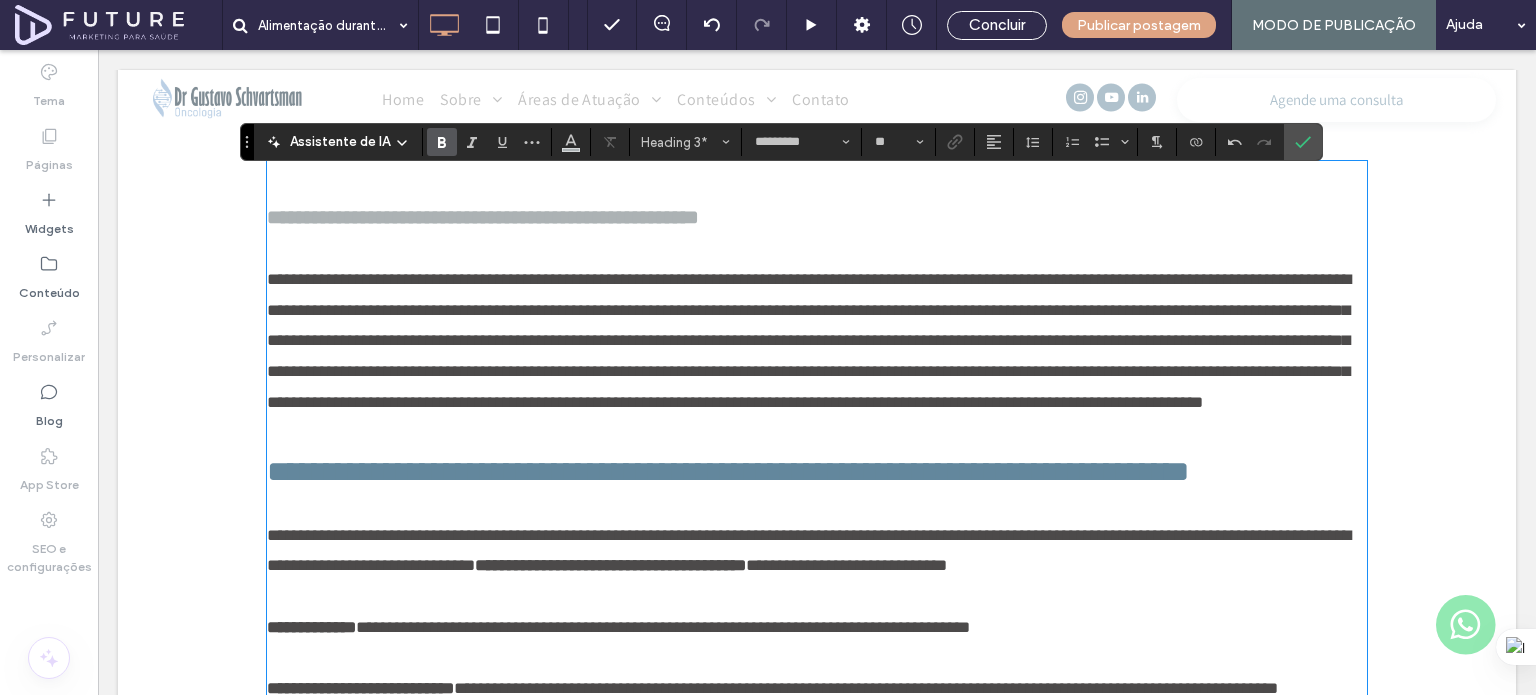 scroll, scrollTop: 2372, scrollLeft: 0, axis: vertical 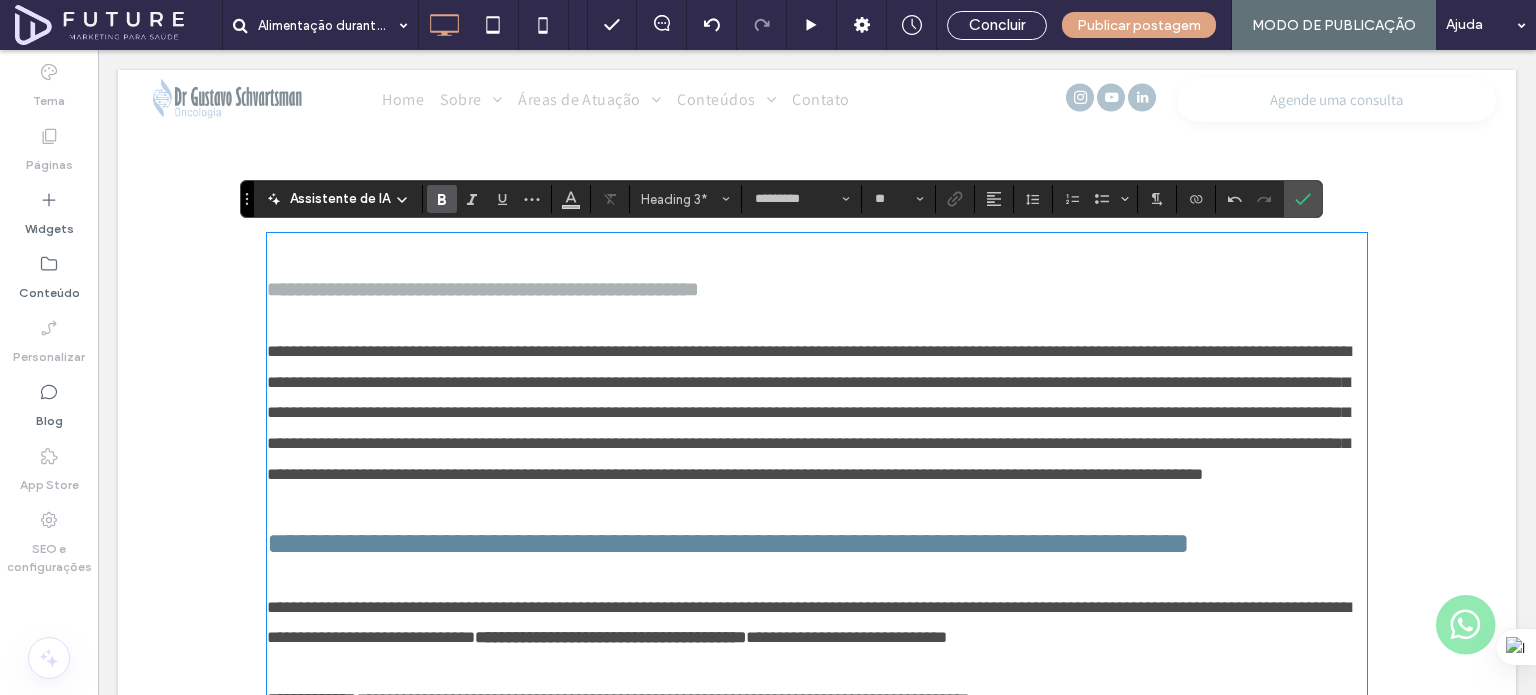 click at bounding box center (817, 322) 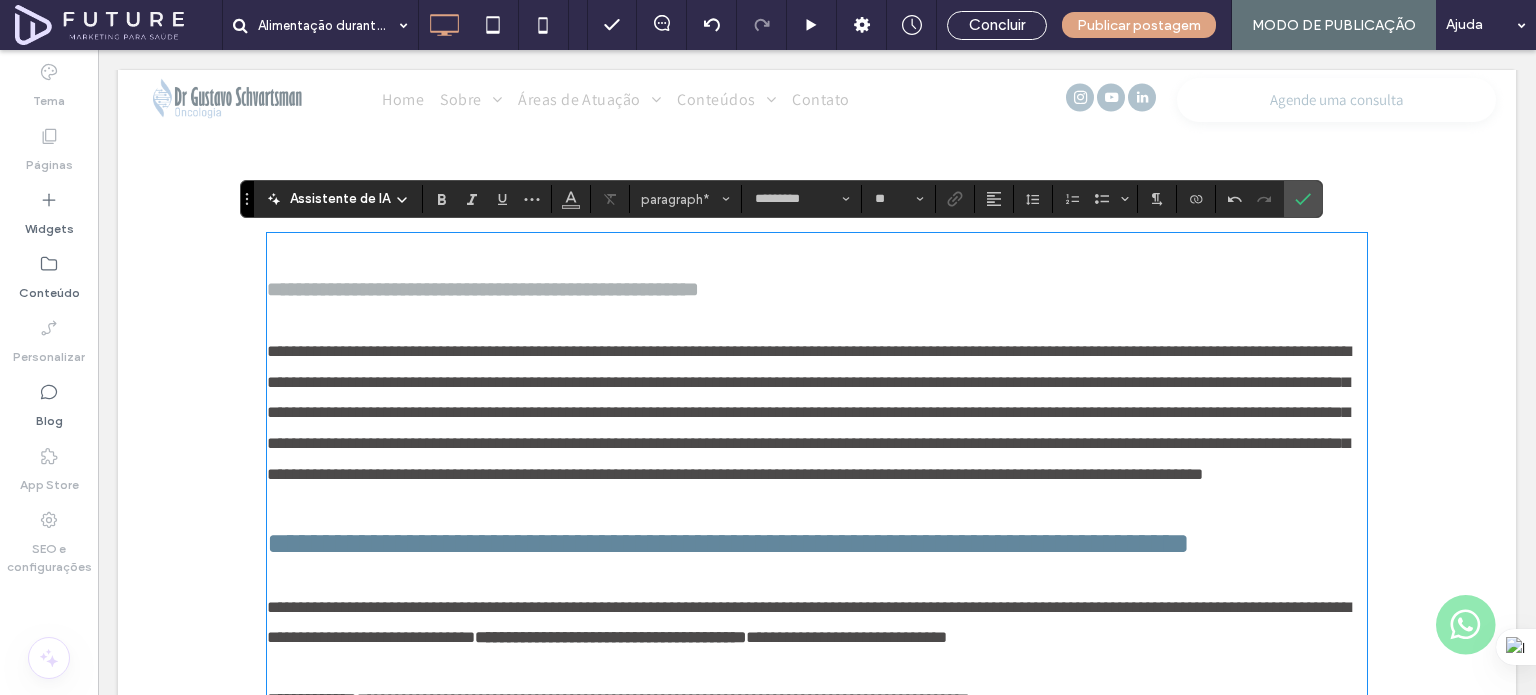 click at bounding box center (817, 253) 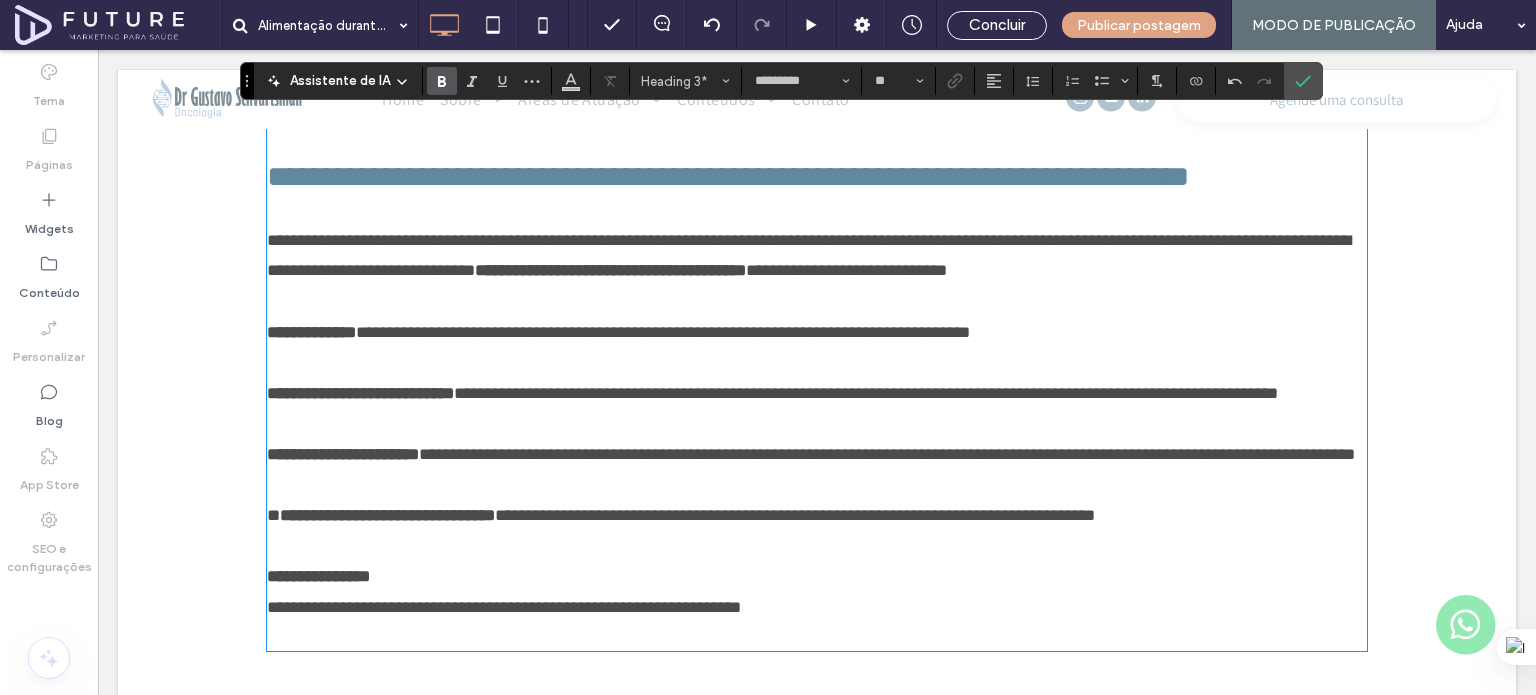 scroll, scrollTop: 2772, scrollLeft: 0, axis: vertical 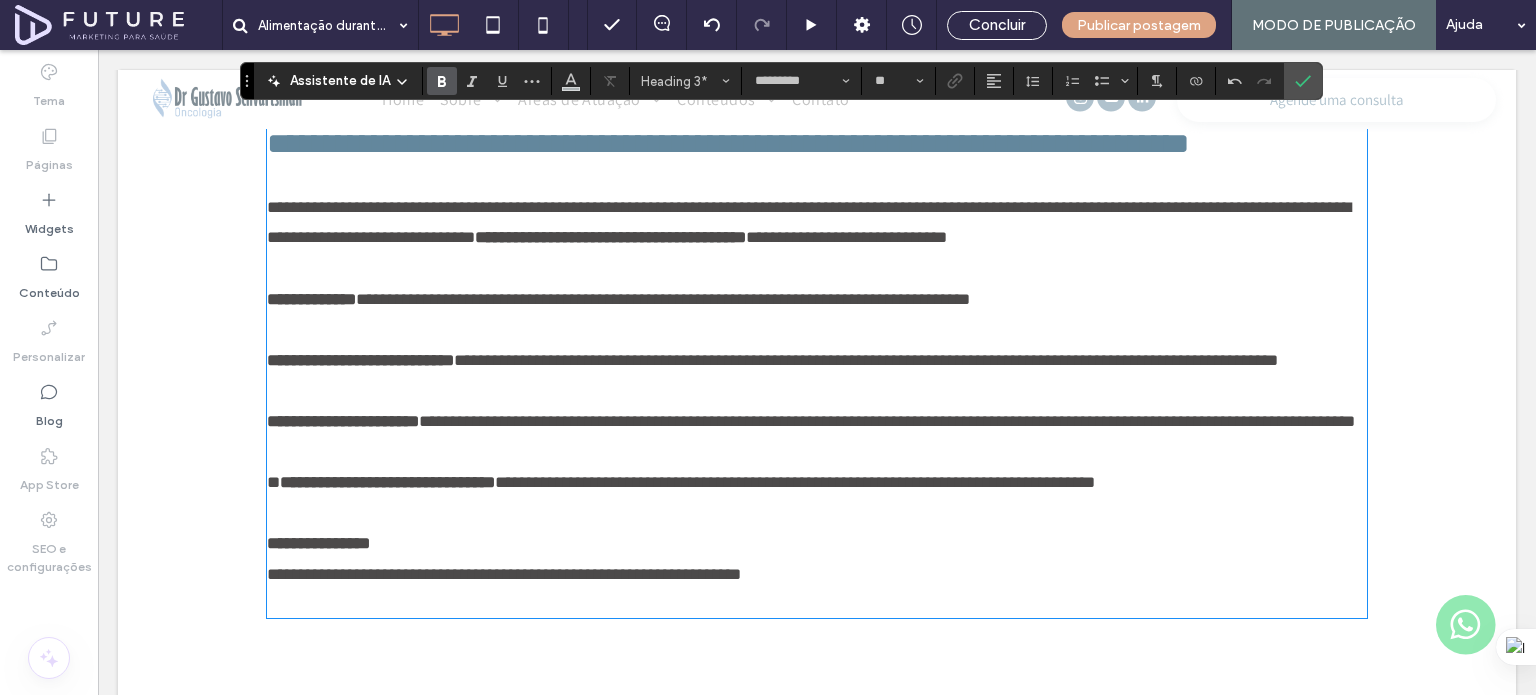 click on "**********" at bounding box center (817, 345) 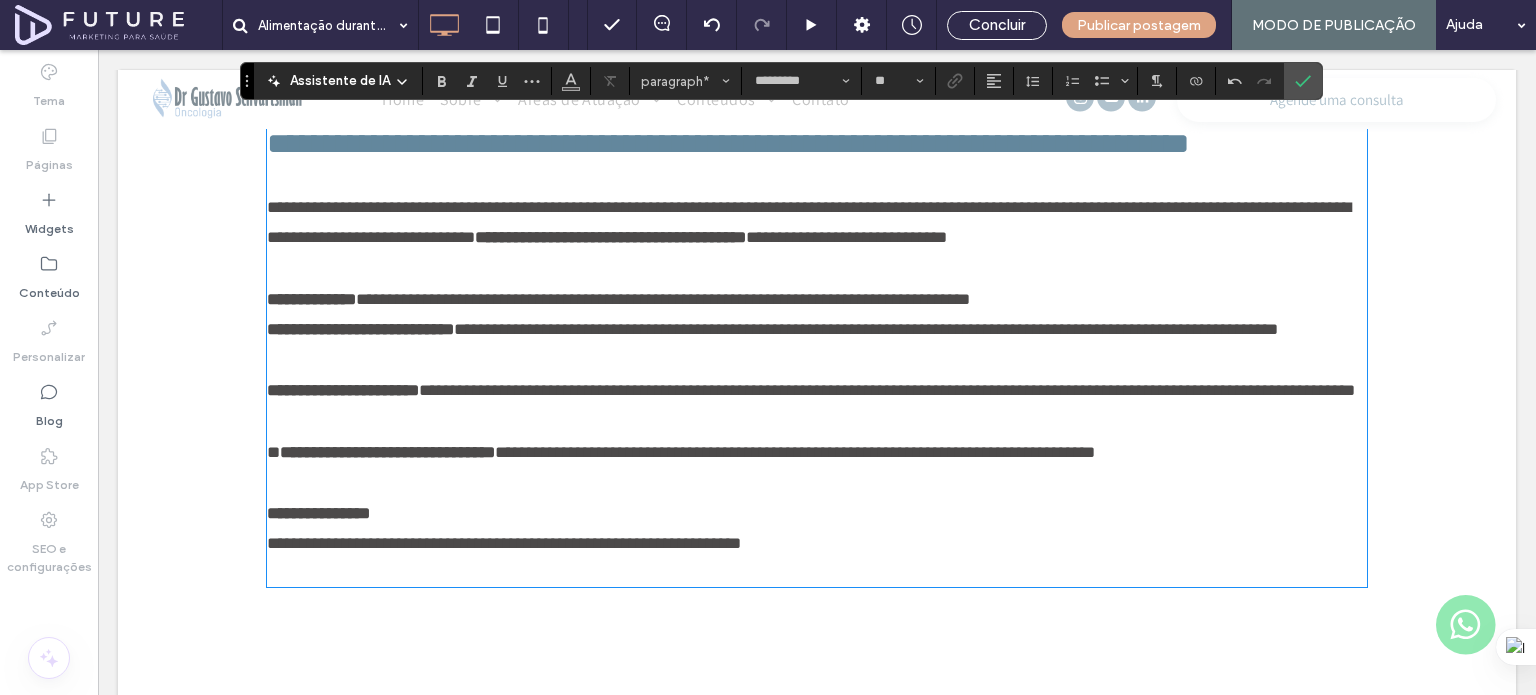 click on "**********" at bounding box center (817, 376) 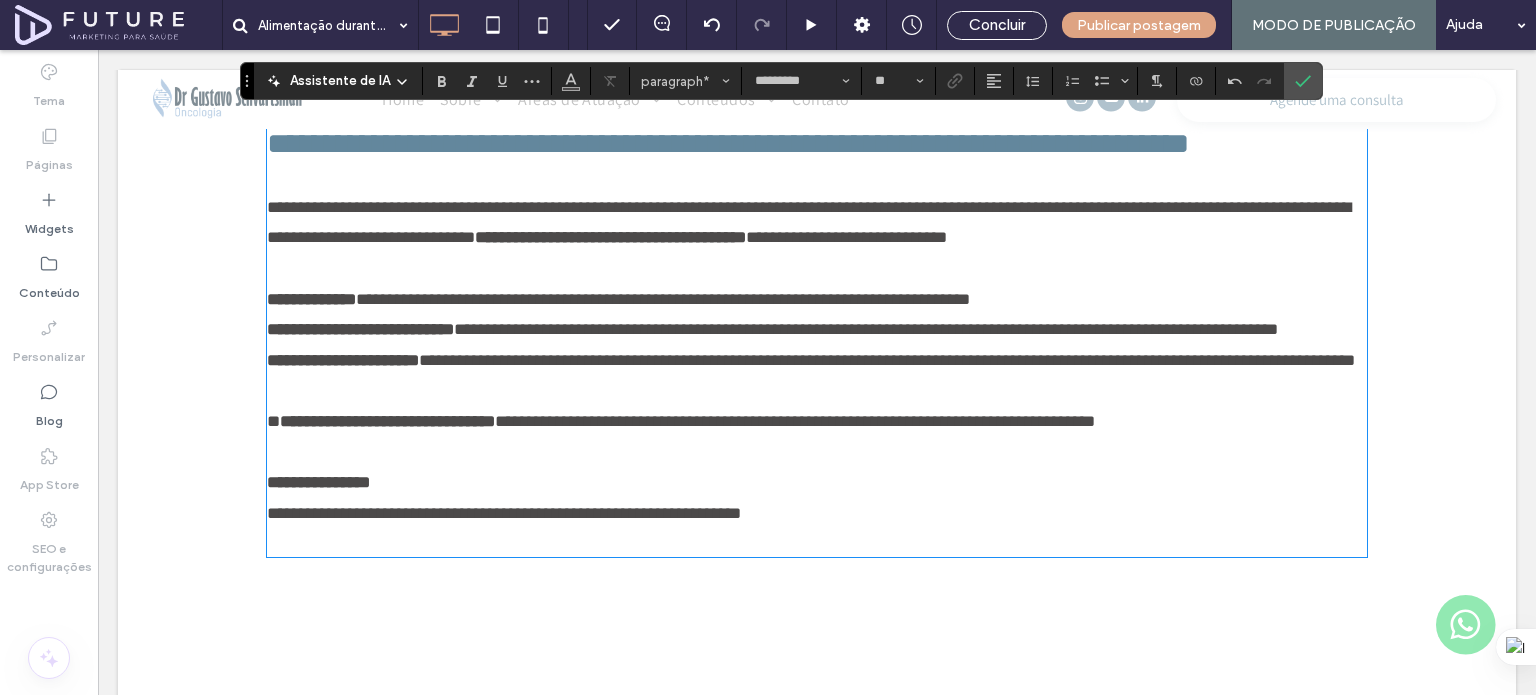 click on "**********" at bounding box center [817, 406] 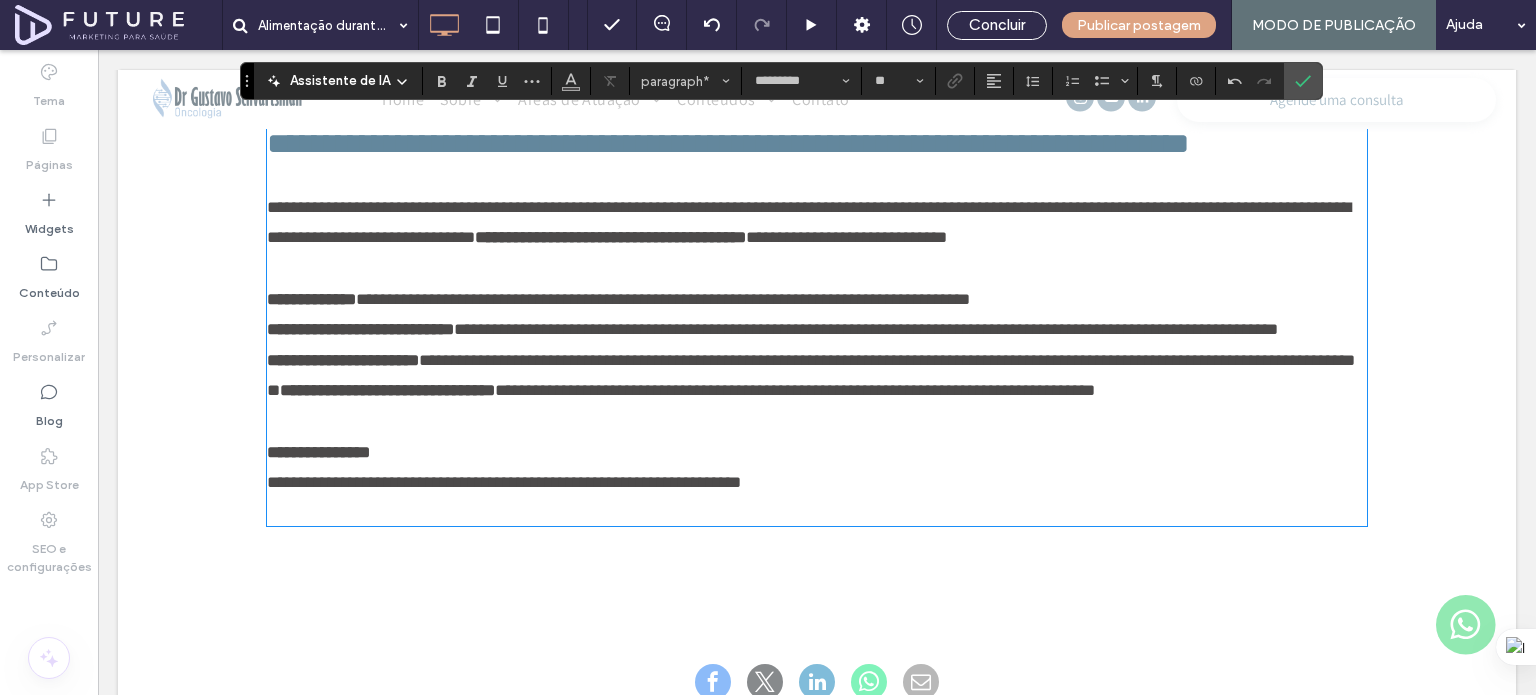 click on "**********" at bounding box center [811, 376] 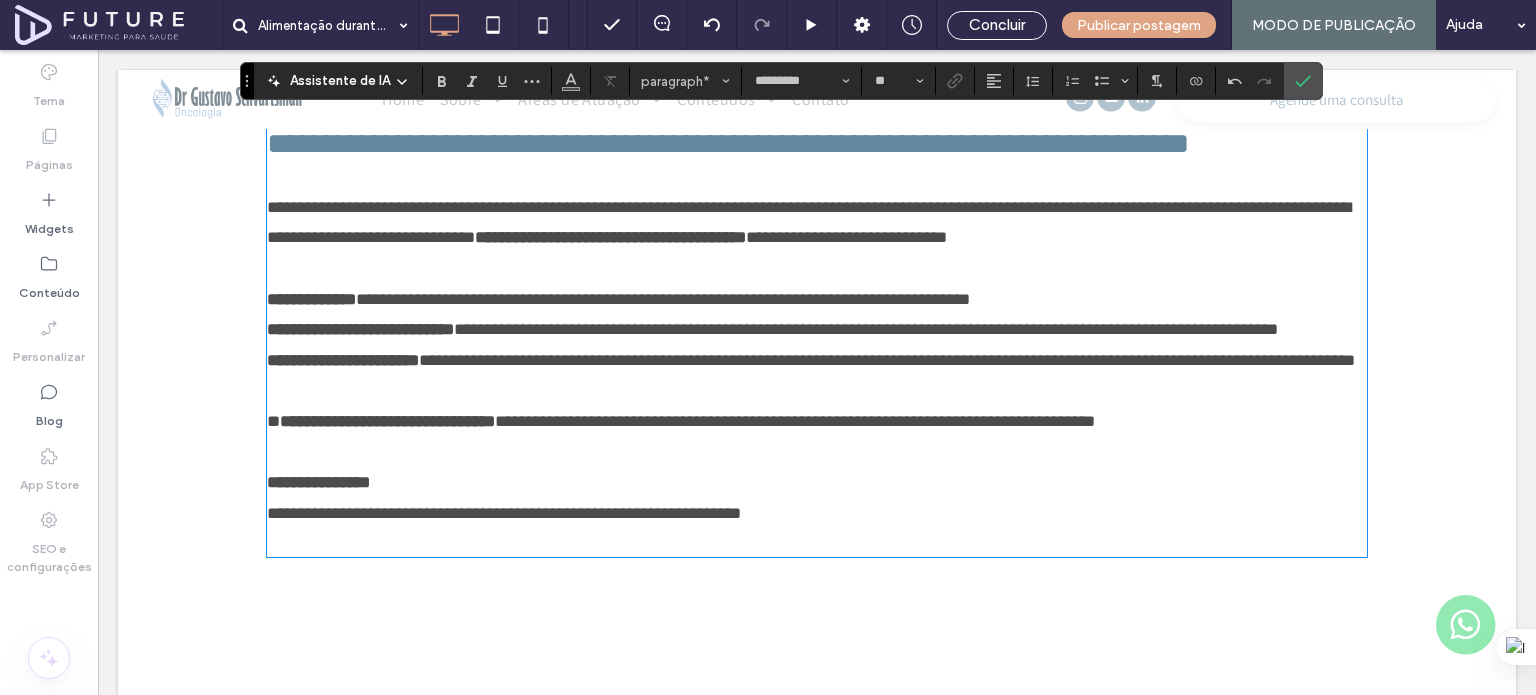click at bounding box center [817, 542] 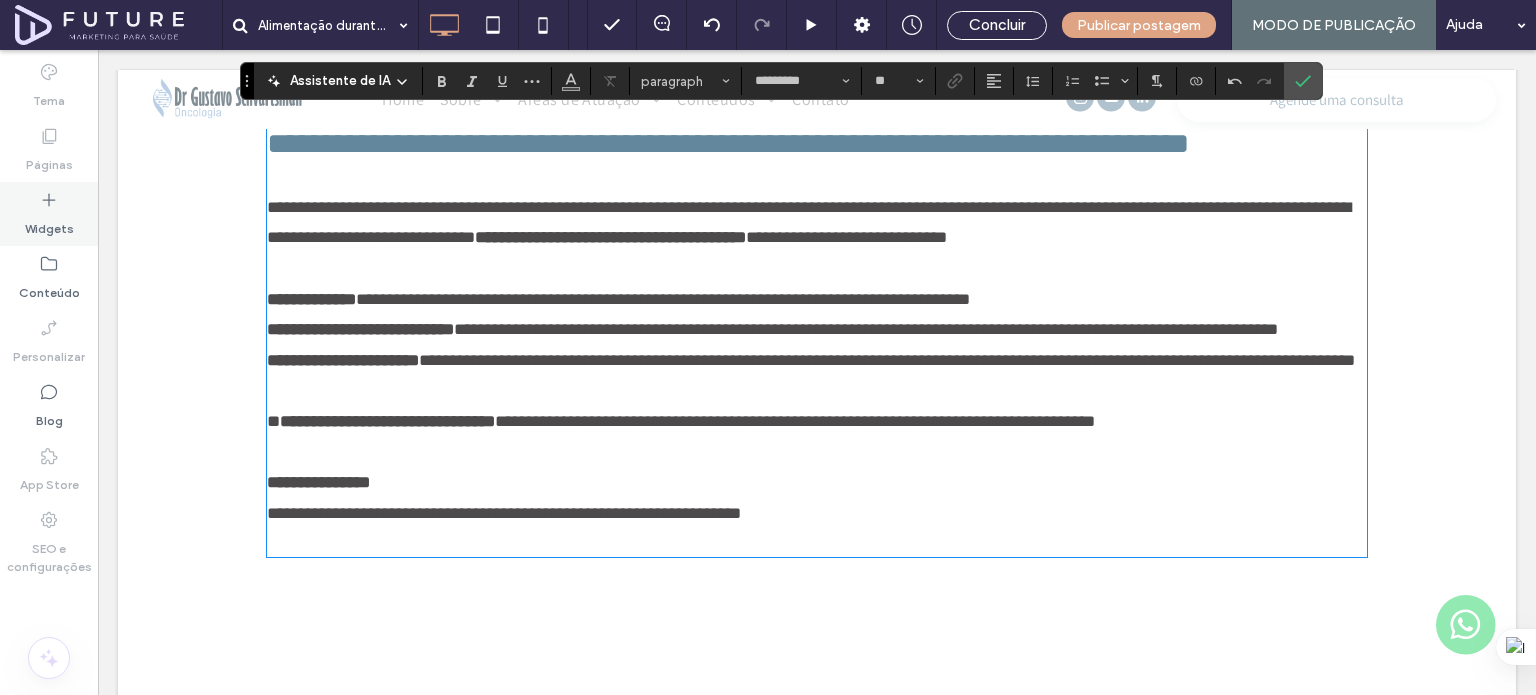click on "Widgets" at bounding box center [49, 224] 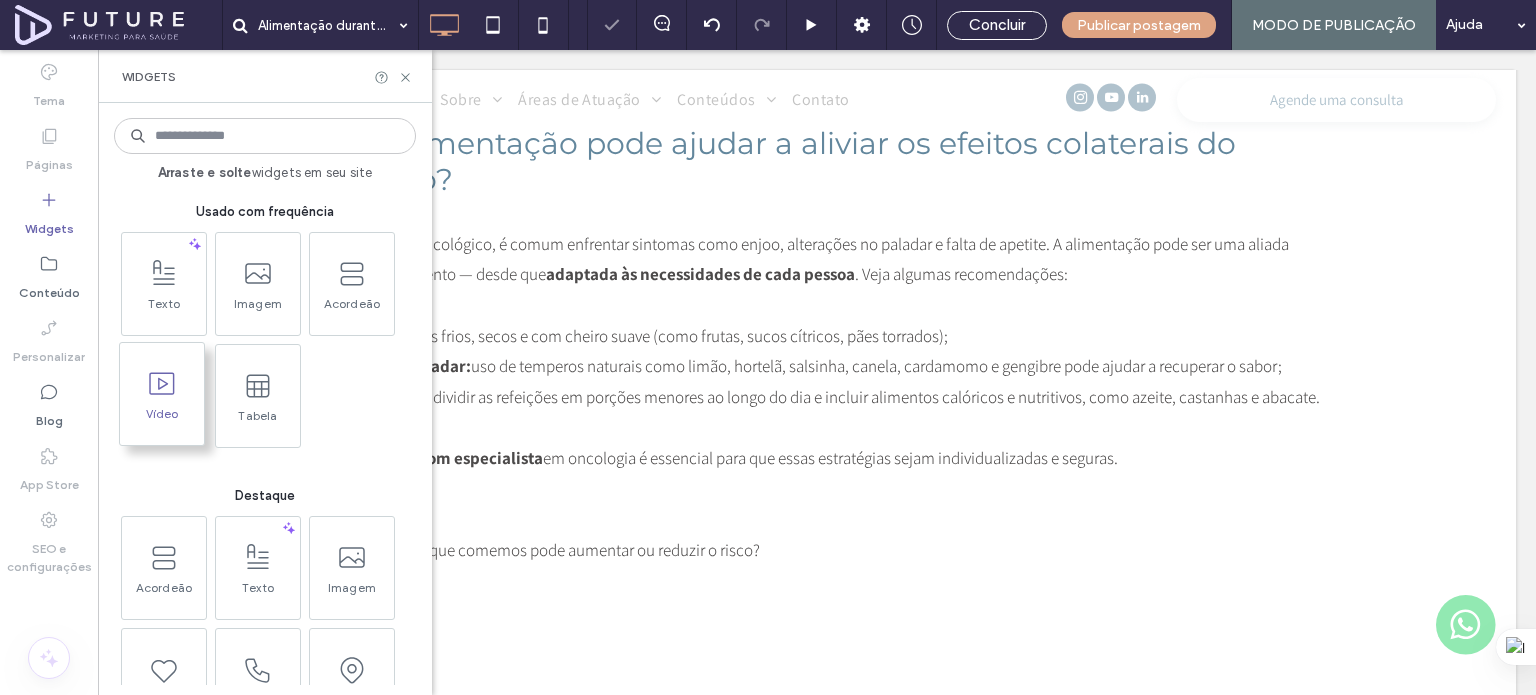 click at bounding box center [162, 383] 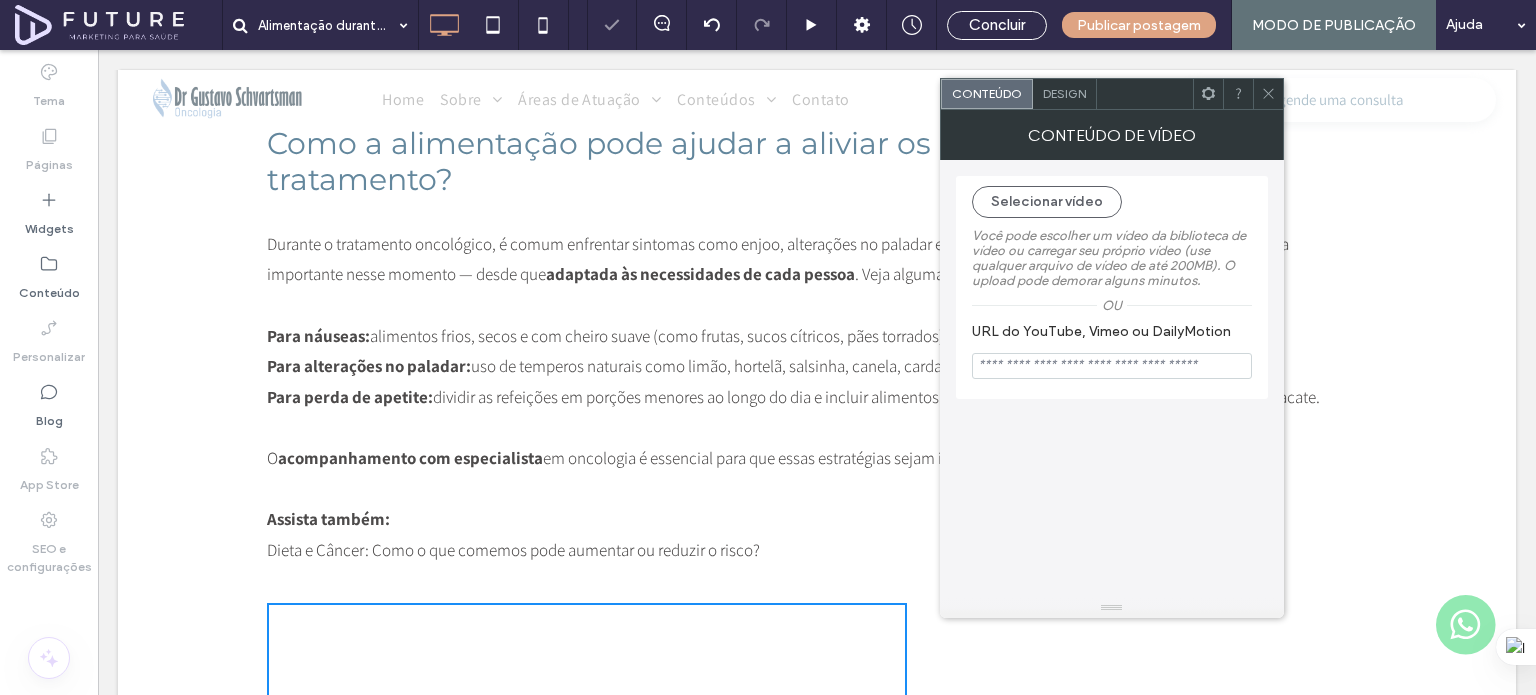 scroll, scrollTop: 2872, scrollLeft: 0, axis: vertical 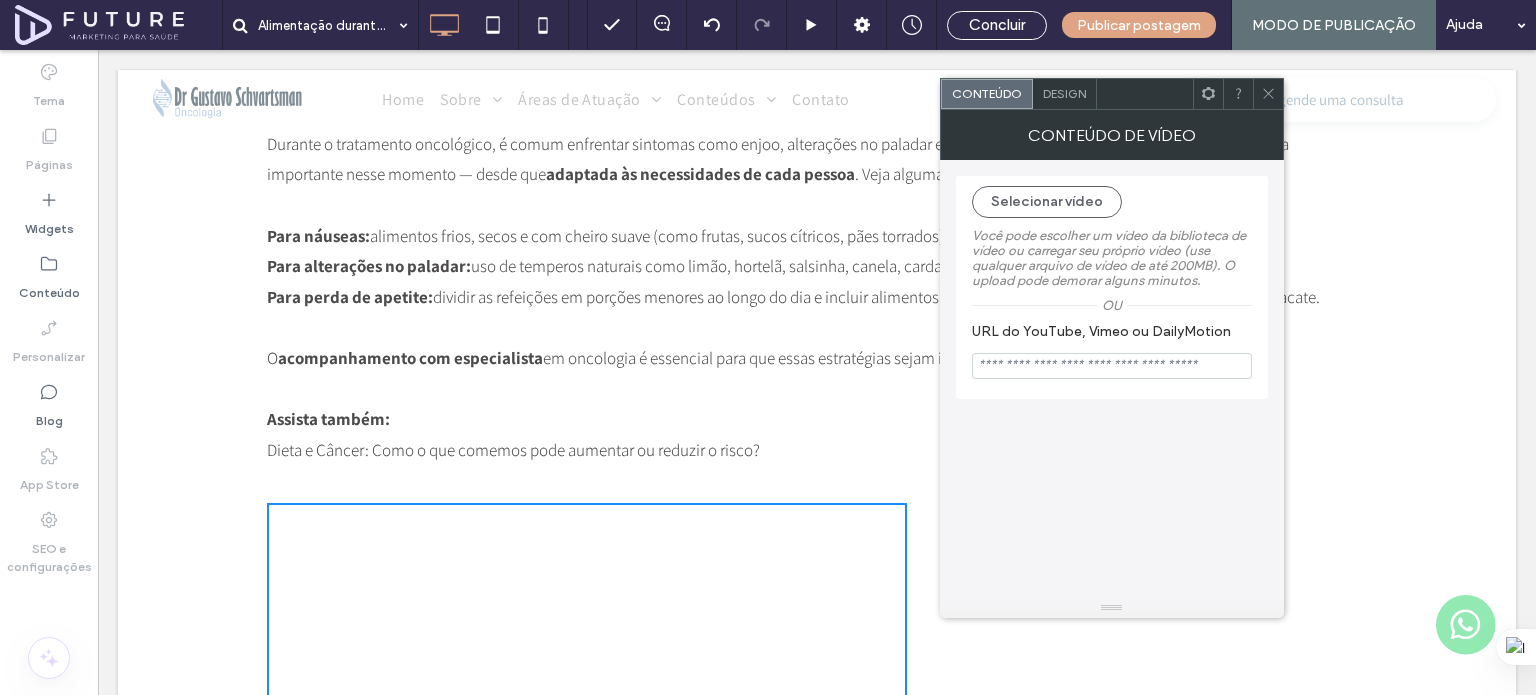click at bounding box center (1112, 366) 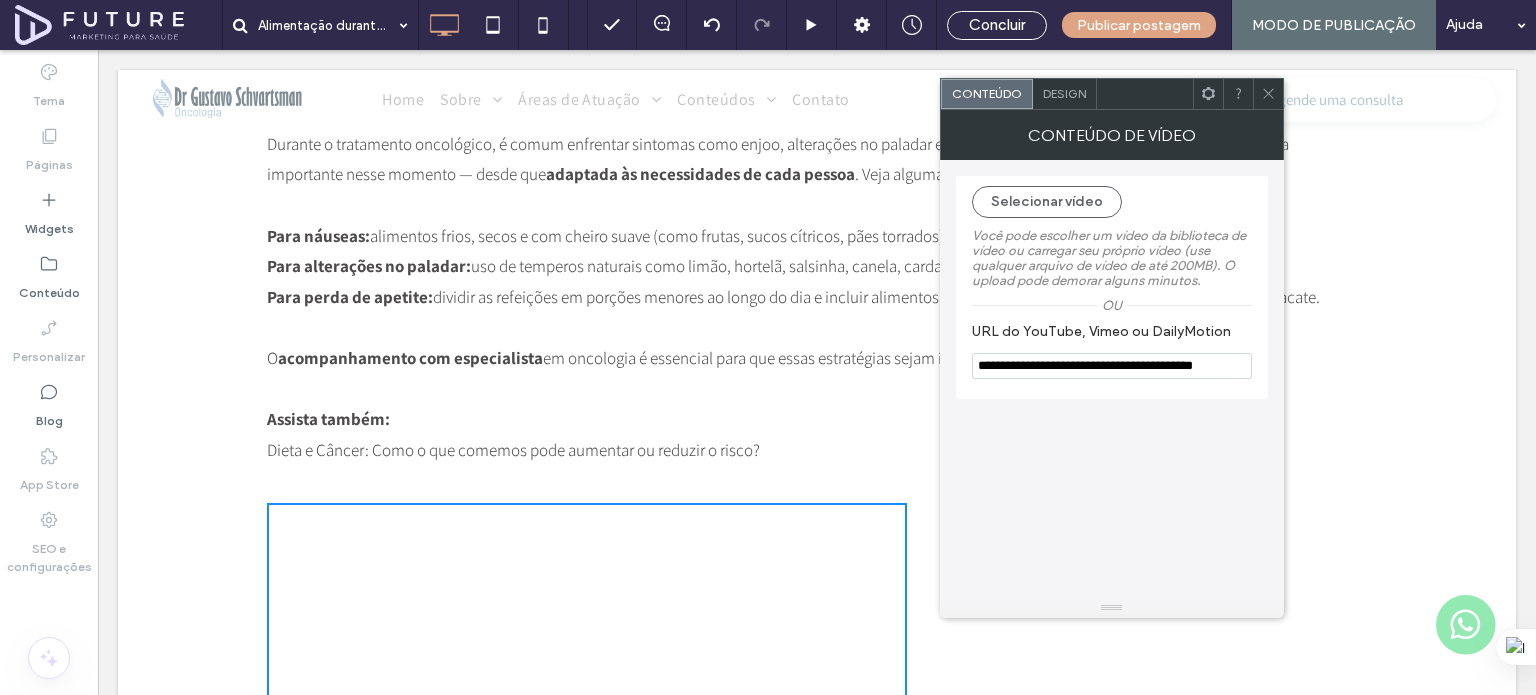 scroll, scrollTop: 0, scrollLeft: 35, axis: horizontal 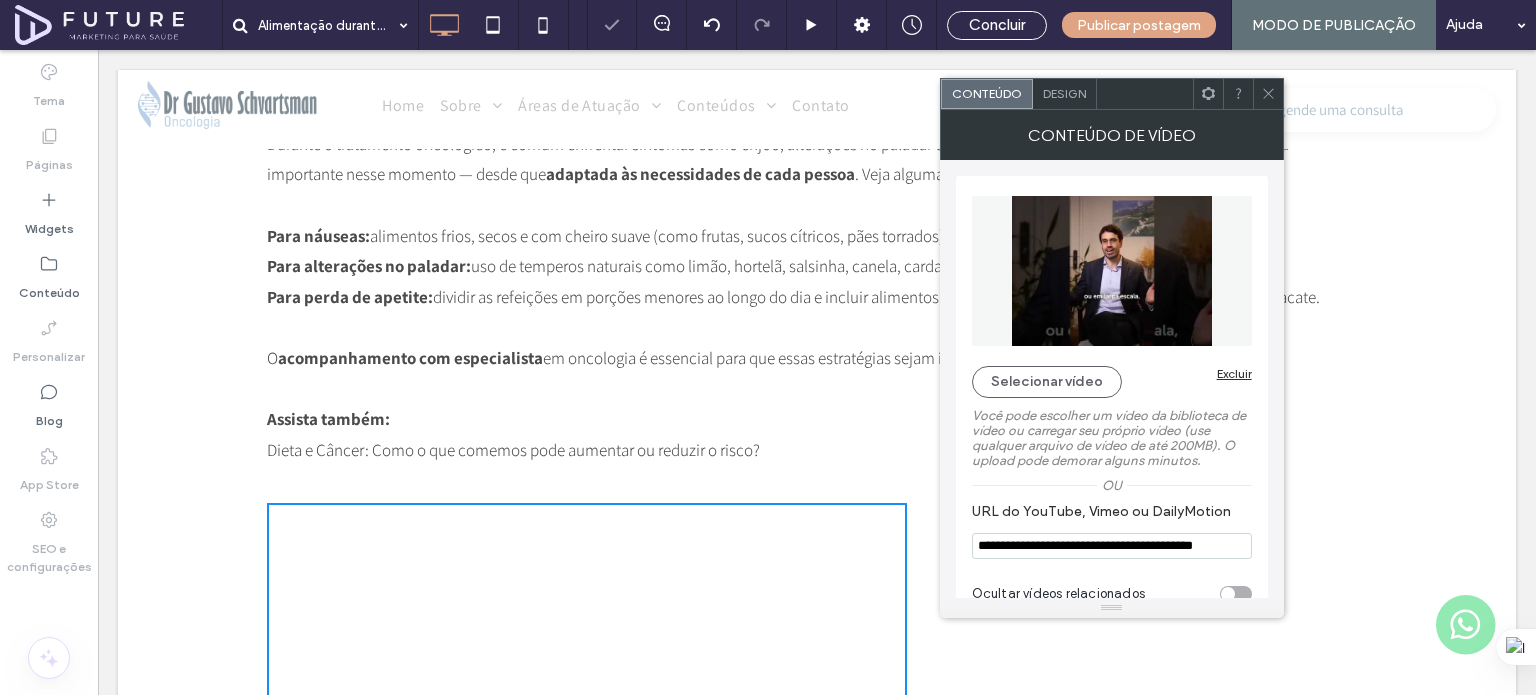 click on "Design" at bounding box center [1064, 93] 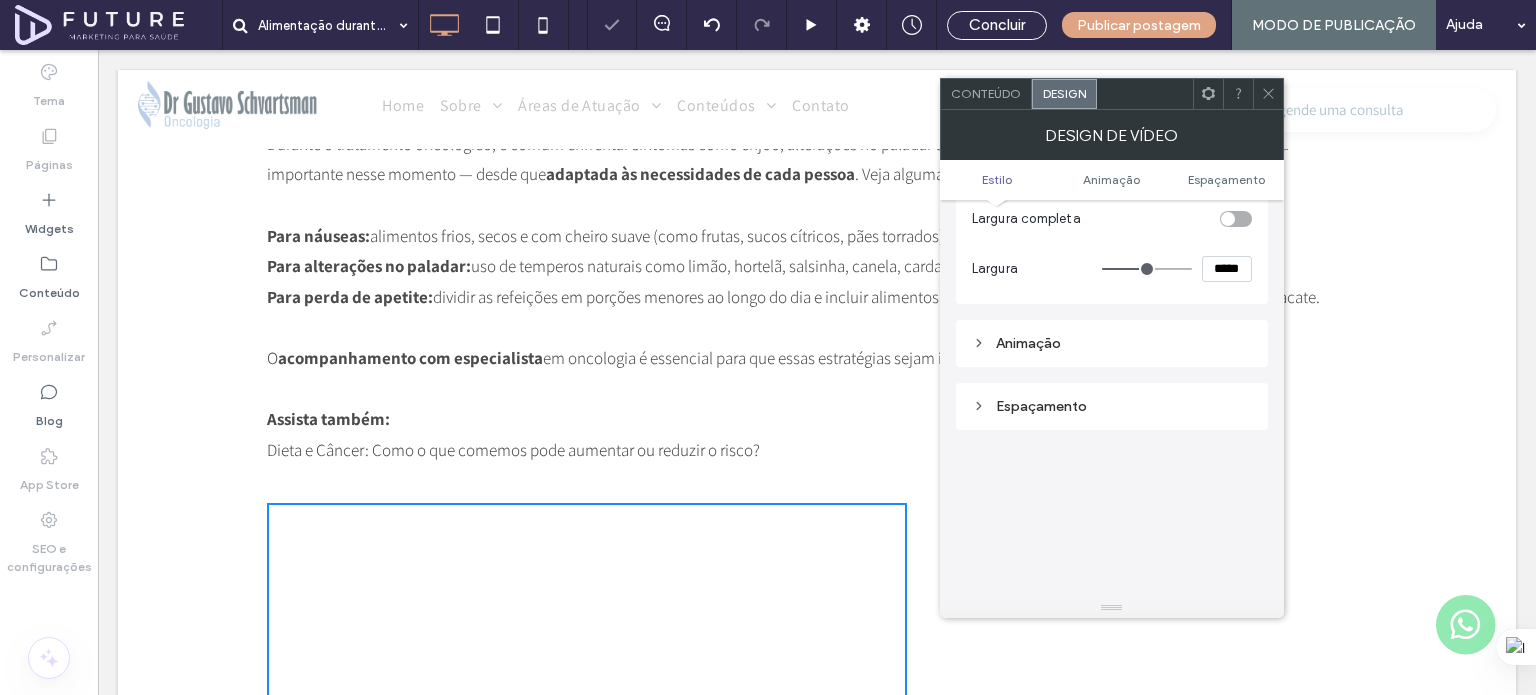 scroll, scrollTop: 200, scrollLeft: 0, axis: vertical 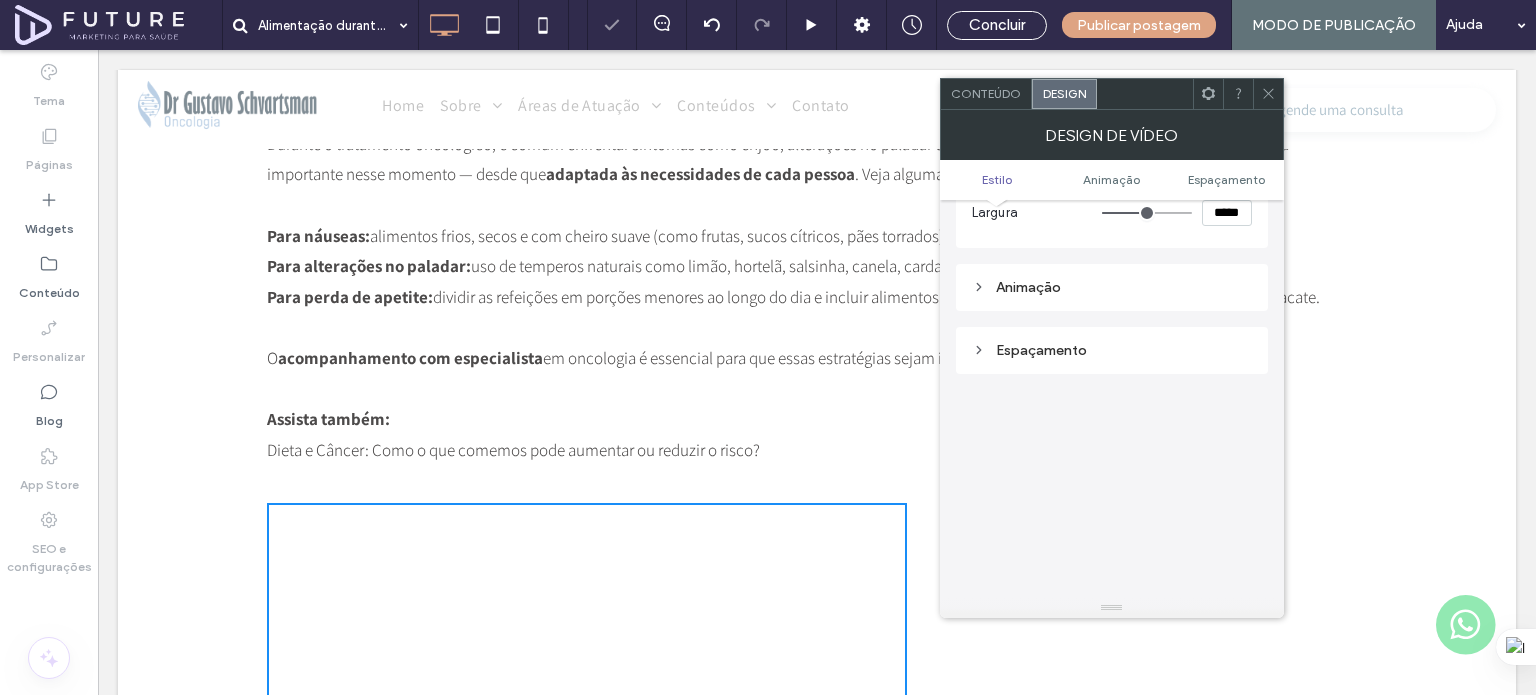 click on "Espaçamento" at bounding box center (1112, 350) 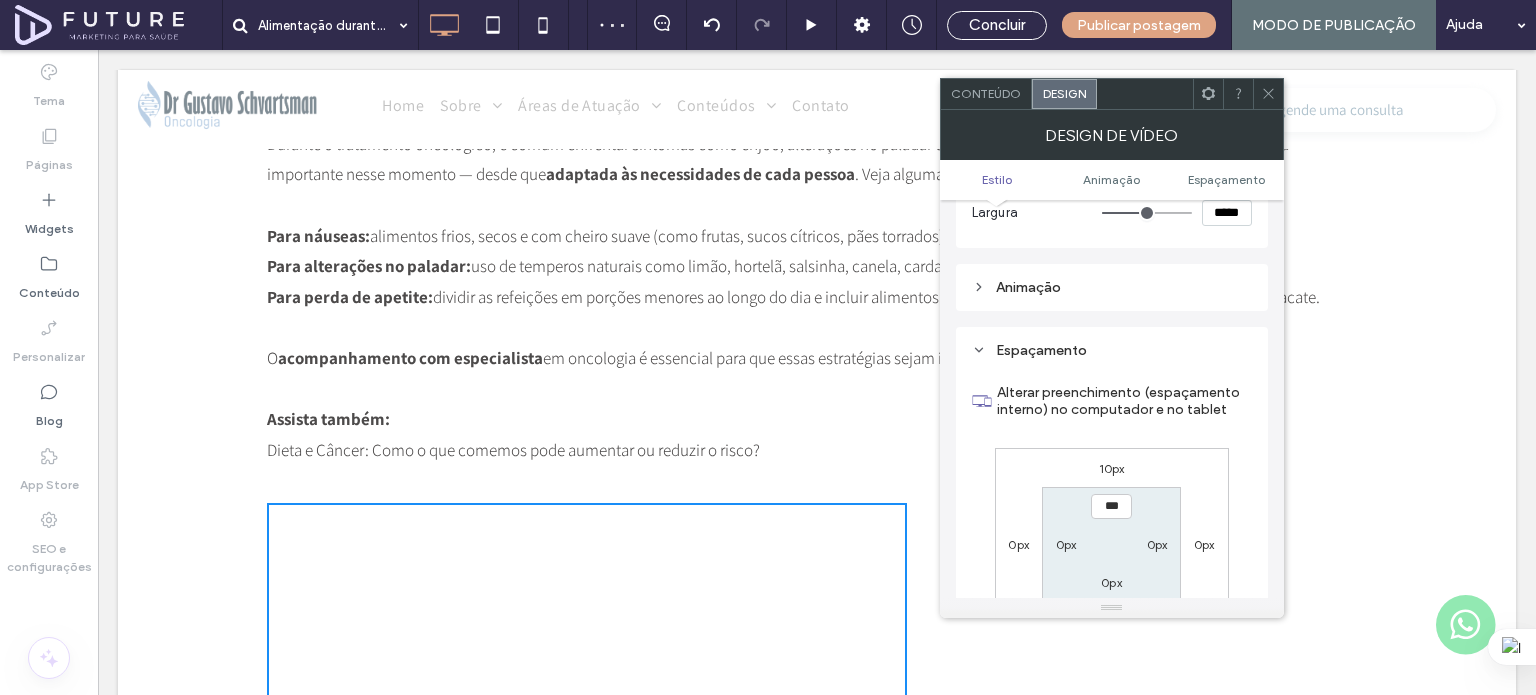 click 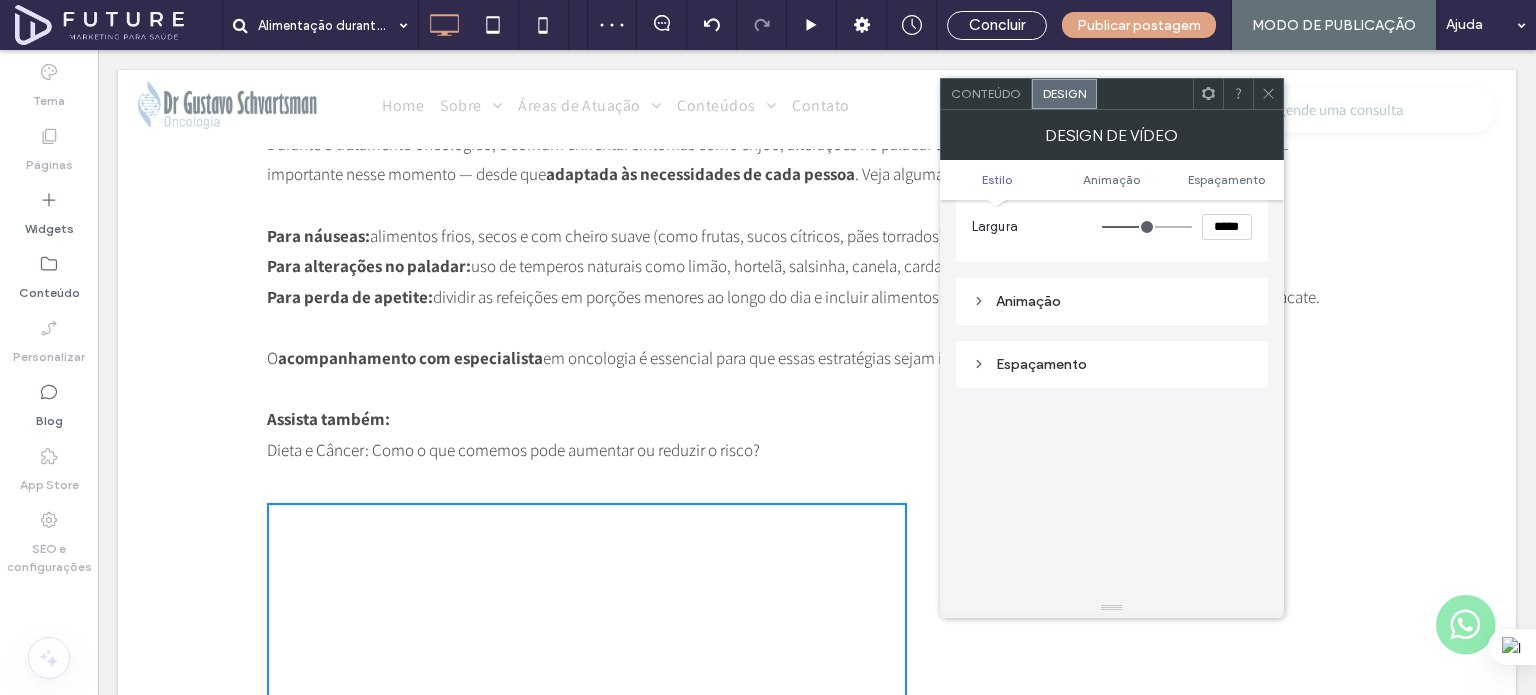 scroll, scrollTop: 200, scrollLeft: 0, axis: vertical 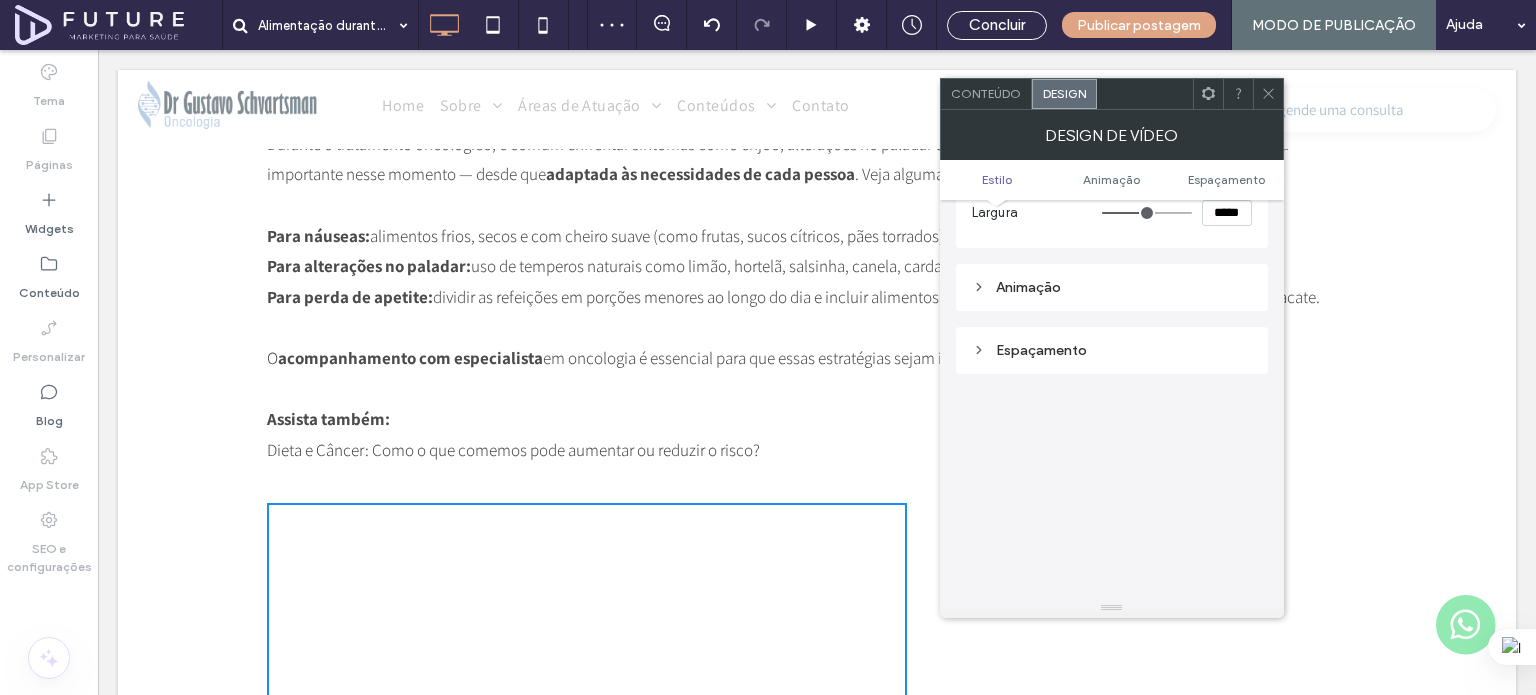 click 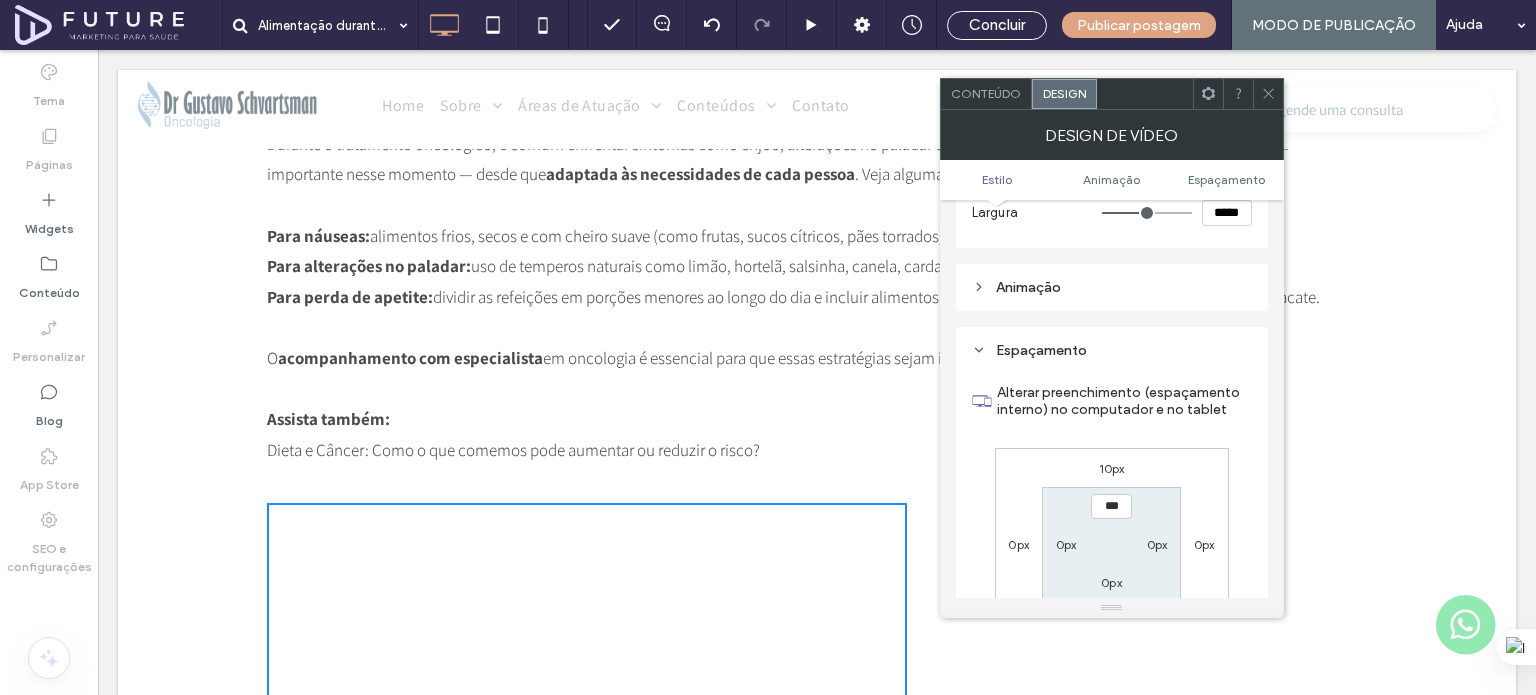 click on "0px" at bounding box center [1018, 544] 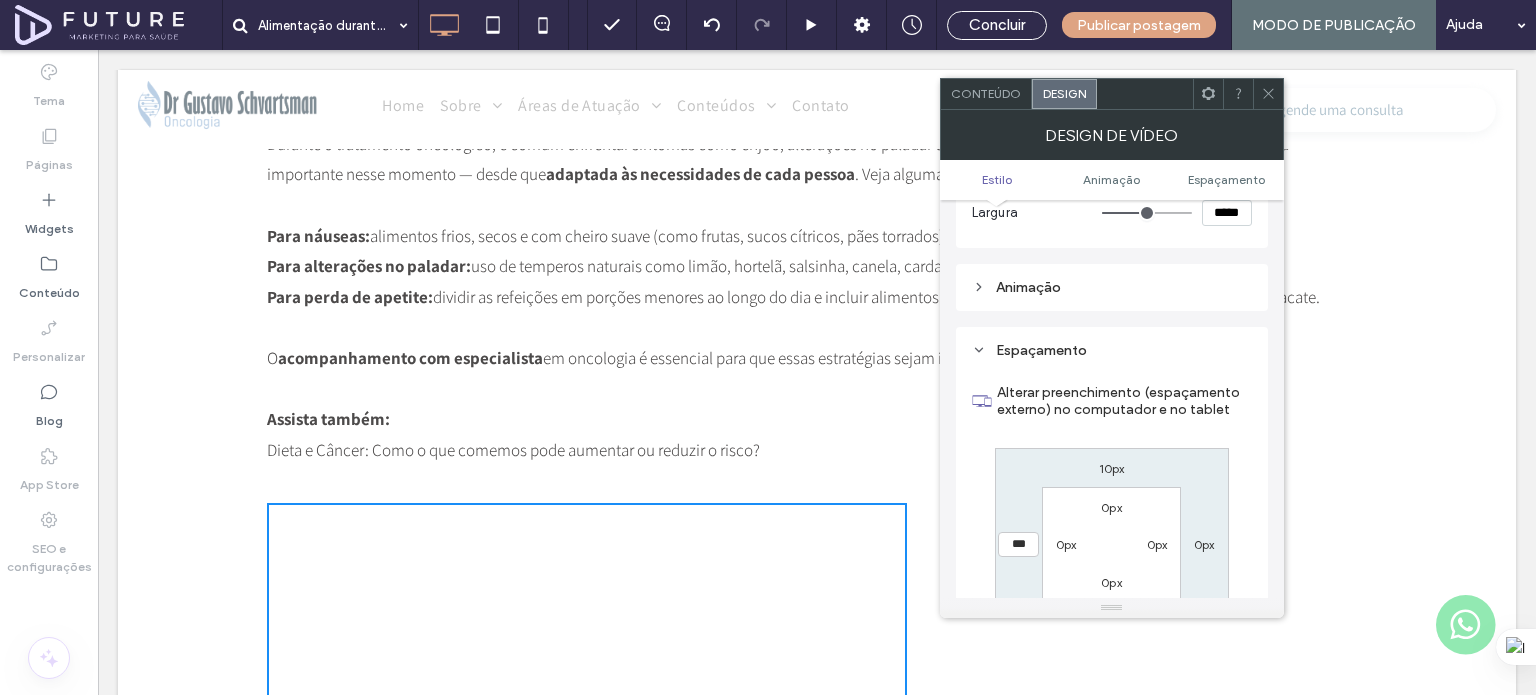 click on "***" at bounding box center (1018, 544) 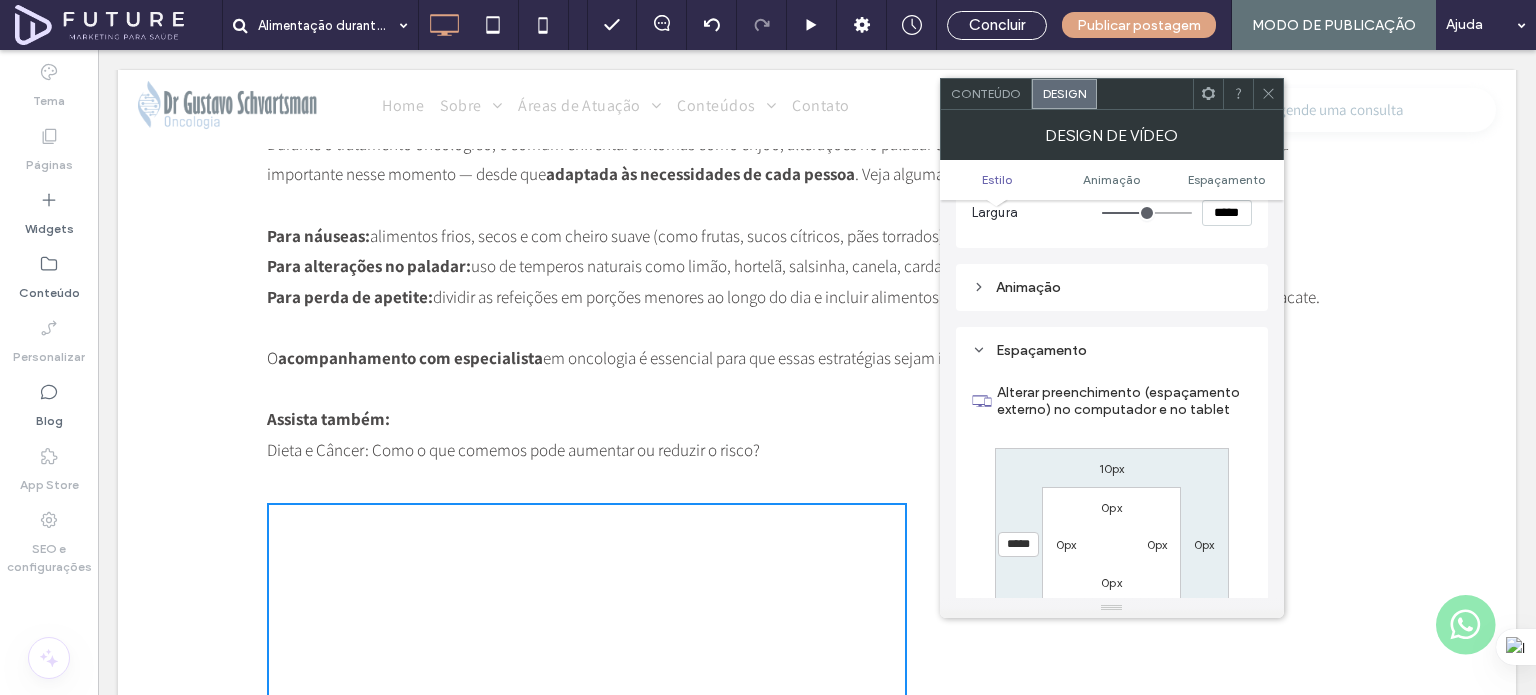 type on "*****" 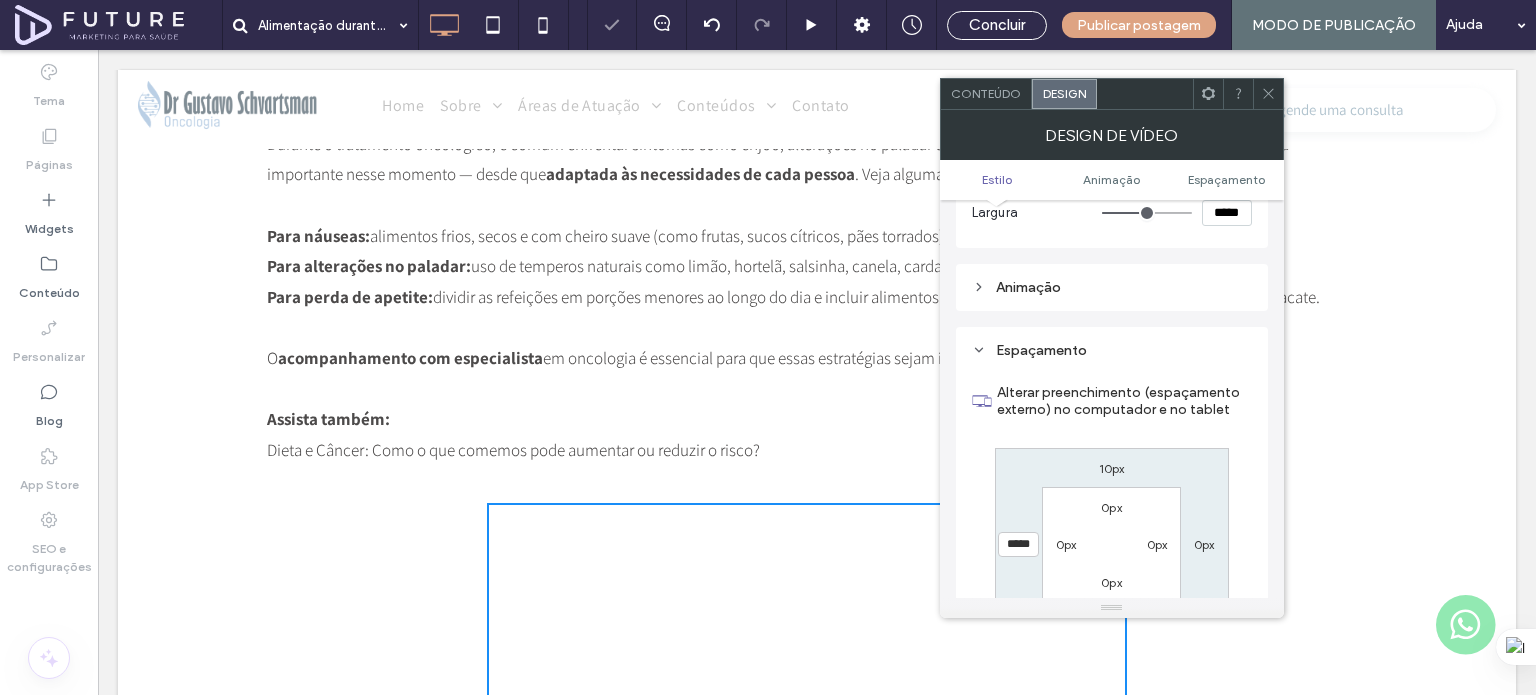 click 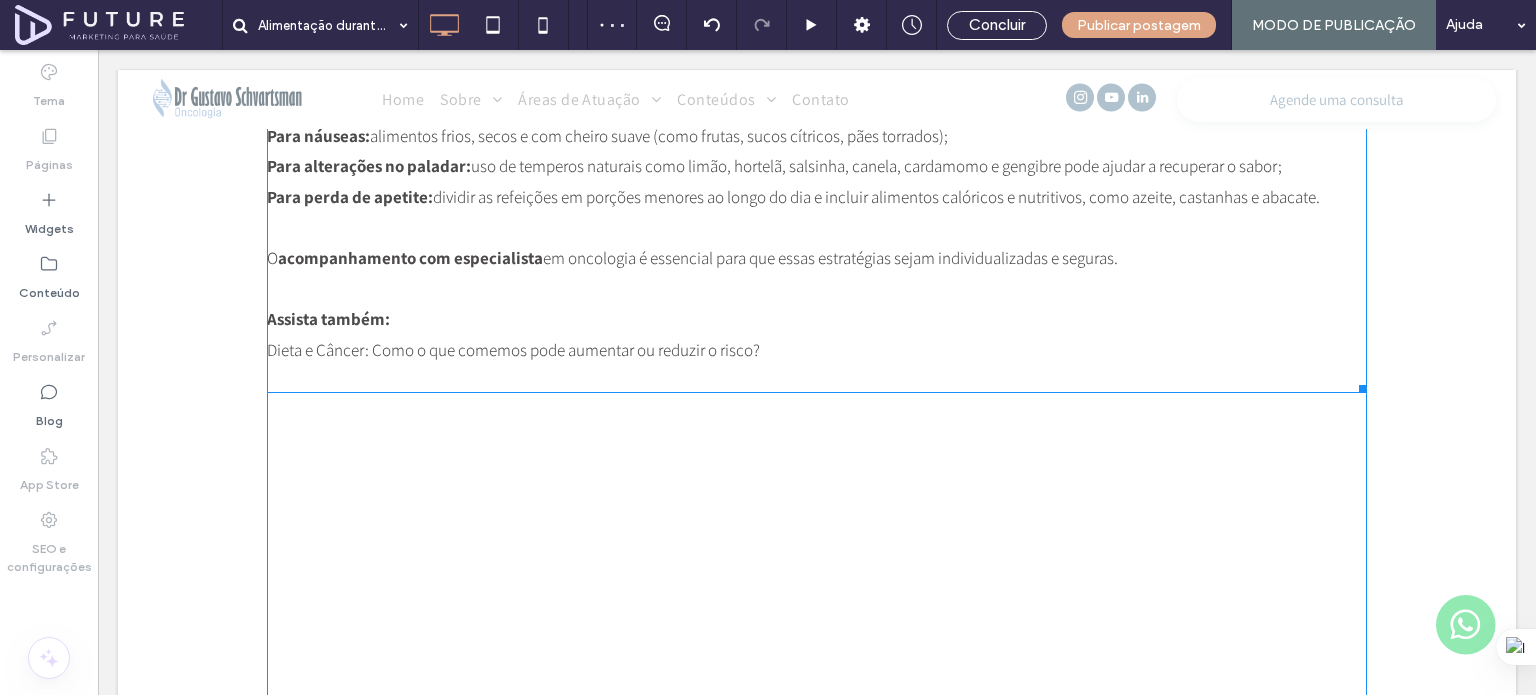 scroll, scrollTop: 3172, scrollLeft: 0, axis: vertical 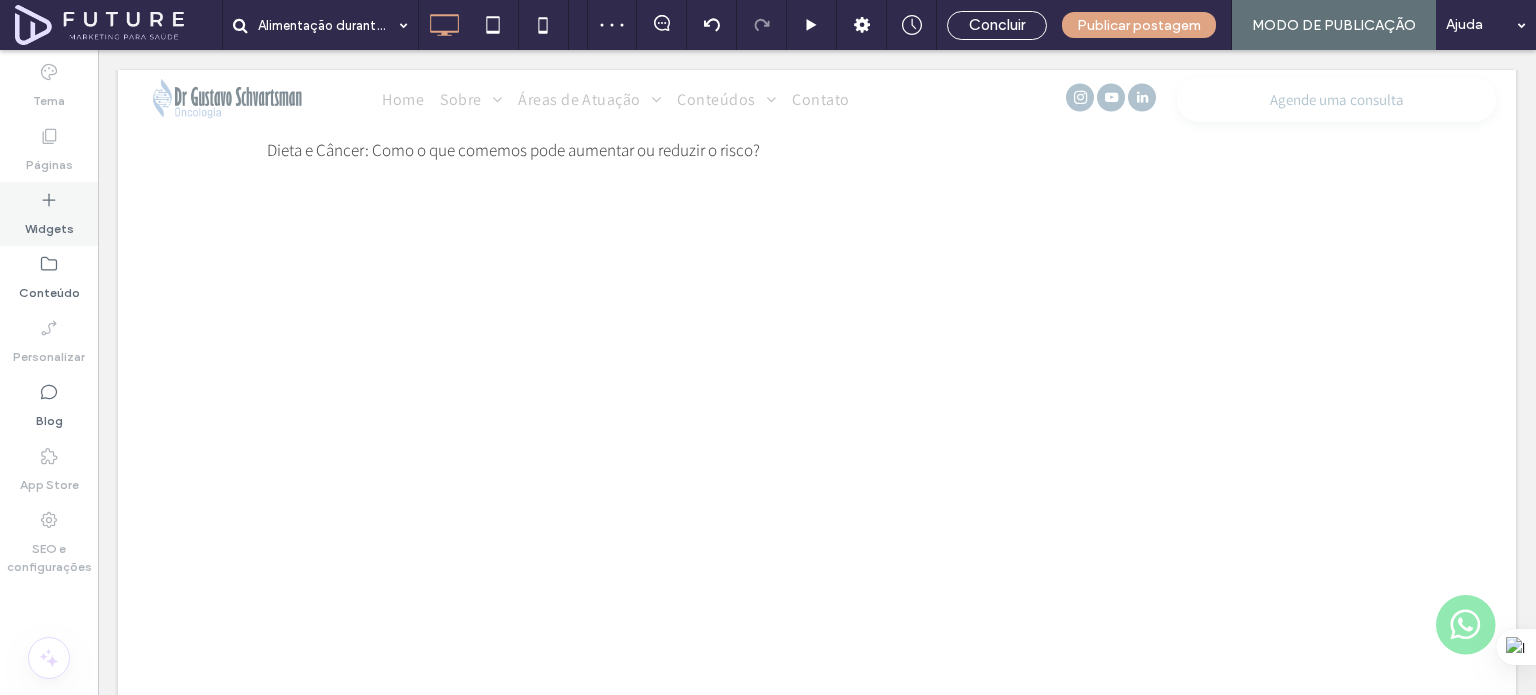 click on "Widgets" at bounding box center [49, 224] 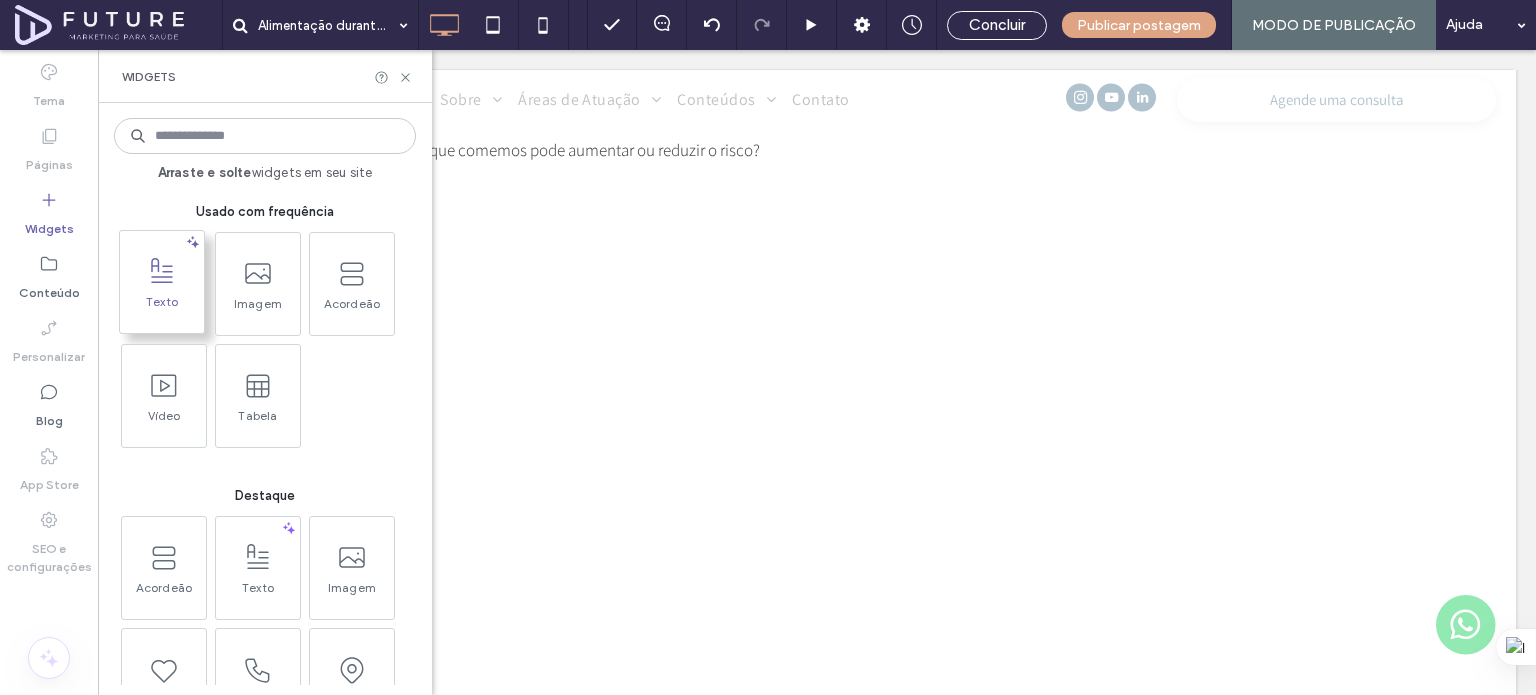 click 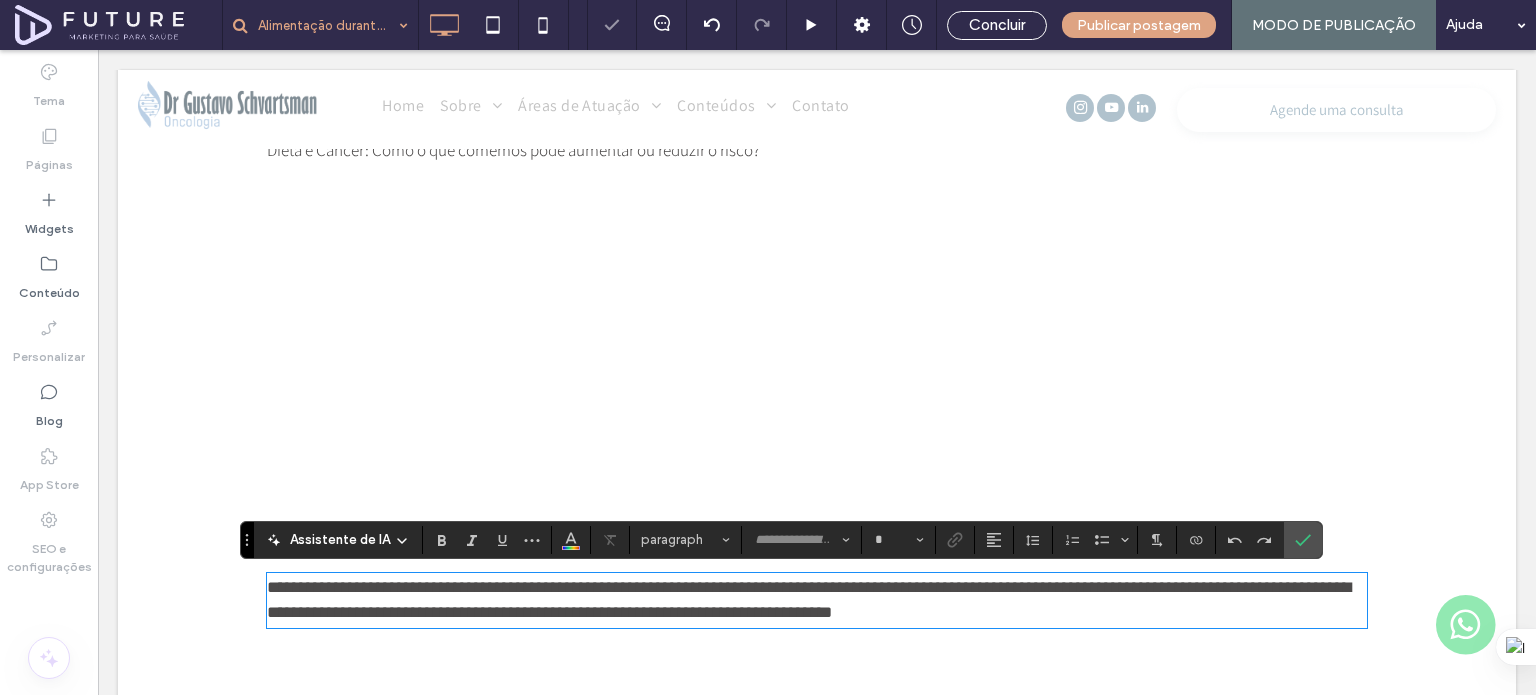 type on "*********" 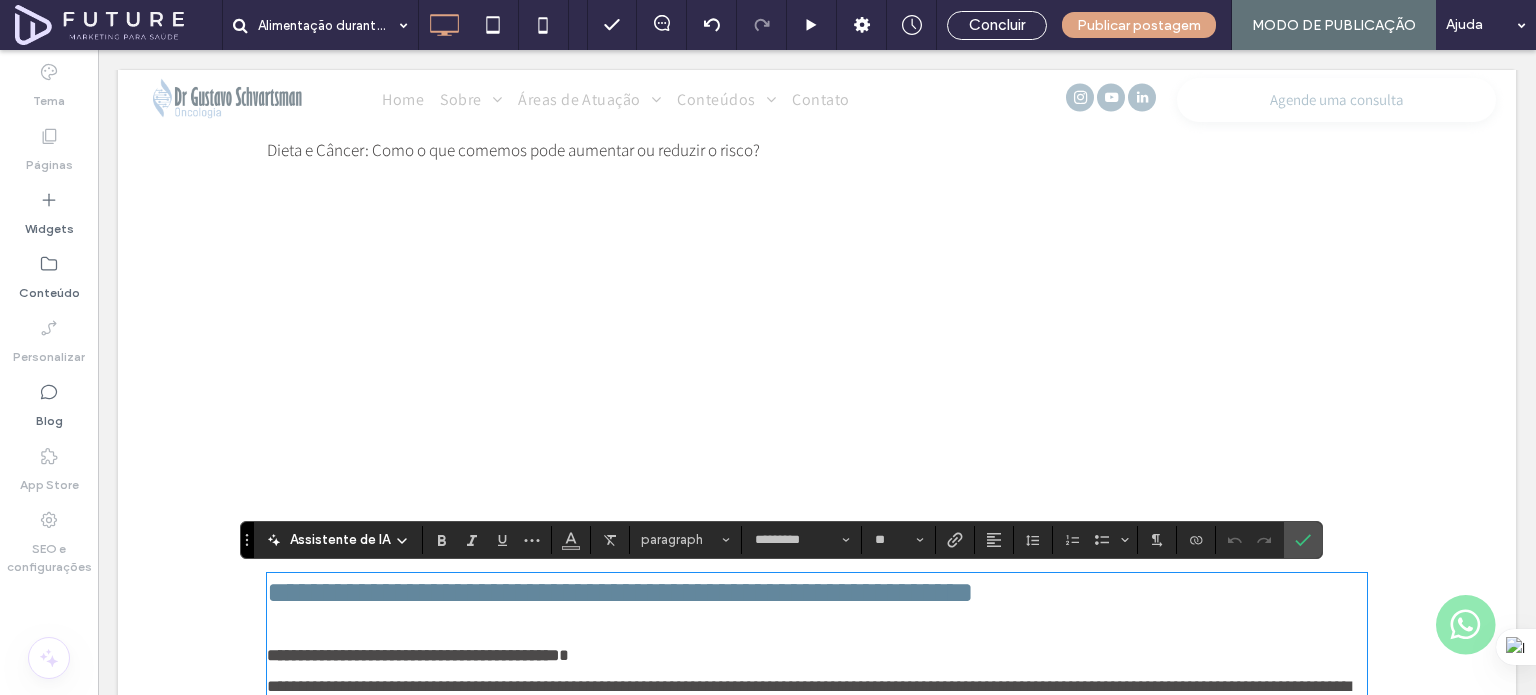 scroll, scrollTop: 5728, scrollLeft: 0, axis: vertical 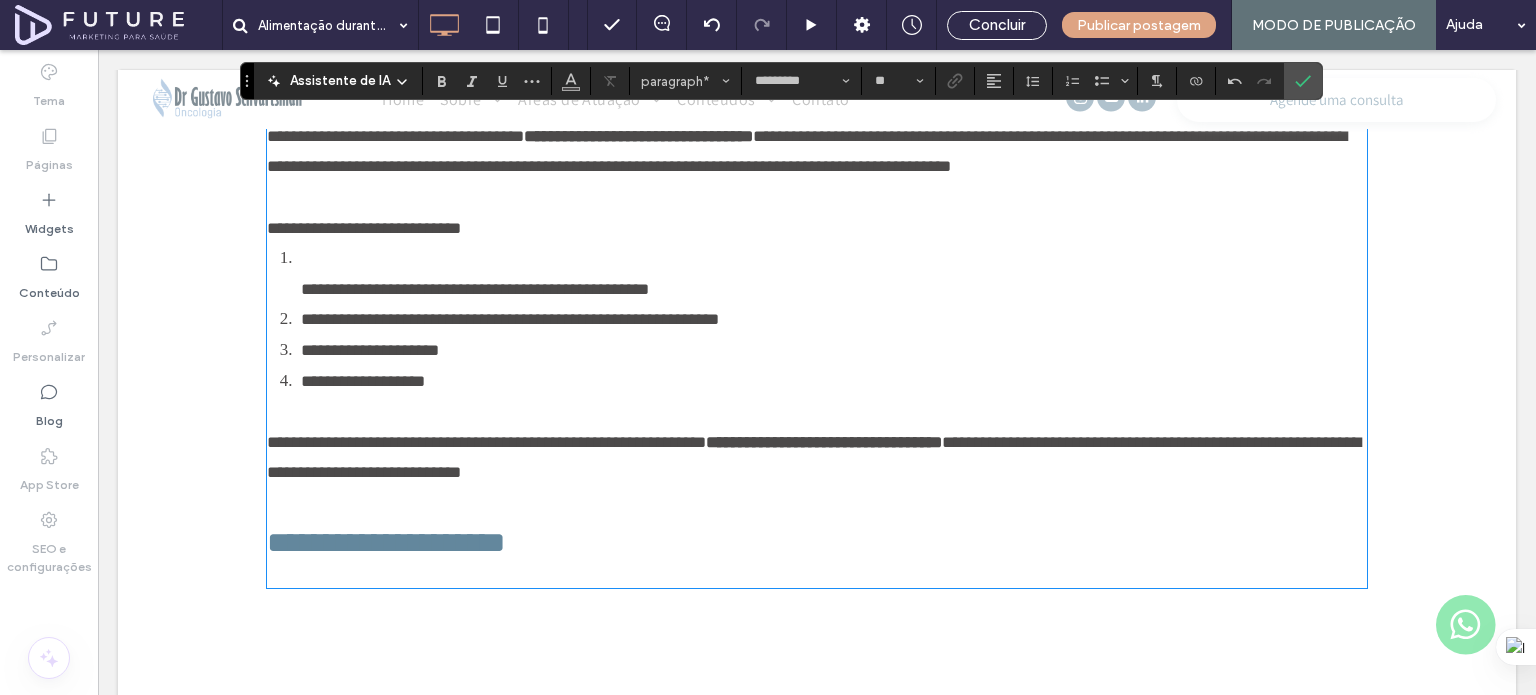 click on "**********" at bounding box center (817, 320) 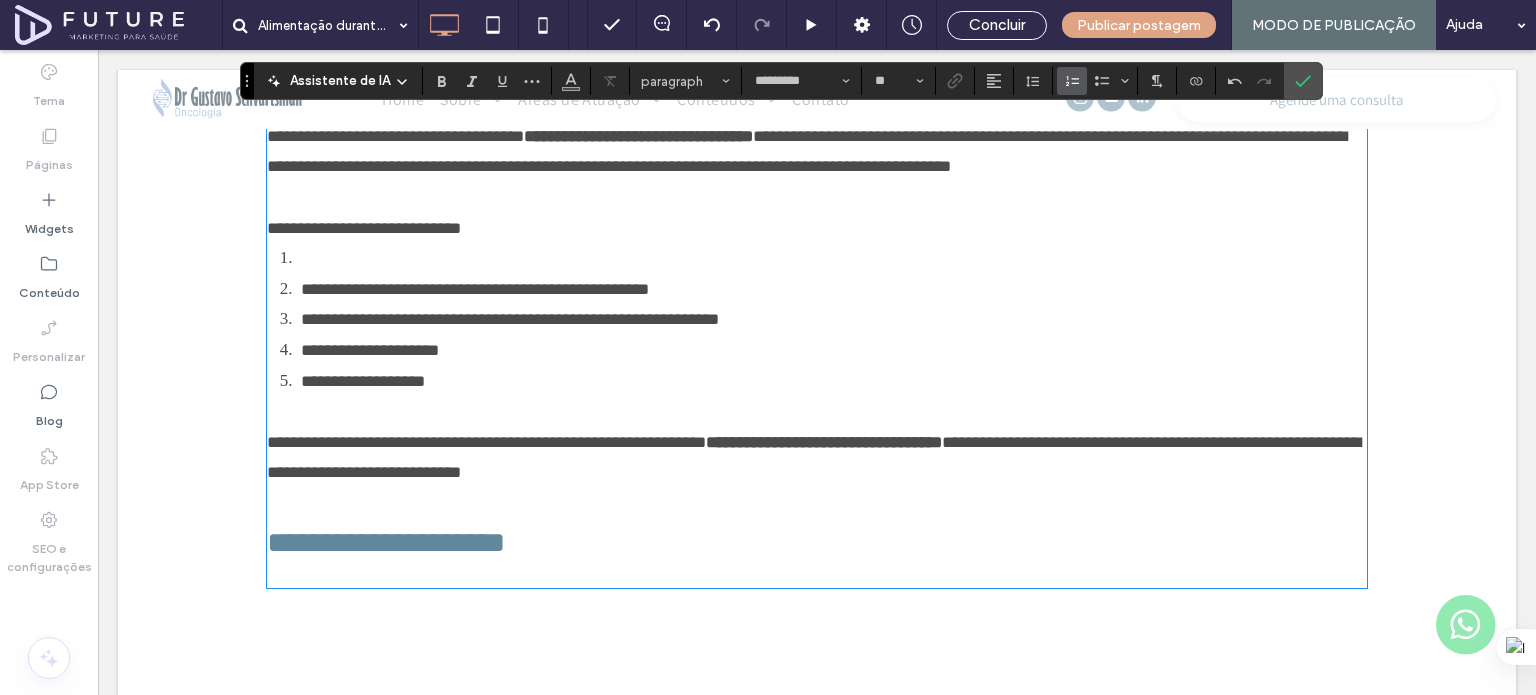 click at bounding box center (834, 259) 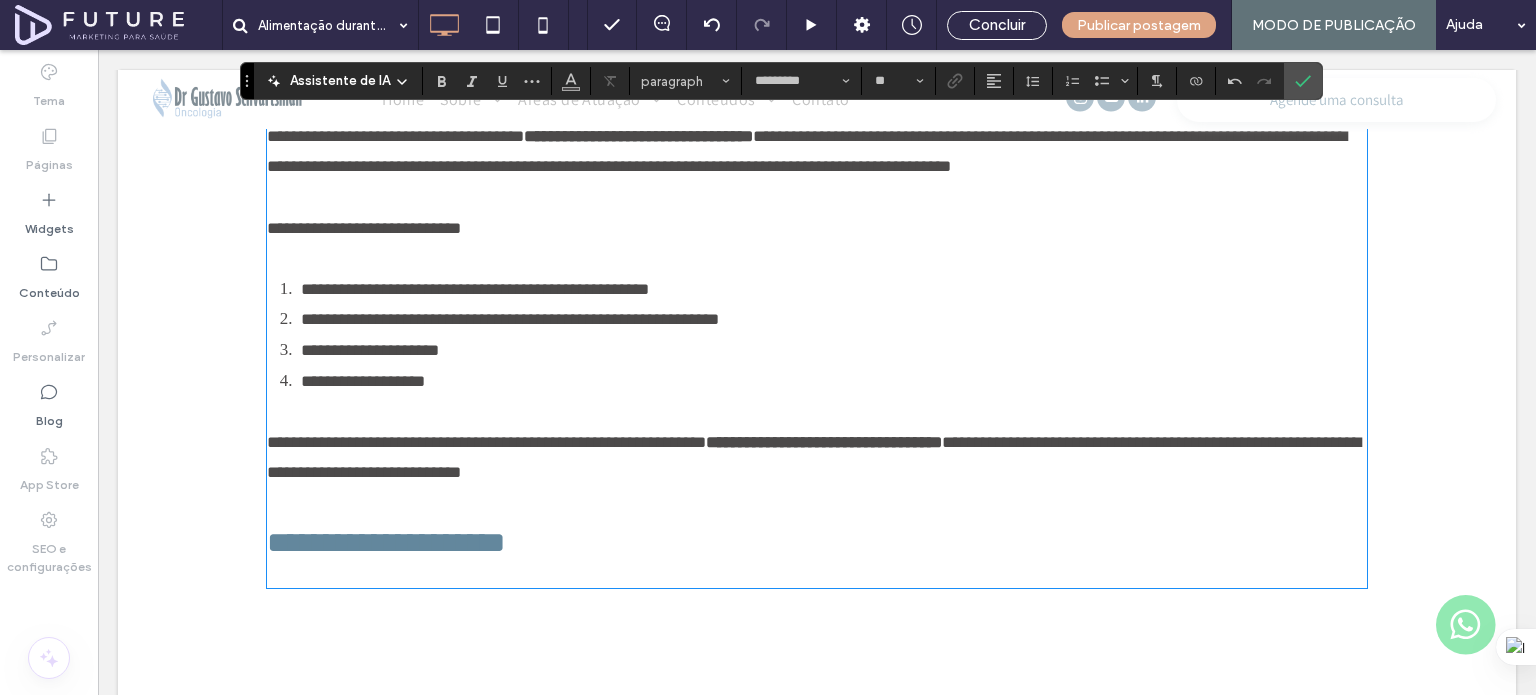 click at bounding box center (817, 574) 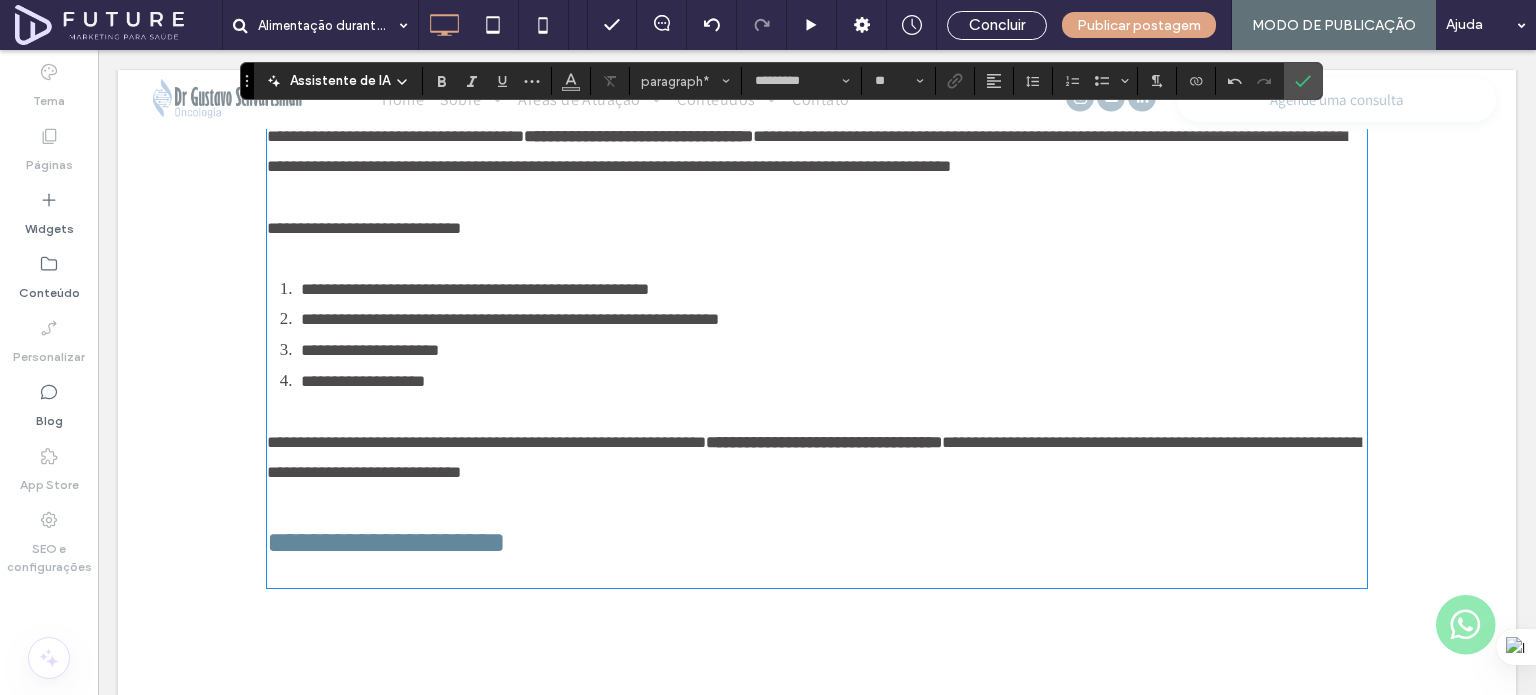type on "**********" 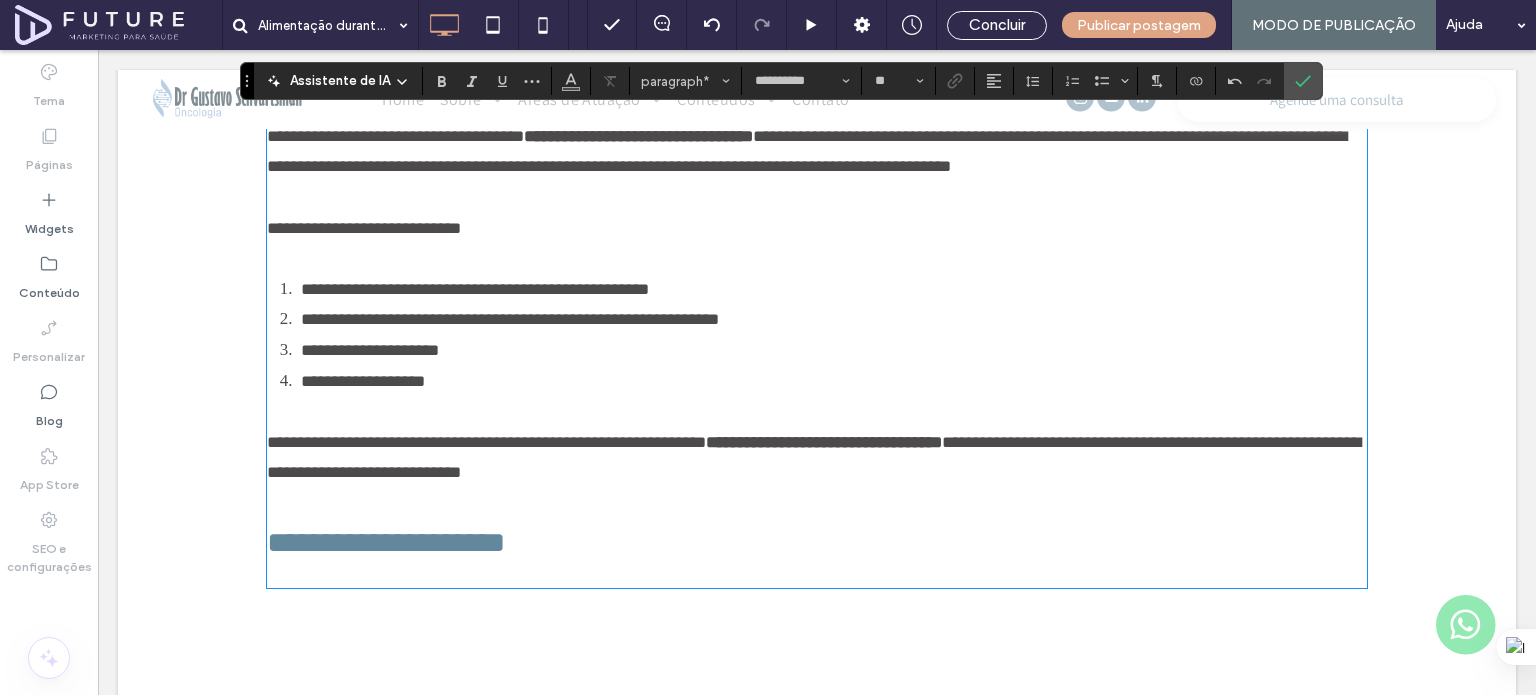 click on "**********" at bounding box center (817, 525) 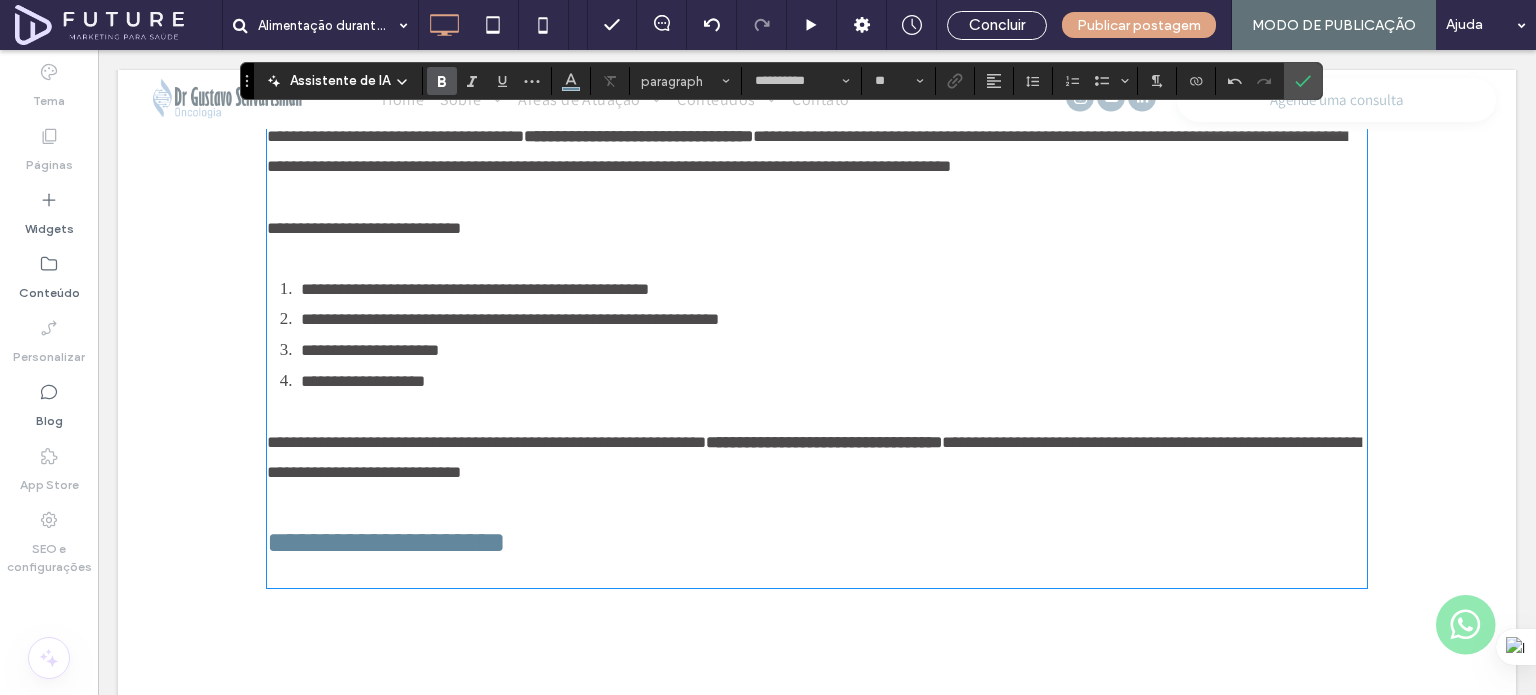type on "*********" 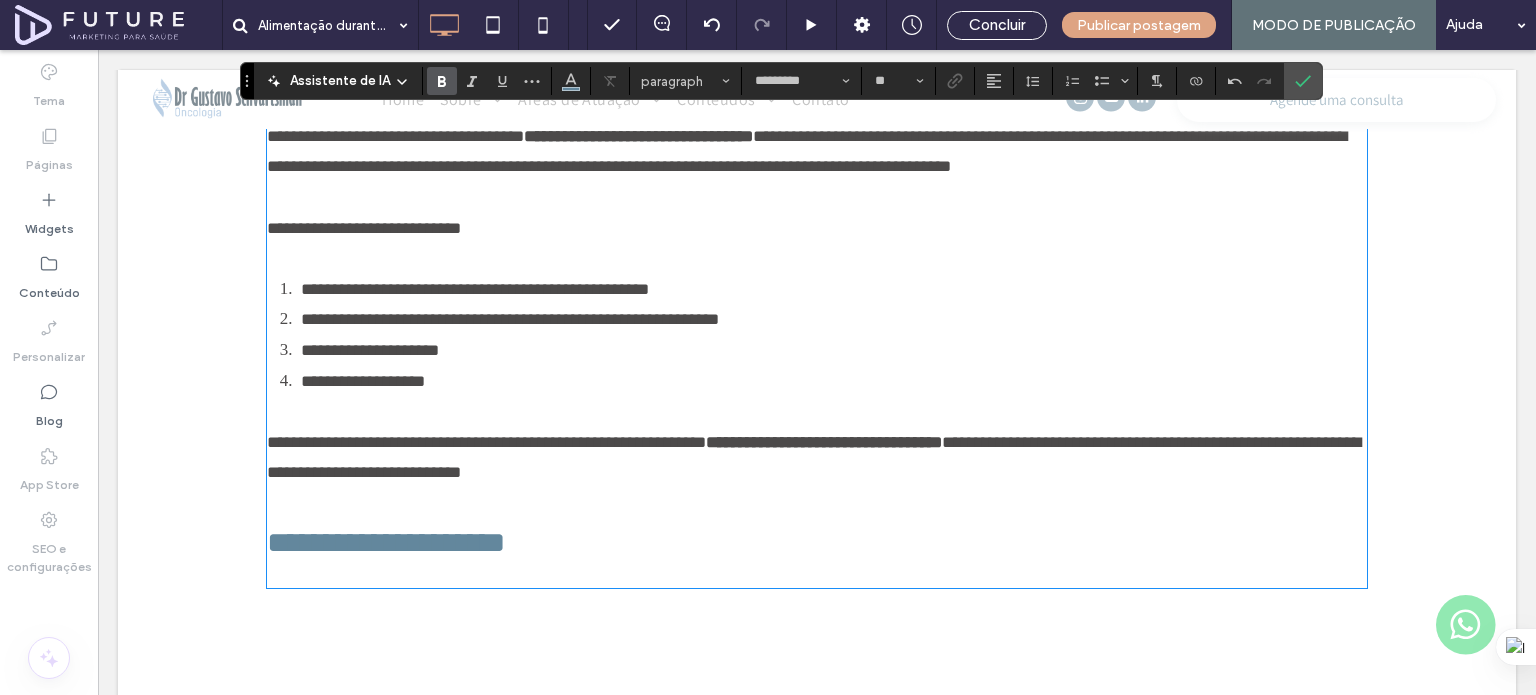 click at bounding box center (817, 574) 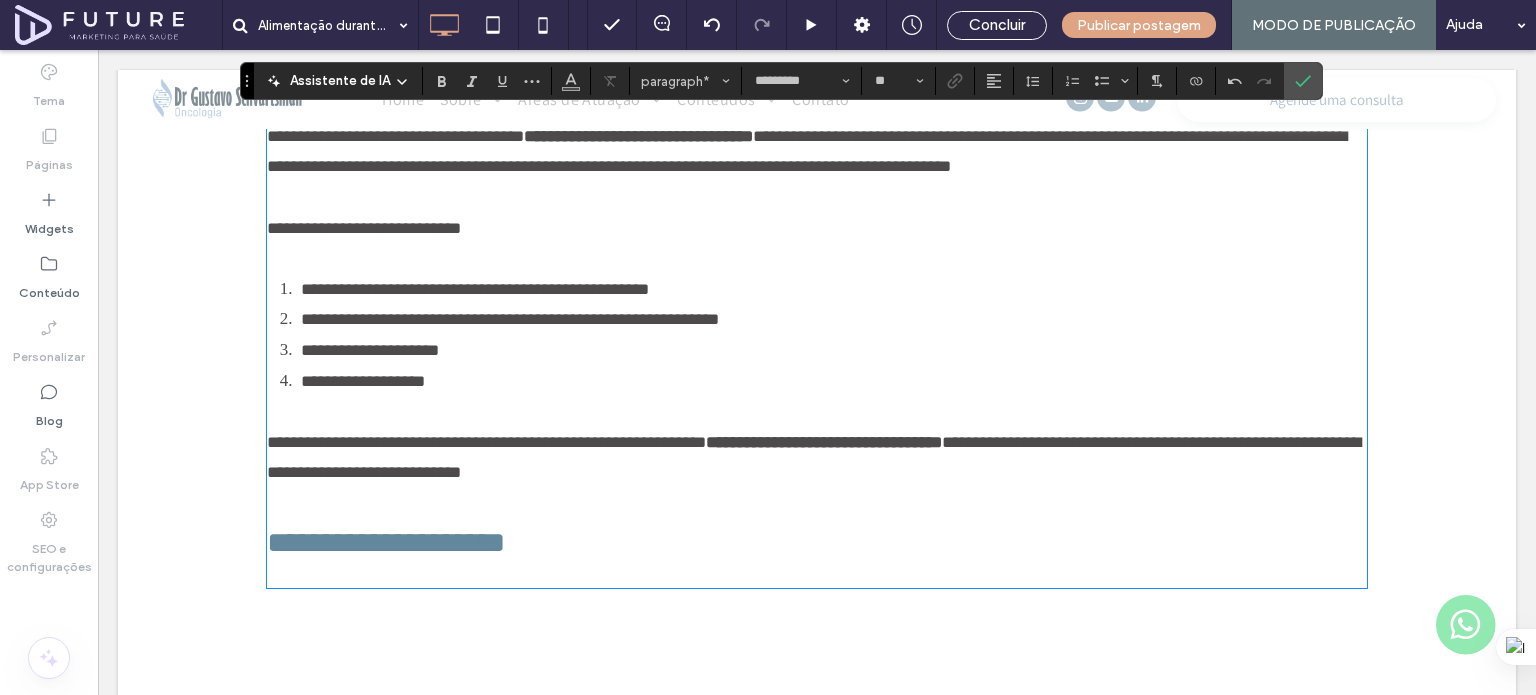 click on "**********" at bounding box center [817, 525] 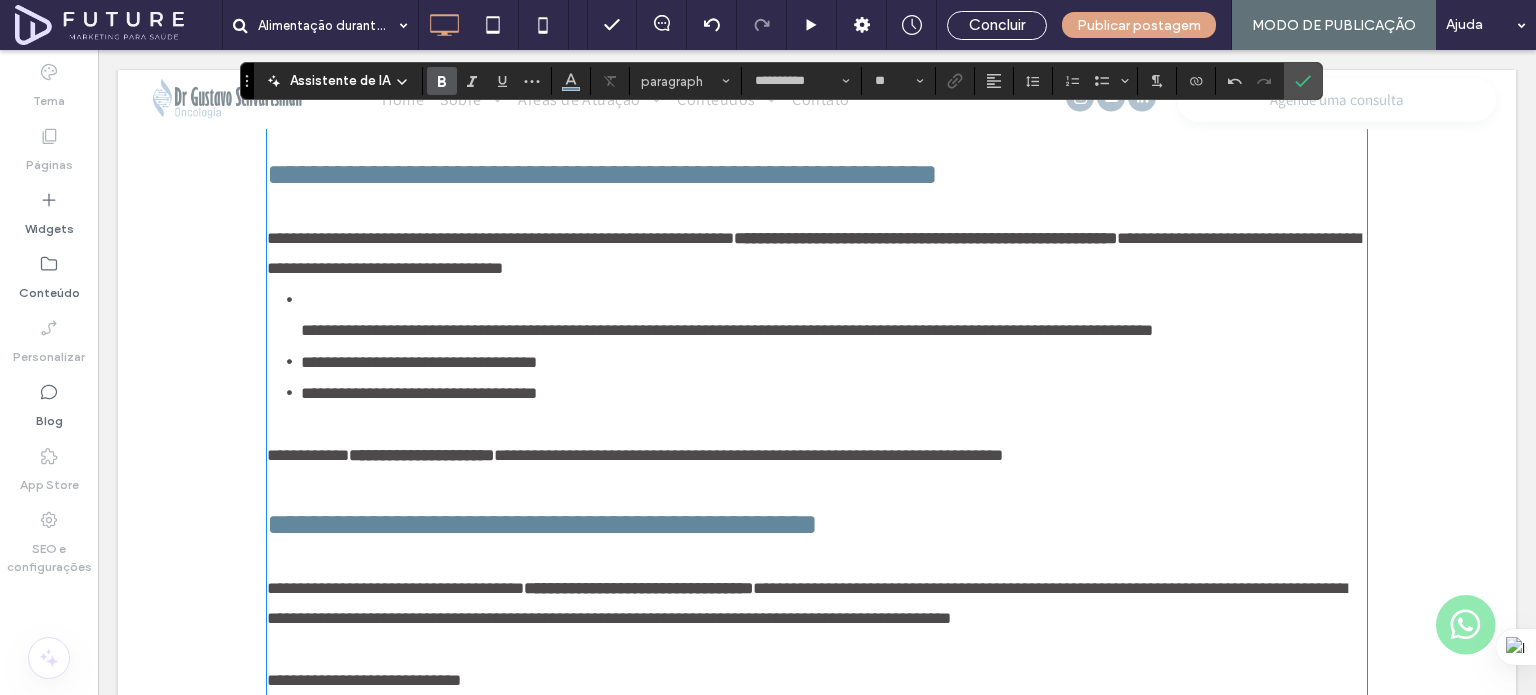 scroll, scrollTop: 5028, scrollLeft: 0, axis: vertical 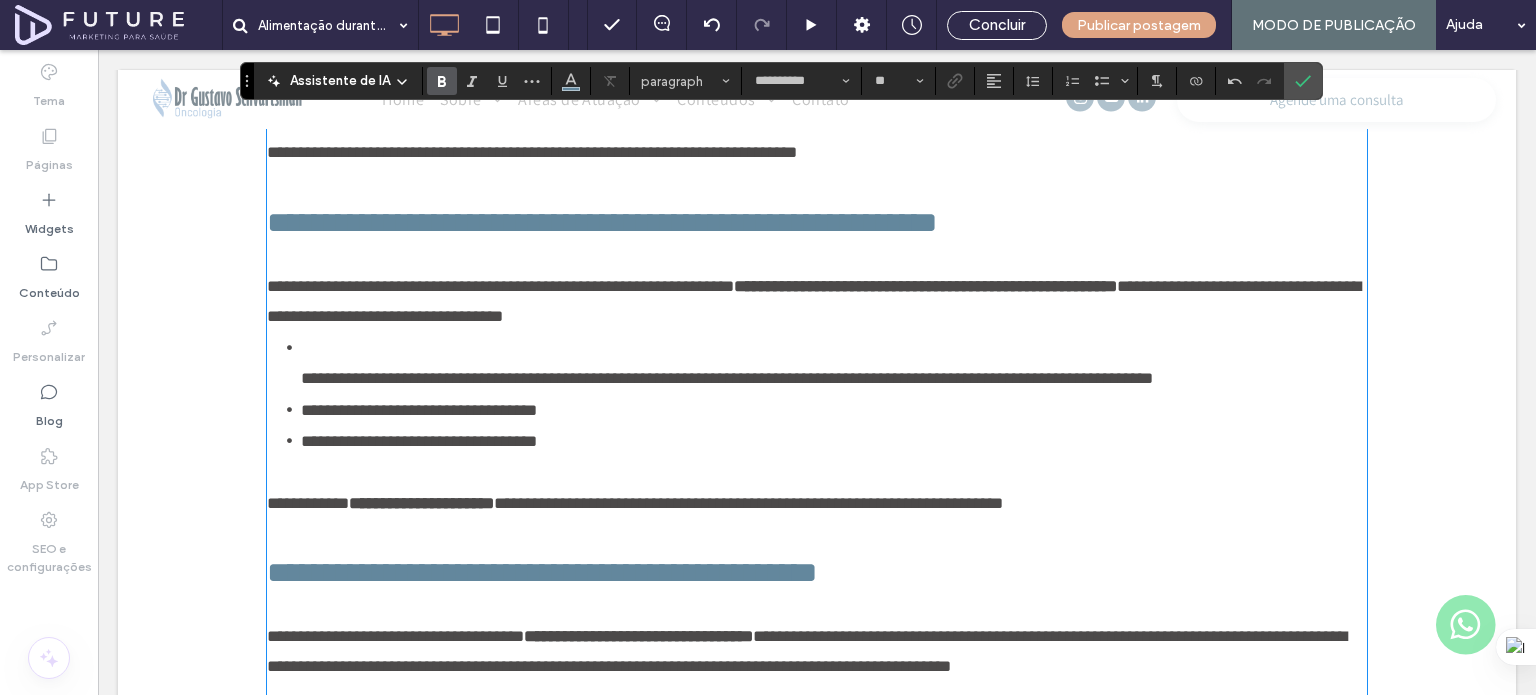type on "*********" 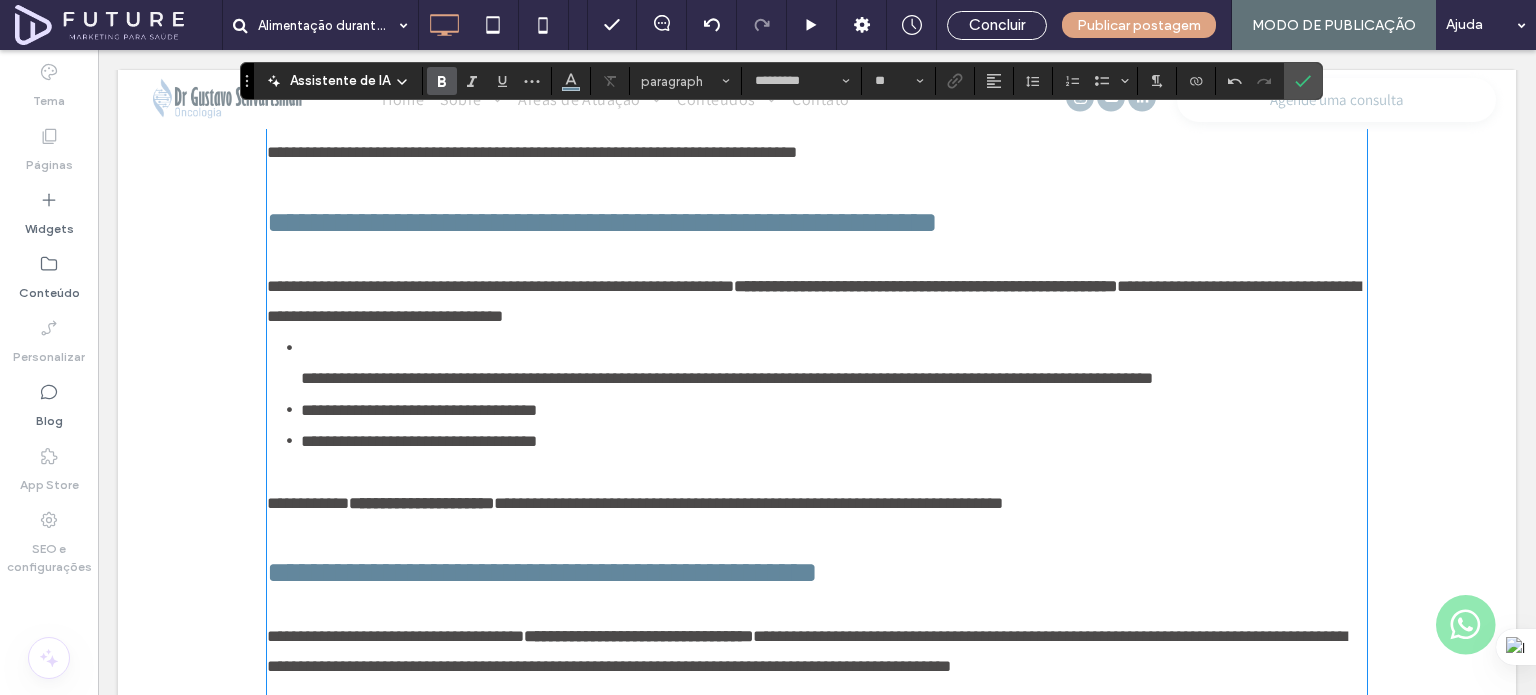 click on "**********" at bounding box center [817, 395] 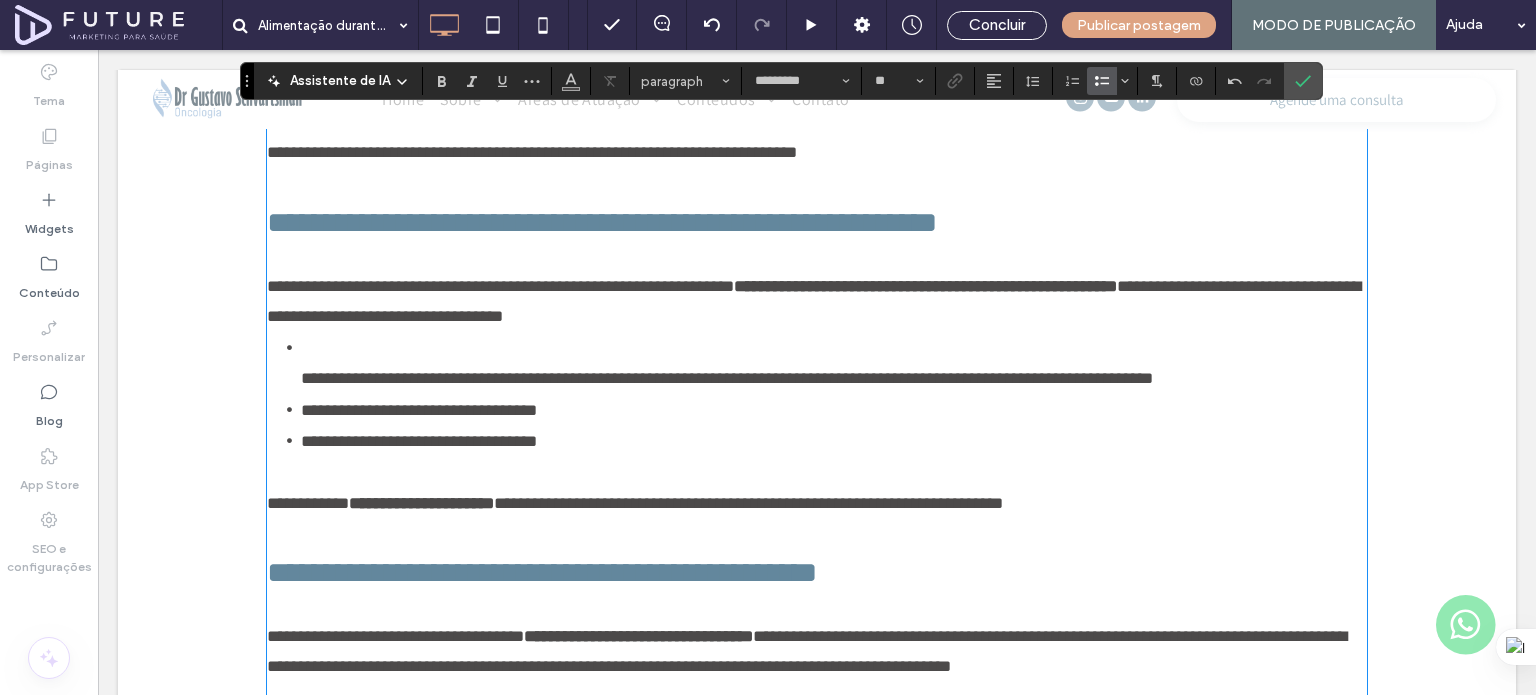 click on "**********" at bounding box center (834, 364) 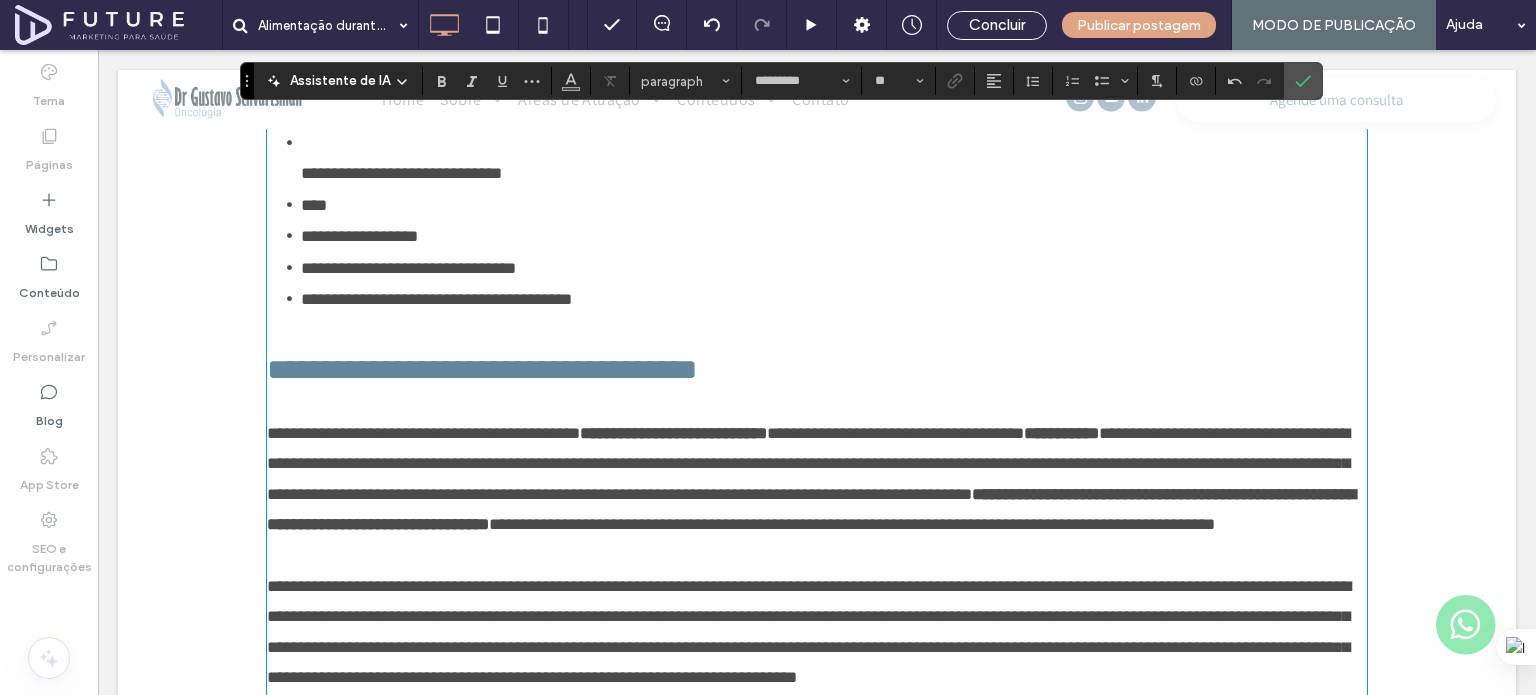 scroll, scrollTop: 4428, scrollLeft: 0, axis: vertical 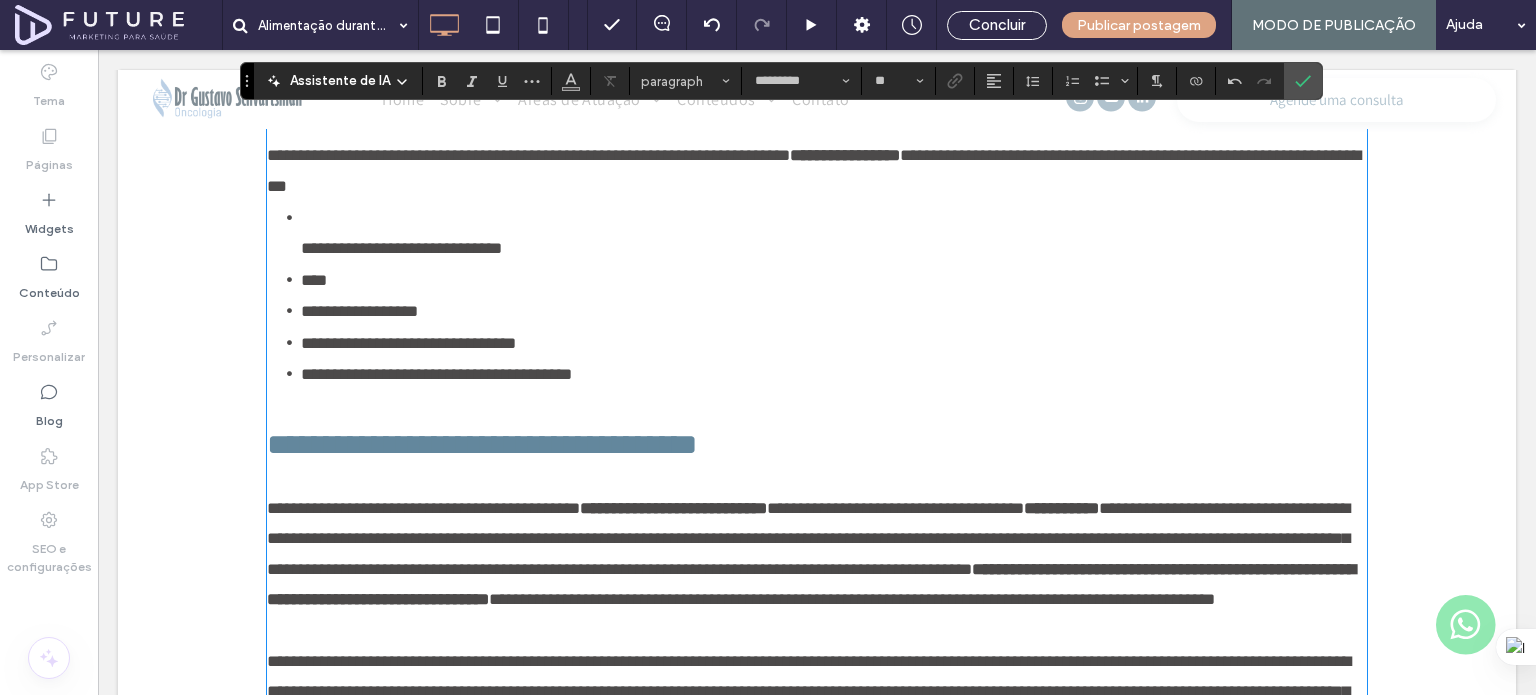 click on "**********" at bounding box center (817, 297) 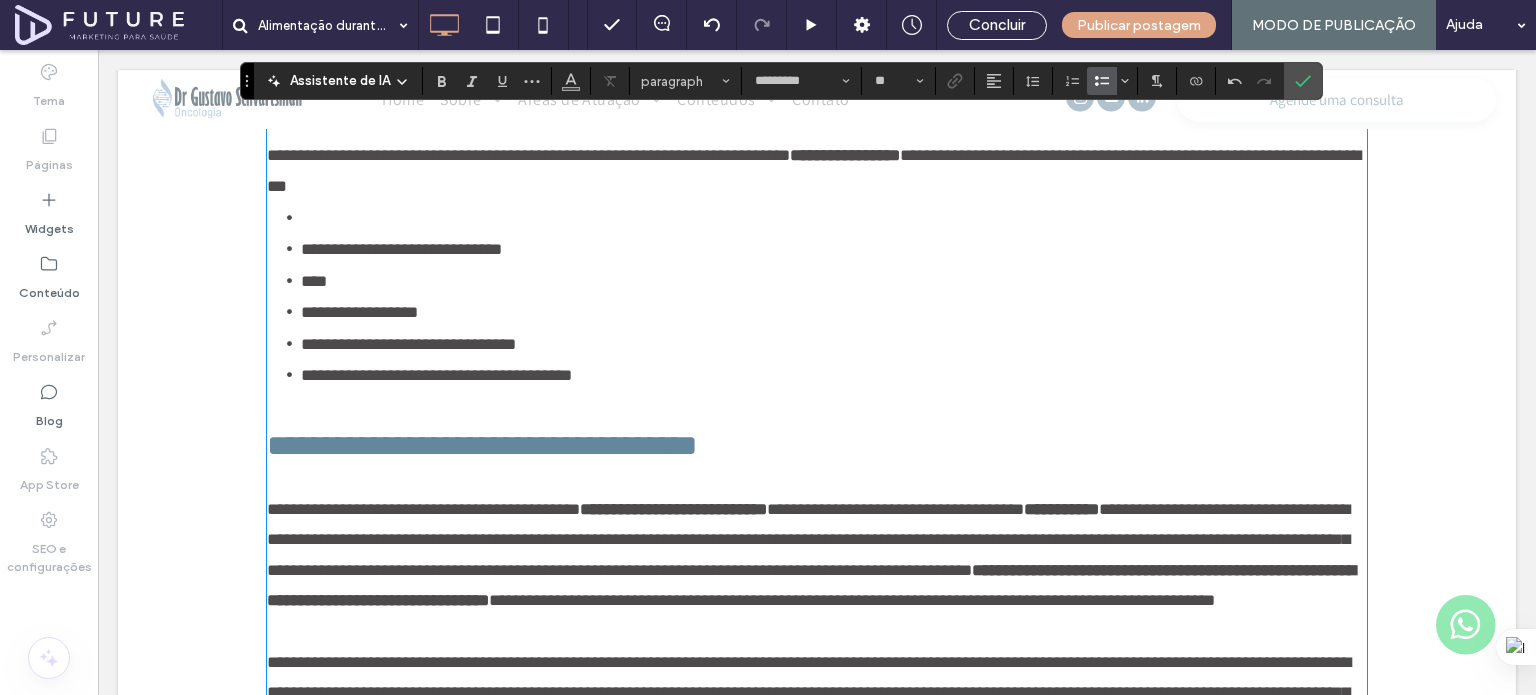 click at bounding box center [834, 218] 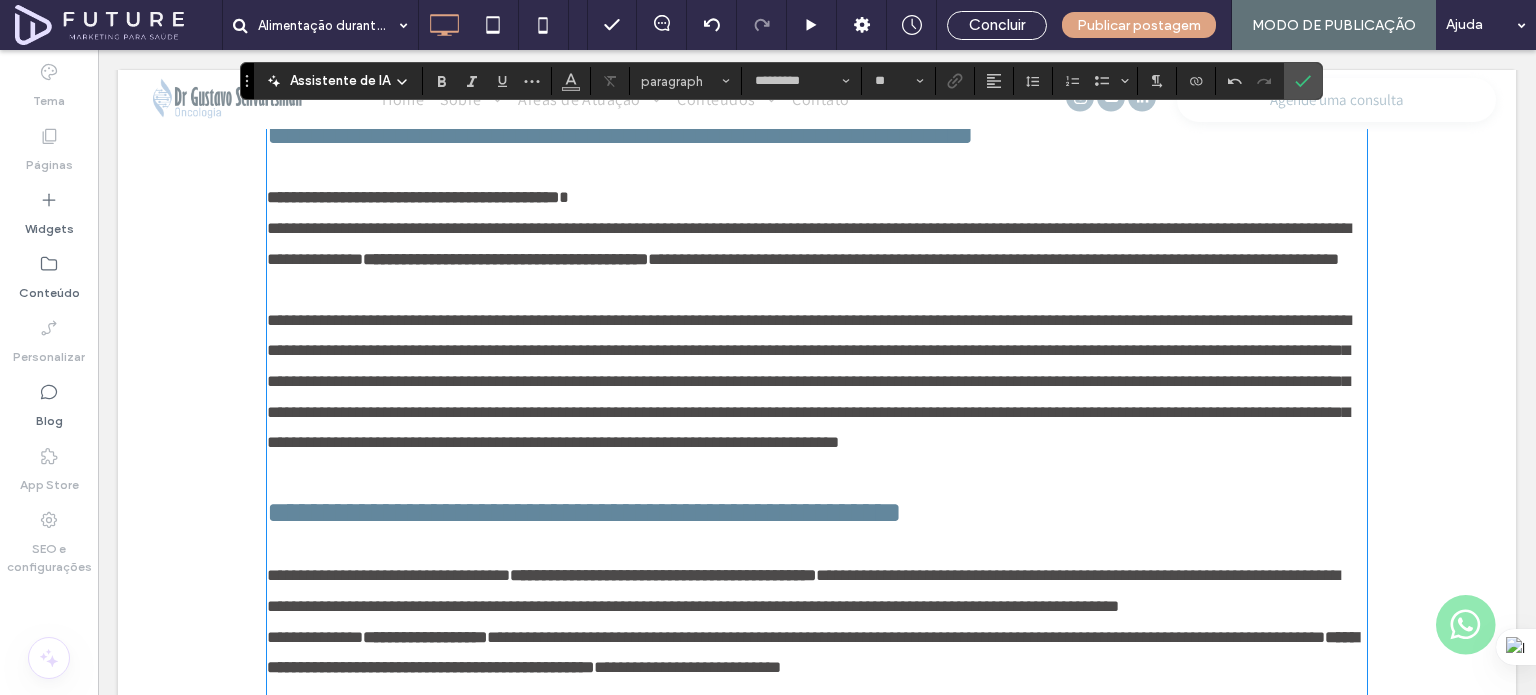 scroll, scrollTop: 3528, scrollLeft: 0, axis: vertical 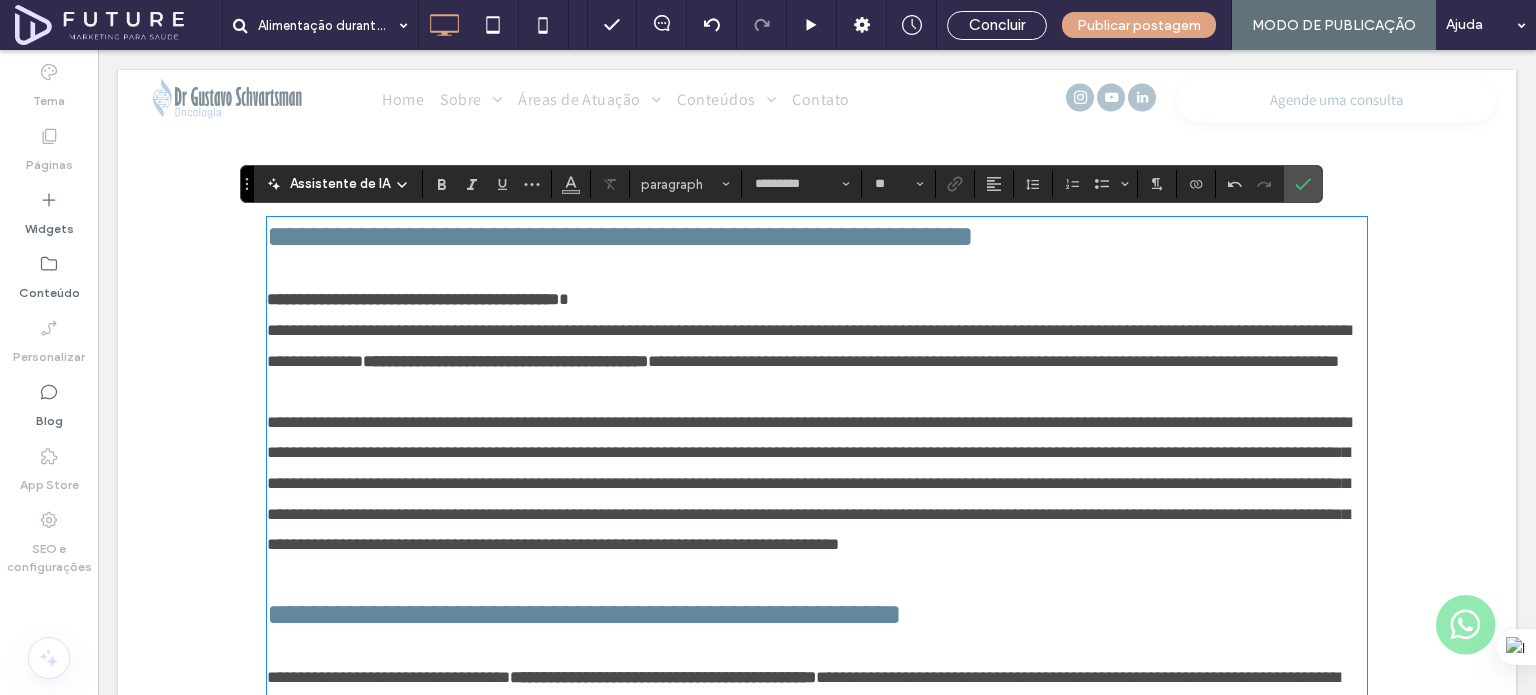 click on "**********" at bounding box center [620, 236] 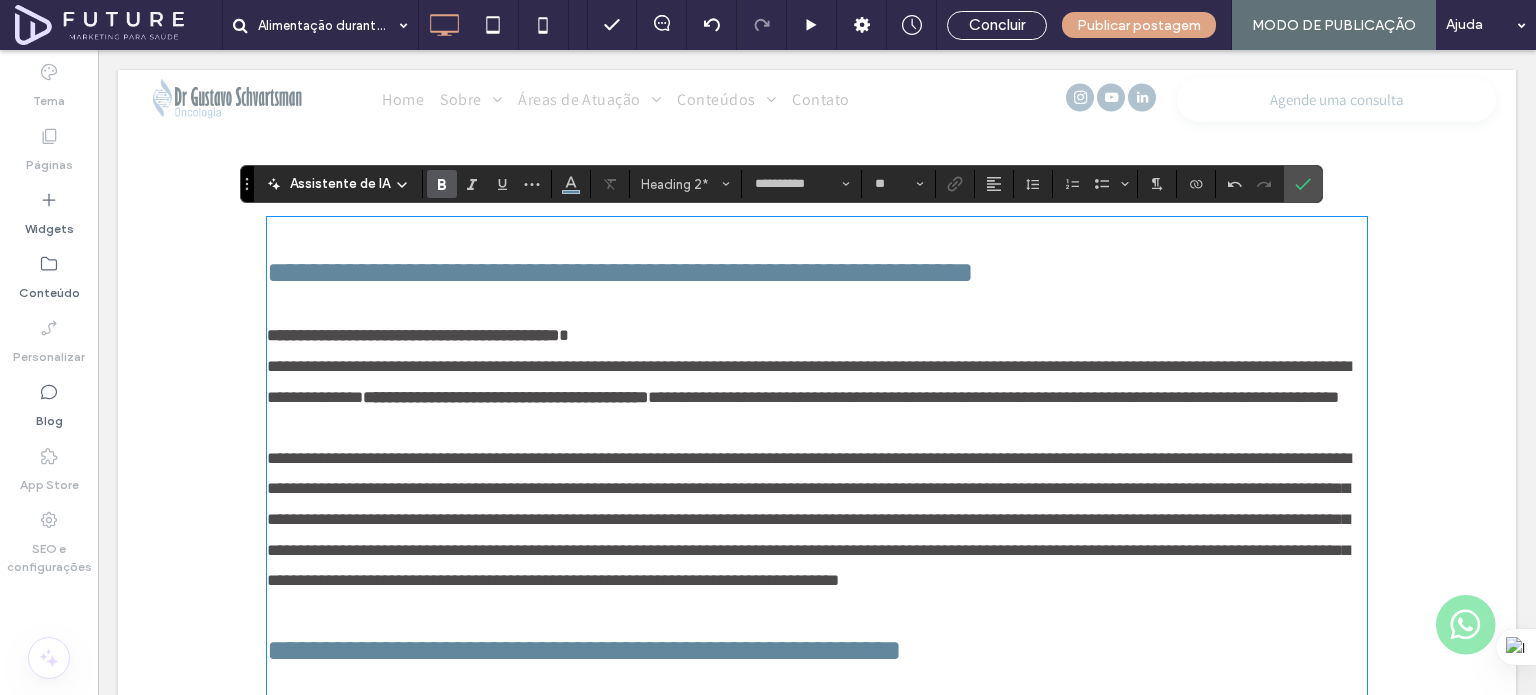 click at bounding box center [817, 237] 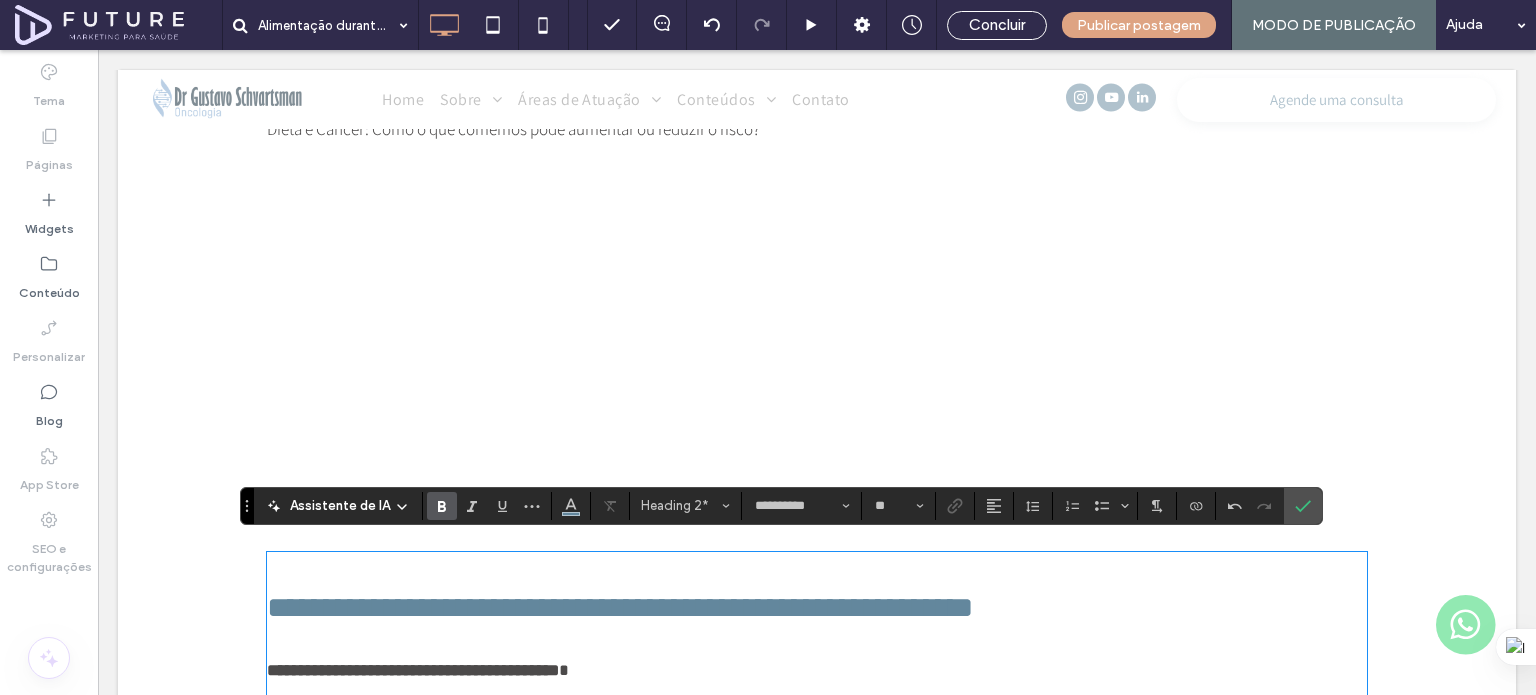 scroll, scrollTop: 3228, scrollLeft: 0, axis: vertical 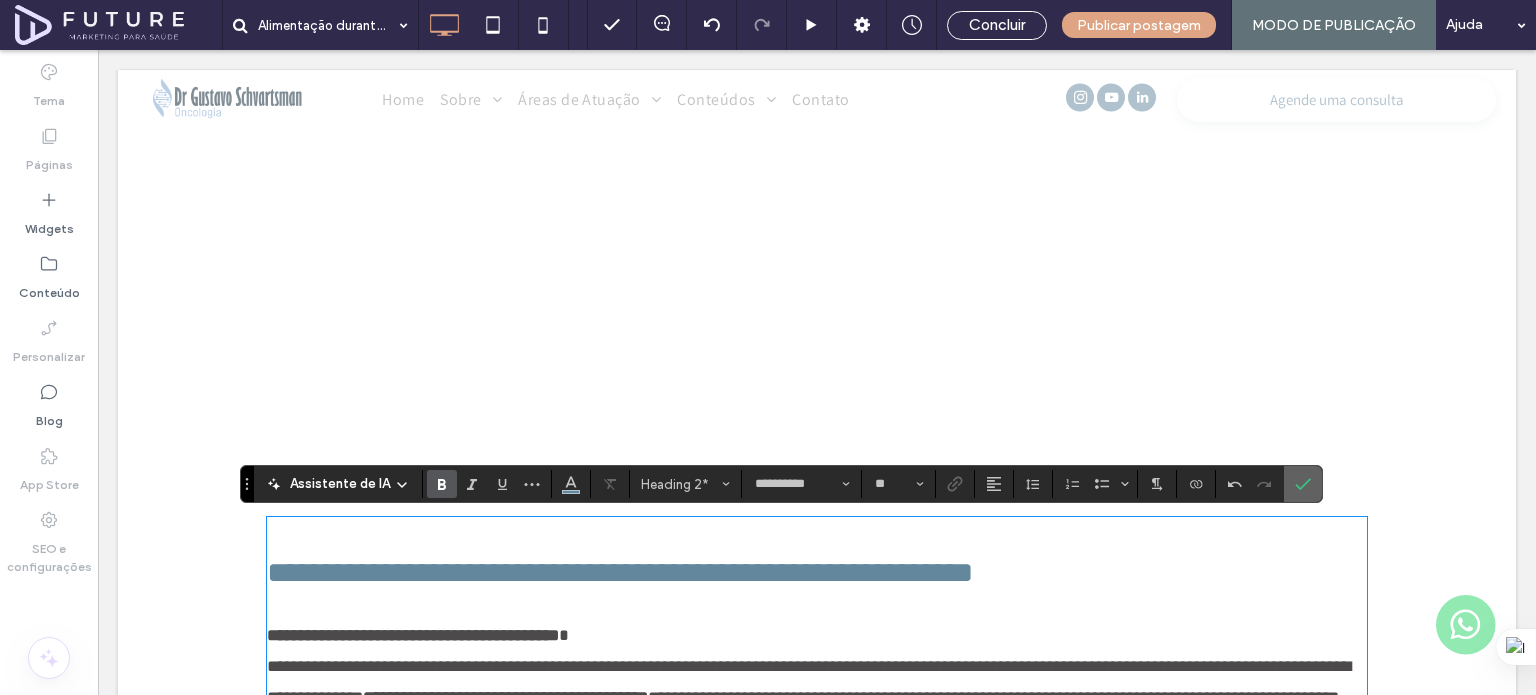 click 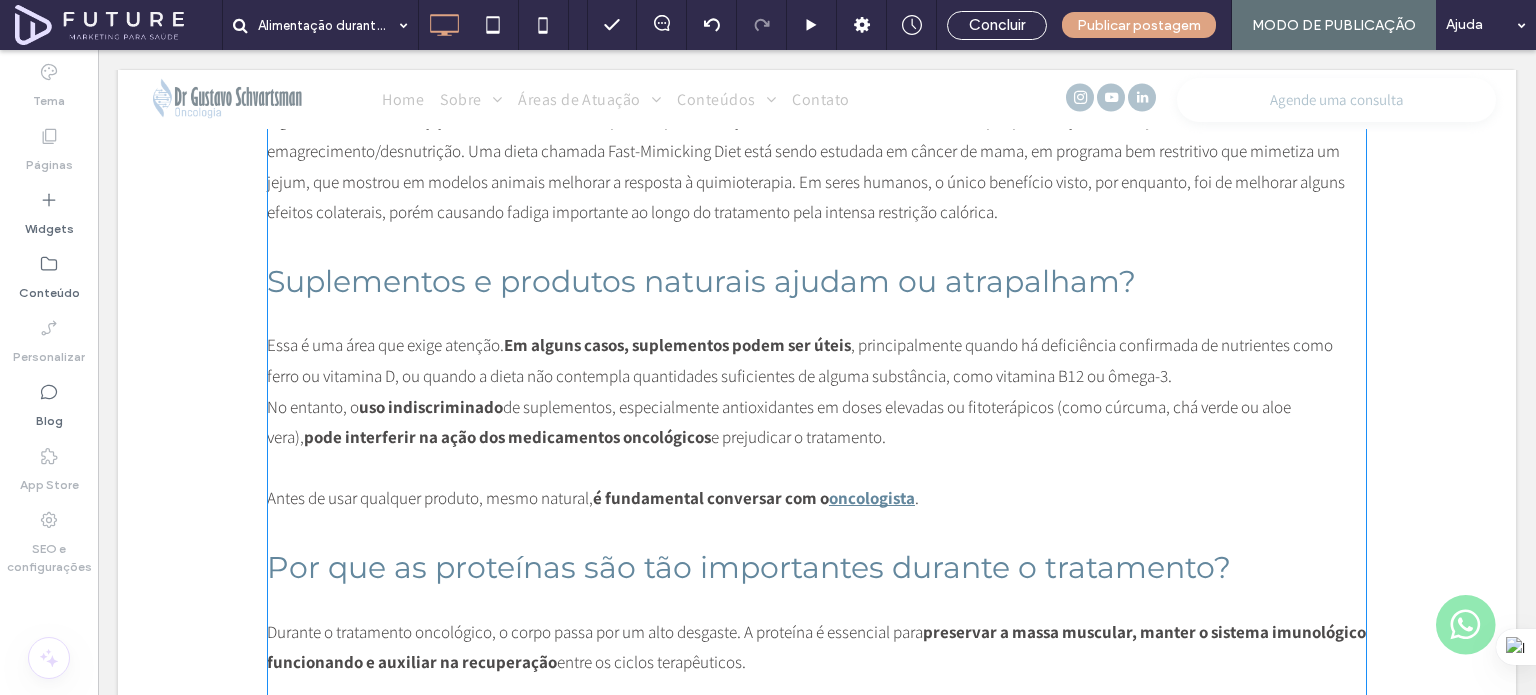 scroll, scrollTop: 3928, scrollLeft: 0, axis: vertical 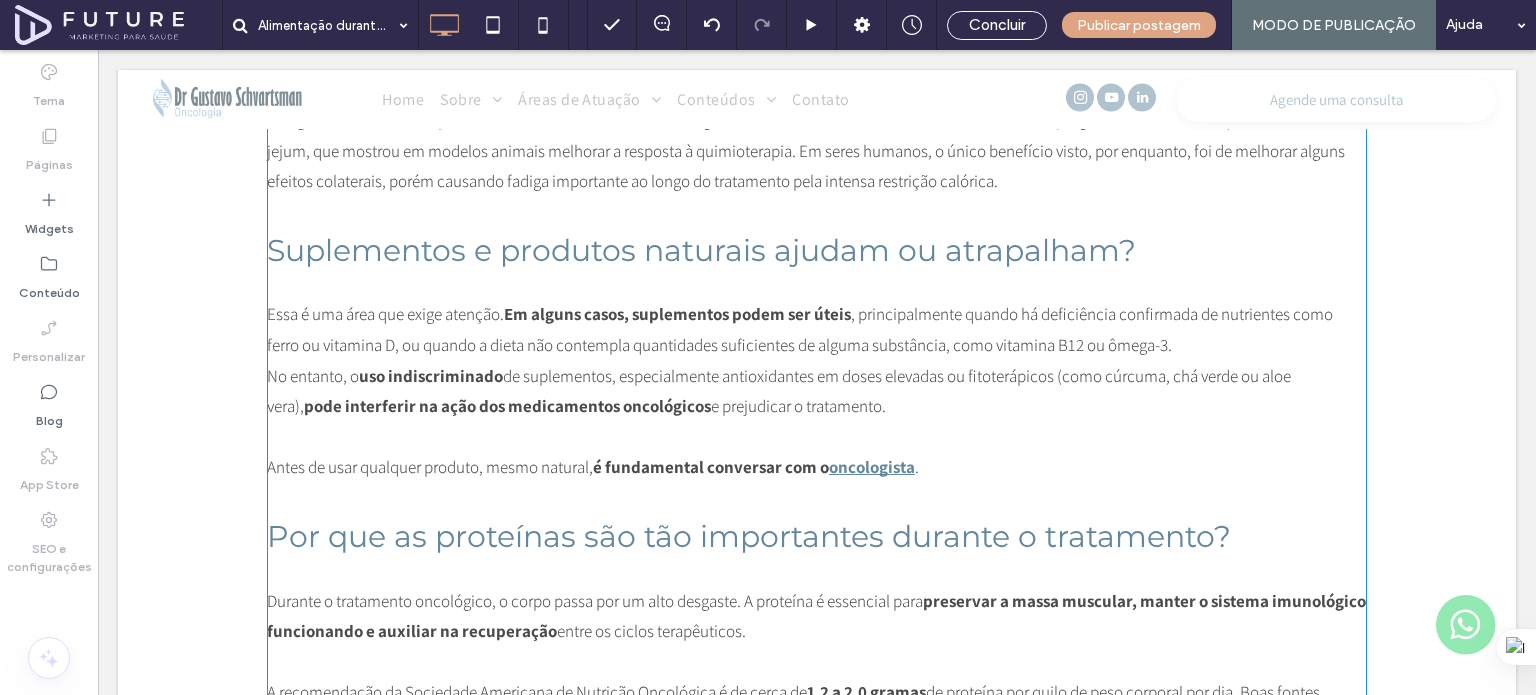 click on "Essa é uma área que exige atenção.  Em alguns casos, suplementos podem ser úteis , principalmente quando há deficiência confirmada de nutrientes como ferro ou vitamina D, ou quando a dieta não contempla quantidades suficientes de alguma substância, como vitamina B12 ou ômega-3." at bounding box center [817, 315] 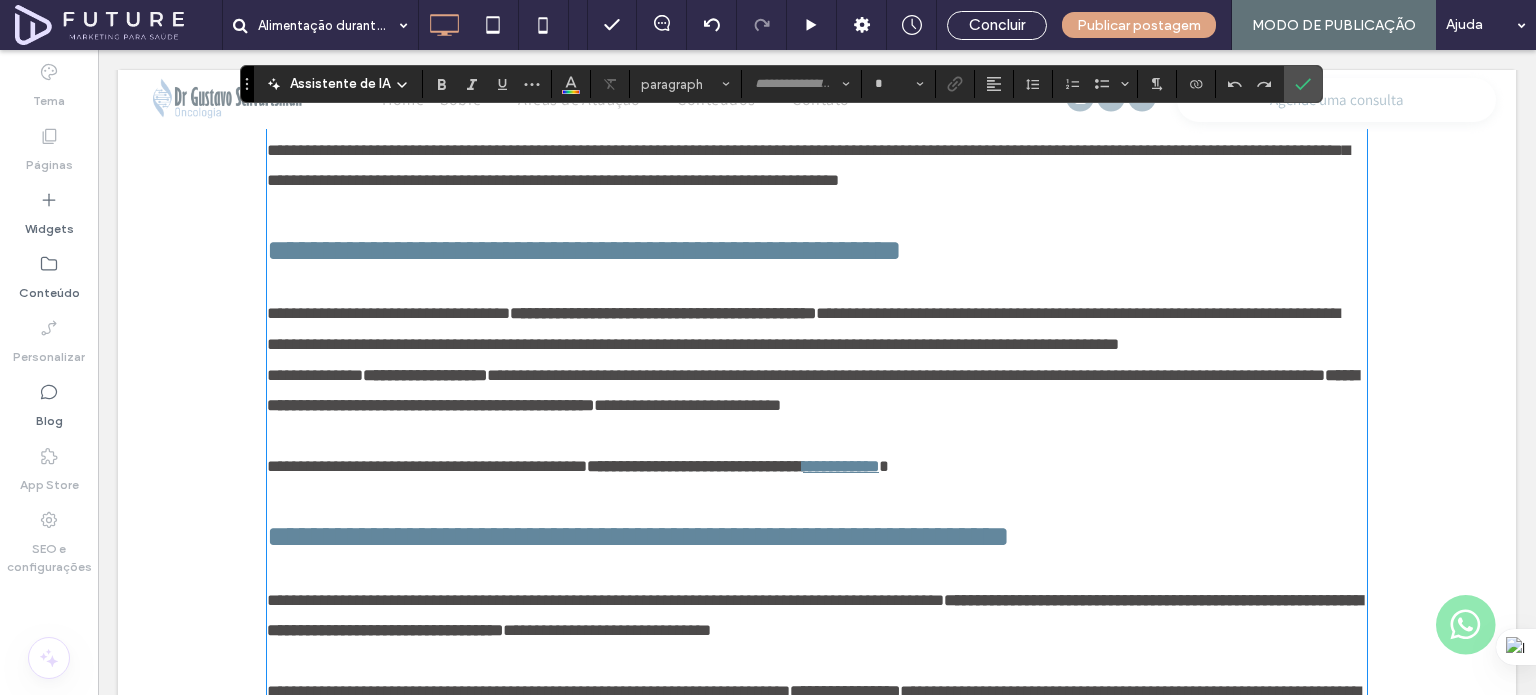 type on "**********" 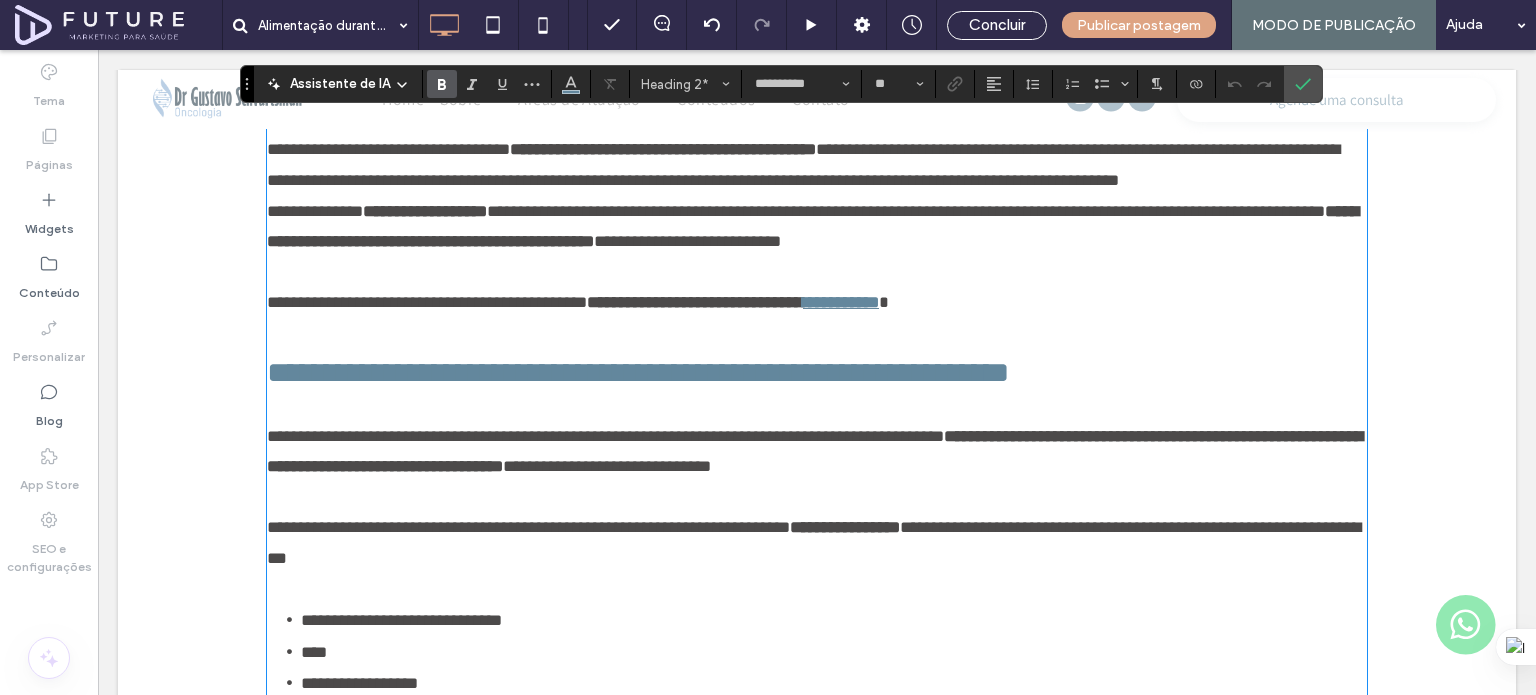 scroll, scrollTop: 3993, scrollLeft: 0, axis: vertical 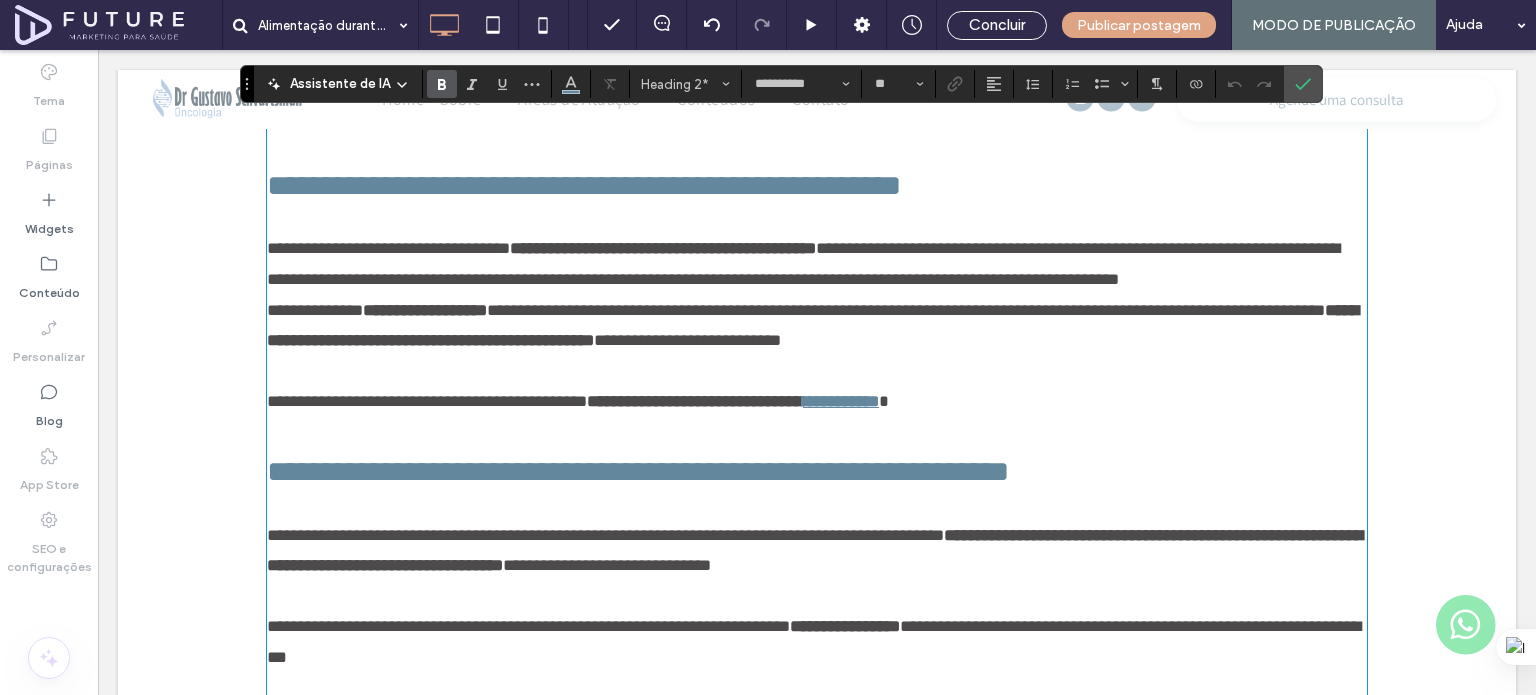 type on "*********" 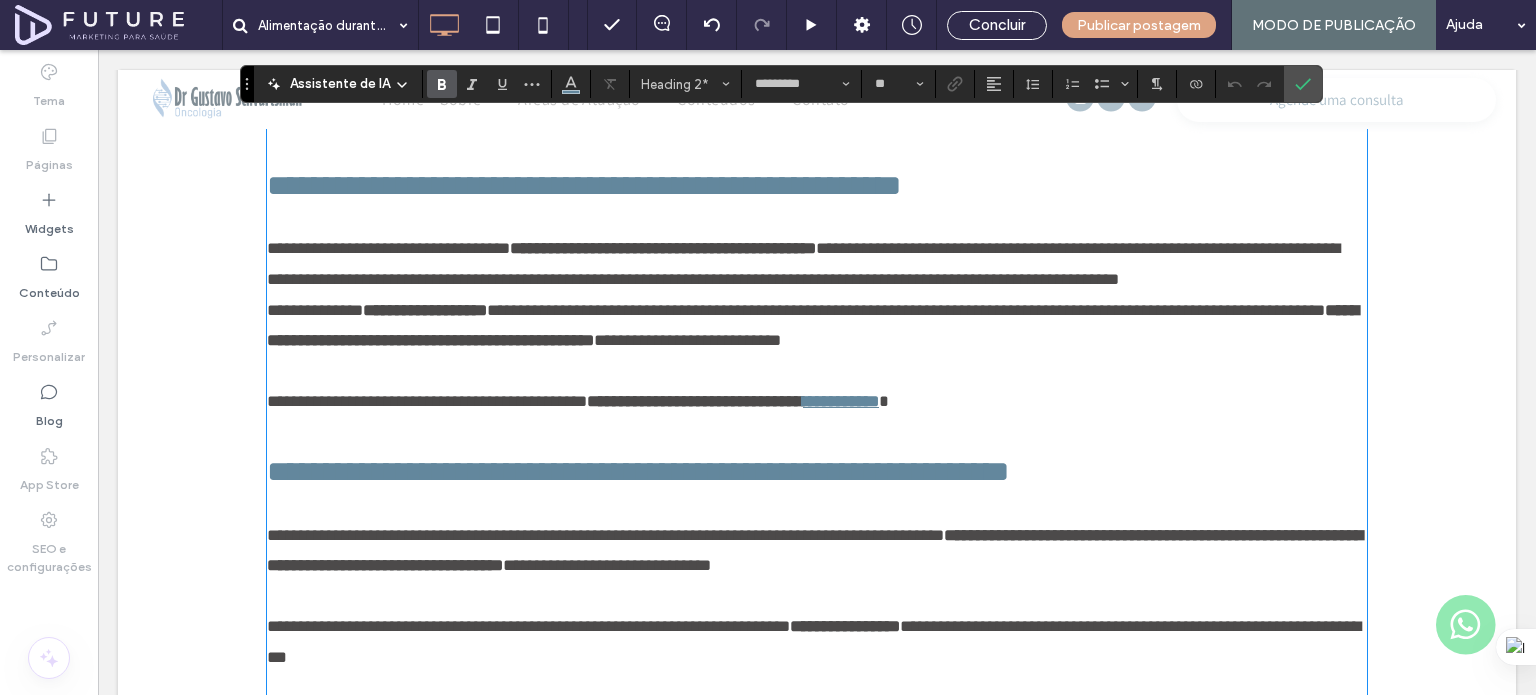 click on "**********" at bounding box center [315, 310] 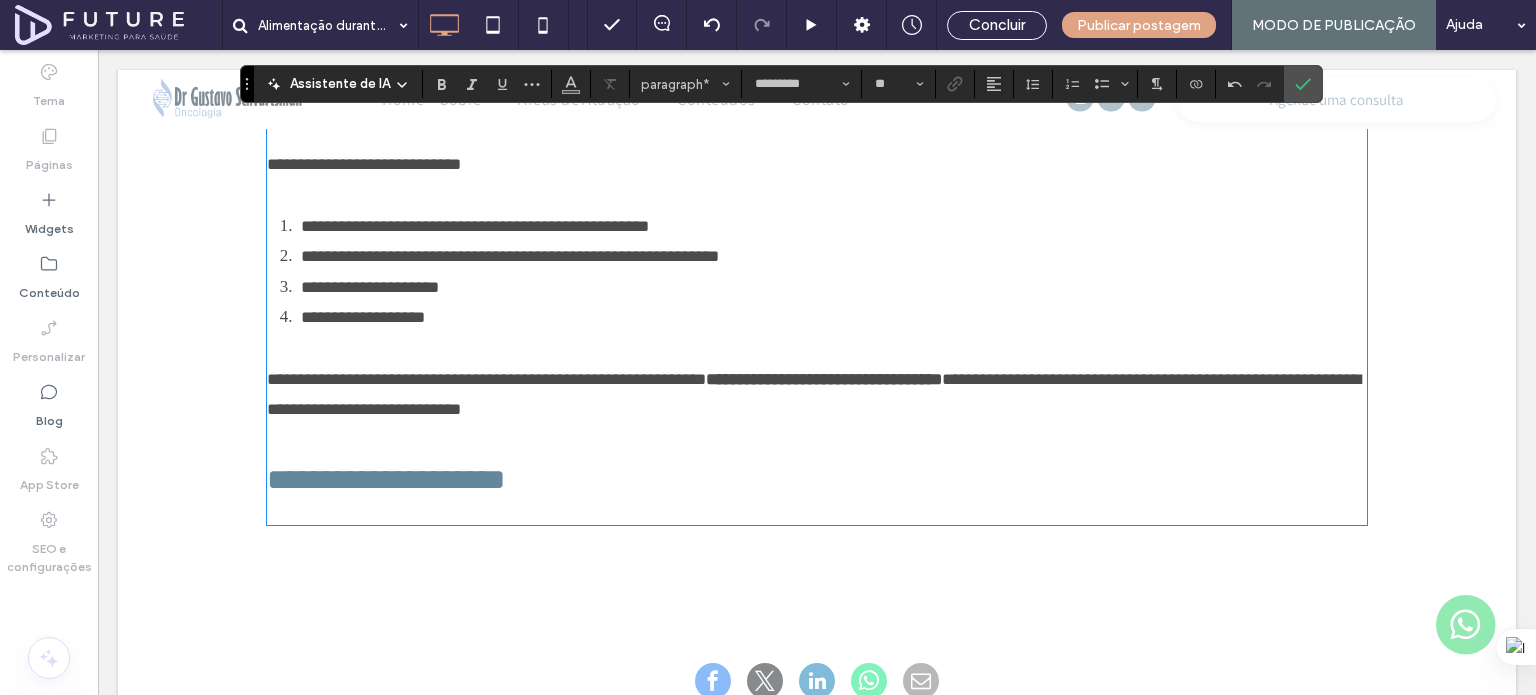 scroll, scrollTop: 5693, scrollLeft: 0, axis: vertical 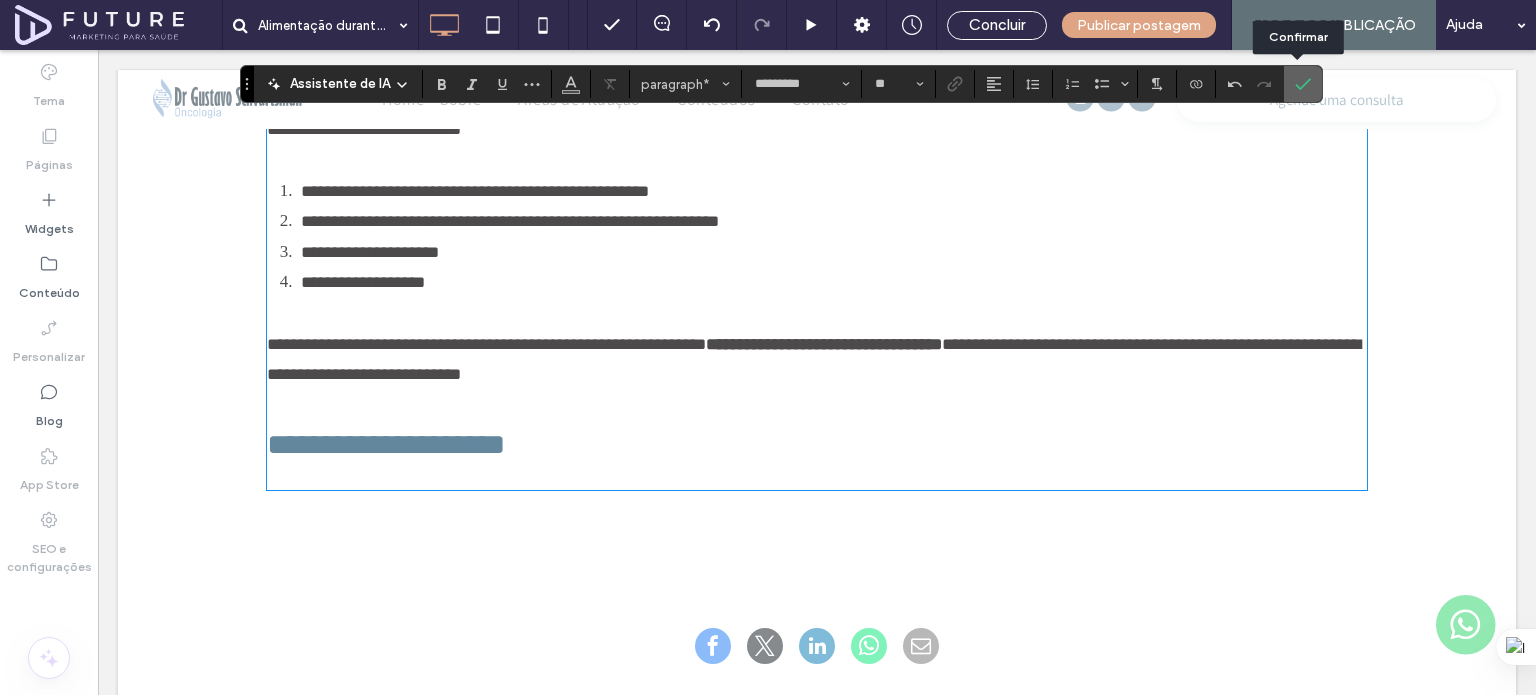click at bounding box center [1303, 84] 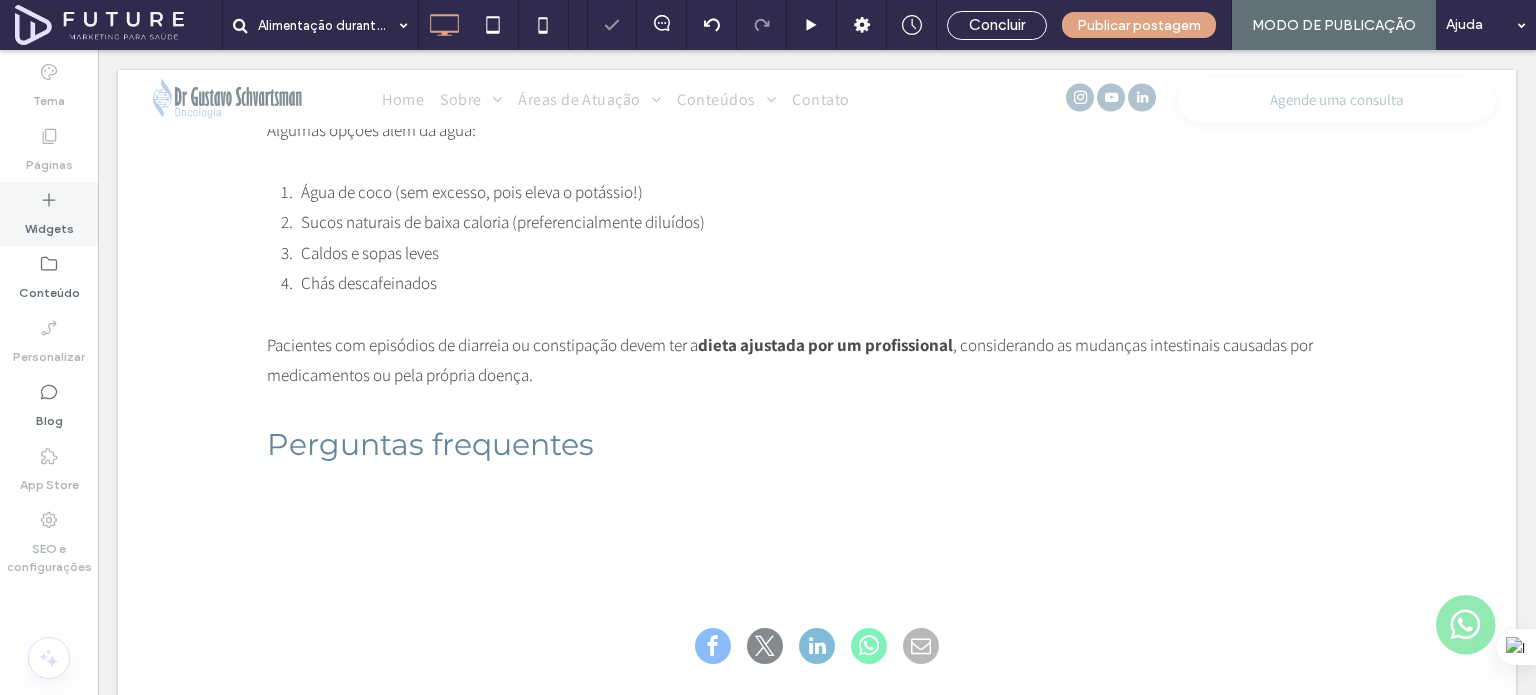 click 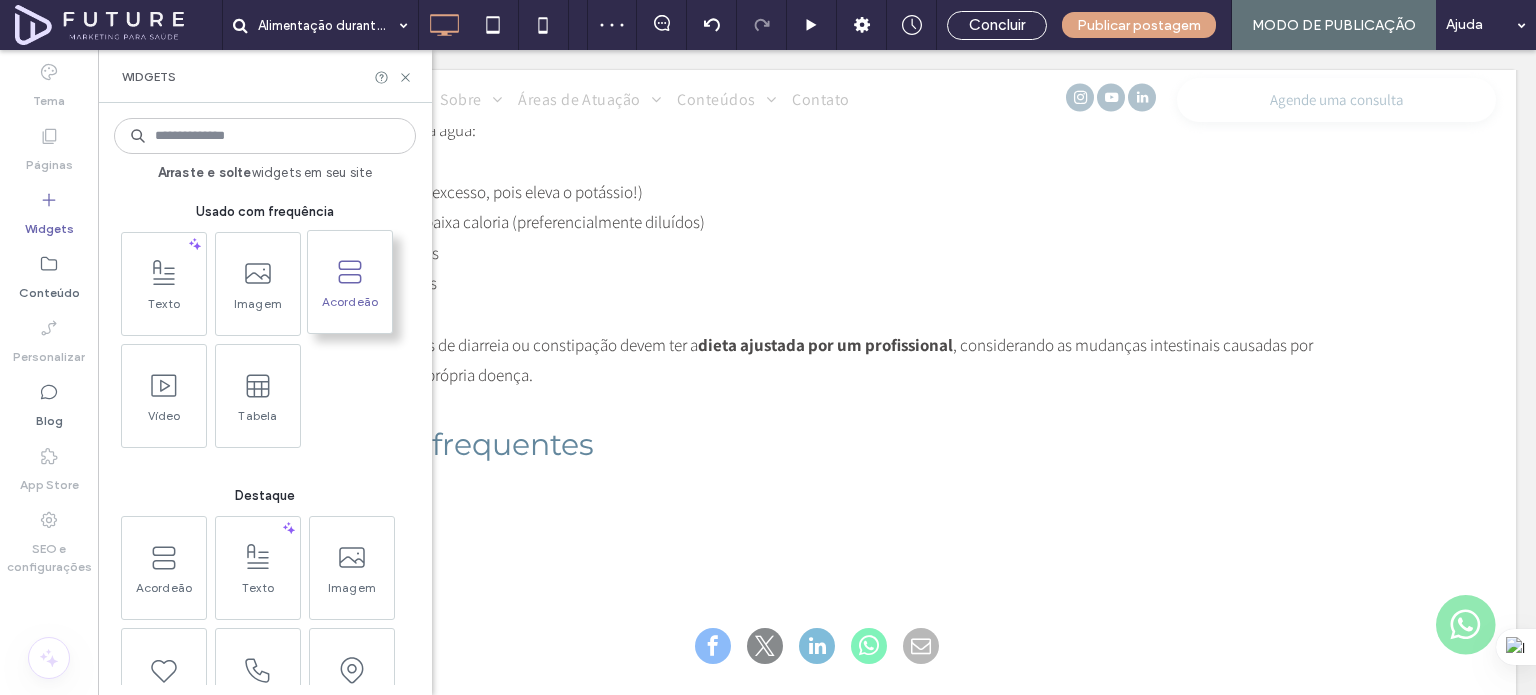 click at bounding box center (350, 271) 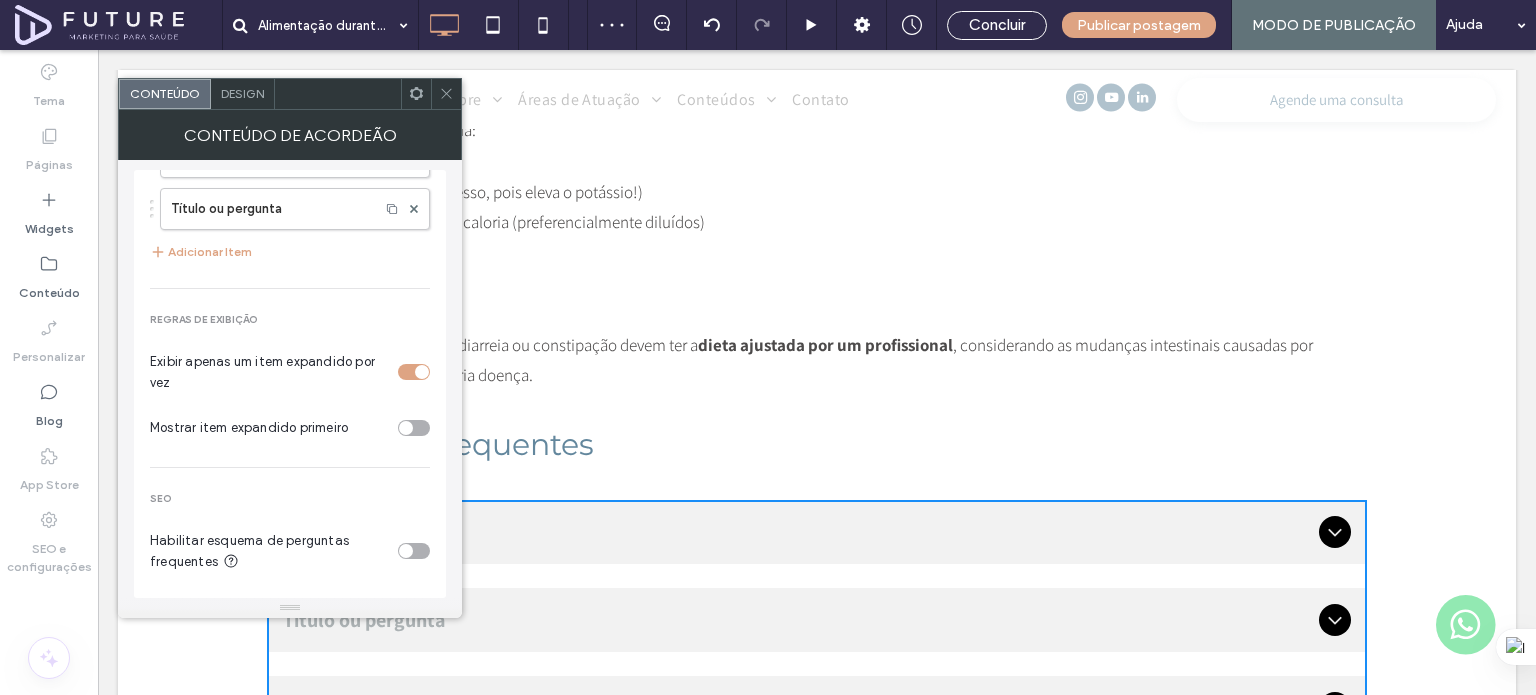 click at bounding box center (414, 551) 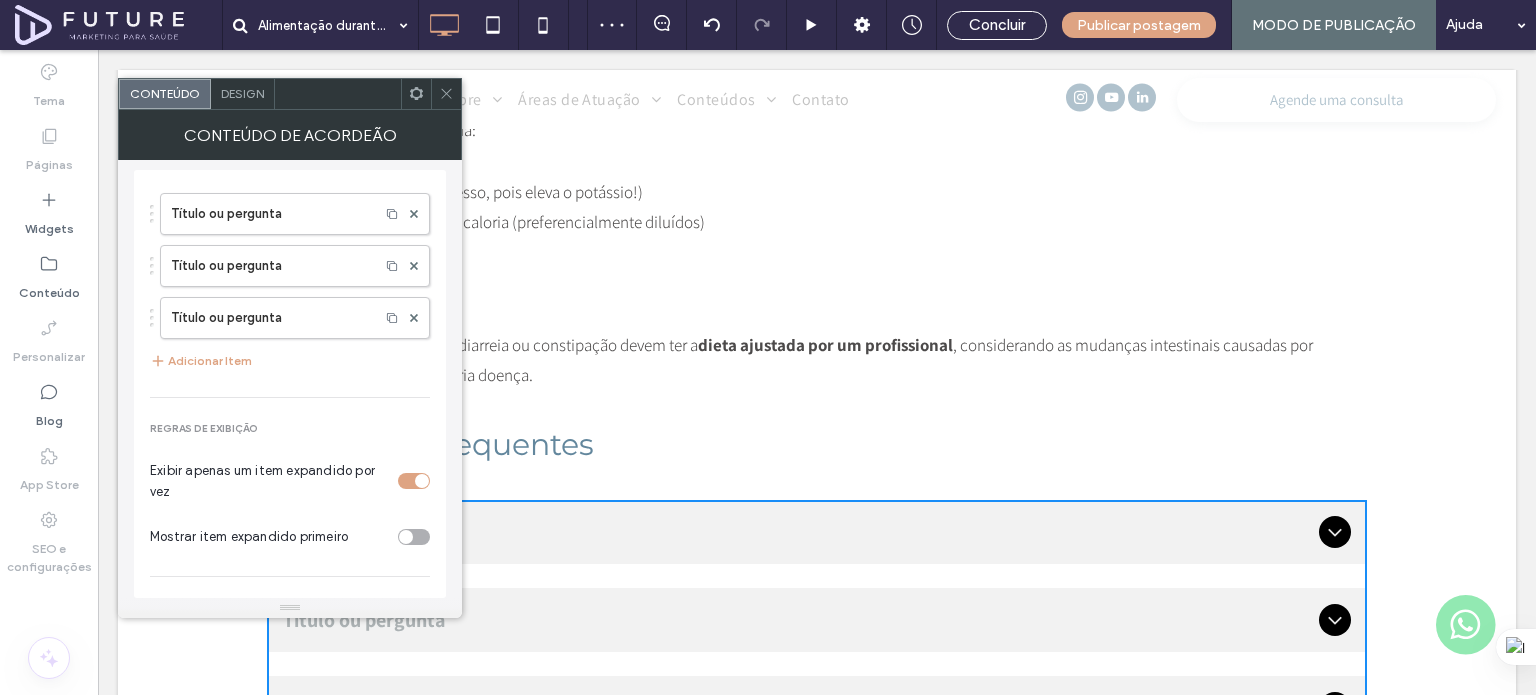 scroll, scrollTop: 0, scrollLeft: 0, axis: both 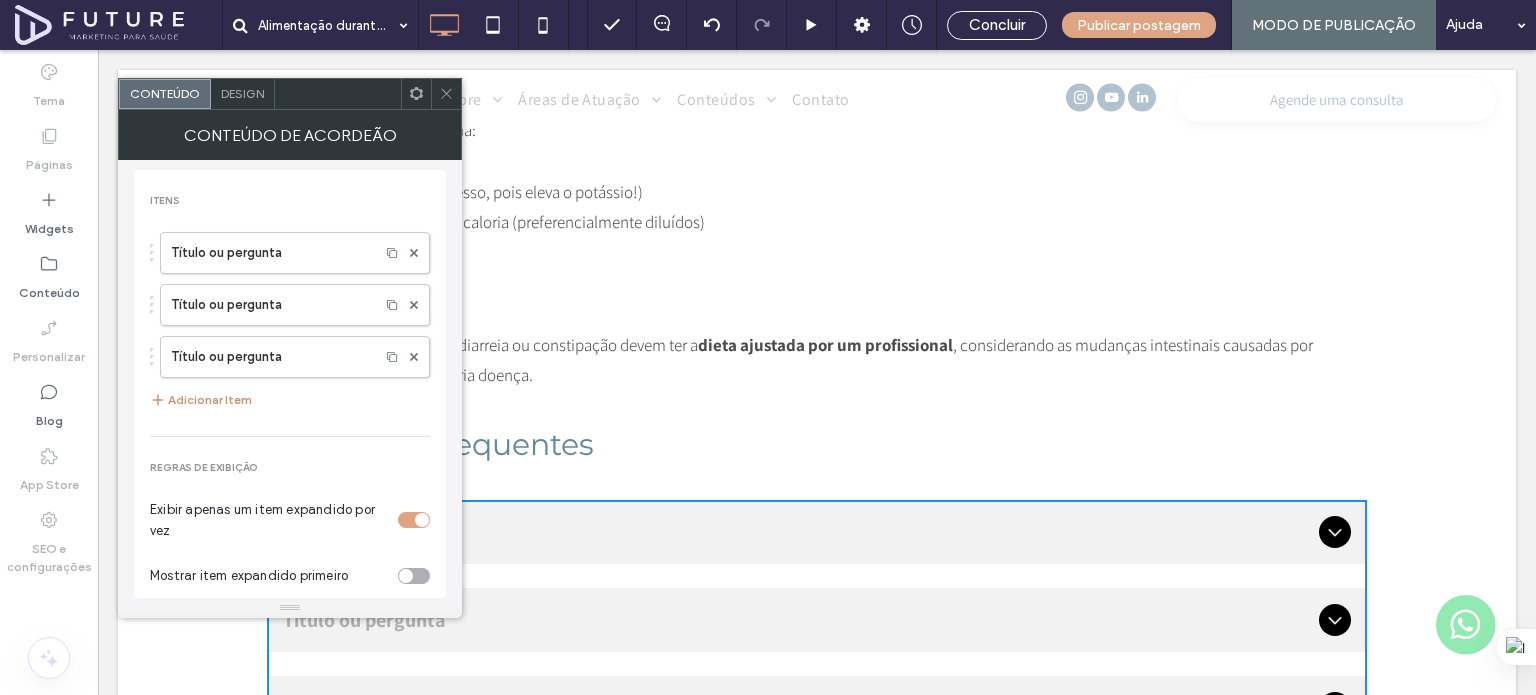 click on "Adicionar Item" at bounding box center [201, 400] 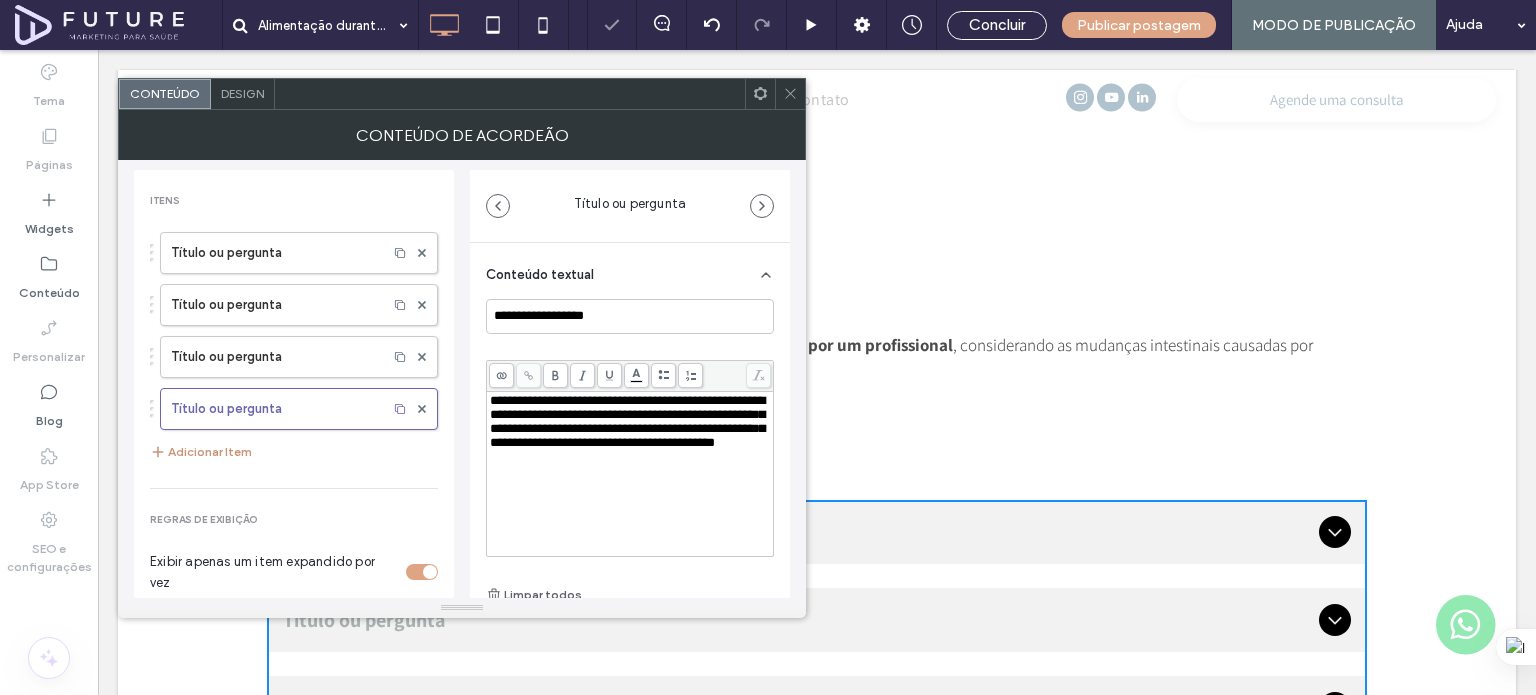 click on "Adicionar Item" at bounding box center (201, 452) 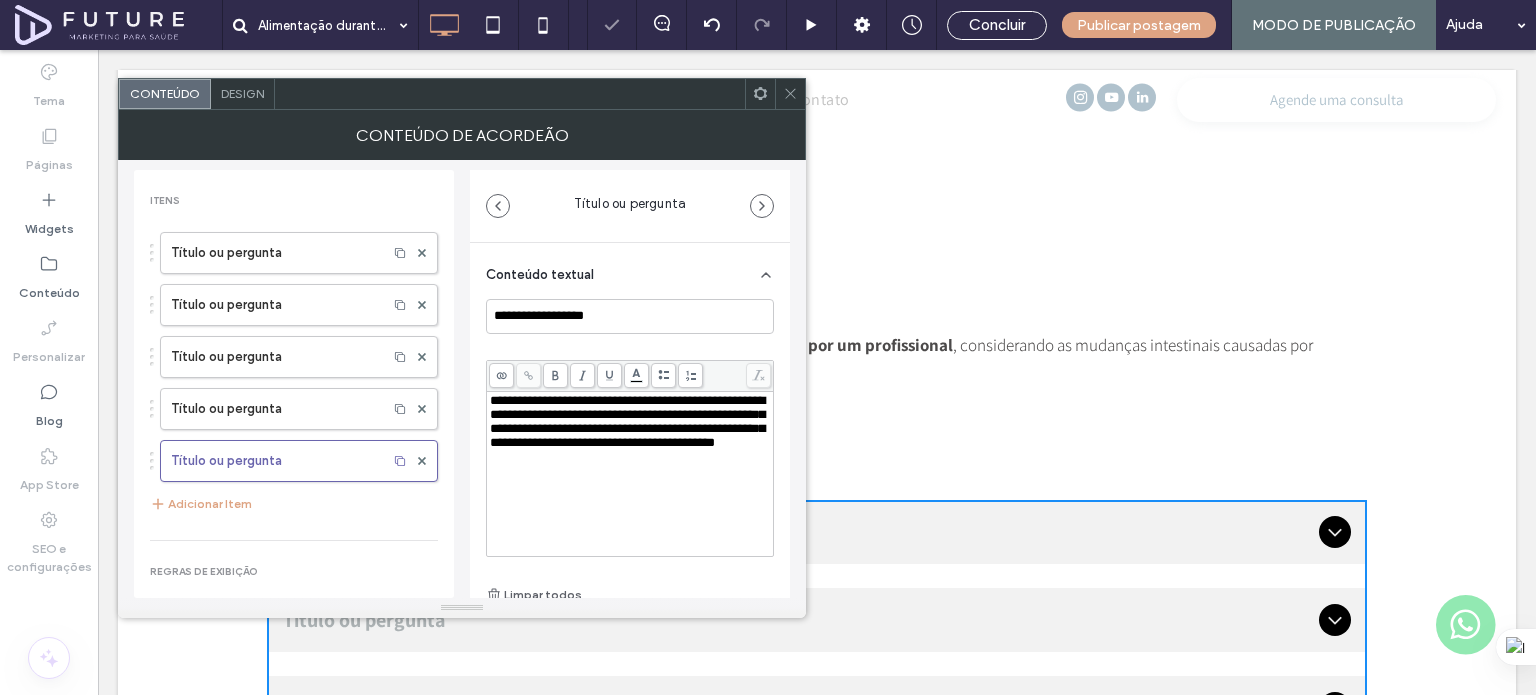 click on "Título ou pergunta Título ou pergunta Título ou pergunta Título ou pergunta Título ou pergunta Adicionar Item" at bounding box center (294, 374) 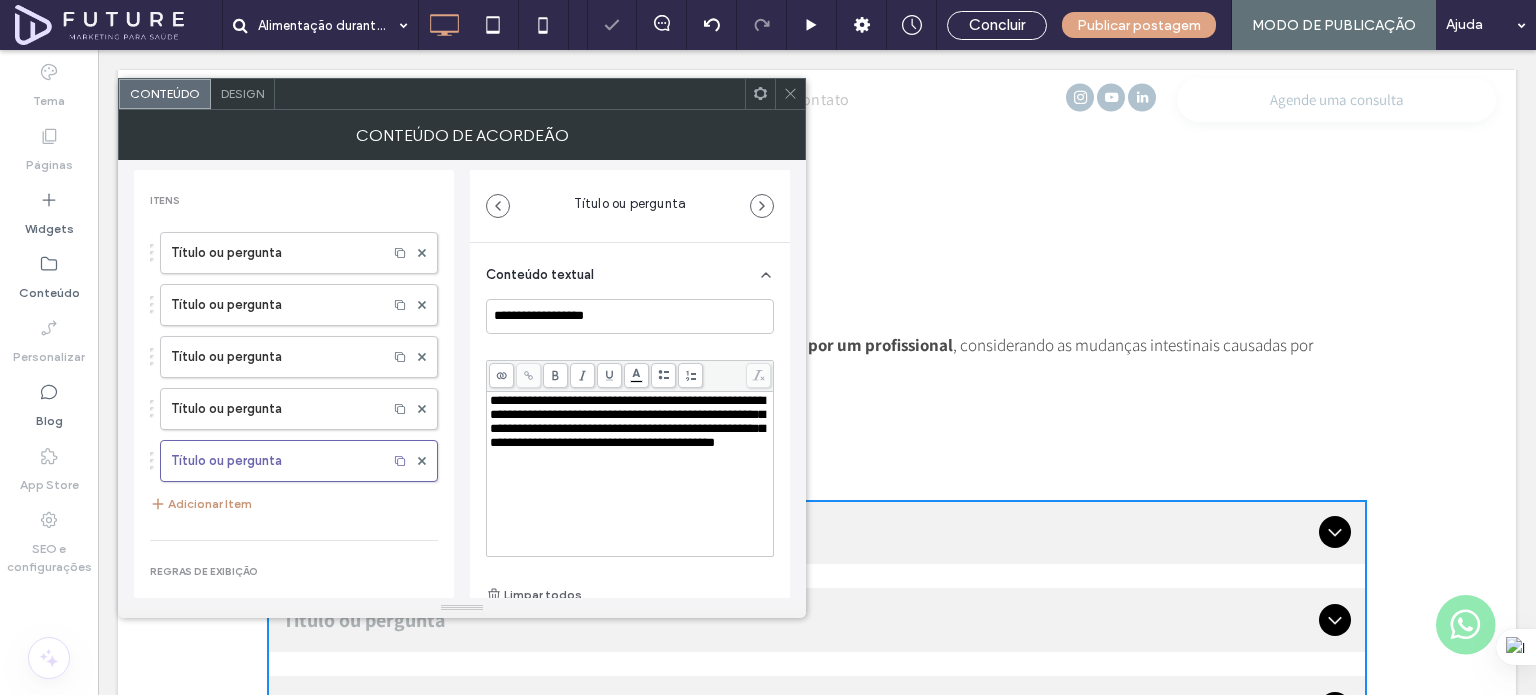 click on "Adicionar Item" at bounding box center [201, 504] 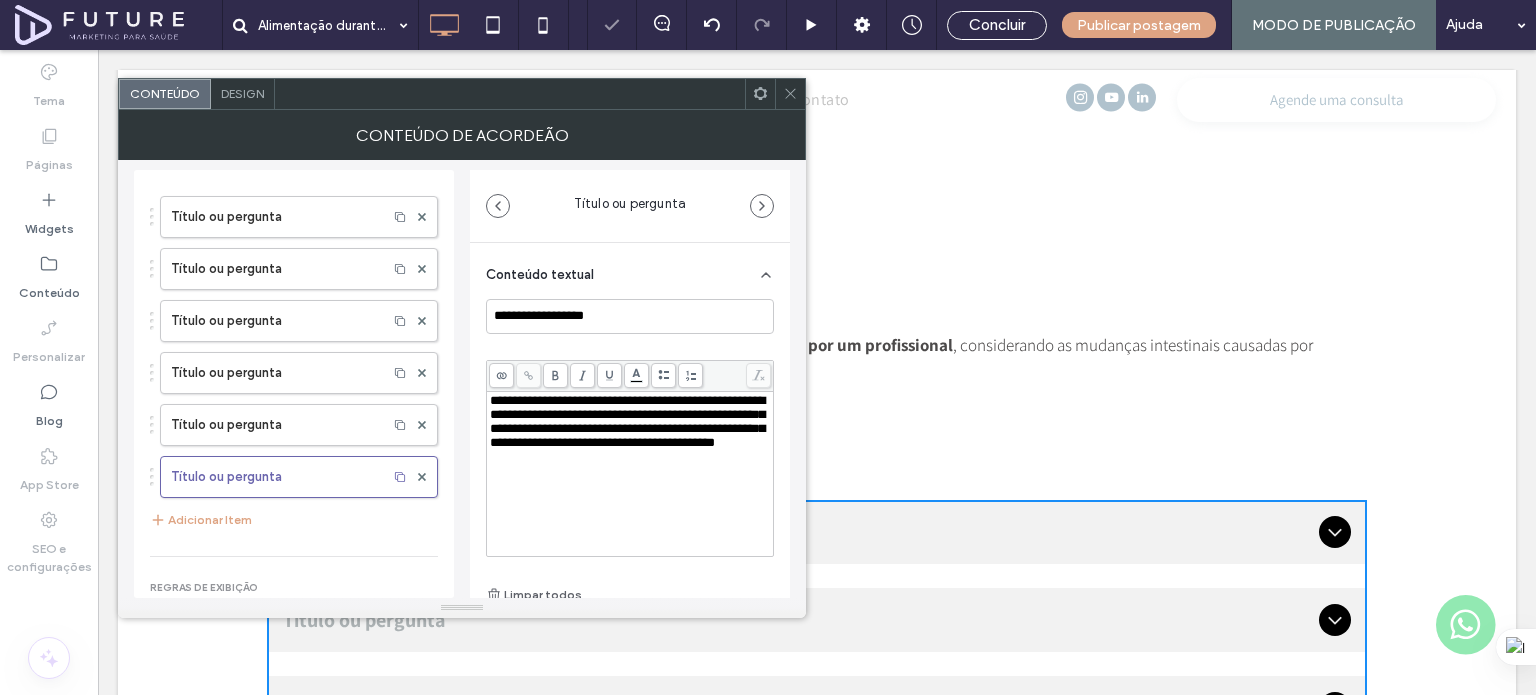 scroll, scrollTop: 100, scrollLeft: 0, axis: vertical 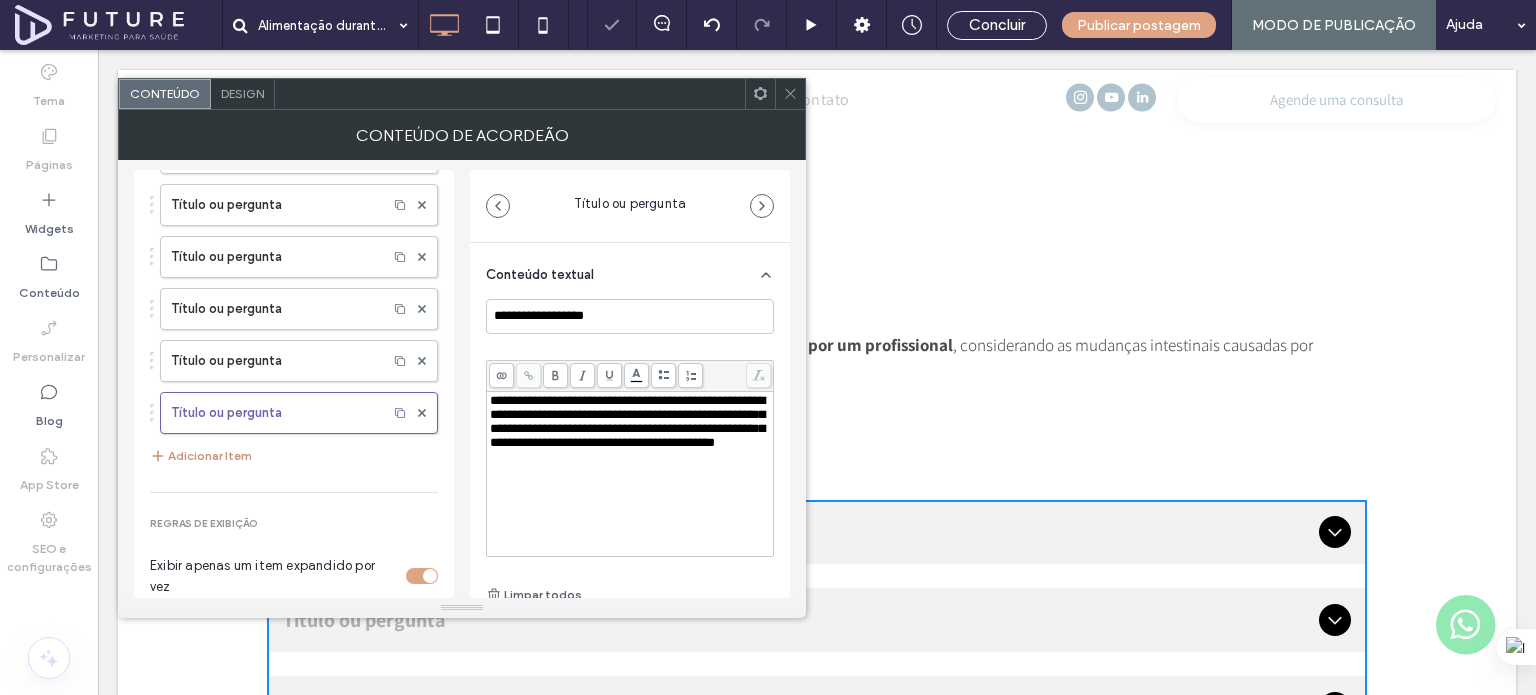 click on "Adicionar Item" at bounding box center [201, 456] 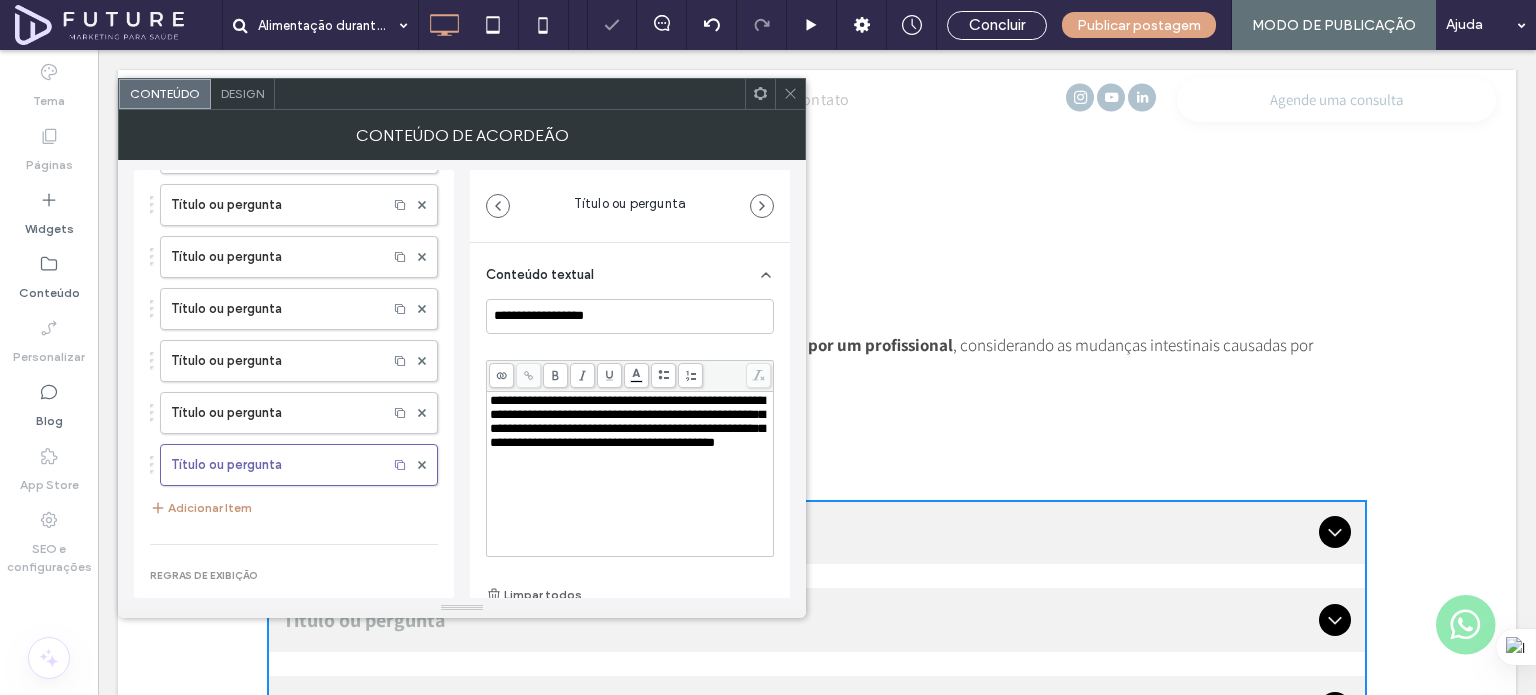 click on "Adicionar Item" at bounding box center (201, 508) 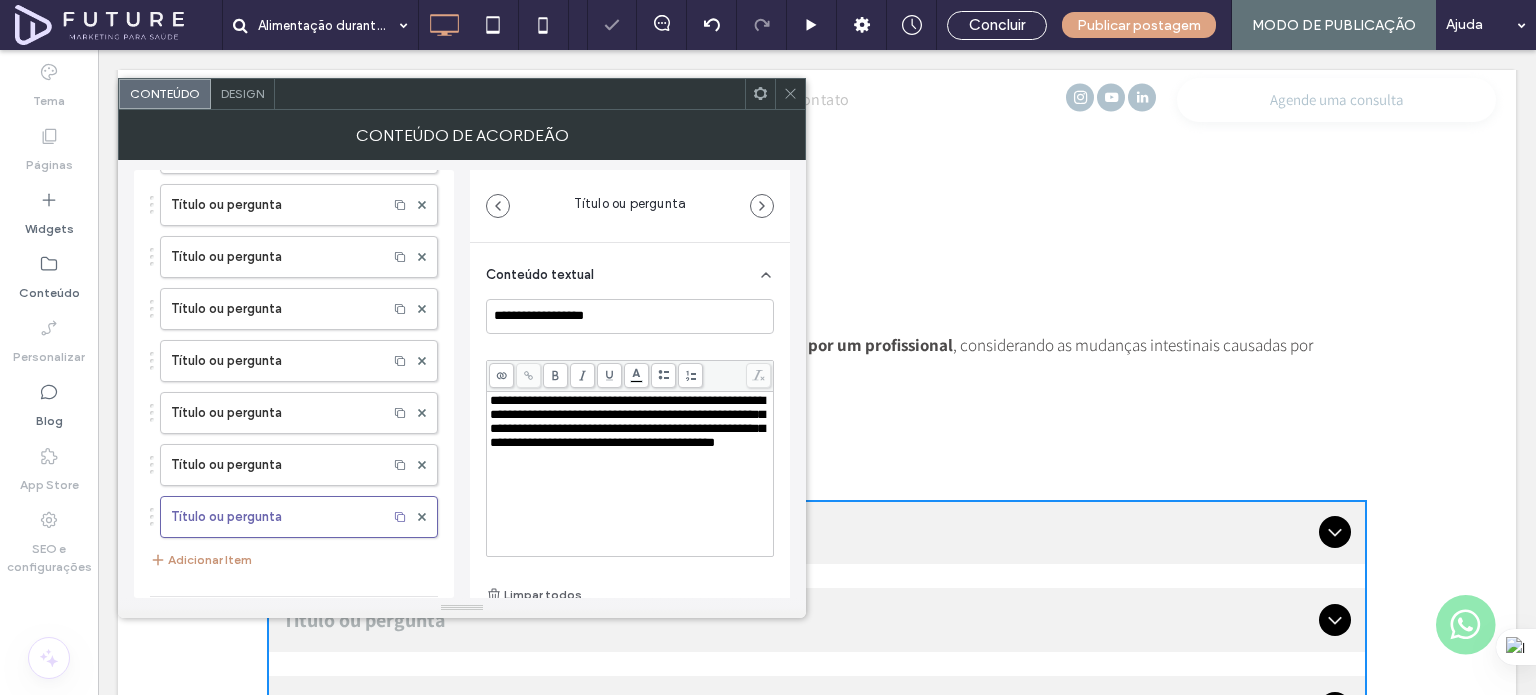 click on "Adicionar Item" at bounding box center (201, 560) 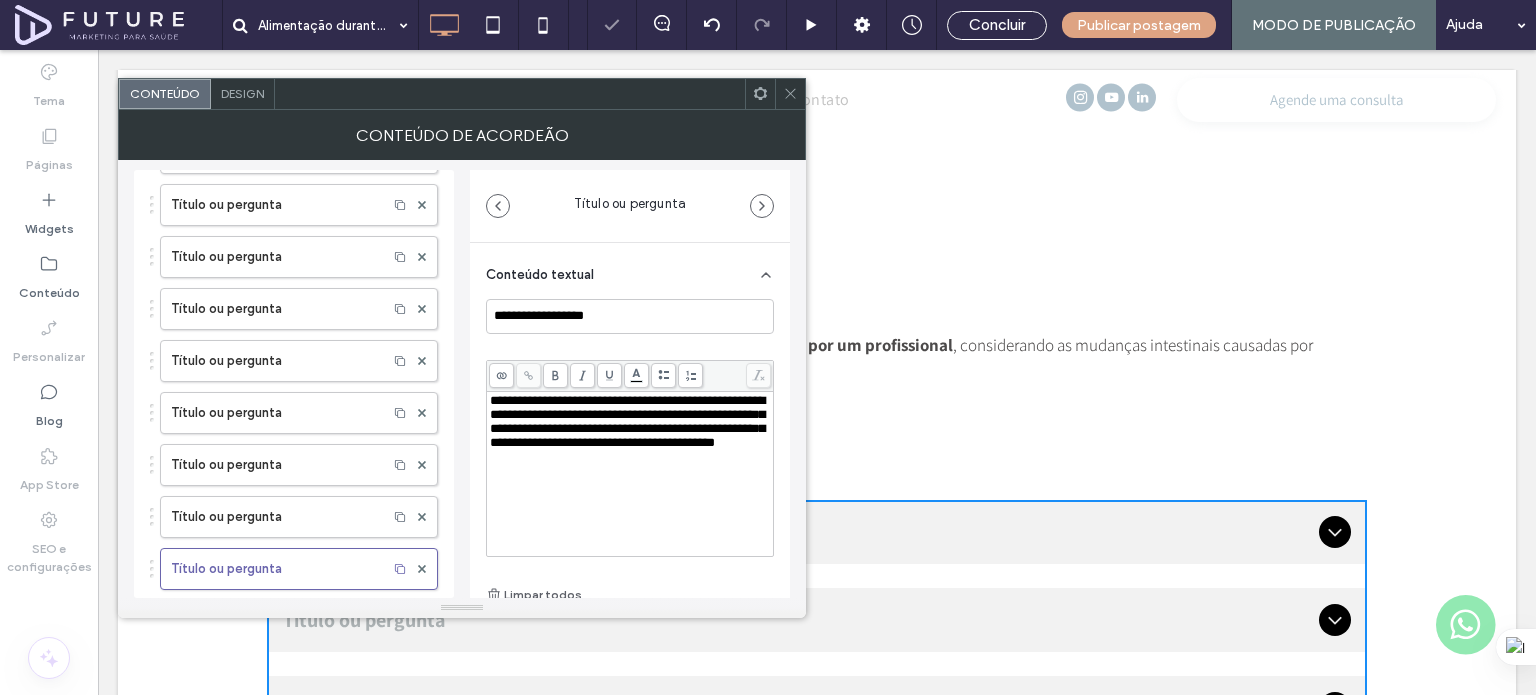 scroll, scrollTop: 200, scrollLeft: 0, axis: vertical 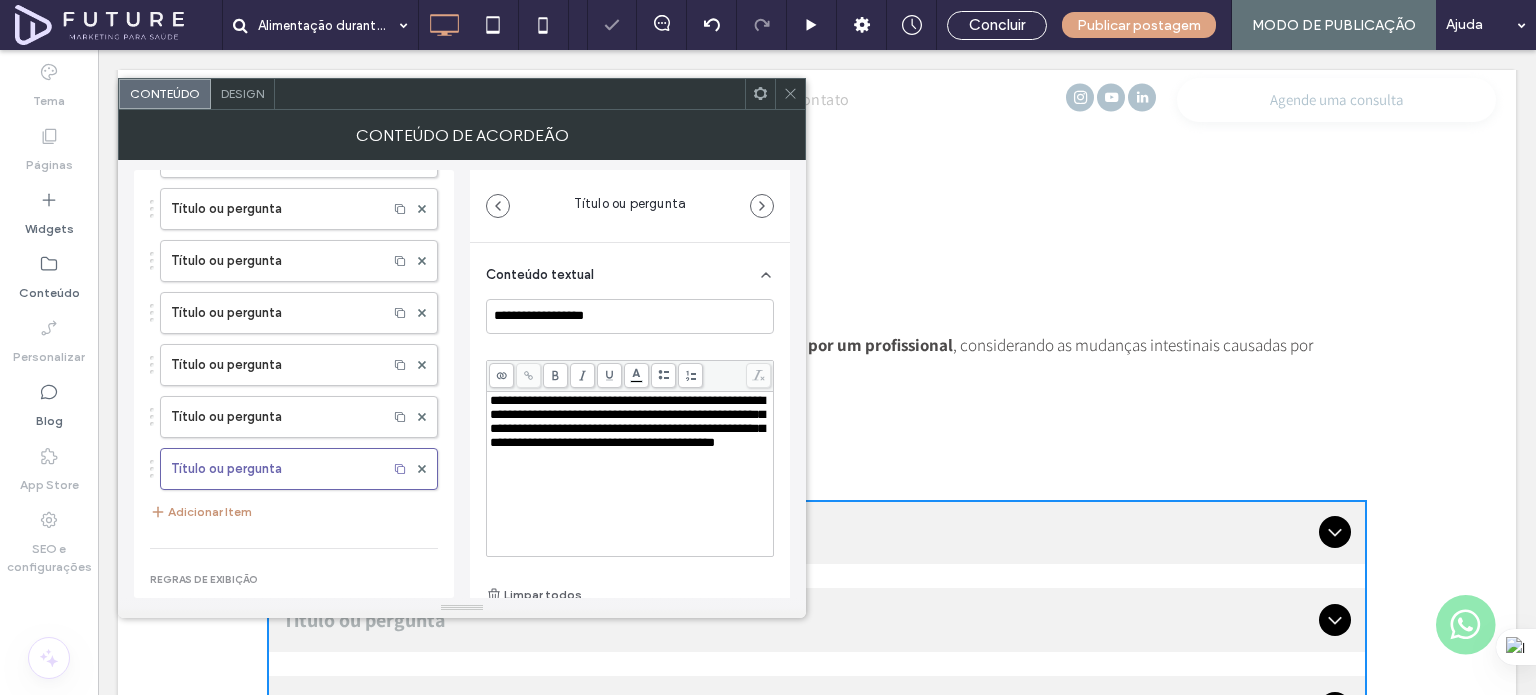 click on "Adicionar Item" at bounding box center [201, 512] 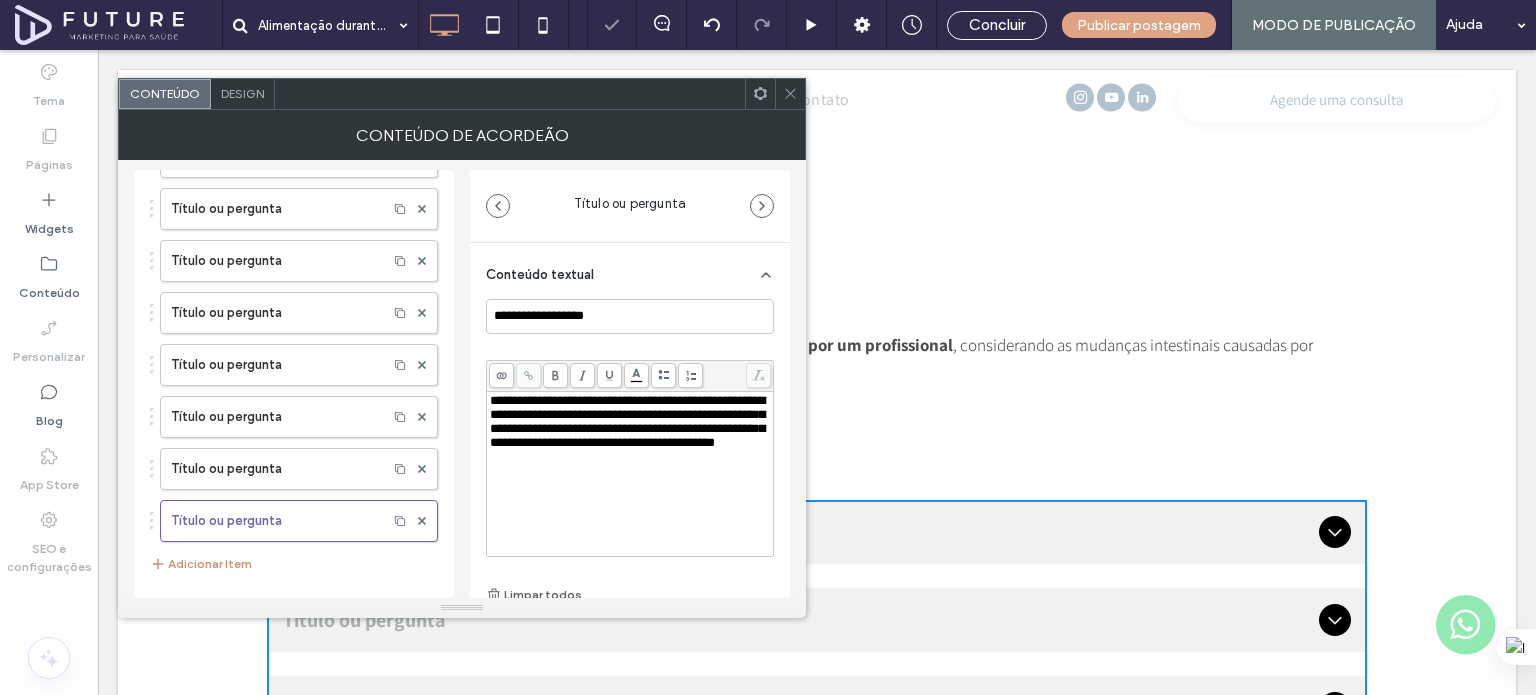 click on "Adicionar Item" at bounding box center (201, 564) 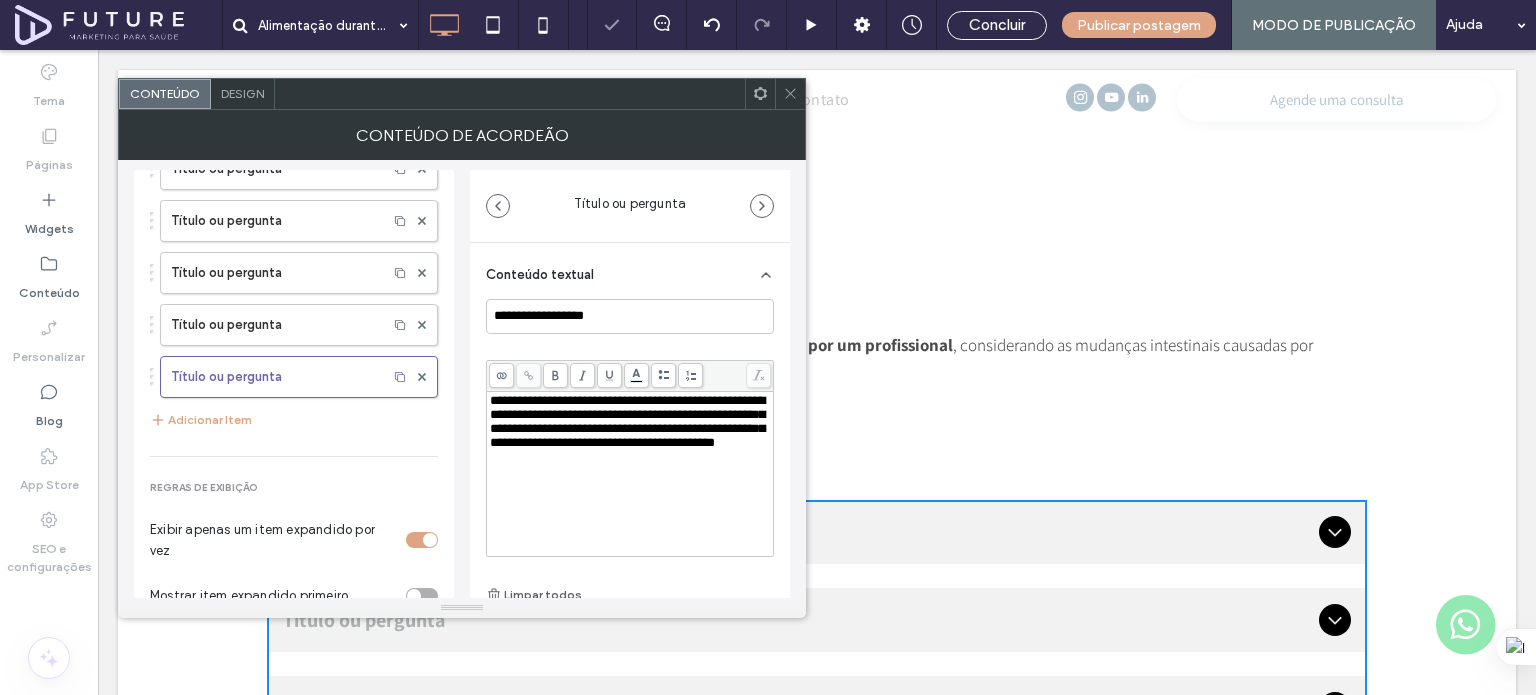scroll, scrollTop: 400, scrollLeft: 0, axis: vertical 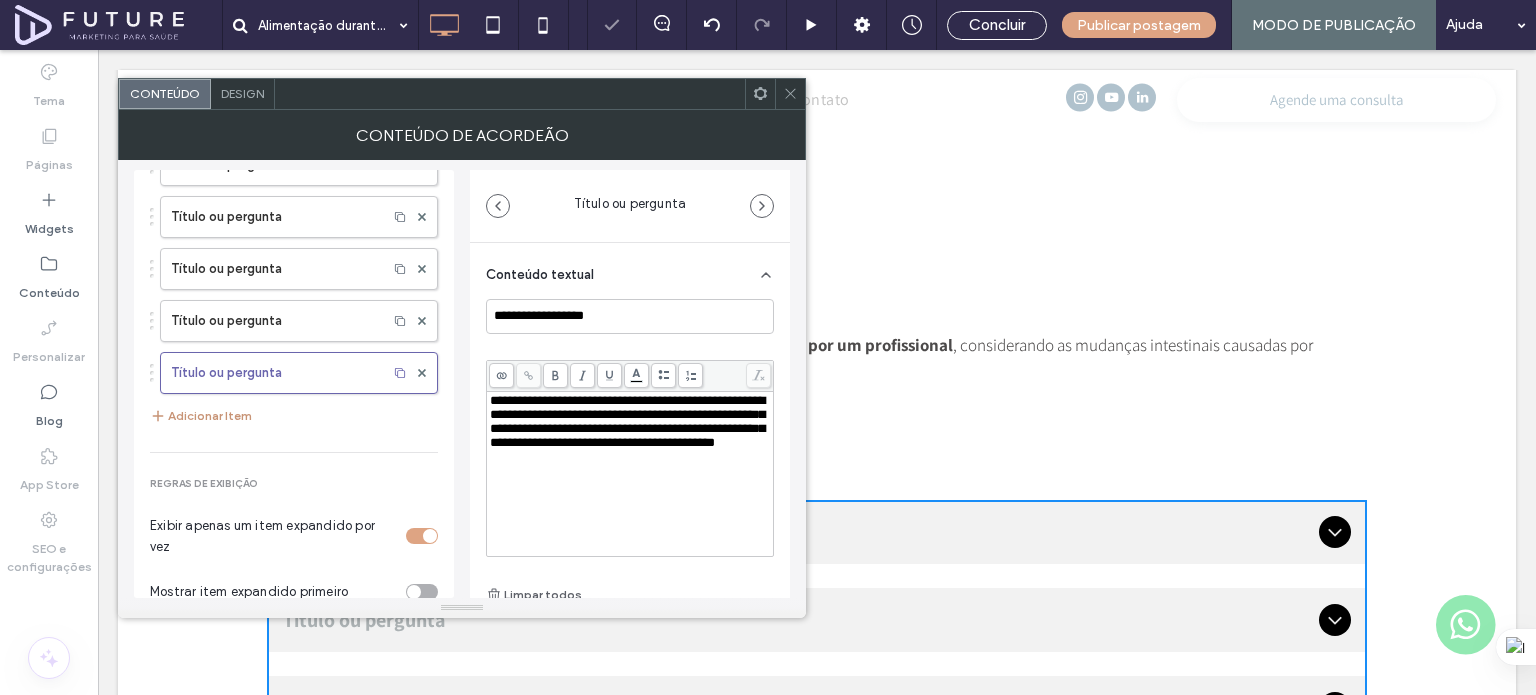 click on "Adicionar Item" at bounding box center [201, 416] 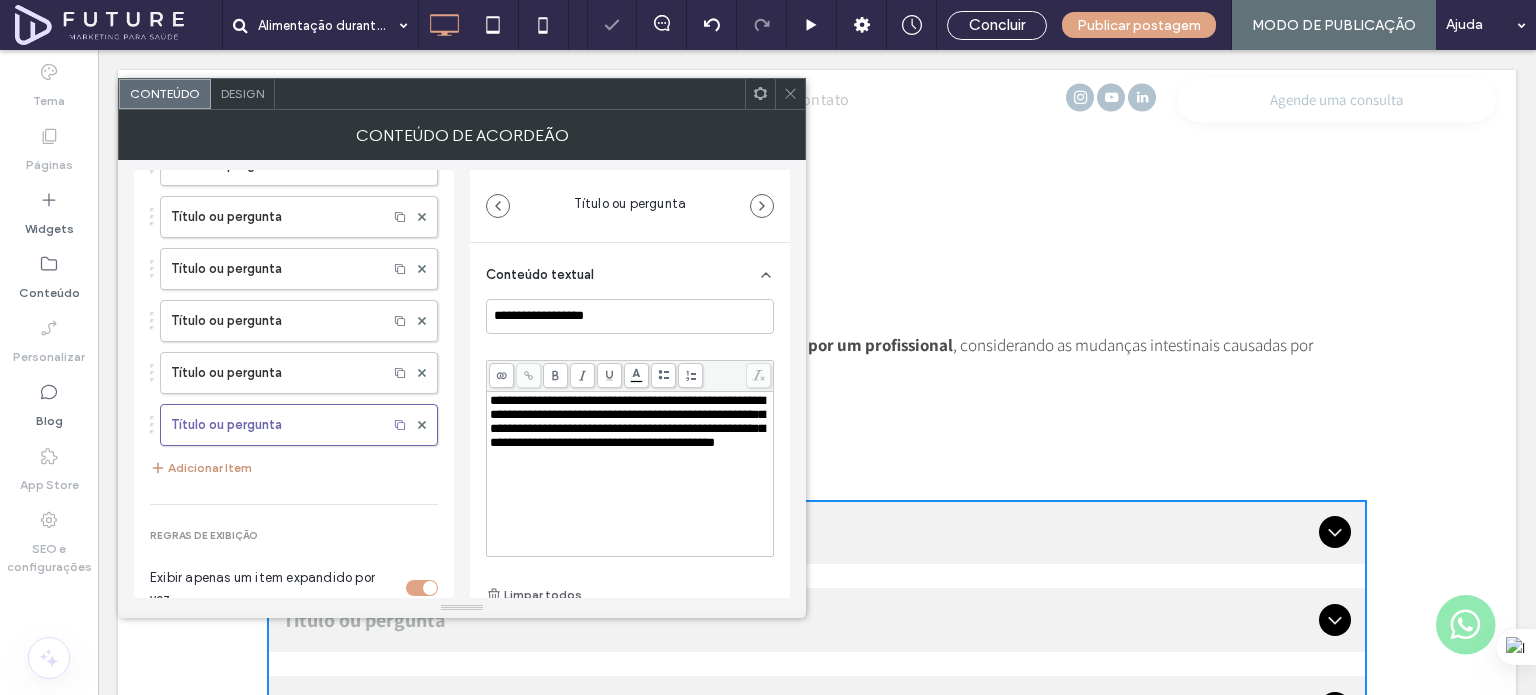 click on "Adicionar Item" at bounding box center [201, 468] 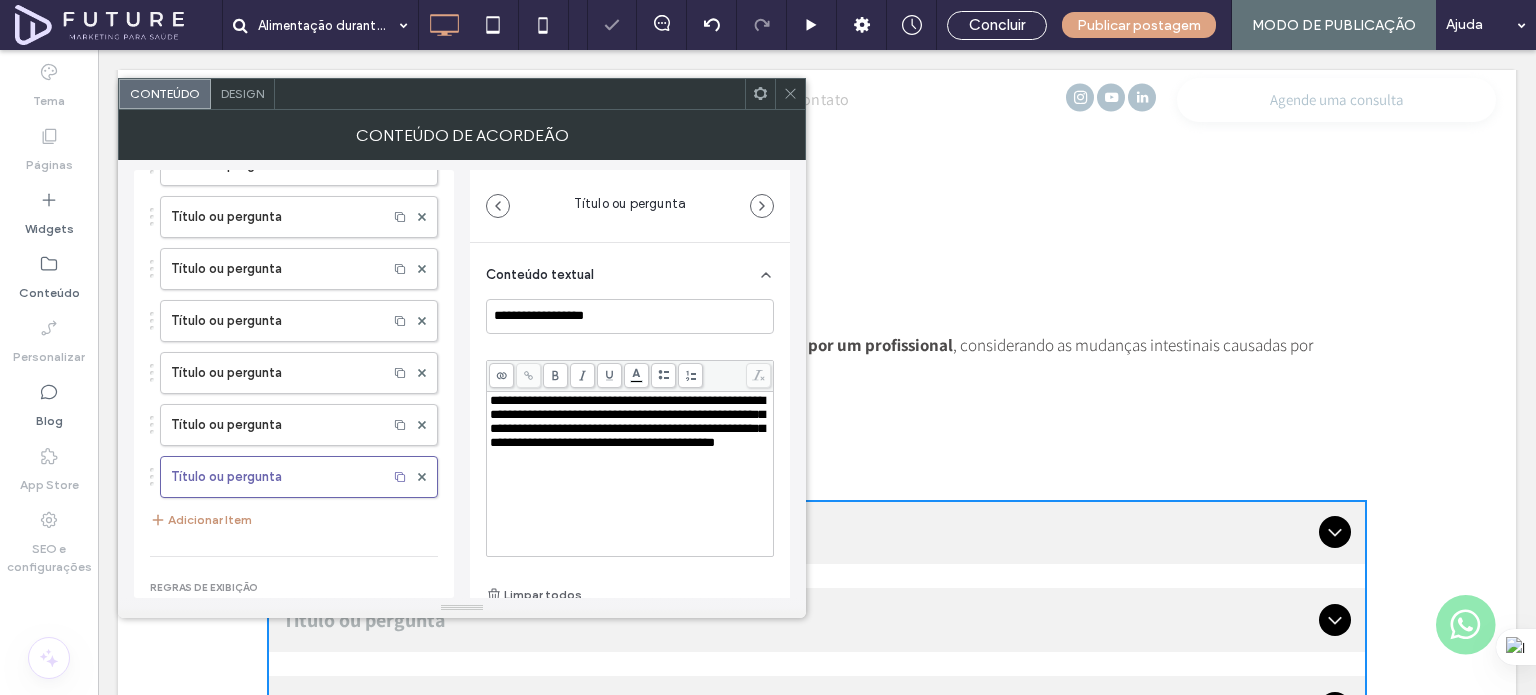 click on "Adicionar Item" at bounding box center [201, 520] 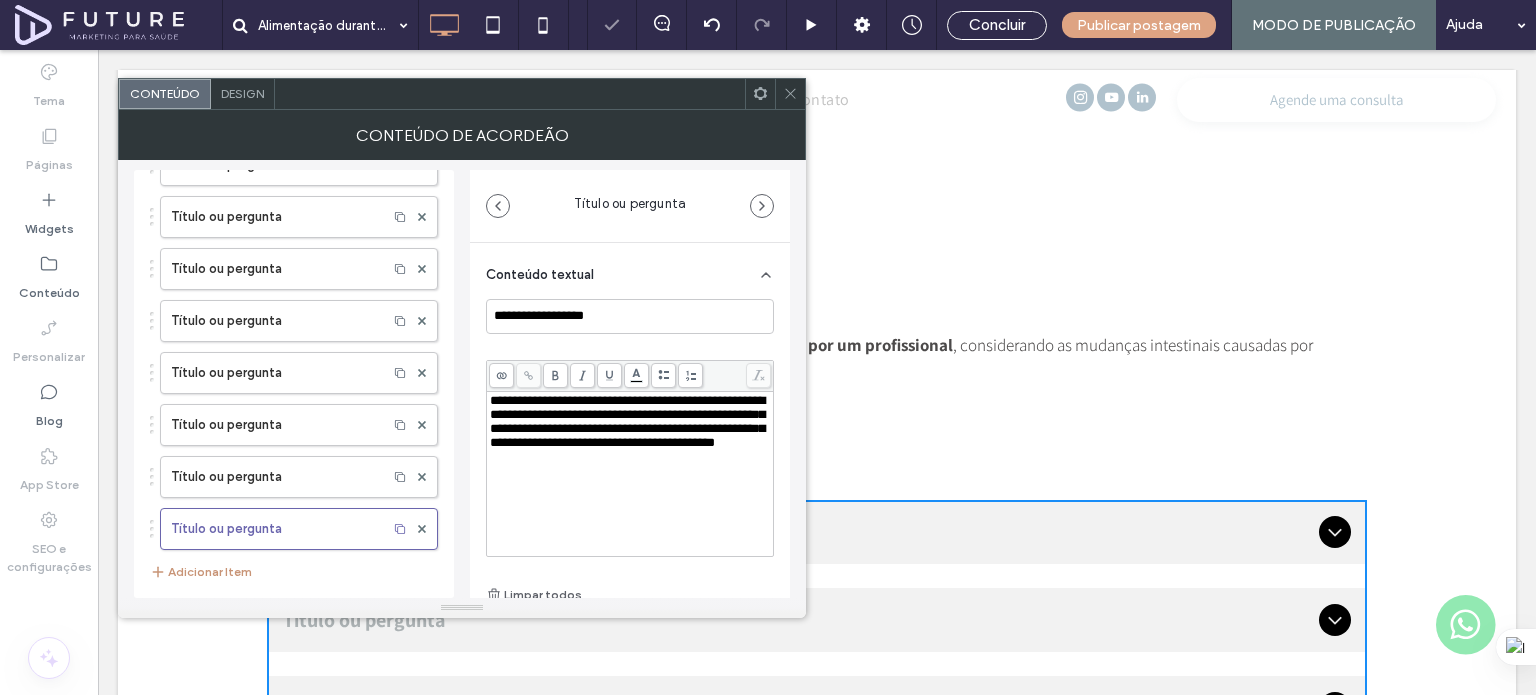 click on "Adicionar Item" at bounding box center [201, 572] 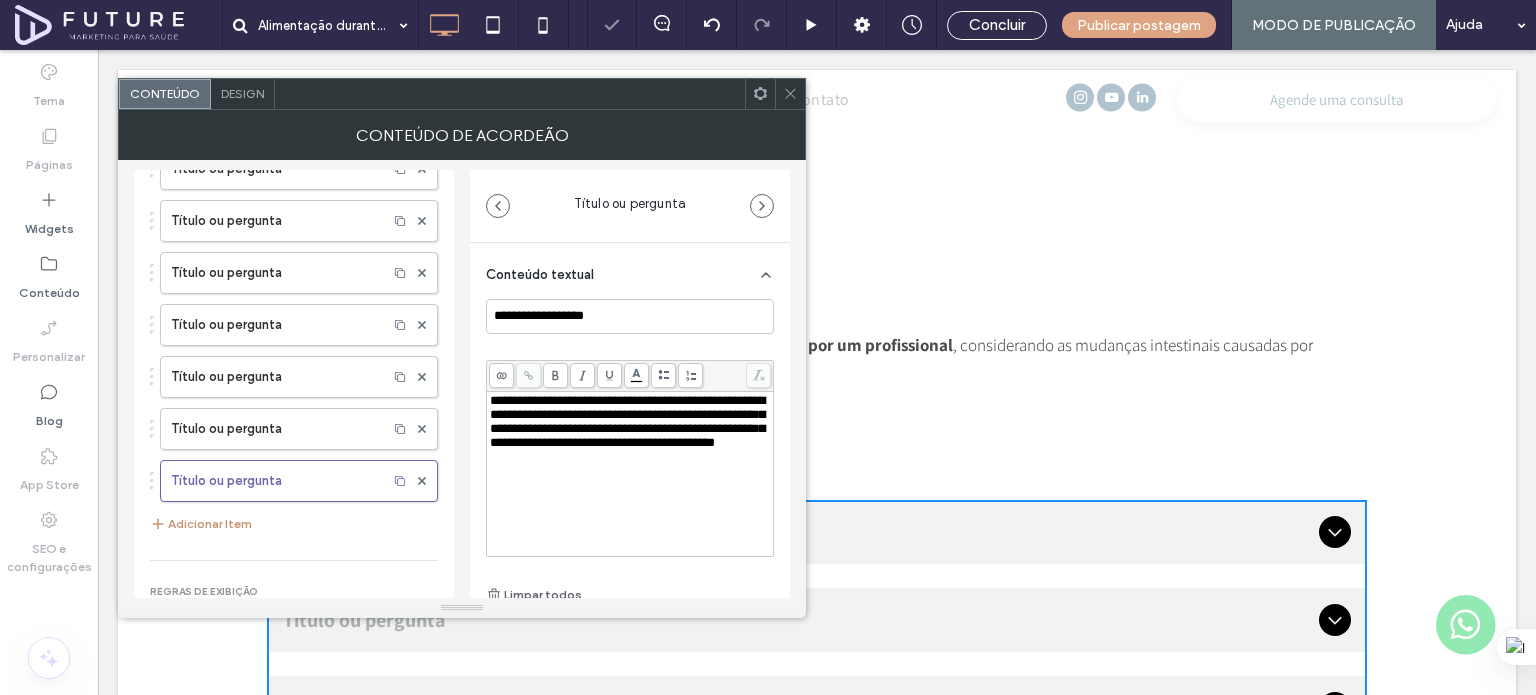 click on "Adicionar Item" at bounding box center [201, 524] 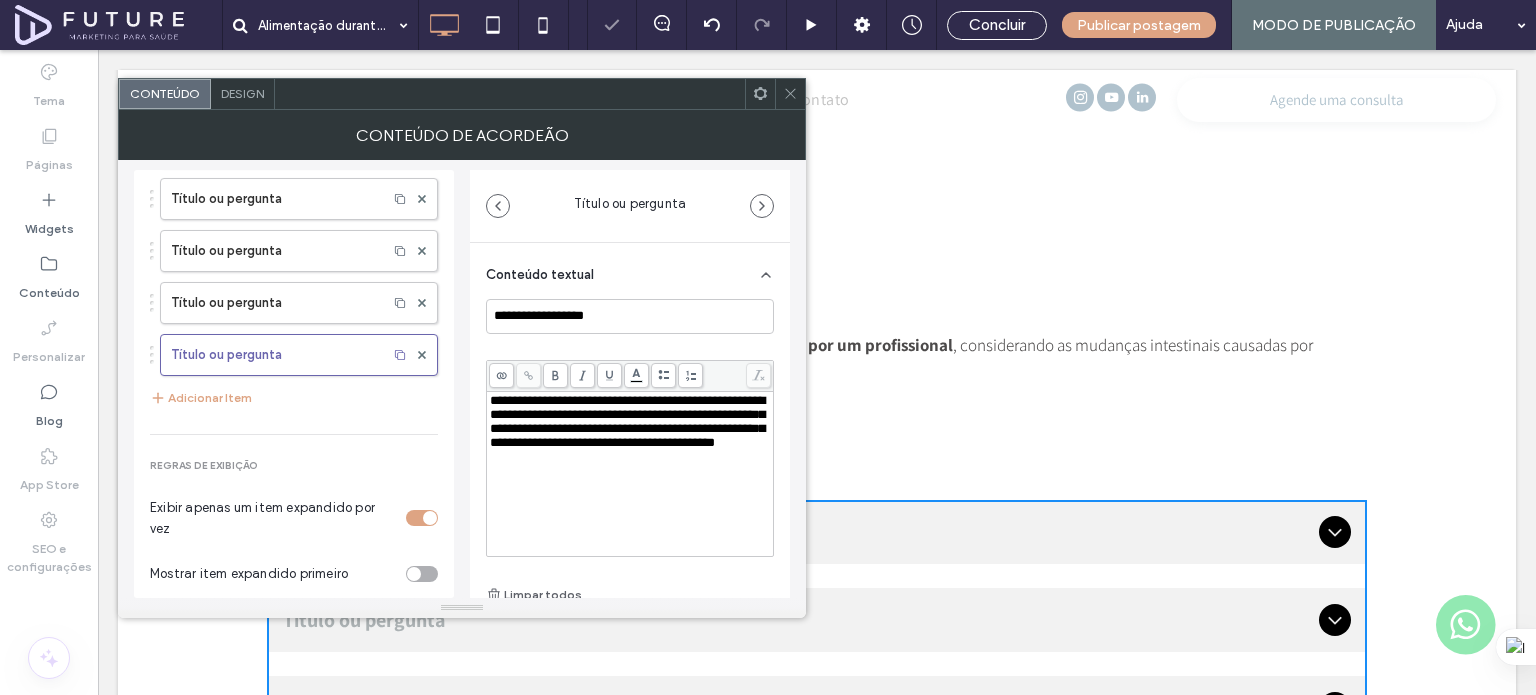 scroll, scrollTop: 700, scrollLeft: 0, axis: vertical 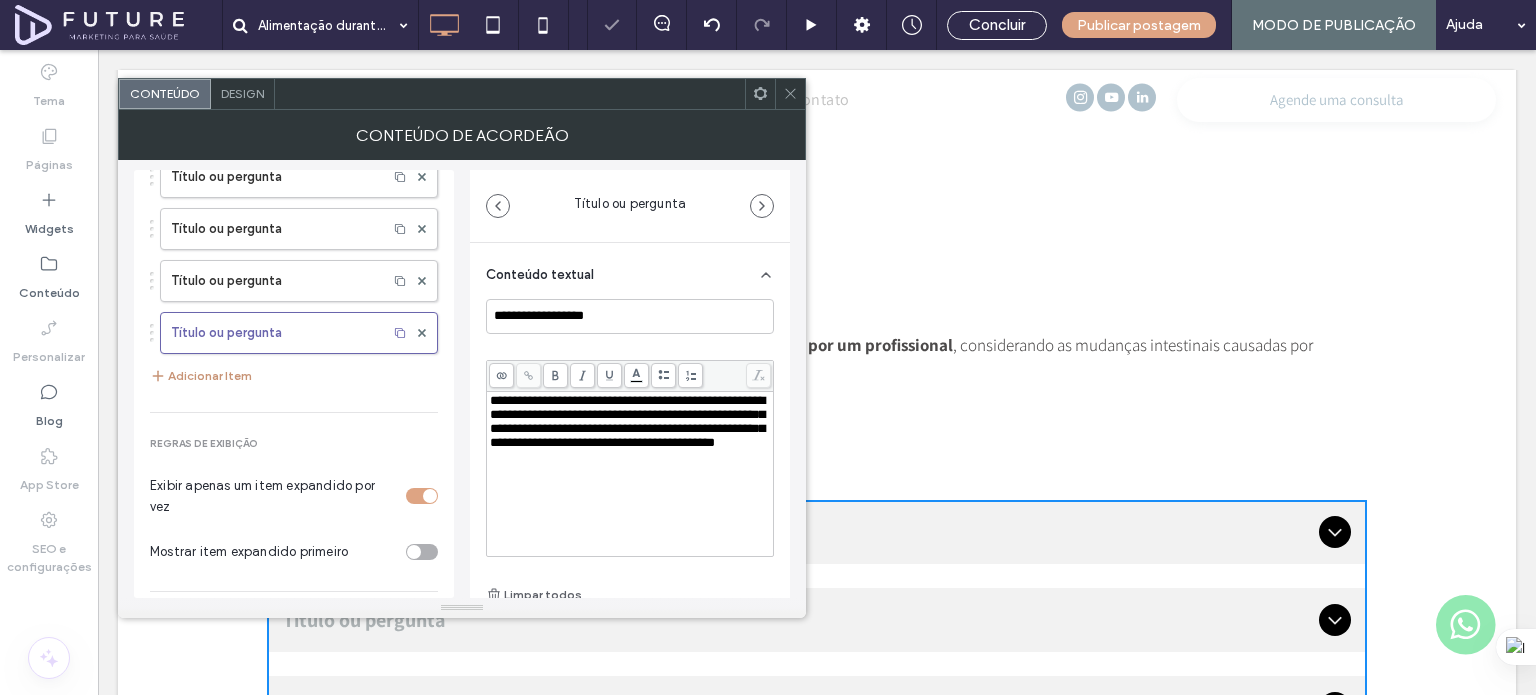 click on "Título ou pergunta Título ou pergunta Título ou pergunta Título ou pergunta Título ou pergunta Título ou pergunta Título ou pergunta Título ou pergunta Título ou pergunta Título ou pergunta Título ou pergunta Título ou pergunta Título ou pergunta Título ou pergunta Título ou pergunta Título ou pergunta Adicionar Item" at bounding box center [294, -40] 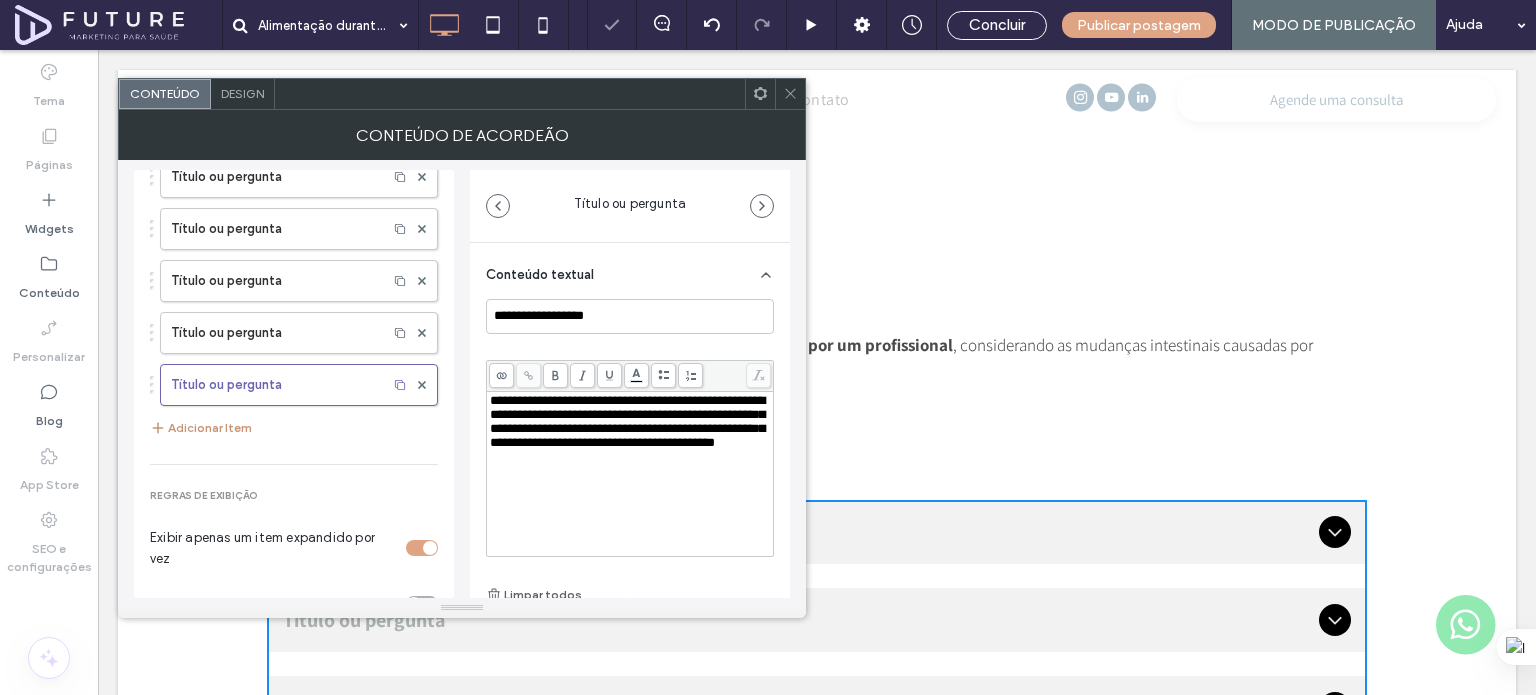 click on "Adicionar Item" at bounding box center (201, 428) 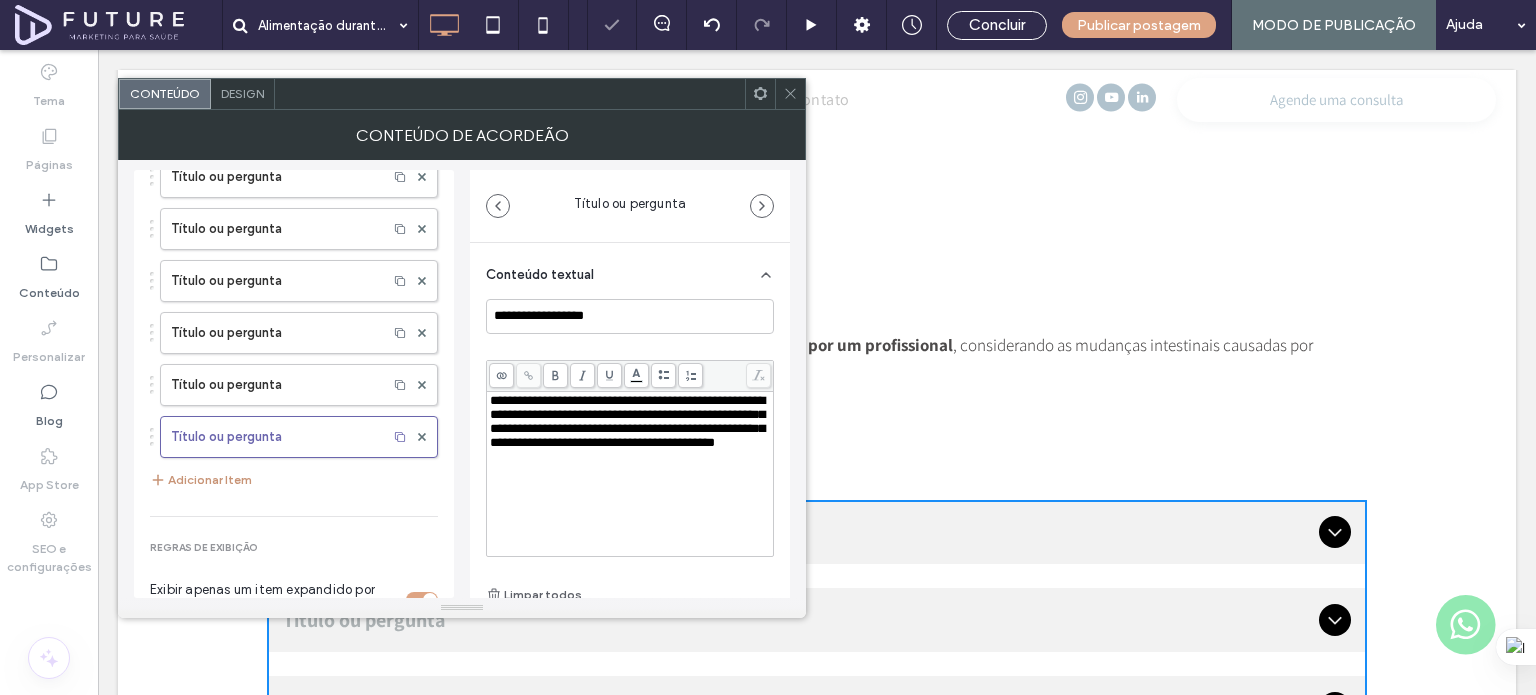 click on "Adicionar Item" at bounding box center (201, 480) 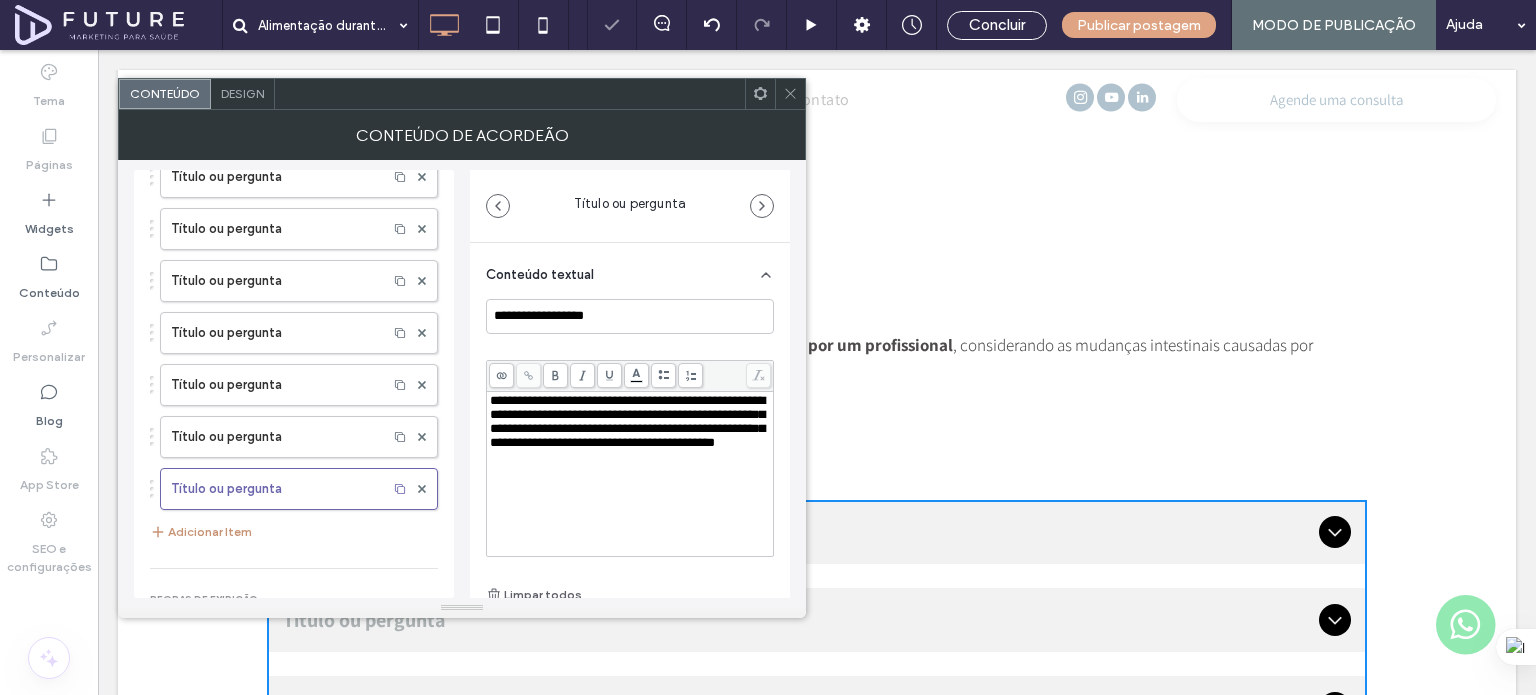click on "Adicionar Item" at bounding box center (201, 532) 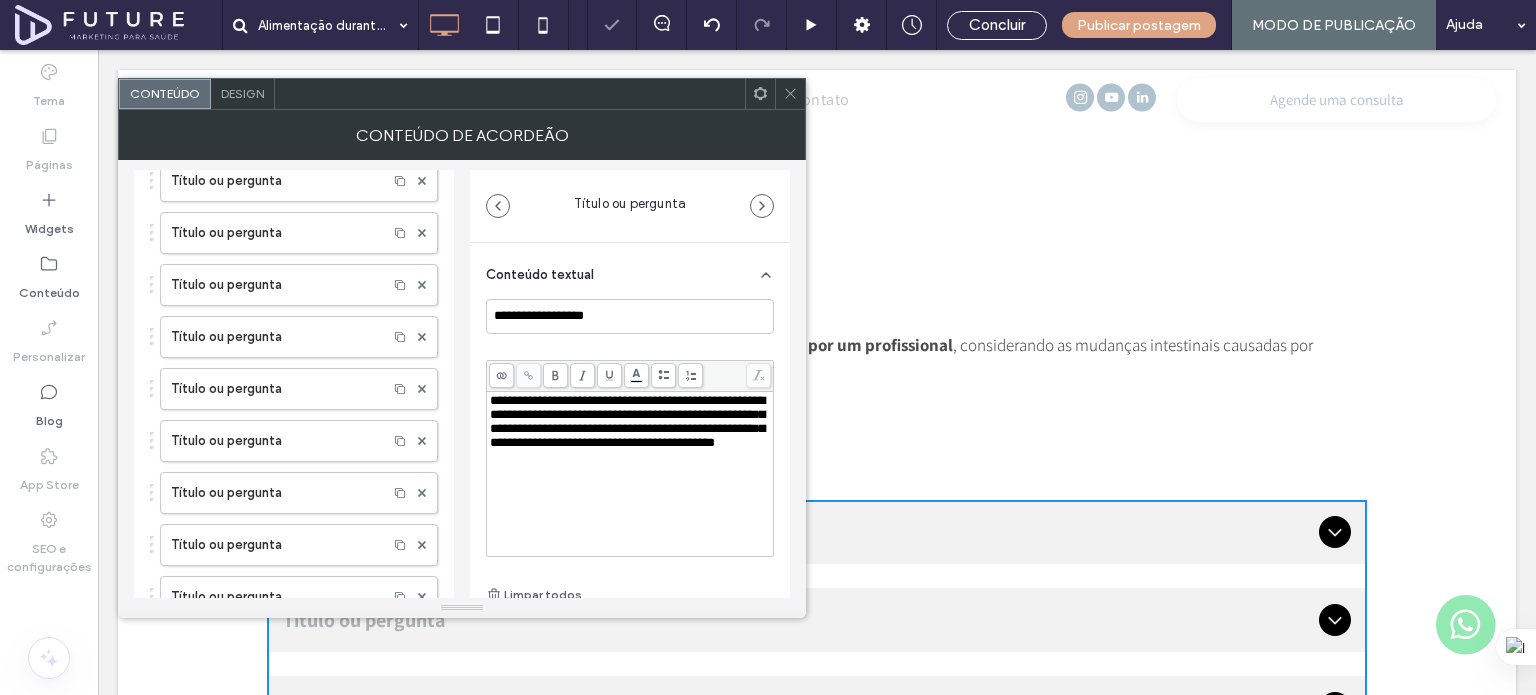 scroll, scrollTop: 0, scrollLeft: 0, axis: both 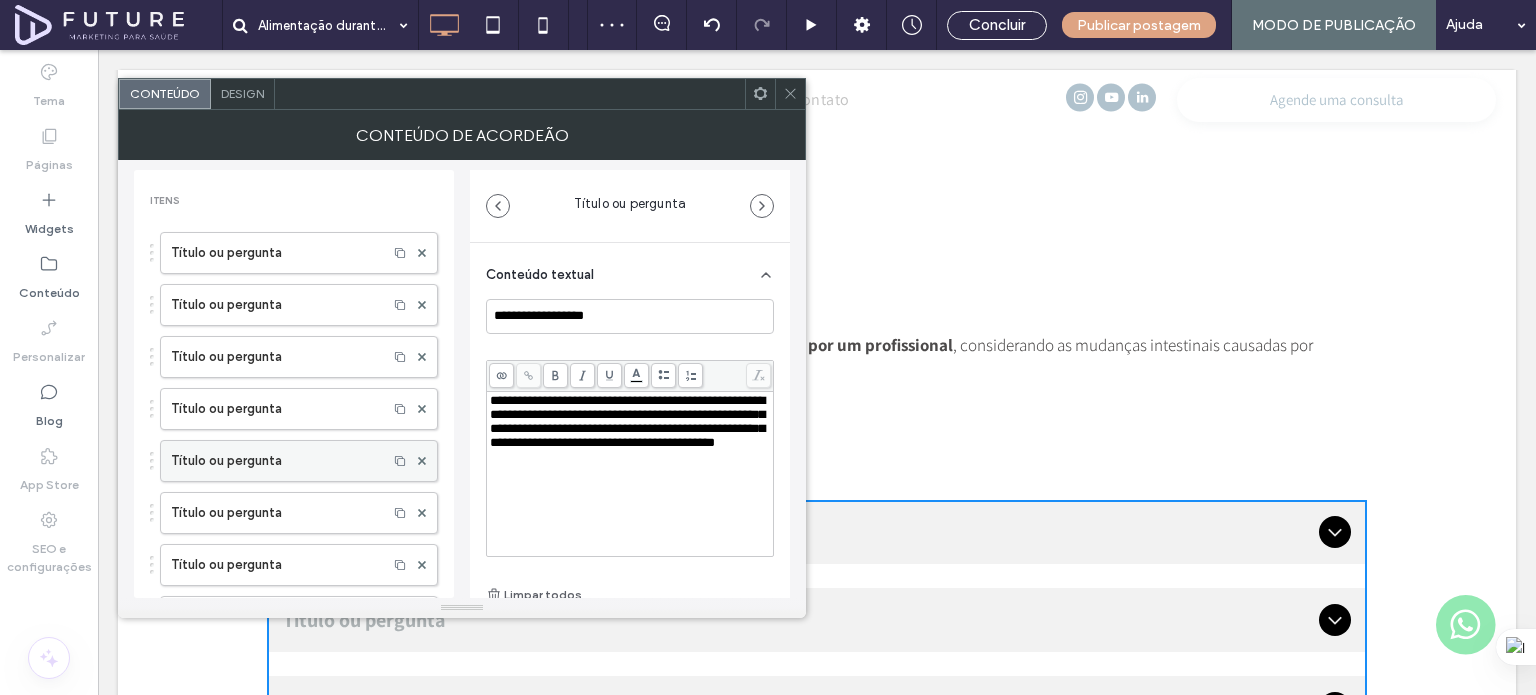 type 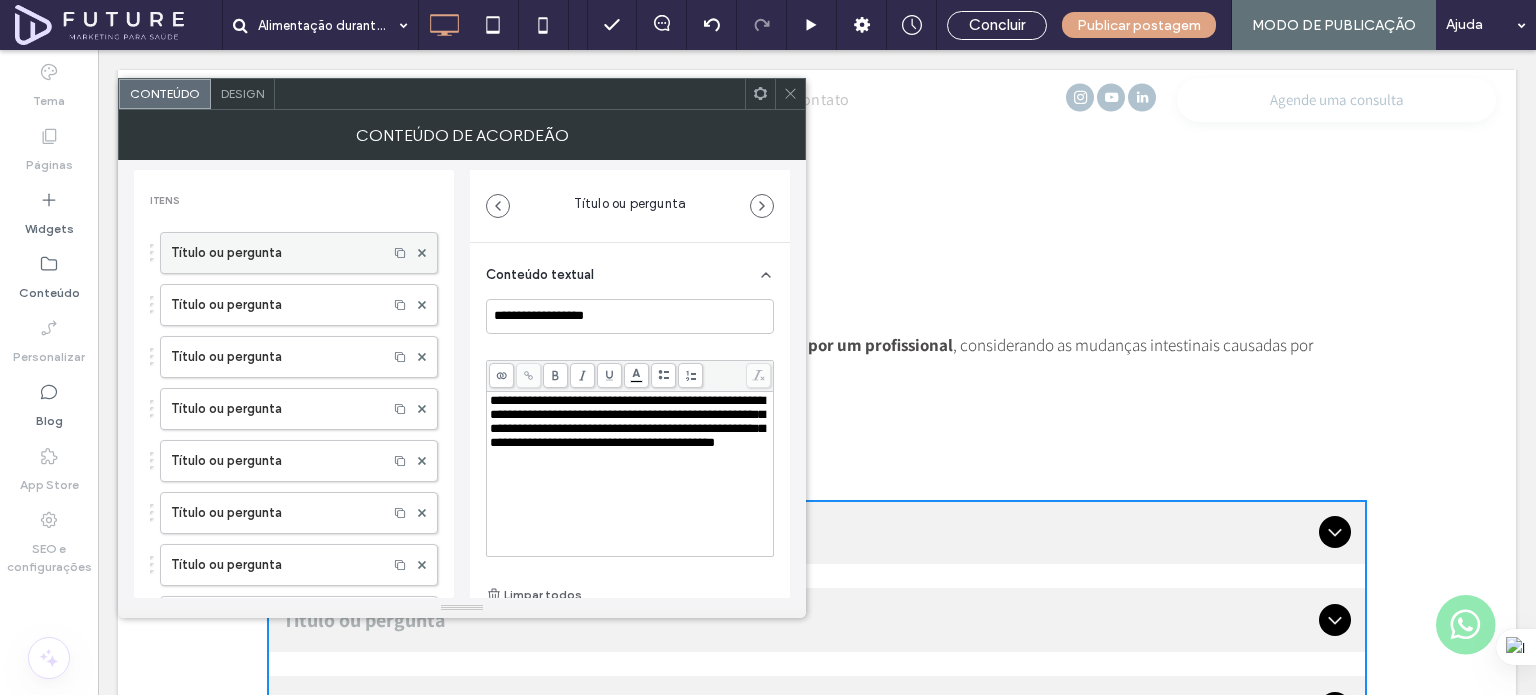 click on "Título ou pergunta" at bounding box center (274, 253) 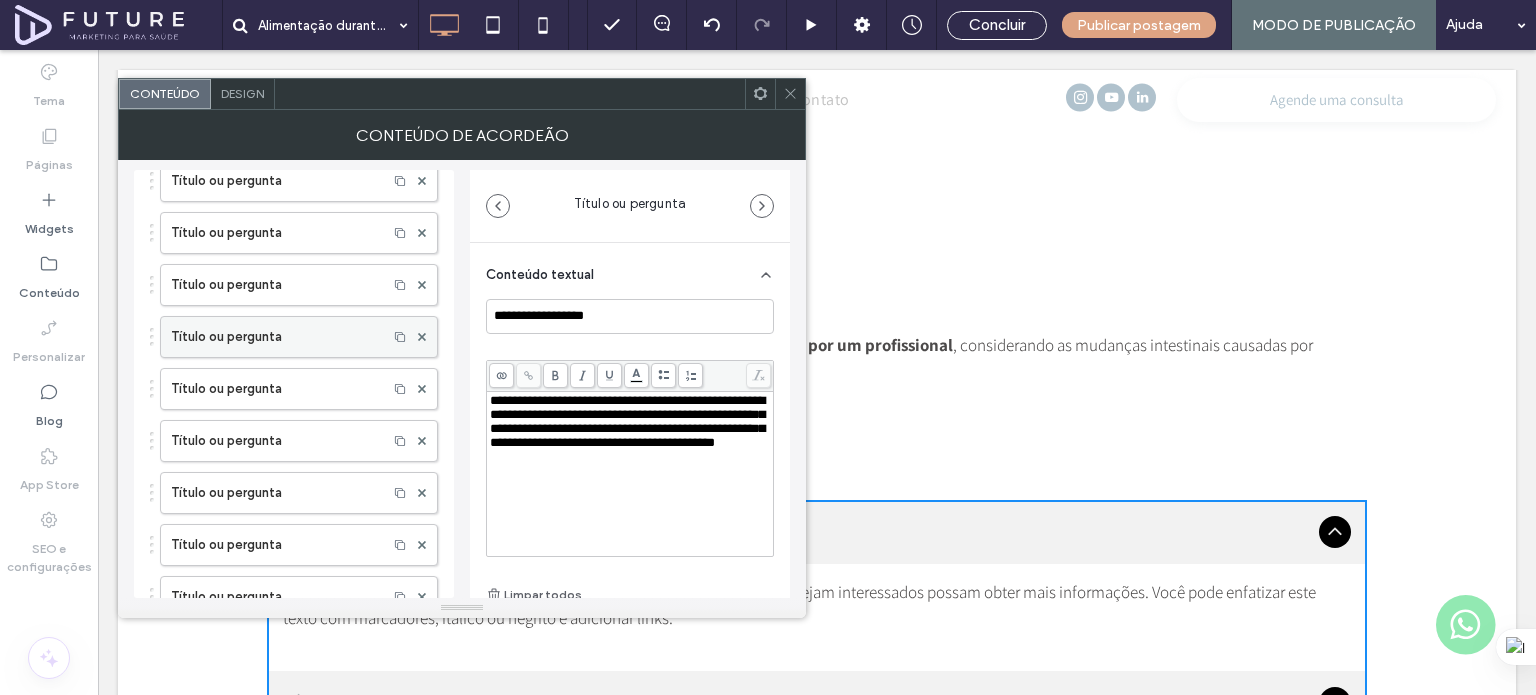 scroll, scrollTop: 0, scrollLeft: 0, axis: both 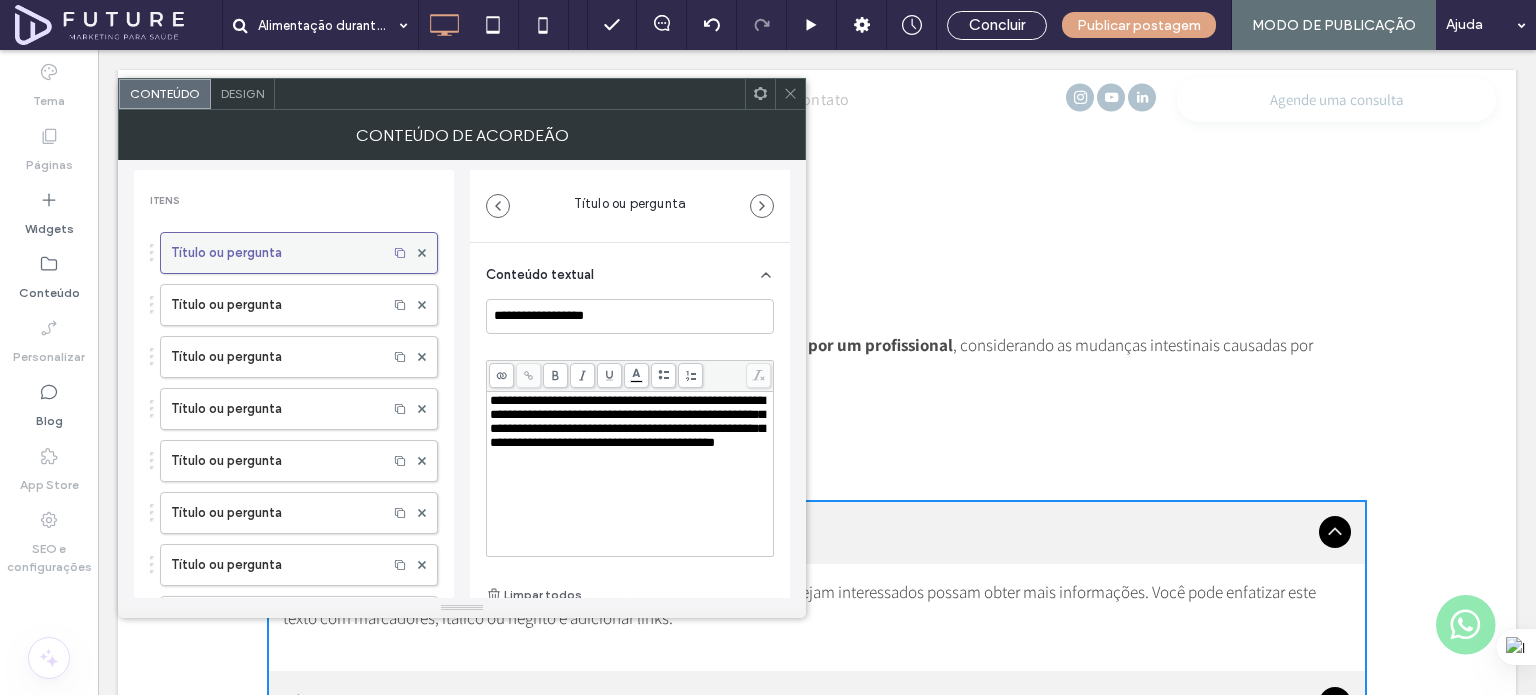 click on "Título ou pergunta" at bounding box center [274, 253] 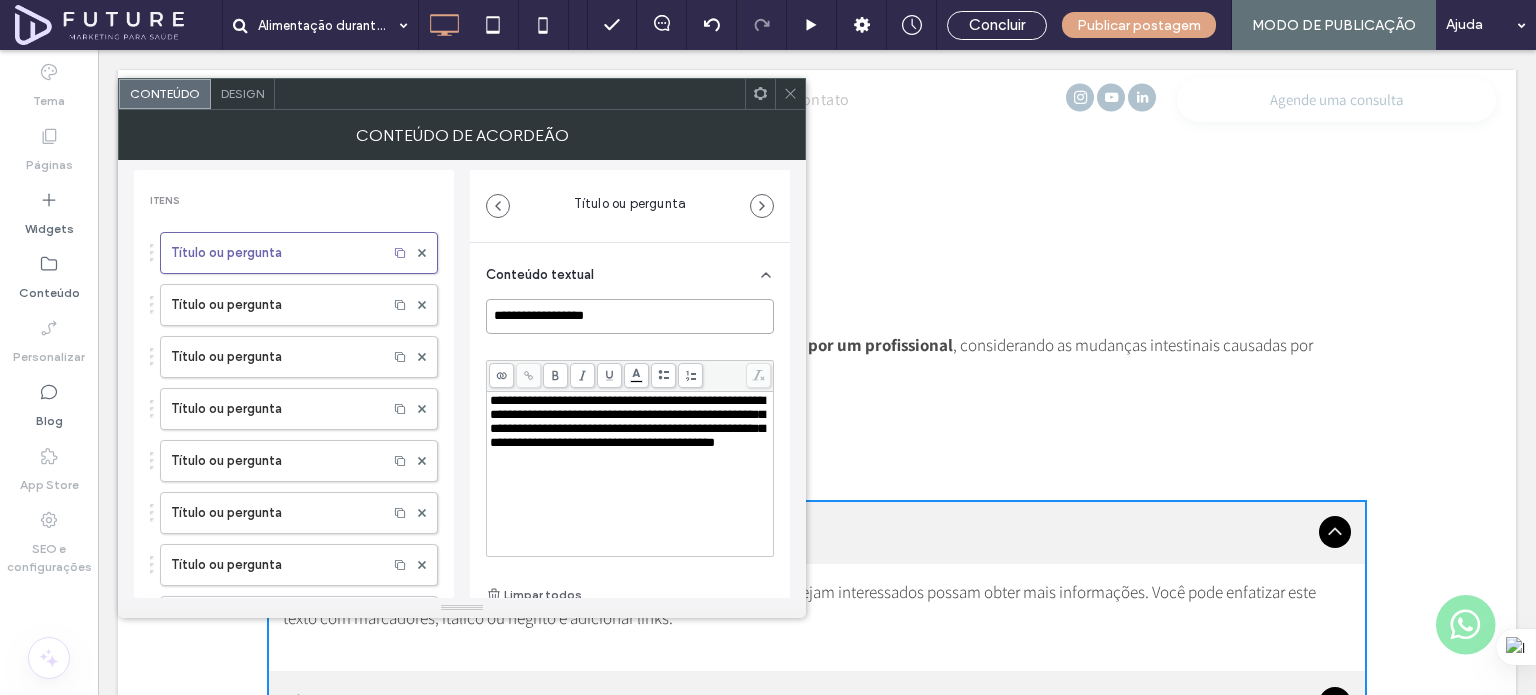 click on "**********" at bounding box center (630, 316) 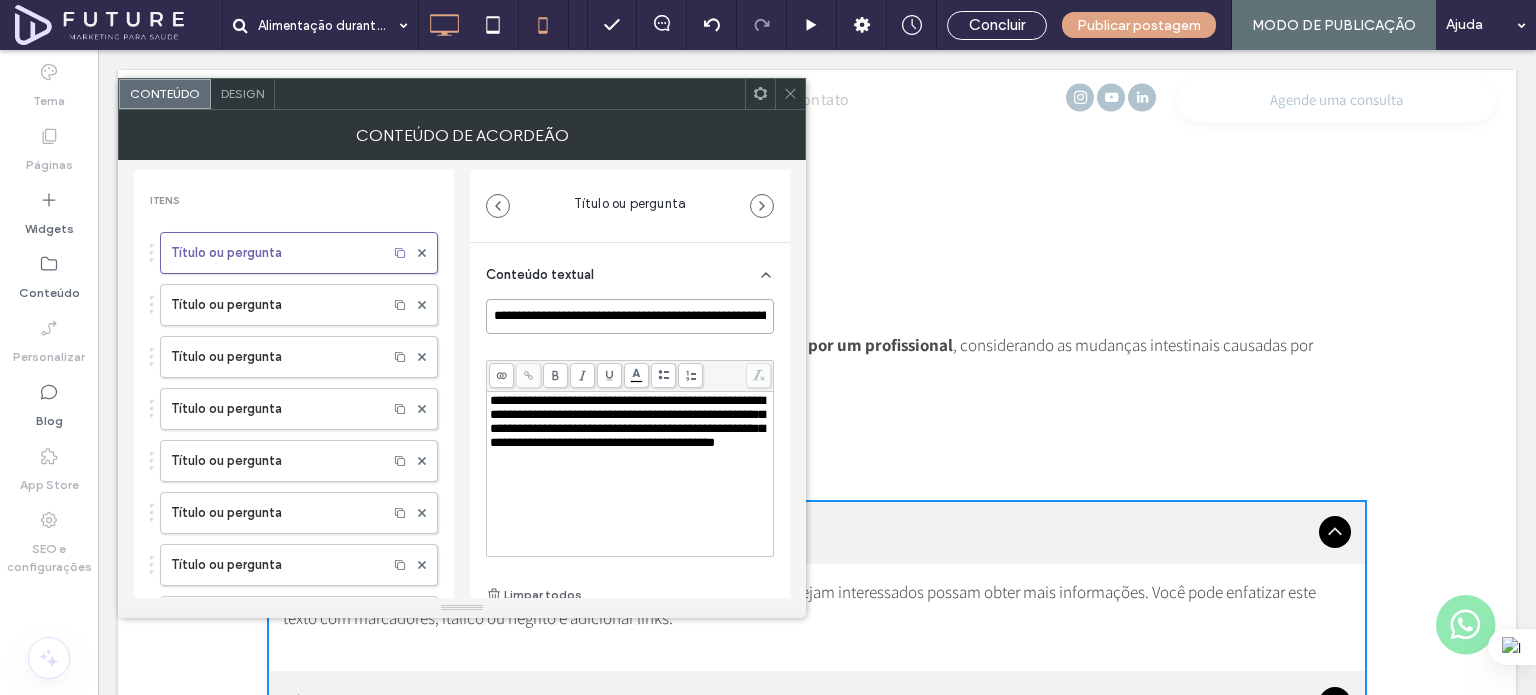 scroll, scrollTop: 0, scrollLeft: 183, axis: horizontal 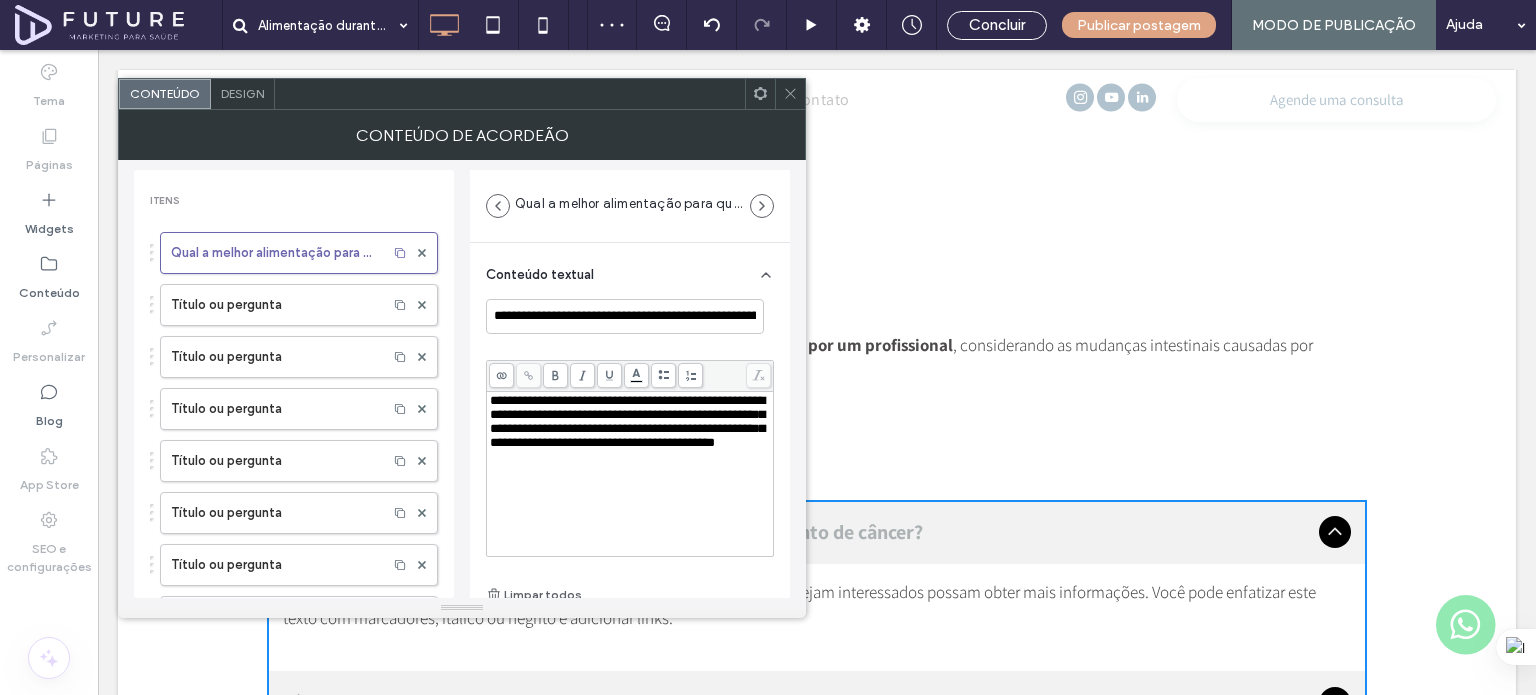 click on "**********" at bounding box center (627, 421) 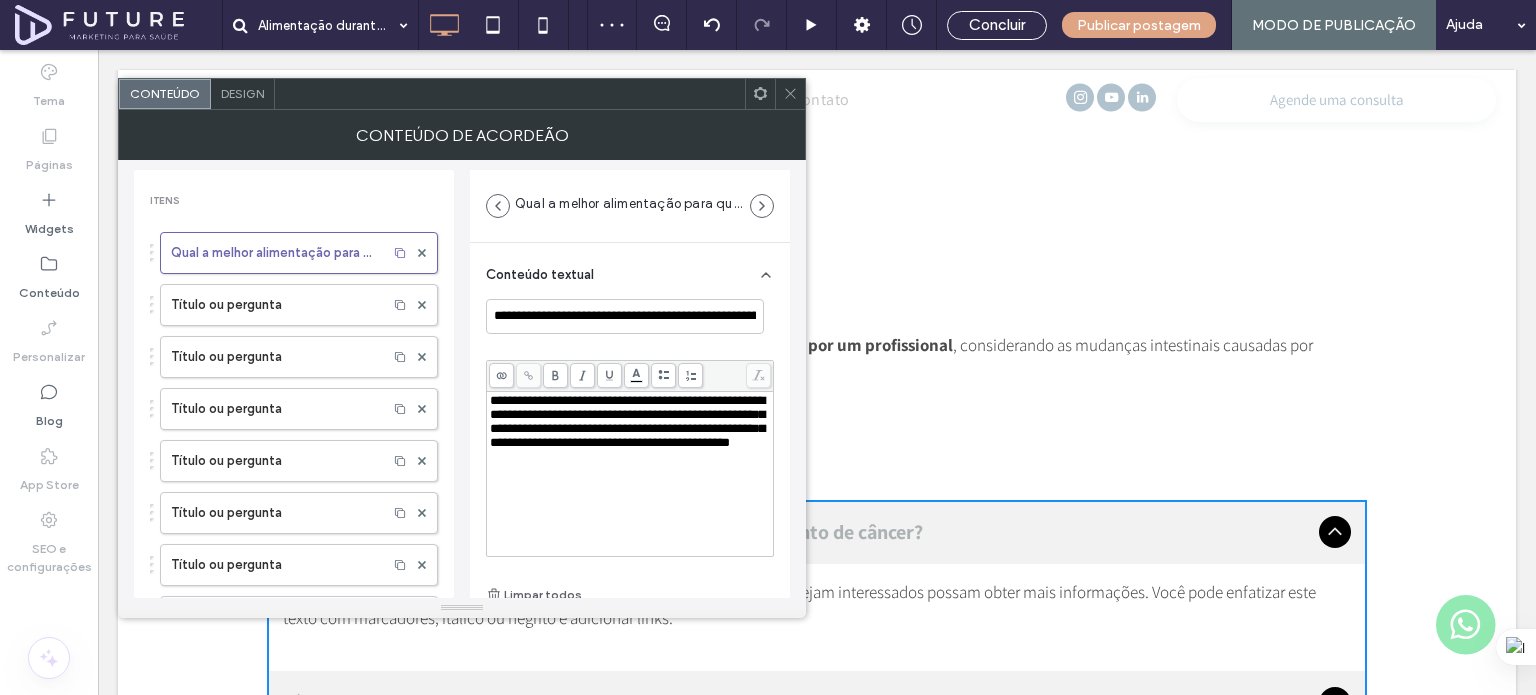 click on "Título ou pergunta" at bounding box center (274, 305) 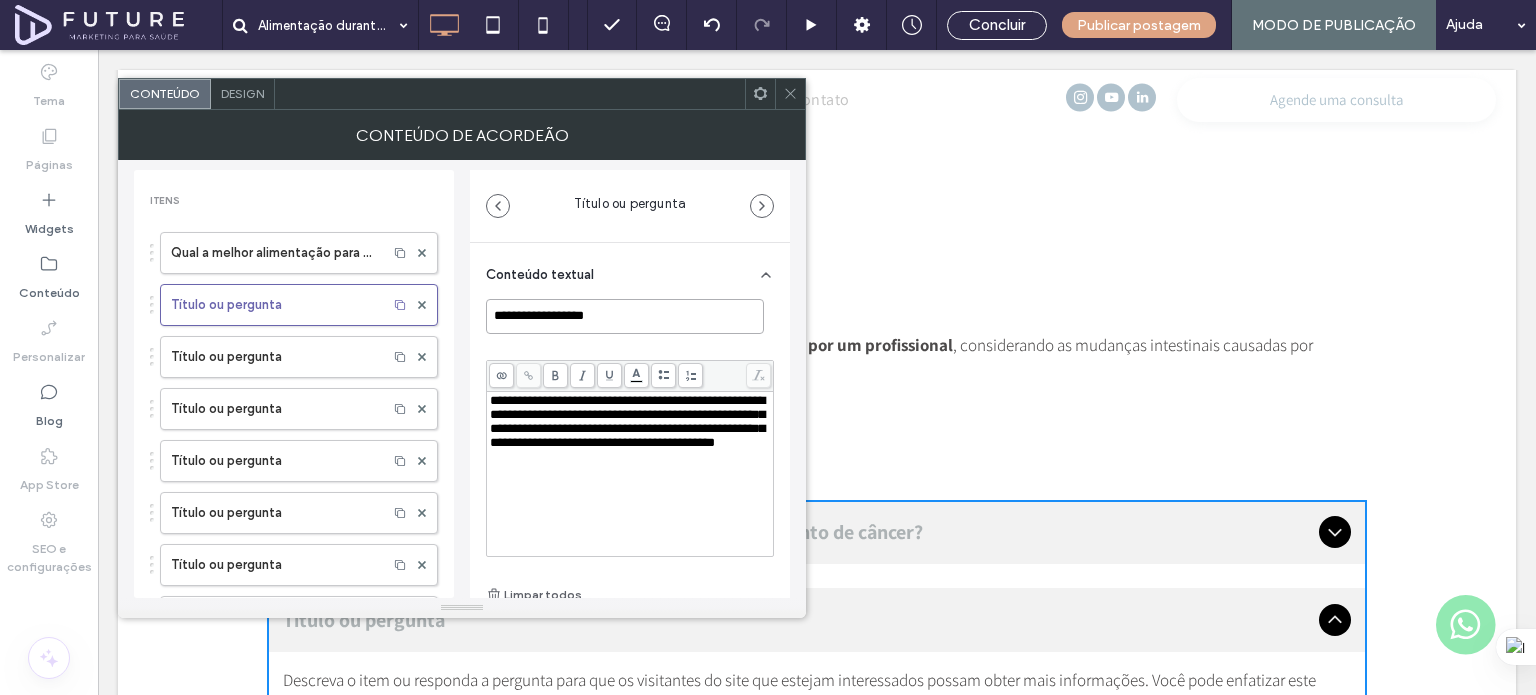 click on "**********" at bounding box center (625, 316) 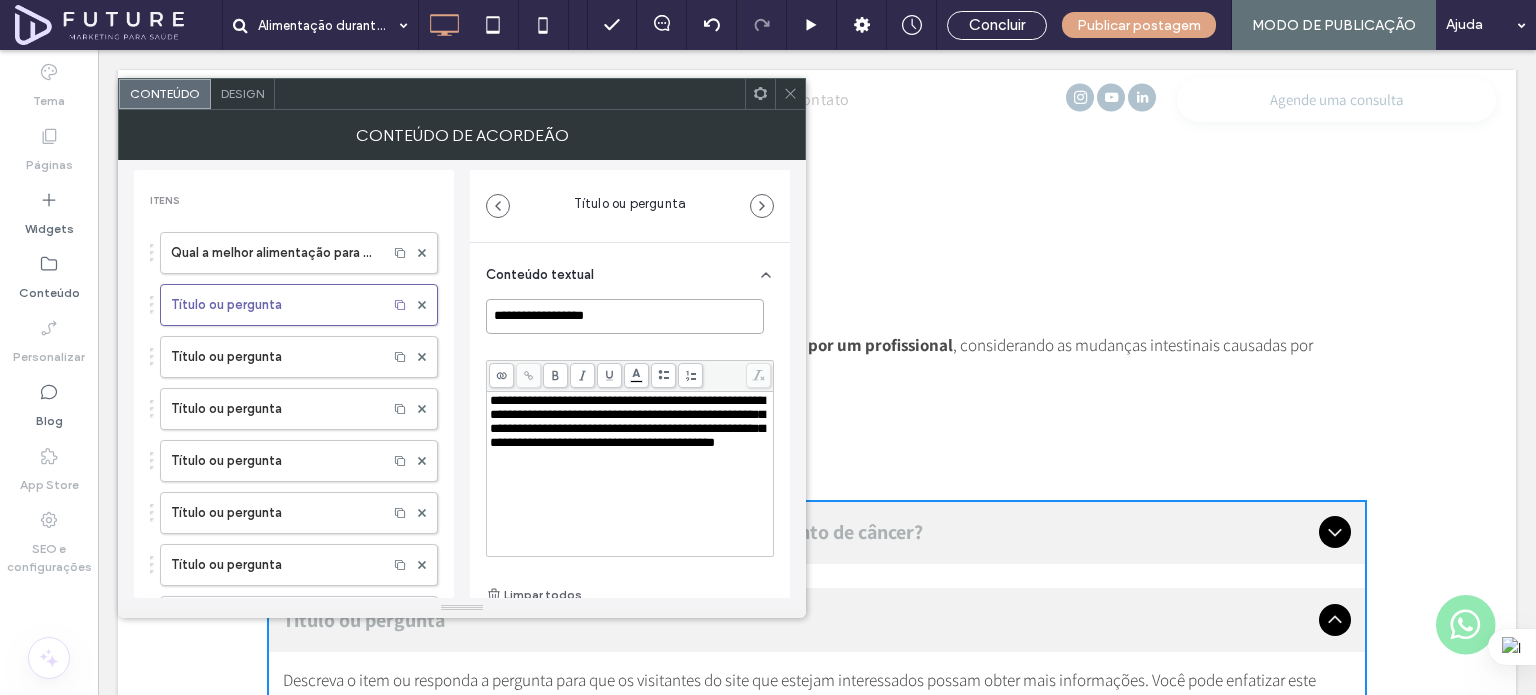 paste on "**********" 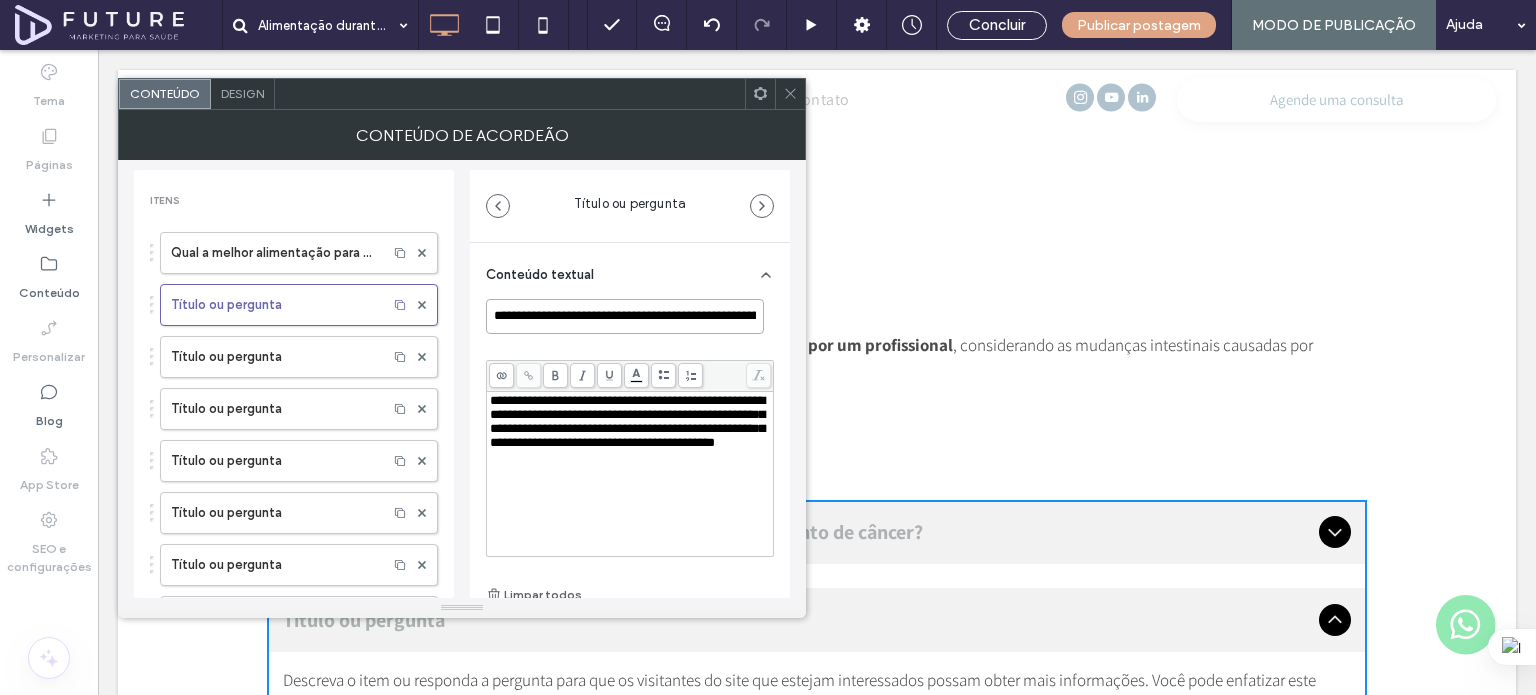 scroll, scrollTop: 0, scrollLeft: 86, axis: horizontal 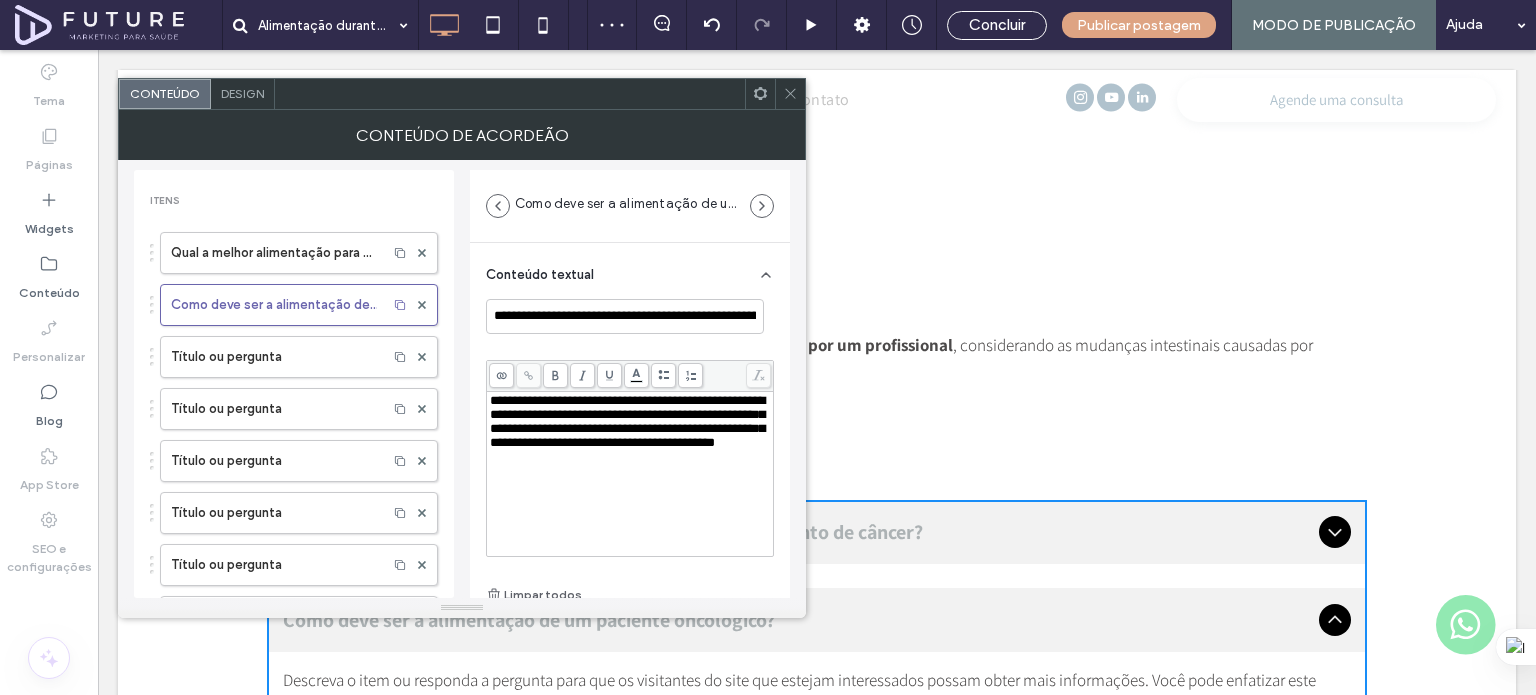 click on "**********" at bounding box center [627, 421] 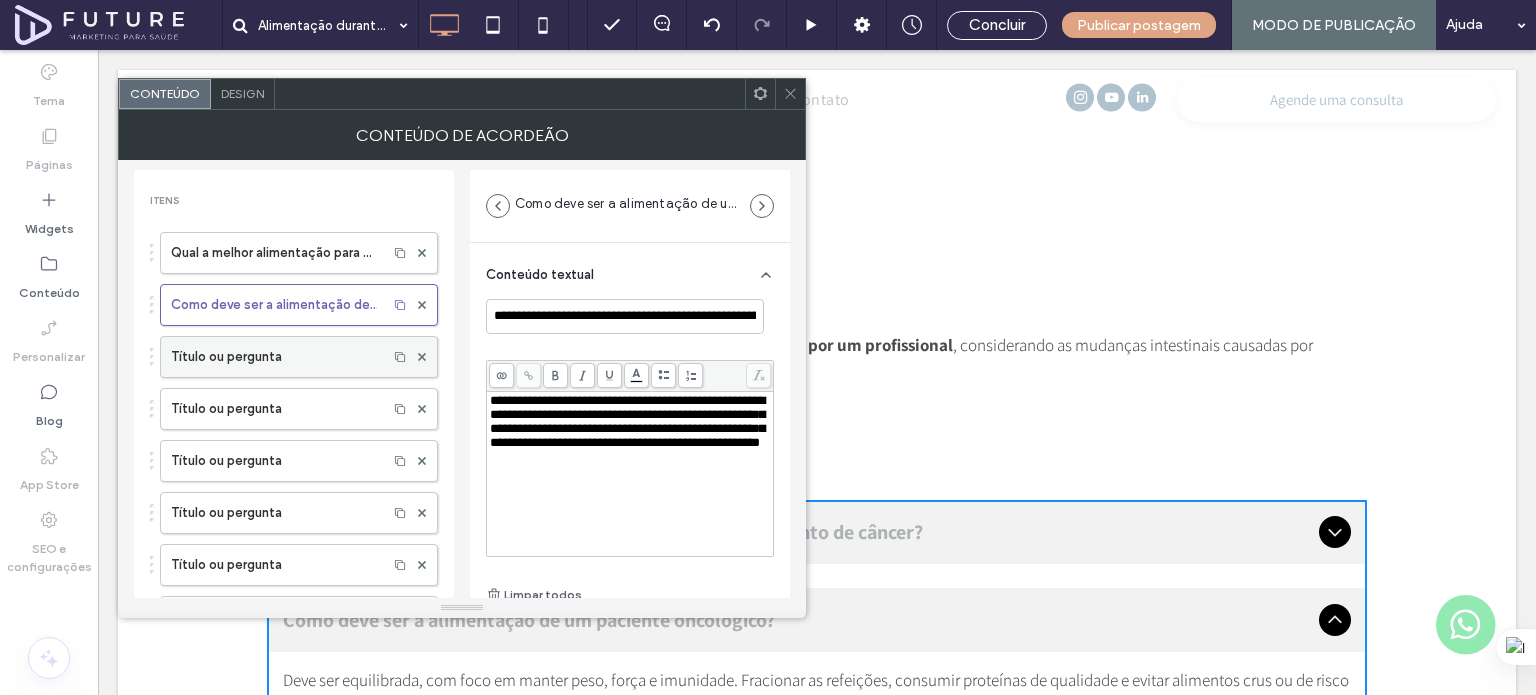 click on "Título ou pergunta" at bounding box center (274, 357) 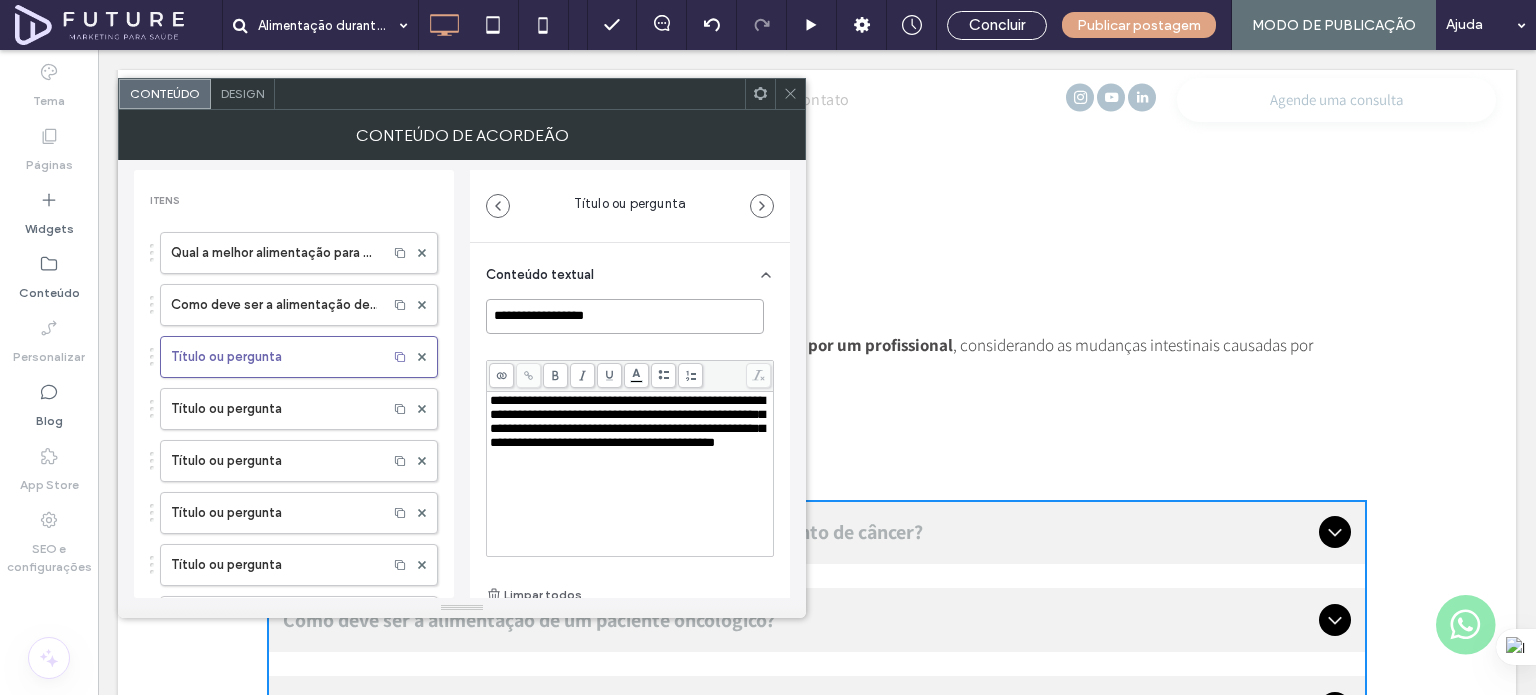 click on "**********" at bounding box center (625, 316) 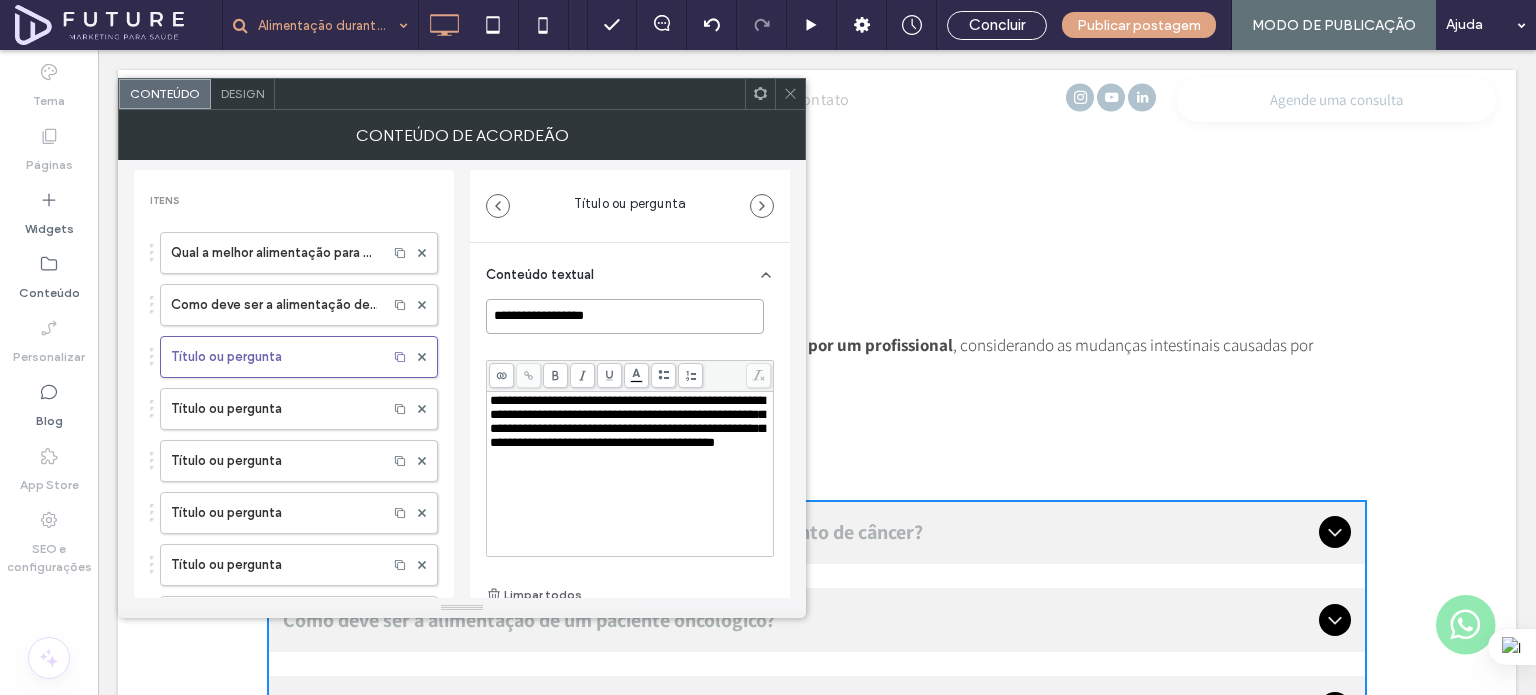 paste on "**********" 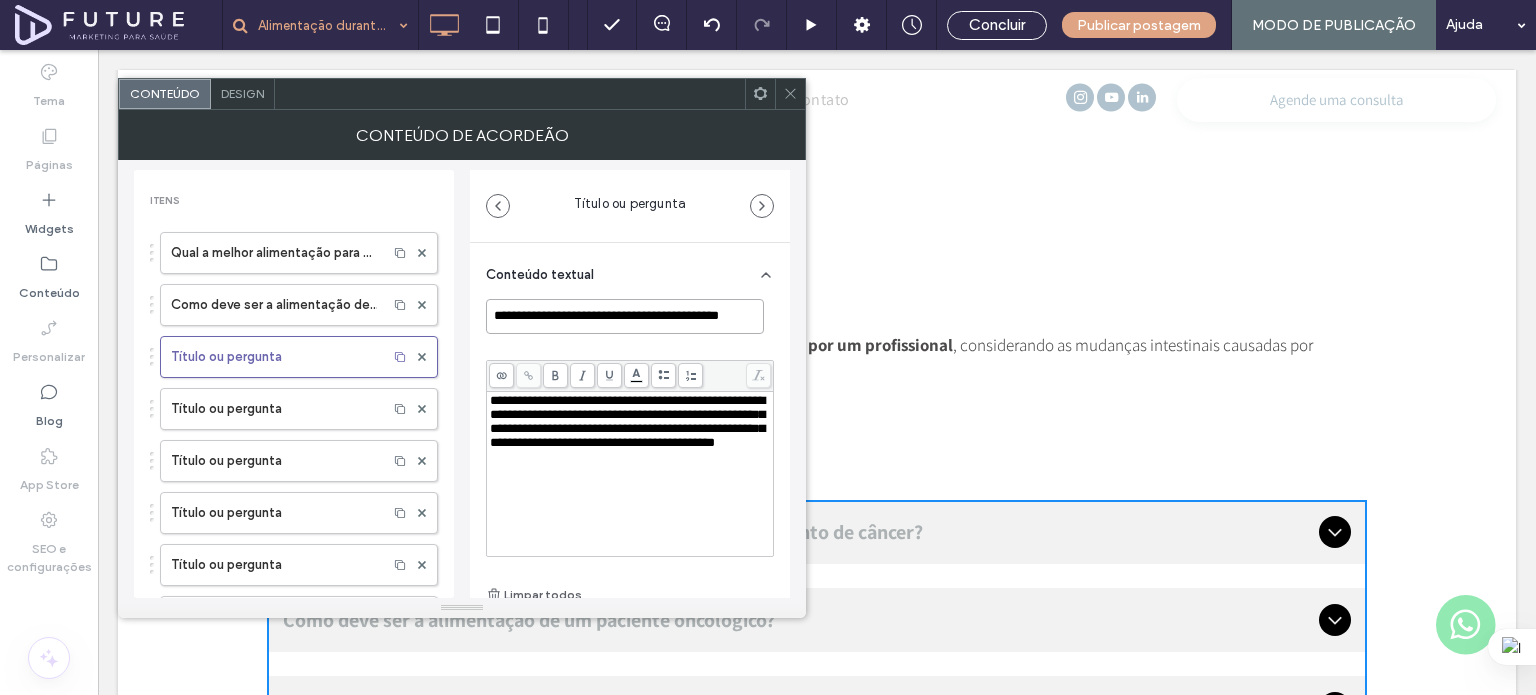scroll, scrollTop: 0, scrollLeft: 39, axis: horizontal 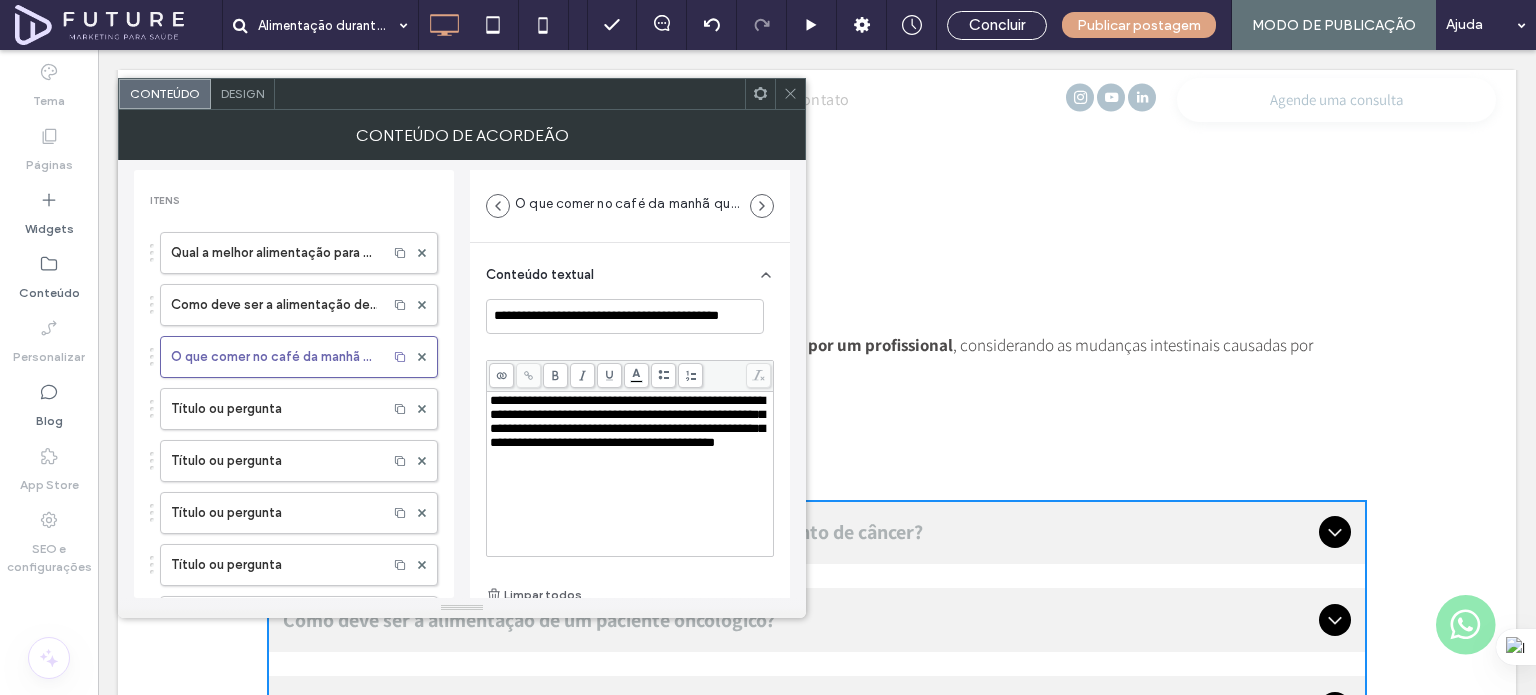 click on "**********" at bounding box center (627, 421) 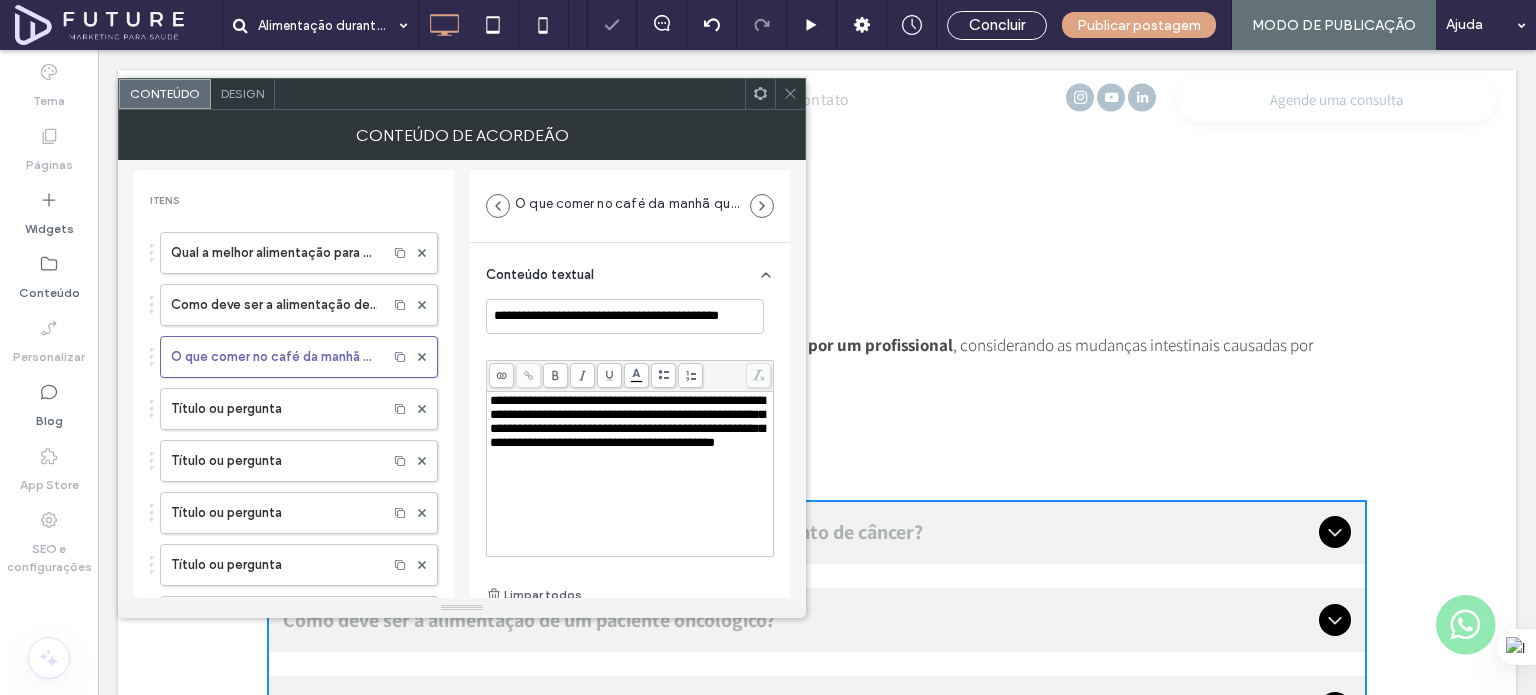 click on "**********" at bounding box center [627, 421] 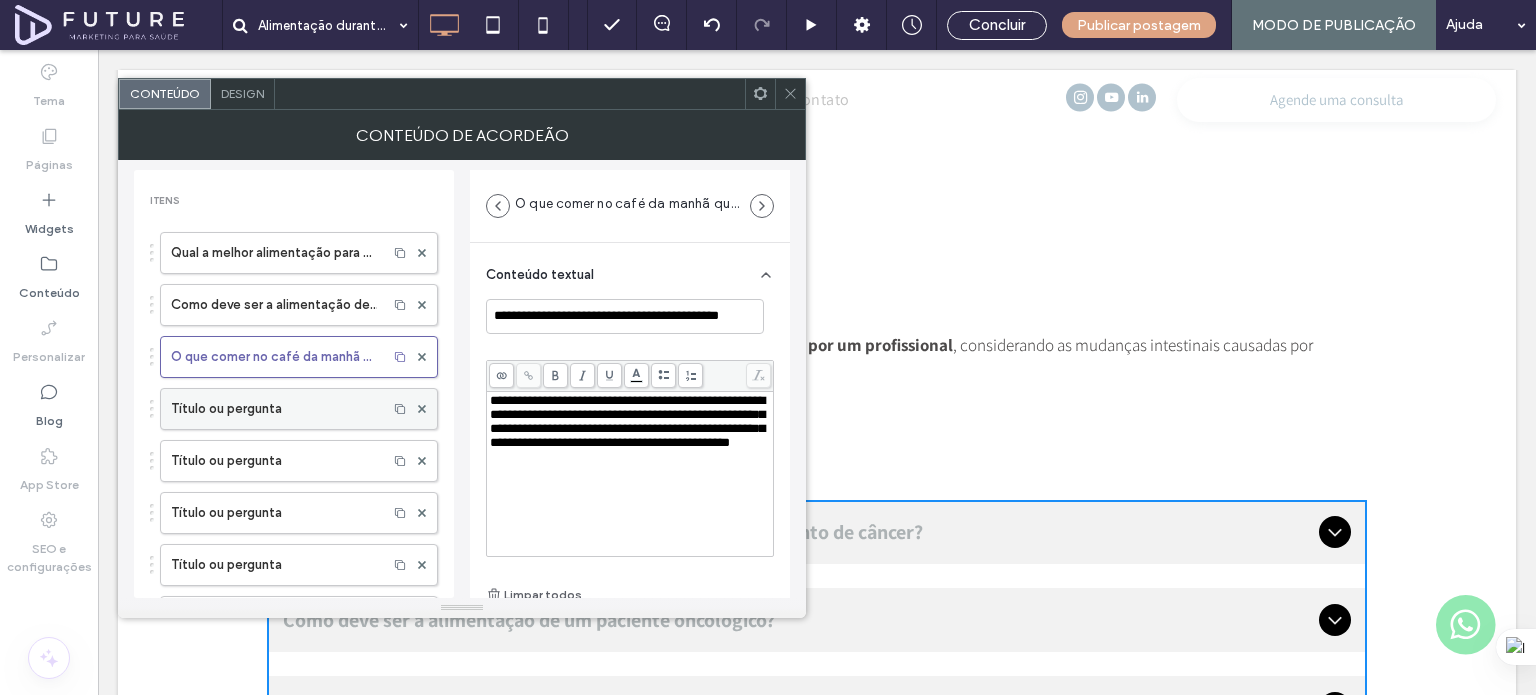 click on "Título ou pergunta" at bounding box center [274, 409] 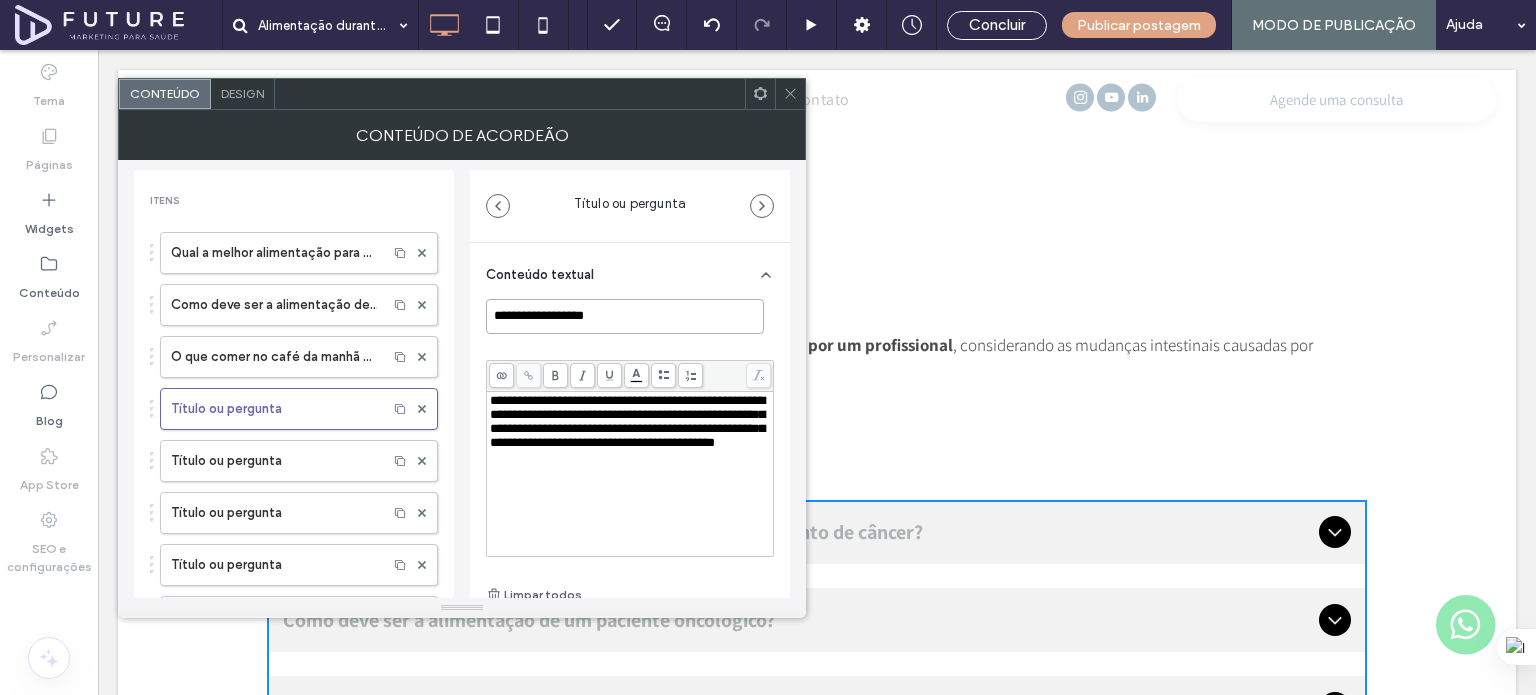 click on "**********" at bounding box center [625, 316] 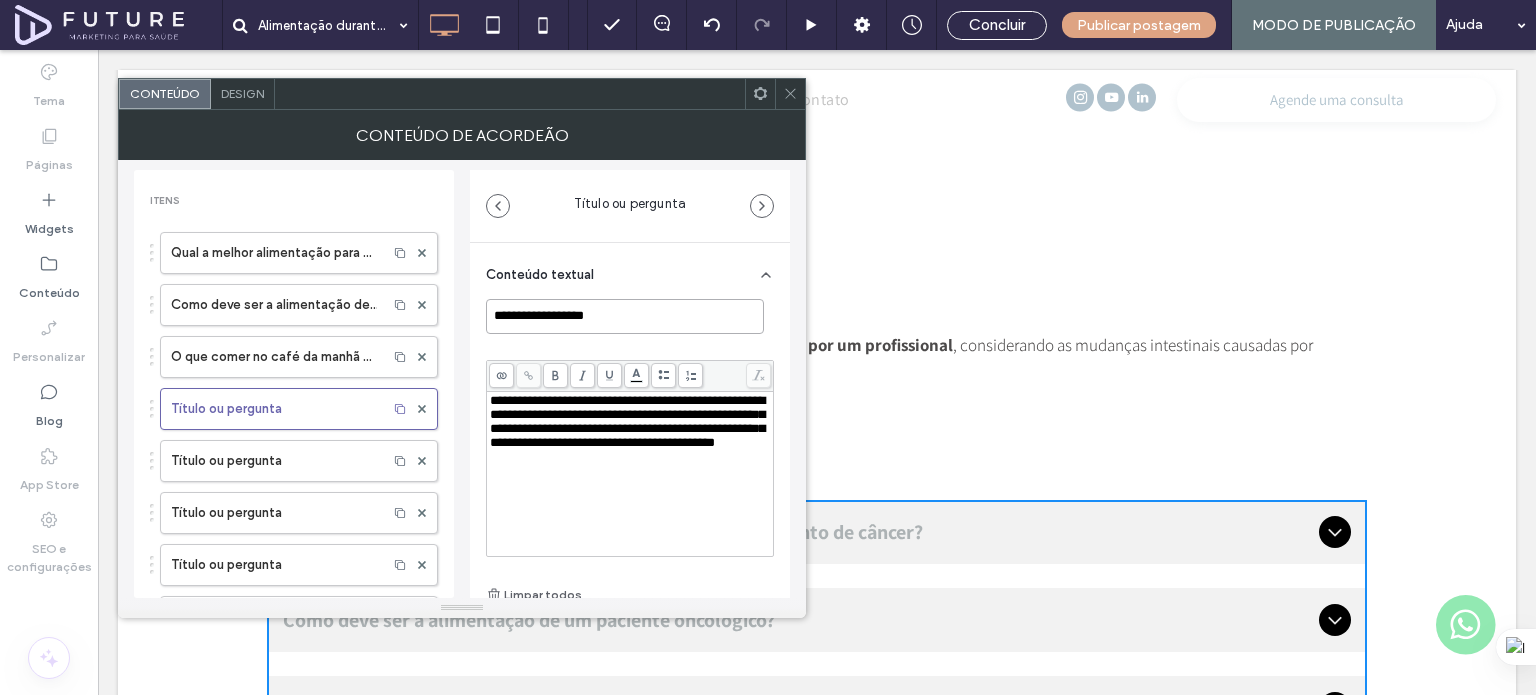 click on "**********" at bounding box center (625, 316) 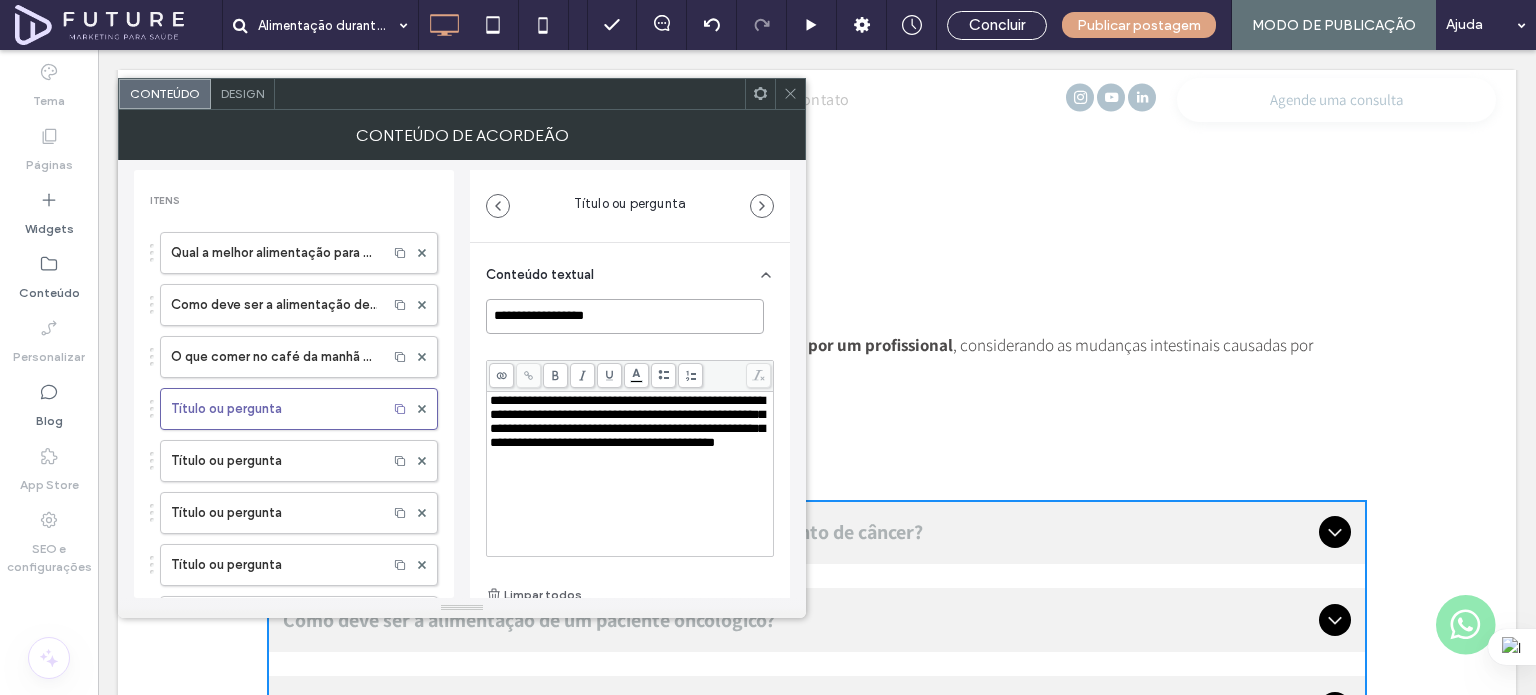 paste on "**********" 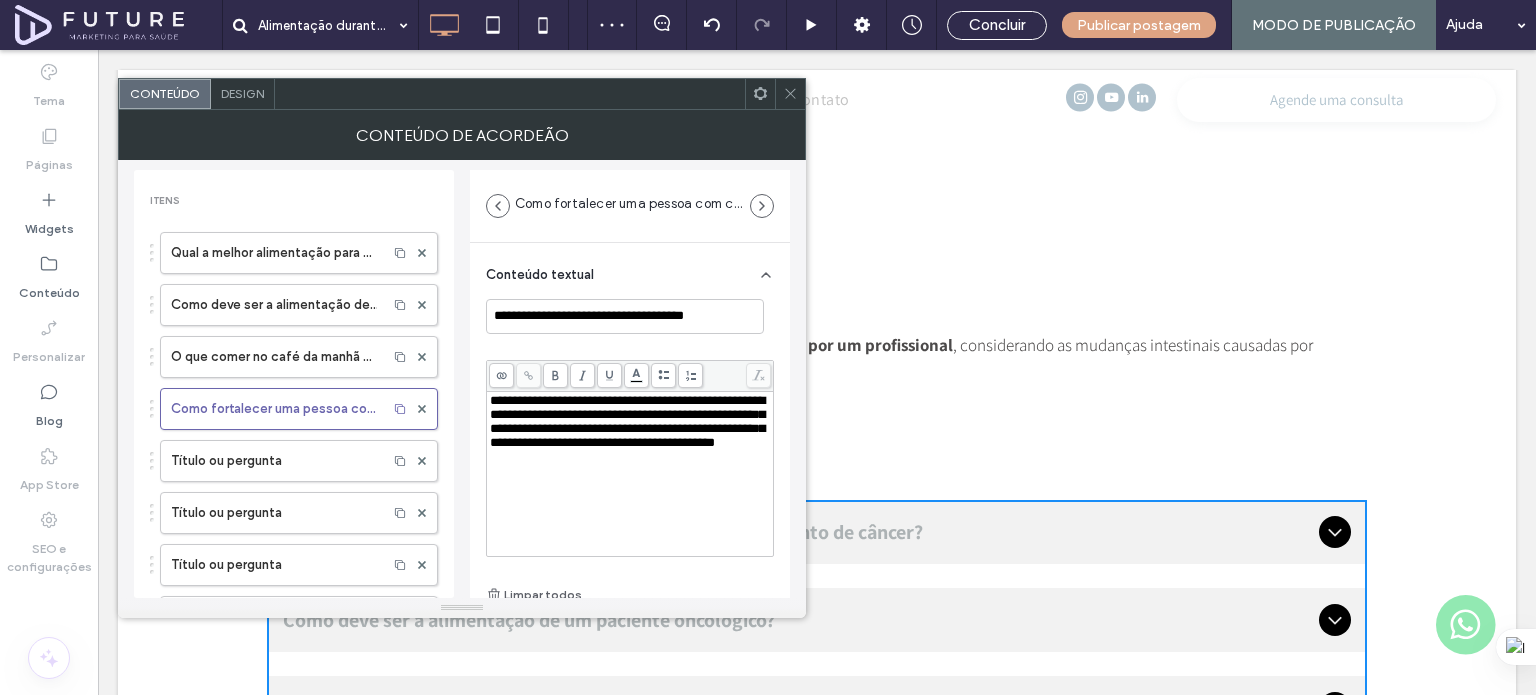 click on "**********" at bounding box center (627, 421) 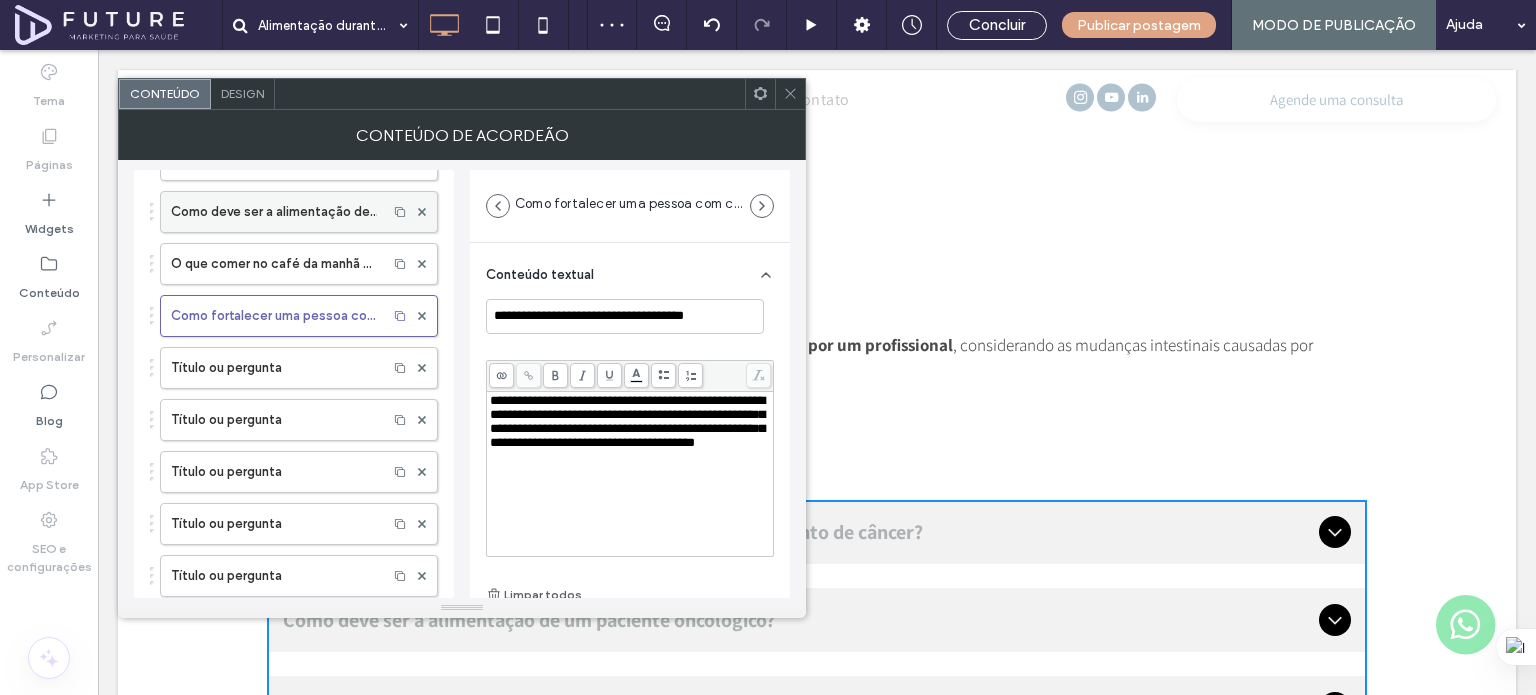 scroll, scrollTop: 200, scrollLeft: 0, axis: vertical 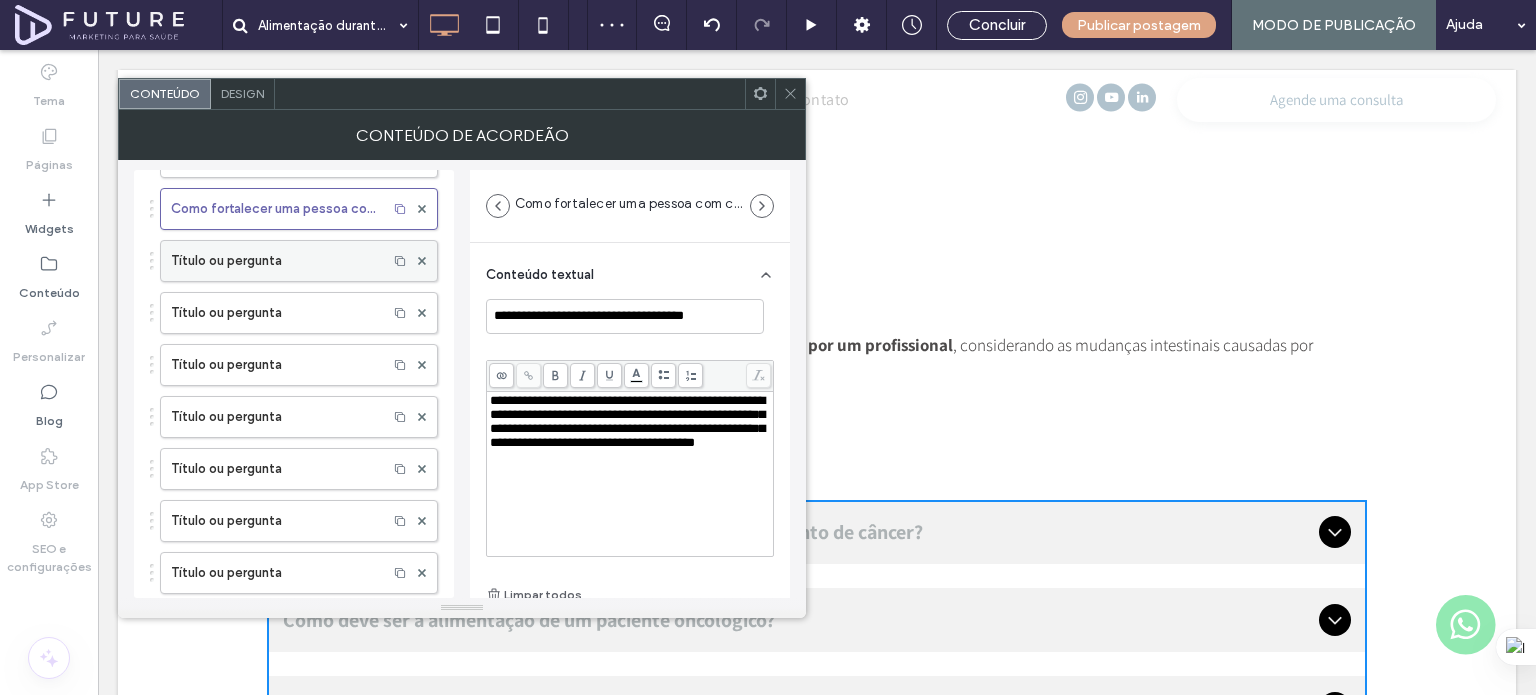 click on "Título ou pergunta" at bounding box center [274, 261] 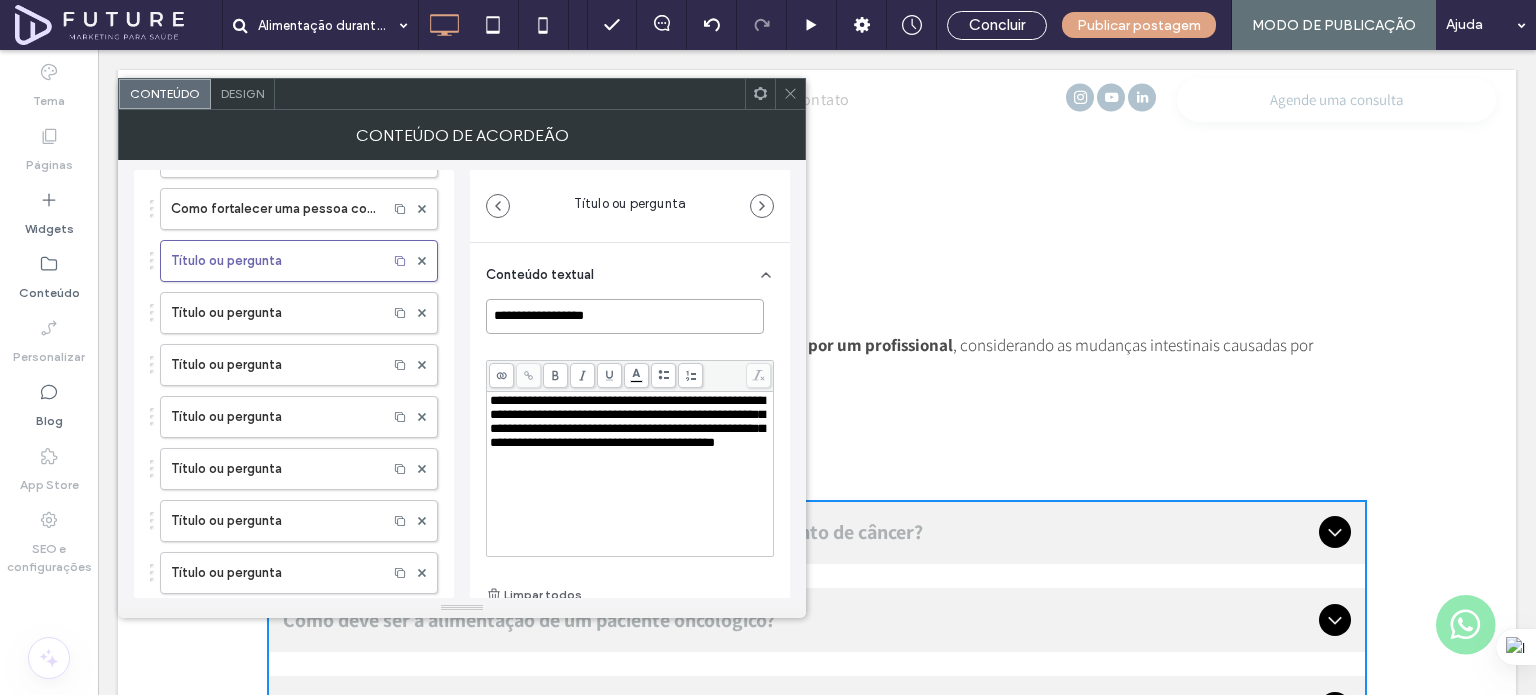 click on "**********" at bounding box center (625, 316) 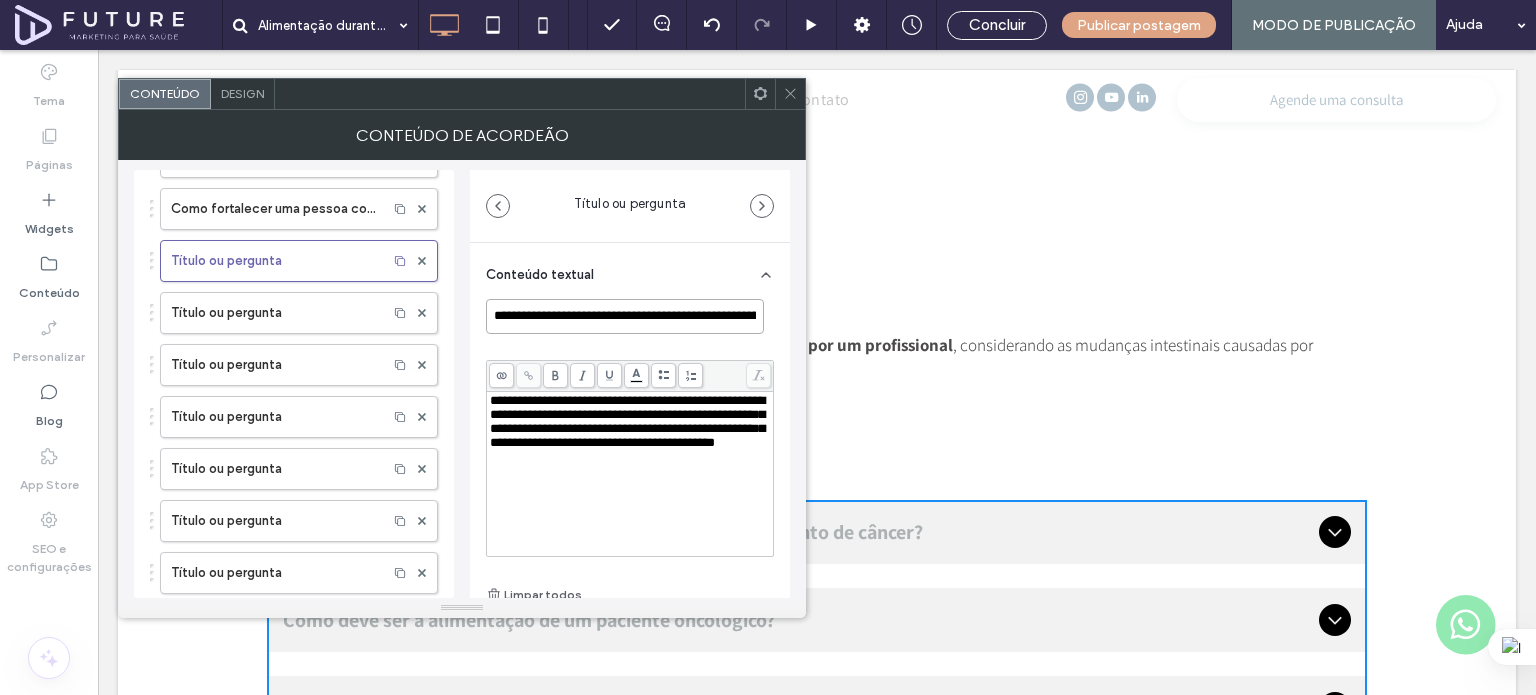 scroll, scrollTop: 0, scrollLeft: 196, axis: horizontal 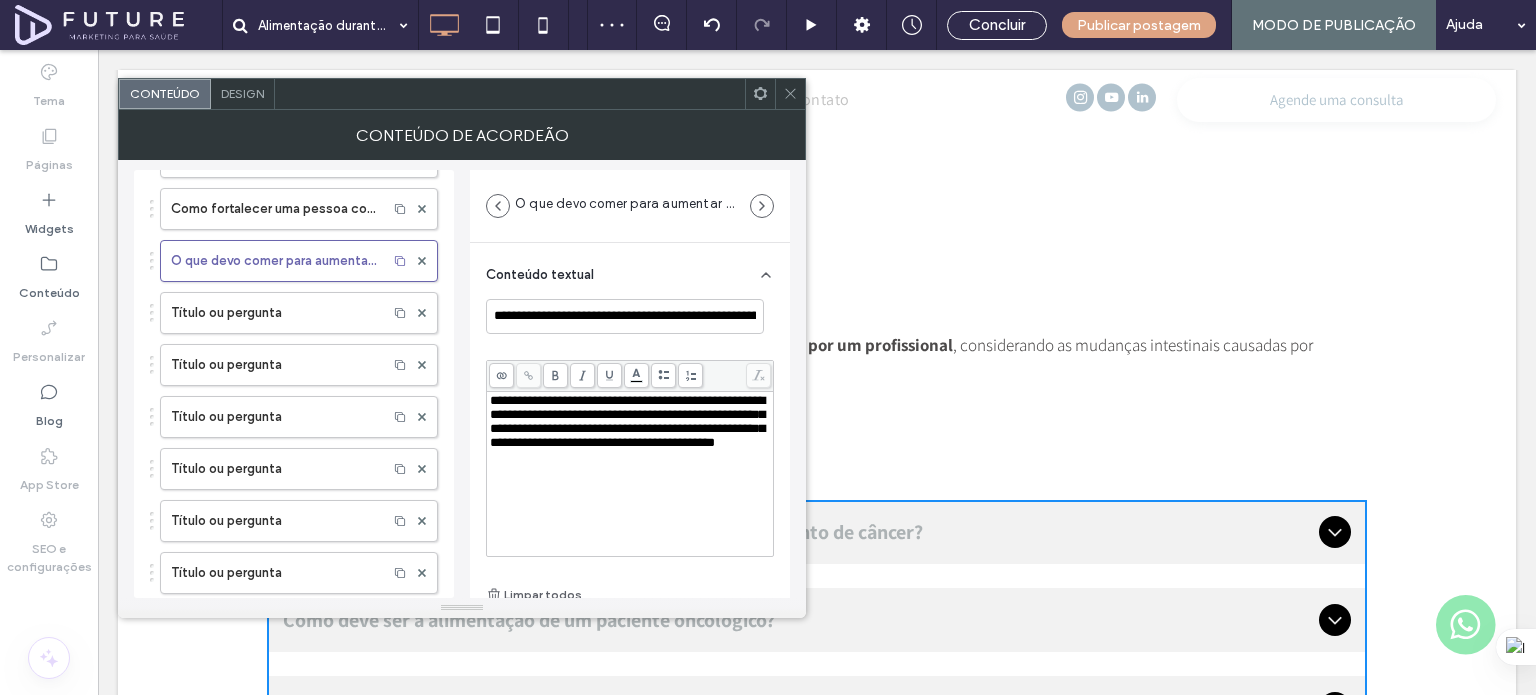click on "**********" at bounding box center [627, 421] 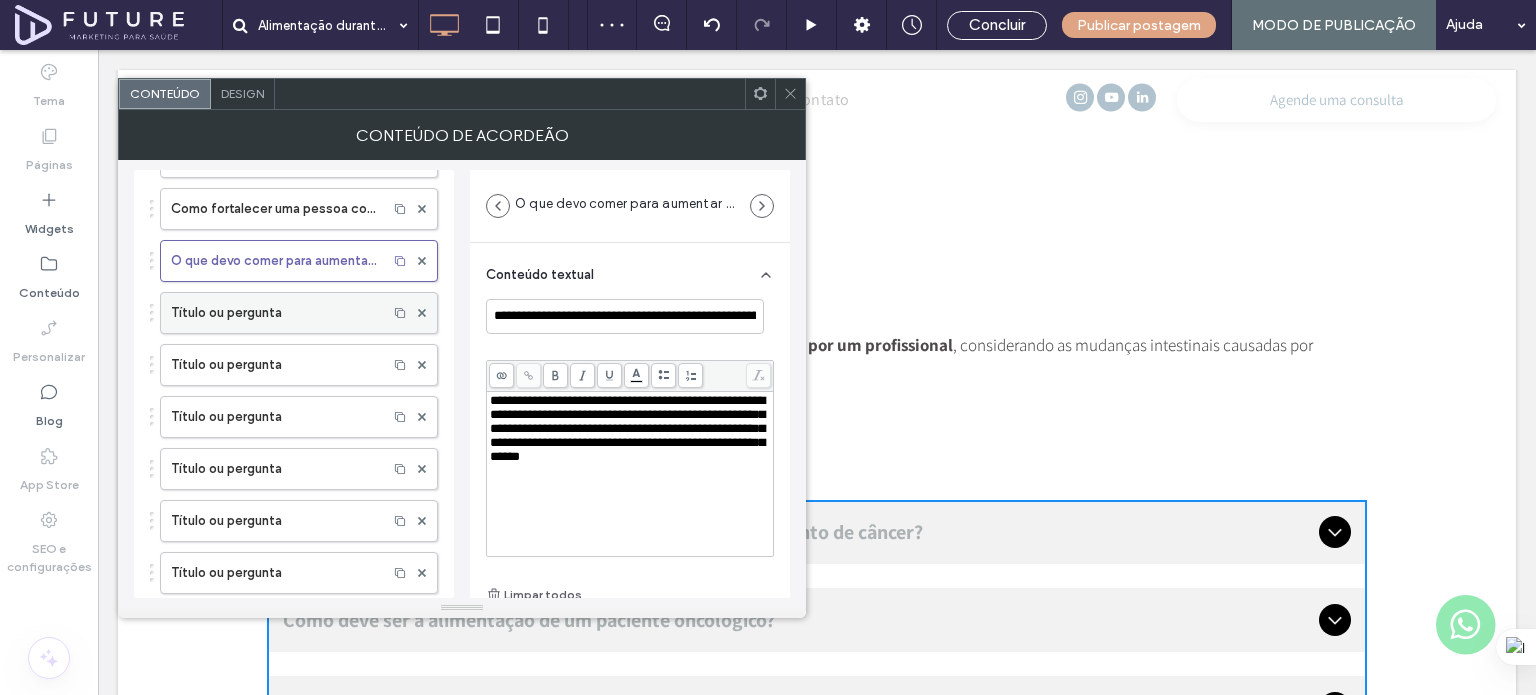 click on "Título ou pergunta" at bounding box center [274, 313] 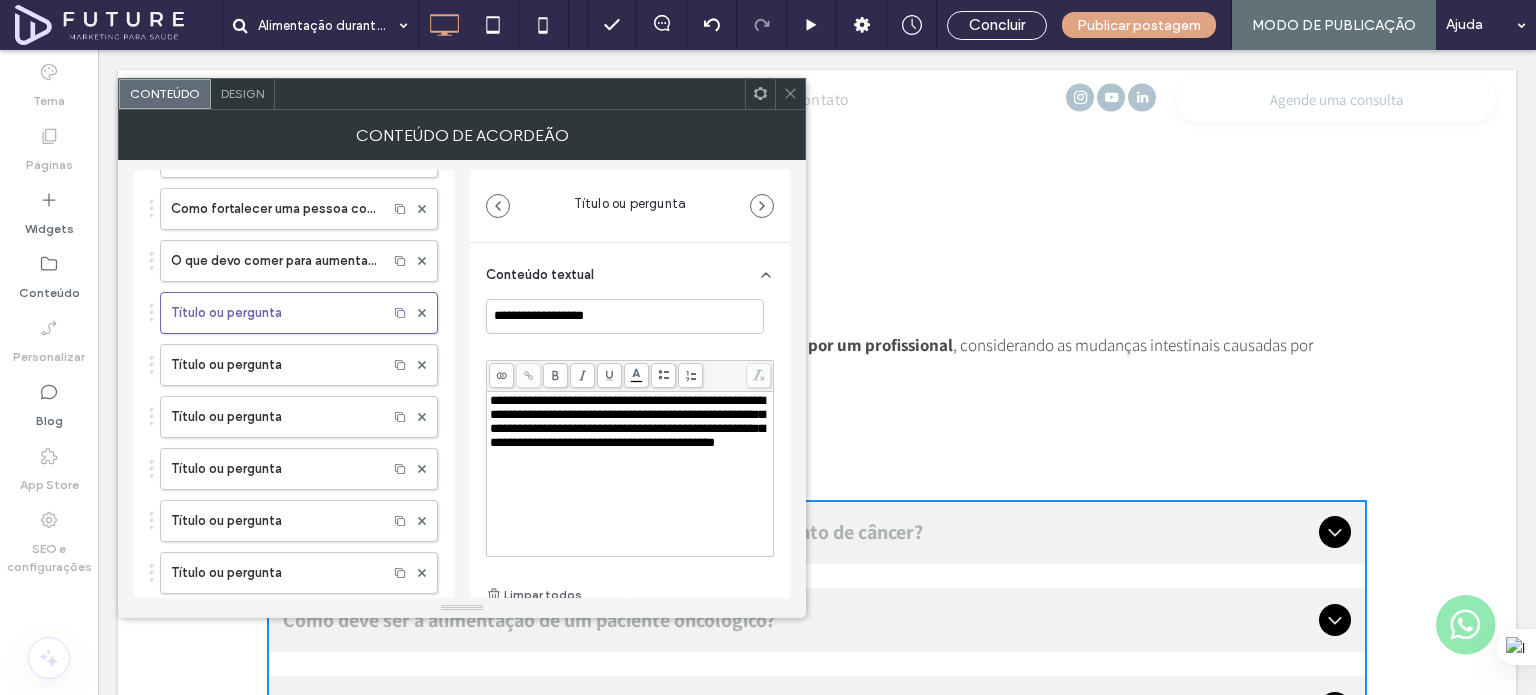 click on "**********" at bounding box center (630, 453) 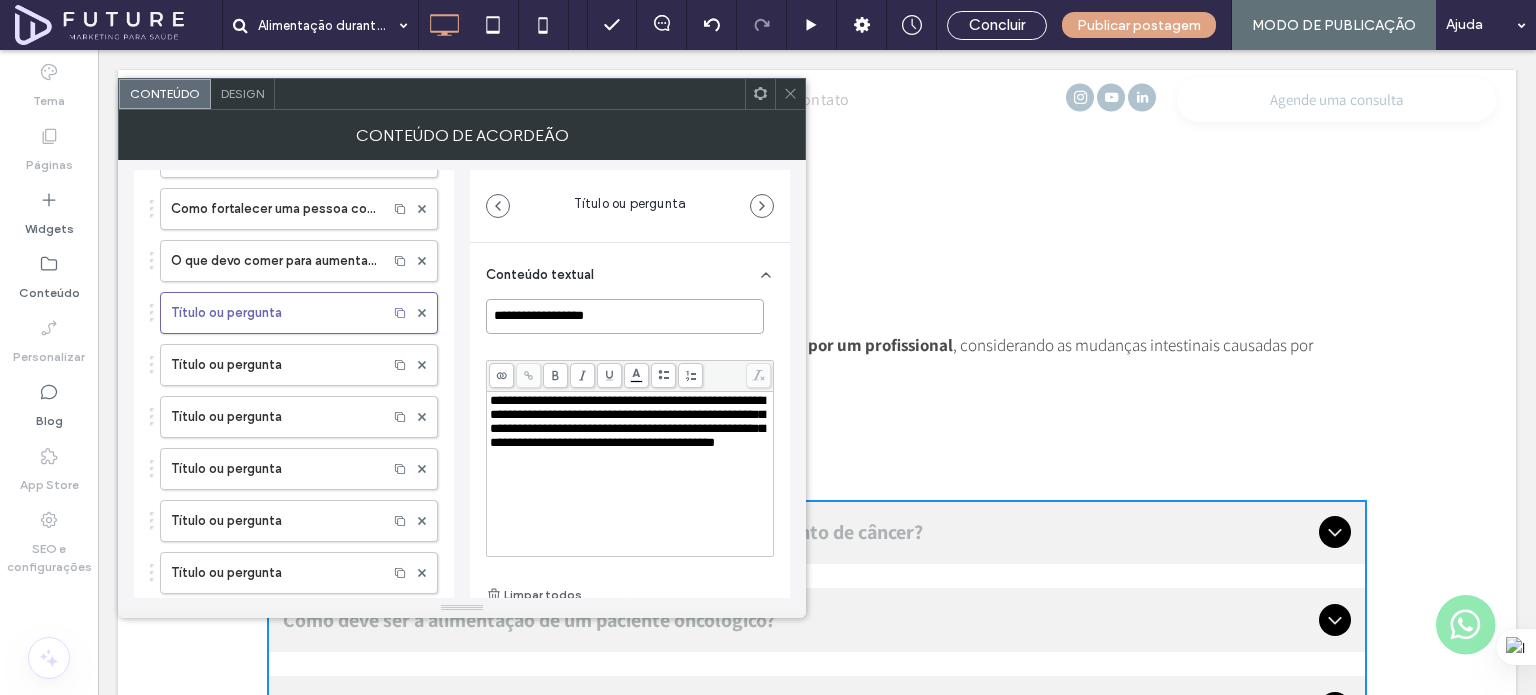 click on "**********" at bounding box center [625, 316] 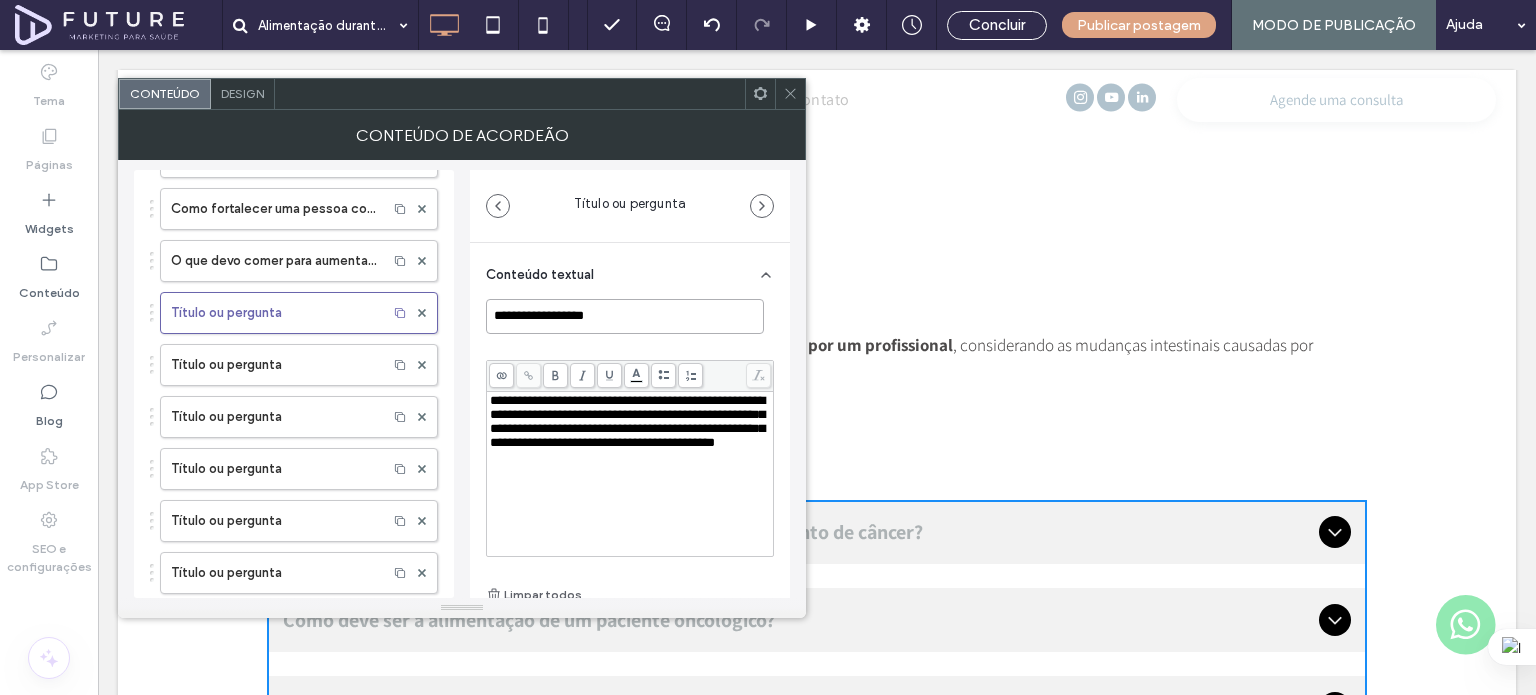 paste on "**********" 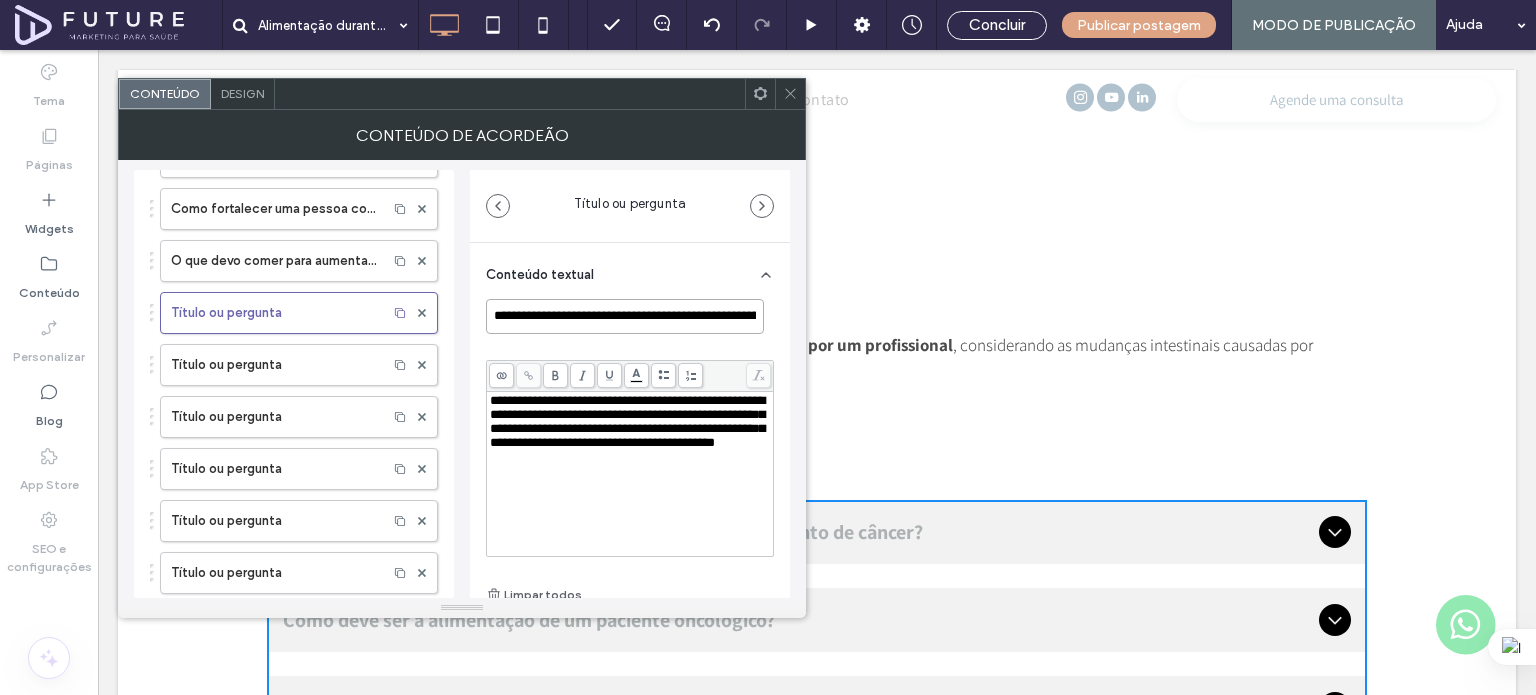 scroll, scrollTop: 0, scrollLeft: 137, axis: horizontal 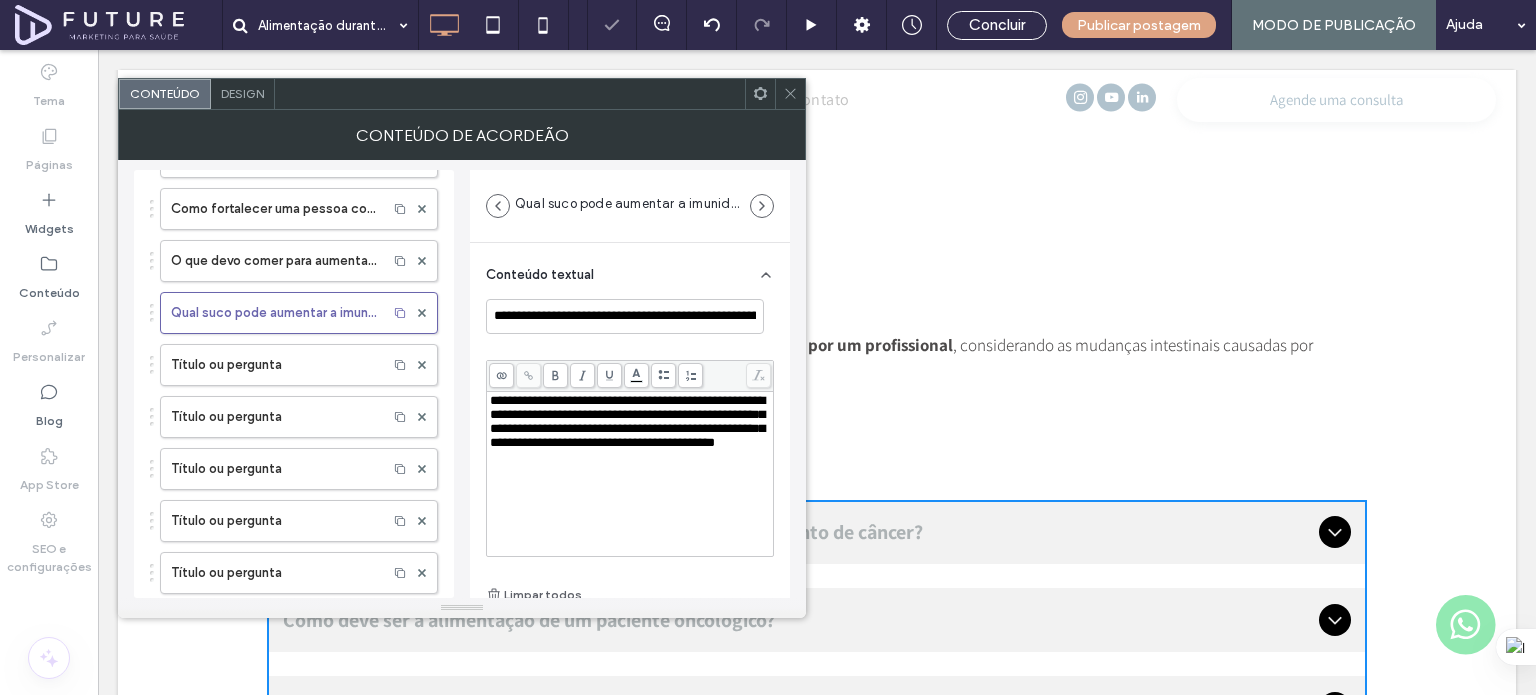 click at bounding box center (501, 375) 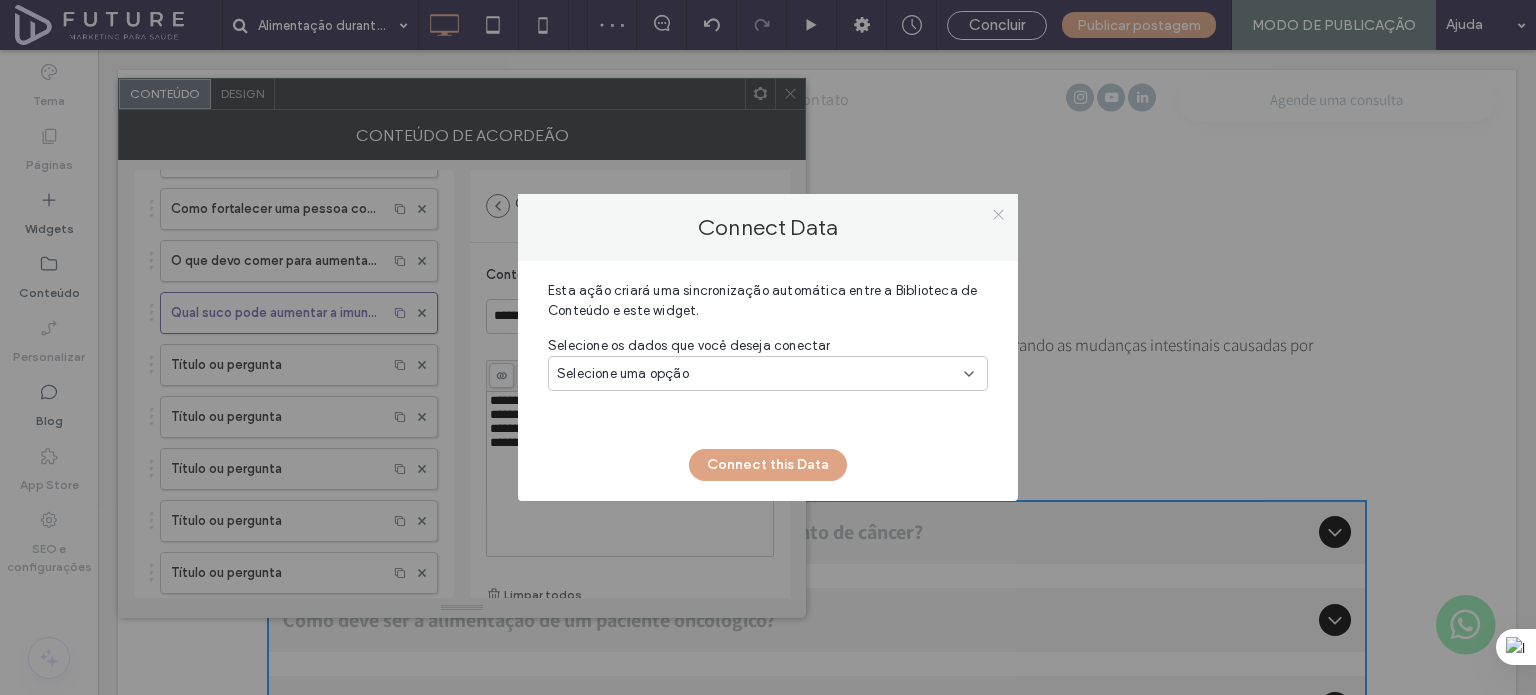 click 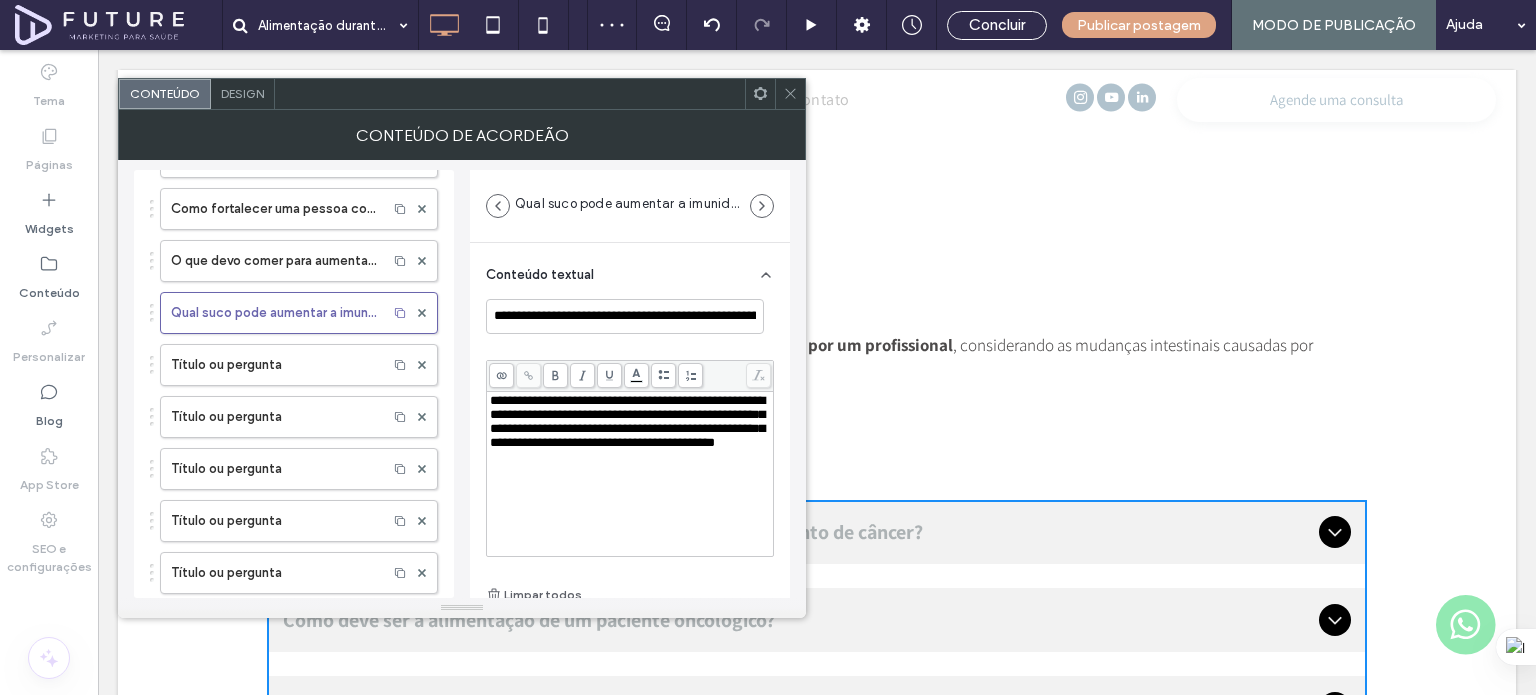 click on "**********" at bounding box center (627, 421) 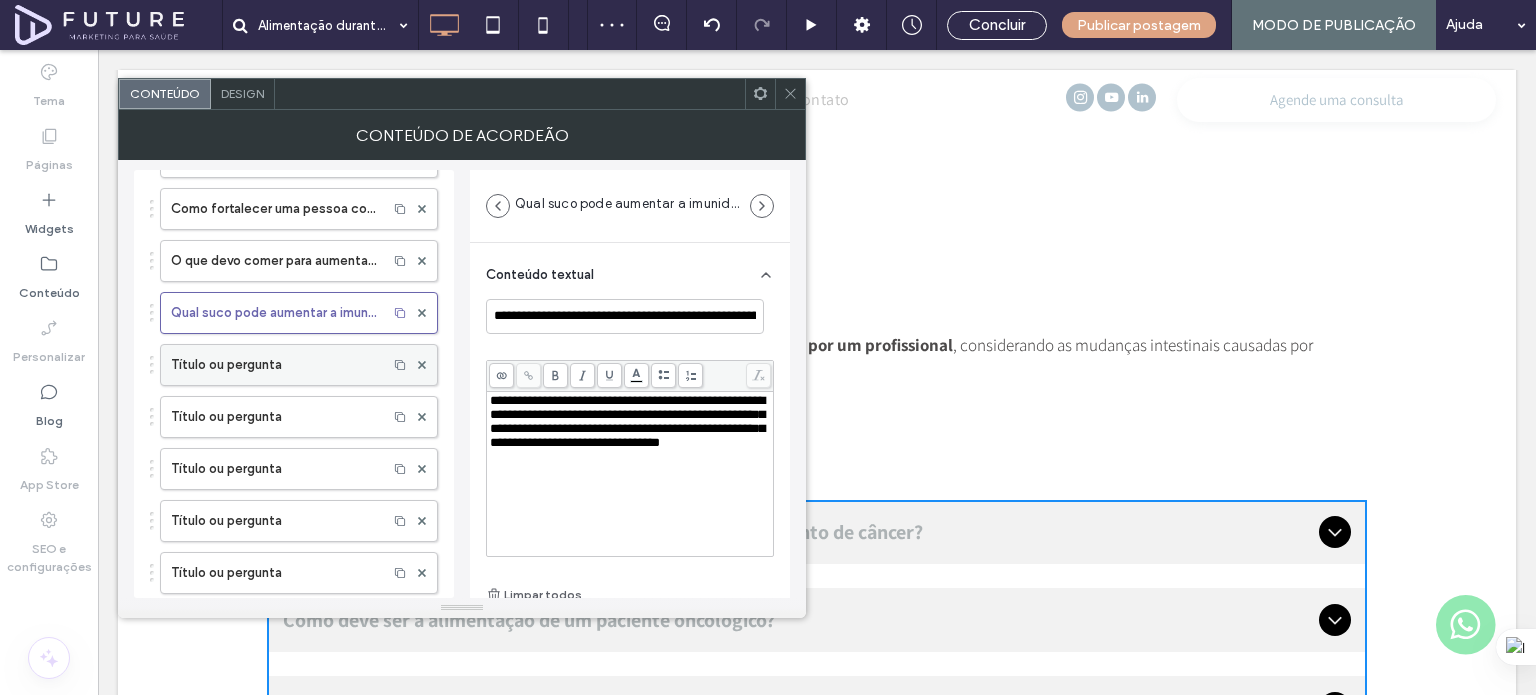 click on "Título ou pergunta" at bounding box center [274, 365] 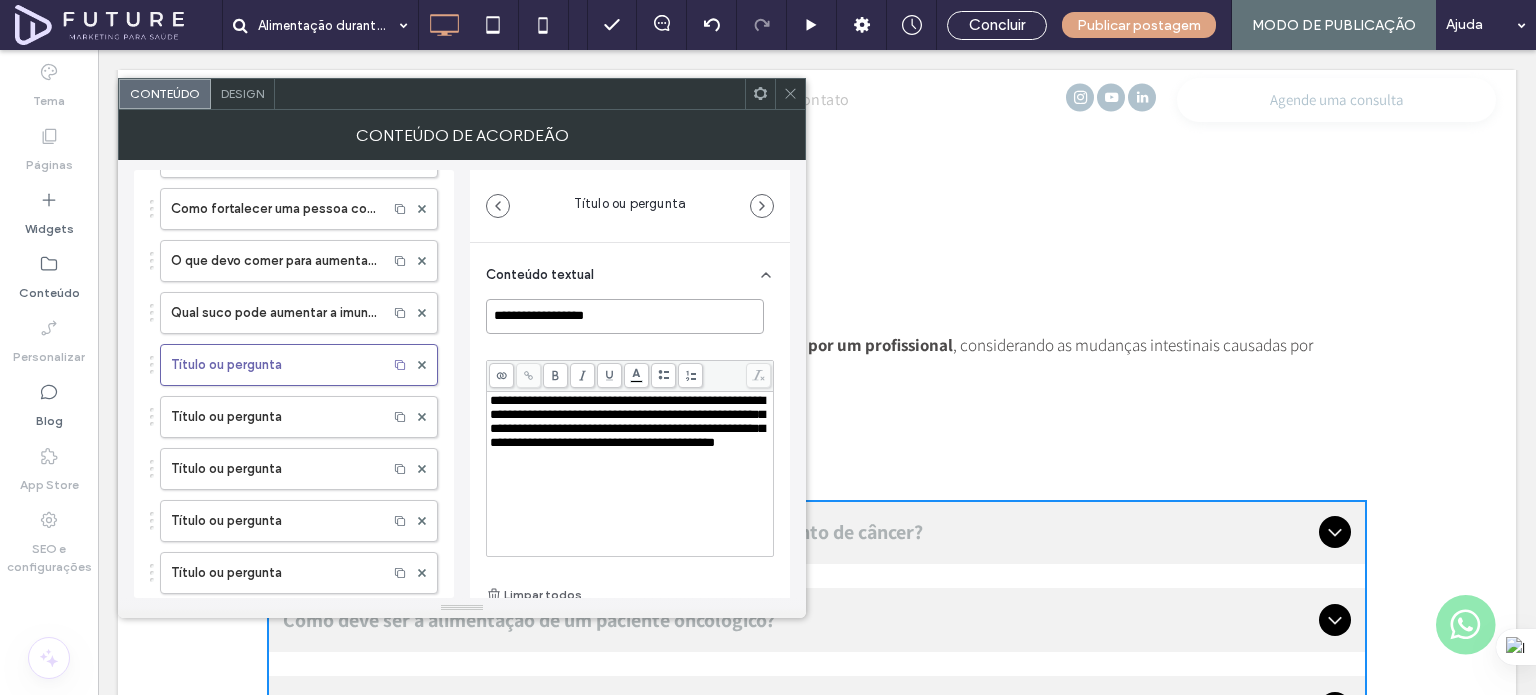 click on "**********" at bounding box center (625, 316) 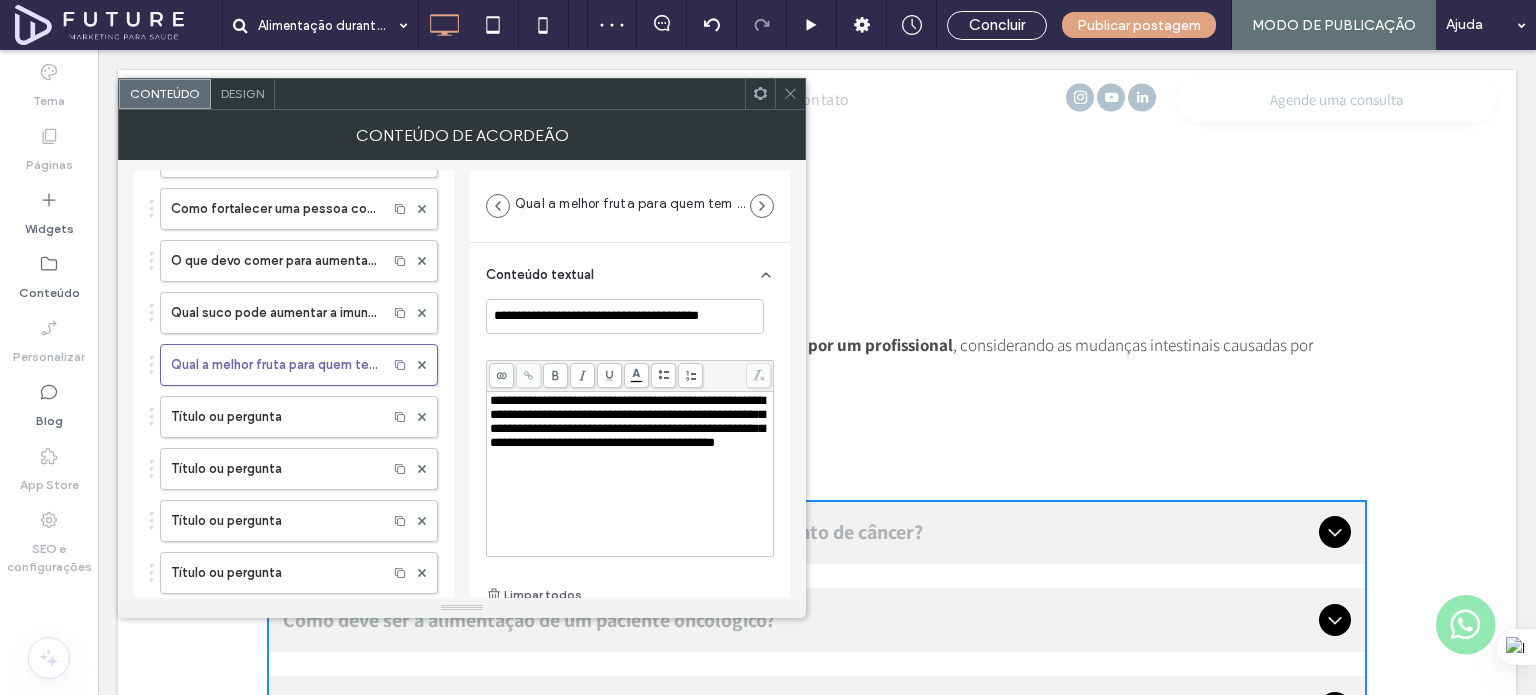 click on "**********" at bounding box center (627, 421) 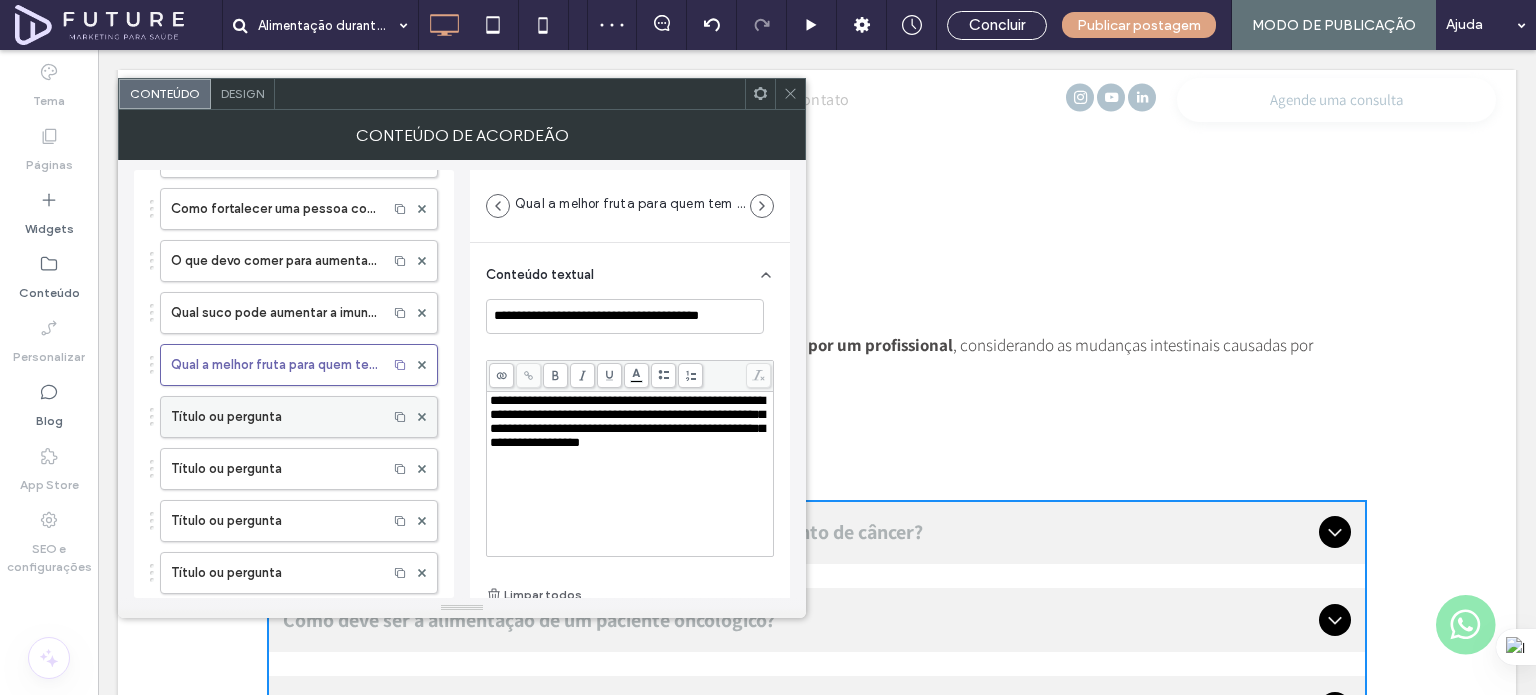 click on "Título ou pergunta" at bounding box center [274, 417] 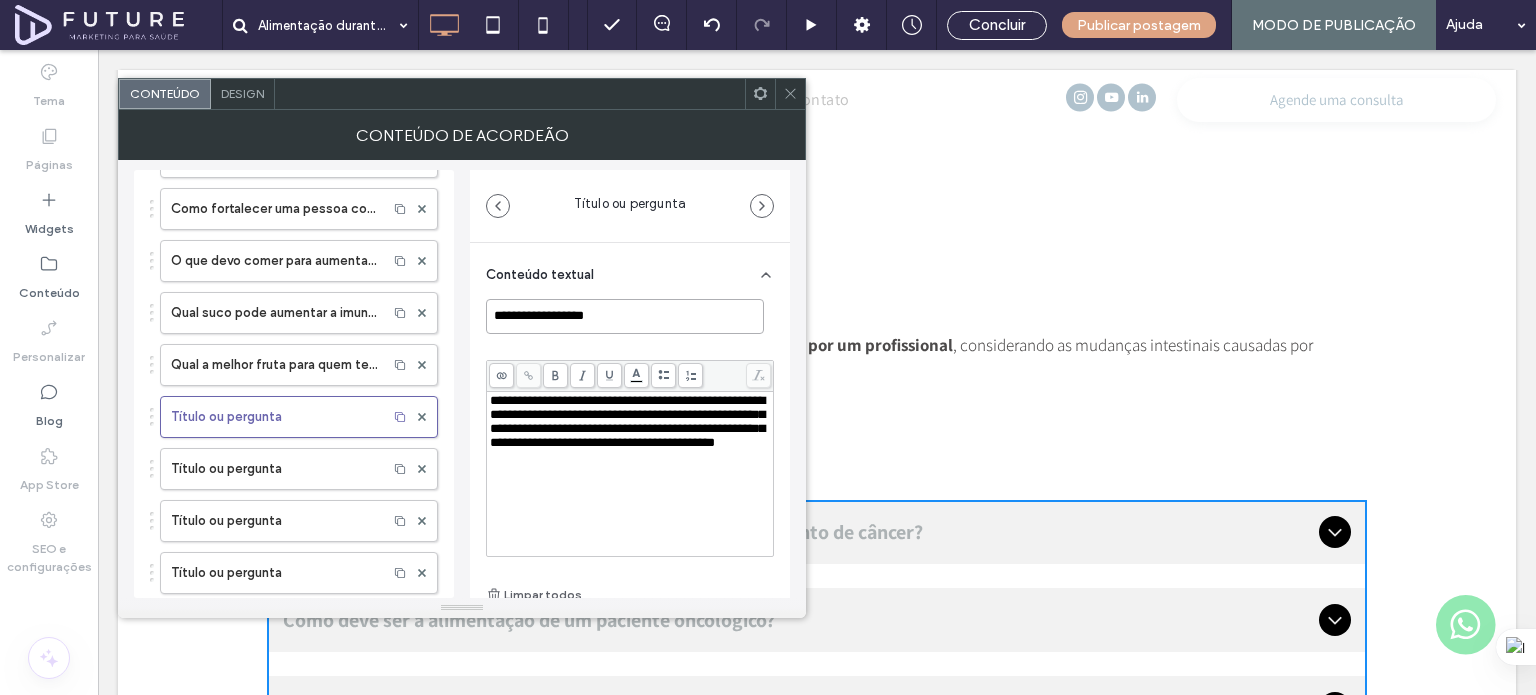 click on "**********" at bounding box center [625, 316] 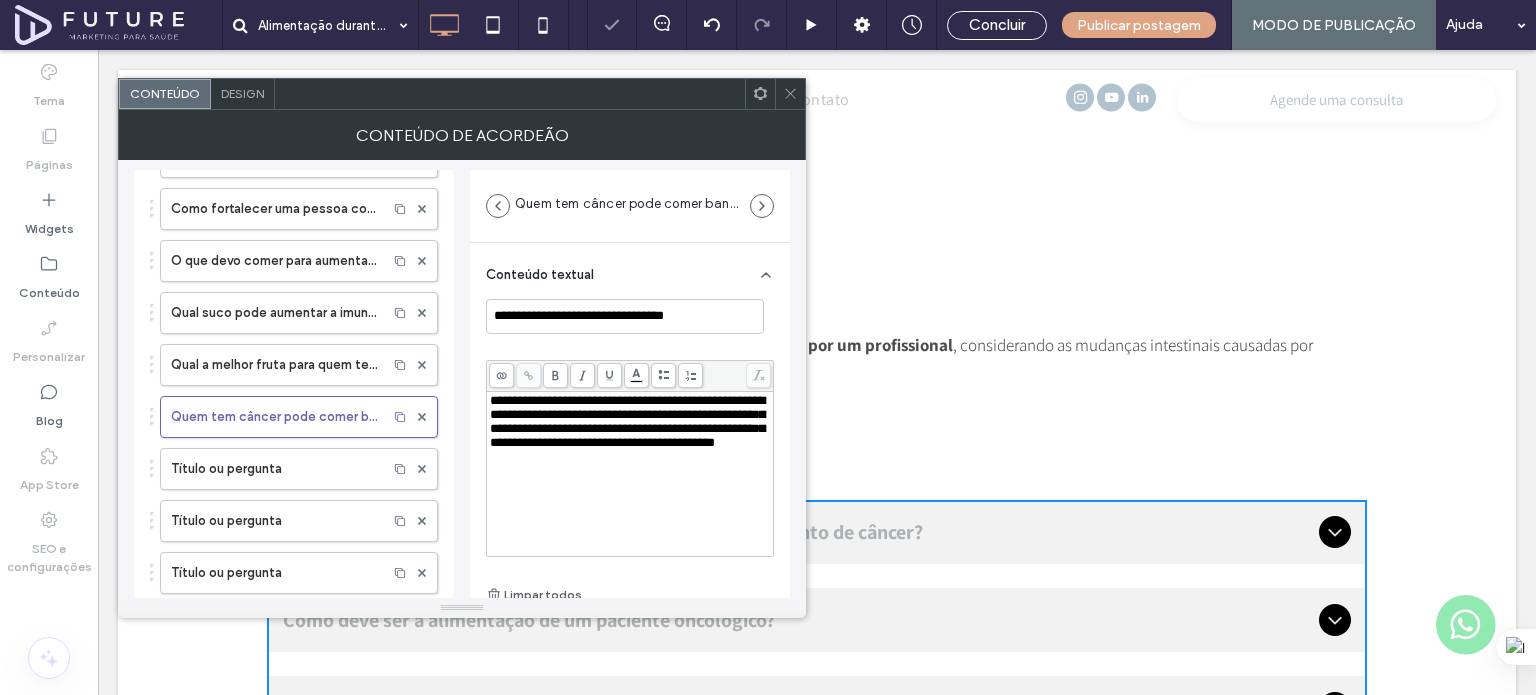 click on "**********" at bounding box center (627, 421) 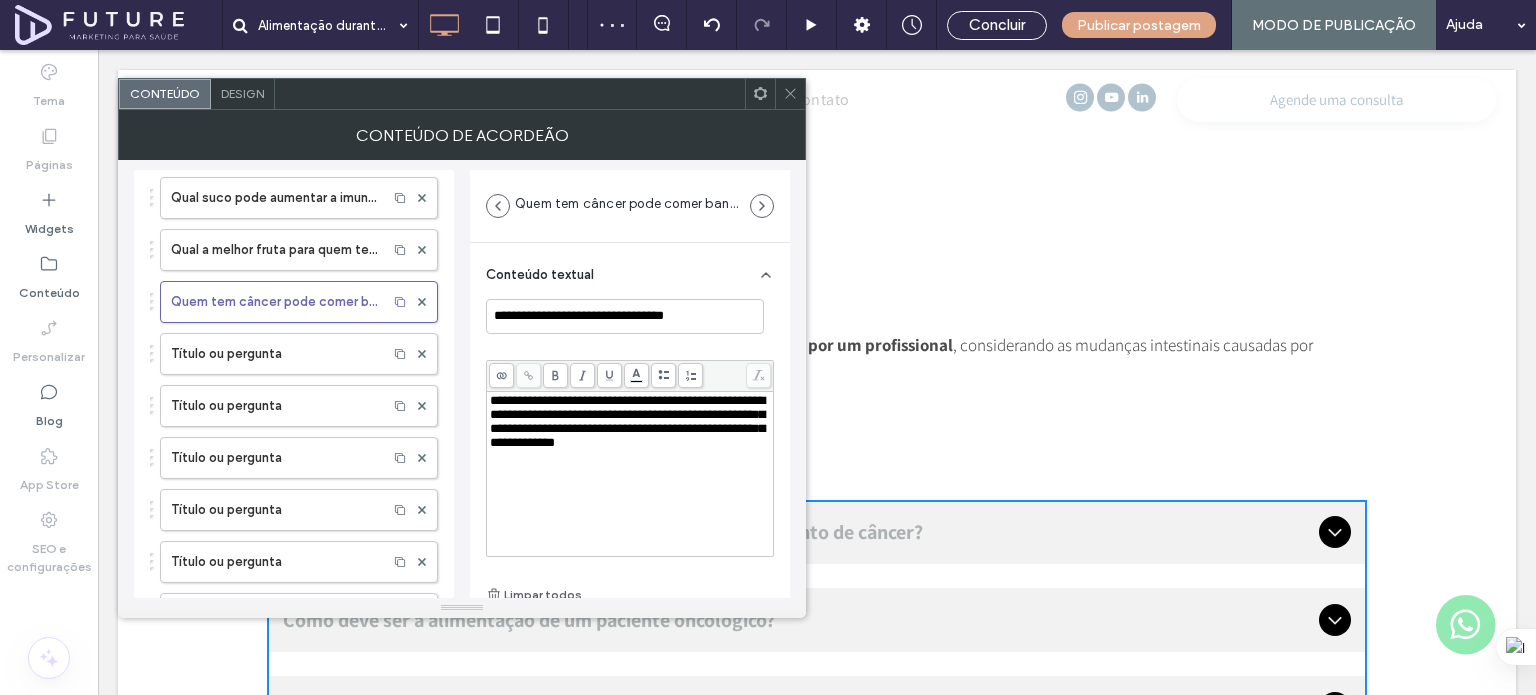 scroll, scrollTop: 400, scrollLeft: 0, axis: vertical 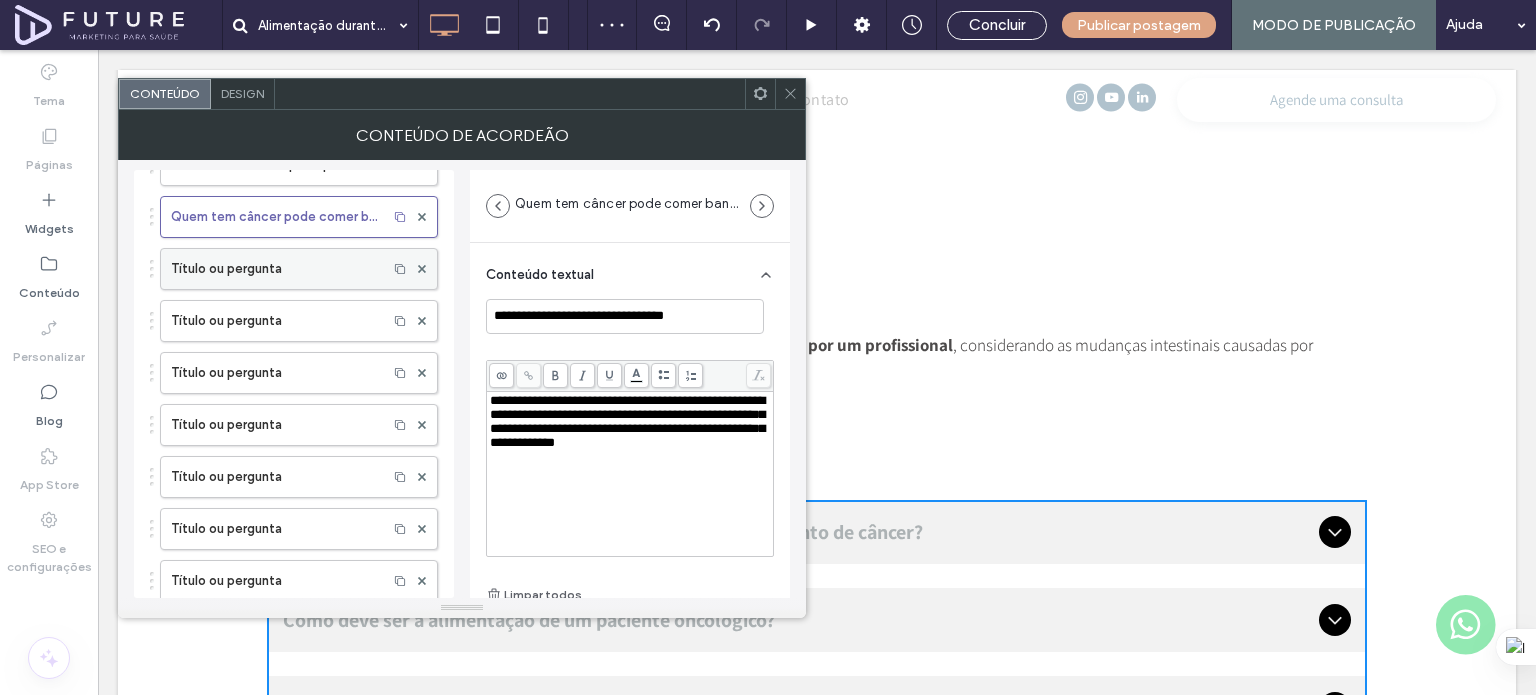 click on "Título ou pergunta" at bounding box center [274, 269] 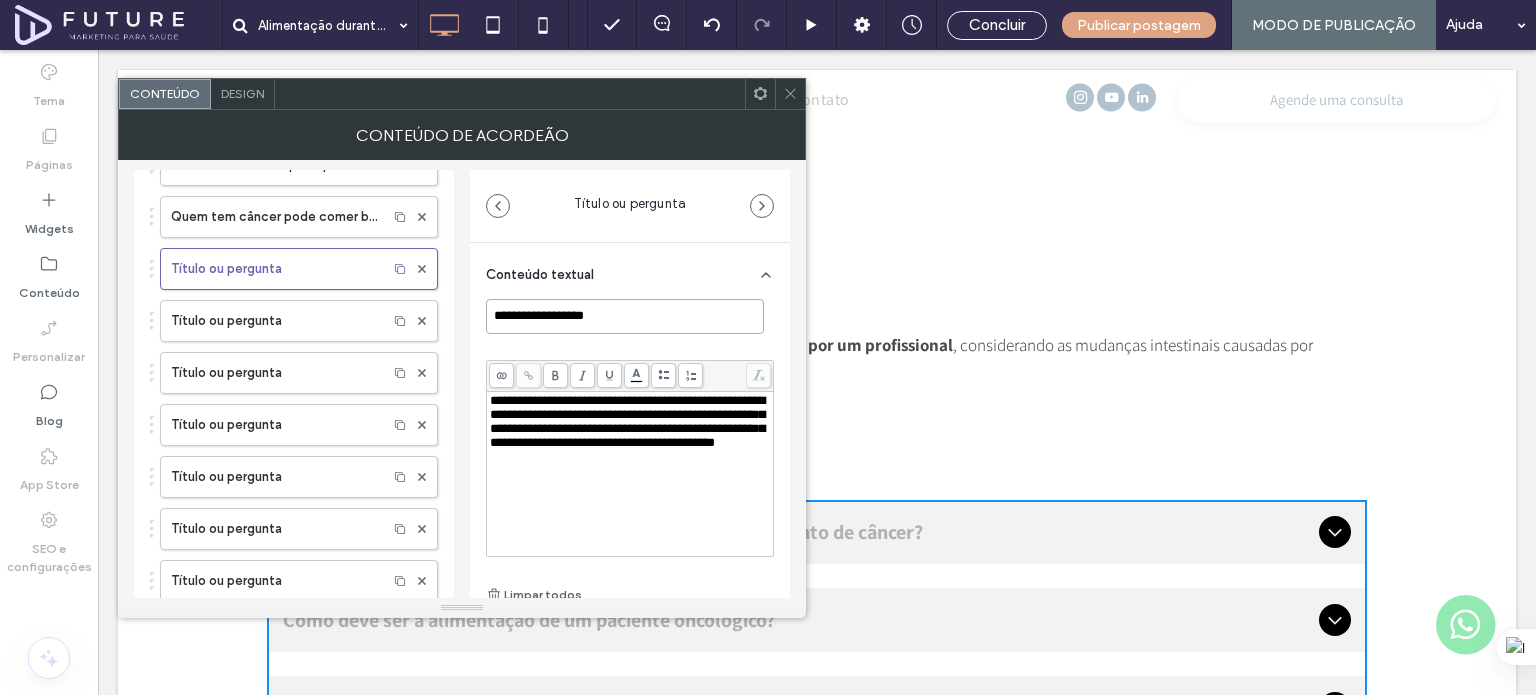 click on "**********" at bounding box center [625, 316] 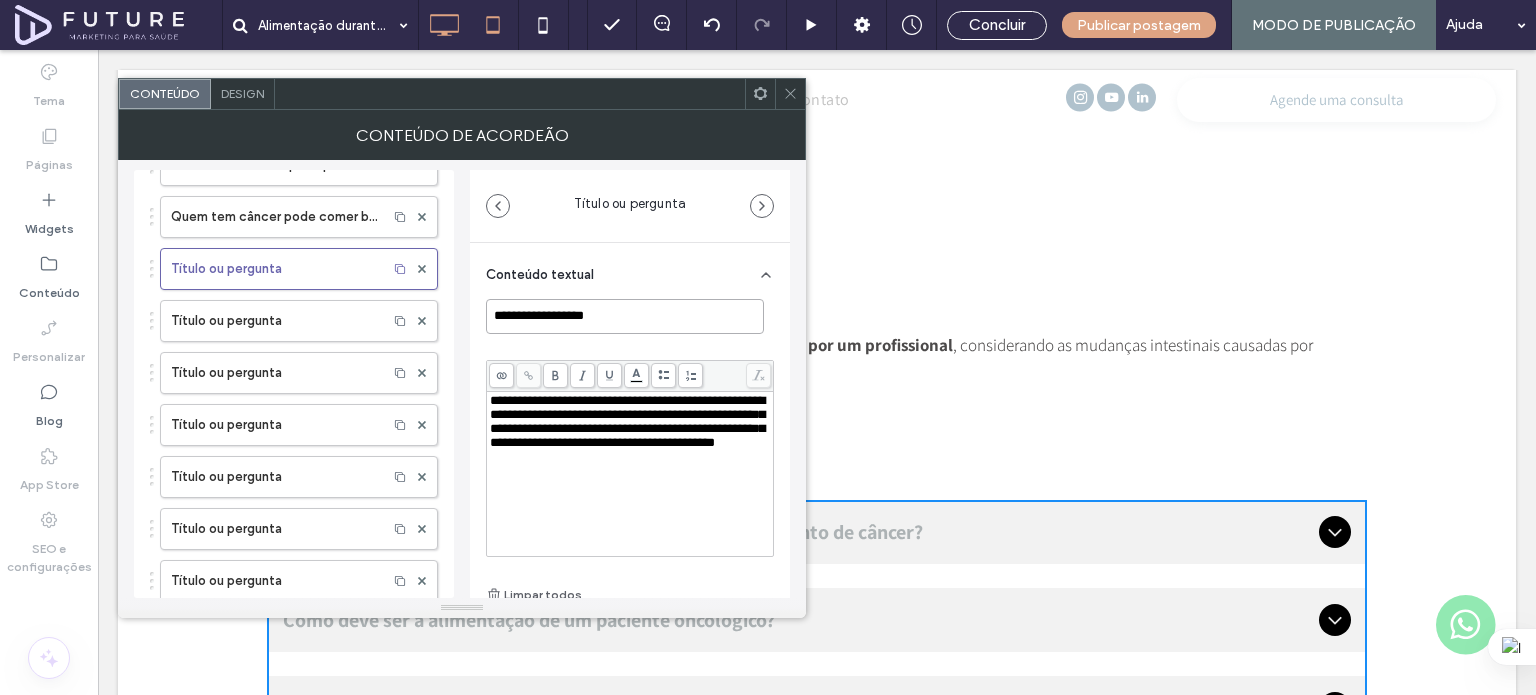 paste on "**********" 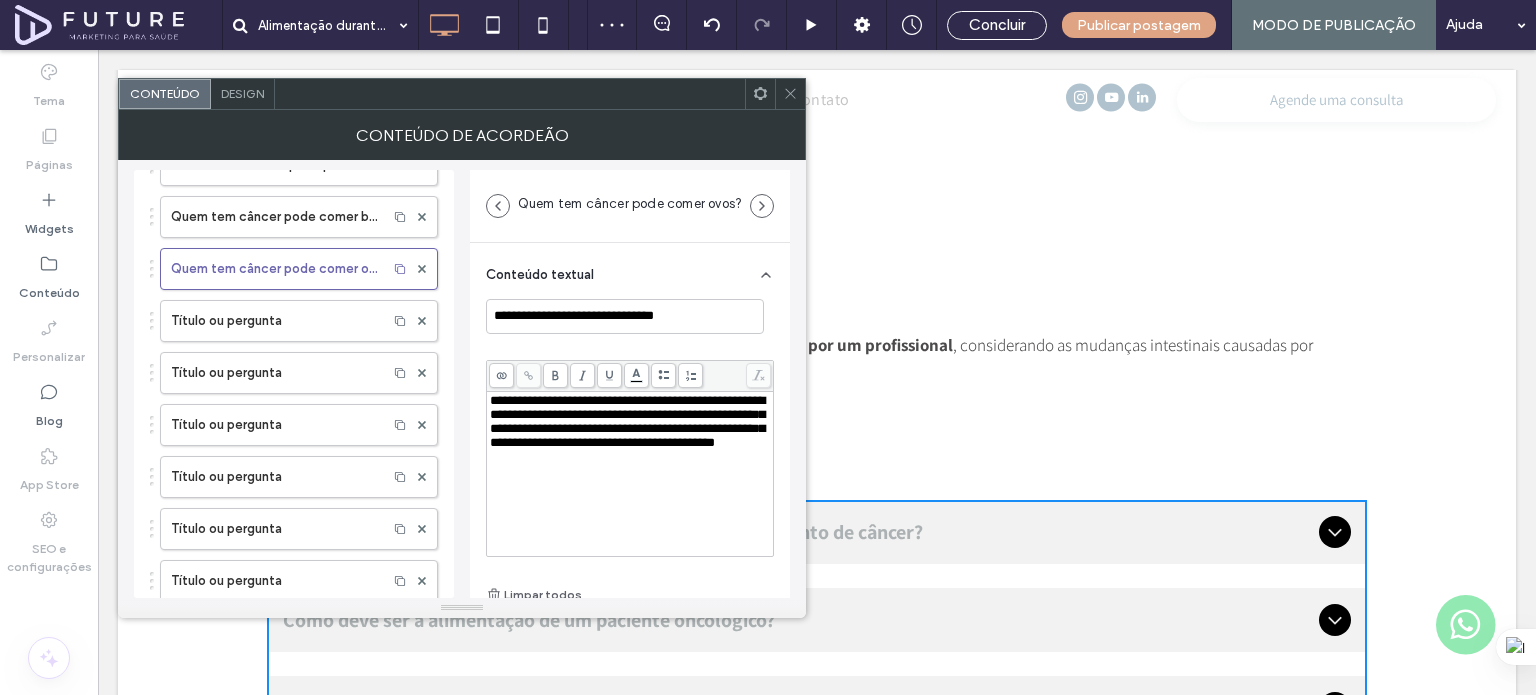 click on "**********" at bounding box center [627, 421] 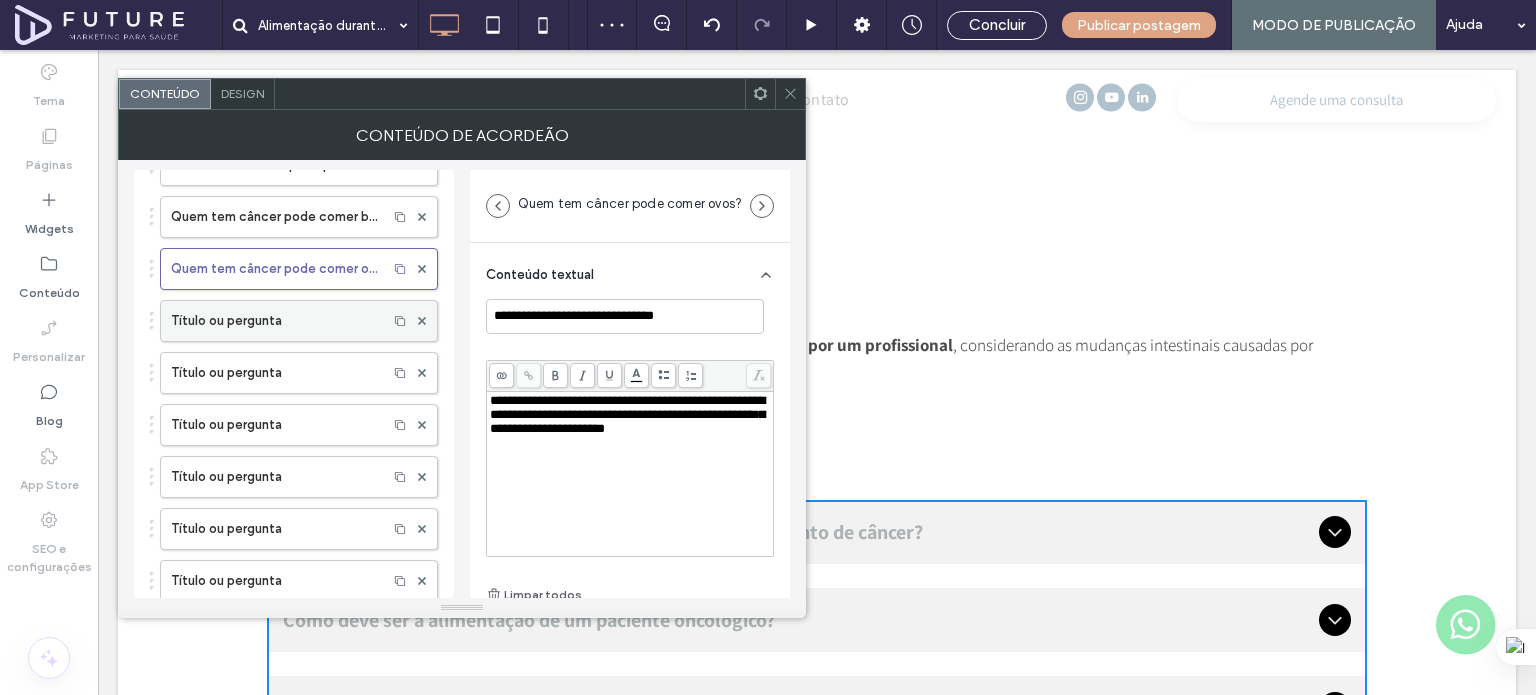 click on "Título ou pergunta" at bounding box center (274, 321) 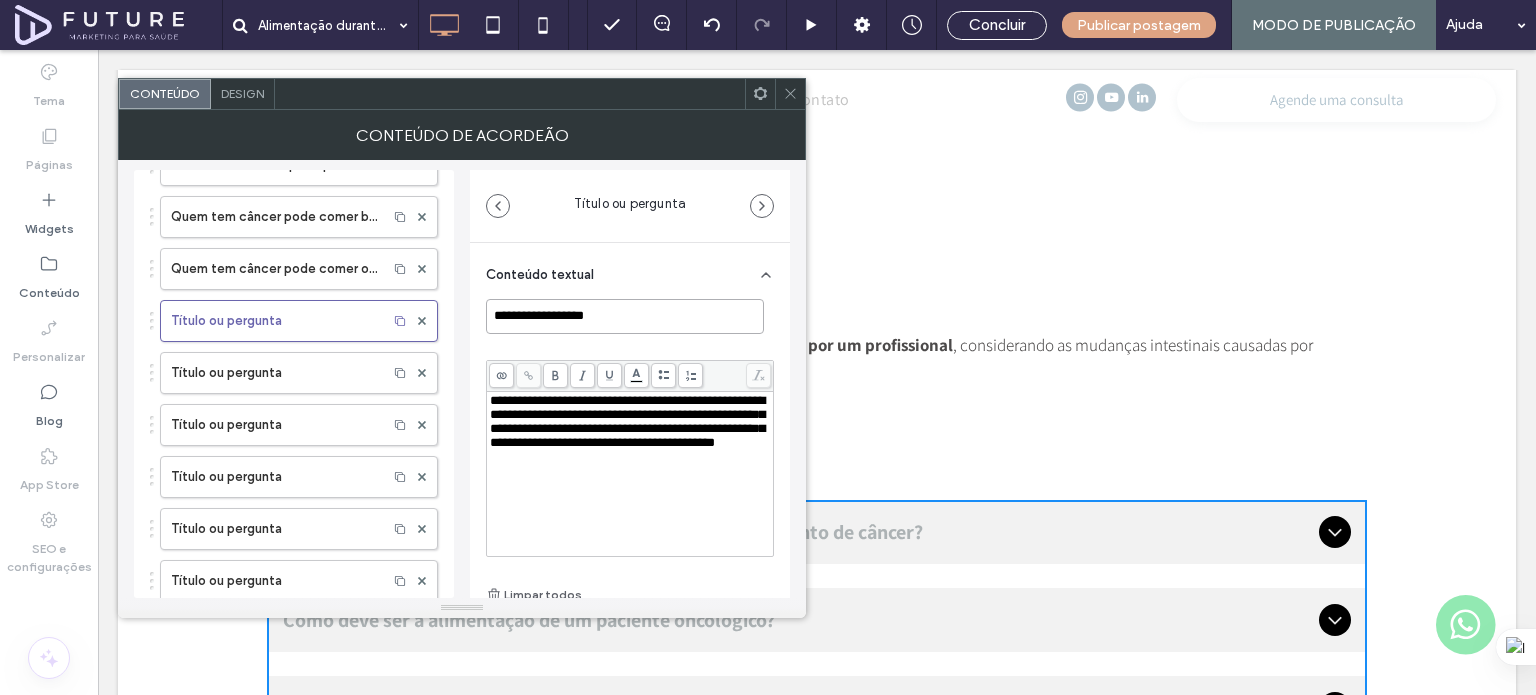 click on "**********" at bounding box center [625, 316] 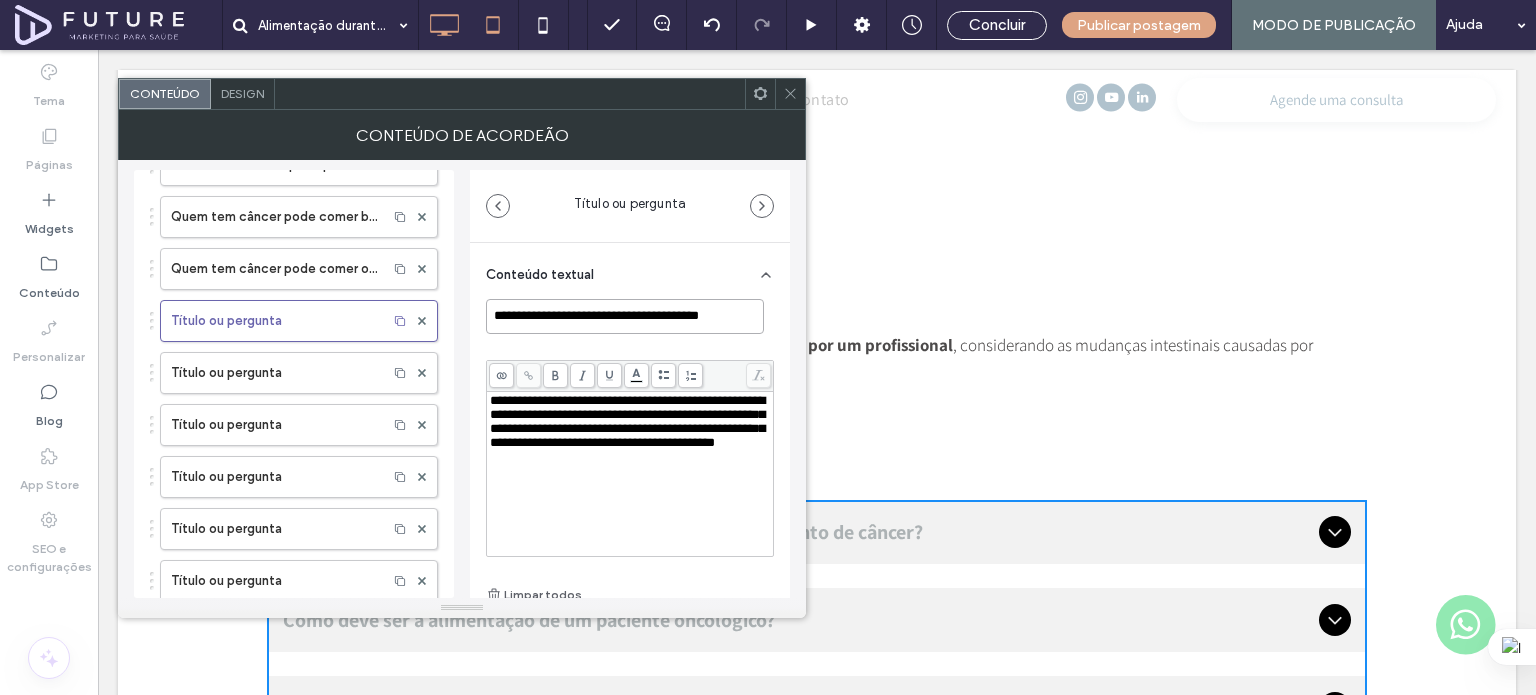 scroll, scrollTop: 0, scrollLeft: 0, axis: both 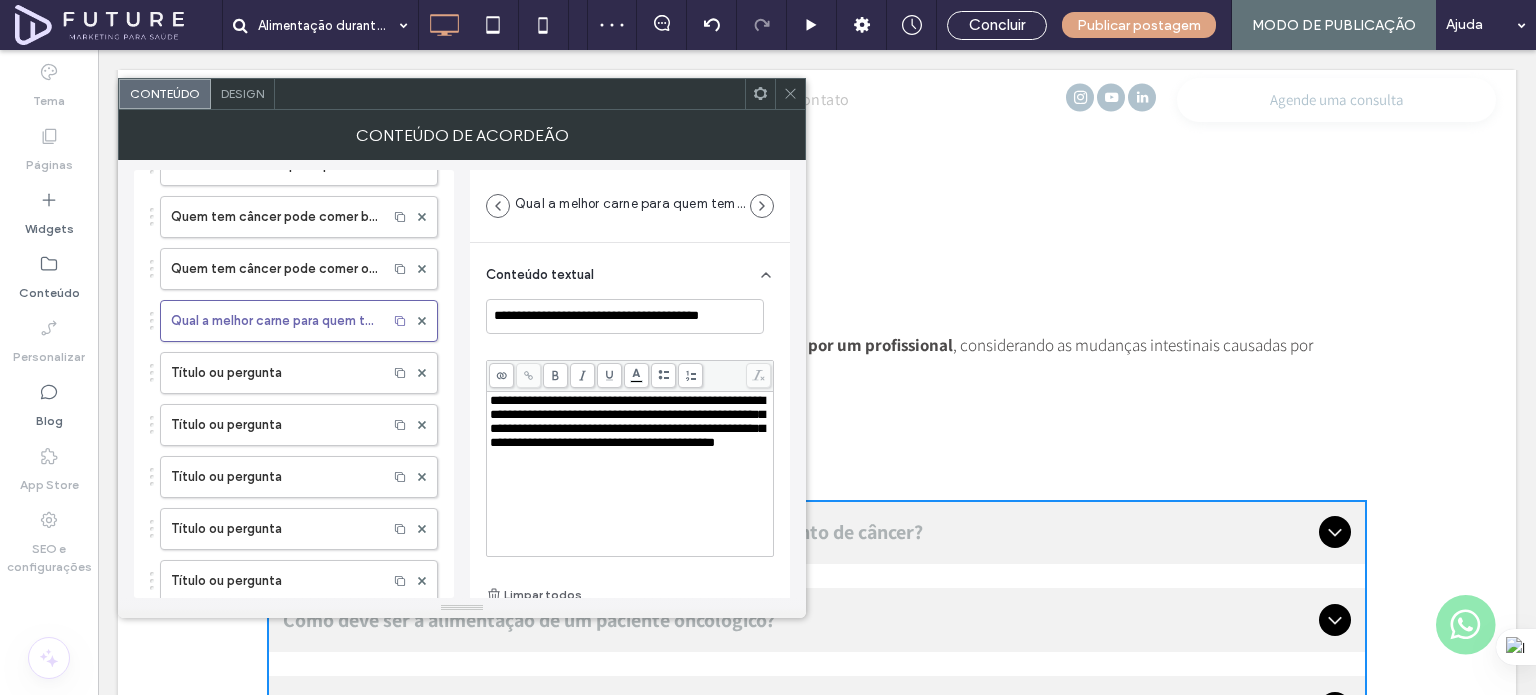 click on "**********" at bounding box center (627, 421) 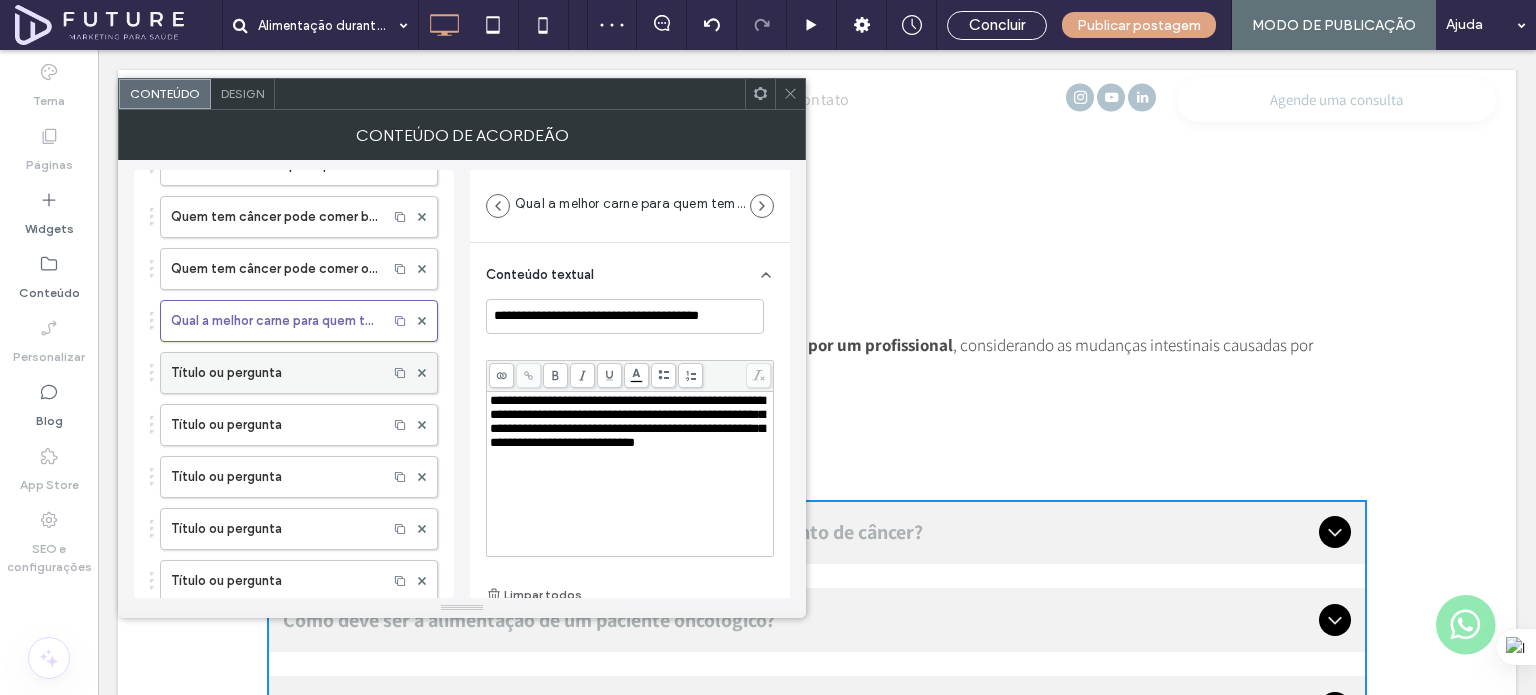 click on "Título ou pergunta" at bounding box center (274, 373) 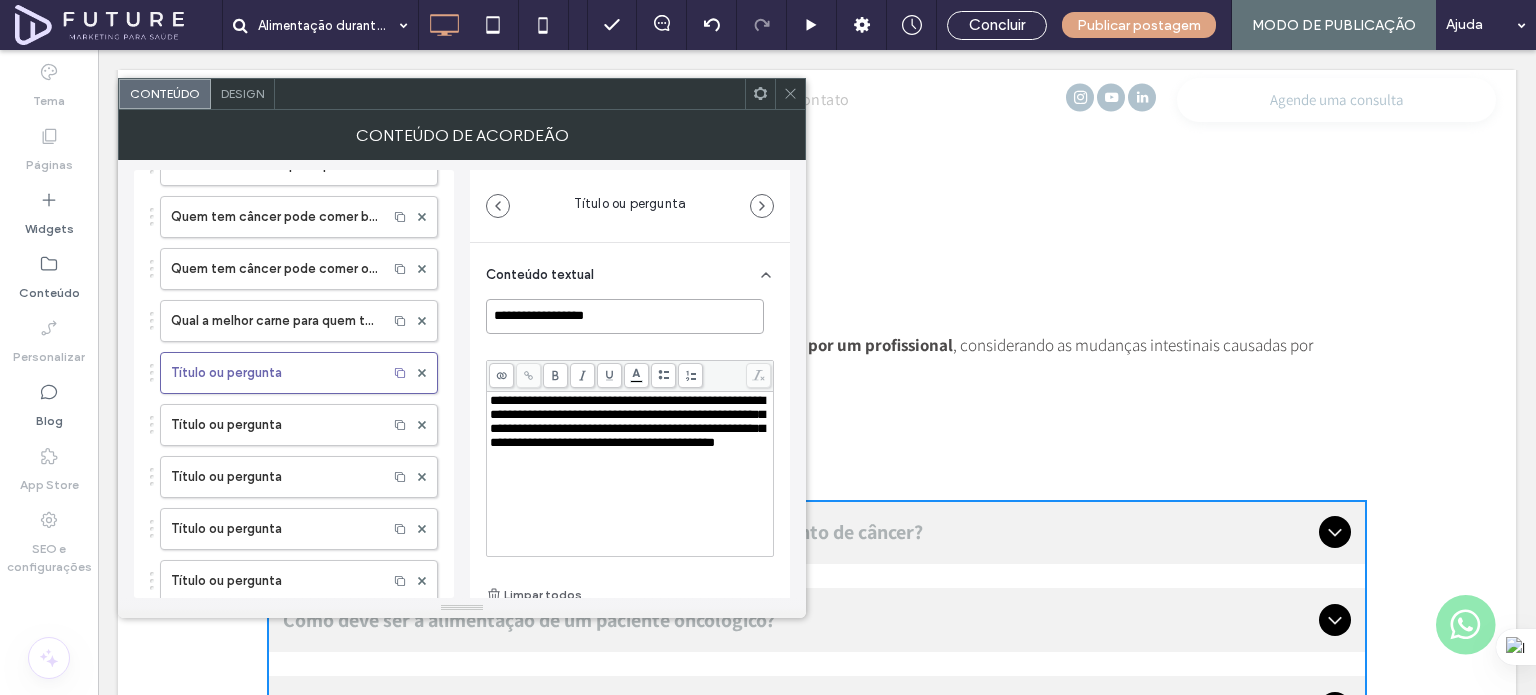 click on "**********" at bounding box center (625, 316) 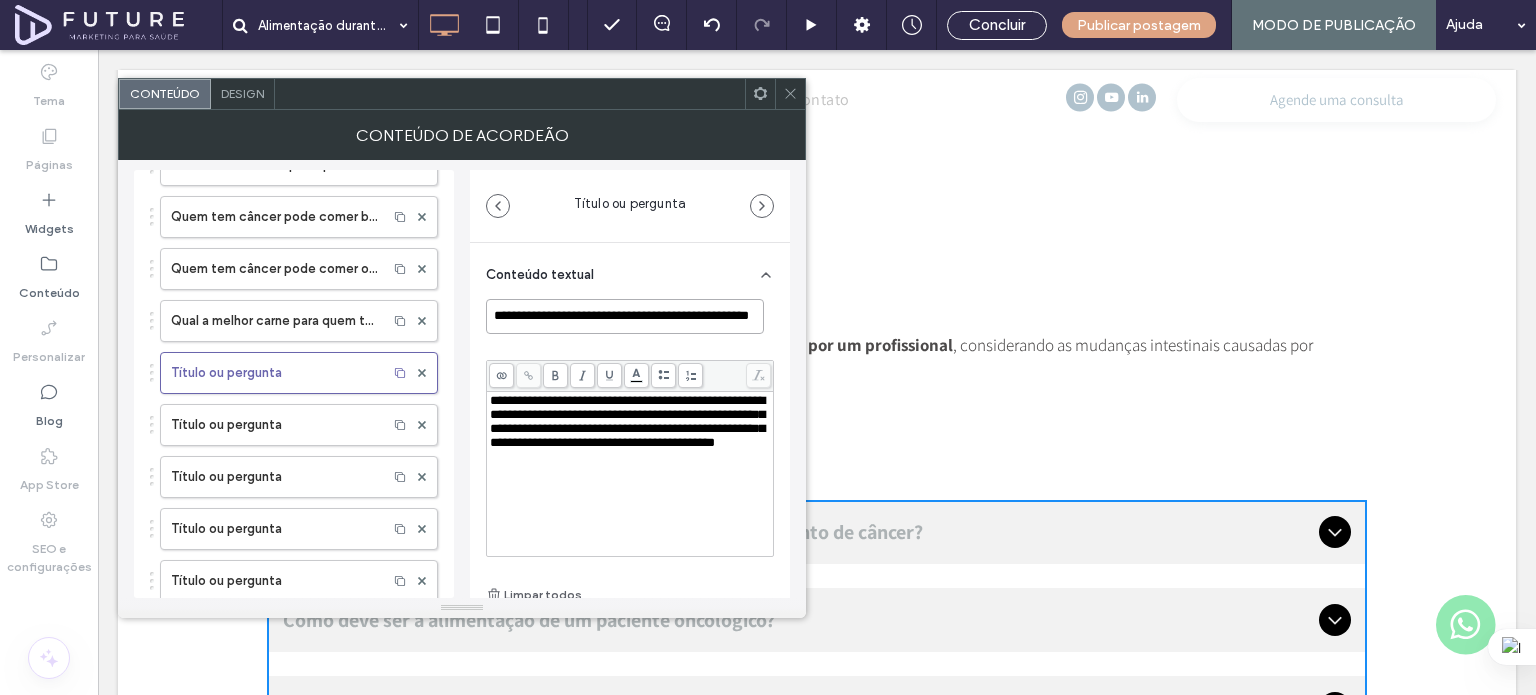 scroll, scrollTop: 0, scrollLeft: 56, axis: horizontal 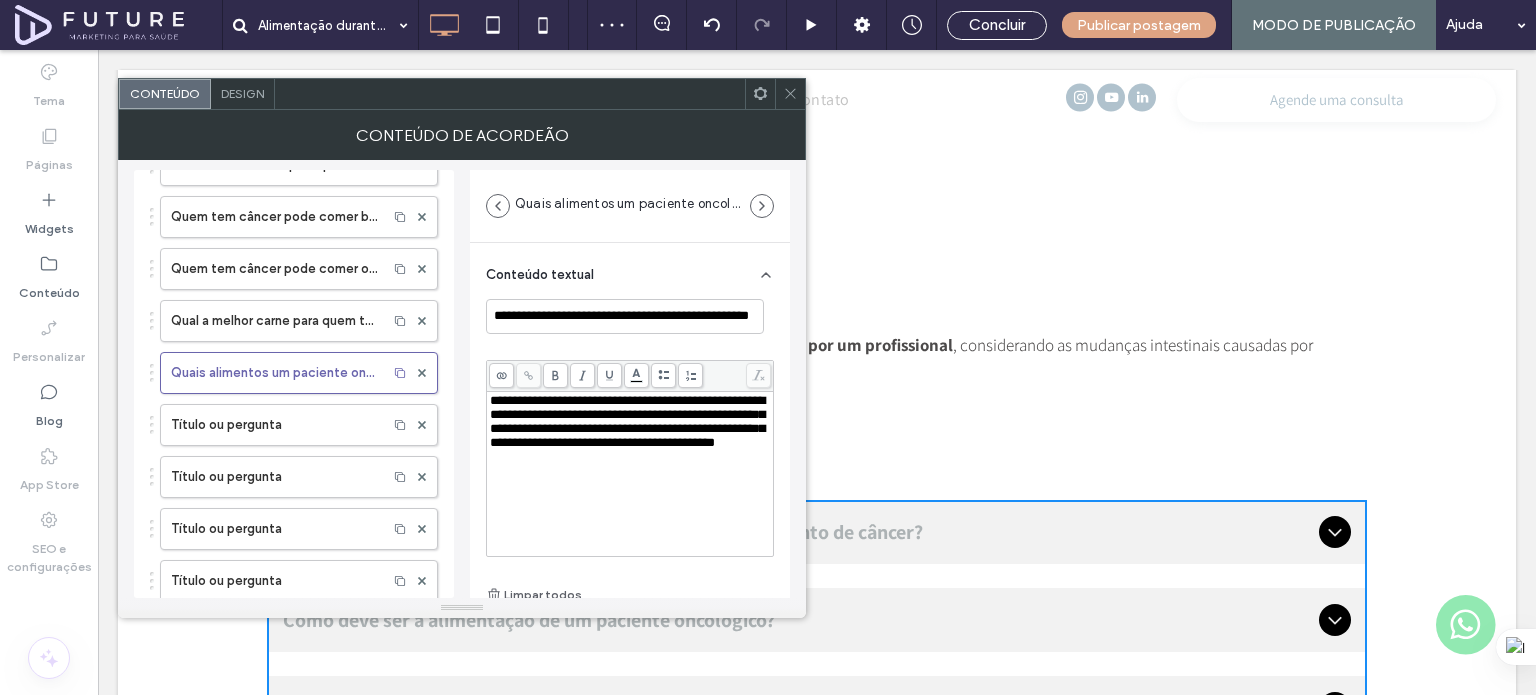 click on "**********" at bounding box center (630, 474) 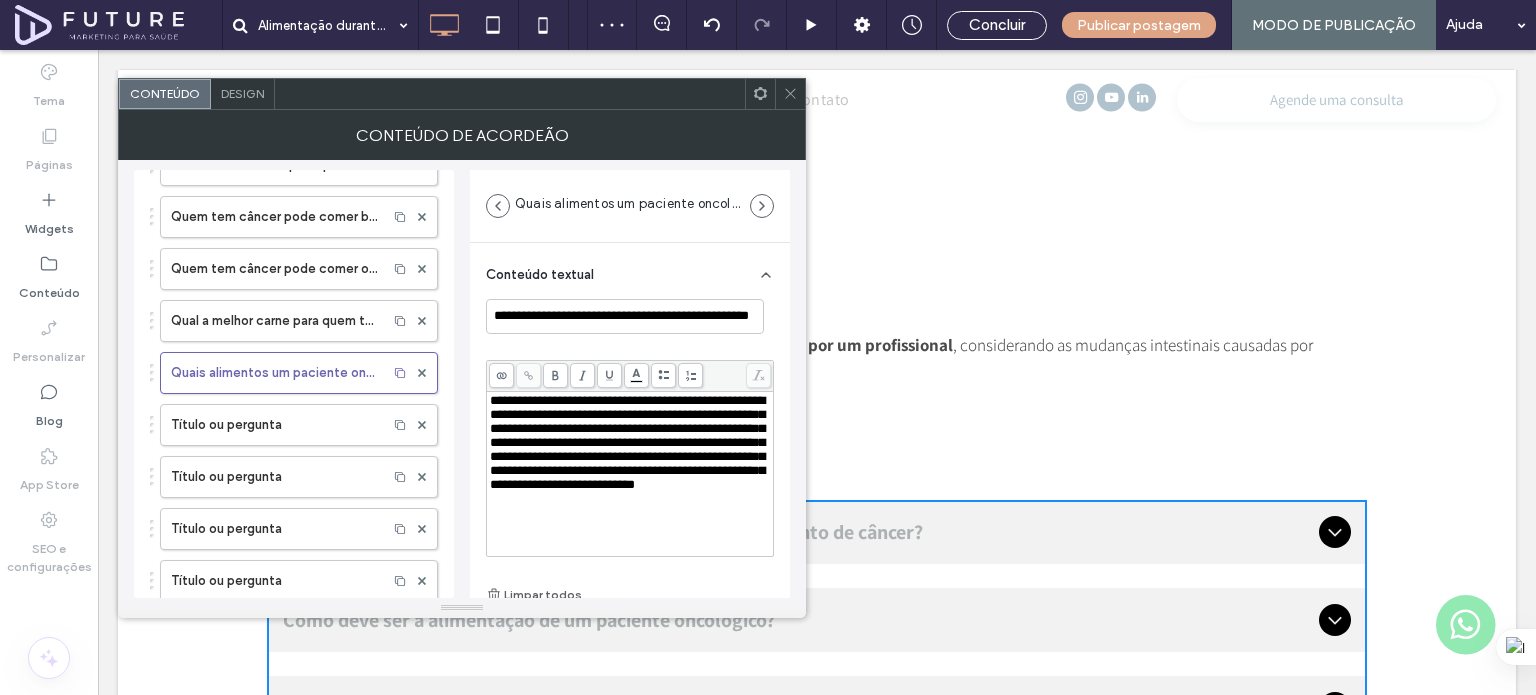 scroll, scrollTop: 0, scrollLeft: 0, axis: both 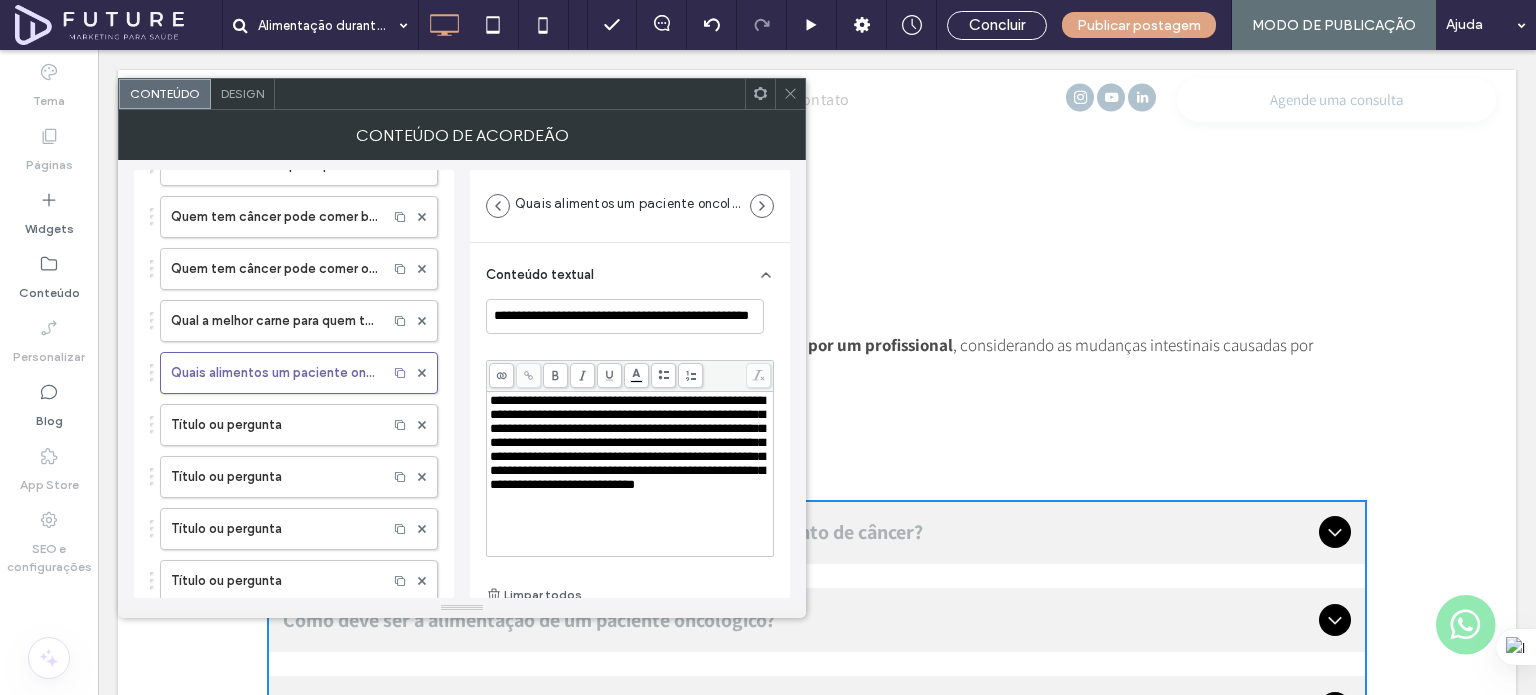 click on "Qual a melhor alimentação para quem está fazendo tratamento de câncer? Como deve ser a alimentação de um paciente oncológico? O que comer no café da manhã quem tem câncer? Como fortalecer uma pessoa com câncer? O que devo comer para aumentar minha imunidade durante a quimioterapia? Qual suco pode aumentar a imunidade de quem faz quimioterapia? Qual a melhor fruta para quem tem câncer? Quem tem câncer pode comer banana? Quem tem câncer pode comer ovos? Qual a melhor carne para quem tem câncer? Quais alimentos um paciente oncológico deve evitar? Título ou pergunta Título ou pergunta Título ou pergunta Título ou pergunta Título ou pergunta Título ou pergunta Título ou pergunta Título ou pergunta Título ou pergunta" at bounding box center (294, 342) 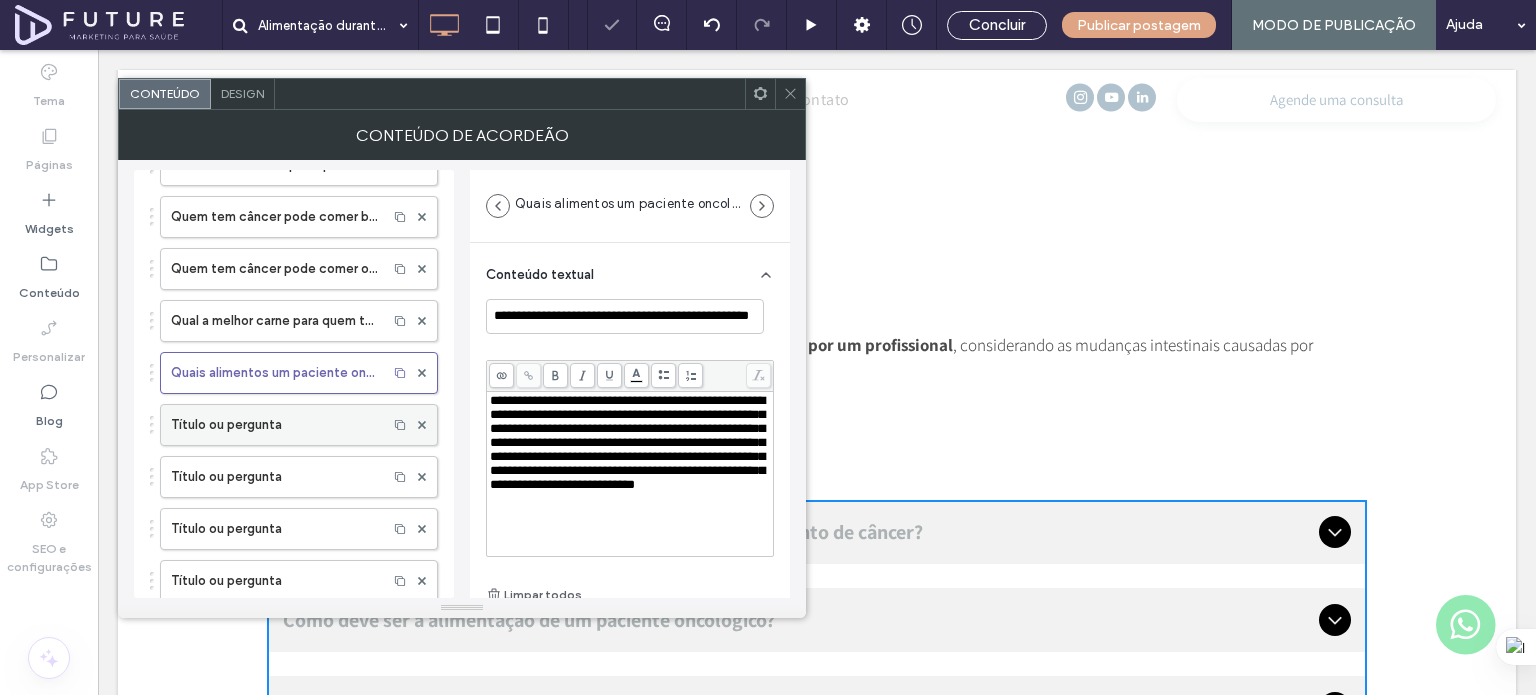 click on "Título ou pergunta" at bounding box center (274, 425) 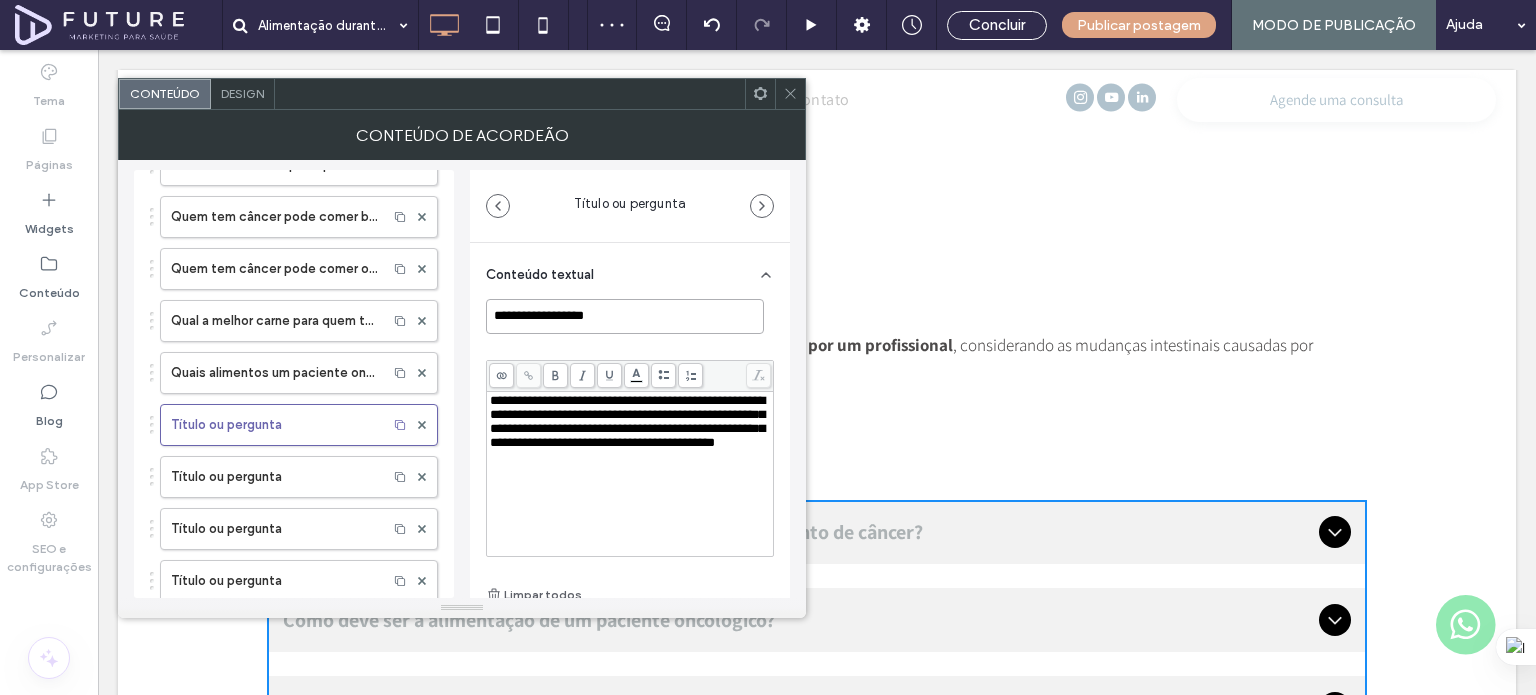 click on "**********" at bounding box center (625, 316) 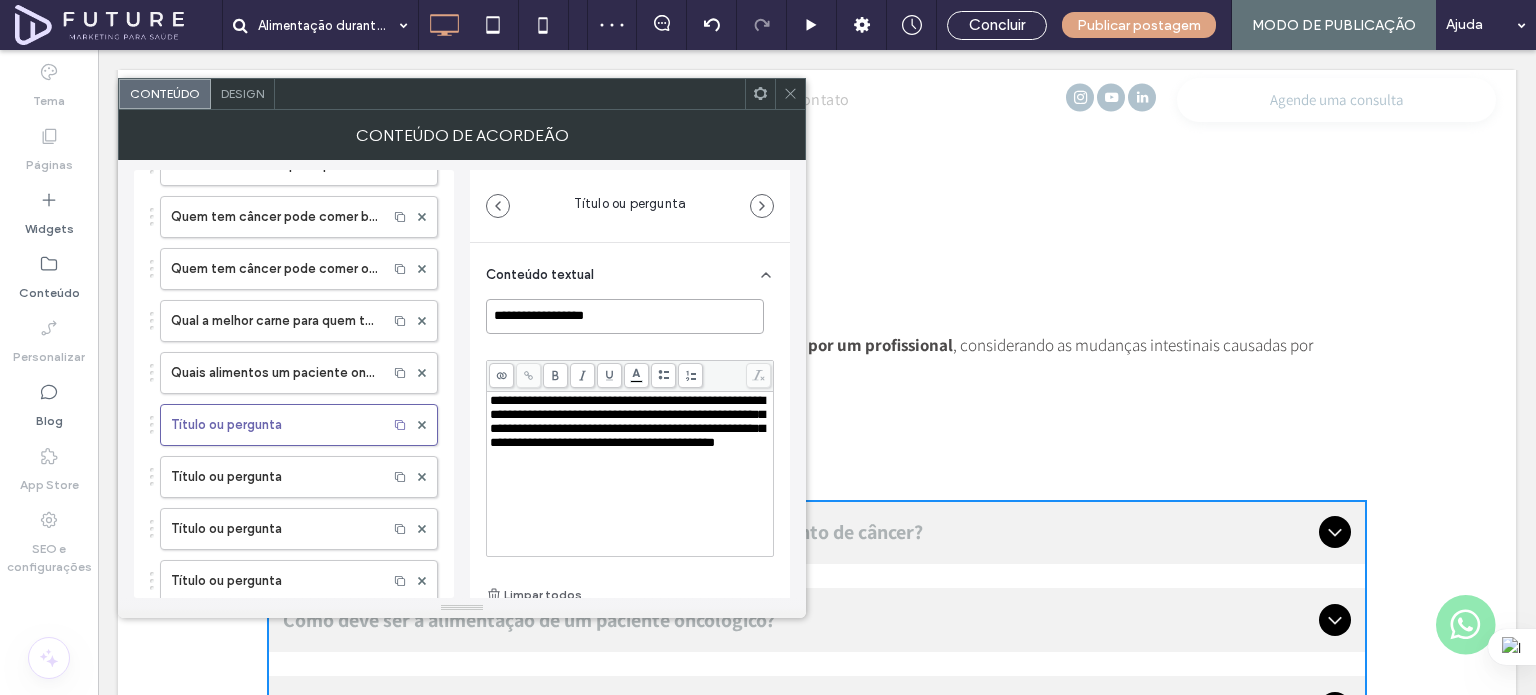 paste on "**********" 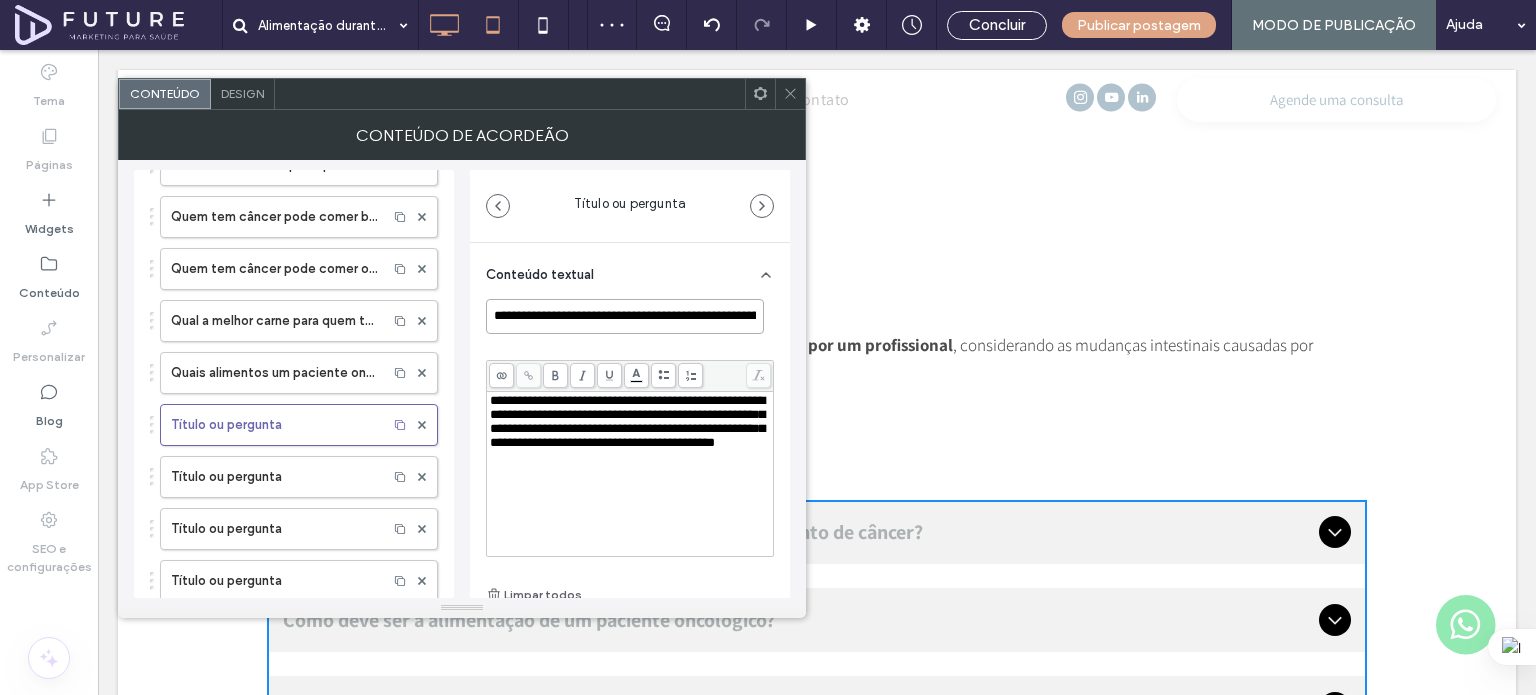 scroll, scrollTop: 0, scrollLeft: 80, axis: horizontal 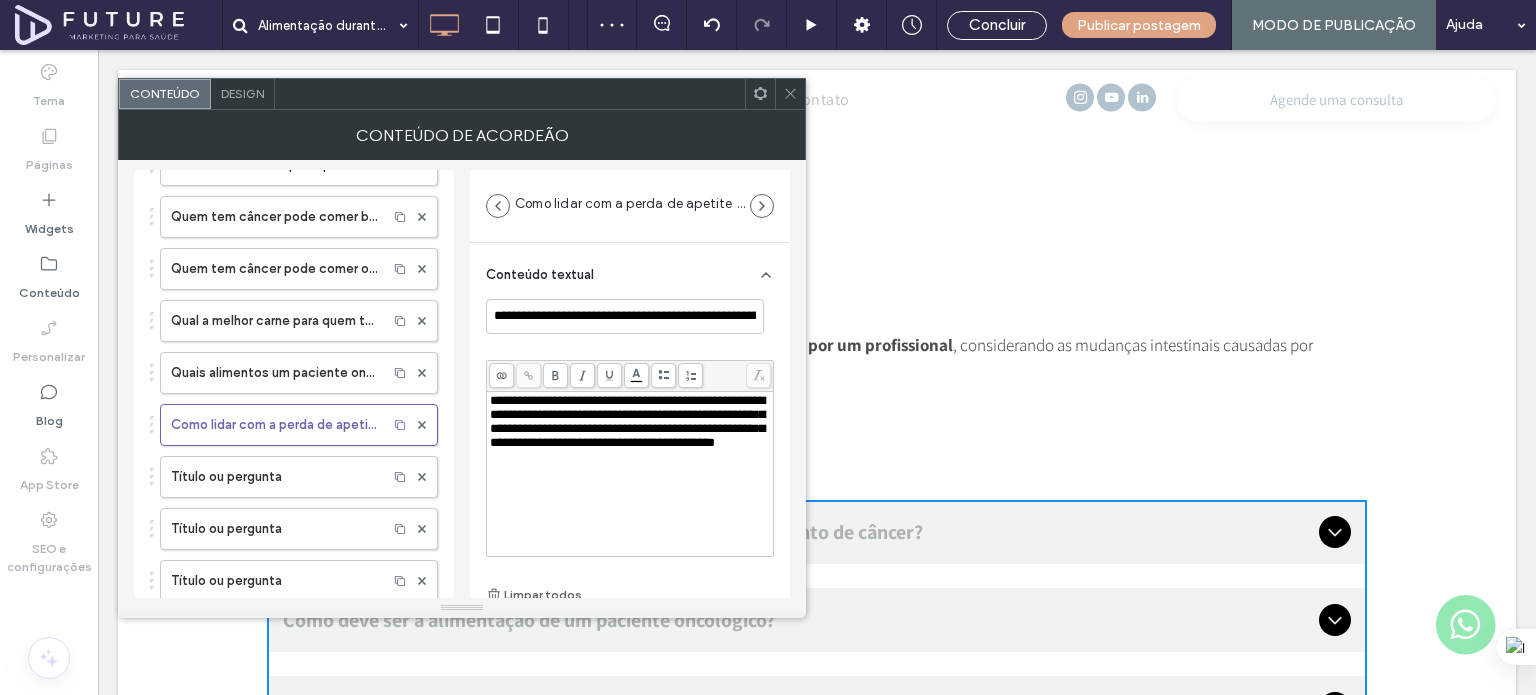 click on "**********" at bounding box center (627, 421) 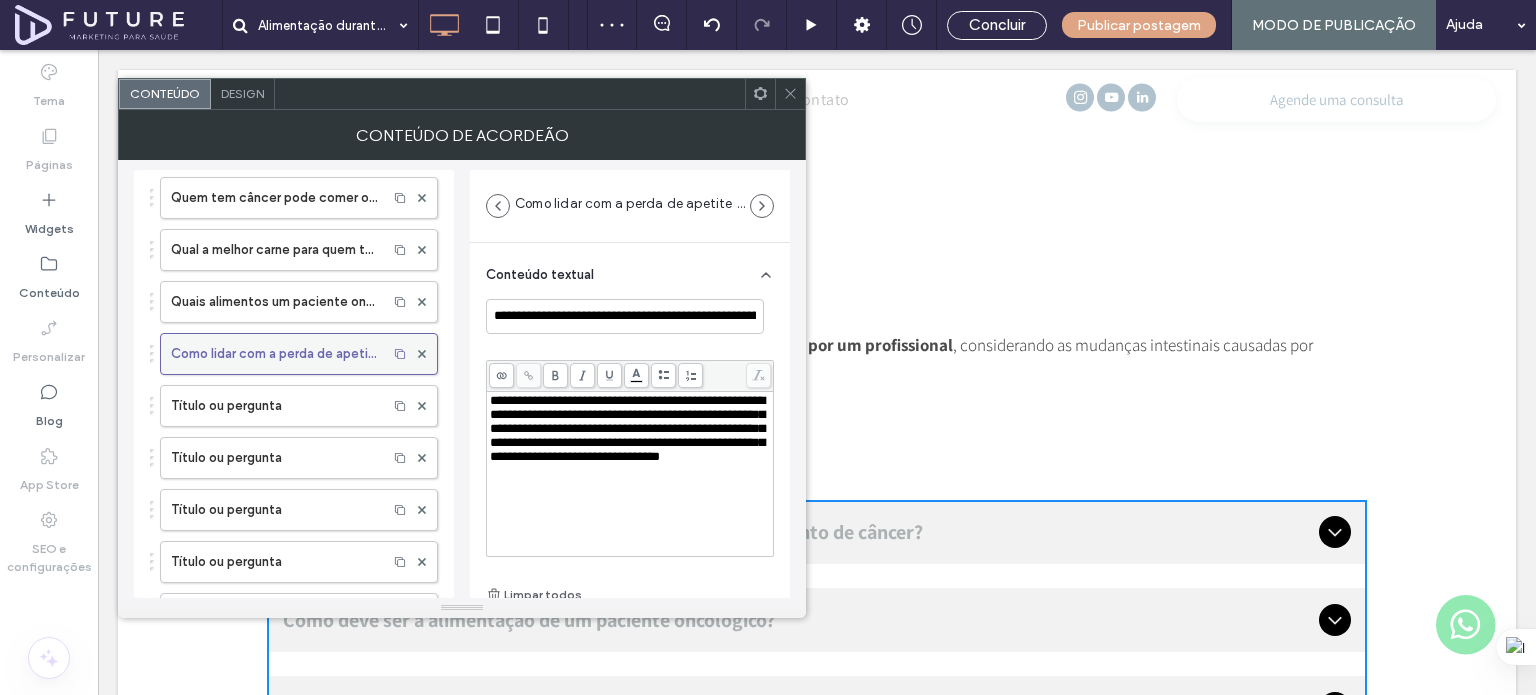 scroll, scrollTop: 500, scrollLeft: 0, axis: vertical 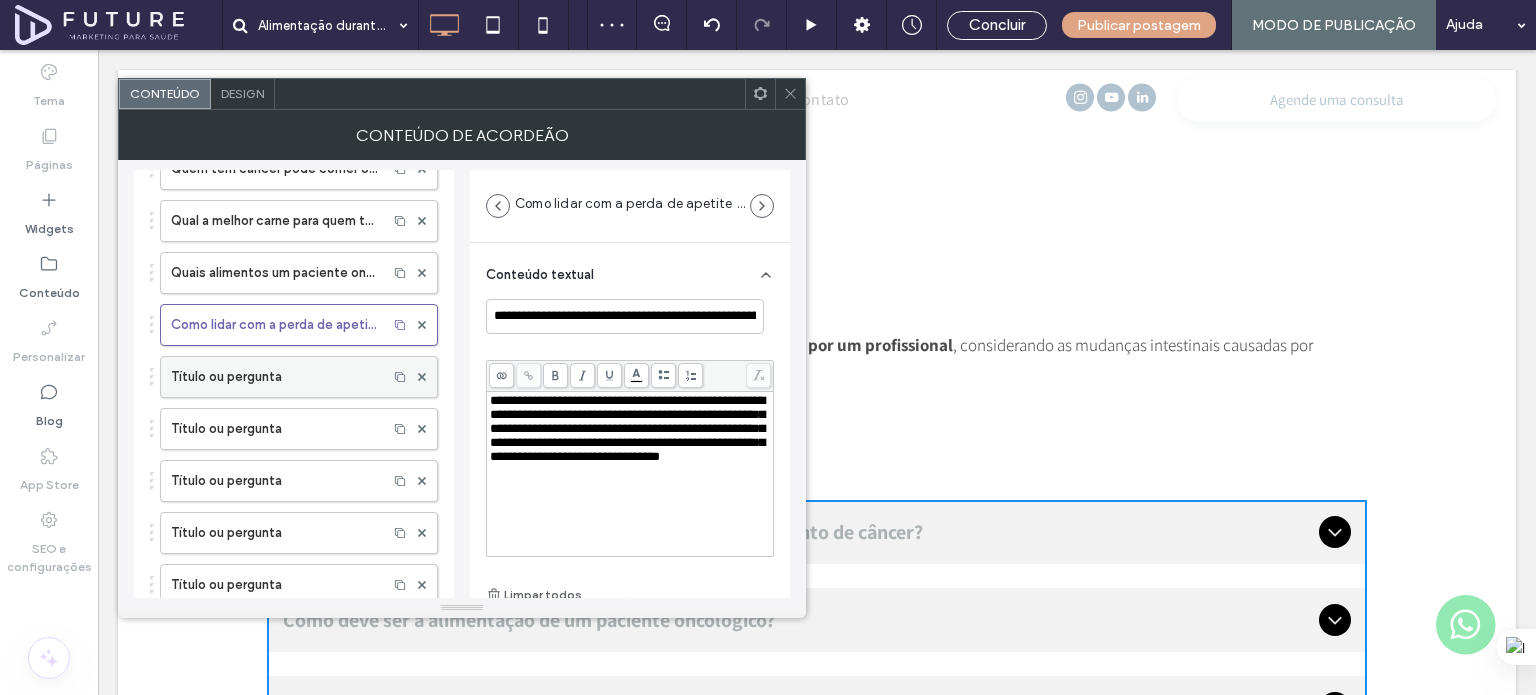 click on "Título ou pergunta" at bounding box center (274, 377) 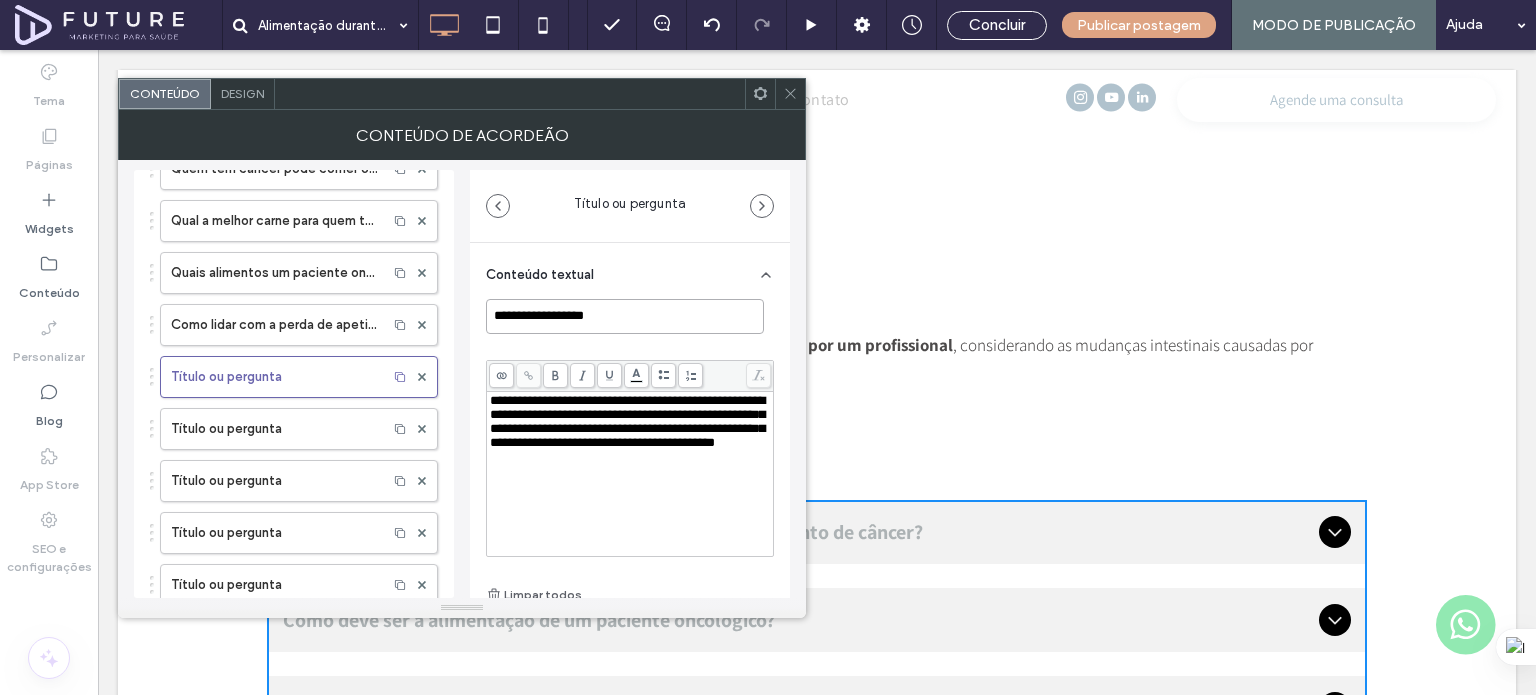 click on "**********" at bounding box center (625, 316) 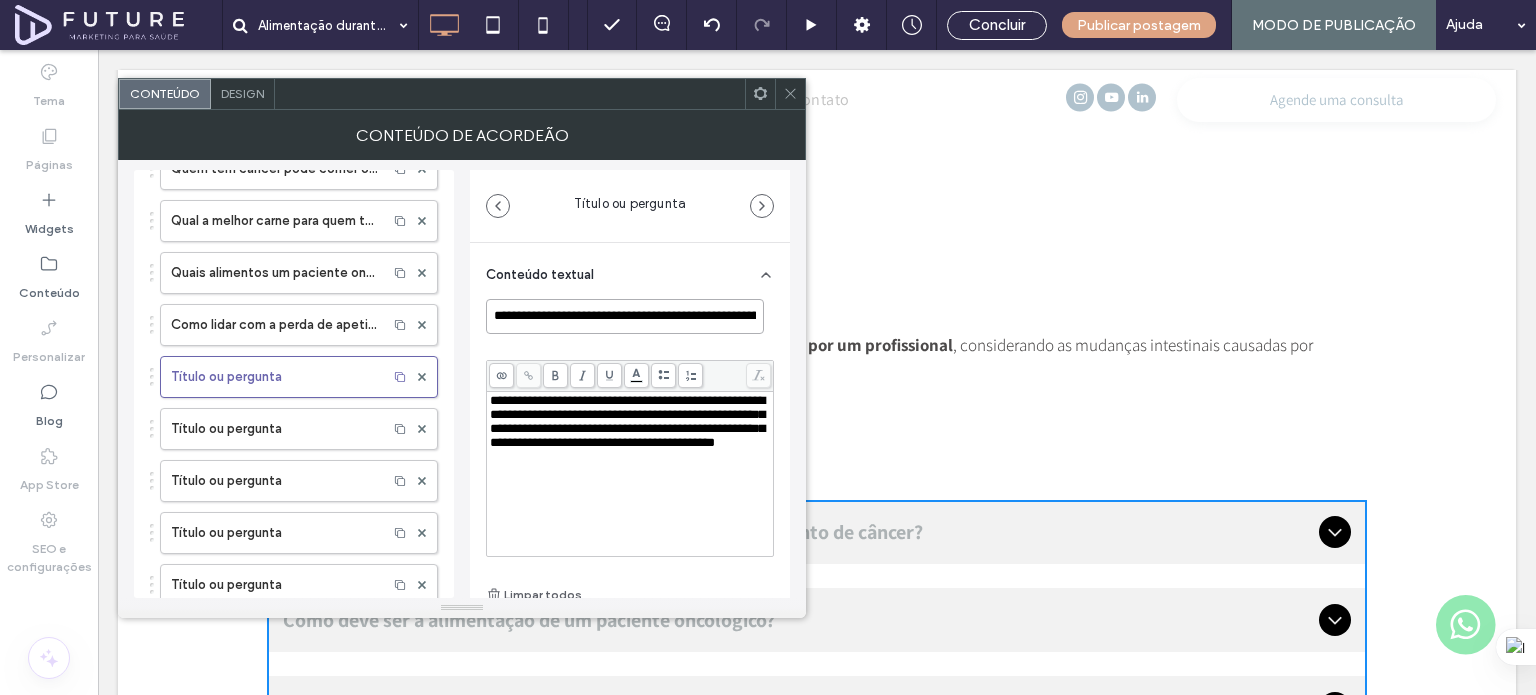 scroll, scrollTop: 0, scrollLeft: 156, axis: horizontal 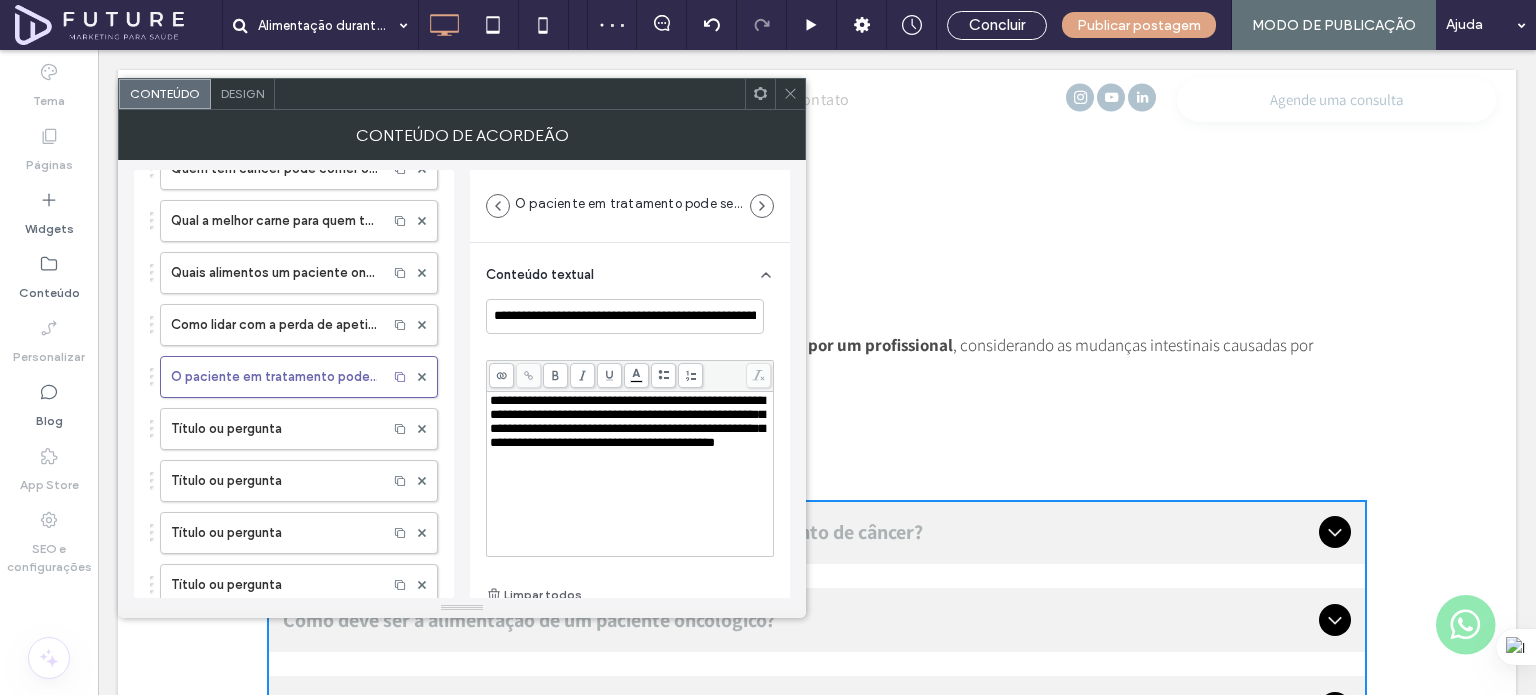 click on "**********" at bounding box center [627, 421] 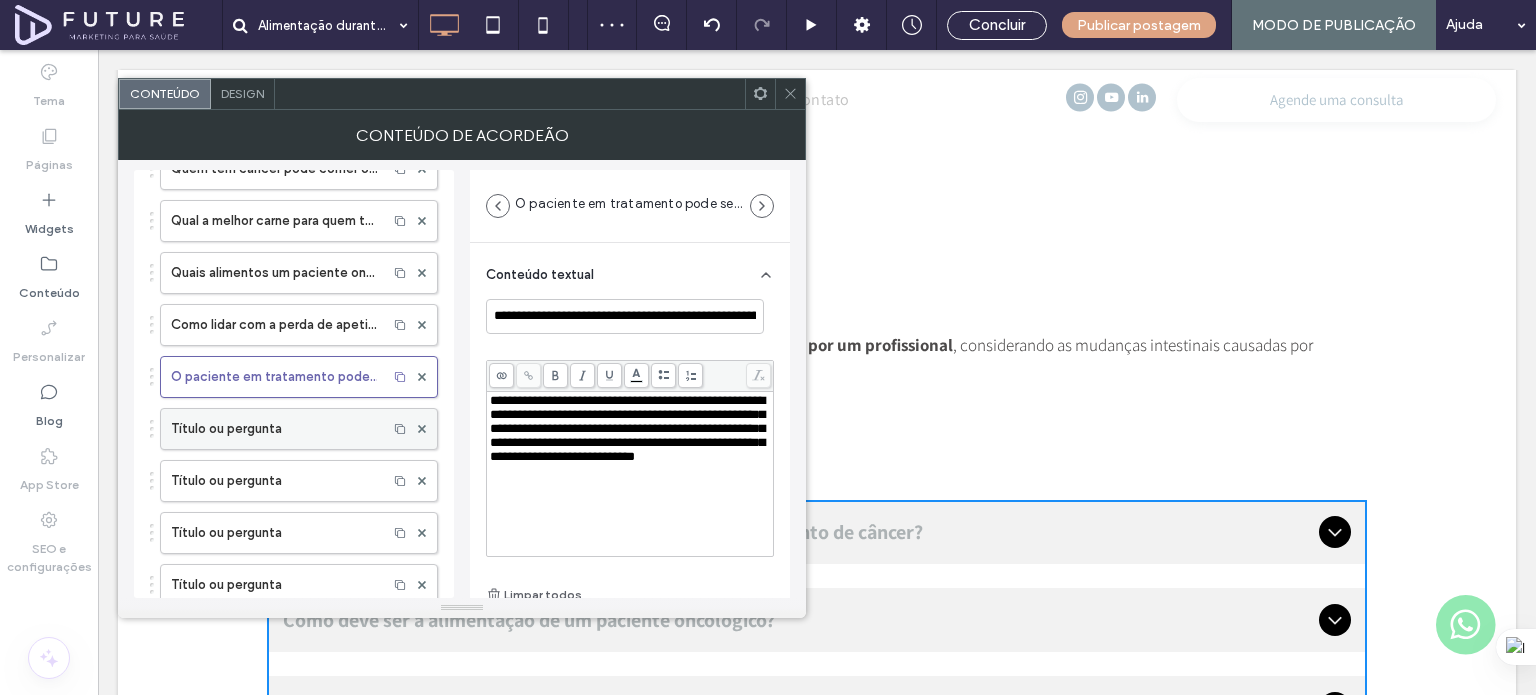click on "Título ou pergunta" at bounding box center [274, 429] 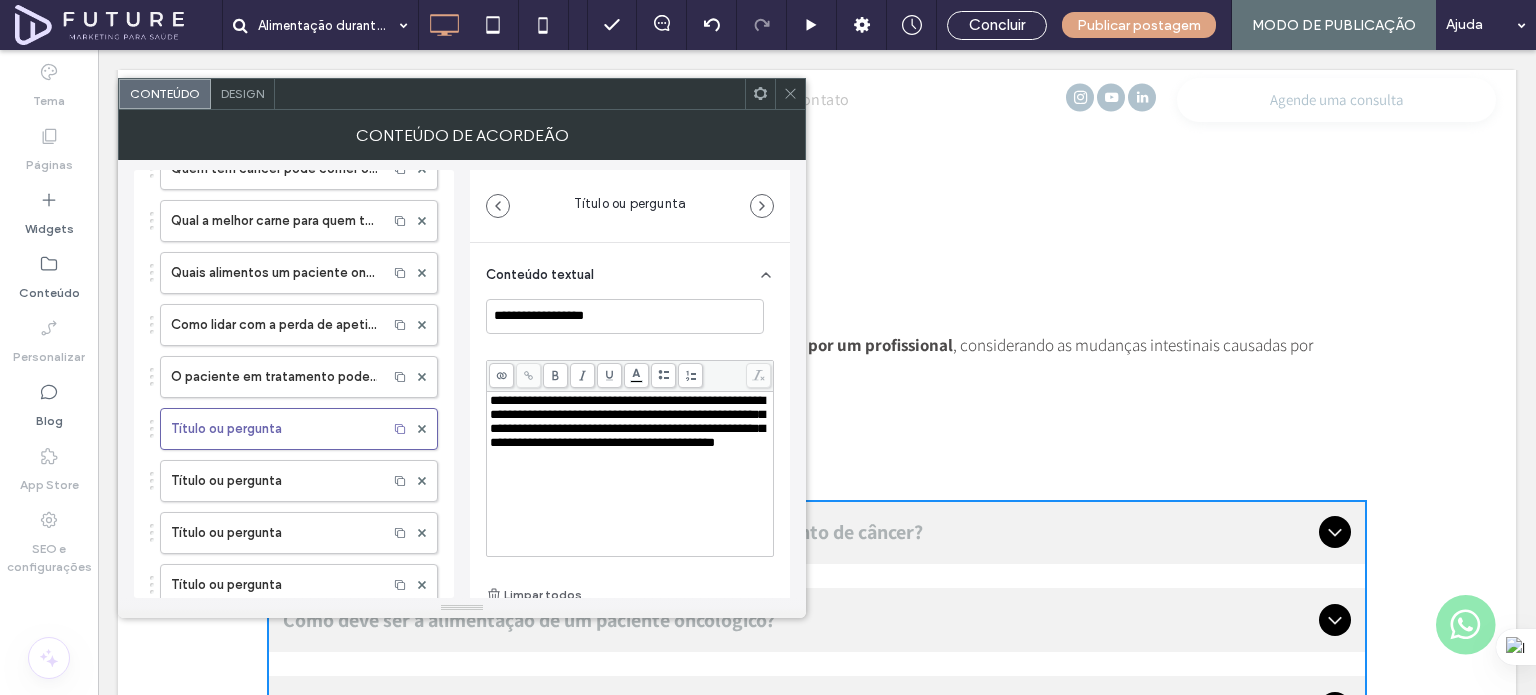 click on "Conteúdo textual" at bounding box center (630, 271) 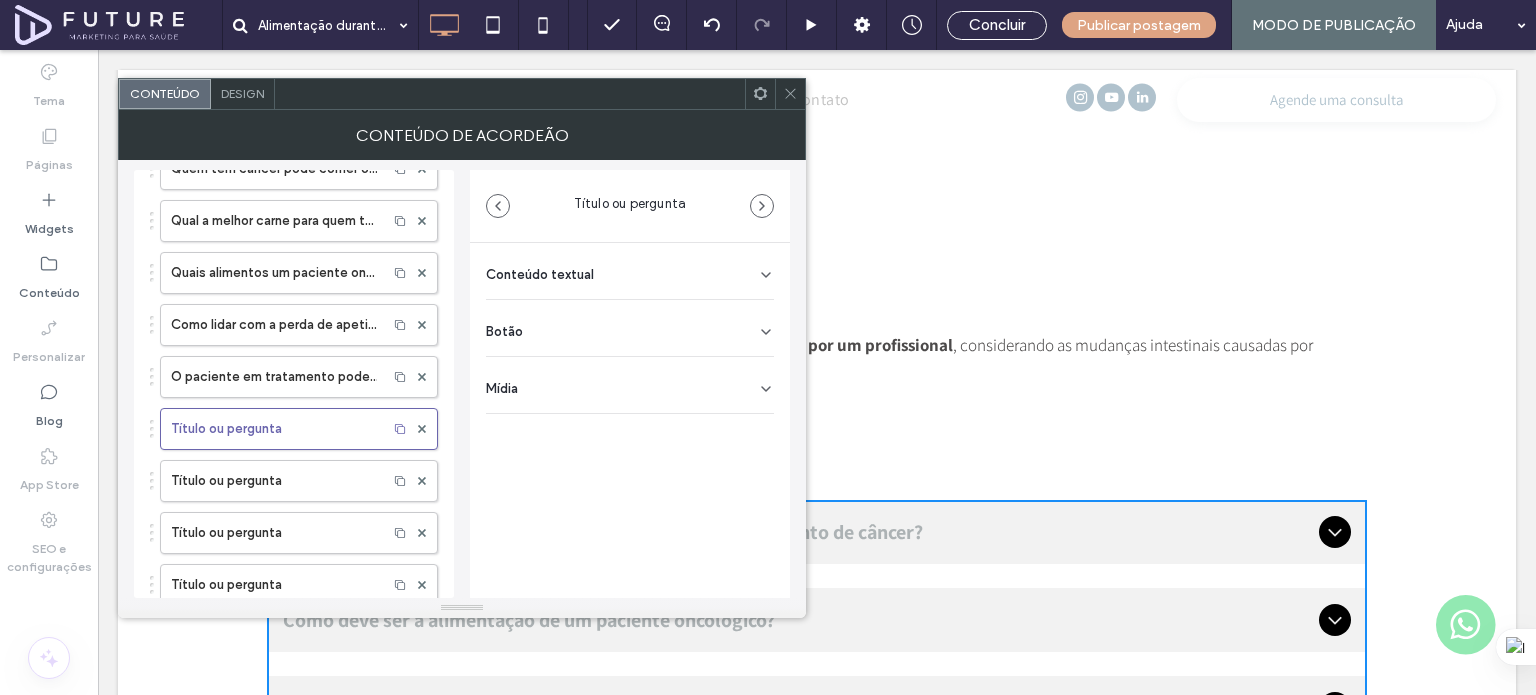 click on "**********" at bounding box center (630, 328) 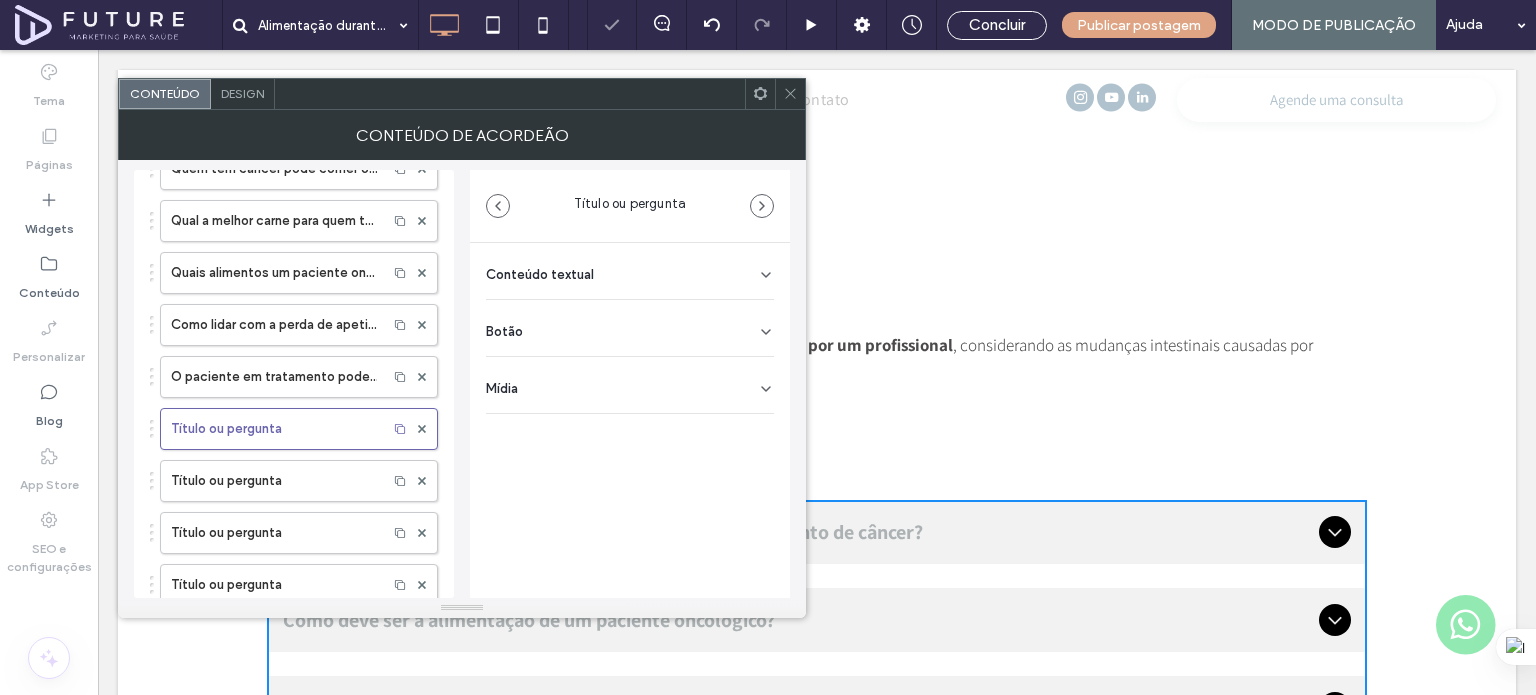 click on "Conteúdo textual" at bounding box center (630, 271) 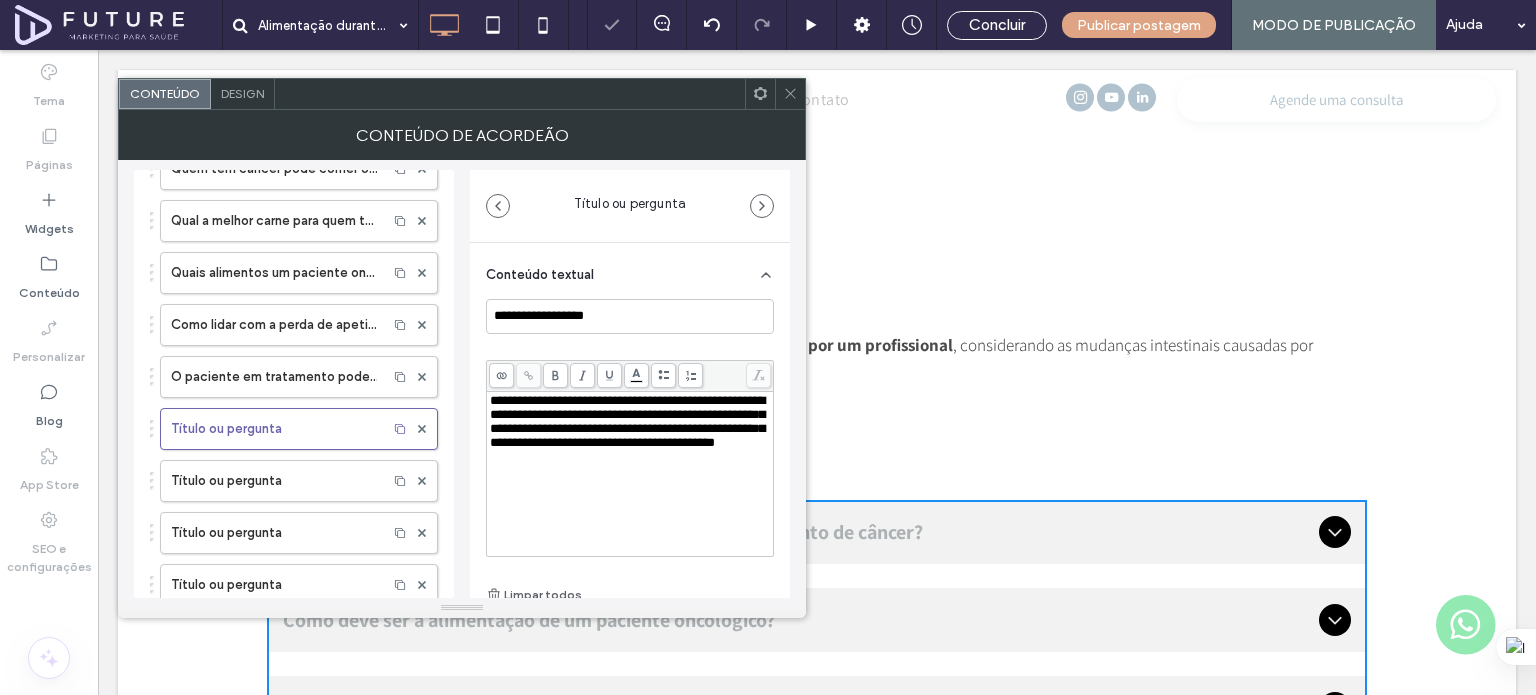 click on "**********" at bounding box center (630, 453) 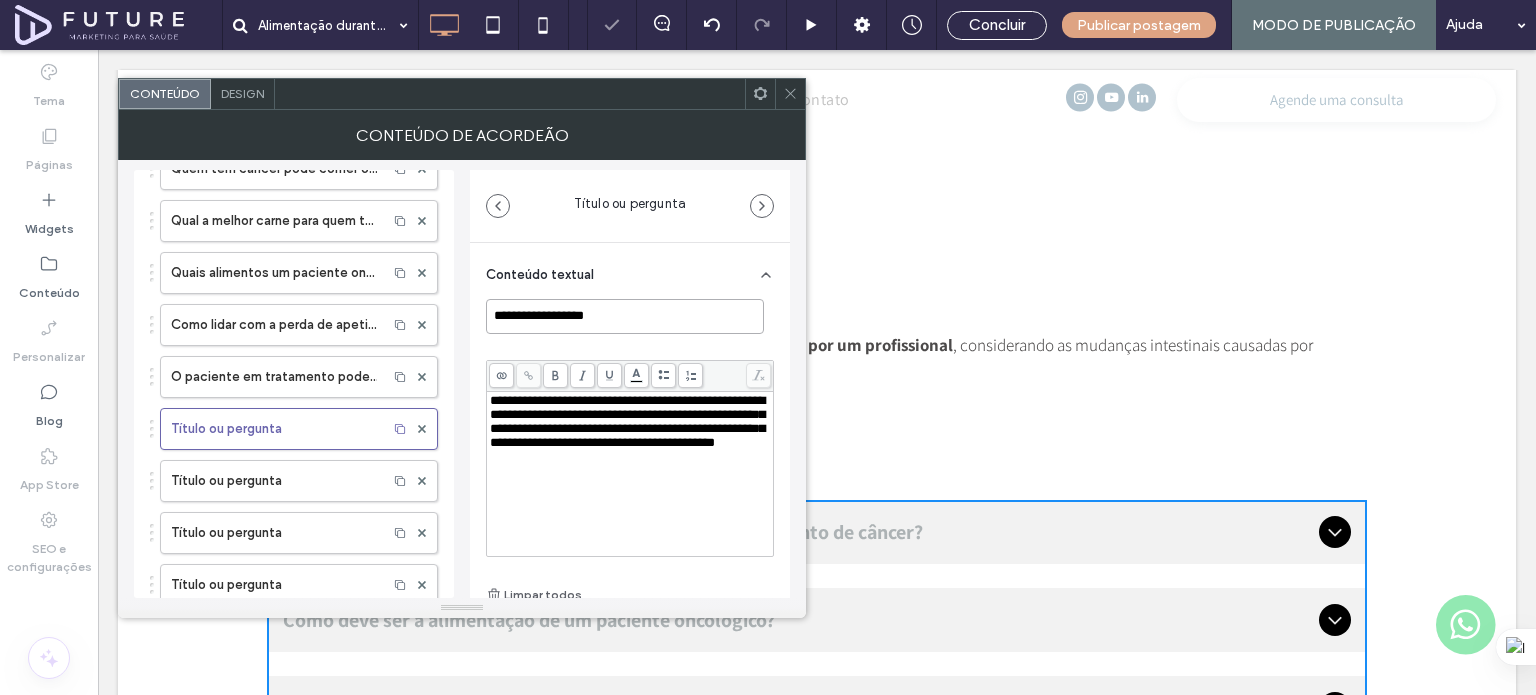 click on "**********" at bounding box center (625, 316) 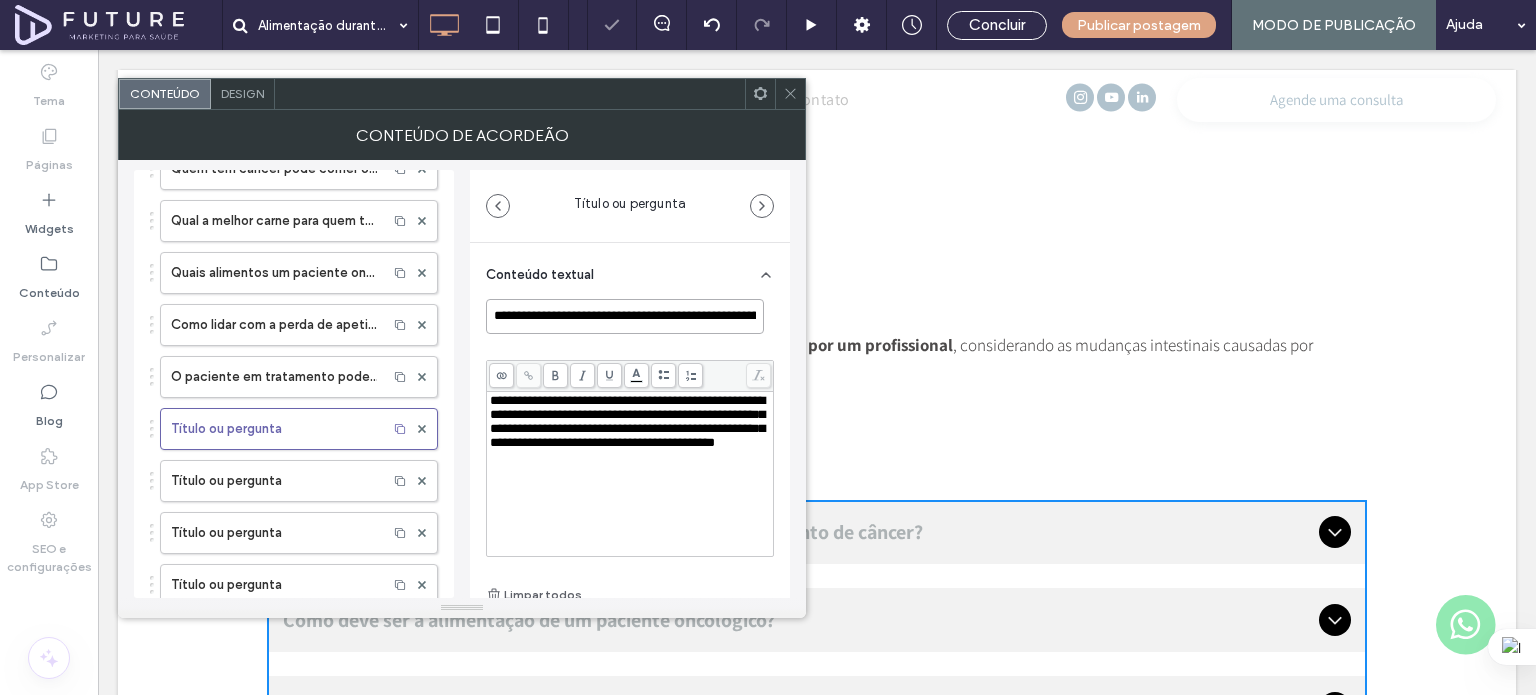 scroll, scrollTop: 0, scrollLeft: 160, axis: horizontal 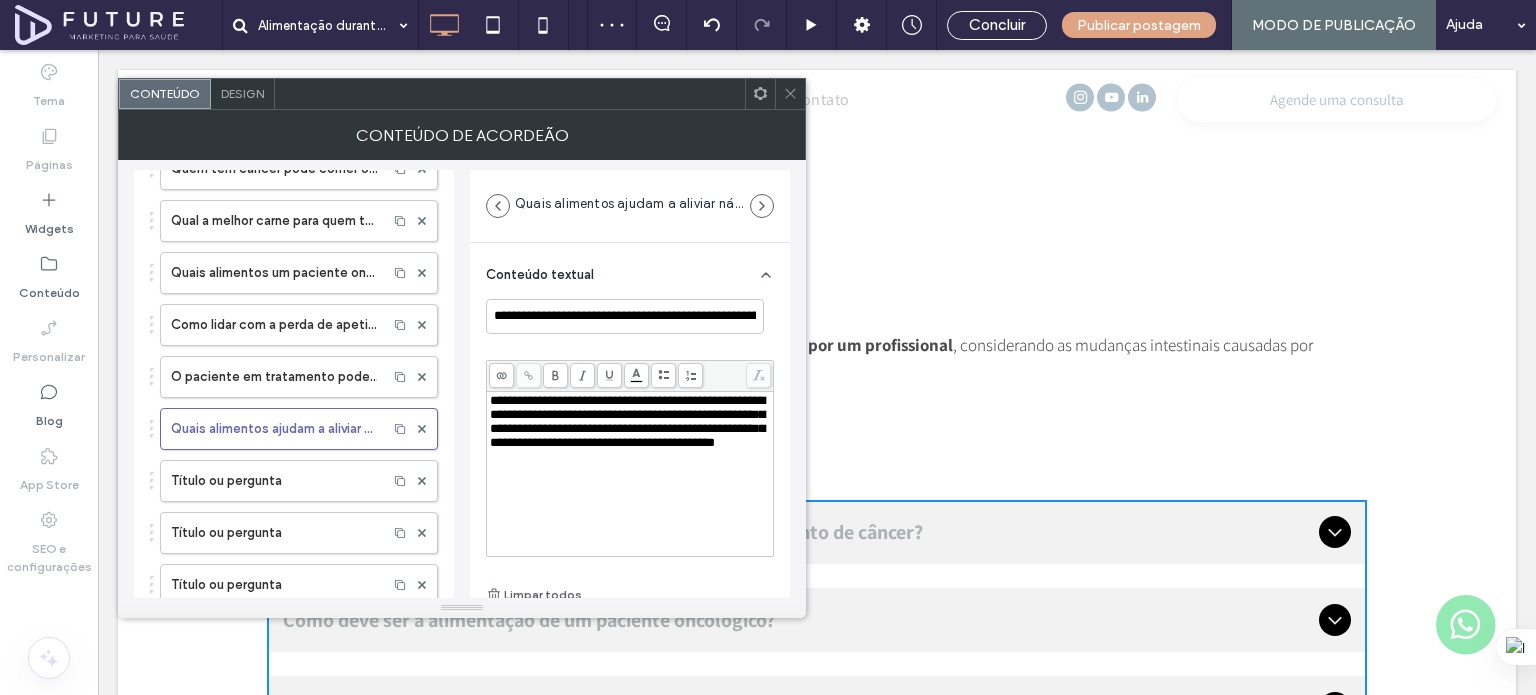 click on "**********" at bounding box center (627, 421) 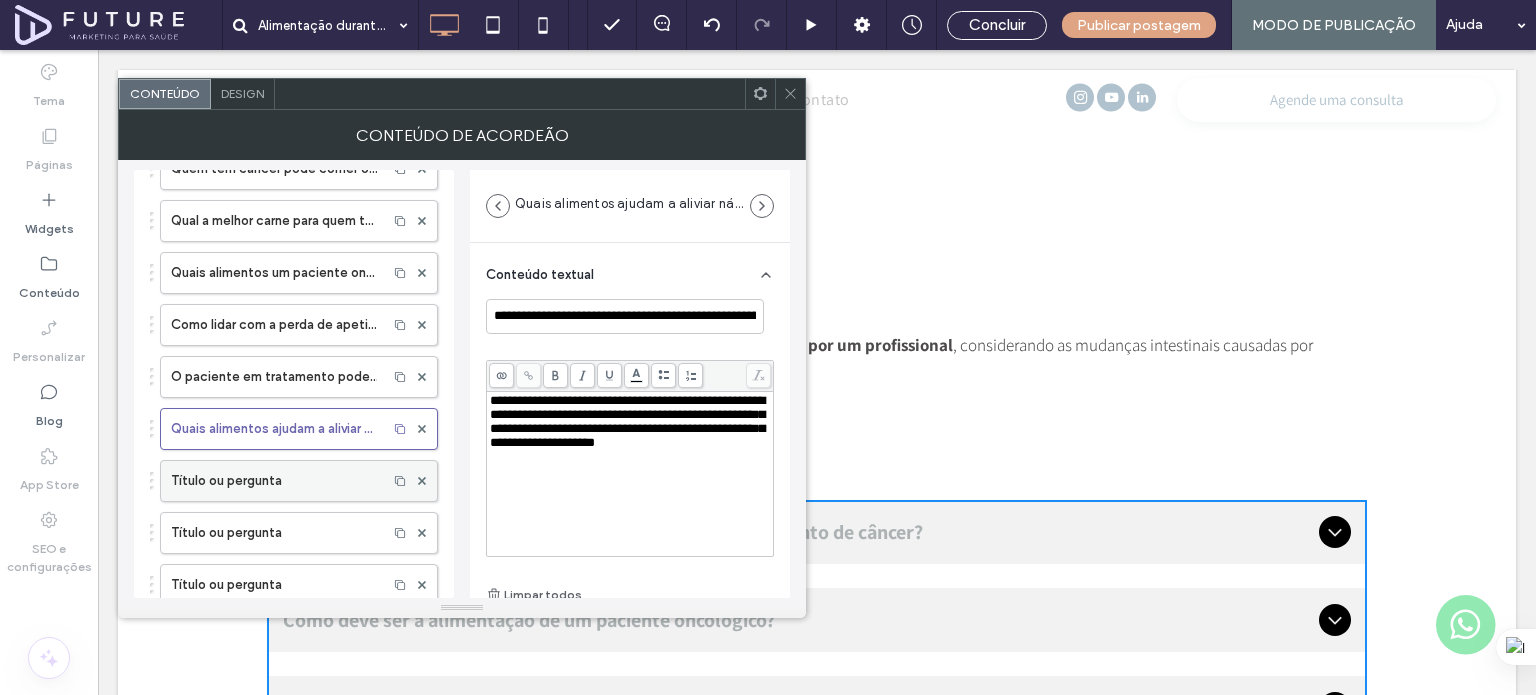 click on "Título ou pergunta" at bounding box center (274, 481) 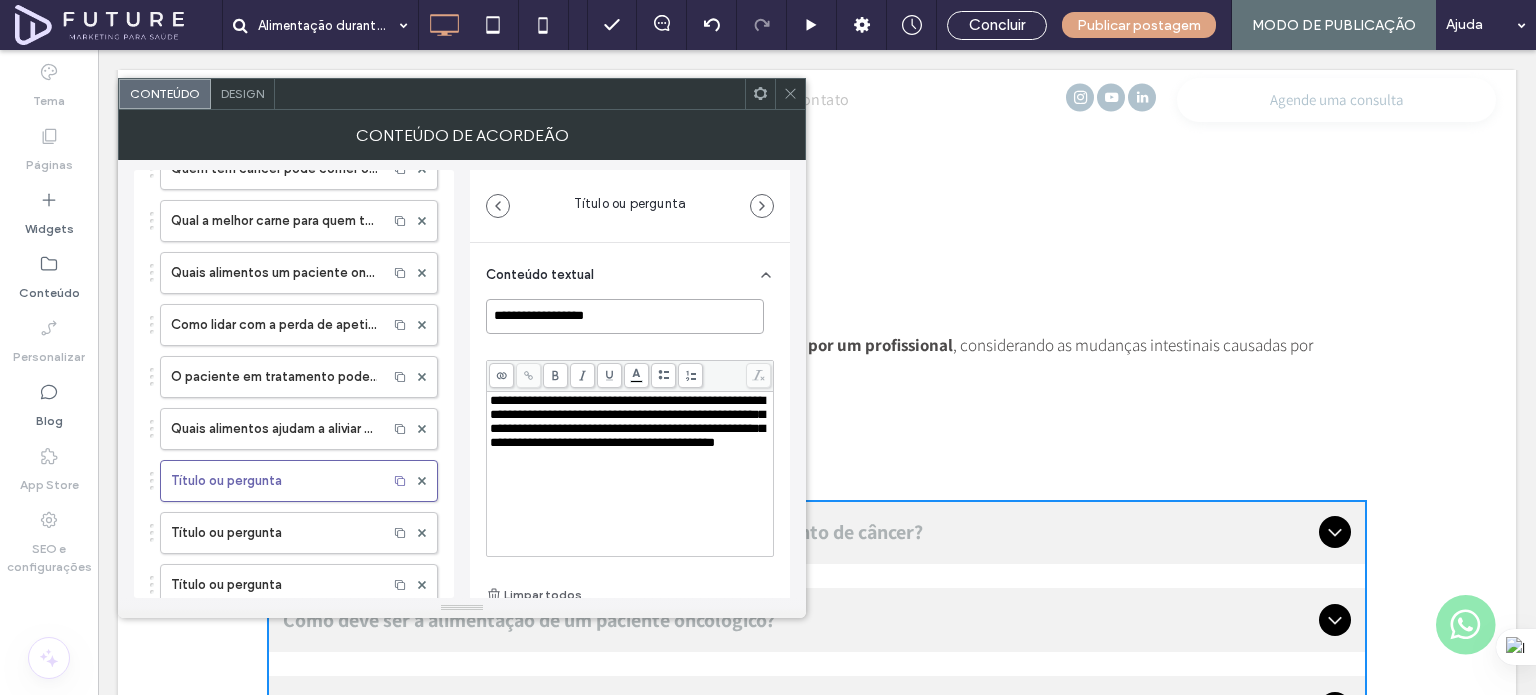 click on "**********" at bounding box center (625, 316) 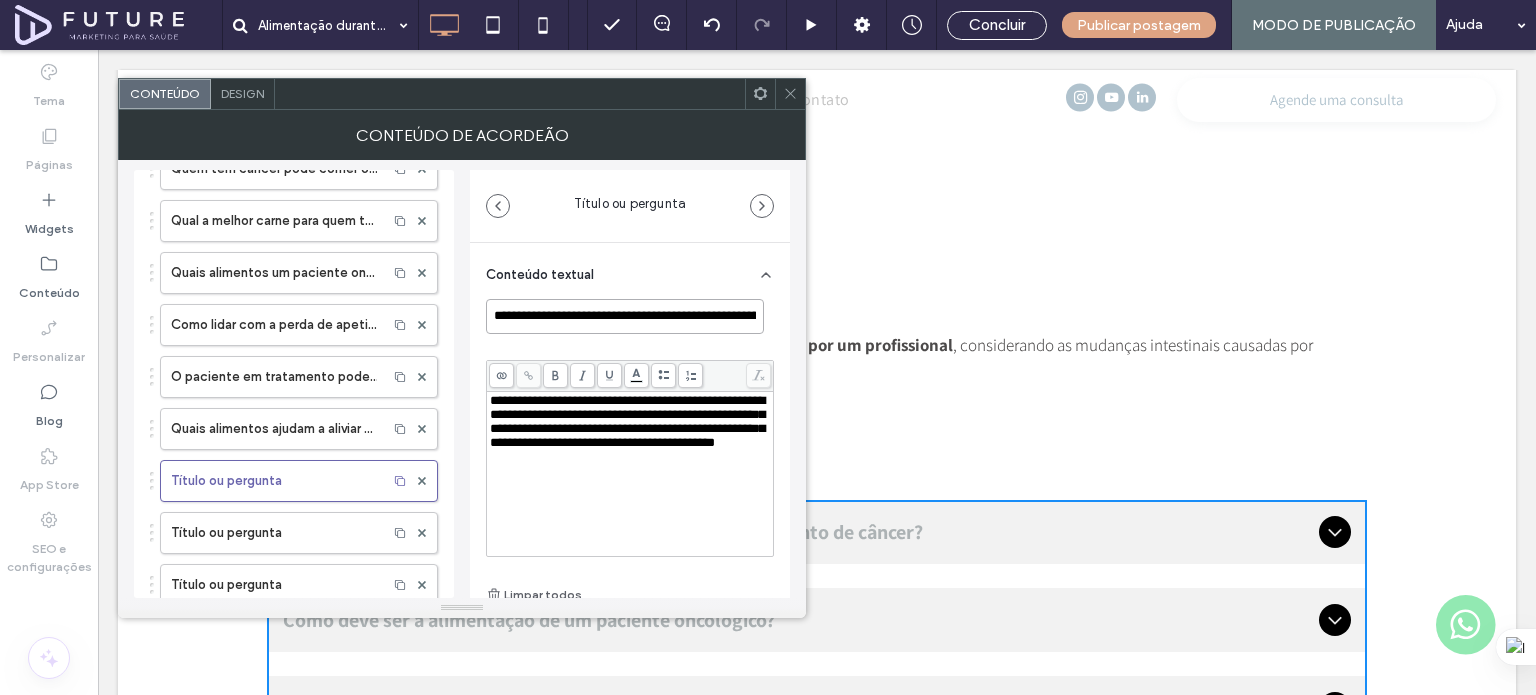 scroll, scrollTop: 0, scrollLeft: 87, axis: horizontal 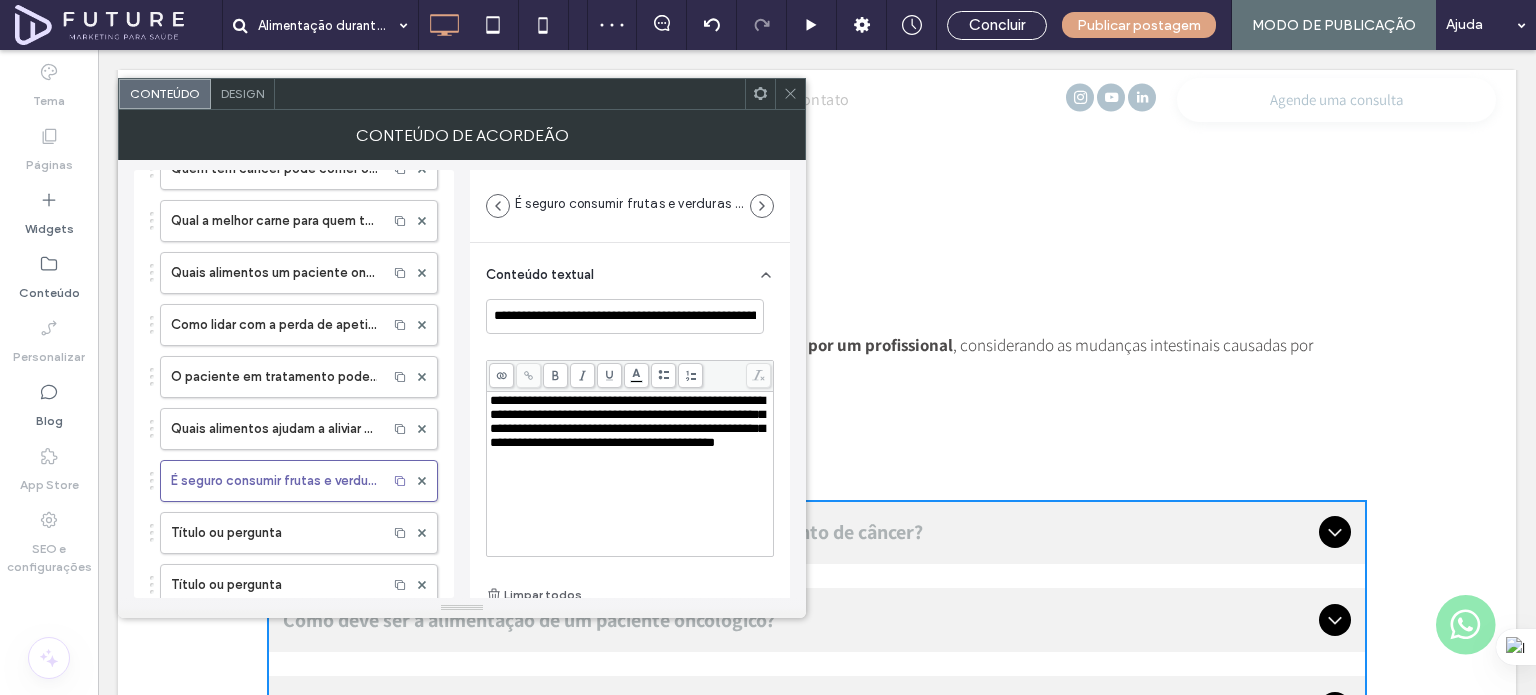 click on "**********" at bounding box center [627, 421] 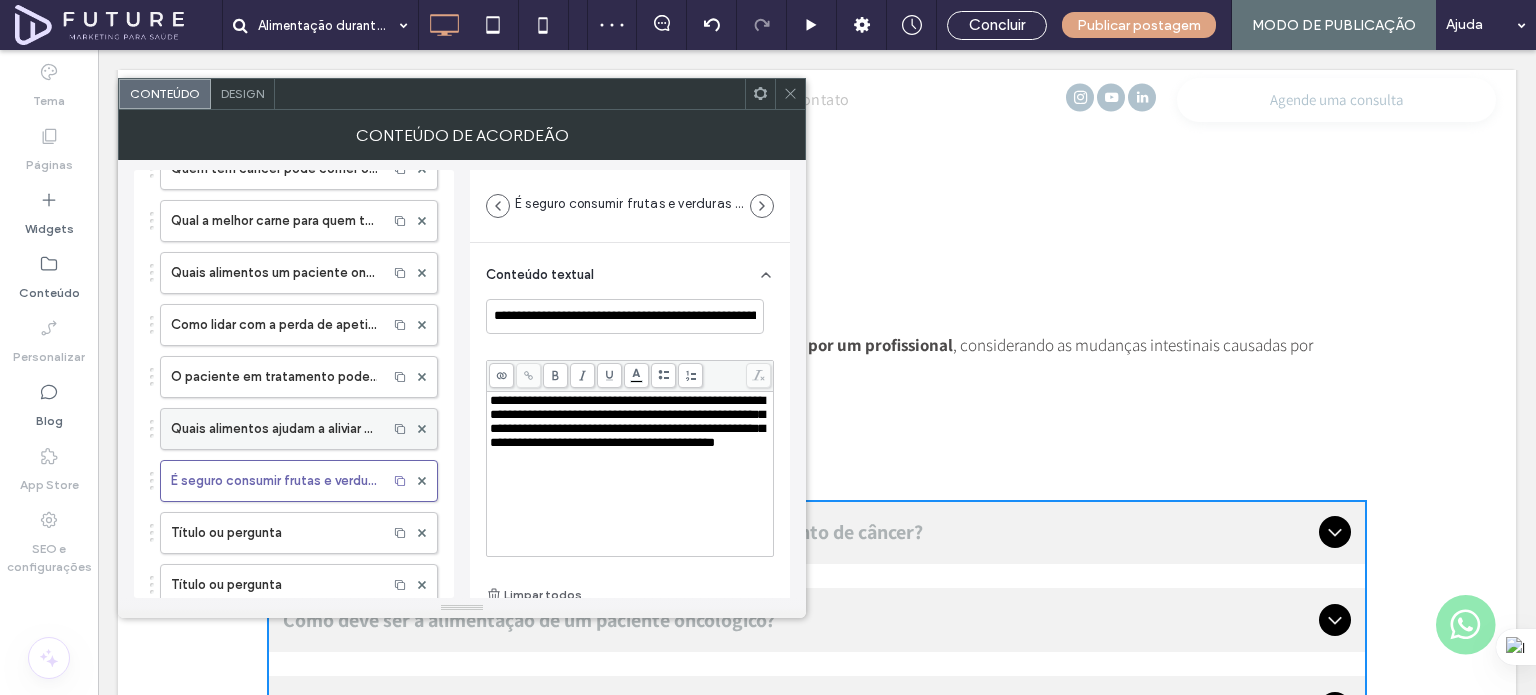 scroll, scrollTop: 600, scrollLeft: 0, axis: vertical 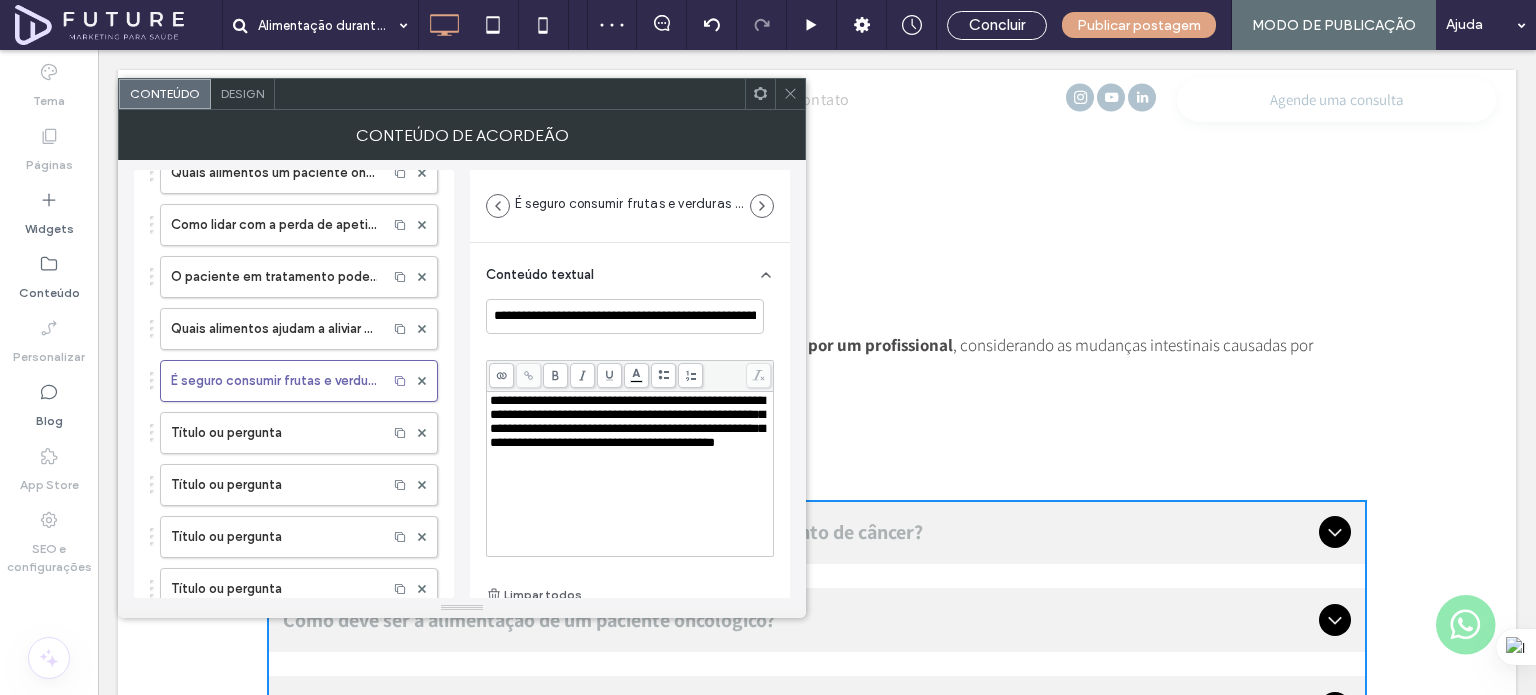 drag, startPoint x: 275, startPoint y: 427, endPoint x: 308, endPoint y: 345, distance: 88.391174 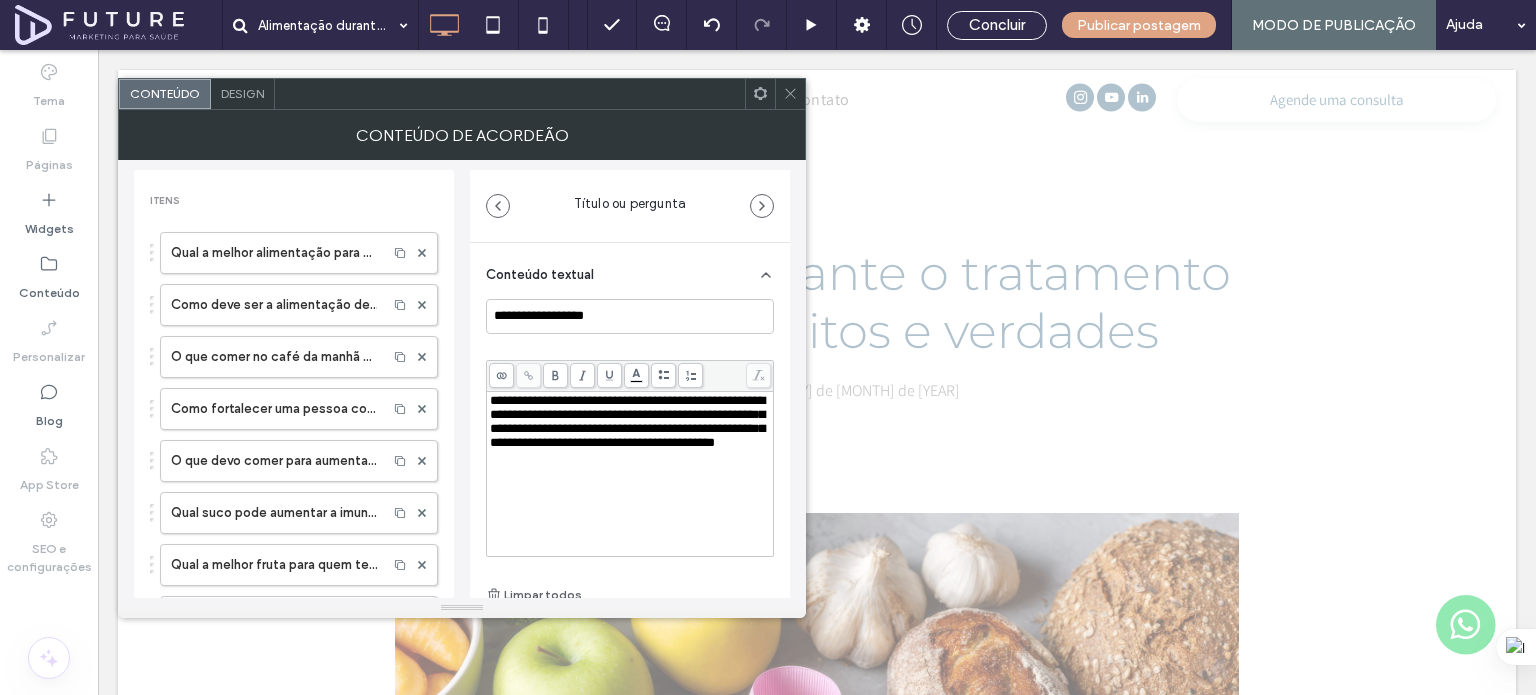 scroll, scrollTop: 5693, scrollLeft: 0, axis: vertical 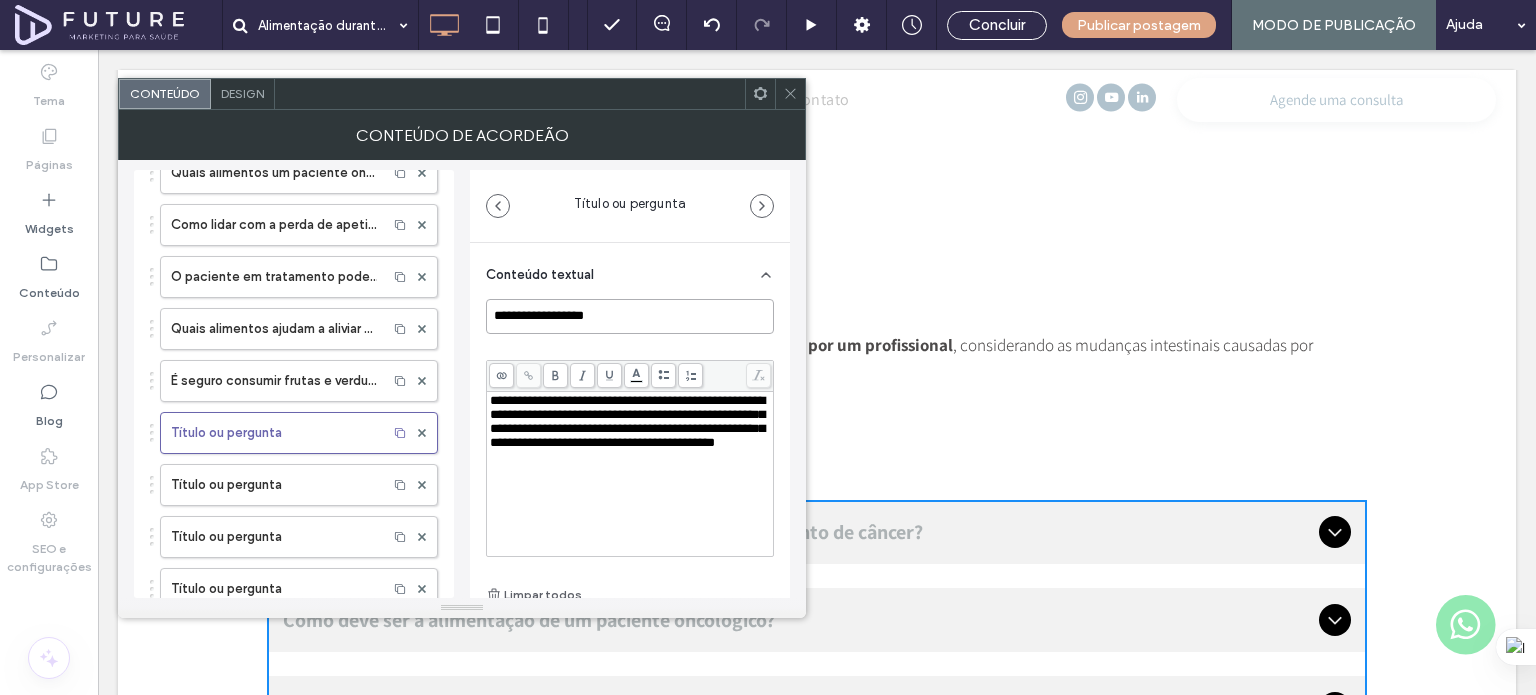 click on "**********" at bounding box center (630, 316) 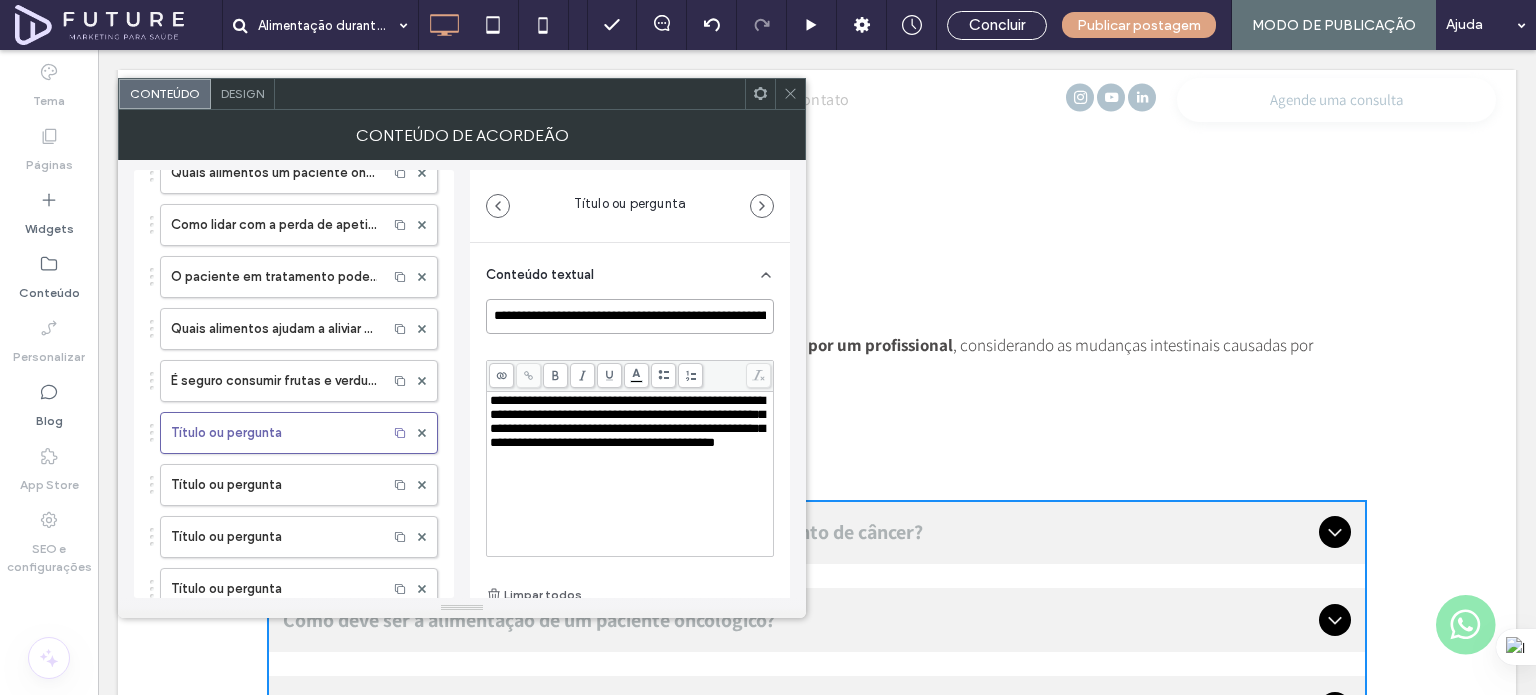scroll, scrollTop: 0, scrollLeft: 154, axis: horizontal 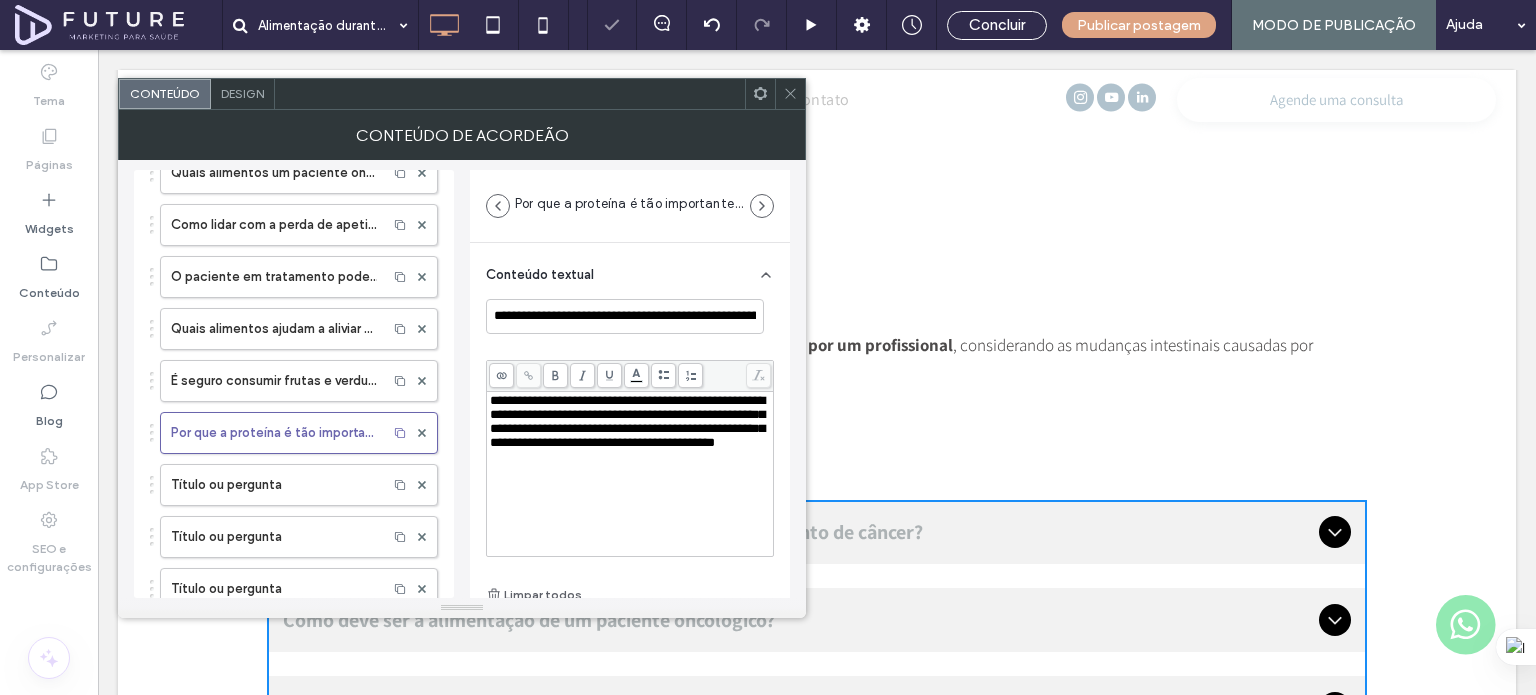 click on "**********" at bounding box center [627, 421] 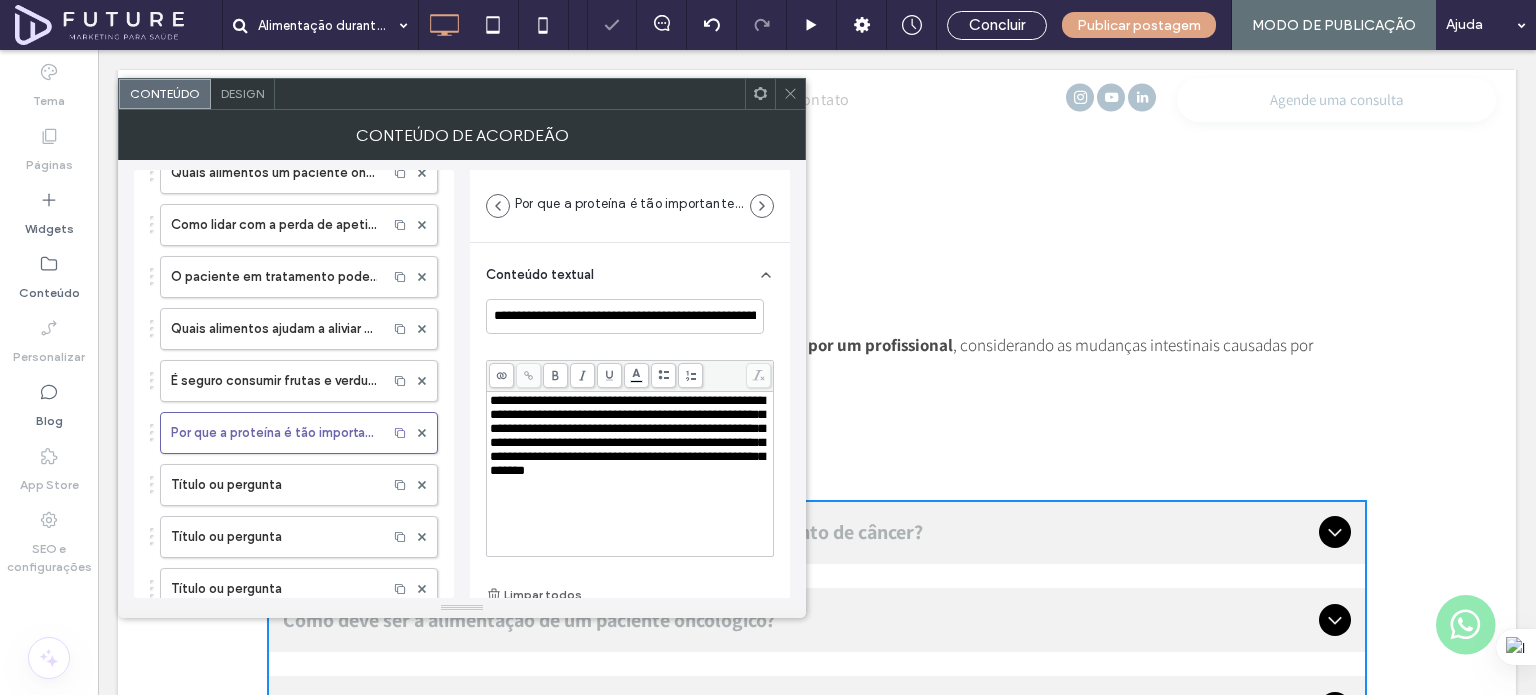 click on "**********" at bounding box center (627, 435) 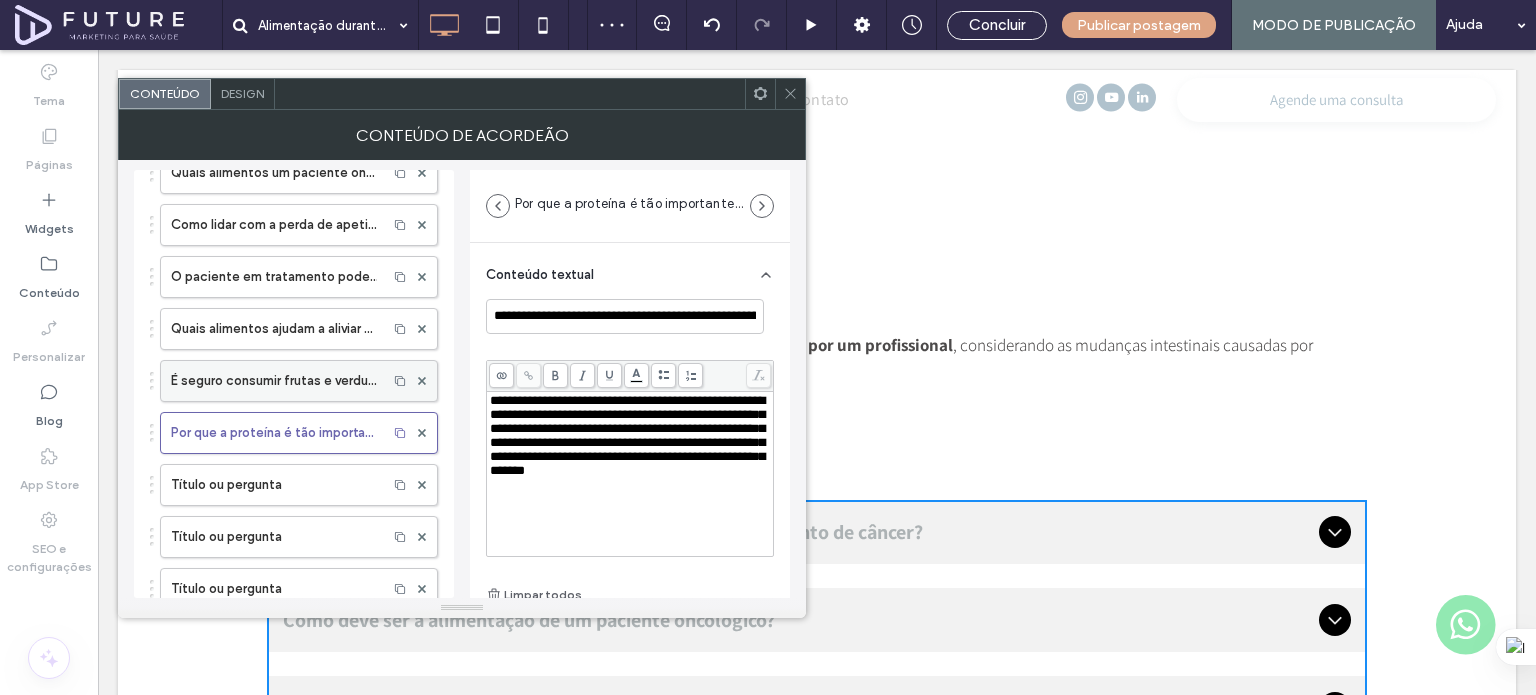 click on "É seguro consumir frutas e verduras durante o tratamento?" at bounding box center (274, 381) 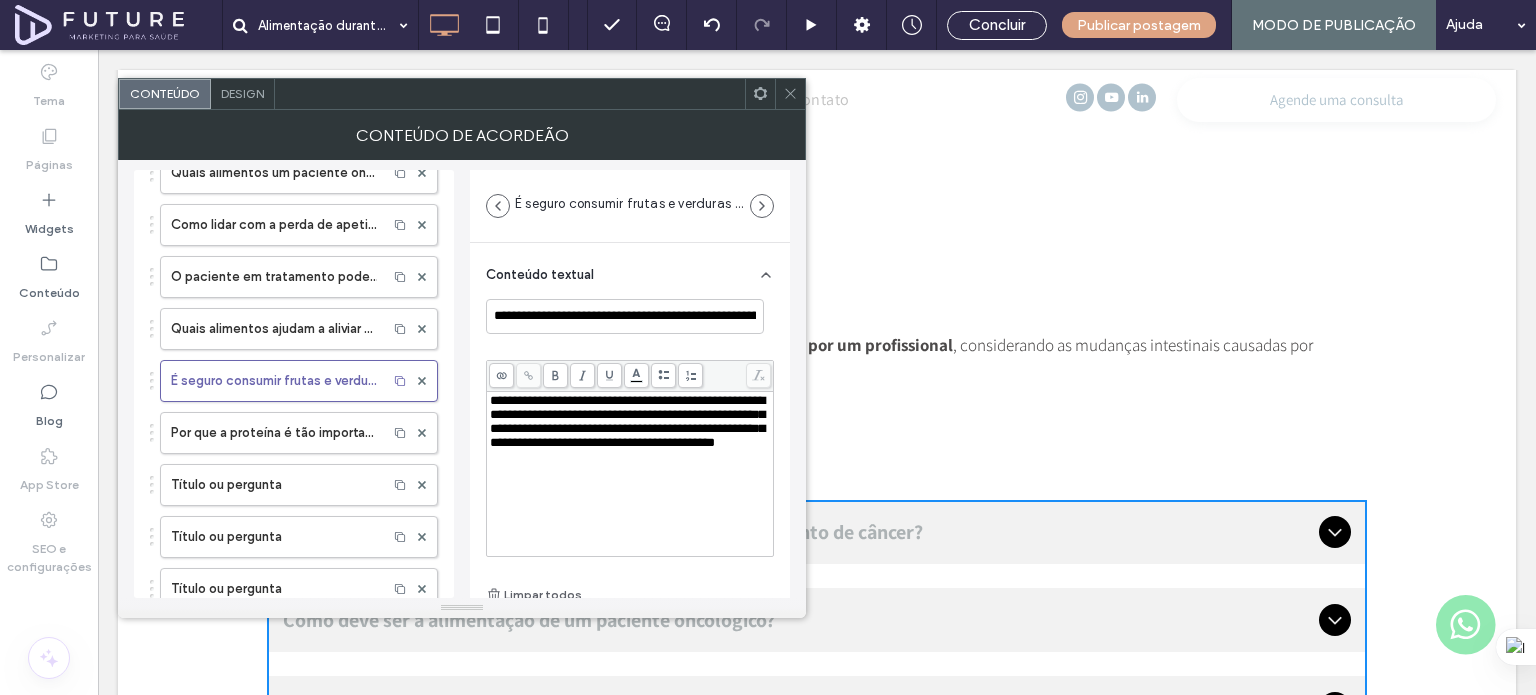 scroll, scrollTop: 100, scrollLeft: 0, axis: vertical 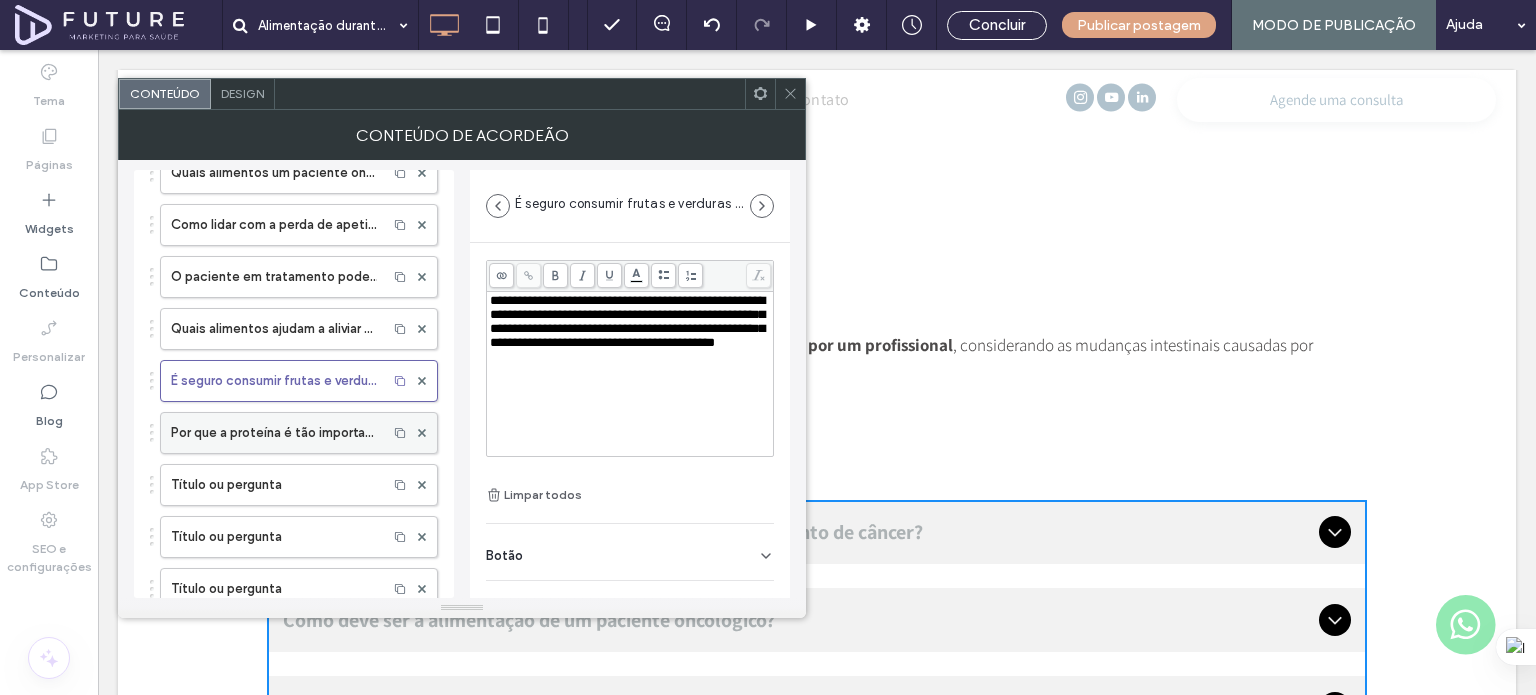 click on "Por que a proteína é tão importante durante o tratamento oncológico?" at bounding box center (274, 433) 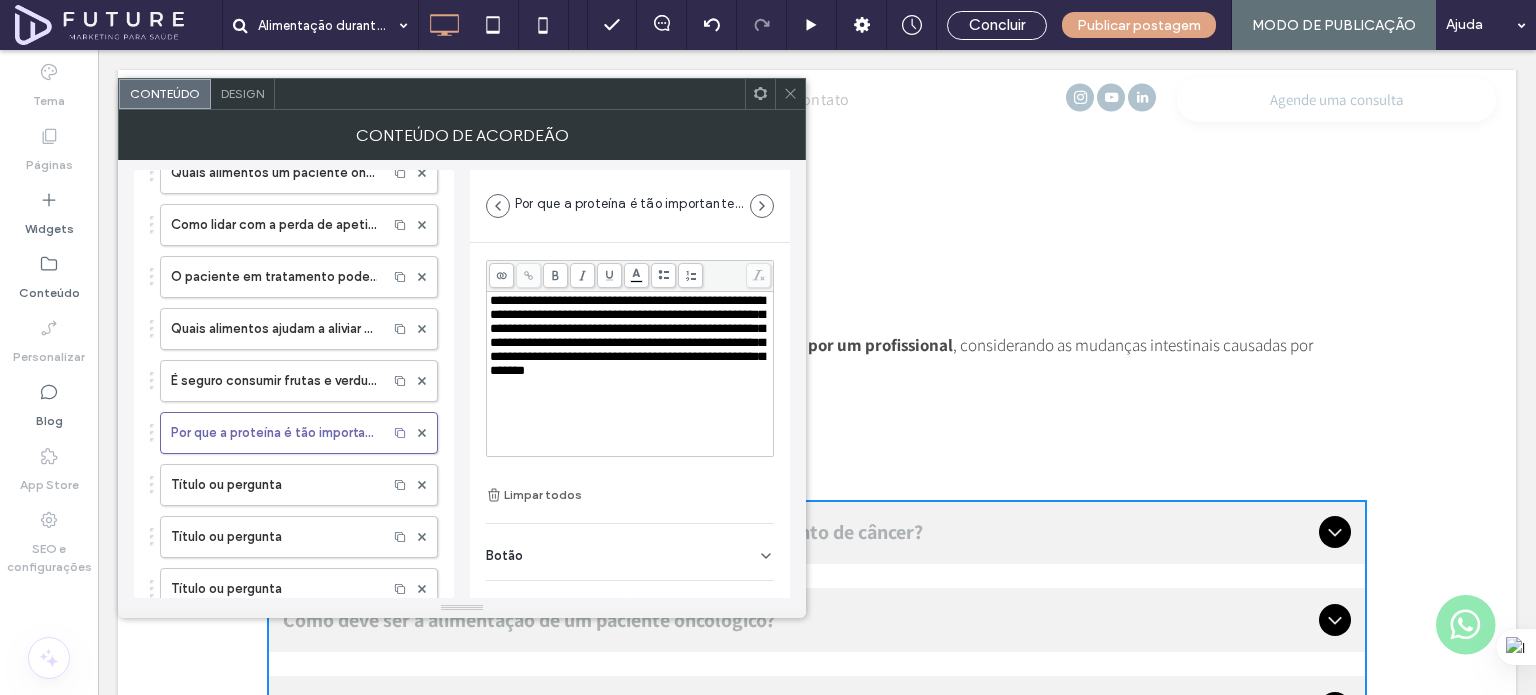 scroll, scrollTop: 0, scrollLeft: 0, axis: both 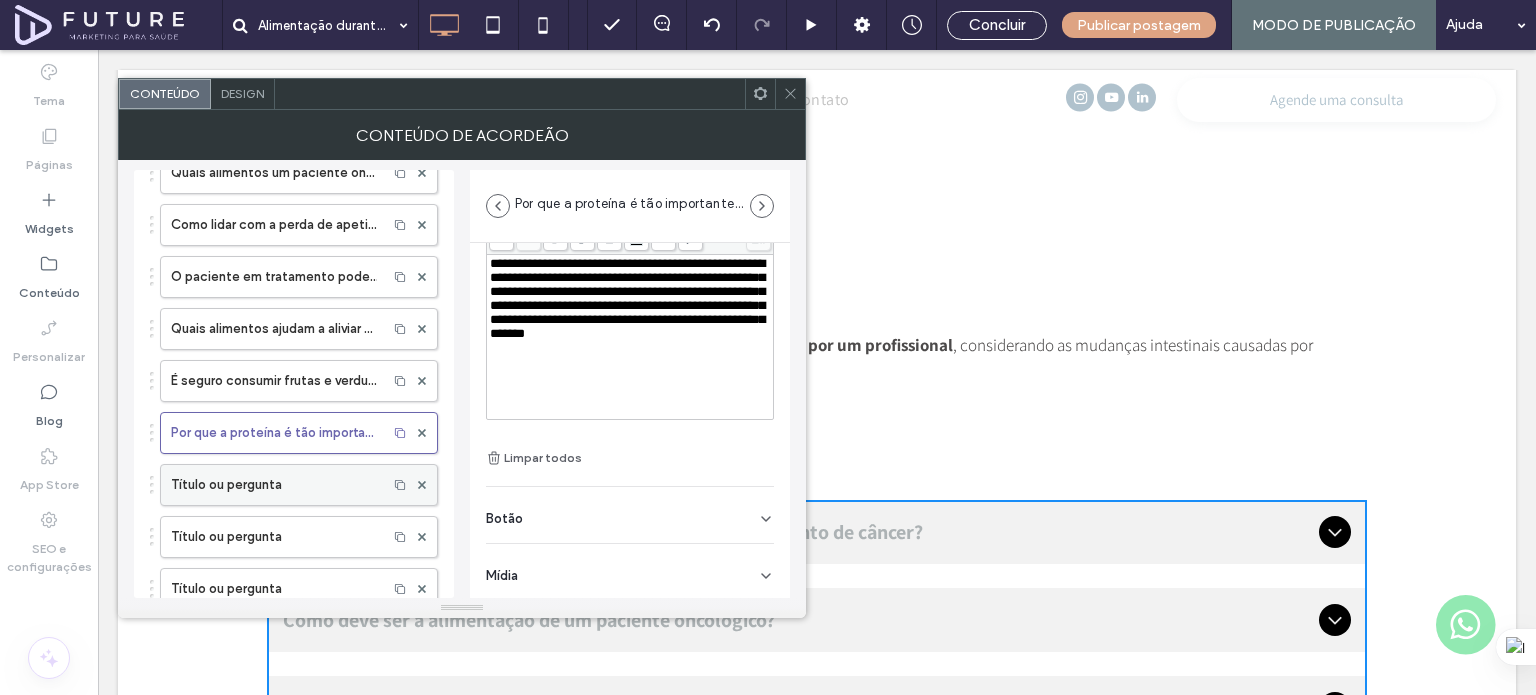 click on "Título ou pergunta" at bounding box center [274, 485] 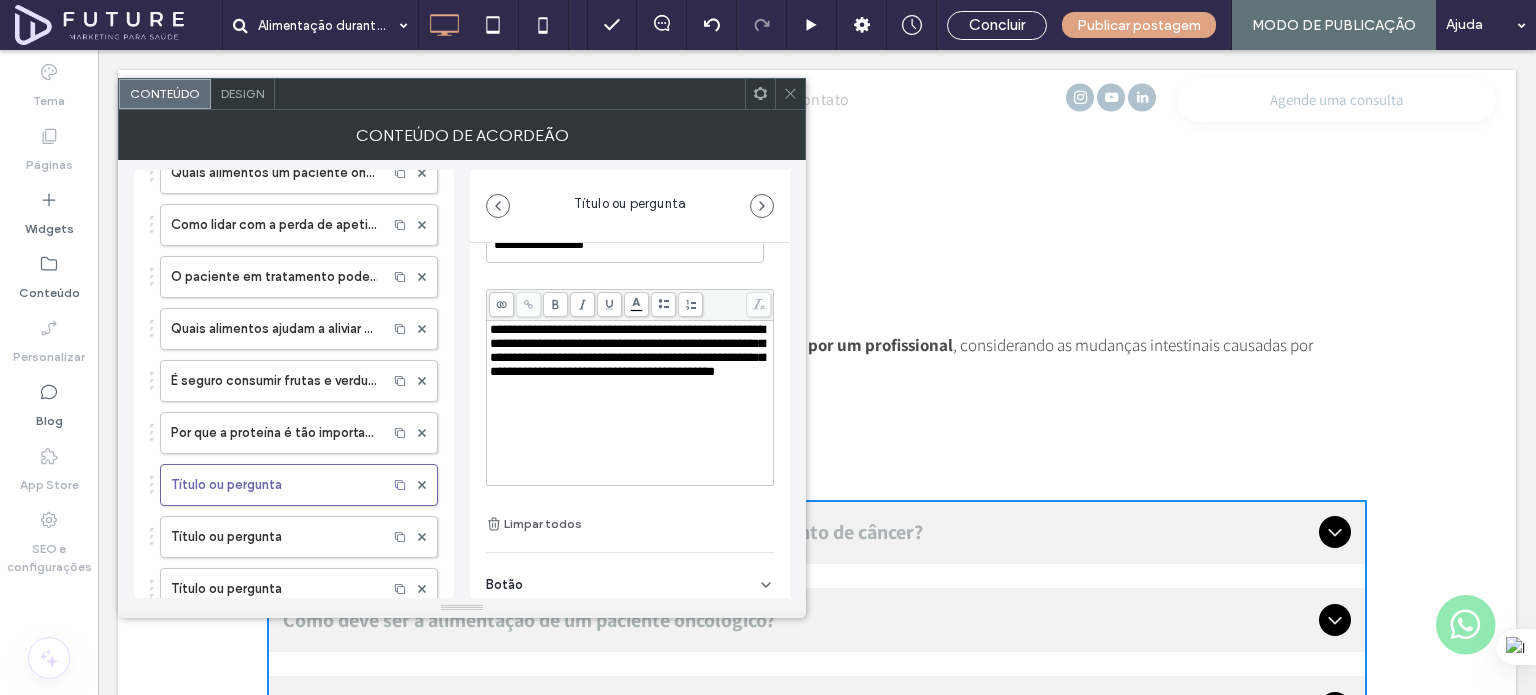 scroll, scrollTop: 0, scrollLeft: 0, axis: both 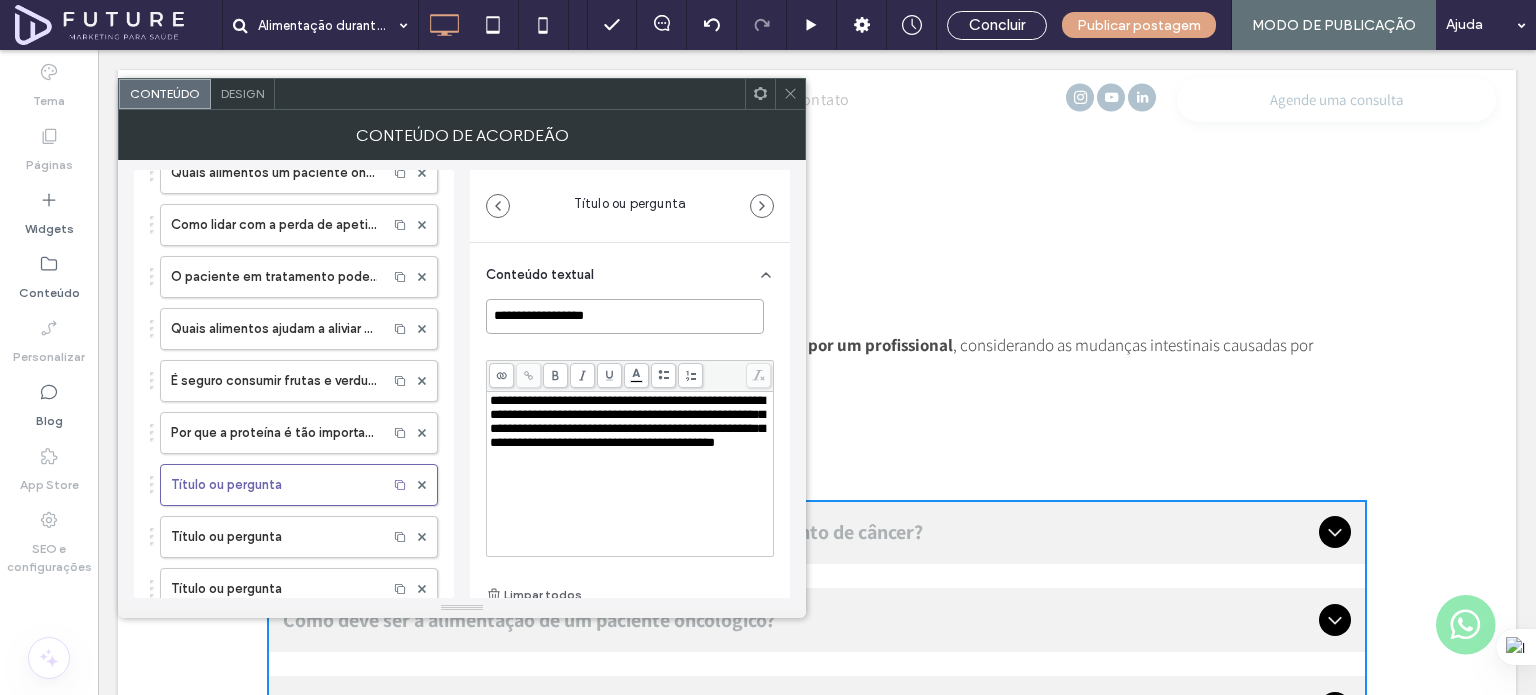 click on "**********" at bounding box center [625, 316] 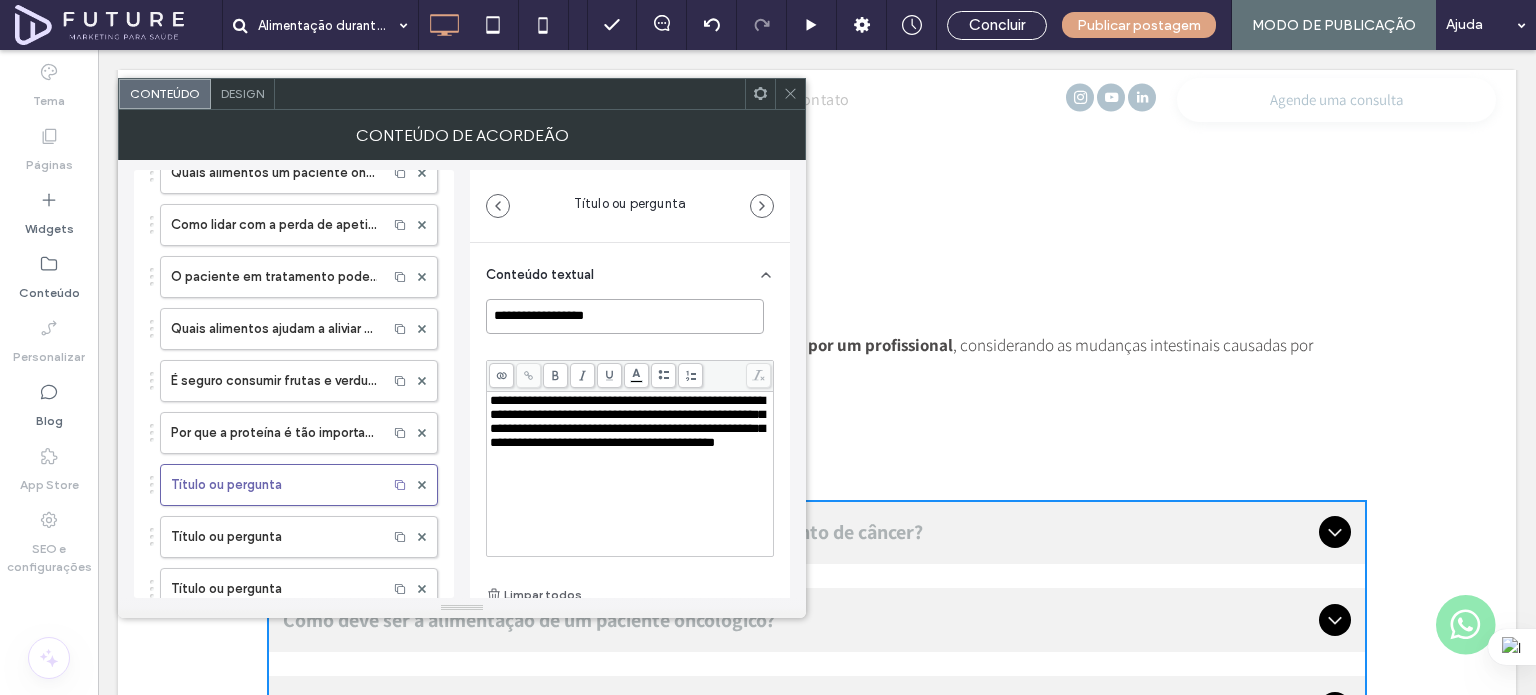 paste on "**********" 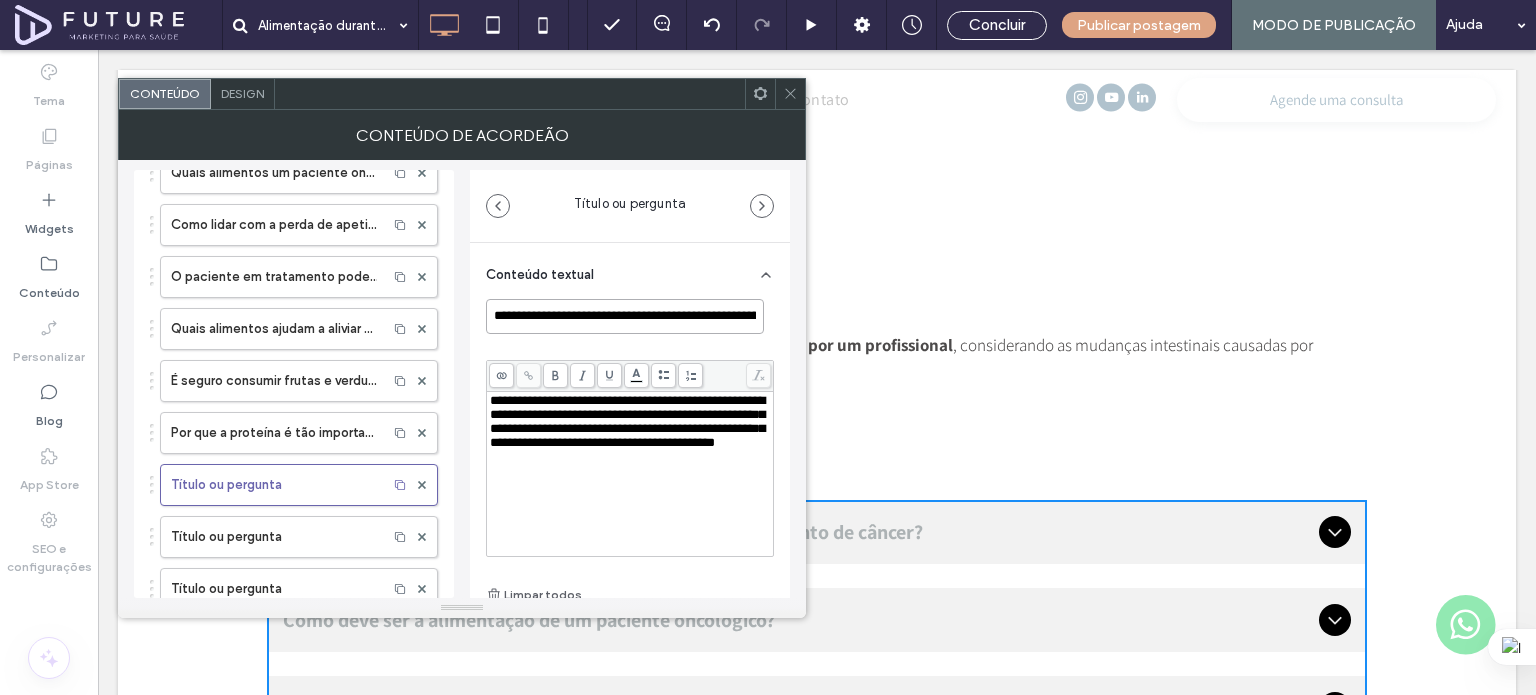 scroll, scrollTop: 0, scrollLeft: 127, axis: horizontal 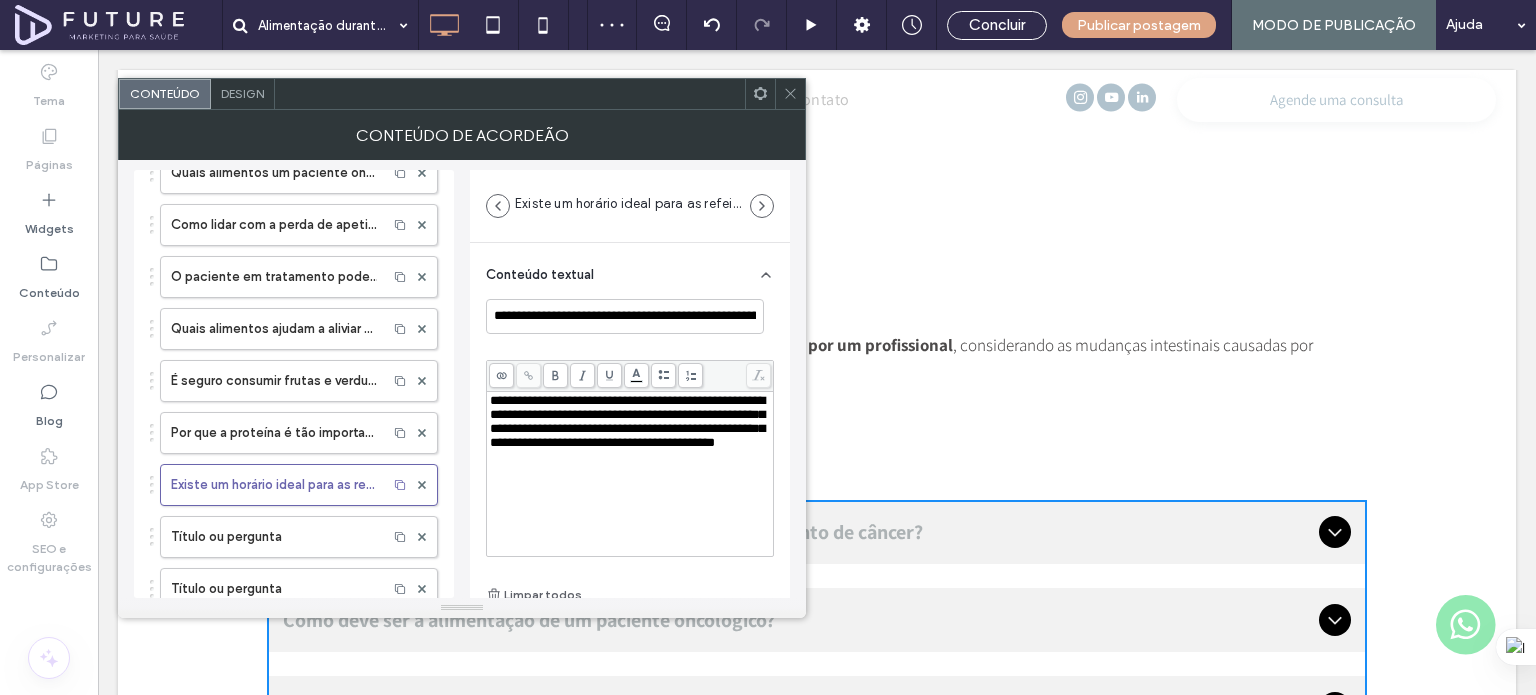 click on "**********" at bounding box center [627, 421] 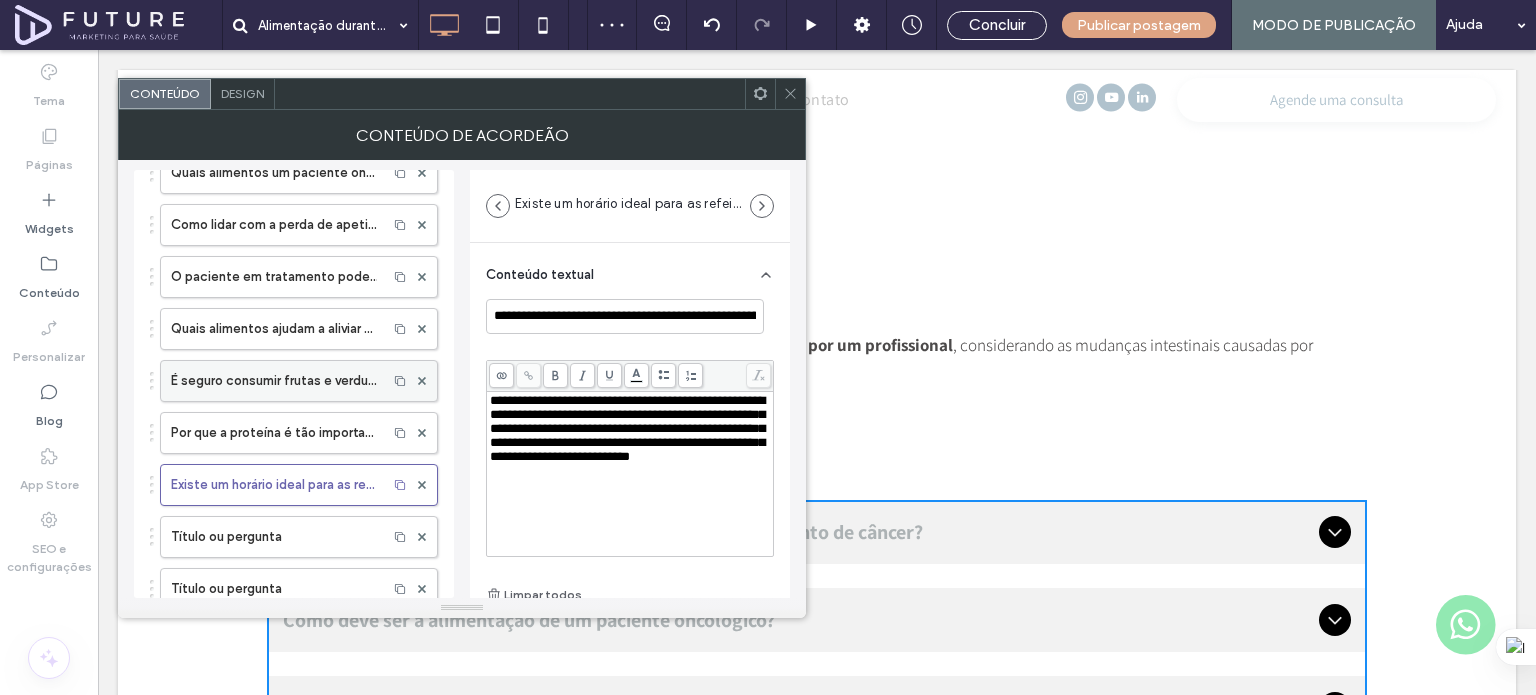 scroll, scrollTop: 700, scrollLeft: 0, axis: vertical 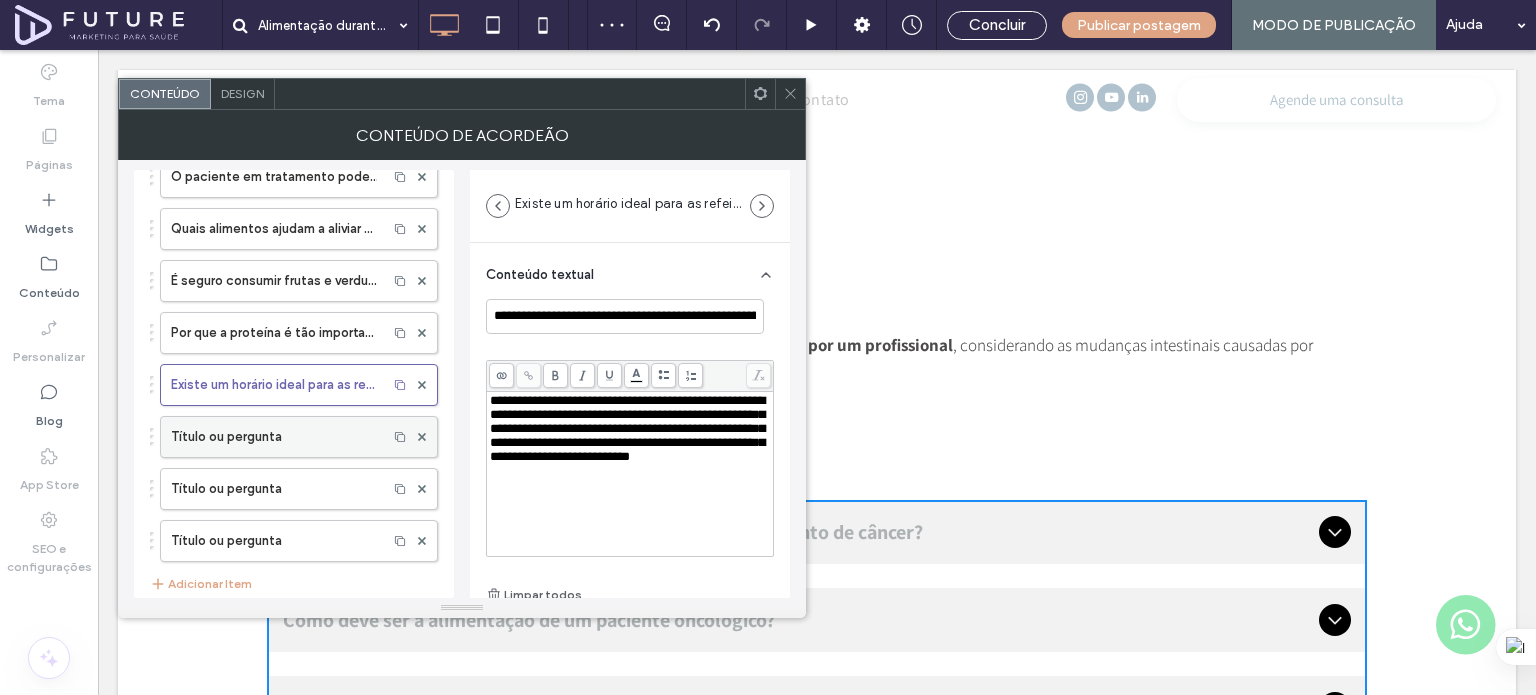 click on "Título ou pergunta" at bounding box center (274, 437) 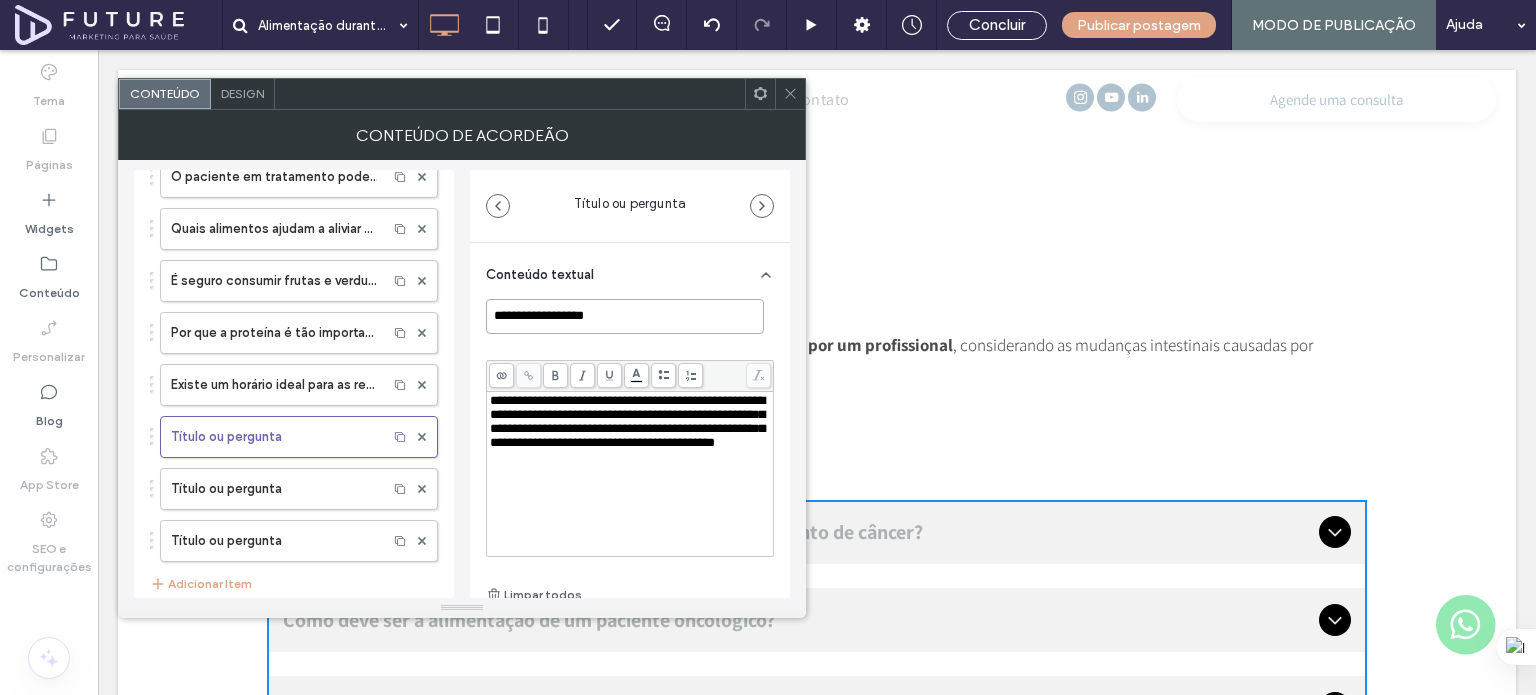 click on "**********" at bounding box center (625, 316) 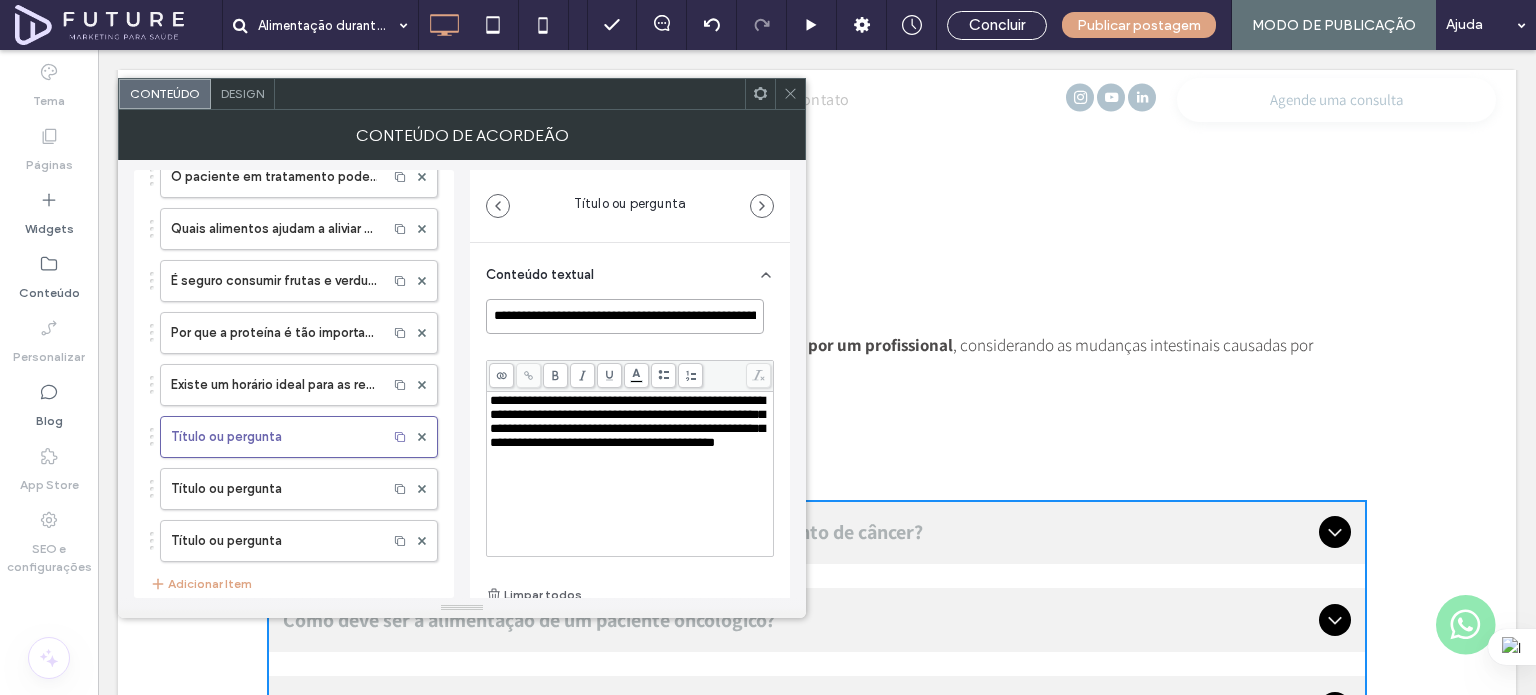 scroll, scrollTop: 0, scrollLeft: 221, axis: horizontal 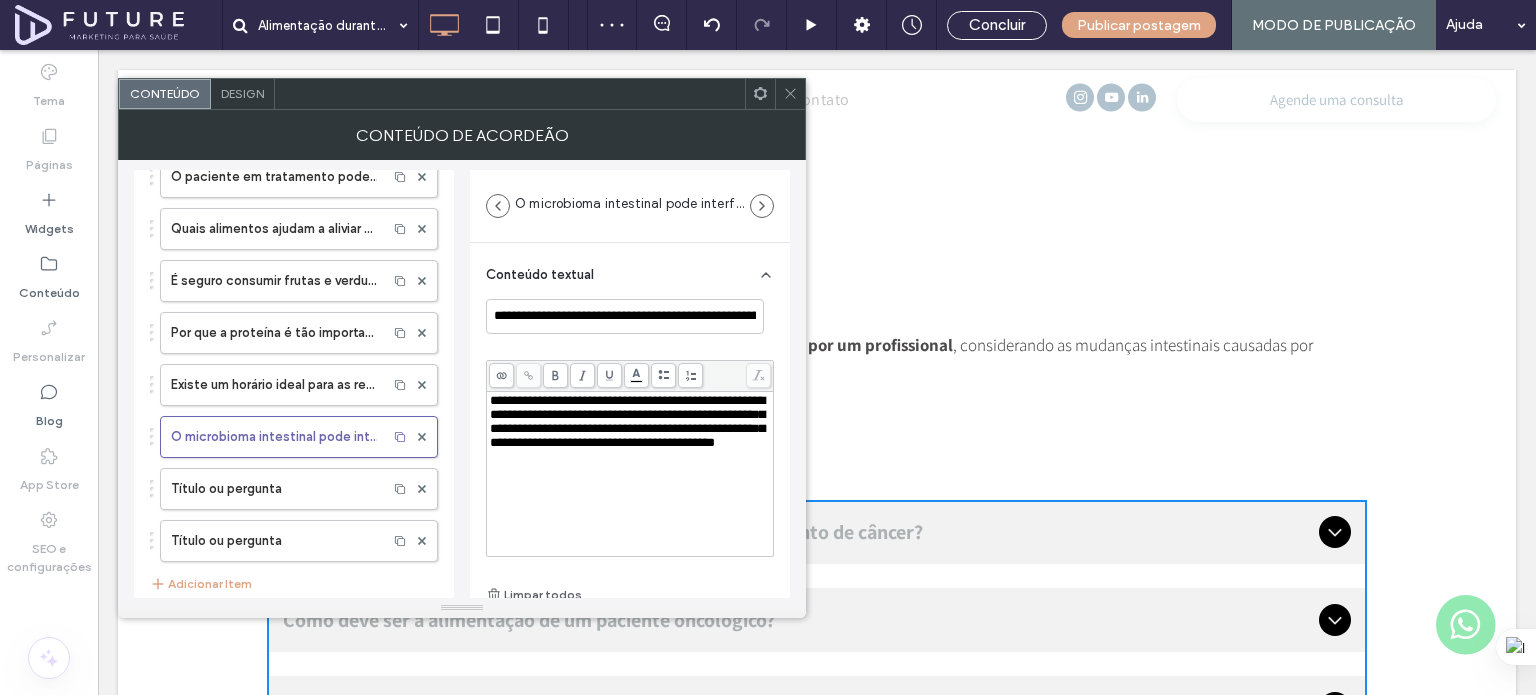 click on "**********" at bounding box center (627, 421) 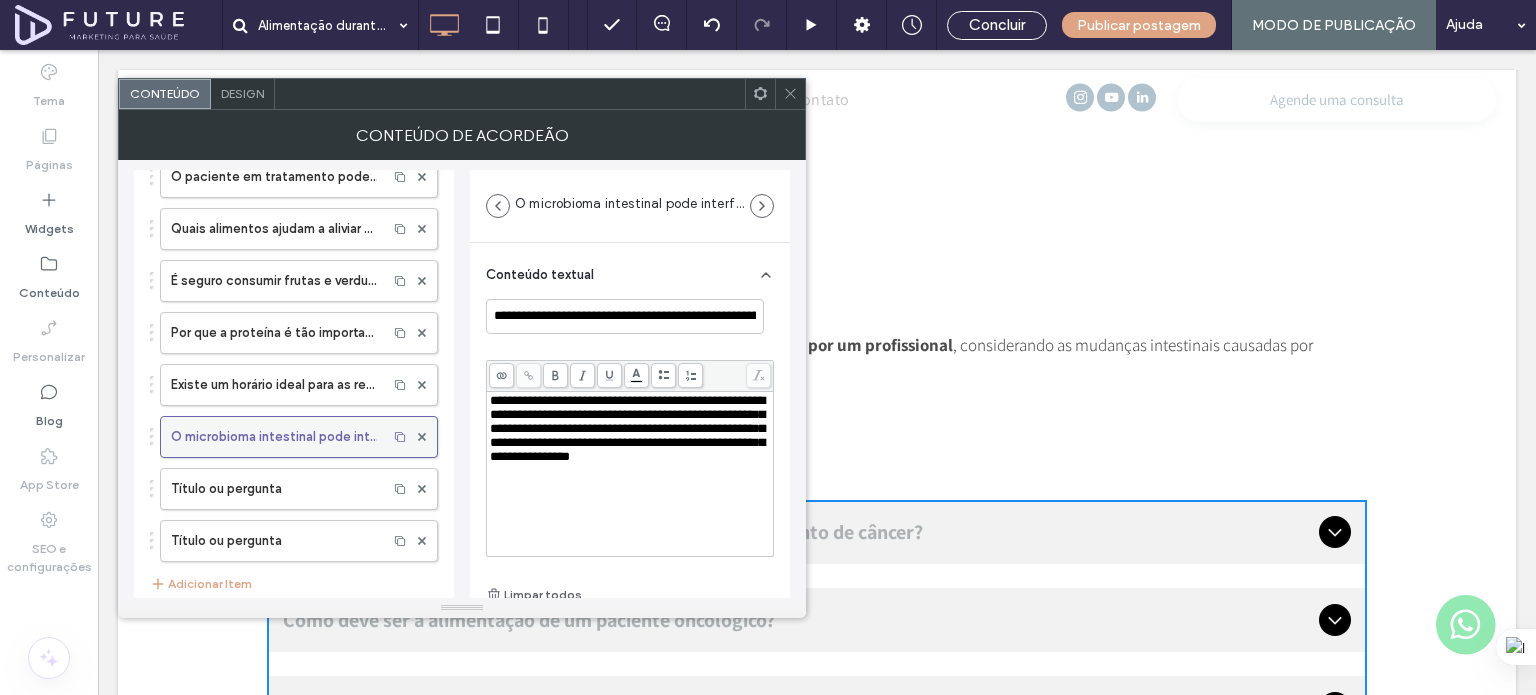 click on "O microbioma intestinal pode interferir na eficácia dos tratamentos oncológicos?" at bounding box center (274, 437) 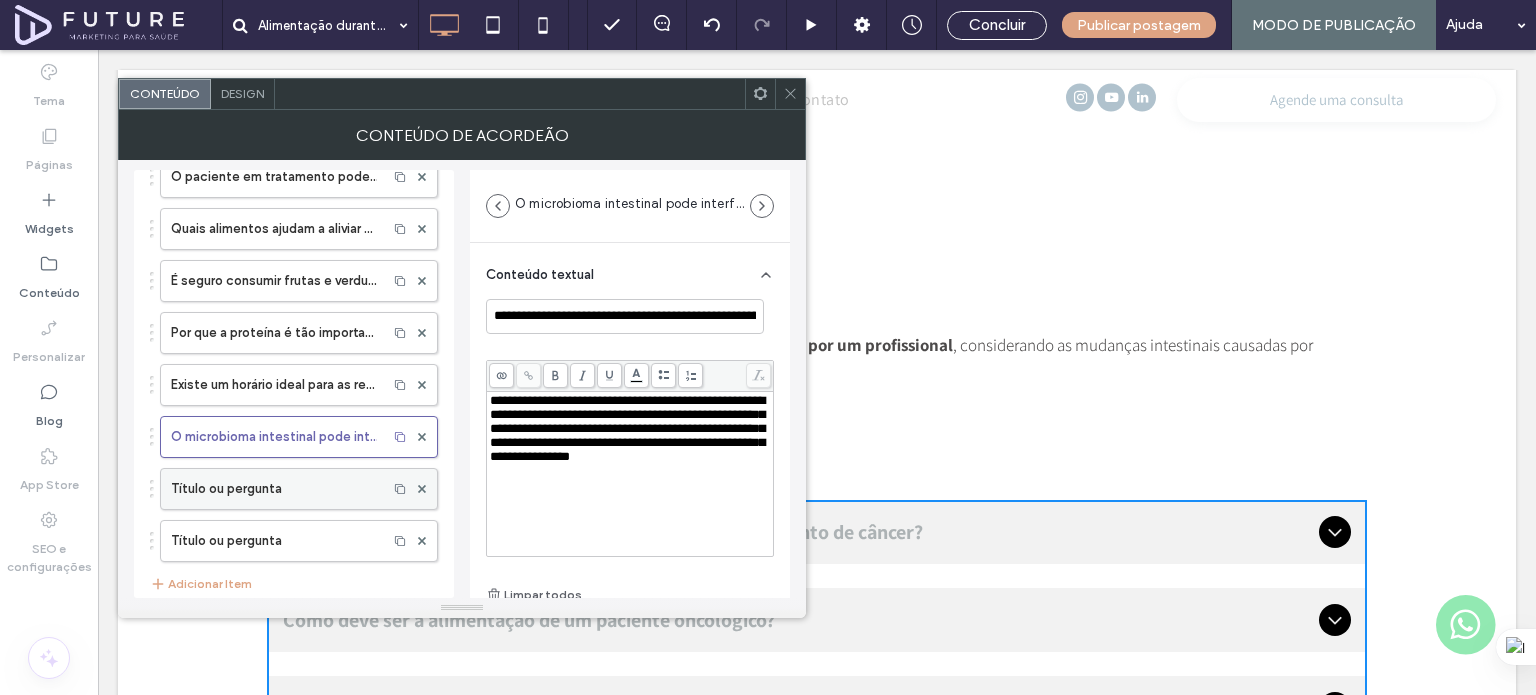 click on "Título ou pergunta" at bounding box center [274, 489] 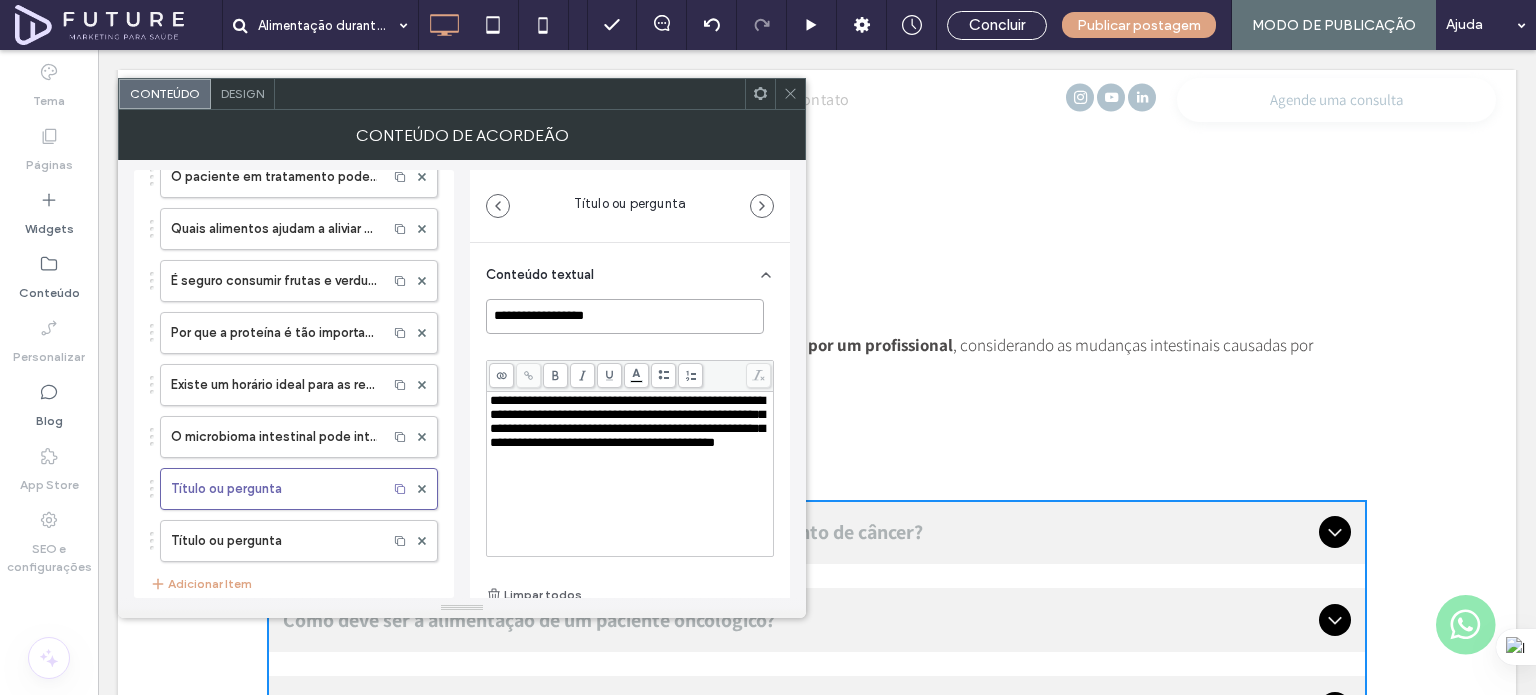 click on "**********" at bounding box center (625, 316) 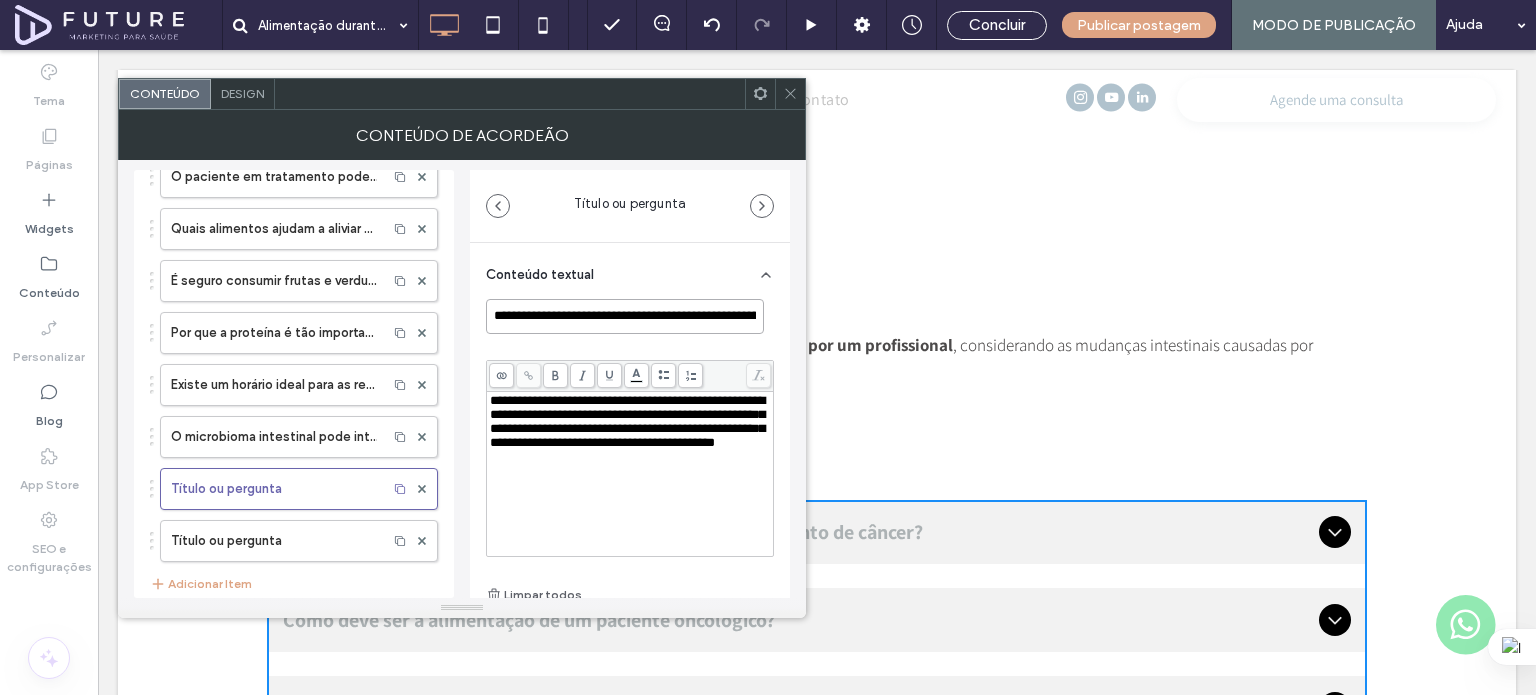 scroll, scrollTop: 0, scrollLeft: 116, axis: horizontal 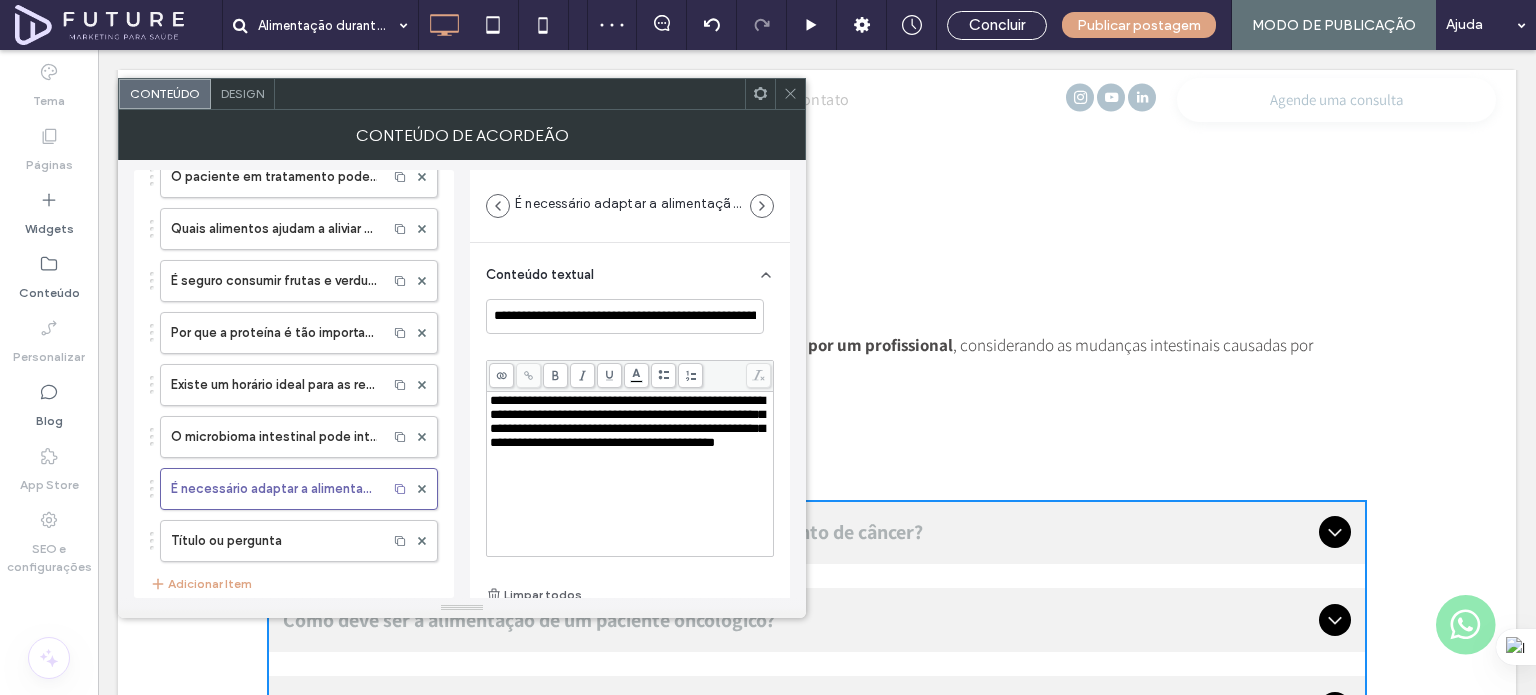 click on "**********" at bounding box center (627, 421) 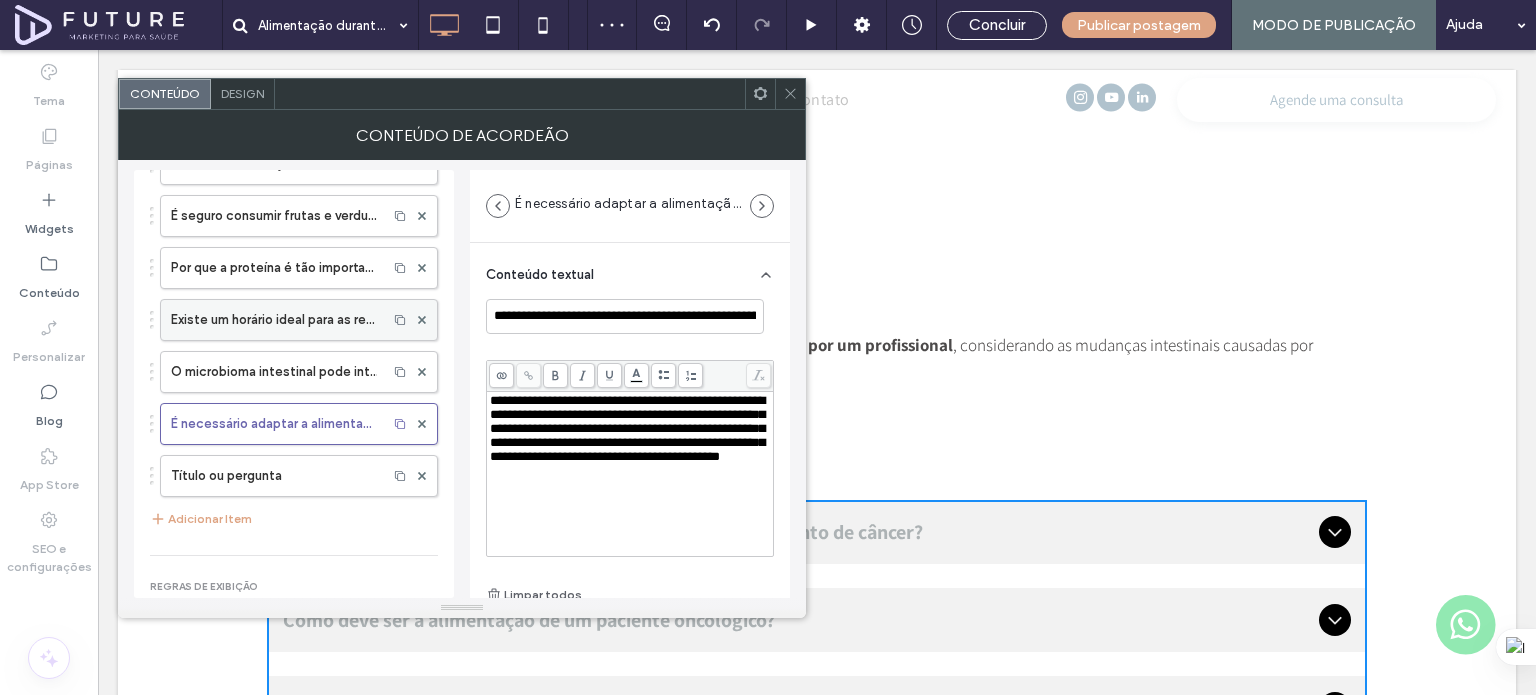 scroll, scrollTop: 800, scrollLeft: 0, axis: vertical 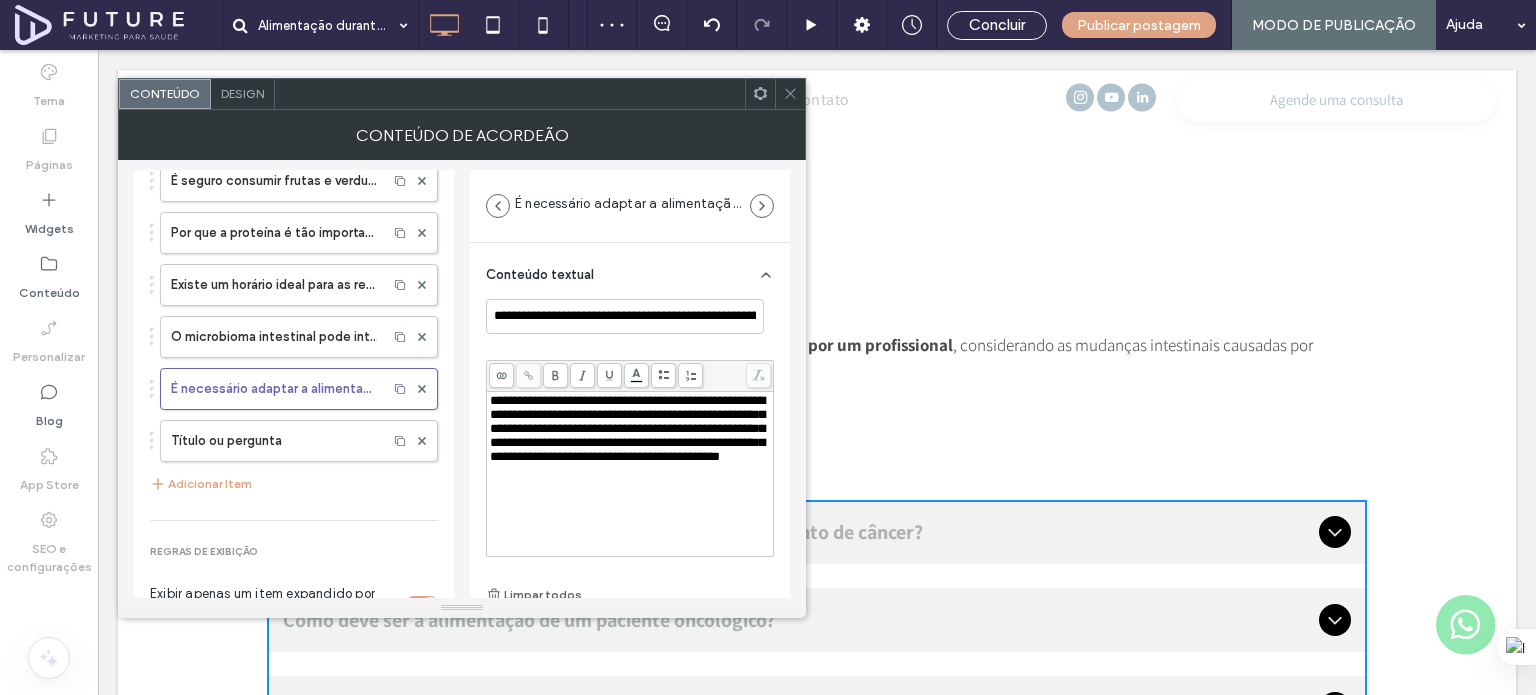 click on "Qual a melhor alimentação para quem está fazendo tratamento de câncer? Como deve ser a alimentação de um paciente oncológico? O que comer no café da manhã quem tem câncer? Como fortalecer uma pessoa com câncer? O que devo comer para aumentar minha imunidade durante a quimioterapia? Qual suco pode aumentar a imunidade de quem faz quimioterapia? Qual a melhor fruta para quem tem câncer? Quem tem câncer pode comer banana? Quem tem câncer pode comer ovos? Qual a melhor carne para quem tem câncer? Quais alimentos um paciente oncológico deve evitar? Como lidar com a perda de apetite durante o tratamento? O paciente em tratamento pode seguir uma dieta vegana ou low carb? Quais alimentos ajudam a aliviar náuseas causadas pela quimioterapia? É seguro consumir frutas e verduras durante o tratamento? Por que a proteína é tão importante durante o tratamento oncológico? Existe um horário ideal para as refeições durante a quimioterapia? Título ou pergunta Adicionar Item" at bounding box center (294, -36) 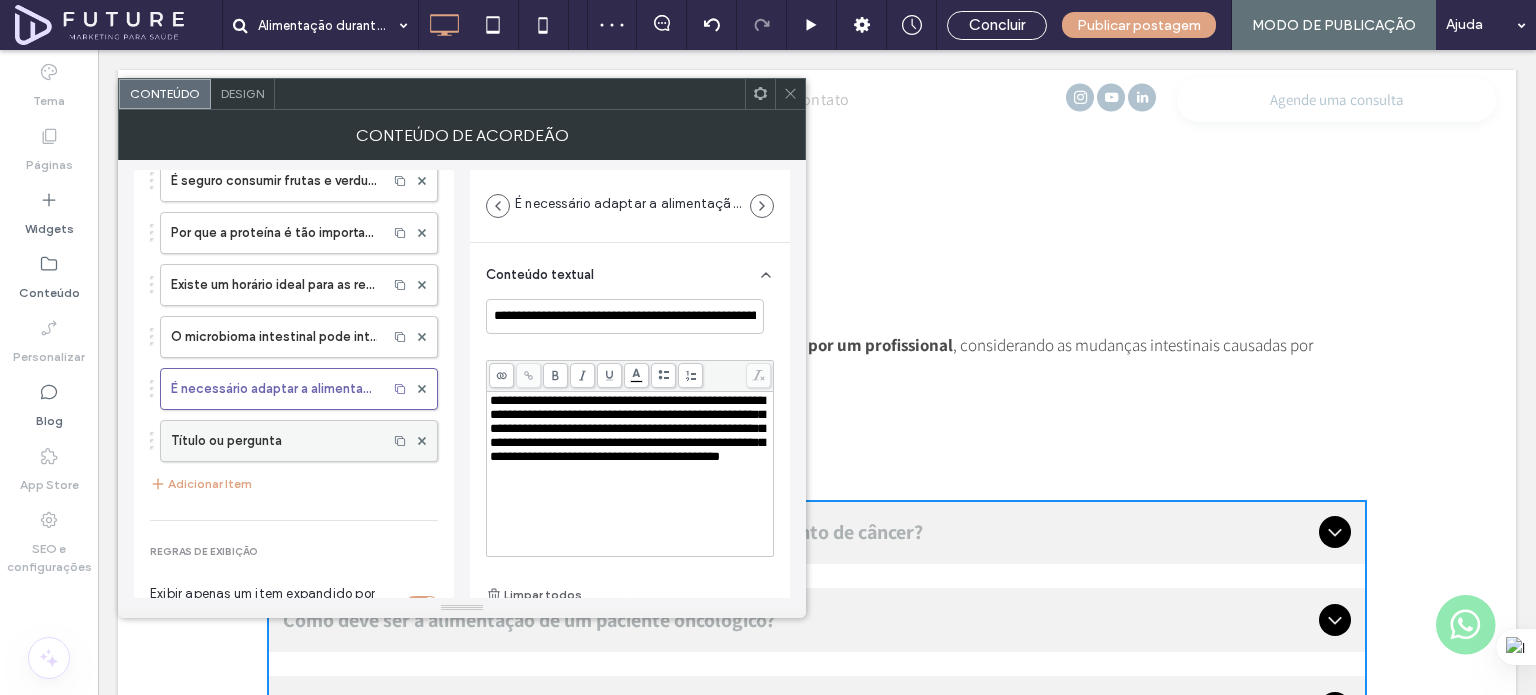 click on "Título ou pergunta" at bounding box center (274, 441) 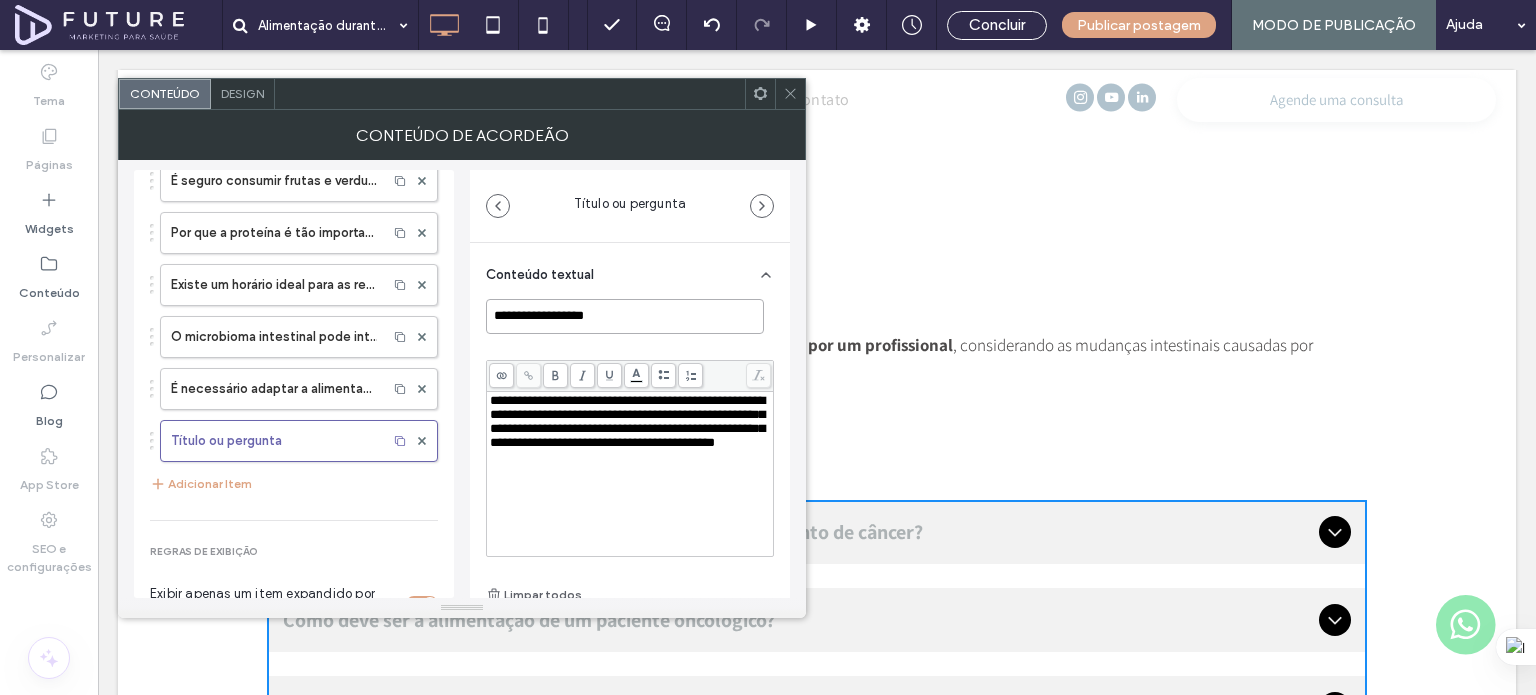 click on "**********" at bounding box center (625, 316) 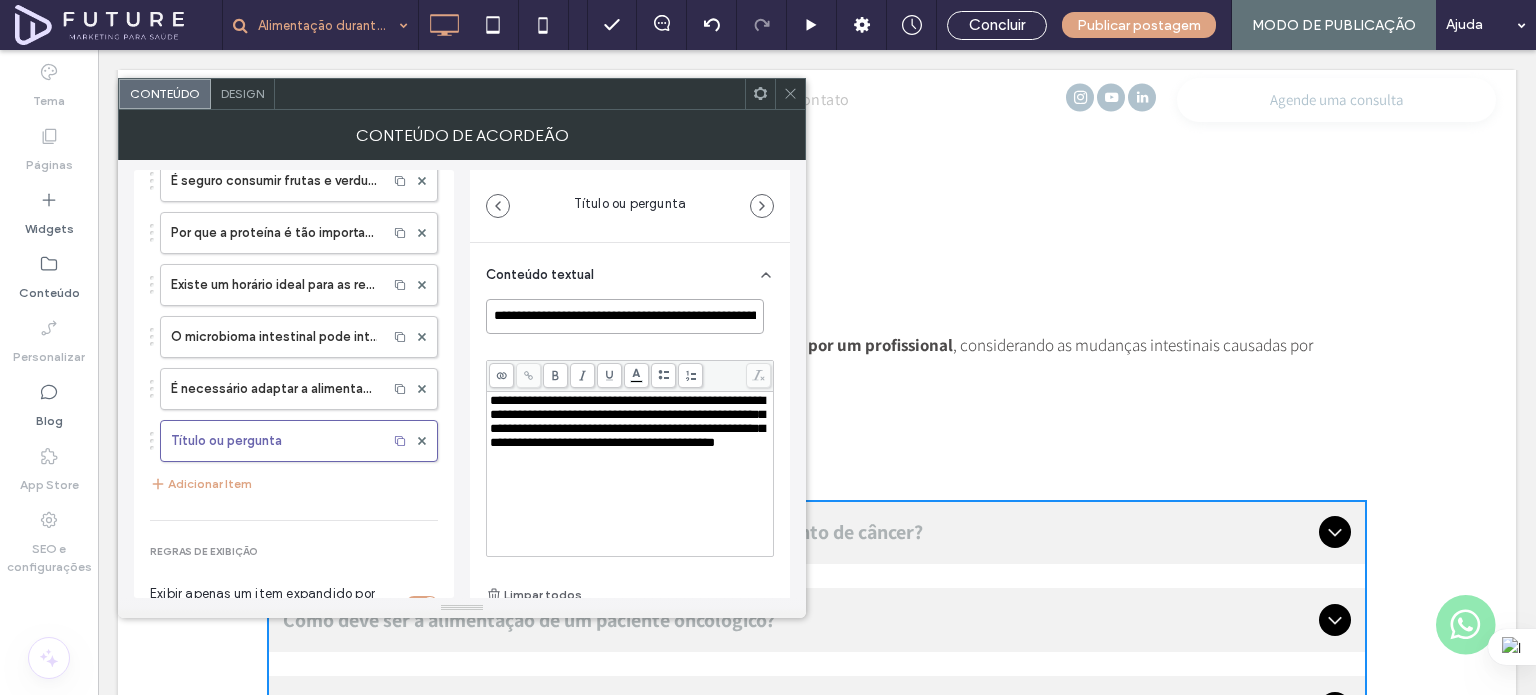 scroll, scrollTop: 0, scrollLeft: 302, axis: horizontal 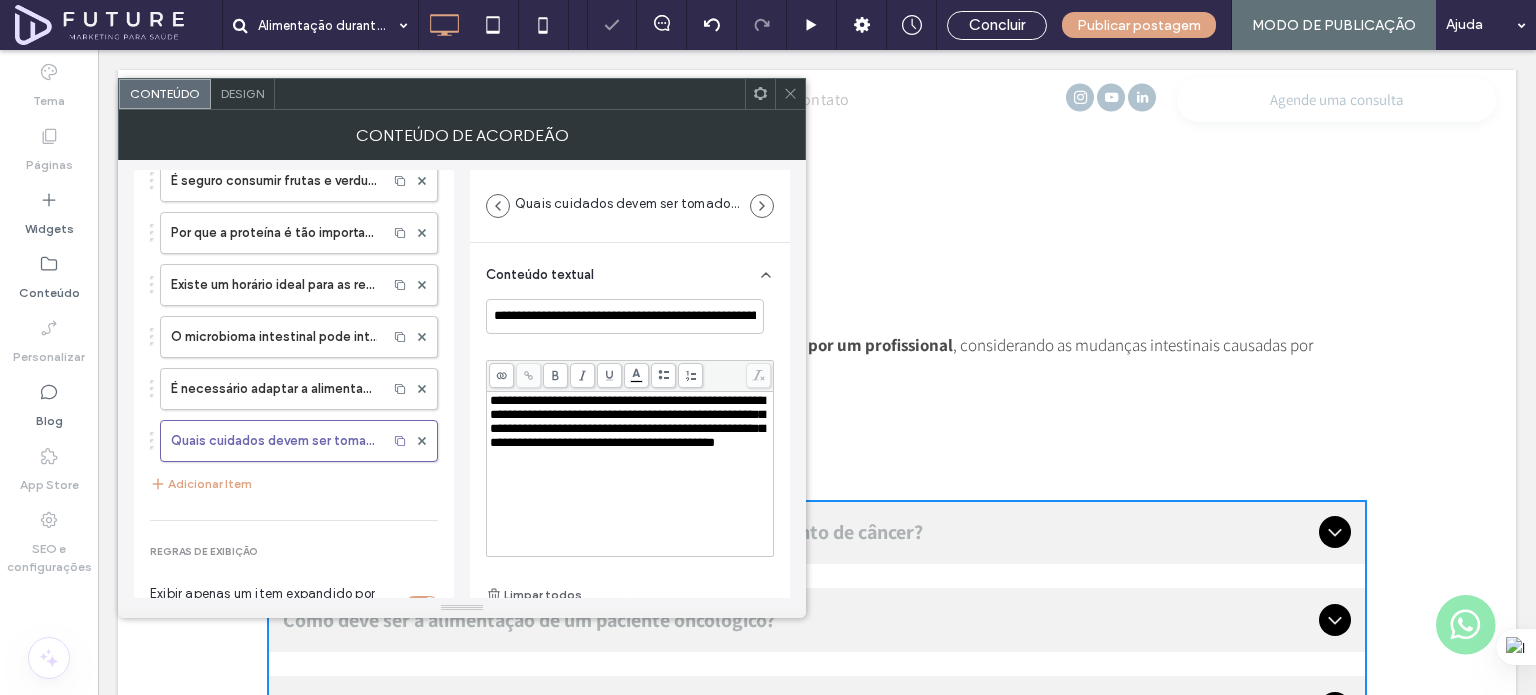 click on "**********" at bounding box center [627, 421] 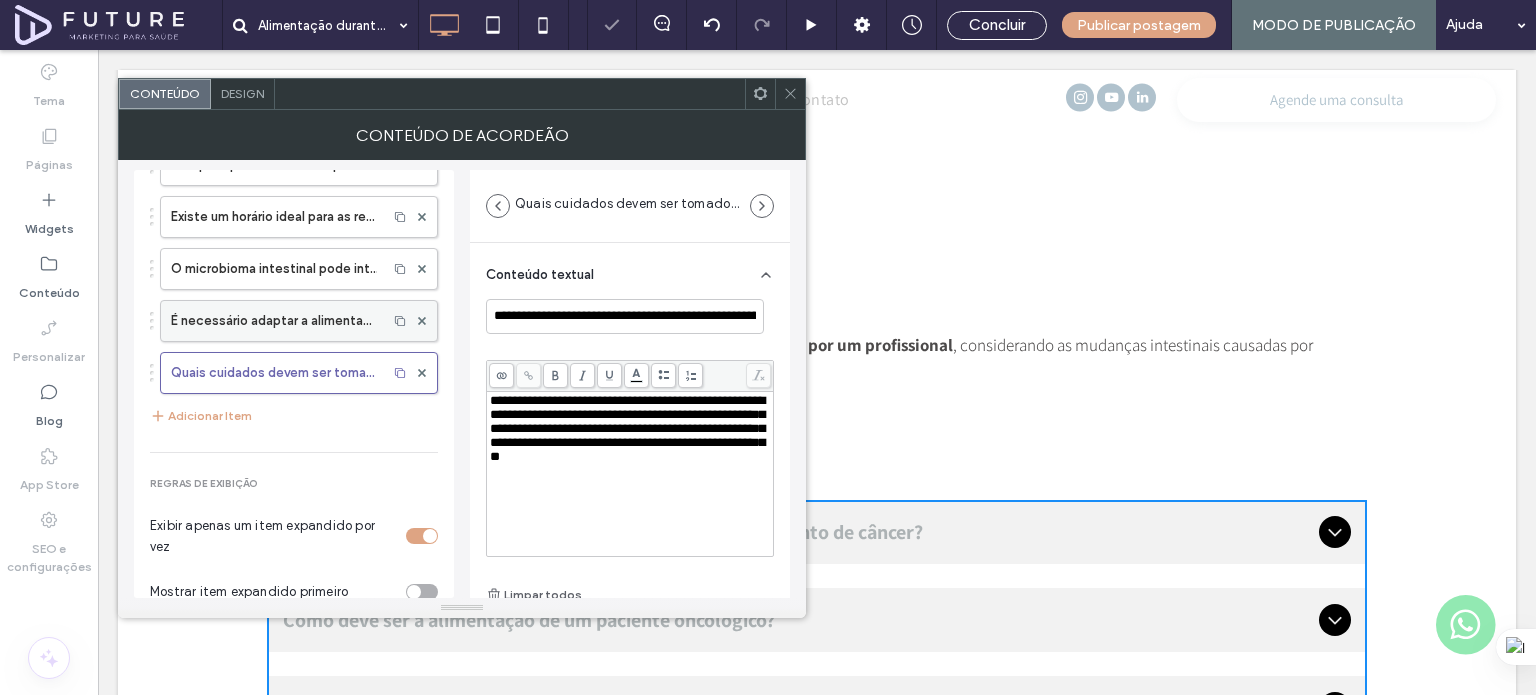 scroll, scrollTop: 1000, scrollLeft: 0, axis: vertical 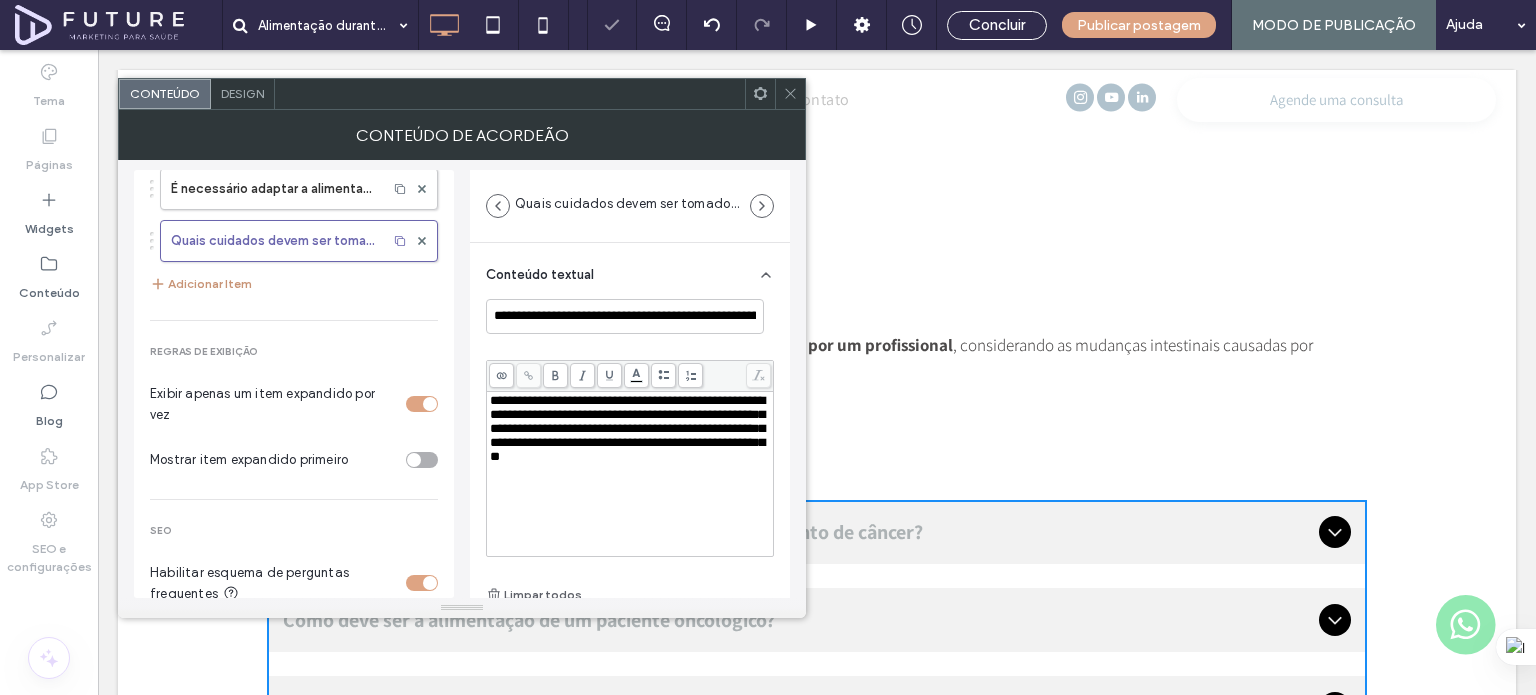 click on "Adicionar Item" at bounding box center [201, 284] 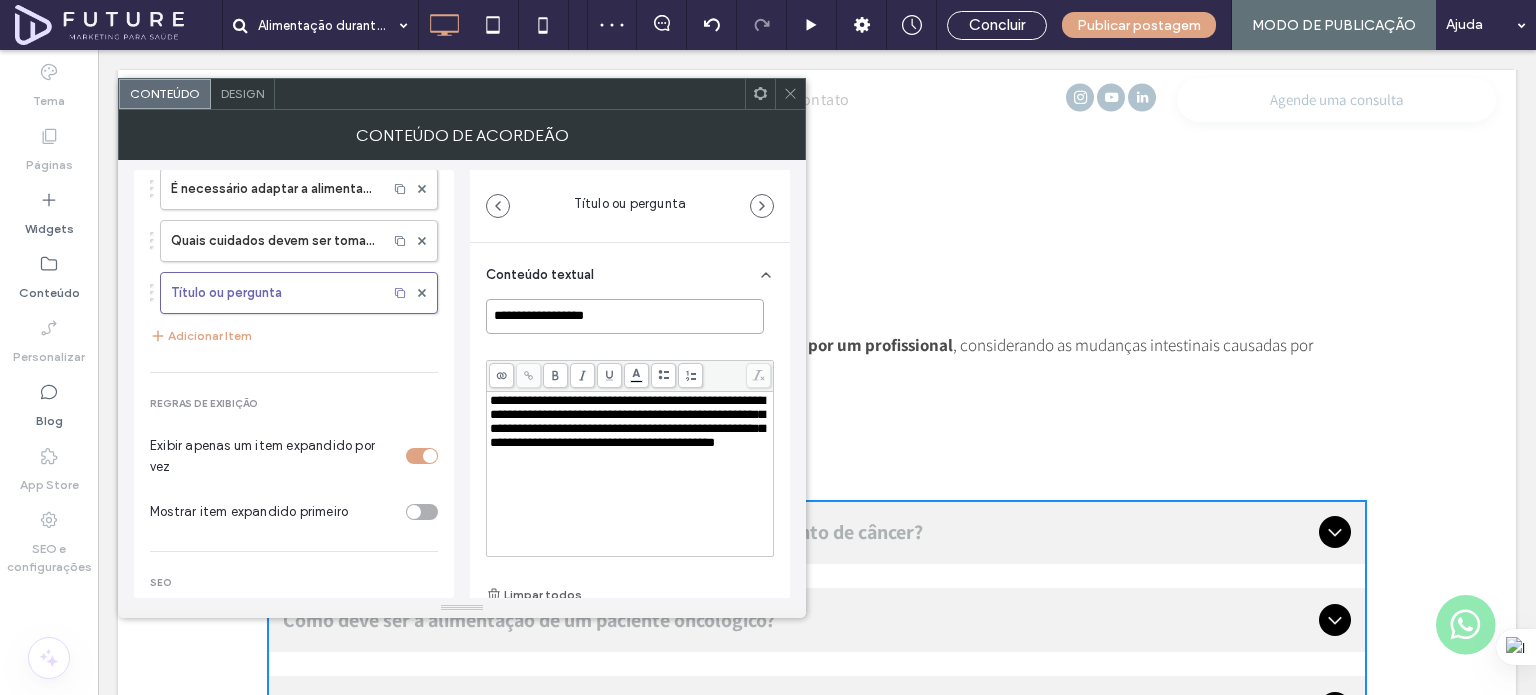 click on "**********" at bounding box center [625, 316] 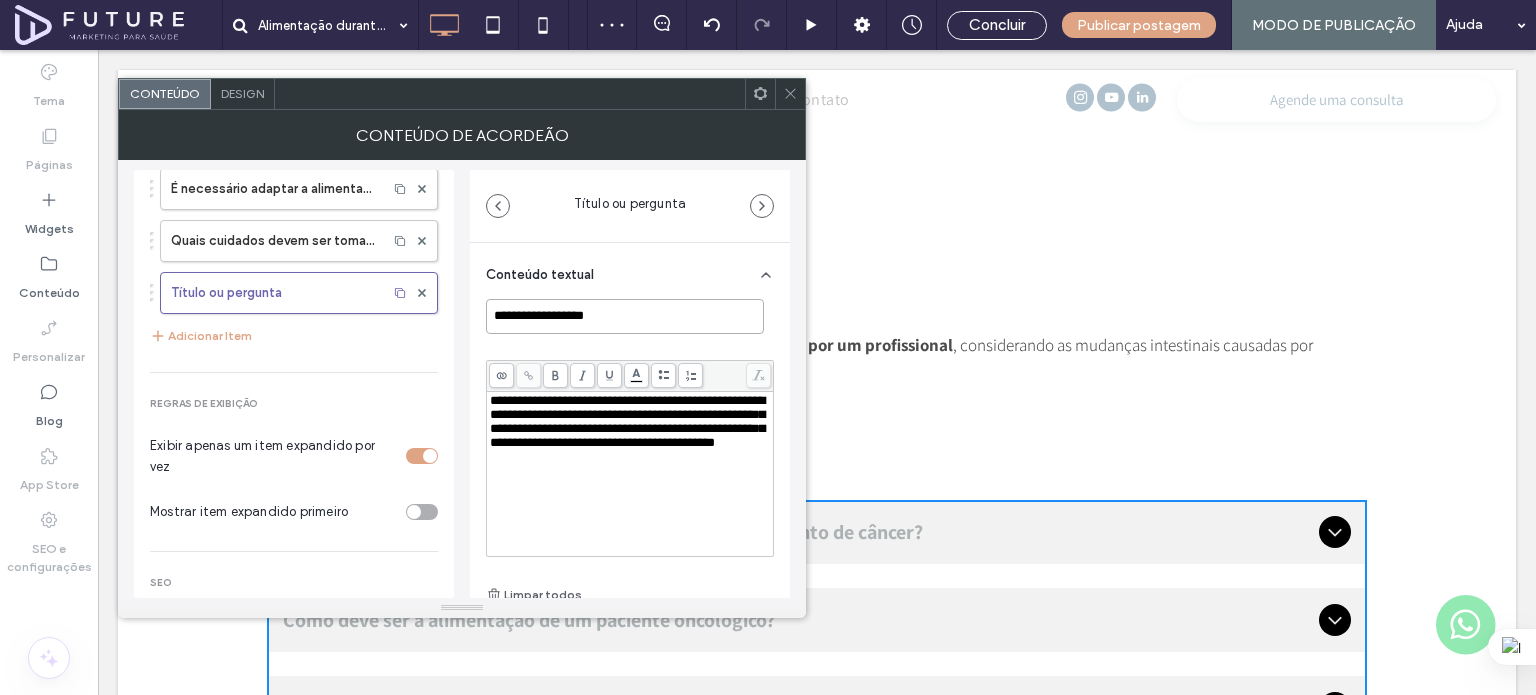 paste on "**********" 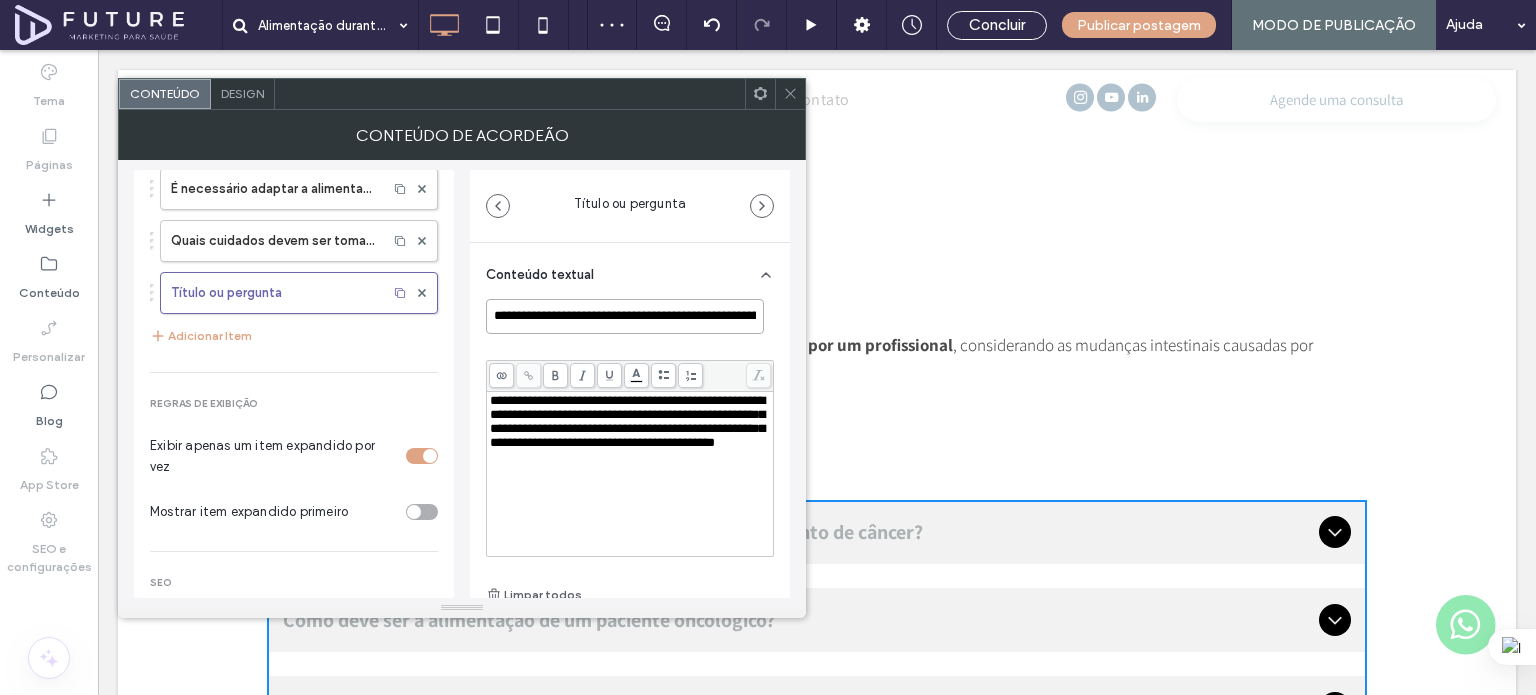 scroll, scrollTop: 0, scrollLeft: 183, axis: horizontal 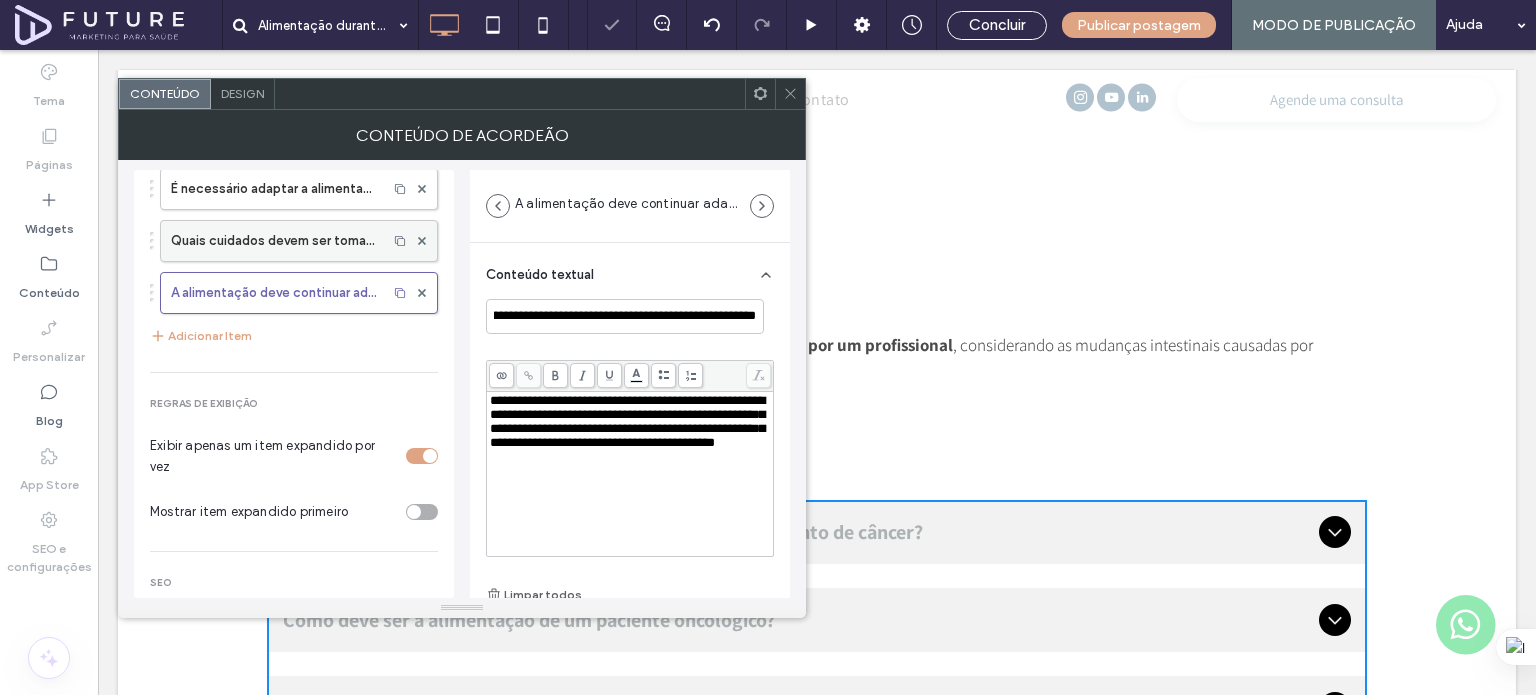 click on "Quais cuidados devem ser tomados com a suplementação de vitaminas durante o tratamento?" at bounding box center [274, 241] 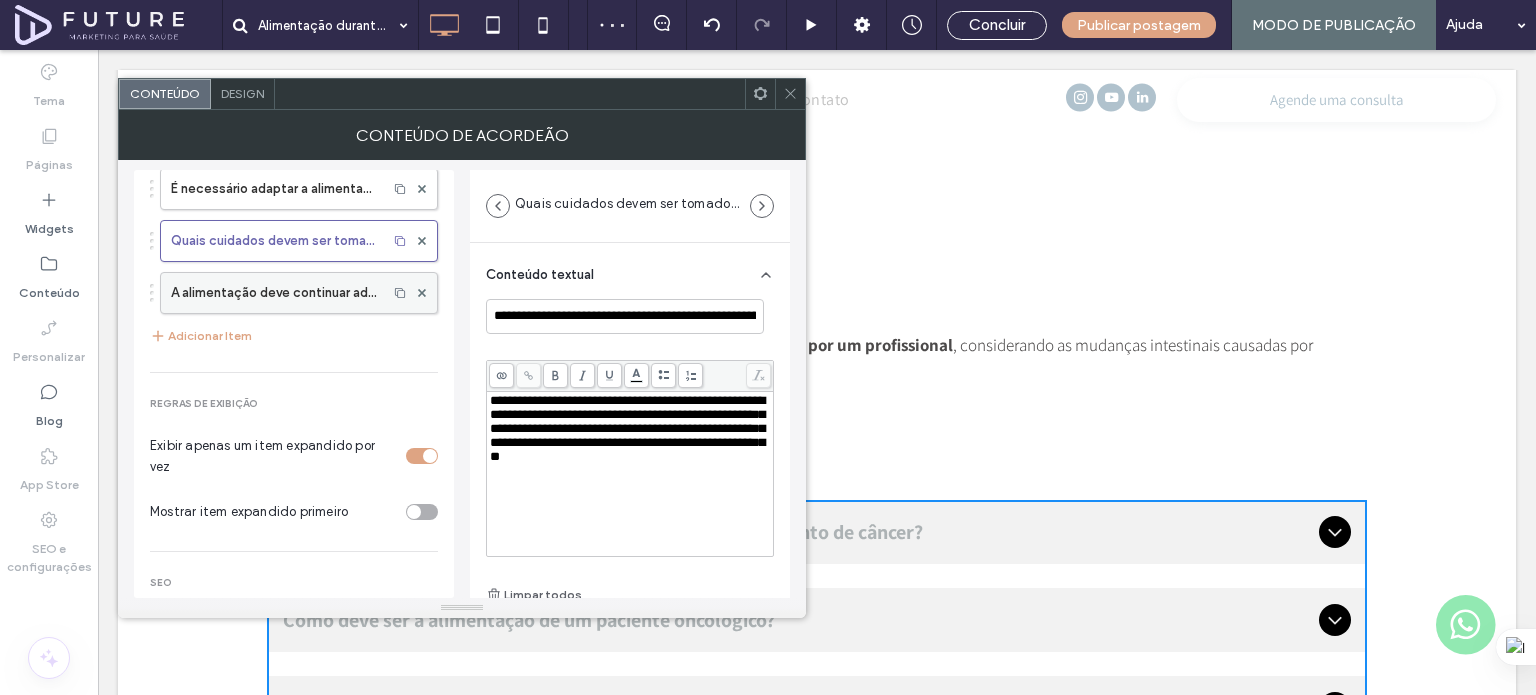 click on "A alimentação deve continuar adaptada mesmo após o fim do tratamento?" at bounding box center (274, 293) 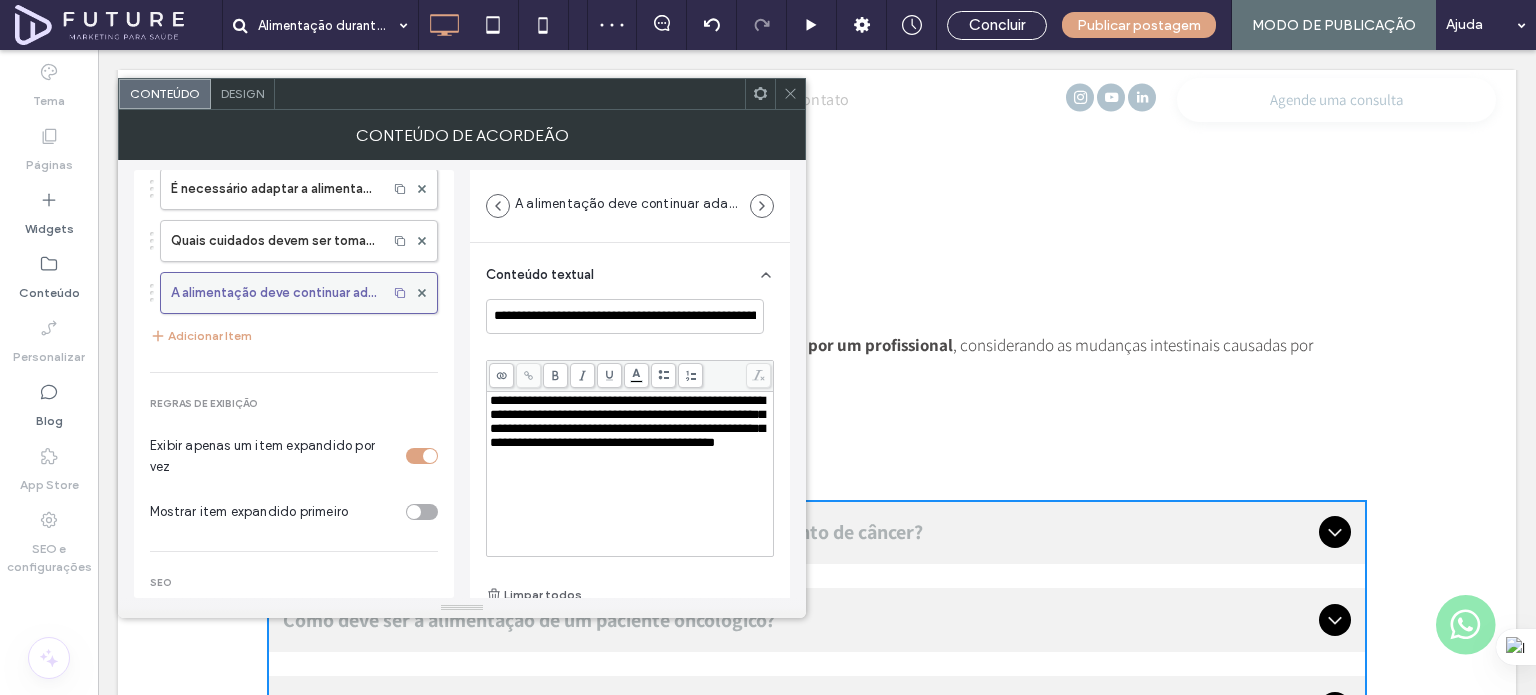 type on "**********" 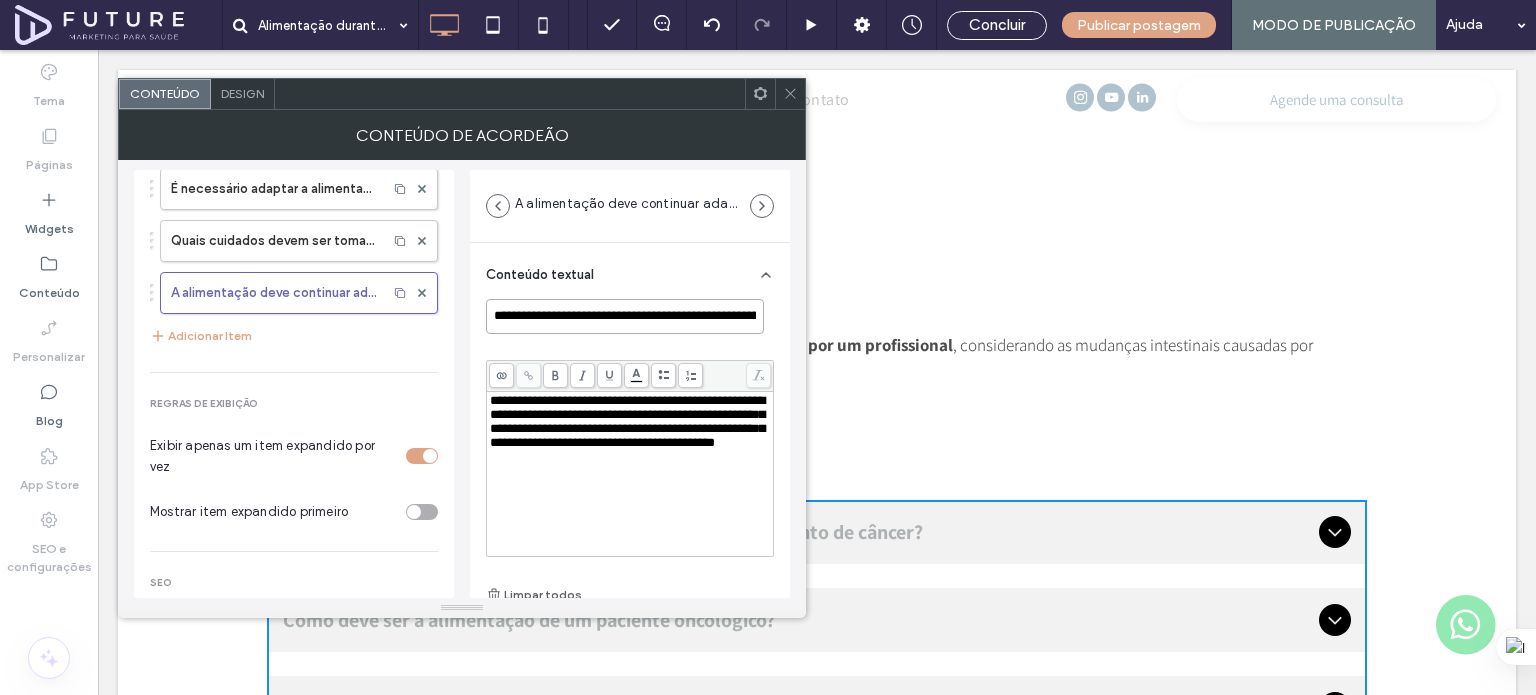 click on "**********" at bounding box center (625, 316) 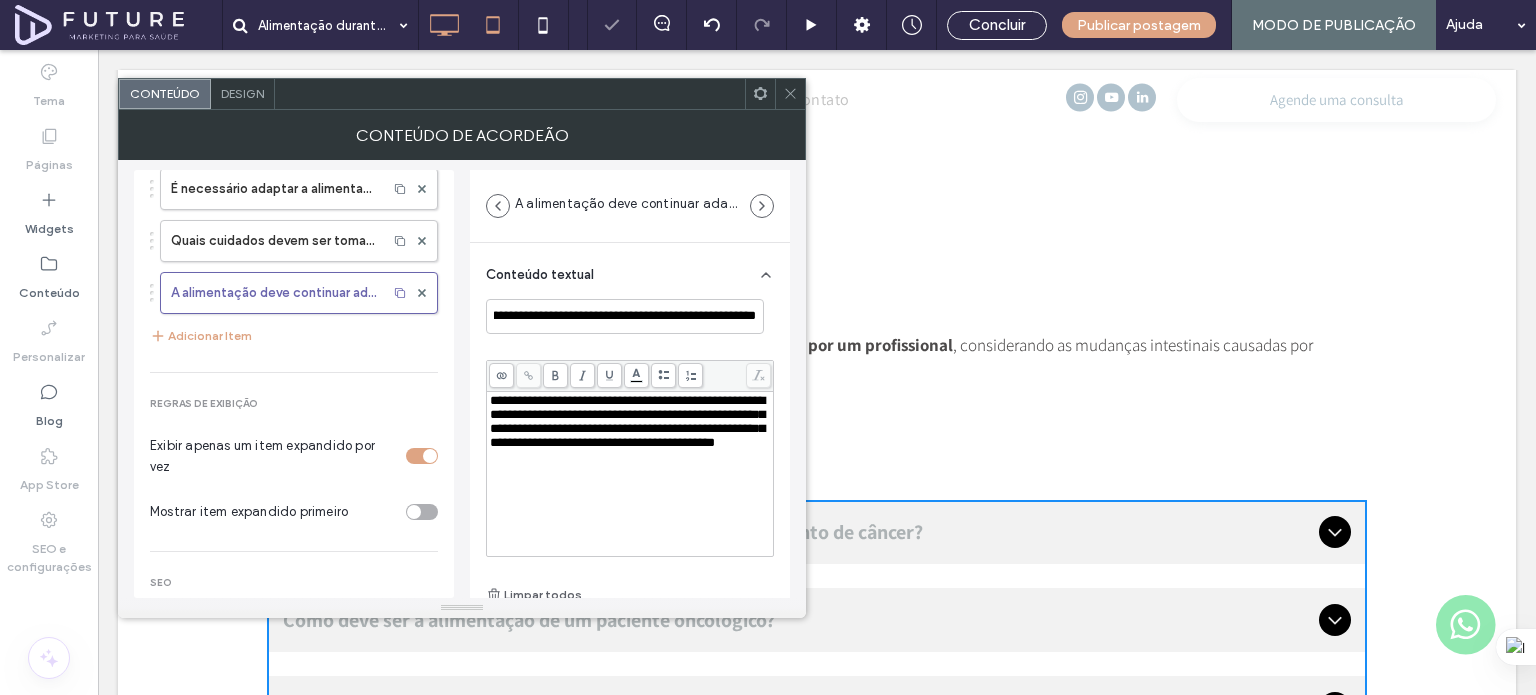 scroll, scrollTop: 0, scrollLeft: 0, axis: both 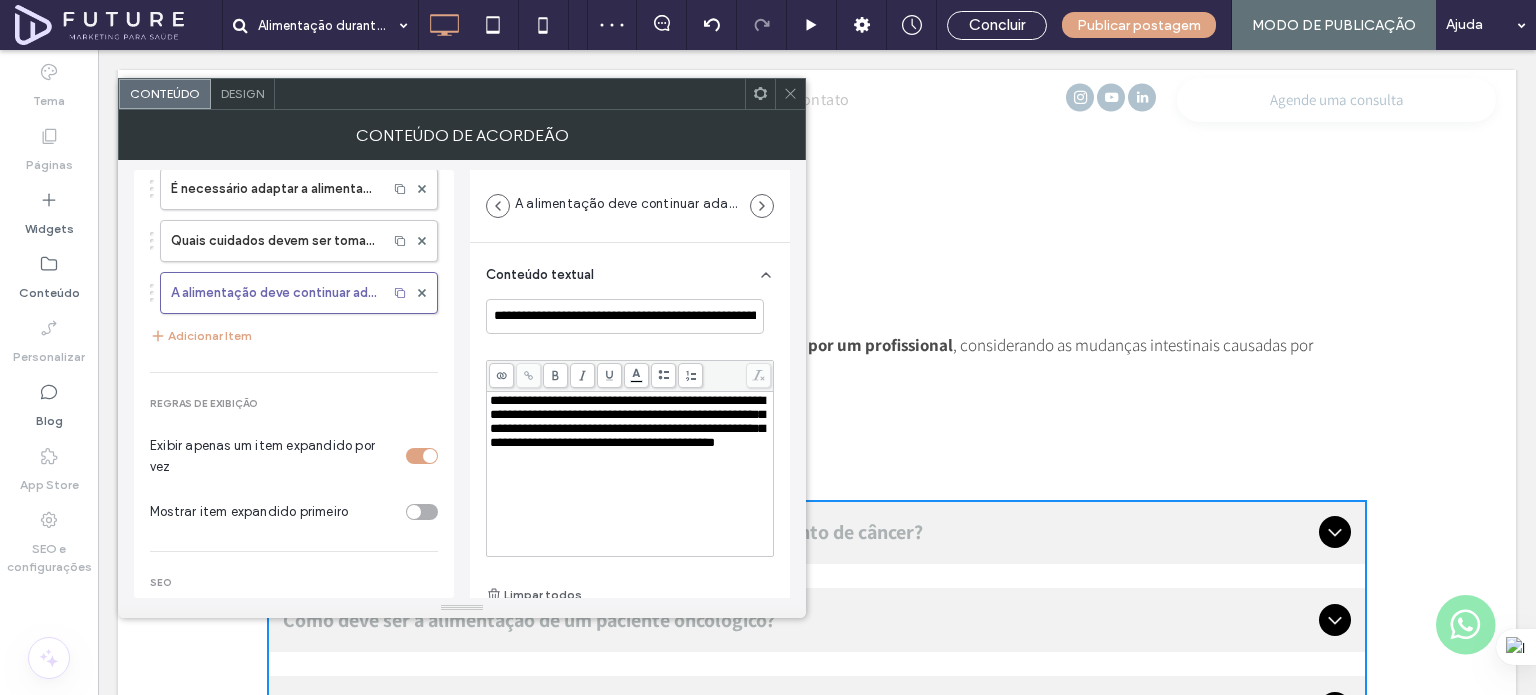 click on "**********" at bounding box center [630, 474] 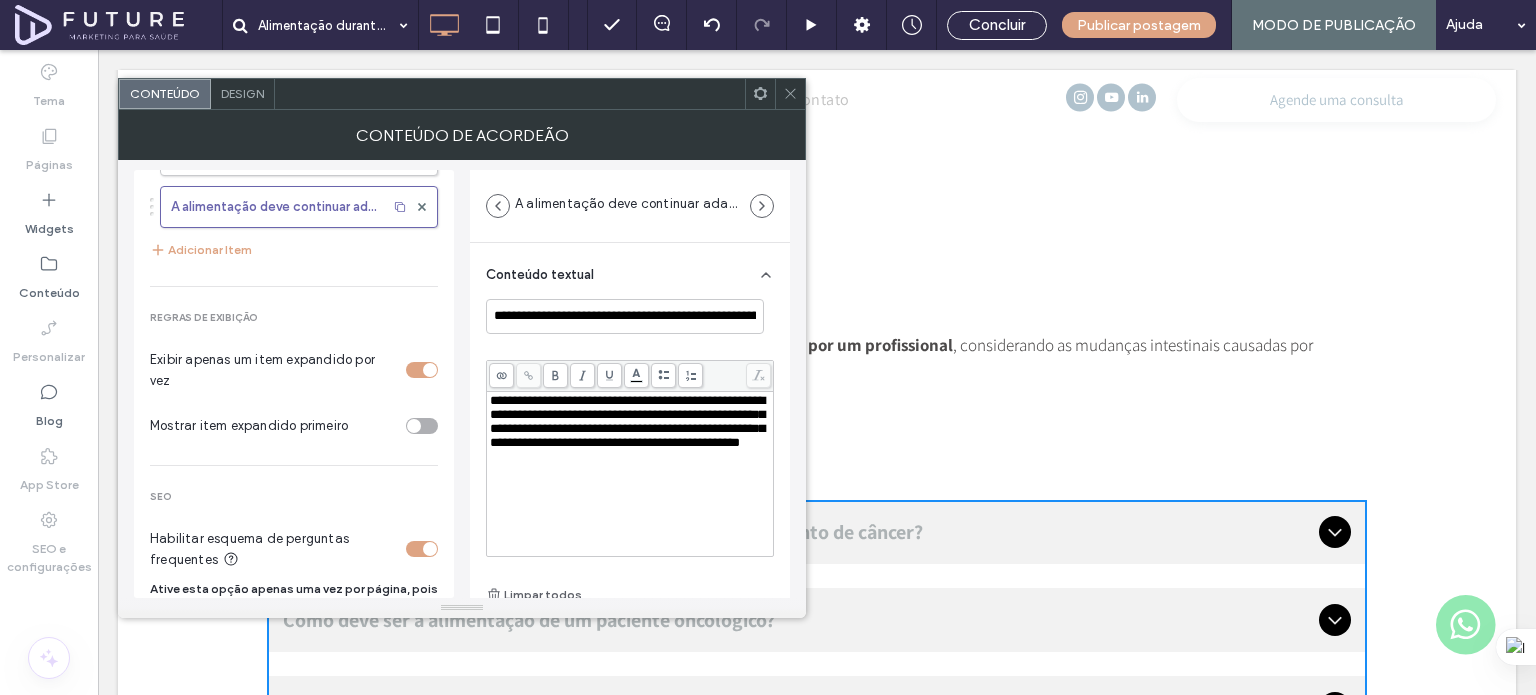 scroll, scrollTop: 1132, scrollLeft: 0, axis: vertical 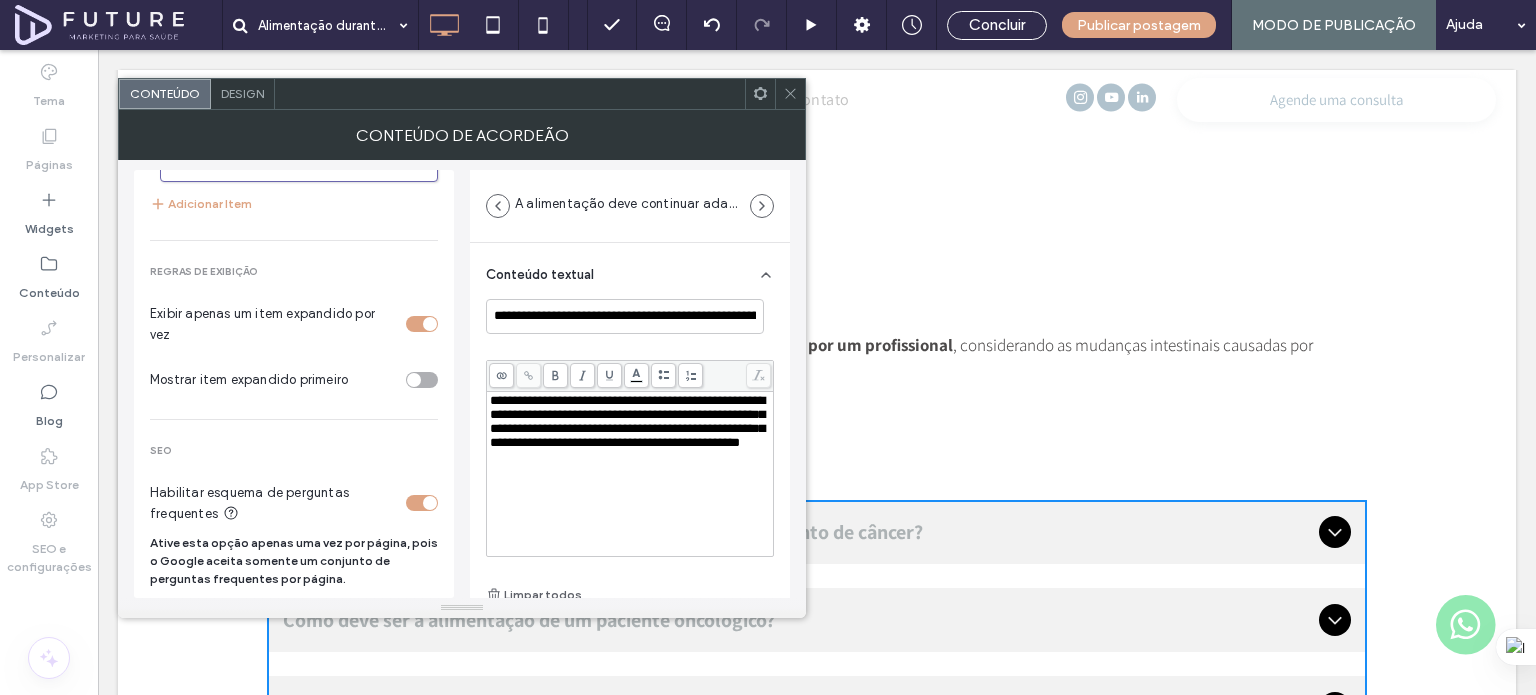 click at bounding box center [790, 94] 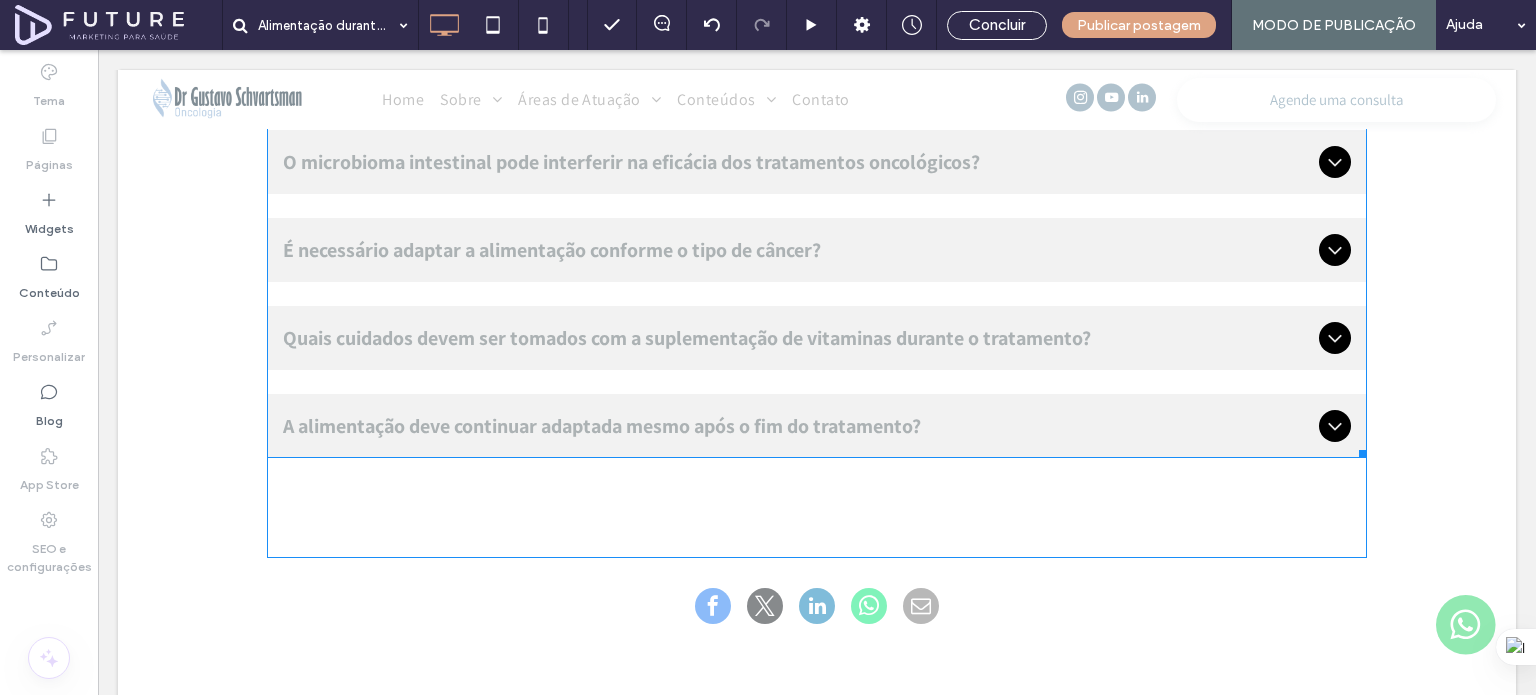 scroll, scrollTop: 7593, scrollLeft: 0, axis: vertical 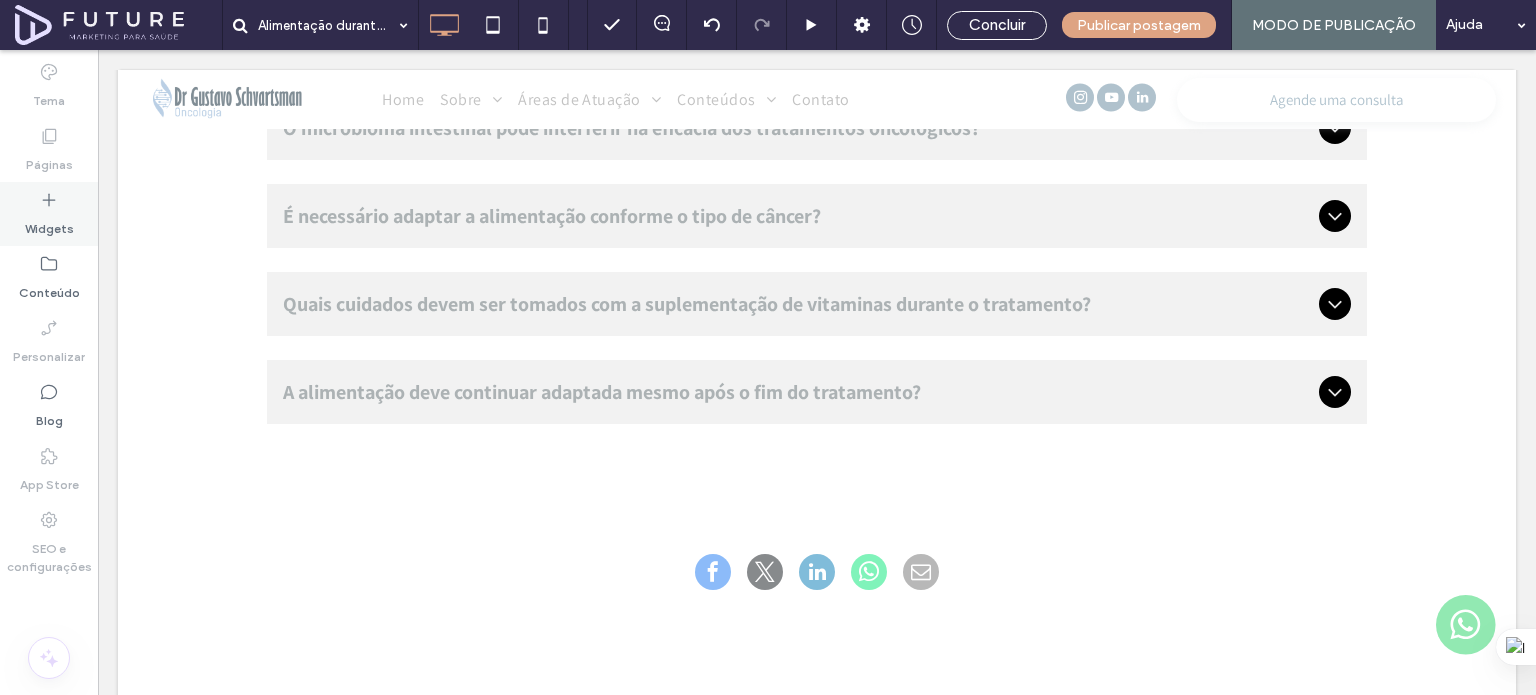 click on "Widgets" at bounding box center (49, 224) 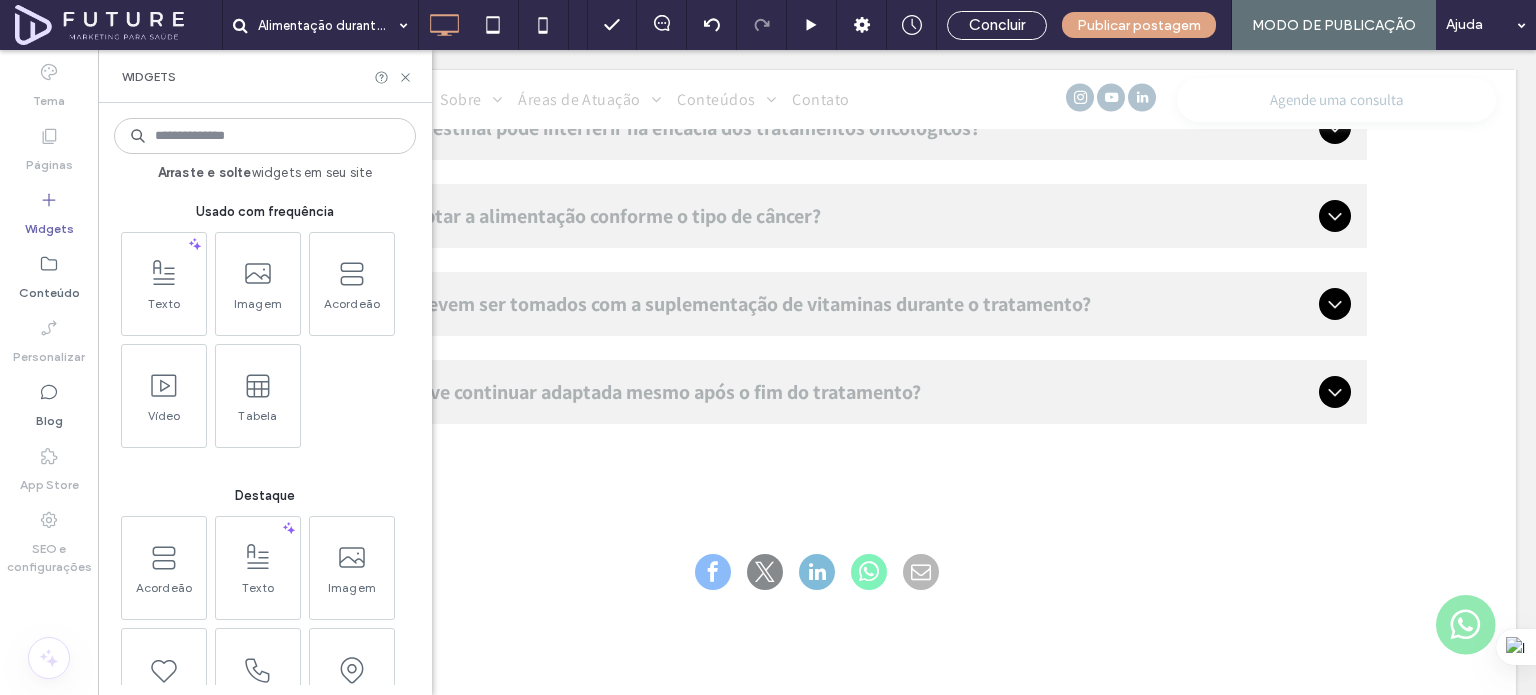 click at bounding box center (164, 273) 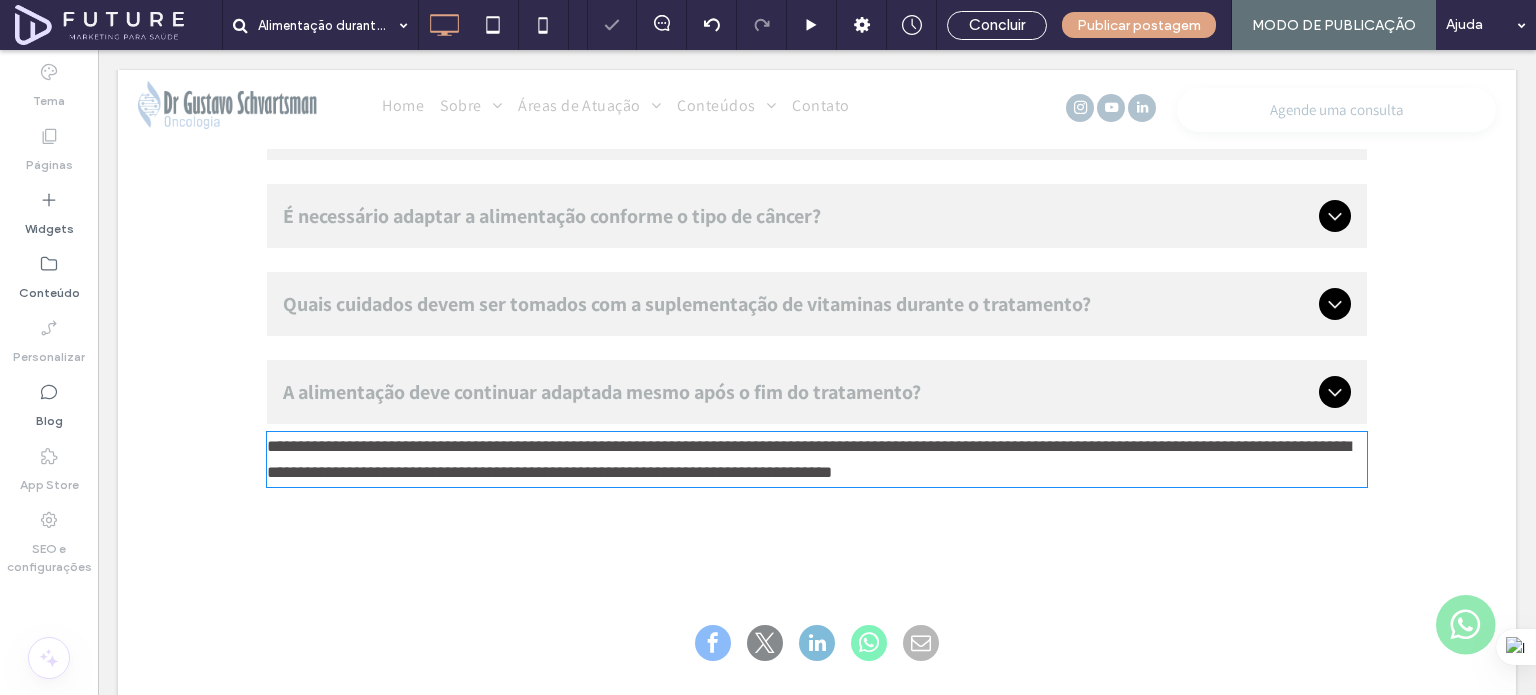 type on "*********" 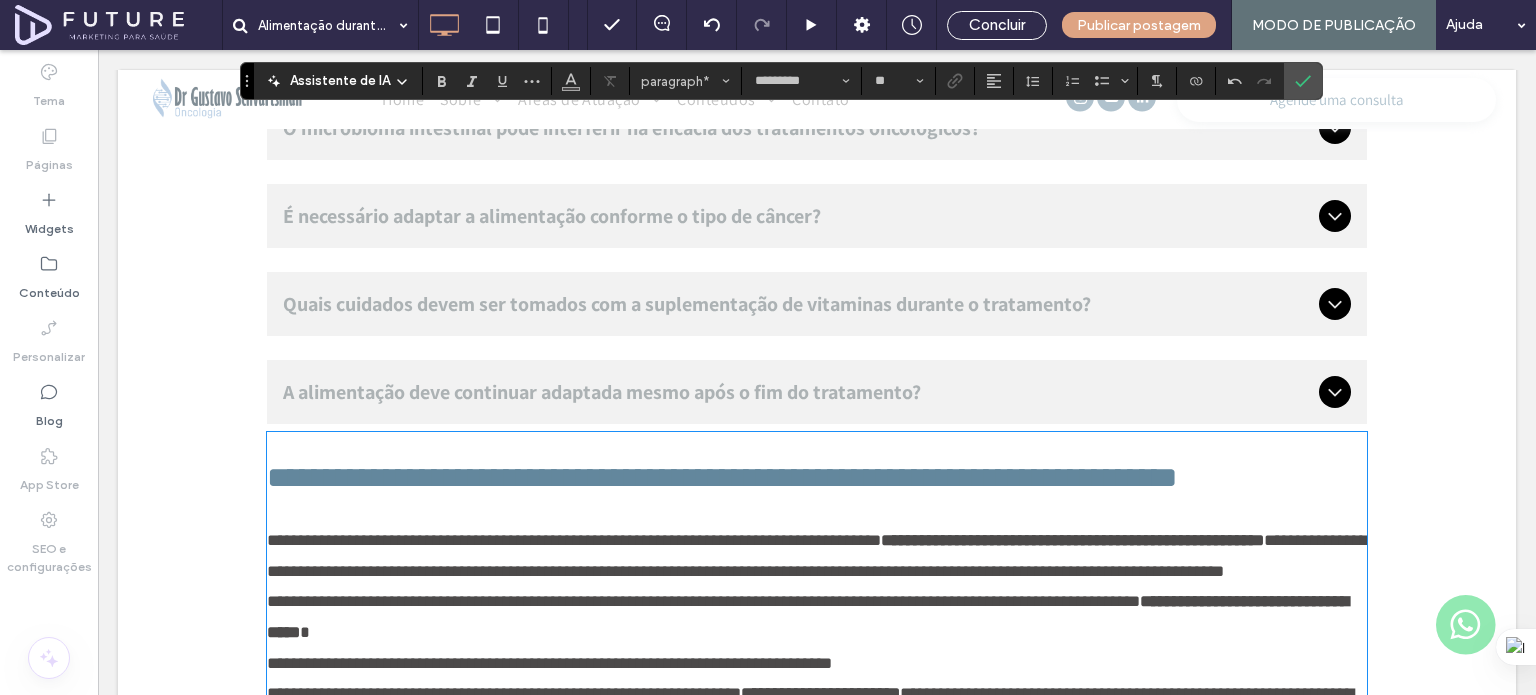 scroll, scrollTop: 8100, scrollLeft: 0, axis: vertical 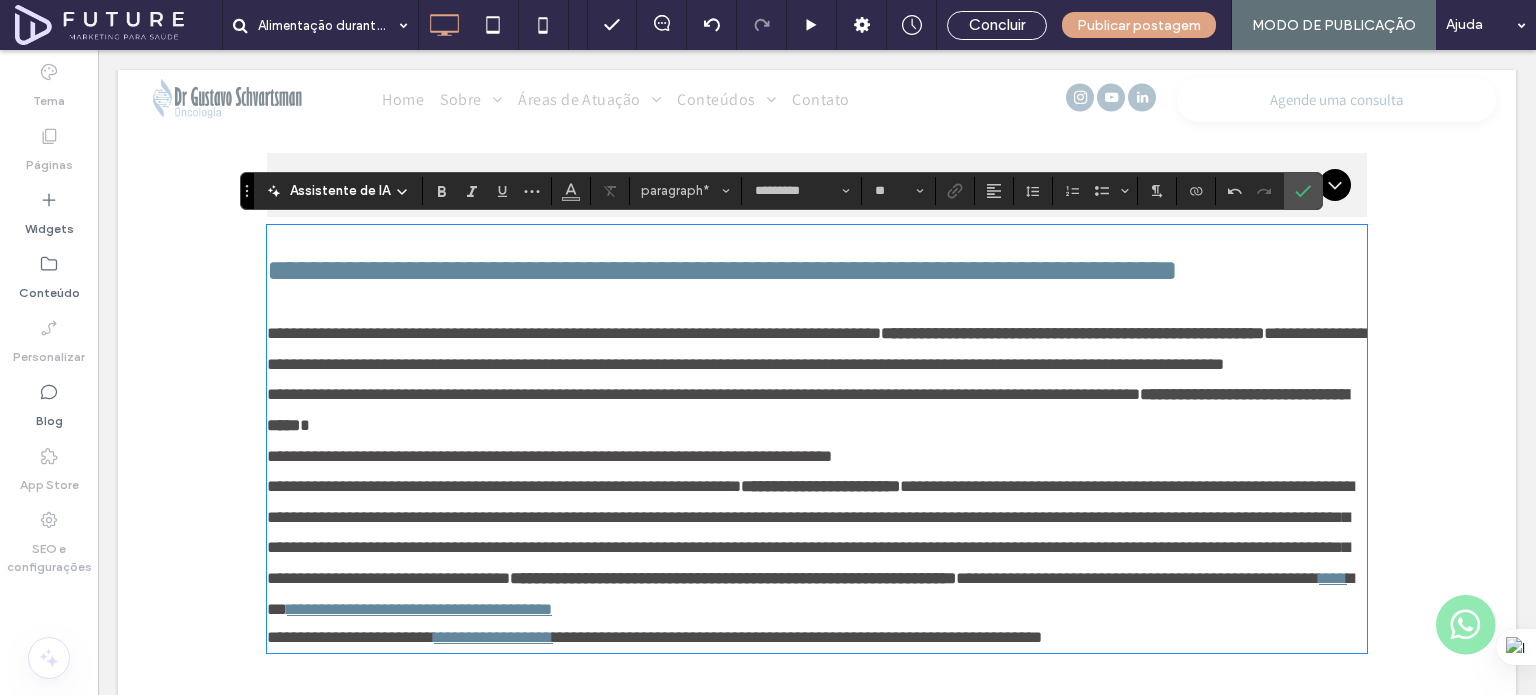 click on "**********" at bounding box center (817, 410) 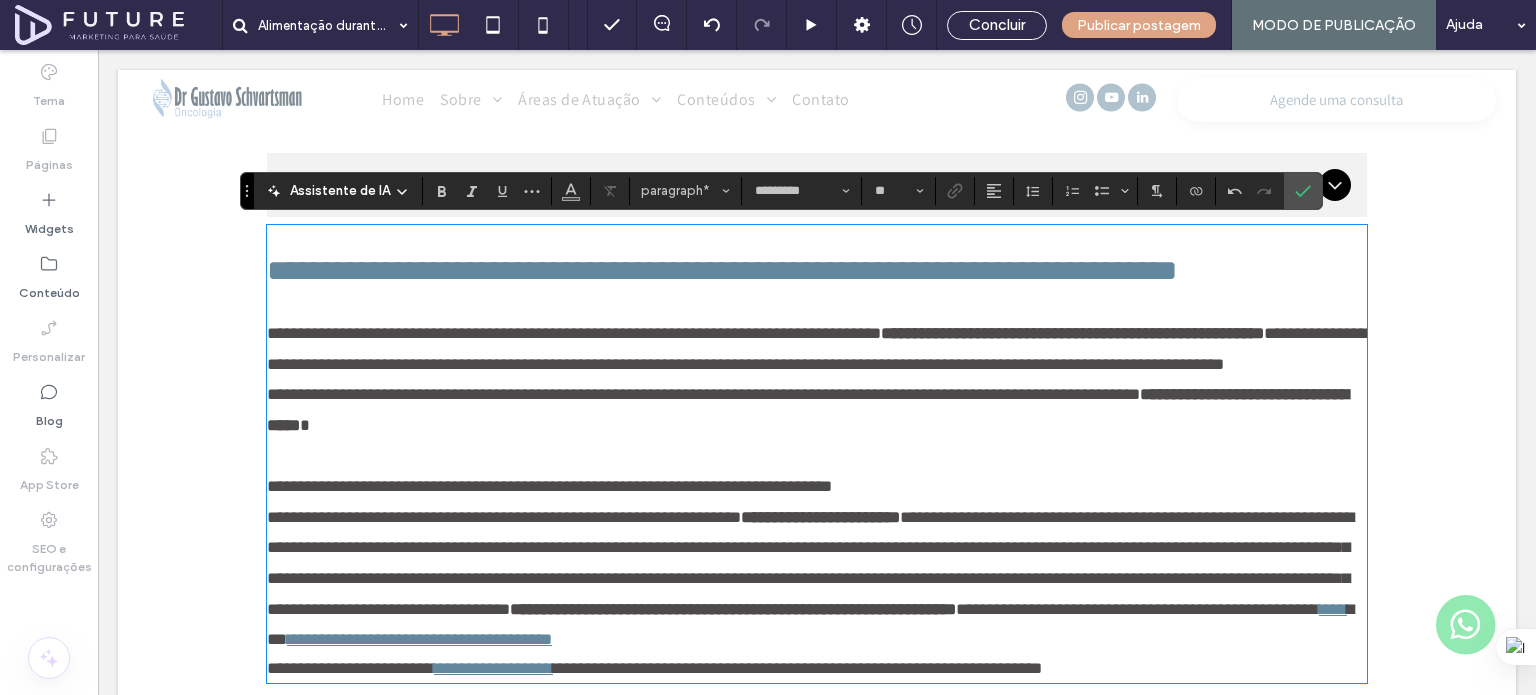 click on "**********" at bounding box center (703, 394) 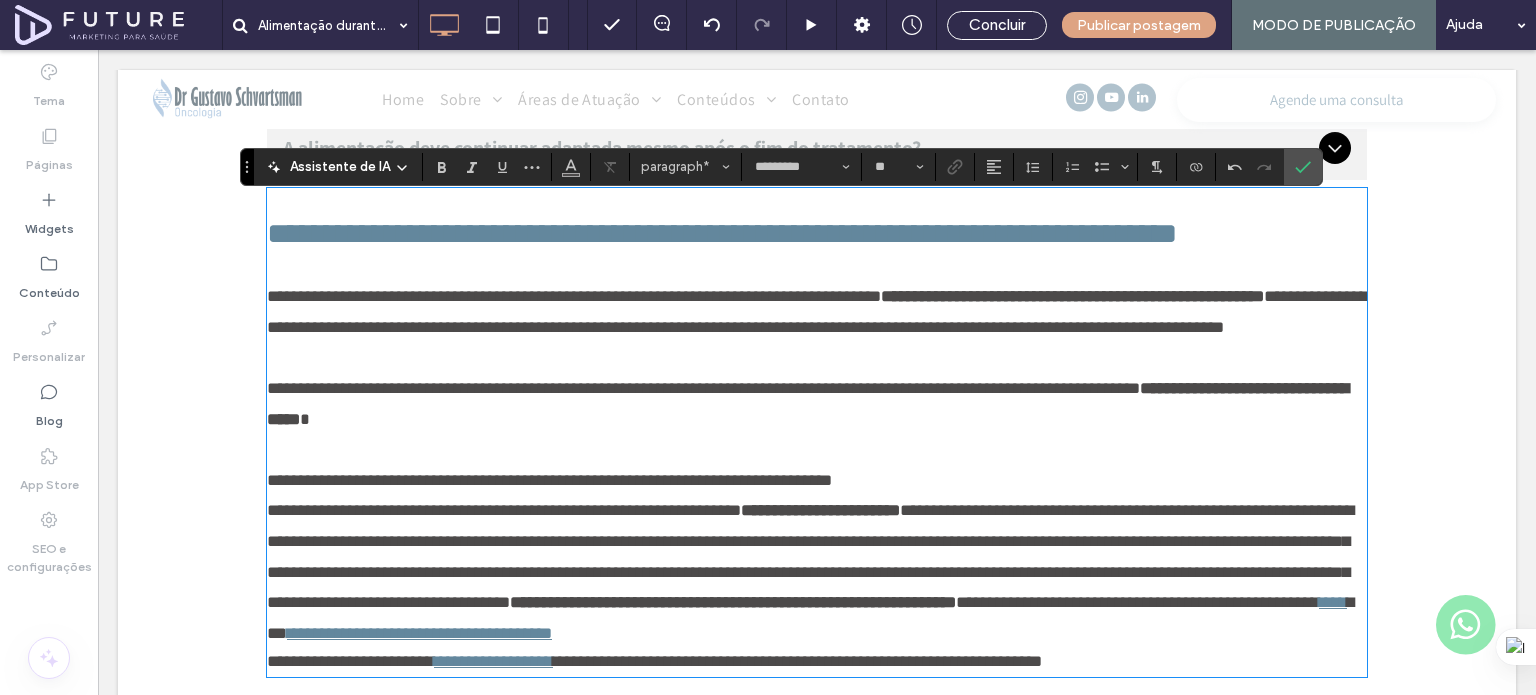 scroll, scrollTop: 7900, scrollLeft: 0, axis: vertical 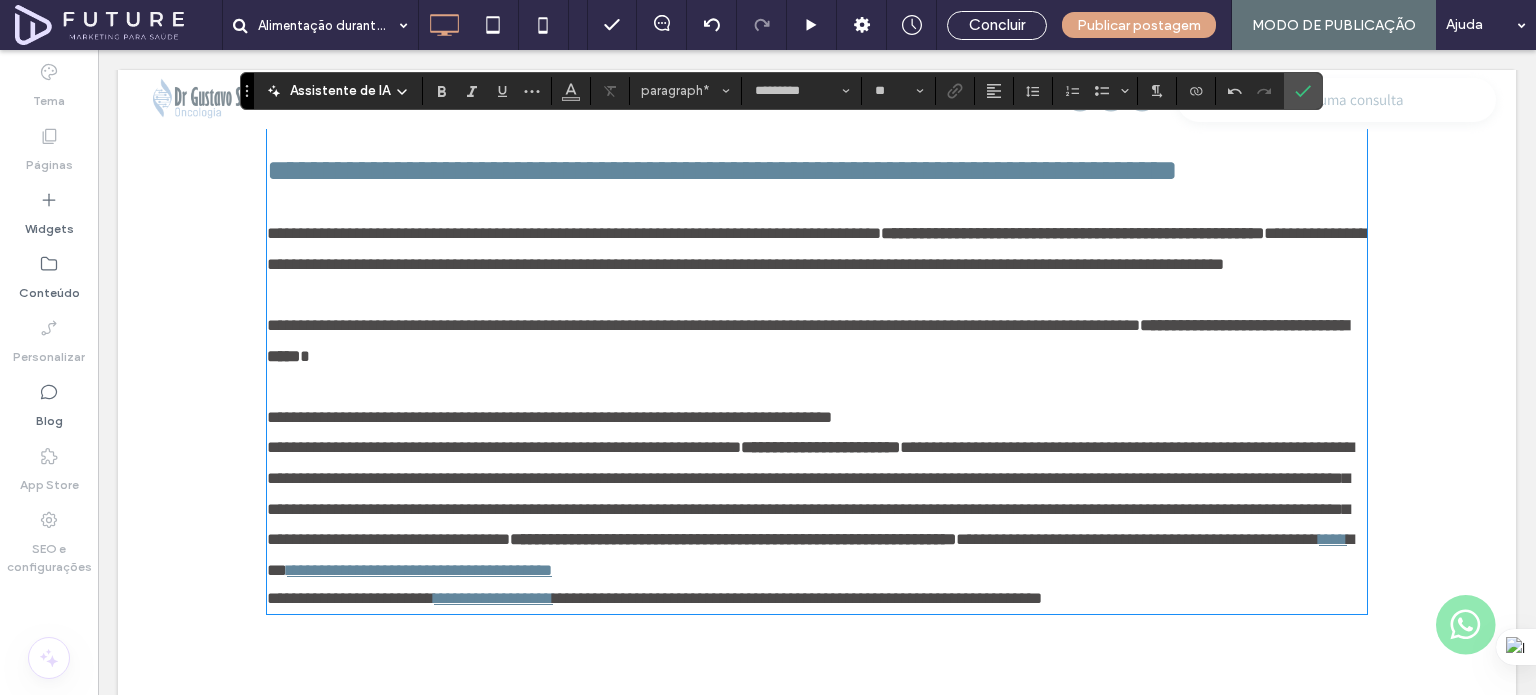 click on "**********" at bounding box center [817, 509] 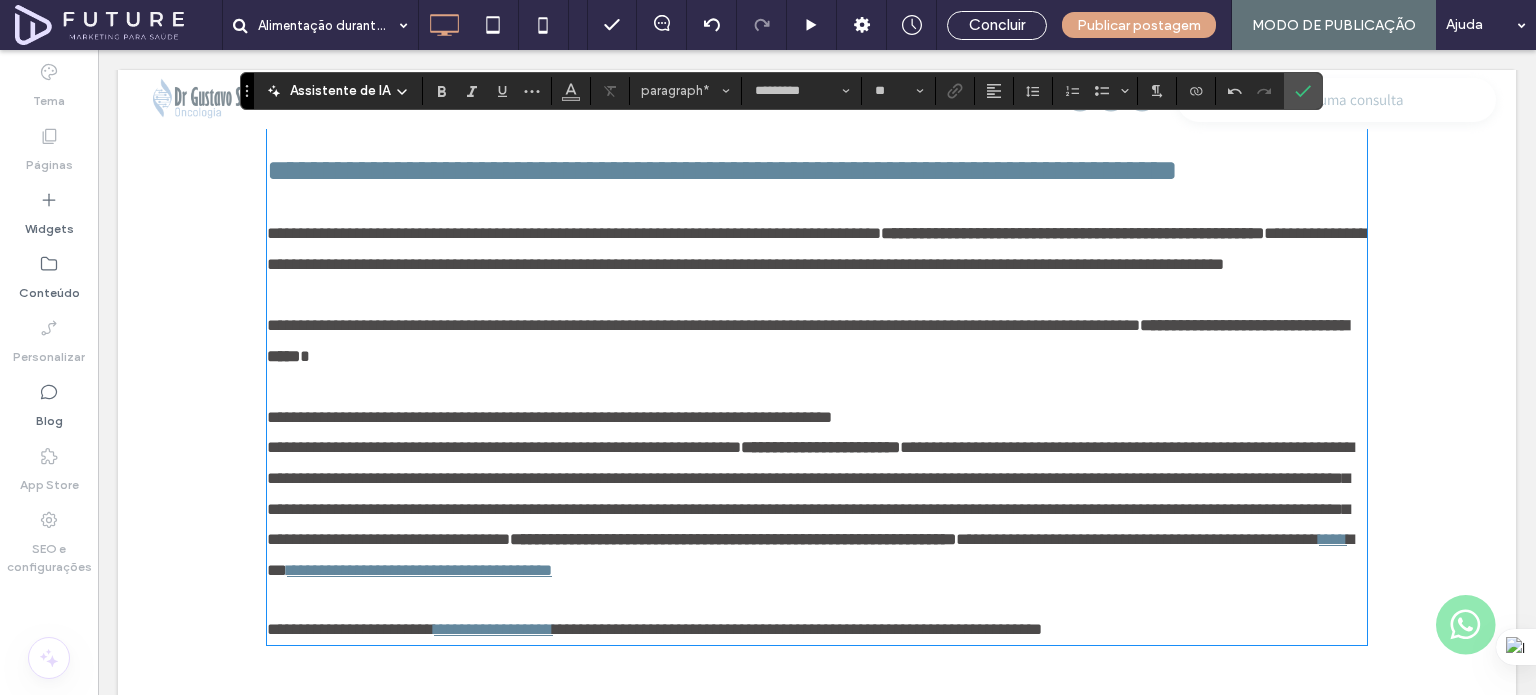 click on "**********" at bounding box center [817, 418] 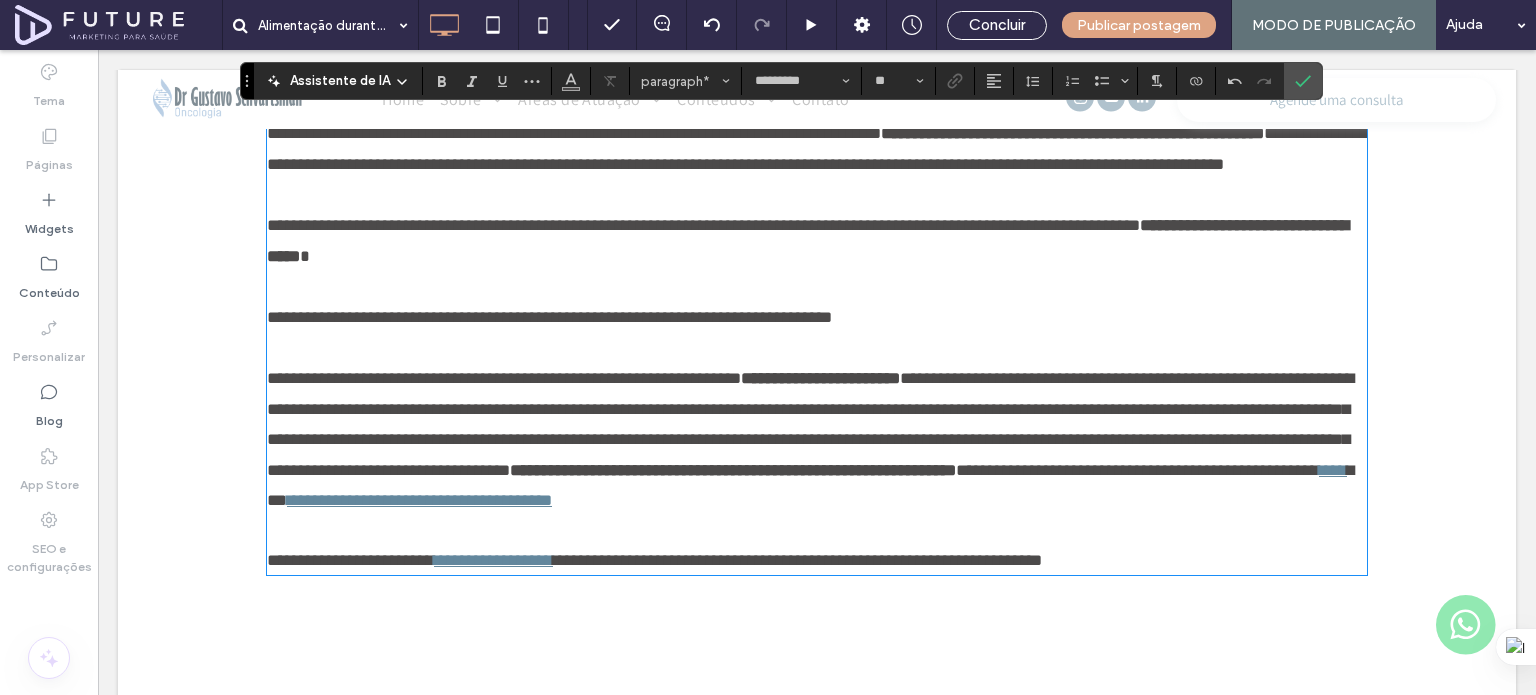 scroll, scrollTop: 7900, scrollLeft: 0, axis: vertical 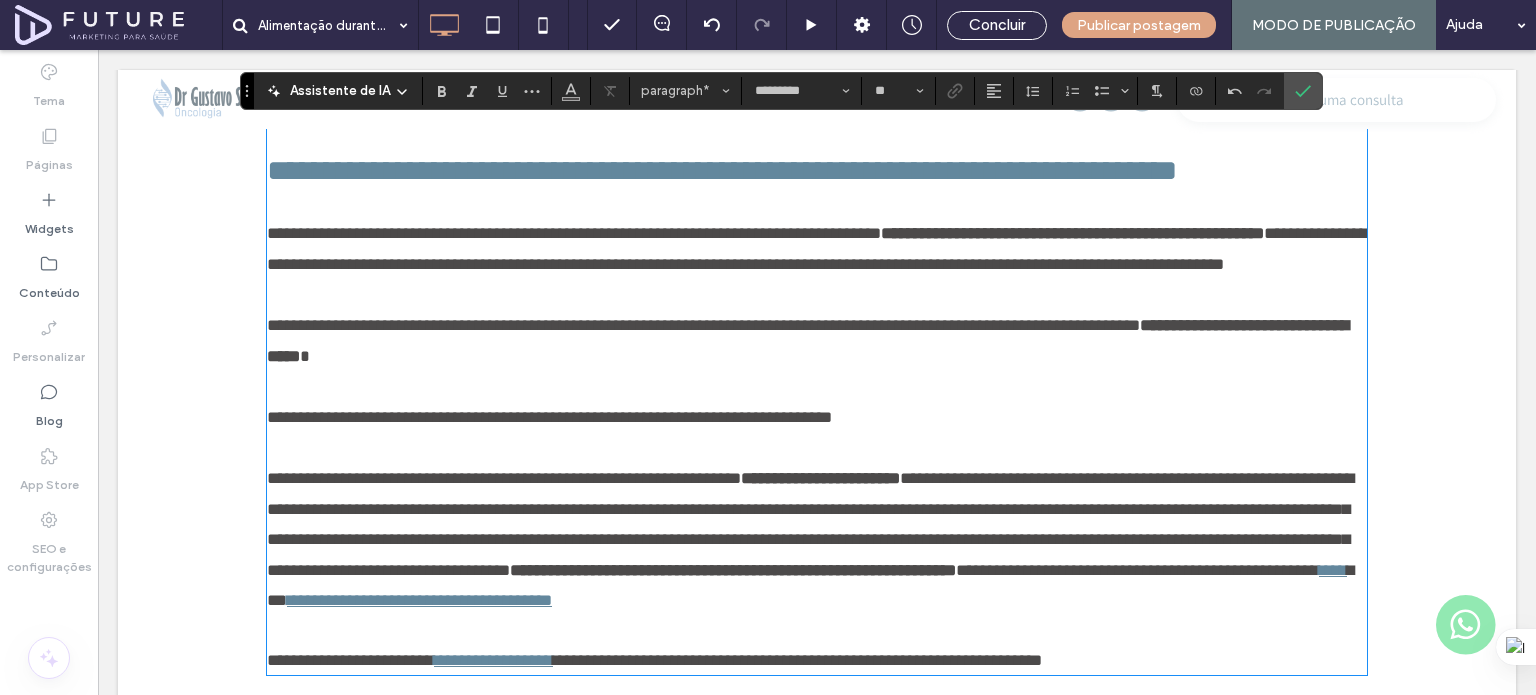 click at bounding box center [817, 295] 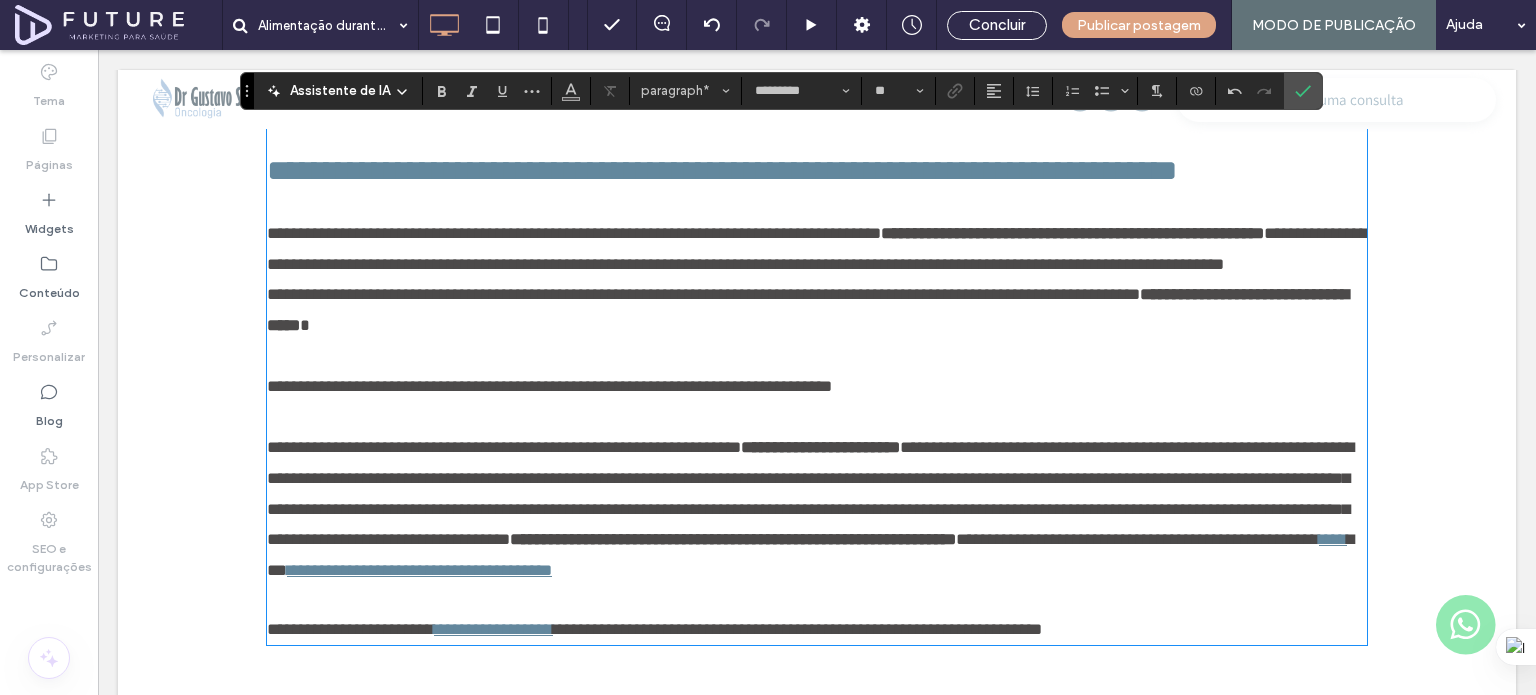 click at bounding box center [817, 418] 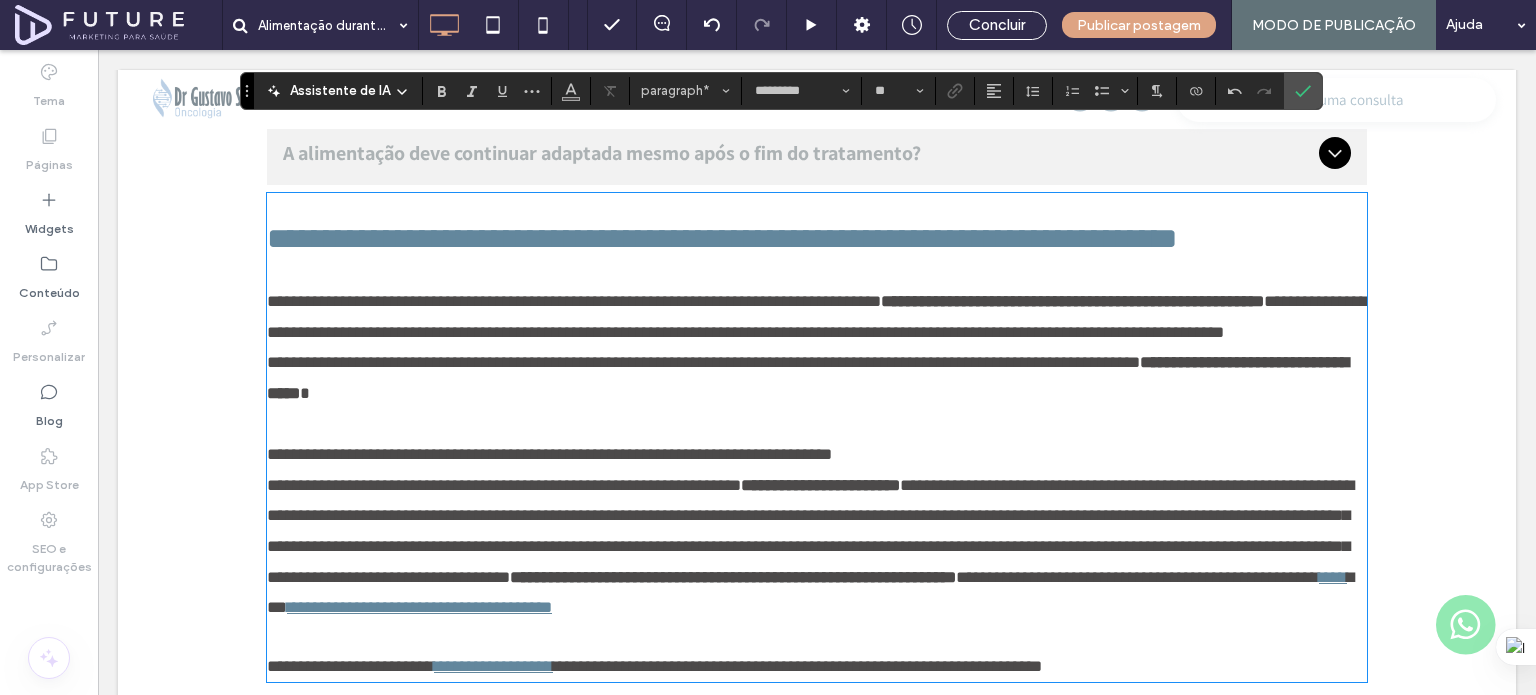 scroll, scrollTop: 7800, scrollLeft: 0, axis: vertical 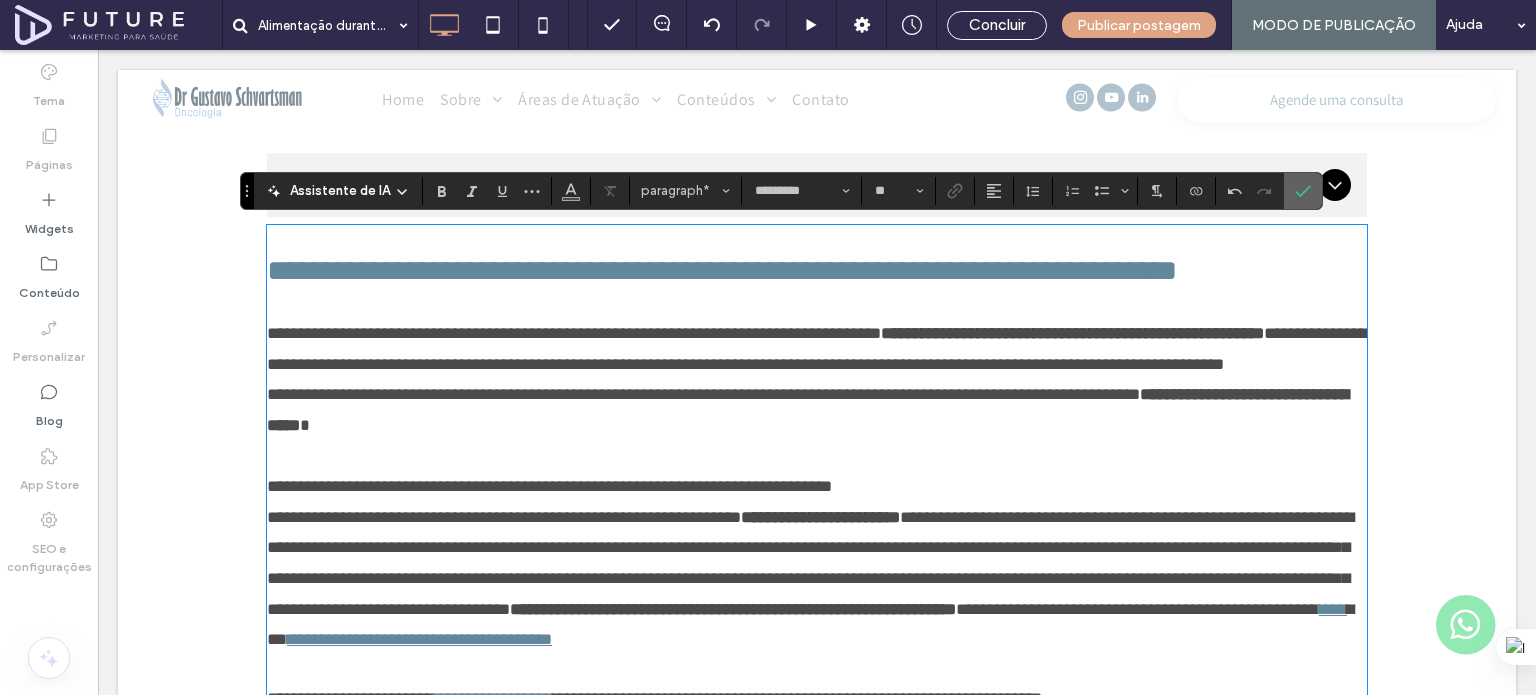 click at bounding box center [1303, 191] 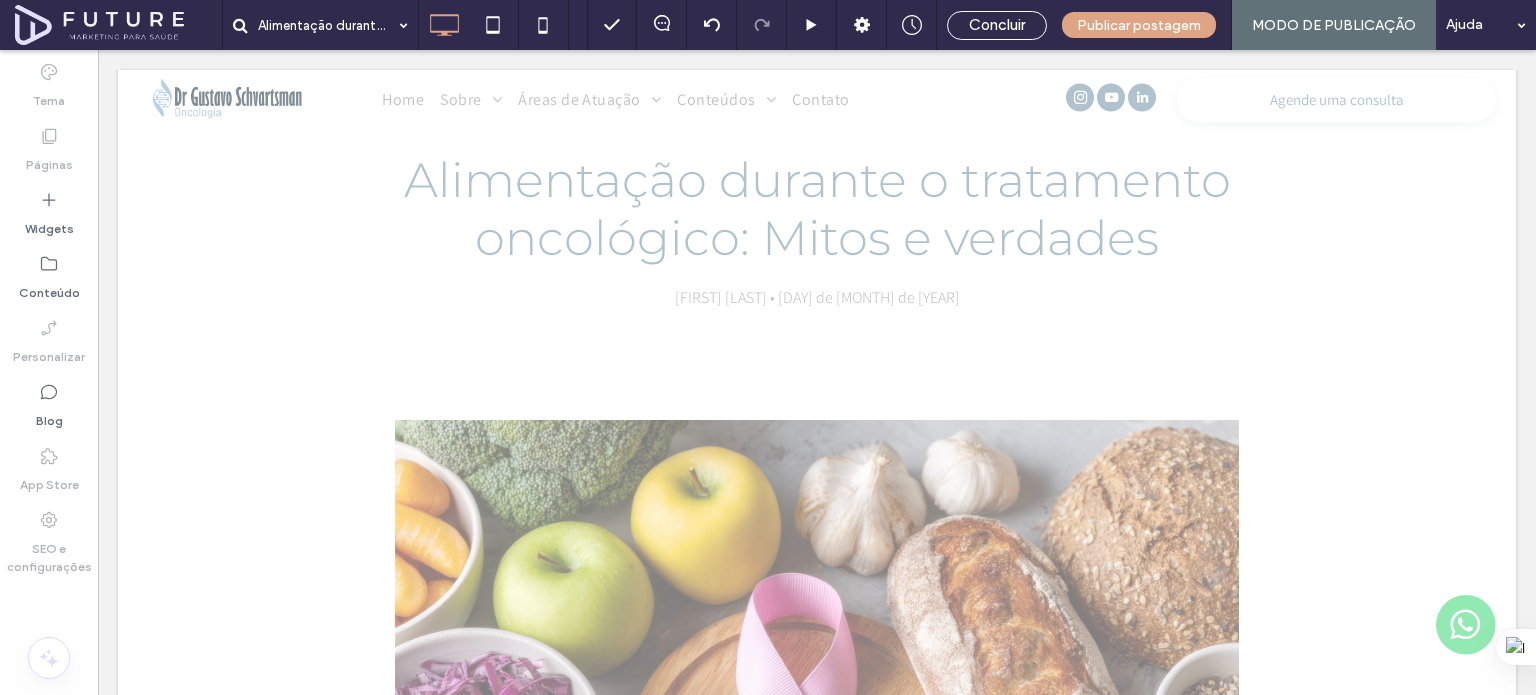 scroll, scrollTop: 0, scrollLeft: 0, axis: both 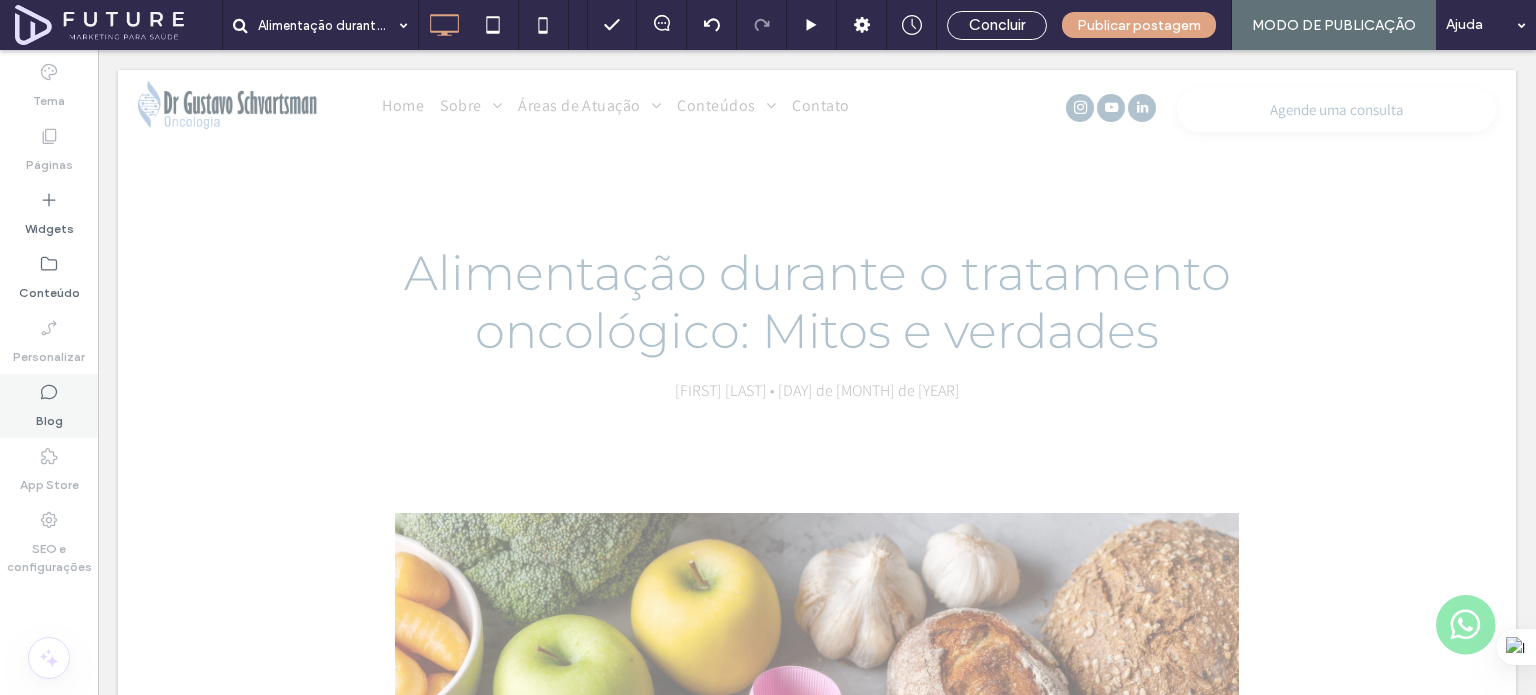 drag, startPoint x: 85, startPoint y: 388, endPoint x: 253, endPoint y: 340, distance: 174.72264 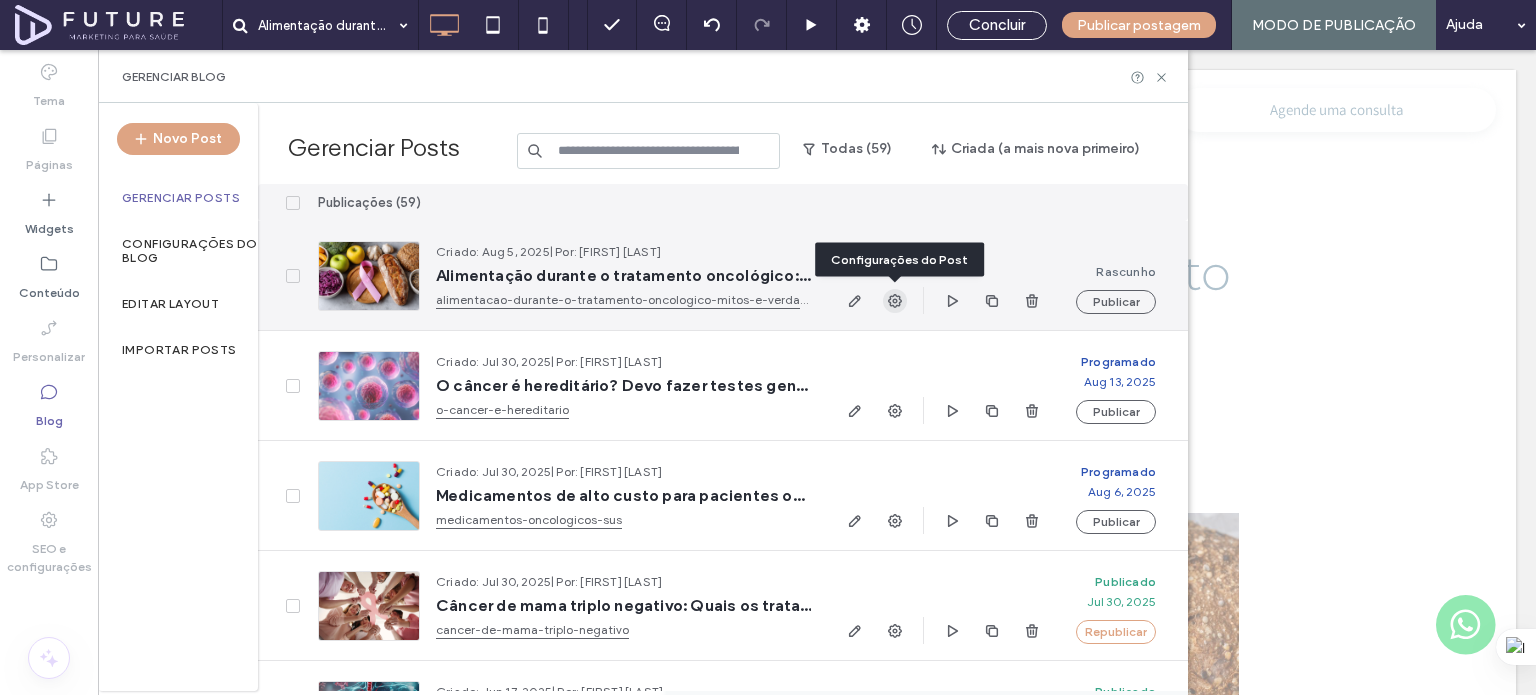click at bounding box center [895, 301] 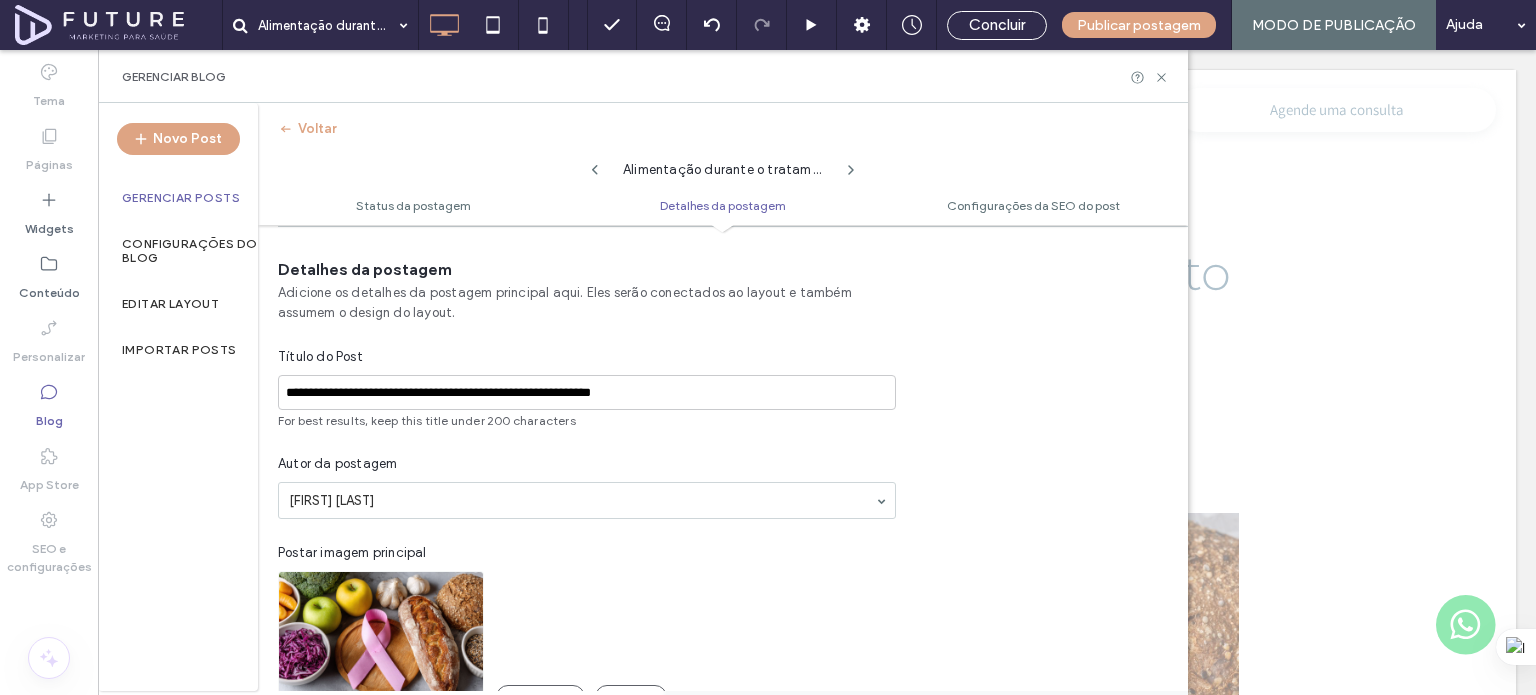 scroll, scrollTop: 0, scrollLeft: 0, axis: both 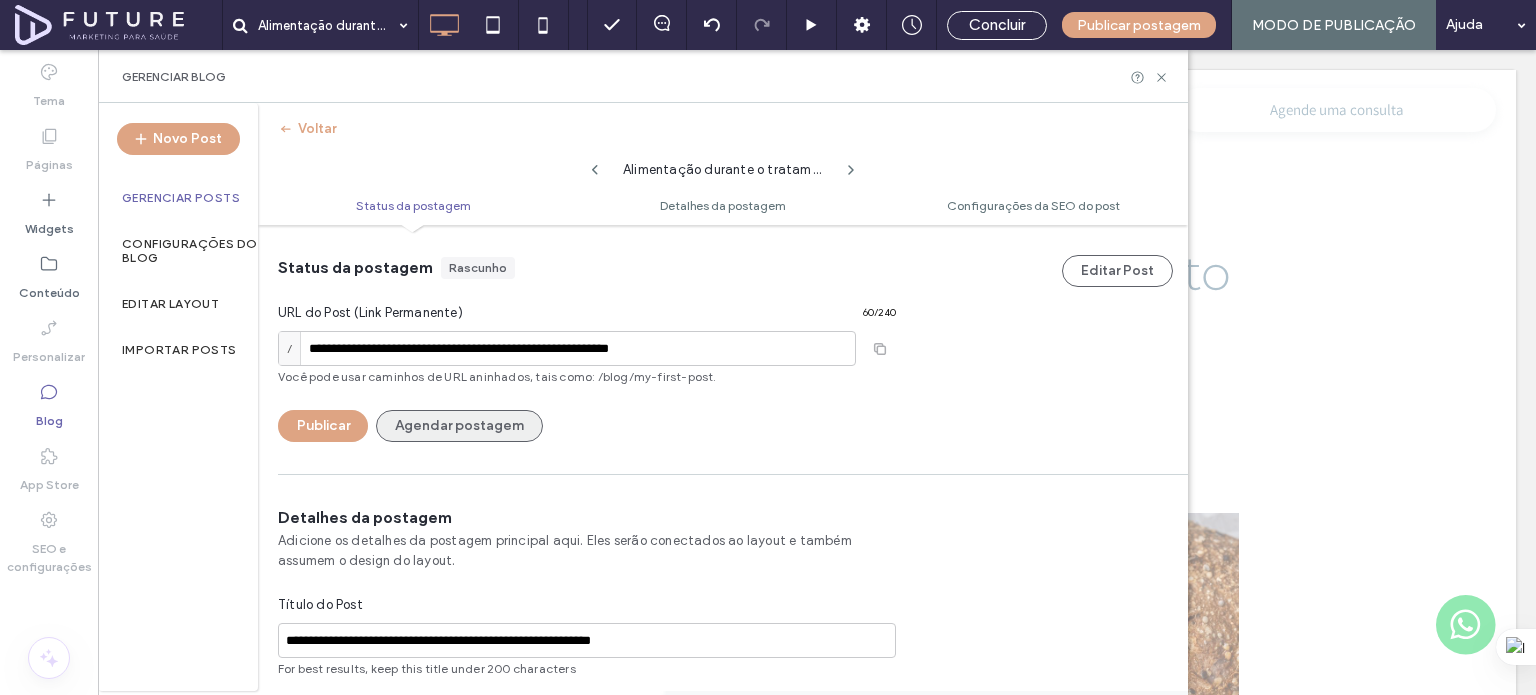 click on "Agendar postagem" at bounding box center [459, 426] 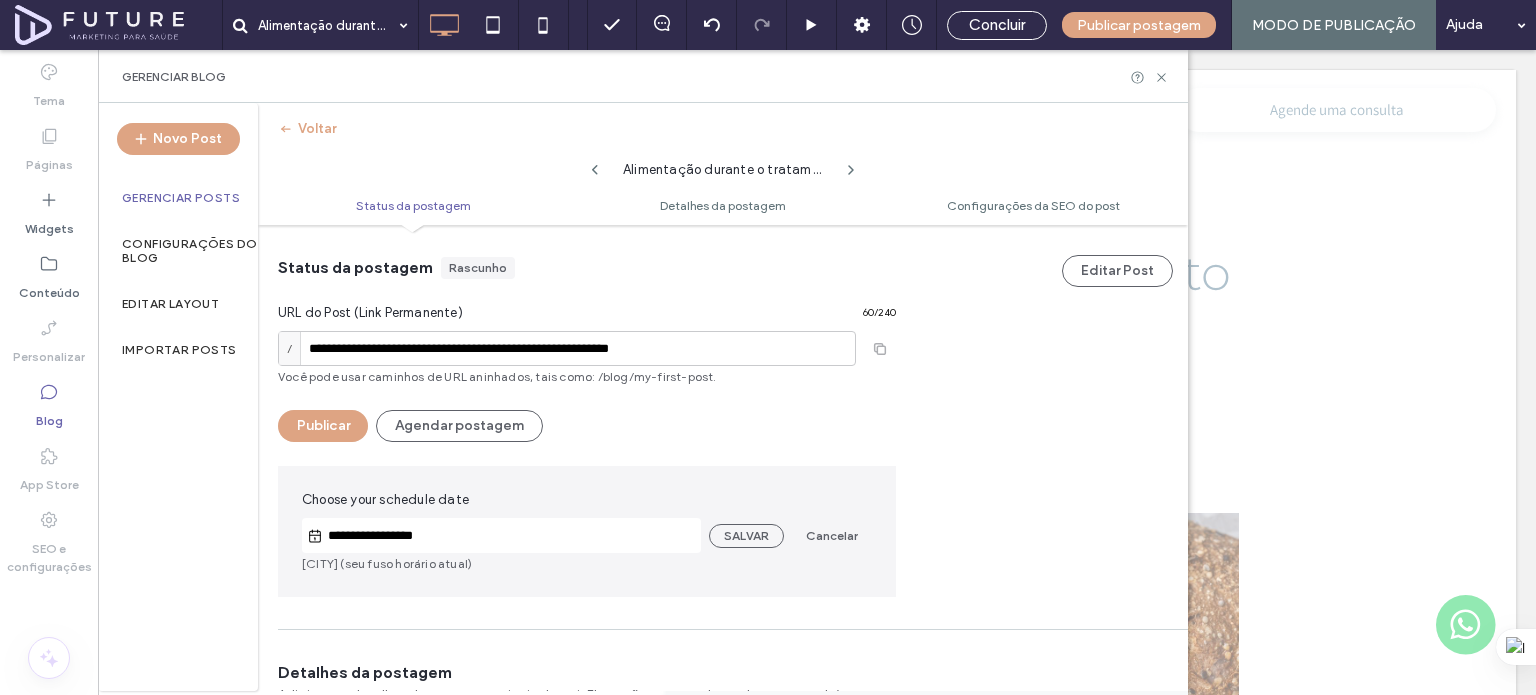 click on "**********" at bounding box center [512, 536] 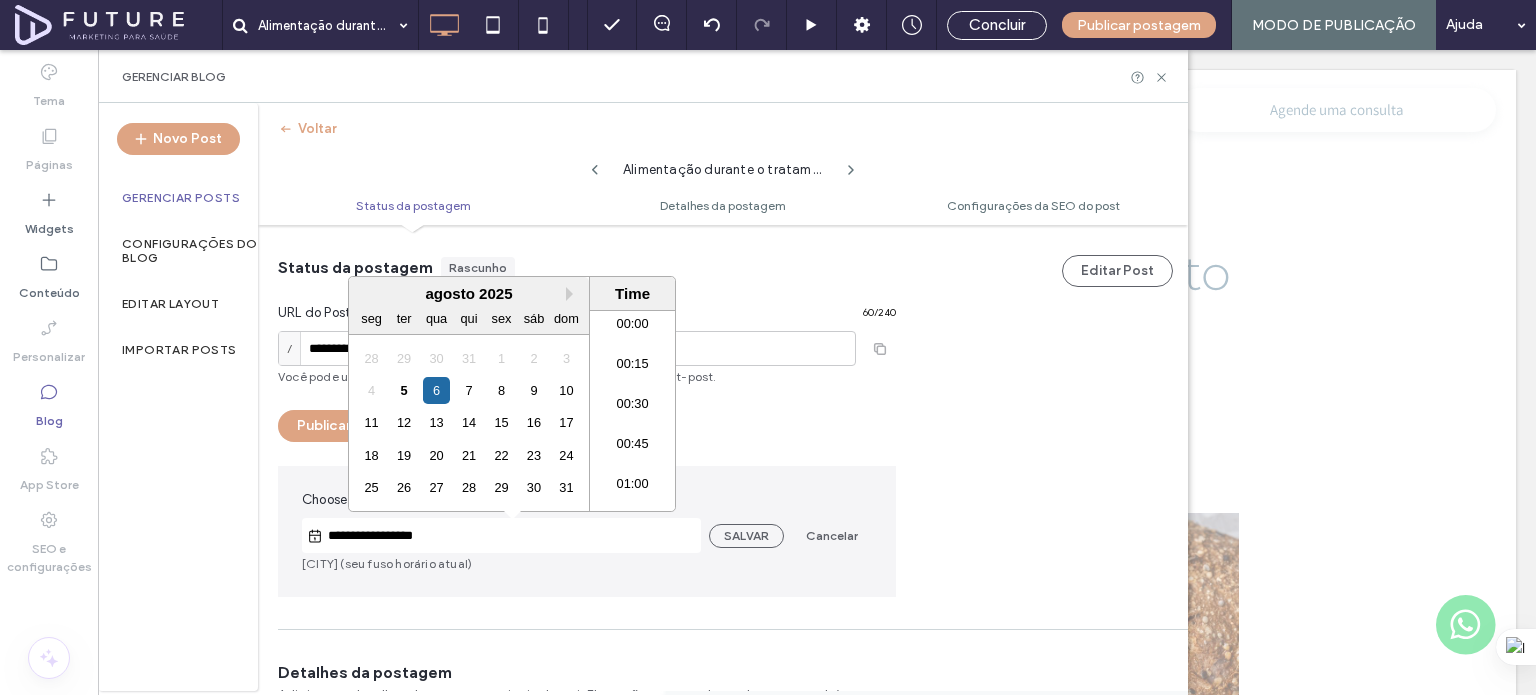scroll, scrollTop: 2480, scrollLeft: 0, axis: vertical 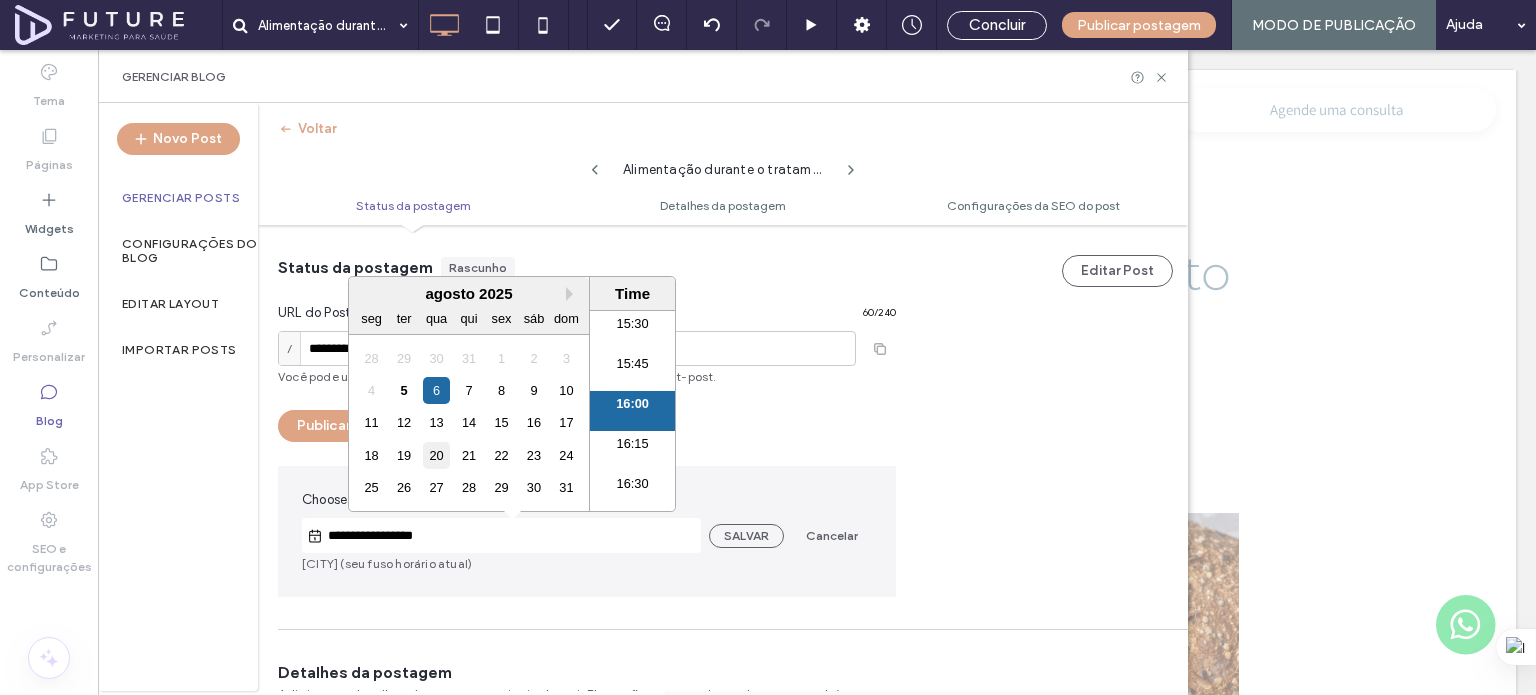 click on "20" at bounding box center [436, 455] 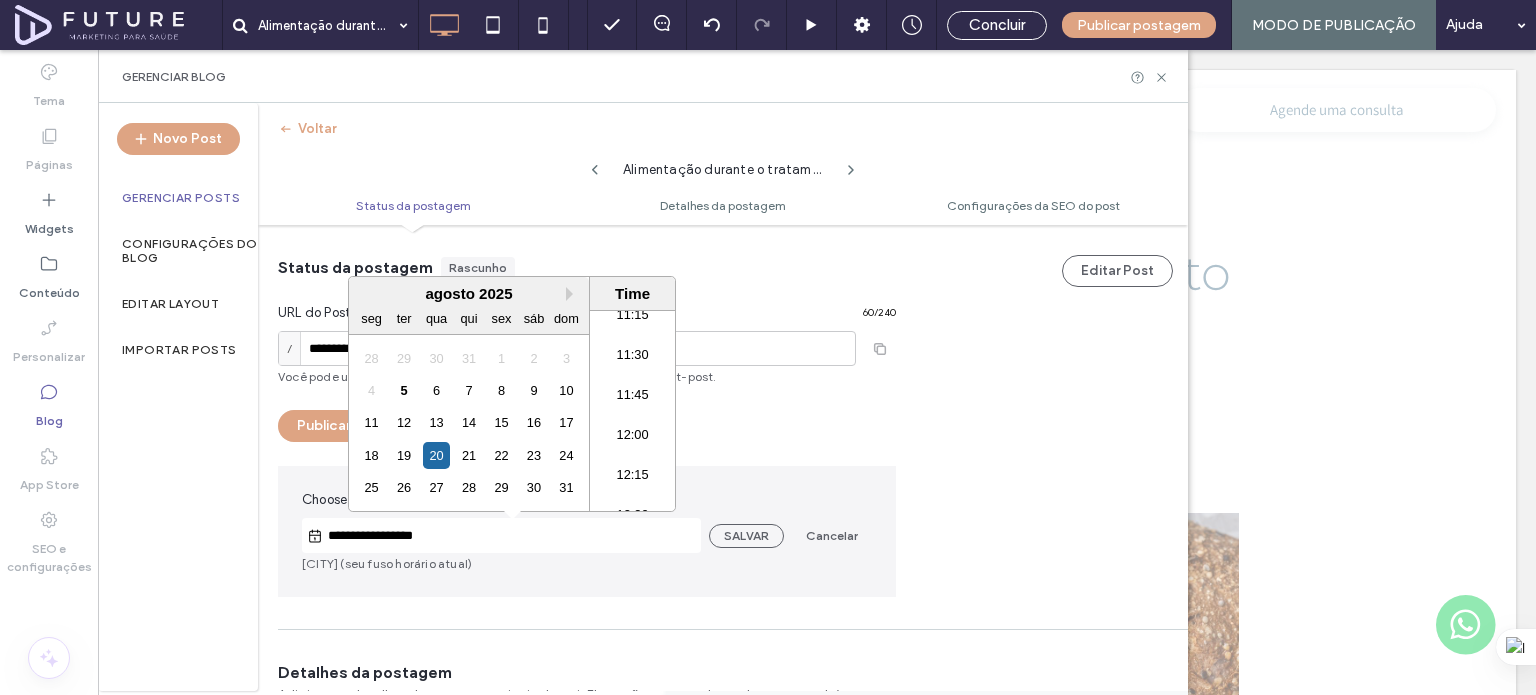 scroll, scrollTop: 1780, scrollLeft: 0, axis: vertical 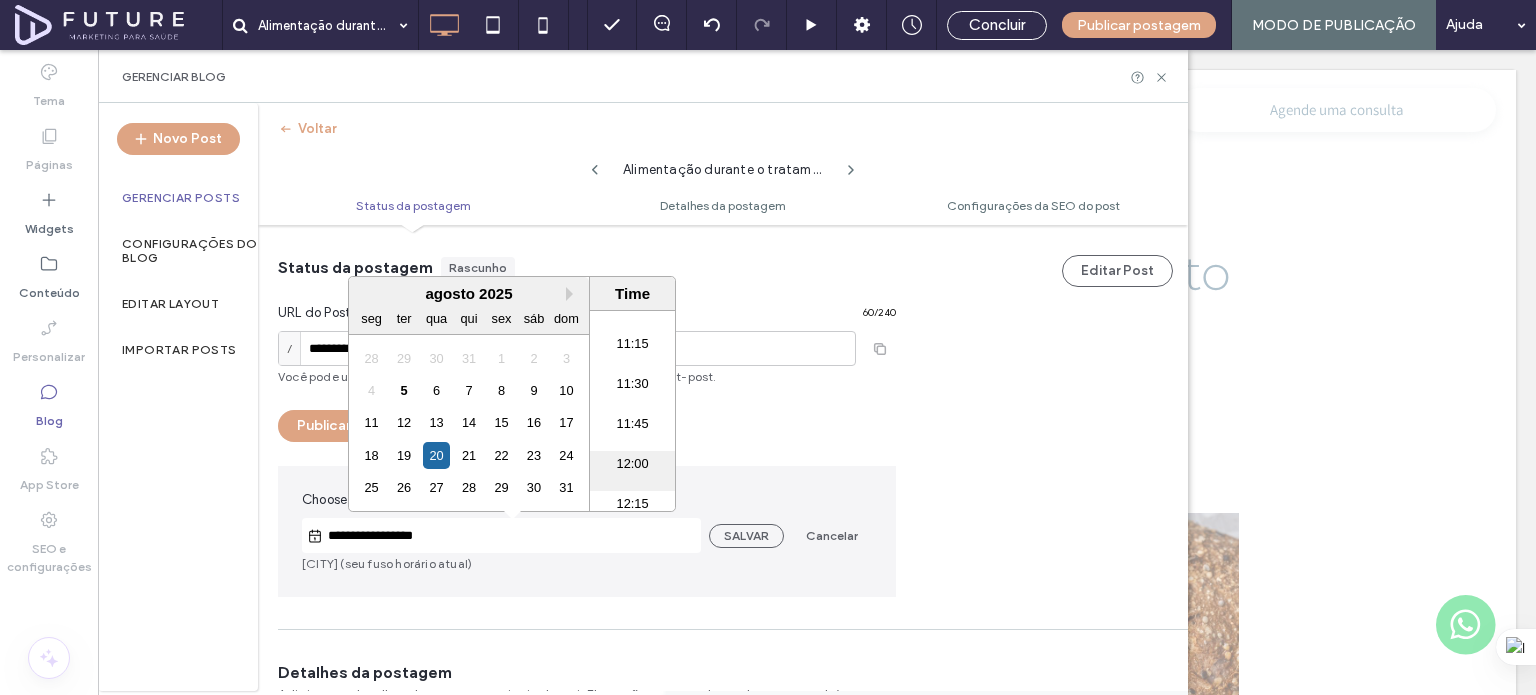click on "12:00" at bounding box center (632, 471) 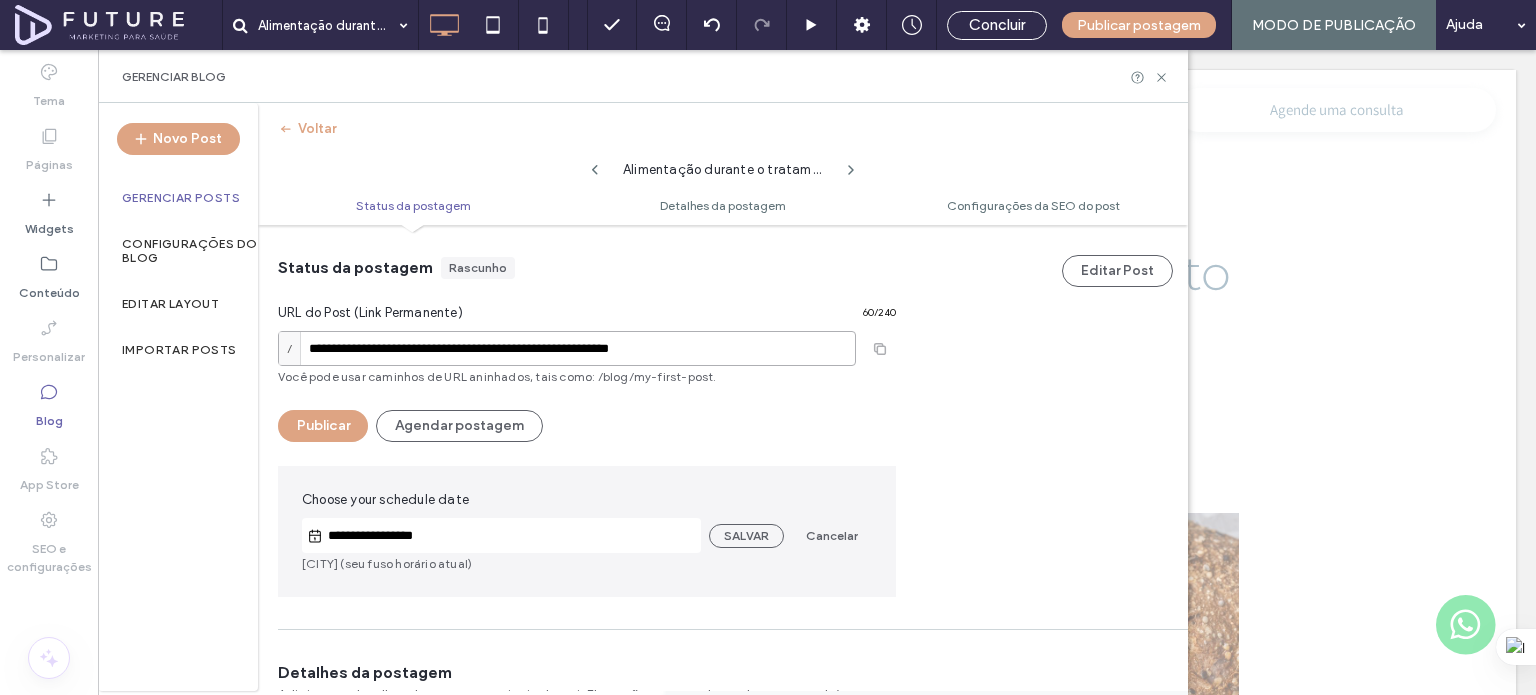 drag, startPoint x: 594, startPoint y: 347, endPoint x: 768, endPoint y: 346, distance: 174.00287 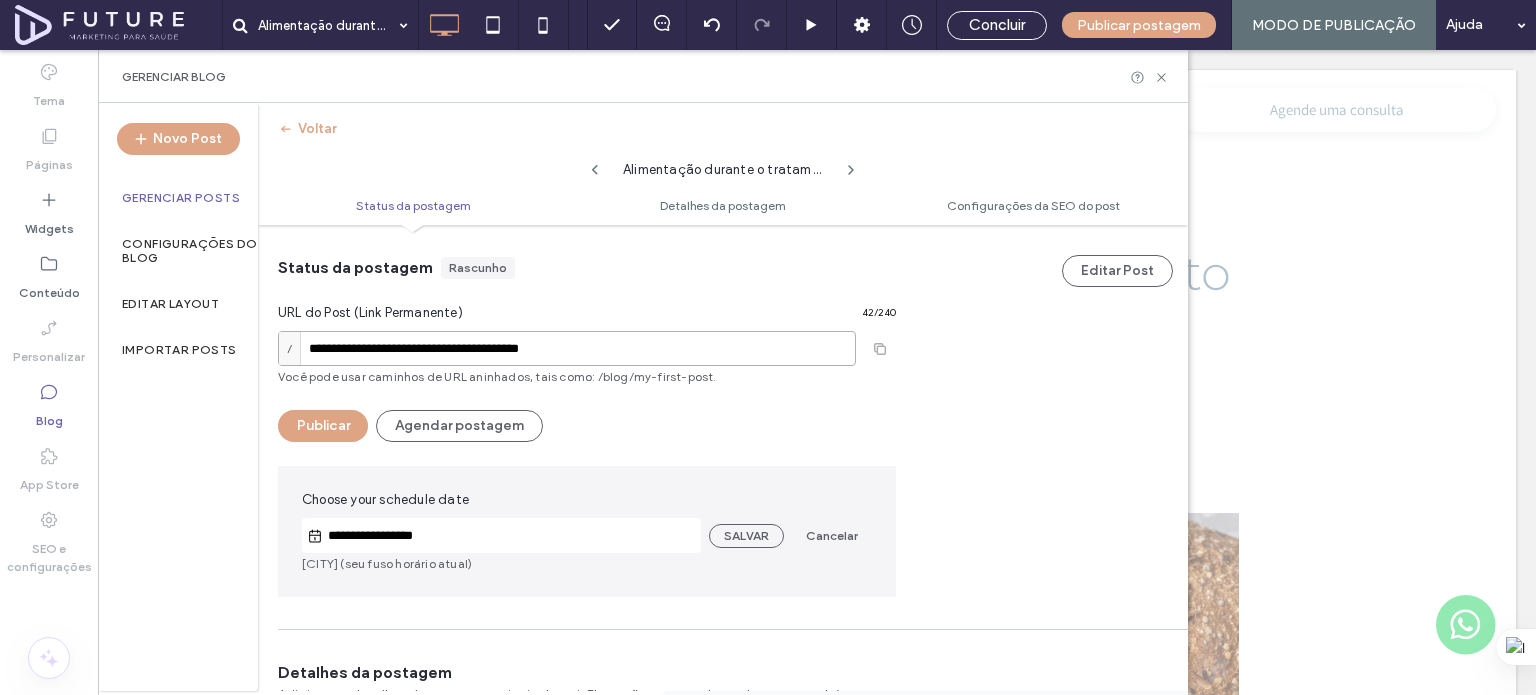 click on "**********" at bounding box center [567, 348] 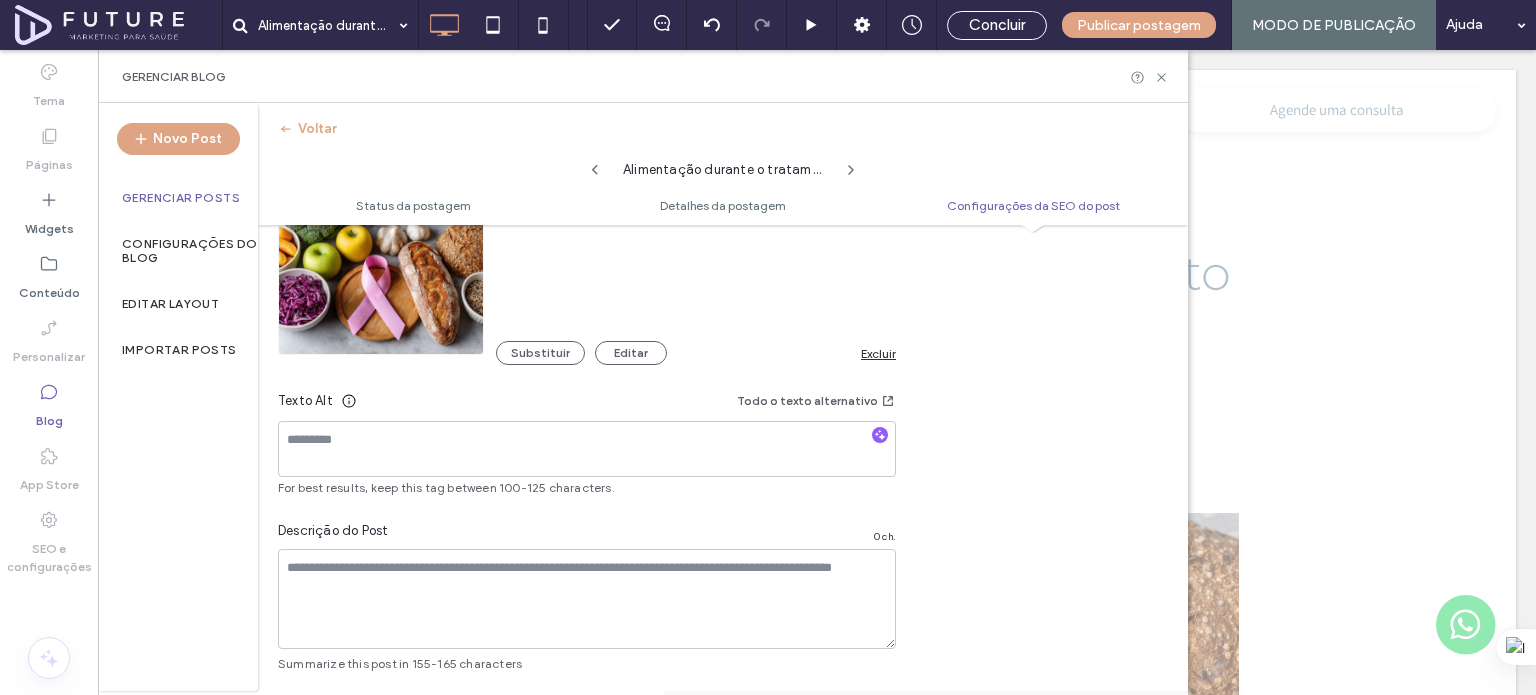 scroll, scrollTop: 1500, scrollLeft: 0, axis: vertical 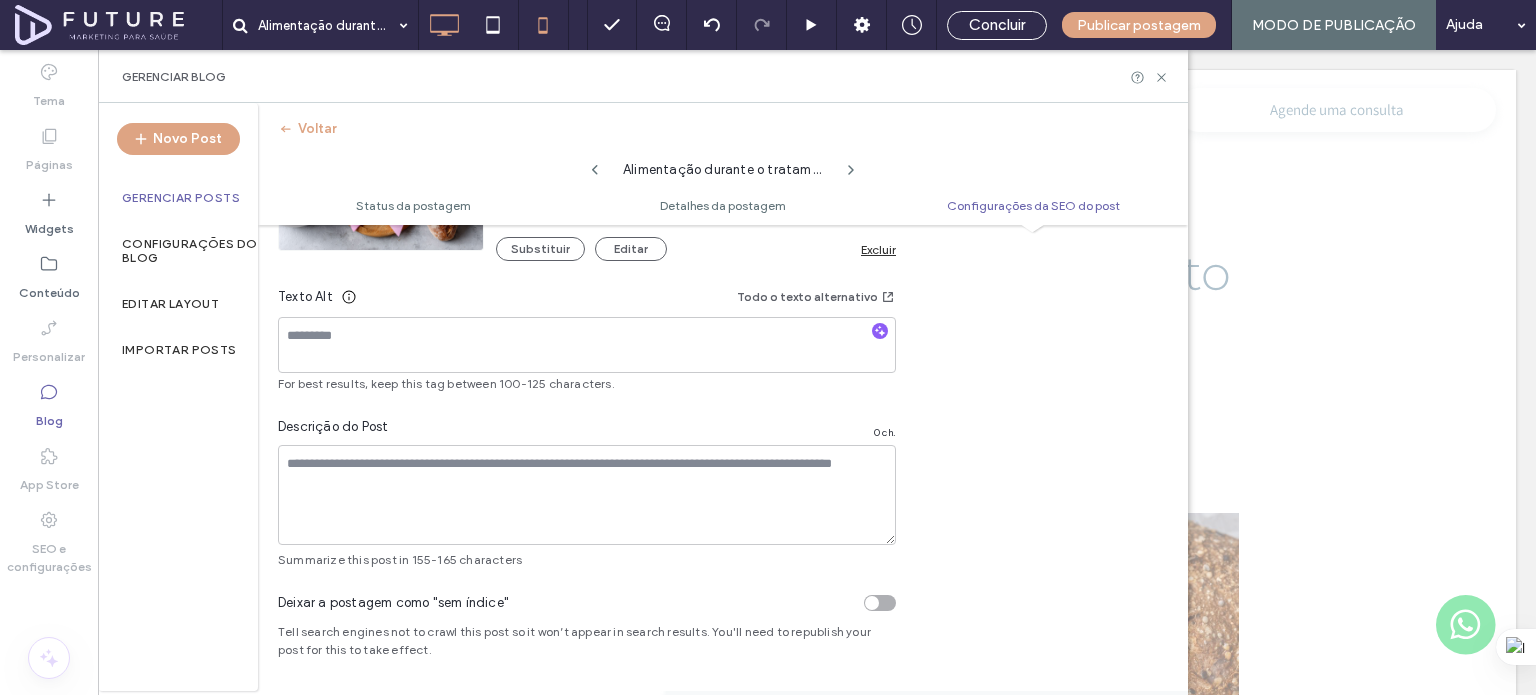 type on "**********" 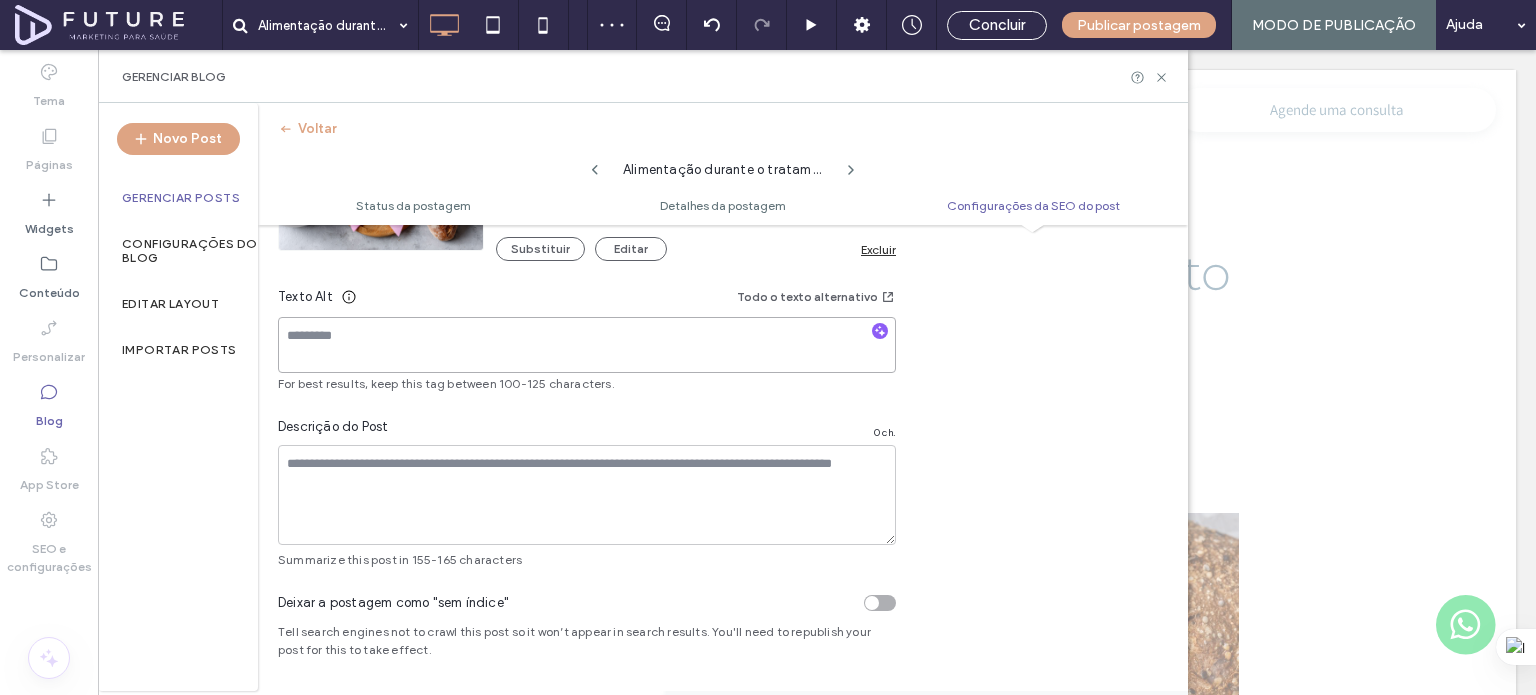 drag, startPoint x: 501, startPoint y: 355, endPoint x: 512, endPoint y: 355, distance: 11 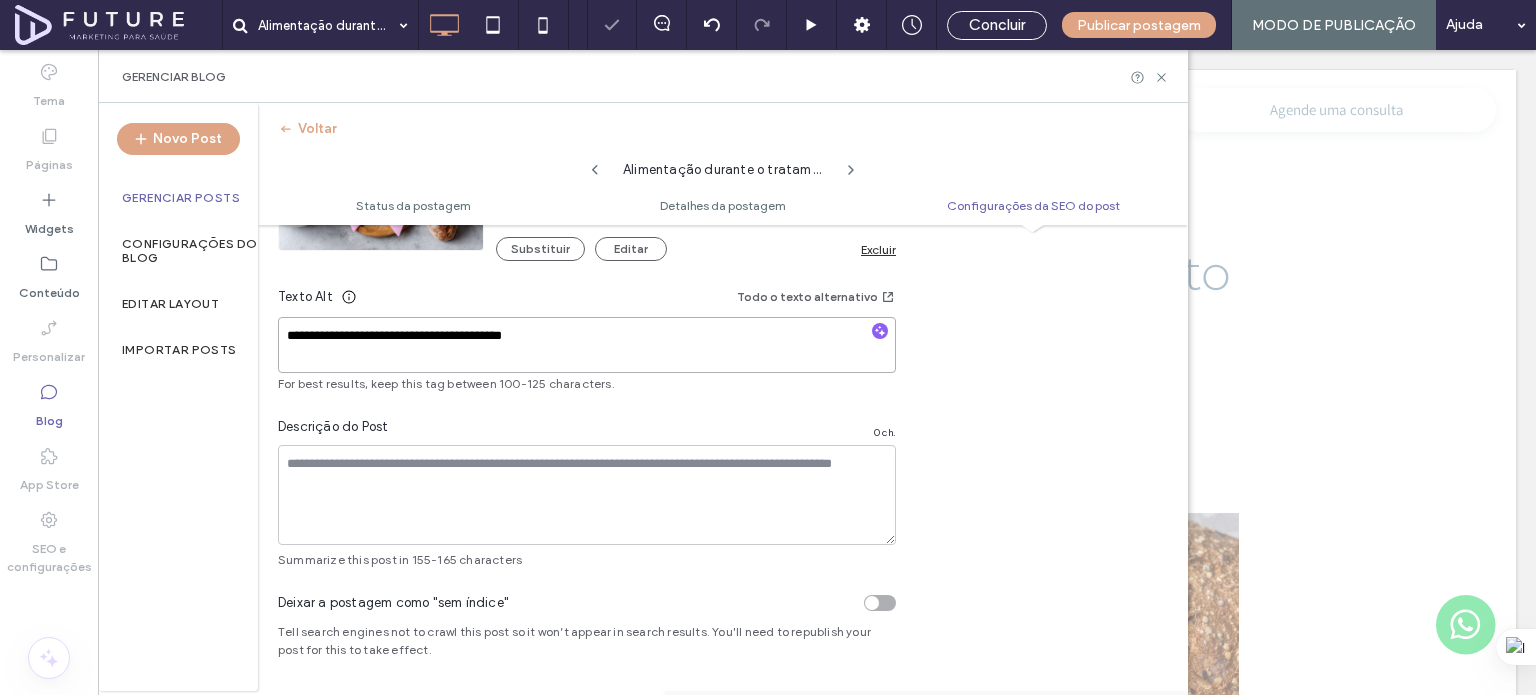 type on "**********" 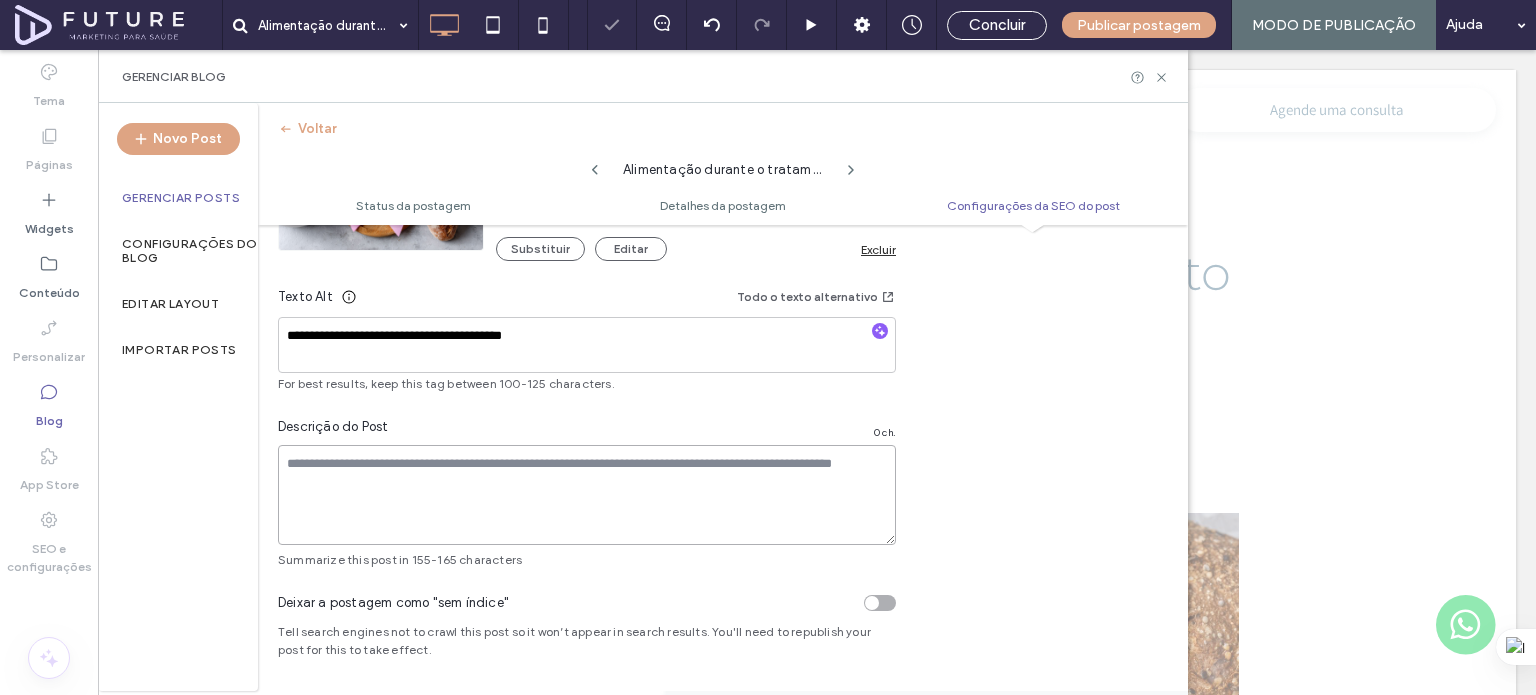 click at bounding box center (587, 495) 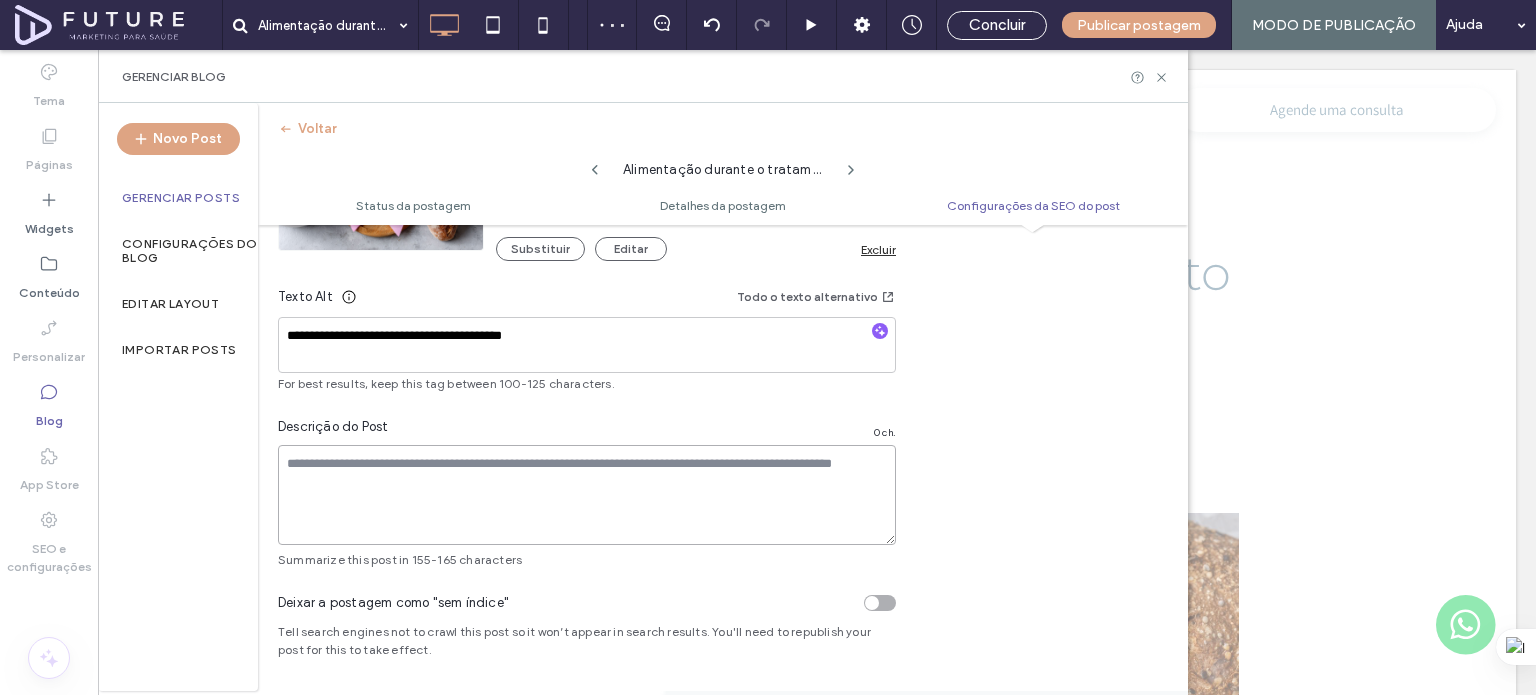 paste on "**********" 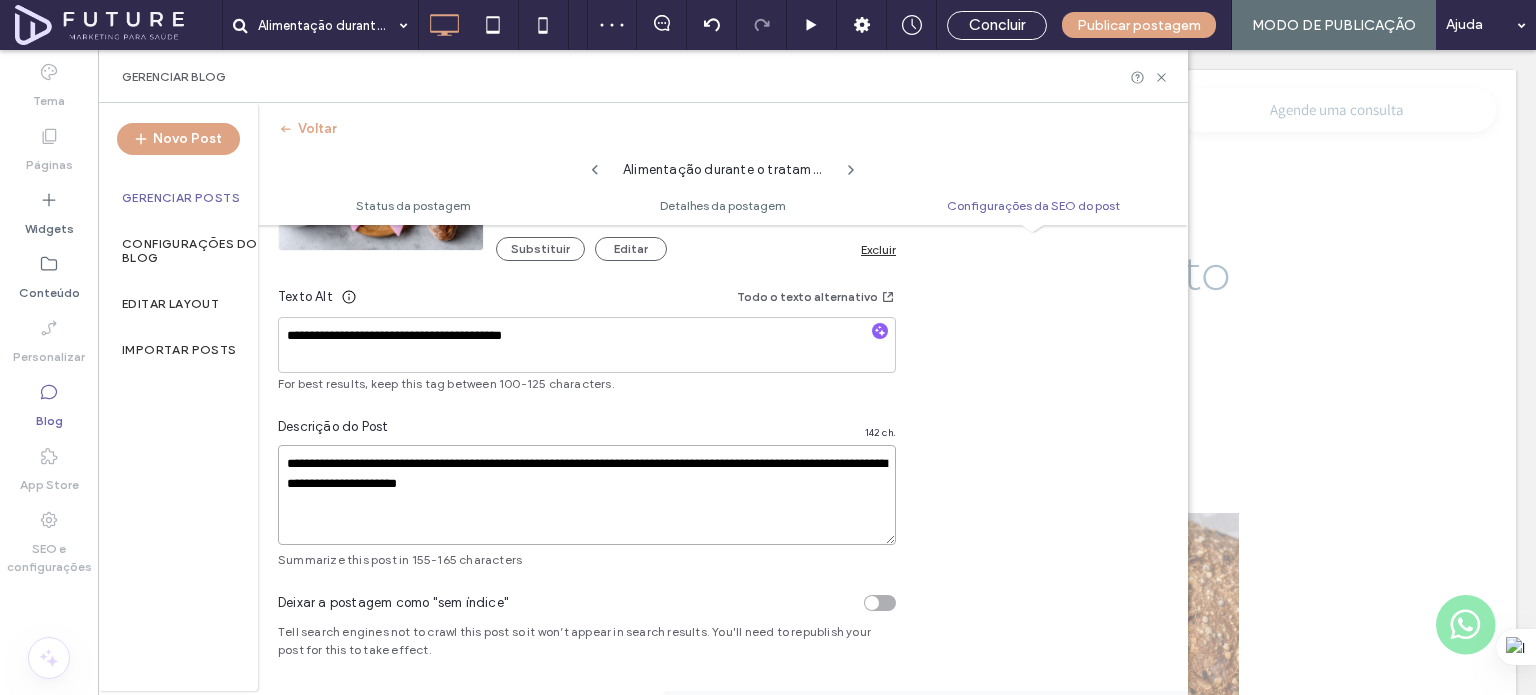 type on "**********" 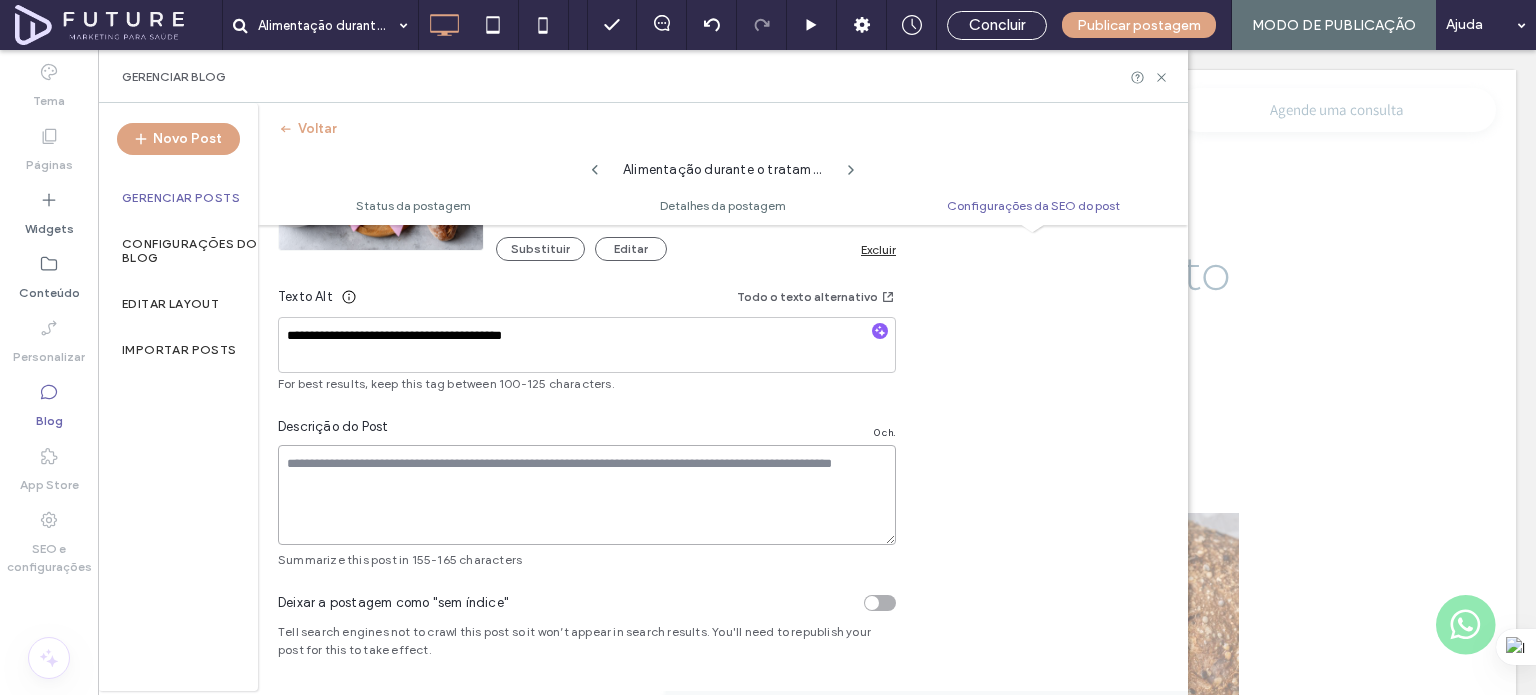 click at bounding box center [587, 495] 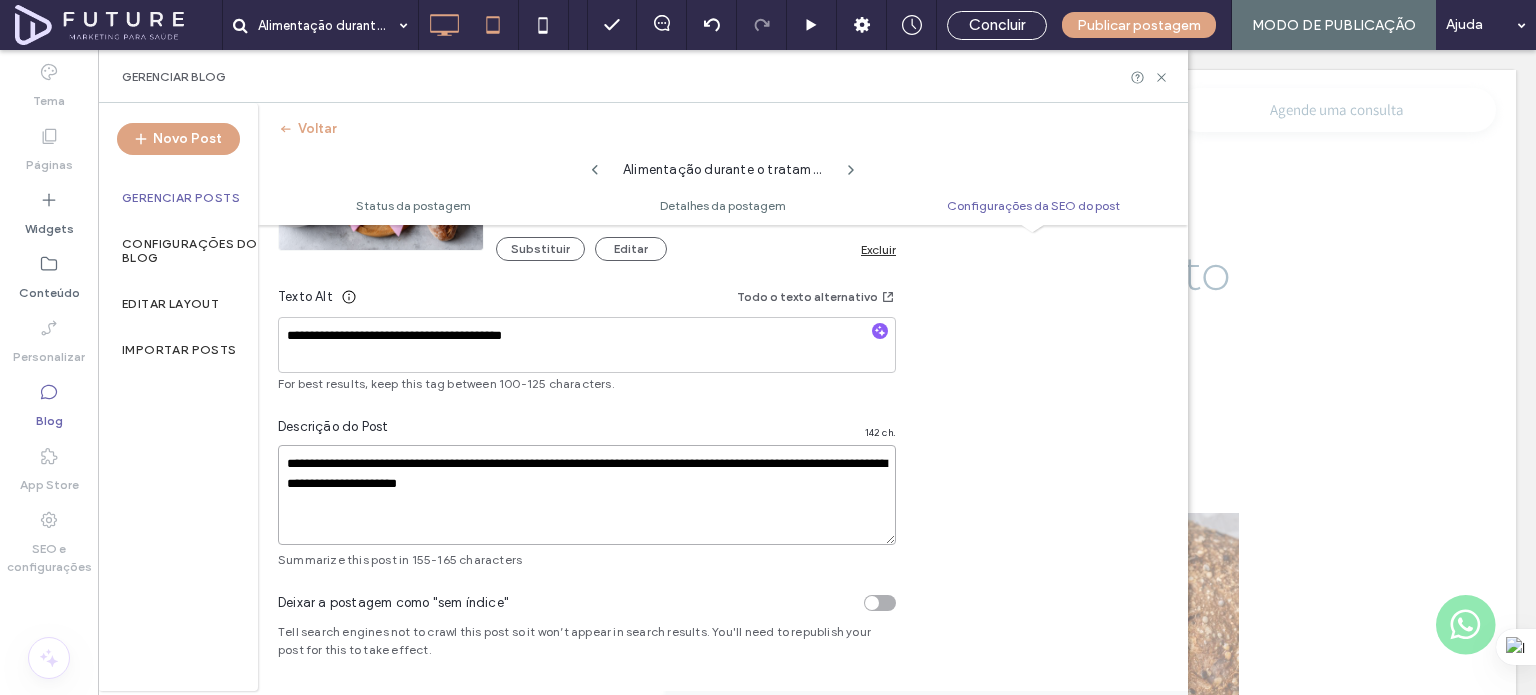 type on "**********" 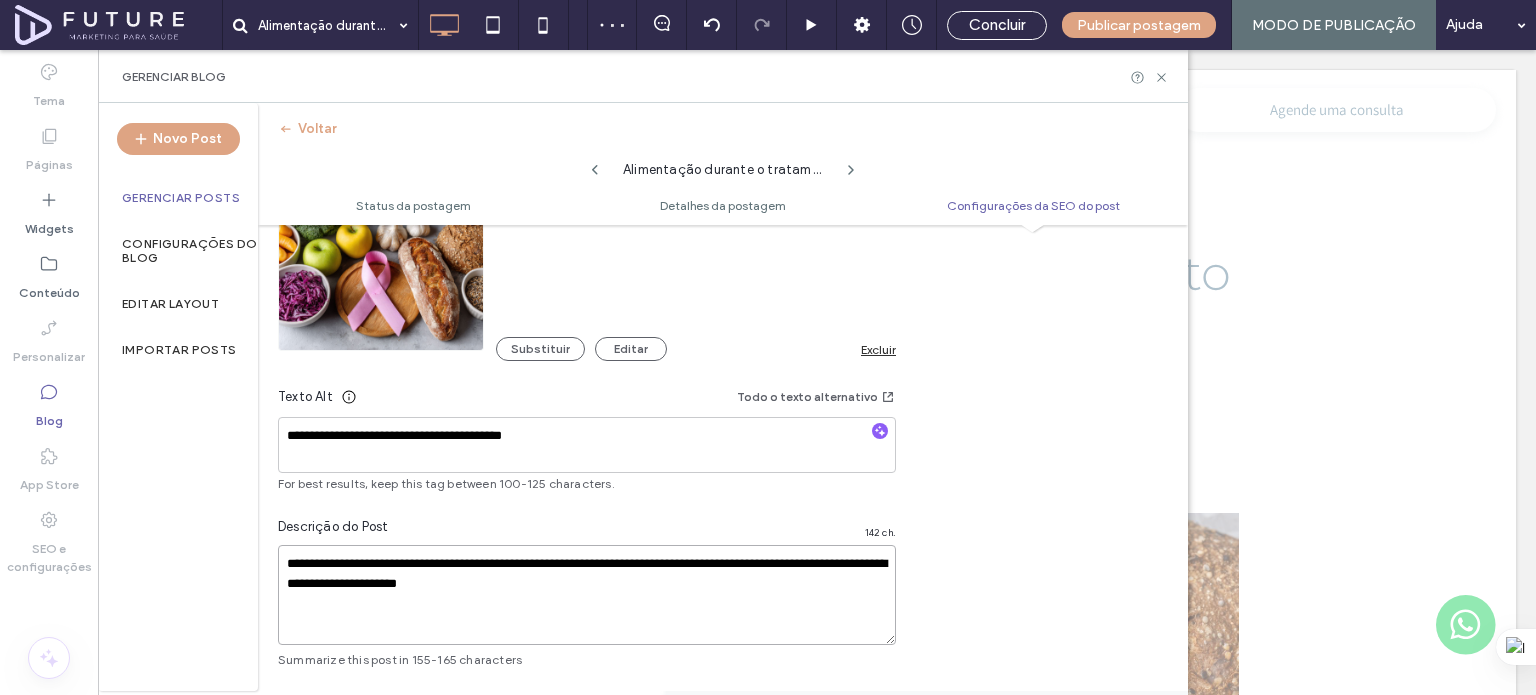 scroll, scrollTop: 1500, scrollLeft: 0, axis: vertical 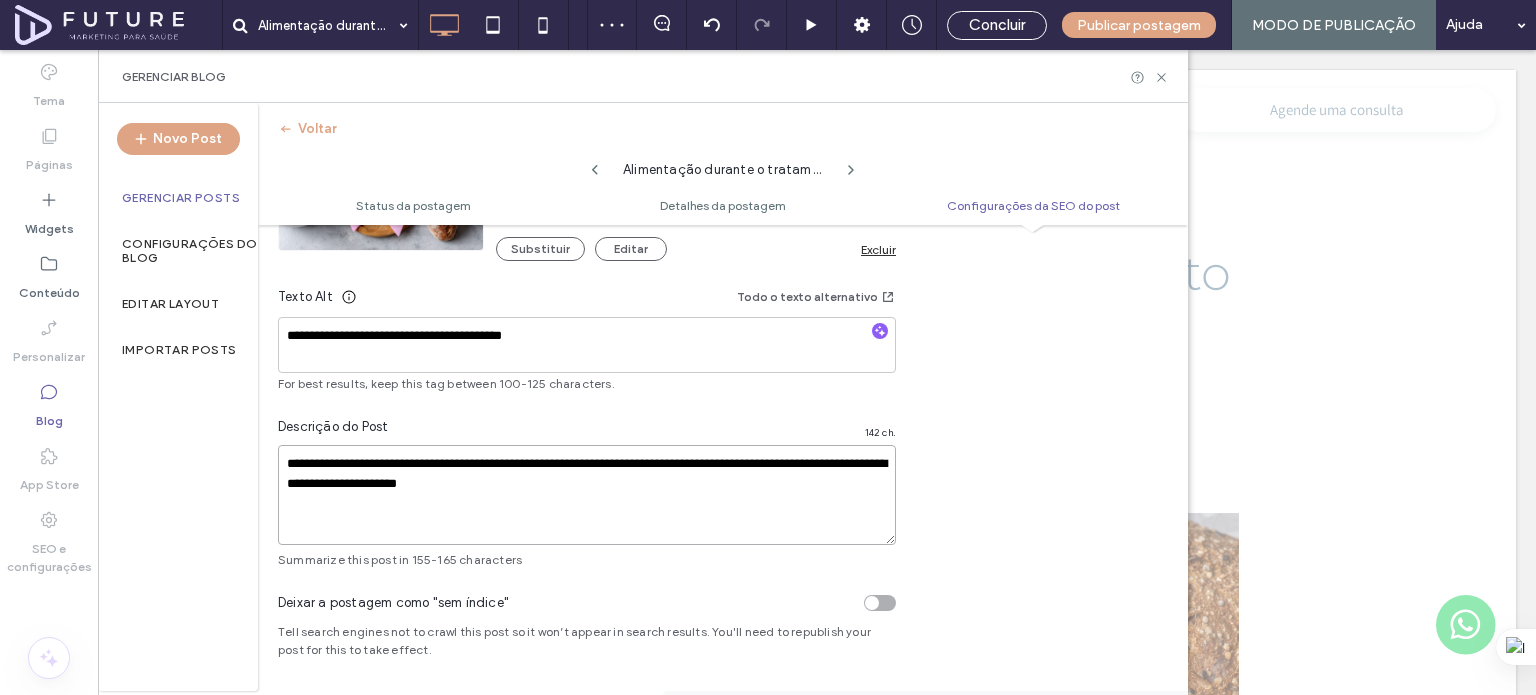 click on "**********" at bounding box center (587, 495) 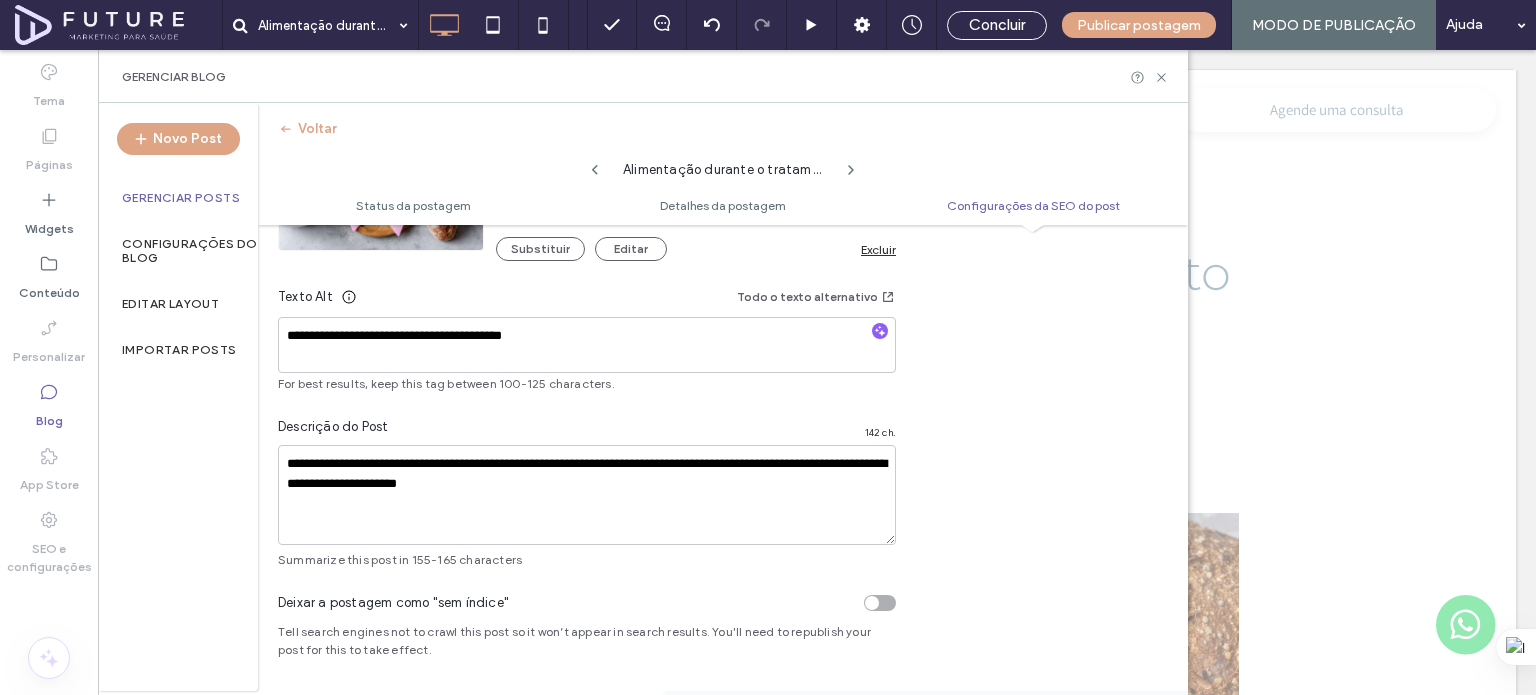 click on "**********" at bounding box center [587, 176] 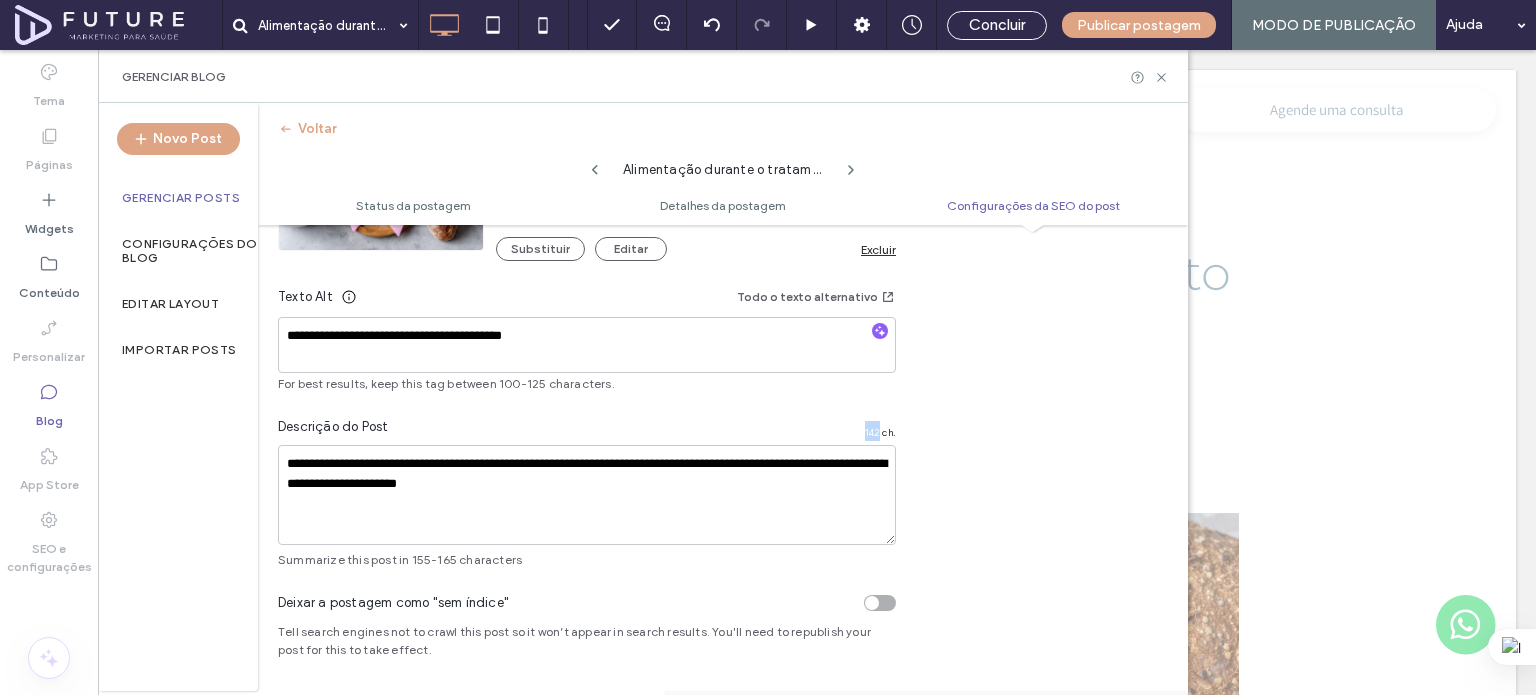 click on "**********" at bounding box center (587, 176) 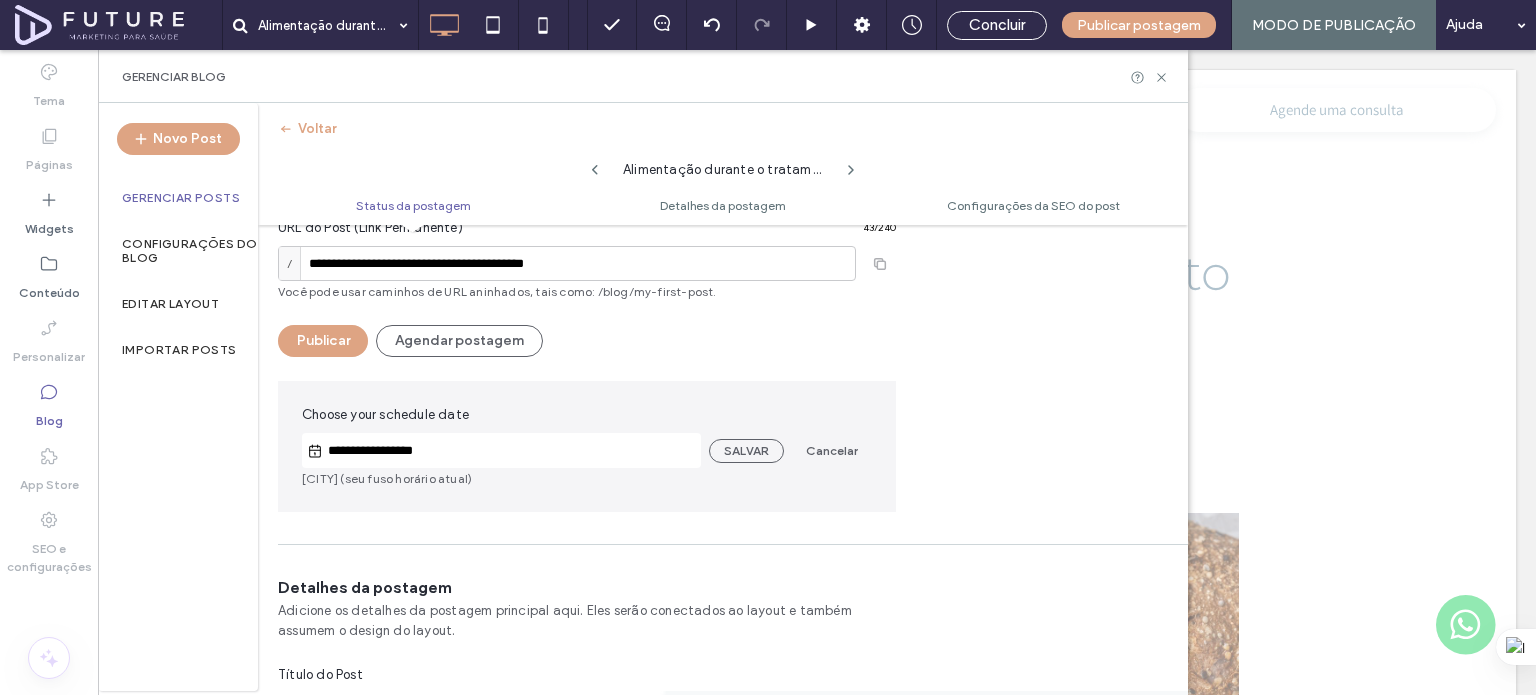 scroll, scrollTop: 0, scrollLeft: 0, axis: both 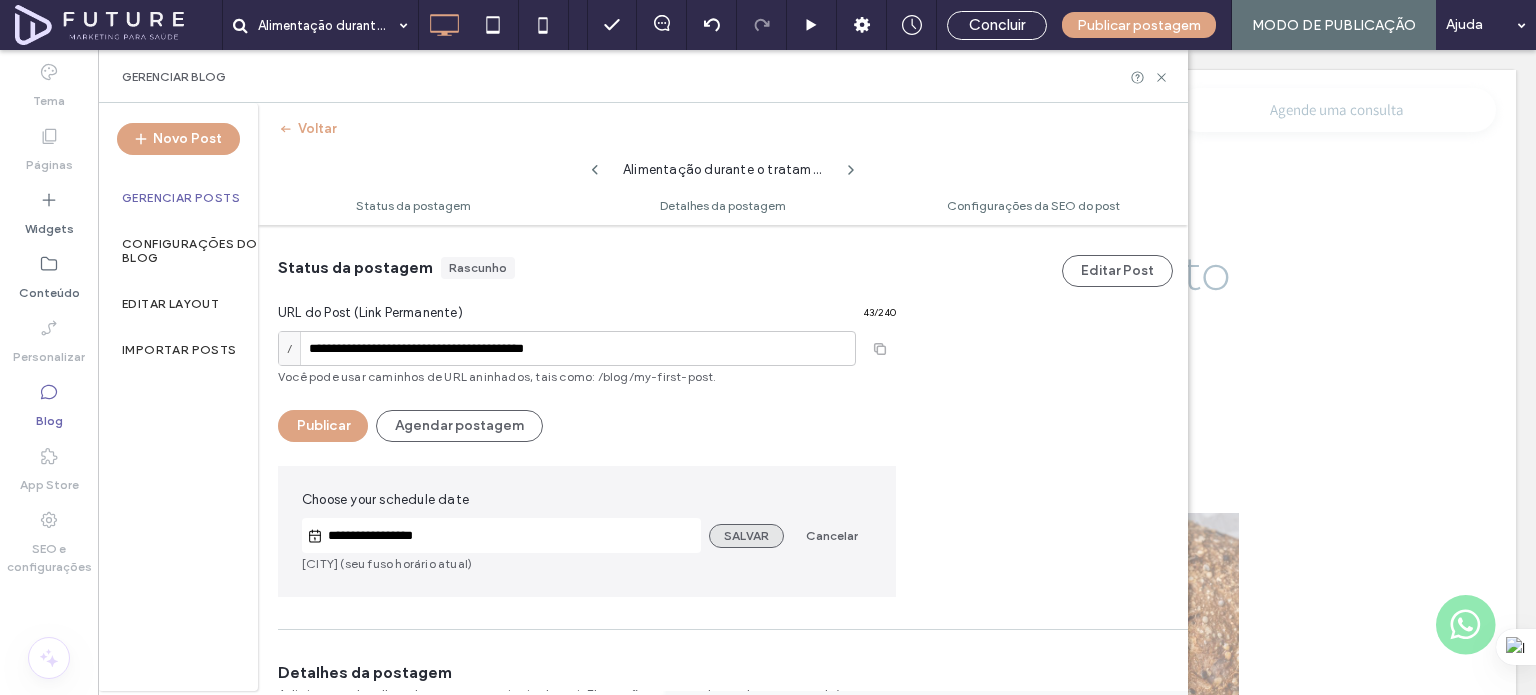 click on "SALVAR" at bounding box center (746, 536) 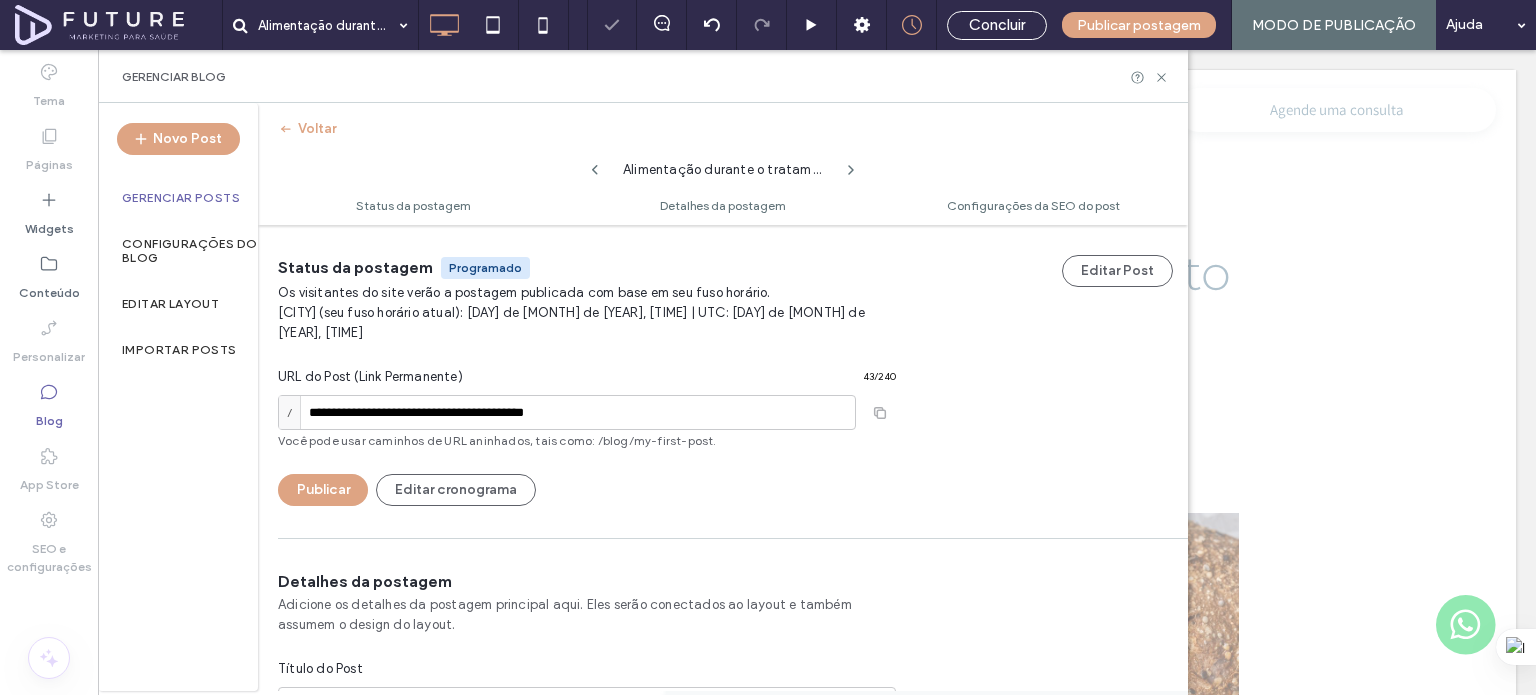click on "Gerenciar Posts" at bounding box center (181, 198) 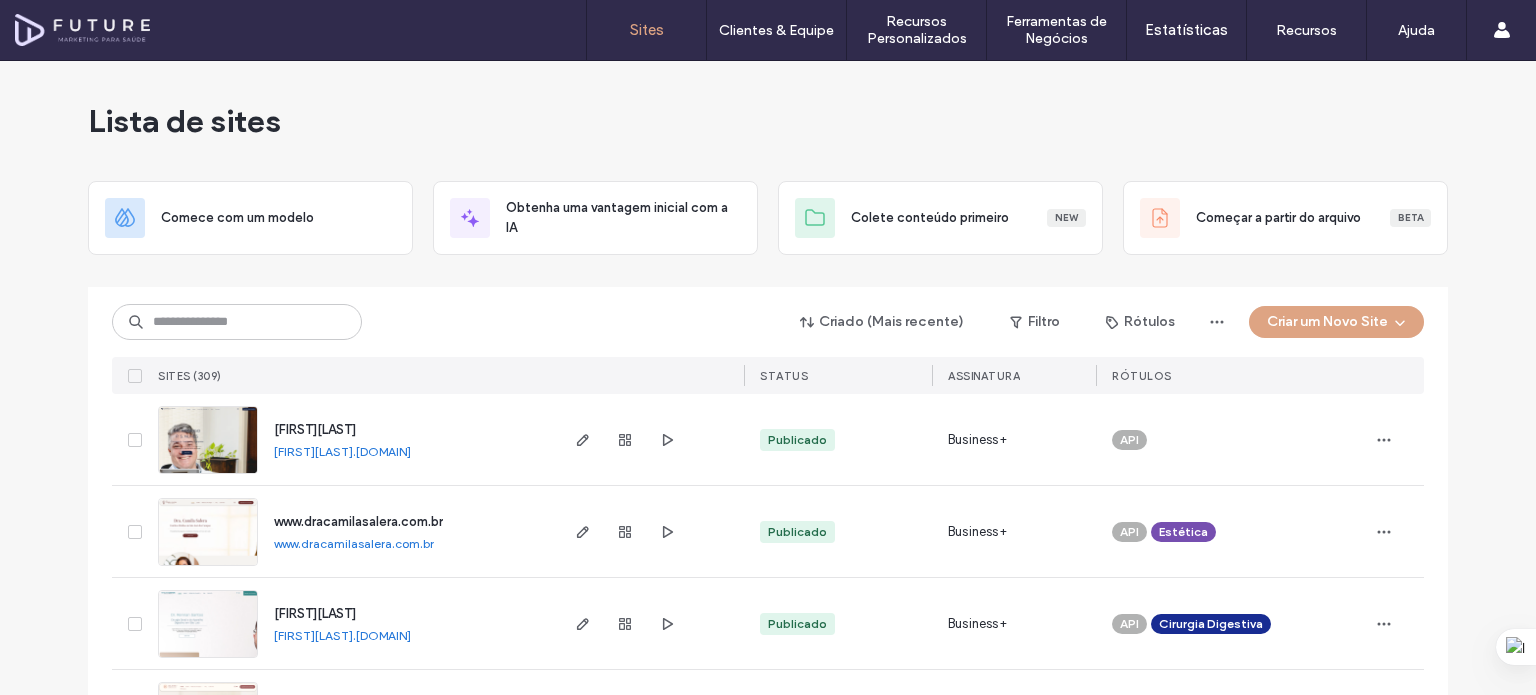 scroll, scrollTop: 0, scrollLeft: 0, axis: both 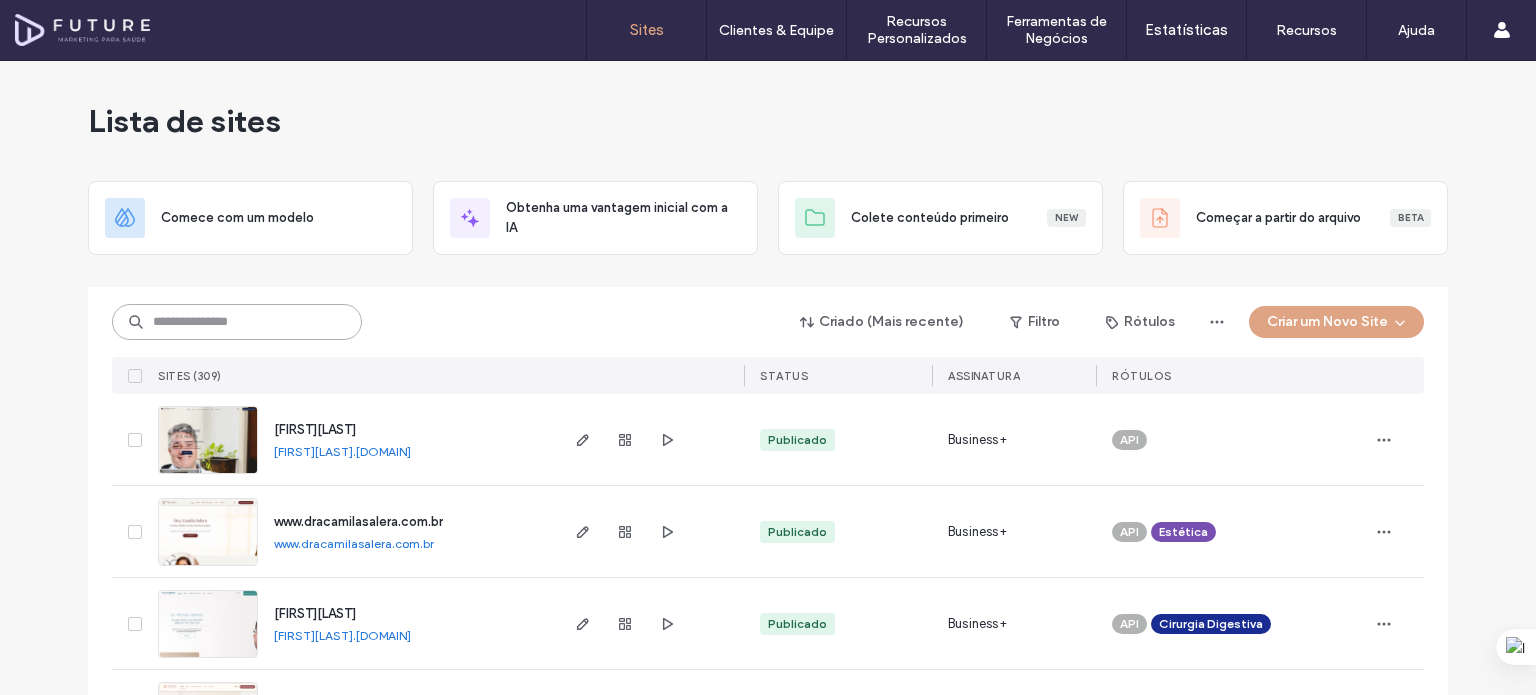click at bounding box center [237, 322] 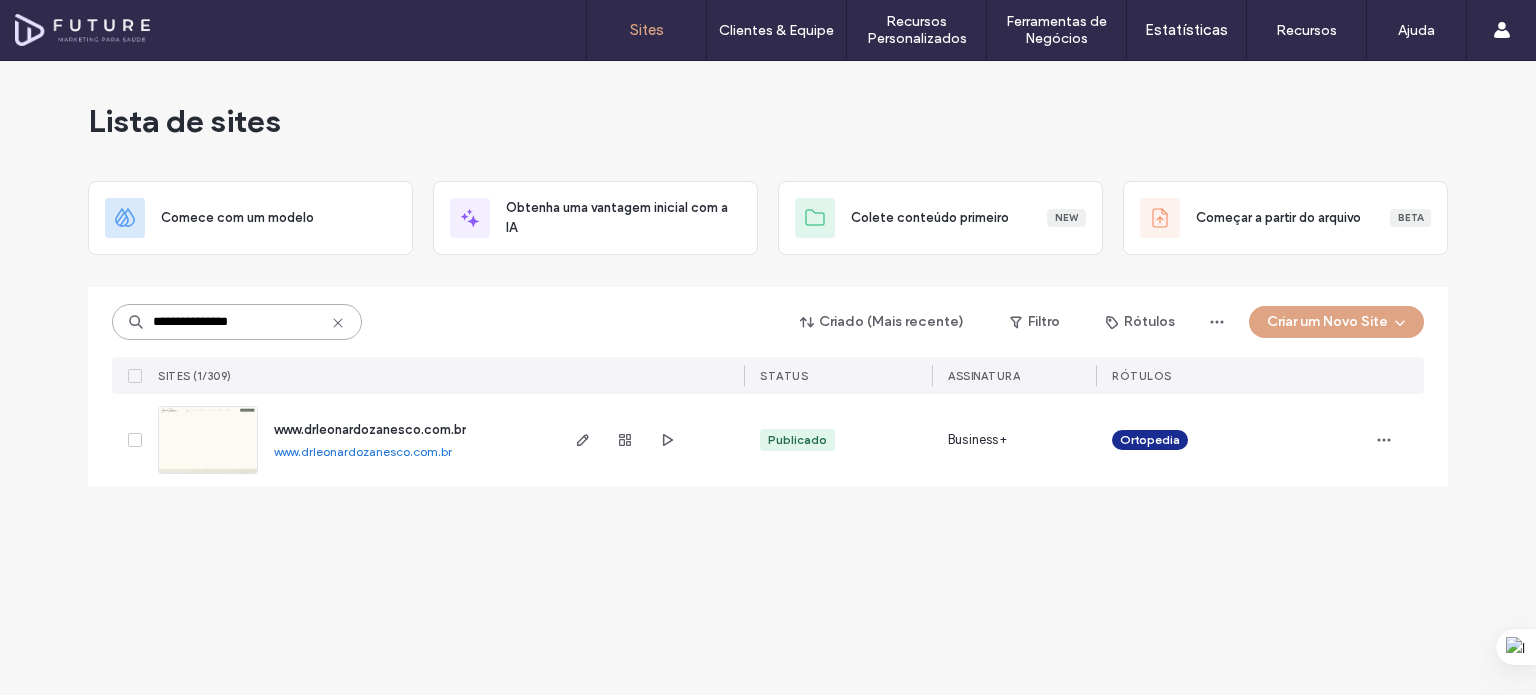 type on "**********" 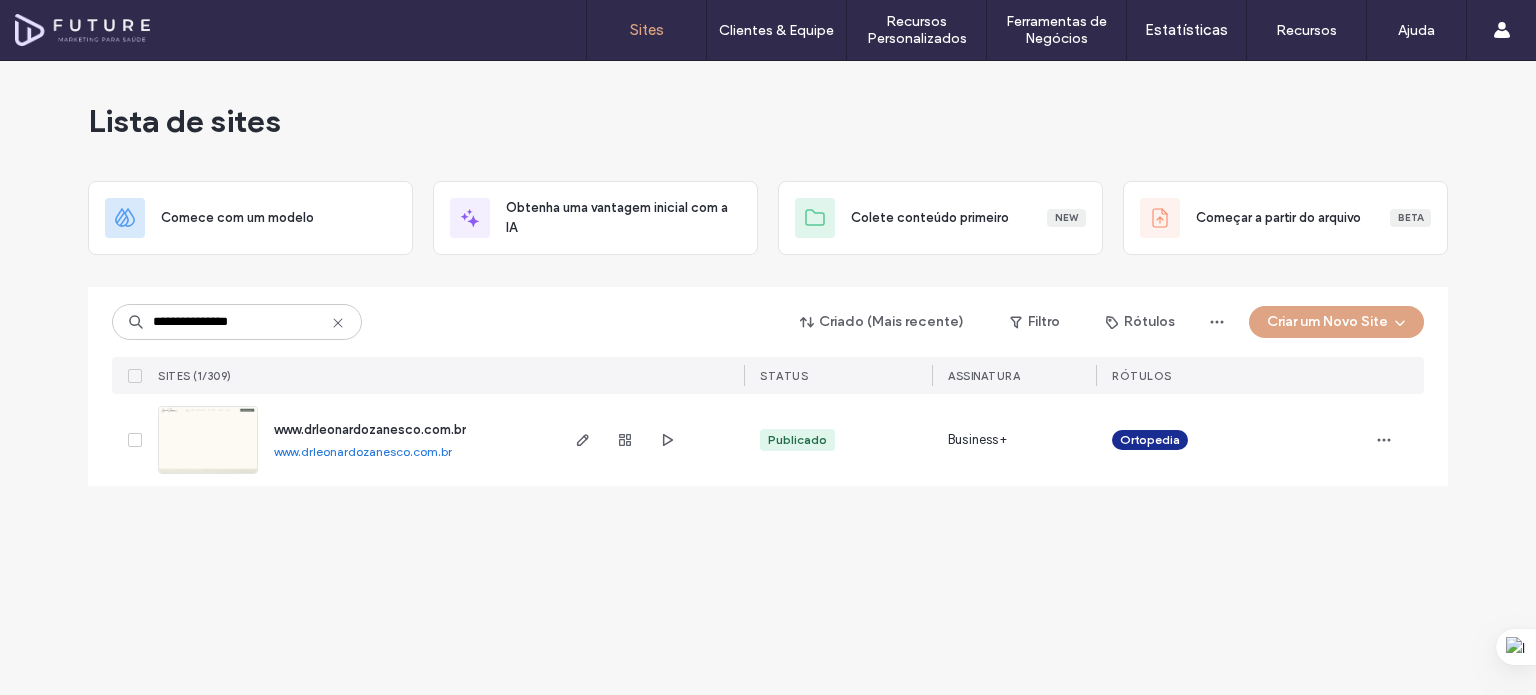 drag, startPoint x: 416, startPoint y: 427, endPoint x: 434, endPoint y: 407, distance: 26.907248 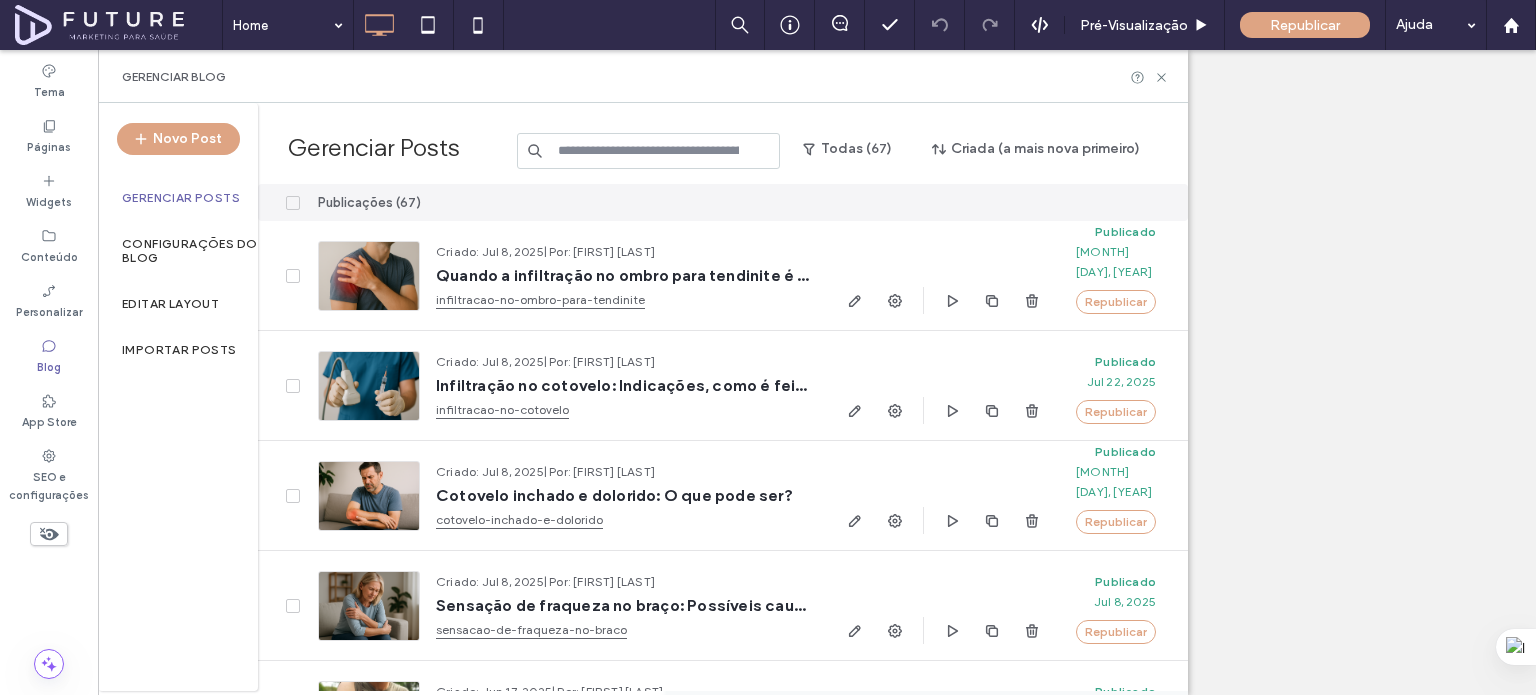 scroll, scrollTop: 0, scrollLeft: 0, axis: both 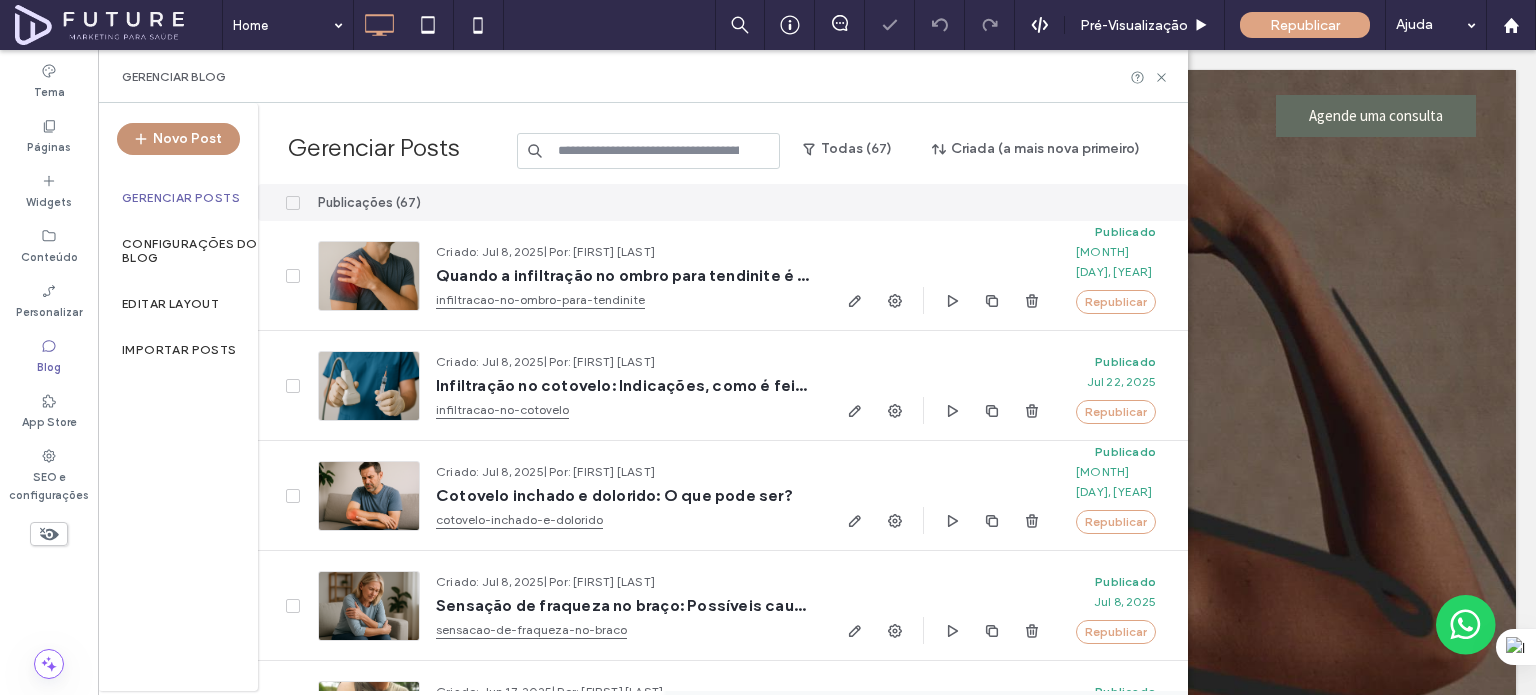 click at bounding box center [143, 139] 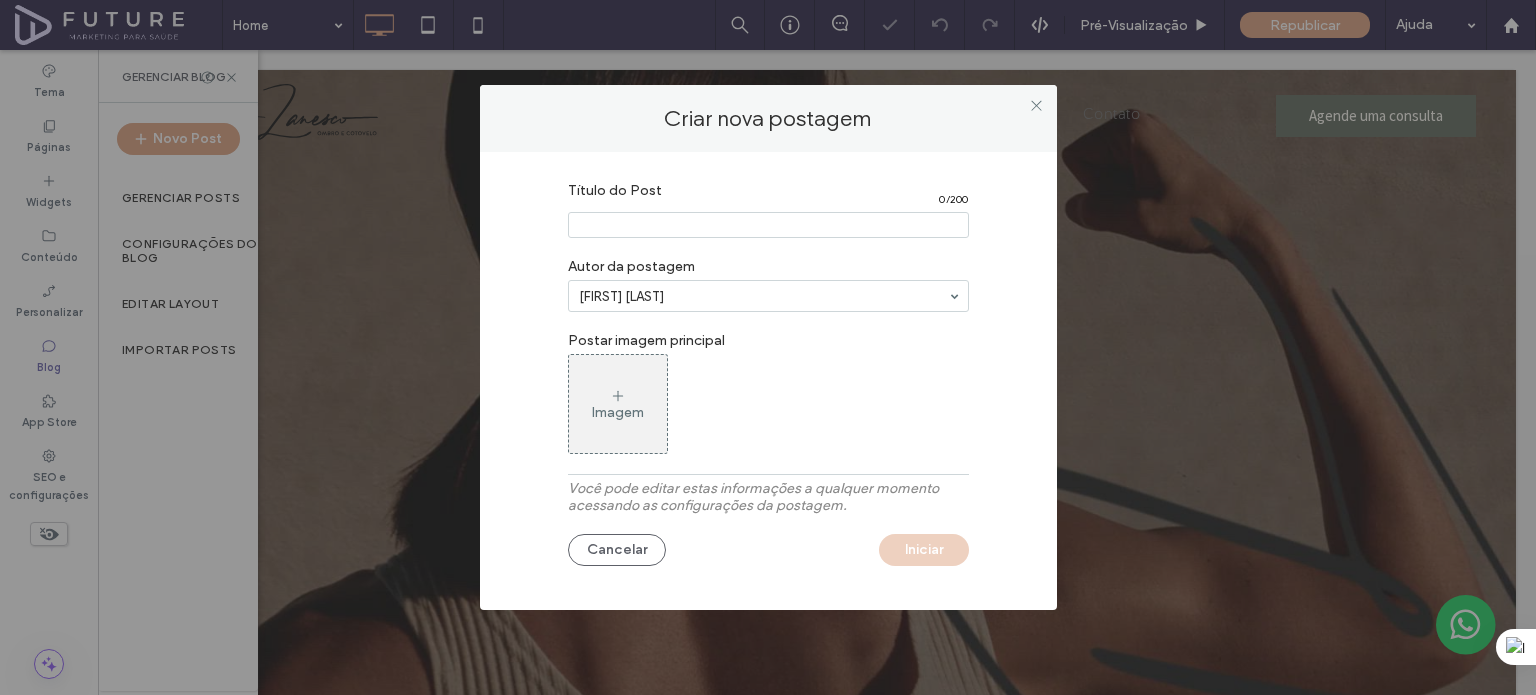 click at bounding box center (768, 225) 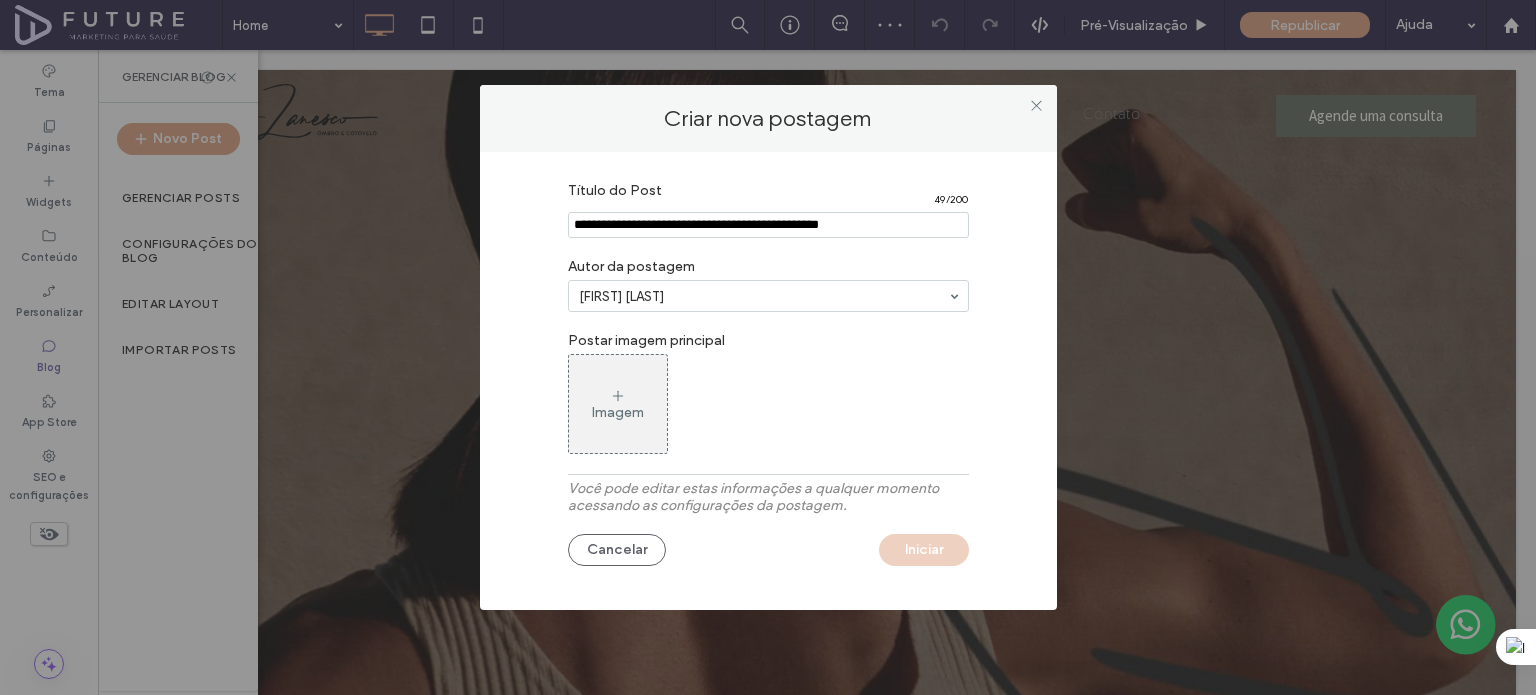 type on "**********" 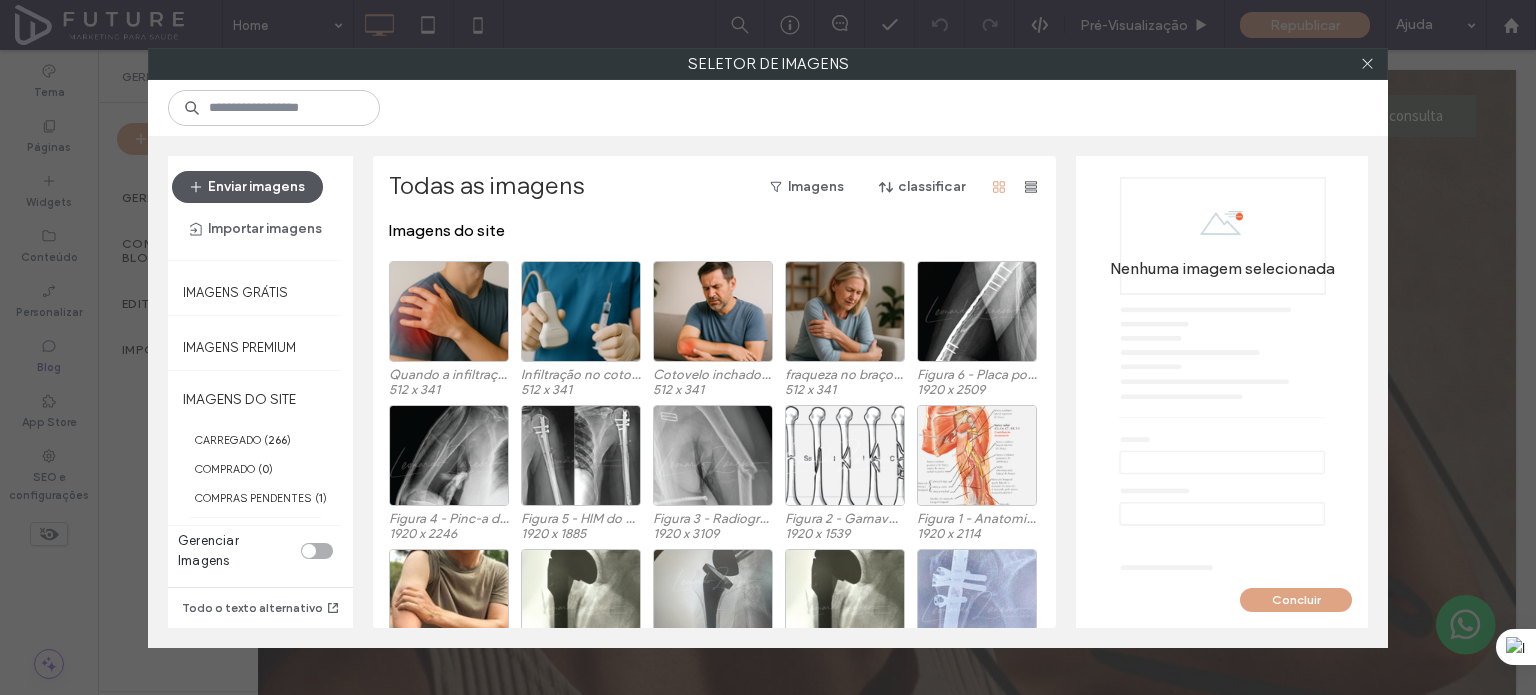 click on "Enviar imagens" at bounding box center (247, 187) 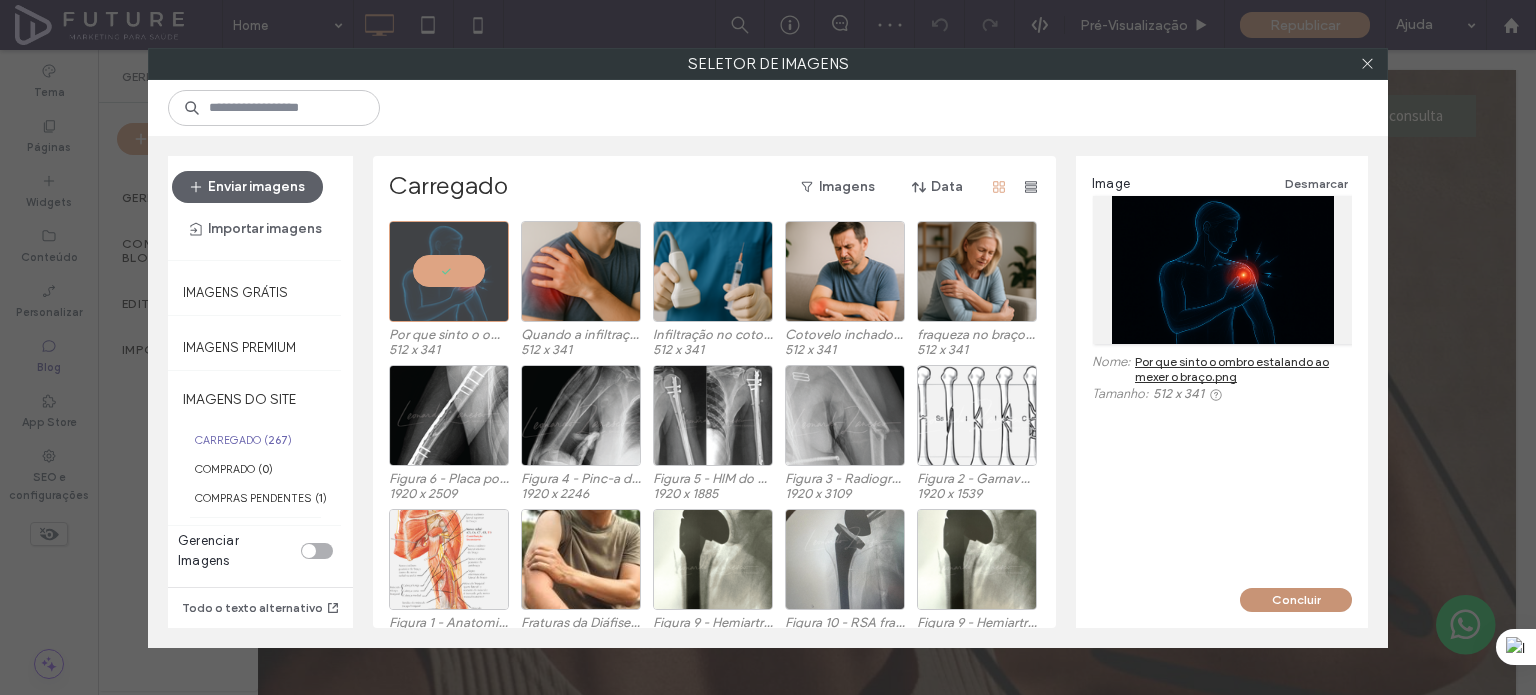 click on "Concluir" at bounding box center (1296, 600) 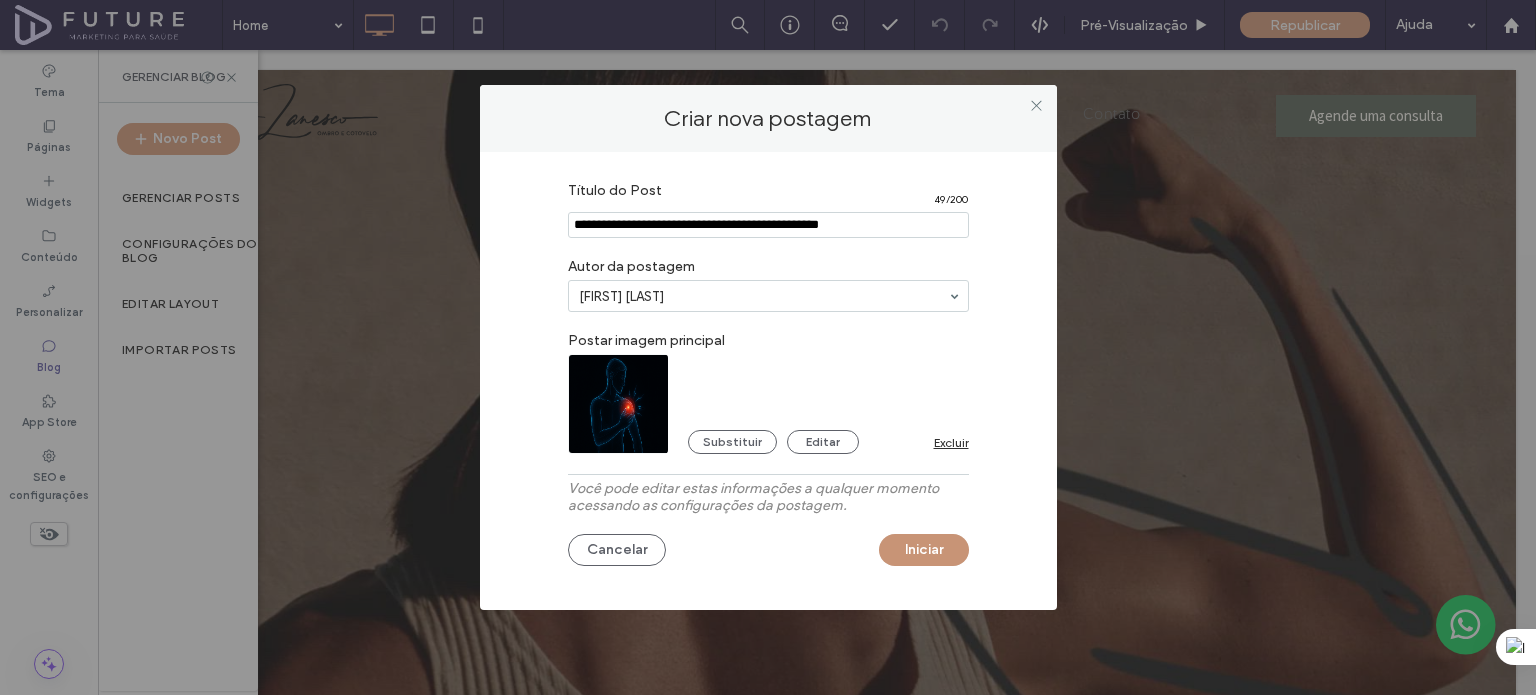 click on "Iniciar" at bounding box center [924, 550] 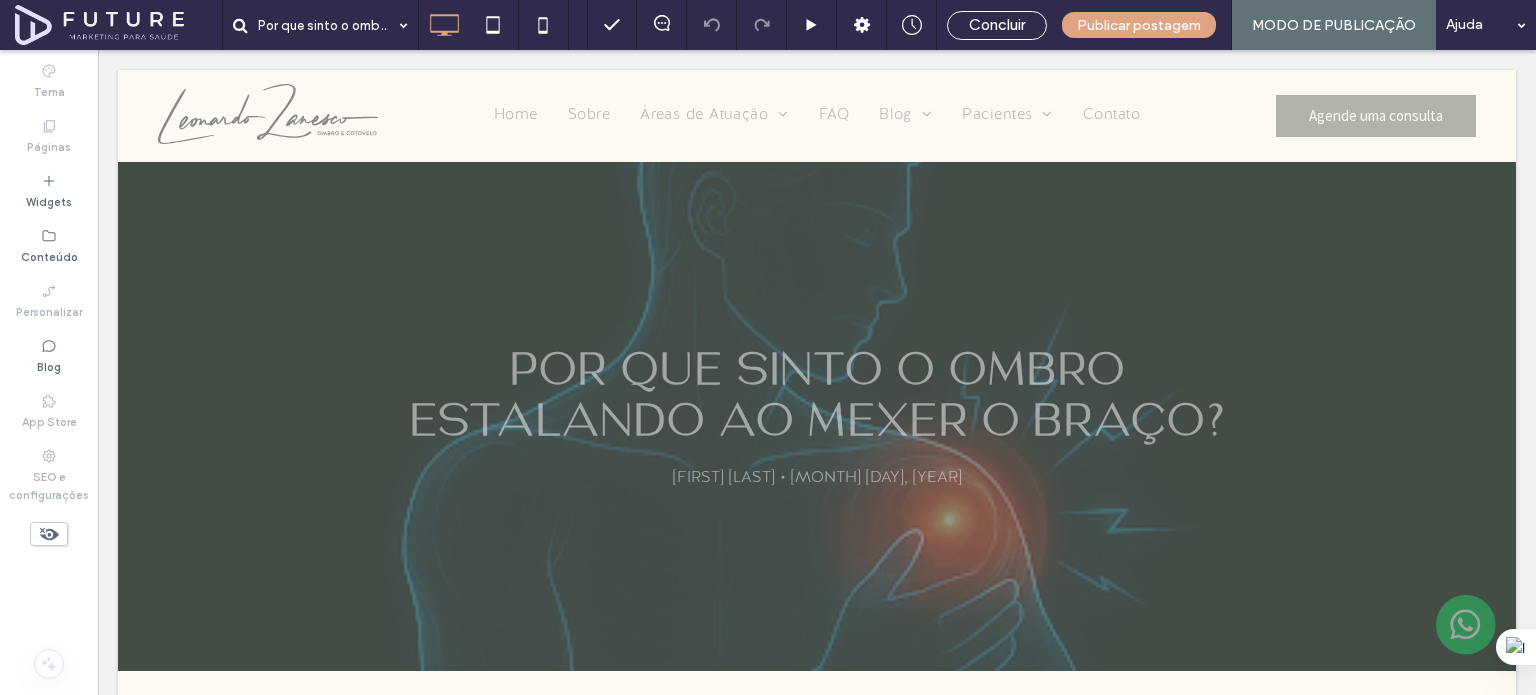 scroll, scrollTop: 305, scrollLeft: 0, axis: vertical 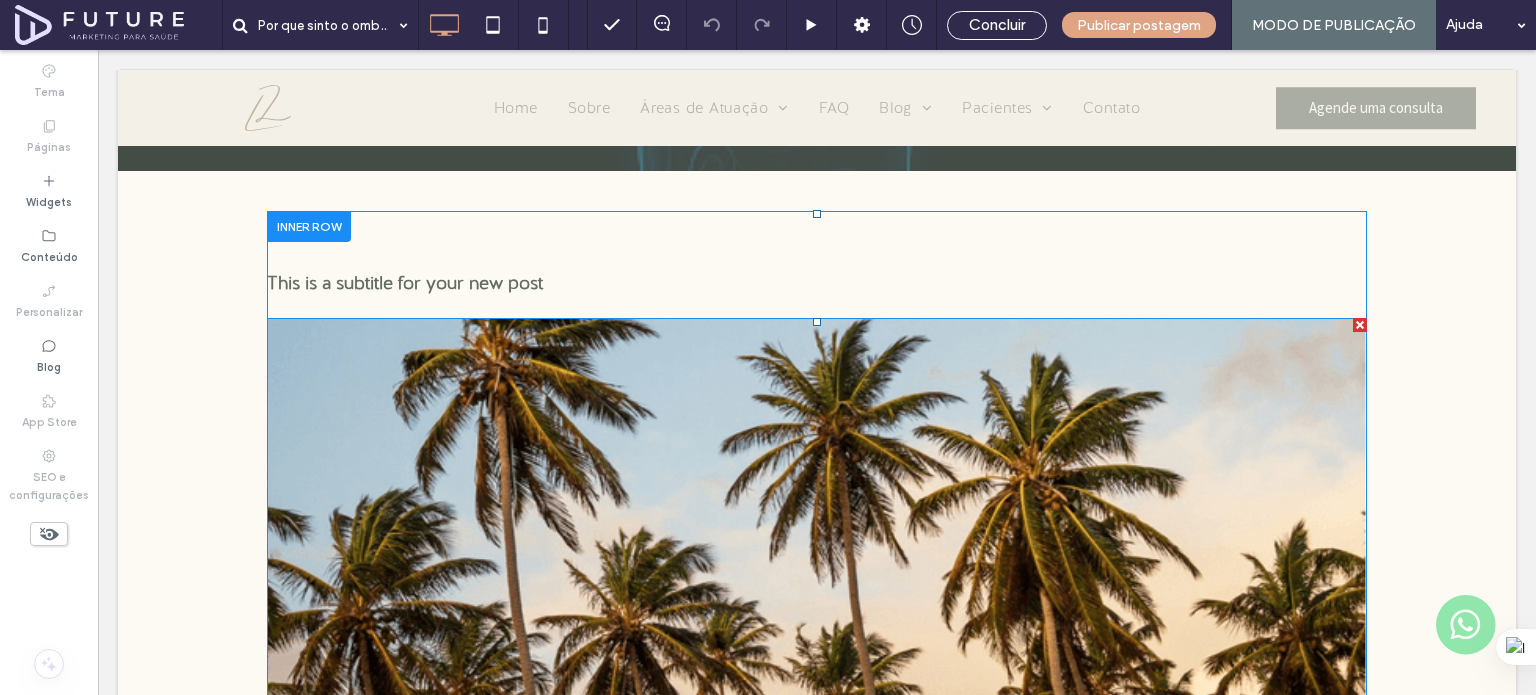 click at bounding box center [1360, 325] 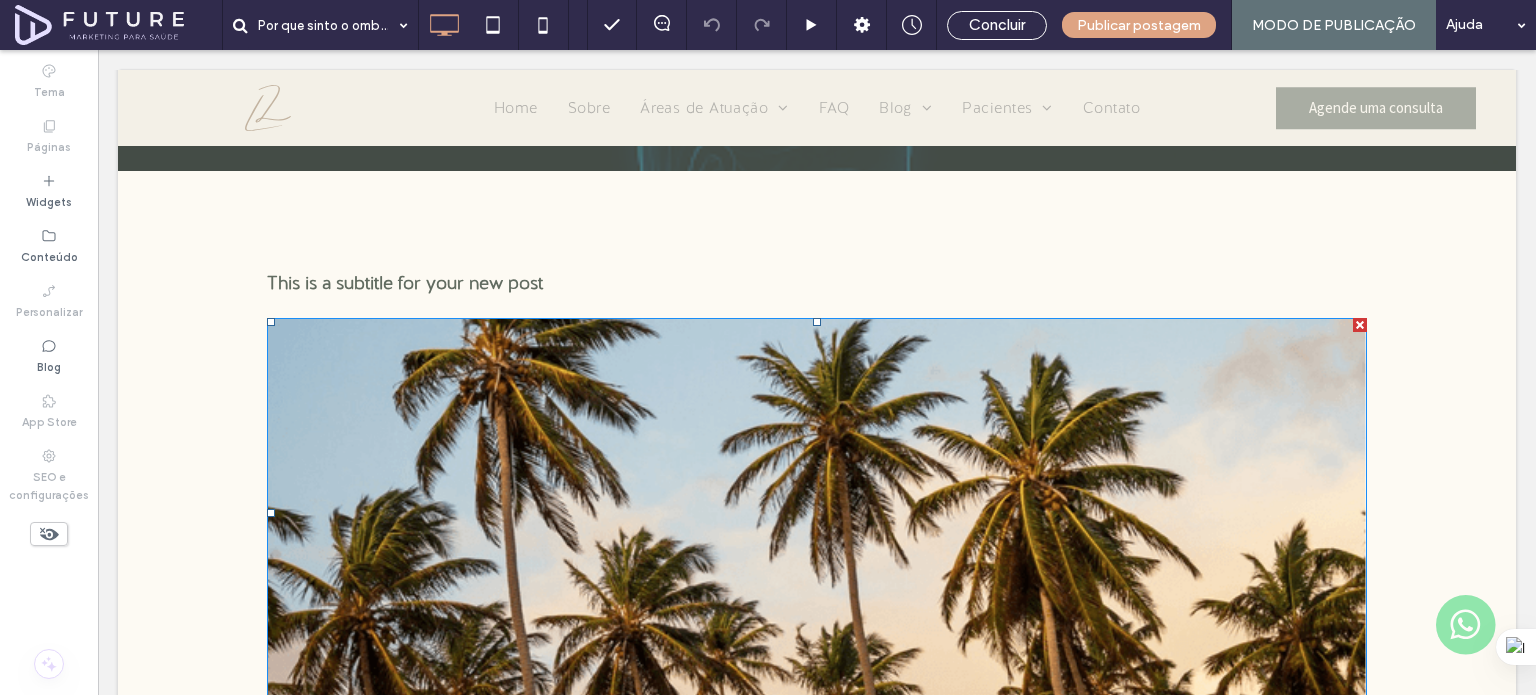 drag, startPoint x: 1250, startPoint y: 274, endPoint x: 1348, endPoint y: 325, distance: 110.47624 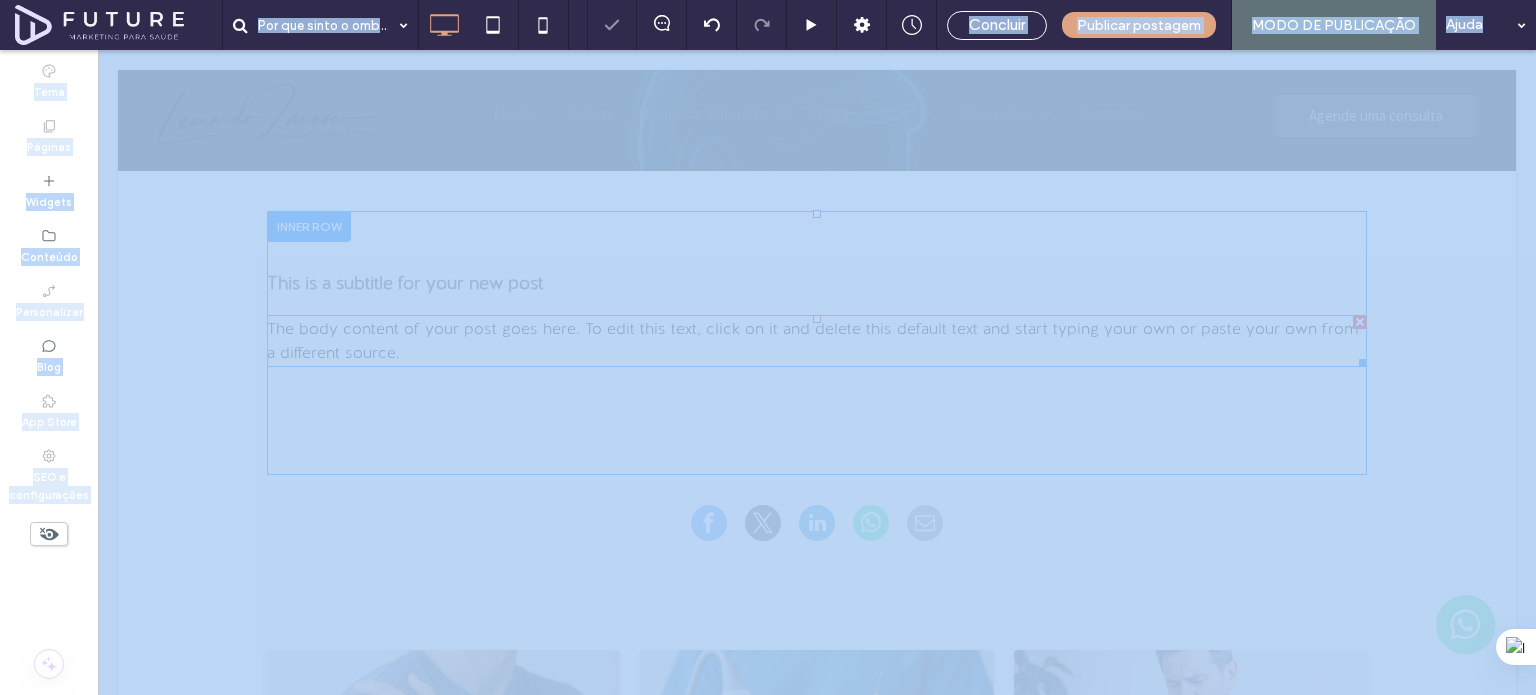 click at bounding box center [1360, 322] 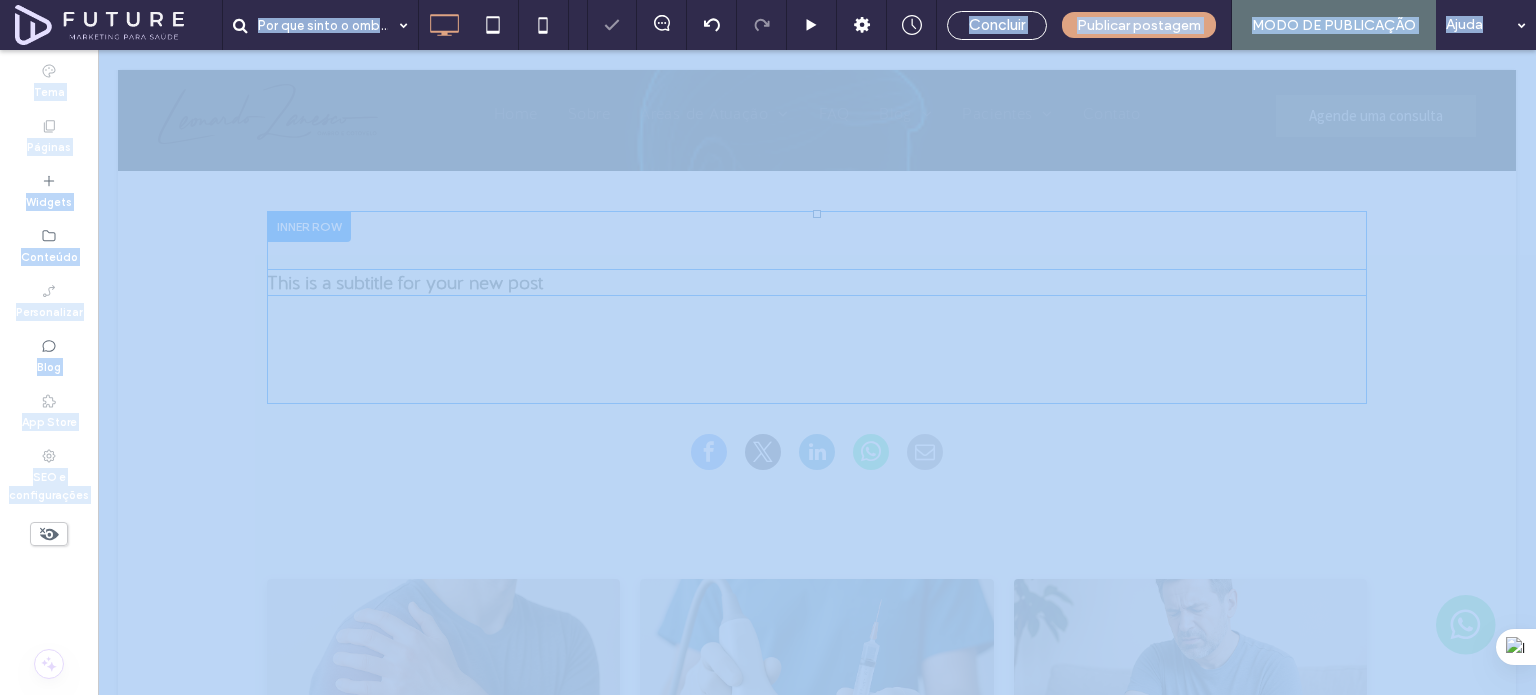 click on "This is a subtitle for your new post" at bounding box center (817, 282) 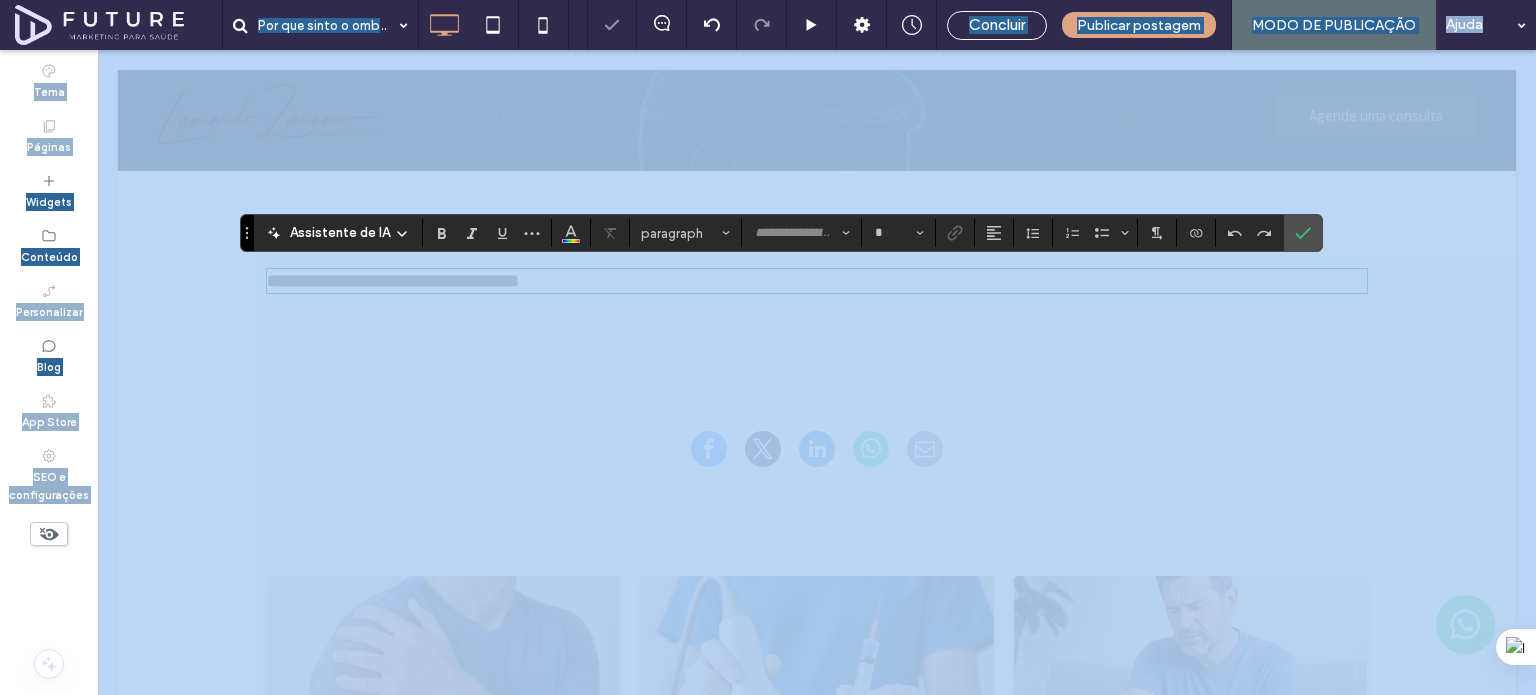 type on "**********" 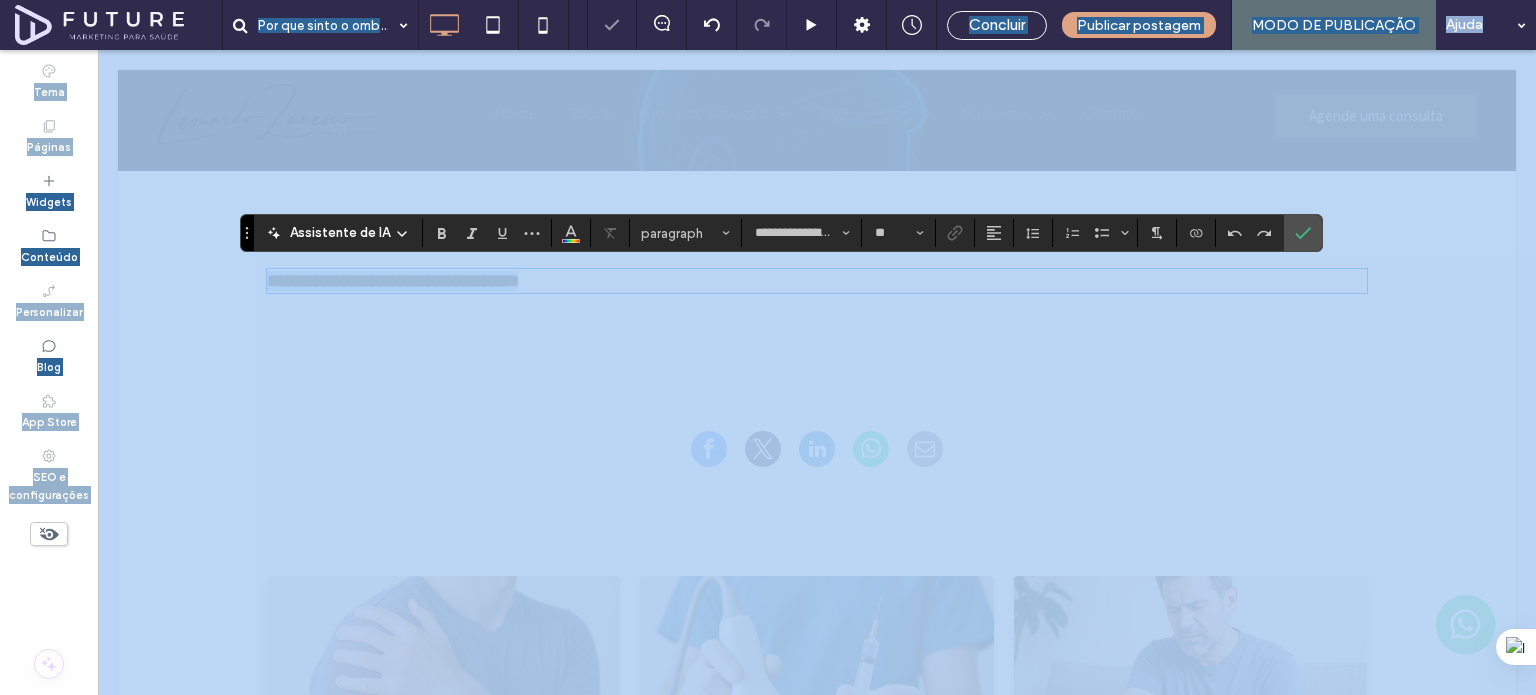 paste 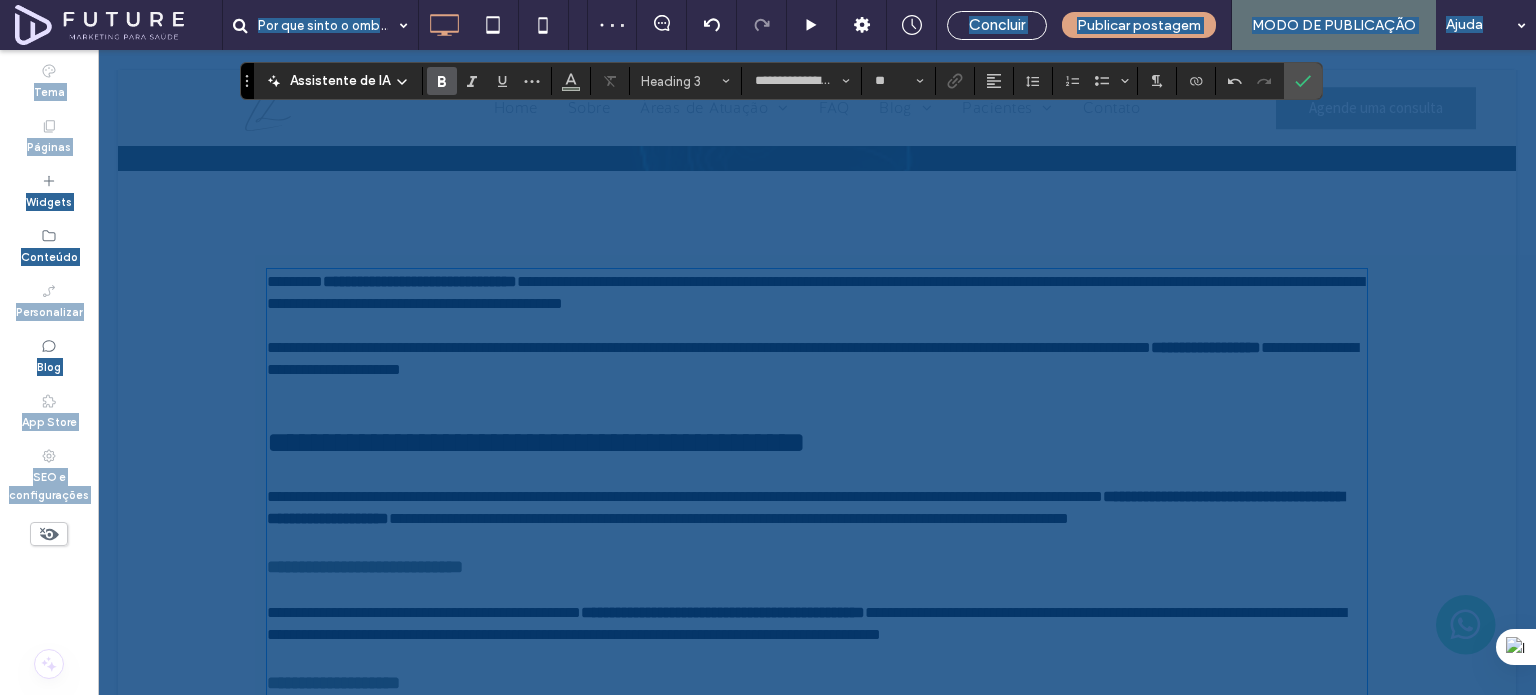 scroll, scrollTop: 2301, scrollLeft: 0, axis: vertical 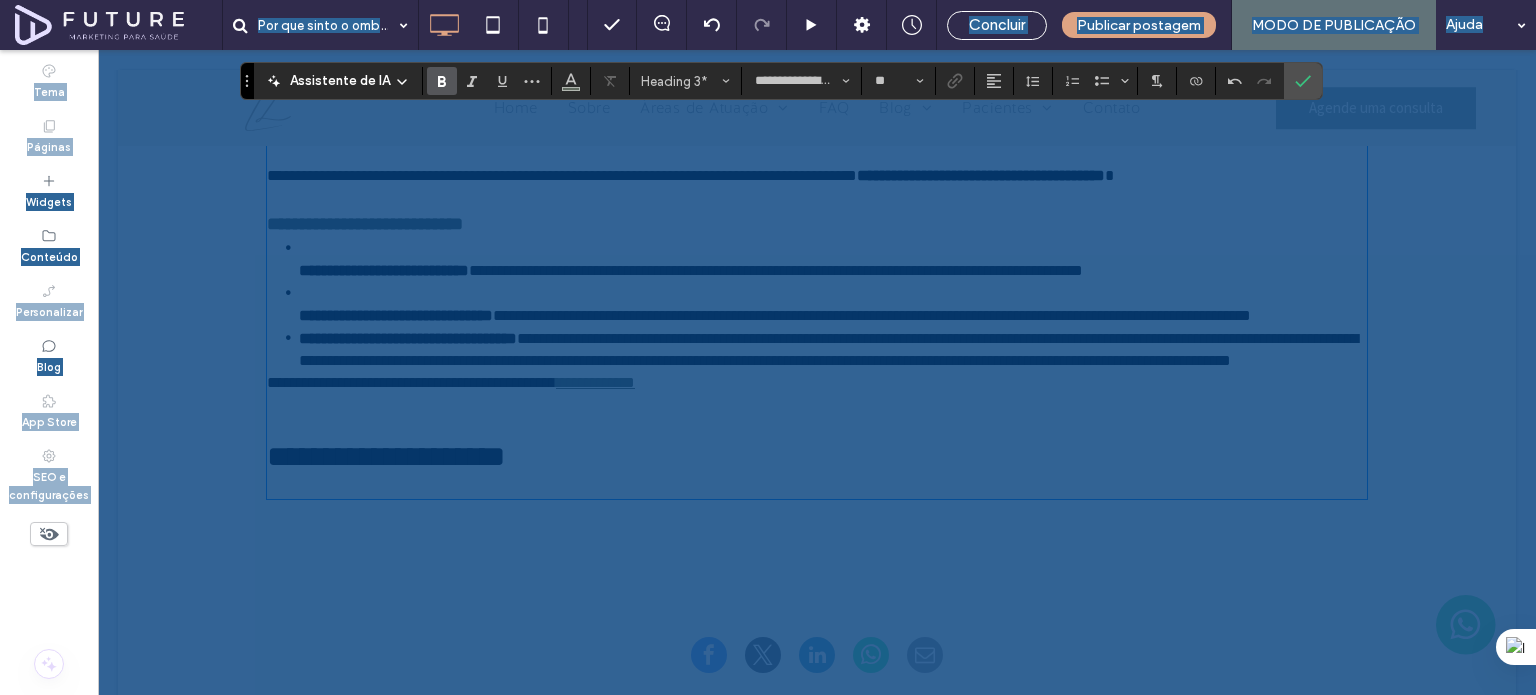 type on "**" 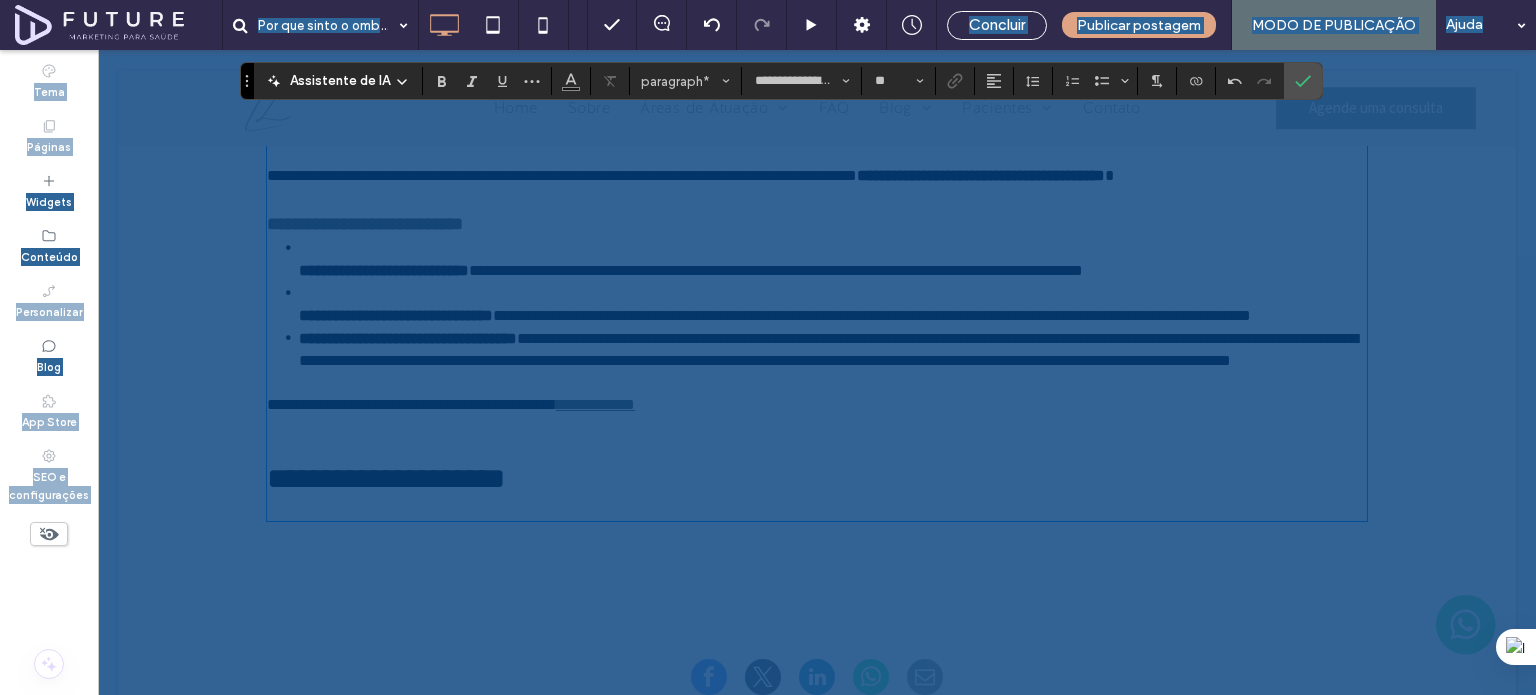 click on "**********" at bounding box center (817, 458) 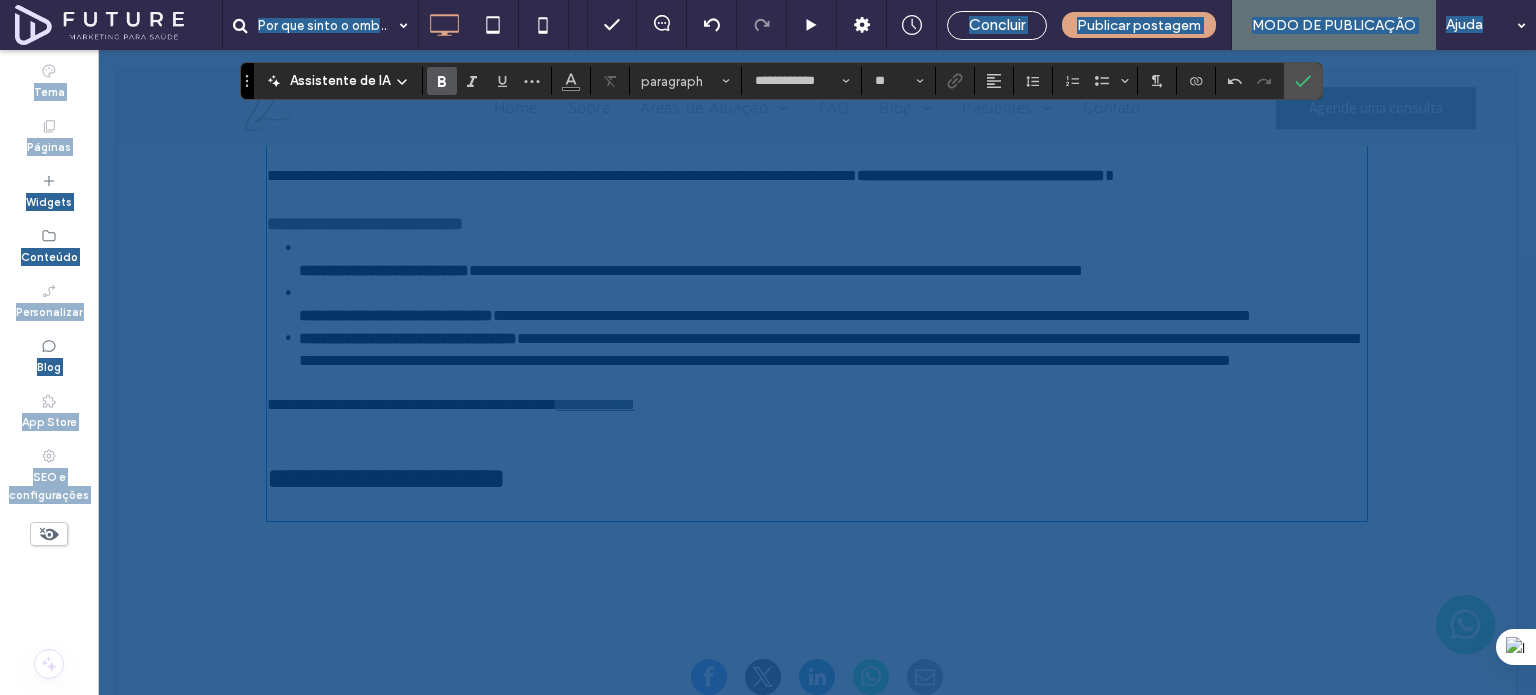 type on "**********" 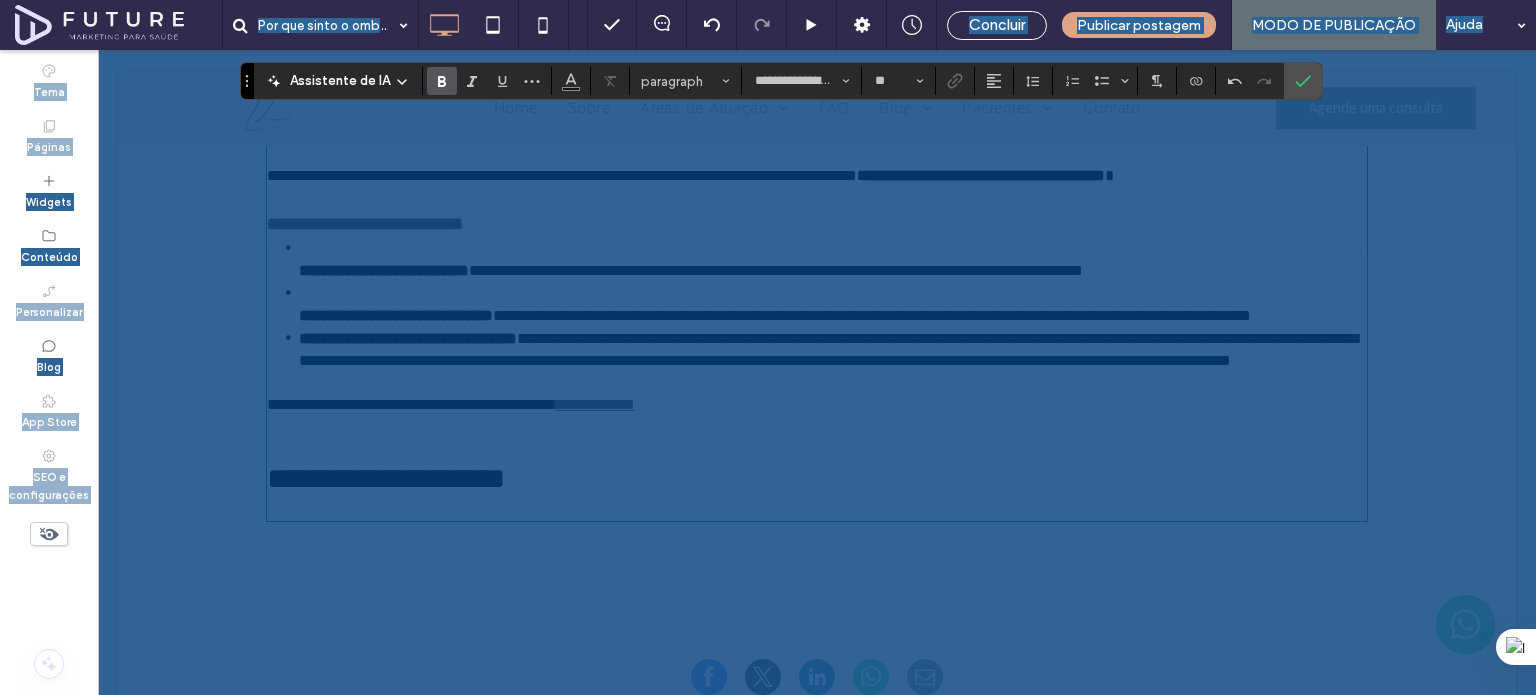 click on "**********" at bounding box center (817, 304) 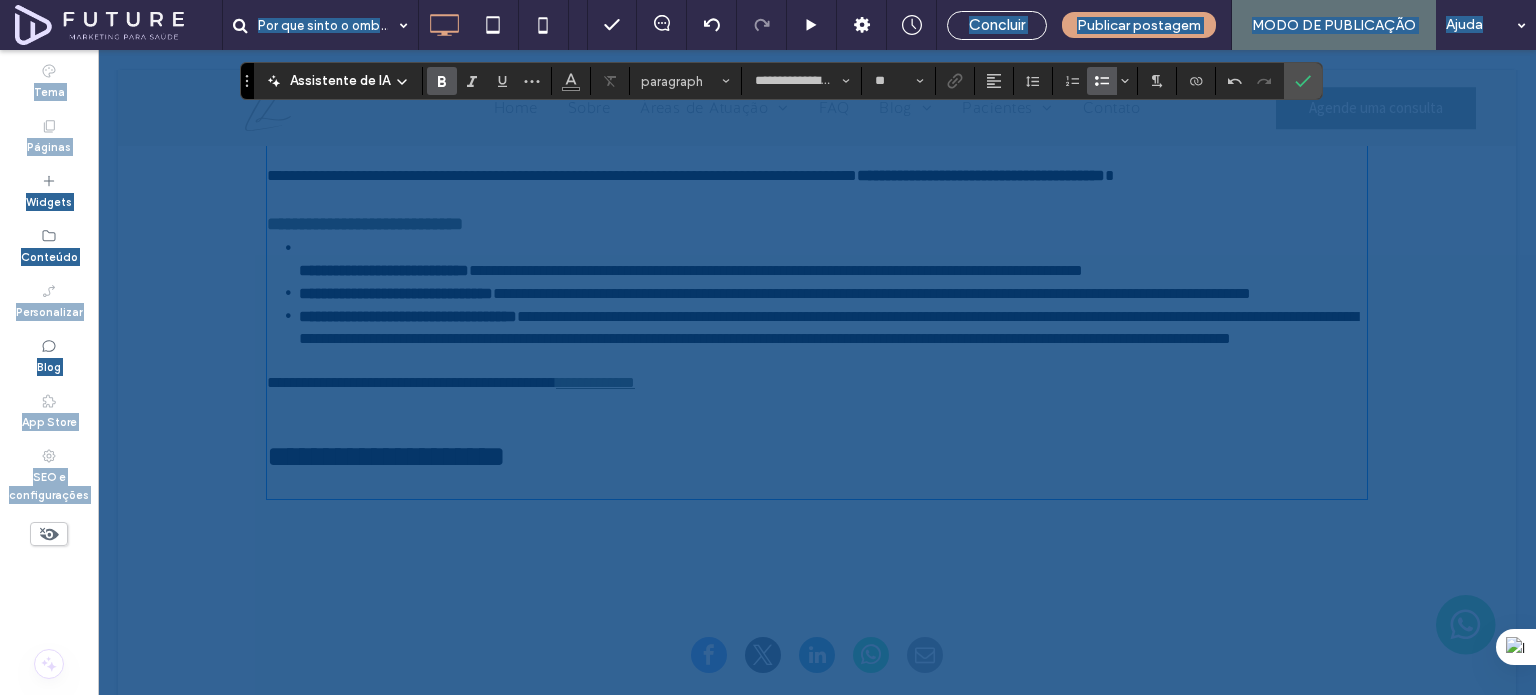 click on "**********" at bounding box center [817, 293] 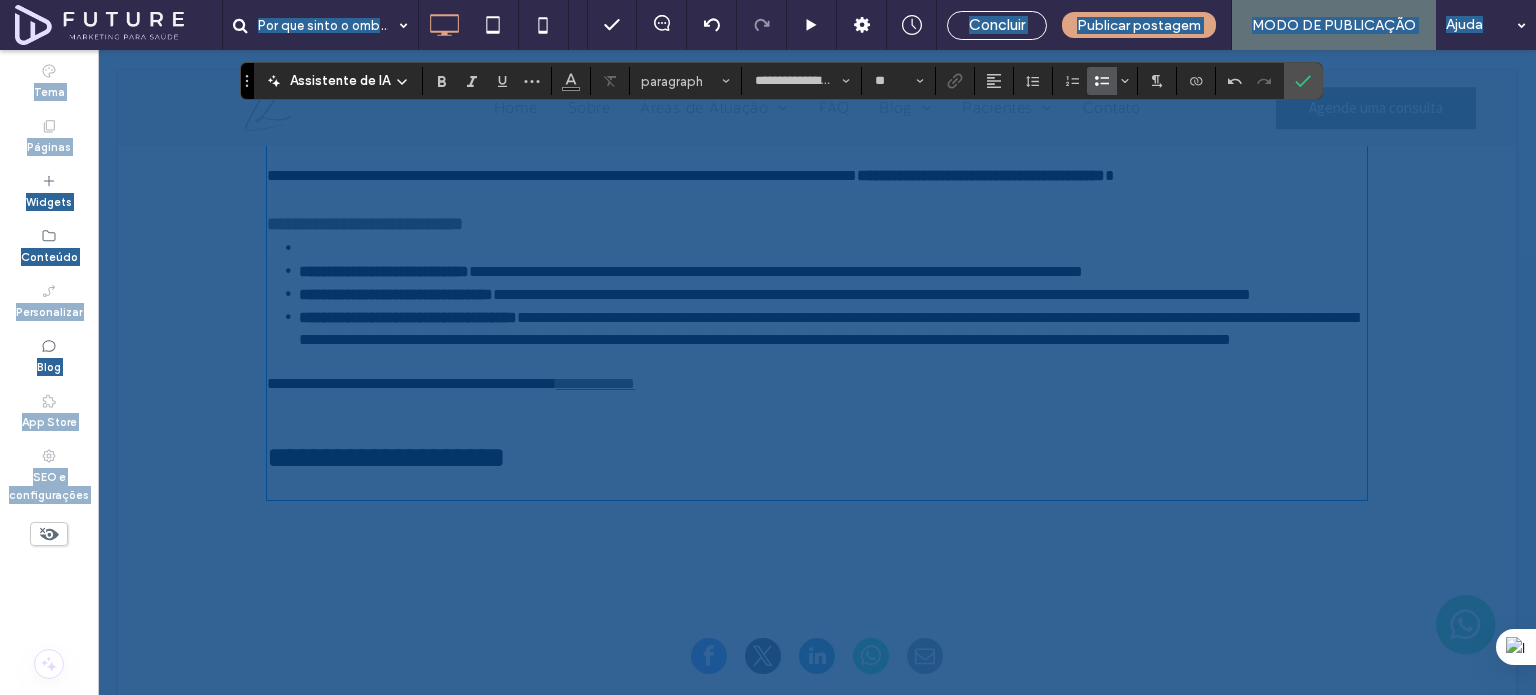 click at bounding box center [833, 248] 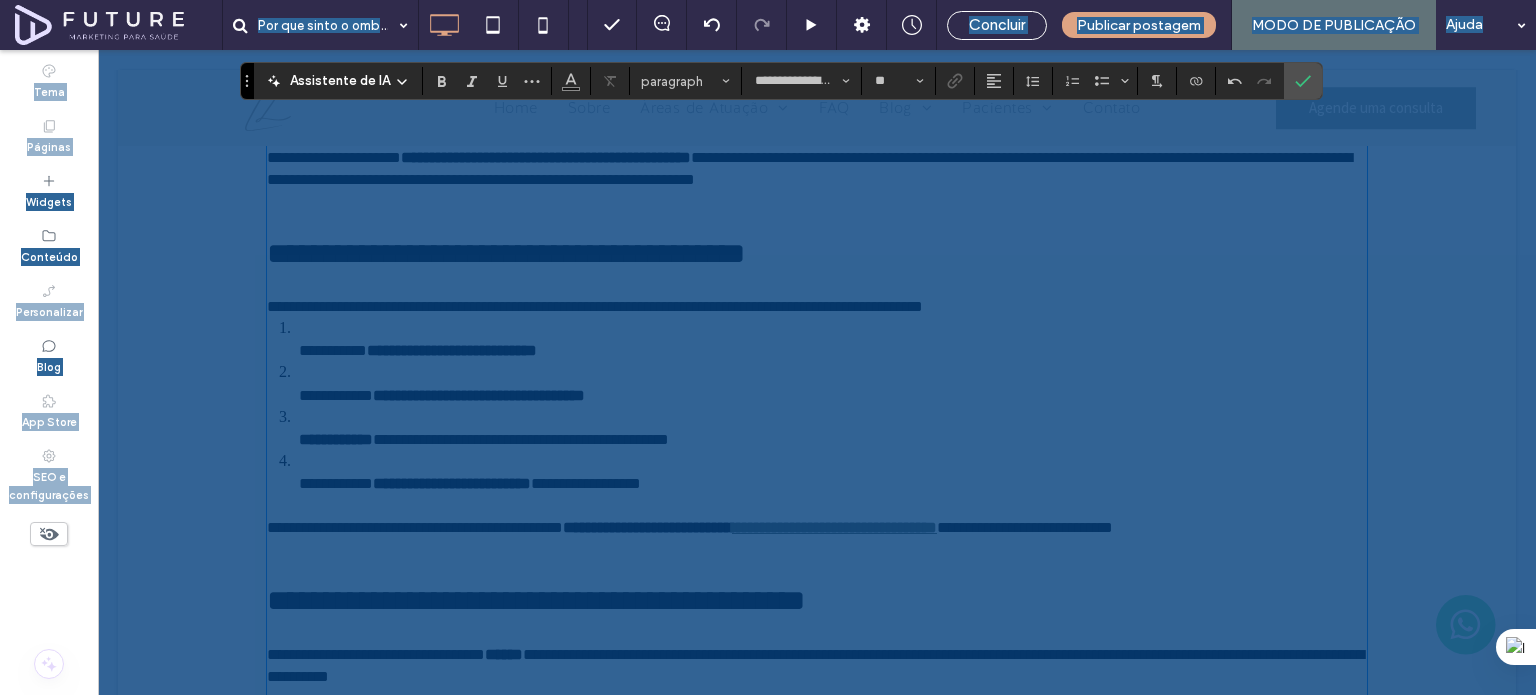 scroll, scrollTop: 1401, scrollLeft: 0, axis: vertical 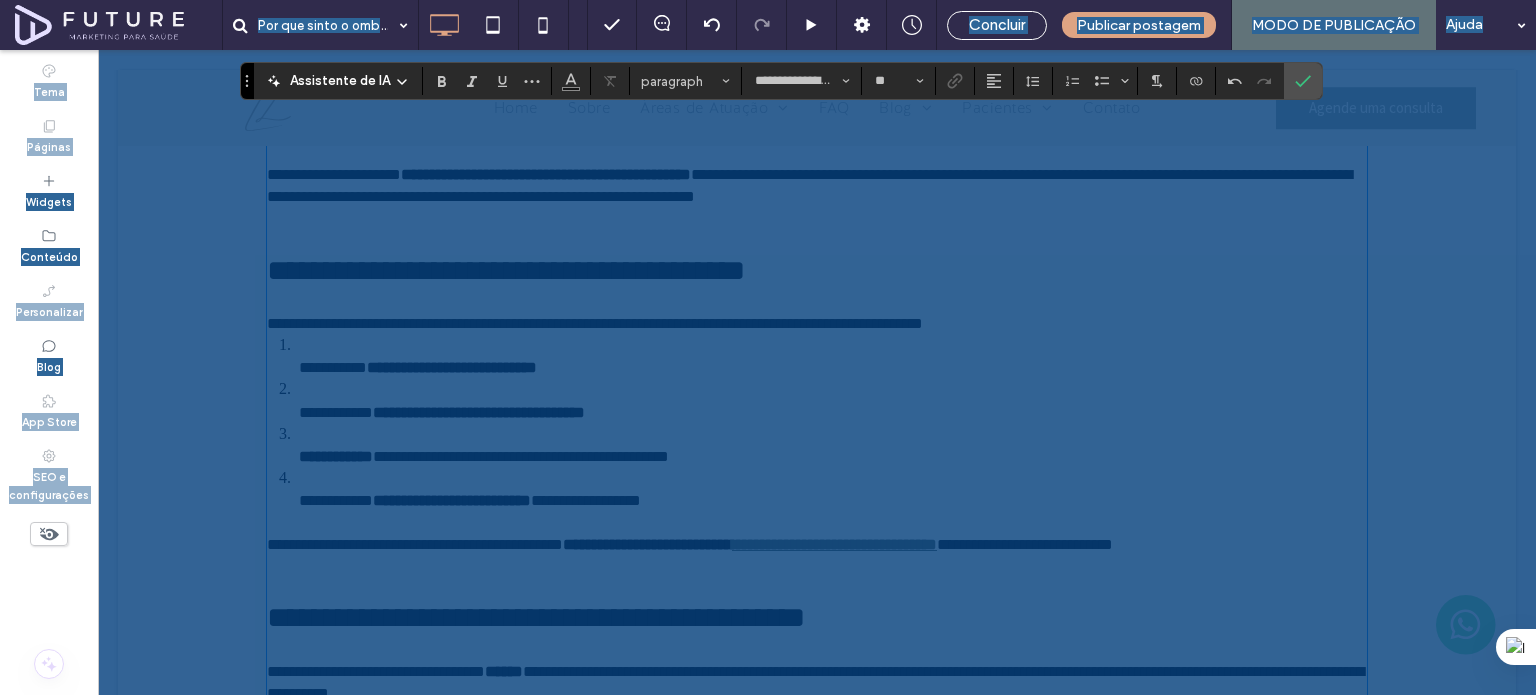 click on "**********" at bounding box center [817, 423] 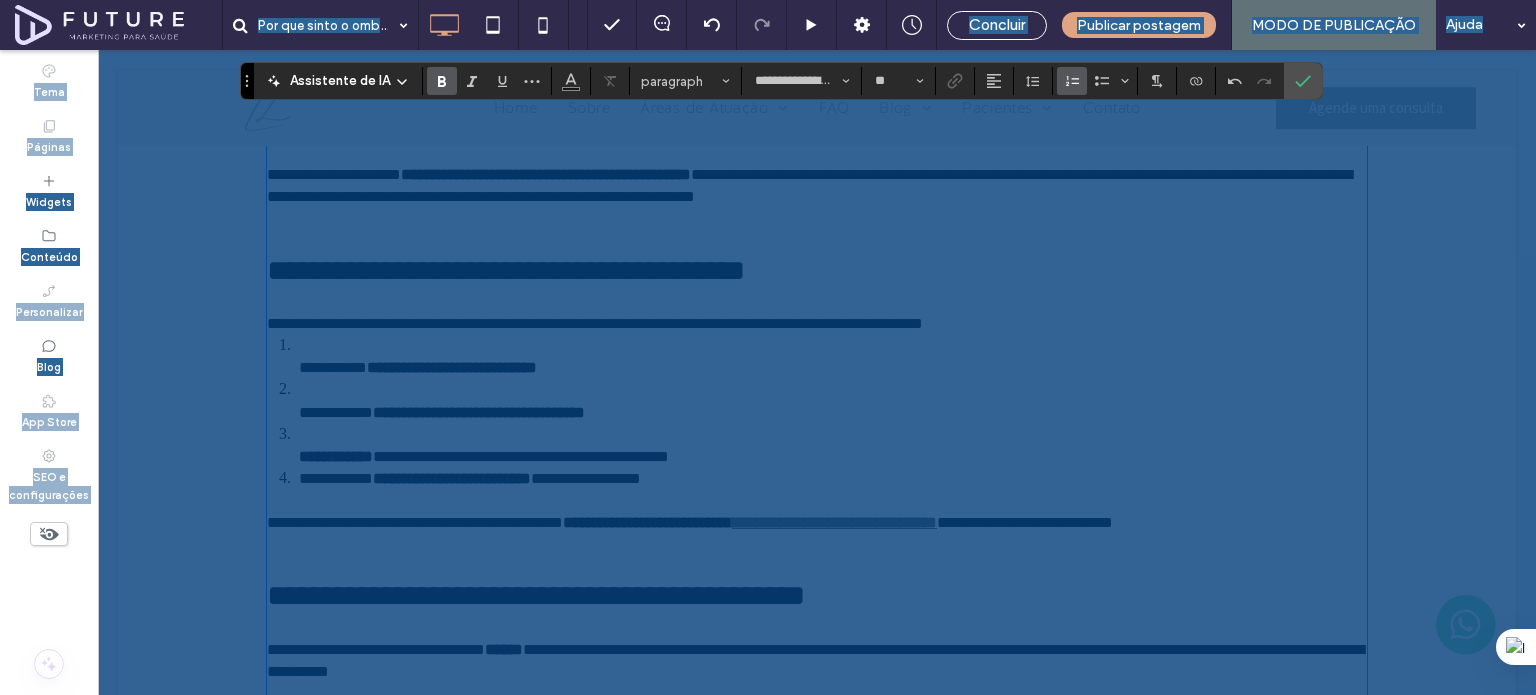 click on "**********" at bounding box center [817, 412] 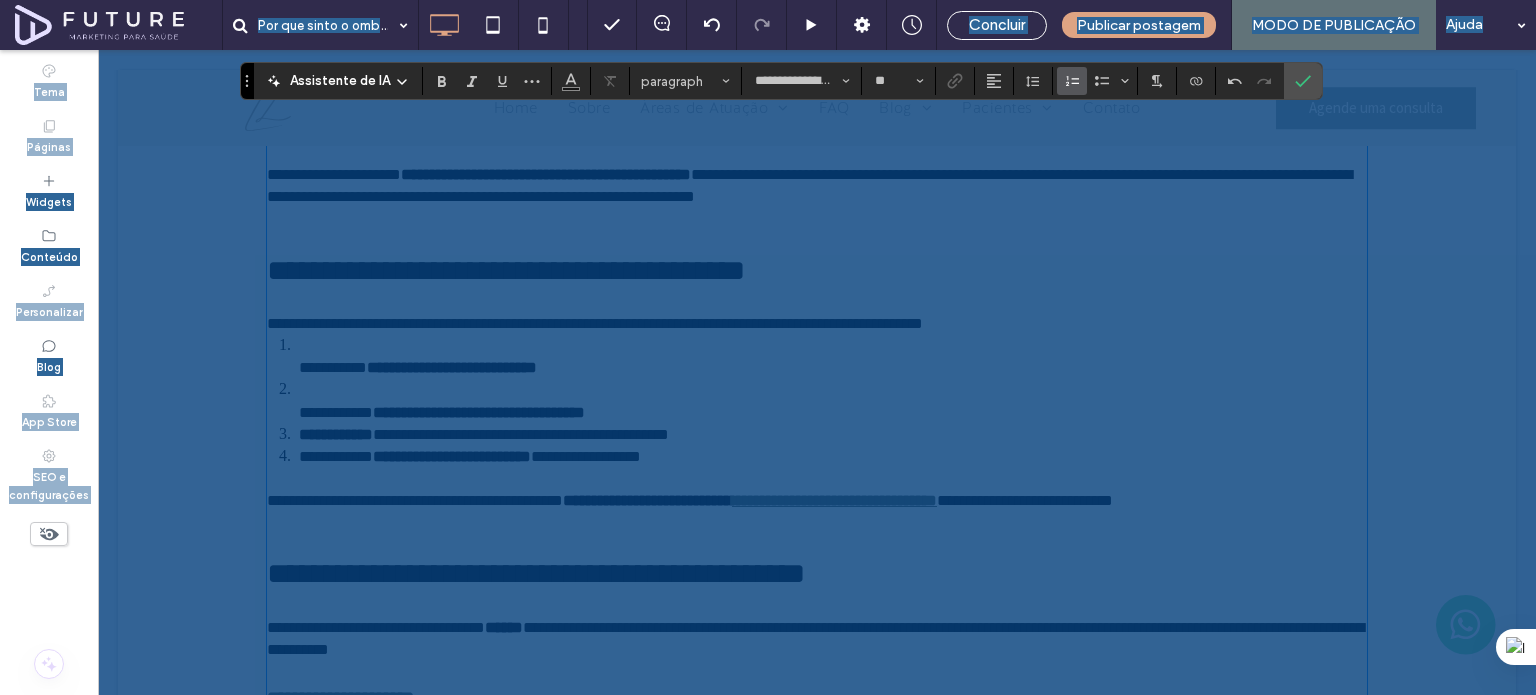 click on "**********" at bounding box center (817, 401) 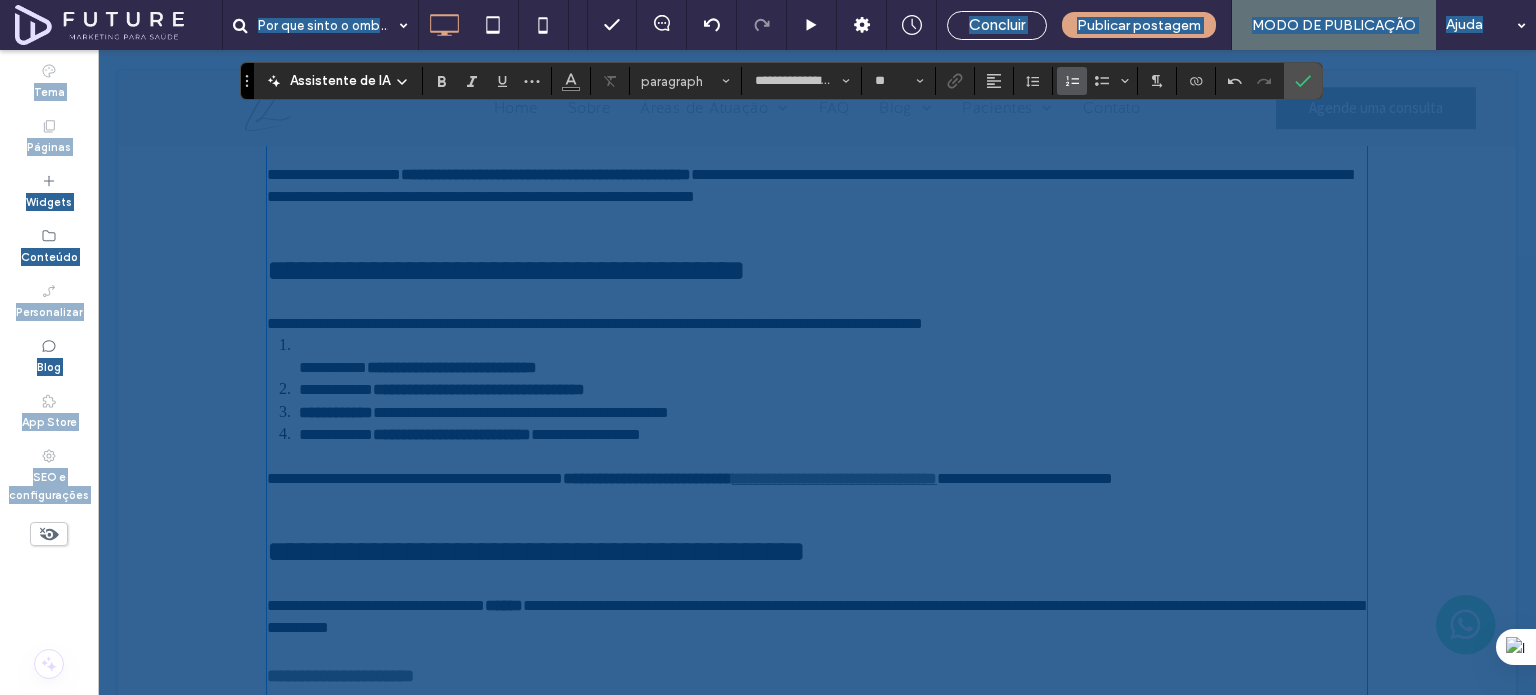 click on "**********" at bounding box center [817, 390] 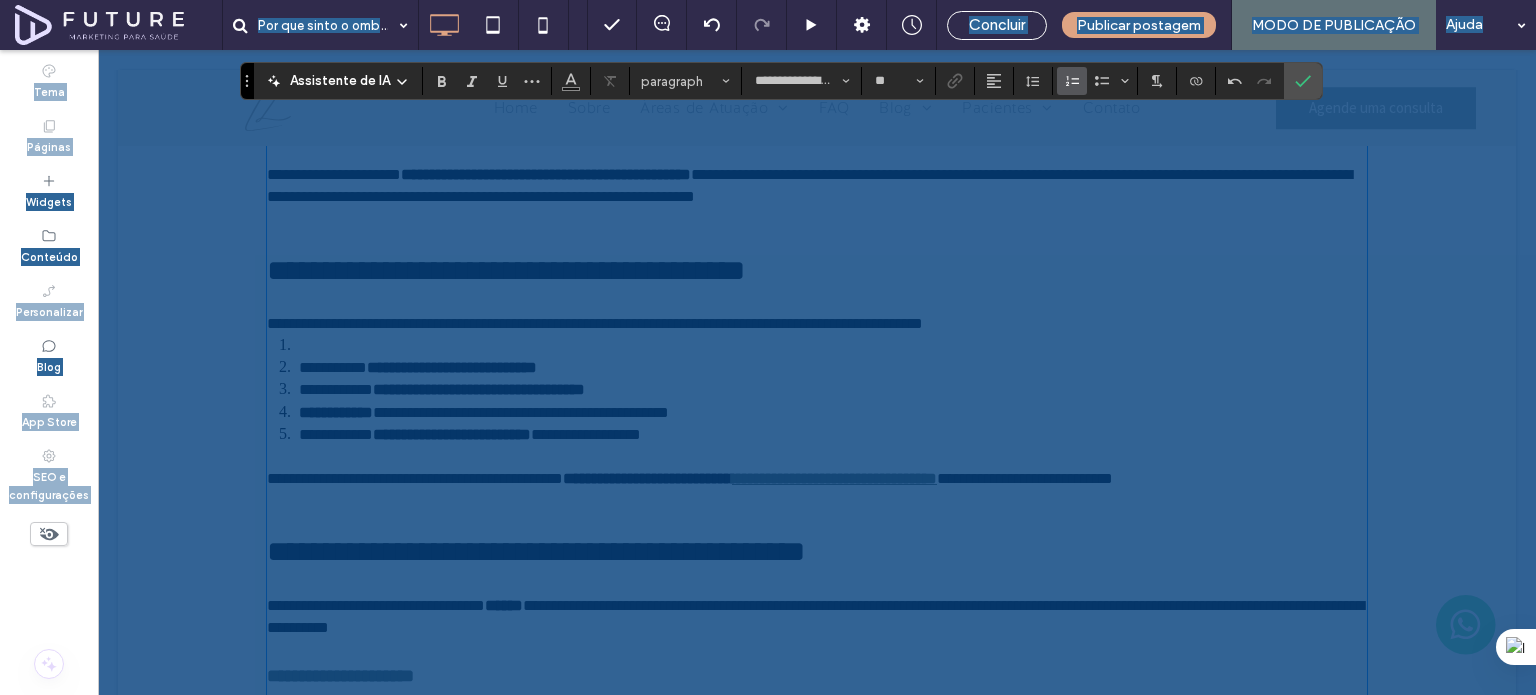 click at bounding box center (833, 346) 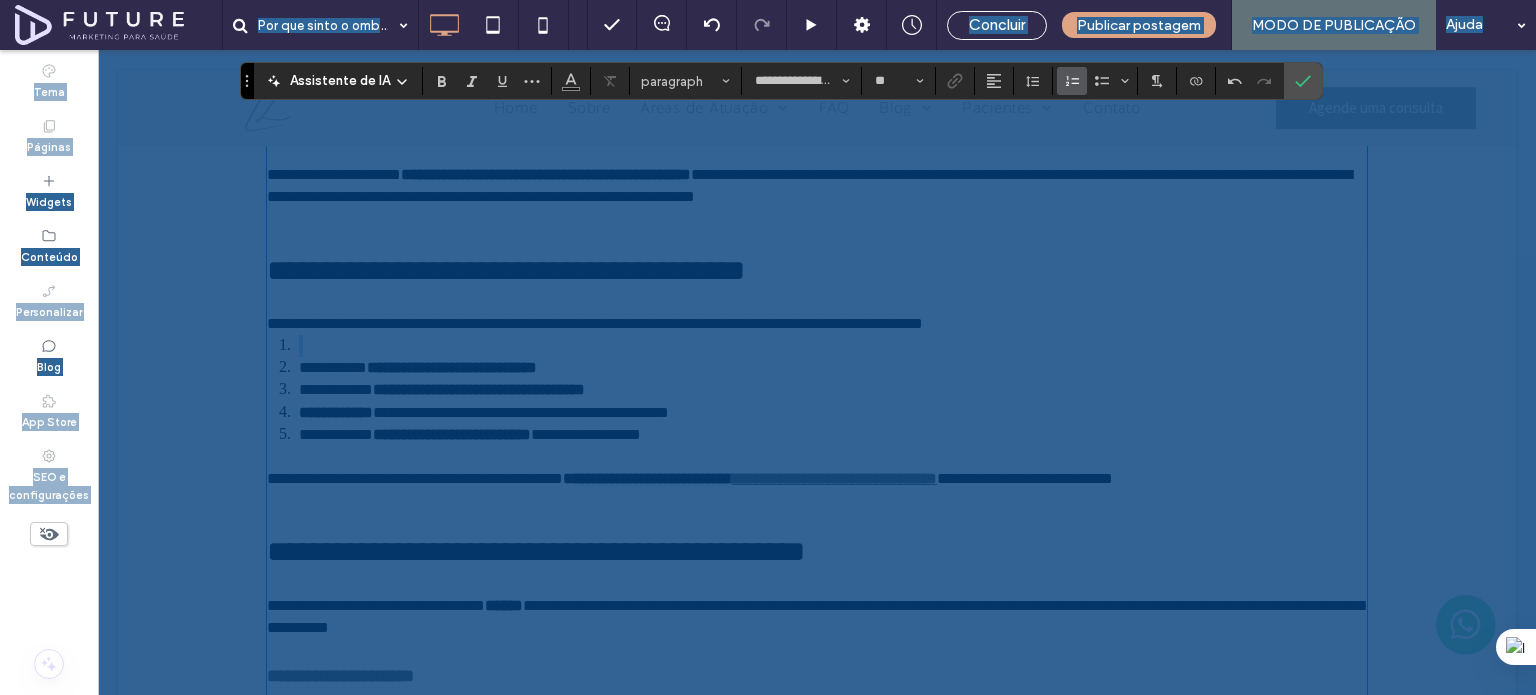 click at bounding box center [833, 346] 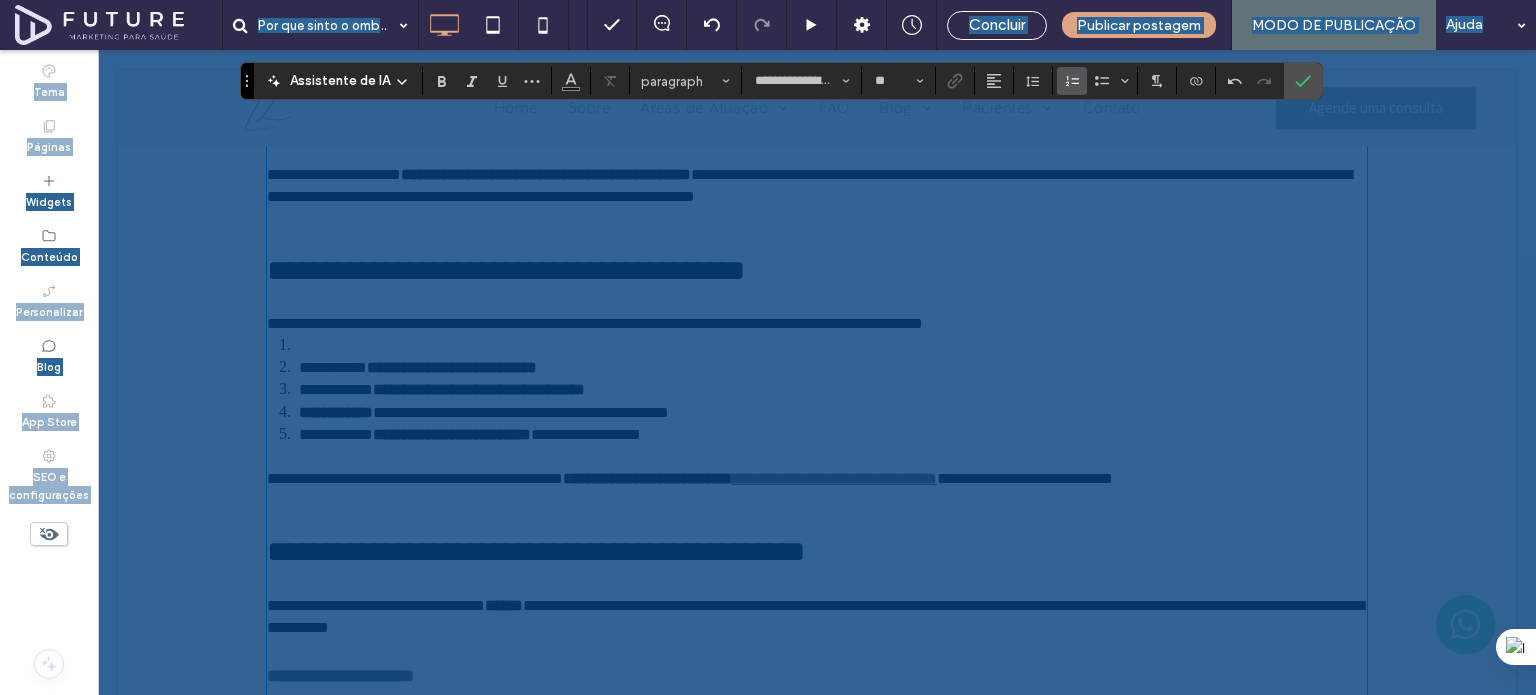 click at bounding box center (833, 346) 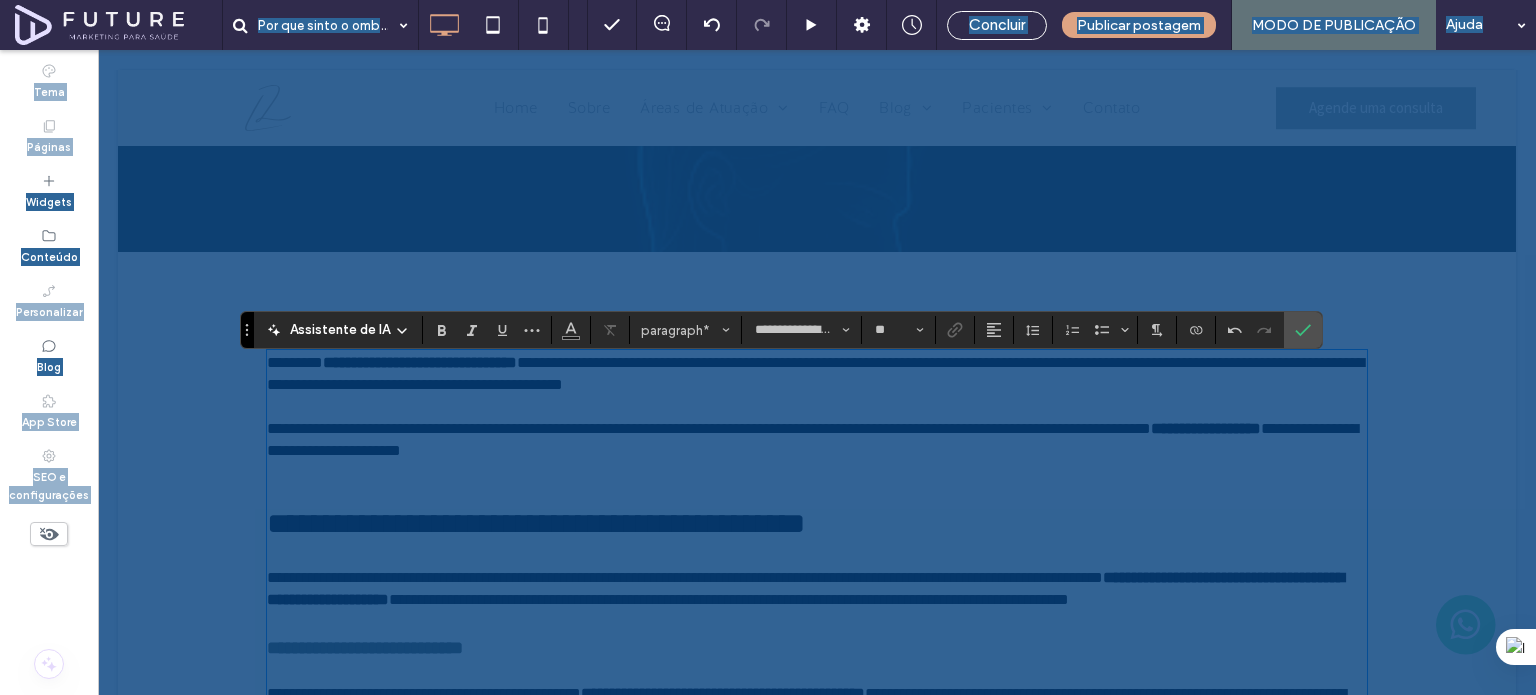 scroll, scrollTop: 401, scrollLeft: 0, axis: vertical 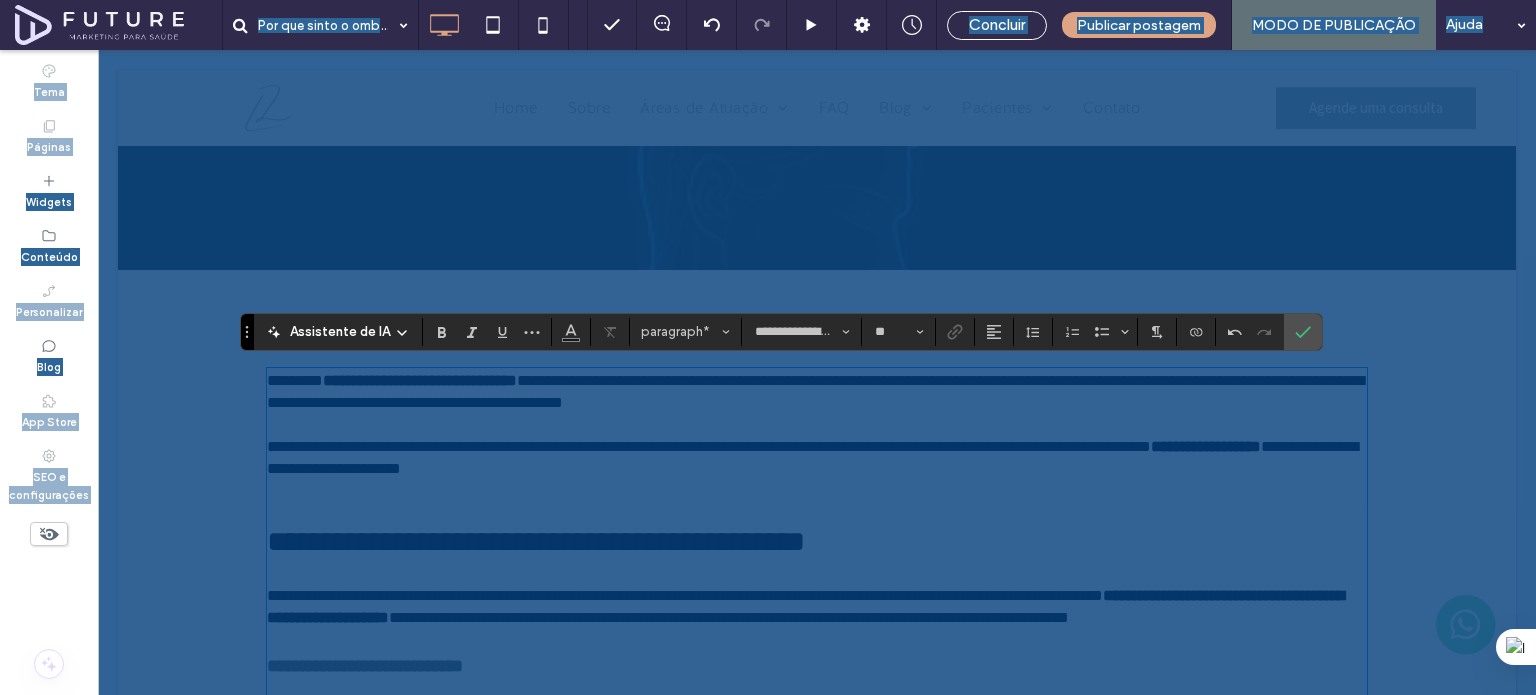 click on "**********" at bounding box center [817, 596] 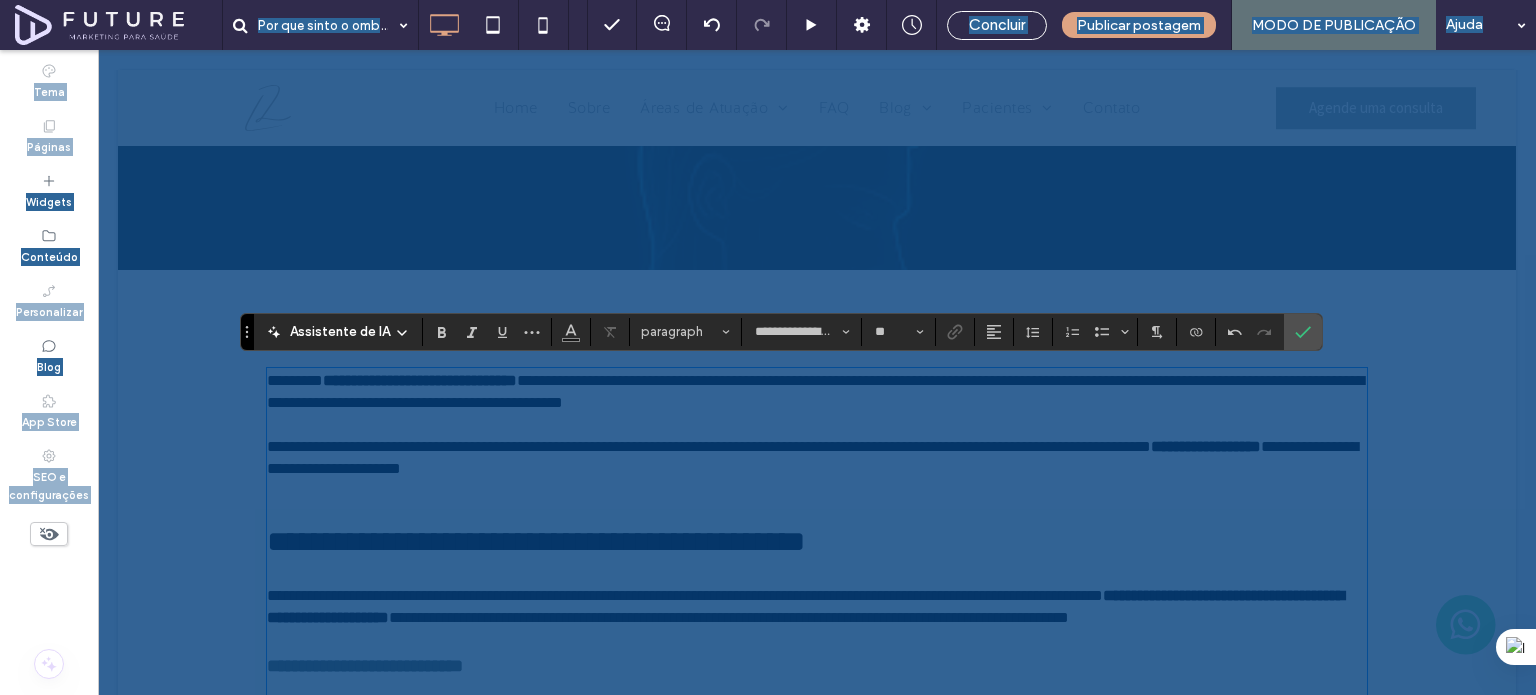 type on "**********" 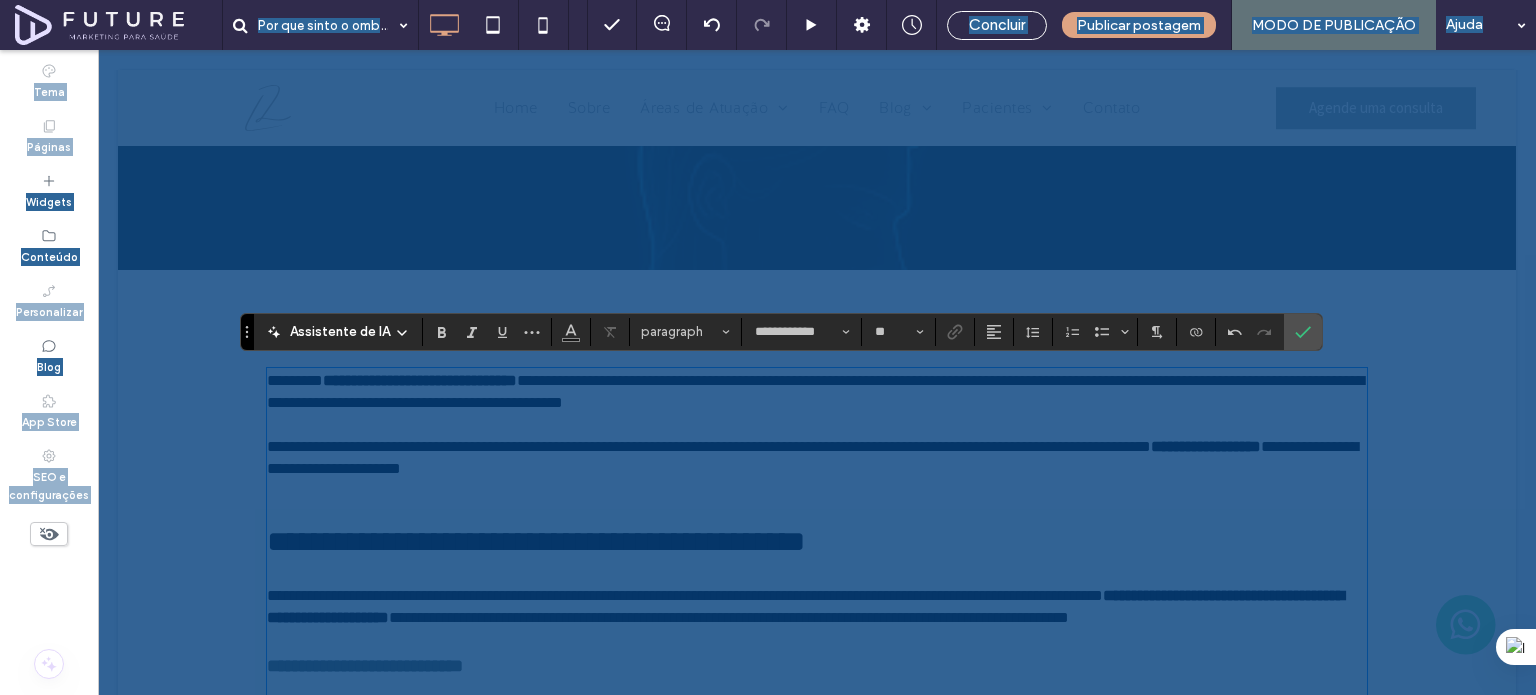 click on "**********" at bounding box center (817, 521) 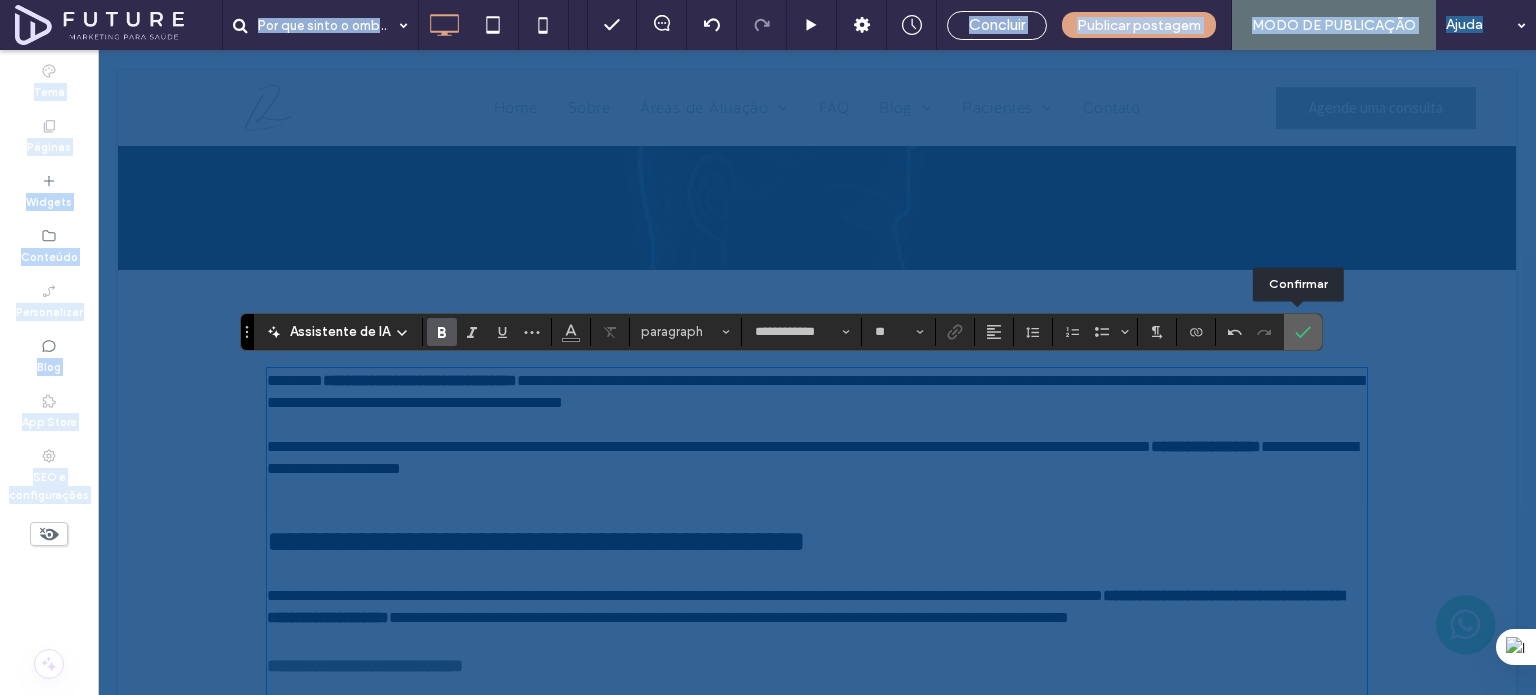 click 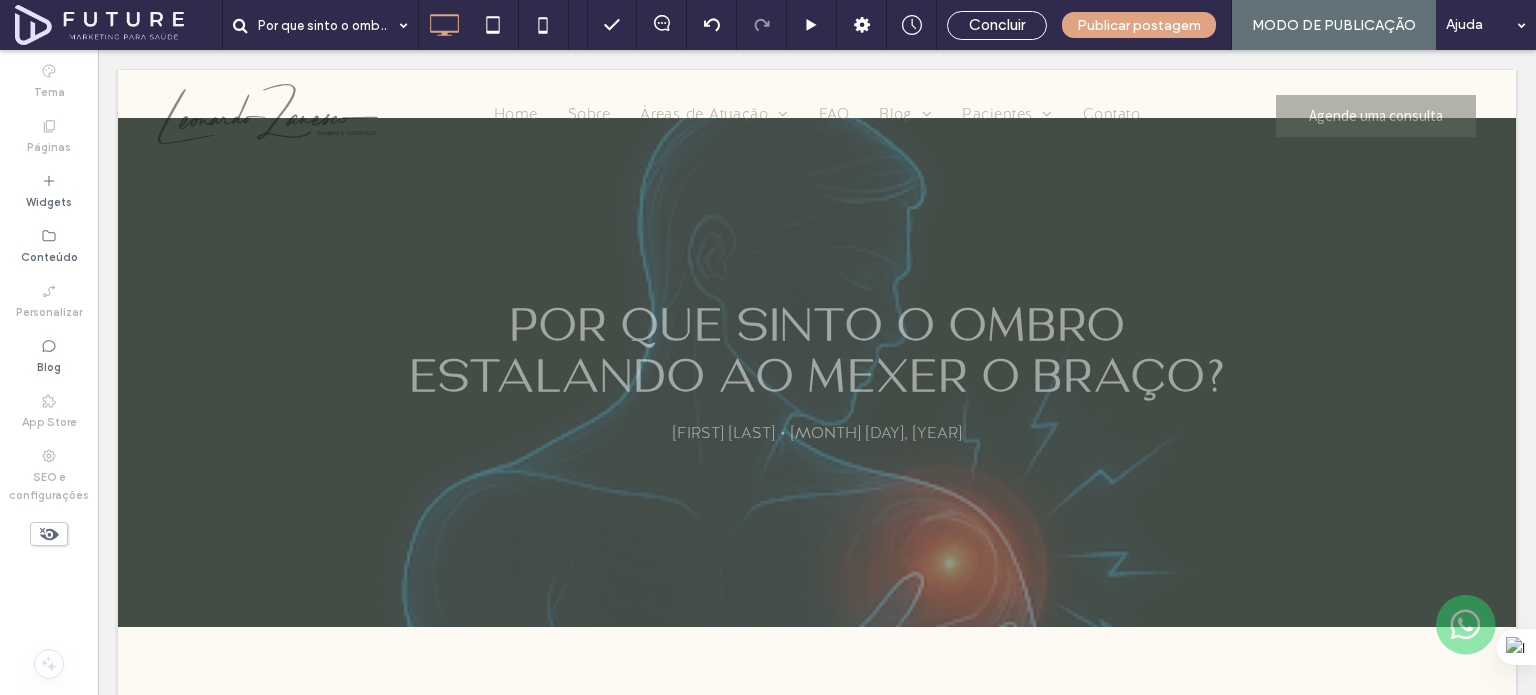 scroll, scrollTop: 0, scrollLeft: 0, axis: both 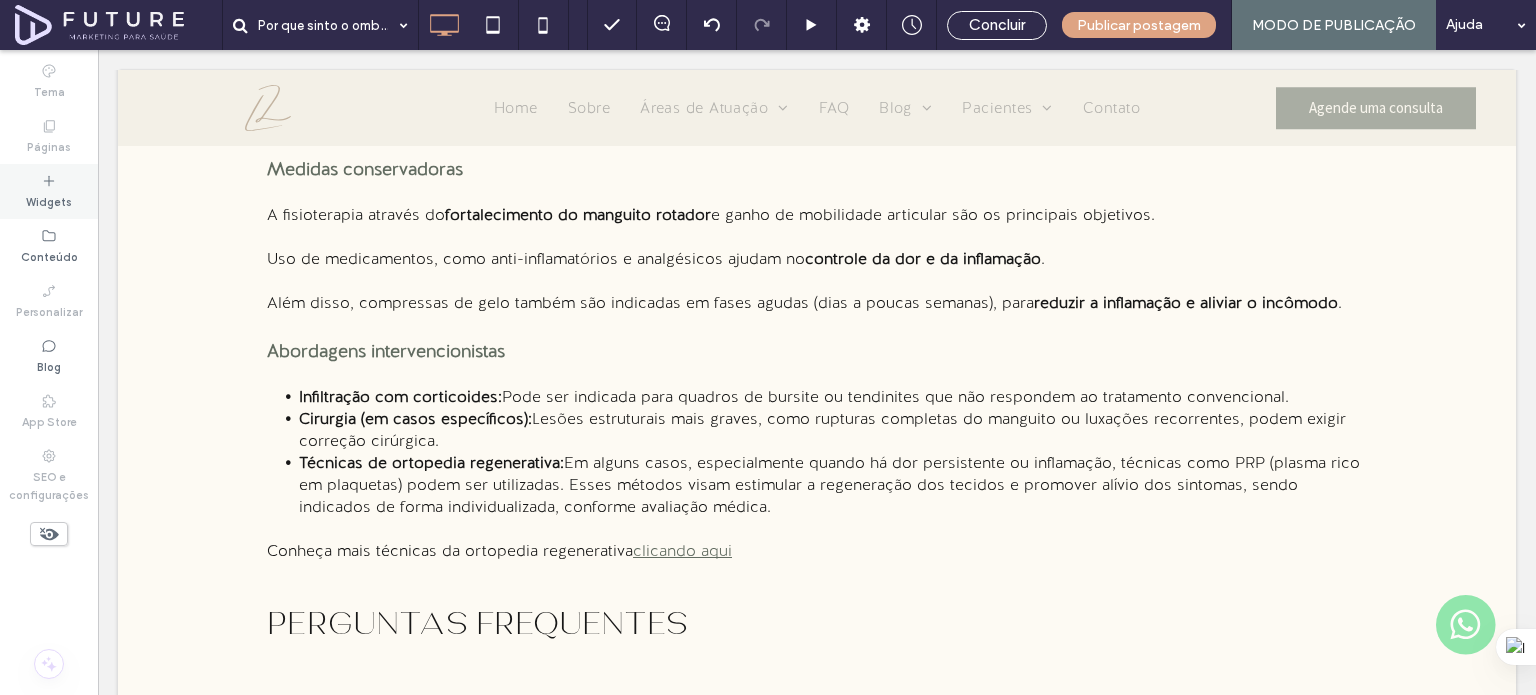 click on "Widgets" at bounding box center [49, 200] 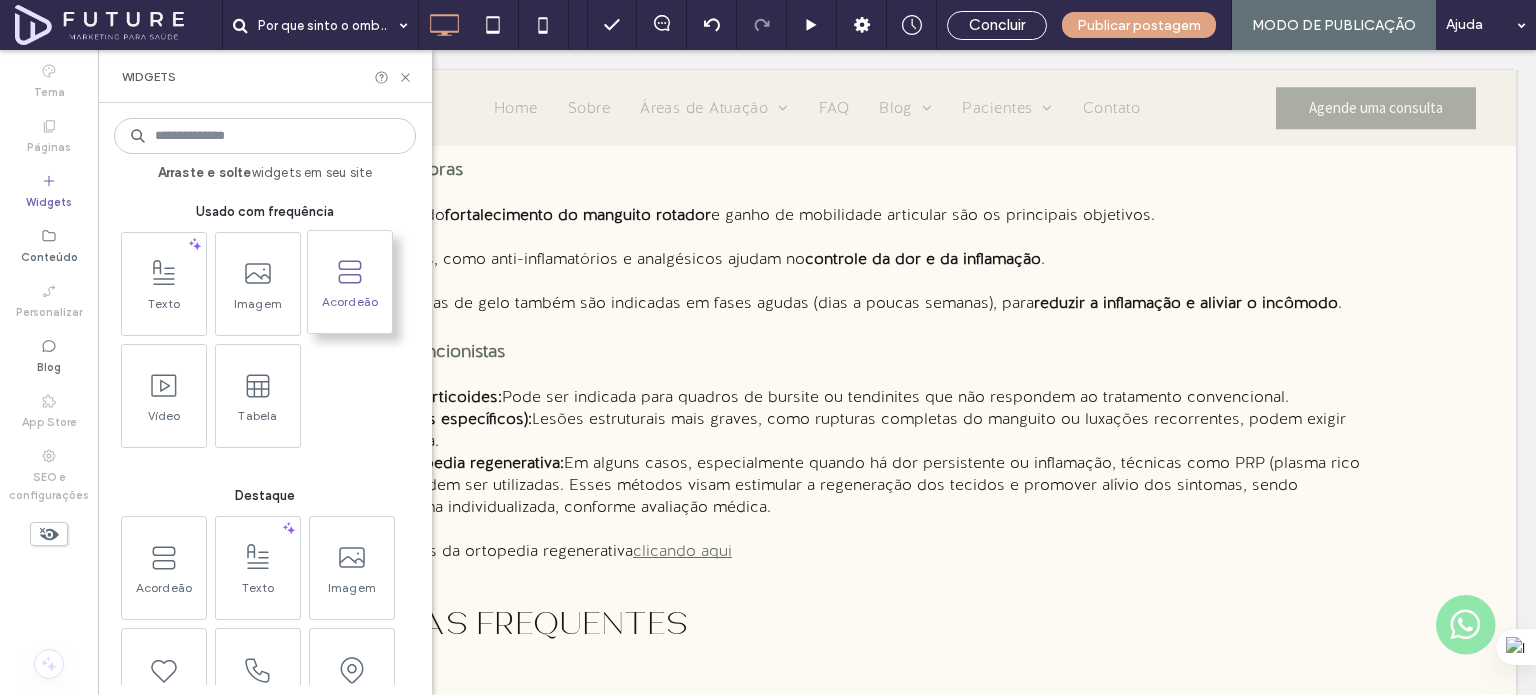 click at bounding box center (350, 271) 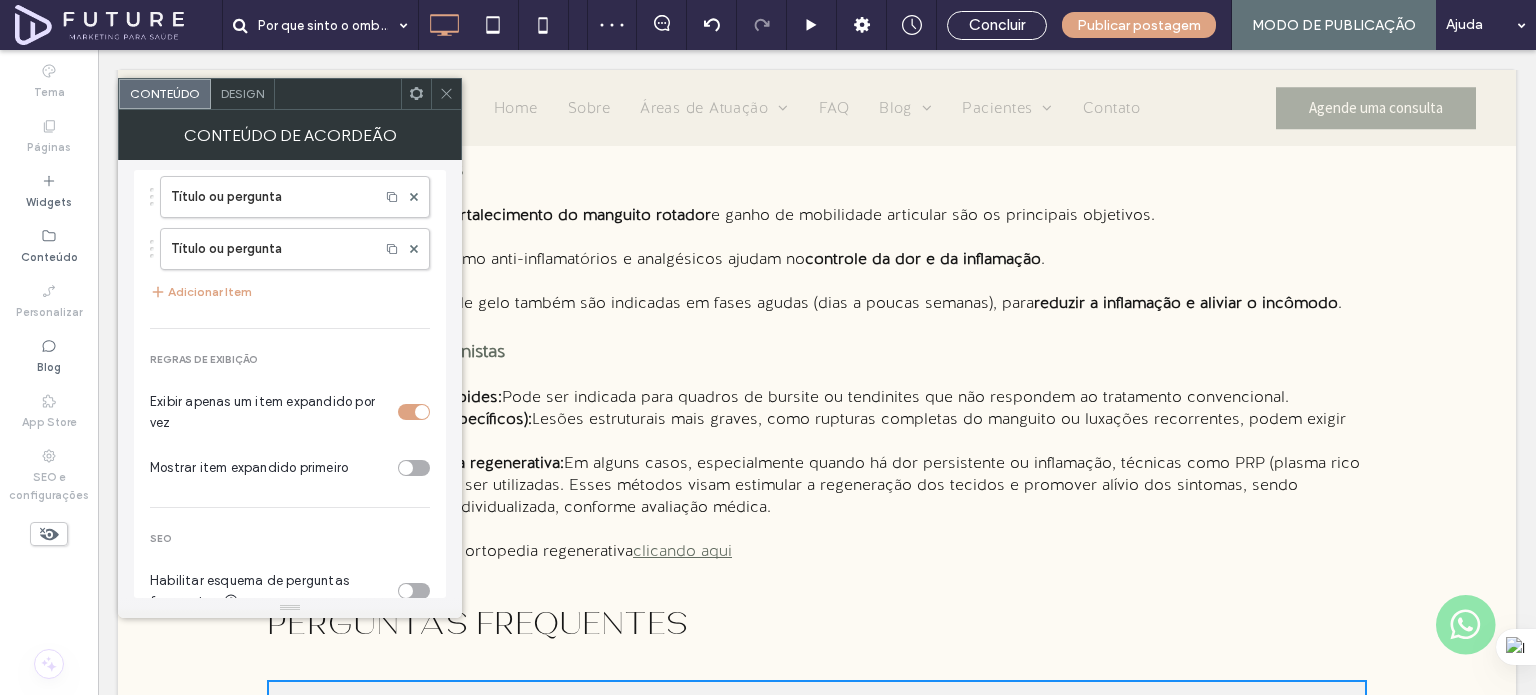 scroll, scrollTop: 148, scrollLeft: 0, axis: vertical 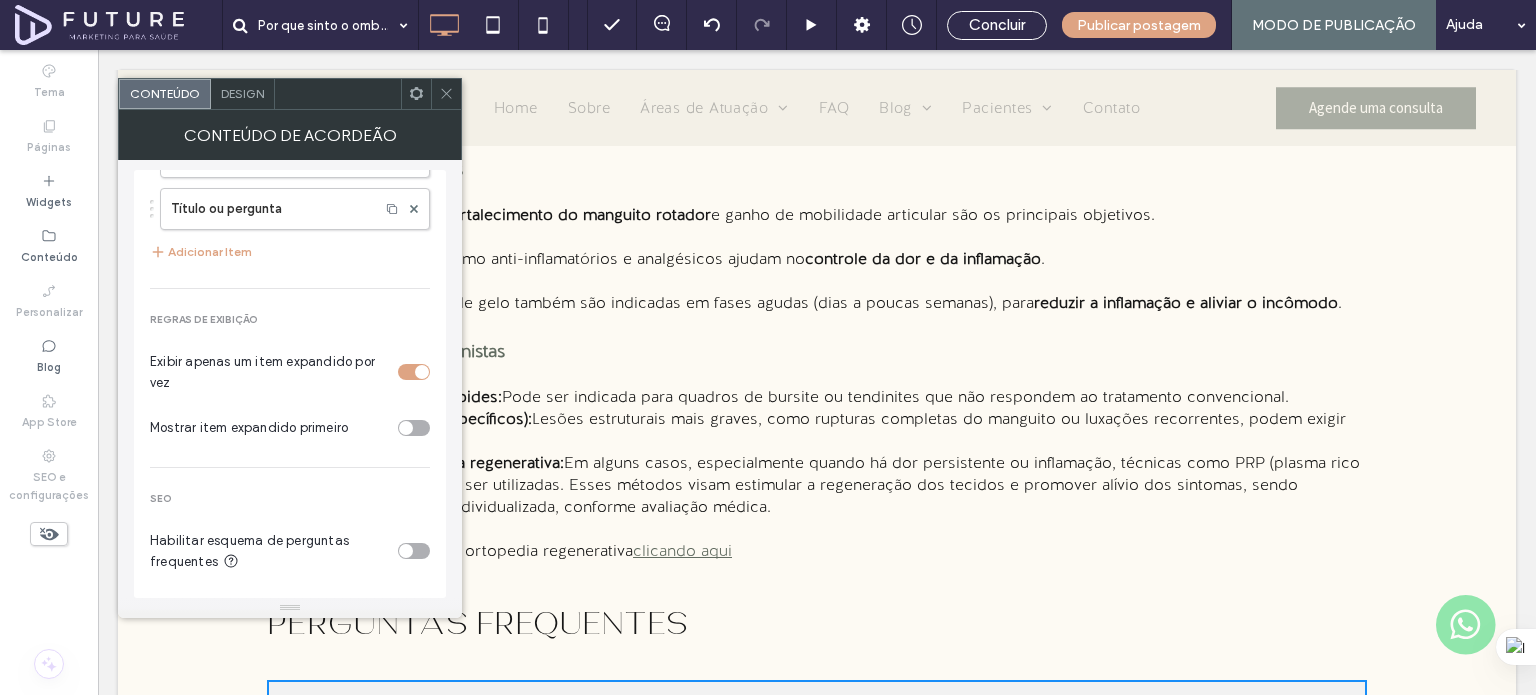 click at bounding box center [406, 551] 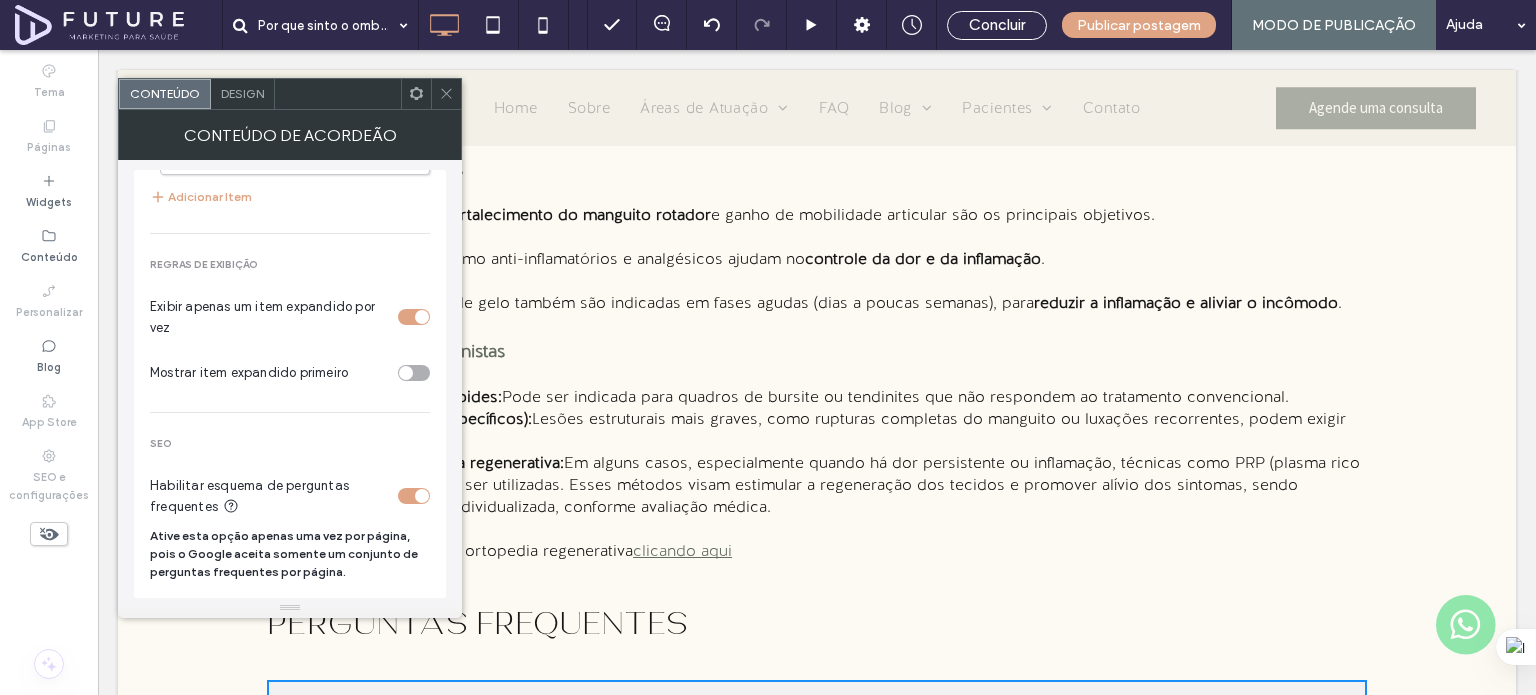 scroll, scrollTop: 0, scrollLeft: 0, axis: both 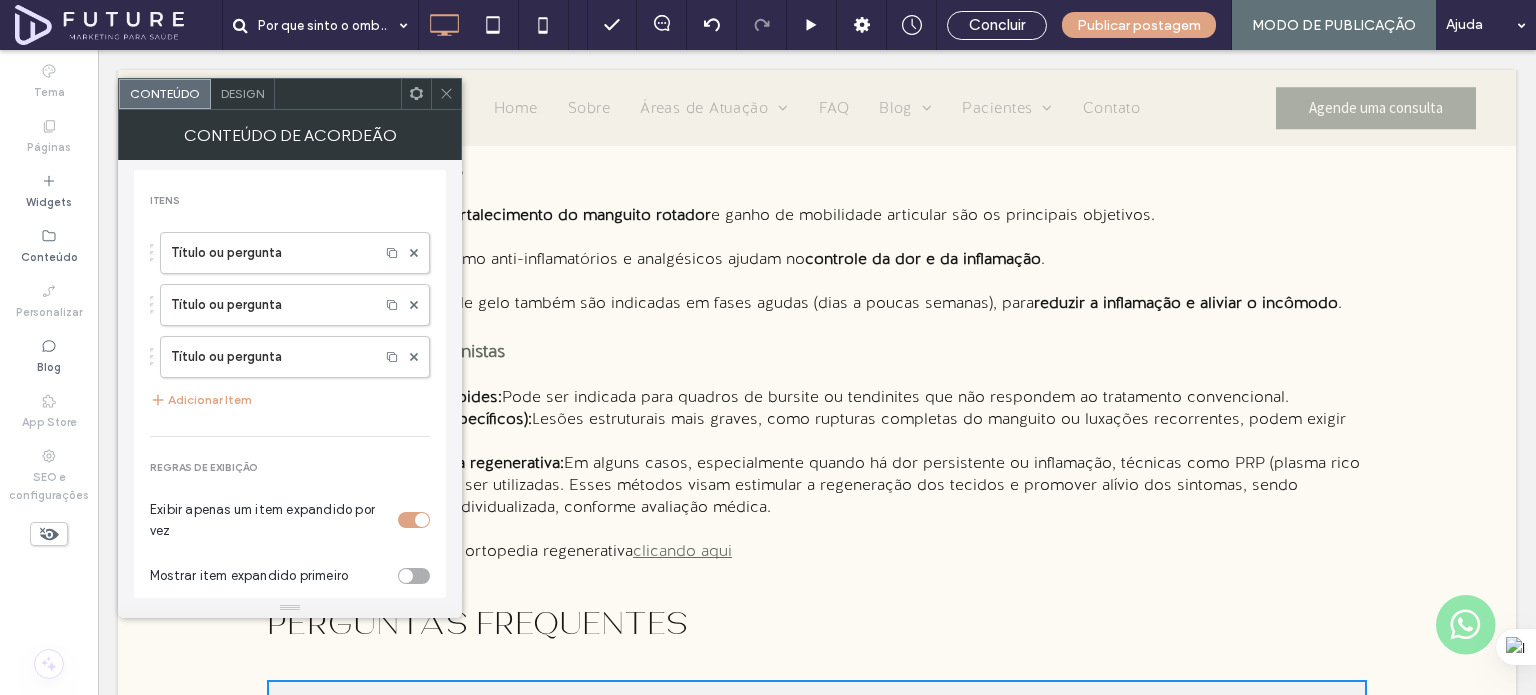 click on "Adicionar Item" at bounding box center [201, 400] 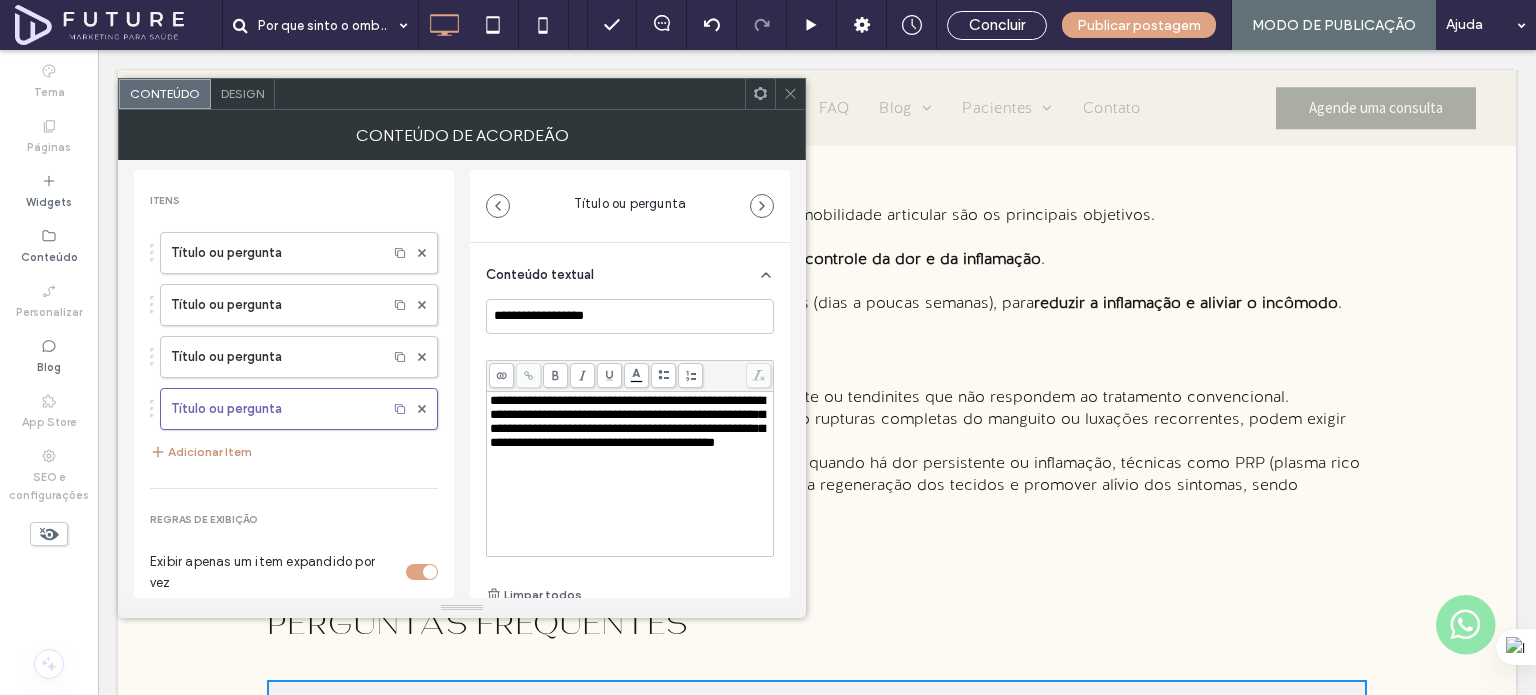 click on "Adicionar Item" at bounding box center [201, 452] 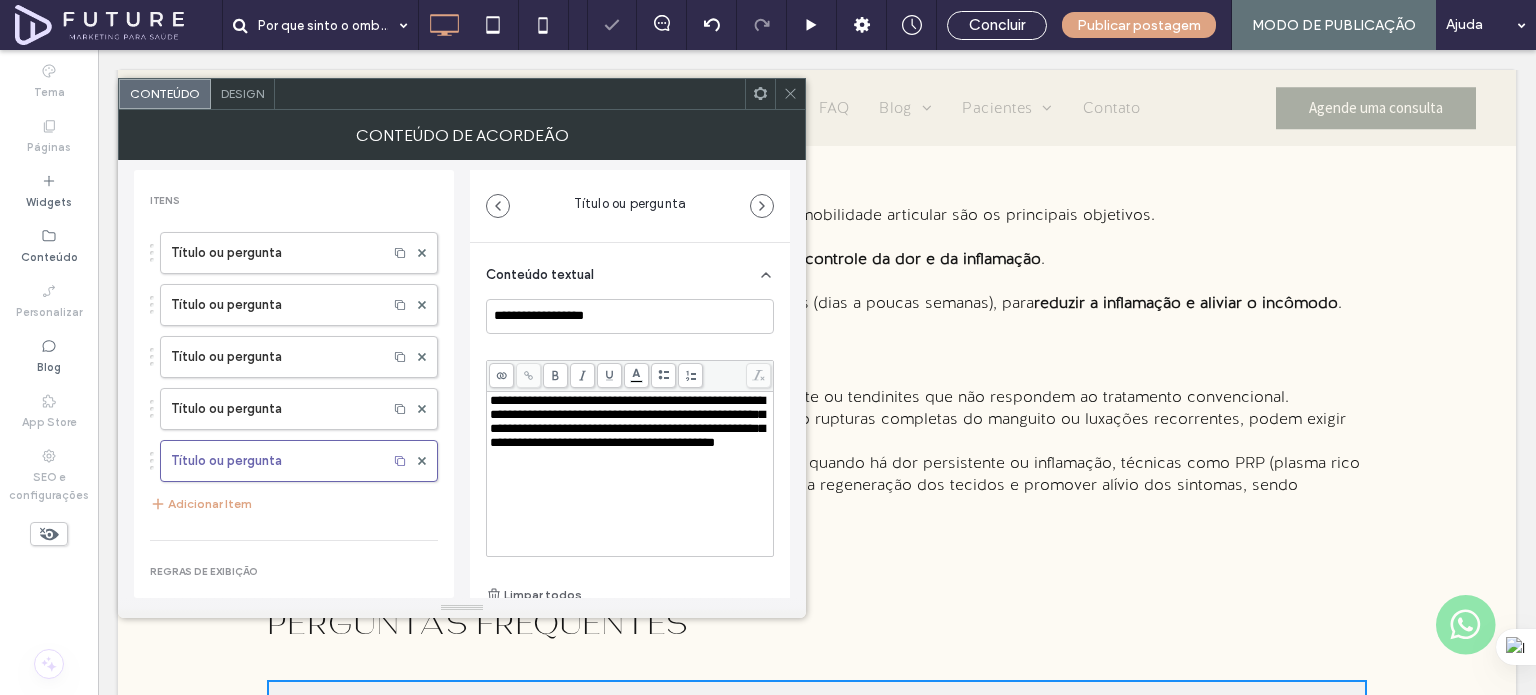 click on "Título ou pergunta Título ou pergunta Título ou pergunta Título ou pergunta Título ou pergunta Adicionar Item" at bounding box center (294, 374) 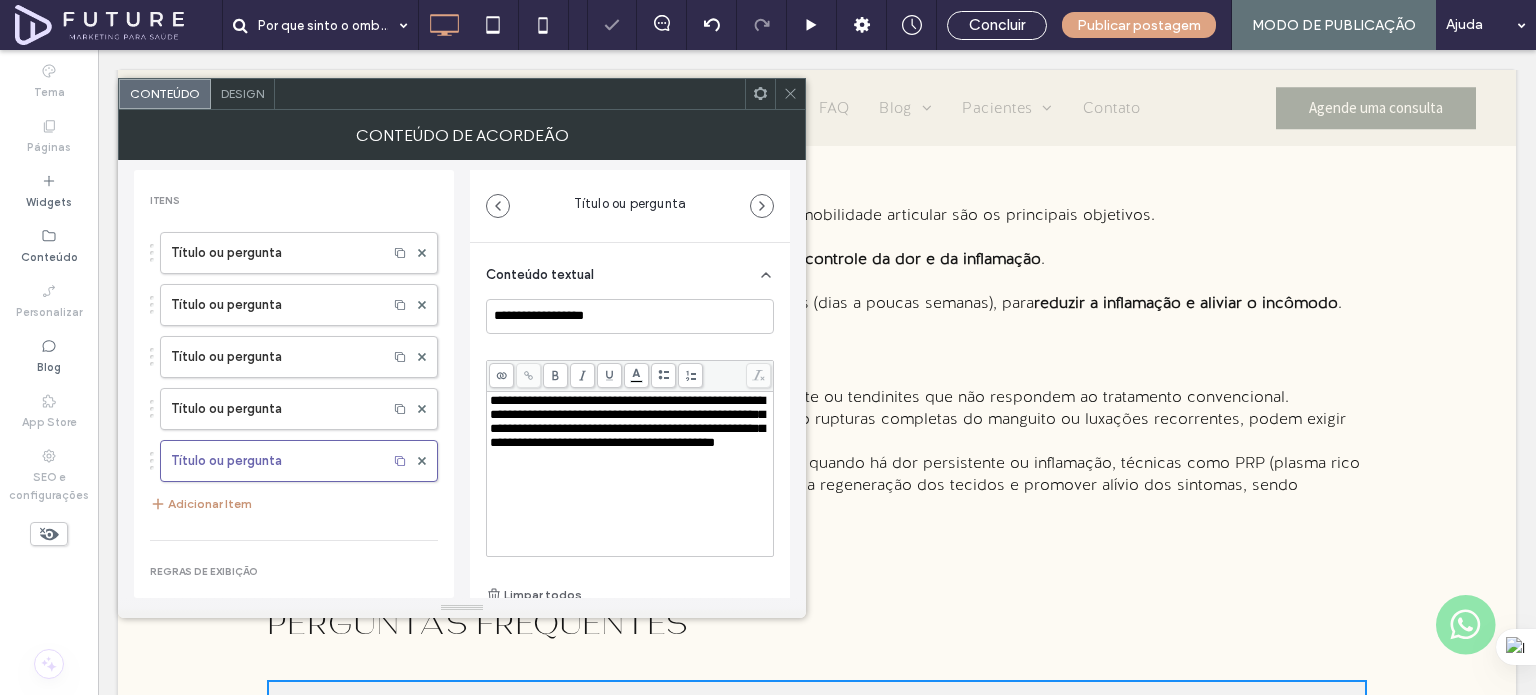 click on "Adicionar Item" at bounding box center [201, 504] 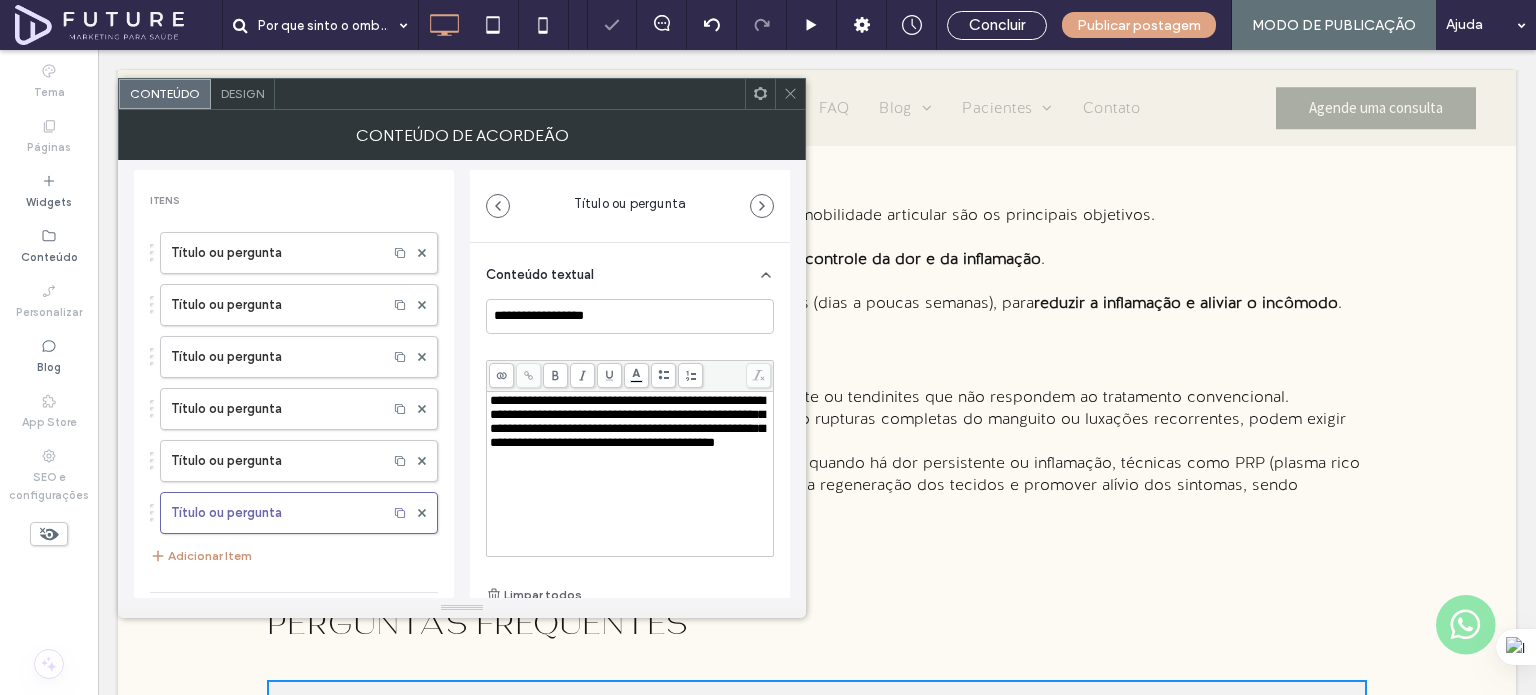 click on "Adicionar Item" at bounding box center (201, 556) 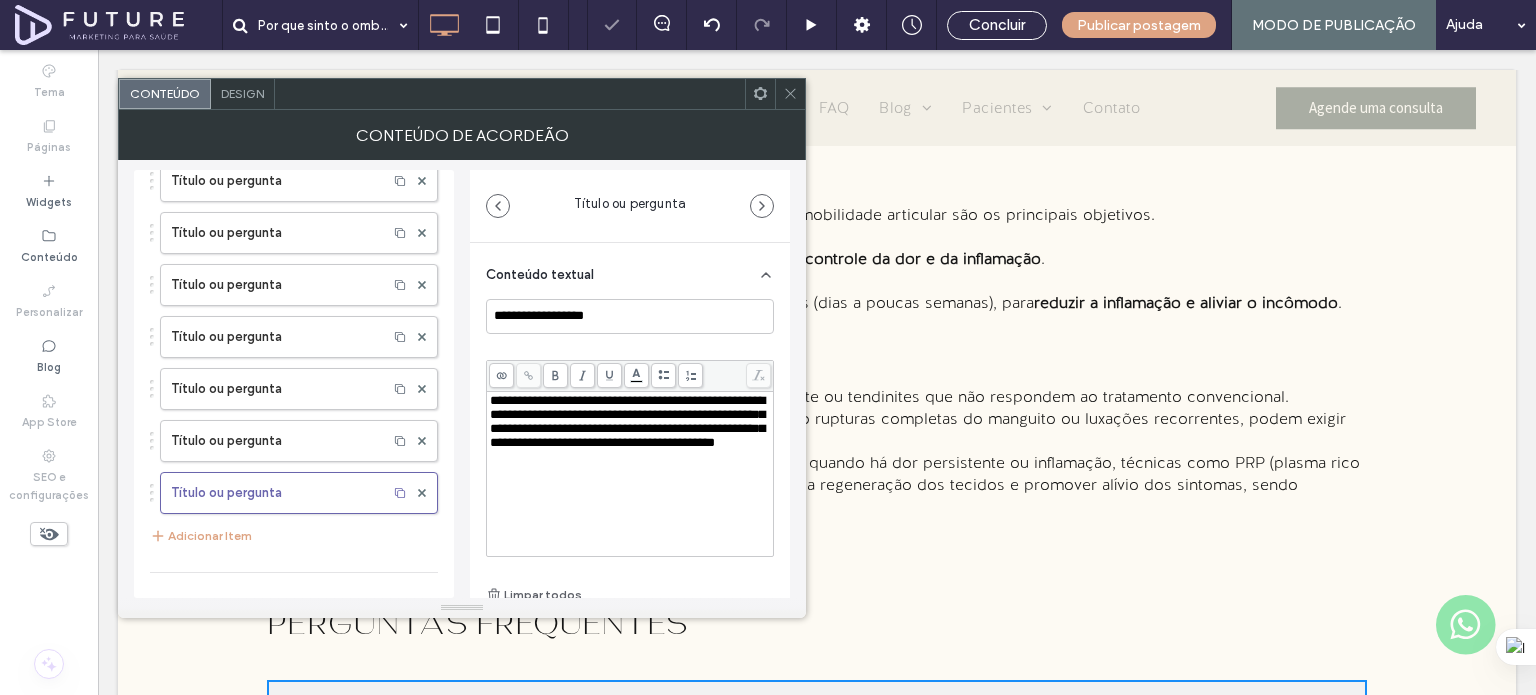scroll, scrollTop: 100, scrollLeft: 0, axis: vertical 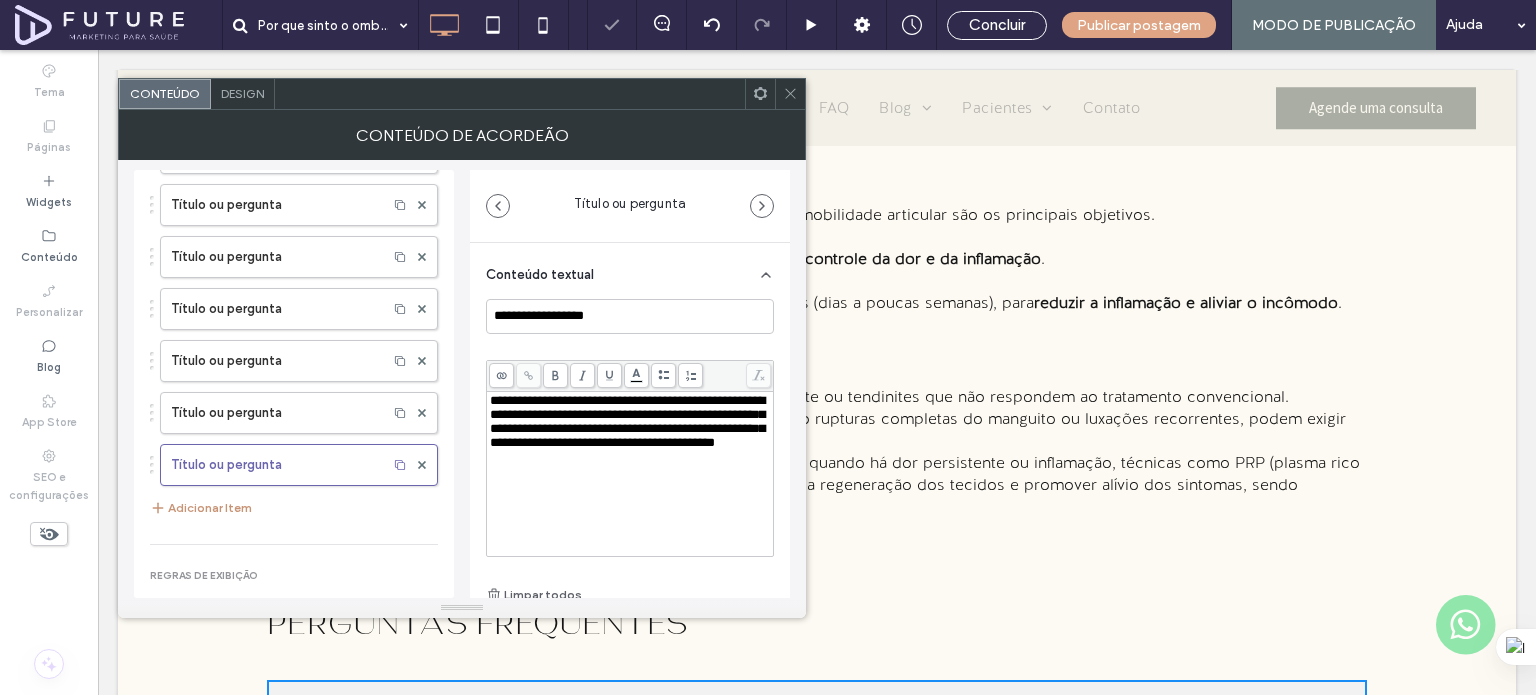 click on "Adicionar Item" at bounding box center [201, 508] 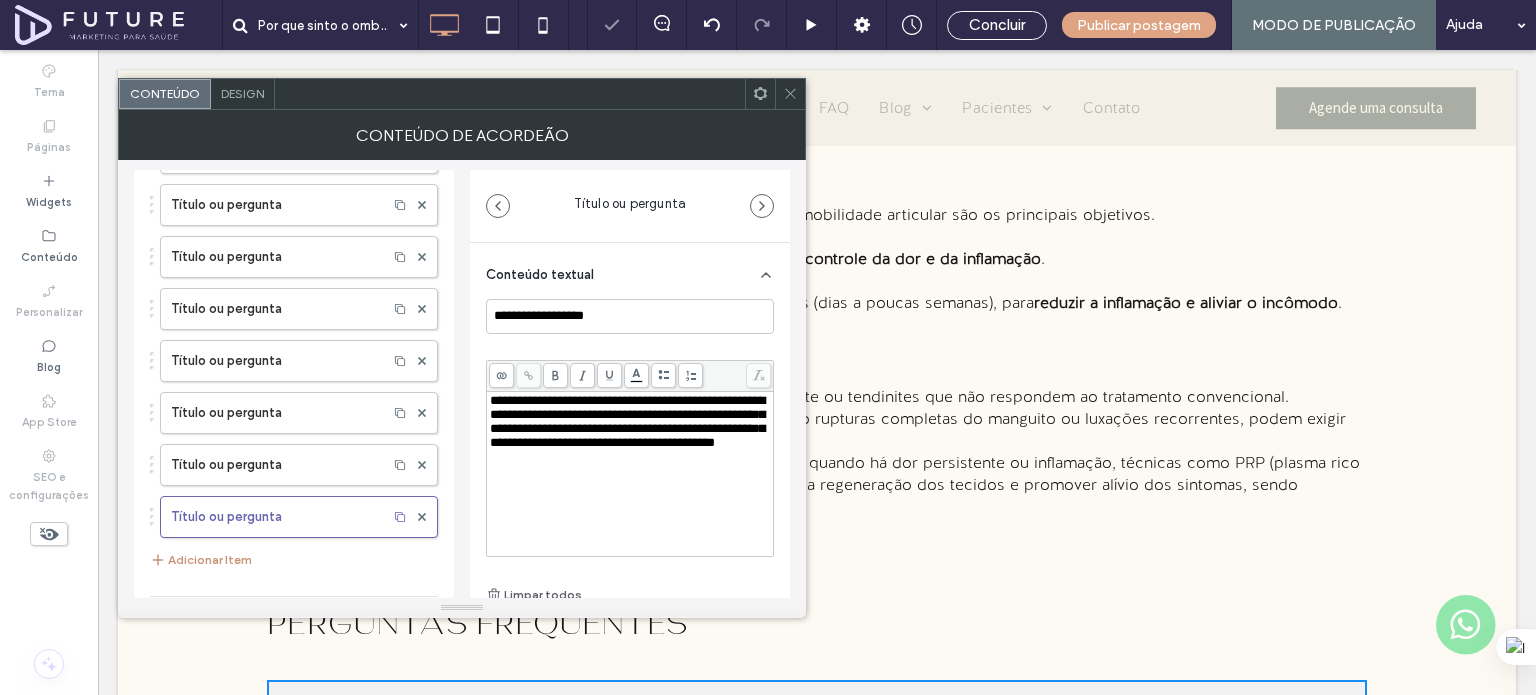 click on "Adicionar Item" at bounding box center [201, 560] 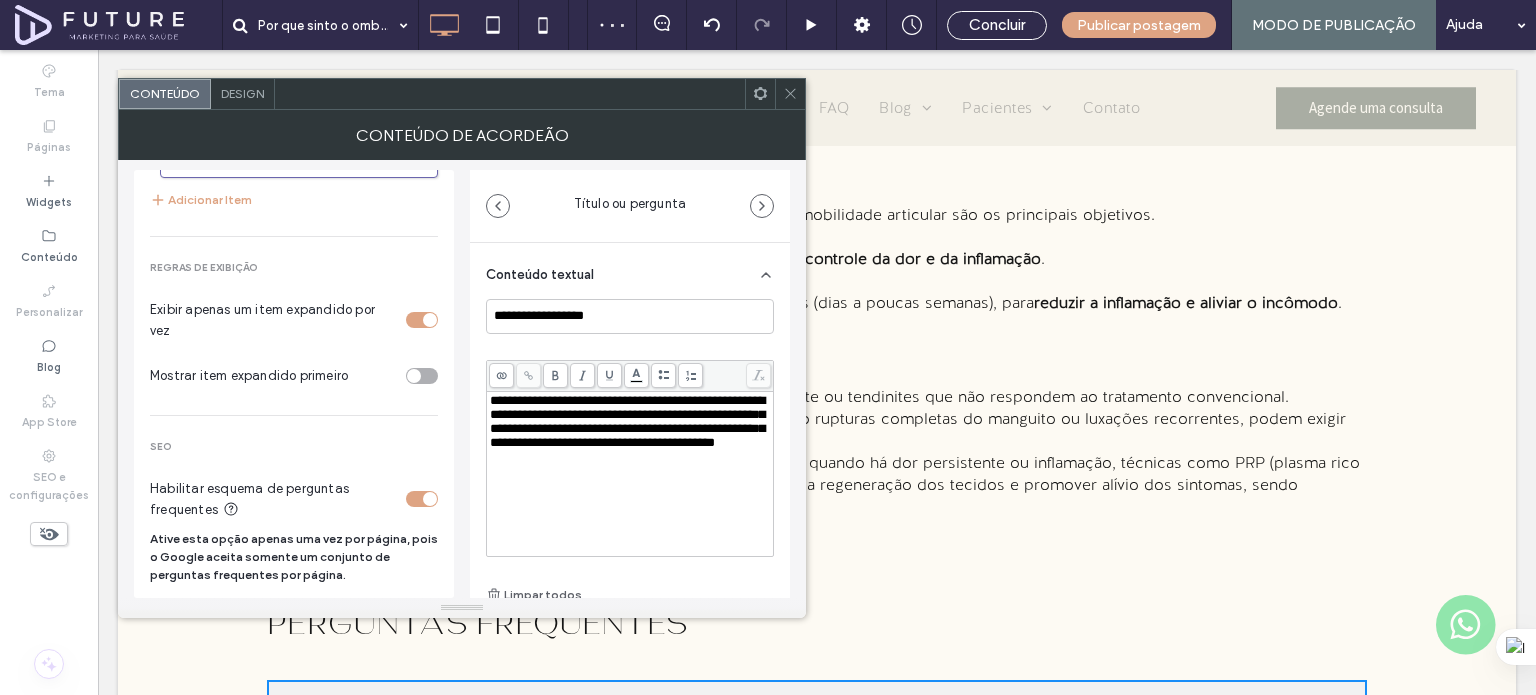 scroll, scrollTop: 0, scrollLeft: 0, axis: both 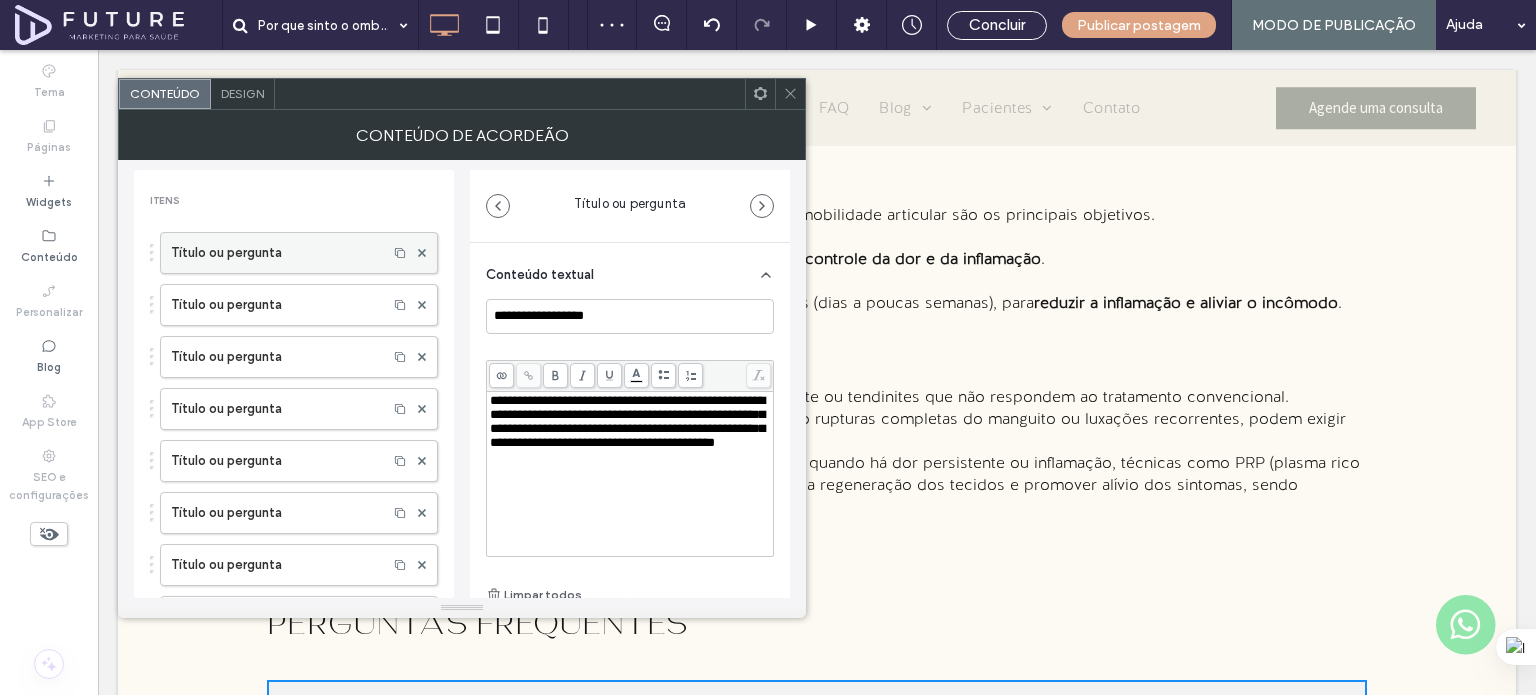 click on "Título ou pergunta" at bounding box center (274, 253) 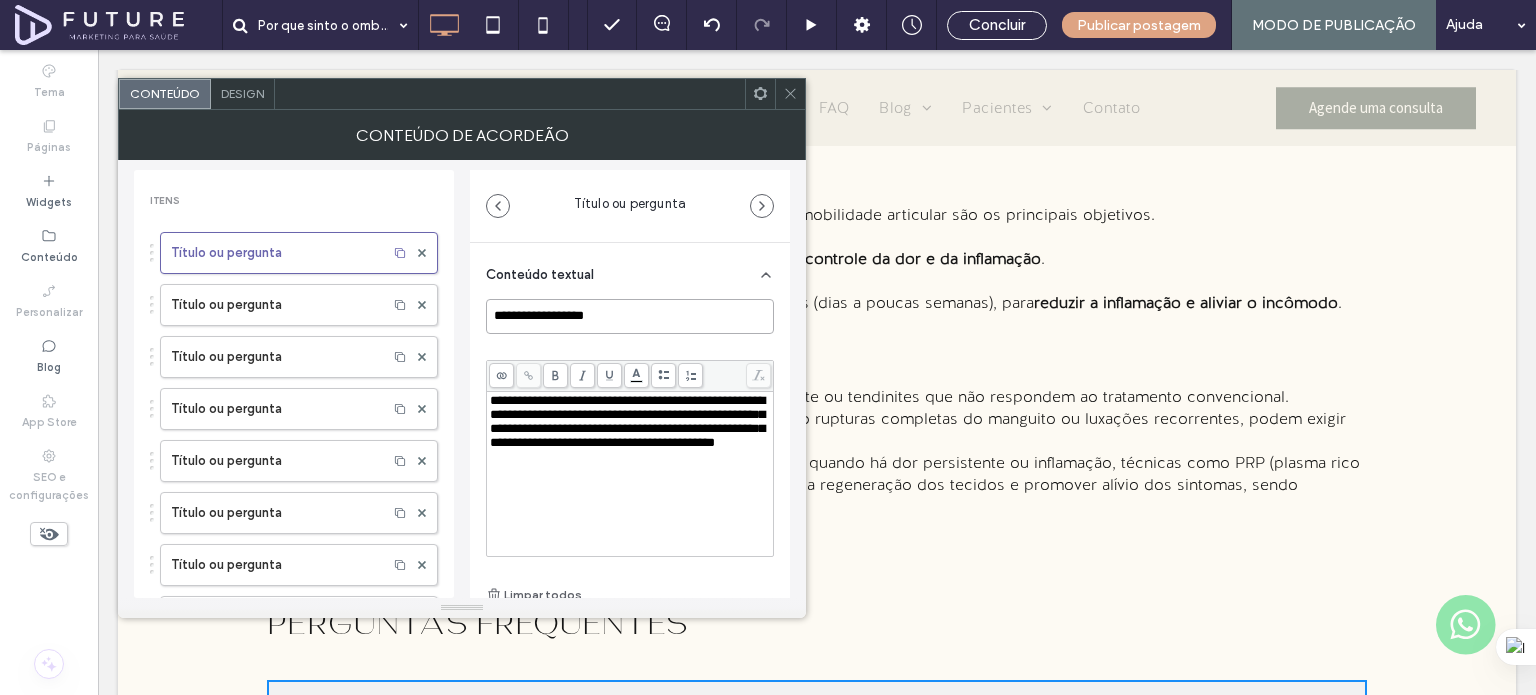 click on "**********" at bounding box center (630, 316) 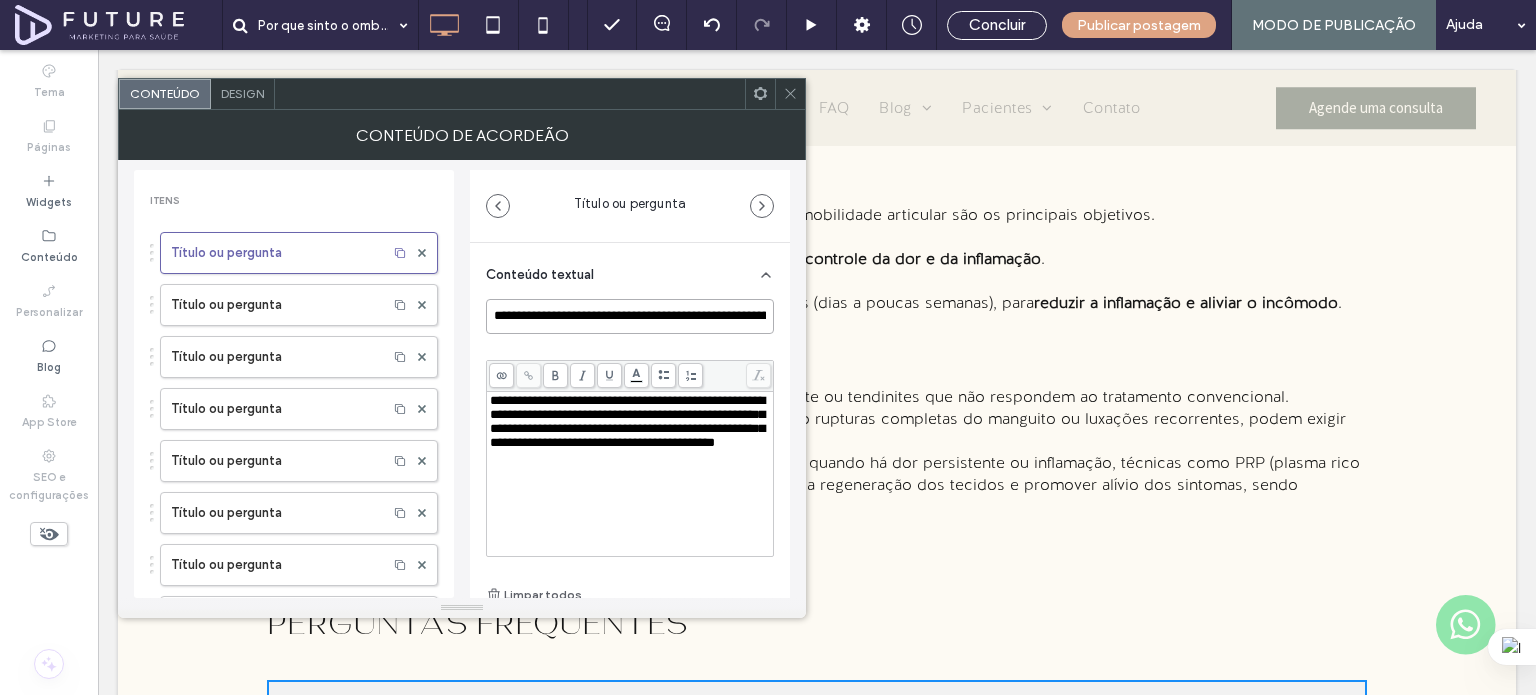scroll, scrollTop: 0, scrollLeft: 86, axis: horizontal 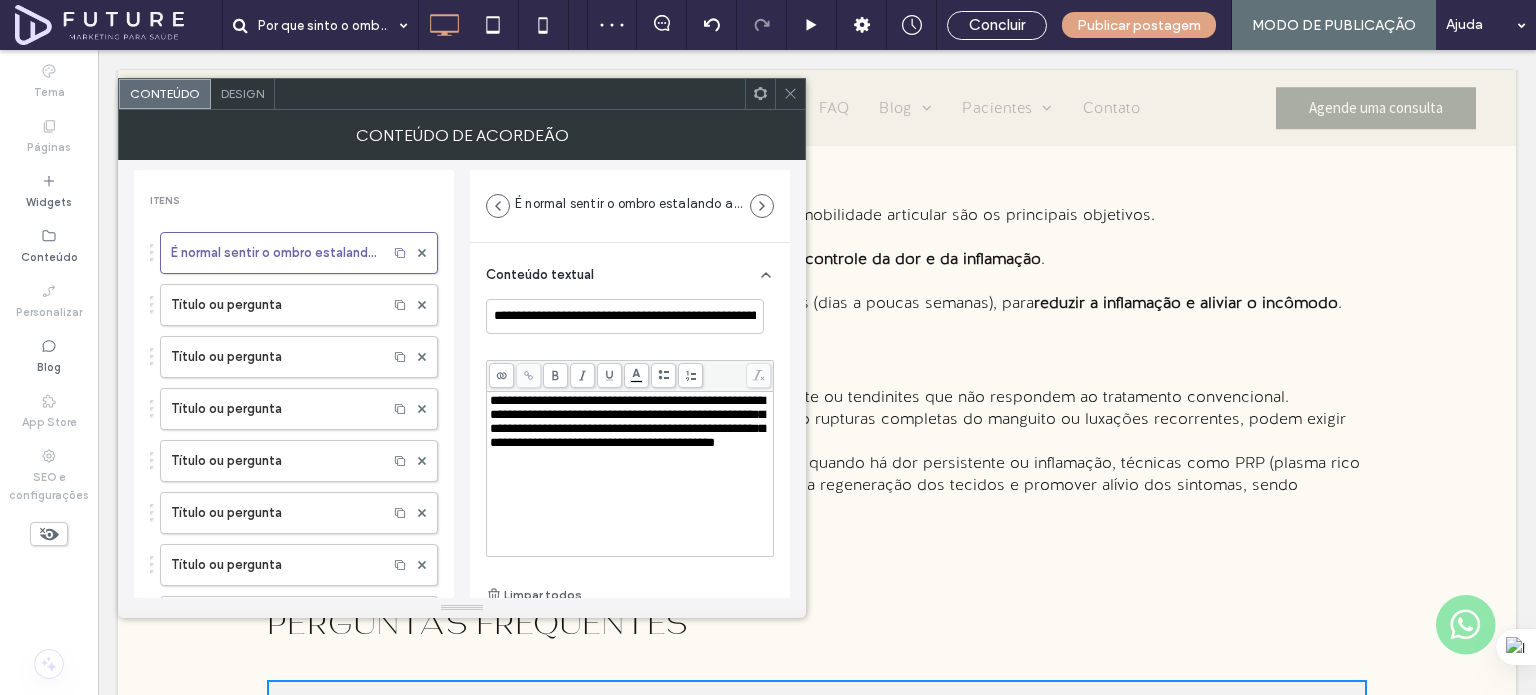 click on "**********" at bounding box center [627, 421] 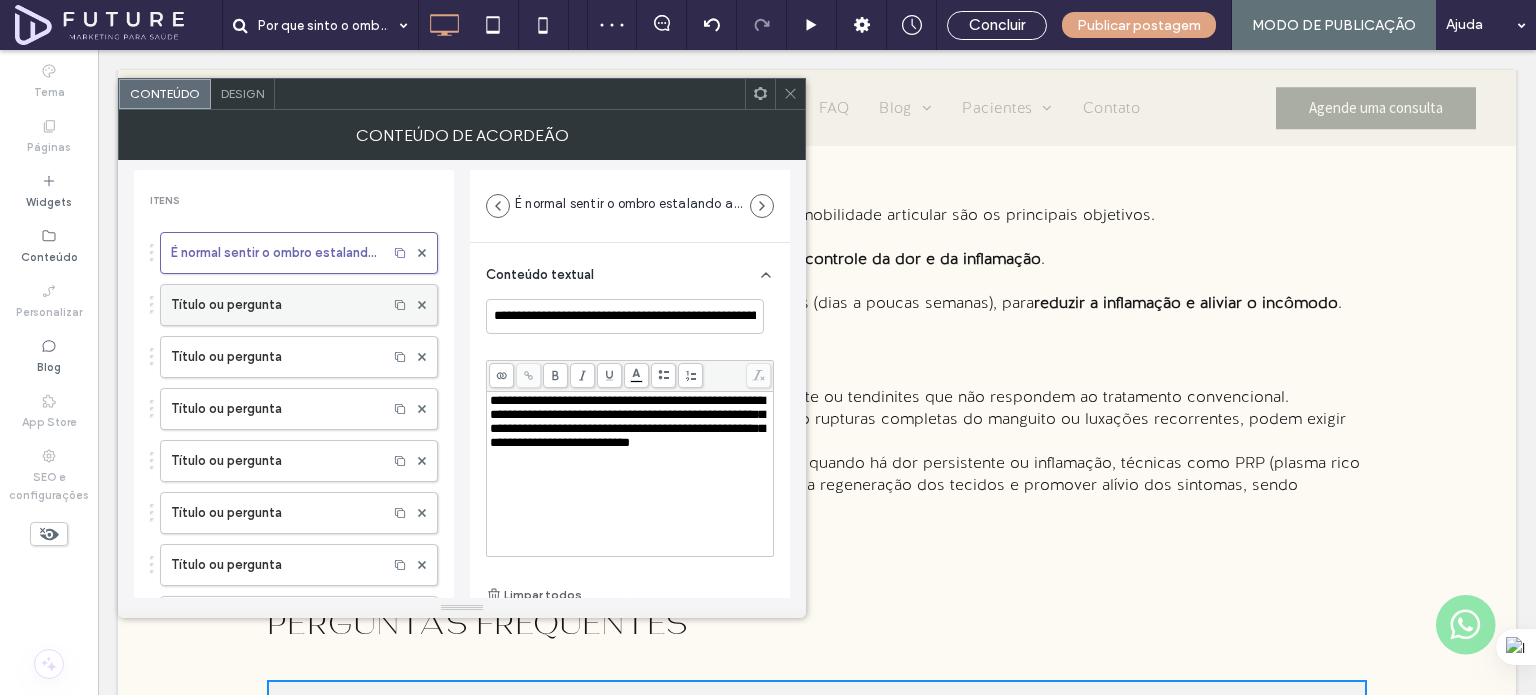 click on "Título ou pergunta" at bounding box center [274, 305] 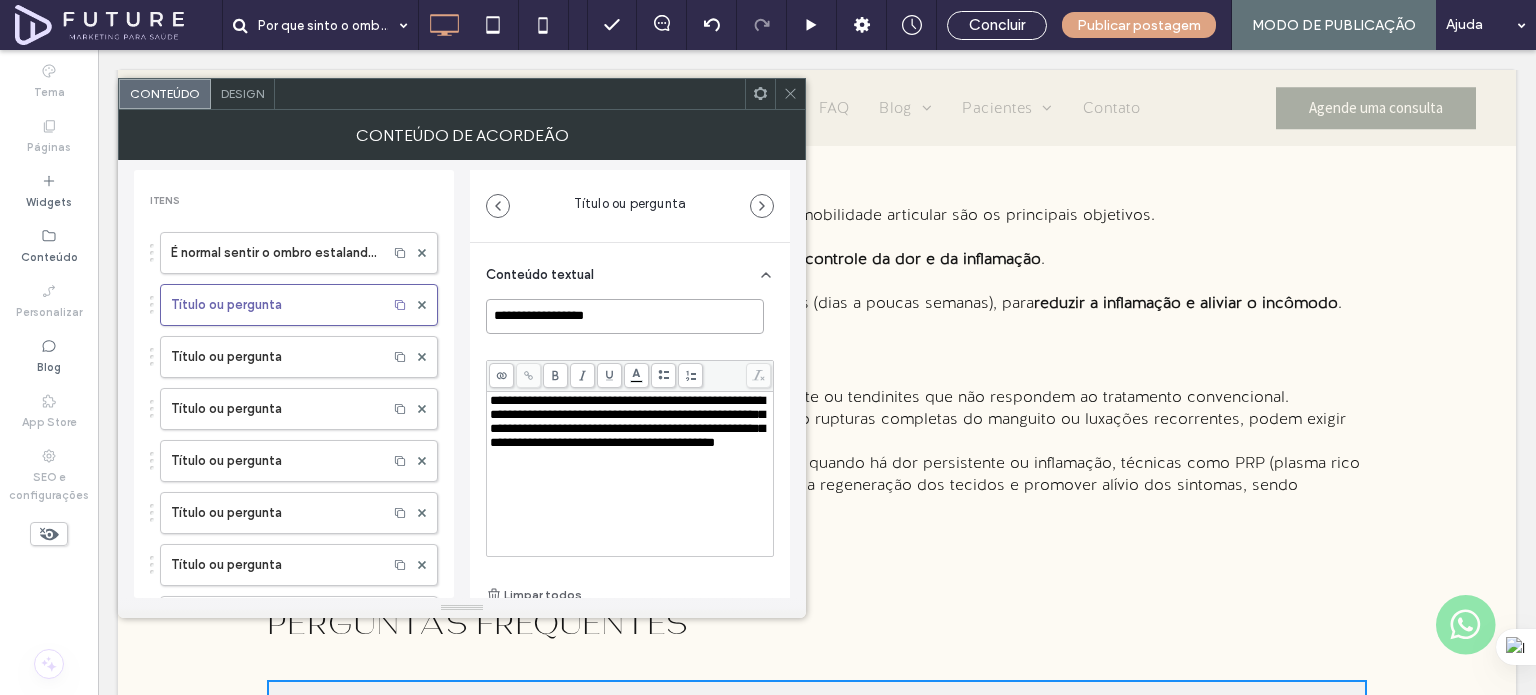 click on "**********" at bounding box center [625, 316] 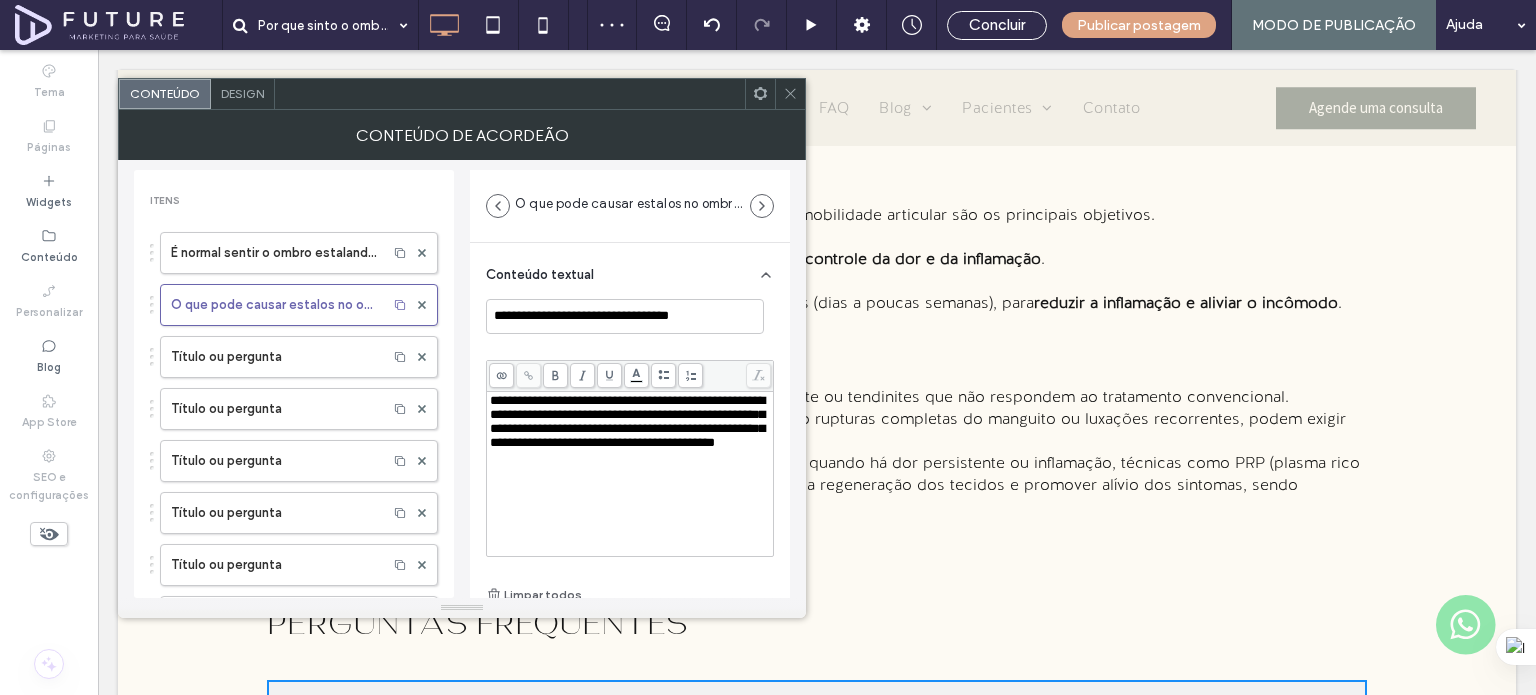 click on "**********" at bounding box center (627, 421) 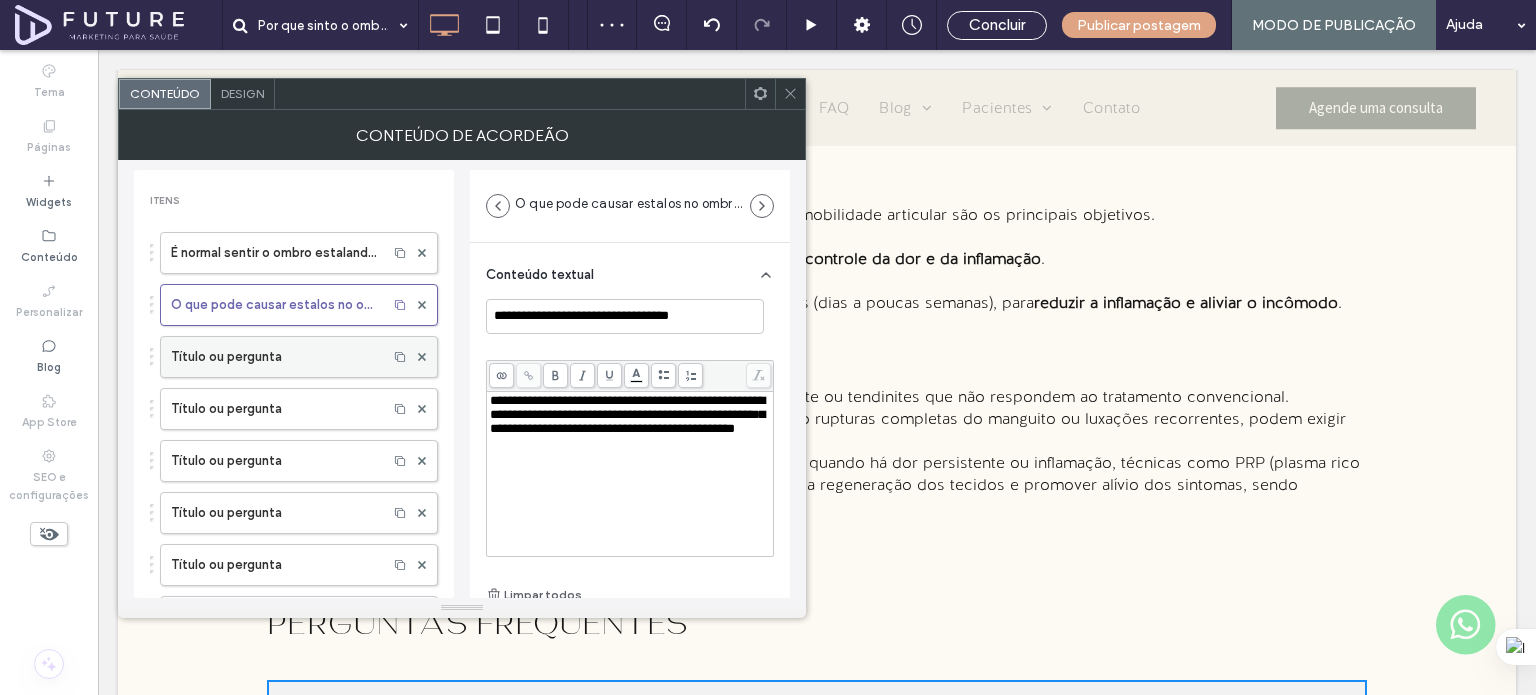click on "Título ou pergunta" at bounding box center (274, 357) 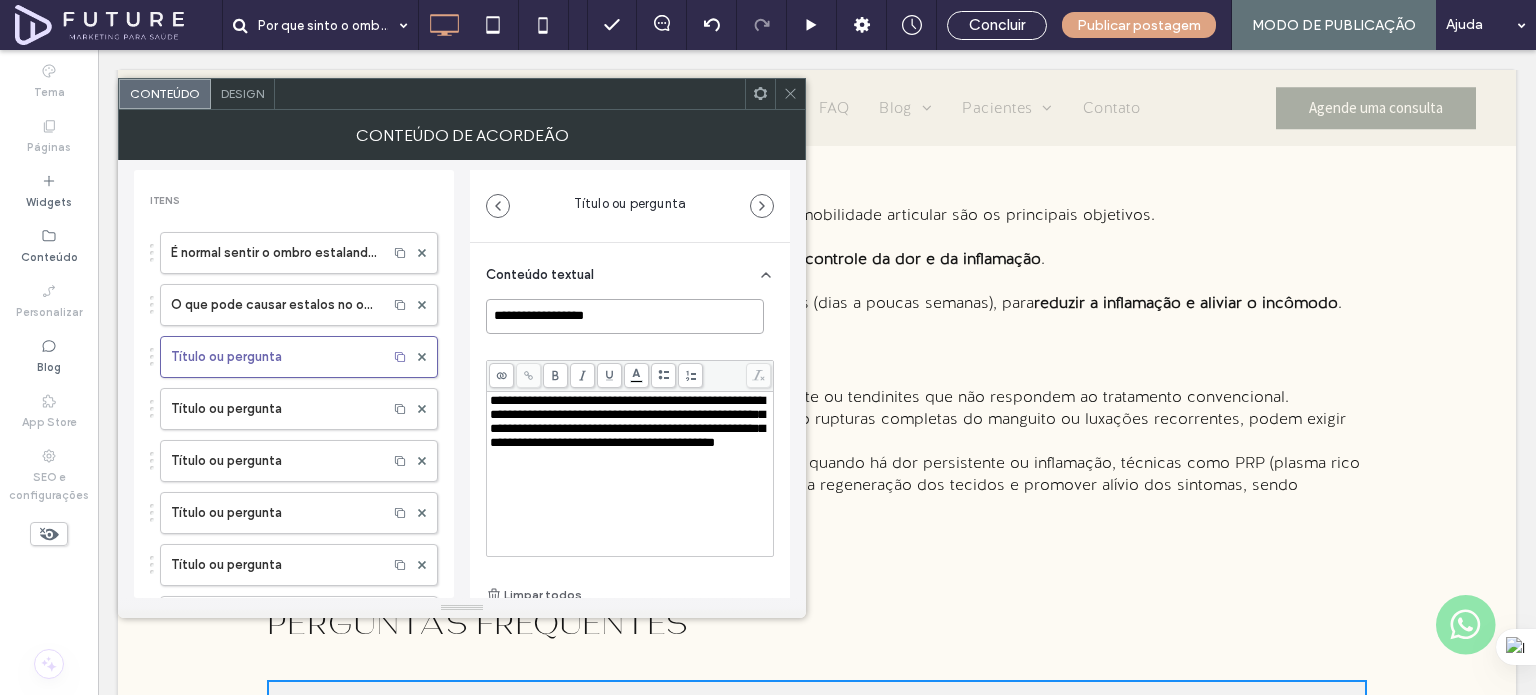click on "**********" at bounding box center [625, 316] 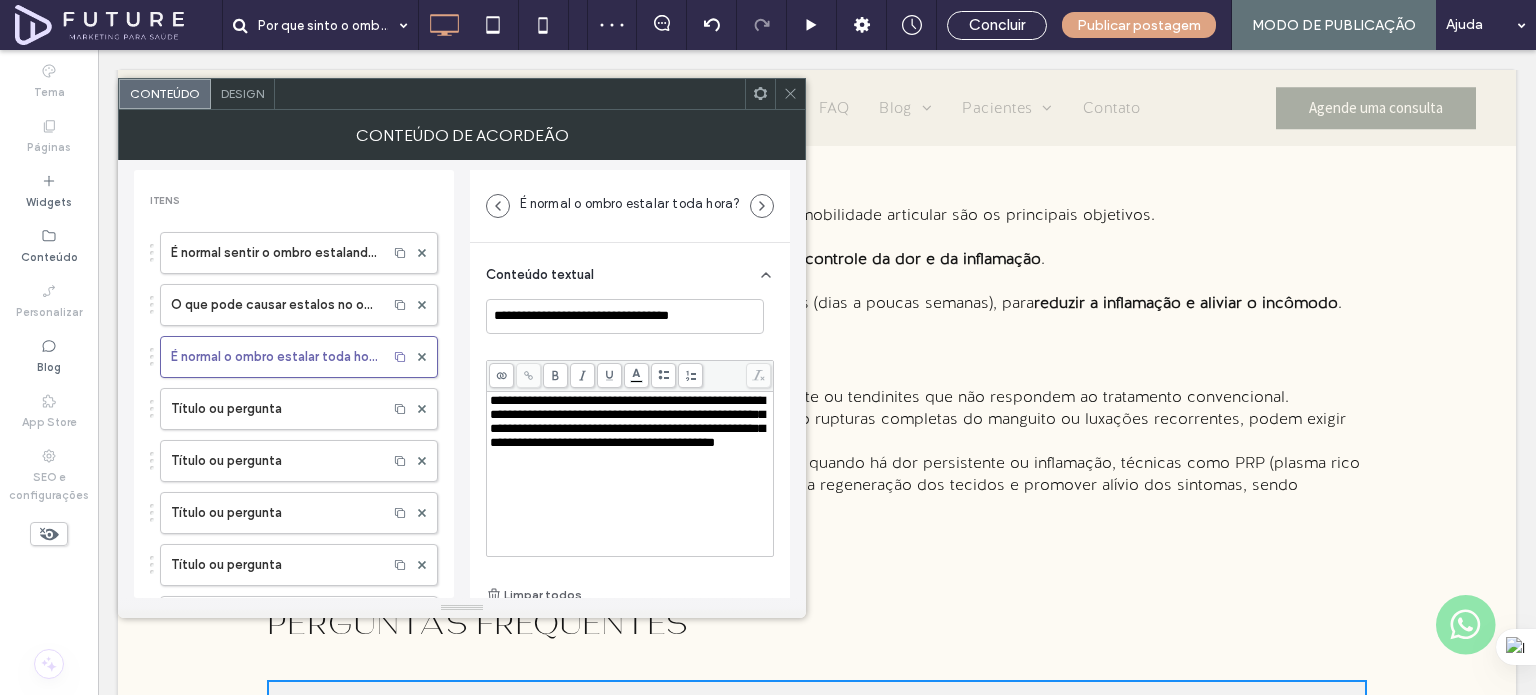 click on "**********" at bounding box center (627, 421) 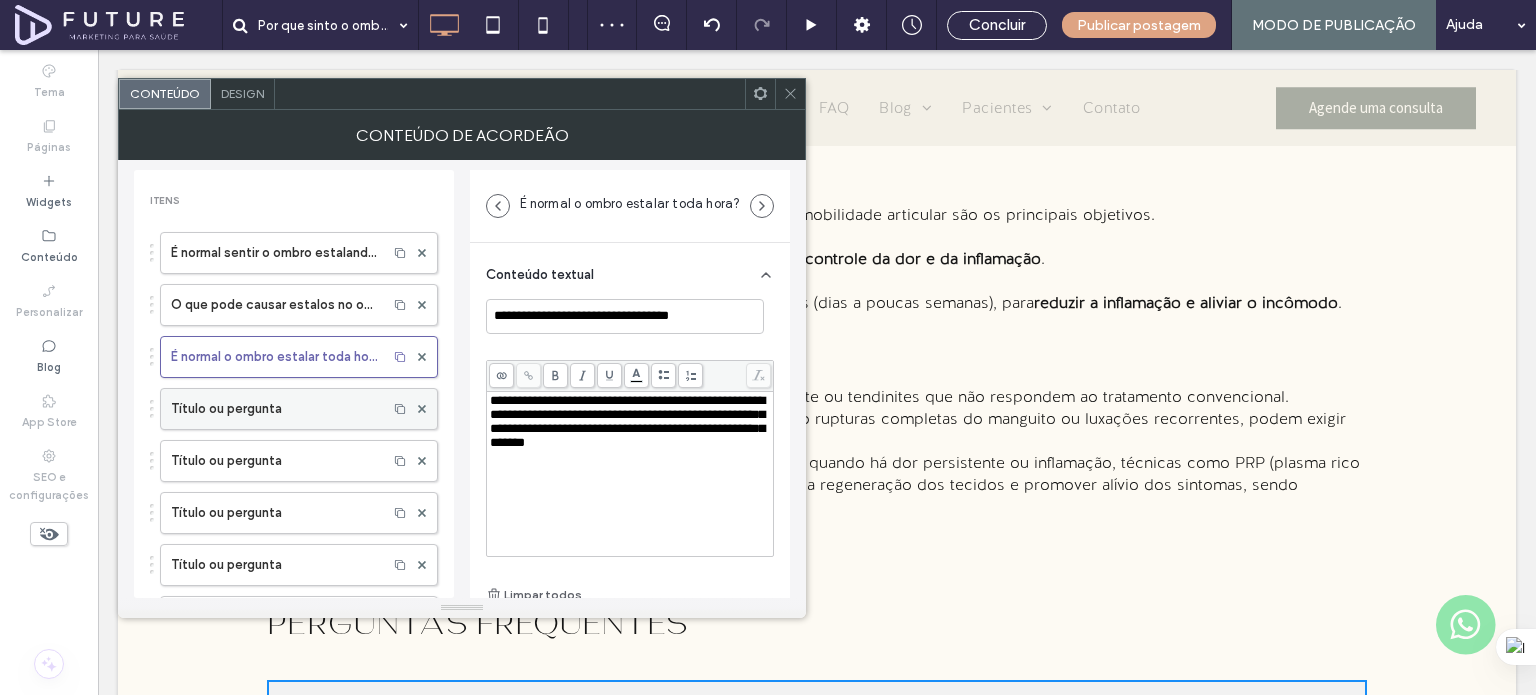 click on "Título ou pergunta" at bounding box center (274, 409) 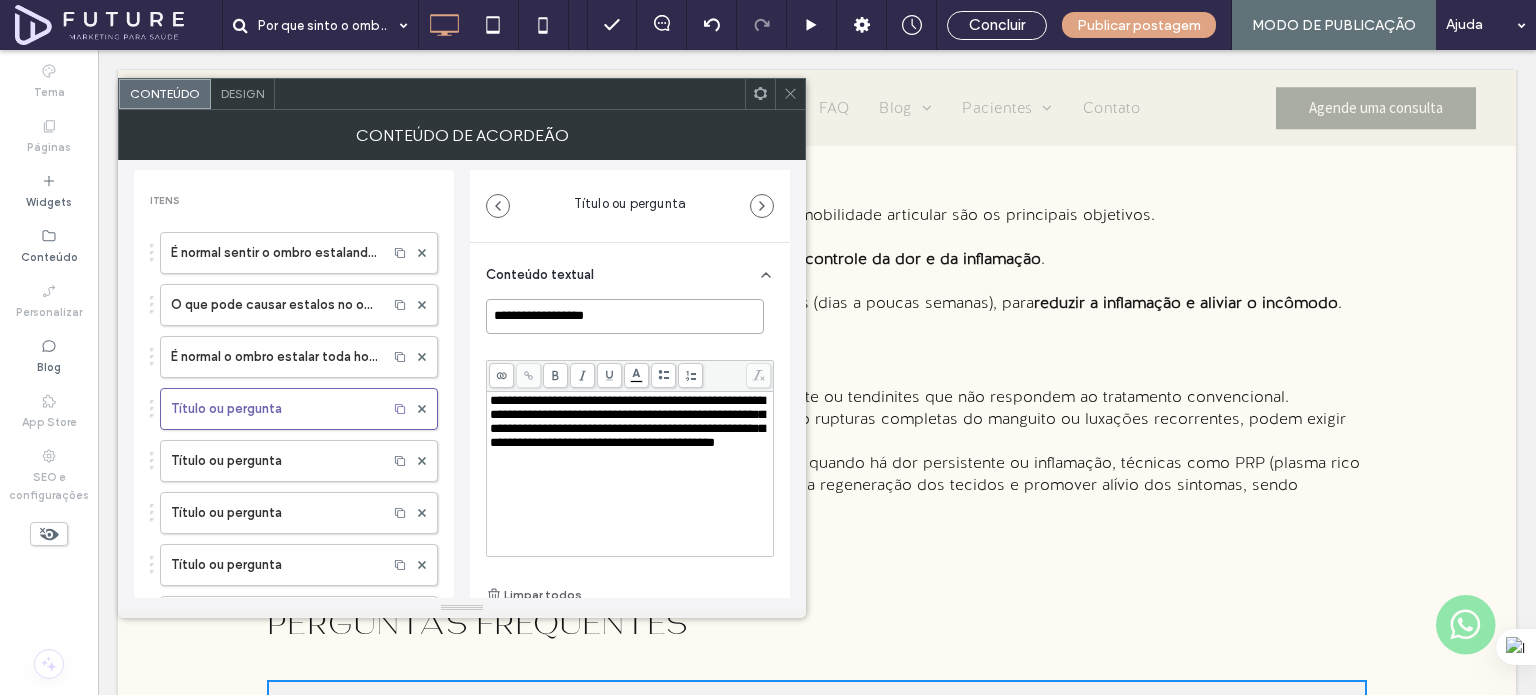 click on "**********" at bounding box center (625, 316) 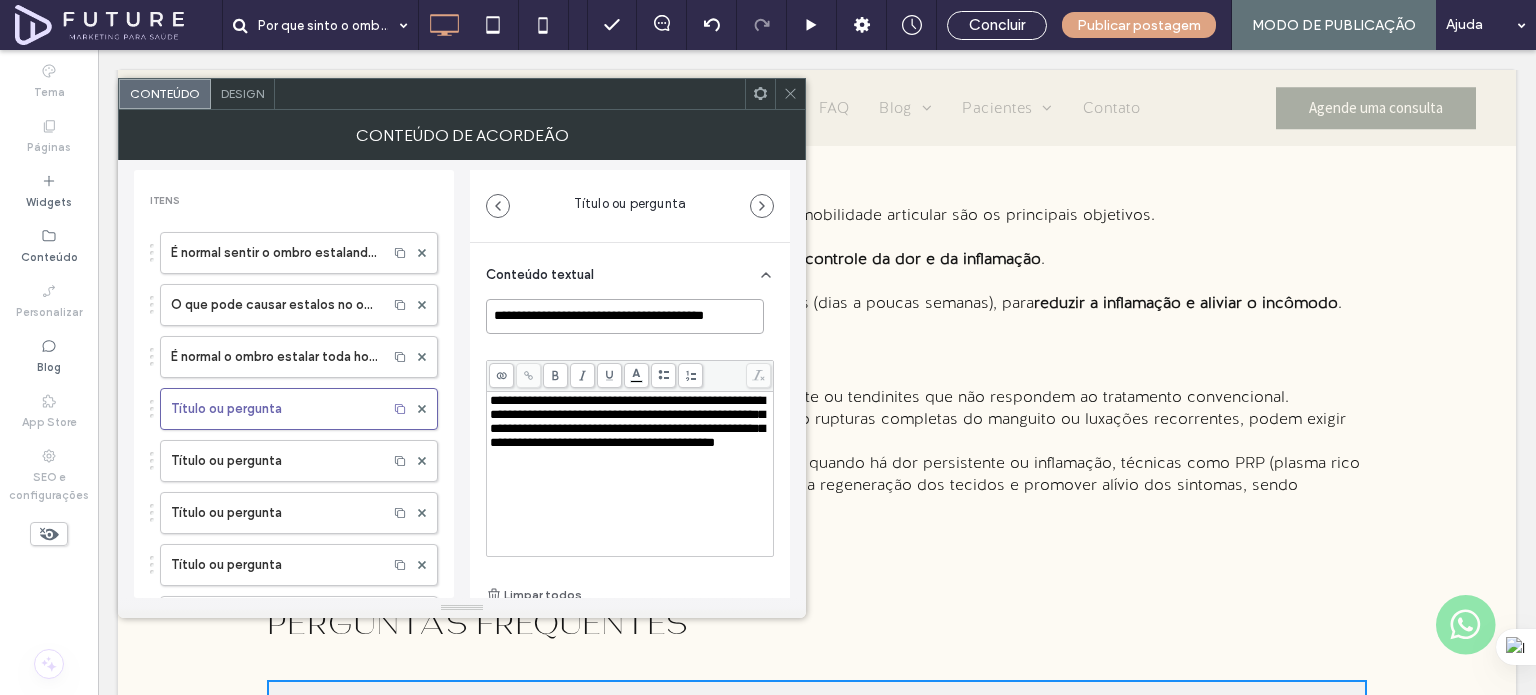 scroll, scrollTop: 0, scrollLeft: 2, axis: horizontal 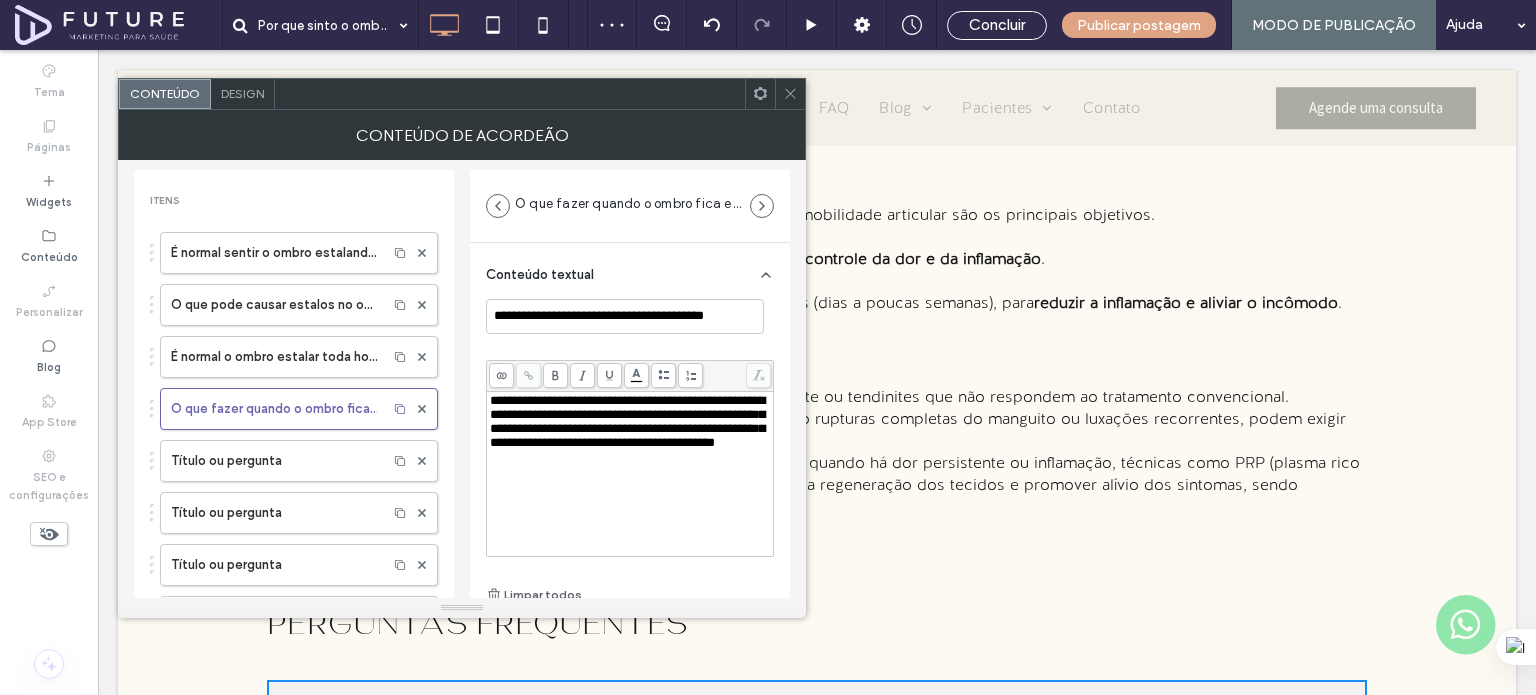 click on "**********" at bounding box center [627, 421] 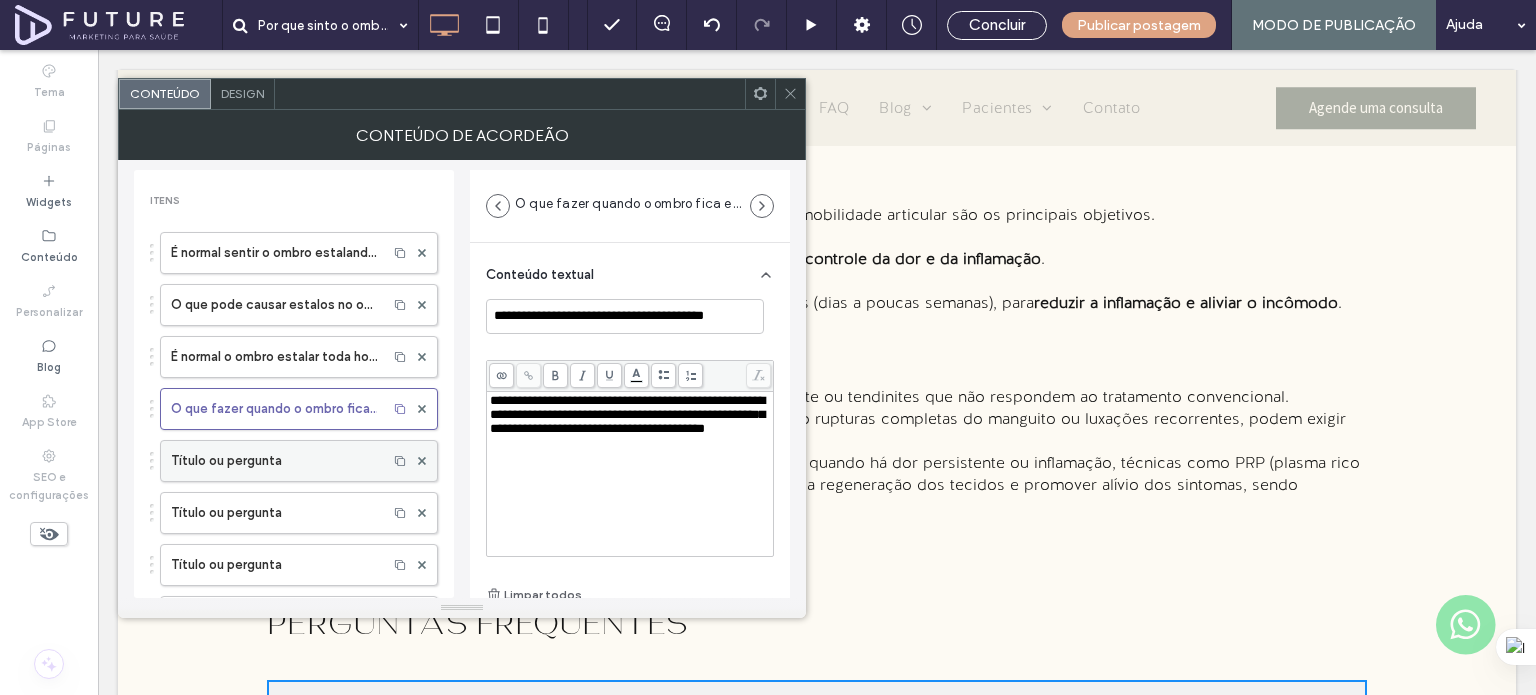 click on "Título ou pergunta" at bounding box center (274, 461) 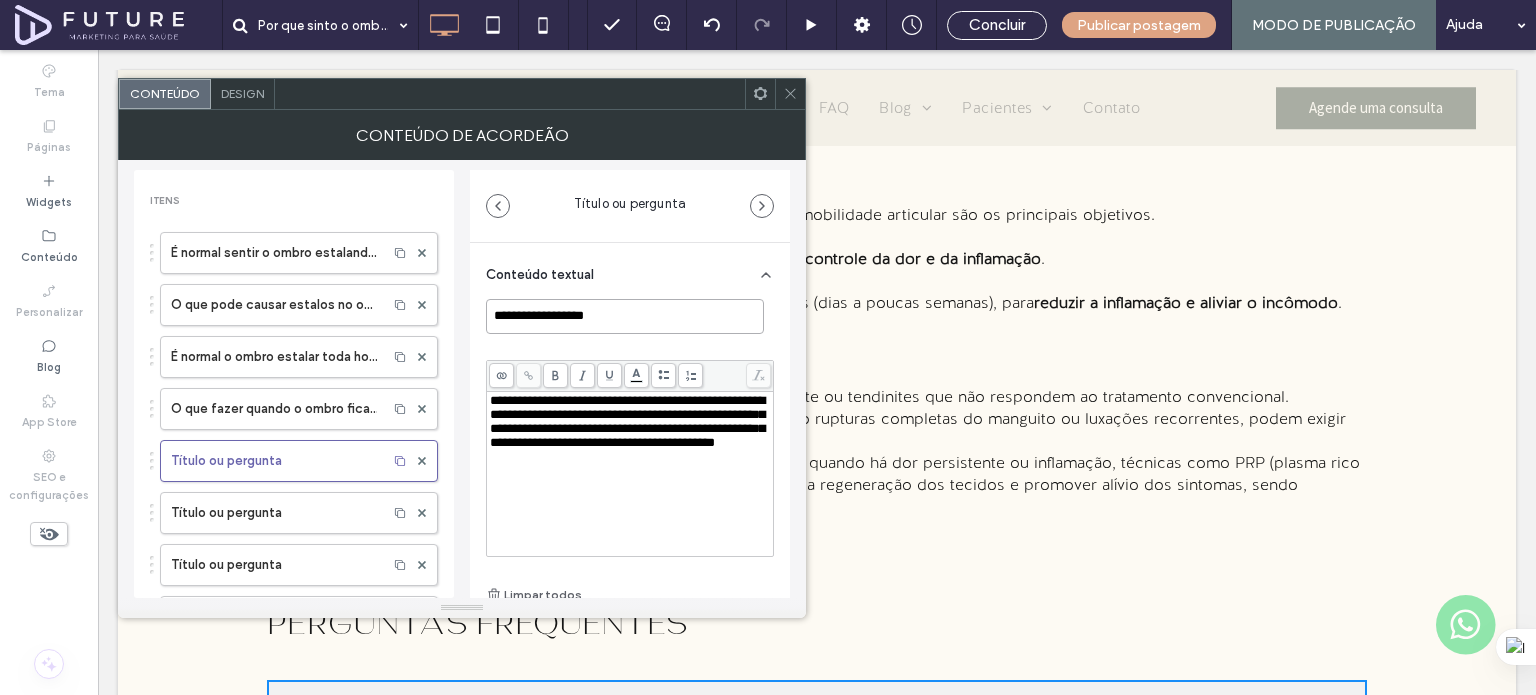 click on "**********" at bounding box center [625, 316] 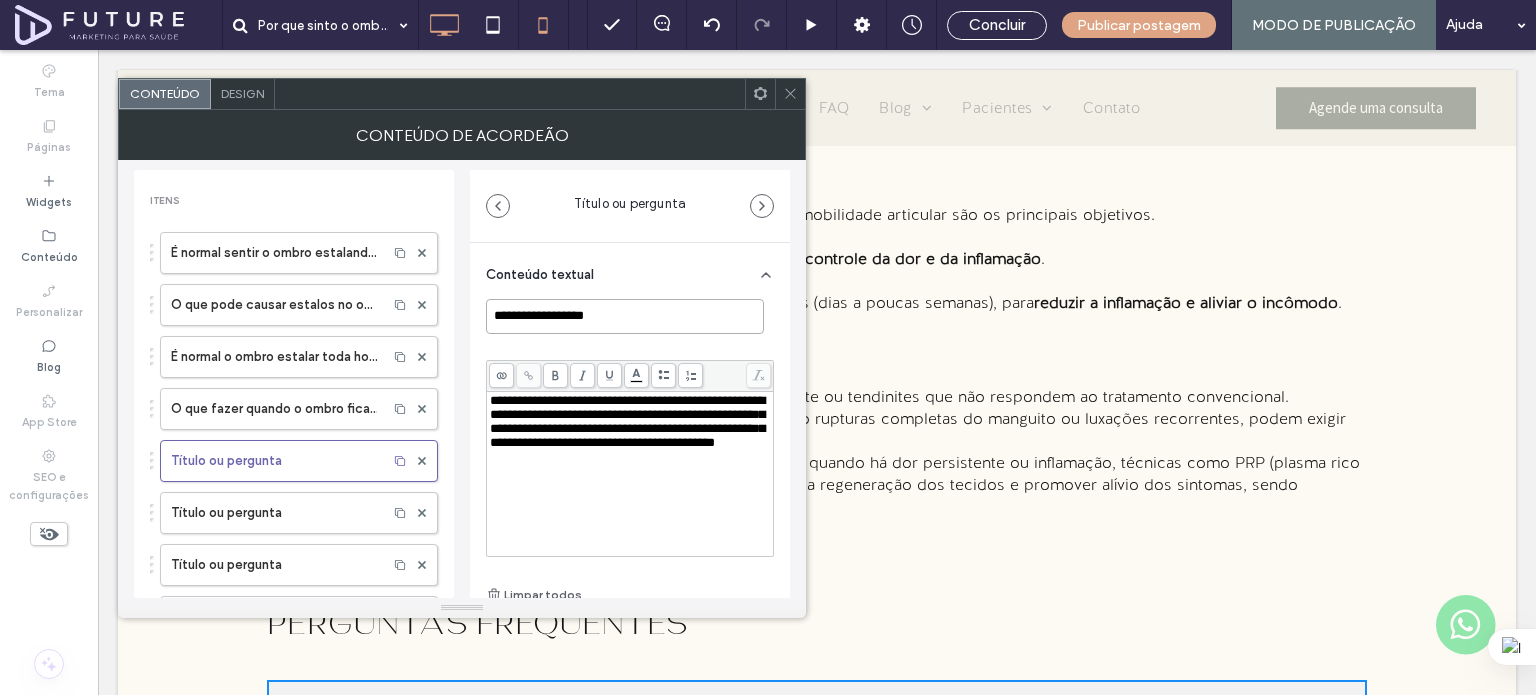 paste on "**********" 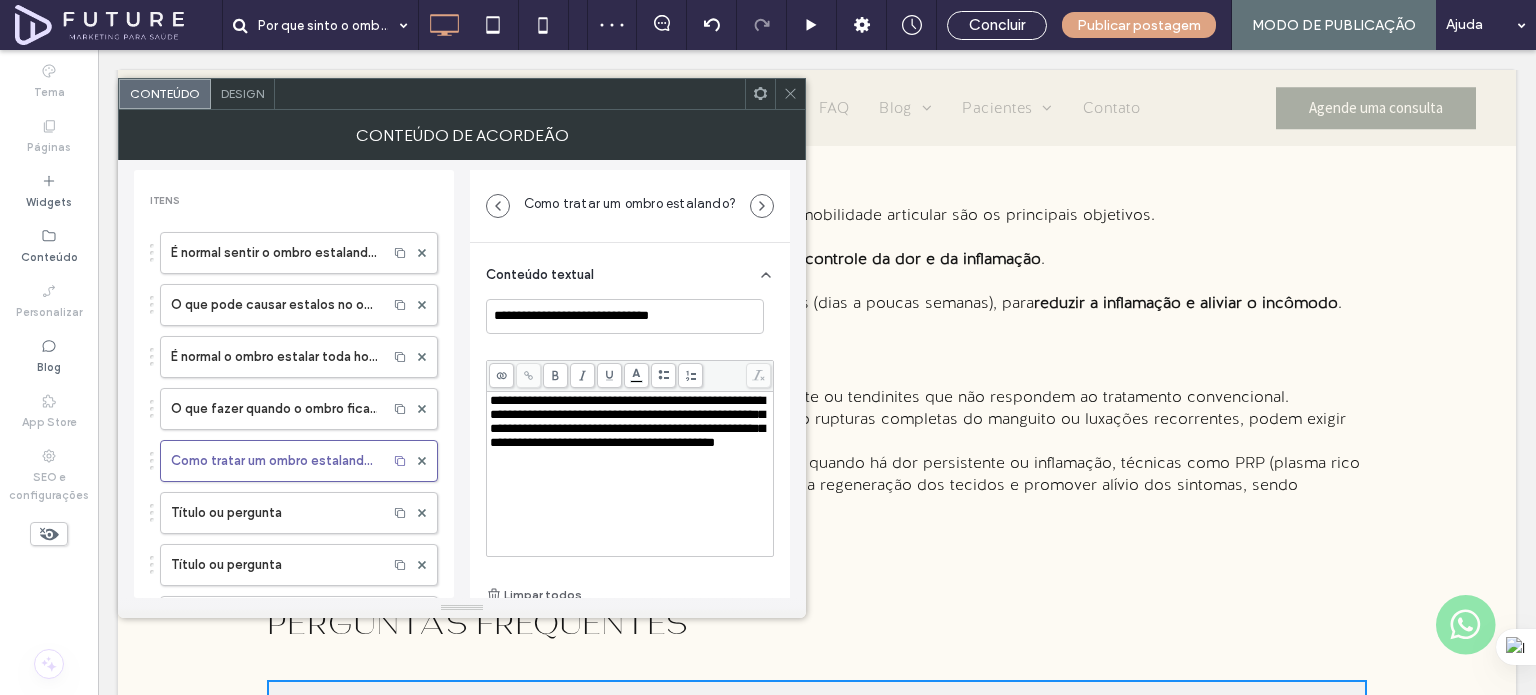 click on "**********" at bounding box center [627, 421] 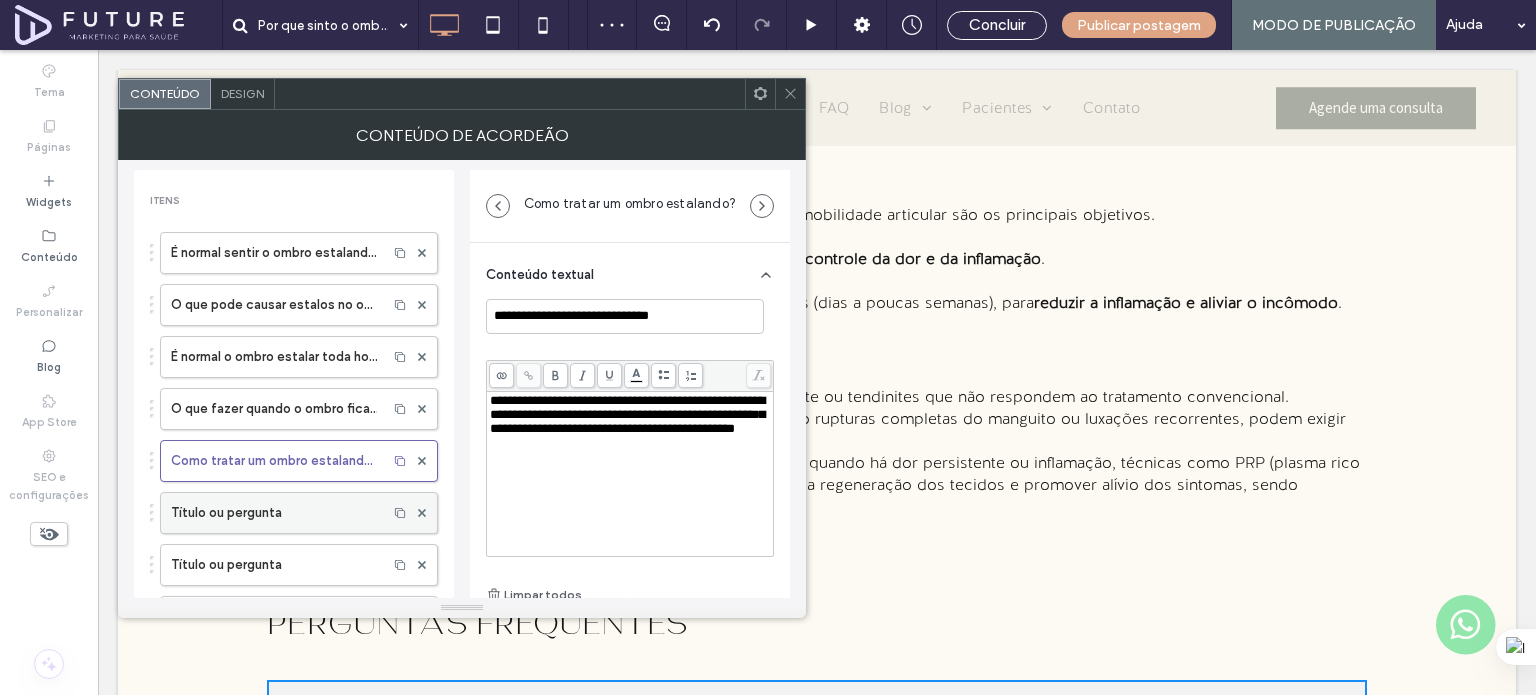 click on "Título ou pergunta" at bounding box center [274, 513] 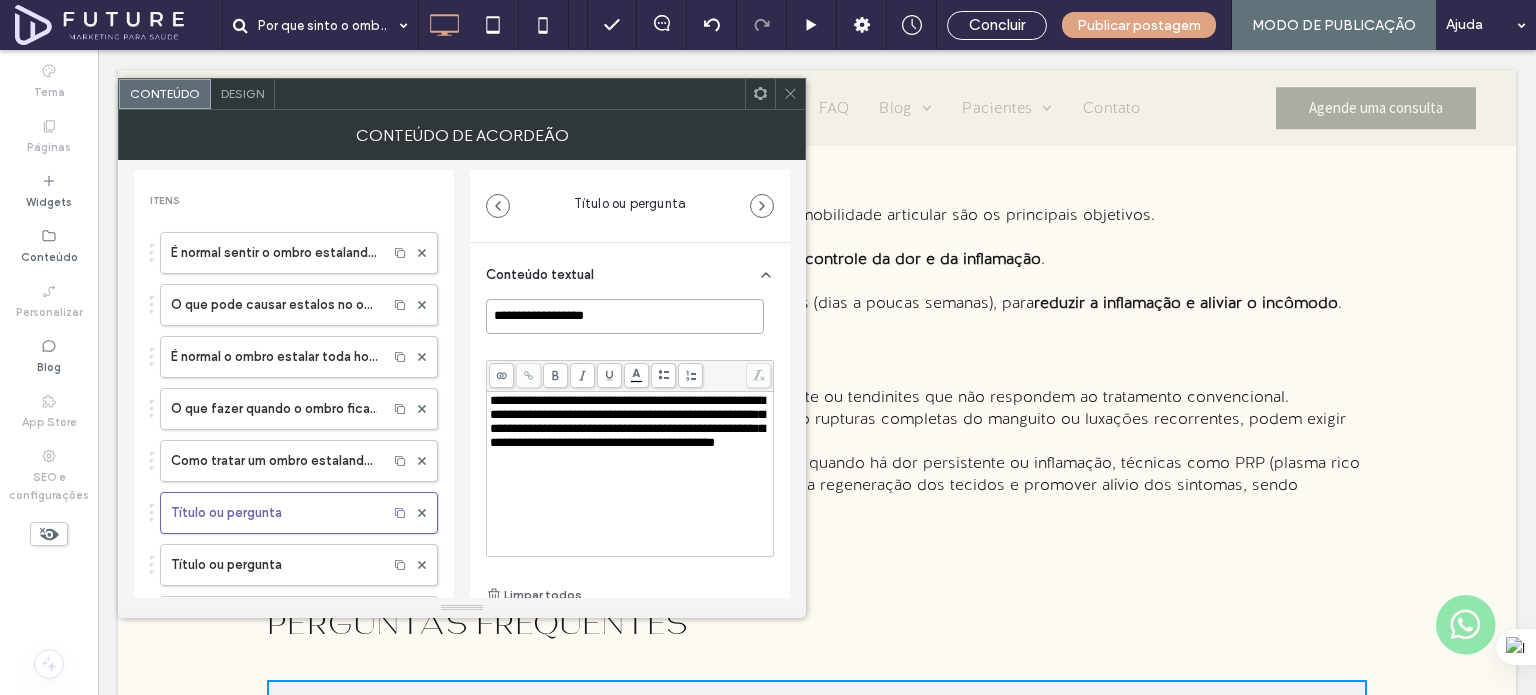 click on "**********" at bounding box center [625, 316] 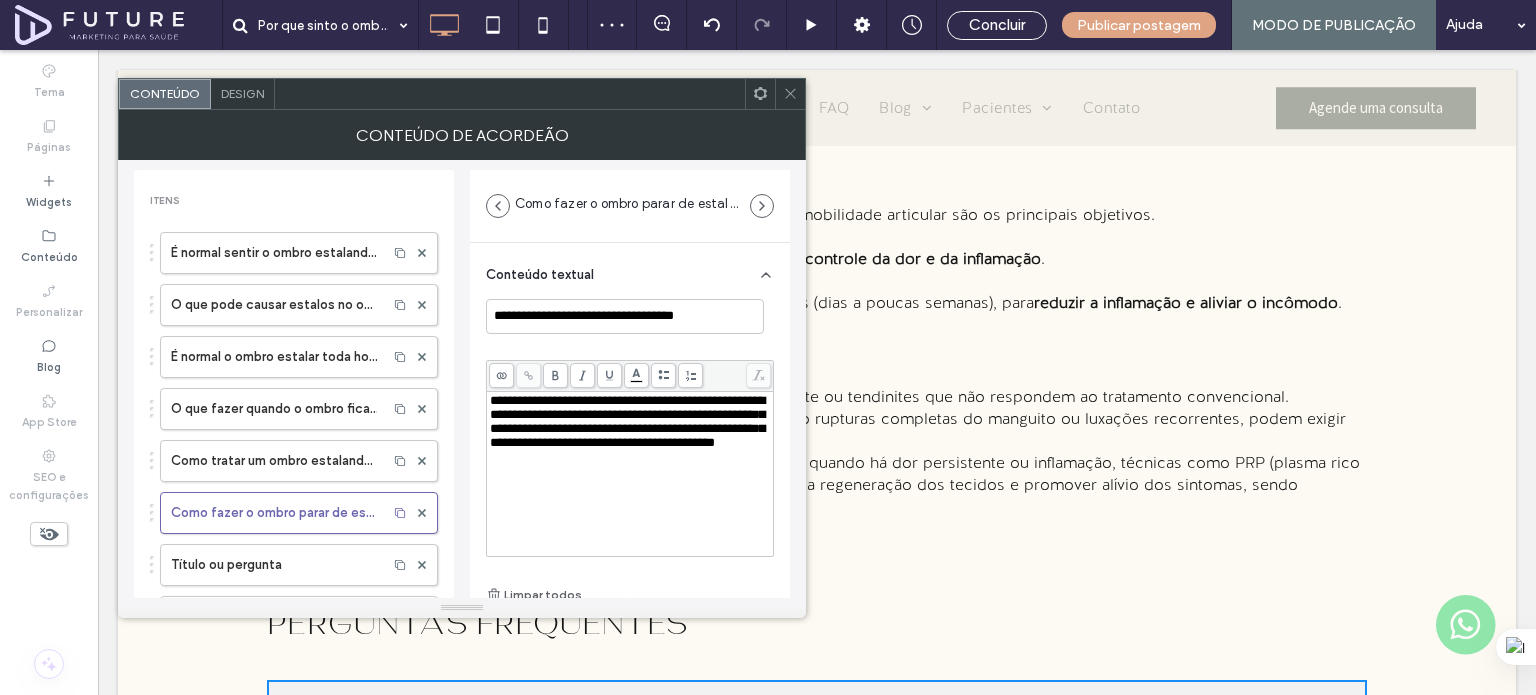 click on "**********" at bounding box center [627, 421] 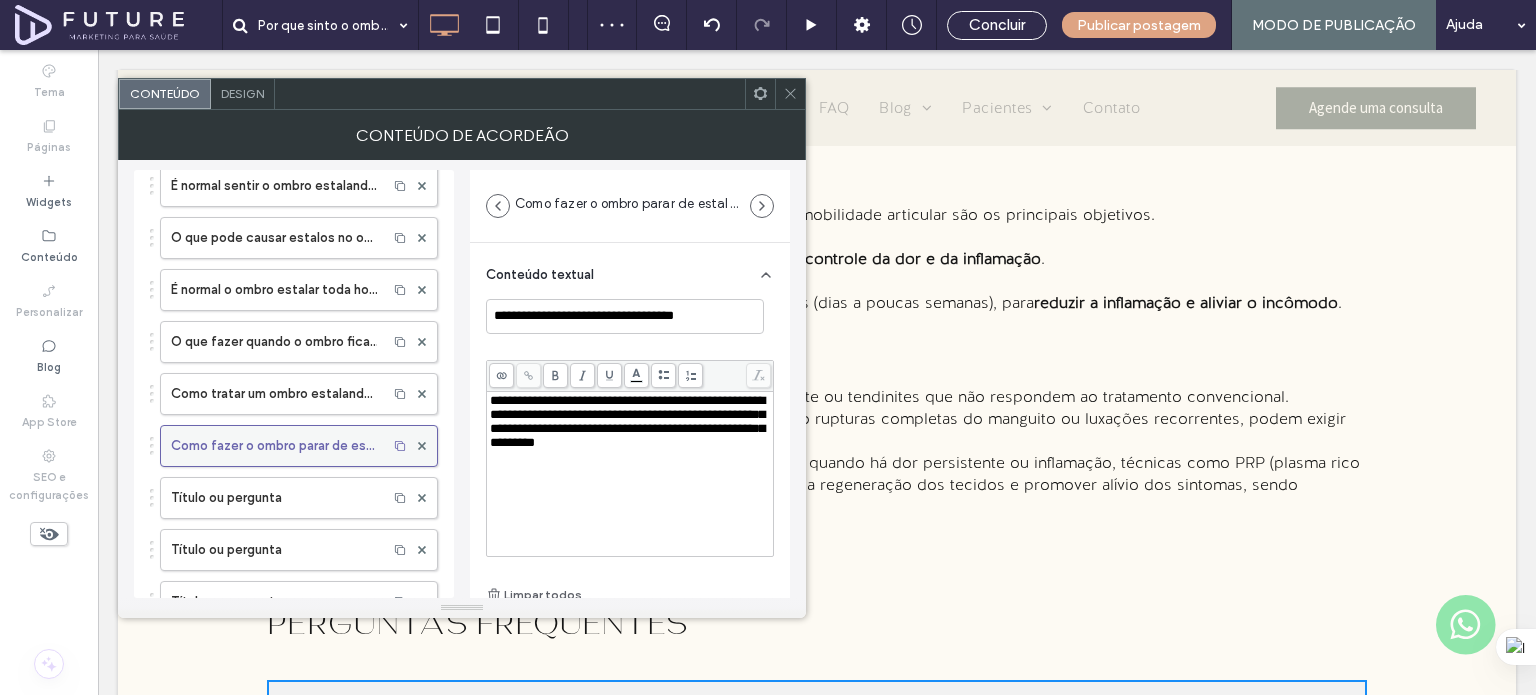 scroll, scrollTop: 100, scrollLeft: 0, axis: vertical 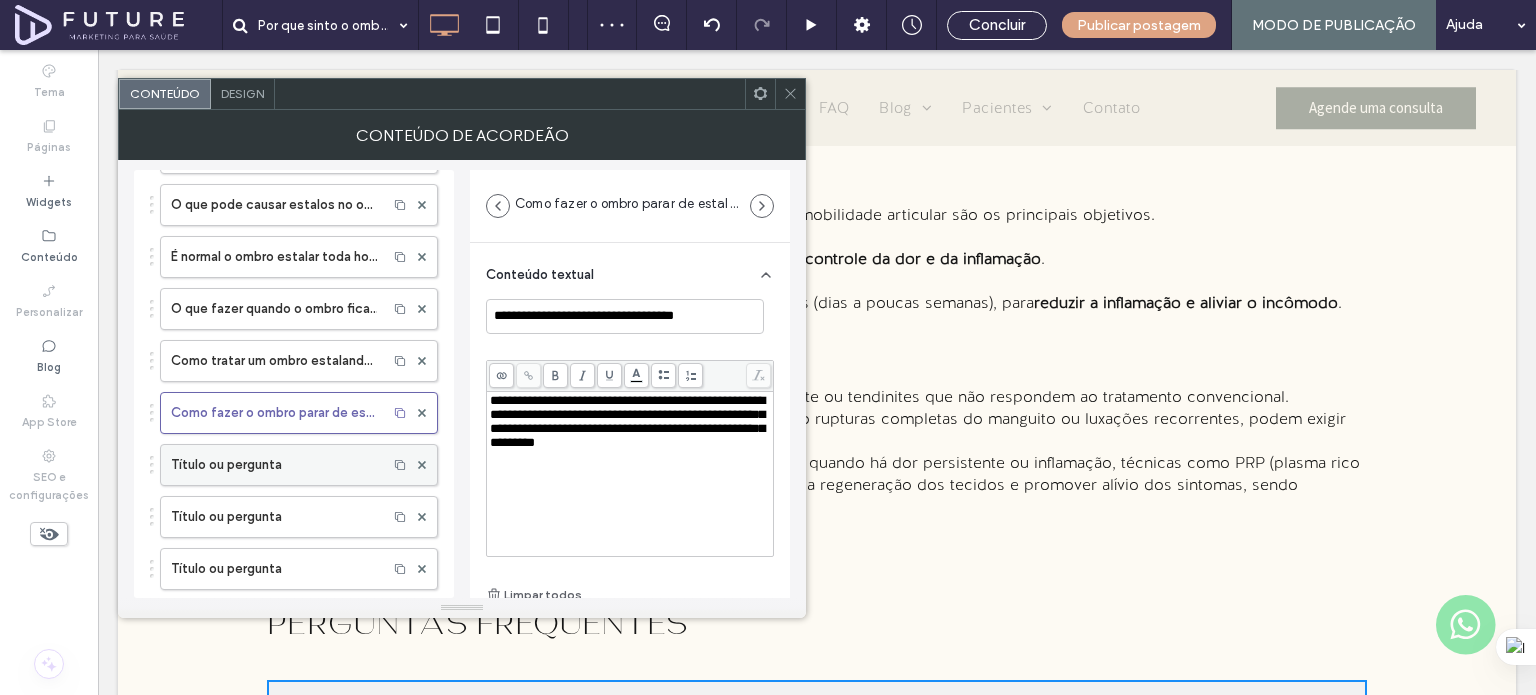 click on "Título ou pergunta" at bounding box center [274, 465] 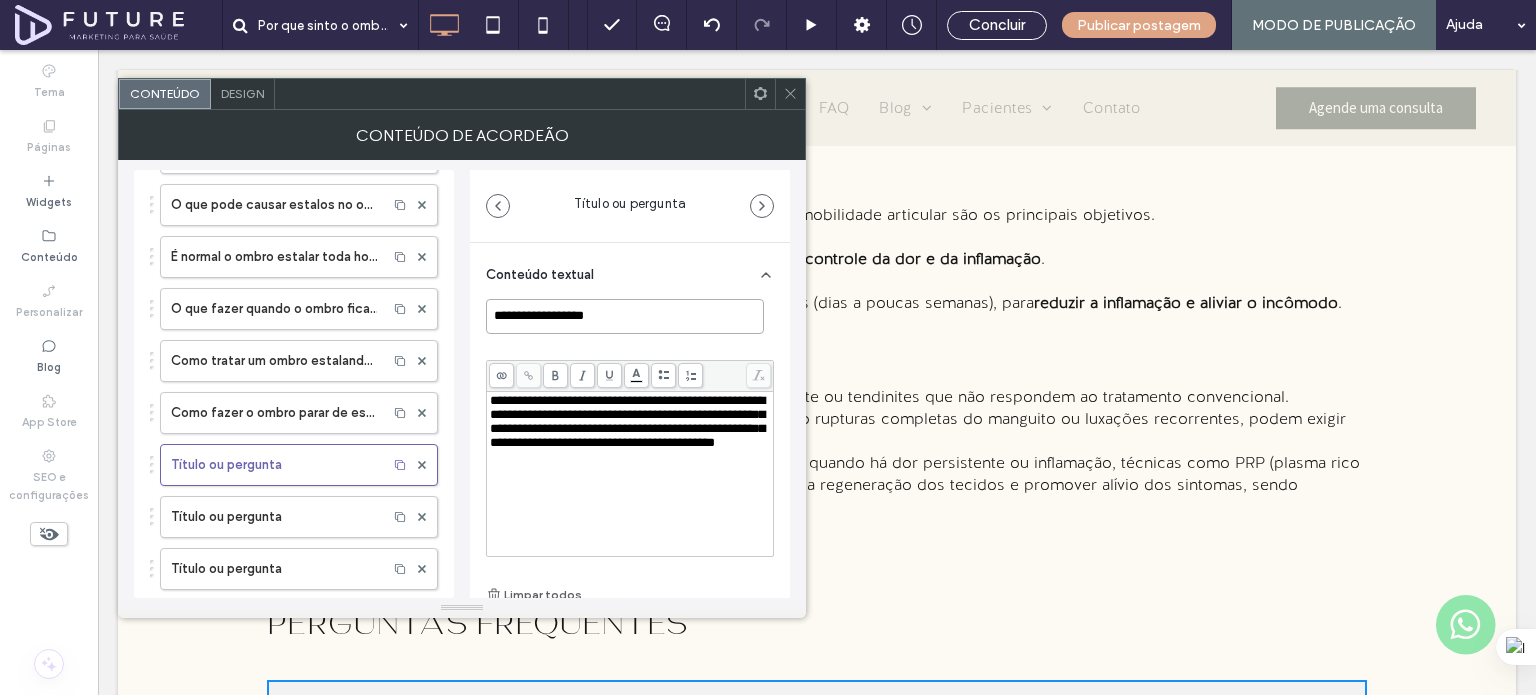 drag, startPoint x: 587, startPoint y: 315, endPoint x: 600, endPoint y: 324, distance: 15.811388 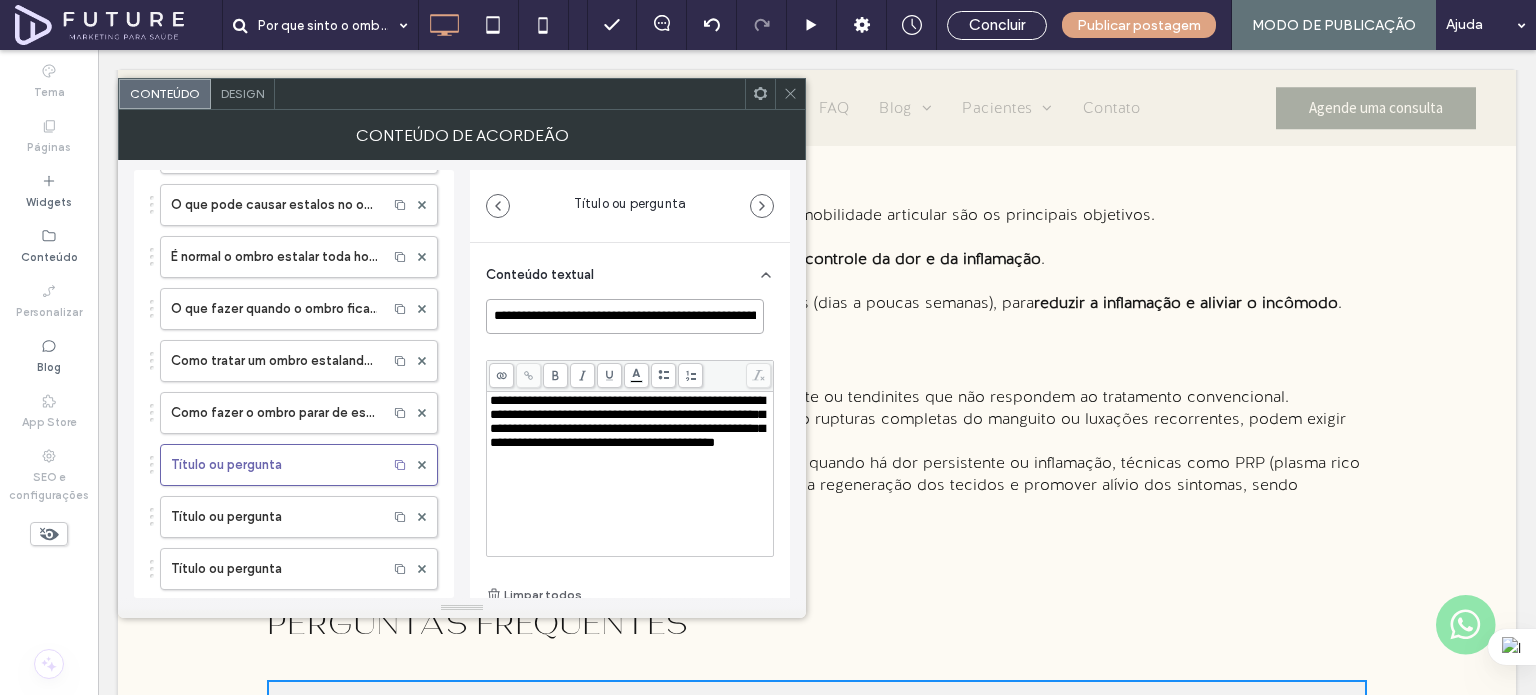 scroll, scrollTop: 0, scrollLeft: 88, axis: horizontal 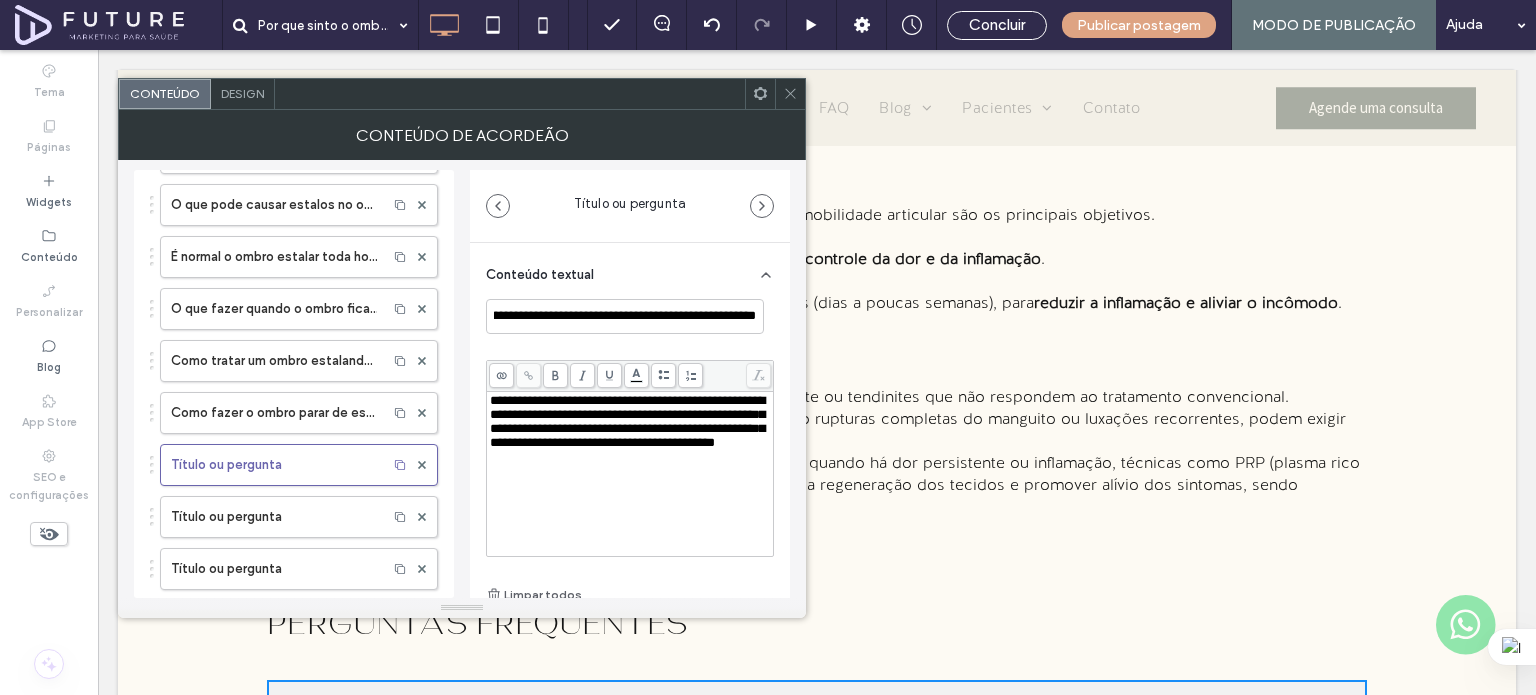 click on ".wqwq-1{fill:#231f20;}
.cls-1q, .cls-2q { fill-rule: evenodd; }
.cls-2q { fill: #6e8188; }
True_local
Agendize
HealthEngine
x_close_popup
from_your_site
multi_language
zoom-out
zoom-in
z_vimeo
z_yelp
z_picassa
w_vCita
youtube
yelp
x2
x
x_x
x_alignright
x_handwritten
wrench
wordpress
windowsvv
win8
whats_app
wallet
warning-sign
w_youtube
w_youtube_channel
w_yelp
w_video
w_twitter
w_title
w_tabs
w_social_icons
w_spacer
w_share
w_rss_feed
w_recent-posts
w_push
w_paypal
w_photo_gallery" at bounding box center (768, 347) 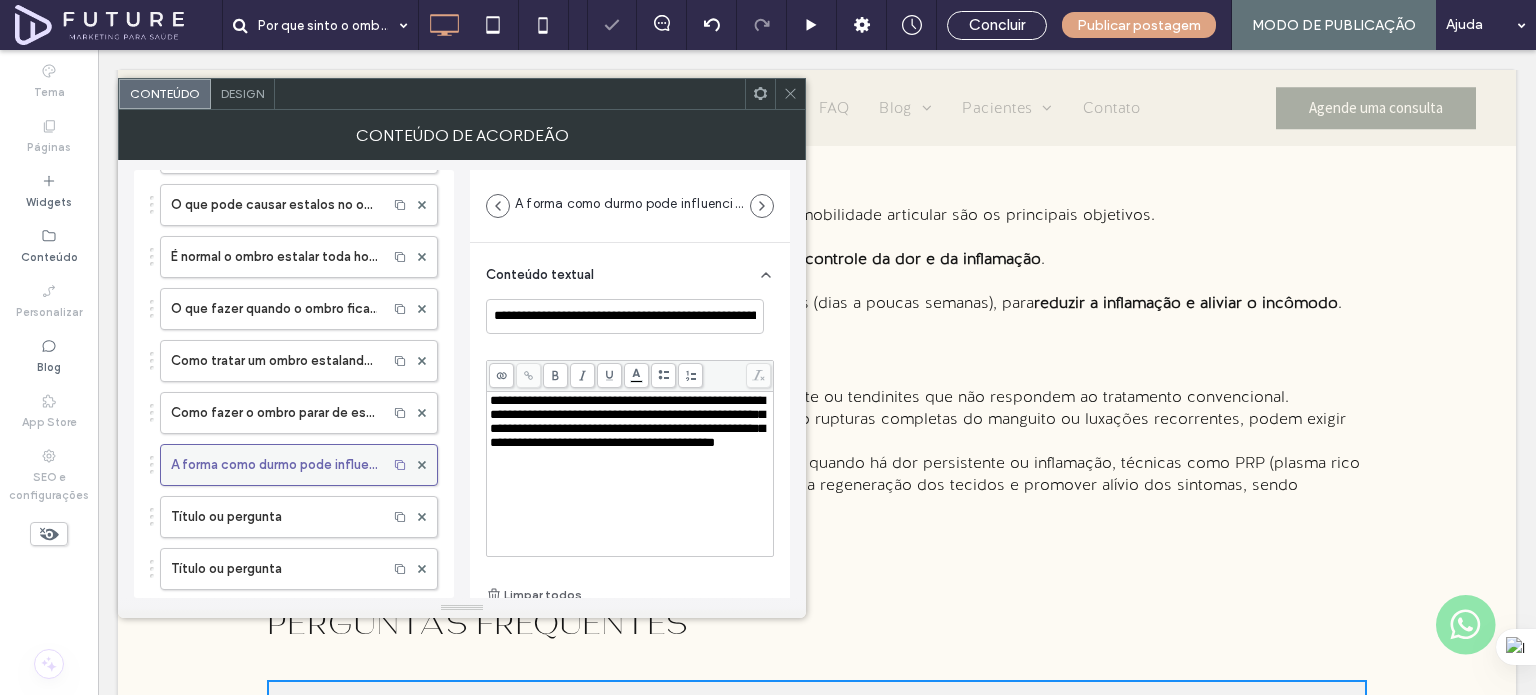 click on "A forma como durmo pode influenciar no estalo do ombro?" at bounding box center (274, 465) 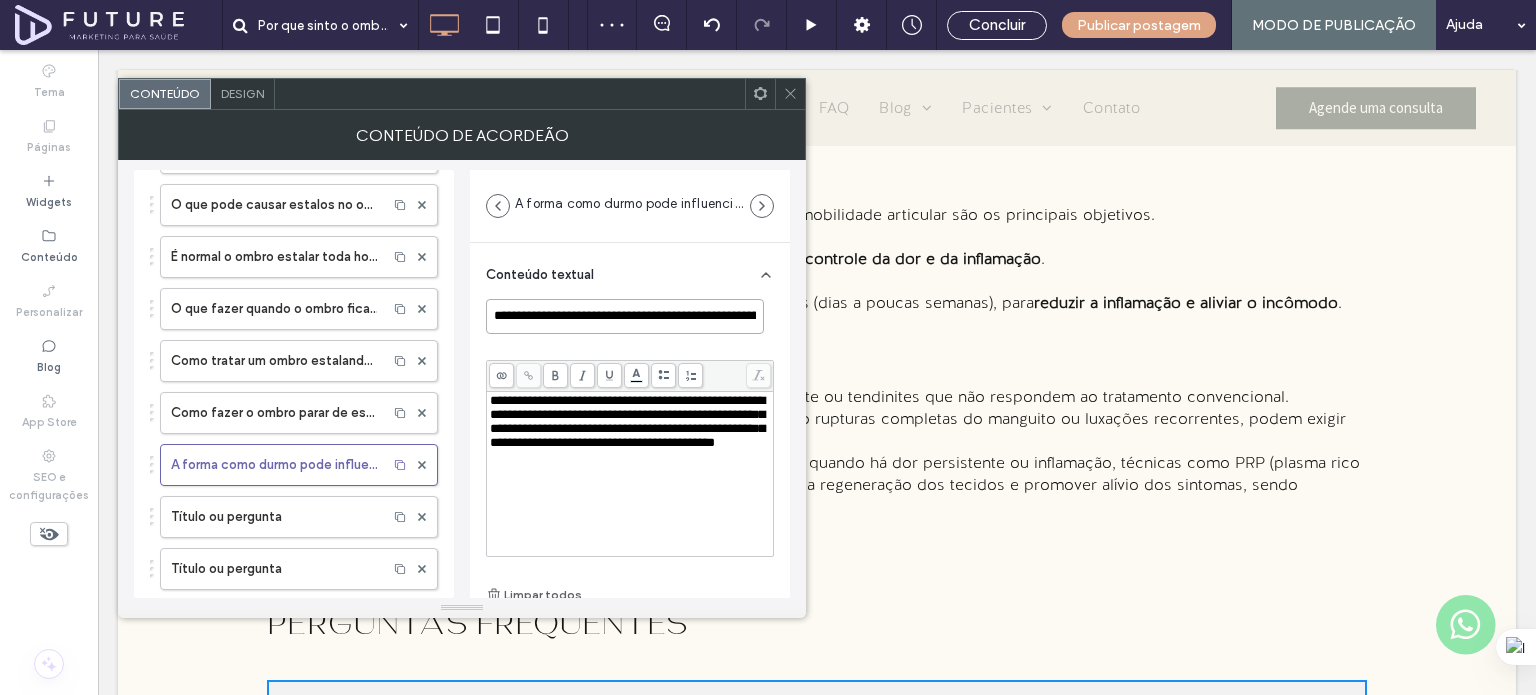 click on "**********" at bounding box center [625, 316] 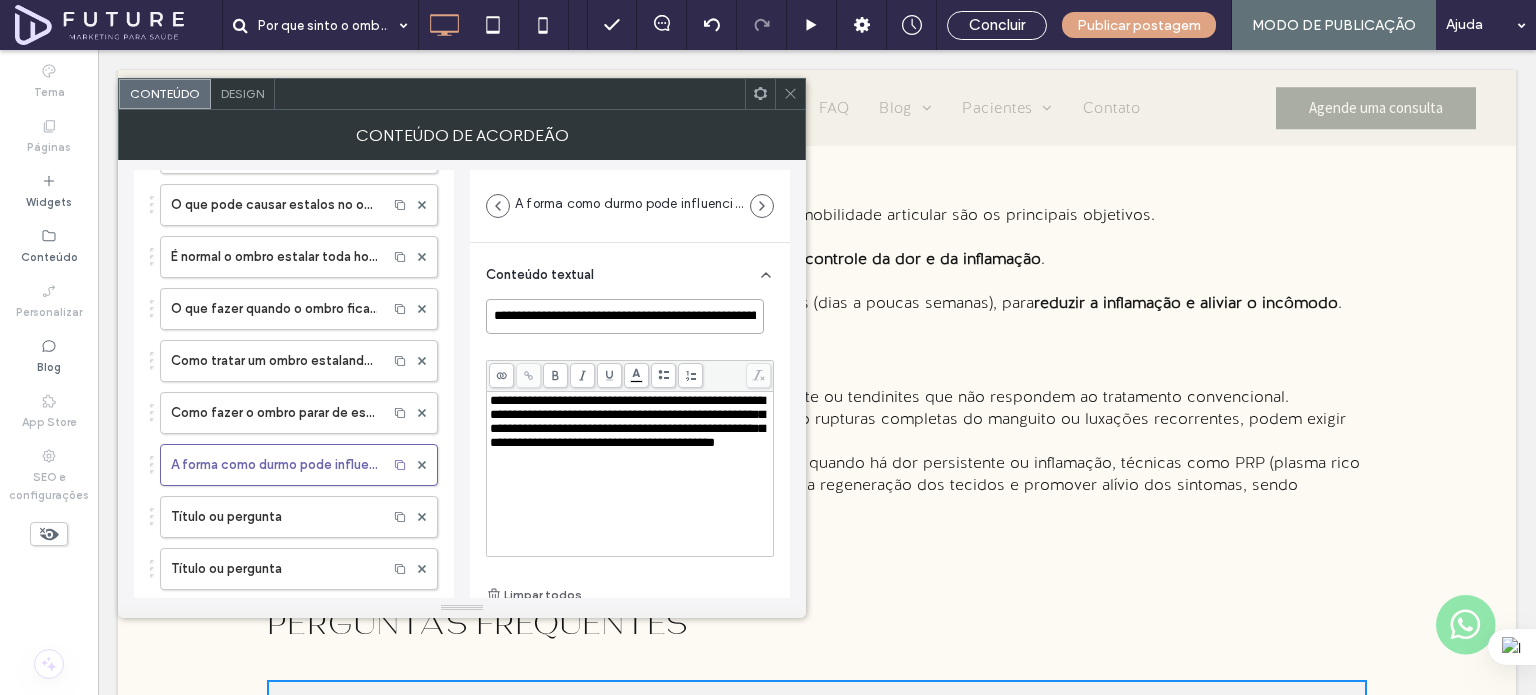 scroll, scrollTop: 0, scrollLeft: 88, axis: horizontal 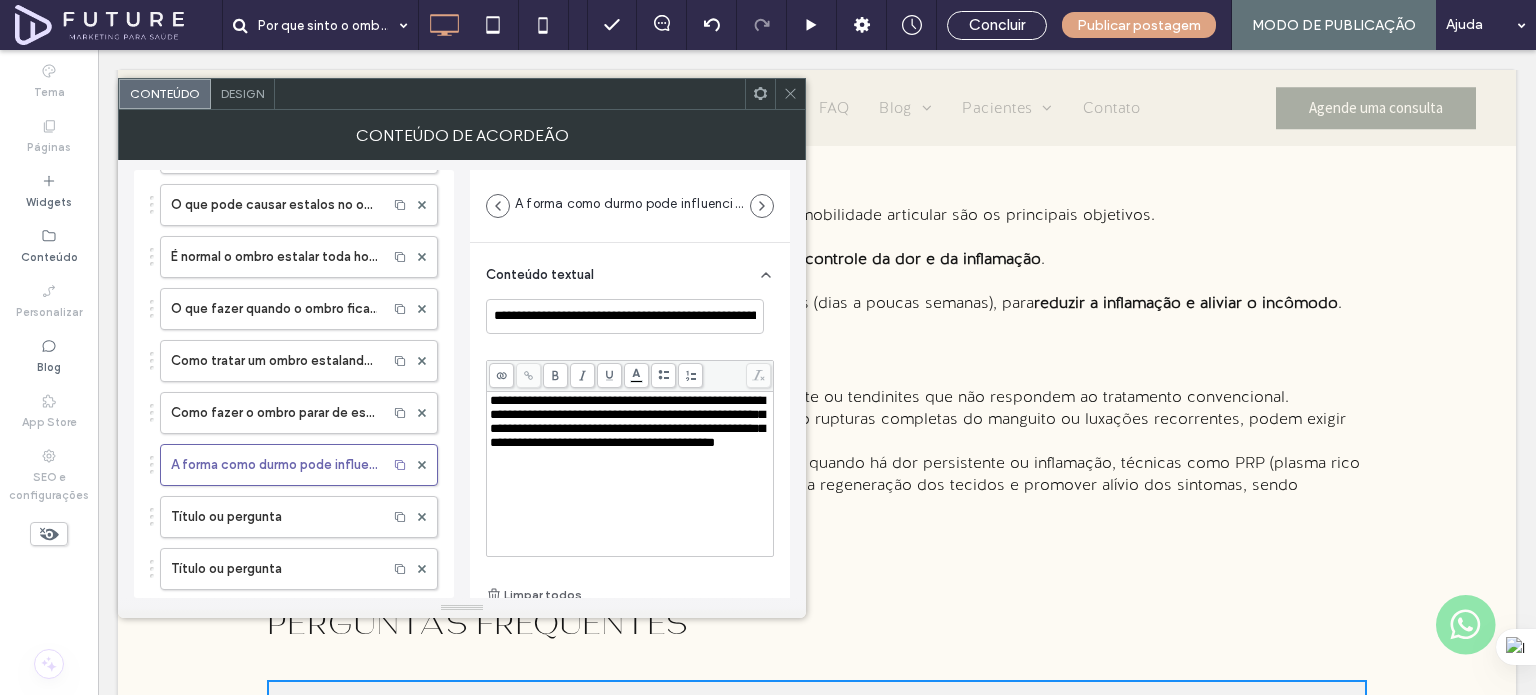 click on "**********" at bounding box center (627, 421) 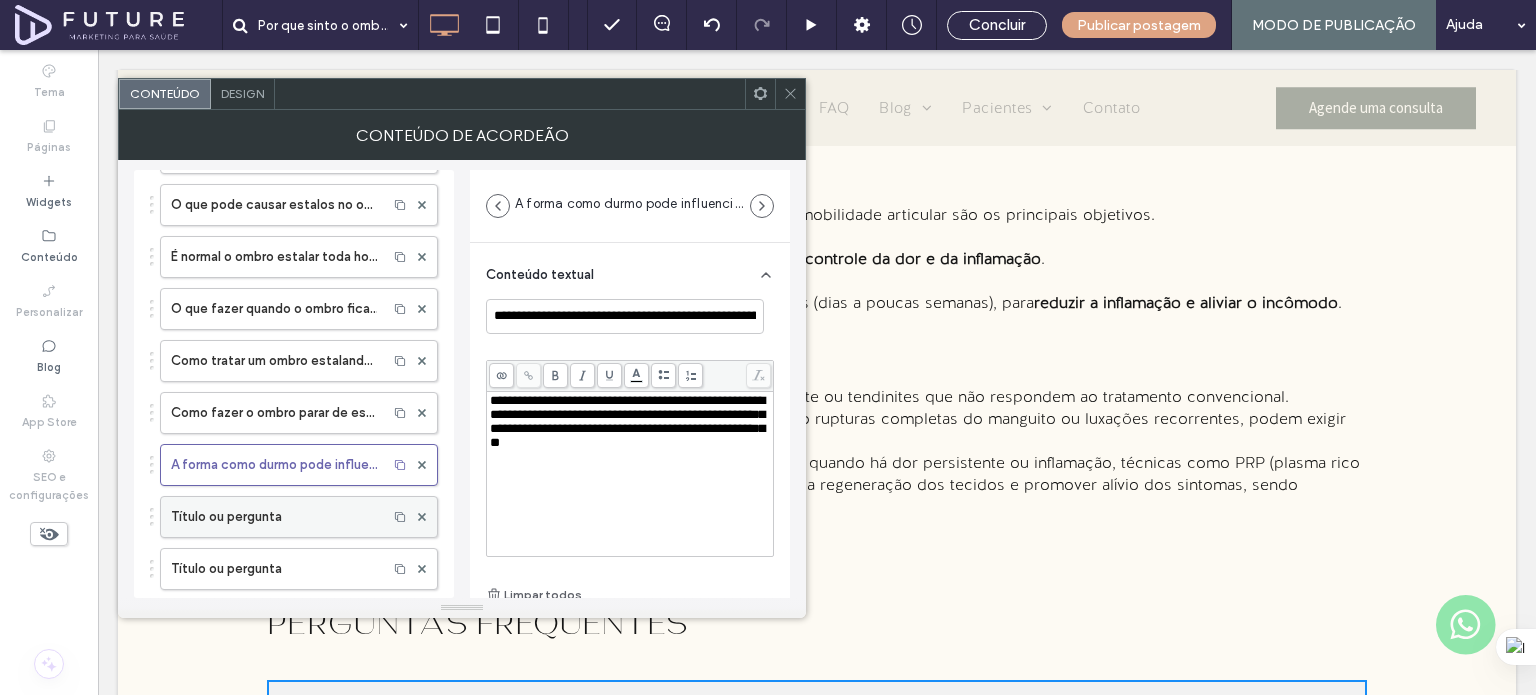 click on "Título ou pergunta" at bounding box center (274, 517) 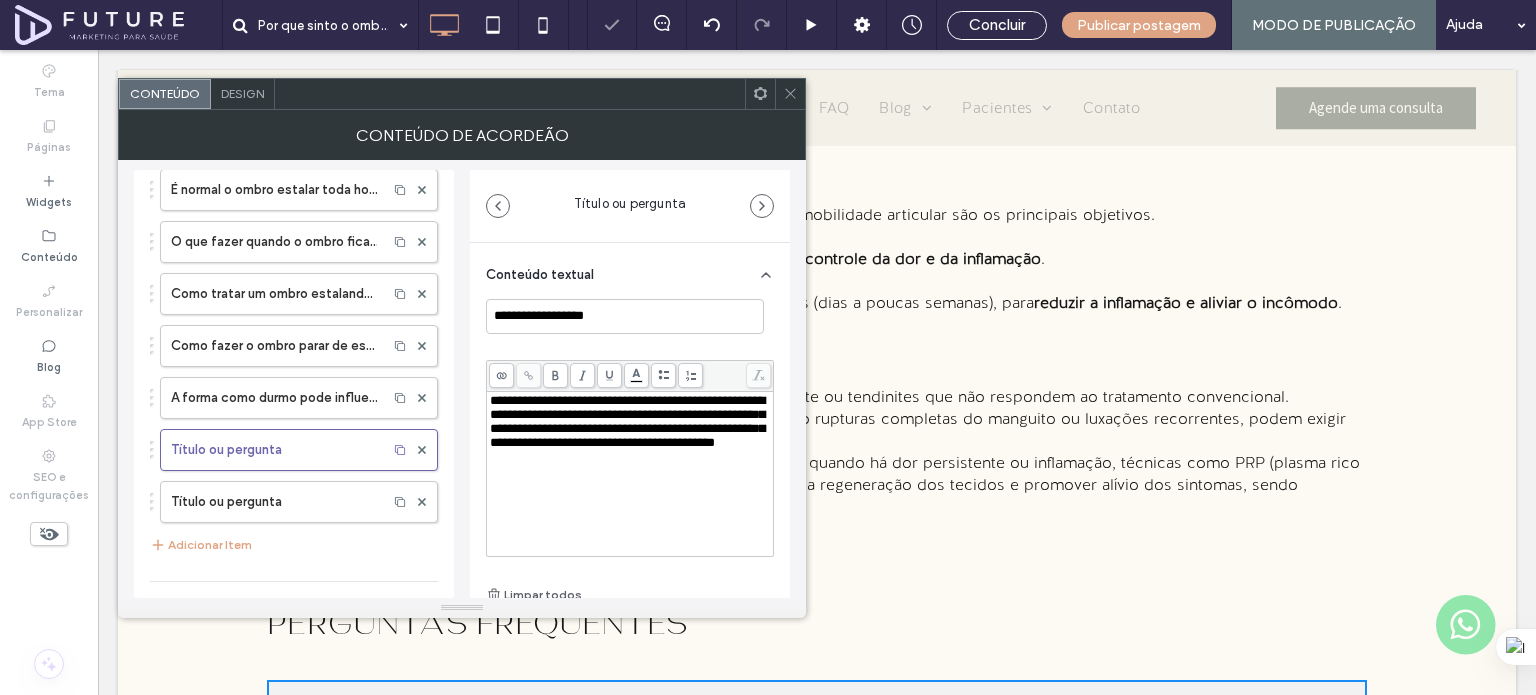 scroll, scrollTop: 200, scrollLeft: 0, axis: vertical 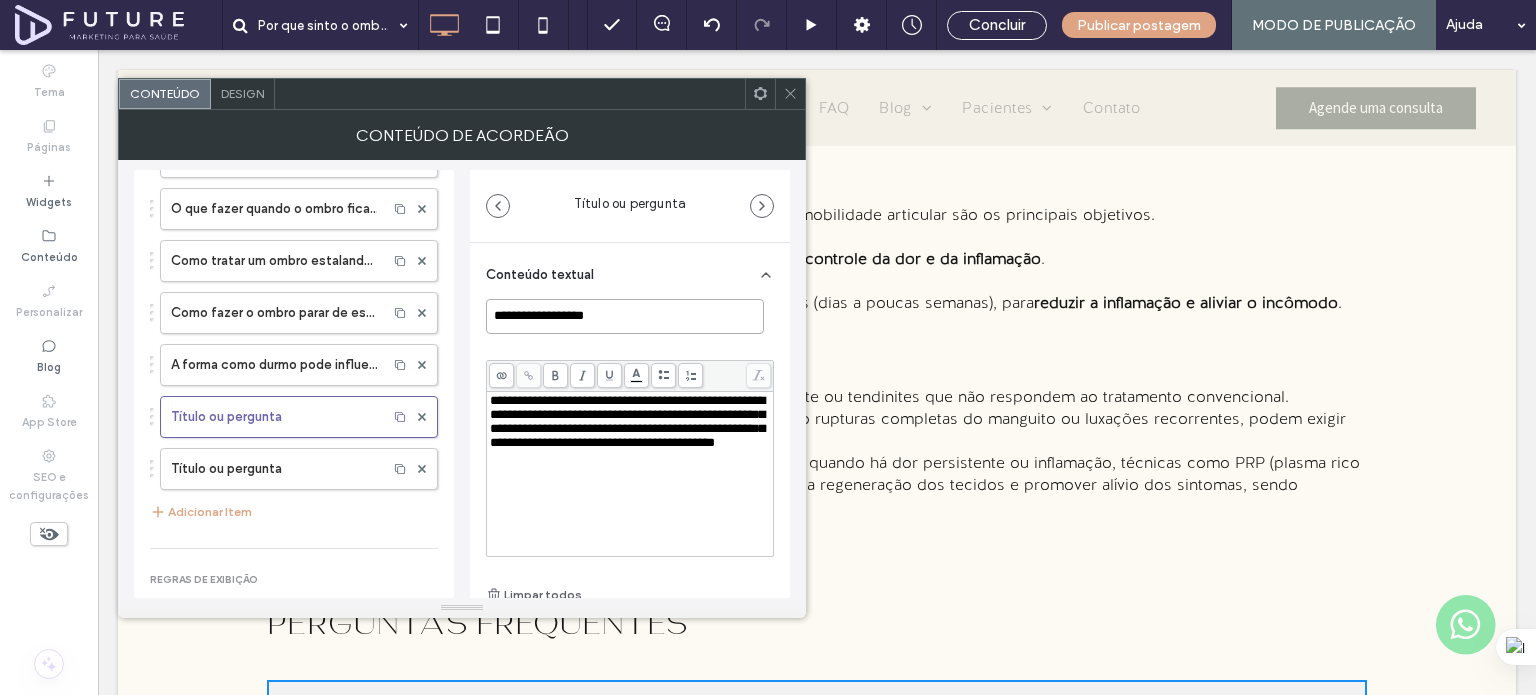click on "**********" at bounding box center [625, 316] 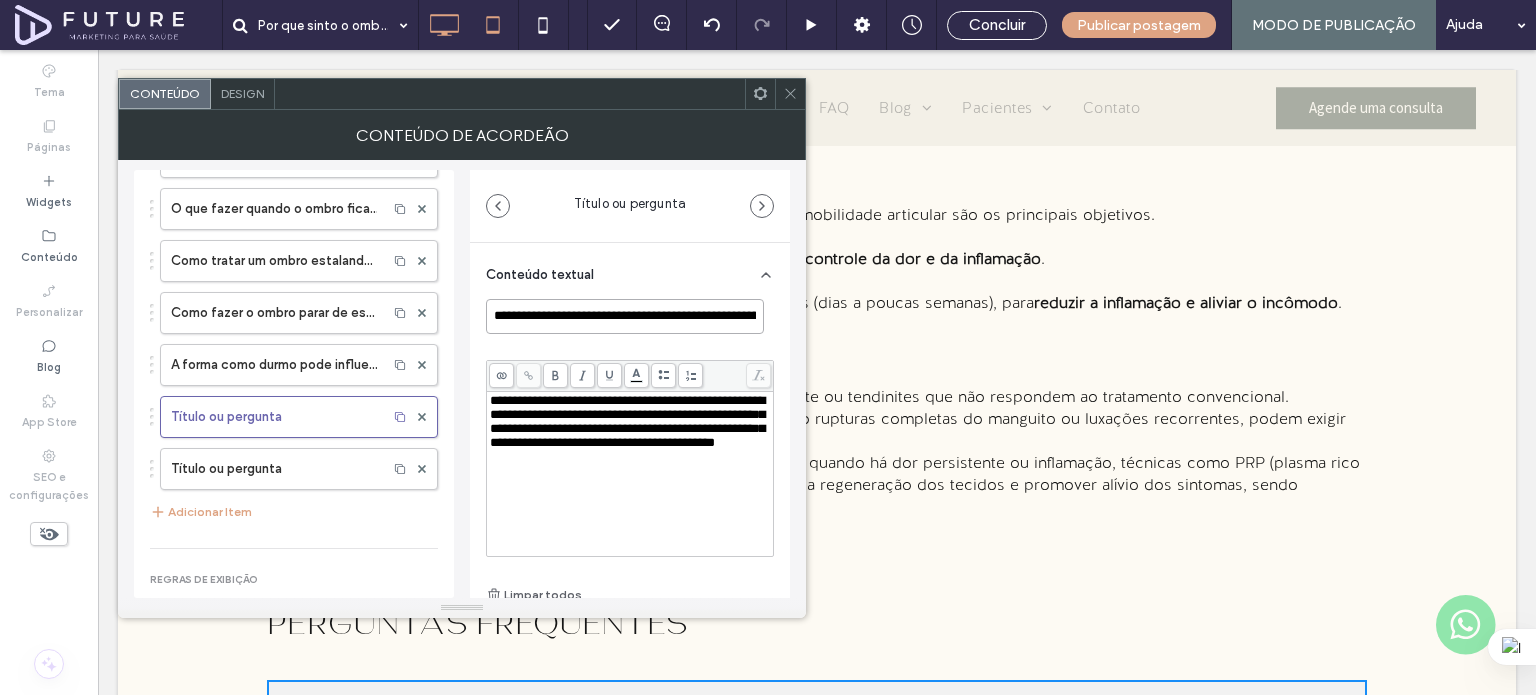 scroll, scrollTop: 0, scrollLeft: 90, axis: horizontal 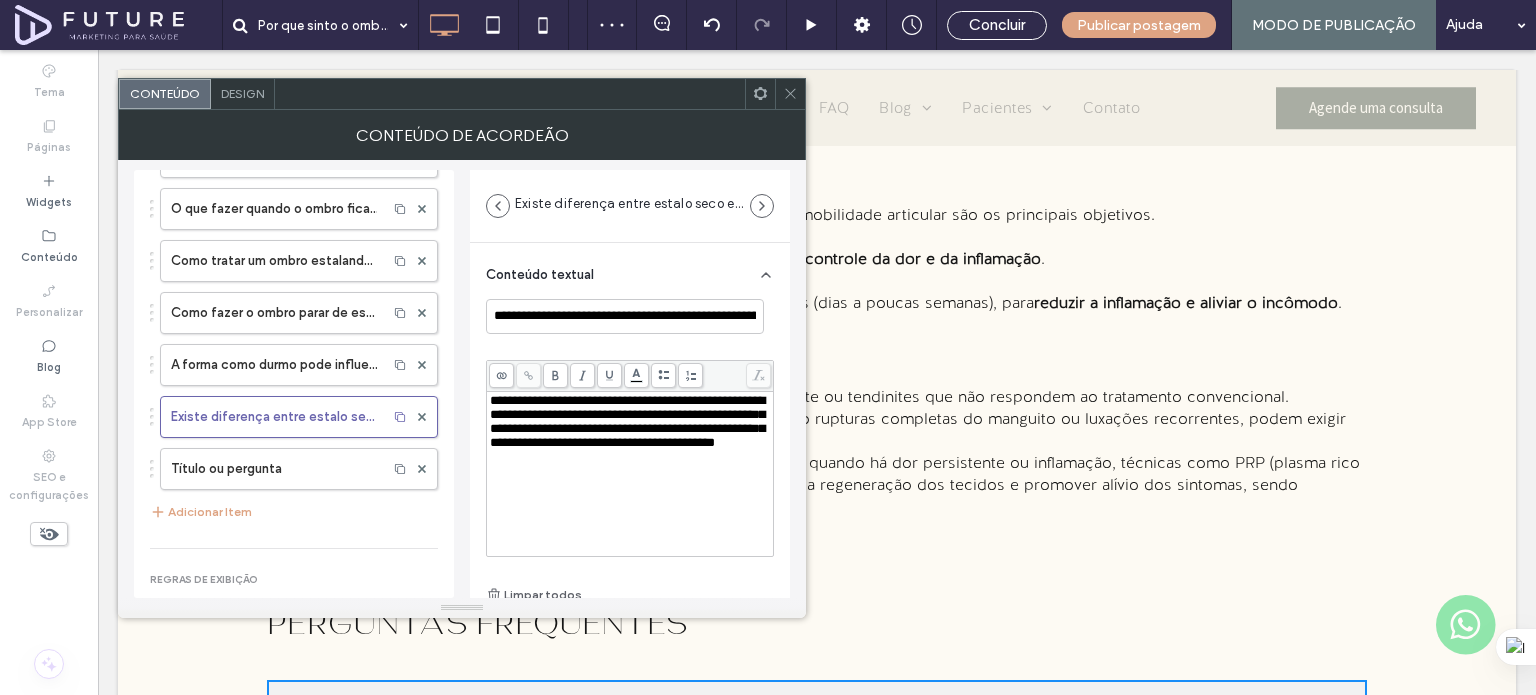 click on "**********" at bounding box center [627, 421] 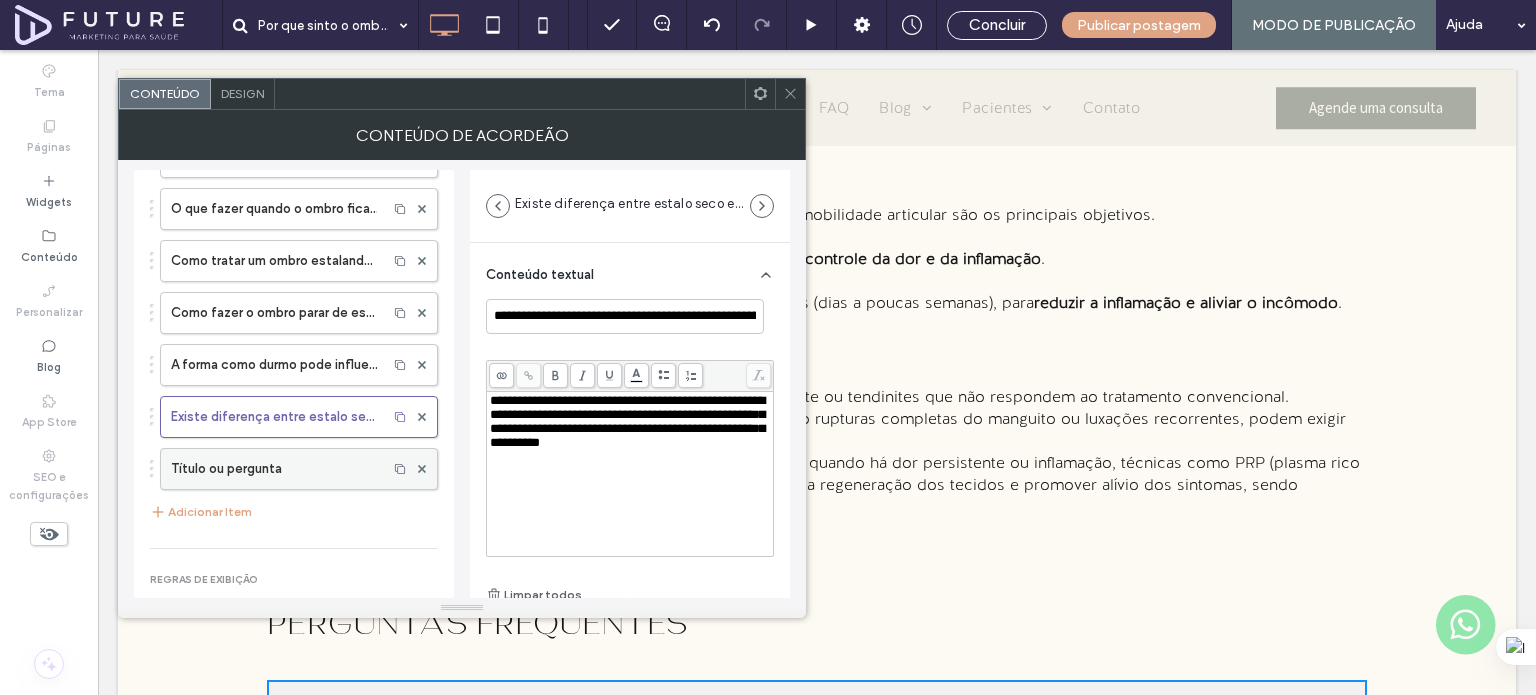 click on "Título ou pergunta" at bounding box center [274, 469] 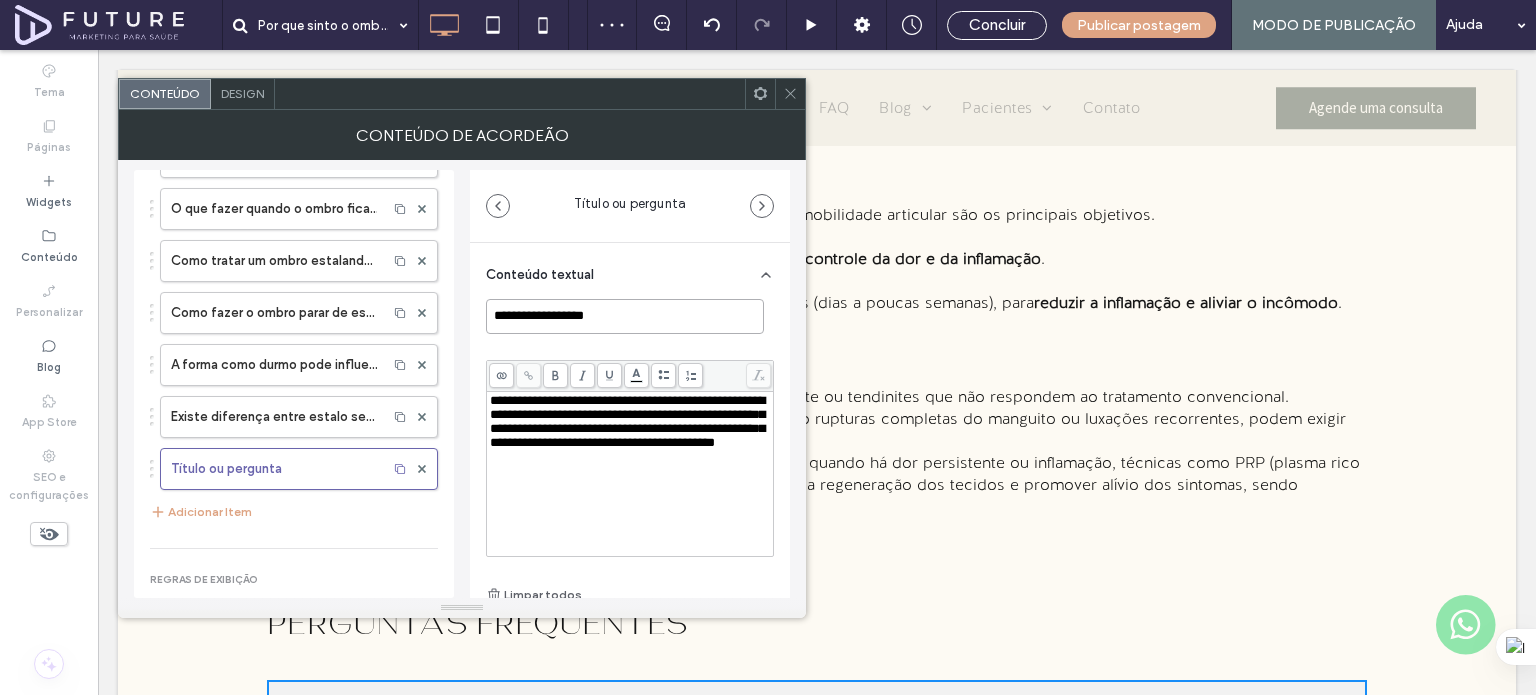 click on "**********" at bounding box center [625, 316] 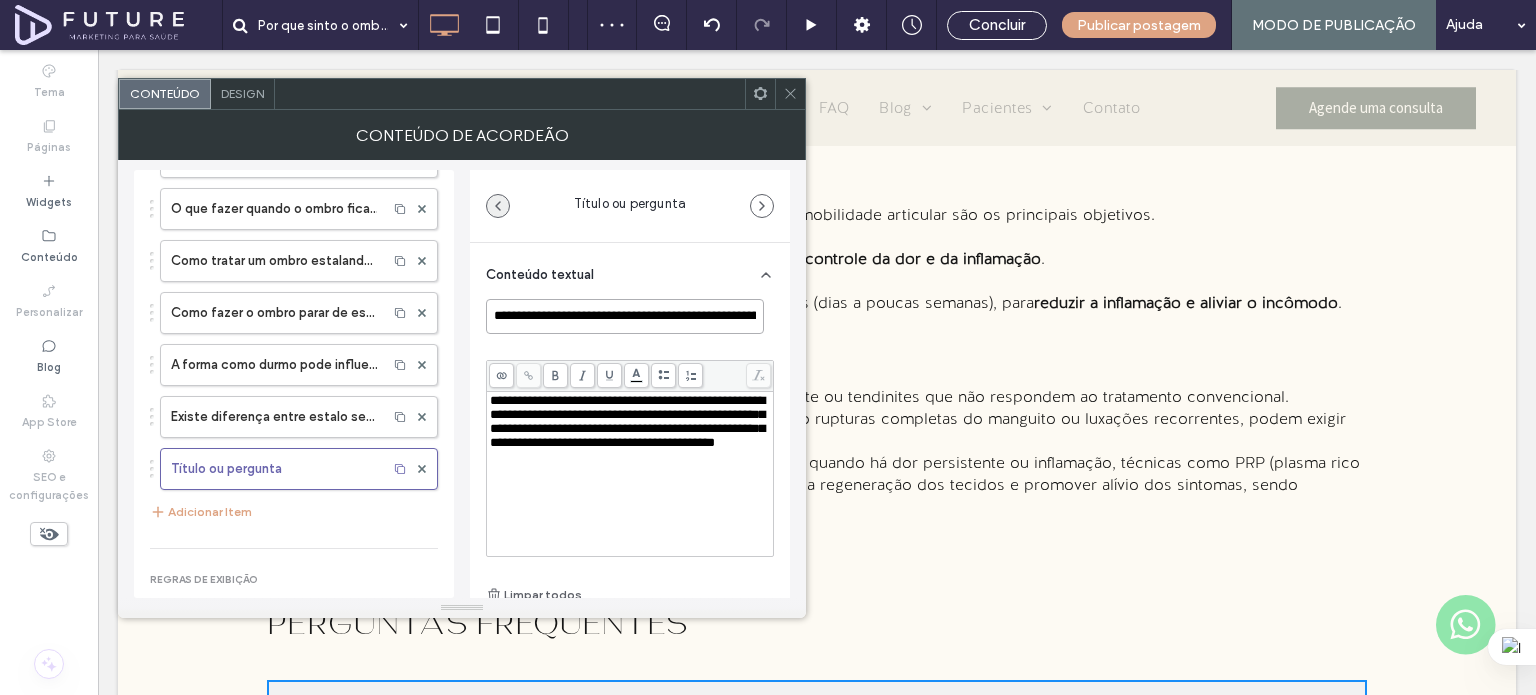 scroll, scrollTop: 0, scrollLeft: 158, axis: horizontal 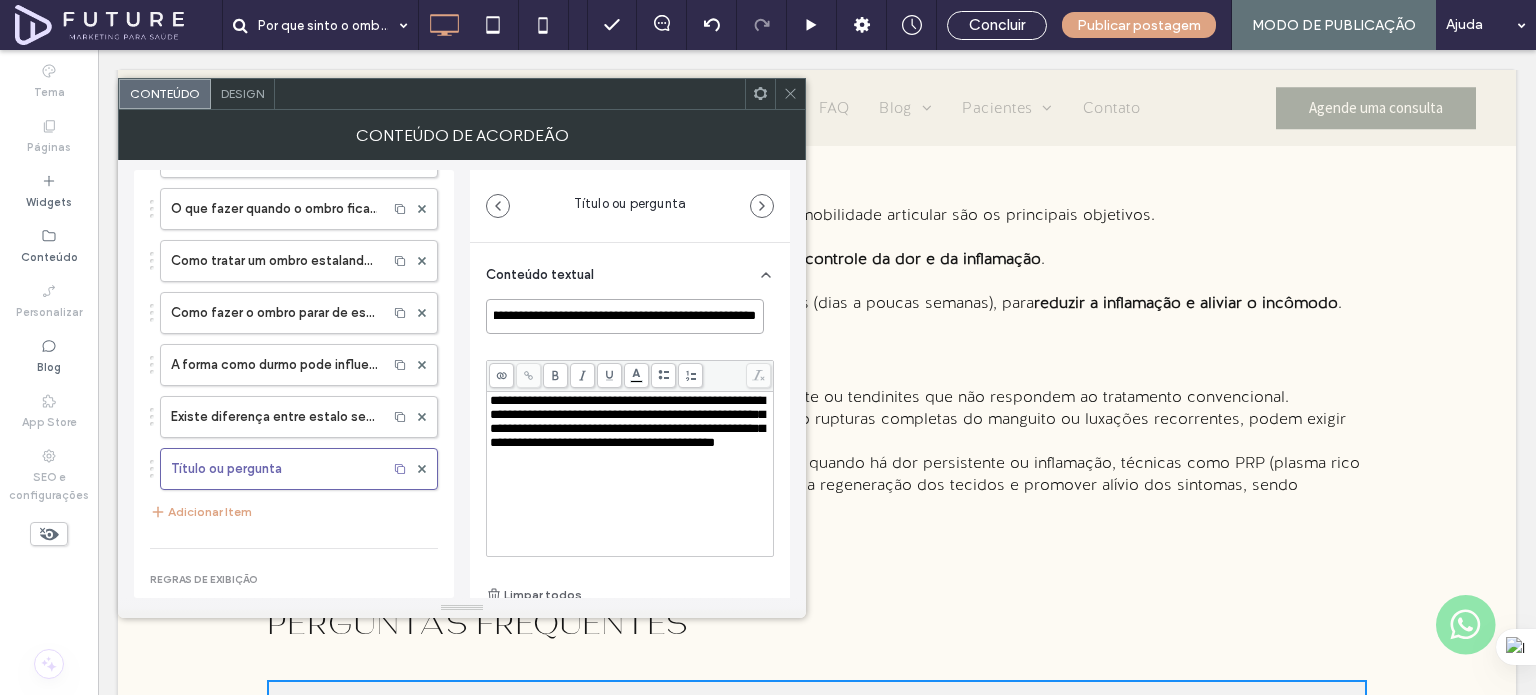 type on "**********" 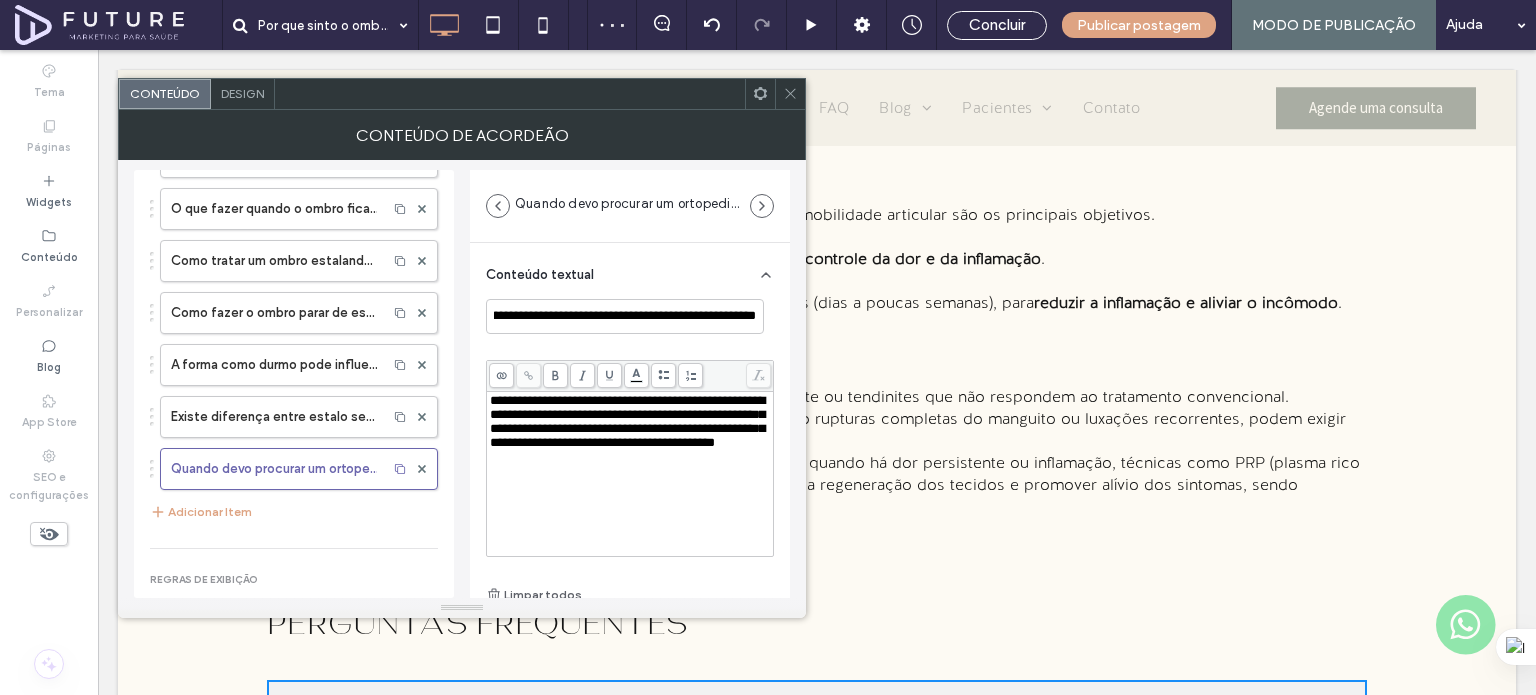 scroll, scrollTop: 0, scrollLeft: 0, axis: both 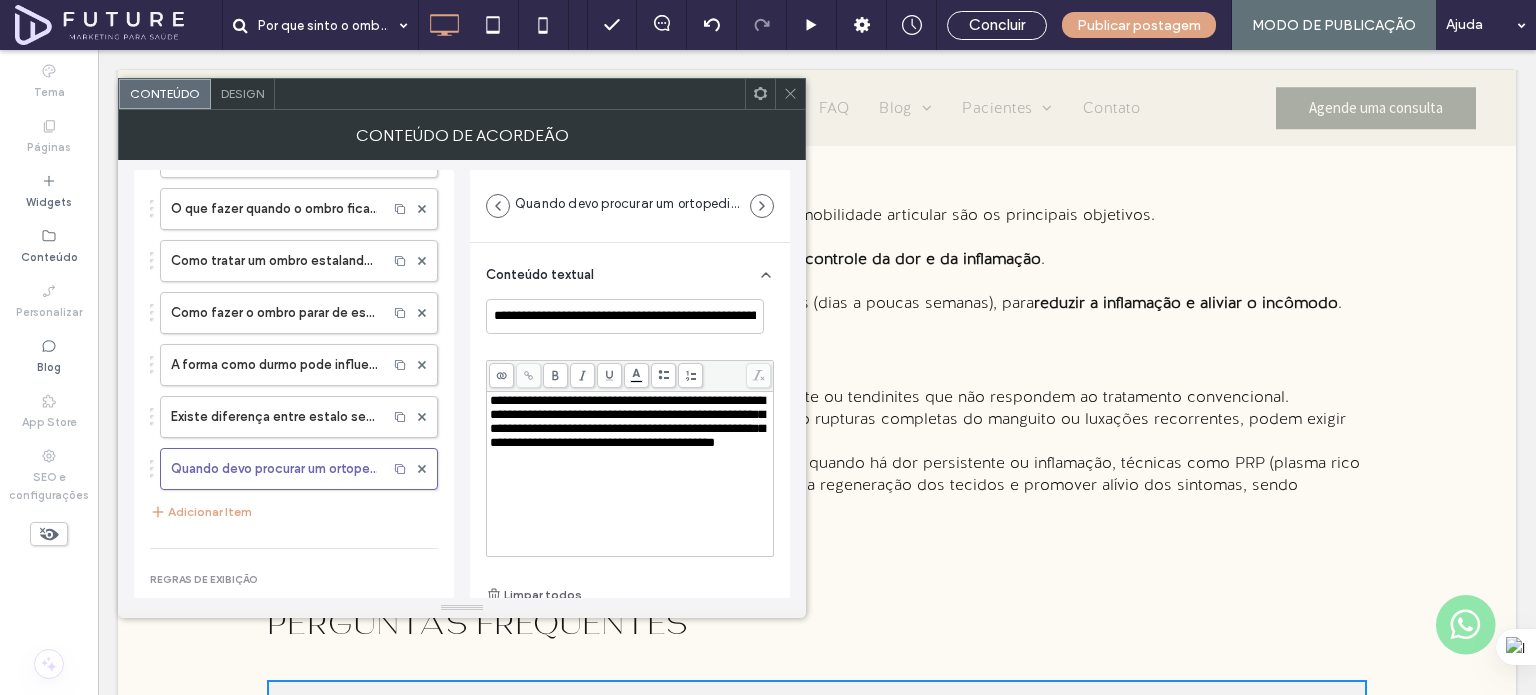click on "**********" at bounding box center (627, 421) 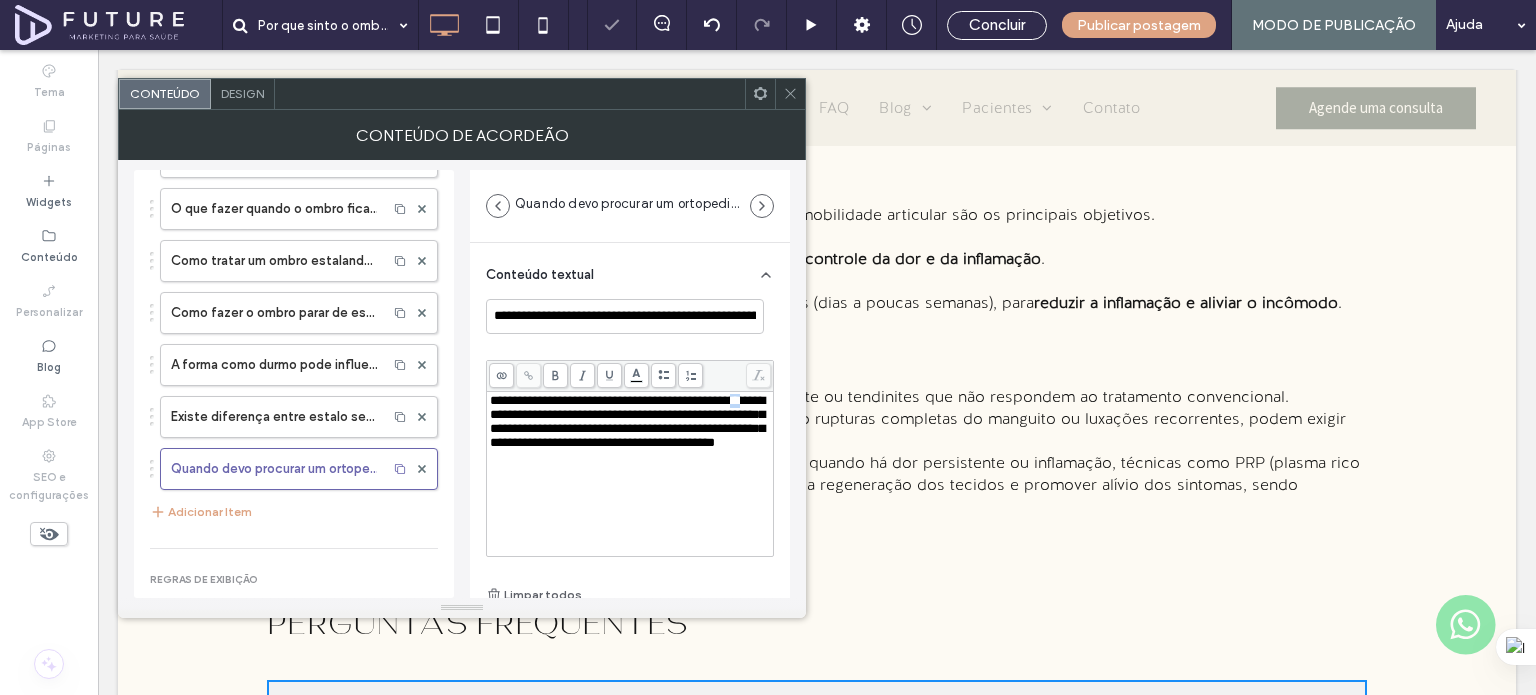 click on "**********" at bounding box center (627, 421) 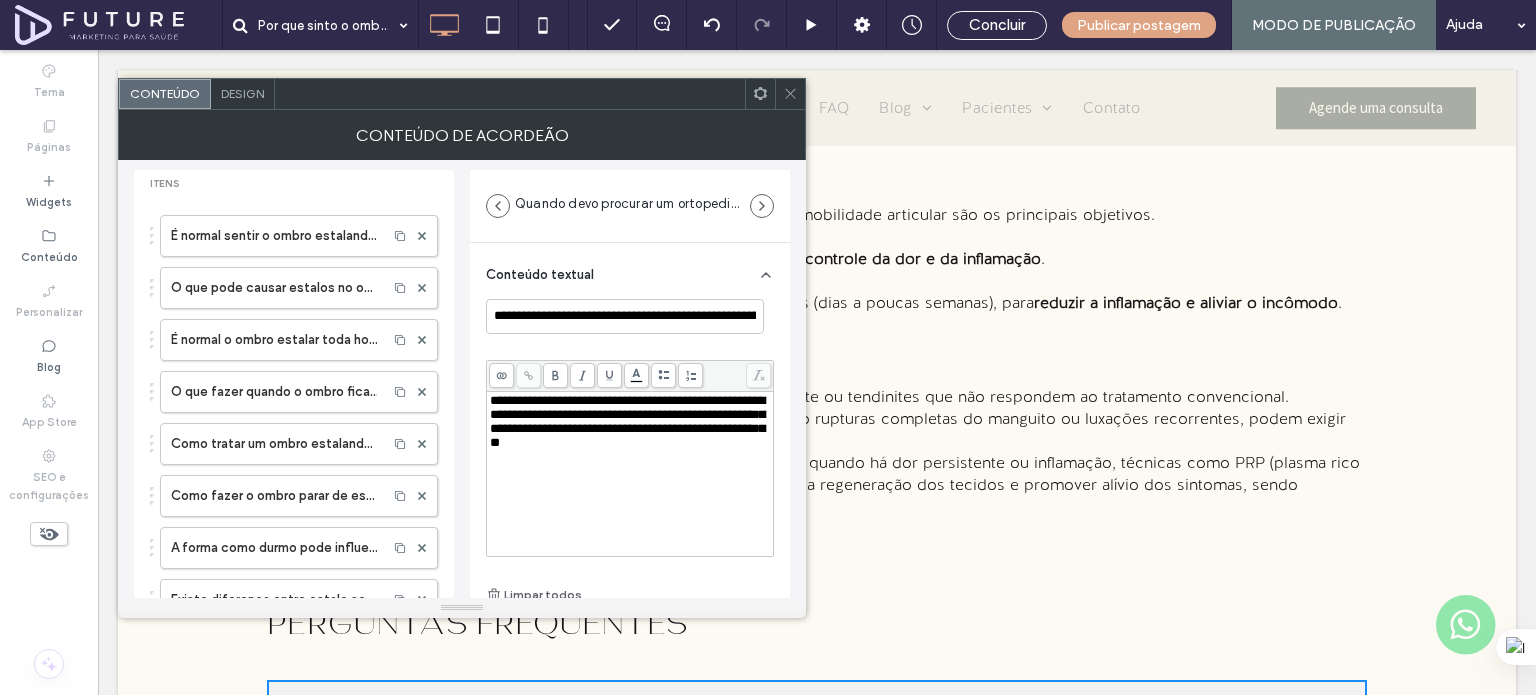scroll, scrollTop: 0, scrollLeft: 0, axis: both 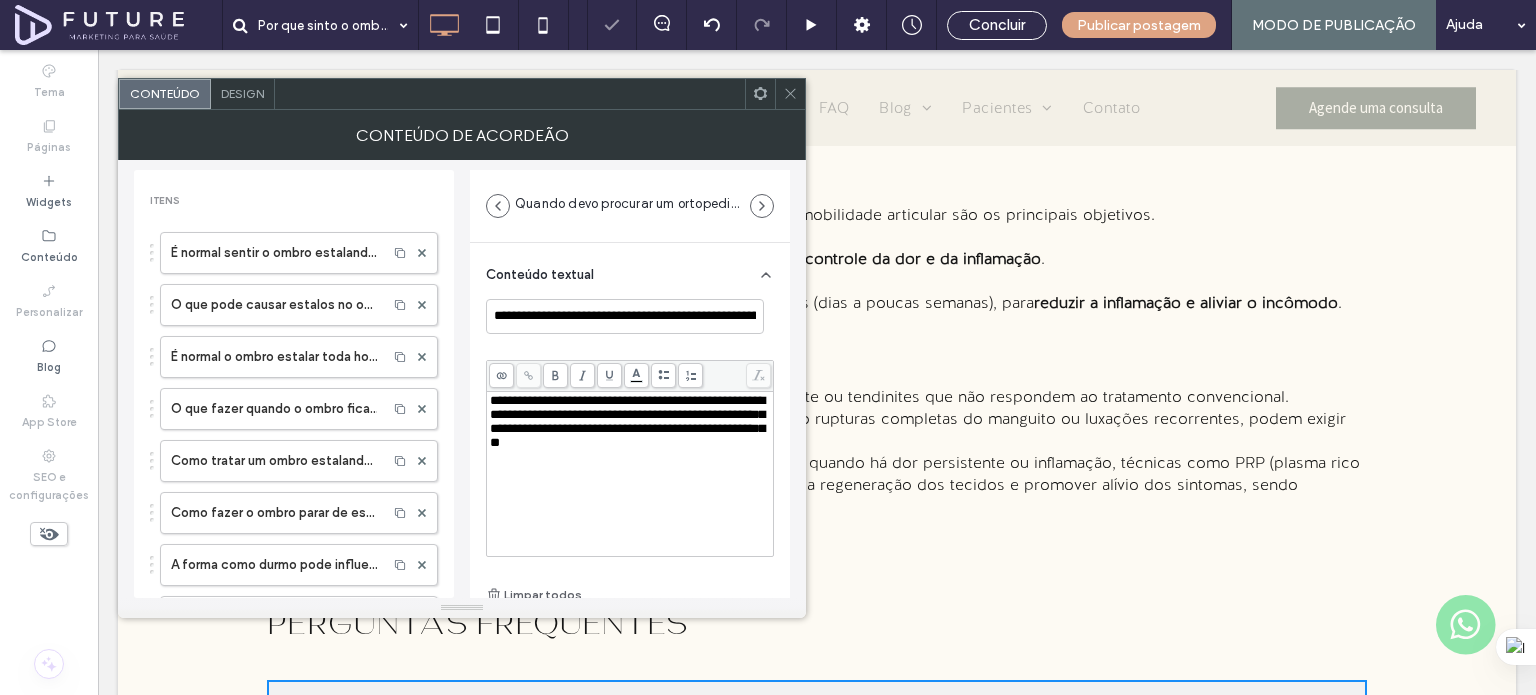 click at bounding box center [790, 94] 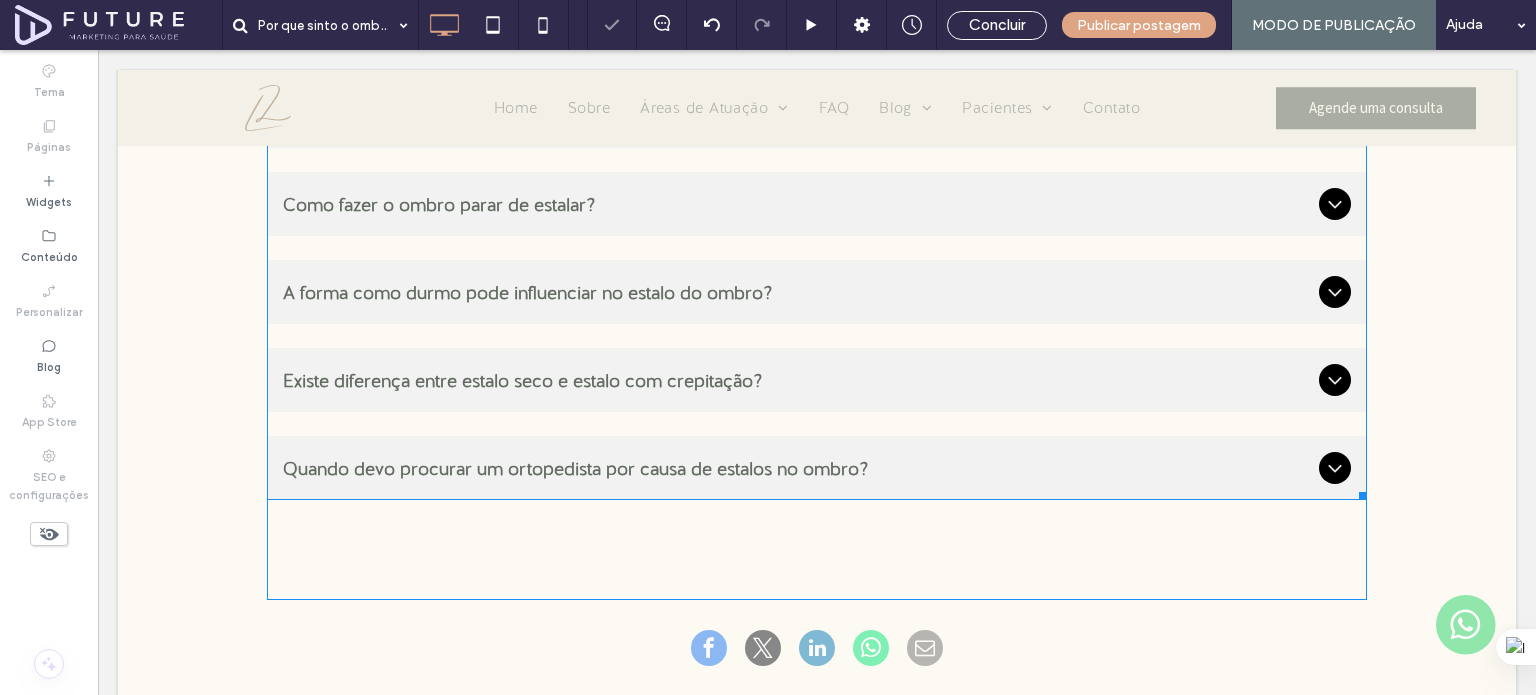 scroll, scrollTop: 2952, scrollLeft: 0, axis: vertical 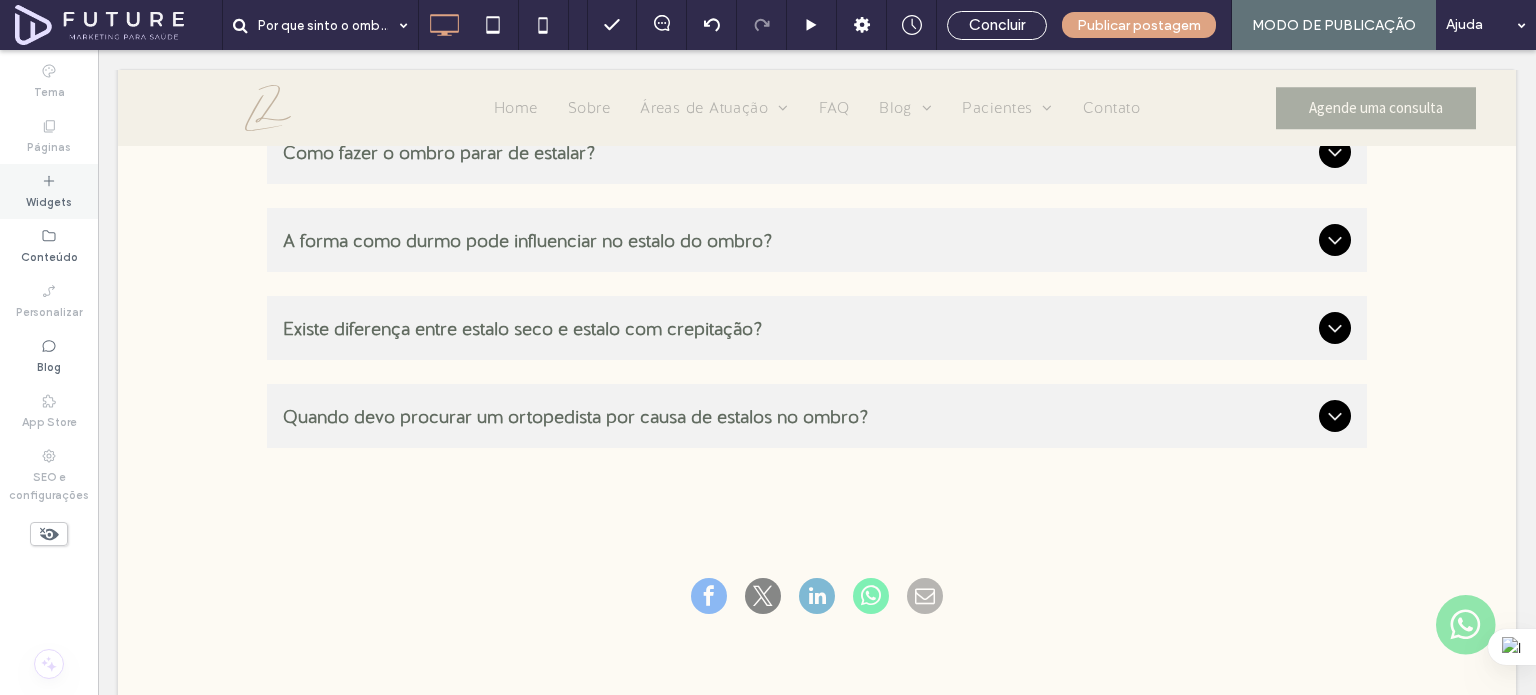 drag, startPoint x: 83, startPoint y: 192, endPoint x: 66, endPoint y: 135, distance: 59.48109 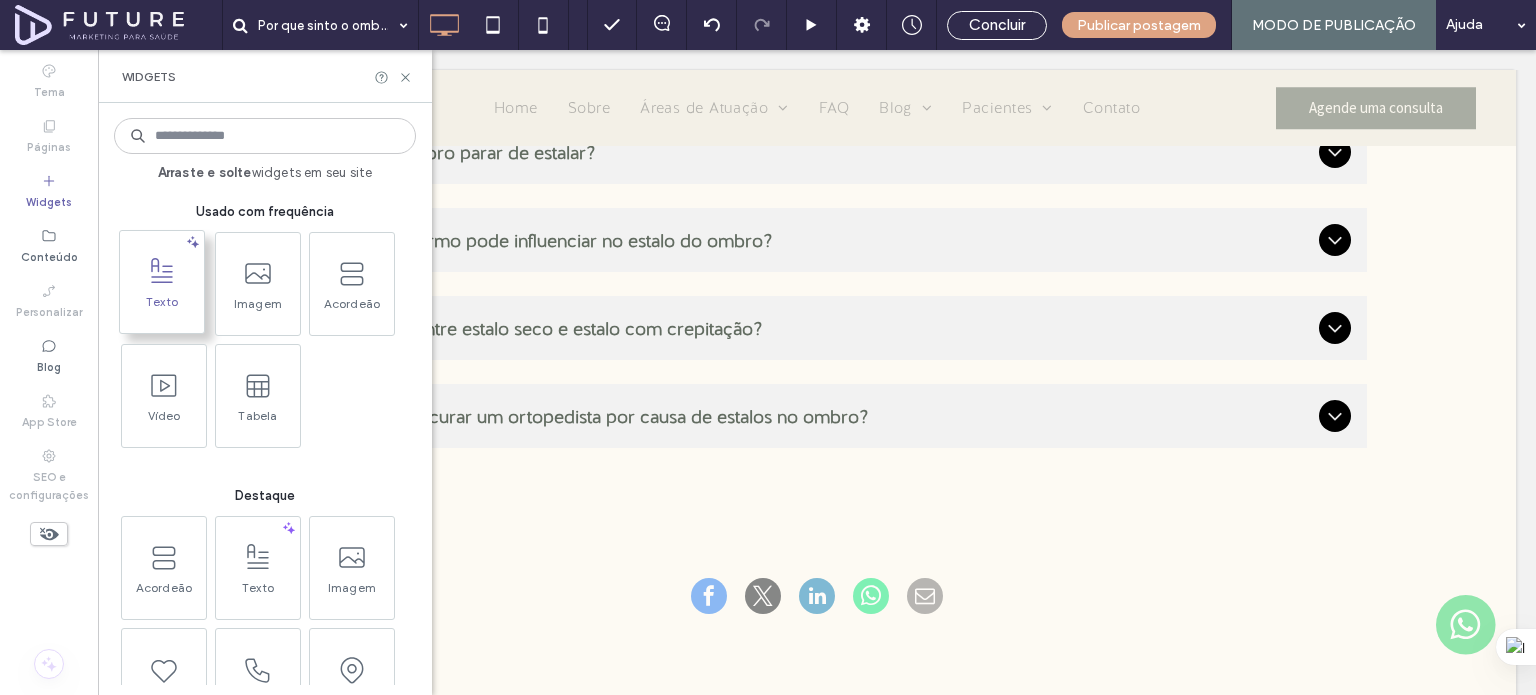 click 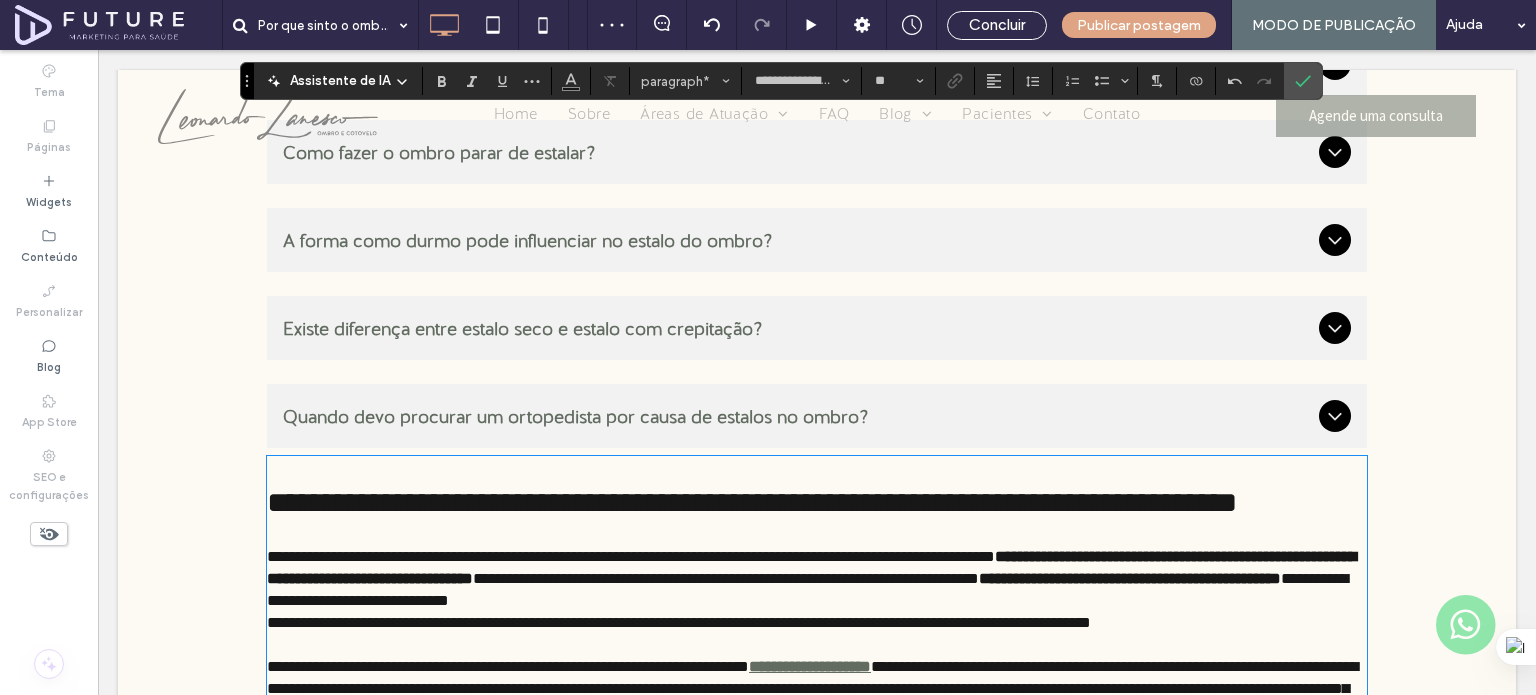 scroll, scrollTop: 0, scrollLeft: 0, axis: both 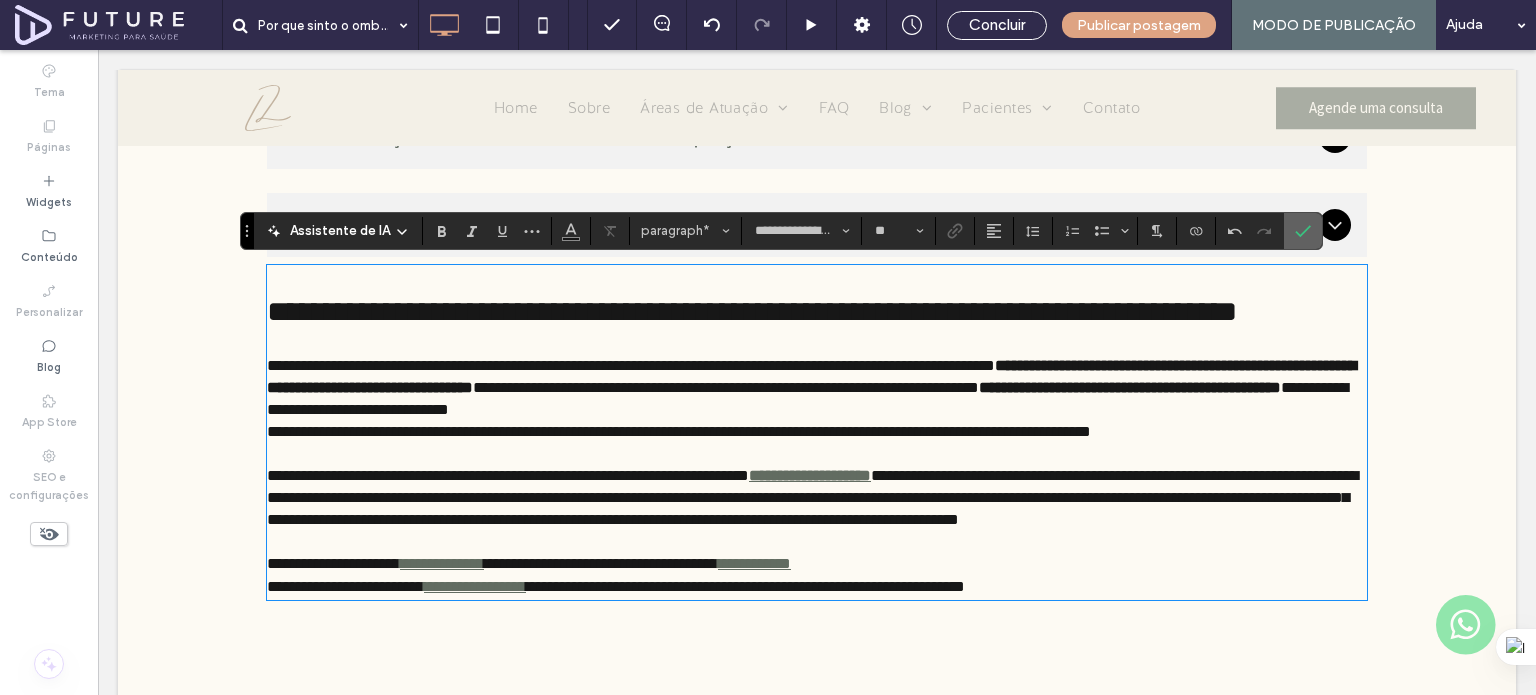 click at bounding box center [1303, 231] 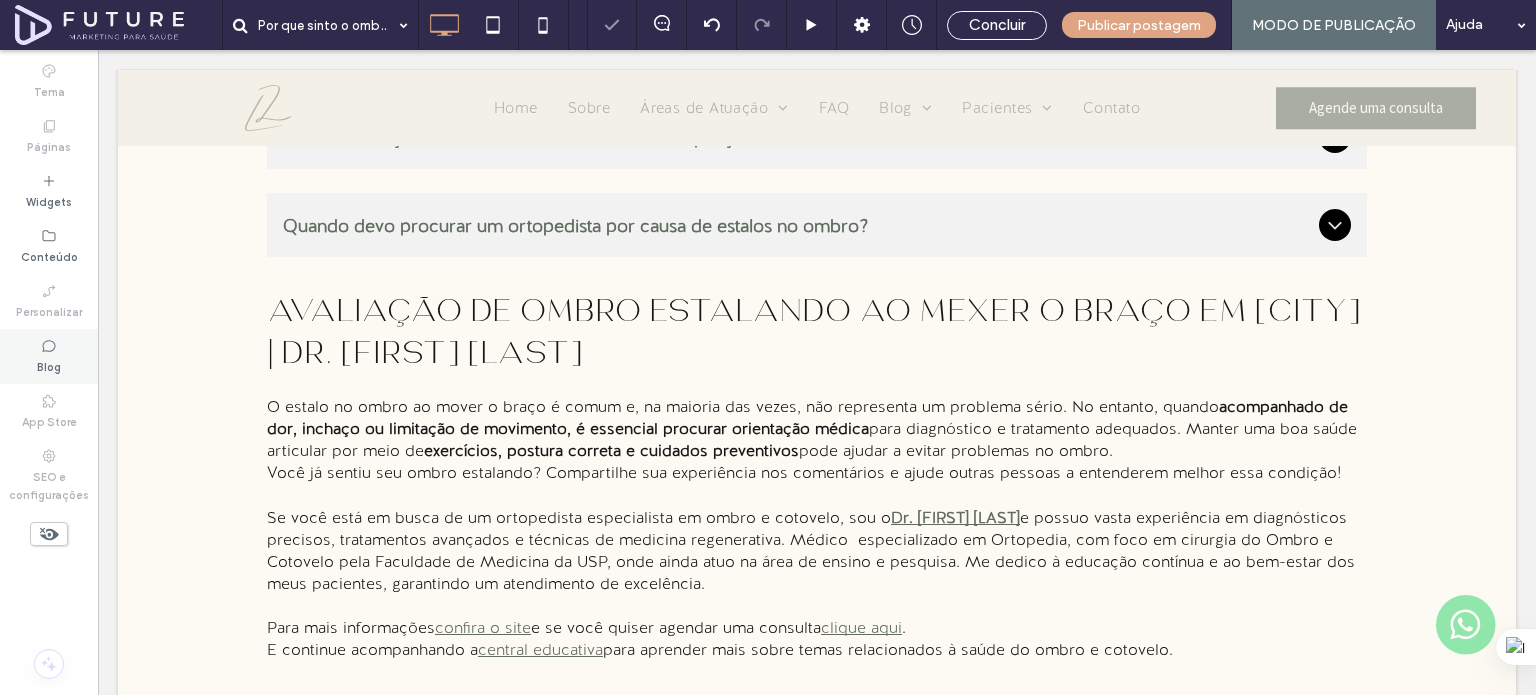drag, startPoint x: 60, startPoint y: 359, endPoint x: 422, endPoint y: 289, distance: 368.70584 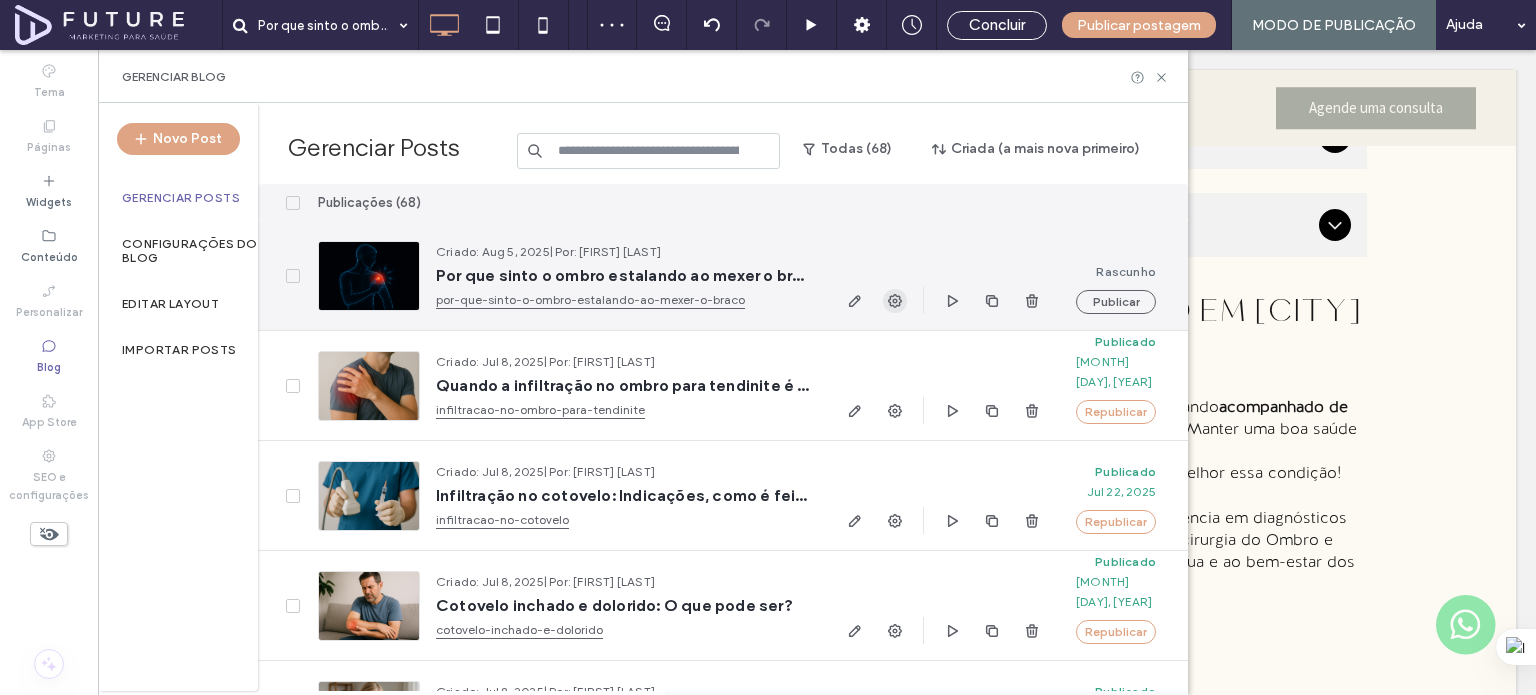 click 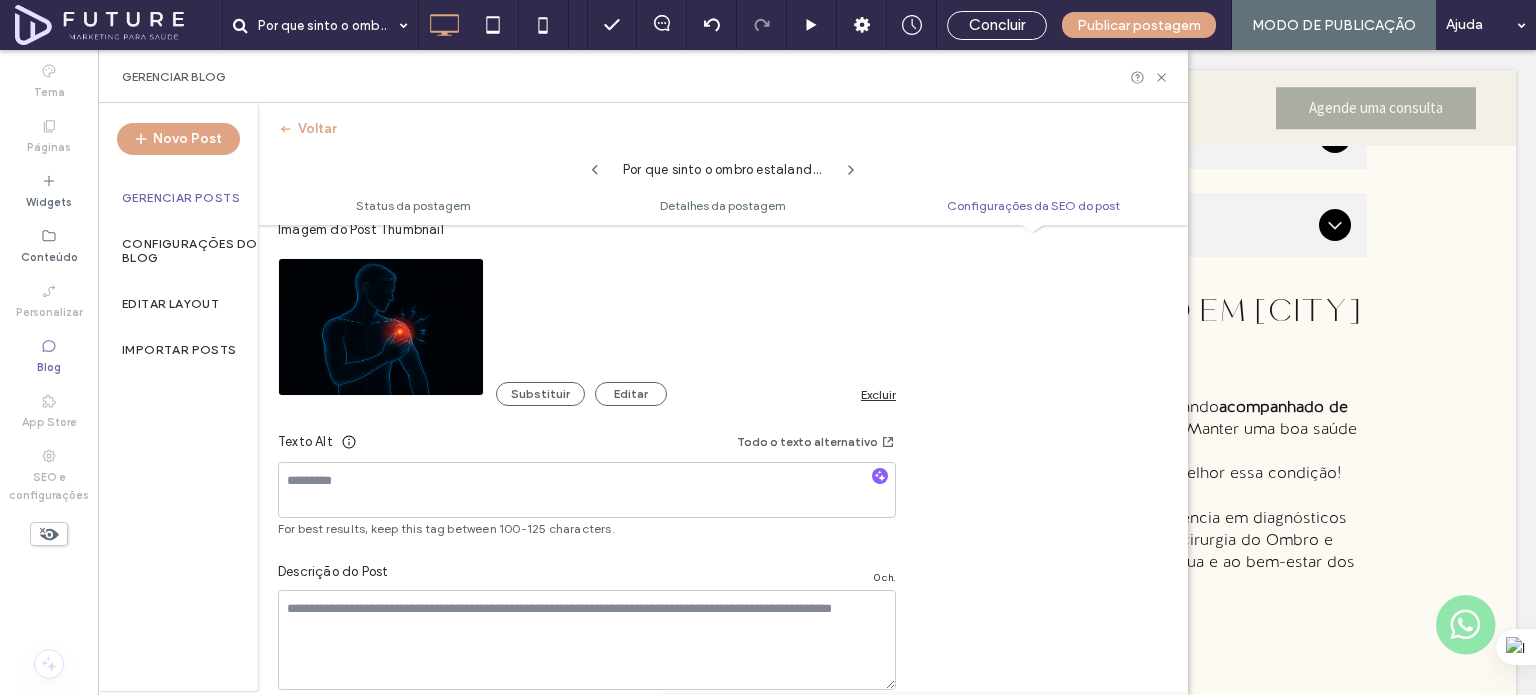 scroll, scrollTop: 1300, scrollLeft: 0, axis: vertical 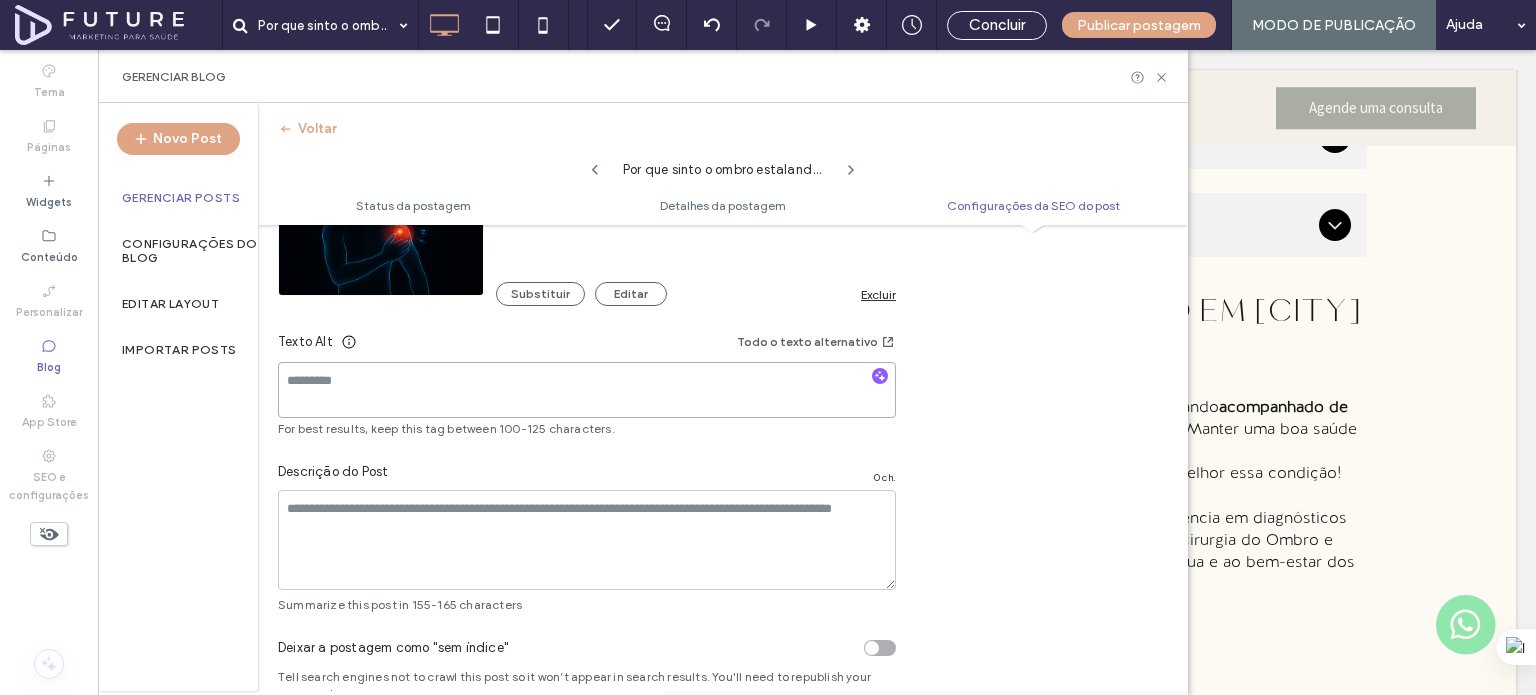 click at bounding box center (587, 390) 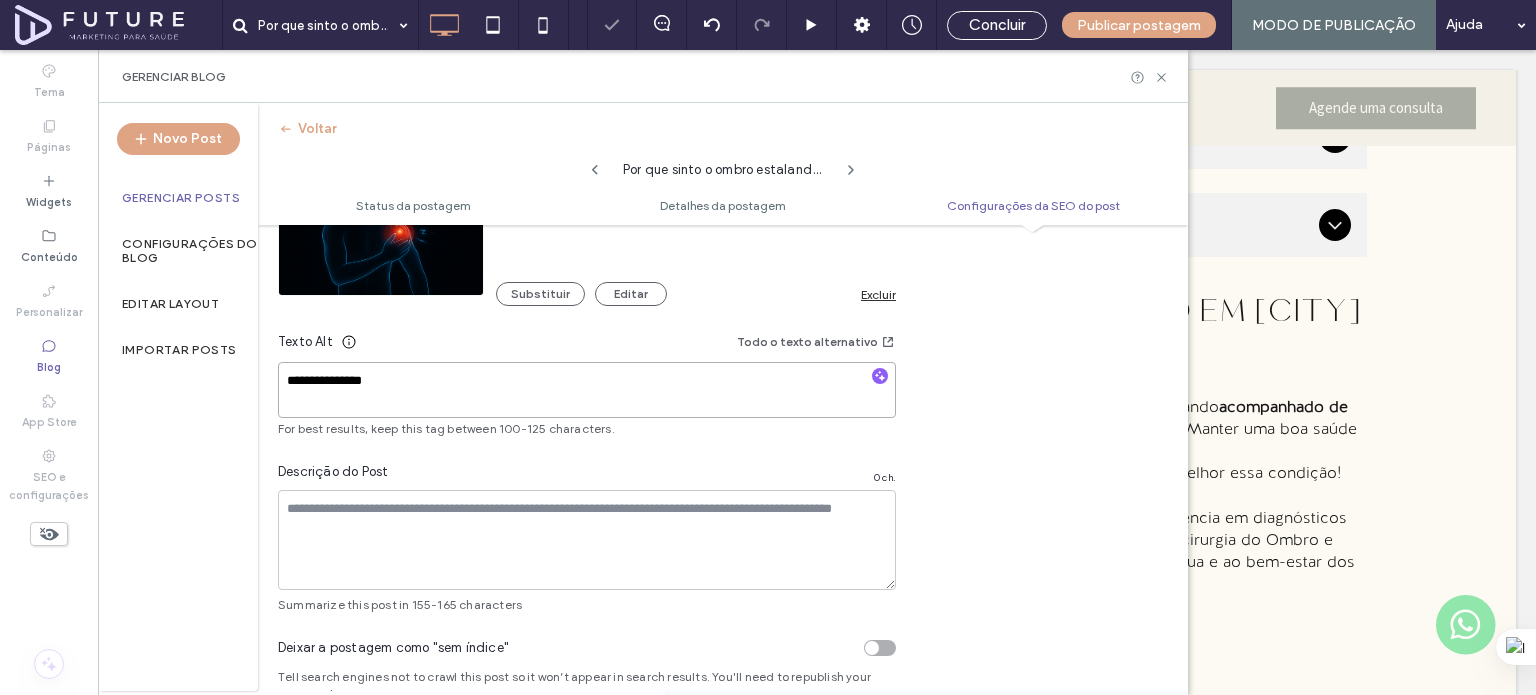 type on "**********" 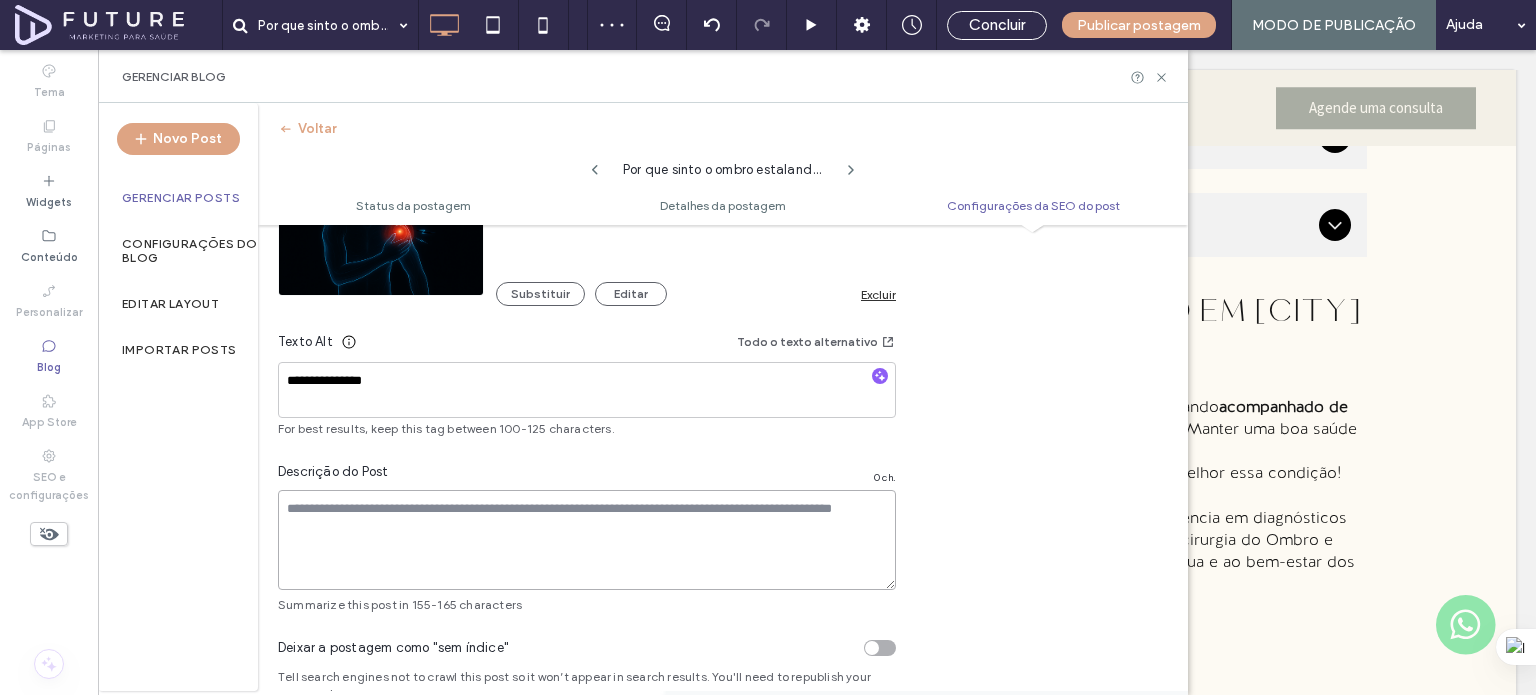 click at bounding box center (587, 540) 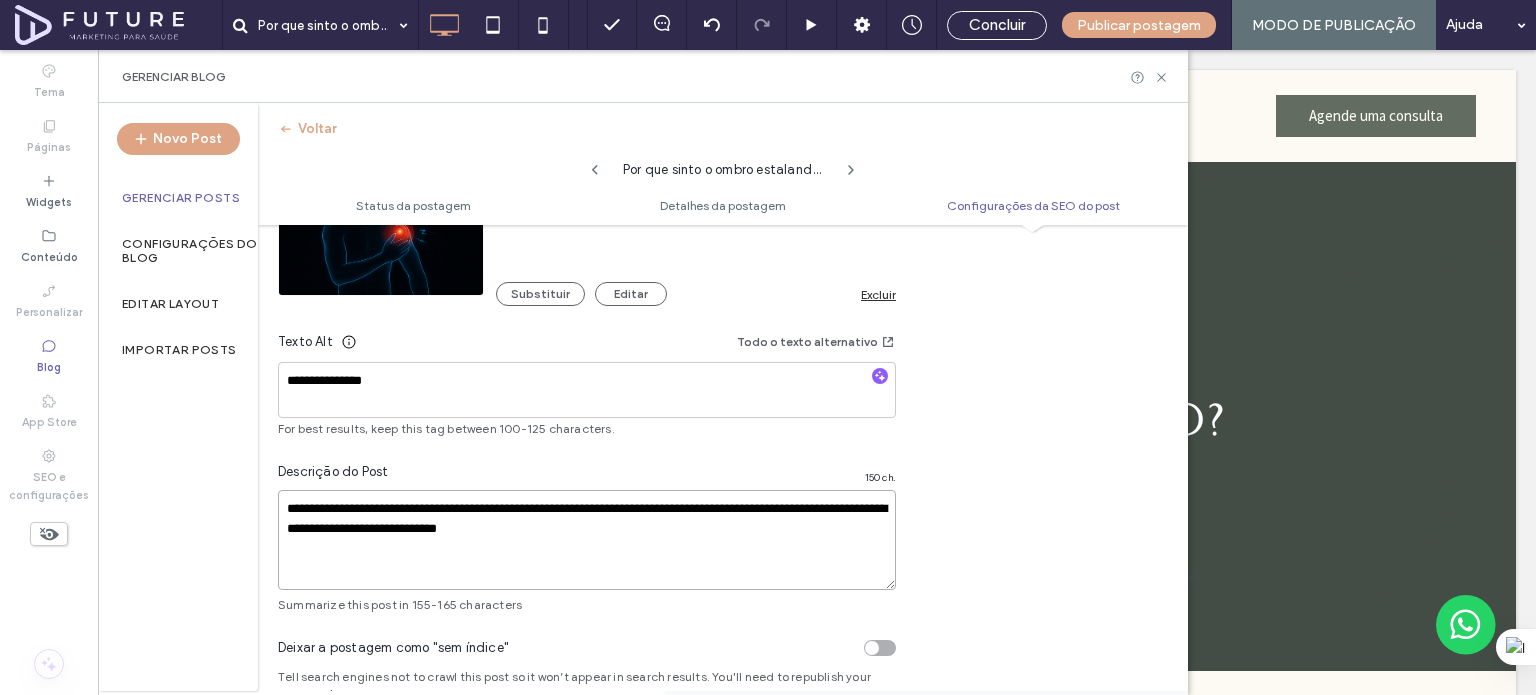 type on "**********" 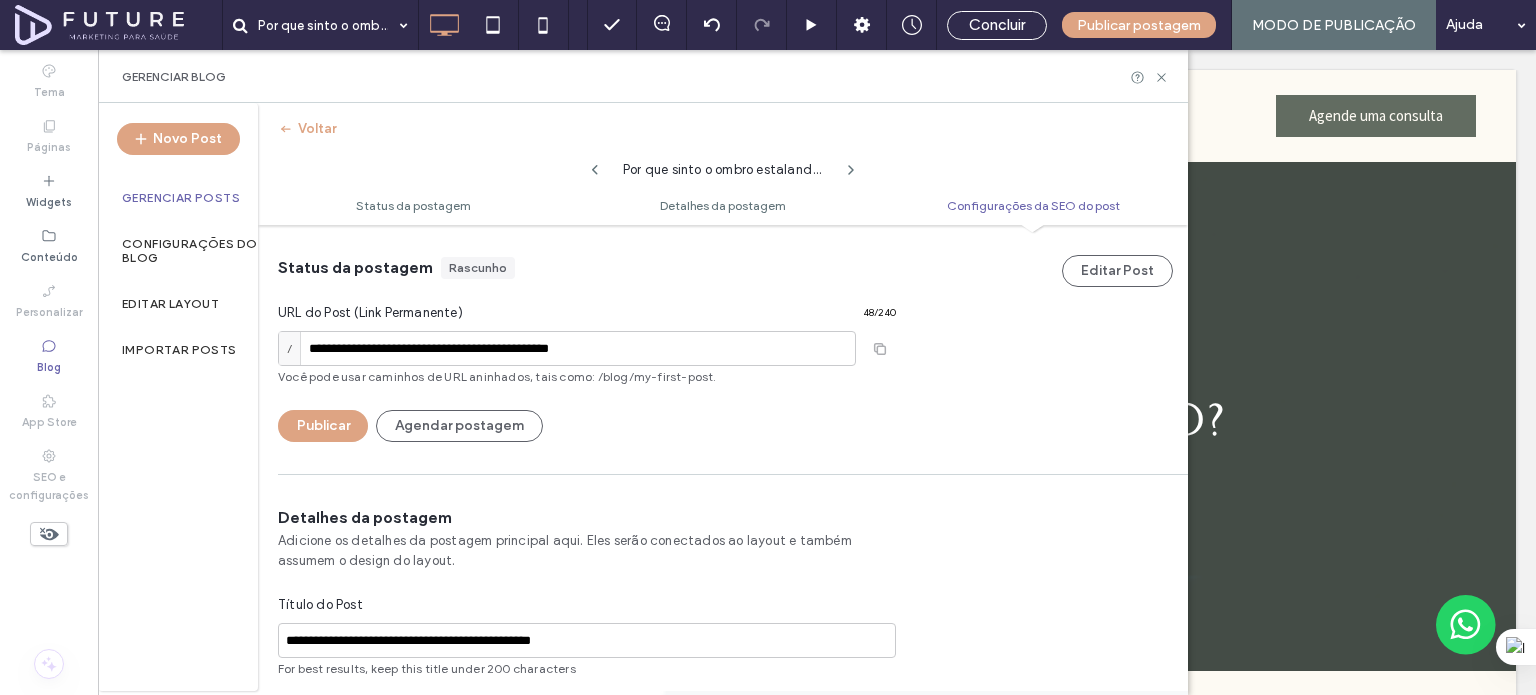 scroll, scrollTop: 0, scrollLeft: 0, axis: both 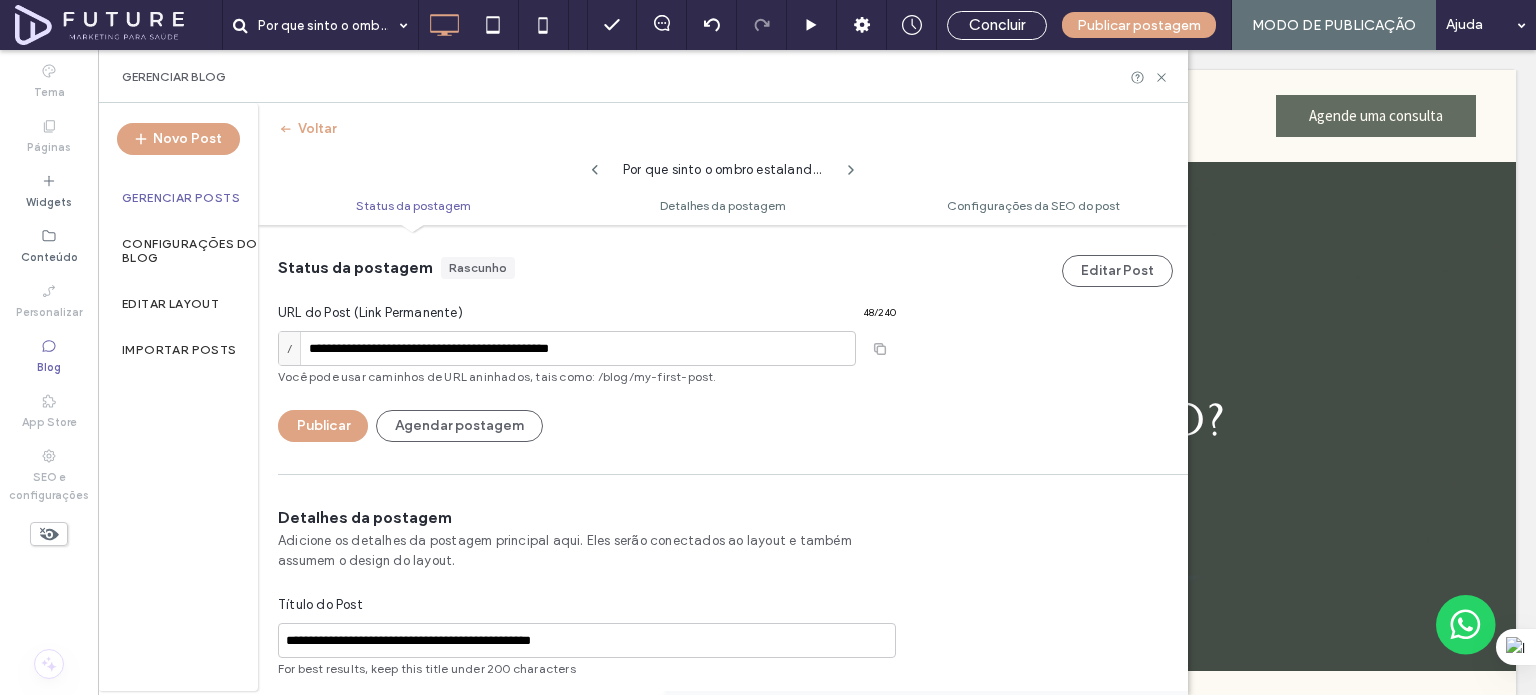 click on "Publicar" at bounding box center [323, 426] 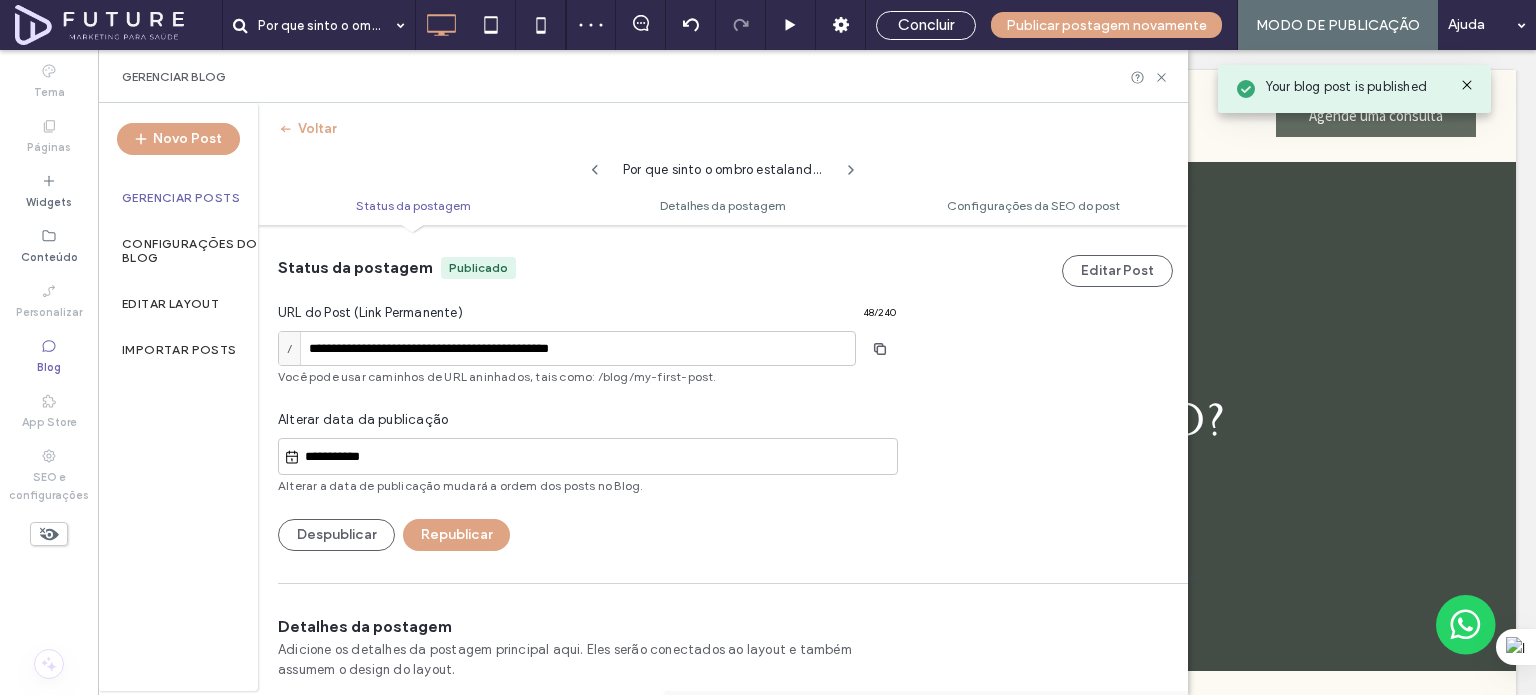 click on "Gerenciar Posts" at bounding box center [181, 198] 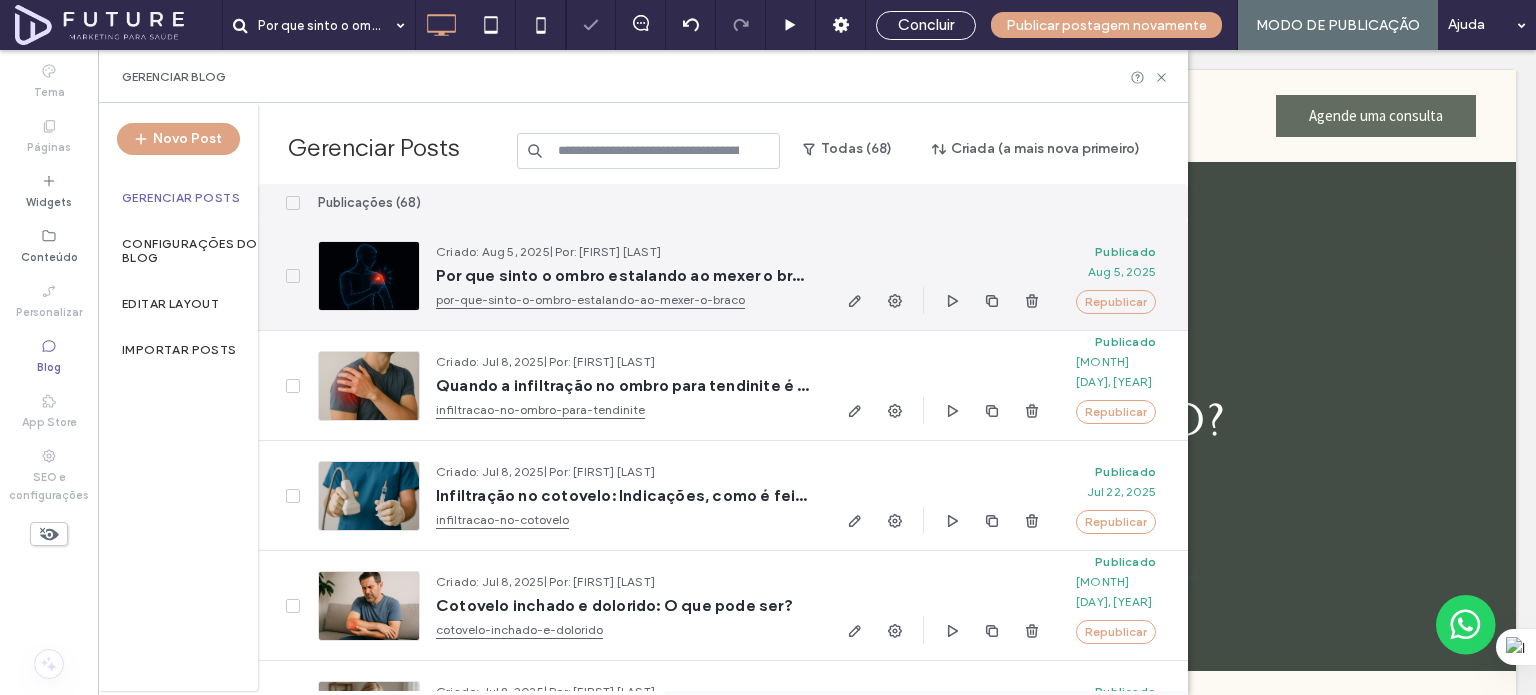 drag, startPoint x: 590, startPoint y: 249, endPoint x: 736, endPoint y: 254, distance: 146.08559 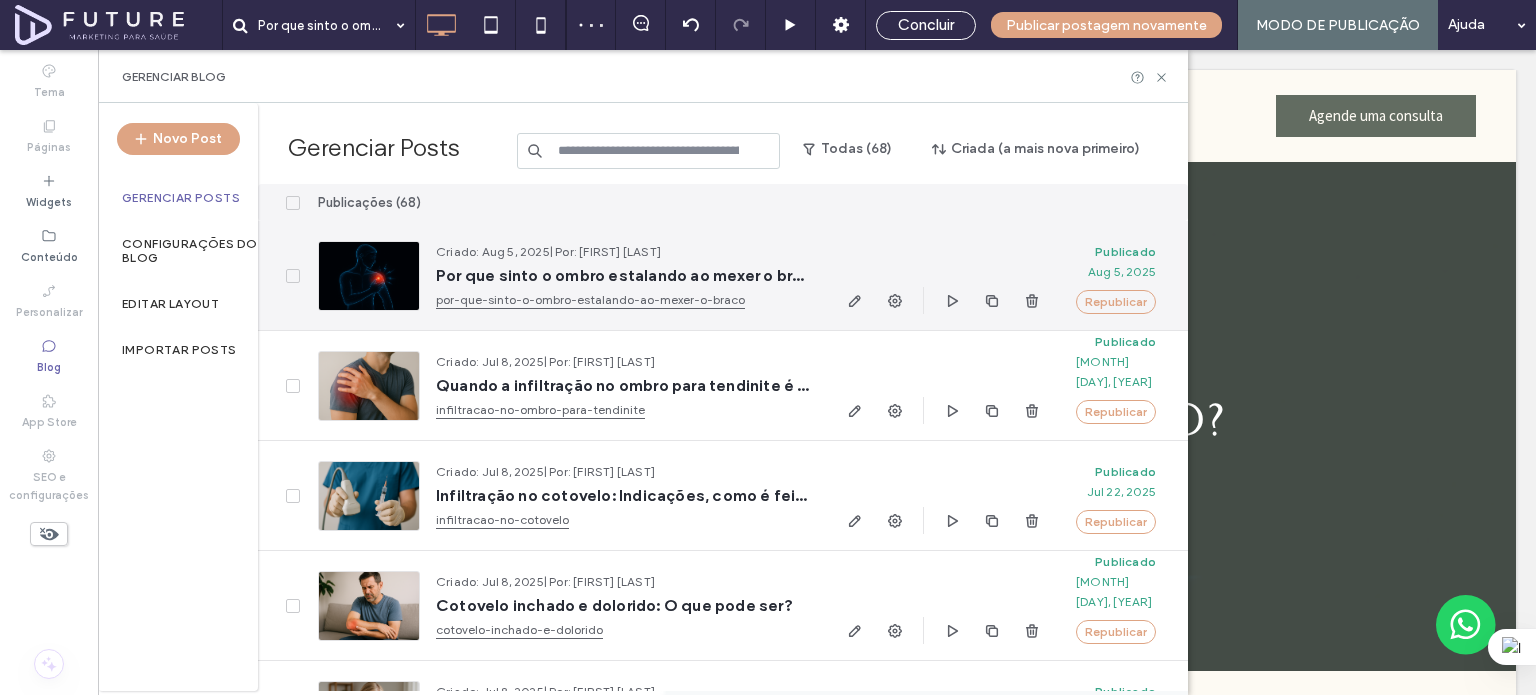 copy on "[FIRST]  [LAST]" 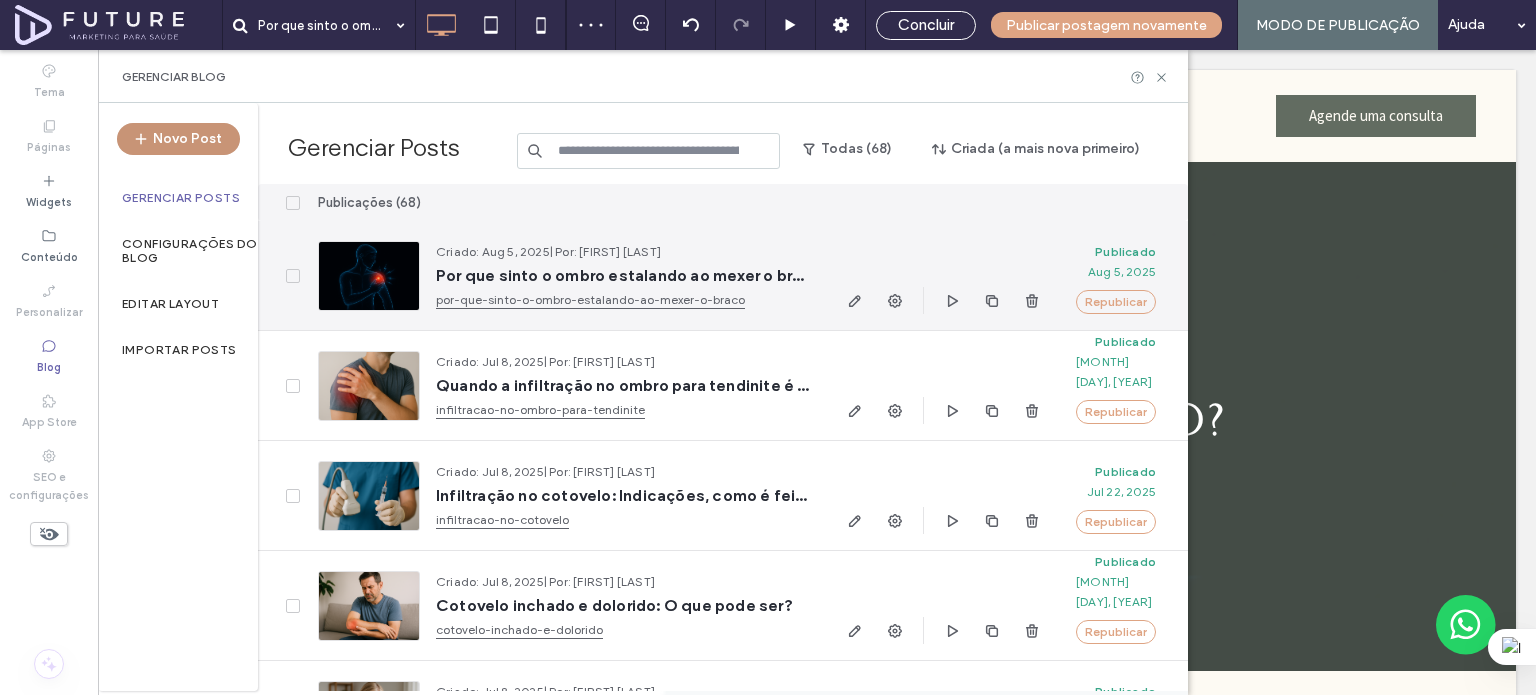 click on "Novo Post" at bounding box center [178, 139] 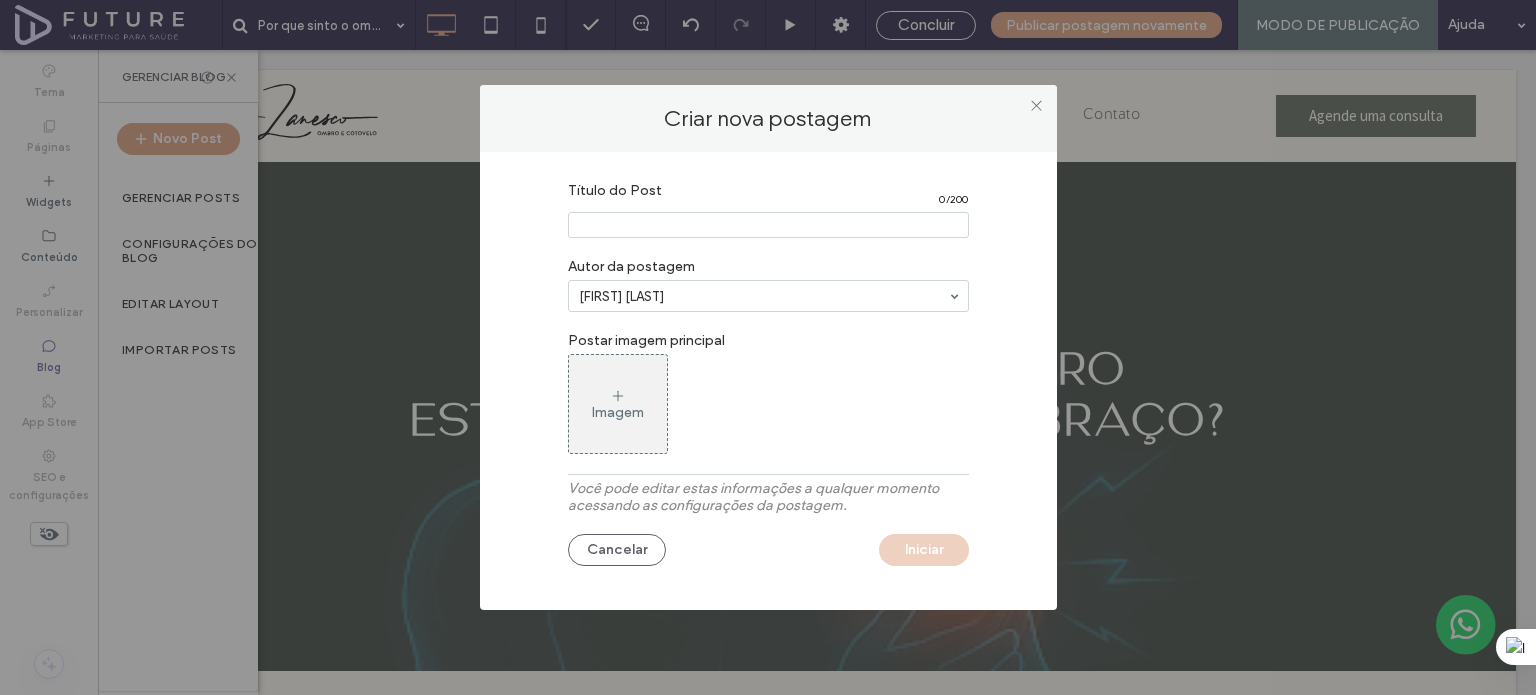click at bounding box center (768, 225) 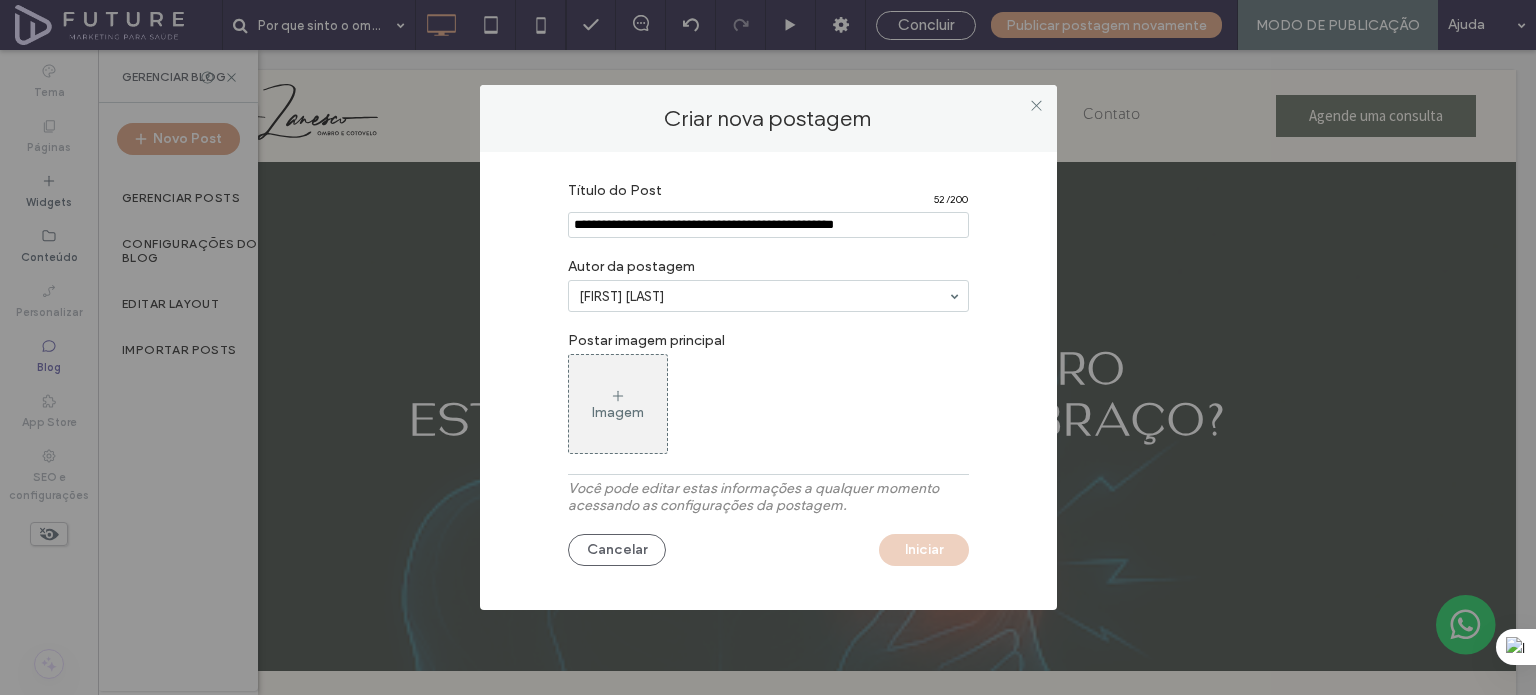 type on "**********" 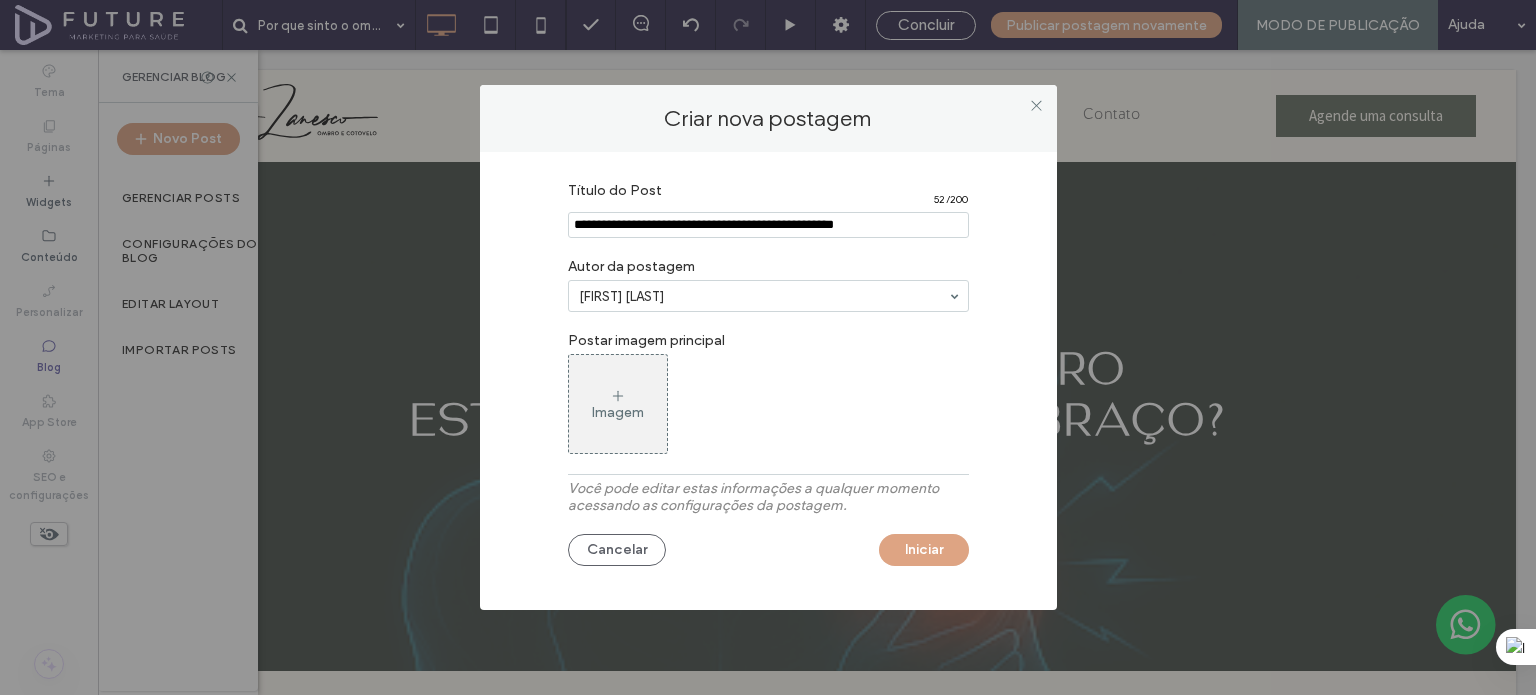 click on "Imagem" at bounding box center (618, 404) 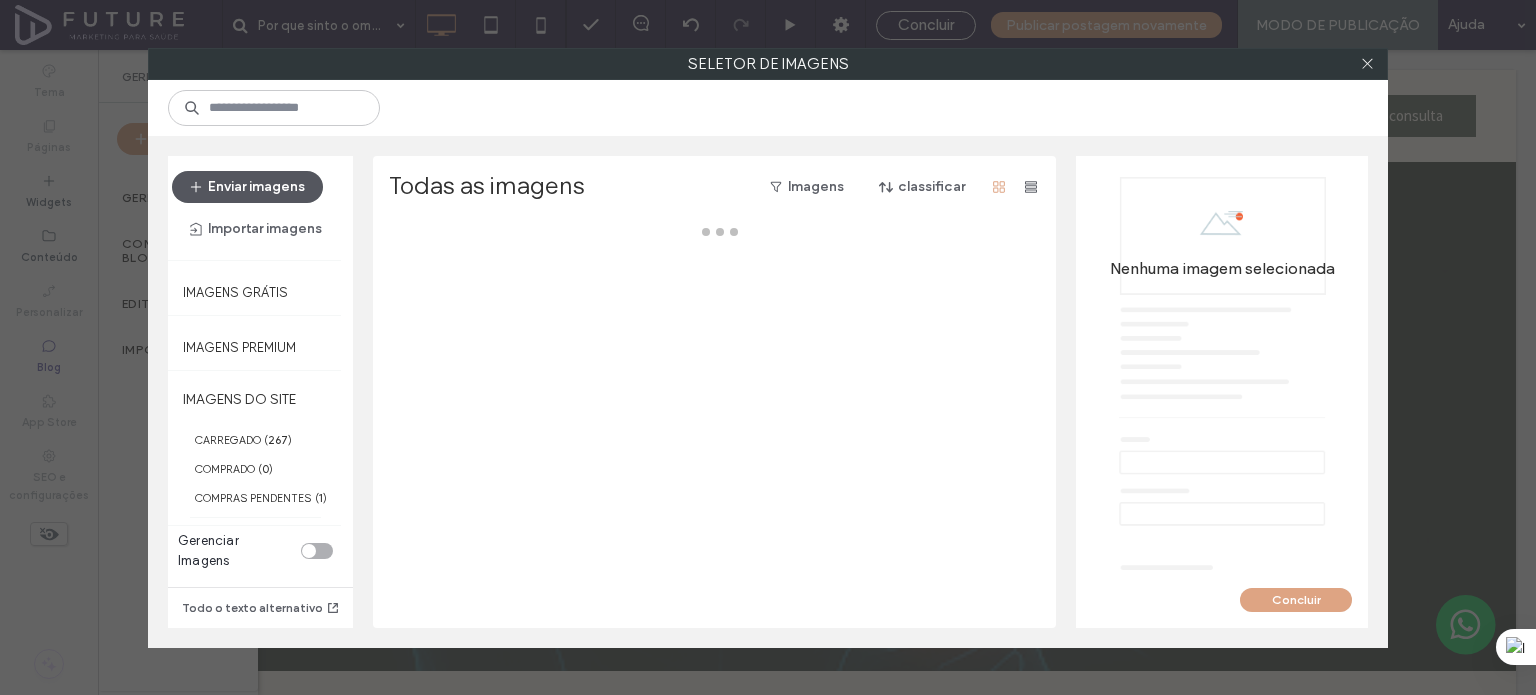 click on "Enviar imagens" at bounding box center (247, 187) 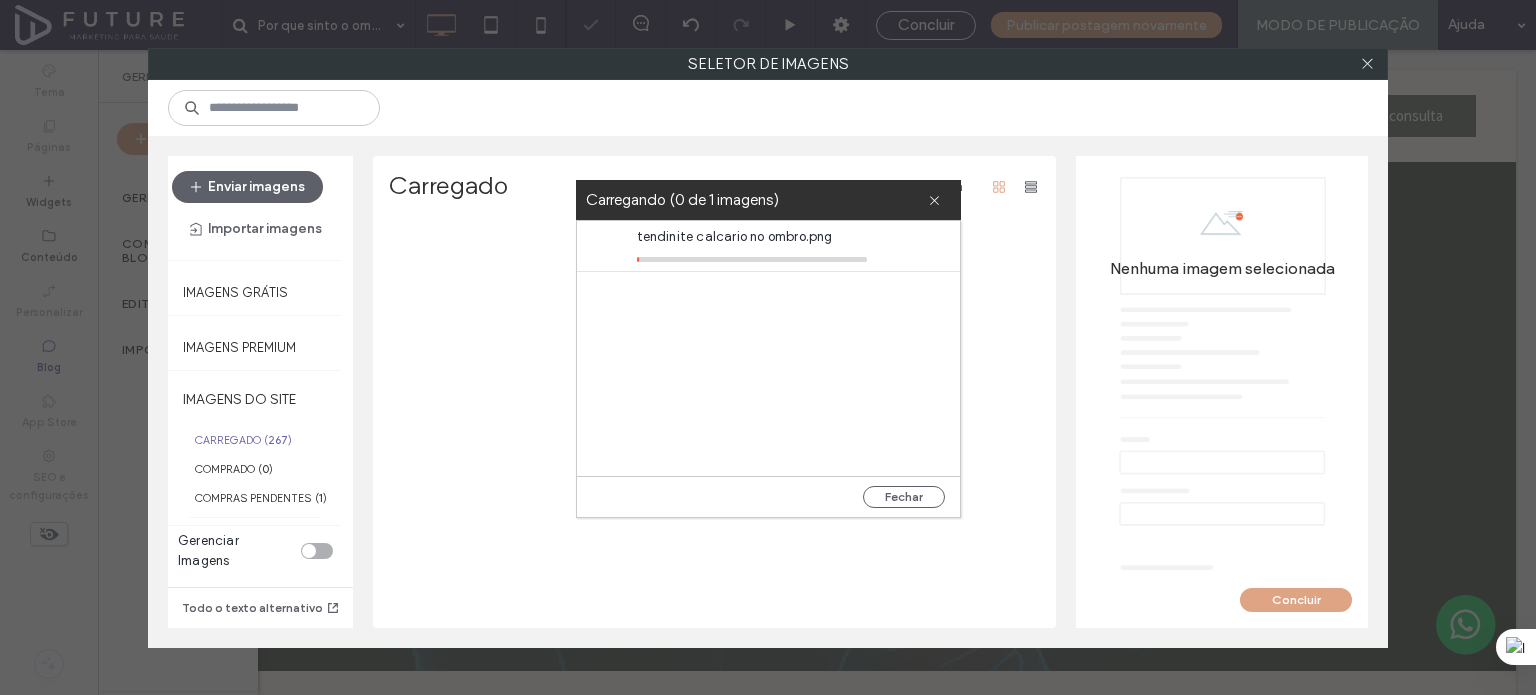 type 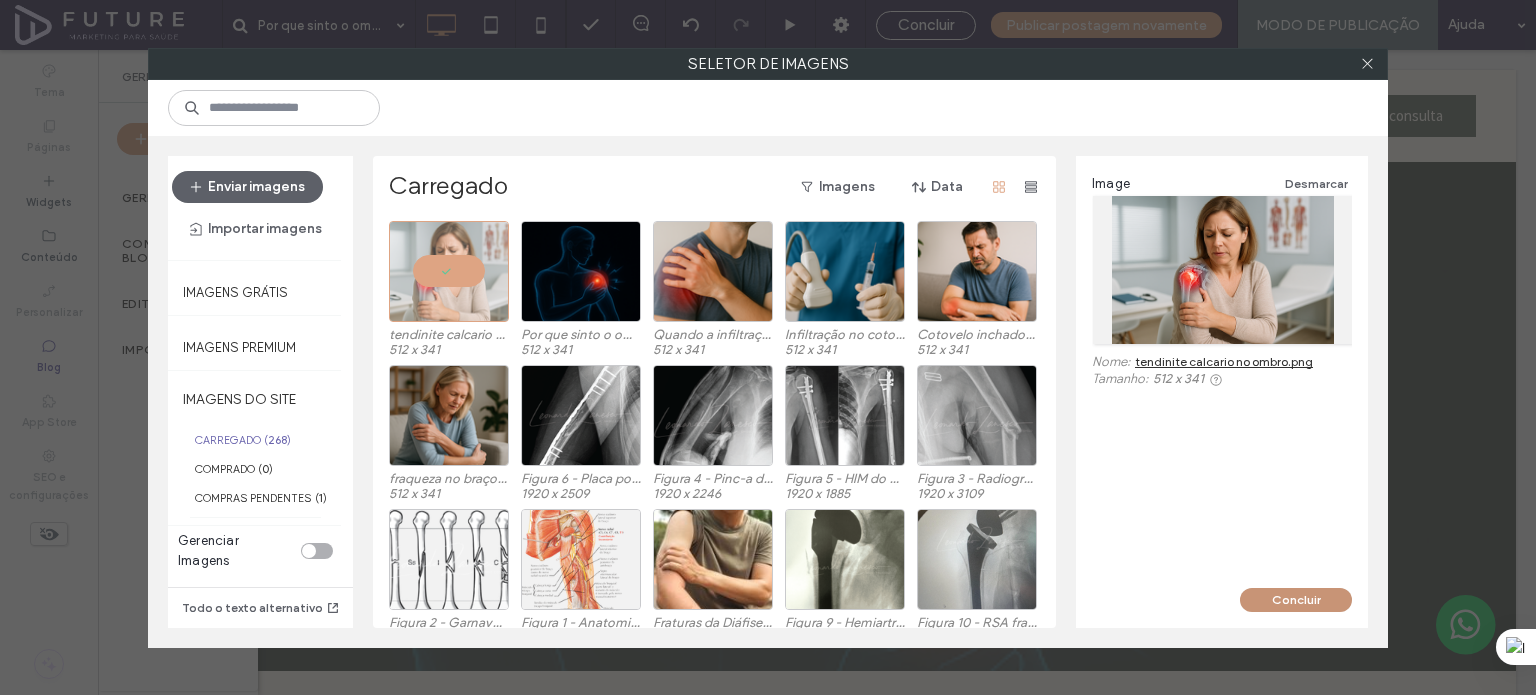 click on "Concluir" at bounding box center [1296, 600] 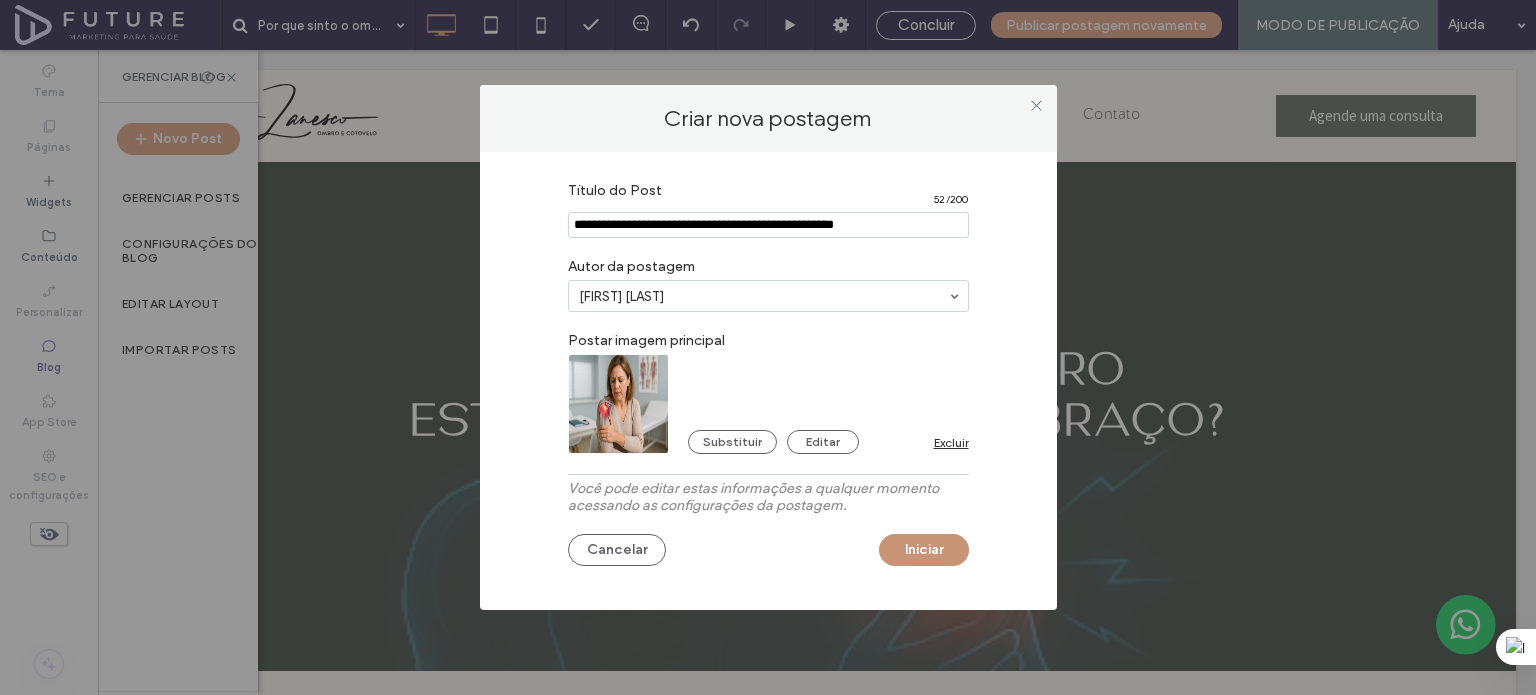 click on "Iniciar" at bounding box center (924, 550) 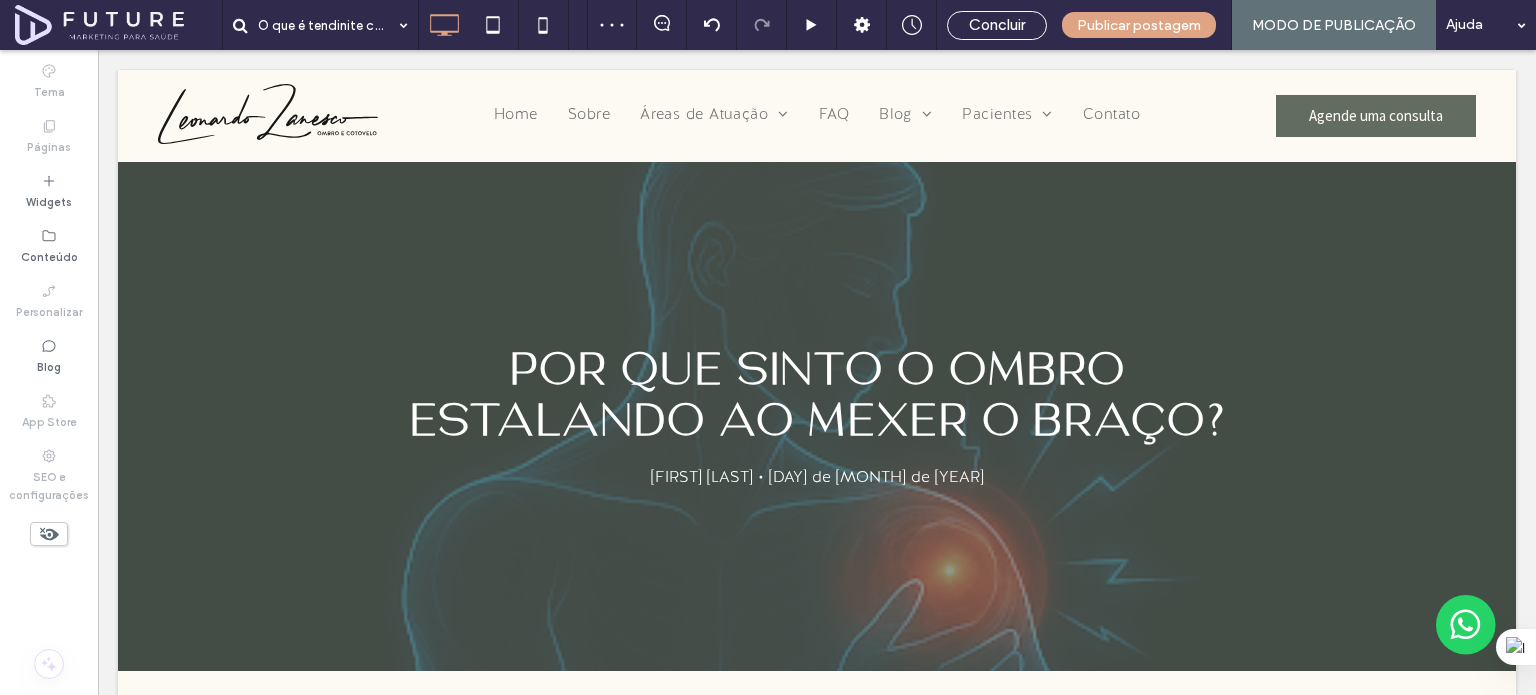 drag, startPoint x: 817, startPoint y: 400, endPoint x: 1354, endPoint y: 416, distance: 537.2383 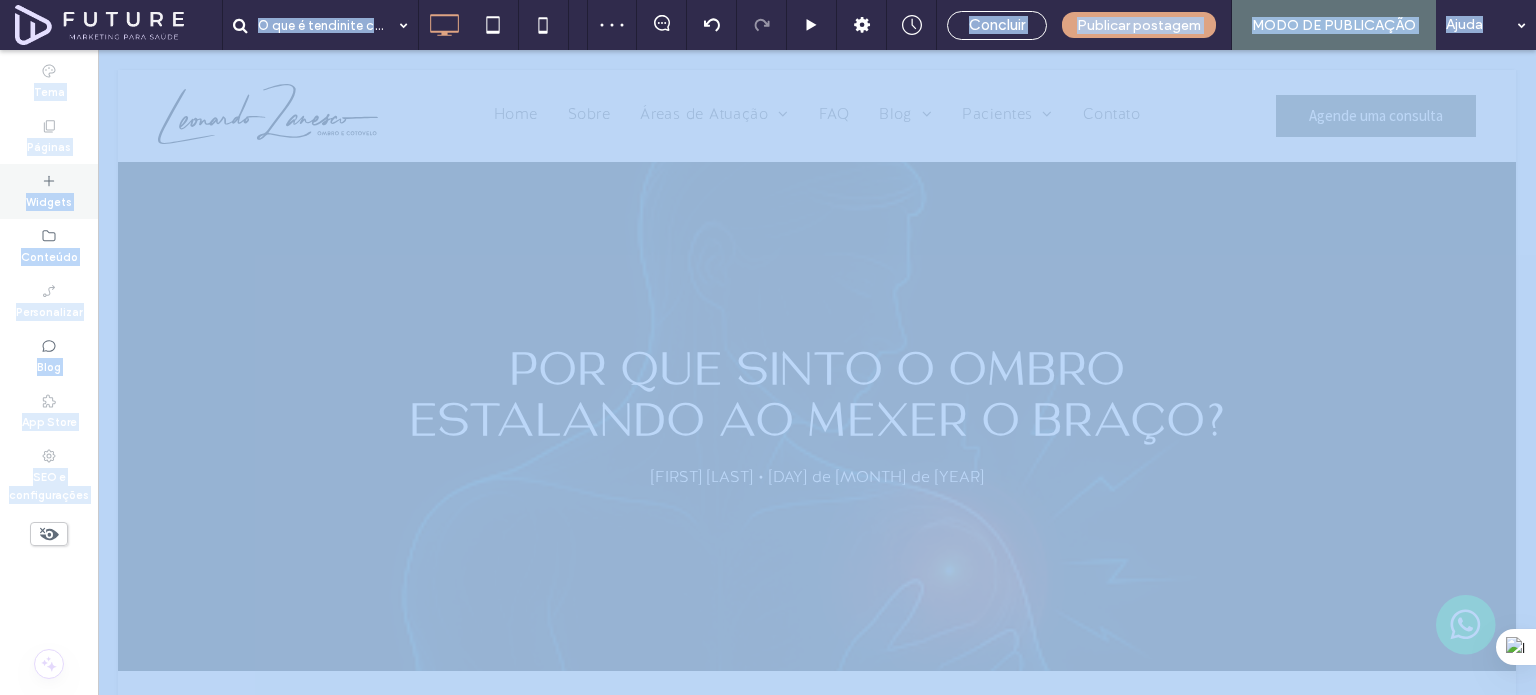 click 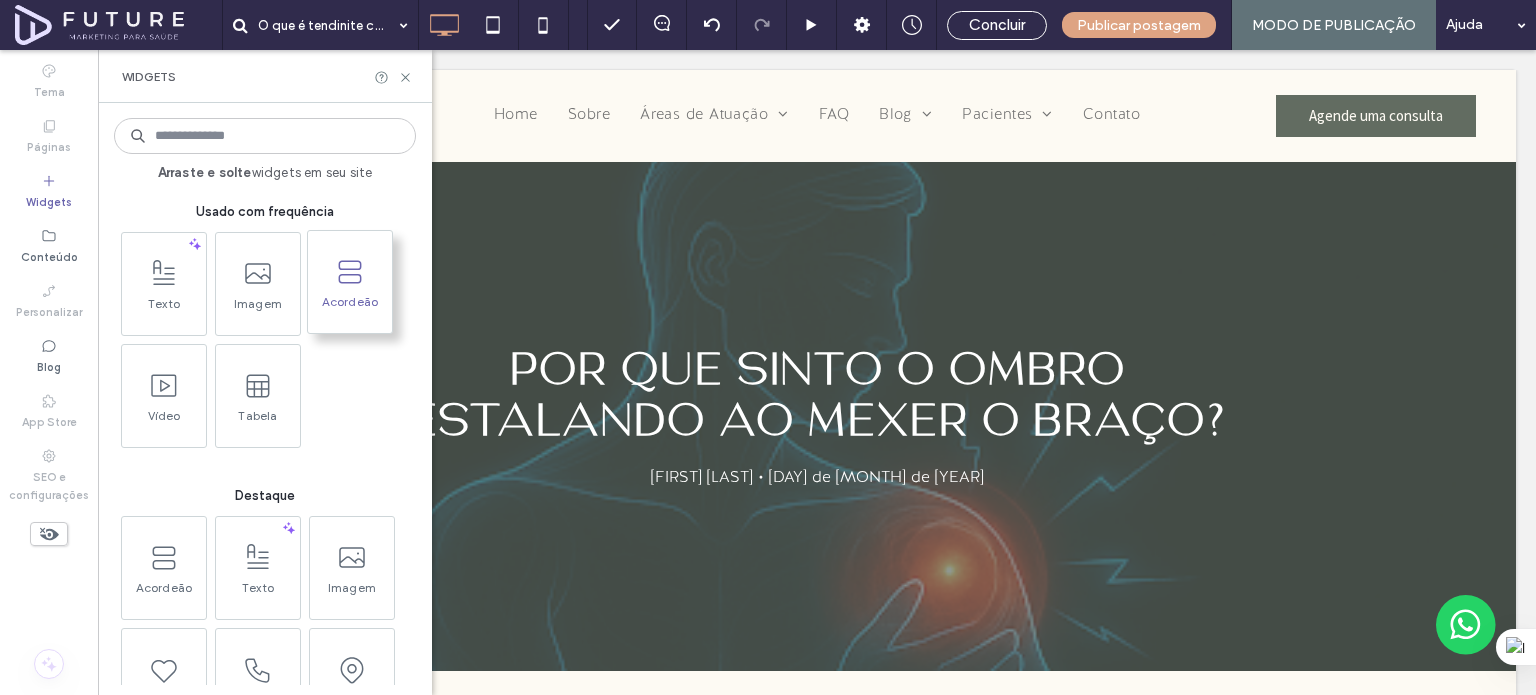 click 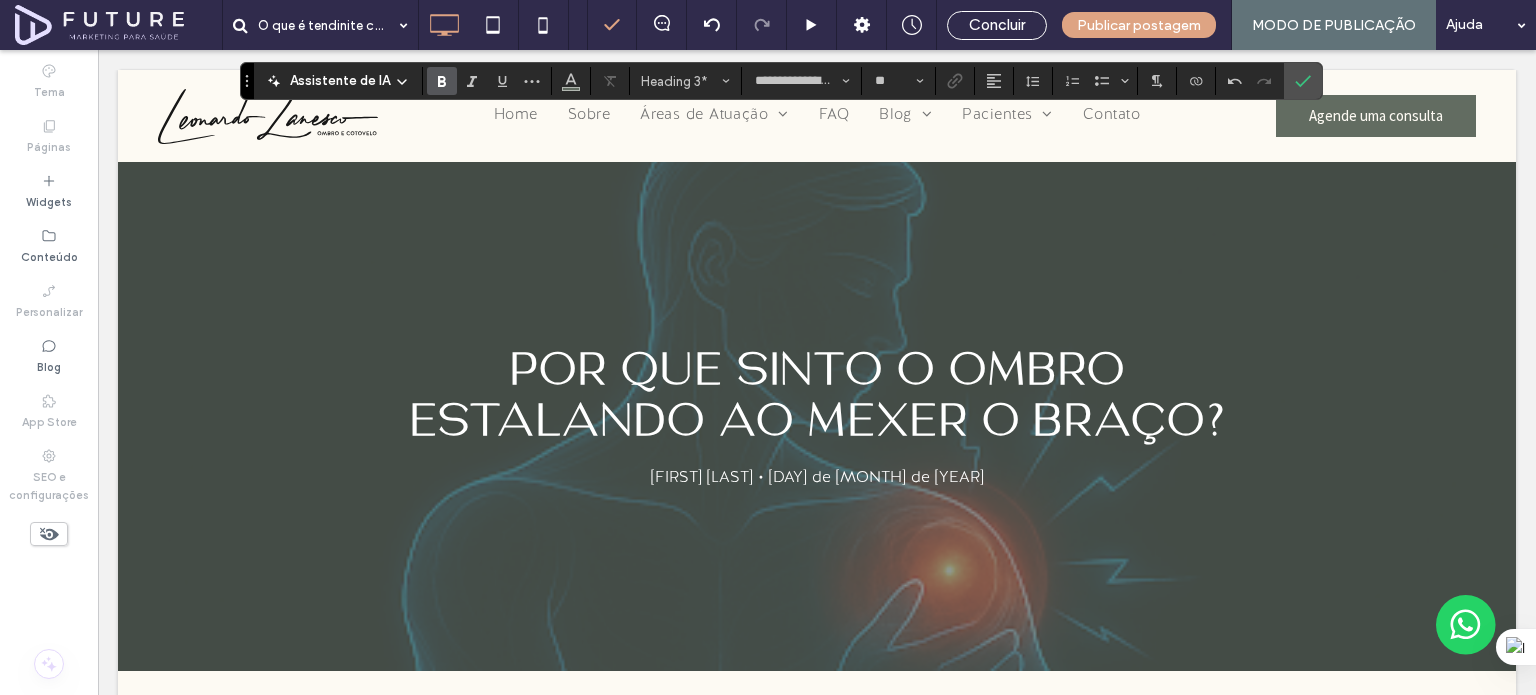 type on "**" 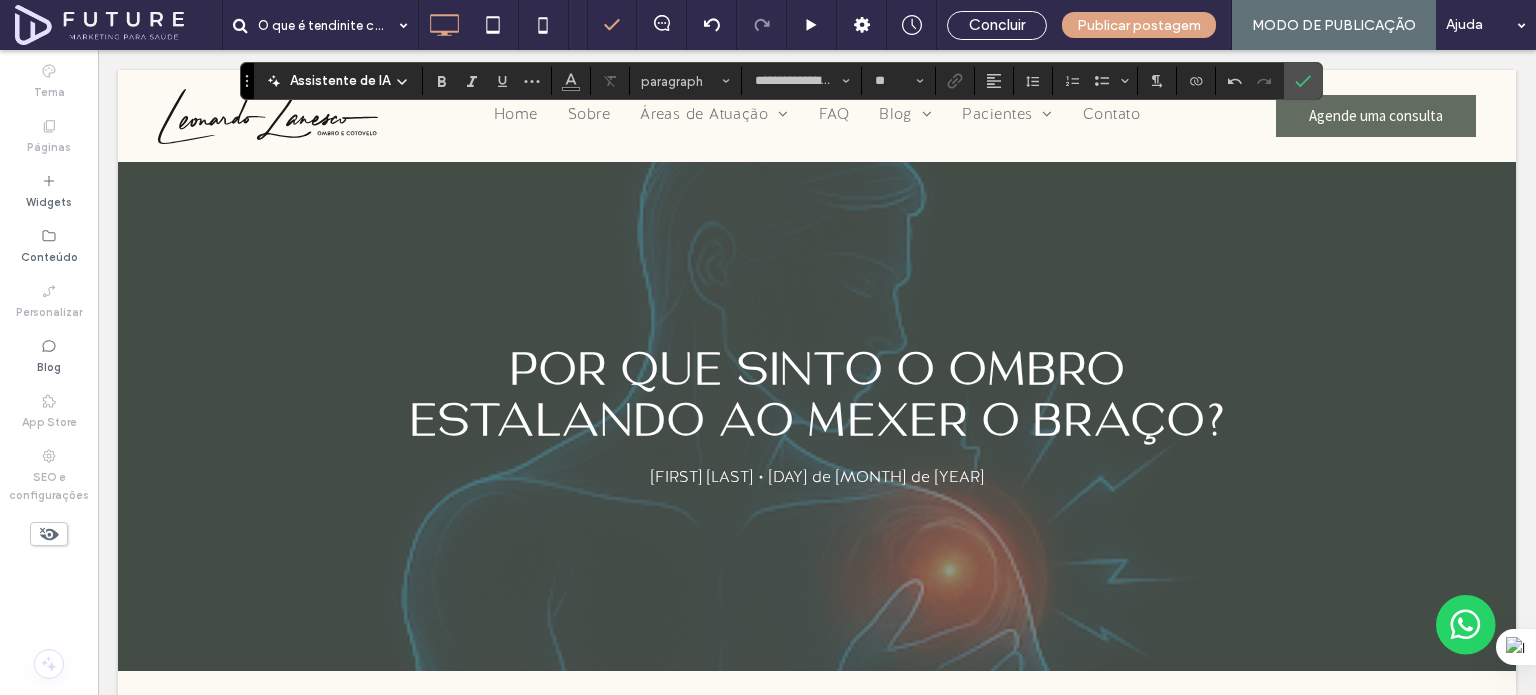 type on "**********" 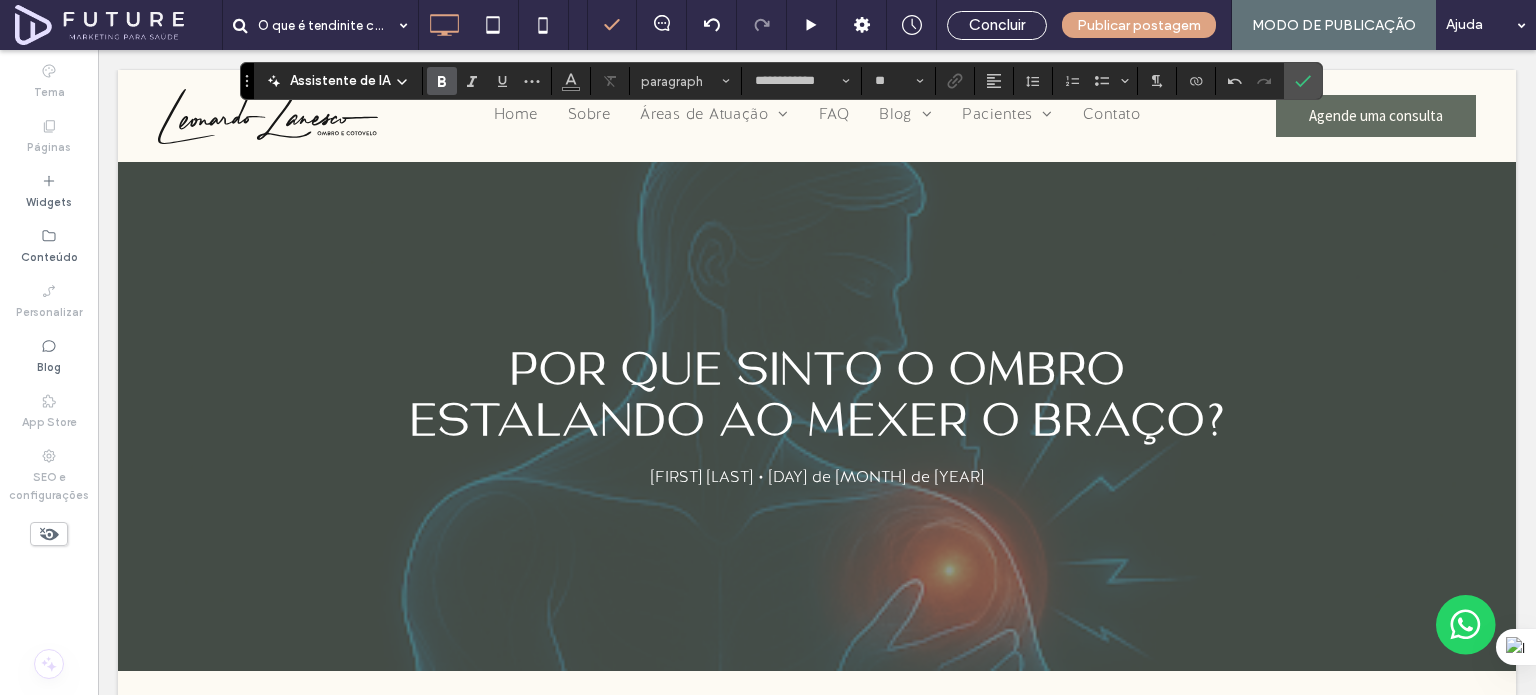 type on "**********" 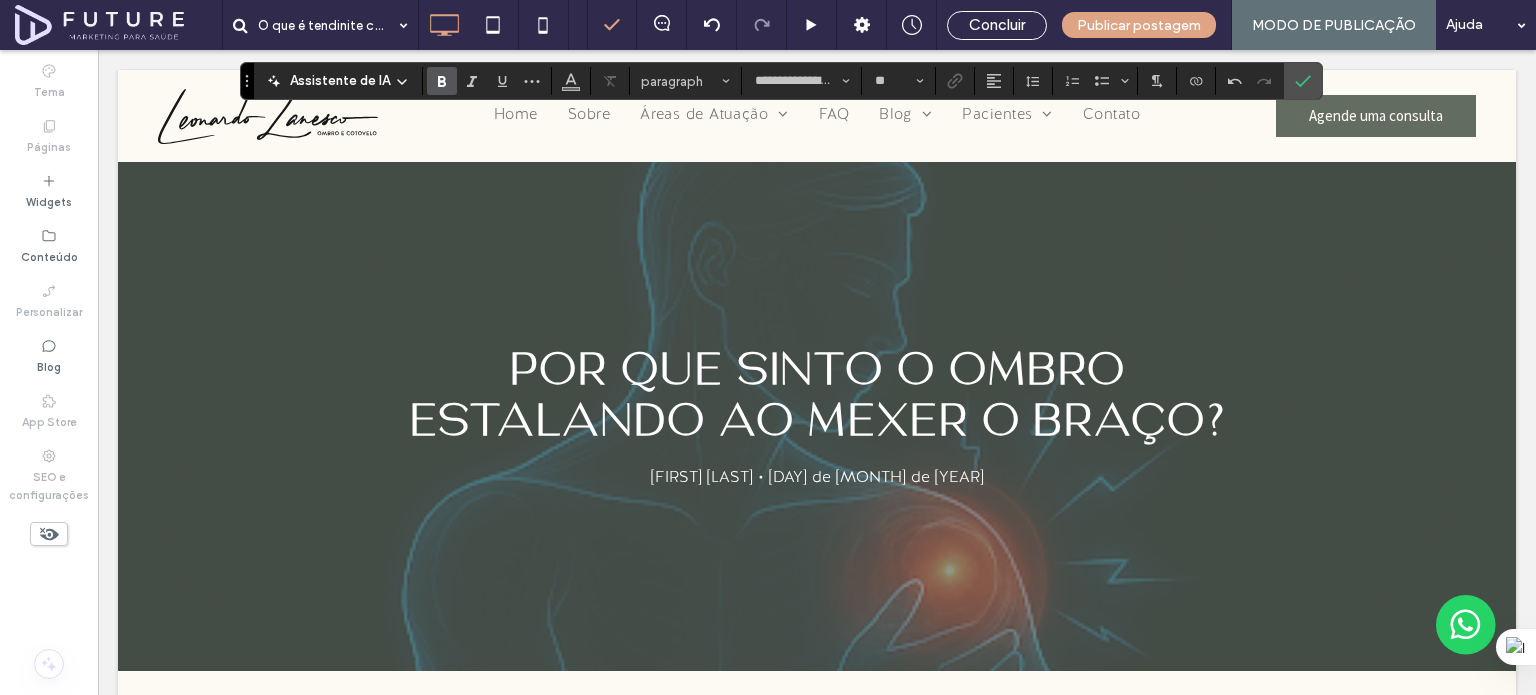 type on "**" 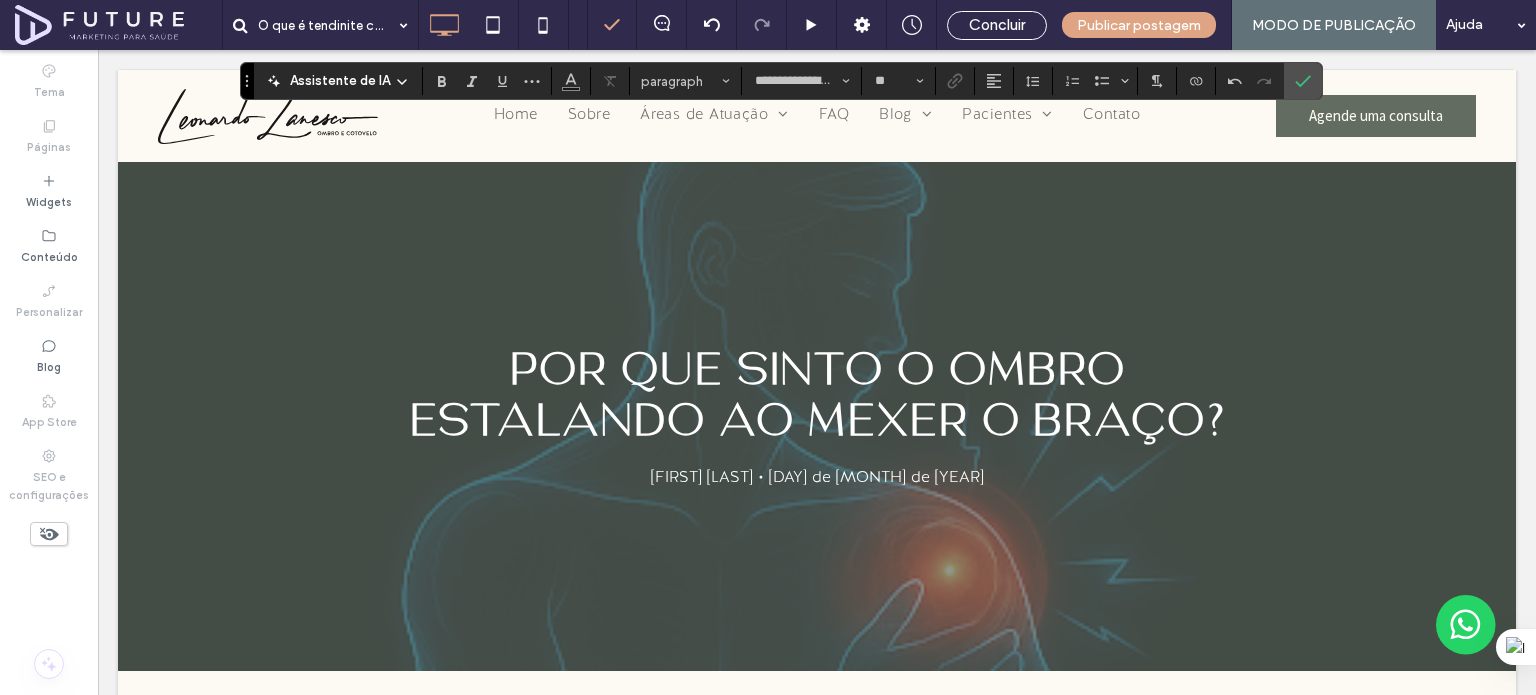 type on "**********" 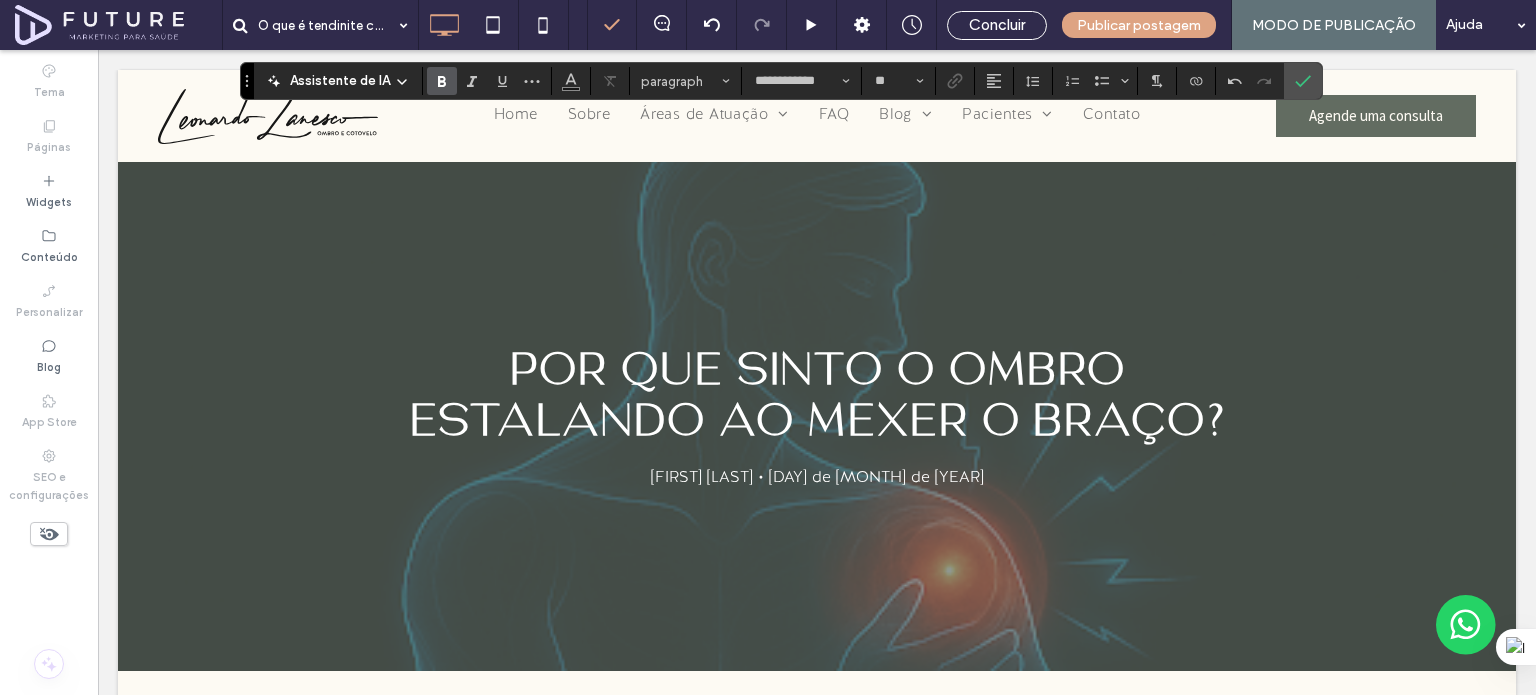 type on "**********" 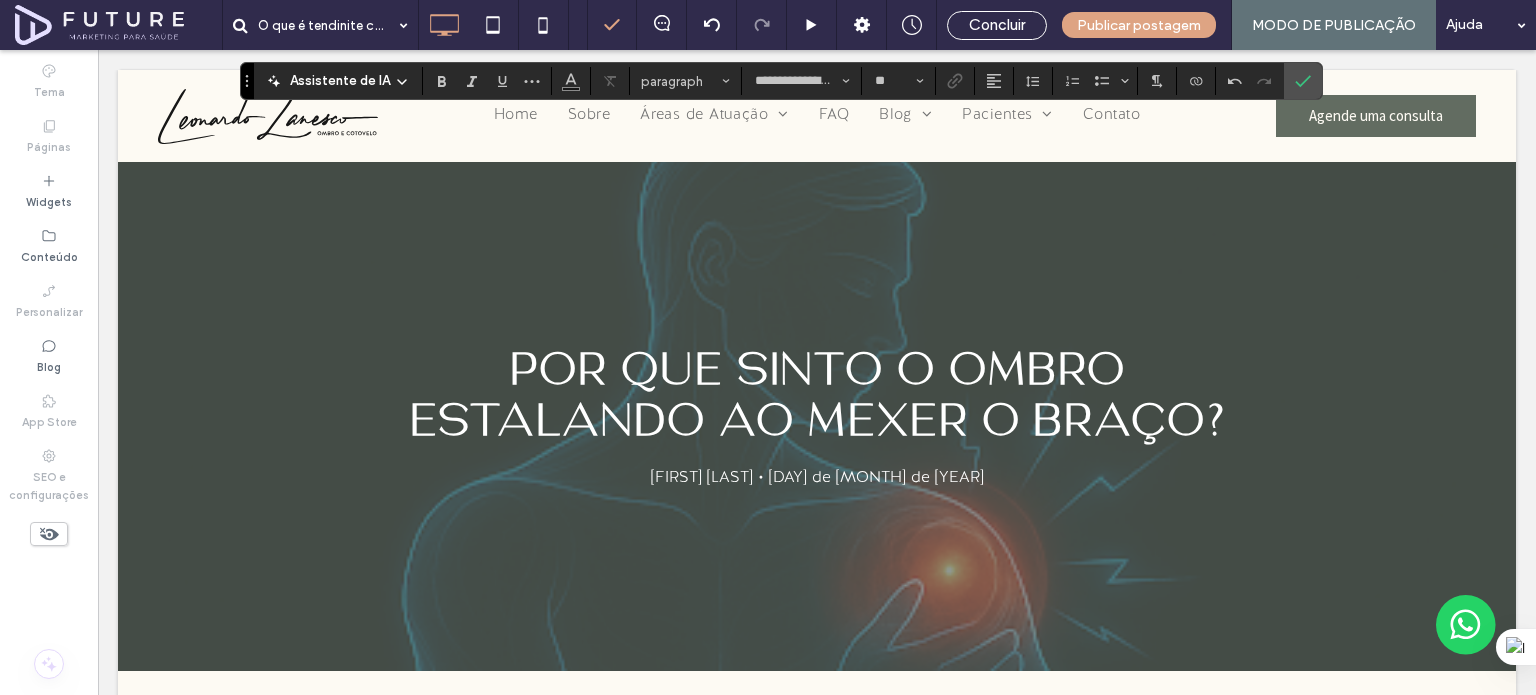 type on "**********" 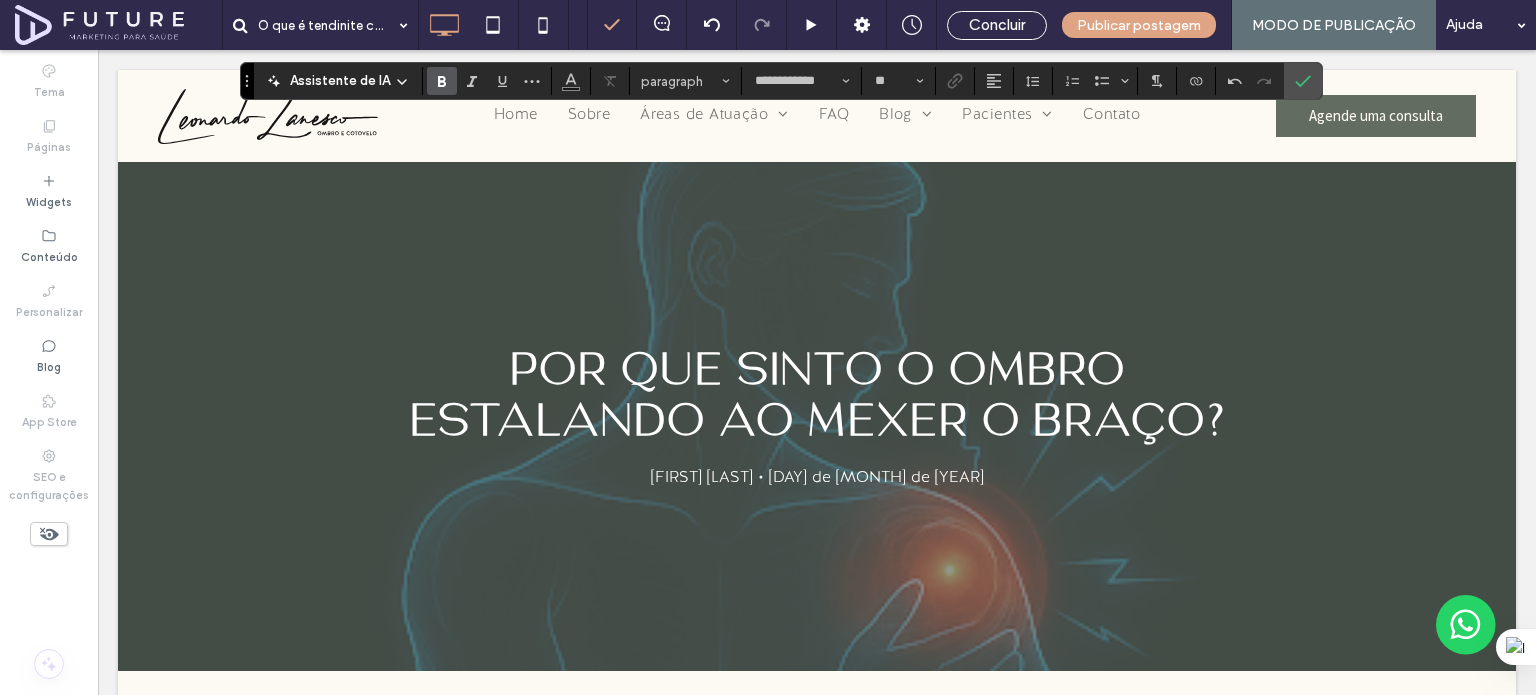 type on "**********" 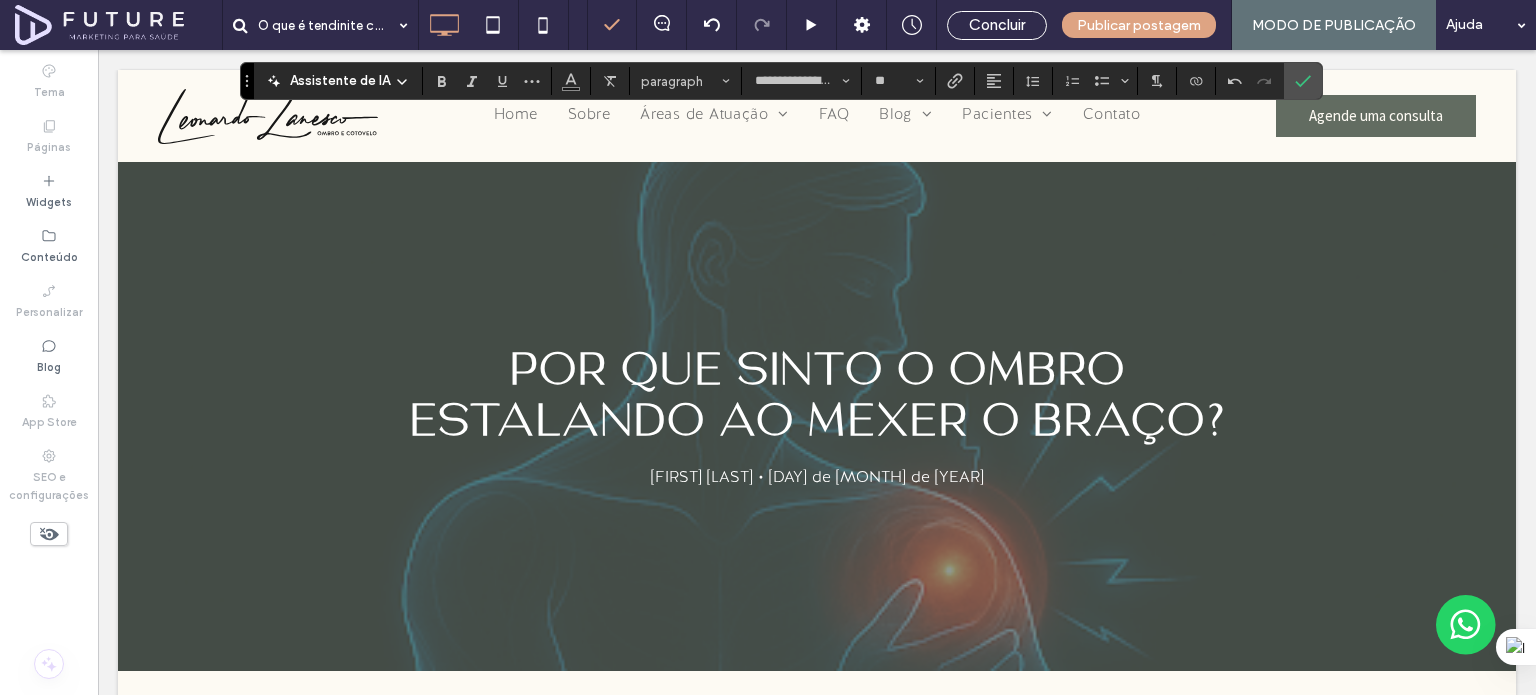 type on "**********" 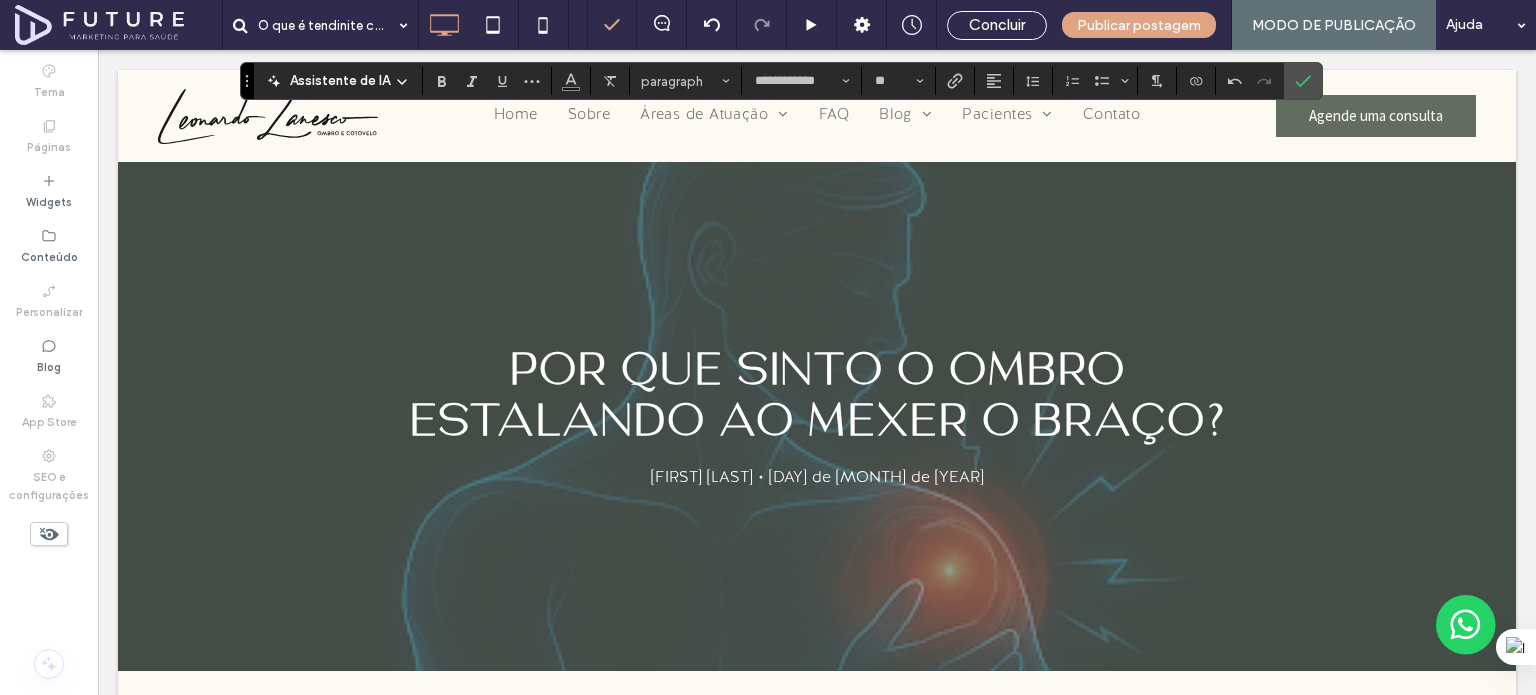 type on "**" 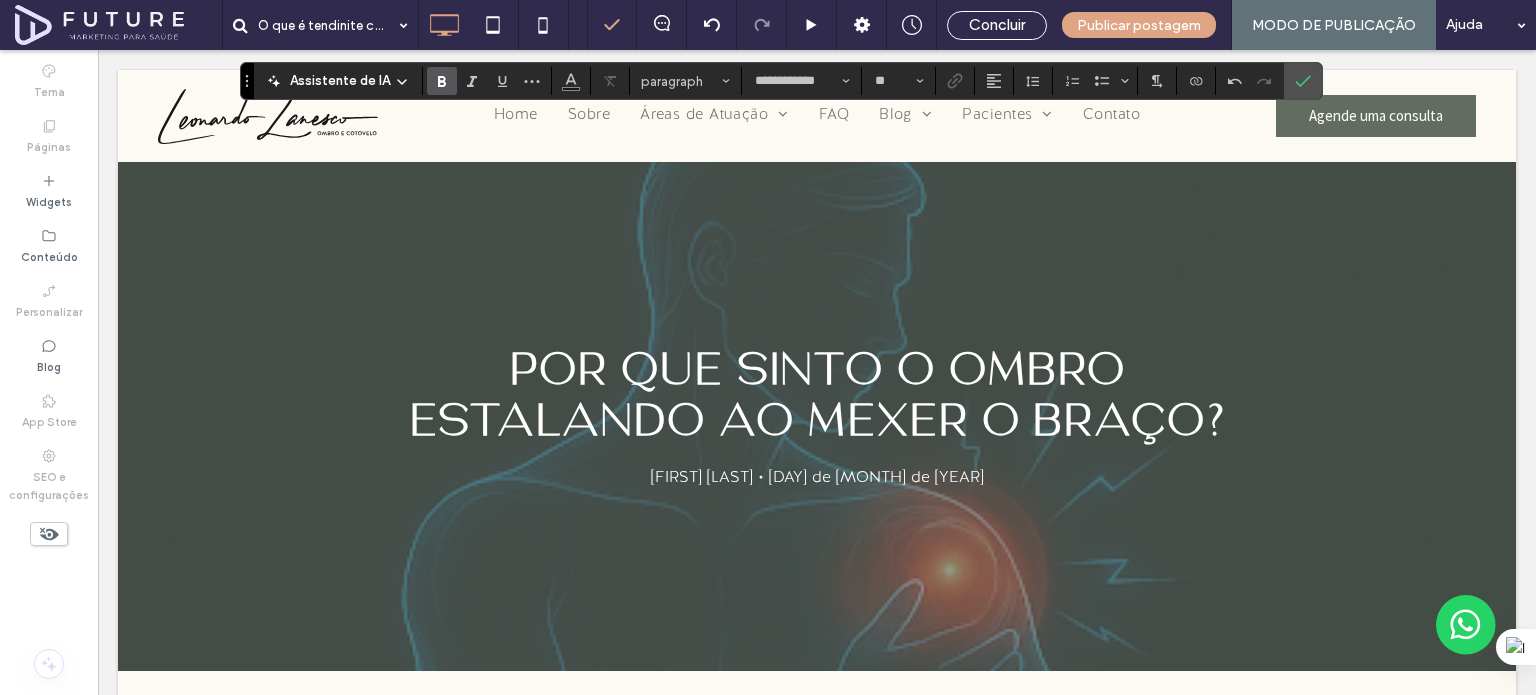 type on "**********" 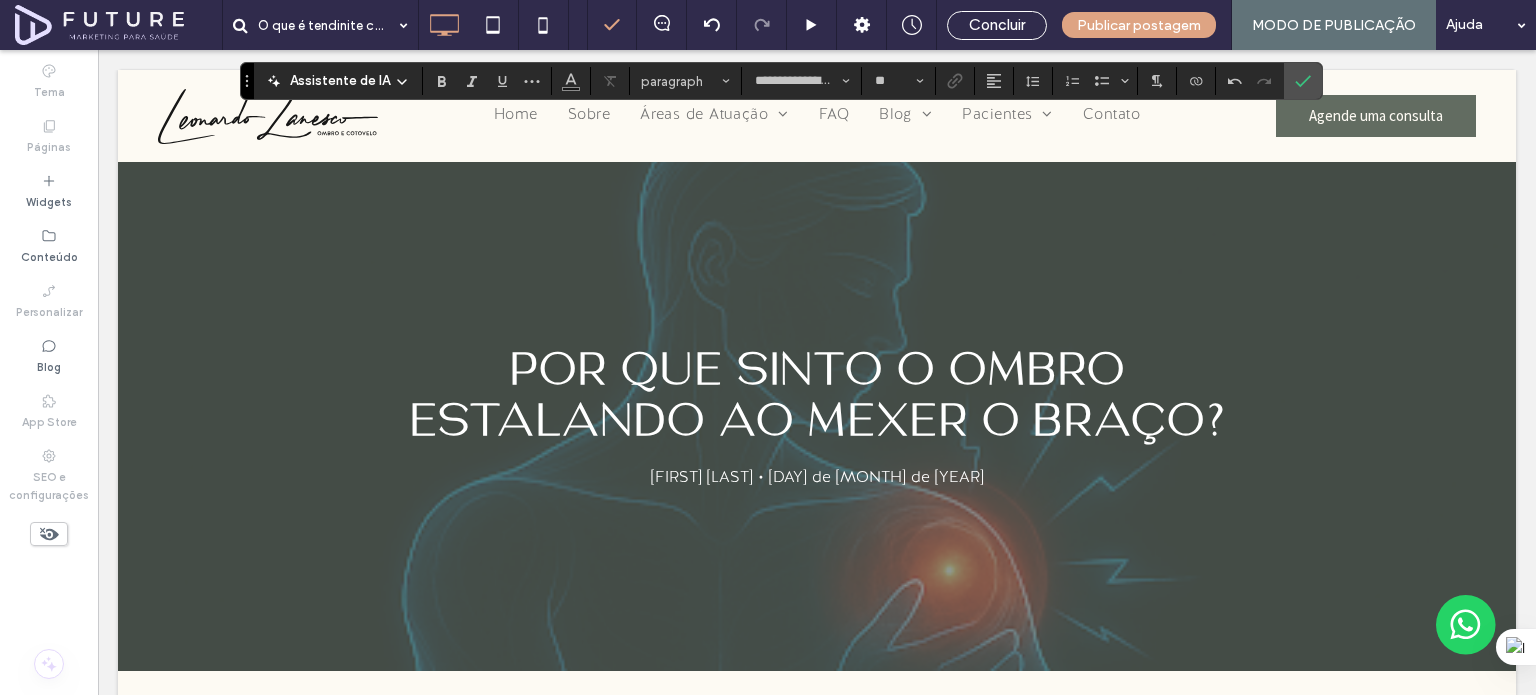 type on "**********" 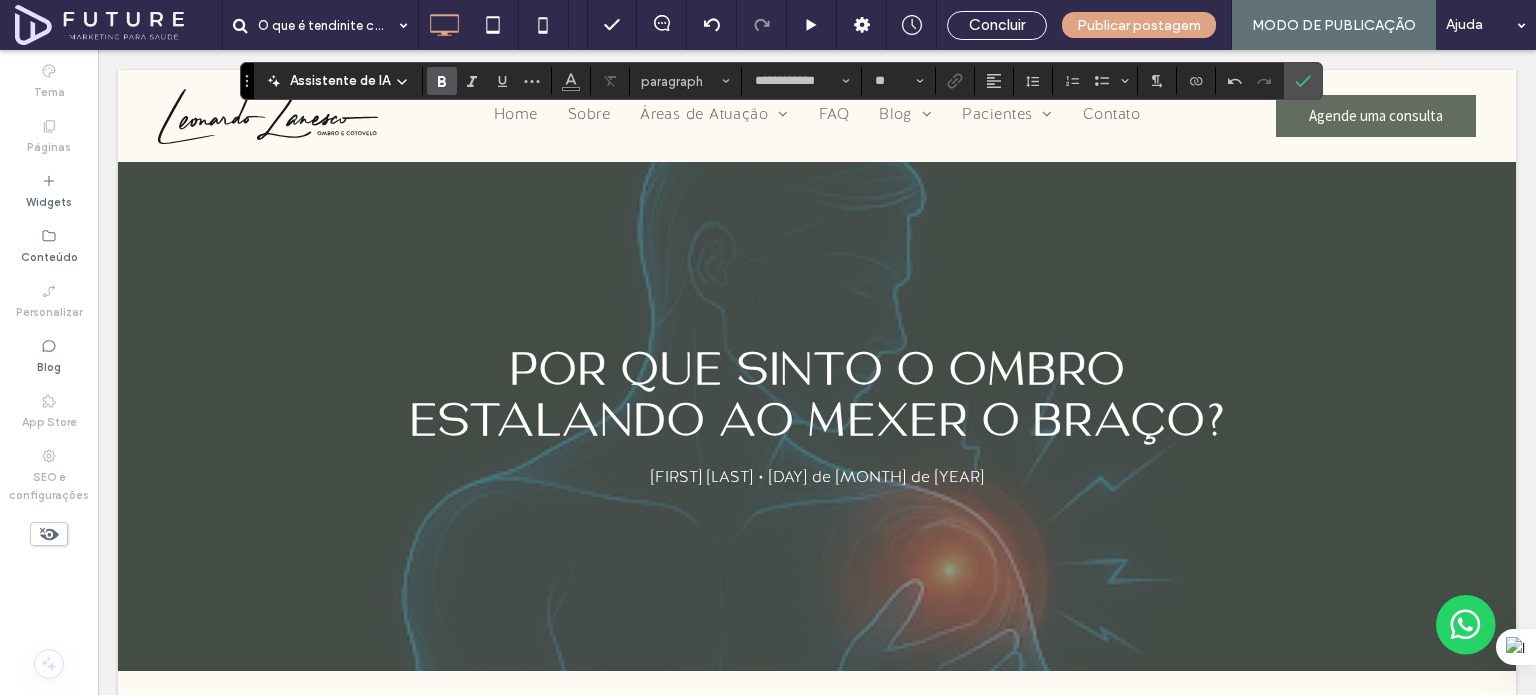 type on "**********" 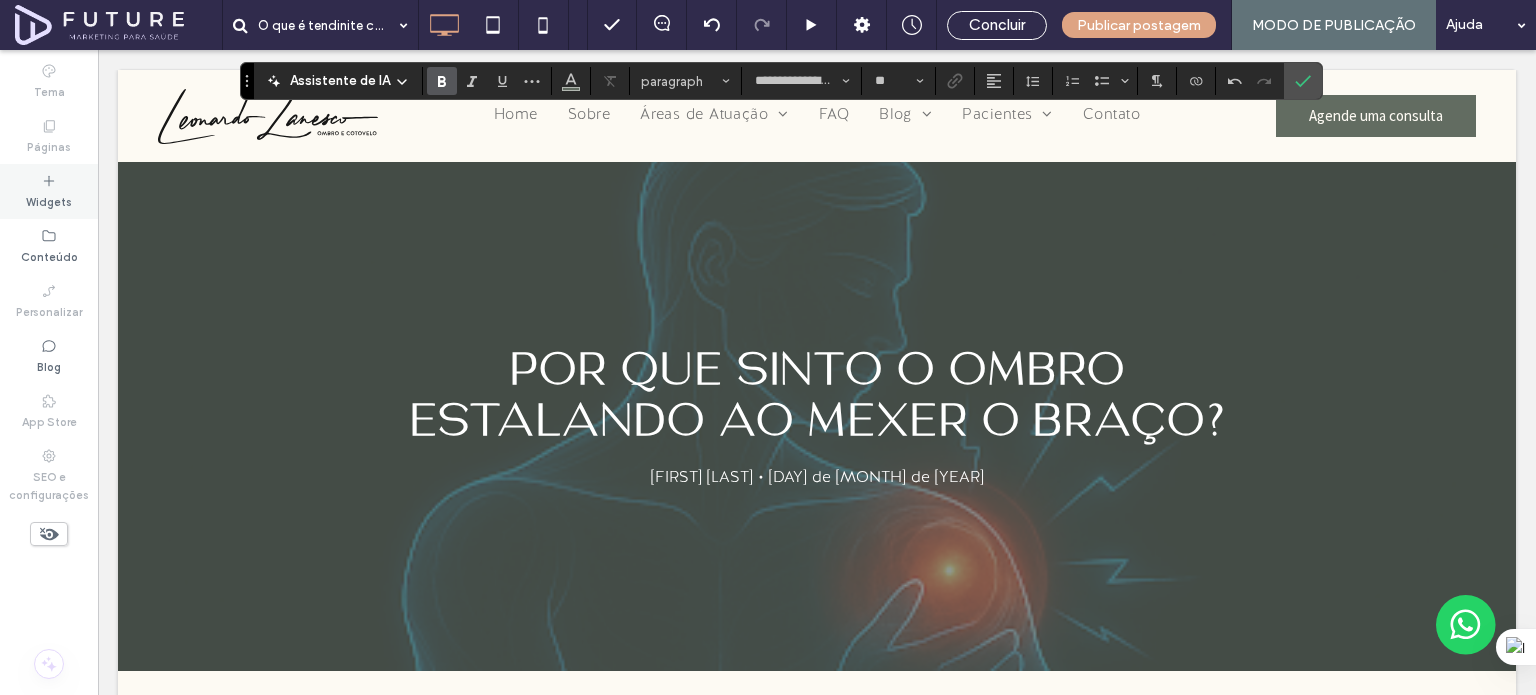 click on "Widgets" at bounding box center [49, 200] 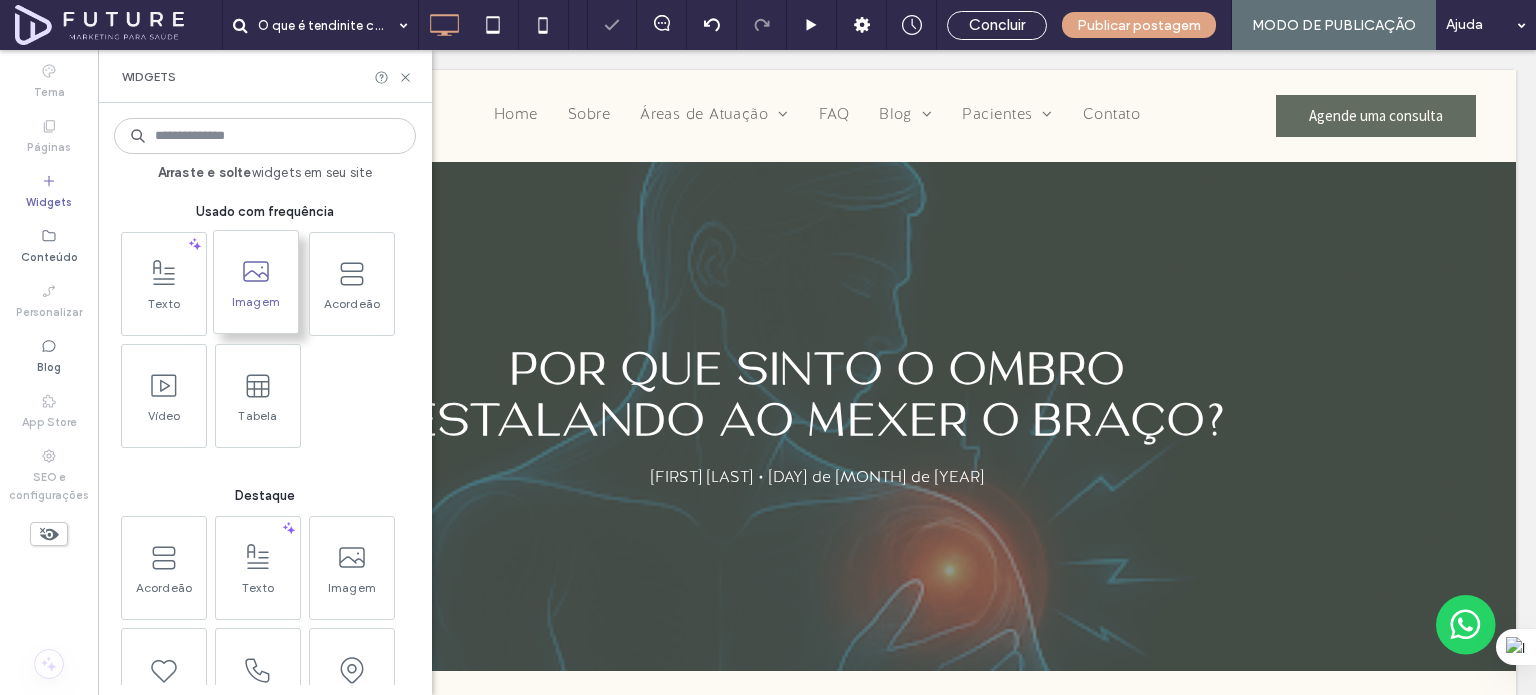 click at bounding box center [256, 271] 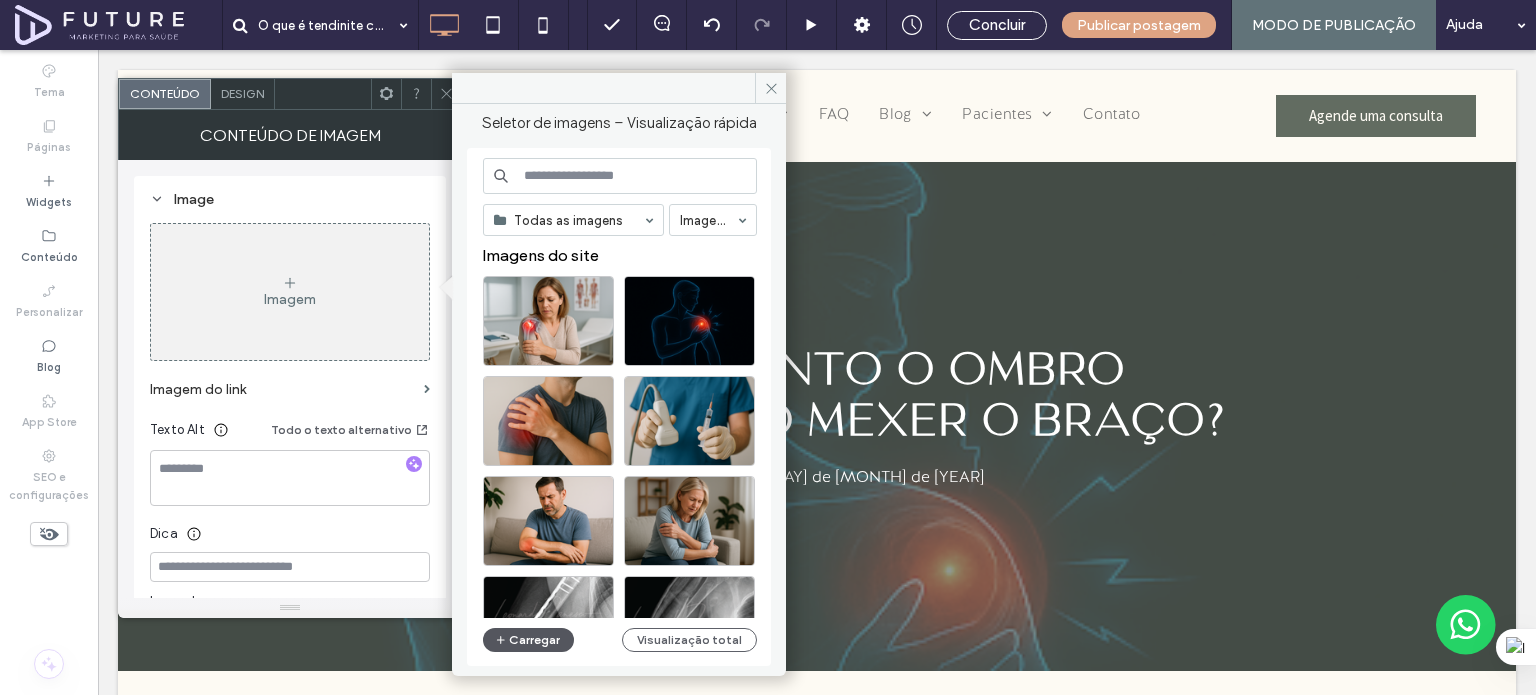 click on "Carregar" at bounding box center (528, 640) 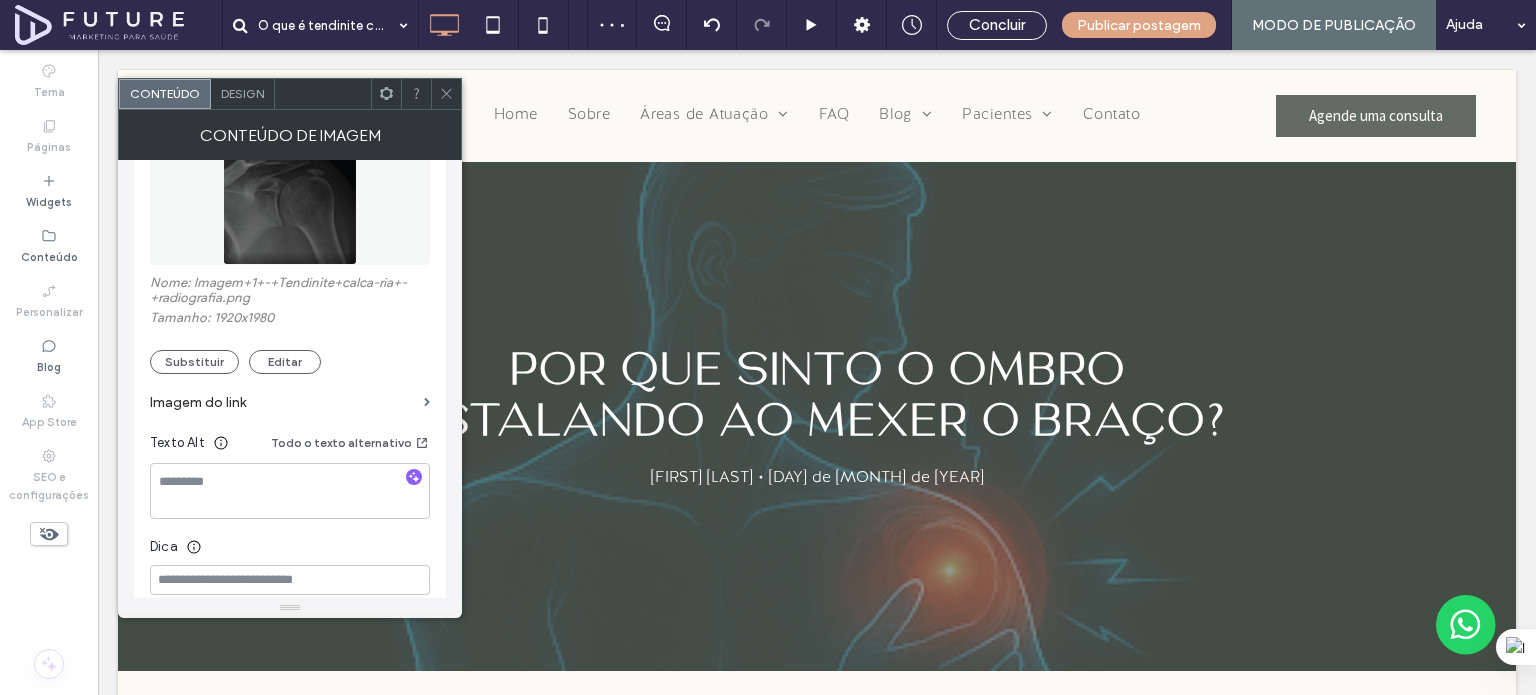 scroll, scrollTop: 200, scrollLeft: 0, axis: vertical 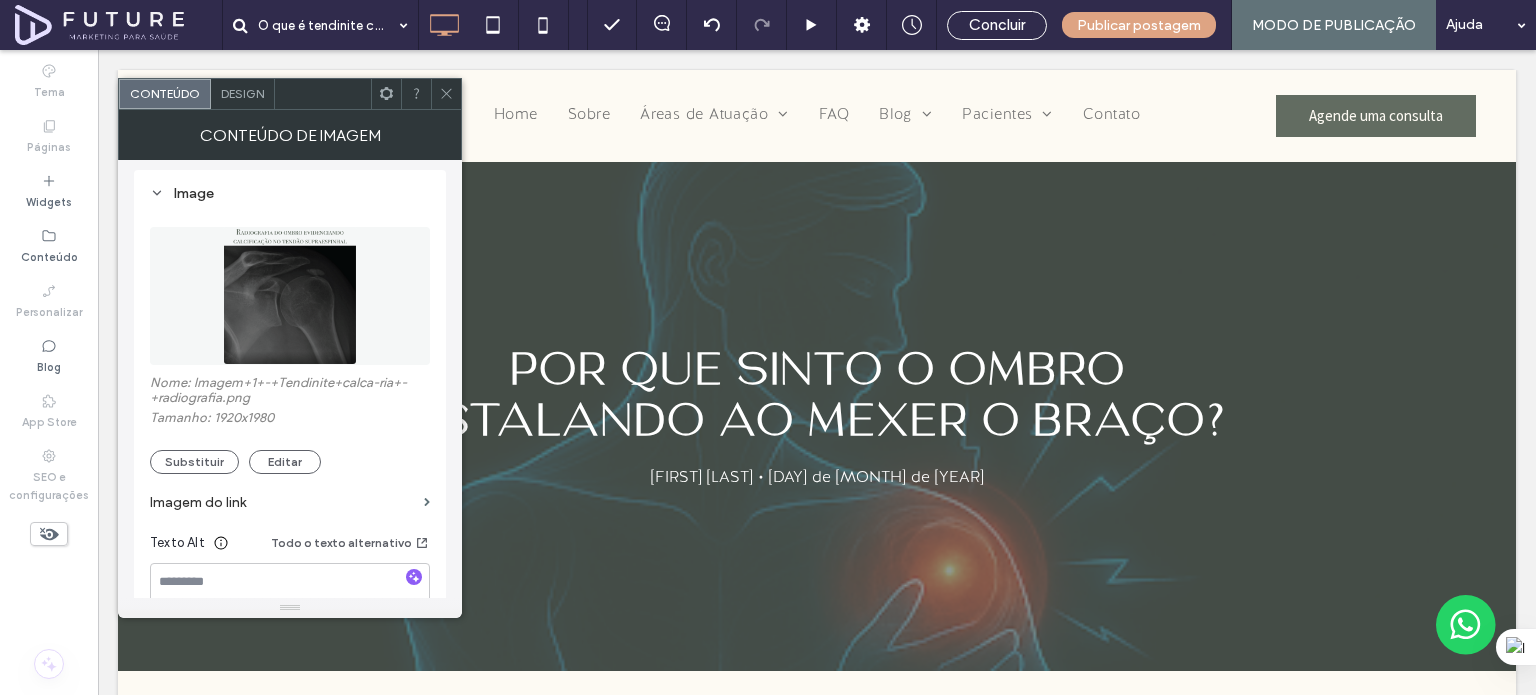 click 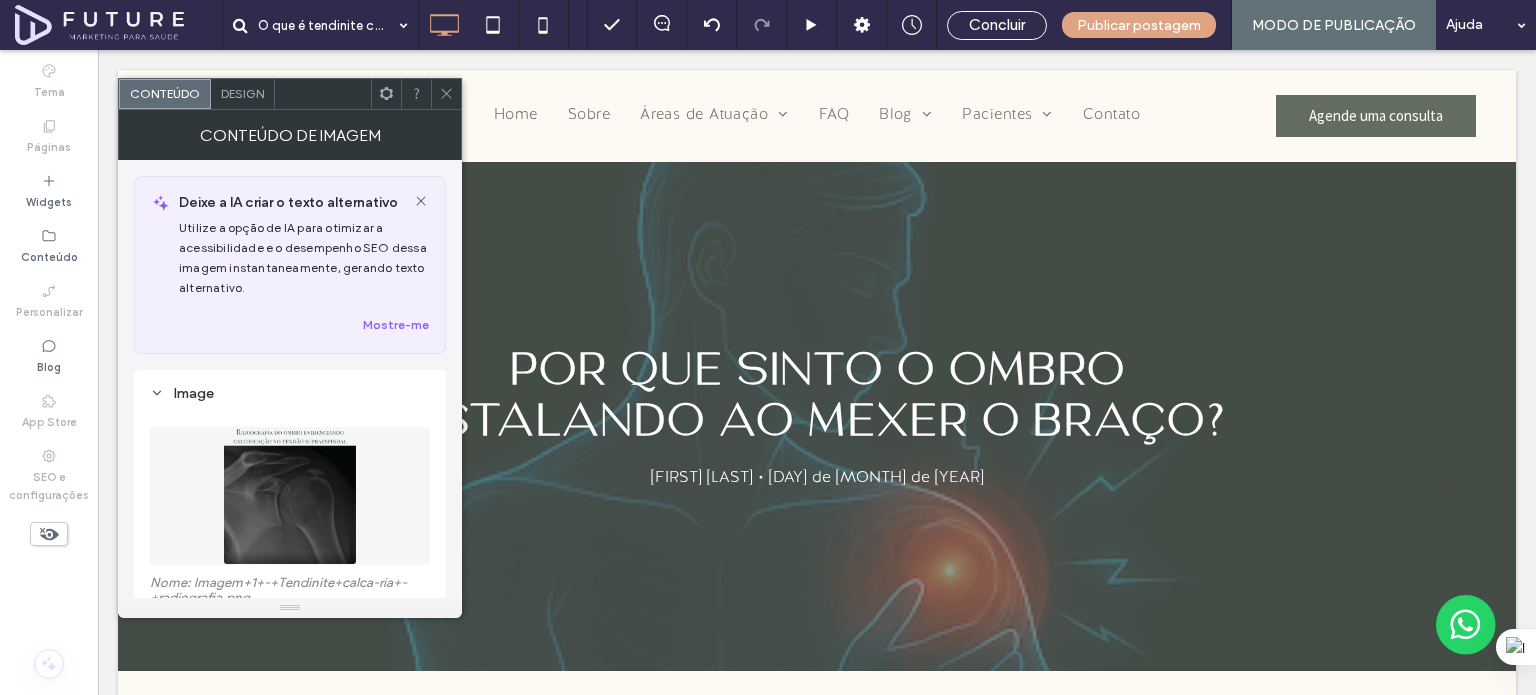 click on "Design" at bounding box center (242, 93) 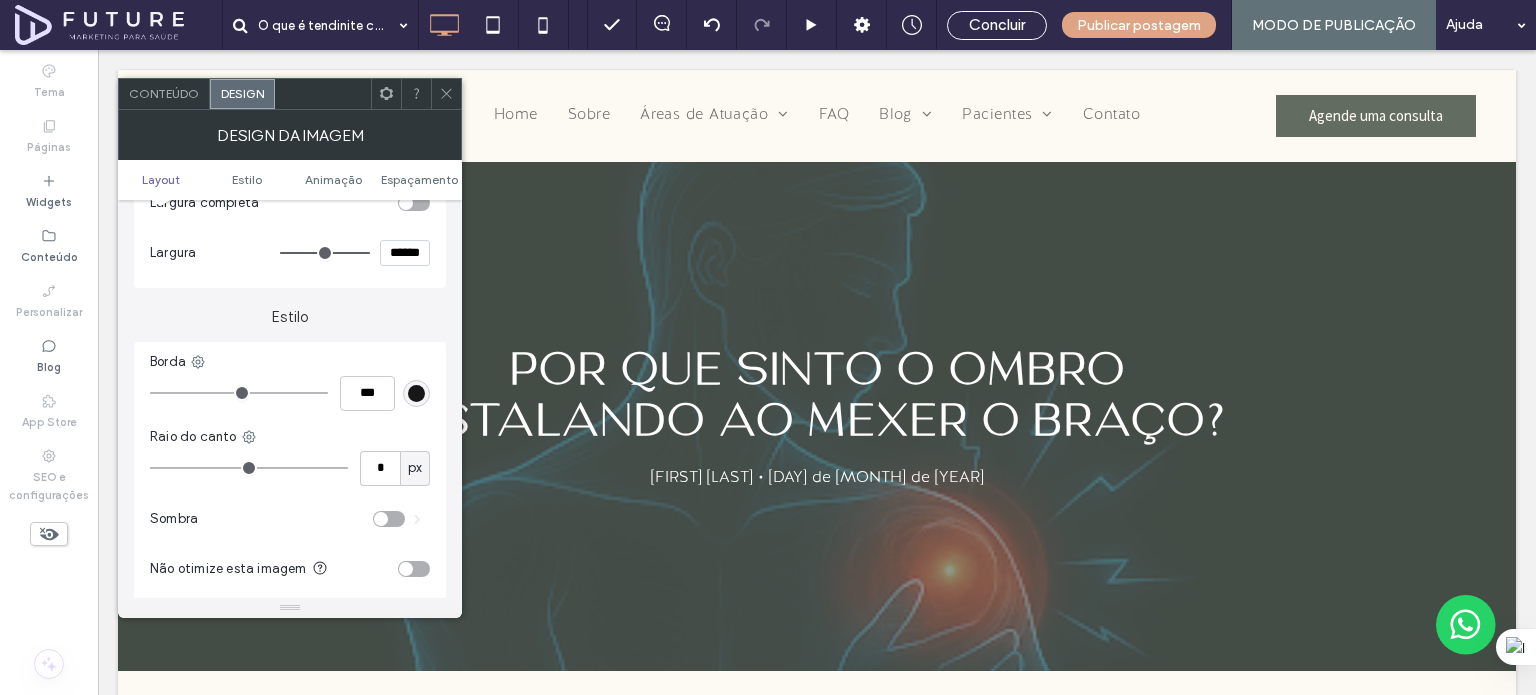 scroll, scrollTop: 222, scrollLeft: 0, axis: vertical 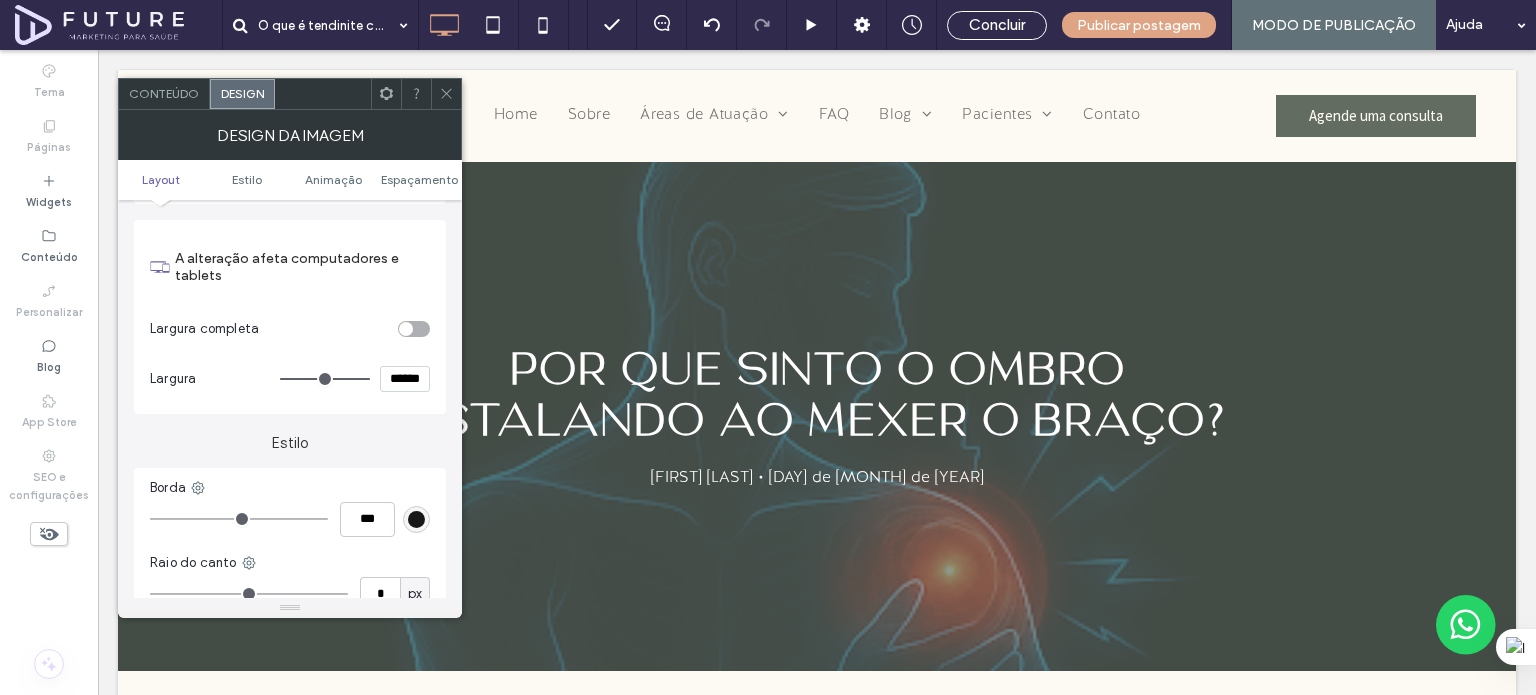 click on "******" at bounding box center [405, 379] 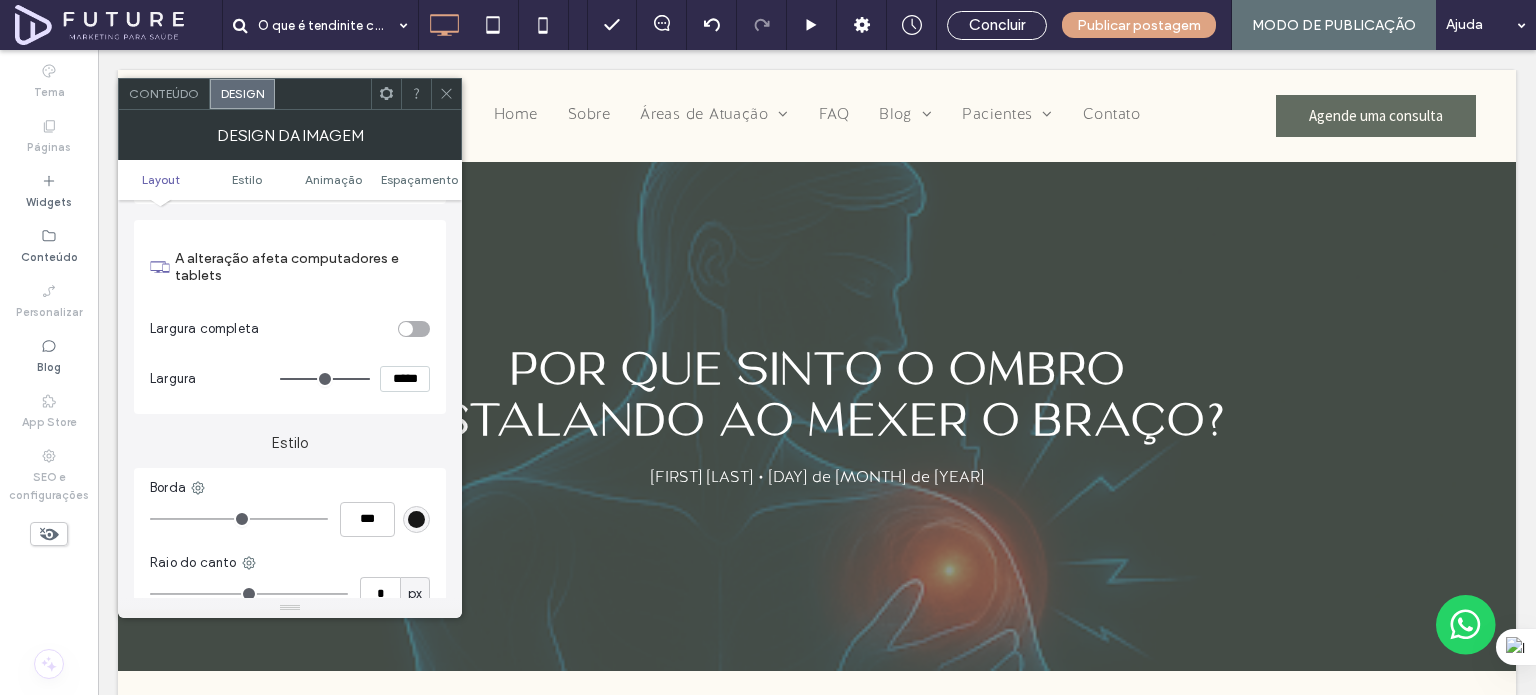 type on "*****" 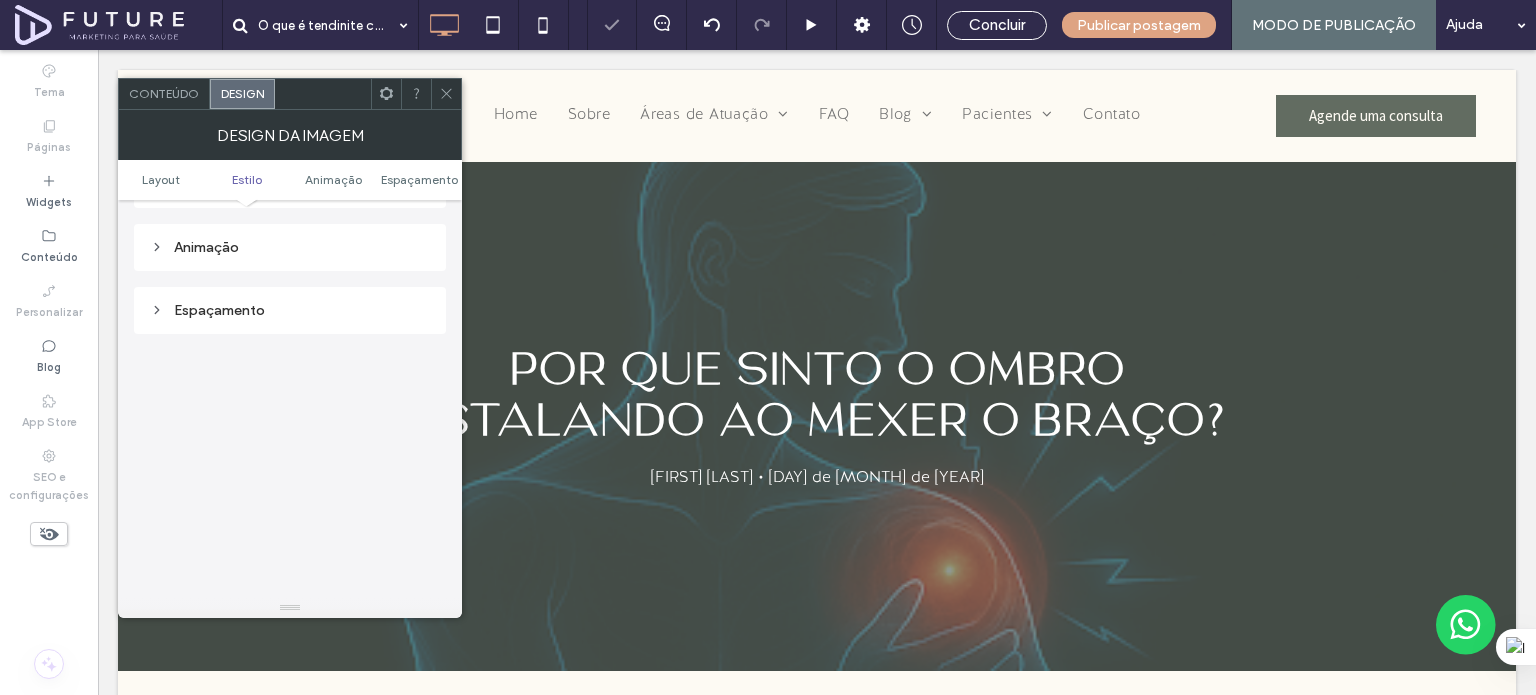 scroll, scrollTop: 1022, scrollLeft: 0, axis: vertical 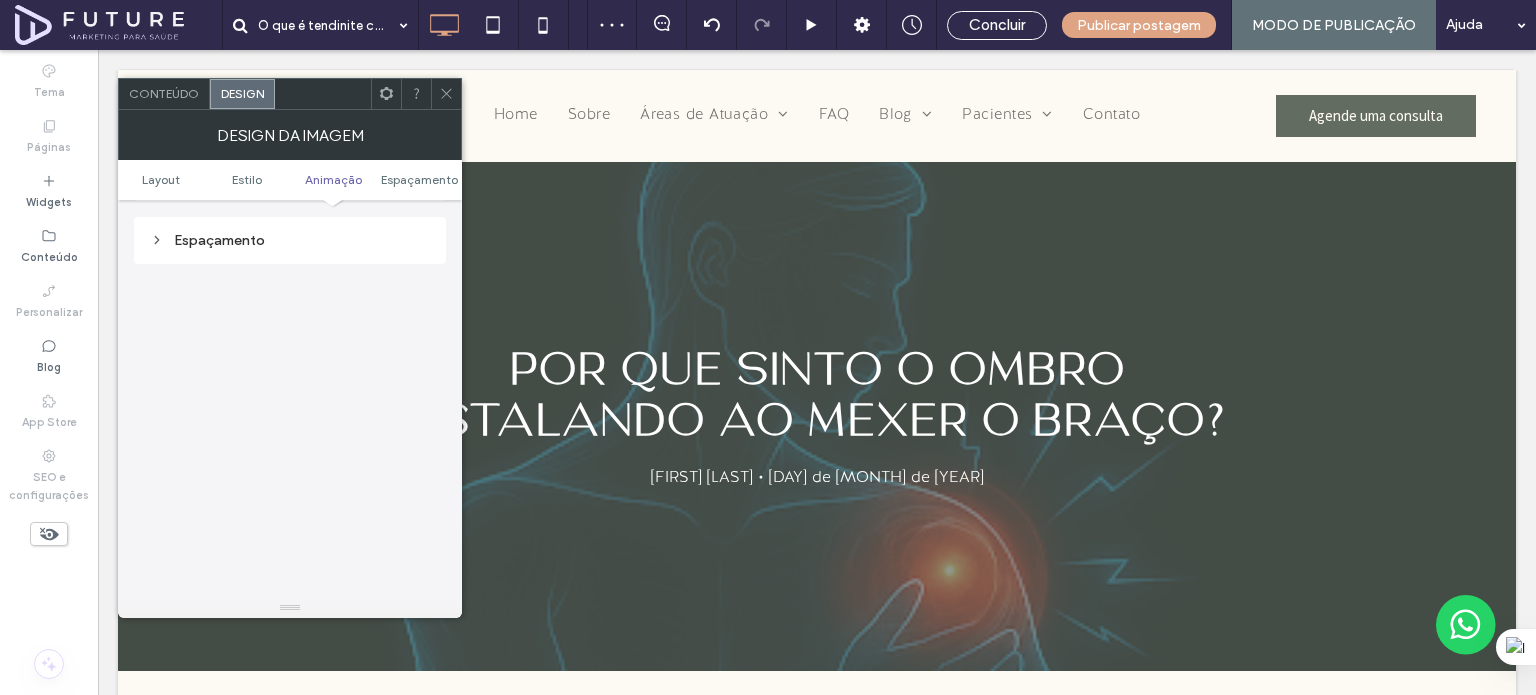 click 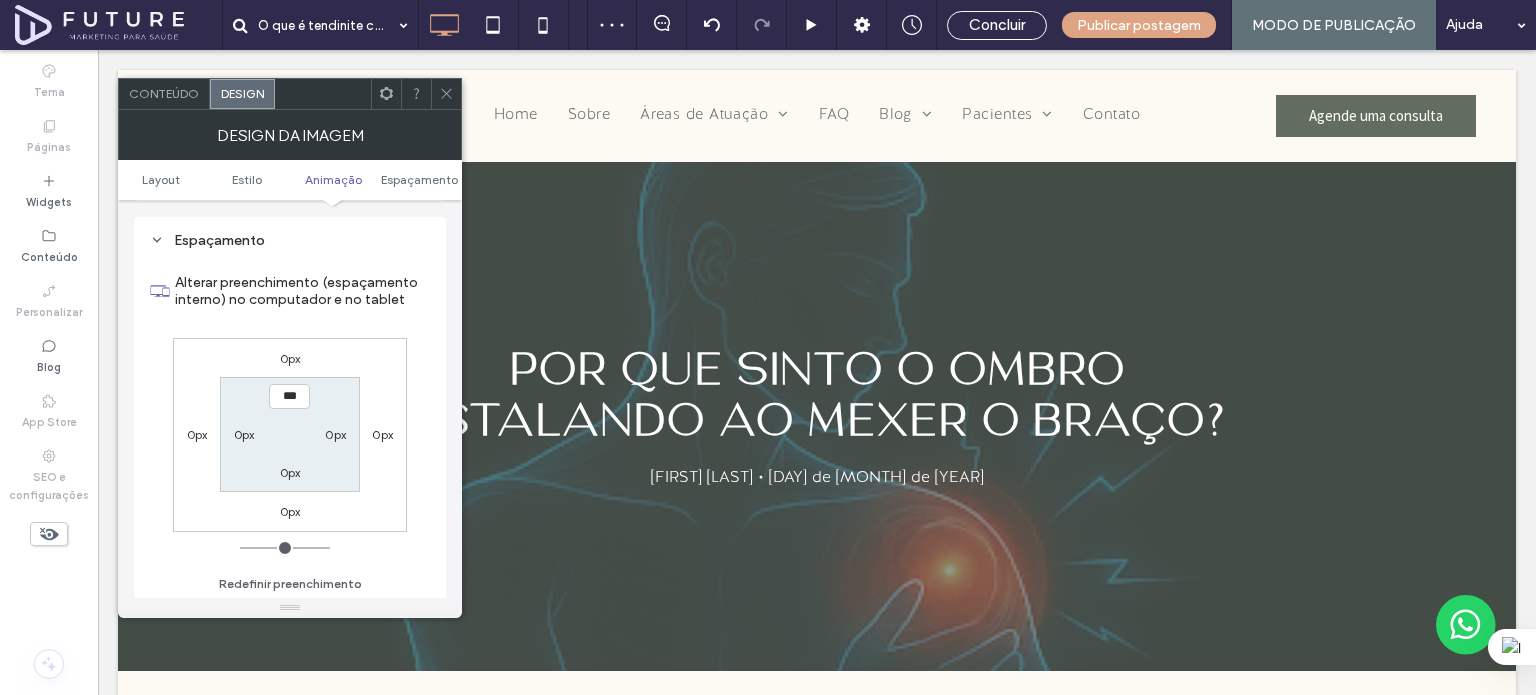 click on "0px" at bounding box center (197, 434) 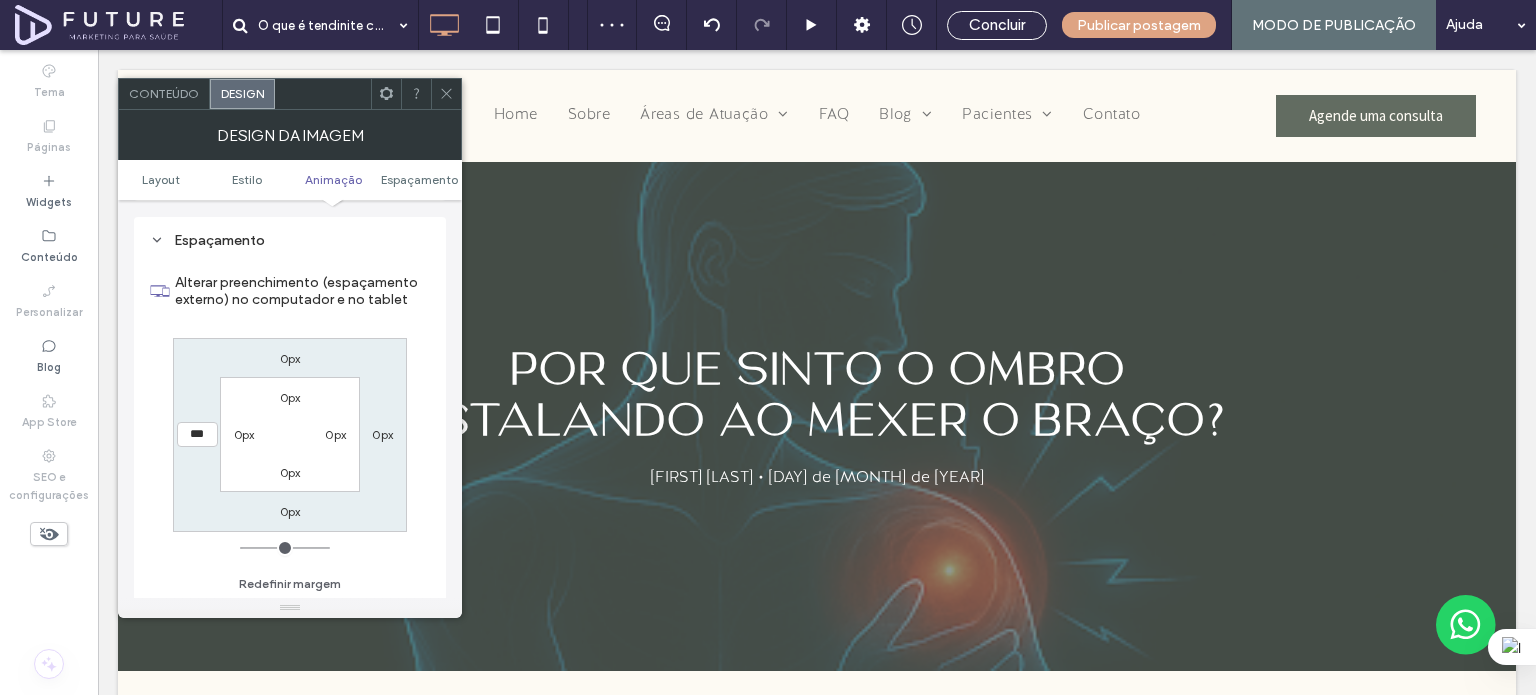 drag, startPoint x: 192, startPoint y: 430, endPoint x: 196, endPoint y: 417, distance: 13.601471 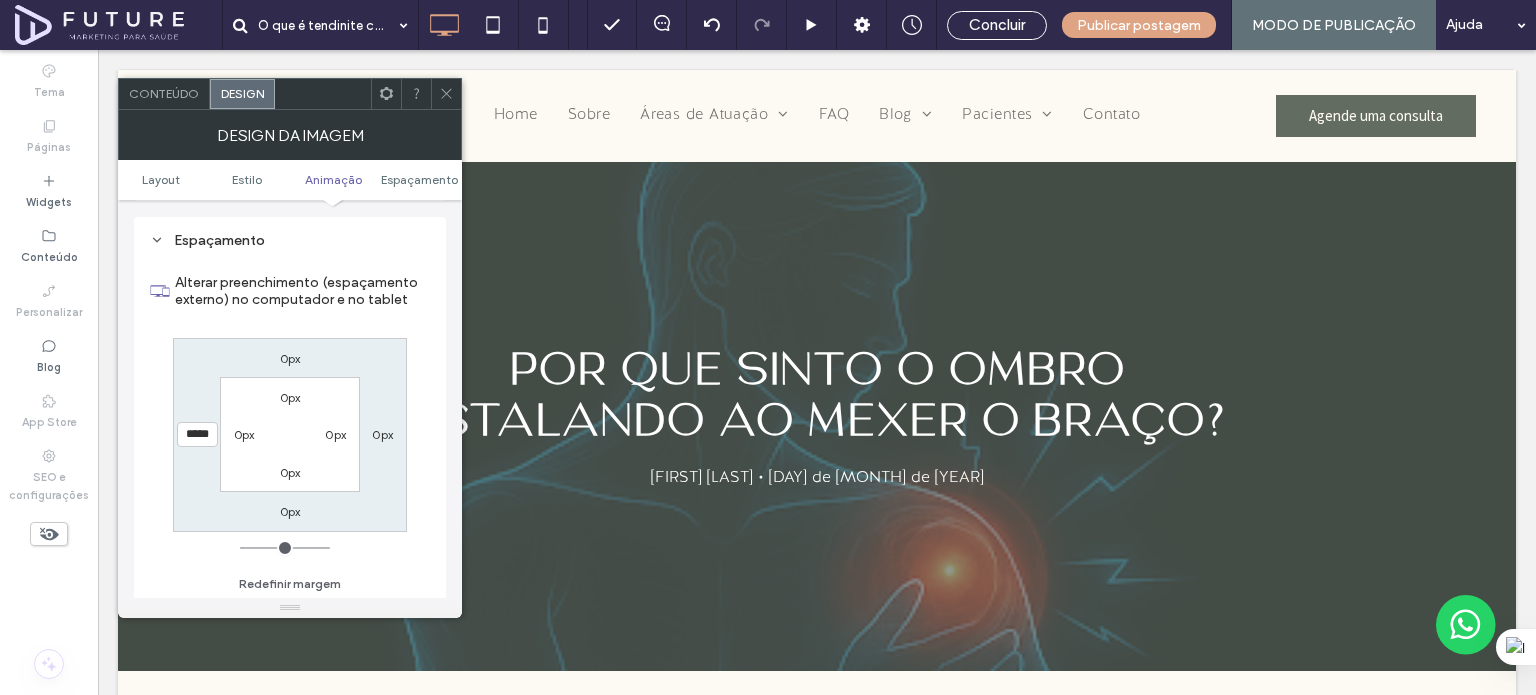 type on "*****" 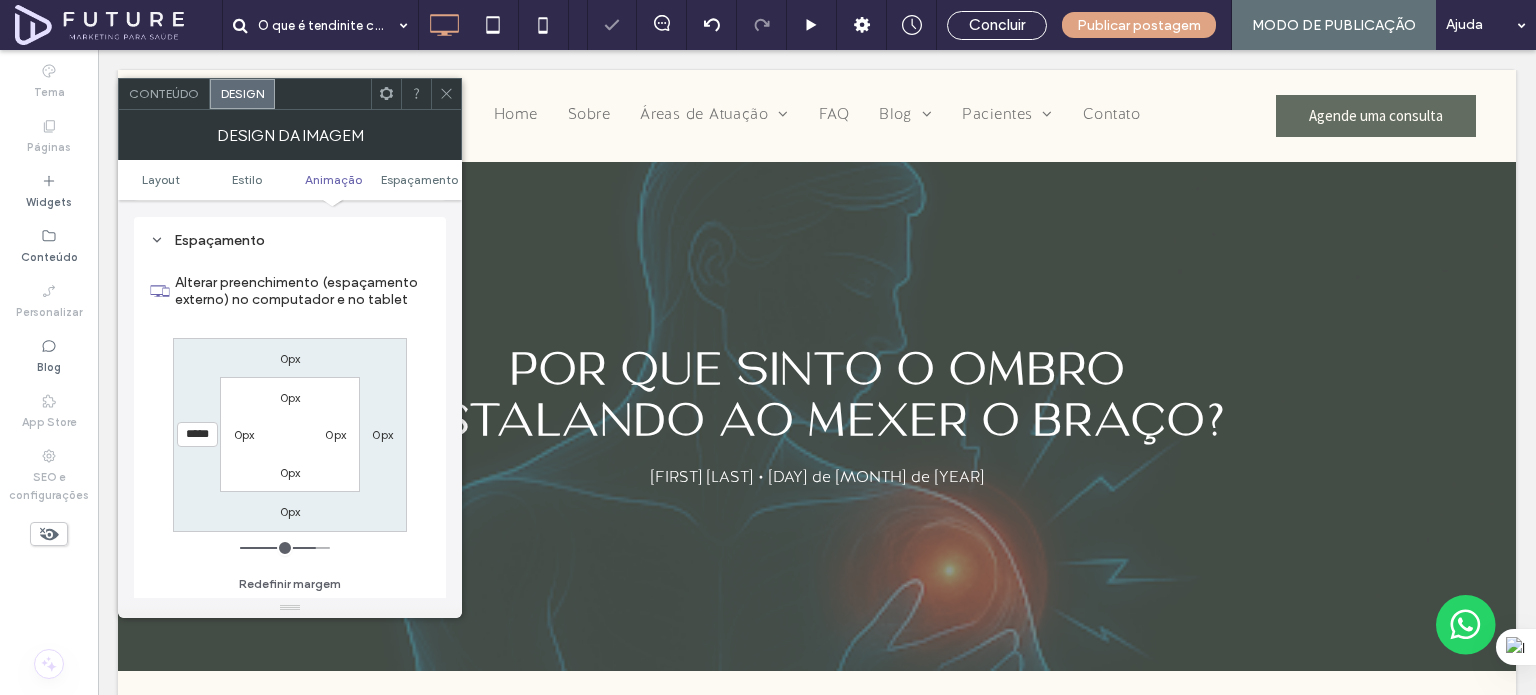 click at bounding box center [446, 94] 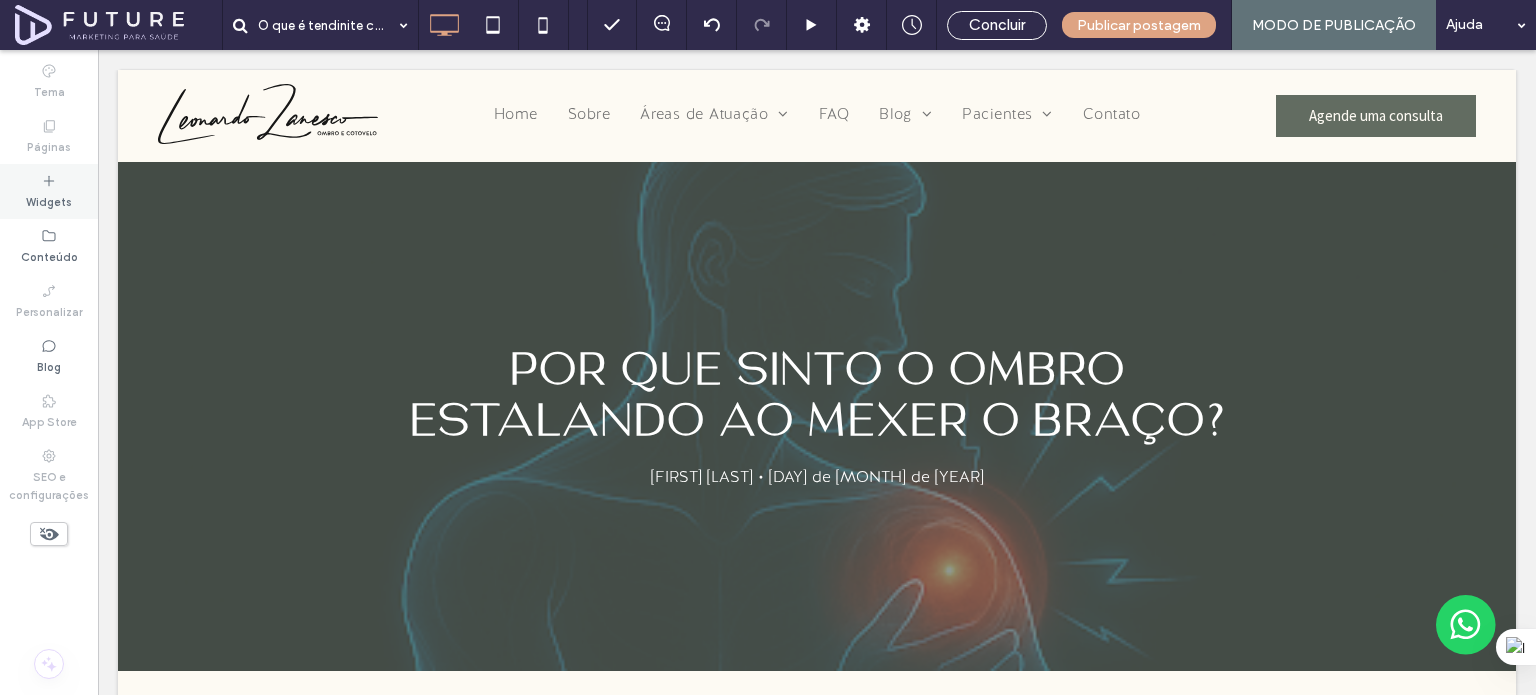 click on "Widgets" at bounding box center (49, 191) 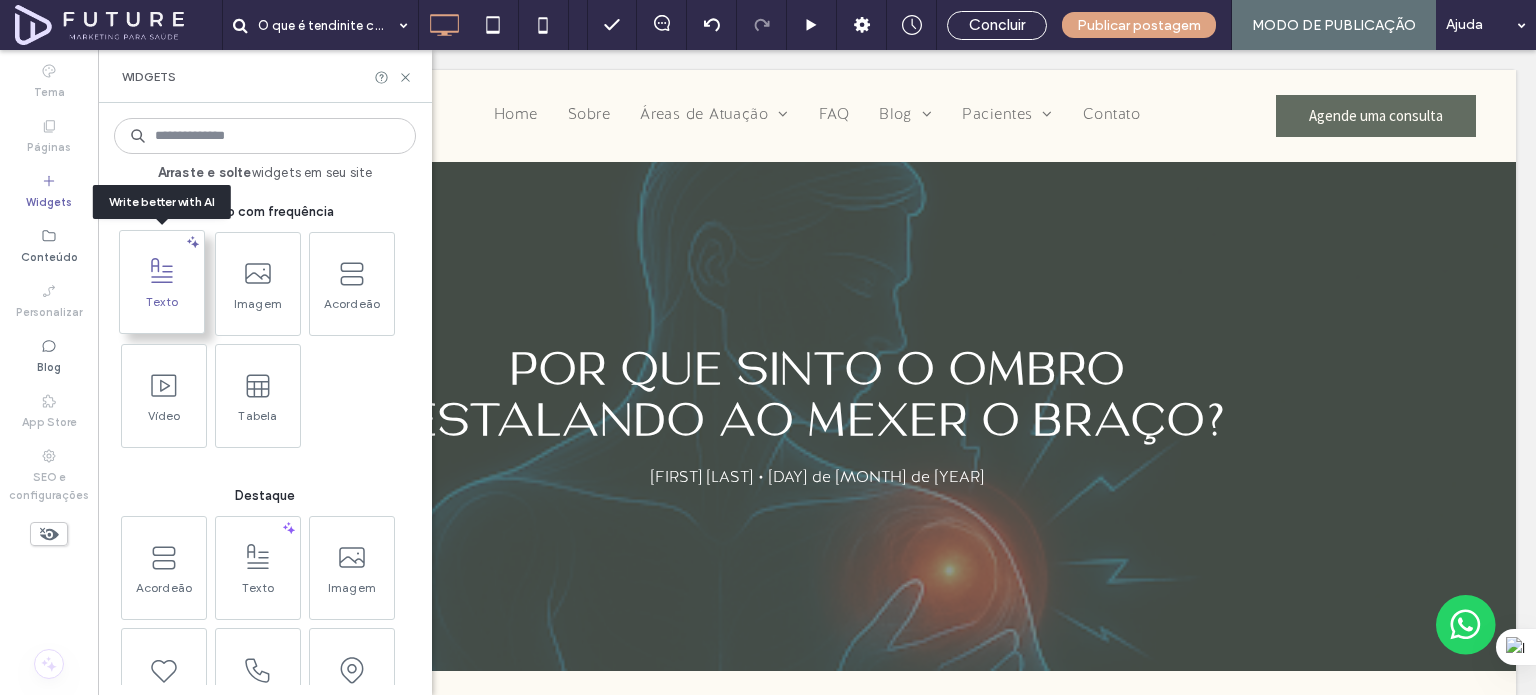 click 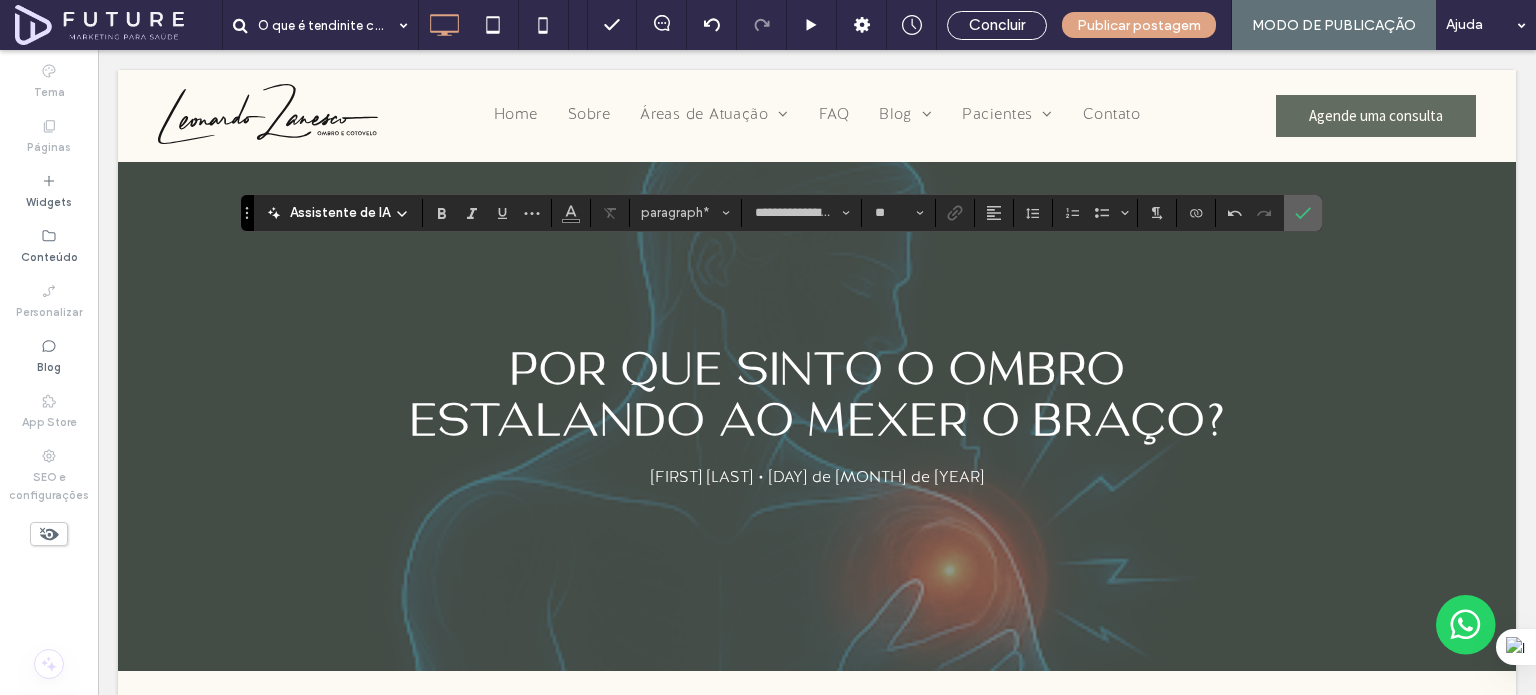 click 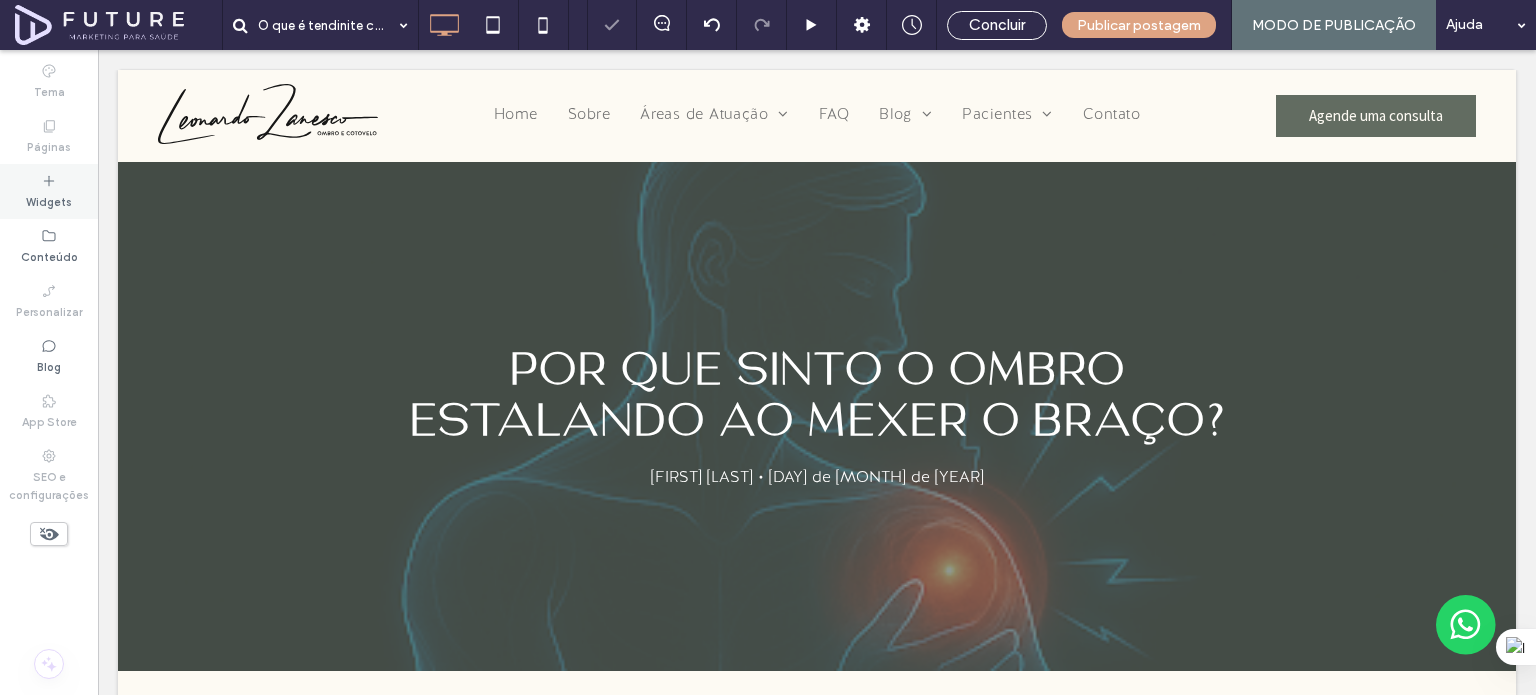 click on "Widgets" at bounding box center [49, 191] 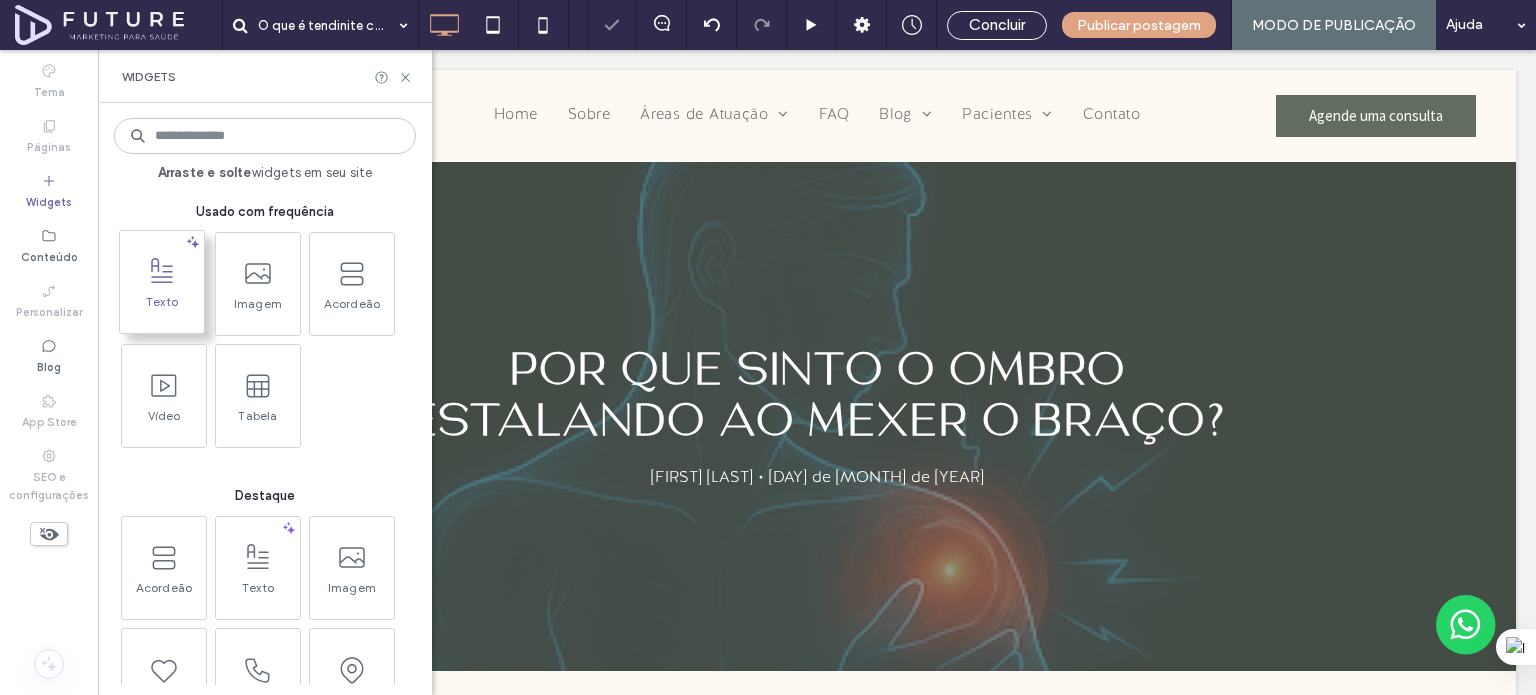 click 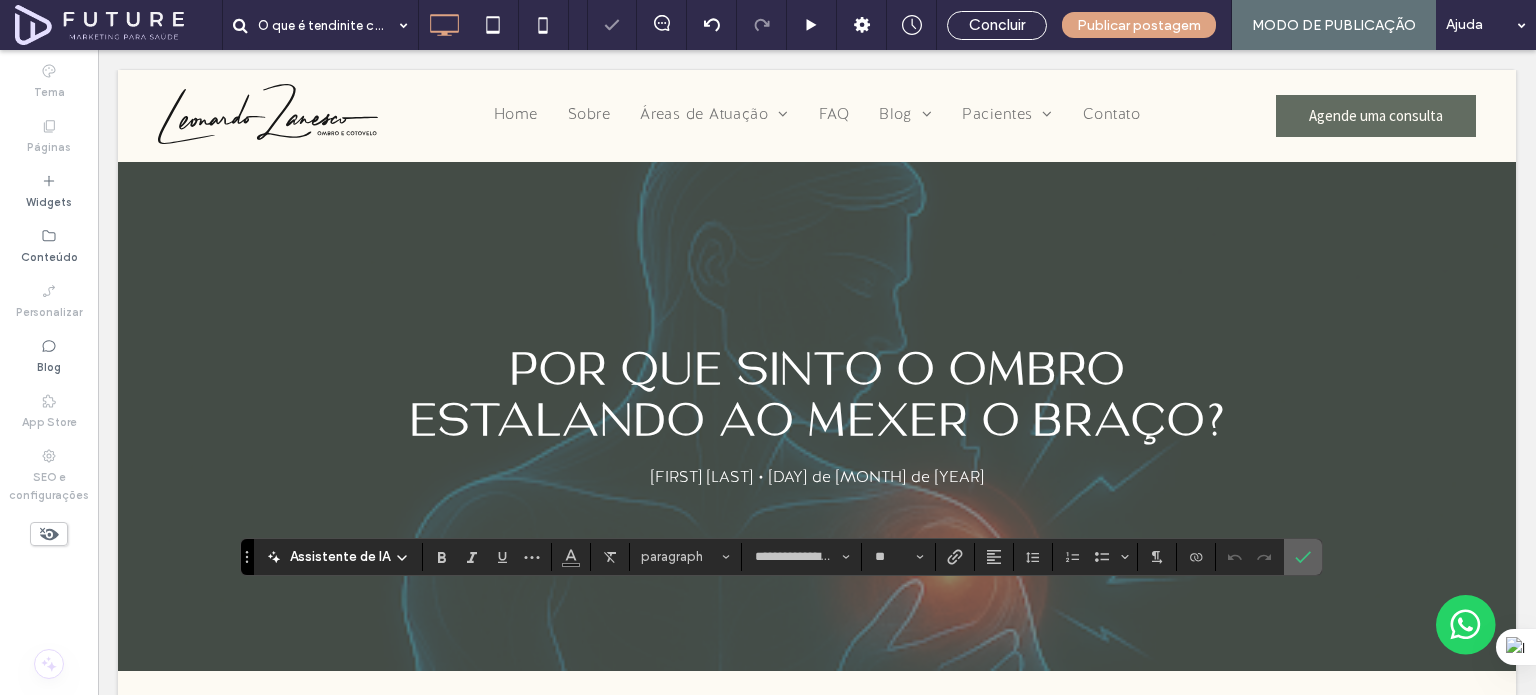 click at bounding box center [1303, 557] 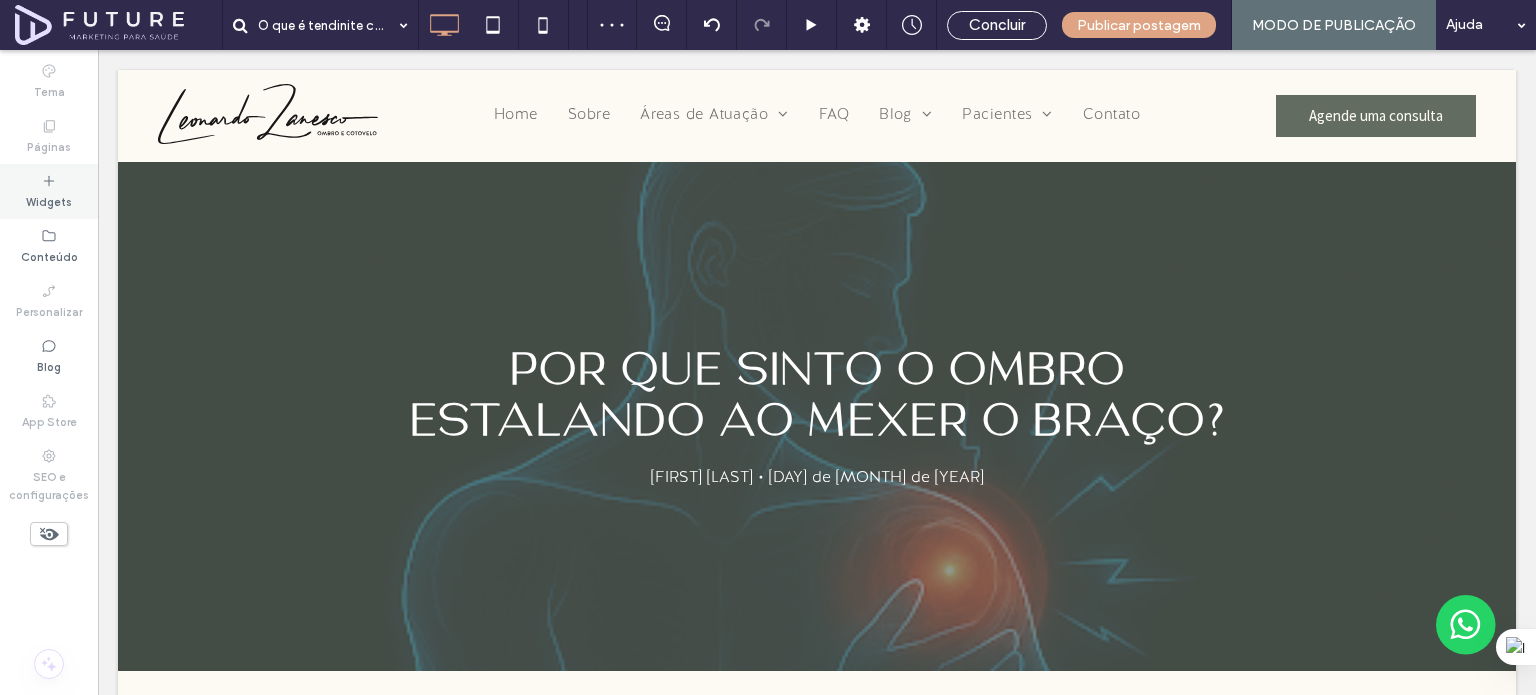 click on "Widgets" at bounding box center [49, 191] 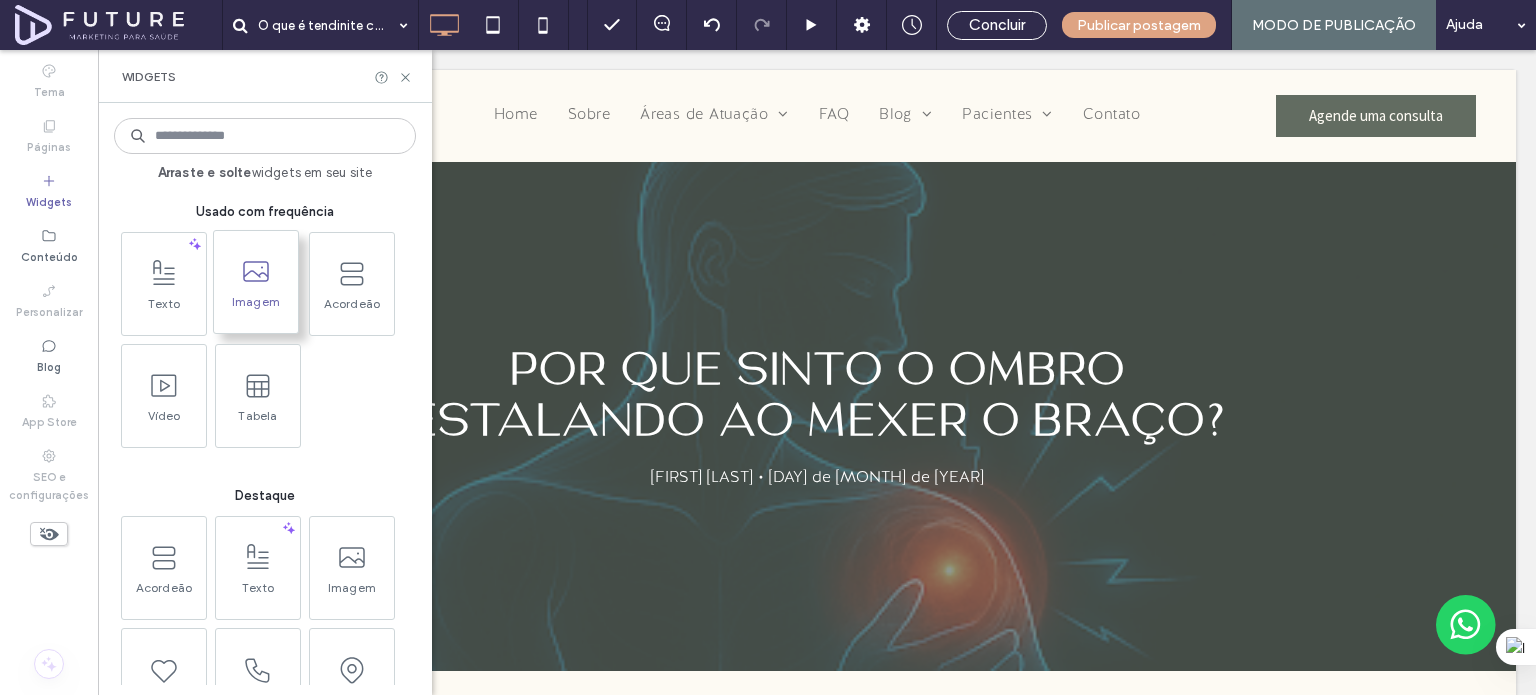 click 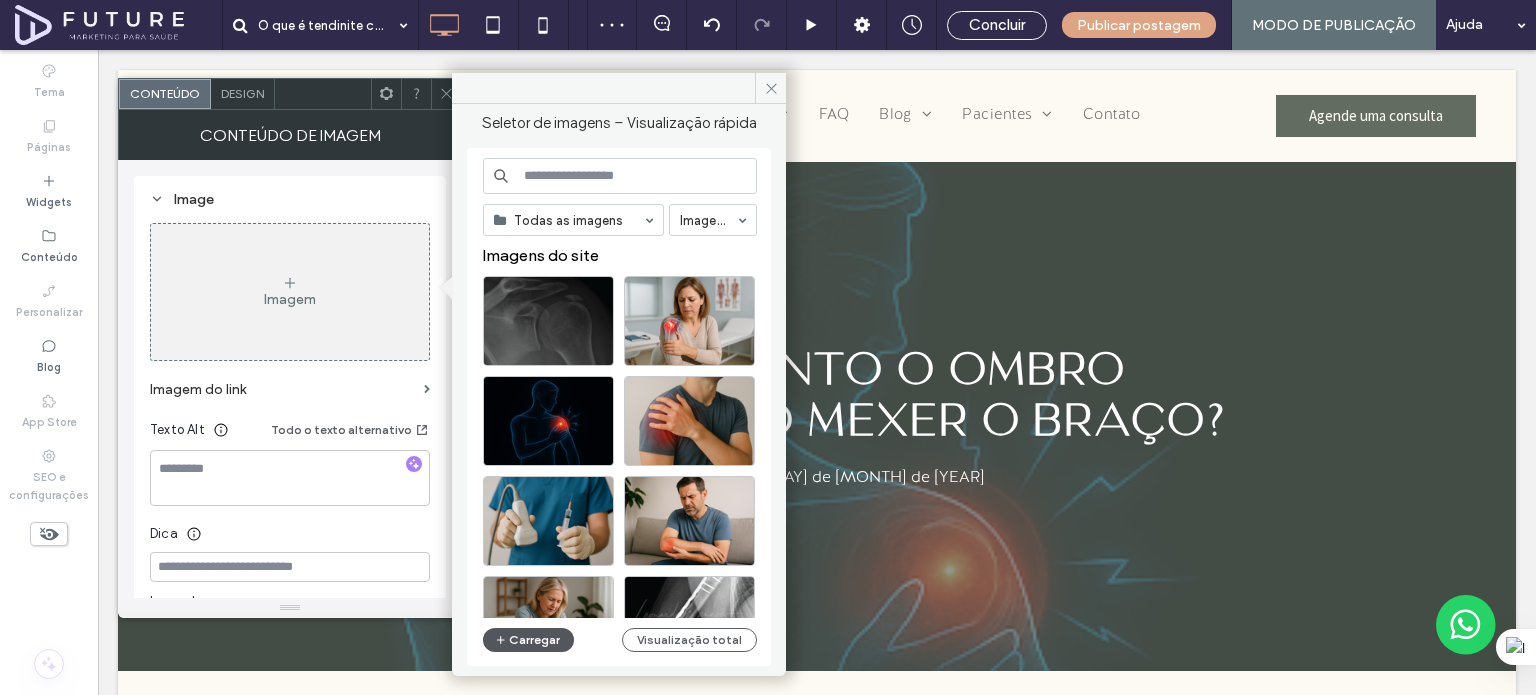 click on "Carregar" at bounding box center (528, 640) 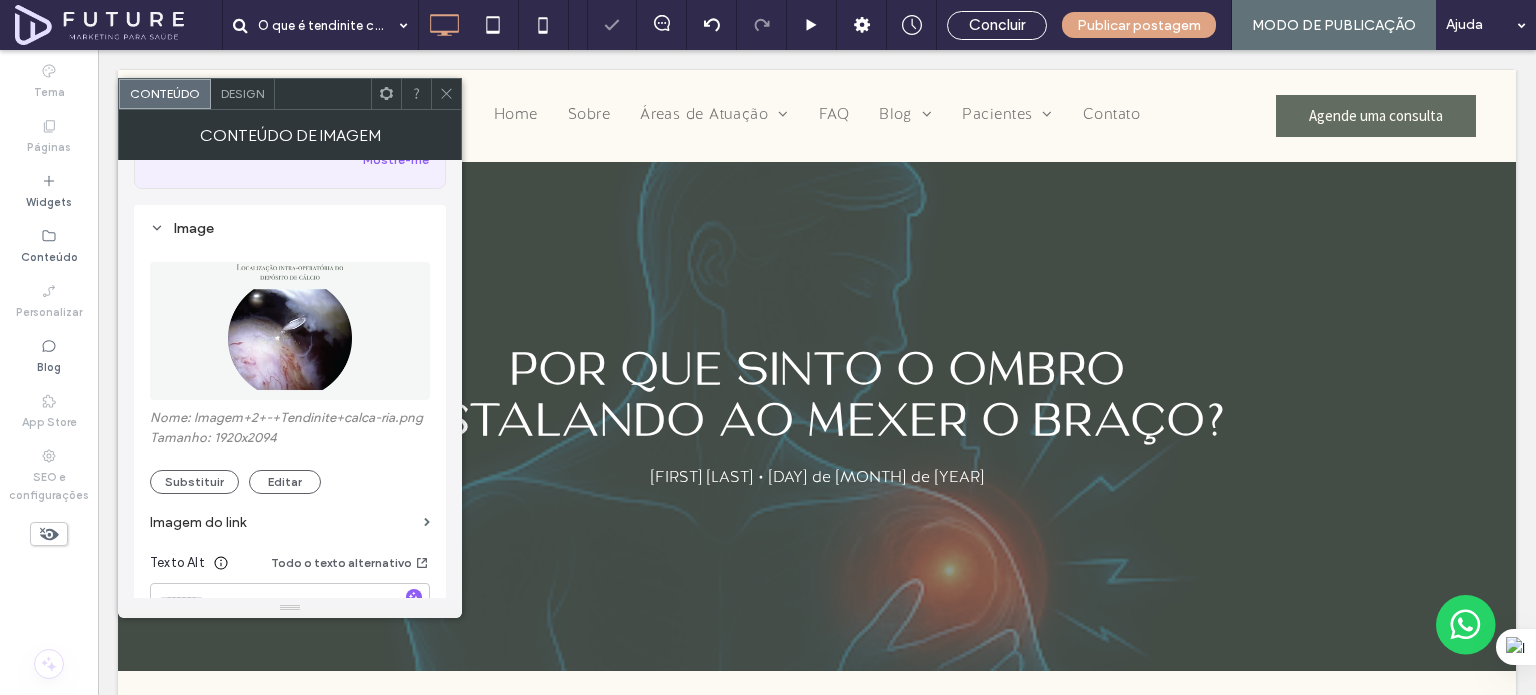 scroll, scrollTop: 200, scrollLeft: 0, axis: vertical 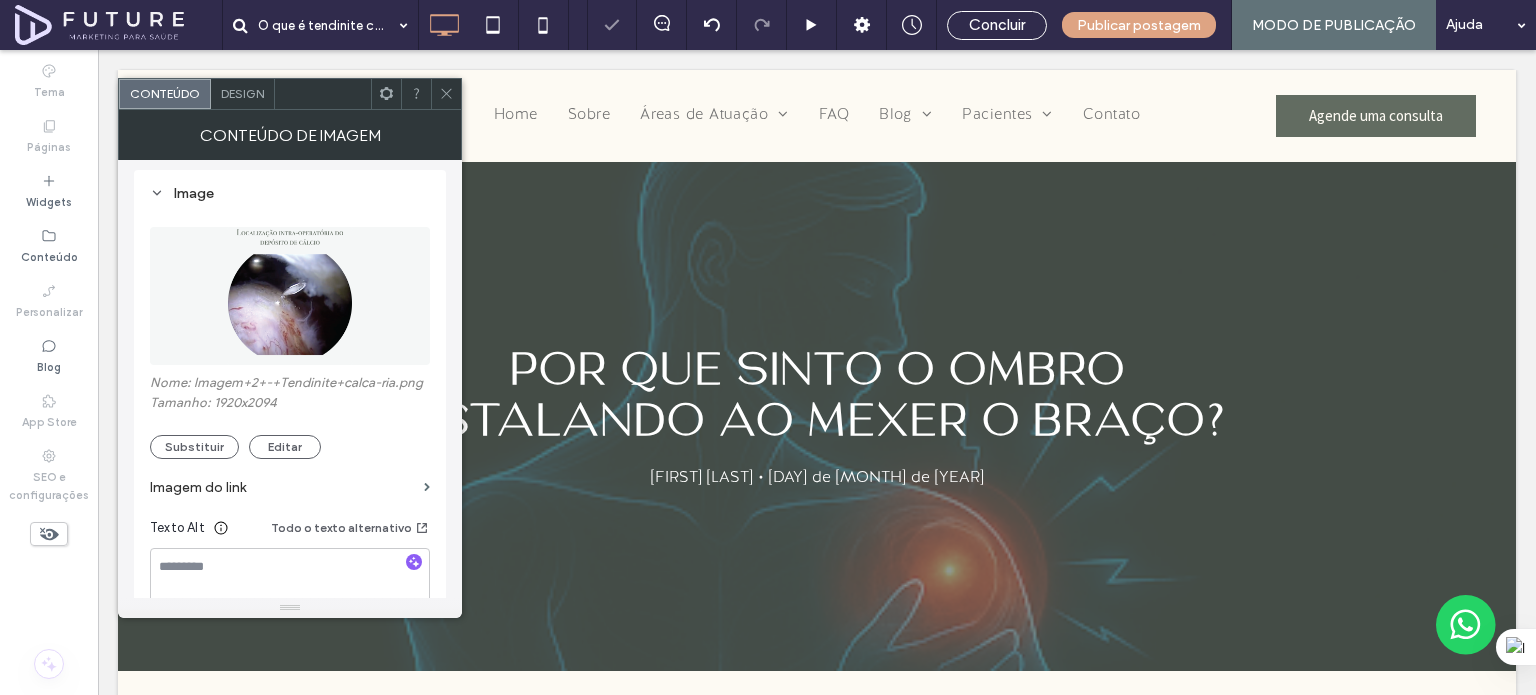 click at bounding box center [446, 94] 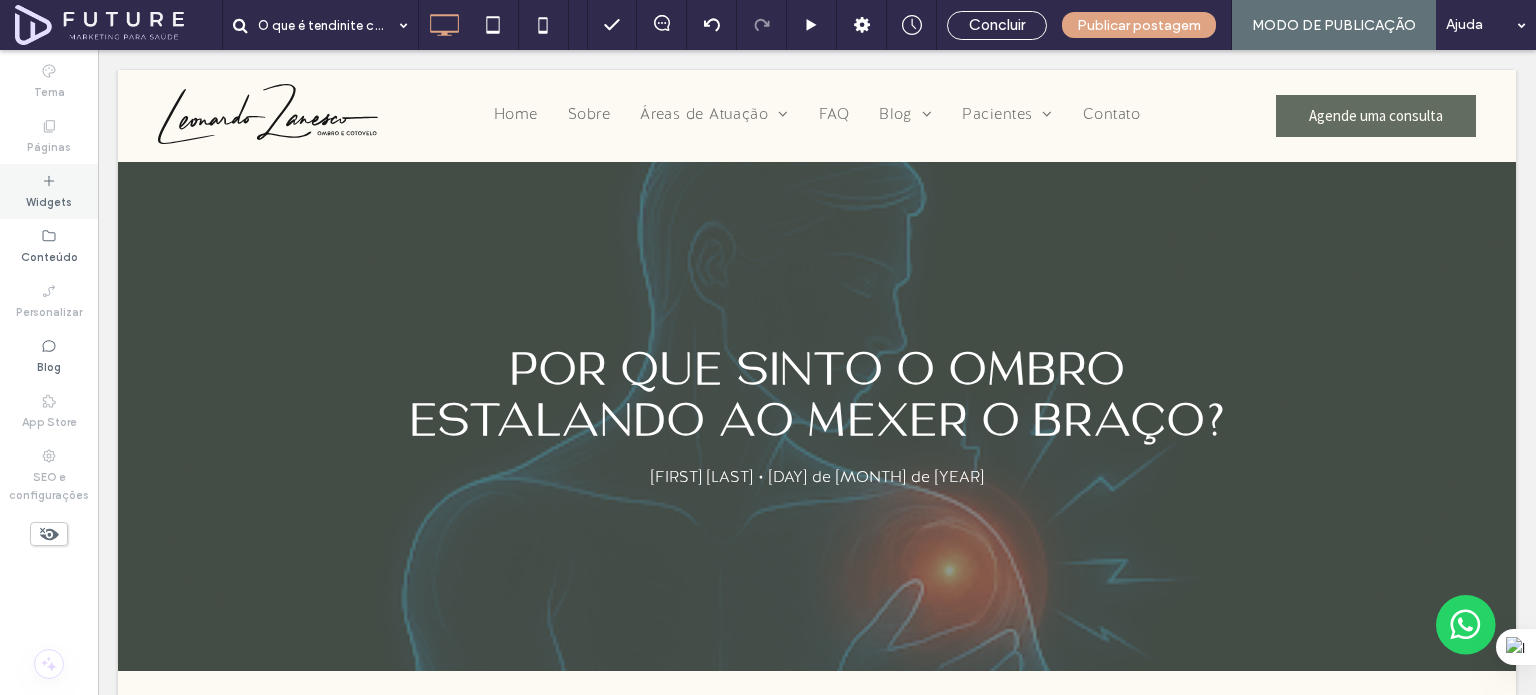 click on "Widgets" at bounding box center [49, 191] 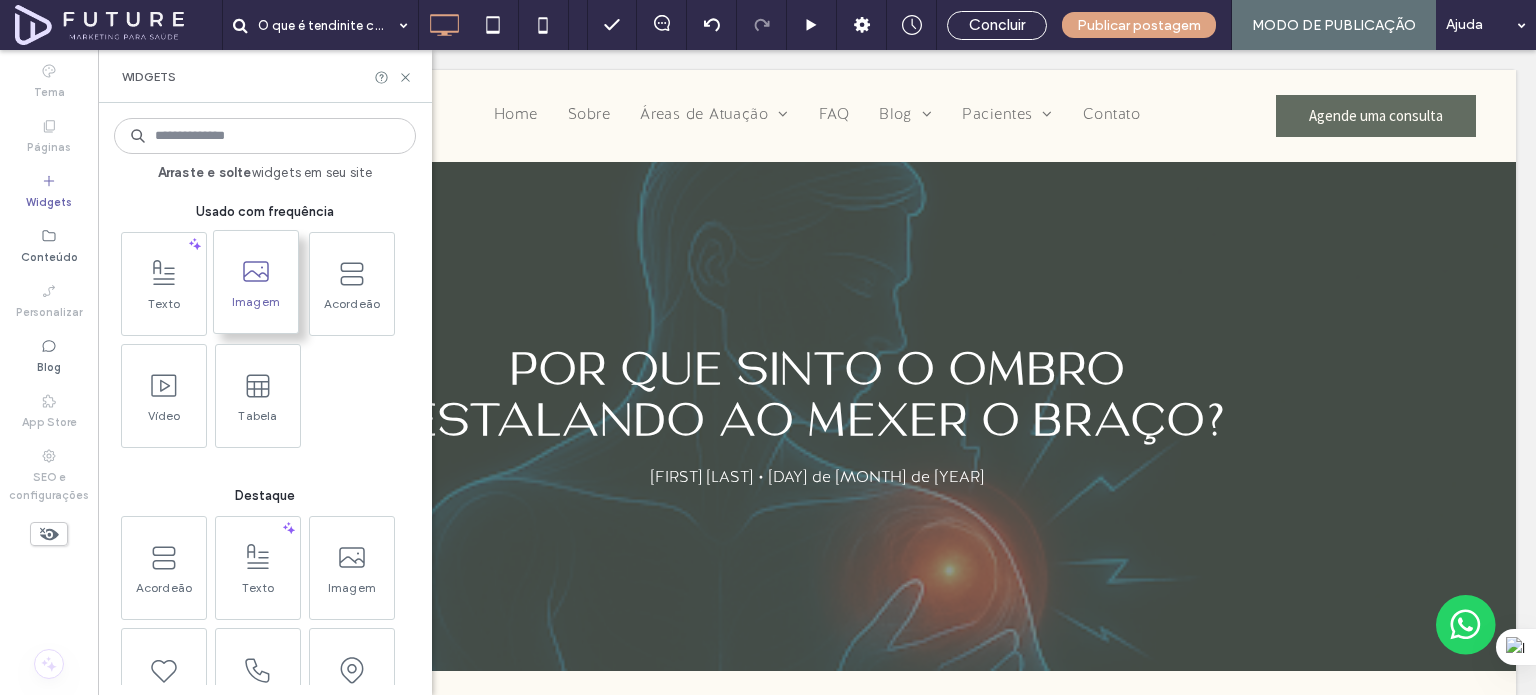 click on "Imagem" at bounding box center [256, 308] 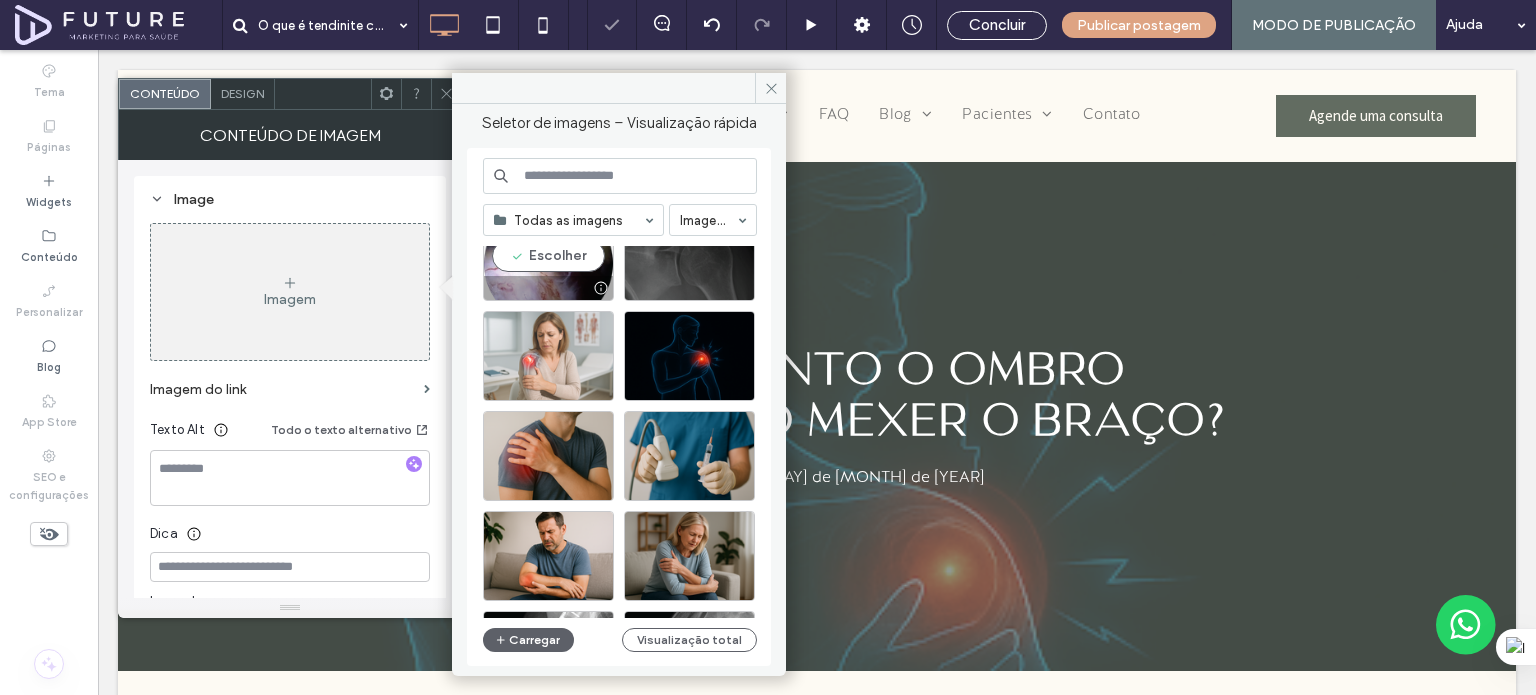 scroll, scrollTop: 100, scrollLeft: 0, axis: vertical 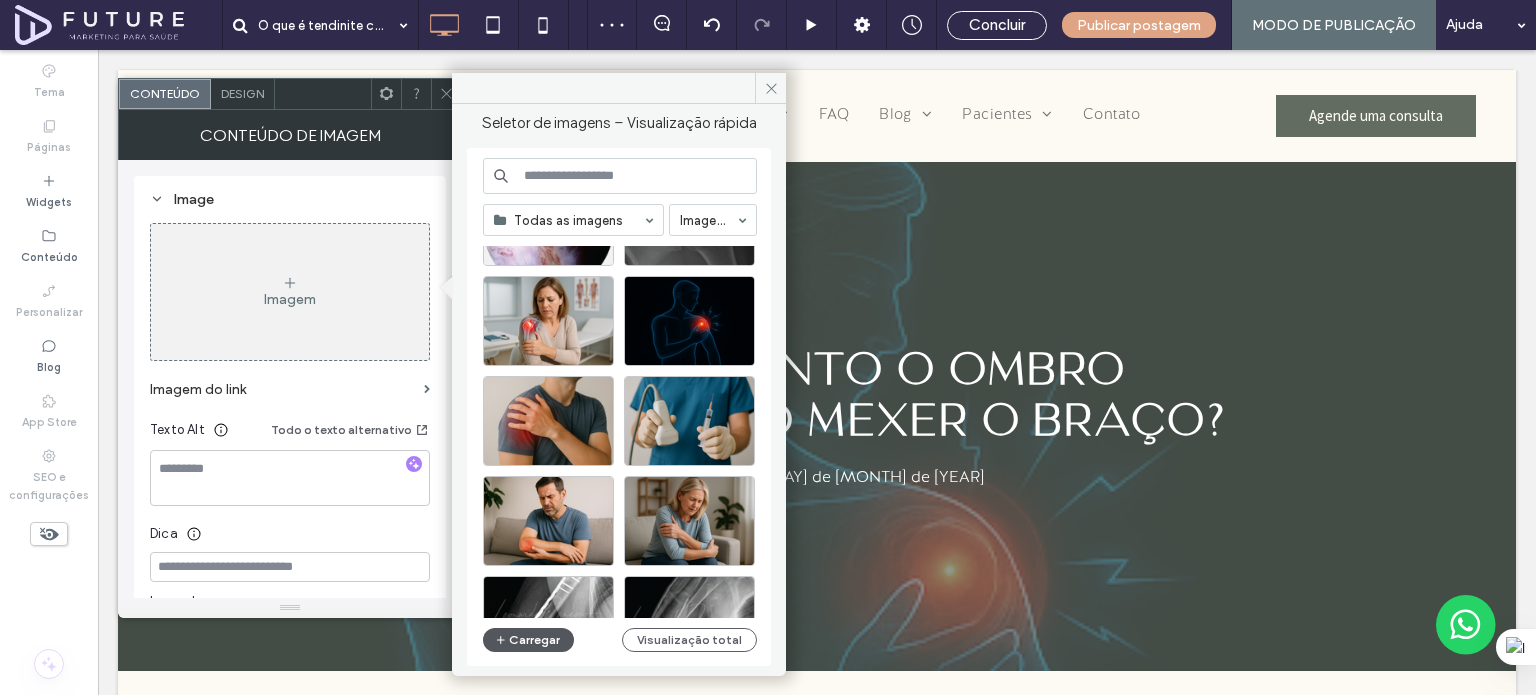 click on "Carregar" at bounding box center [528, 640] 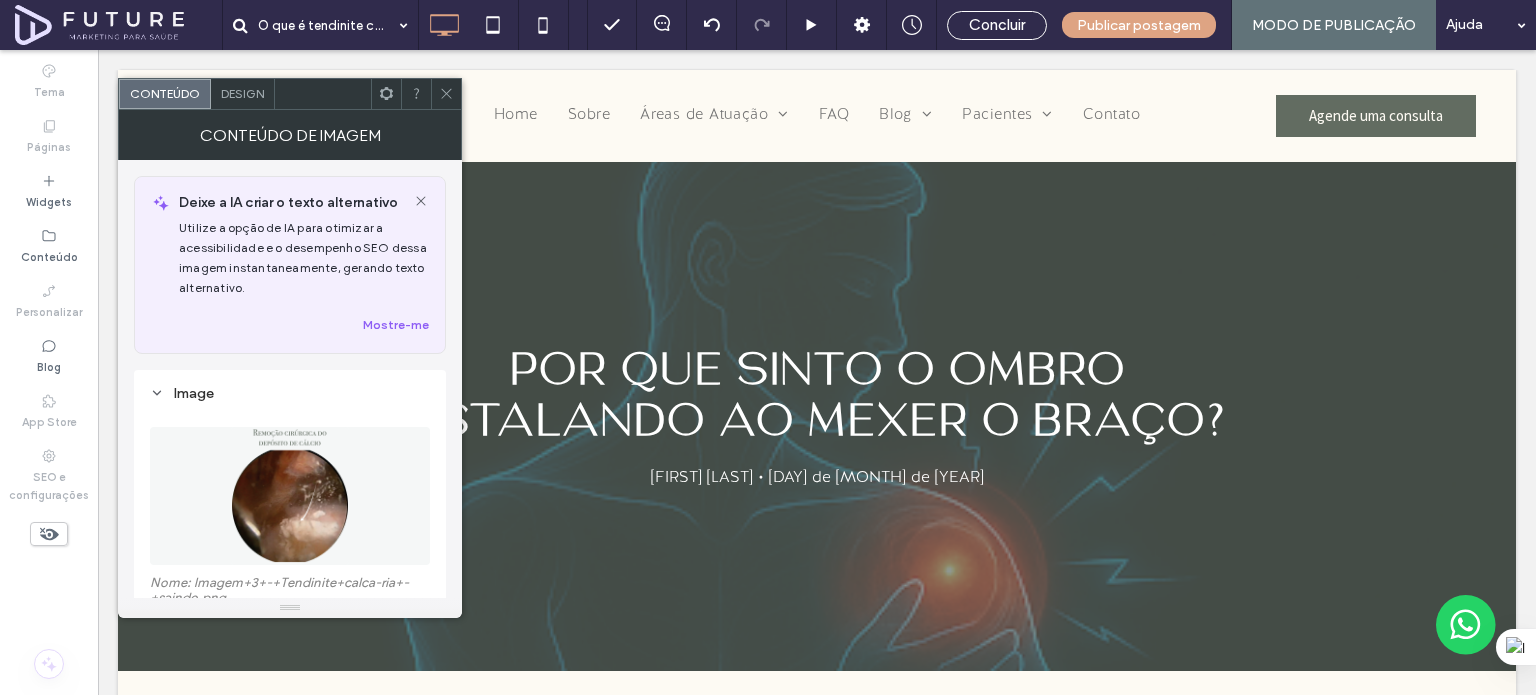 click 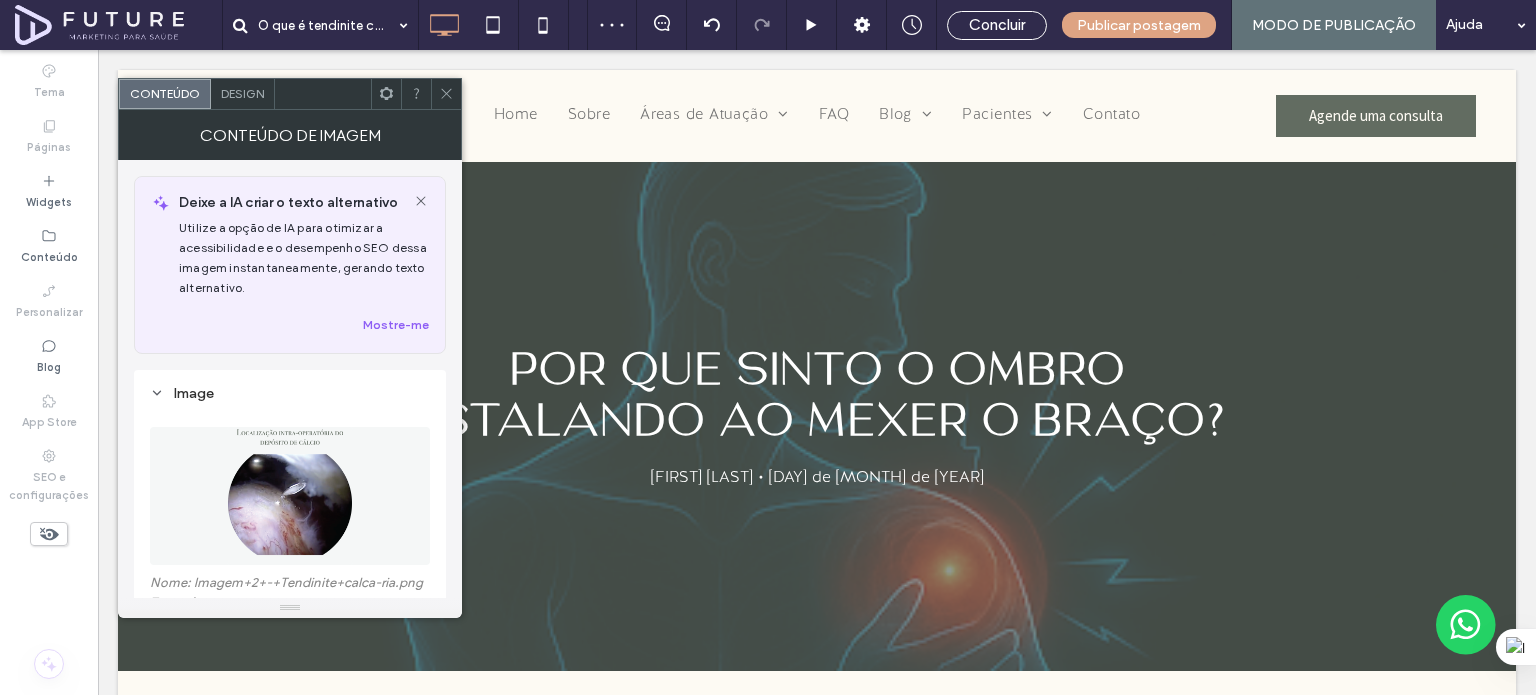 click on "Design" at bounding box center (242, 93) 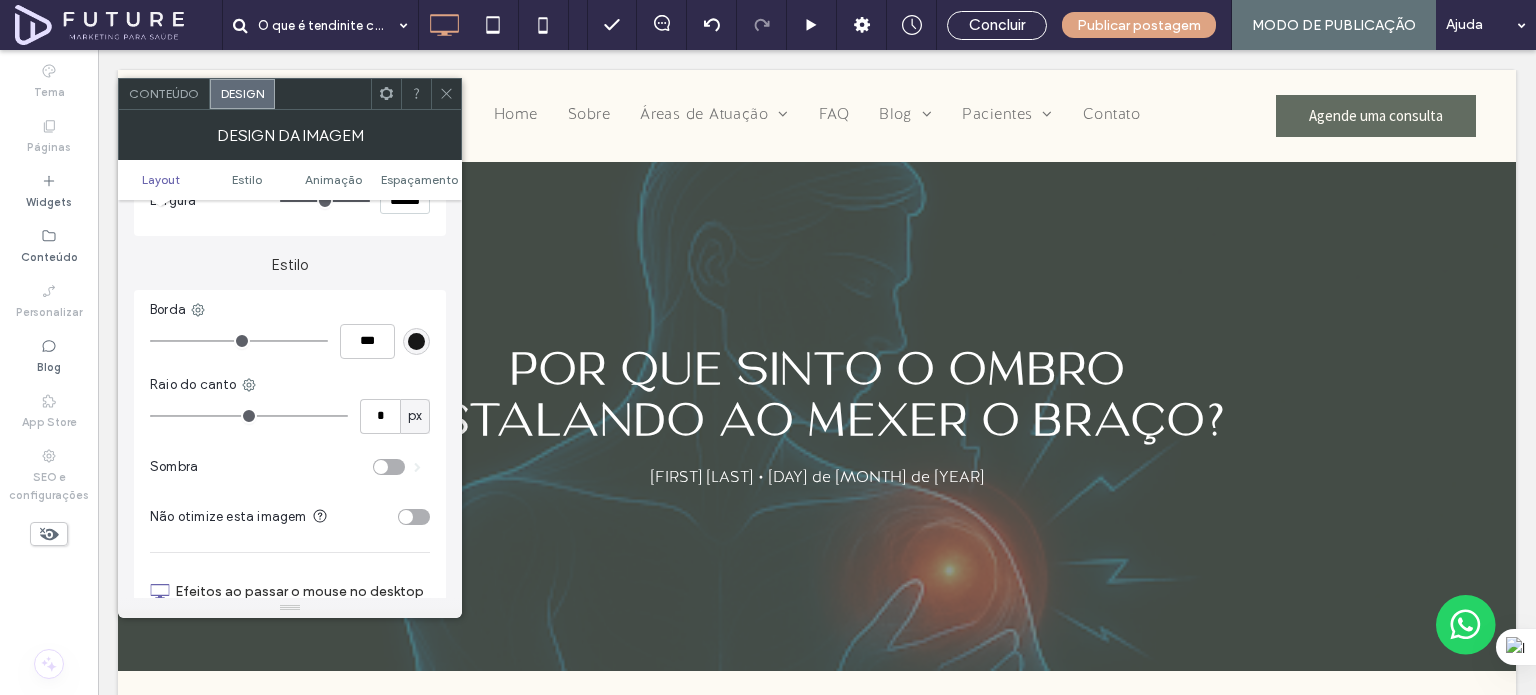 scroll, scrollTop: 300, scrollLeft: 0, axis: vertical 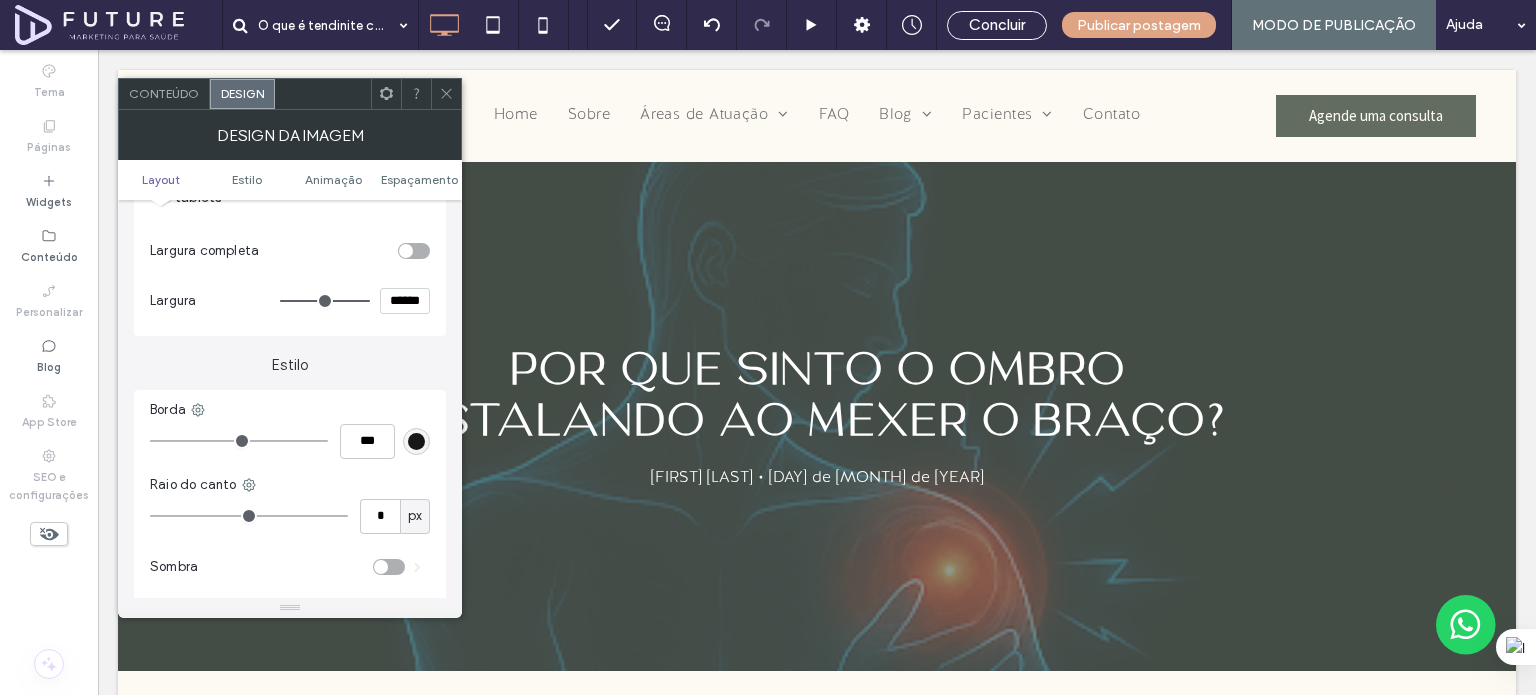 click on "******" at bounding box center (405, 301) 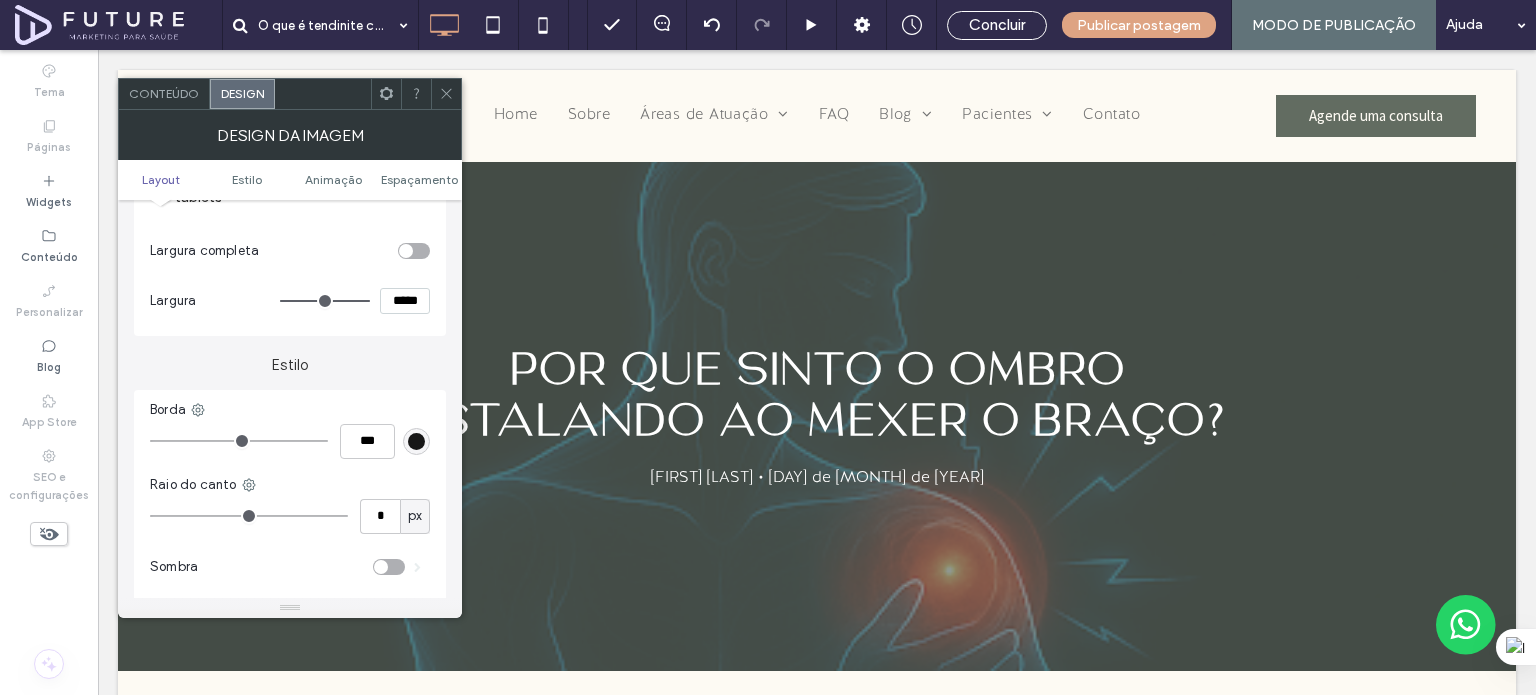 type on "*****" 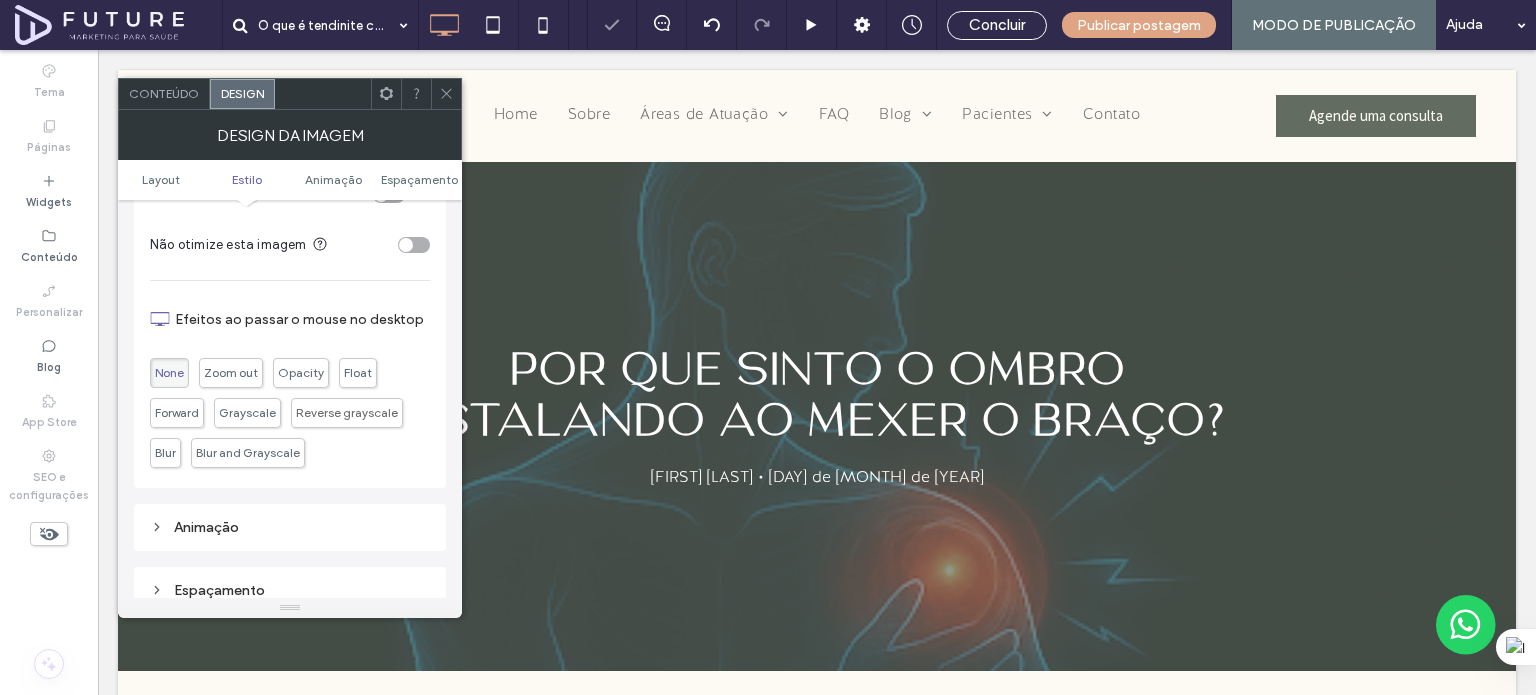 scroll, scrollTop: 800, scrollLeft: 0, axis: vertical 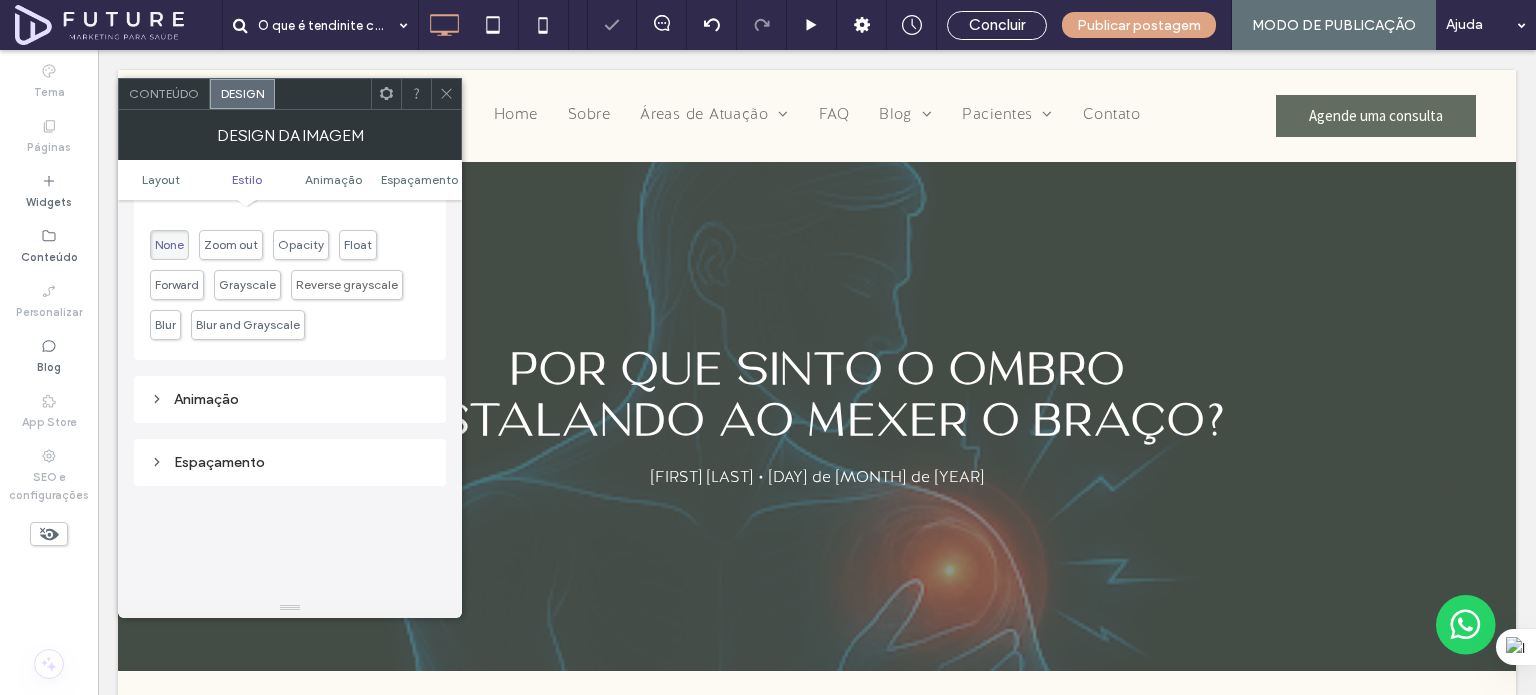 click 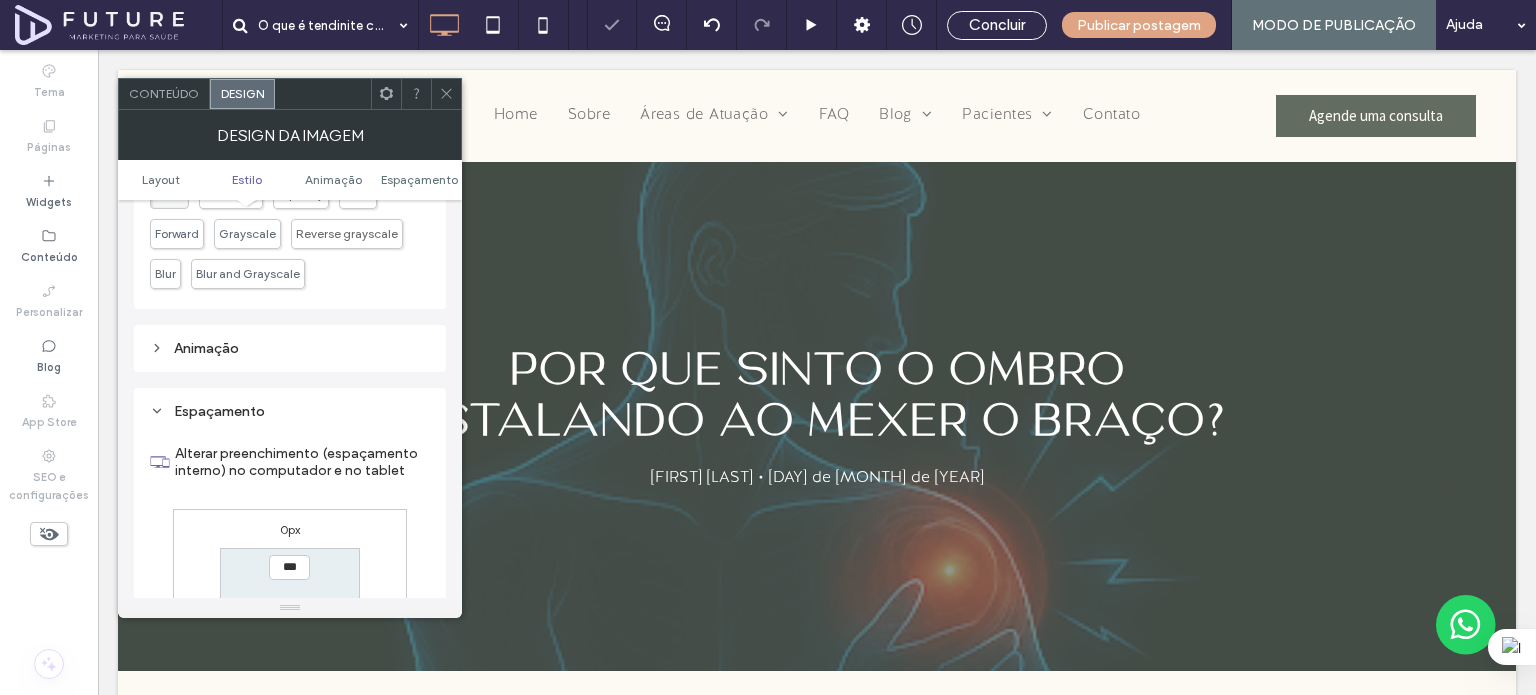 scroll, scrollTop: 900, scrollLeft: 0, axis: vertical 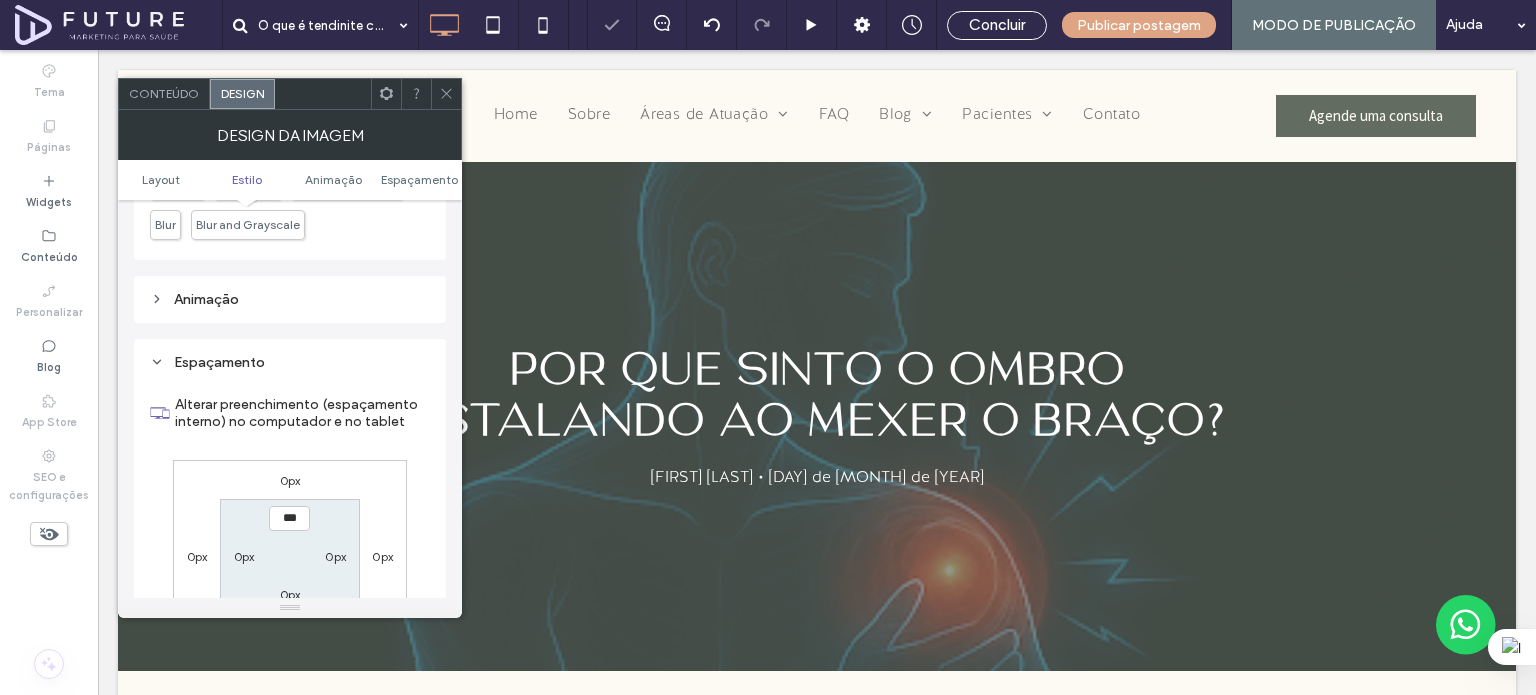click on "0px" at bounding box center (197, 556) 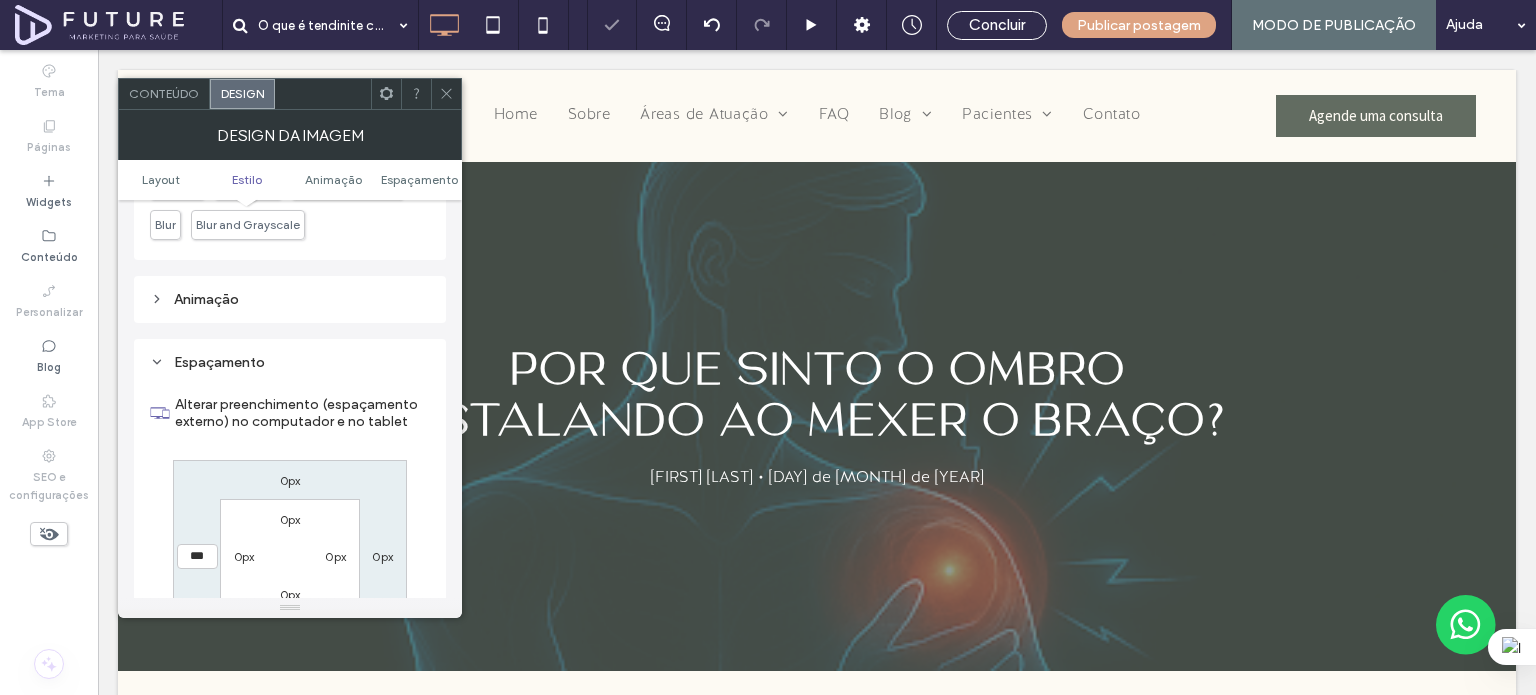 click on "***" at bounding box center [197, 556] 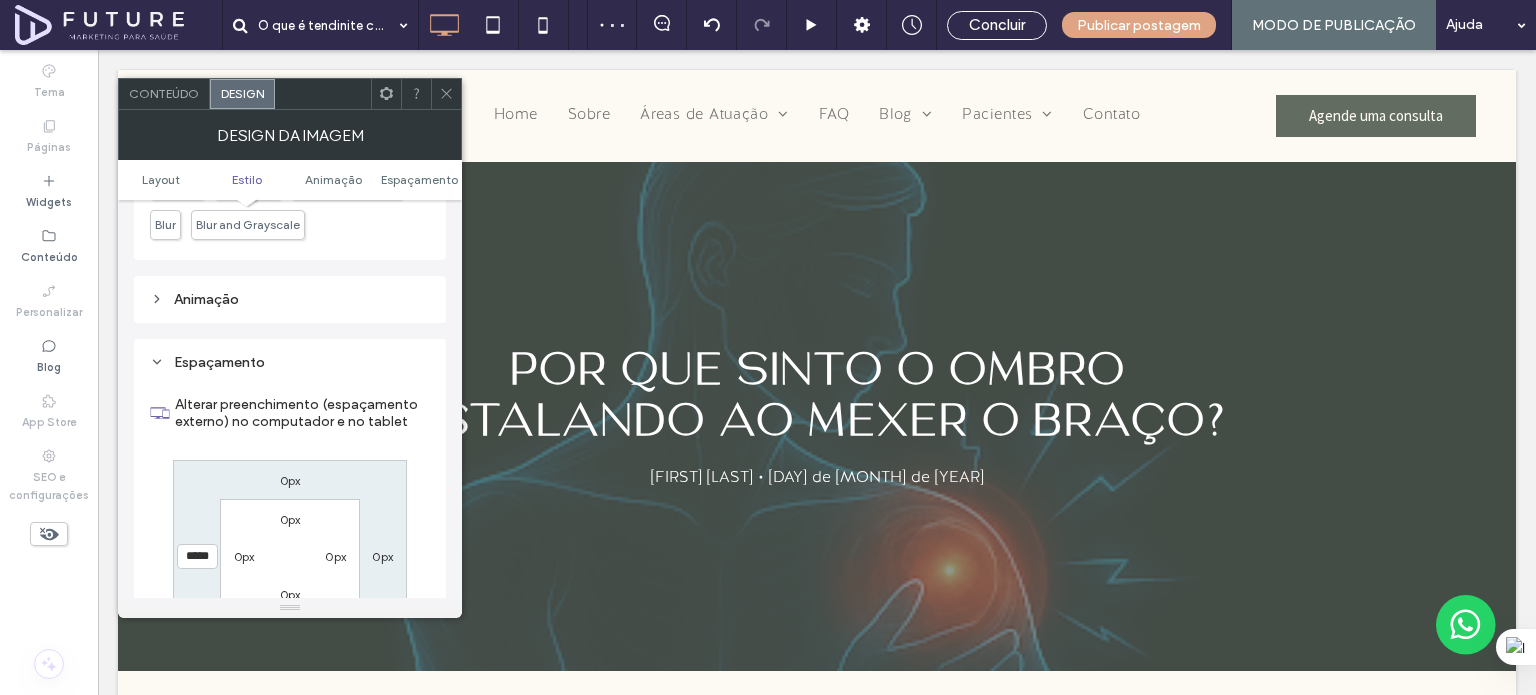 type on "*****" 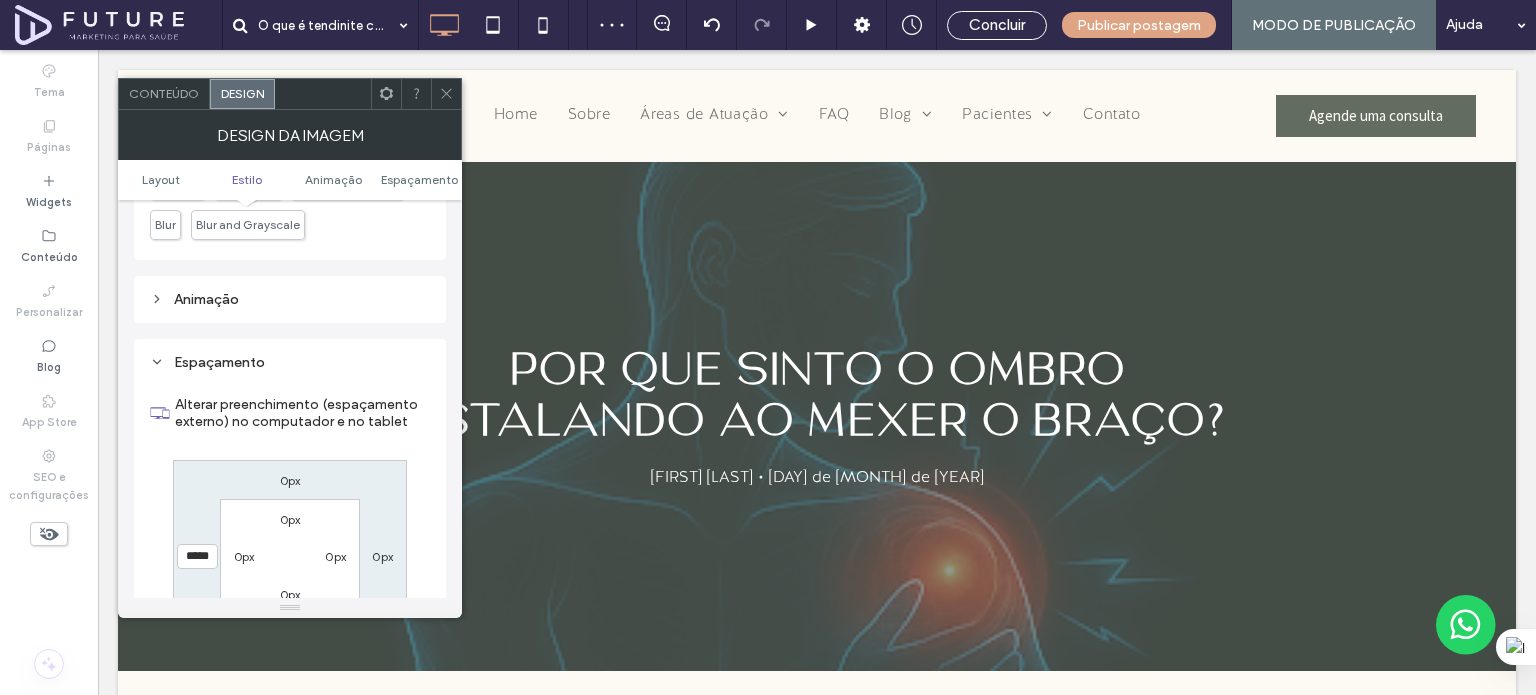 type on "***" 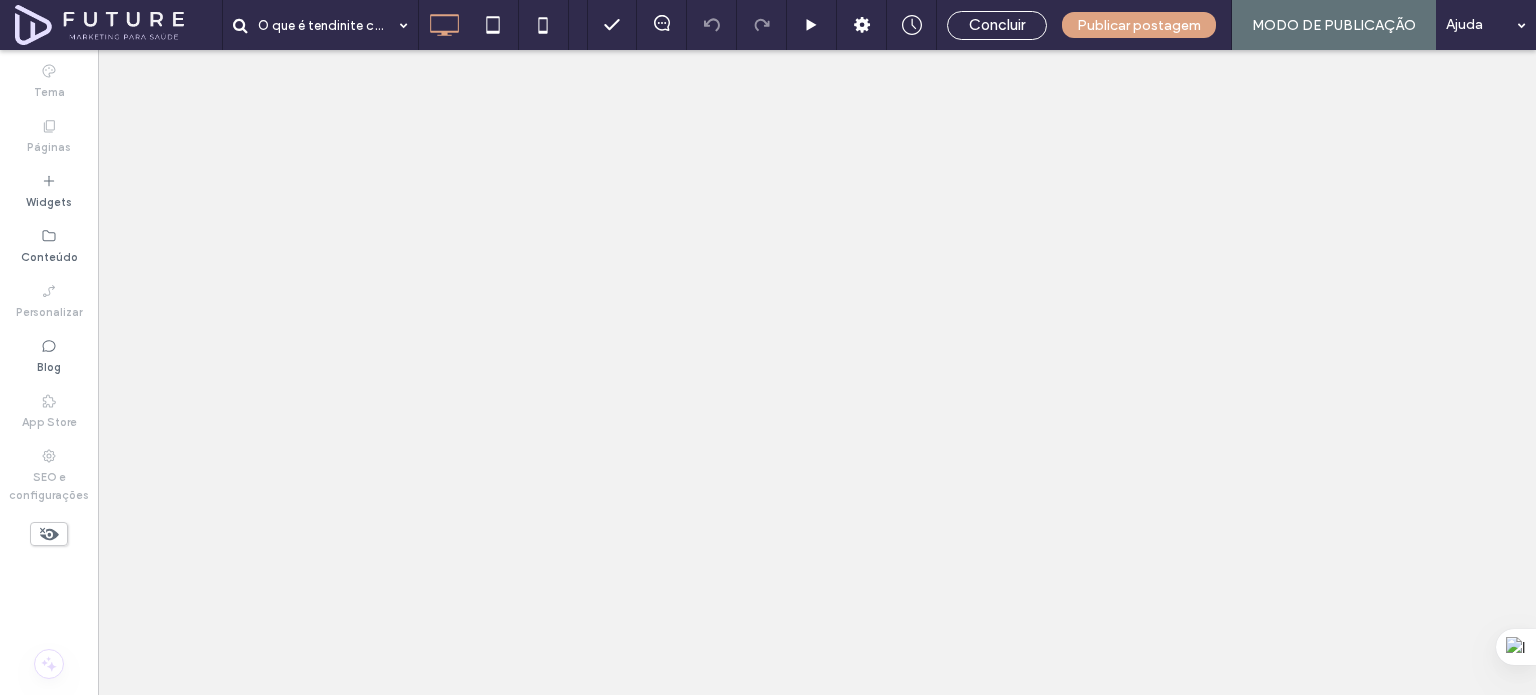 scroll, scrollTop: 0, scrollLeft: 0, axis: both 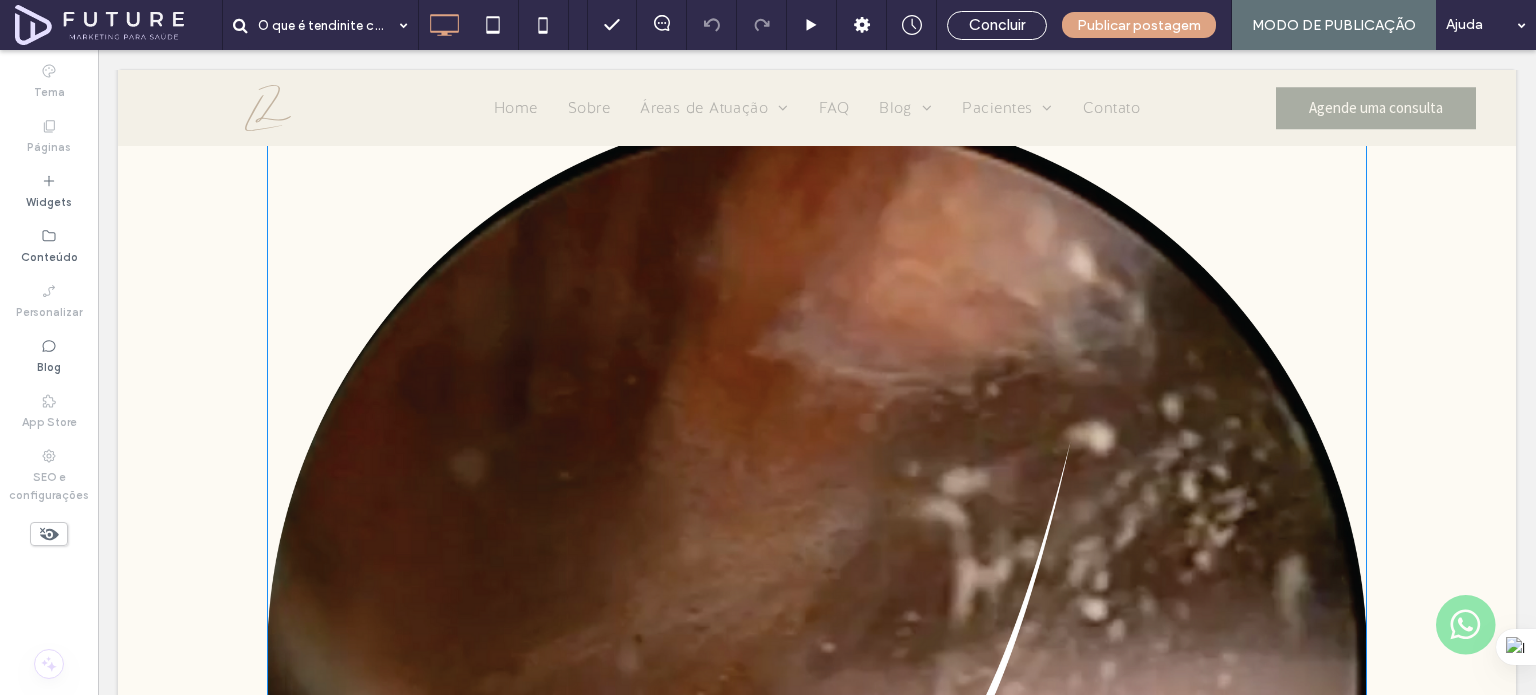 click at bounding box center [817, 572] 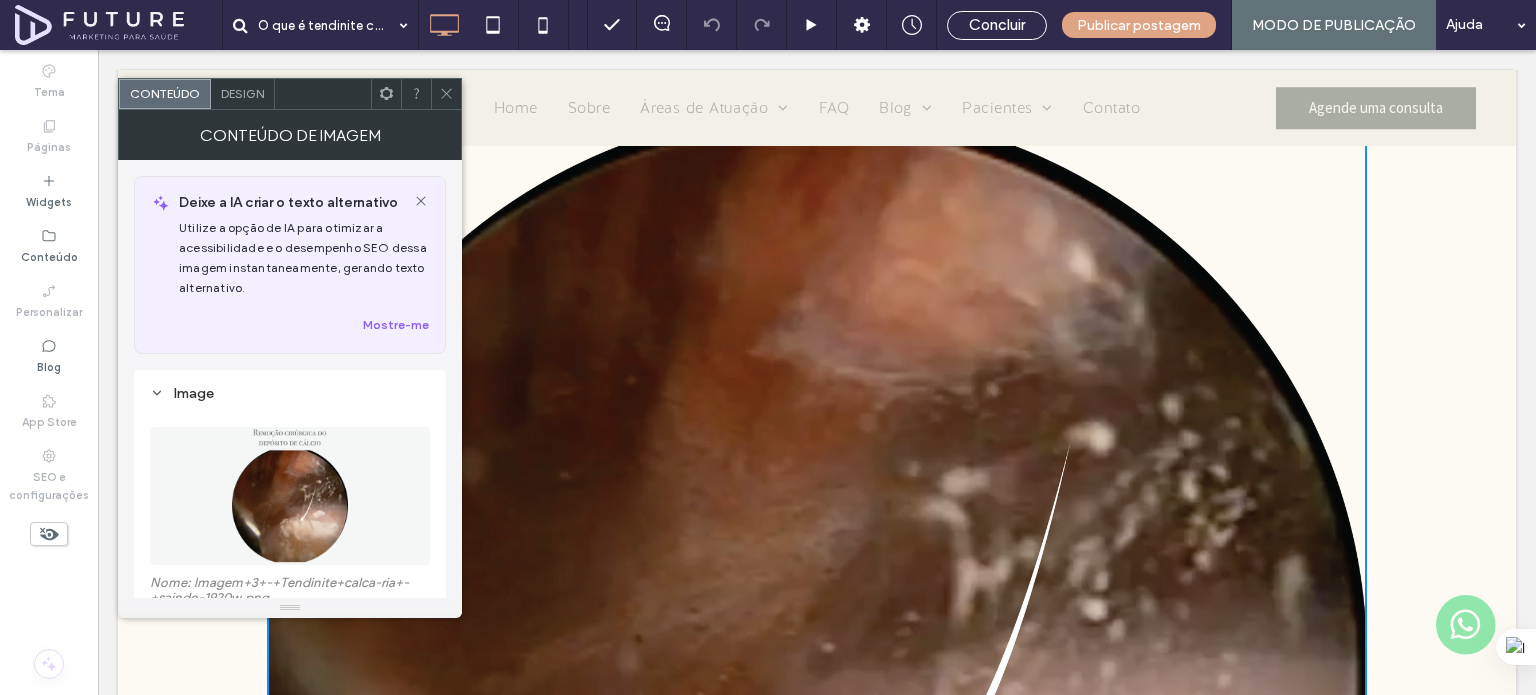 click on "Design" at bounding box center [242, 93] 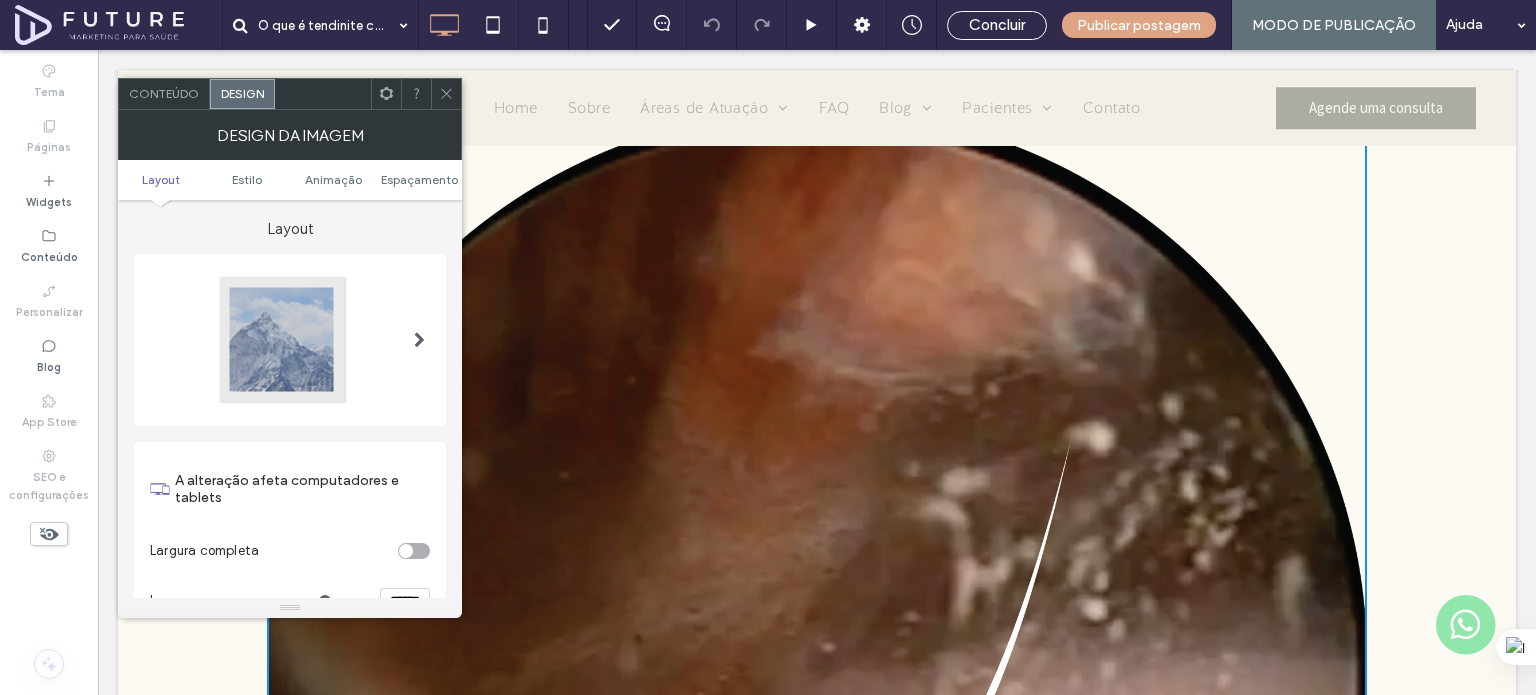 scroll, scrollTop: 200, scrollLeft: 0, axis: vertical 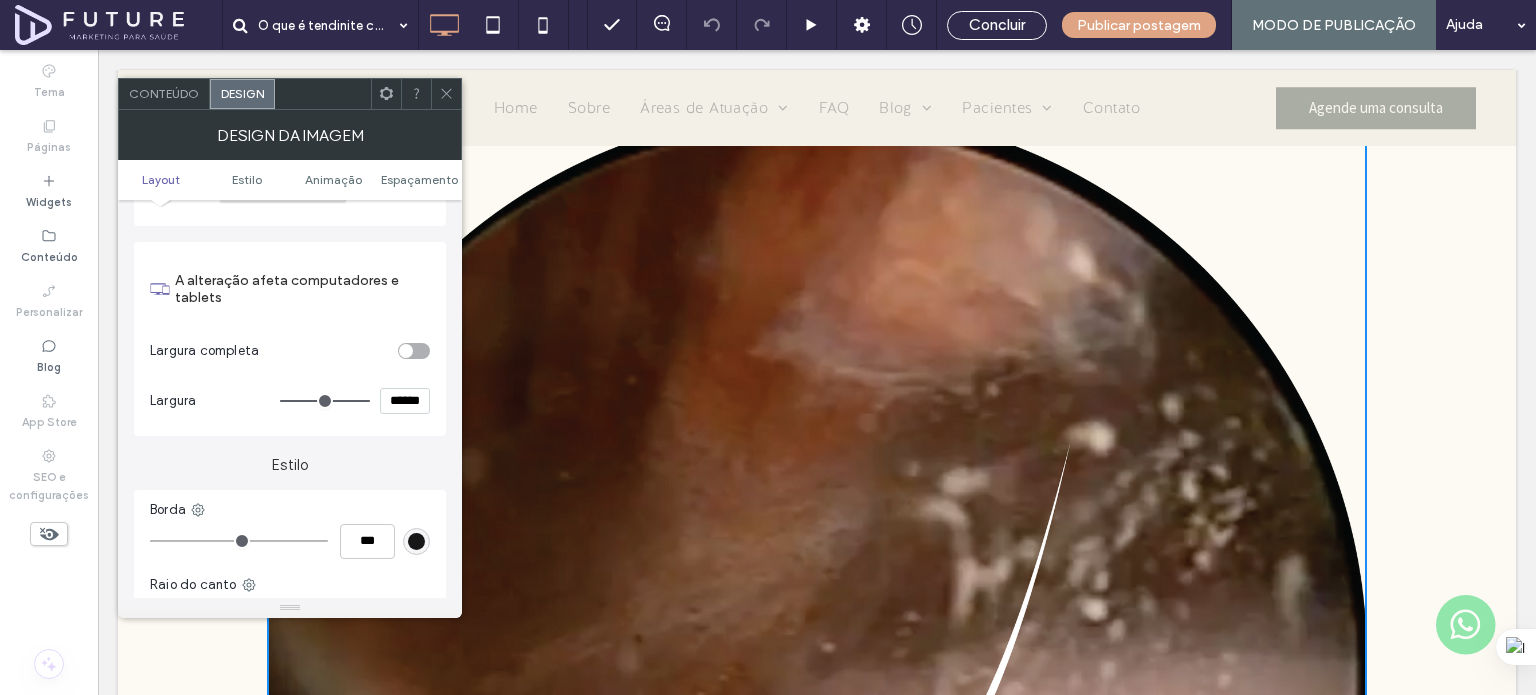 click on "******" at bounding box center (405, 401) 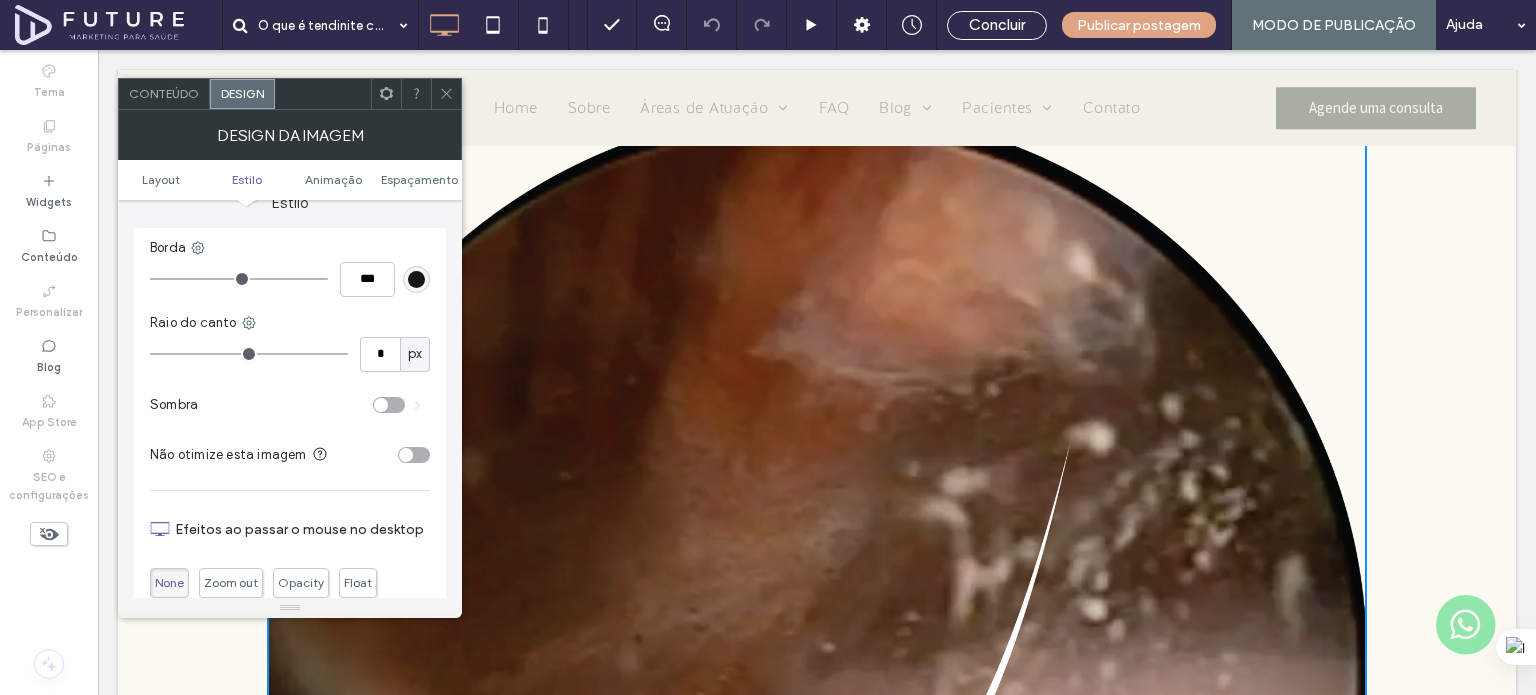 scroll, scrollTop: 0, scrollLeft: 0, axis: both 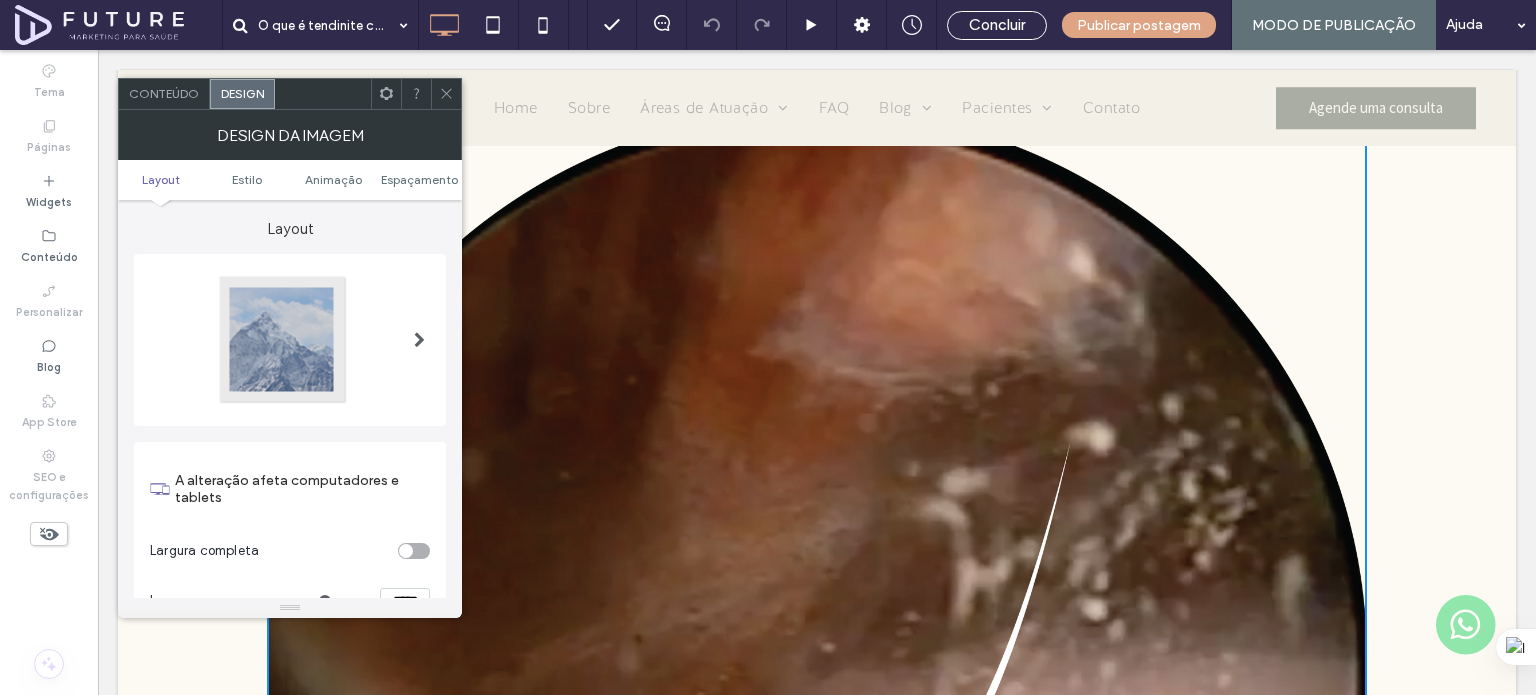 click on "Conteúdo" at bounding box center [164, 93] 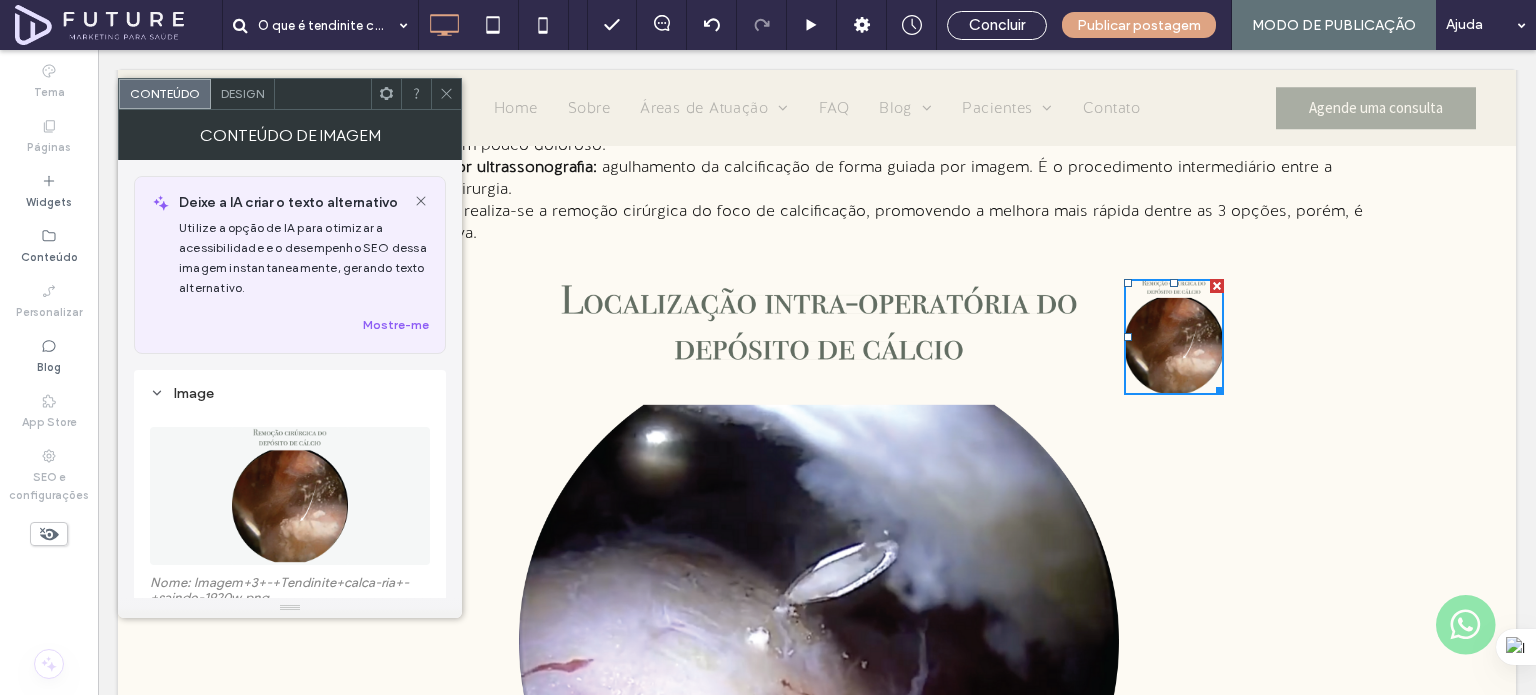 scroll, scrollTop: 2584, scrollLeft: 0, axis: vertical 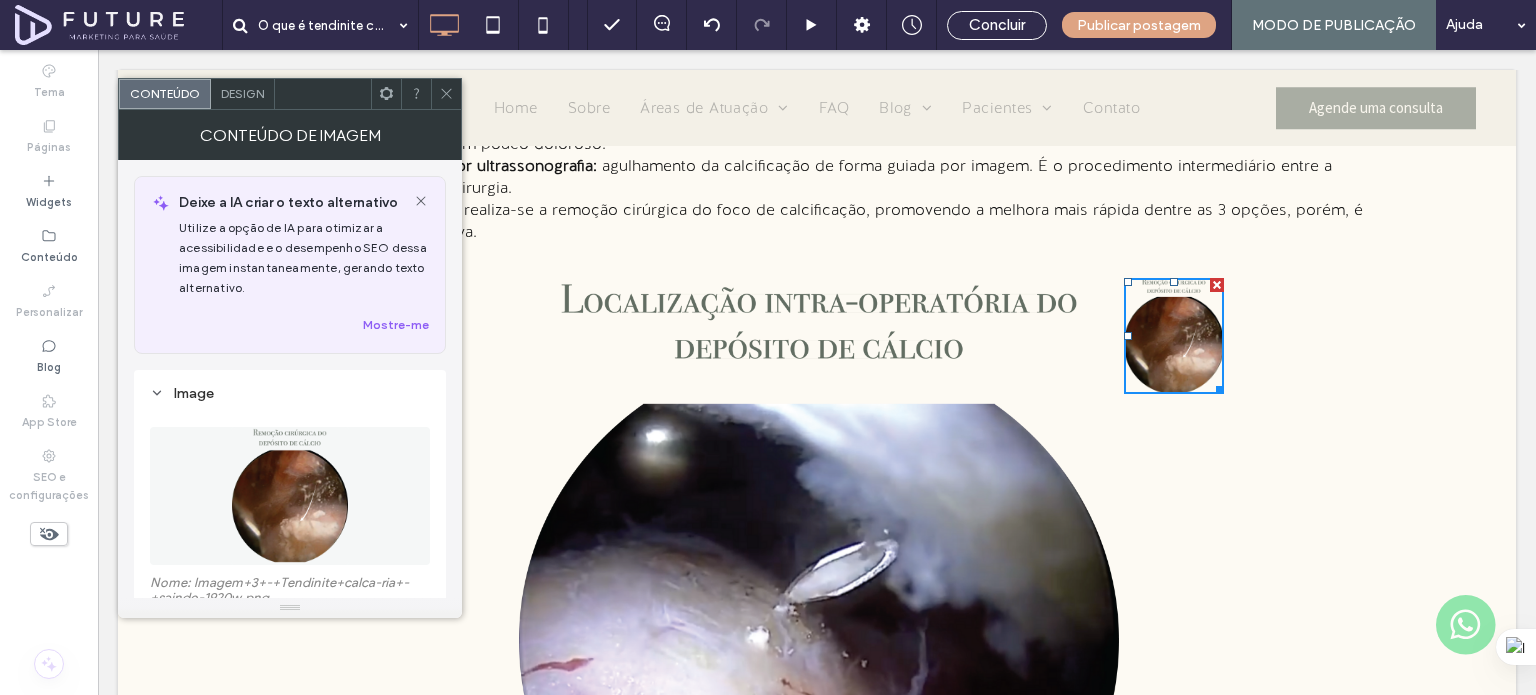 click at bounding box center [1217, 285] 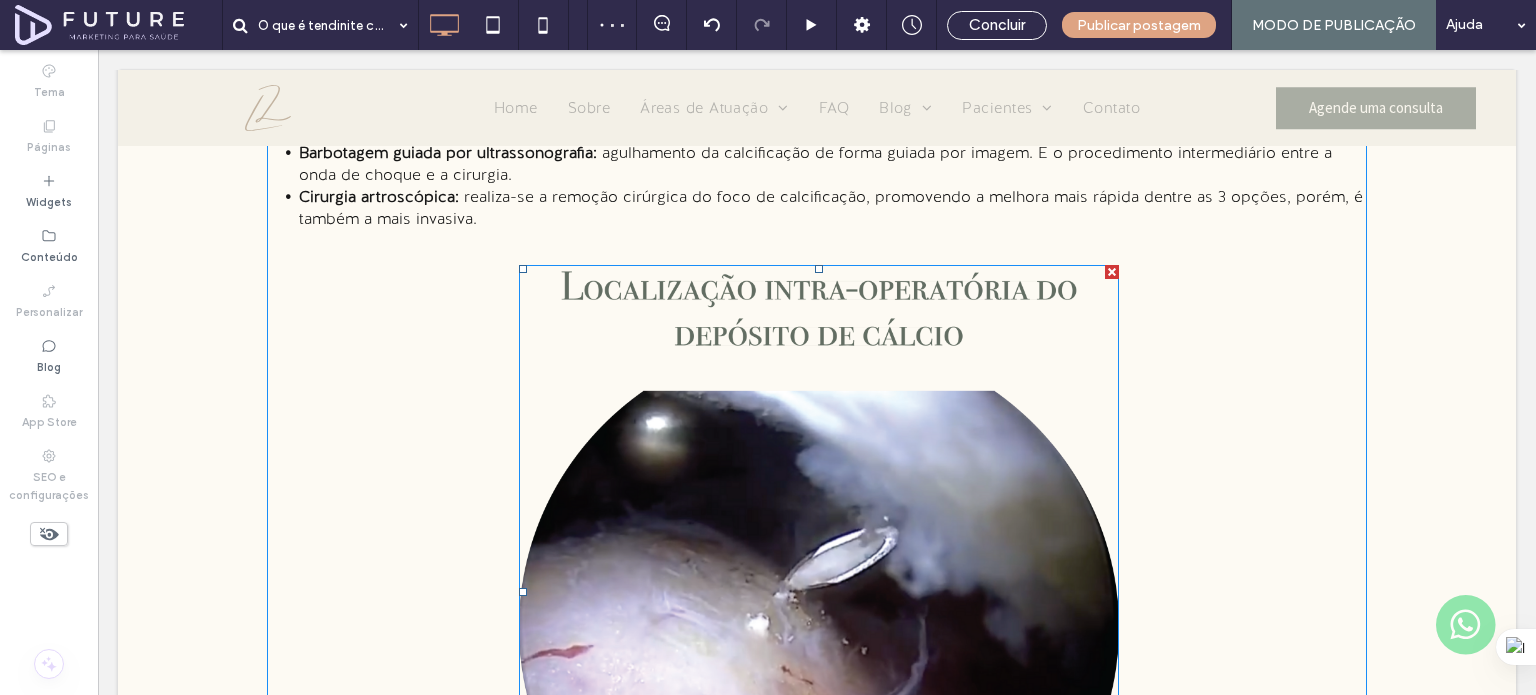 scroll, scrollTop: 2684, scrollLeft: 0, axis: vertical 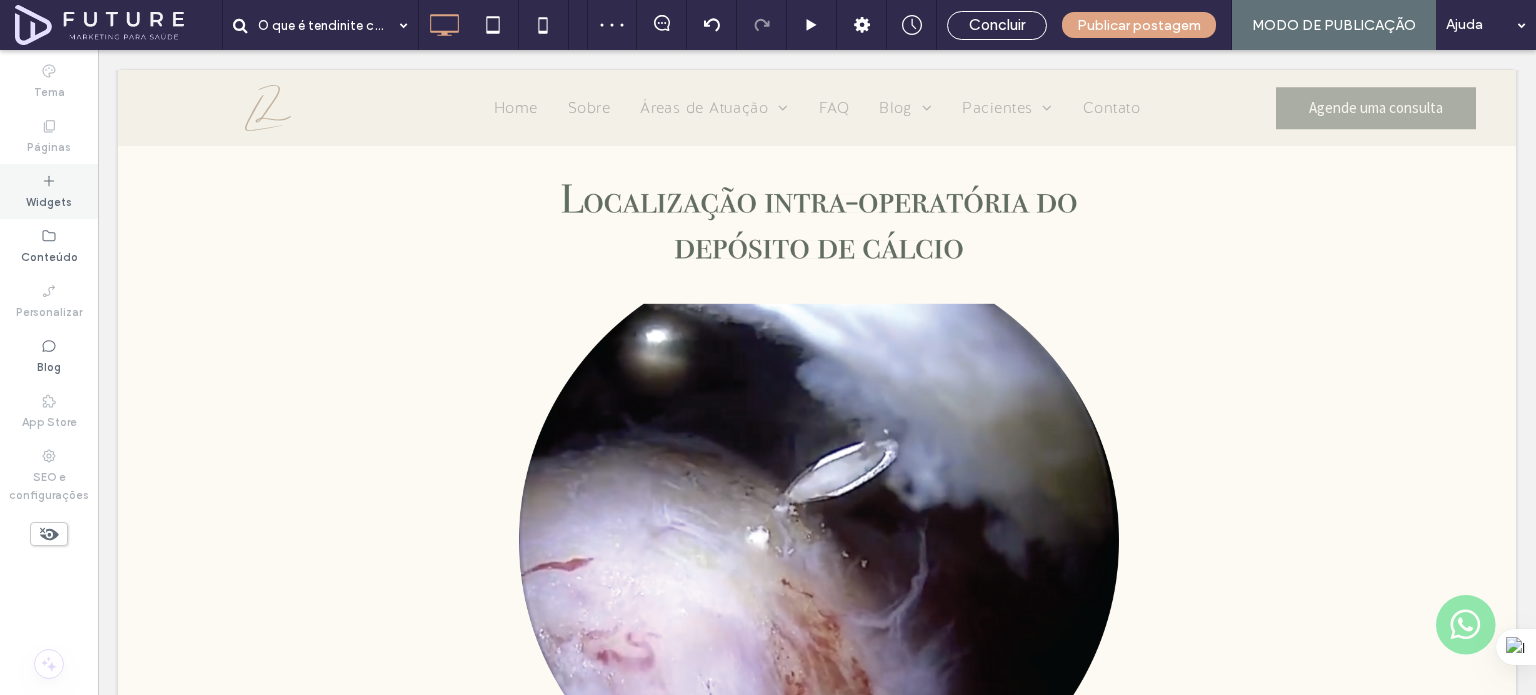 click on "Widgets" at bounding box center (49, 191) 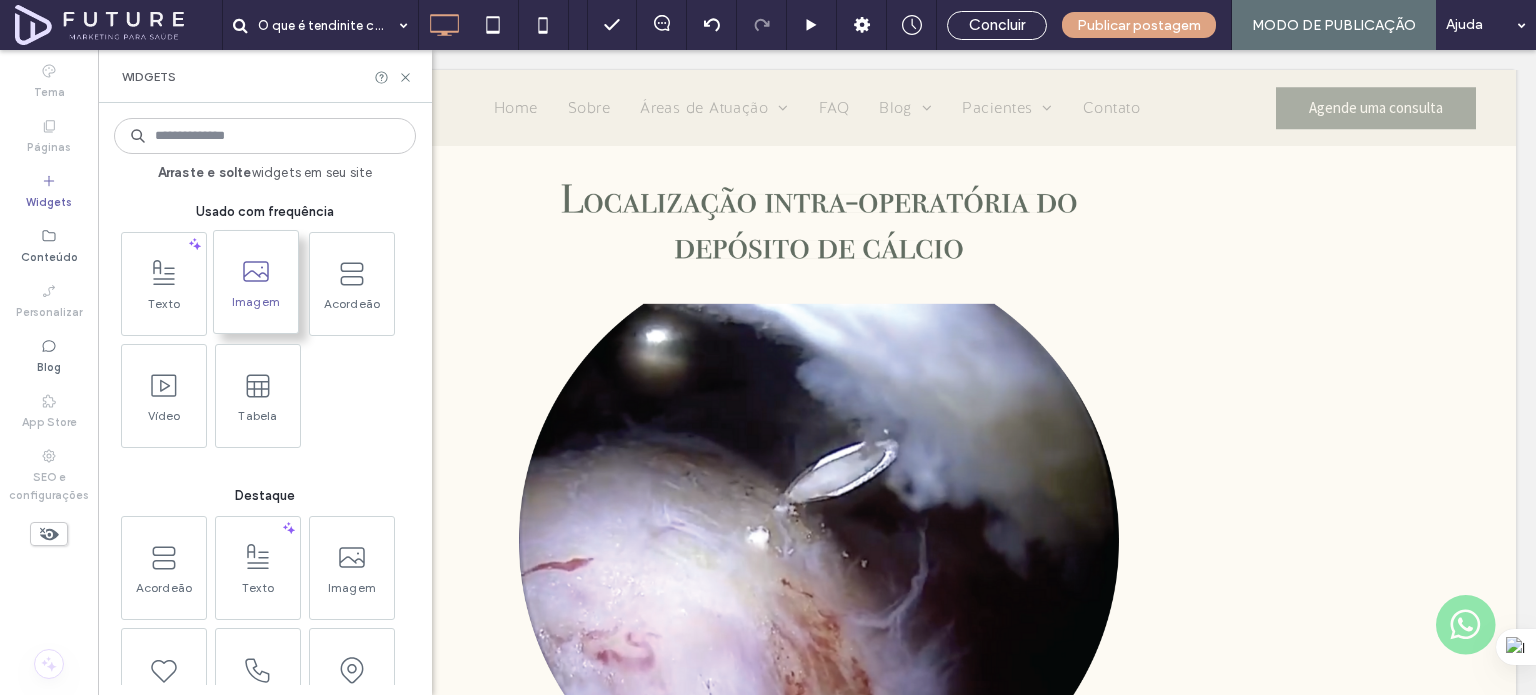 click on "Imagem" at bounding box center [256, 308] 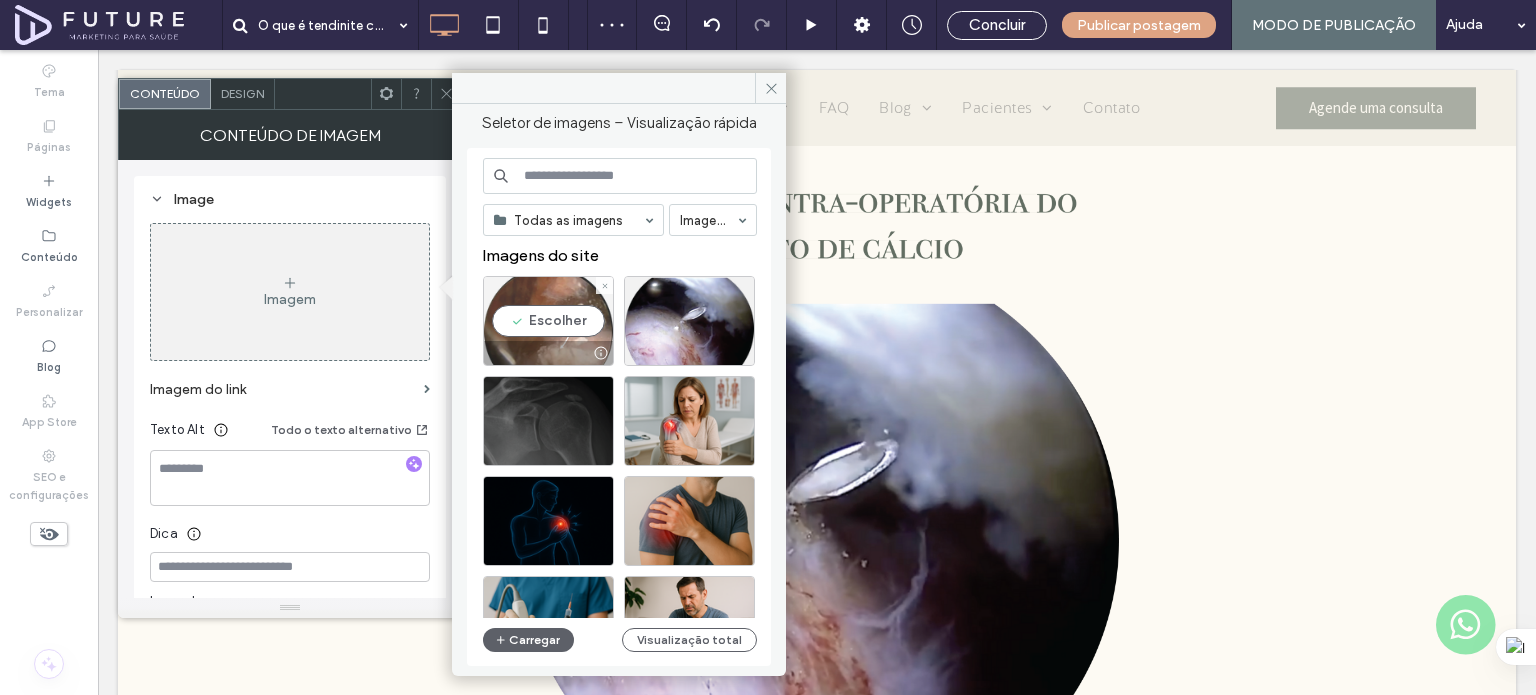 click on "Escolher" at bounding box center [548, 321] 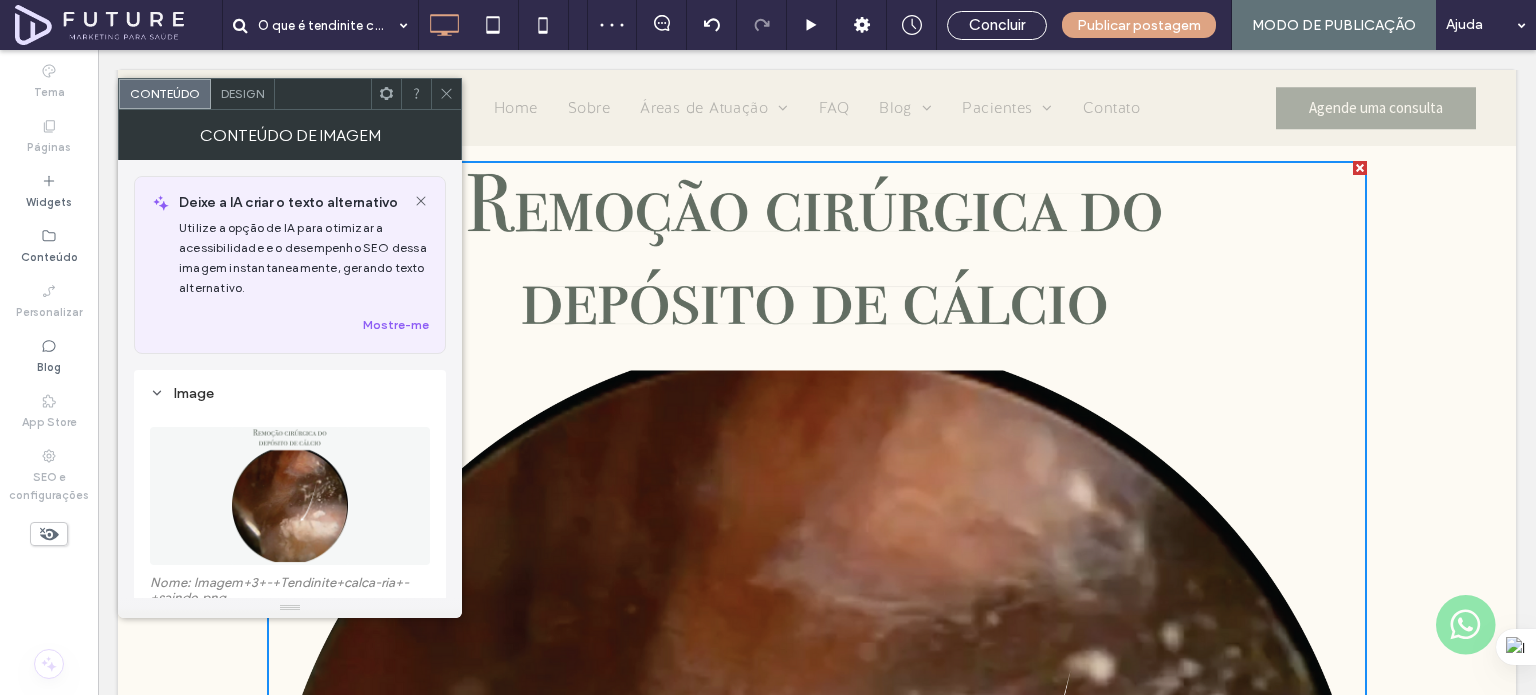 scroll, scrollTop: 3484, scrollLeft: 0, axis: vertical 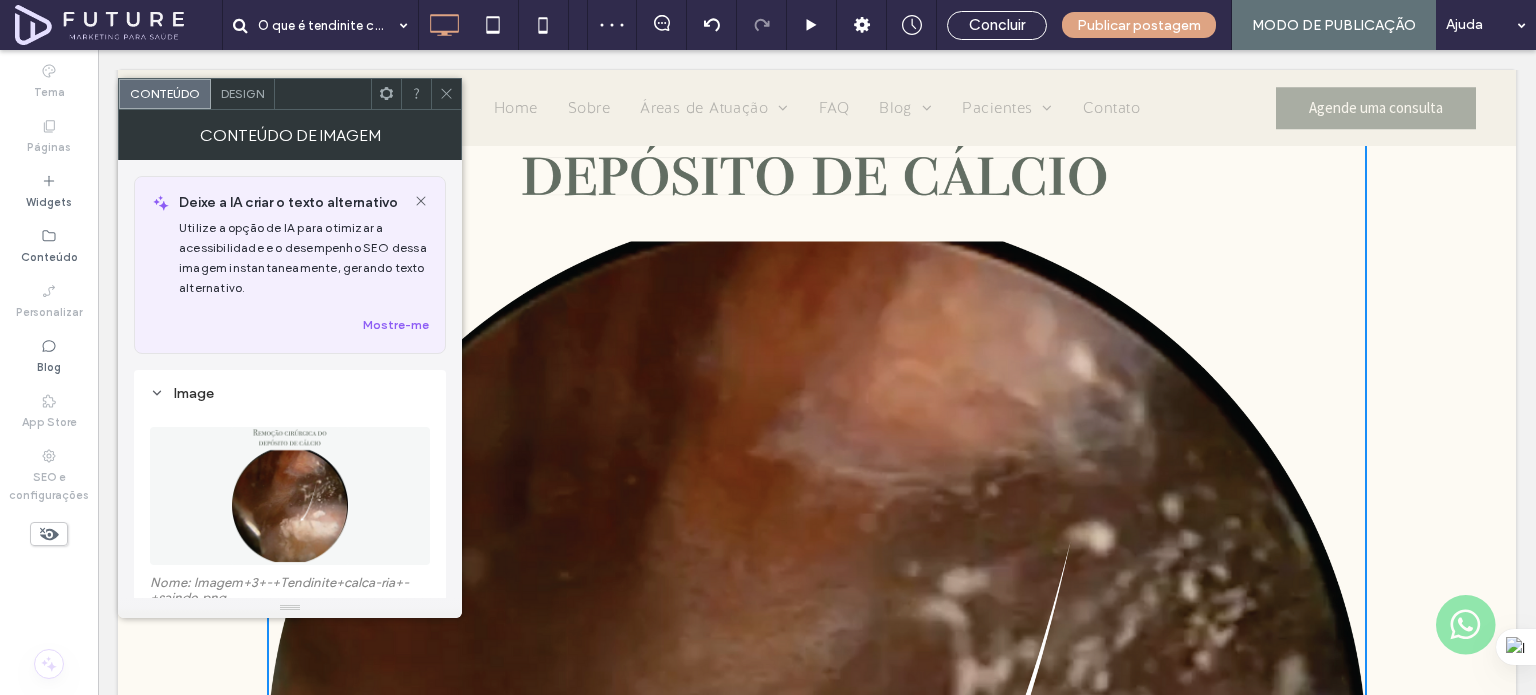 click on "Design" at bounding box center (243, 94) 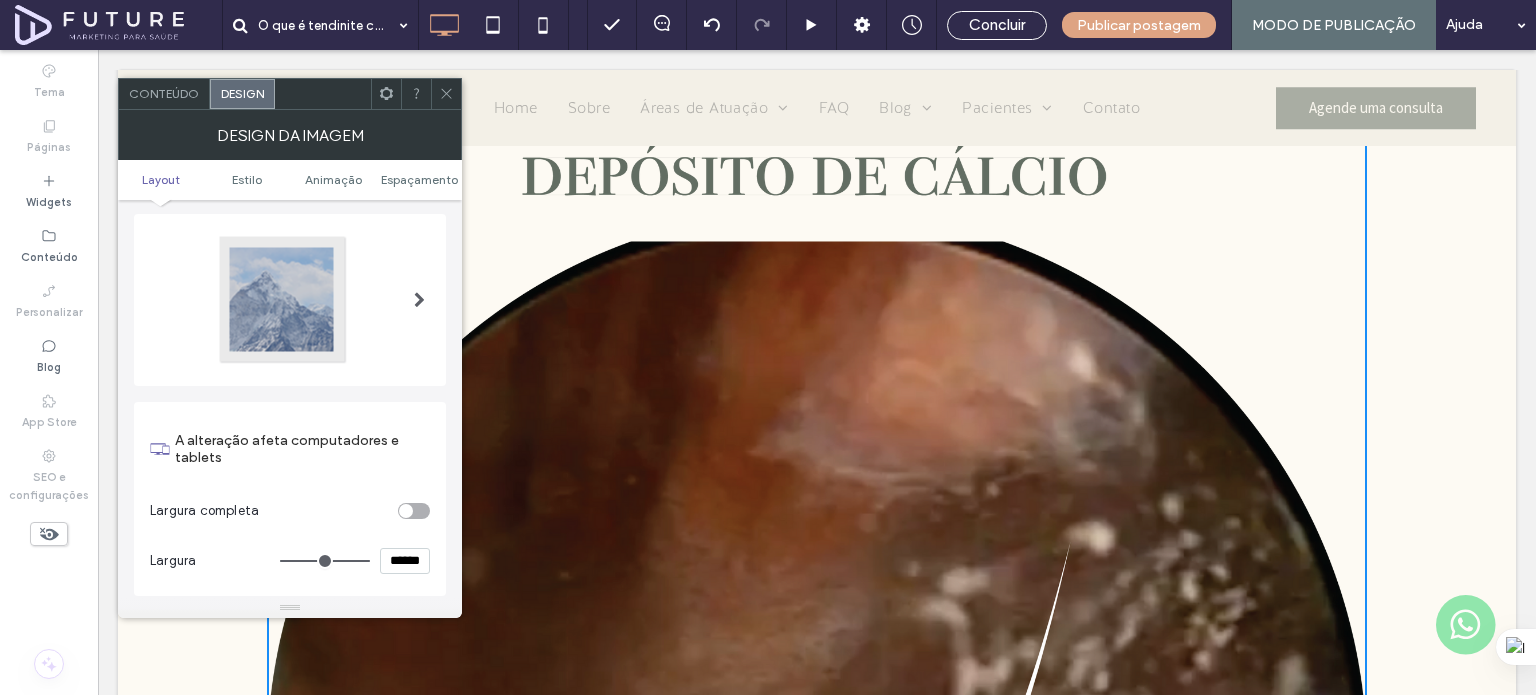 scroll, scrollTop: 100, scrollLeft: 0, axis: vertical 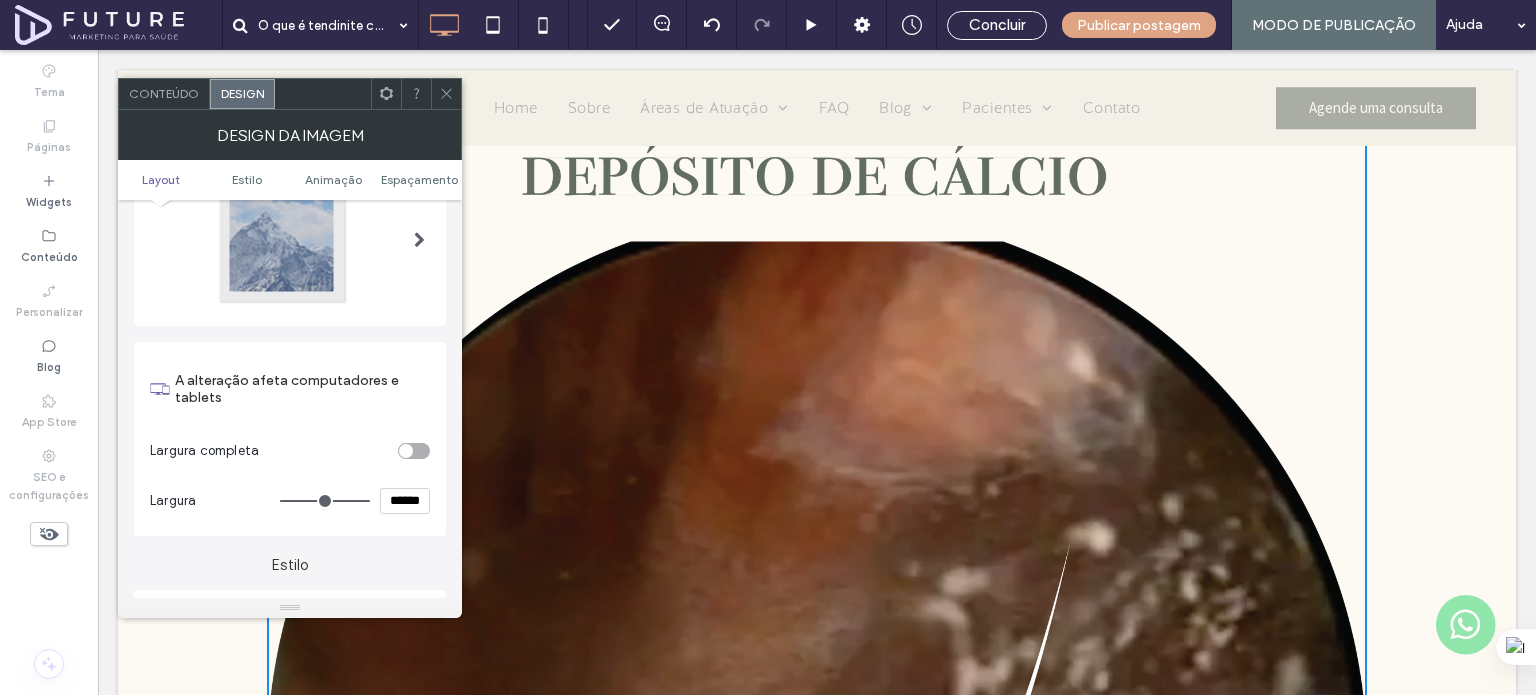 click on "******" at bounding box center [405, 501] 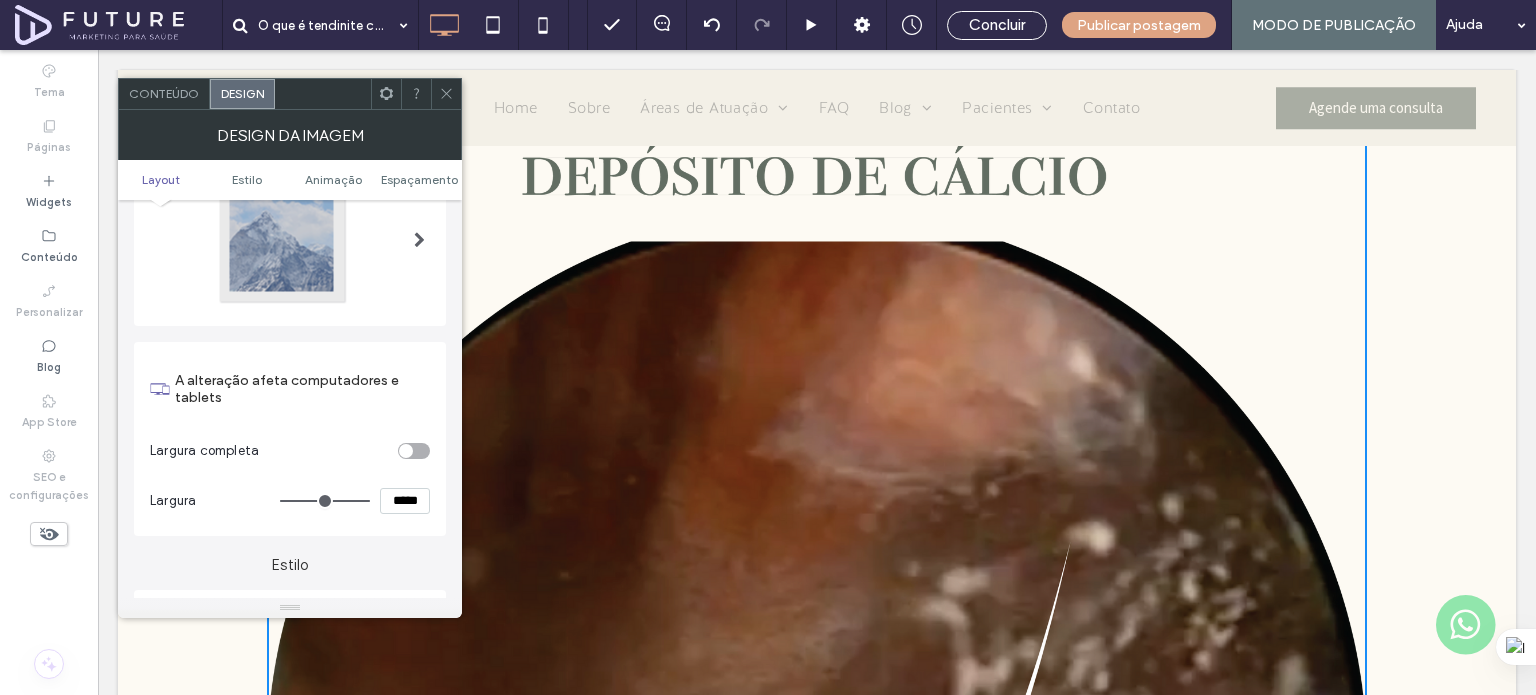 type on "*****" 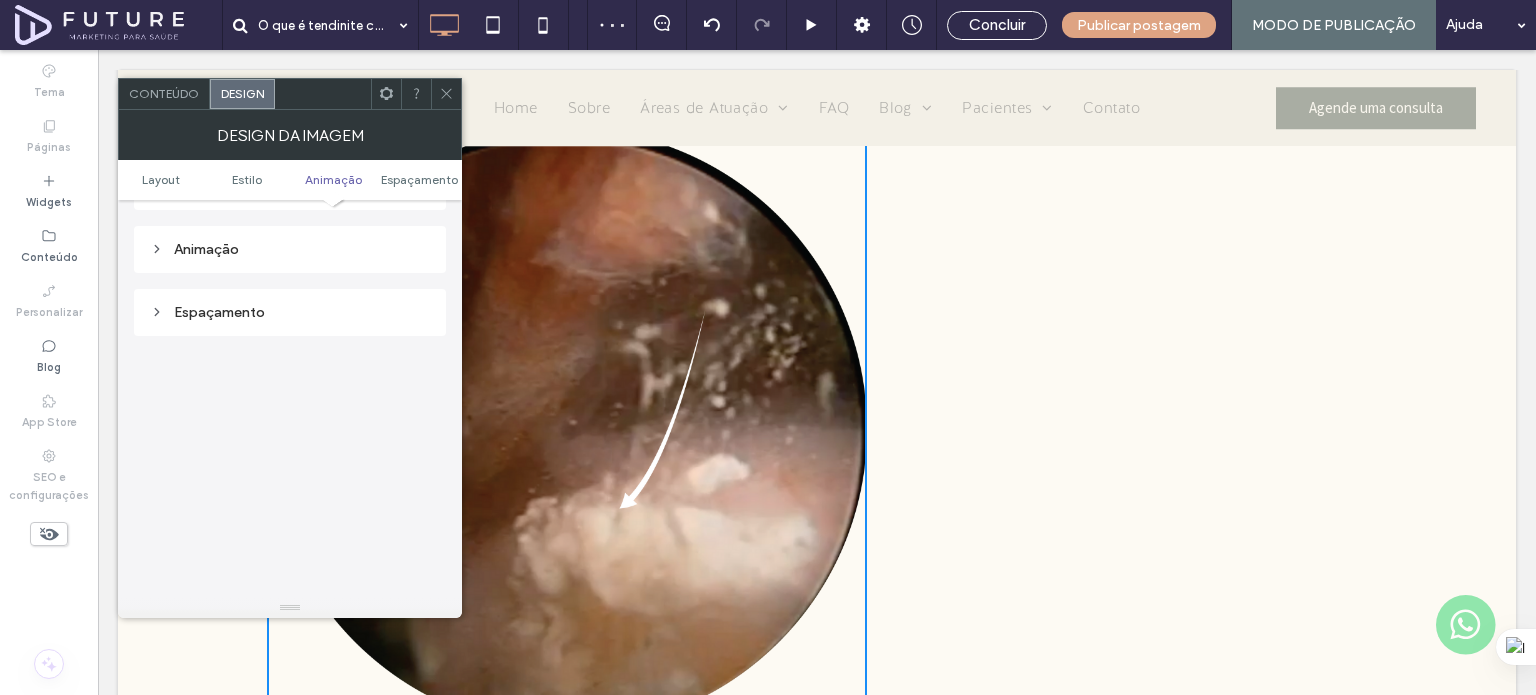 scroll, scrollTop: 1022, scrollLeft: 0, axis: vertical 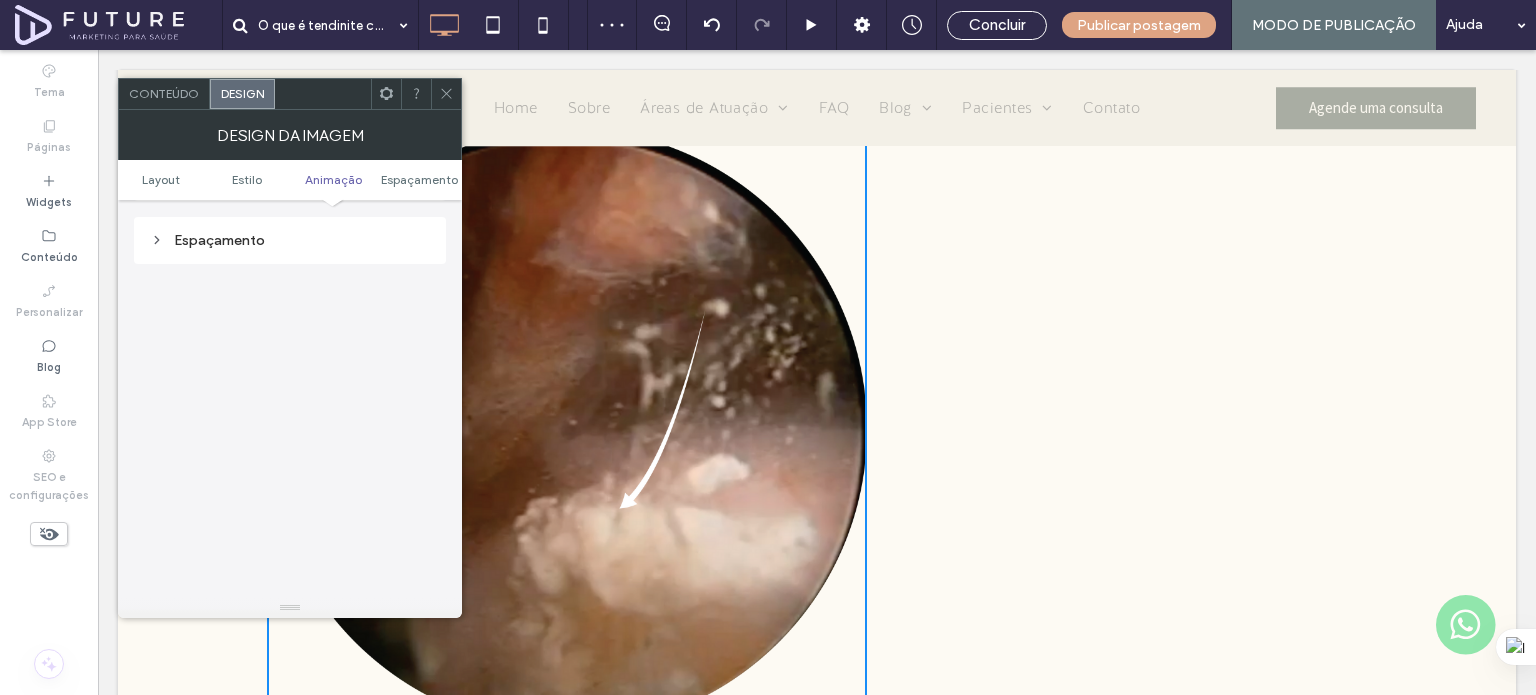 click on "Espaçamento" at bounding box center (290, 240) 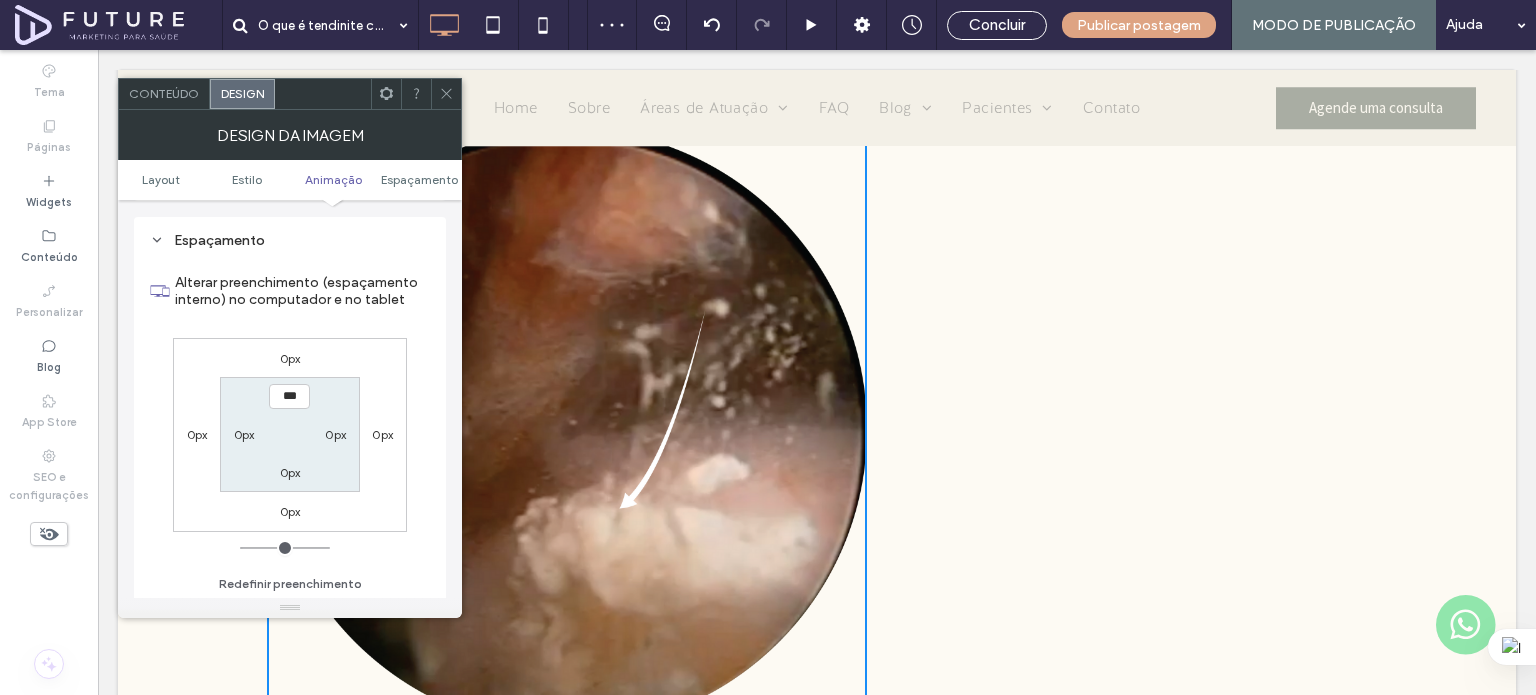 click on "0px" at bounding box center (197, 434) 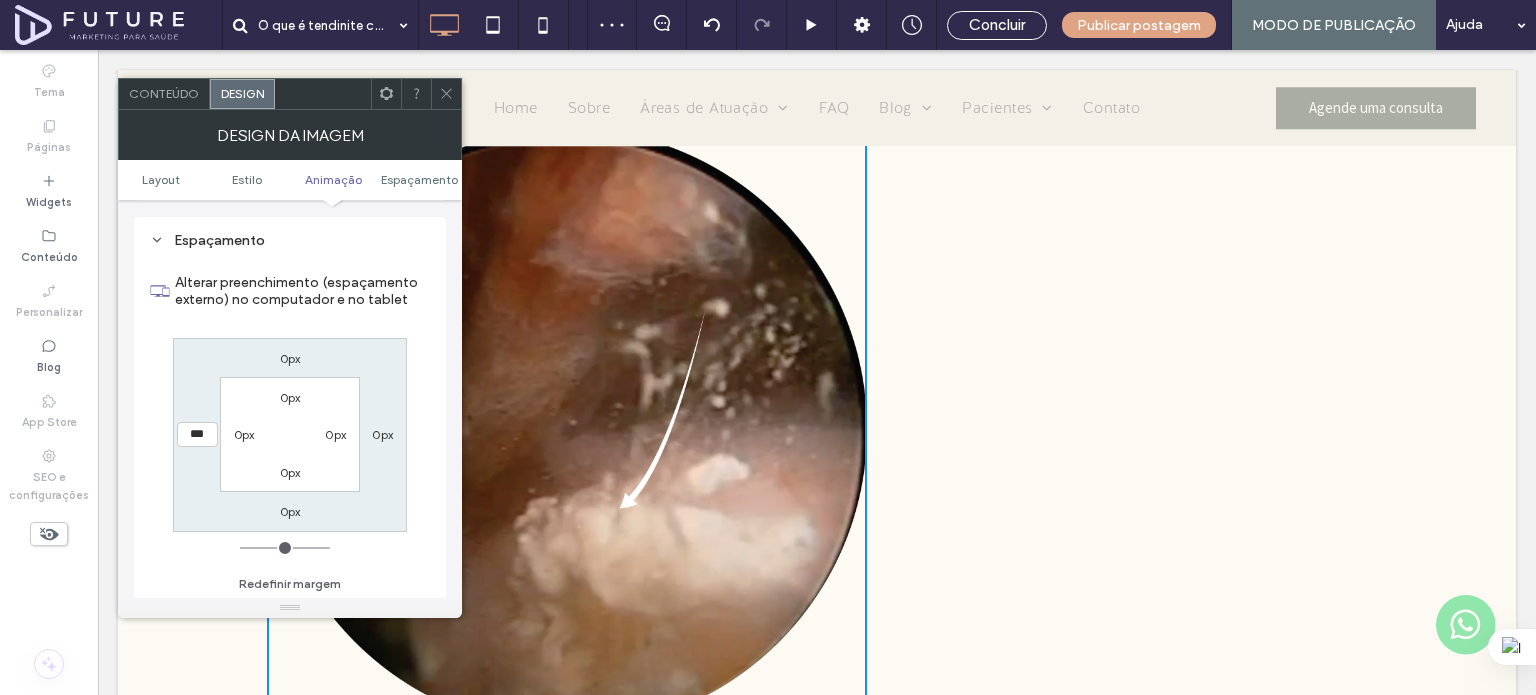 click on "***" at bounding box center (197, 434) 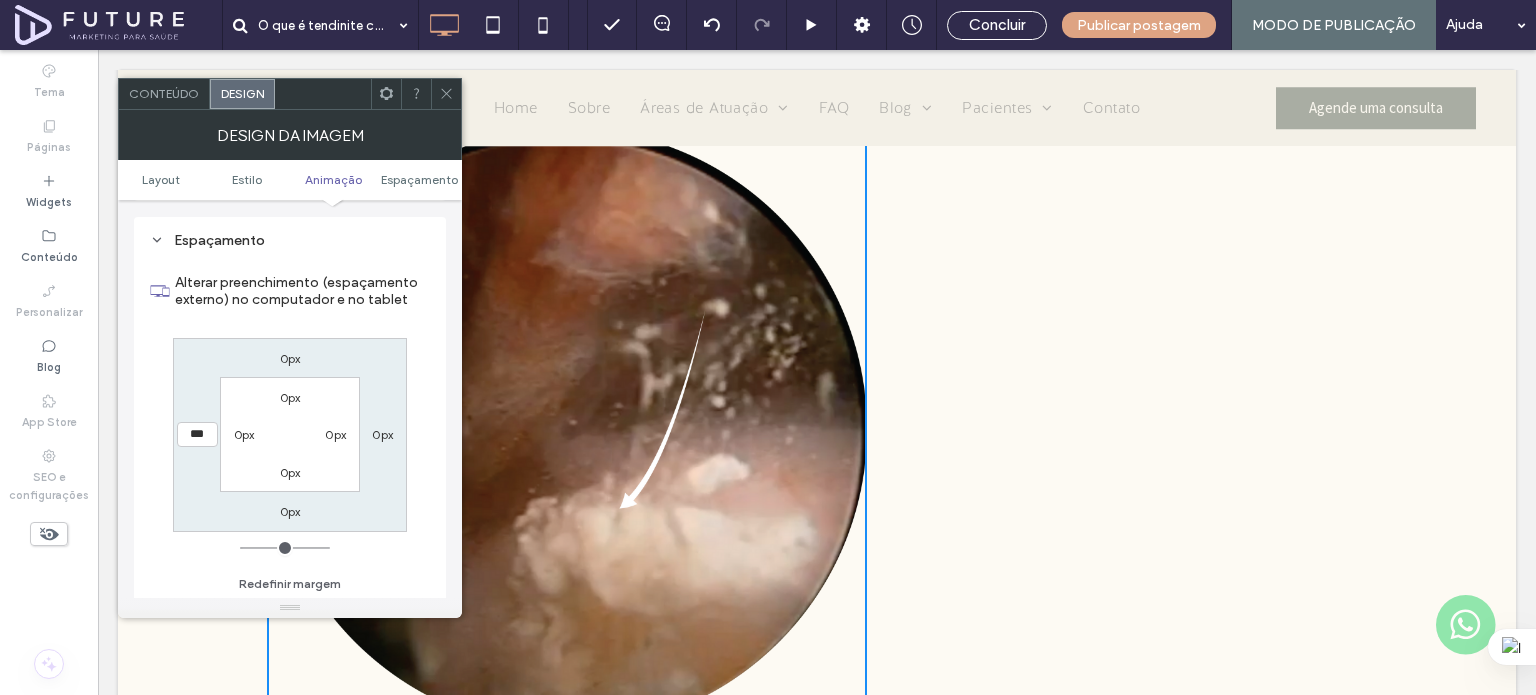 click on "***" at bounding box center [197, 434] 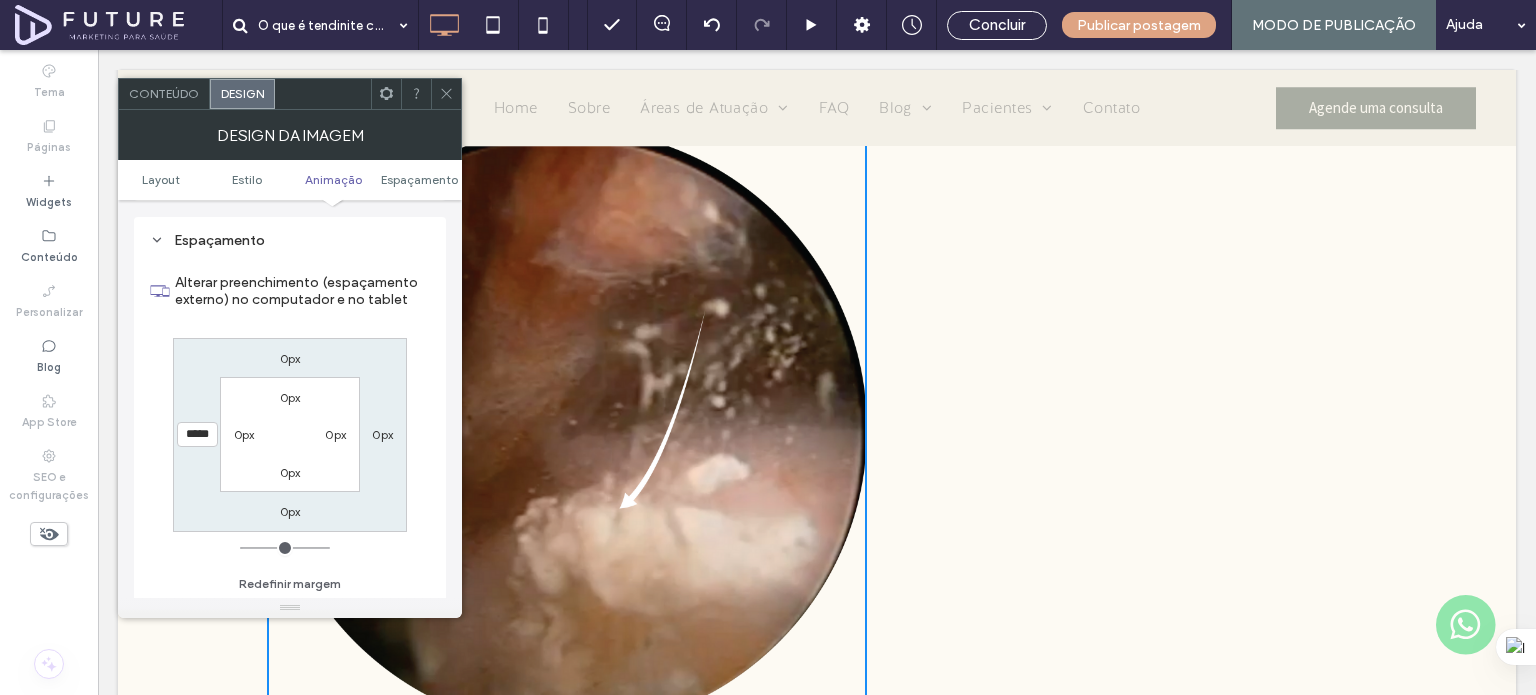 type on "*****" 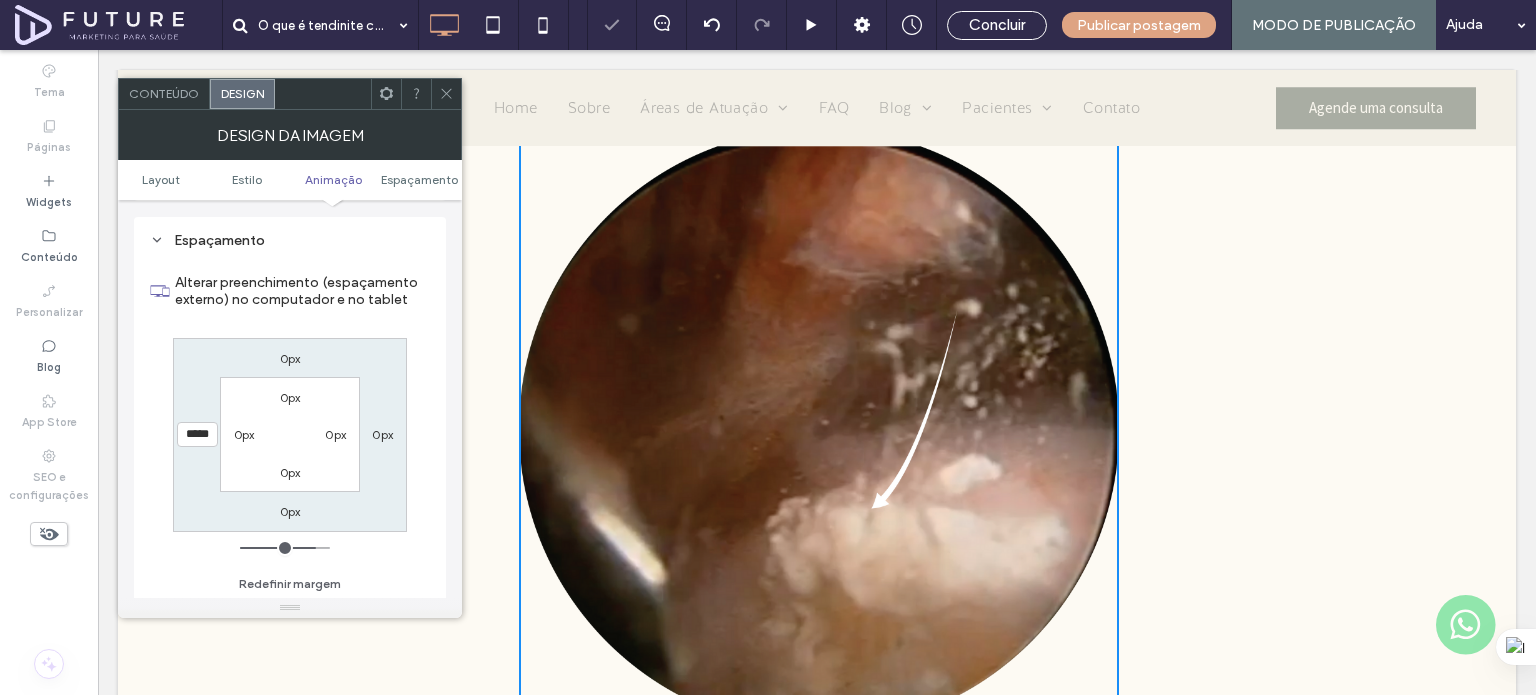 click 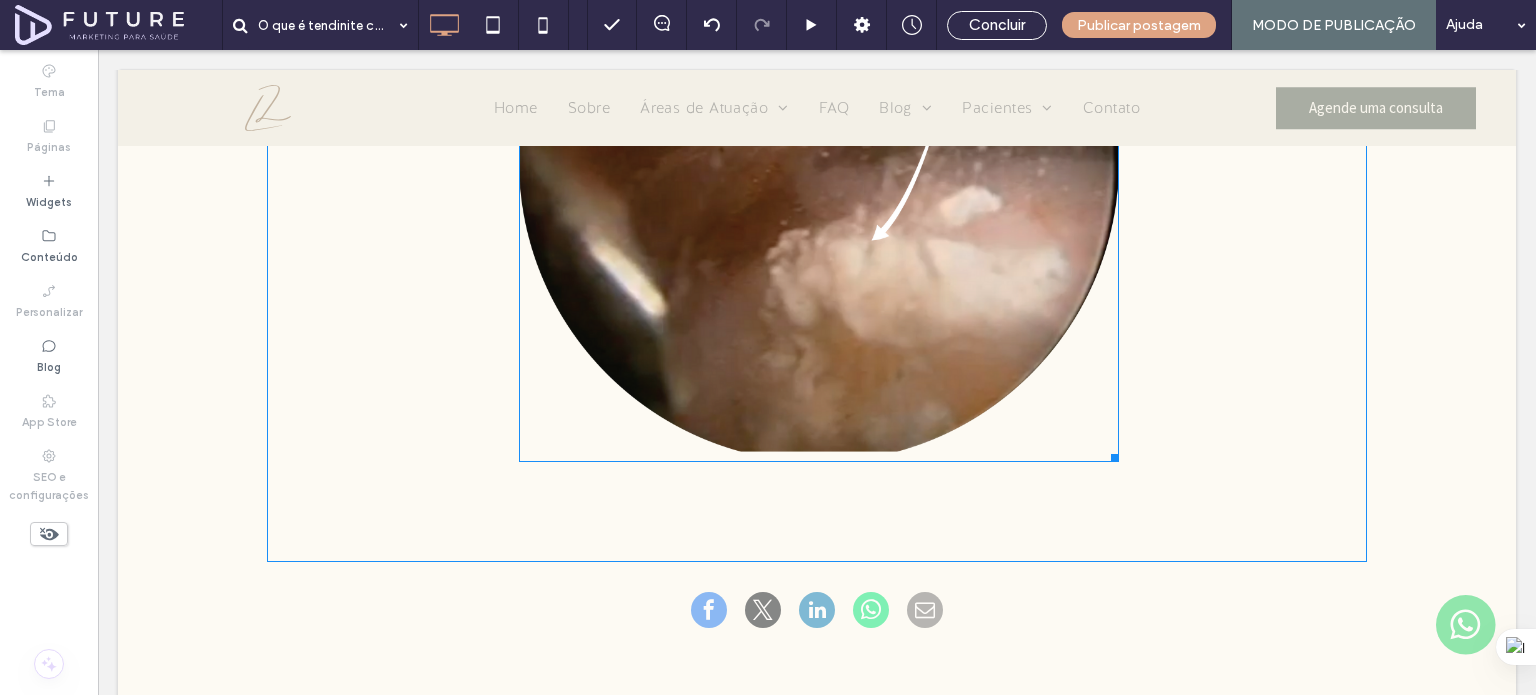 scroll, scrollTop: 3884, scrollLeft: 0, axis: vertical 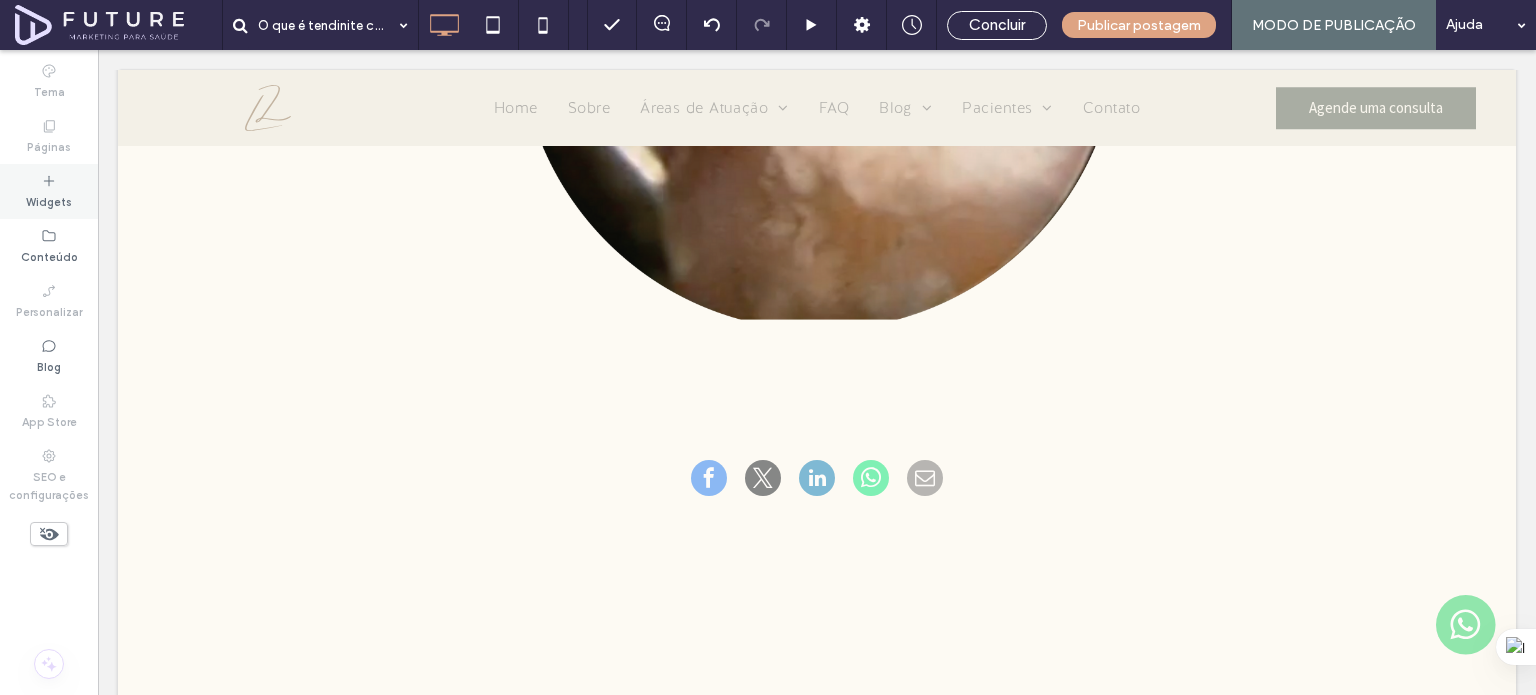 drag, startPoint x: 33, startPoint y: 171, endPoint x: 381, endPoint y: 171, distance: 348 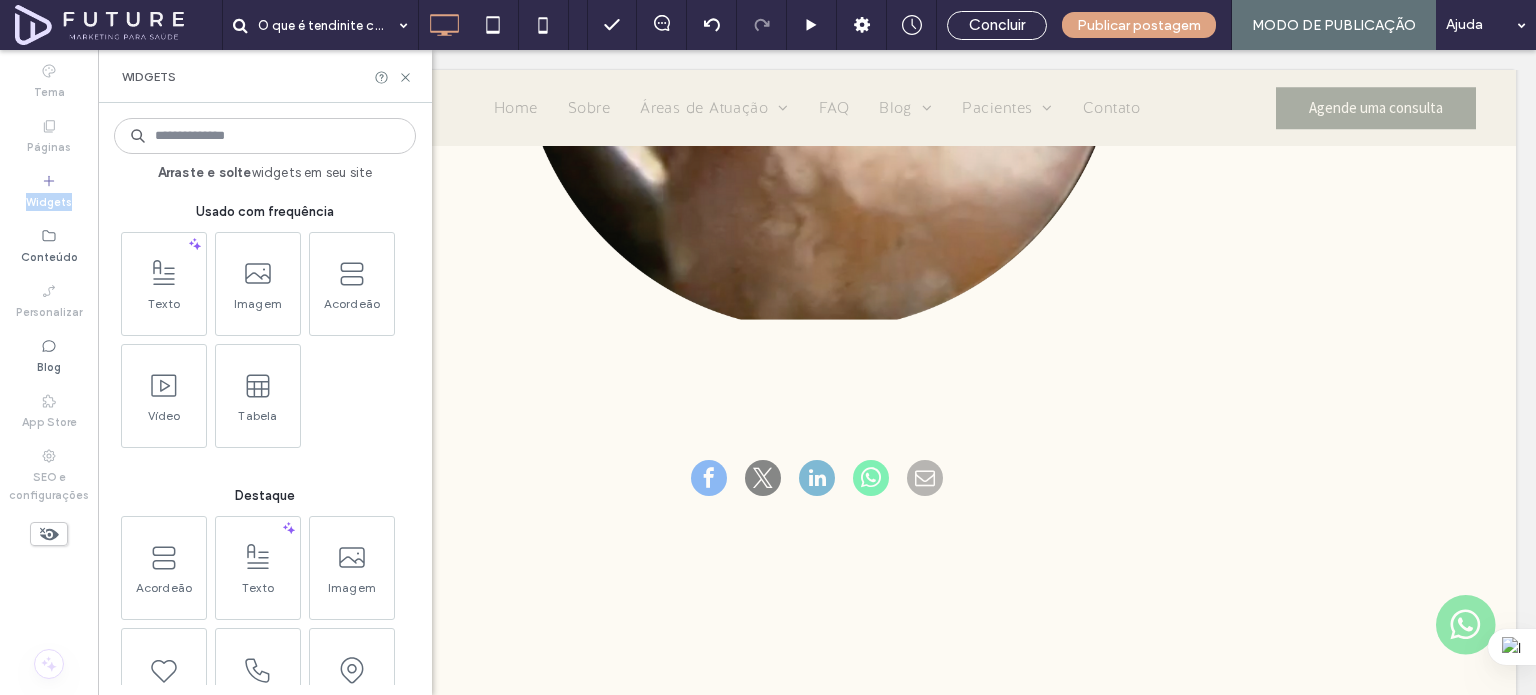 click 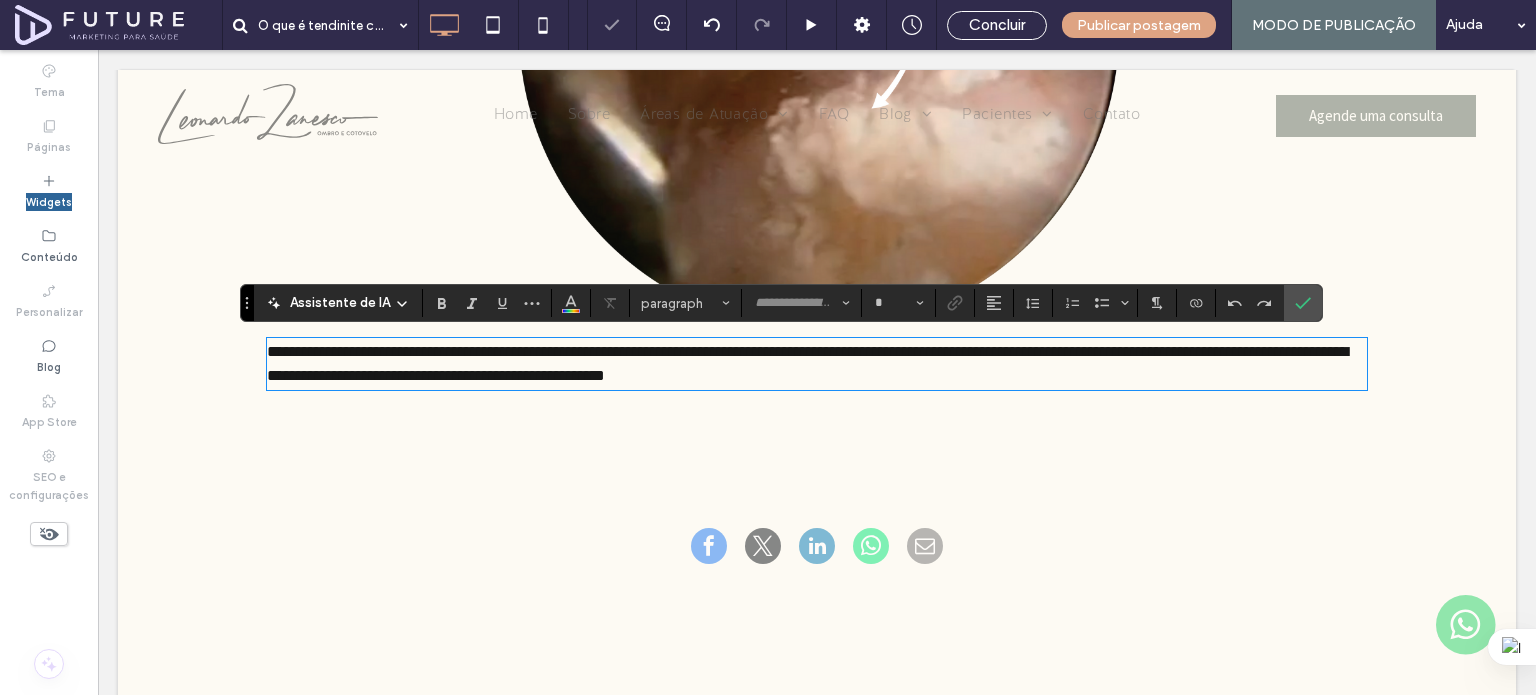 type on "**********" 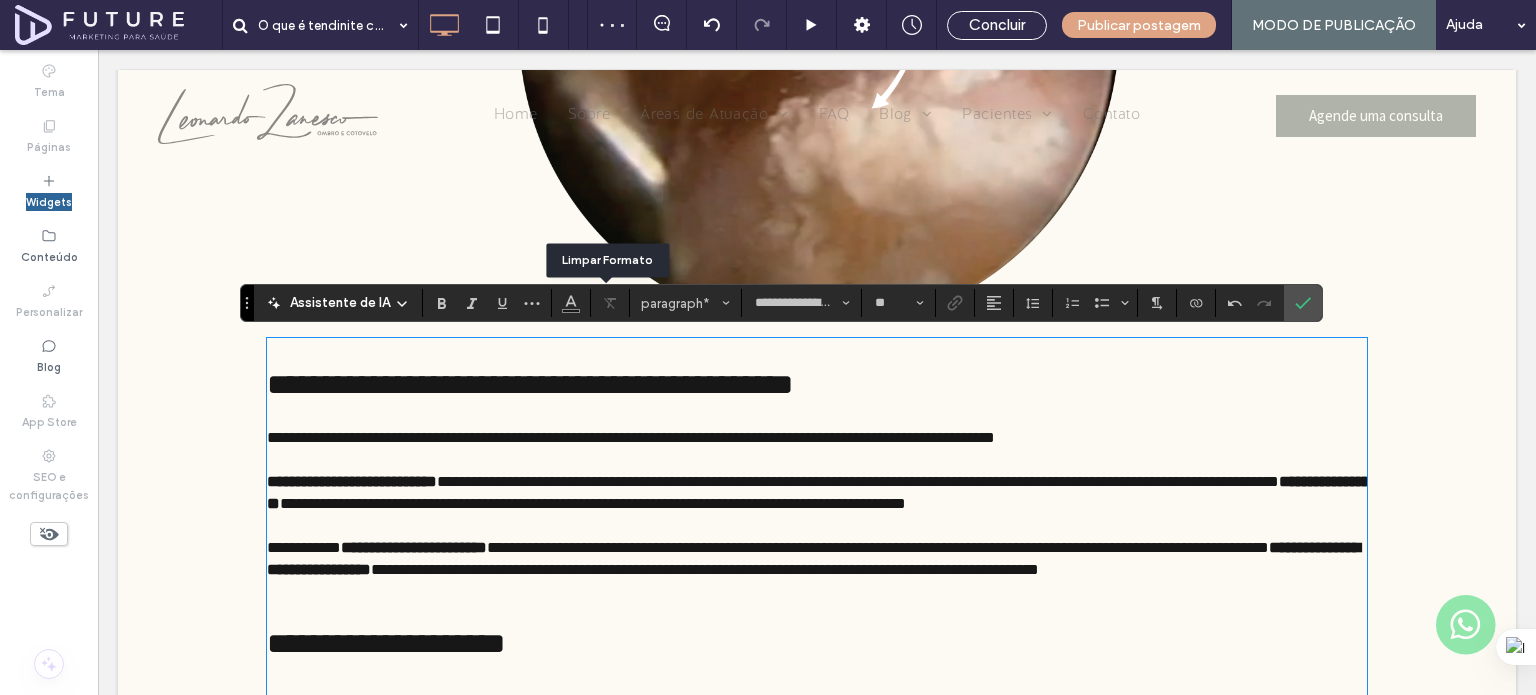 scroll, scrollTop: 4208, scrollLeft: 0, axis: vertical 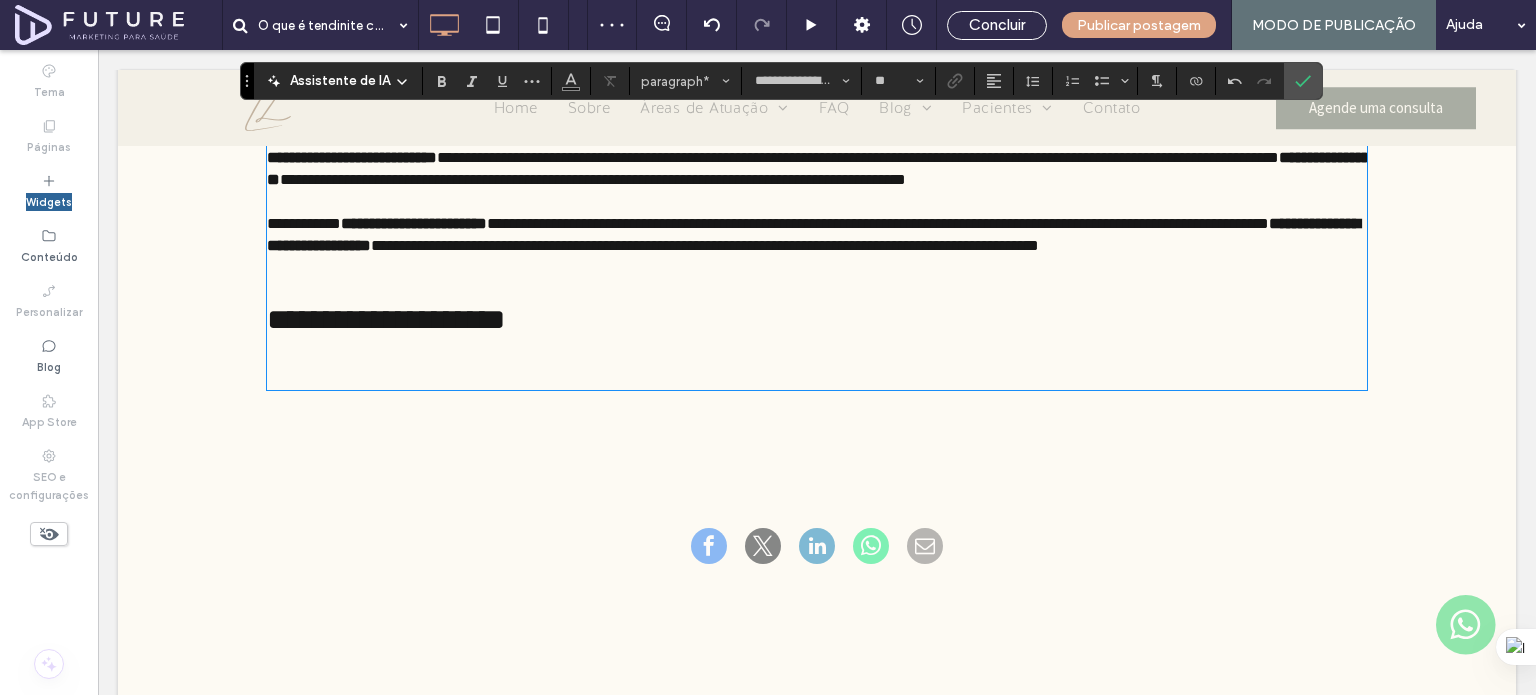 click at bounding box center [817, 352] 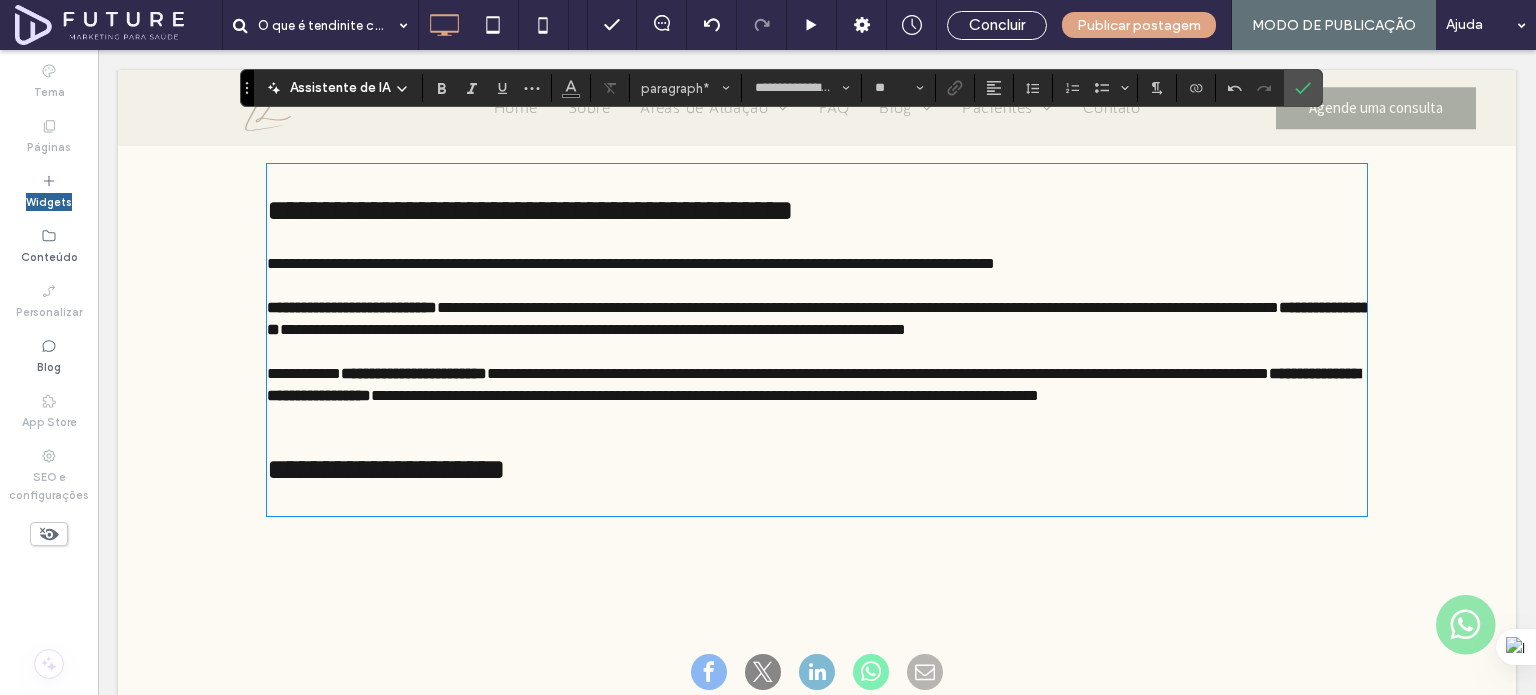 scroll, scrollTop: 4008, scrollLeft: 0, axis: vertical 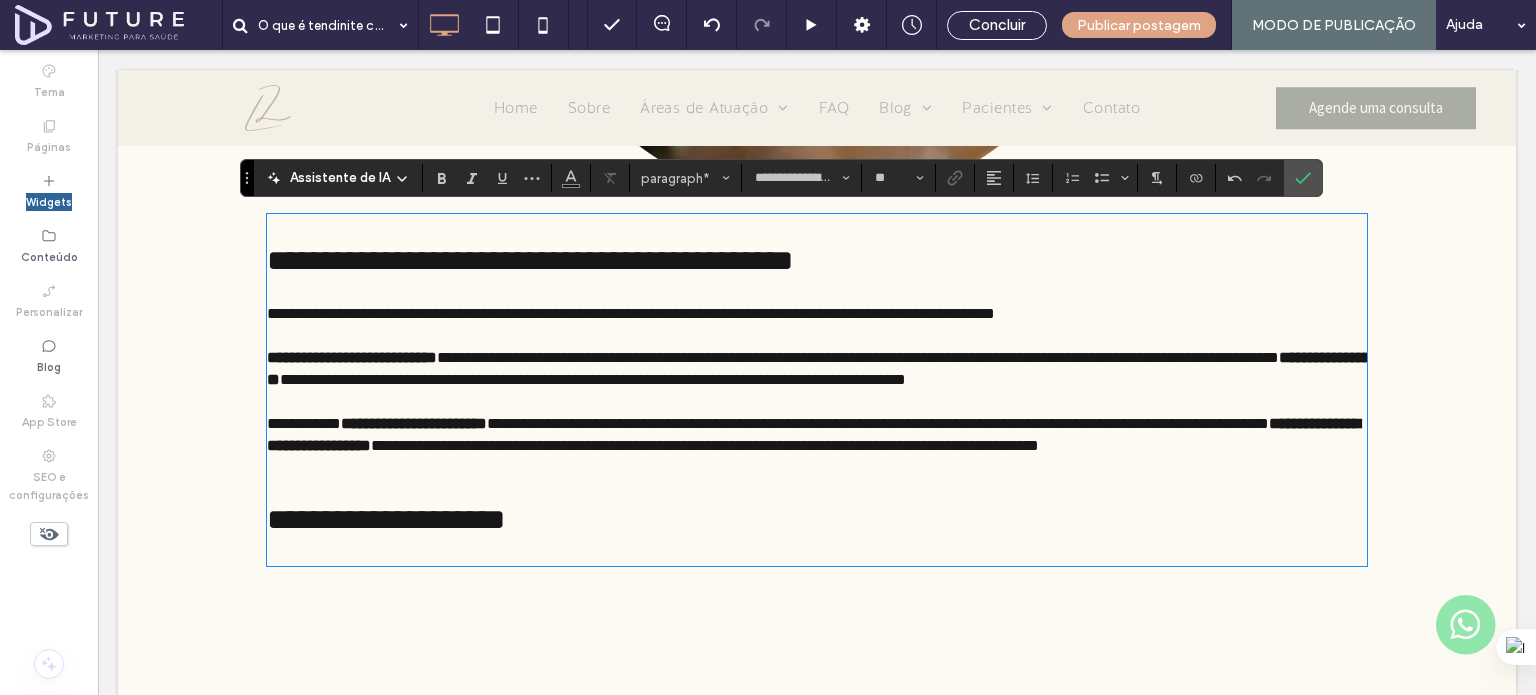 click on "**********" at bounding box center (817, 499) 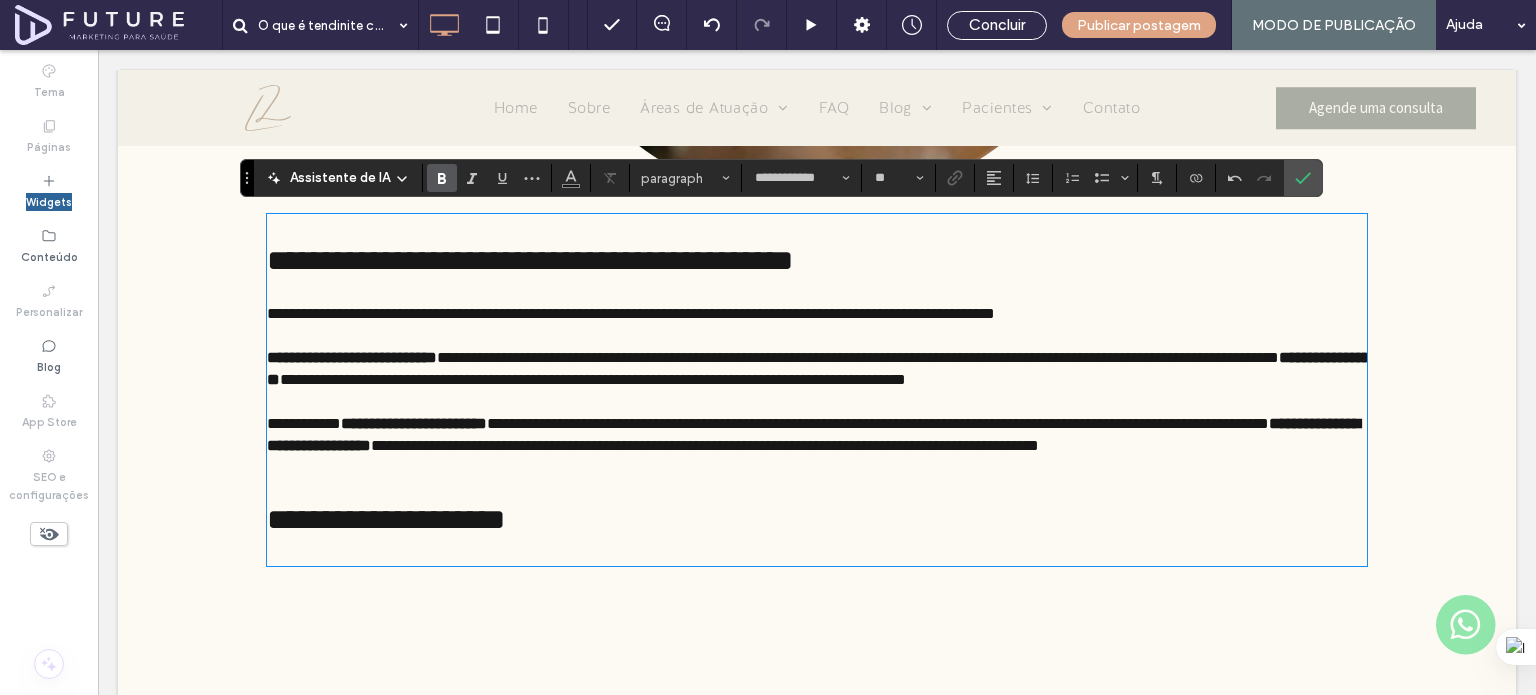 type on "**********" 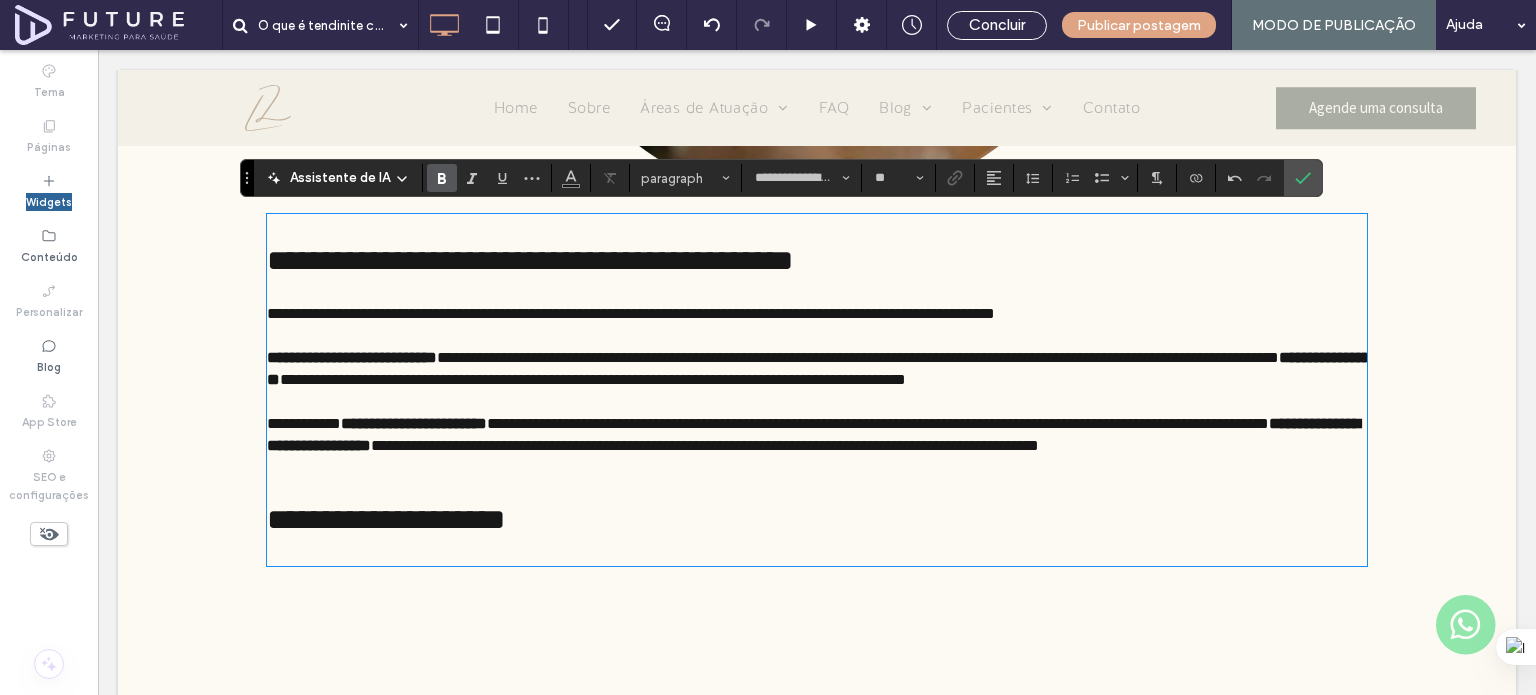 click on "**********" at bounding box center (817, 424) 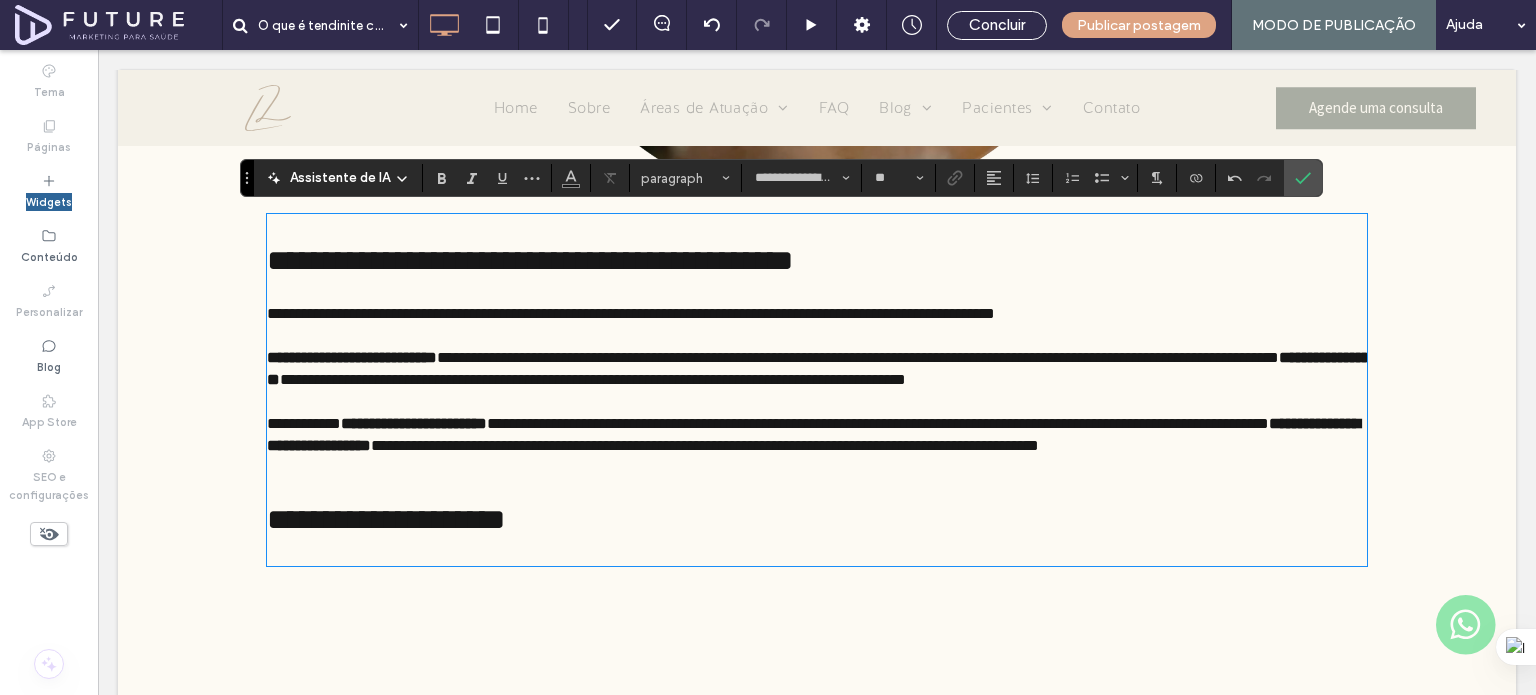 click on "**********" at bounding box center [352, 357] 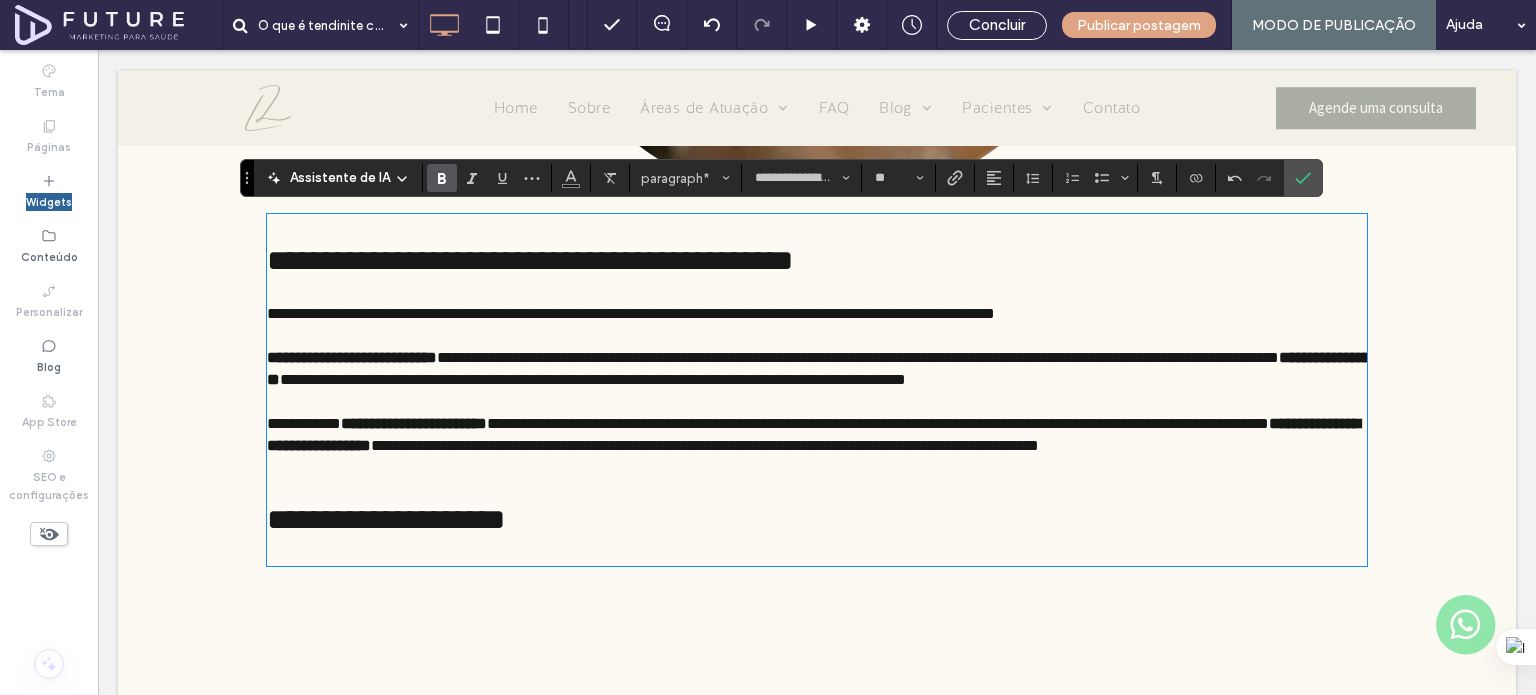 click on "**********" at bounding box center [817, 358] 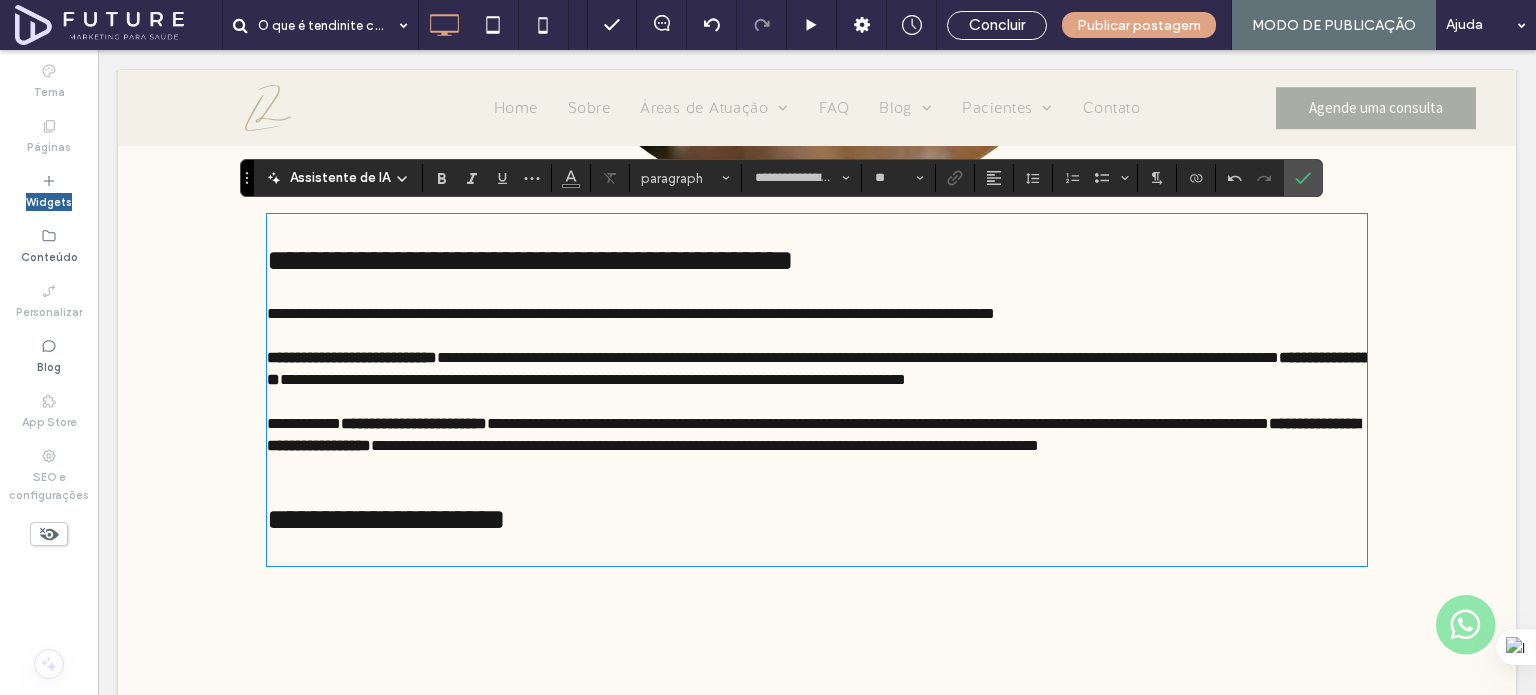 click on "**********" at bounding box center [817, 303] 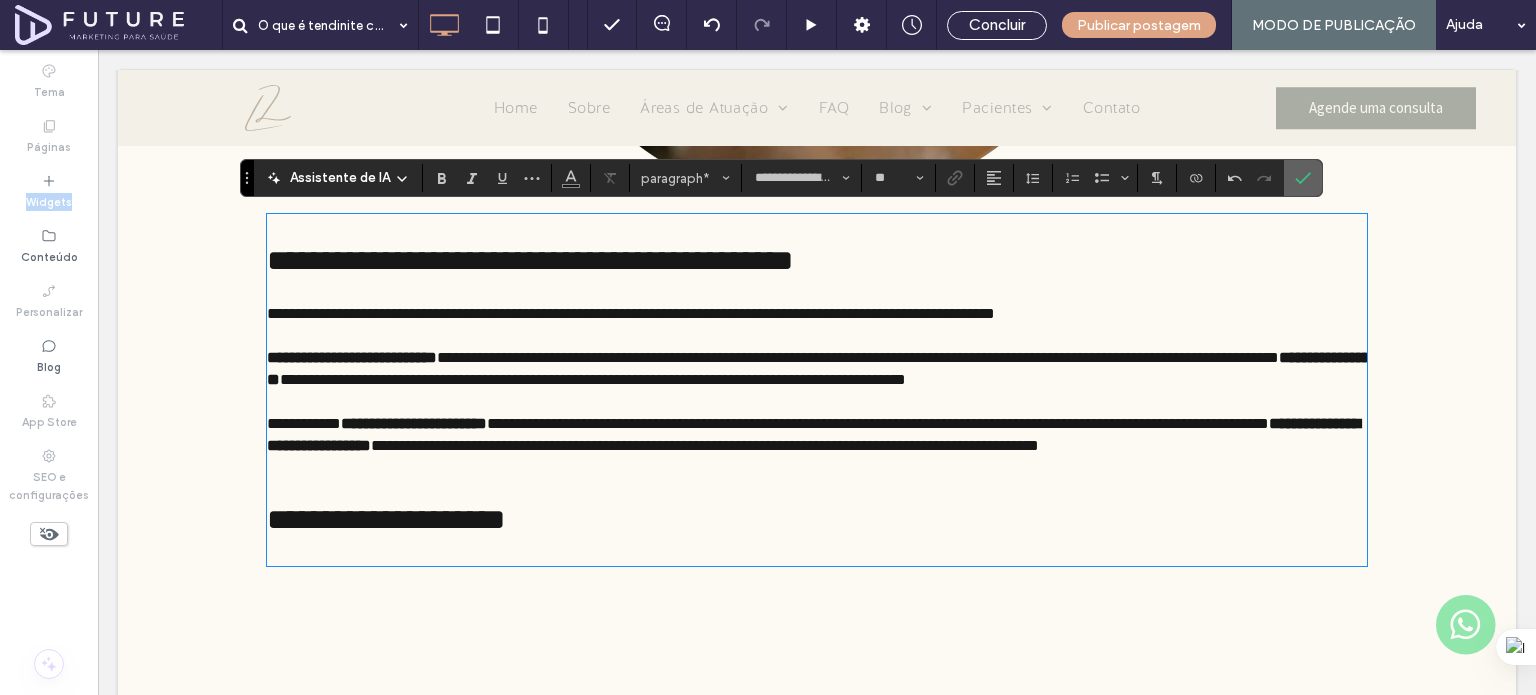 click 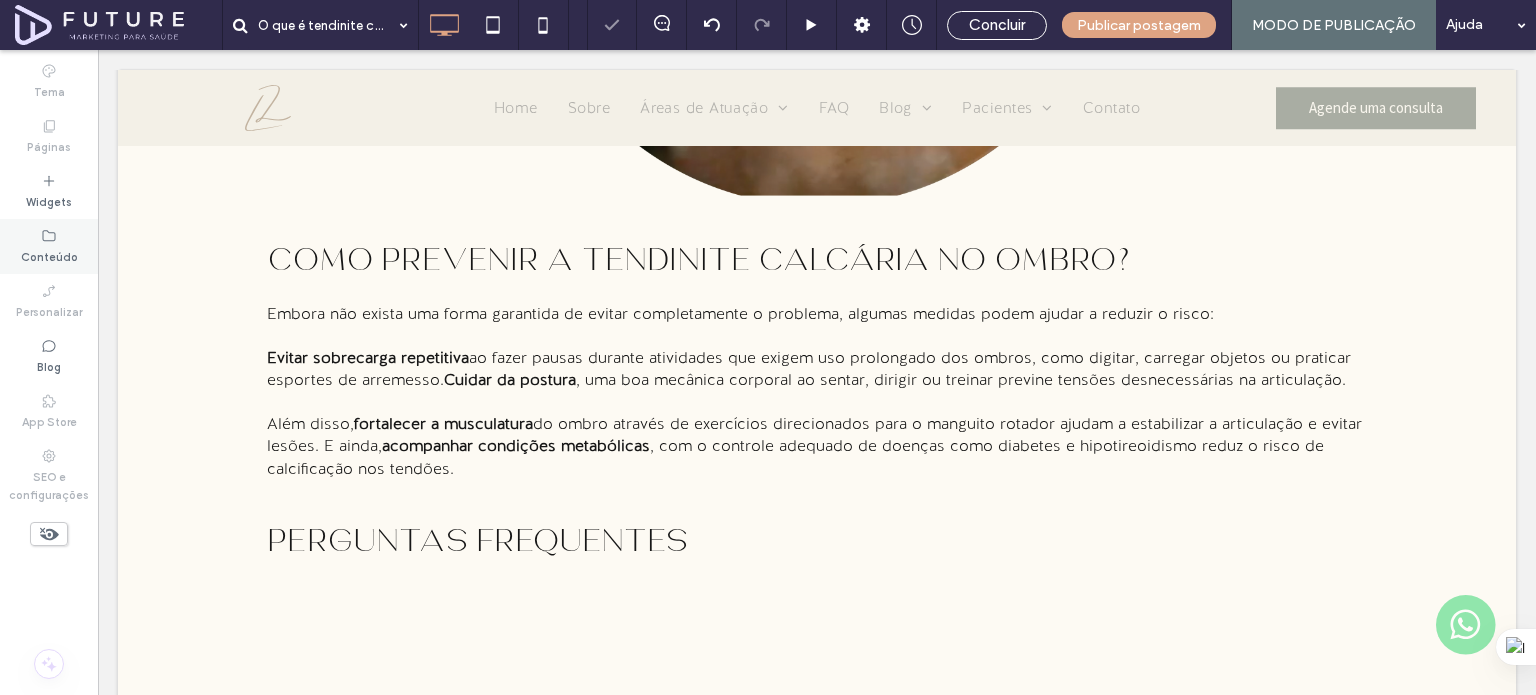 click on "Conteúdo" at bounding box center [49, 255] 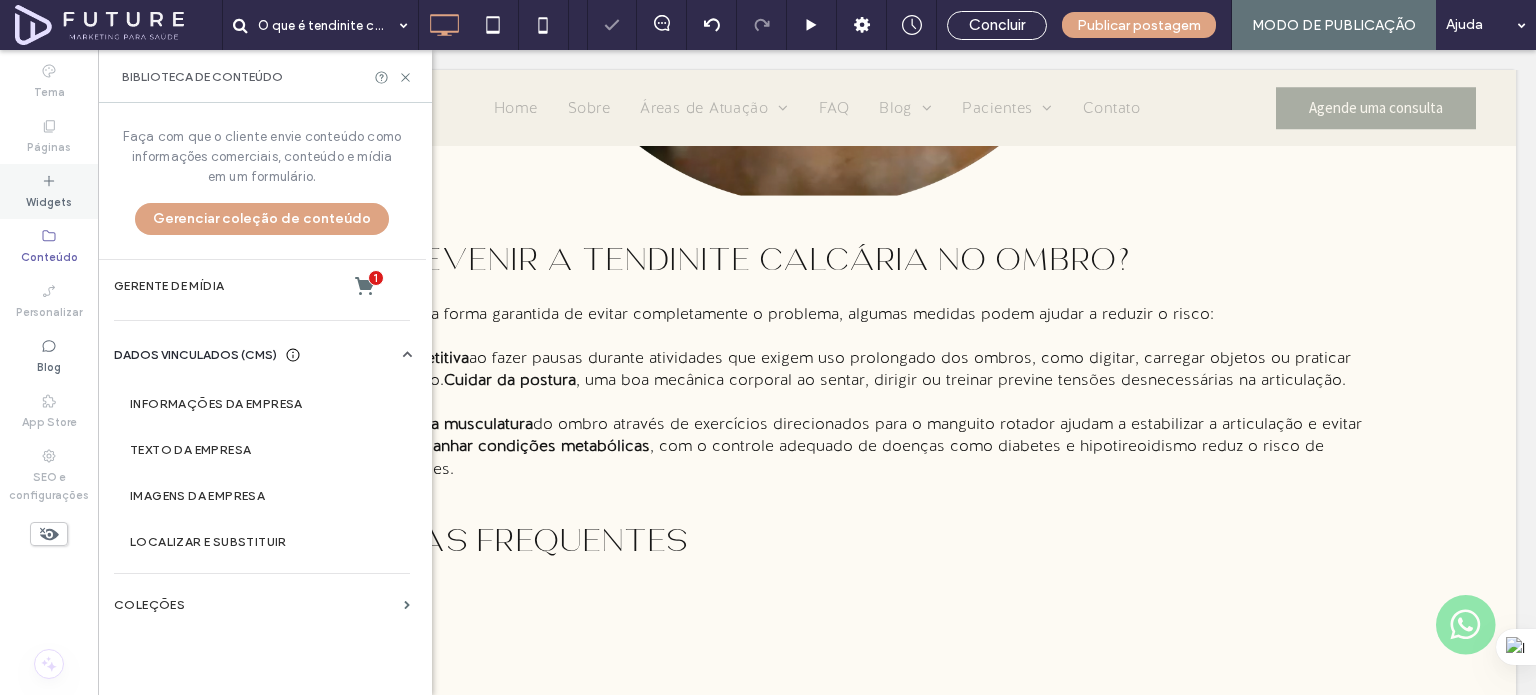 click 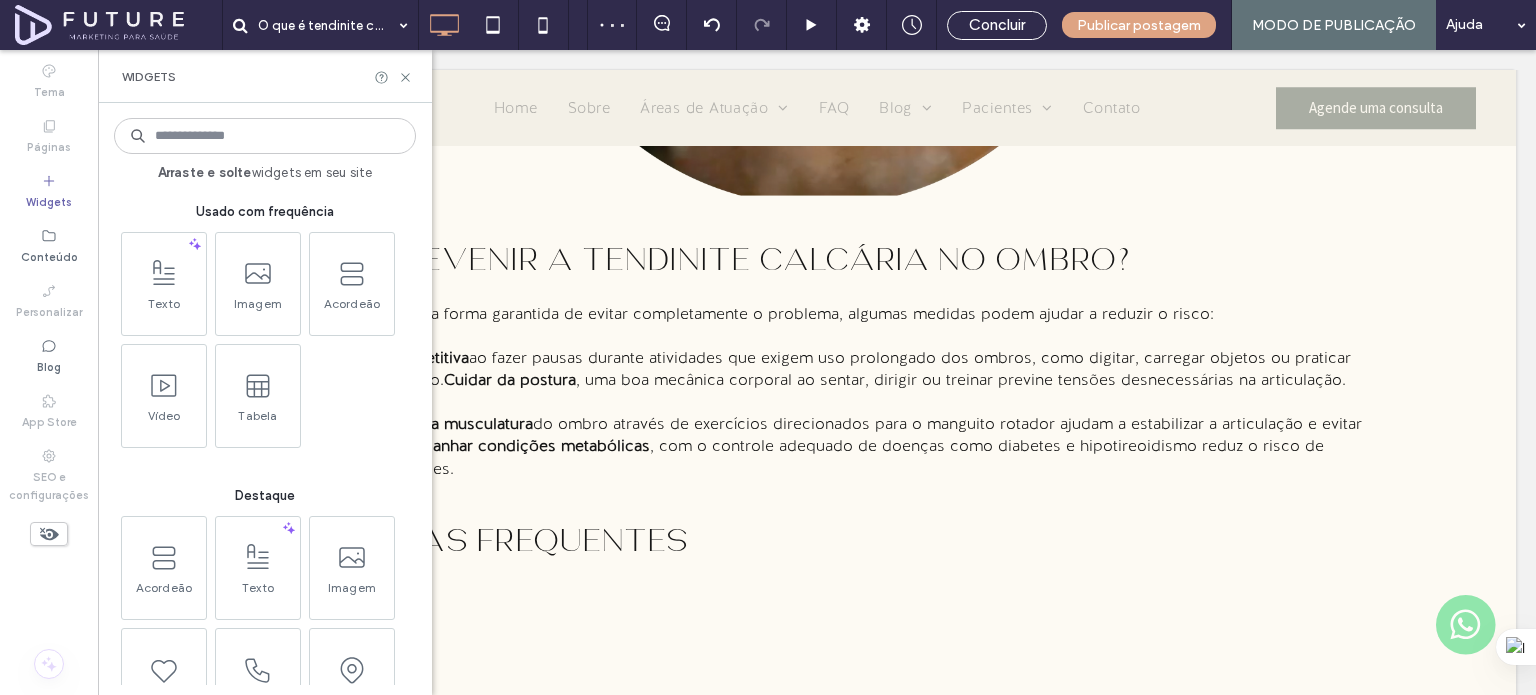 click at bounding box center (352, 273) 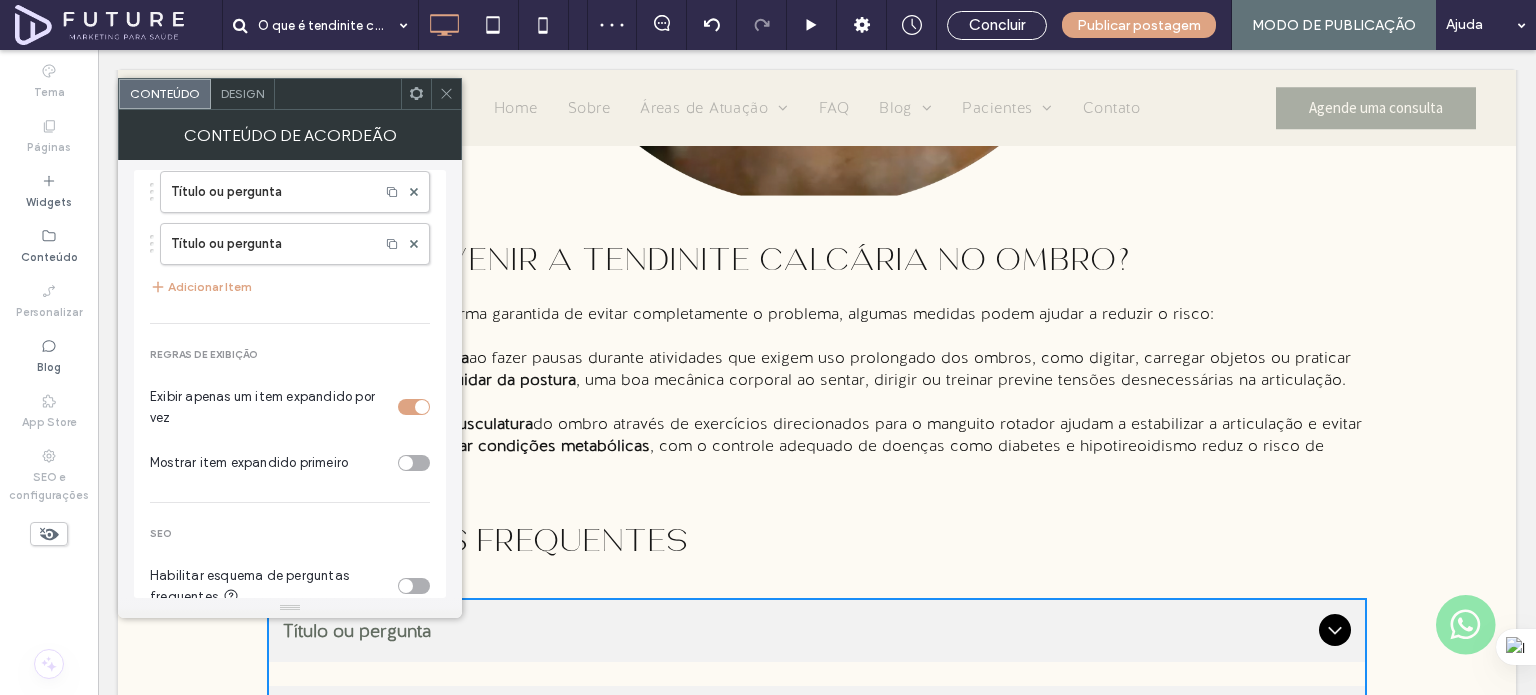 scroll, scrollTop: 148, scrollLeft: 0, axis: vertical 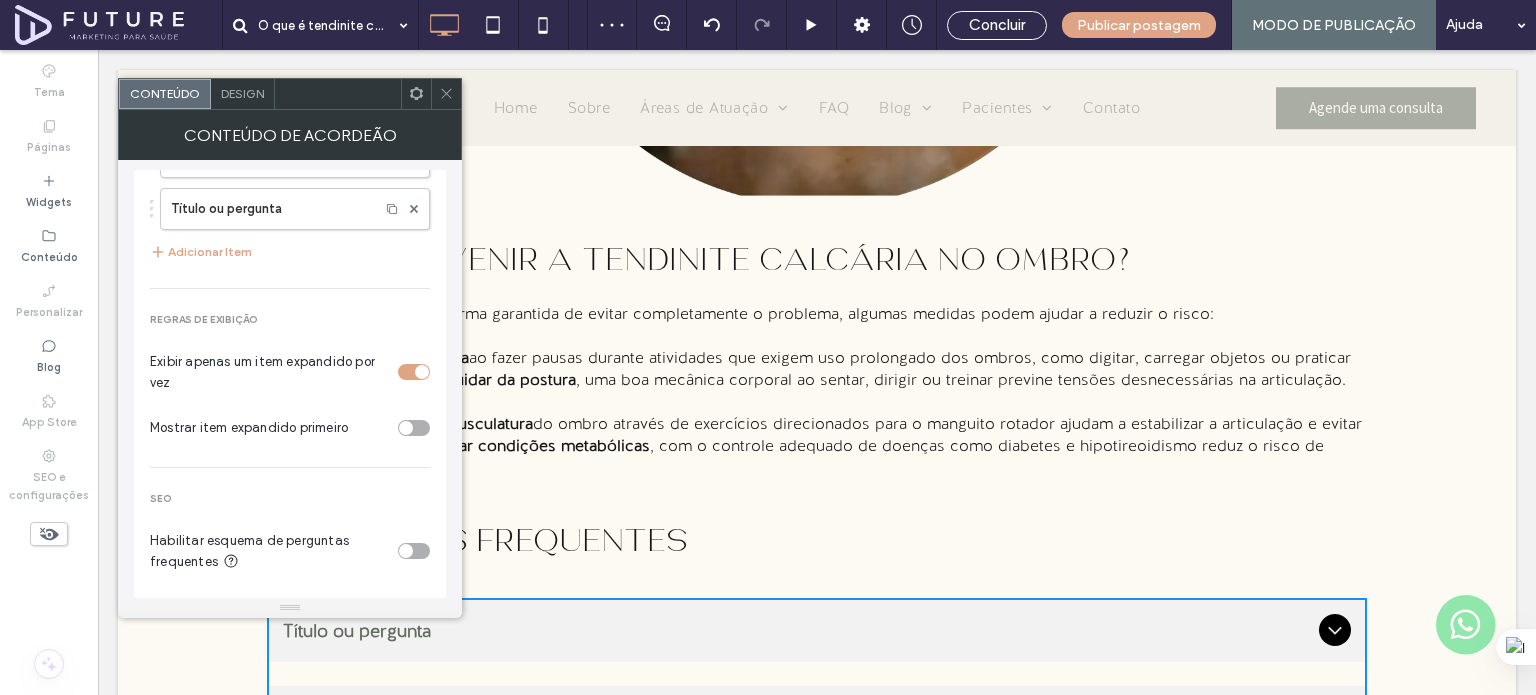 click at bounding box center [414, 551] 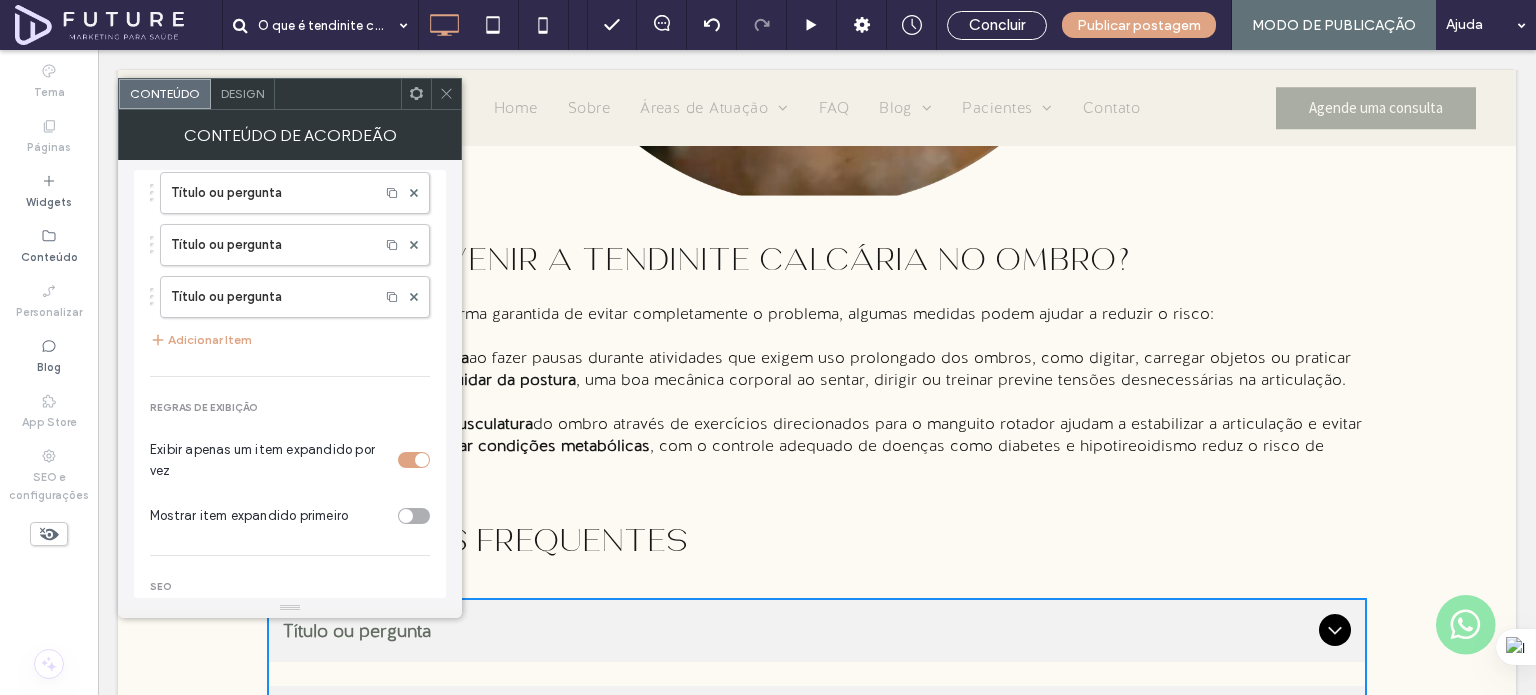 scroll, scrollTop: 0, scrollLeft: 0, axis: both 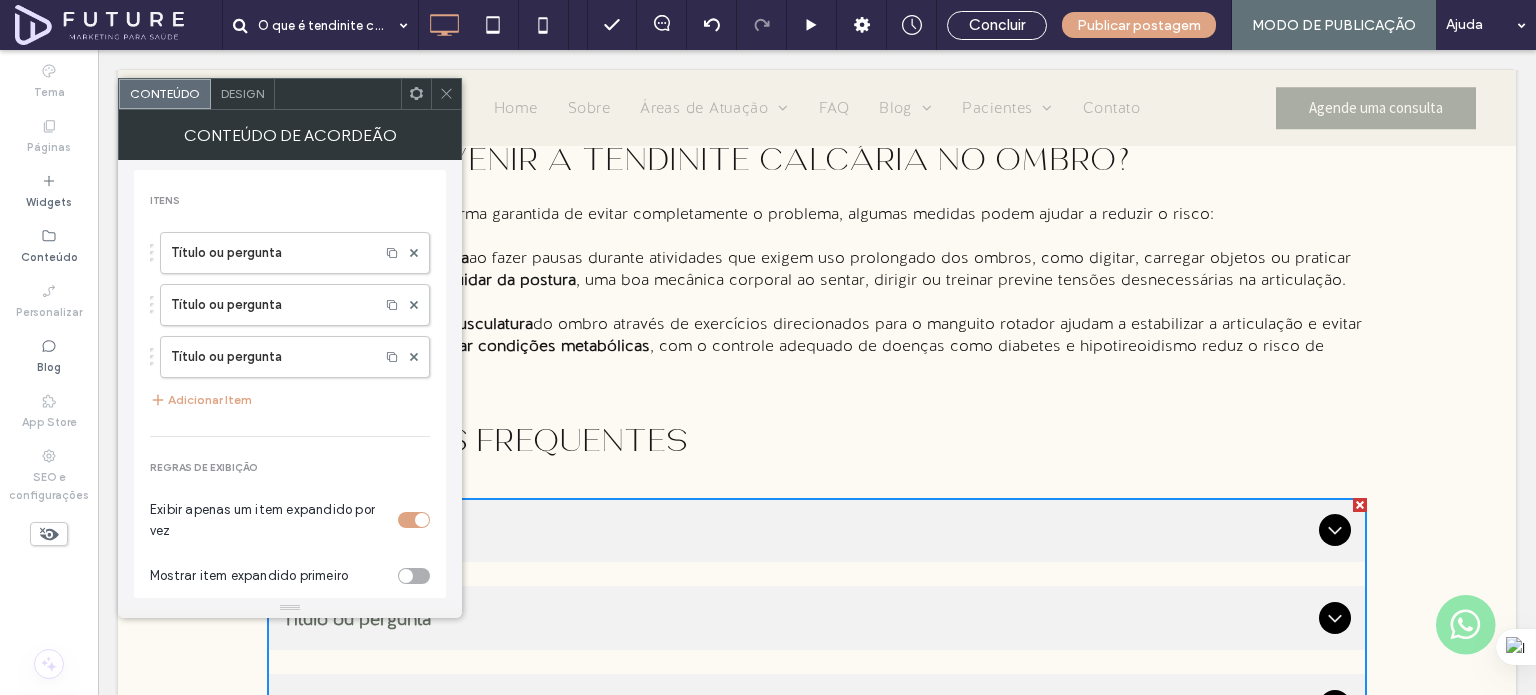 click 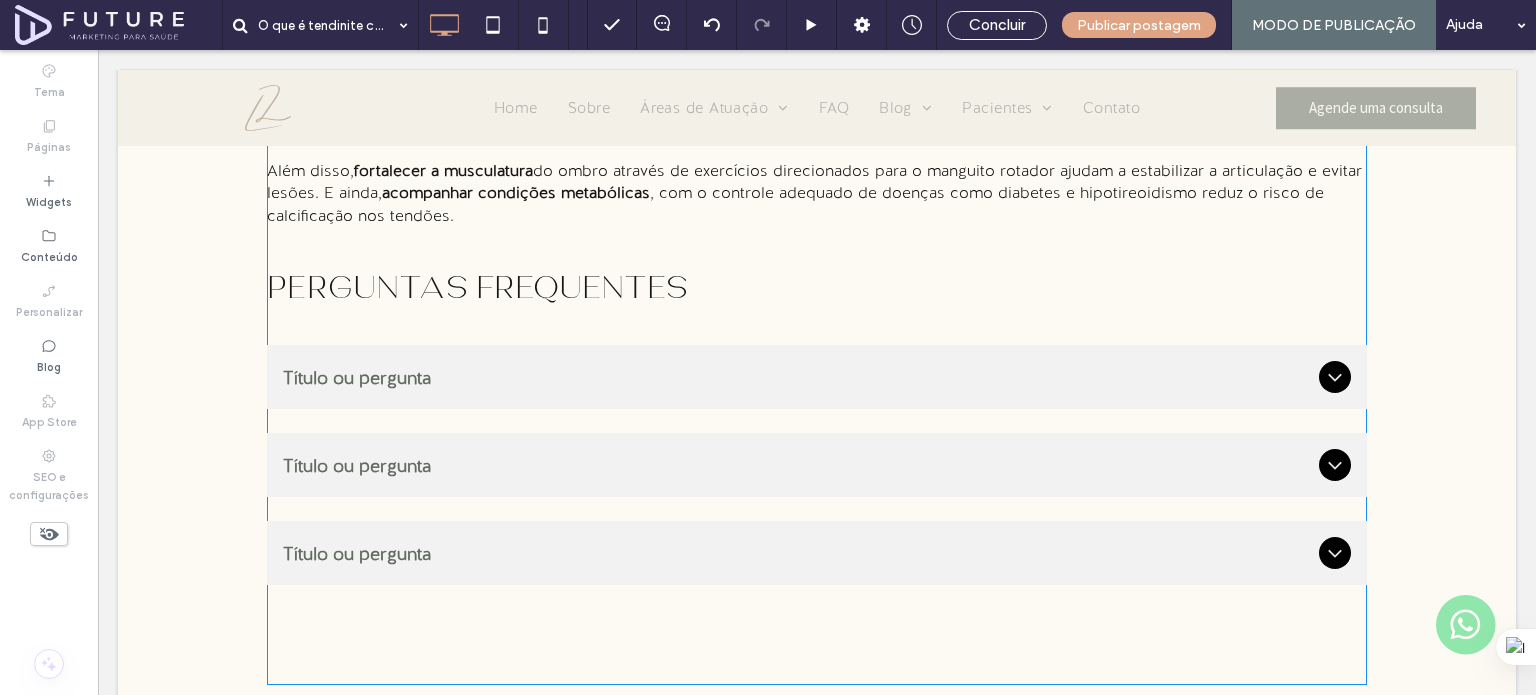 scroll, scrollTop: 4308, scrollLeft: 0, axis: vertical 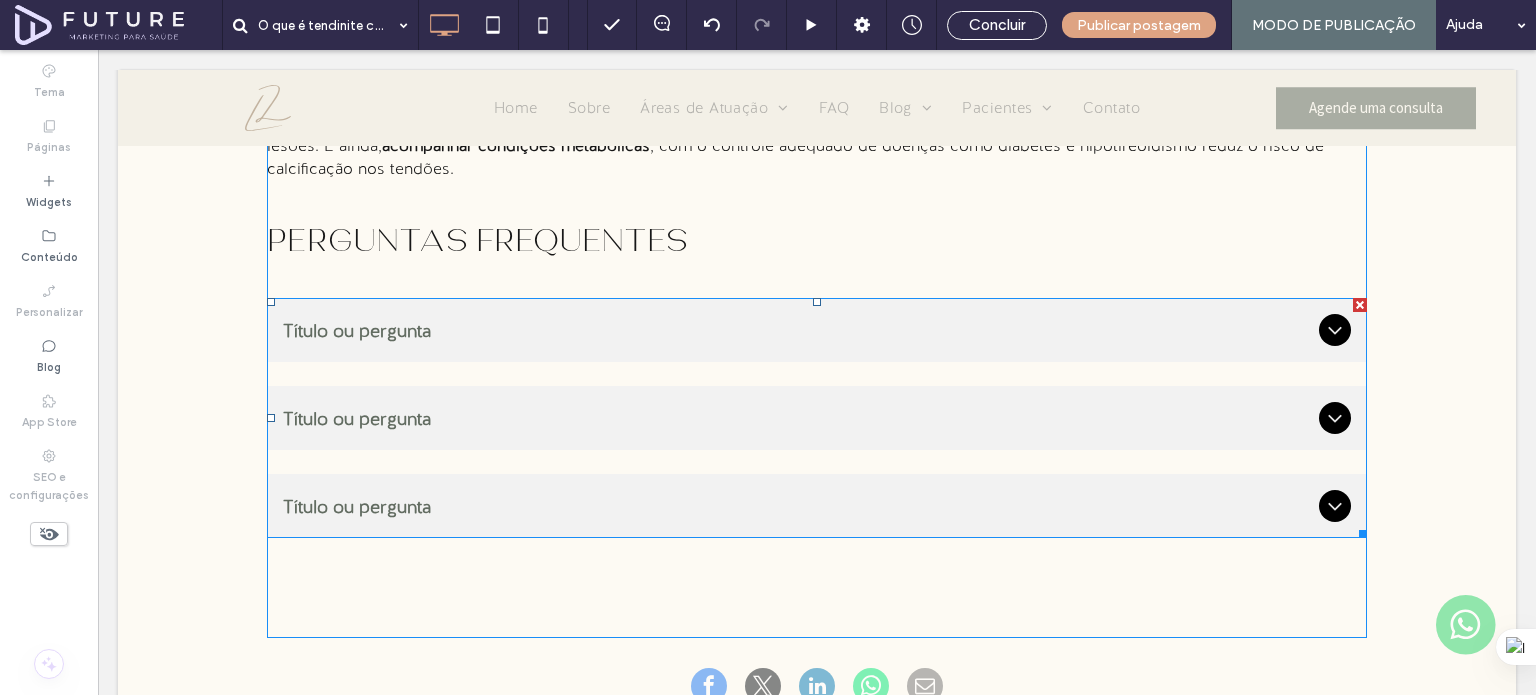 click on "Título ou pergunta Descreva o item ou responda a pergunta para que os visitantes do site que estejam interessados possam obter mais informações. Você pode enfatizar este texto com marcadores, itálico ou negrito e adicionar links. Título ou pergunta Descreva o item ou responda a pergunta para que os visitantes do site que estejam interessados possam obter mais informações. Você pode enfatizar este texto com marcadores, itálico ou negrito e adicionar links. Título ou pergunta Descreva o item ou responda a pergunta para que os visitantes do site que estejam interessados possam obter mais informações. Você pode enfatizar este texto com marcadores, itálico ou negrito e adicionar links." at bounding box center (817, 418) 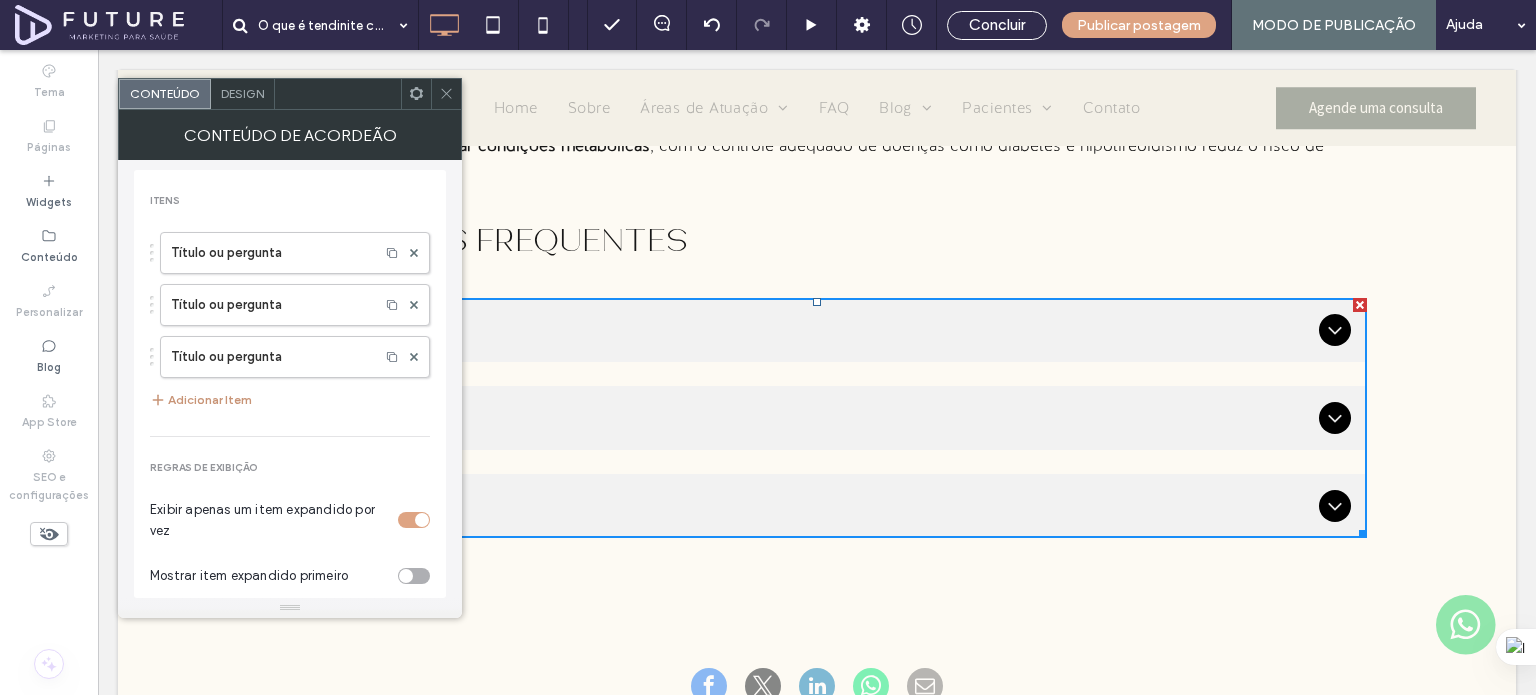 click on "Adicionar Item" at bounding box center (201, 400) 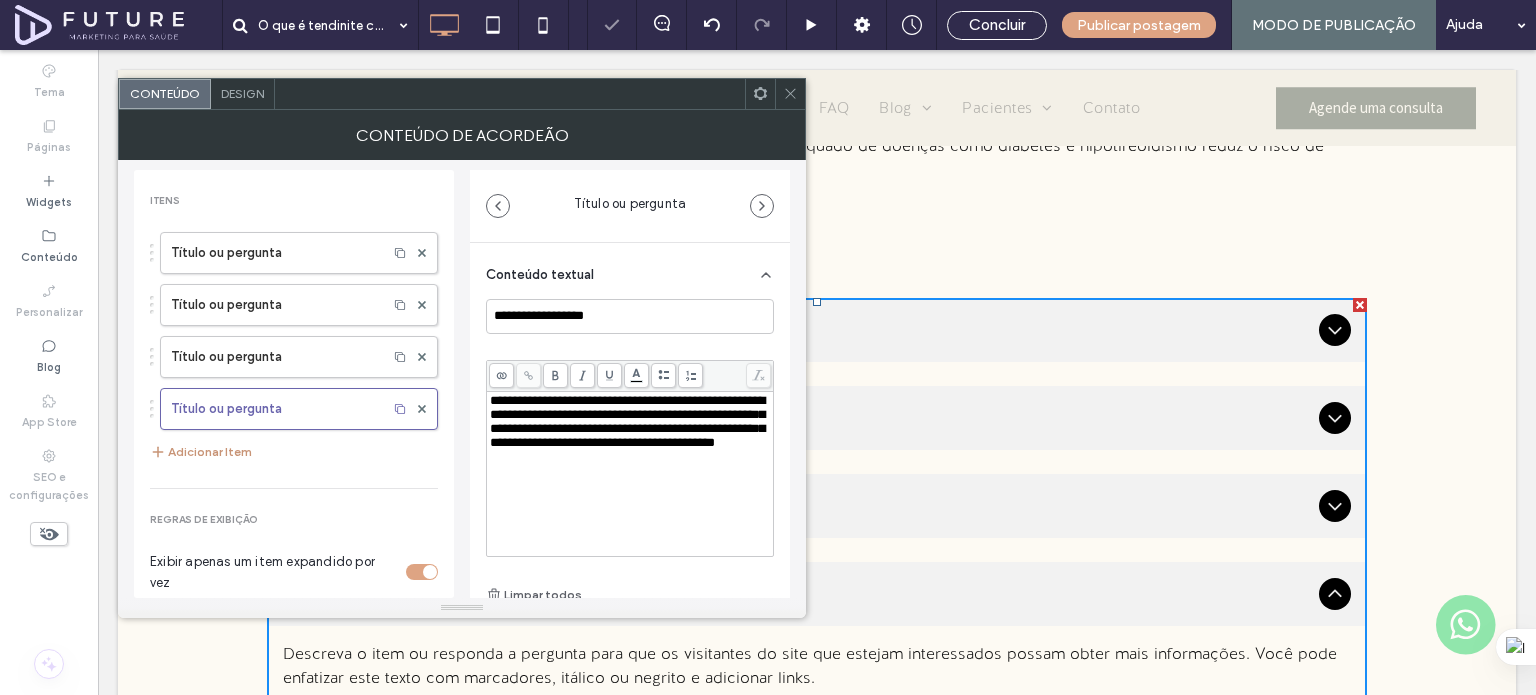click on "Adicionar Item" at bounding box center (201, 452) 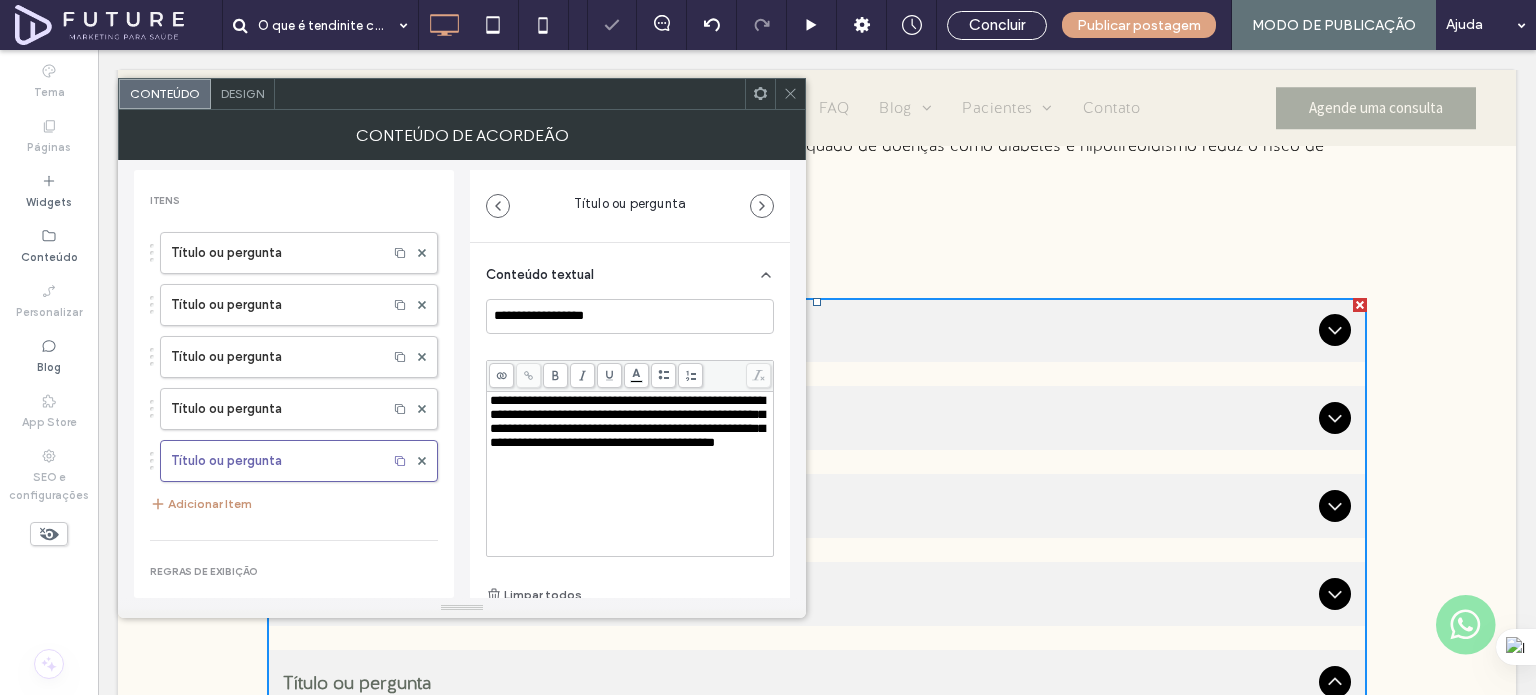 click on "Adicionar Item" at bounding box center [201, 504] 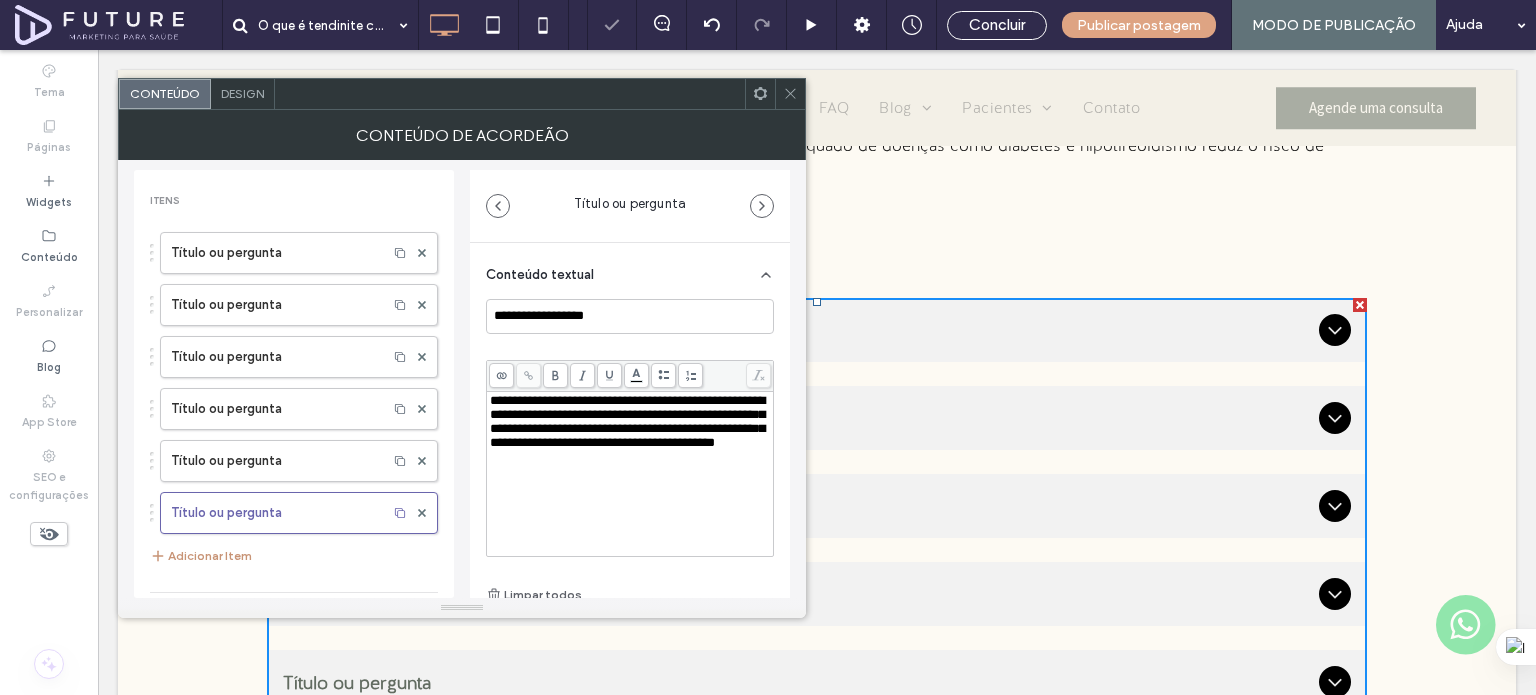 click on "Adicionar Item" at bounding box center [201, 556] 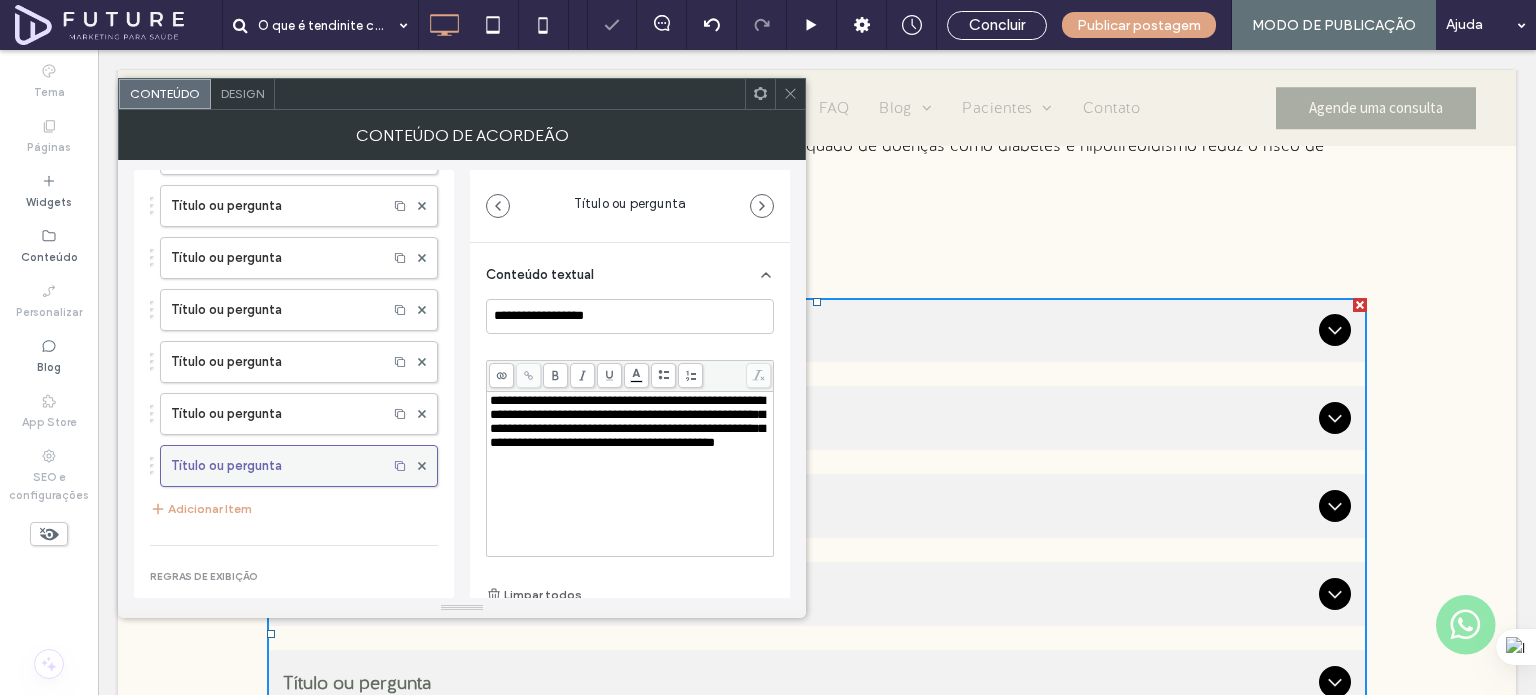 scroll, scrollTop: 100, scrollLeft: 0, axis: vertical 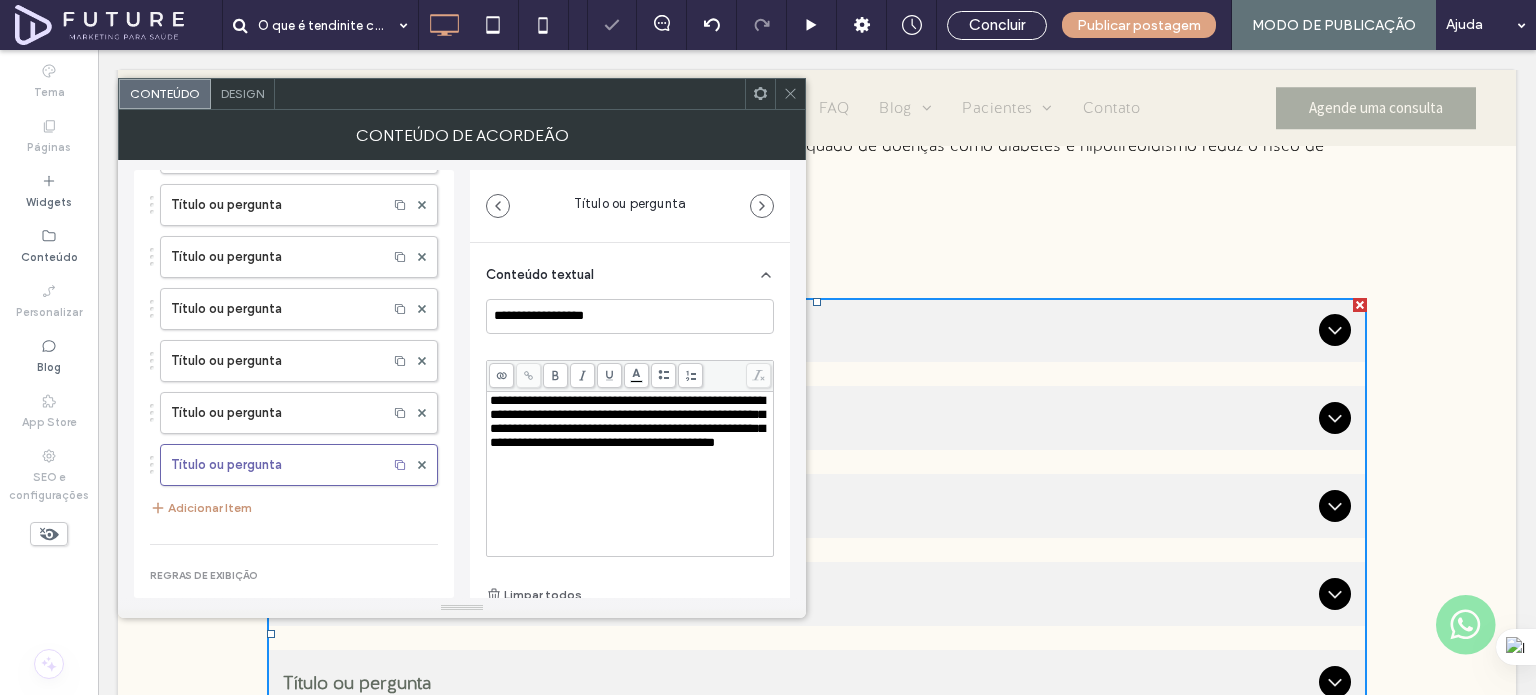 click on "Adicionar Item" at bounding box center (201, 508) 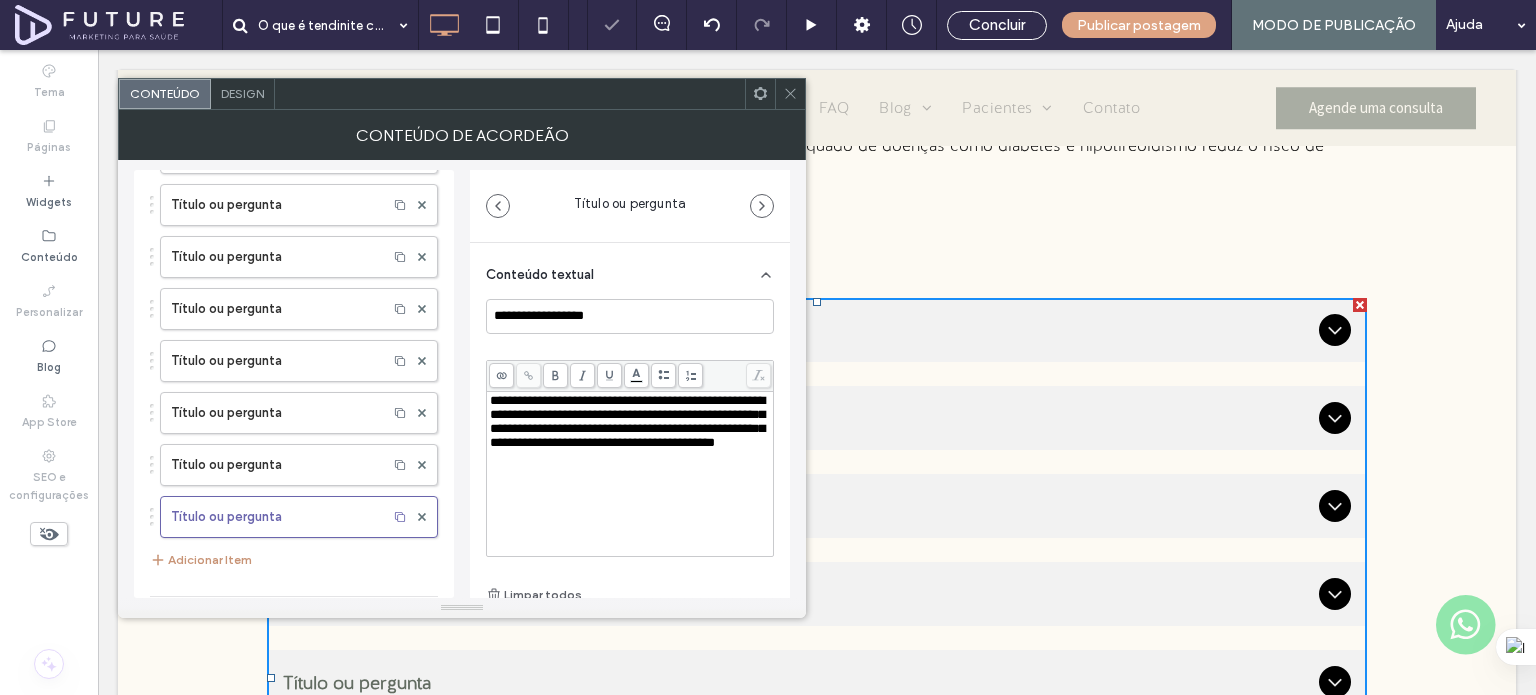 click on "Adicionar Item" at bounding box center (201, 560) 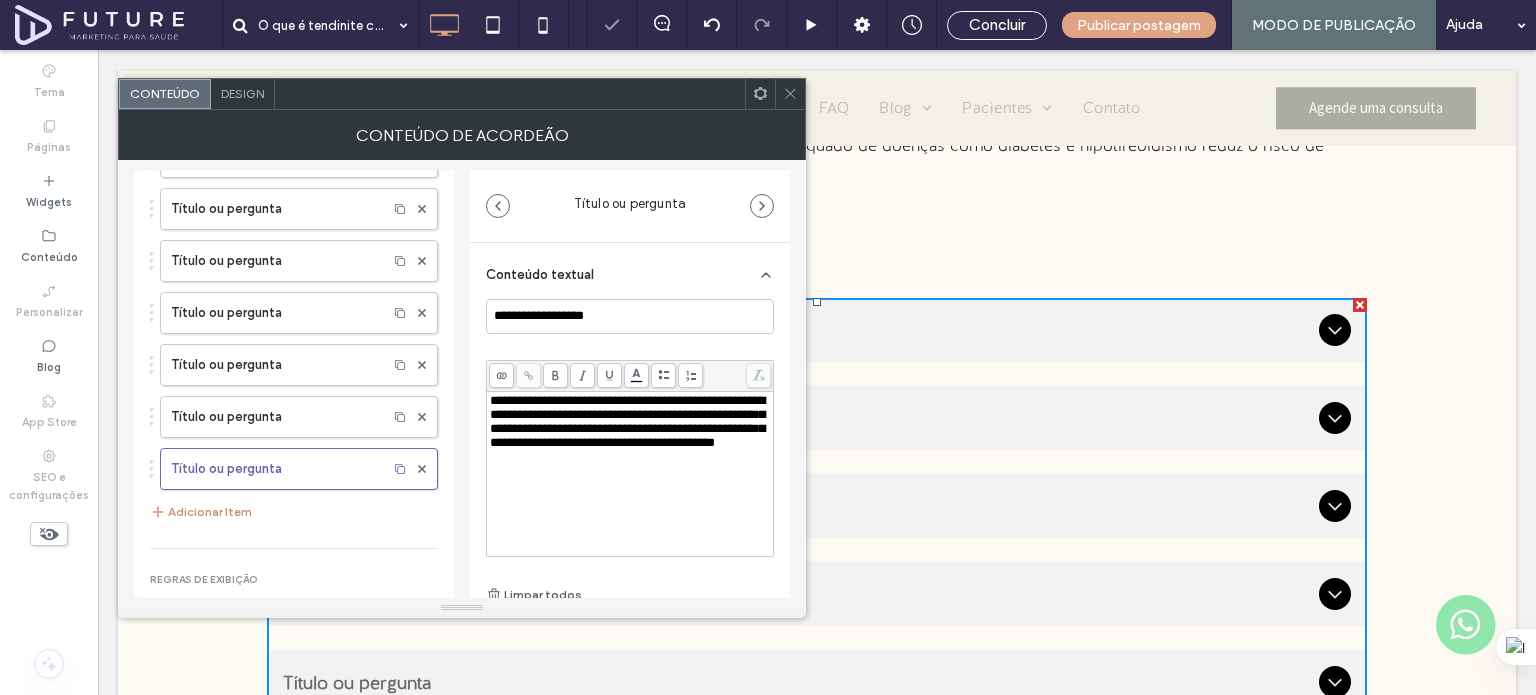 click on "Adicionar Item" at bounding box center [201, 512] 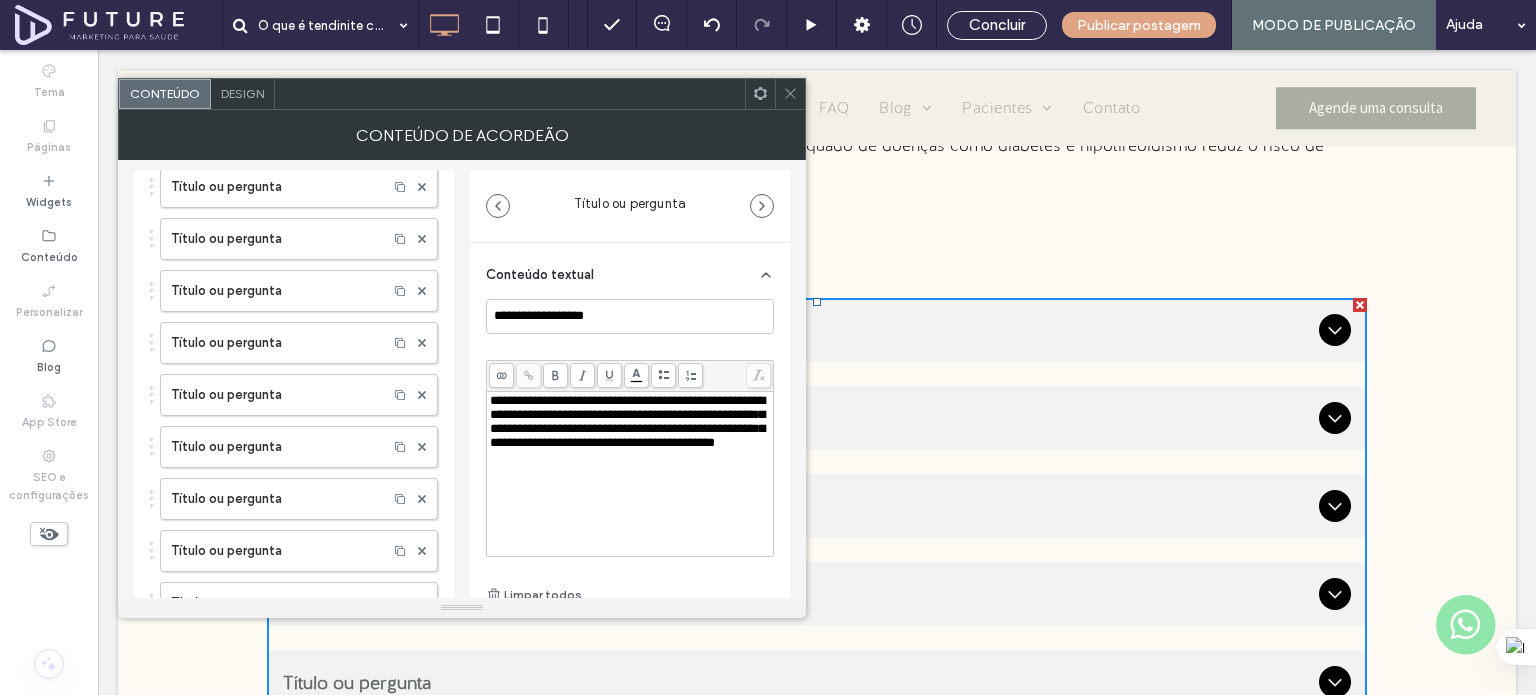 scroll, scrollTop: 0, scrollLeft: 0, axis: both 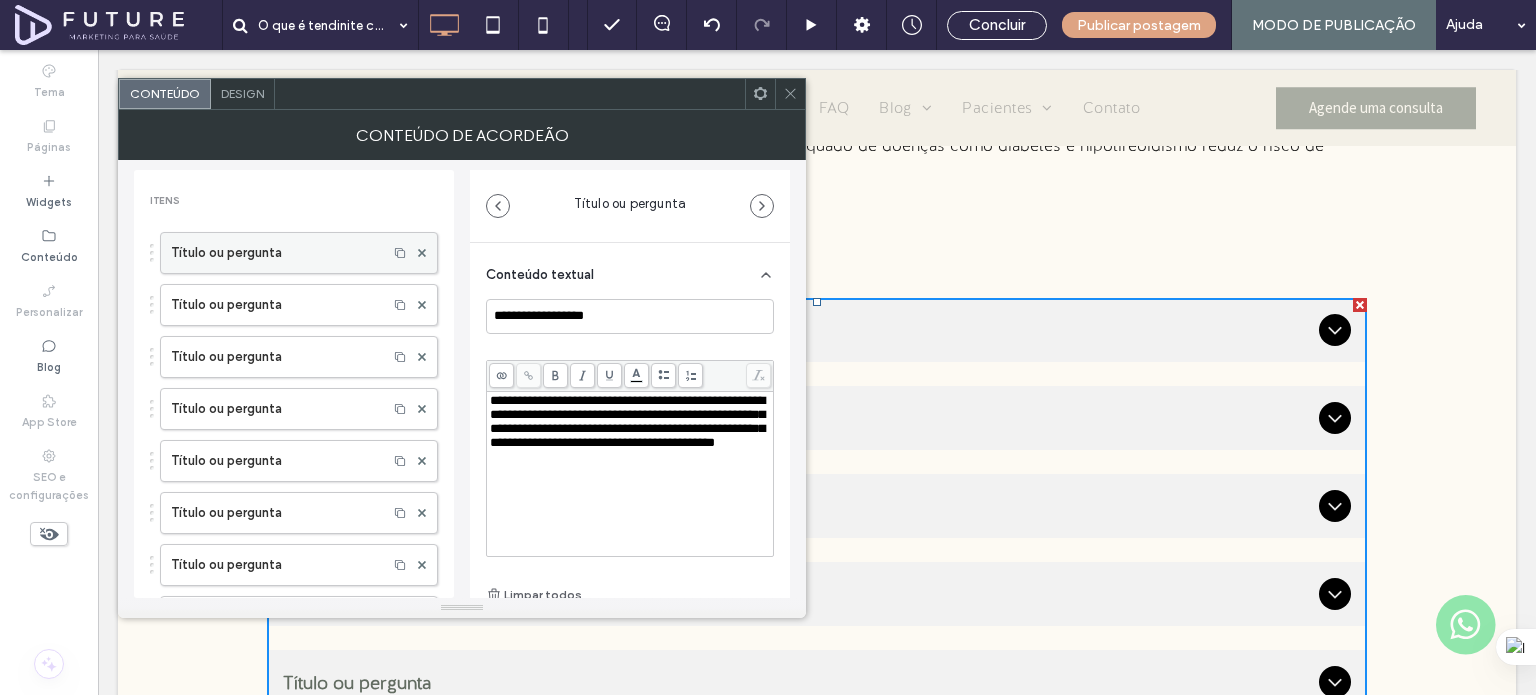 click on "Título ou pergunta" at bounding box center [274, 253] 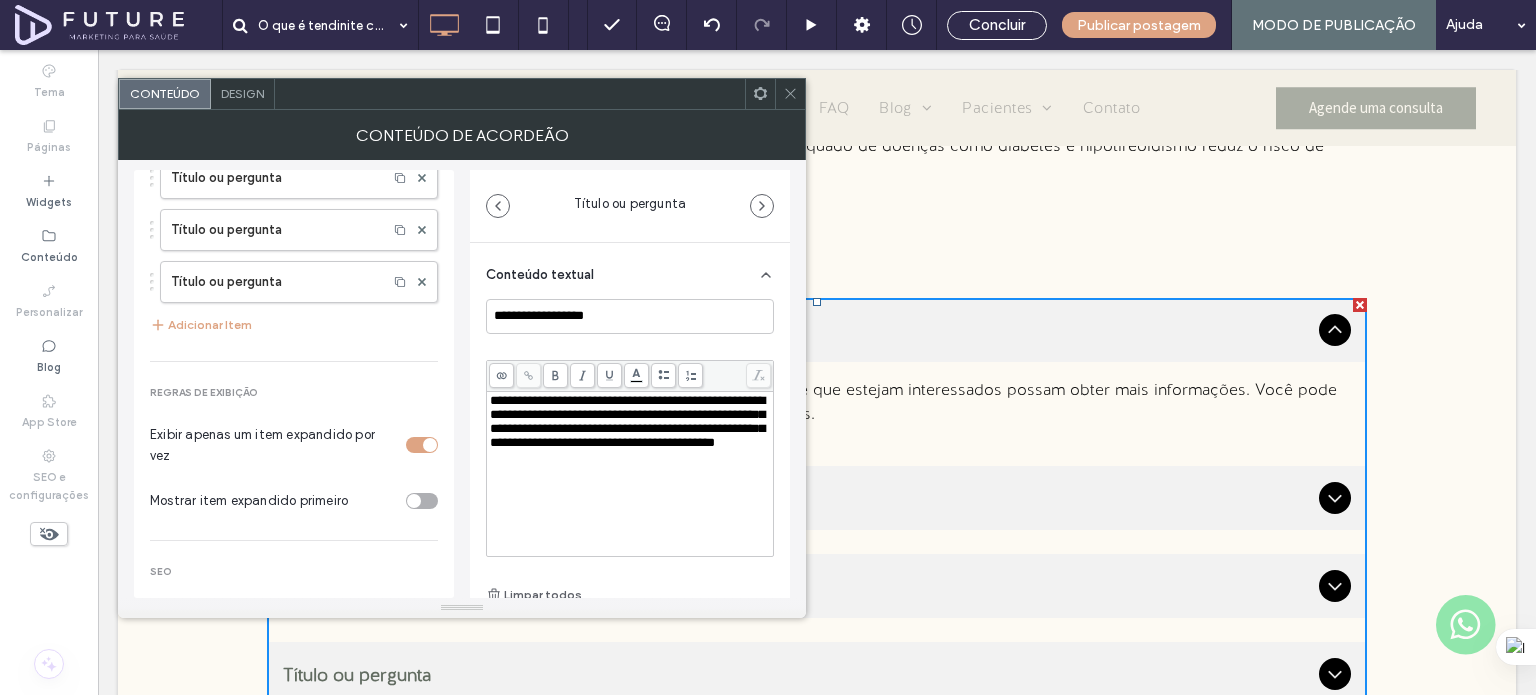 scroll, scrollTop: 0, scrollLeft: 0, axis: both 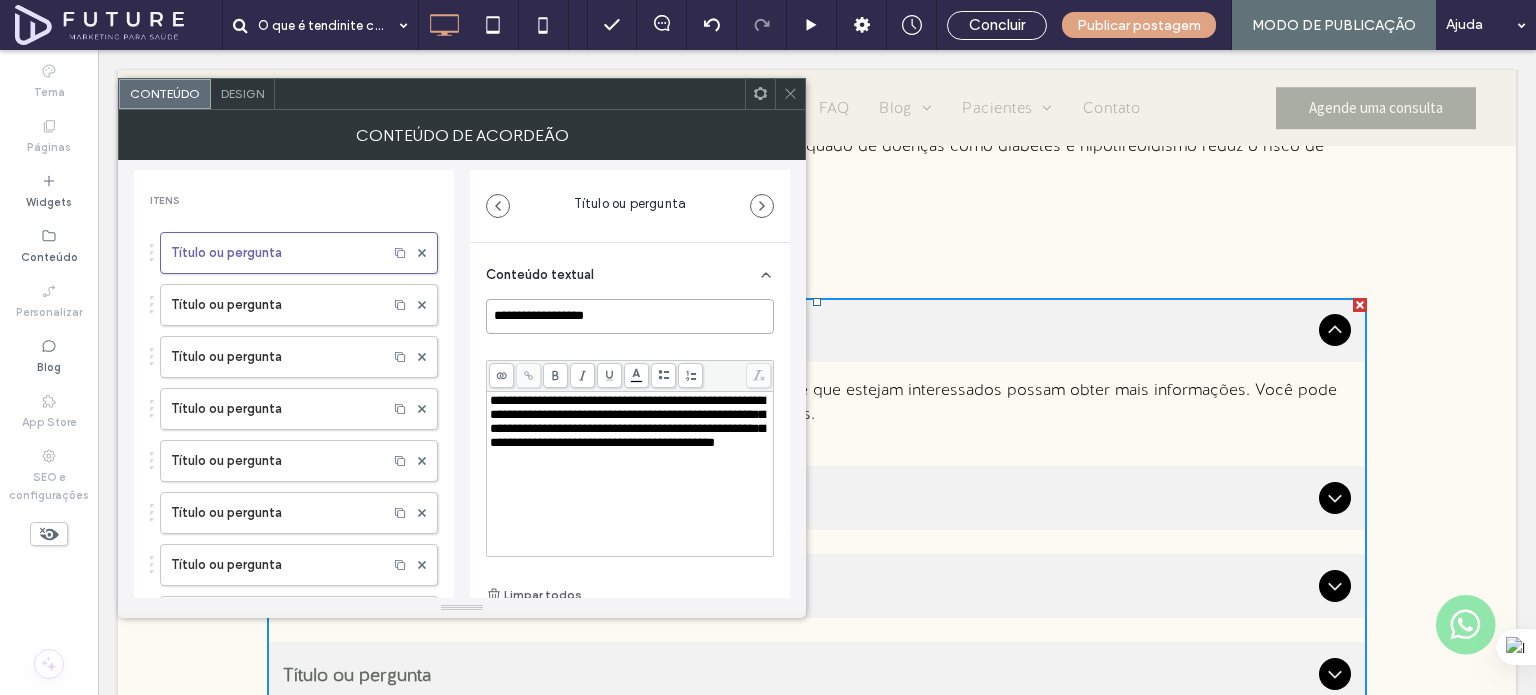 click on "**********" at bounding box center [630, 316] 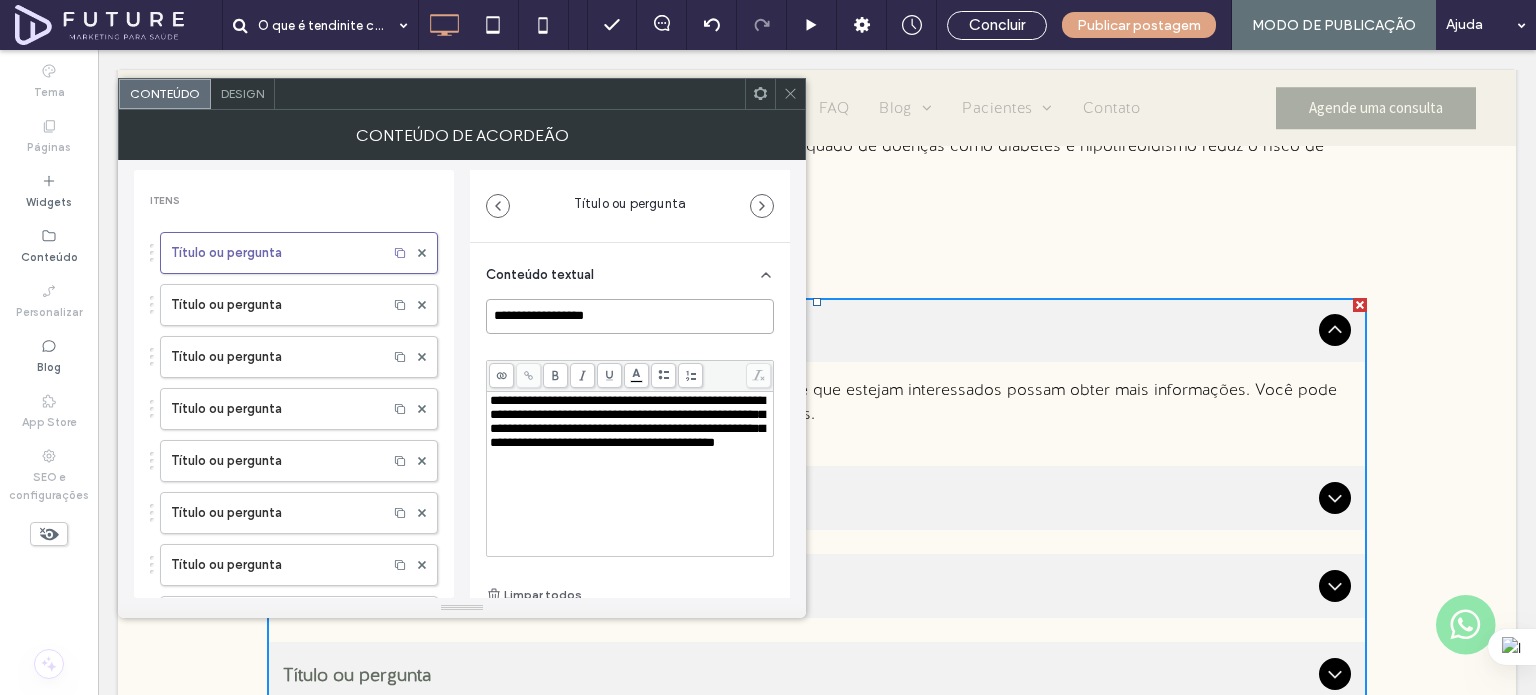paste on "**********" 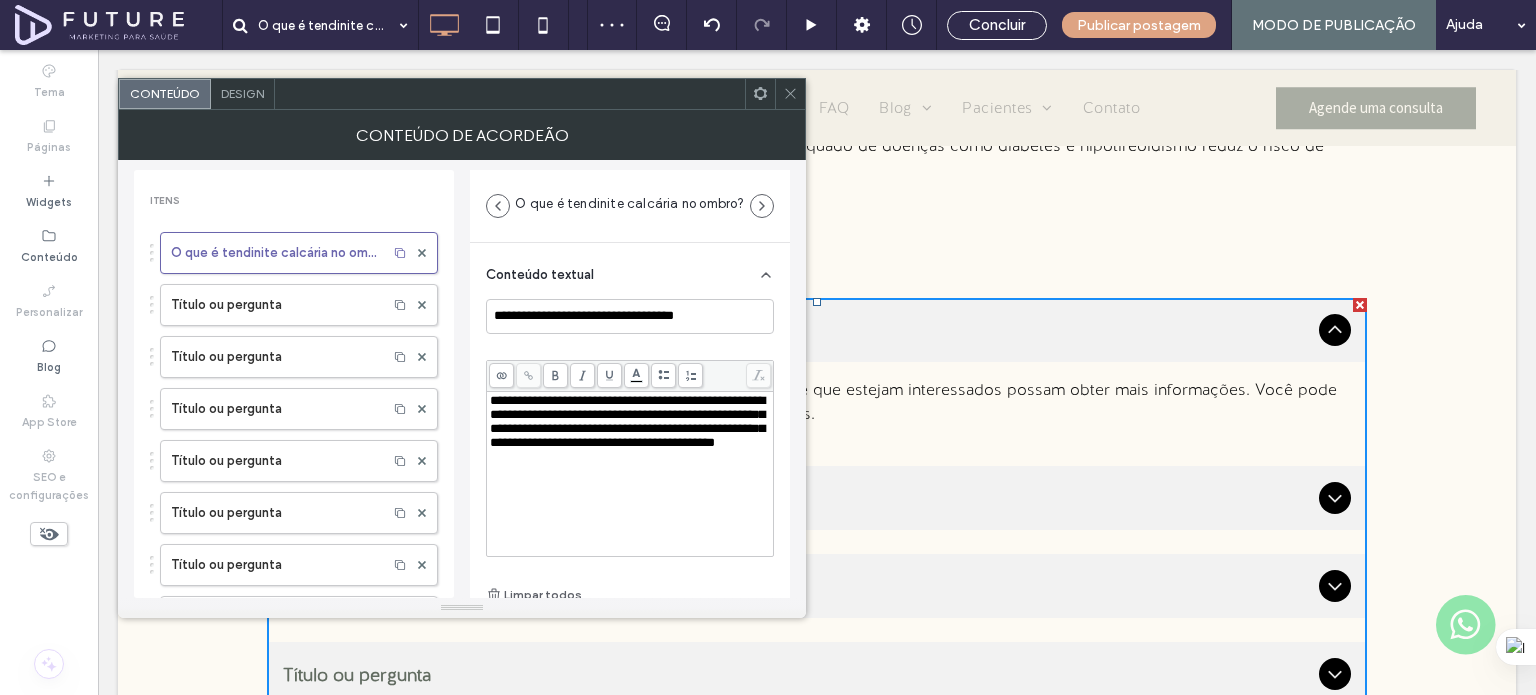 click on "**********" at bounding box center (627, 421) 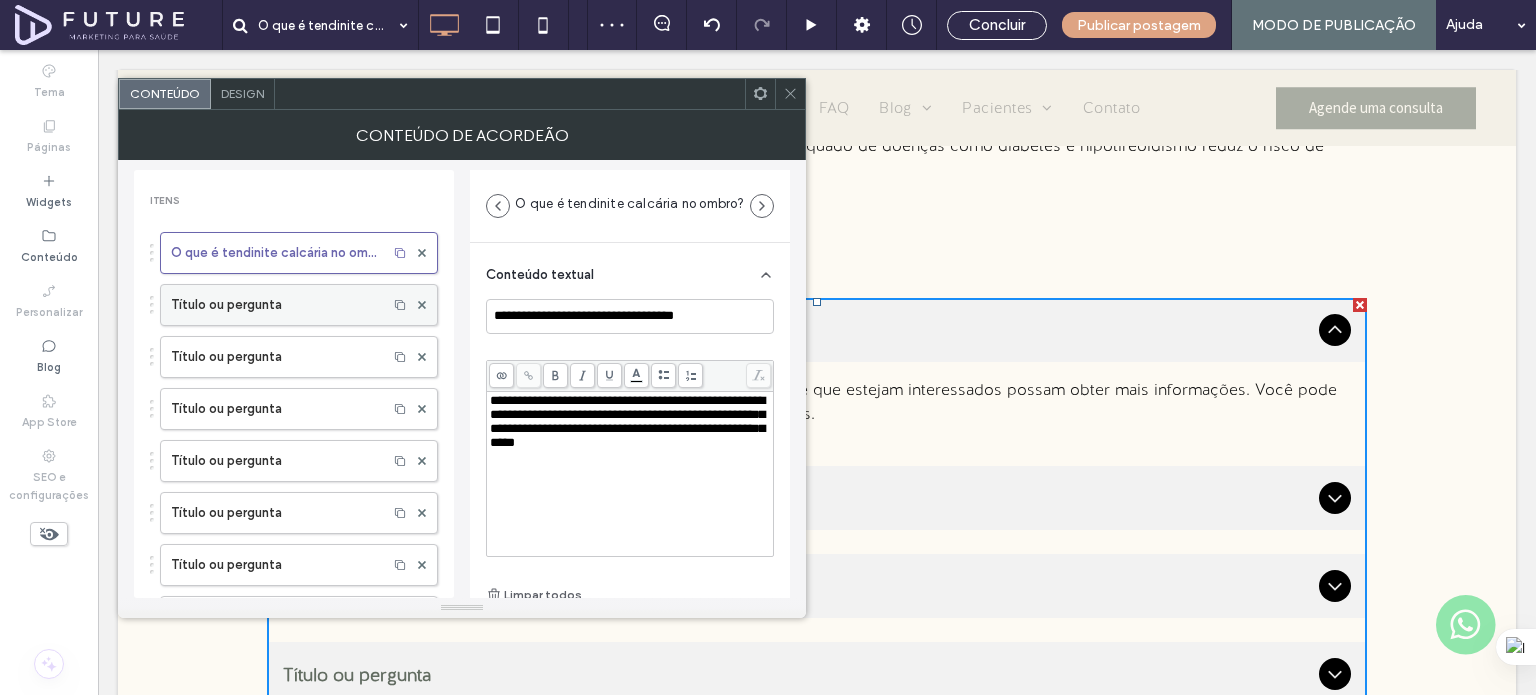 click on "Título ou pergunta" at bounding box center [274, 305] 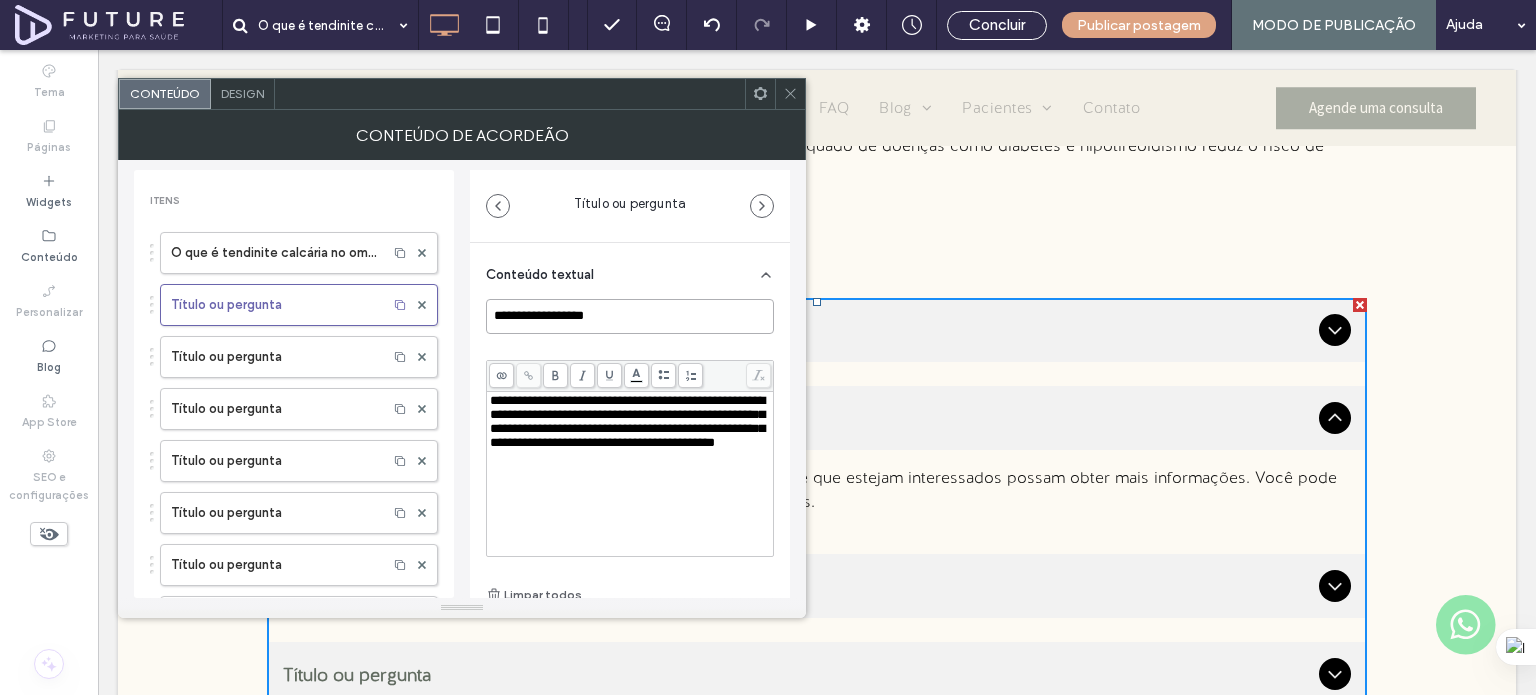 click on "**********" at bounding box center (630, 316) 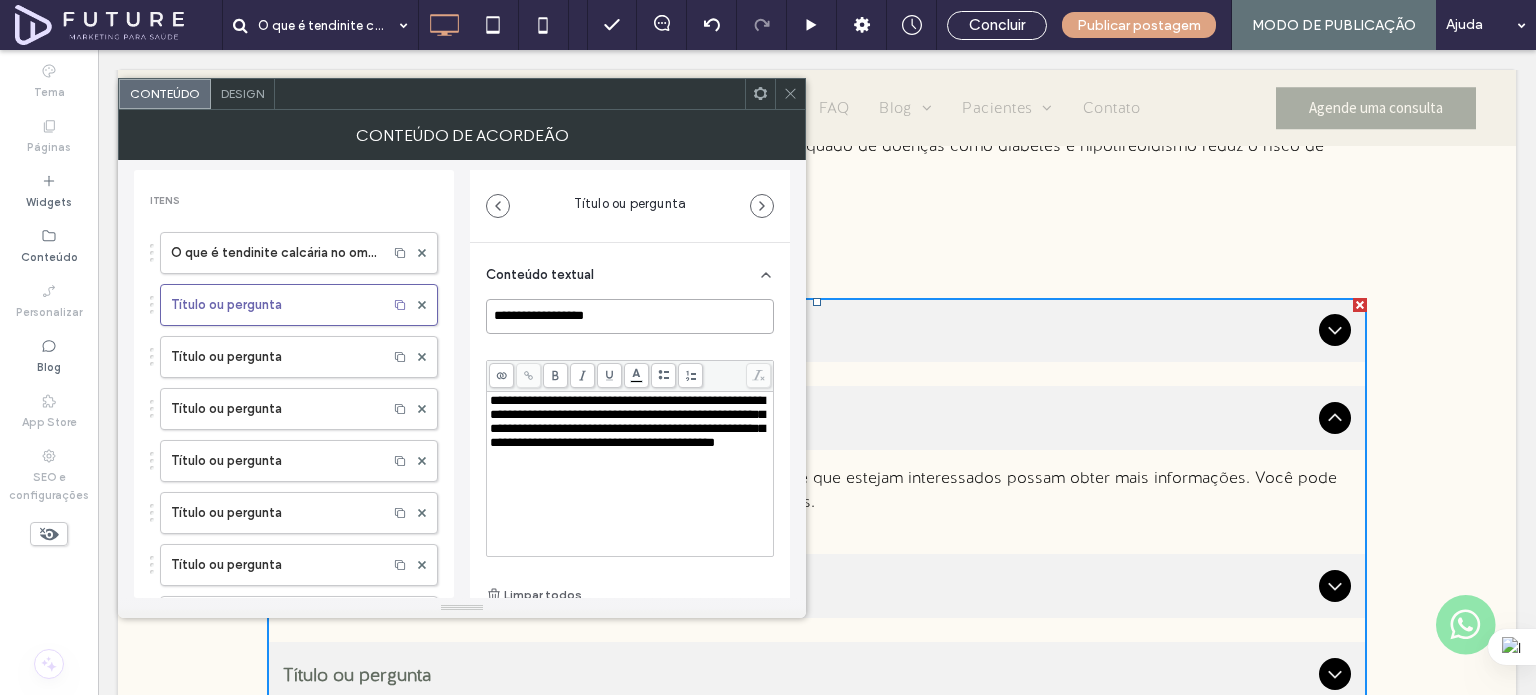 paste on "**********" 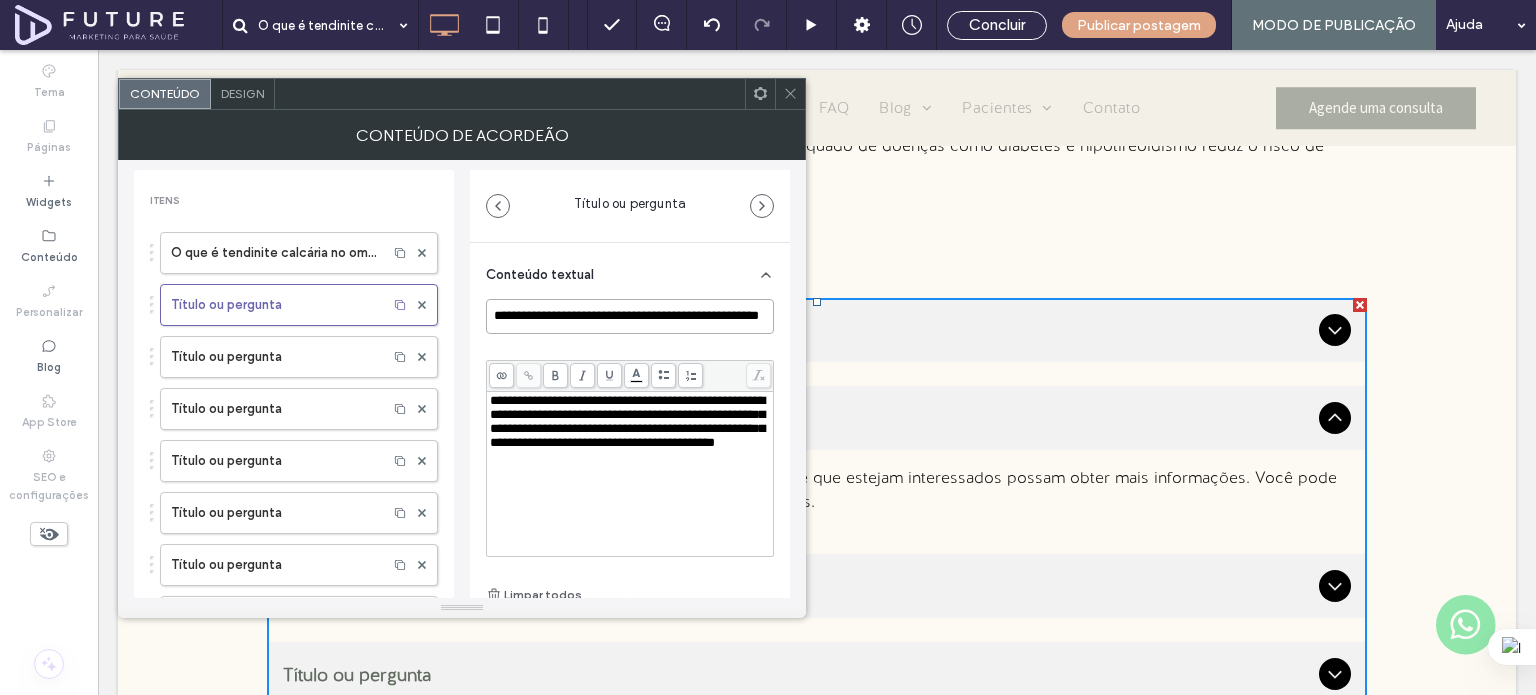 scroll, scrollTop: 0, scrollLeft: 61, axis: horizontal 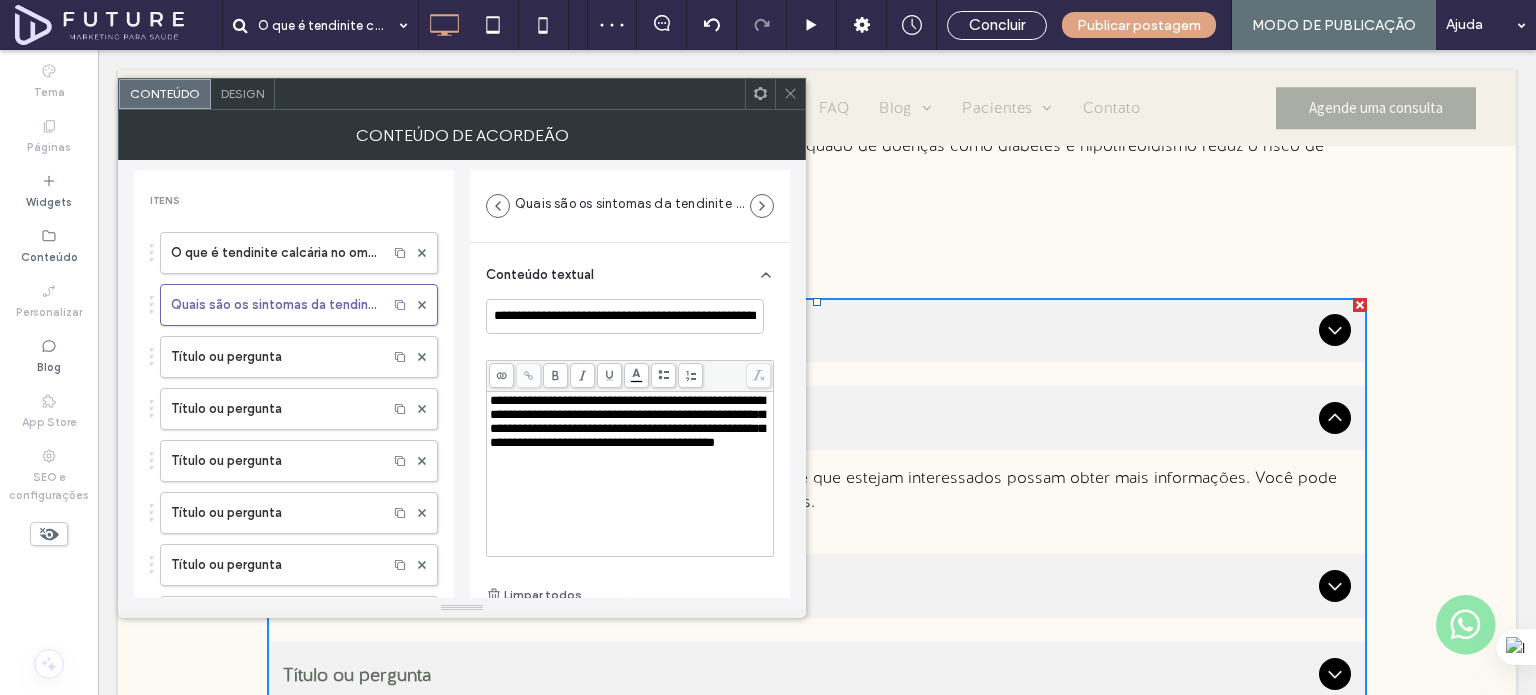 click on "**********" at bounding box center [627, 421] 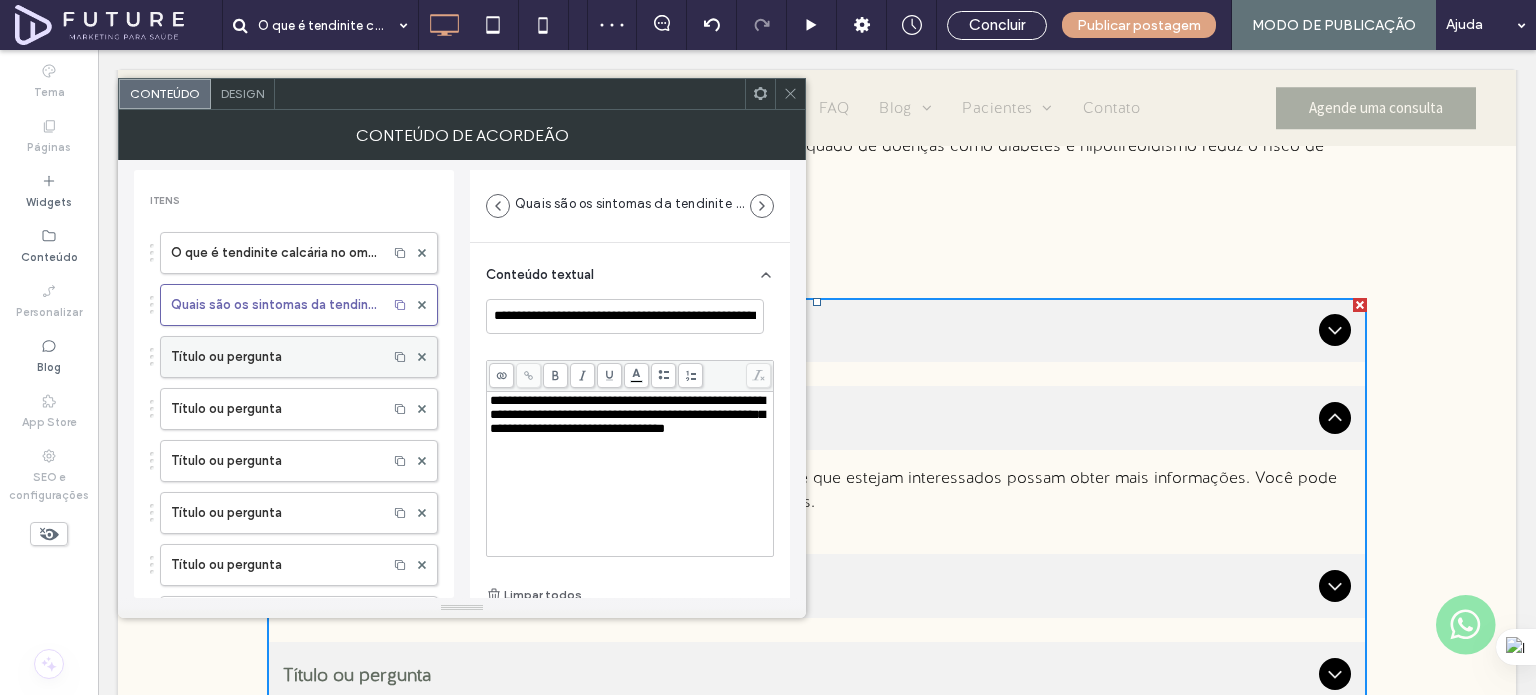 click on "Título ou pergunta" at bounding box center (274, 357) 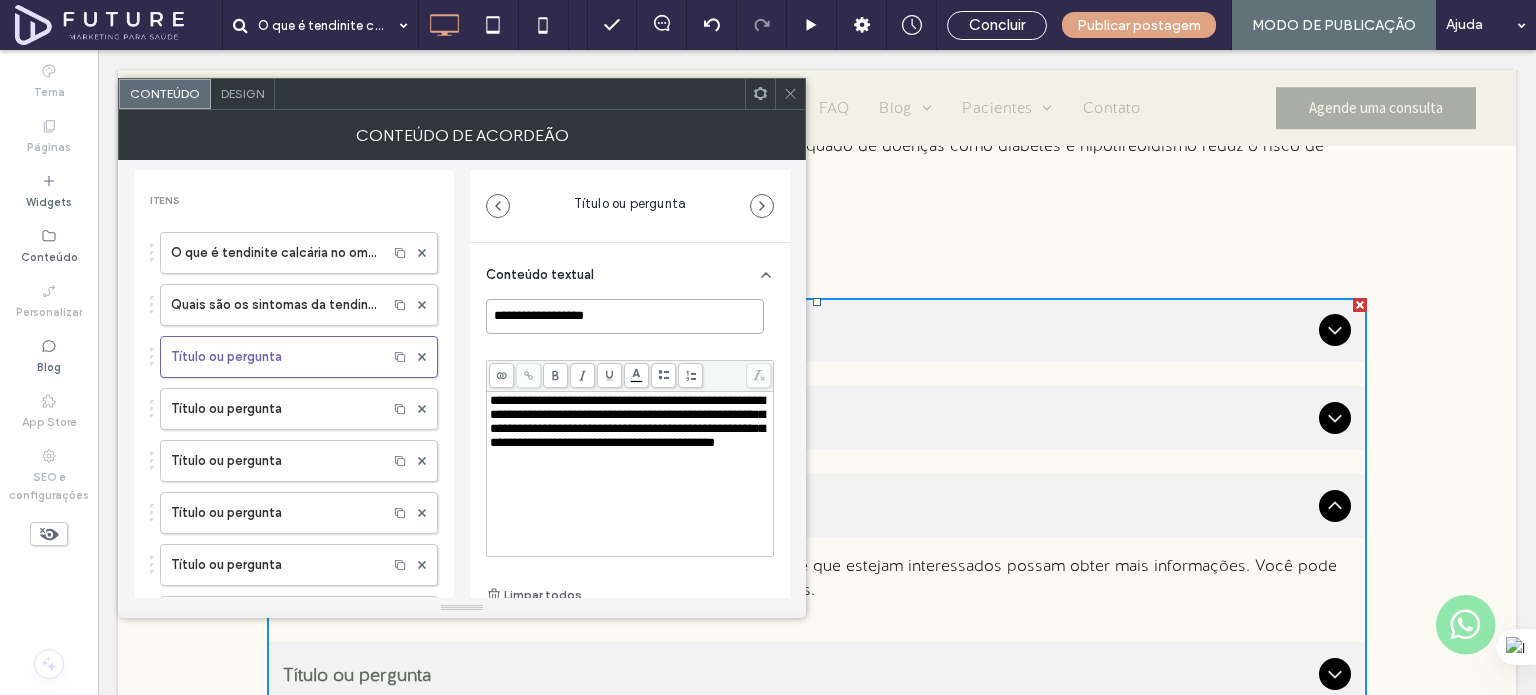 click on "**********" at bounding box center (625, 316) 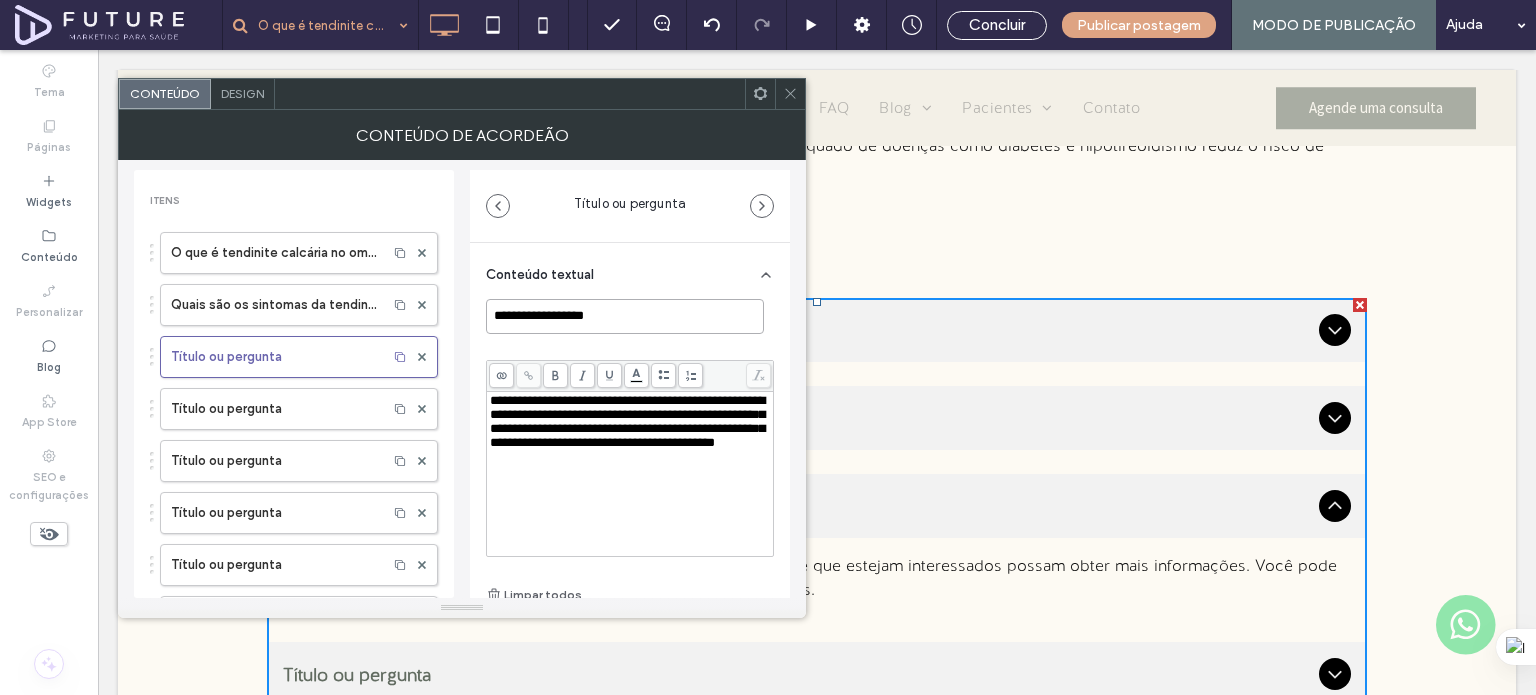 paste on "**********" 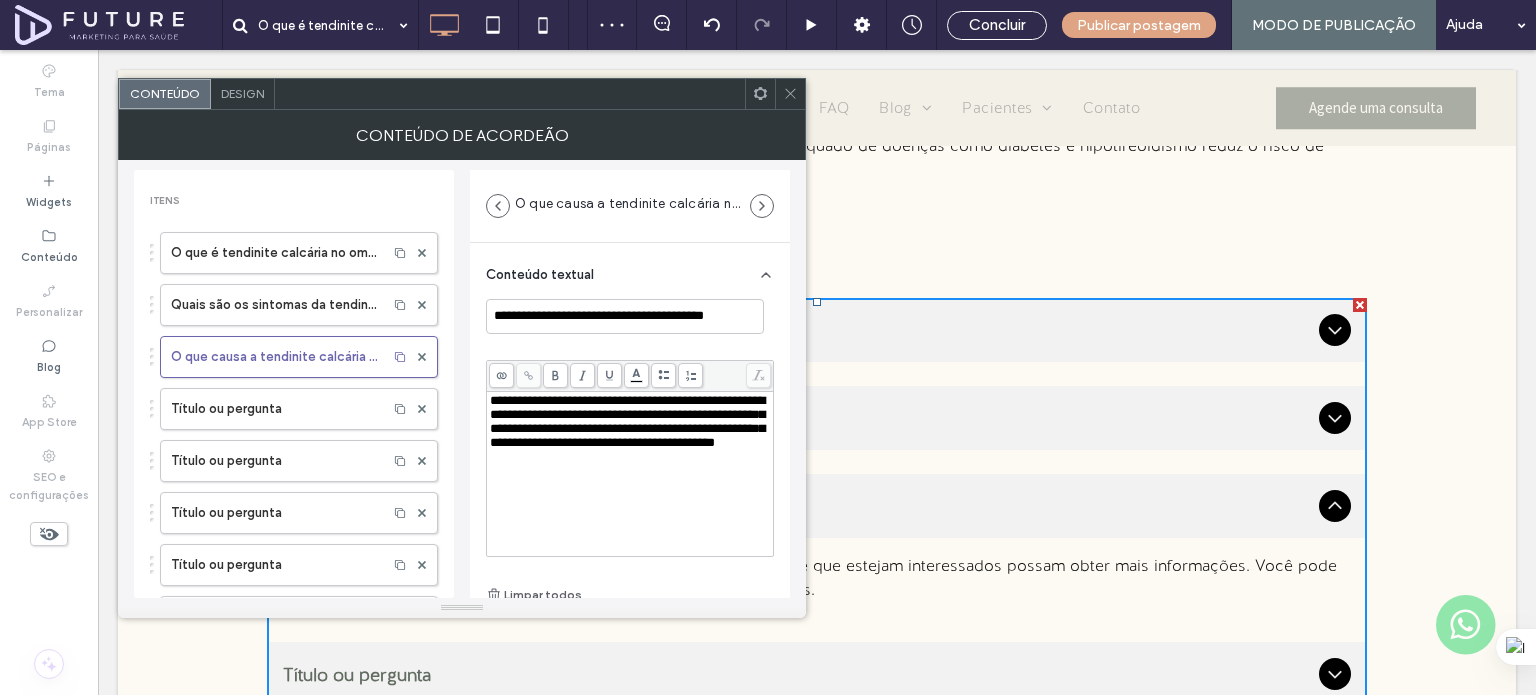 click on "**********" at bounding box center (627, 421) 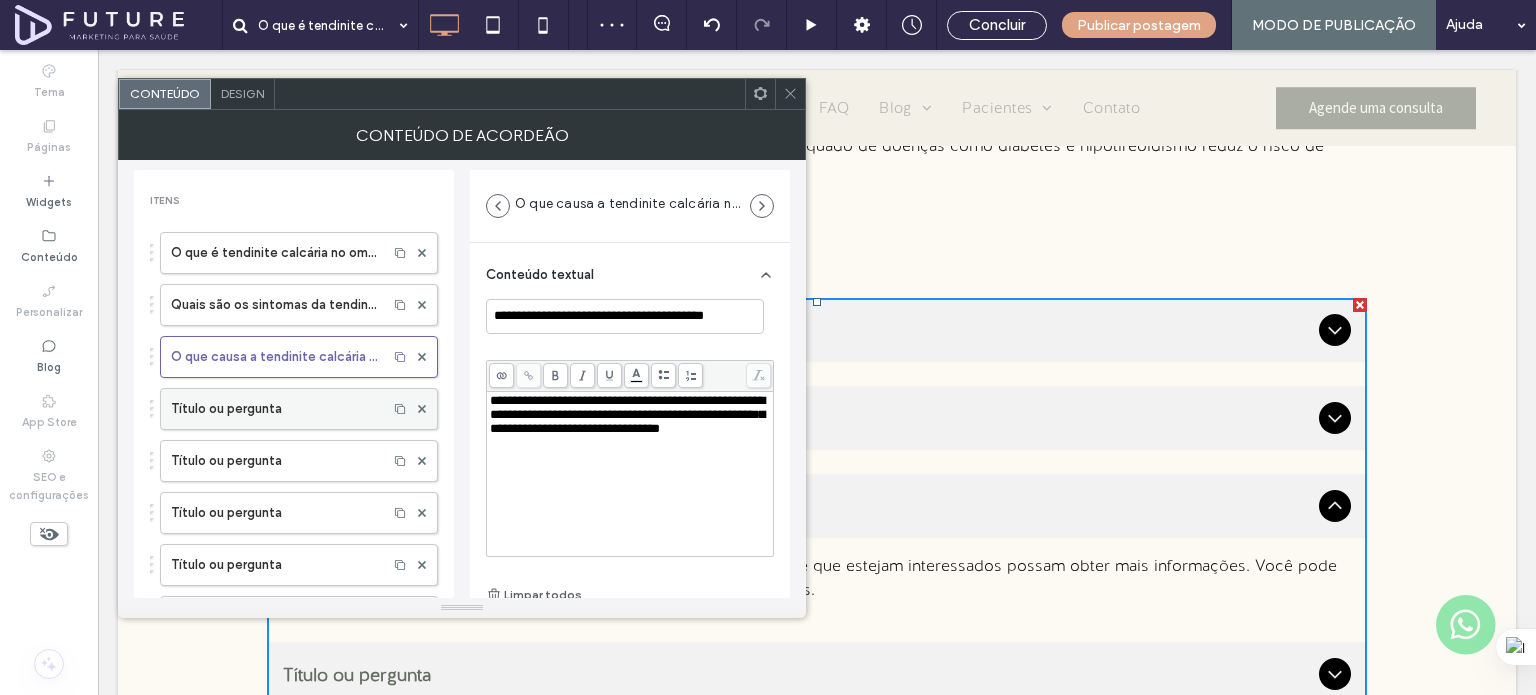 click on "Título ou pergunta" at bounding box center [274, 409] 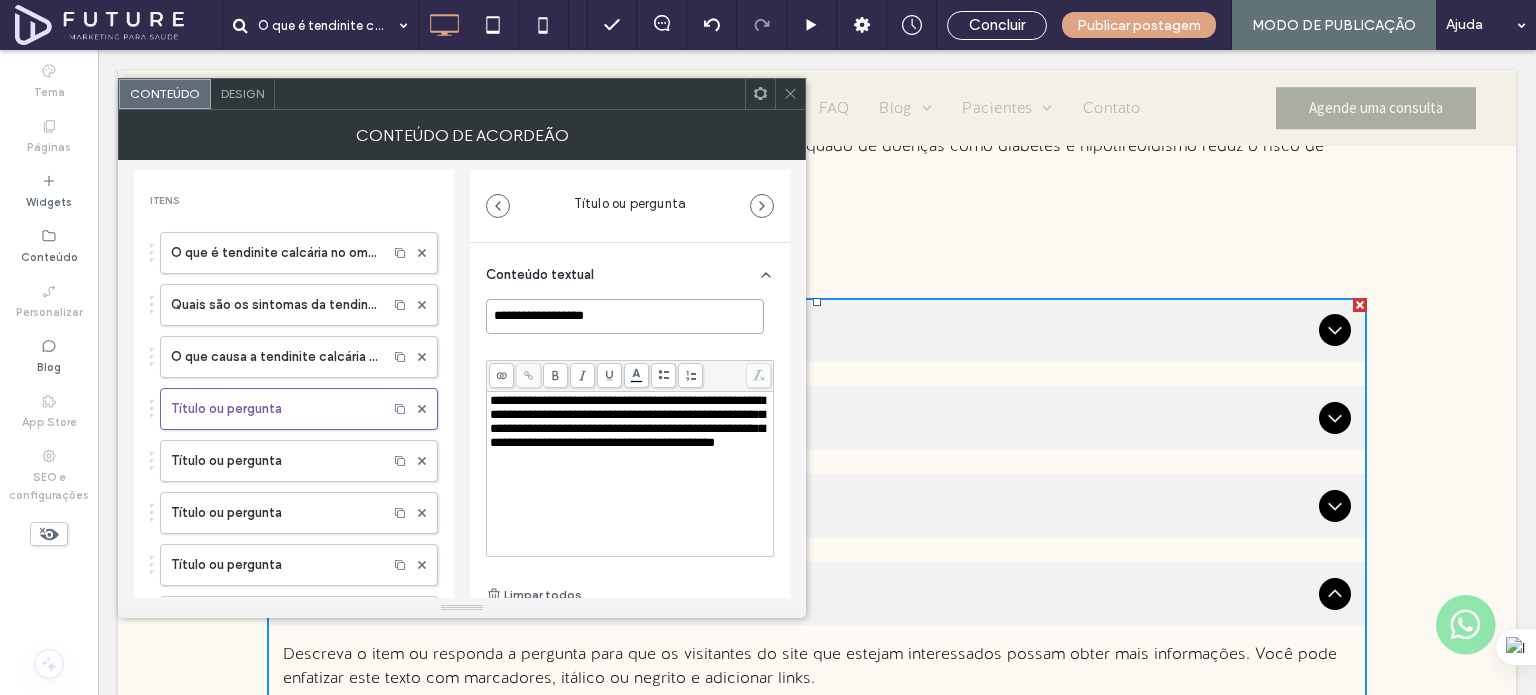 click on "**********" at bounding box center (625, 316) 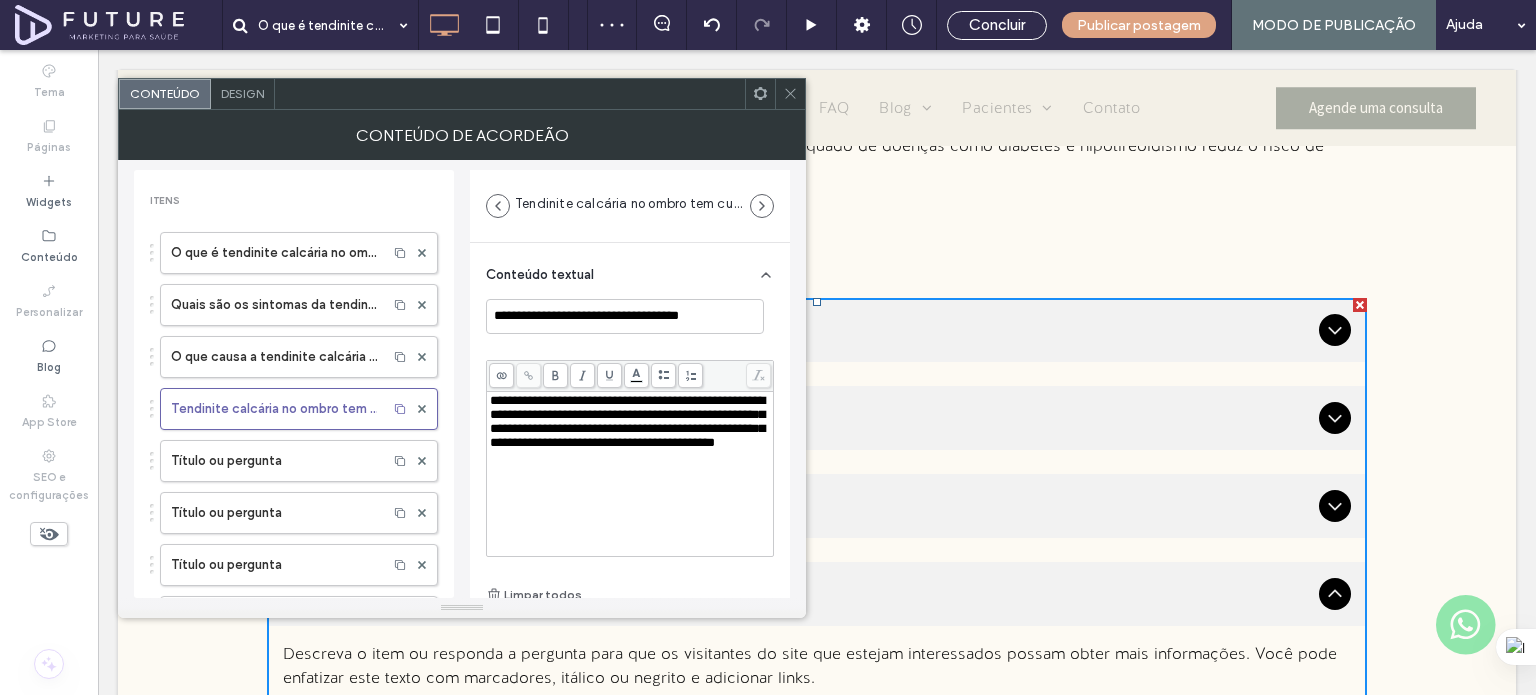 click on "**********" at bounding box center [627, 421] 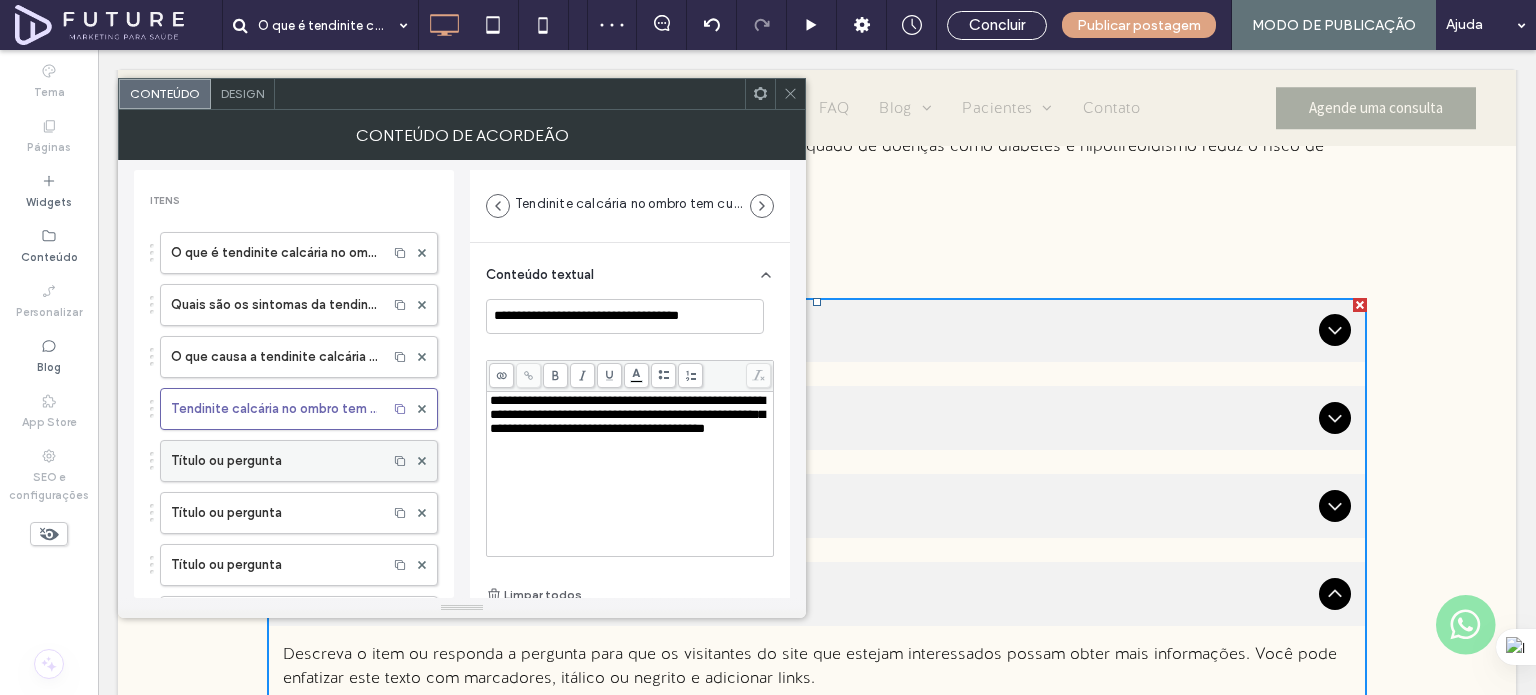 click on "Título ou pergunta" at bounding box center [274, 461] 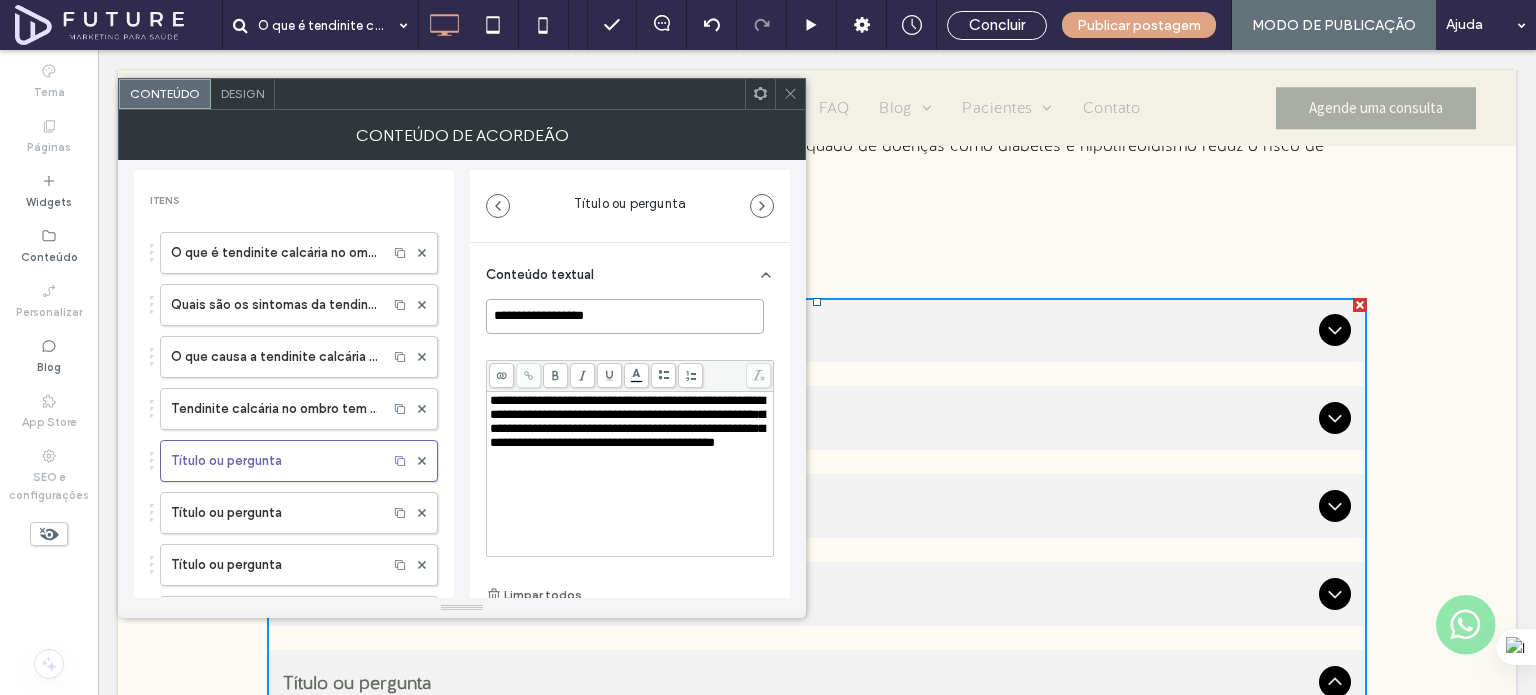 click on "**********" at bounding box center [625, 316] 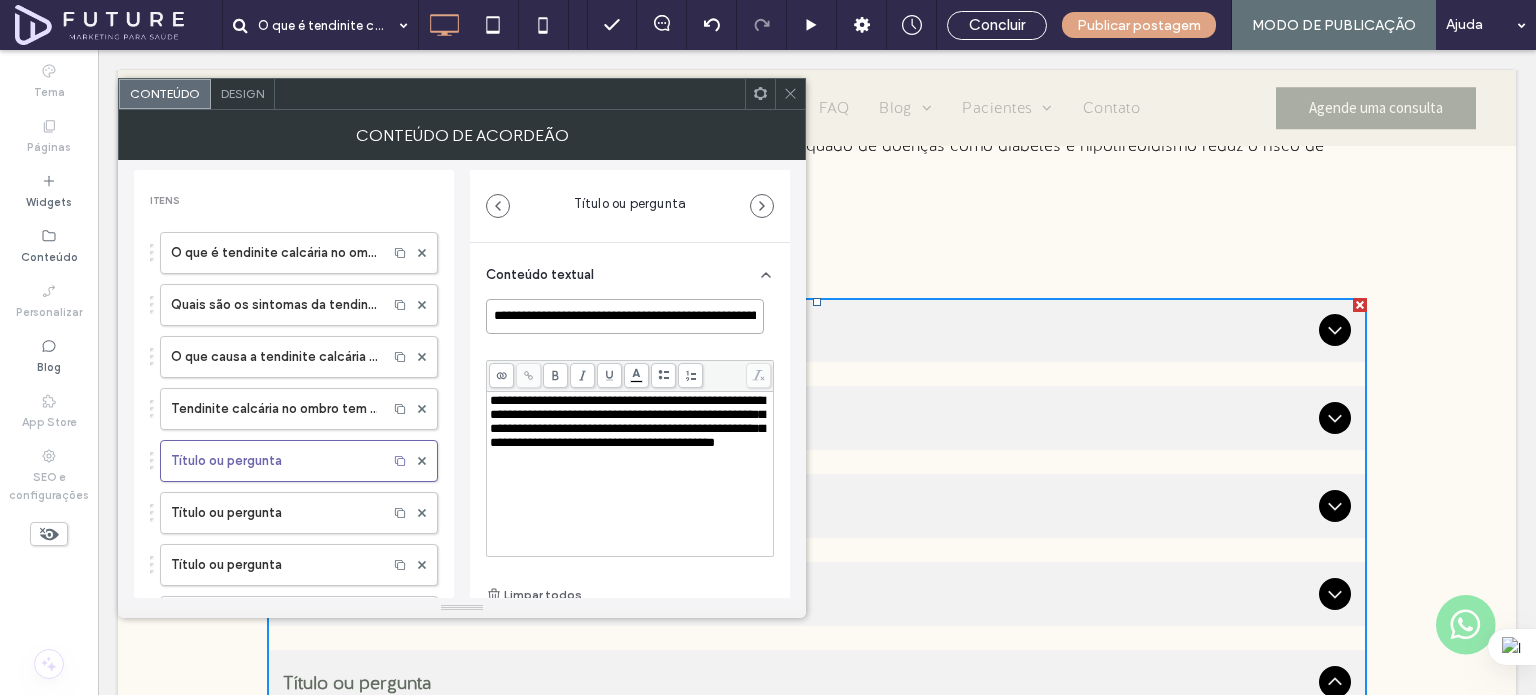 scroll, scrollTop: 0, scrollLeft: 72, axis: horizontal 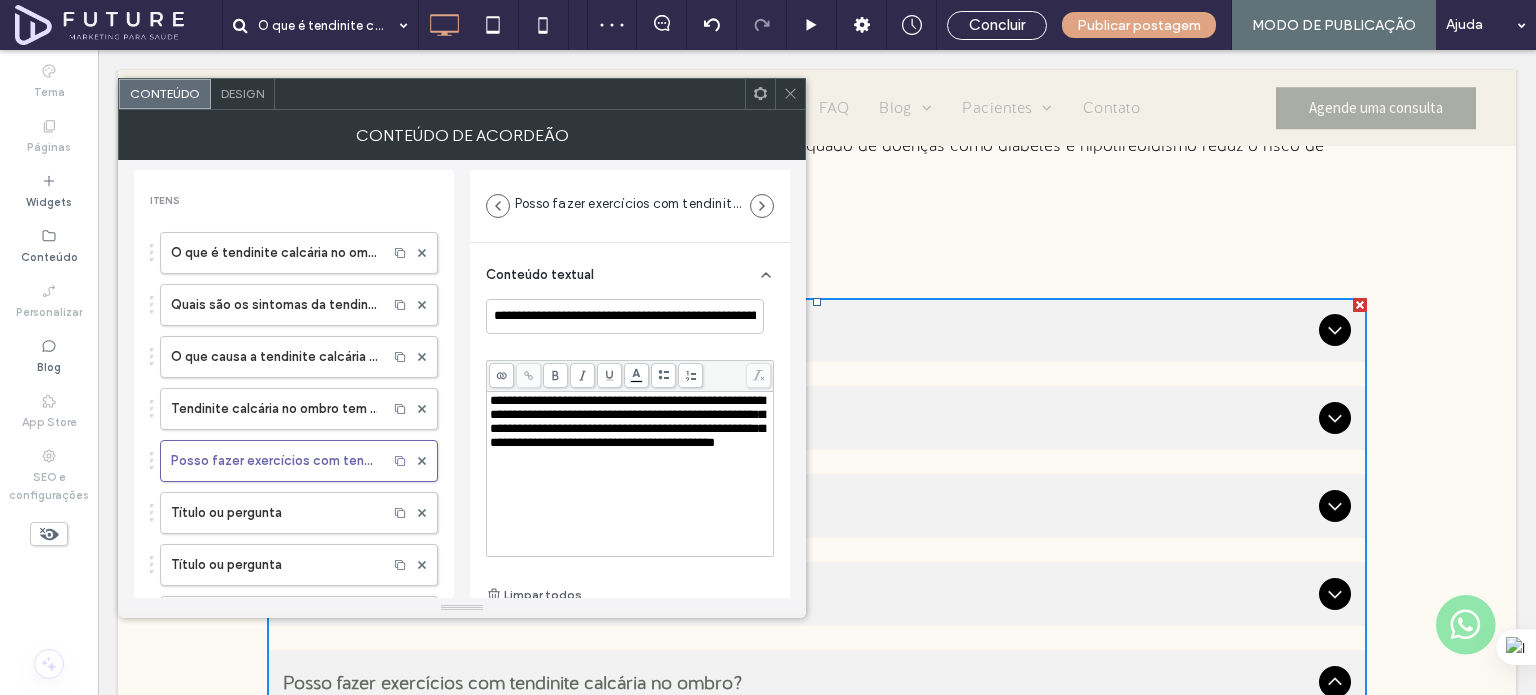 click on "**********" at bounding box center (627, 421) 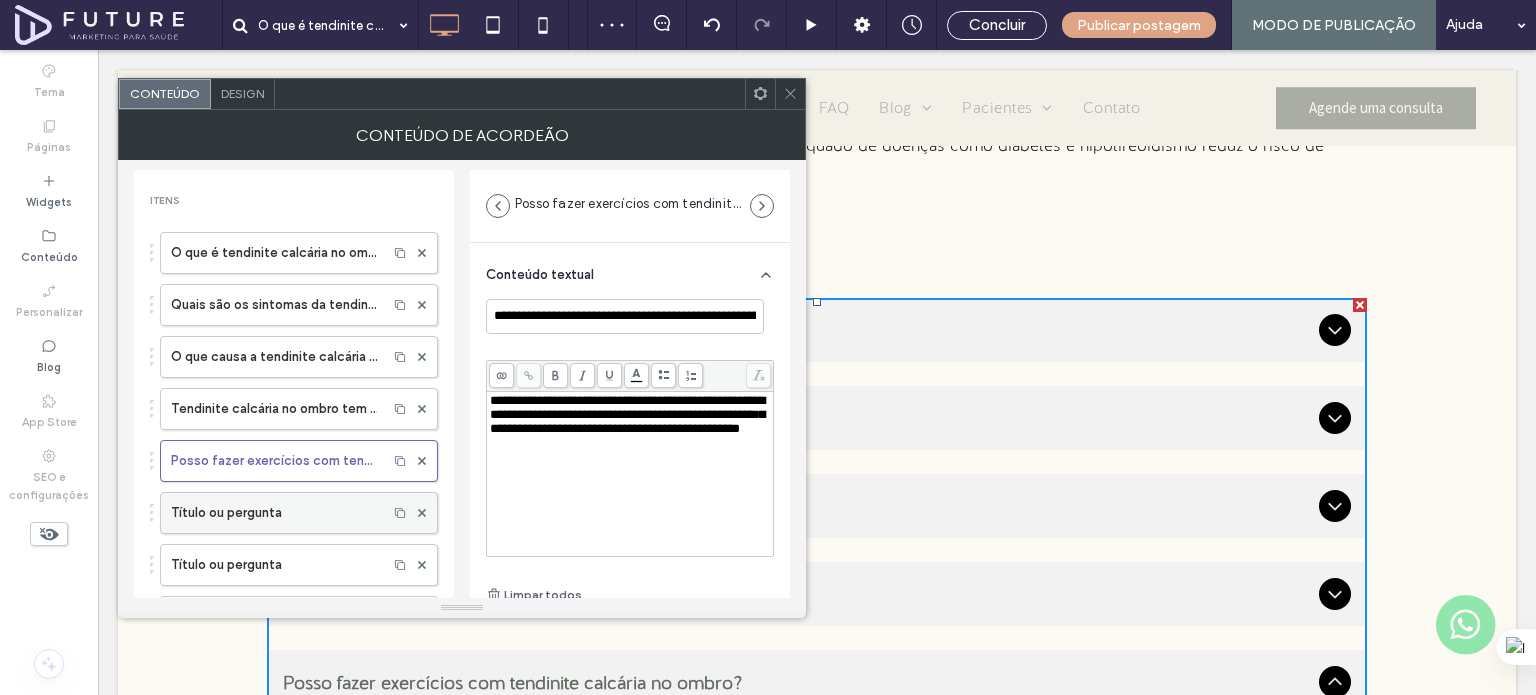 click on "Título ou pergunta" at bounding box center [274, 513] 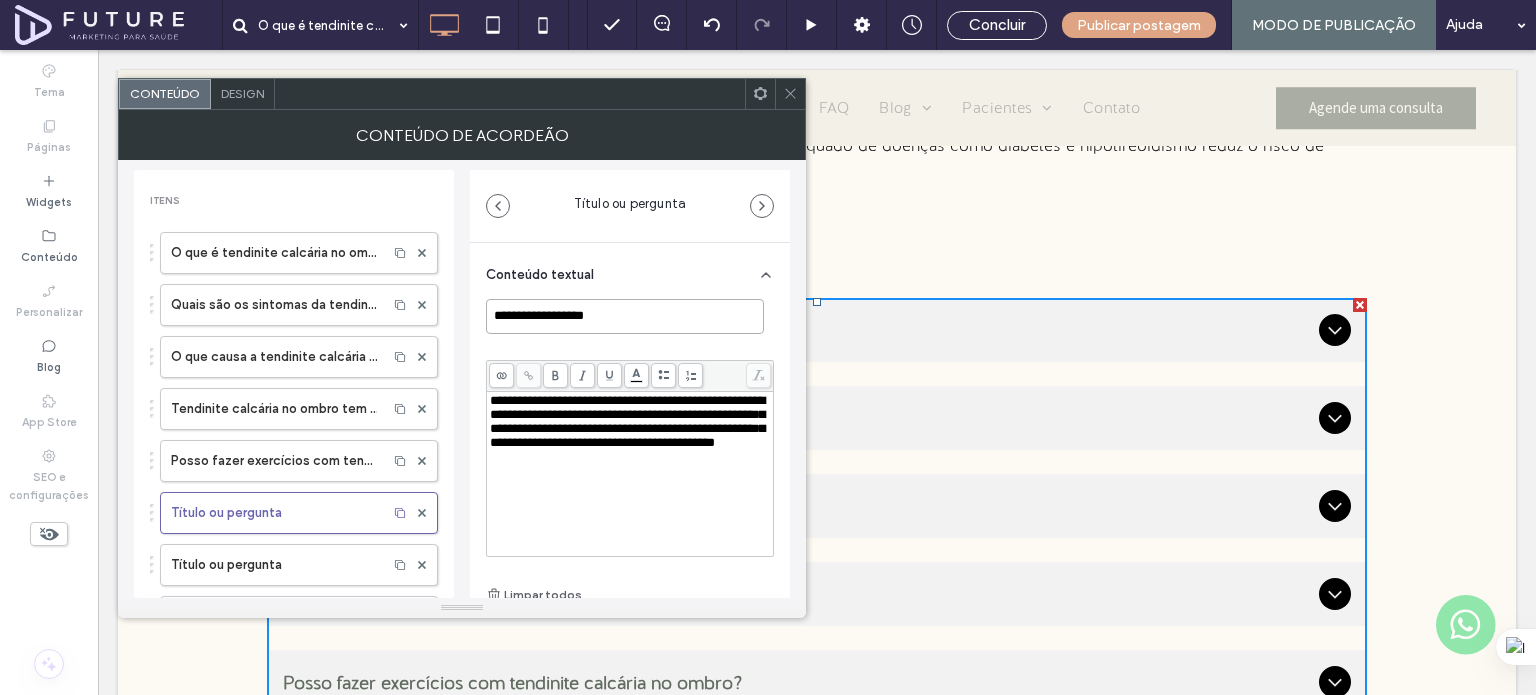 click on "**********" at bounding box center (625, 316) 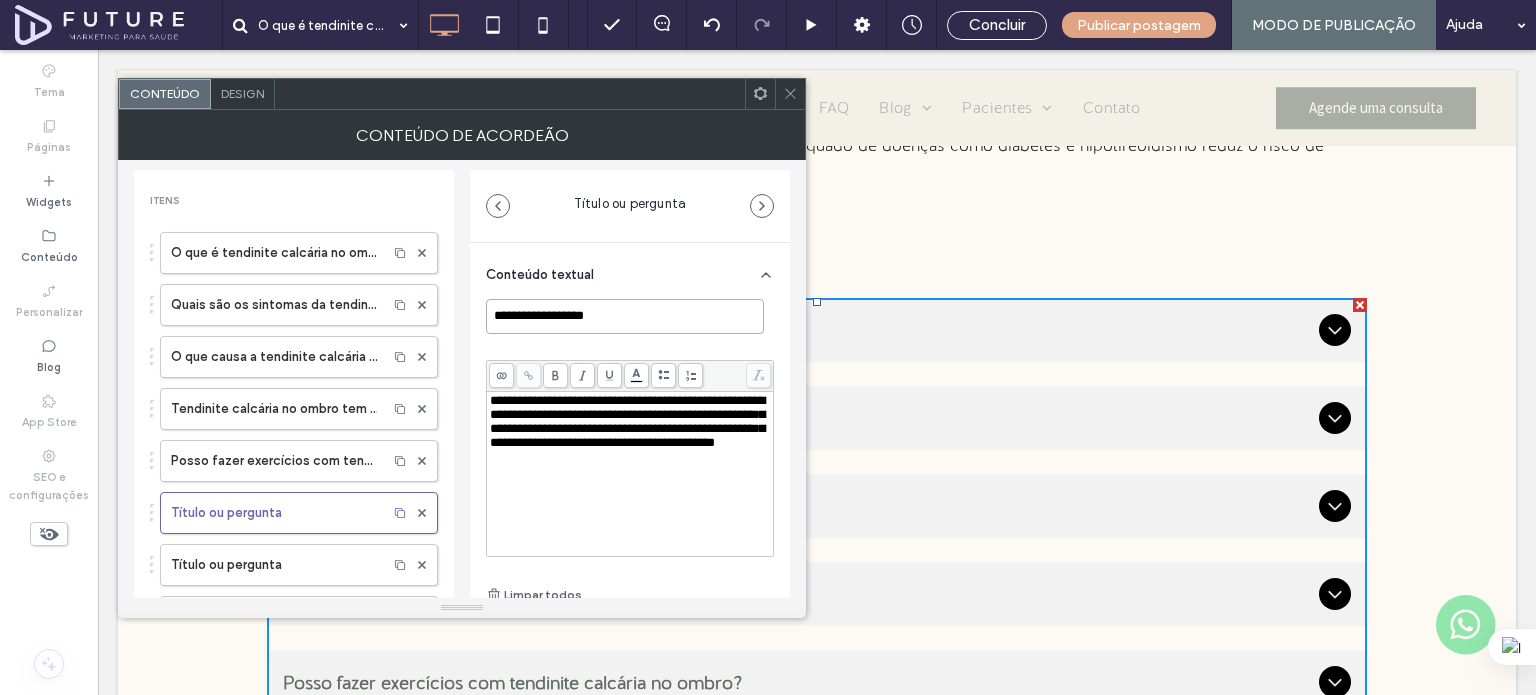 paste on "**********" 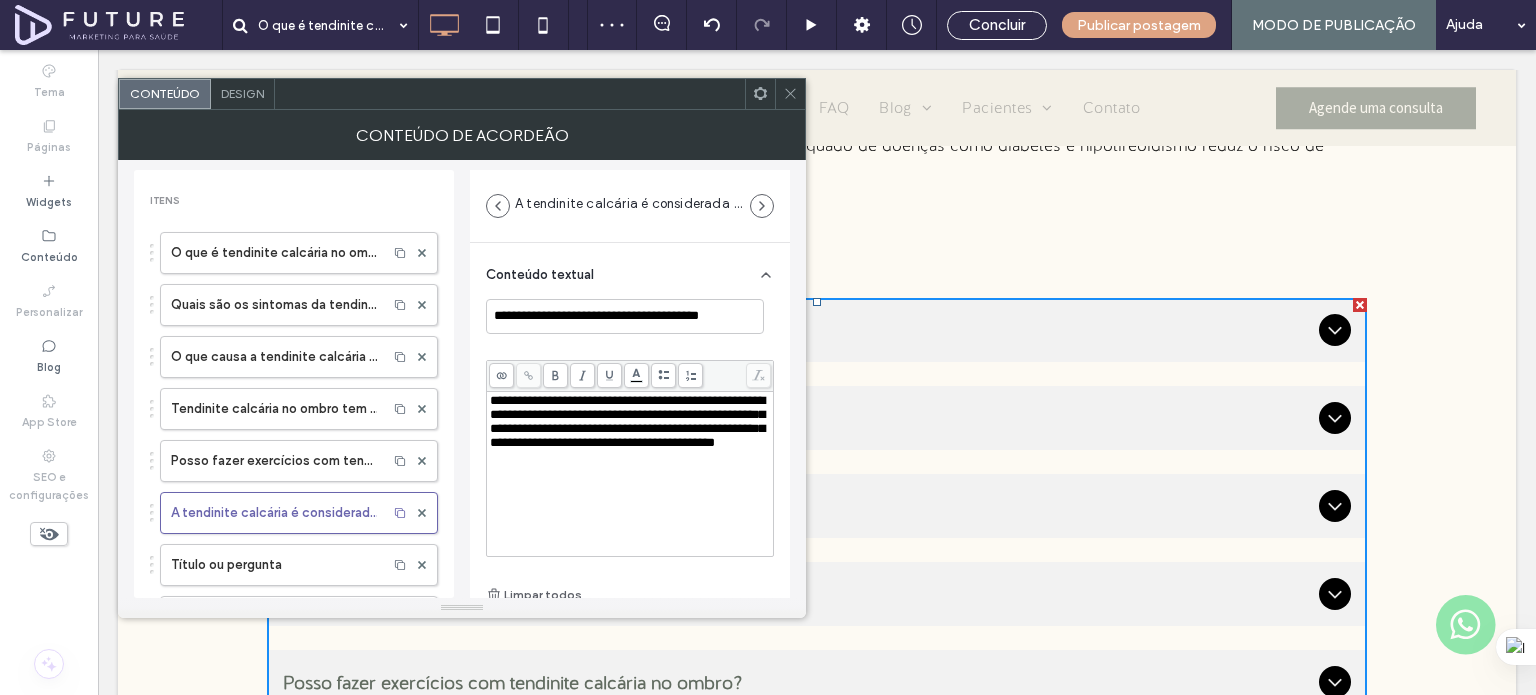 click on "**********" at bounding box center [627, 421] 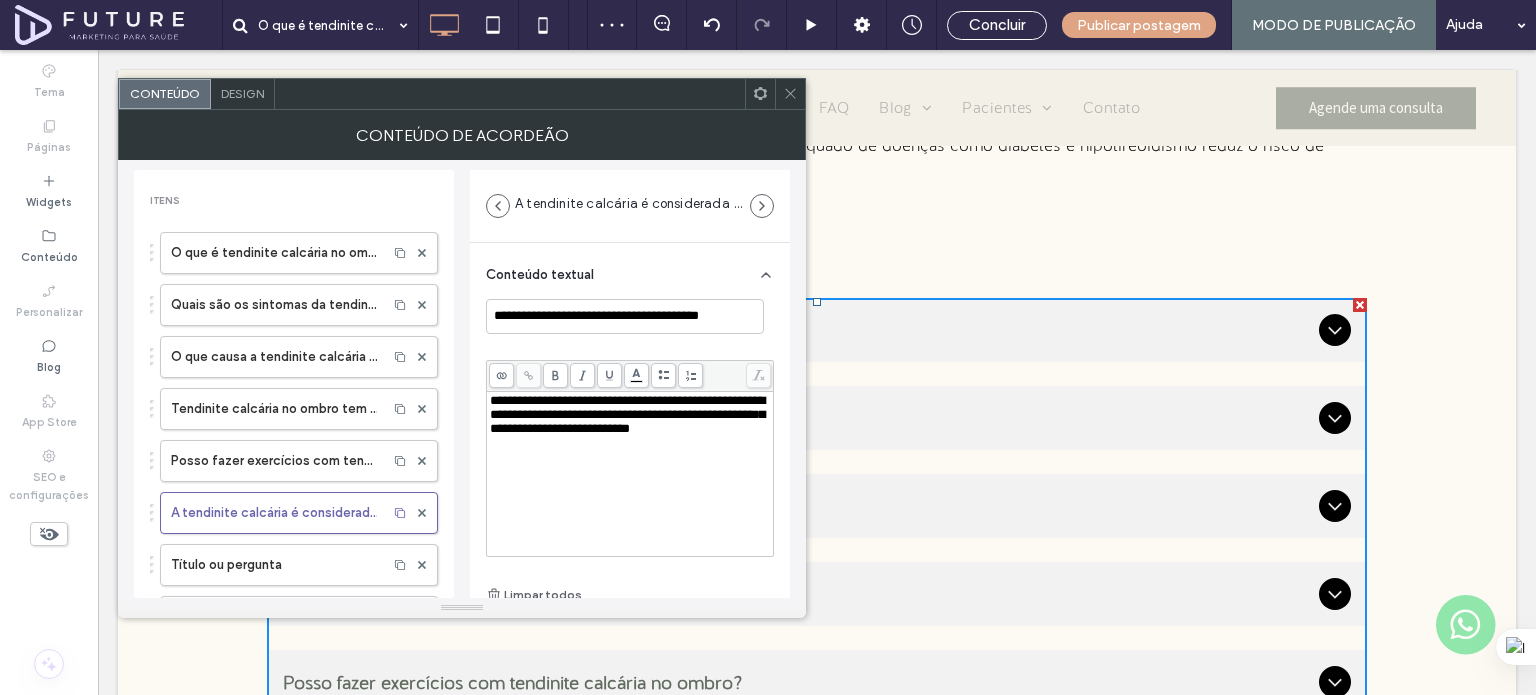scroll, scrollTop: 100, scrollLeft: 0, axis: vertical 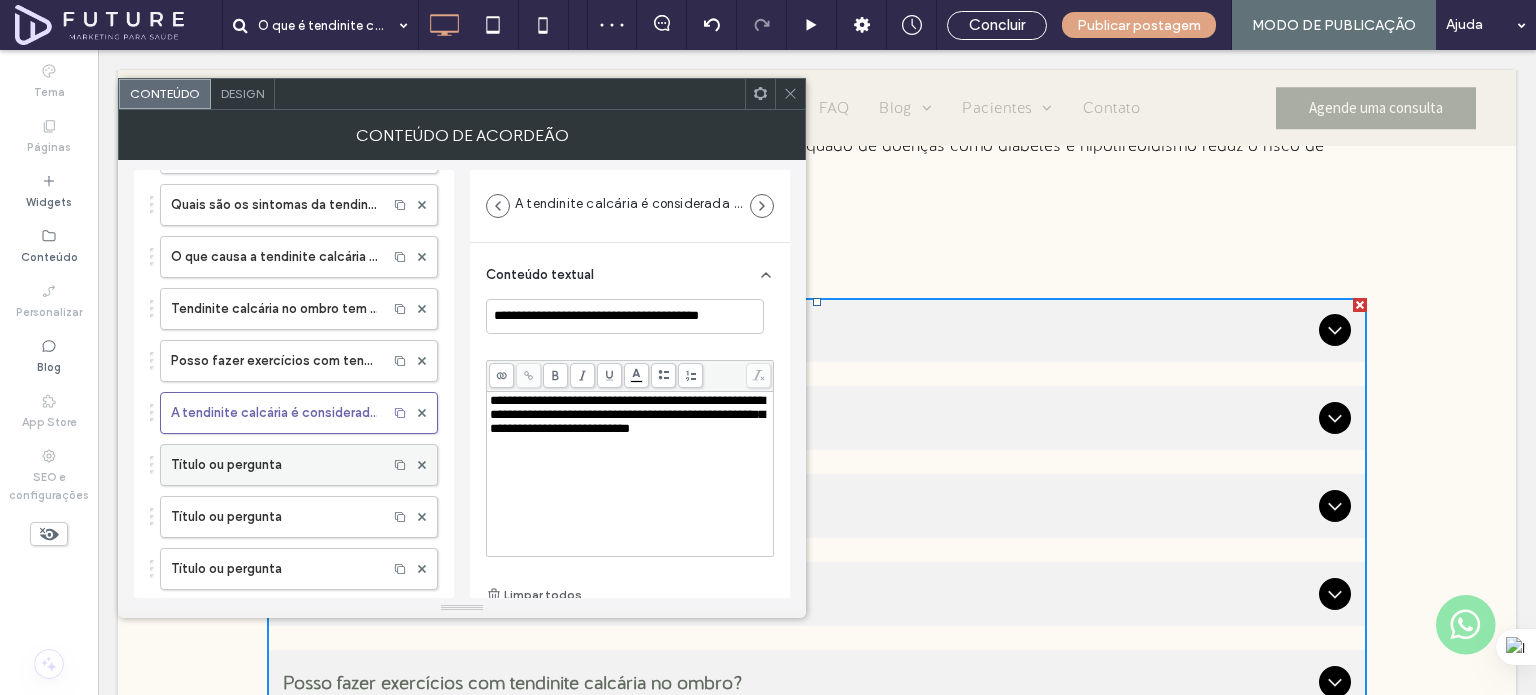 click on "Título ou pergunta" at bounding box center (274, 465) 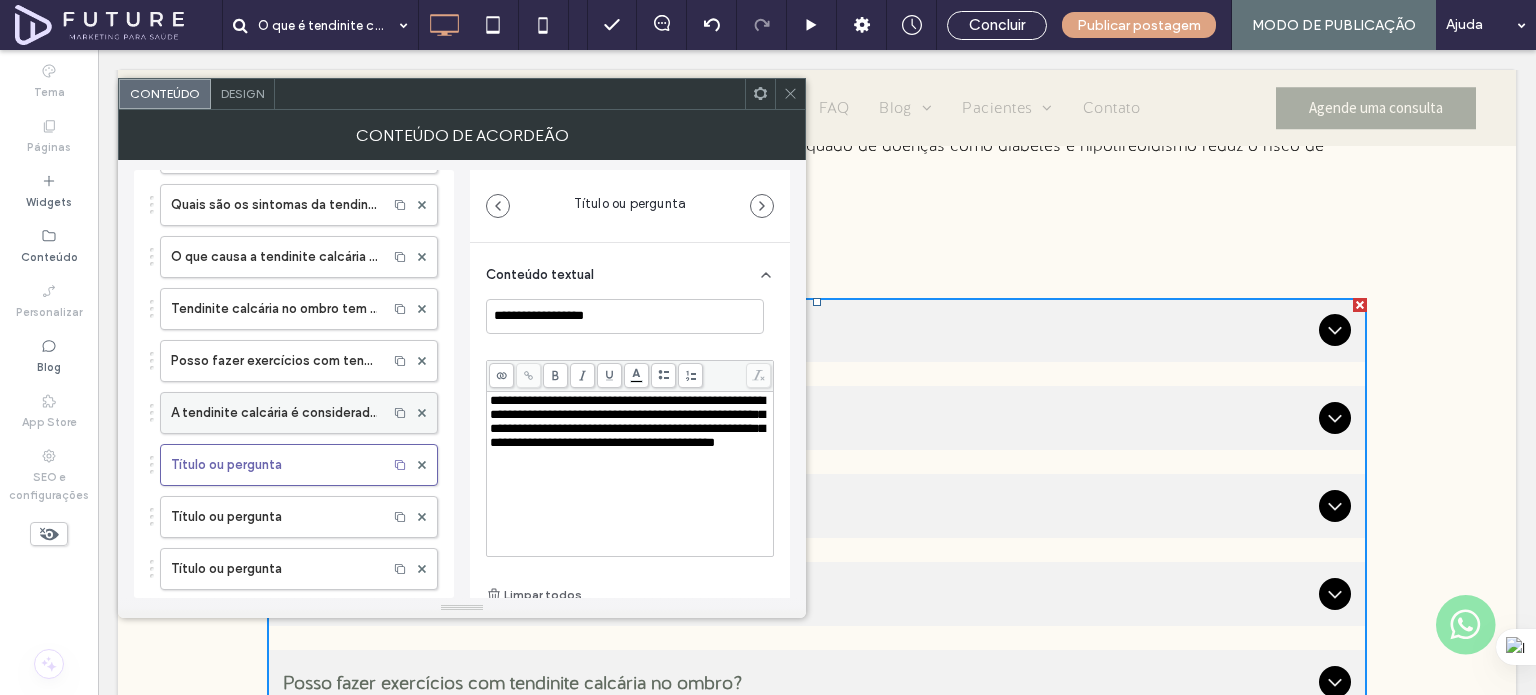click on "A tendinite calcária é considerada grave?" at bounding box center (274, 413) 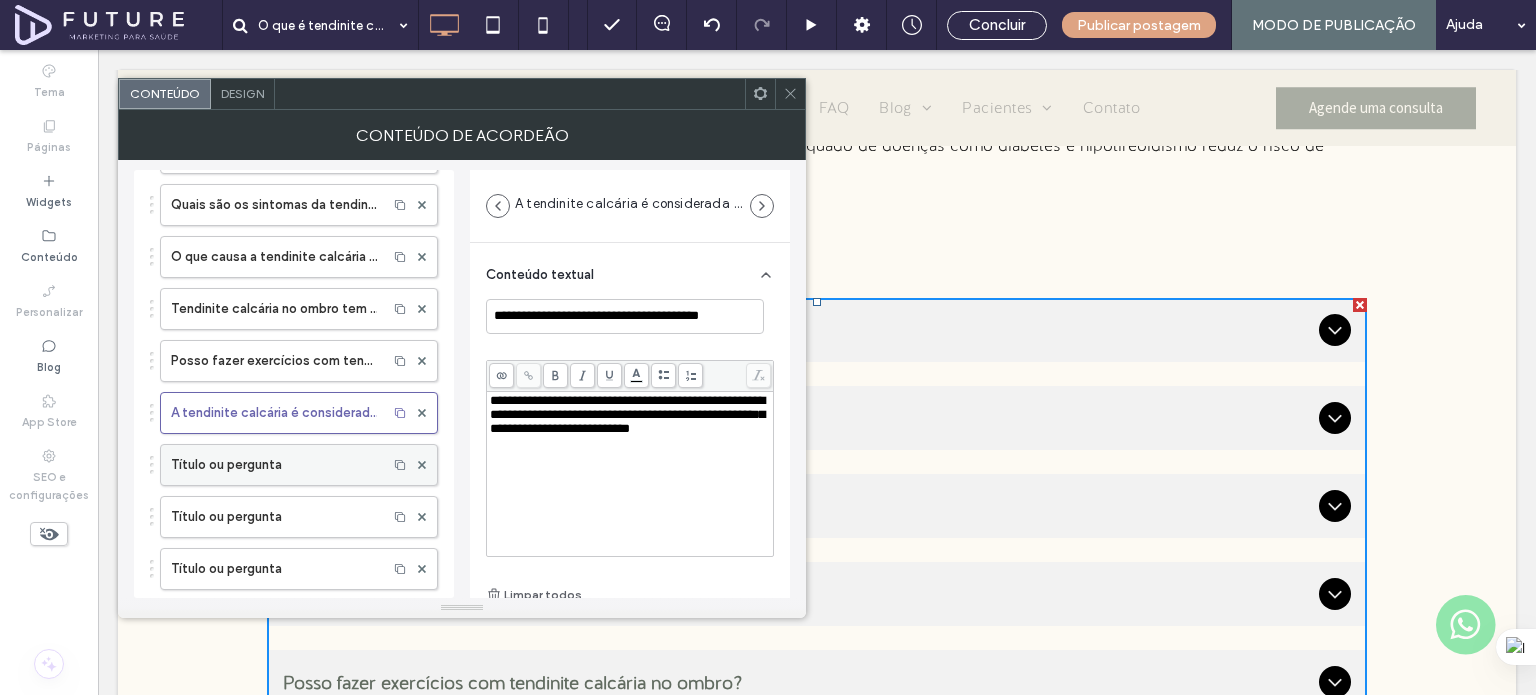 click on "Título ou pergunta" at bounding box center (274, 465) 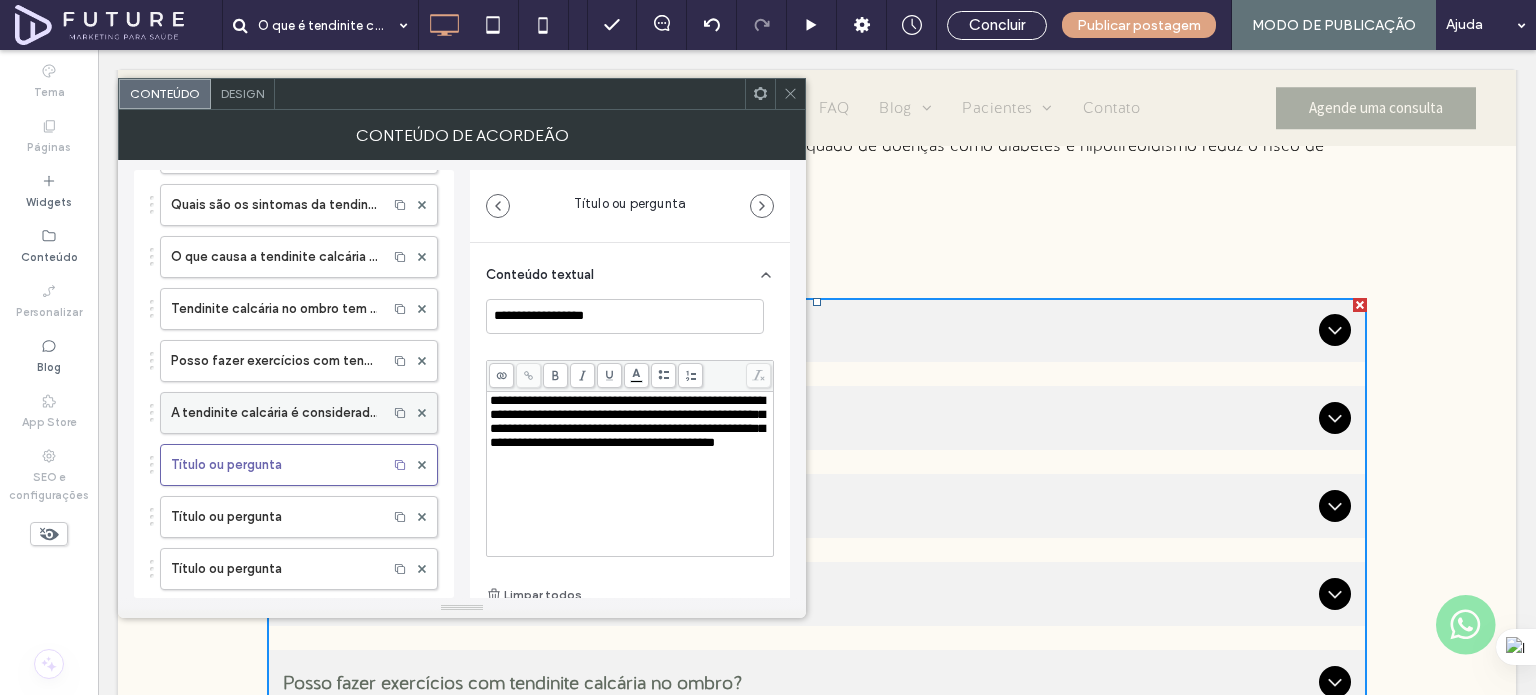click on "A tendinite calcária é considerada grave?" at bounding box center [299, 413] 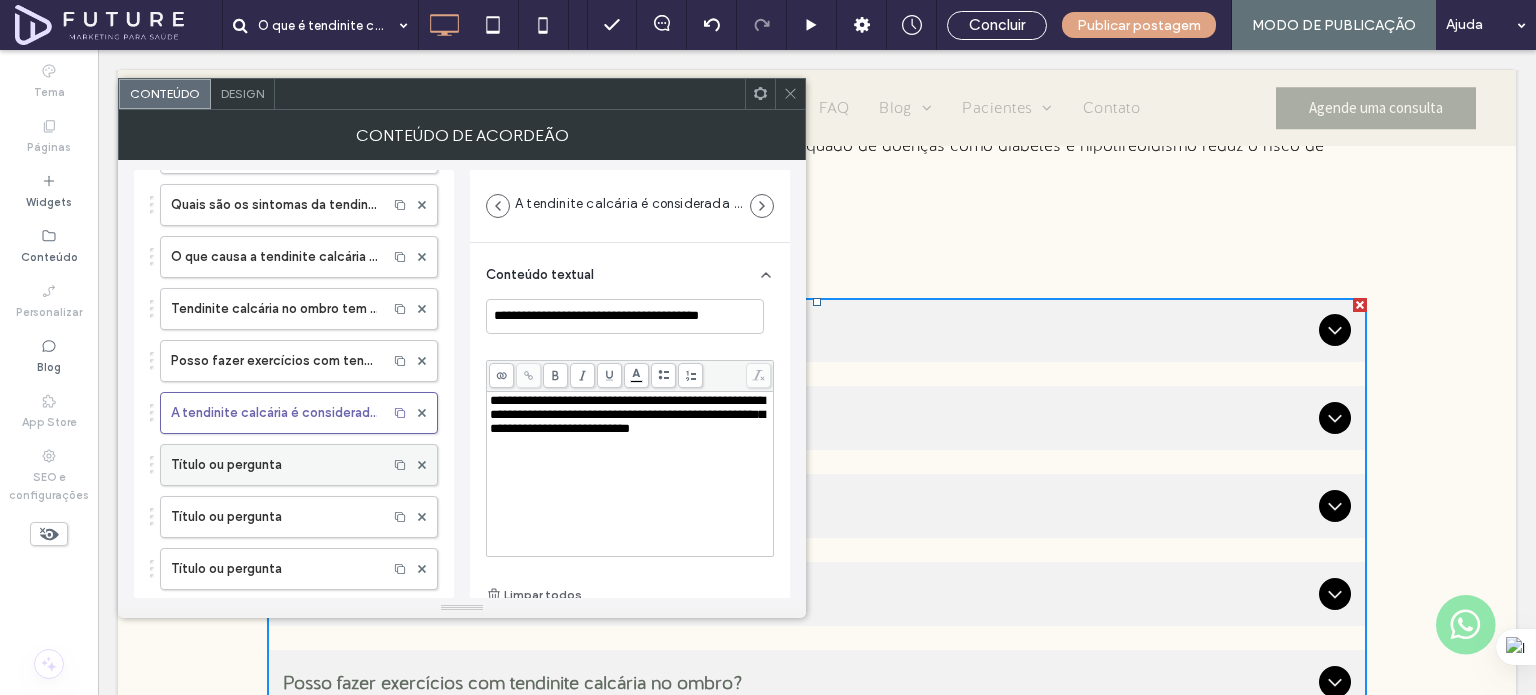 click on "Título ou pergunta" at bounding box center [274, 465] 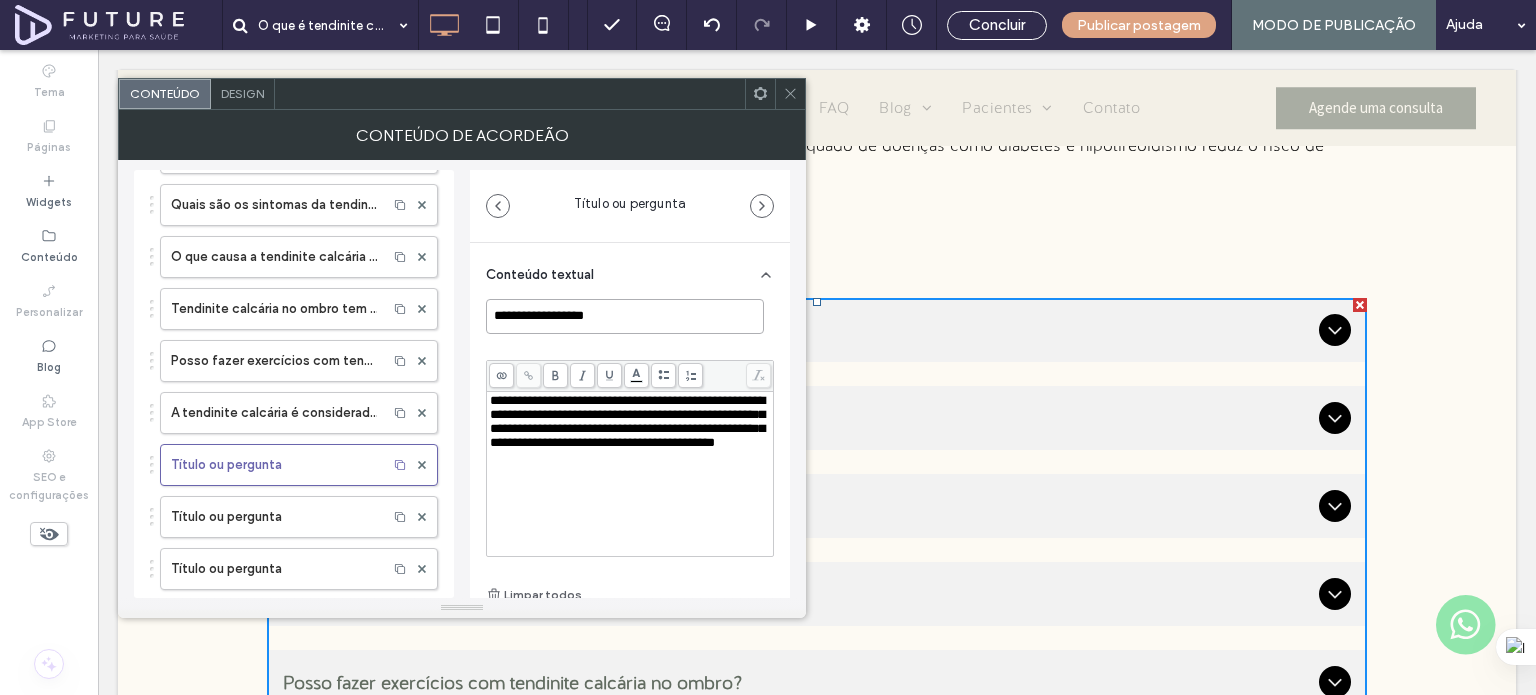 click on "**********" at bounding box center [625, 316] 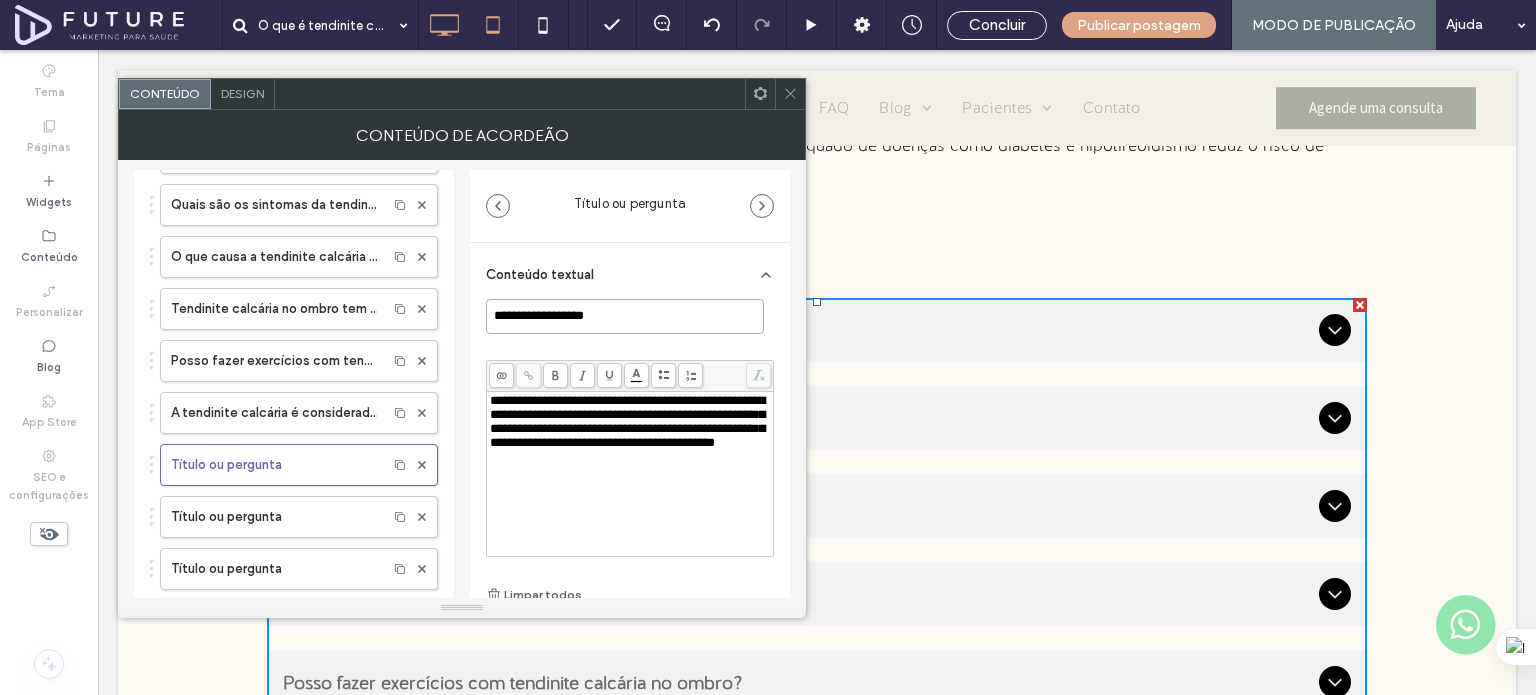 paste on "**********" 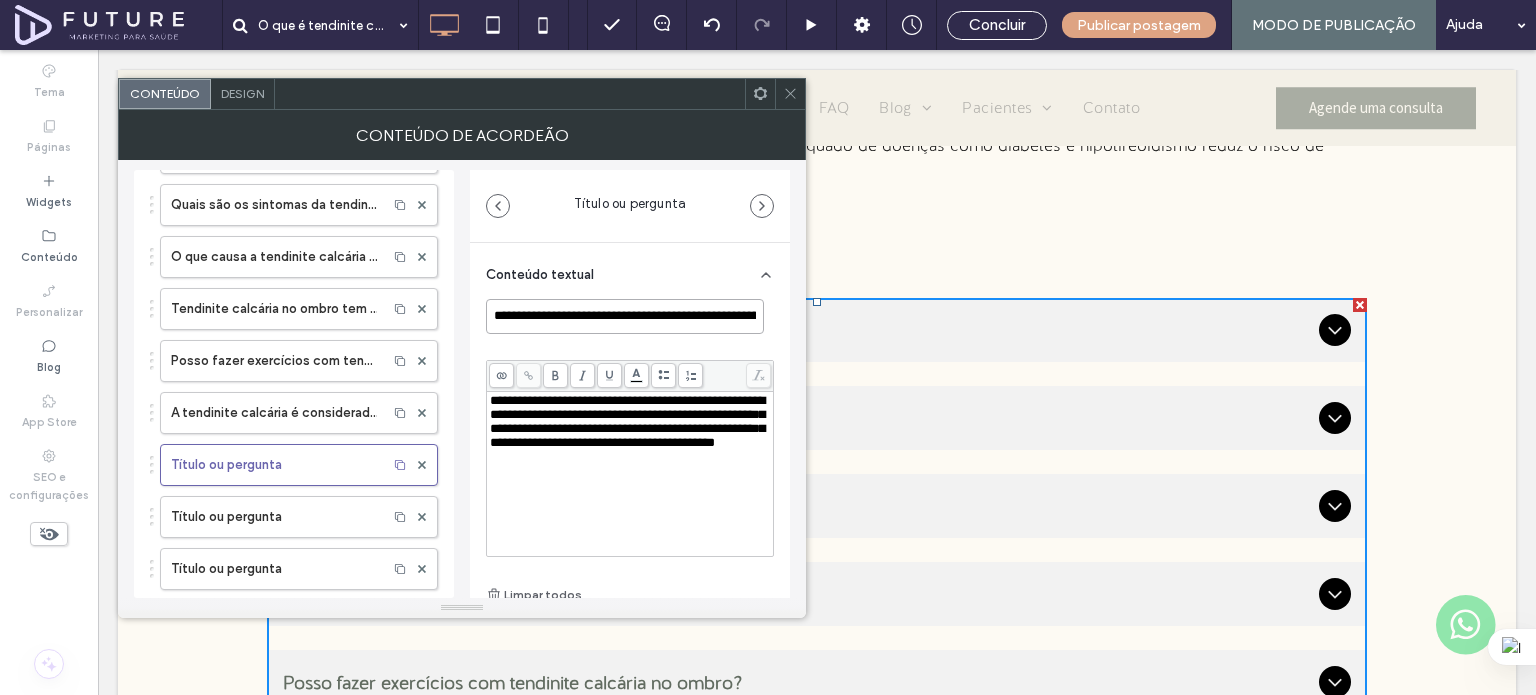 scroll, scrollTop: 0, scrollLeft: 168, axis: horizontal 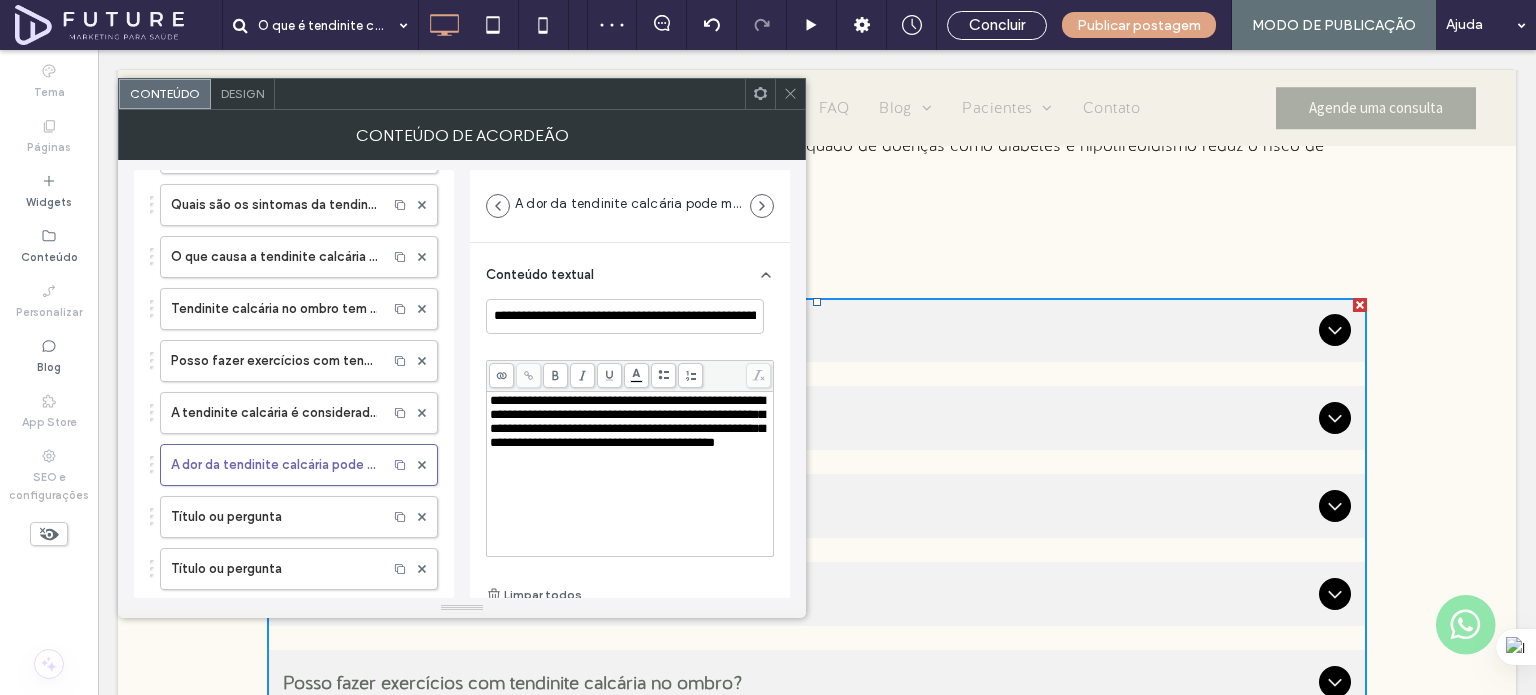click on "**********" at bounding box center (627, 421) 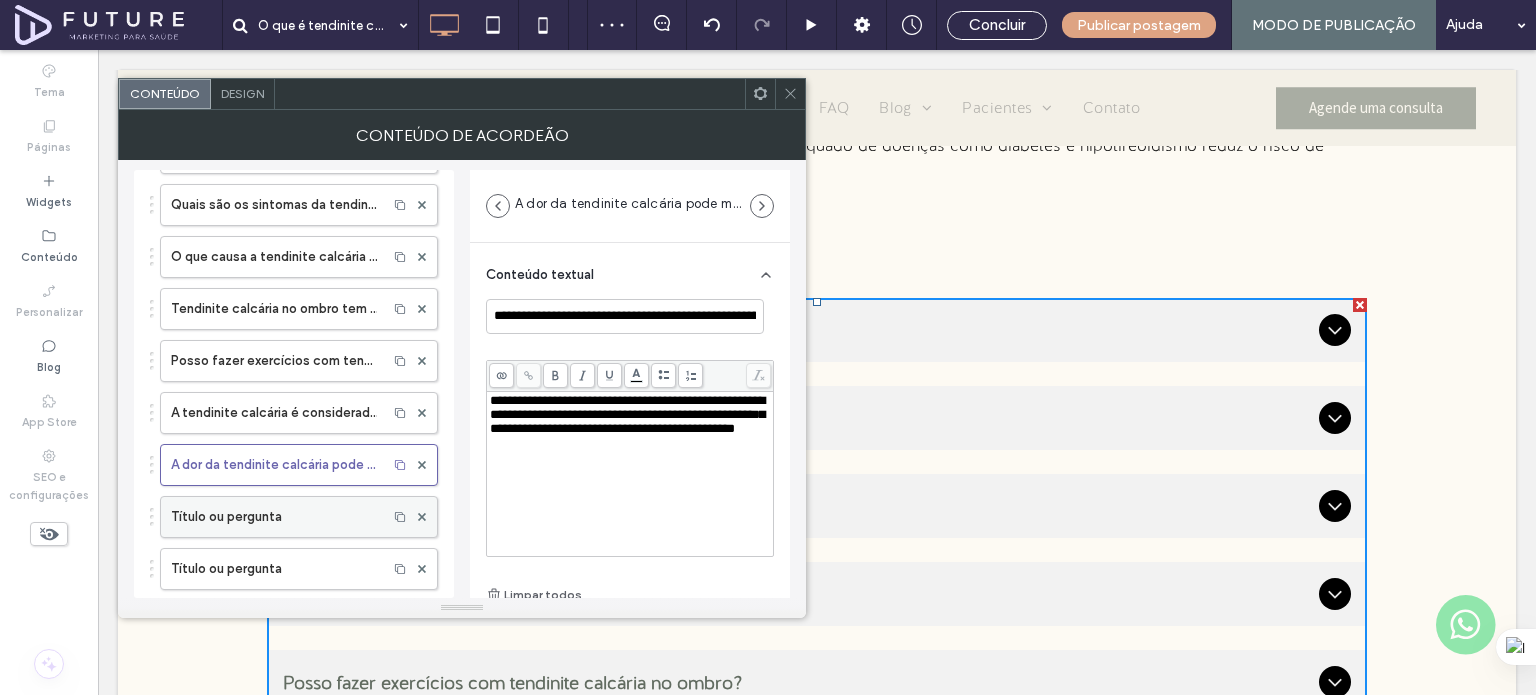 click on "Título ou pergunta" at bounding box center [274, 517] 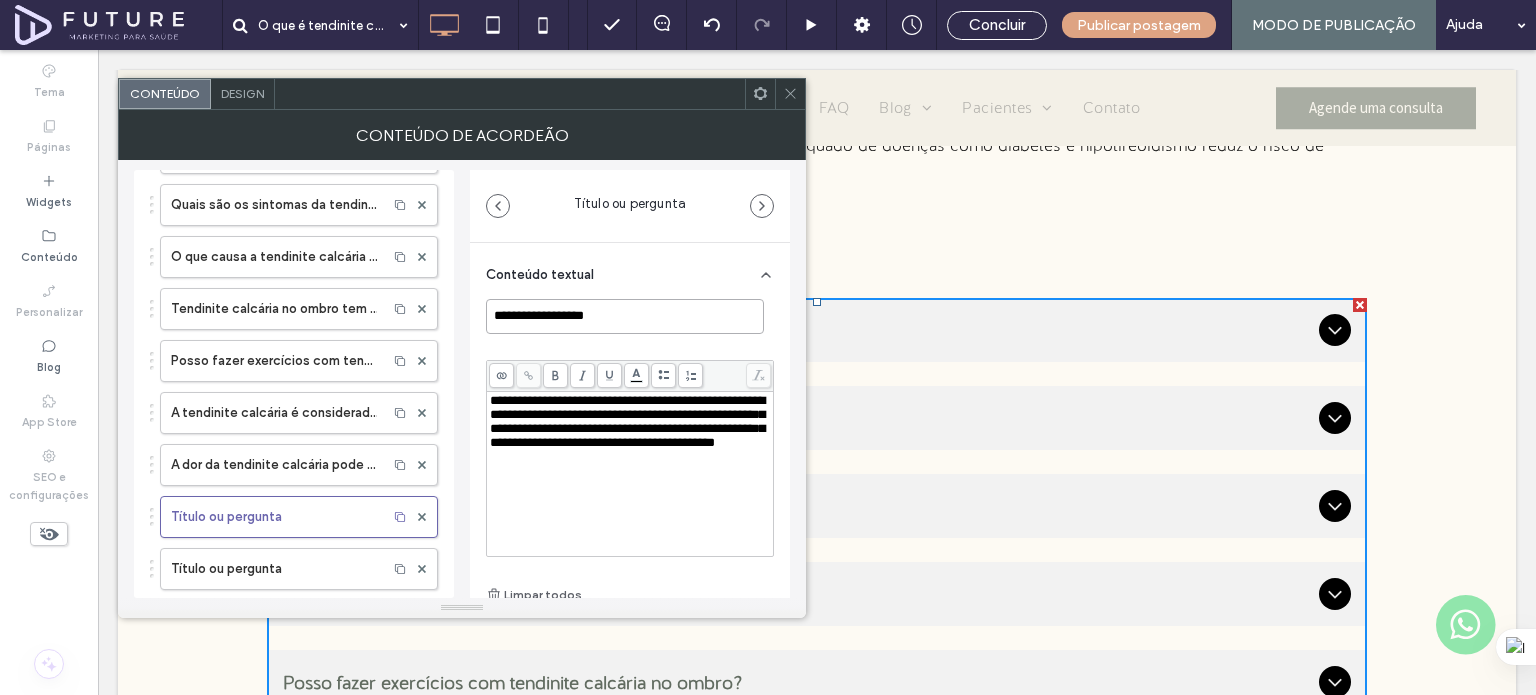 click on "**********" at bounding box center [625, 316] 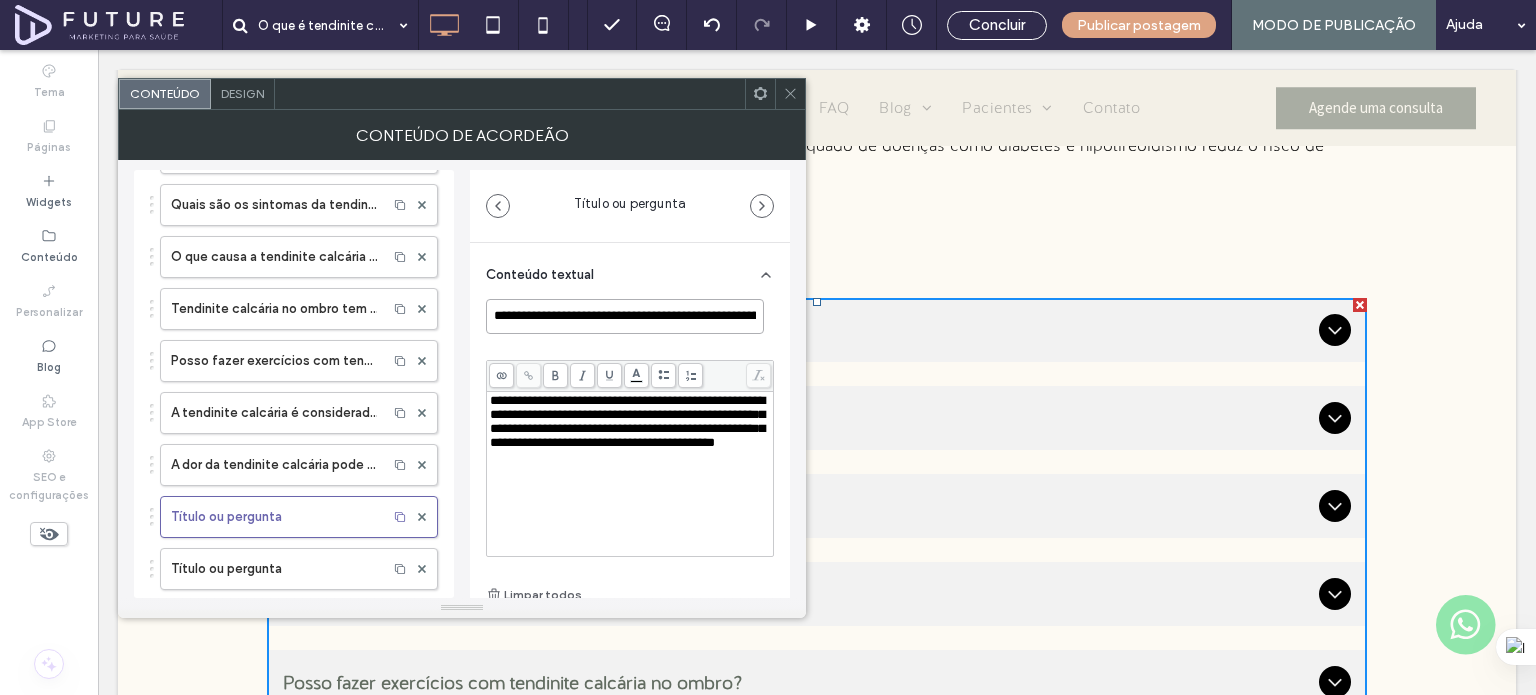 scroll, scrollTop: 0, scrollLeft: 158, axis: horizontal 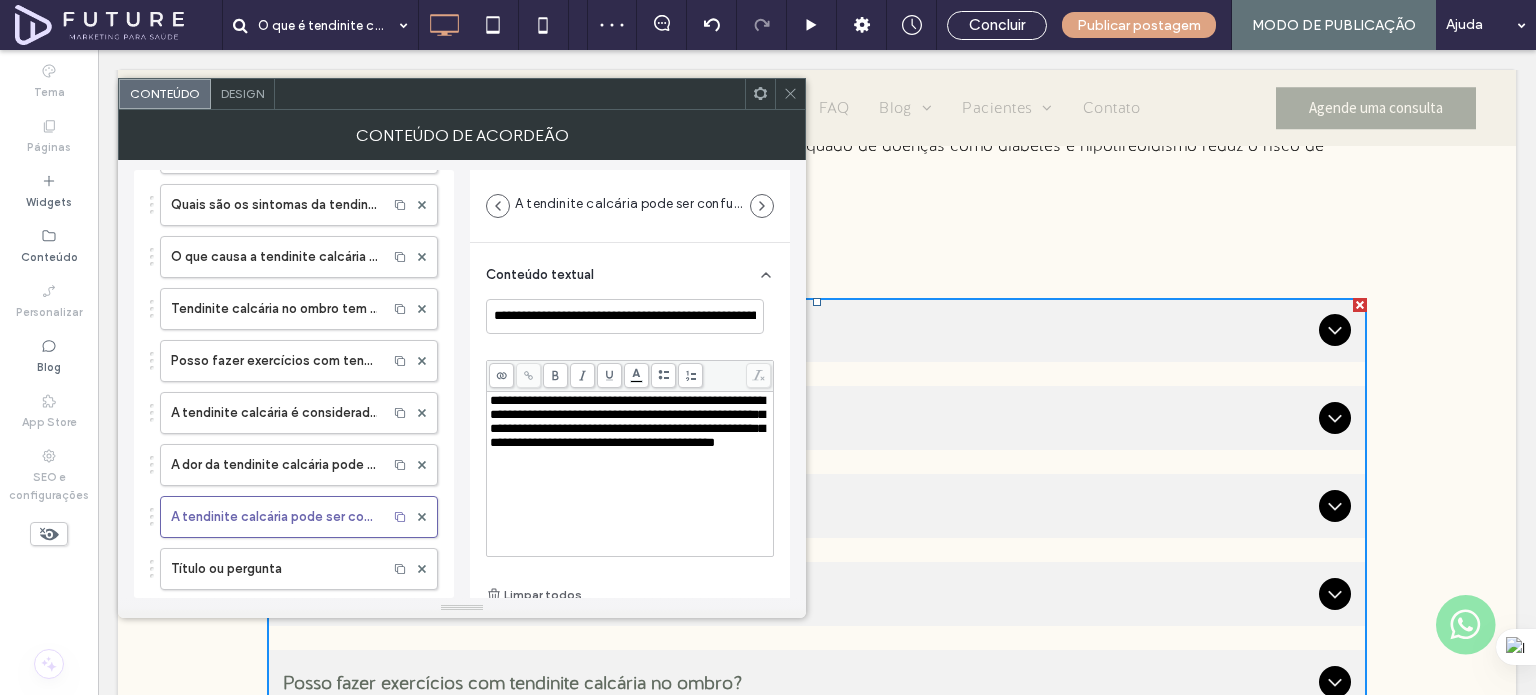 click on "**********" at bounding box center [627, 421] 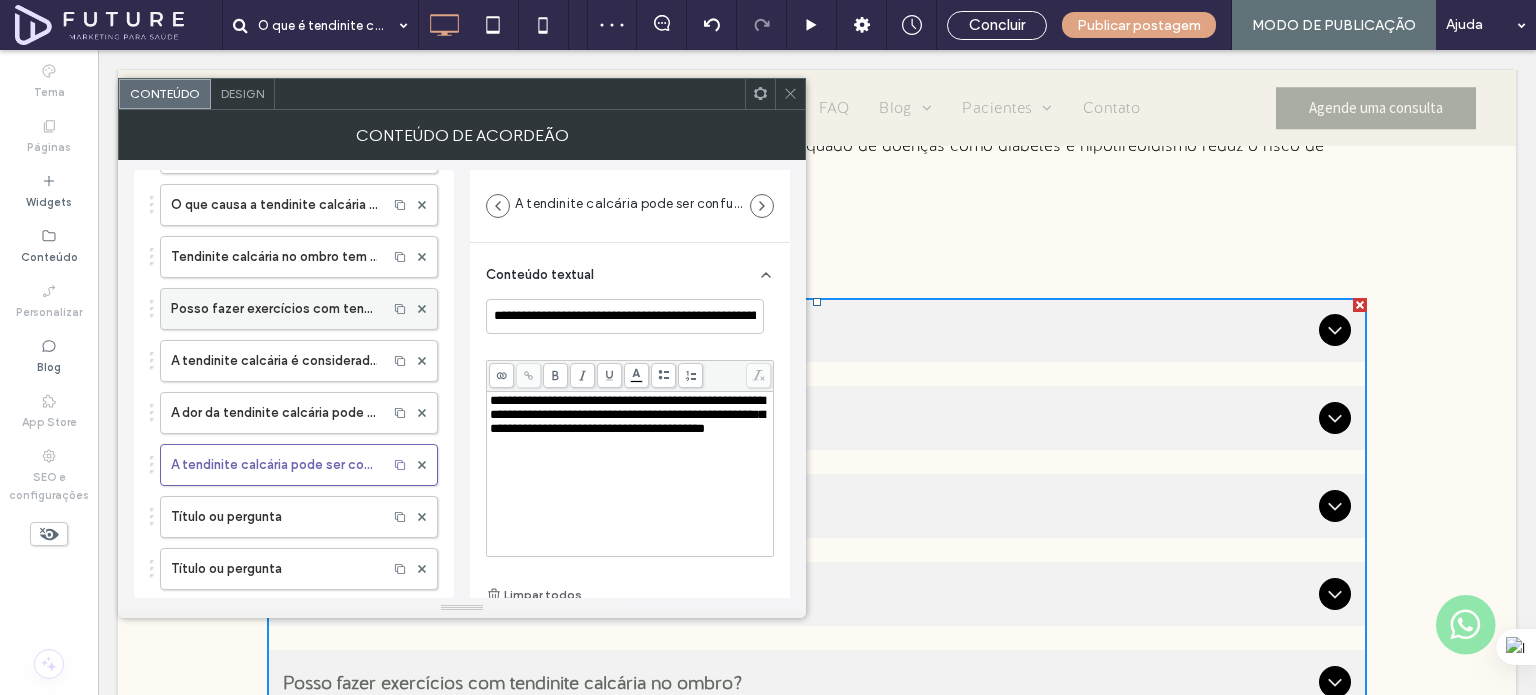 scroll, scrollTop: 200, scrollLeft: 0, axis: vertical 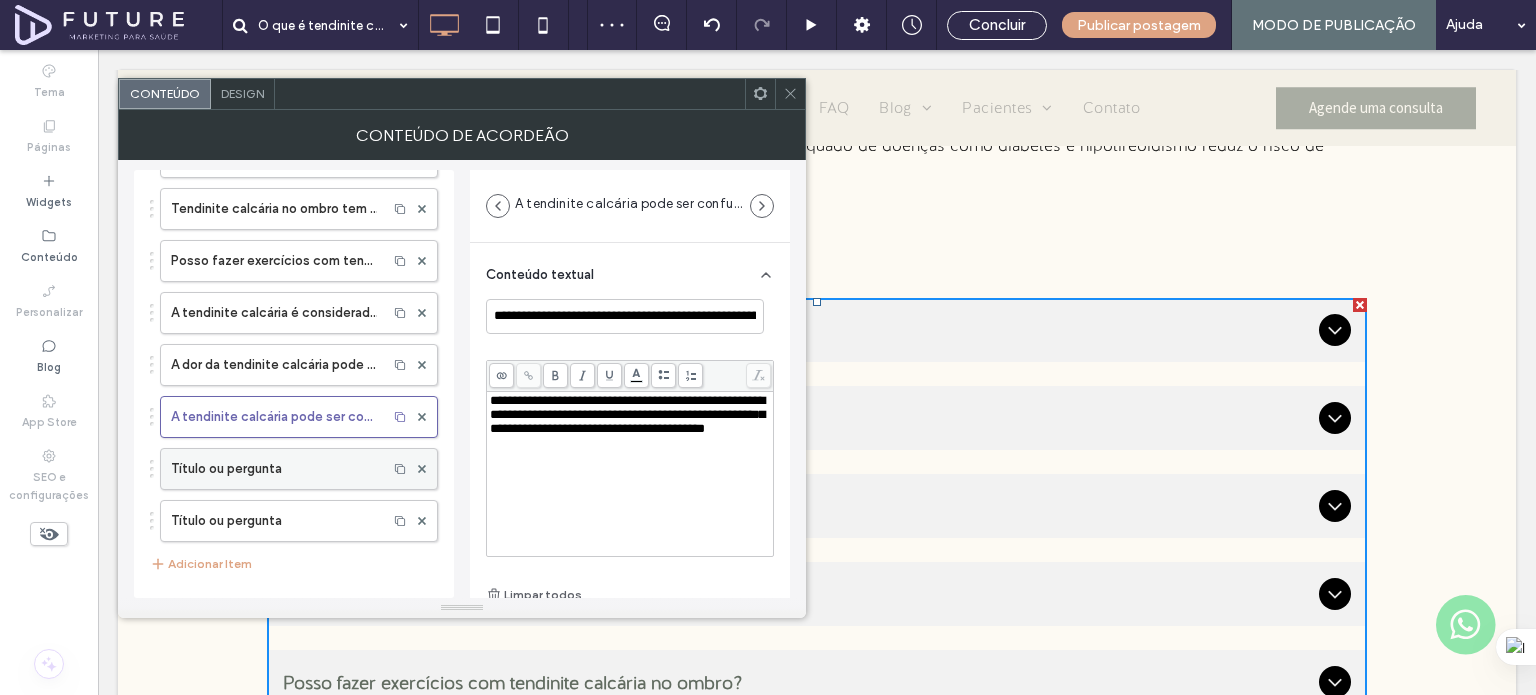 click on "Título ou pergunta" at bounding box center (274, 469) 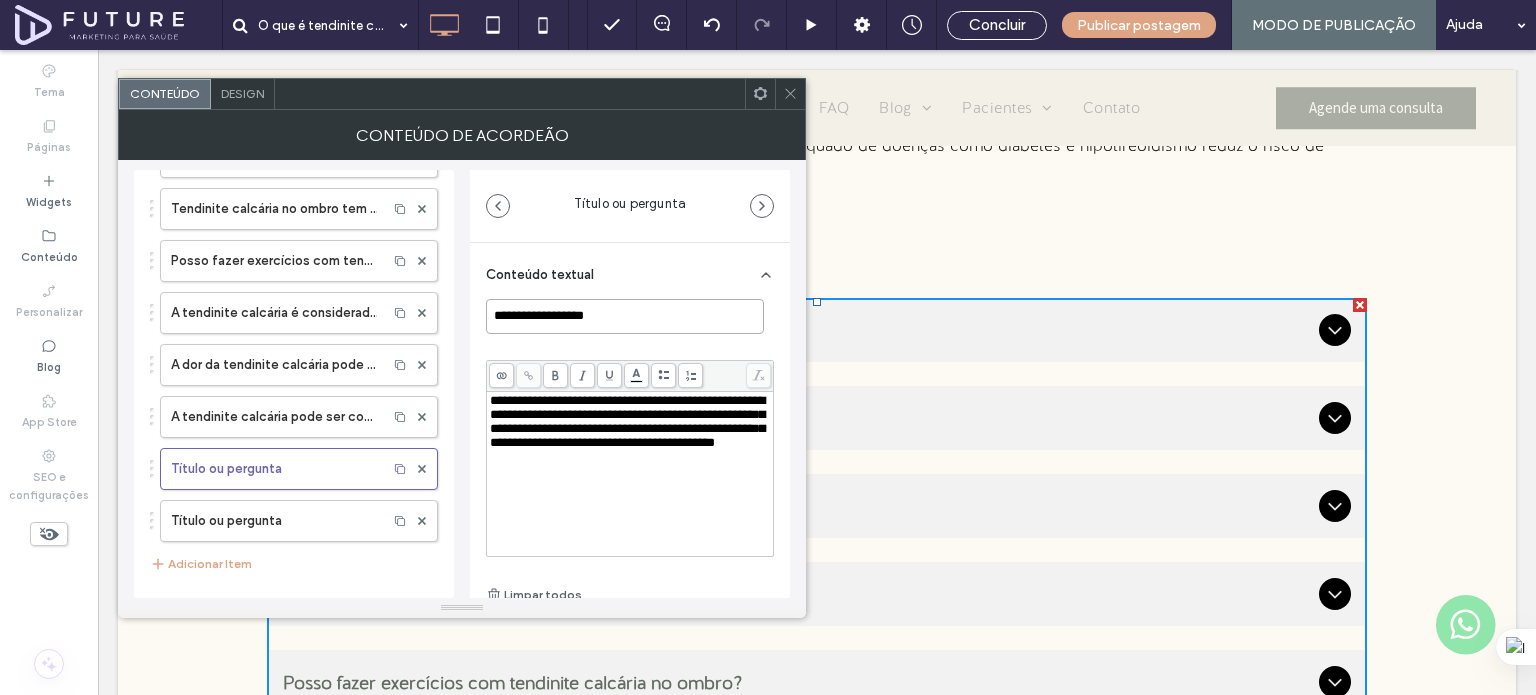click on "**********" at bounding box center [625, 316] 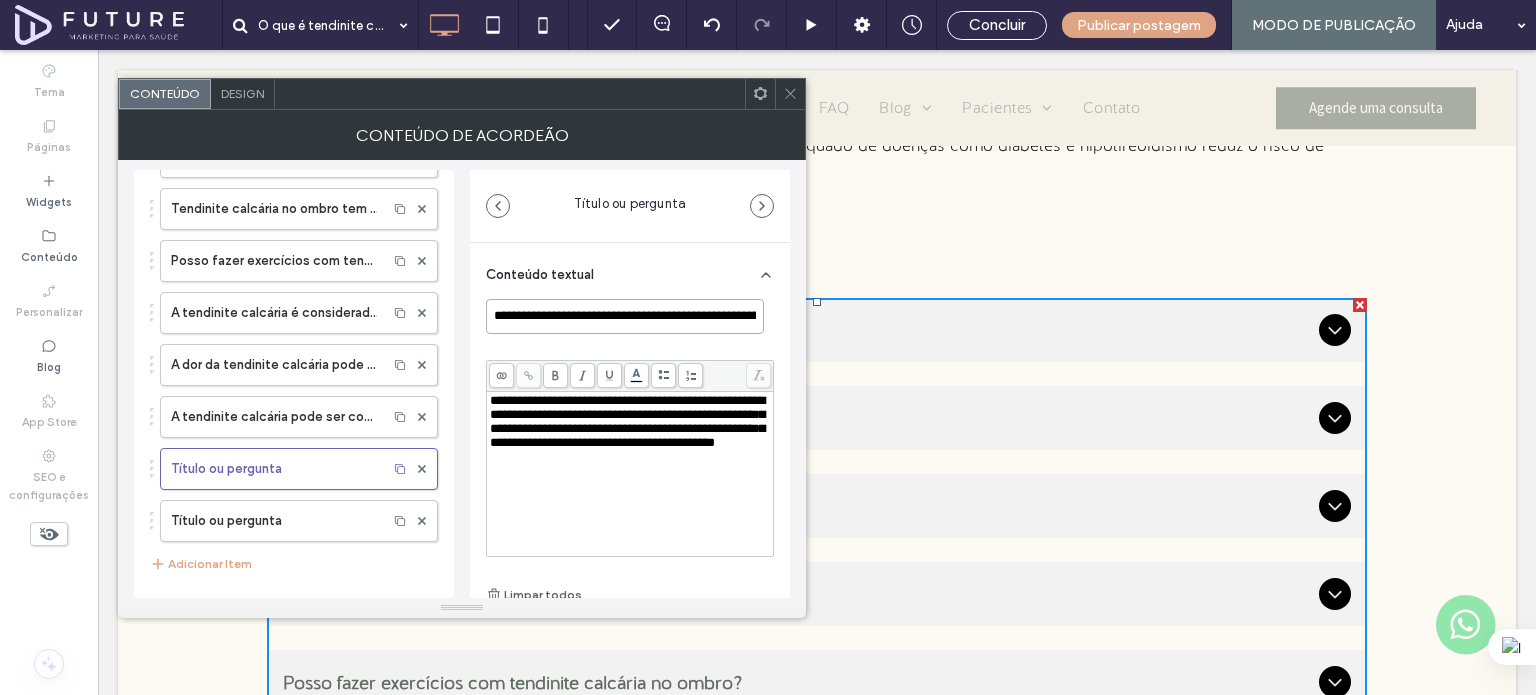 scroll, scrollTop: 0, scrollLeft: 64, axis: horizontal 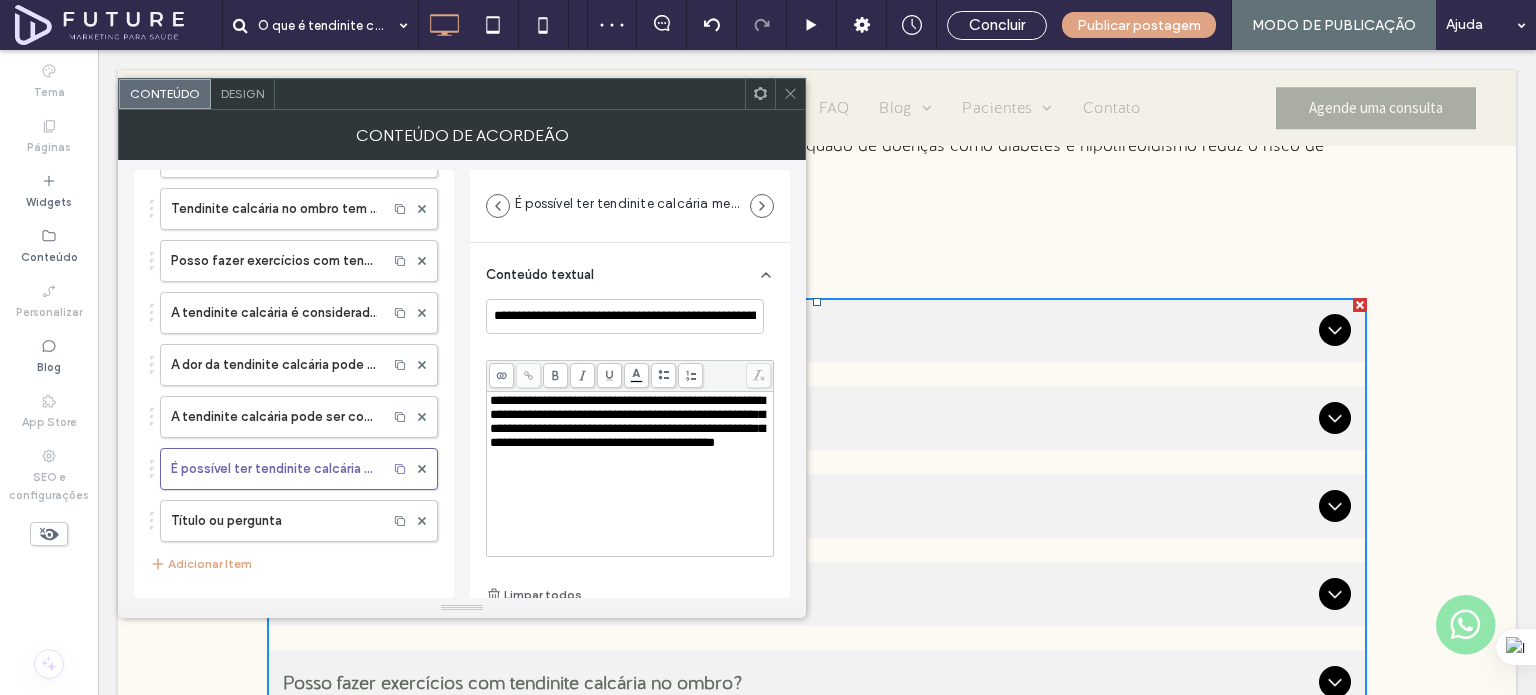 click on "**********" at bounding box center (627, 421) 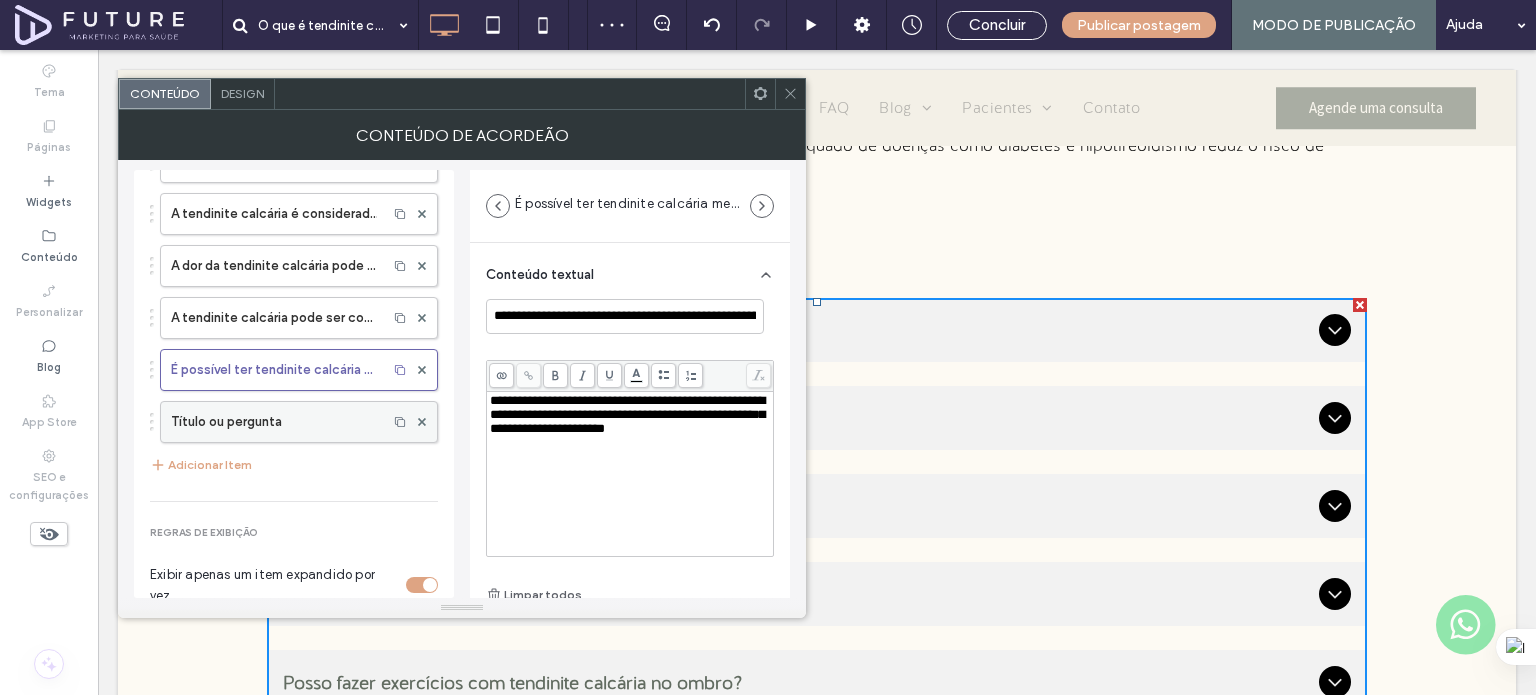 scroll, scrollTop: 300, scrollLeft: 0, axis: vertical 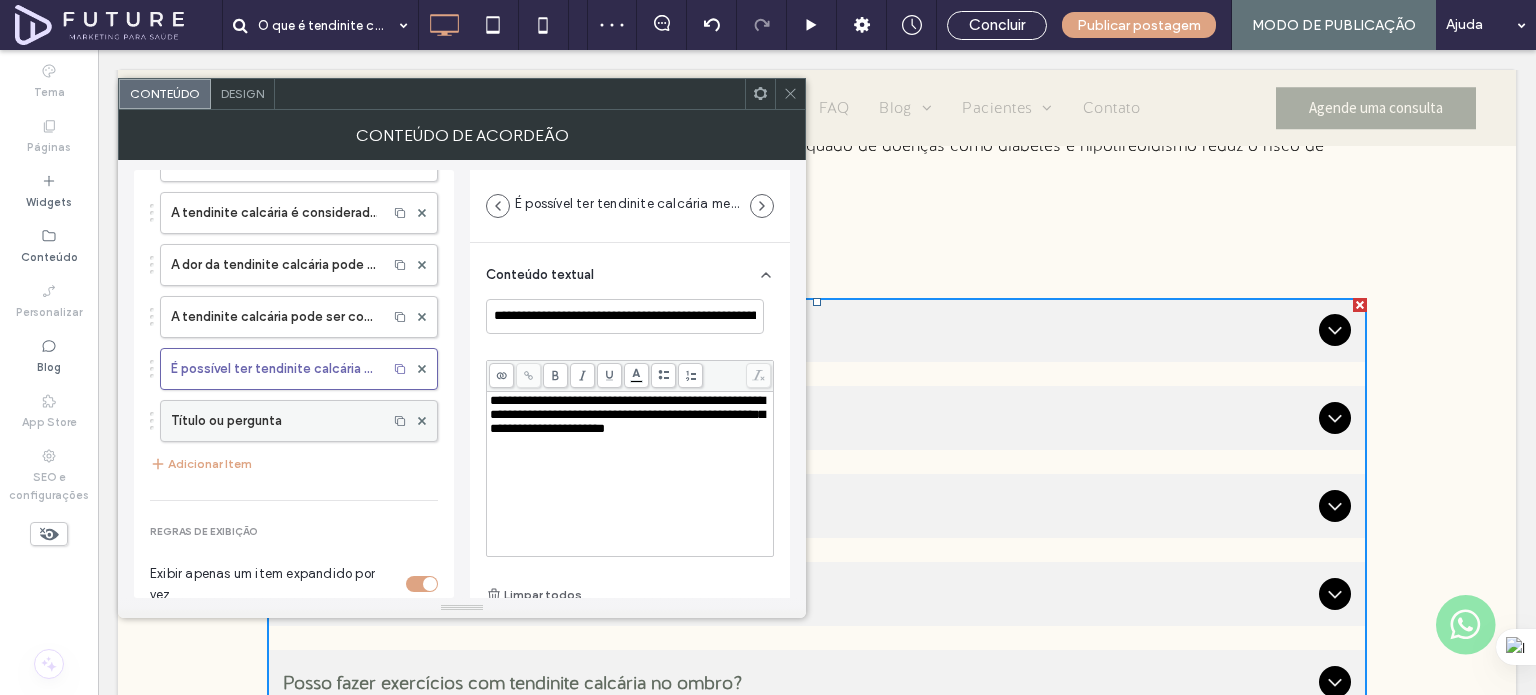 click on "Título ou pergunta" at bounding box center [274, 421] 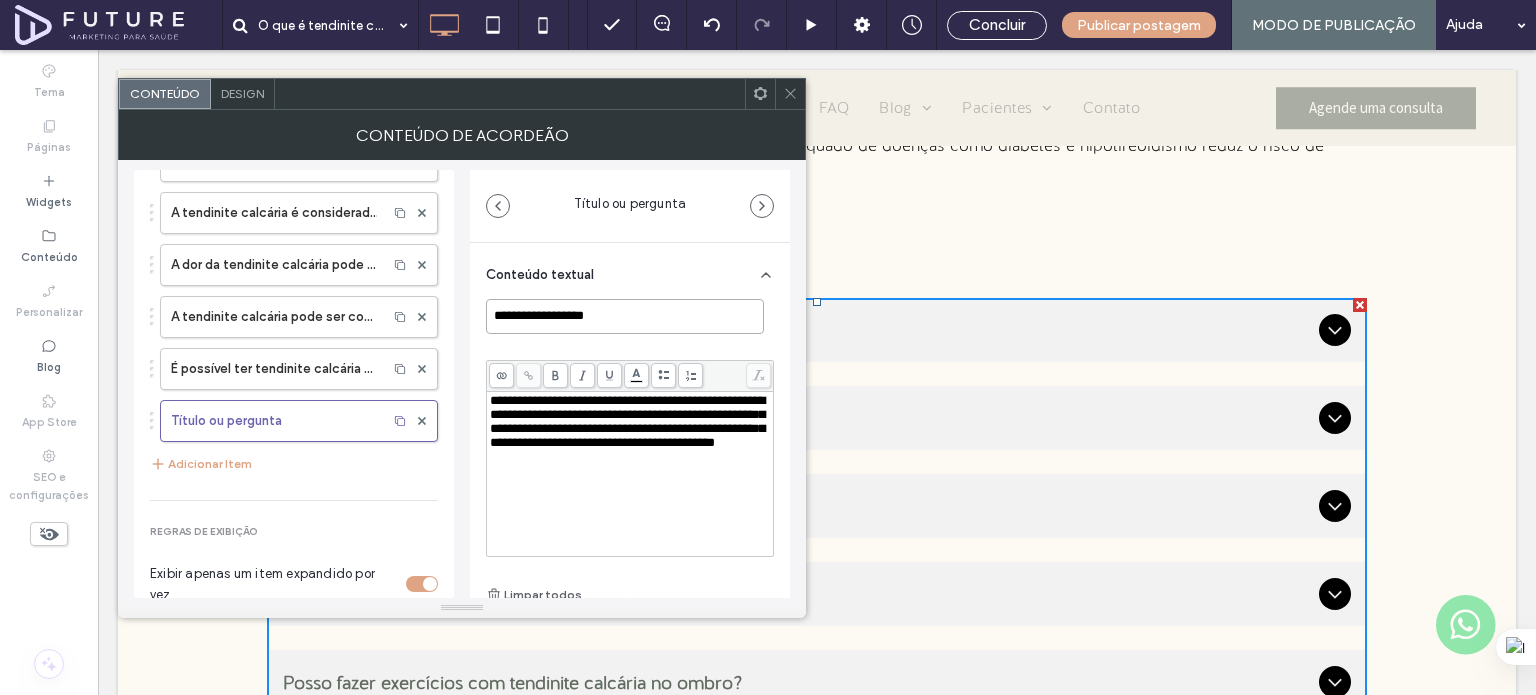click on "**********" at bounding box center (625, 316) 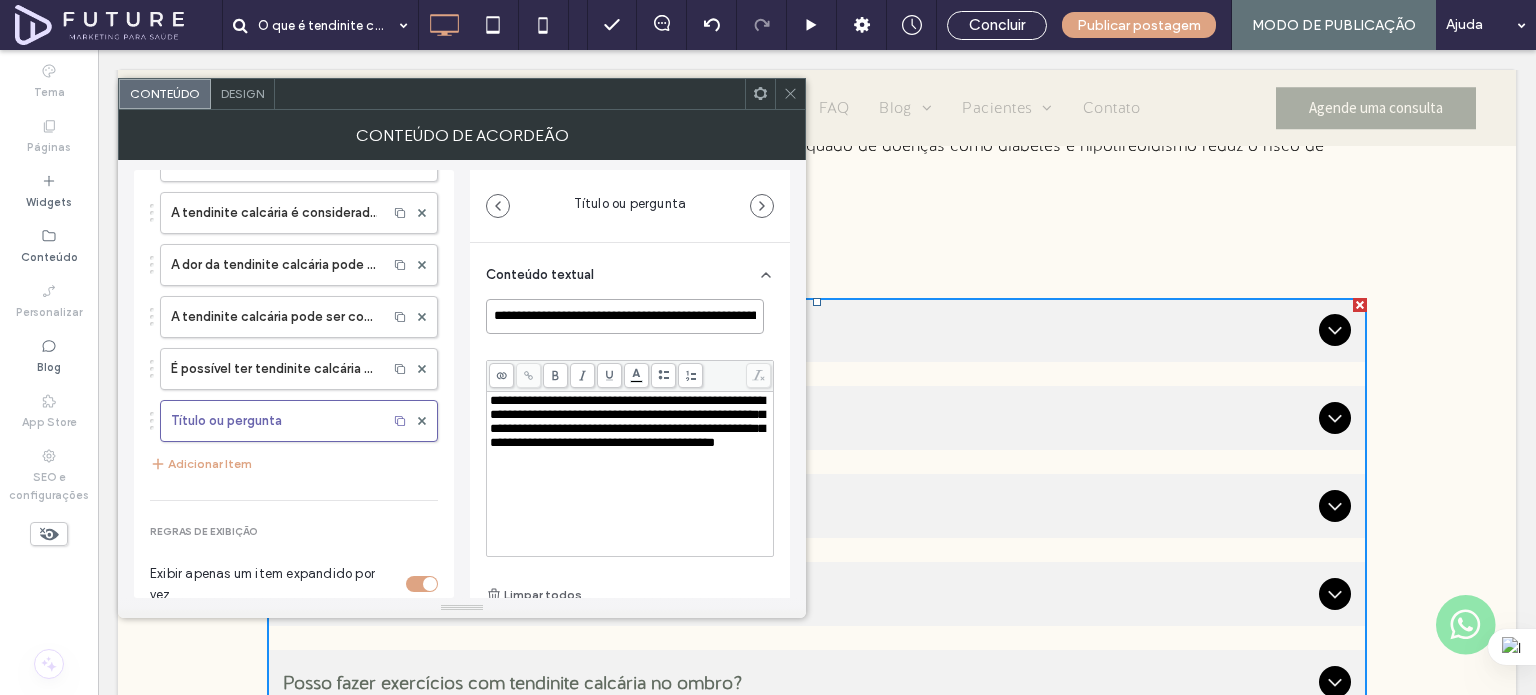 scroll, scrollTop: 0, scrollLeft: 147, axis: horizontal 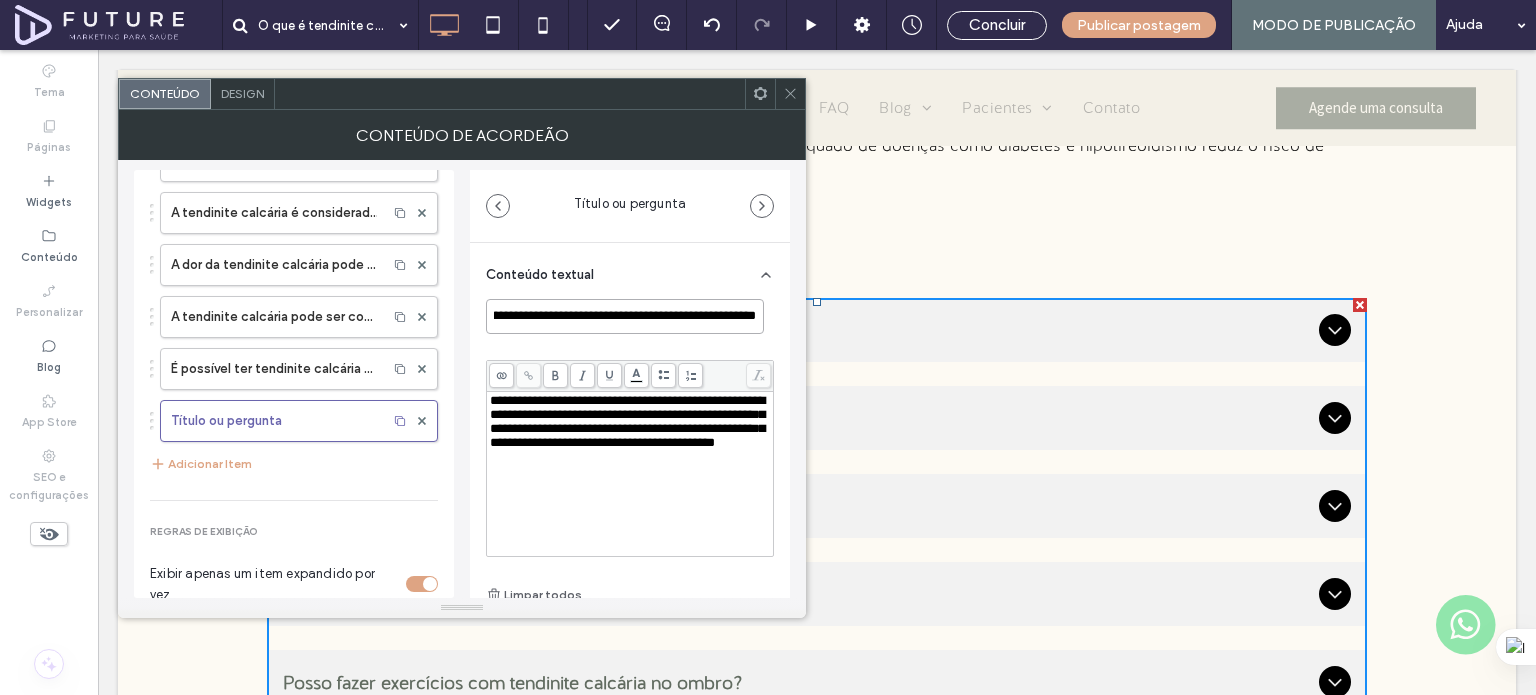 type on "**********" 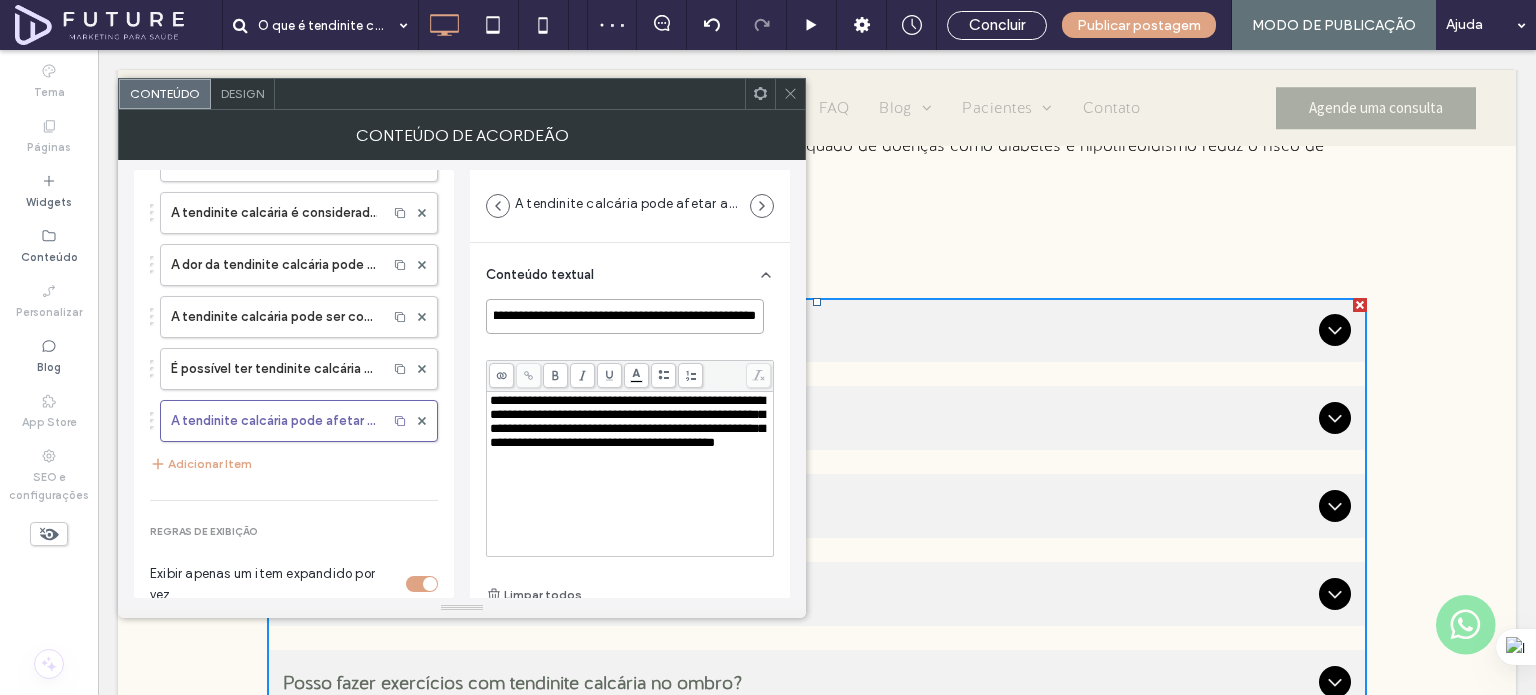 scroll, scrollTop: 0, scrollLeft: 0, axis: both 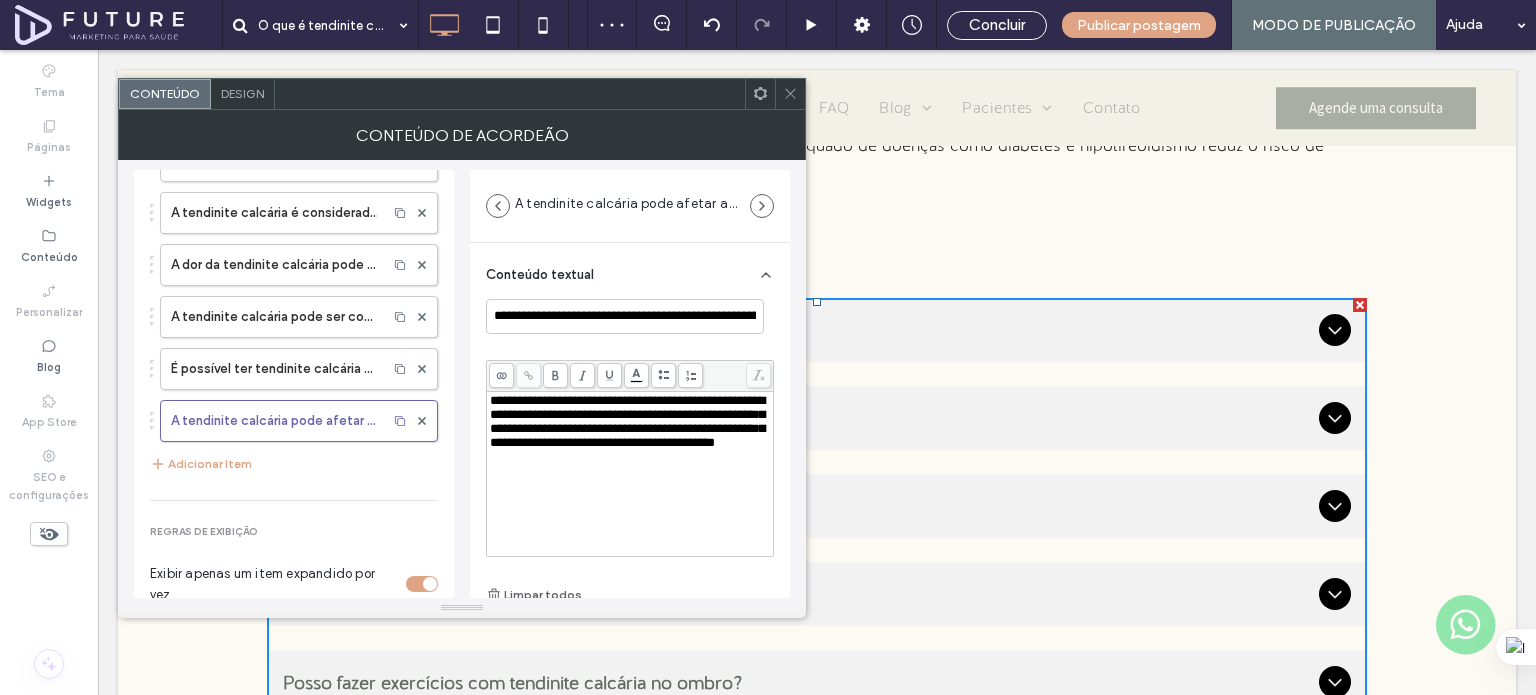 click on "**********" at bounding box center (627, 421) 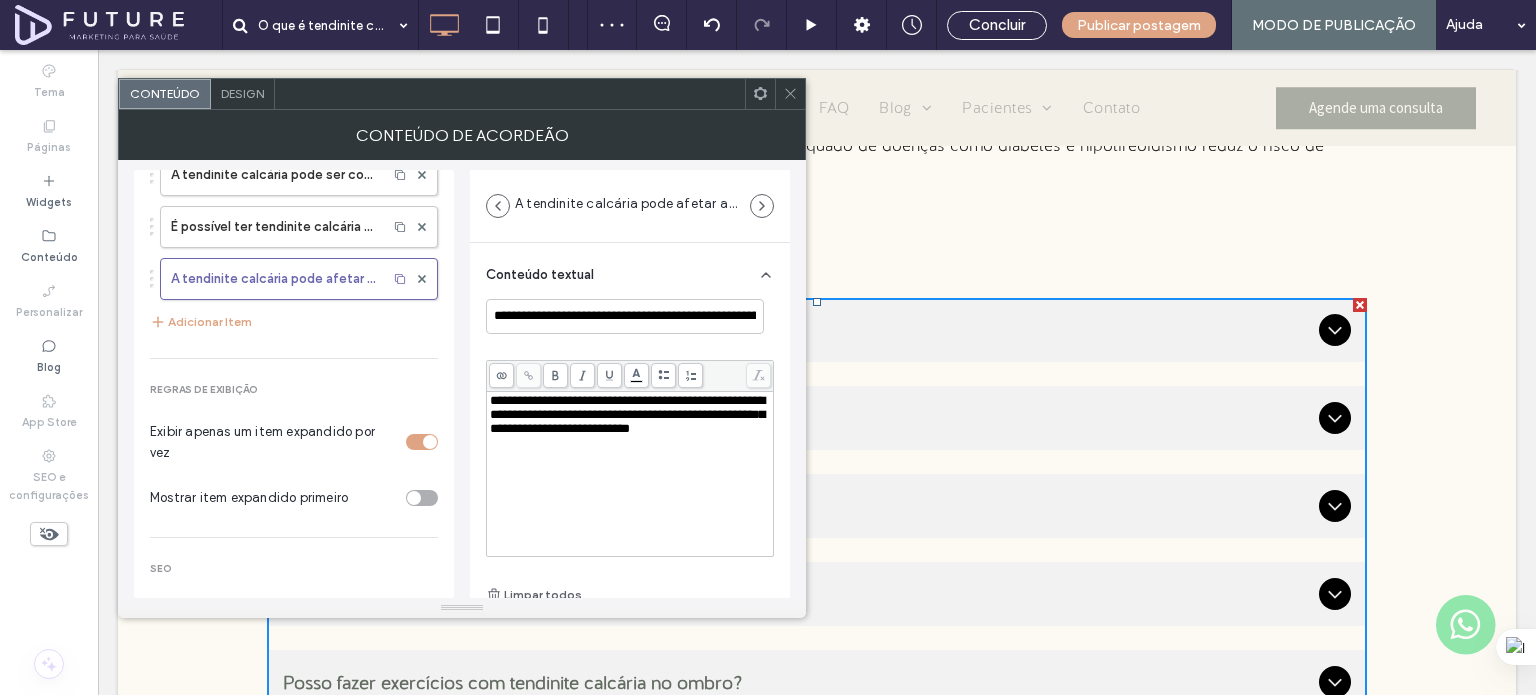 scroll, scrollTop: 564, scrollLeft: 0, axis: vertical 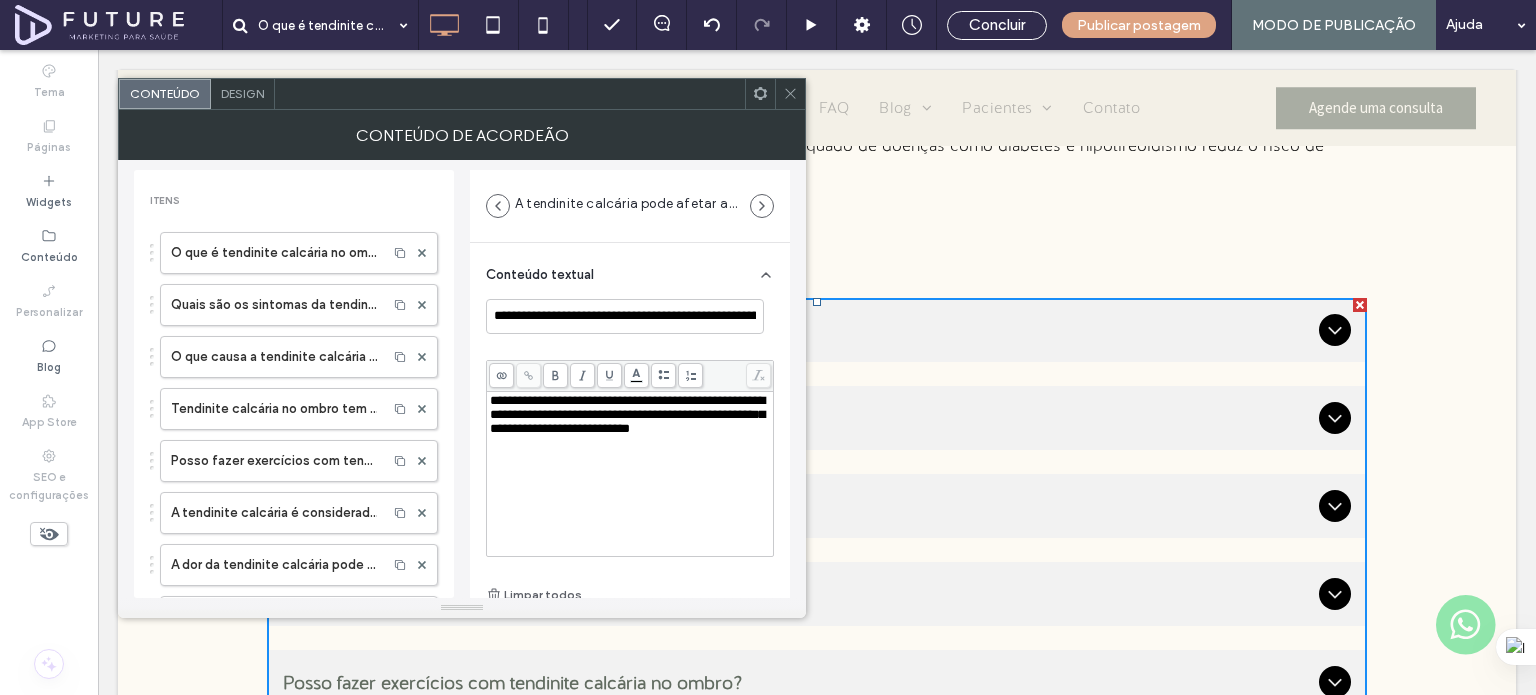 click 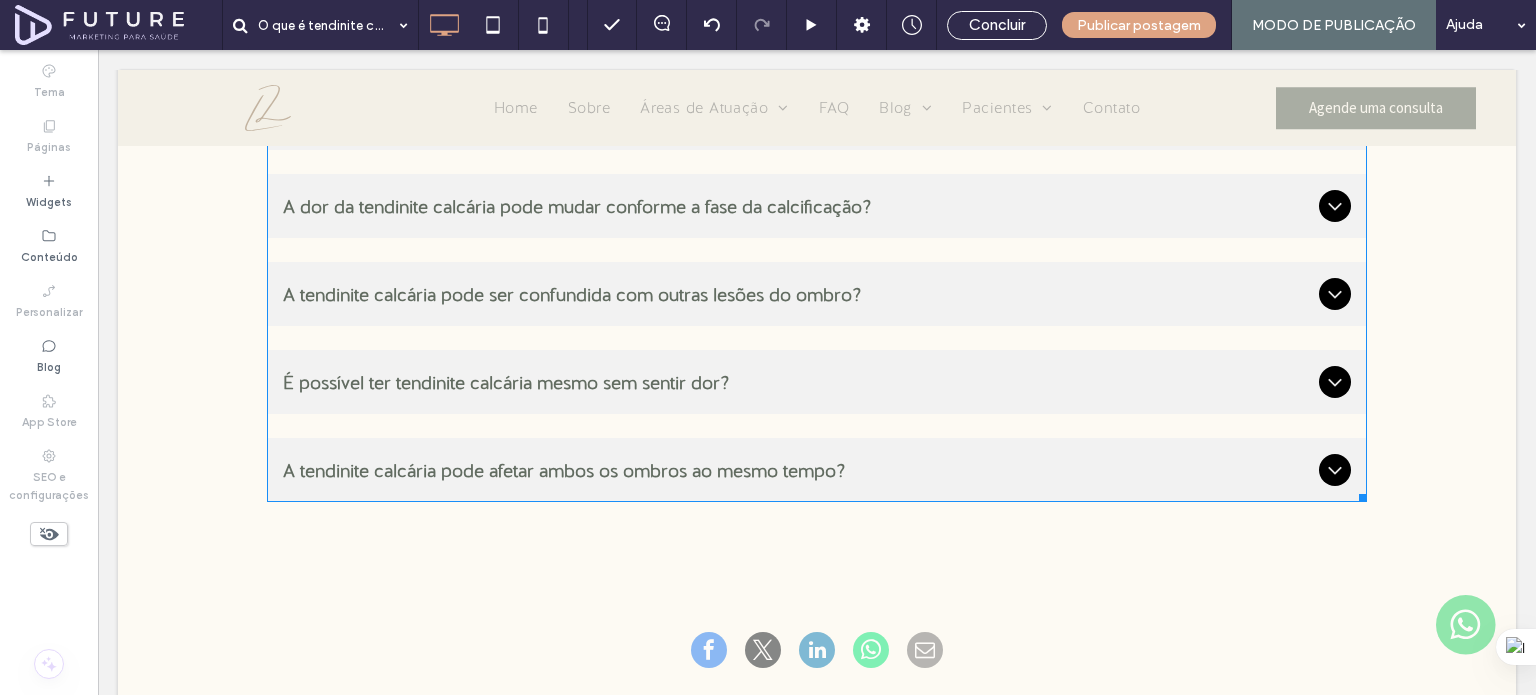 scroll, scrollTop: 4808, scrollLeft: 0, axis: vertical 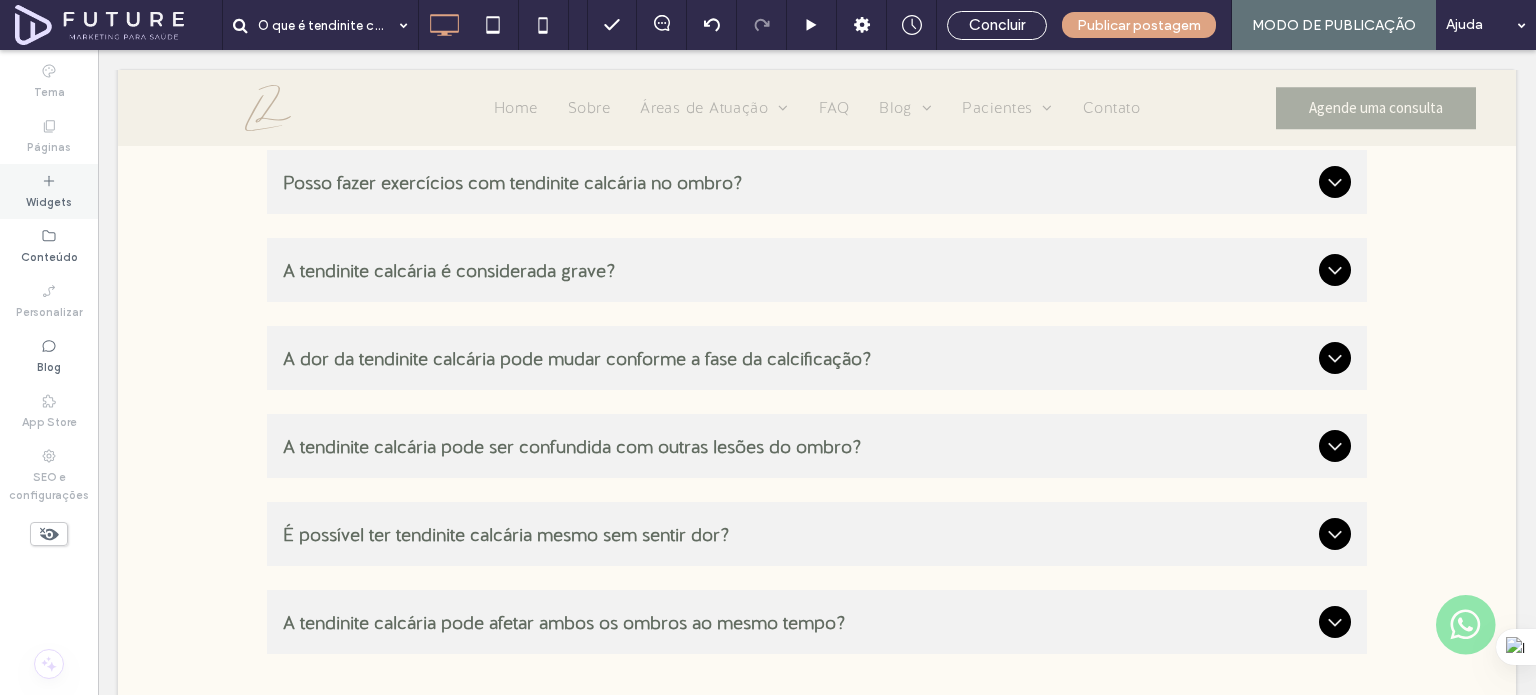 click on "Widgets" at bounding box center (49, 191) 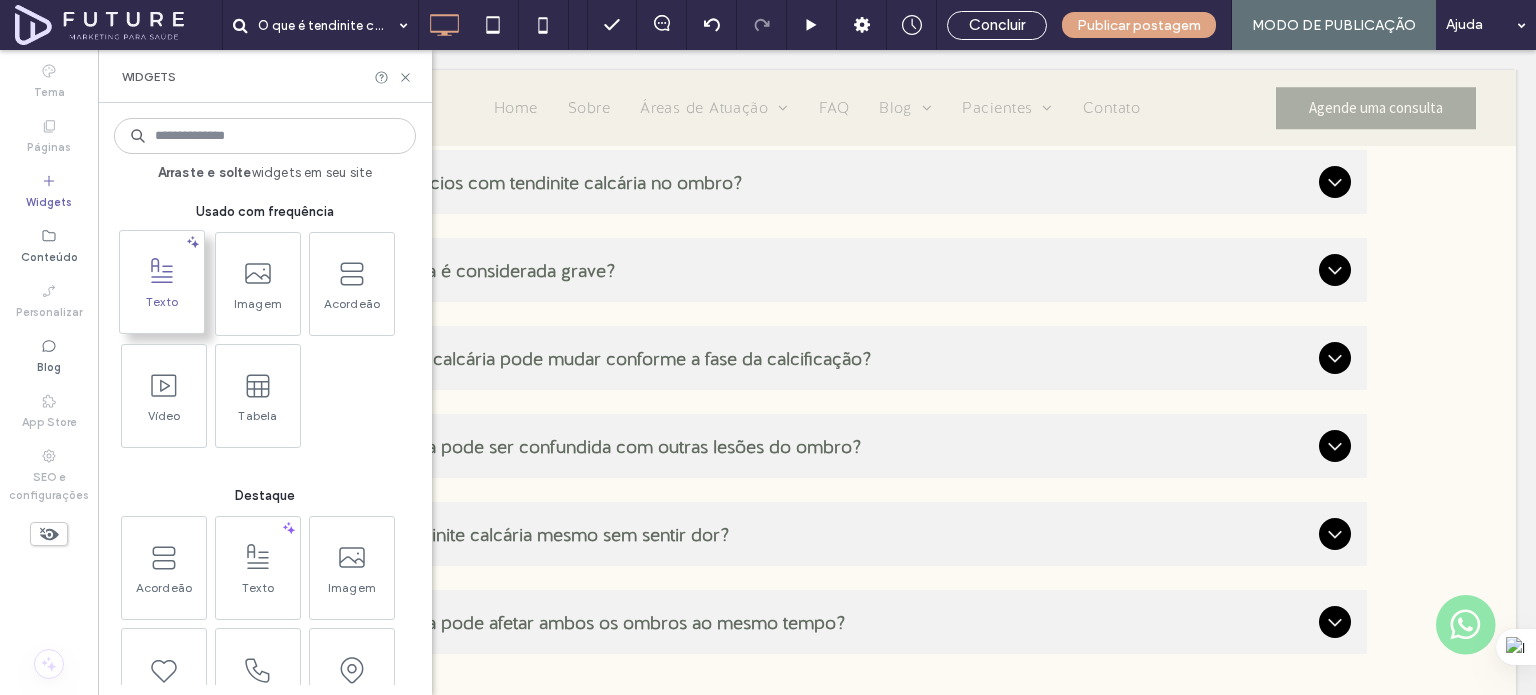 click 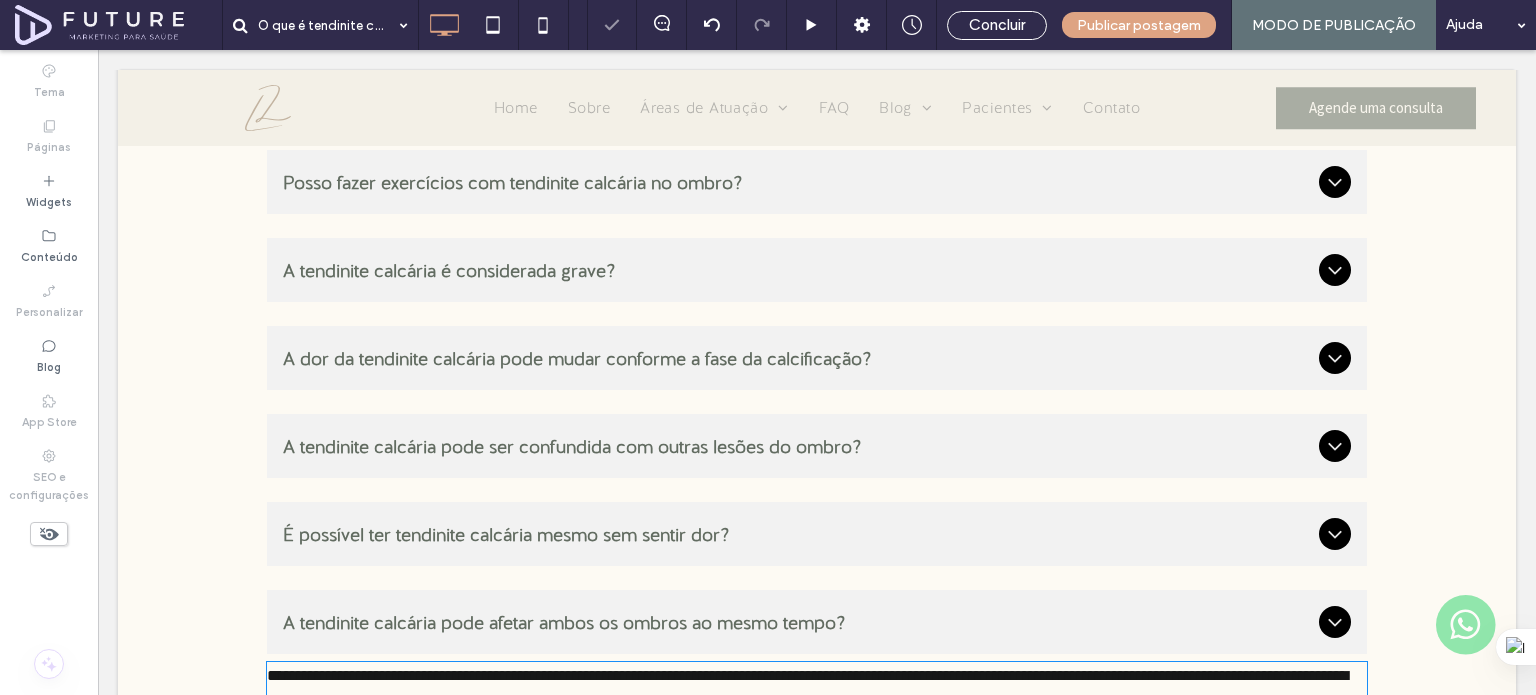 type on "**********" 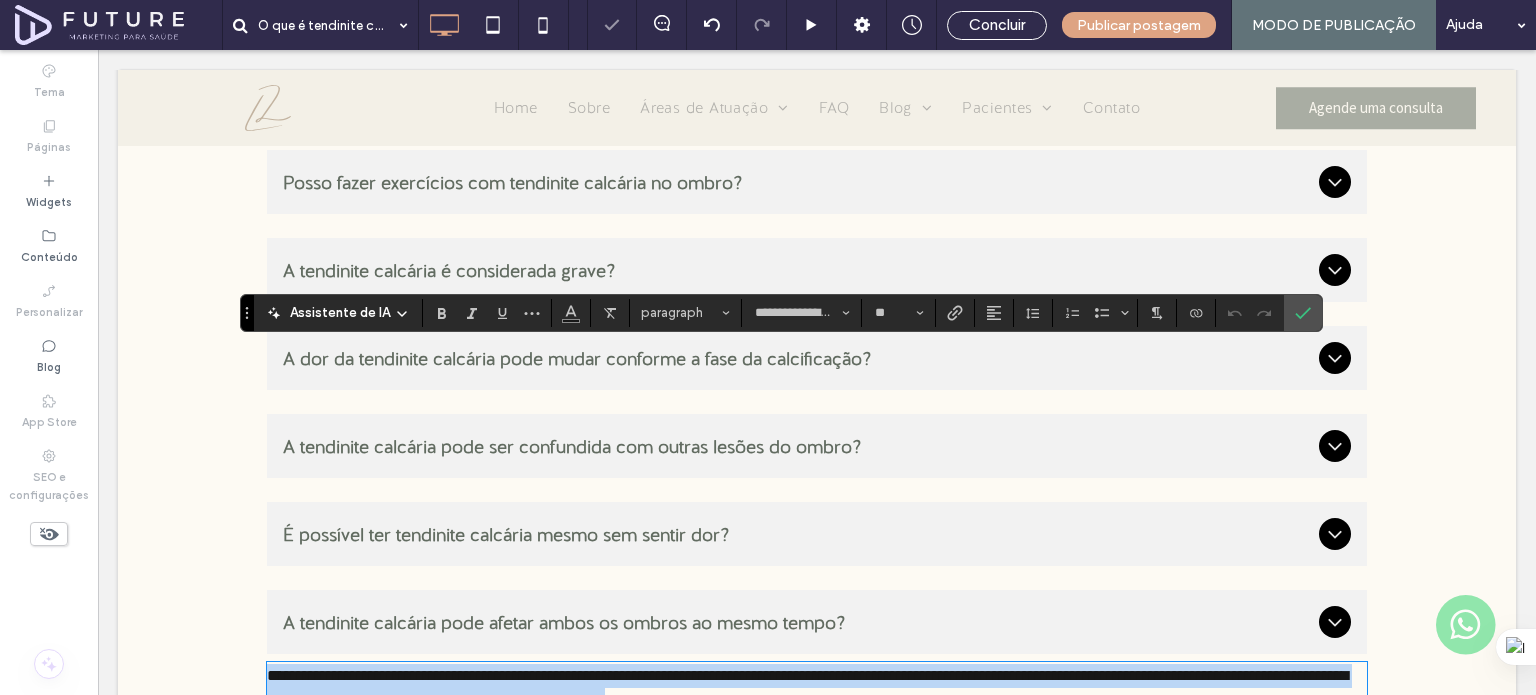 scroll, scrollTop: 5123, scrollLeft: 0, axis: vertical 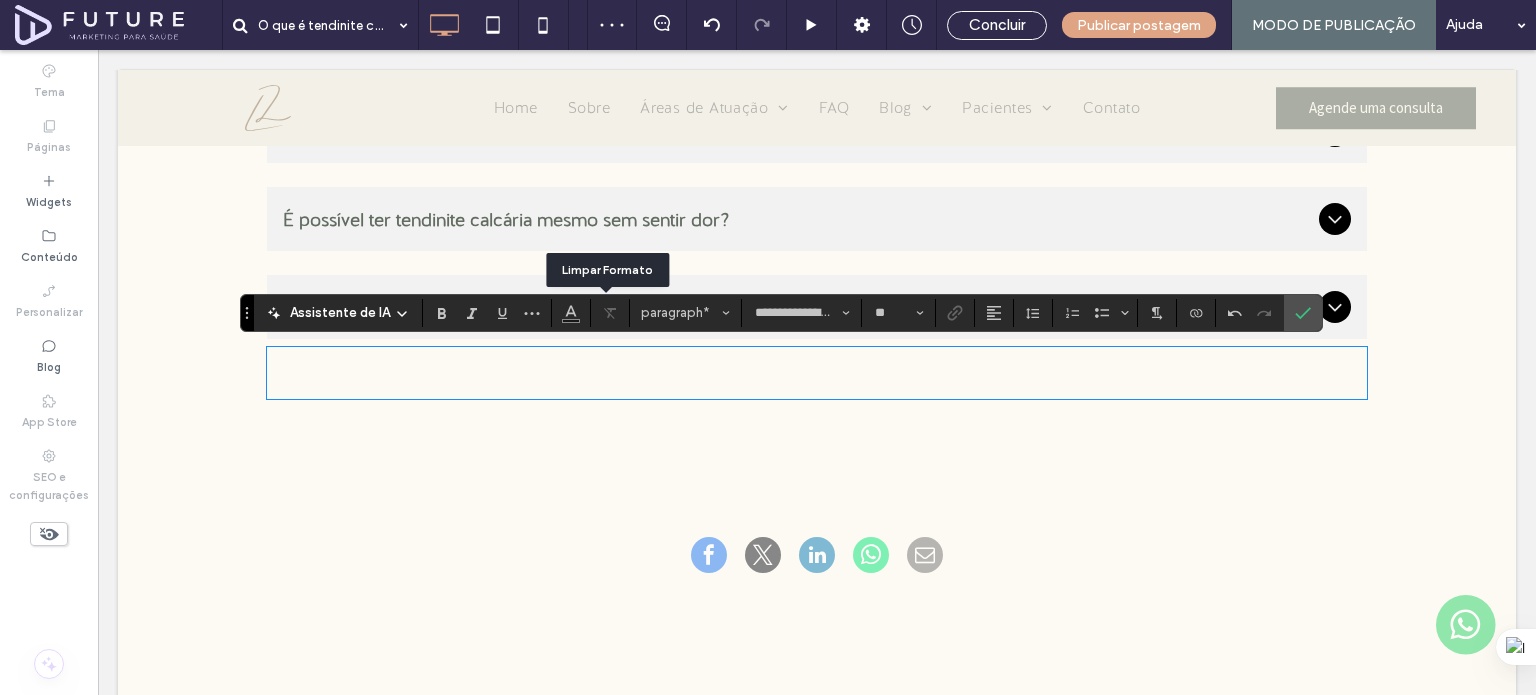 paste 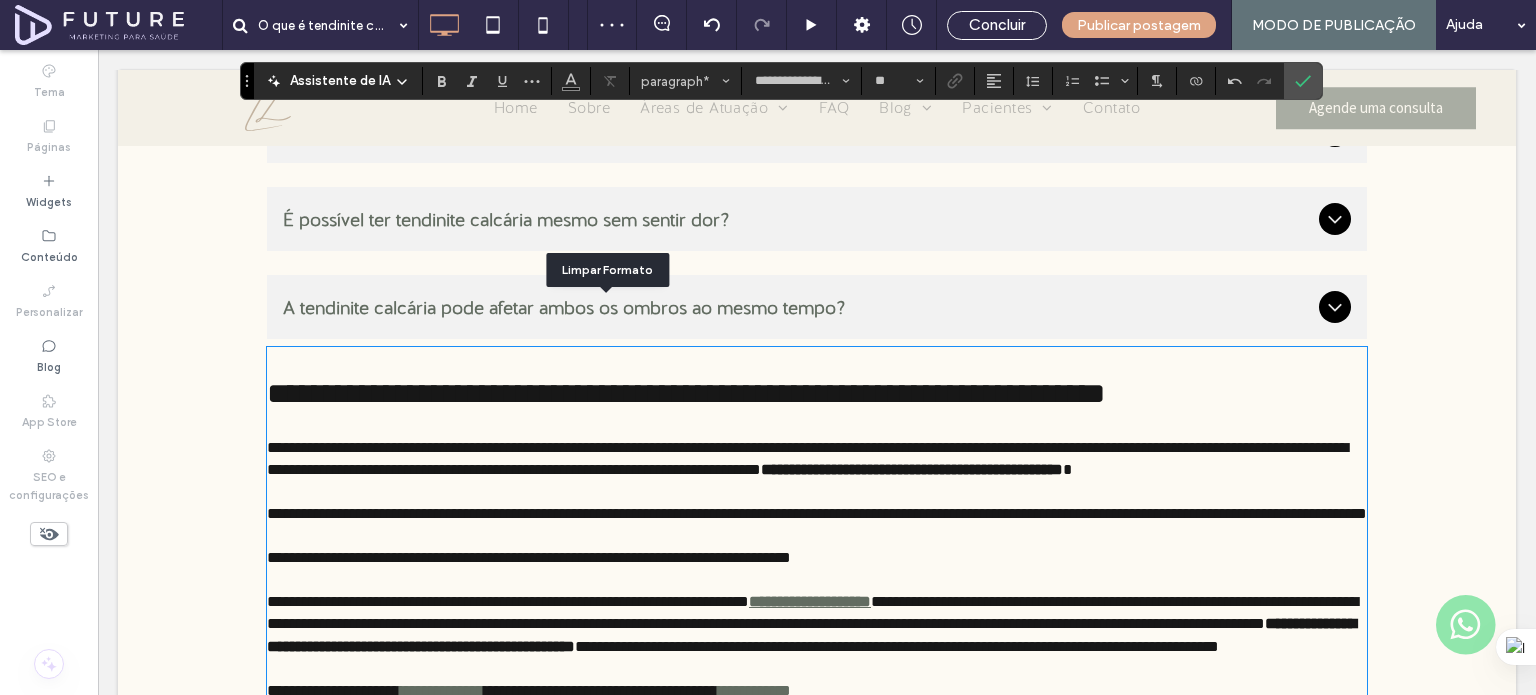 scroll, scrollTop: 5571, scrollLeft: 0, axis: vertical 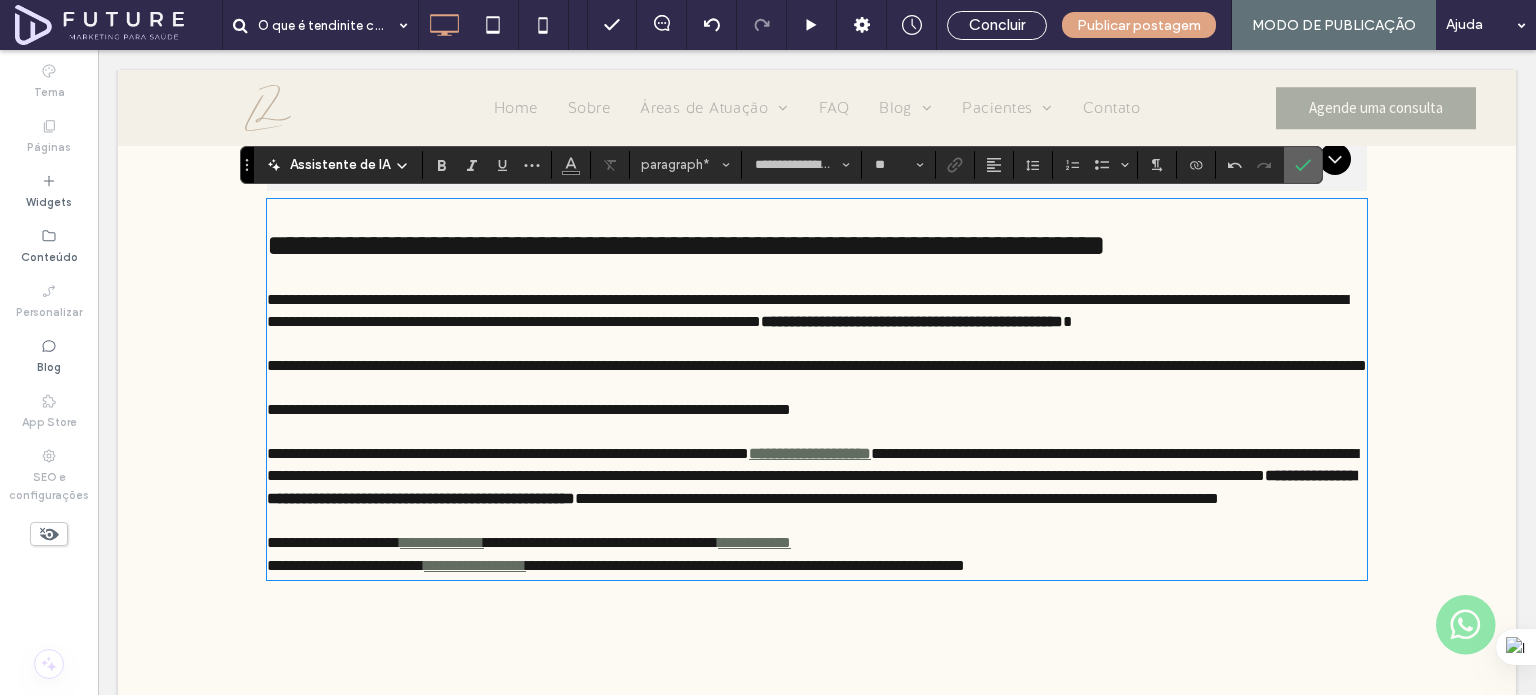 click at bounding box center (1303, 165) 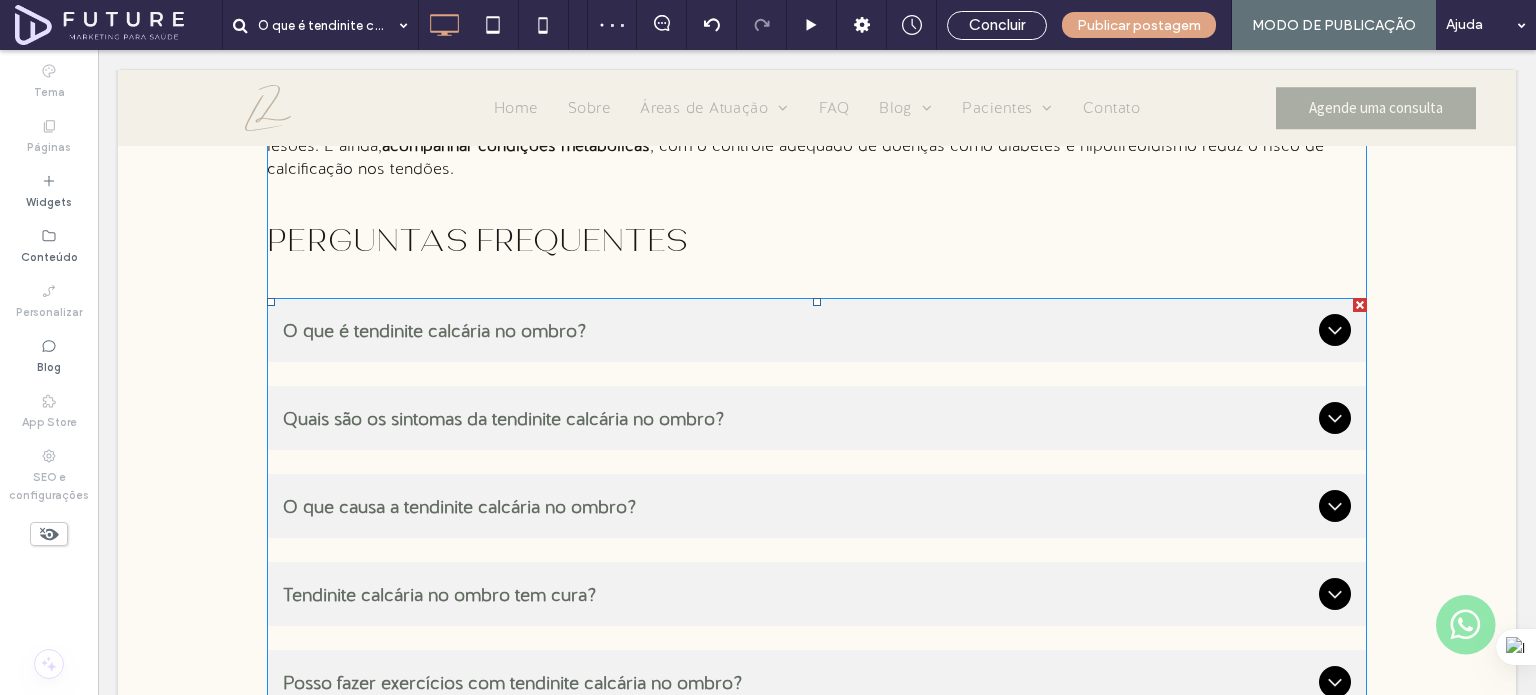 scroll, scrollTop: 4471, scrollLeft: 0, axis: vertical 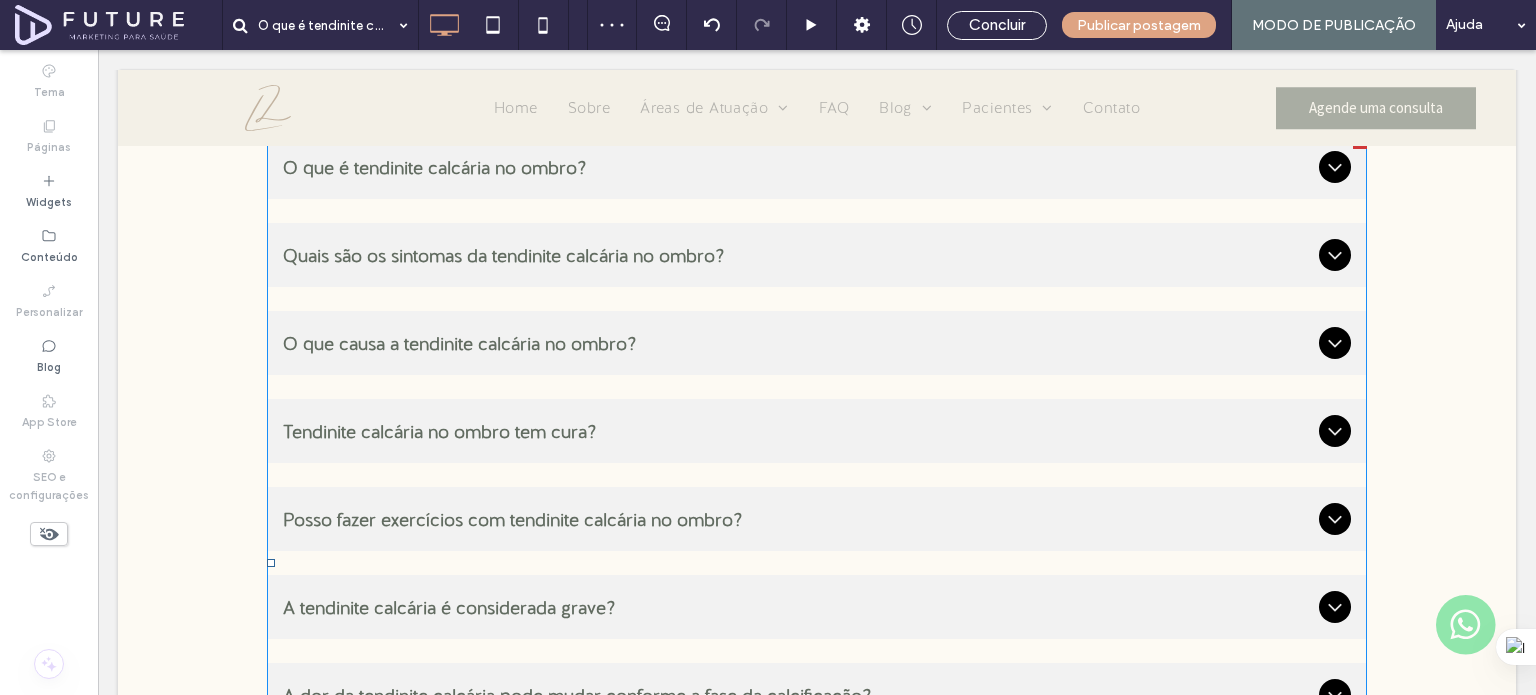 click on "O que causa a tendinite calcária no ombro?" at bounding box center (817, 343) 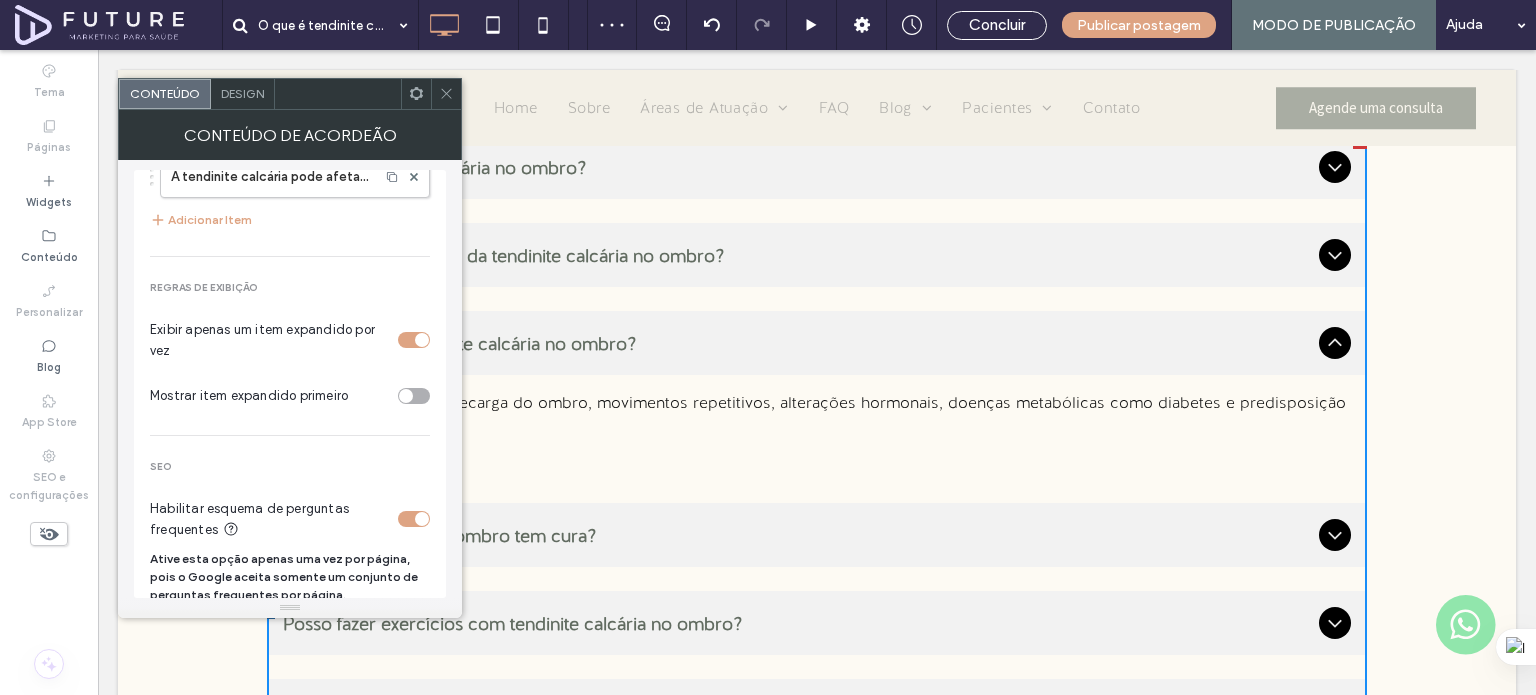 scroll, scrollTop: 564, scrollLeft: 0, axis: vertical 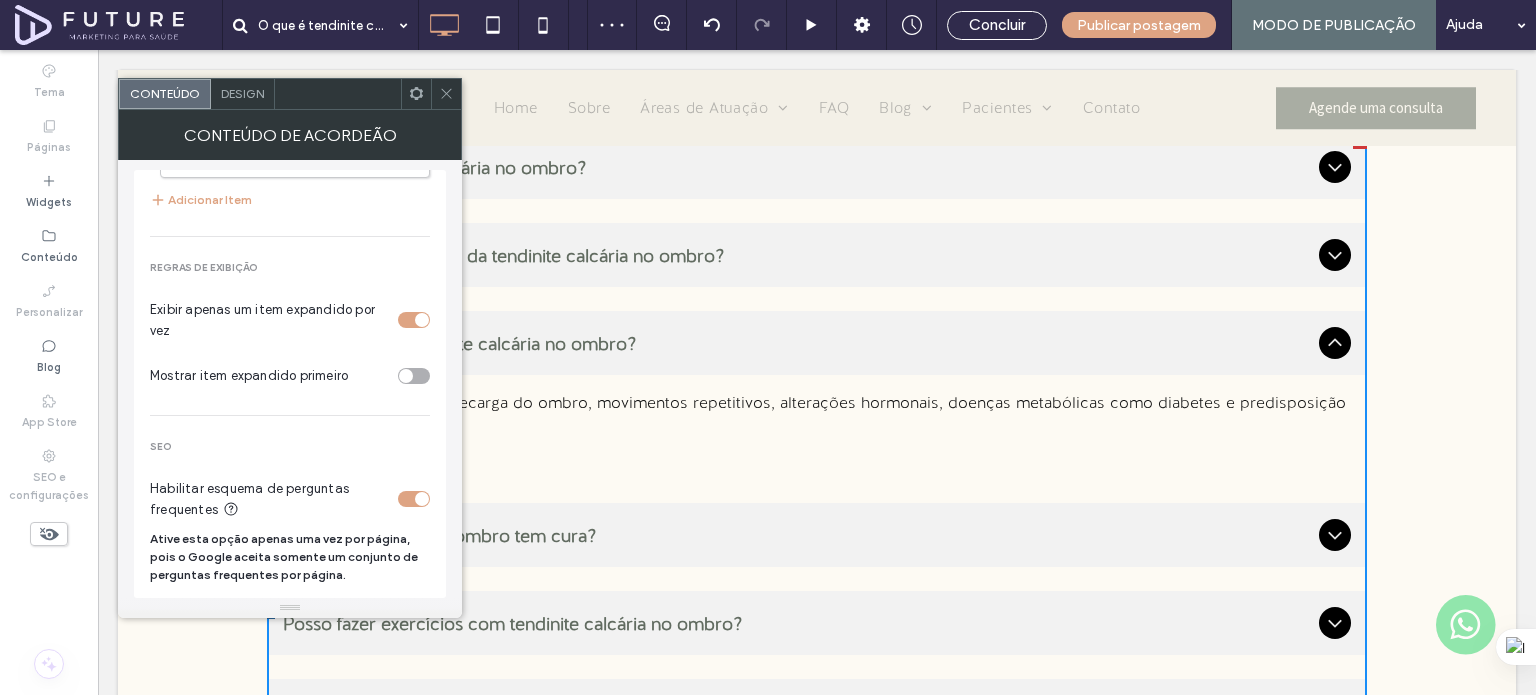 click 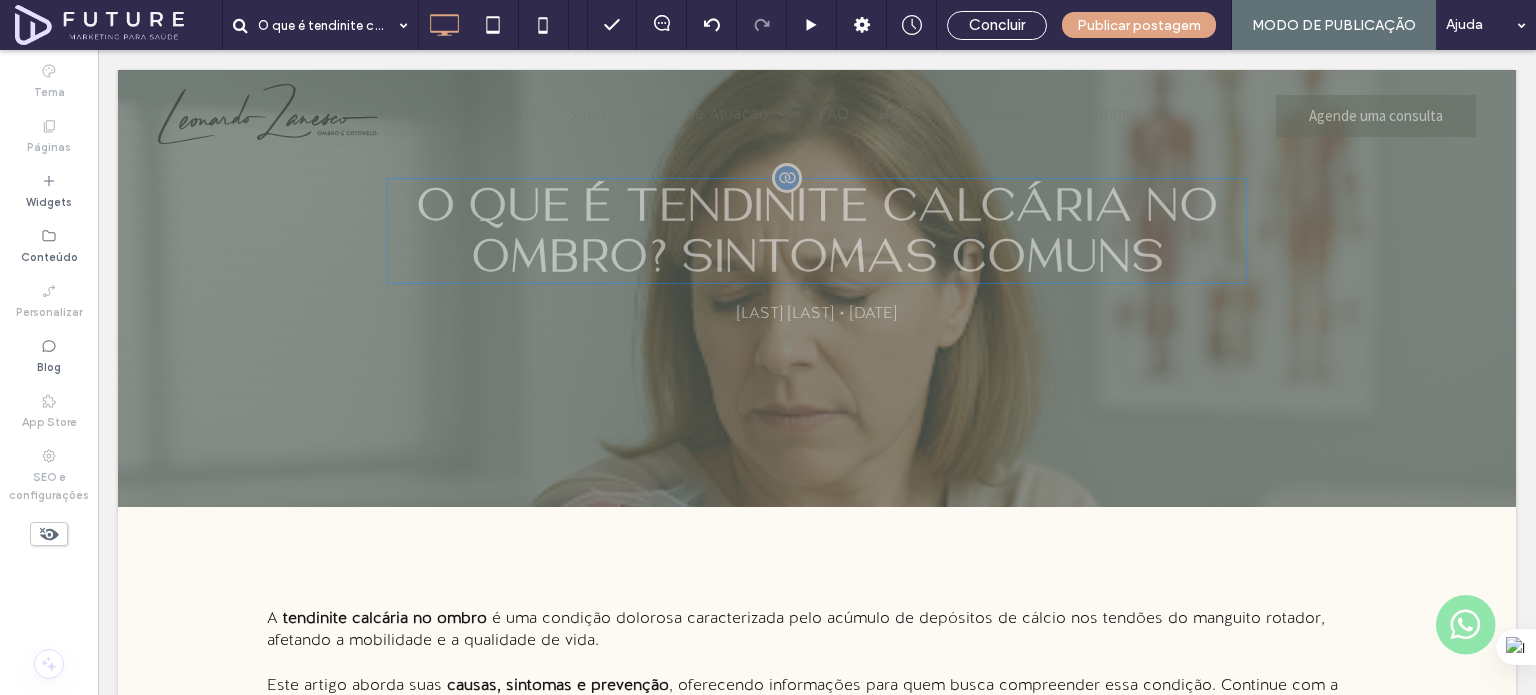 scroll, scrollTop: 0, scrollLeft: 0, axis: both 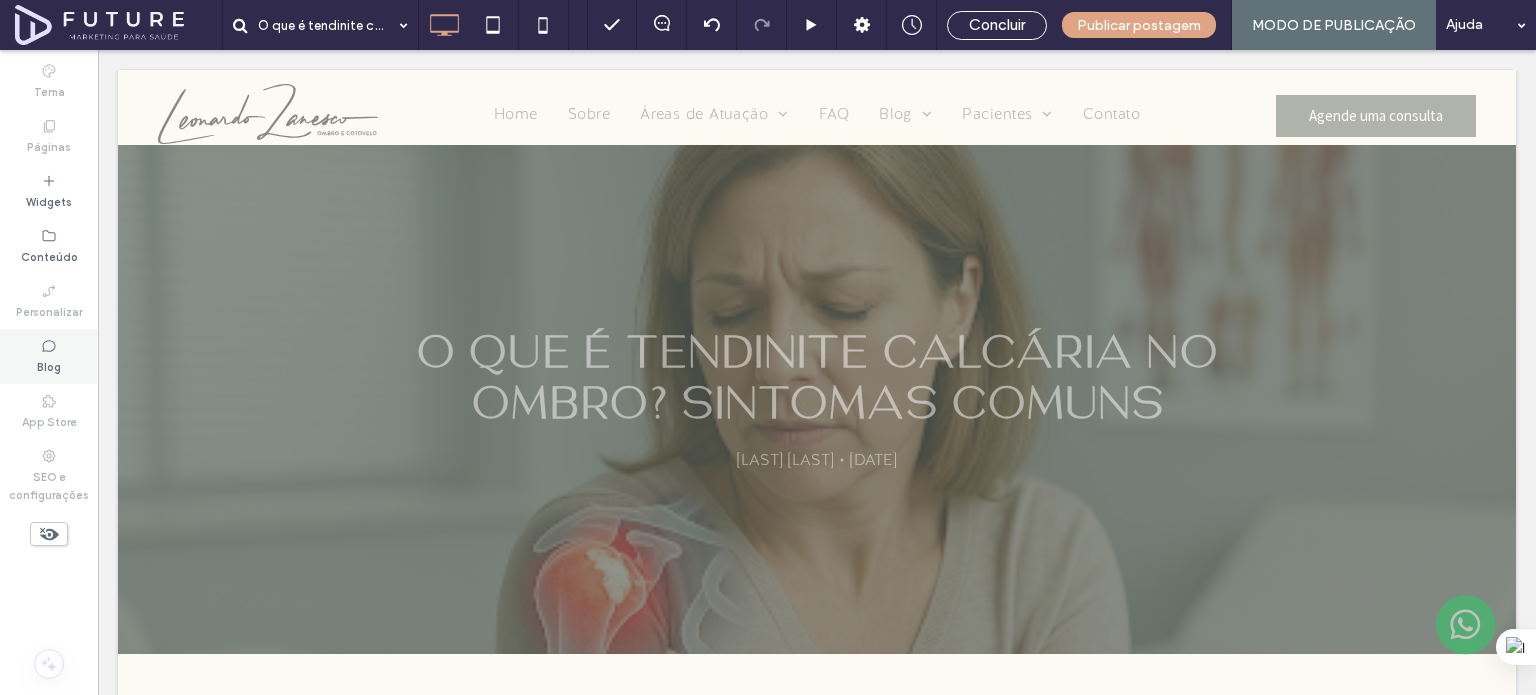 click 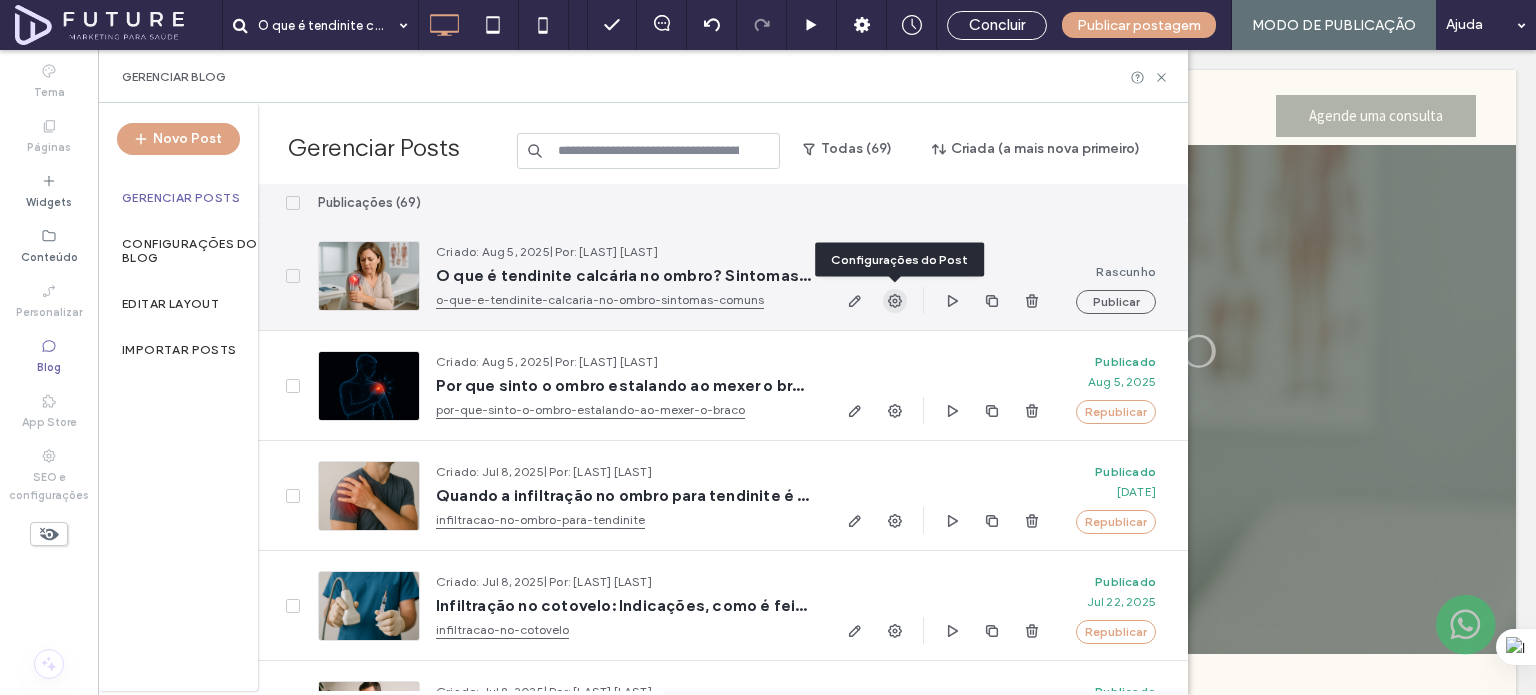 click 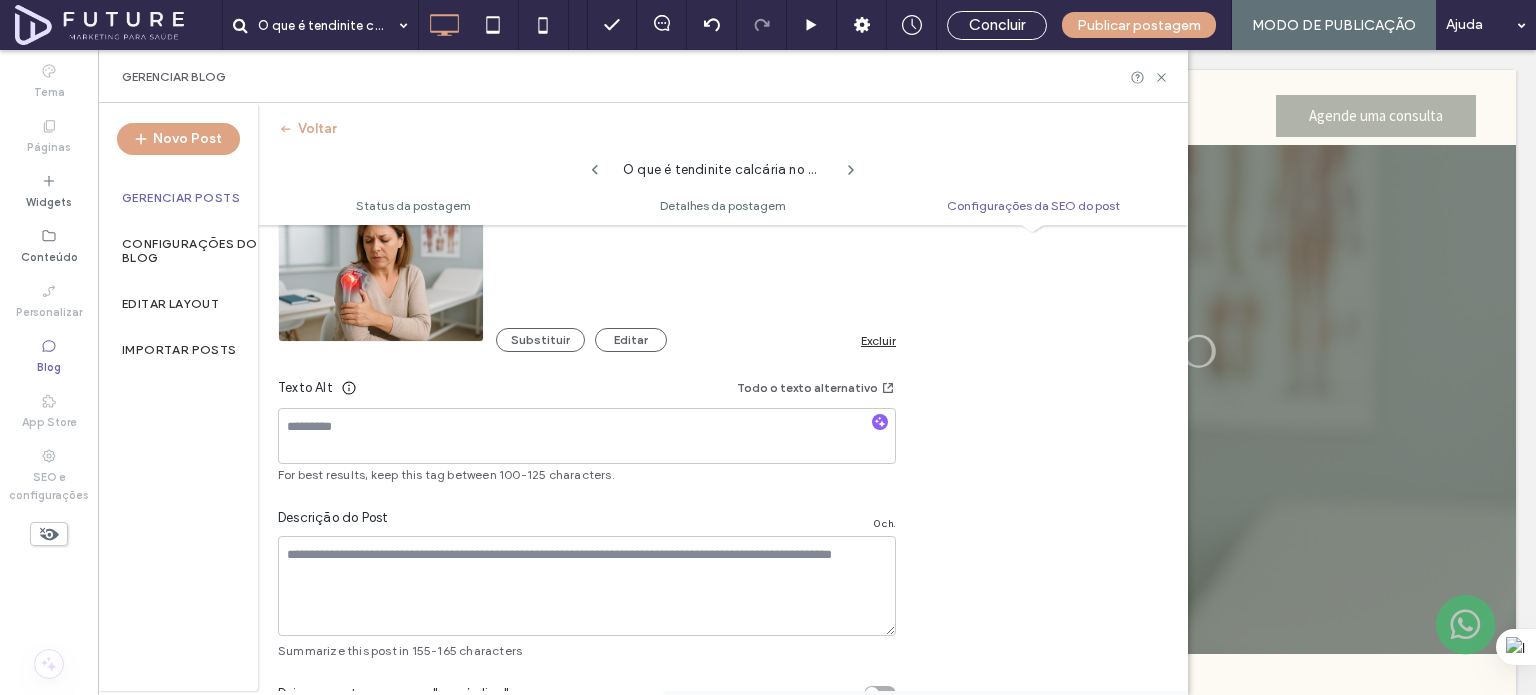 scroll, scrollTop: 1345, scrollLeft: 0, axis: vertical 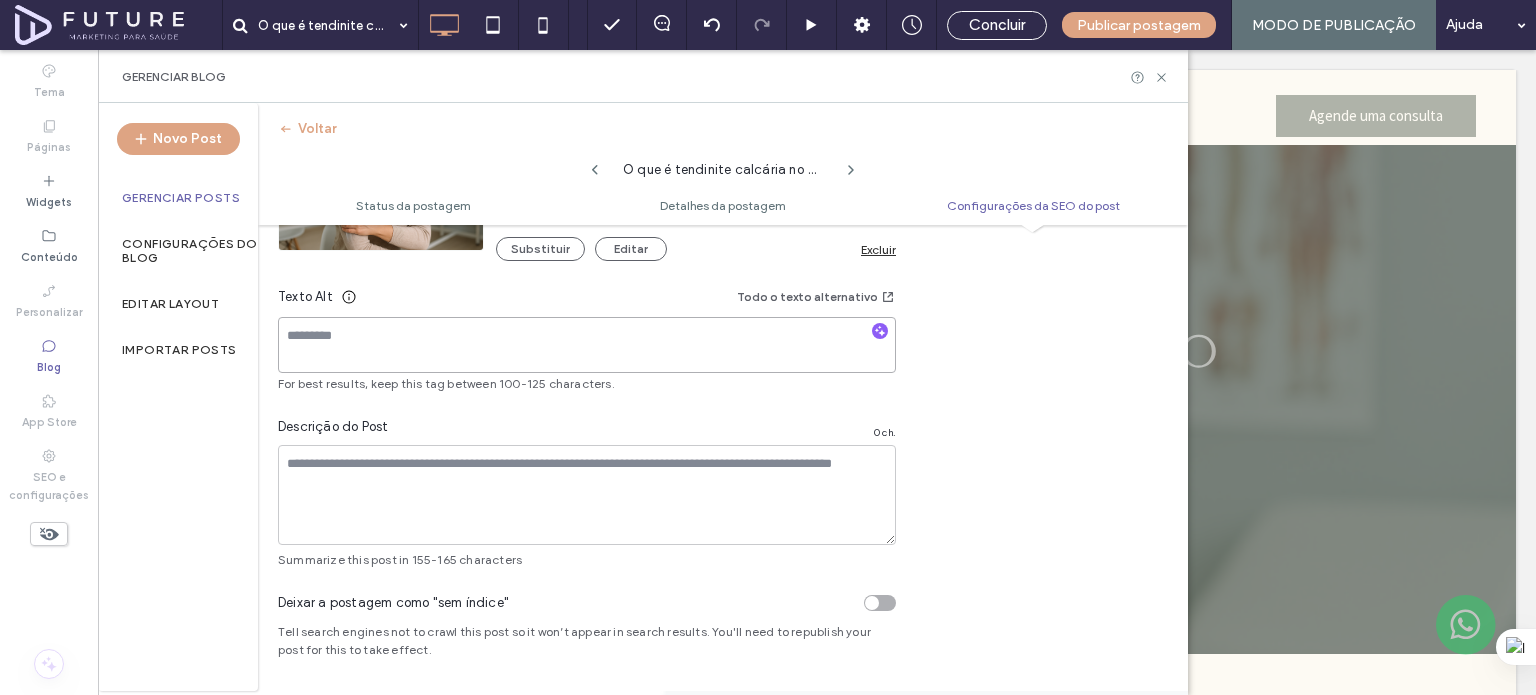 click at bounding box center (587, 345) 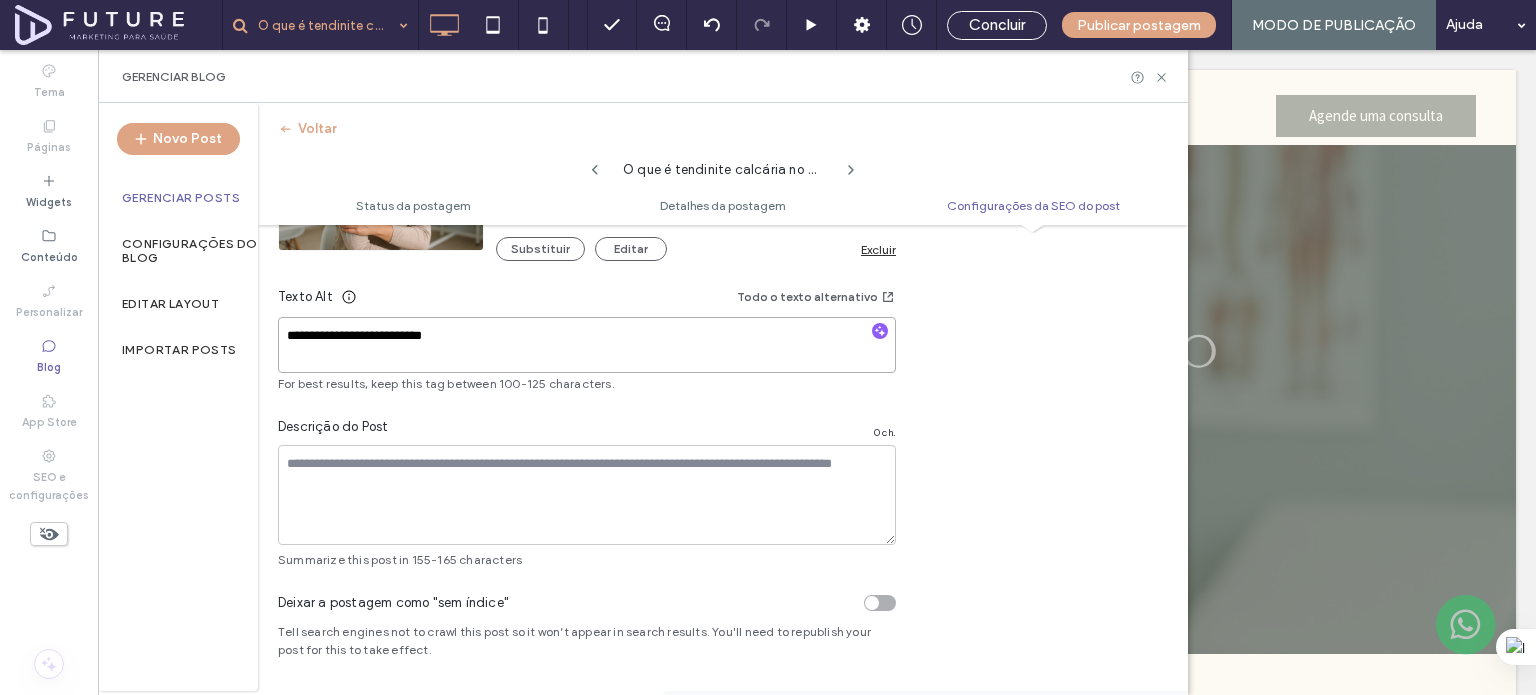 type on "**********" 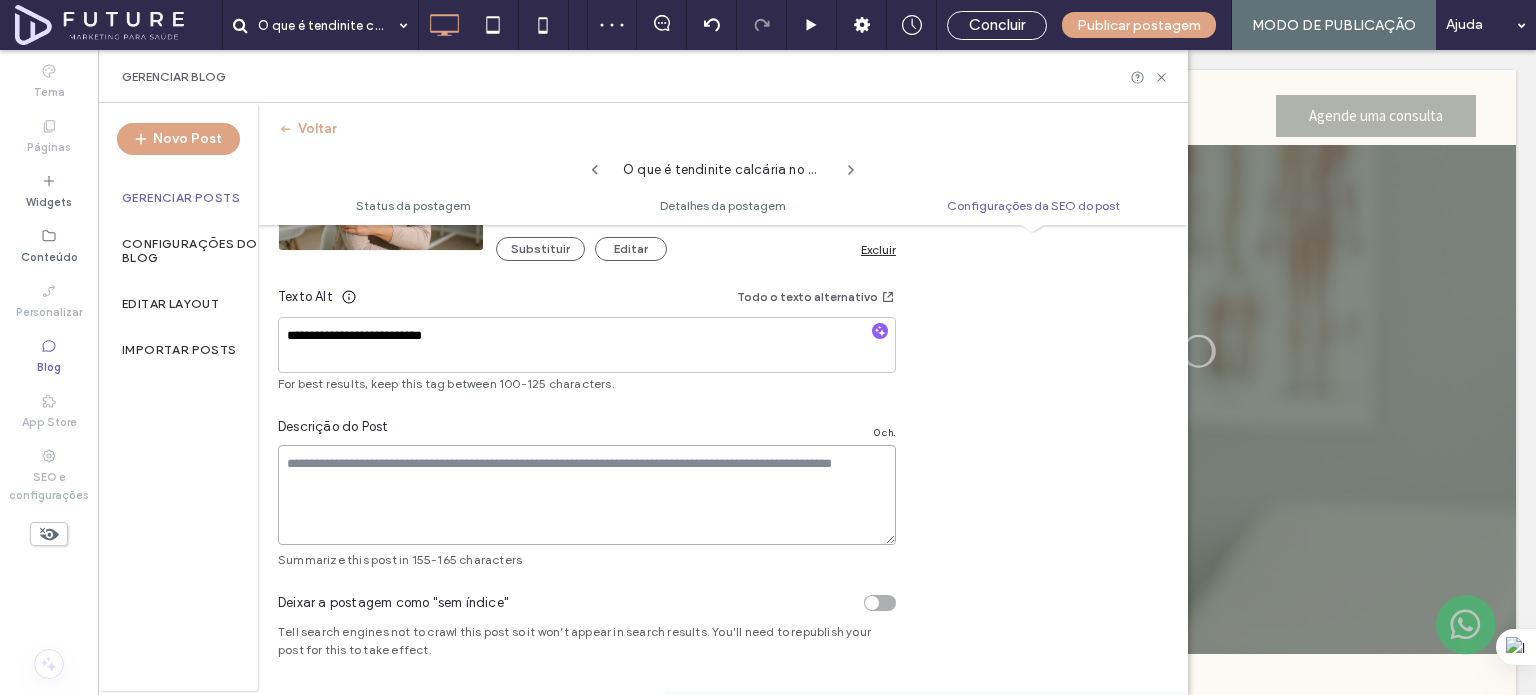 click at bounding box center [587, 495] 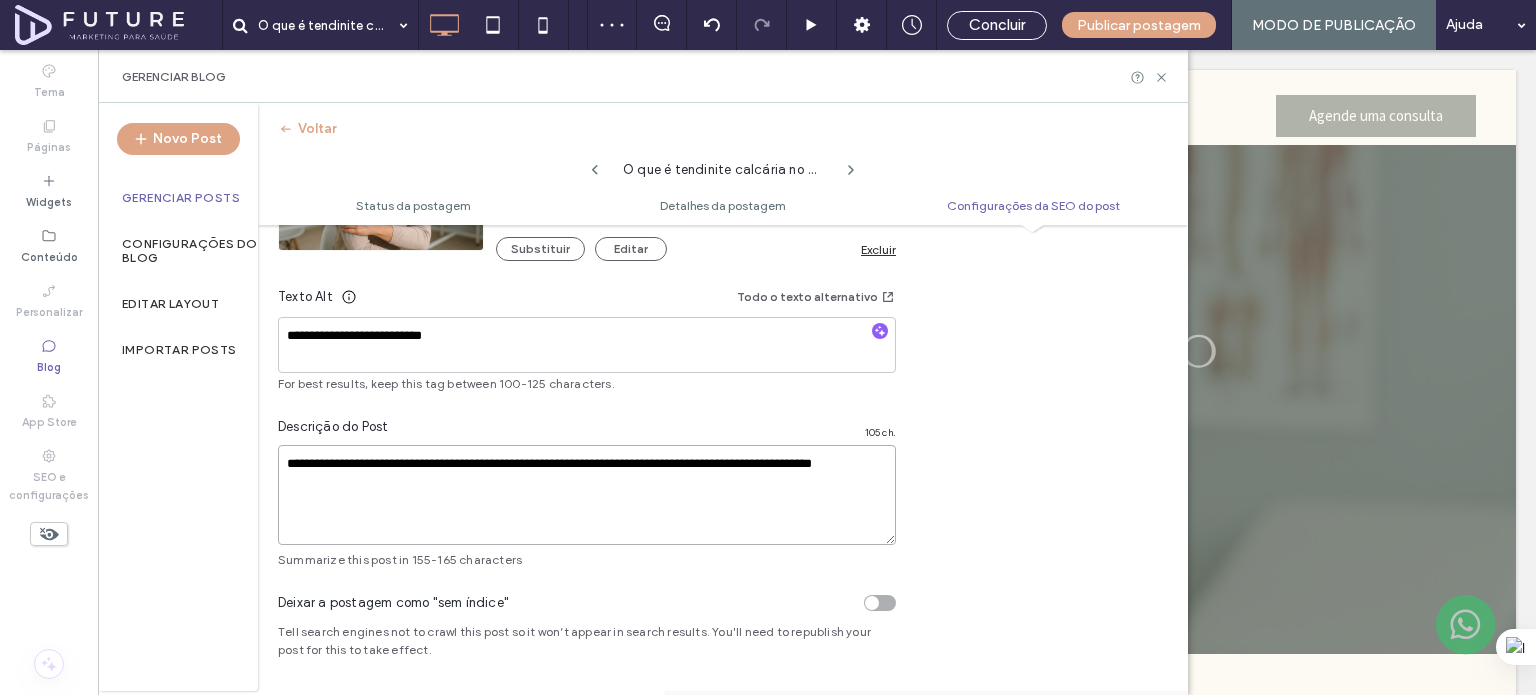 type on "**********" 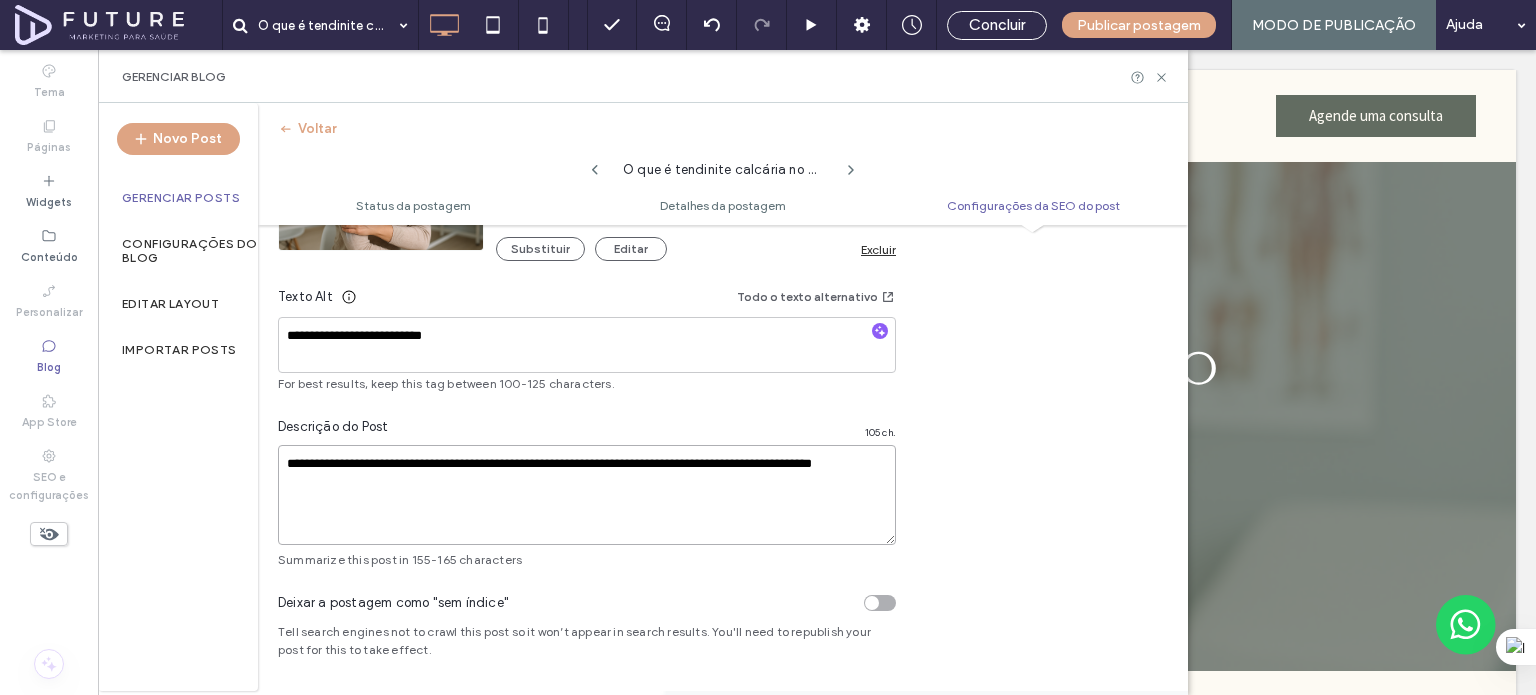 scroll, scrollTop: 0, scrollLeft: 0, axis: both 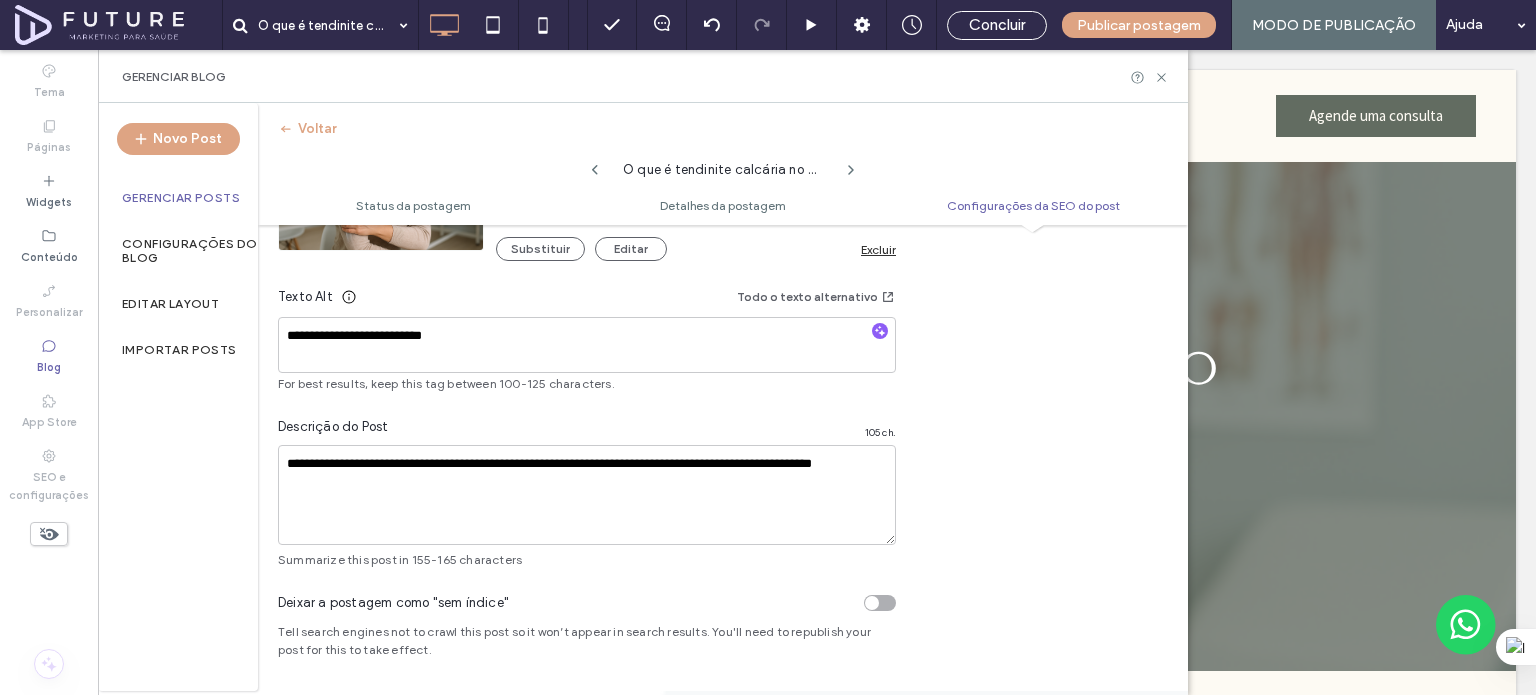 drag, startPoint x: 900, startPoint y: 426, endPoint x: 913, endPoint y: 426, distance: 13 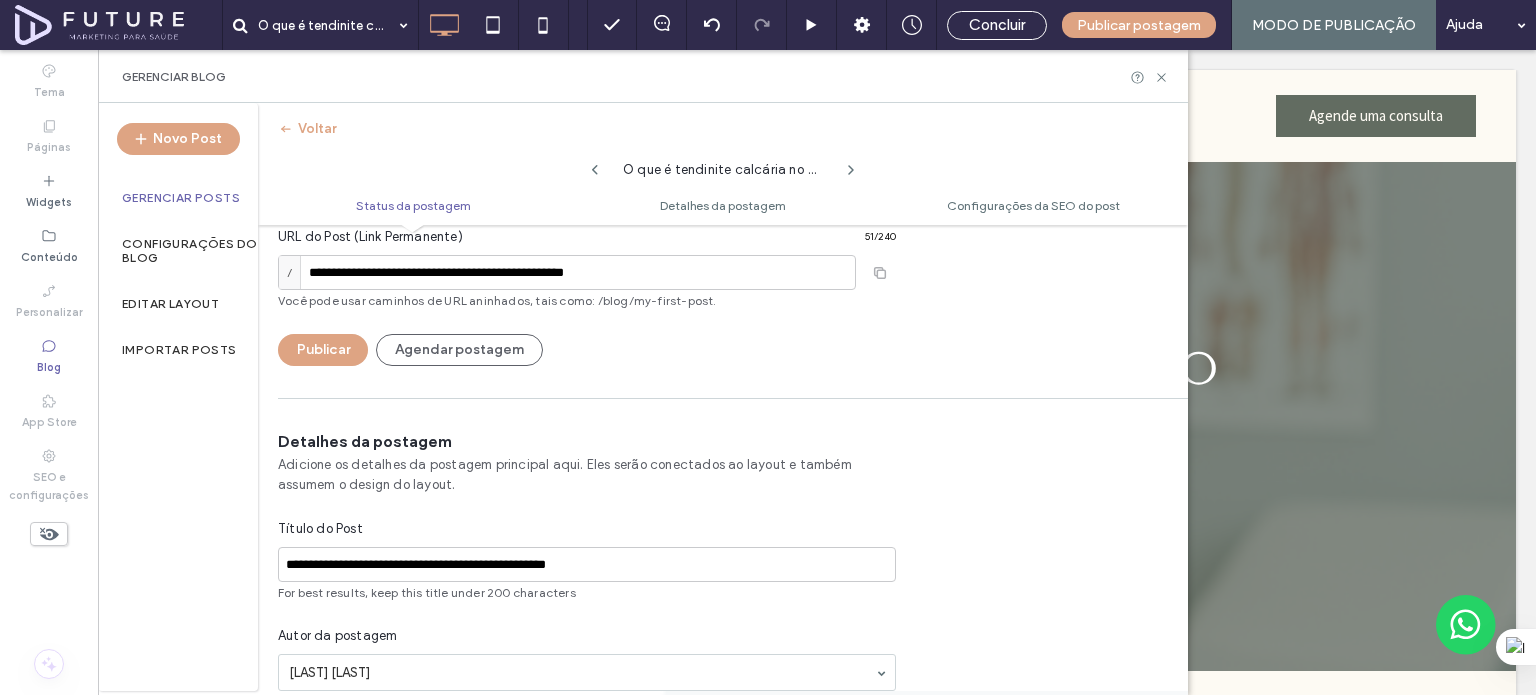 scroll, scrollTop: 0, scrollLeft: 0, axis: both 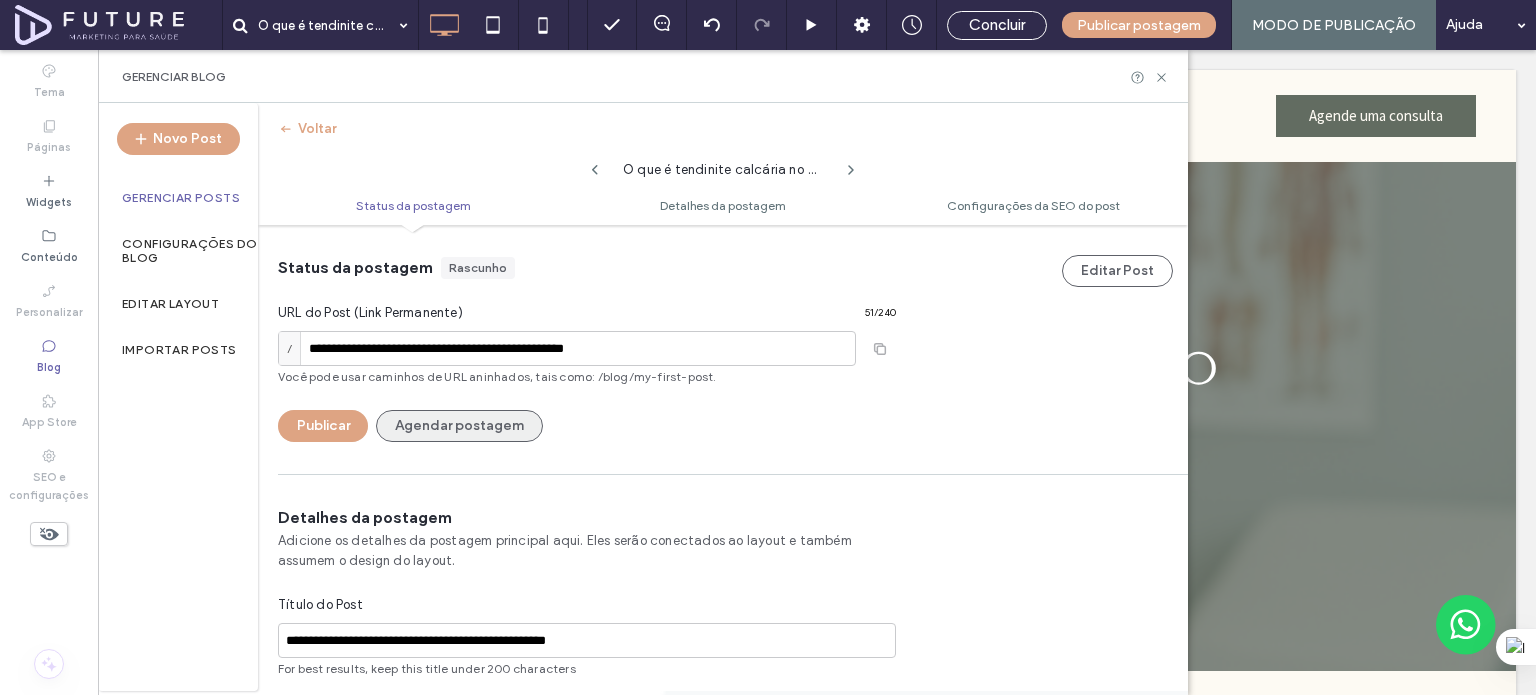 click on "Agendar postagem" at bounding box center [459, 426] 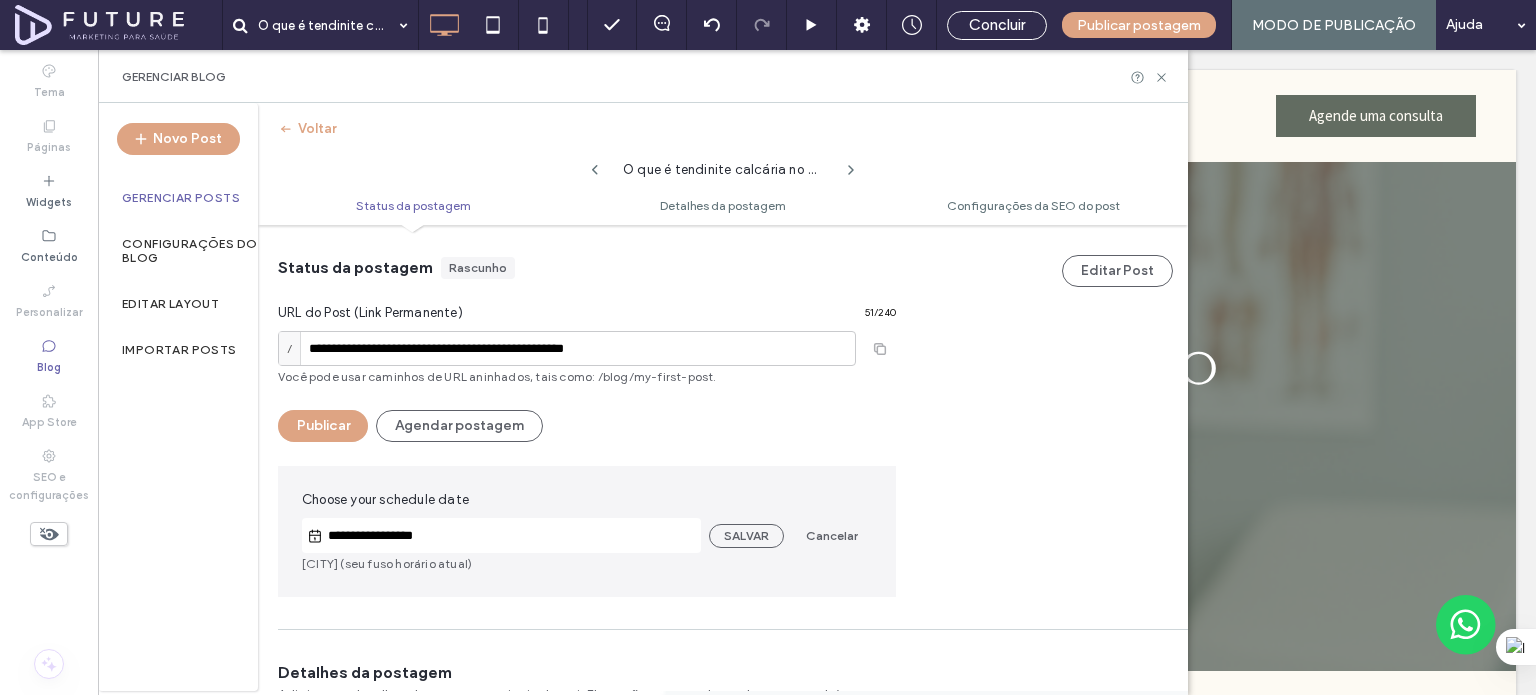 click on "**********" at bounding box center (512, 536) 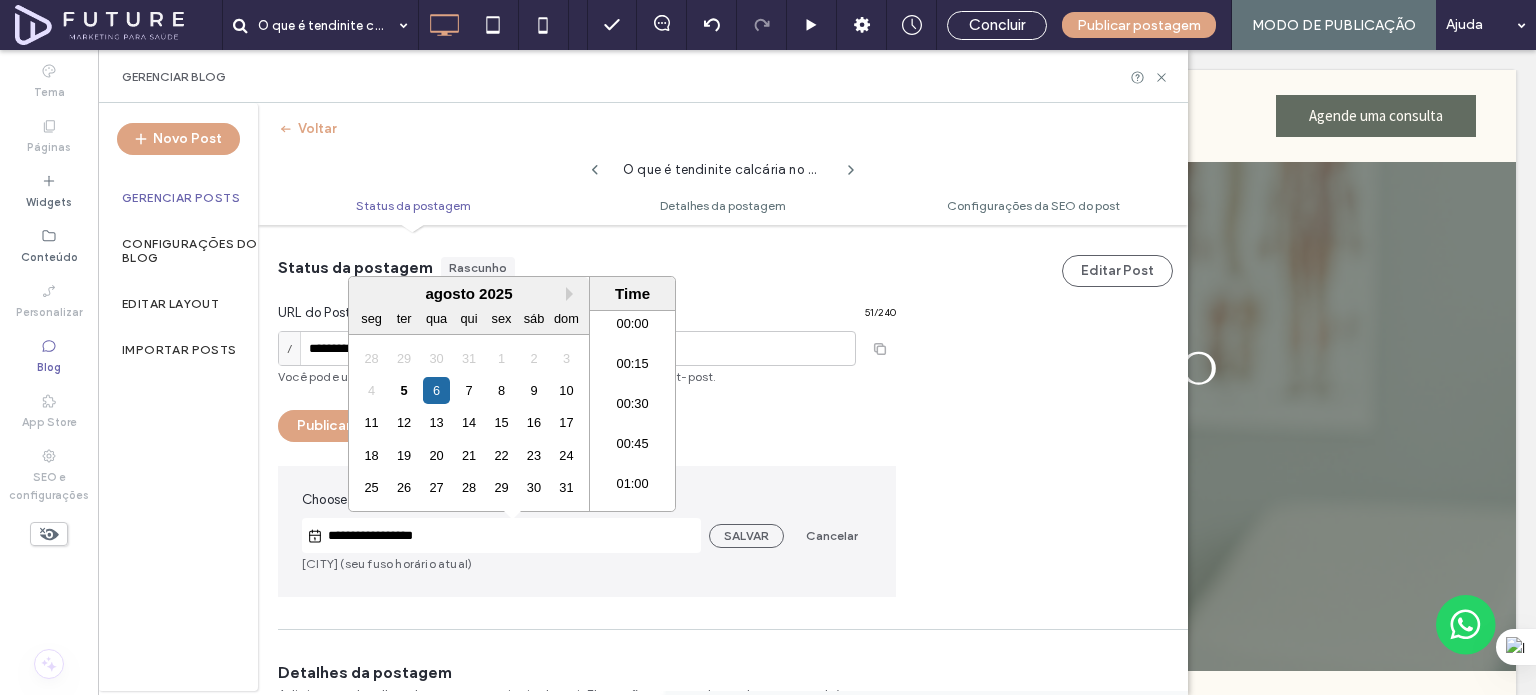 scroll, scrollTop: 2640, scrollLeft: 0, axis: vertical 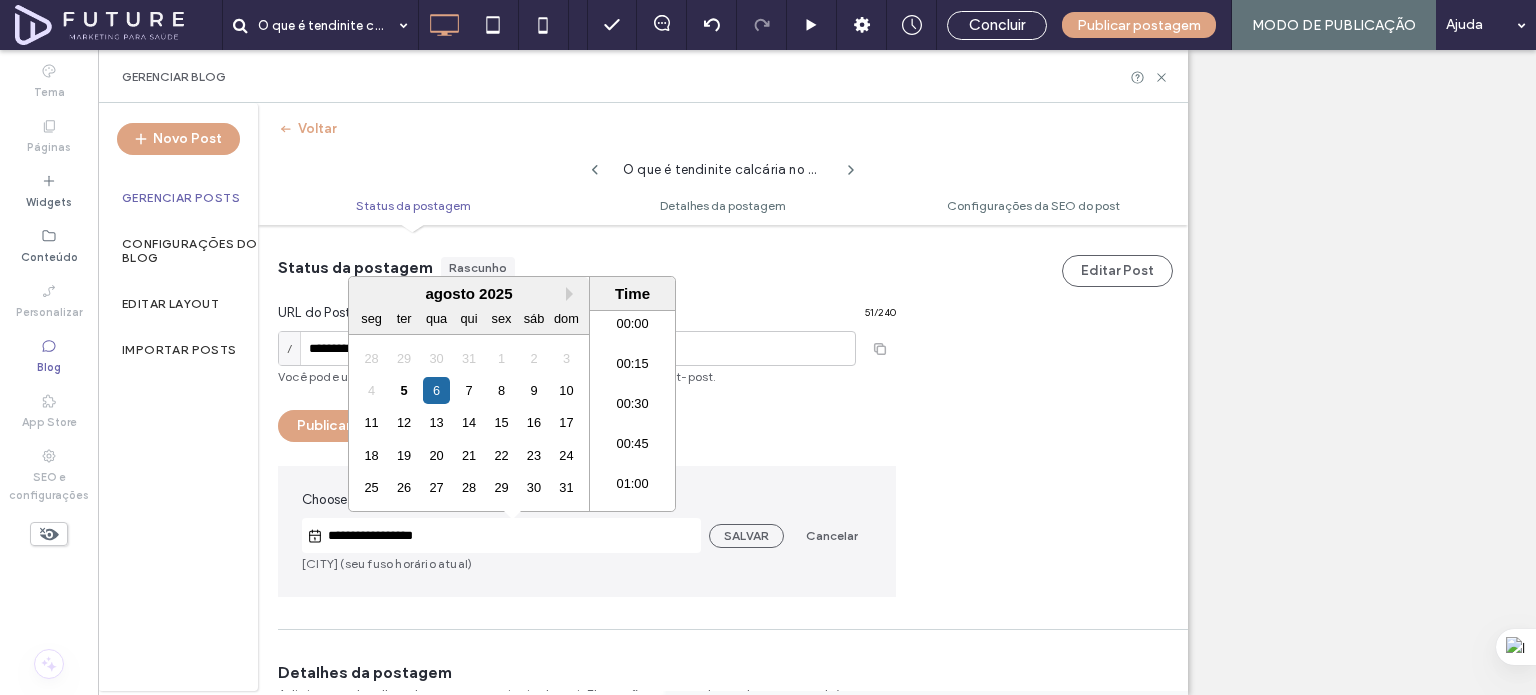 click on "12" at bounding box center [404, 422] 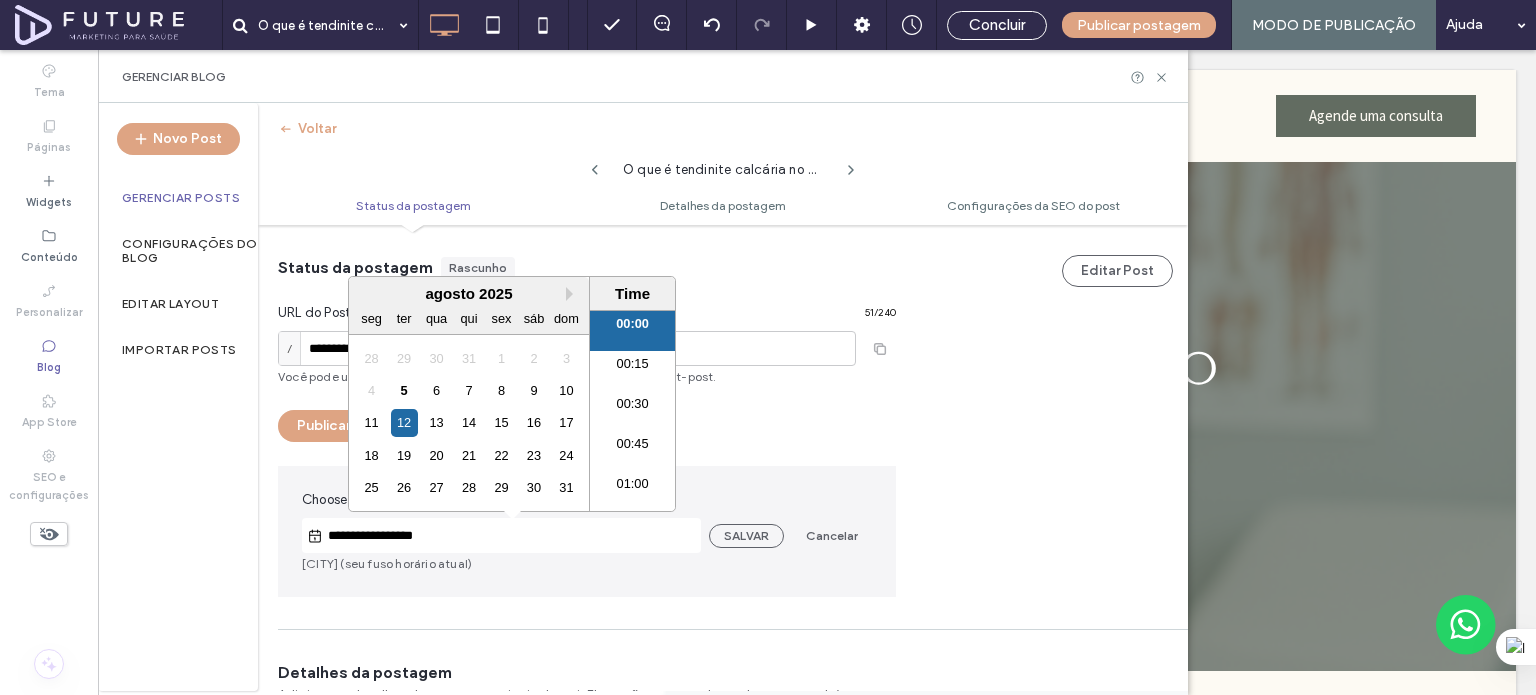 scroll, scrollTop: 0, scrollLeft: 0, axis: both 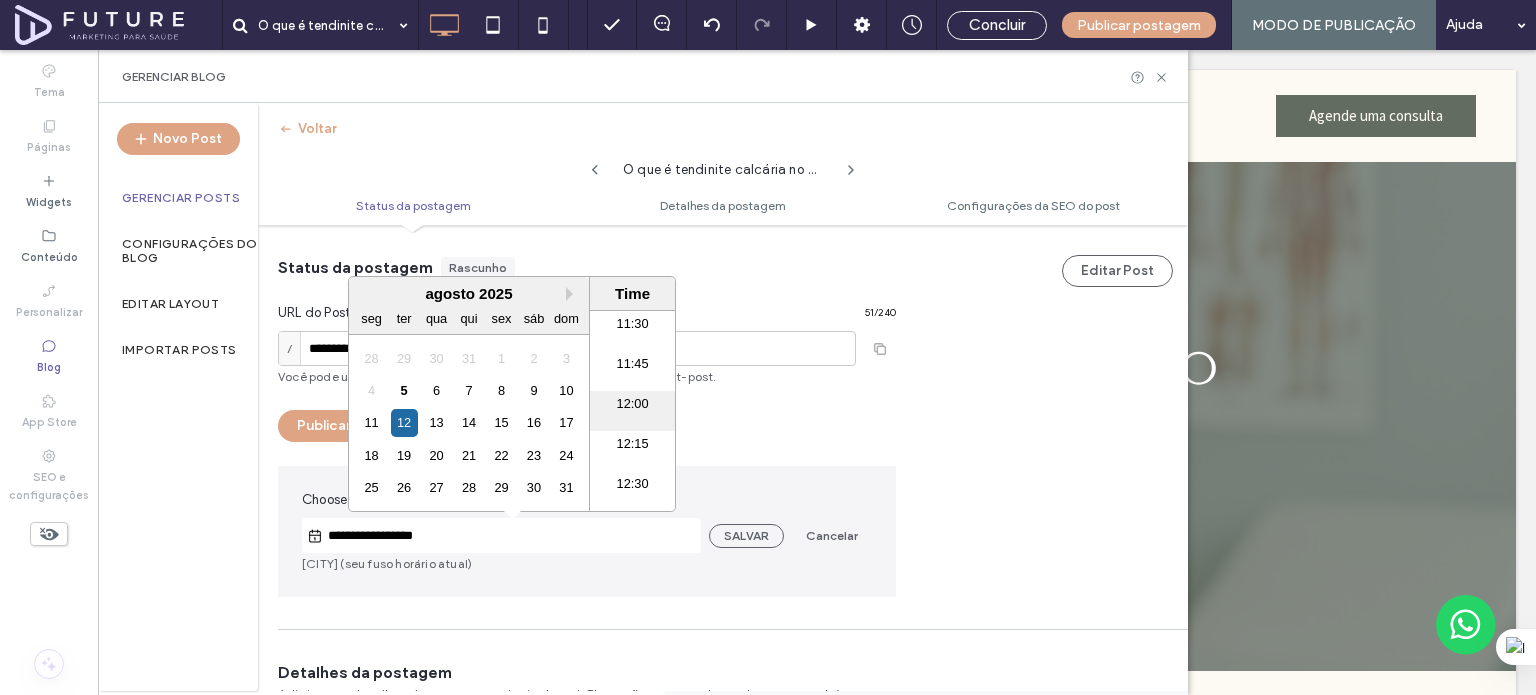 click on "12:00" at bounding box center [632, 411] 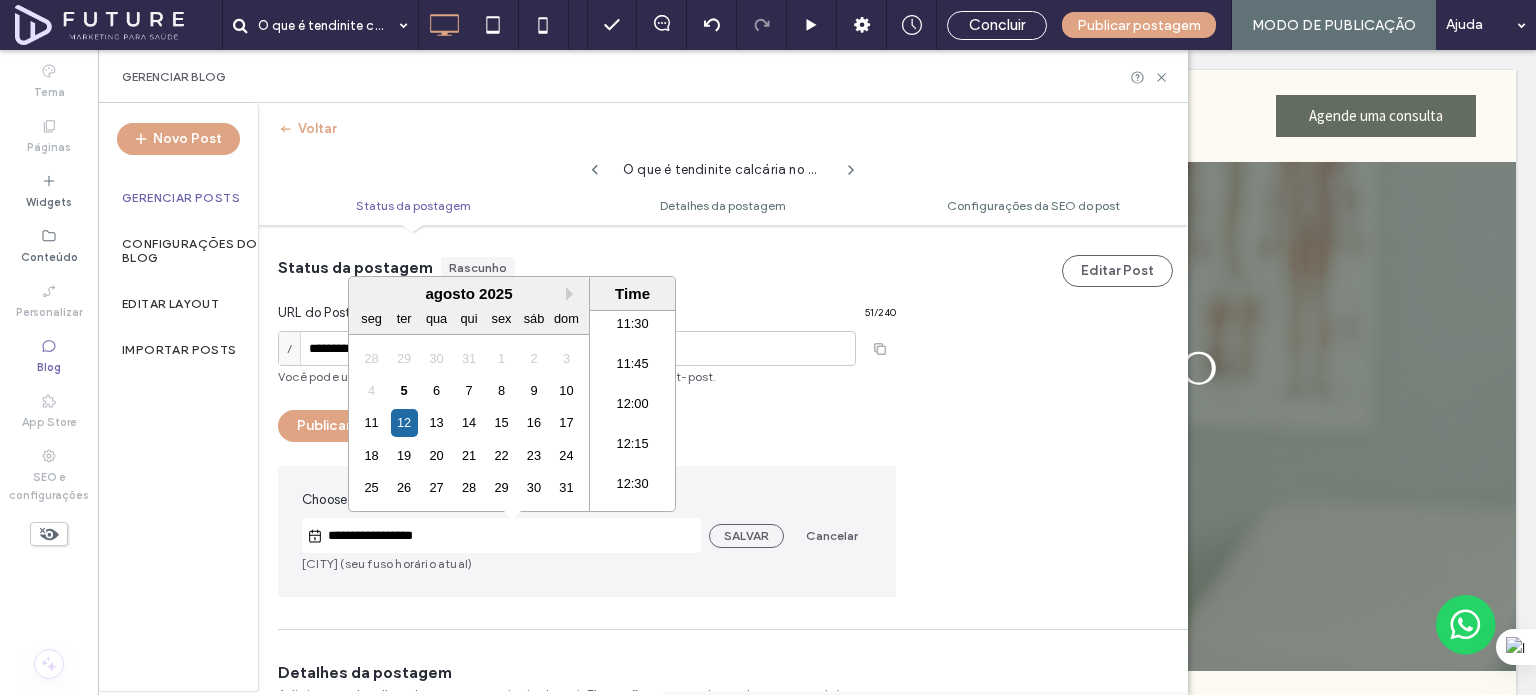 type on "**********" 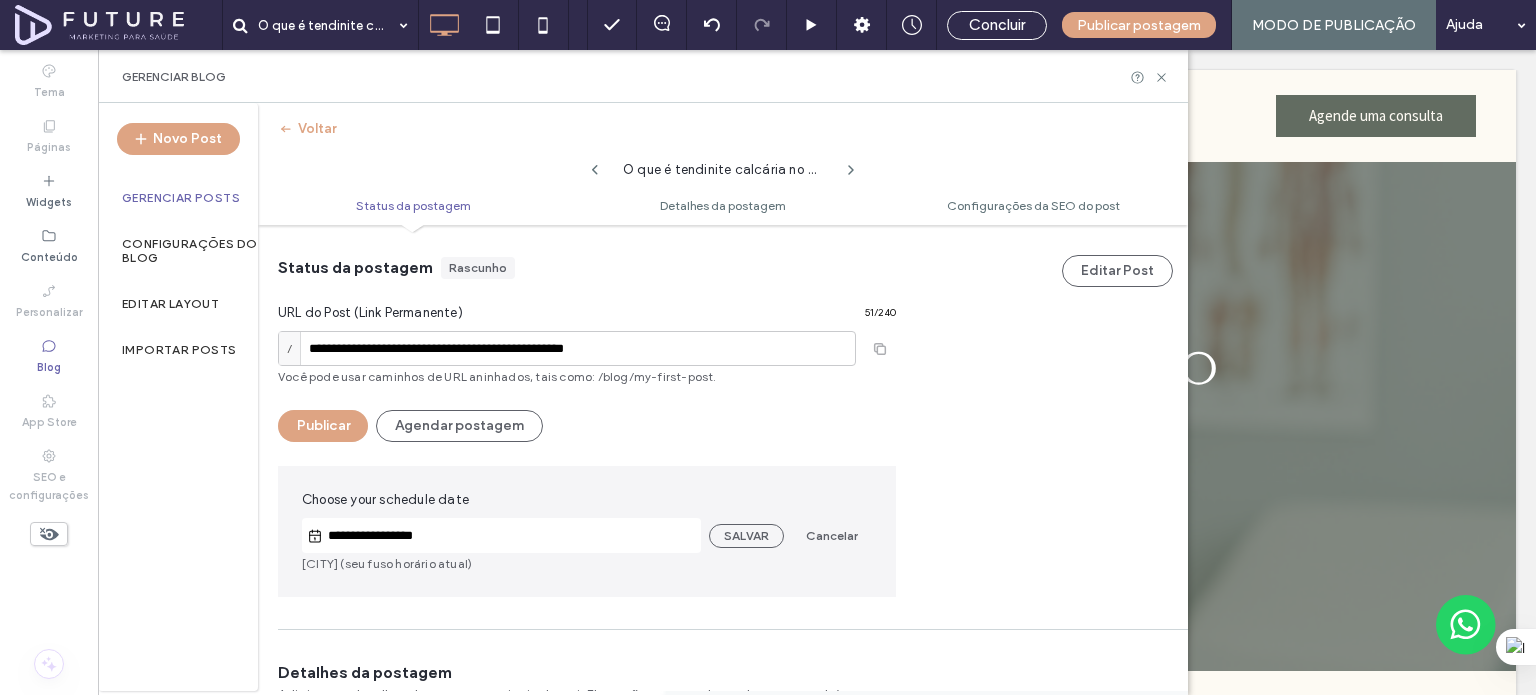click on "**********" at bounding box center (587, 427) 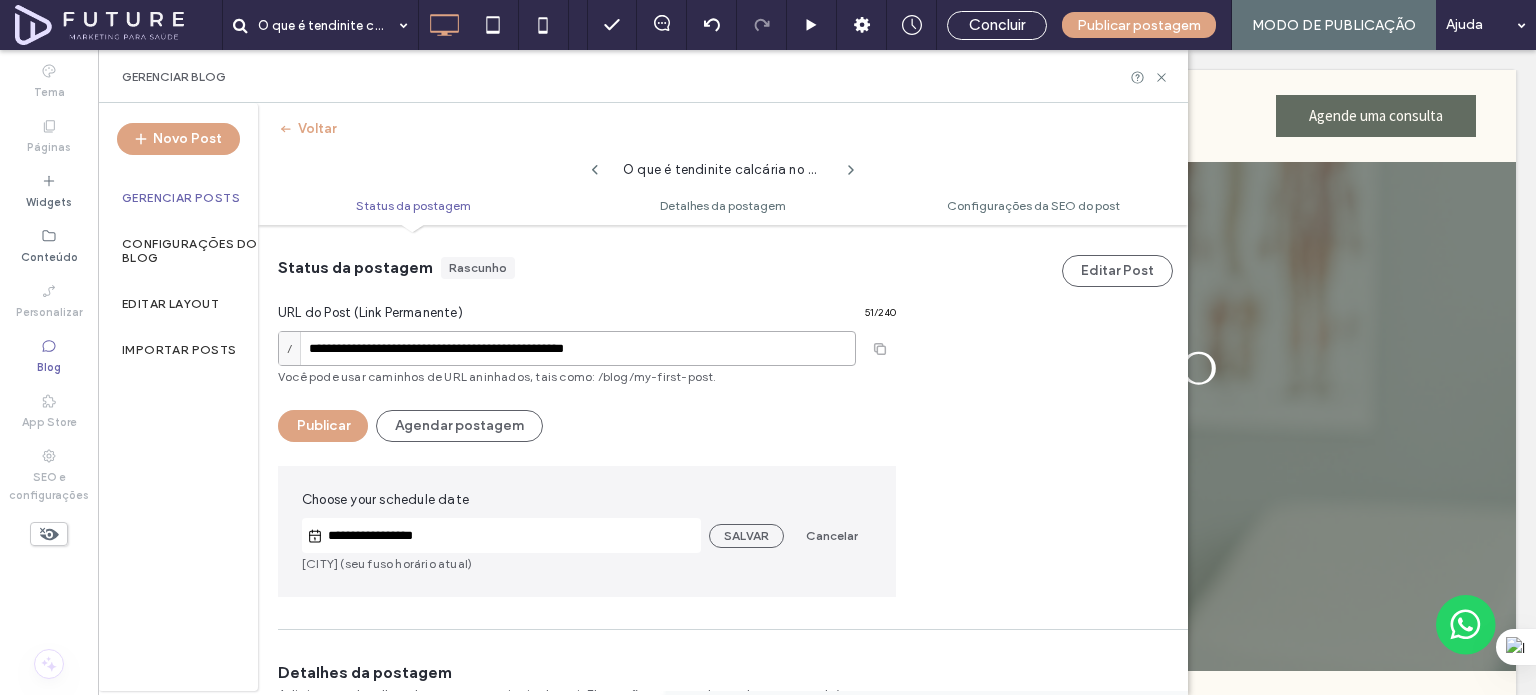 drag, startPoint x: 540, startPoint y: 342, endPoint x: 712, endPoint y: 335, distance: 172.14238 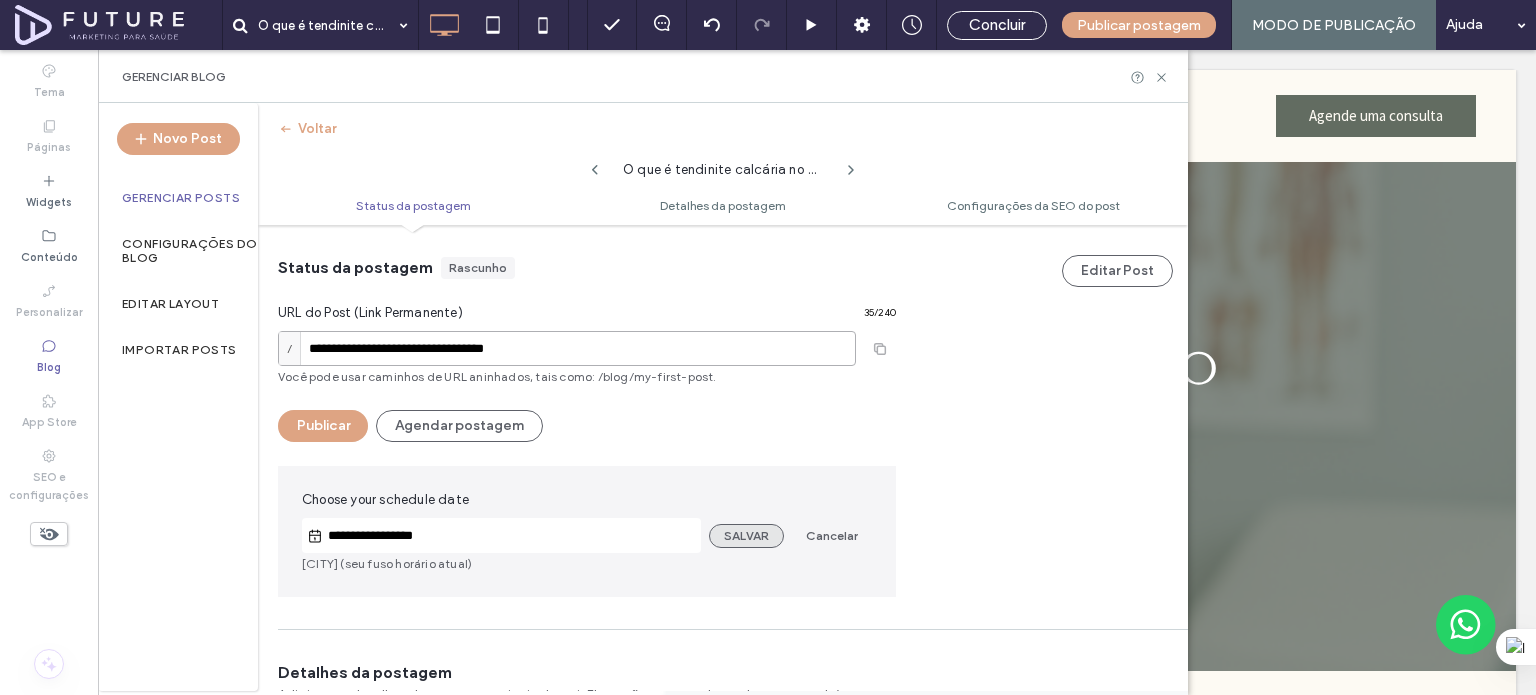 type on "**********" 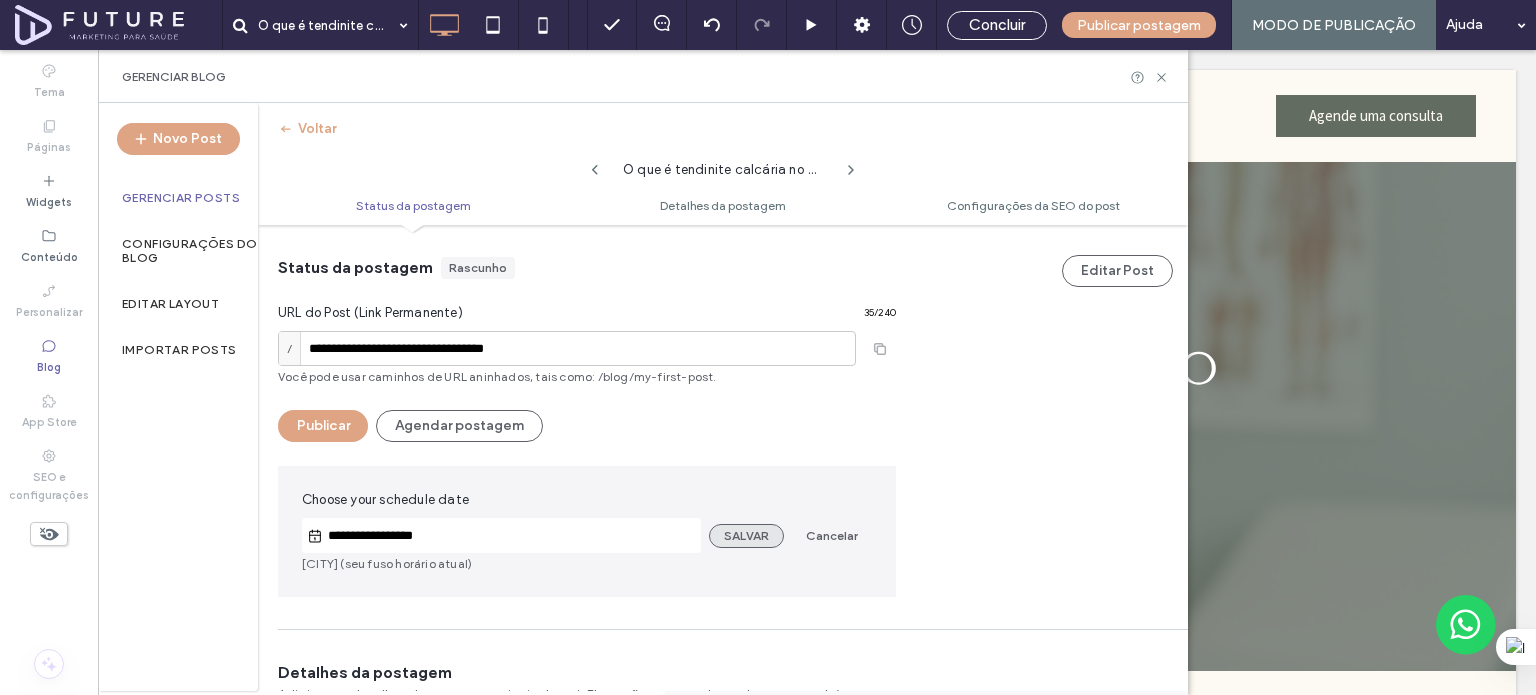 click on "SALVAR" at bounding box center (746, 536) 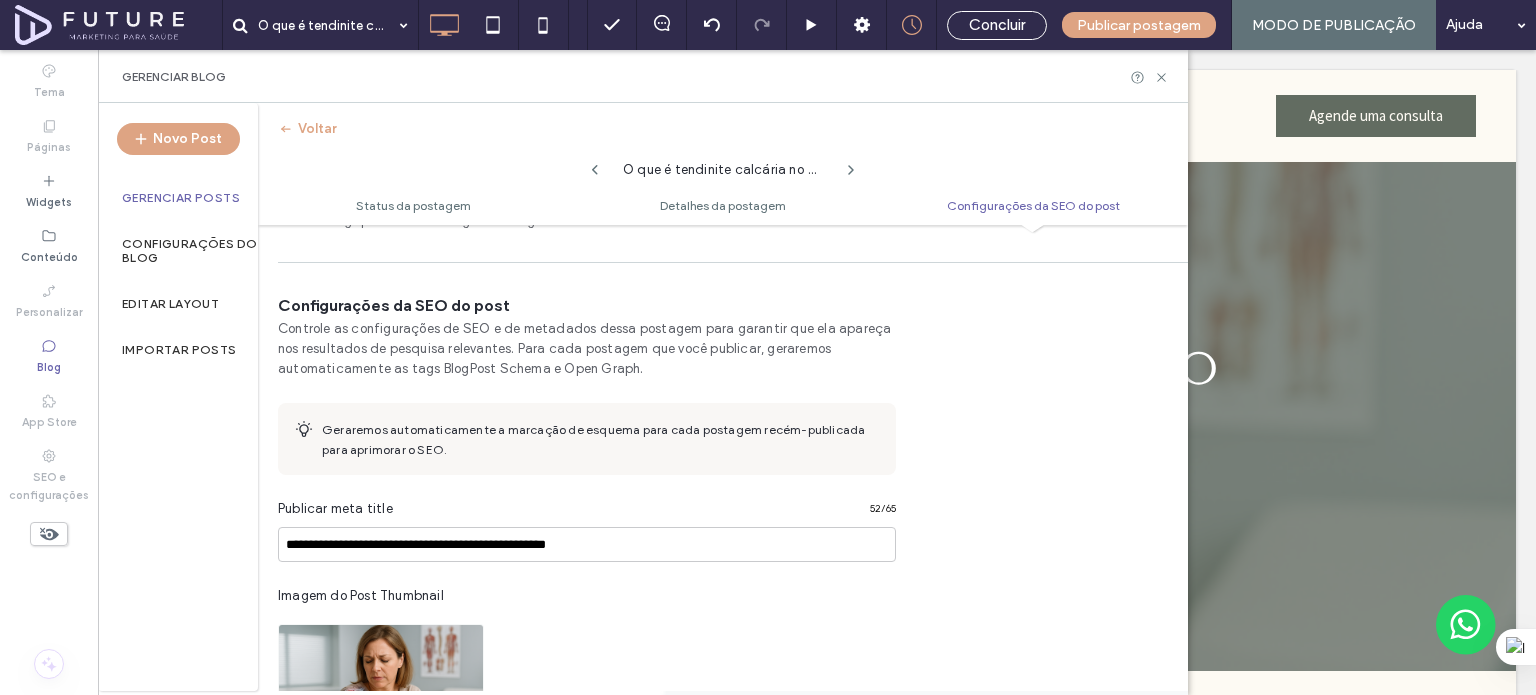 scroll, scrollTop: 1389, scrollLeft: 0, axis: vertical 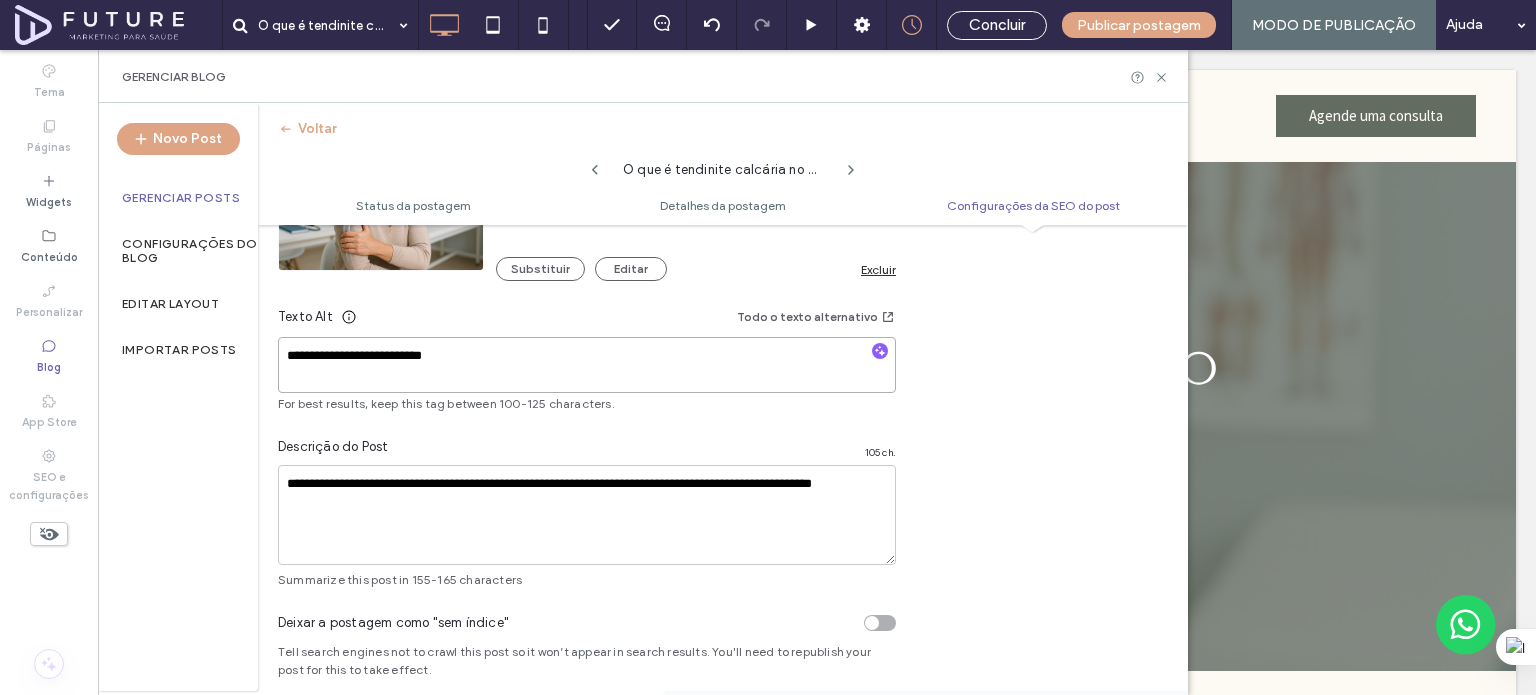 click on "**********" at bounding box center [587, 365] 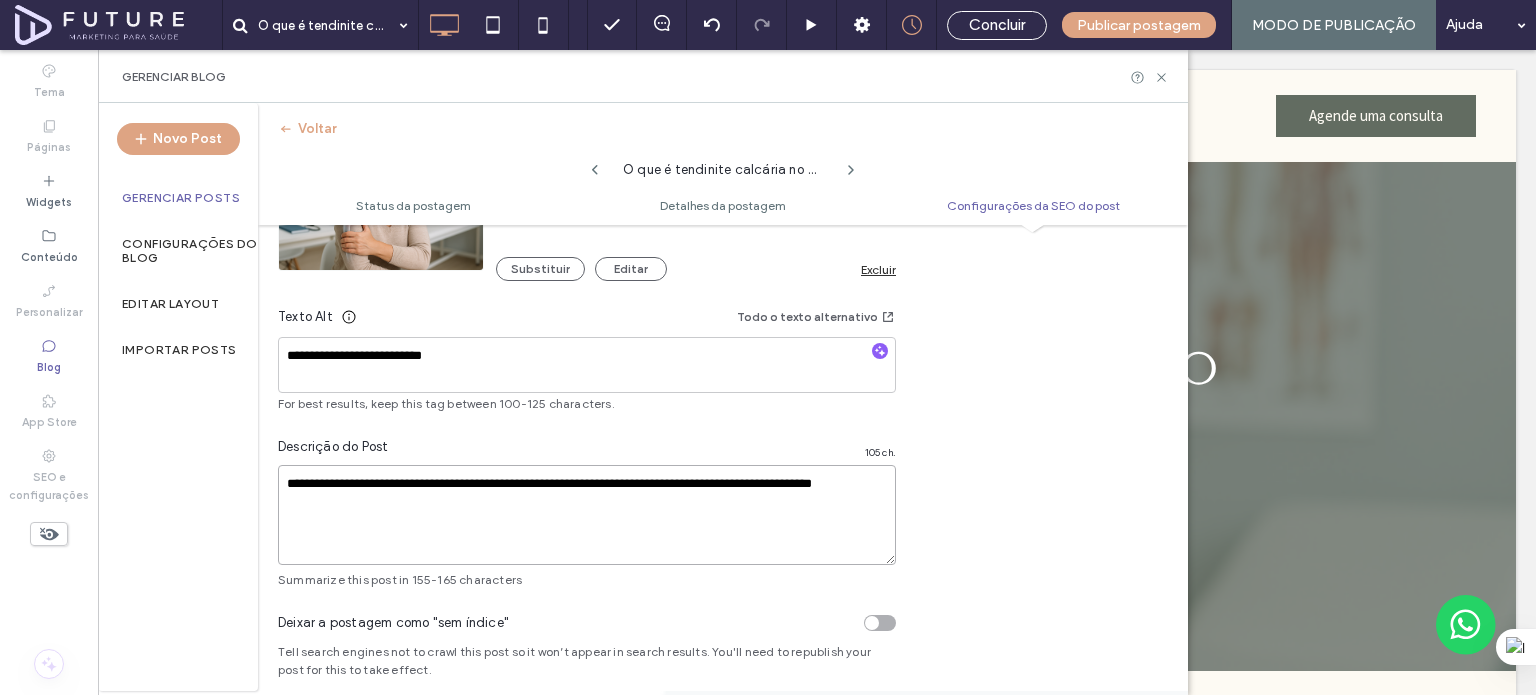 click on "**********" at bounding box center (587, 515) 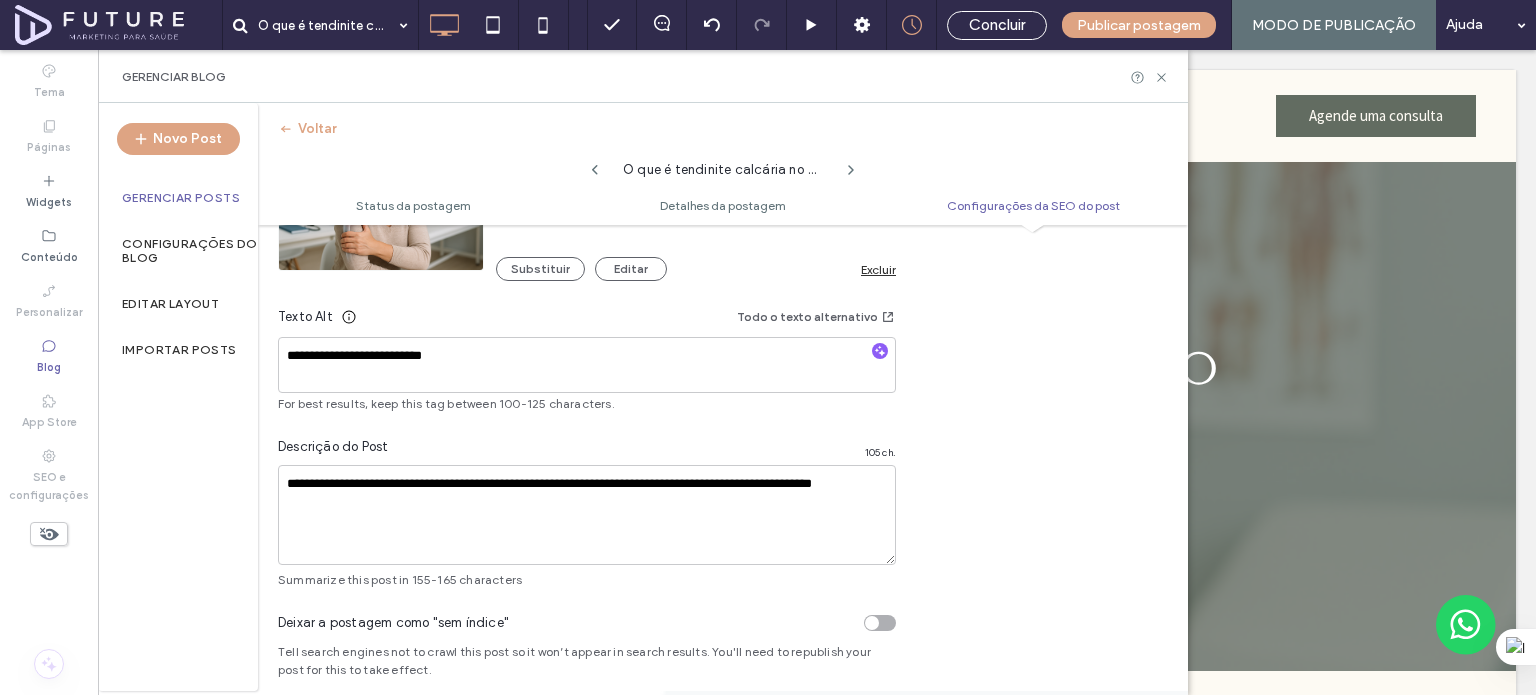 click on "**********" at bounding box center (723, 196) 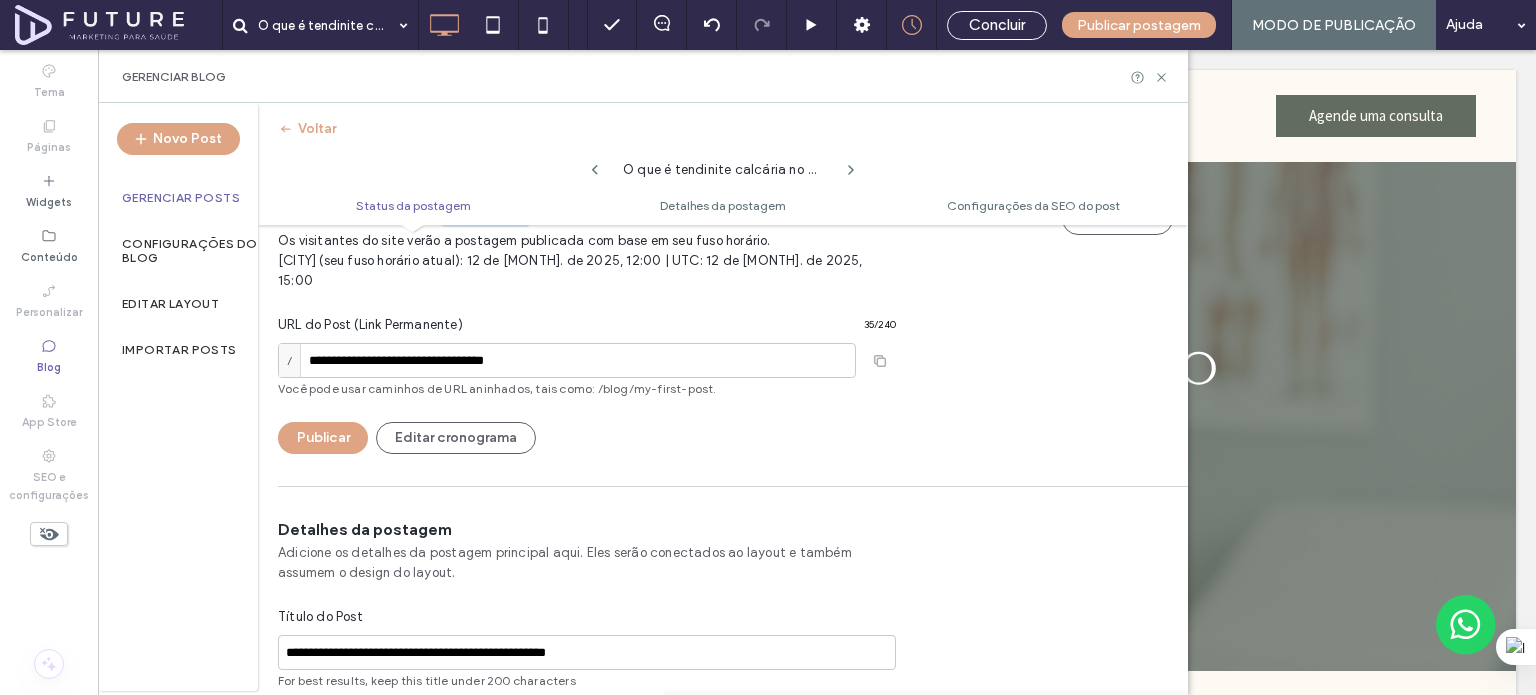 scroll, scrollTop: 0, scrollLeft: 0, axis: both 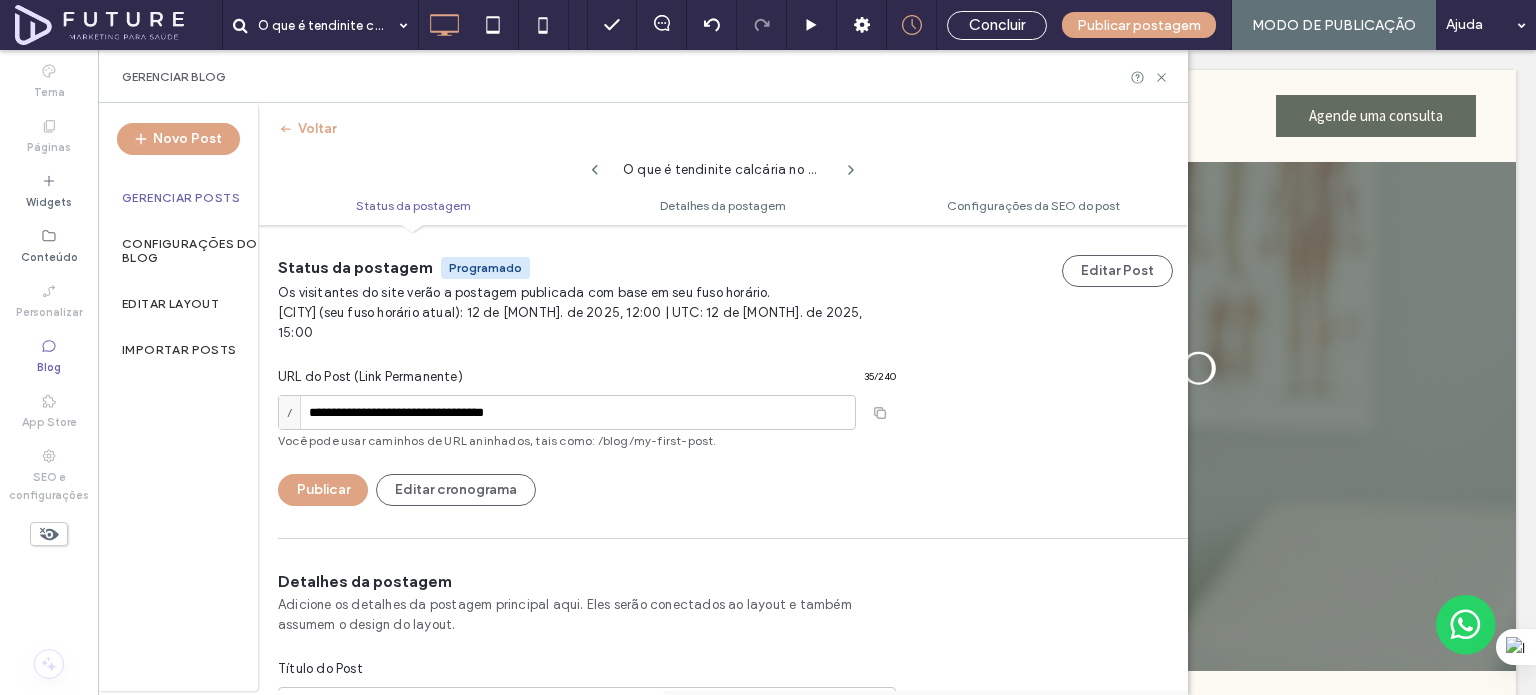 click on "Gerenciar Posts" at bounding box center [181, 198] 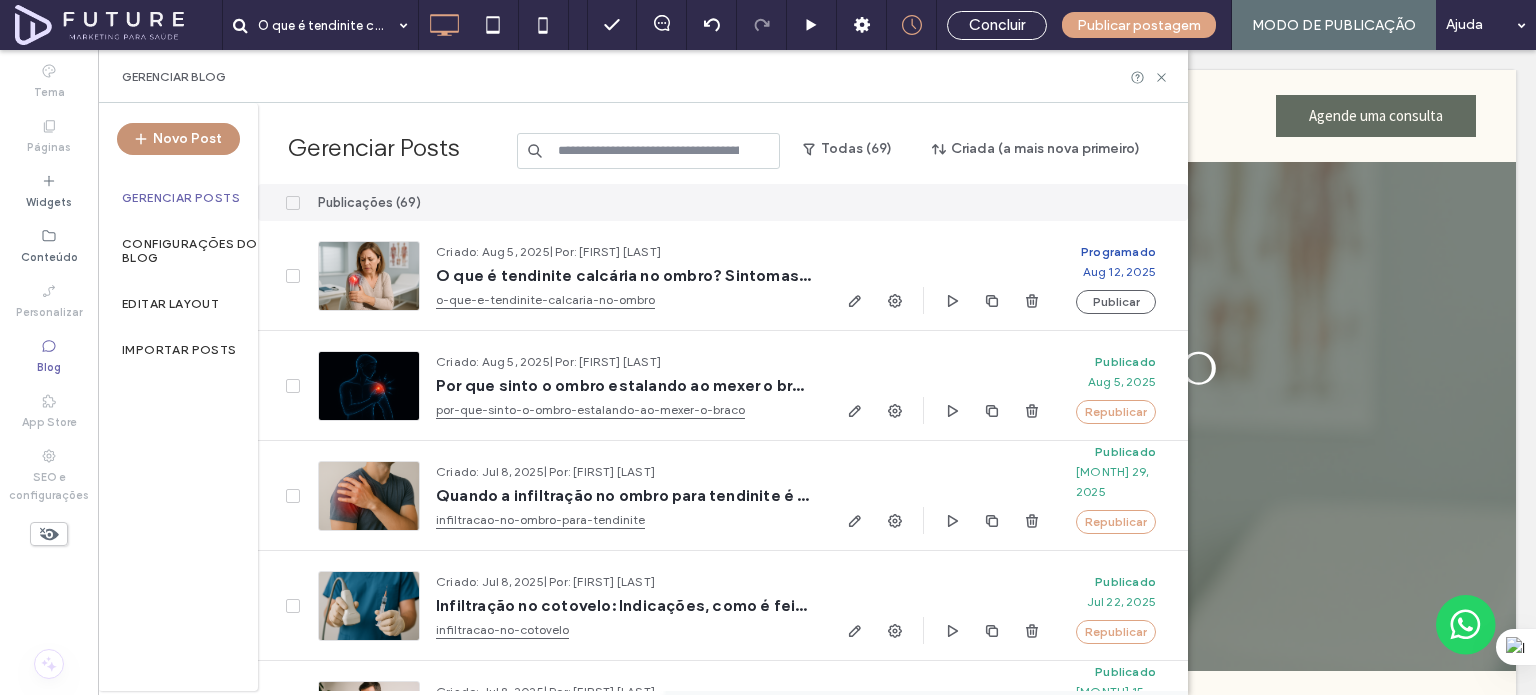 click on "Novo Post" at bounding box center (178, 139) 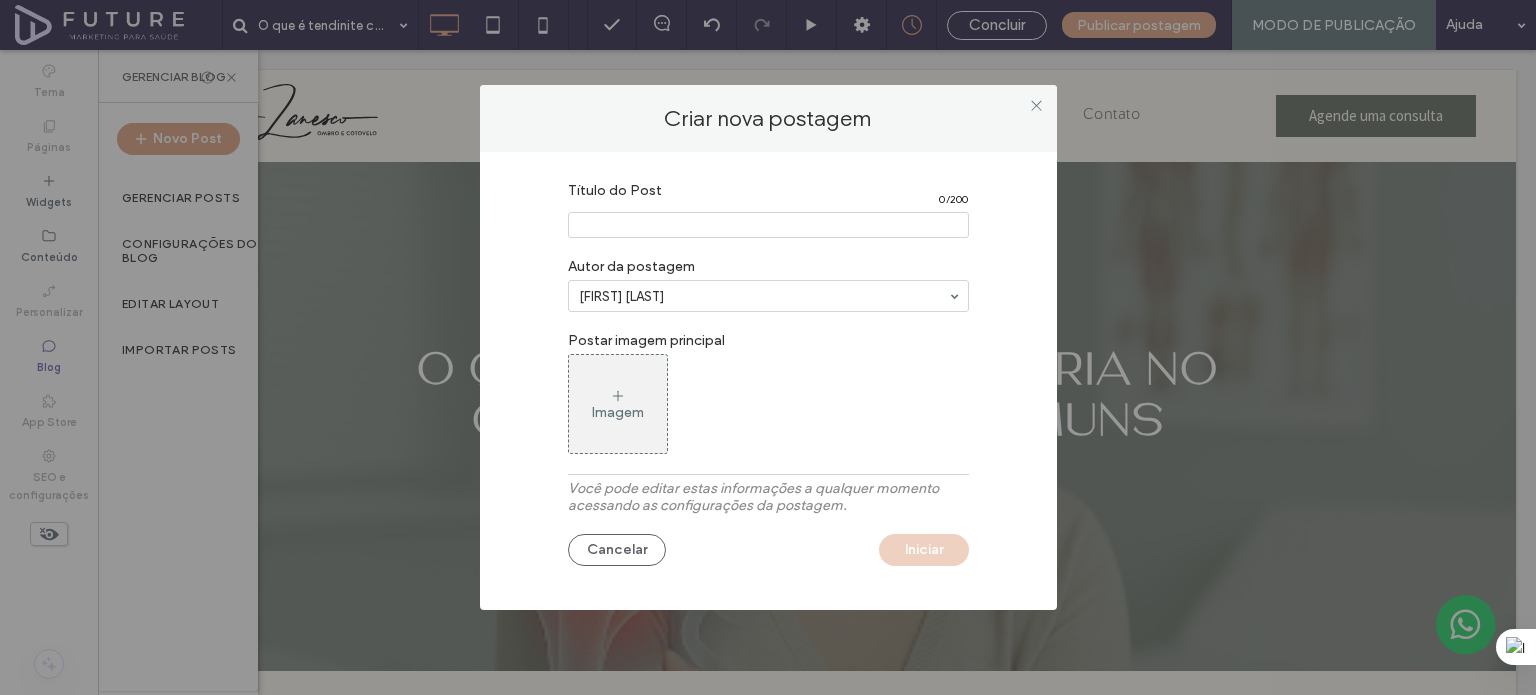 click at bounding box center (768, 225) 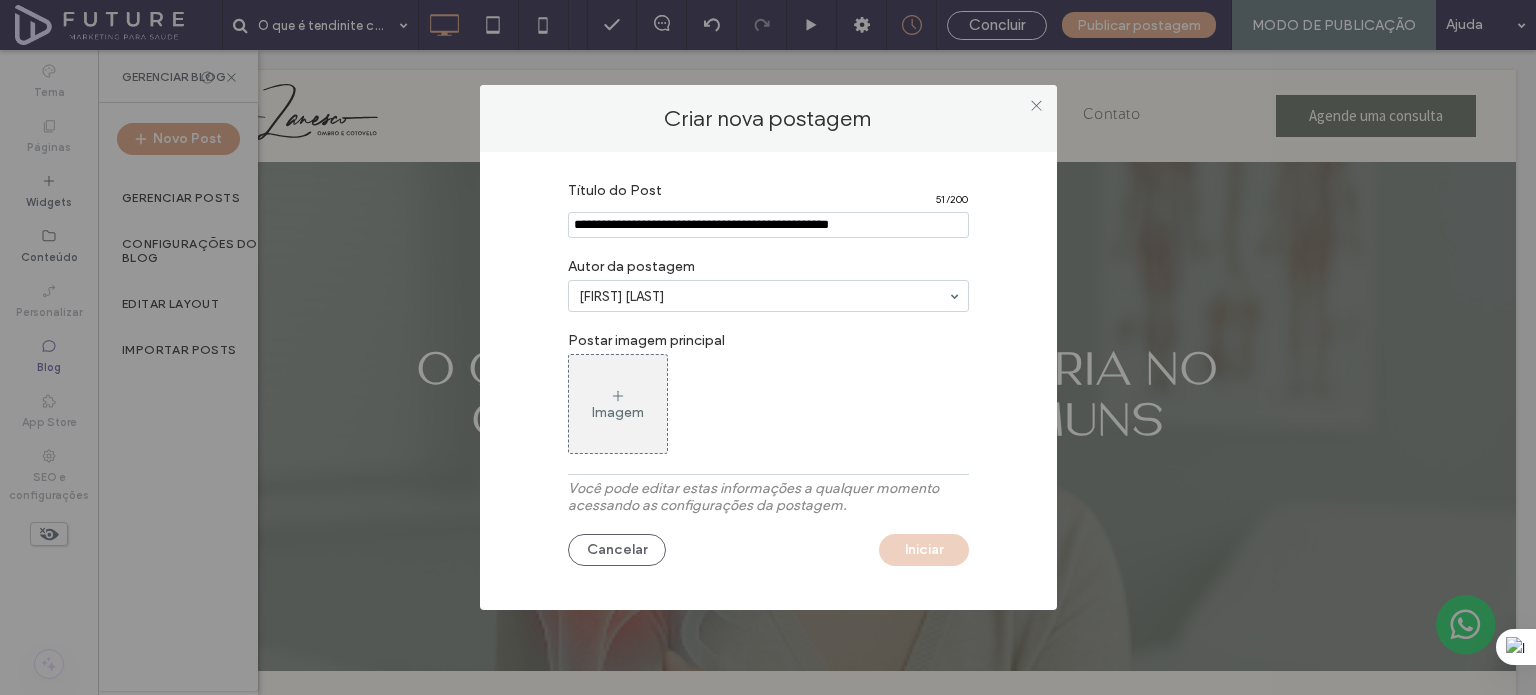 type on "**********" 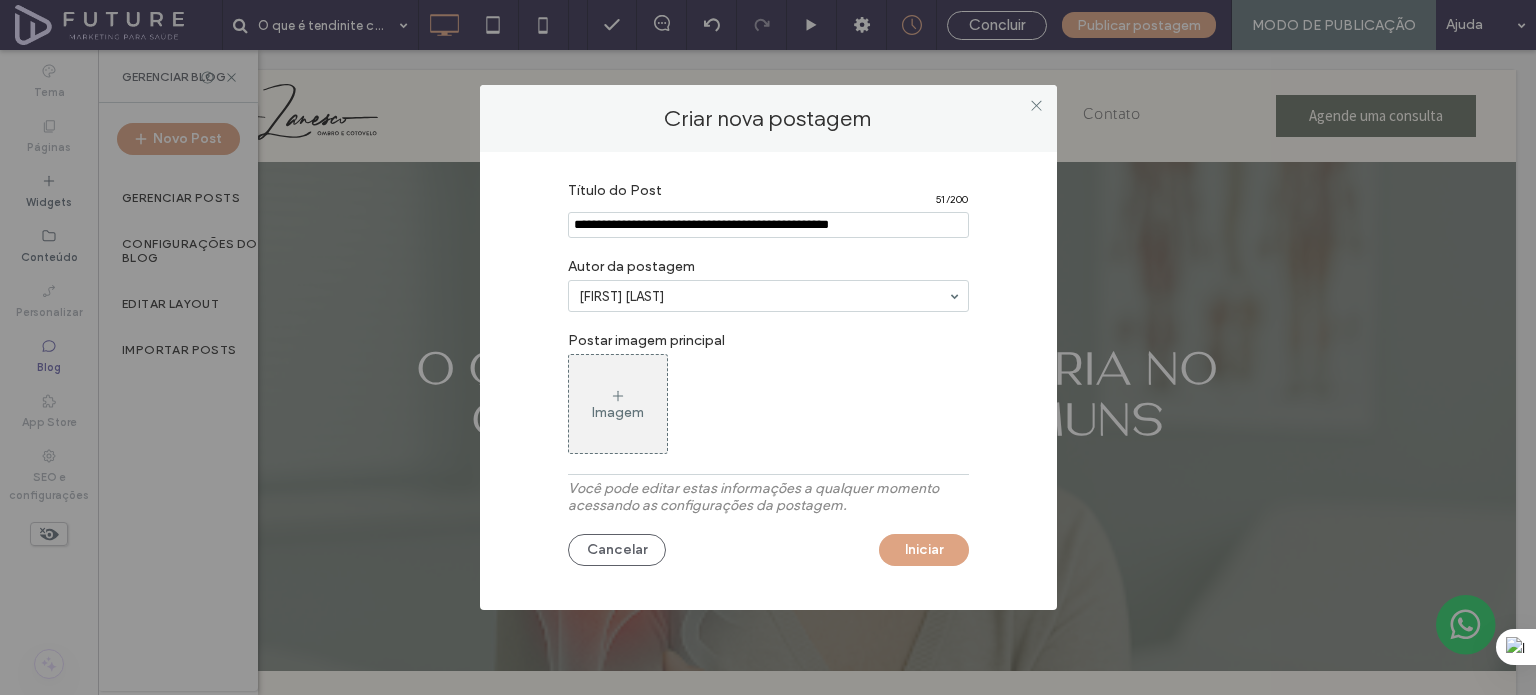 click at bounding box center (768, 225) 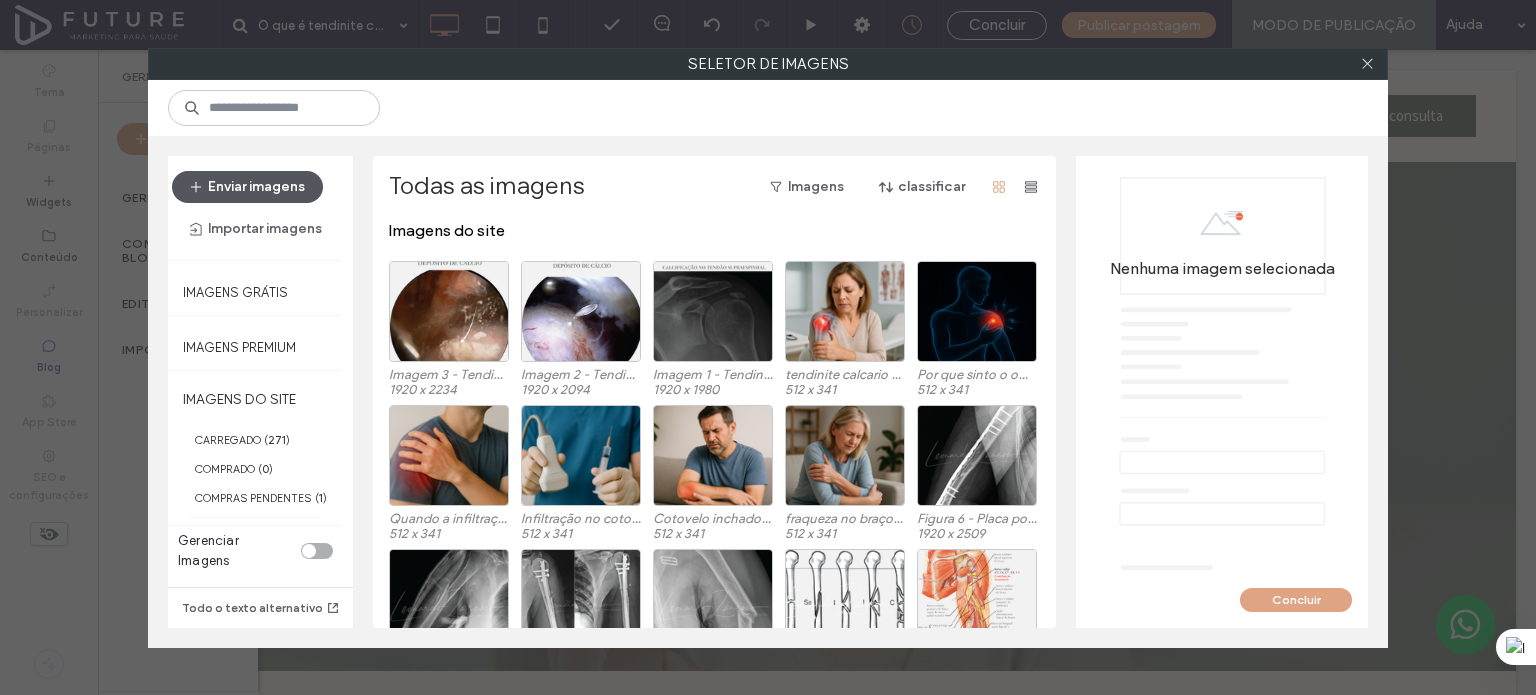 click on "Enviar imagens" at bounding box center (247, 187) 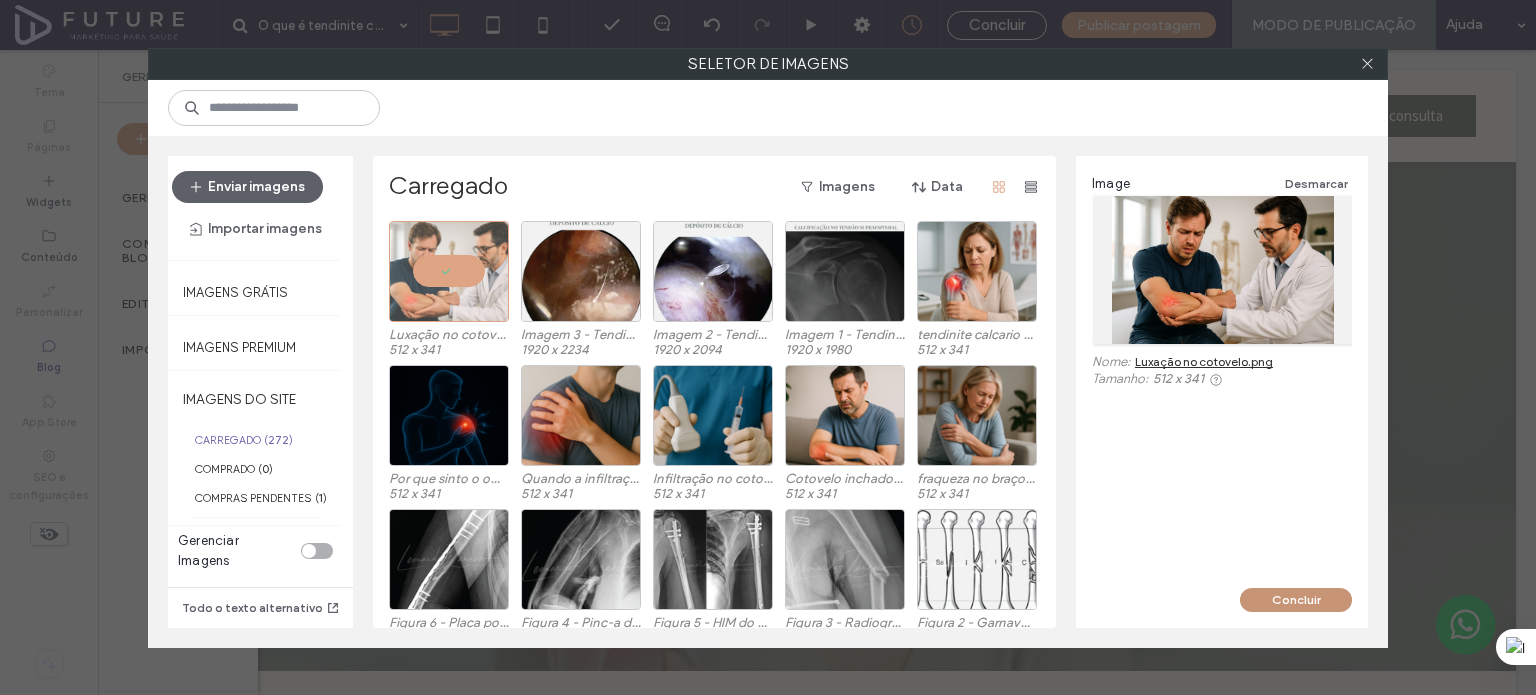 click on "Concluir" at bounding box center (1296, 600) 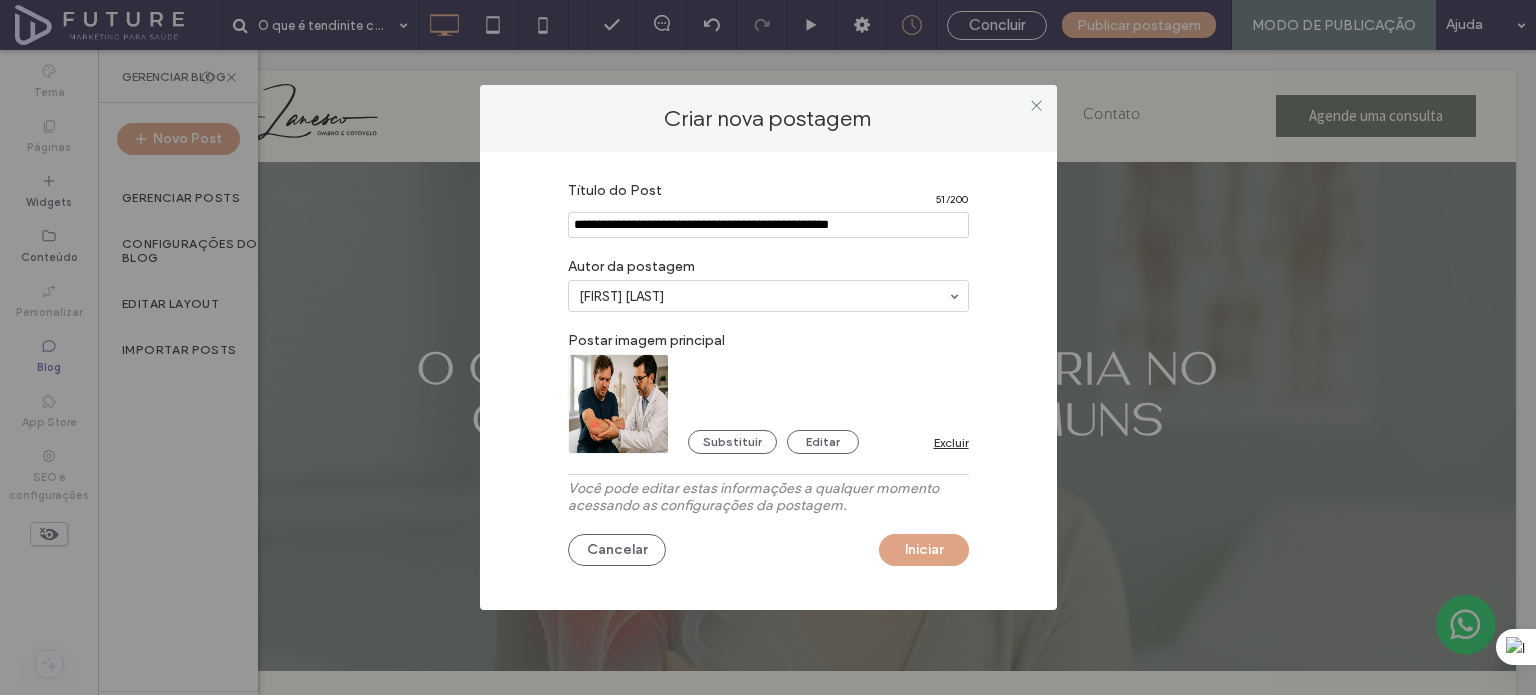click on "Substituir Editar Excluir" at bounding box center (768, 404) 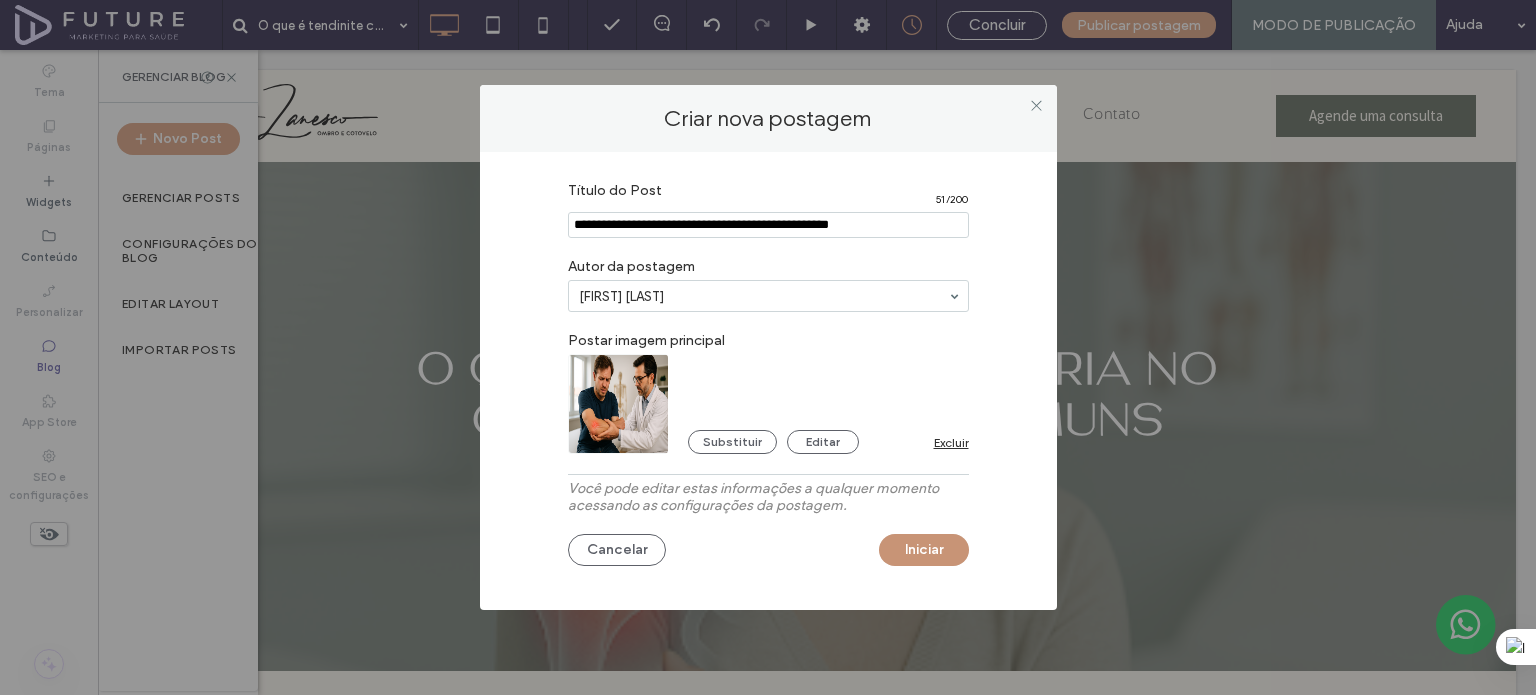 click on "Iniciar" at bounding box center [924, 550] 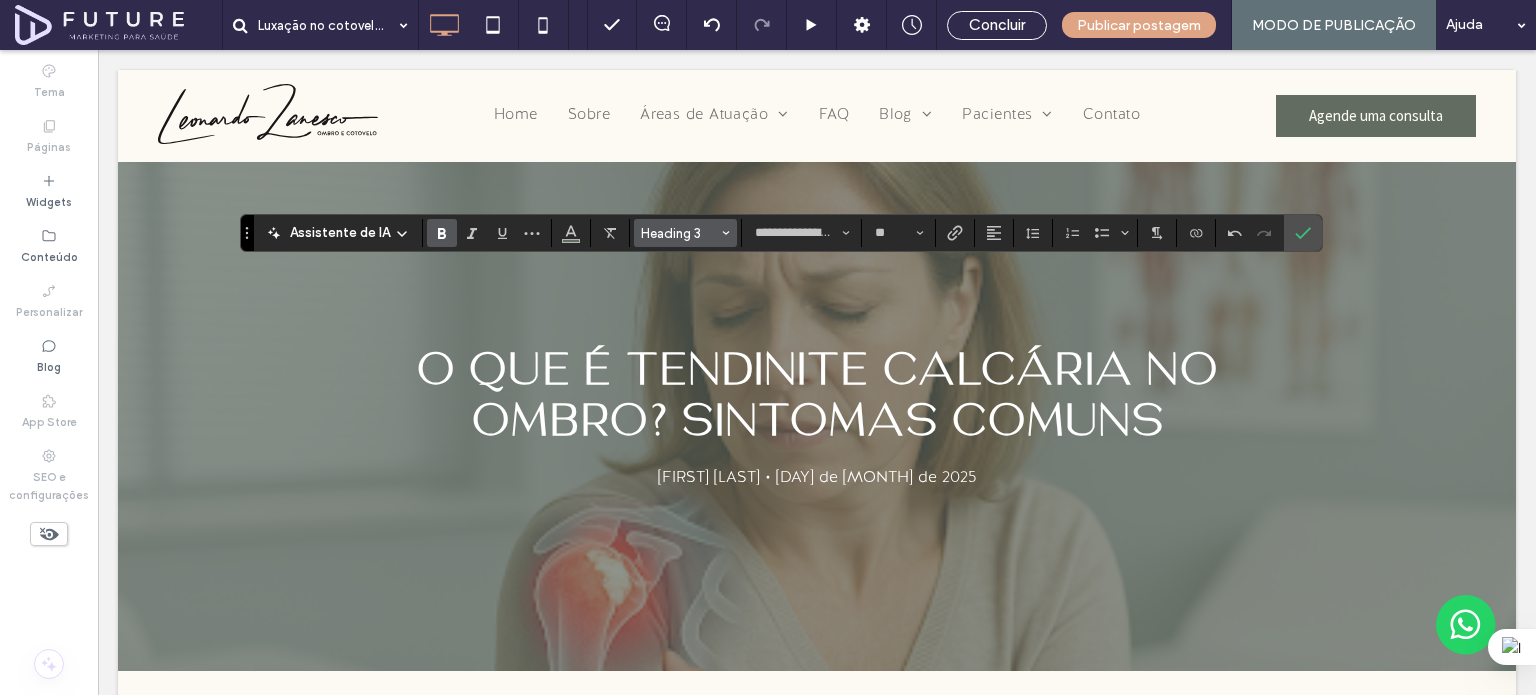 click on "Heading 3" at bounding box center [680, 233] 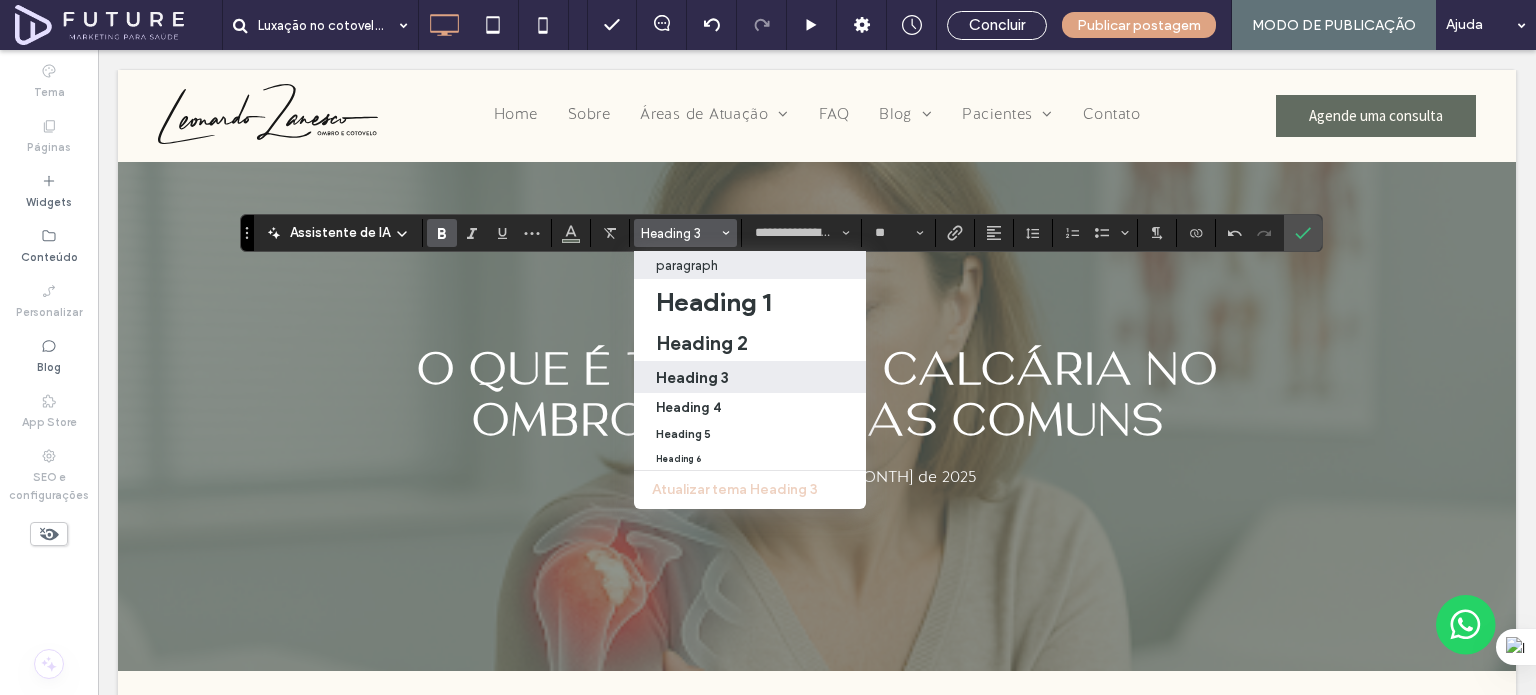 click on "paragraph" at bounding box center [687, 265] 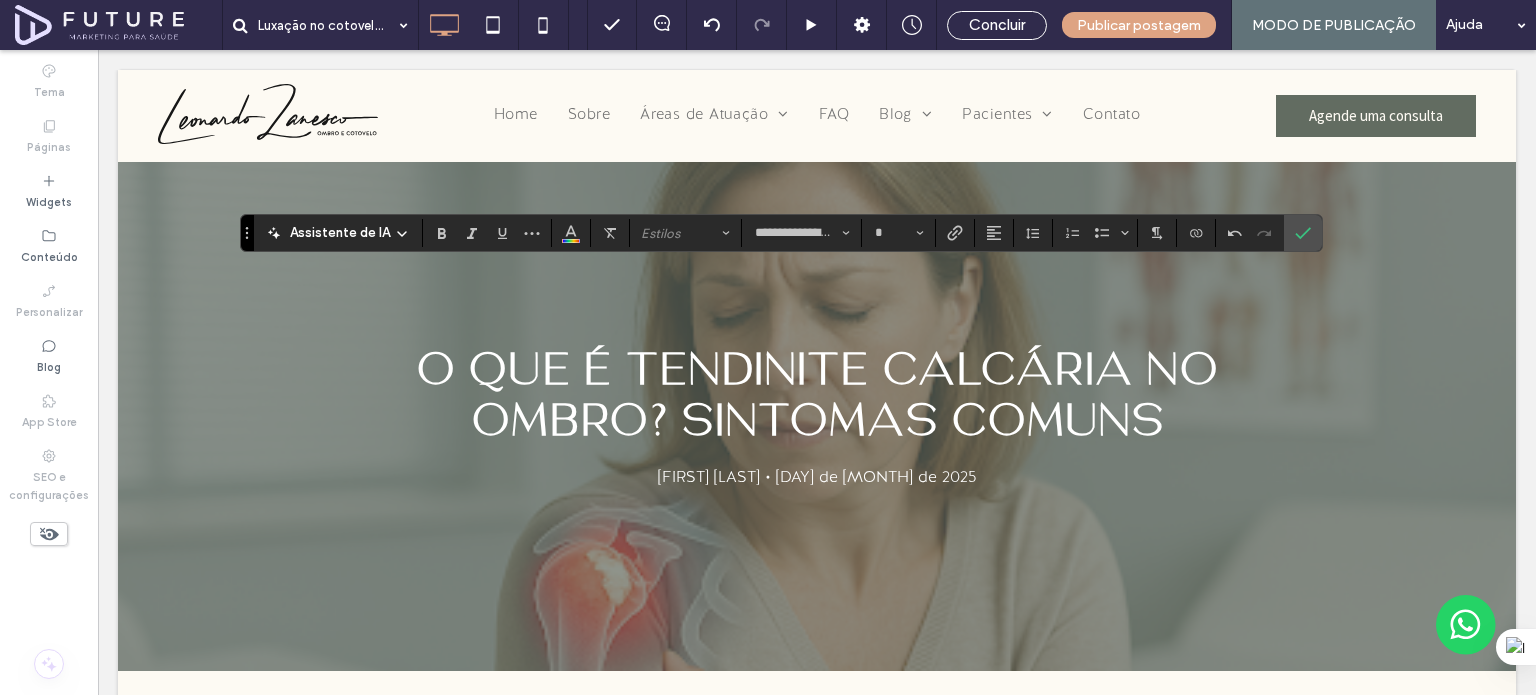type on "**" 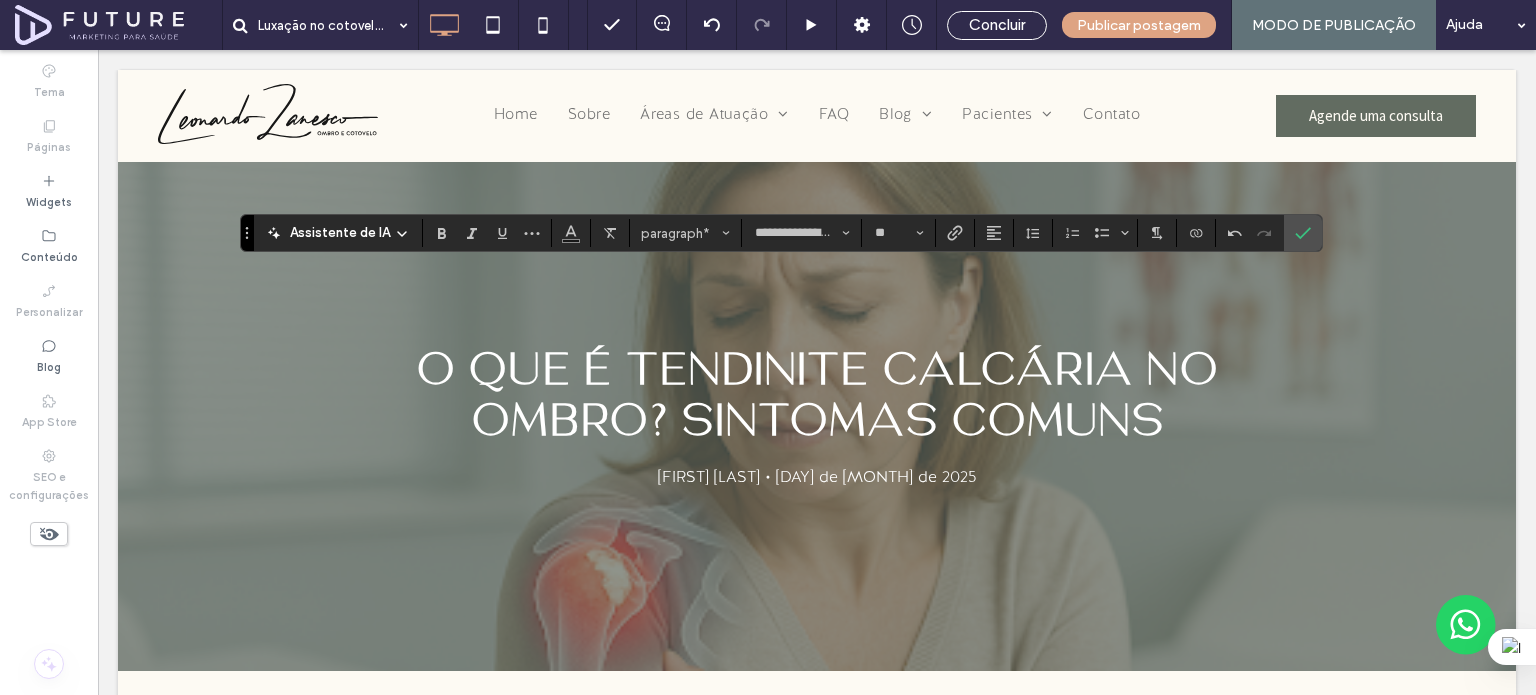 type on "**********" 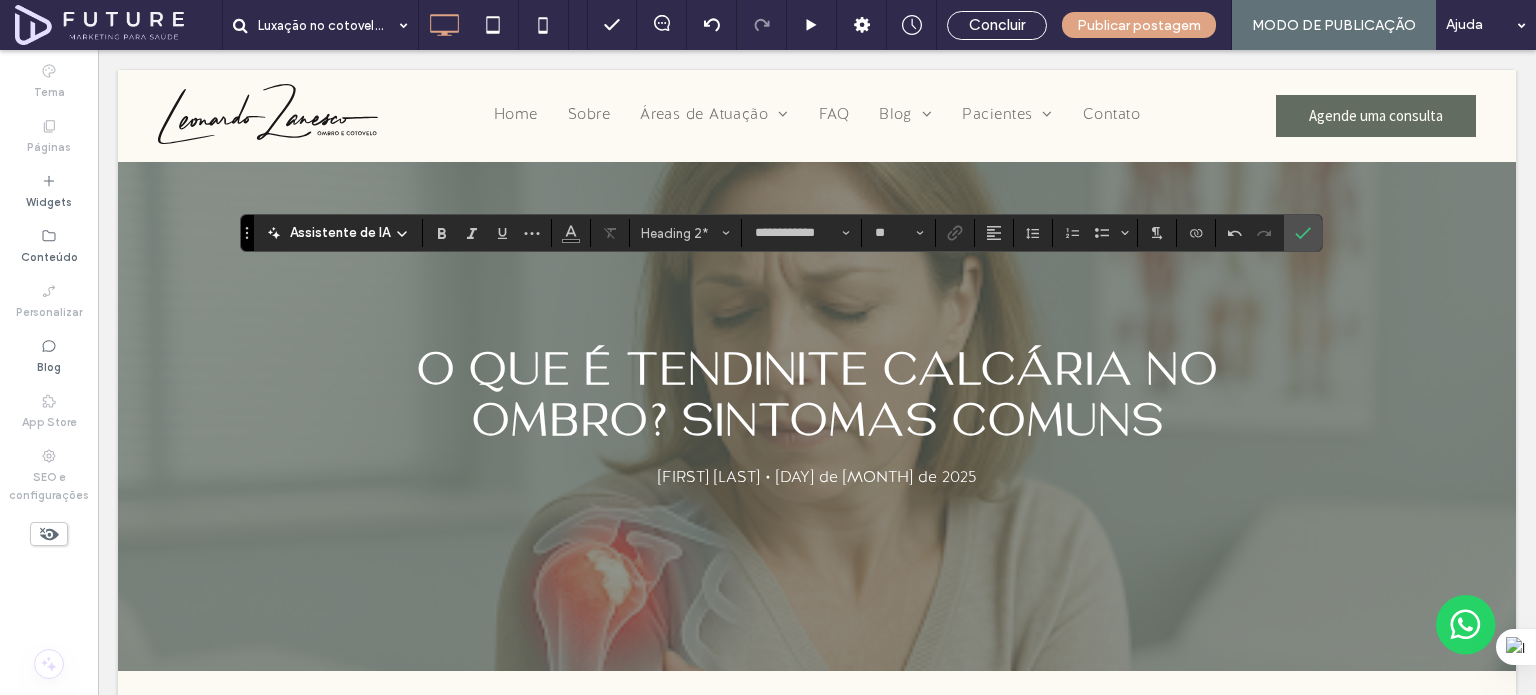 type on "**********" 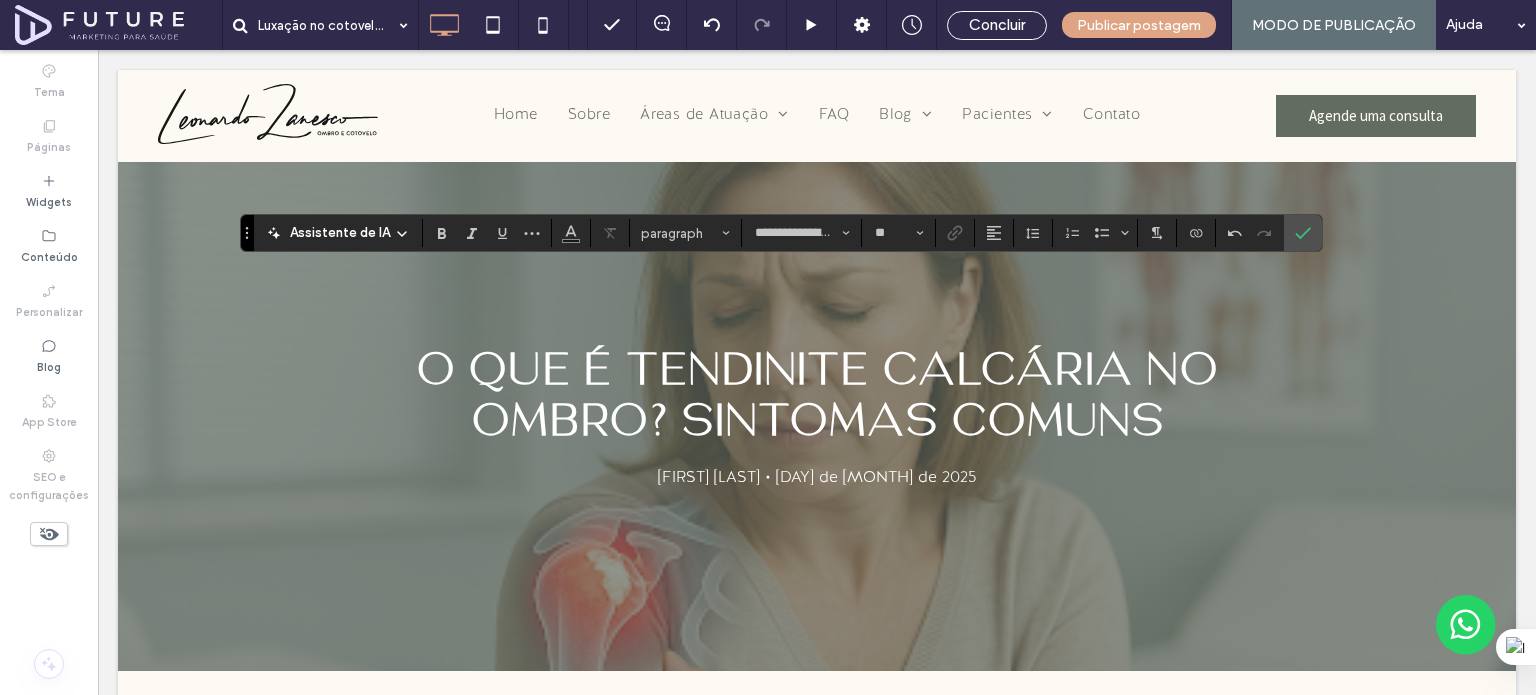 type on "**********" 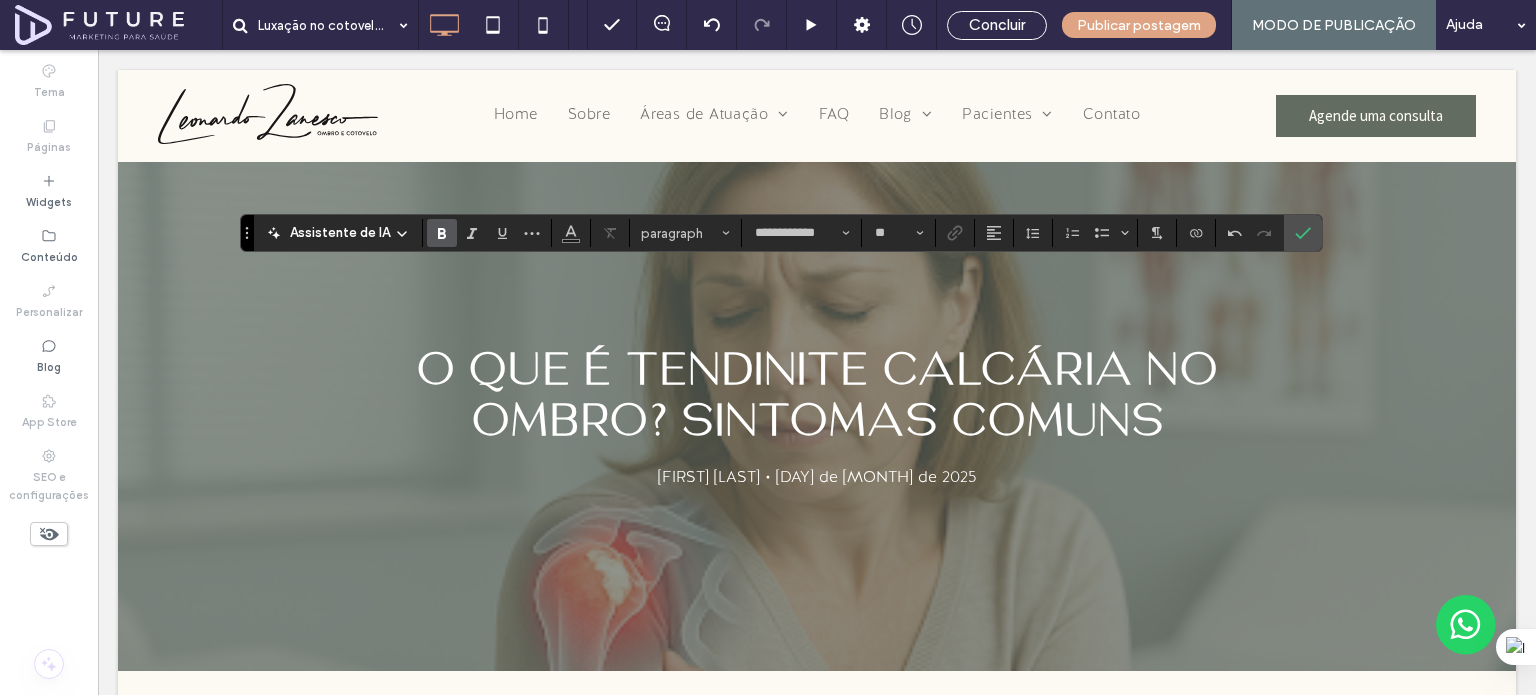 type on "**********" 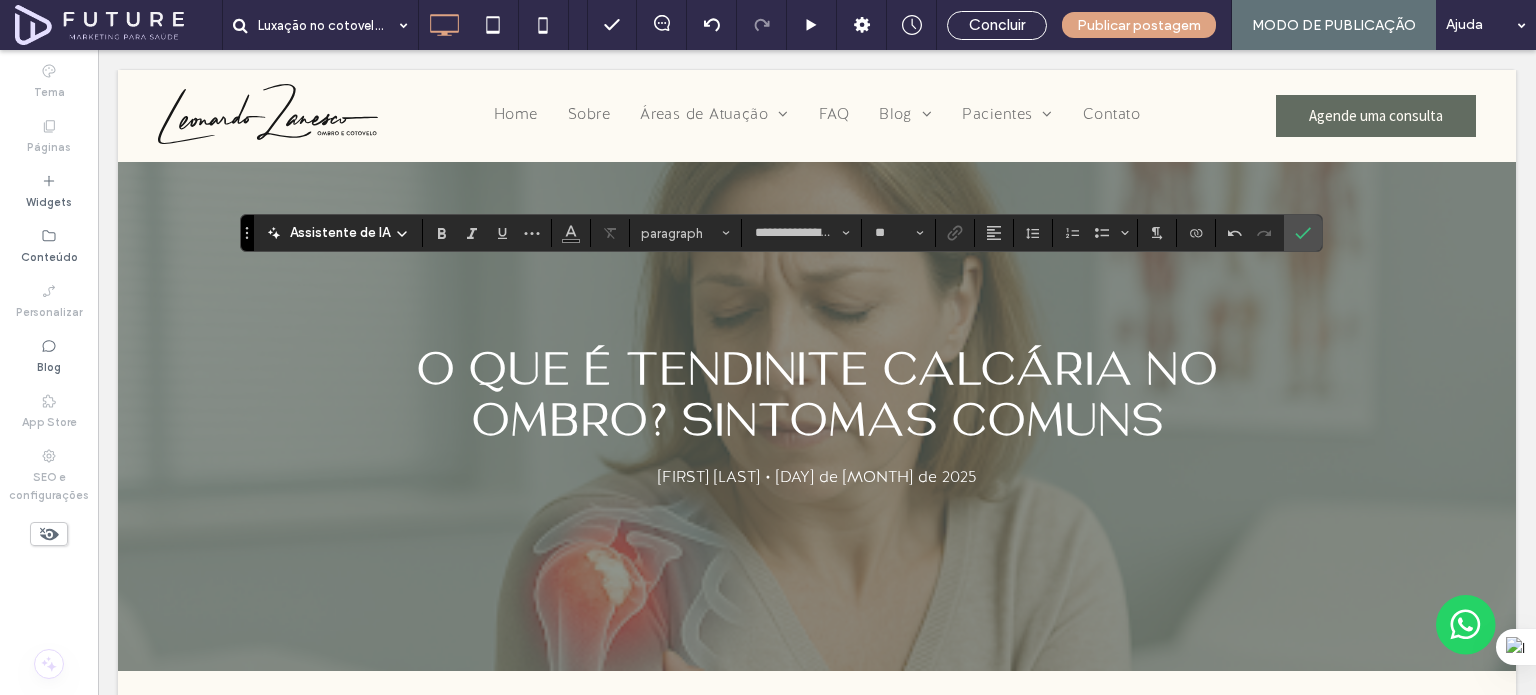 type on "**********" 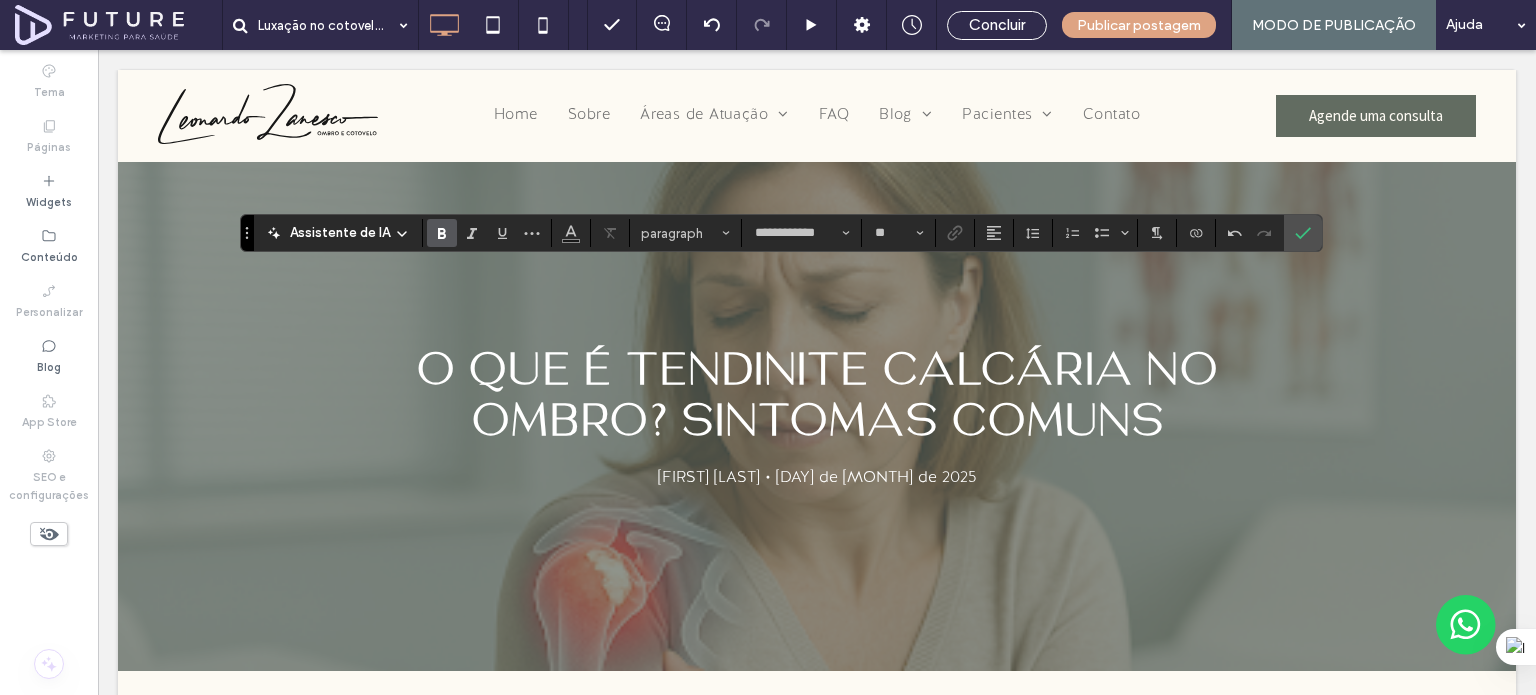 type on "**********" 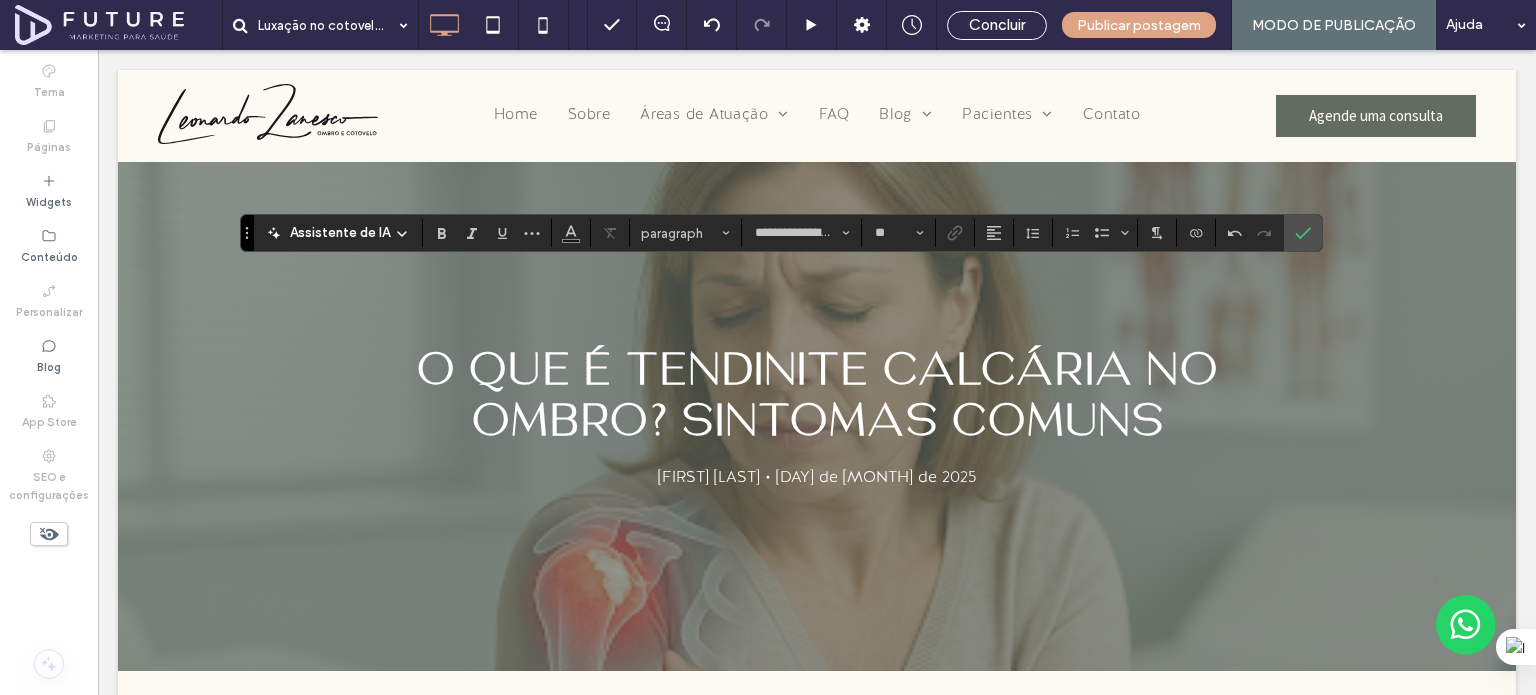 type on "**********" 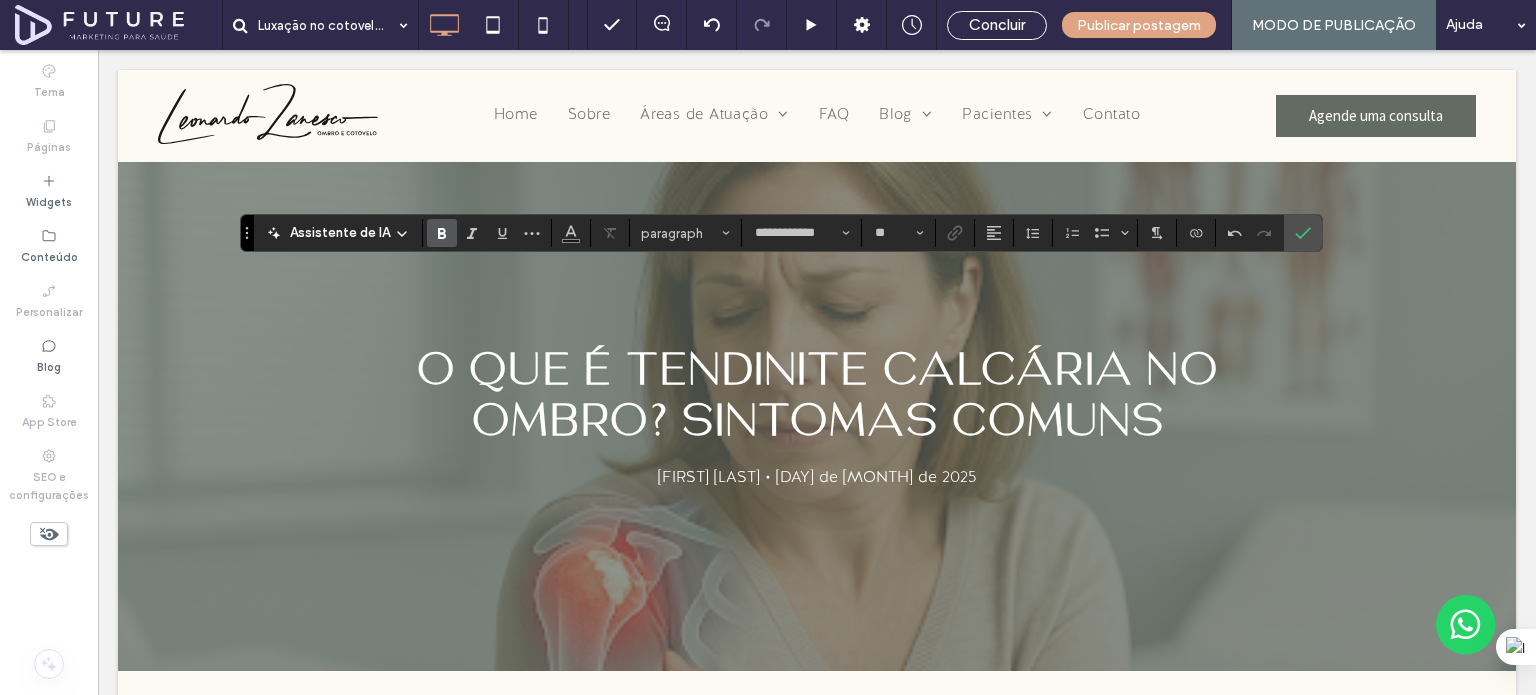 type on "**********" 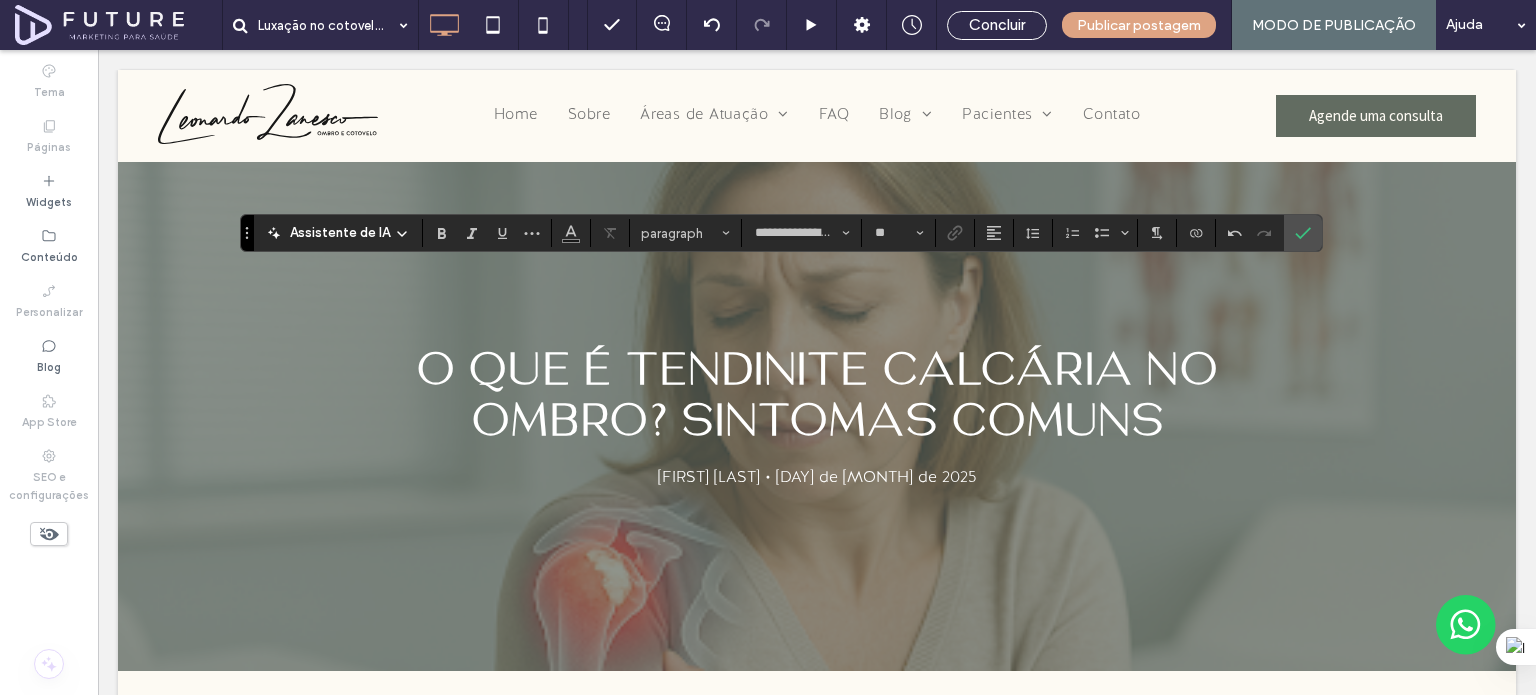type on "**********" 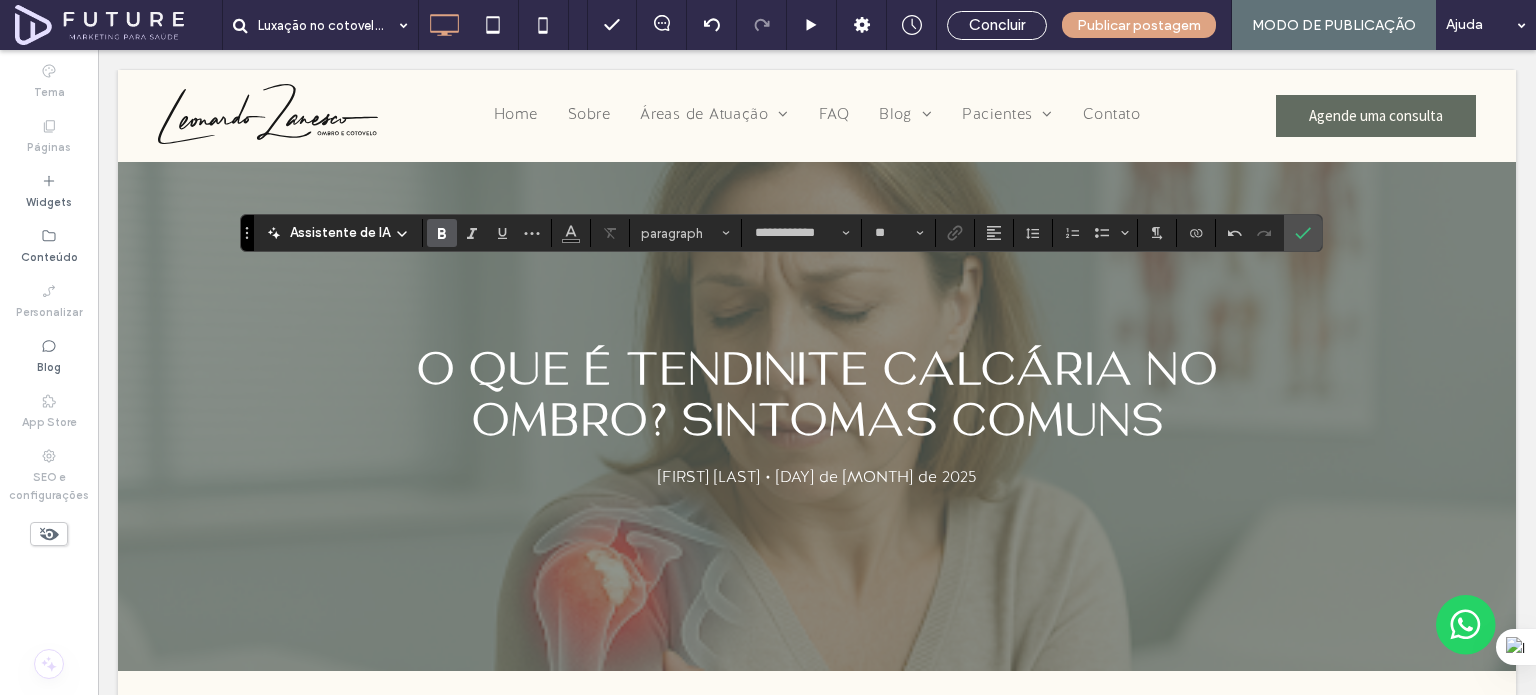type on "**********" 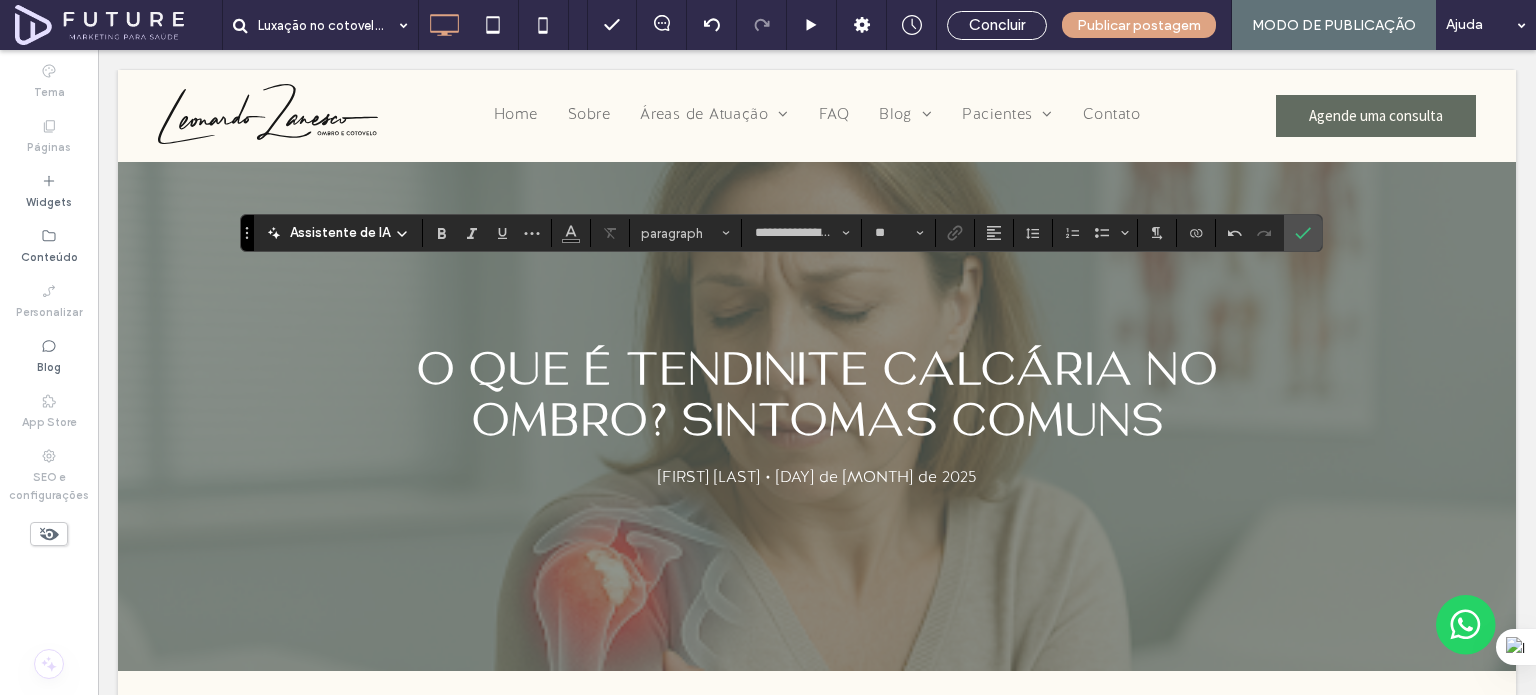 type on "**" 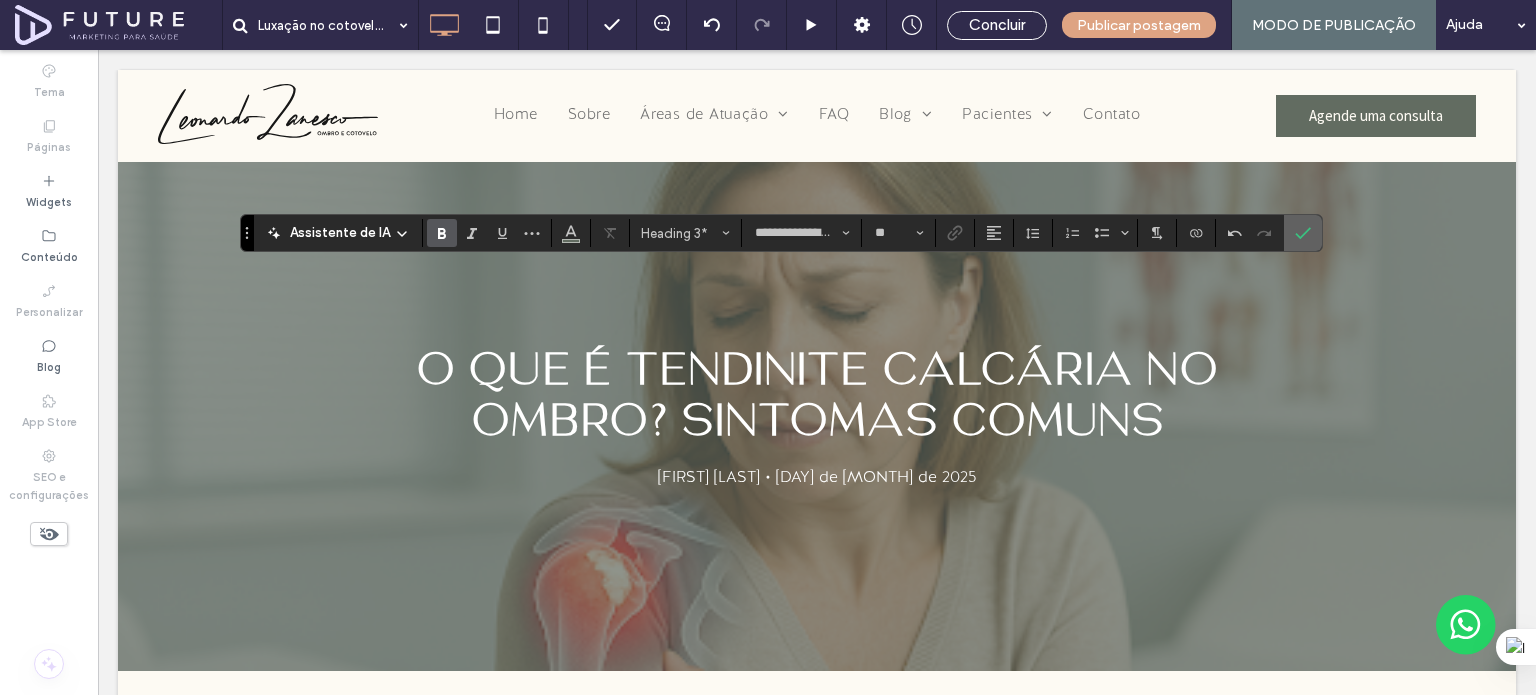 click 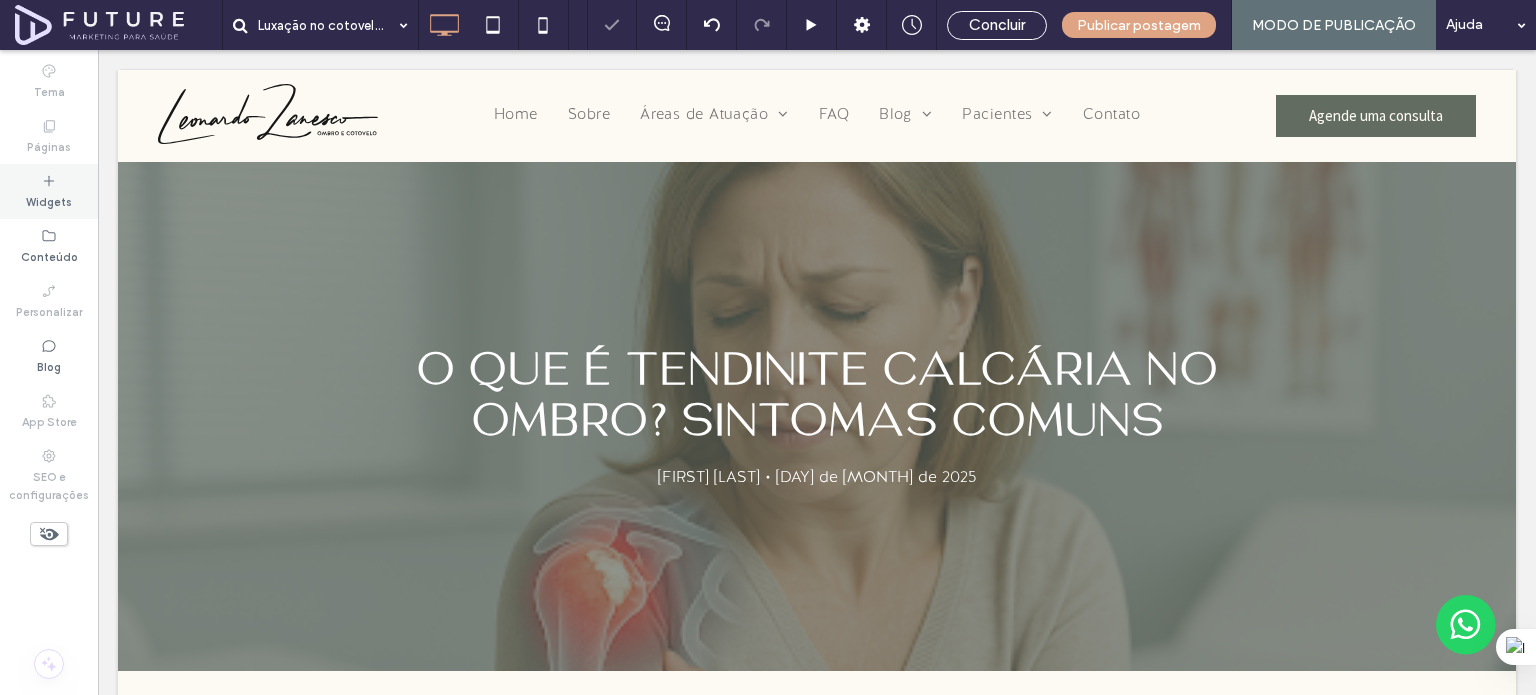 click on "Widgets" at bounding box center [49, 200] 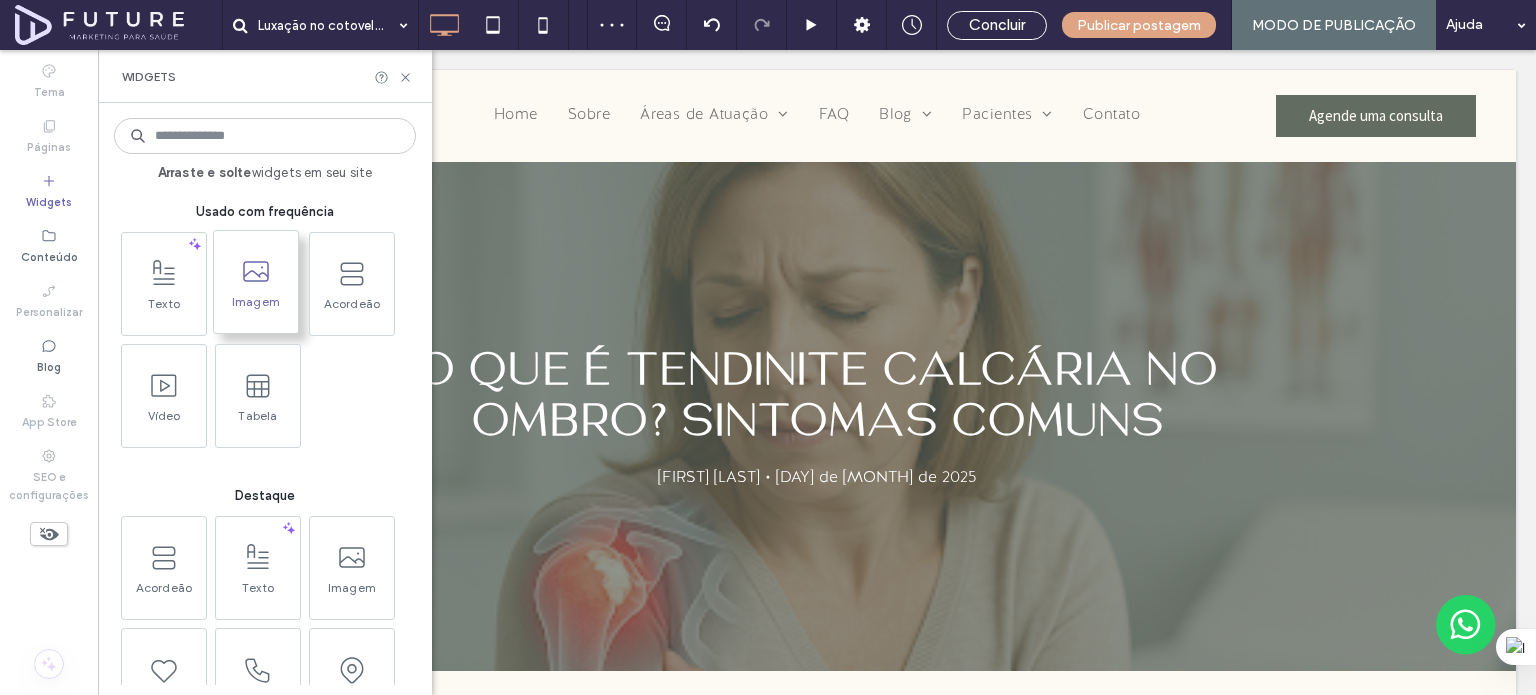 click at bounding box center (256, 271) 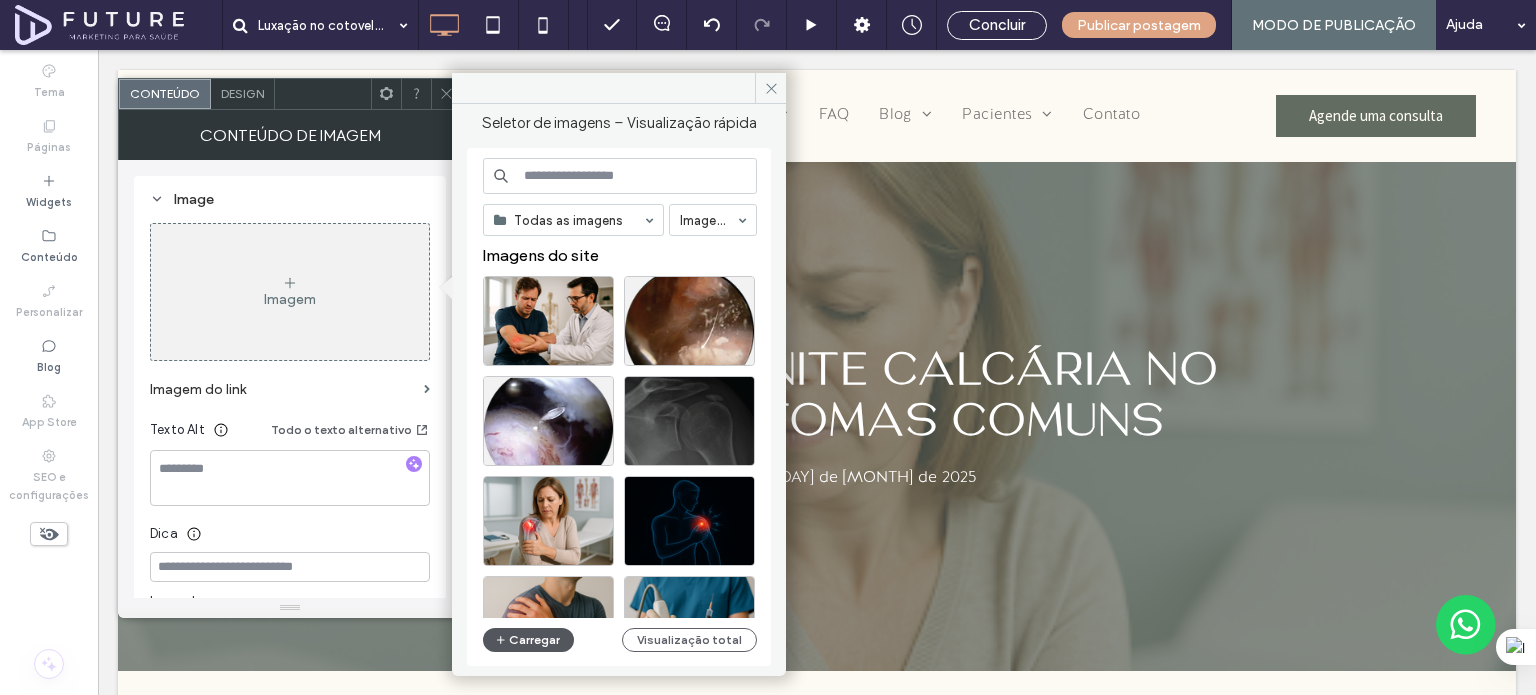 click on "Carregar" at bounding box center [528, 640] 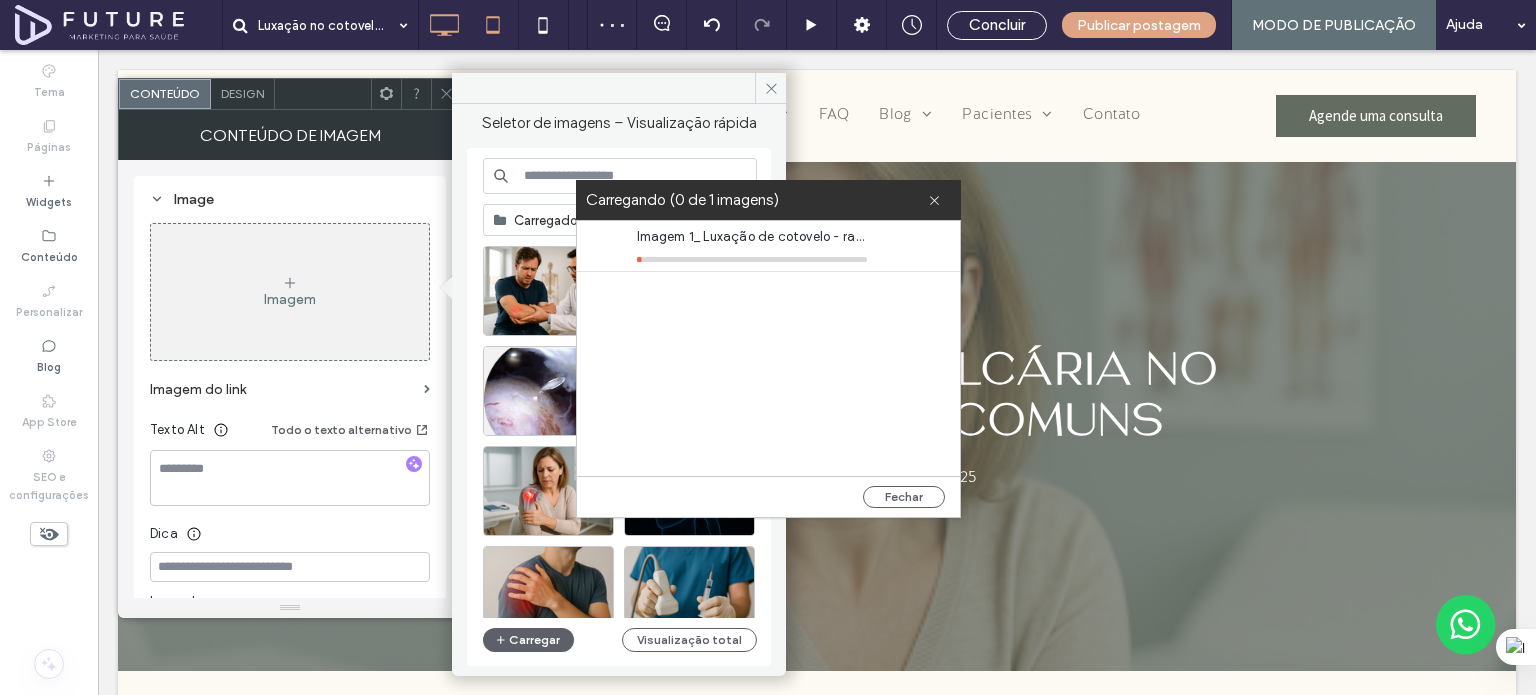 type 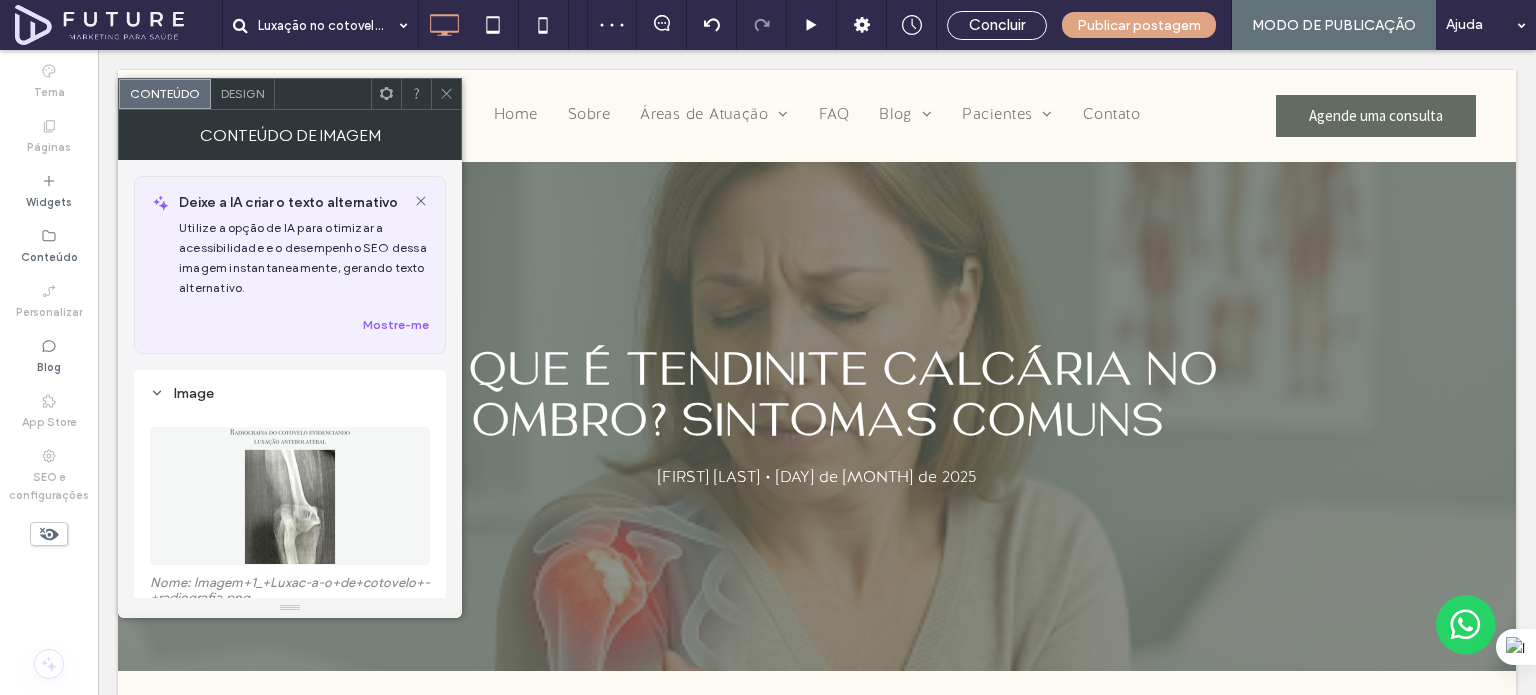 click on "Design" at bounding box center [243, 94] 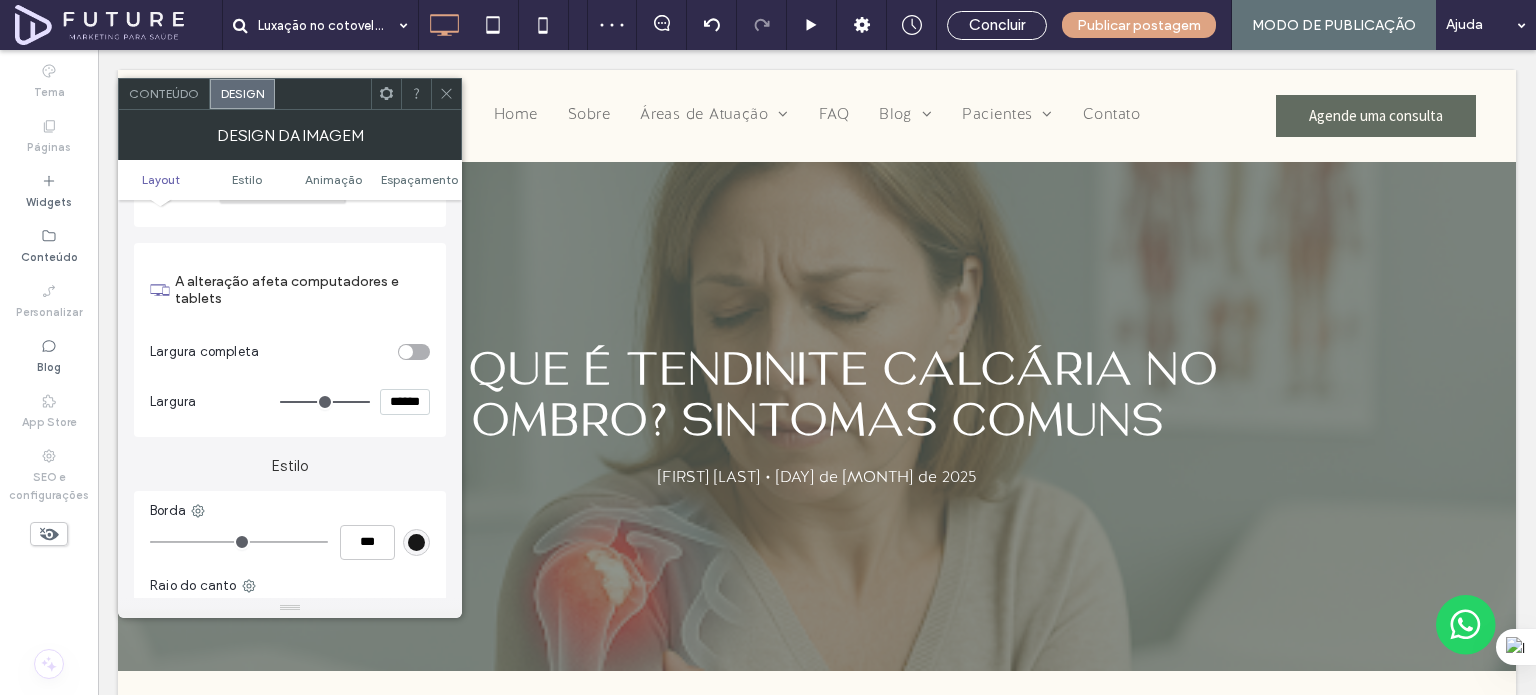 scroll, scrollTop: 200, scrollLeft: 0, axis: vertical 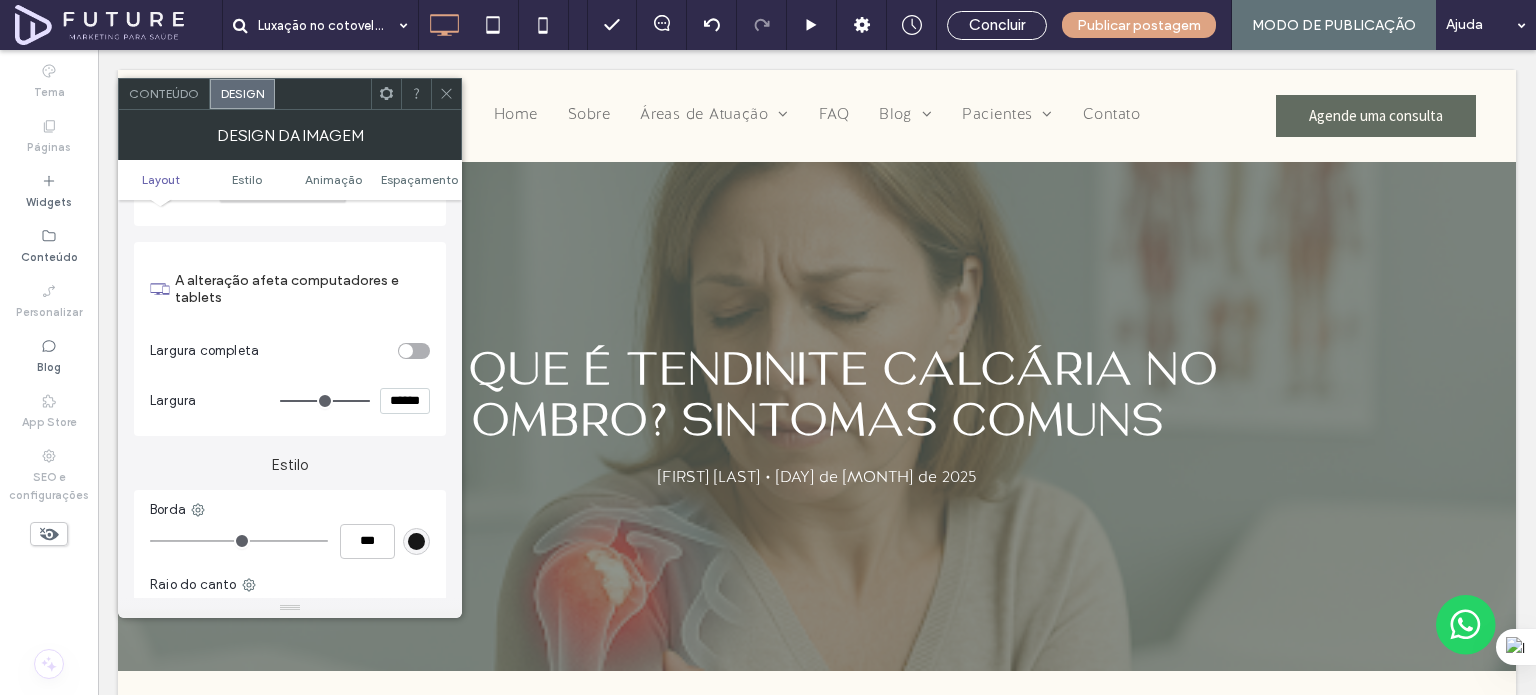 click on "******" at bounding box center [405, 401] 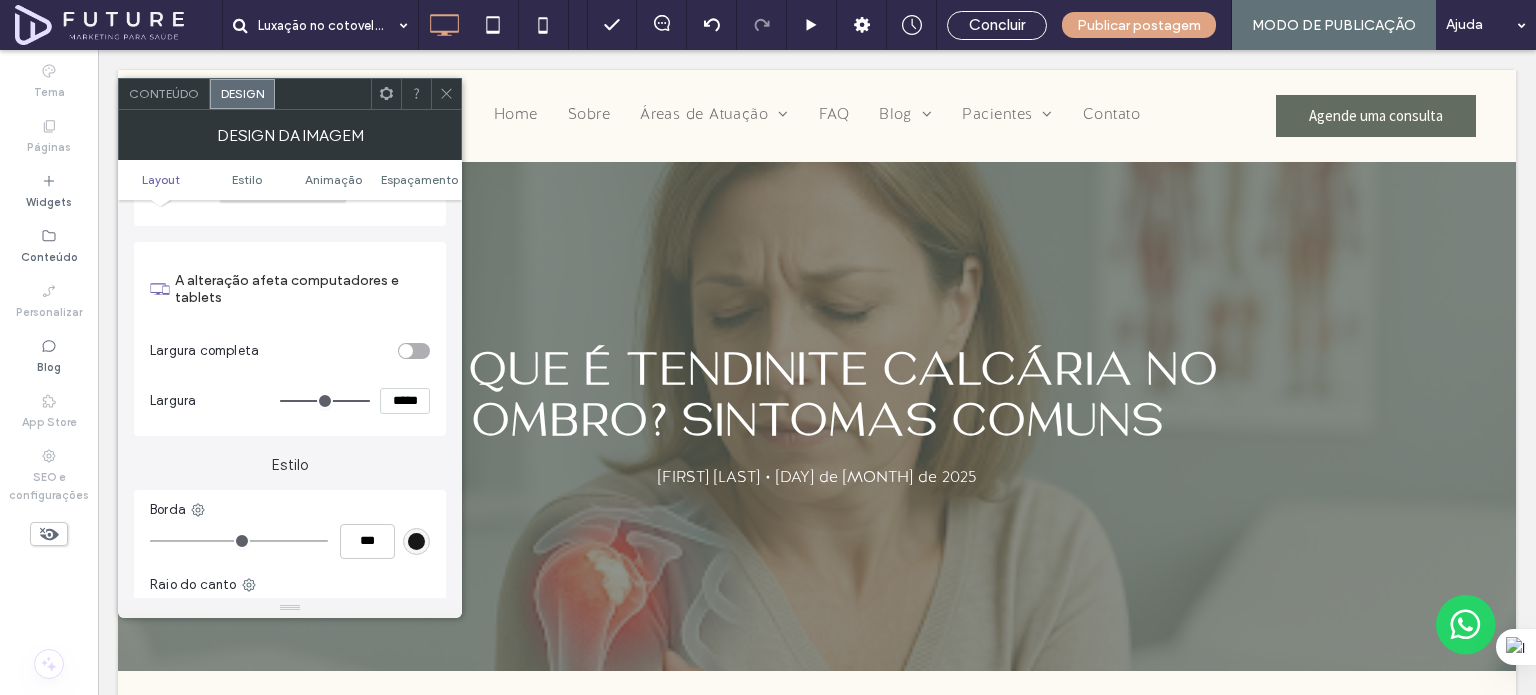 type on "*****" 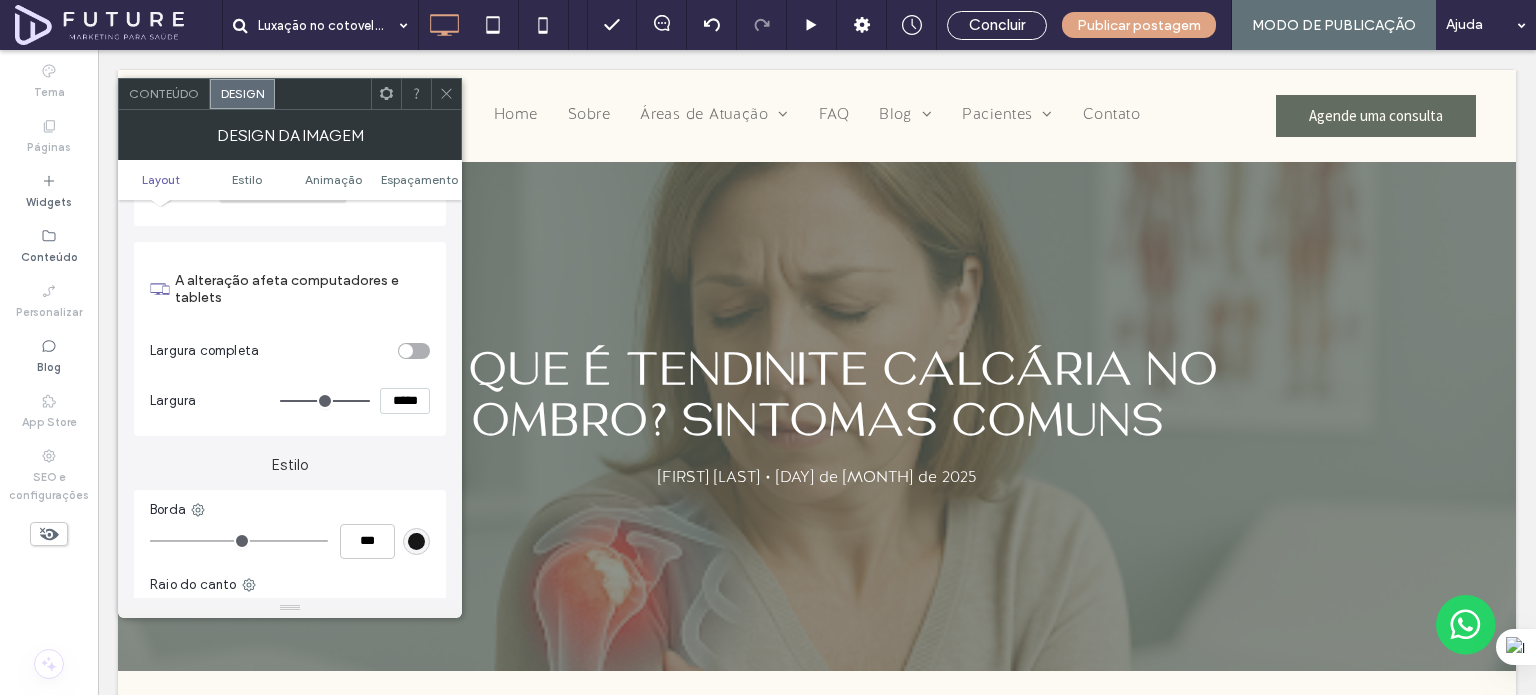 type on "***" 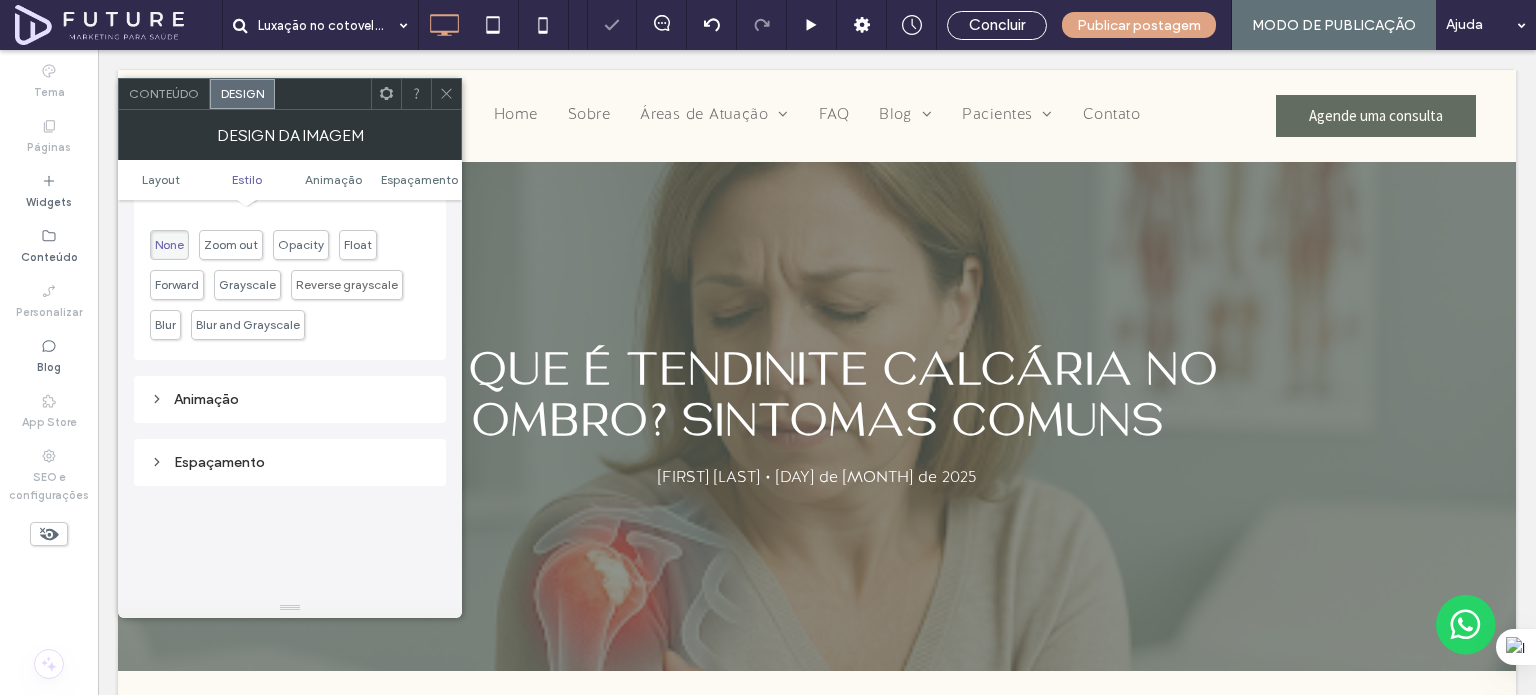 scroll, scrollTop: 1022, scrollLeft: 0, axis: vertical 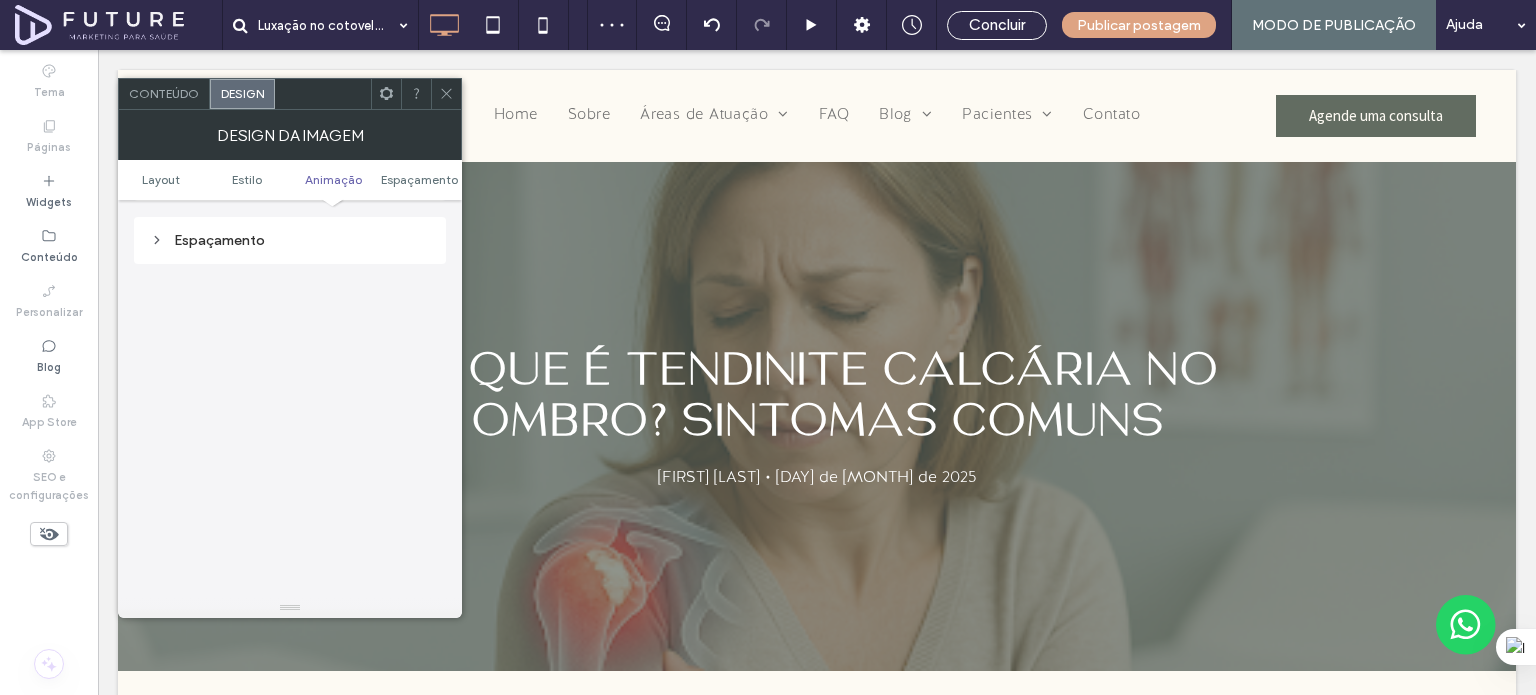 click 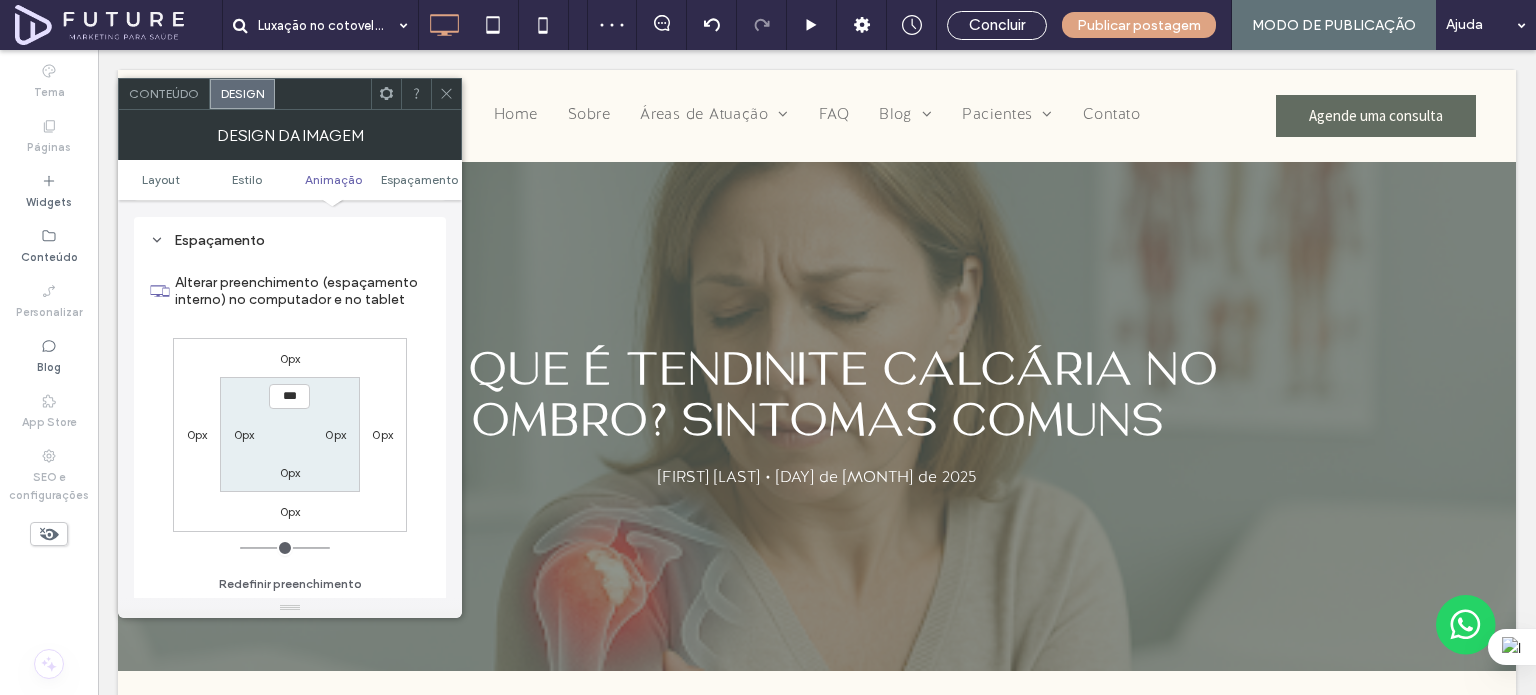 click on "0px" at bounding box center (197, 434) 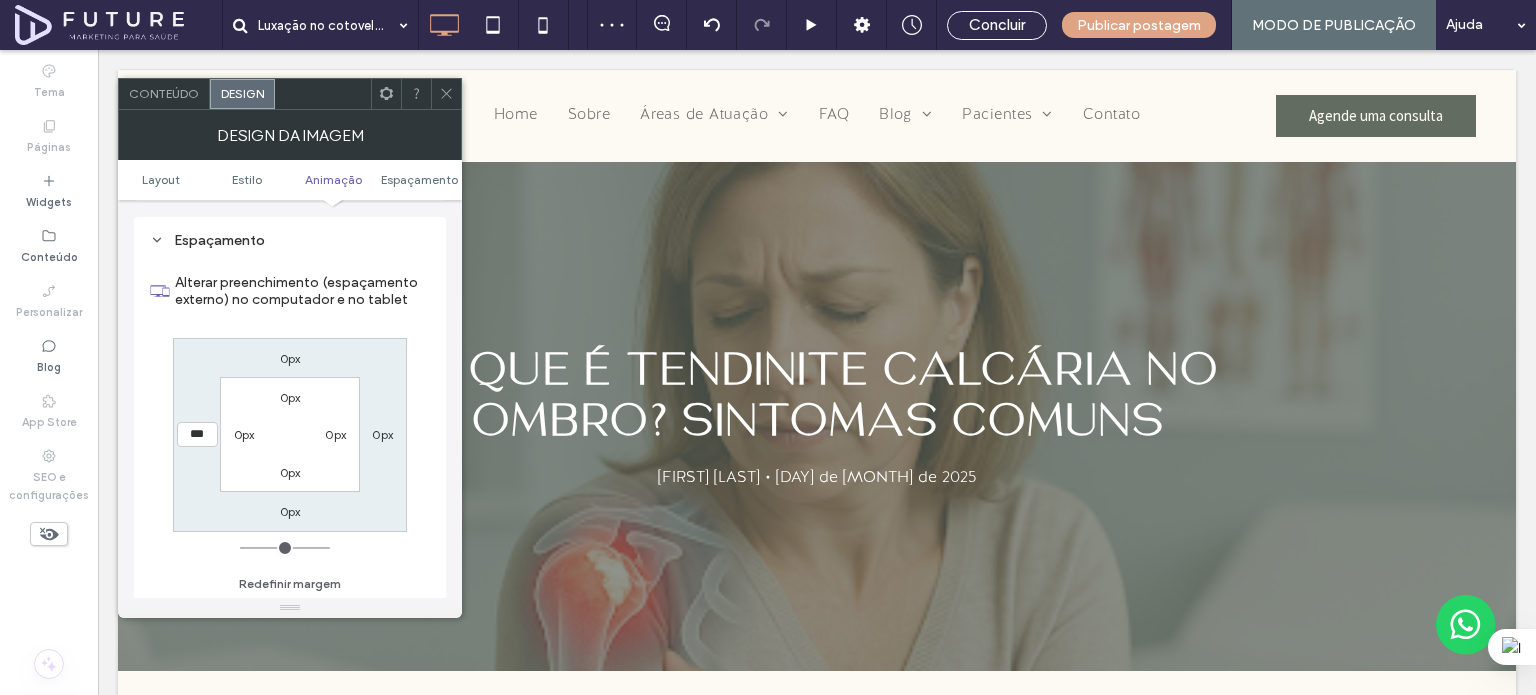 click on "***" at bounding box center (197, 434) 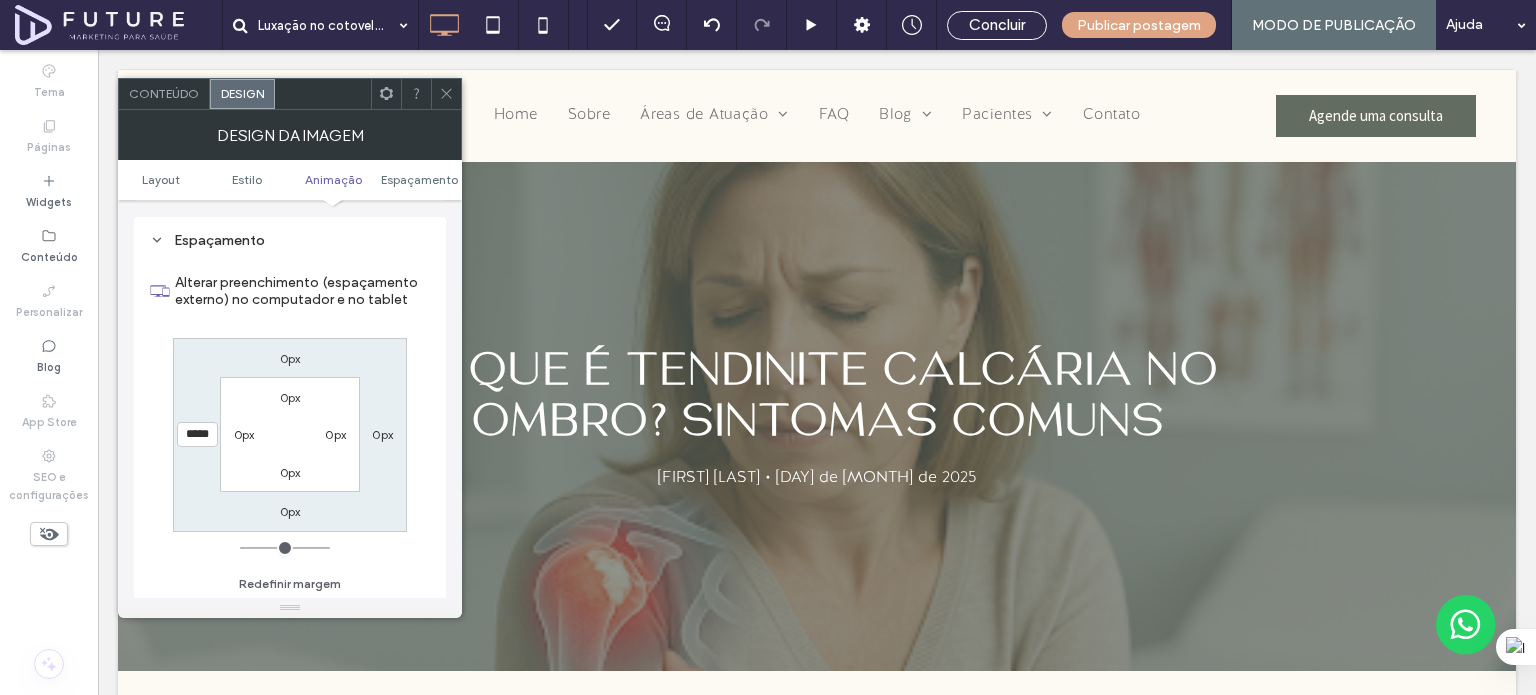 type on "*****" 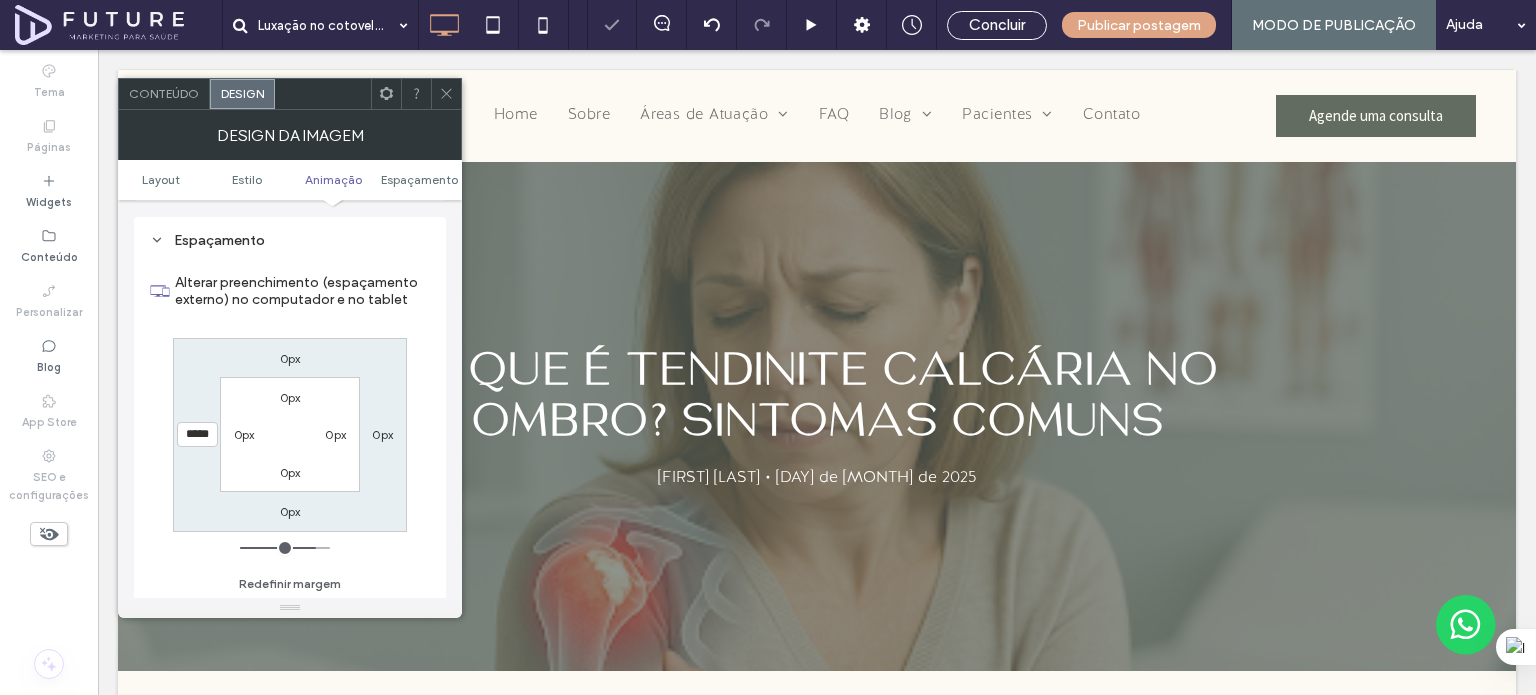 click 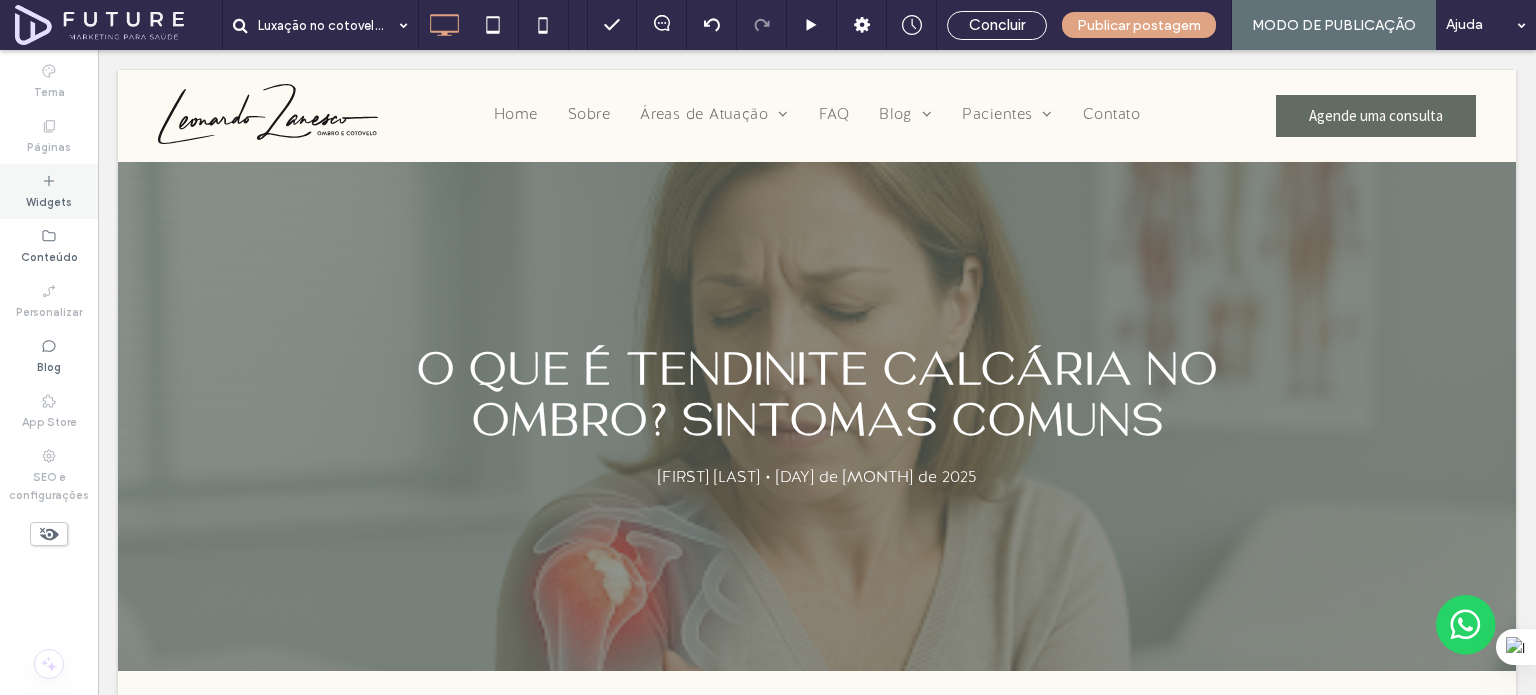 click 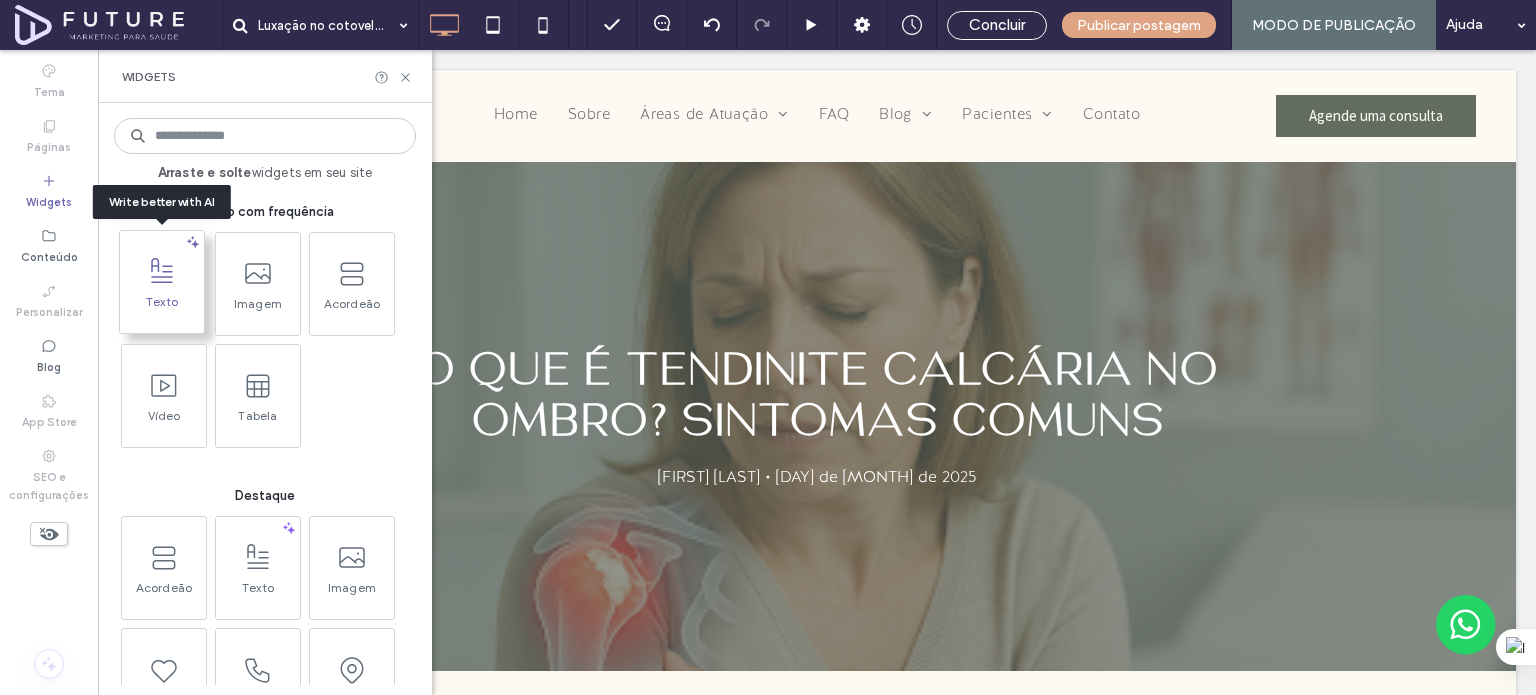 click 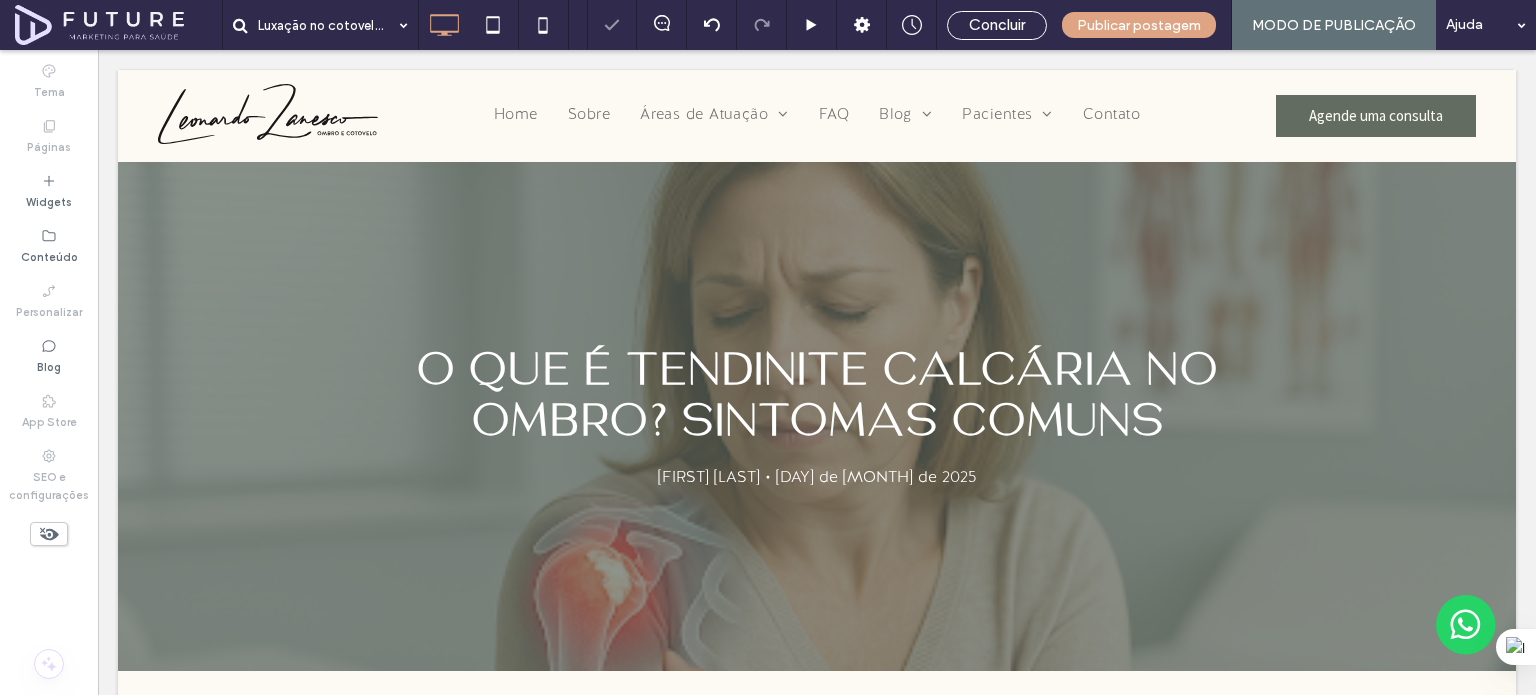 type on "**********" 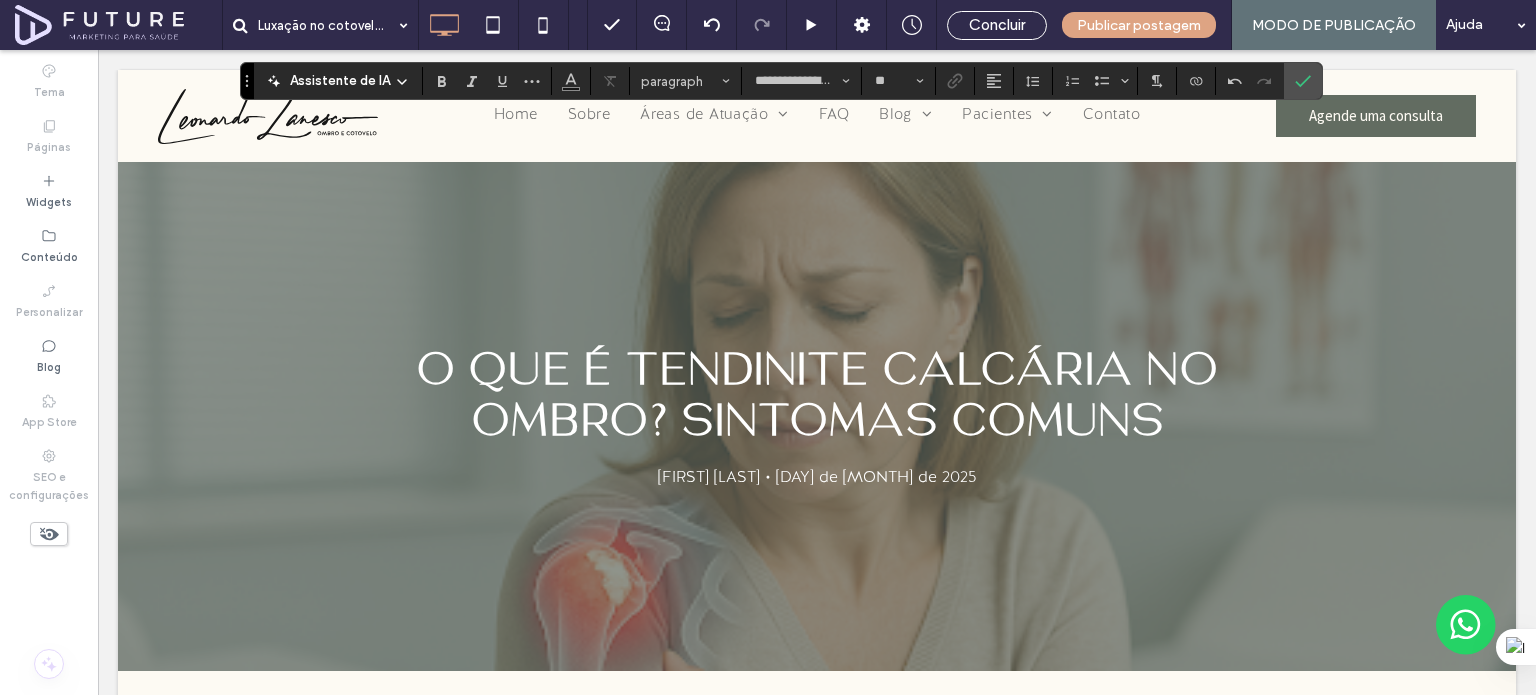 type on "**********" 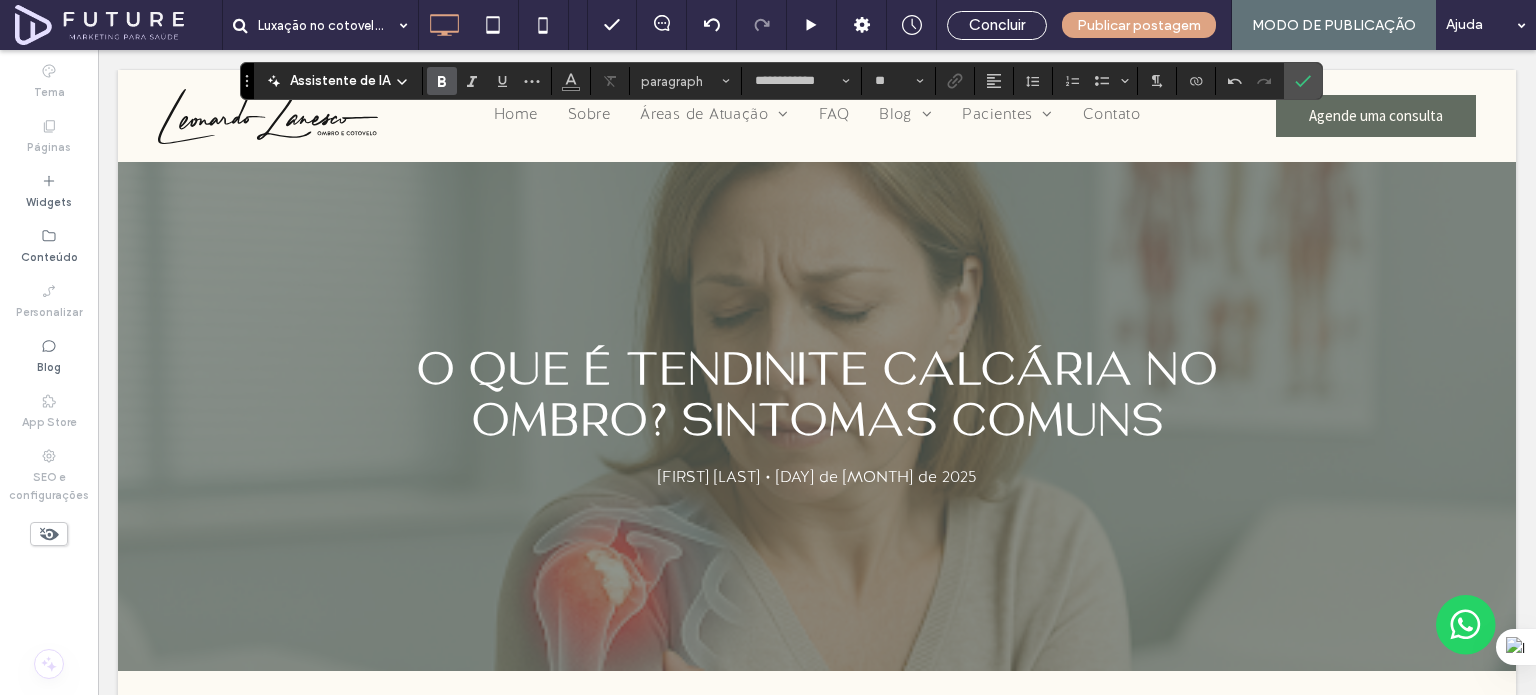 type on "**********" 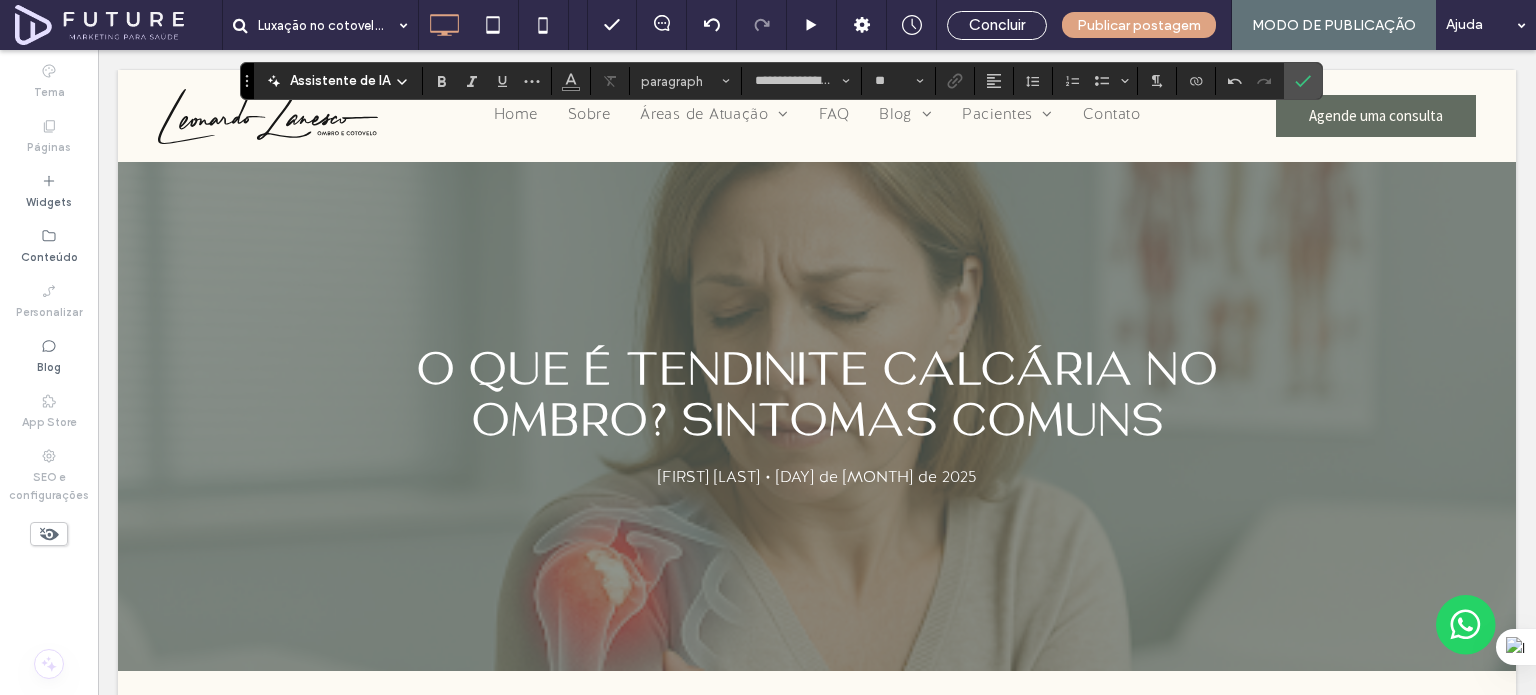 type on "**********" 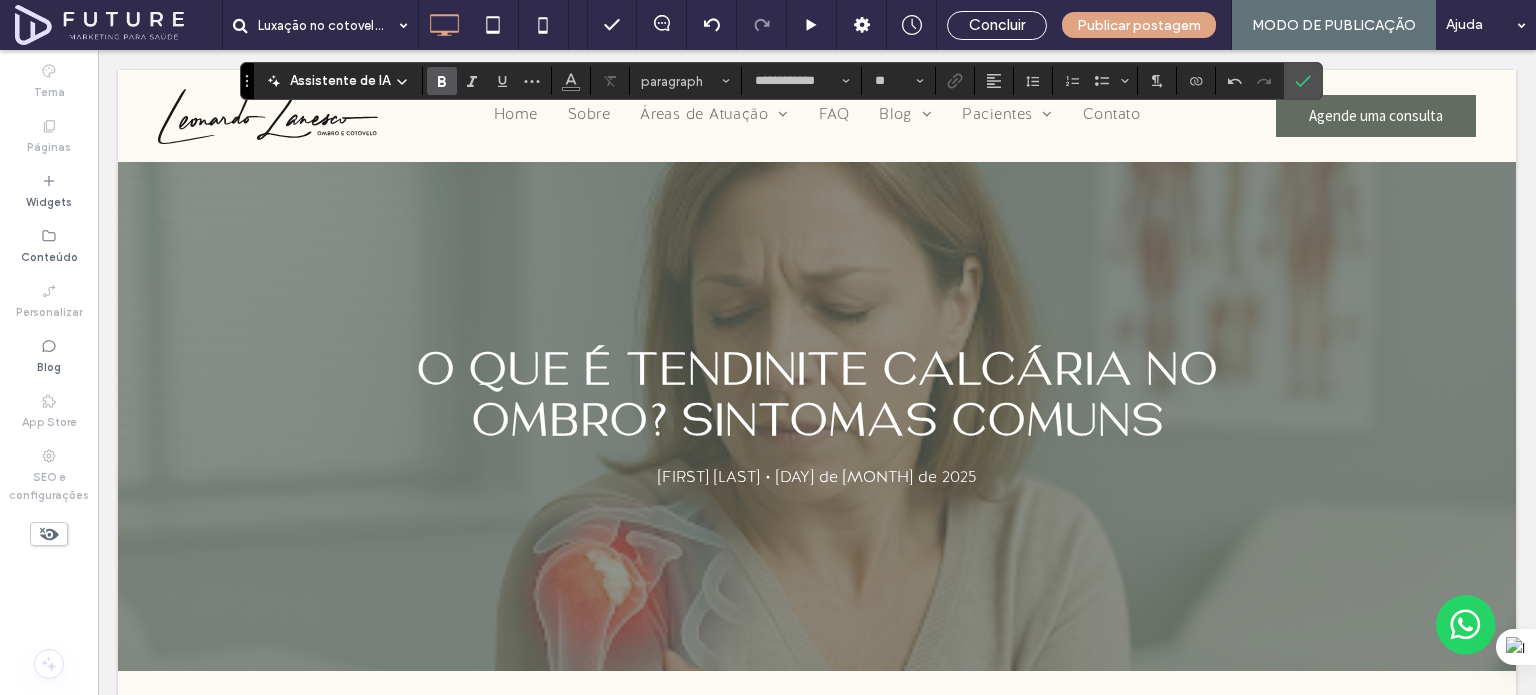 type on "**********" 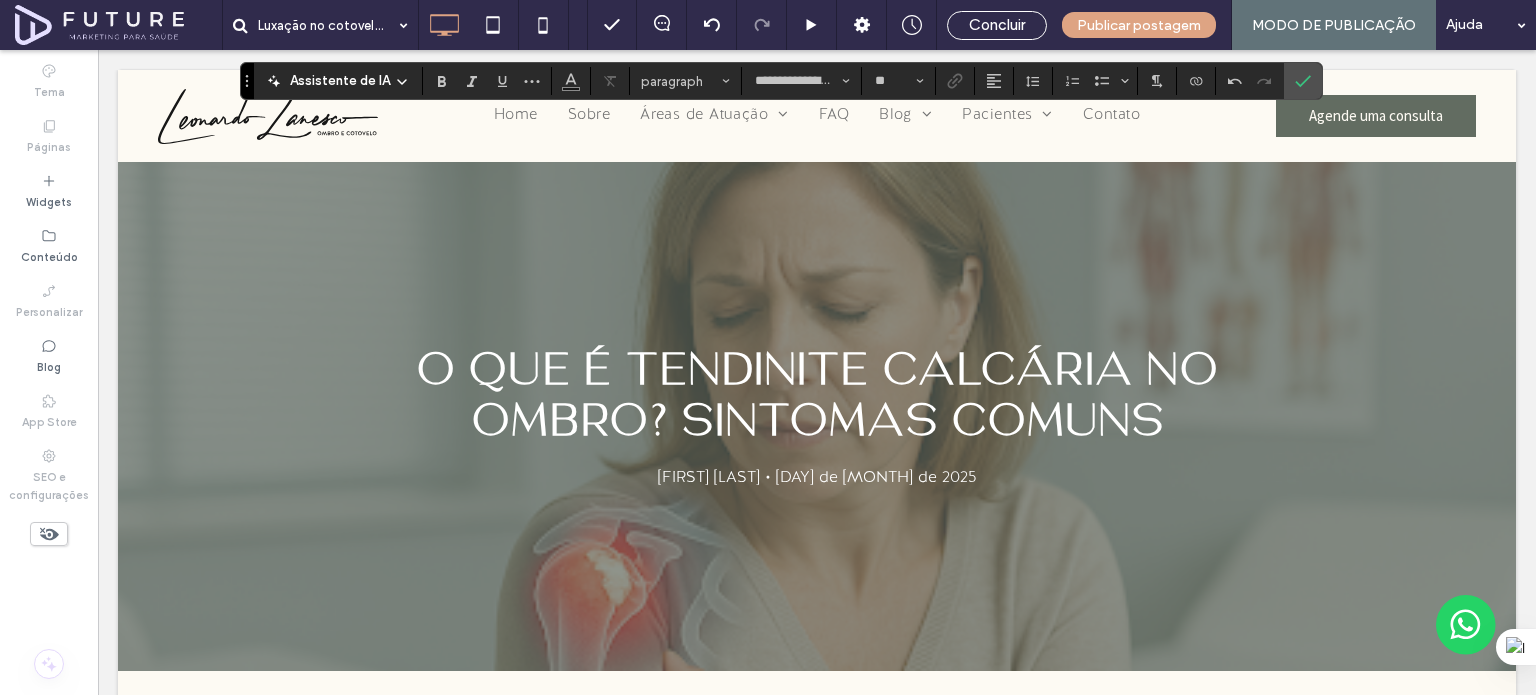 type on "**********" 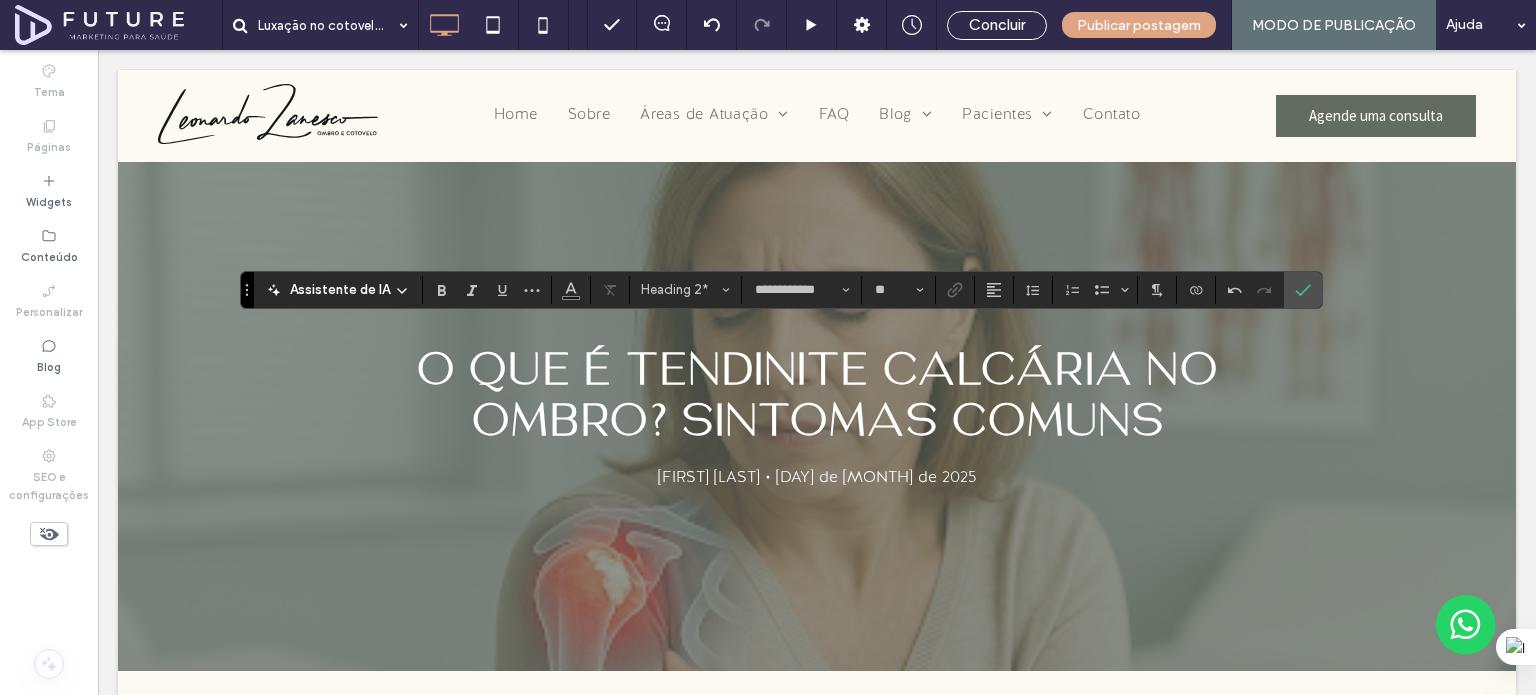 type on "**********" 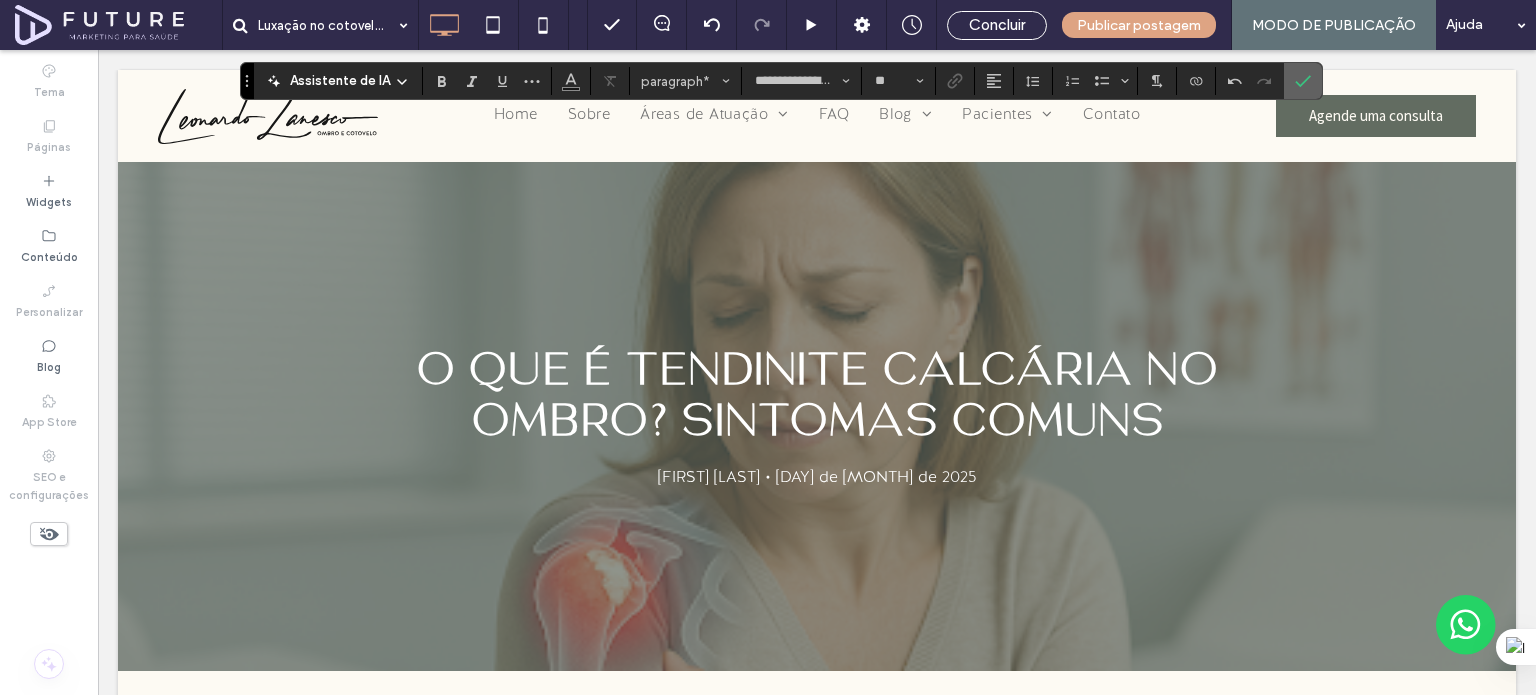 click 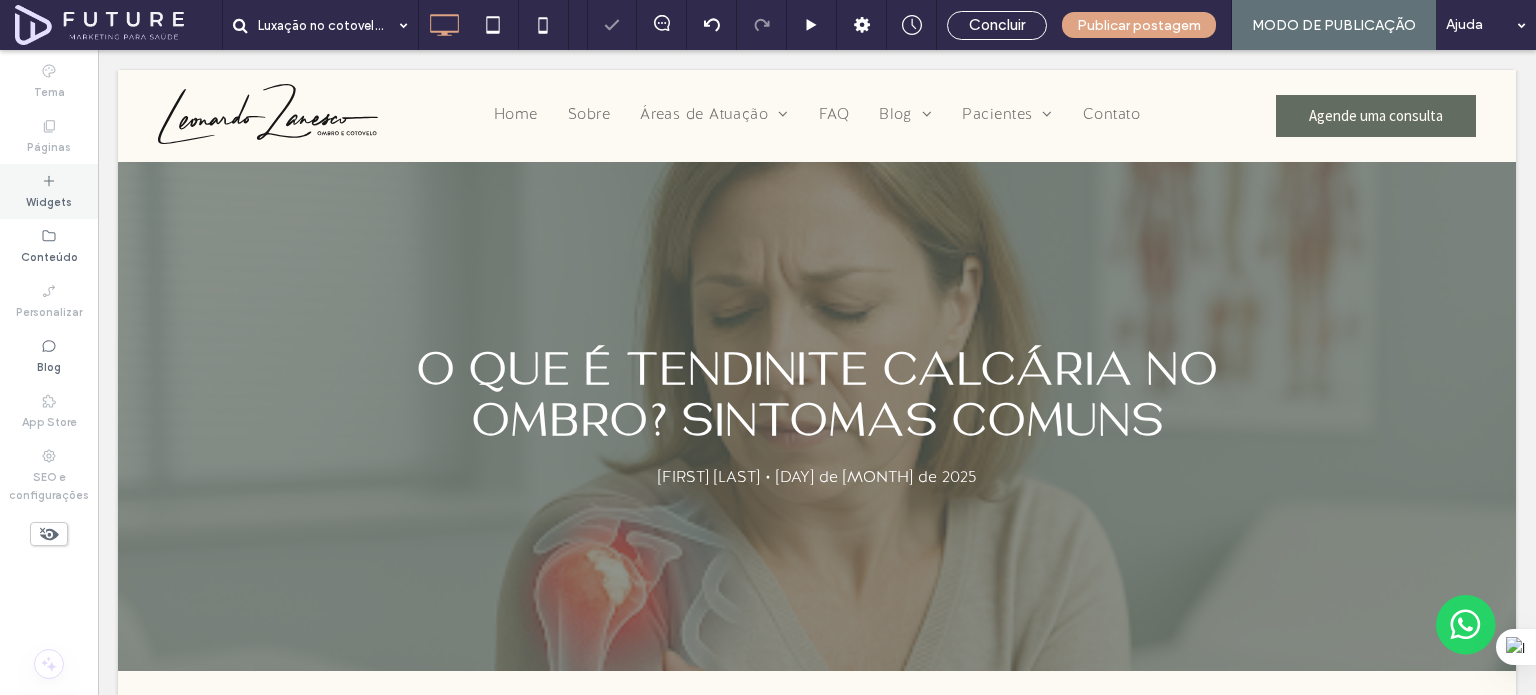click on "Widgets" at bounding box center [49, 191] 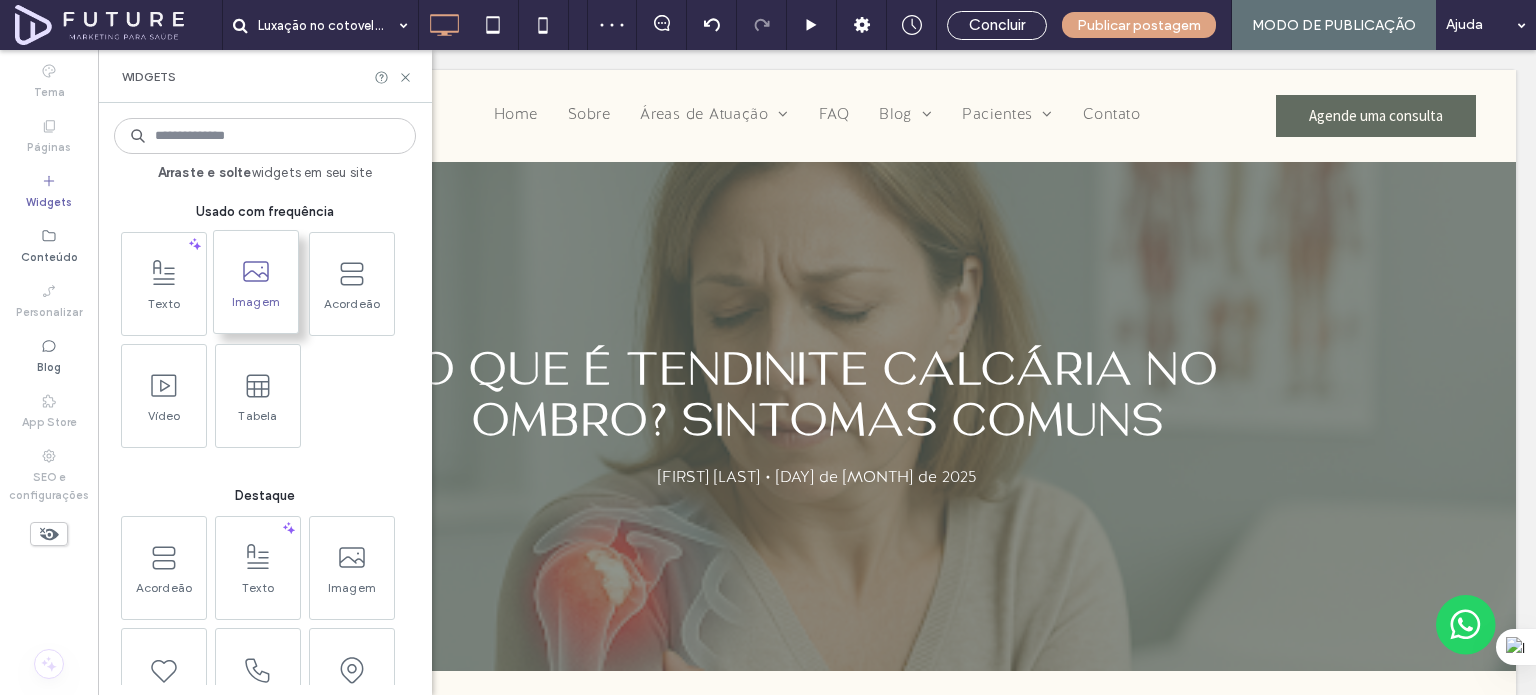 click 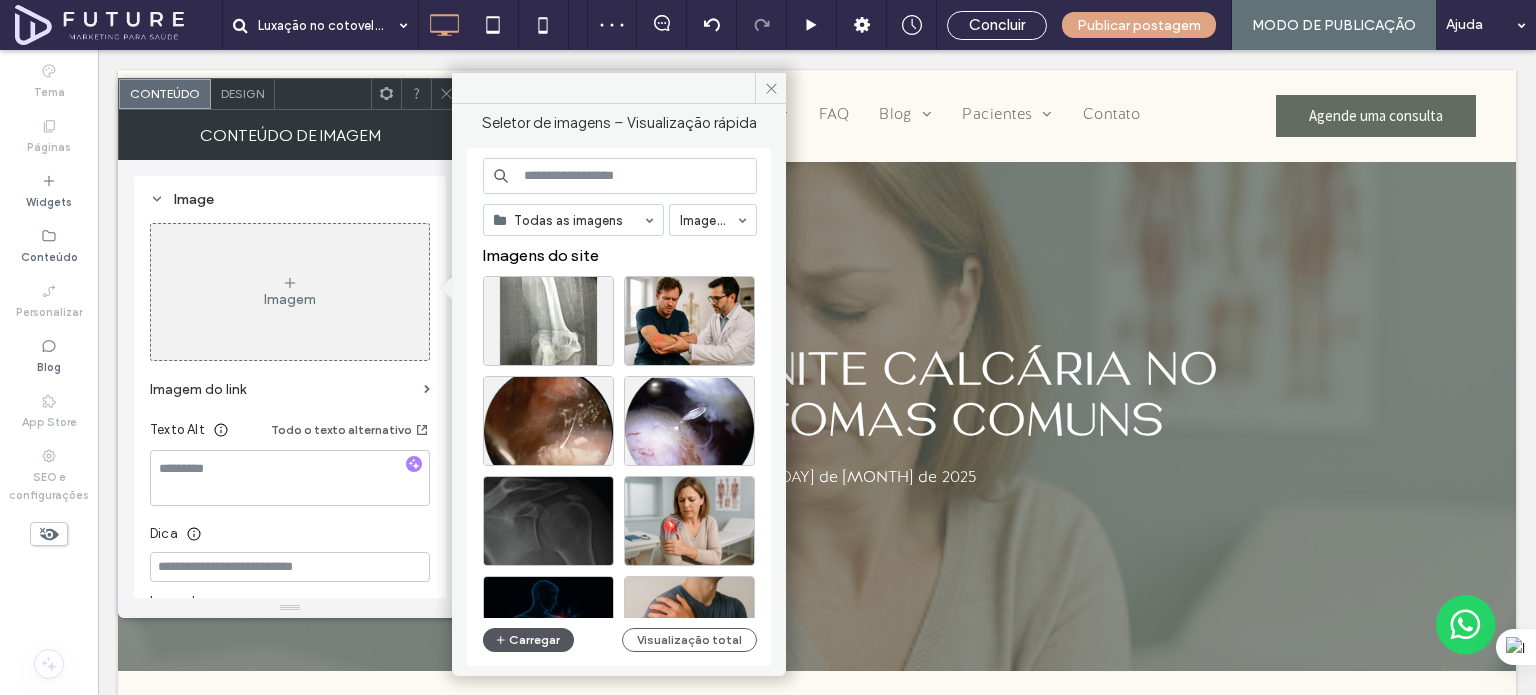 click on "Carregar" at bounding box center (528, 640) 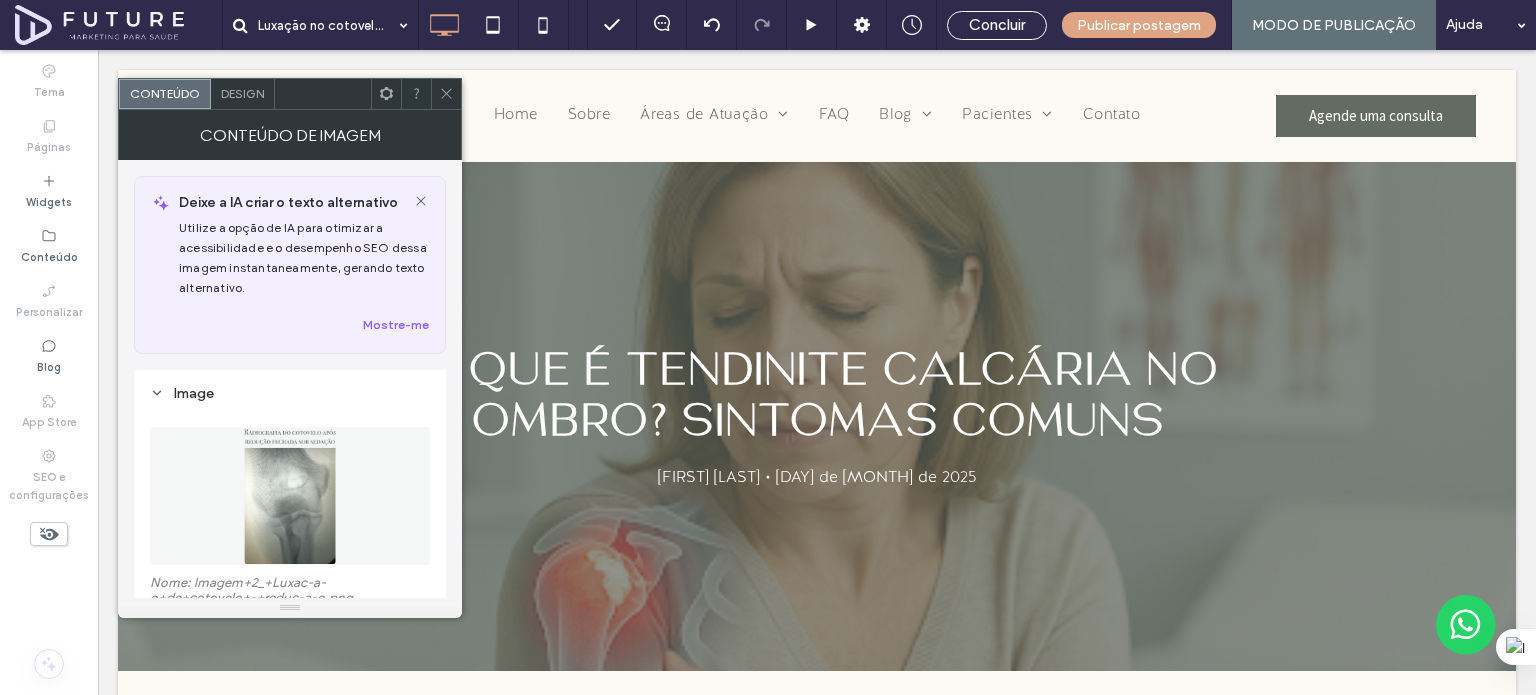 click at bounding box center (446, 94) 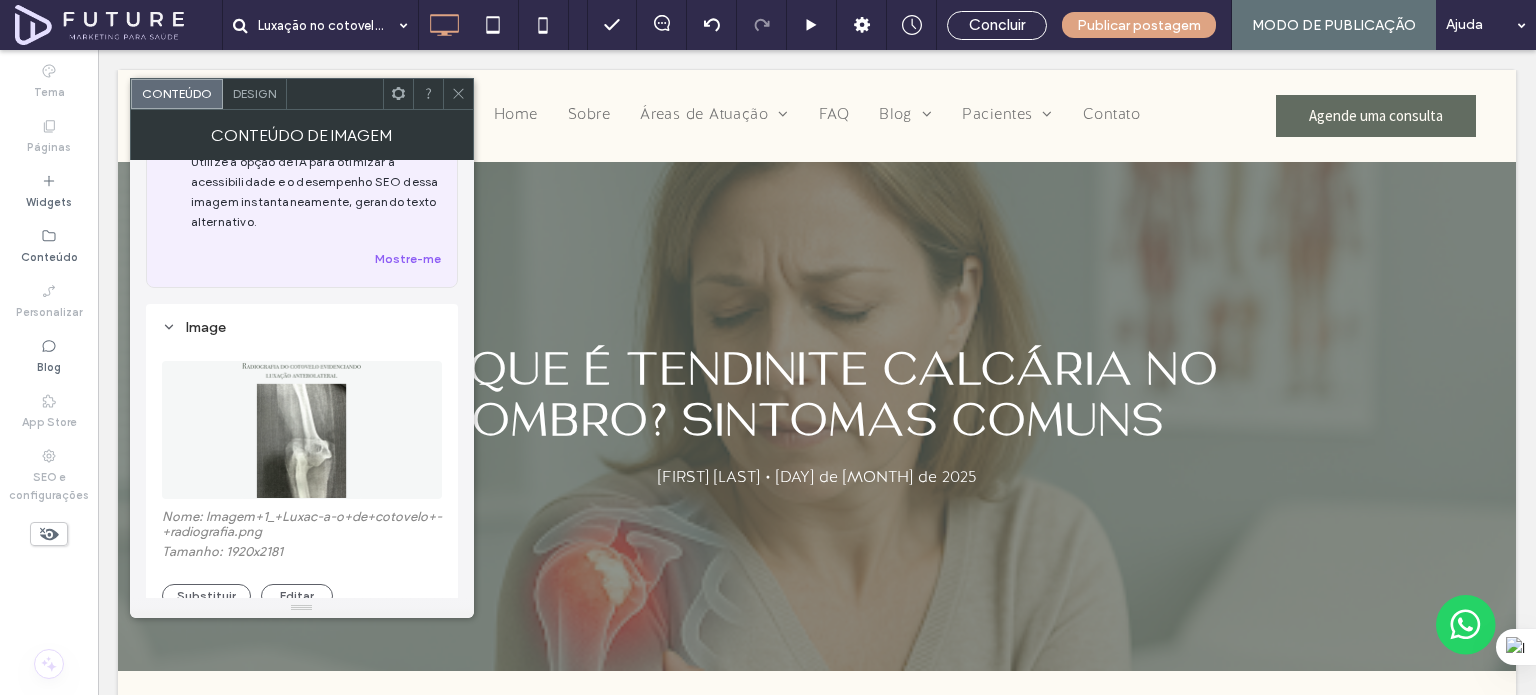 scroll, scrollTop: 100, scrollLeft: 0, axis: vertical 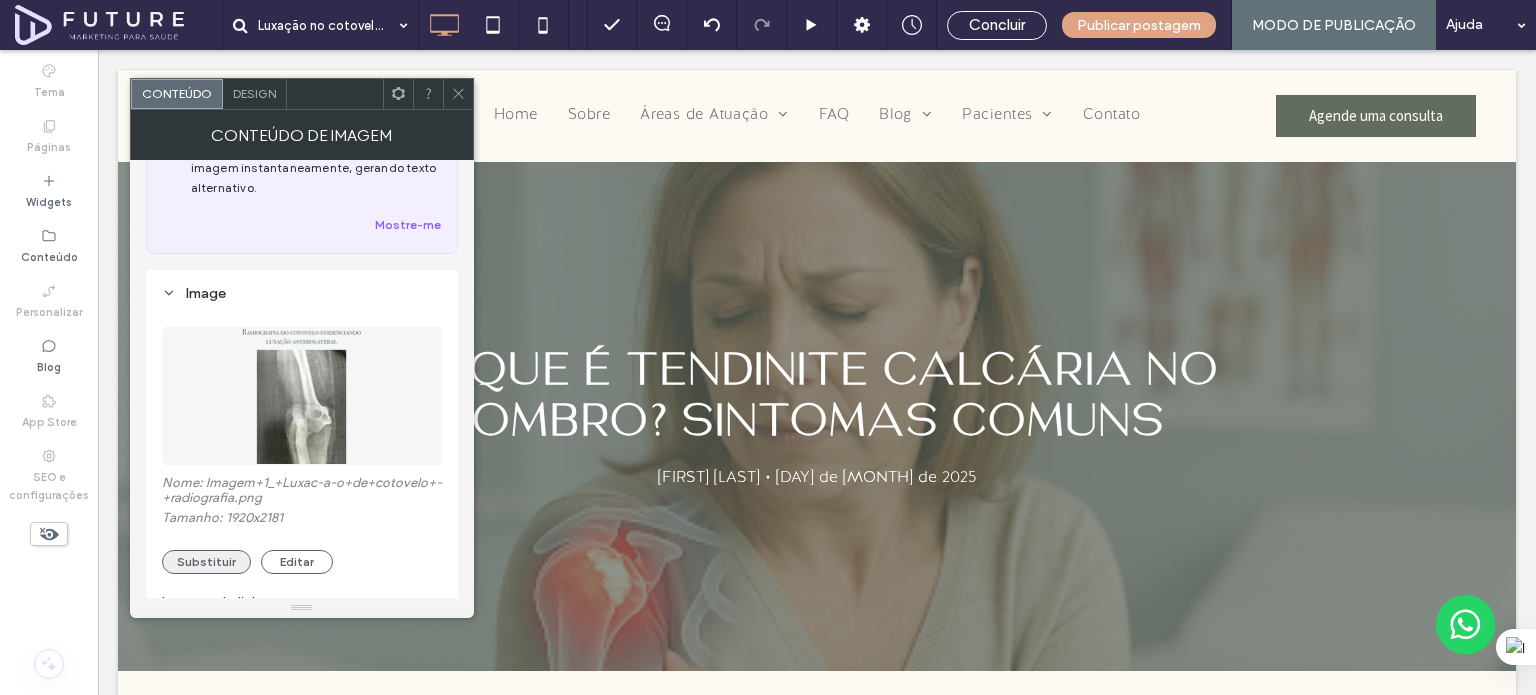 click on "Substituir" at bounding box center (206, 562) 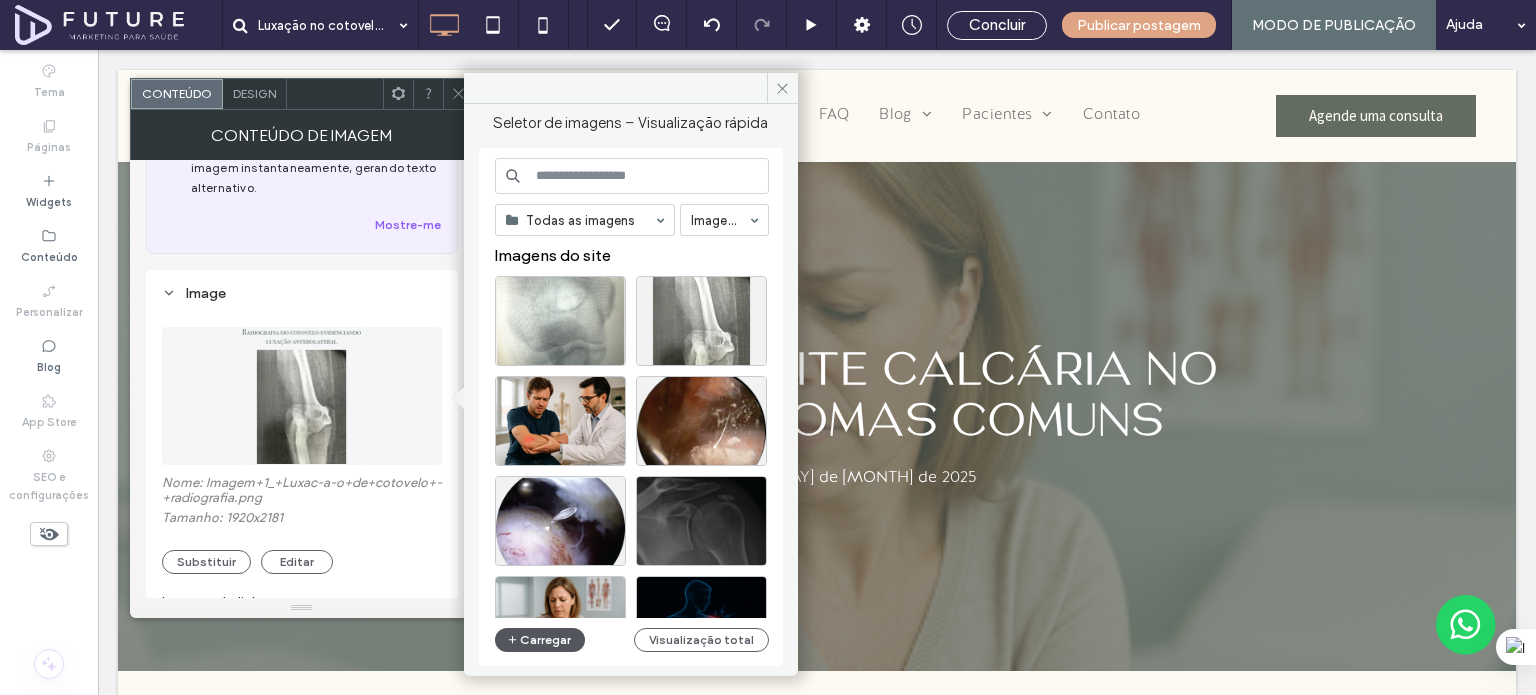 click on "Carregar" at bounding box center (540, 640) 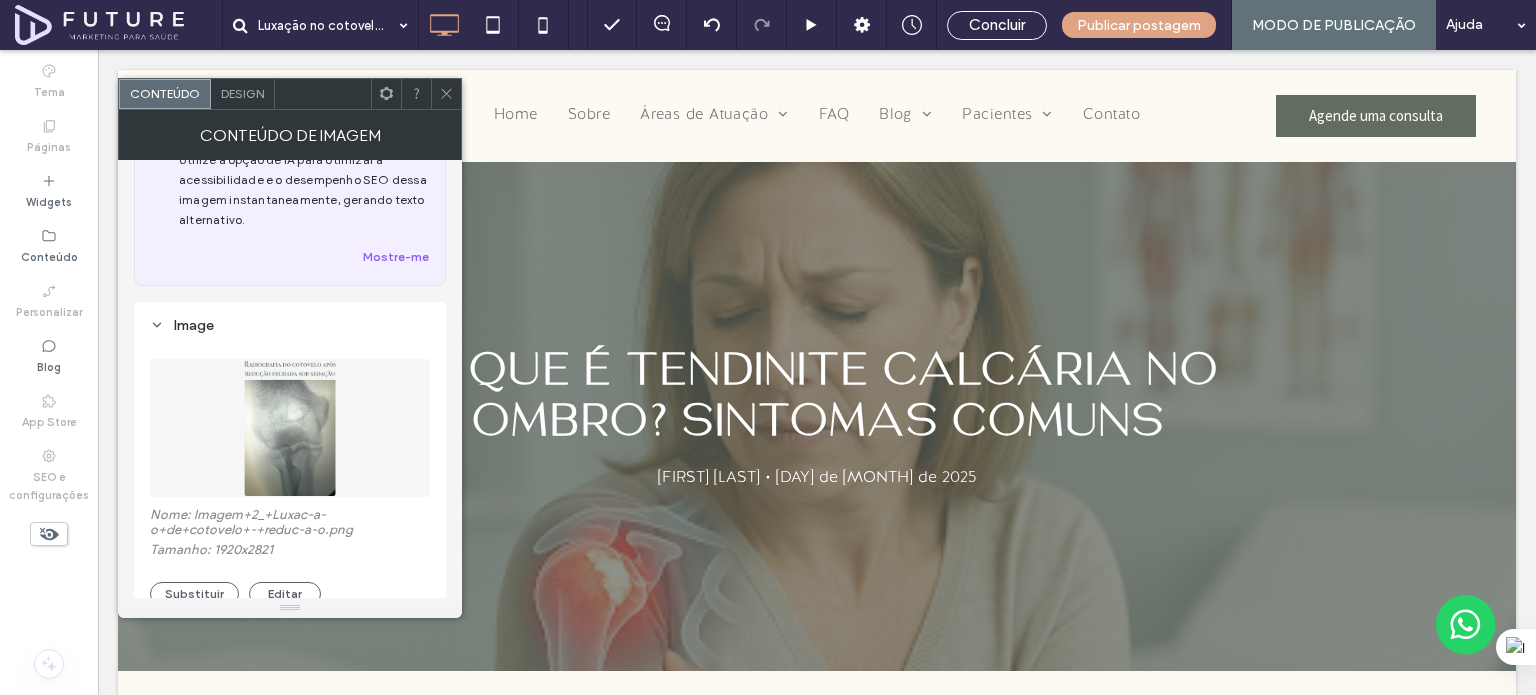scroll, scrollTop: 100, scrollLeft: 0, axis: vertical 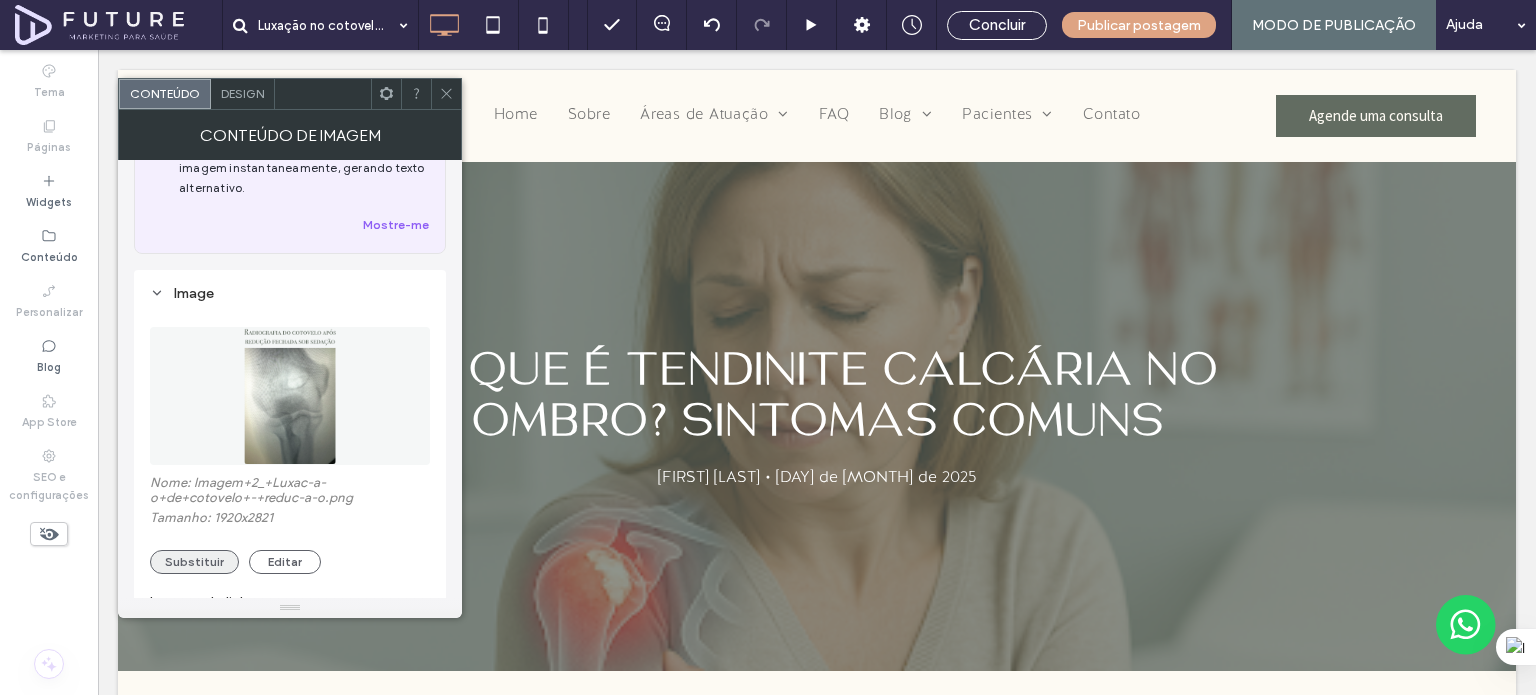 click on "Substituir" at bounding box center (194, 562) 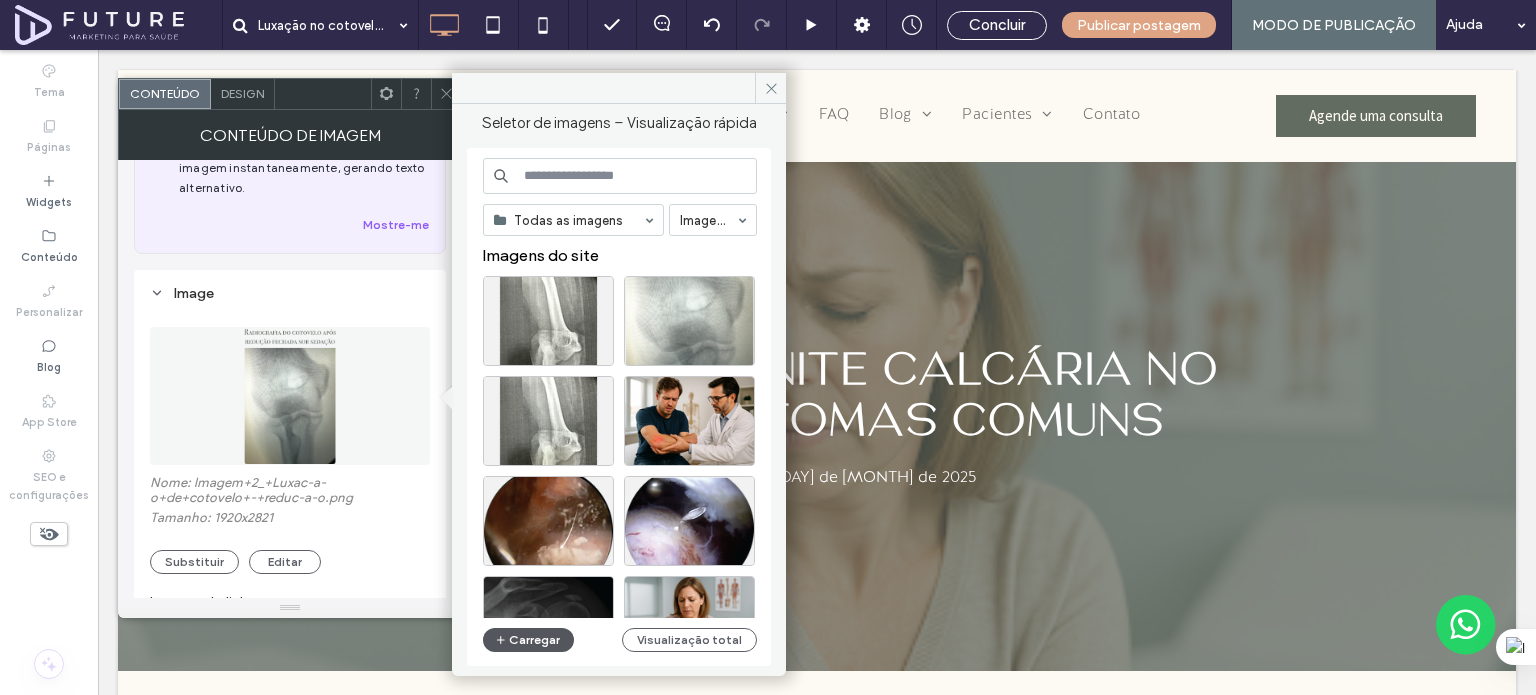 click 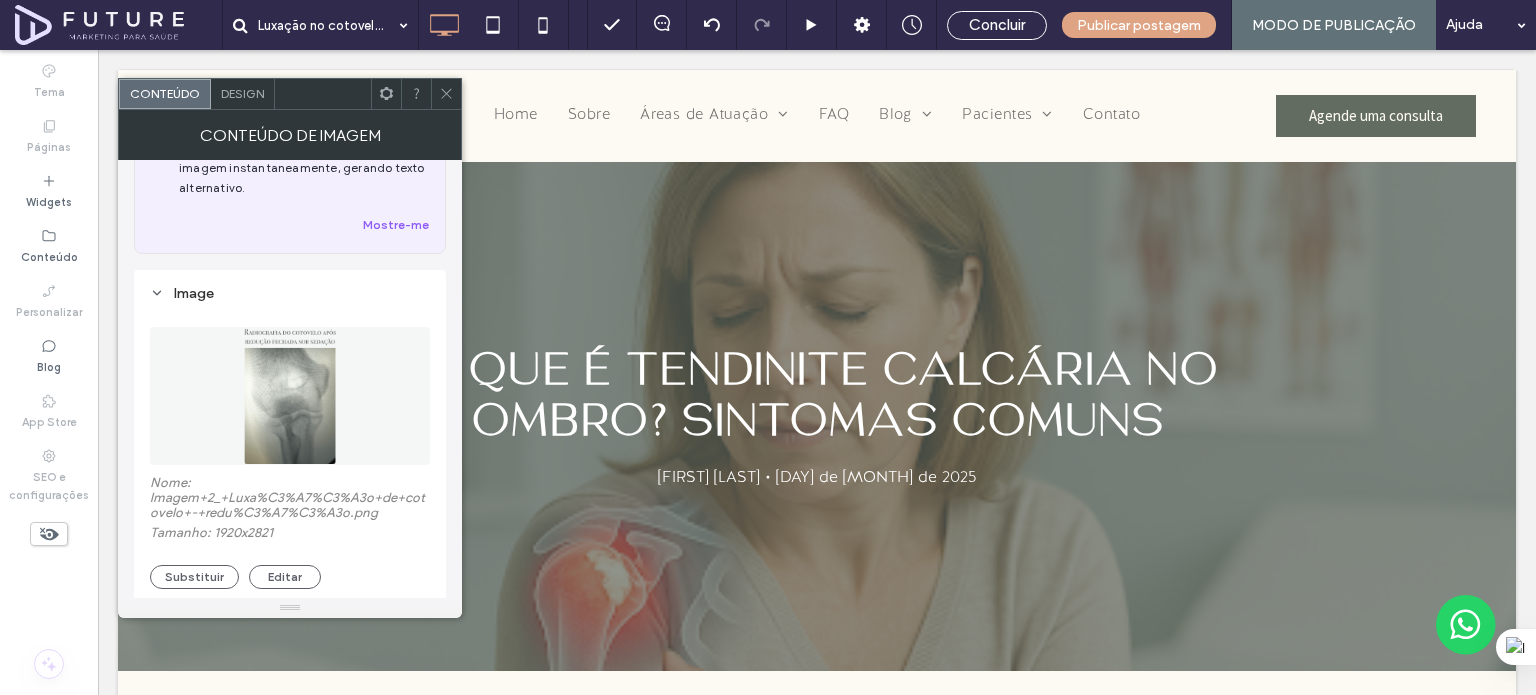 click on "Conteúdo de imagem" at bounding box center (290, 135) 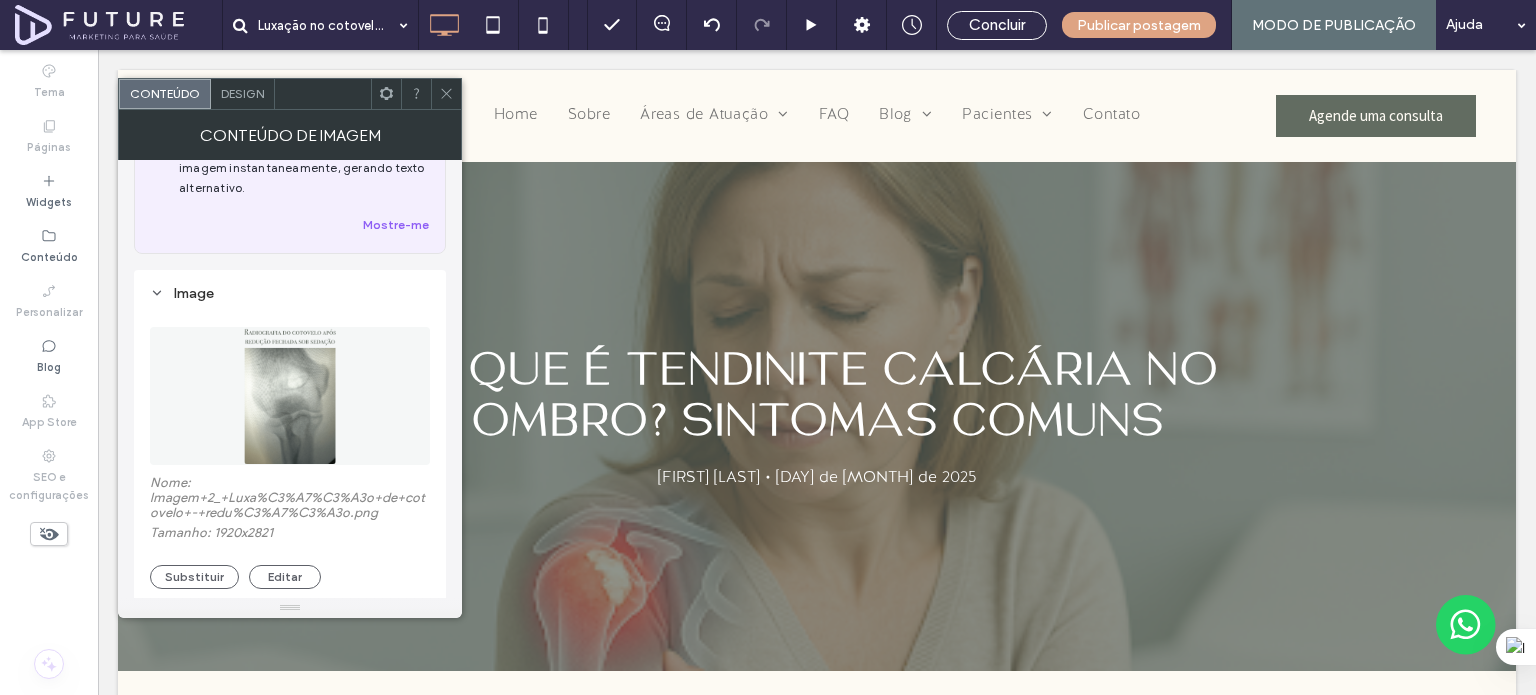 click on "Design" at bounding box center [243, 94] 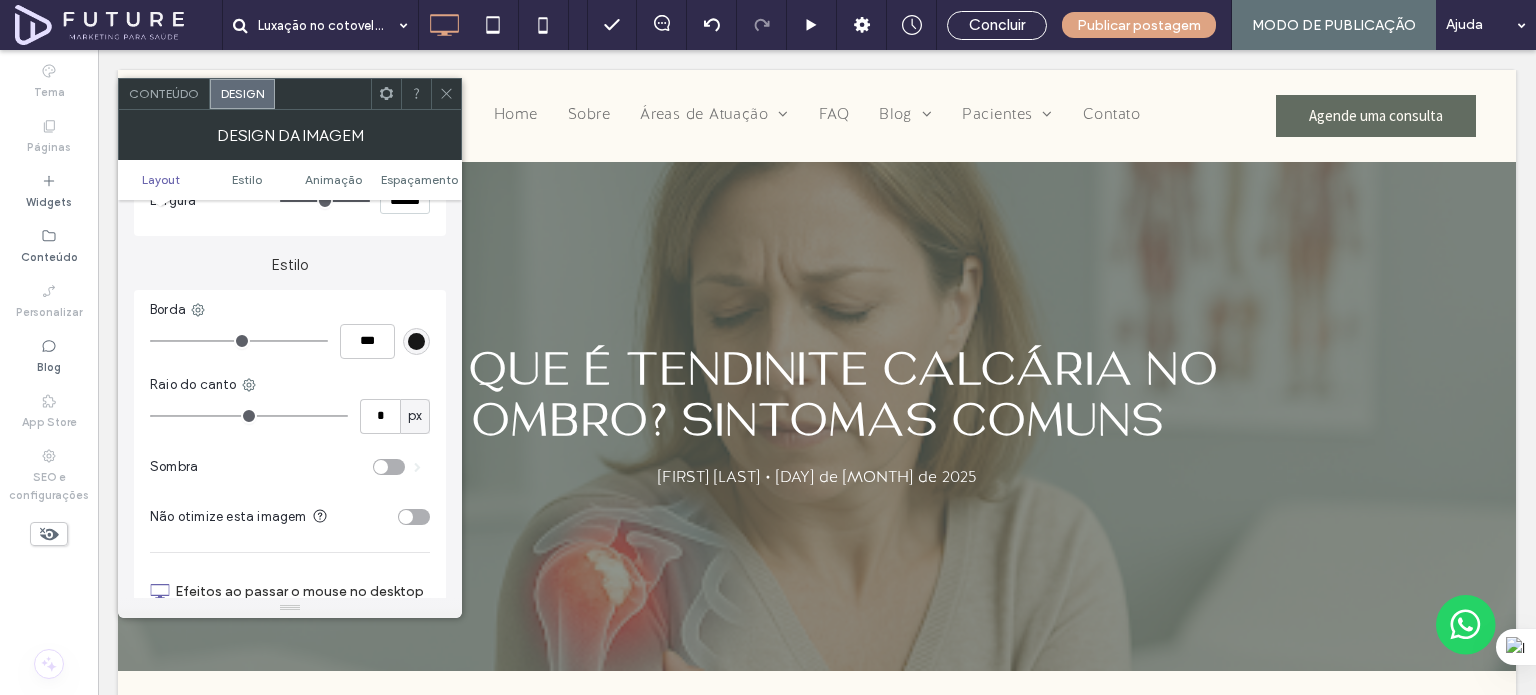 scroll, scrollTop: 300, scrollLeft: 0, axis: vertical 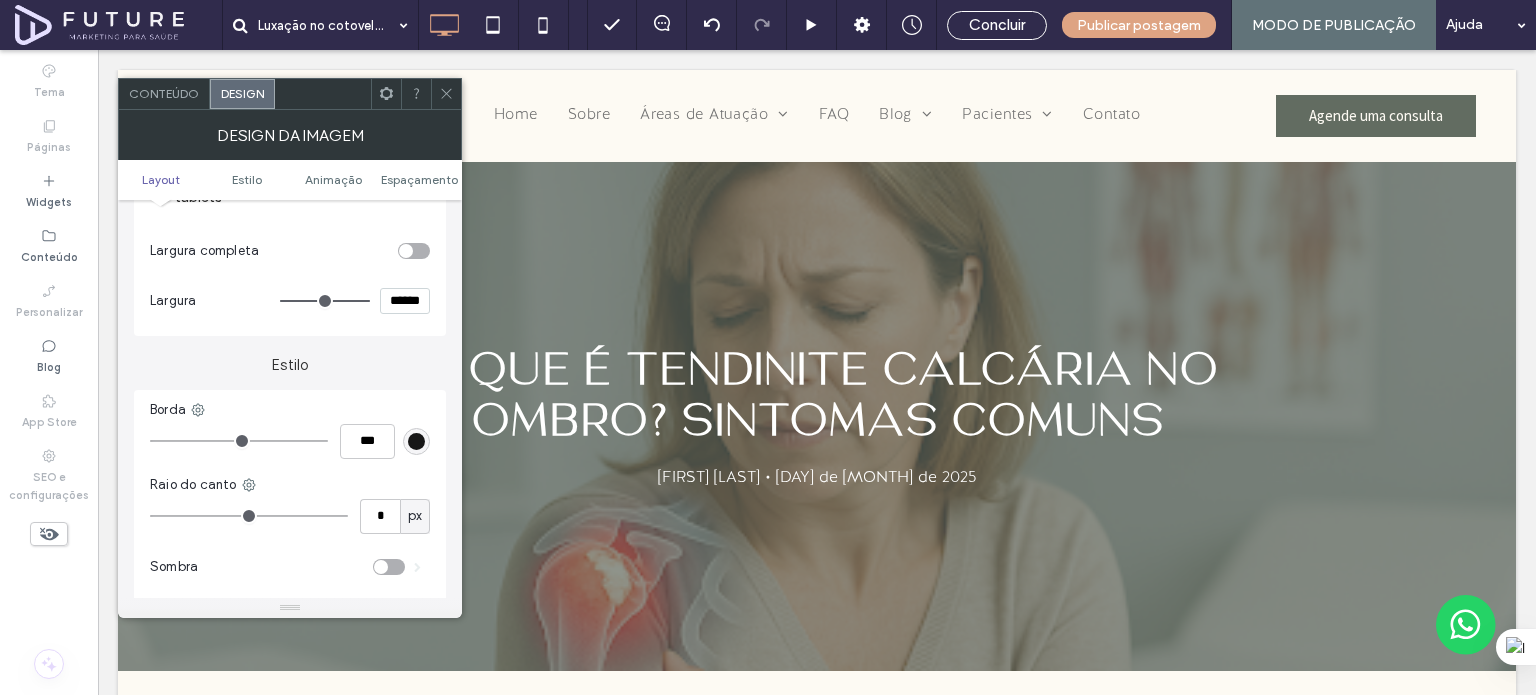 click on "******" at bounding box center (405, 301) 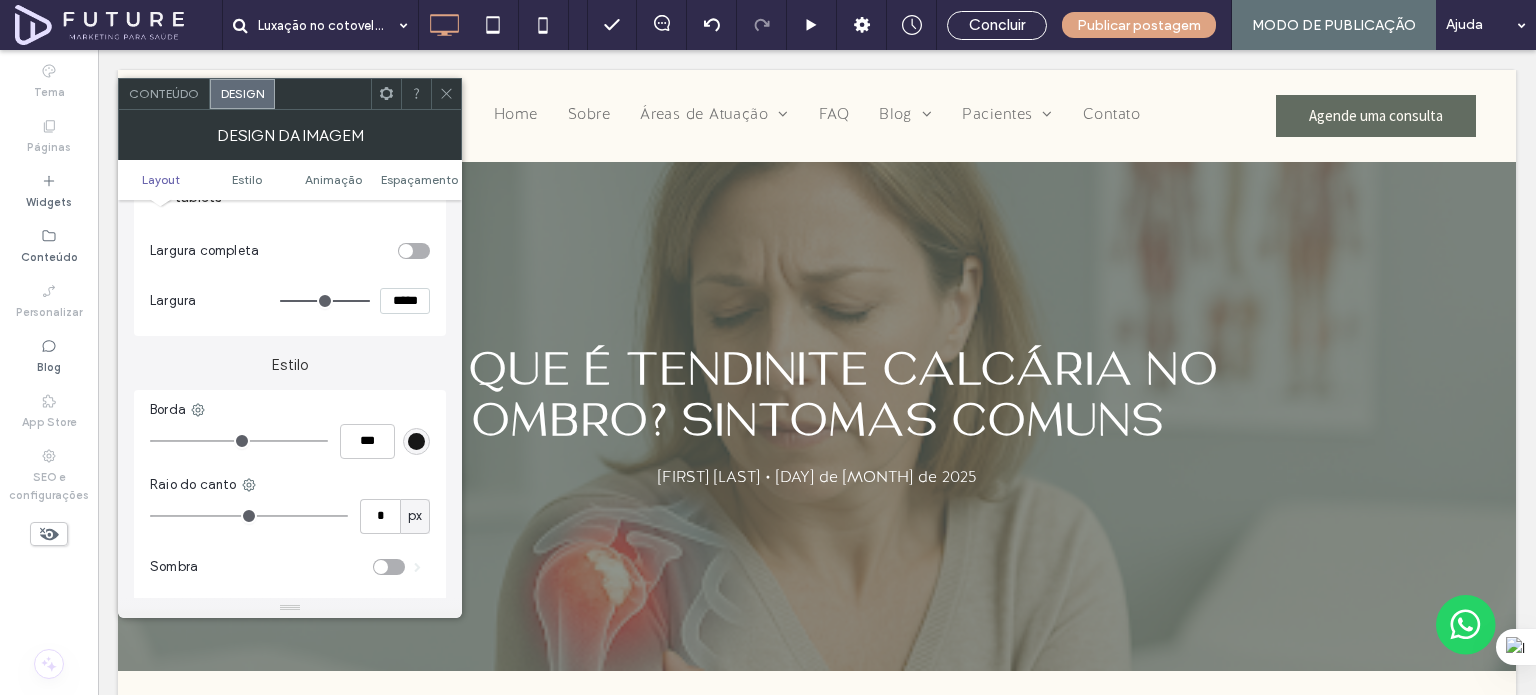 type on "*****" 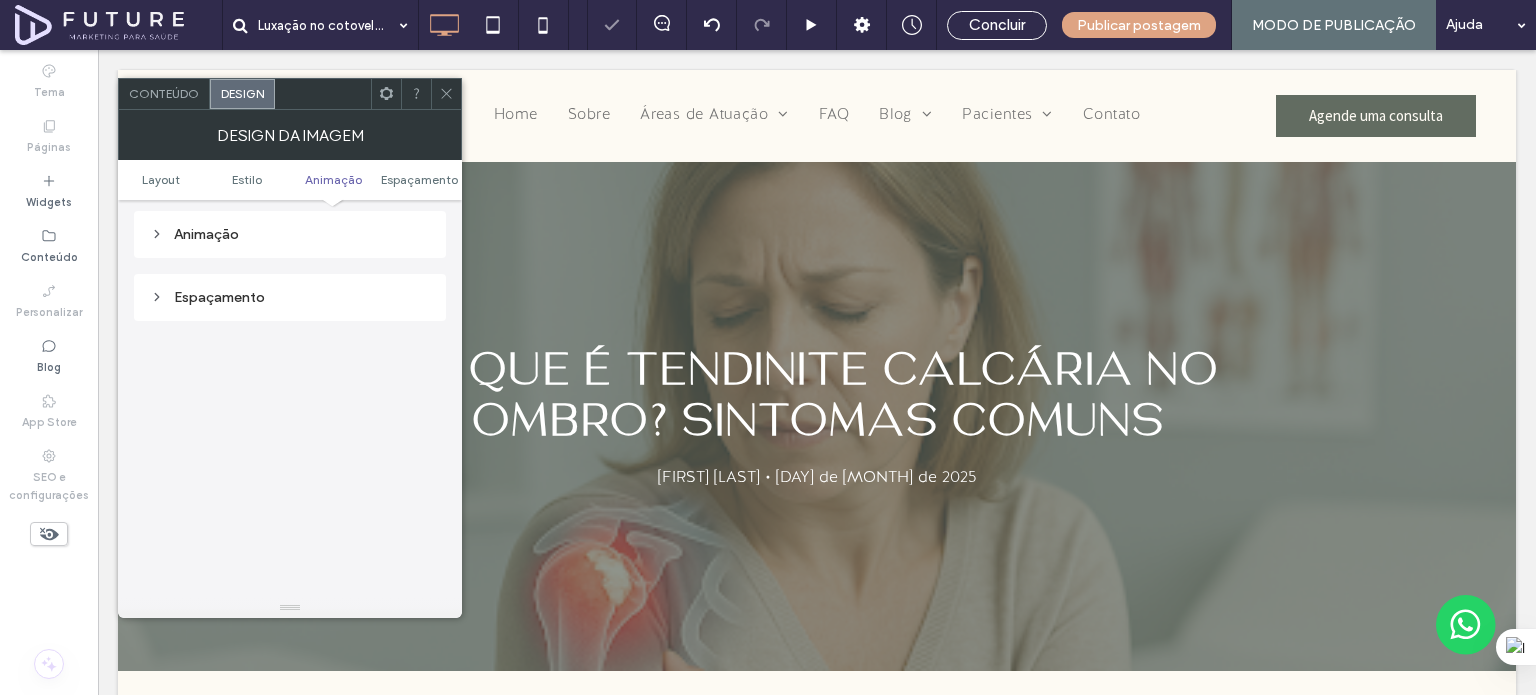 scroll, scrollTop: 1022, scrollLeft: 0, axis: vertical 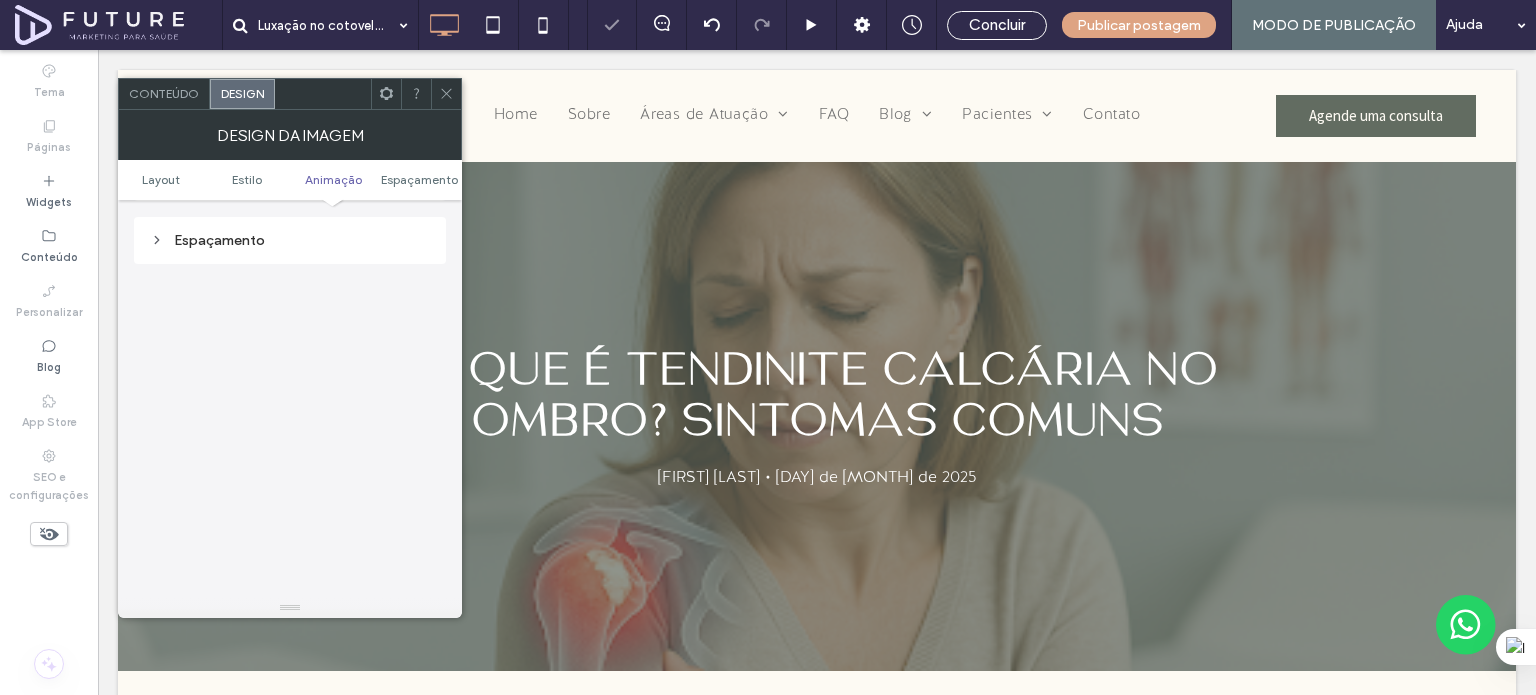 click 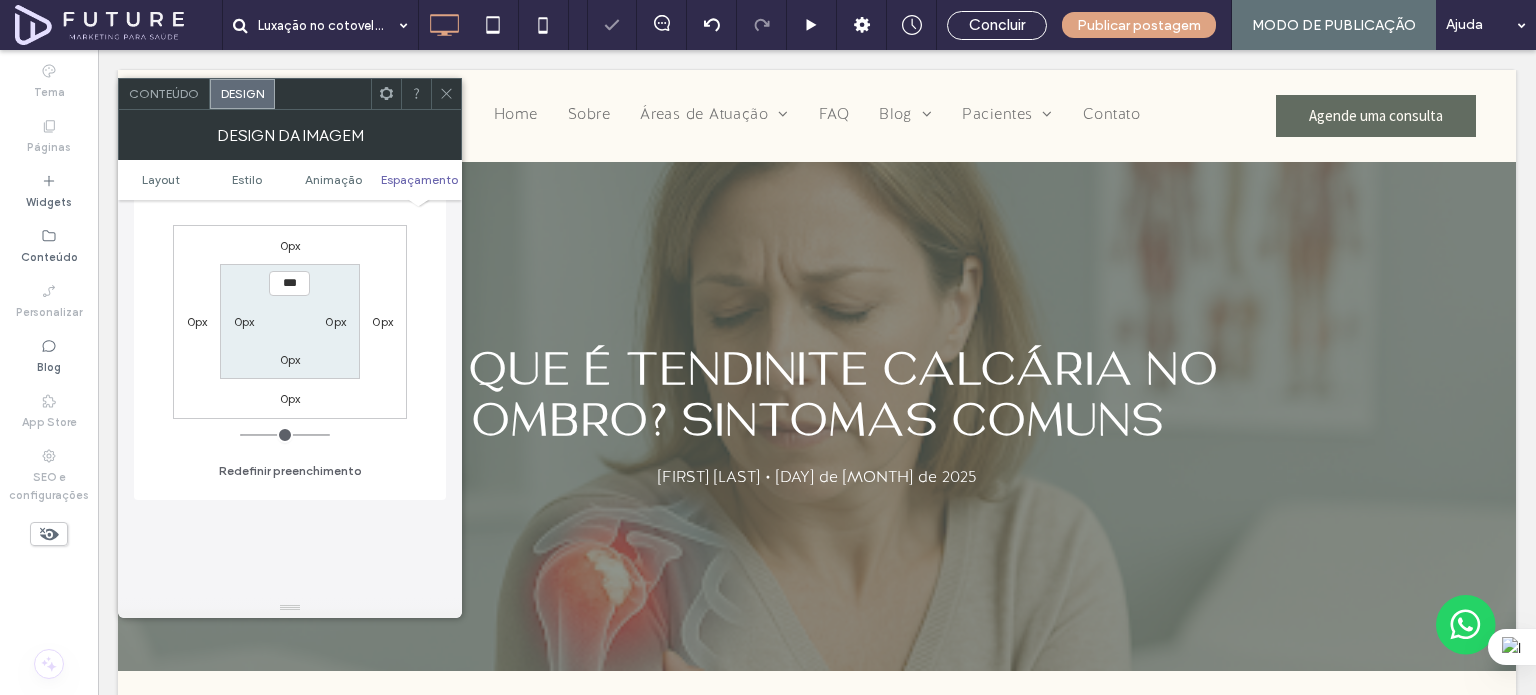 scroll, scrollTop: 1122, scrollLeft: 0, axis: vertical 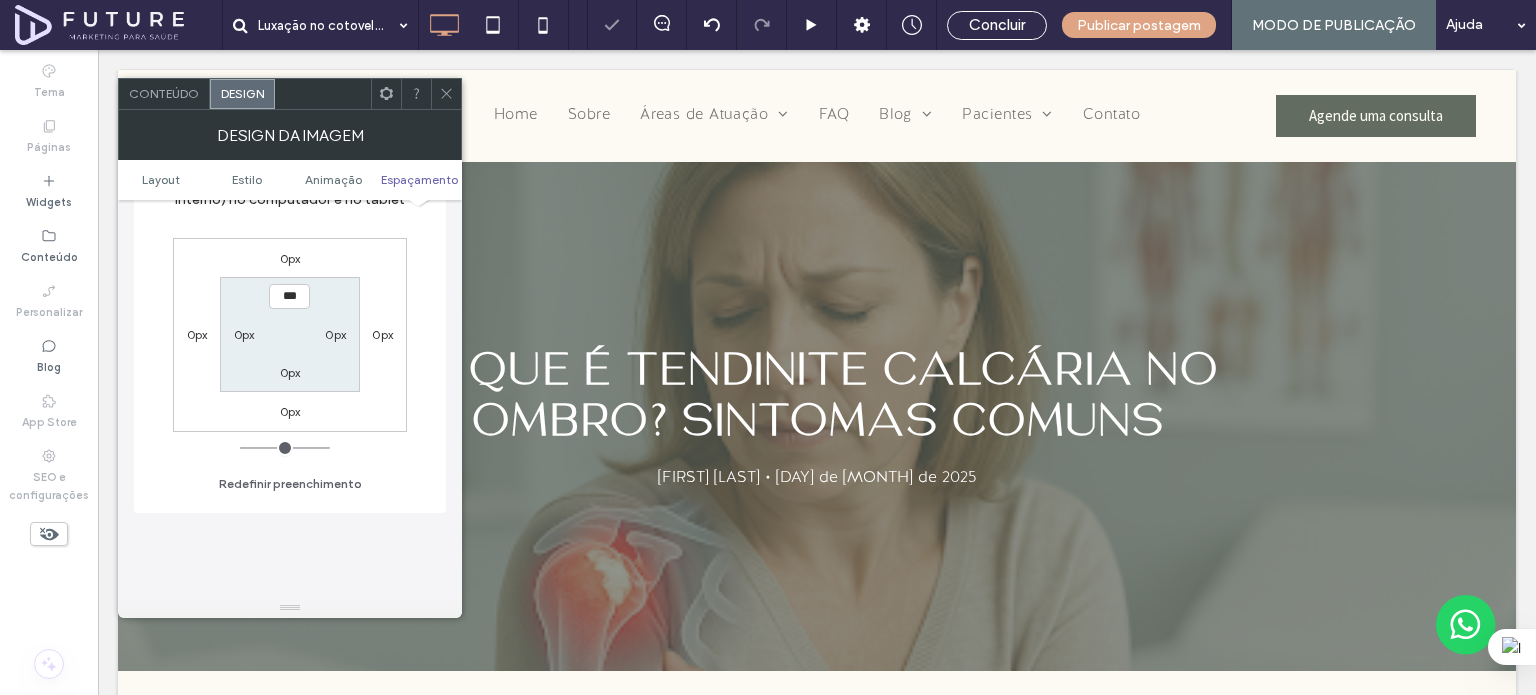 click on "0px" at bounding box center [197, 334] 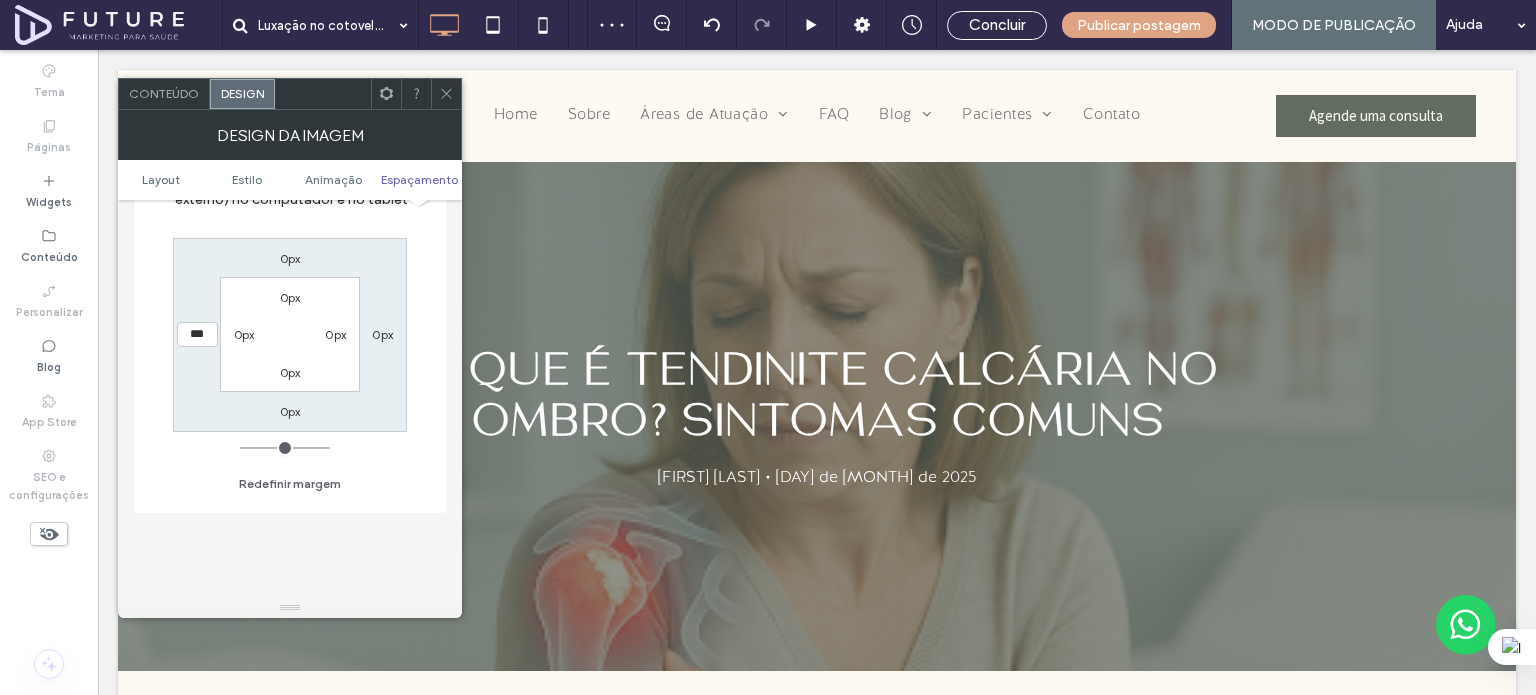 click on "***" at bounding box center (197, 334) 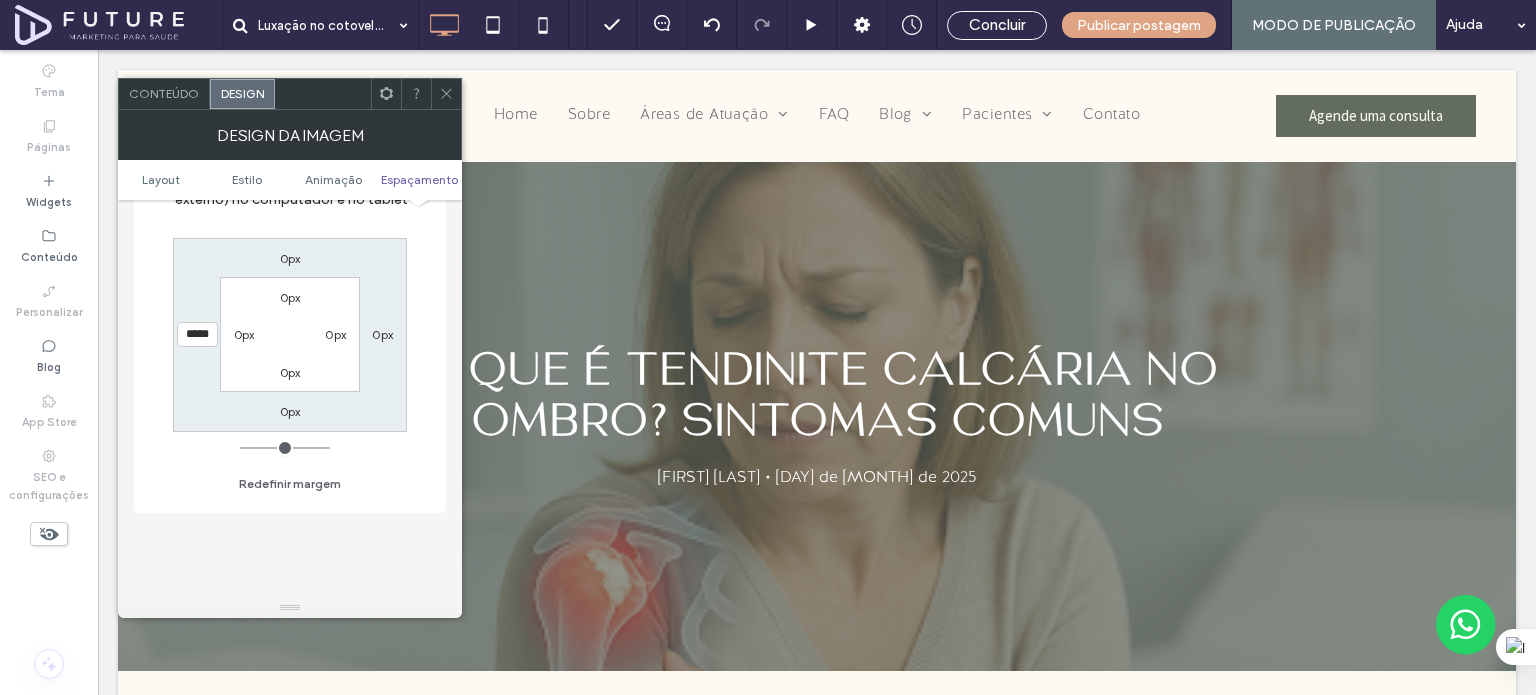 type on "*****" 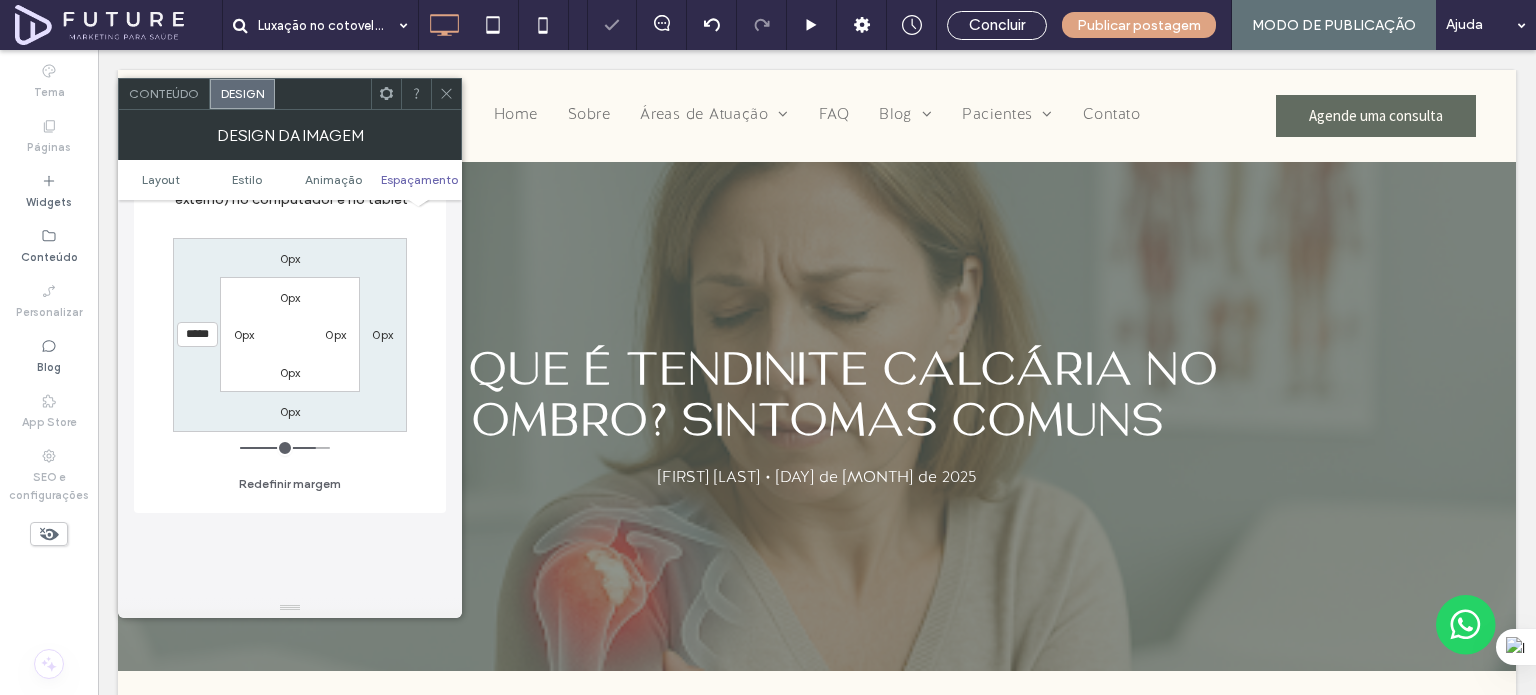 click at bounding box center [446, 94] 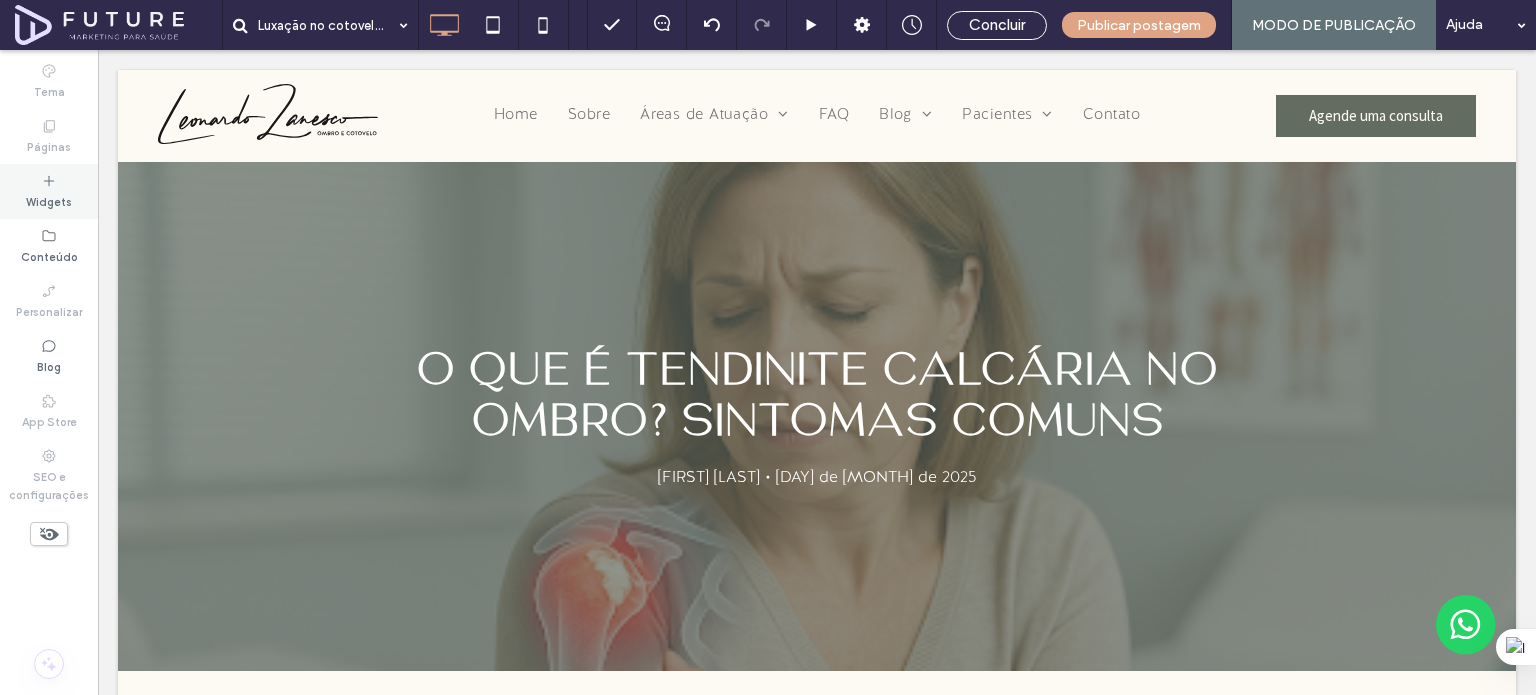 click on "Widgets" at bounding box center (49, 200) 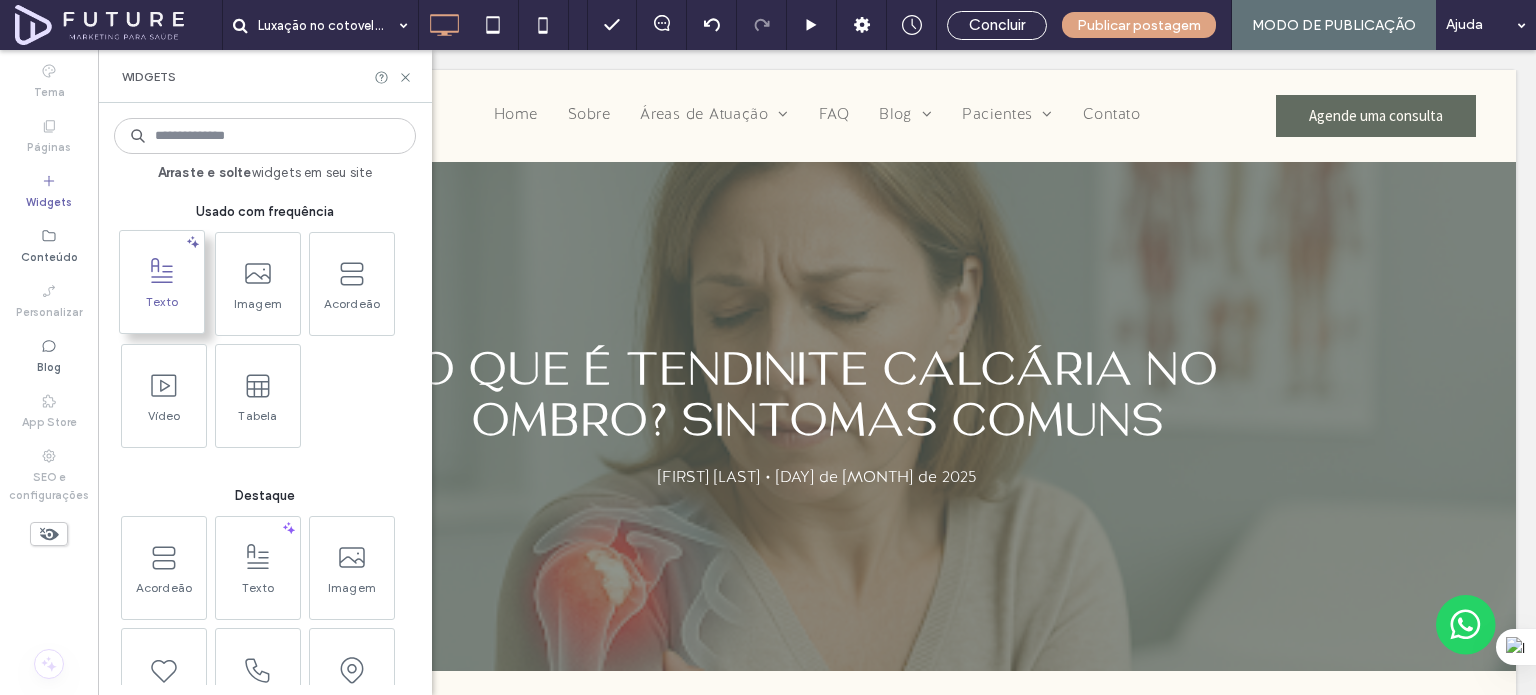 click 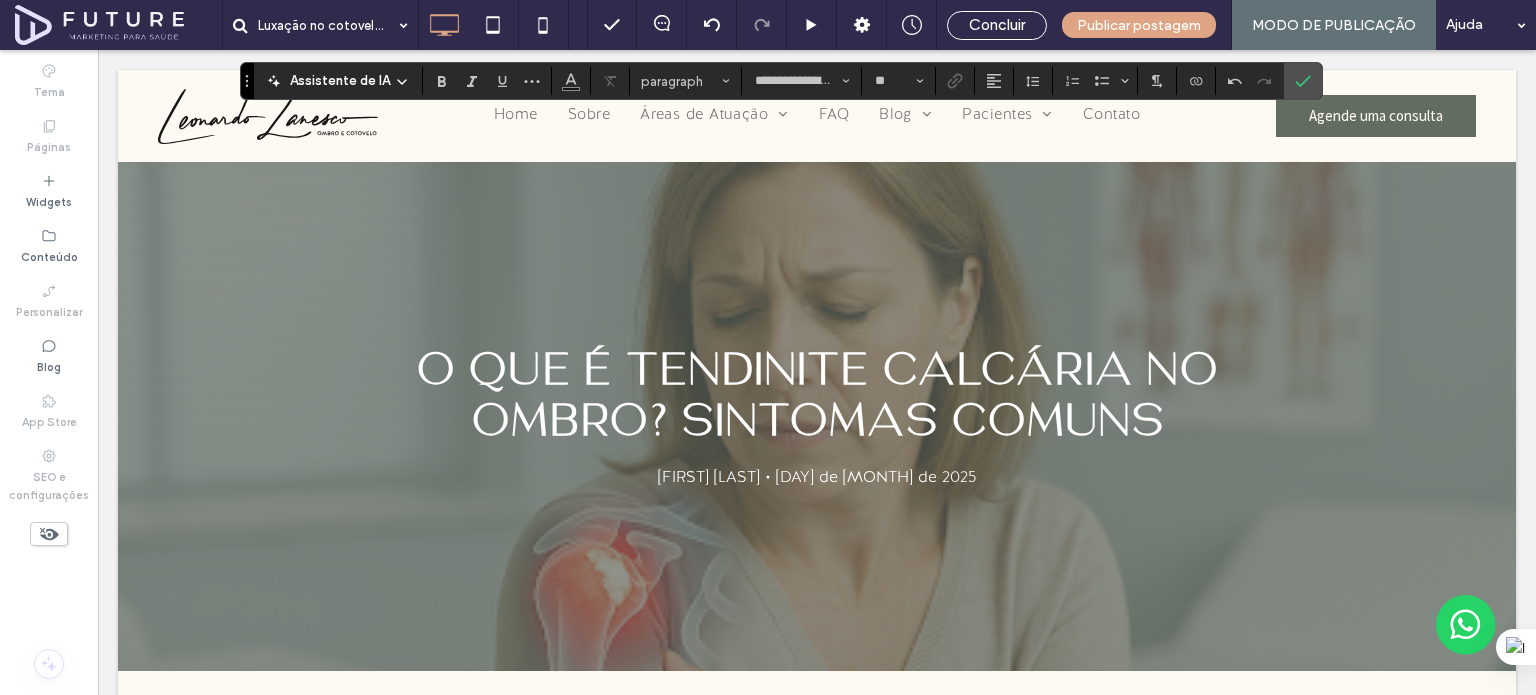 type on "**********" 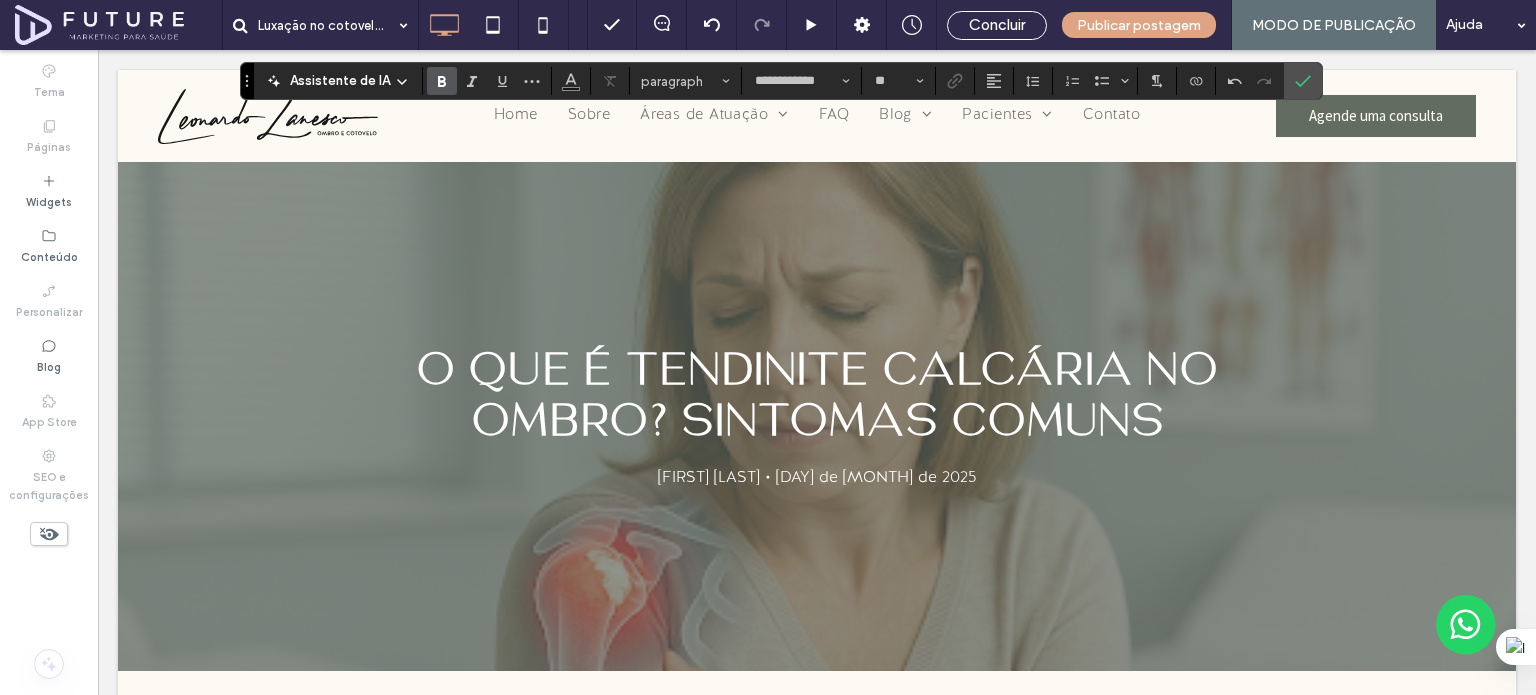 type on "**********" 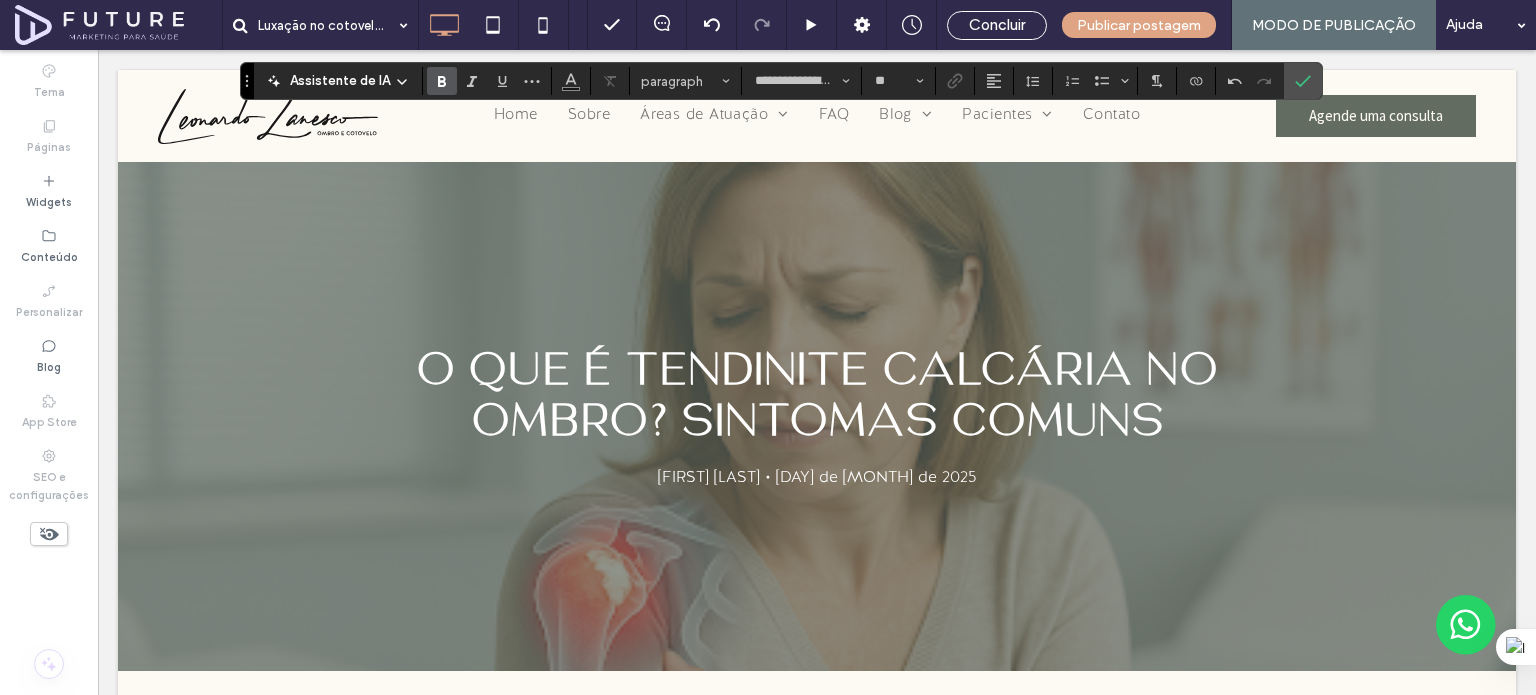 type on "**" 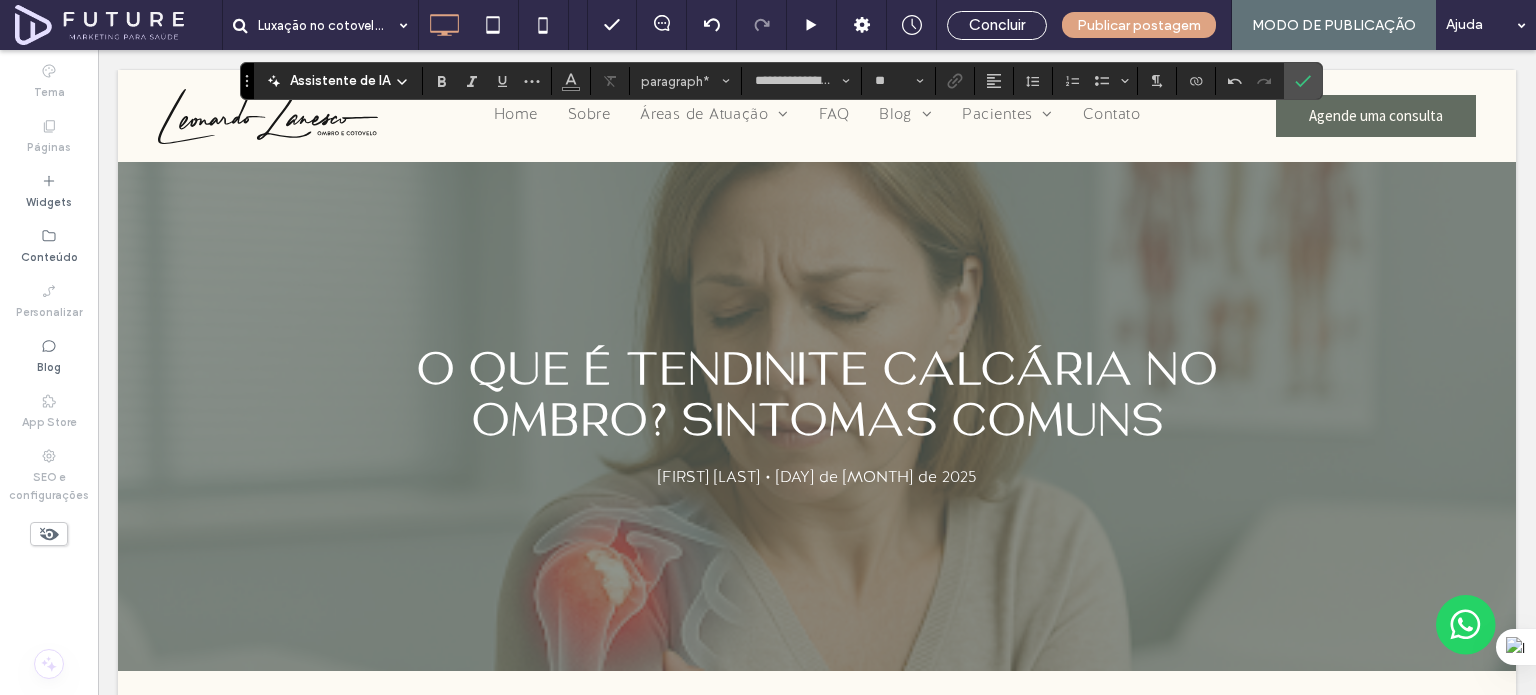 type on "**********" 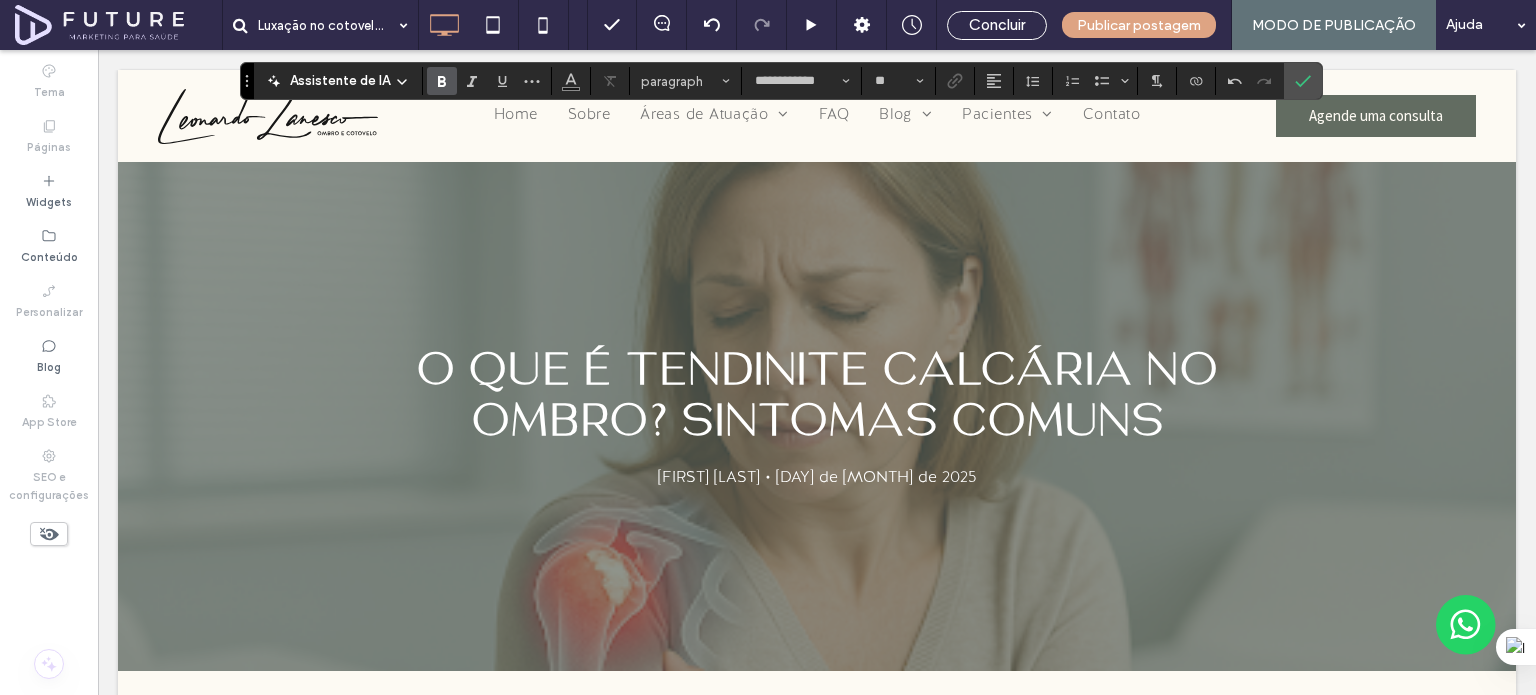 type on "**********" 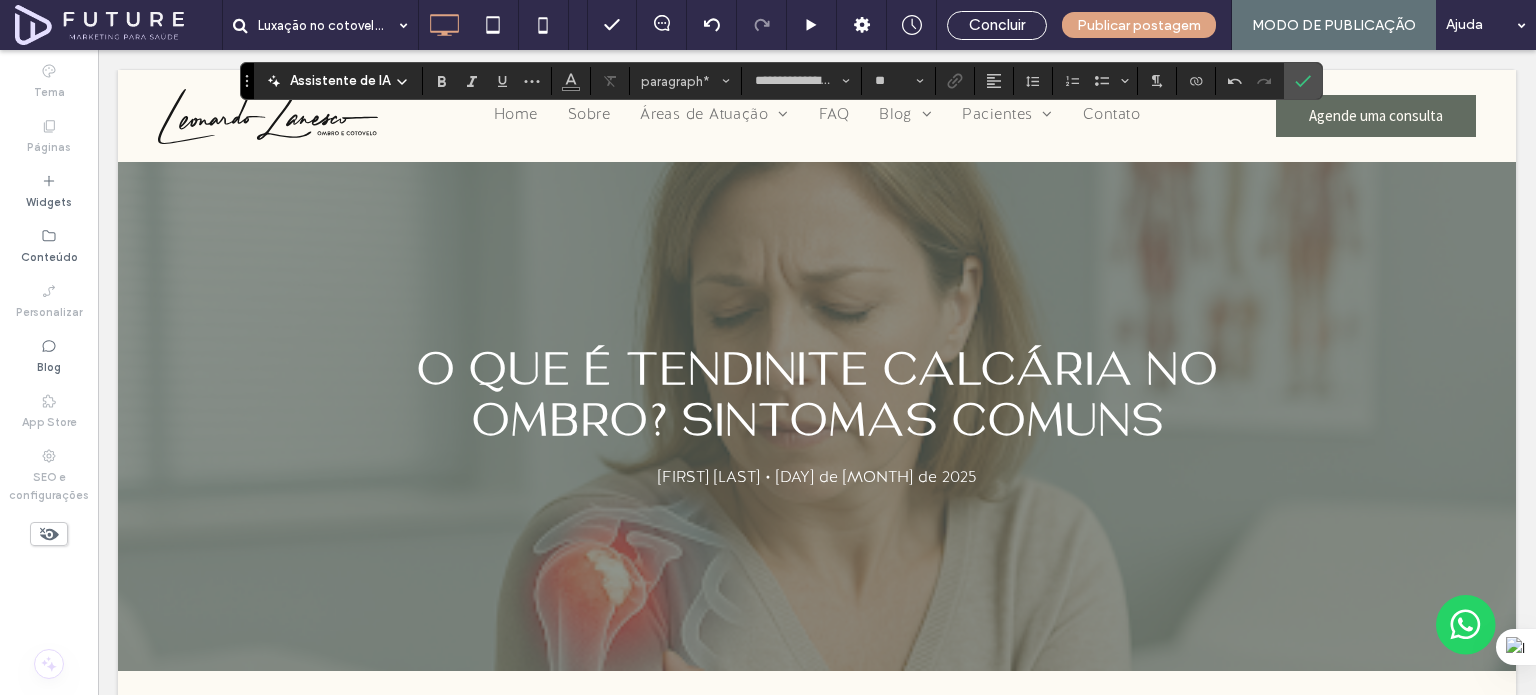 type on "**********" 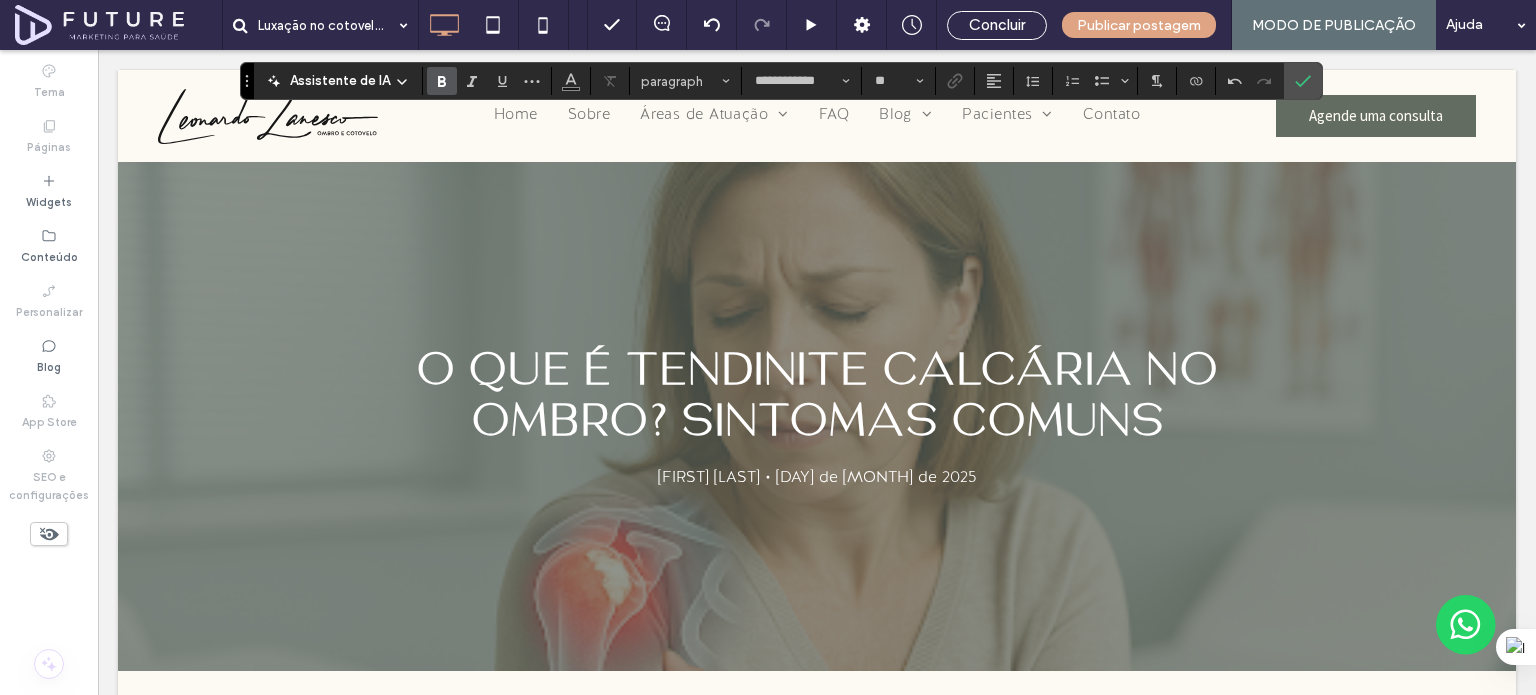 type on "**********" 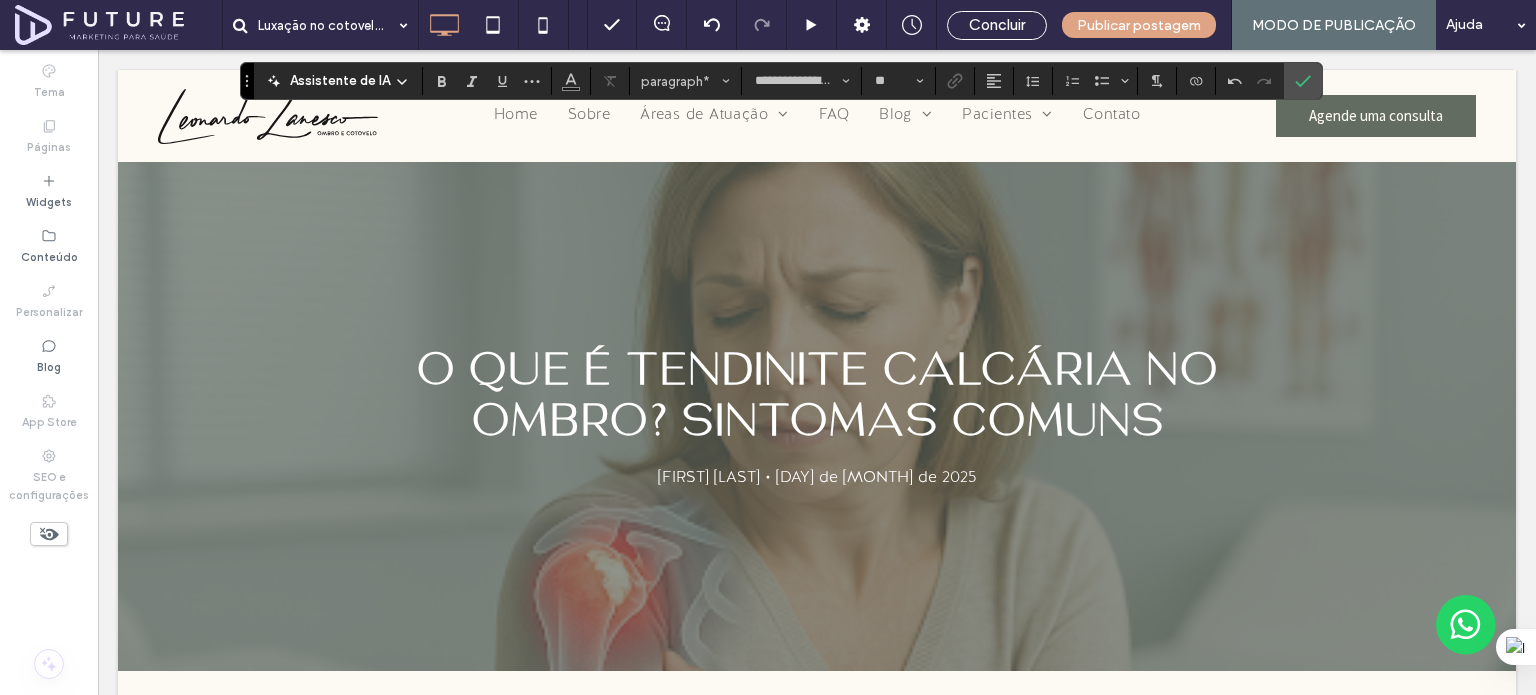 type on "**********" 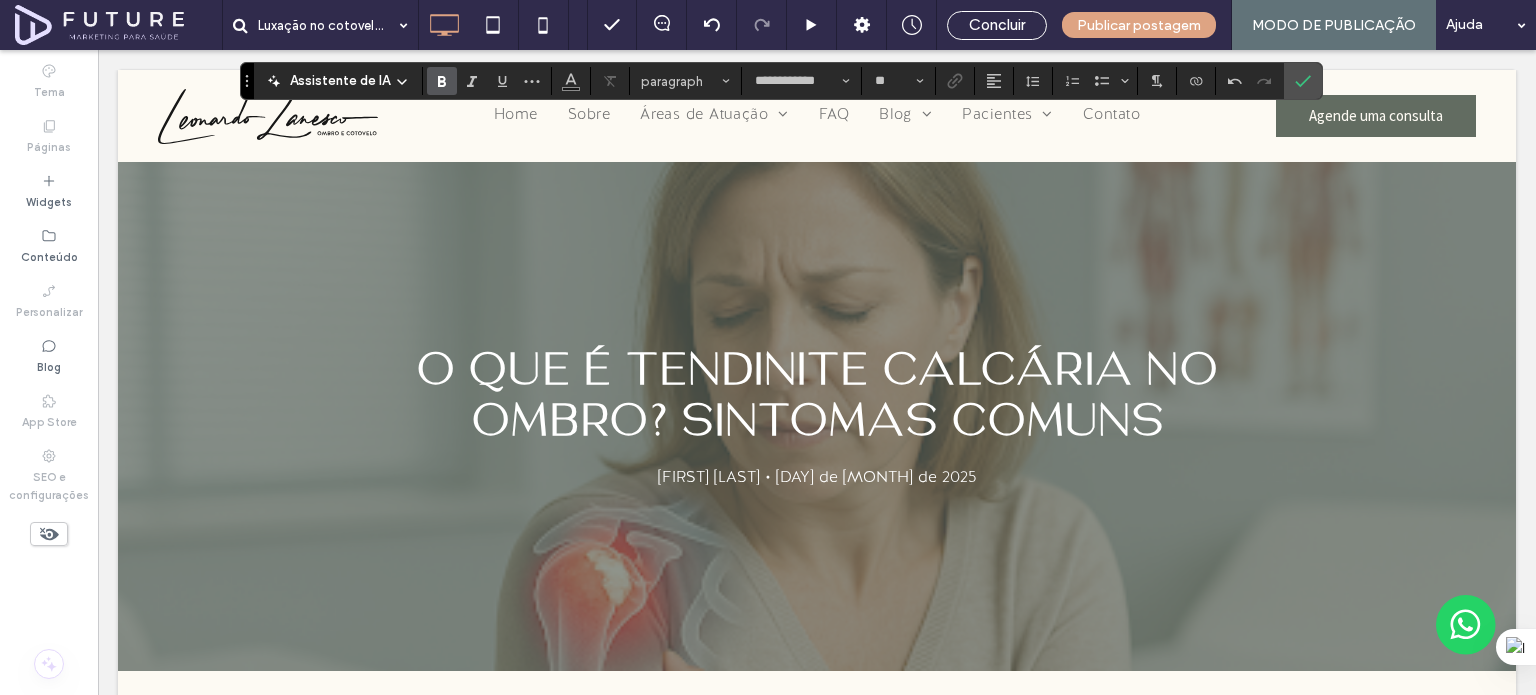 type on "**********" 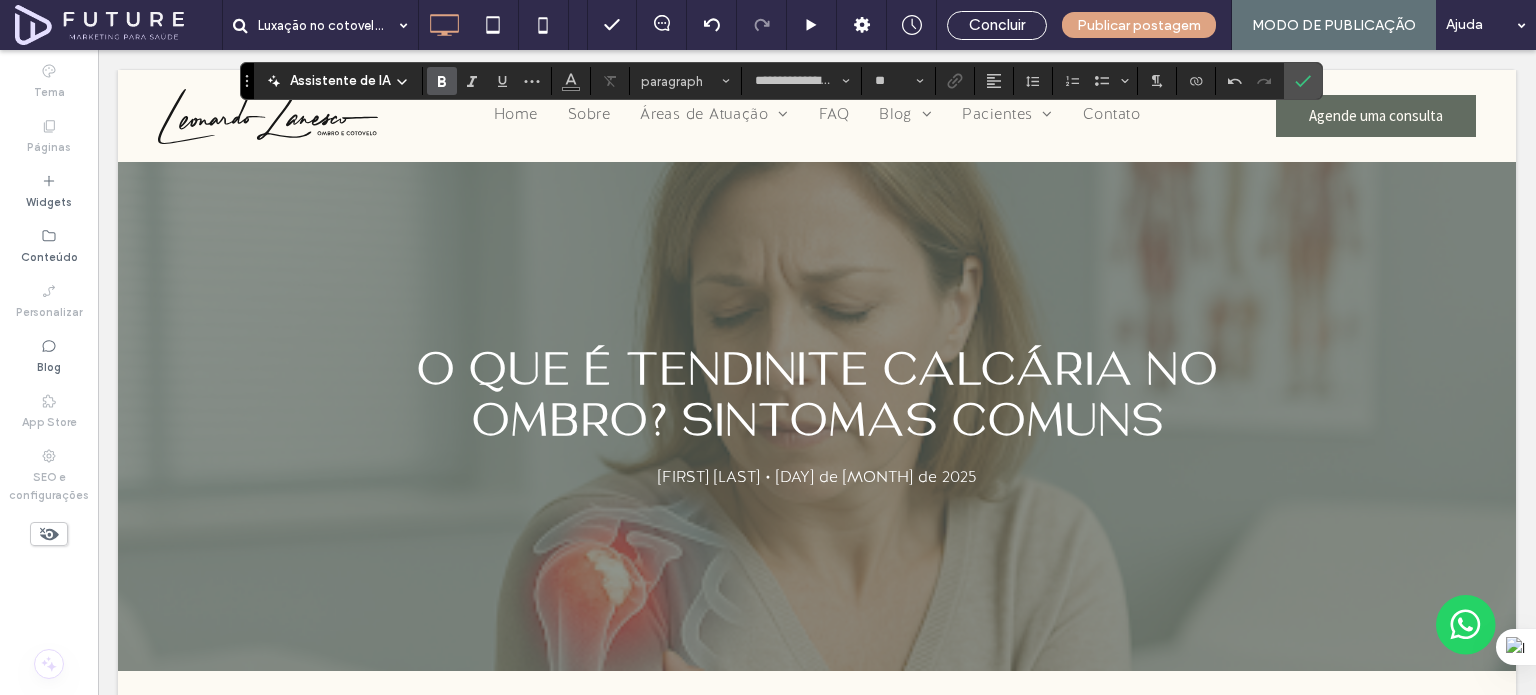 type on "**" 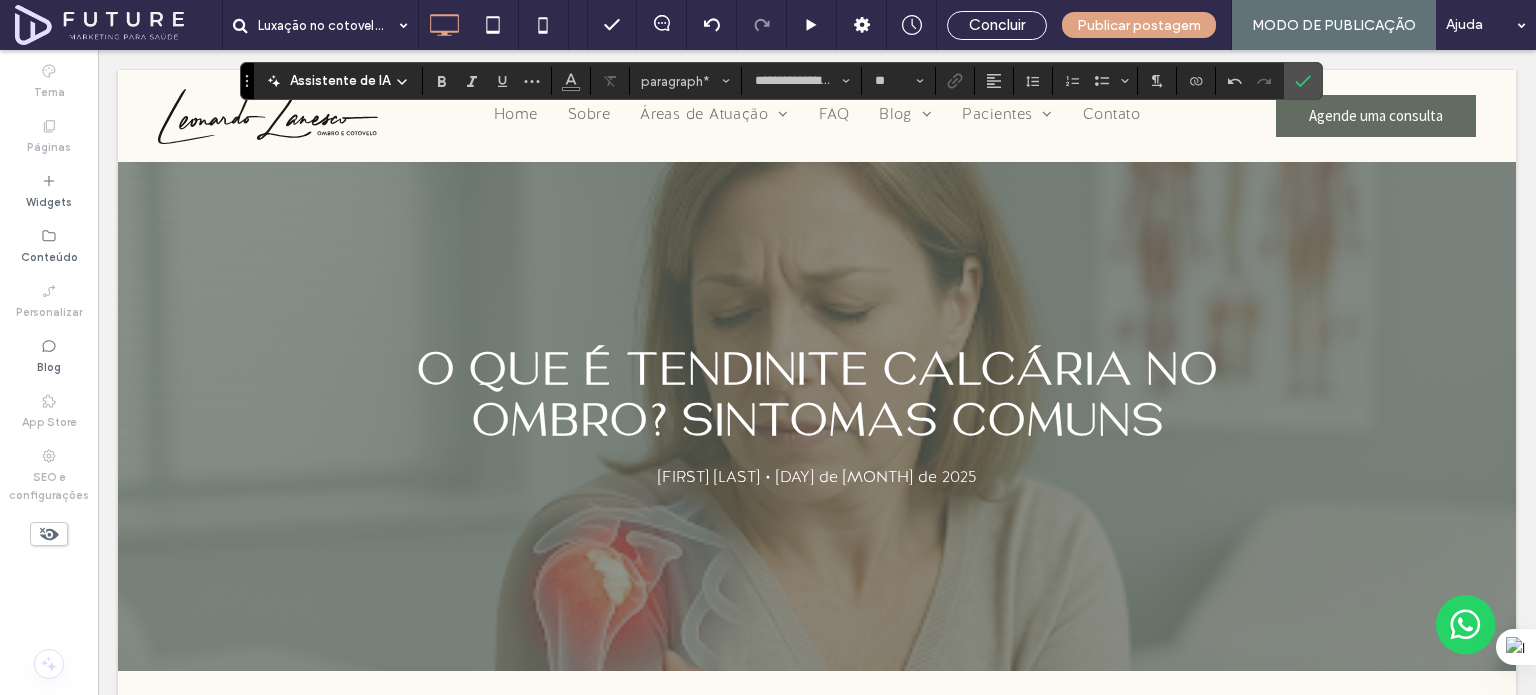 type on "**********" 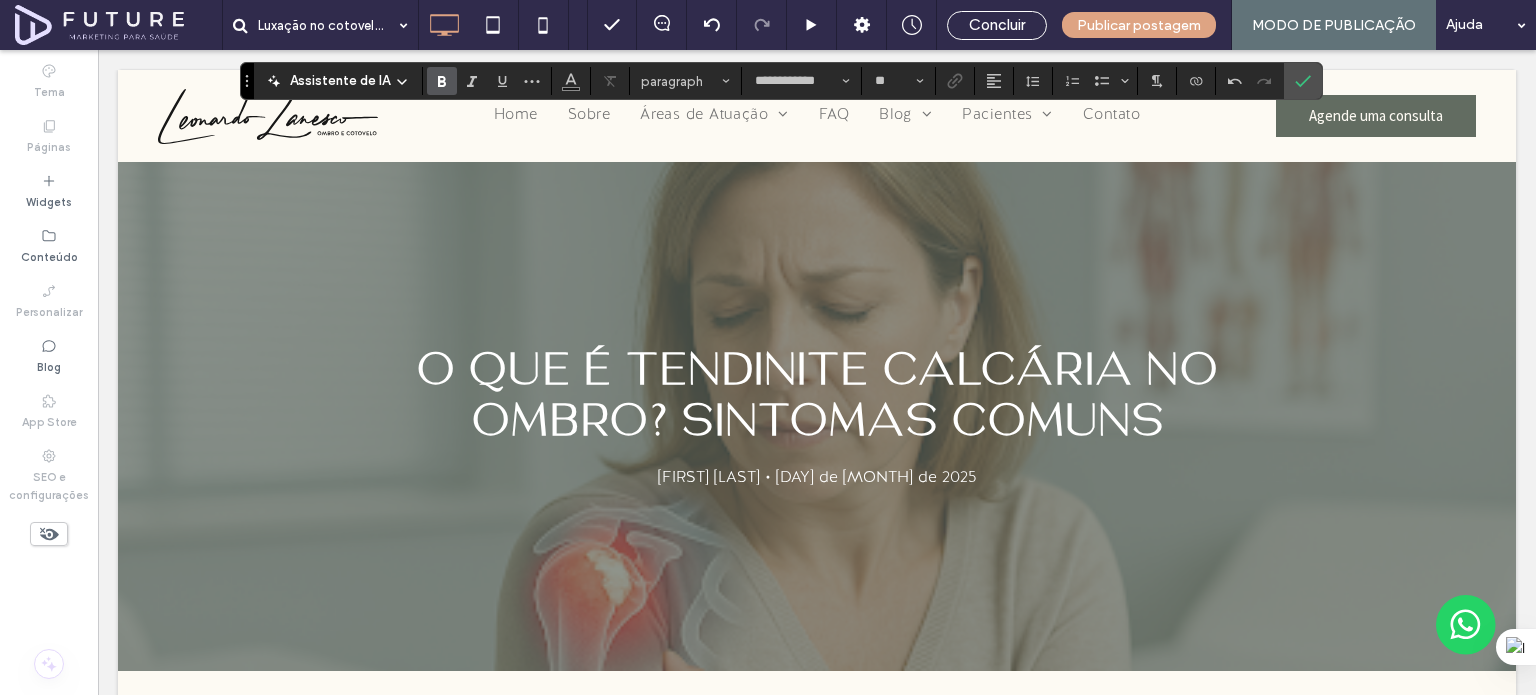 type on "**********" 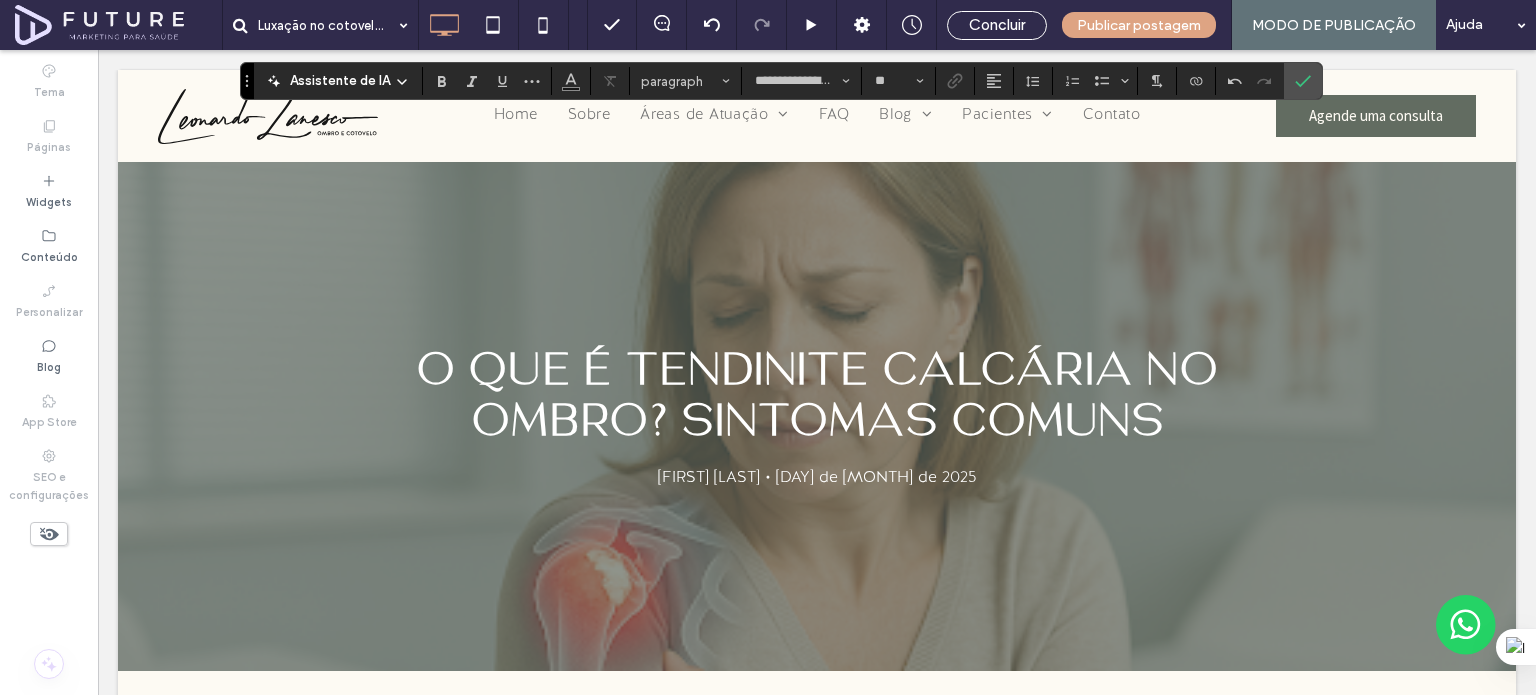 type on "**********" 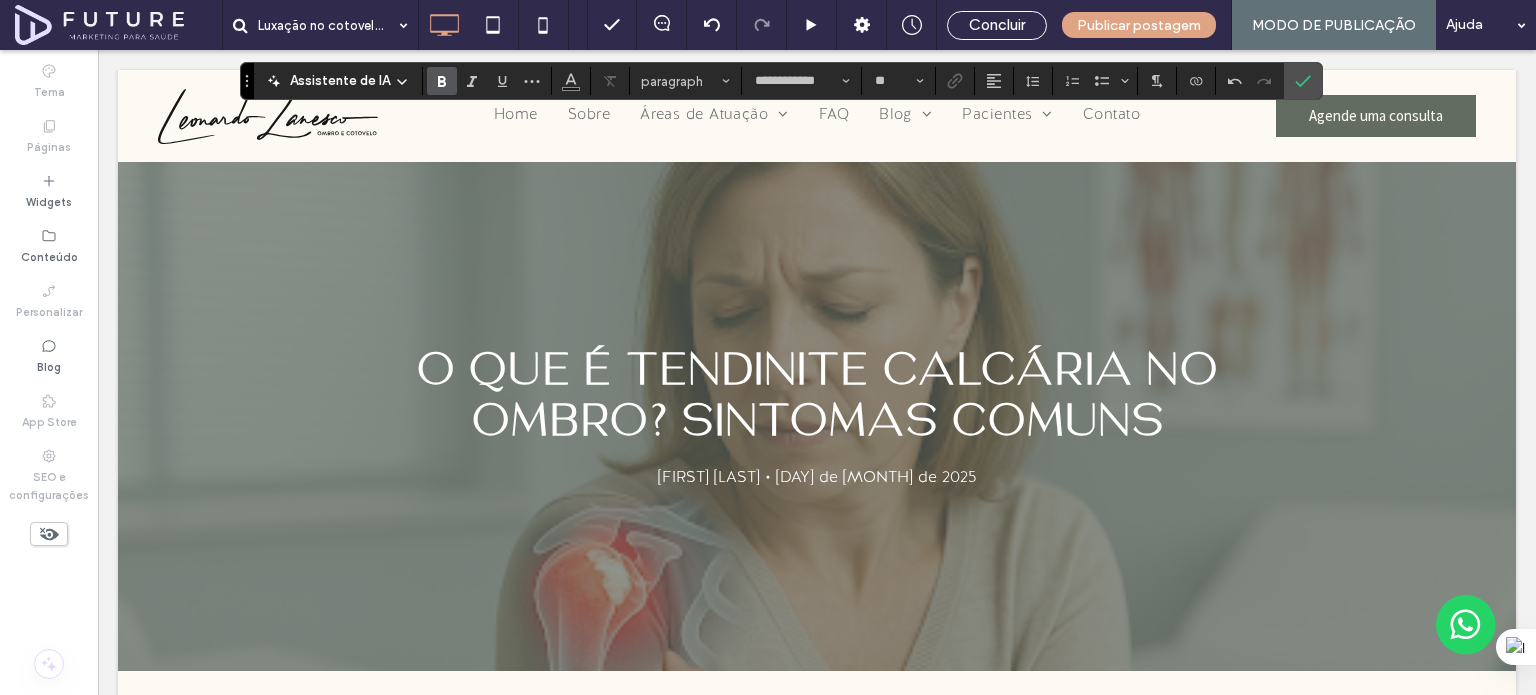 type on "**********" 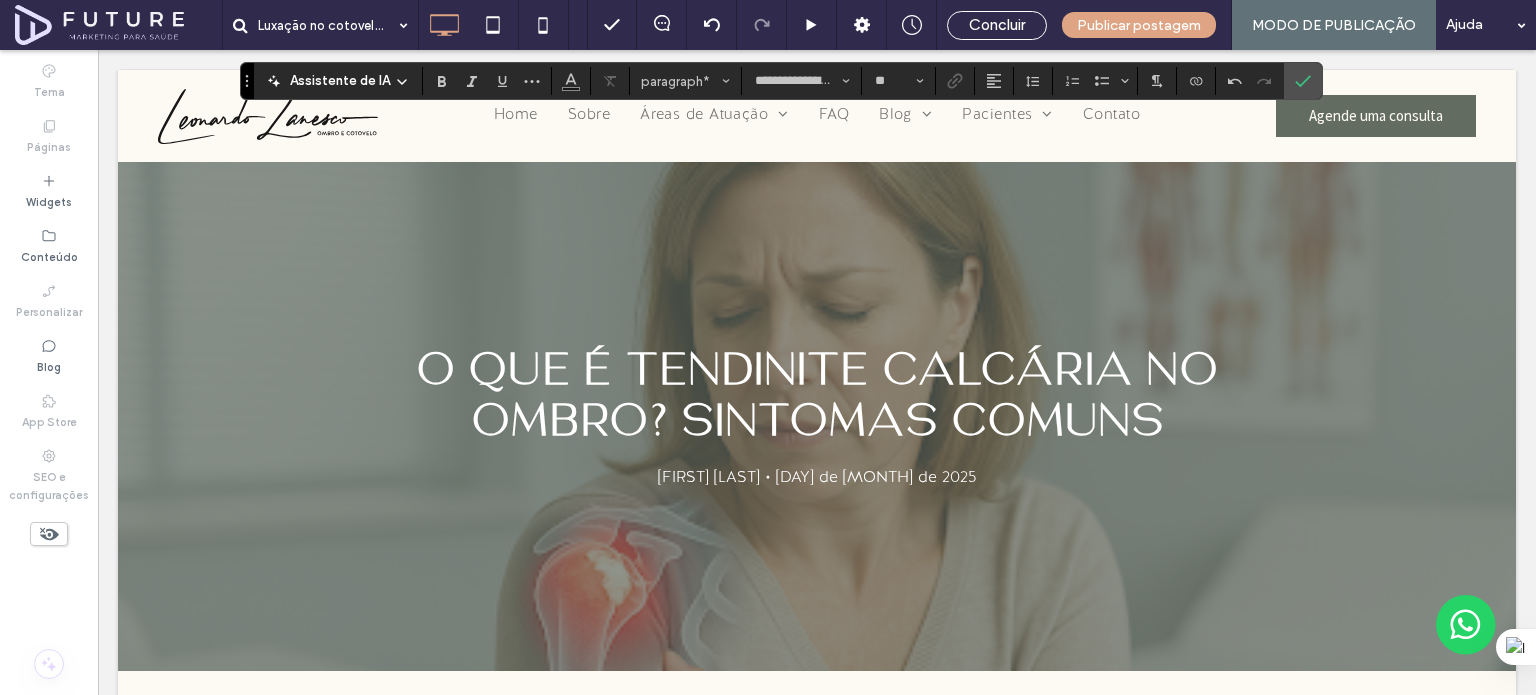 type on "**********" 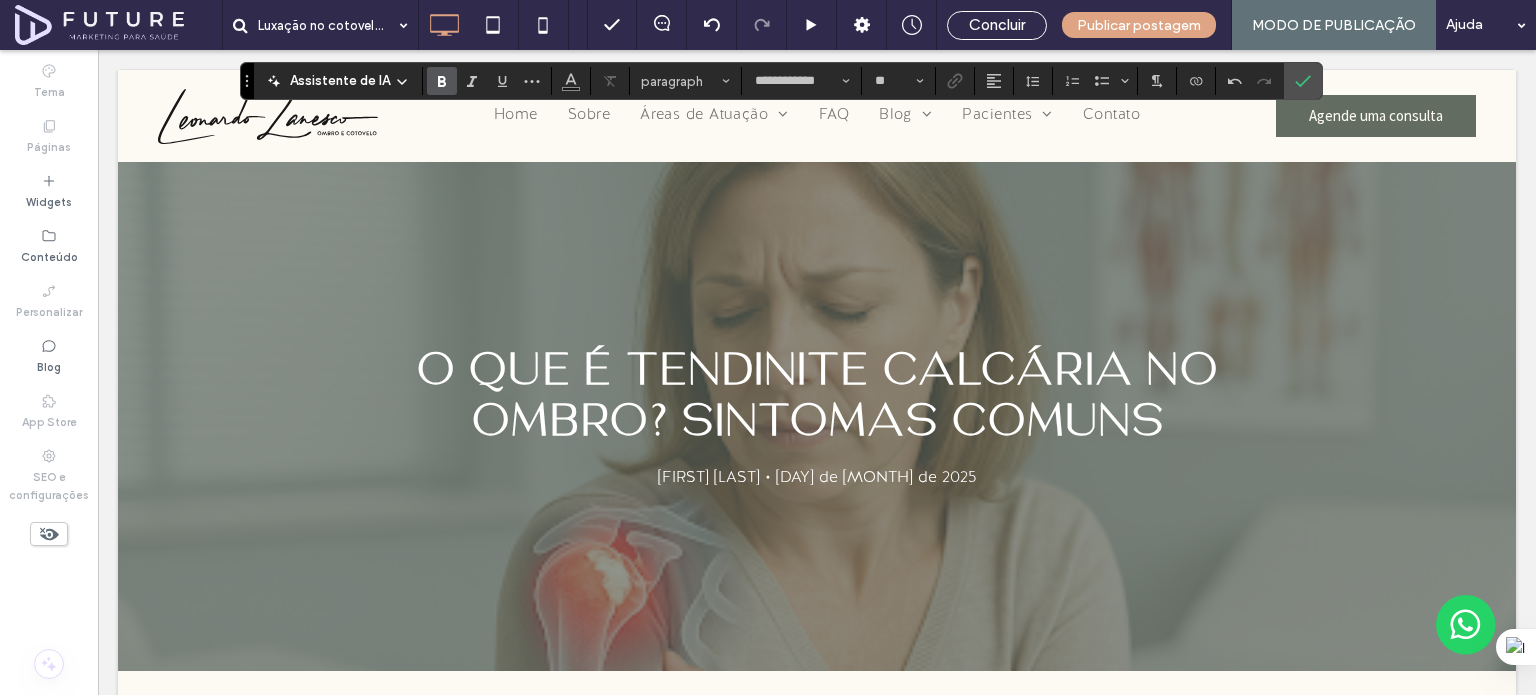 type on "**********" 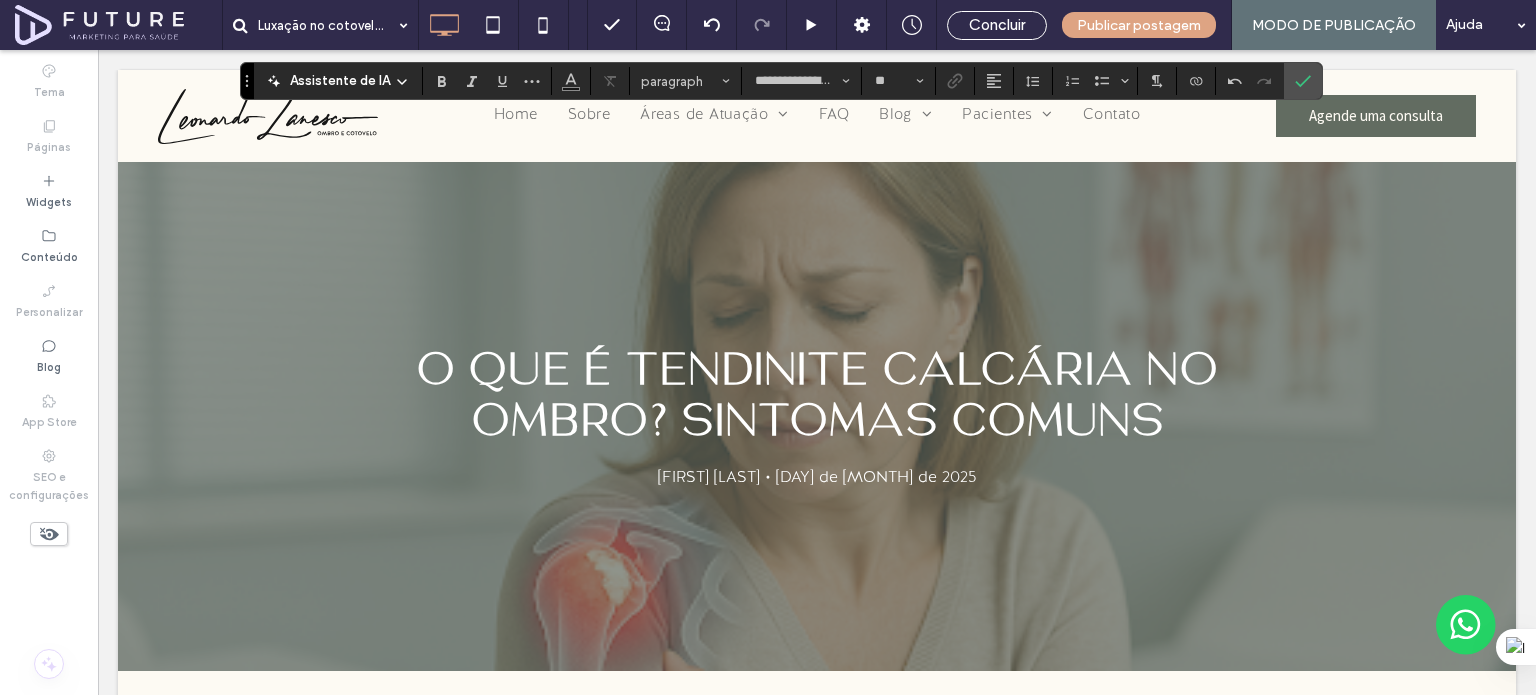type on "**********" 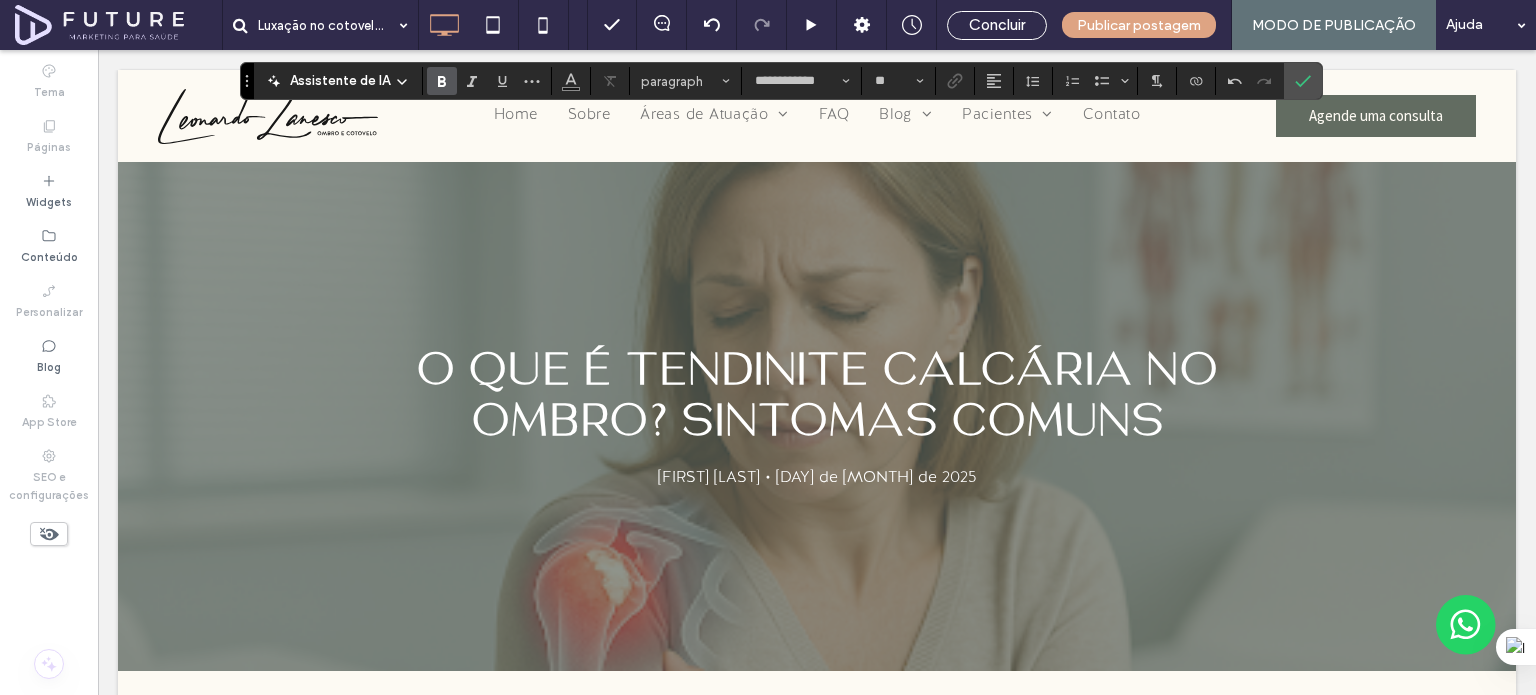 type on "**********" 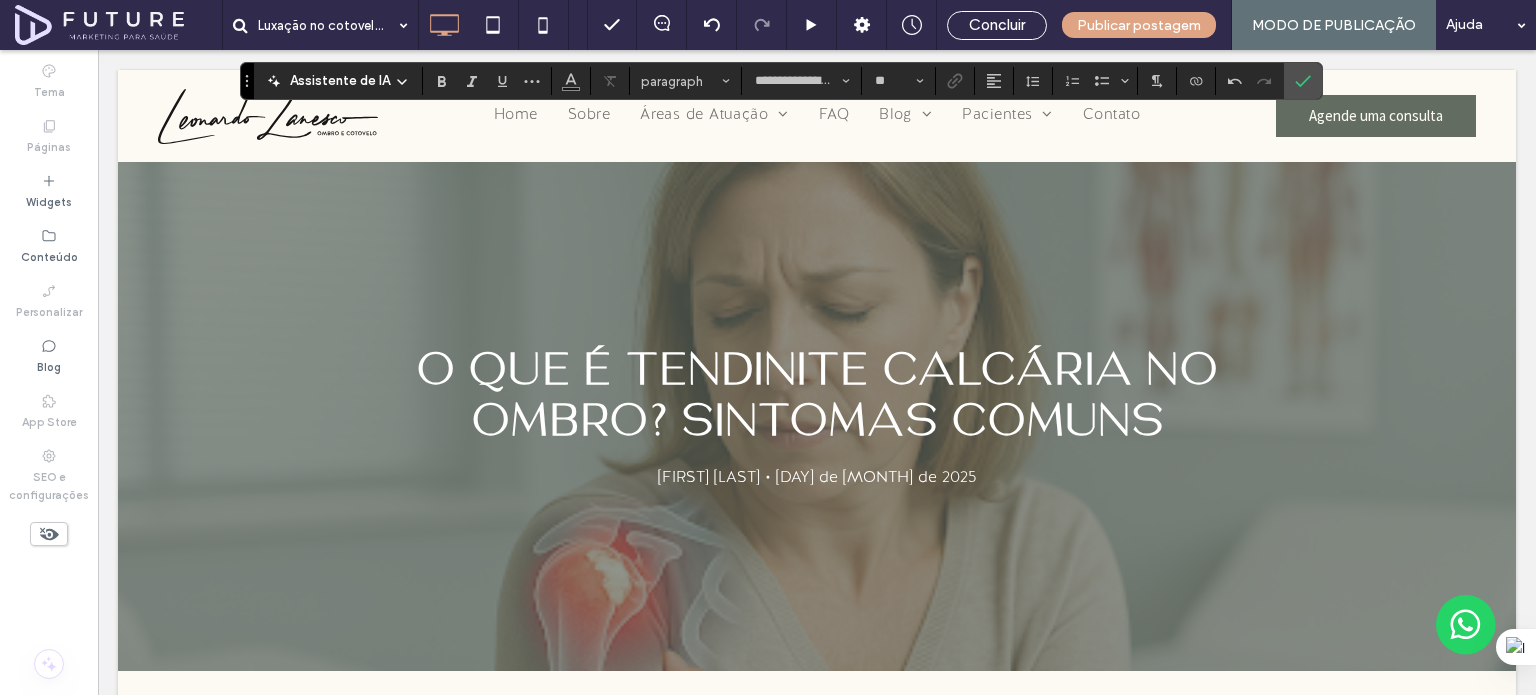 type on "**********" 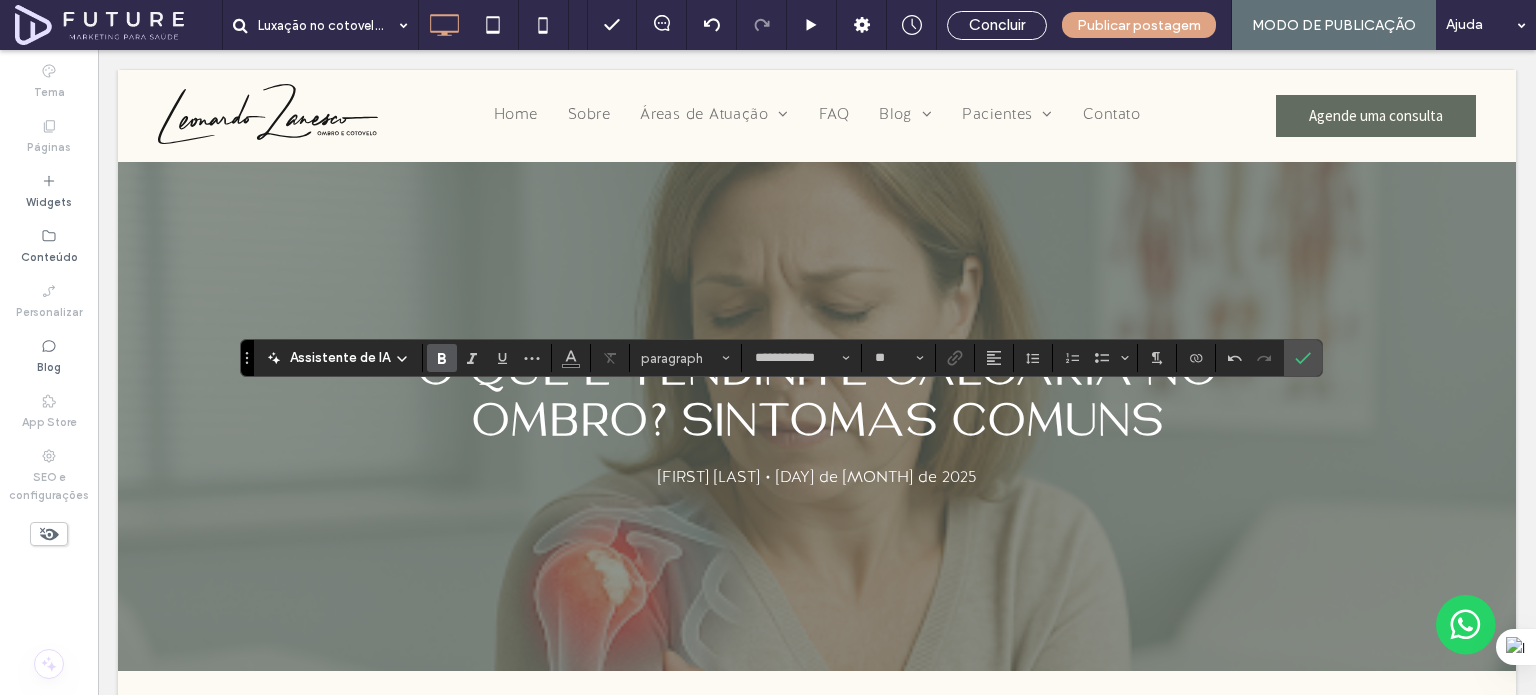 type on "**********" 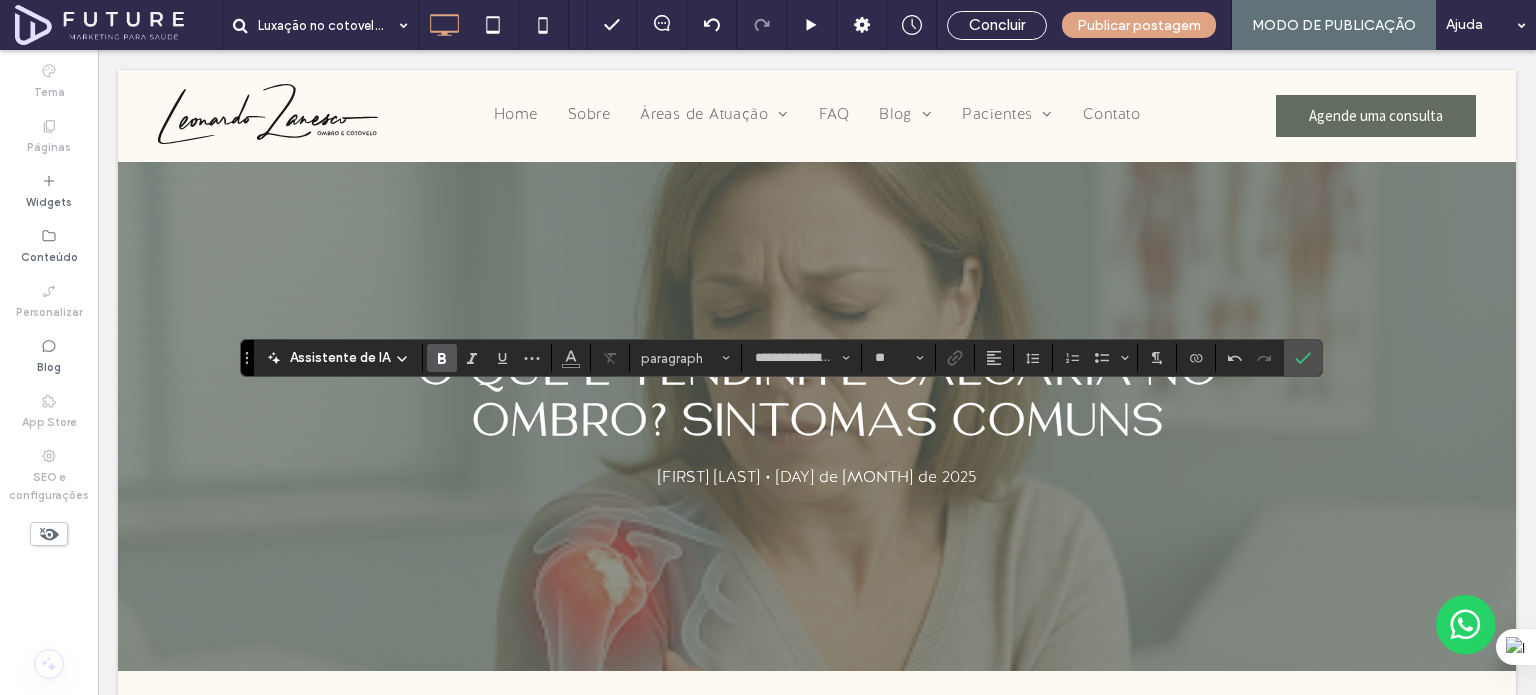 type on "**" 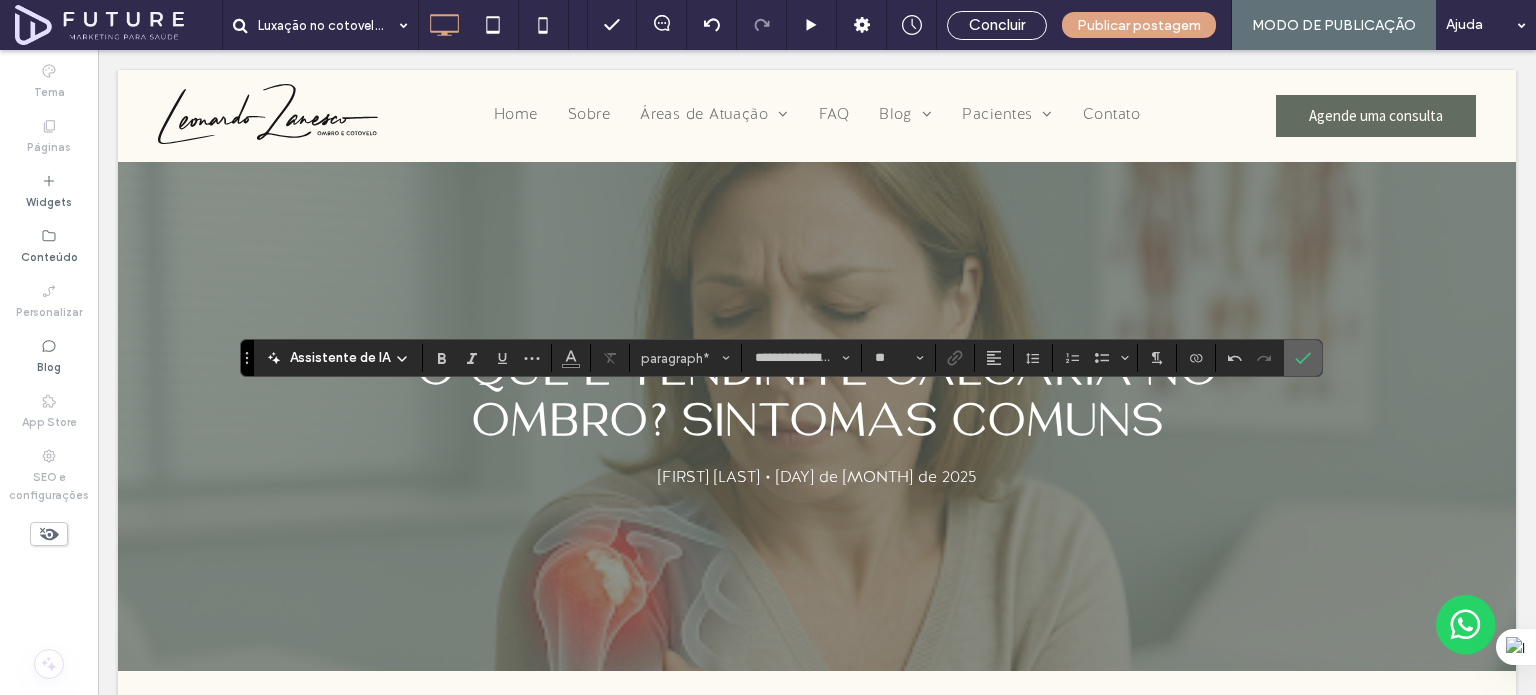 click at bounding box center (1303, 358) 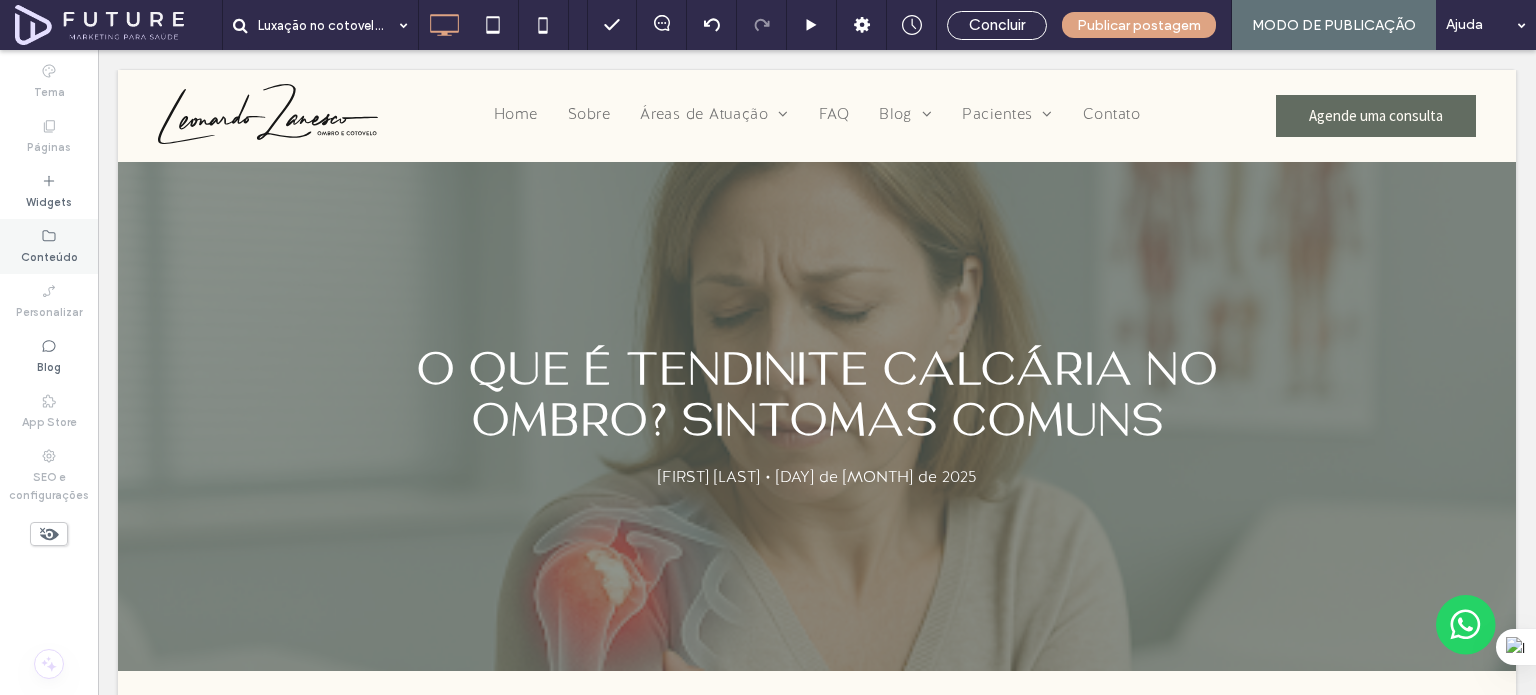 click on "Conteúdo" at bounding box center (49, 246) 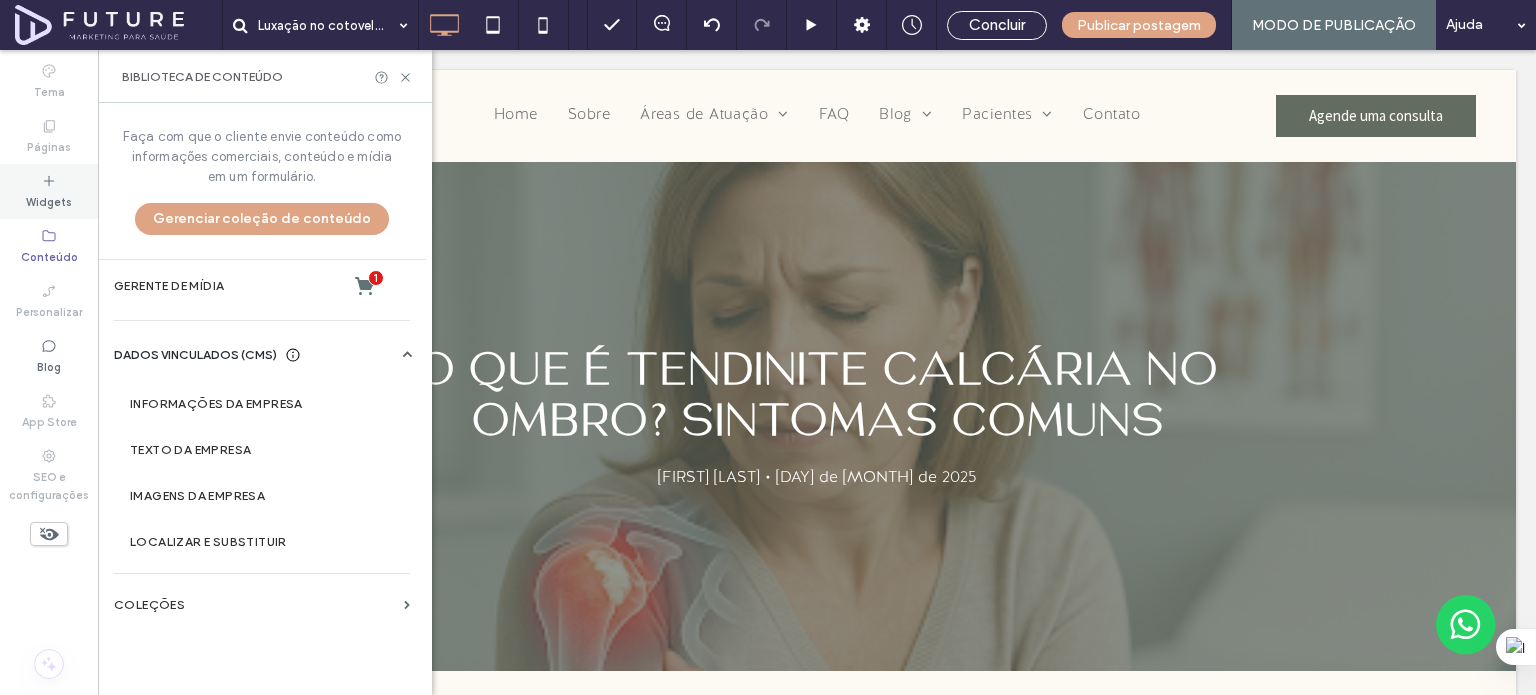 click on "Widgets" at bounding box center (49, 200) 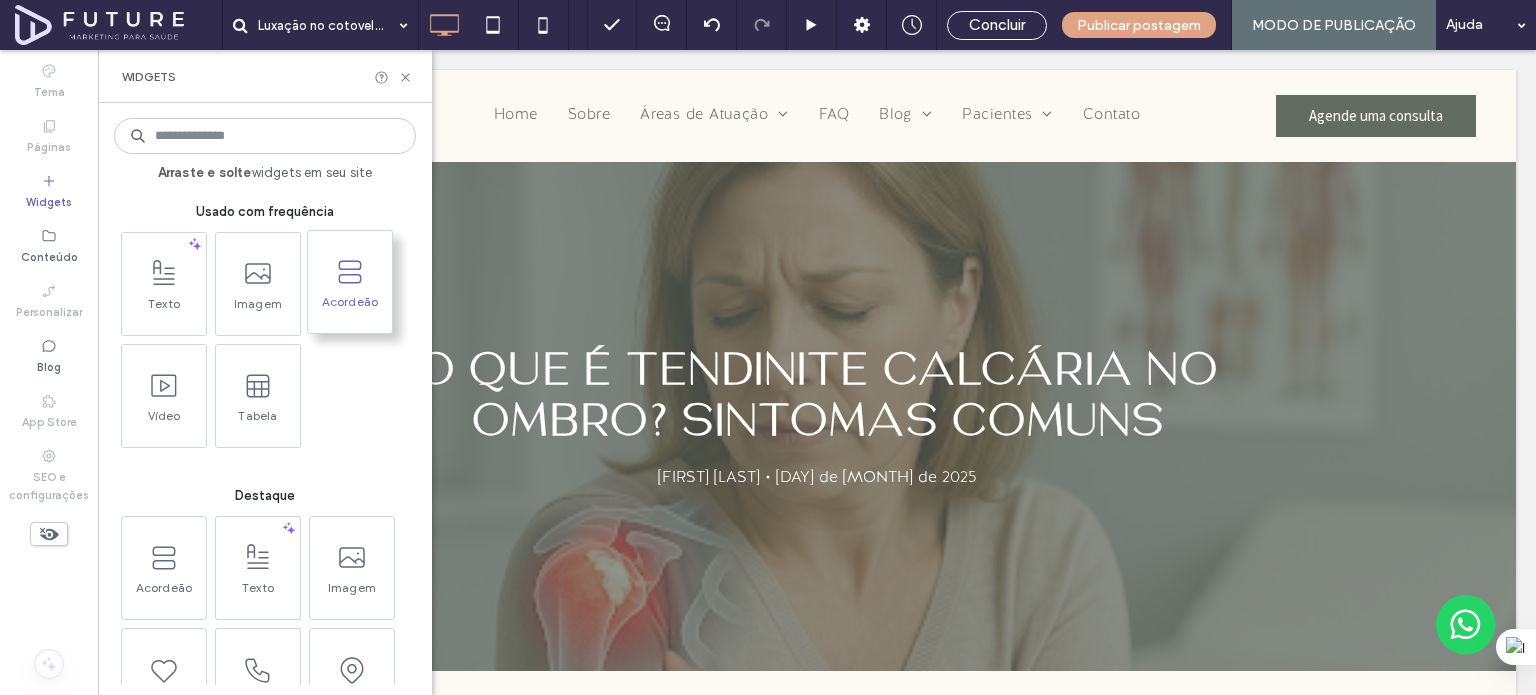 click at bounding box center [350, 271] 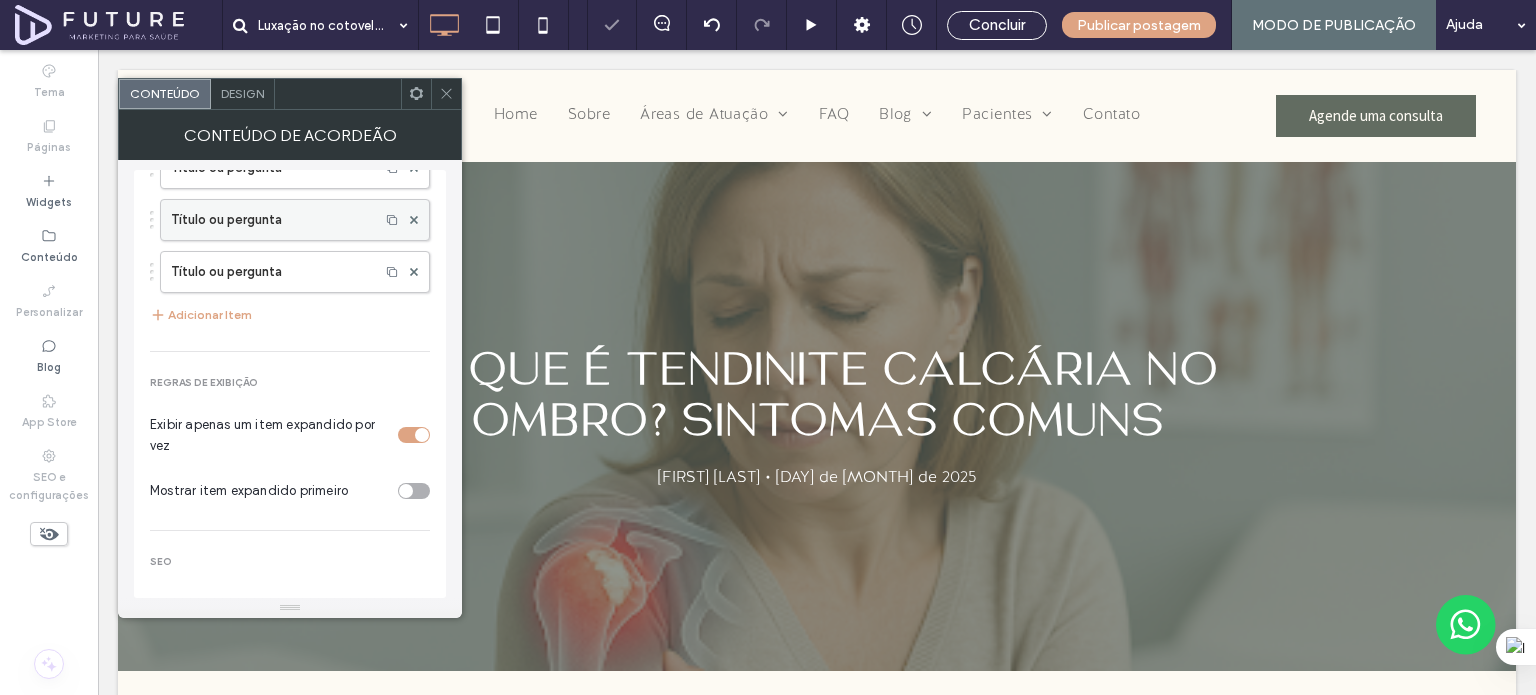 scroll, scrollTop: 148, scrollLeft: 0, axis: vertical 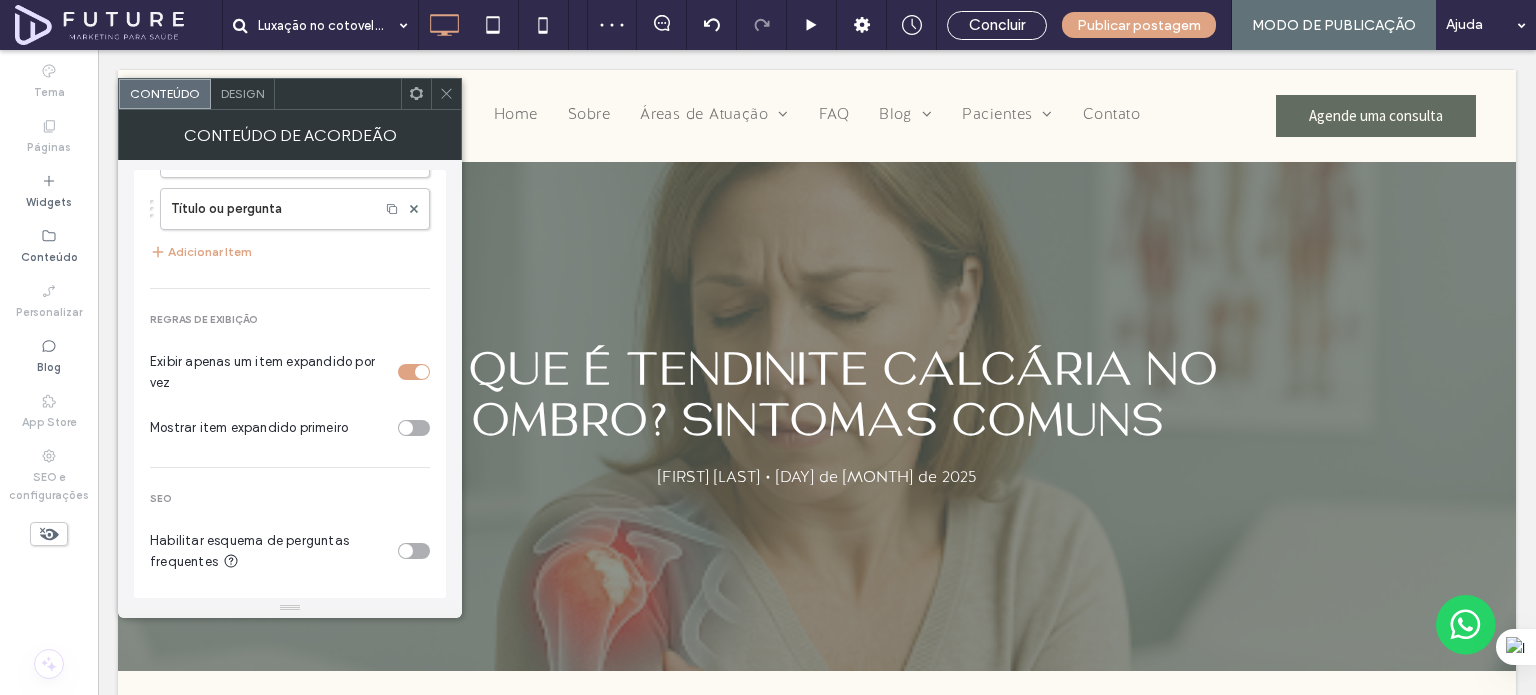 click at bounding box center [406, 551] 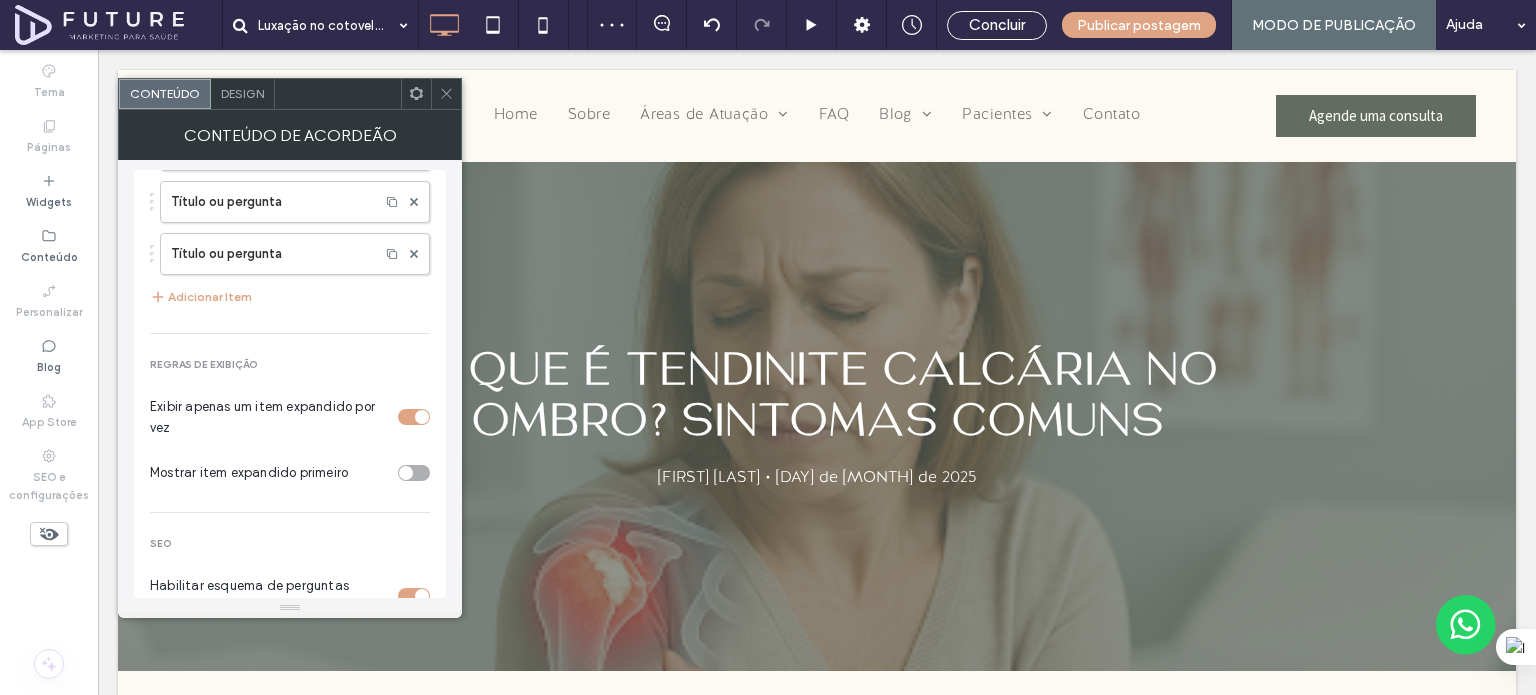 scroll, scrollTop: 0, scrollLeft: 0, axis: both 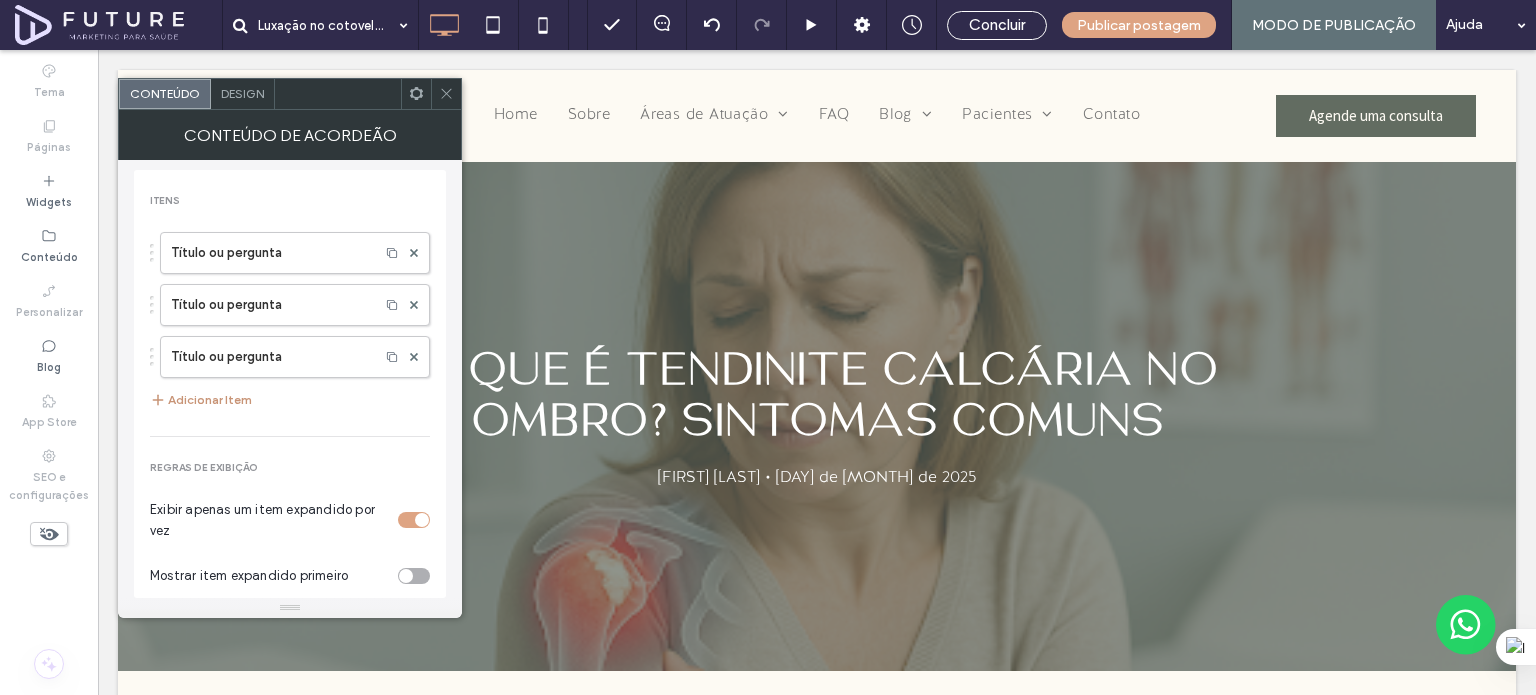 click on "Adicionar Item" at bounding box center (201, 400) 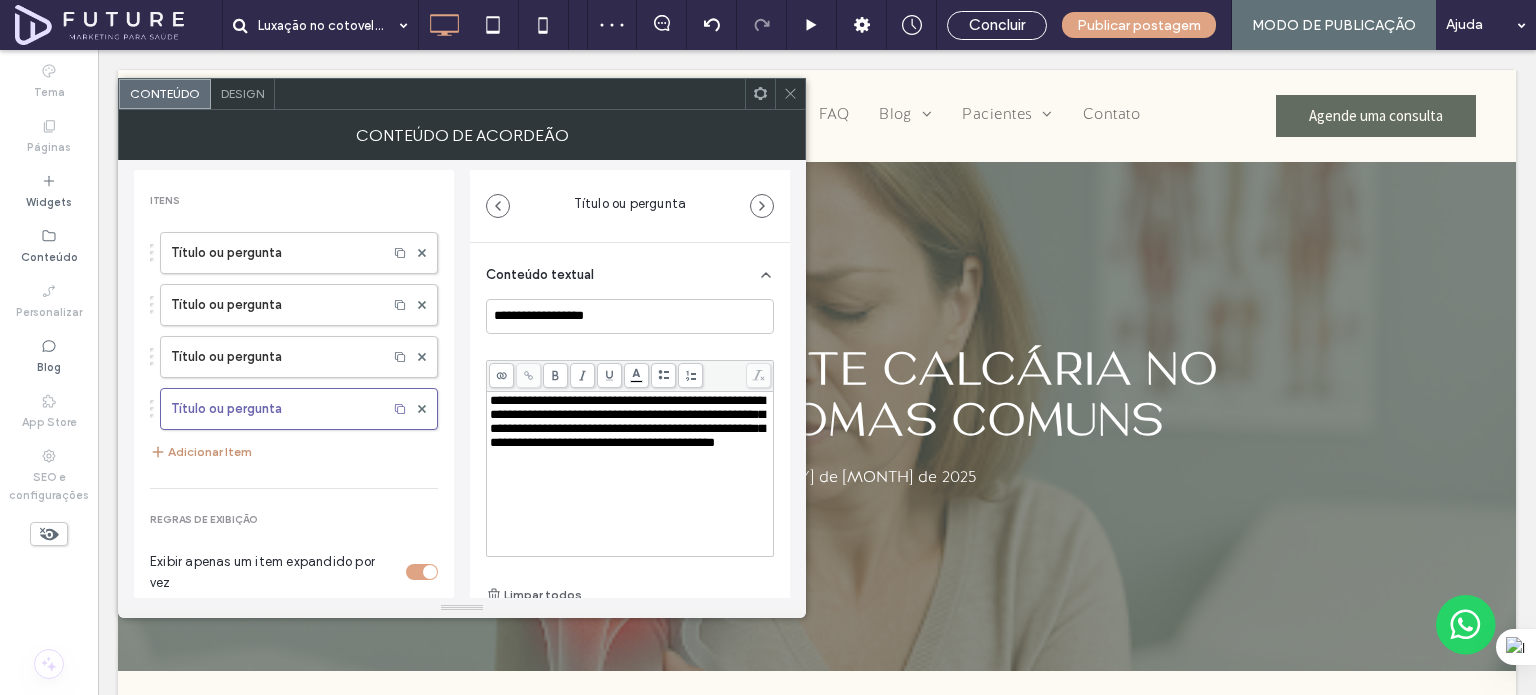 click on "Adicionar Item" at bounding box center [201, 452] 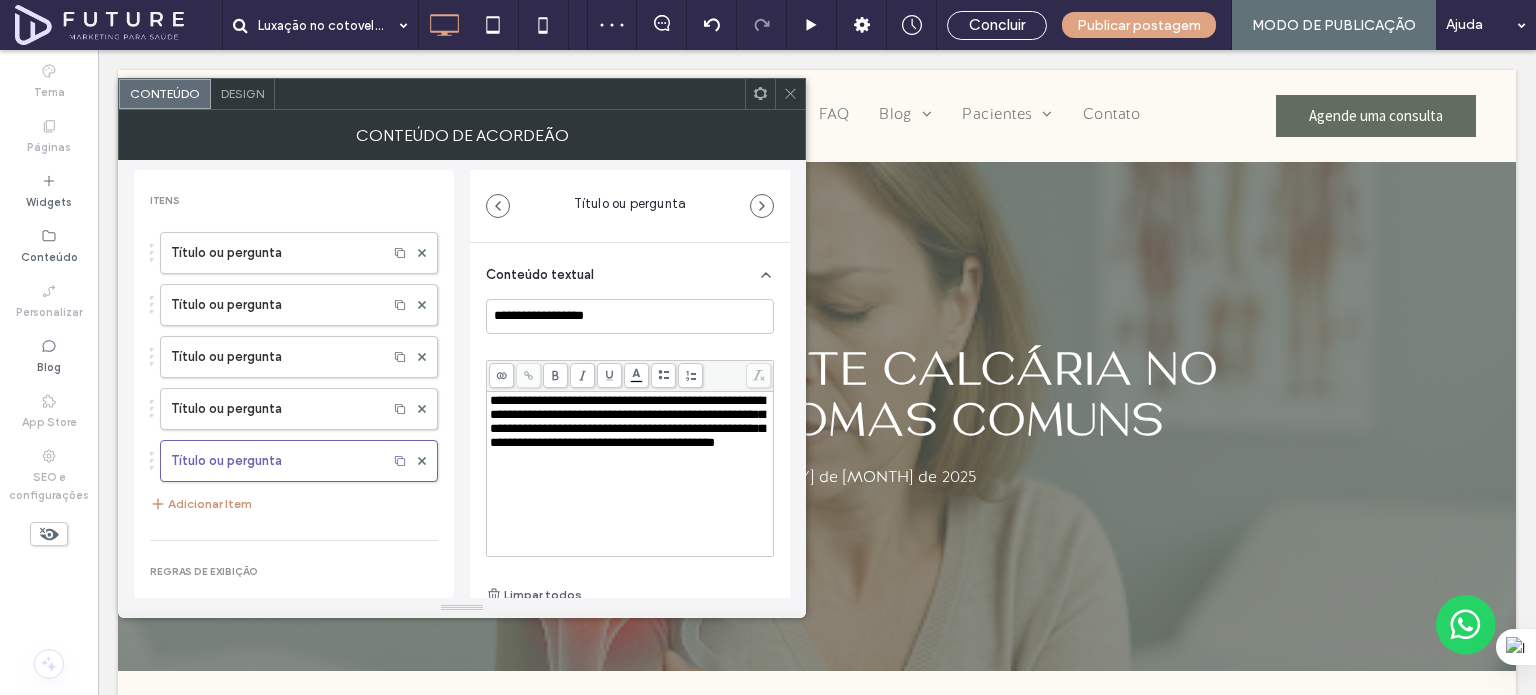 click on "Adicionar Item" at bounding box center (201, 504) 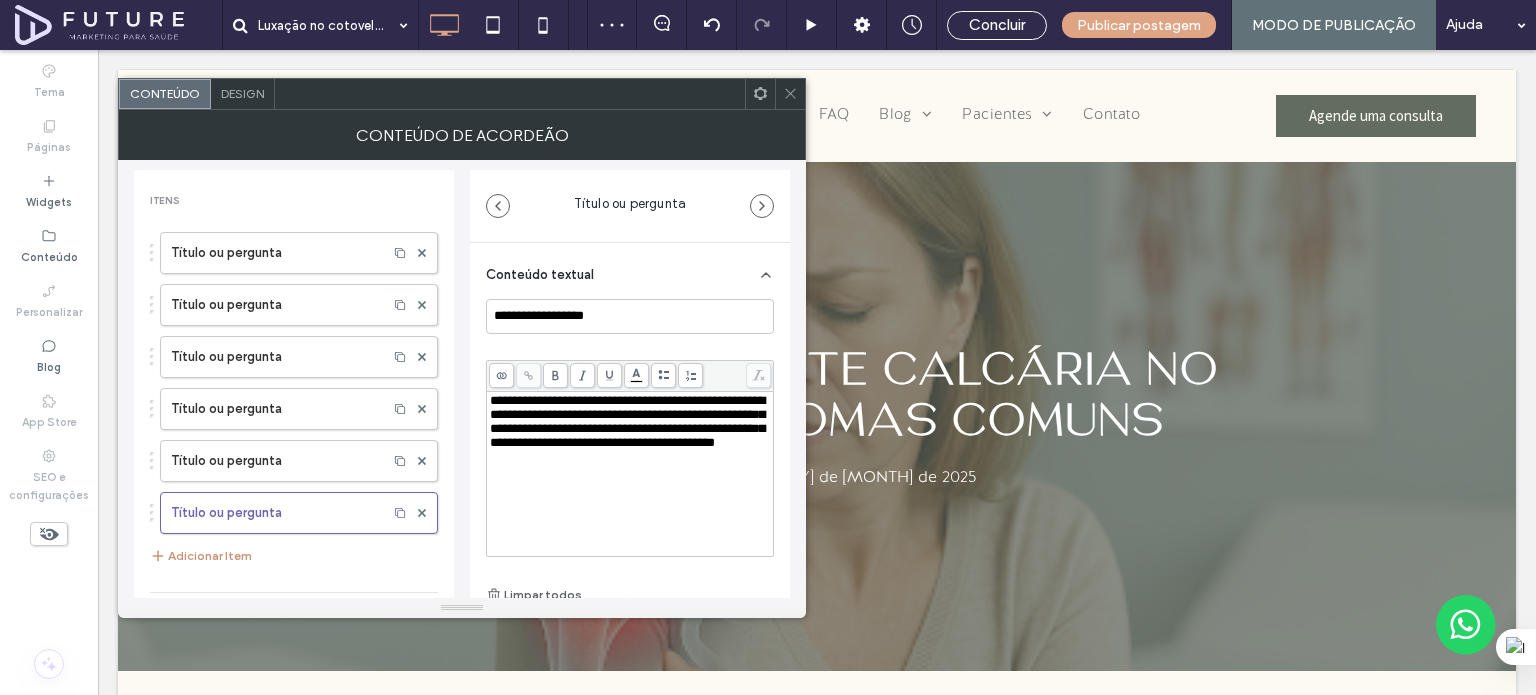 click on "Adicionar Item" at bounding box center [201, 556] 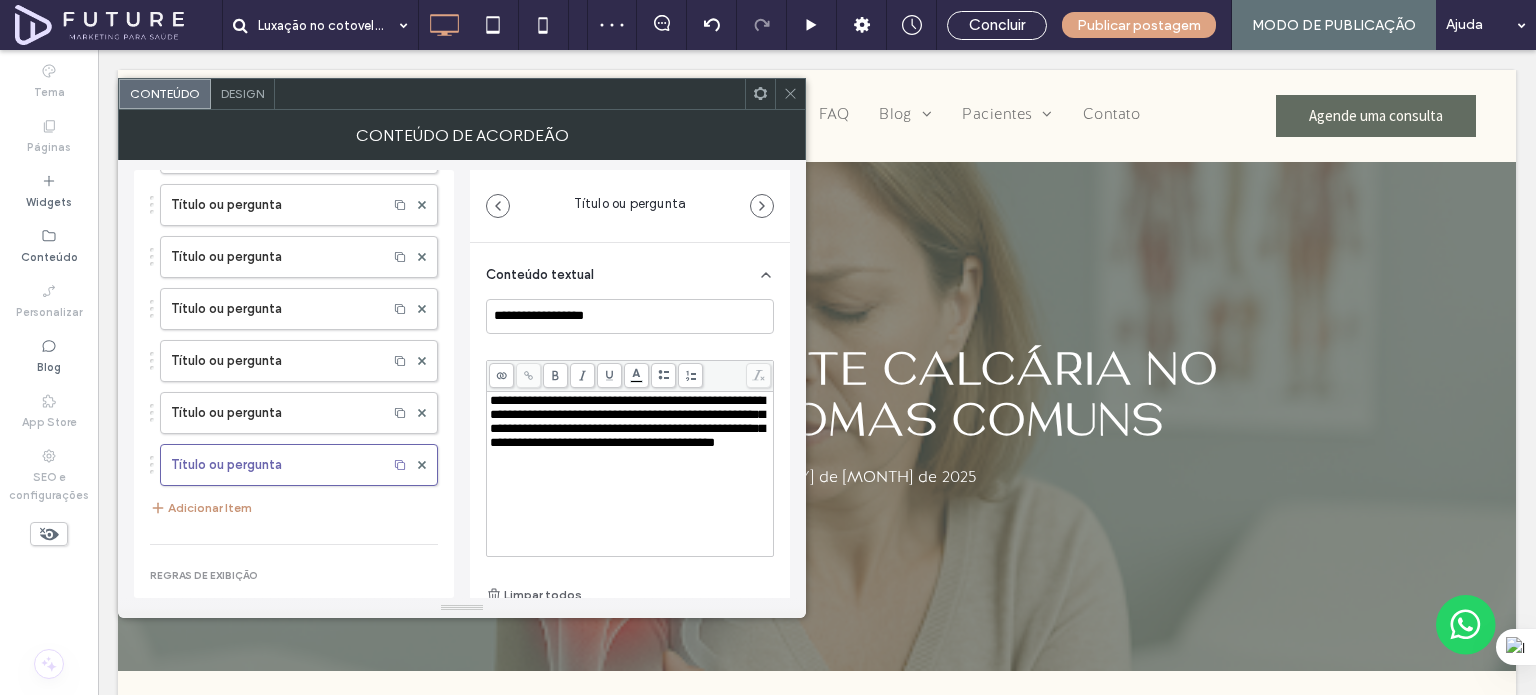 click on "Adicionar Item" at bounding box center (201, 508) 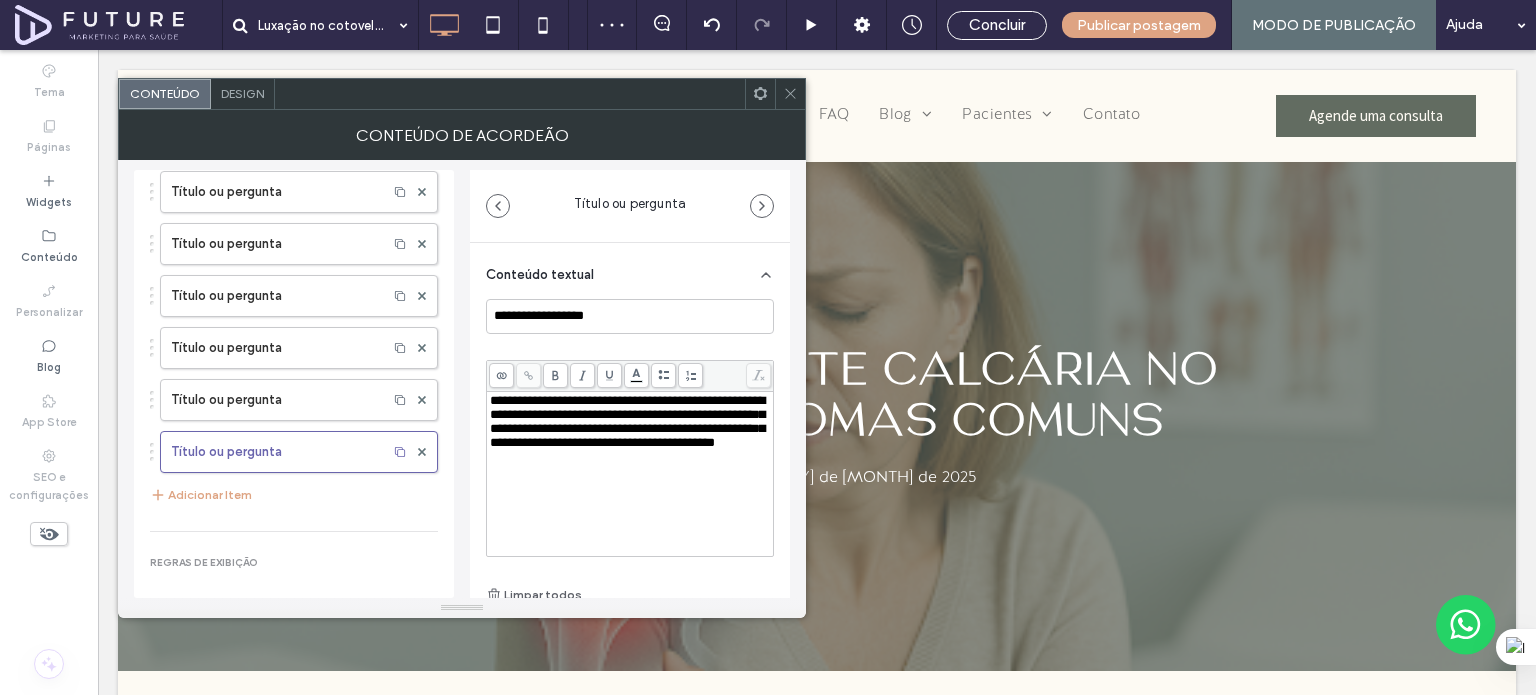 scroll, scrollTop: 200, scrollLeft: 0, axis: vertical 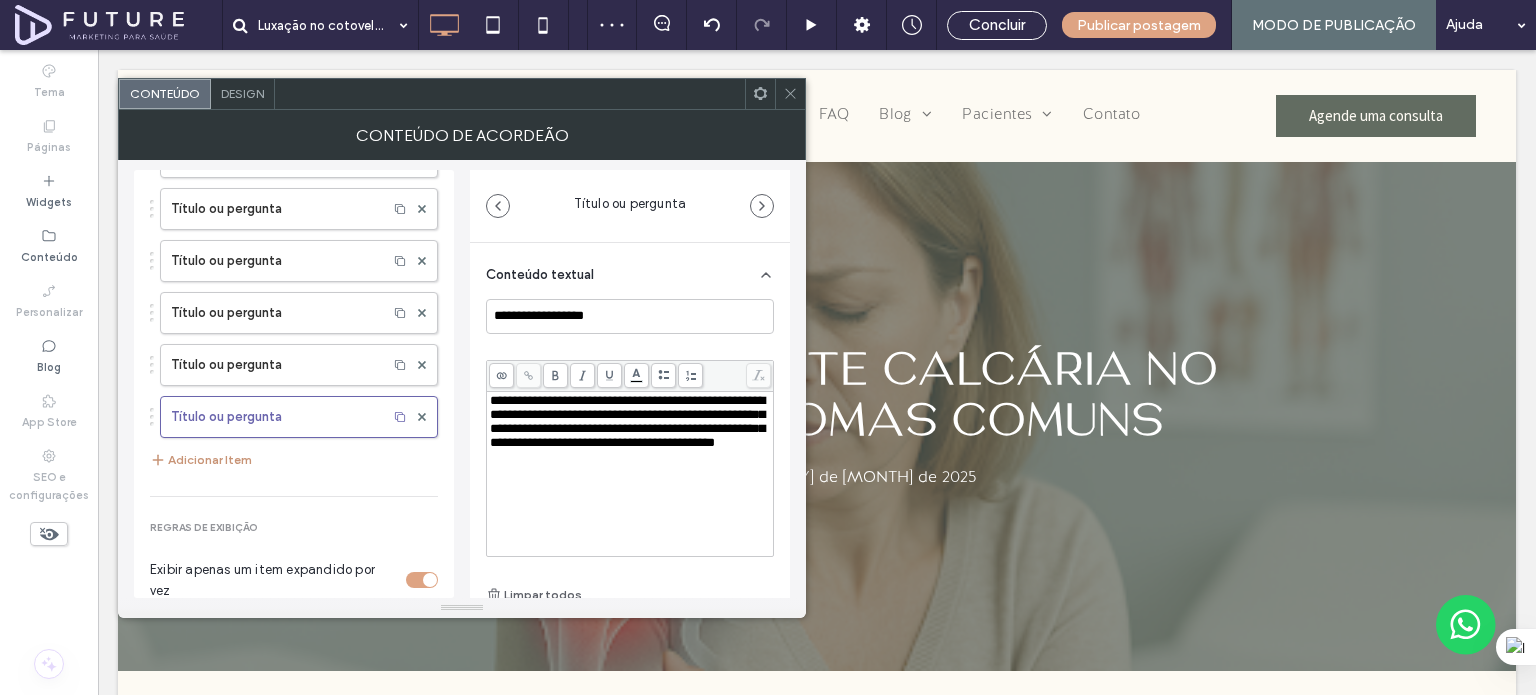 click on "Adicionar Item" at bounding box center [201, 460] 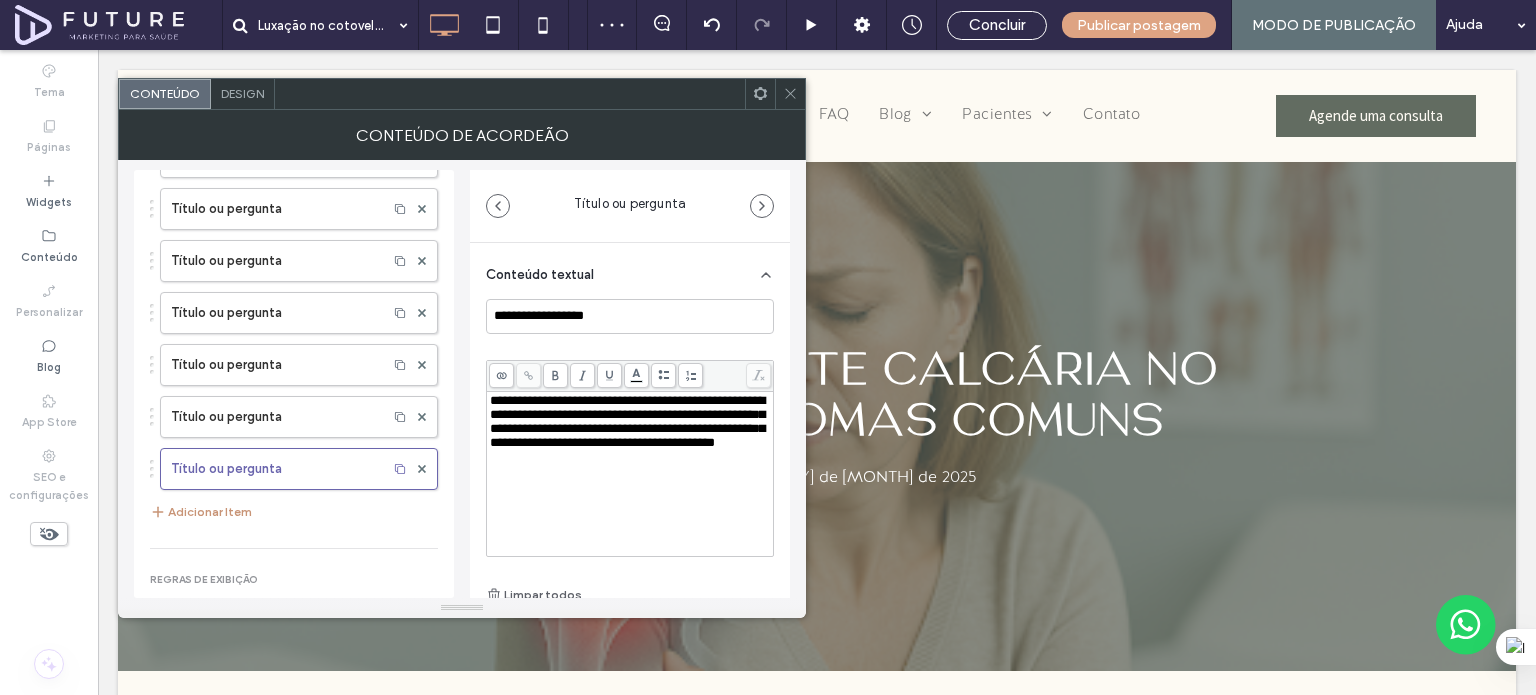 click on "Adicionar Item" at bounding box center [201, 512] 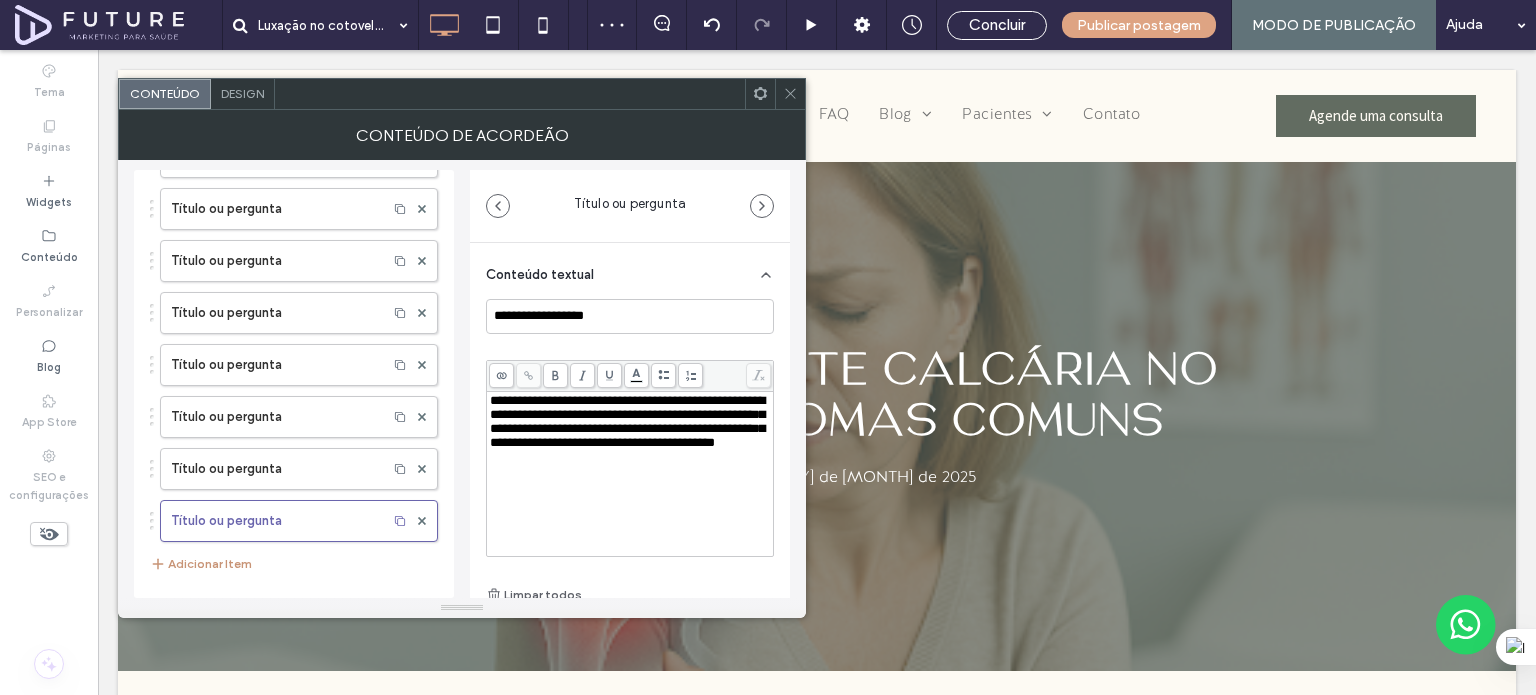 click on "Adicionar Item" at bounding box center (201, 564) 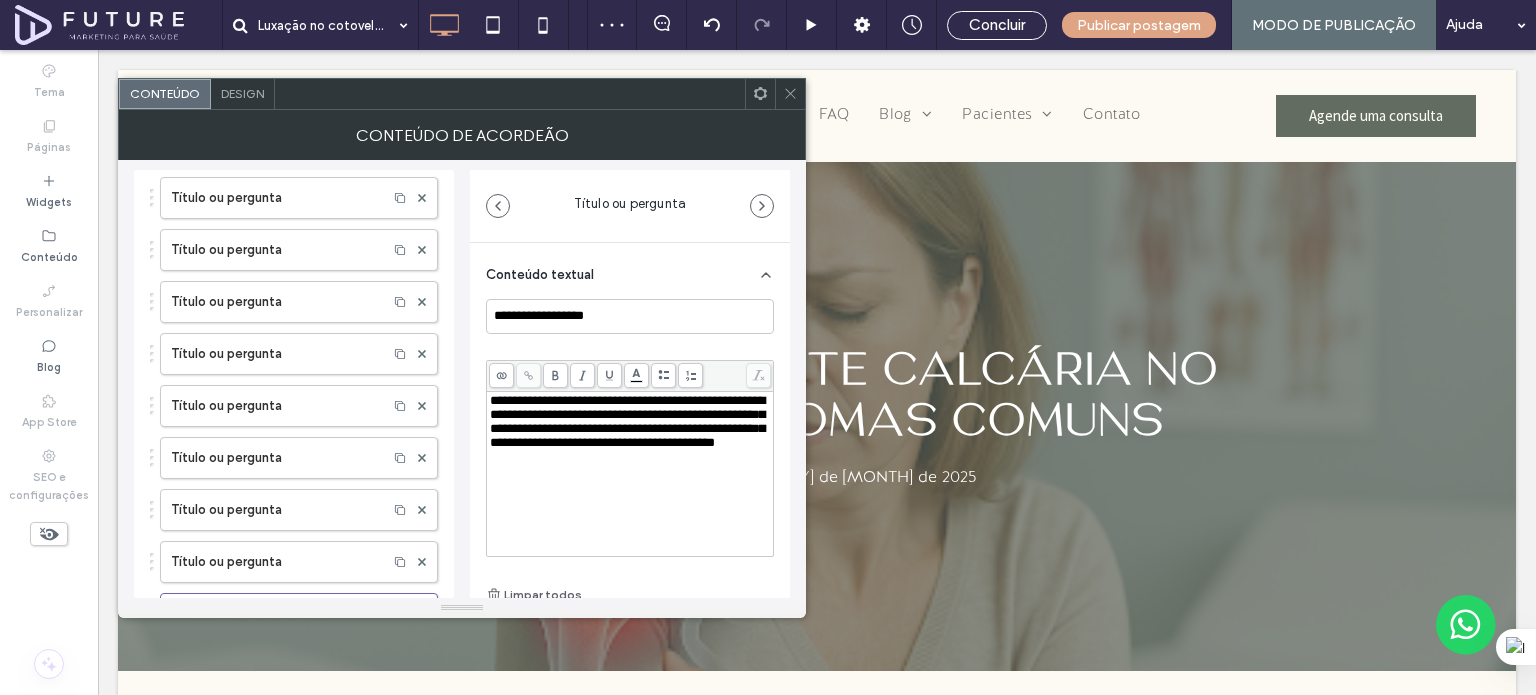 scroll, scrollTop: 0, scrollLeft: 0, axis: both 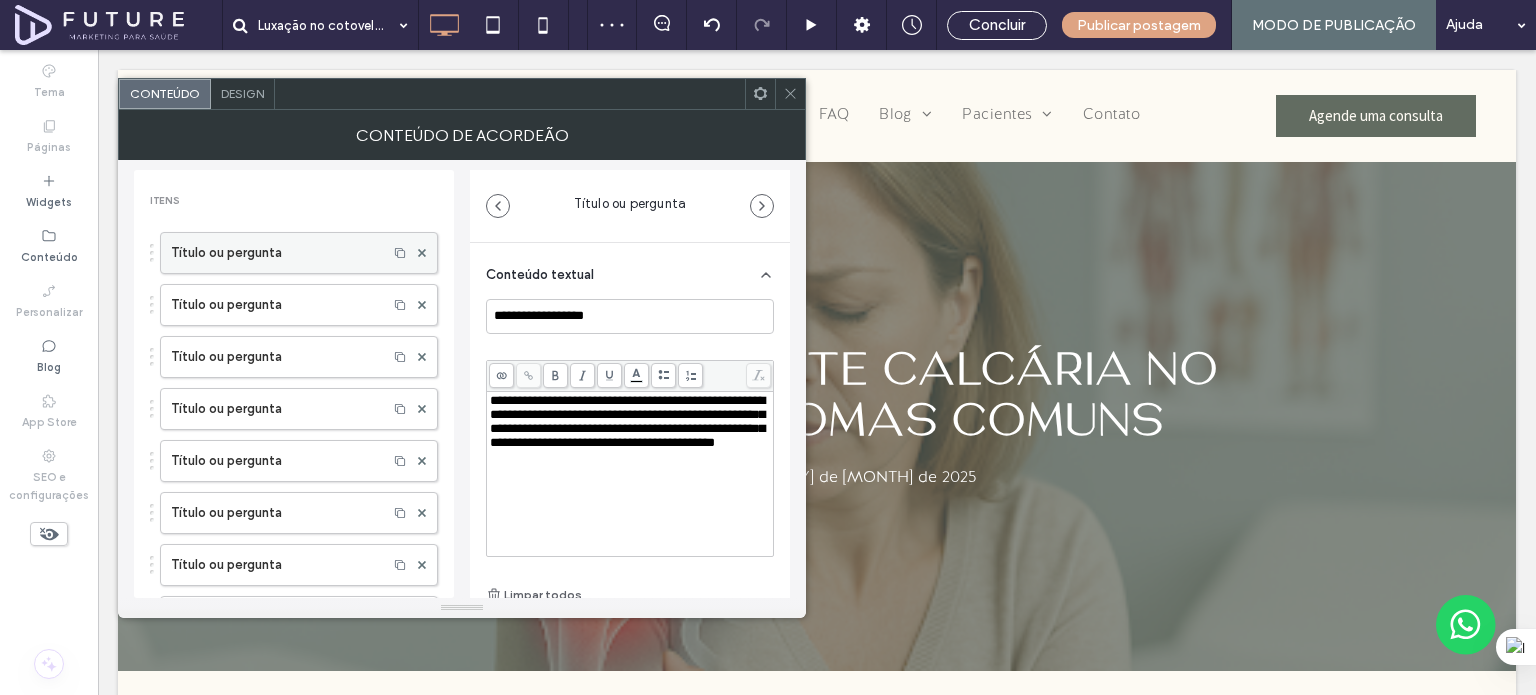 click on "Título ou pergunta" at bounding box center (274, 253) 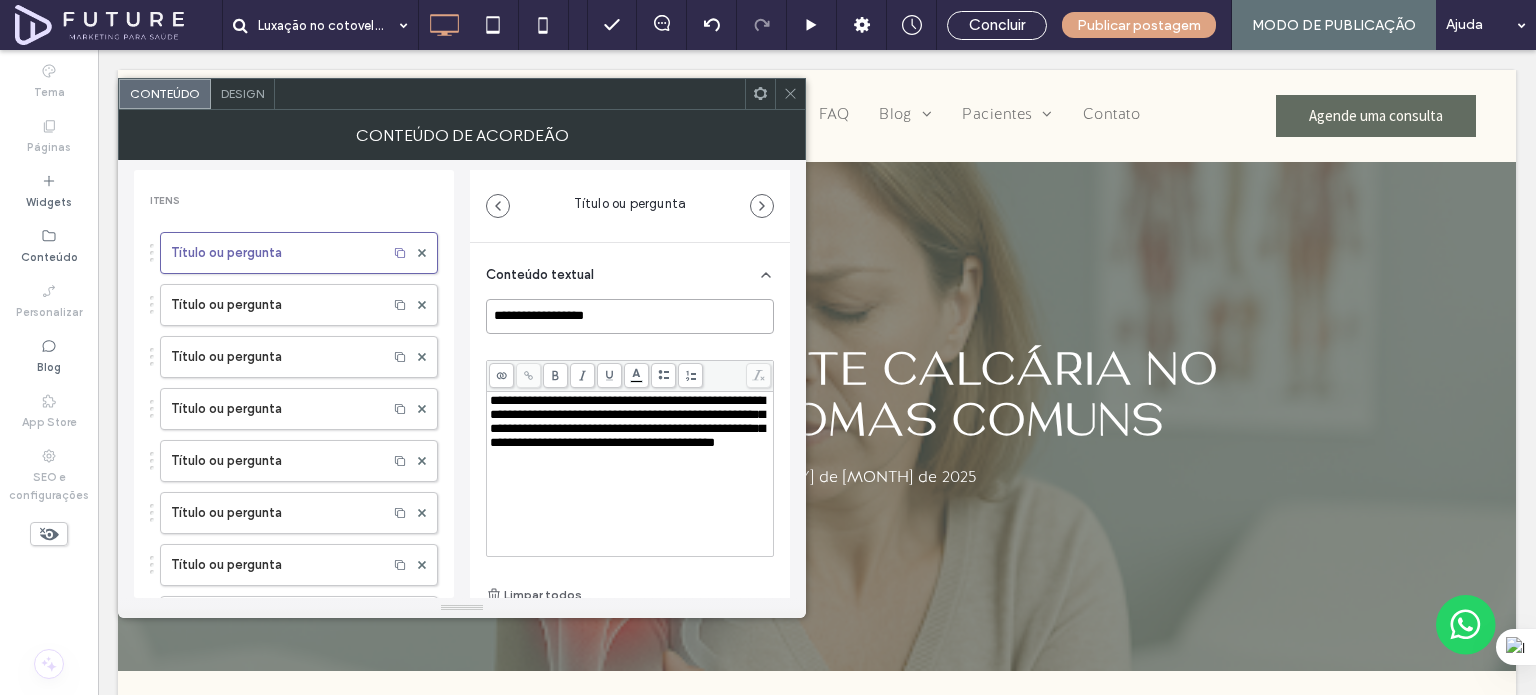 click on "**********" at bounding box center [630, 316] 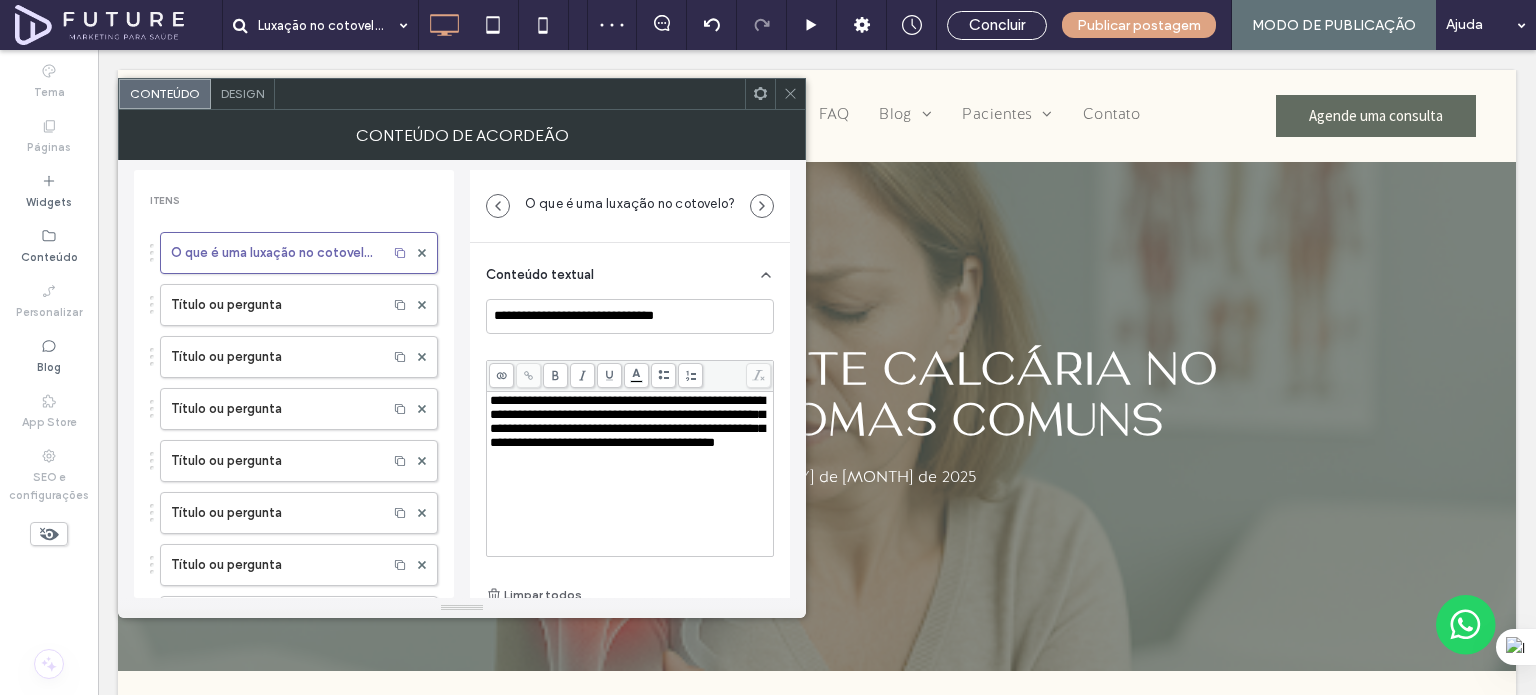 click on "**********" at bounding box center (627, 421) 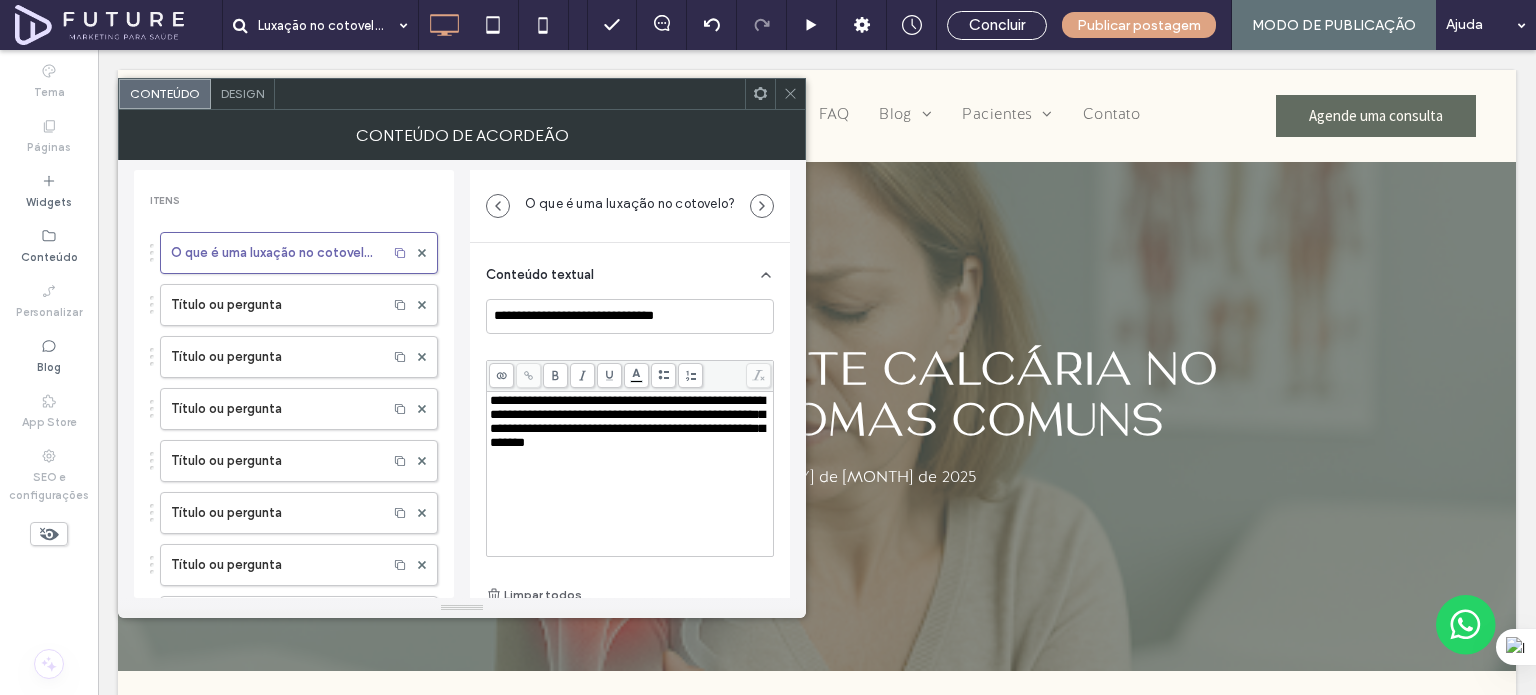 click on "**********" at bounding box center (627, 421) 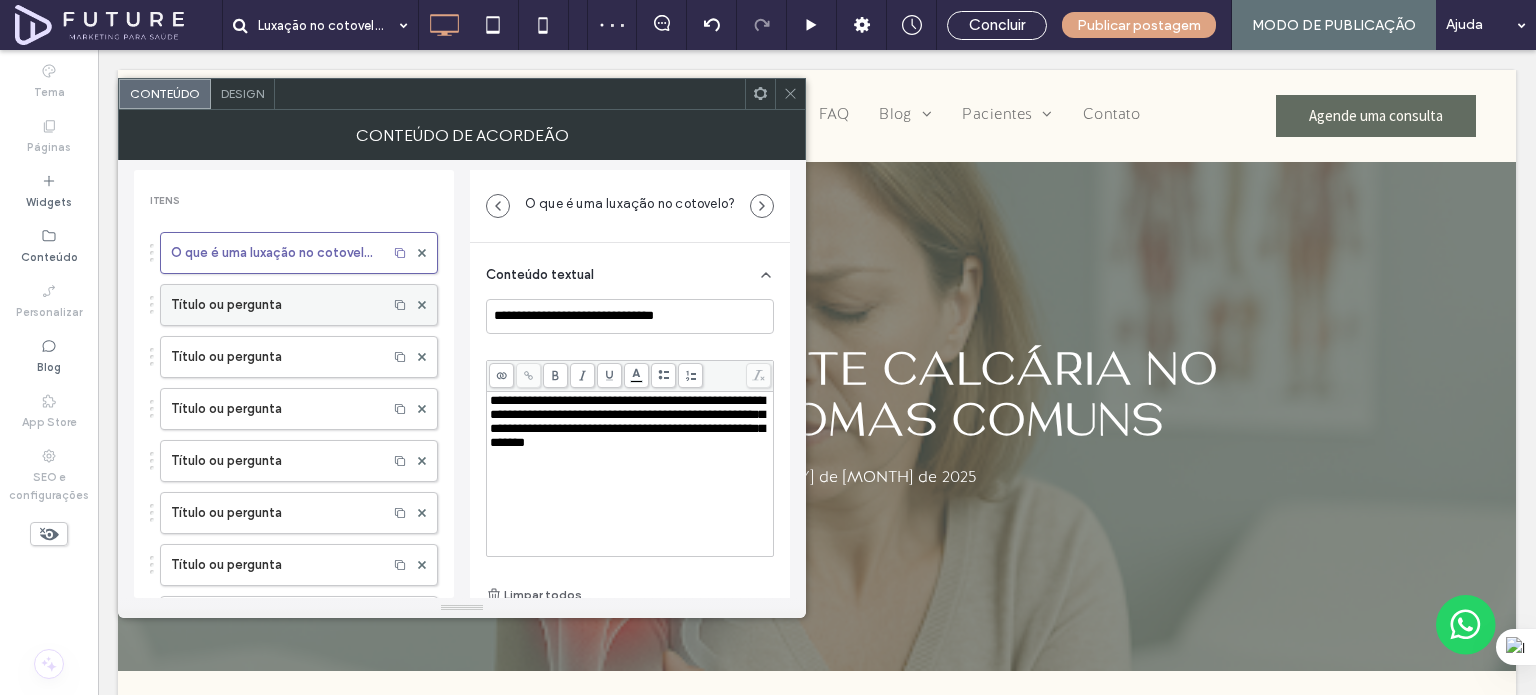 click on "Título ou pergunta" at bounding box center [274, 305] 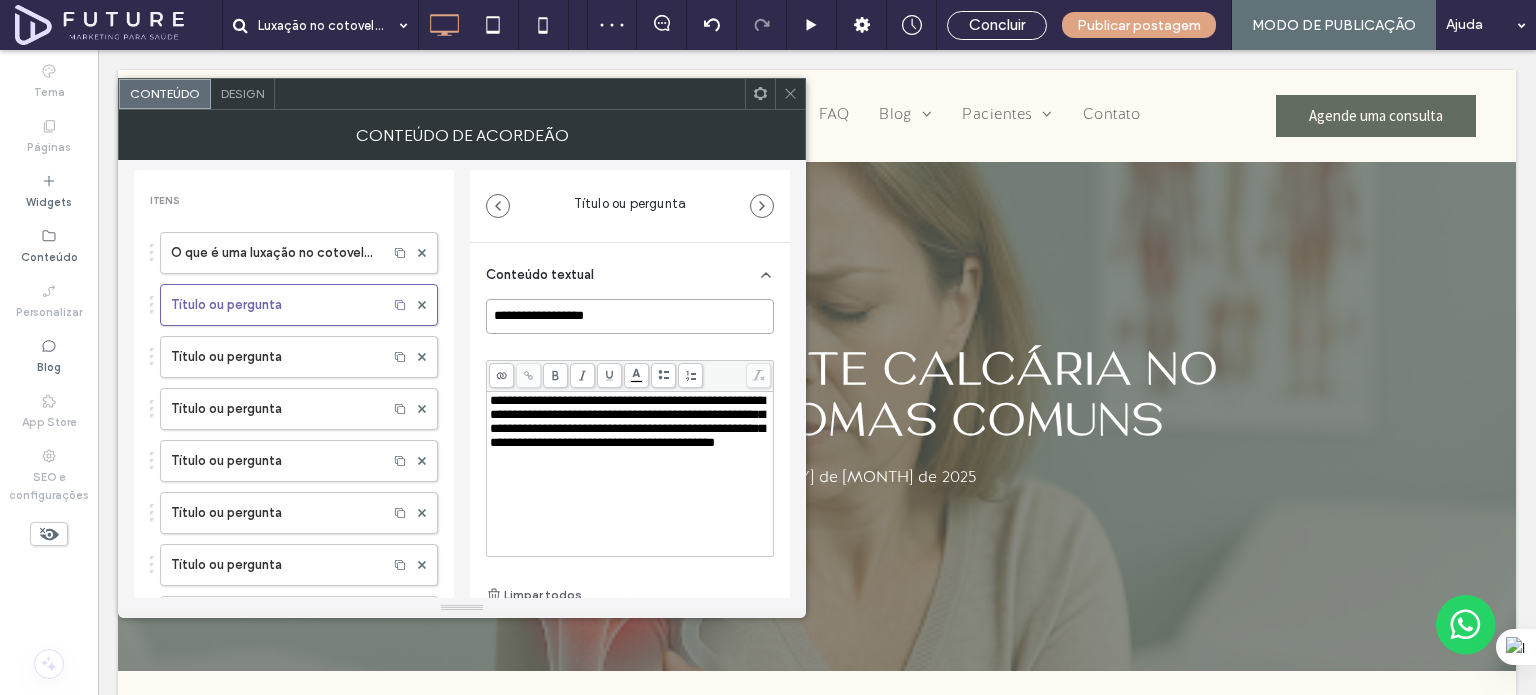 click on "**********" at bounding box center (630, 316) 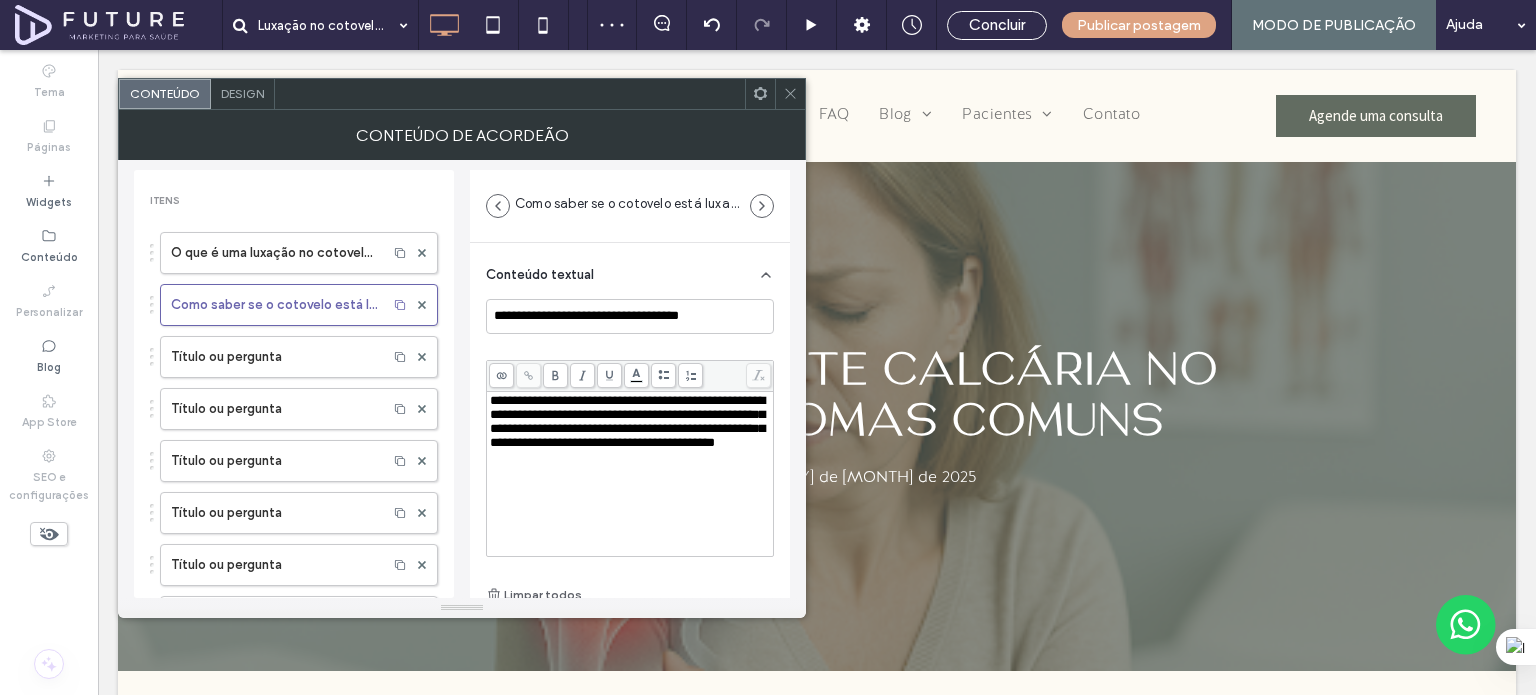 click on "**********" at bounding box center [627, 421] 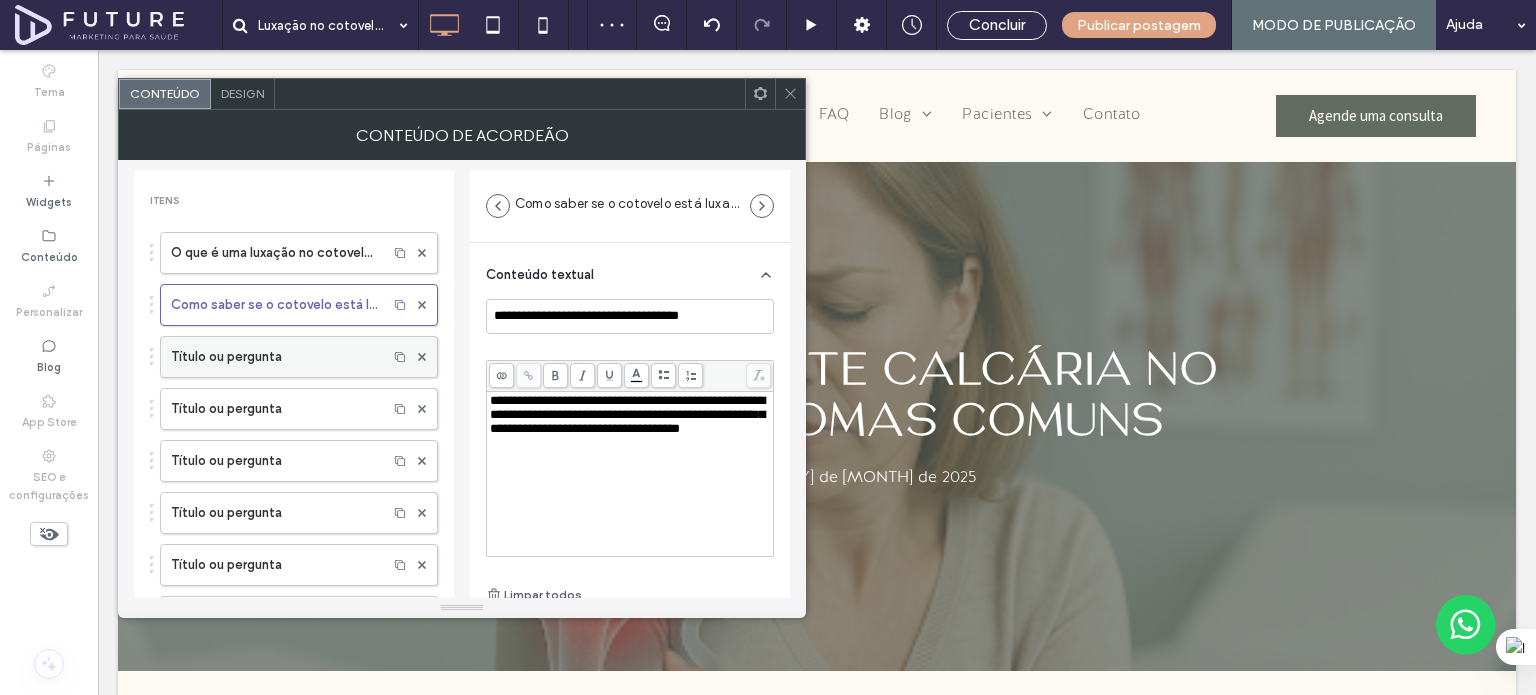 click on "Título ou pergunta" at bounding box center (274, 357) 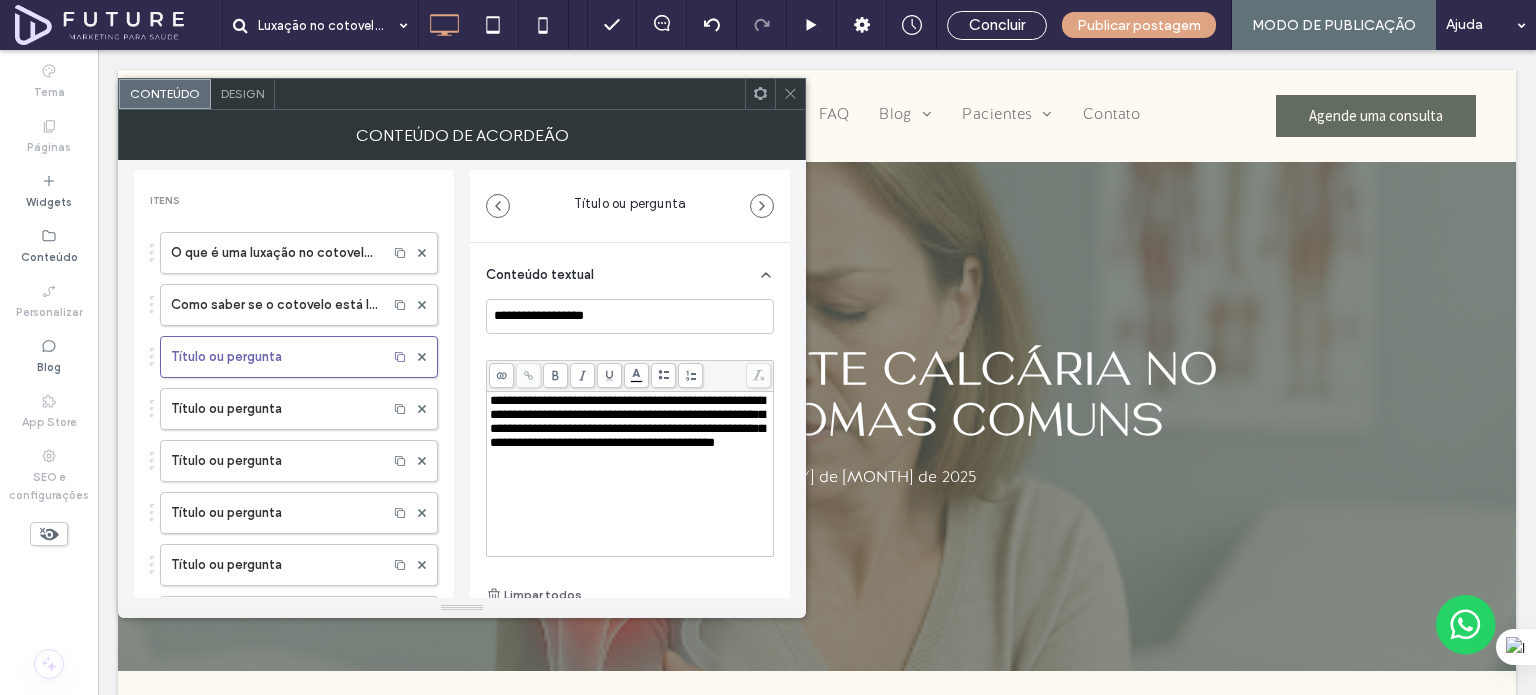 click on "**********" at bounding box center (630, 453) 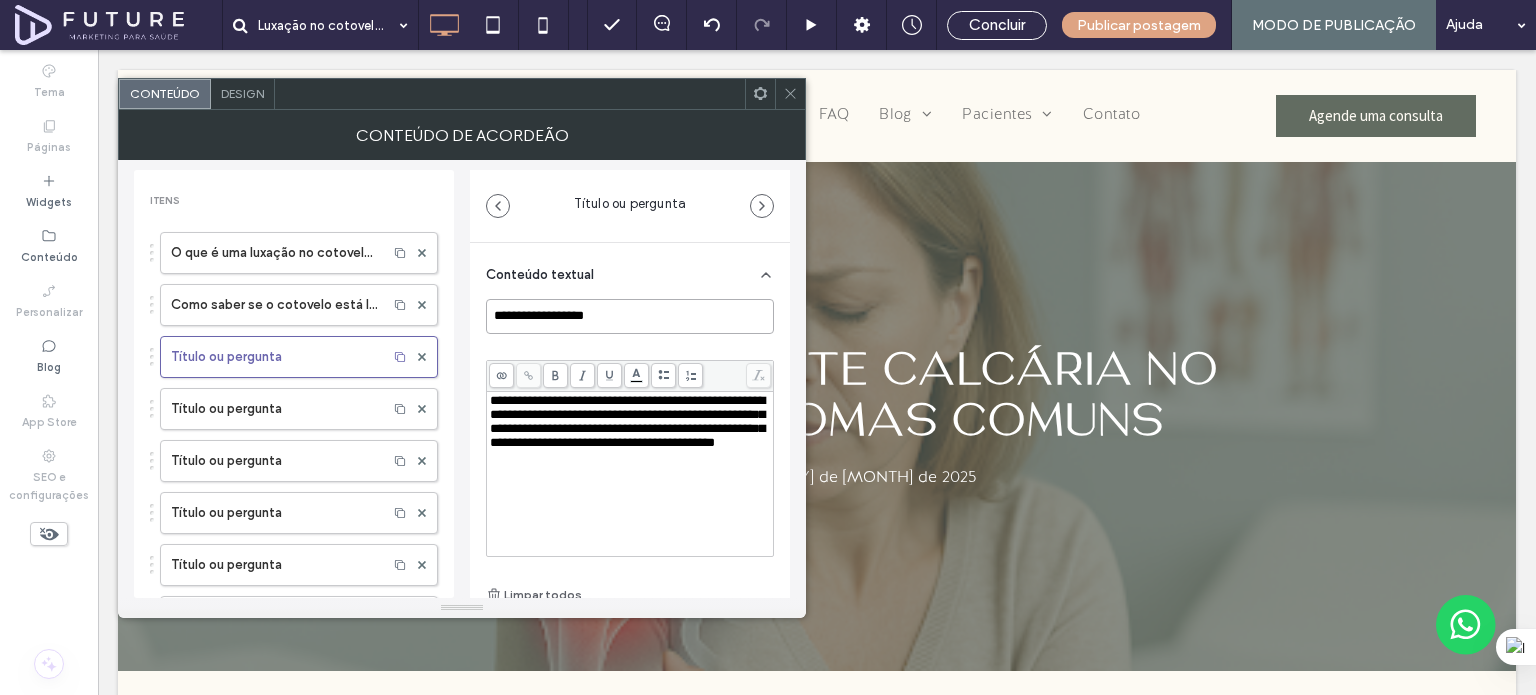 click on "**********" at bounding box center [630, 316] 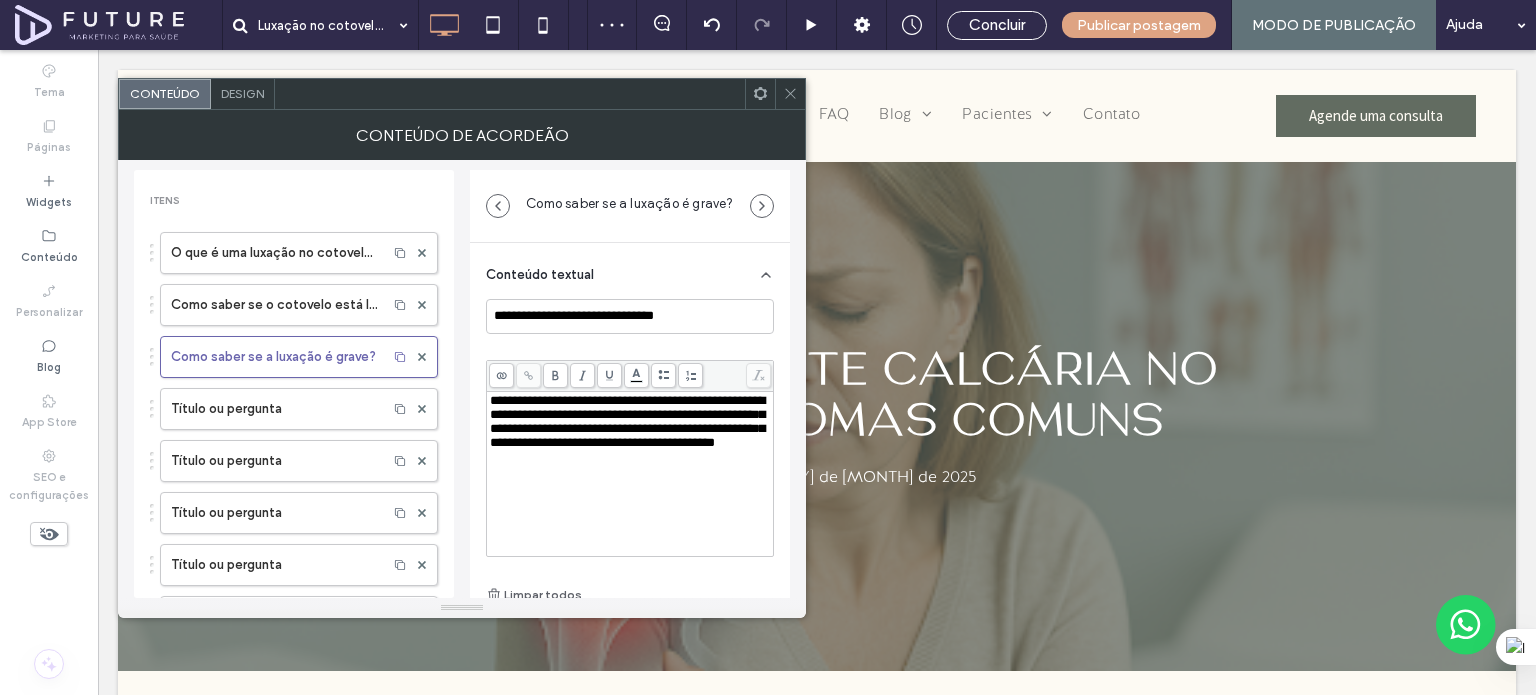 click on "**********" at bounding box center (627, 421) 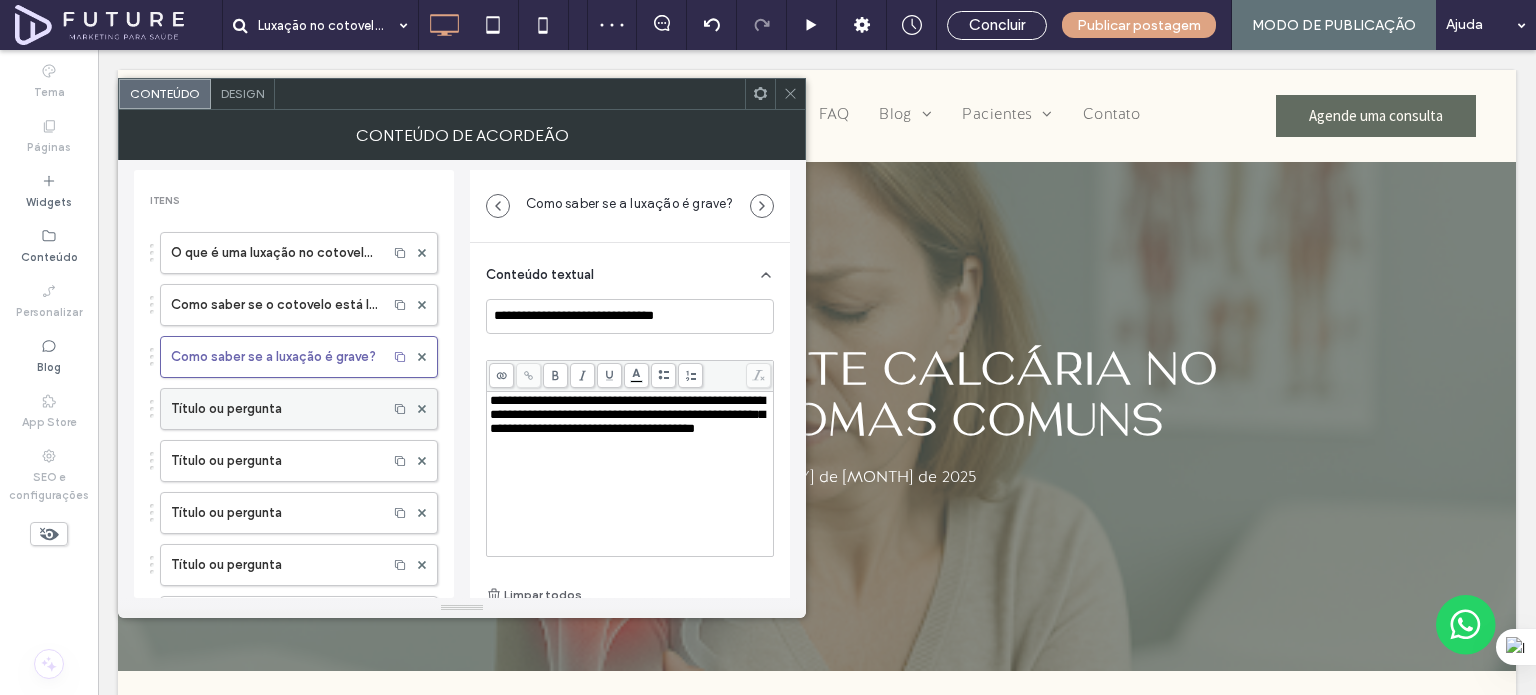 click on "Título ou pergunta" at bounding box center [274, 409] 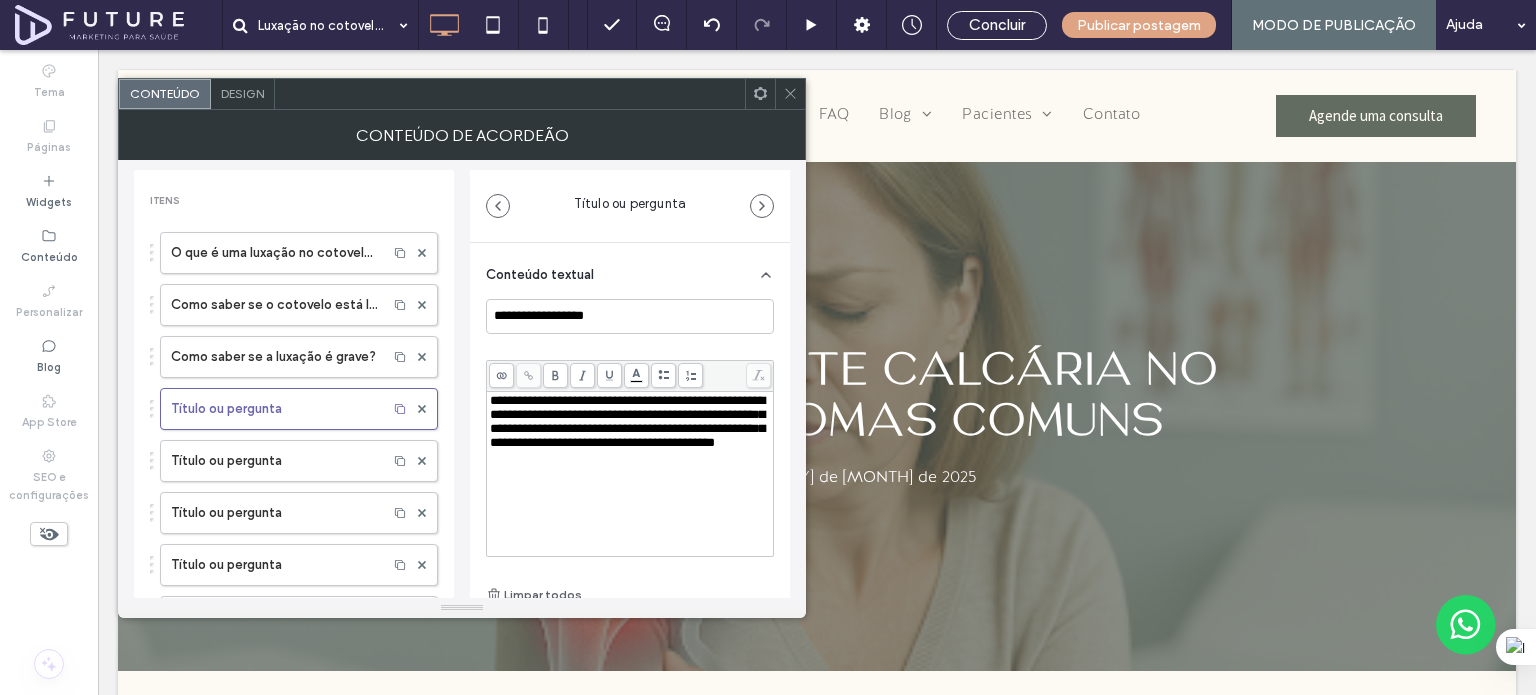 click at bounding box center (630, 376) 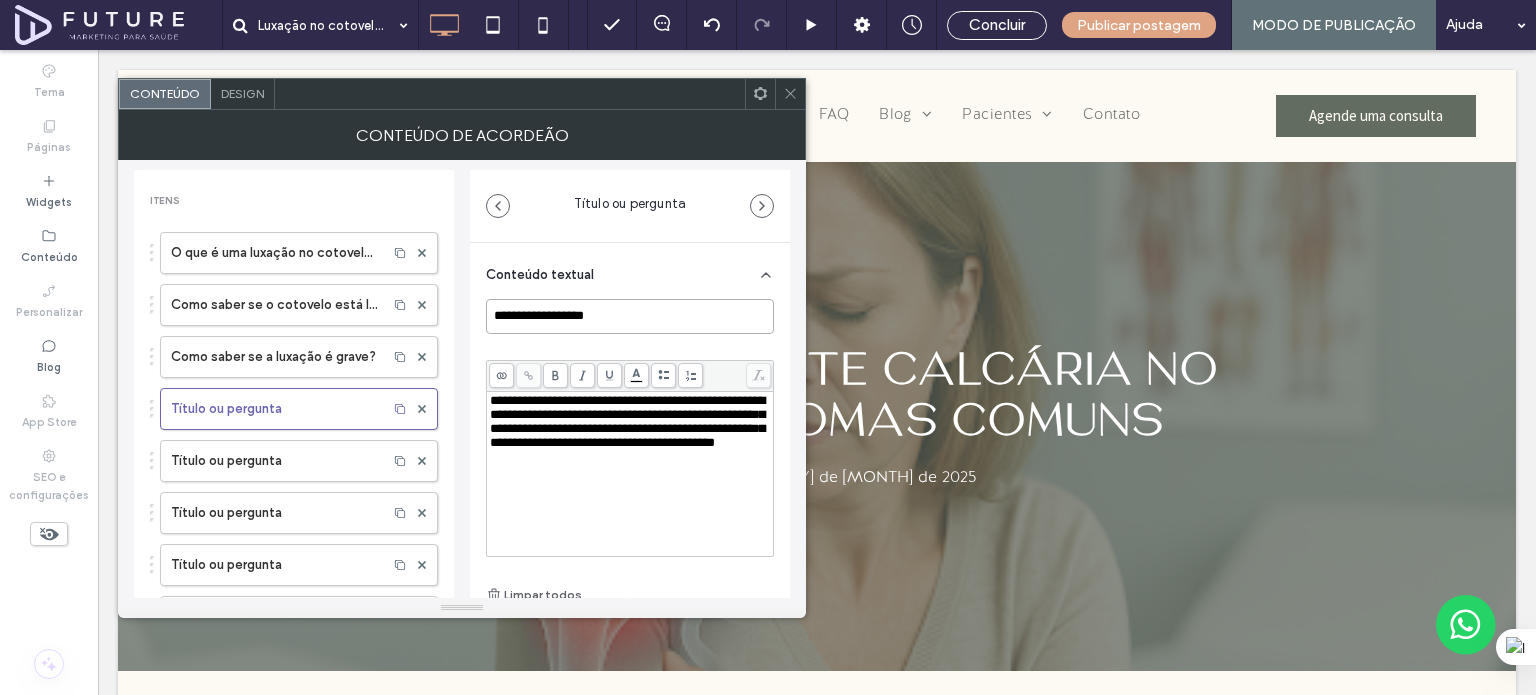 click on "**********" at bounding box center [630, 316] 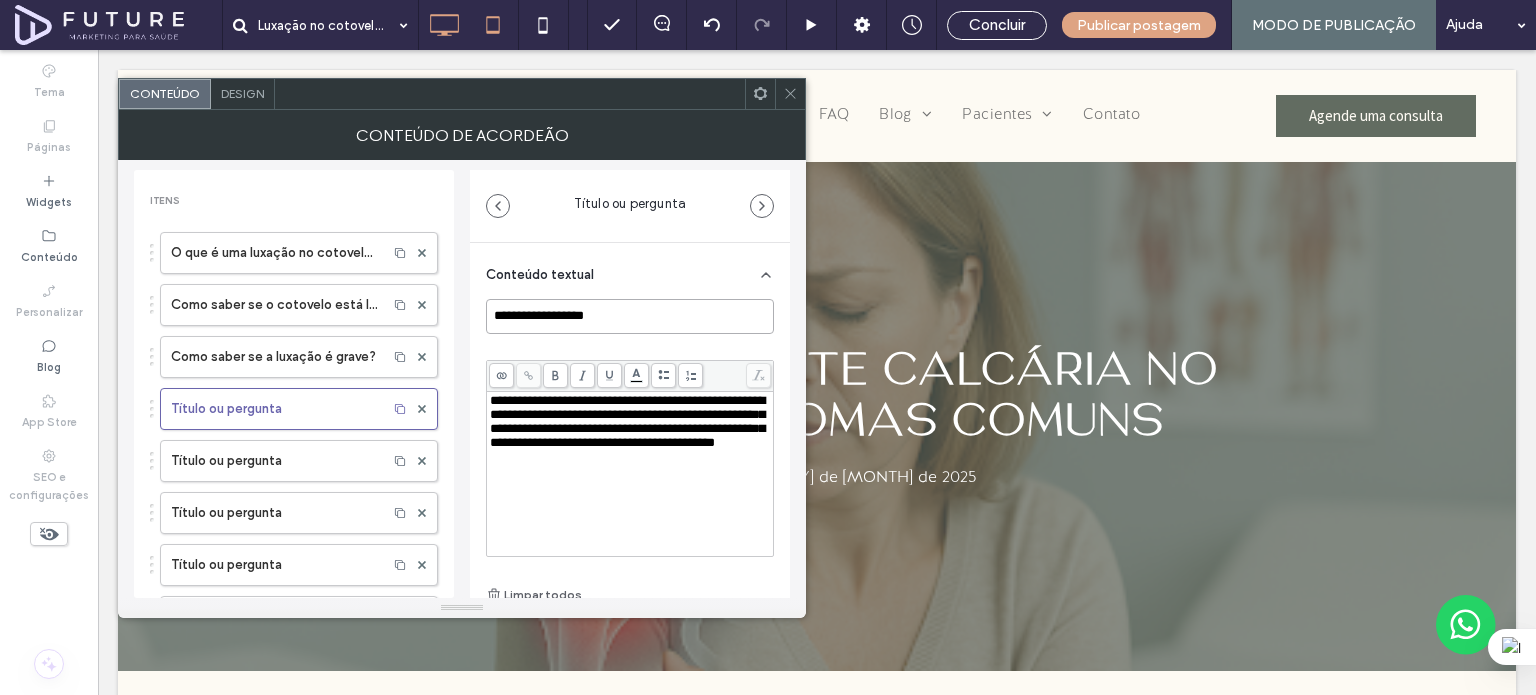 paste on "**********" 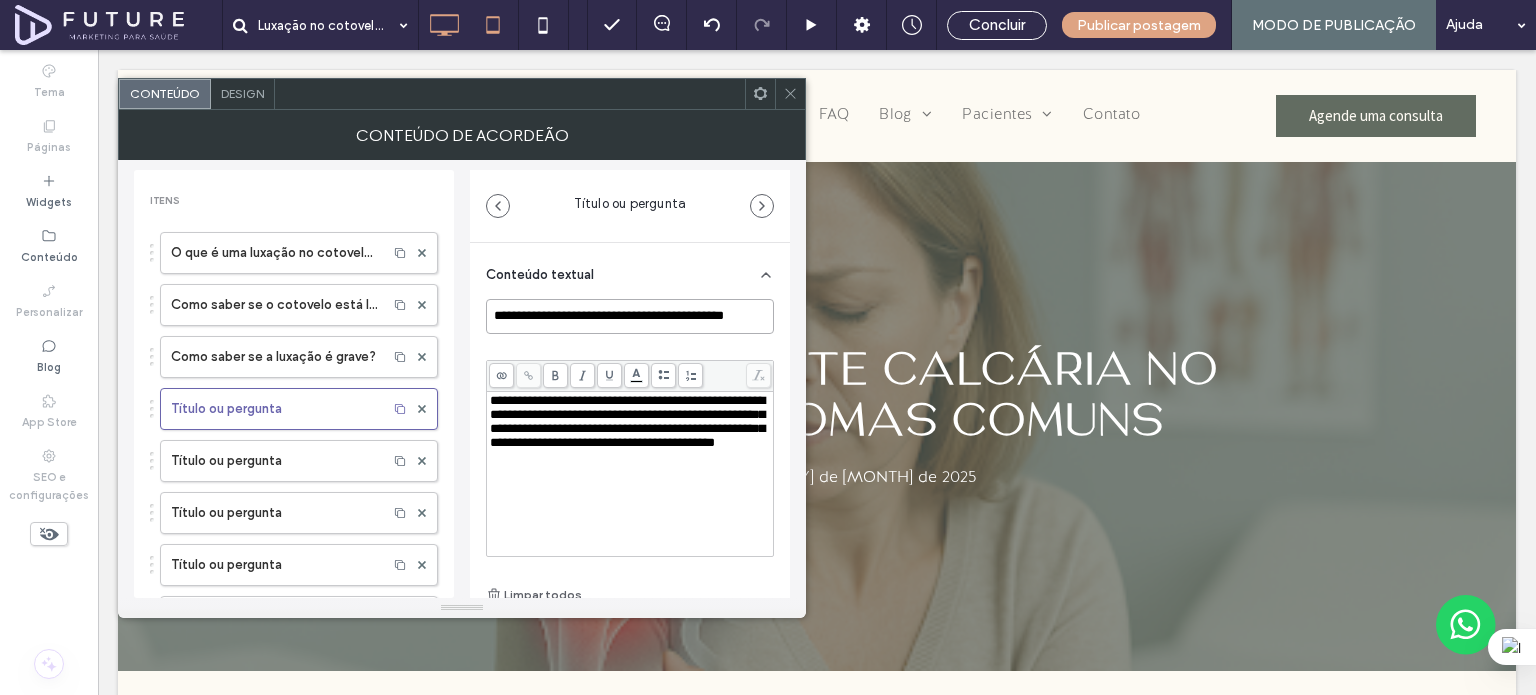 scroll, scrollTop: 0, scrollLeft: 35, axis: horizontal 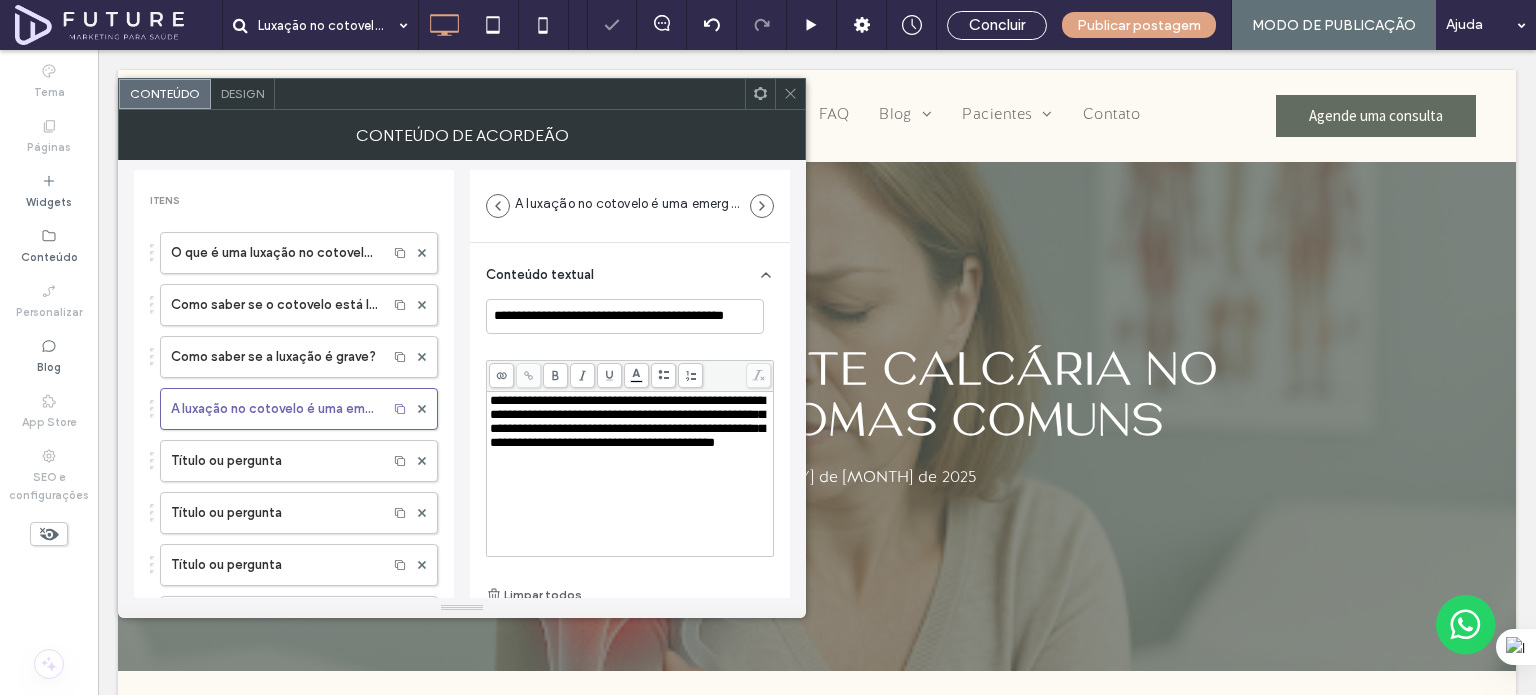 click on "**********" at bounding box center (627, 421) 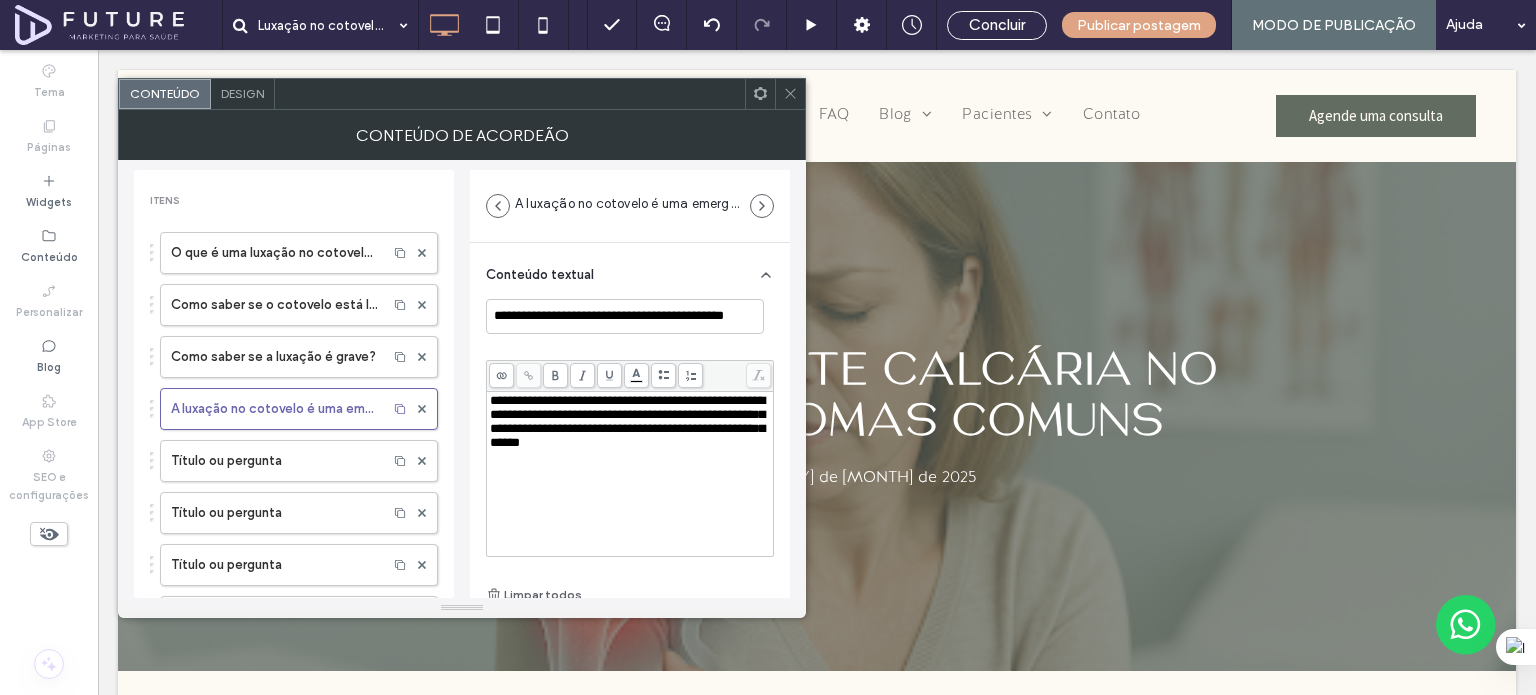click on "Título ou pergunta" at bounding box center (274, 461) 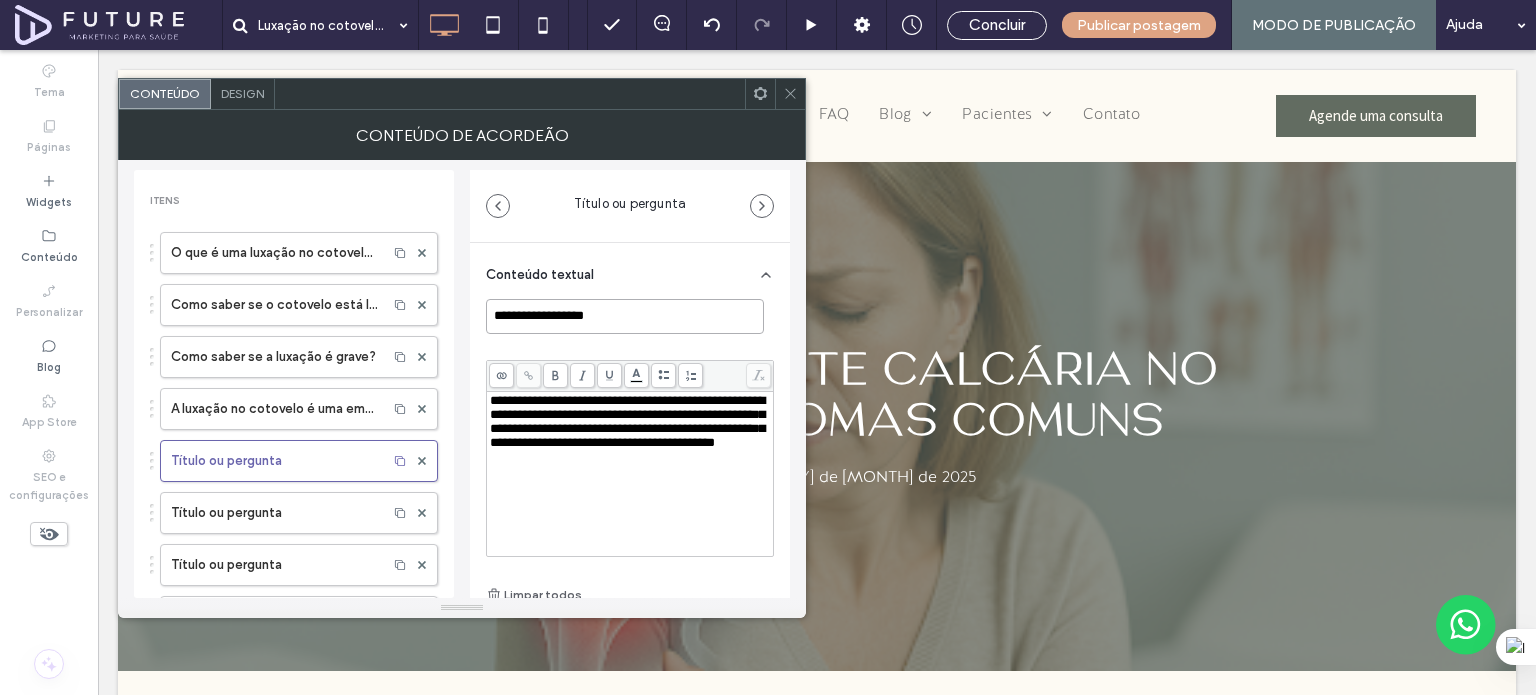 click on "**********" at bounding box center [625, 316] 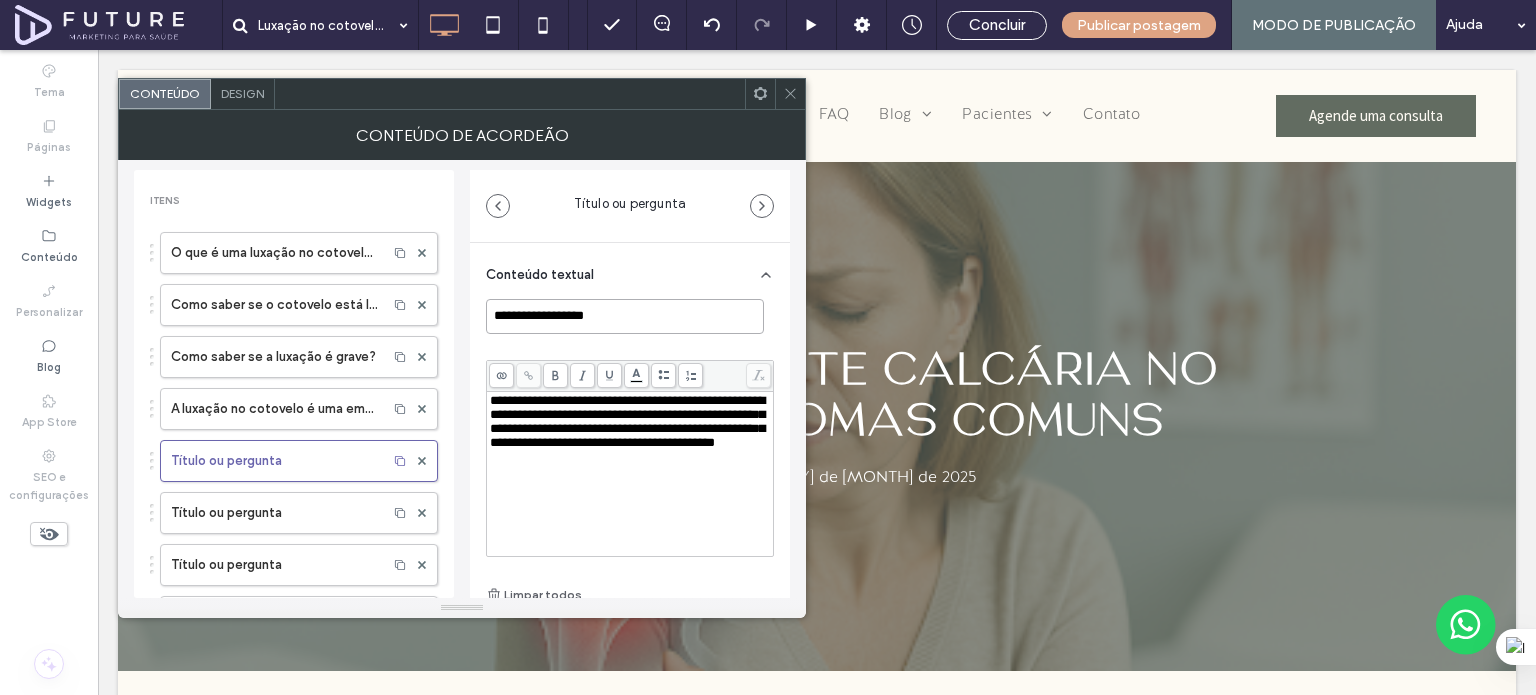 paste on "**********" 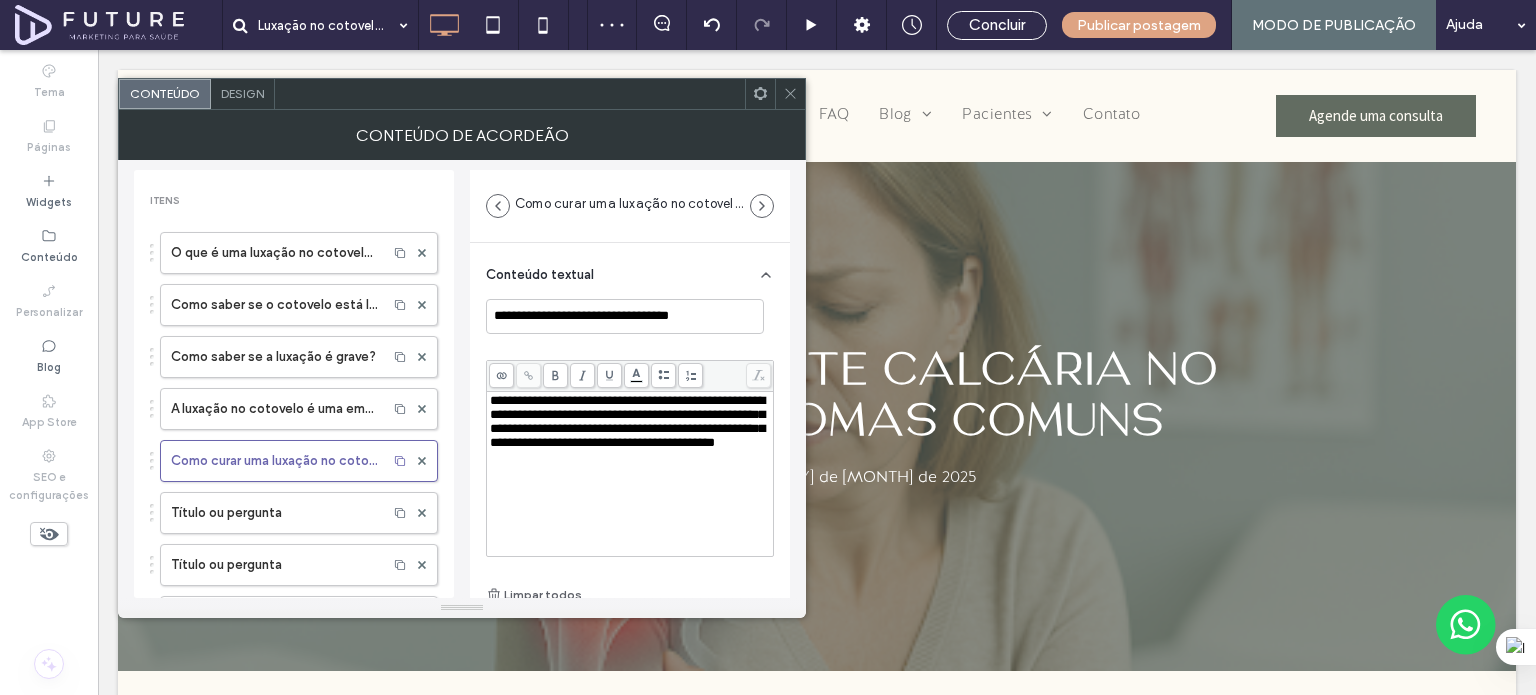 click on "**********" at bounding box center [627, 421] 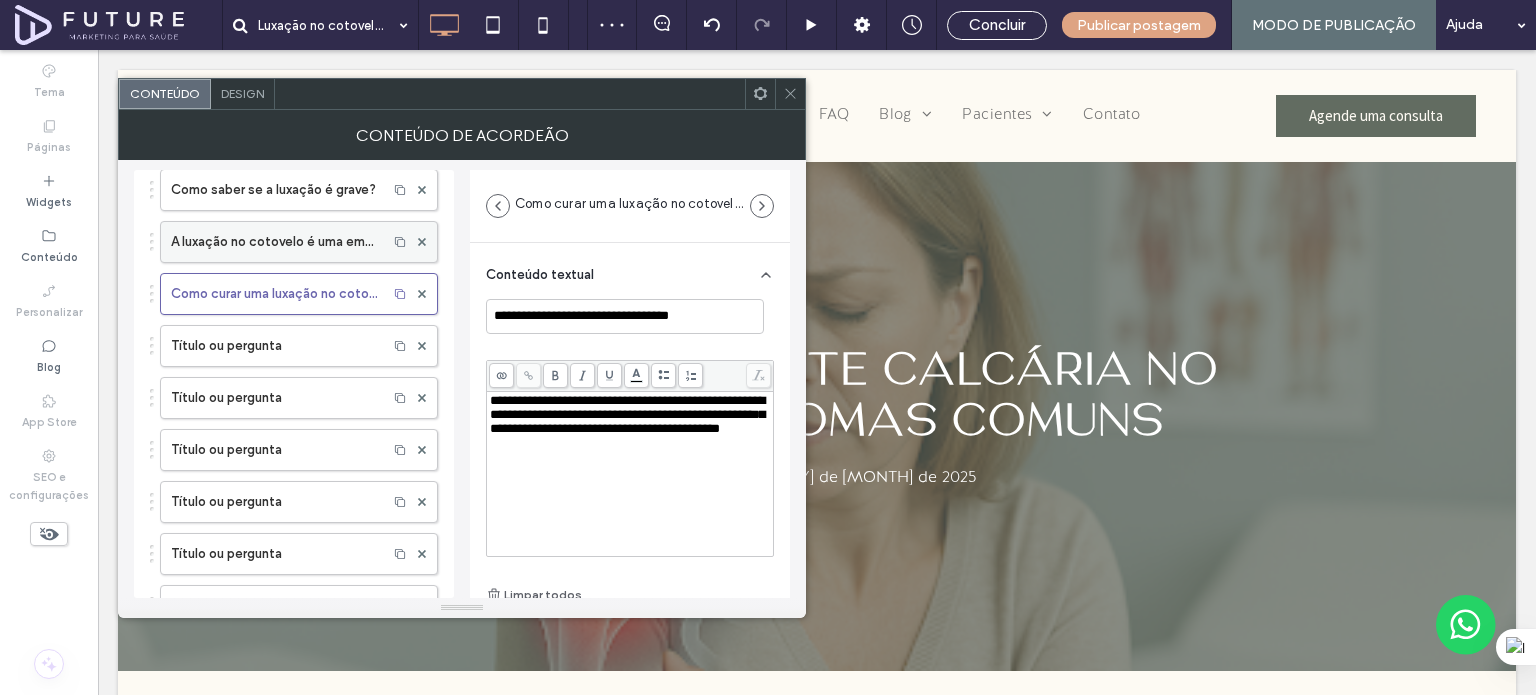scroll, scrollTop: 200, scrollLeft: 0, axis: vertical 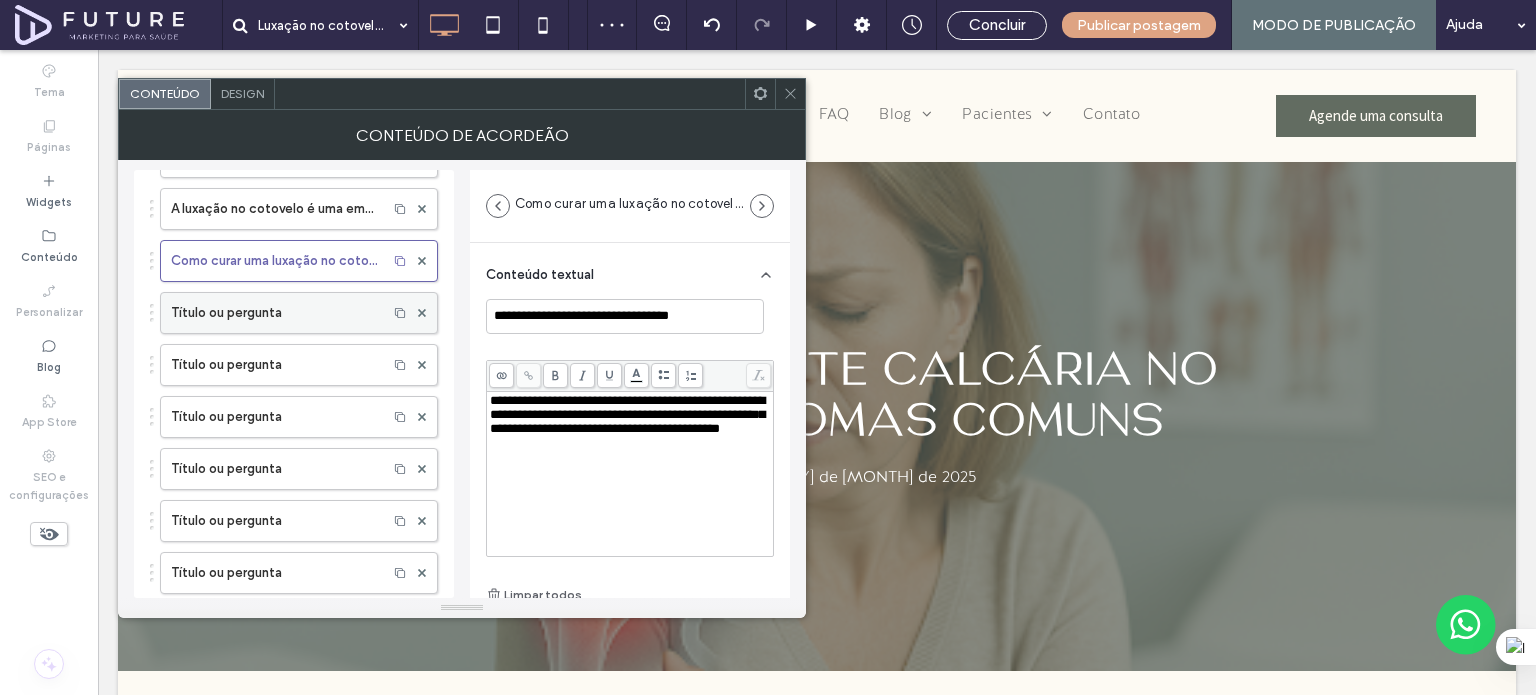 click on "Título ou pergunta" at bounding box center (274, 313) 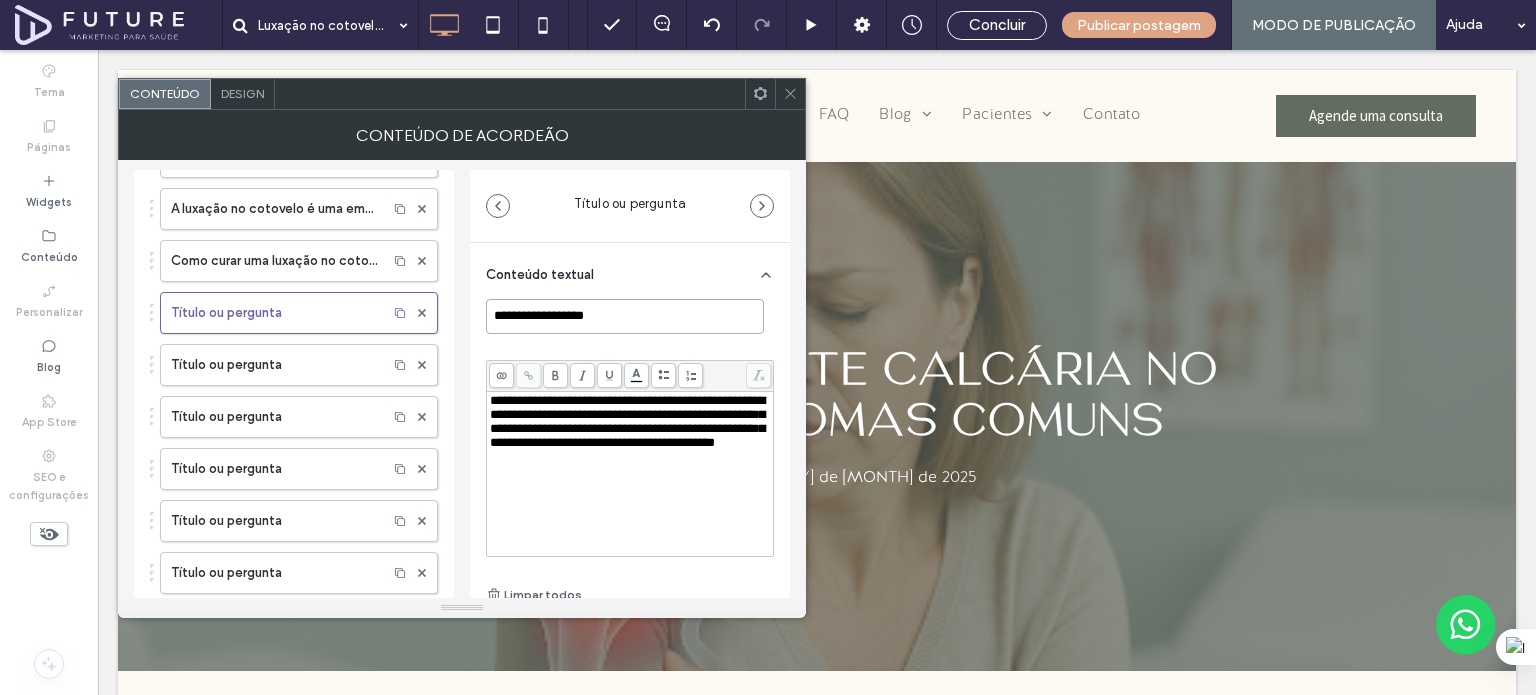 click on "**********" at bounding box center (625, 316) 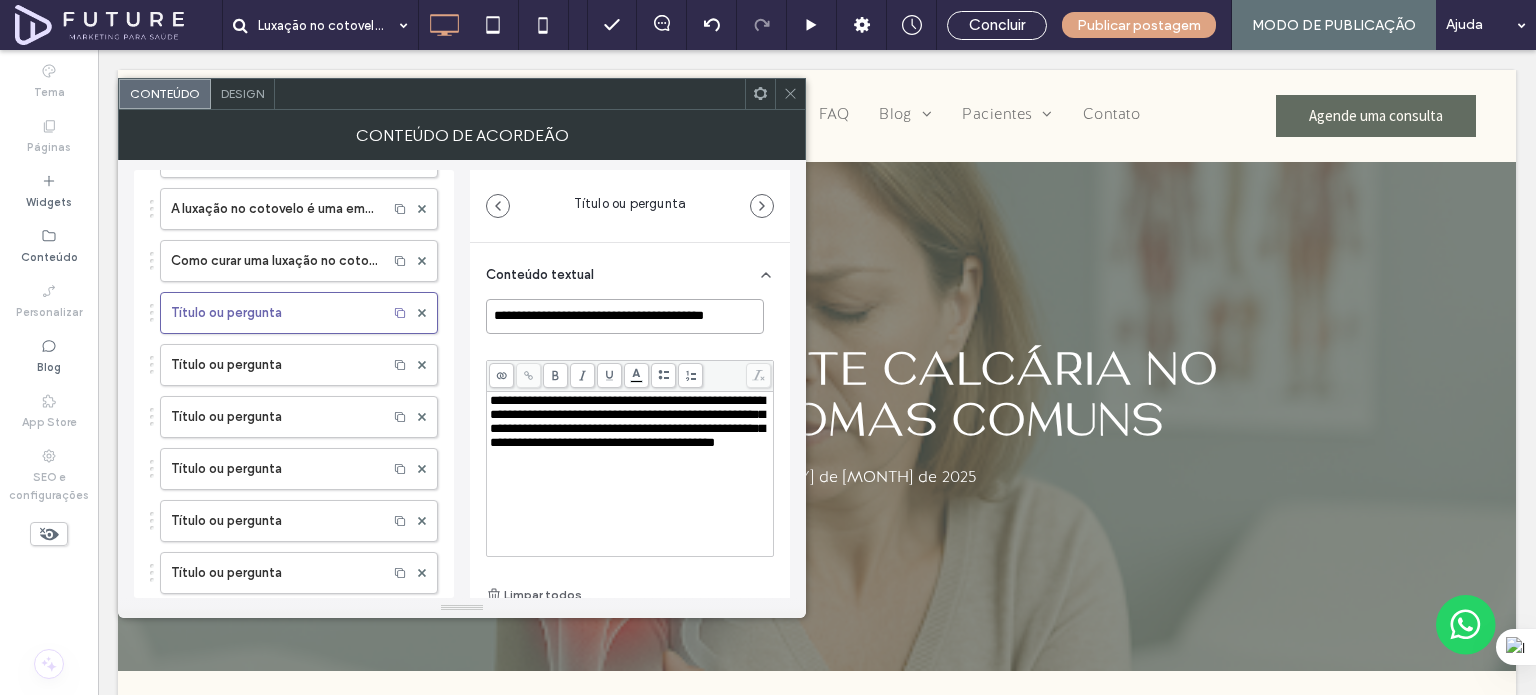 scroll, scrollTop: 0, scrollLeft: 12, axis: horizontal 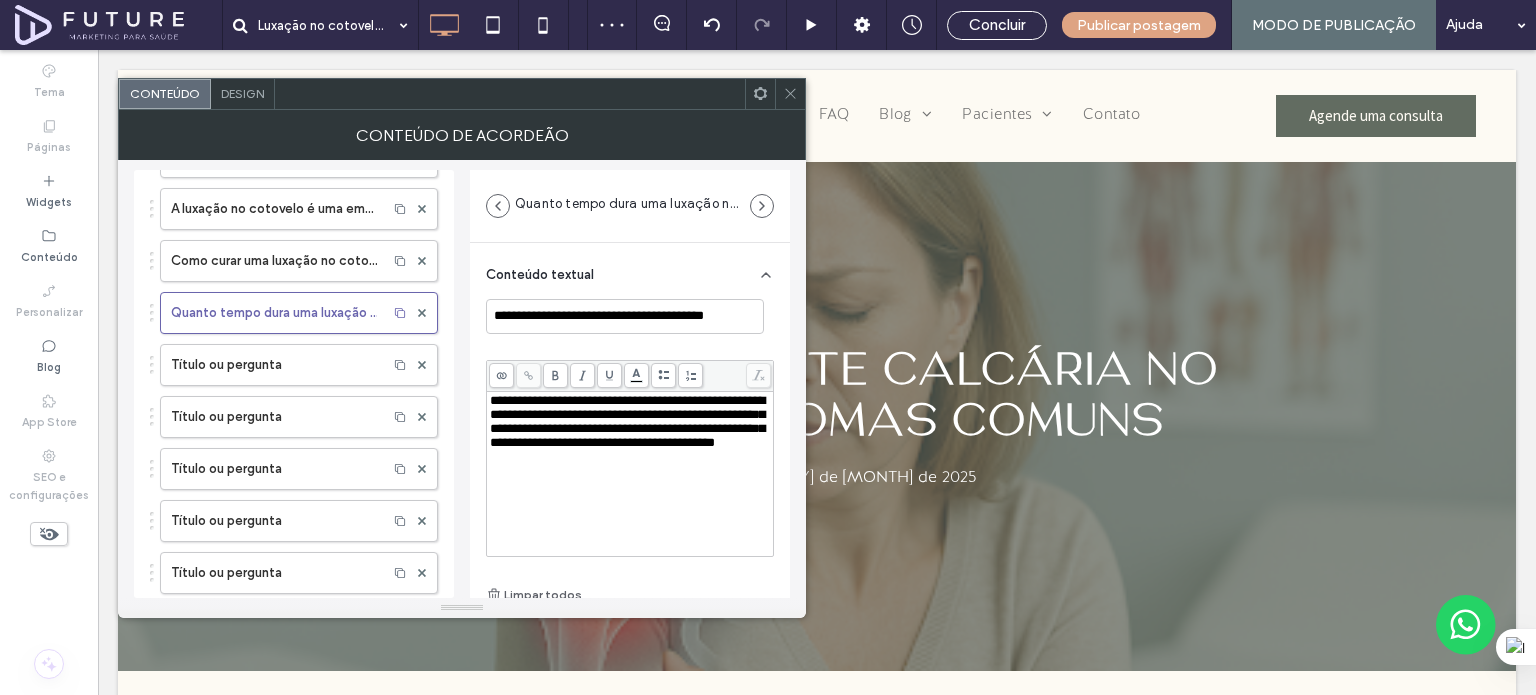 click on "**********" at bounding box center [627, 421] 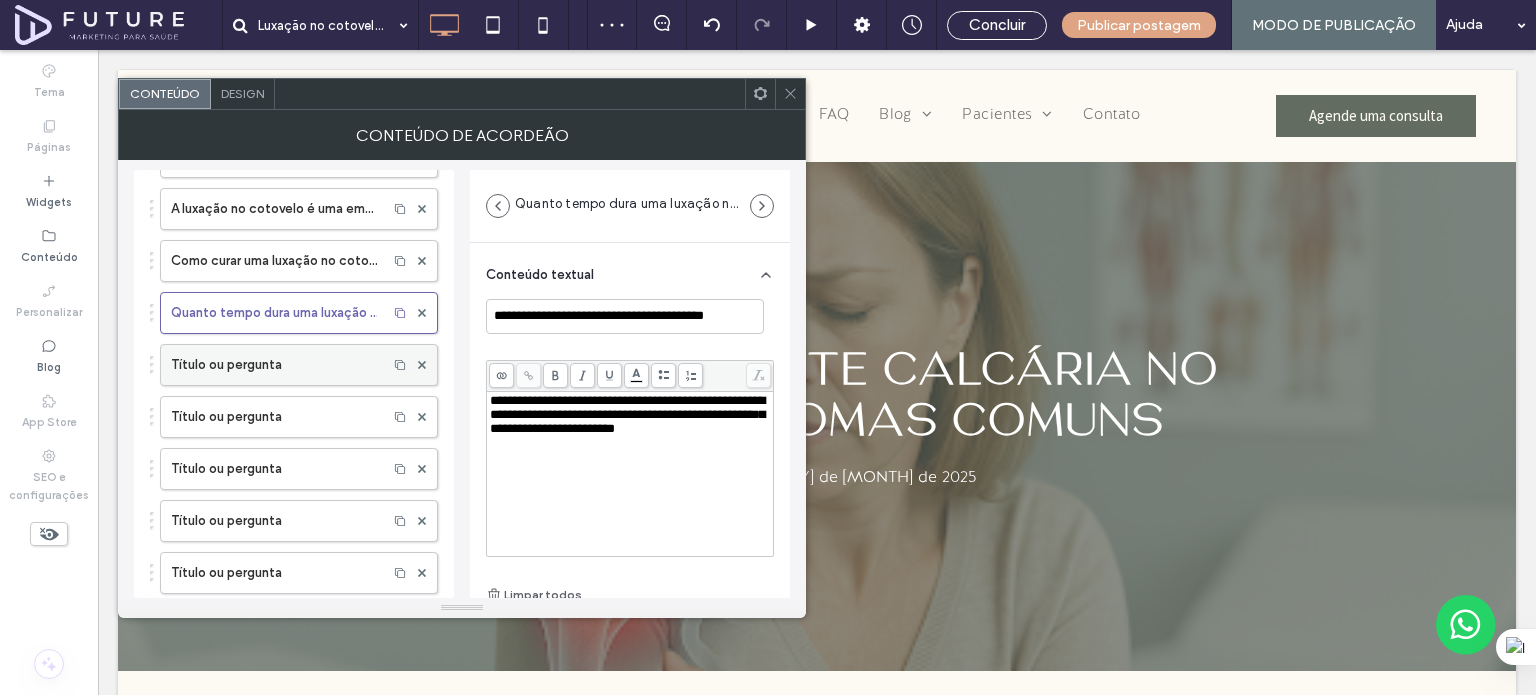 click on "Título ou pergunta" at bounding box center (274, 365) 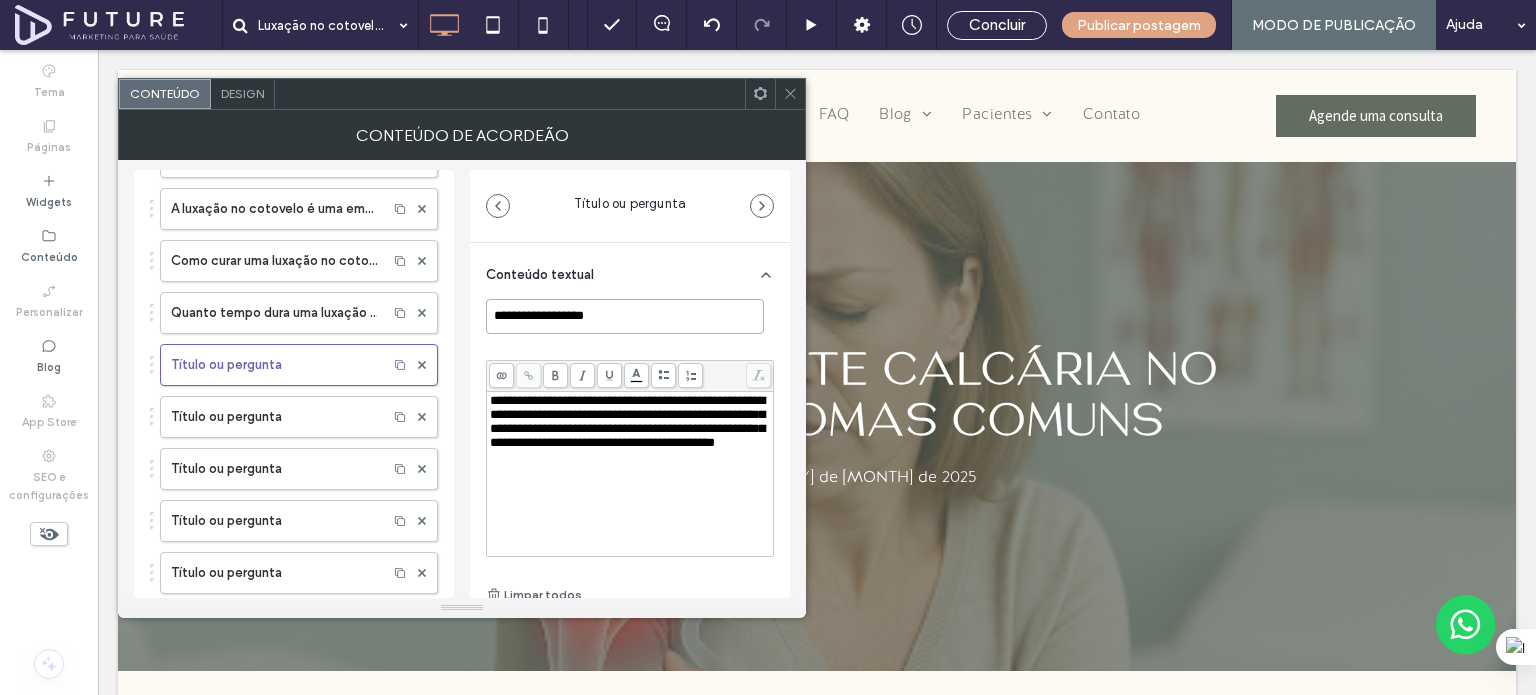 click on "**********" at bounding box center (625, 316) 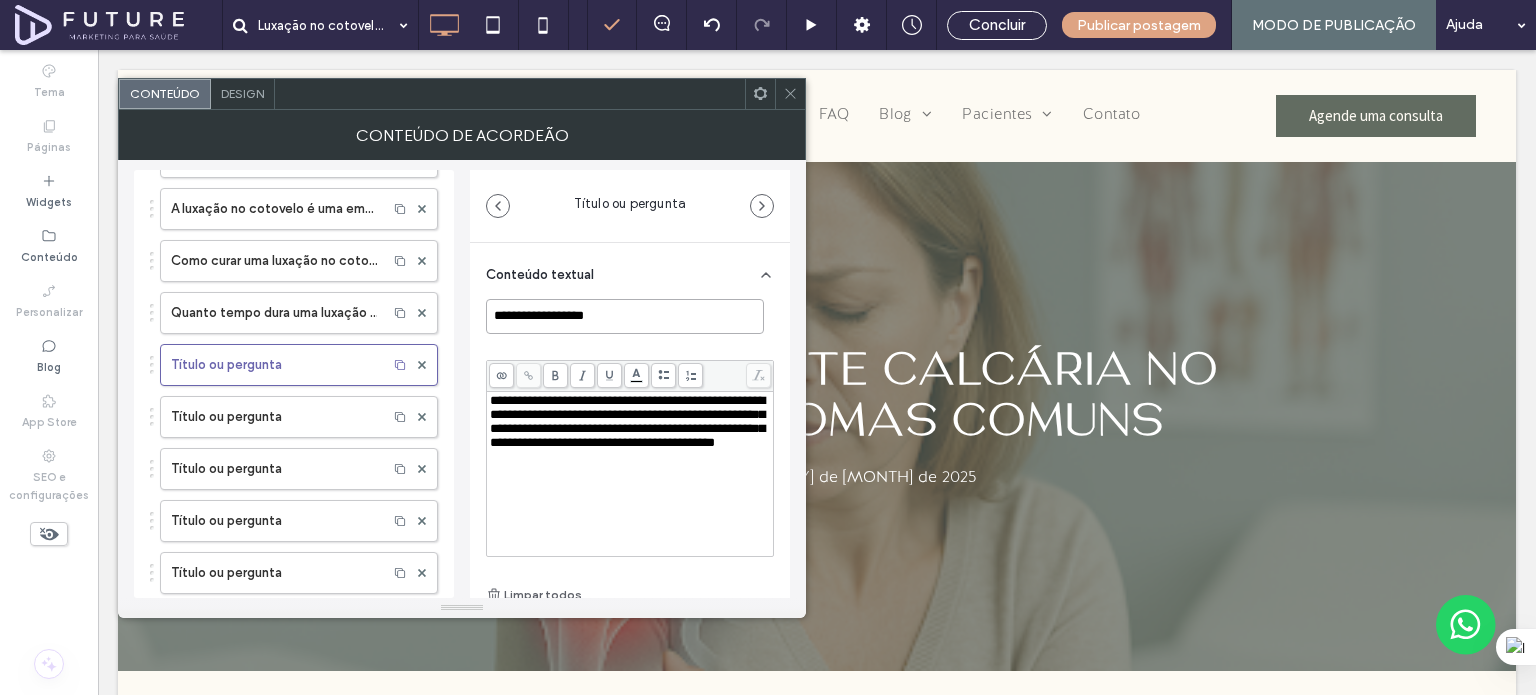 paste on "*******" 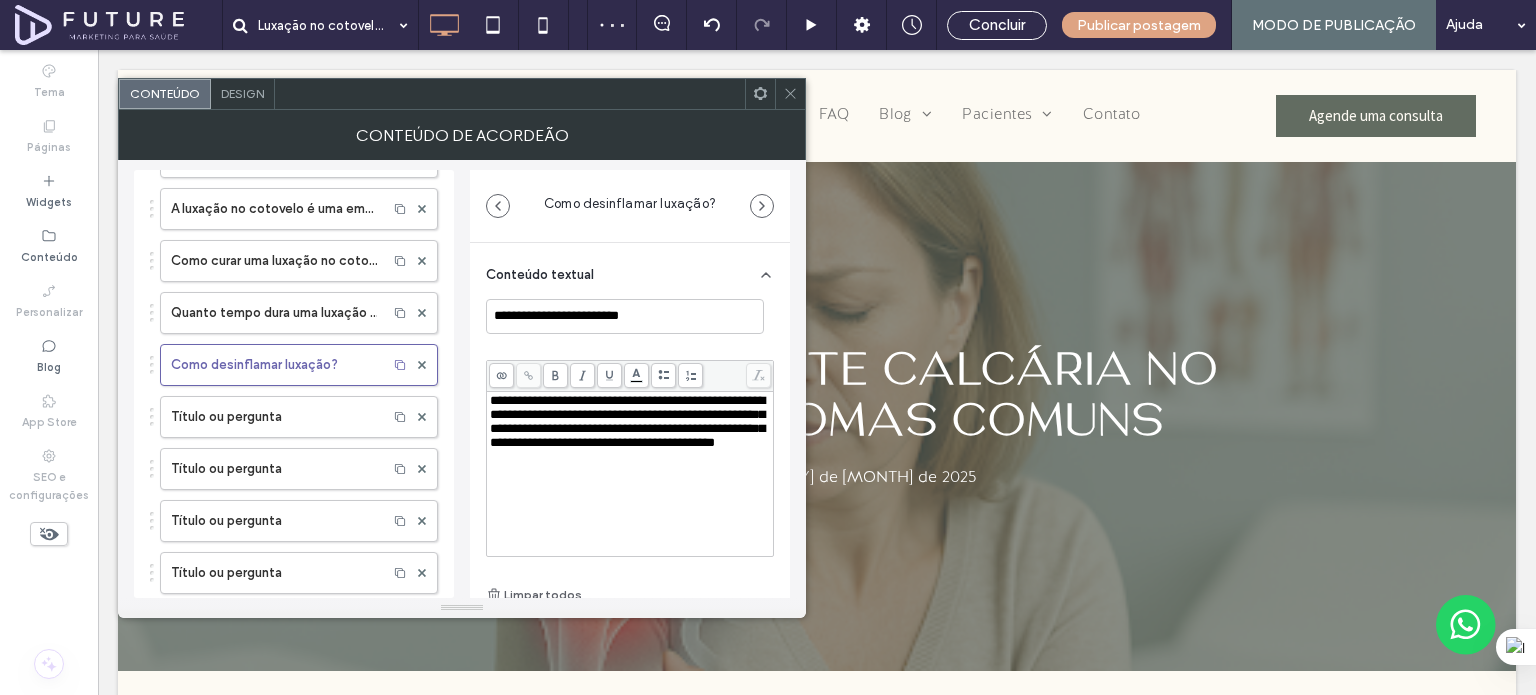 click on "**********" at bounding box center [627, 421] 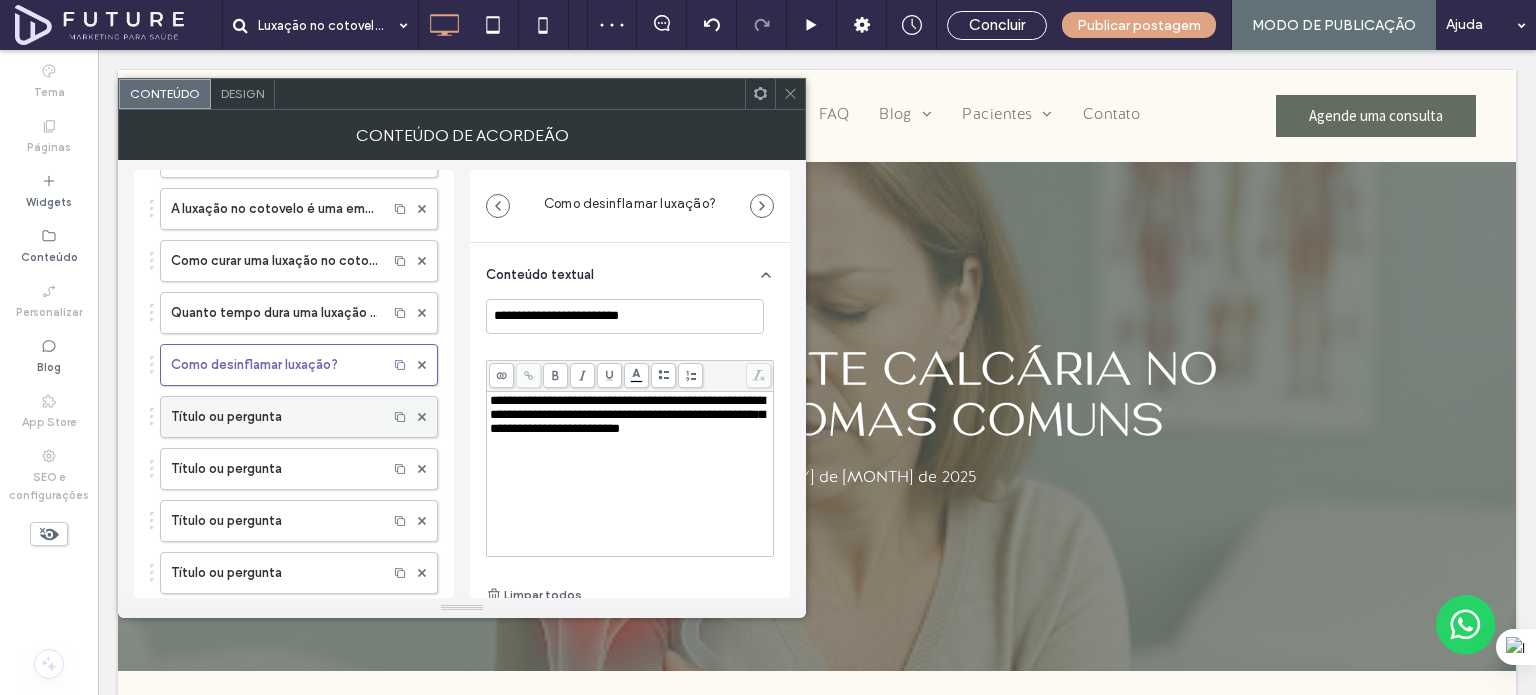 click on "Título ou pergunta" at bounding box center [274, 417] 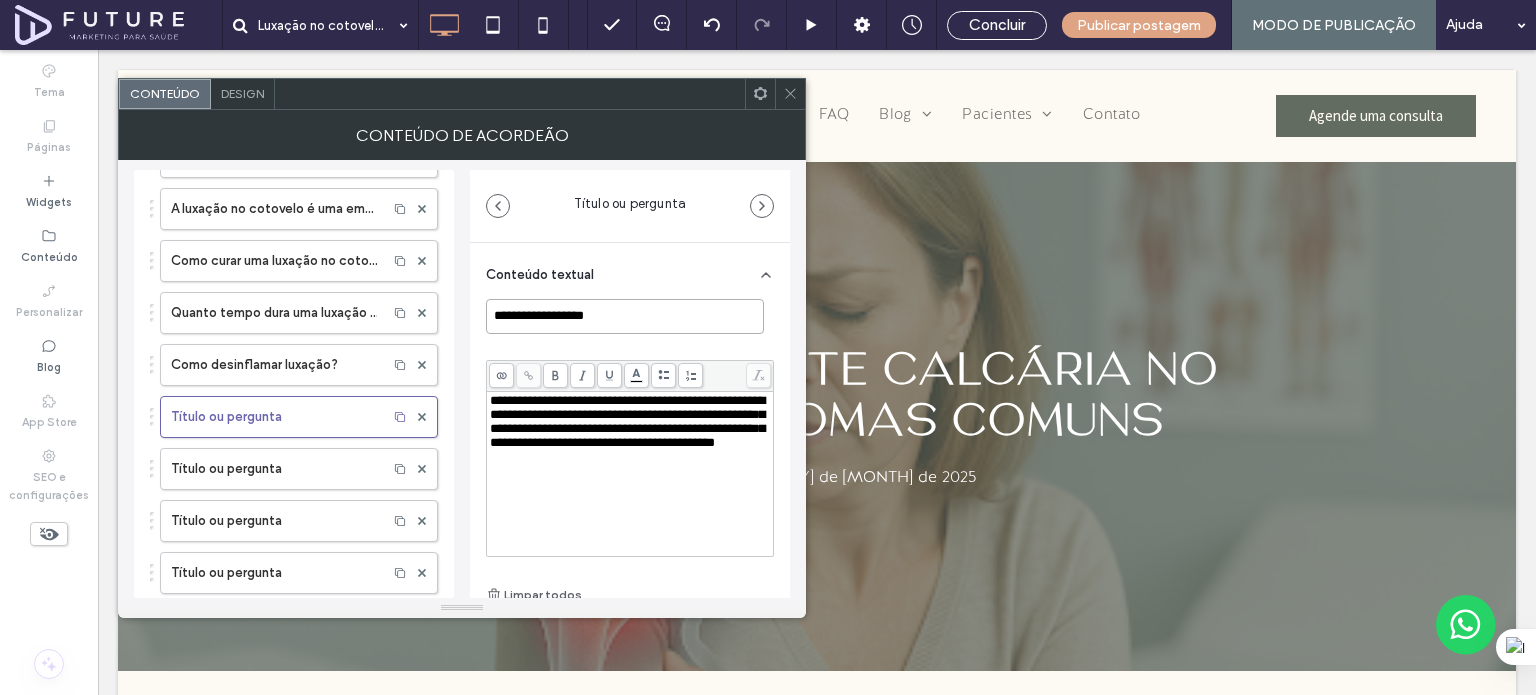 click on "**********" at bounding box center (625, 316) 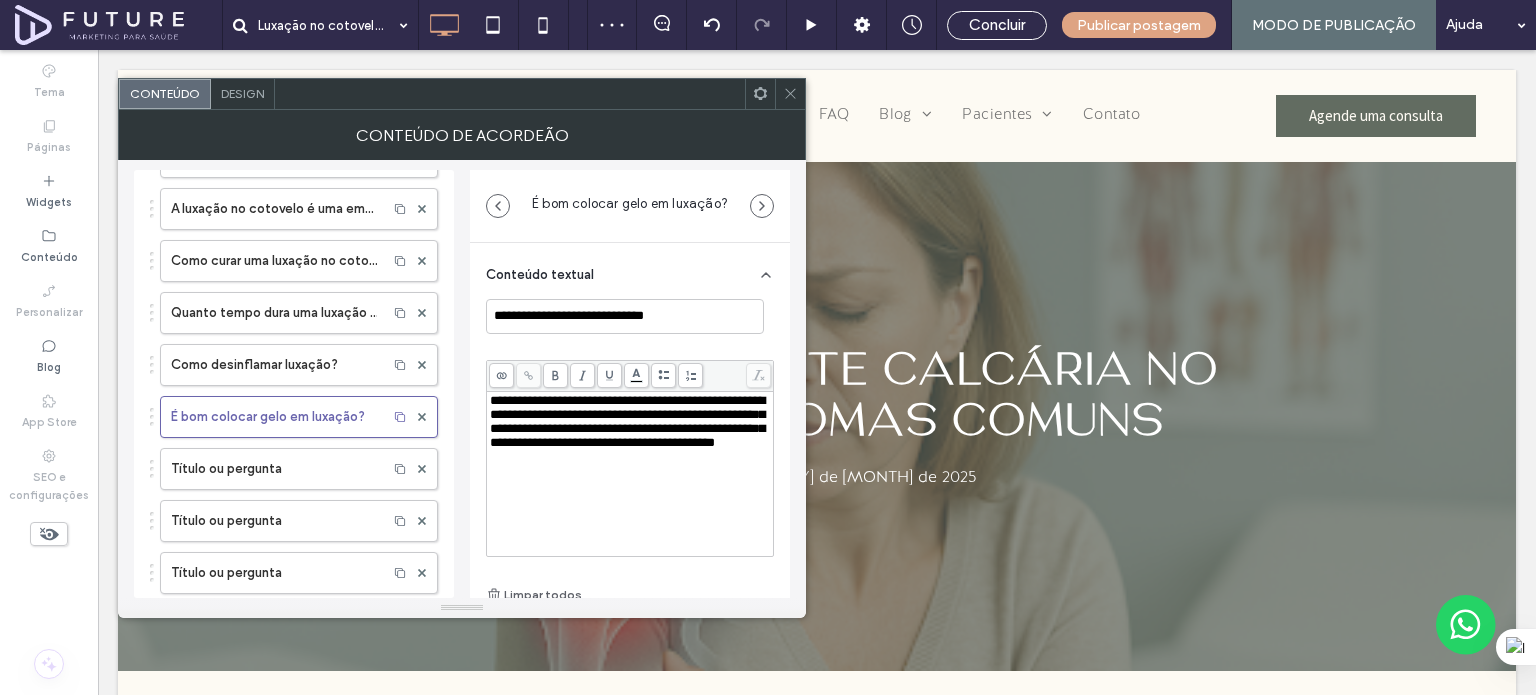 click on "**********" at bounding box center [627, 421] 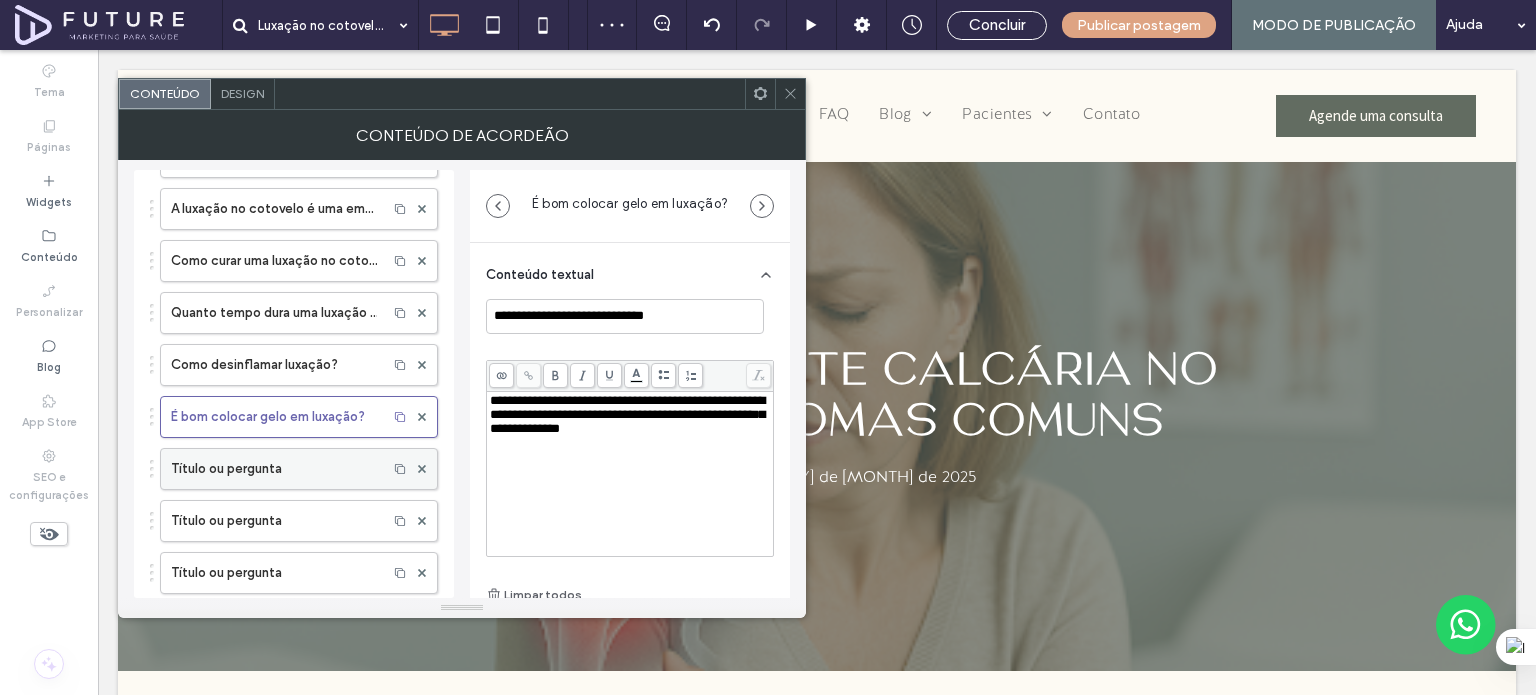 click on "Título ou pergunta" at bounding box center [299, 469] 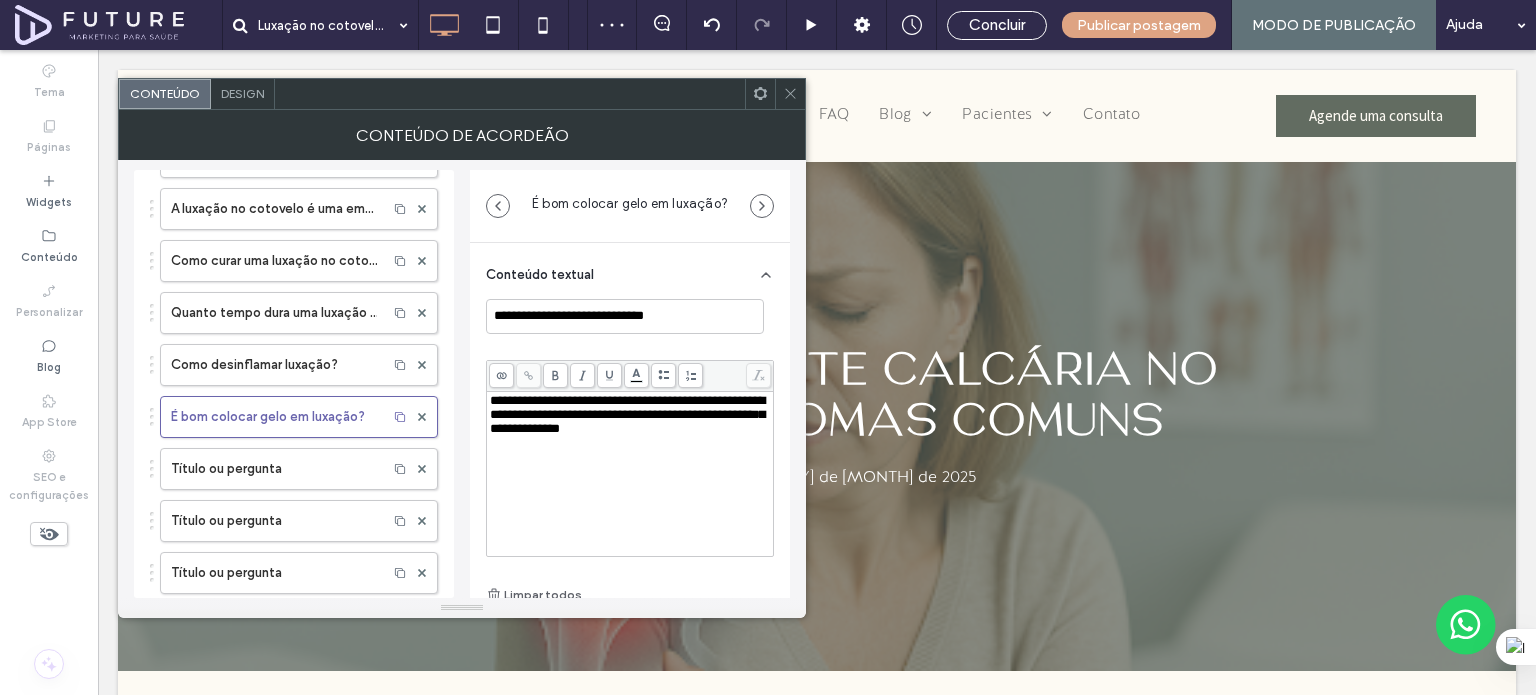 click on "O que é uma luxação no cotovelo? Como saber se o cotovelo está luxado? Como saber se a luxação é grave? A luxação no cotovelo é uma emergência médica? Como curar uma luxação no cotovelo? Quanto tempo dura uma luxação no cotovelo? Como desinflamar luxação? É bom colocar gelo em luxação? Título ou pergunta Título ou pergunta Título ou pergunta" at bounding box center [294, 308] 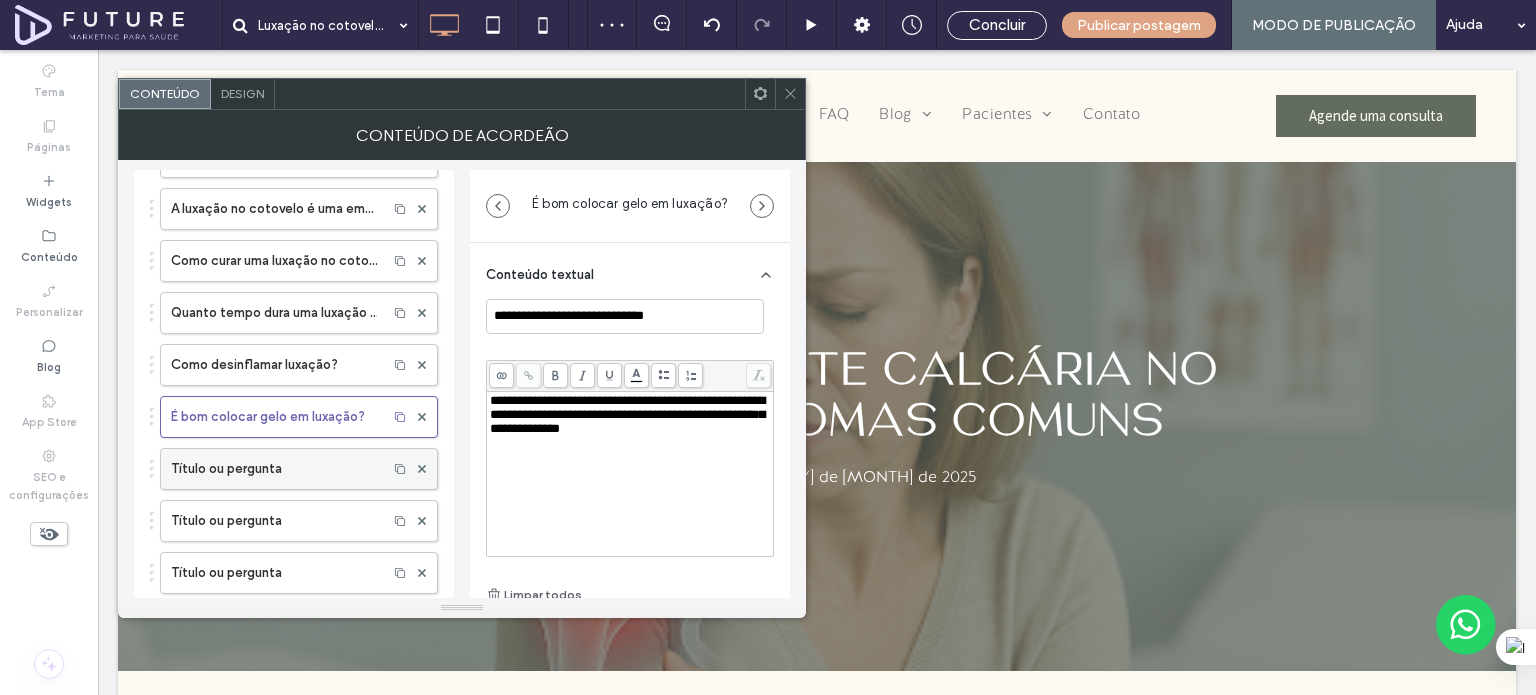 click on "Título ou pergunta" at bounding box center (274, 469) 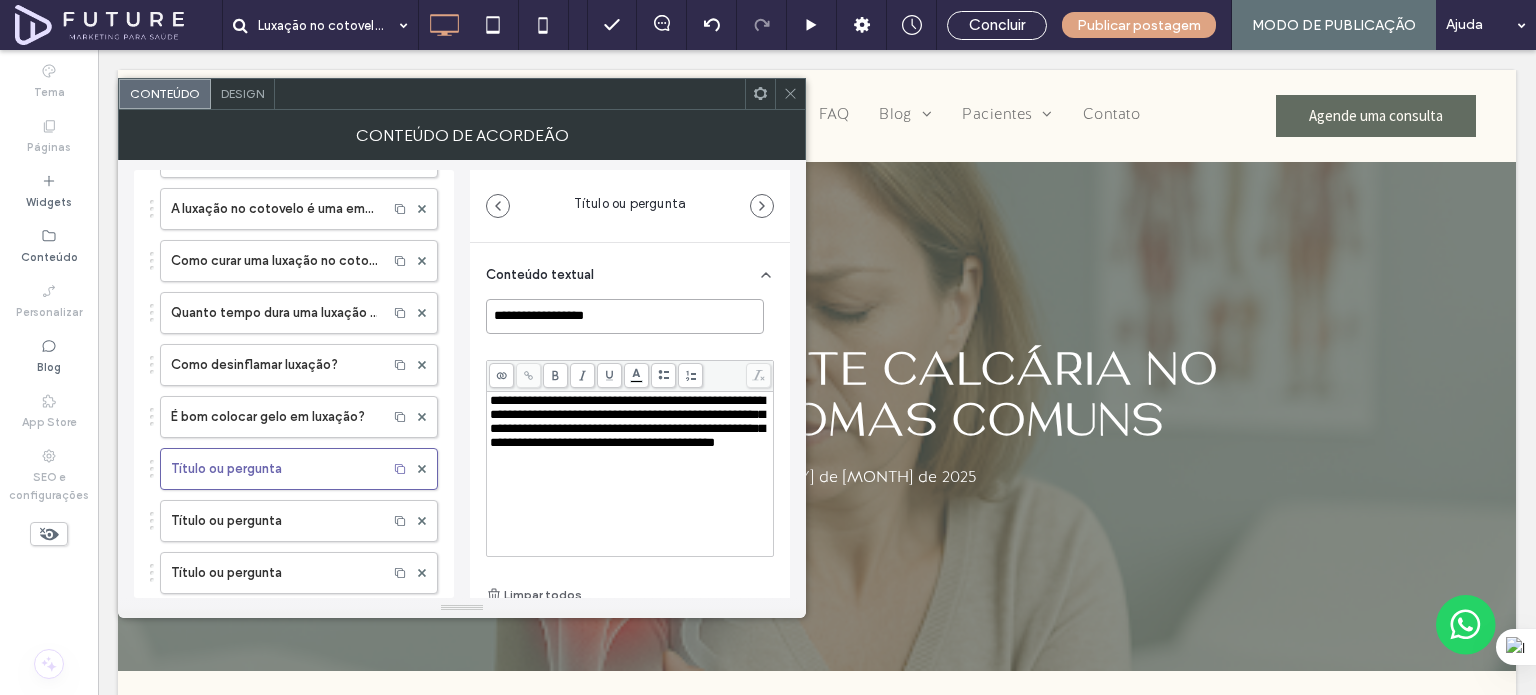 click on "**********" at bounding box center (625, 316) 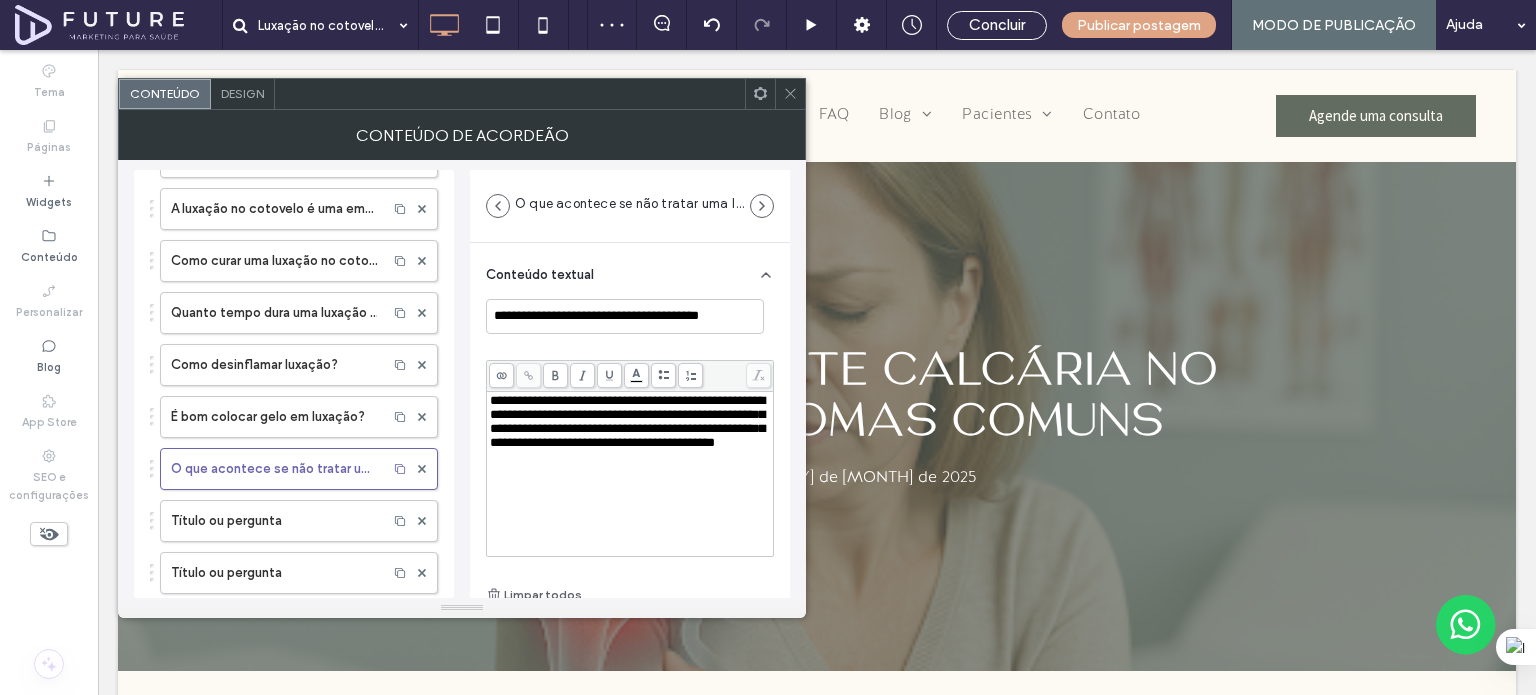 click on "**********" at bounding box center [630, 474] 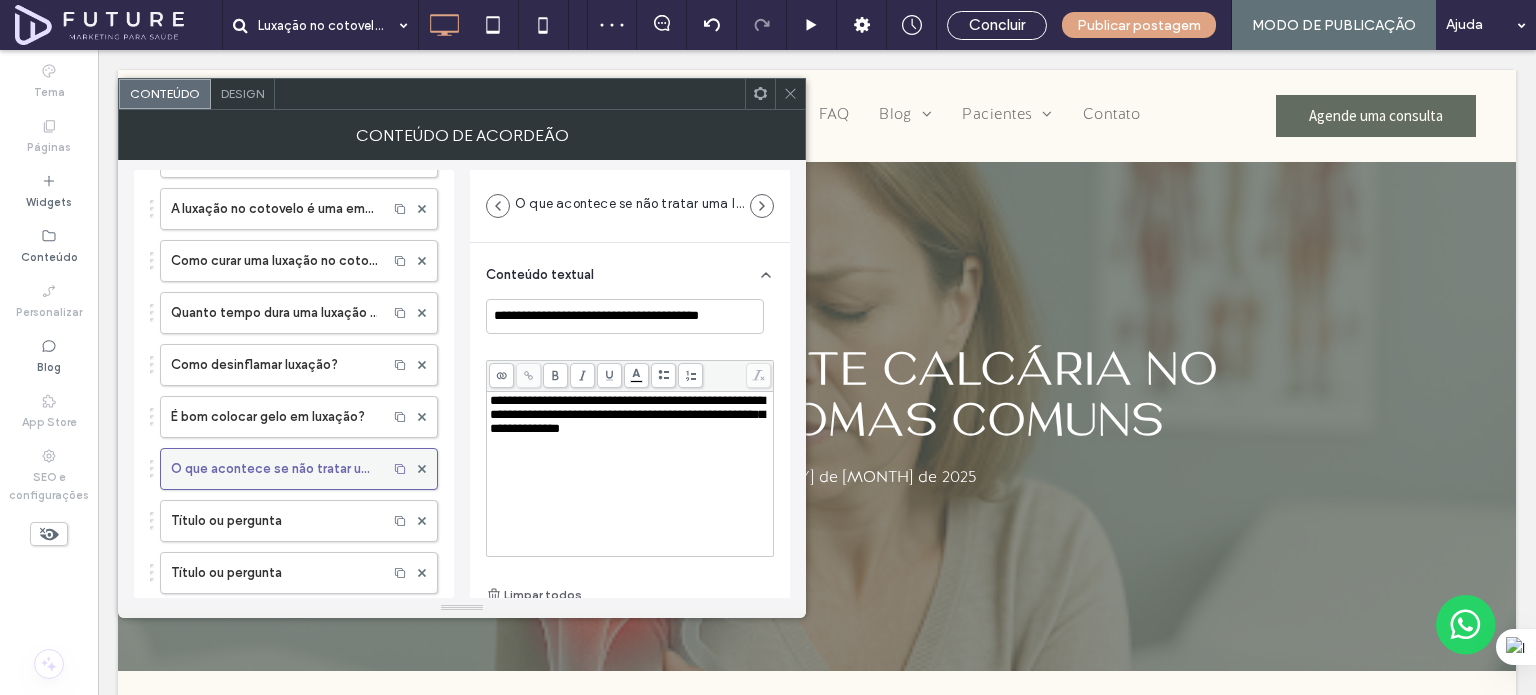 scroll, scrollTop: 300, scrollLeft: 0, axis: vertical 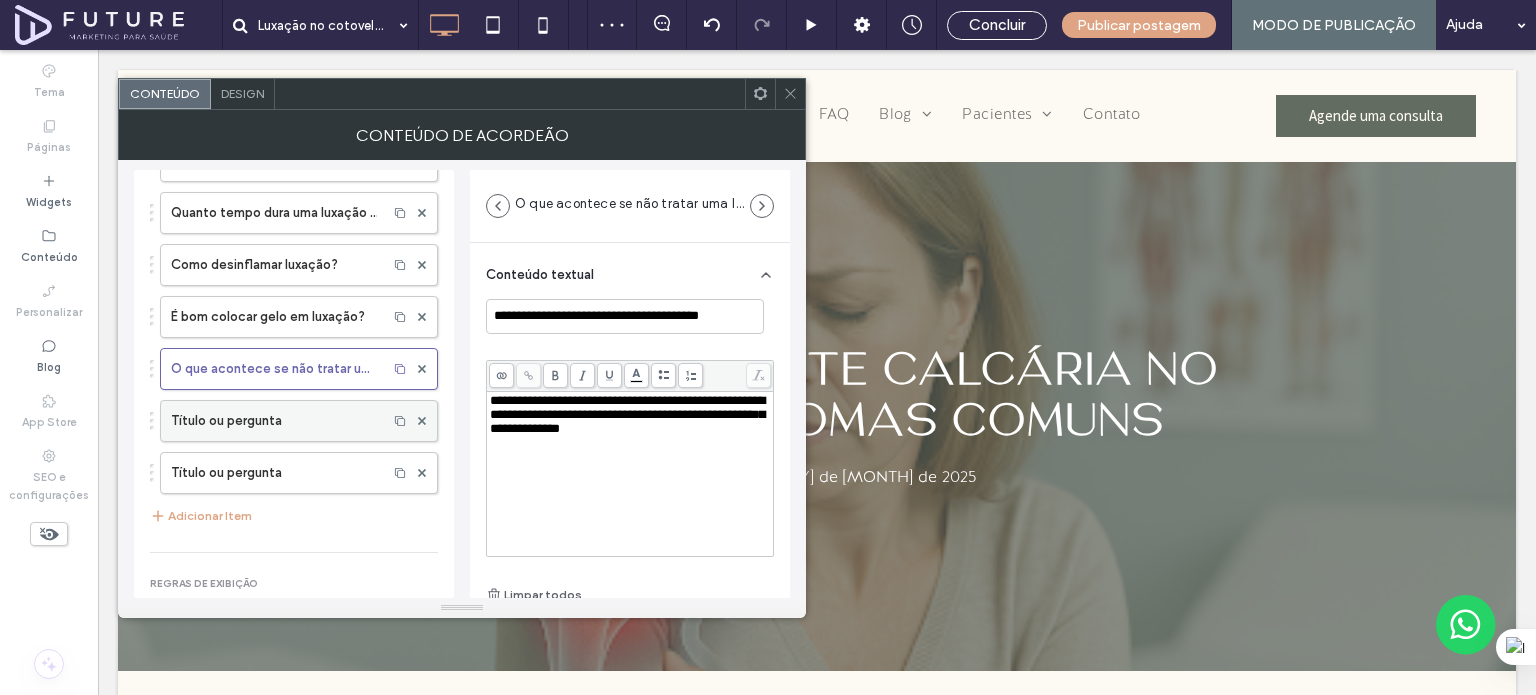 click on "Título ou pergunta" at bounding box center [274, 421] 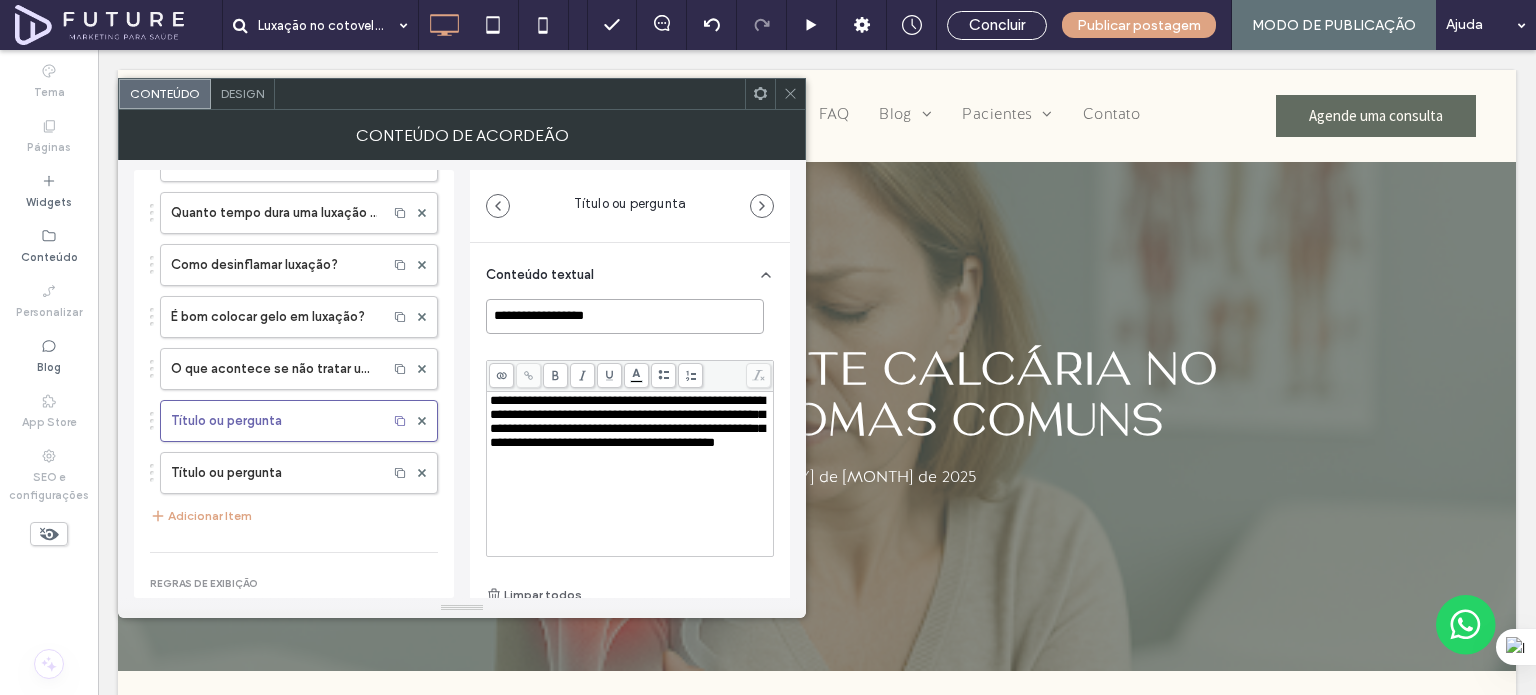 click on "**********" at bounding box center [625, 316] 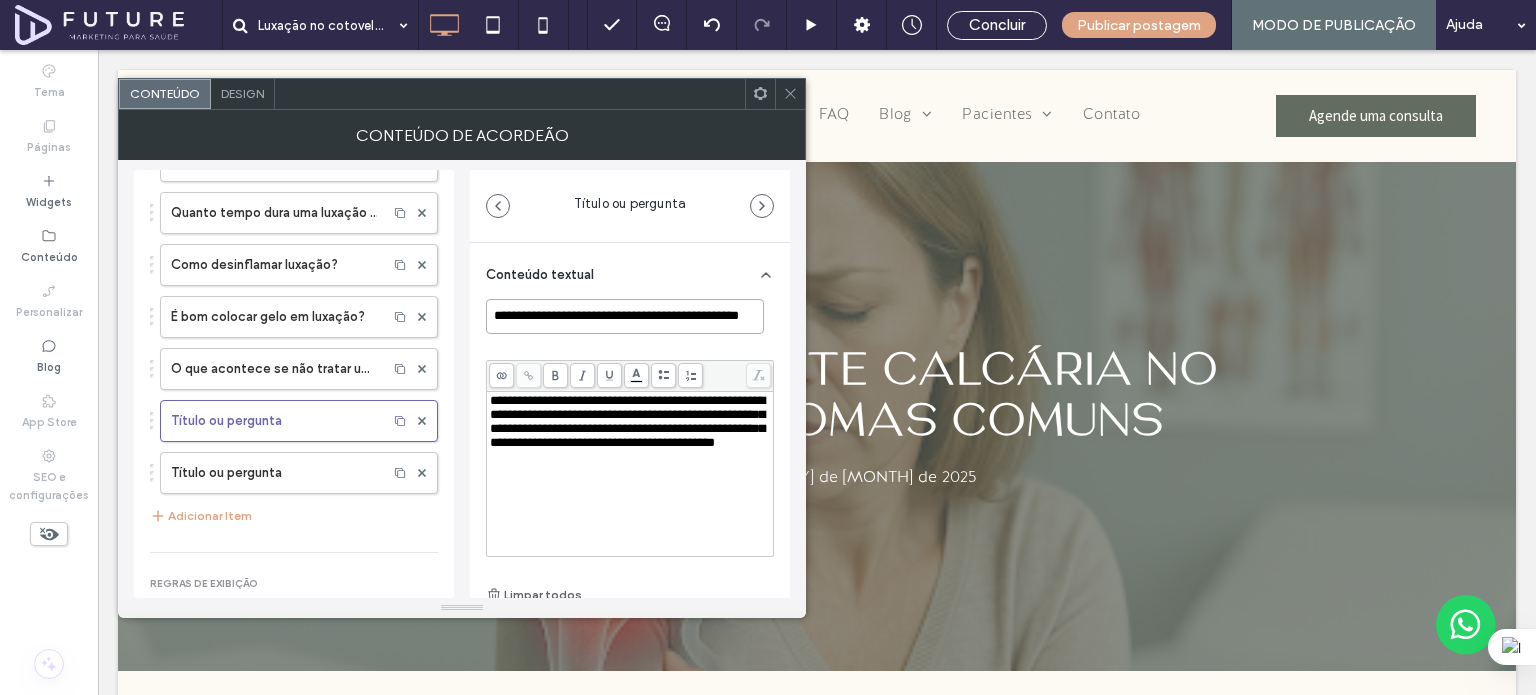 scroll, scrollTop: 0, scrollLeft: 44, axis: horizontal 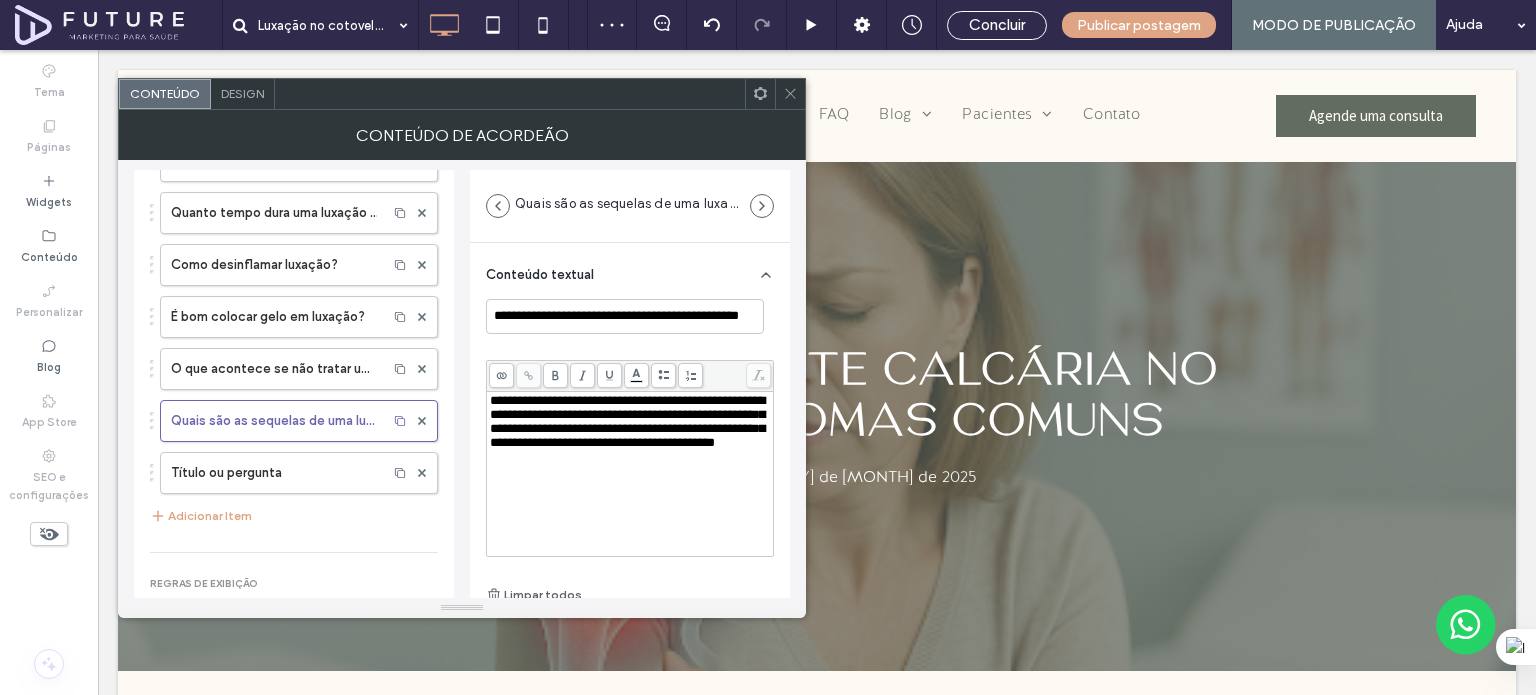click on "**********" at bounding box center [627, 421] 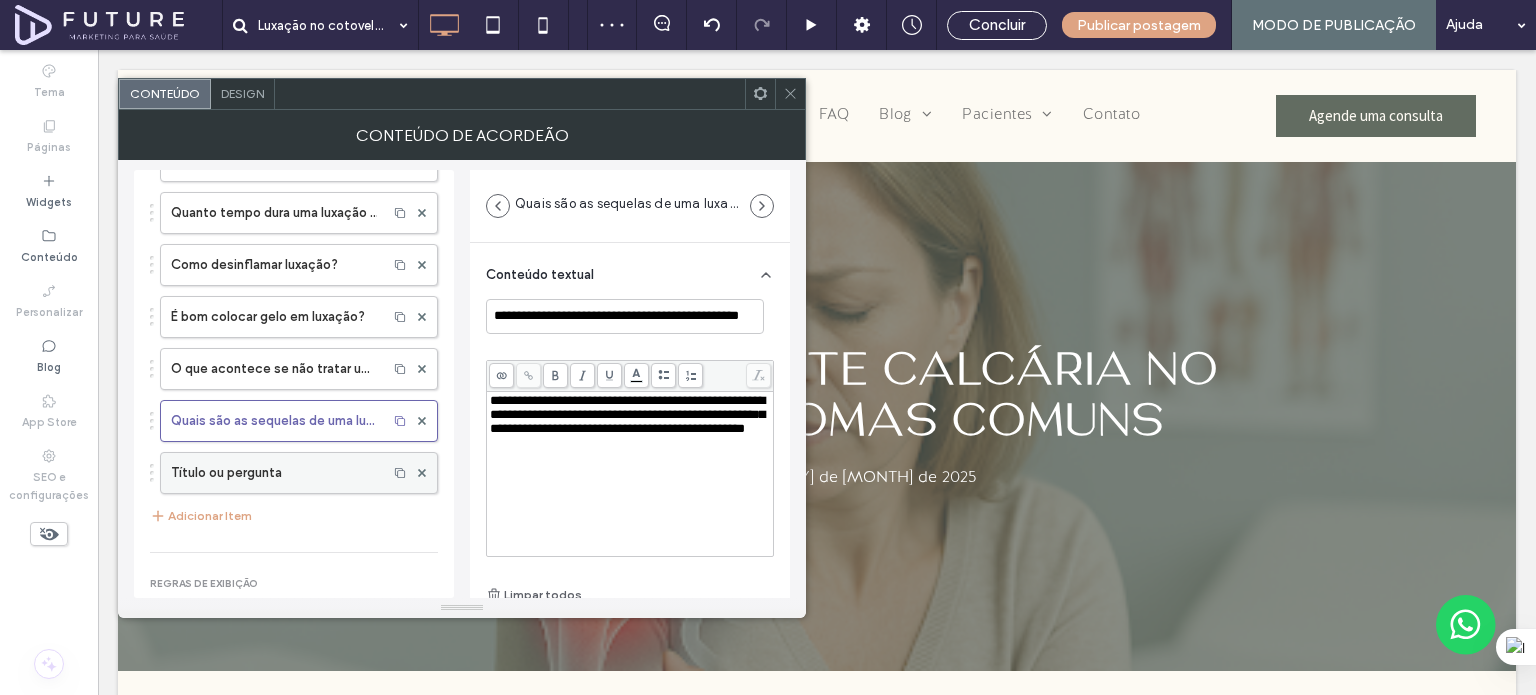click on "Título ou pergunta" at bounding box center [274, 473] 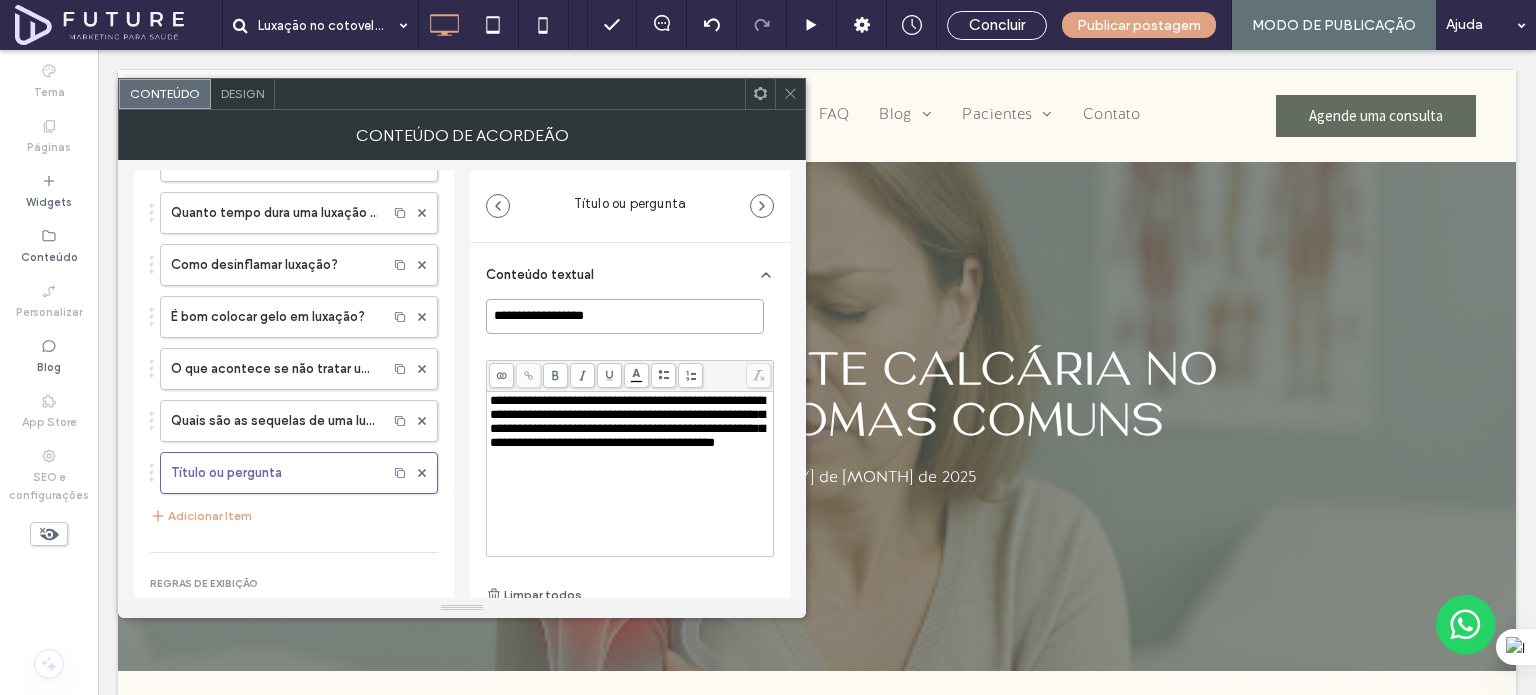 click on "**********" at bounding box center [625, 316] 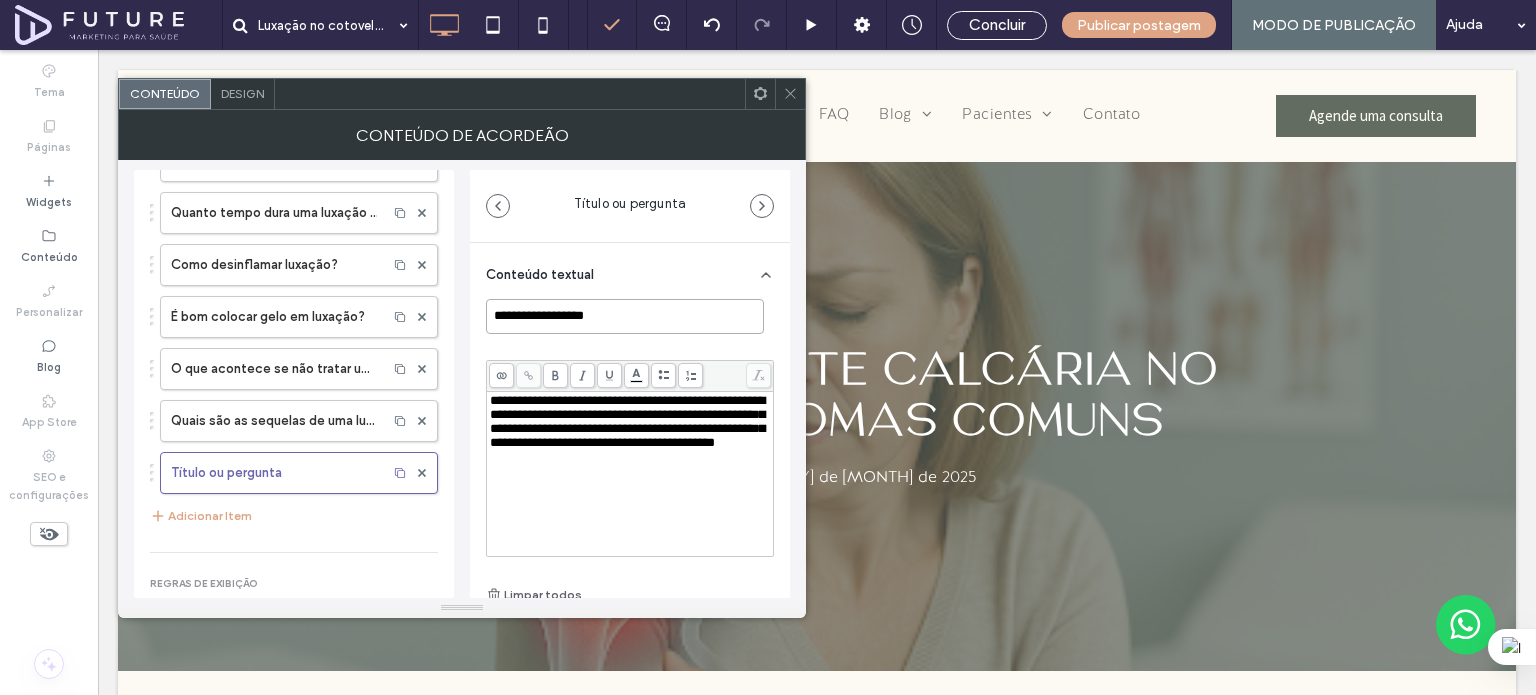paste on "**********" 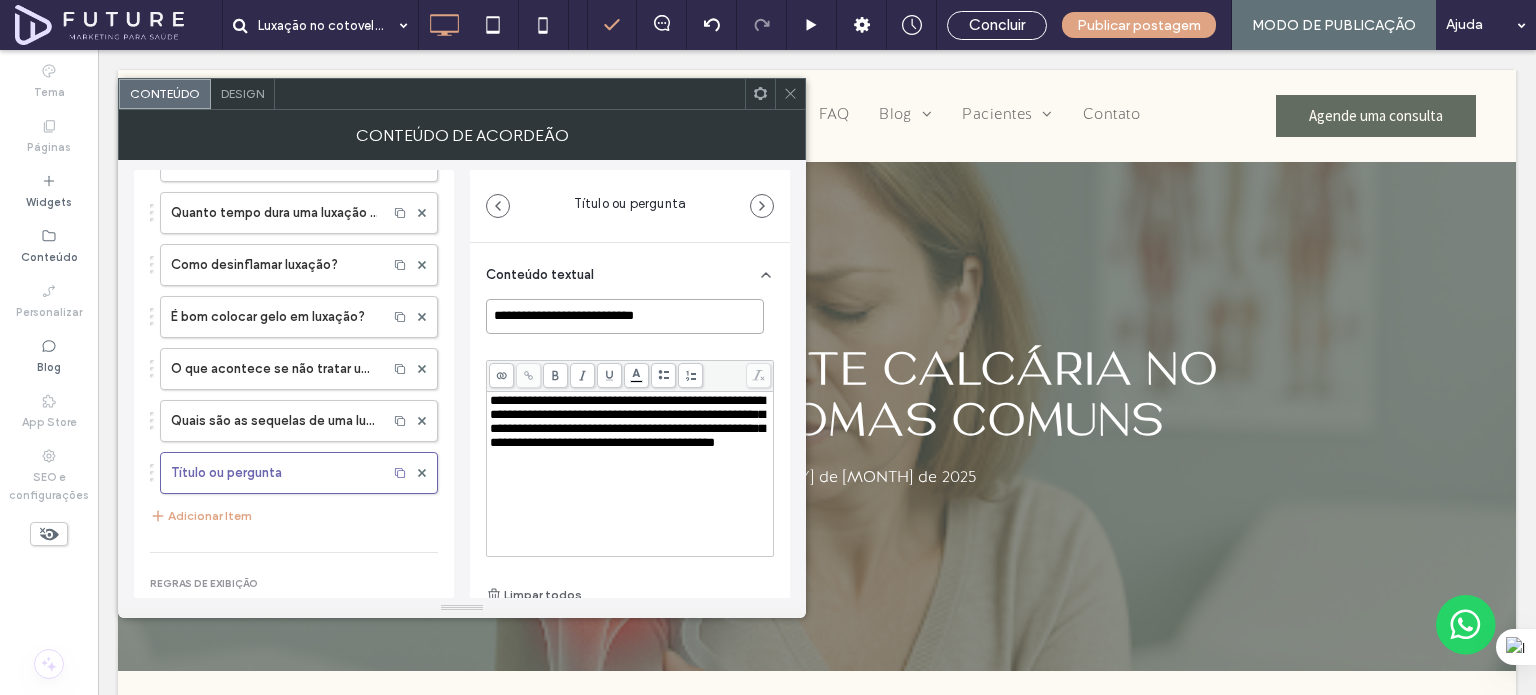 type on "**********" 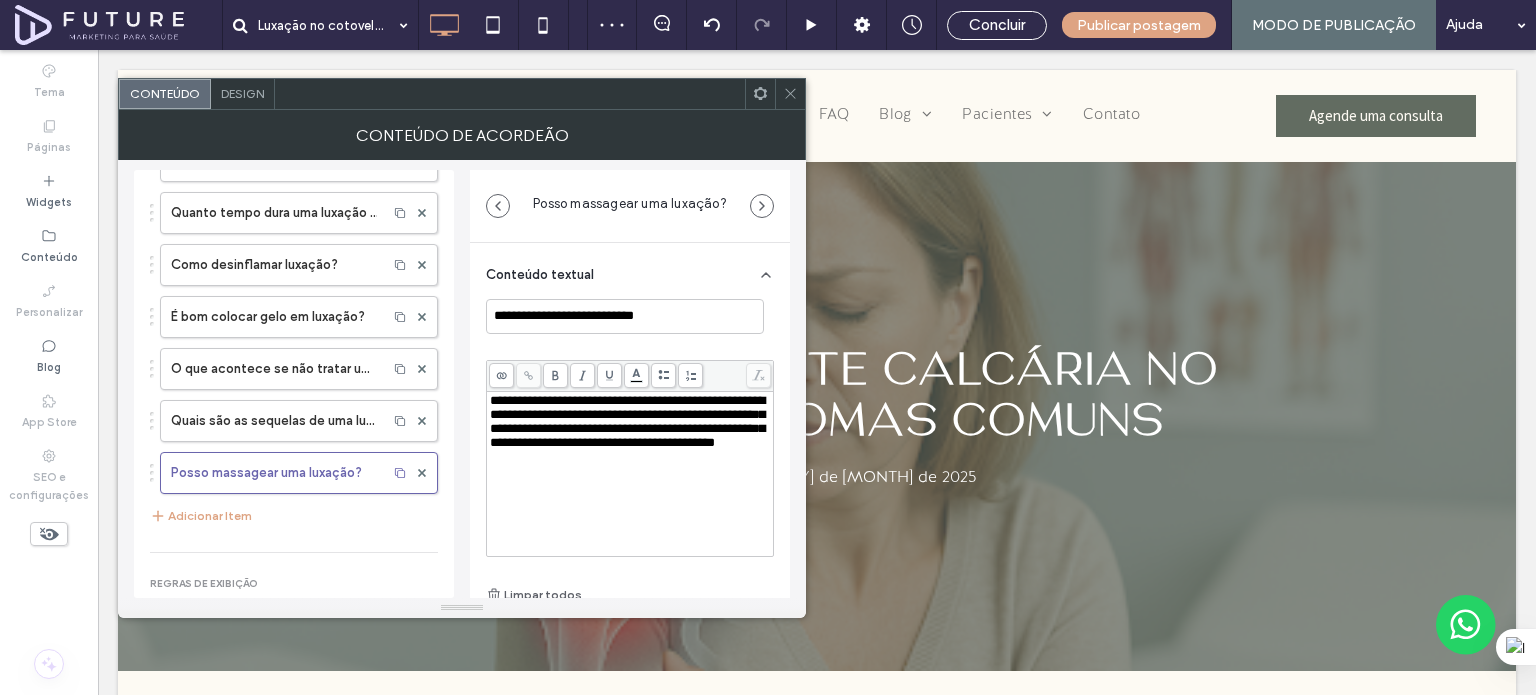 click on "**********" at bounding box center (627, 421) 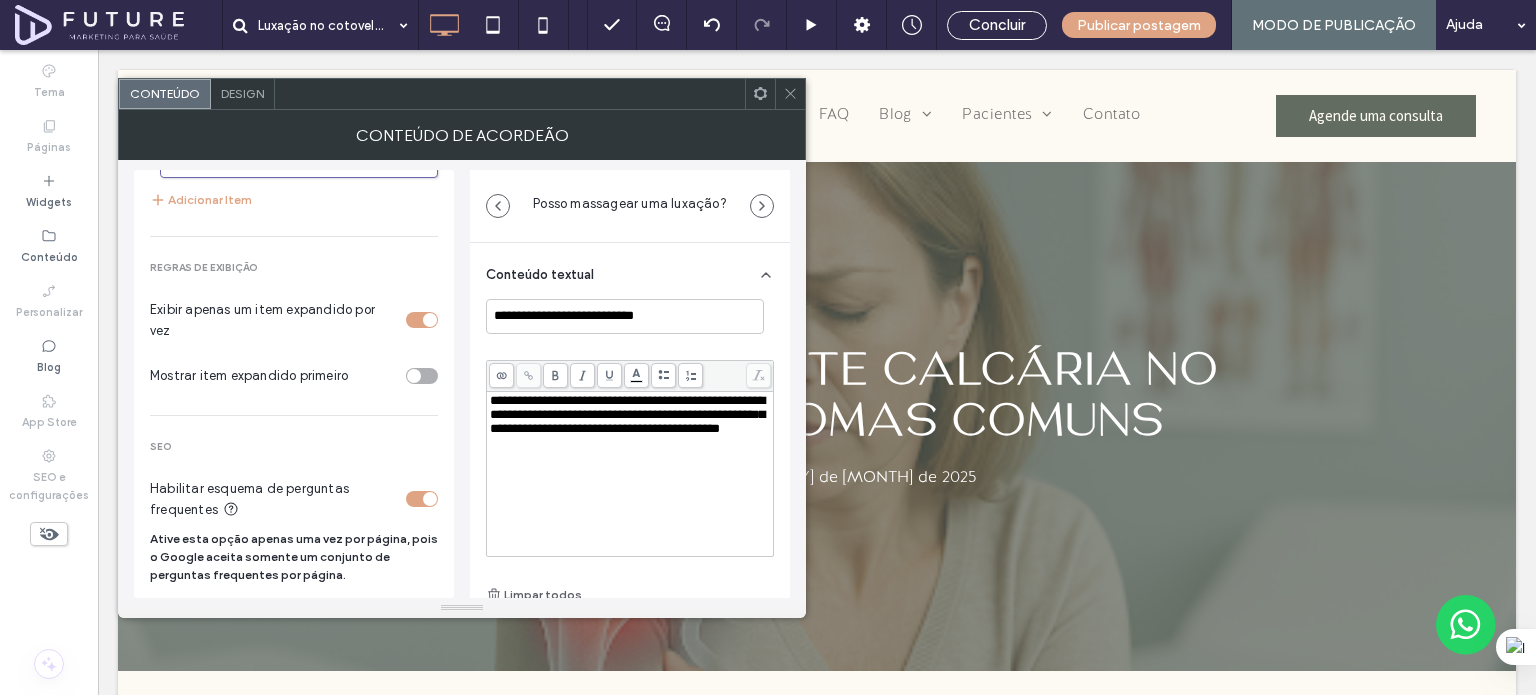 scroll, scrollTop: 0, scrollLeft: 0, axis: both 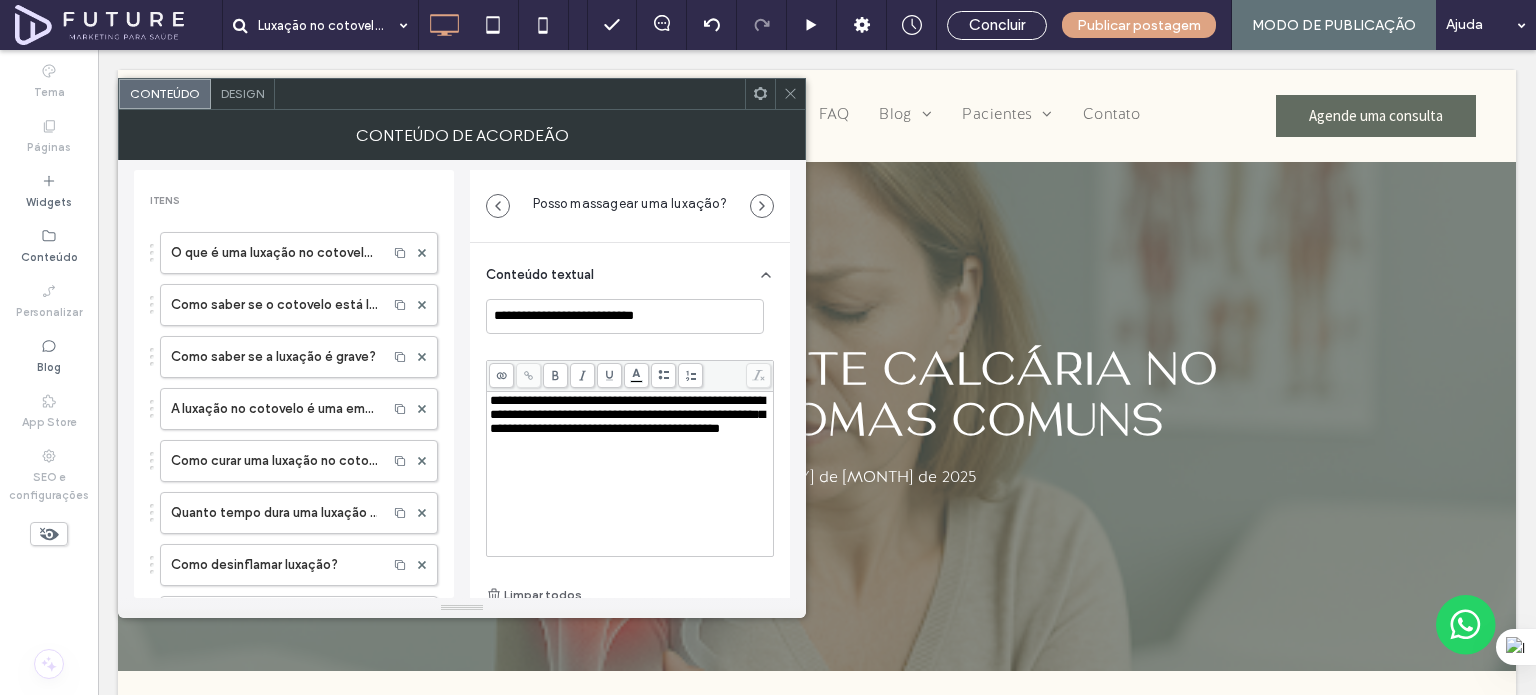 click at bounding box center [790, 94] 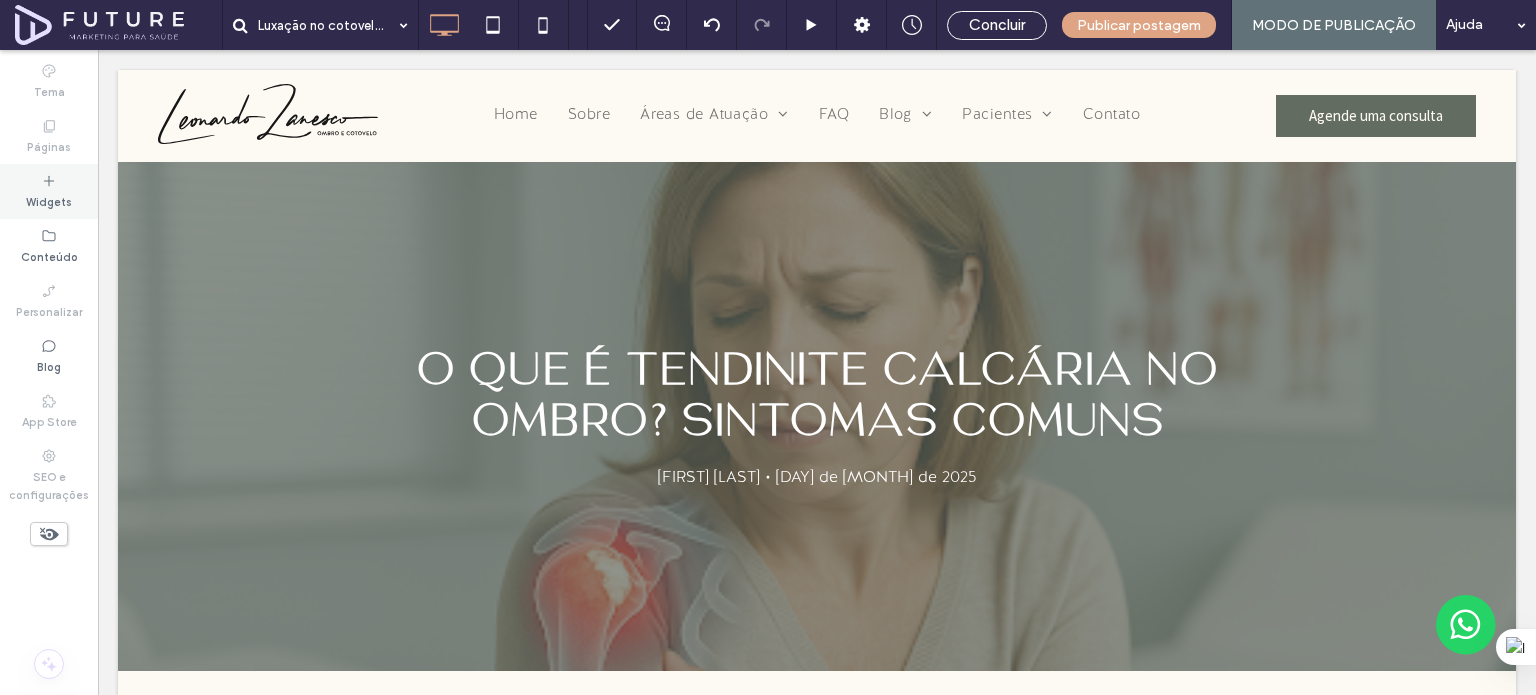 click on "Widgets" at bounding box center [49, 200] 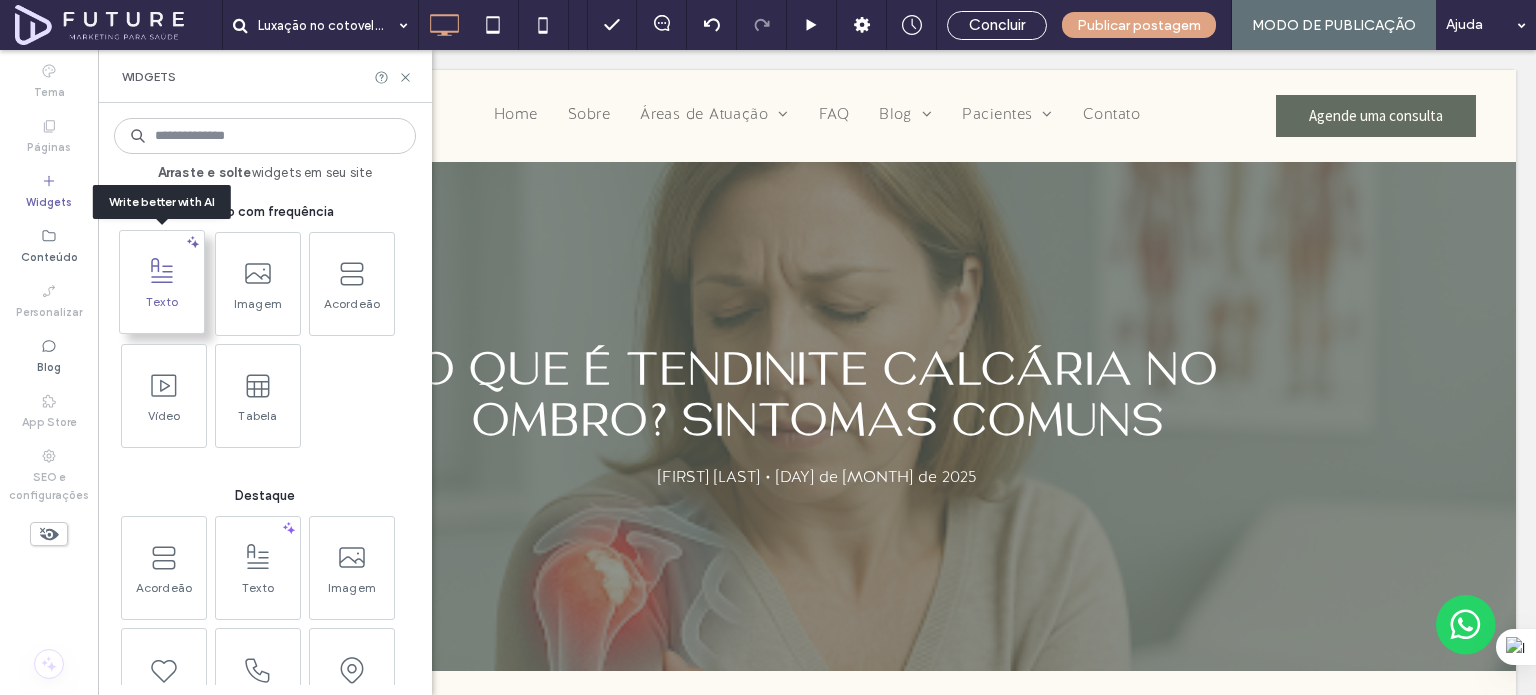 click at bounding box center (162, 271) 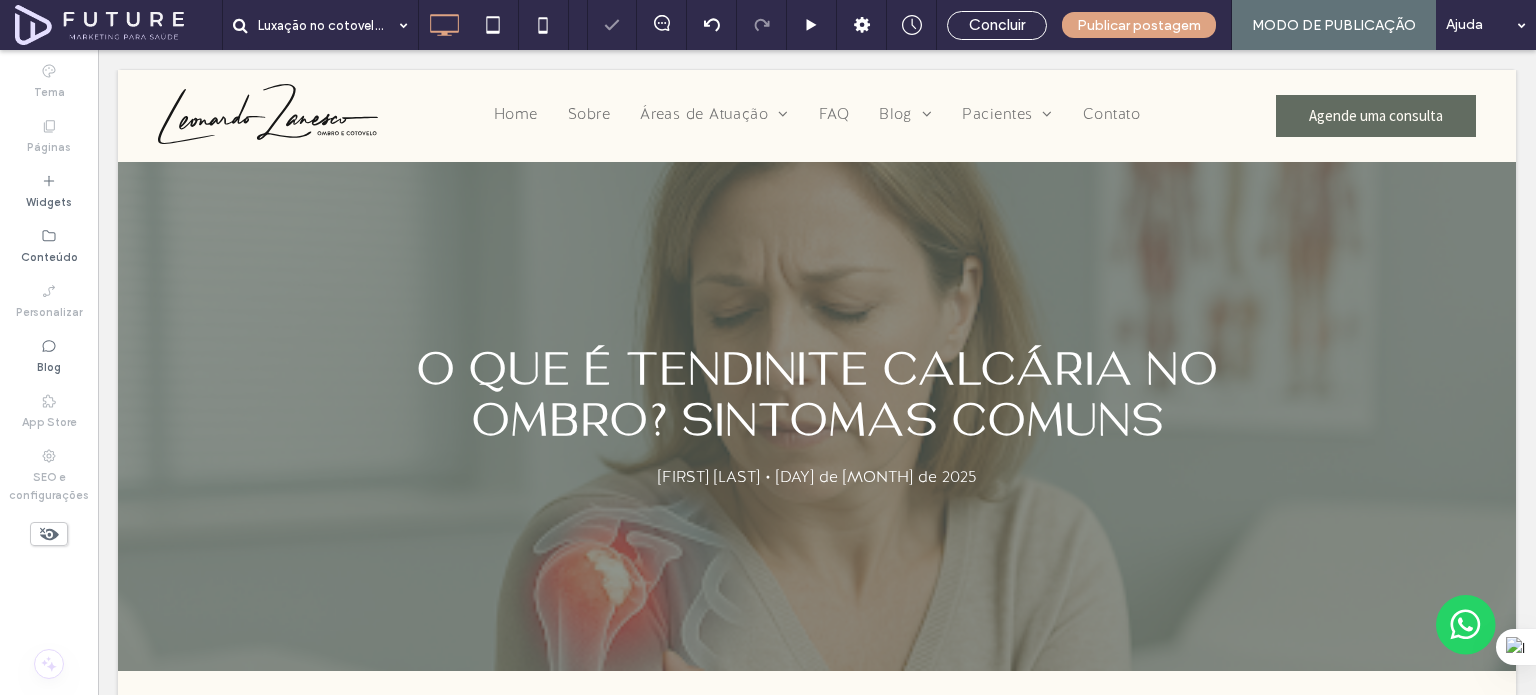 type on "**********" 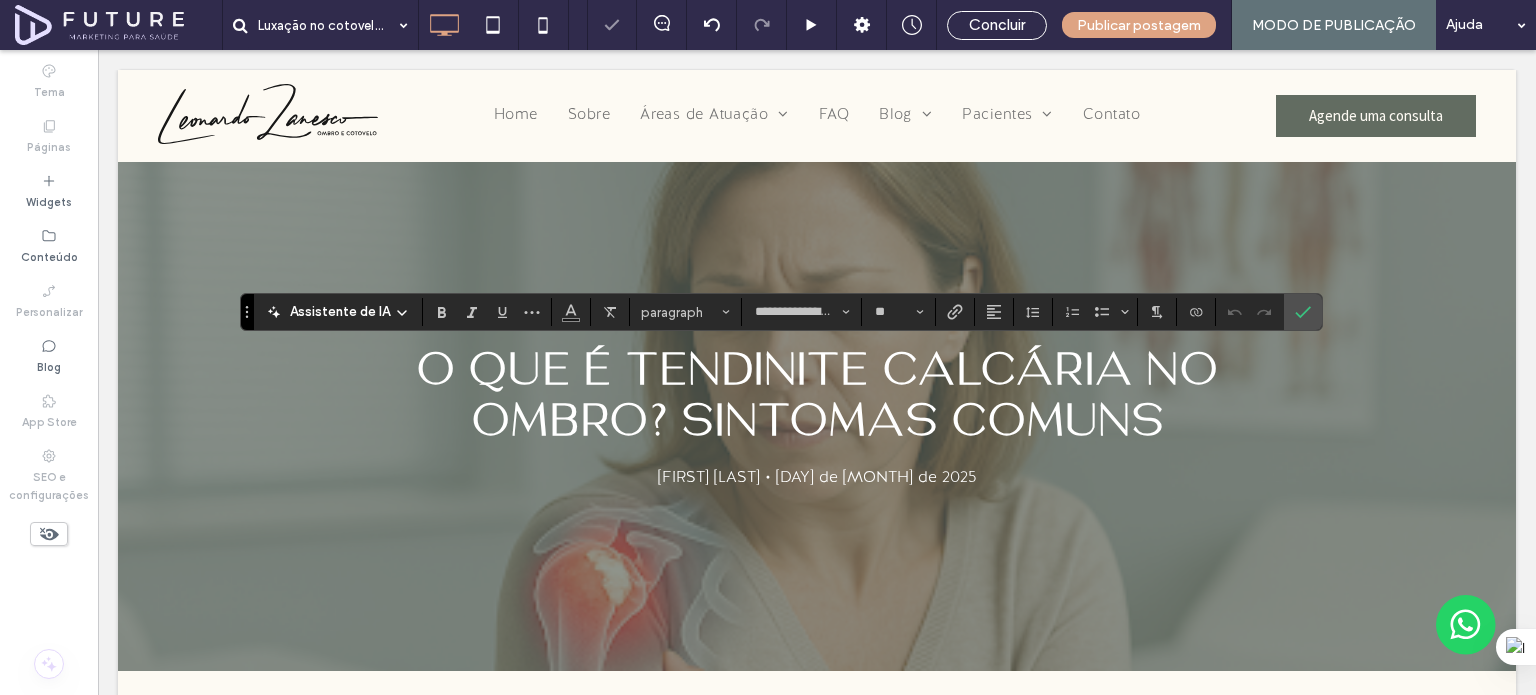 scroll, scrollTop: 0, scrollLeft: 0, axis: both 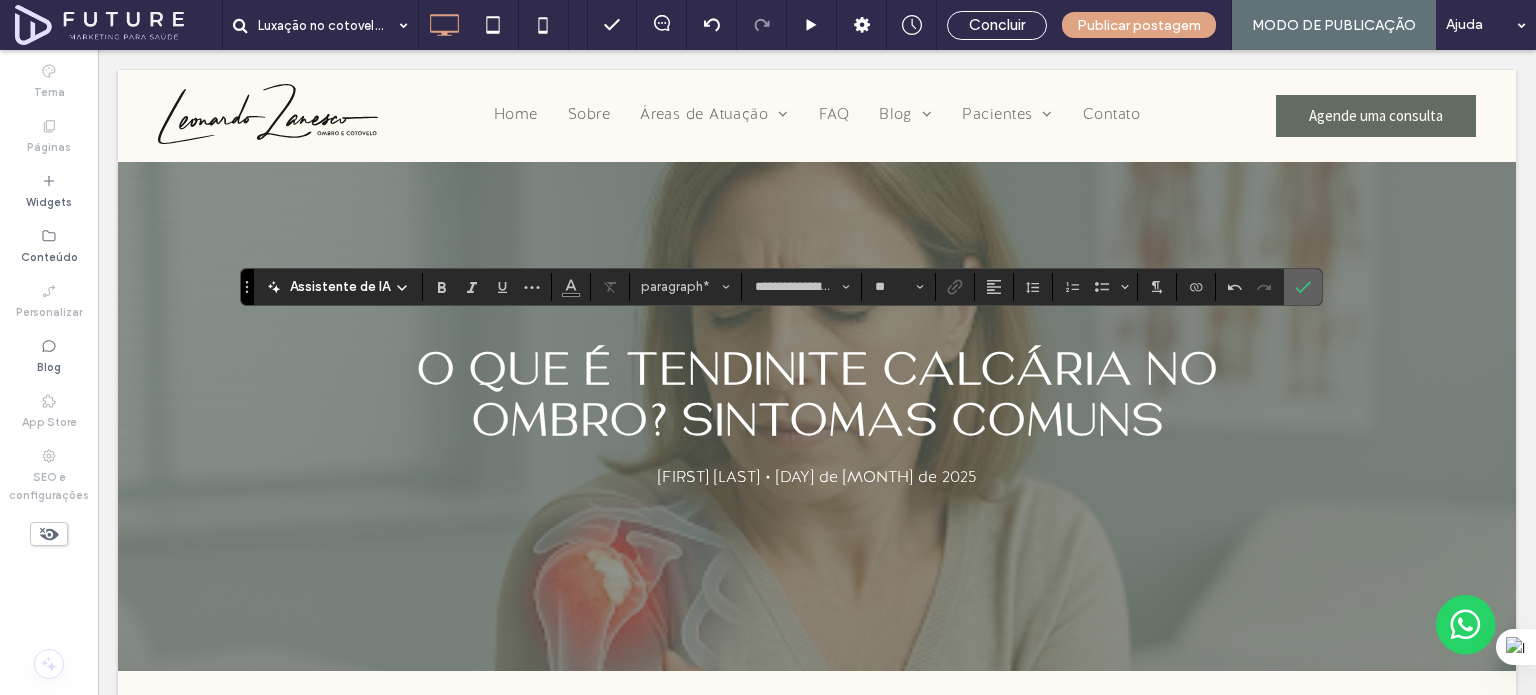 click at bounding box center [1303, 287] 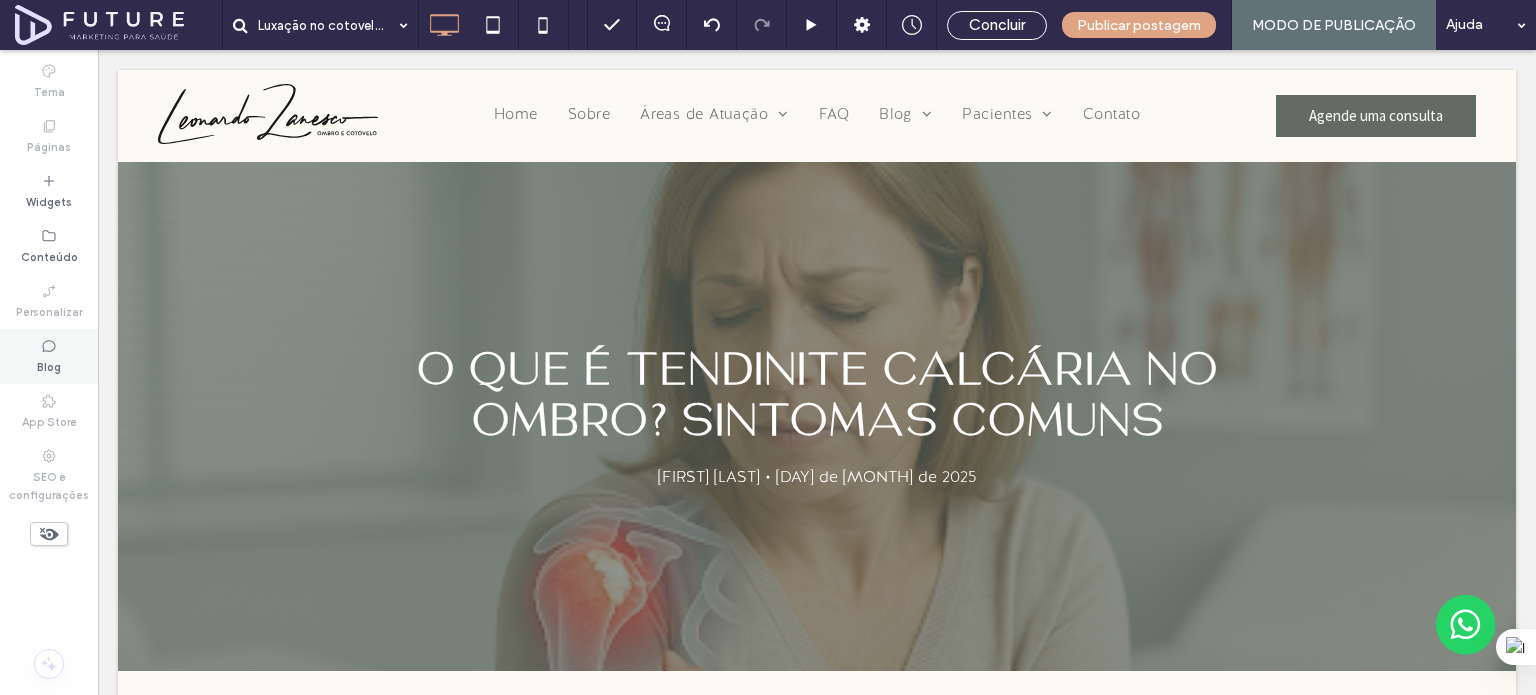 click on "Blog" at bounding box center [49, 356] 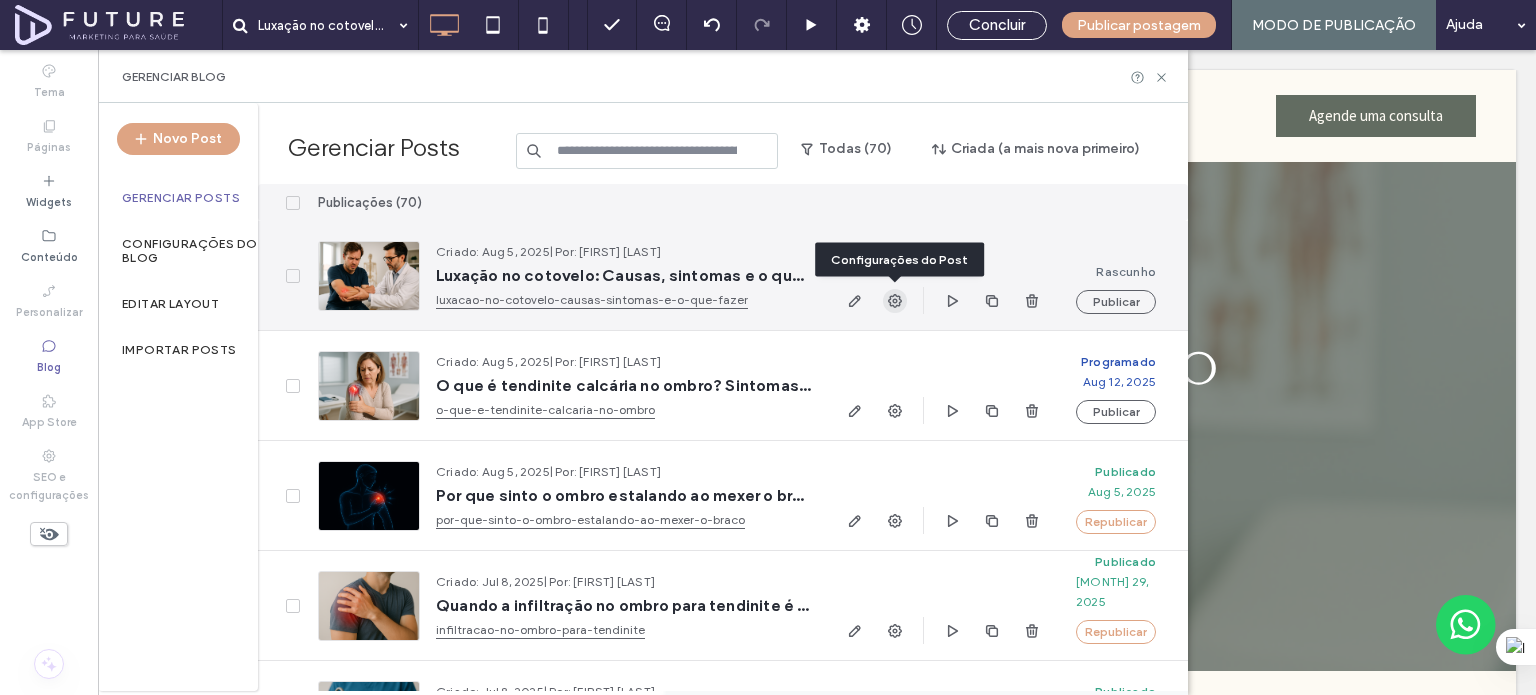 click 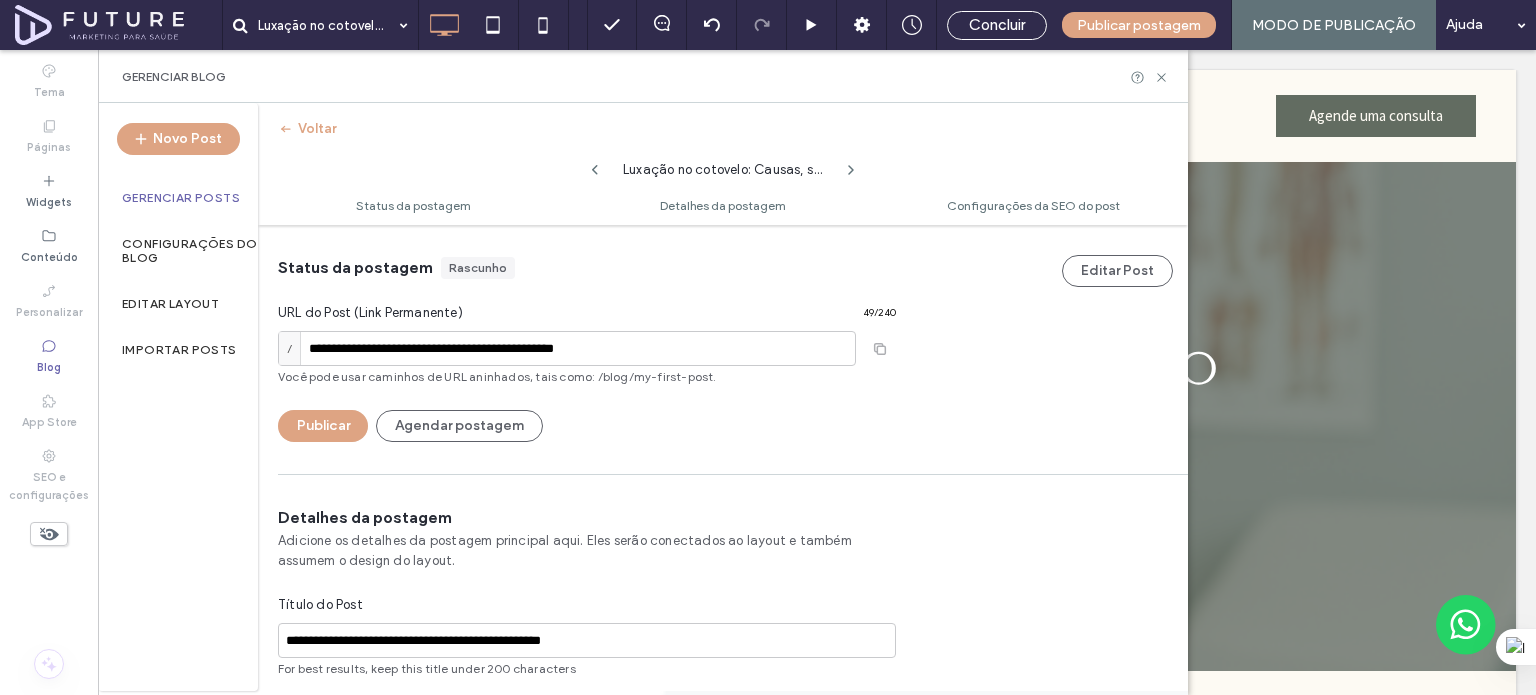 scroll, scrollTop: 0, scrollLeft: 0, axis: both 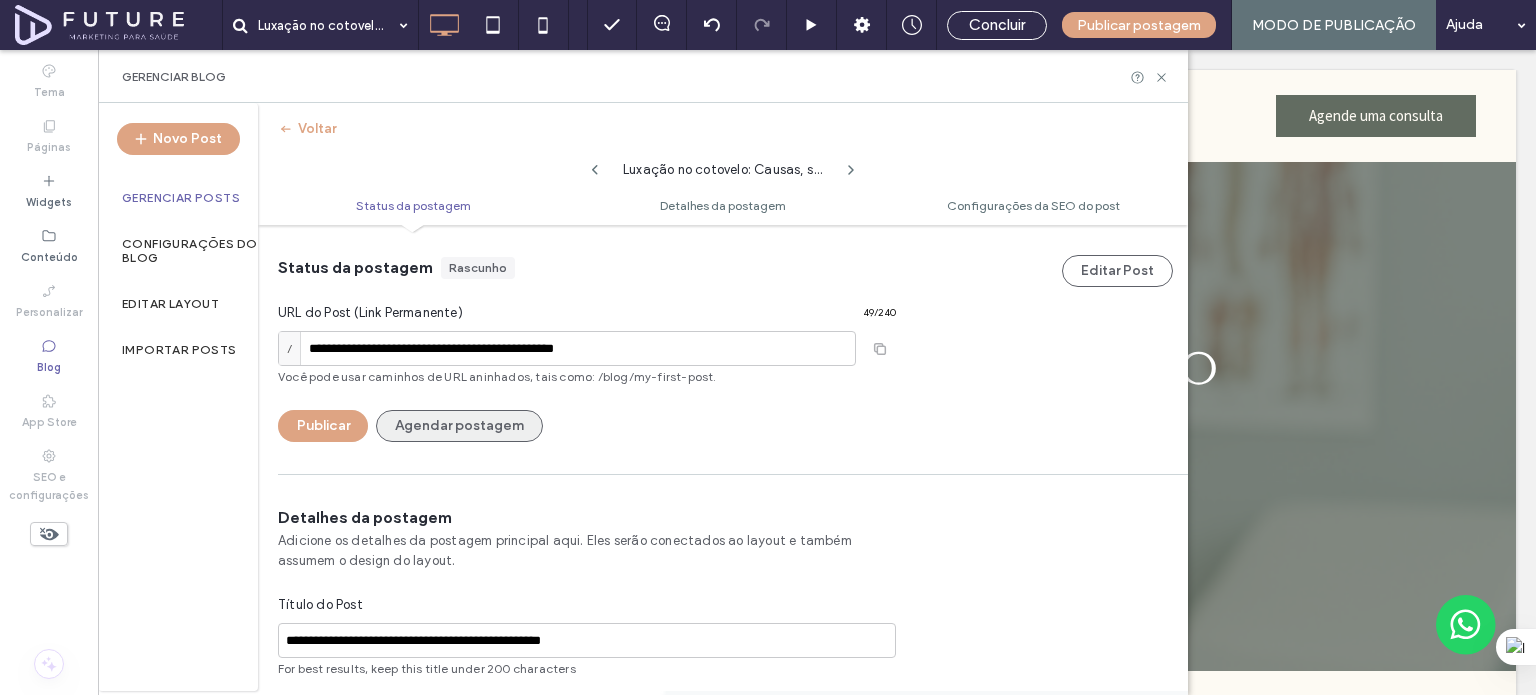 click on "Agendar postagem" at bounding box center [459, 426] 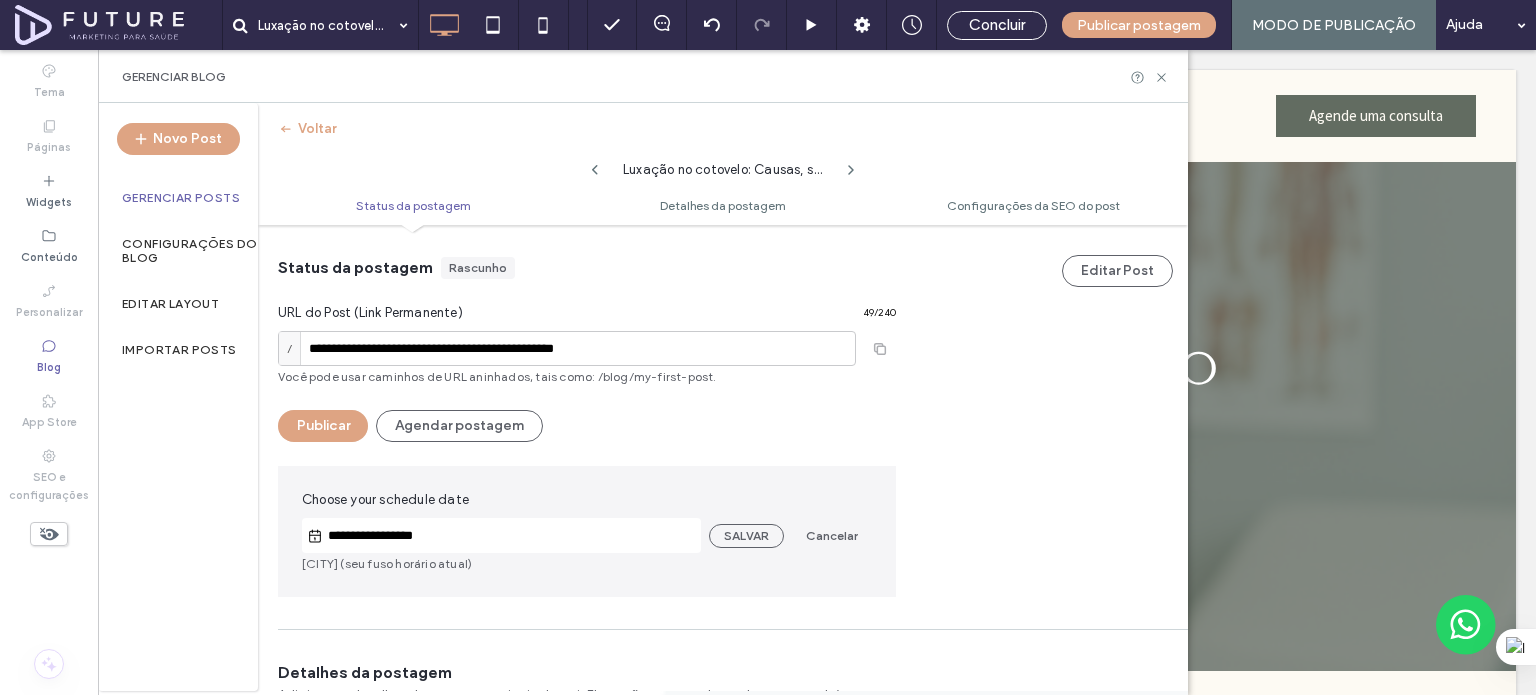 click on "**********" at bounding box center [512, 536] 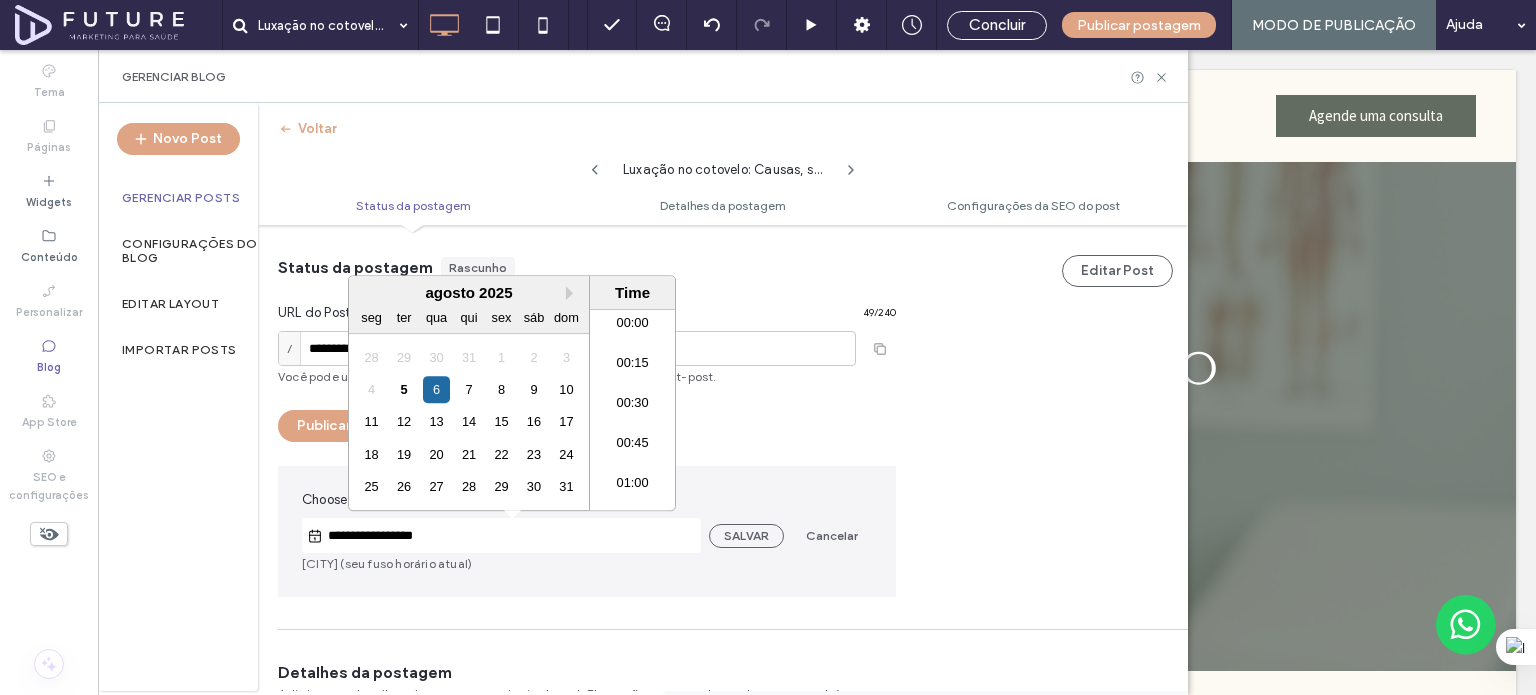 scroll, scrollTop: 2680, scrollLeft: 0, axis: vertical 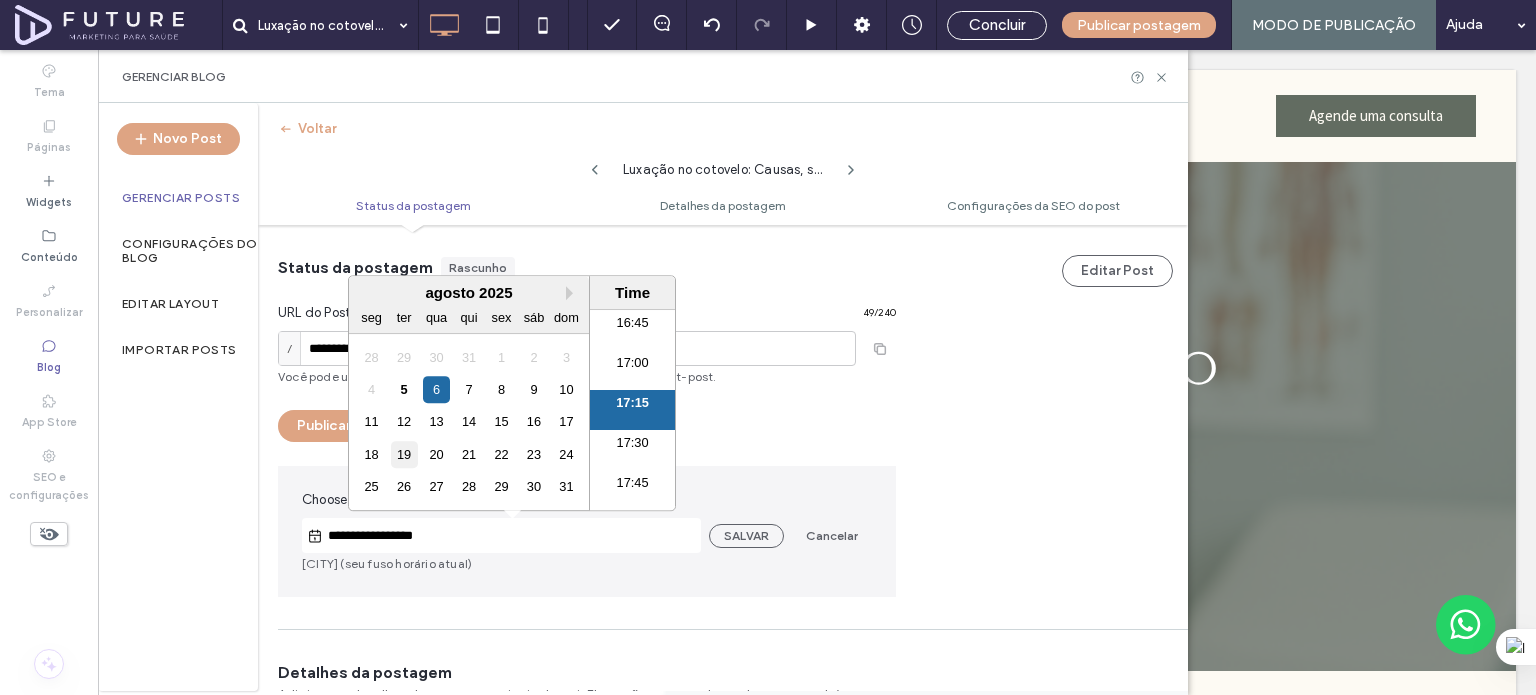 click on "19" at bounding box center (404, 454) 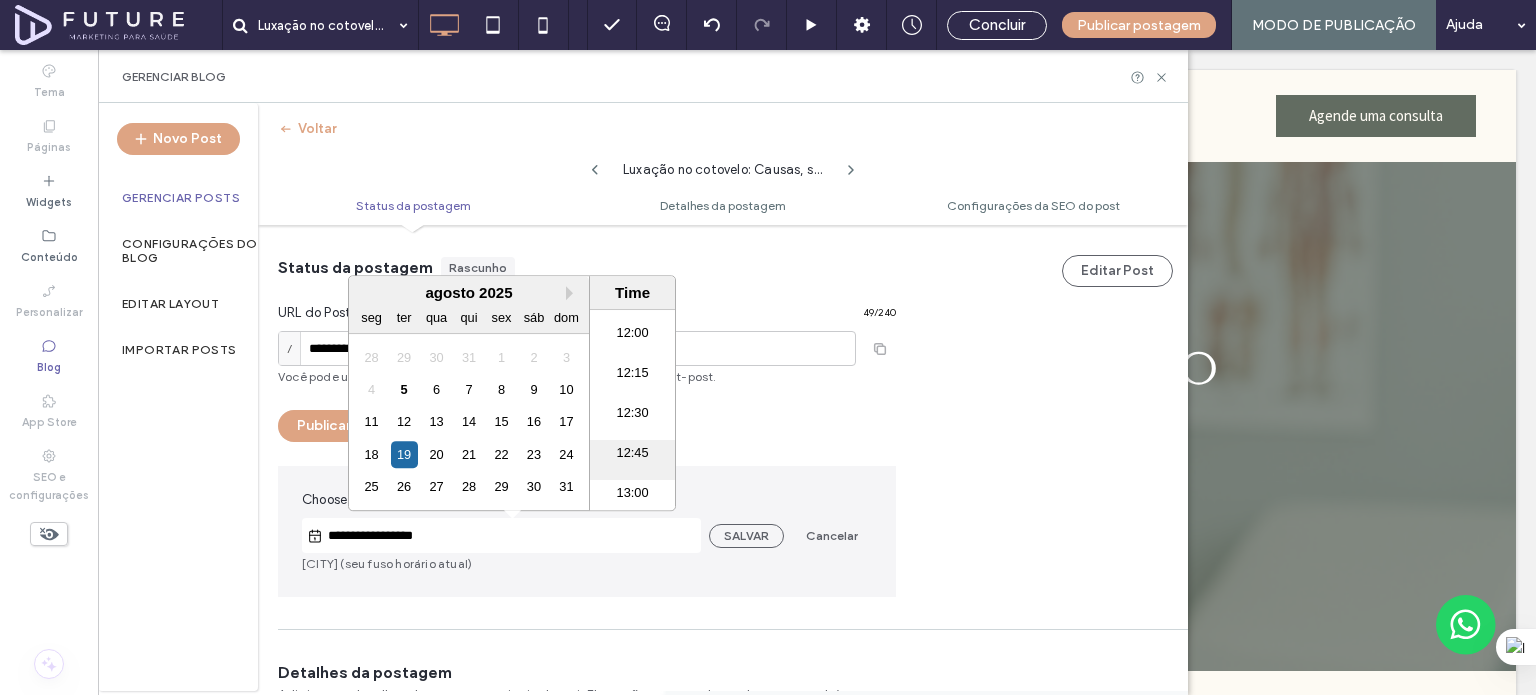 scroll, scrollTop: 1880, scrollLeft: 0, axis: vertical 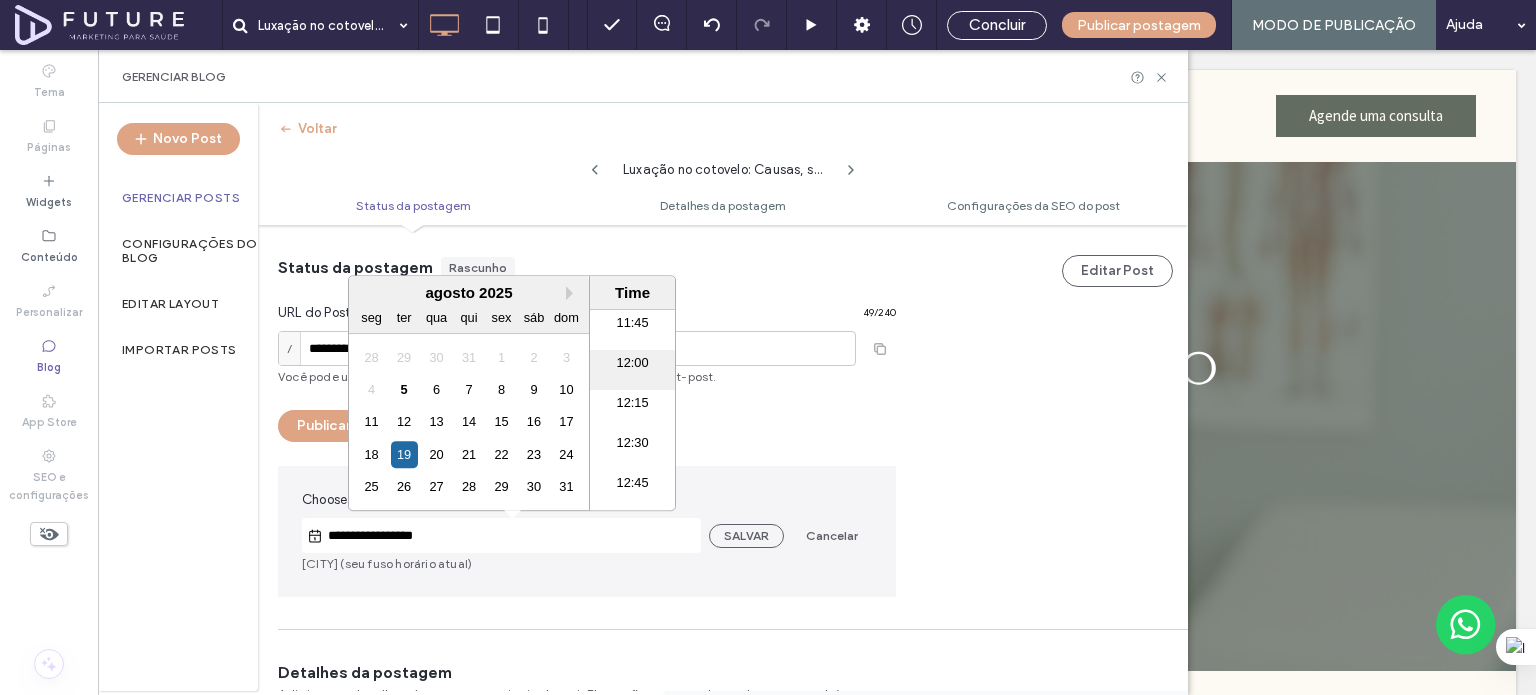 click on "12:00" at bounding box center [632, 370] 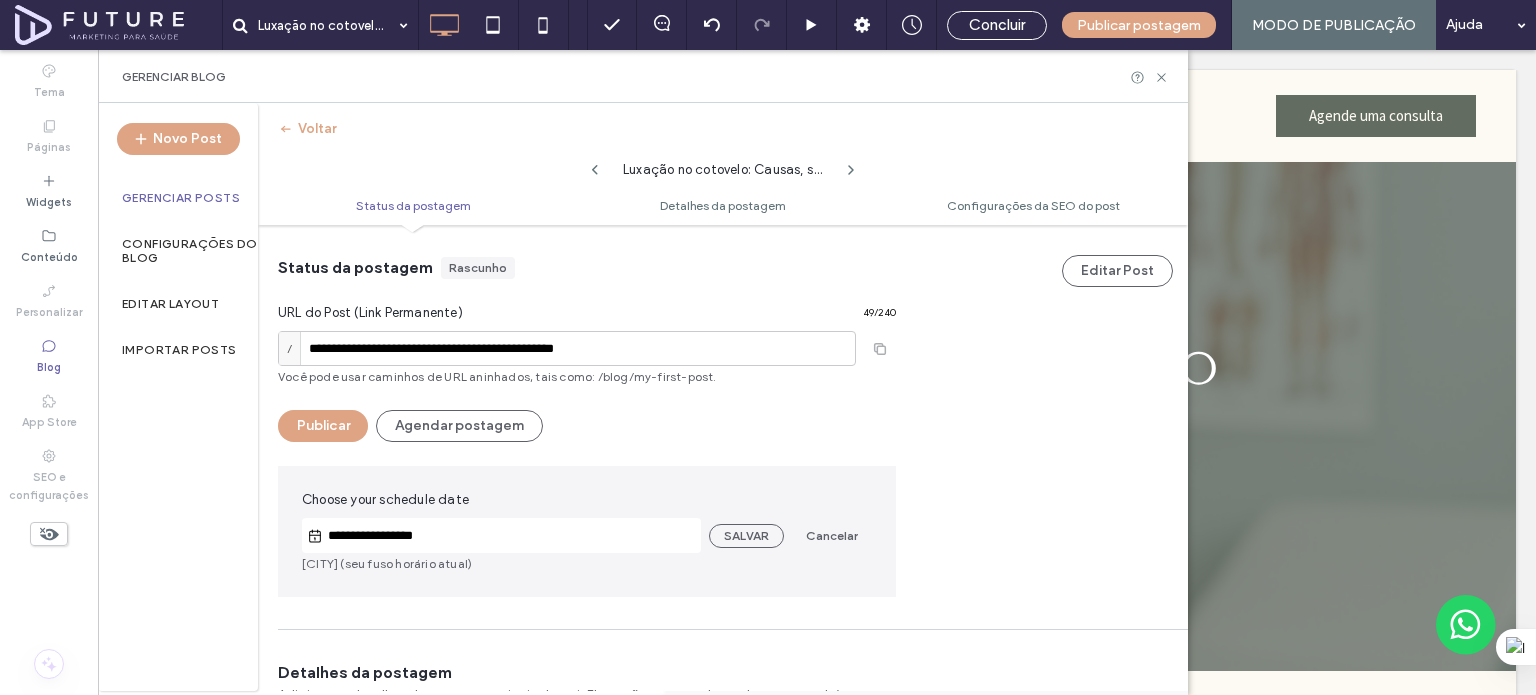 scroll, scrollTop: 0, scrollLeft: 0, axis: both 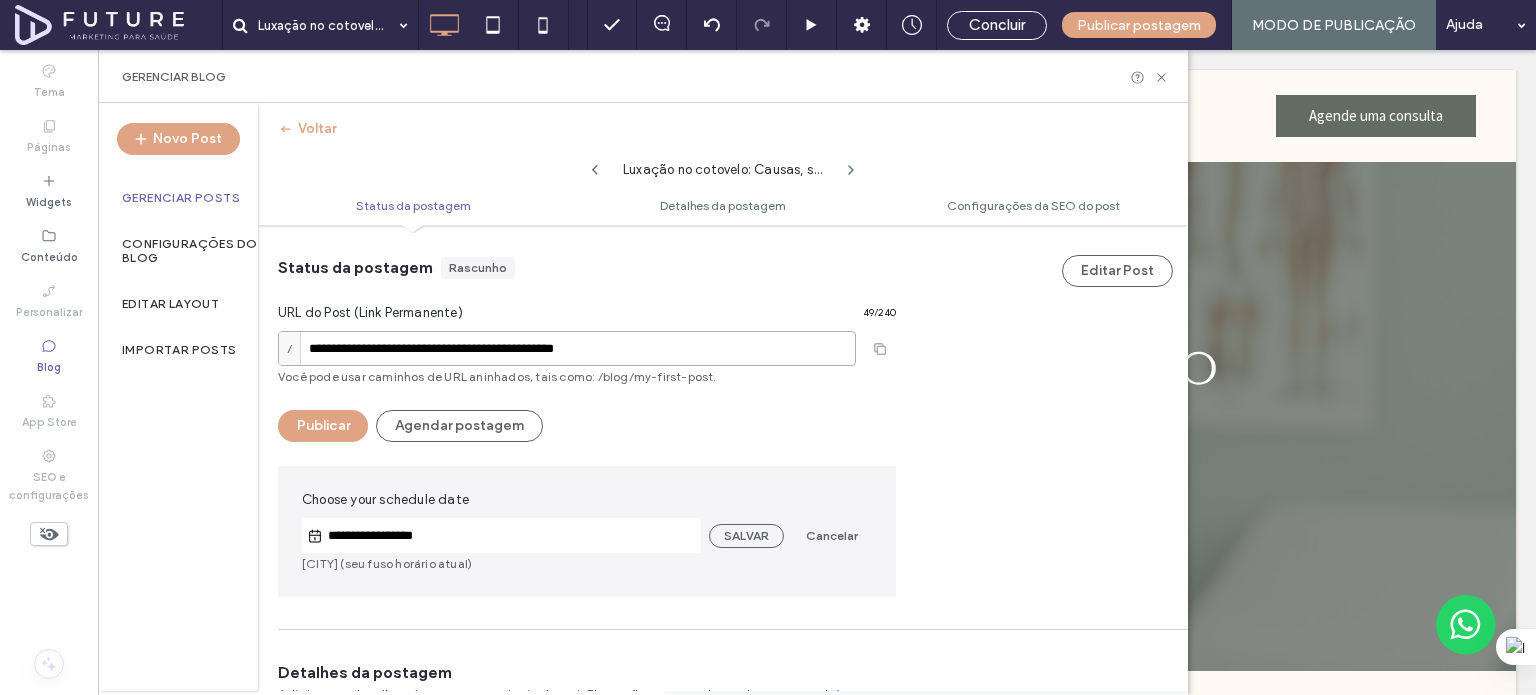 drag, startPoint x: 563, startPoint y: 349, endPoint x: 749, endPoint y: 351, distance: 186.01076 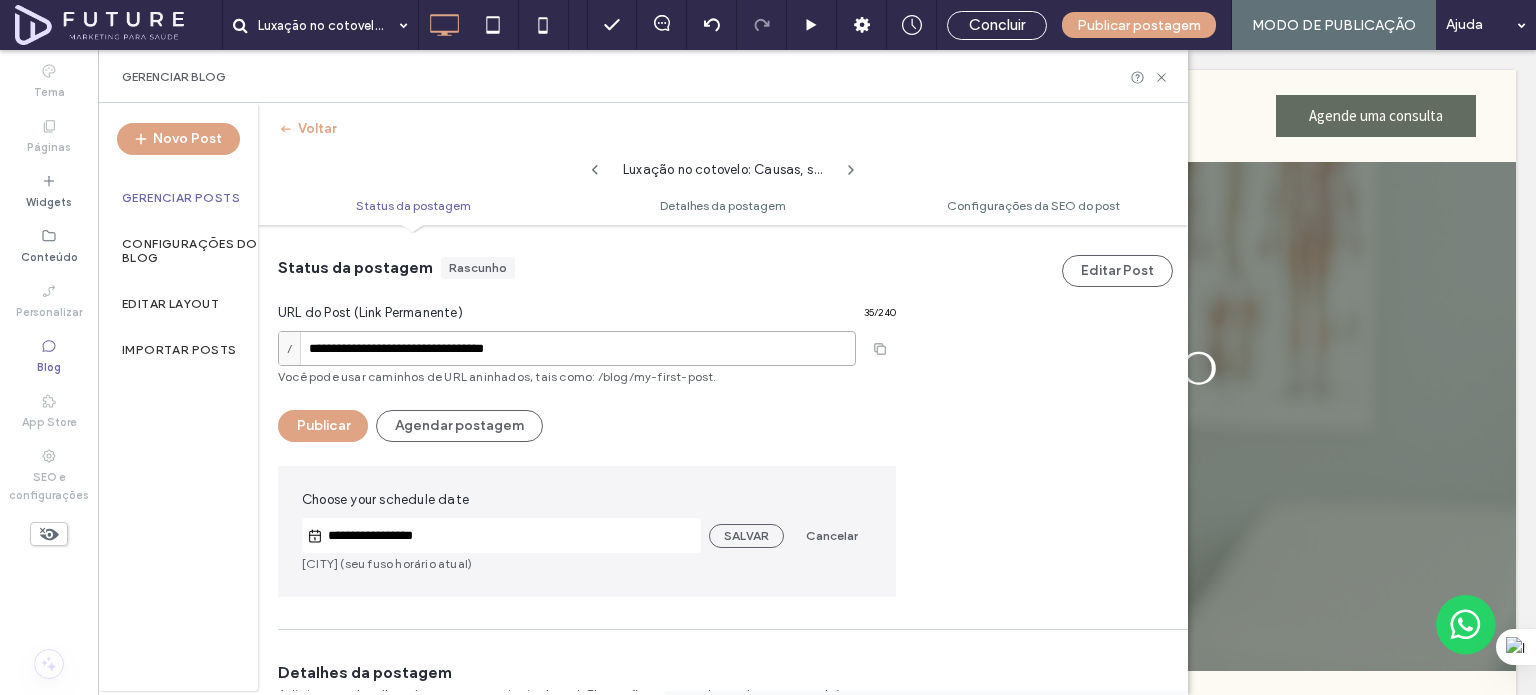 type on "**********" 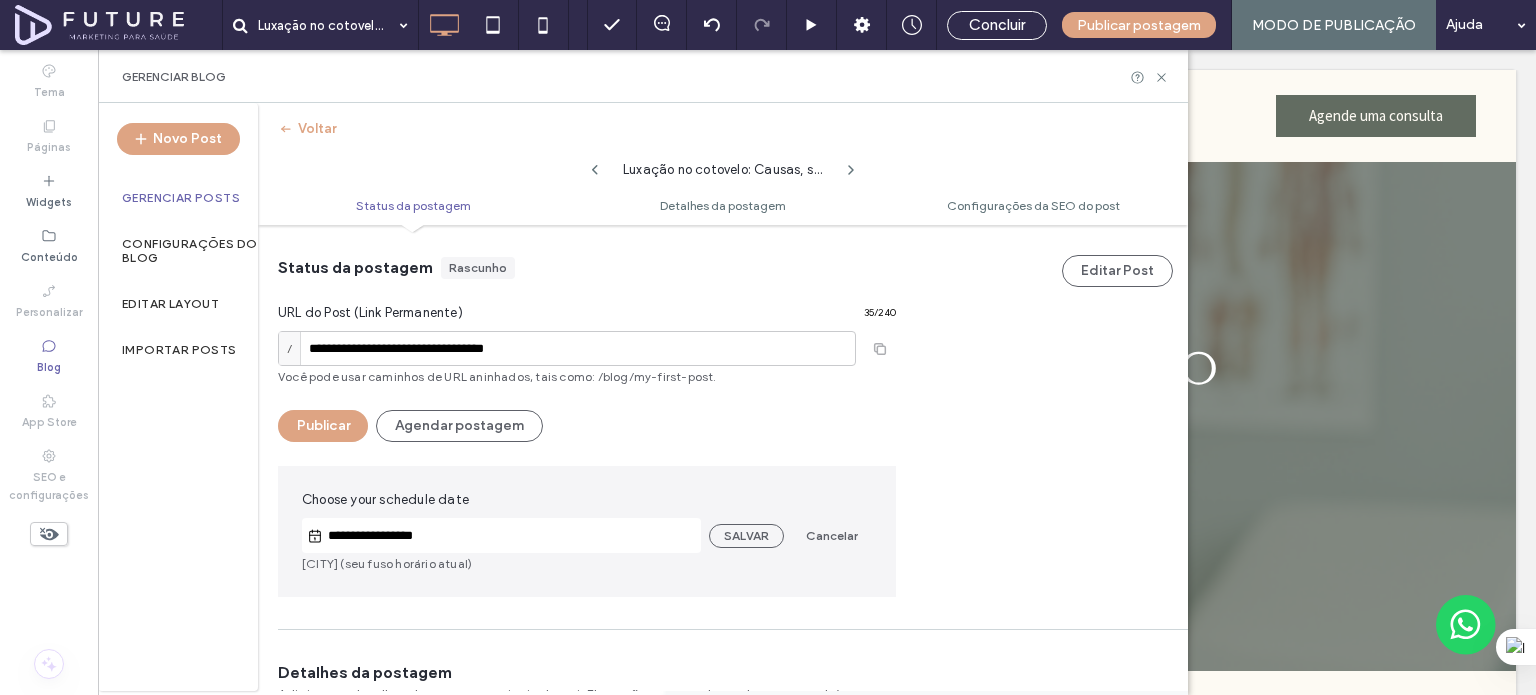 click on "**********" at bounding box center (723, 411) 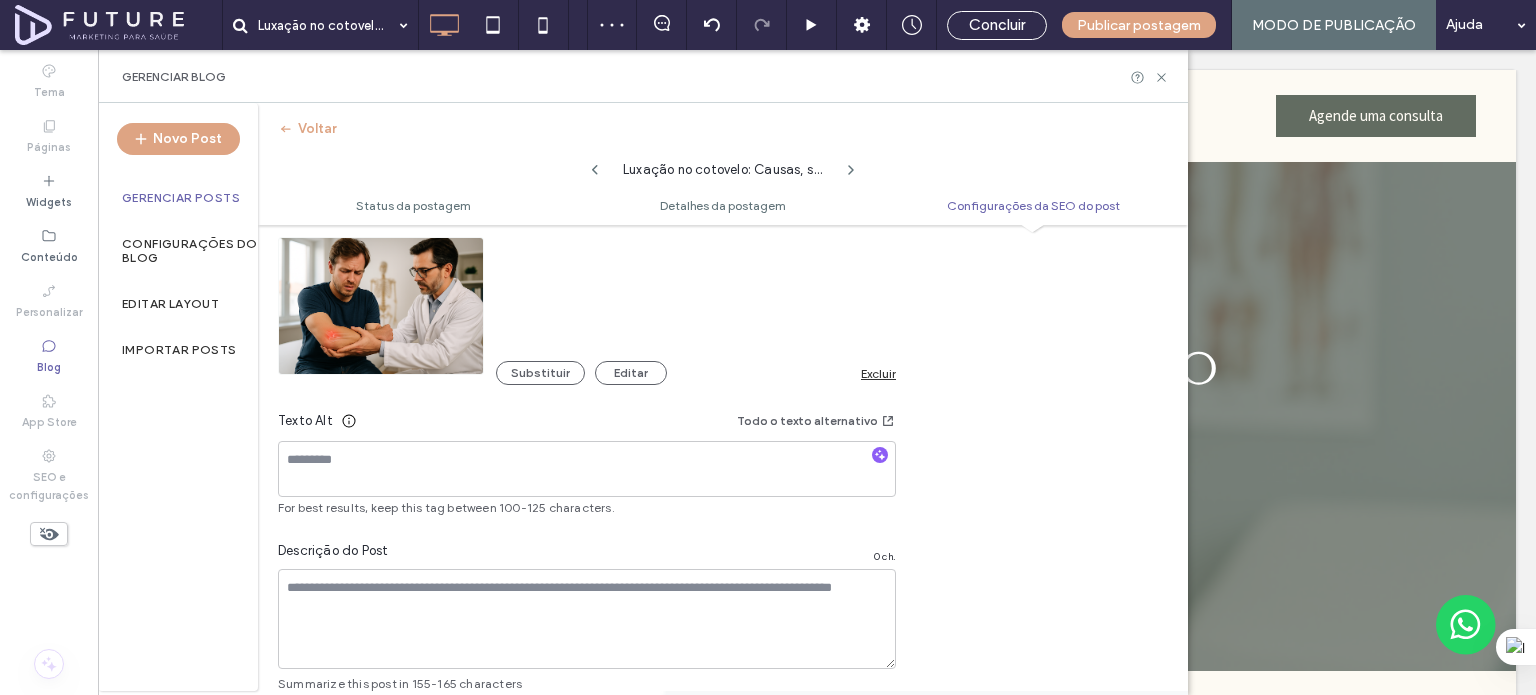 scroll, scrollTop: 1500, scrollLeft: 0, axis: vertical 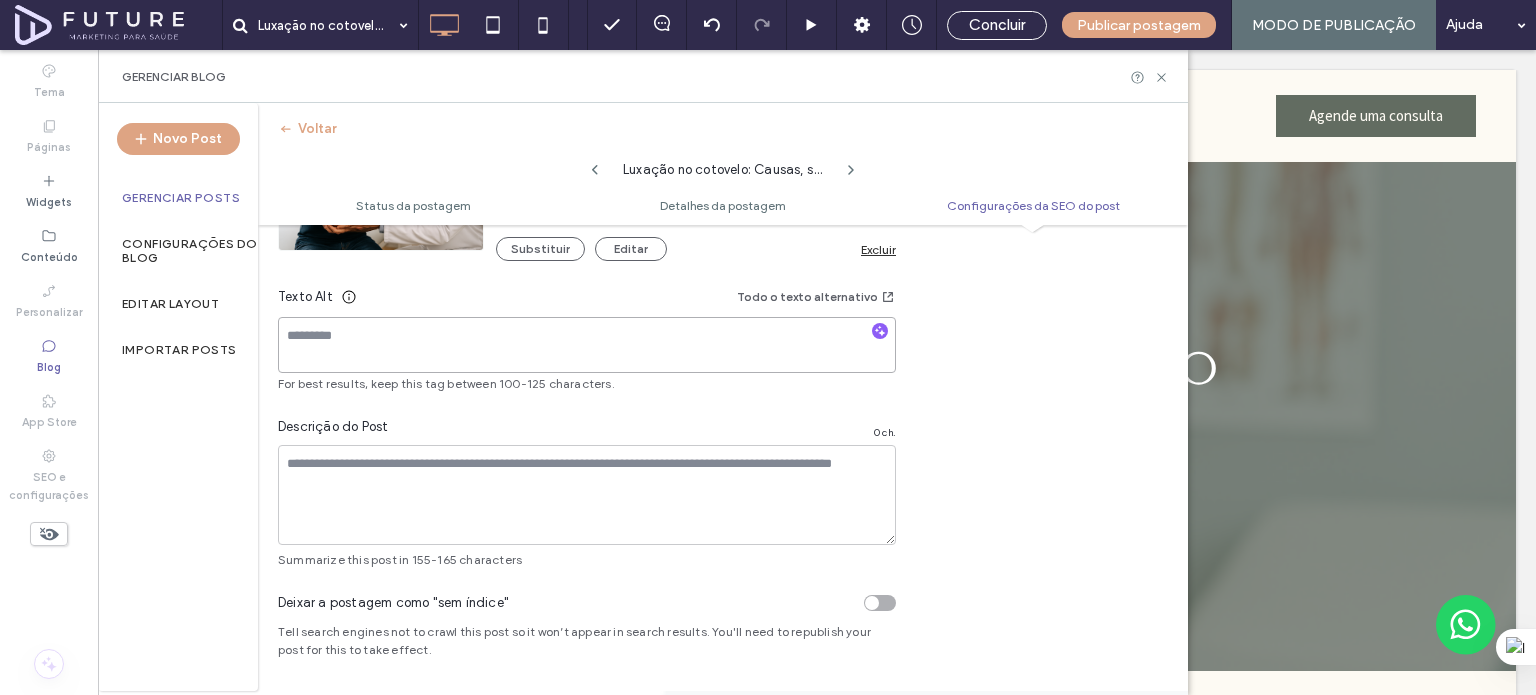 click at bounding box center (587, 345) 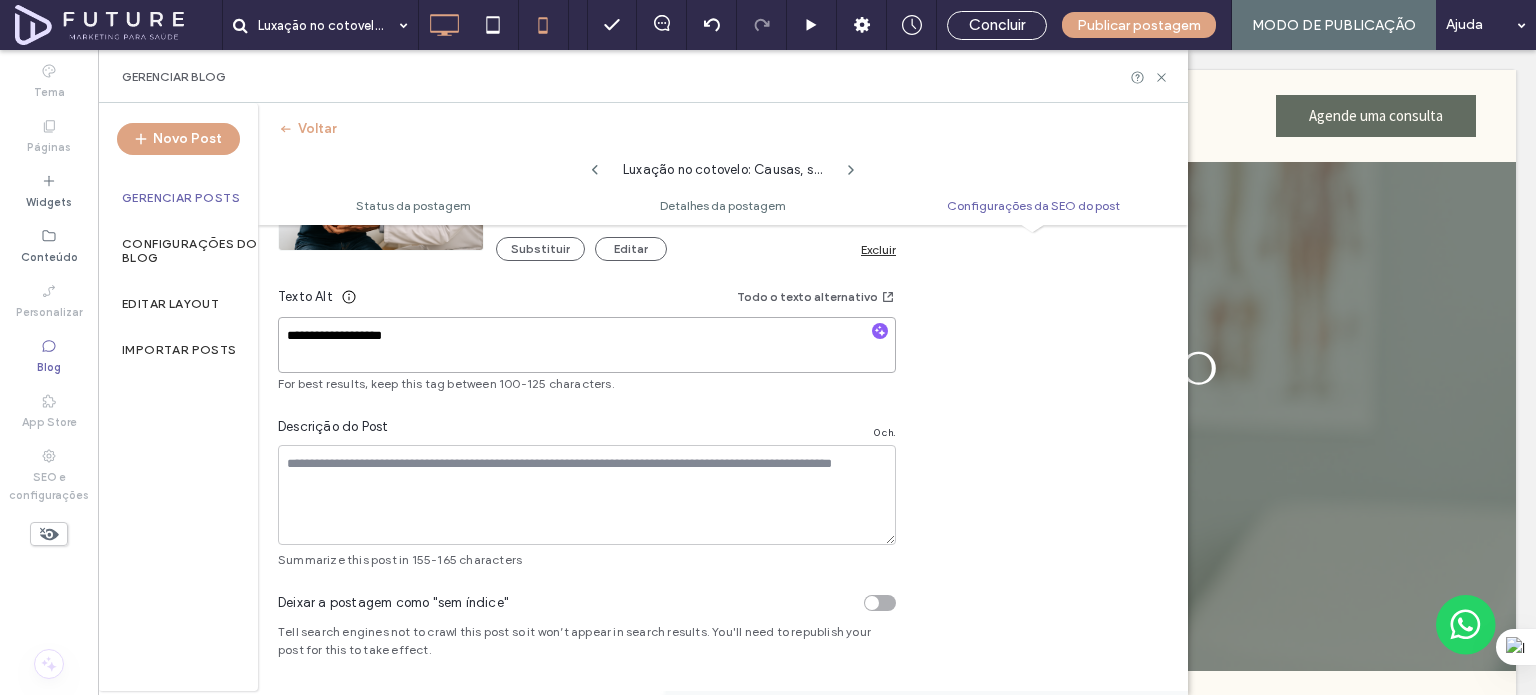 type on "**********" 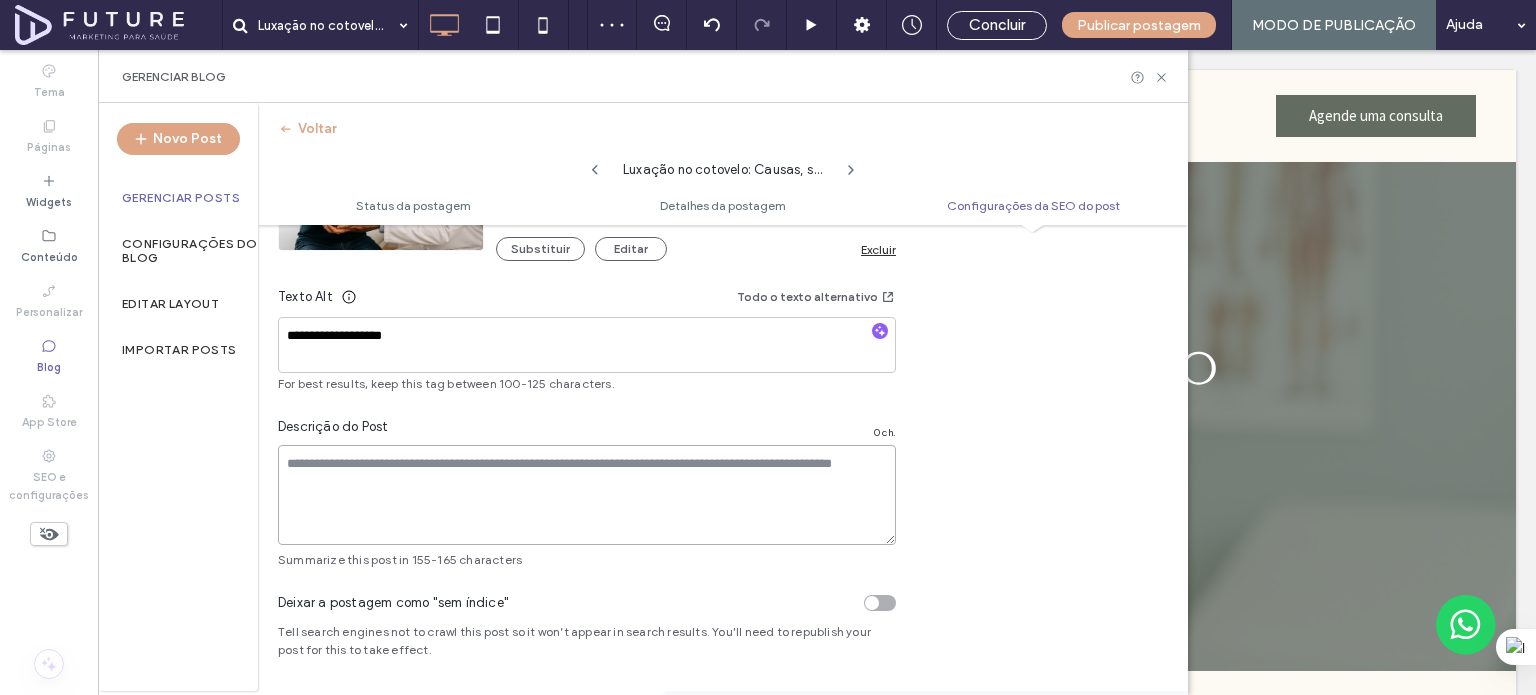 click at bounding box center (587, 495) 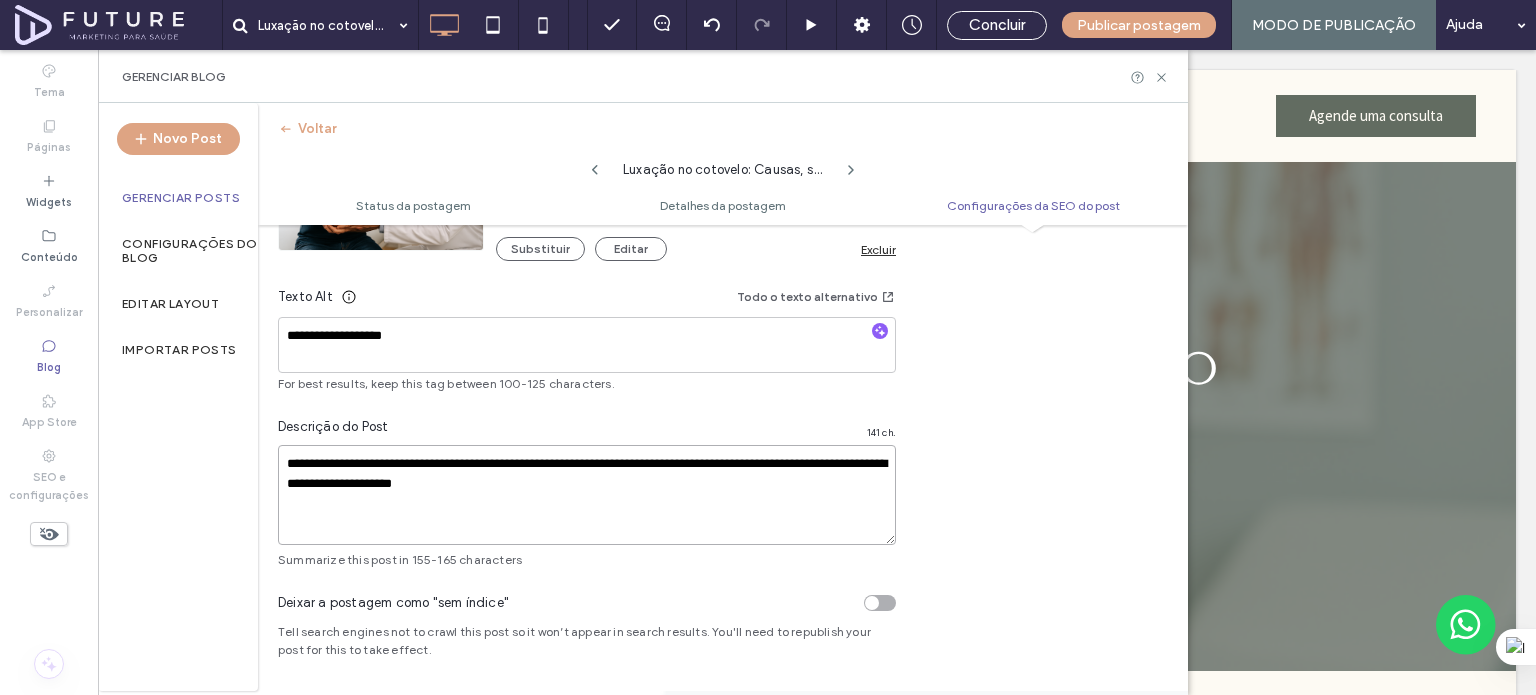 type on "**********" 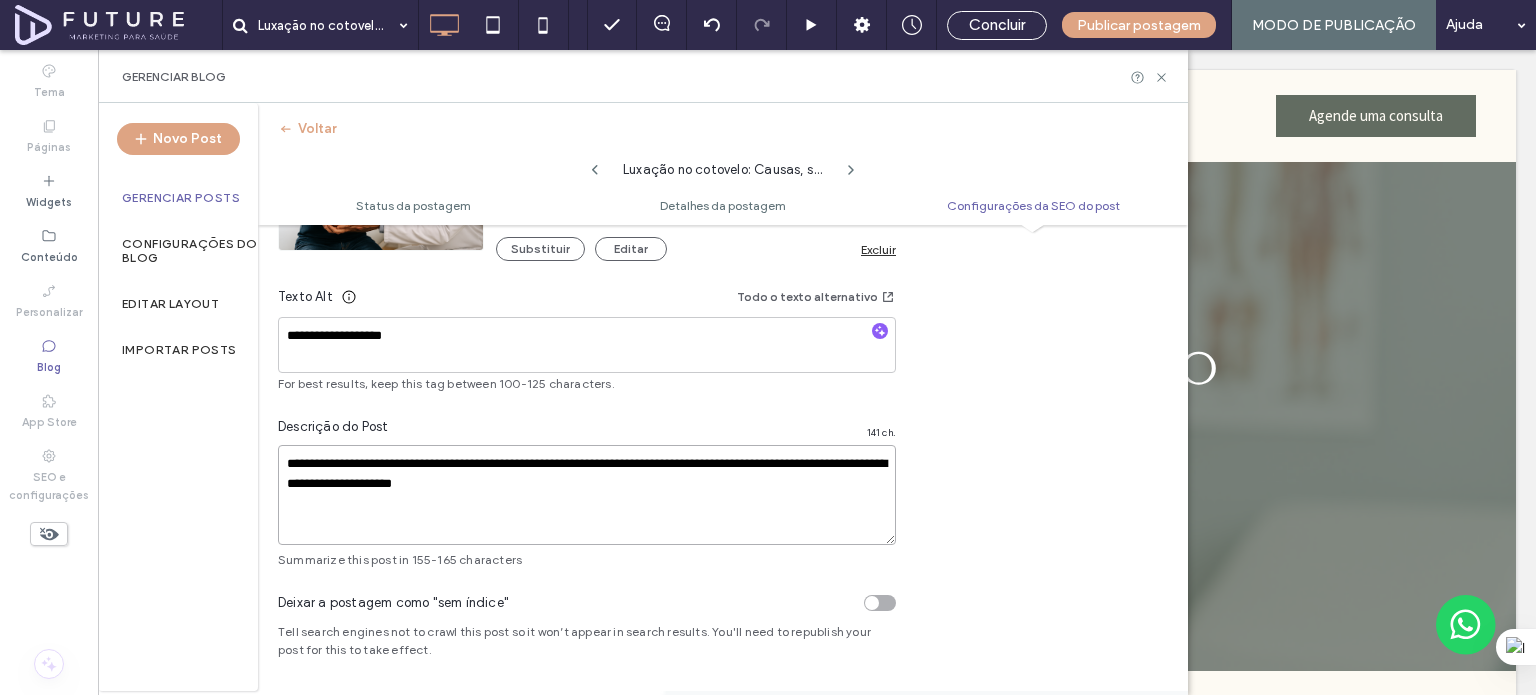 scroll, scrollTop: 1500, scrollLeft: 0, axis: vertical 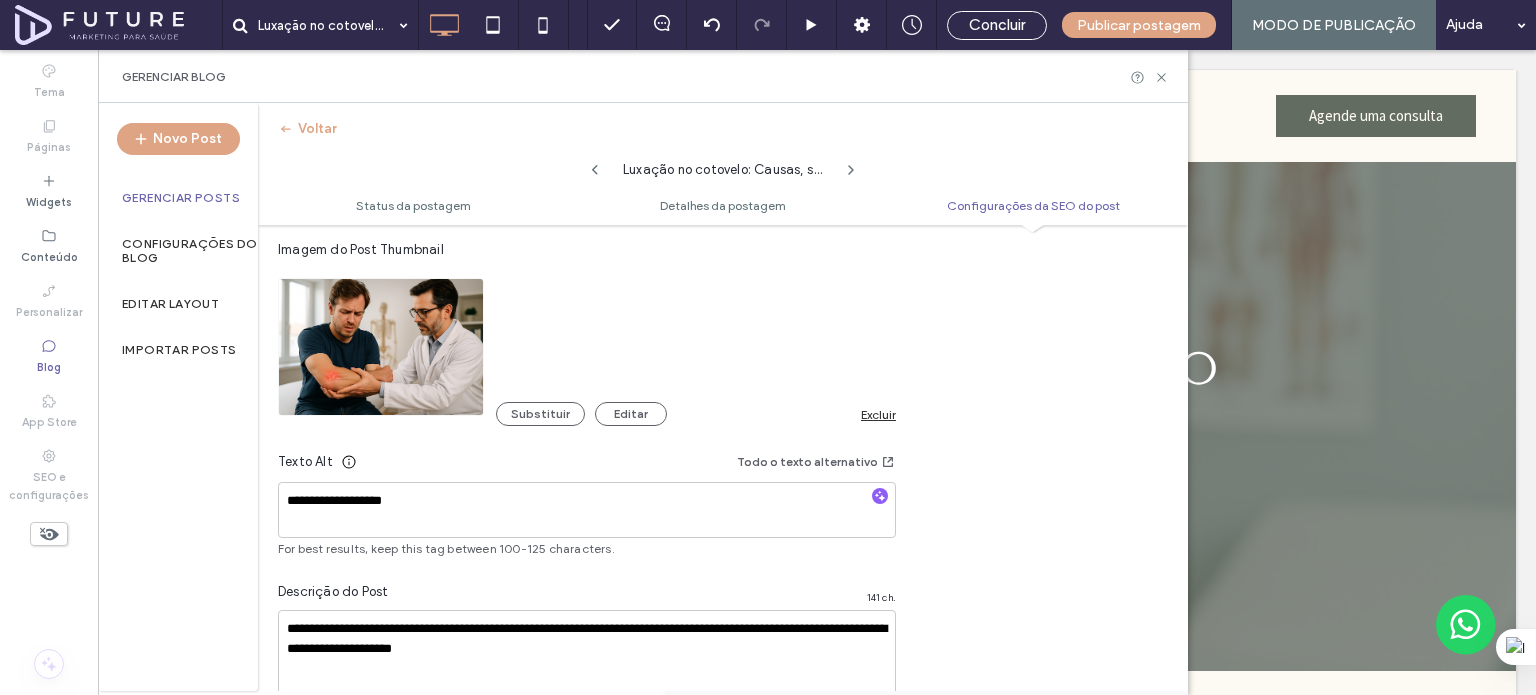 click on "**********" at bounding box center [587, 341] 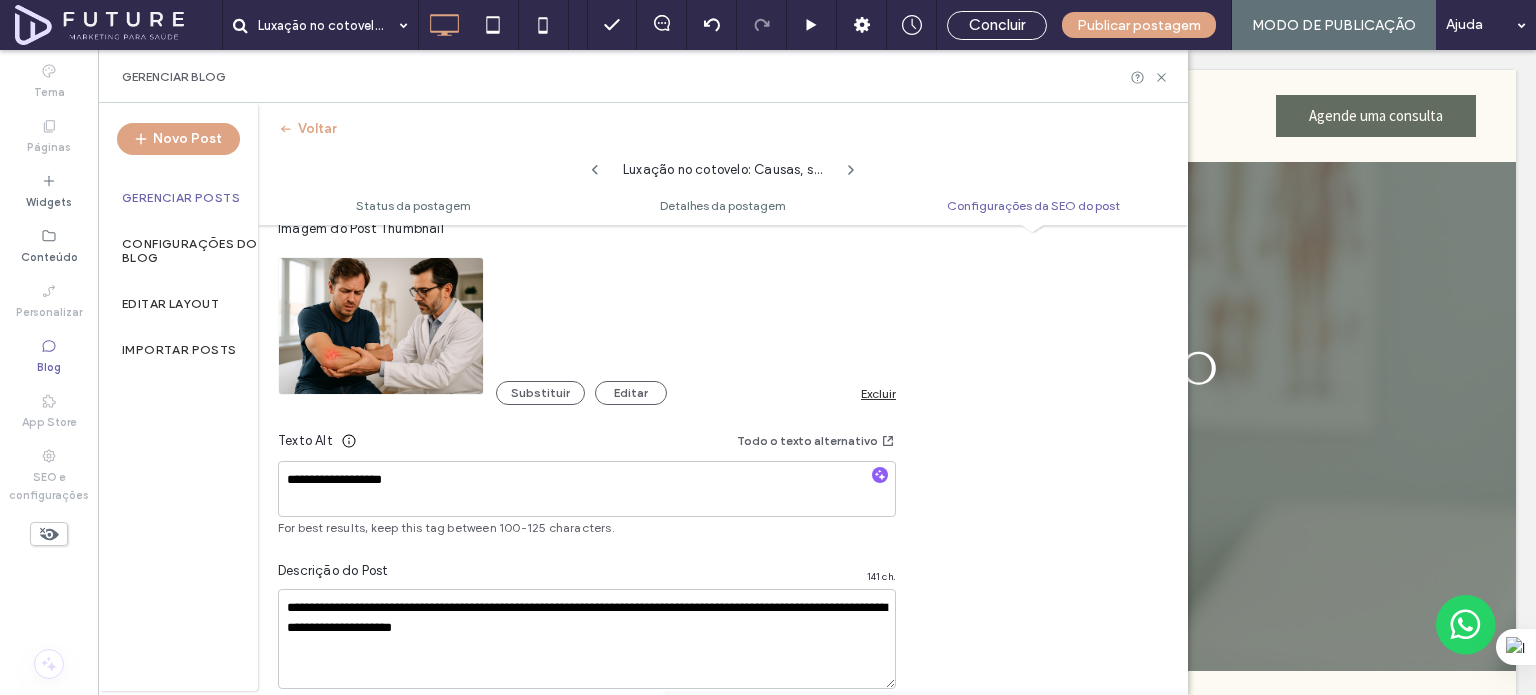 scroll, scrollTop: 1400, scrollLeft: 0, axis: vertical 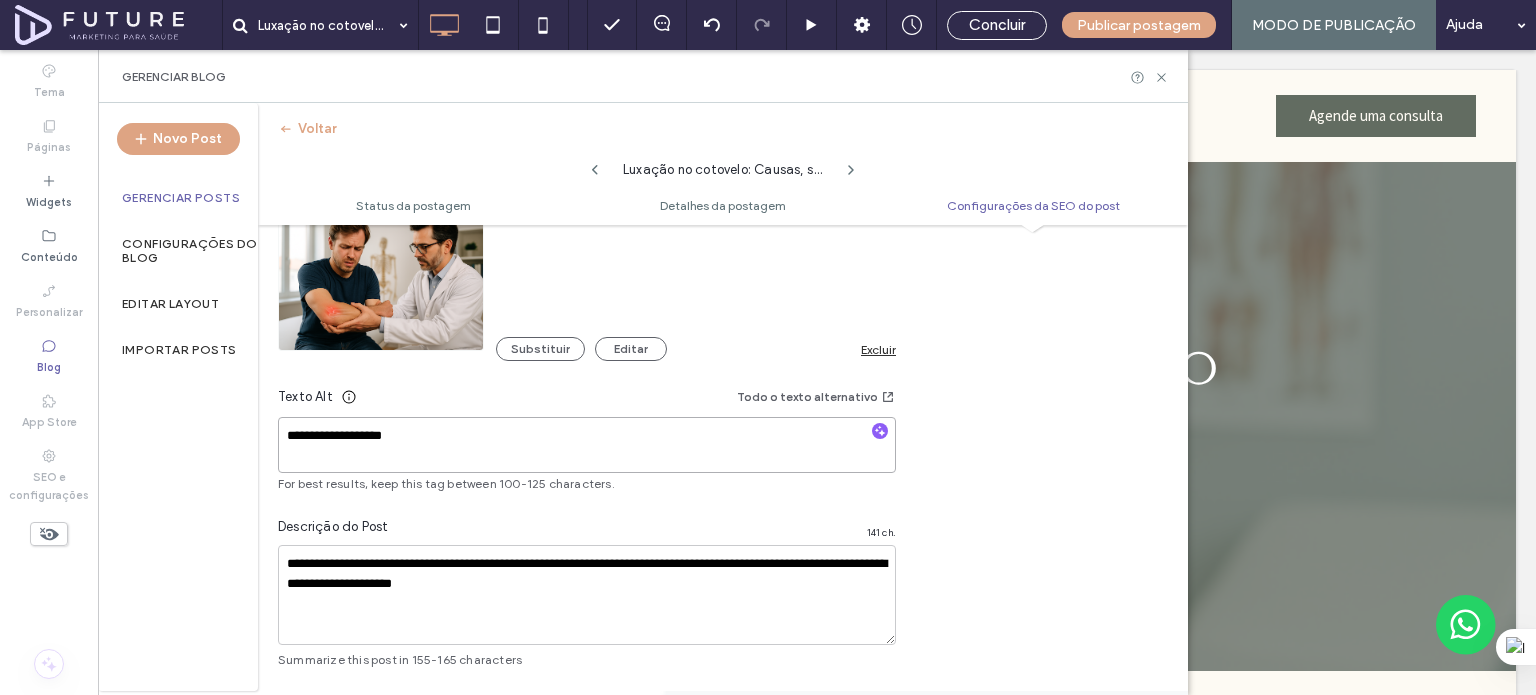 click on "**********" at bounding box center (587, 445) 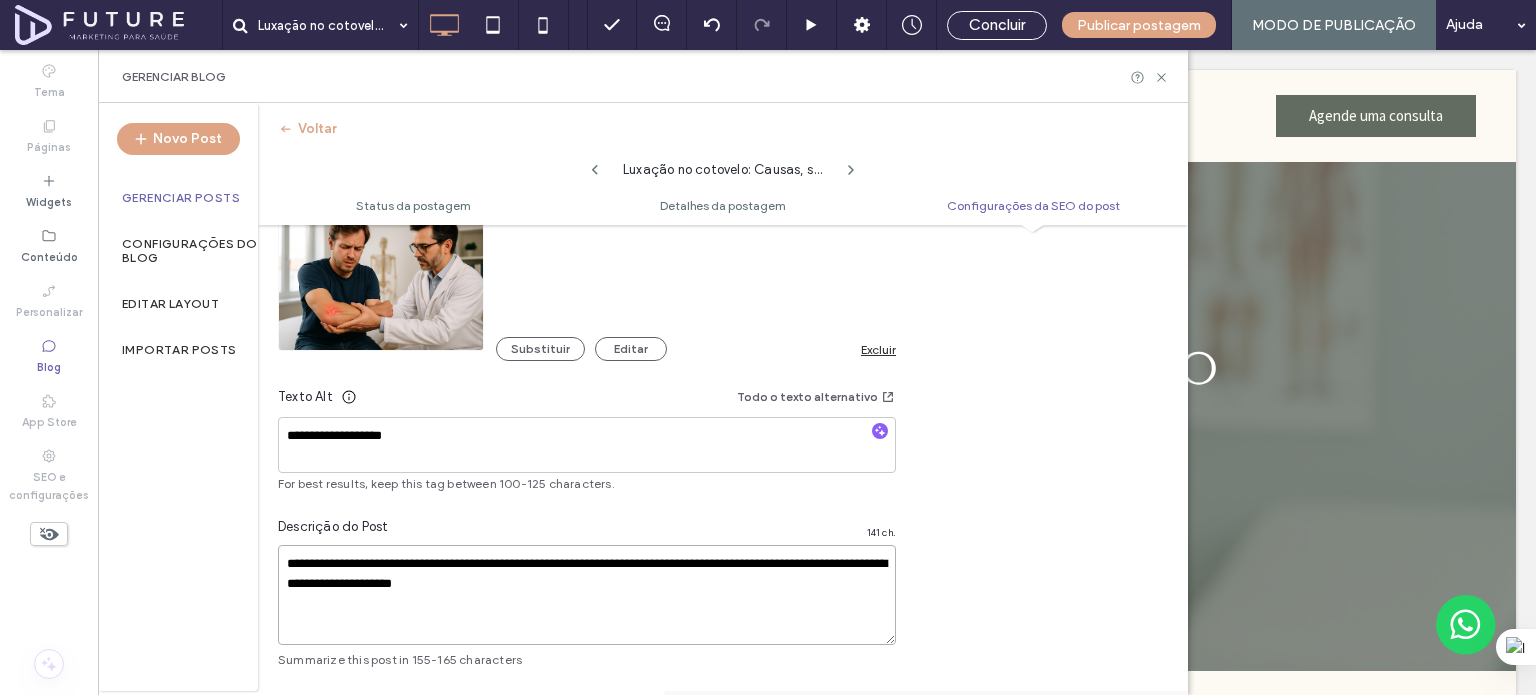 click on "**********" at bounding box center (587, 595) 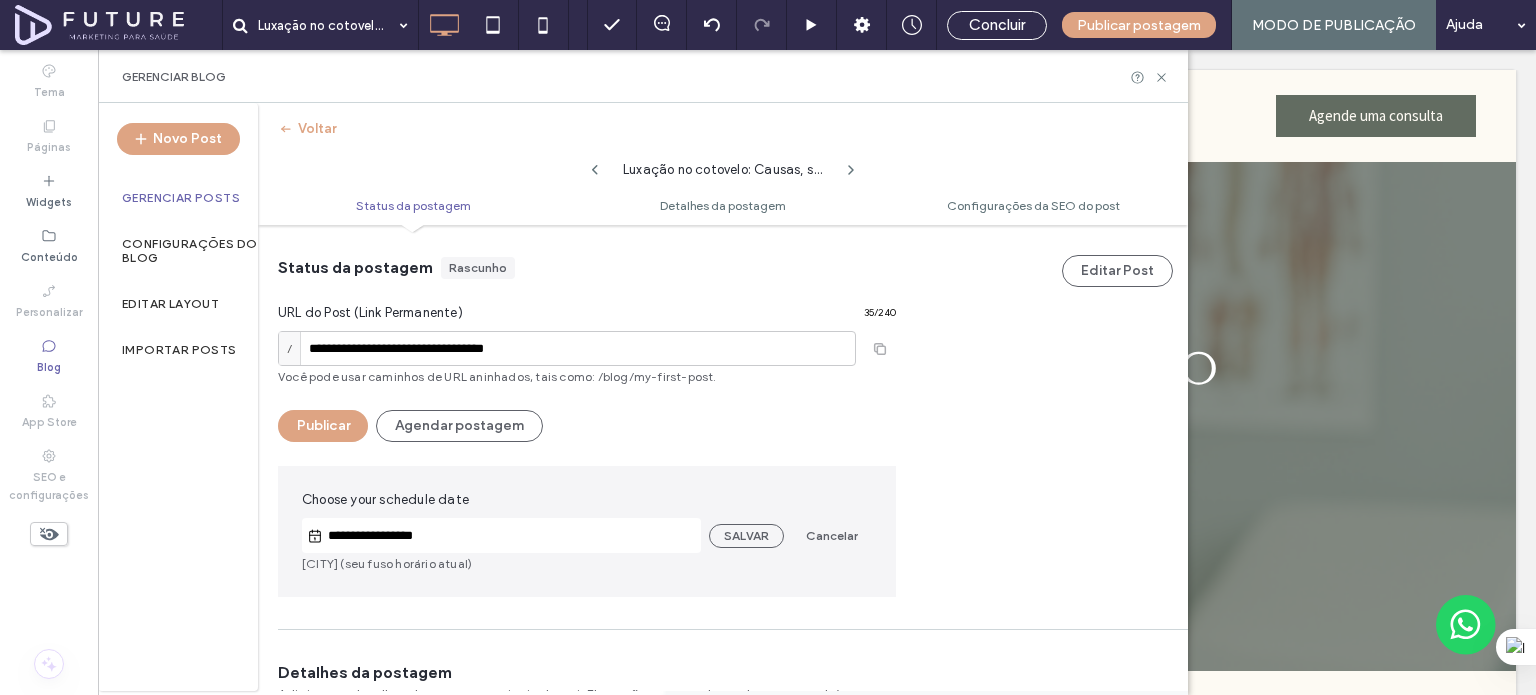 scroll, scrollTop: 0, scrollLeft: 0, axis: both 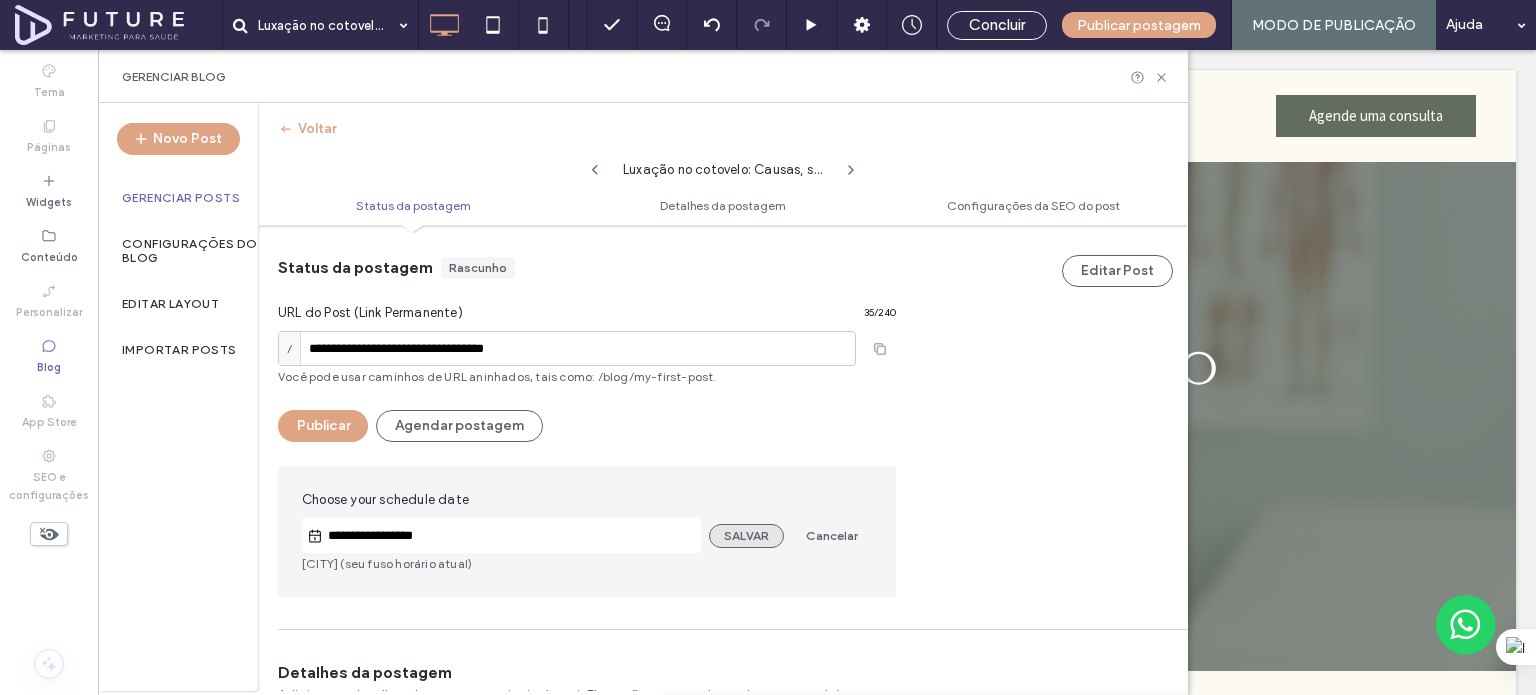 click on "SALVAR" at bounding box center [746, 536] 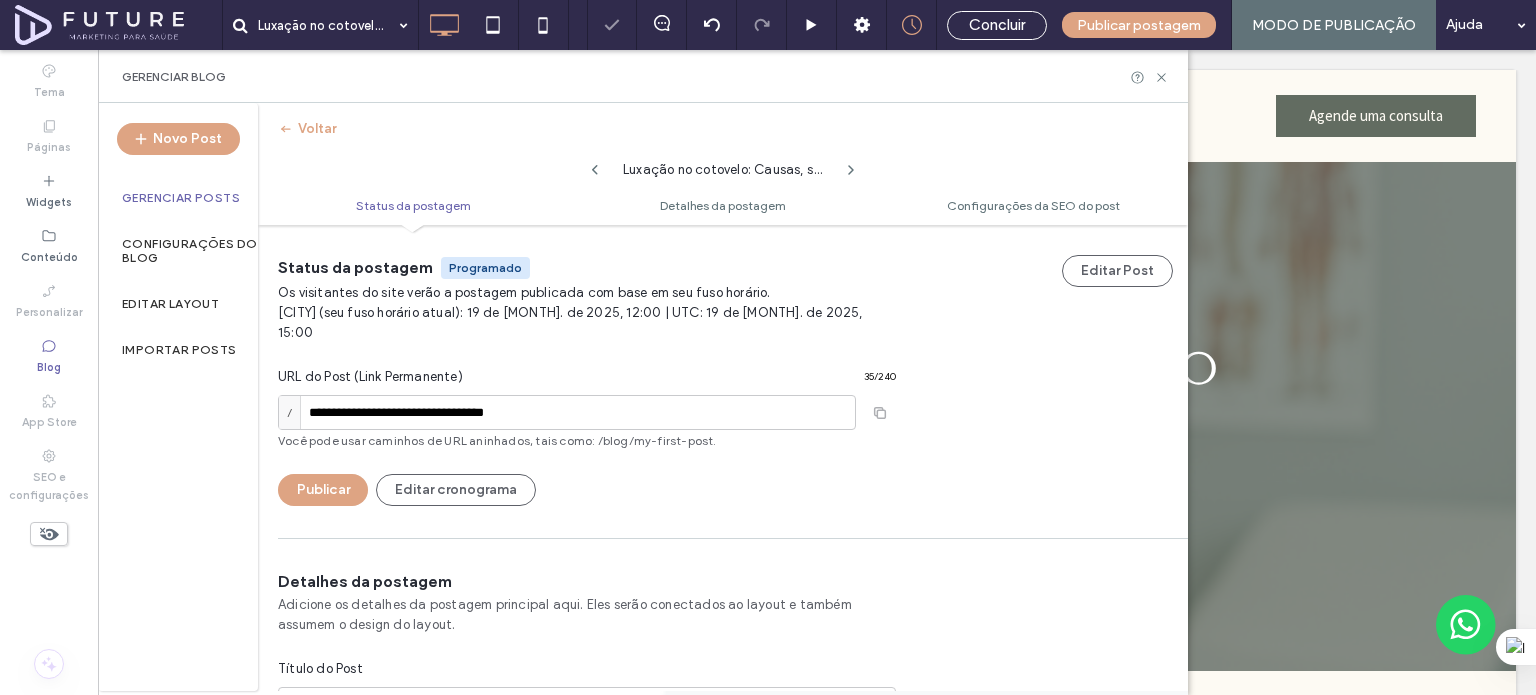 click on "Gerenciar Posts" at bounding box center [181, 198] 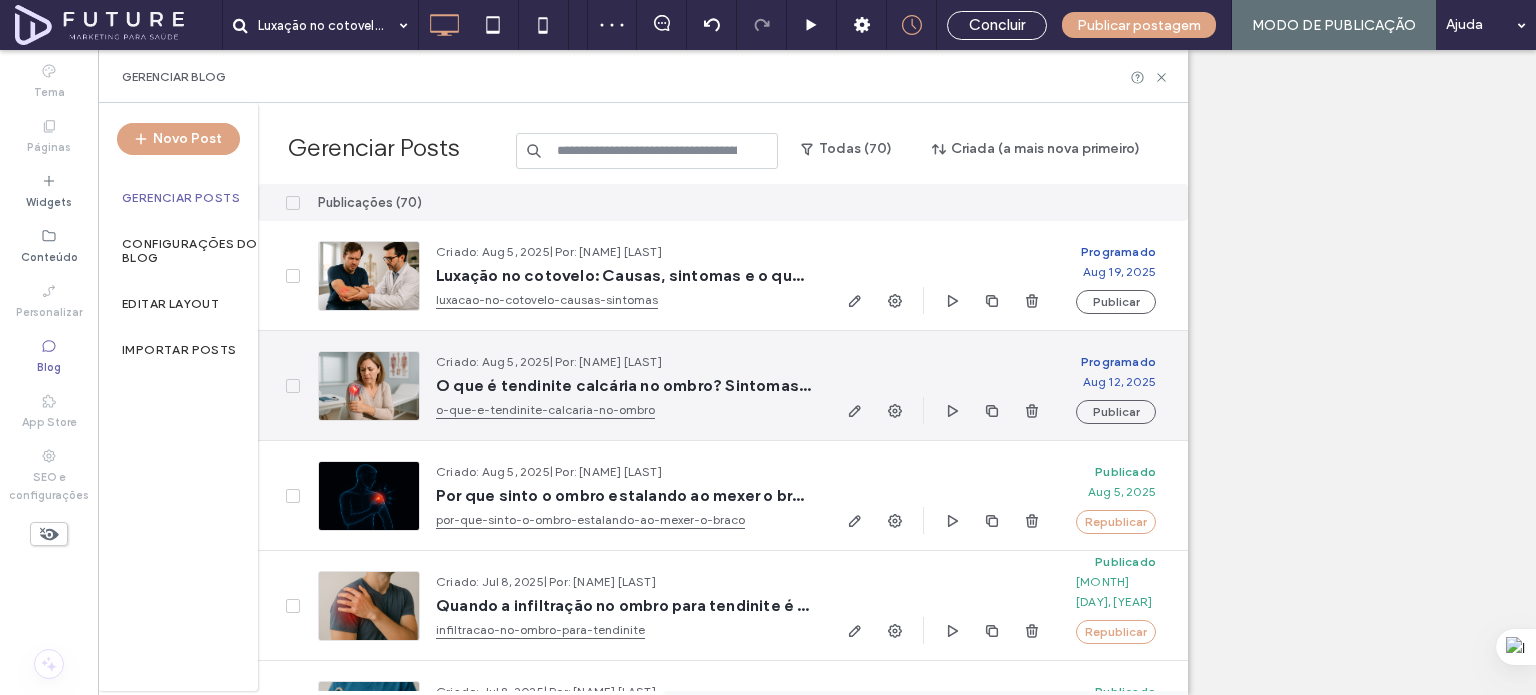 scroll, scrollTop: 0, scrollLeft: 0, axis: both 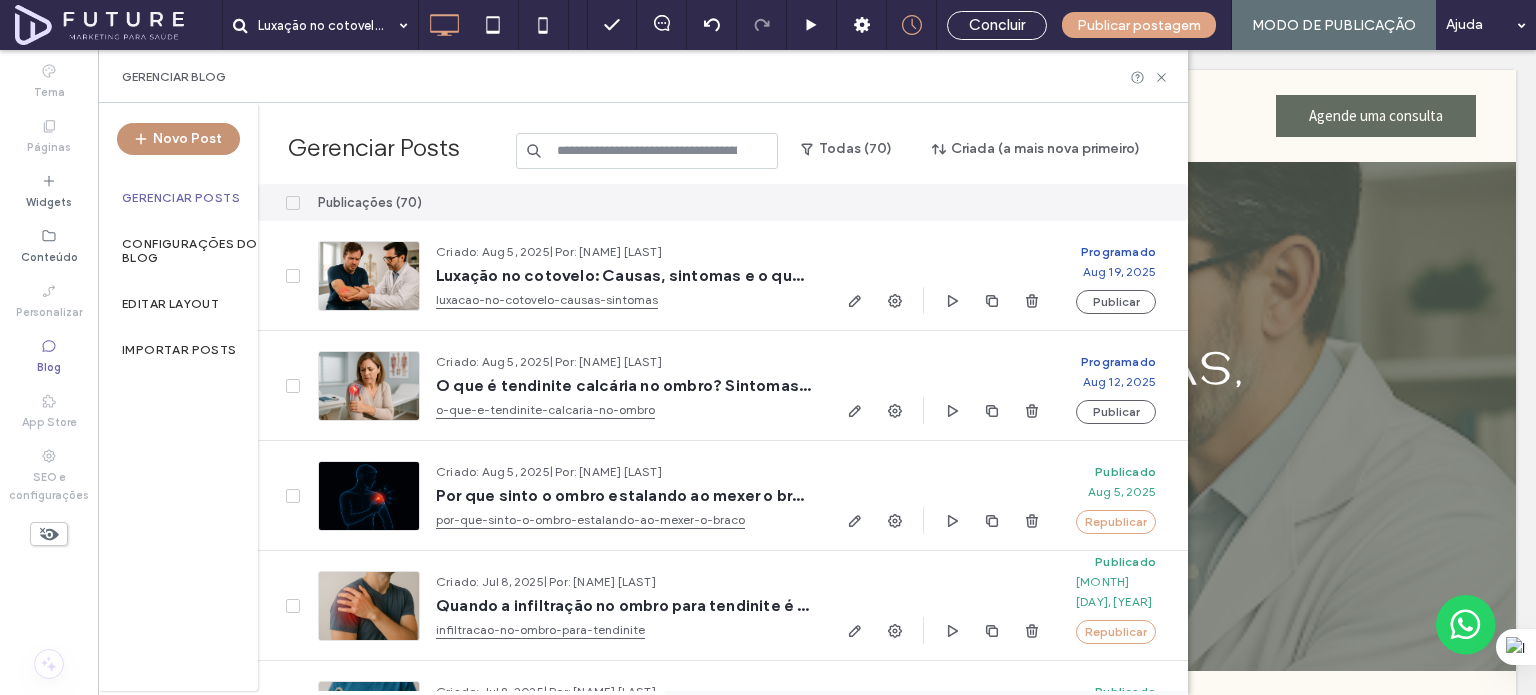click on "Novo Post" at bounding box center (178, 139) 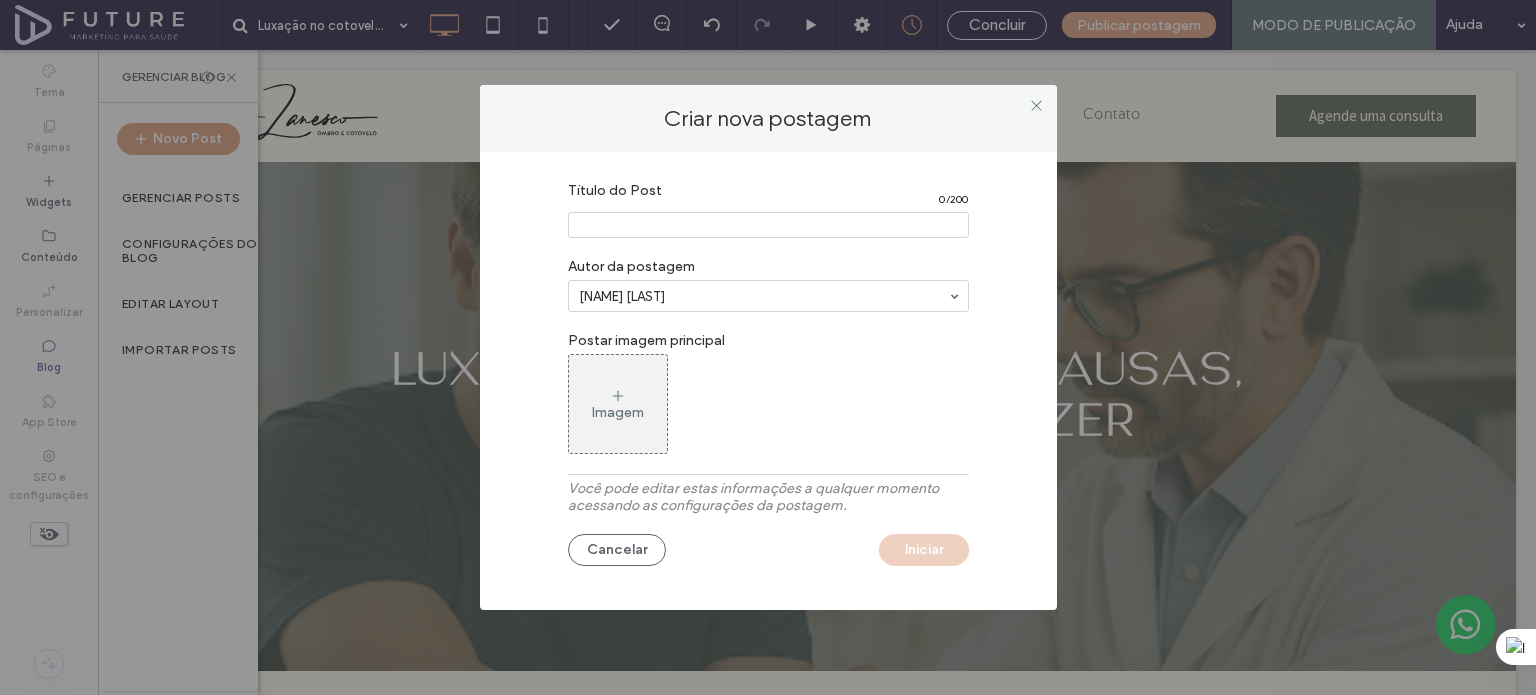 click at bounding box center [768, 225] 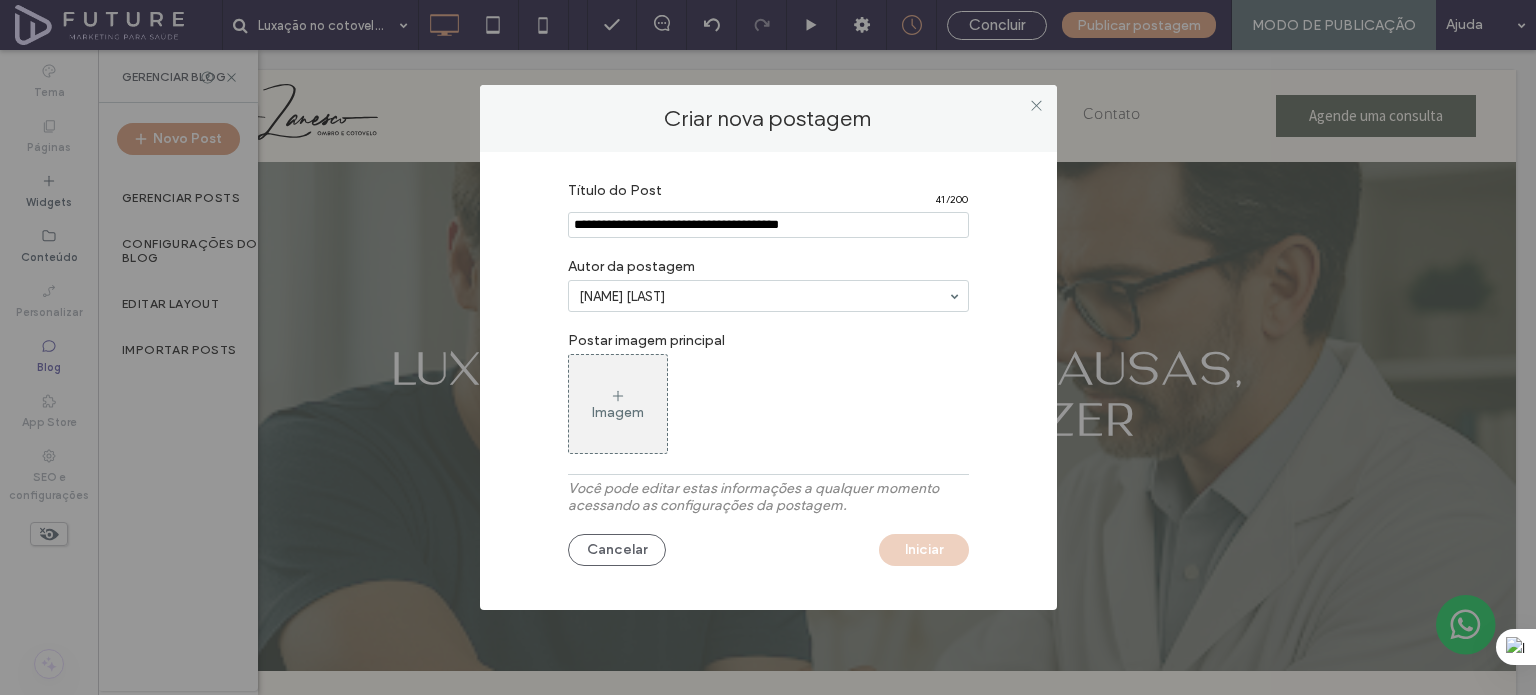 type on "**********" 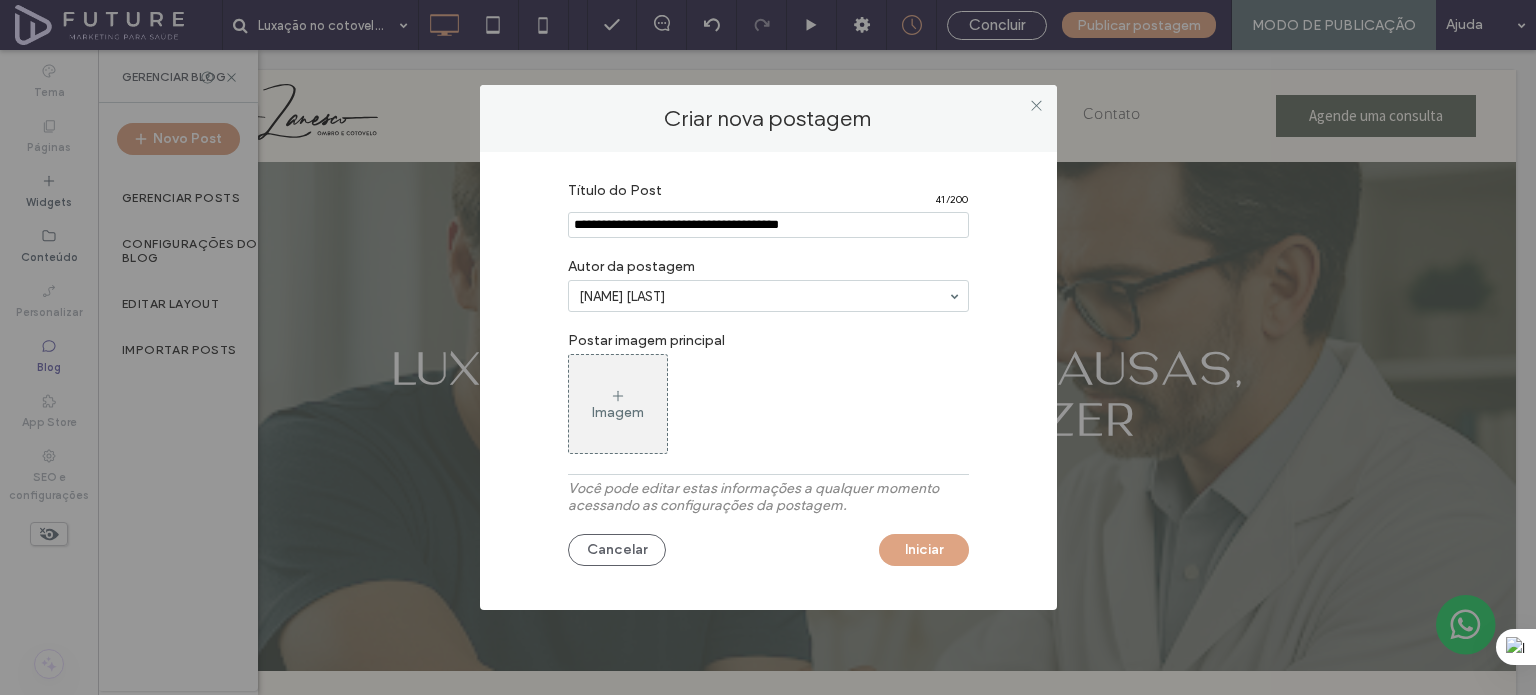 click on "Imagem" at bounding box center [618, 404] 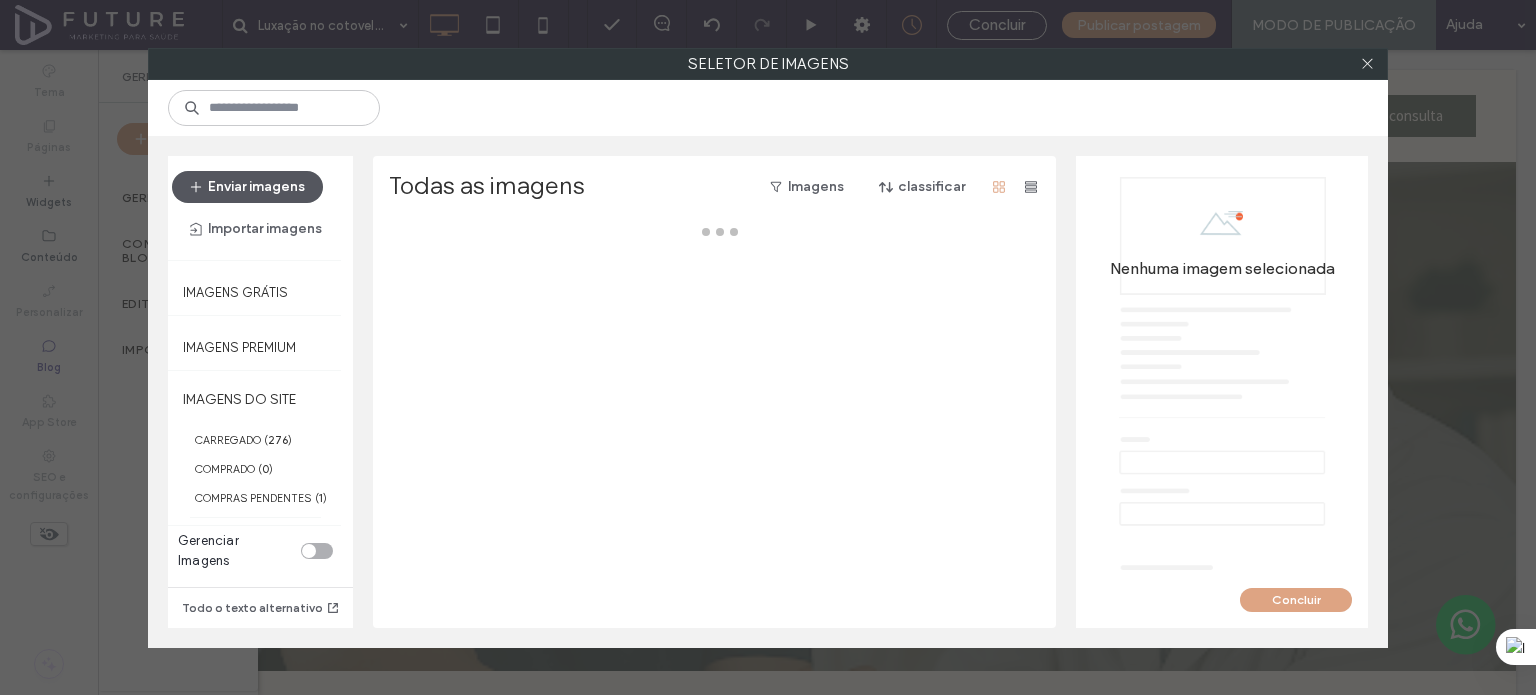 click on "Enviar imagens" at bounding box center [247, 187] 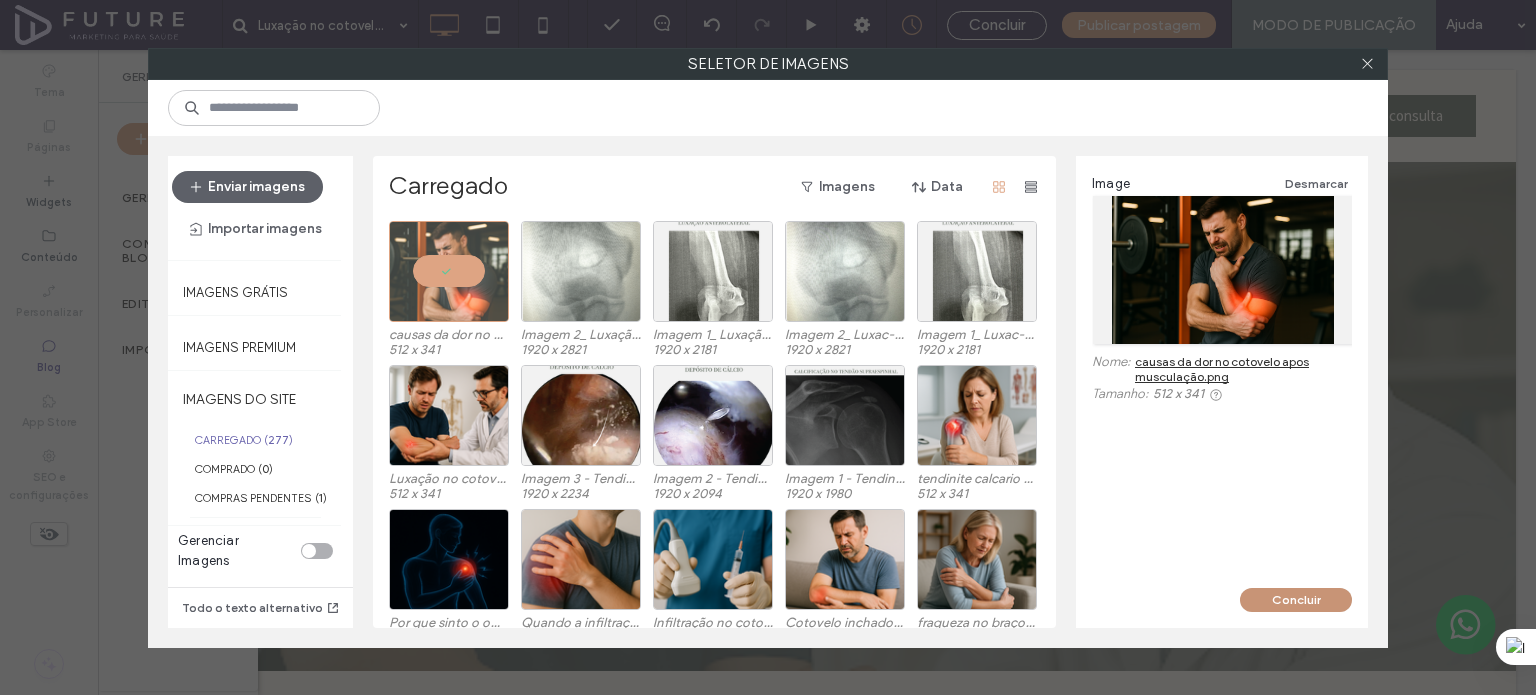 click on "Concluir" at bounding box center [1296, 600] 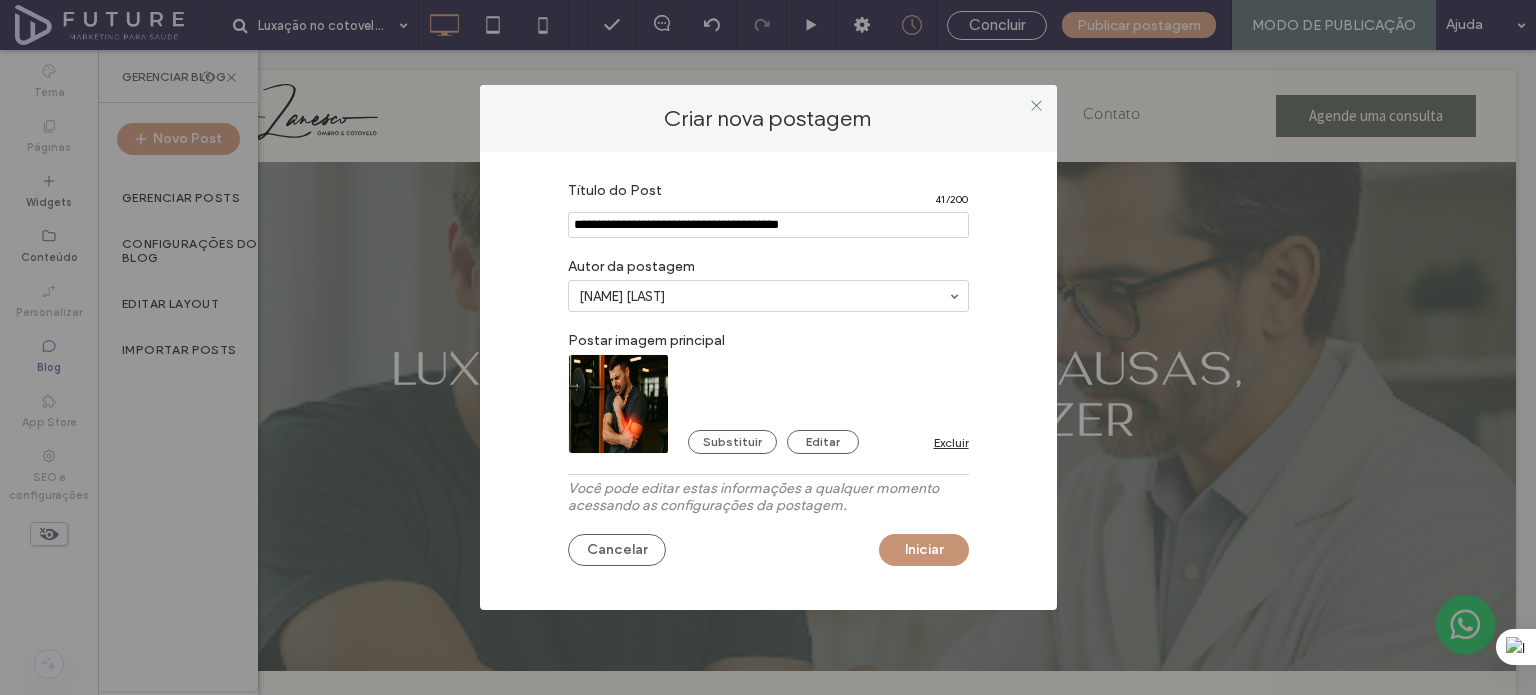 click on "Iniciar" at bounding box center (924, 550) 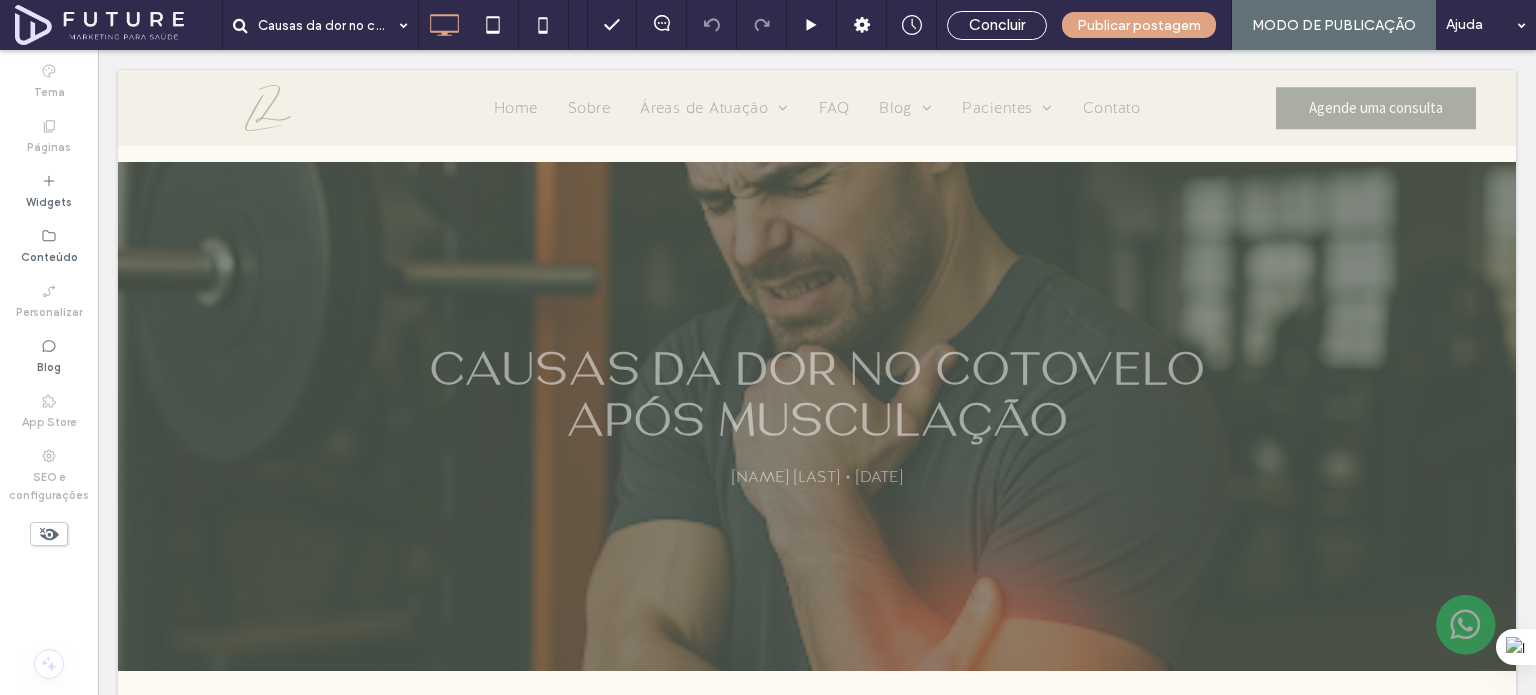 scroll, scrollTop: 600, scrollLeft: 0, axis: vertical 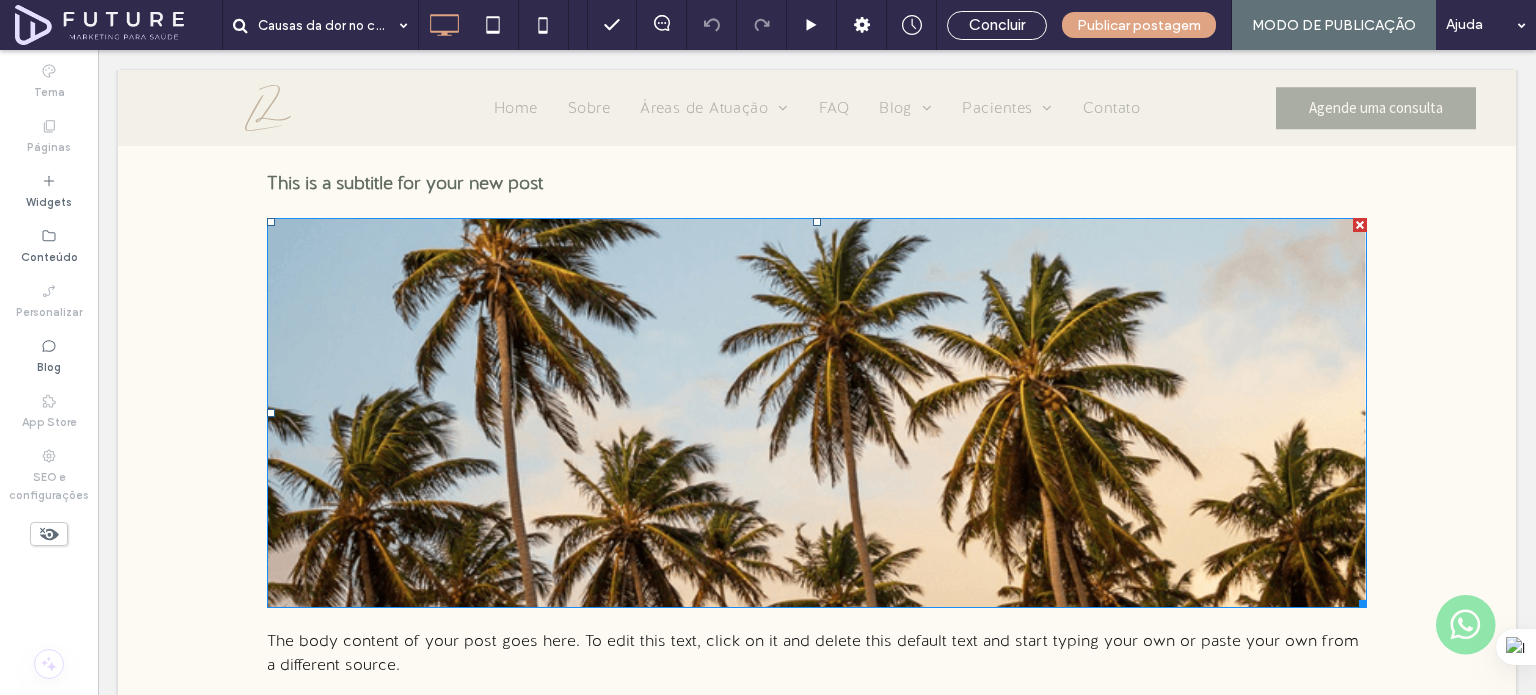 click at bounding box center (1360, 225) 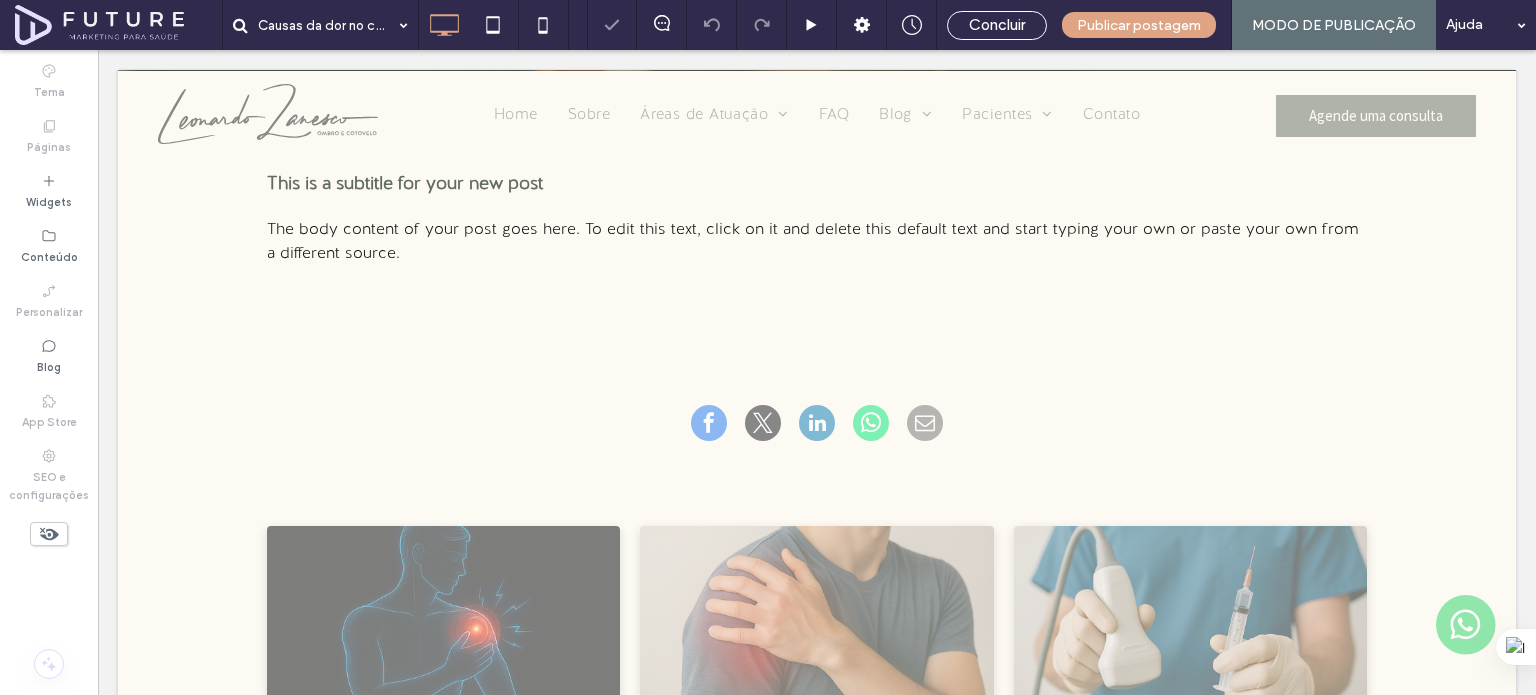 scroll, scrollTop: 0, scrollLeft: 0, axis: both 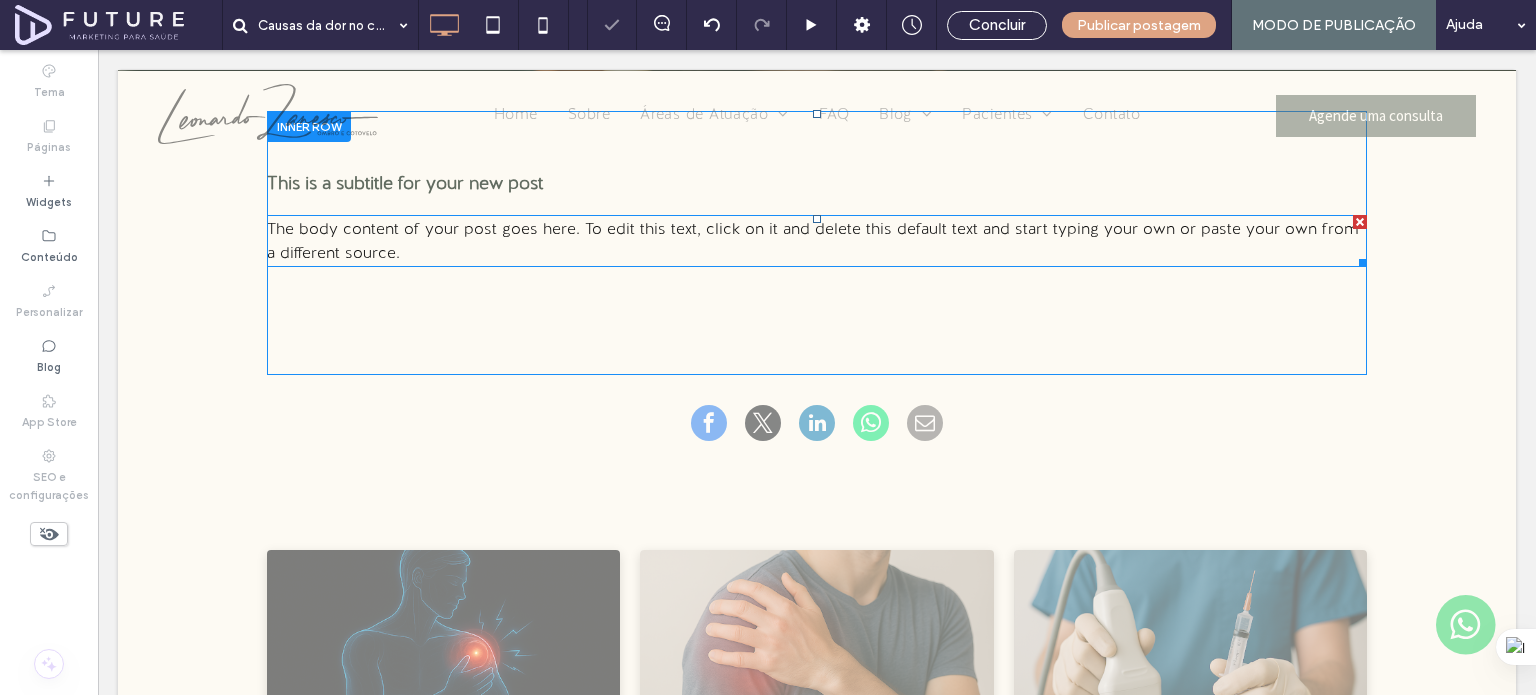 drag, startPoint x: 1350, startPoint y: 225, endPoint x: 1409, endPoint y: 284, distance: 83.4386 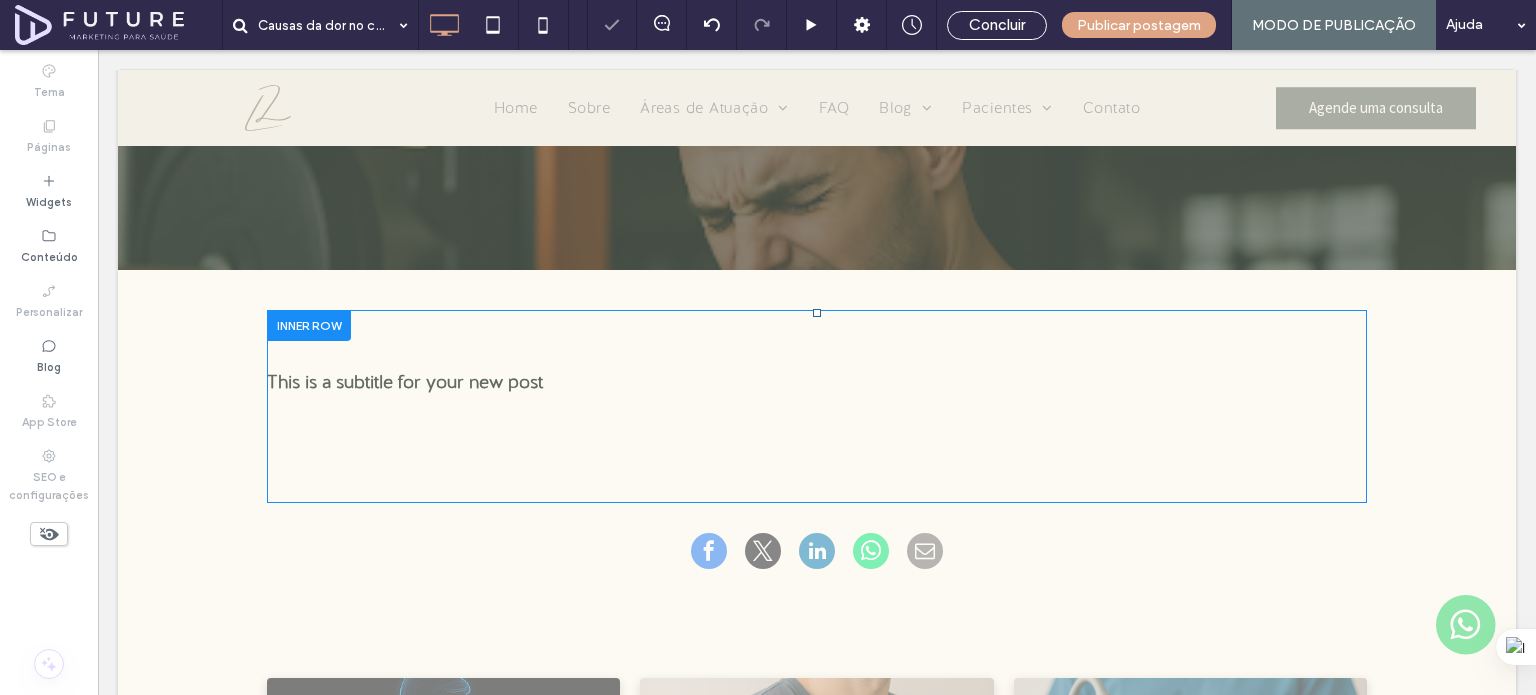 scroll, scrollTop: 400, scrollLeft: 0, axis: vertical 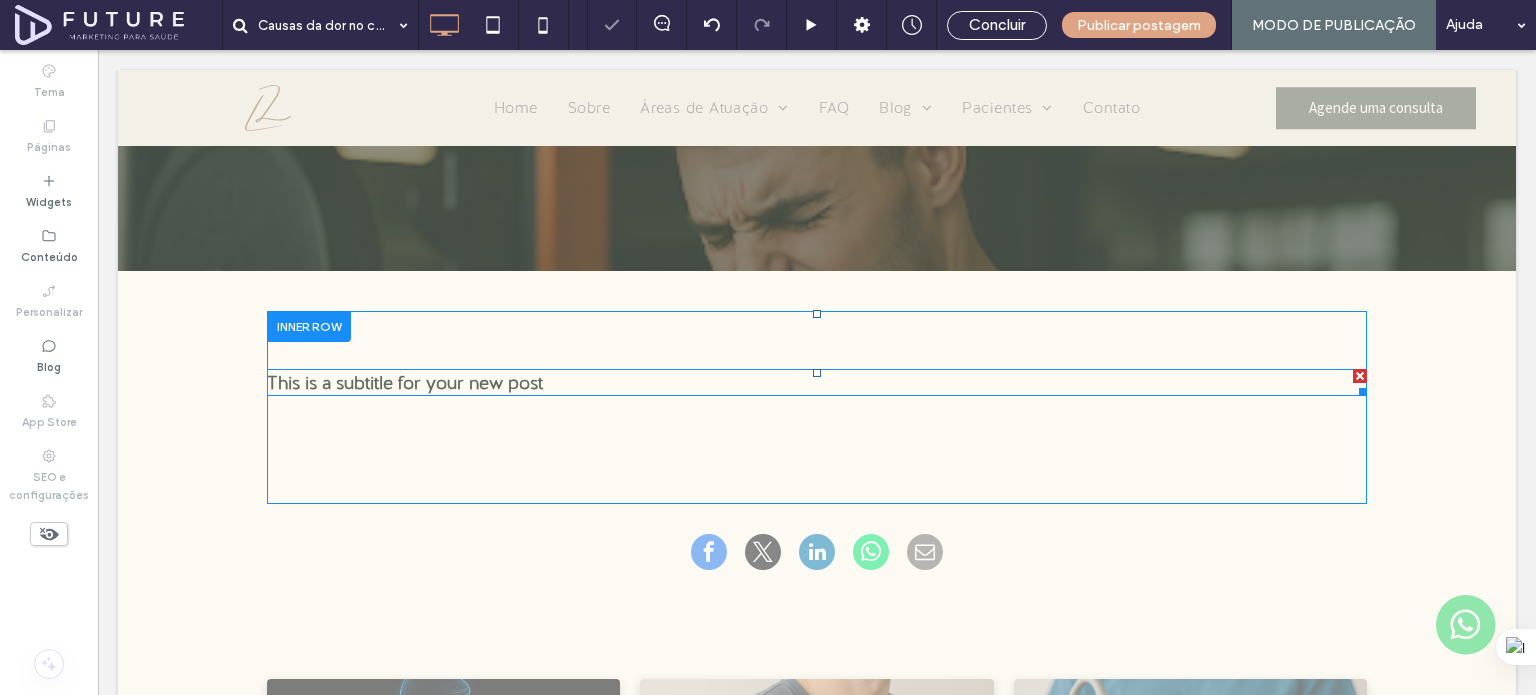 click on "This is a subtitle for your new post" at bounding box center [405, 382] 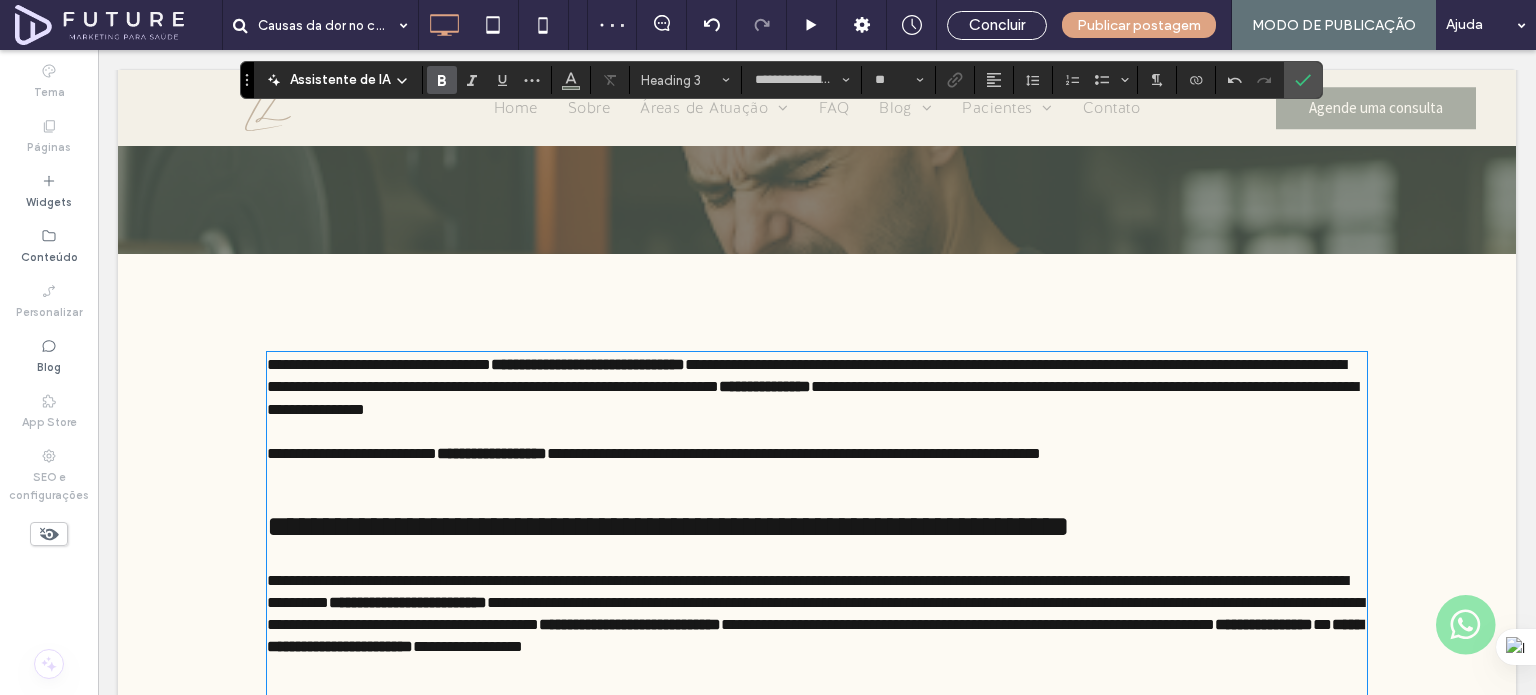 scroll, scrollTop: 2329, scrollLeft: 0, axis: vertical 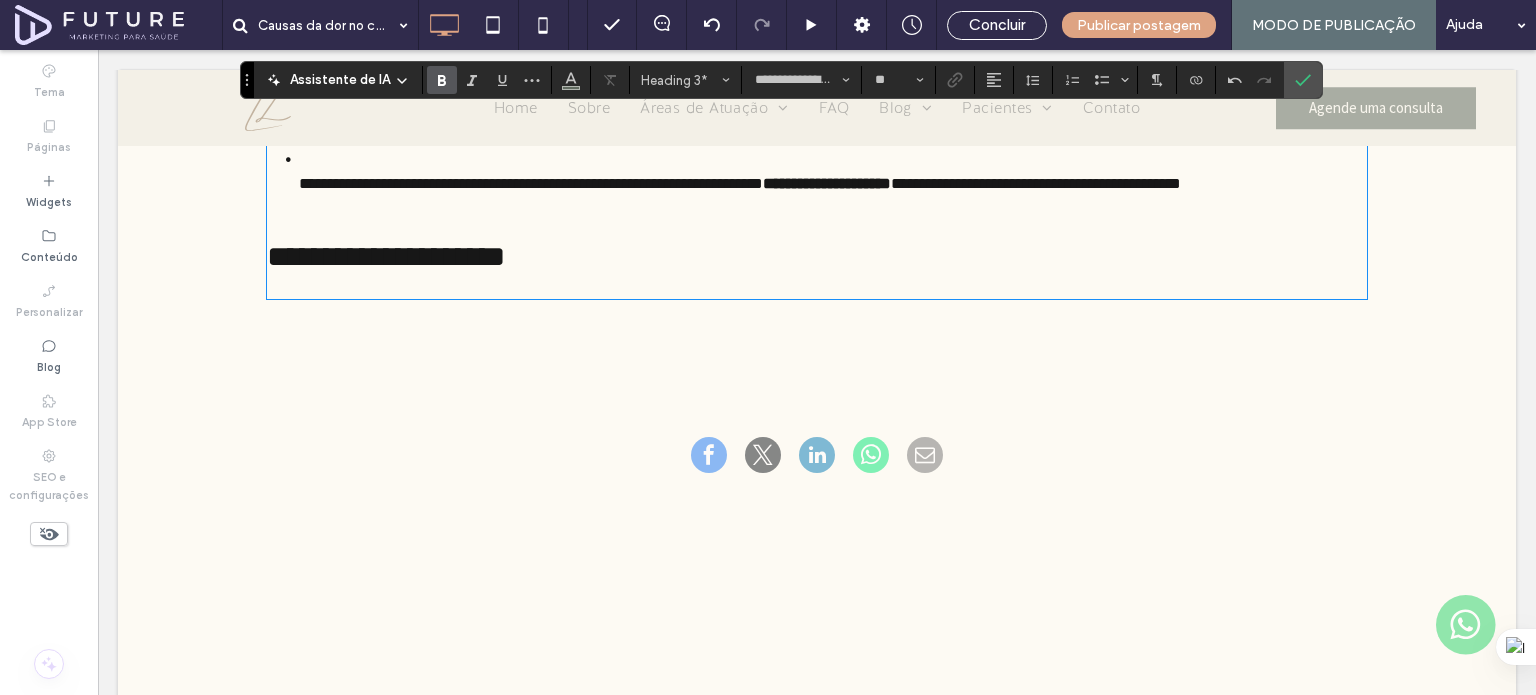 type on "**********" 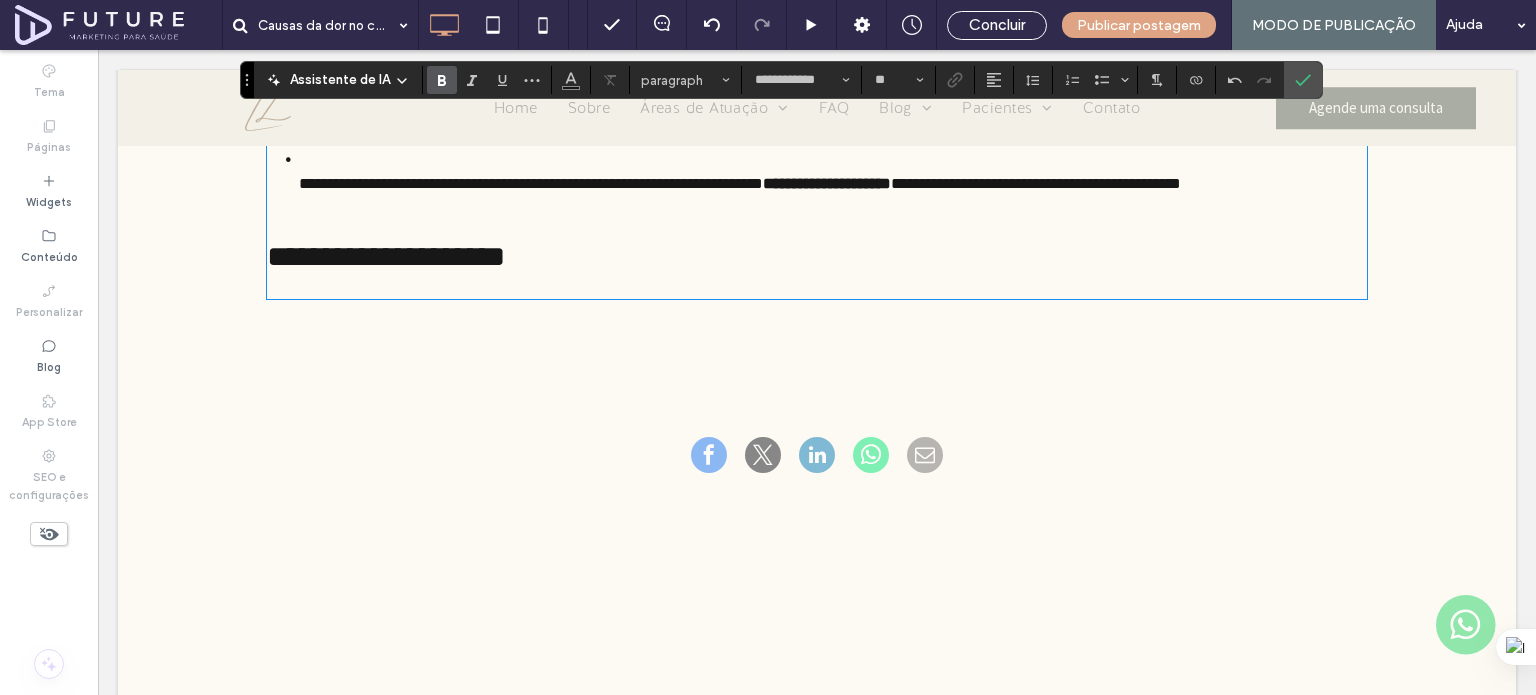 click on "**********" at bounding box center [817, 236] 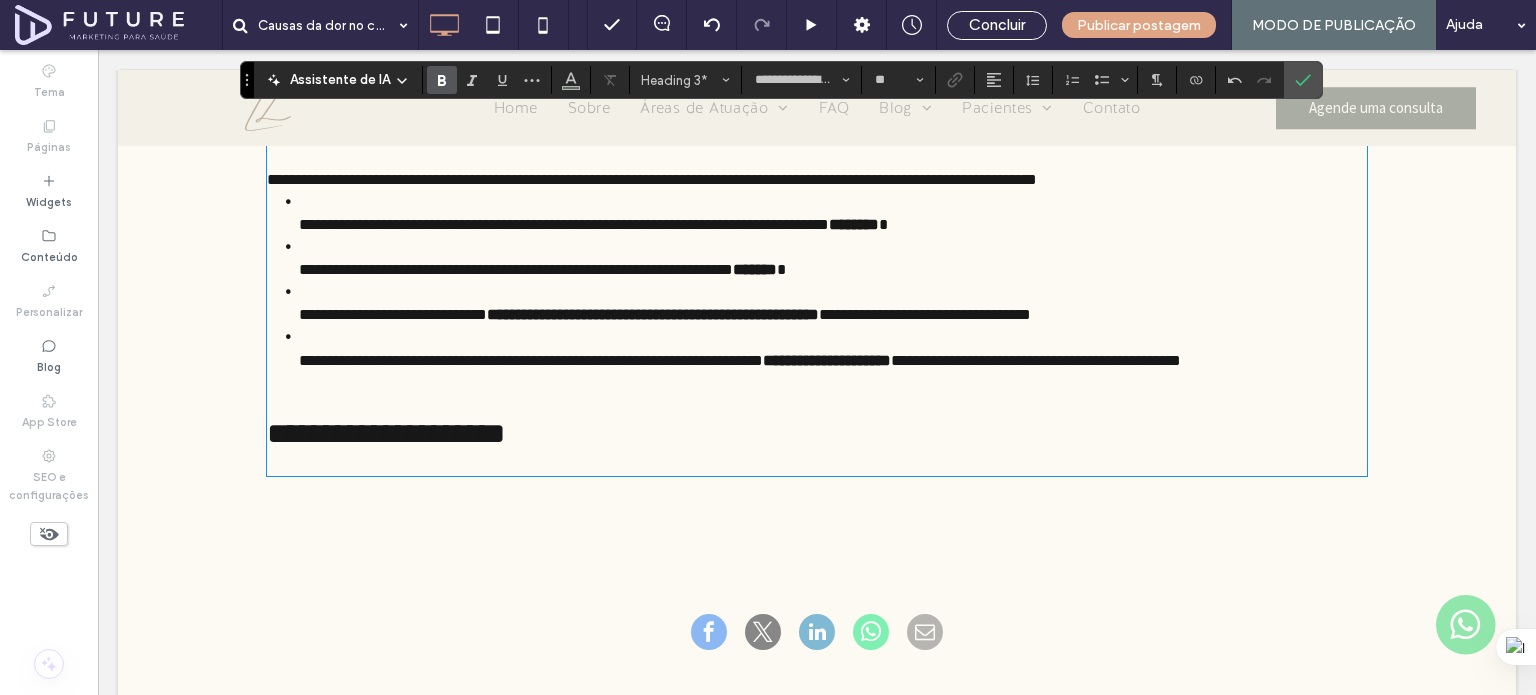 scroll, scrollTop: 2029, scrollLeft: 0, axis: vertical 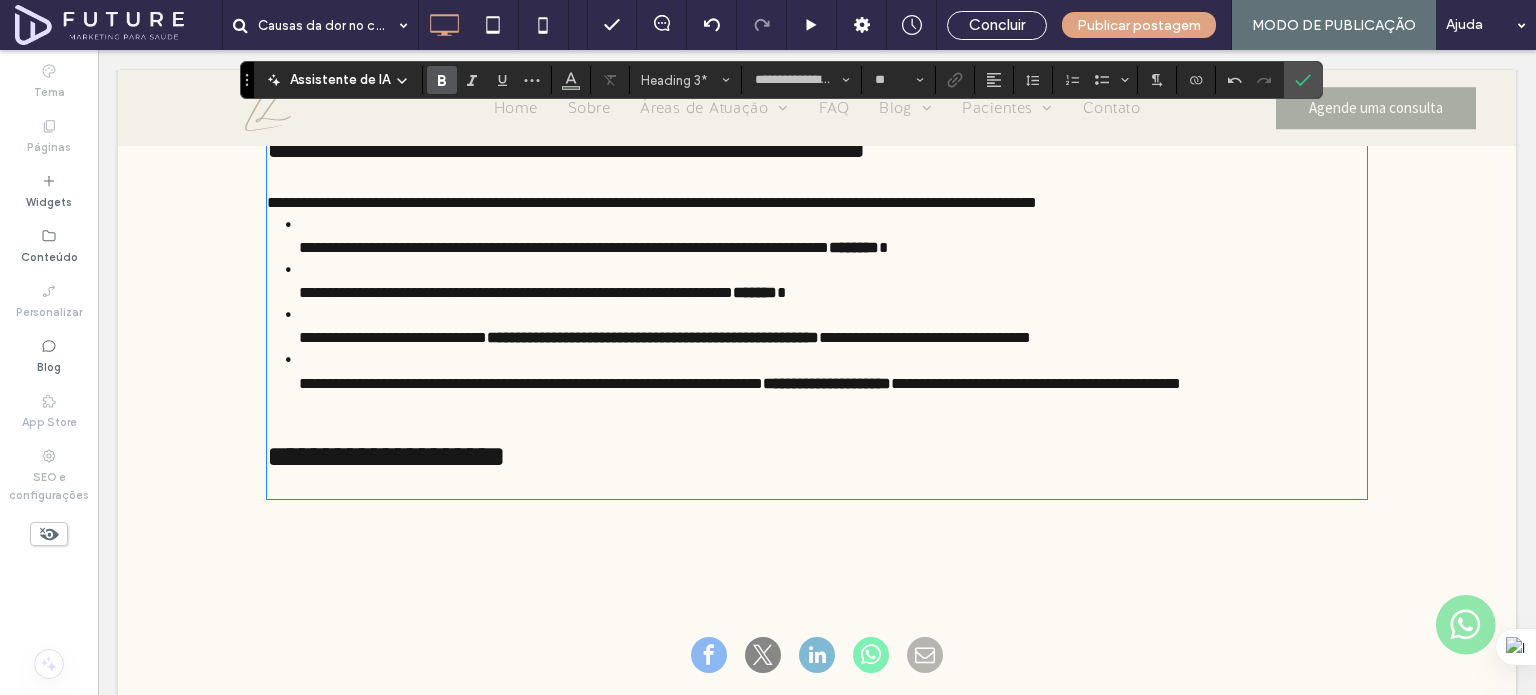 click on "**********" at bounding box center [817, 436] 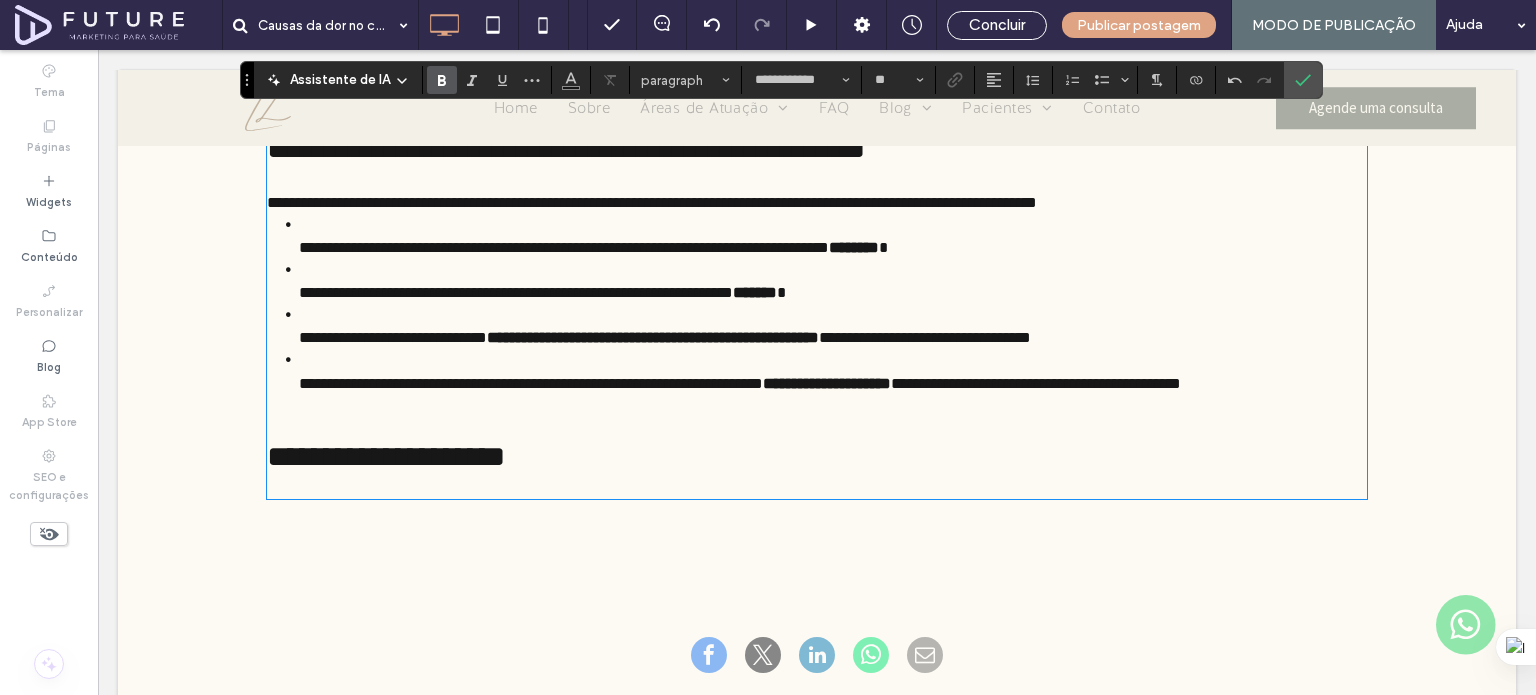 type on "**********" 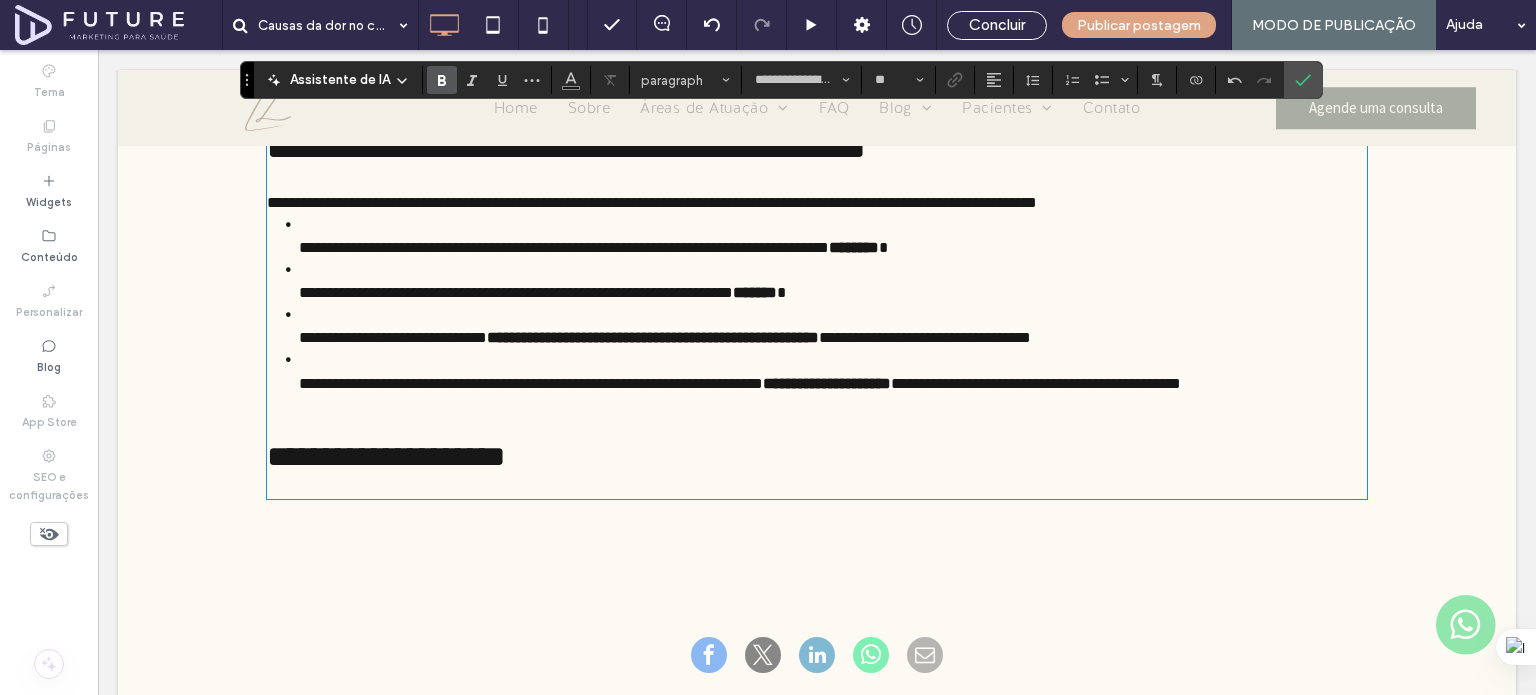 click on "**********" at bounding box center (817, 304) 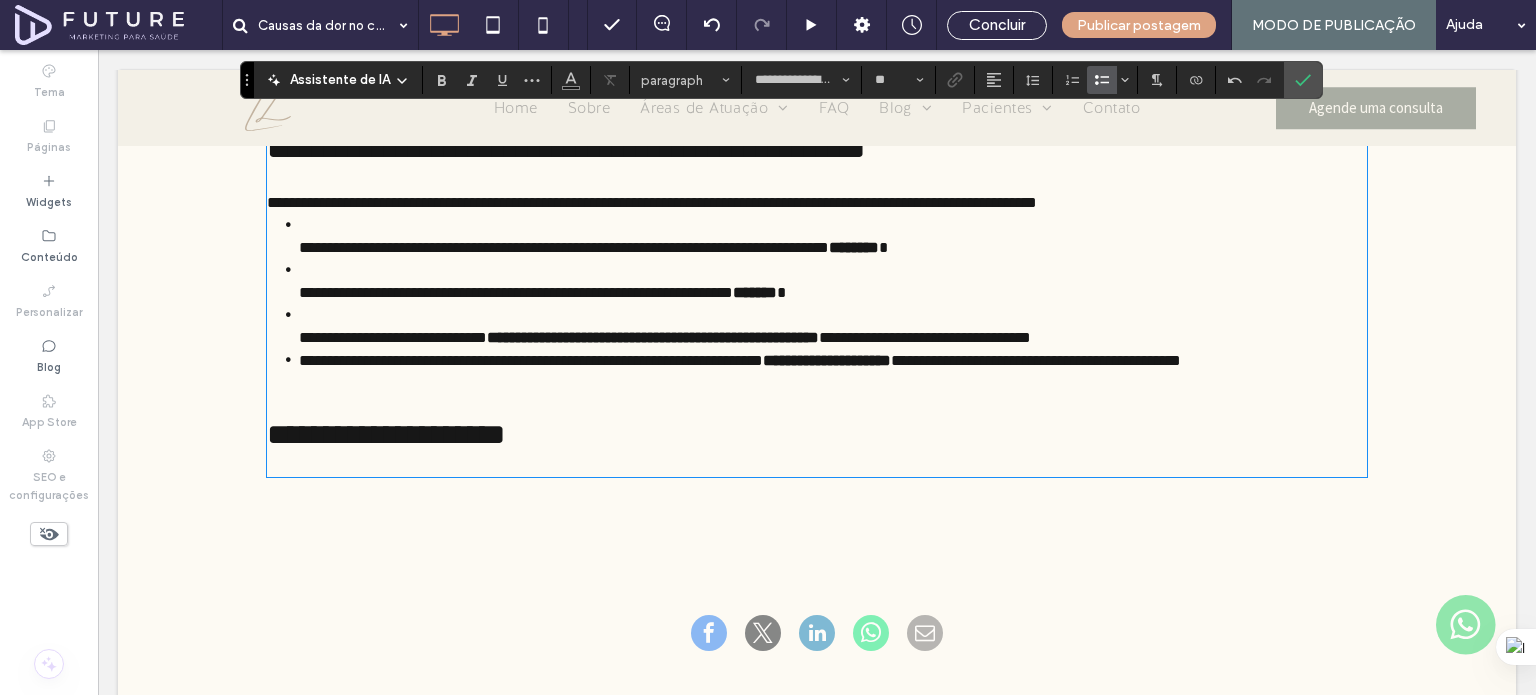 click on "**********" at bounding box center [817, 293] 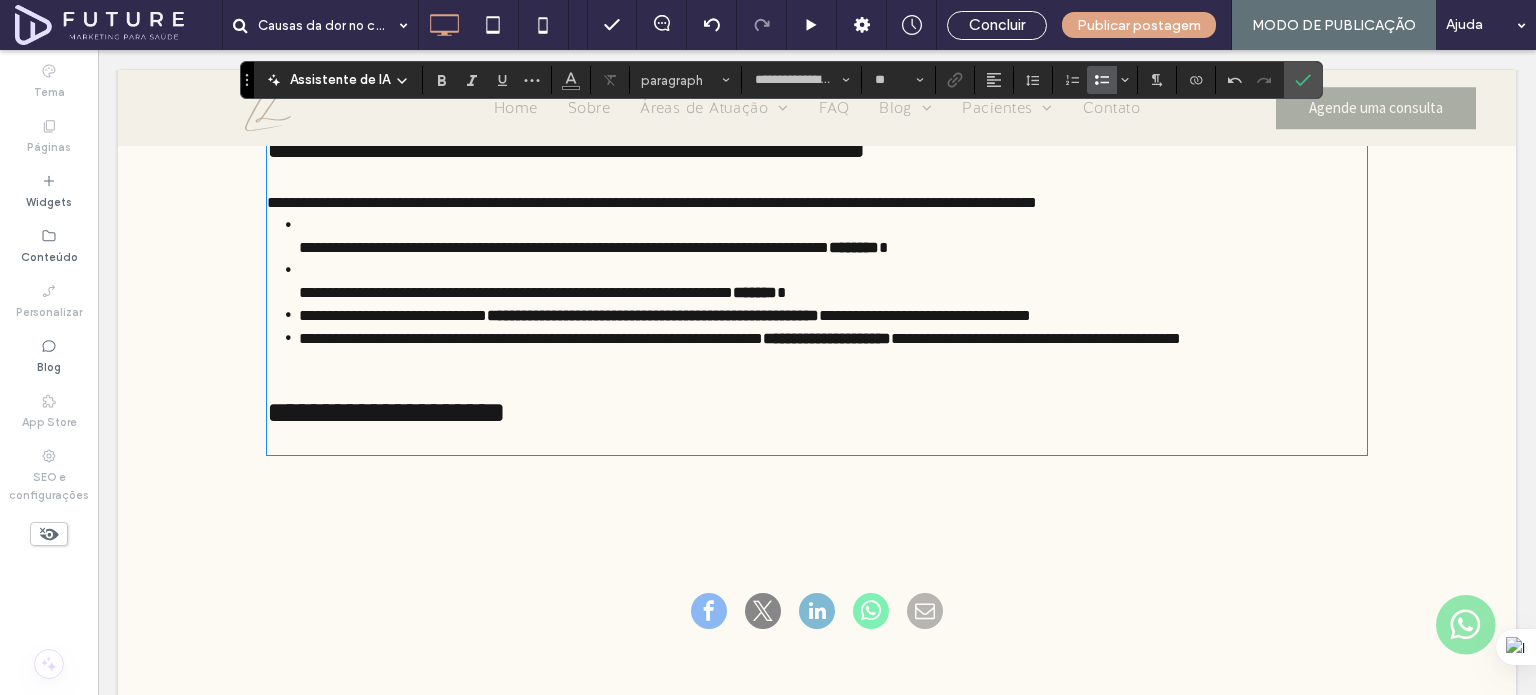 click on "**********" at bounding box center (516, 292) 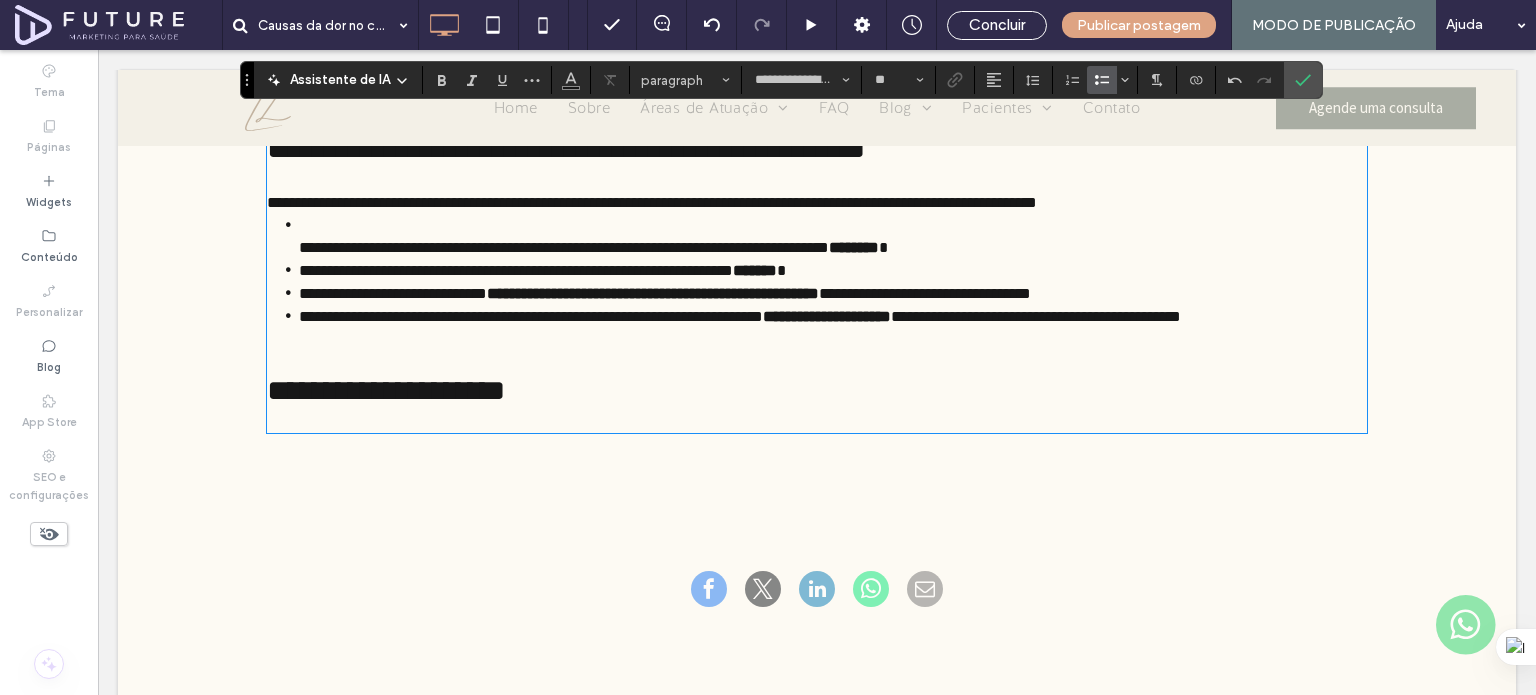 click on "**********" at bounding box center (817, 271) 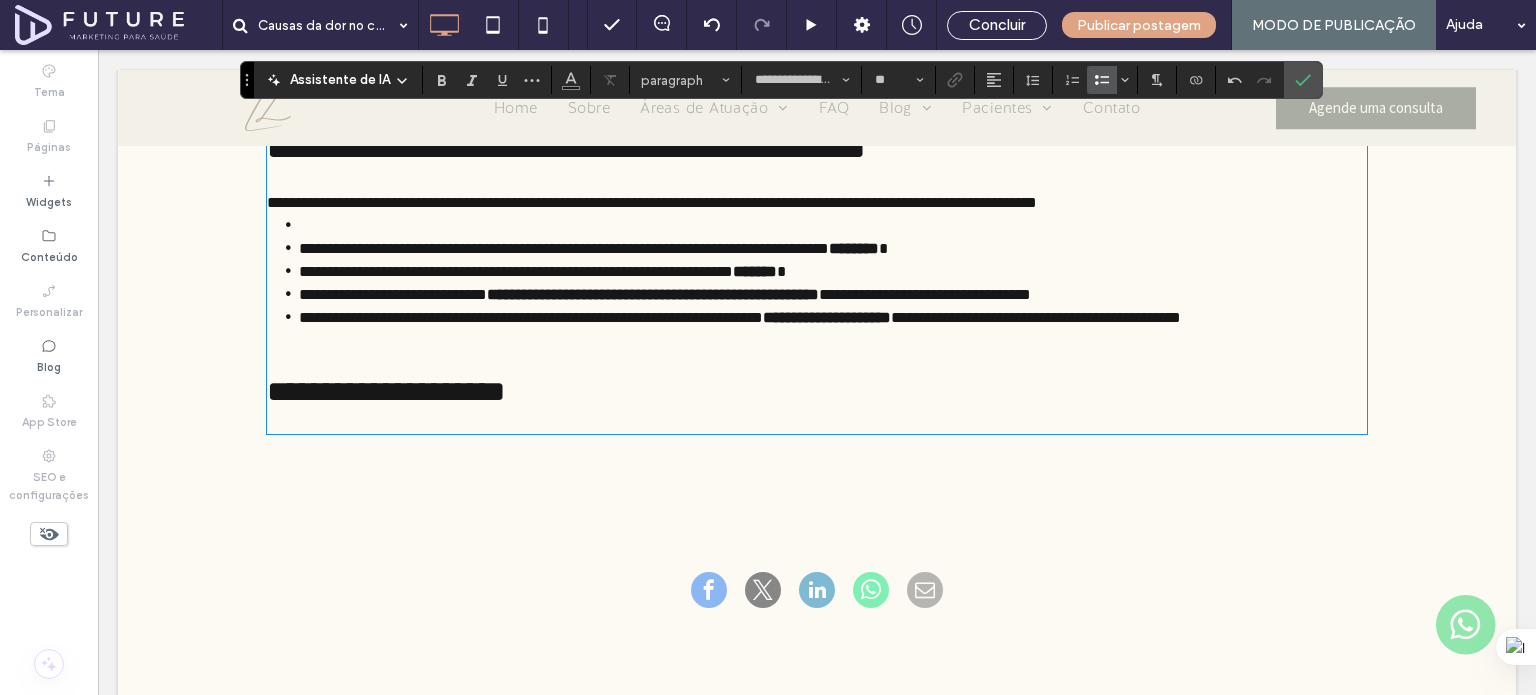 click at bounding box center [833, 225] 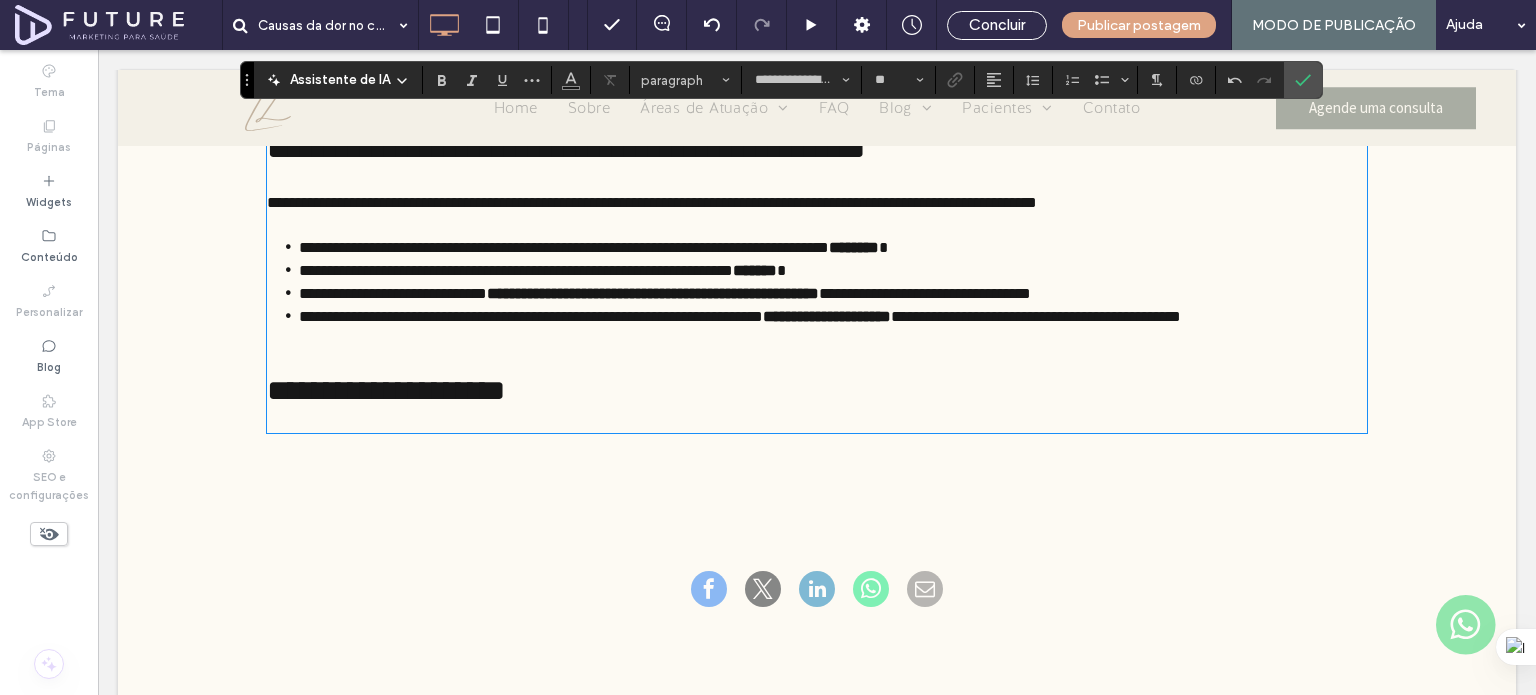 click on "**********" at bounding box center (817, 192) 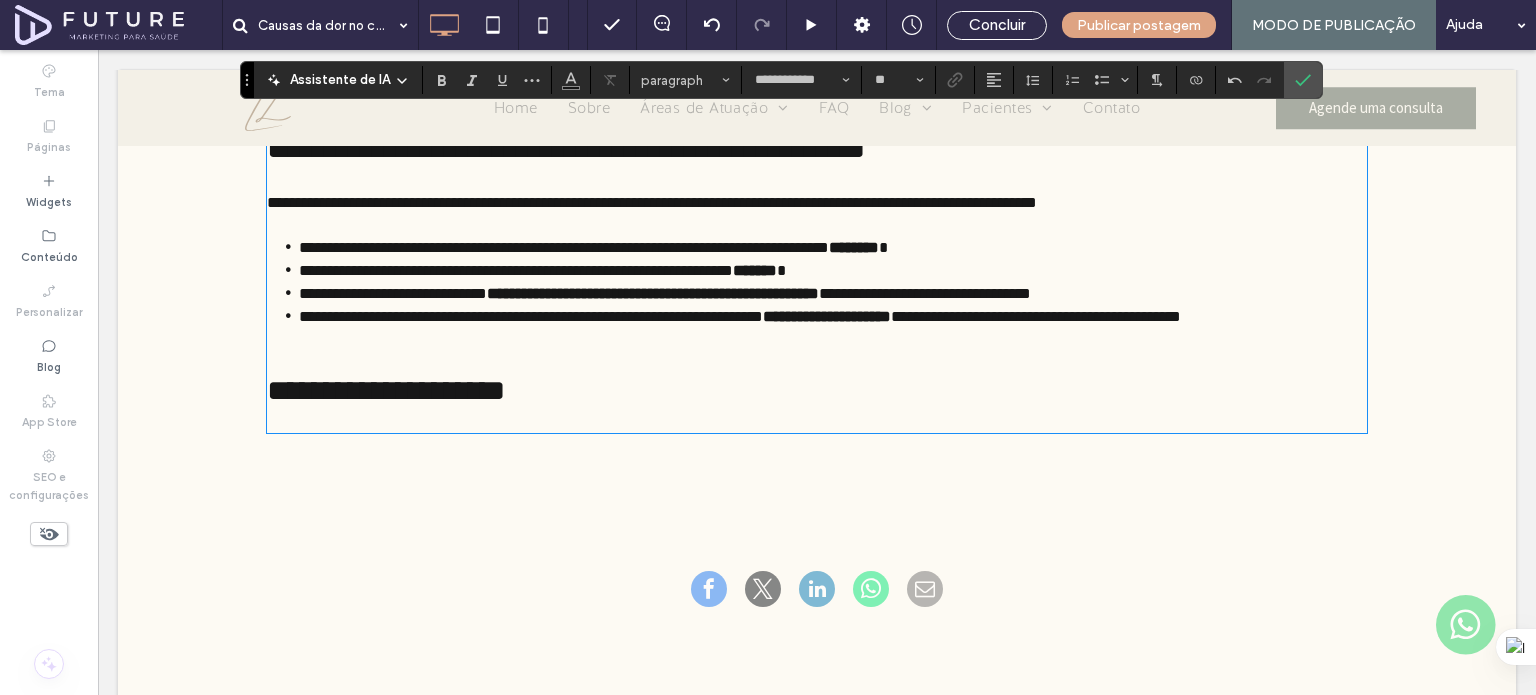 type on "**" 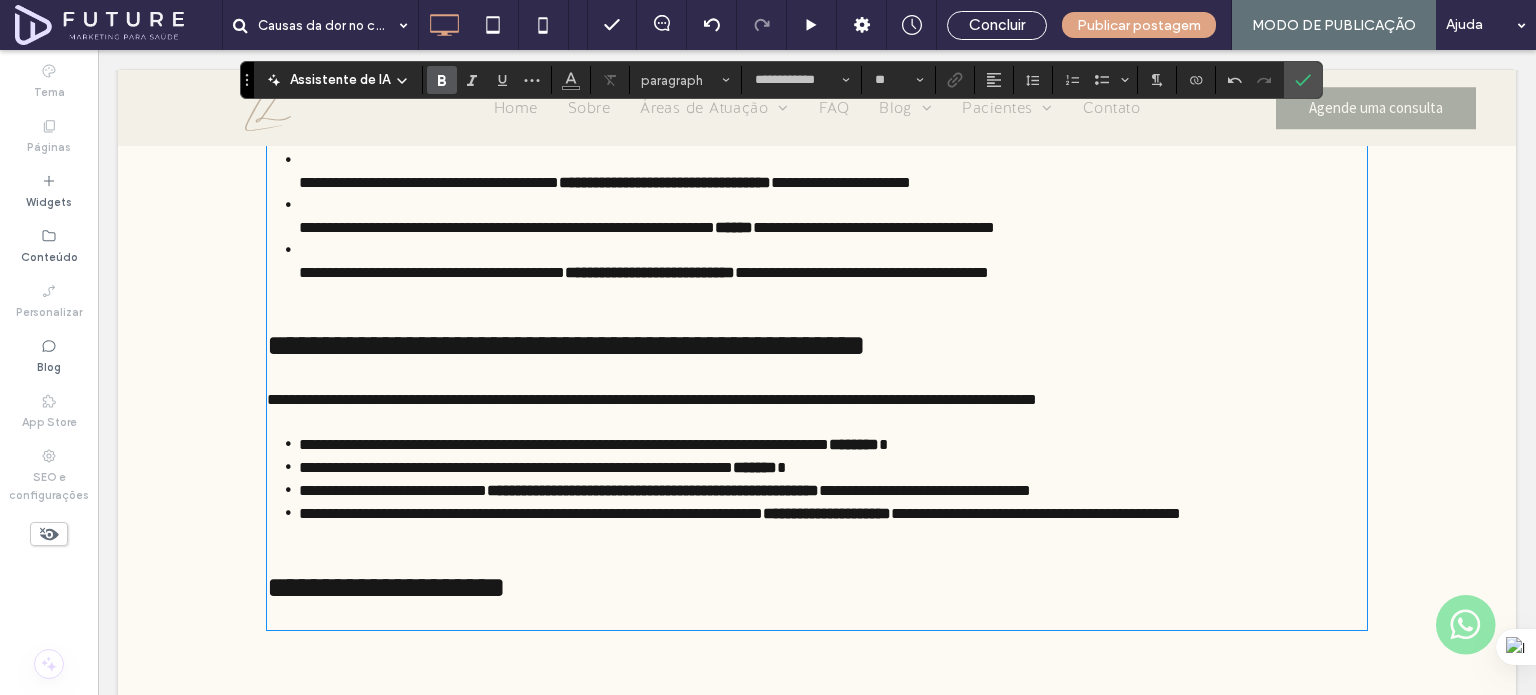scroll, scrollTop: 1829, scrollLeft: 0, axis: vertical 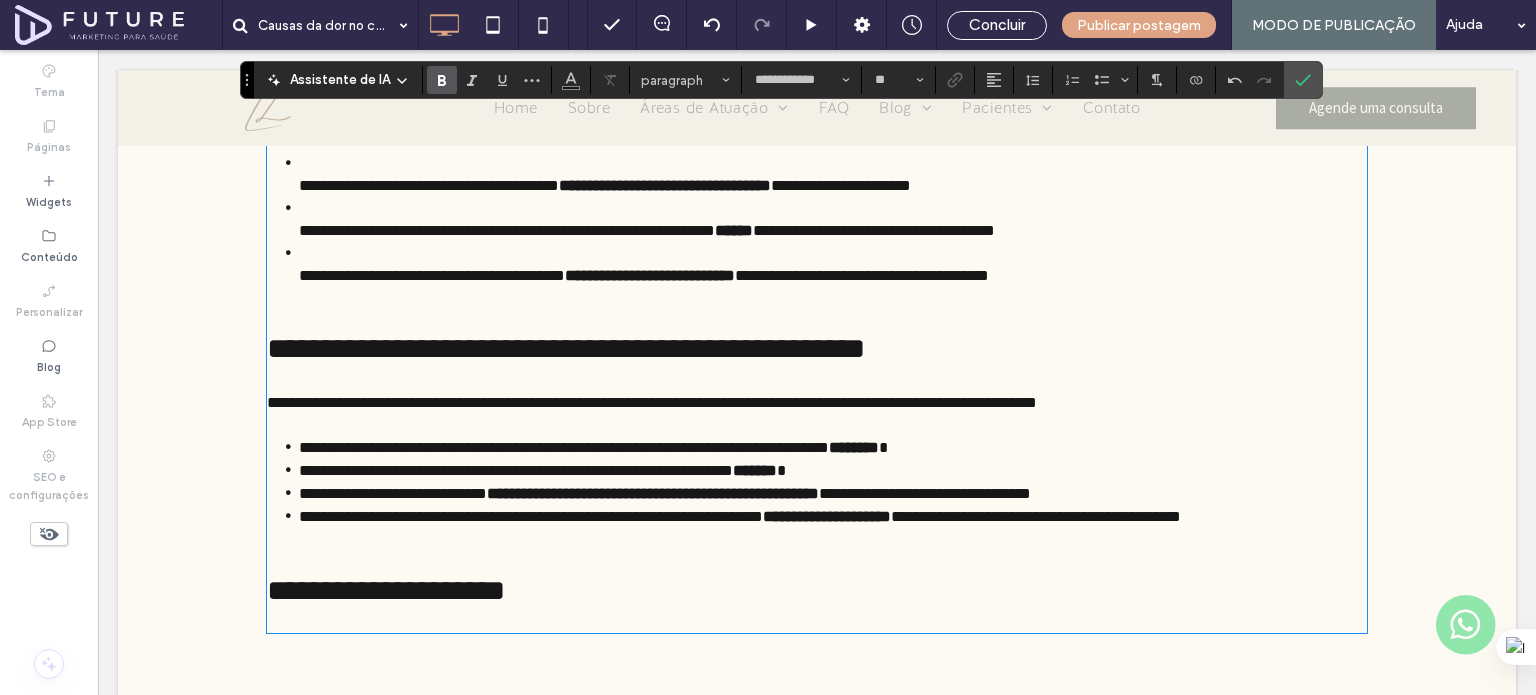 type on "**********" 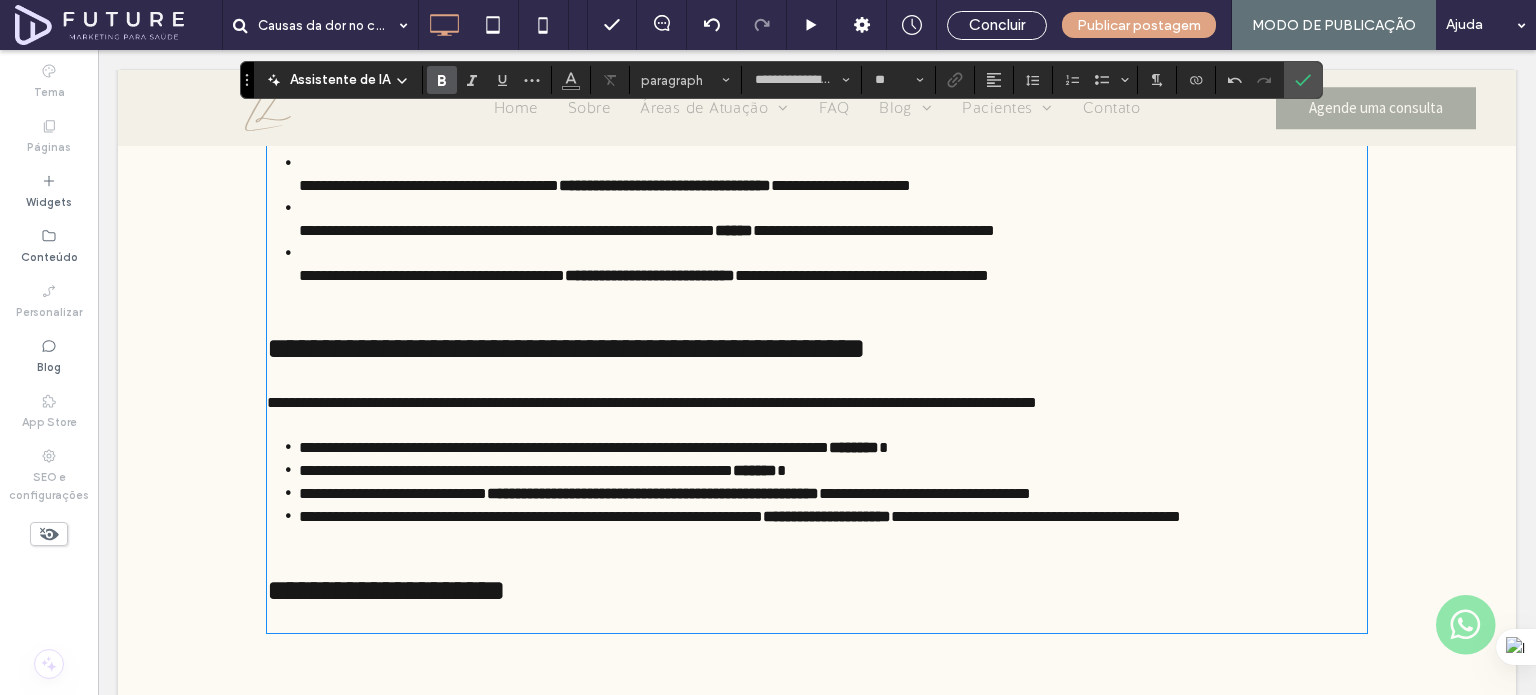 click on "**********" at bounding box center [817, 196] 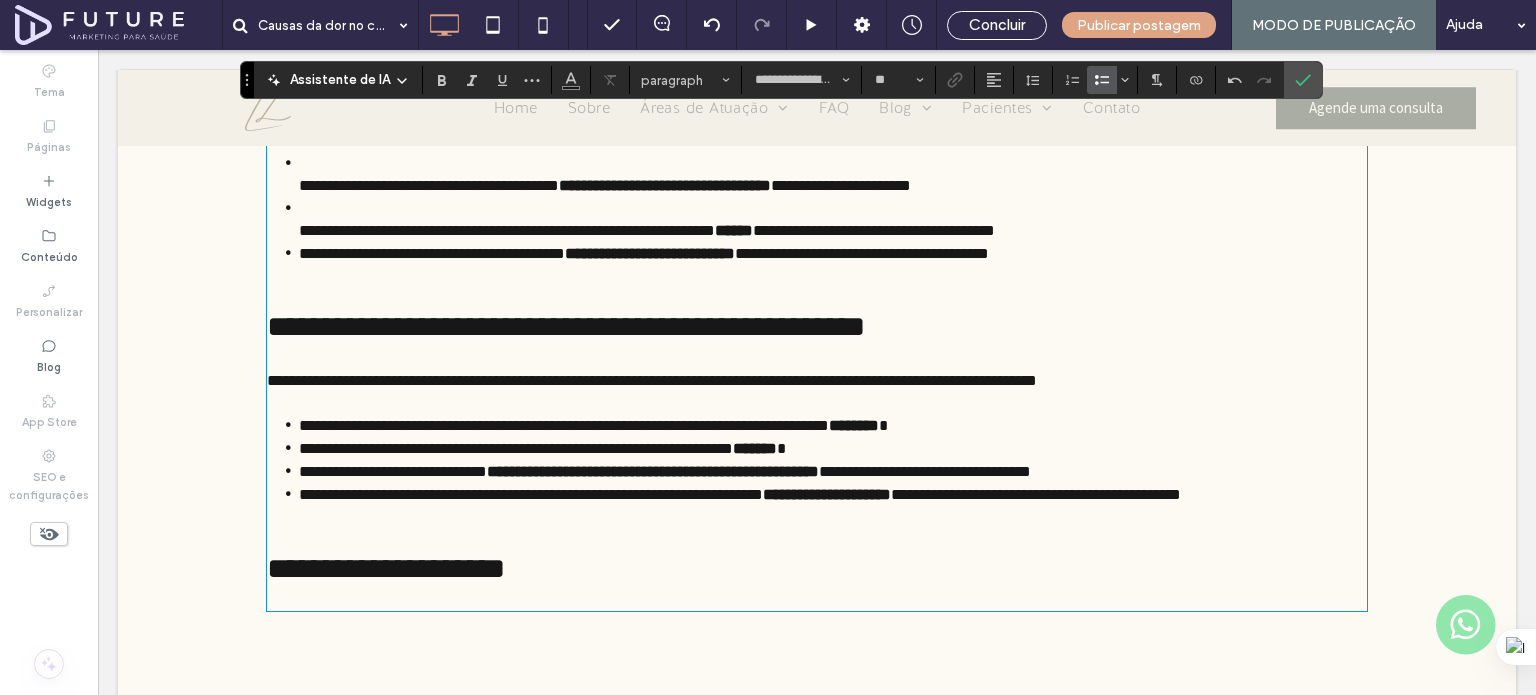 click on "**********" at bounding box center (817, 185) 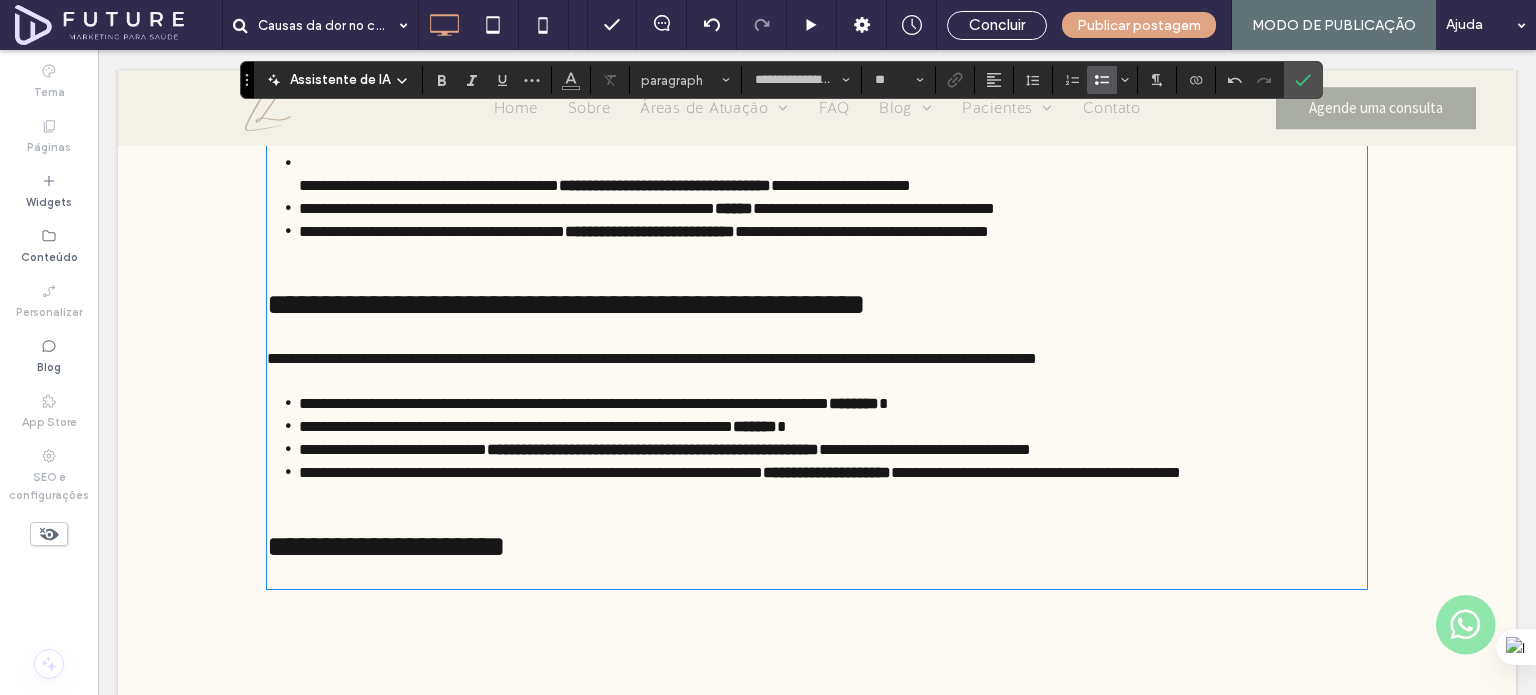 click on "**********" at bounding box center (817, 174) 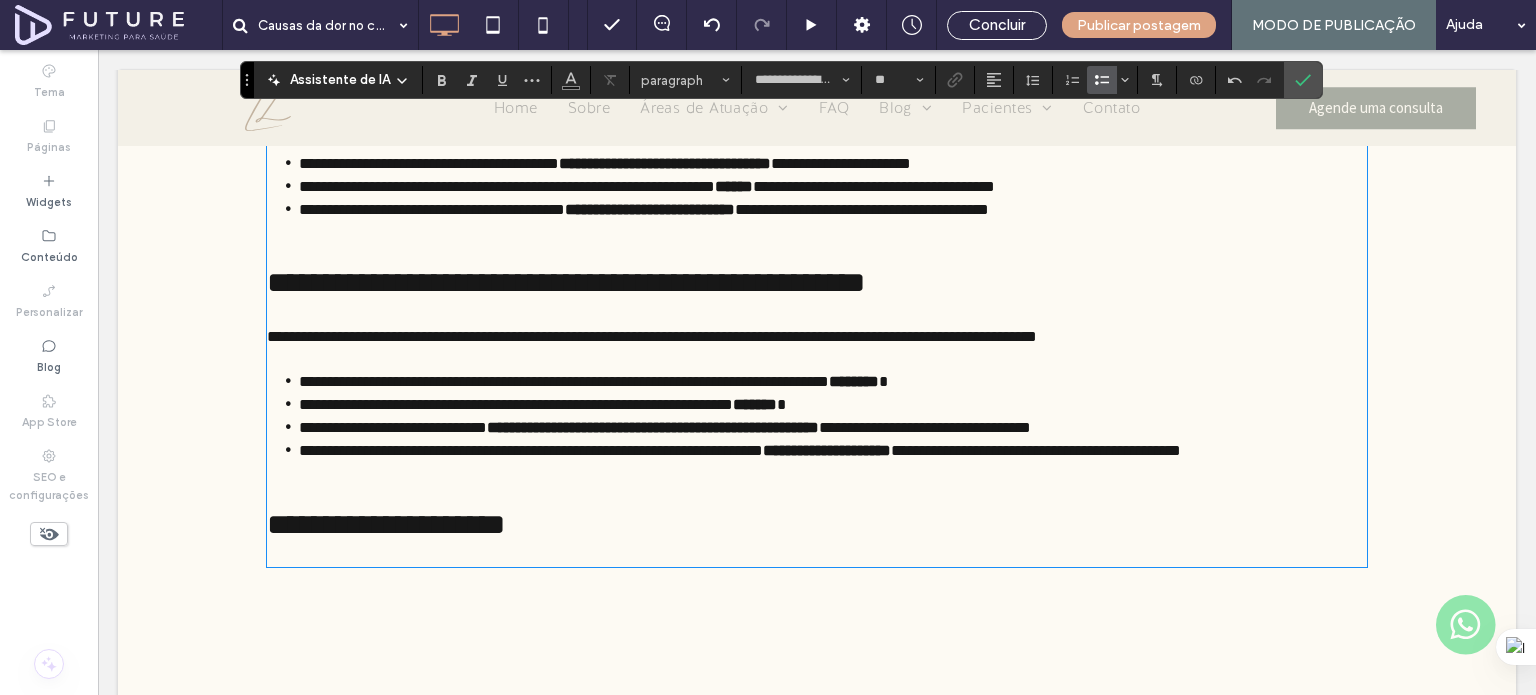 click on "**********" at bounding box center [817, 163] 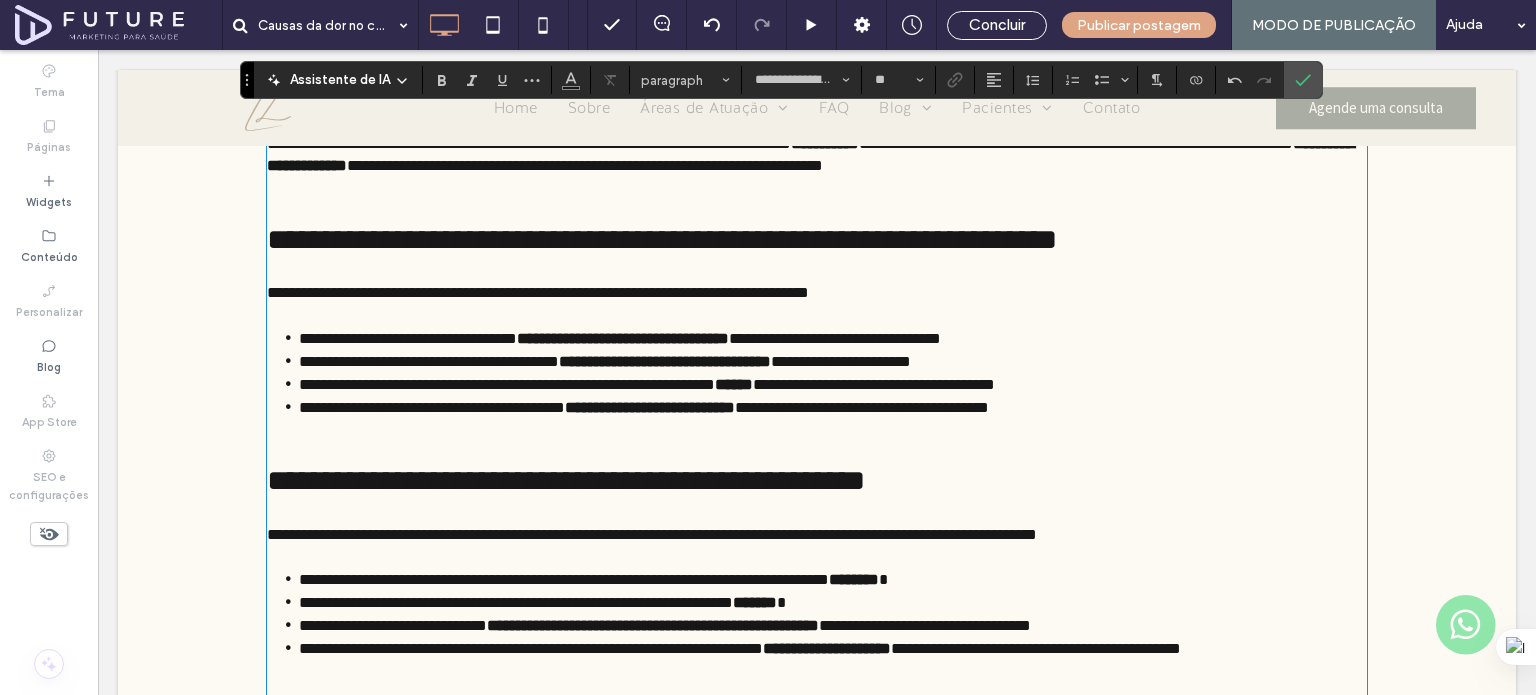 scroll, scrollTop: 1629, scrollLeft: 0, axis: vertical 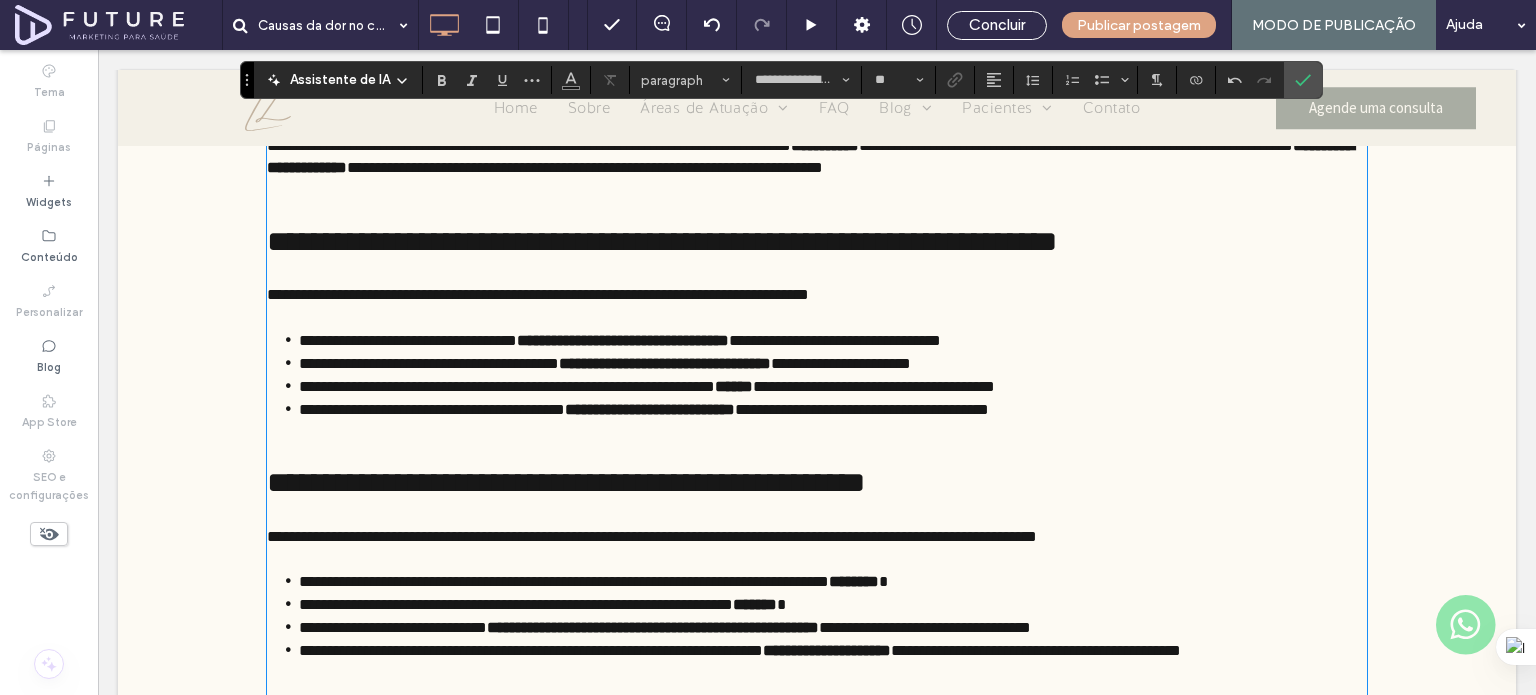 click on "**********" at bounding box center [817, 284] 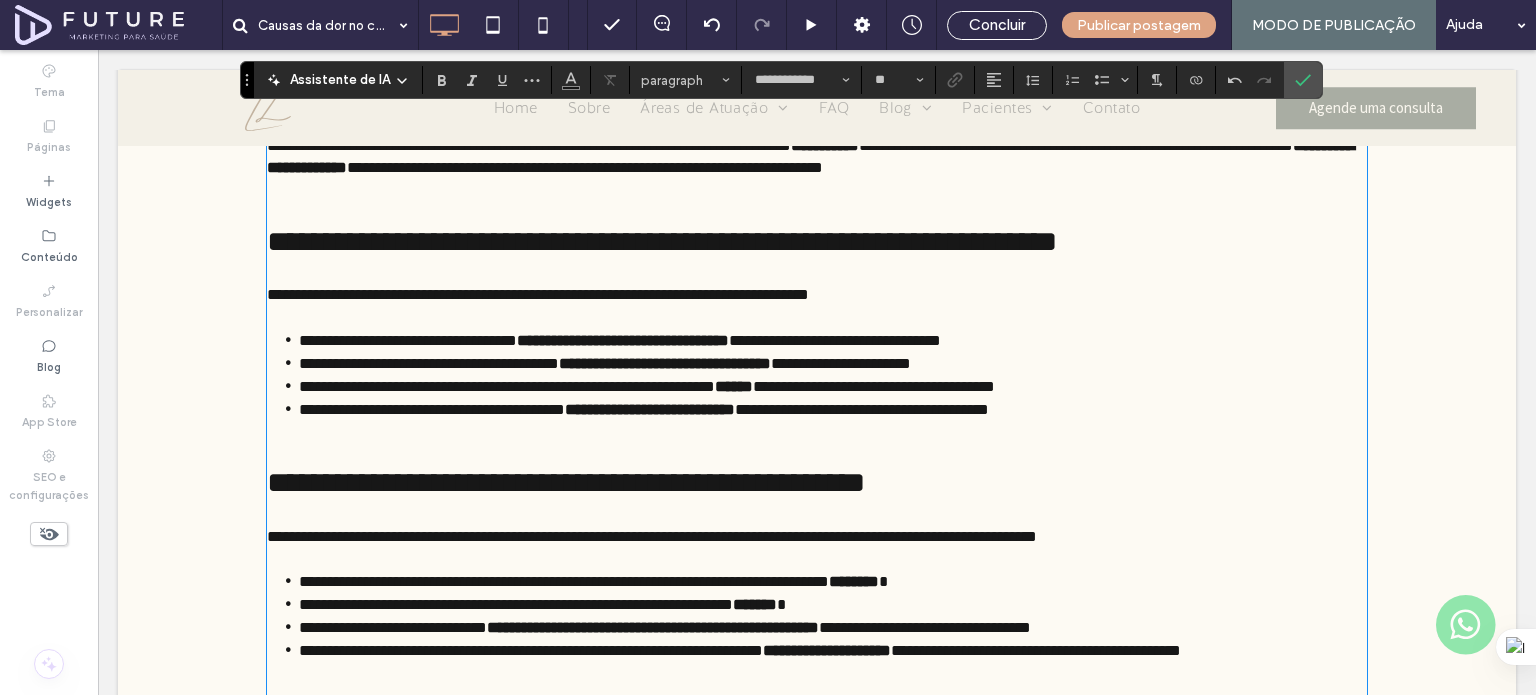 drag, startPoint x: 299, startPoint y: 615, endPoint x: 313, endPoint y: 484, distance: 131.74597 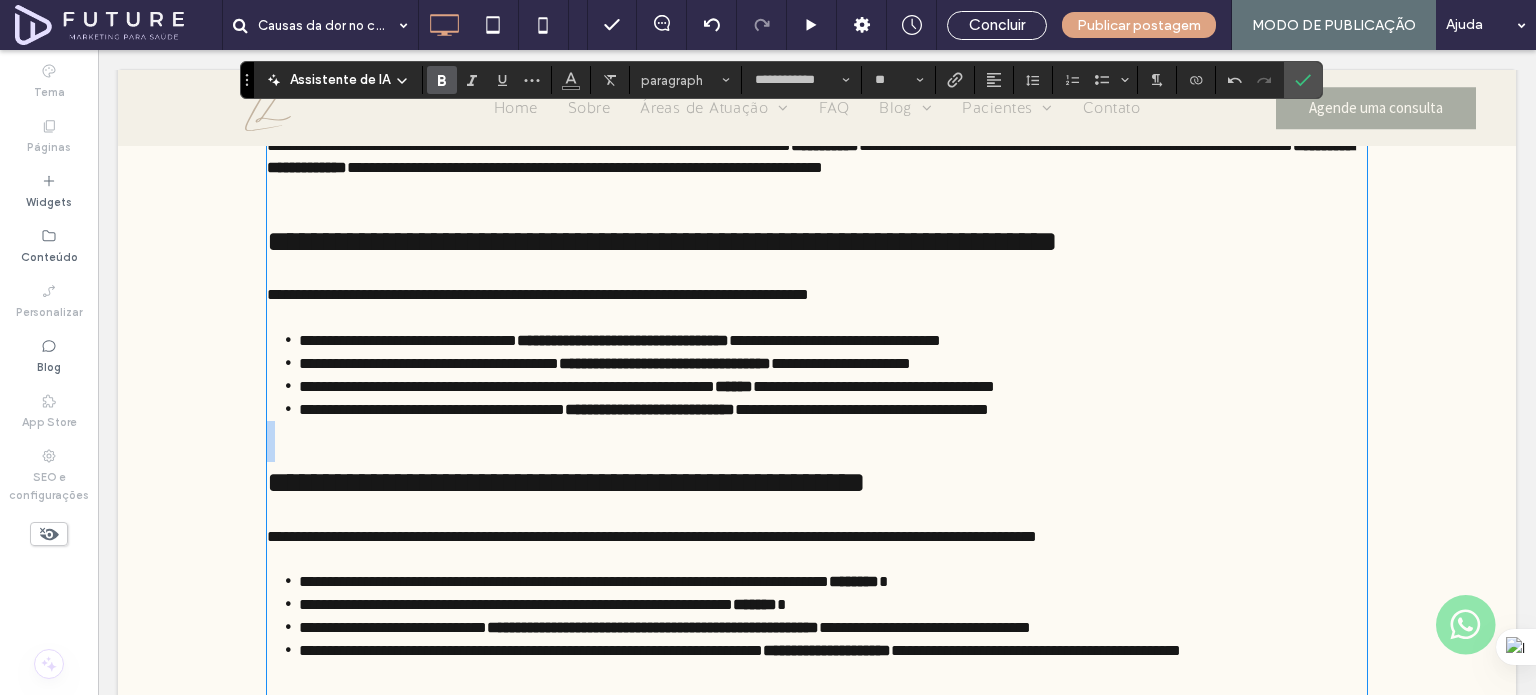 click on "**********" at bounding box center [817, 462] 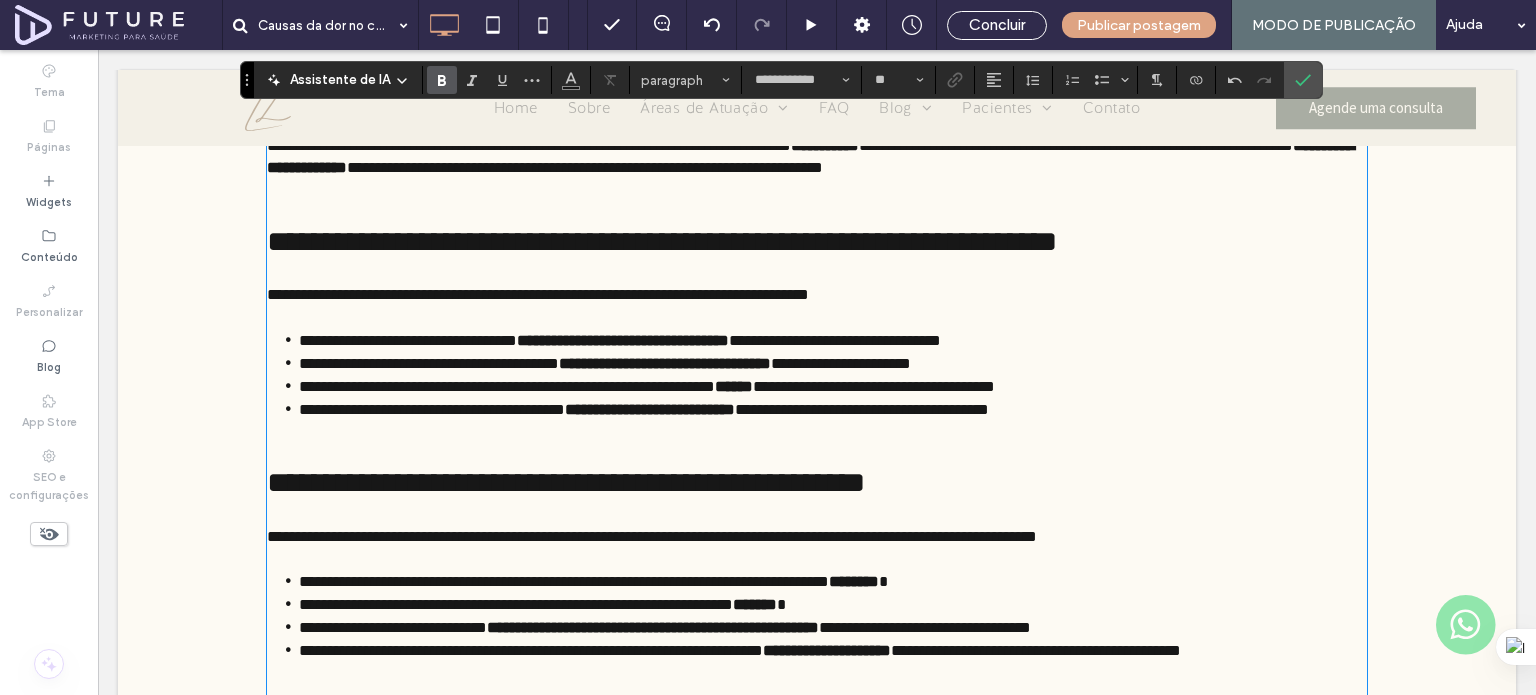 type on "**********" 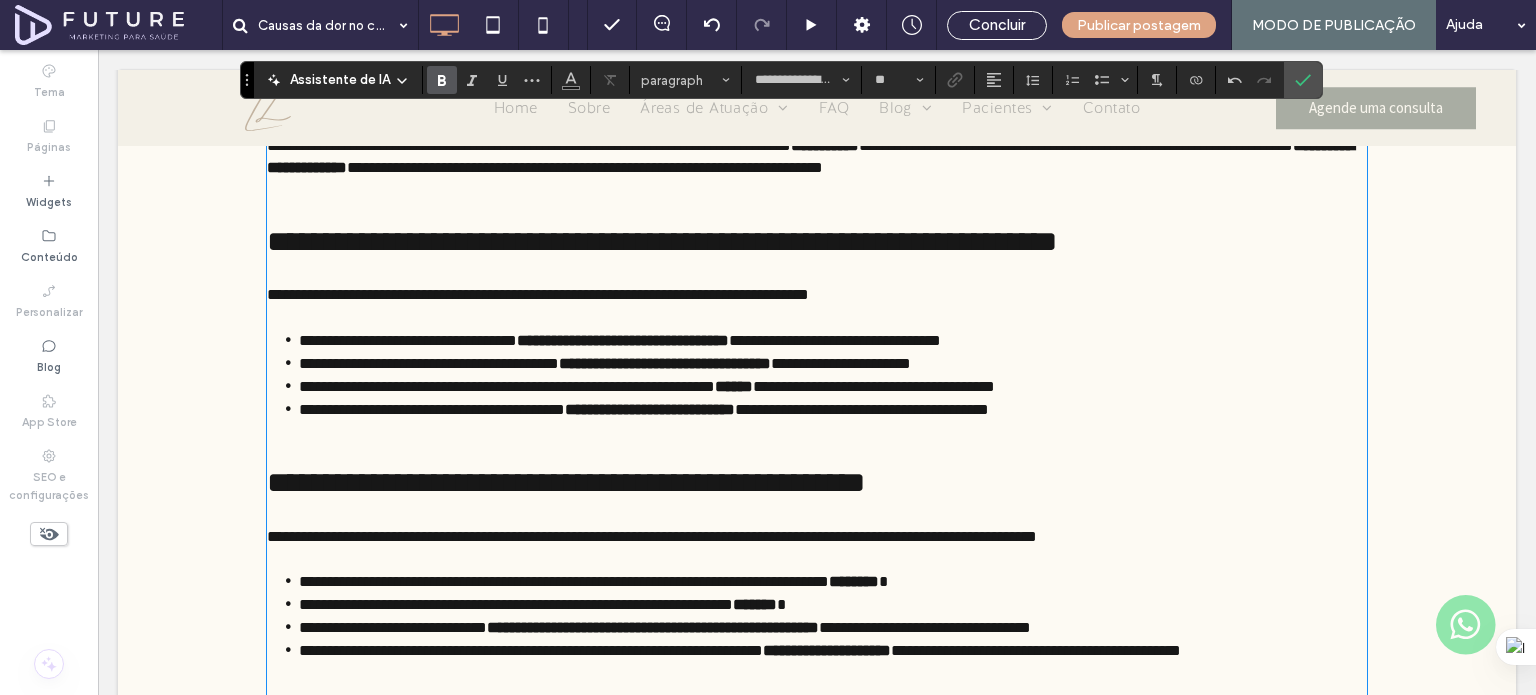 click at bounding box center [817, 317] 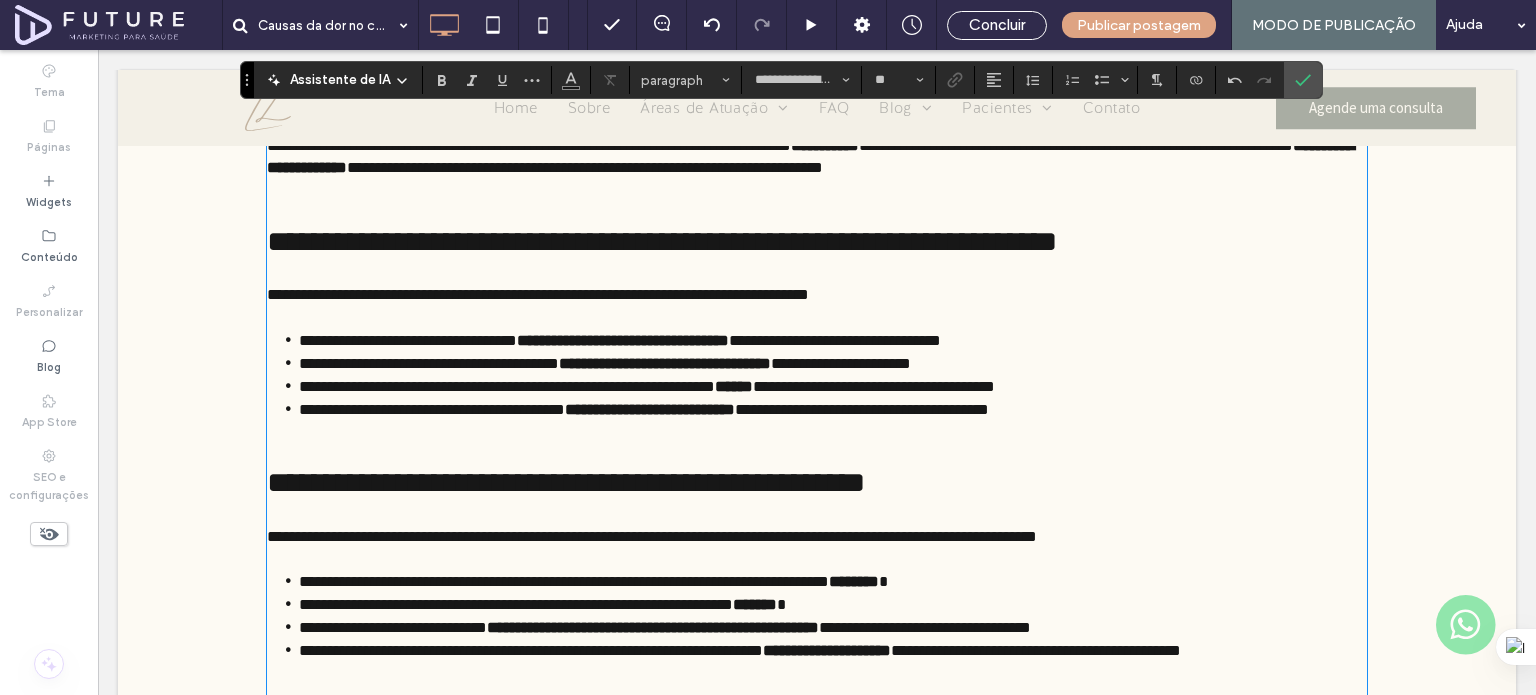 click on "**********" at bounding box center (817, 284) 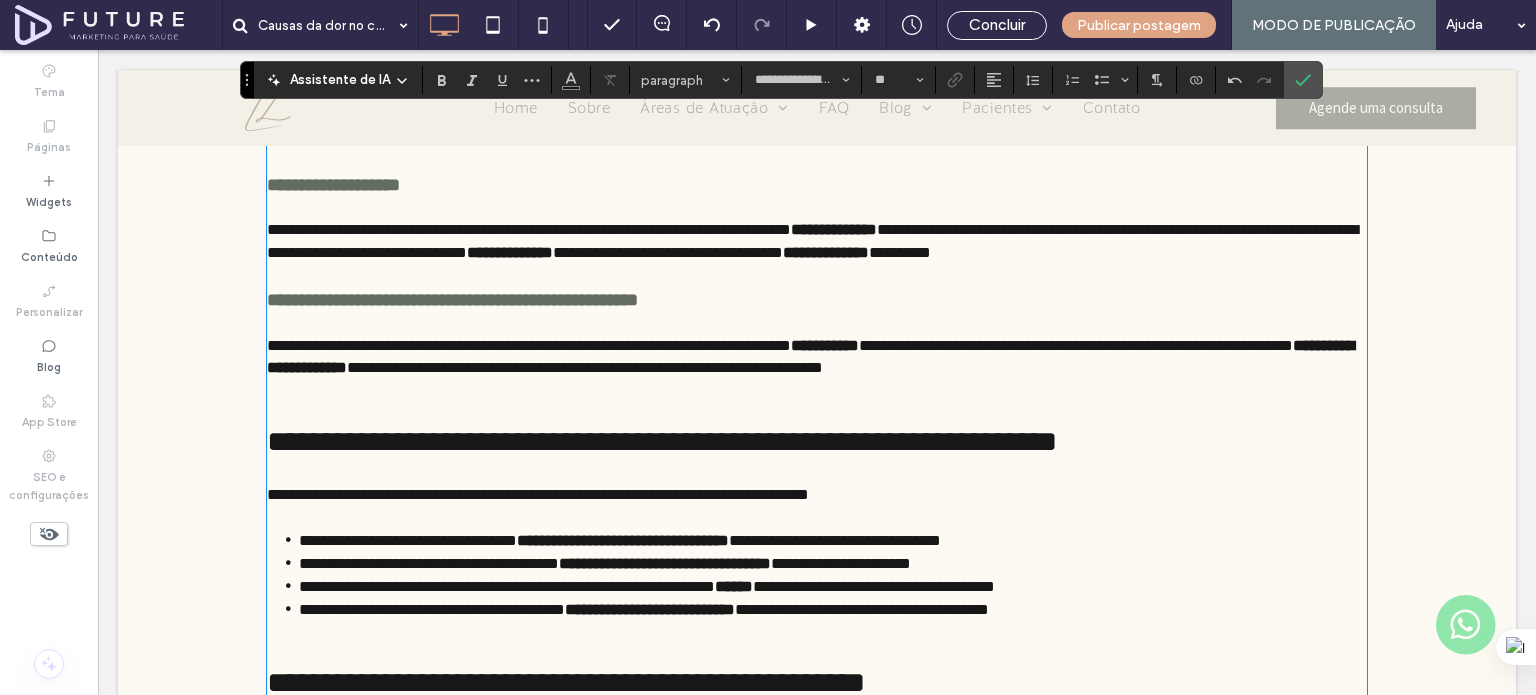 type on "**********" 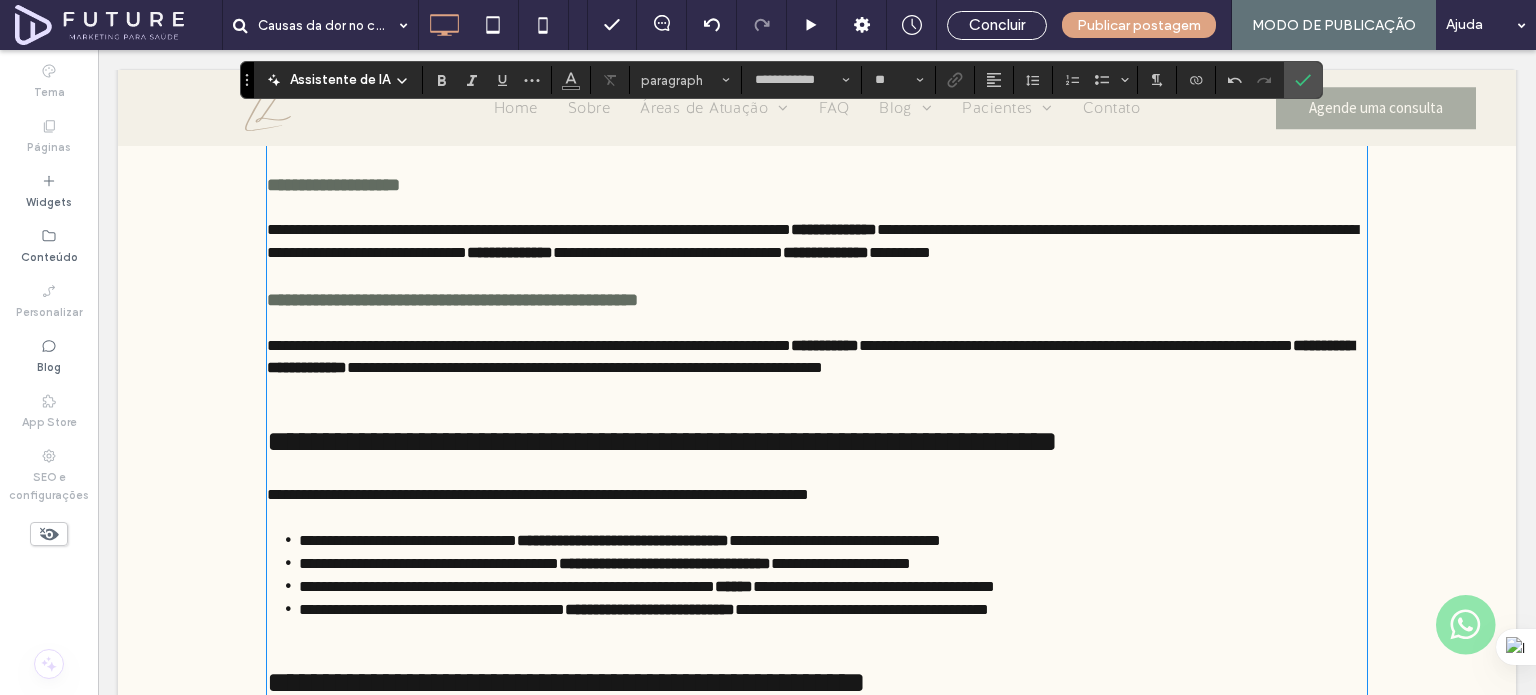 click on "**********" at bounding box center (817, 421) 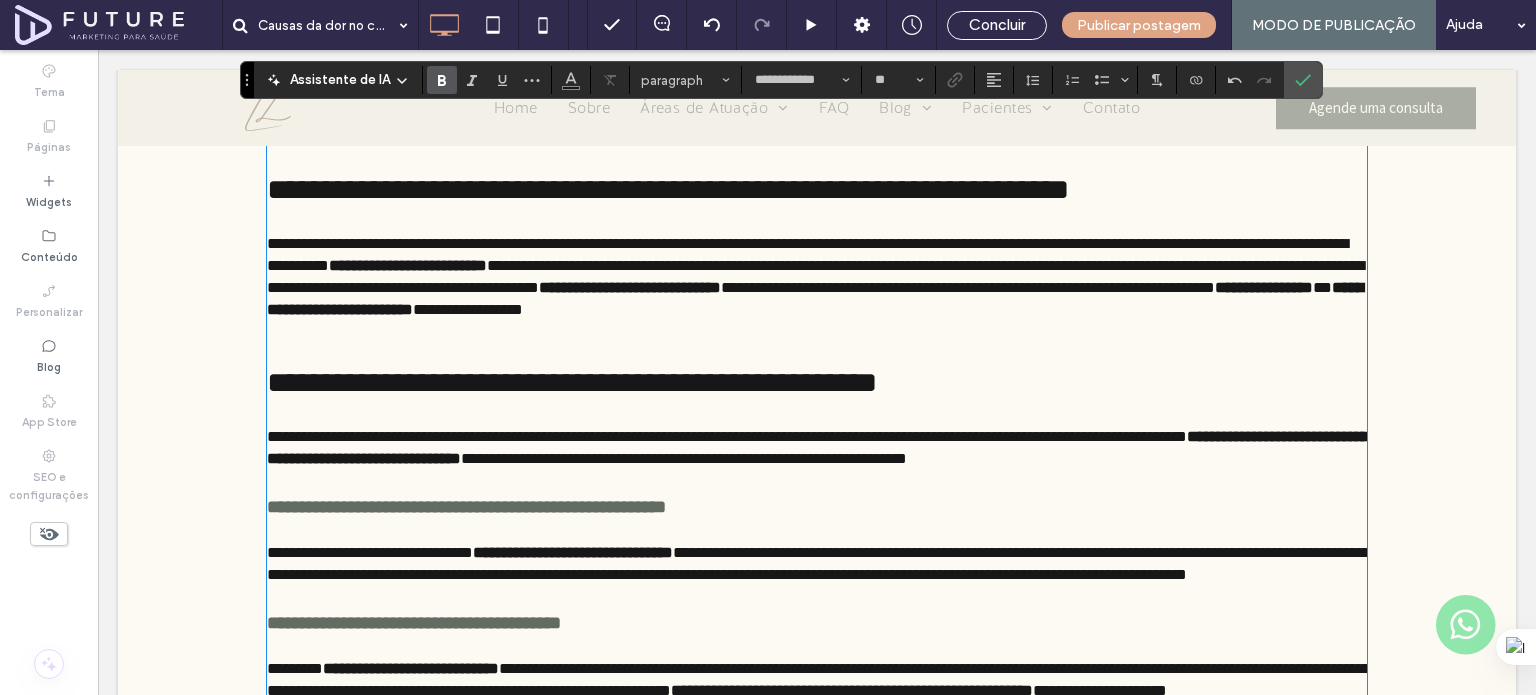 scroll, scrollTop: 729, scrollLeft: 0, axis: vertical 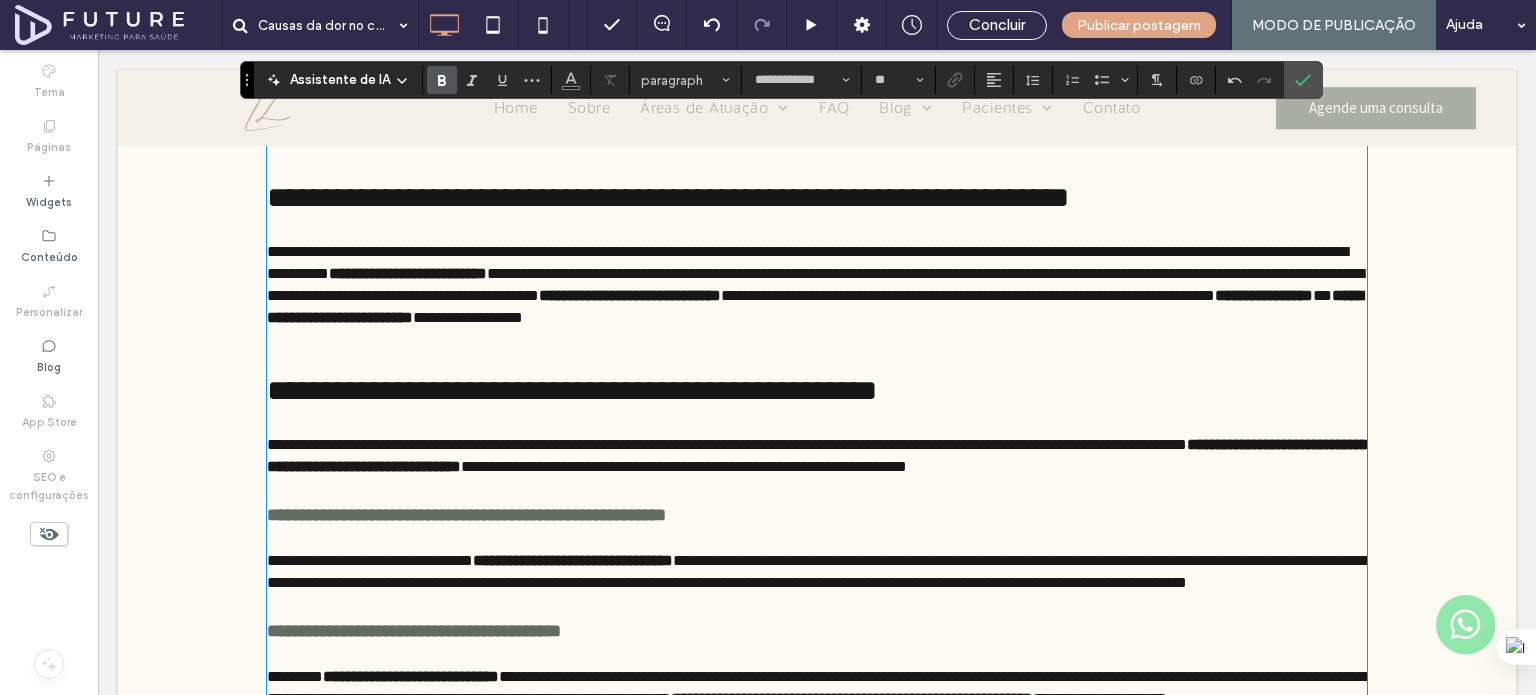 type on "**********" 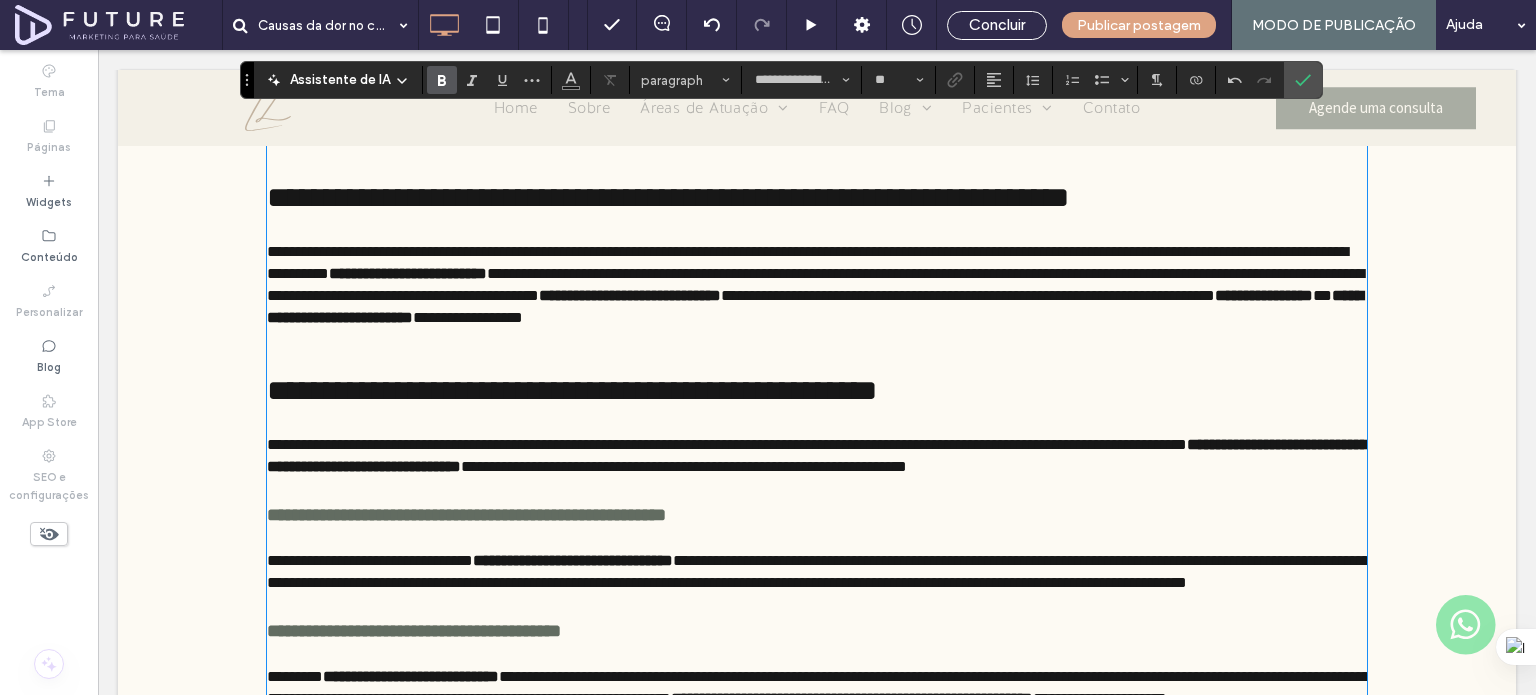 click on "**********" at bounding box center [817, 445] 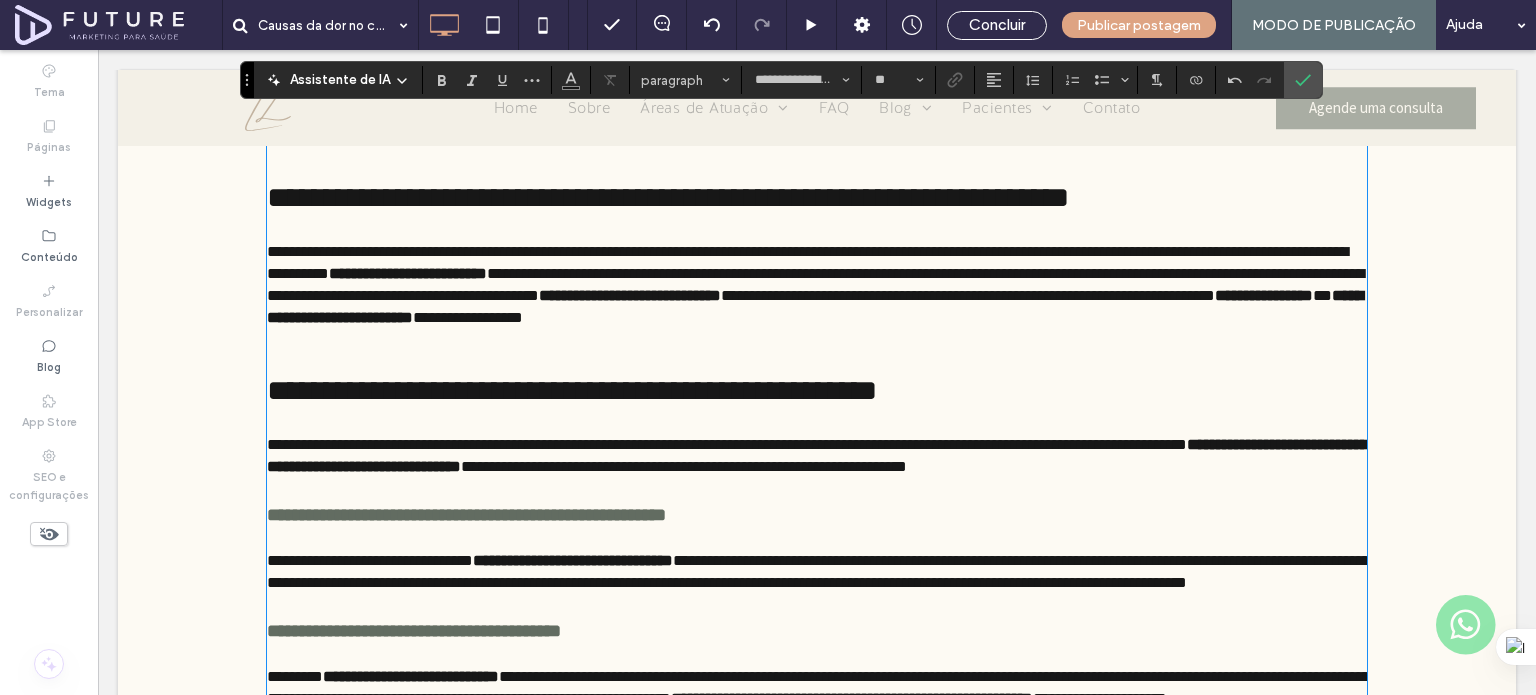 type on "**********" 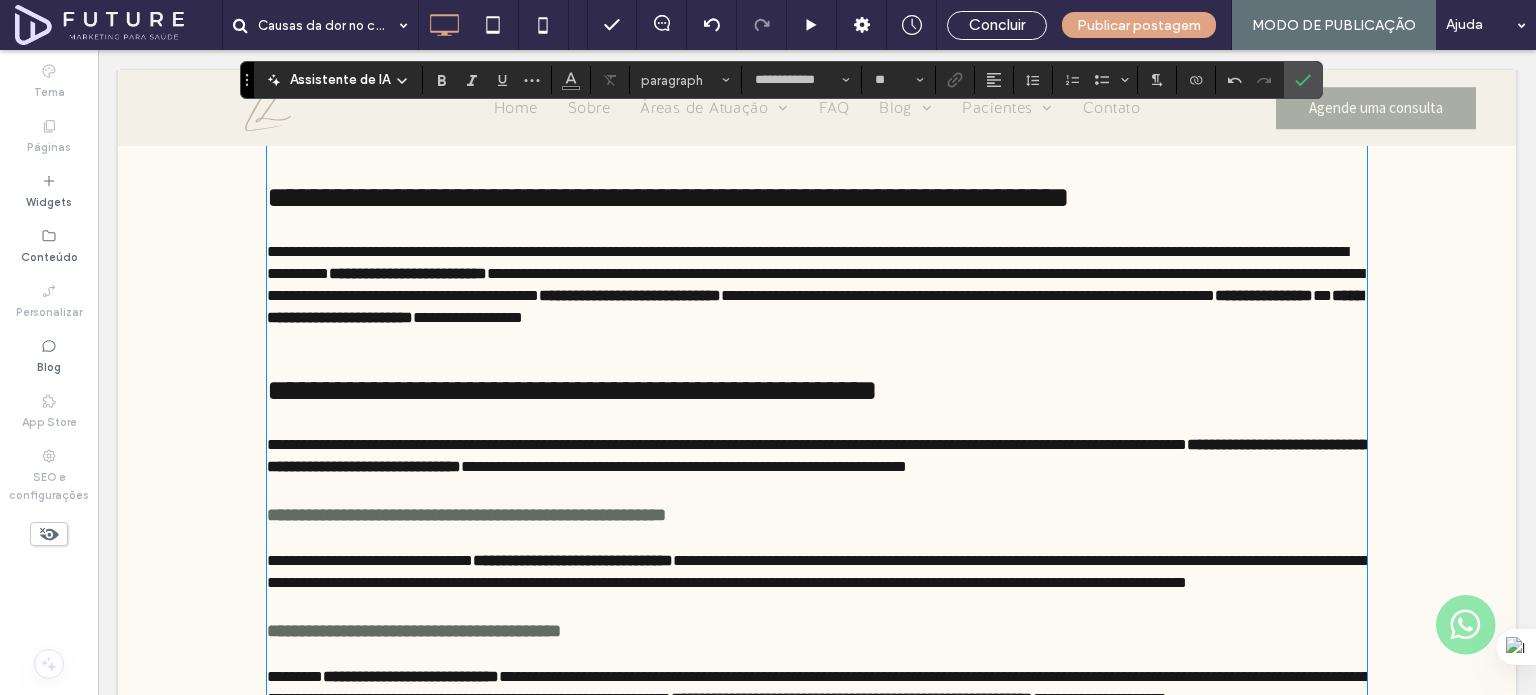 click on "**********" at bounding box center (817, 370) 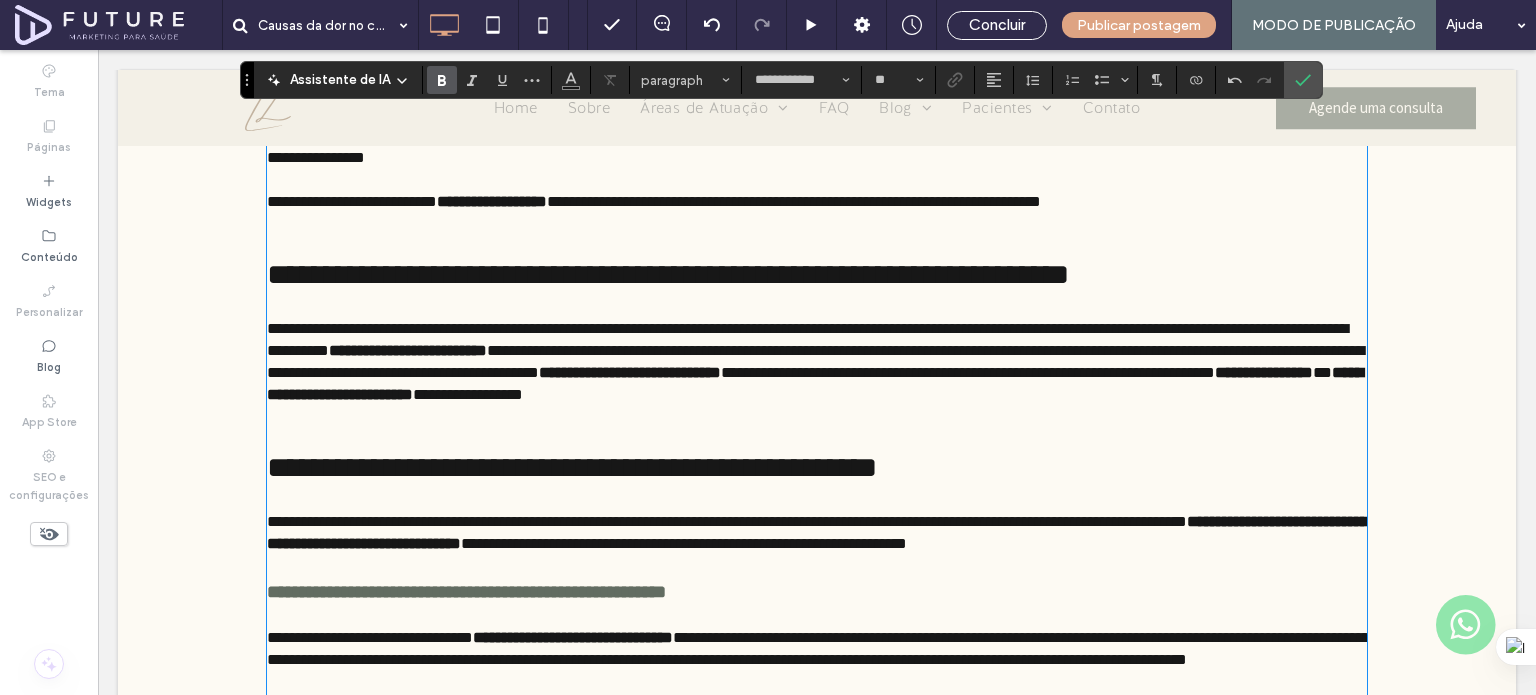 scroll, scrollTop: 529, scrollLeft: 0, axis: vertical 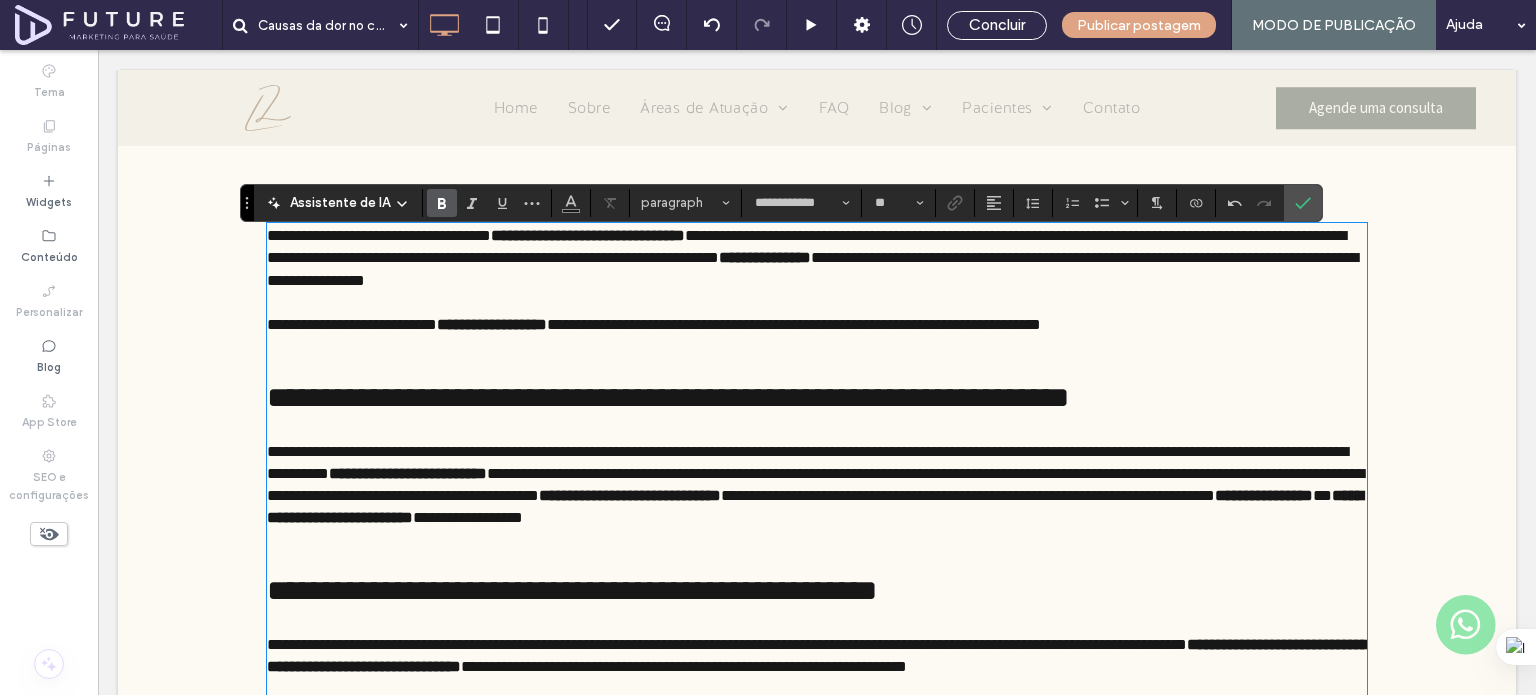 click on "**********" at bounding box center [817, 377] 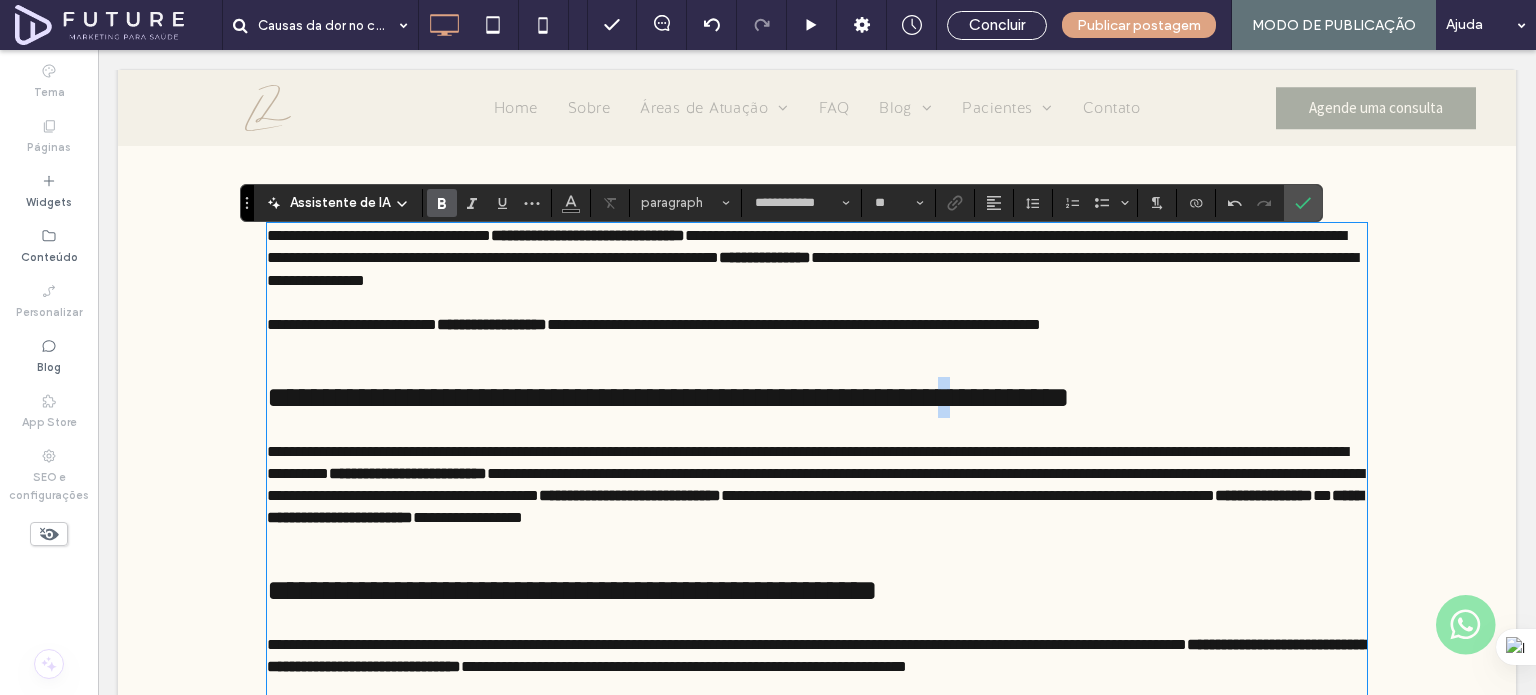 click on "**********" at bounding box center (817, 377) 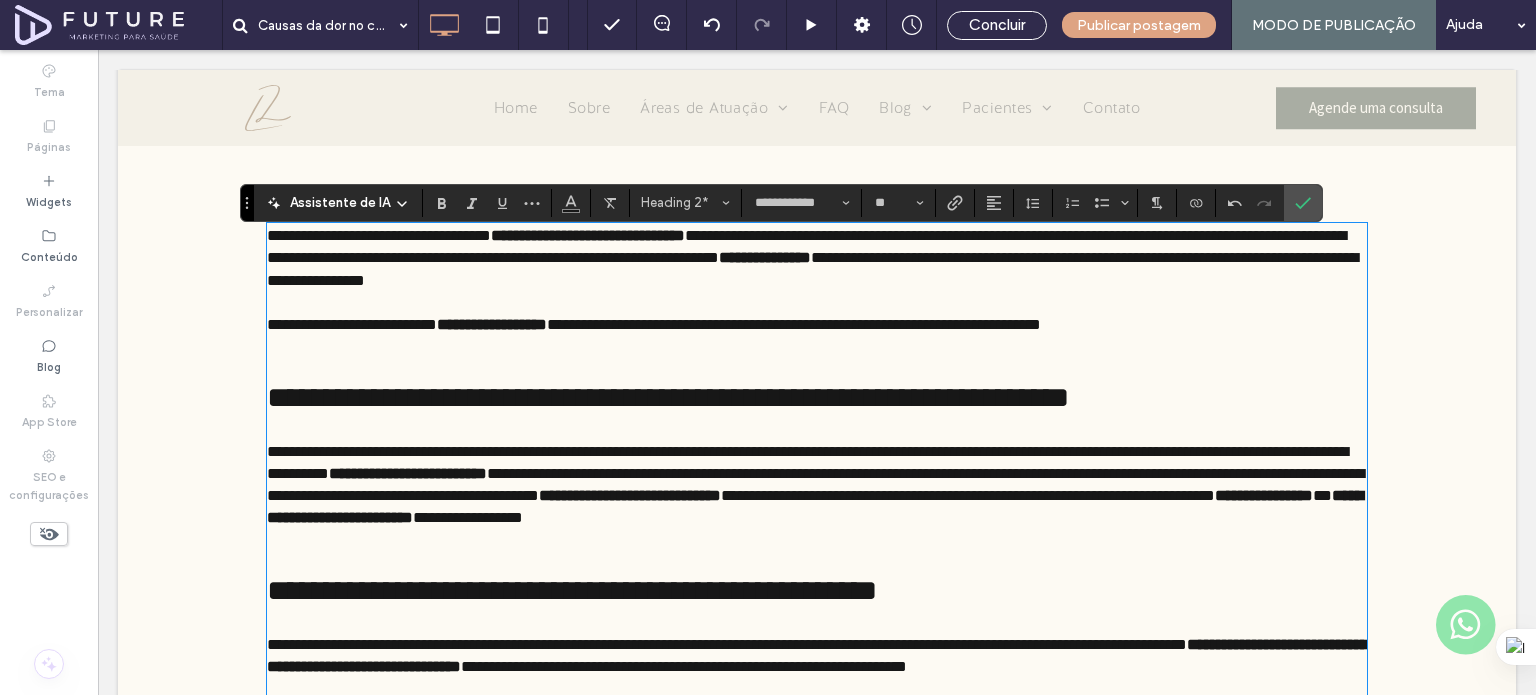 click on "**********" at bounding box center (817, 377) 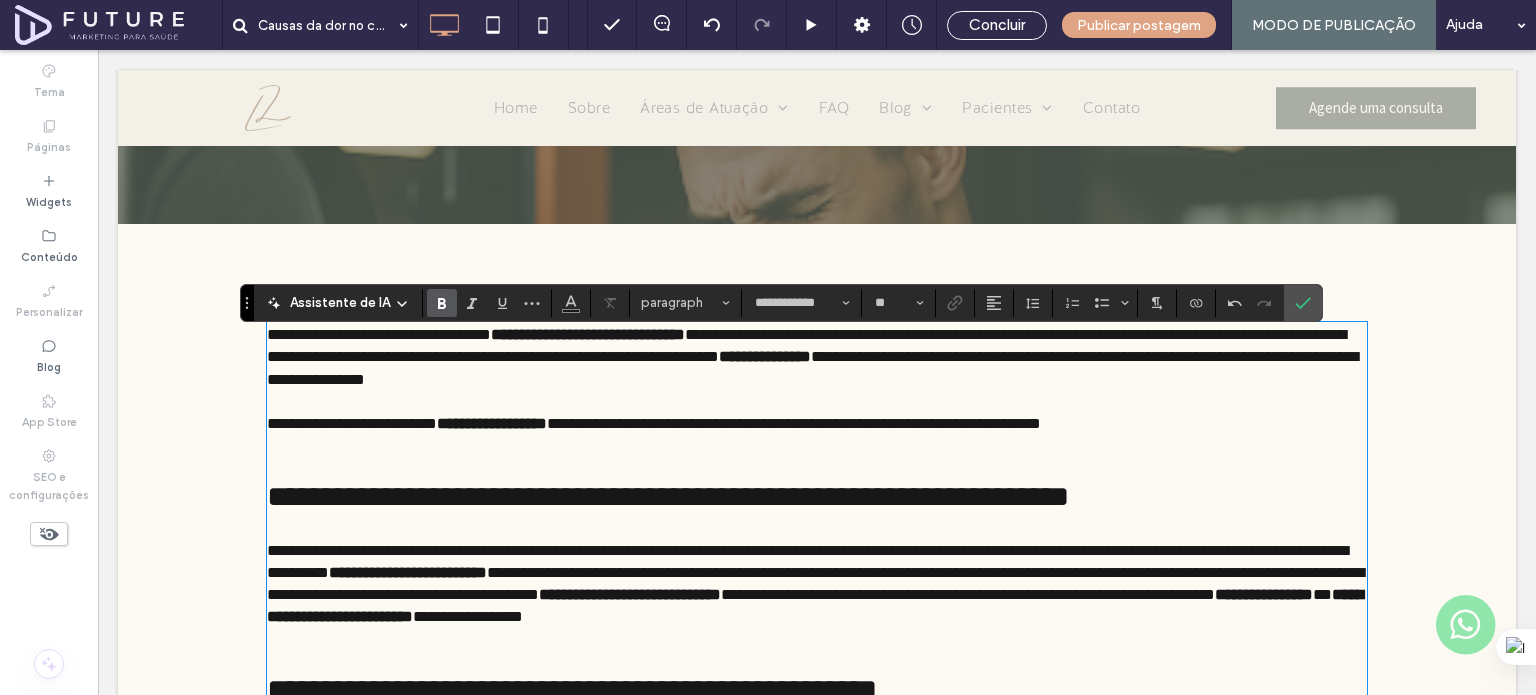scroll, scrollTop: 429, scrollLeft: 0, axis: vertical 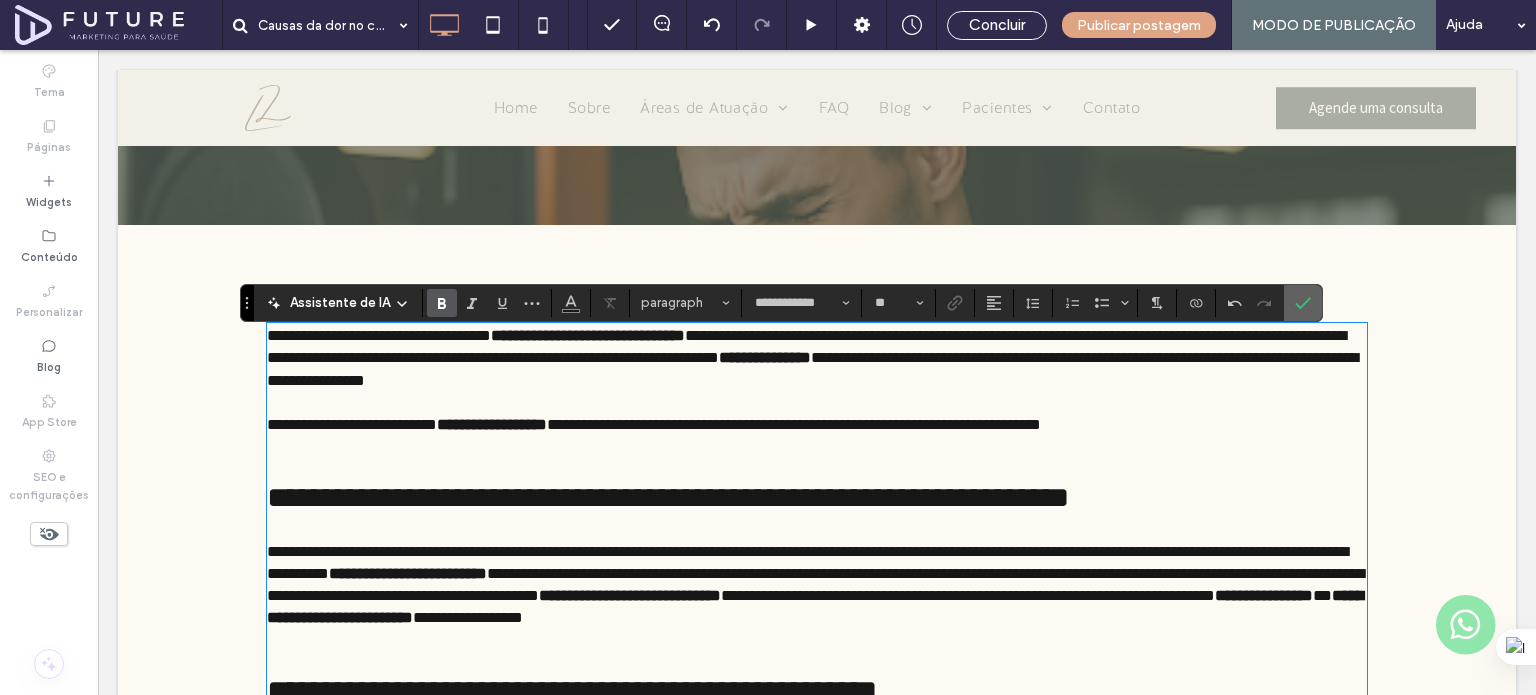 click at bounding box center [1303, 303] 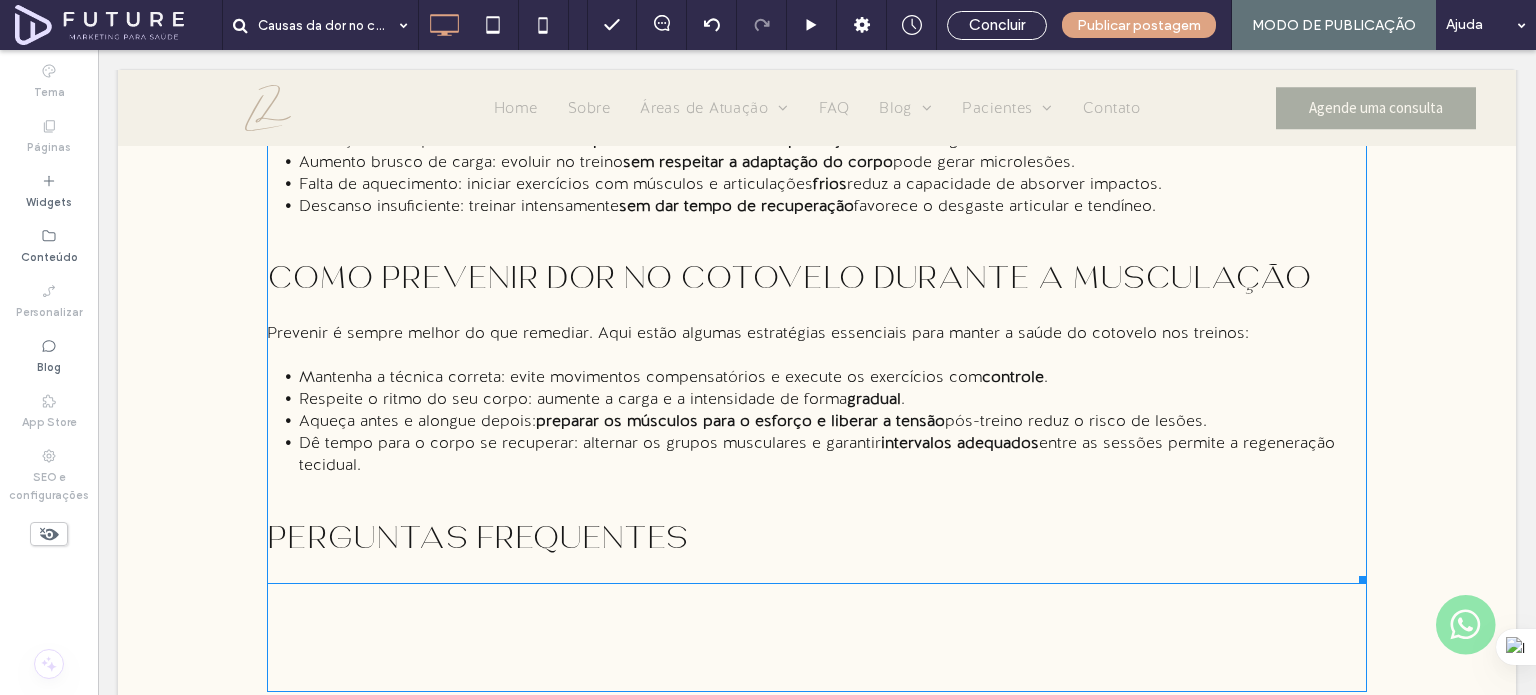 scroll, scrollTop: 2100, scrollLeft: 0, axis: vertical 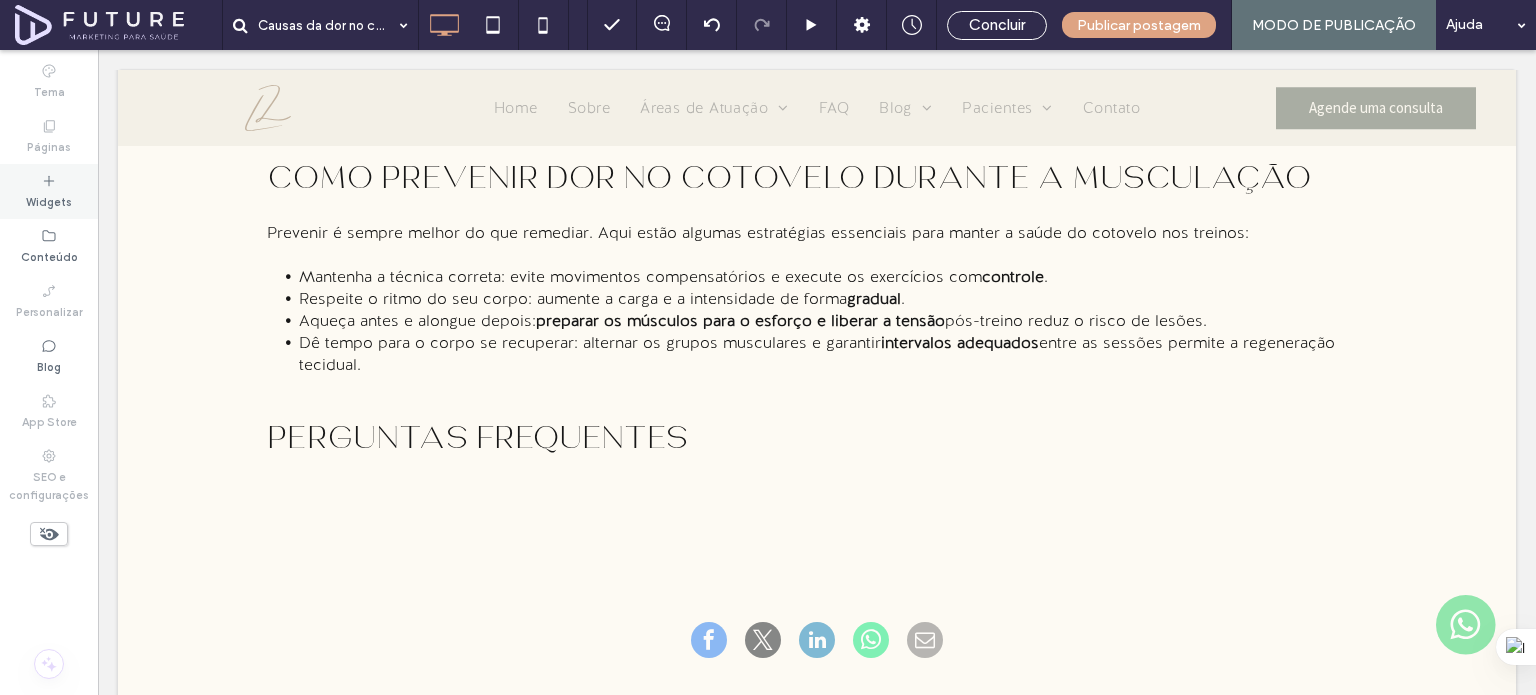 click on "Widgets" at bounding box center [49, 191] 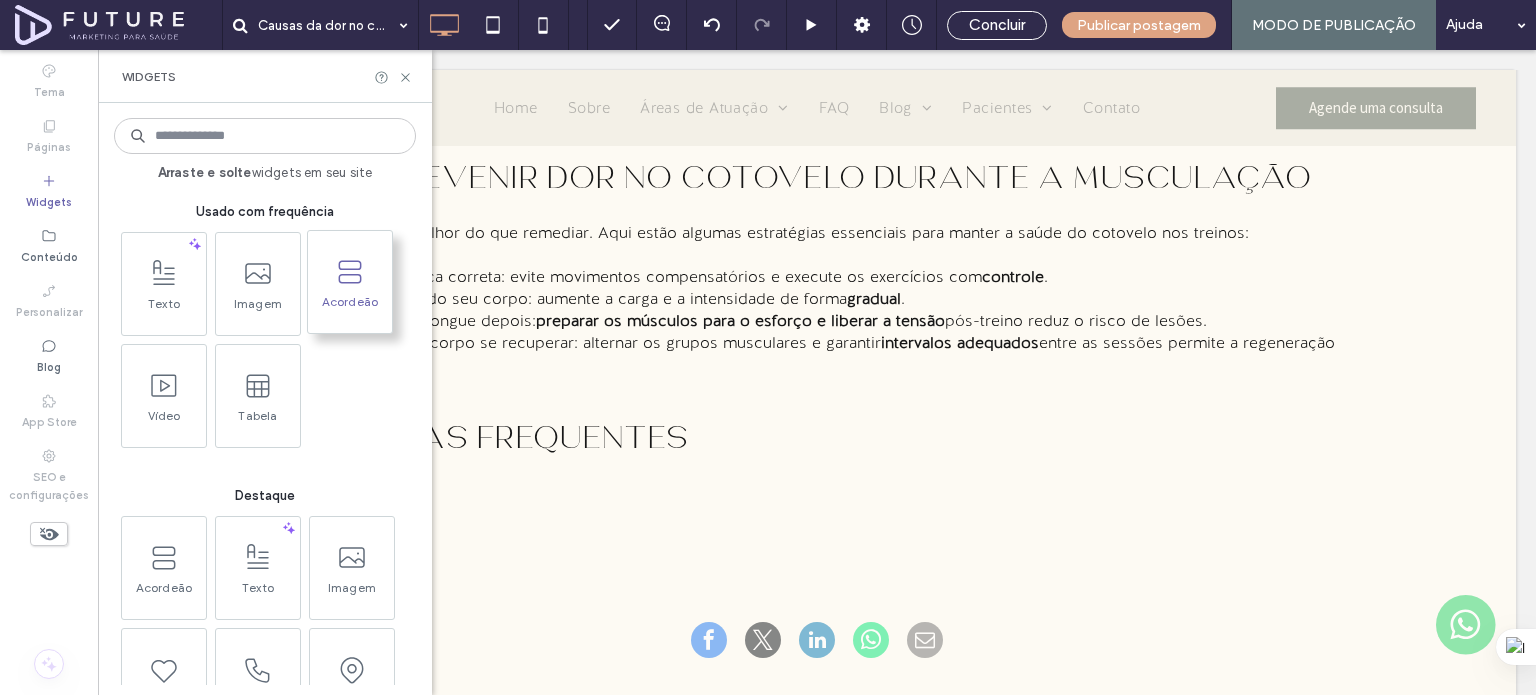click 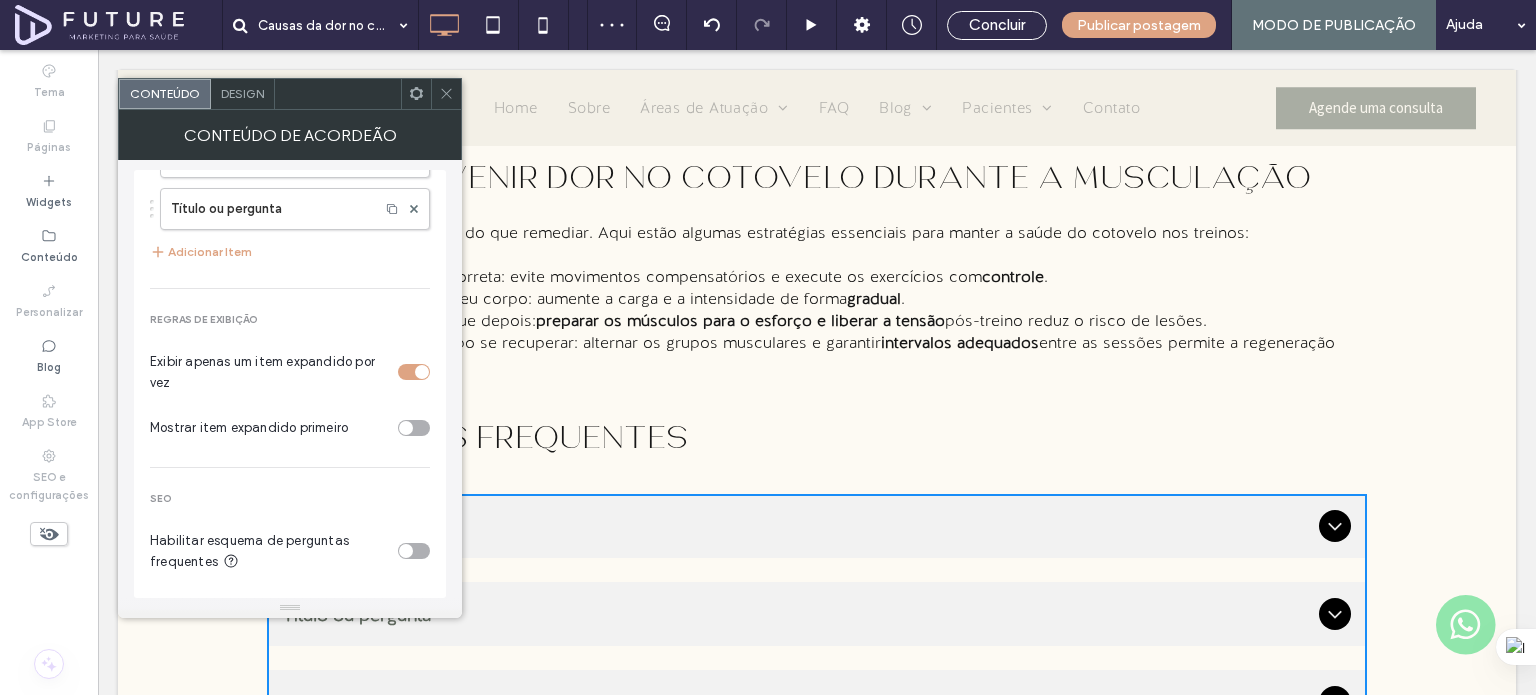 click at bounding box center (414, 551) 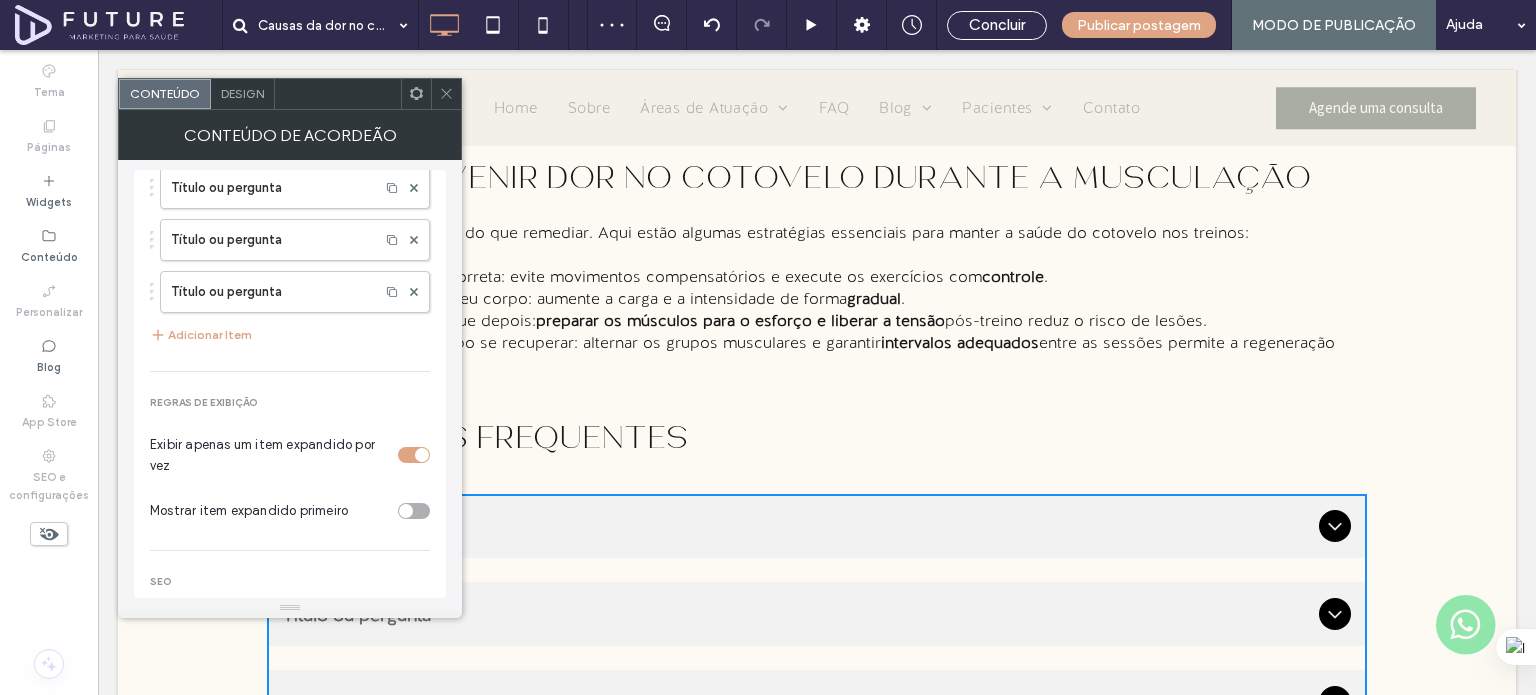 scroll, scrollTop: 0, scrollLeft: 0, axis: both 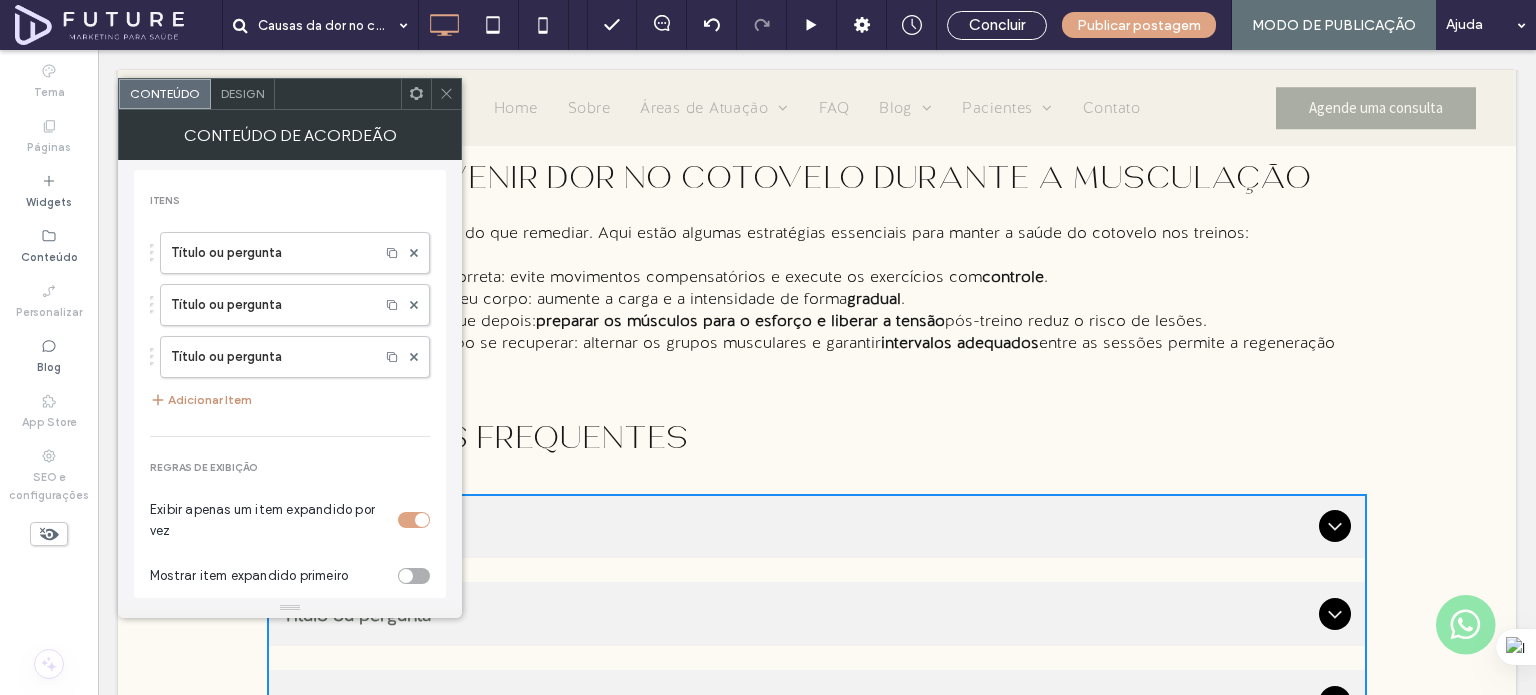 click on "Adicionar Item" at bounding box center (201, 400) 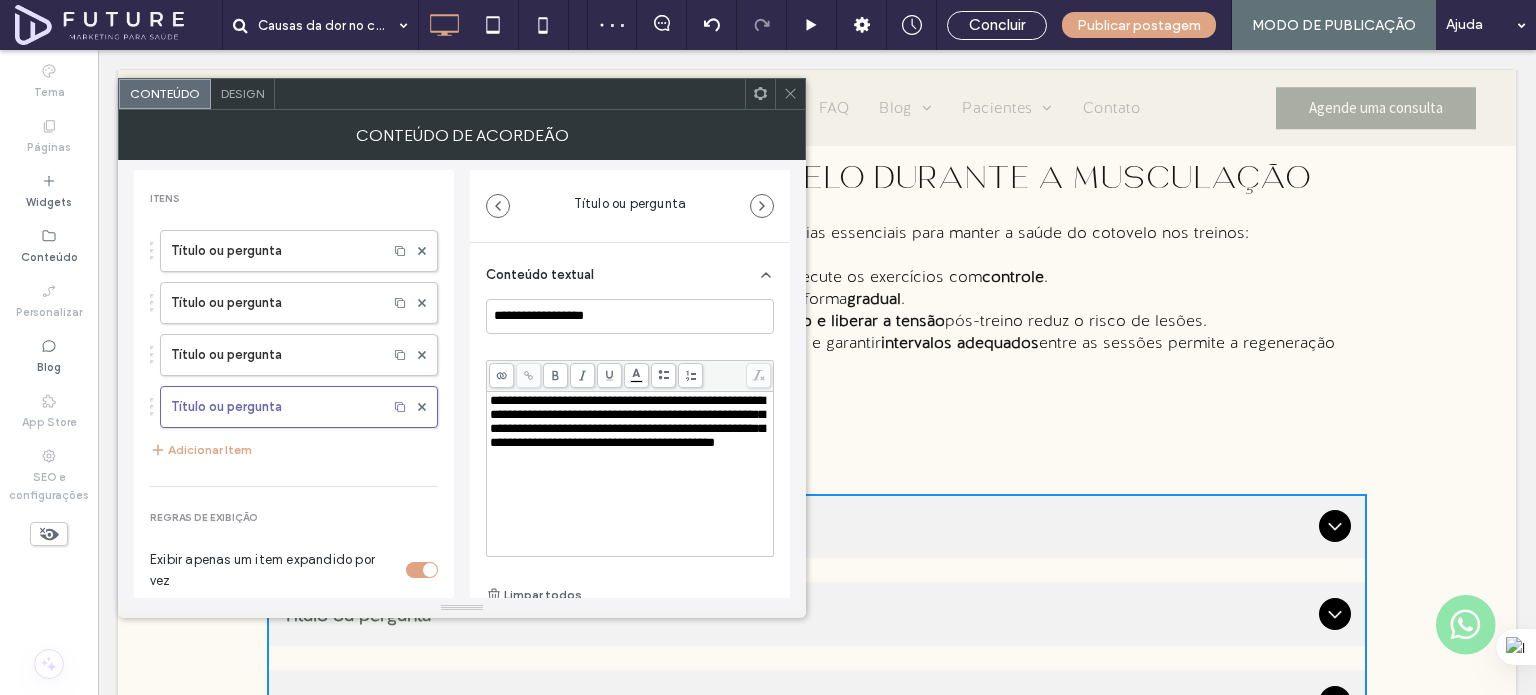 scroll, scrollTop: 0, scrollLeft: 0, axis: both 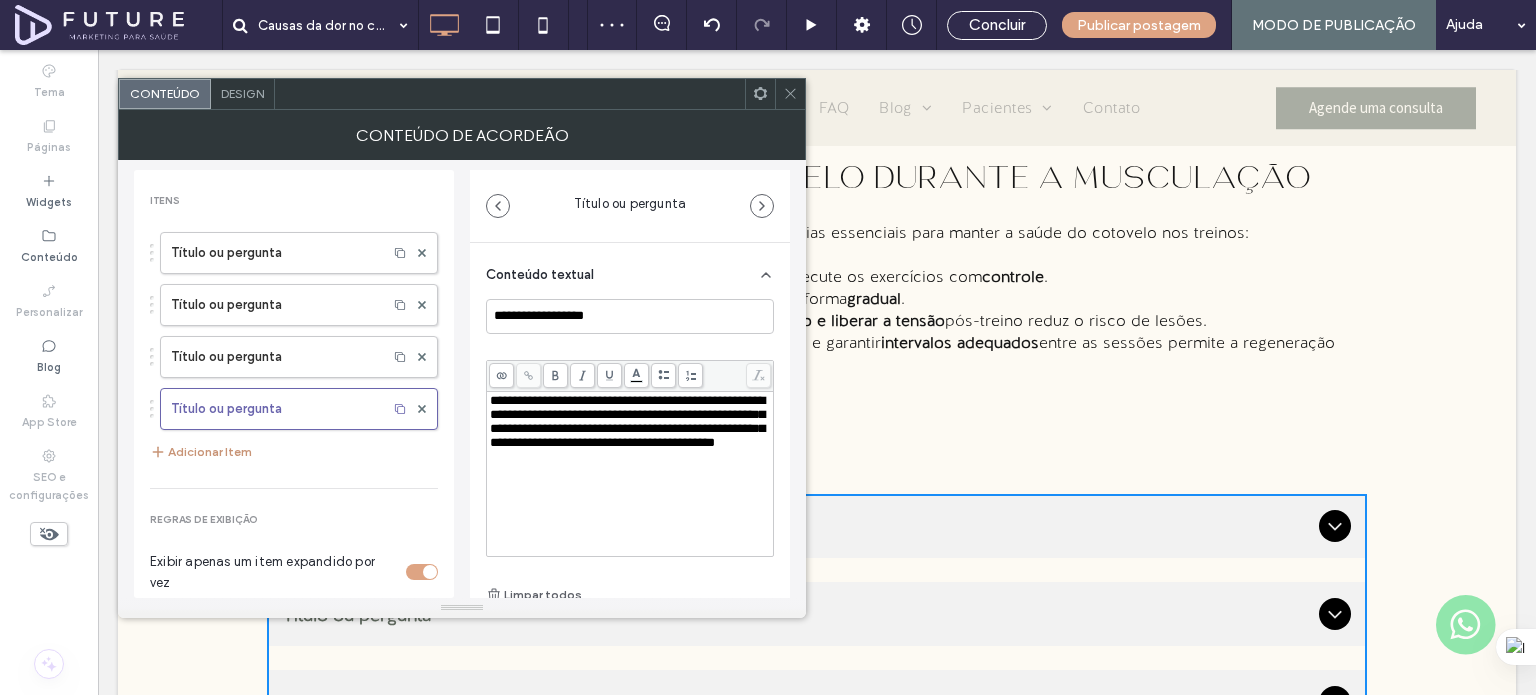 click on "Adicionar Item" at bounding box center (201, 452) 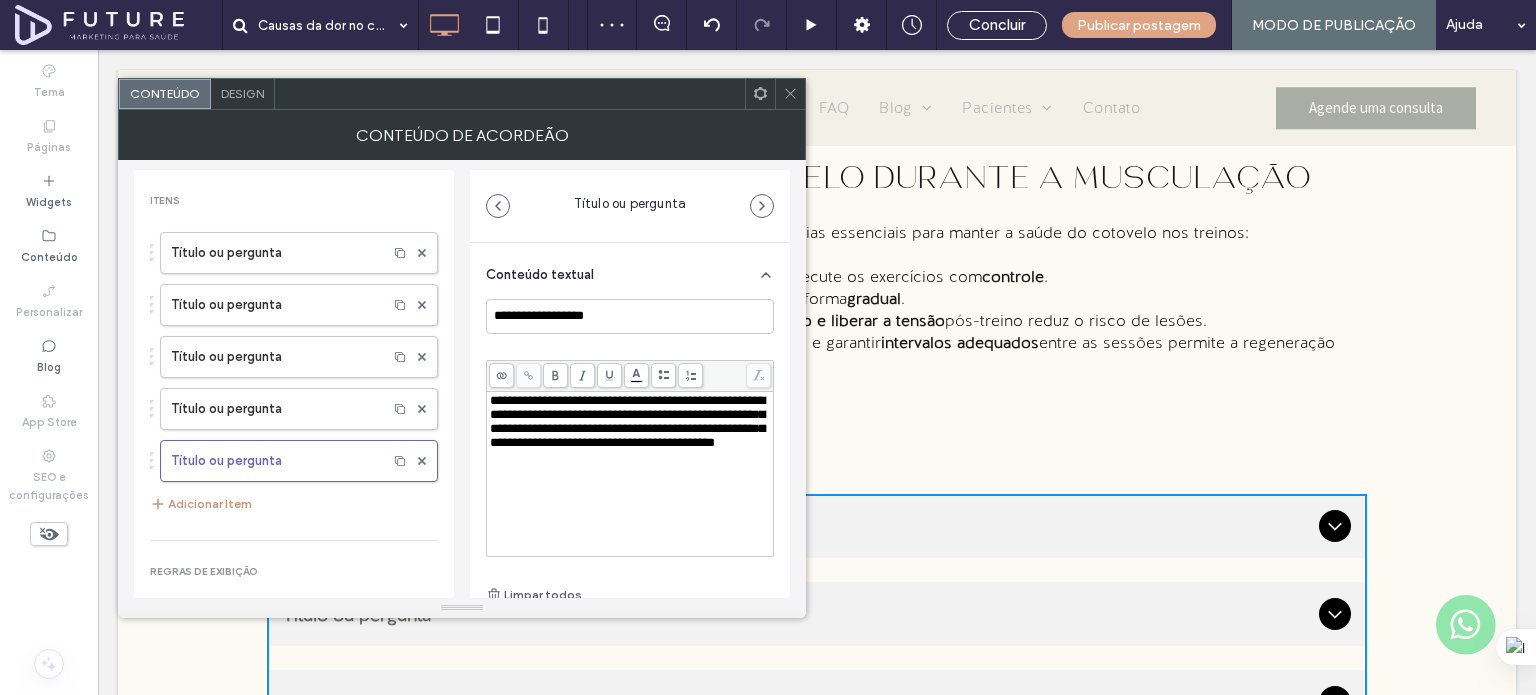 click on "Adicionar Item" at bounding box center (201, 504) 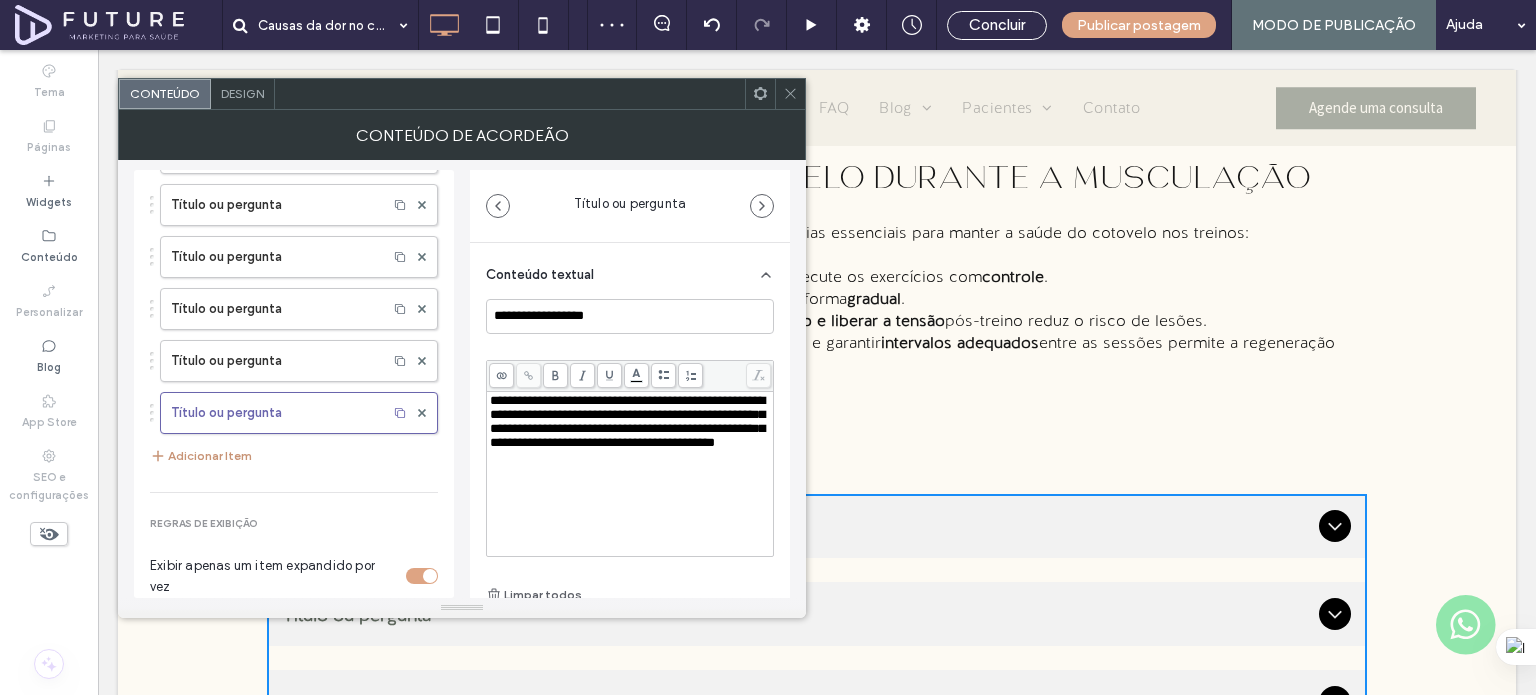 click on "Adicionar Item" at bounding box center [201, 456] 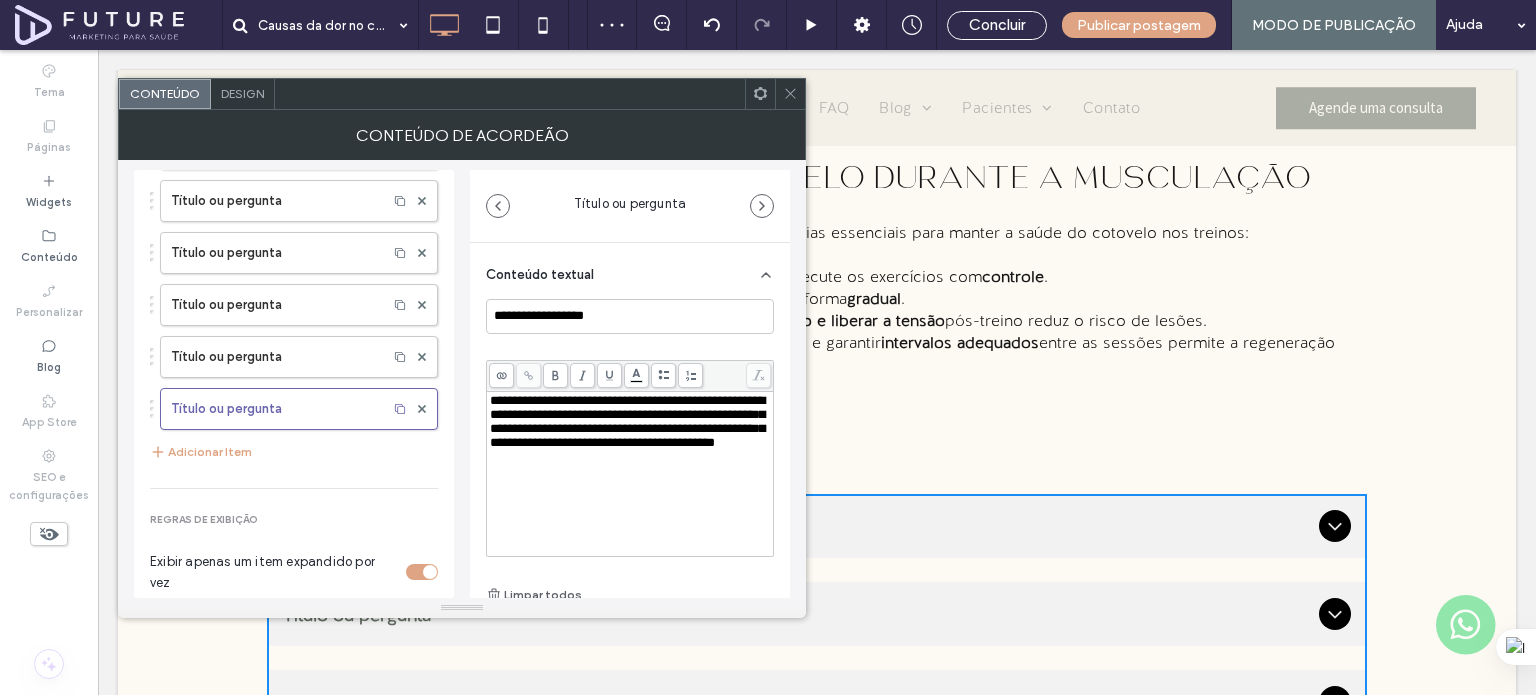 scroll, scrollTop: 200, scrollLeft: 0, axis: vertical 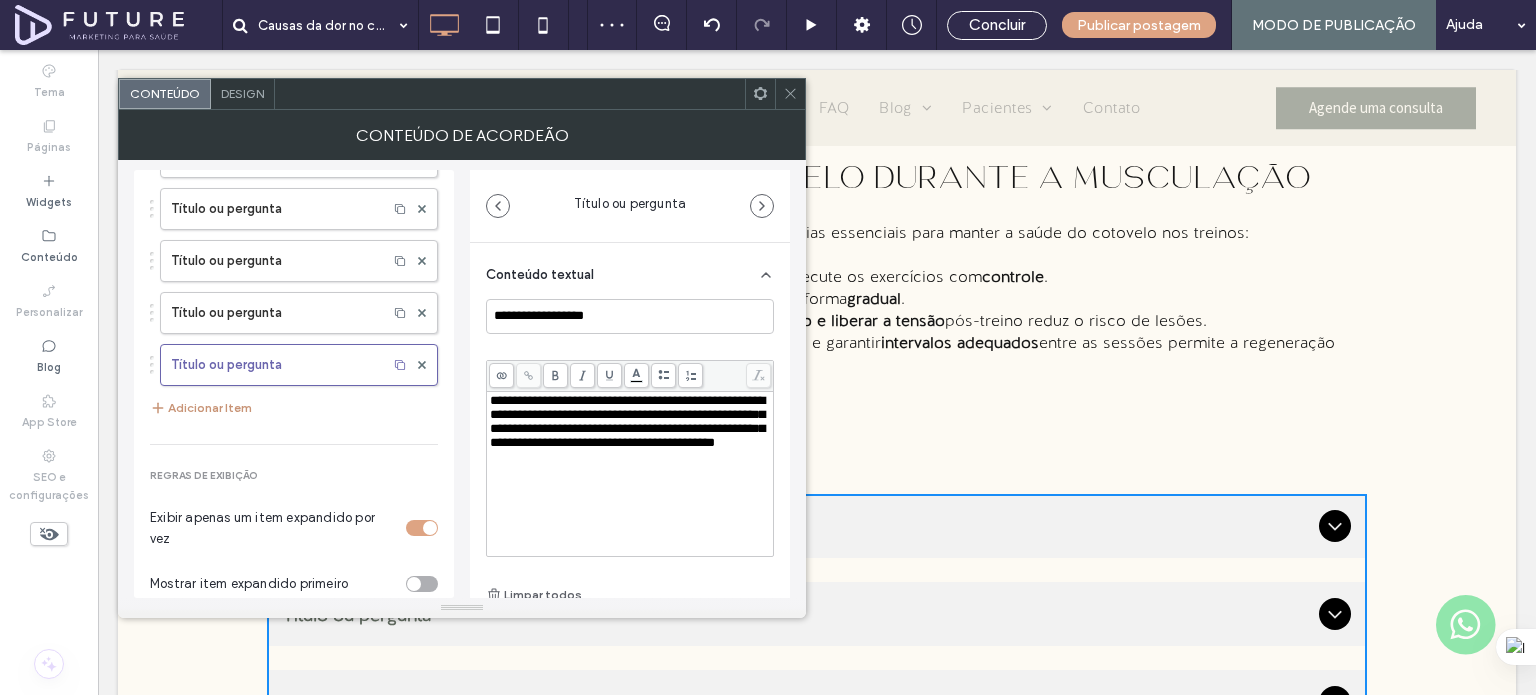 click on "Adicionar Item" at bounding box center [201, 408] 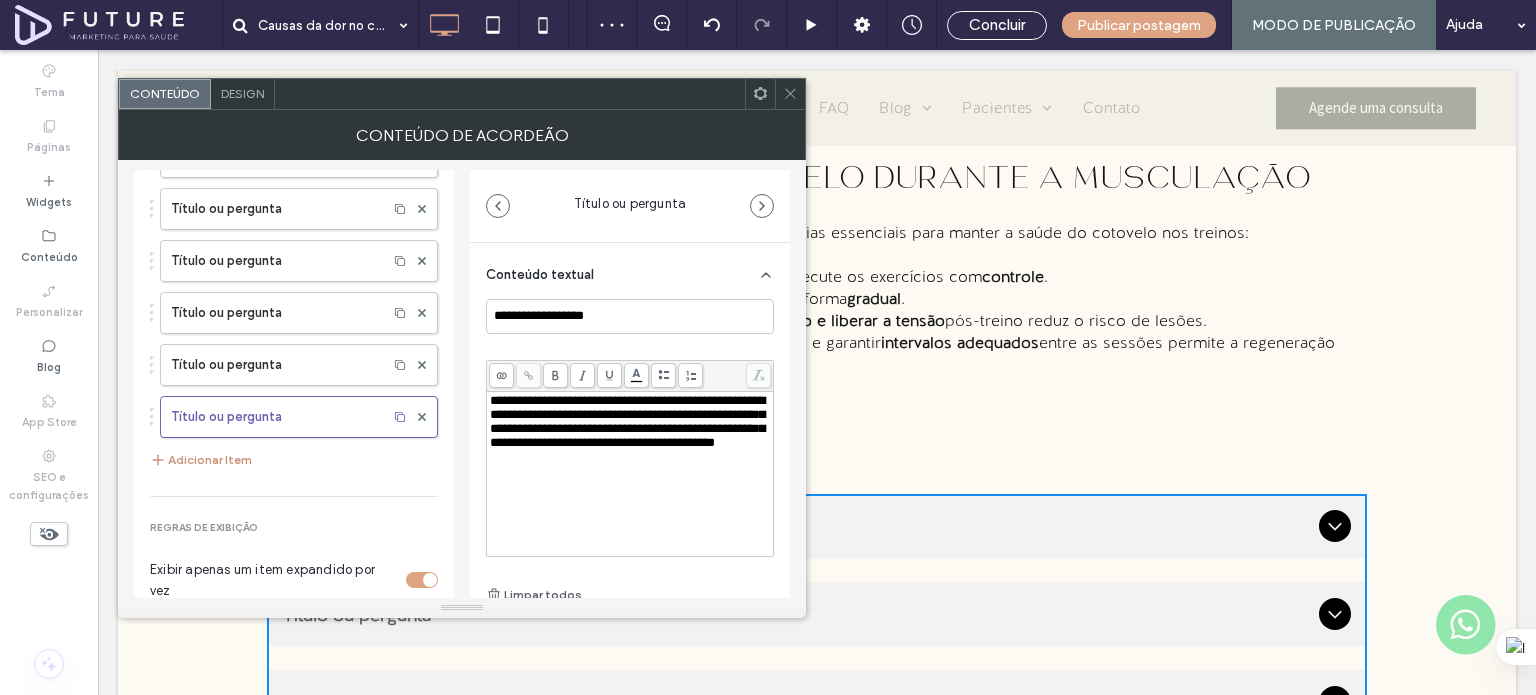 click on "Adicionar Item" at bounding box center [201, 460] 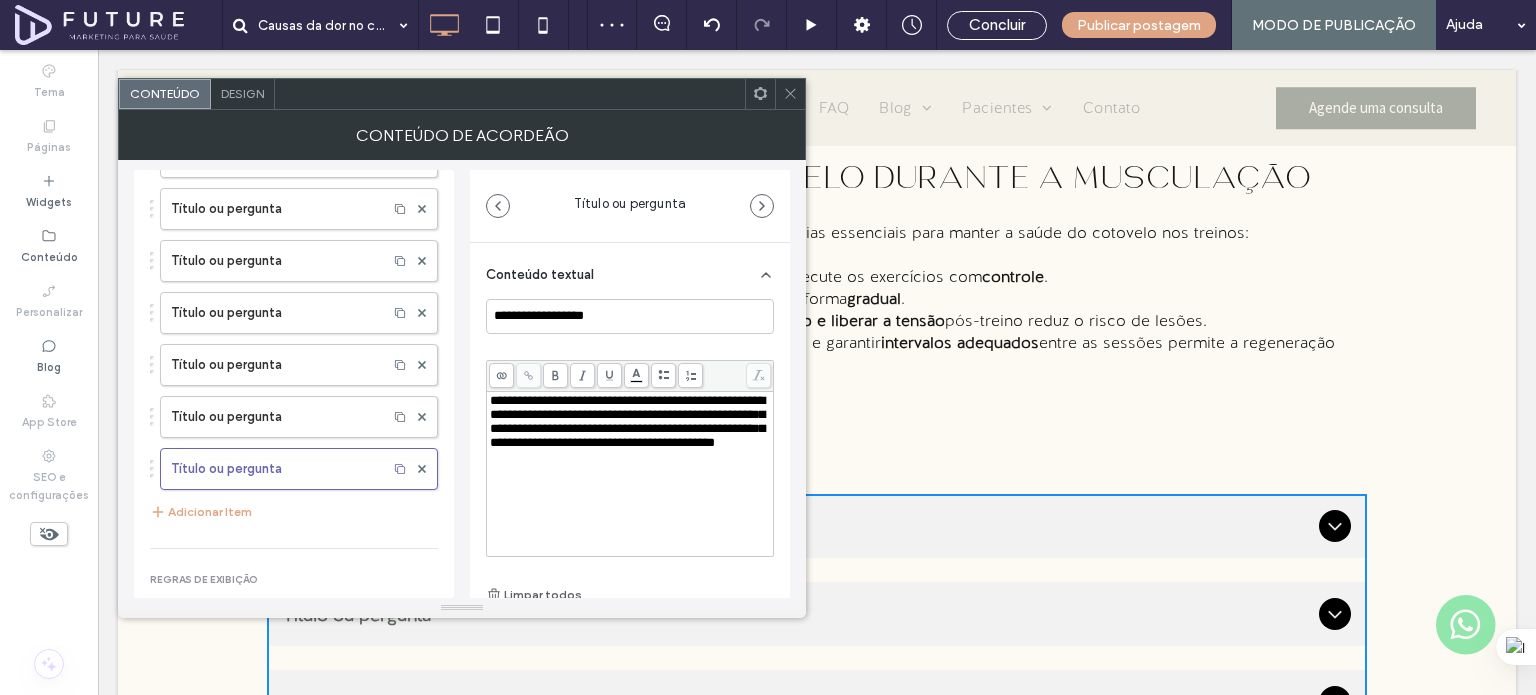 click on "Título ou pergunta Título ou pergunta Título ou pergunta Título ou pergunta Título ou pergunta Título ou pergunta Título ou pergunta Título ou pergunta Título ou pergunta Adicionar Item" at bounding box center [294, 278] 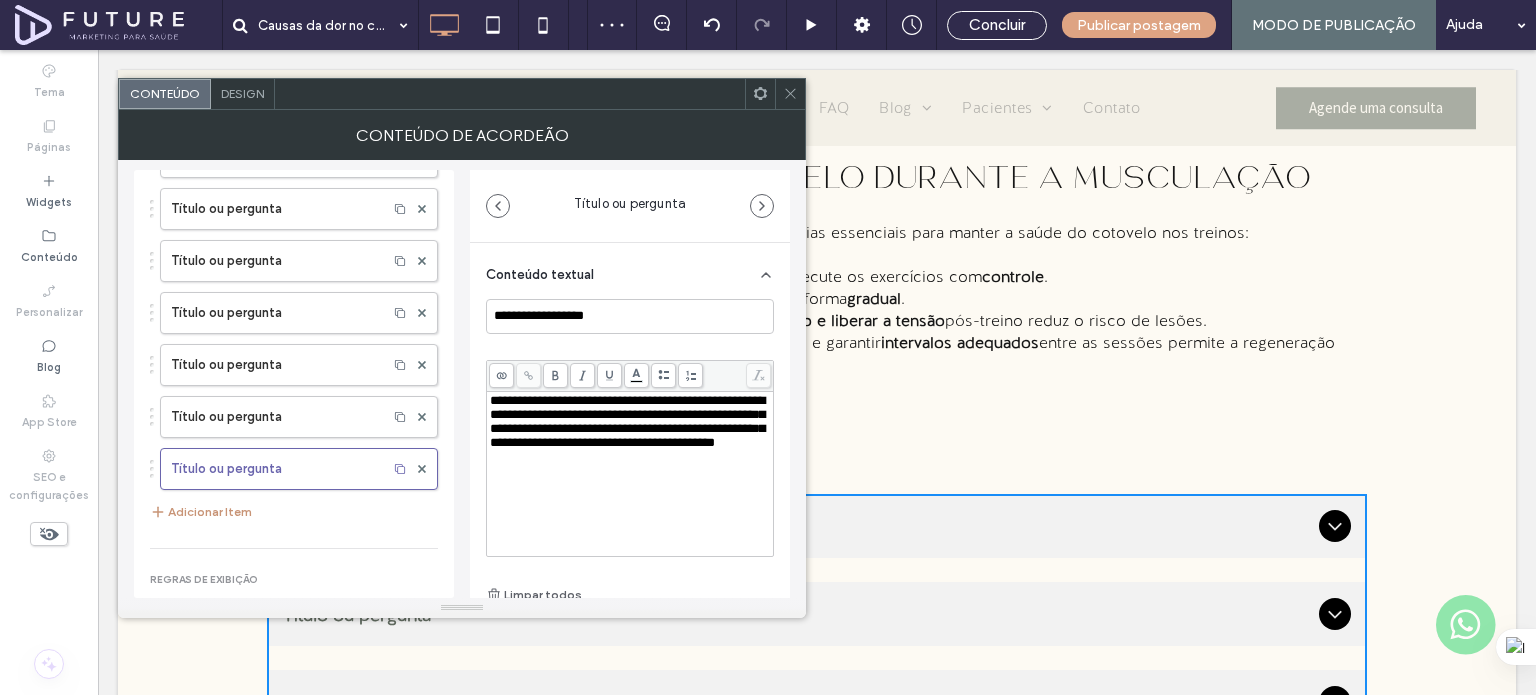 click on "Adicionar Item" at bounding box center [201, 512] 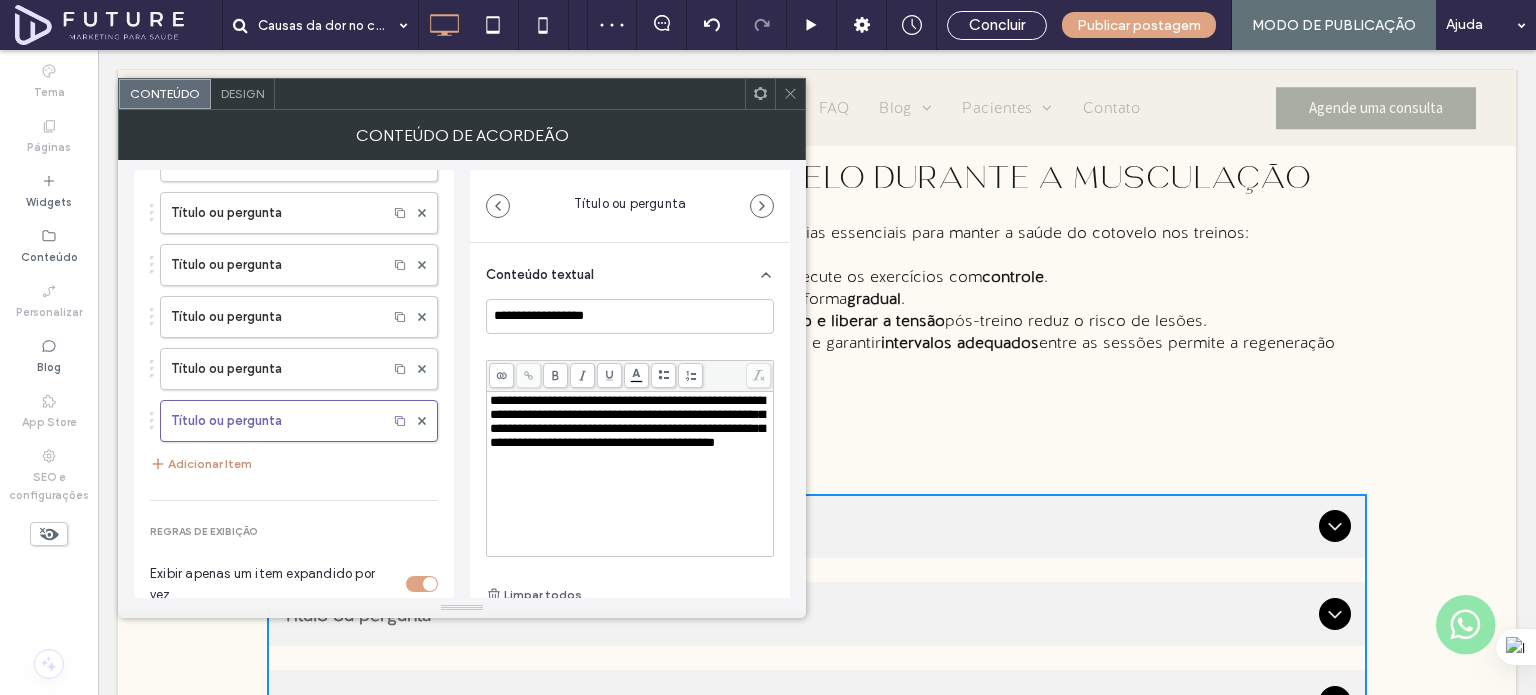 click on "Adicionar Item" at bounding box center (201, 464) 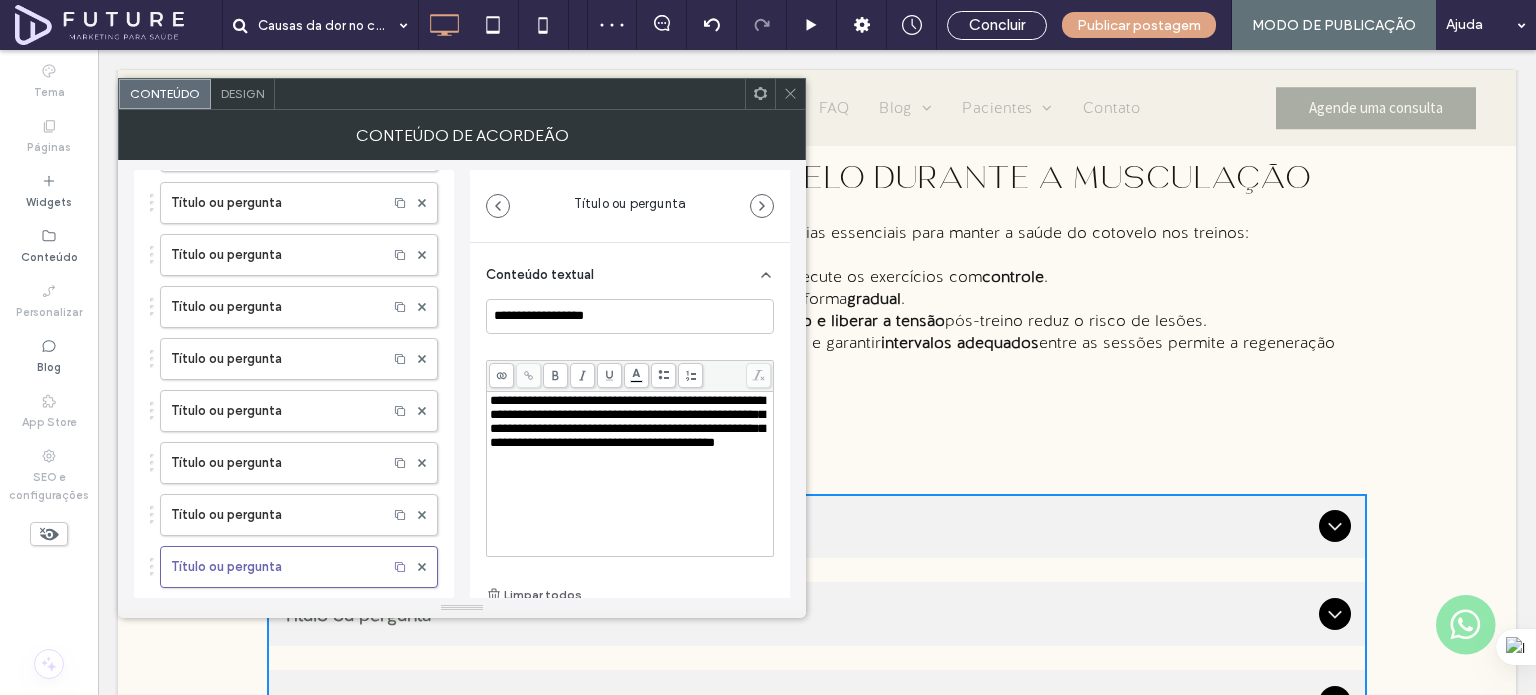 scroll, scrollTop: 0, scrollLeft: 0, axis: both 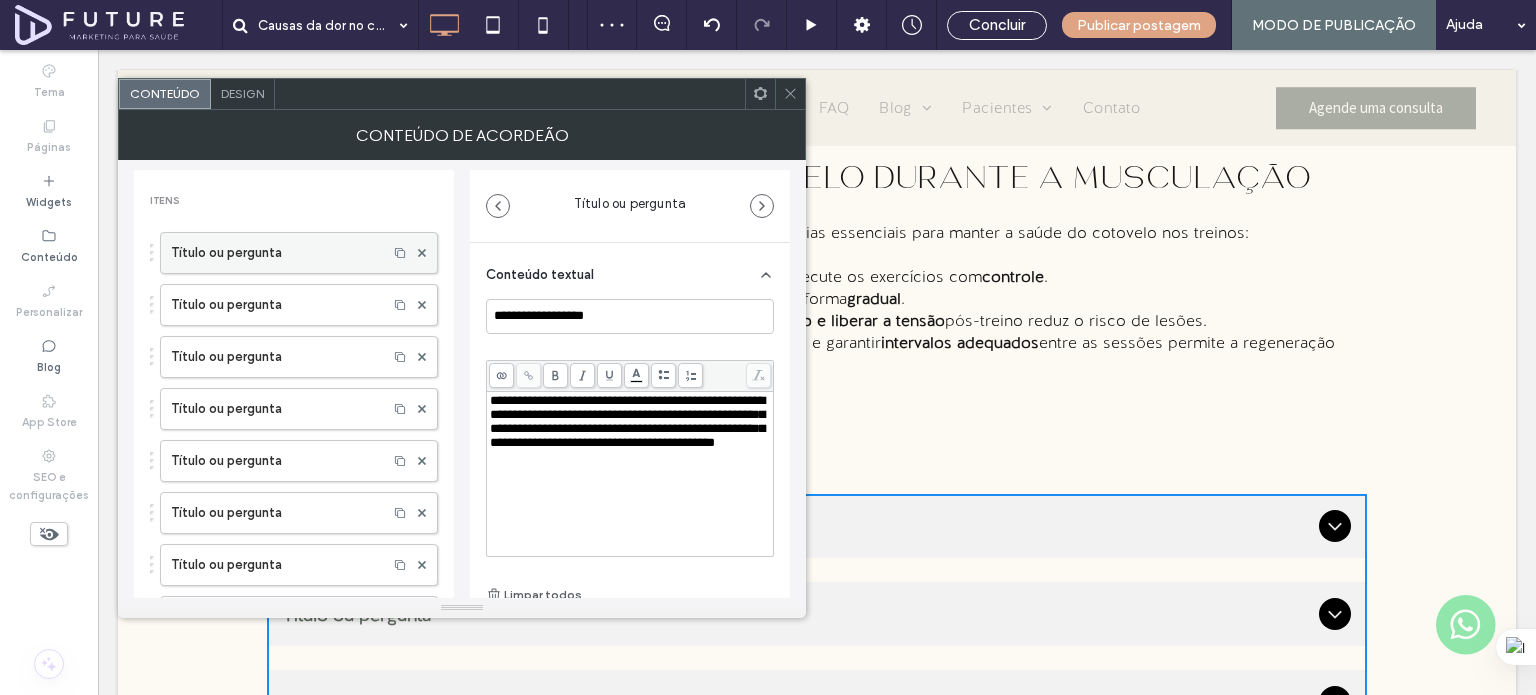 click on "Título ou pergunta" at bounding box center [274, 253] 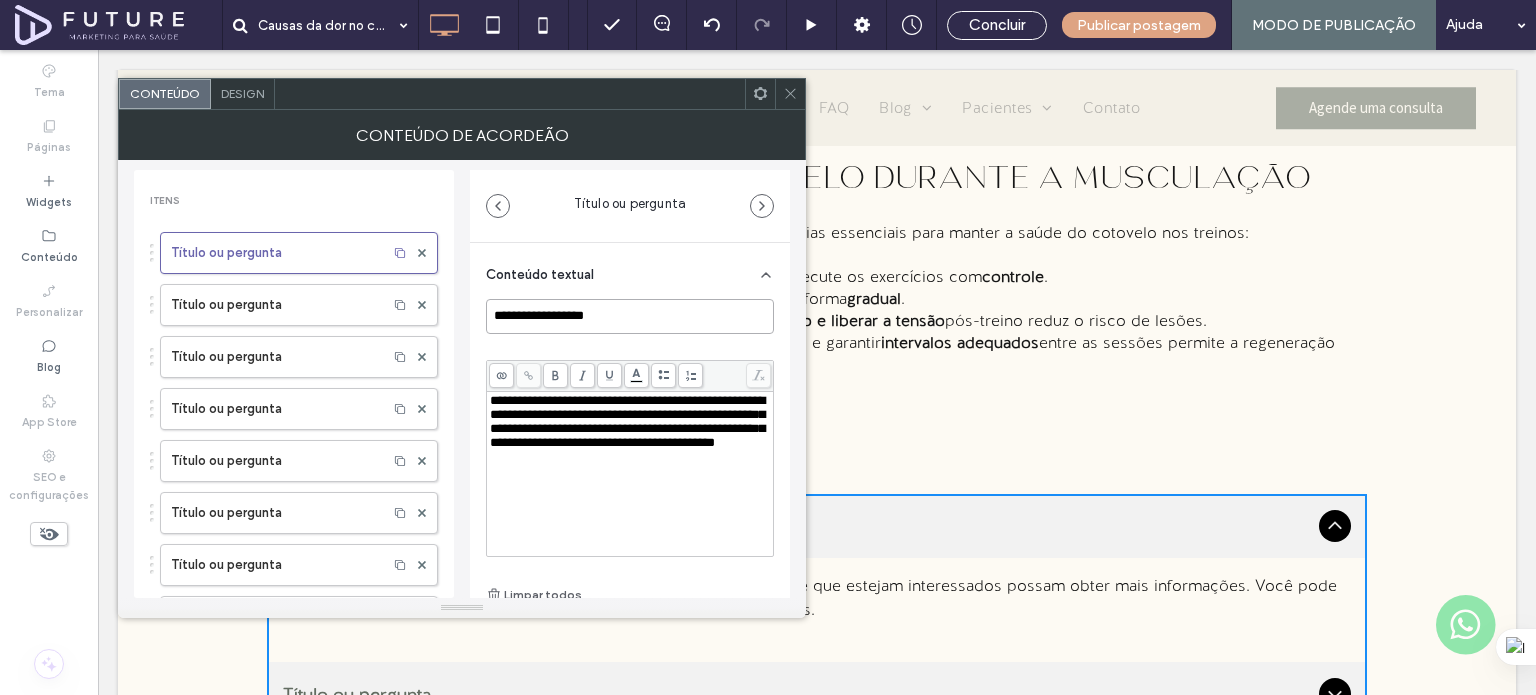click on "**********" at bounding box center (630, 316) 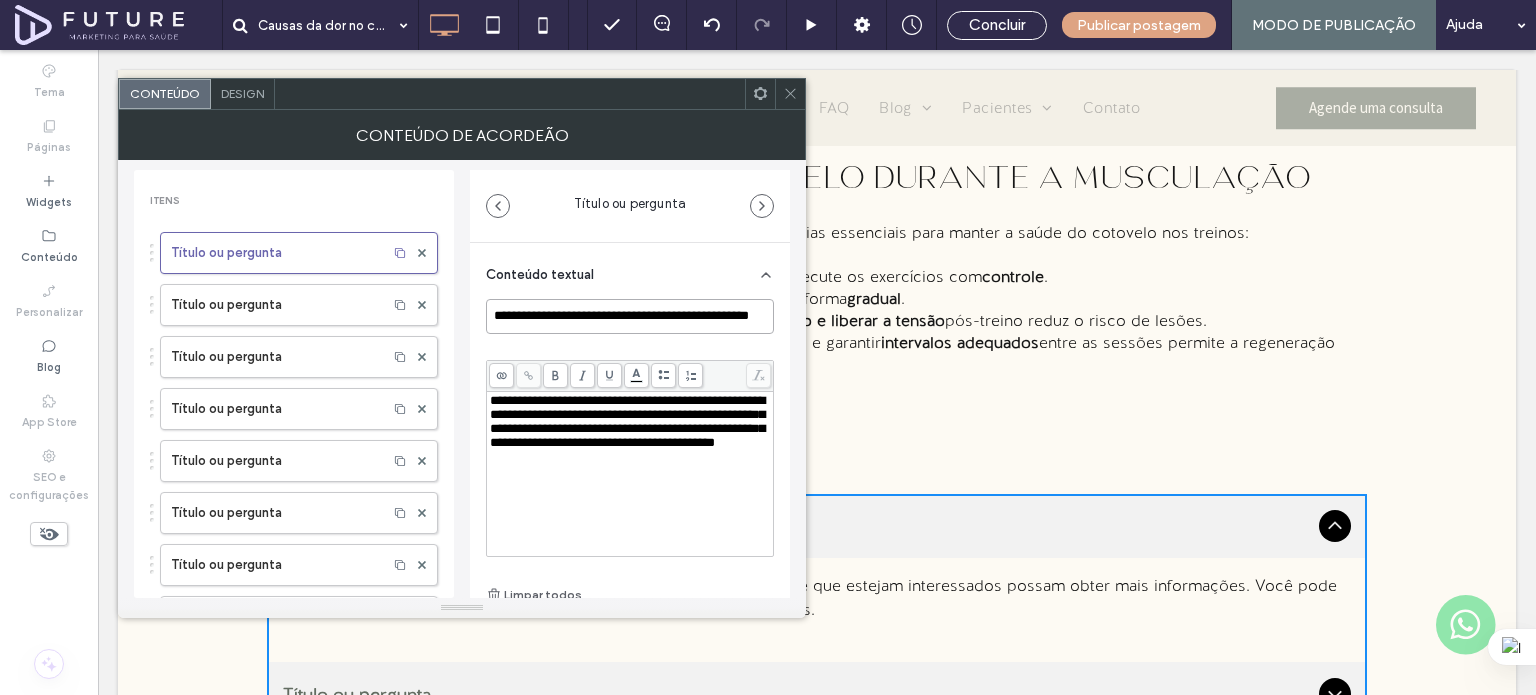 scroll, scrollTop: 0, scrollLeft: 52, axis: horizontal 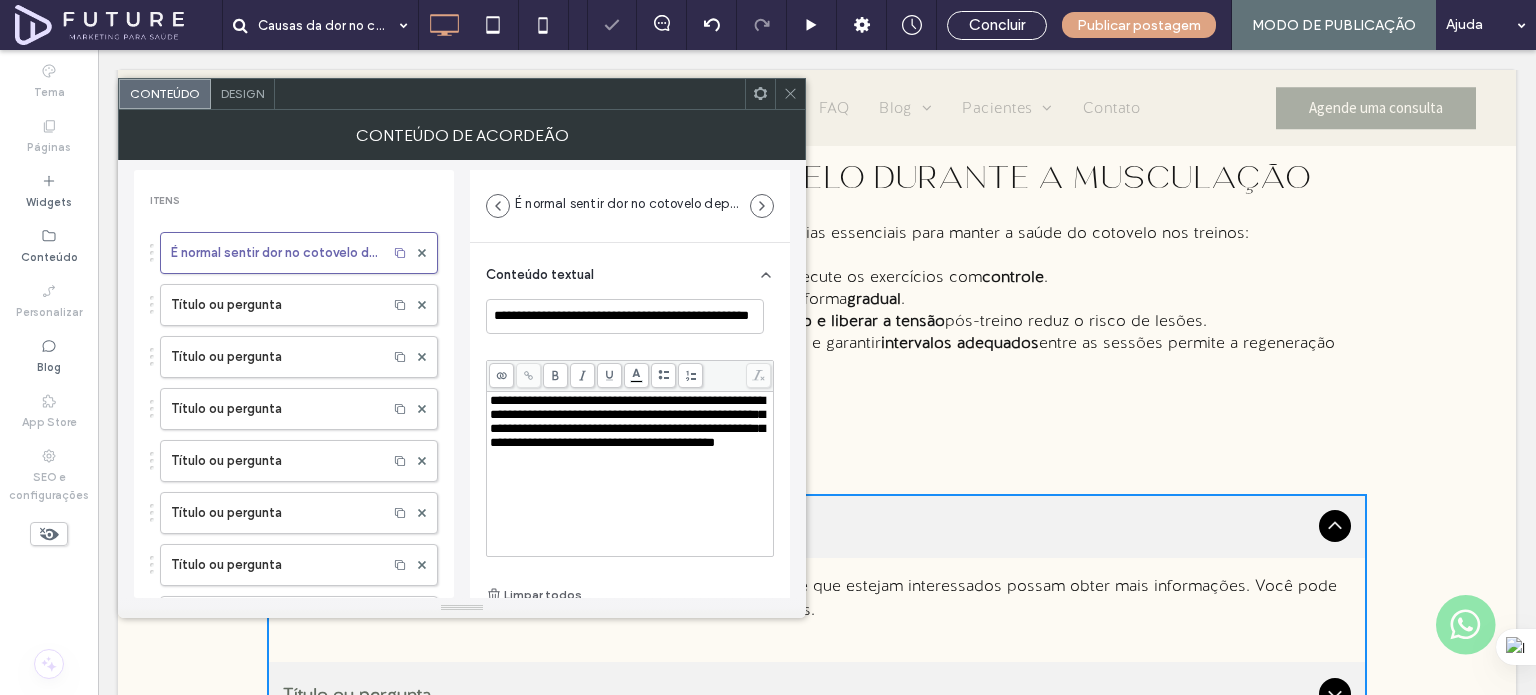 click on "**********" at bounding box center (627, 421) 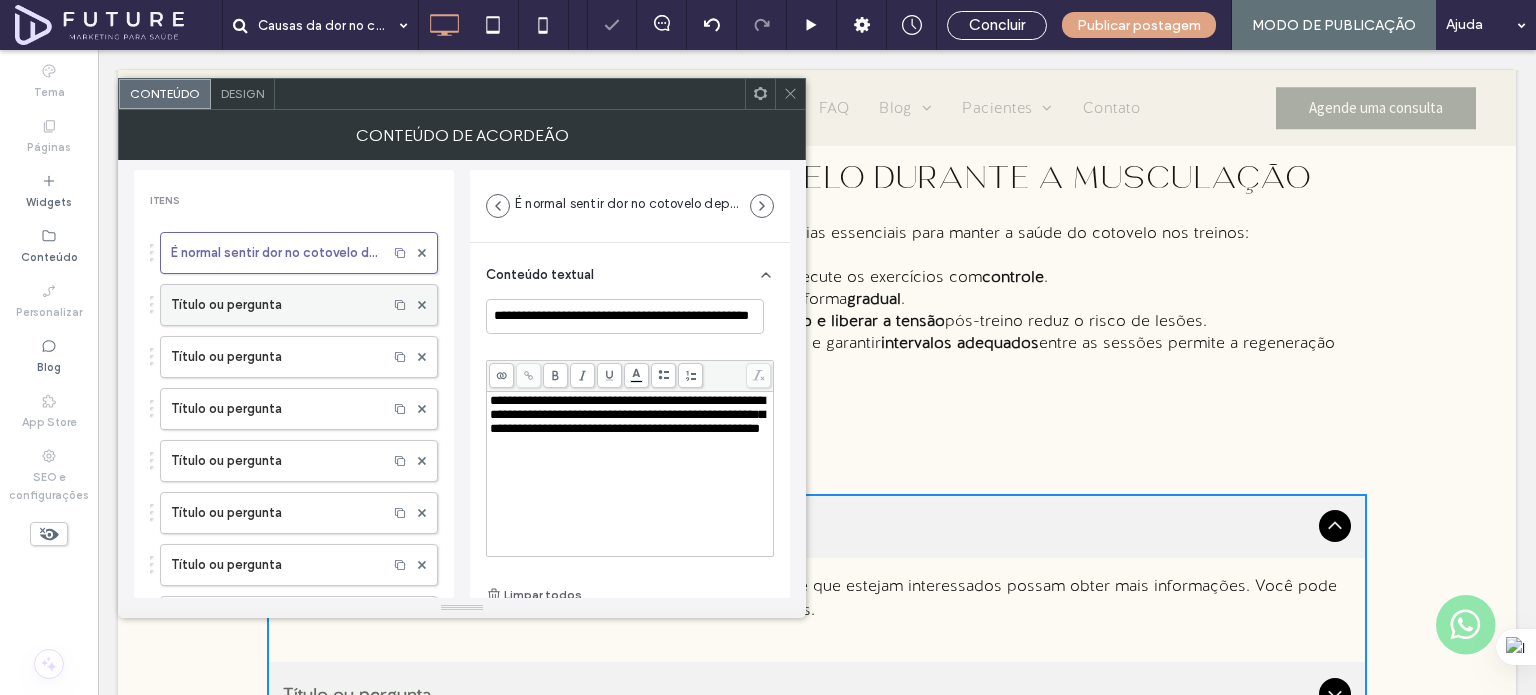 click on "Título ou pergunta" at bounding box center [274, 305] 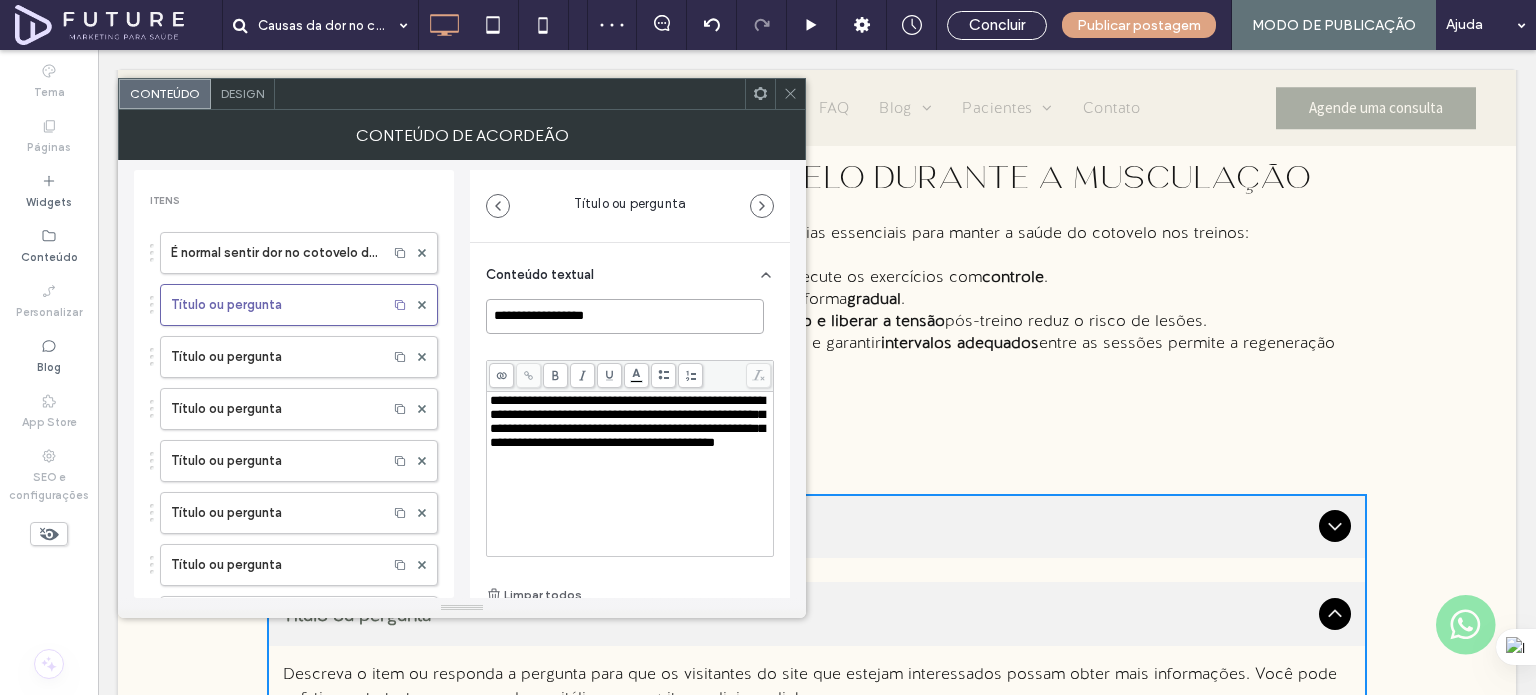 click on "**********" at bounding box center (625, 316) 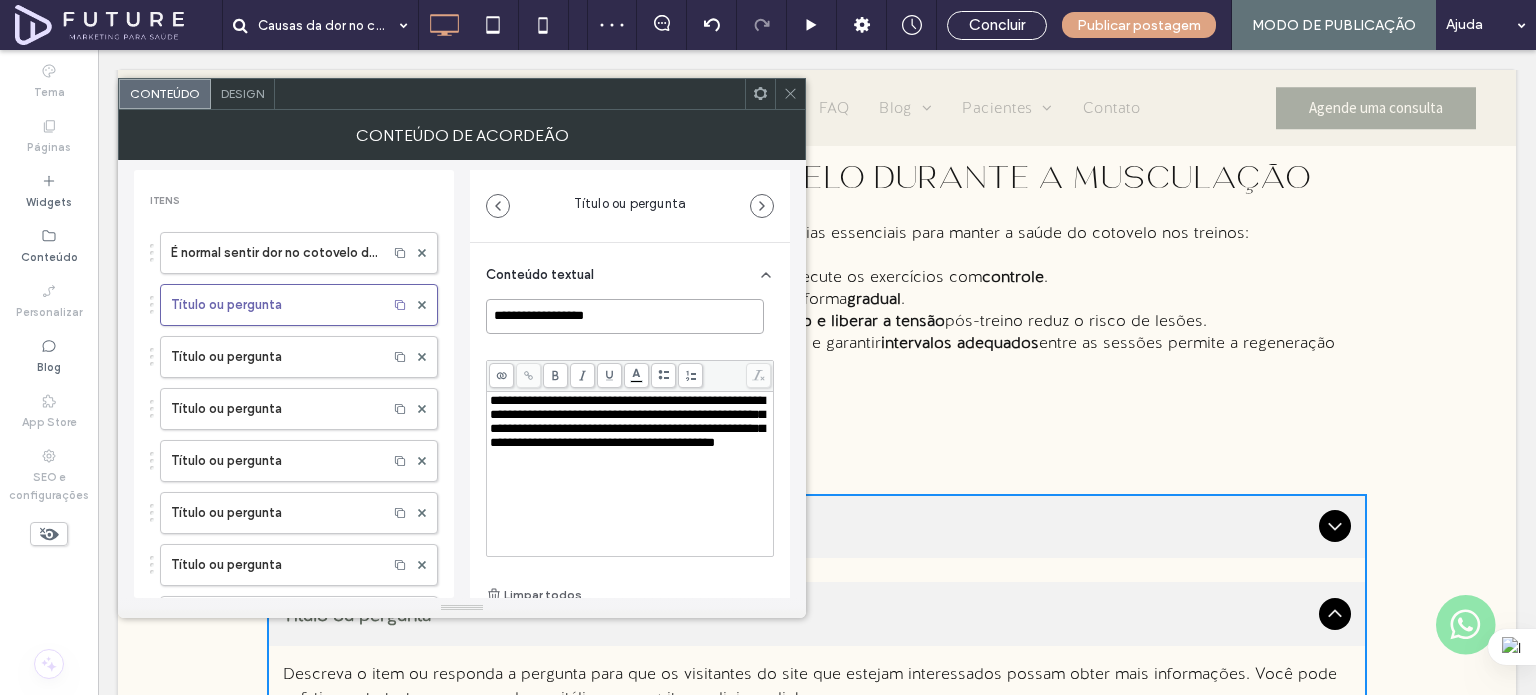 paste on "**********" 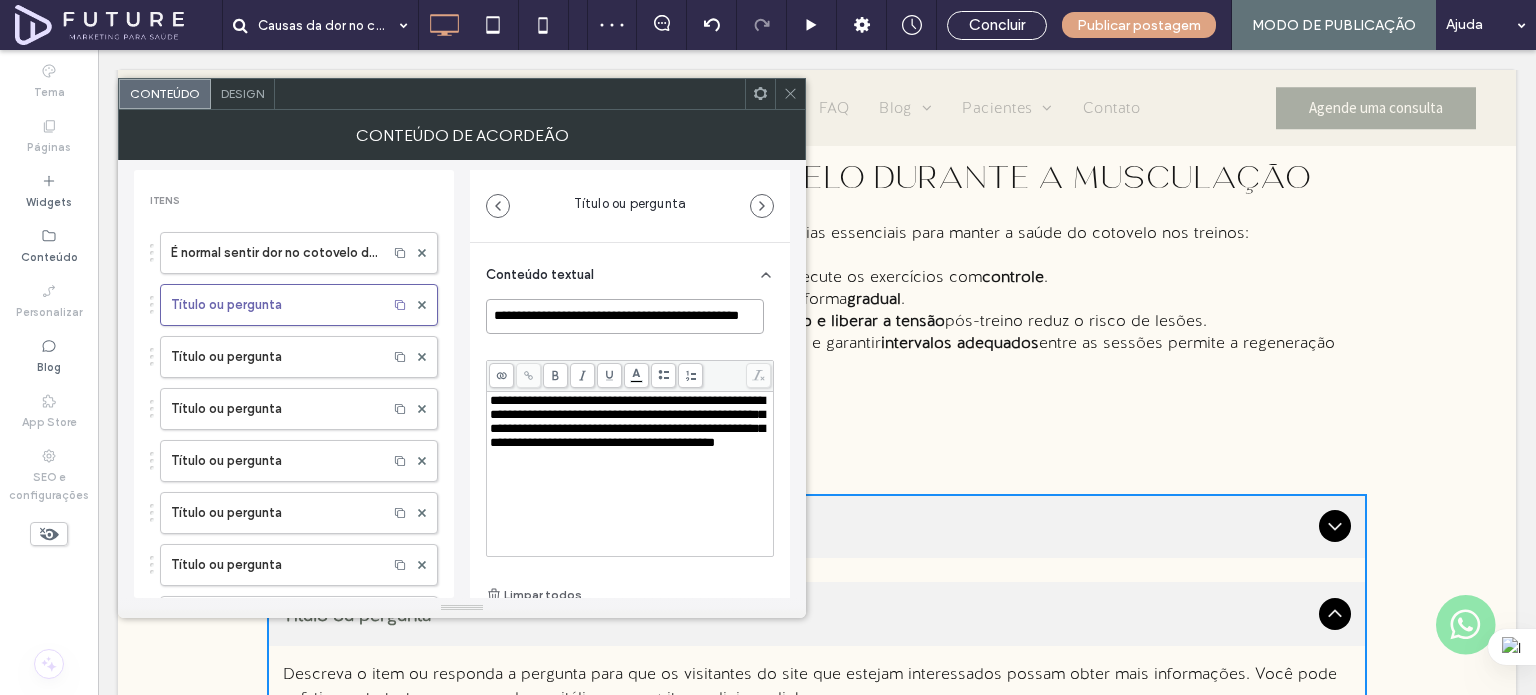 scroll, scrollTop: 0, scrollLeft: 33, axis: horizontal 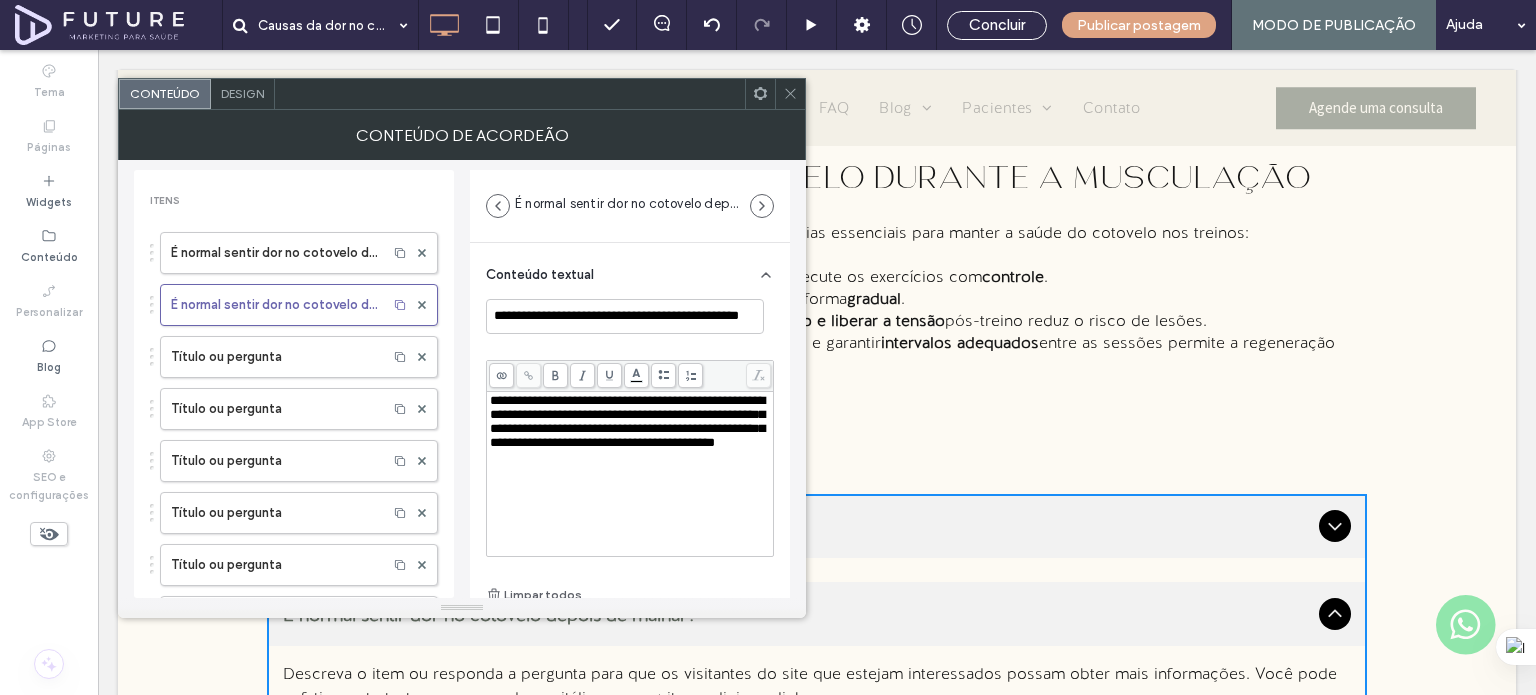 click on "**********" at bounding box center (627, 421) 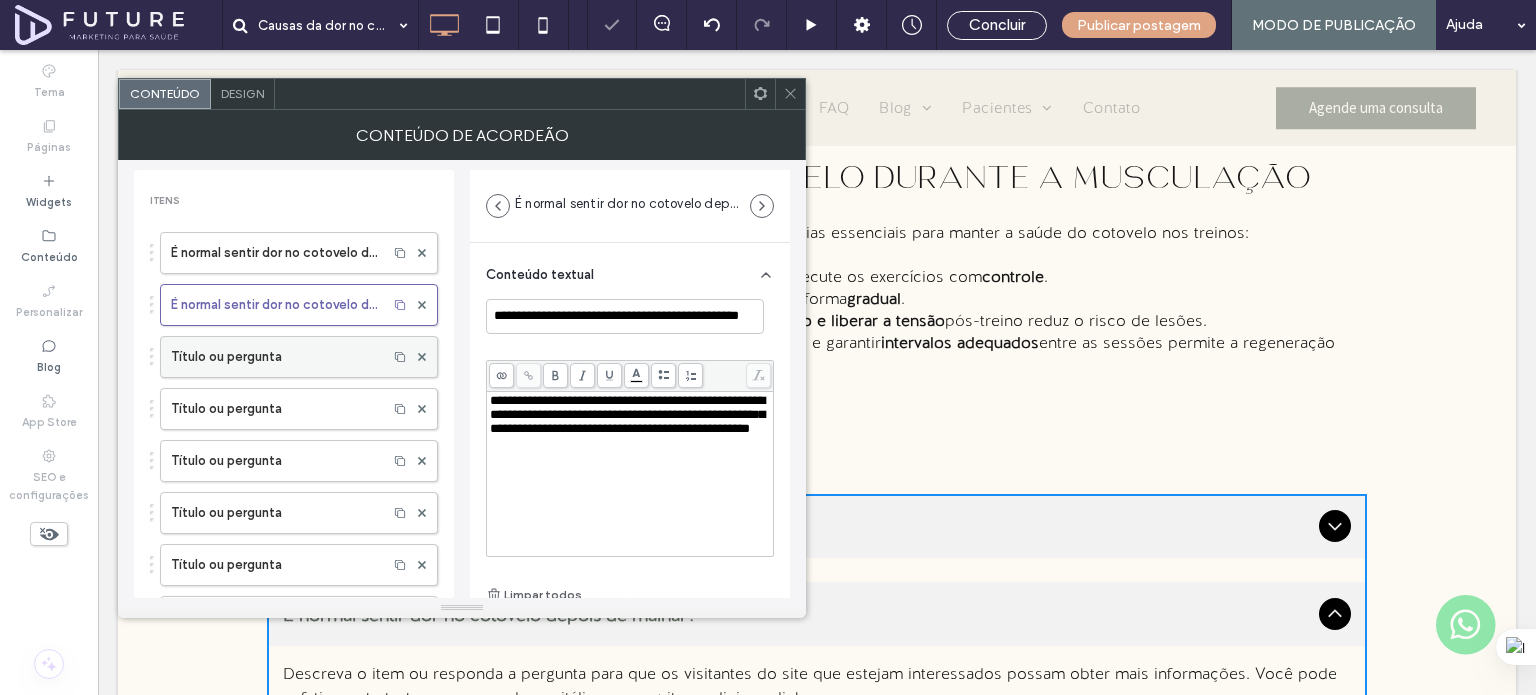 click on "Título ou pergunta" at bounding box center [274, 357] 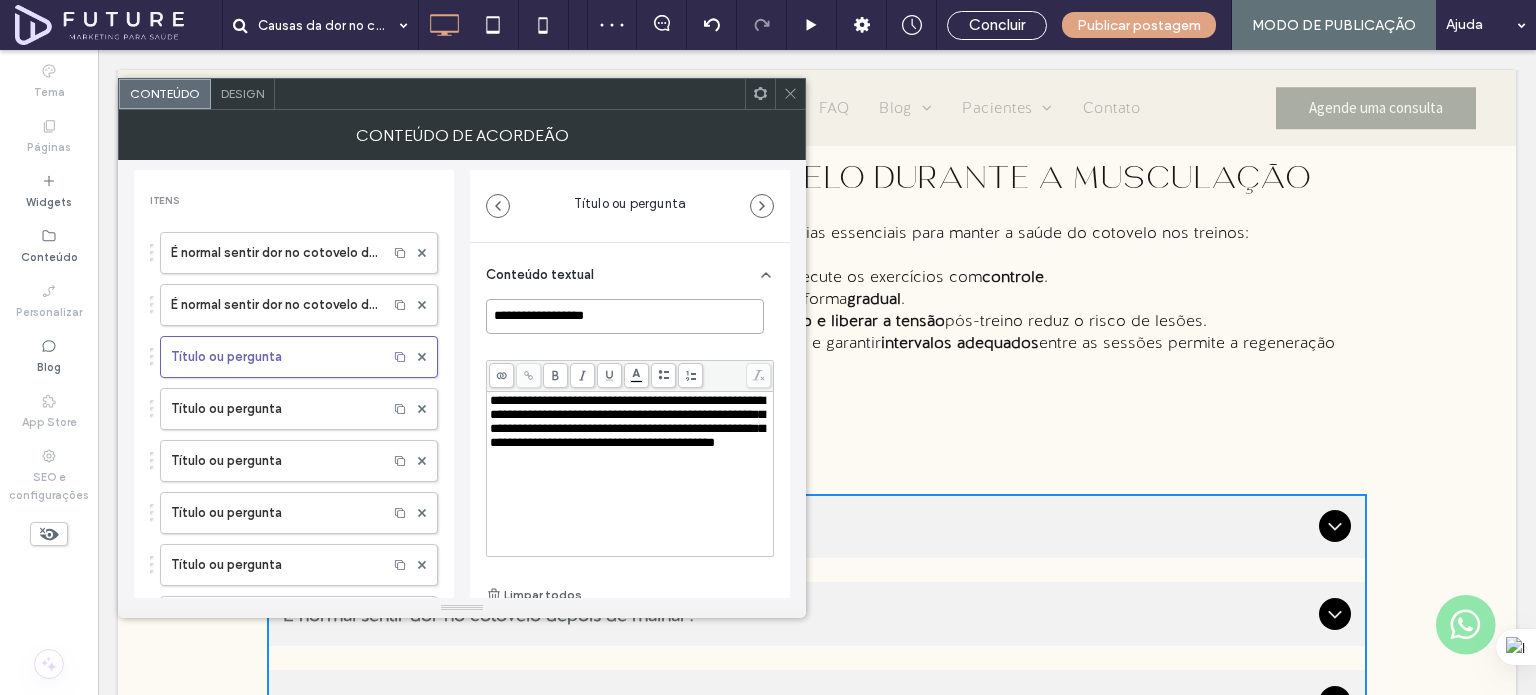click on "**********" at bounding box center (625, 316) 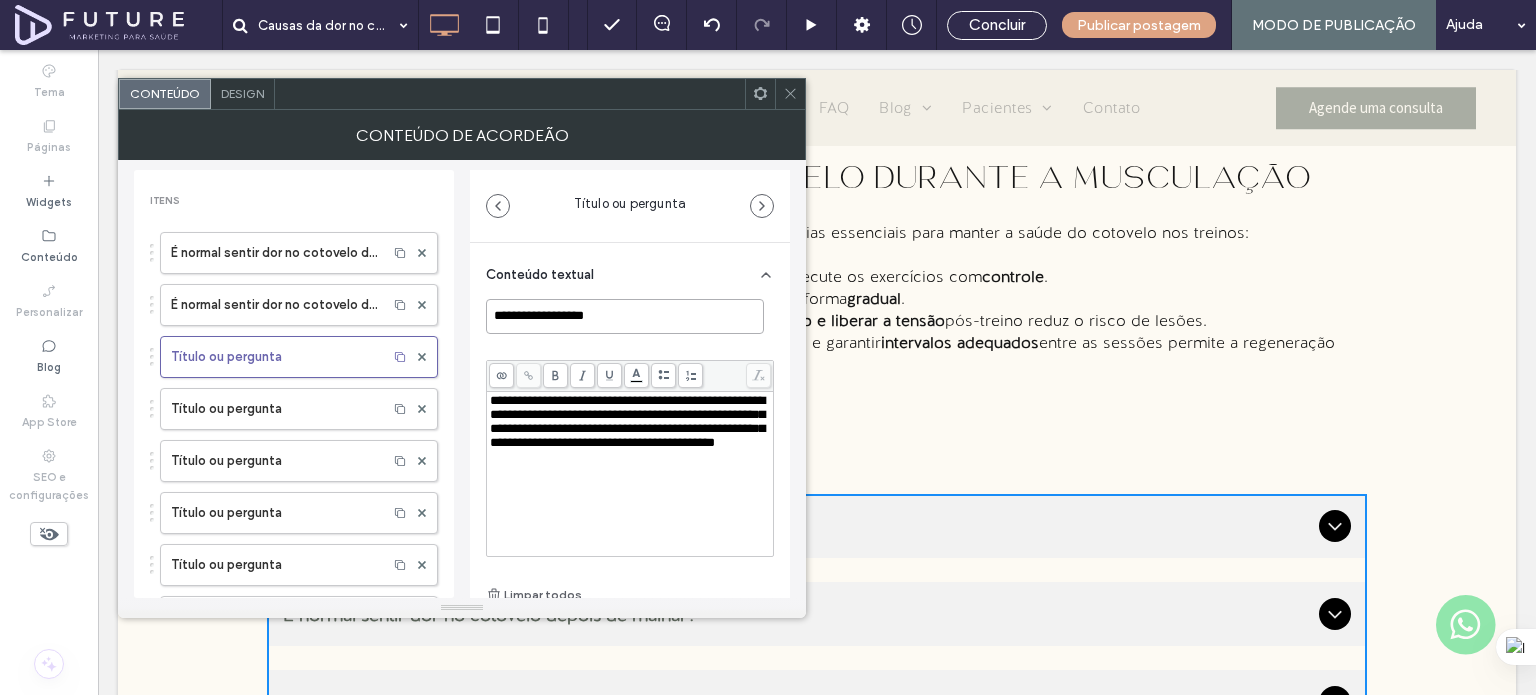 paste on "**********" 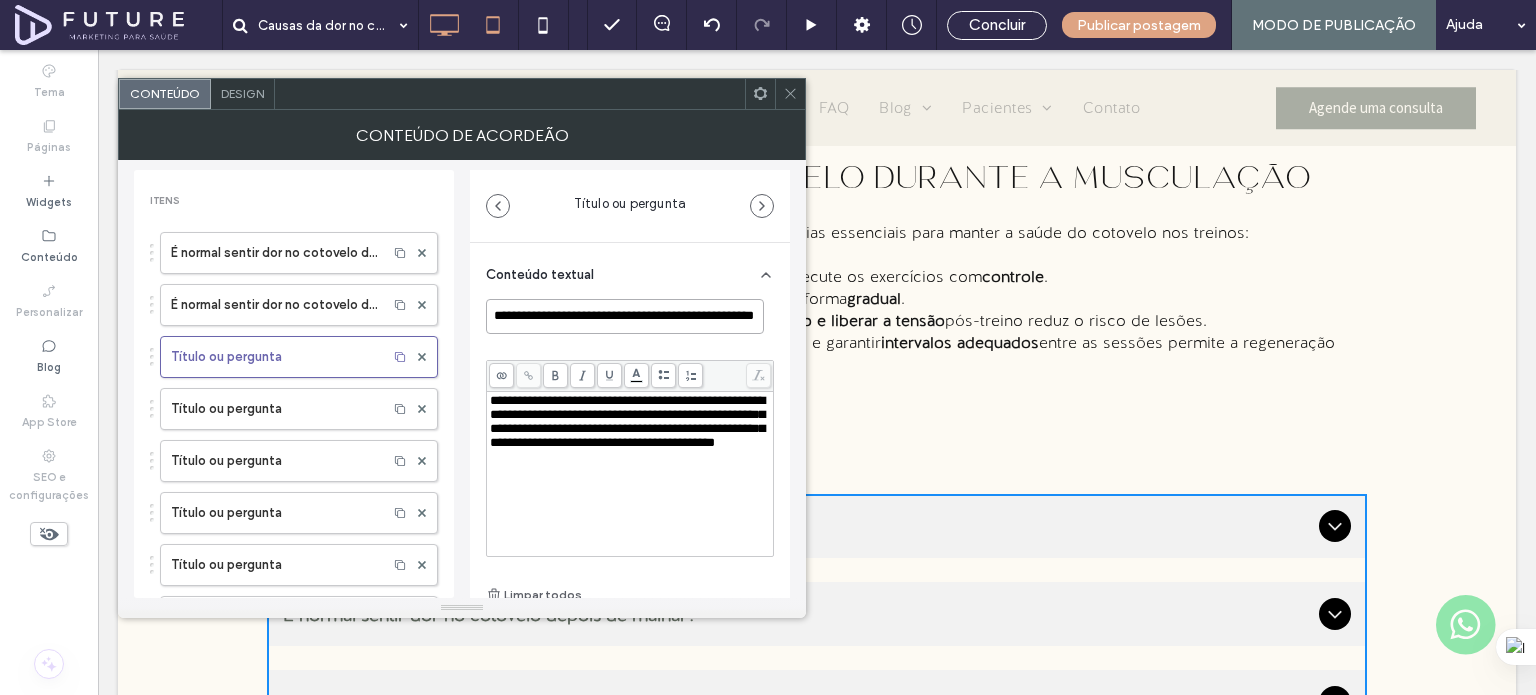 scroll, scrollTop: 0, scrollLeft: 70, axis: horizontal 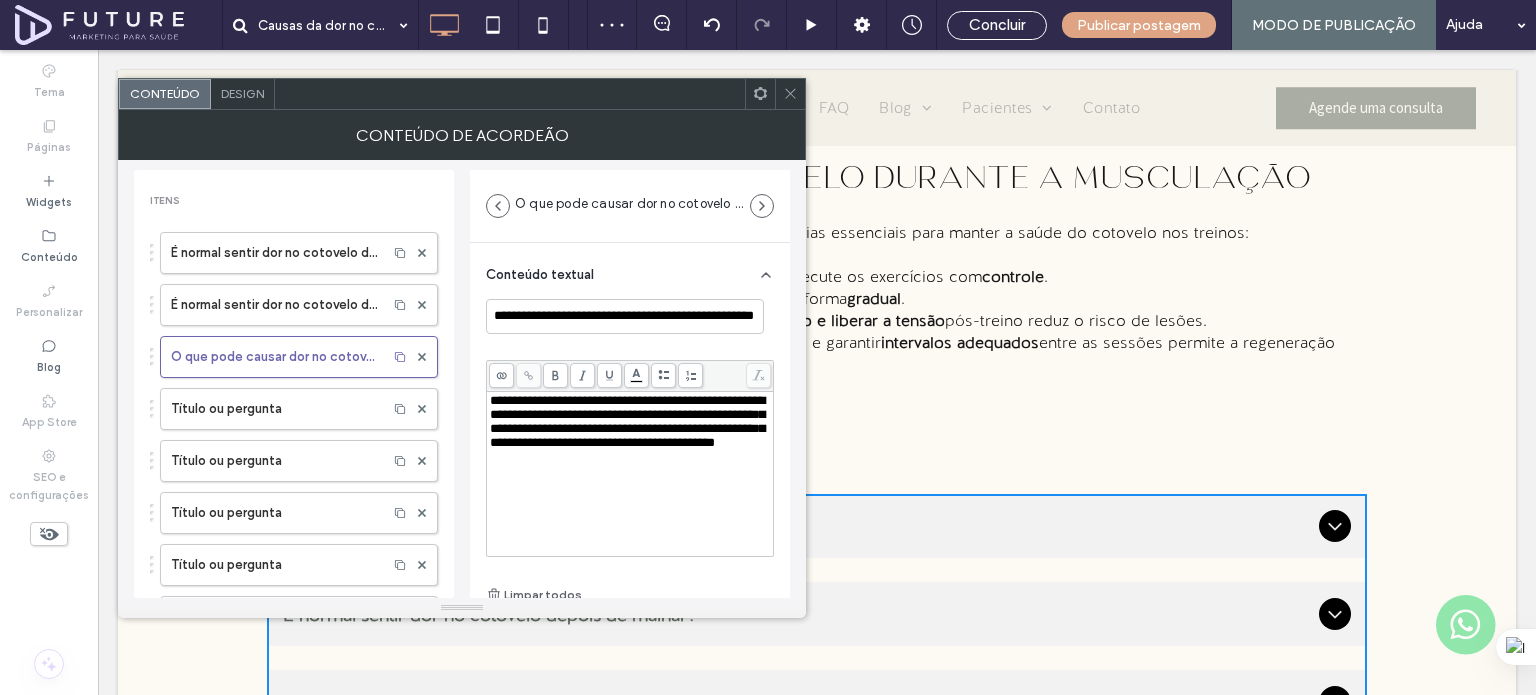 click on "**********" at bounding box center (627, 421) 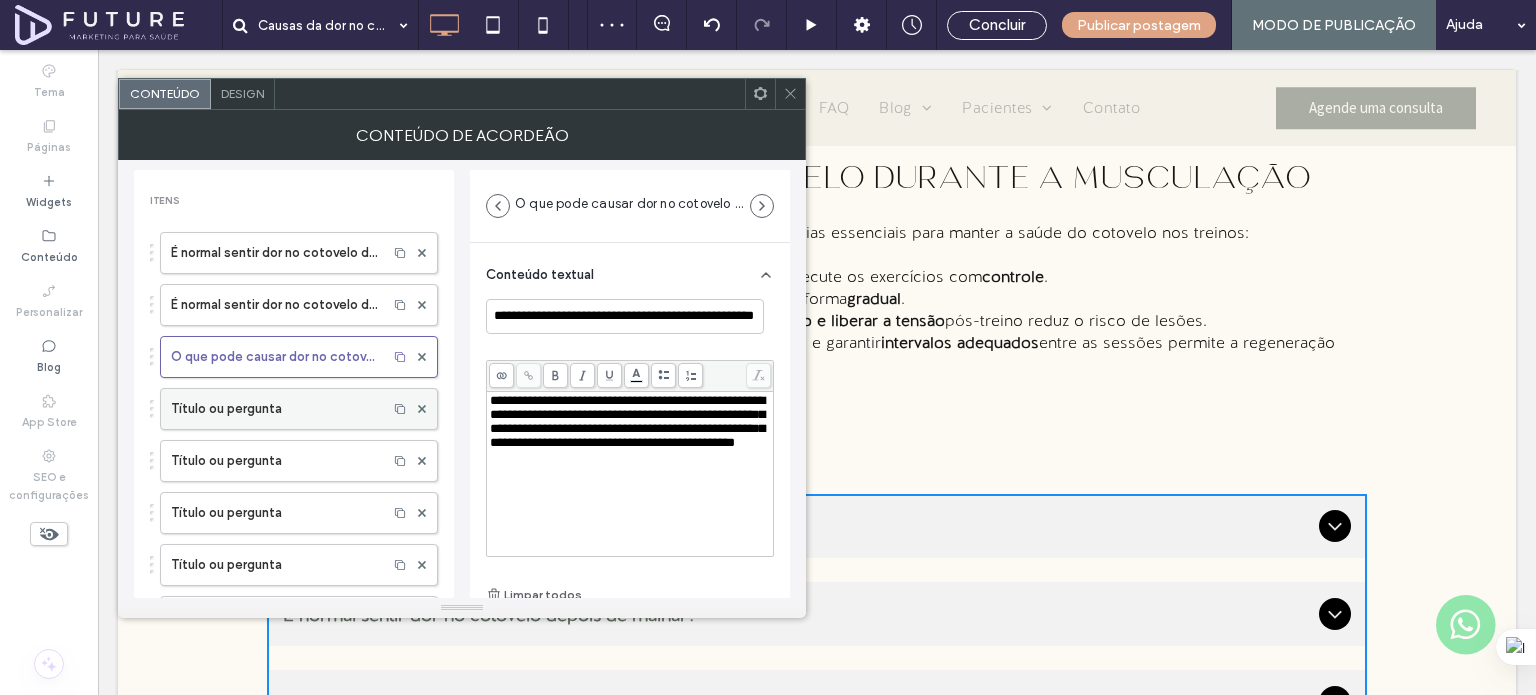 click on "Título ou pergunta" at bounding box center [274, 409] 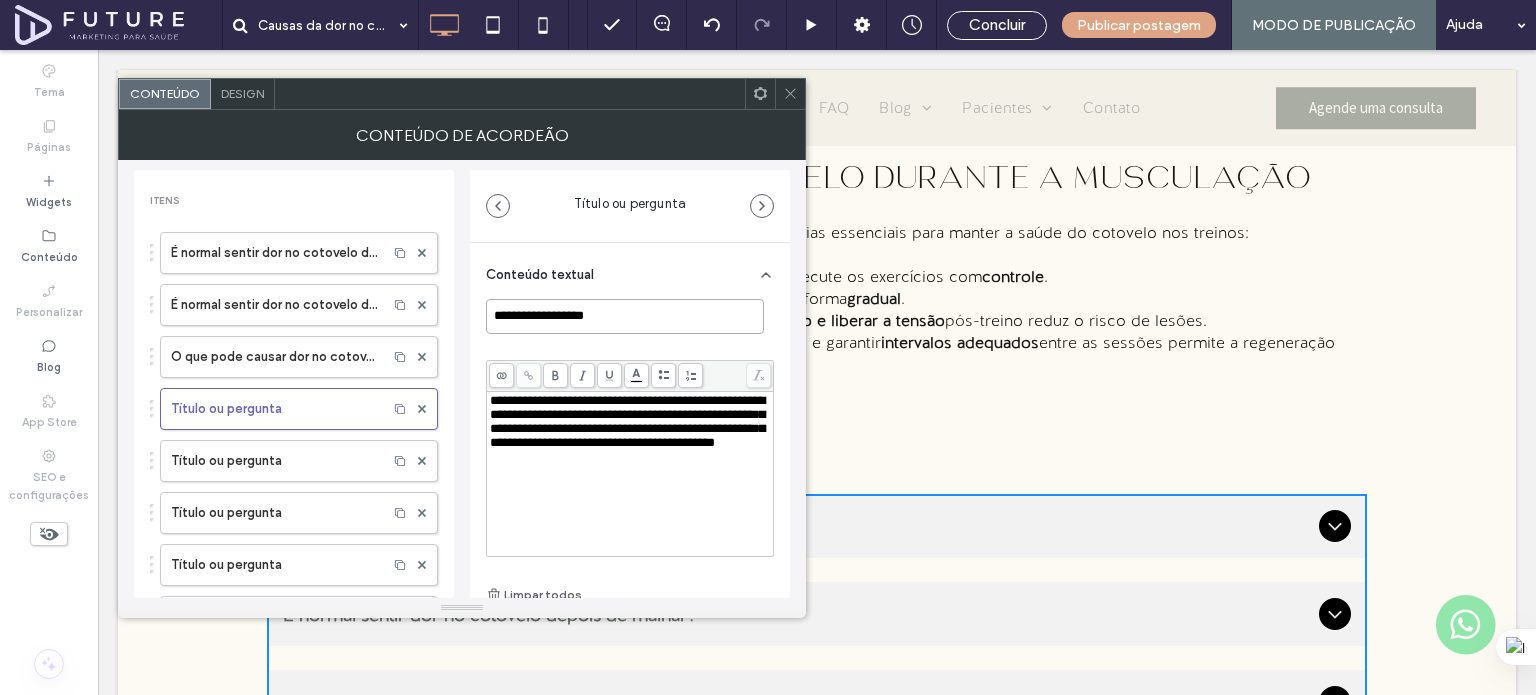 click on "**********" at bounding box center (625, 316) 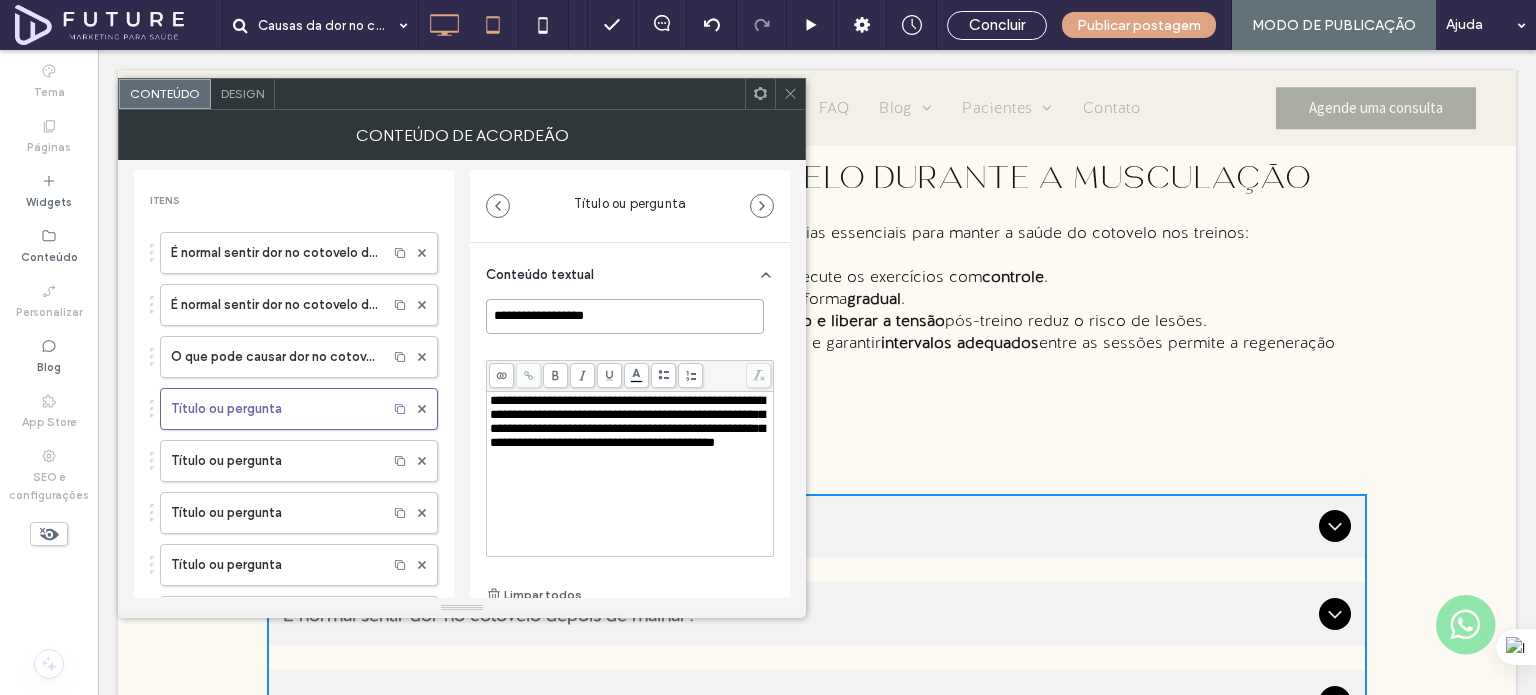 paste on "**********" 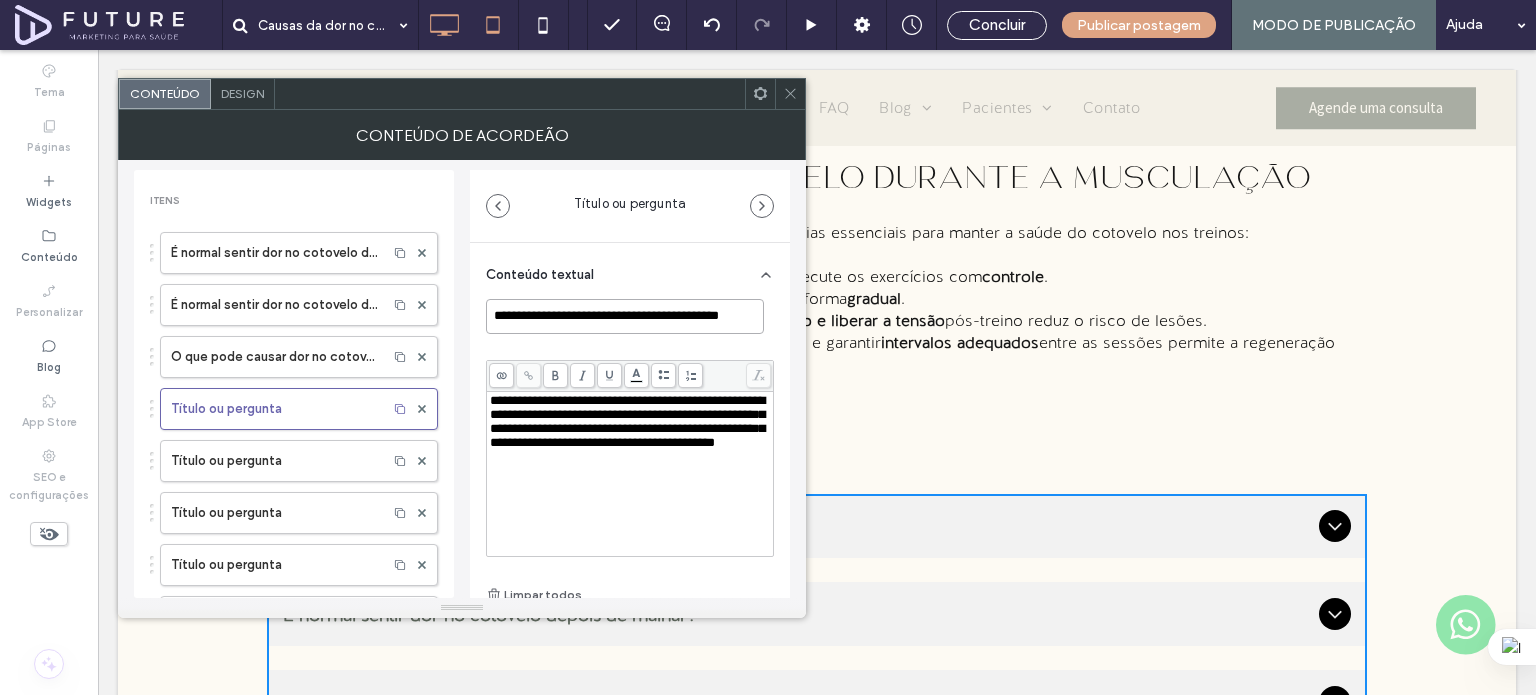 scroll, scrollTop: 0, scrollLeft: 19, axis: horizontal 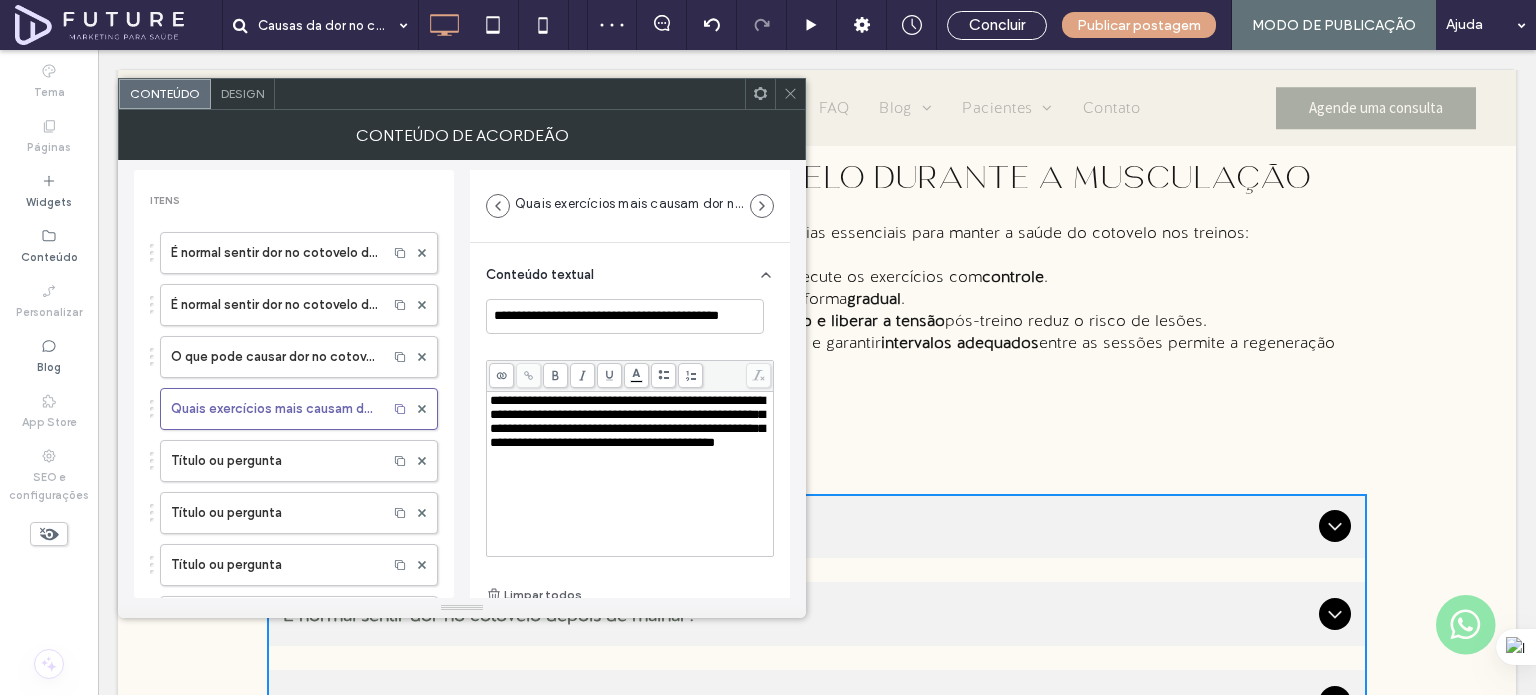 click on "**********" at bounding box center (627, 421) 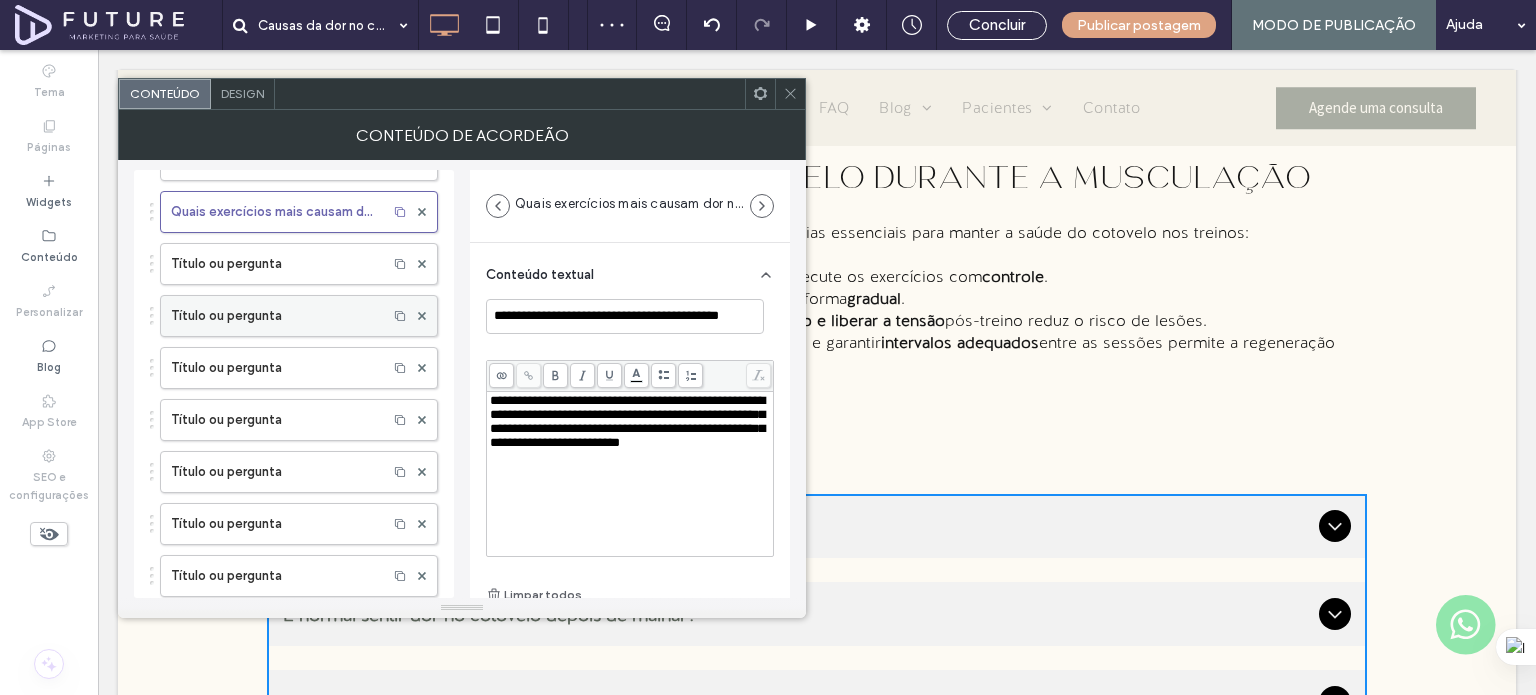 scroll, scrollTop: 200, scrollLeft: 0, axis: vertical 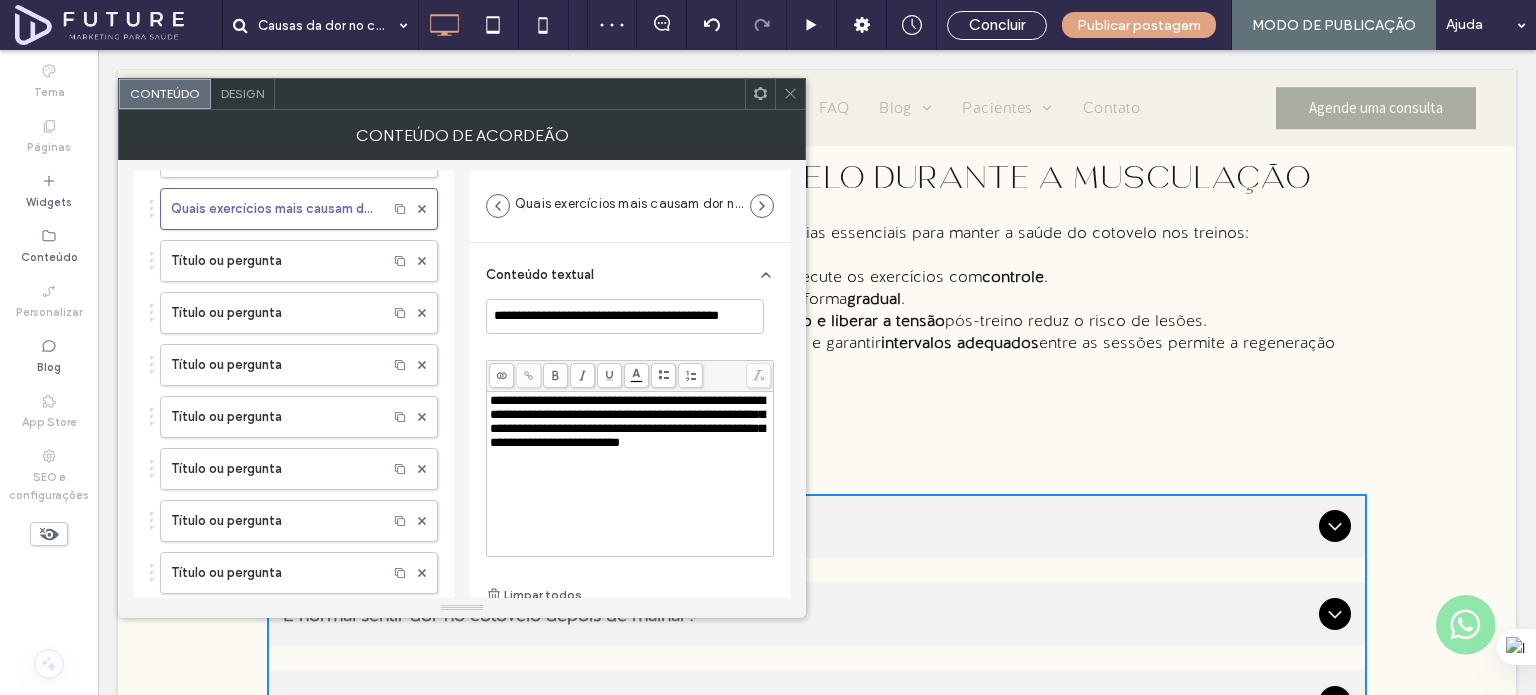 click on "É normal sentir dor no cotovelo depois da academia? É normal sentir dor no cotovelo depois de malhar? O que pode causar dor no cotovelo após a musculação? Quais exercícios mais causam dor no cotovelo? Título ou pergunta Título ou pergunta Título ou pergunta Título ou pergunta Título ou pergunta Título ou pergunta Título ou pergunta" at bounding box center [294, 308] 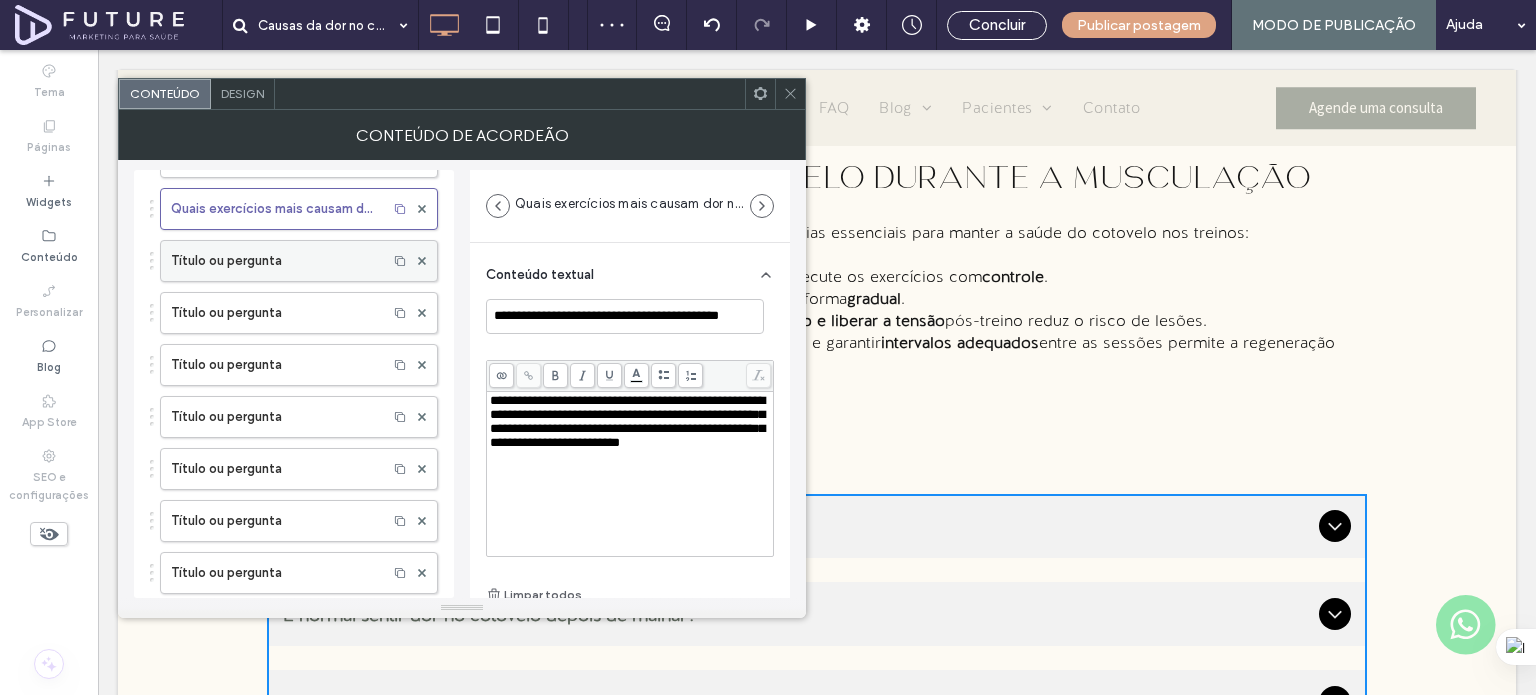 click on "Título ou pergunta" at bounding box center [274, 261] 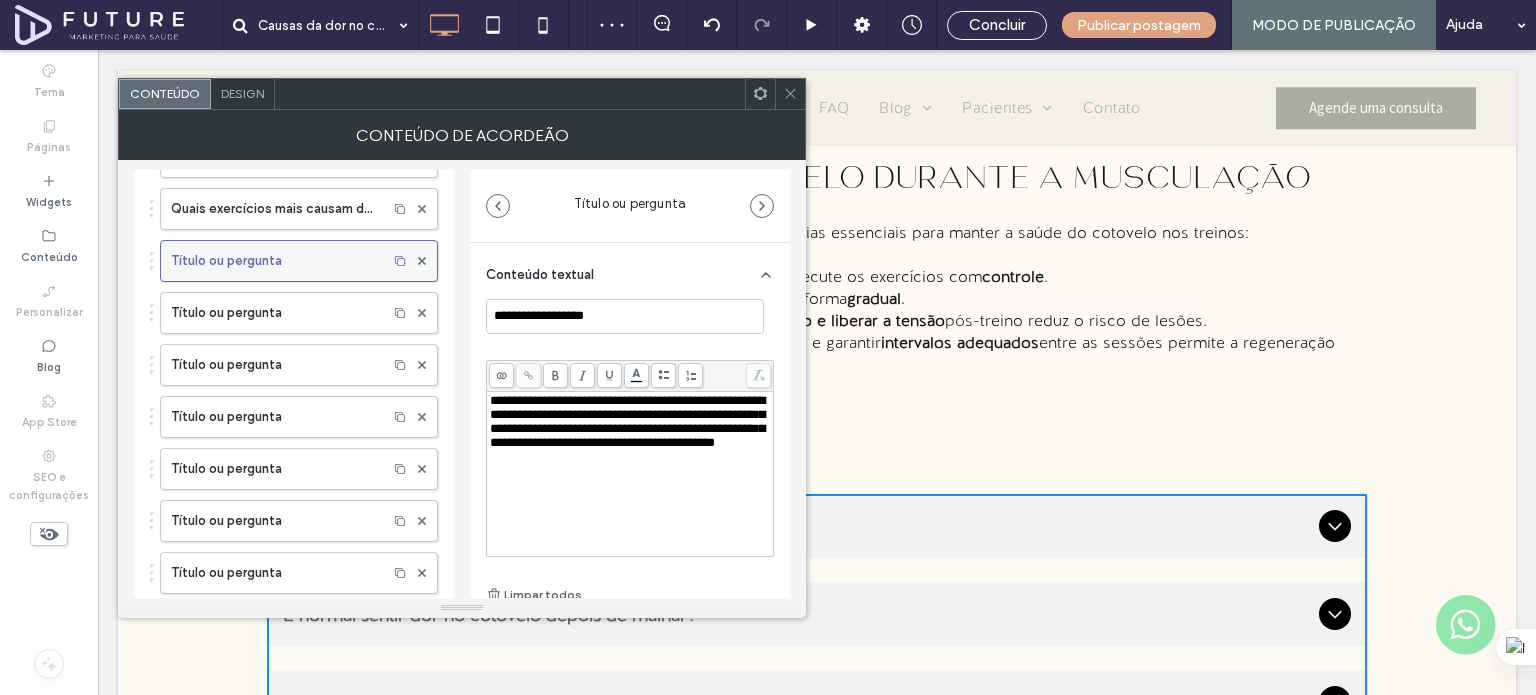 click on "Título ou pergunta" at bounding box center [274, 261] 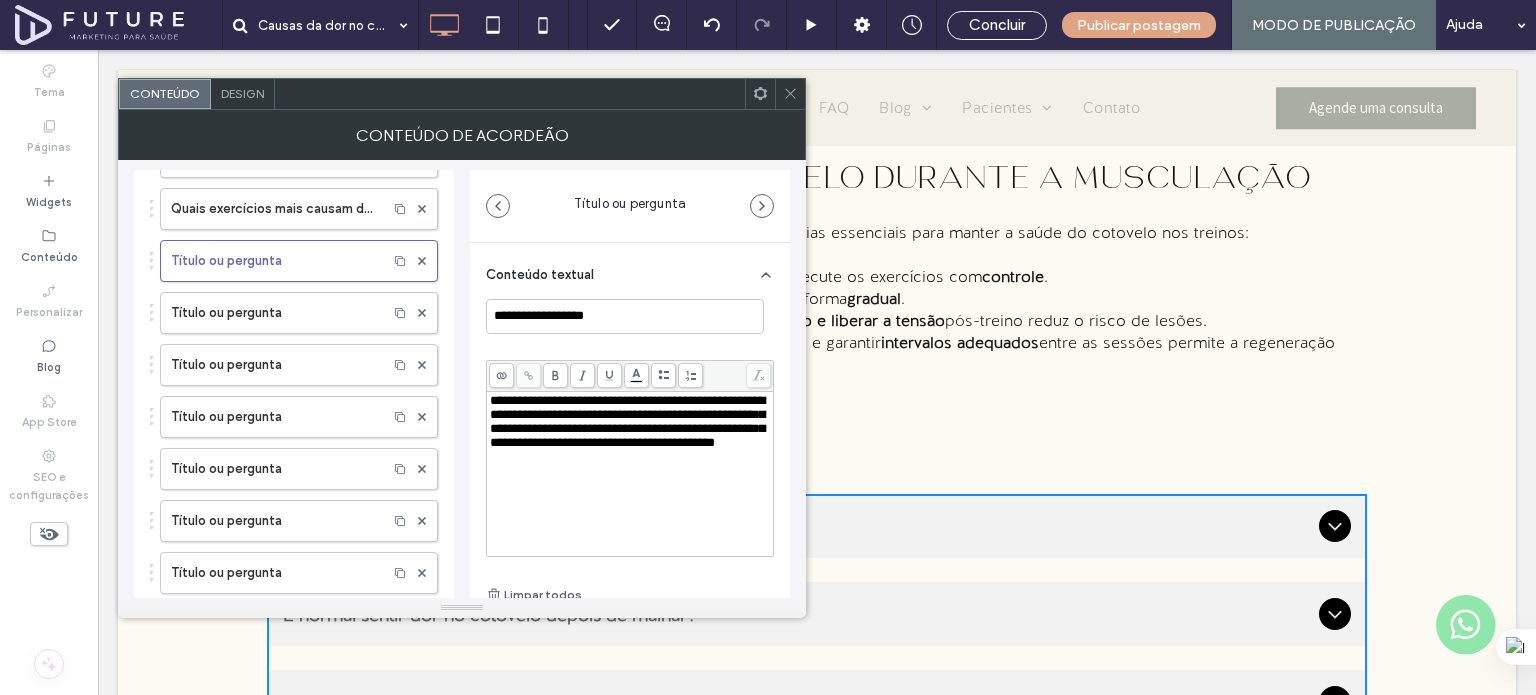 click on "**********" at bounding box center [630, 453] 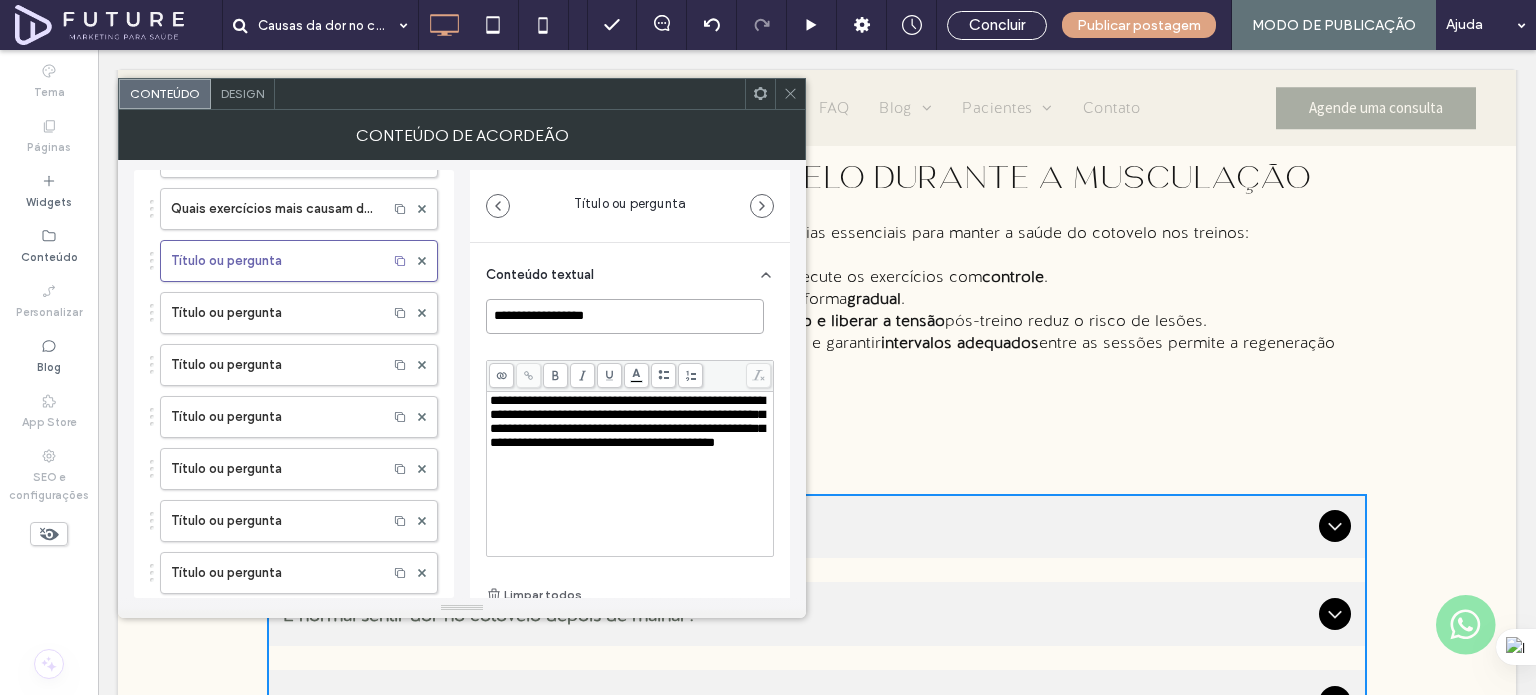 click on "**********" at bounding box center [625, 316] 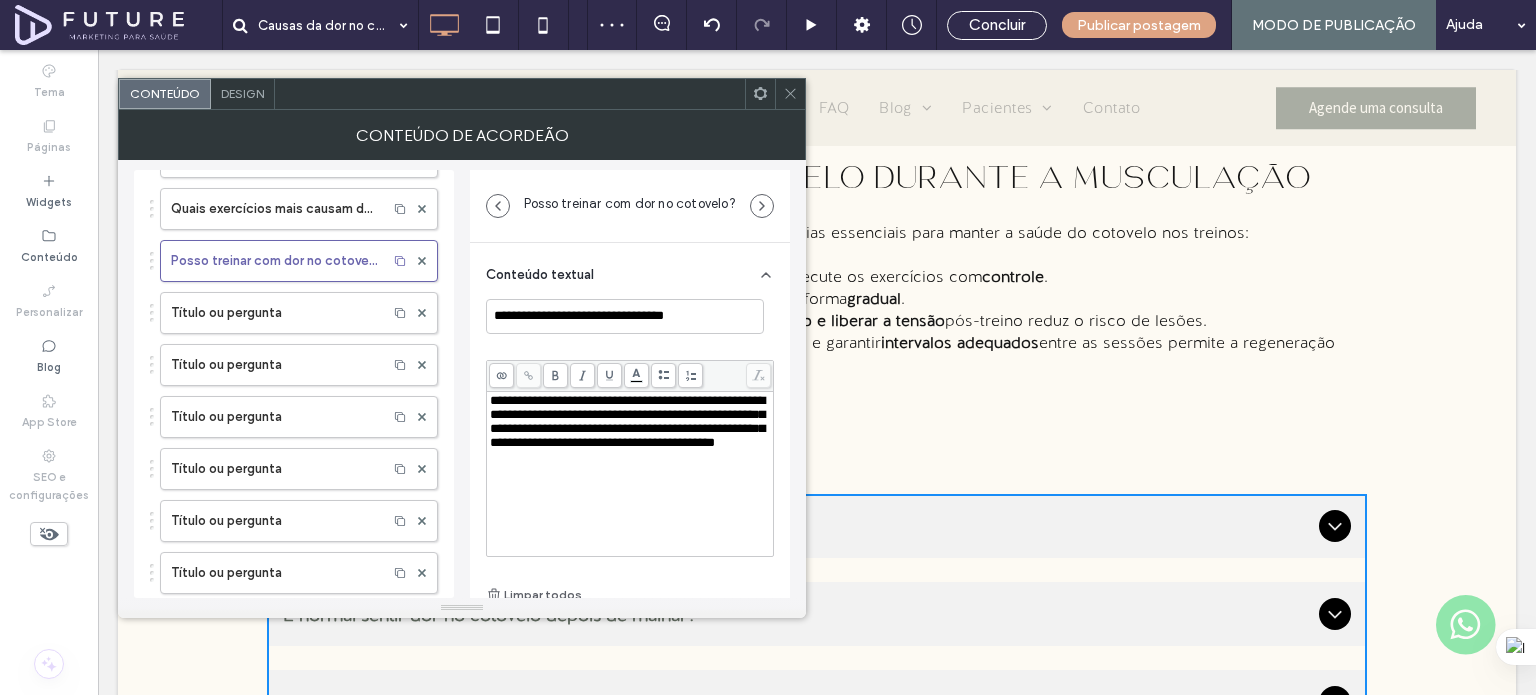 click on "**********" at bounding box center [627, 421] 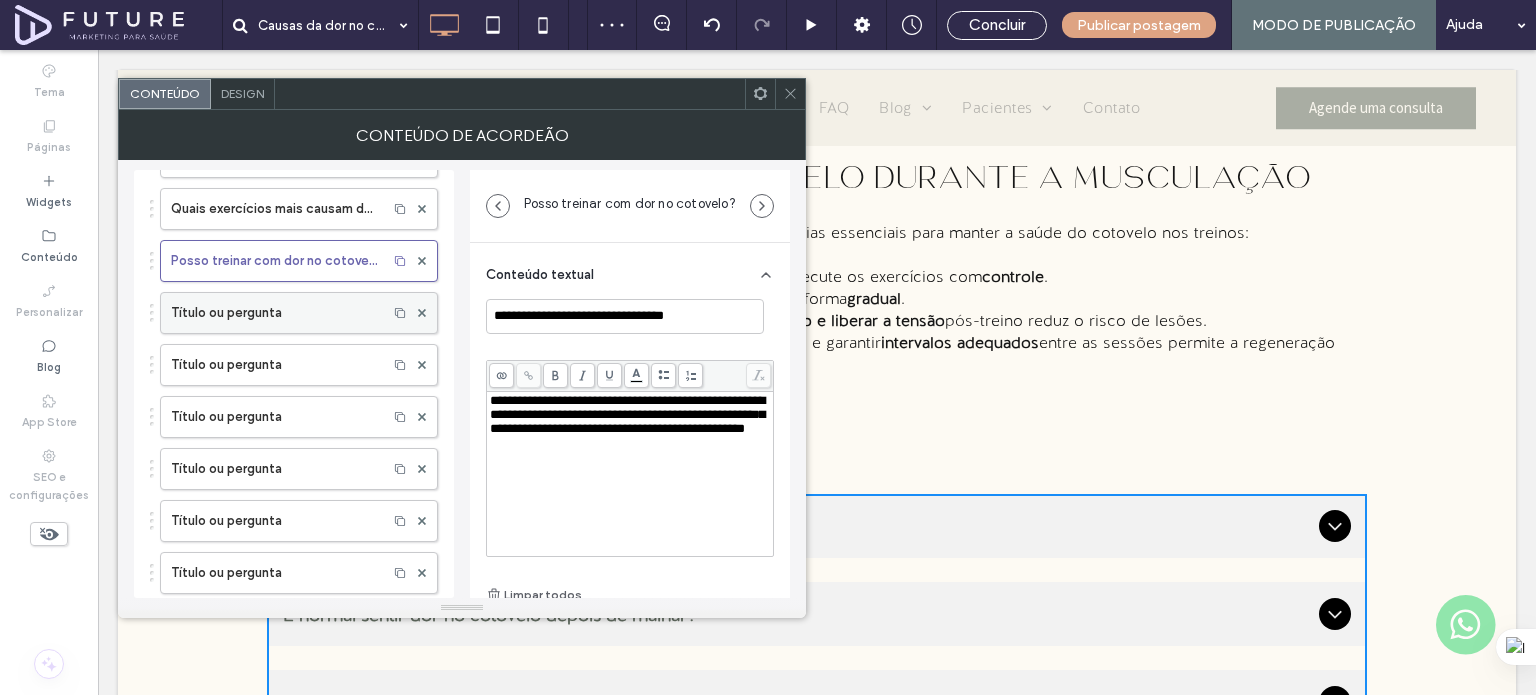 click on "Título ou pergunta" at bounding box center [274, 313] 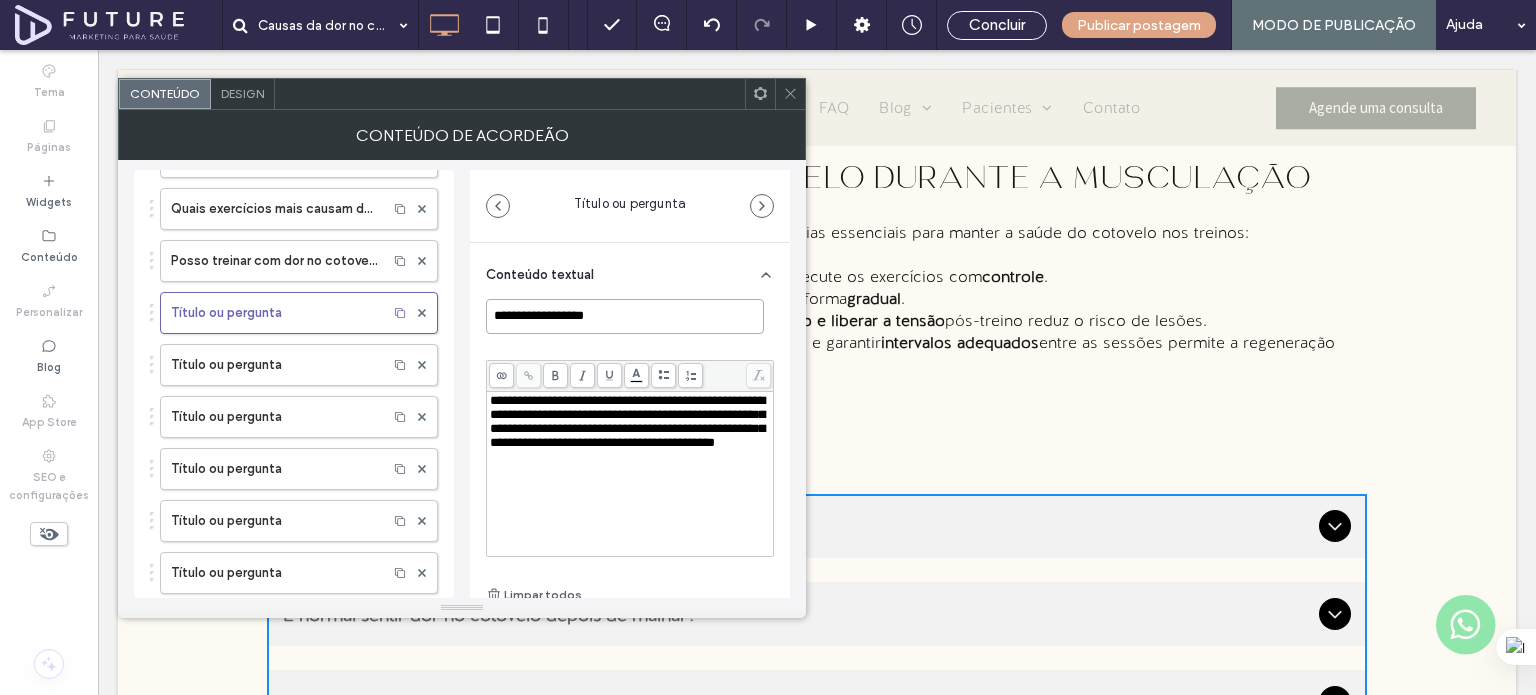 click on "**********" at bounding box center [625, 316] 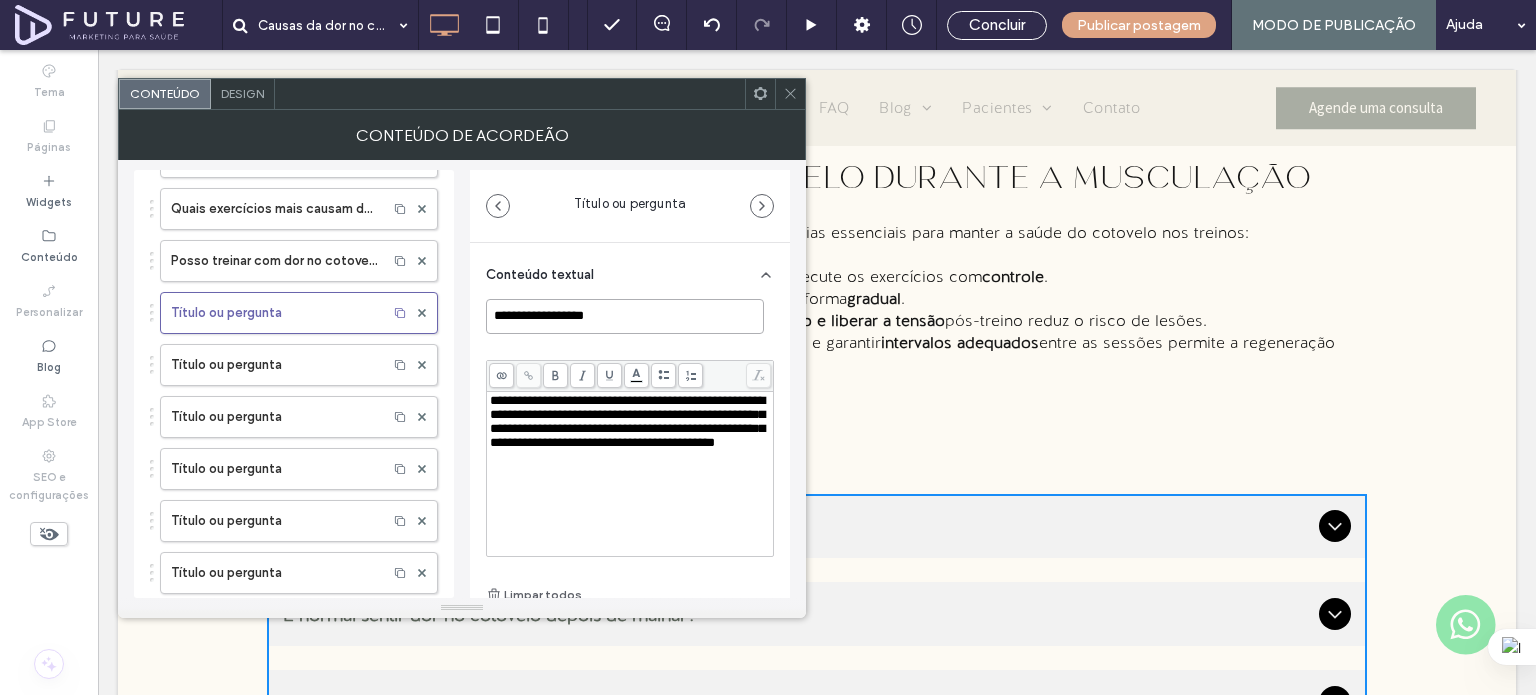 paste on "**********" 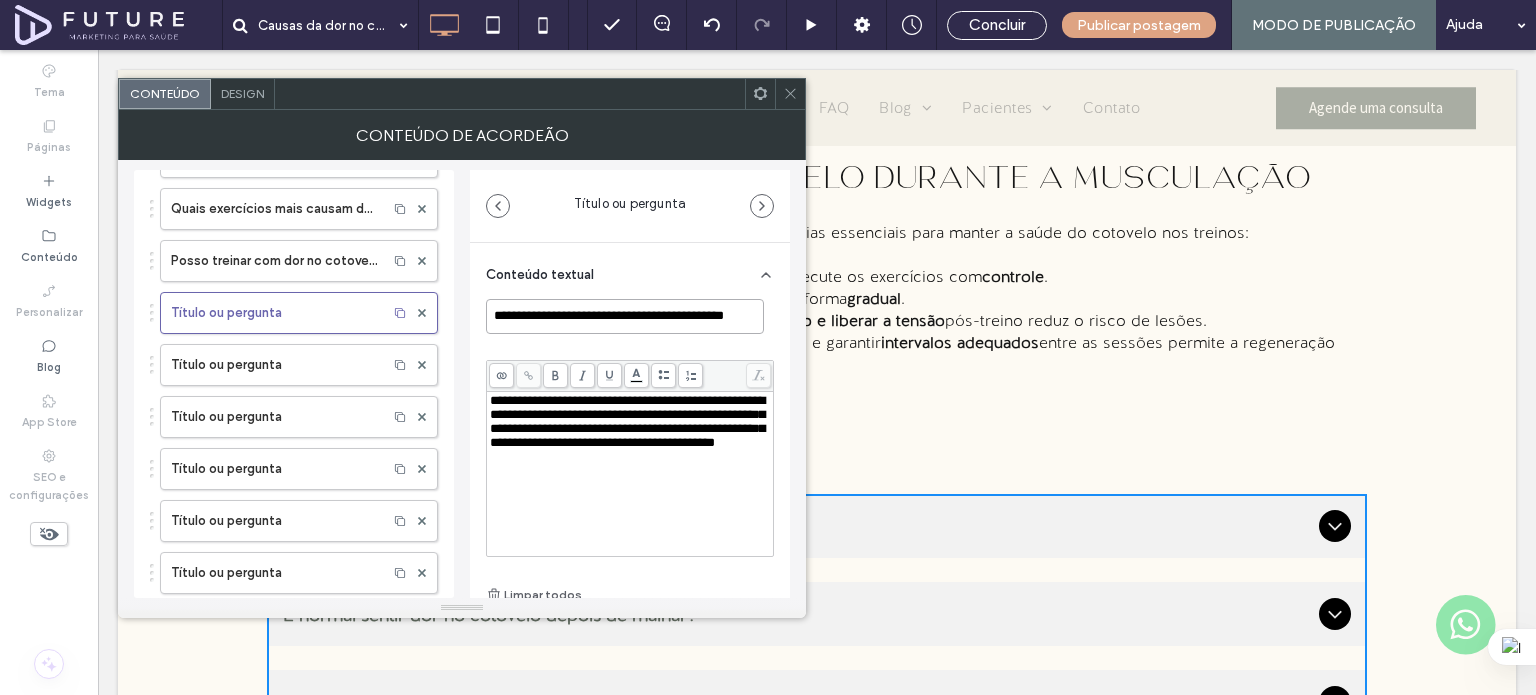 scroll, scrollTop: 0, scrollLeft: 26, axis: horizontal 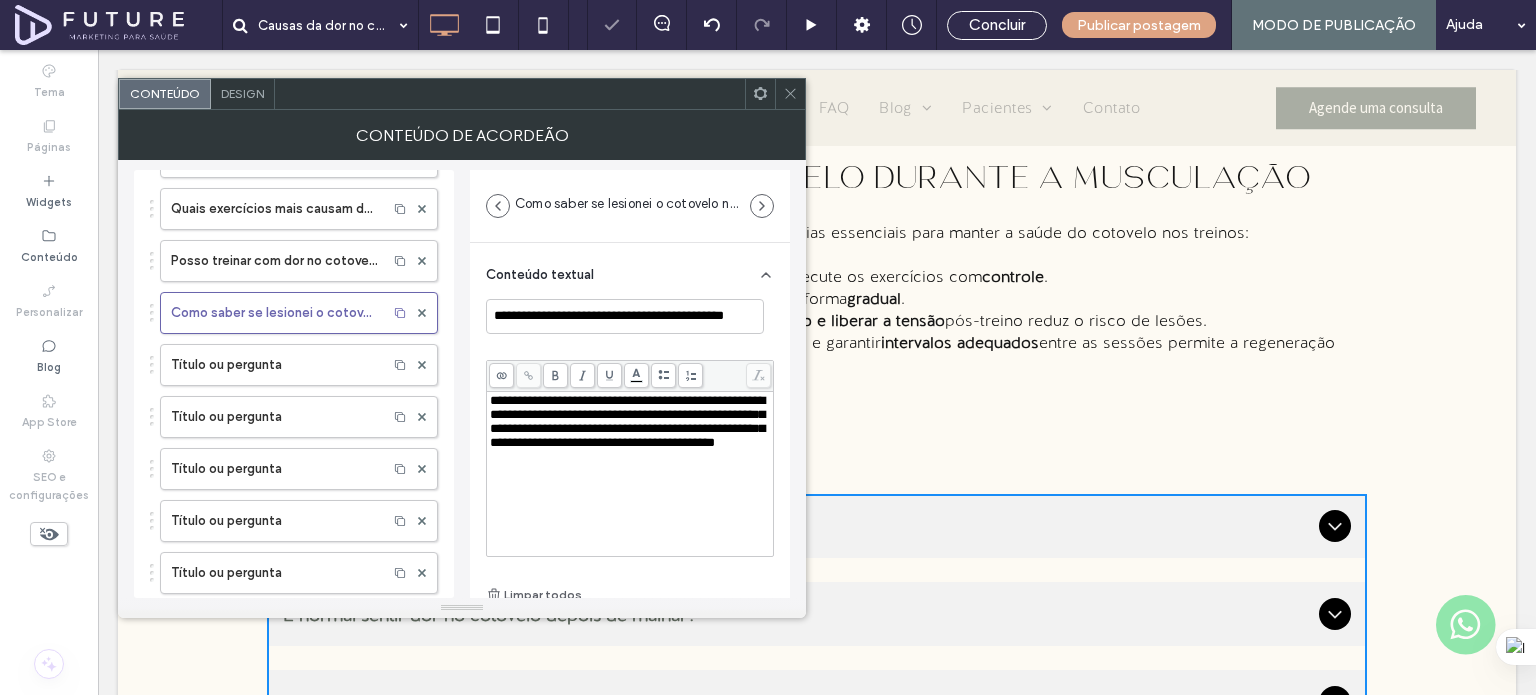 click on "**********" at bounding box center [627, 421] 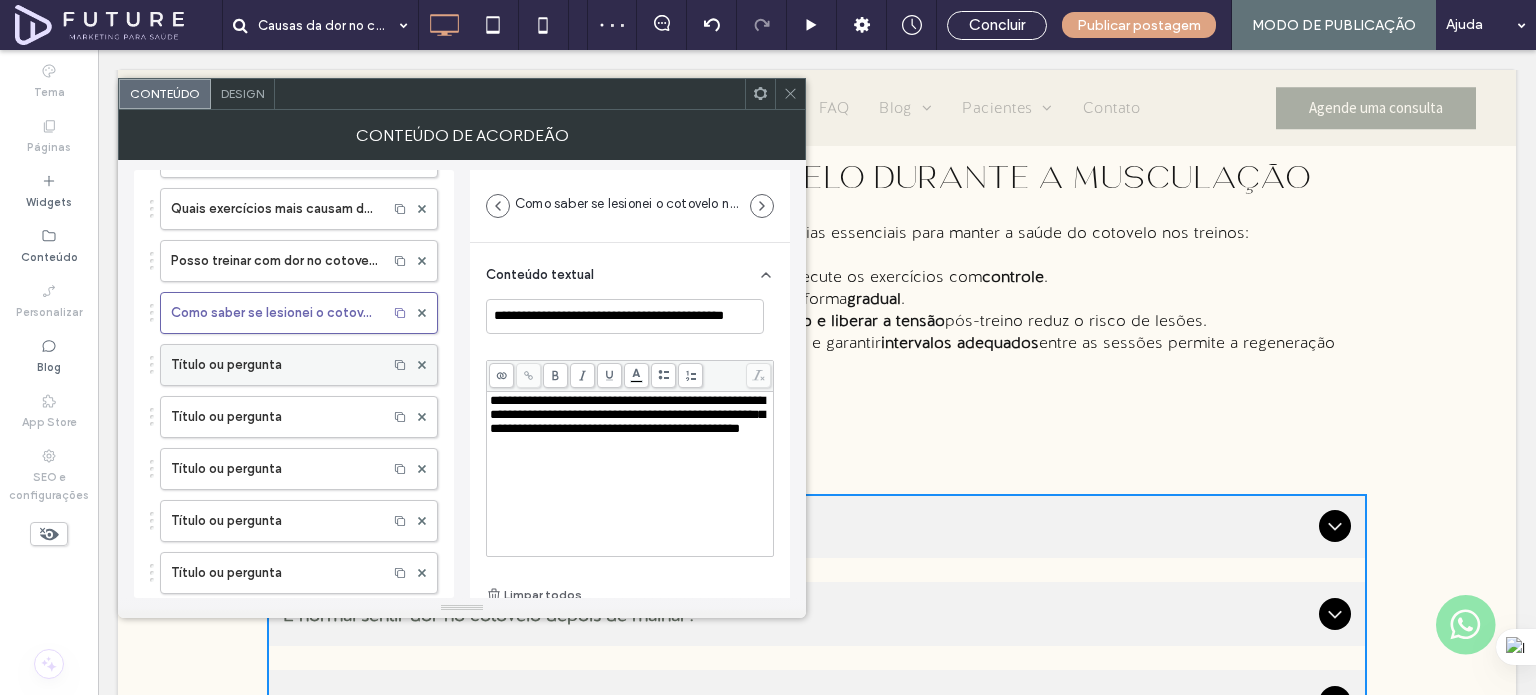 click on "Título ou pergunta" at bounding box center [274, 365] 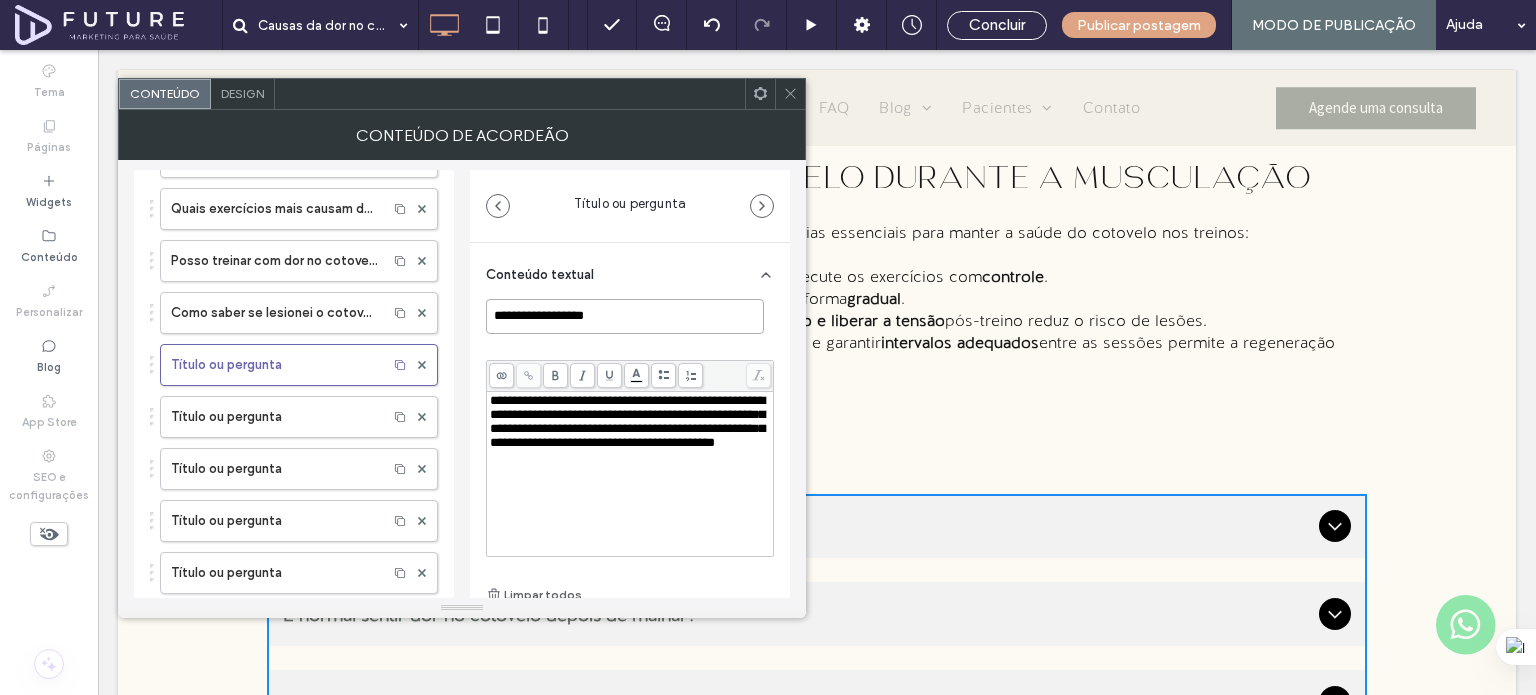 click on "**********" at bounding box center [625, 316] 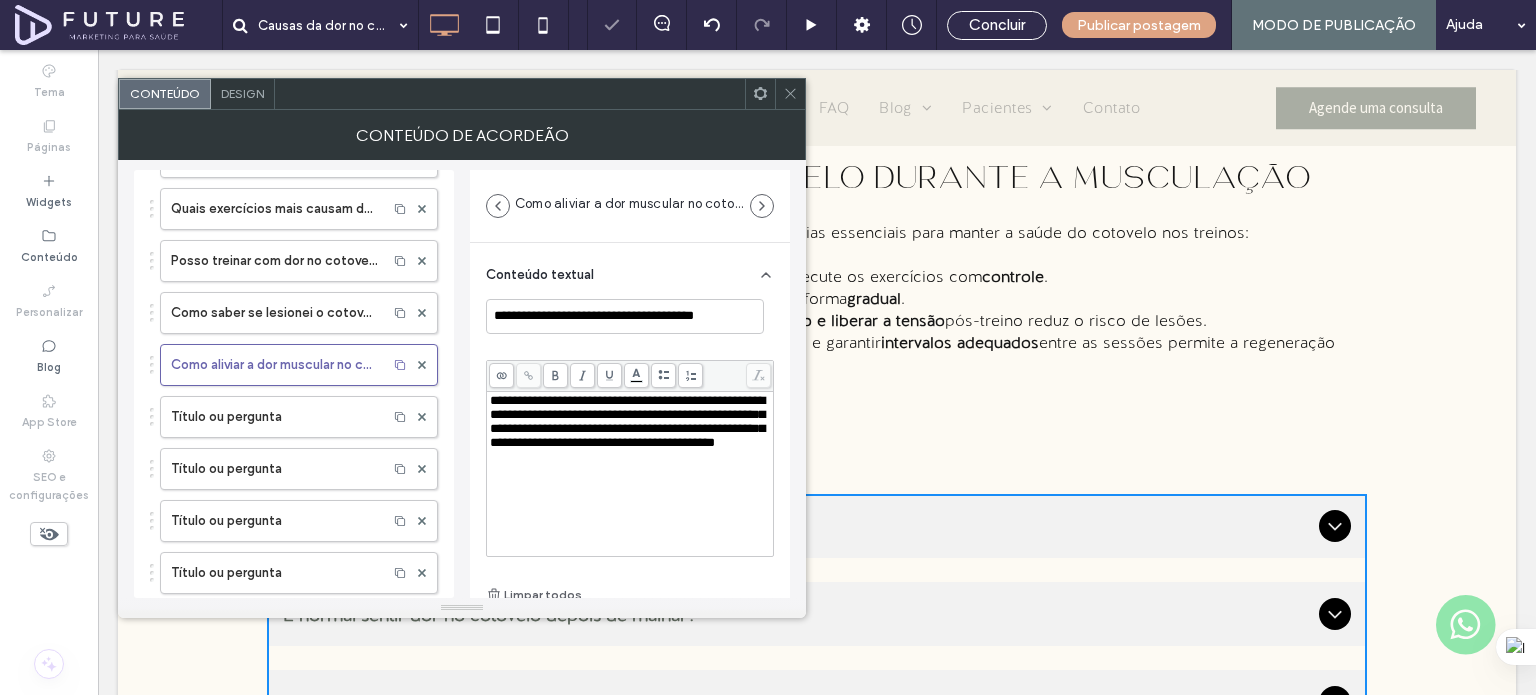 click on "**********" at bounding box center (627, 421) 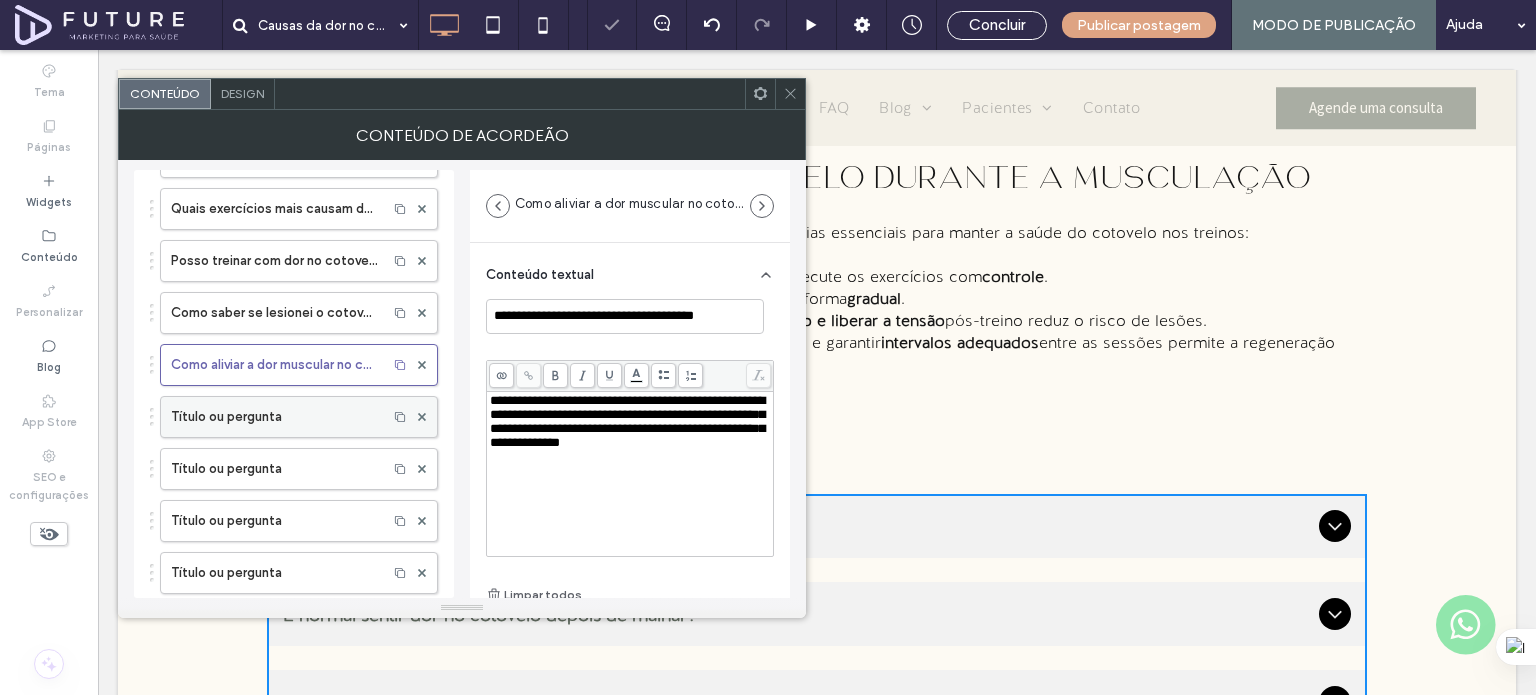 click on "Título ou pergunta" at bounding box center [274, 417] 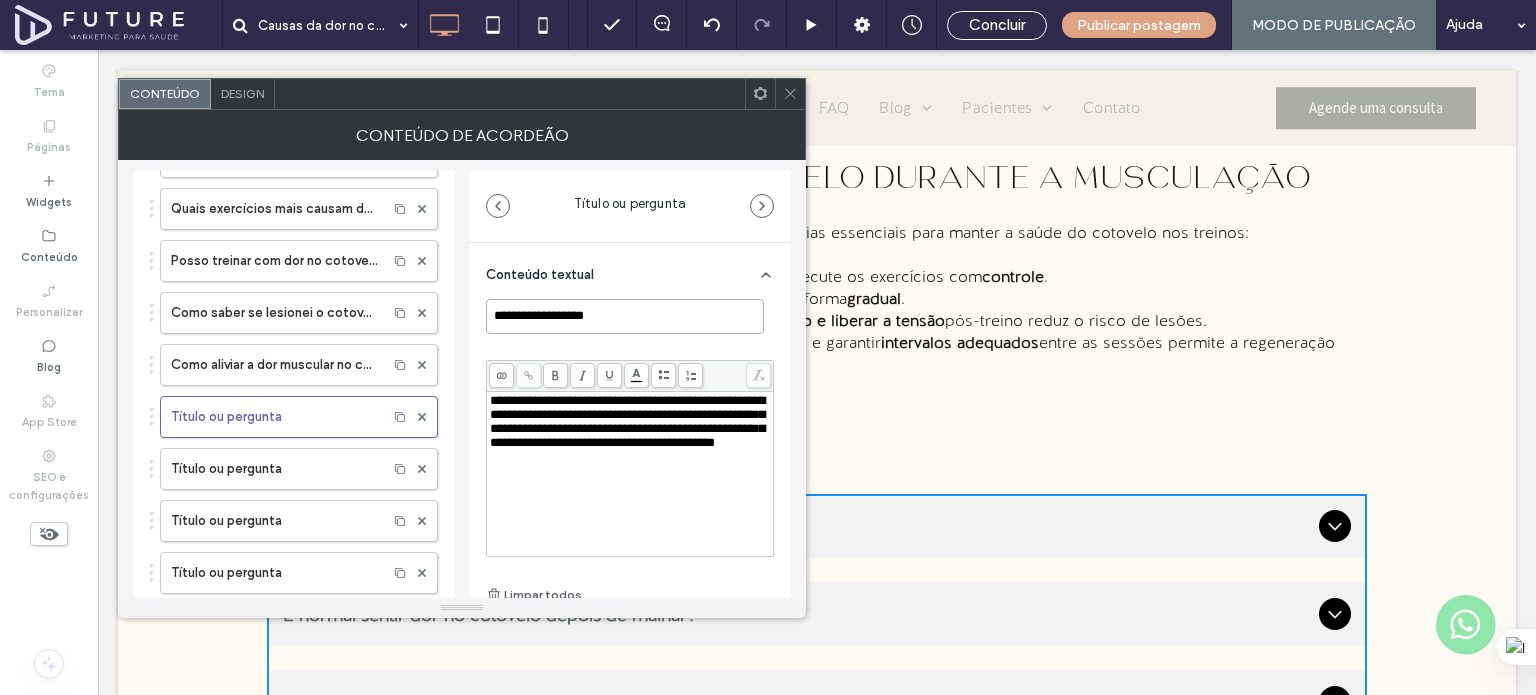 click on "**********" at bounding box center (625, 316) 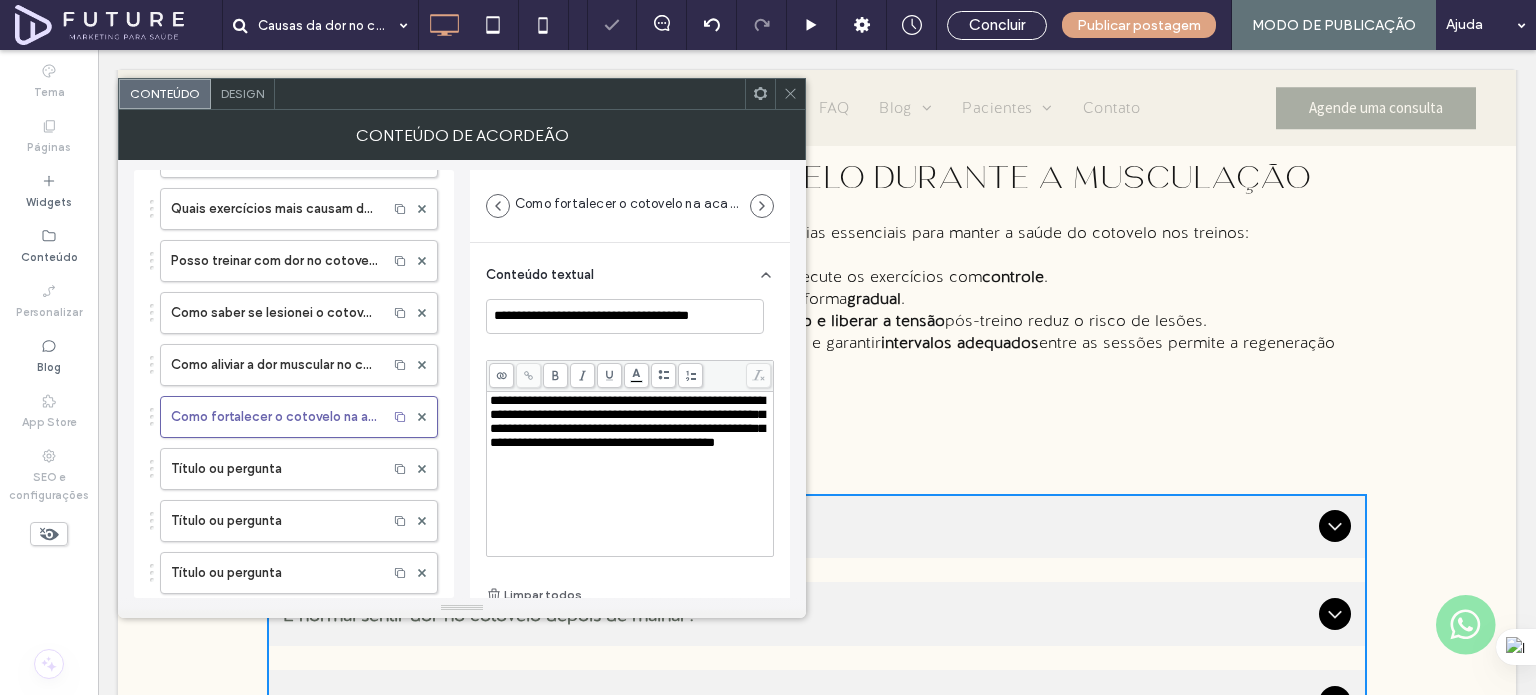 click on "**********" at bounding box center [627, 421] 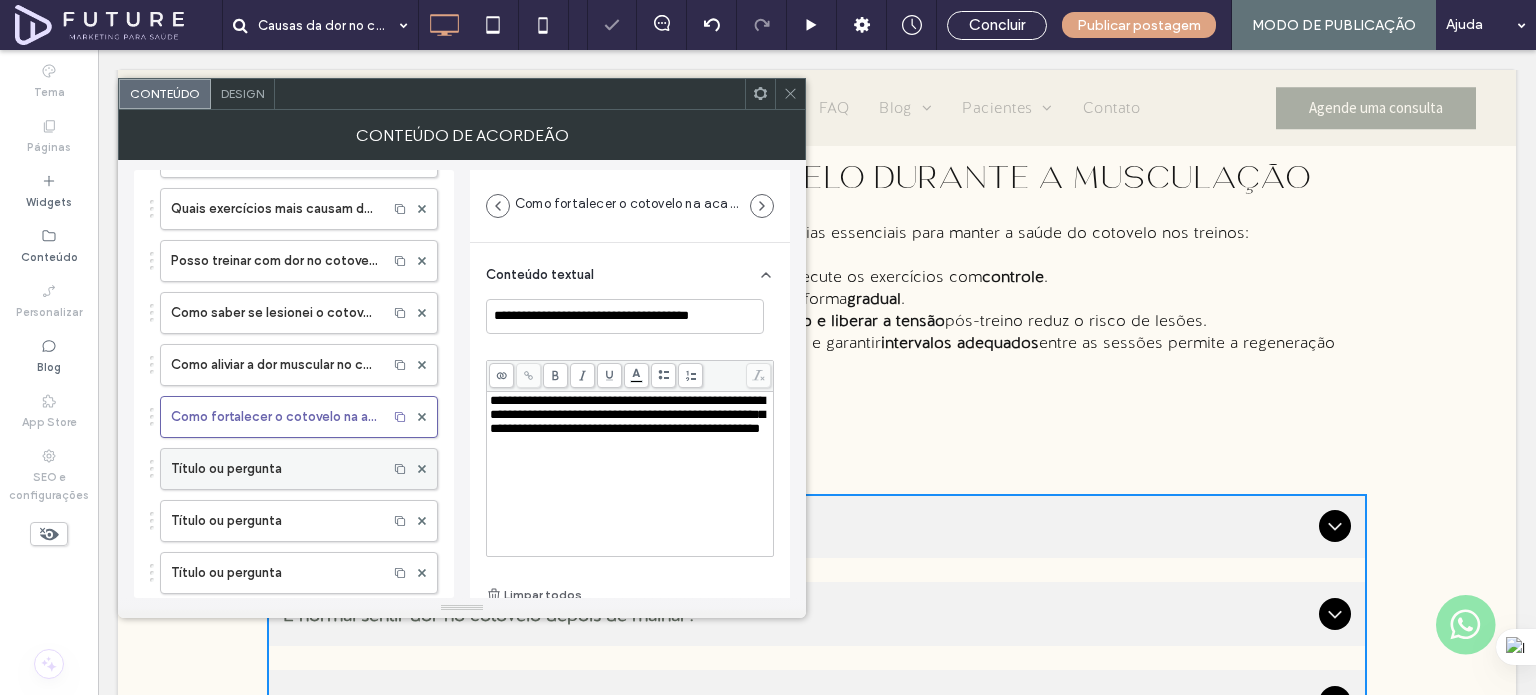 click on "Título ou pergunta" at bounding box center [274, 469] 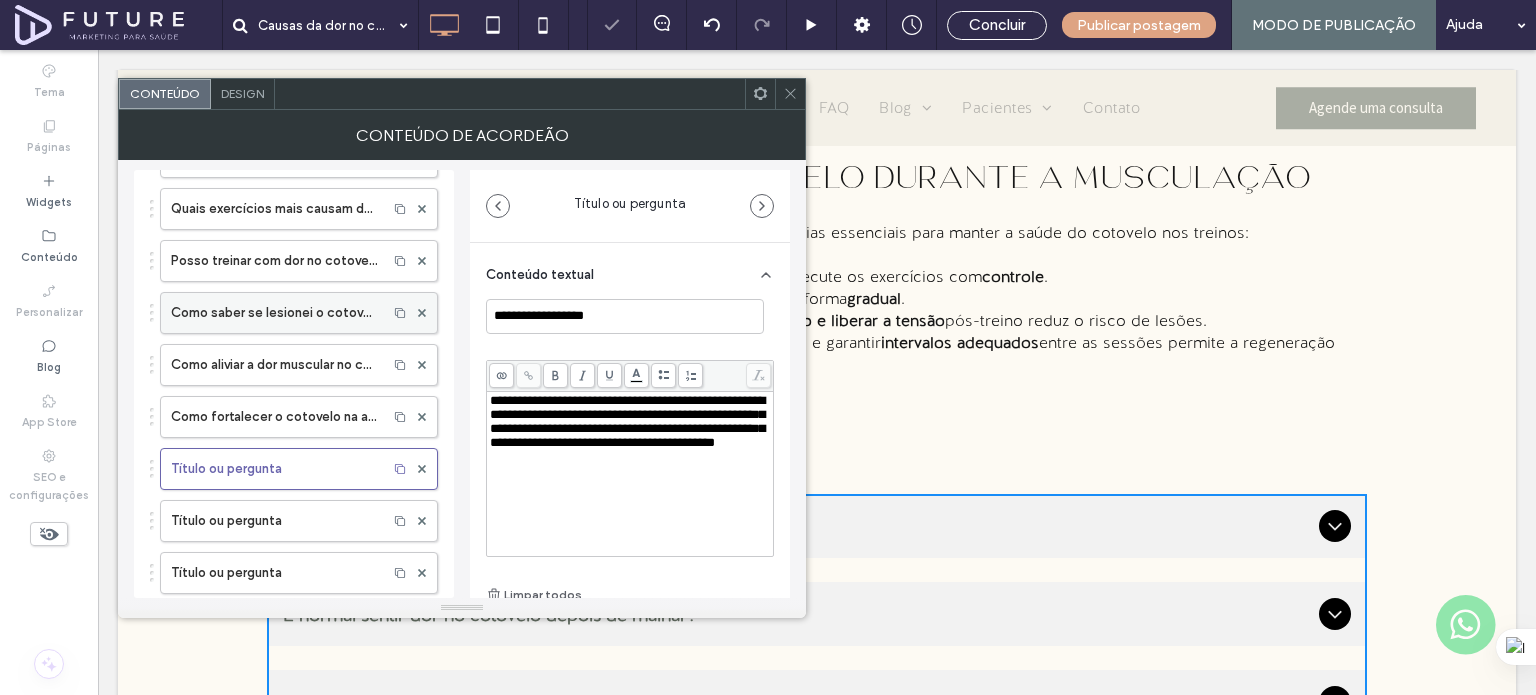 scroll, scrollTop: 300, scrollLeft: 0, axis: vertical 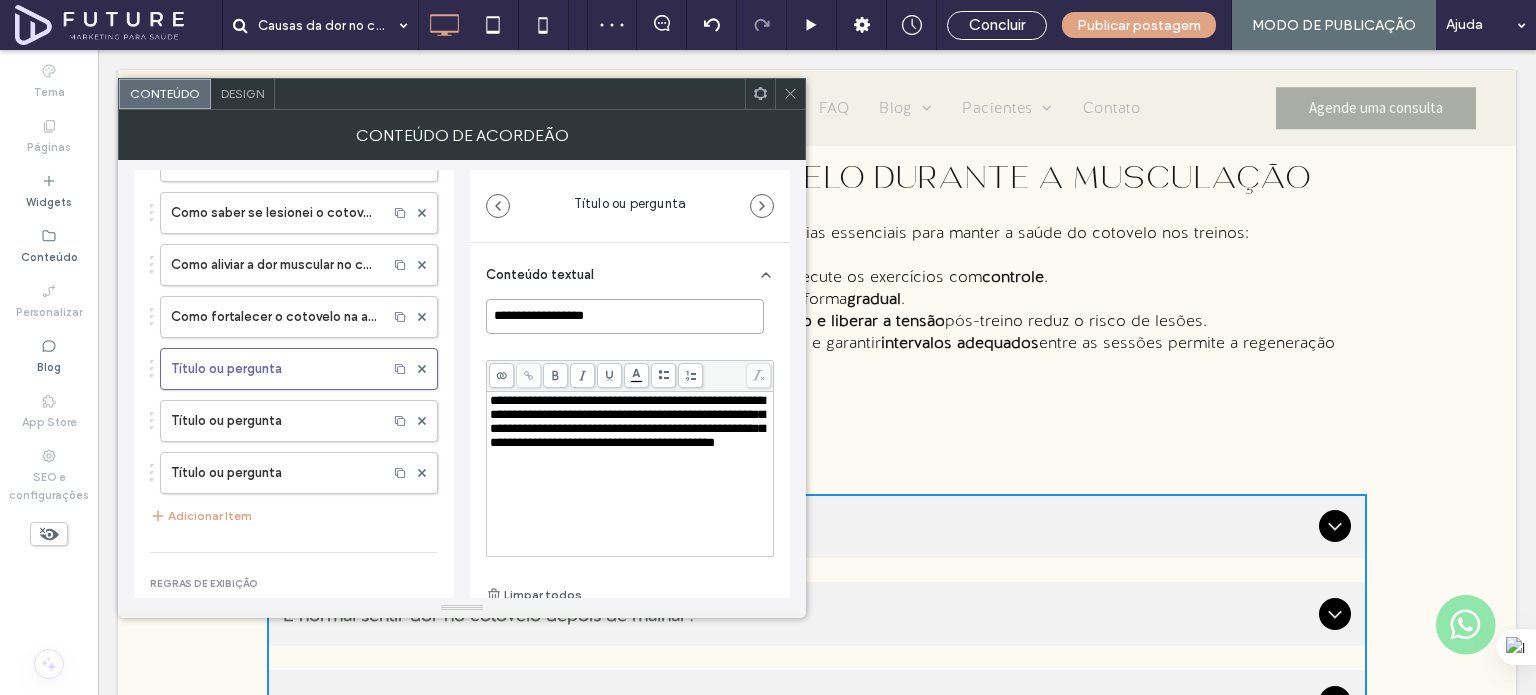 click on "**********" at bounding box center (625, 316) 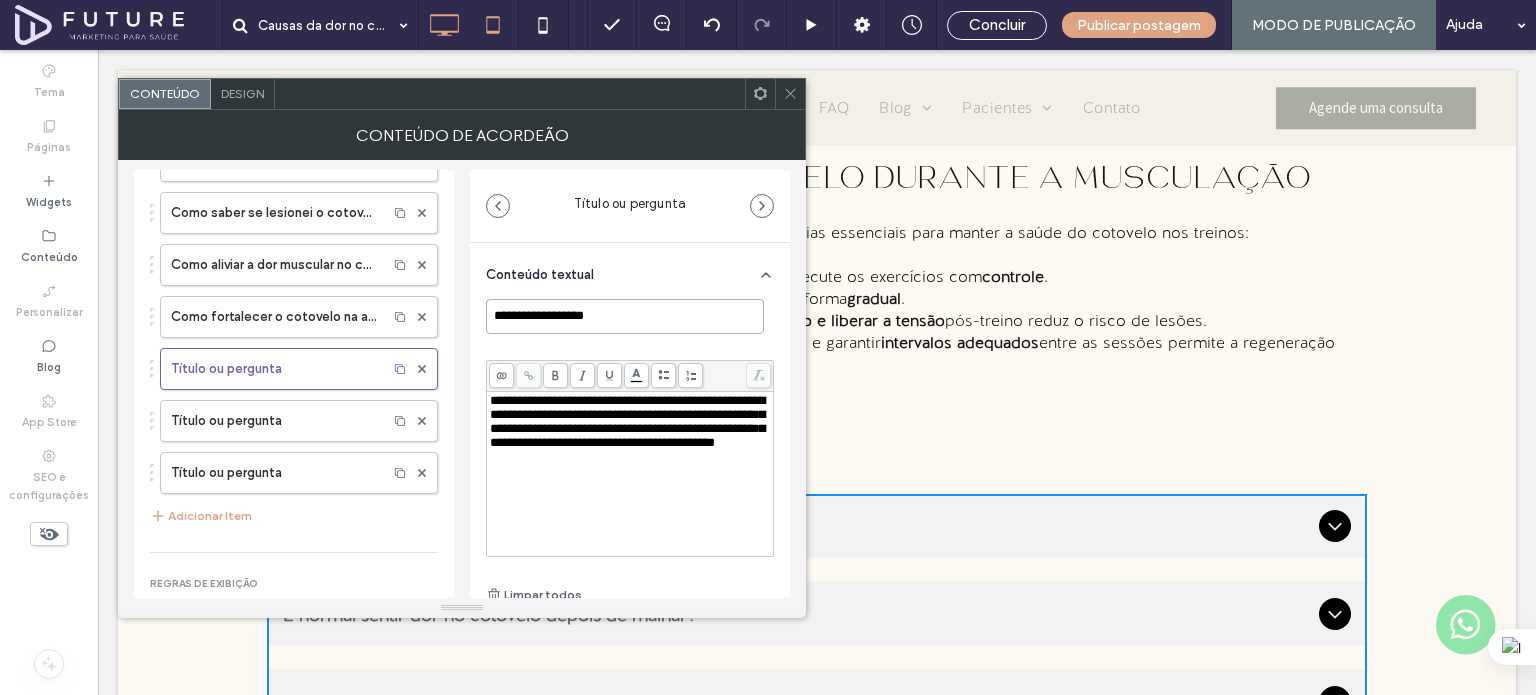 paste on "**********" 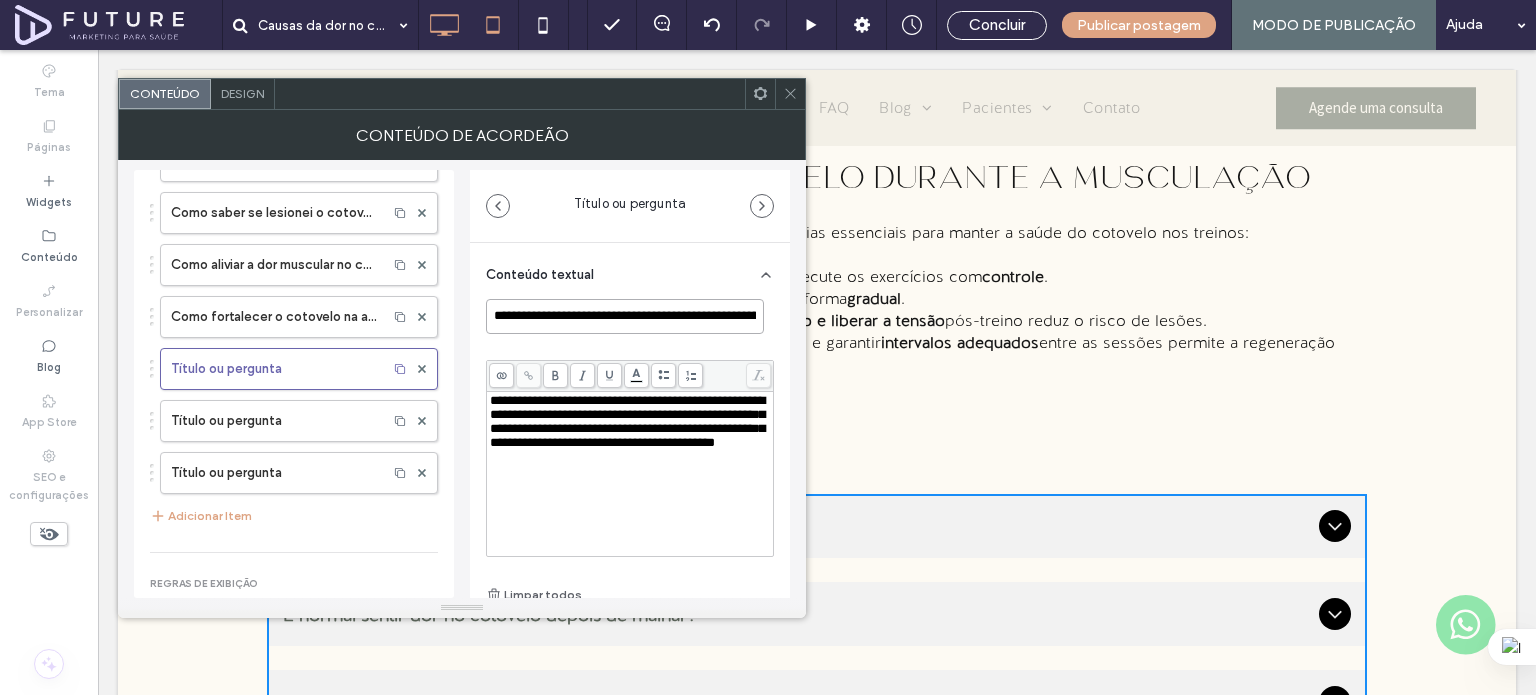 scroll, scrollTop: 0, scrollLeft: 188, axis: horizontal 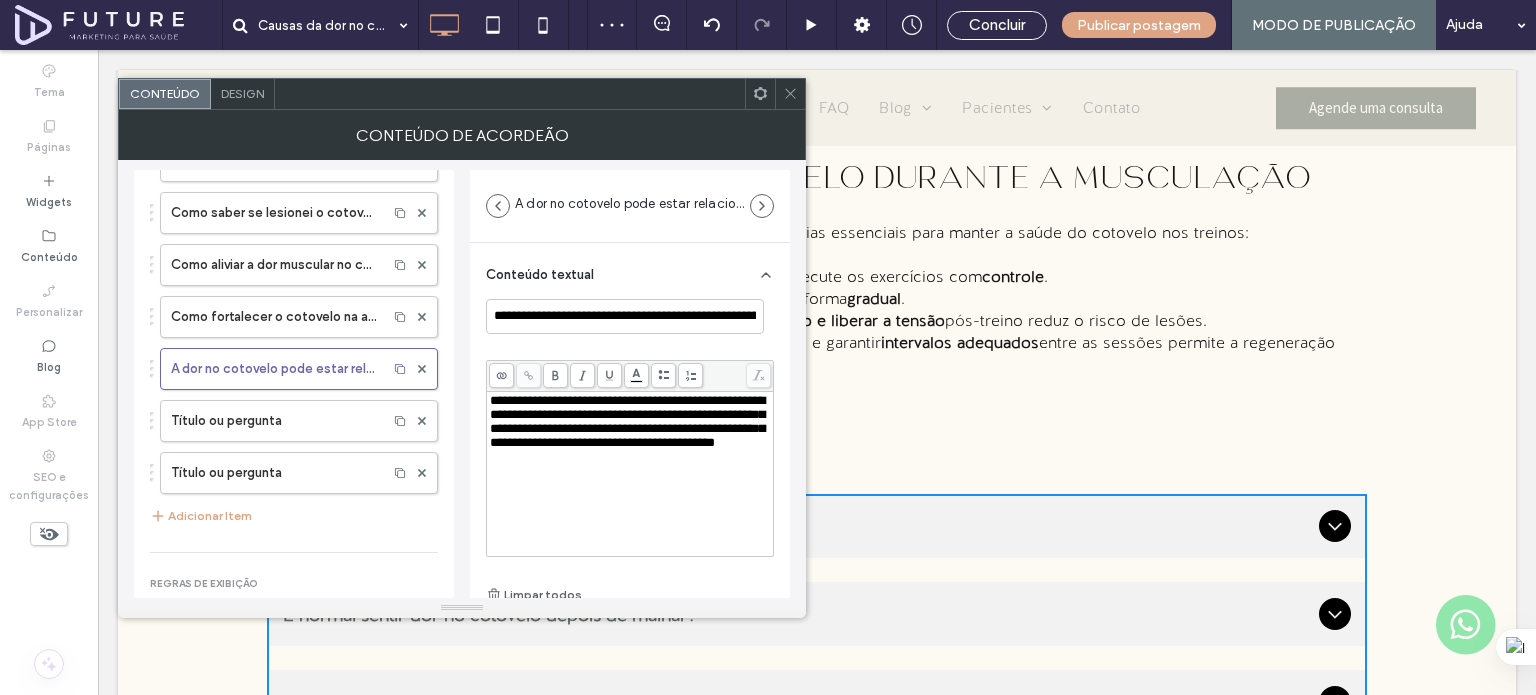 click on "**********" at bounding box center (627, 421) 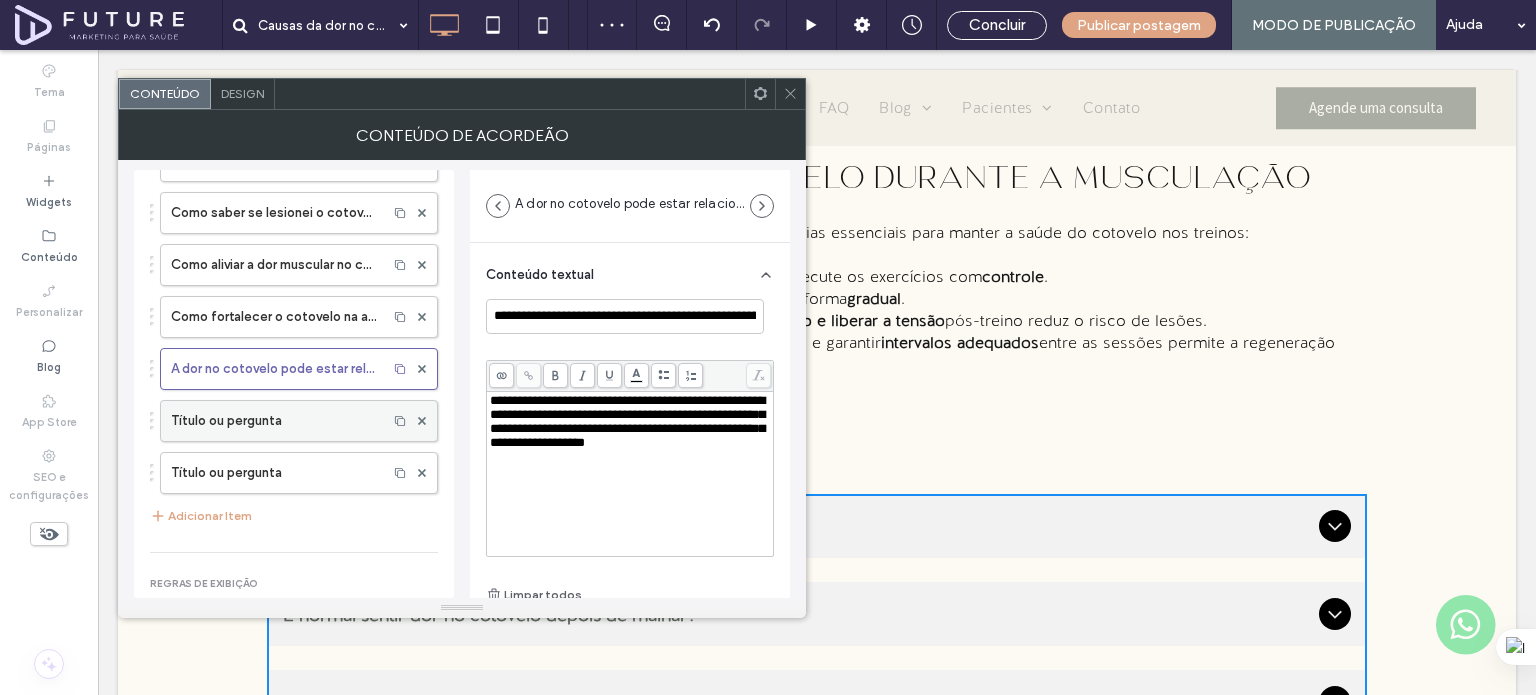 click on "Título ou pergunta" at bounding box center (274, 421) 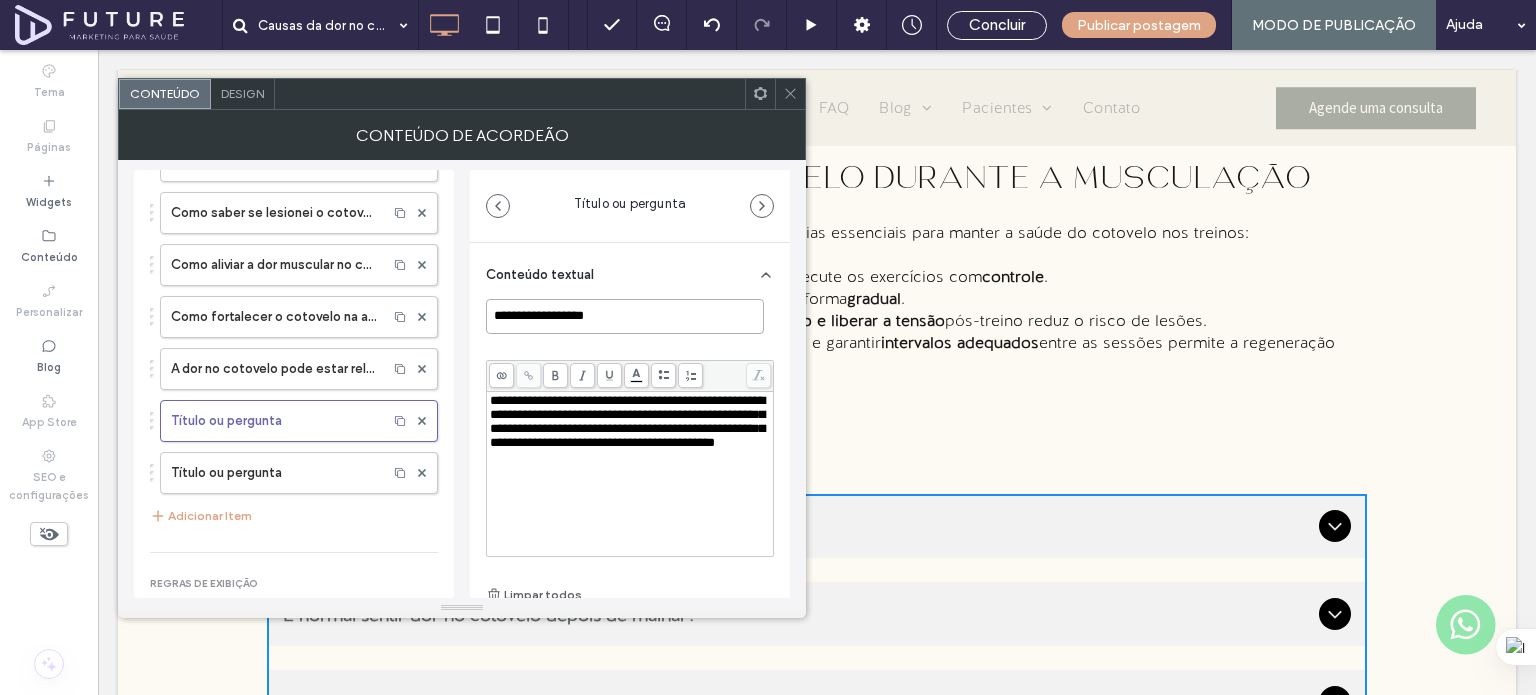click on "**********" at bounding box center (625, 316) 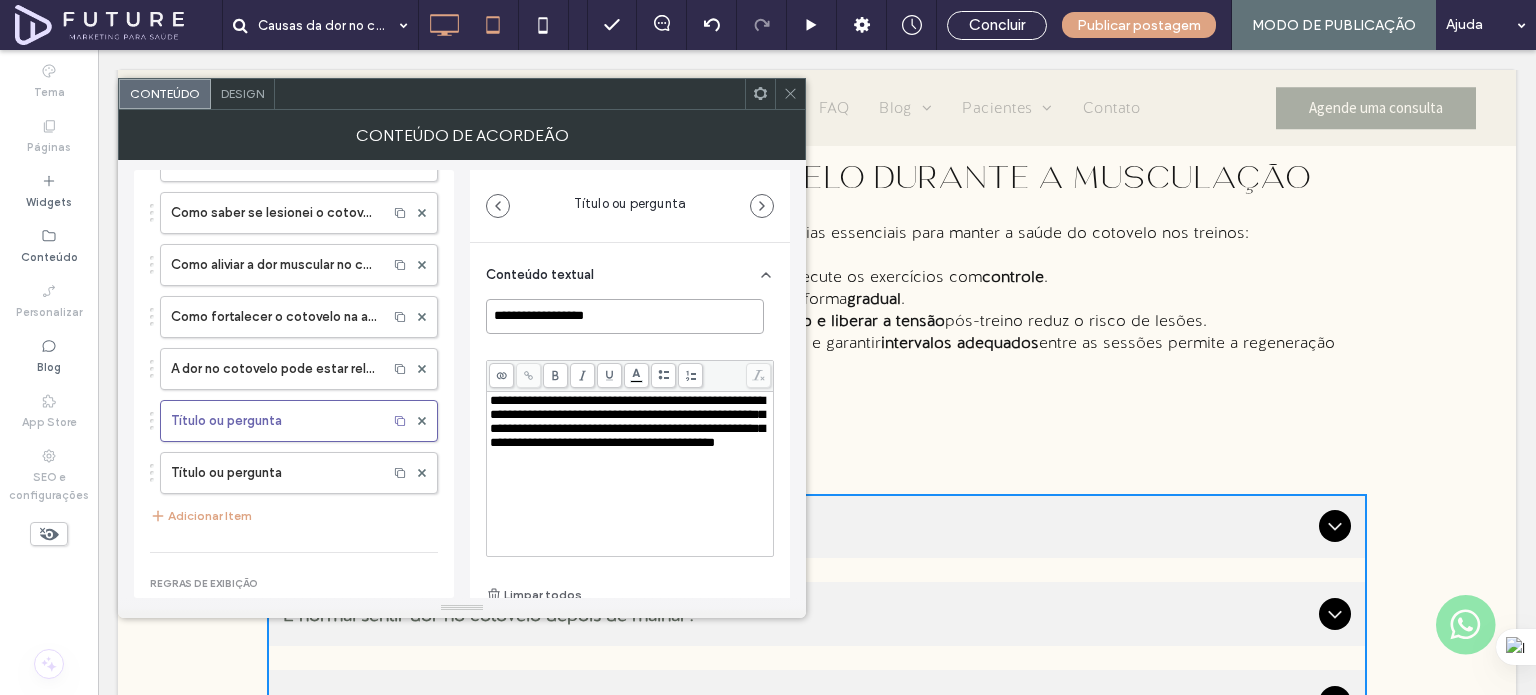 paste on "**********" 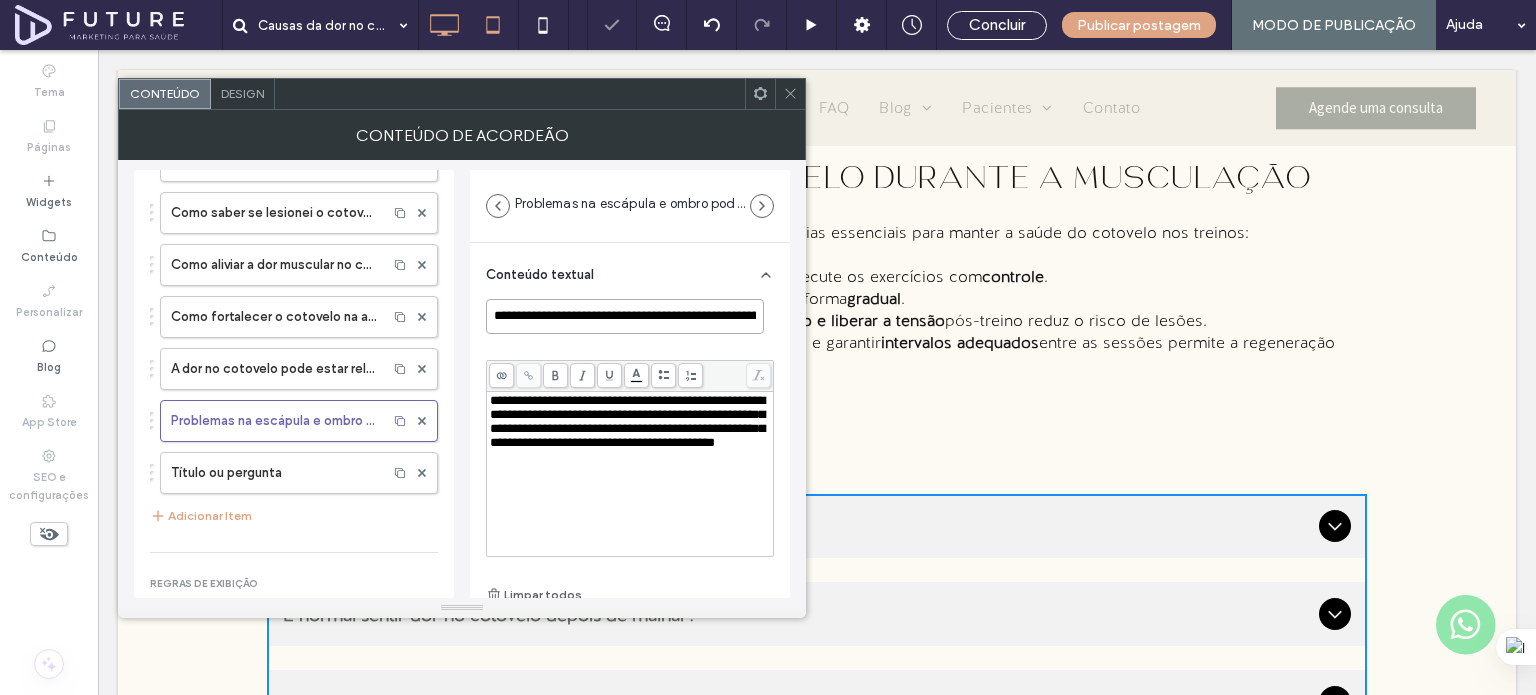 scroll, scrollTop: 0, scrollLeft: 0, axis: both 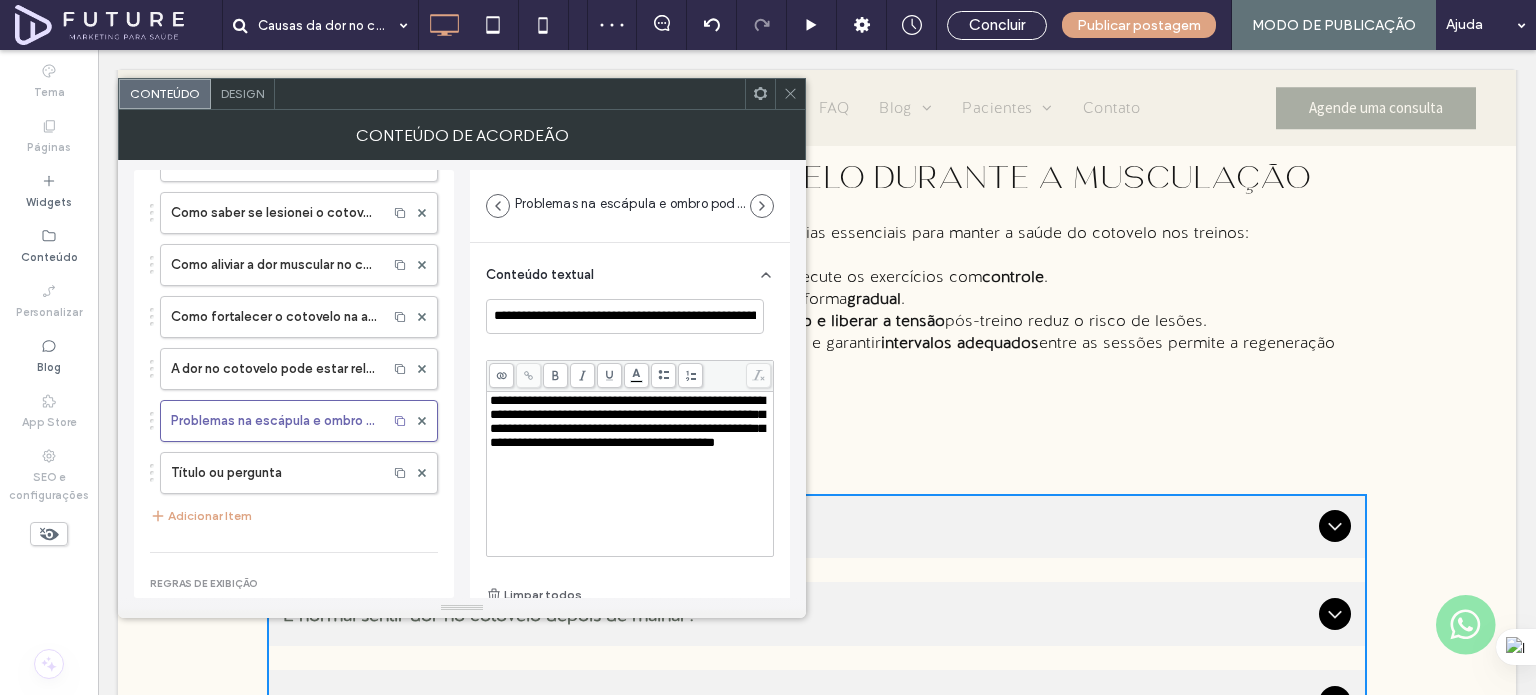 click on "**********" at bounding box center [627, 421] 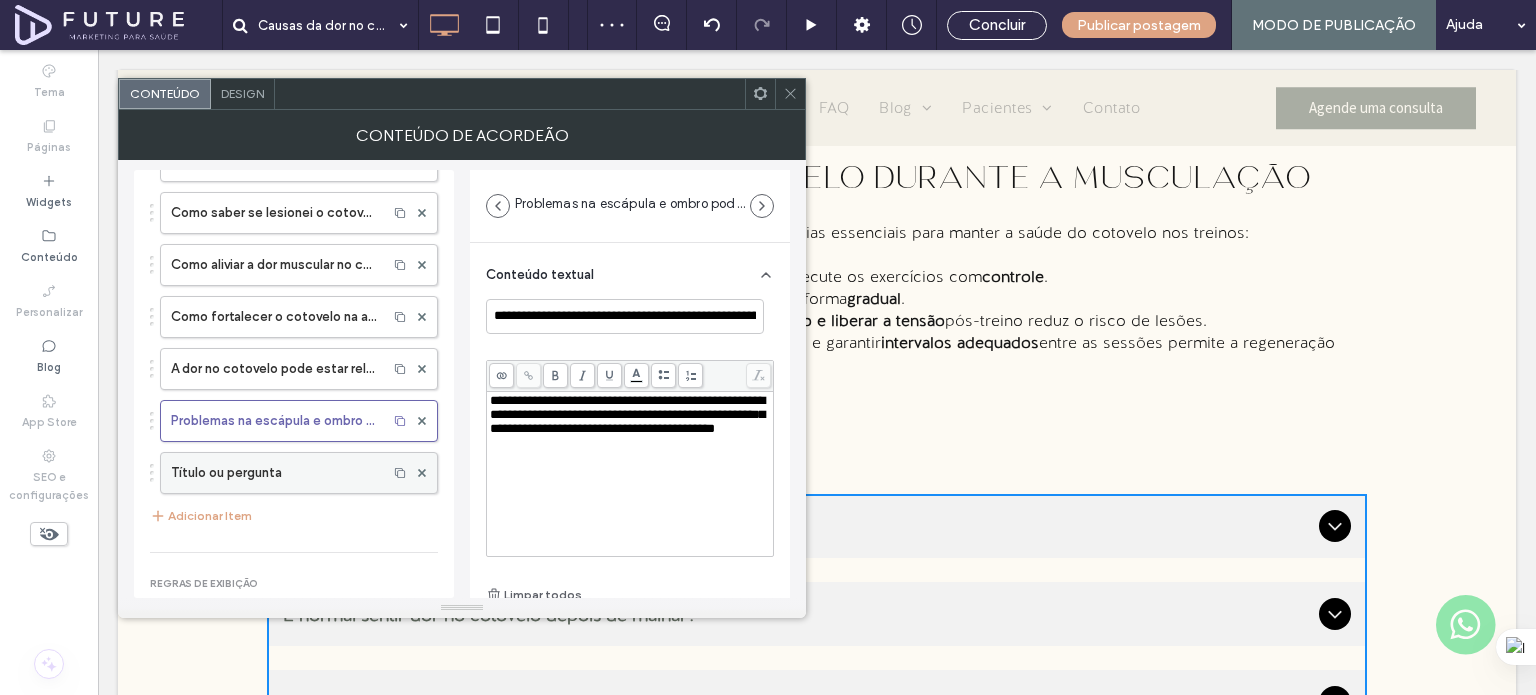 click on "Título ou pergunta" at bounding box center (274, 473) 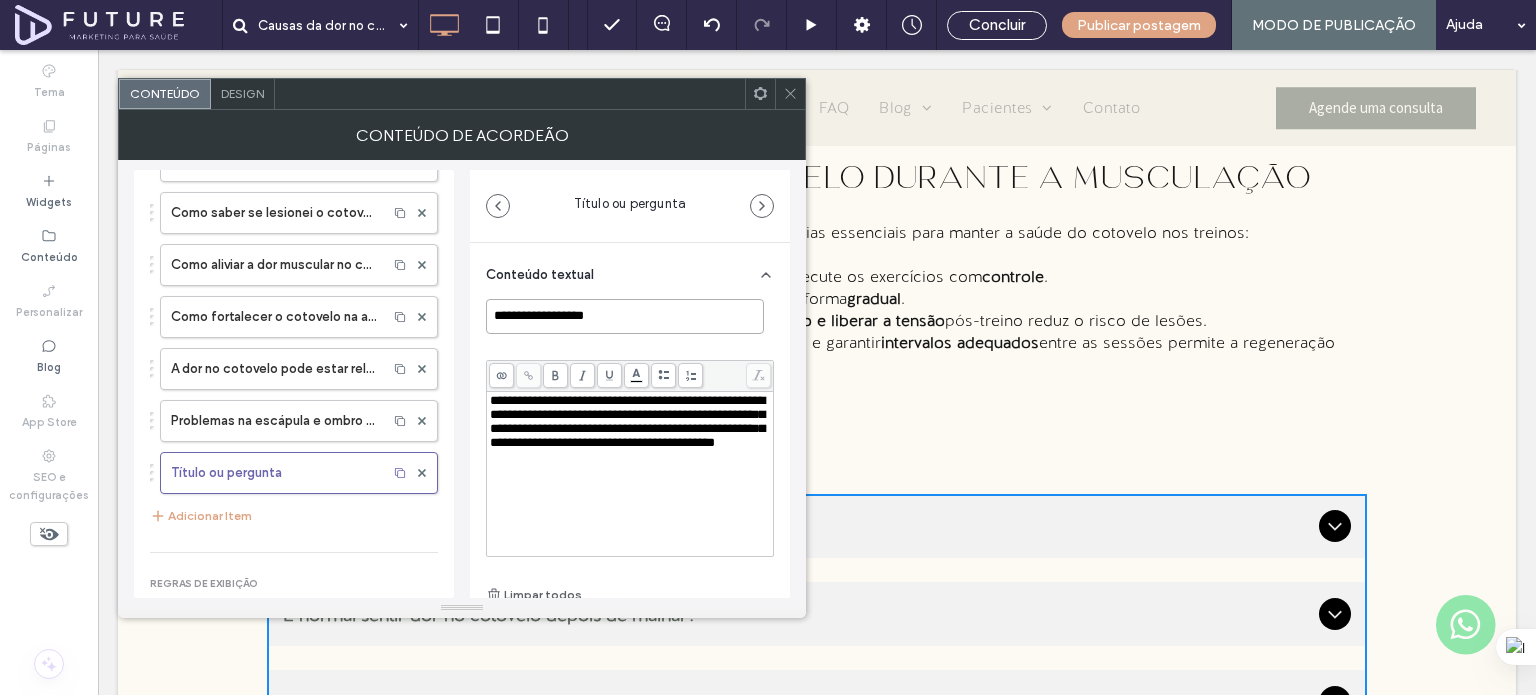 click on "**********" at bounding box center [625, 316] 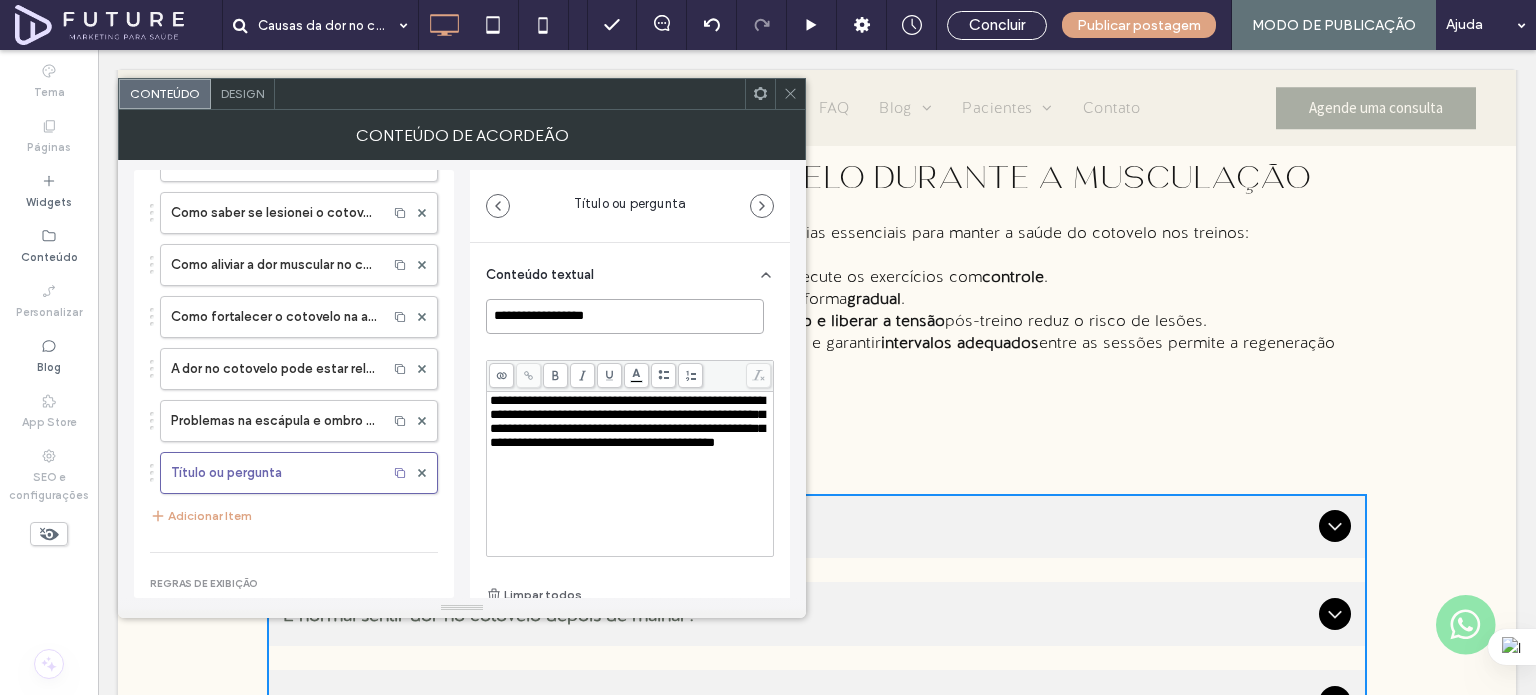 paste on "**********" 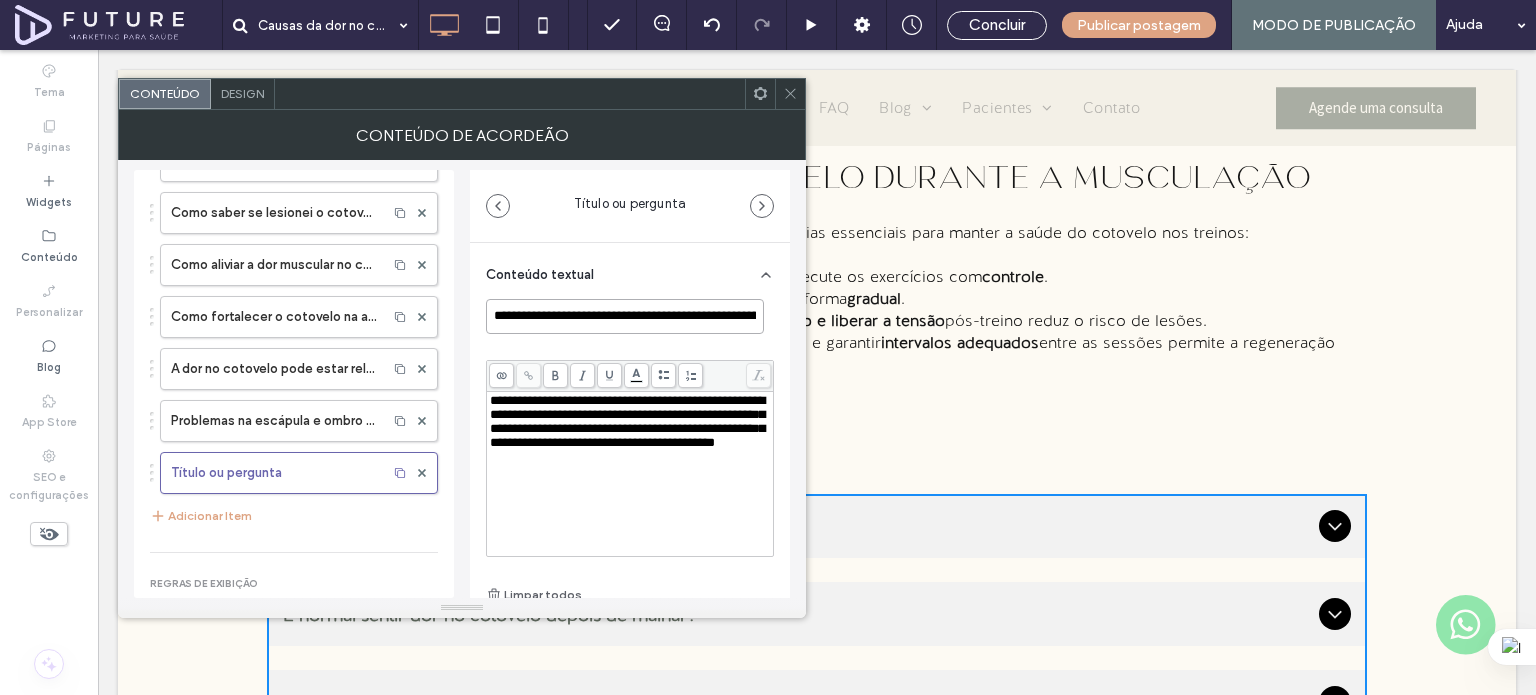 scroll, scrollTop: 0, scrollLeft: 170, axis: horizontal 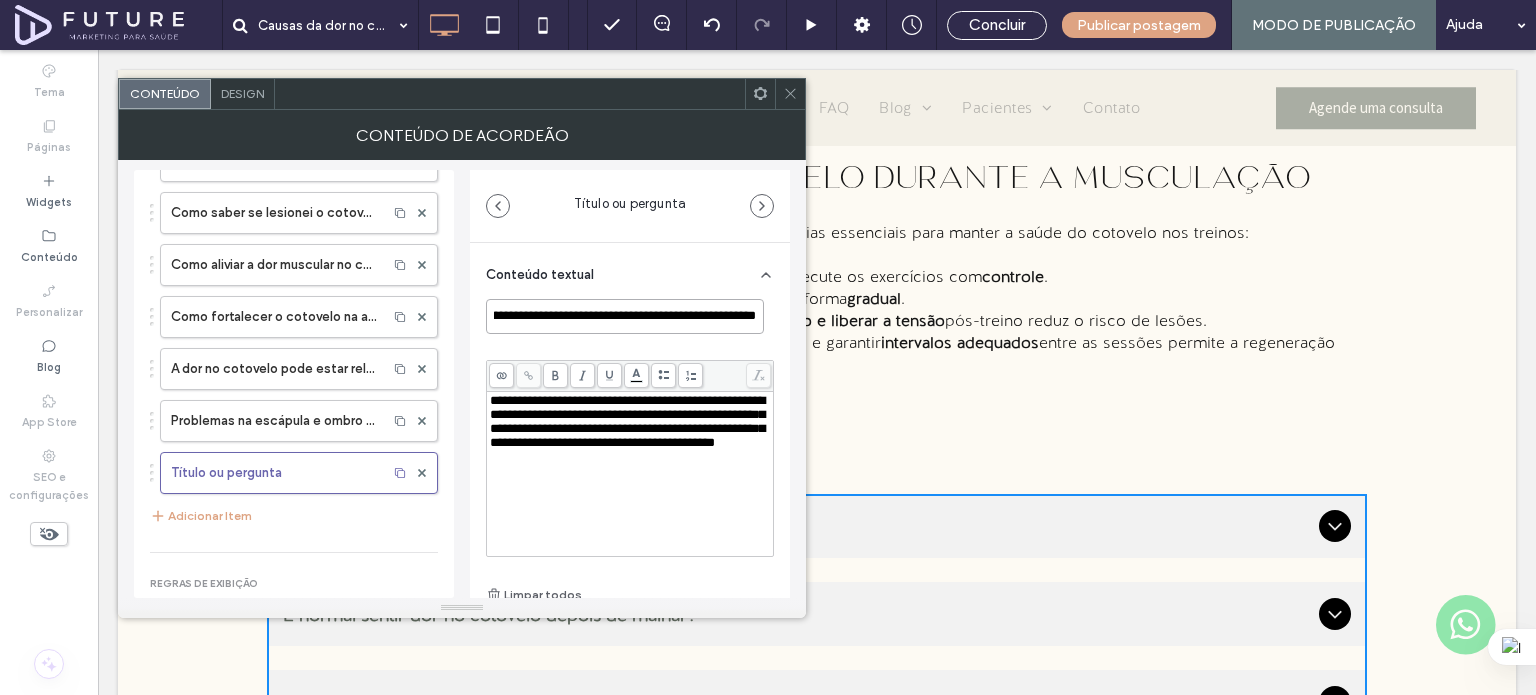 type on "**********" 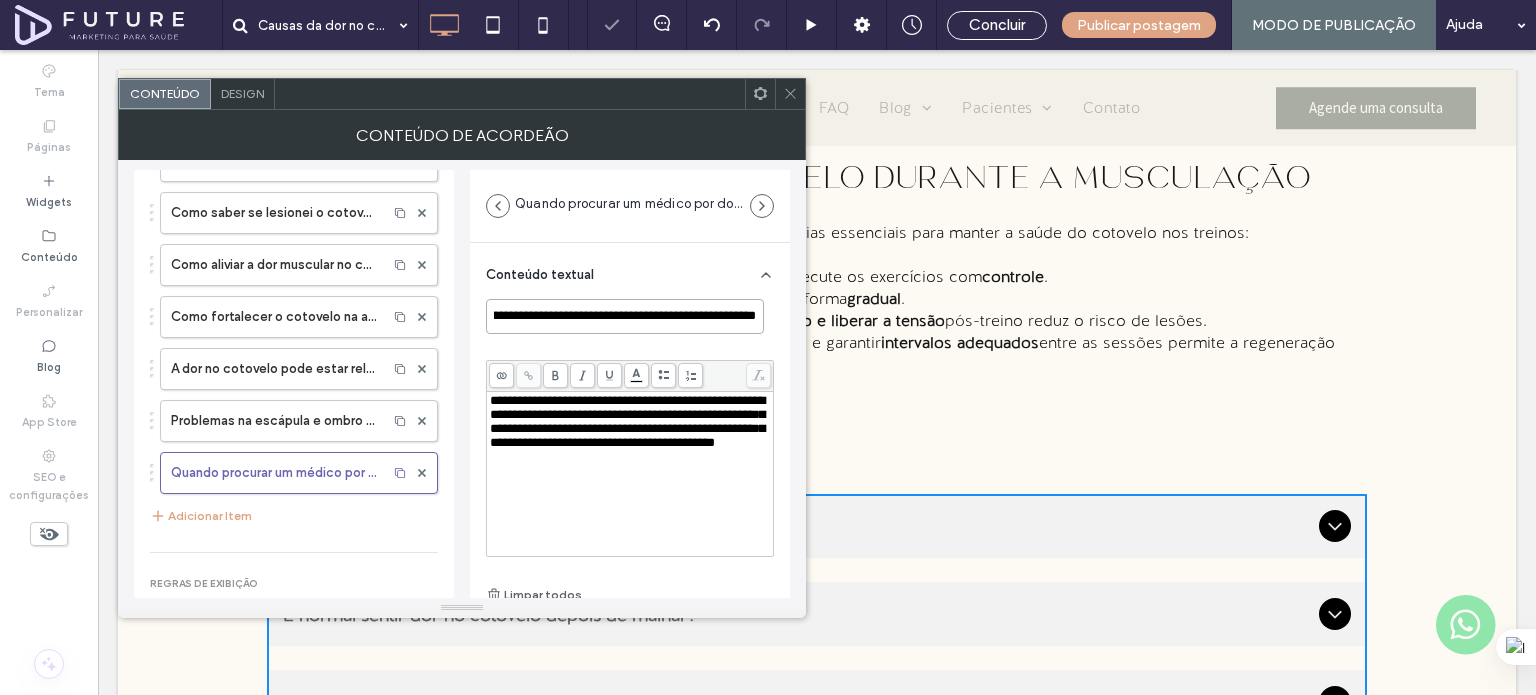 scroll, scrollTop: 0, scrollLeft: 0, axis: both 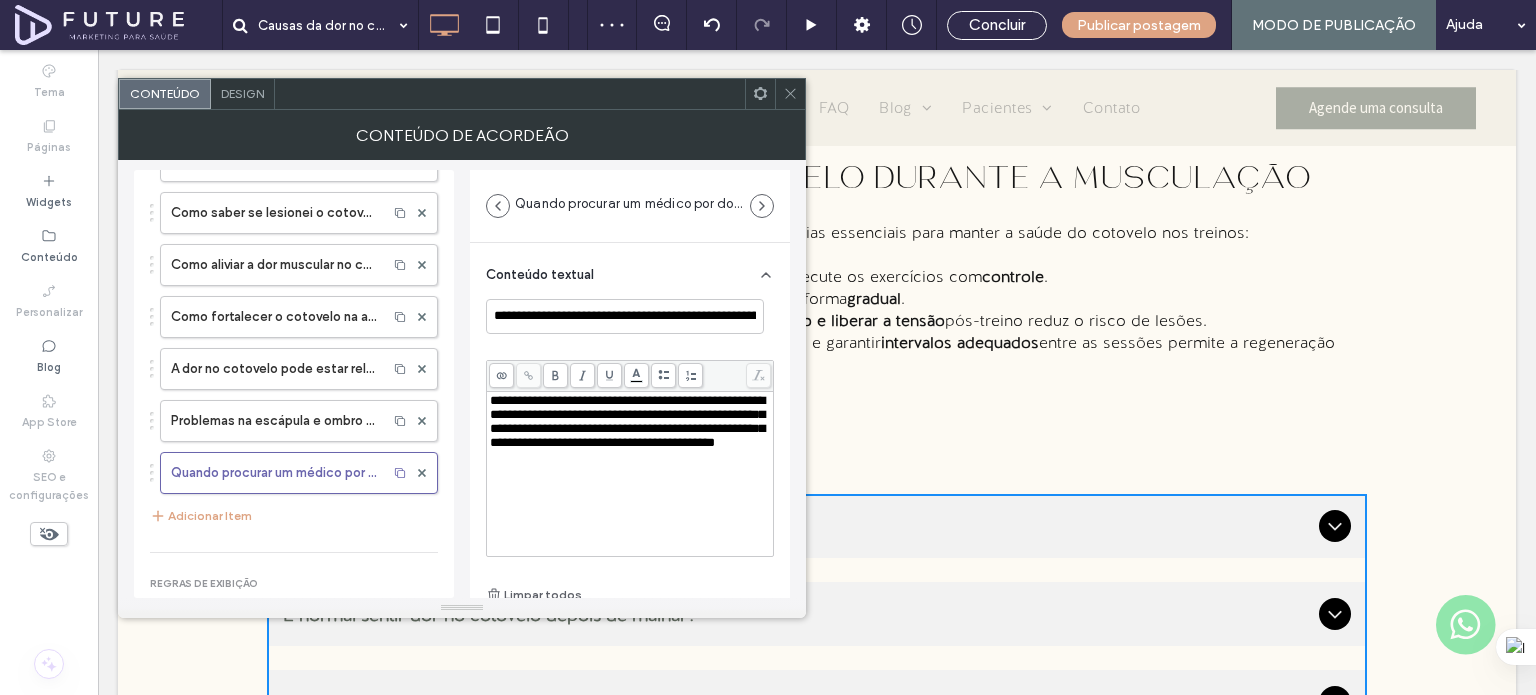 click on "**********" at bounding box center [627, 421] 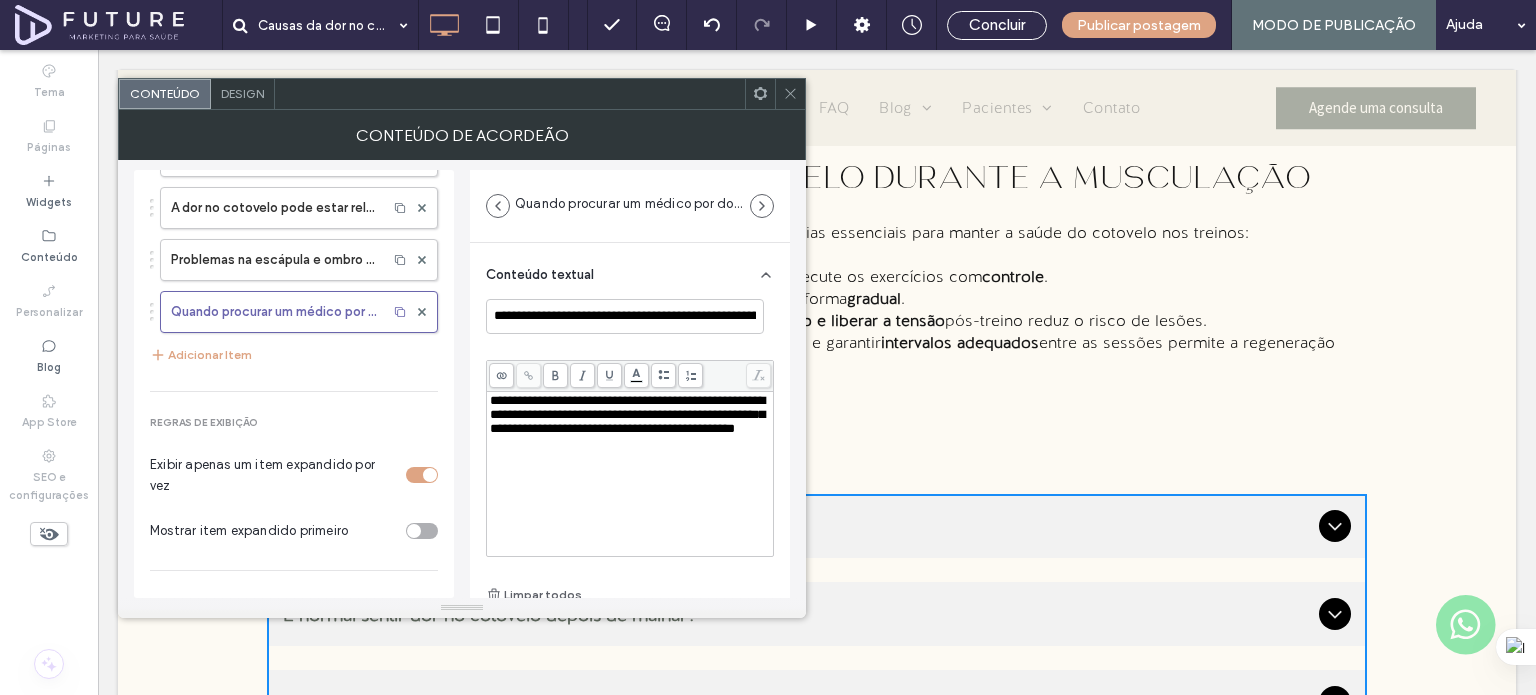 scroll, scrollTop: 616, scrollLeft: 0, axis: vertical 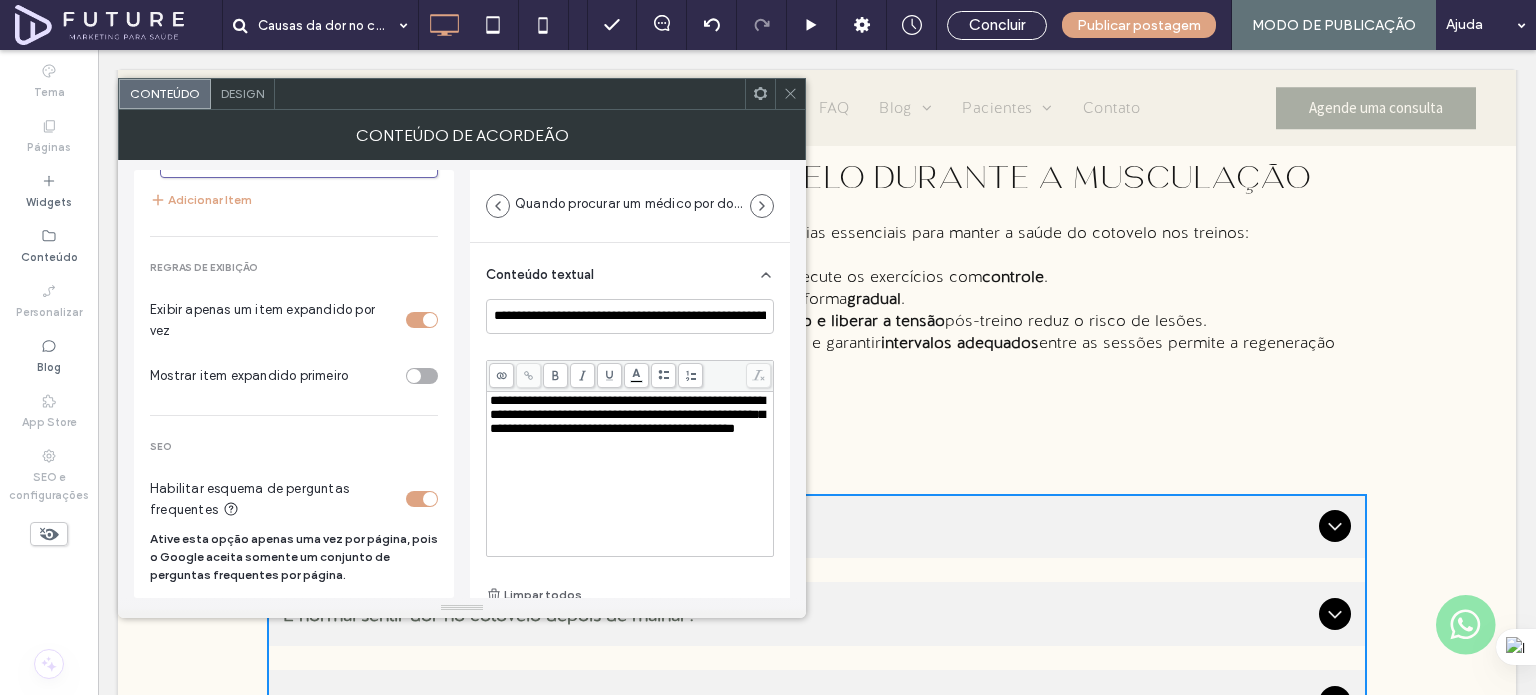 click at bounding box center (790, 94) 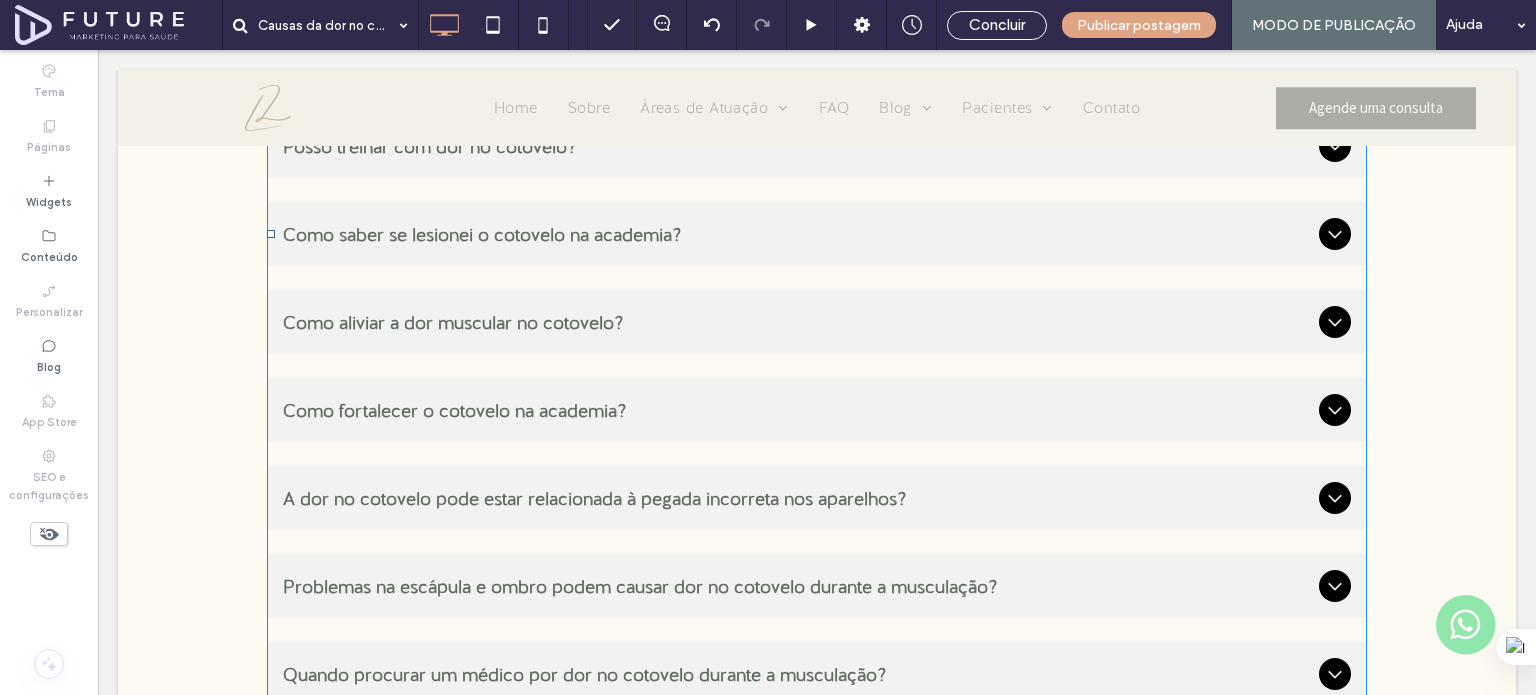 scroll, scrollTop: 3000, scrollLeft: 0, axis: vertical 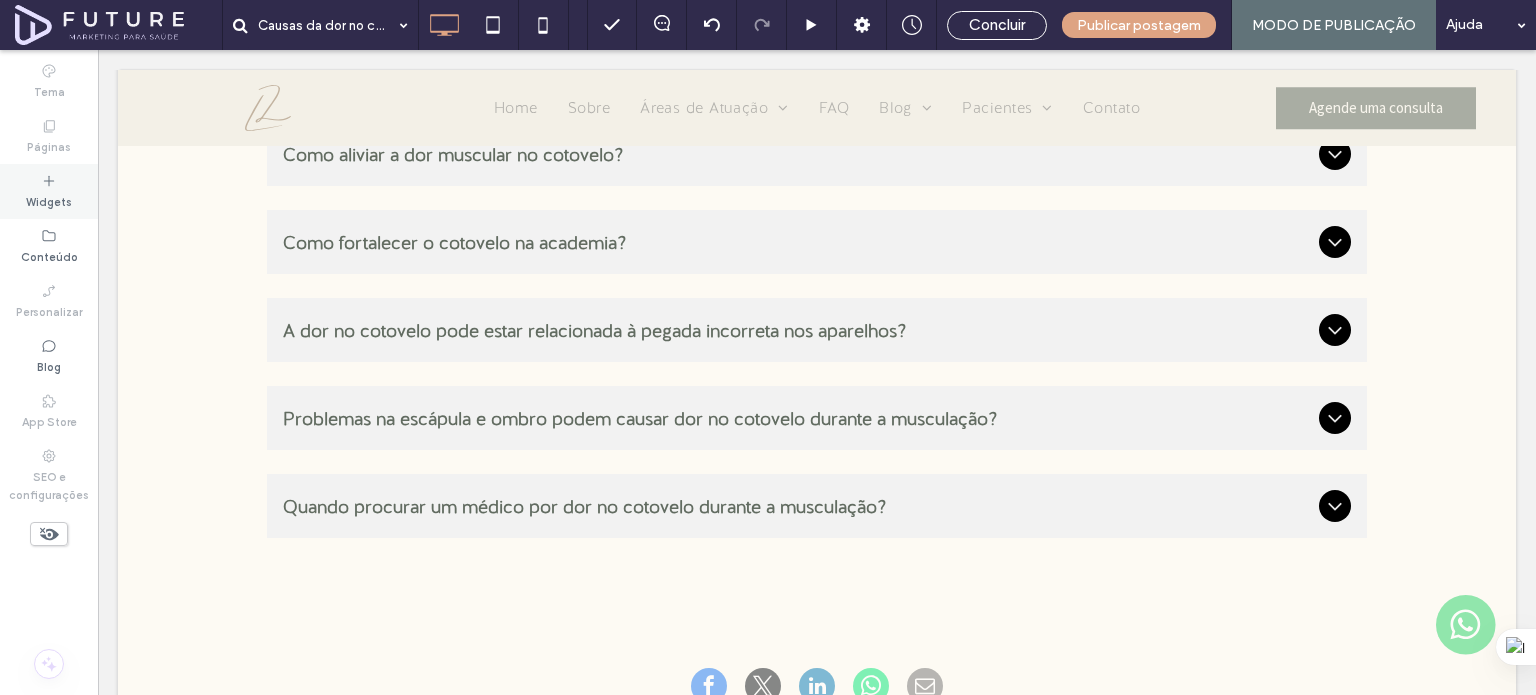 click on "Widgets" at bounding box center [49, 191] 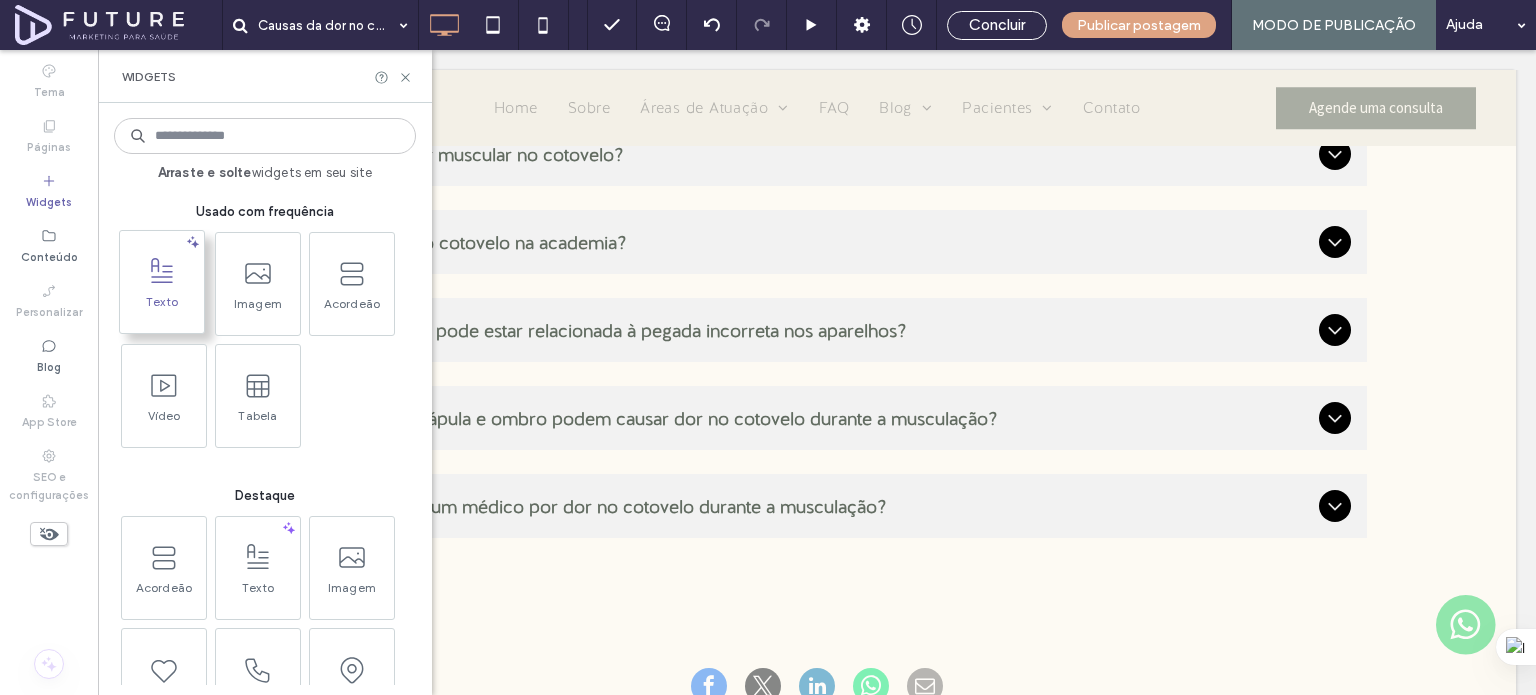 click 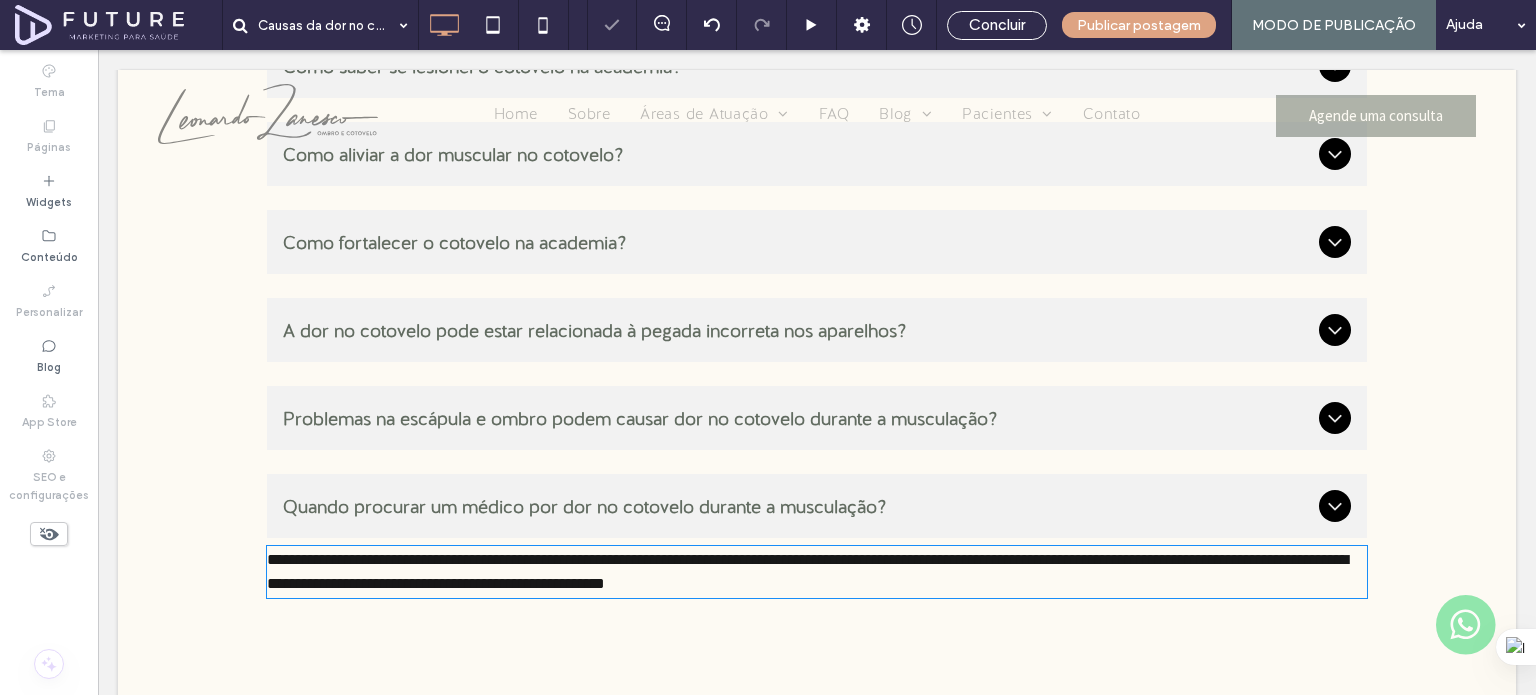 type on "**********" 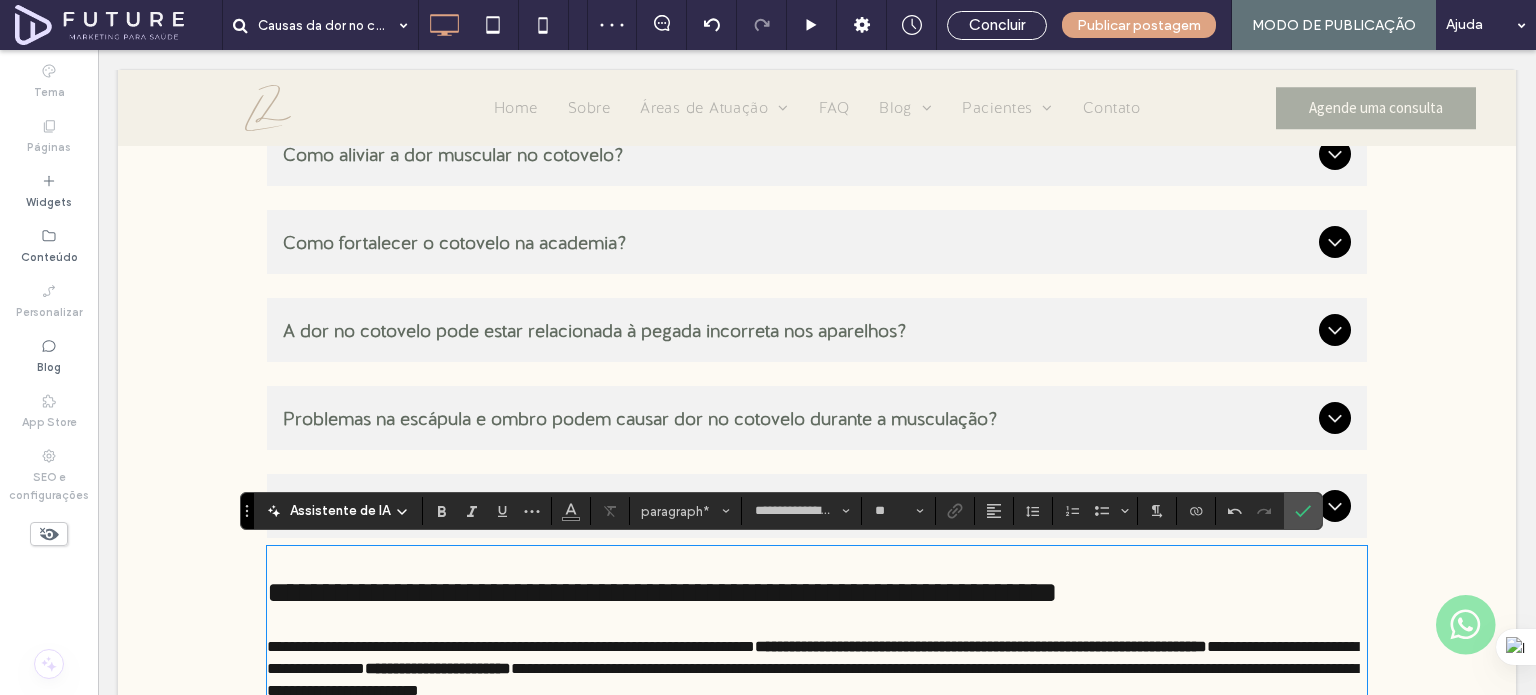 scroll, scrollTop: 3580, scrollLeft: 0, axis: vertical 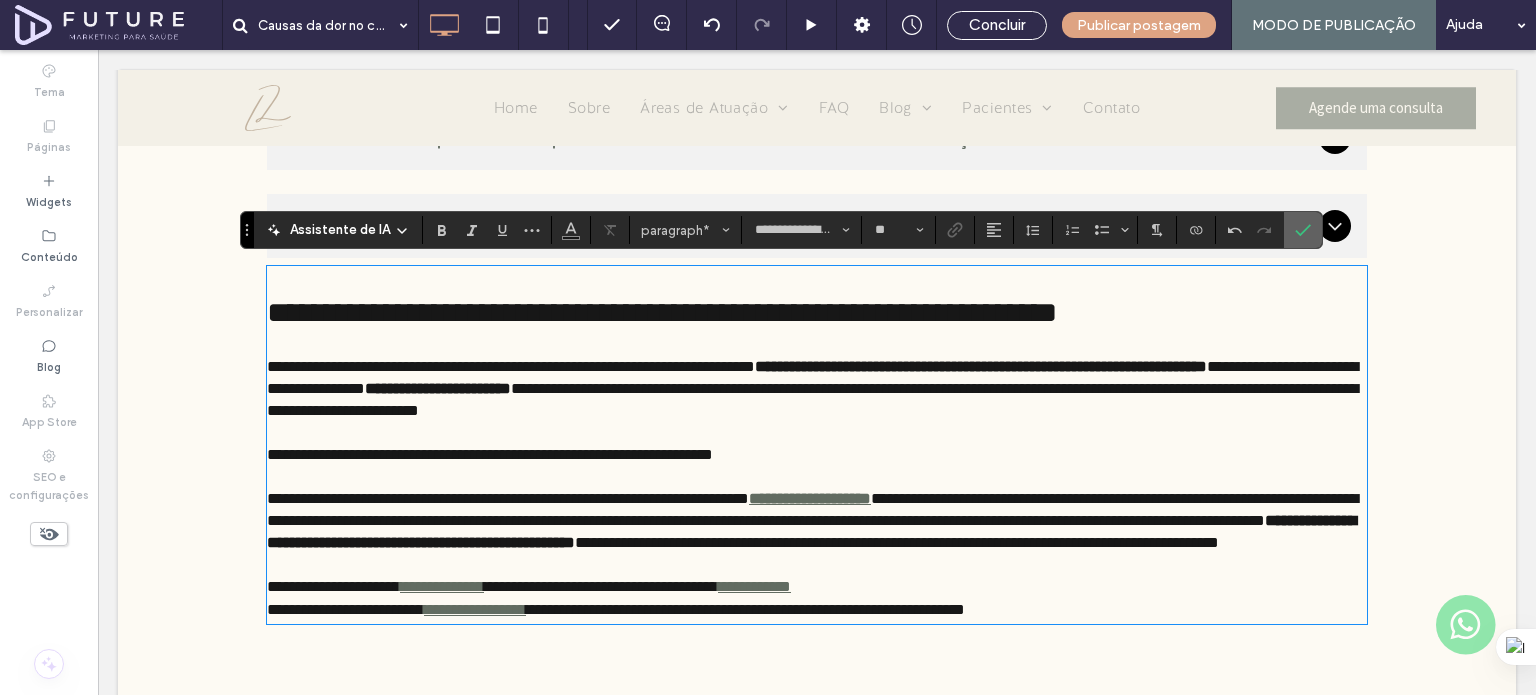 click 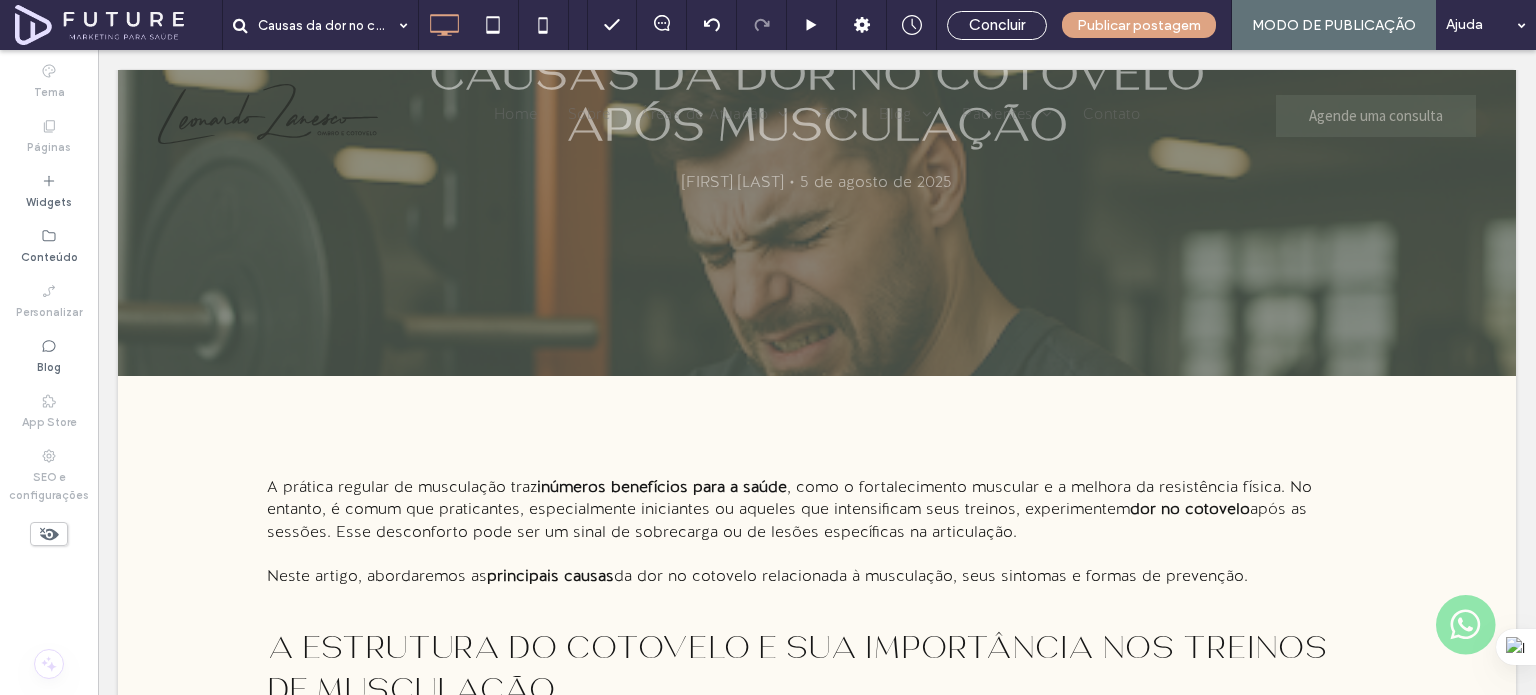 scroll, scrollTop: 0, scrollLeft: 0, axis: both 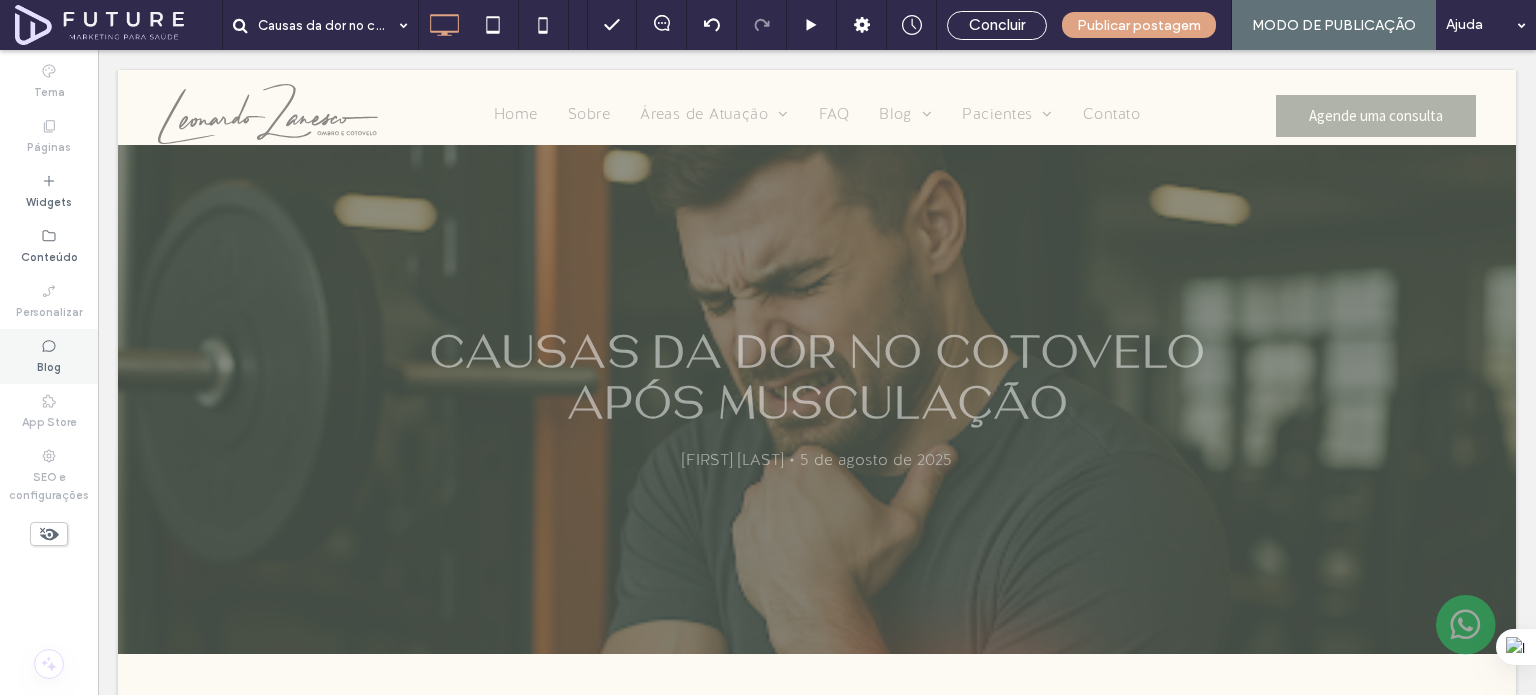click on "Blog" at bounding box center [49, 356] 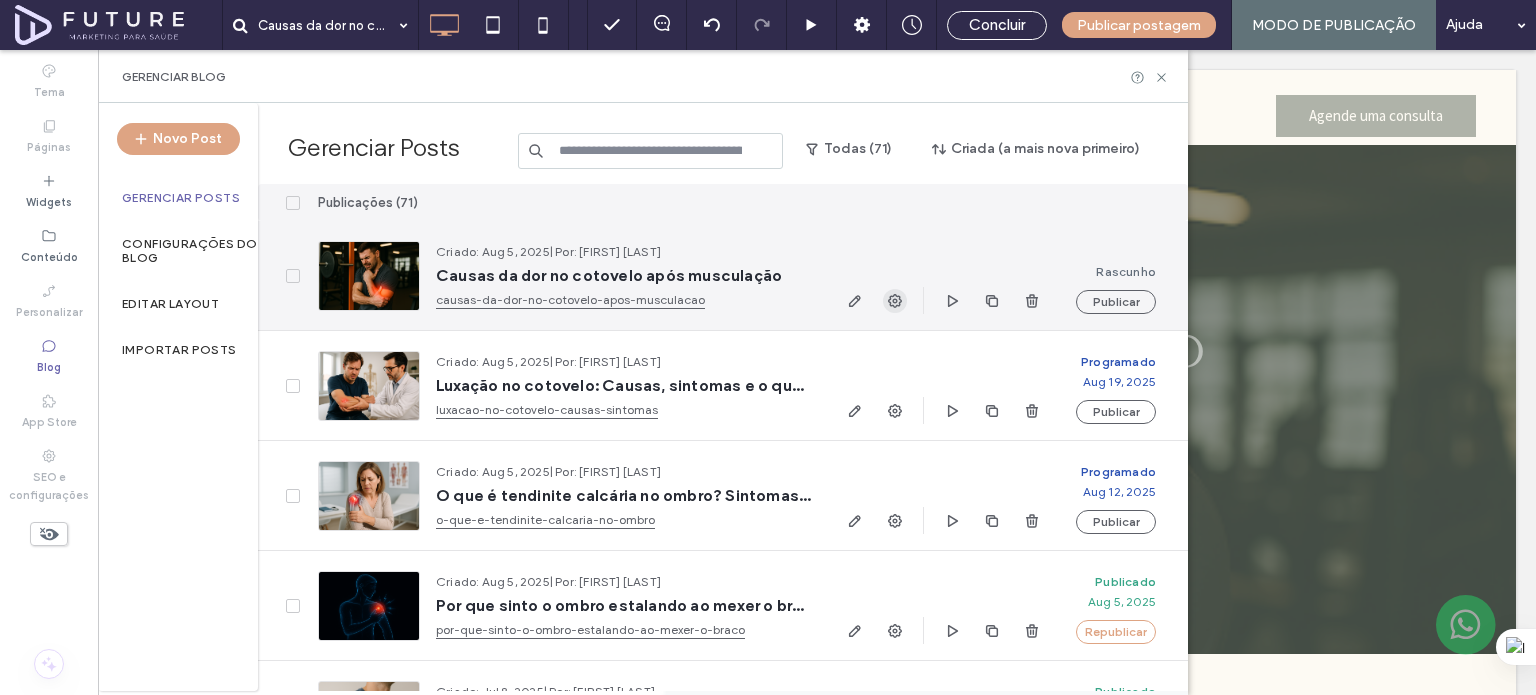 click 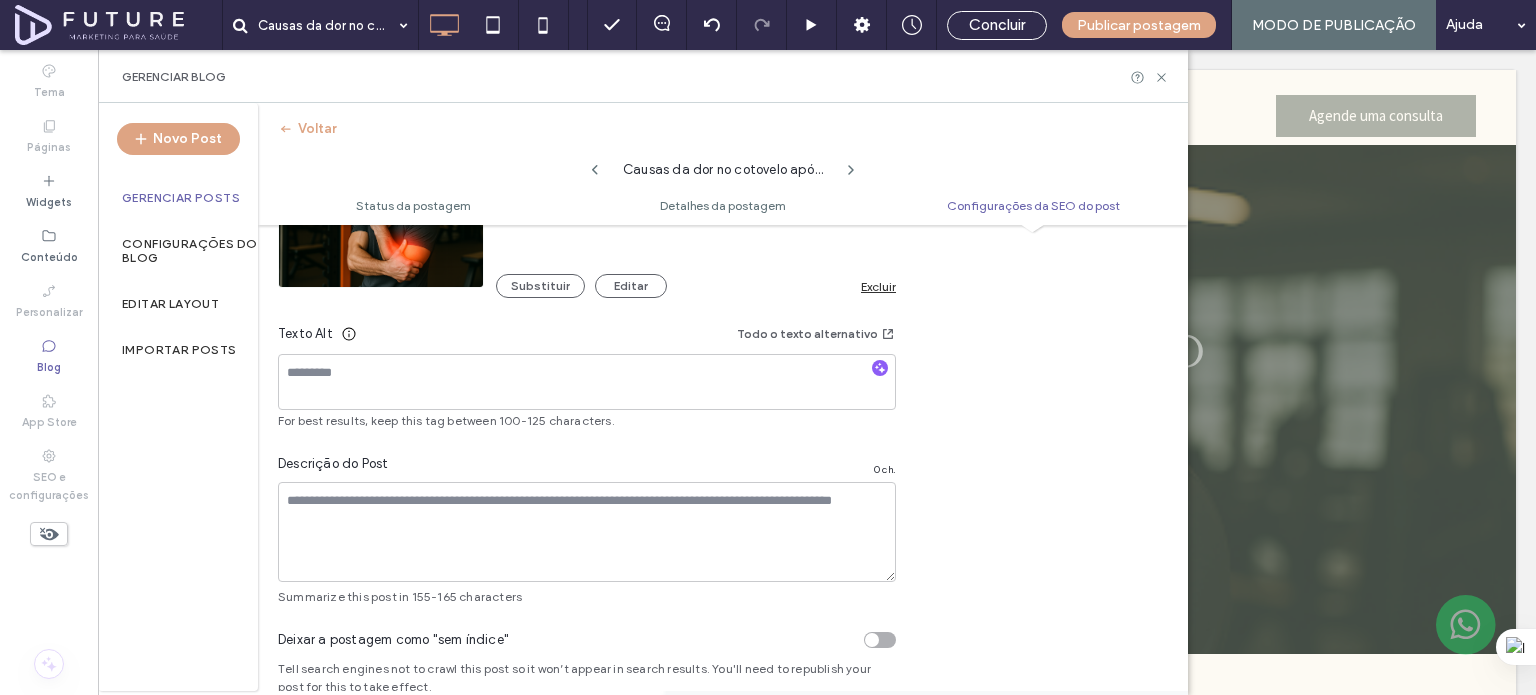 scroll, scrollTop: 1345, scrollLeft: 0, axis: vertical 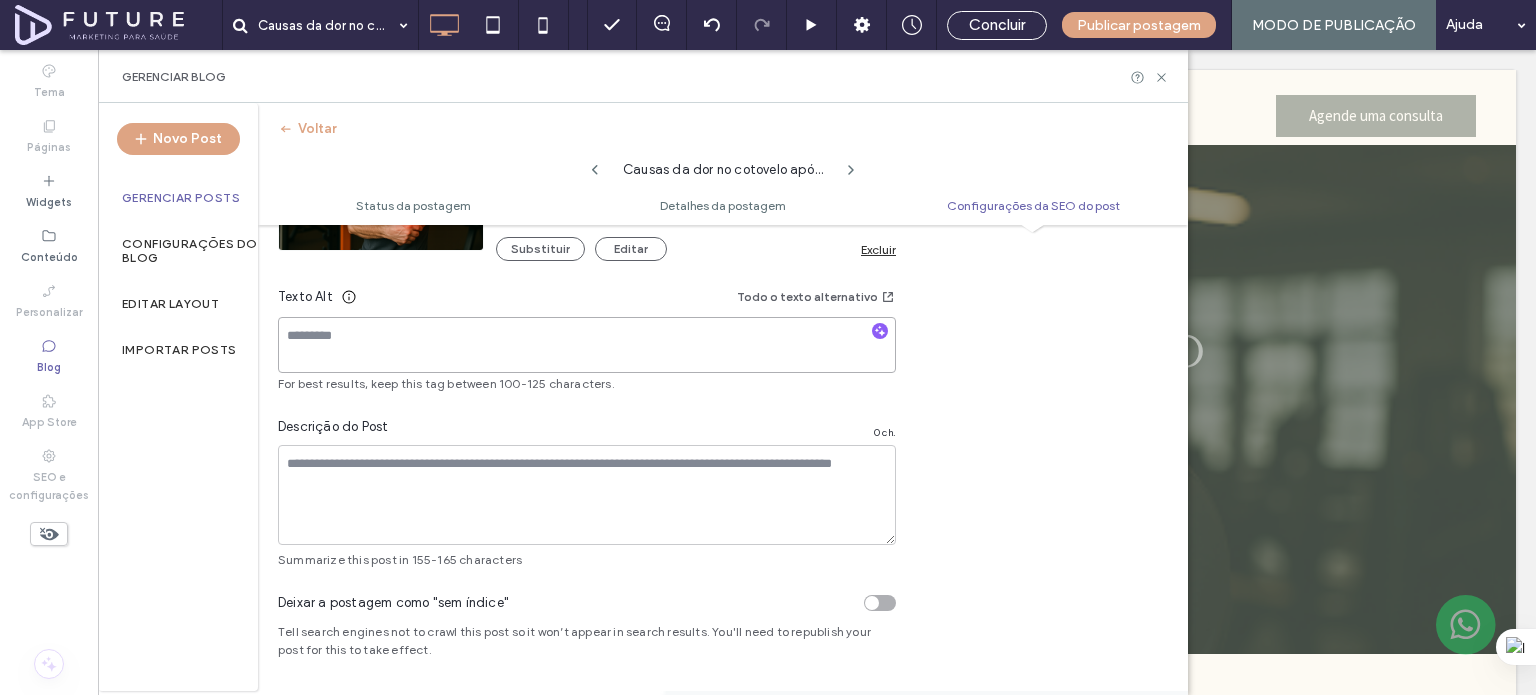 click at bounding box center [587, 345] 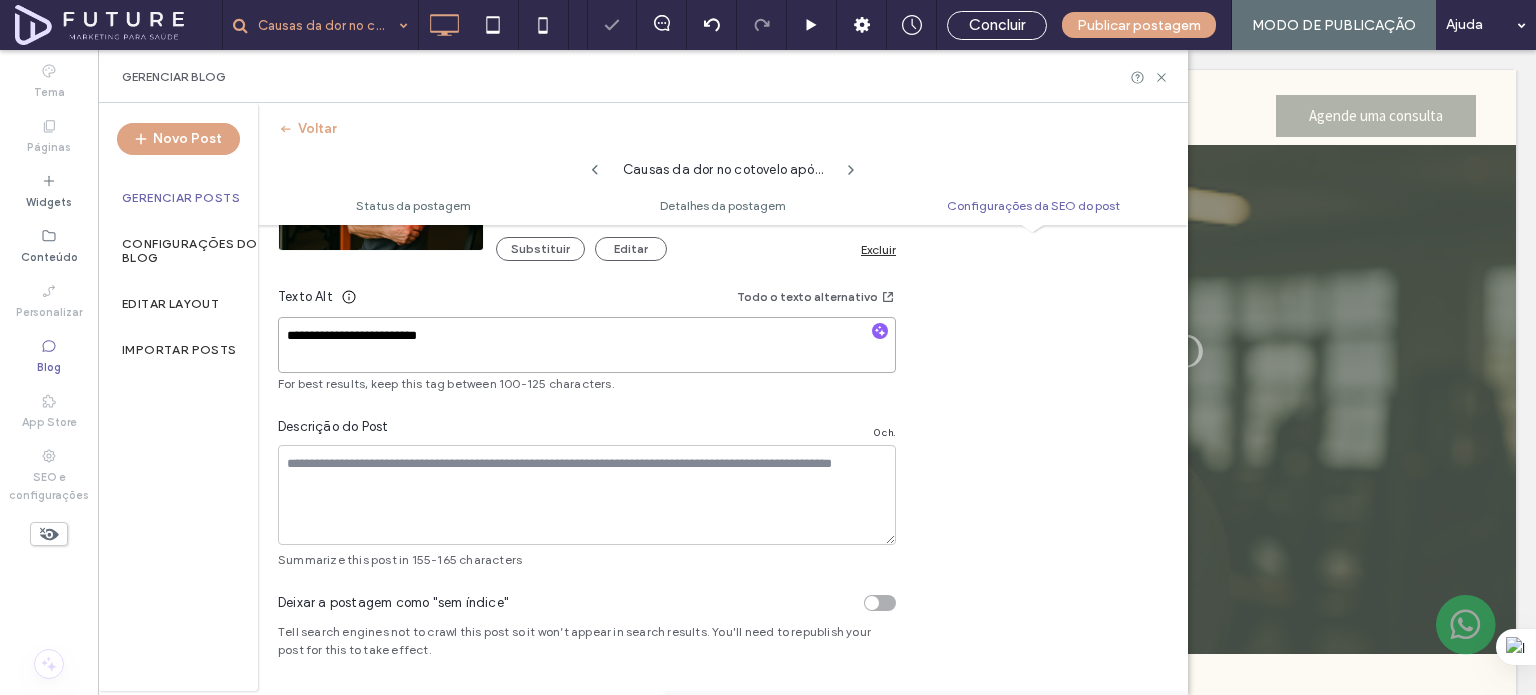type on "**********" 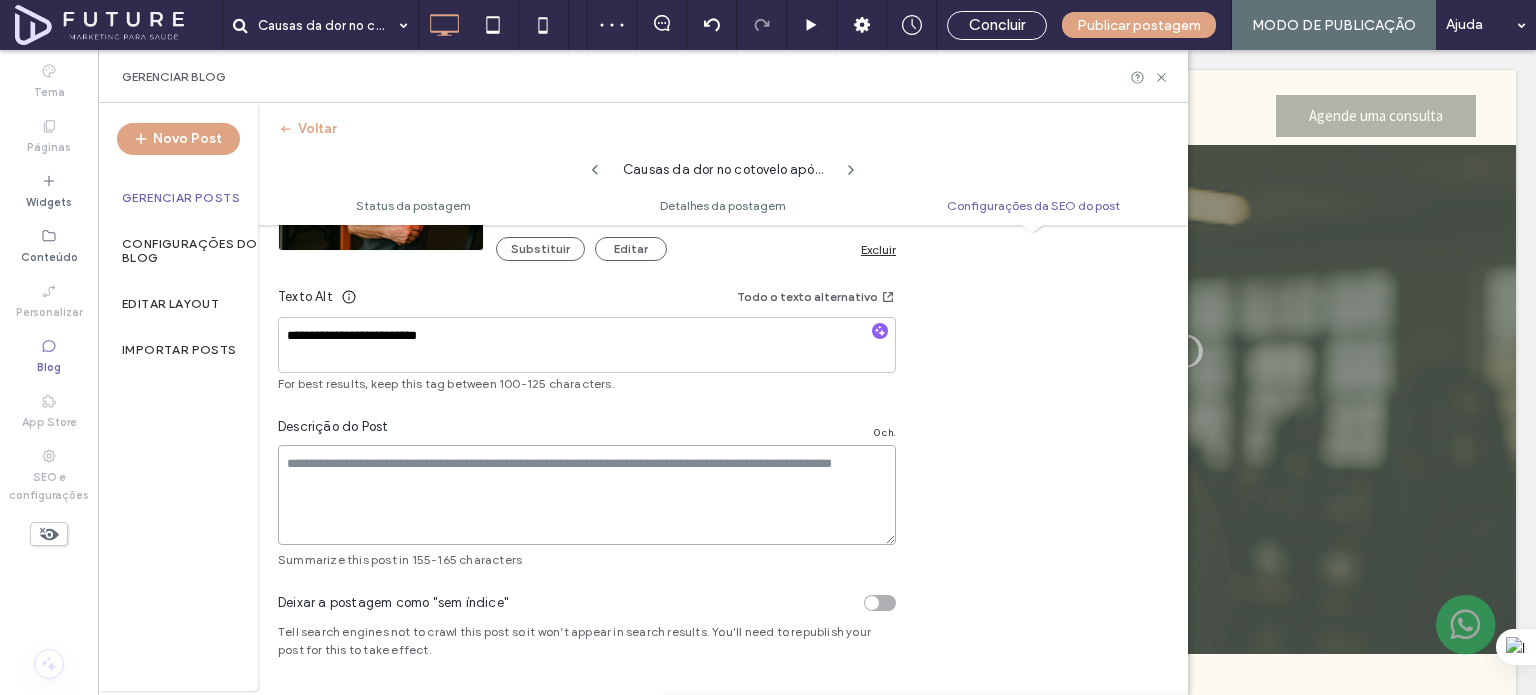 click at bounding box center (587, 495) 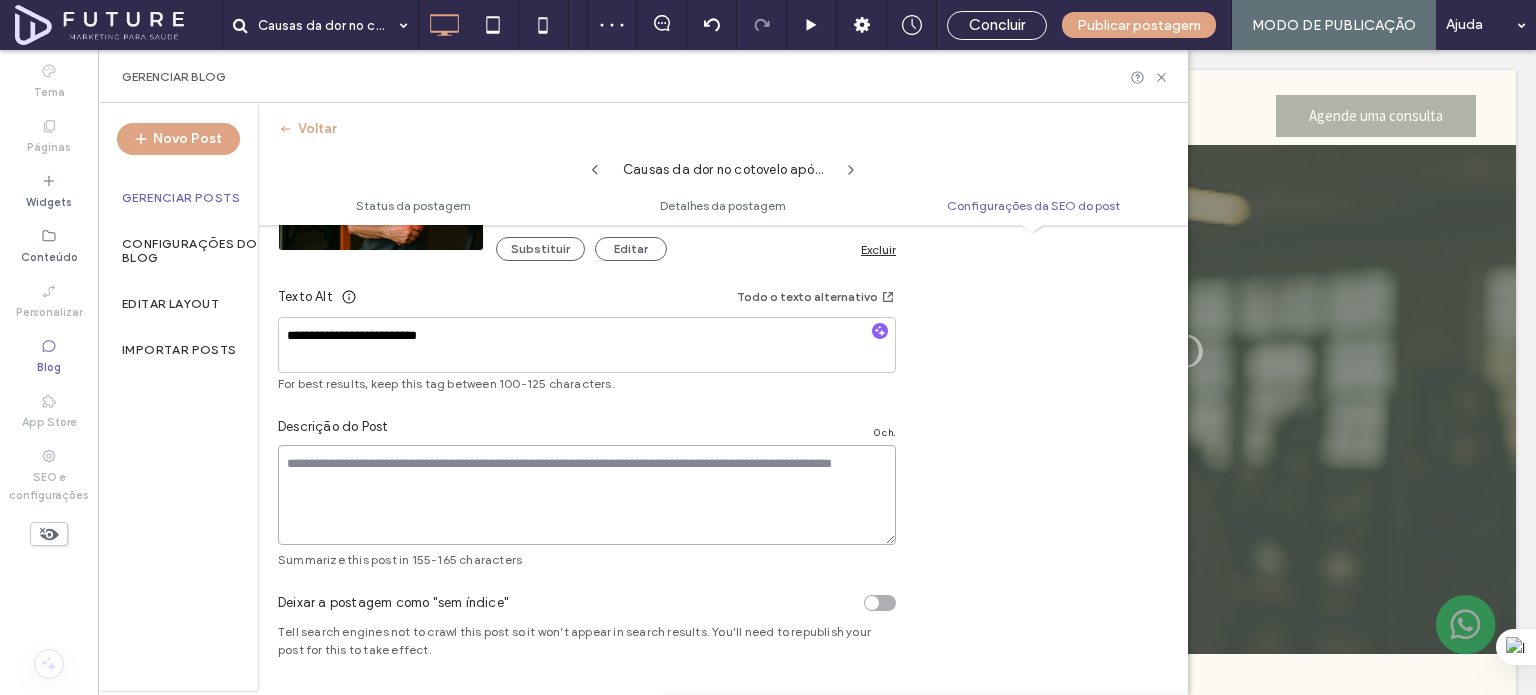 paste on "**********" 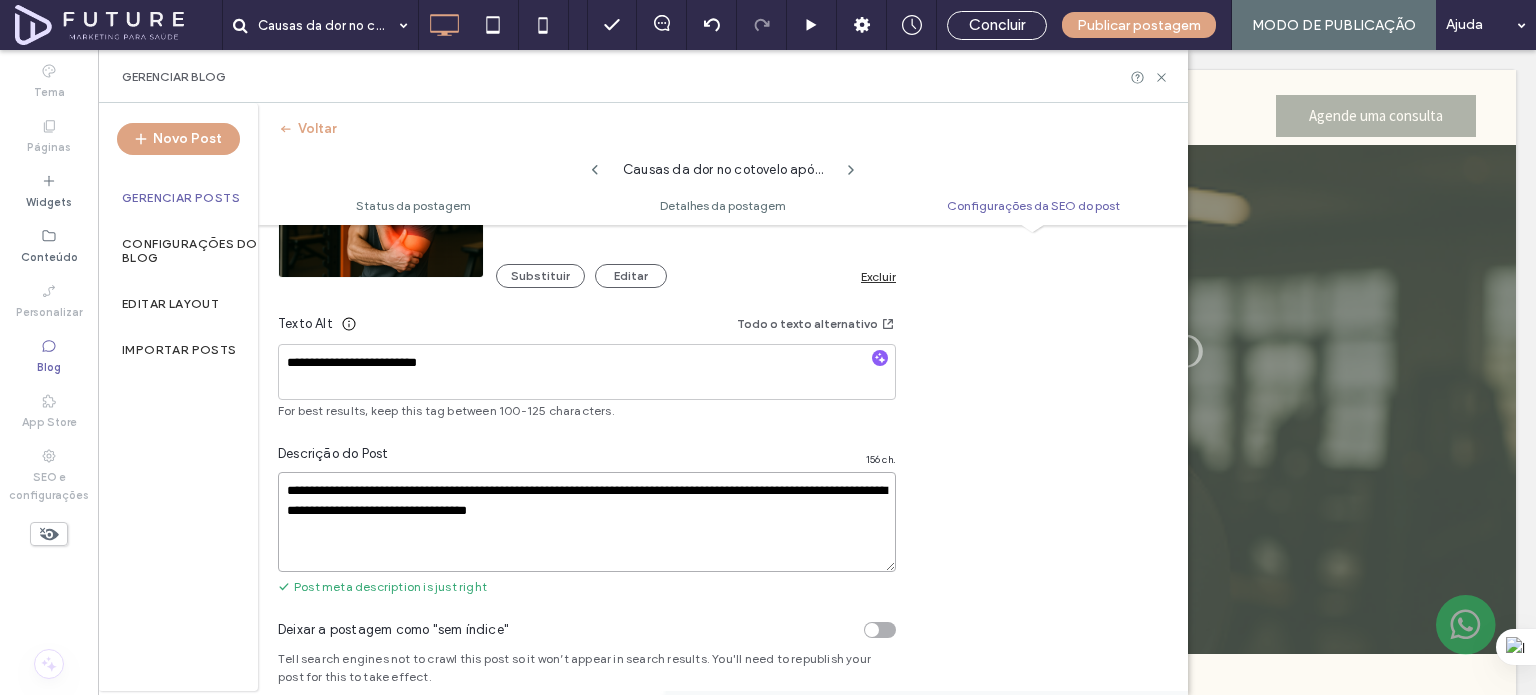 scroll, scrollTop: 1345, scrollLeft: 0, axis: vertical 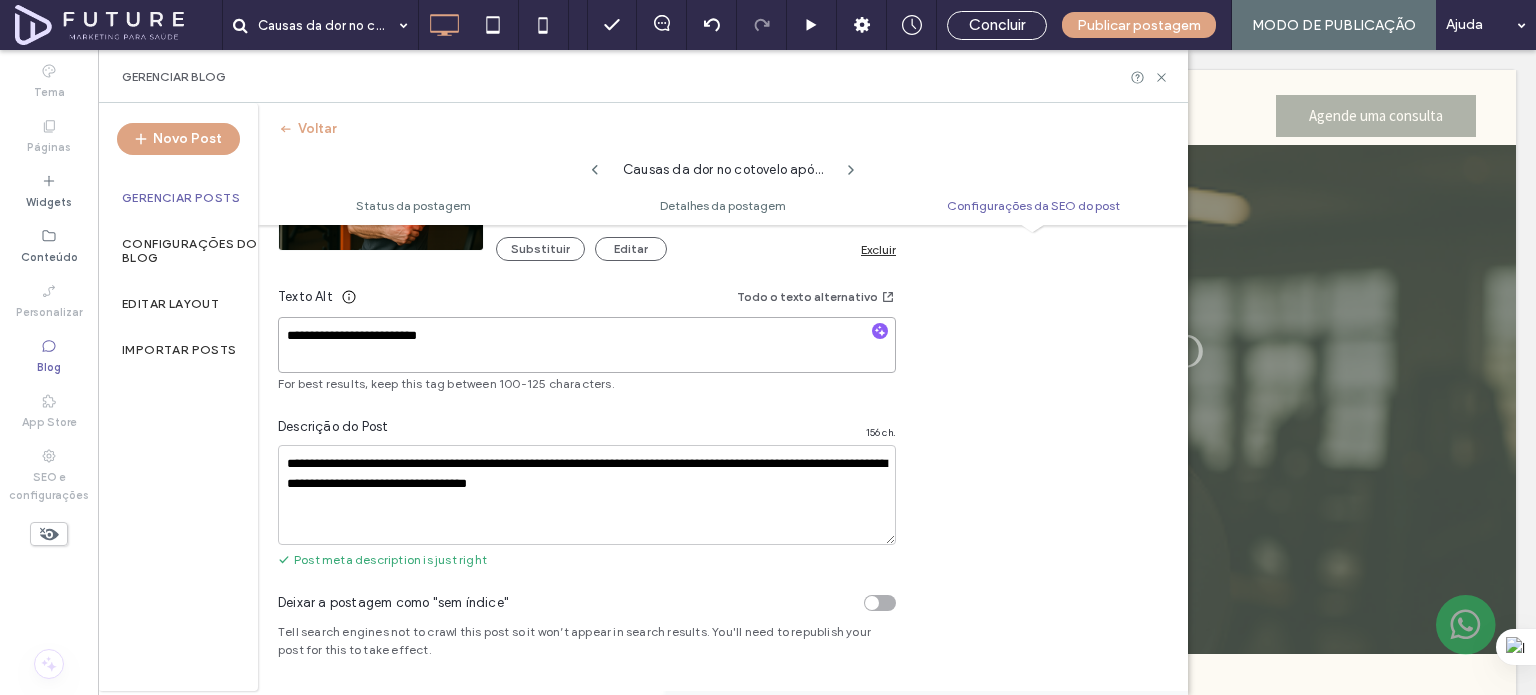 click on "**********" at bounding box center [587, 345] 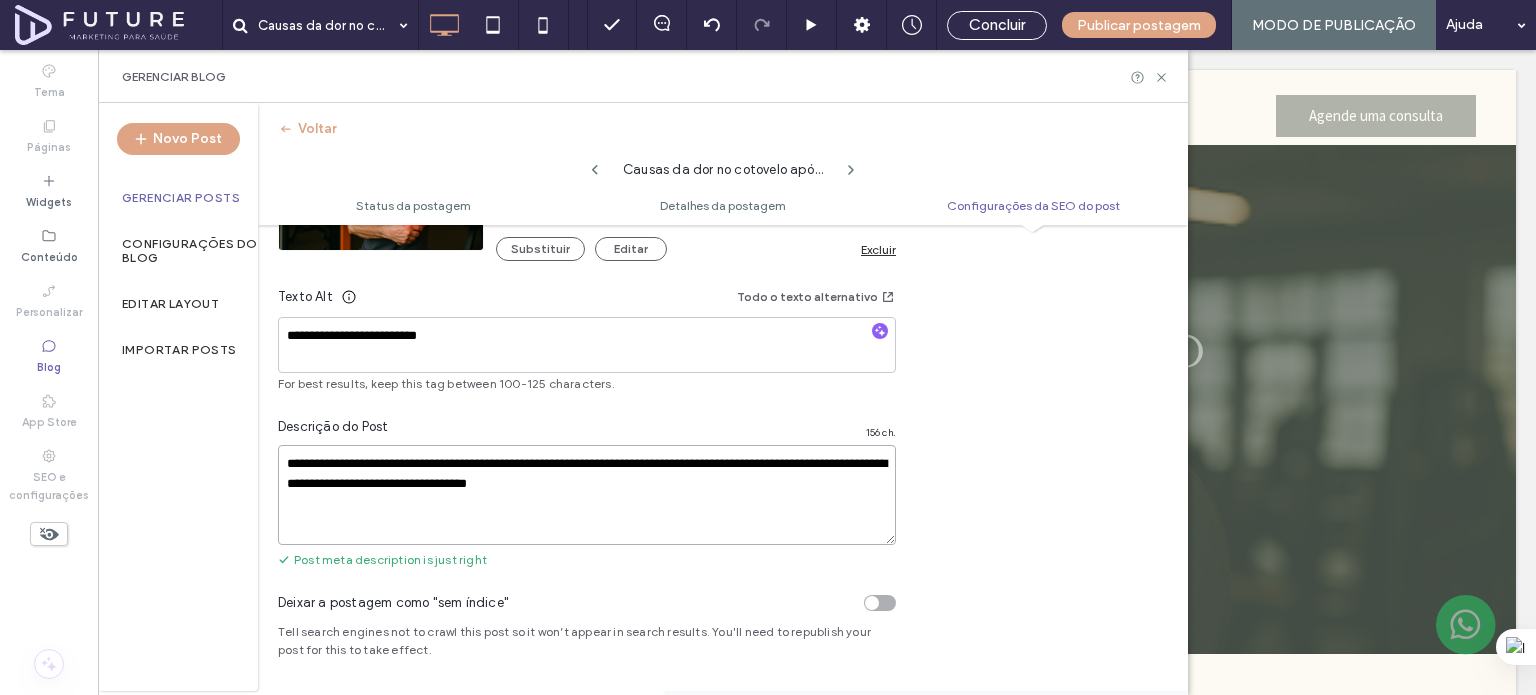 click on "**********" at bounding box center [587, 495] 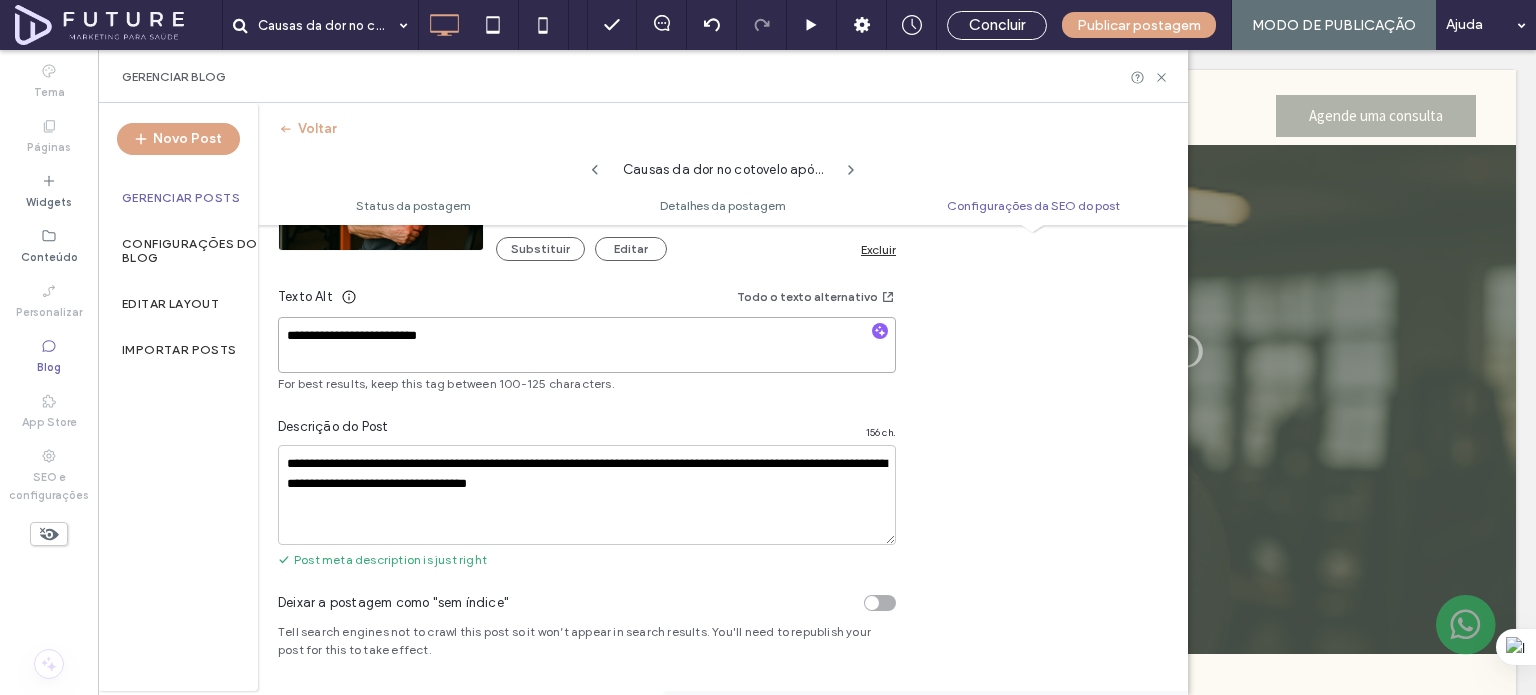 click on "**********" at bounding box center (587, 345) 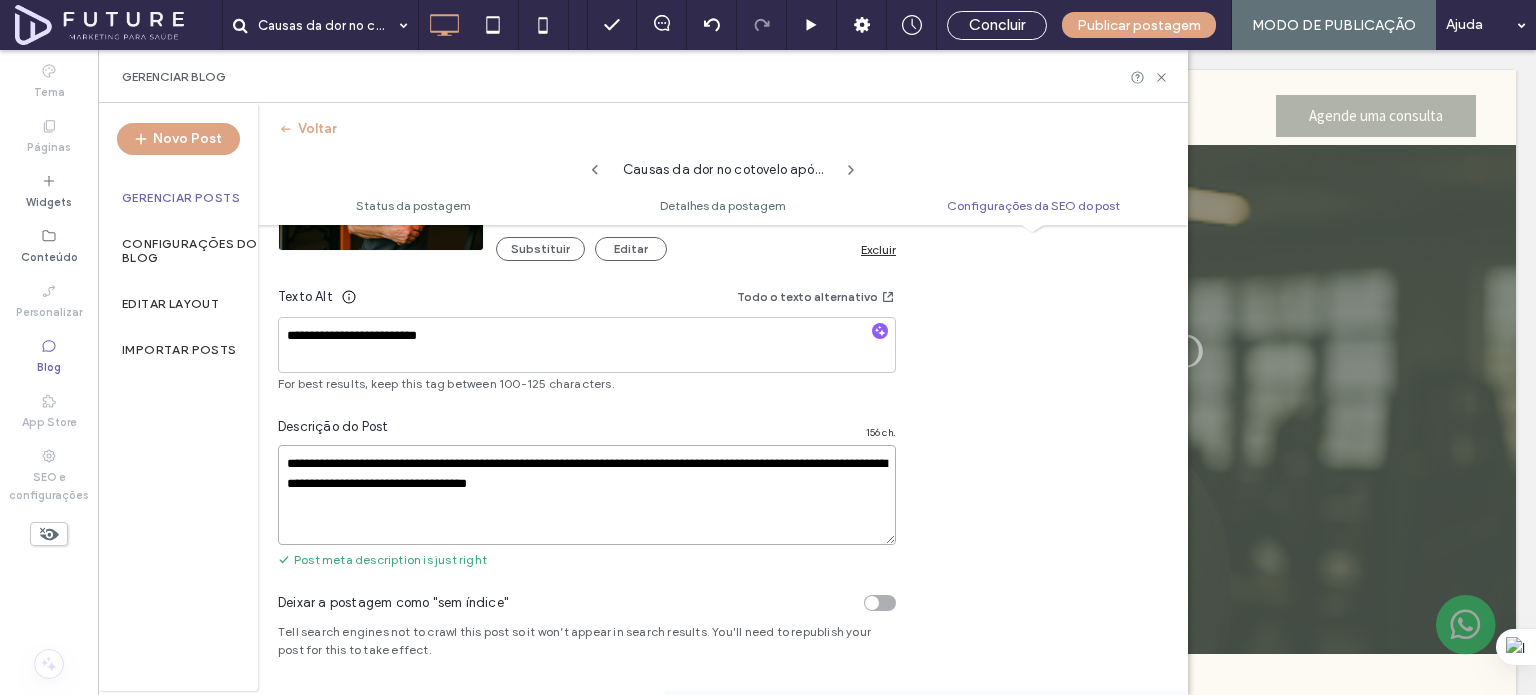 click on "**********" at bounding box center (587, 495) 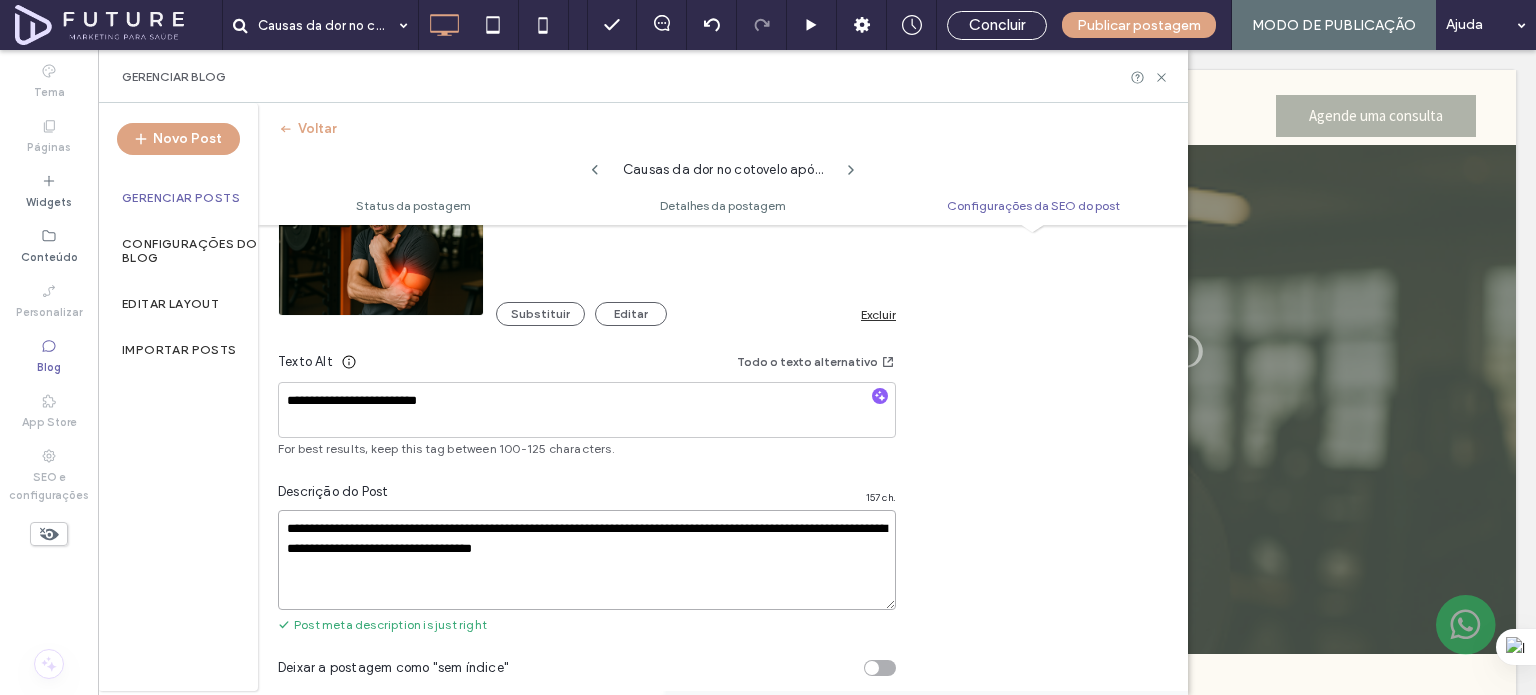 scroll, scrollTop: 1245, scrollLeft: 0, axis: vertical 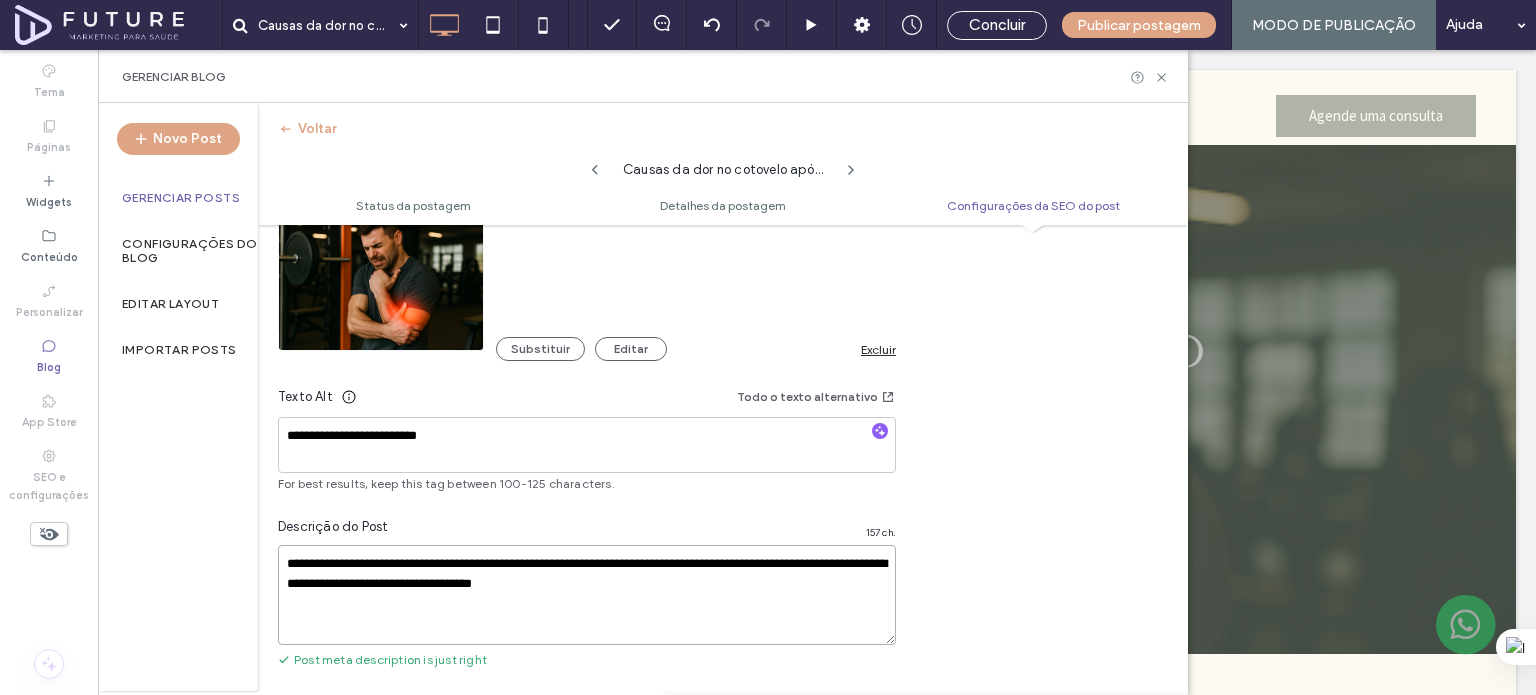 type on "**********" 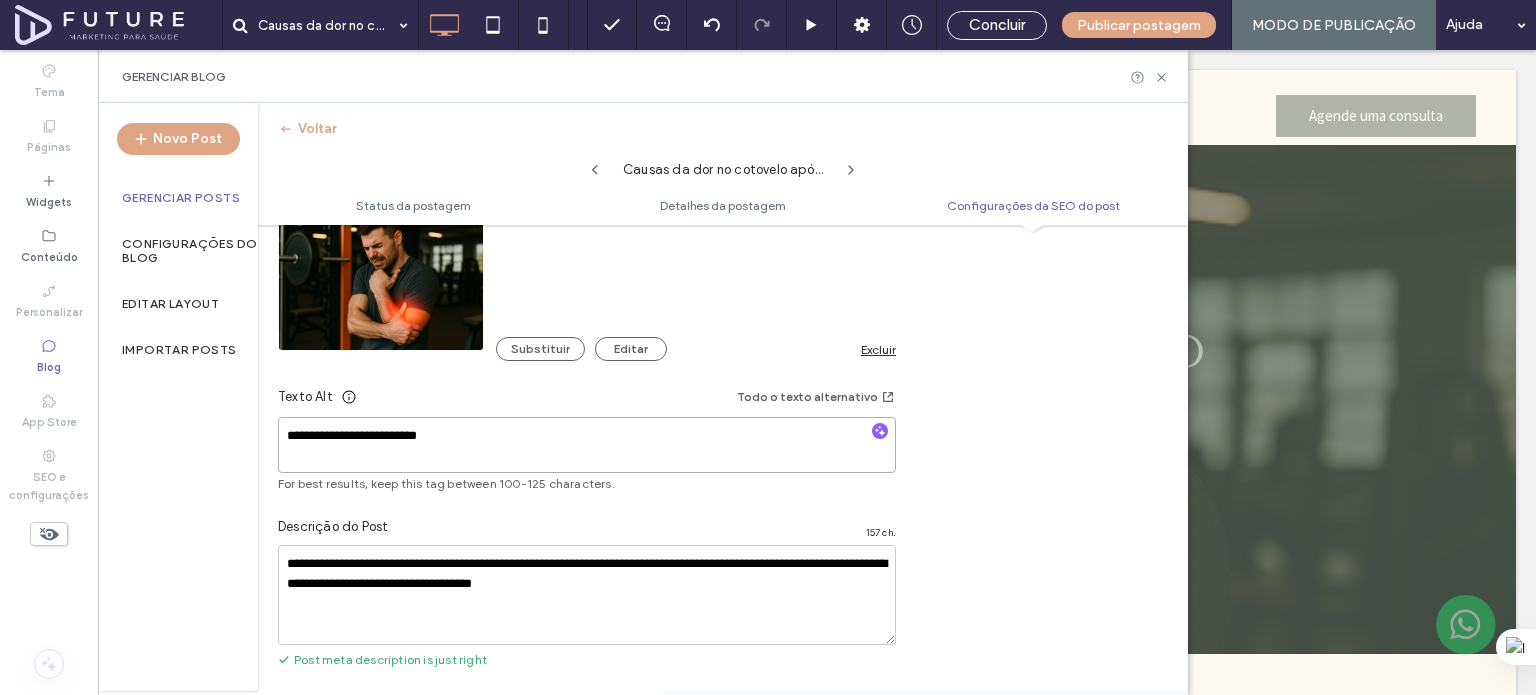 click on "**********" at bounding box center [587, 445] 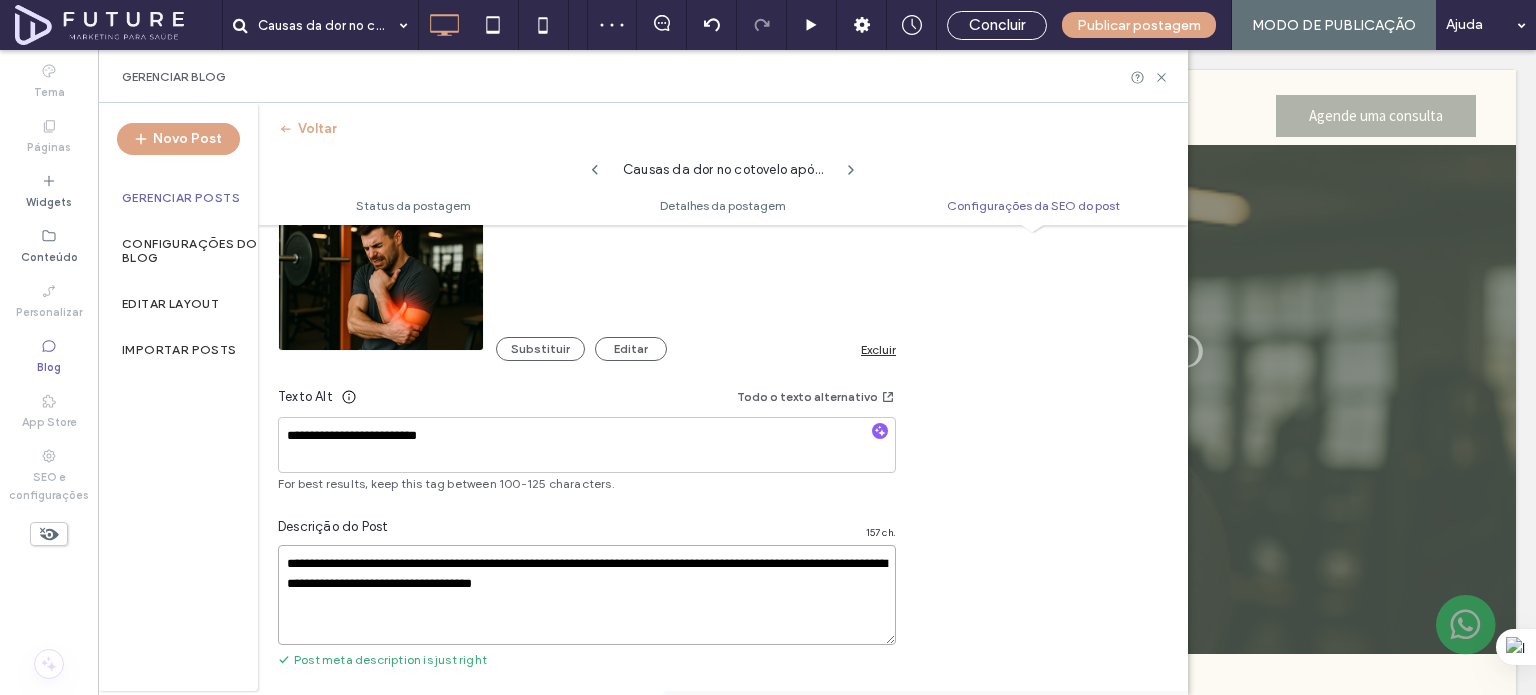 click on "**********" at bounding box center (587, 595) 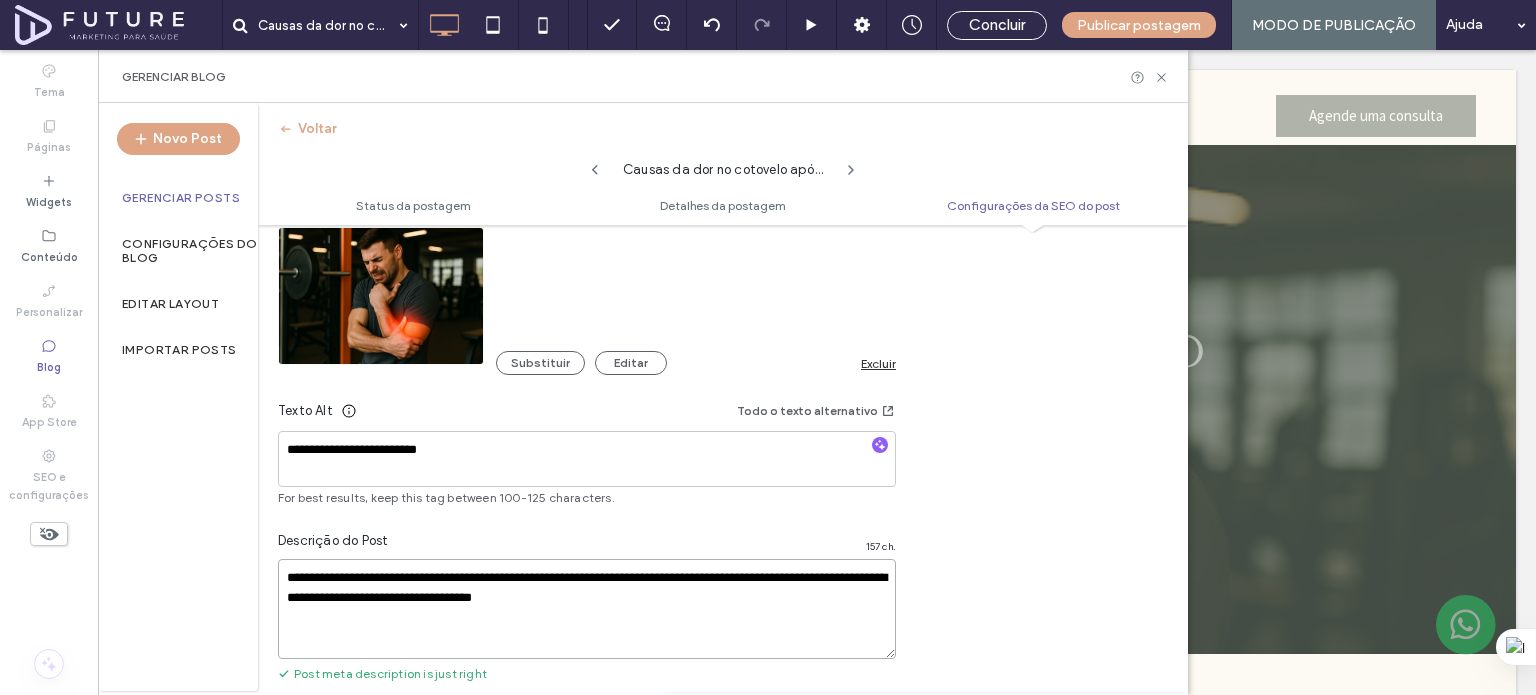 scroll, scrollTop: 1345, scrollLeft: 0, axis: vertical 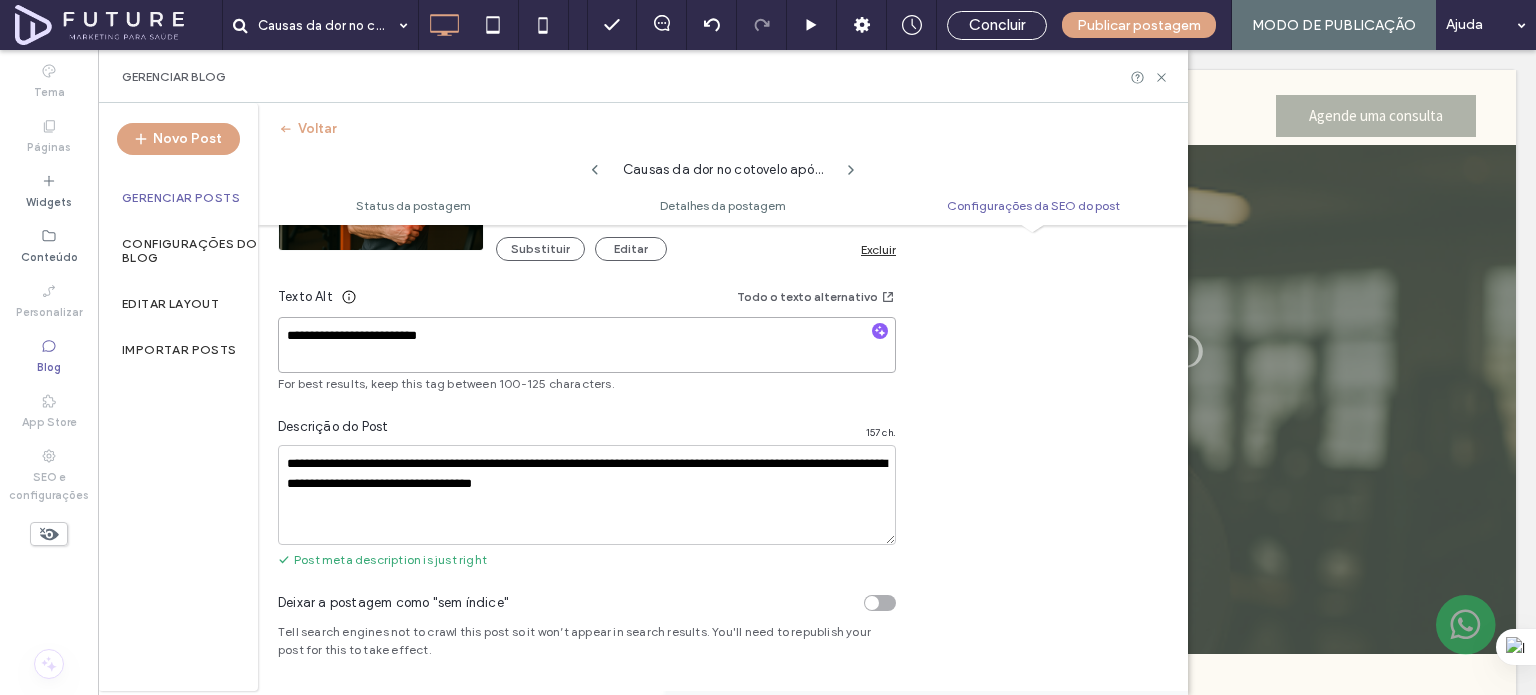 click on "**********" at bounding box center [587, 345] 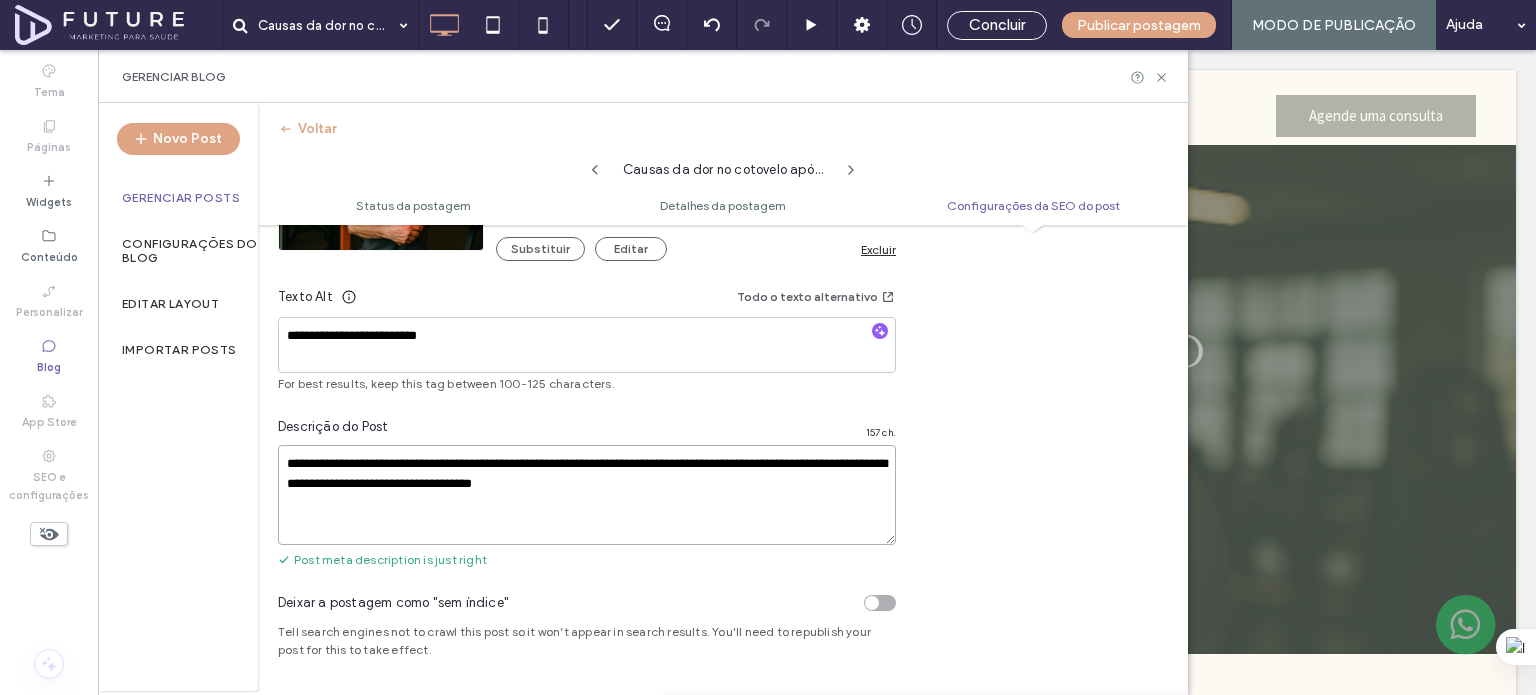 click on "**********" at bounding box center (587, 495) 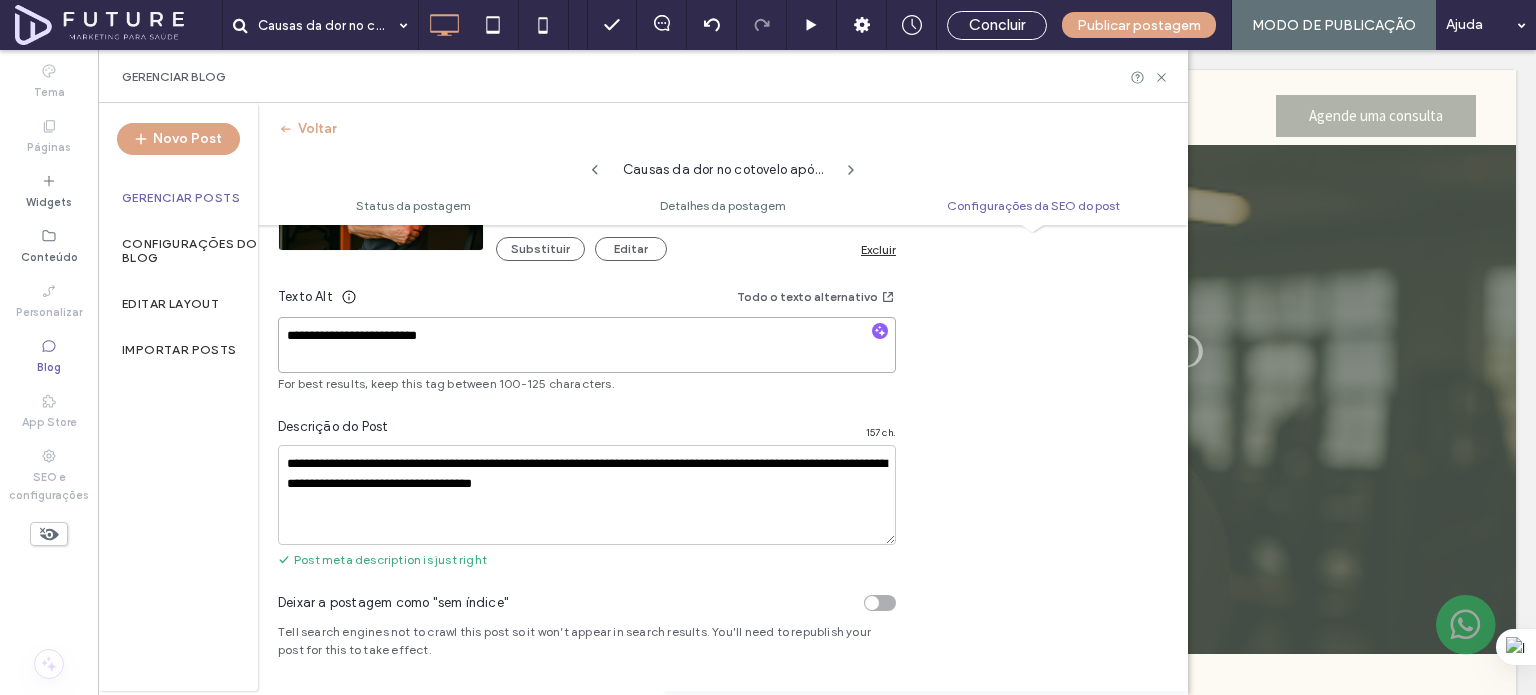 click on "**********" at bounding box center (587, 345) 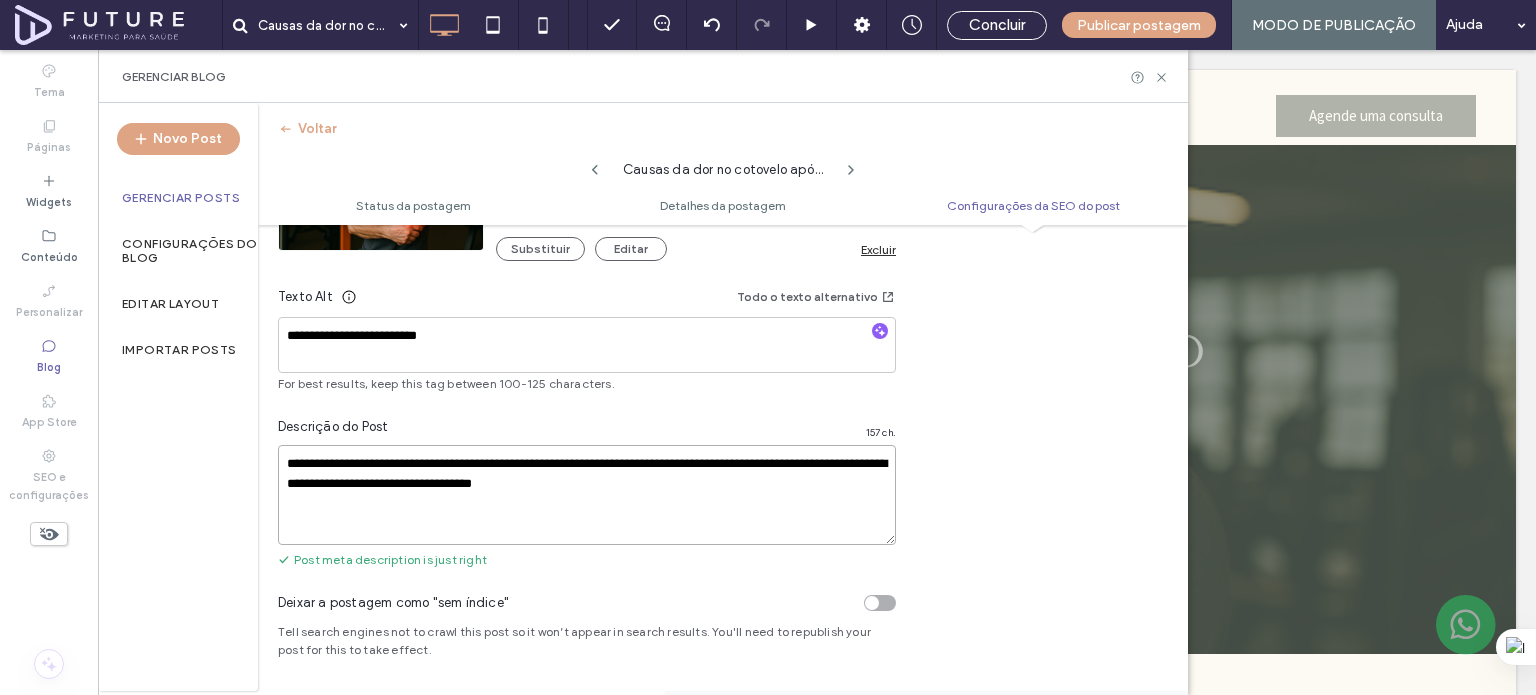 click on "**********" at bounding box center [587, 495] 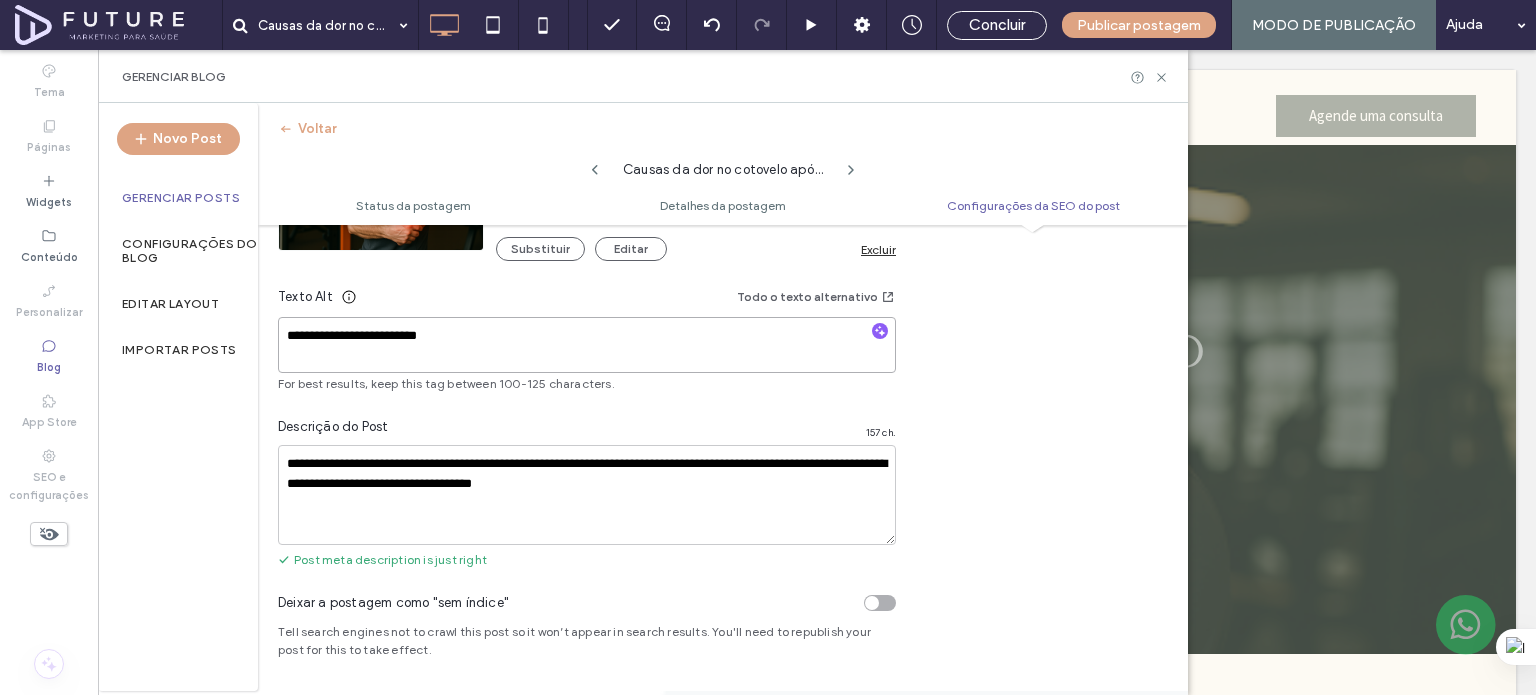 click on "**********" at bounding box center [587, 345] 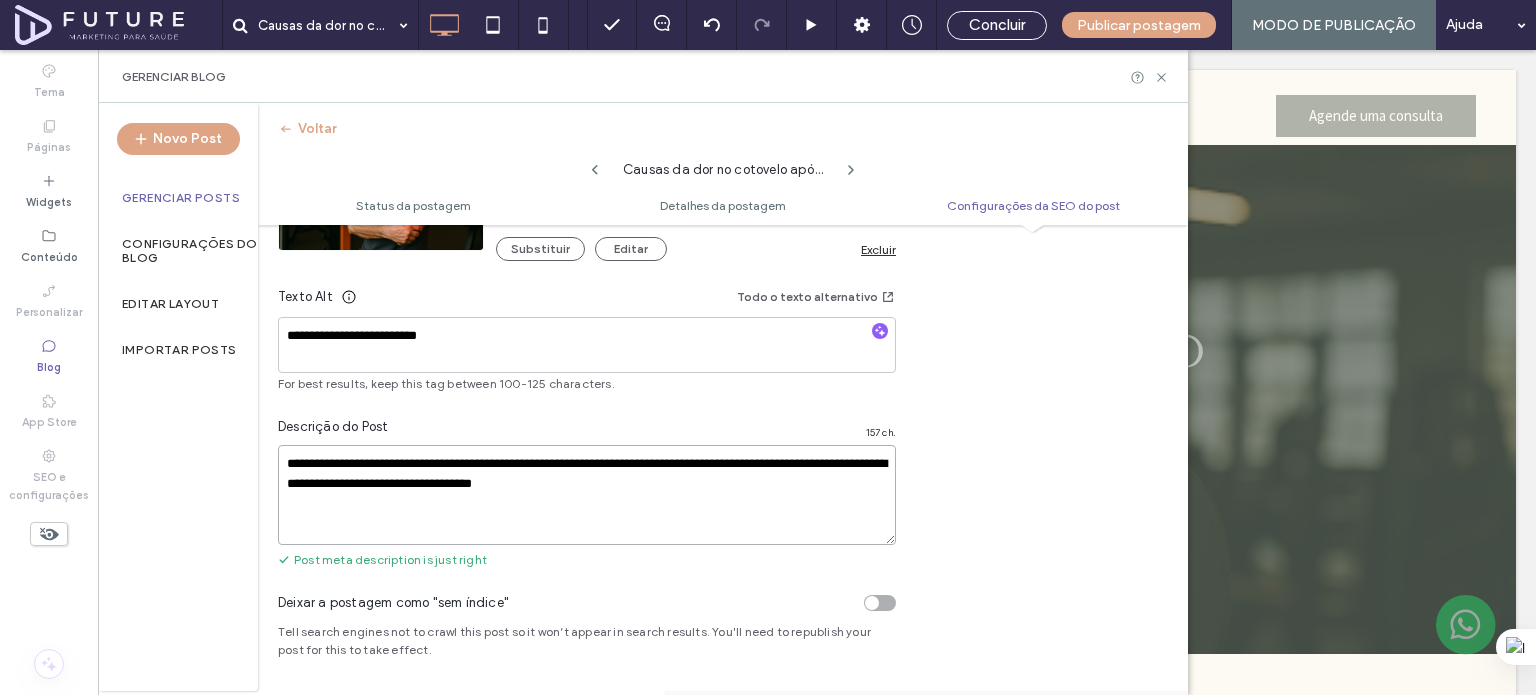 click on "**********" at bounding box center (587, 495) 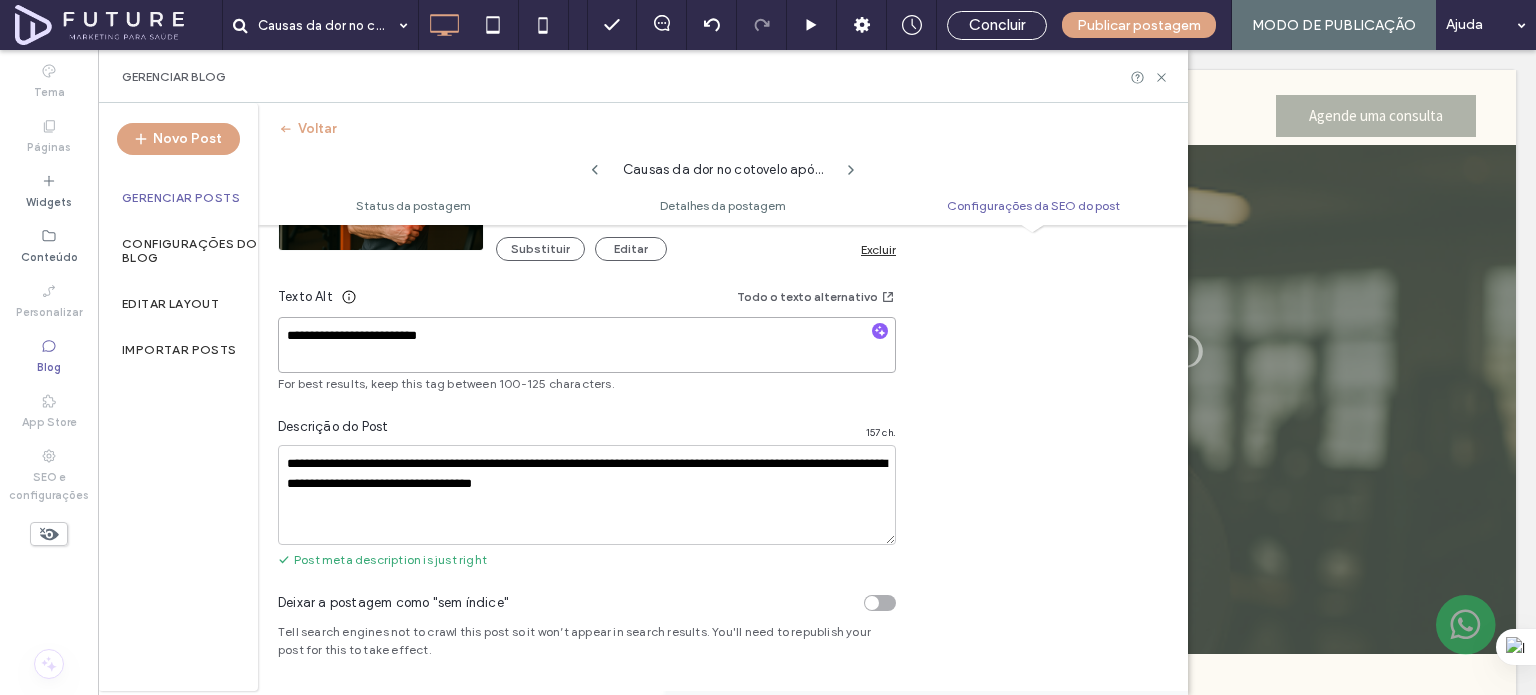 click on "**********" at bounding box center [587, 345] 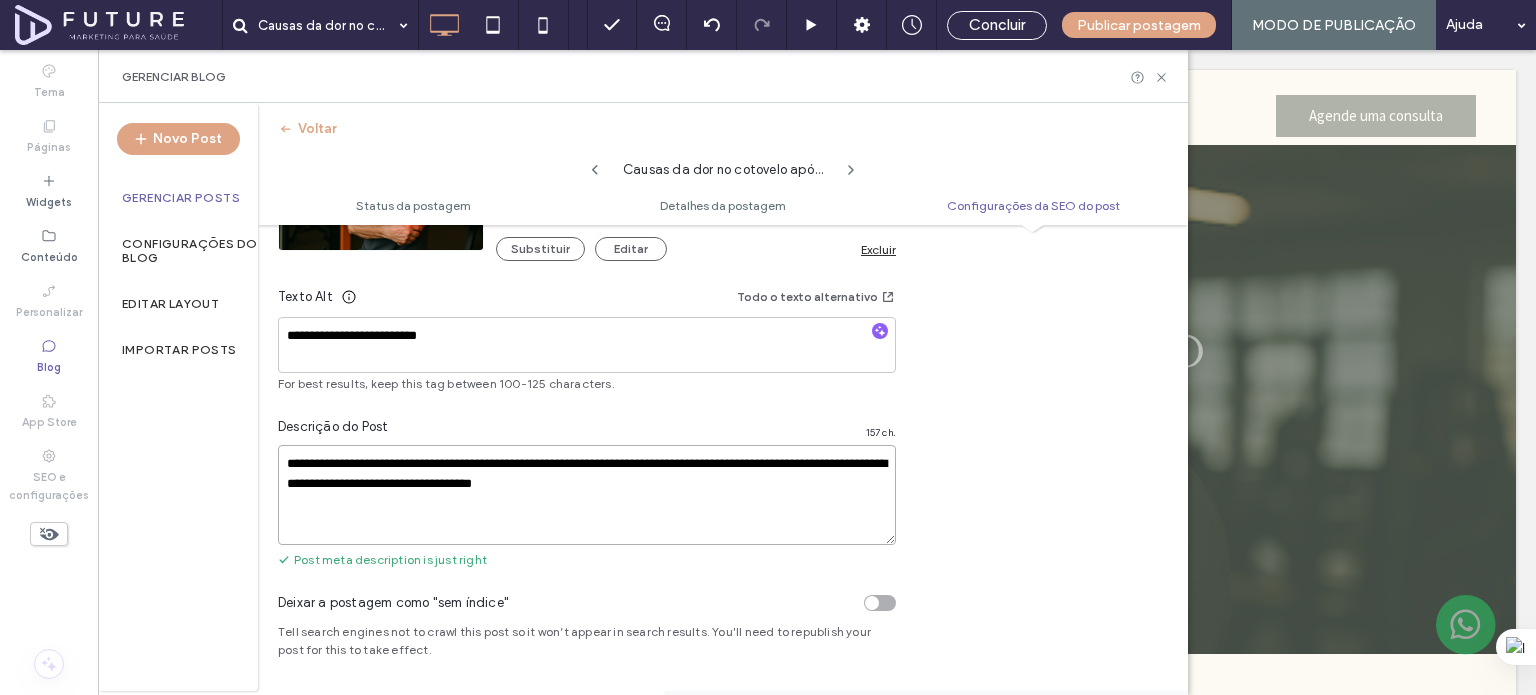 click on "**********" at bounding box center [587, 495] 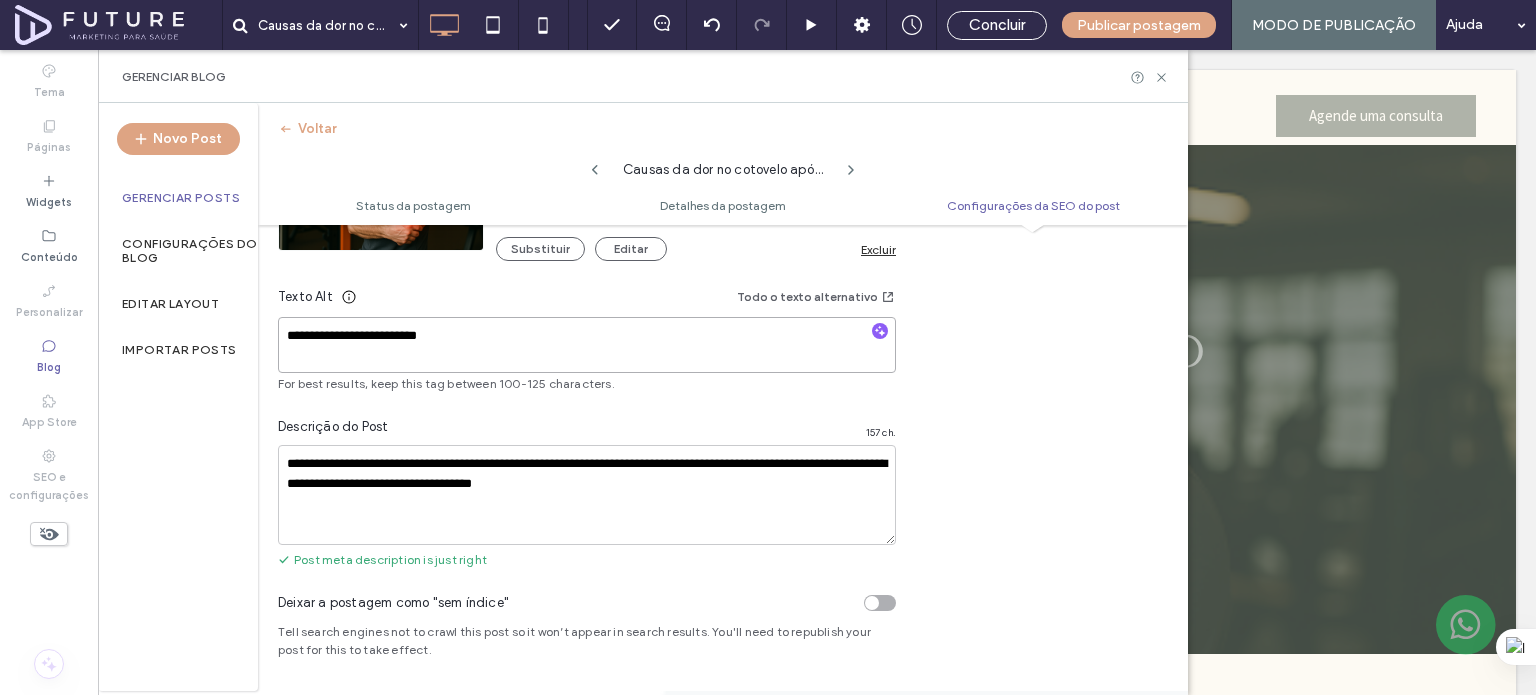 click on "**********" at bounding box center [587, 345] 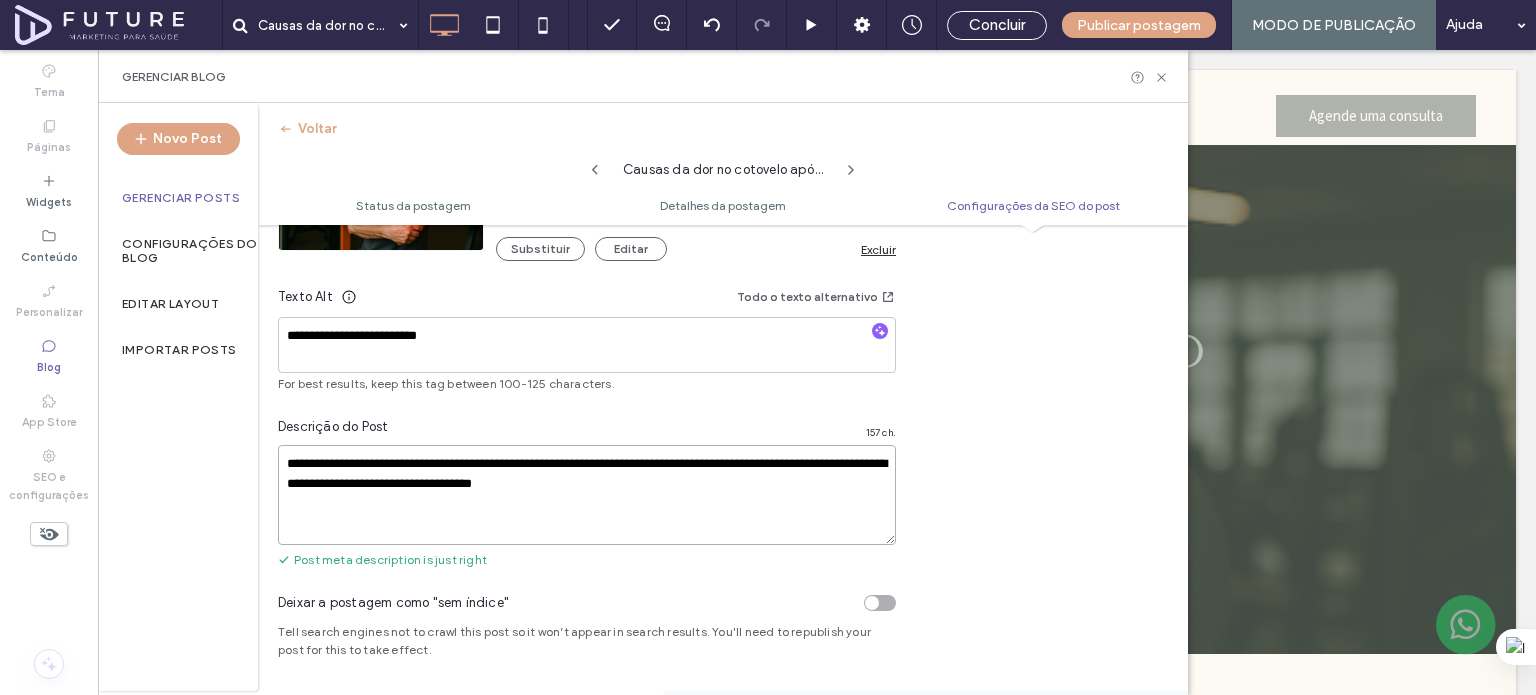 click on "**********" at bounding box center (587, 495) 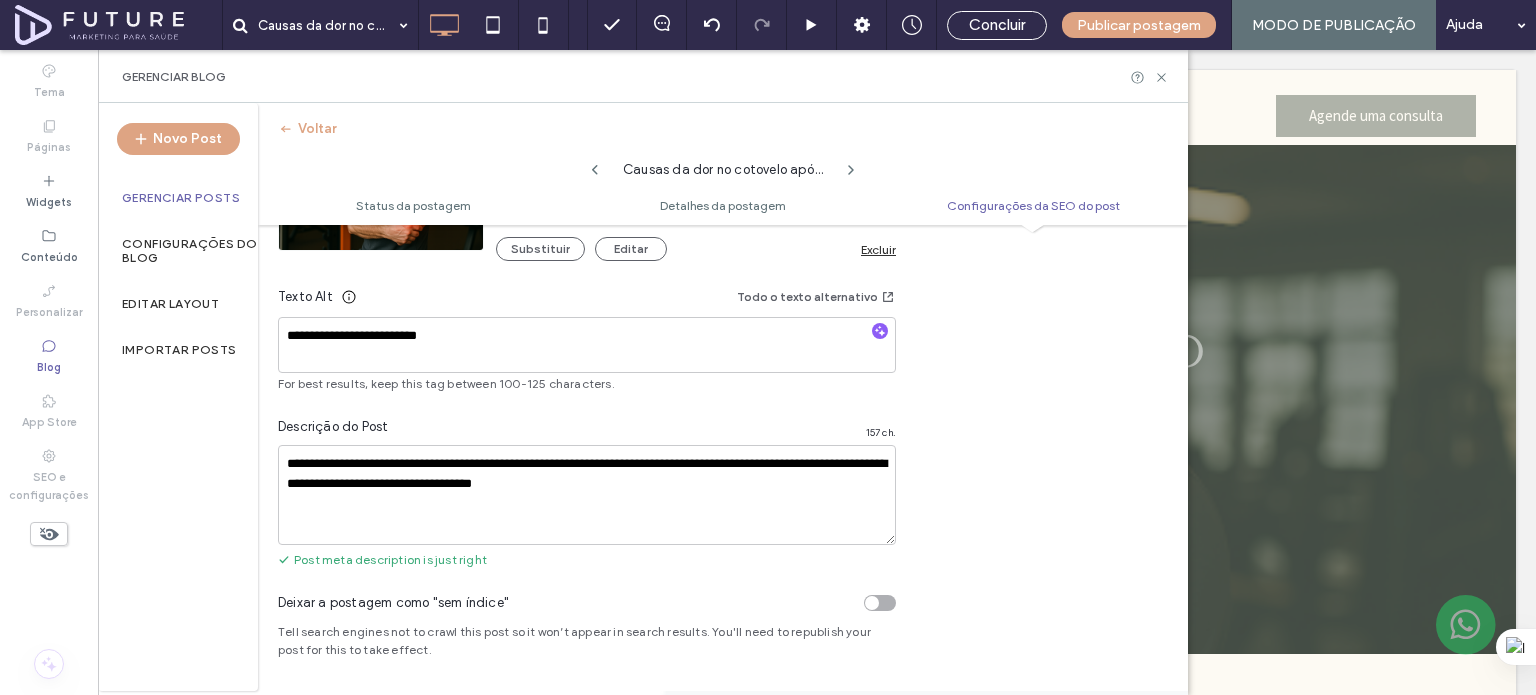click on "Texto Alt Todo o texto alternativo" at bounding box center (587, 301) 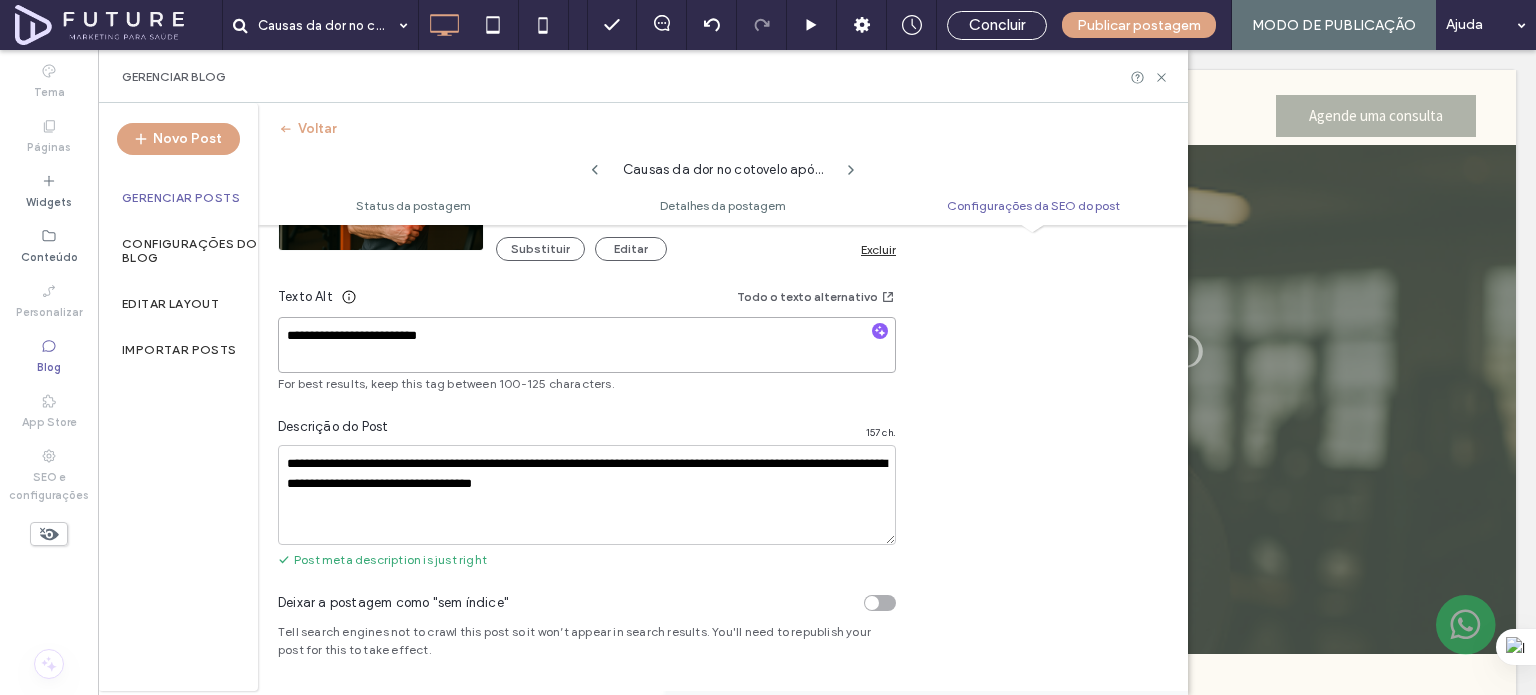 click on "**********" at bounding box center (587, 345) 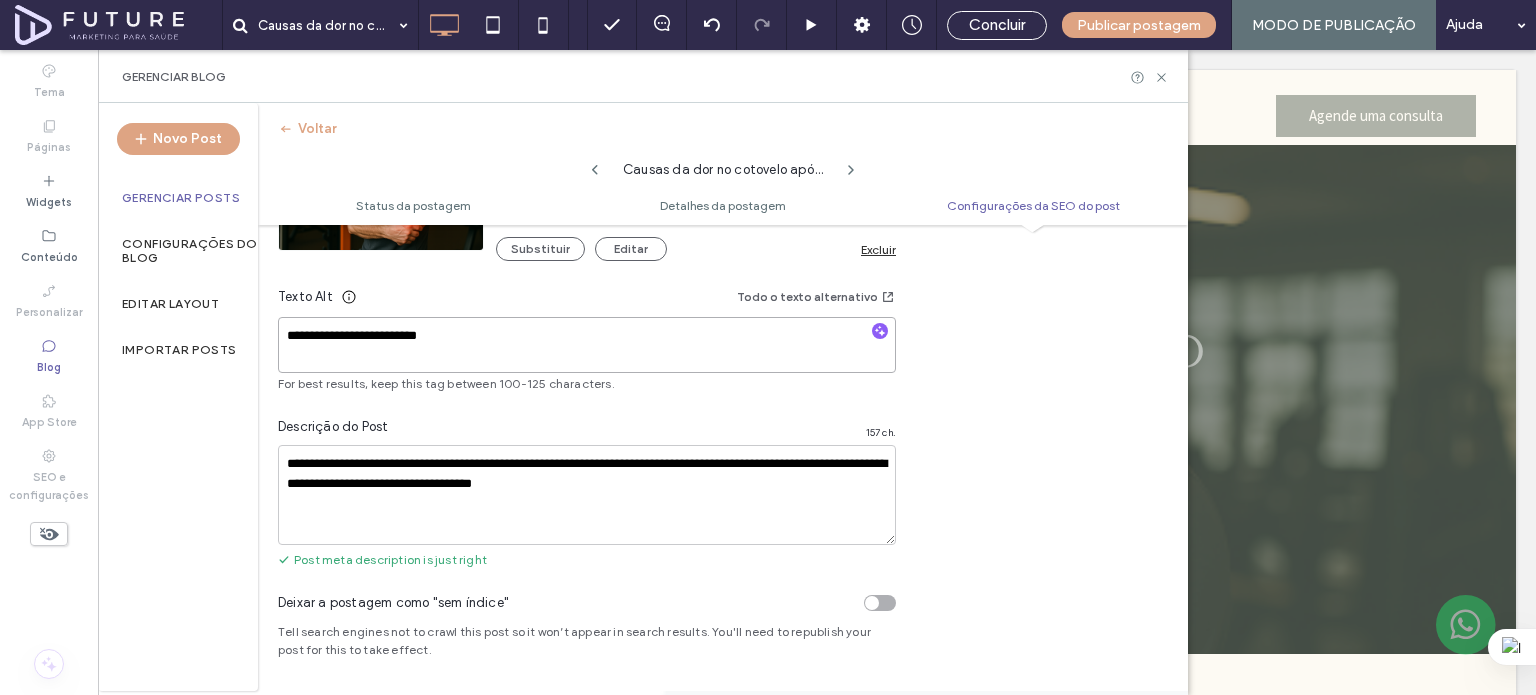 click on "**********" at bounding box center [587, 345] 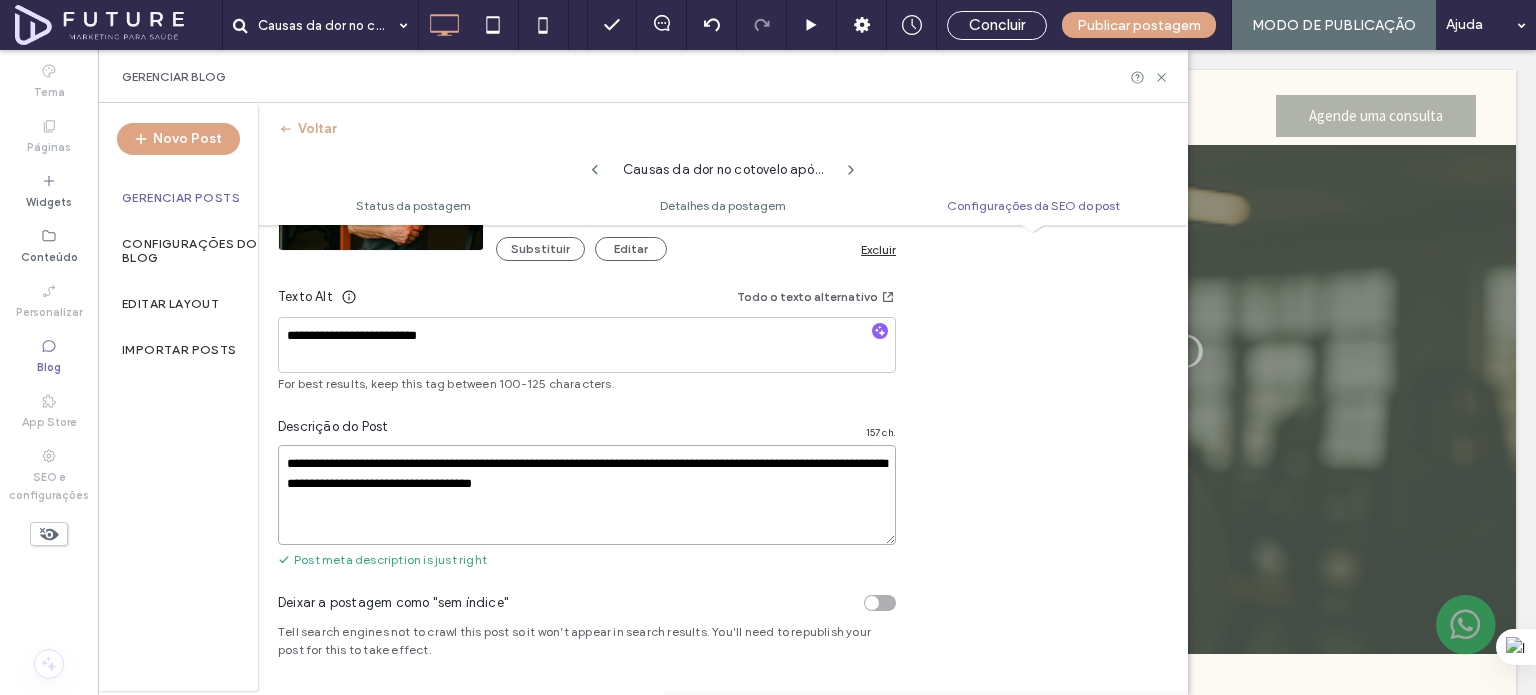 click on "**********" at bounding box center [587, 495] 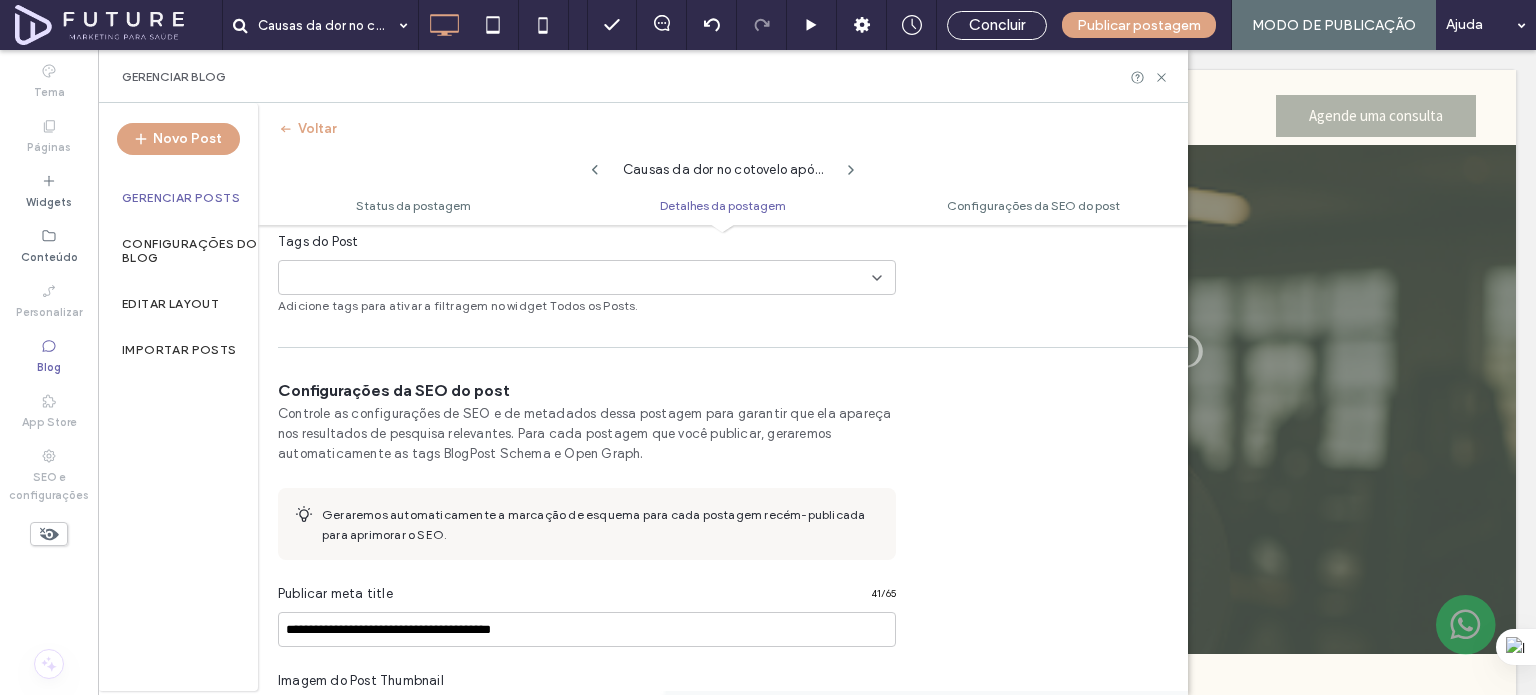 scroll, scrollTop: 745, scrollLeft: 0, axis: vertical 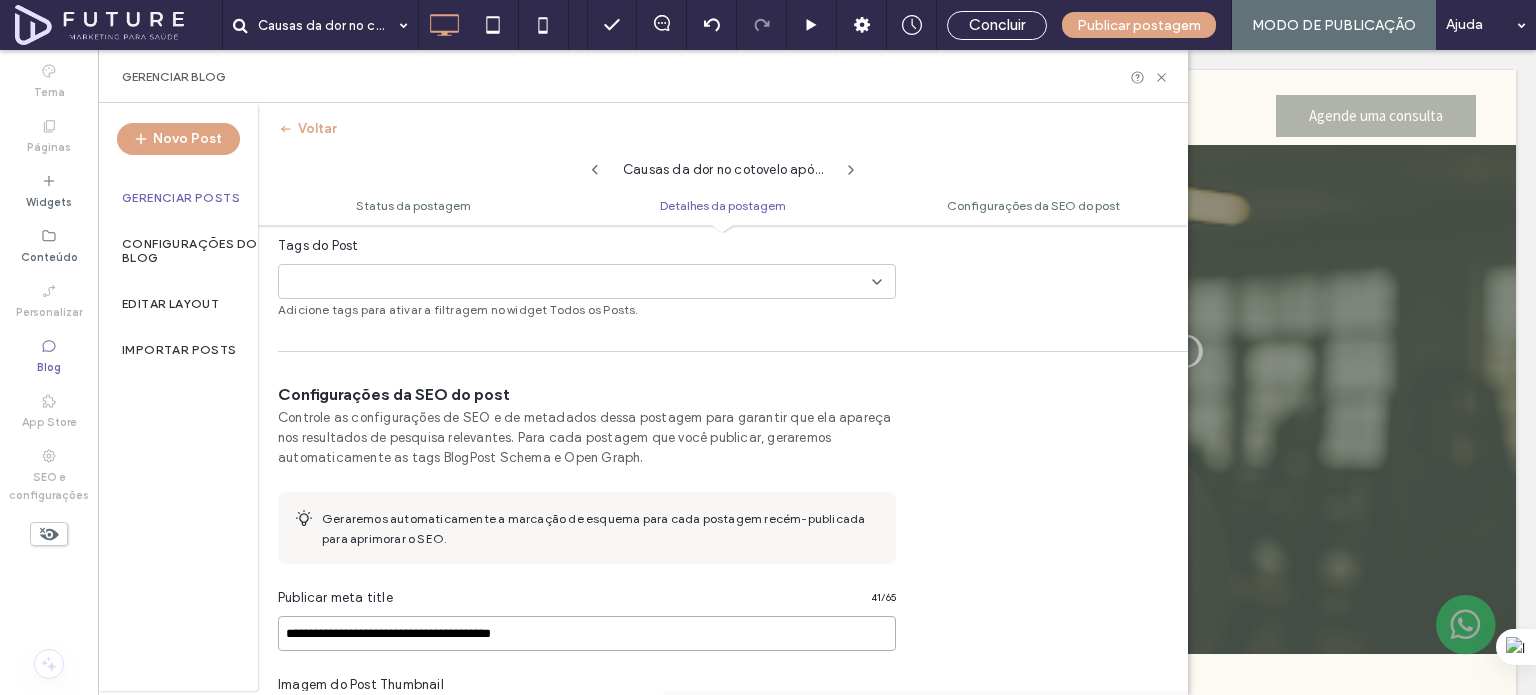 click on "**********" at bounding box center [587, 633] 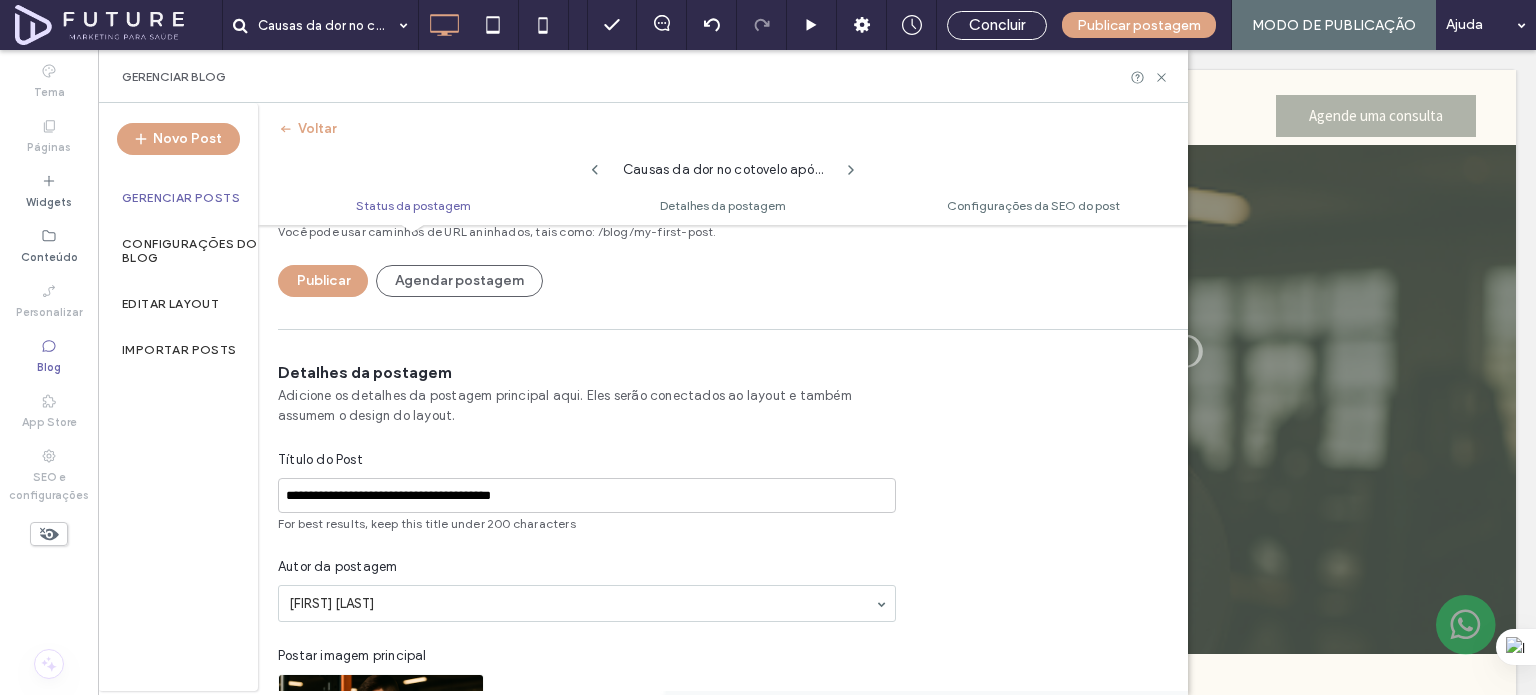 scroll, scrollTop: 0, scrollLeft: 0, axis: both 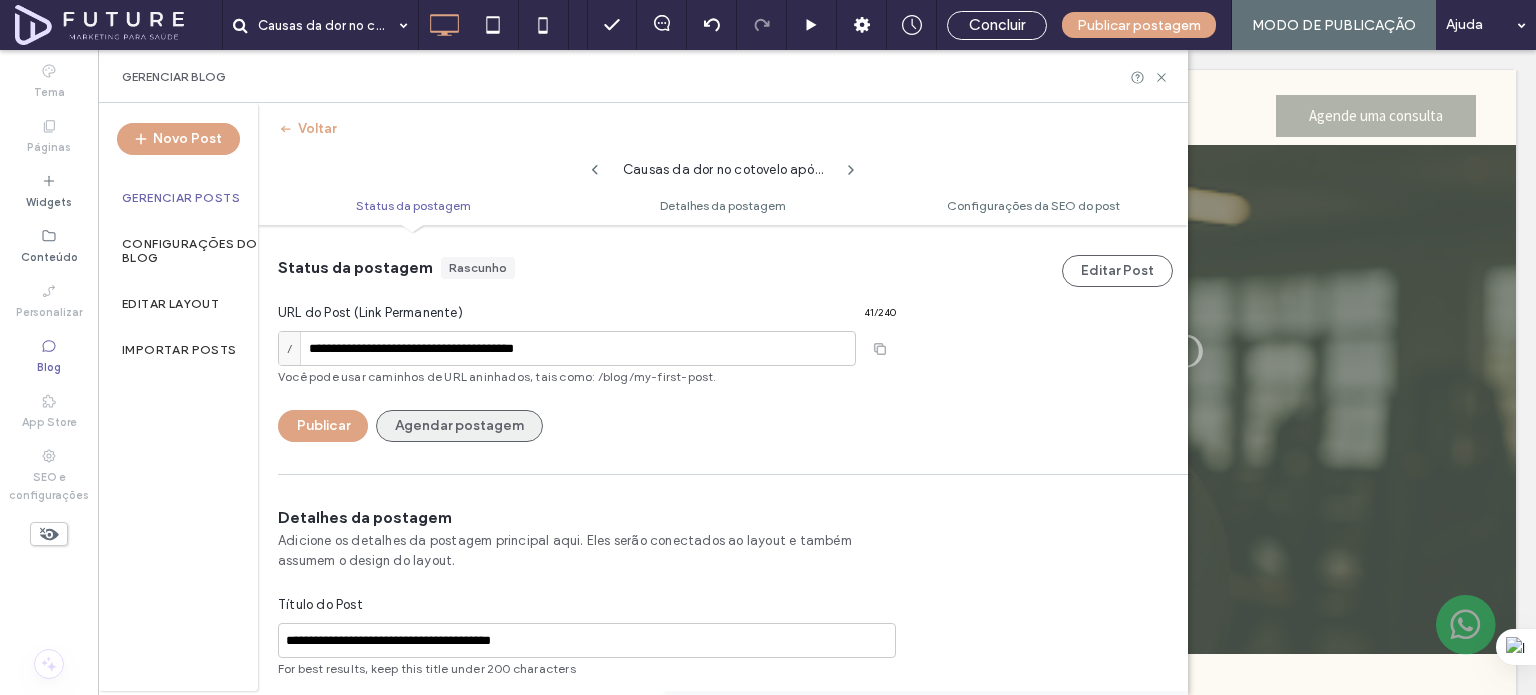 type on "**********" 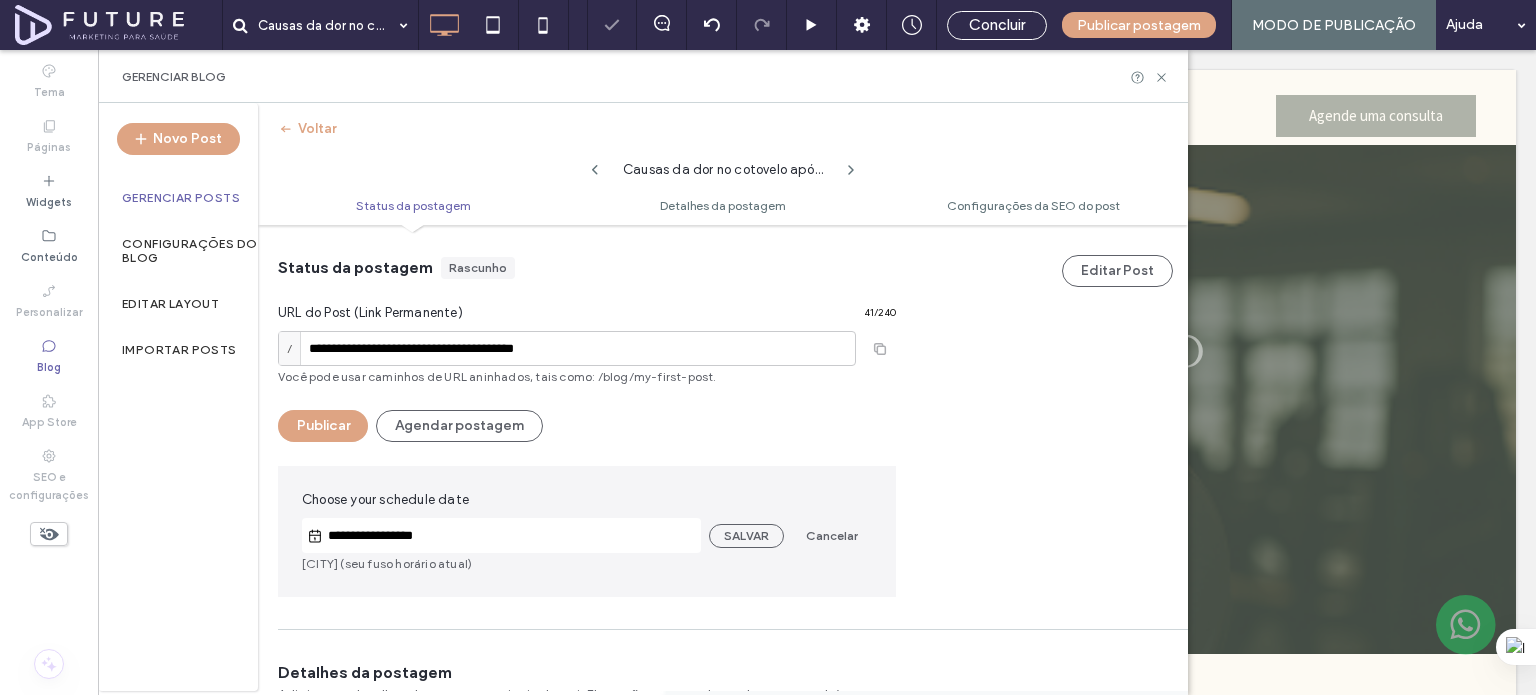 click at bounding box center [768, 347] 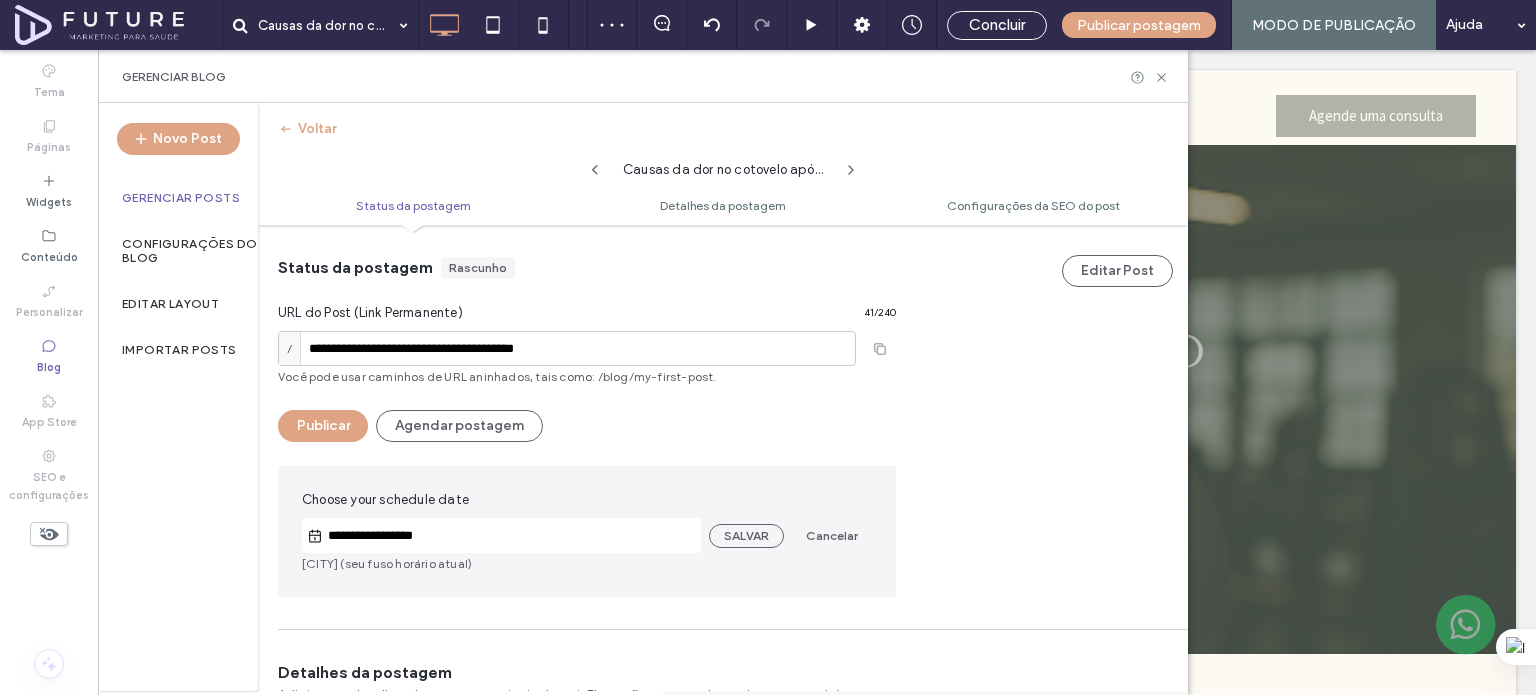 click on "**********" at bounding box center (512, 536) 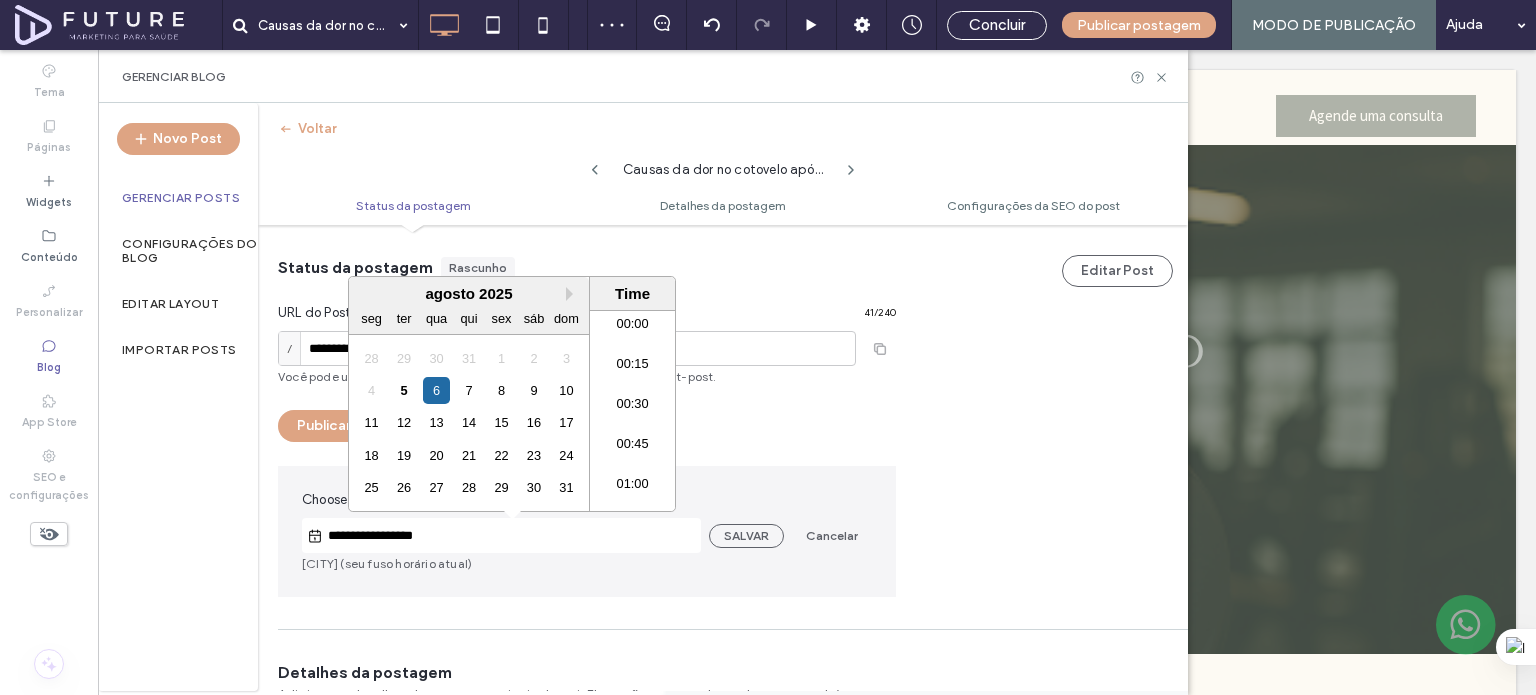 scroll, scrollTop: 2720, scrollLeft: 0, axis: vertical 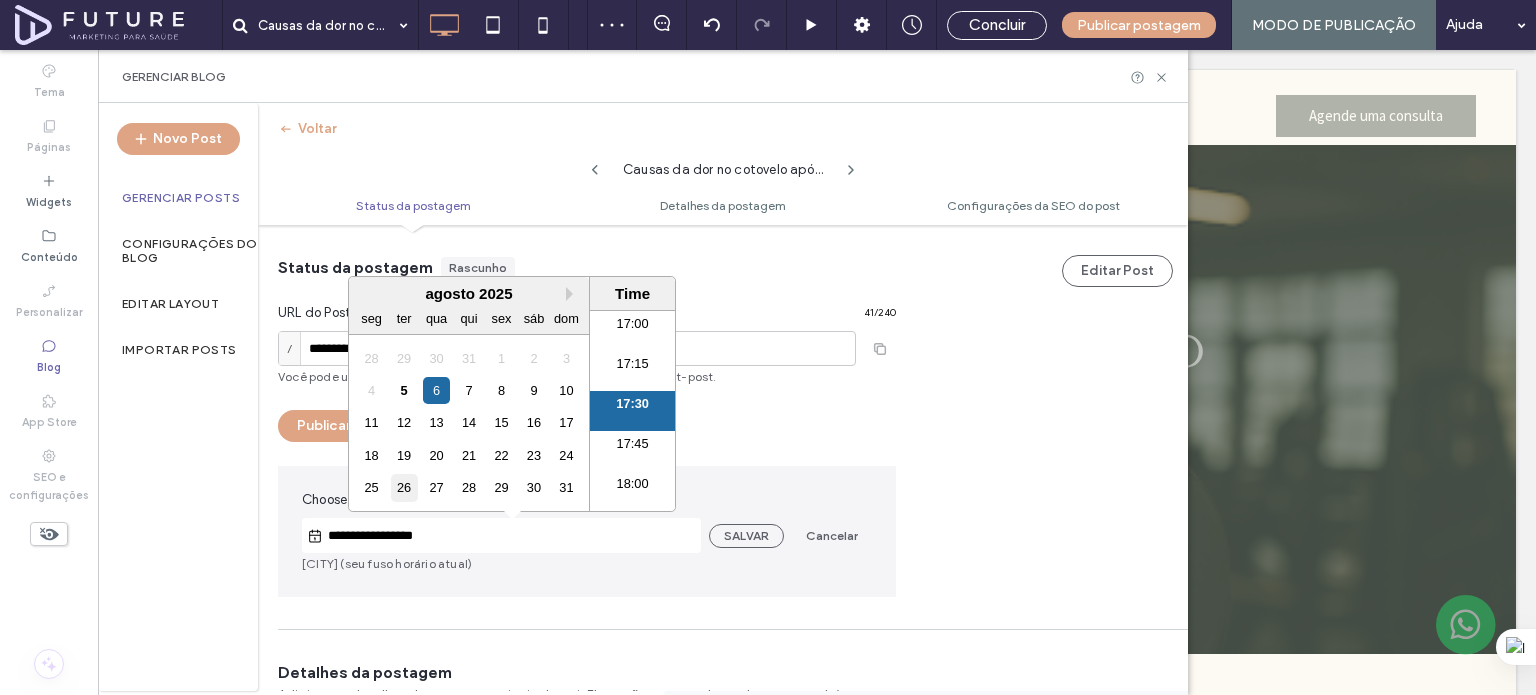 click on "26" at bounding box center [404, 487] 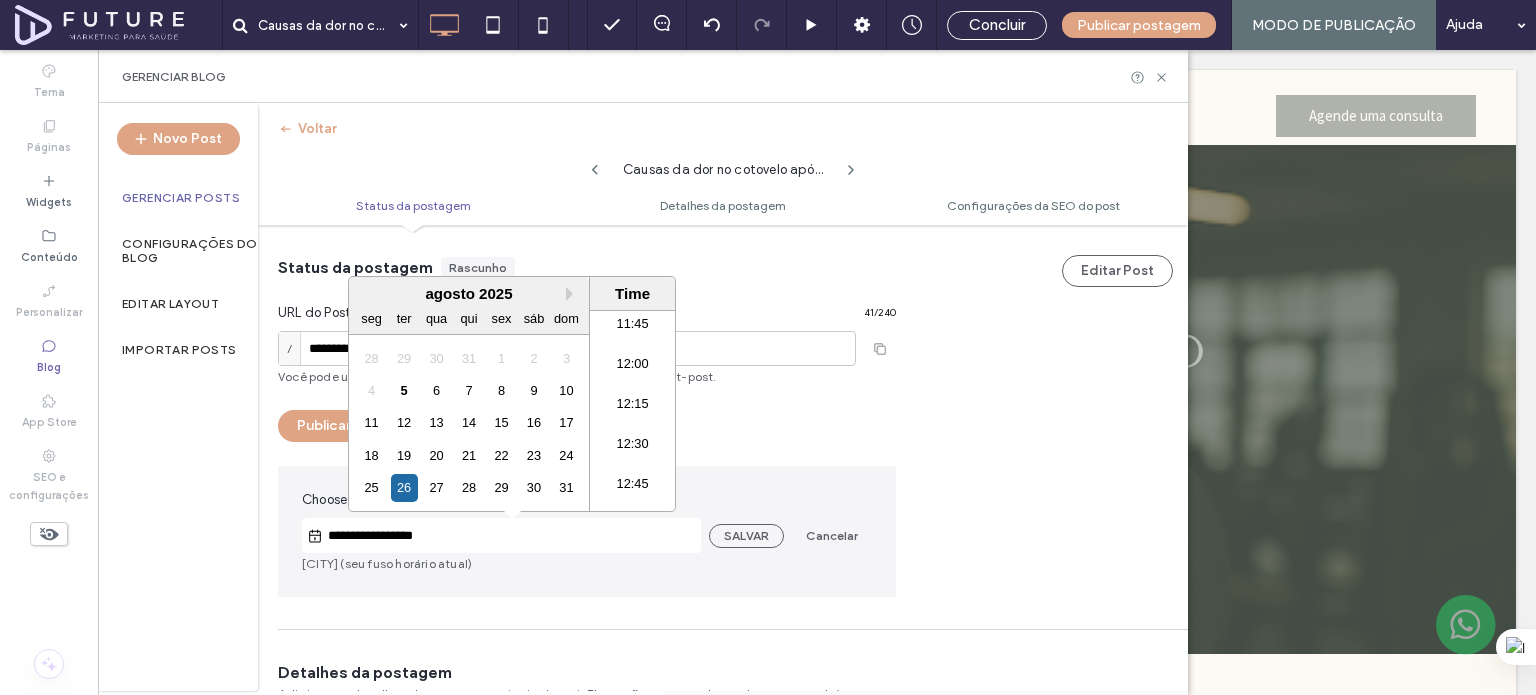 scroll, scrollTop: 1820, scrollLeft: 0, axis: vertical 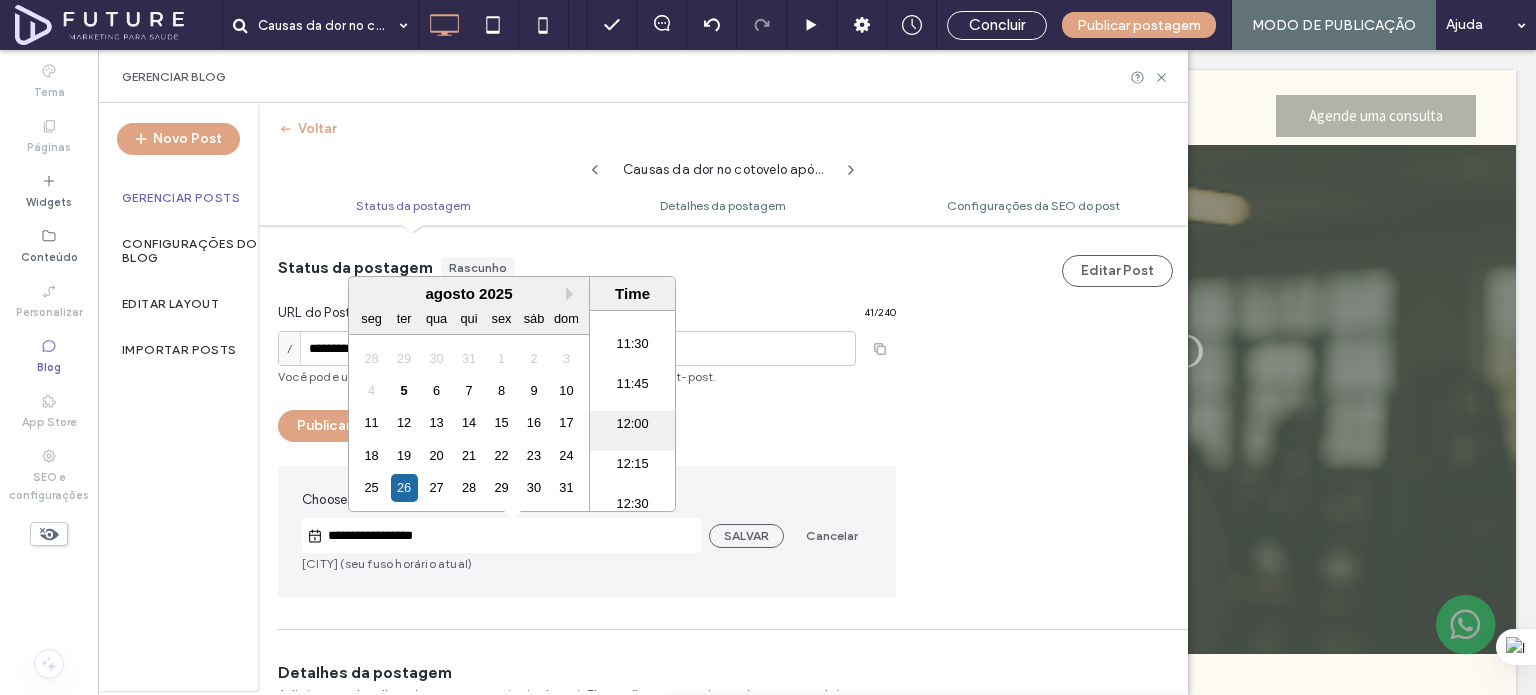 click on "12:00" at bounding box center [632, 431] 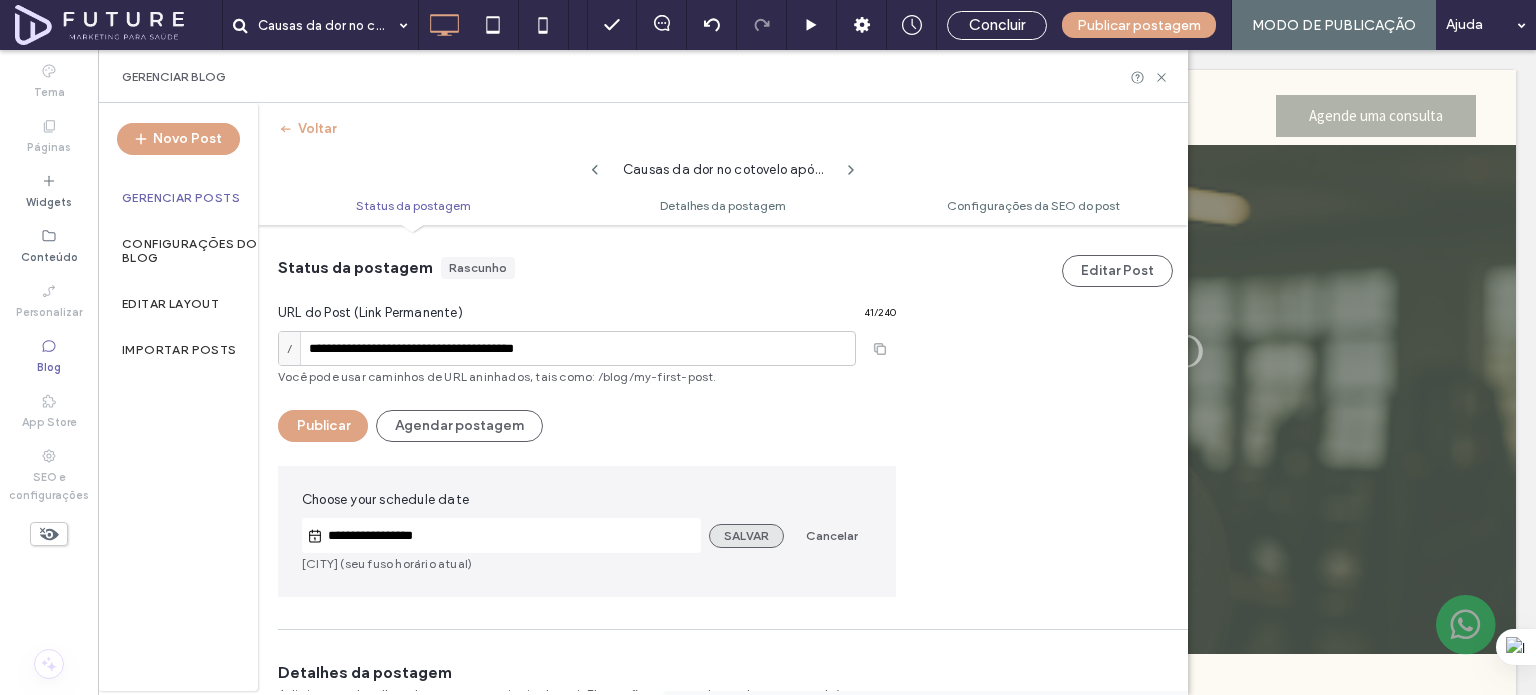 click on "SALVAR" at bounding box center [746, 536] 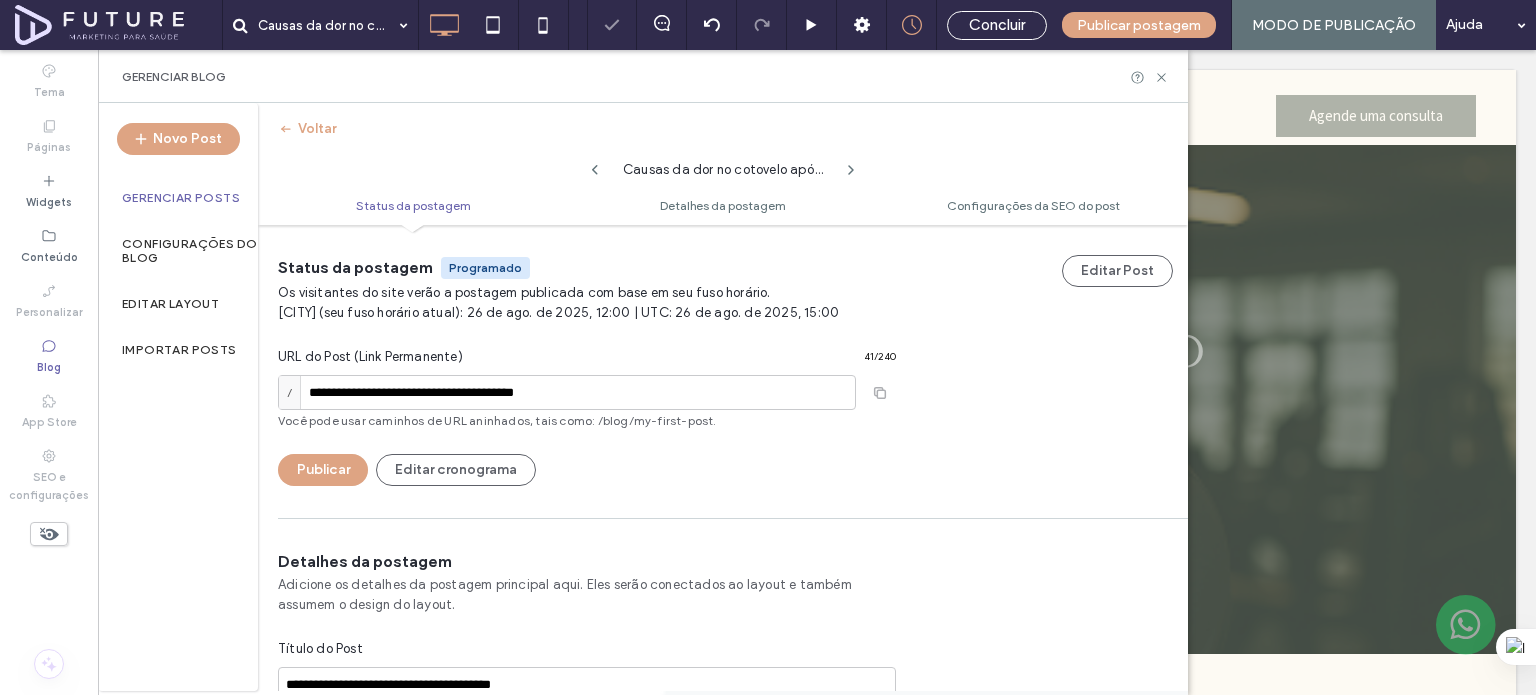click on "Gerenciar Posts" at bounding box center [178, 198] 